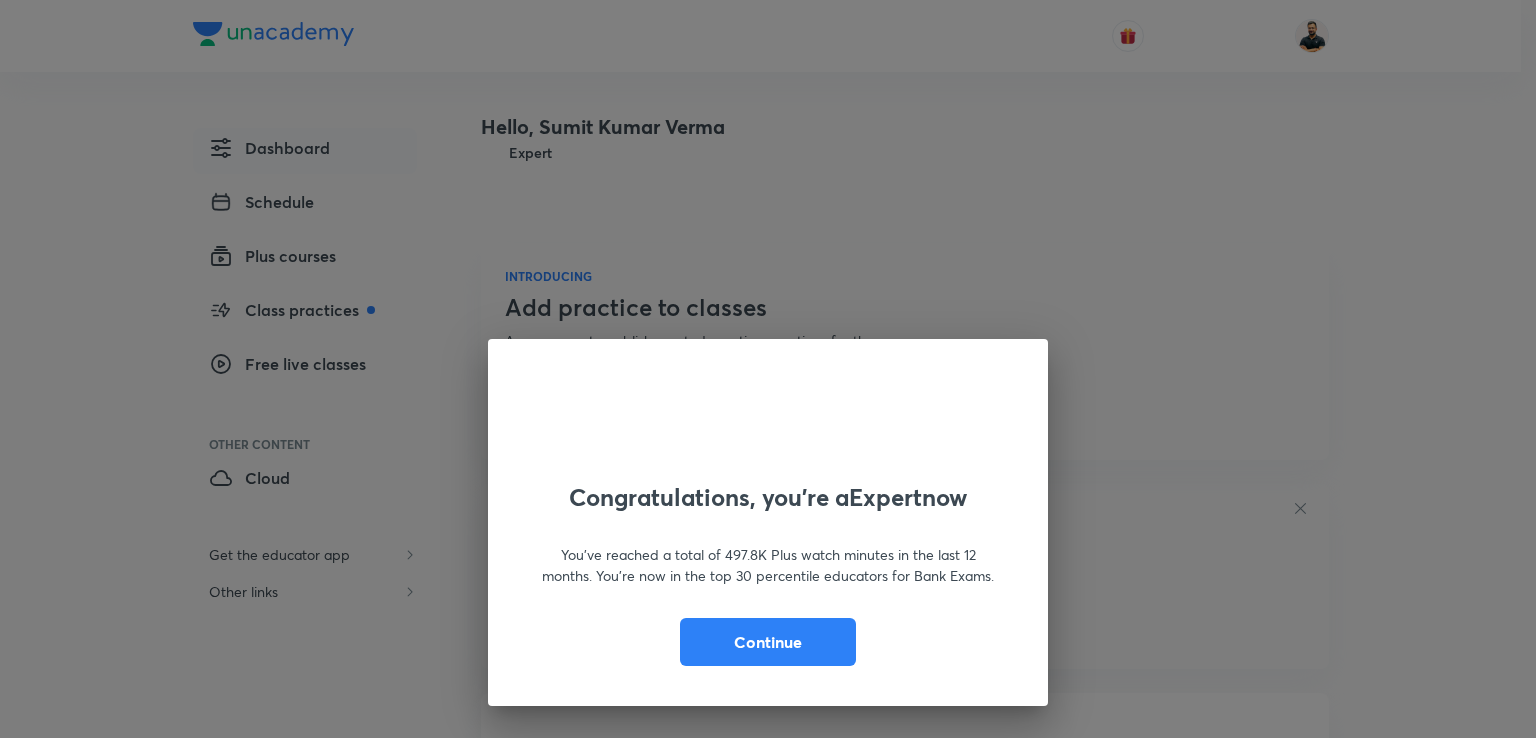 scroll, scrollTop: 0, scrollLeft: 0, axis: both 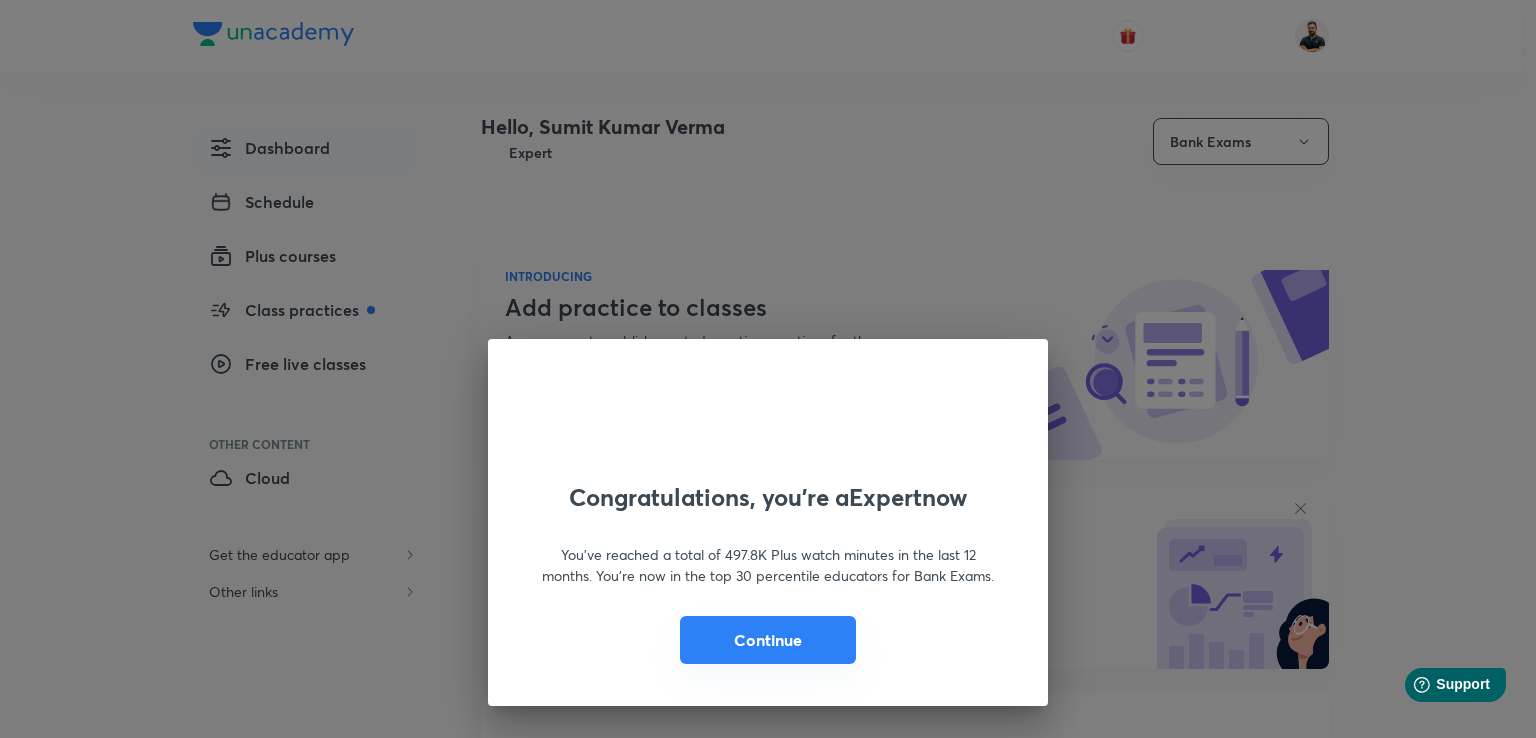 click on "Continue" at bounding box center [768, 640] 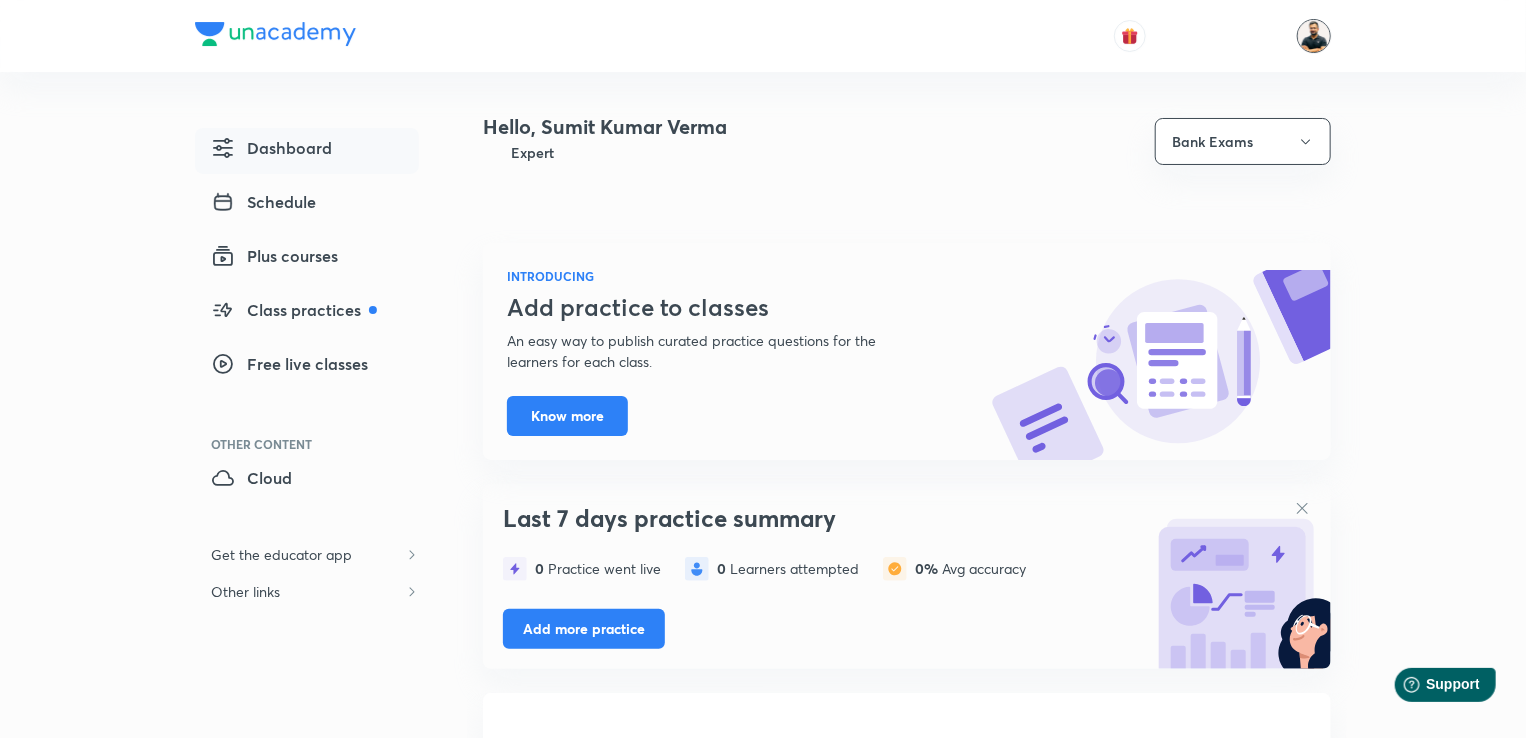 click at bounding box center [1314, 36] 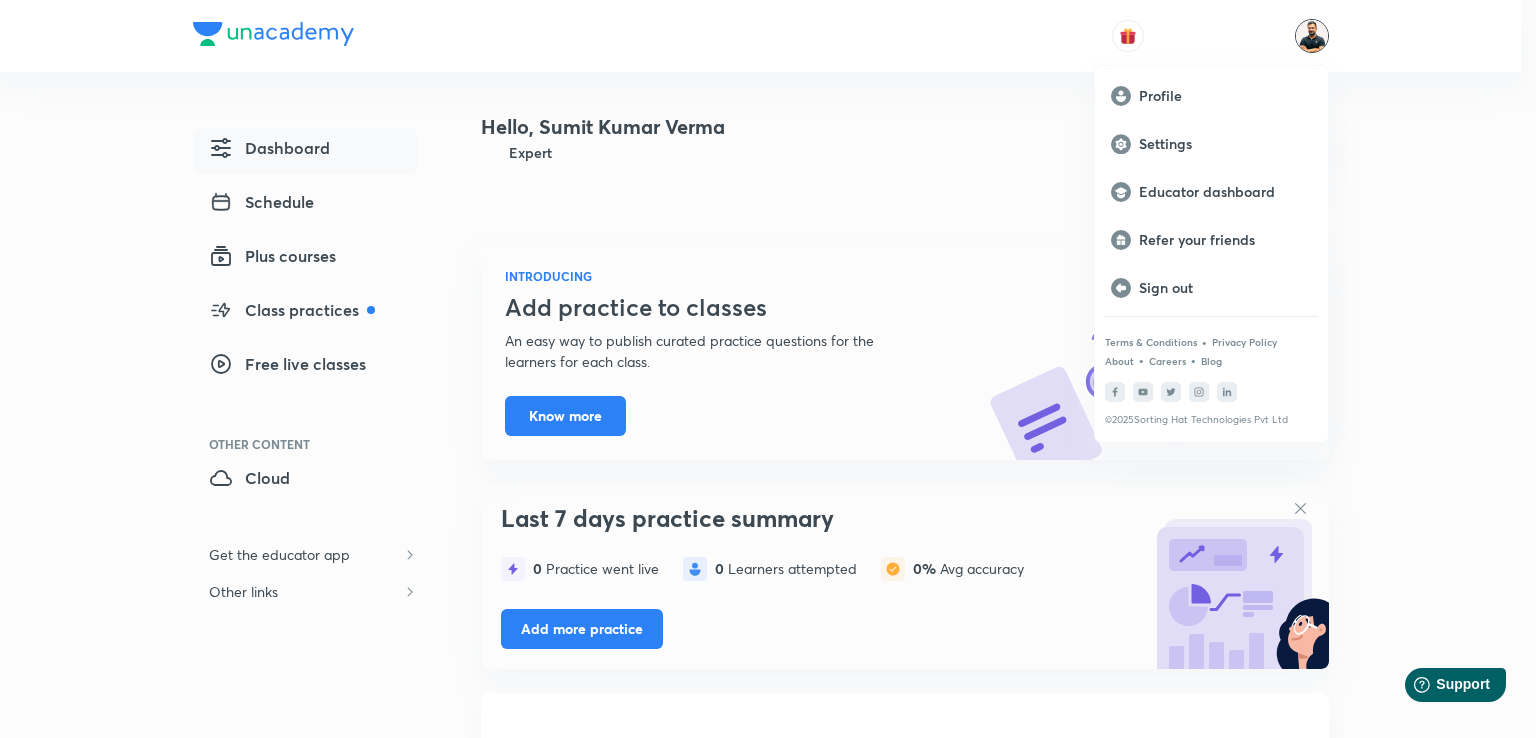click at bounding box center (768, 369) 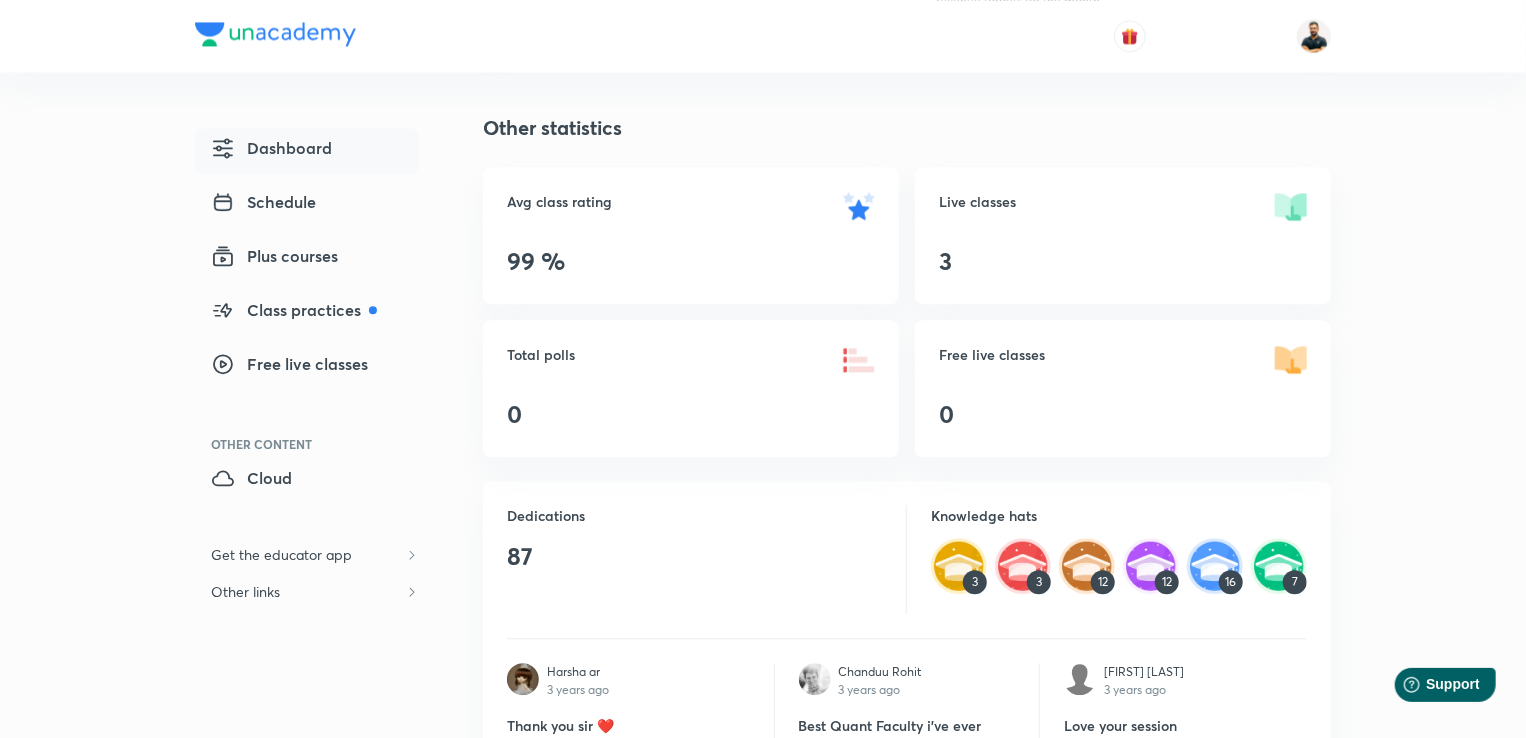 scroll, scrollTop: 2239, scrollLeft: 0, axis: vertical 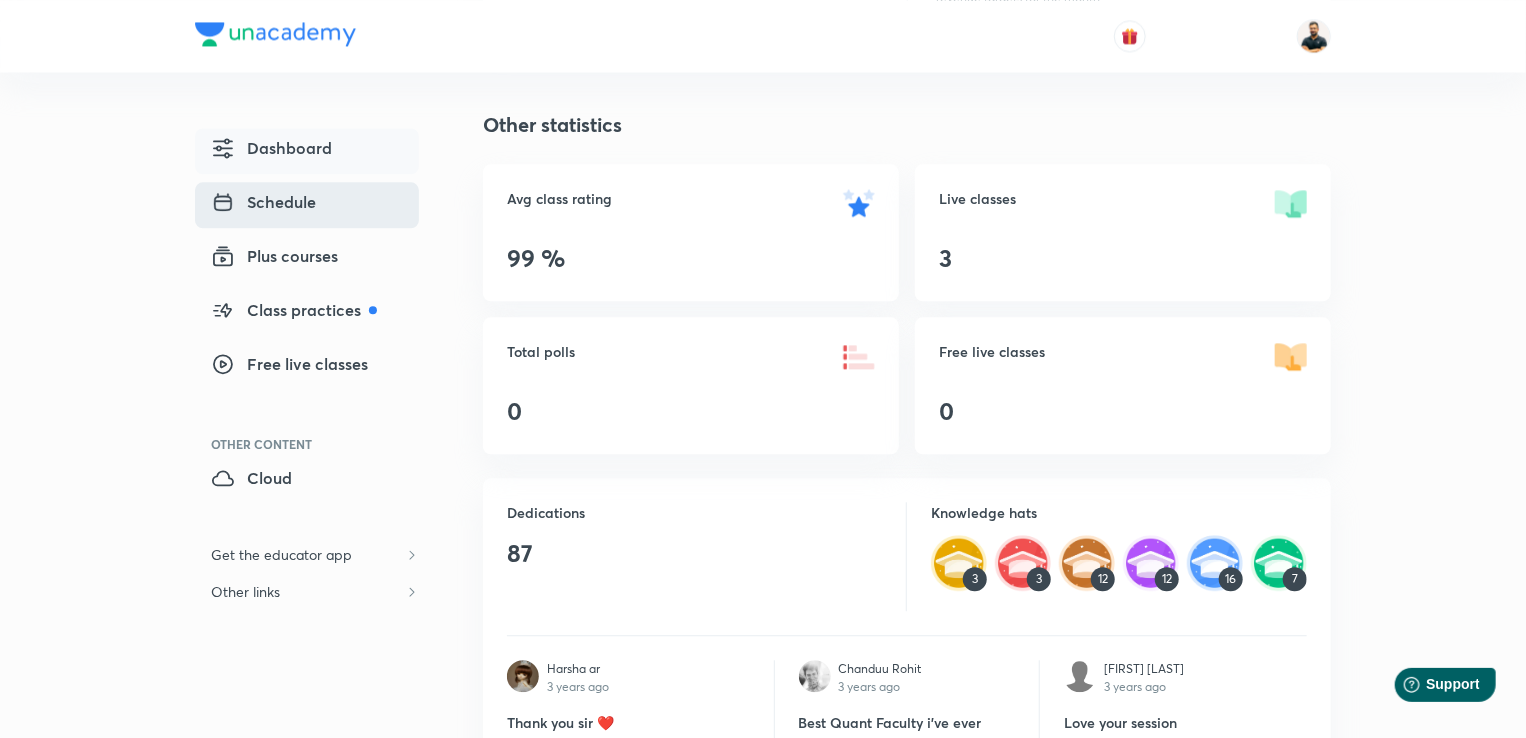 click on "Schedule" at bounding box center [263, 202] 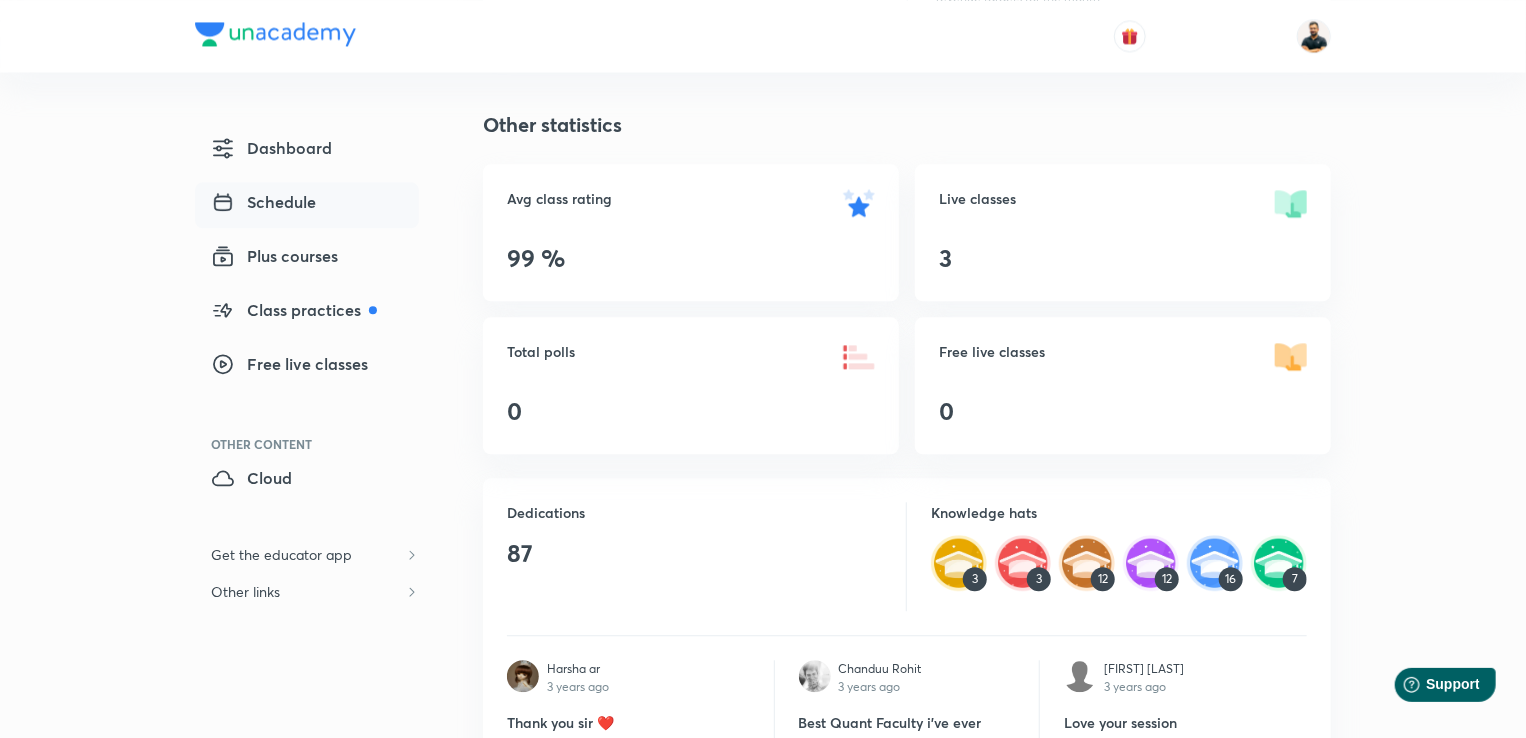 scroll, scrollTop: 0, scrollLeft: 0, axis: both 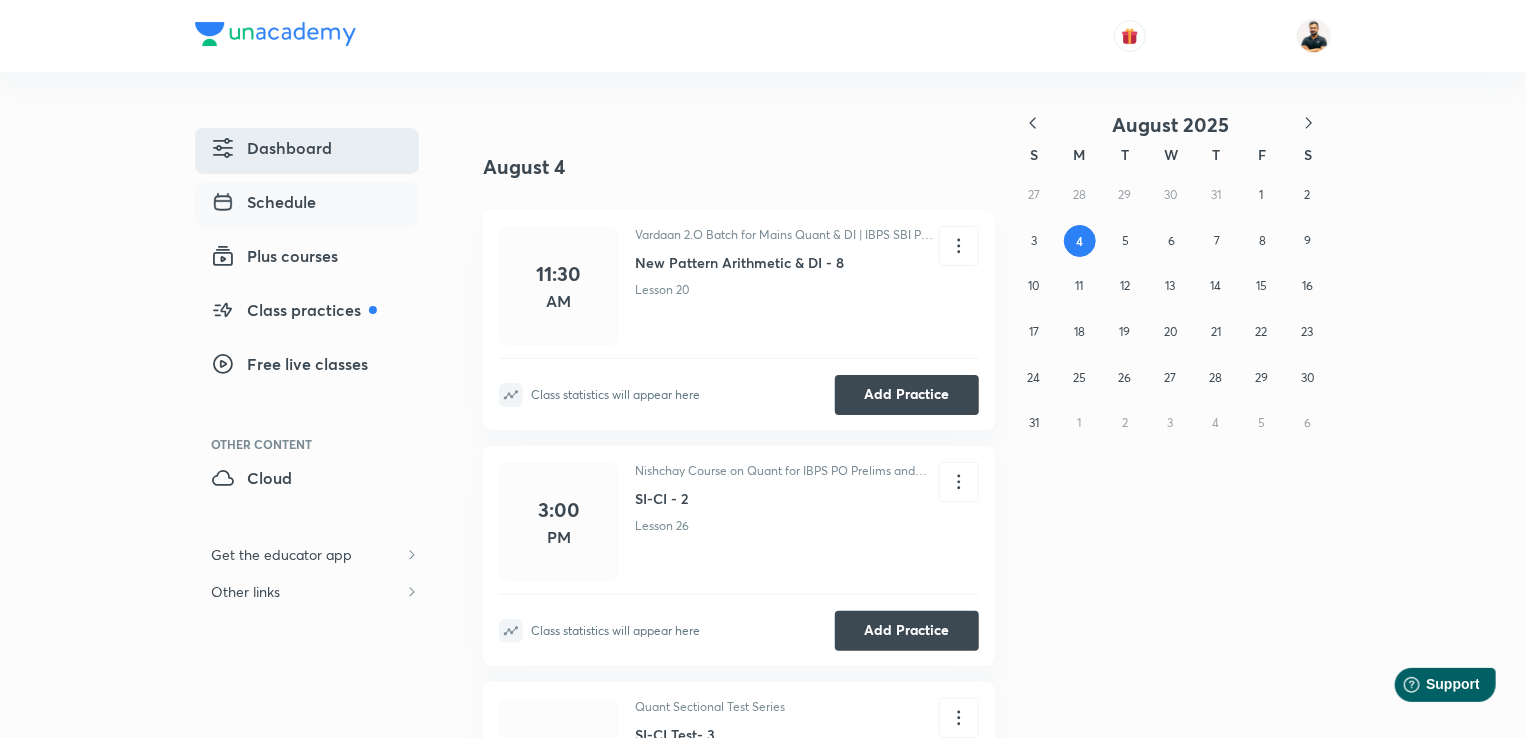 click on "Dashboard" at bounding box center [271, 148] 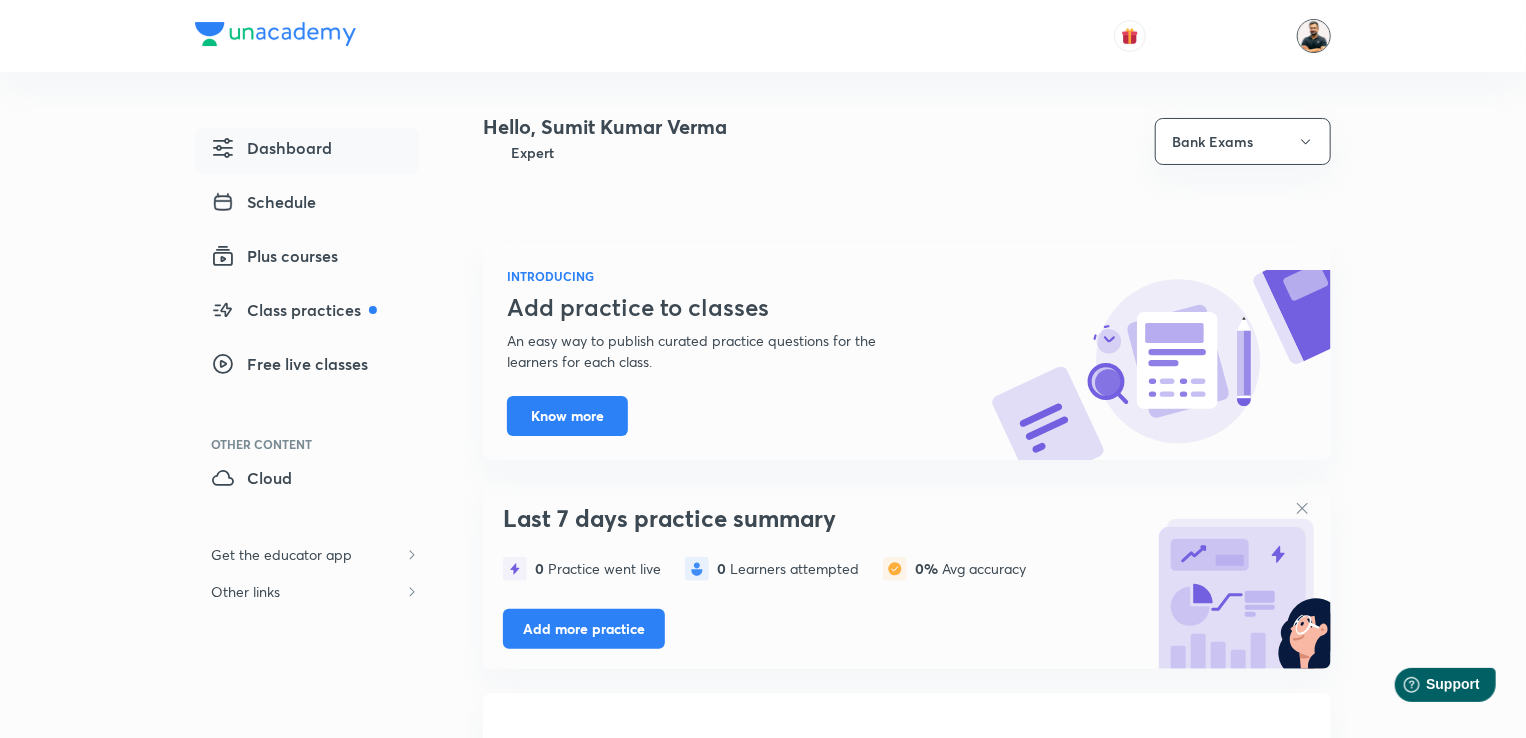 click at bounding box center [1314, 36] 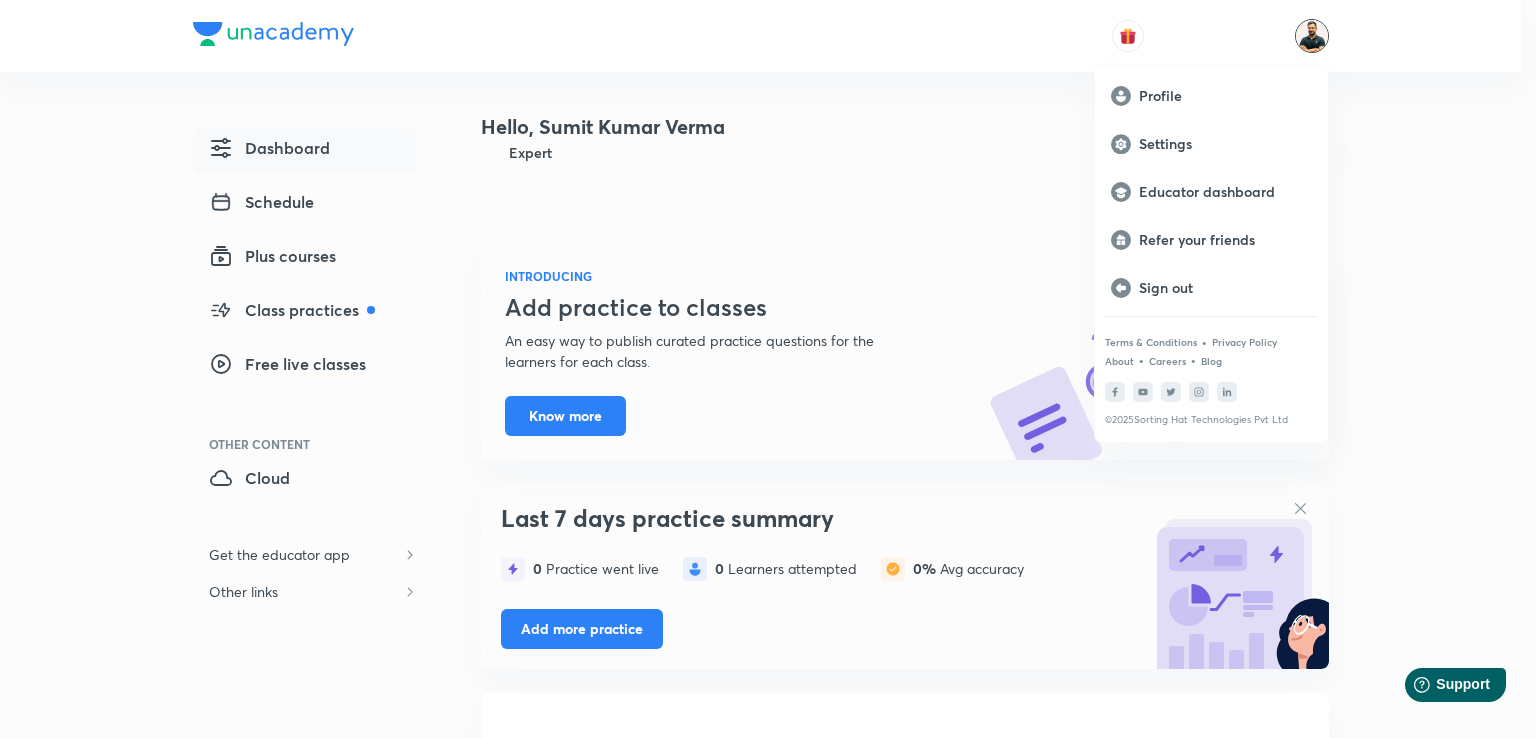 click at bounding box center [768, 369] 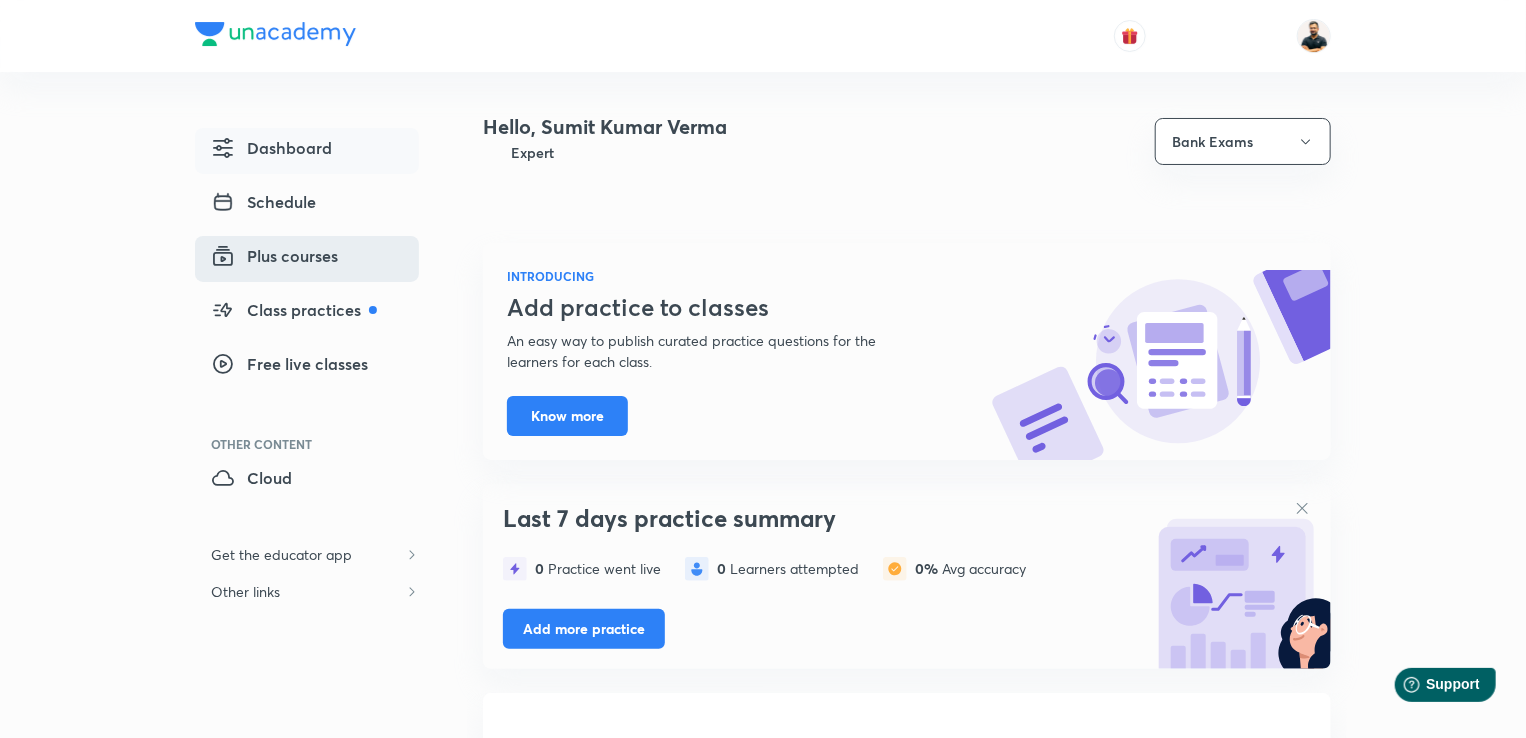 click on "Plus courses" at bounding box center [274, 256] 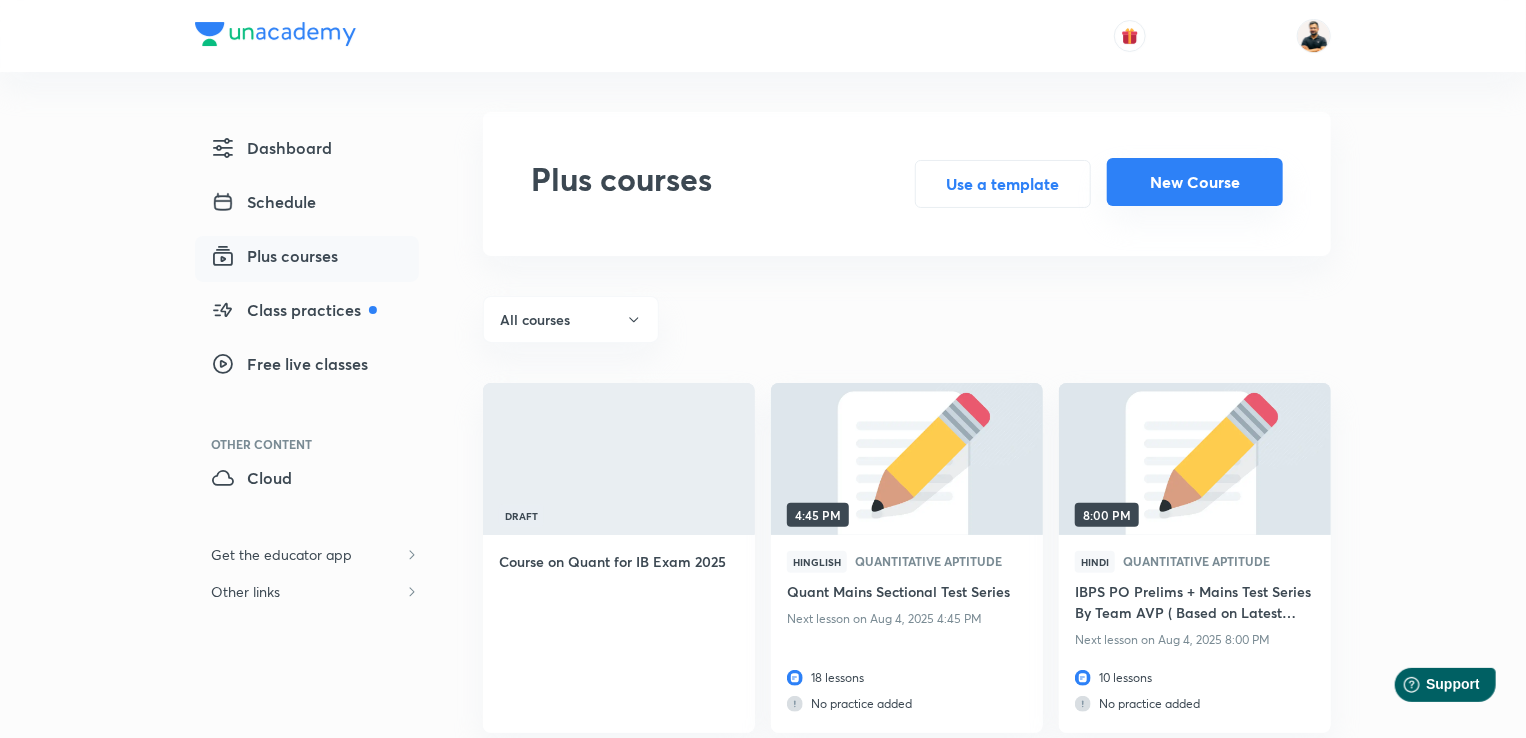 click on "New Course" at bounding box center [1195, 182] 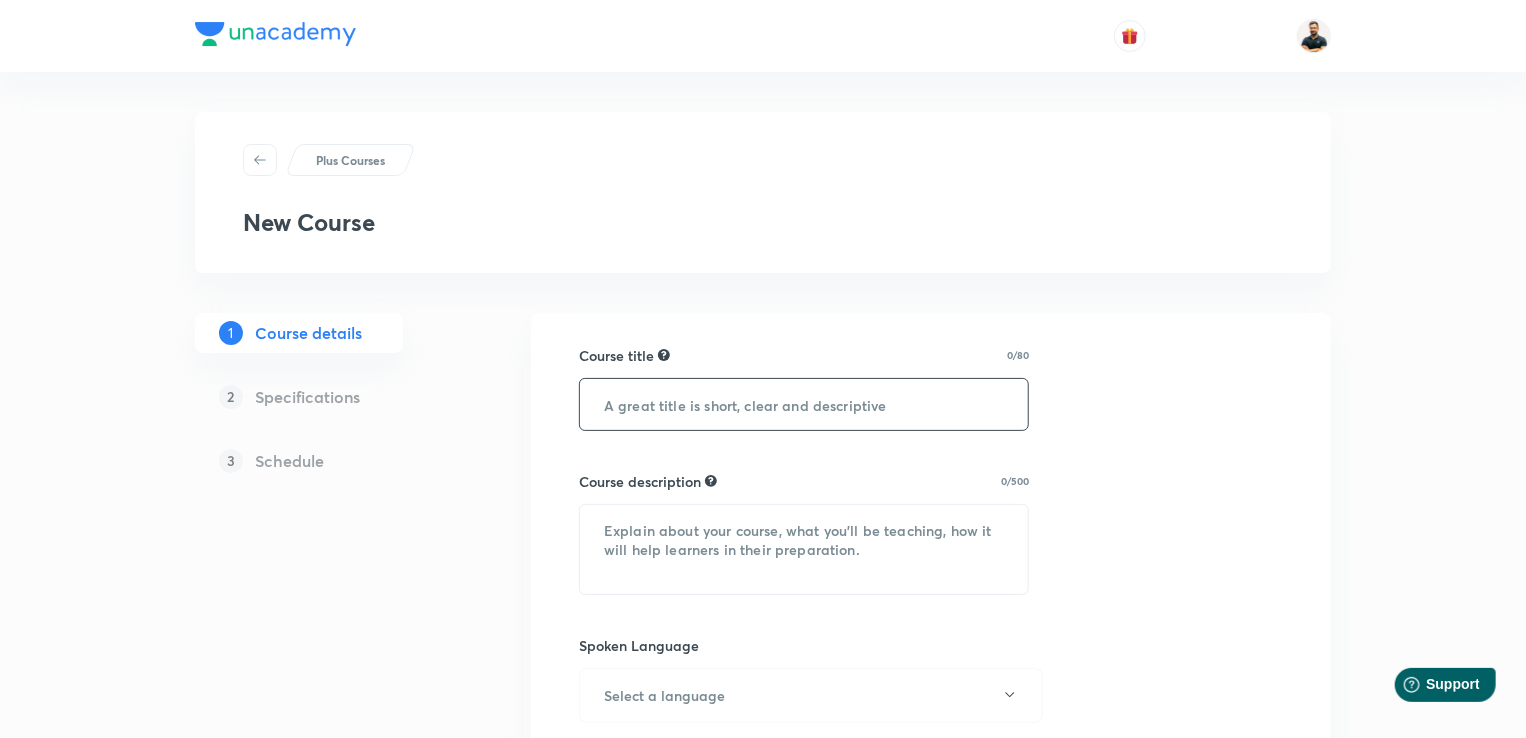 click at bounding box center (804, 404) 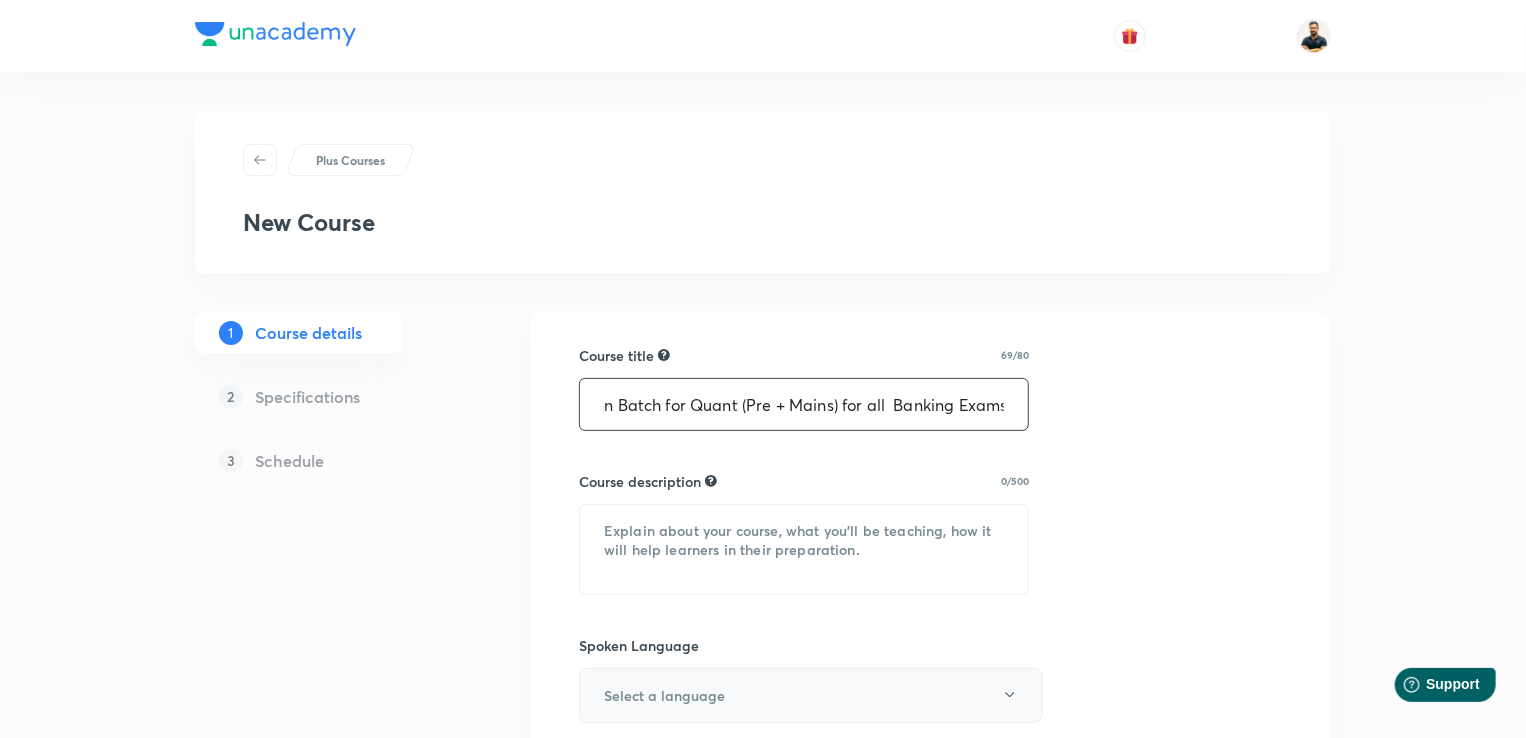 scroll, scrollTop: 0, scrollLeft: 154, axis: horizontal 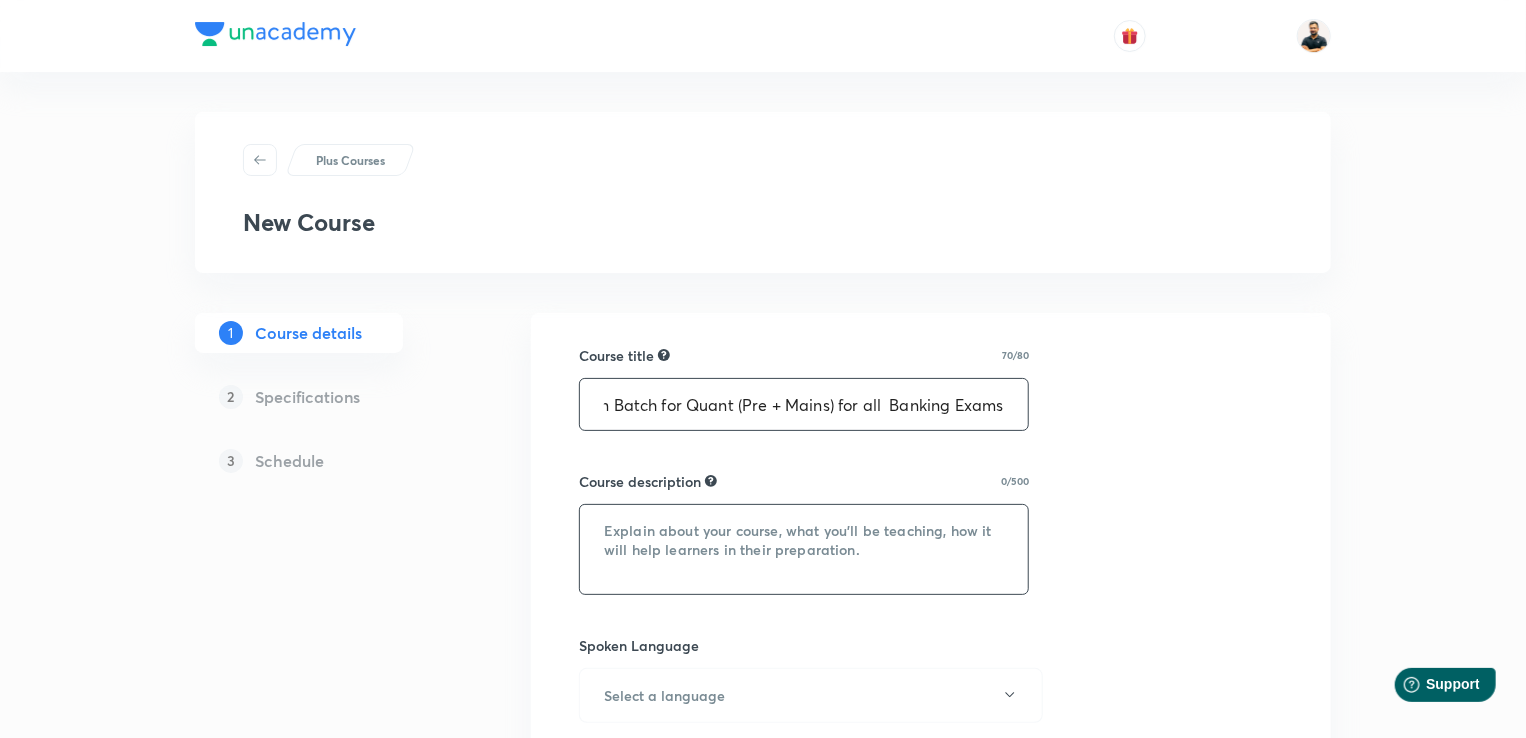 type on "AADHAR Foundation Batch for Quant (Pre + Mains) for all  Banking Exams" 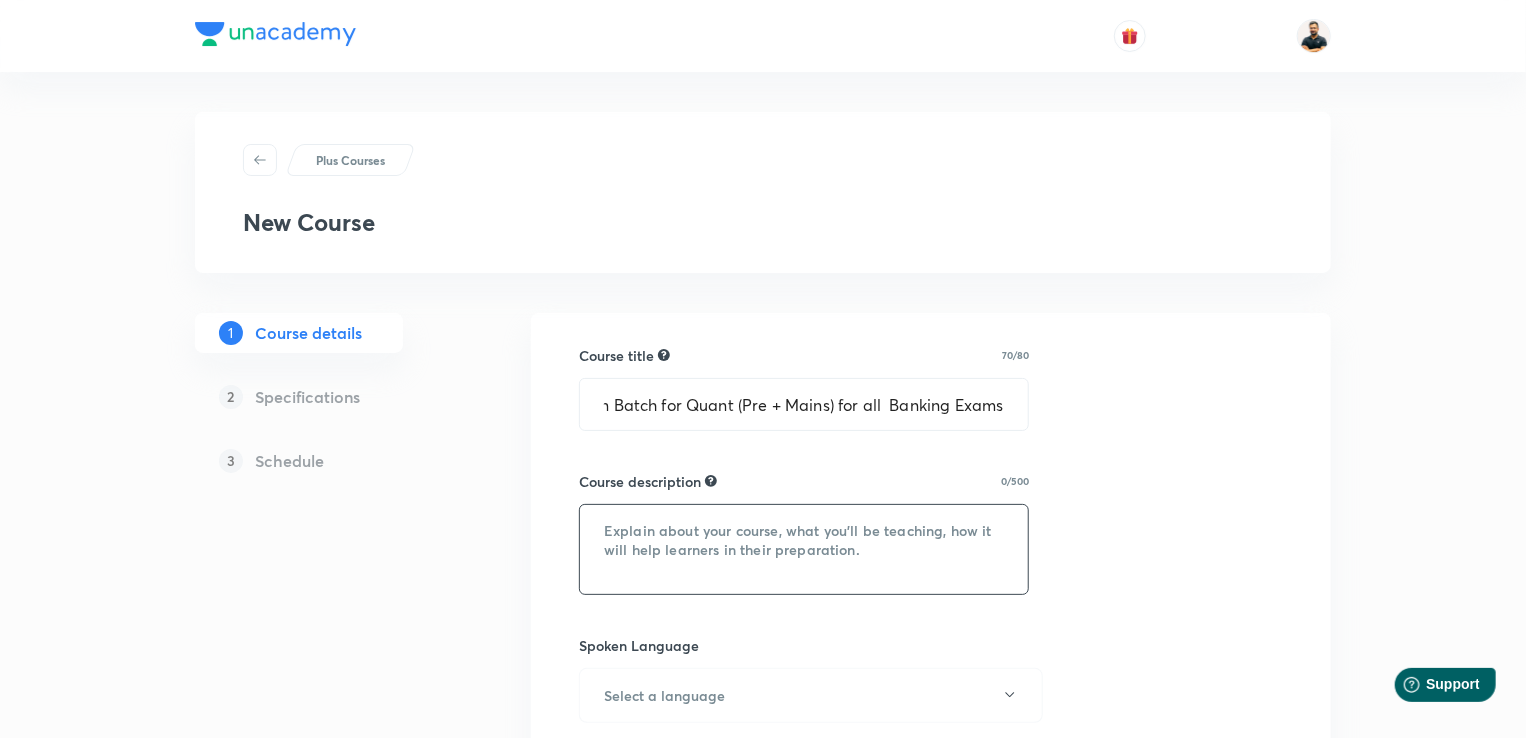 scroll, scrollTop: 0, scrollLeft: 0, axis: both 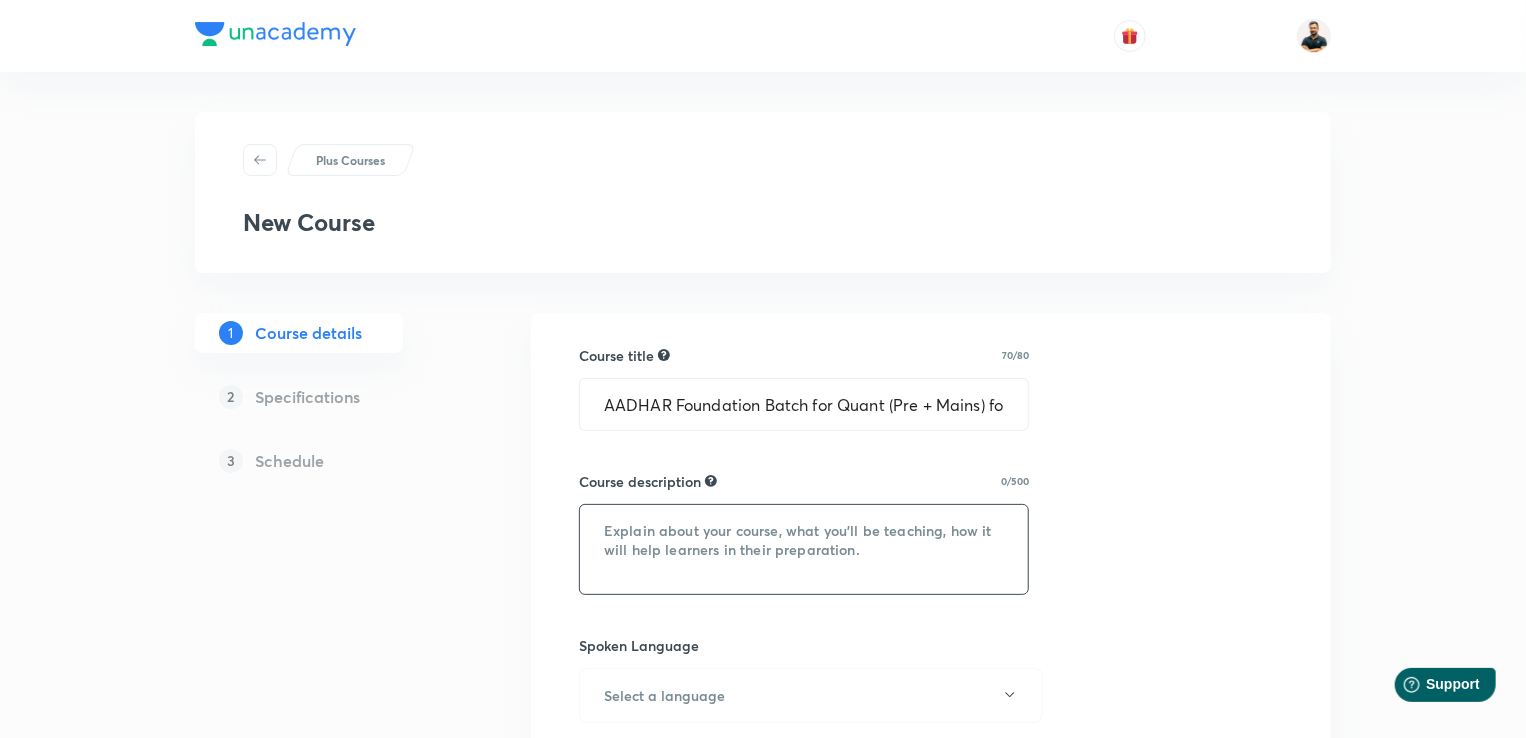 click at bounding box center [804, 549] 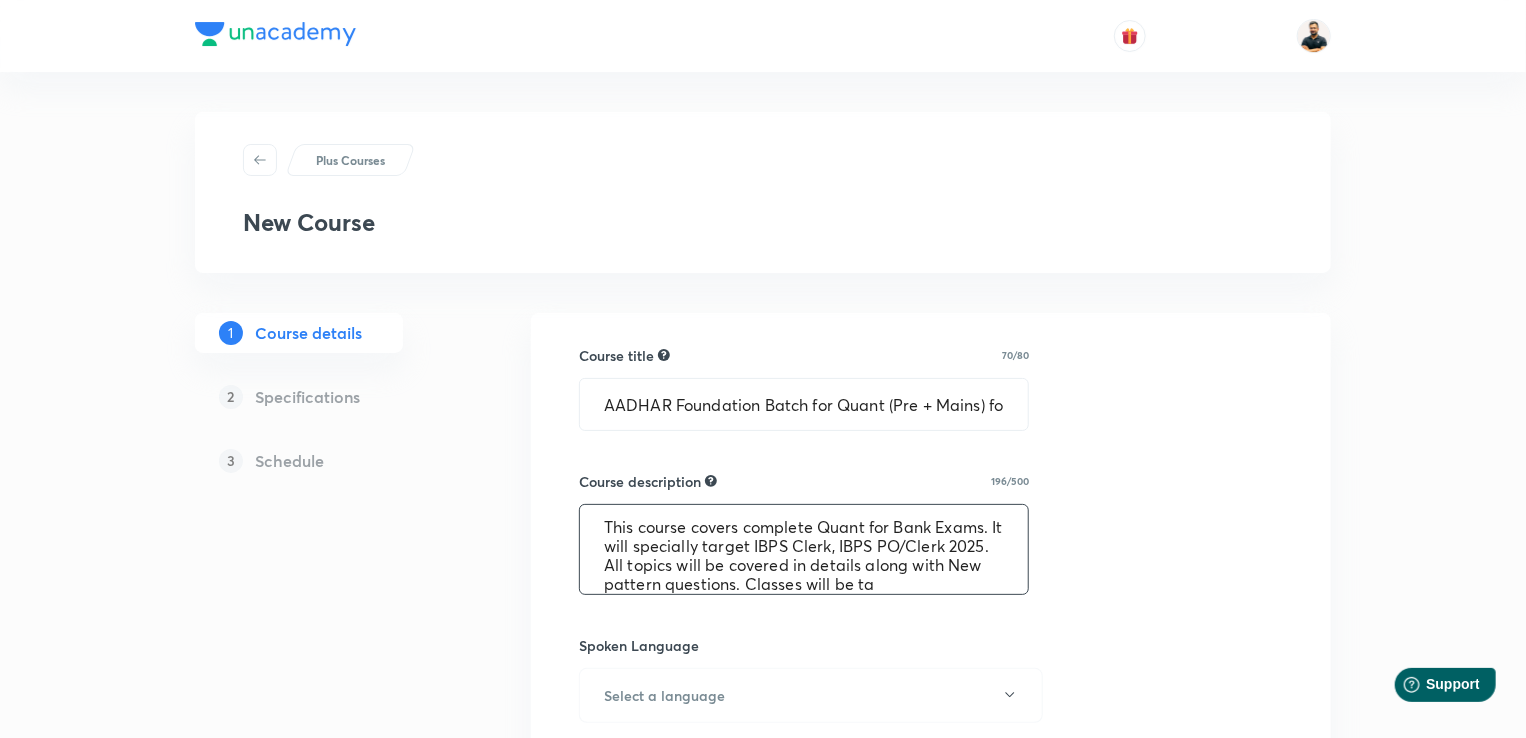 scroll, scrollTop: 24, scrollLeft: 0, axis: vertical 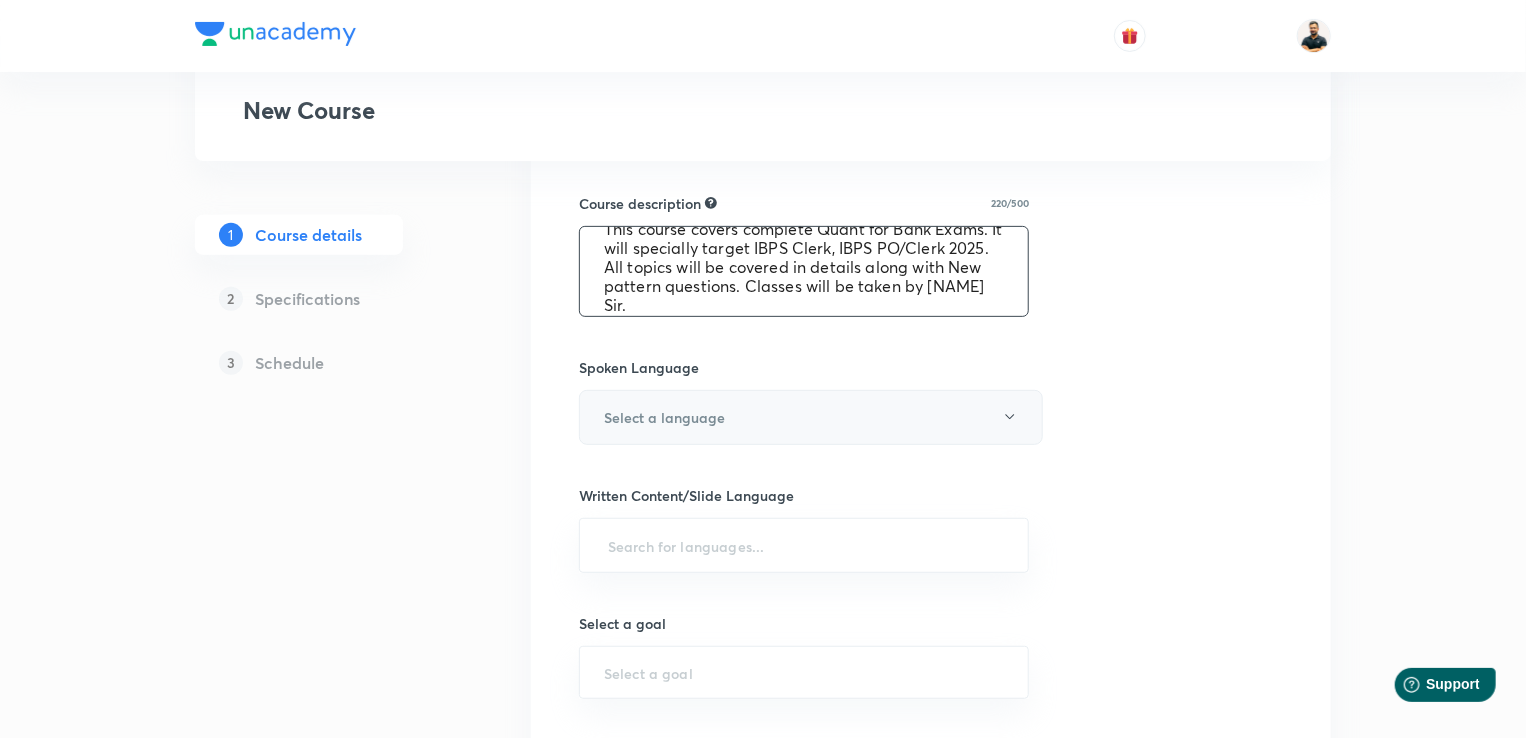 type on "This course covers complete Quant for Bank Exams. It will specially target IBPS Clerk, IBPS PO/Clerk 2025. All topics will be covered in details along with New pattern questions. Classes will be taken by Sumit Verma Sir." 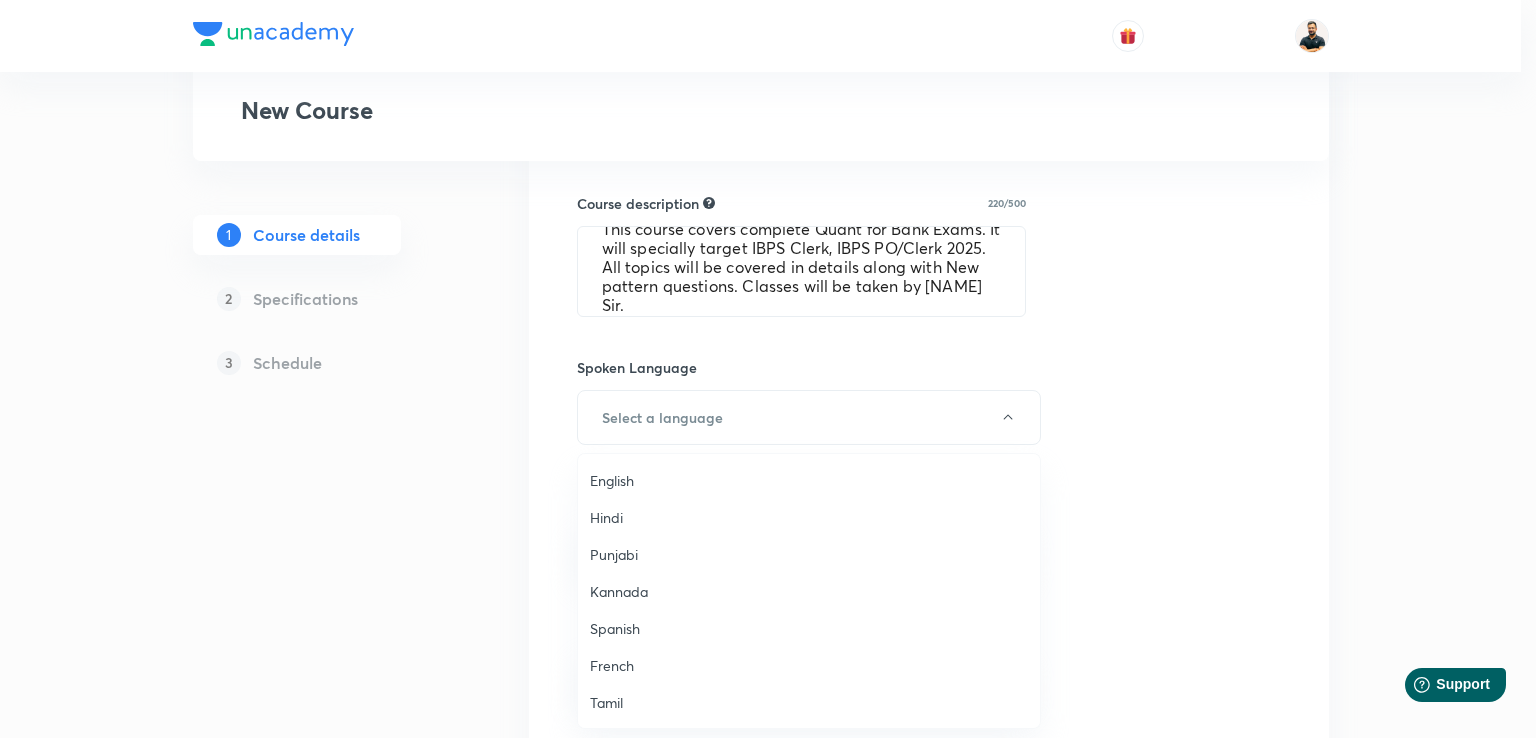 click on "Hindi" at bounding box center [809, 517] 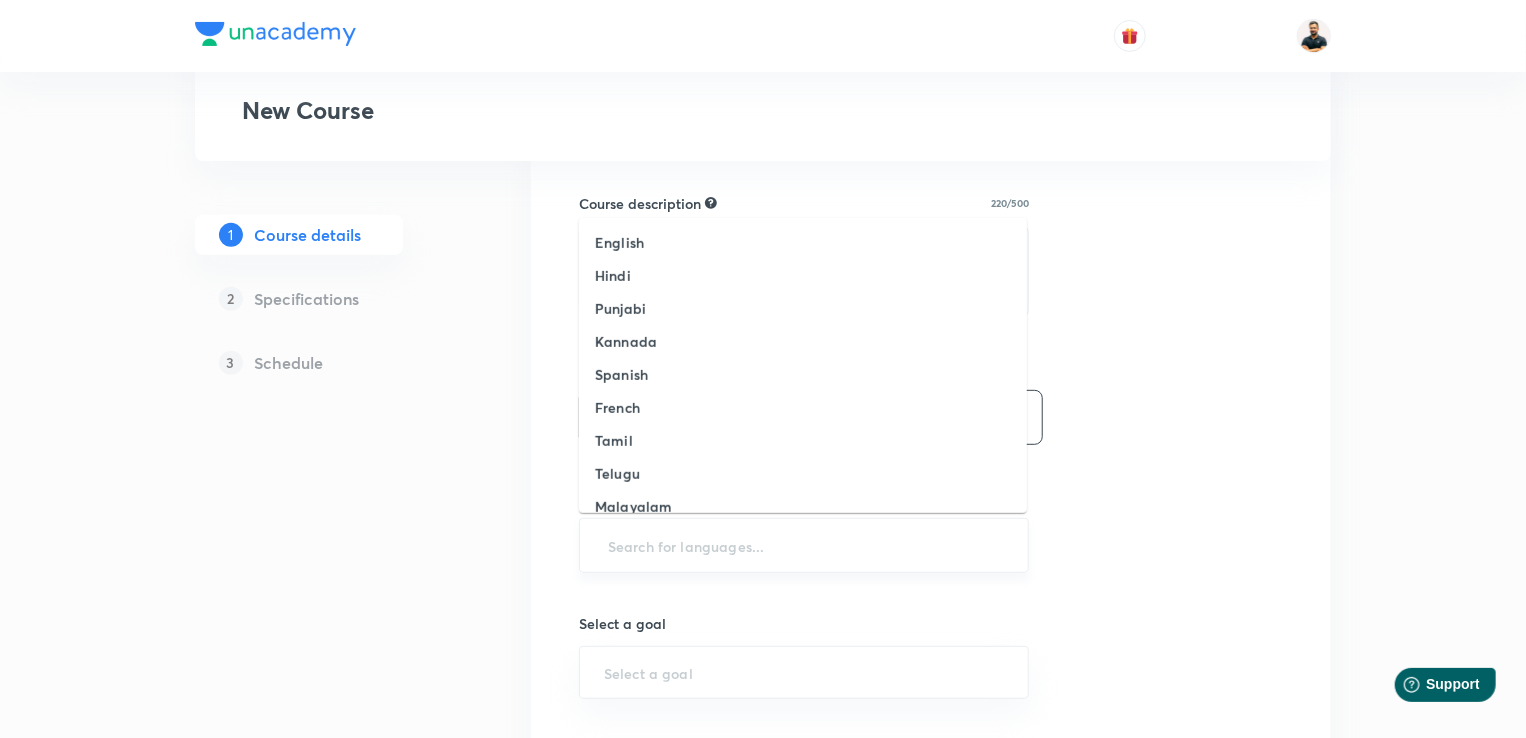 click at bounding box center (804, 545) 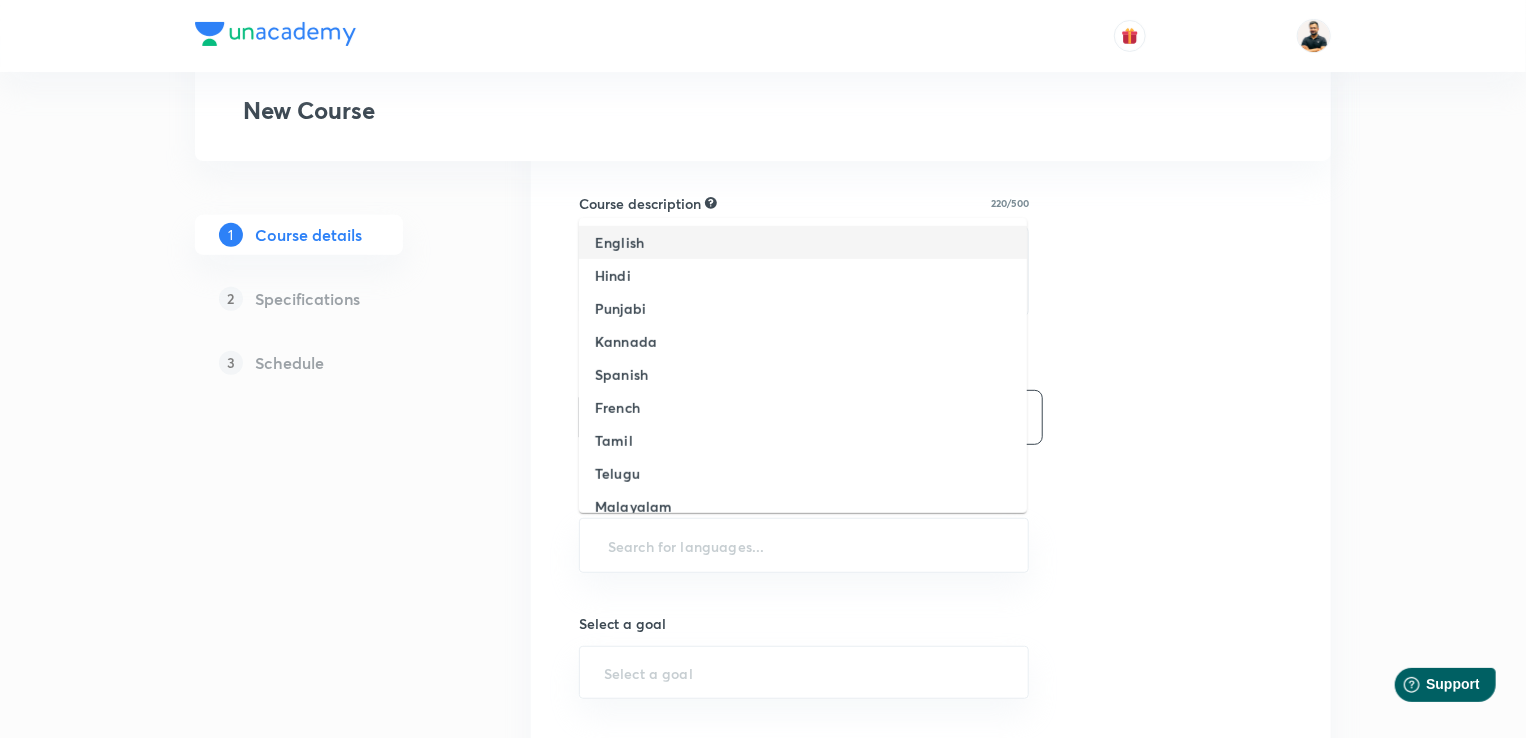 click on "English" at bounding box center [619, 242] 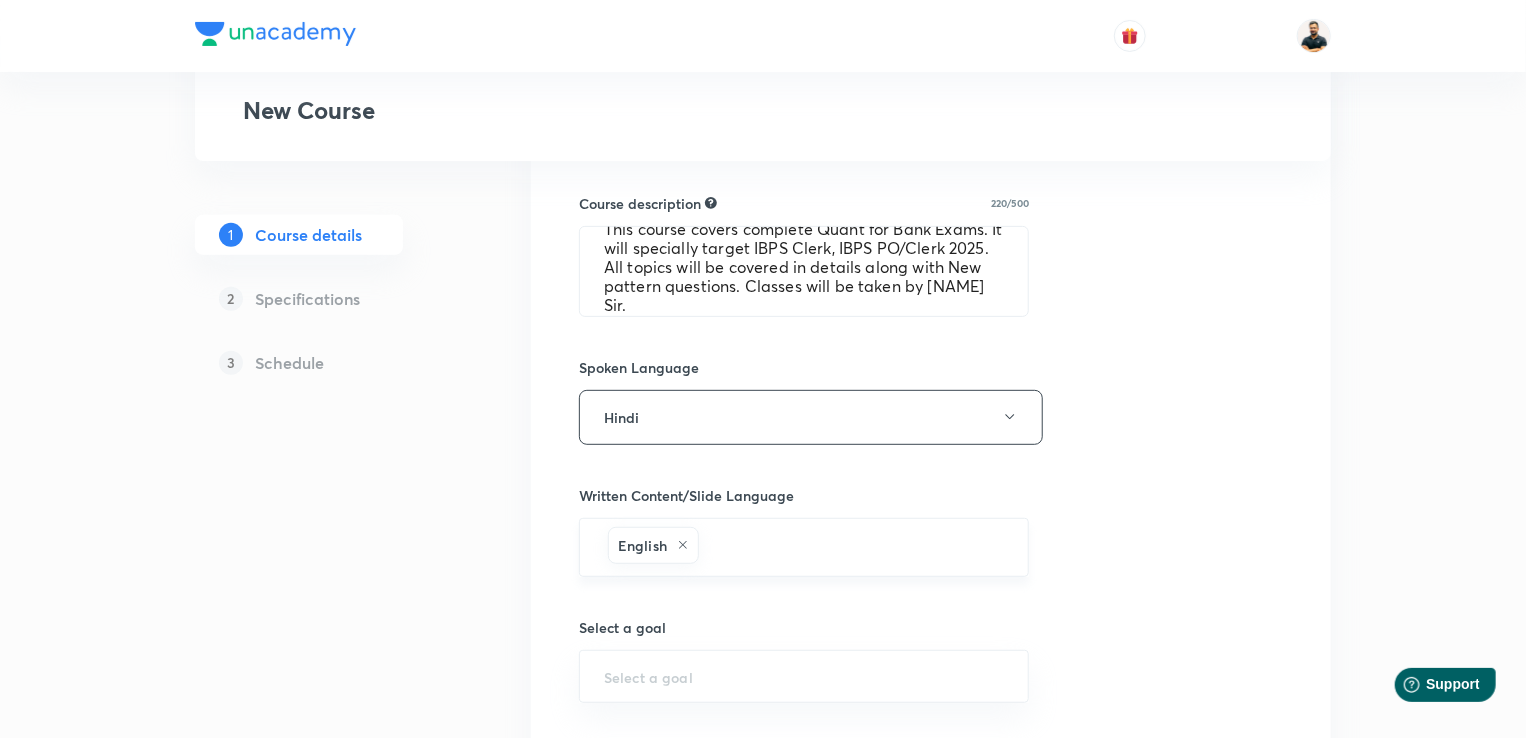type on "h" 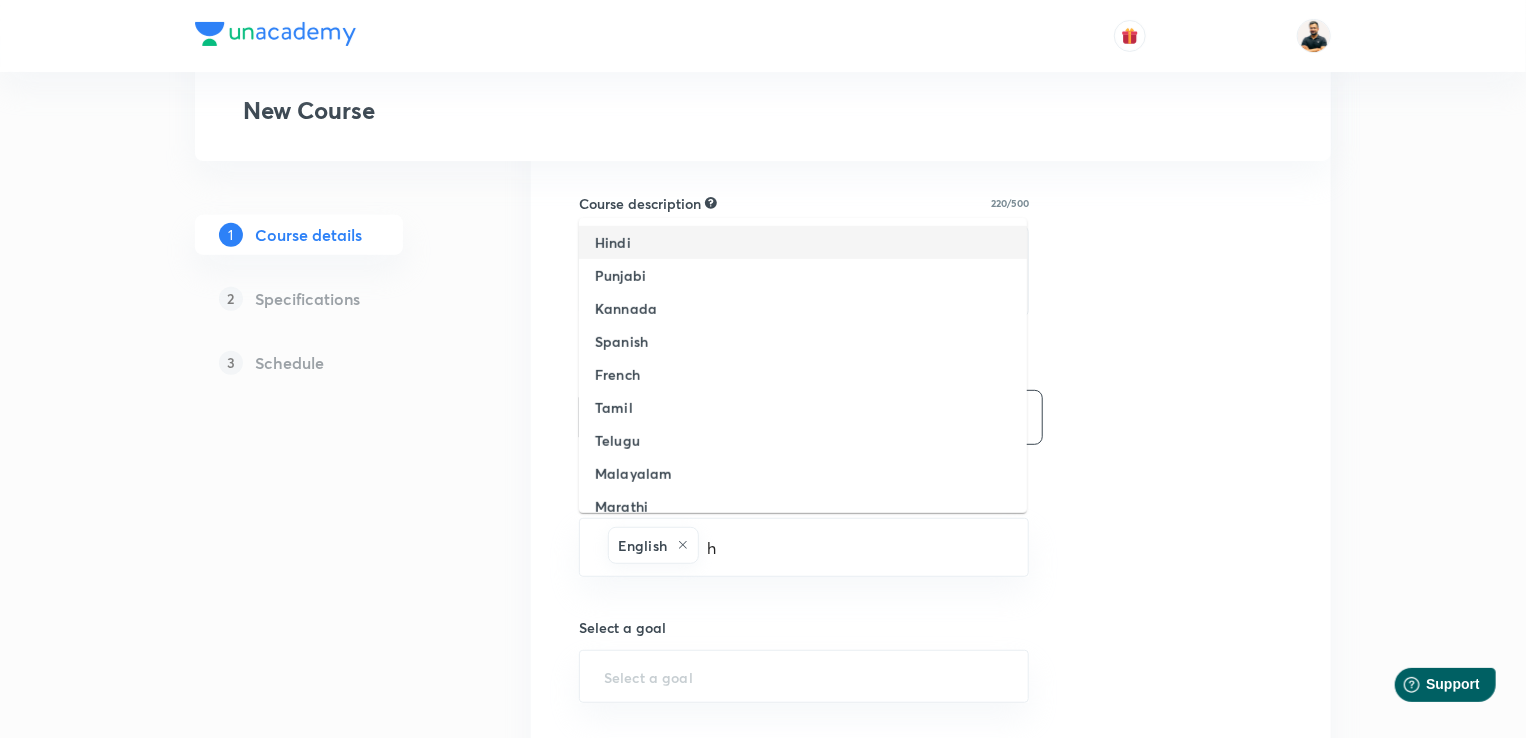 click on "Hindi" at bounding box center [803, 242] 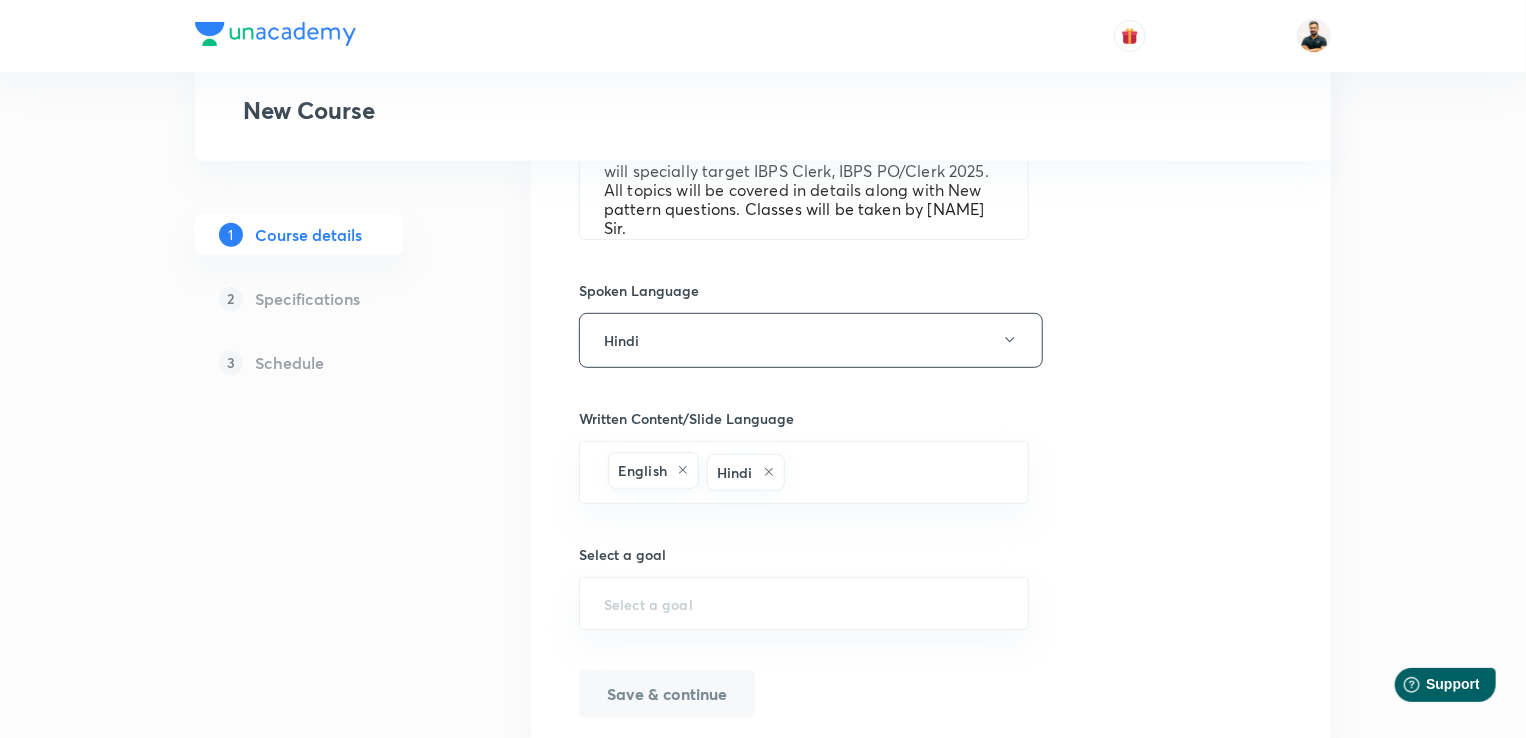 scroll, scrollTop: 428, scrollLeft: 0, axis: vertical 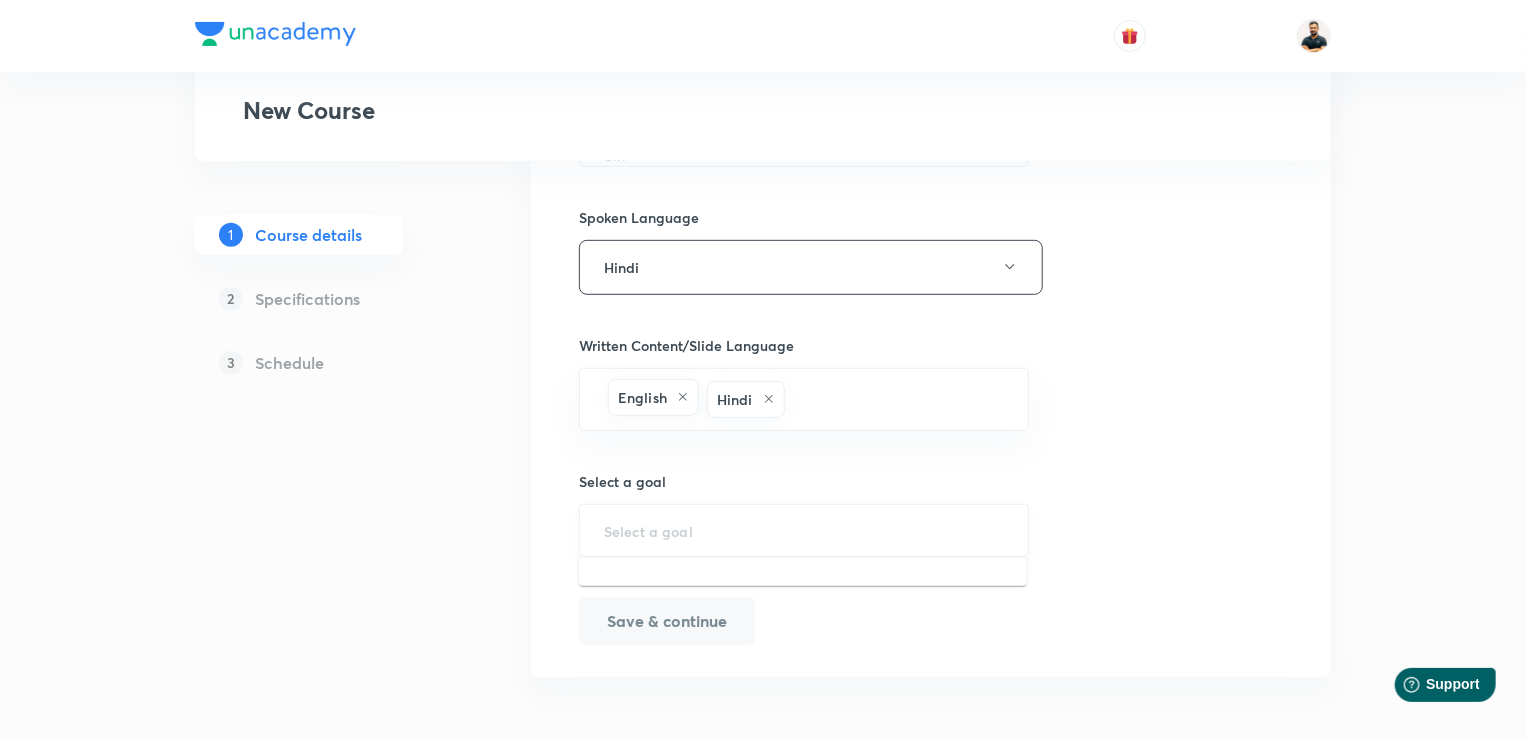 click at bounding box center (804, 530) 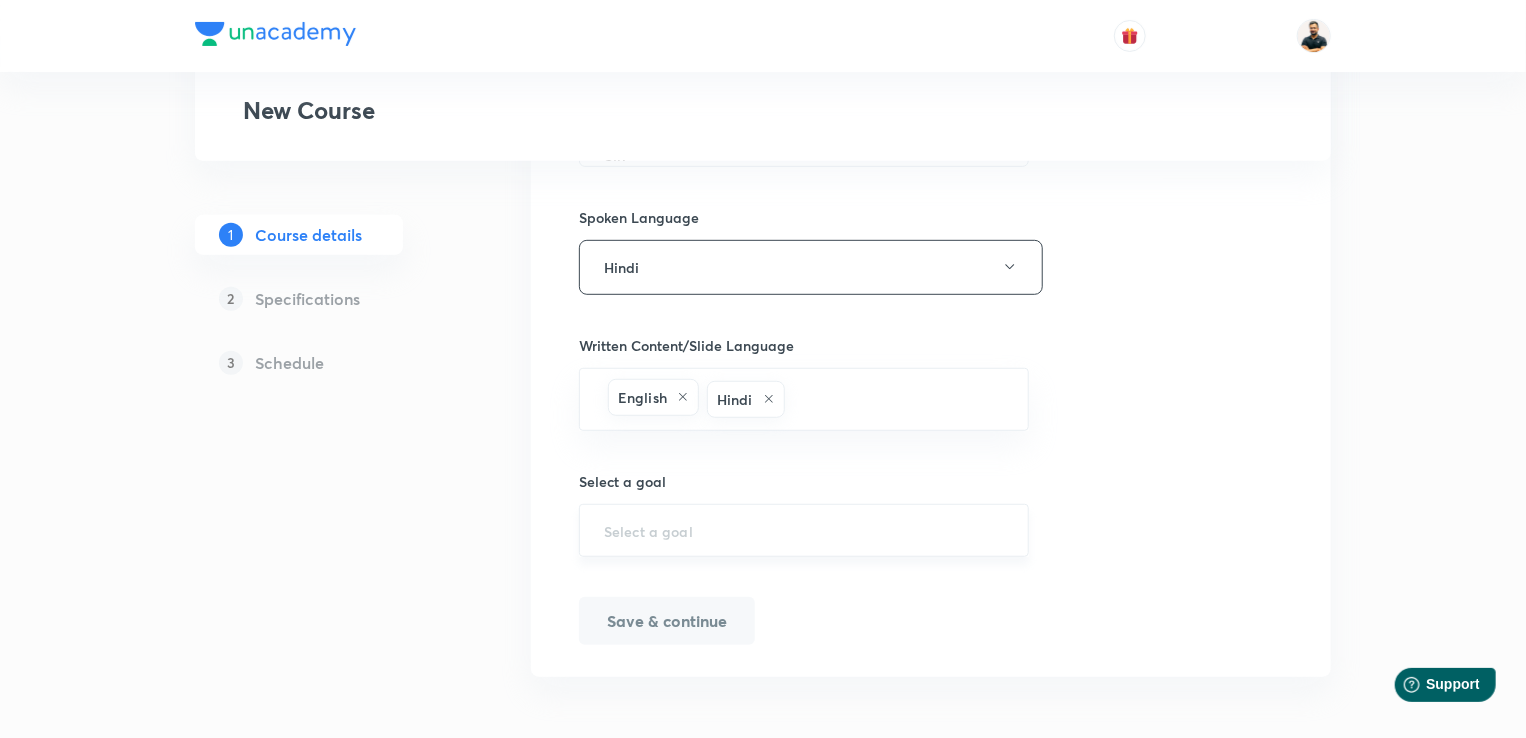 click at bounding box center [804, 530] 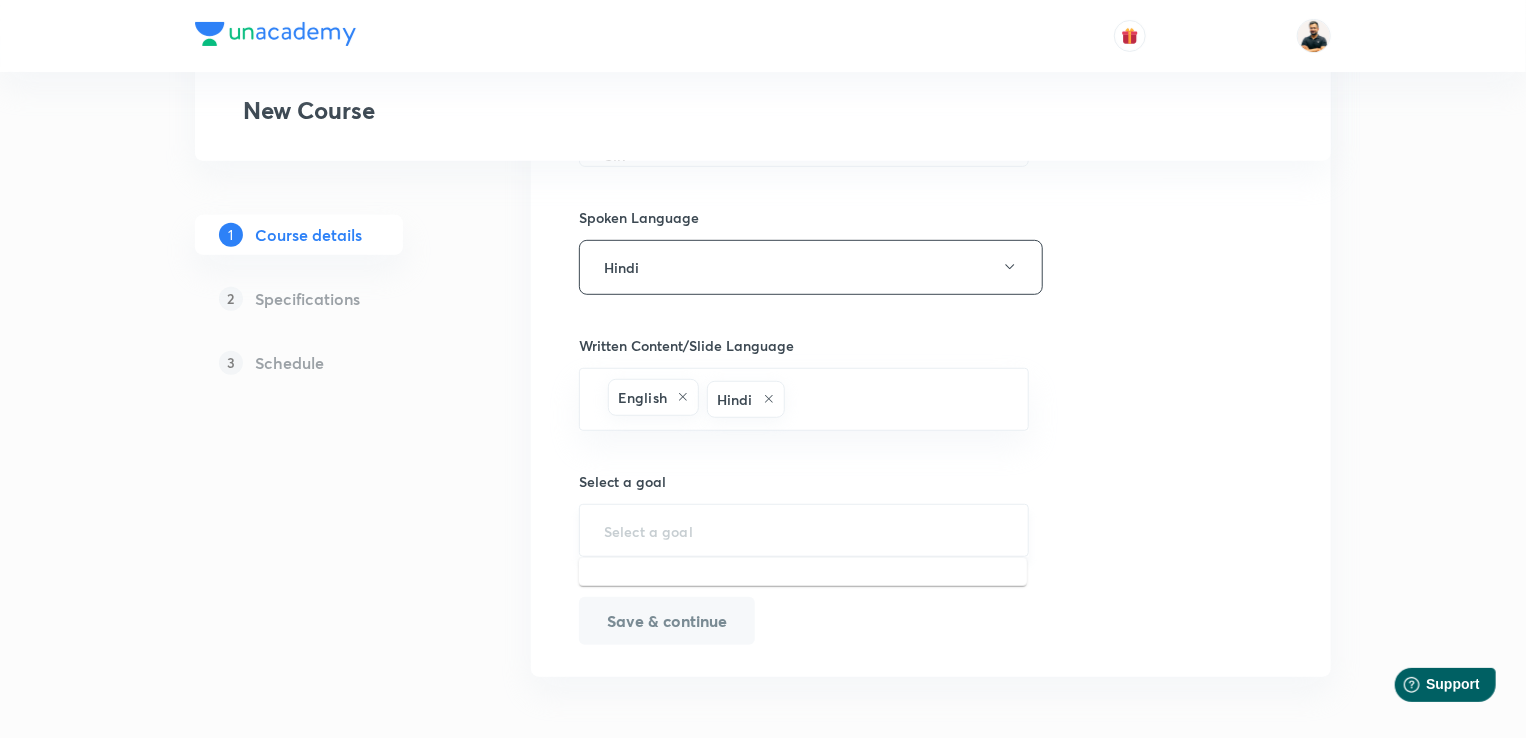 click at bounding box center [804, 530] 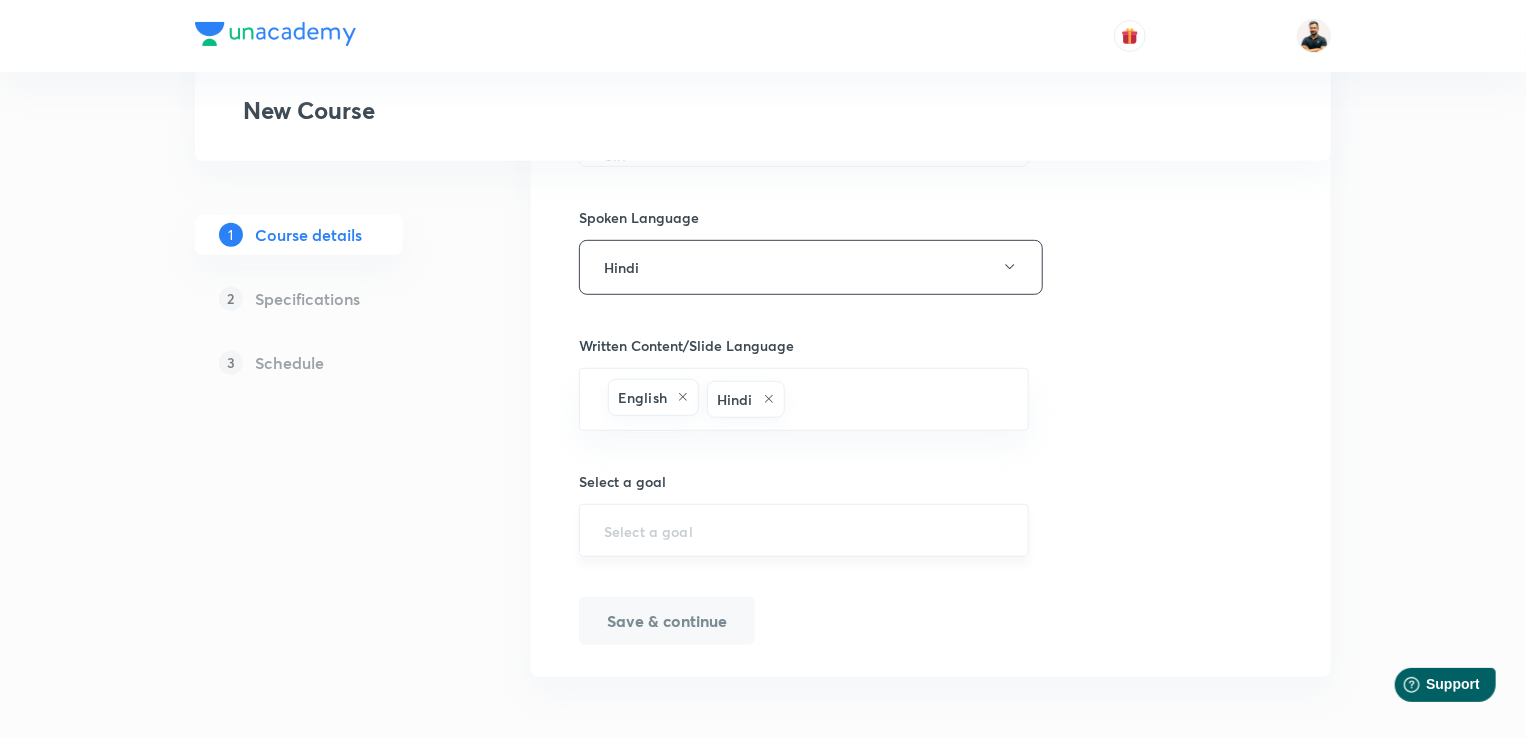 click at bounding box center (804, 530) 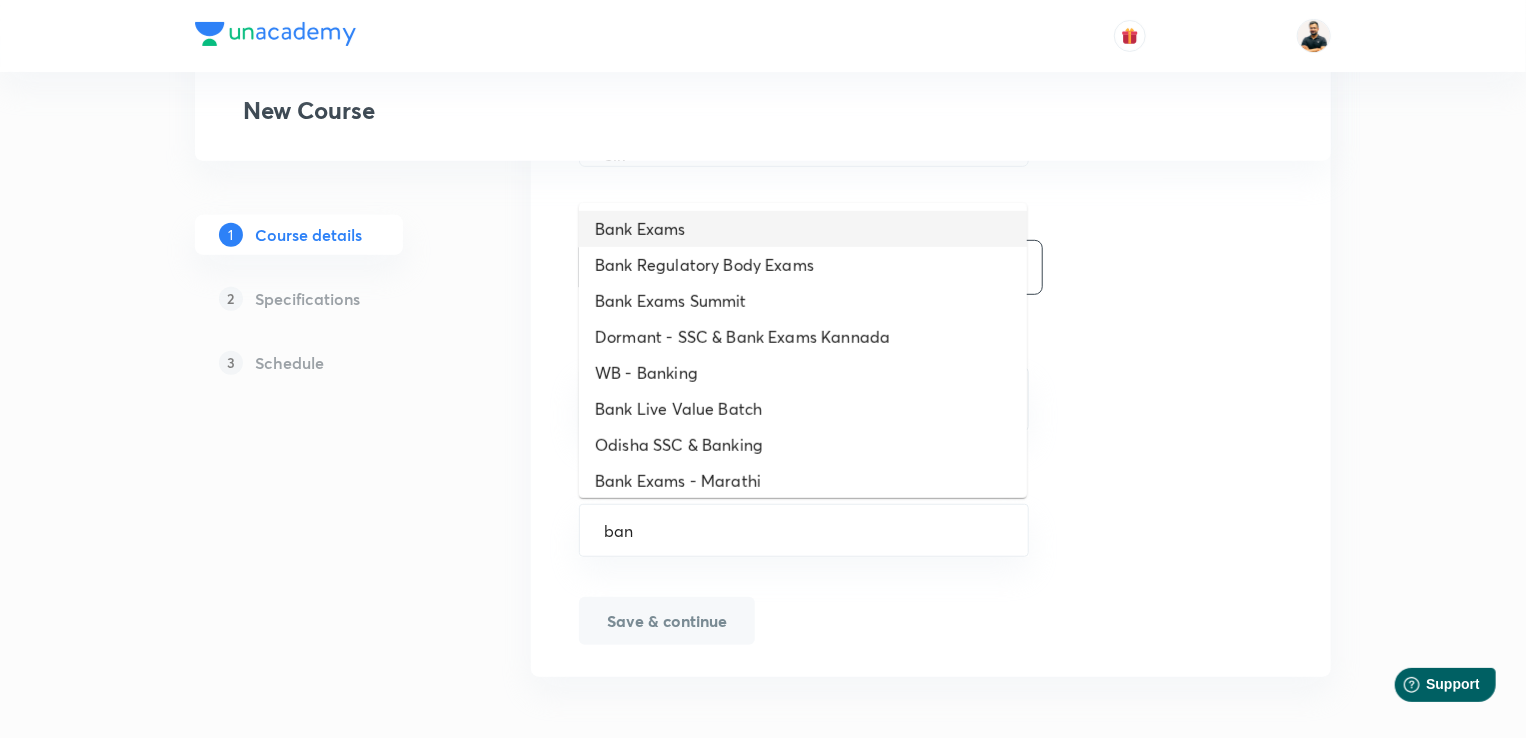 click on "Bank Exams" at bounding box center (803, 229) 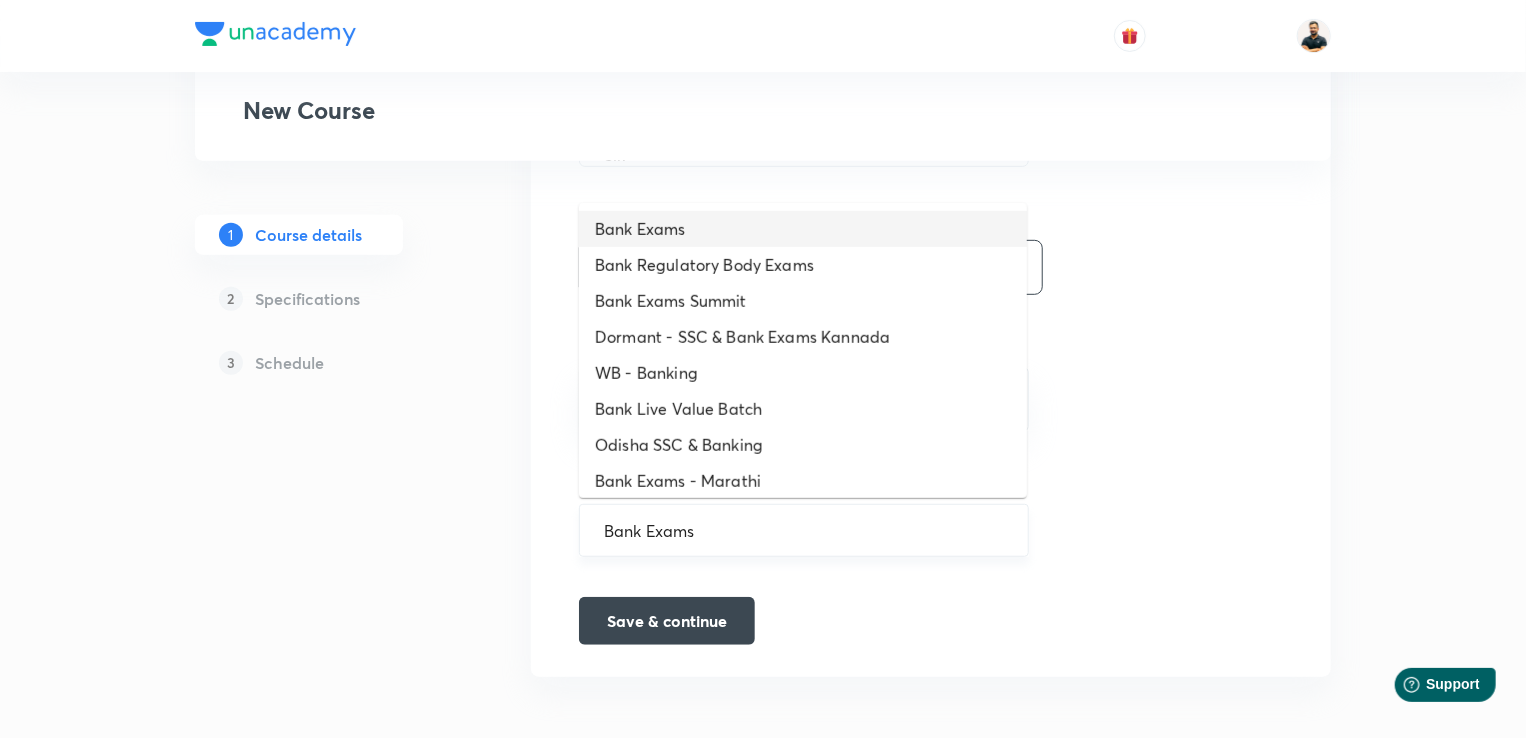 click on "Bank Exams" at bounding box center (804, 530) 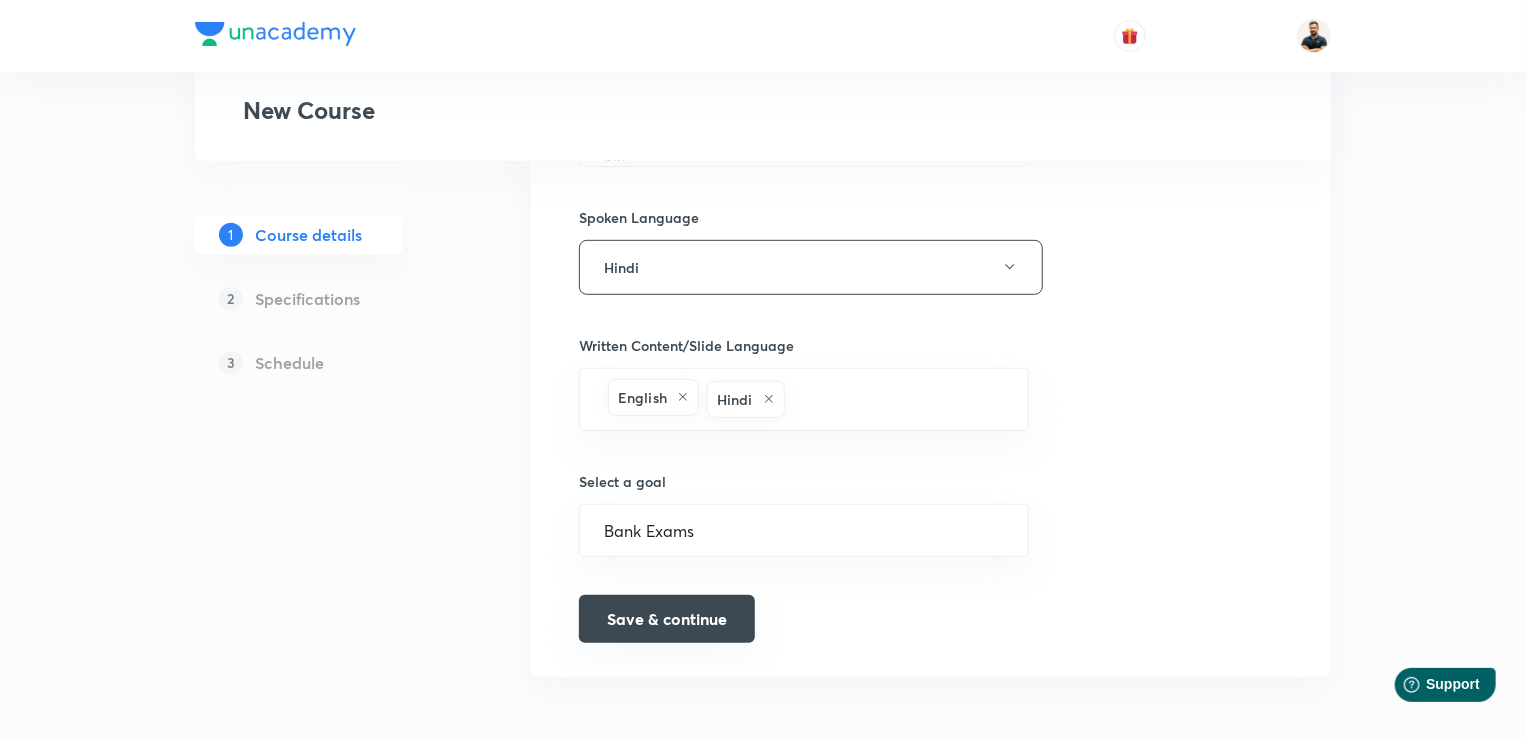 click on "Save & continue" at bounding box center [667, 619] 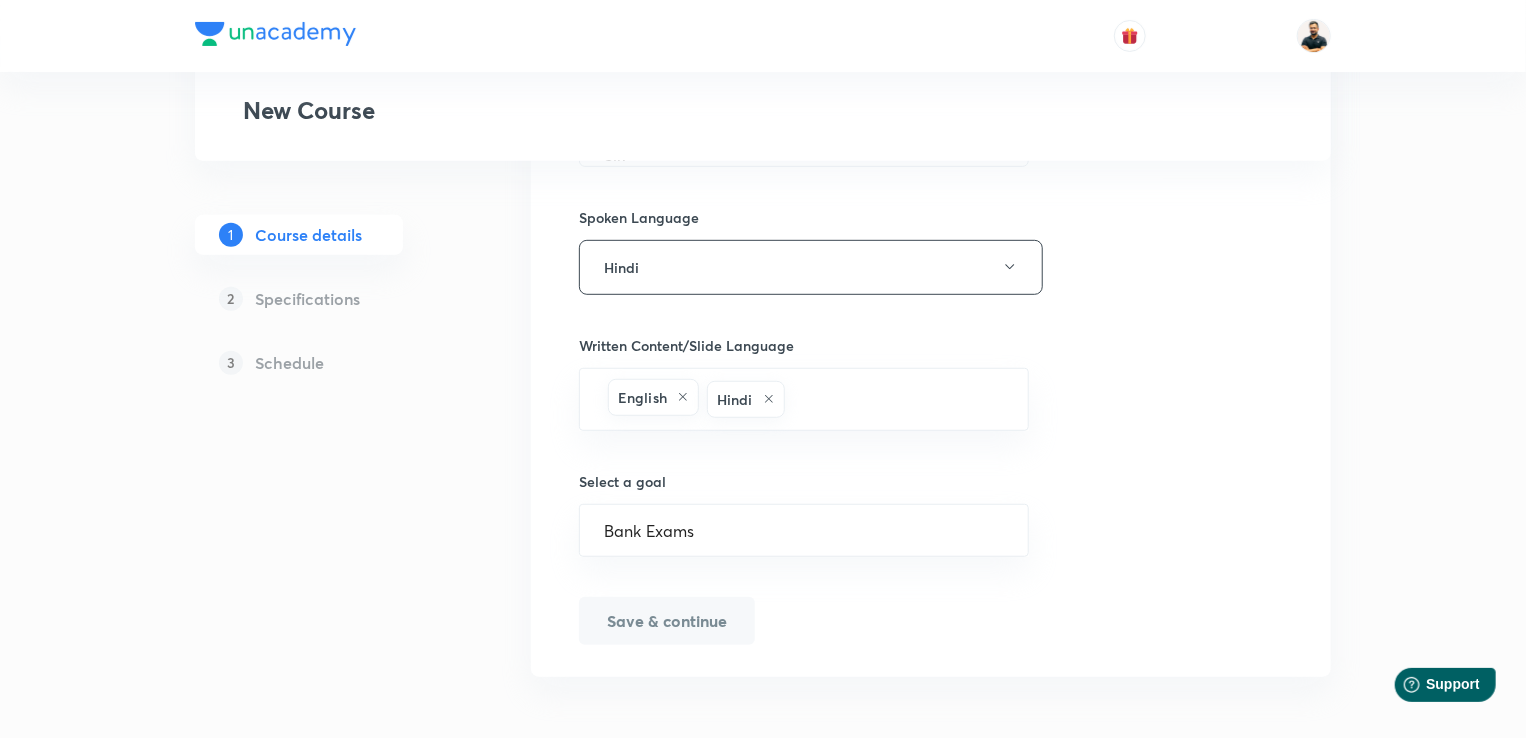 type on "AADHAR Foundation Batch for Quant (Pre + Mains) for all Banking Exams" 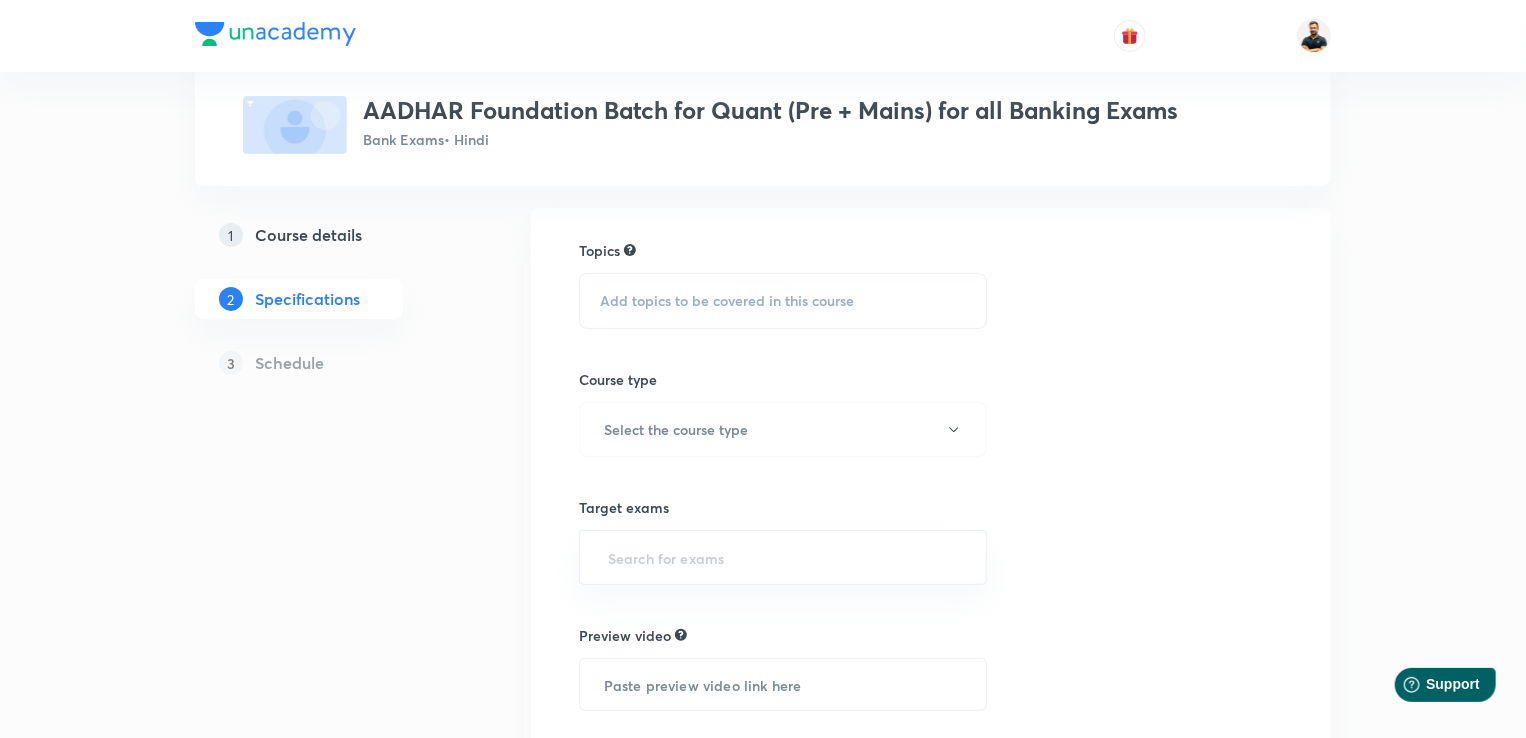 scroll, scrollTop: 128, scrollLeft: 0, axis: vertical 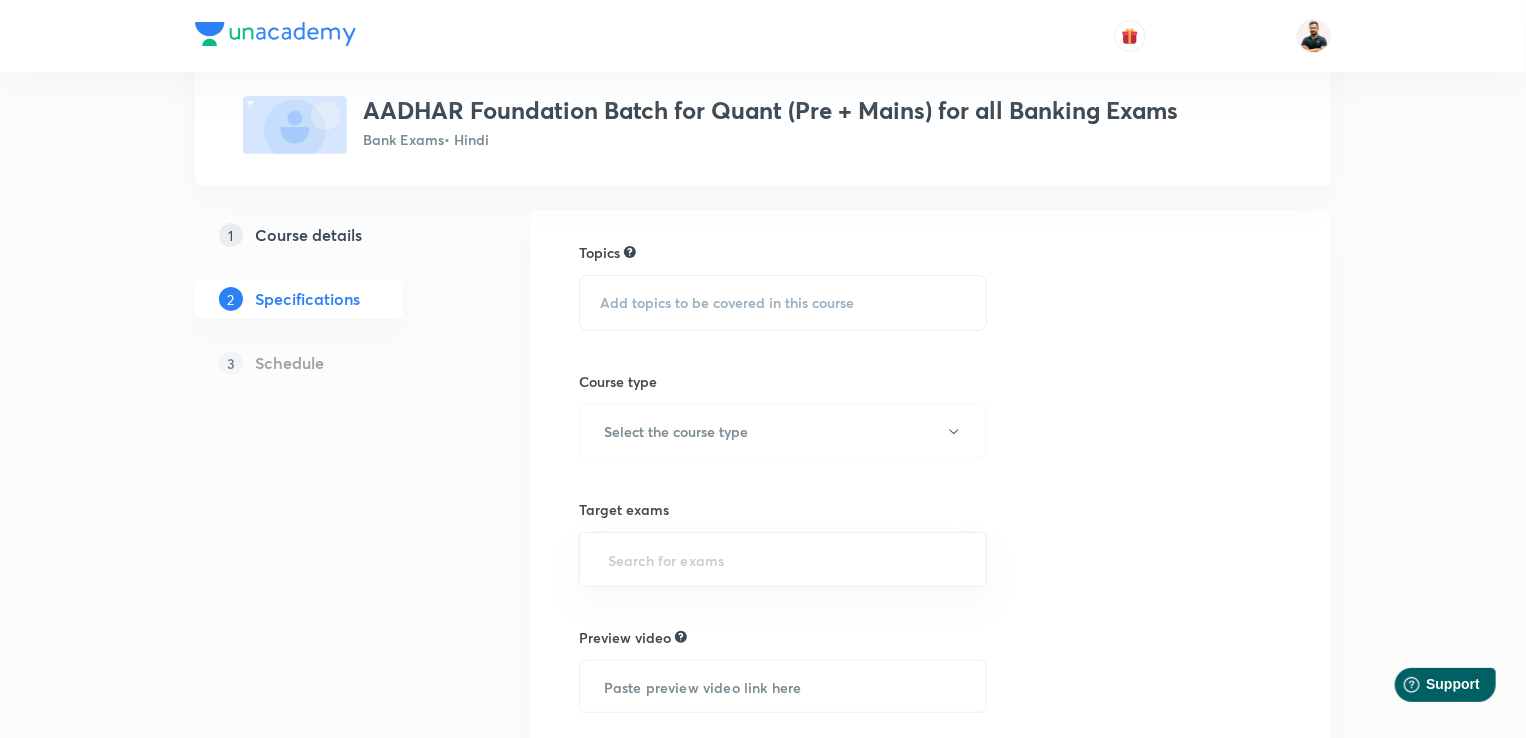 click on "Add topics to be covered in this course" at bounding box center (727, 303) 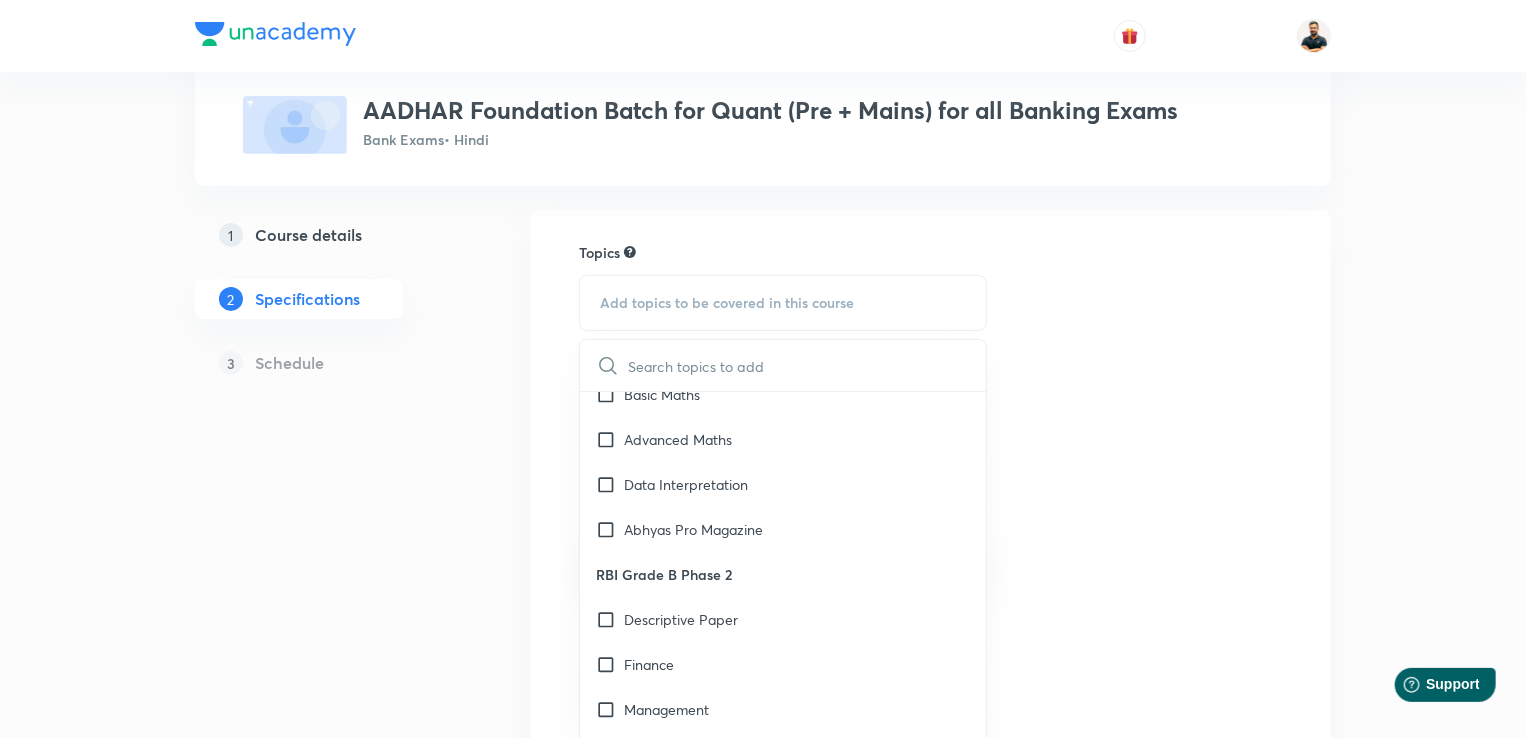scroll, scrollTop: 989, scrollLeft: 0, axis: vertical 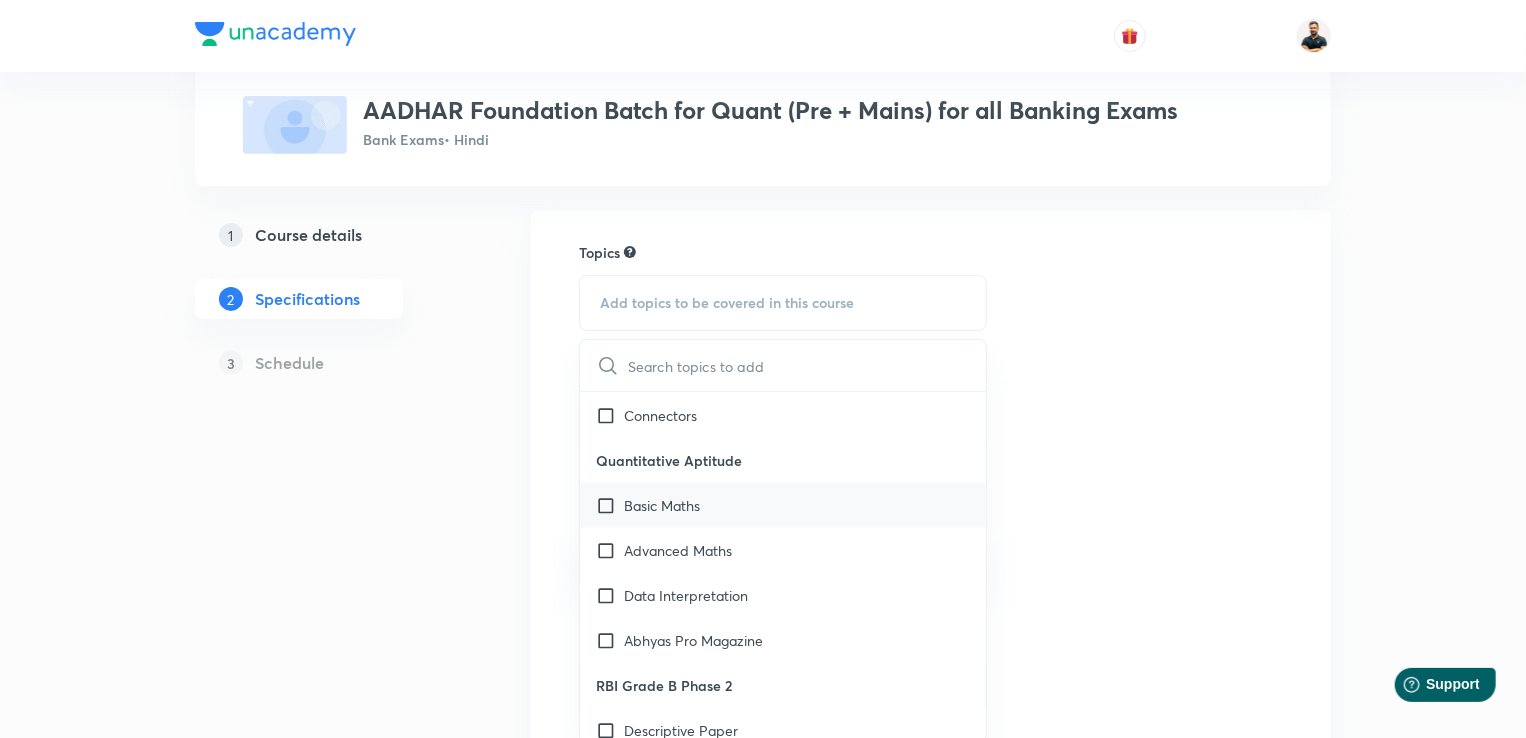 click at bounding box center (610, 505) 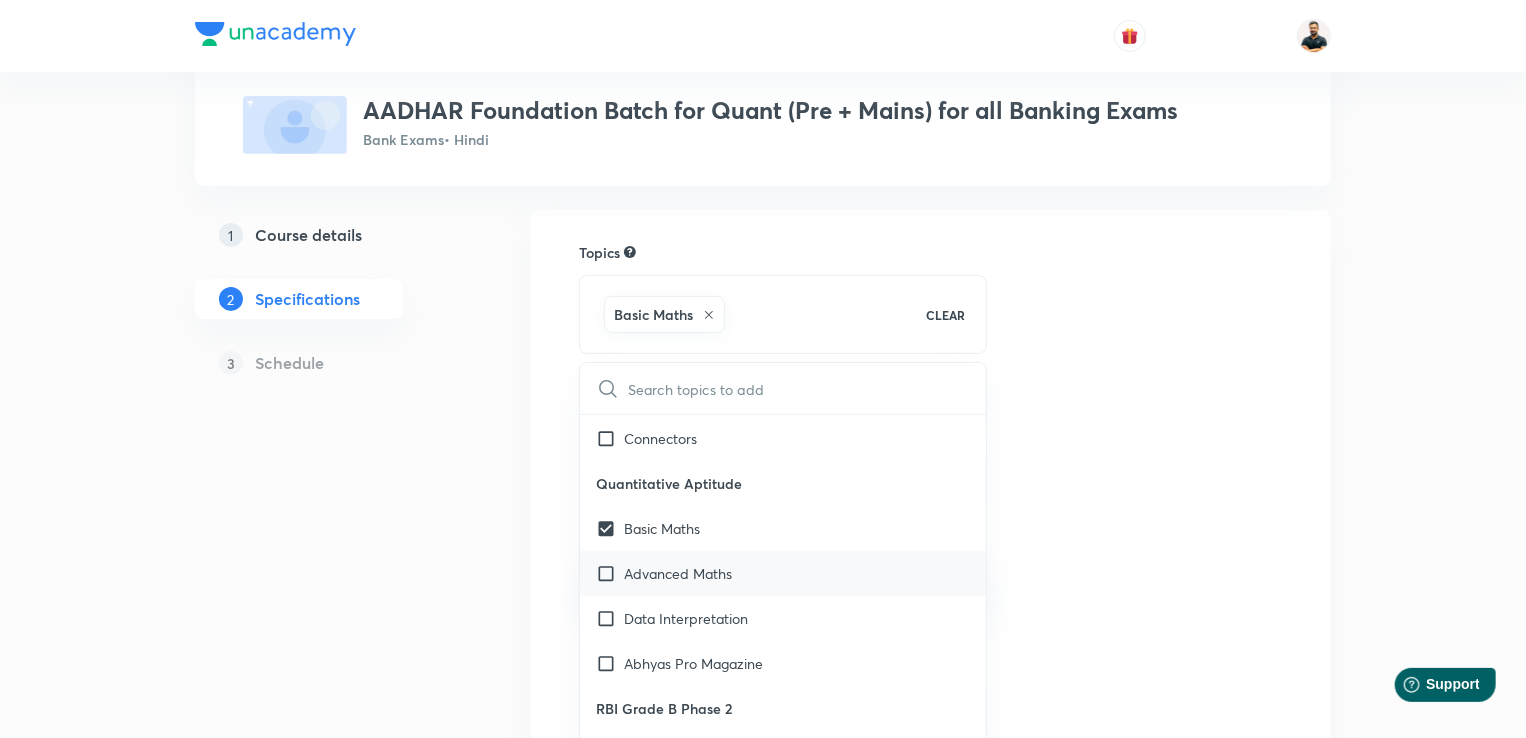 click at bounding box center [610, 573] 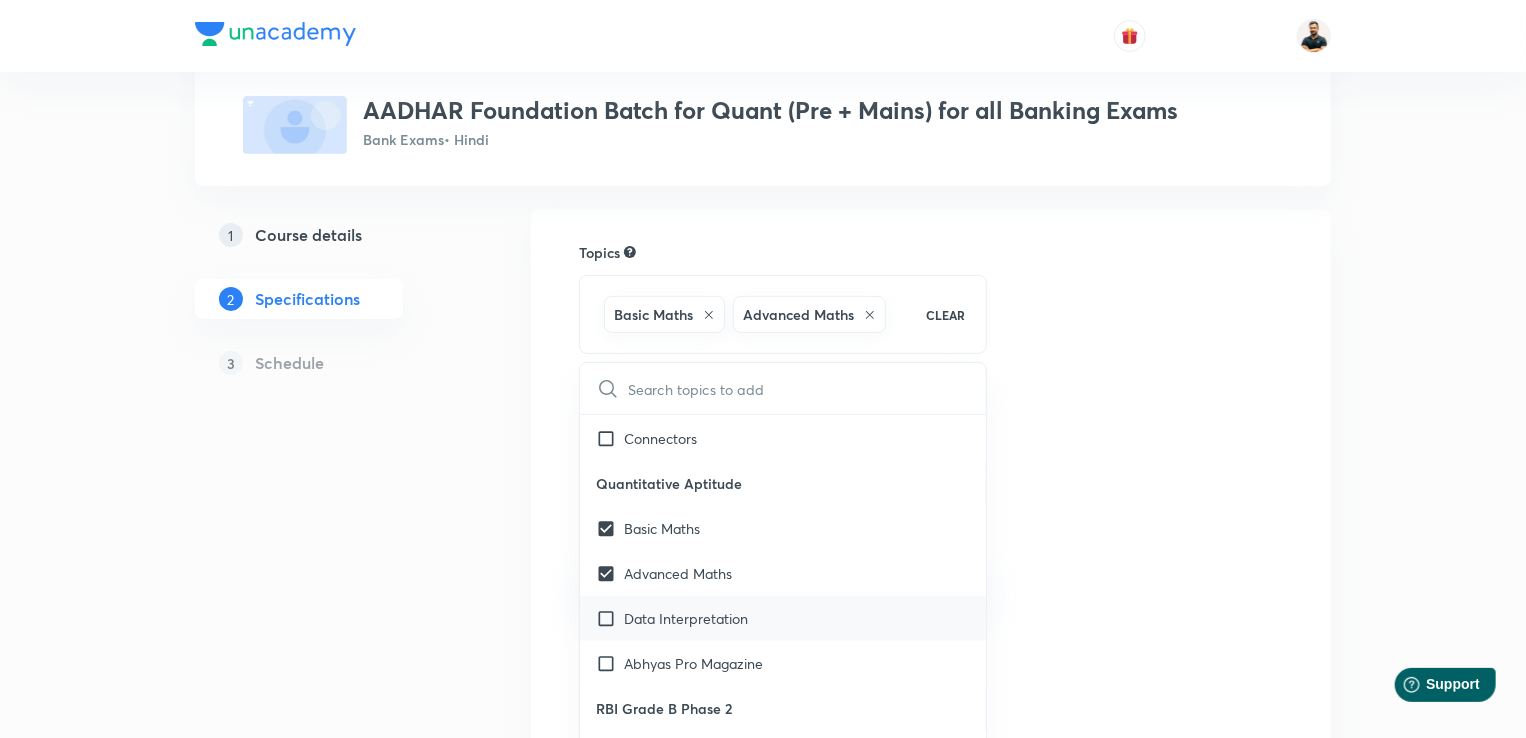 click at bounding box center (610, 618) 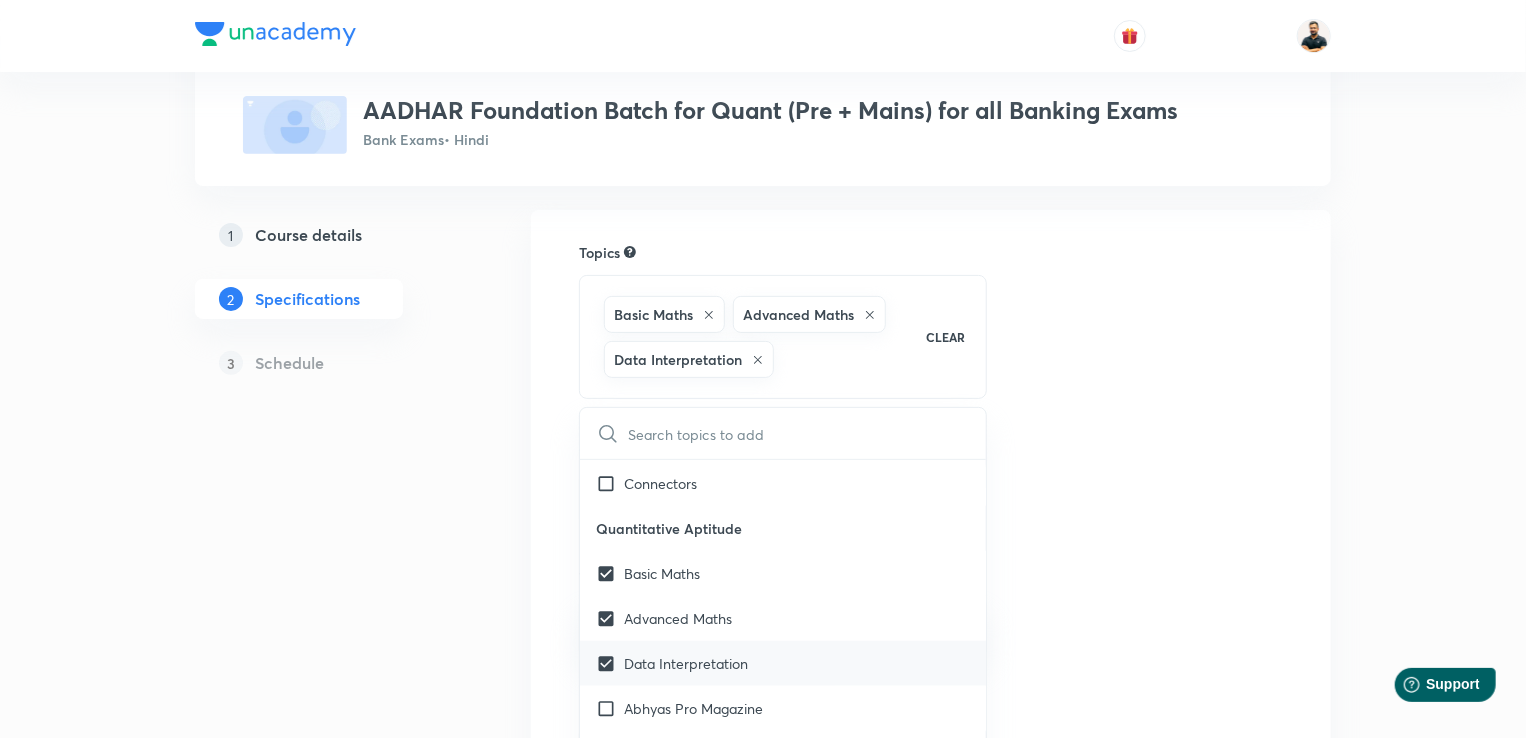 checkbox on "true" 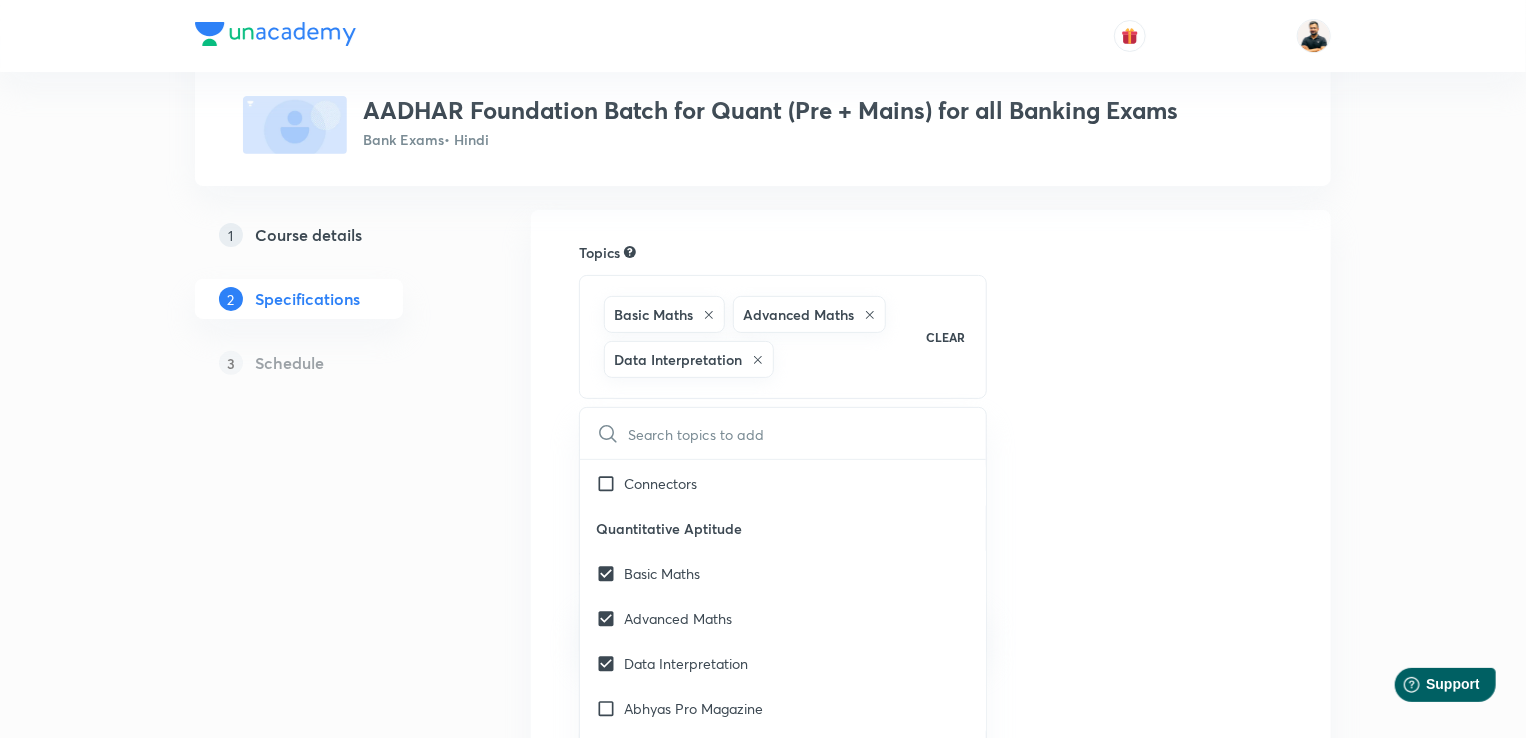 click on "Topics Basic Maths Advanced Maths Data Interpretation CLEAR ​ Practice and Strategy Preparation Strategy Practice Questions & Crash Course Reasoning Verbal Reasoning Logical Reasoning Non-Verbal Reasoning Awareness Economics & Social Issues Banking Awareness General Knowledge Current Affairs Computer Awareness Agriculture & Rural Development Current Affairs Static GK Hindi Hindi (हिंदी) English Language Grammar/Sentence Correction Vocabulary Reading Comprehension Connectors Quantitative Aptitude Basic Maths Advanced Maths Data Interpretation Abhyas Pro Magazine RBI Grade B Phase 2 Descriptive Paper Finance Management Economic & Social Issues Practice Questions & Crash Course Batches SBI PO/Clerk IBPS PO/Clerk RBI Grade B Law Law HR/personnel HR/personnel Agriculture Agriculture Financial Awareness Finance Postal Knowledge Postage Manual Volume VII Post Office Guide Part I Rajasthan Specific Topics History of Rajasthan Art & Culture Tradition & Heritage Polity of Rajasthan Economy of Rajasthan ​" at bounding box center (931, 555) 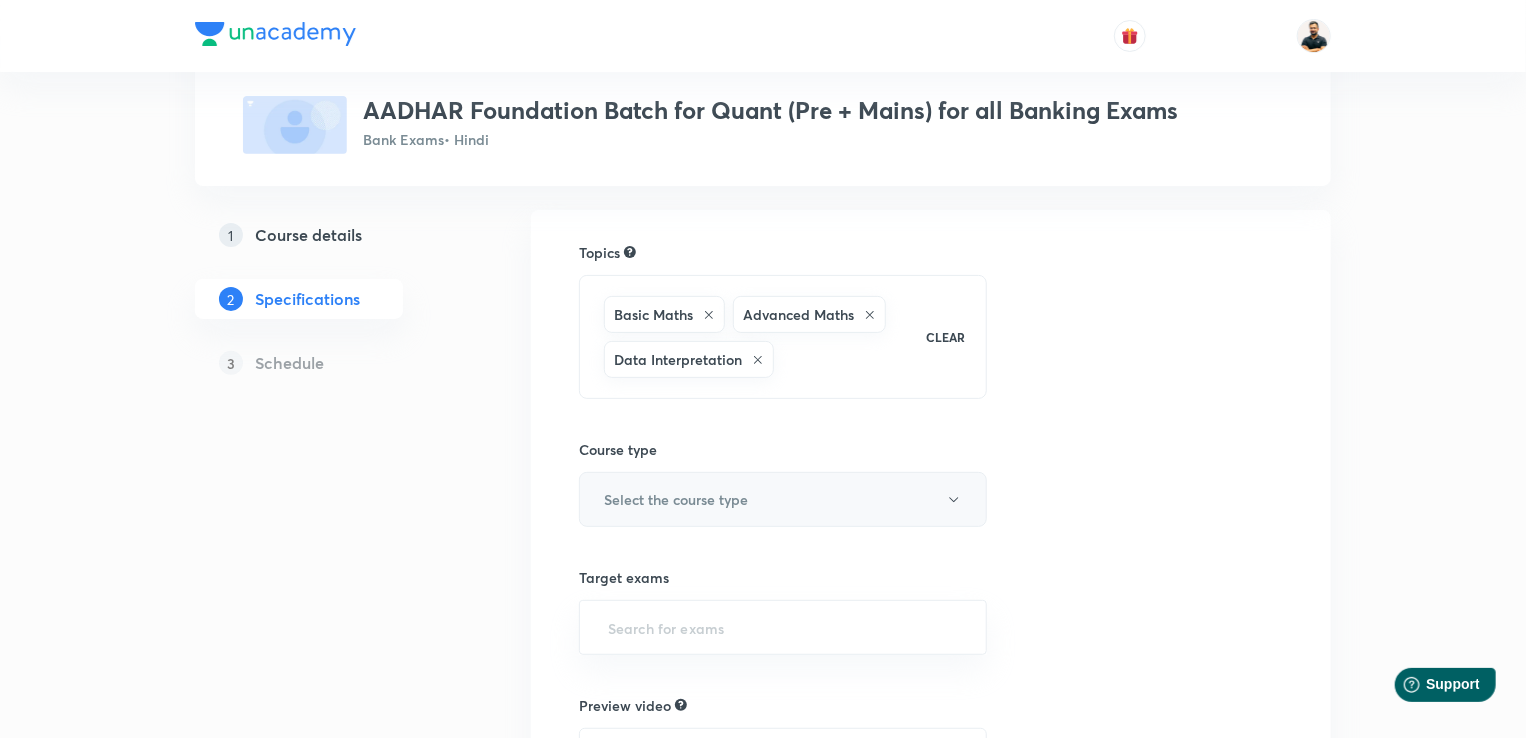 click on "Select the course type" at bounding box center [783, 499] 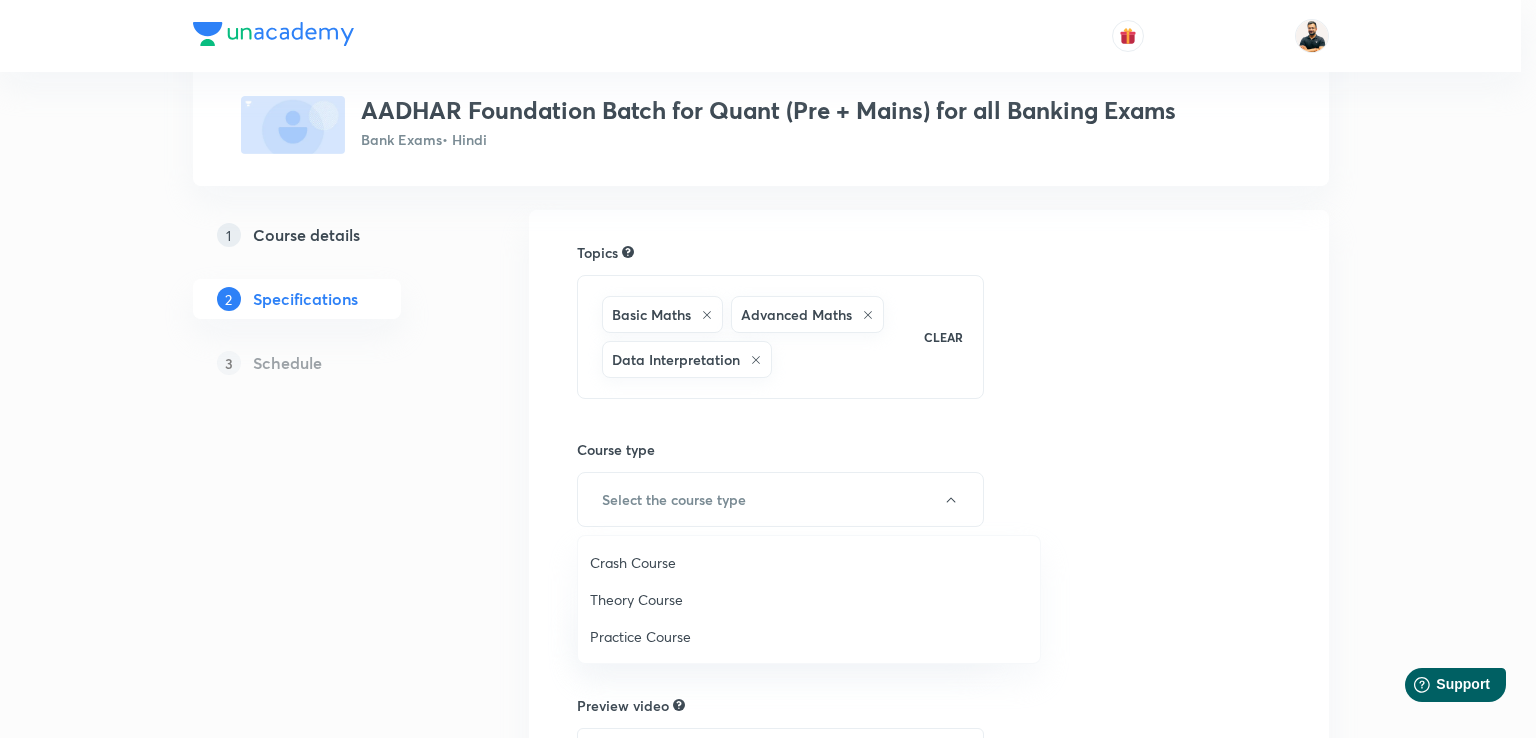 click on "Crash Course" at bounding box center [809, 562] 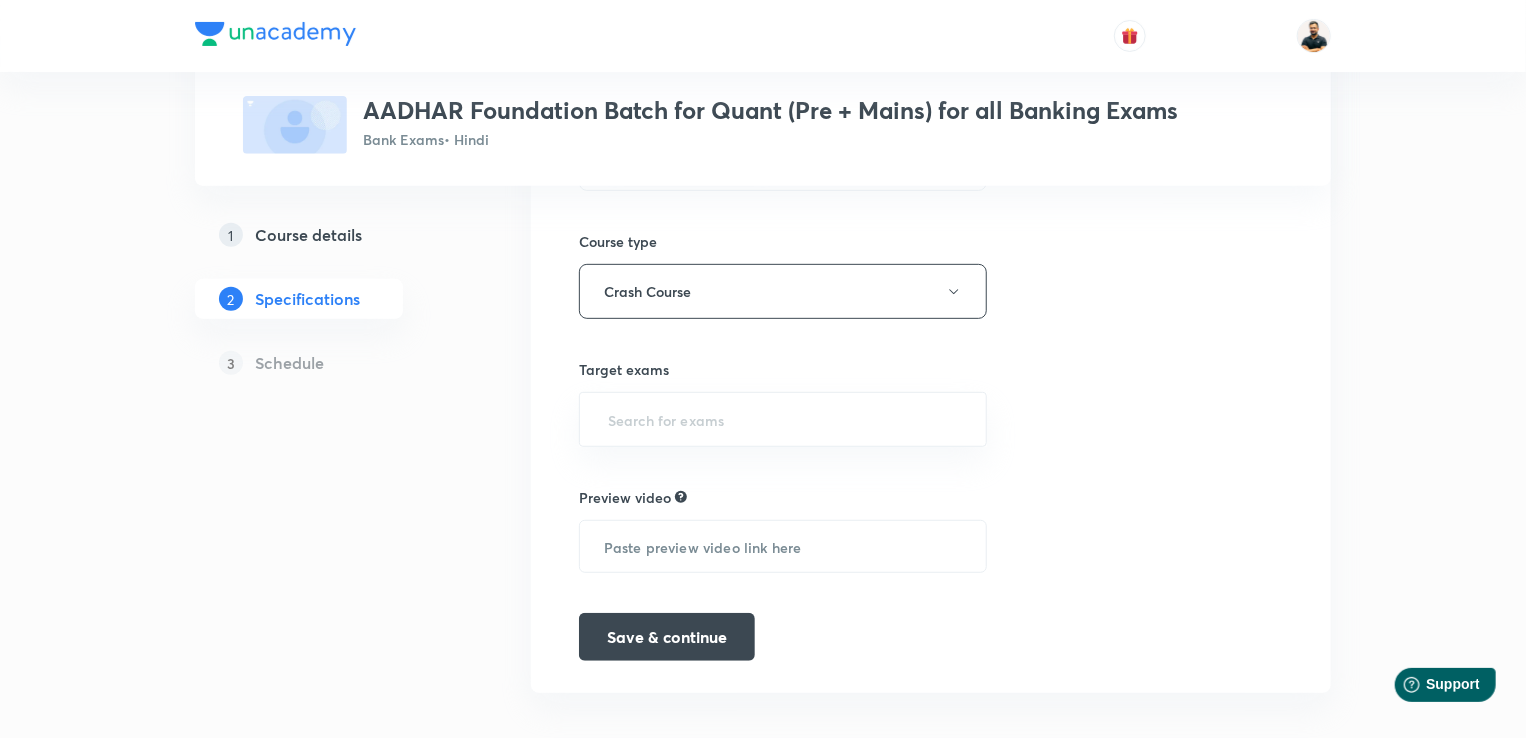 scroll, scrollTop: 352, scrollLeft: 0, axis: vertical 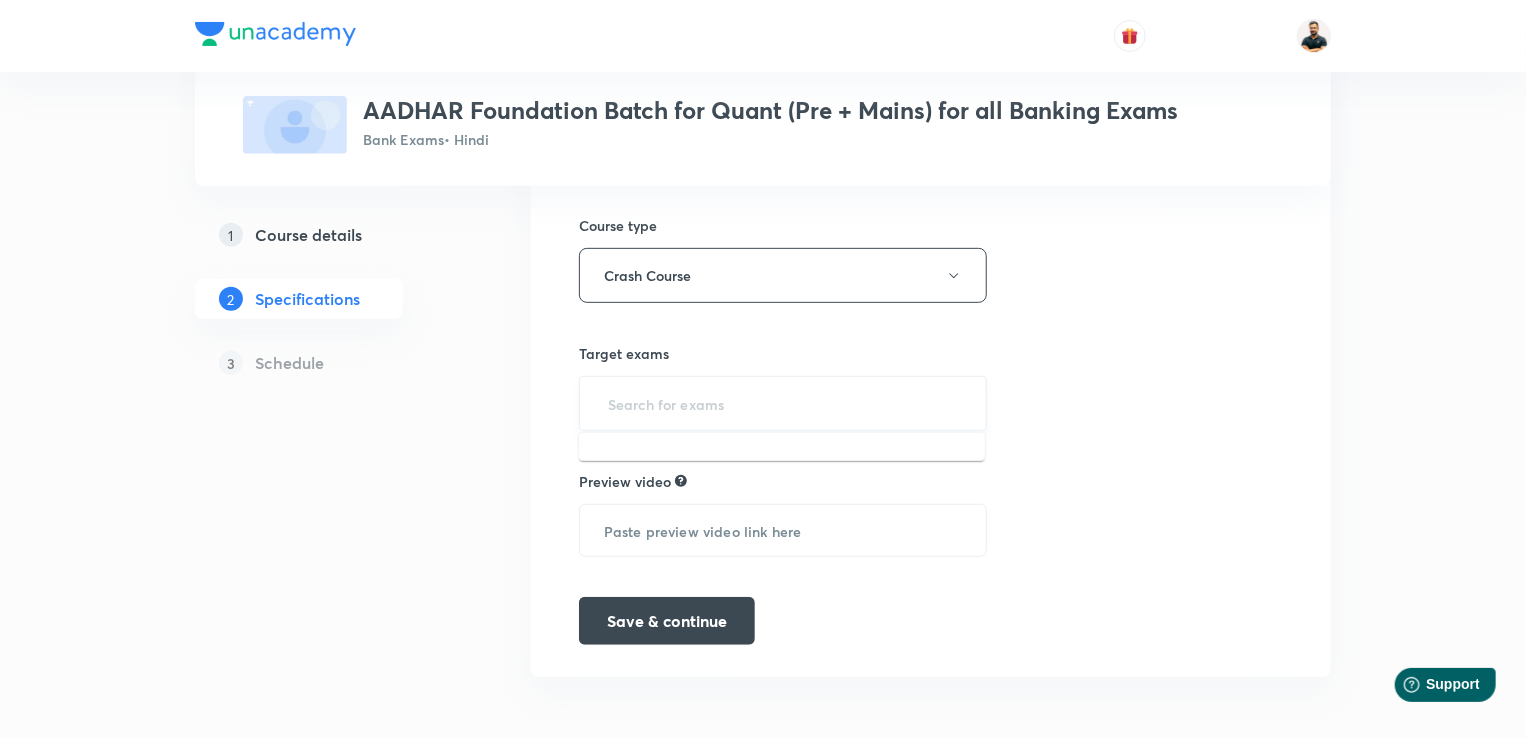 click at bounding box center [783, 403] 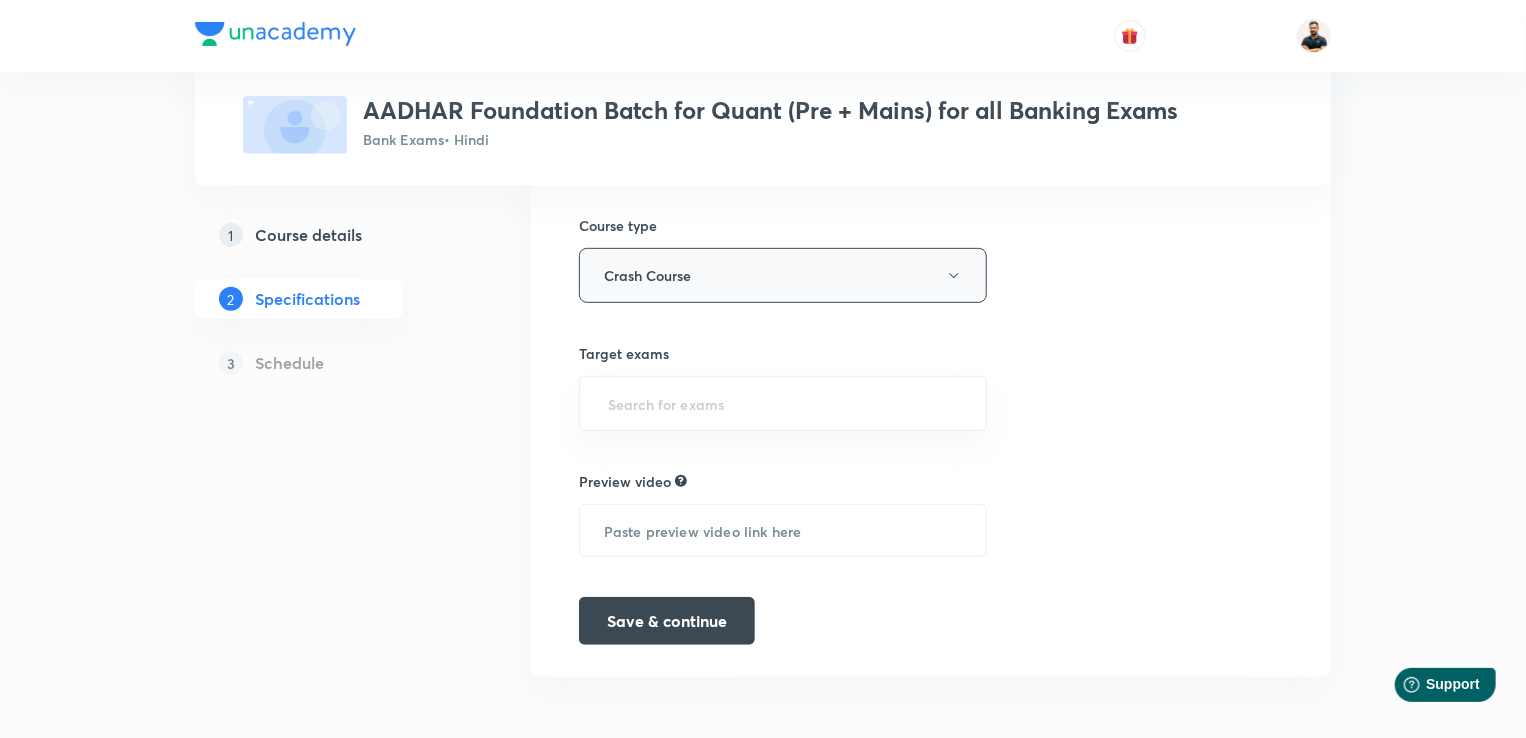 click on "Crash Course" at bounding box center (783, 275) 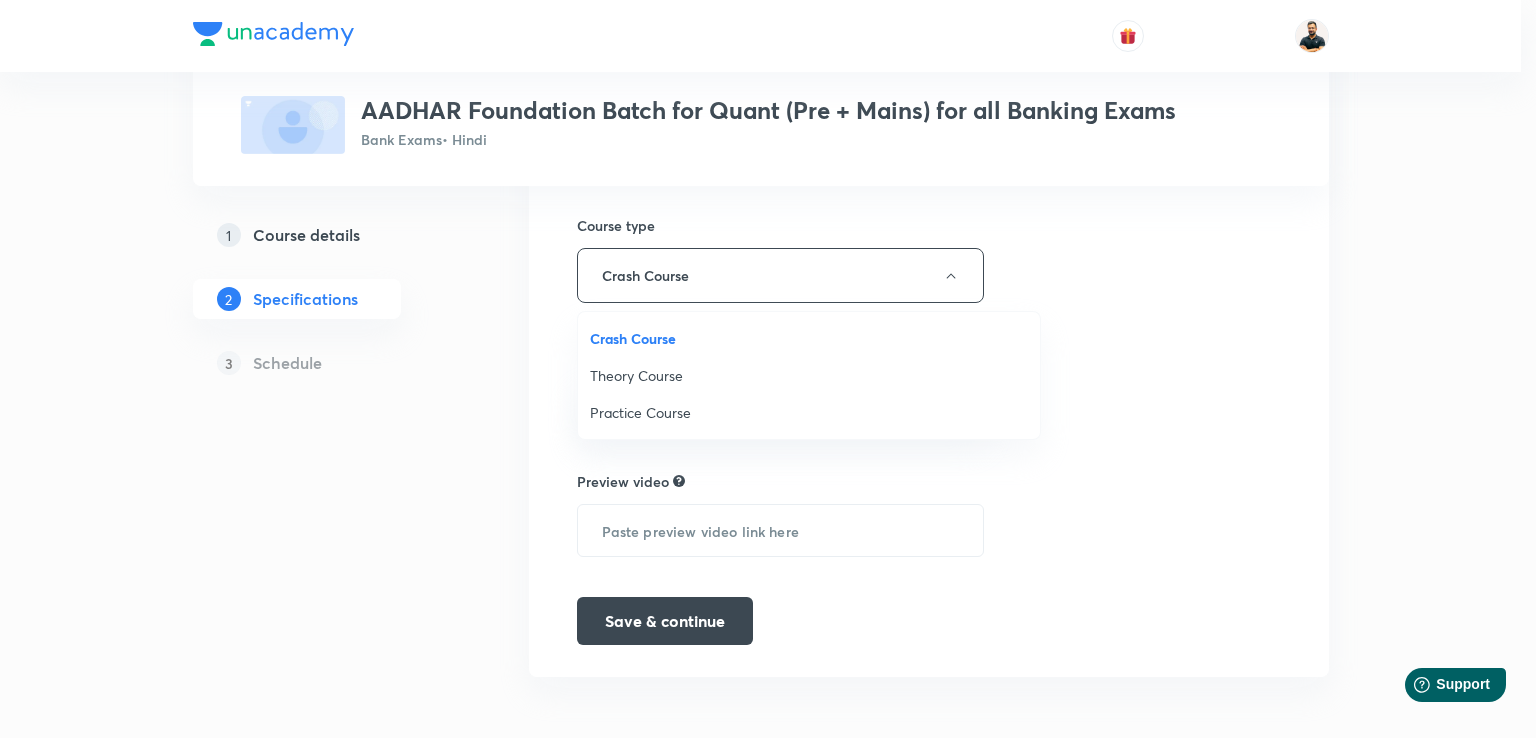 click on "Practice Course" at bounding box center [809, 412] 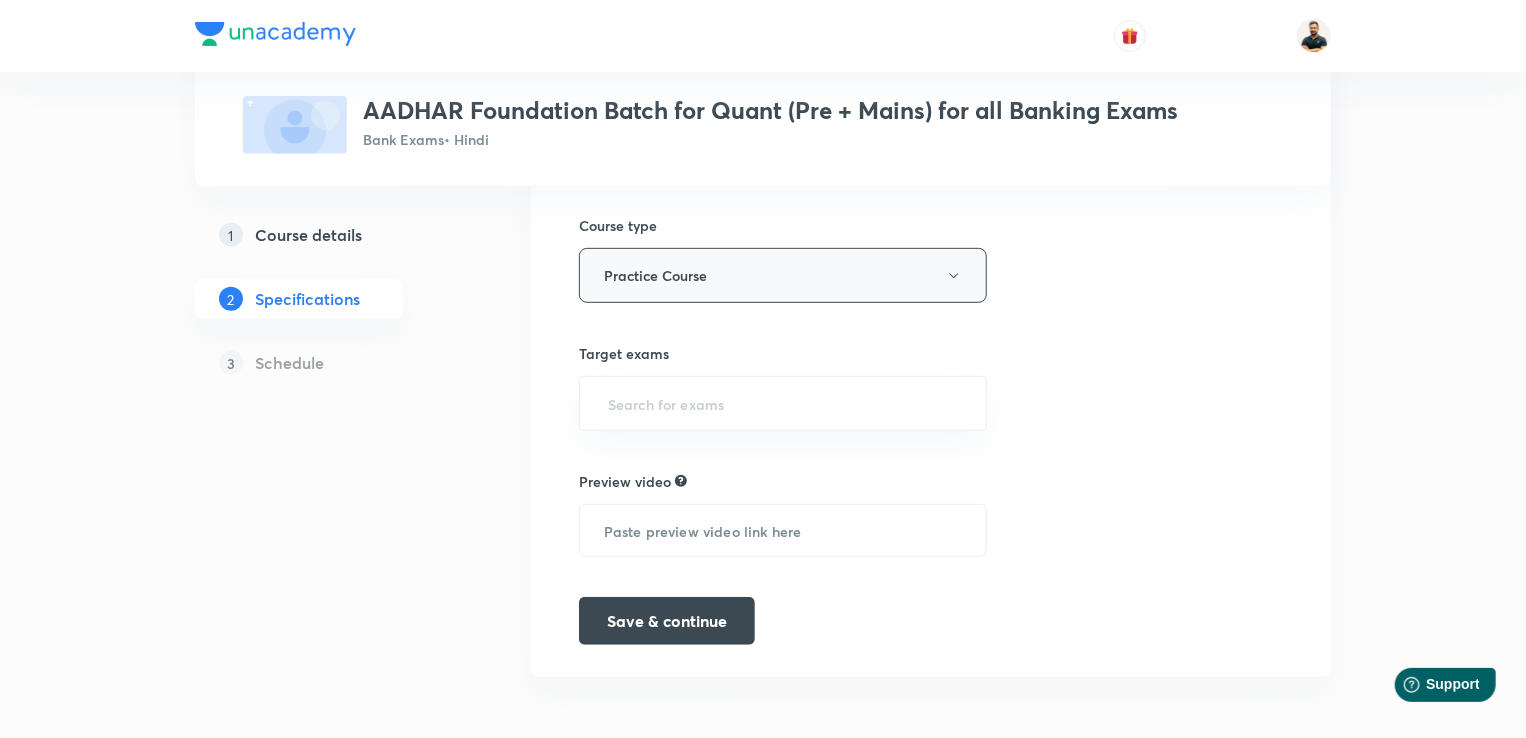click on "Practice Course" at bounding box center (783, 275) 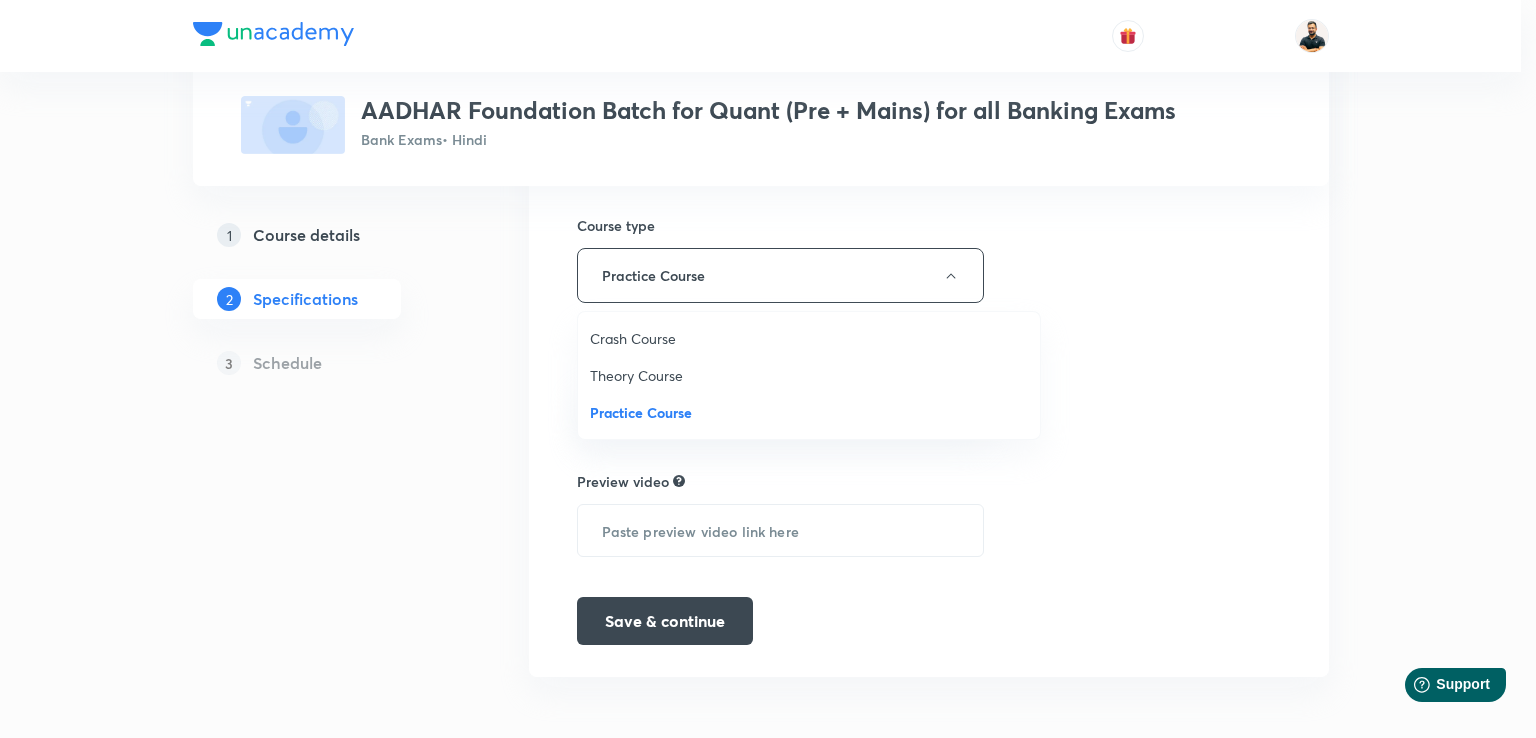 click on "Theory Course" at bounding box center (809, 375) 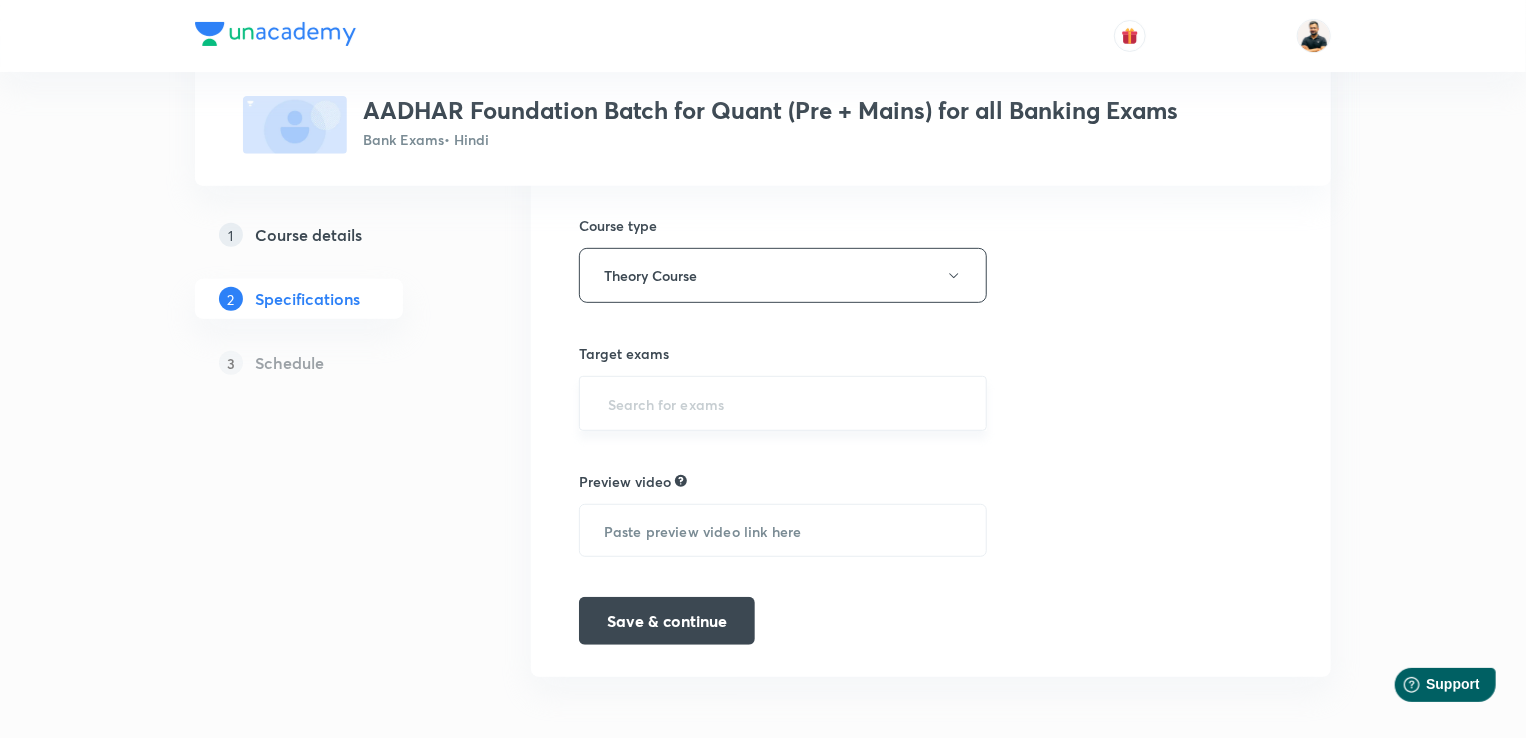 click at bounding box center (783, 403) 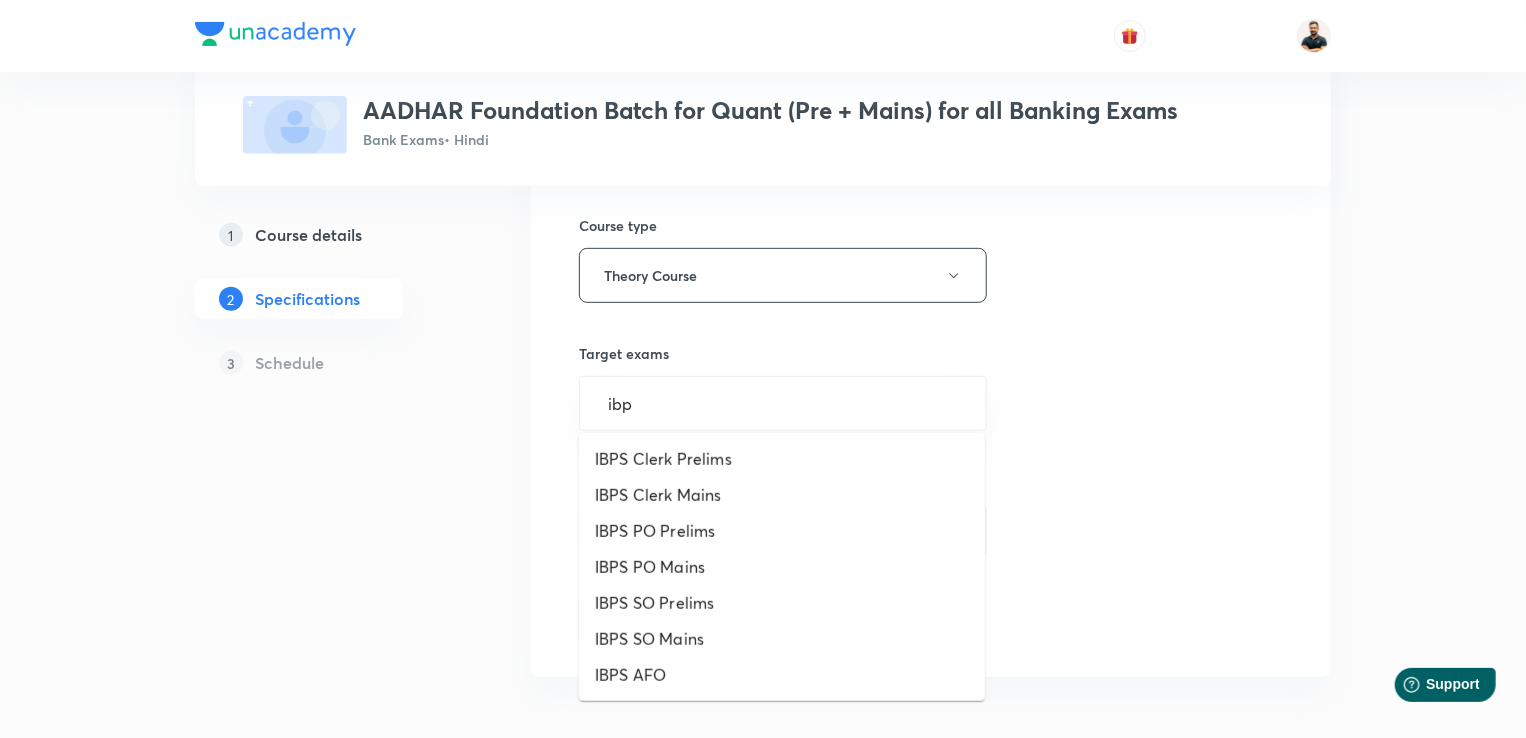 type on "ibps" 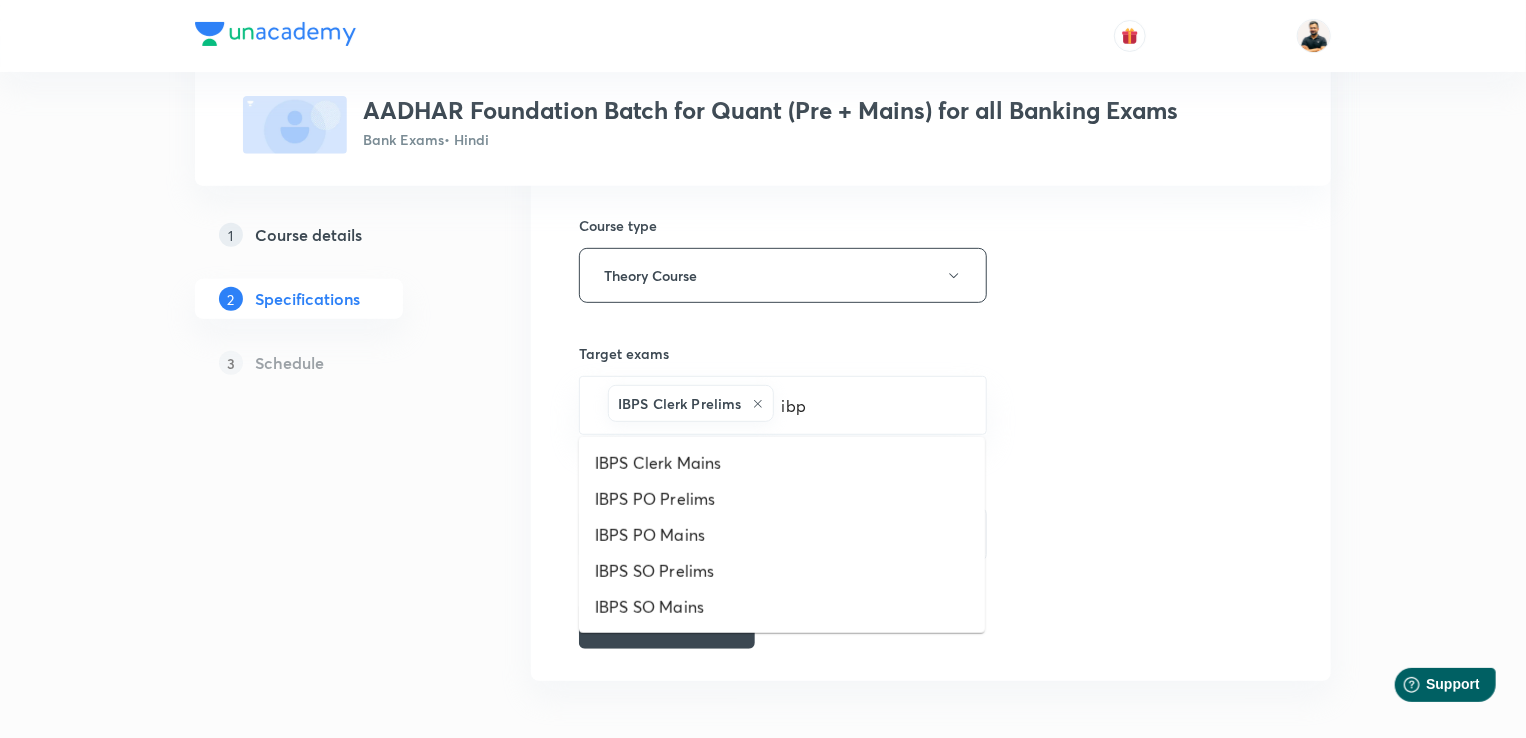 type on "ibps" 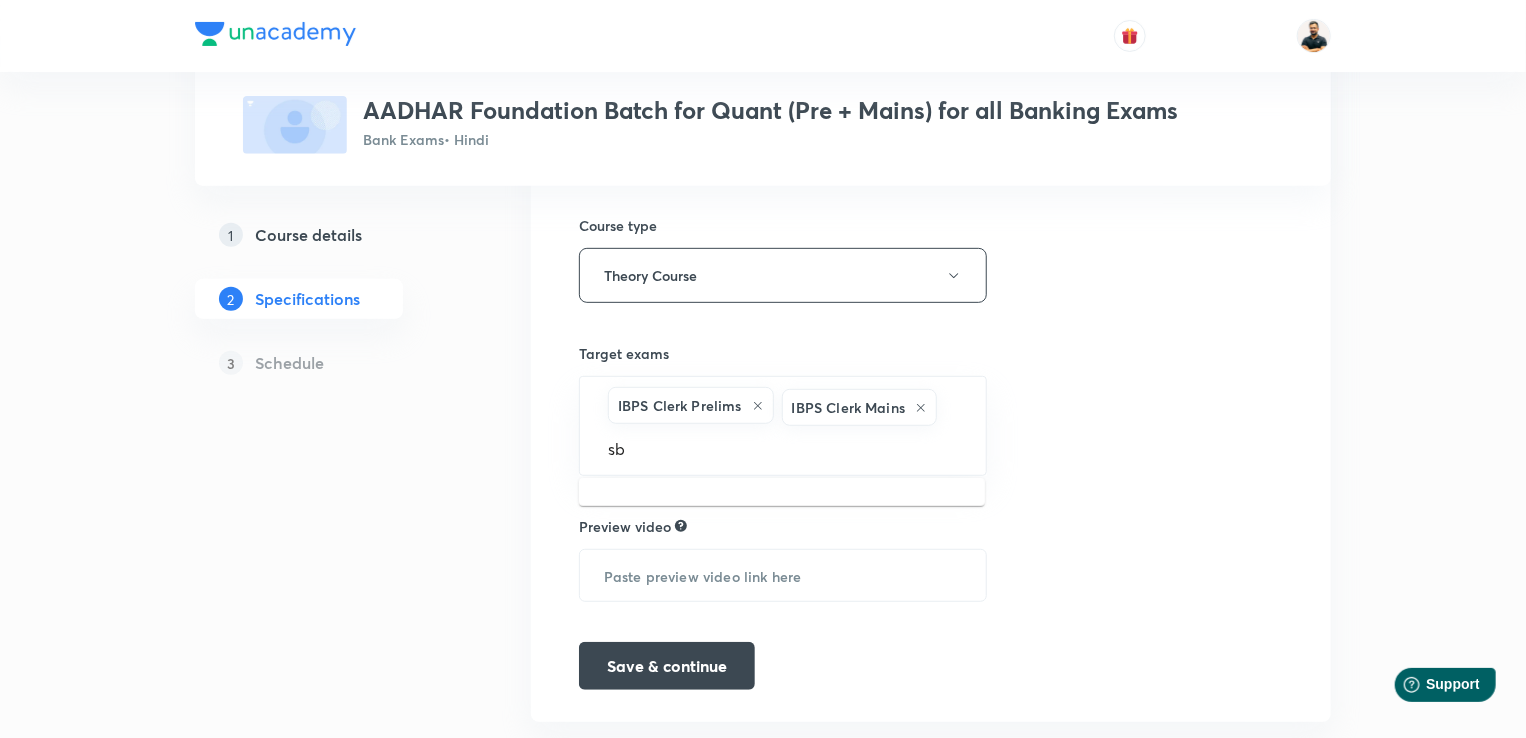 type on "sbi" 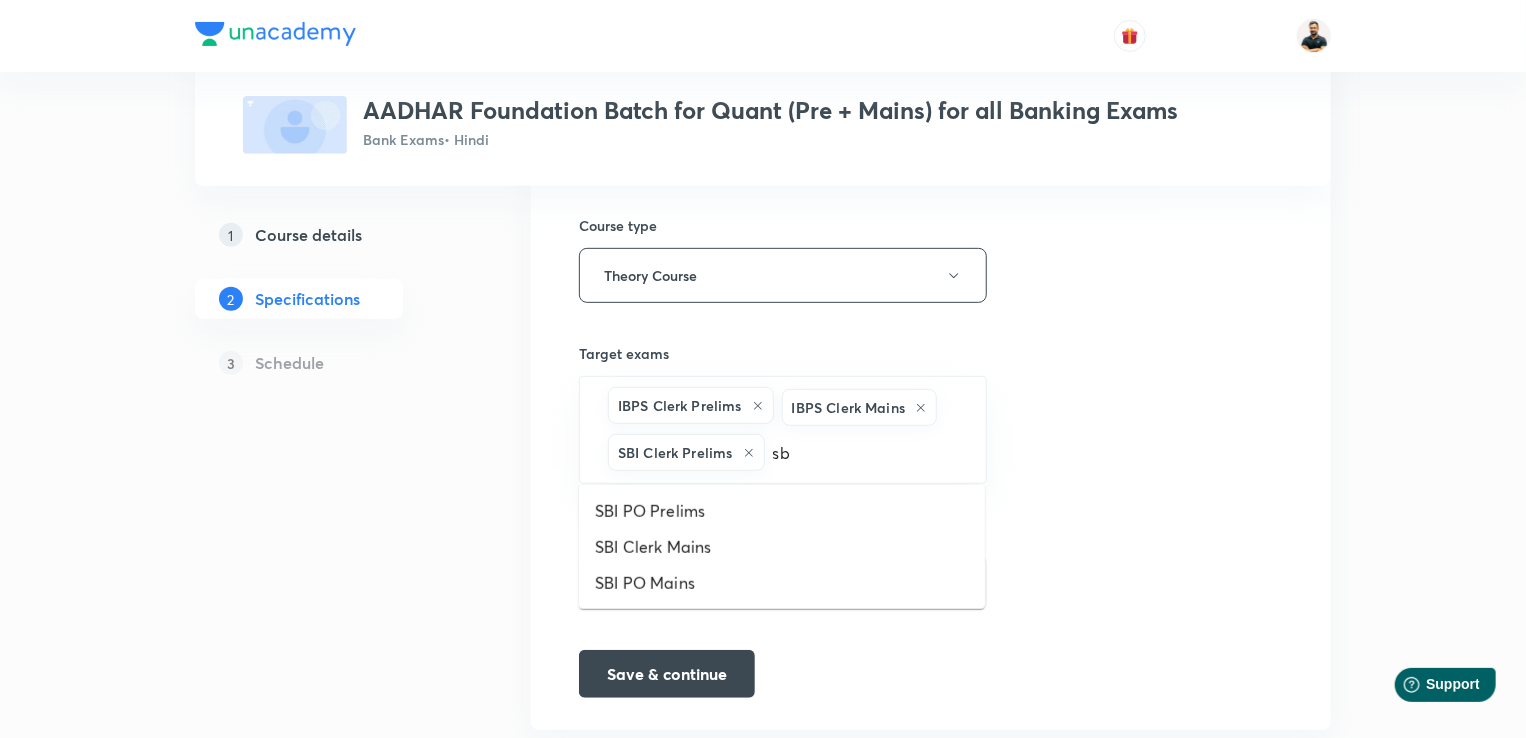 type on "sbi" 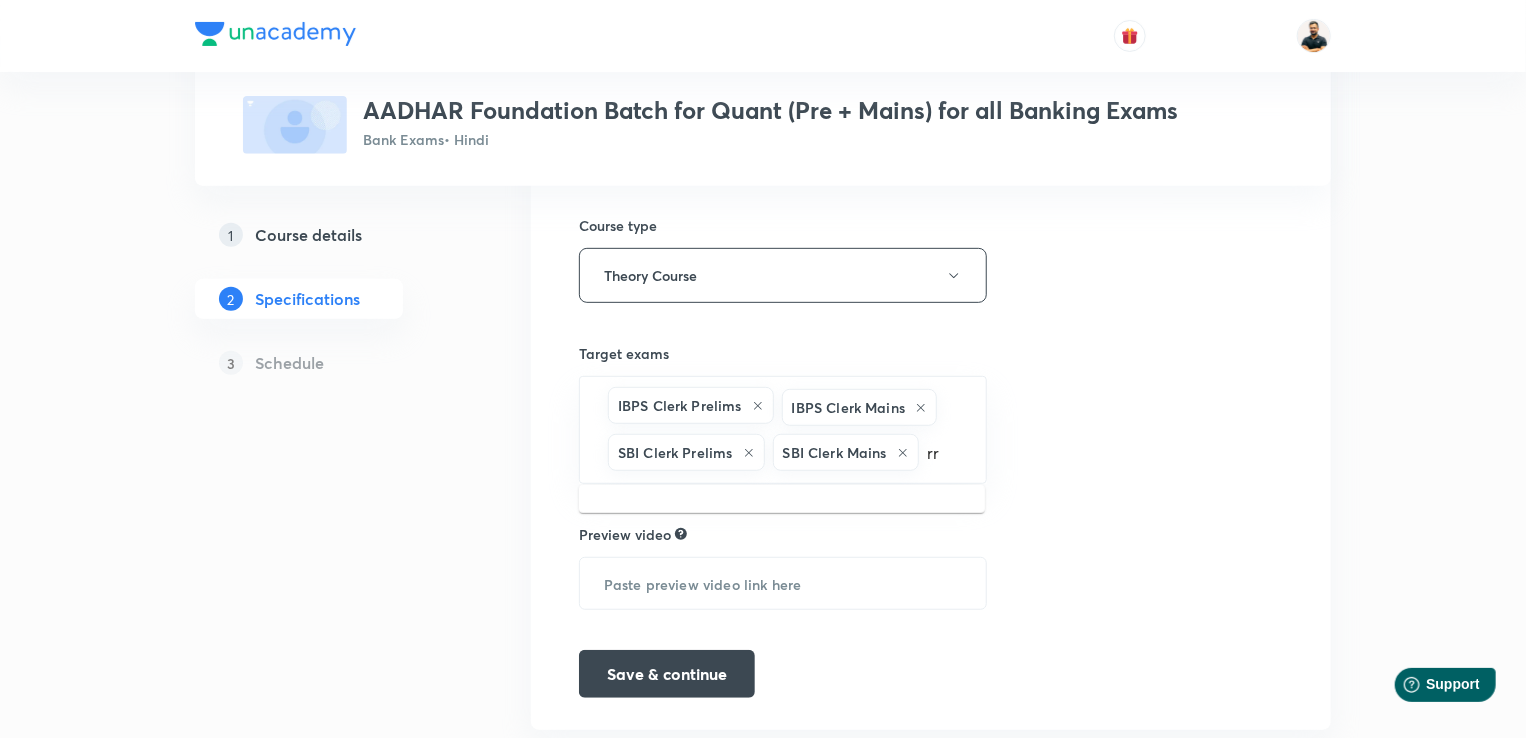 type on "rrb" 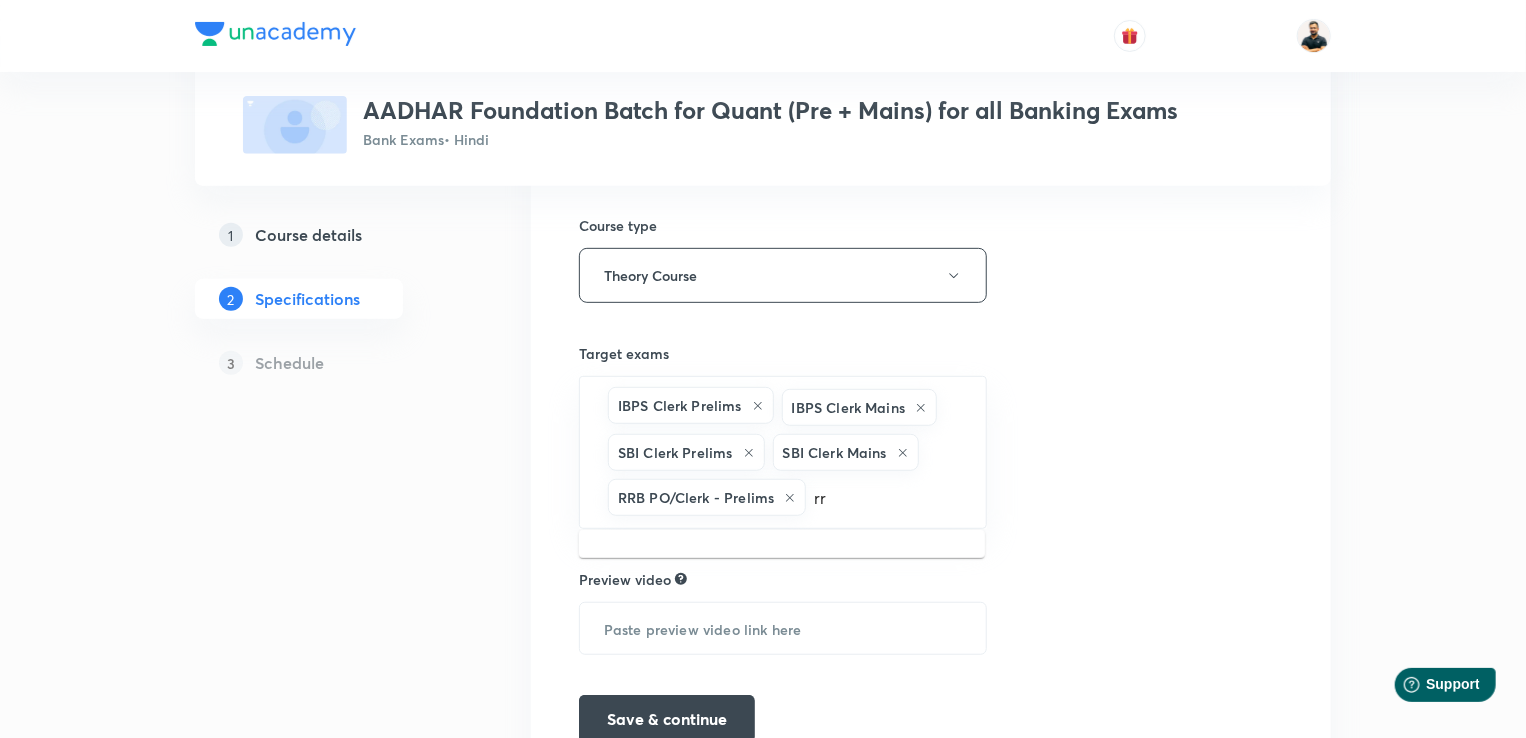 type on "rrb" 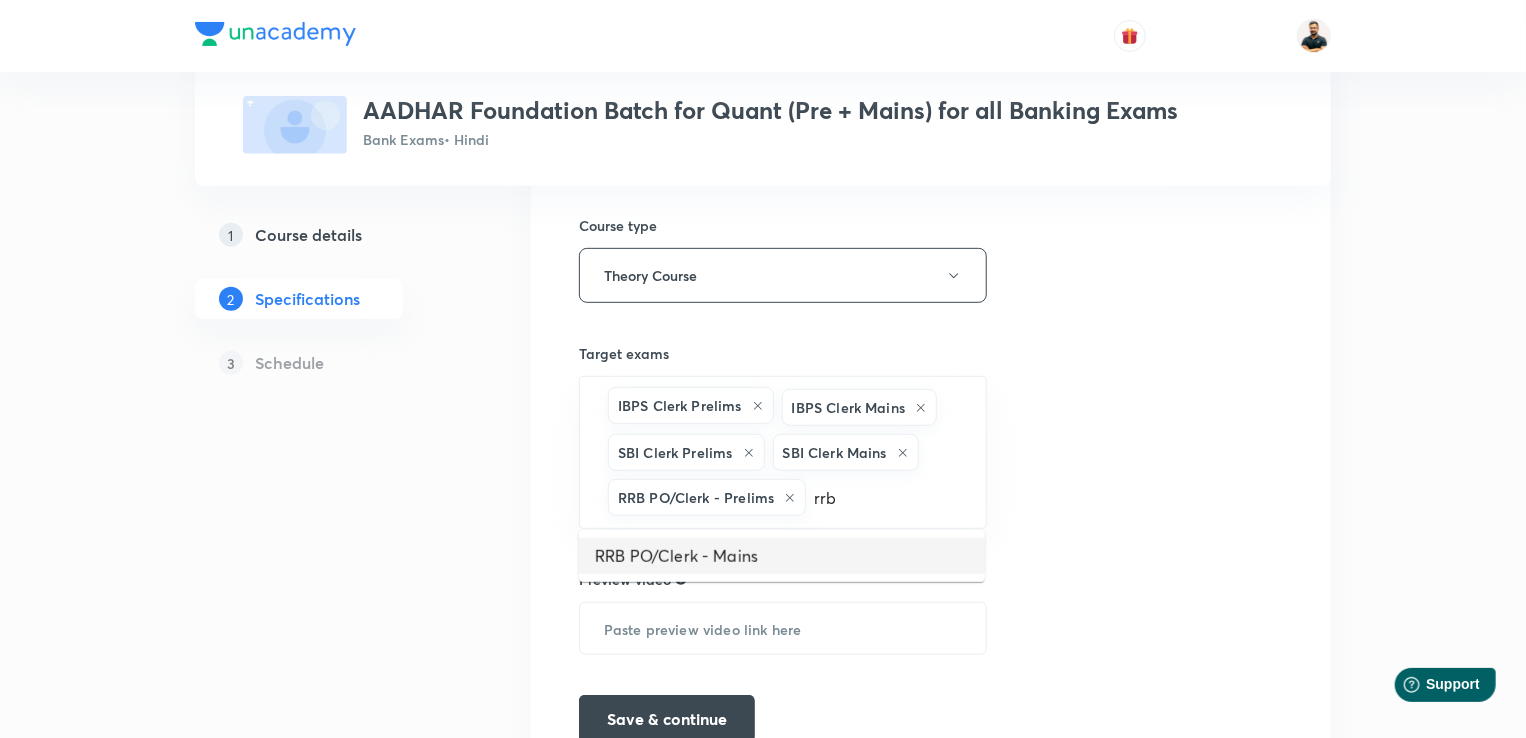 type 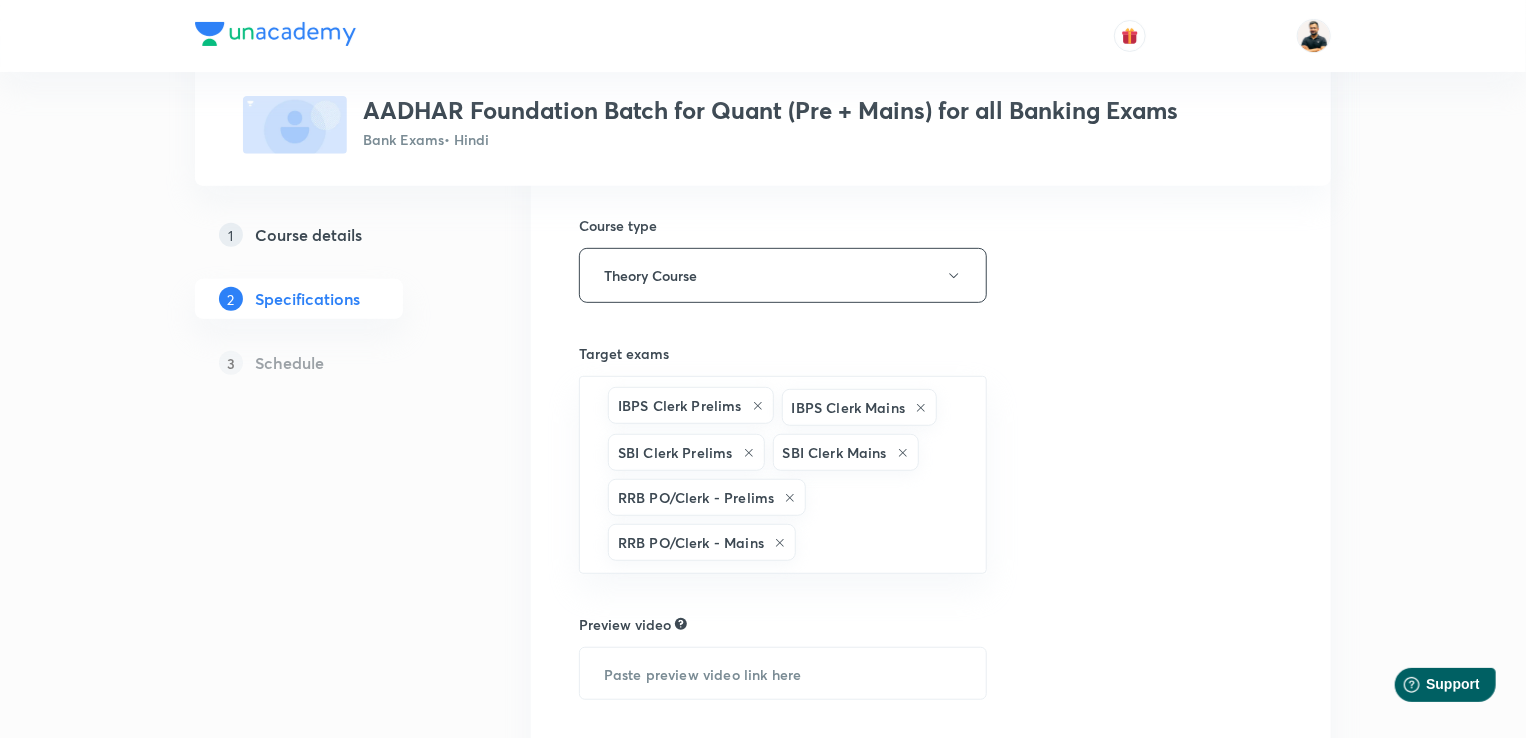 scroll, scrollTop: 494, scrollLeft: 0, axis: vertical 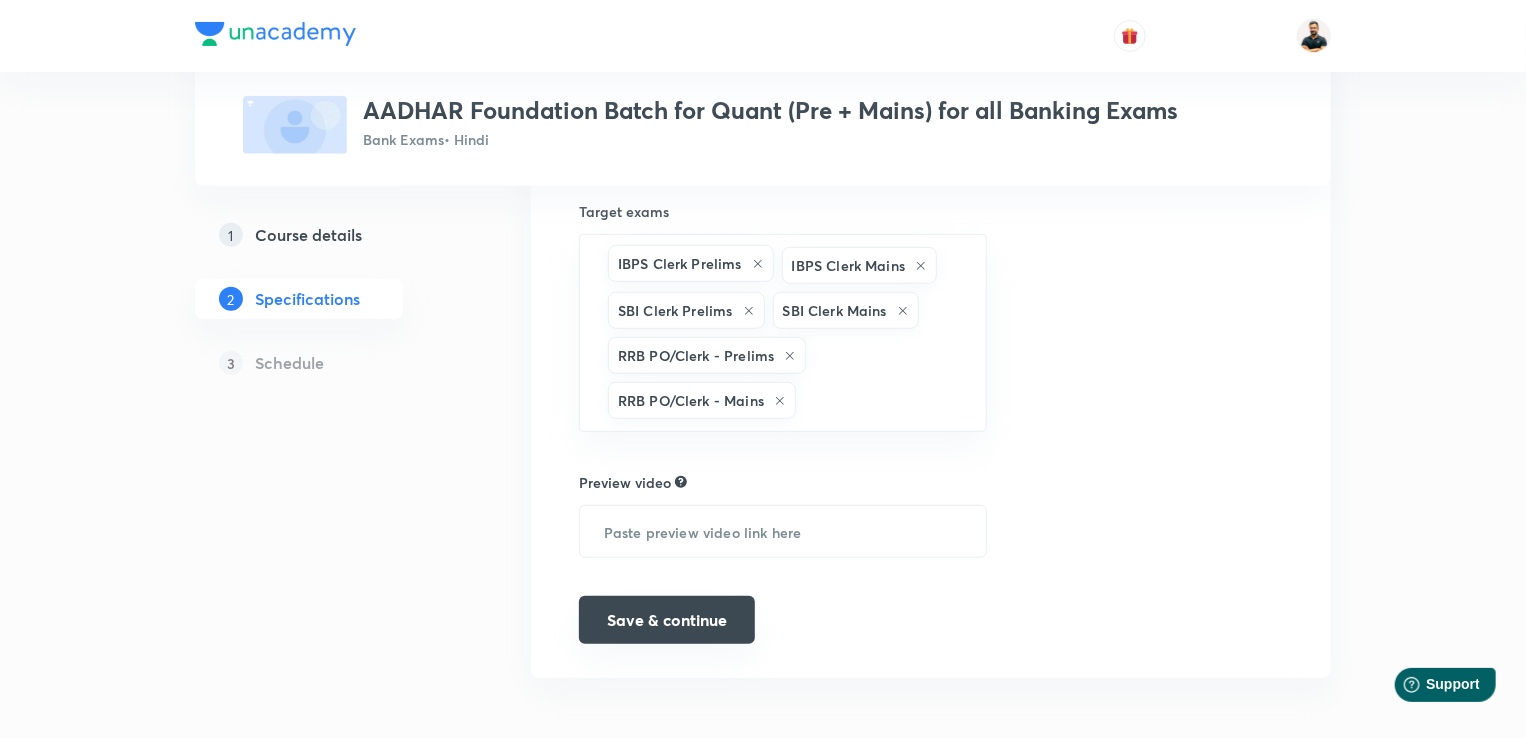 click on "Save & continue" at bounding box center (667, 620) 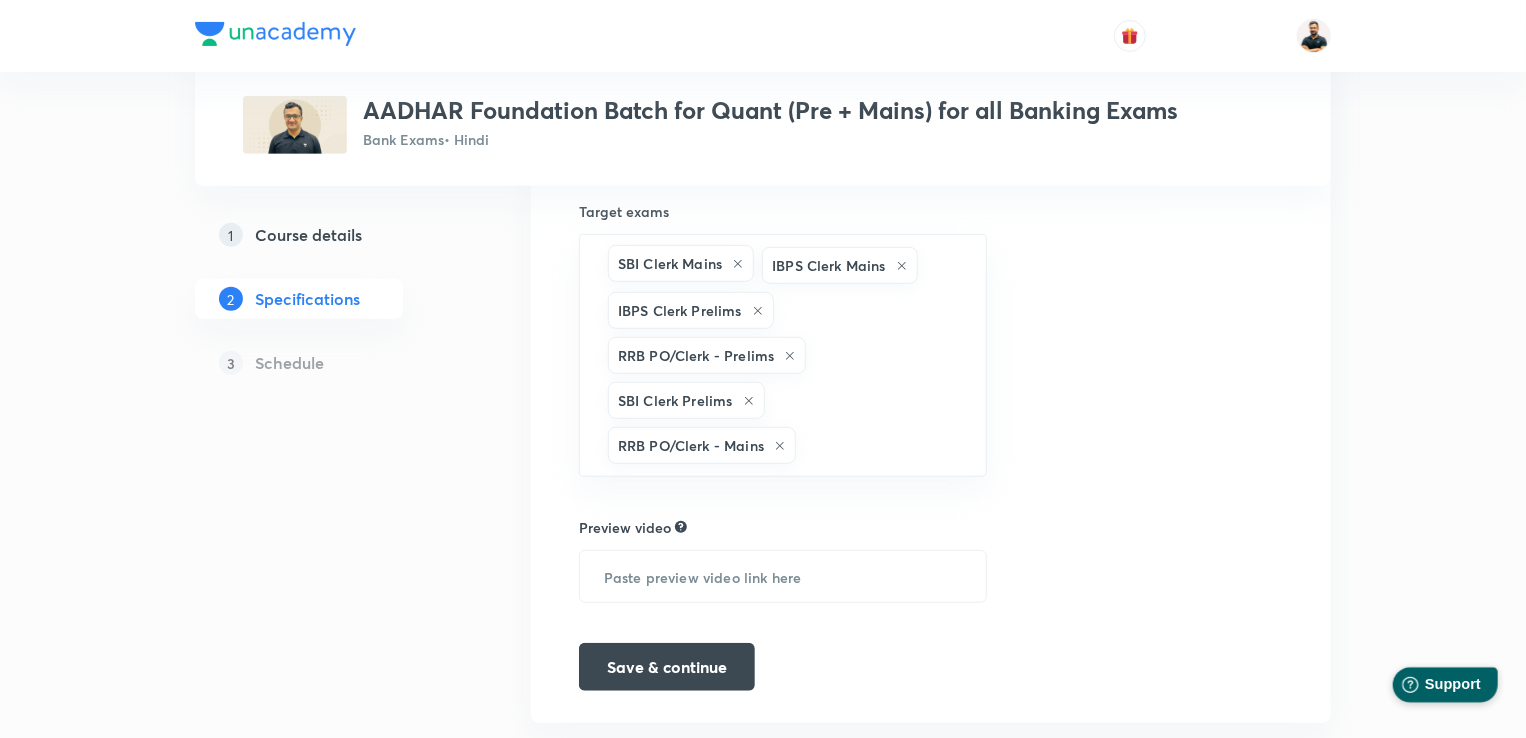 scroll, scrollTop: 0, scrollLeft: 0, axis: both 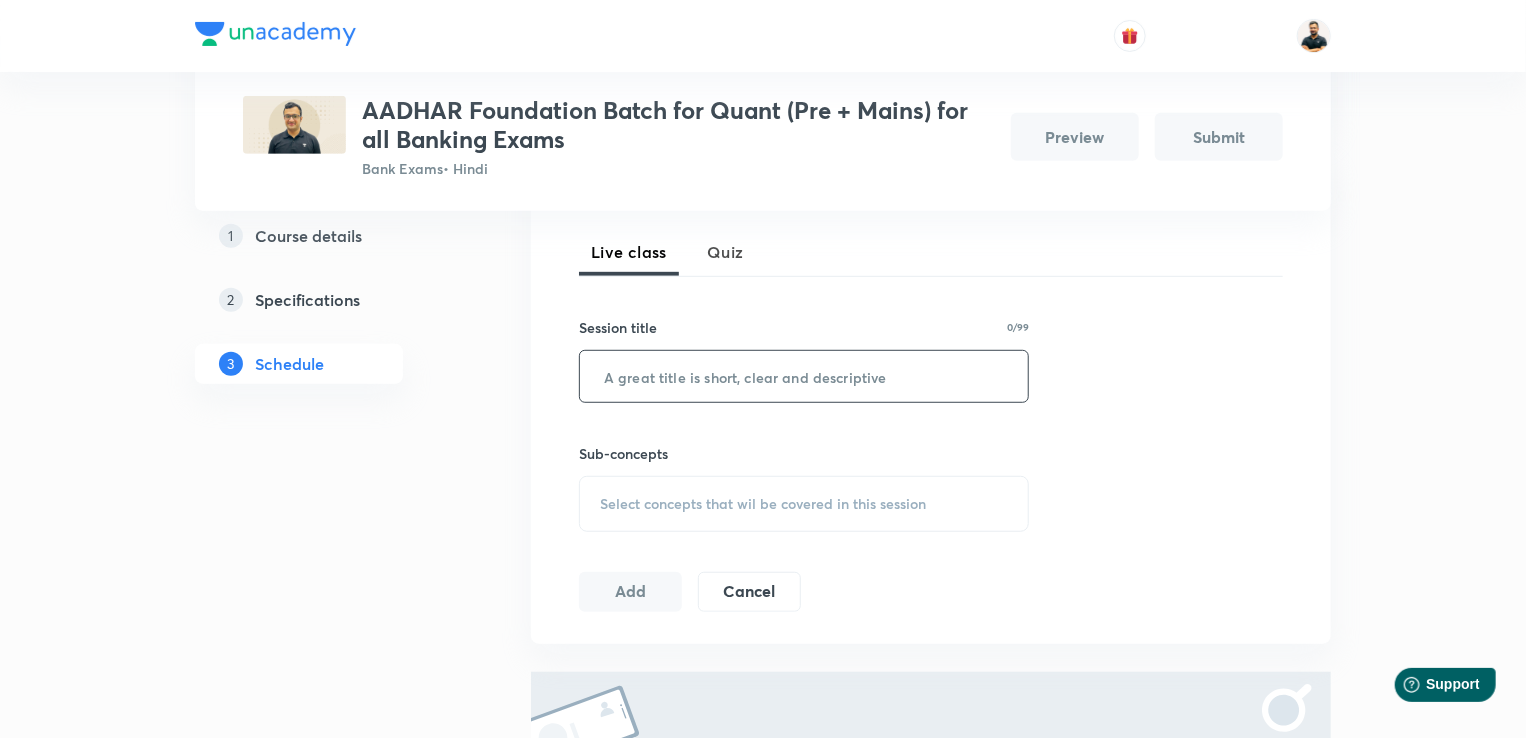 click at bounding box center [804, 376] 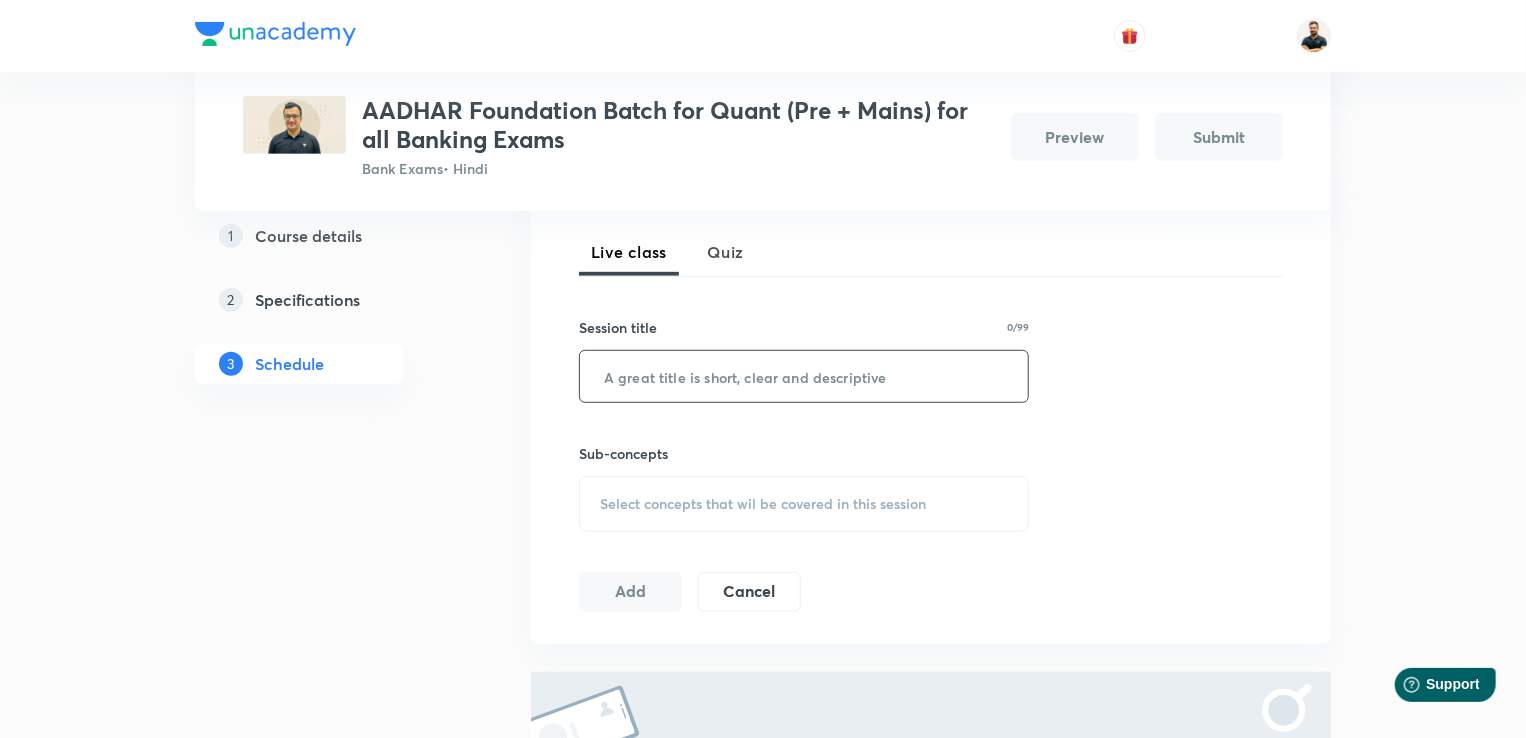 paste on "Calculation Techniques-1" 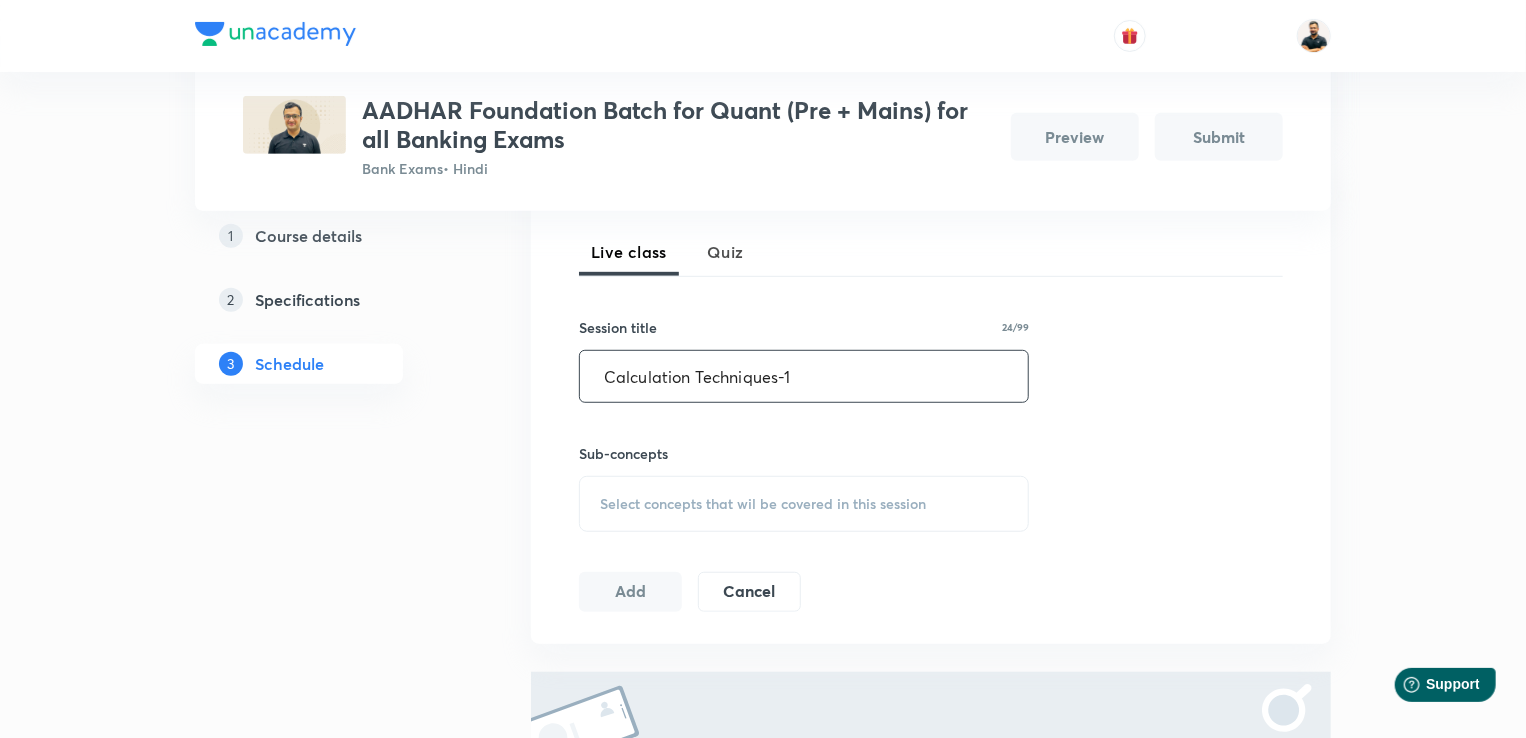 type on "Calculation Techniques-1" 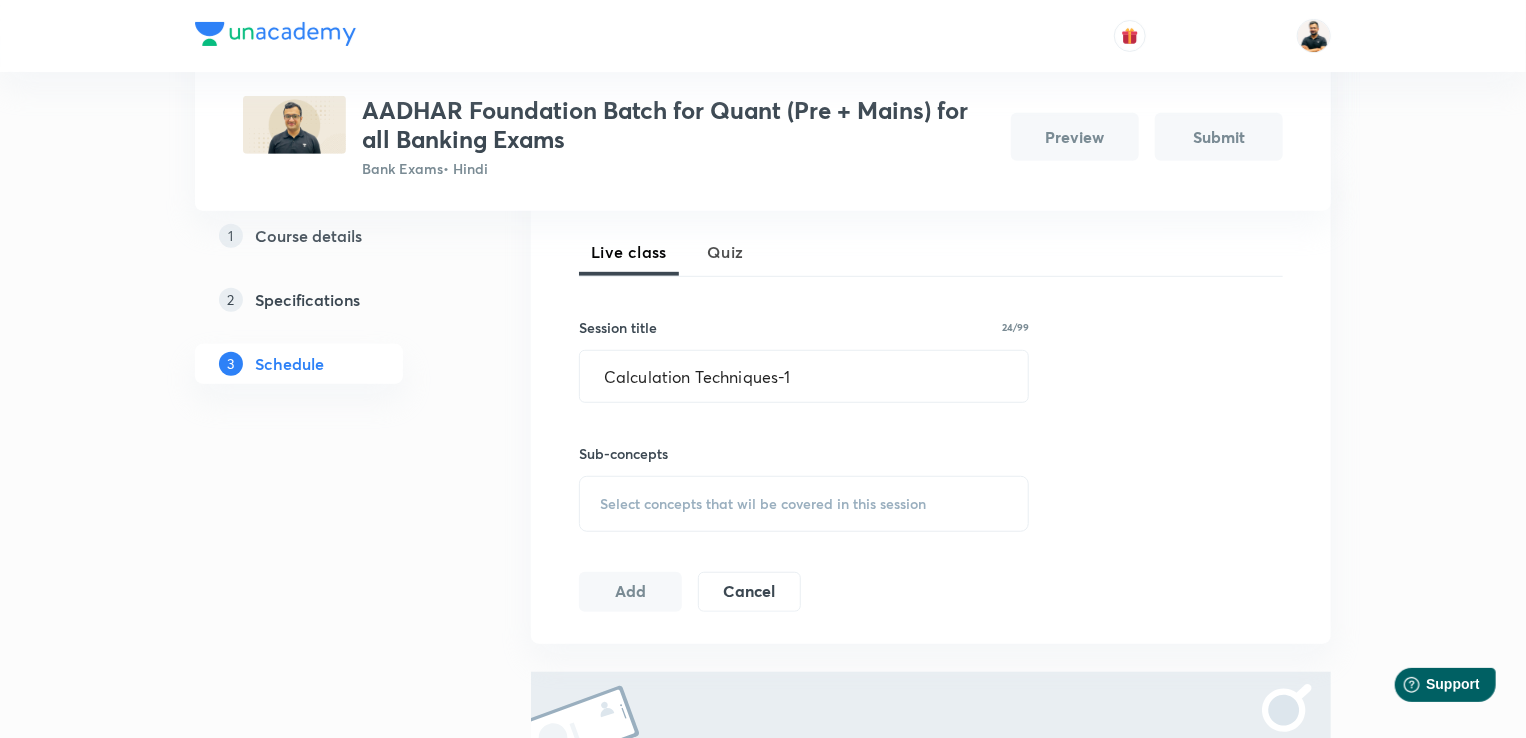 drag, startPoint x: 1520, startPoint y: 293, endPoint x: 1535, endPoint y: 399, distance: 107.05606 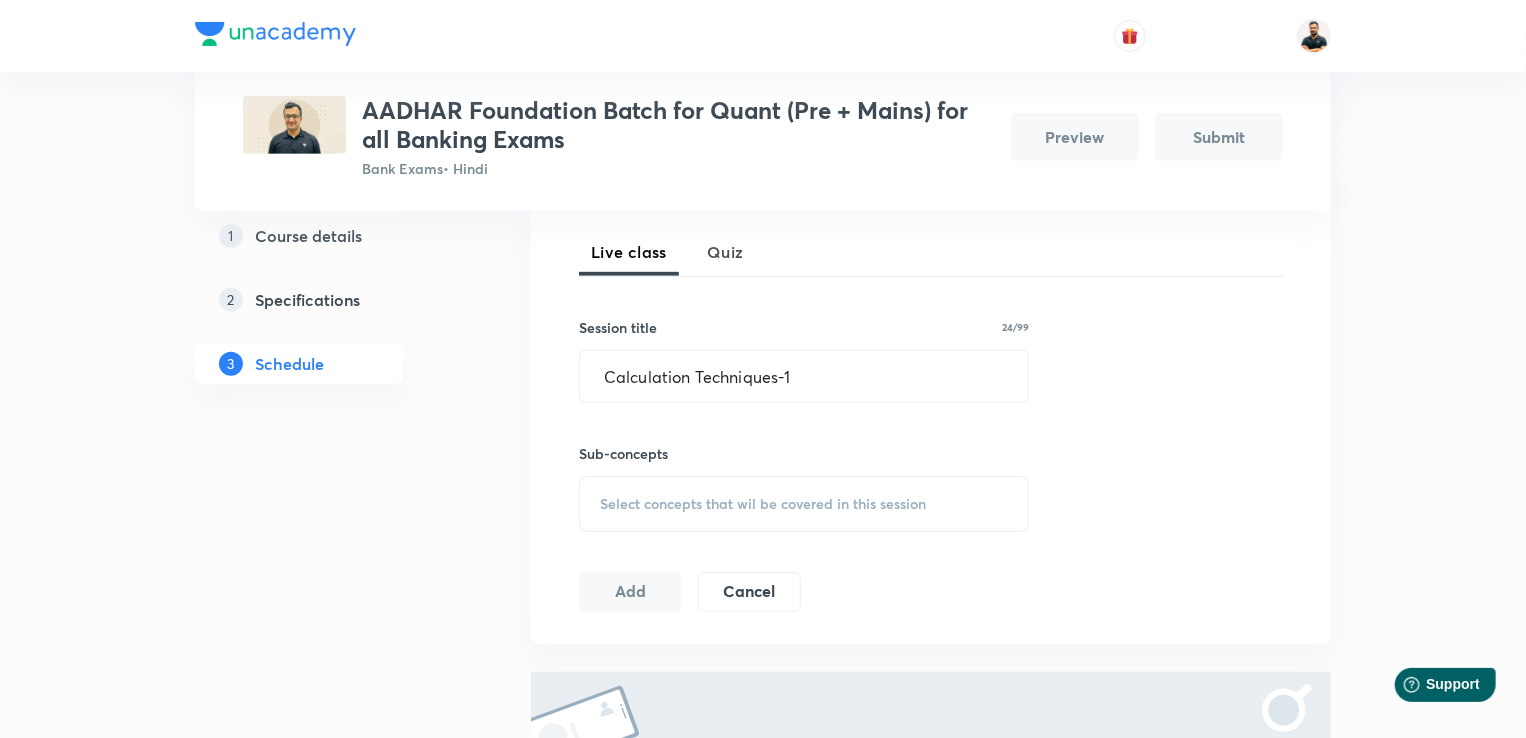 click on "Select concepts that wil be covered in this session" at bounding box center [763, 504] 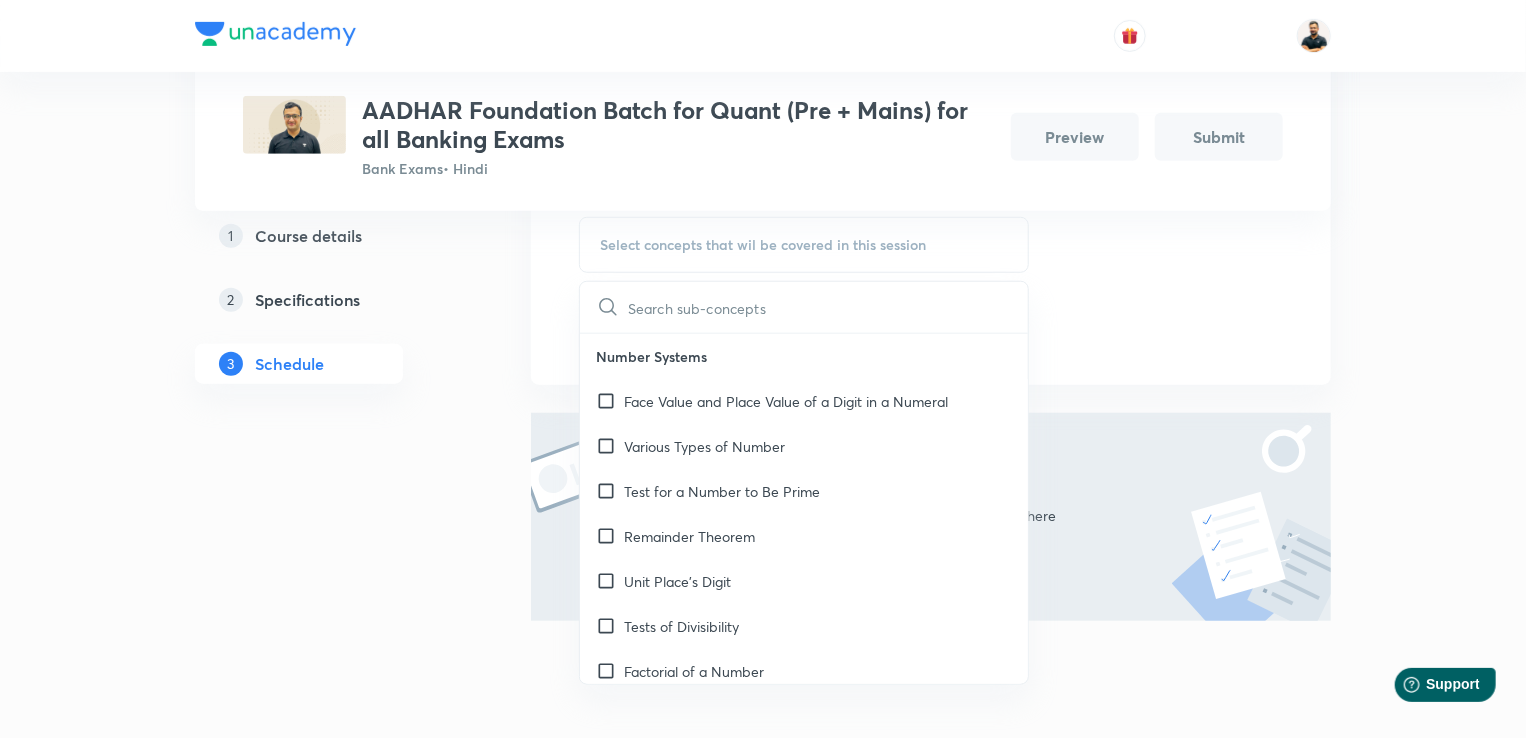 scroll, scrollTop: 696, scrollLeft: 0, axis: vertical 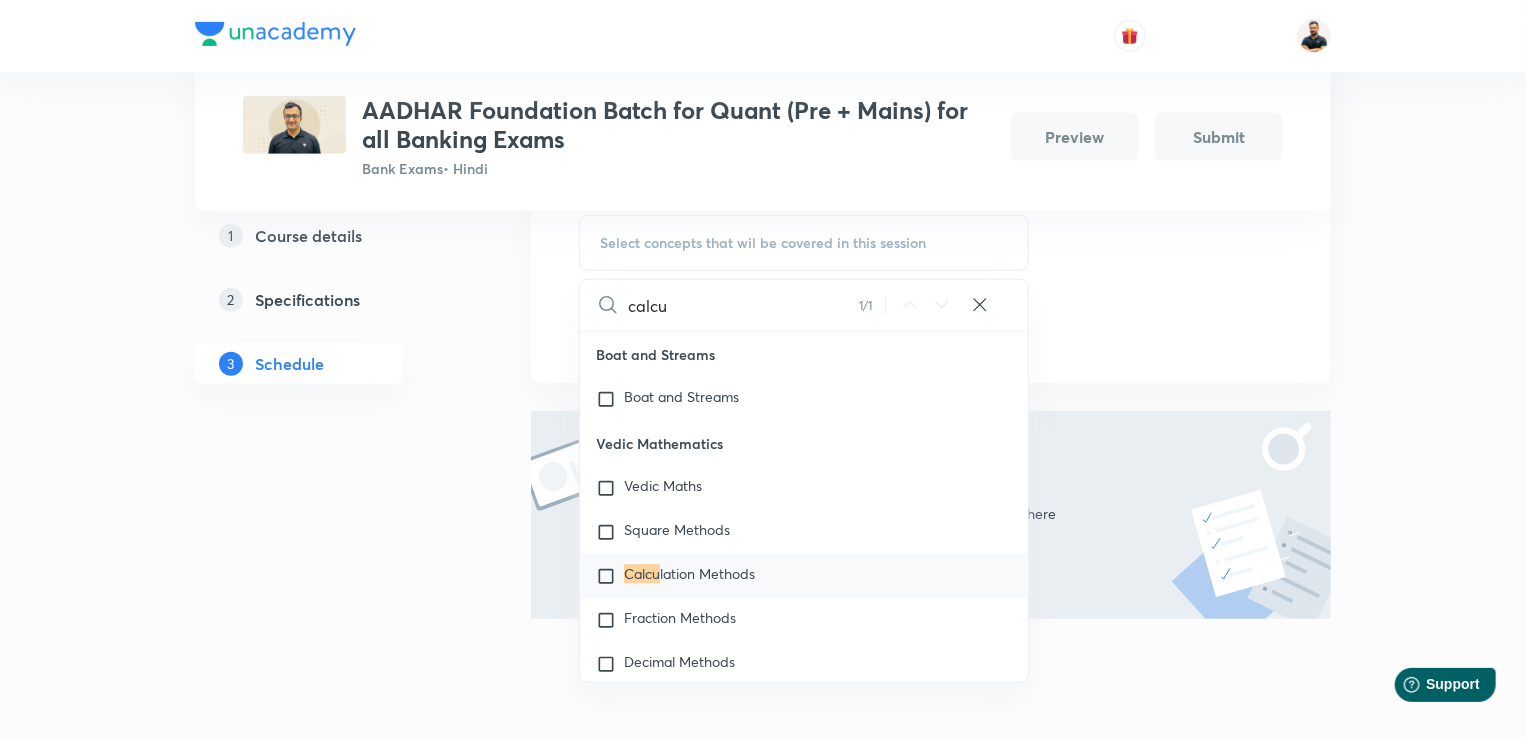type on "calcu" 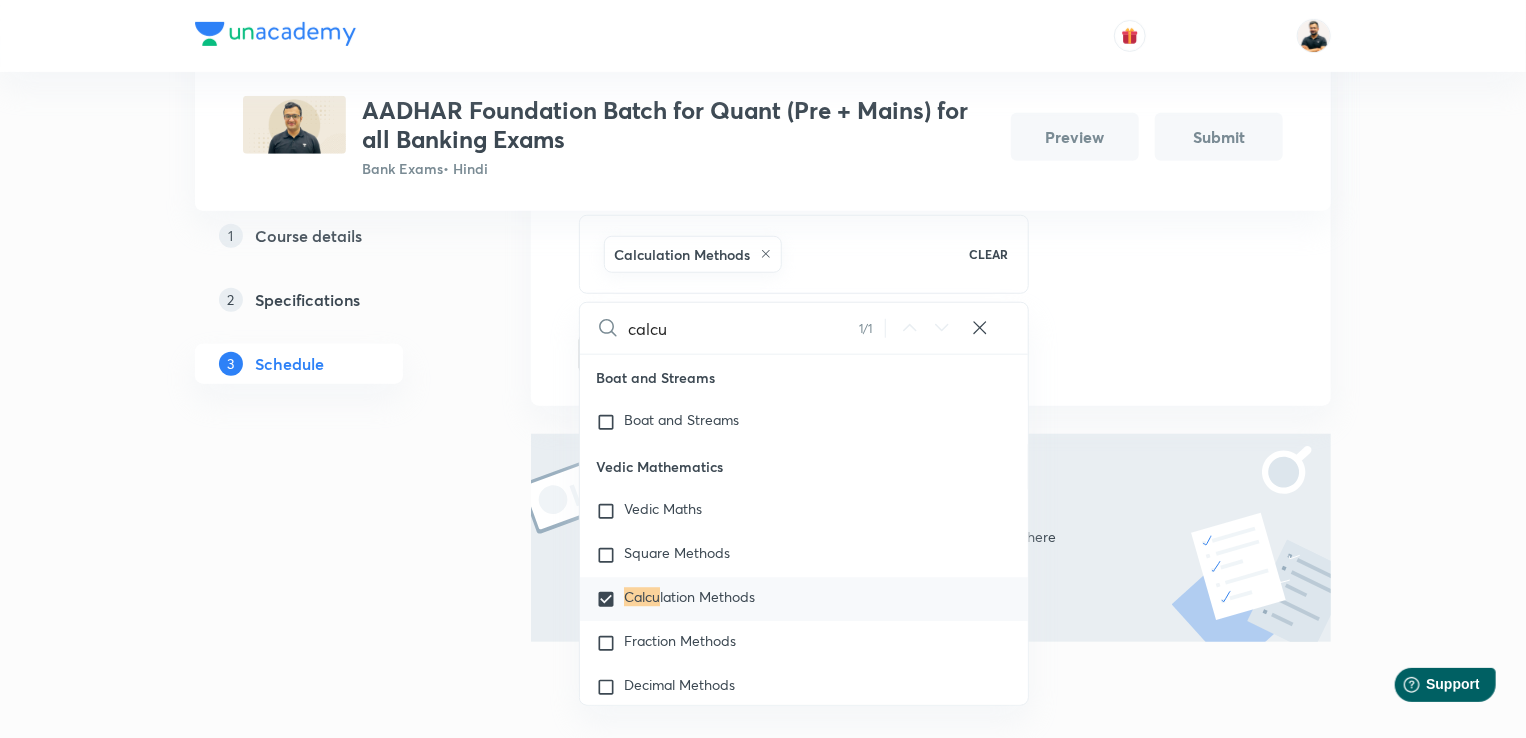click on "Session  1 Live class Quiz Session title 24/99 Calculation Techniques-1 ​ Sub-concepts Calculation Methods CLEAR calcu 1 / 1 ​ Number Systems Face Value and Place Value of a Digit in a Numeral Various Types of Number Test for a Number to Be Prime Remainder Theorem Unit Place's Digit Tests of Divisibility Factorial of a Number Modulus of a Number Greatest Integral Value Multiplication by Distributive Law Multiplication of a Number by 5ⁿ Division Algorithm or Euclidean Algorithm To Find the Highest Power of a Prime Number P in N! Square Root Cube Root Factors and Multiples of H.C.F and L.C.M Highest Common Factor (H.C.F) or Greatest Common Measure (G.C.M) or Greatest Common Divisor (G.C.D) Least Common Multiple (L.C.M) Product of Two Numbers = Product of Their H.C.F and L.C.M Co-Primes H.C.F and L.C.M of Fractions H.C.F and L.C.M of Decimal Fractions Comparison of Fractions Simplification Bodmas' Rule Modulus of a Real Number Virnaculum (or Bar) Some Important Formulae Decimal Fractions Recurring Decimal" at bounding box center (931, 147) 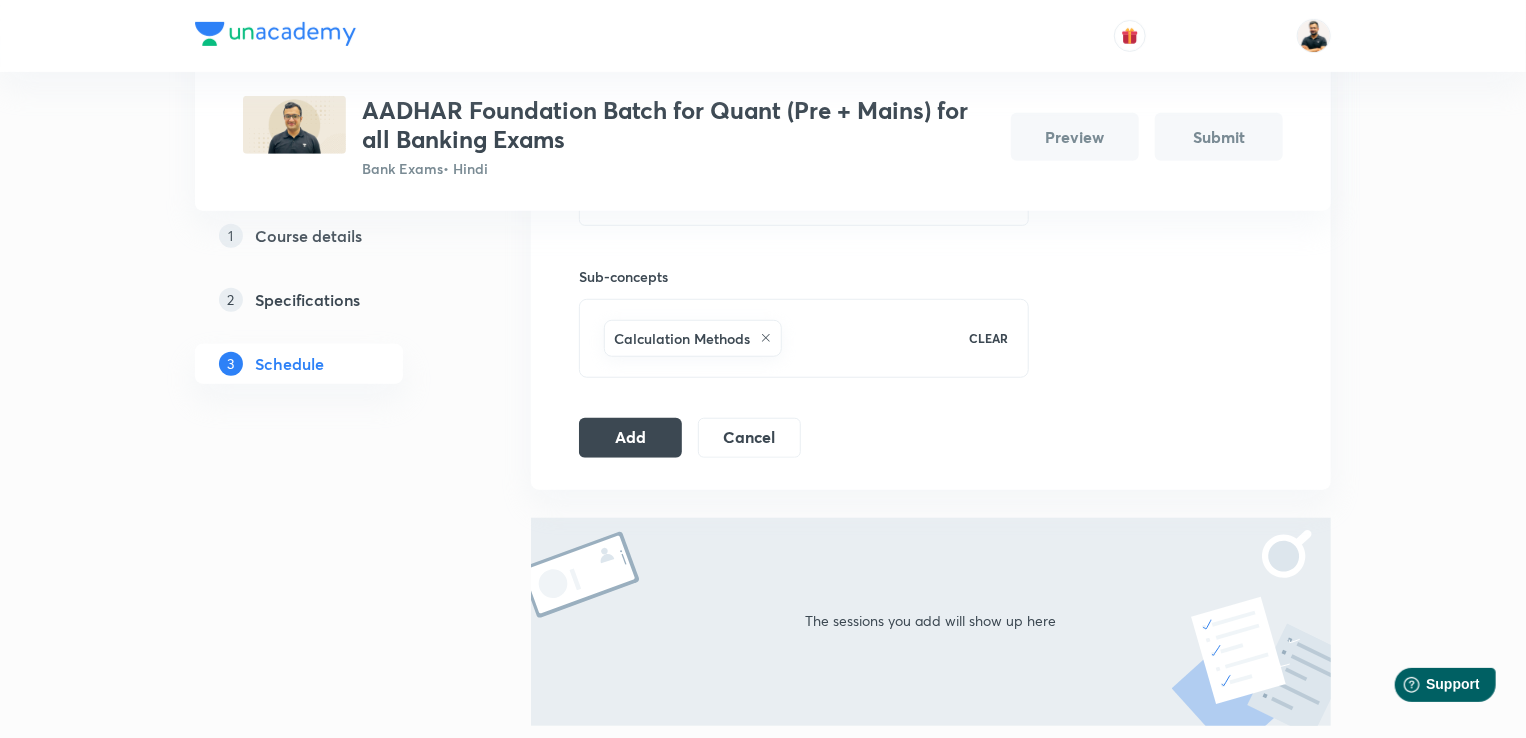 scroll, scrollTop: 584, scrollLeft: 0, axis: vertical 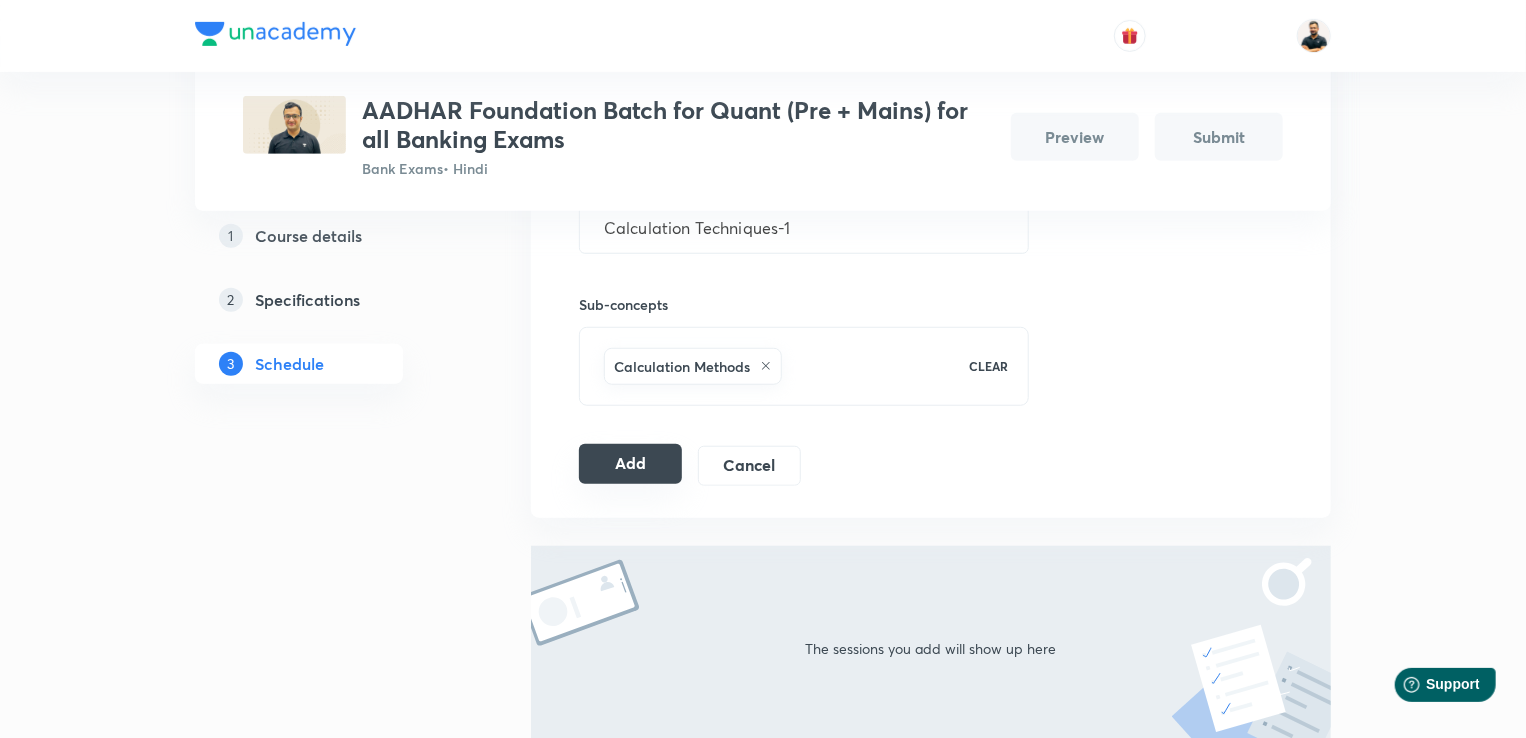 click on "Add" at bounding box center (630, 464) 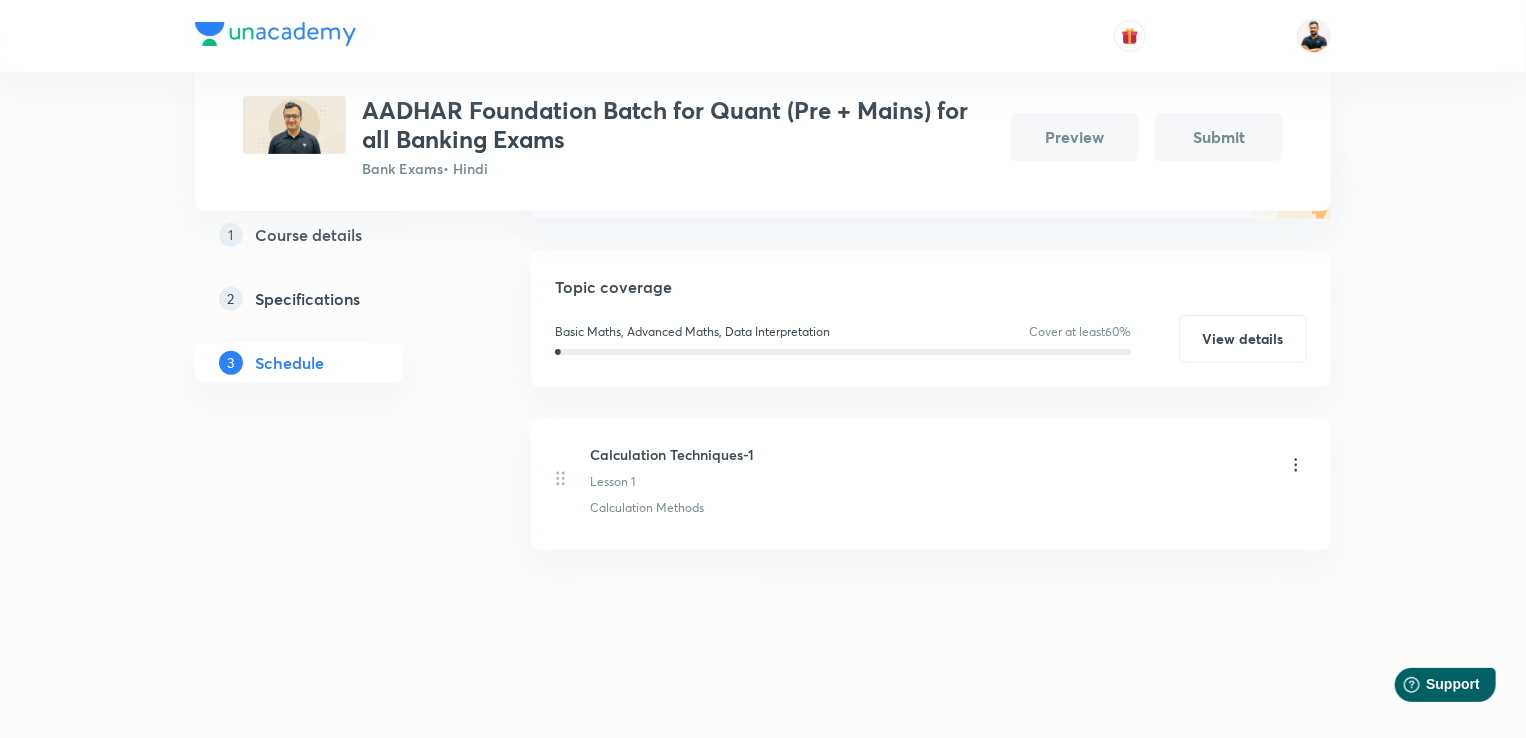 scroll, scrollTop: 304, scrollLeft: 0, axis: vertical 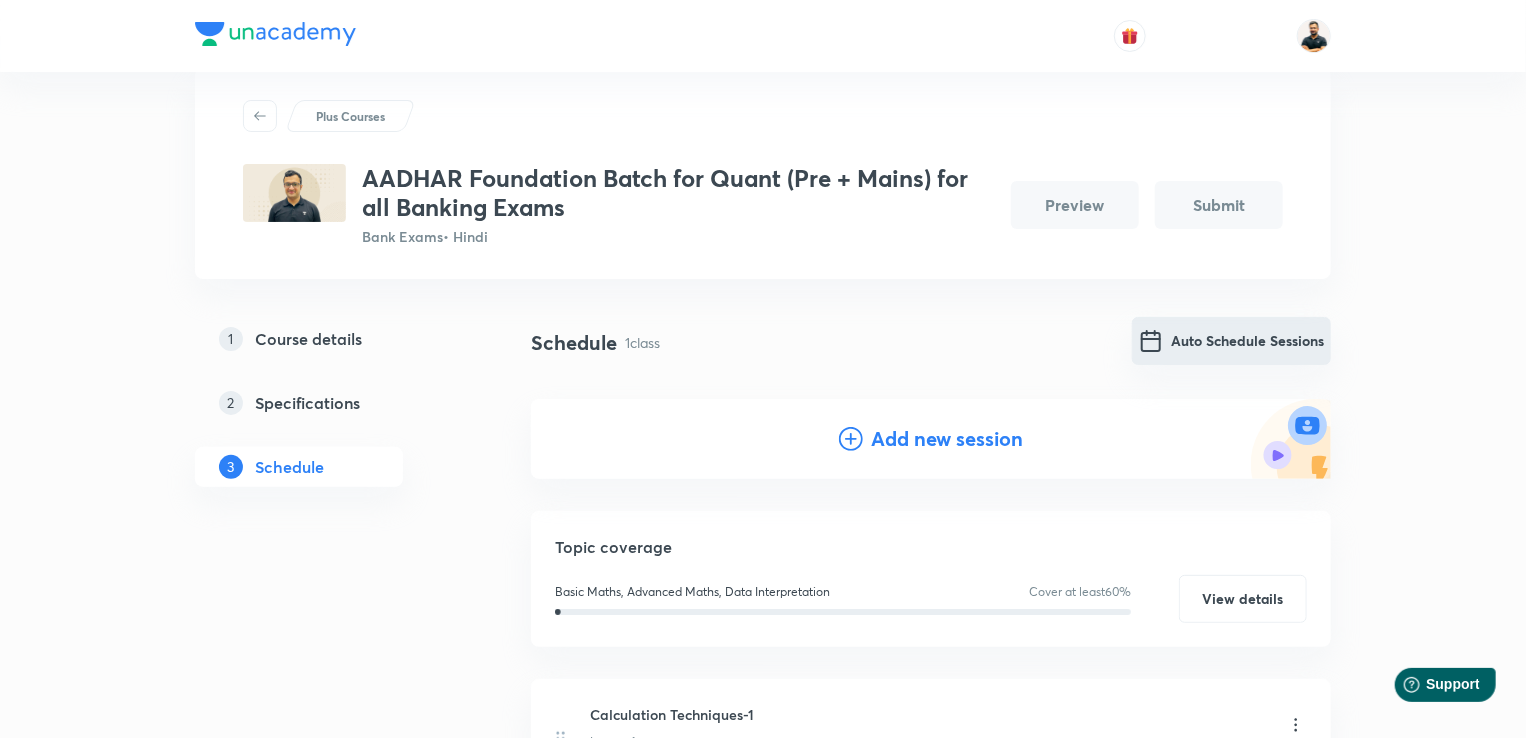 click on "Auto Schedule Sessions" at bounding box center [1231, 341] 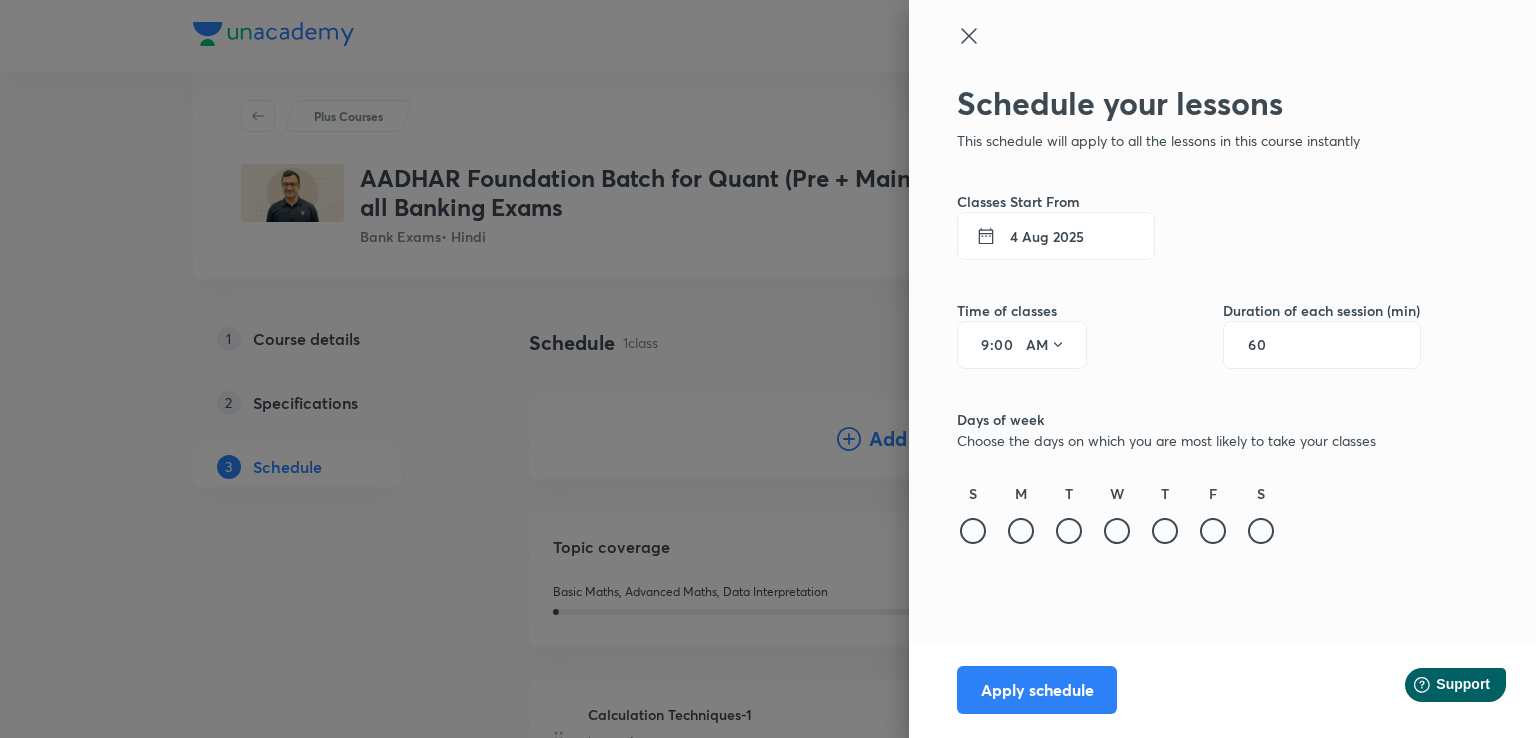 click on "4 Aug 2025" at bounding box center (1056, 236) 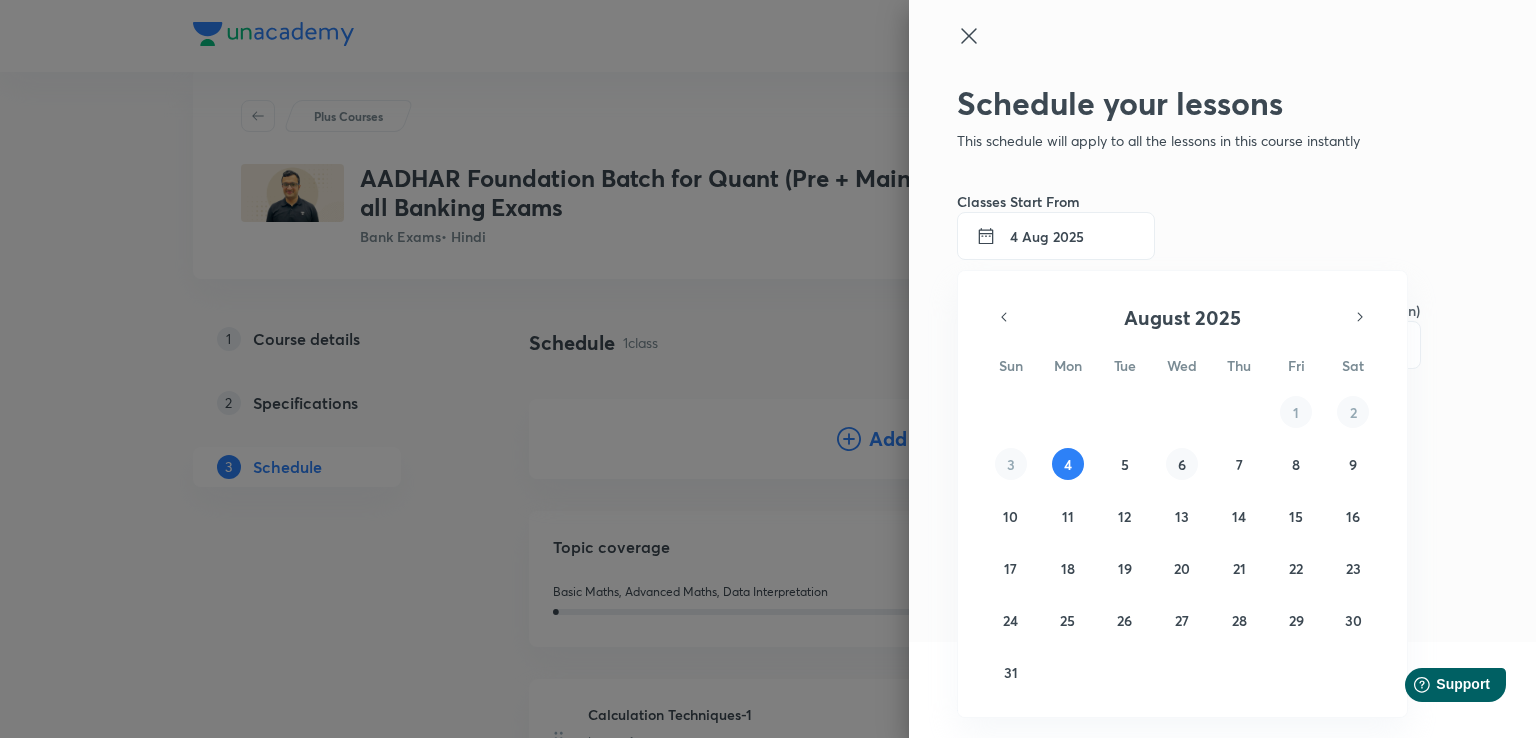 click on "6" at bounding box center [1182, 464] 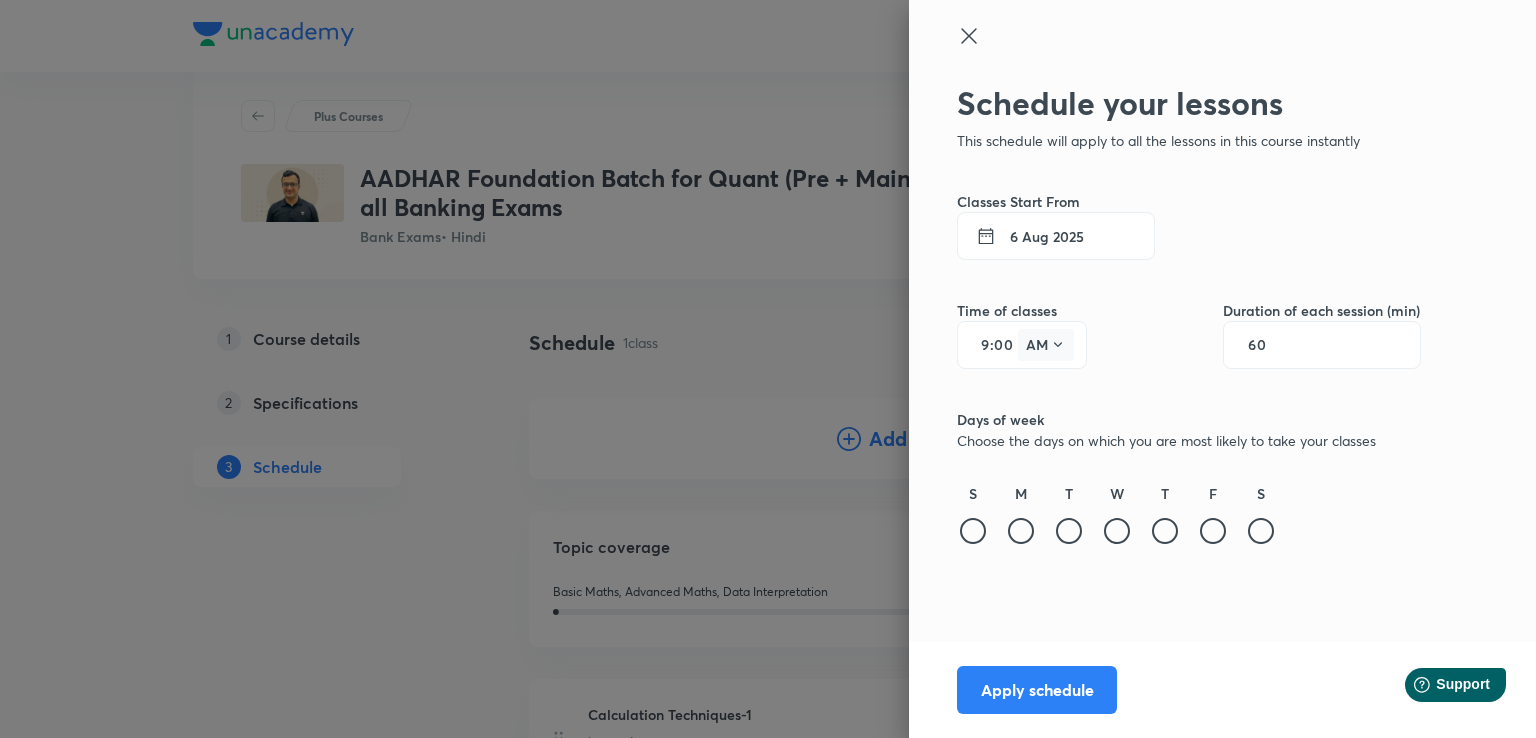 click on "AM" at bounding box center [1046, 345] 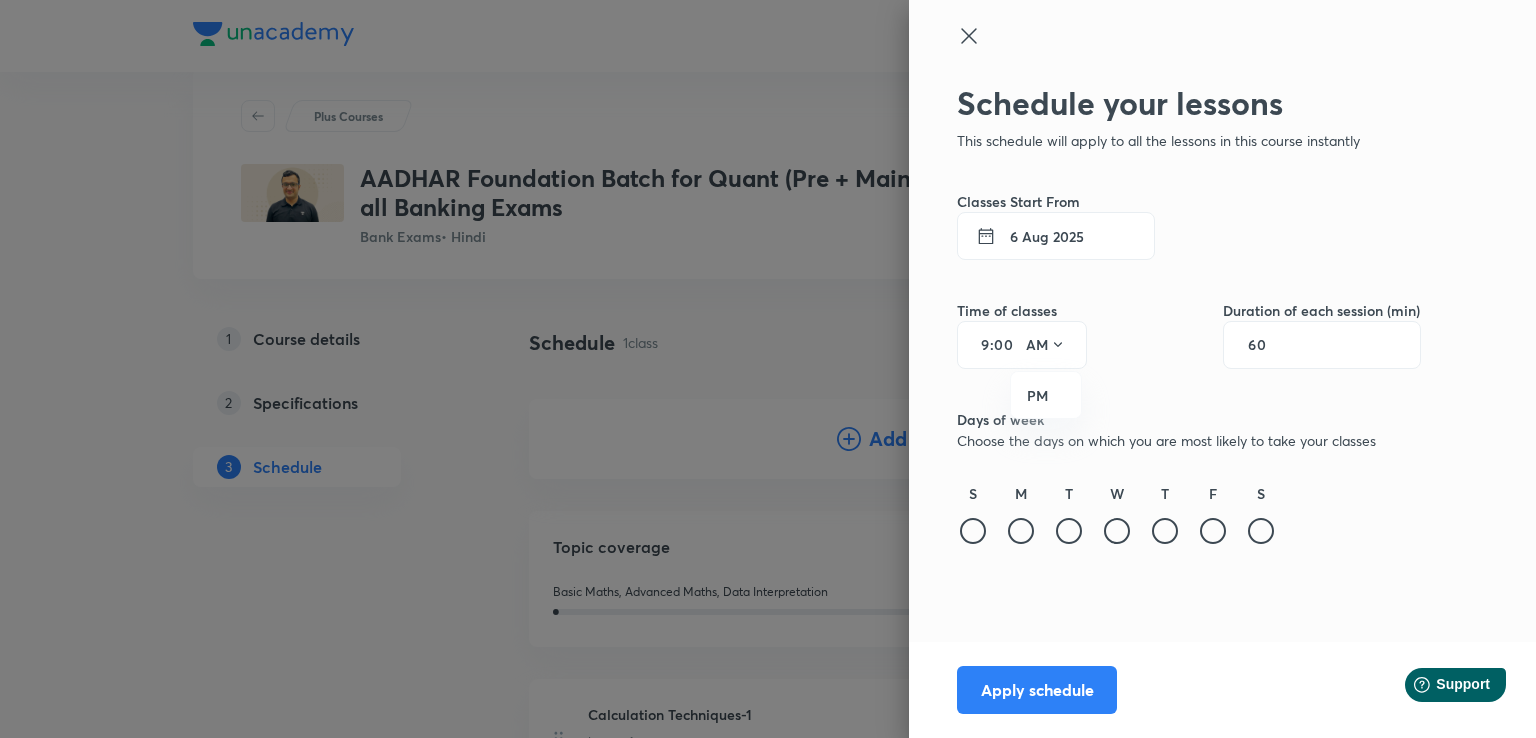 click at bounding box center [768, 369] 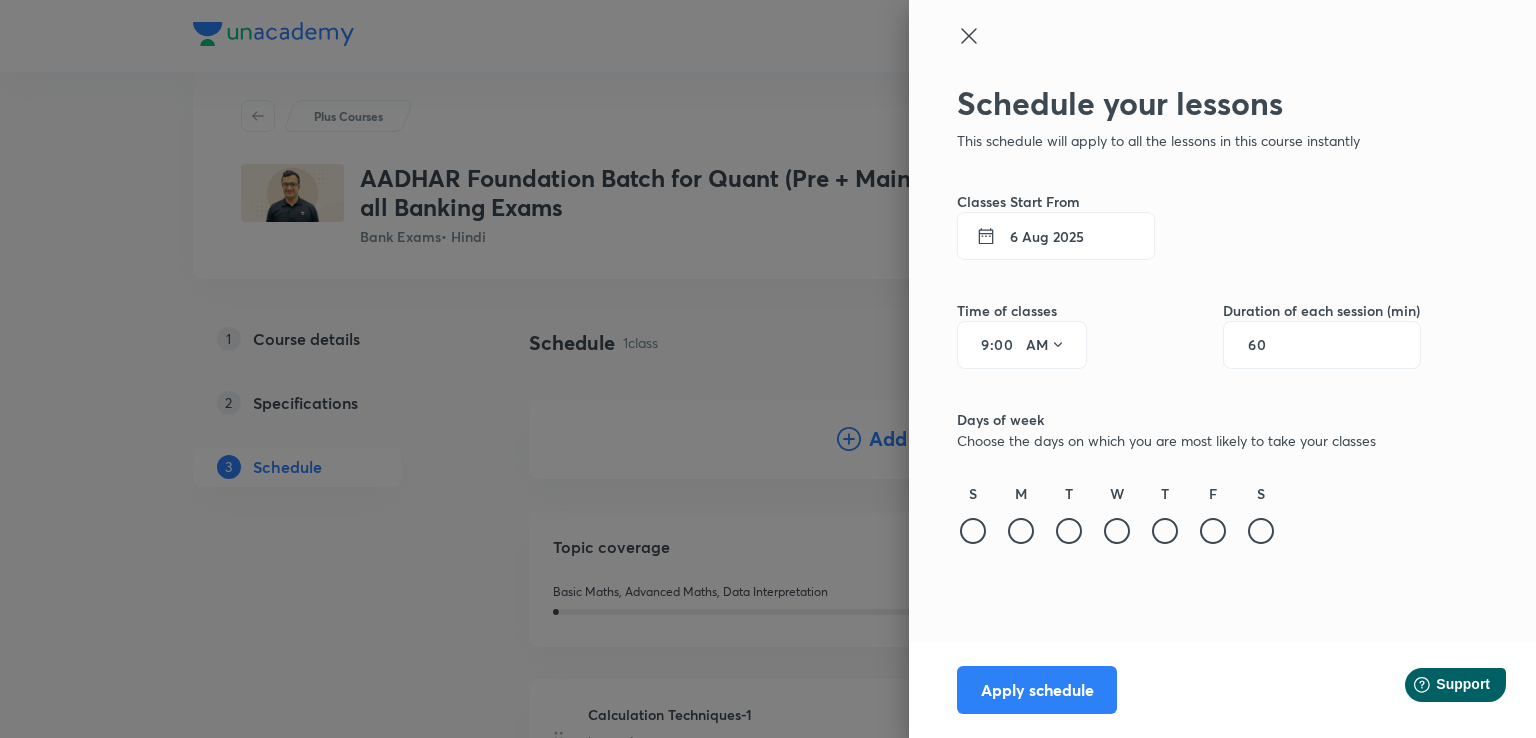 click on "9" at bounding box center (978, 345) 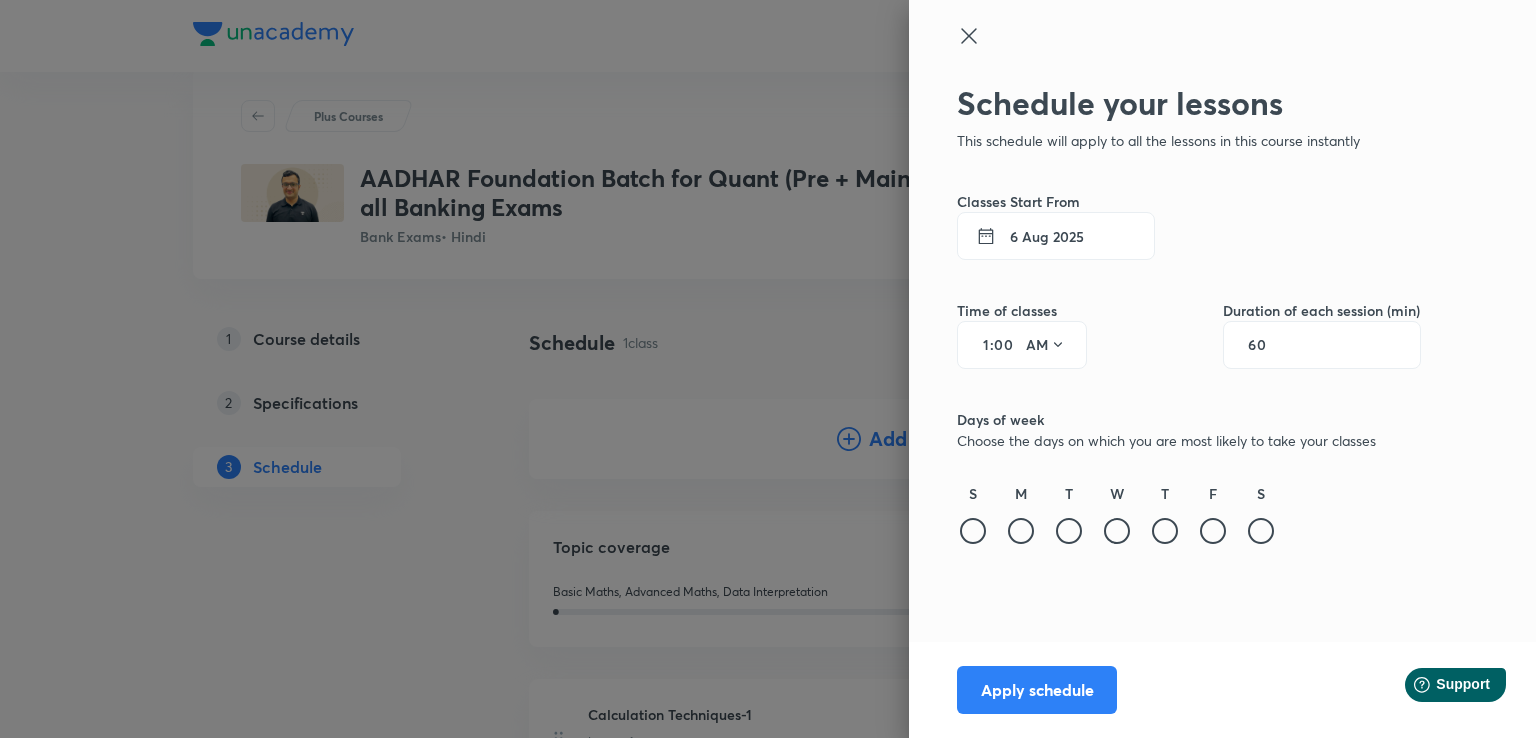 type on "11" 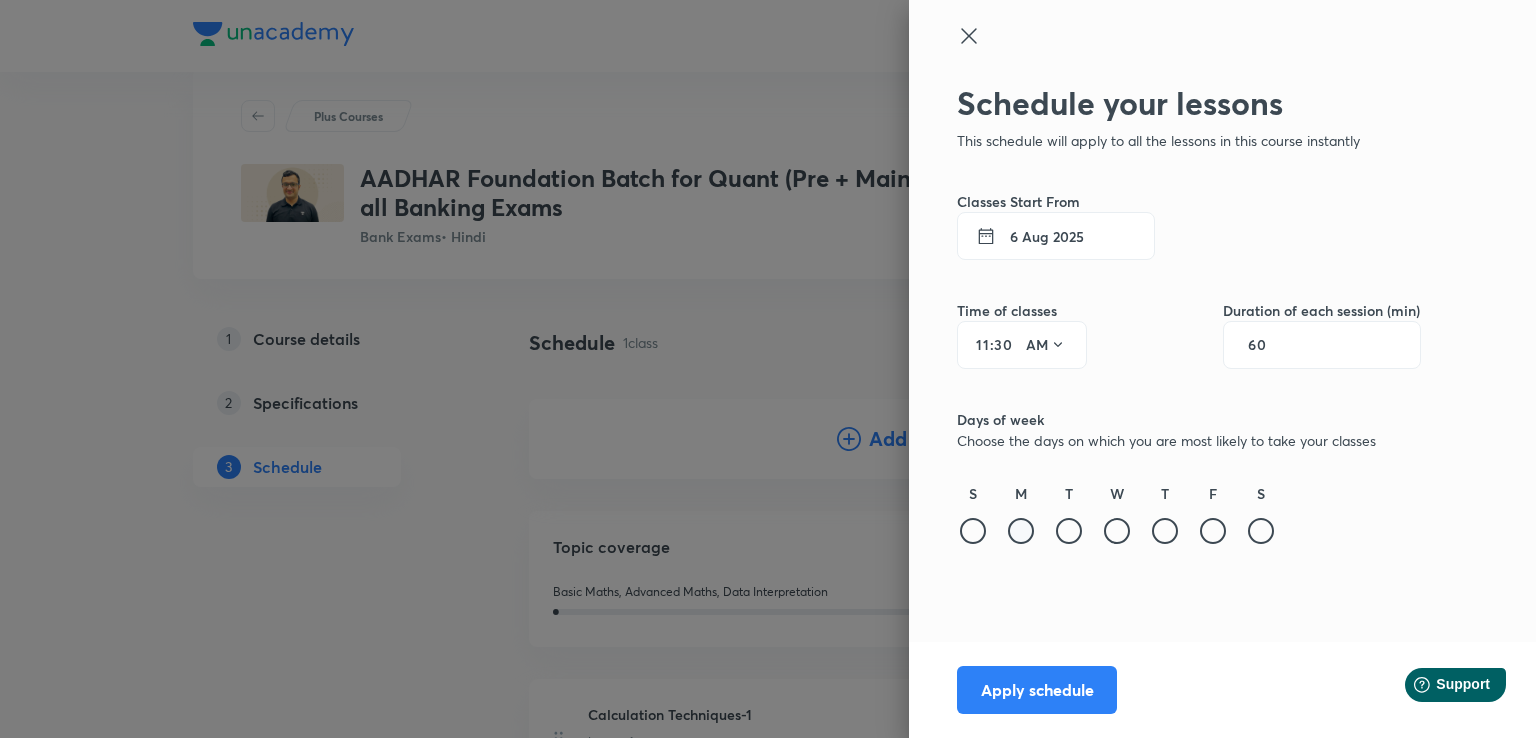 type on "30" 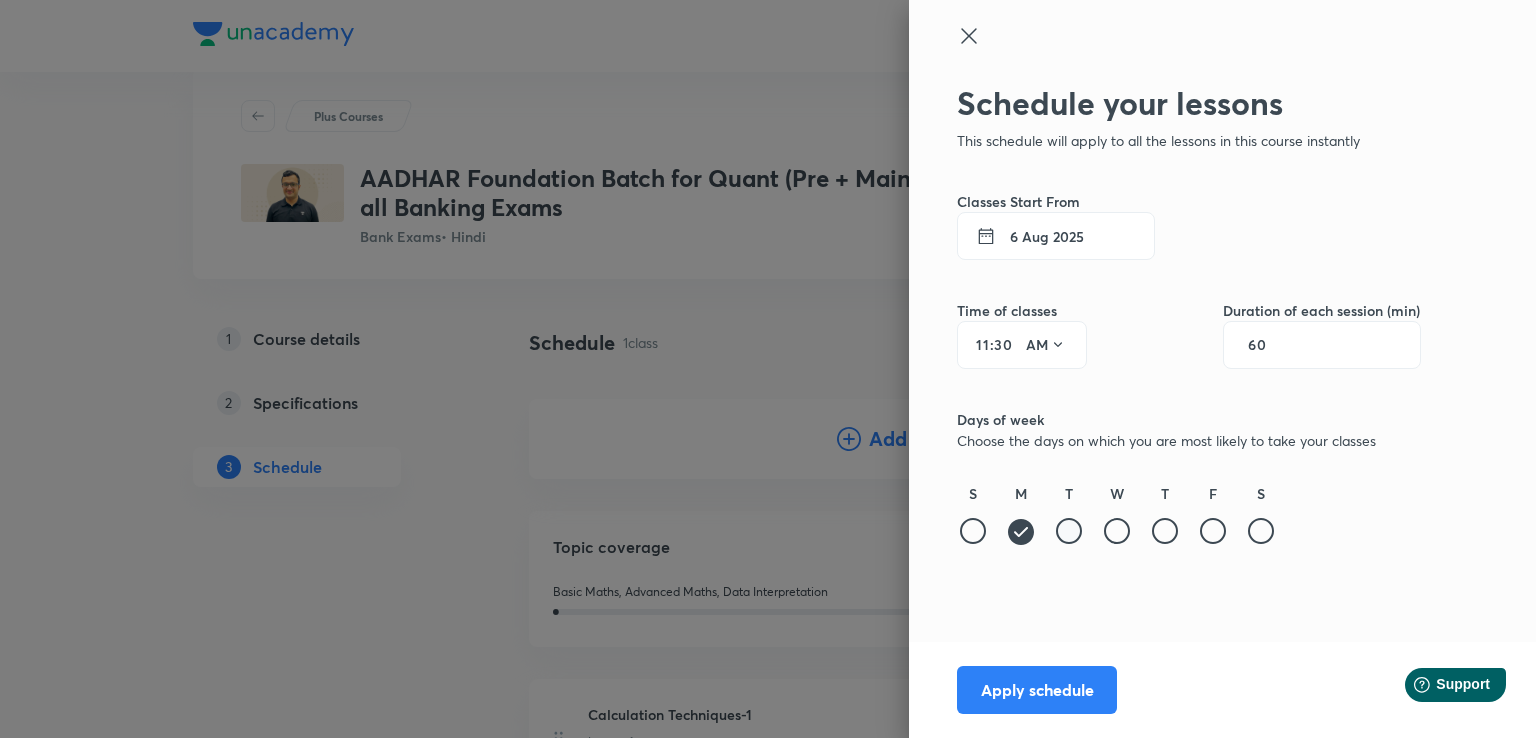 click at bounding box center (1069, 531) 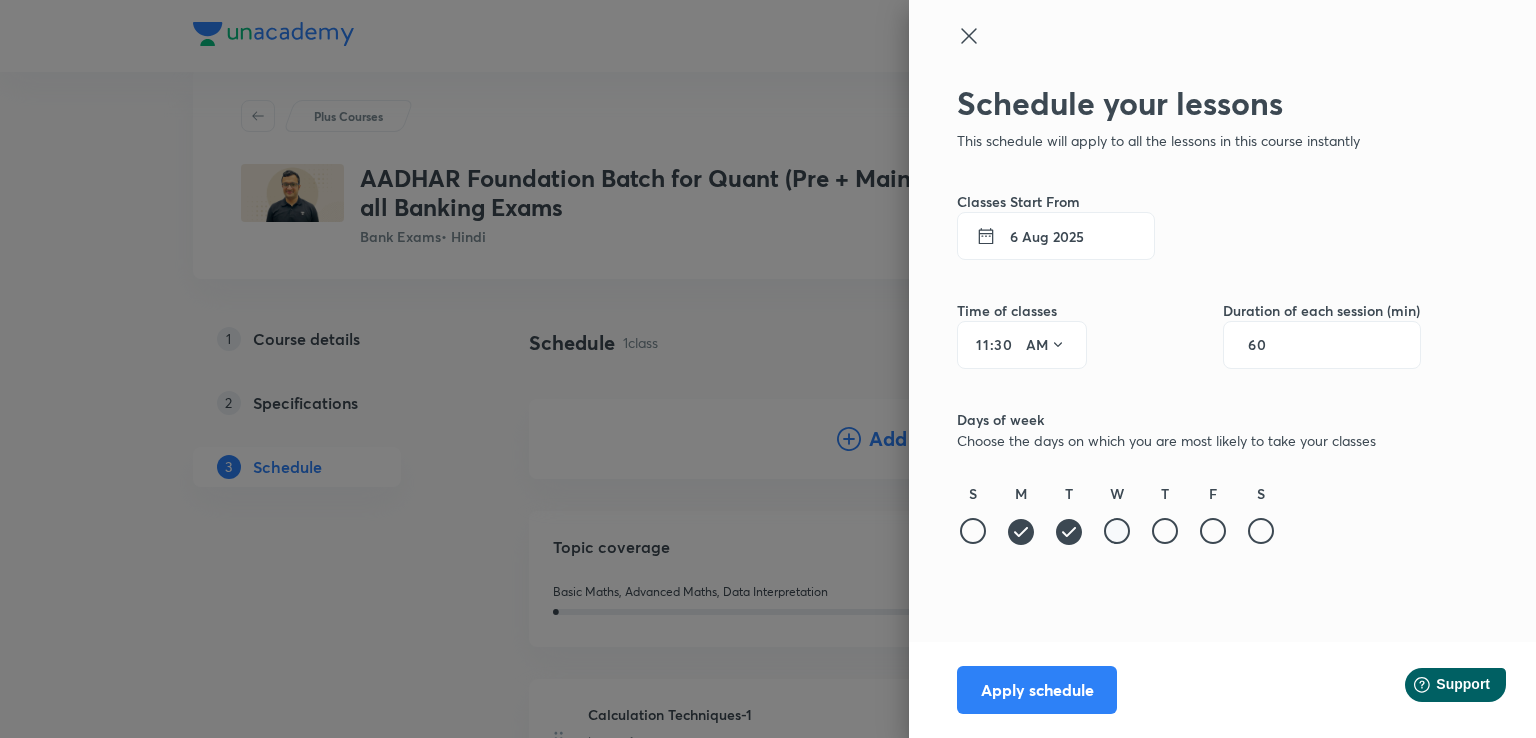 click at bounding box center (1117, 531) 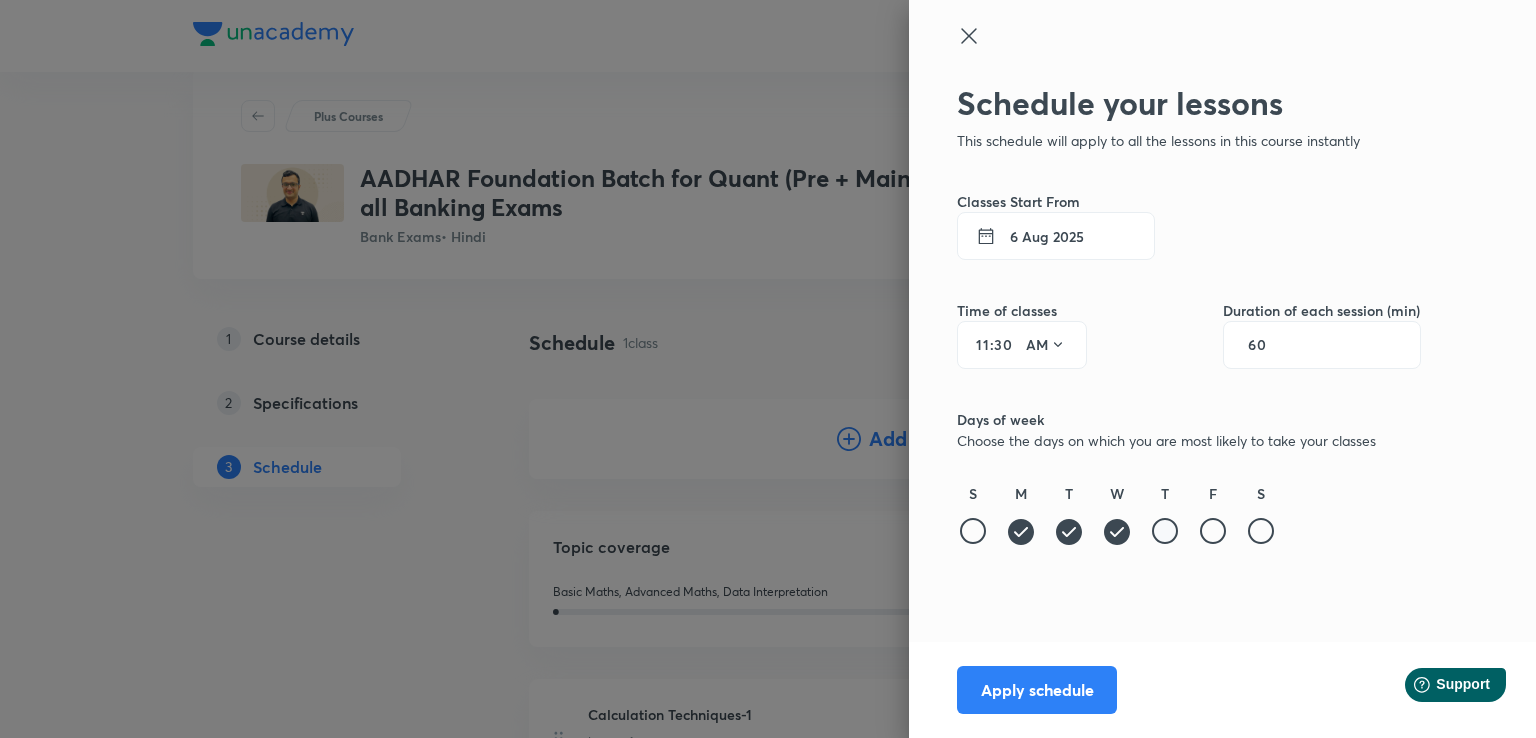 click at bounding box center (1165, 531) 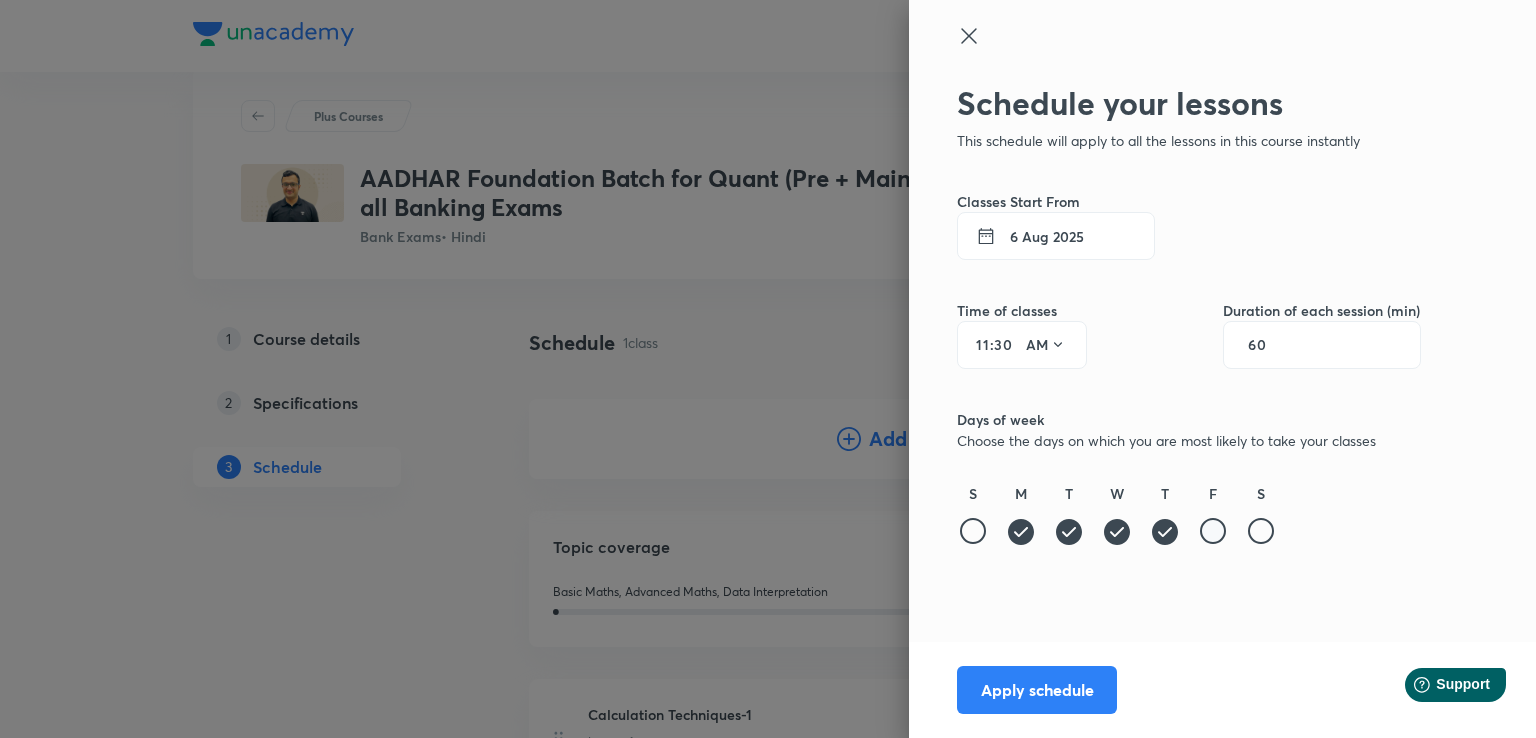 click at bounding box center [1213, 531] 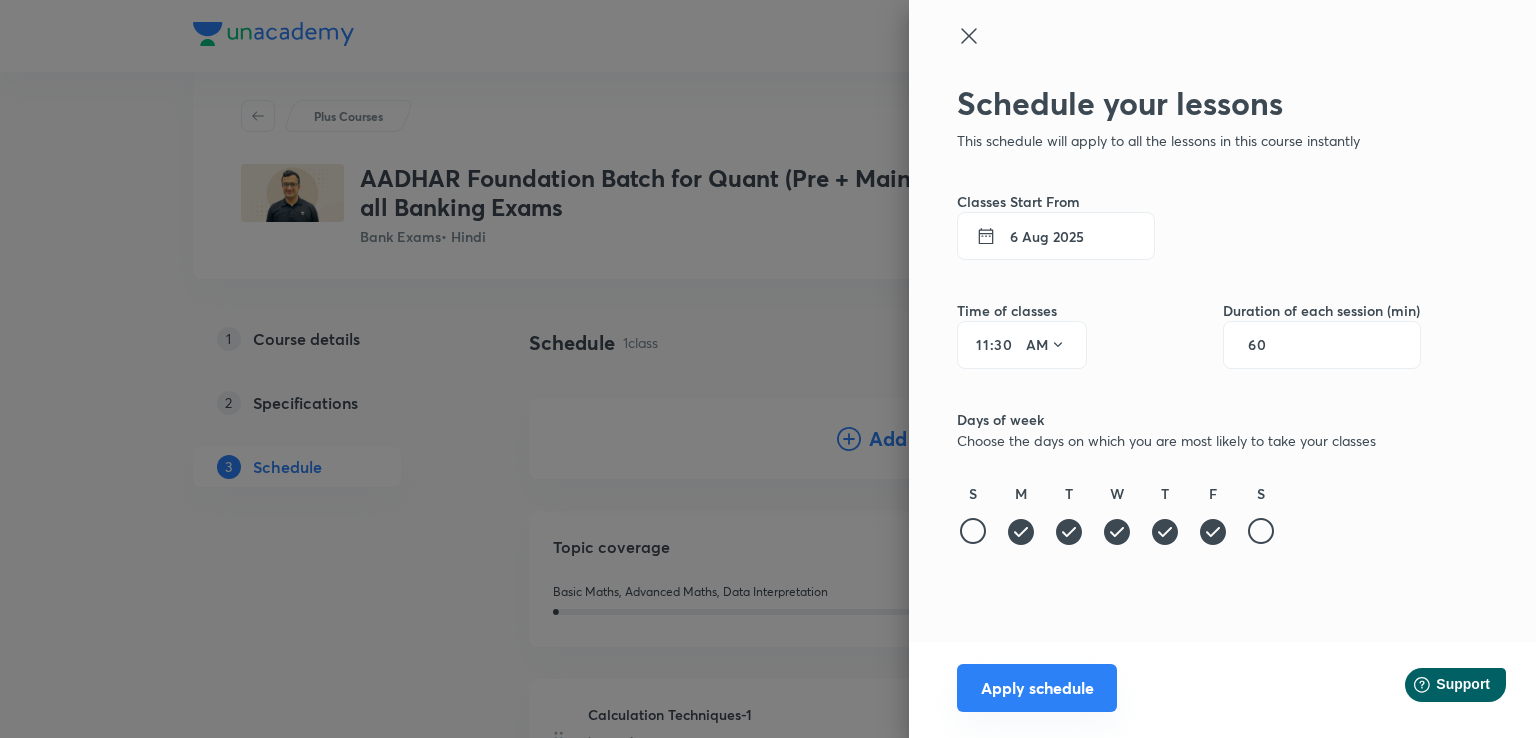 click on "Apply schedule" at bounding box center [1037, 688] 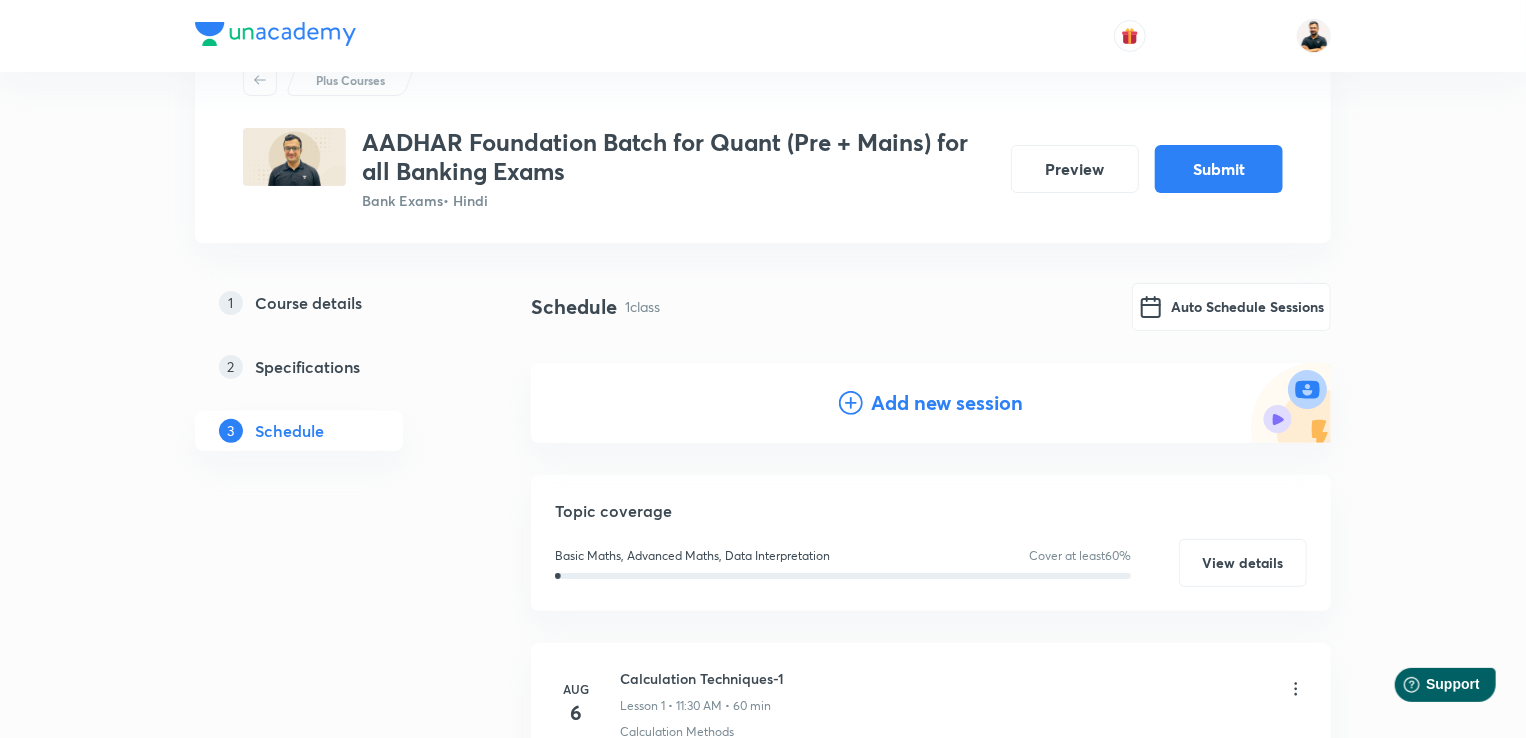 scroll, scrollTop: 64, scrollLeft: 0, axis: vertical 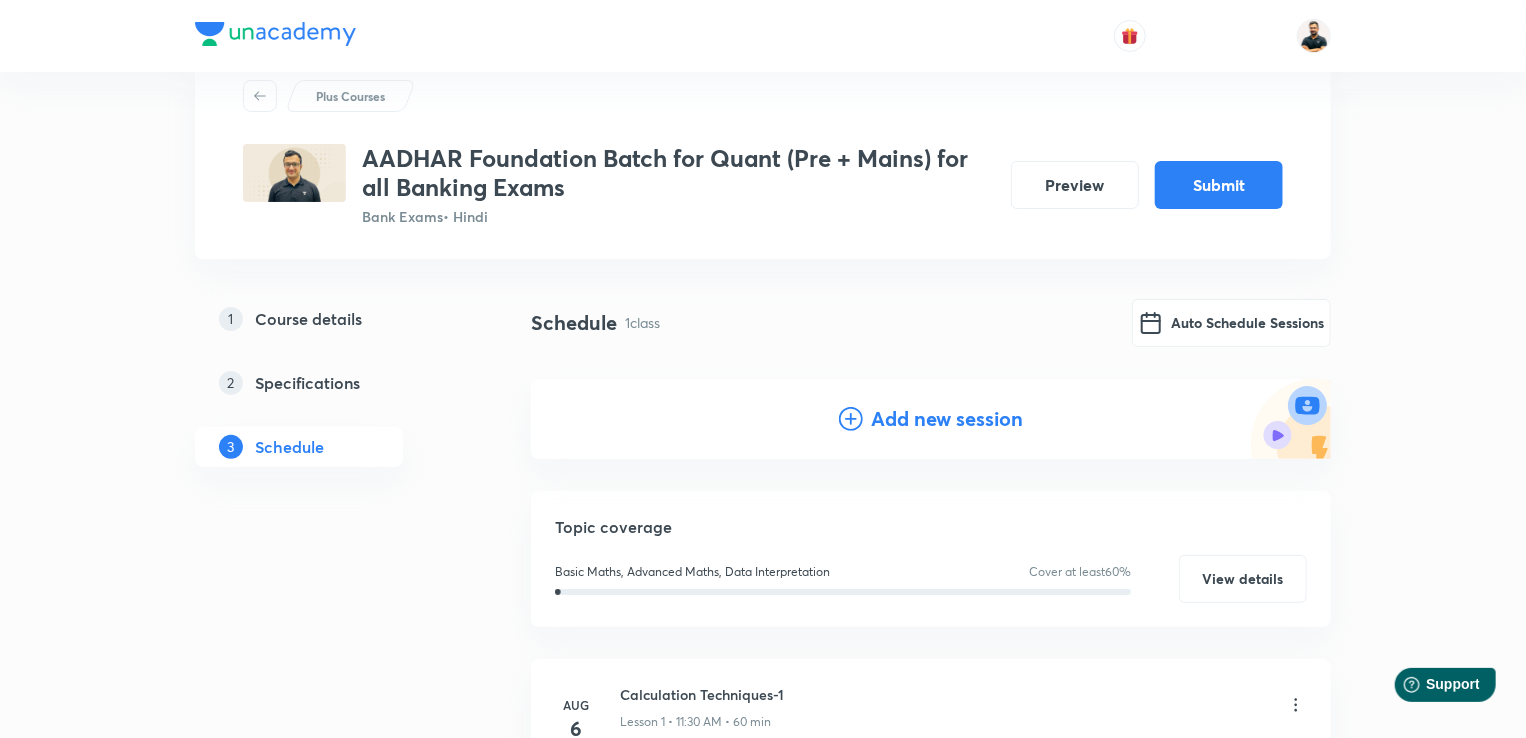 click 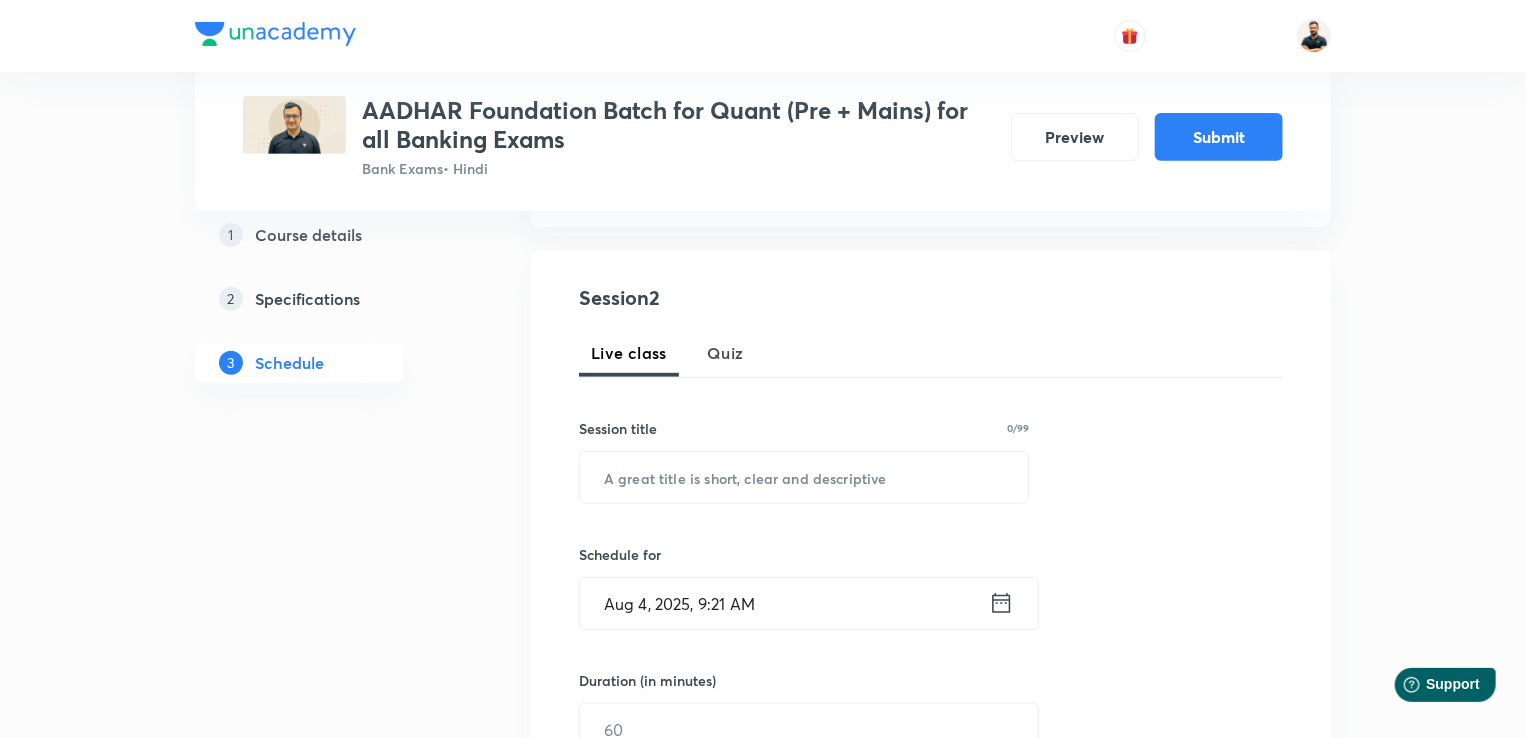 scroll, scrollTop: 380, scrollLeft: 0, axis: vertical 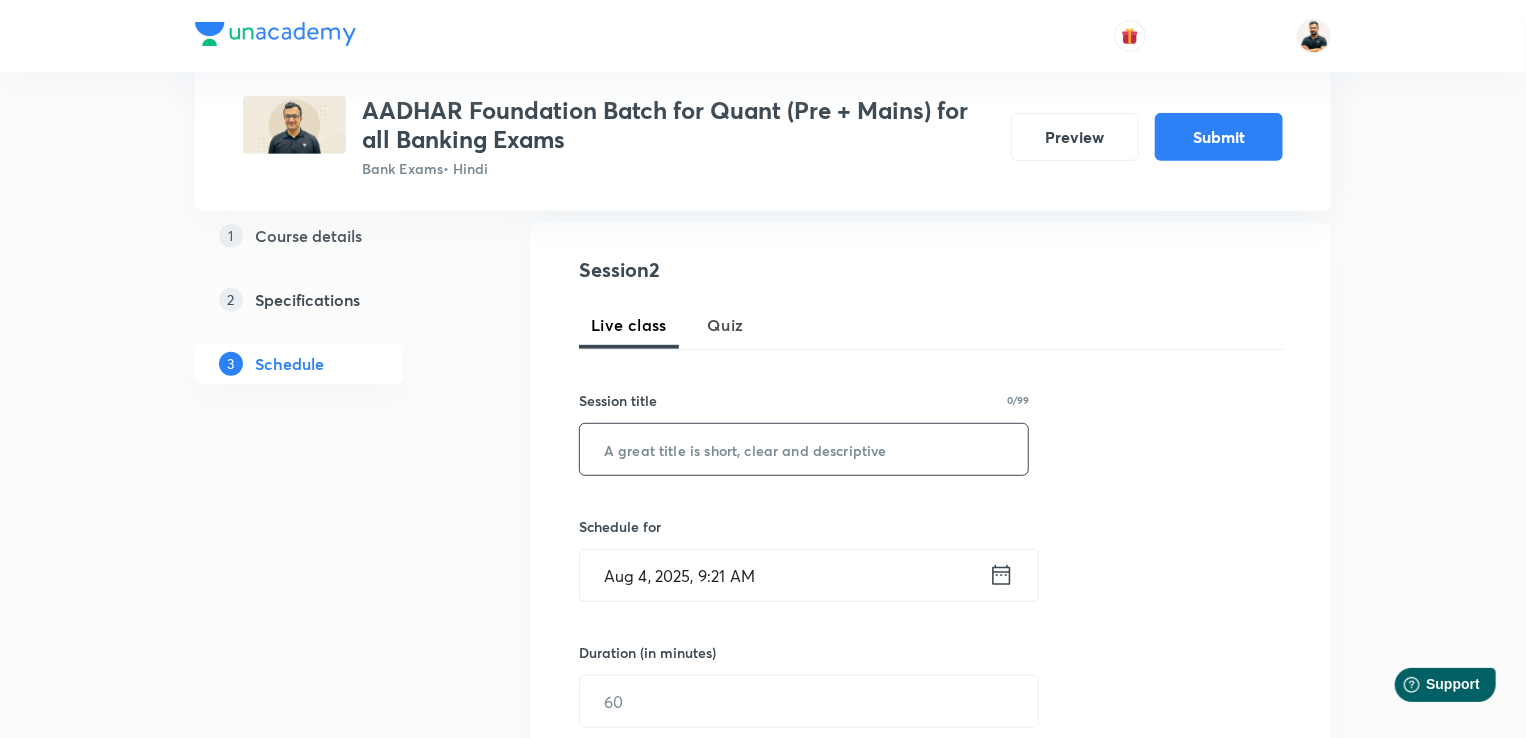 click at bounding box center (804, 449) 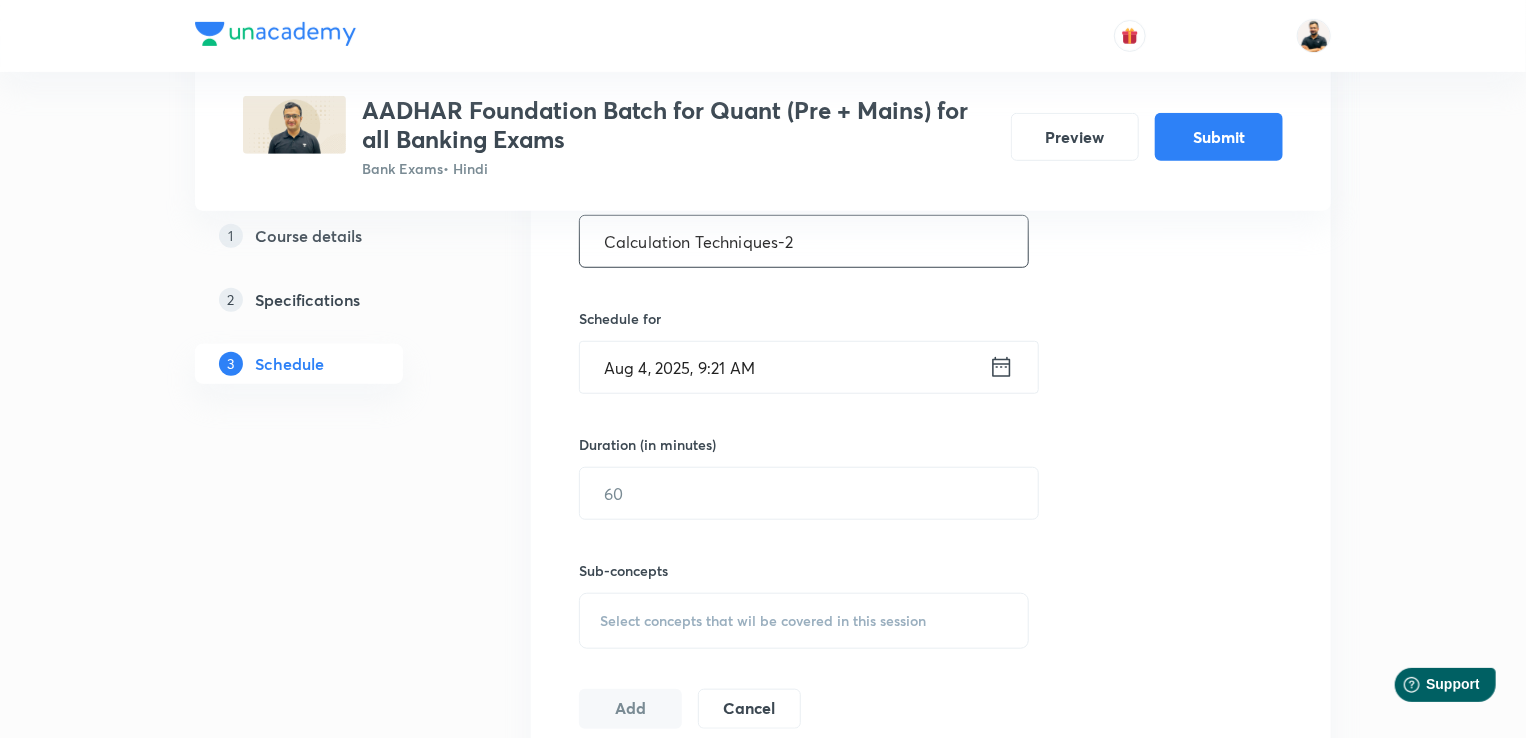 scroll, scrollTop: 598, scrollLeft: 0, axis: vertical 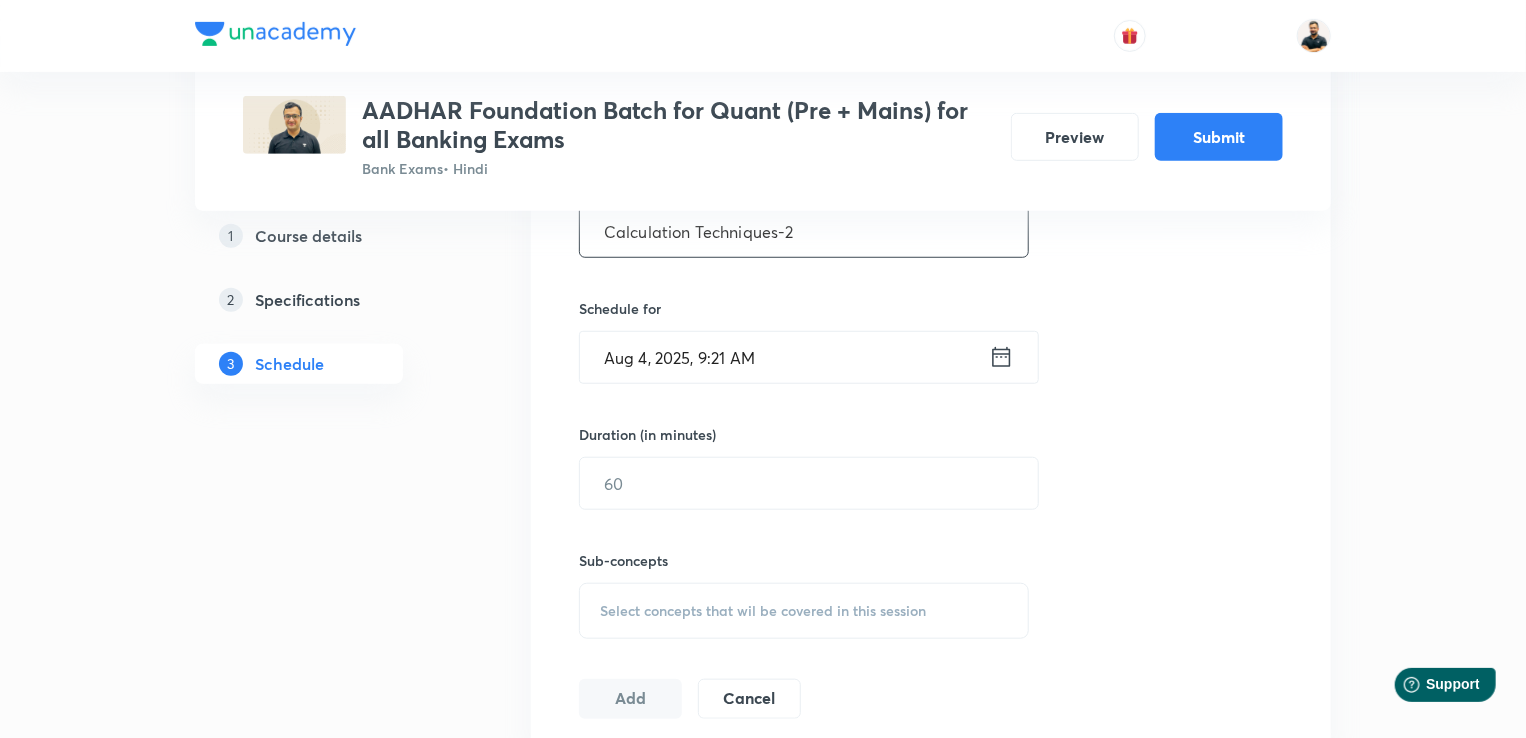 type on "Calculation Techniques-2" 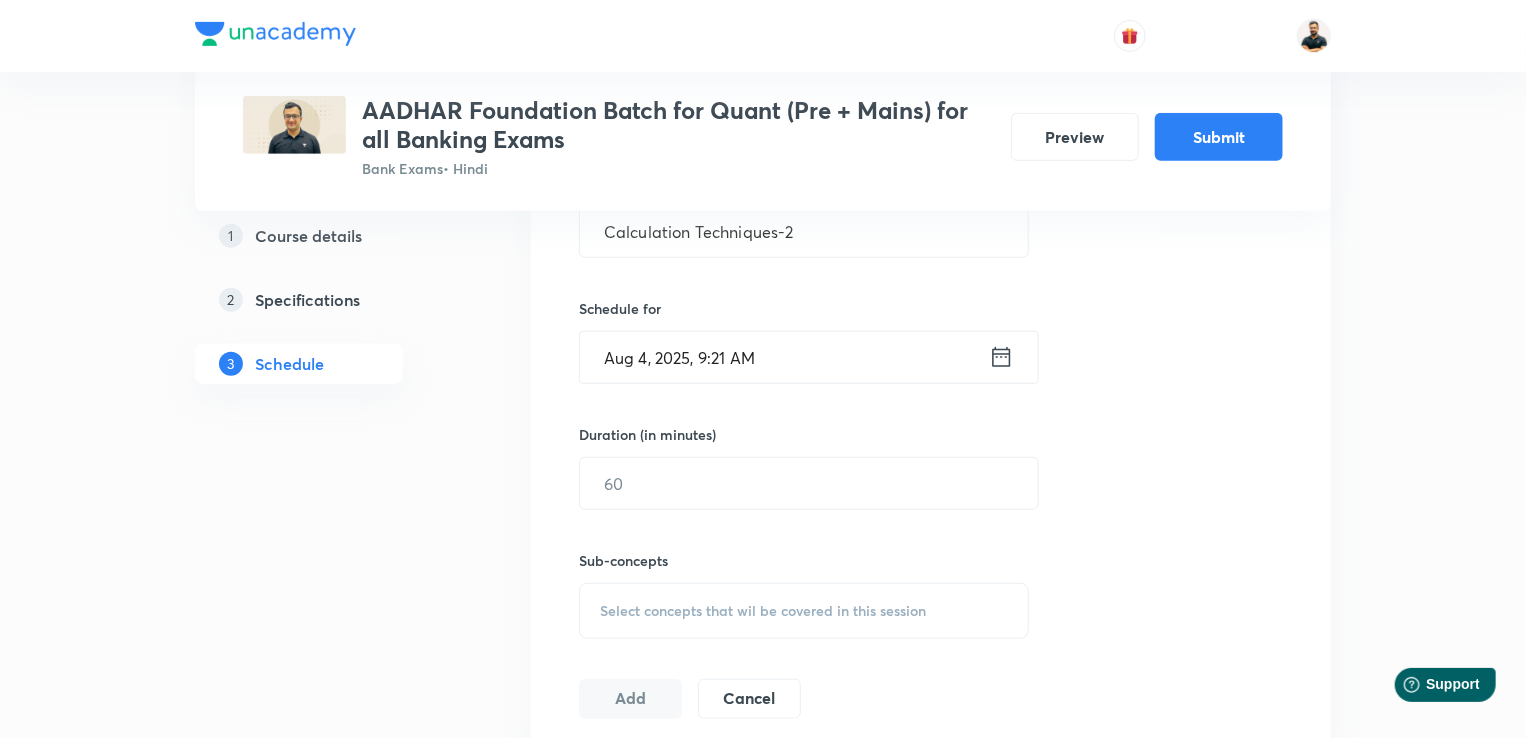 click 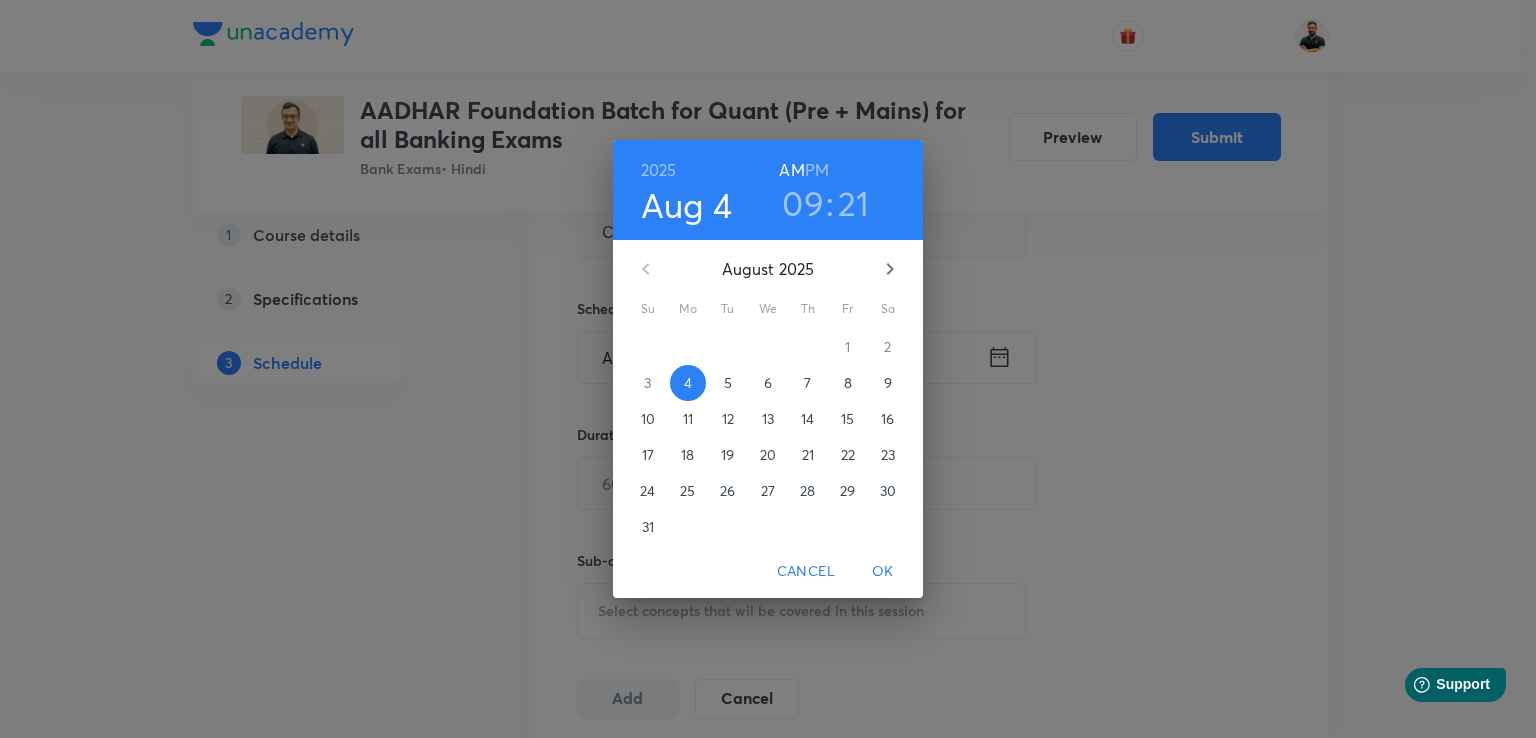 click on "7" at bounding box center [808, 383] 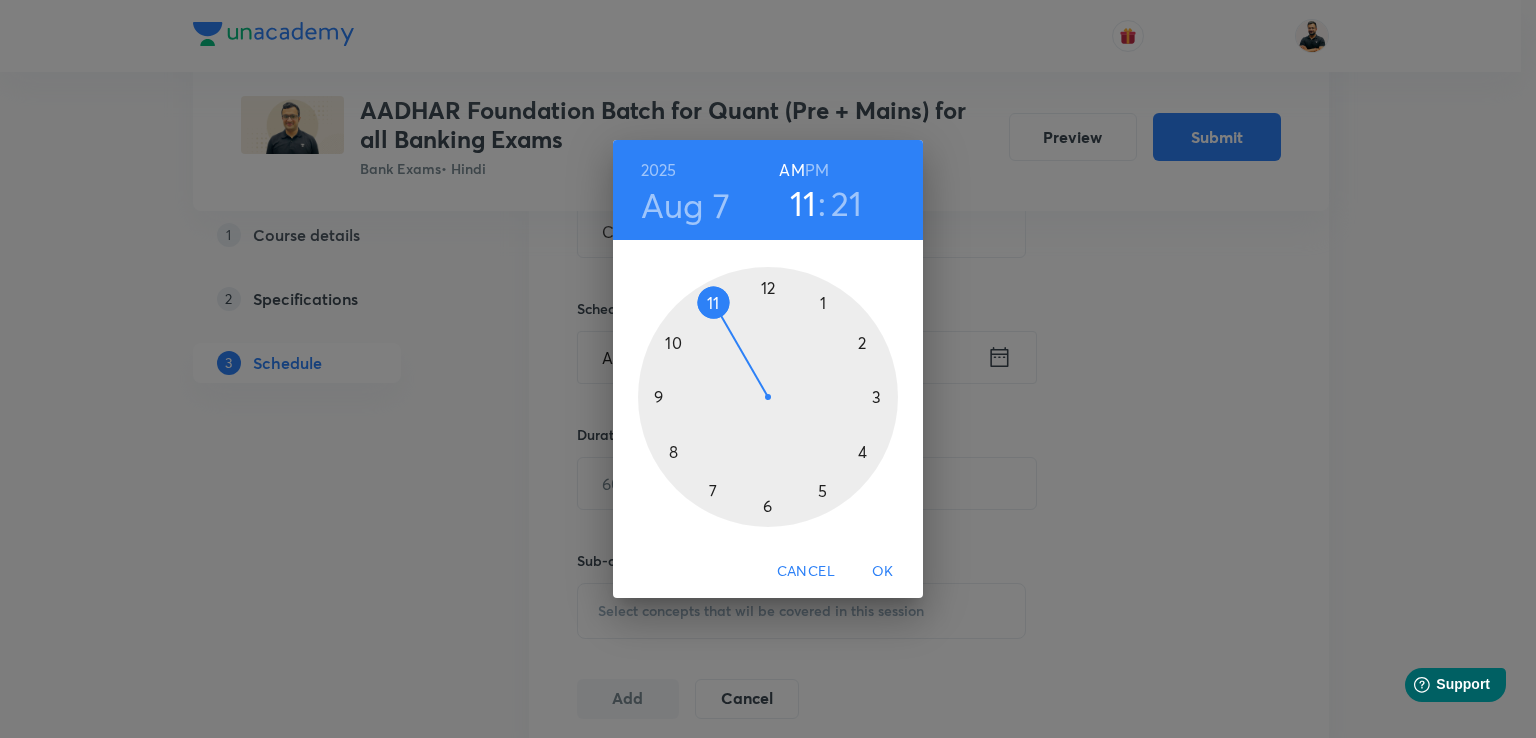 drag, startPoint x: 648, startPoint y: 394, endPoint x: 692, endPoint y: 312, distance: 93.05912 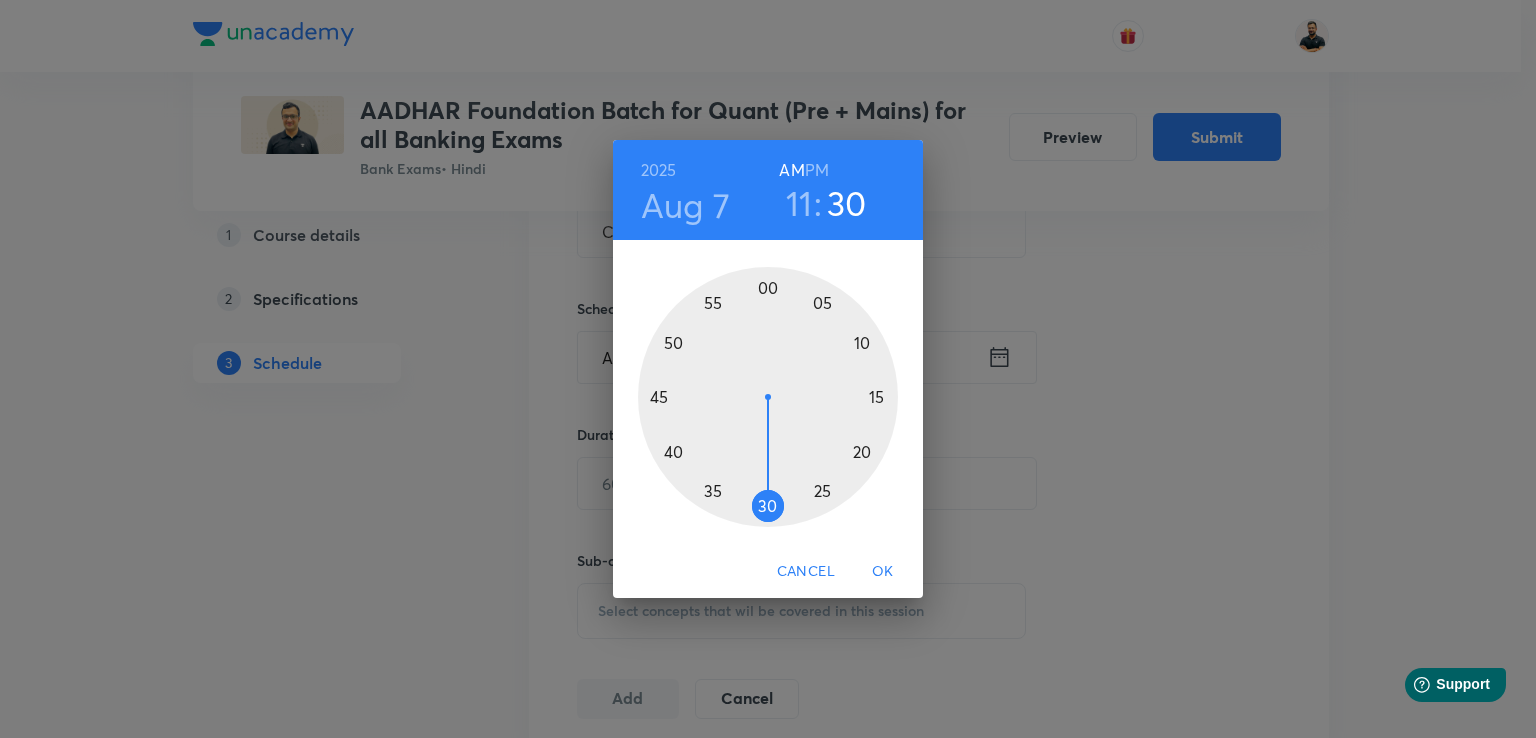 drag, startPoint x: 856, startPoint y: 465, endPoint x: 767, endPoint y: 517, distance: 103.077644 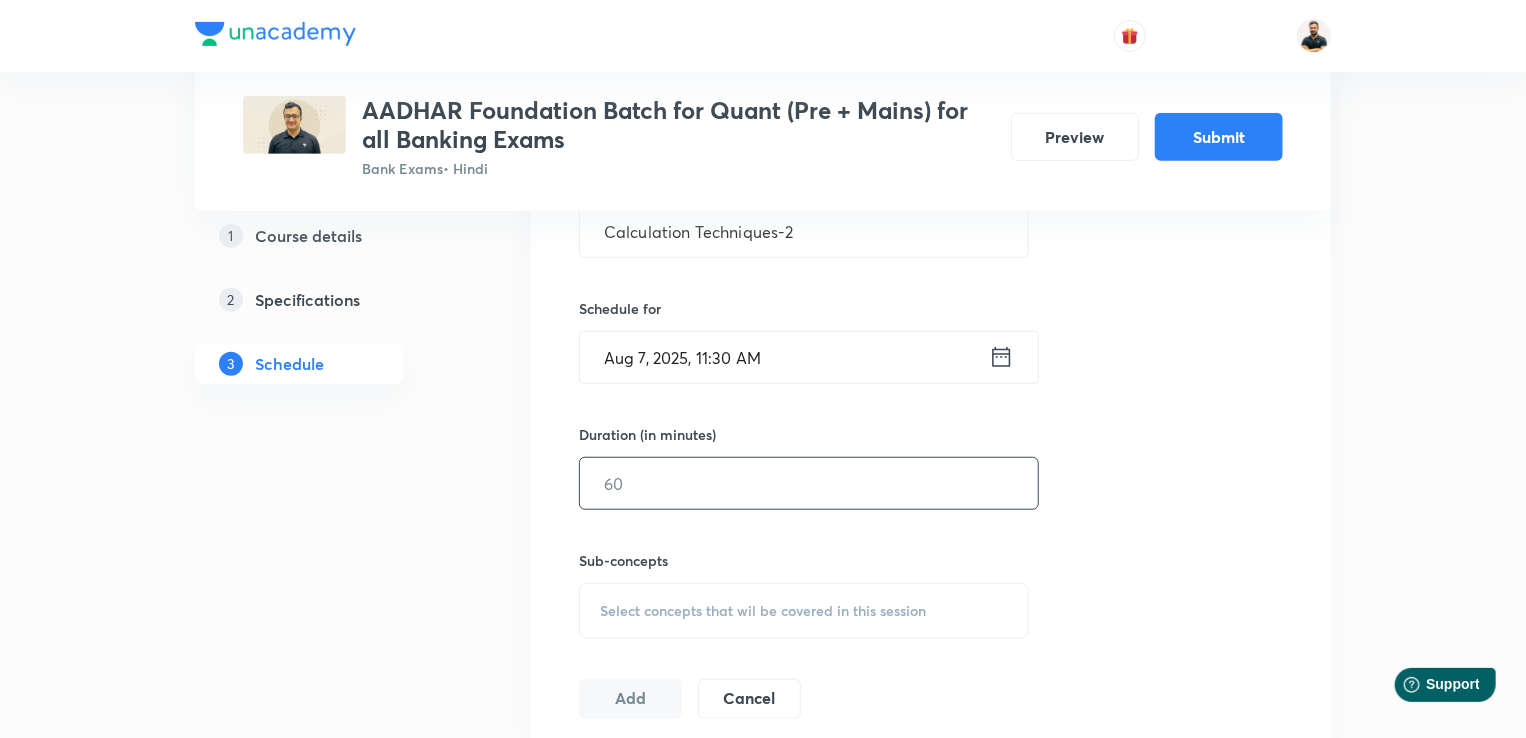 click at bounding box center (809, 483) 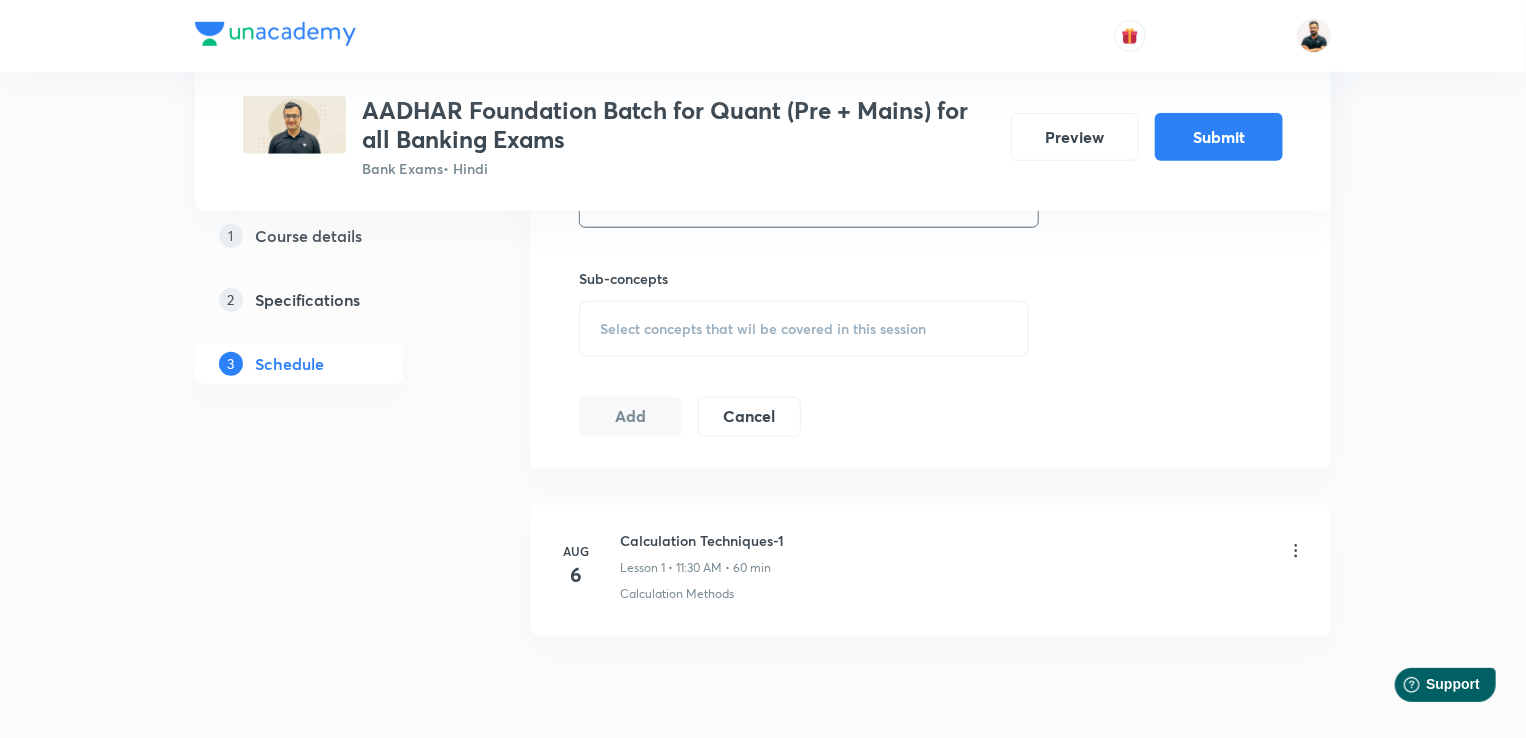 scroll, scrollTop: 897, scrollLeft: 0, axis: vertical 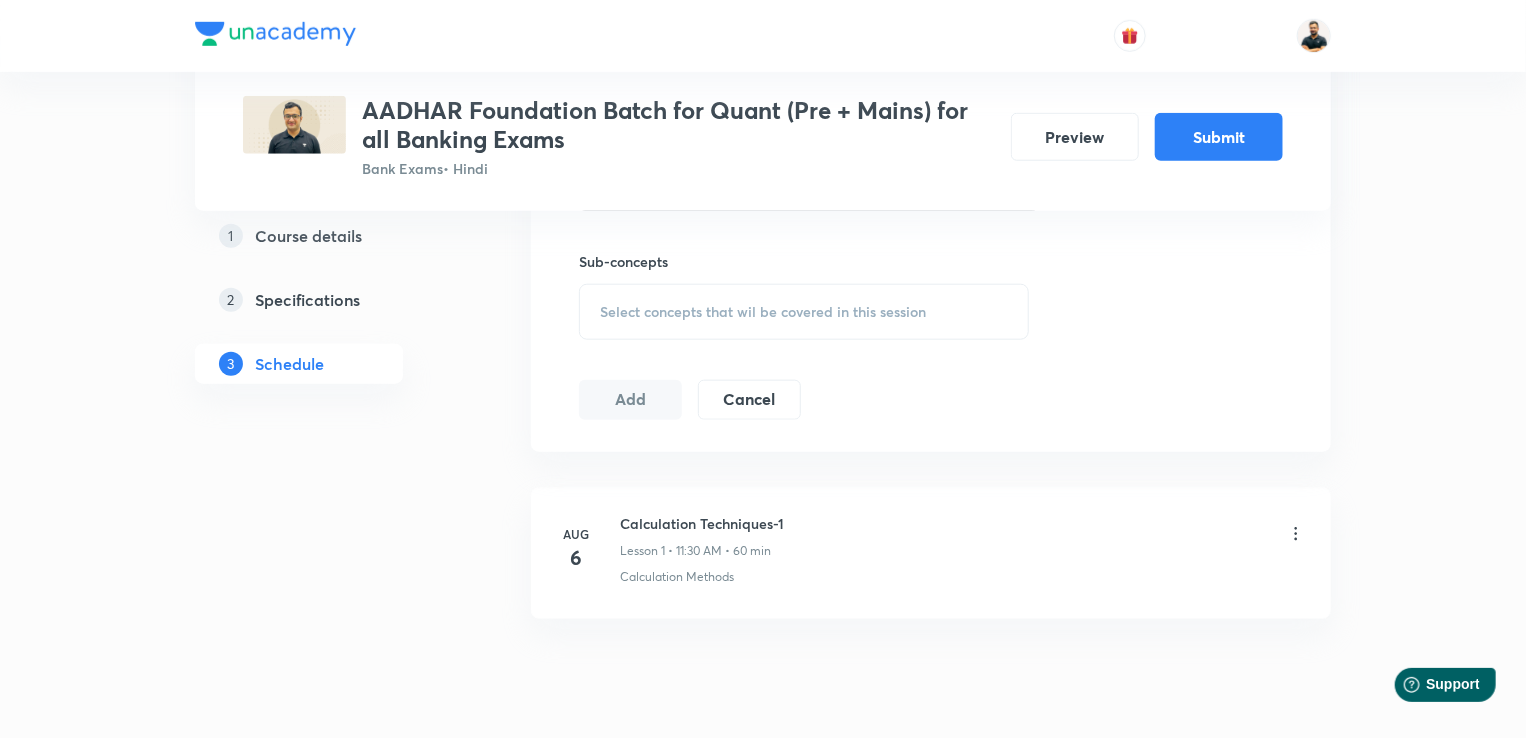 type on "60" 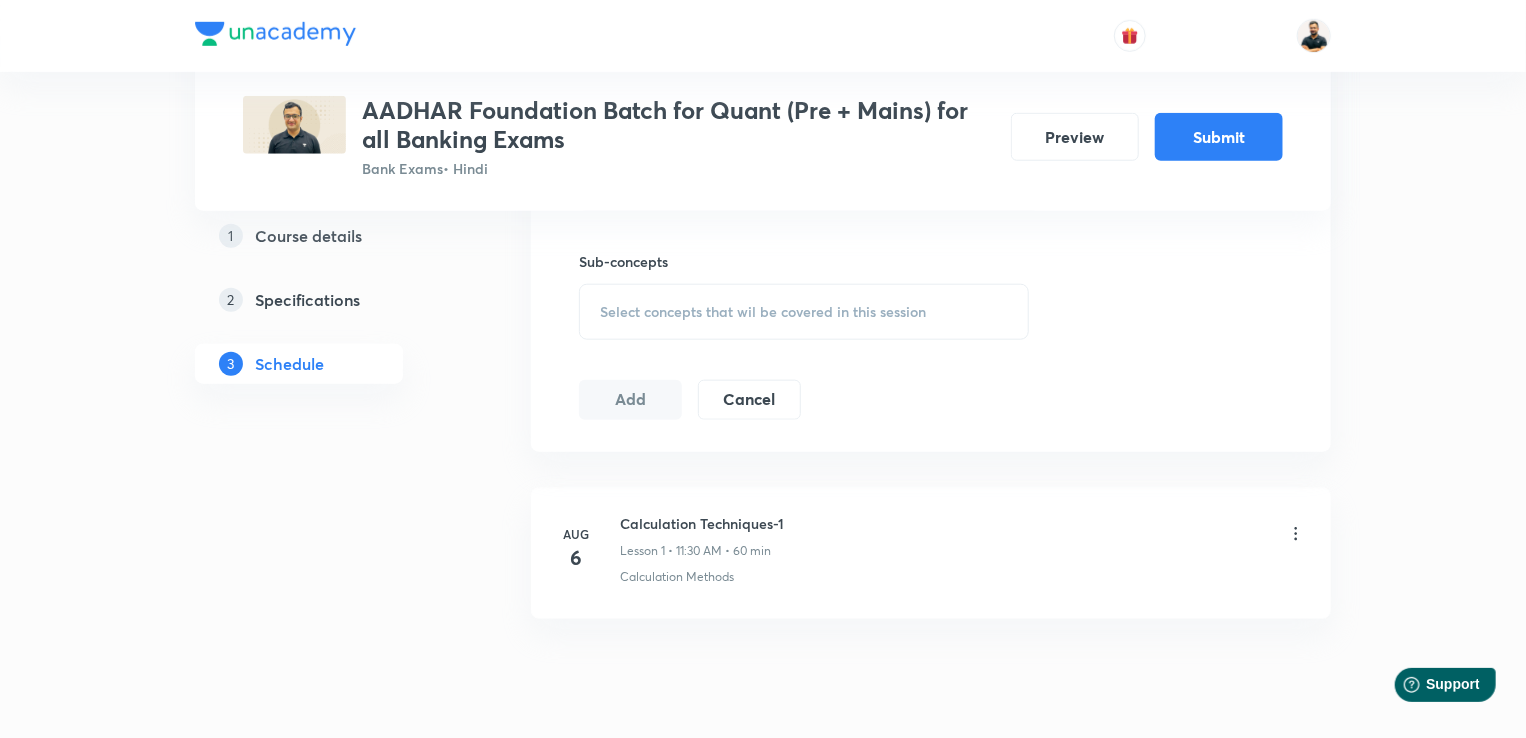click on "Select concepts that wil be covered in this session" at bounding box center (804, 312) 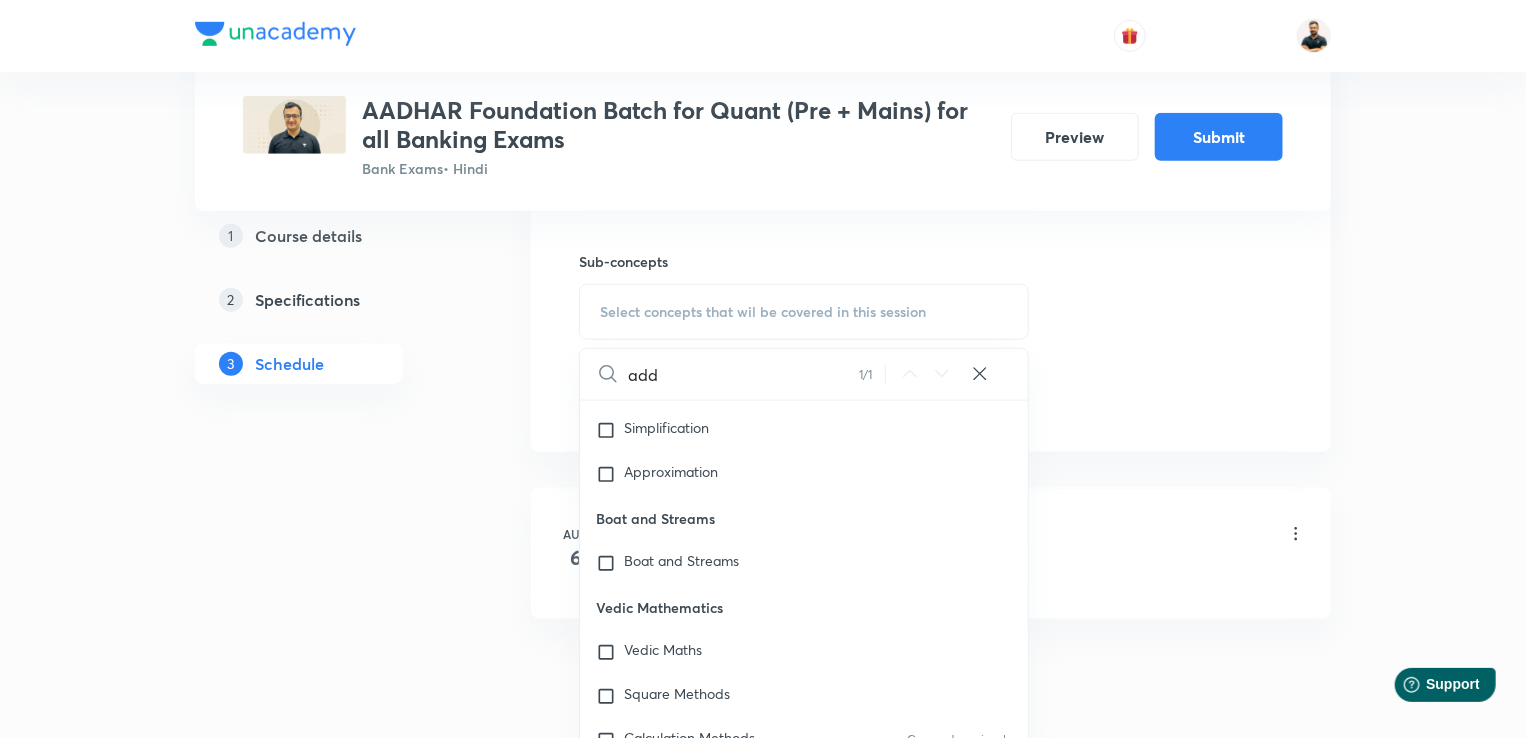 scroll, scrollTop: 6642, scrollLeft: 0, axis: vertical 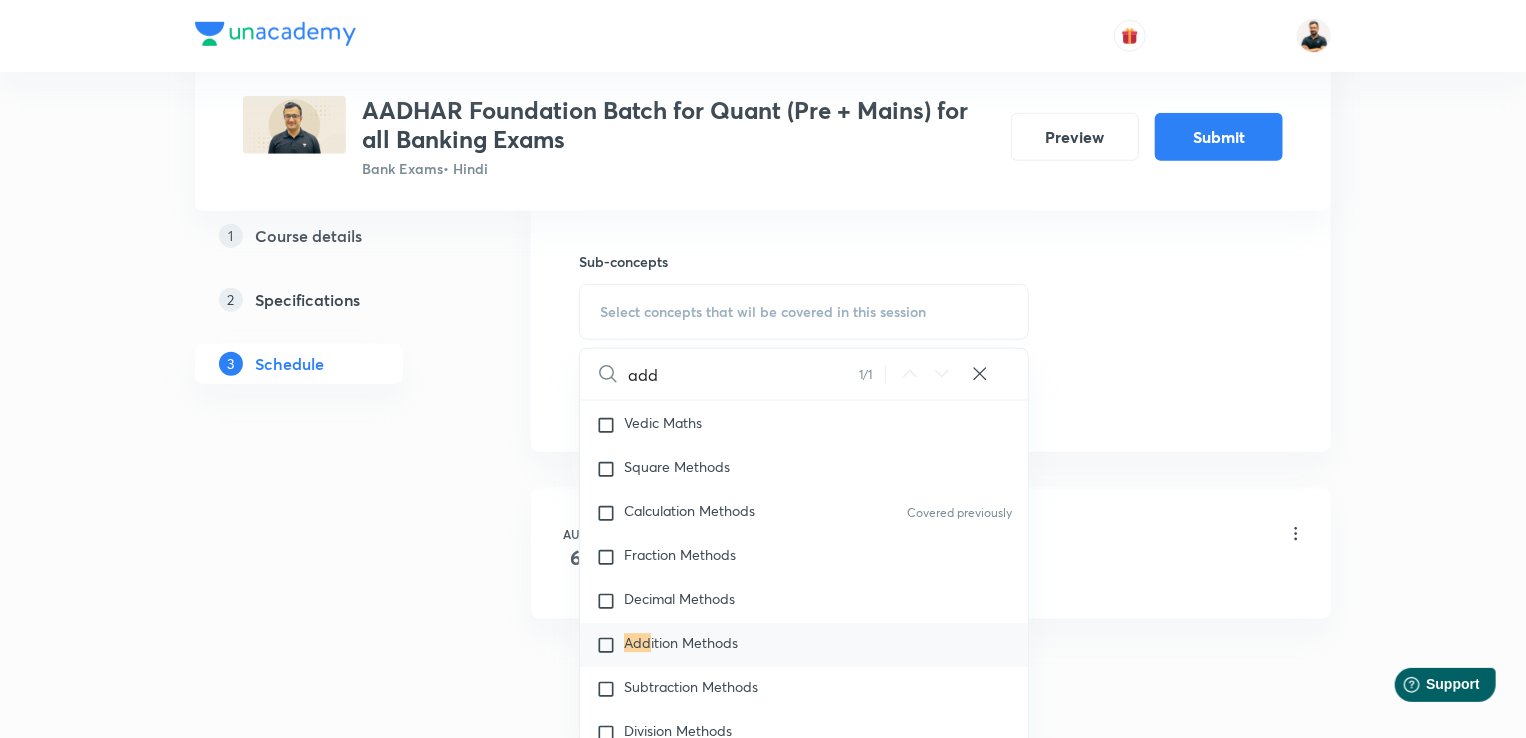 type on "add" 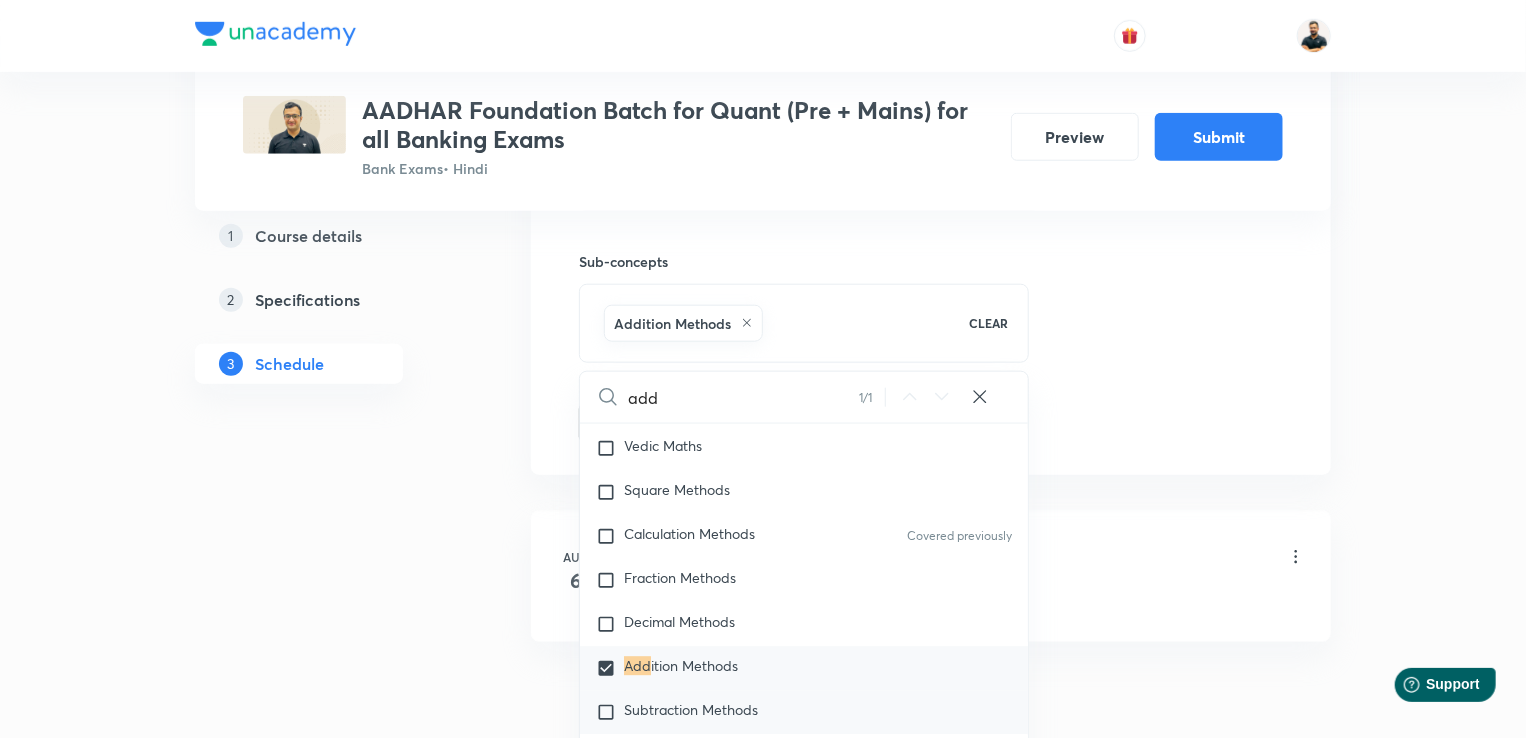 click at bounding box center [610, 713] 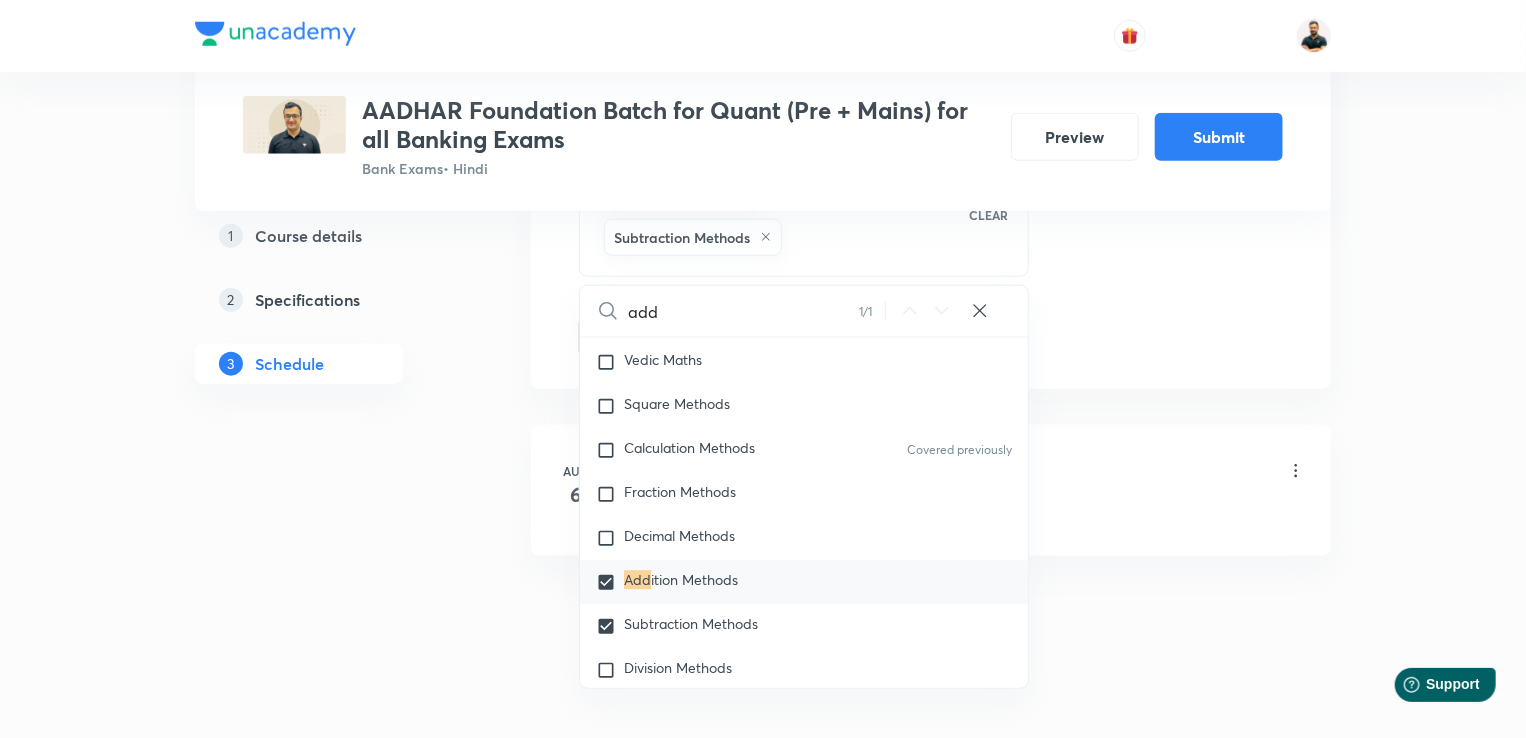scroll, scrollTop: 1031, scrollLeft: 0, axis: vertical 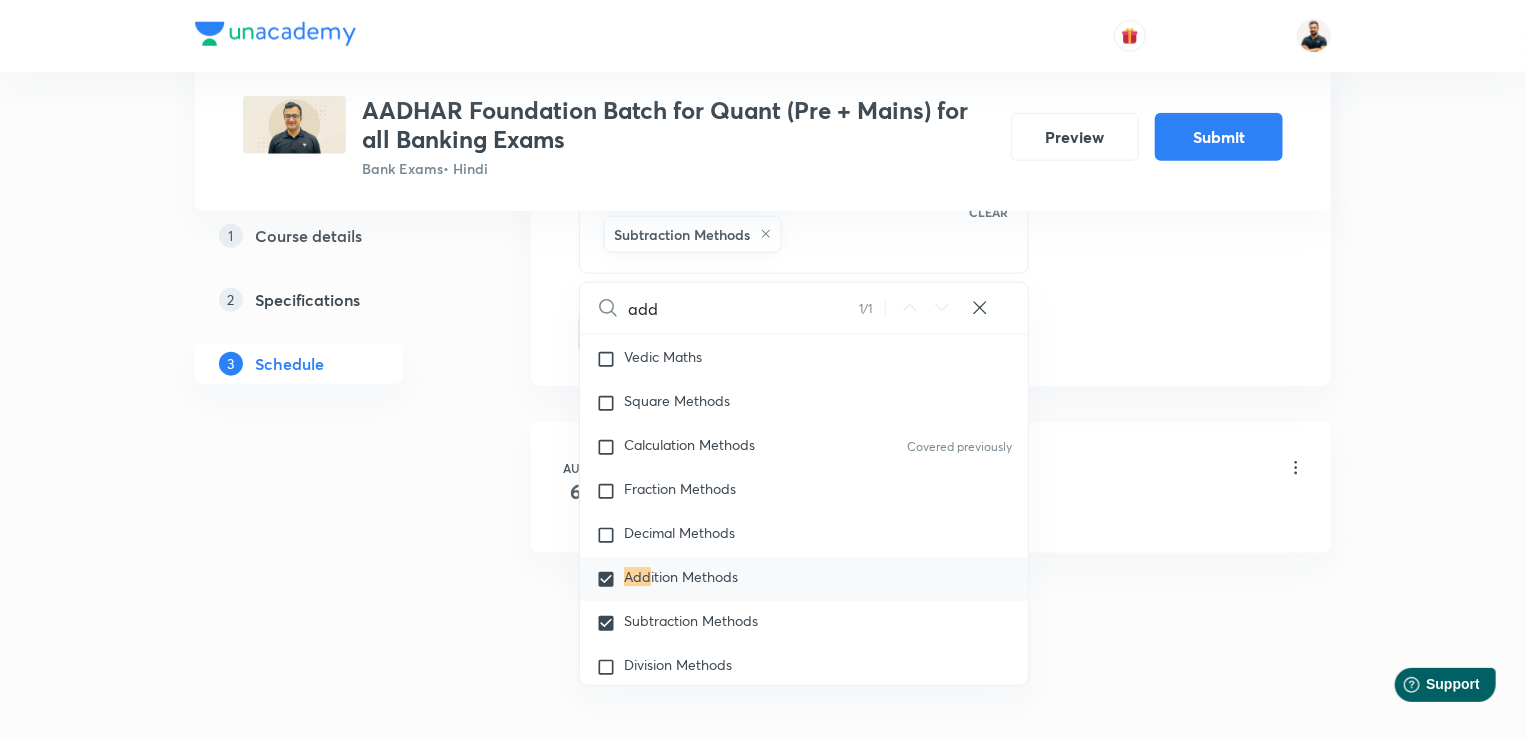 click on "add" at bounding box center (743, 308) 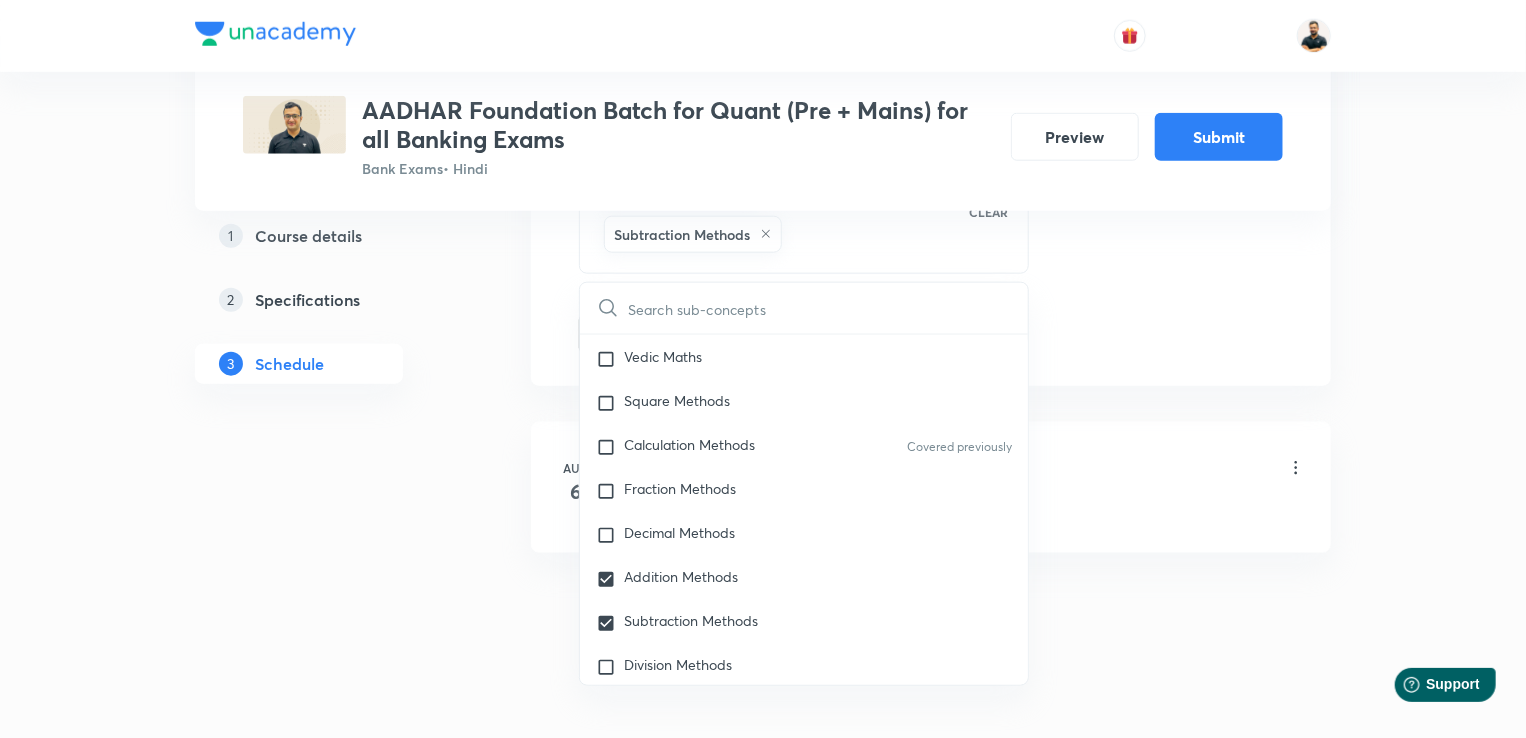 click at bounding box center (828, 308) 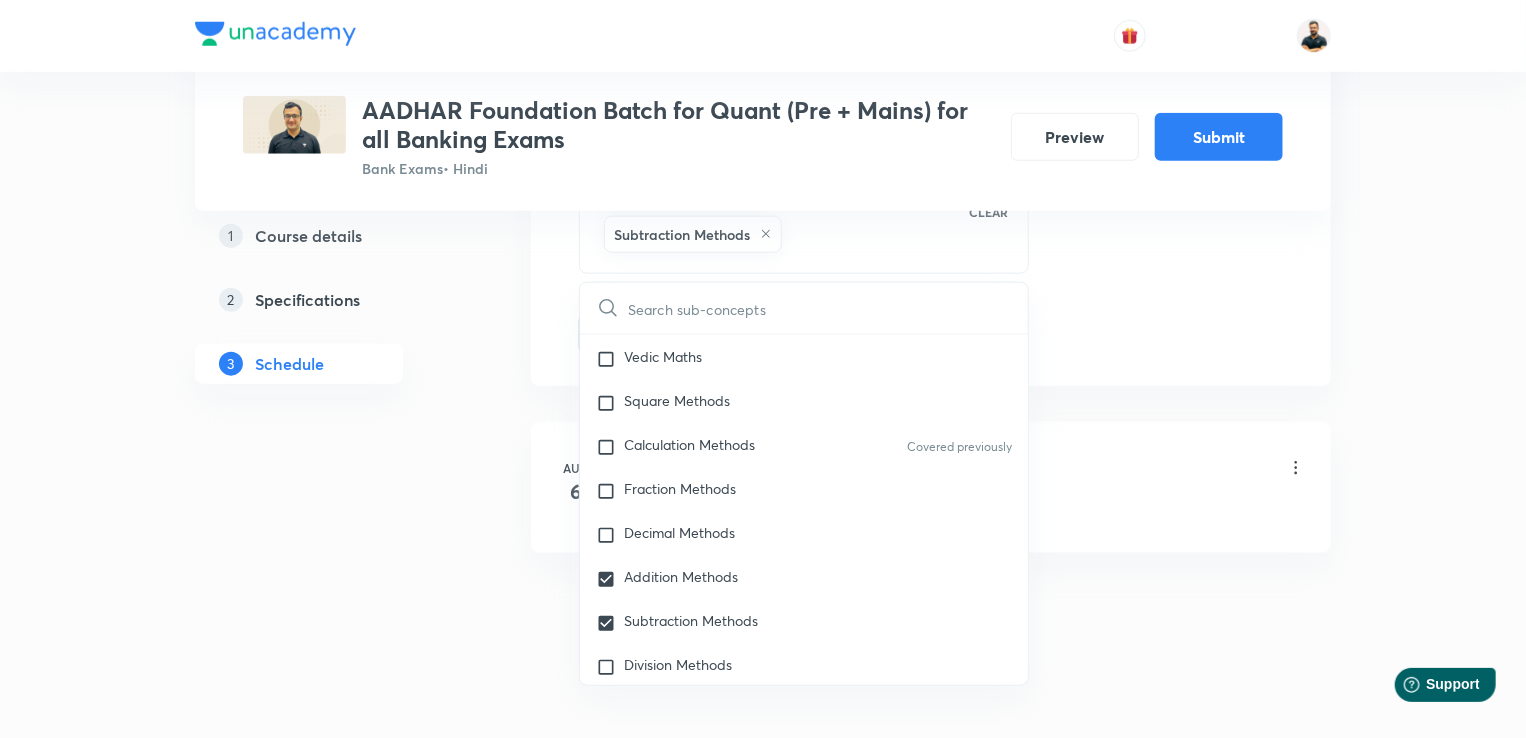 type on "n" 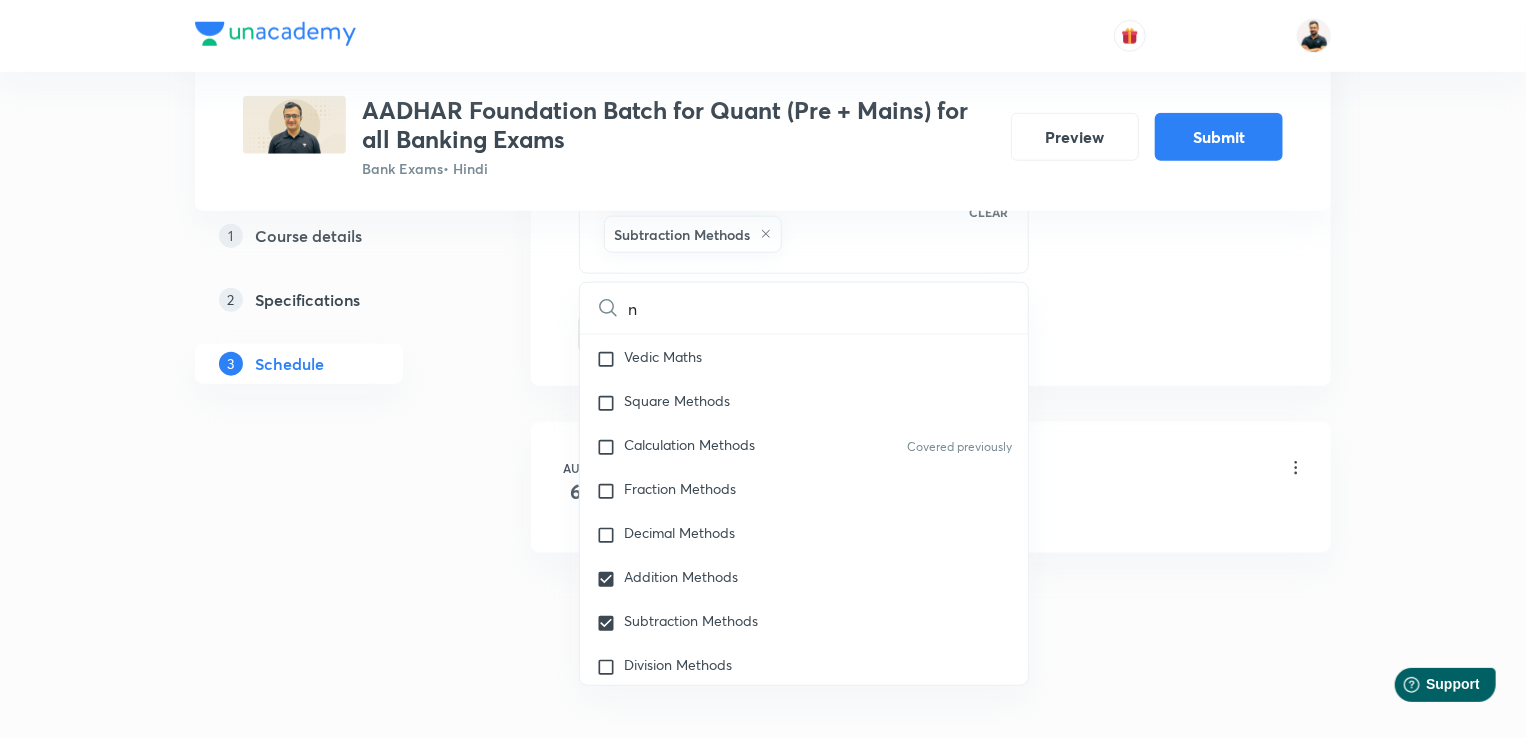 checkbox on "true" 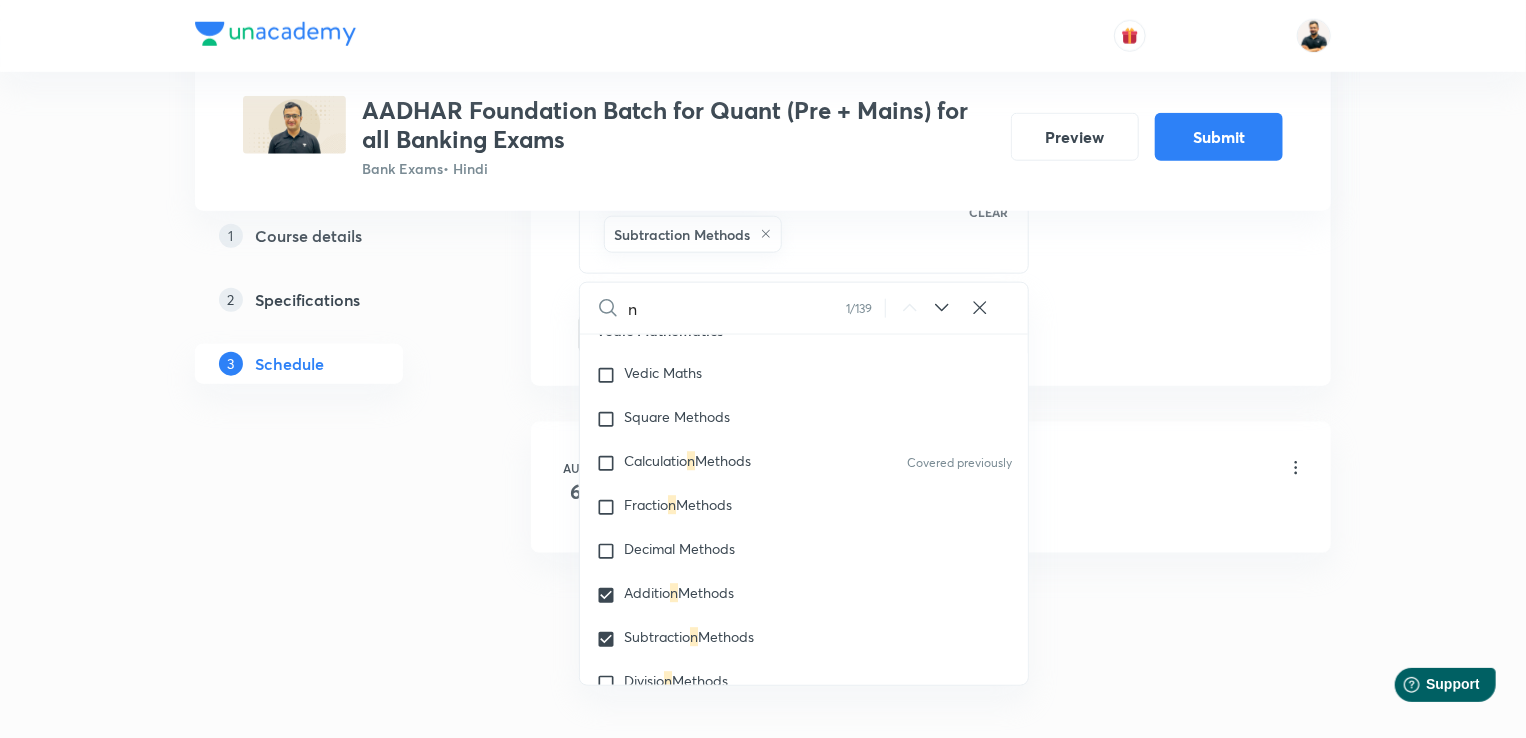 checkbox on "true" 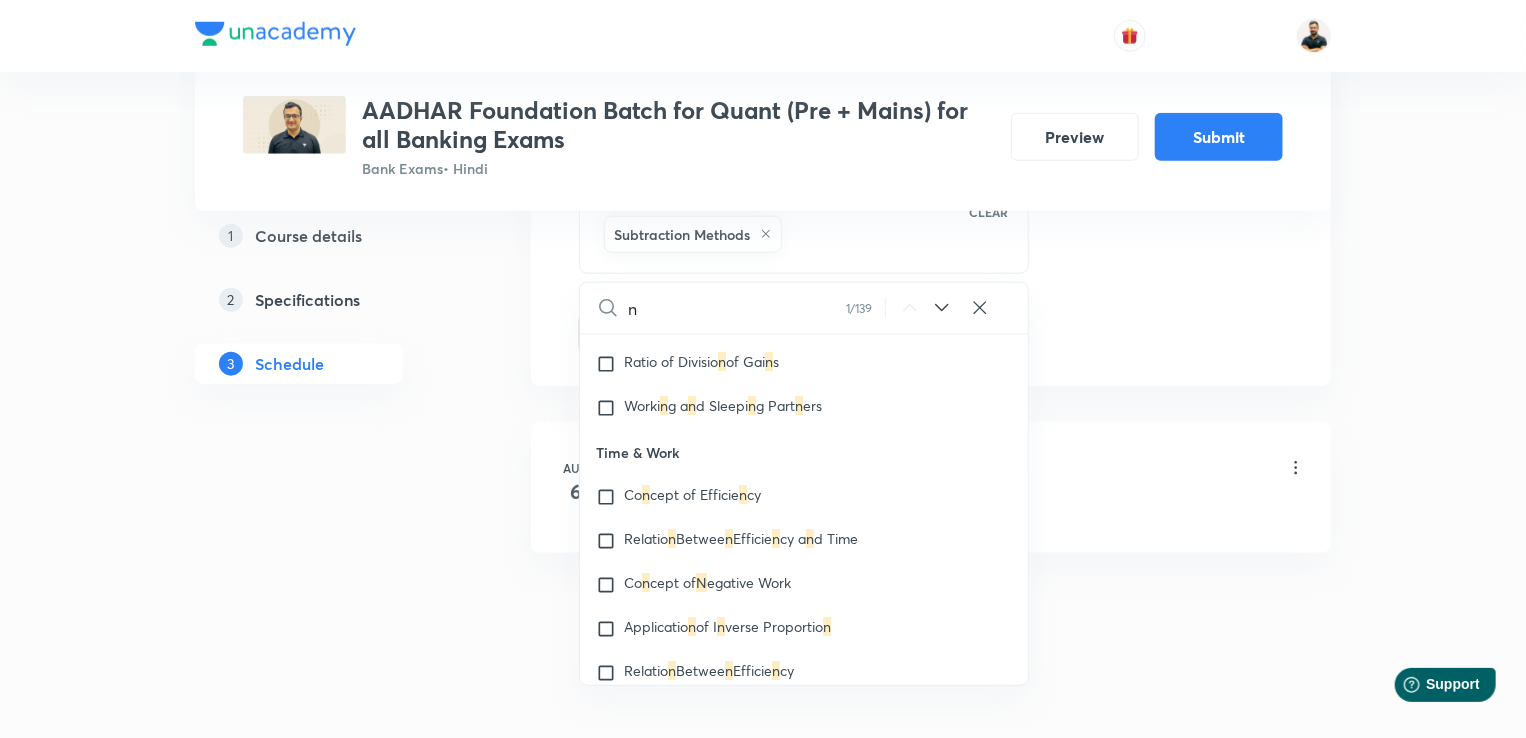 scroll, scrollTop: 1041, scrollLeft: 0, axis: vertical 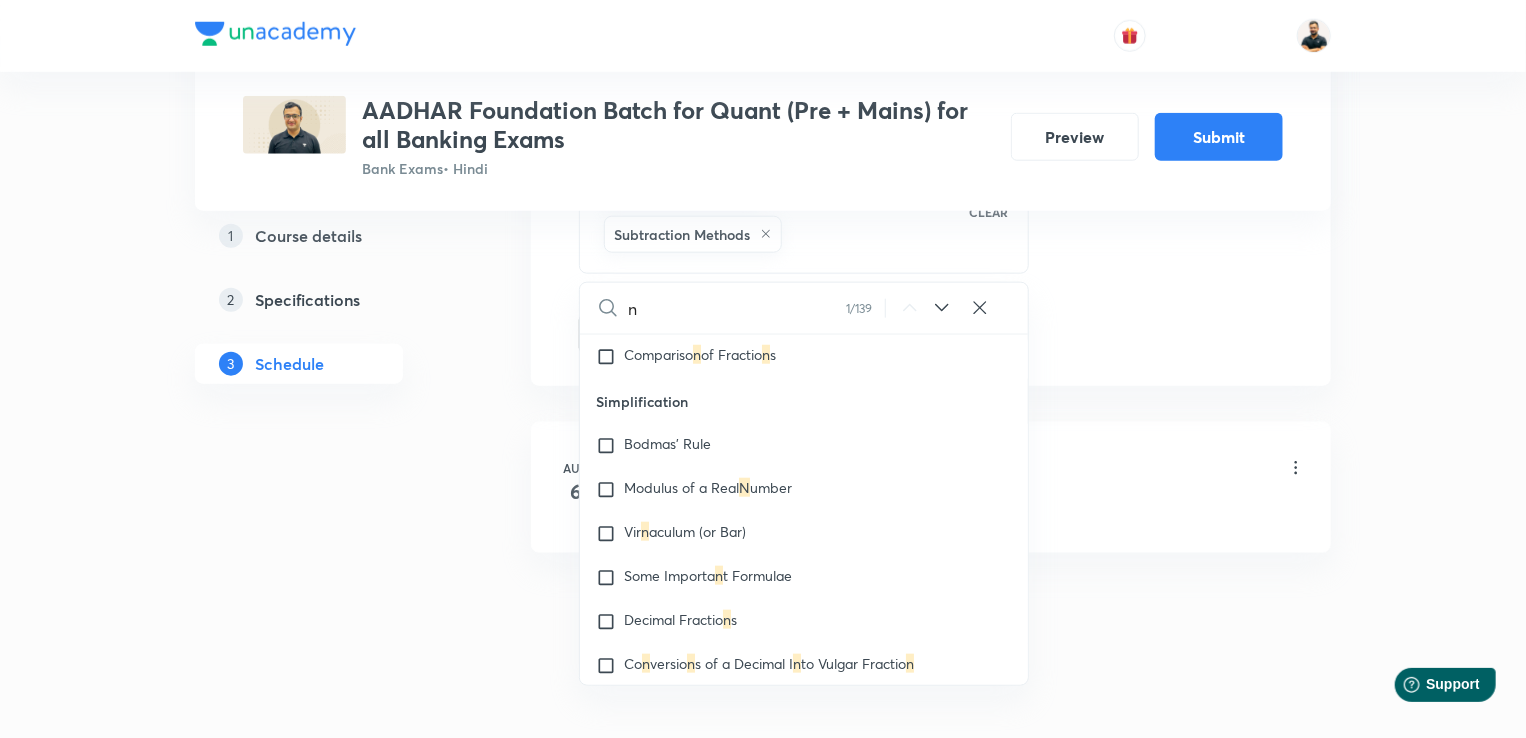 type 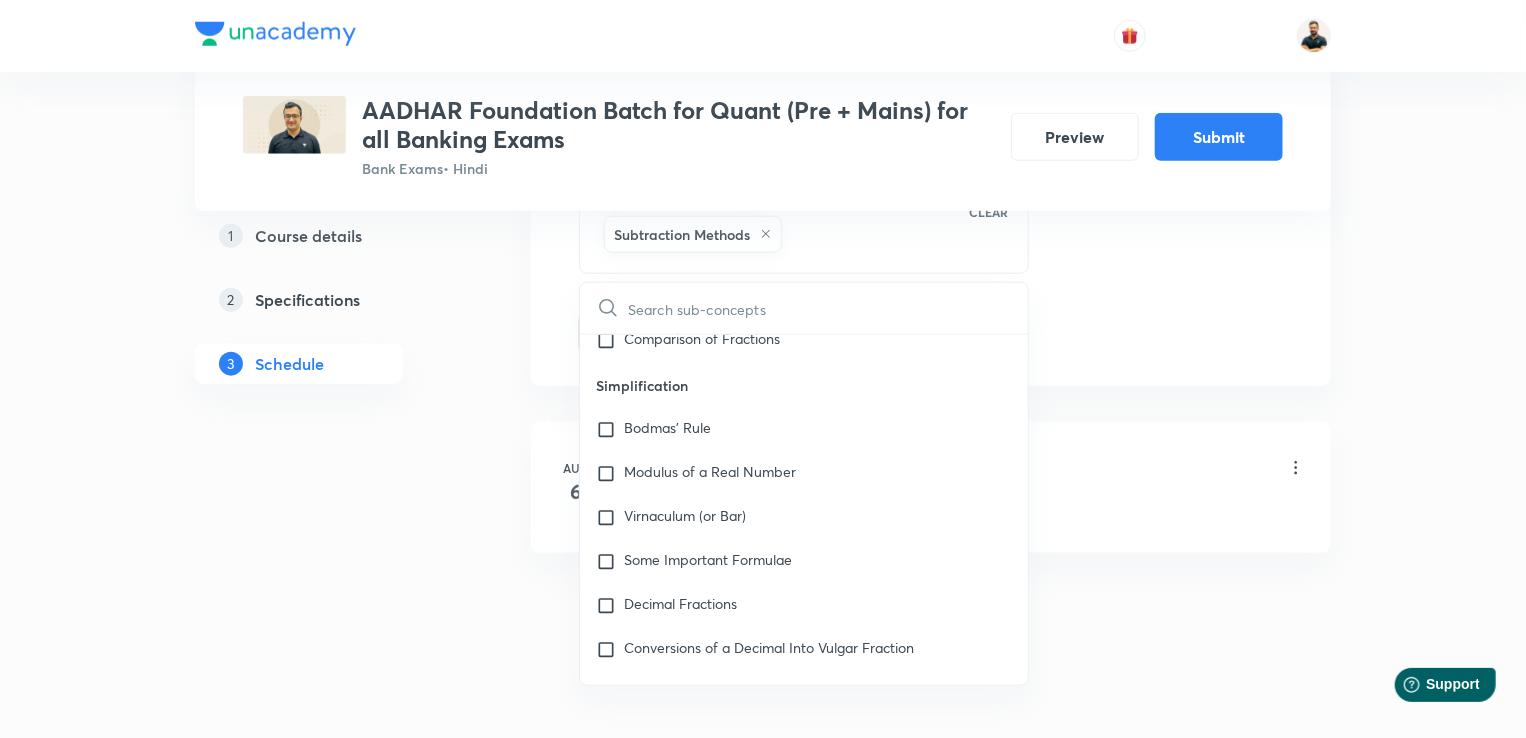 checkbox on "true" 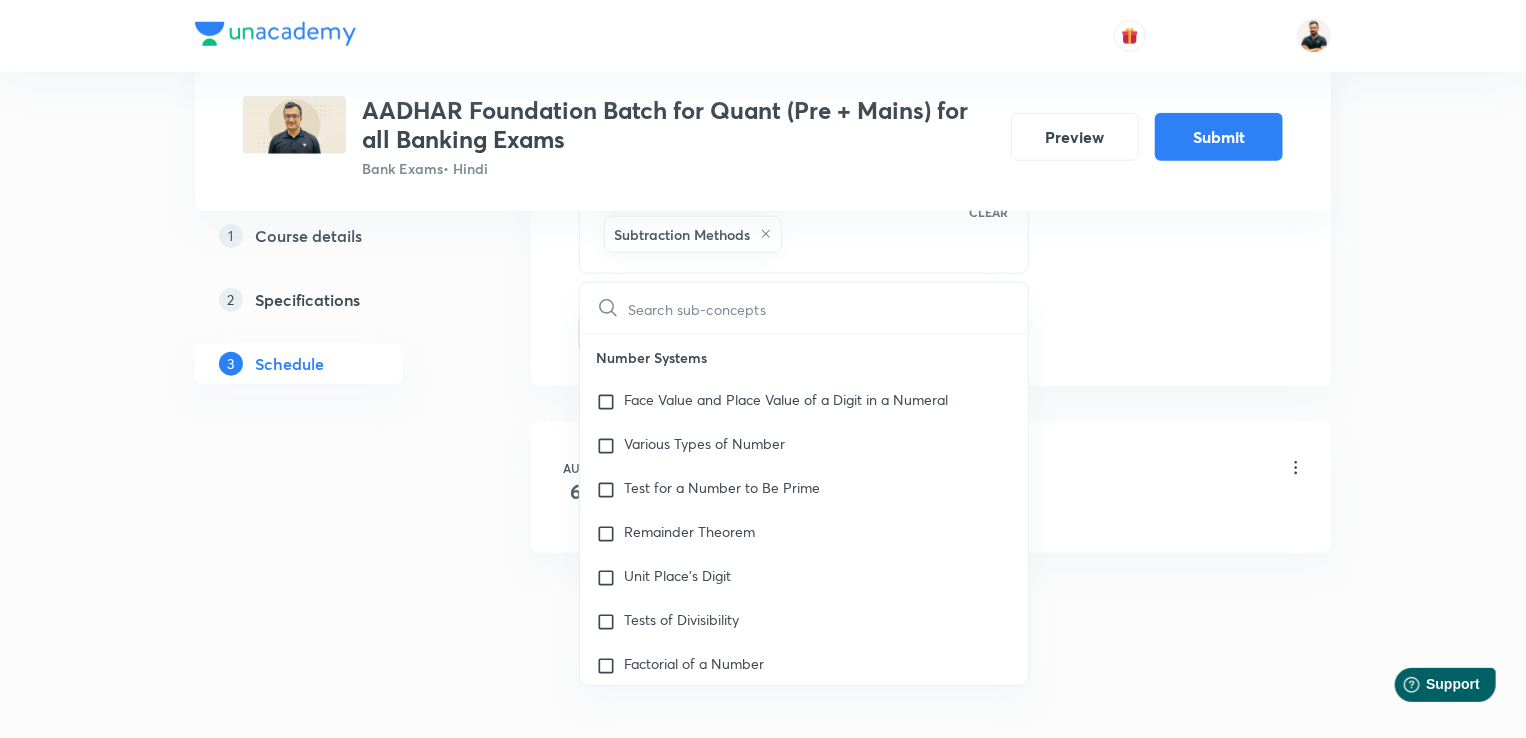 type on "m" 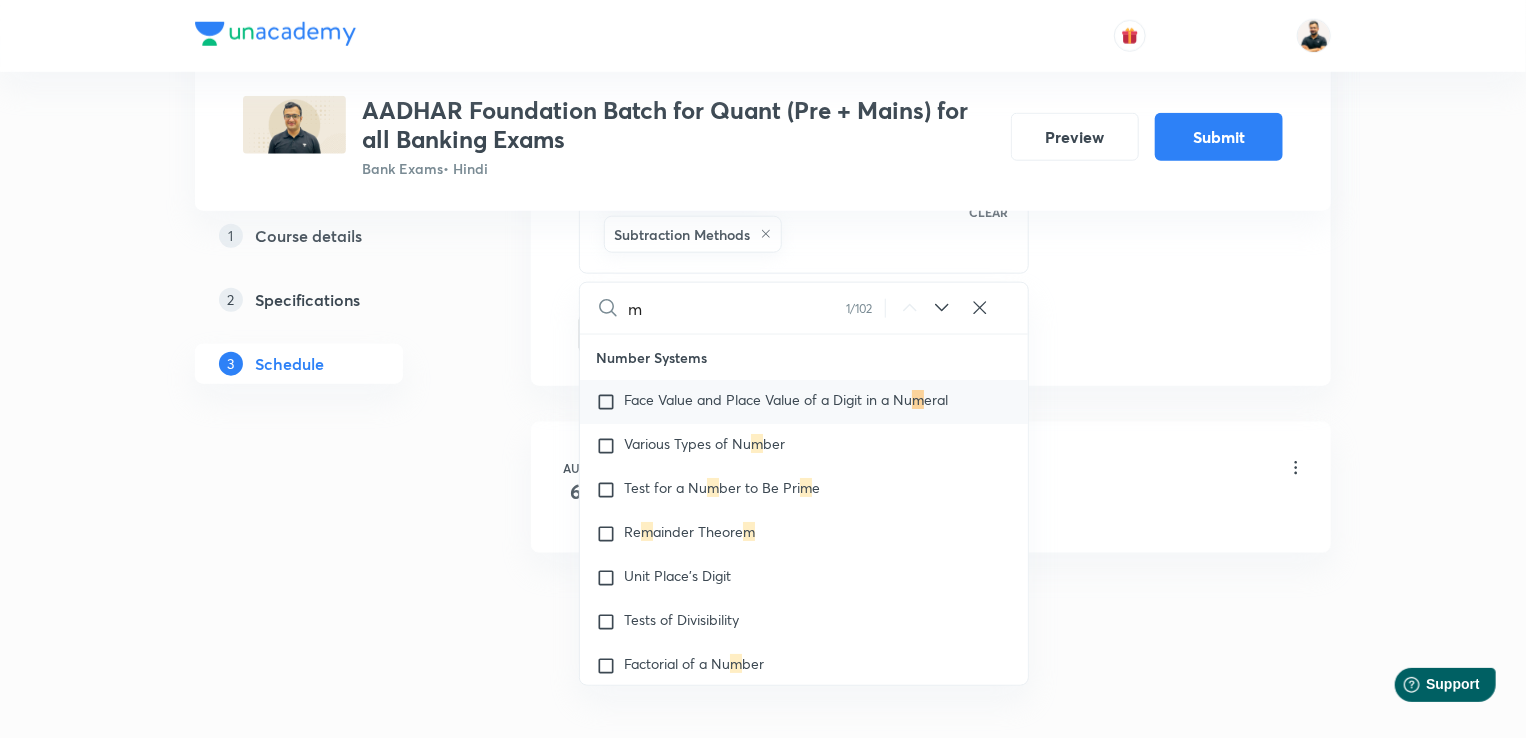checkbox on "true" 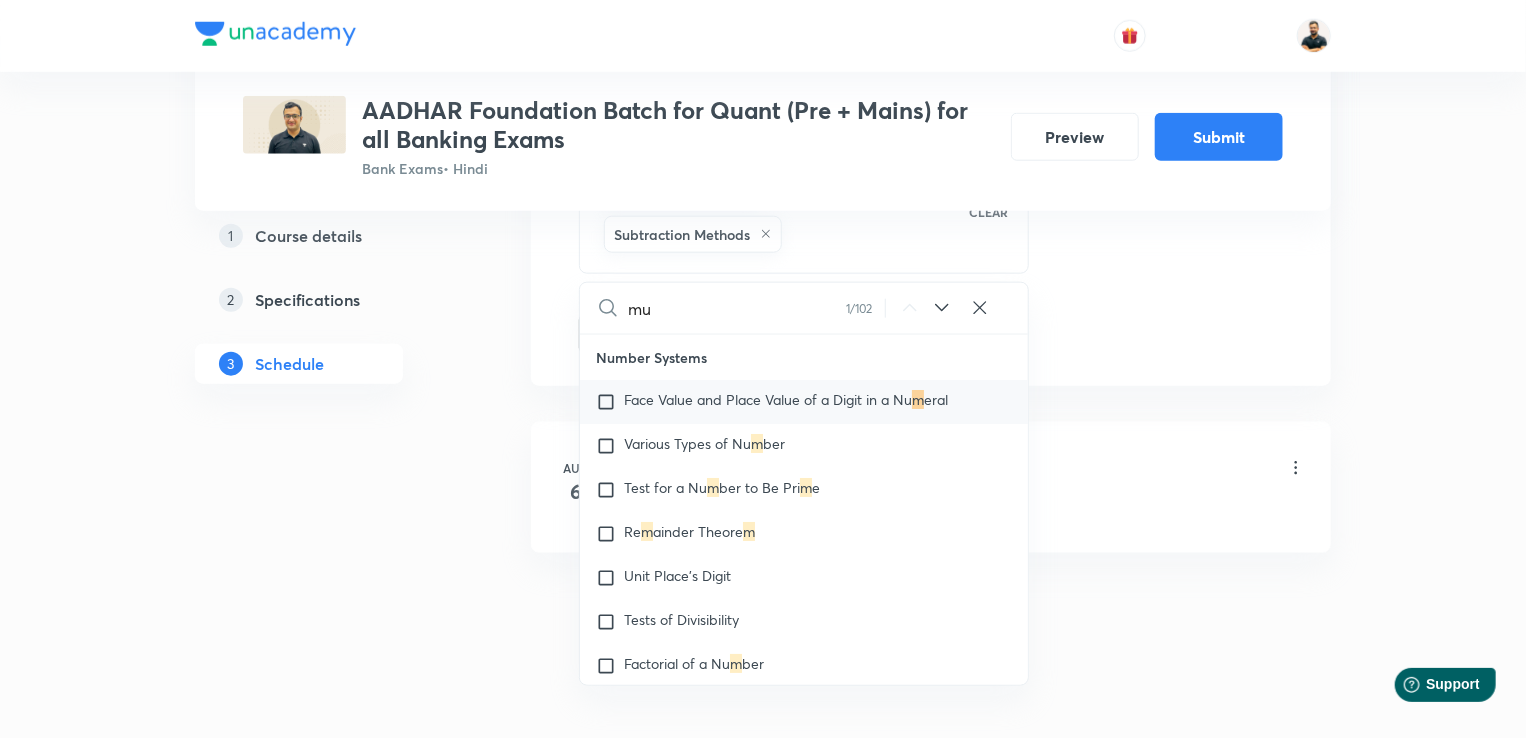 checkbox on "true" 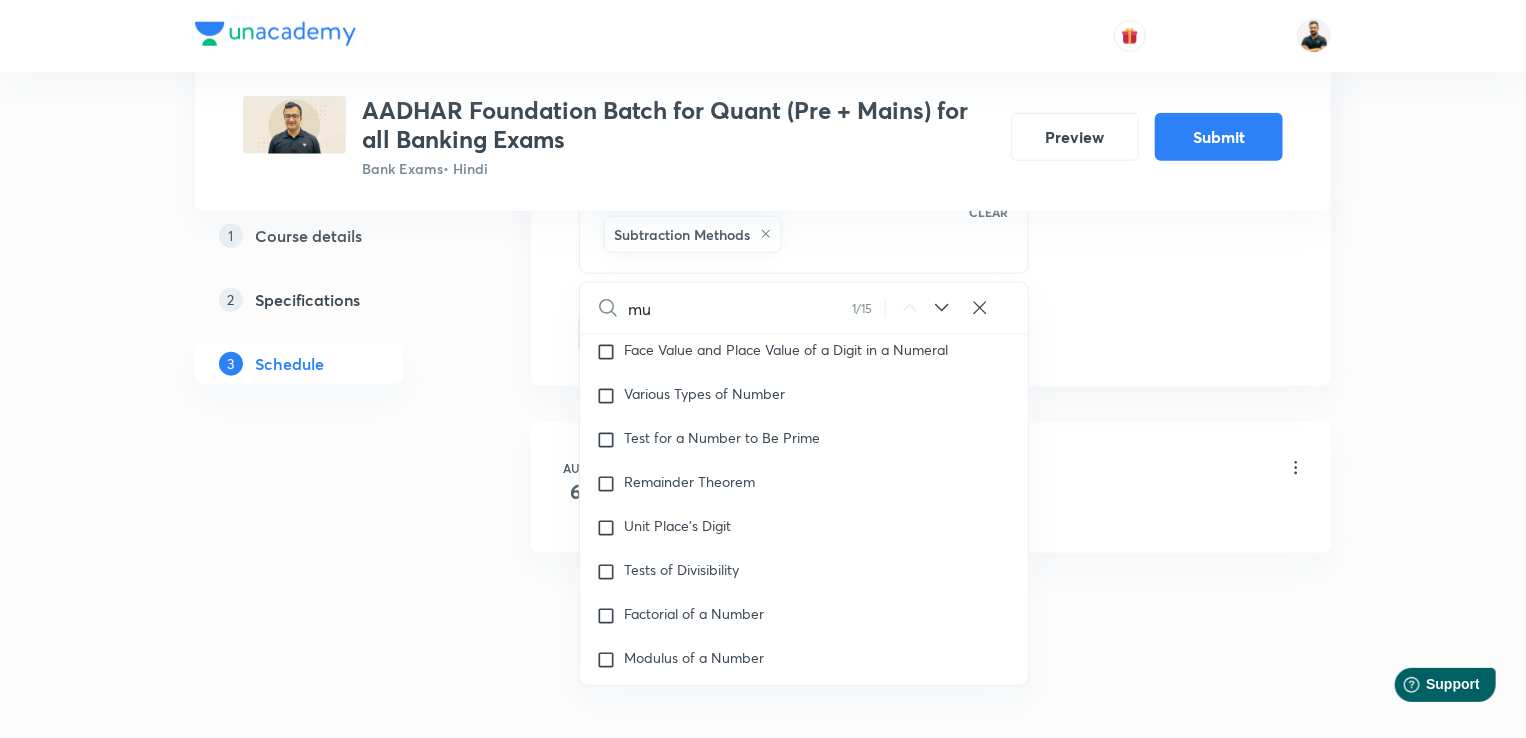 type on "mul" 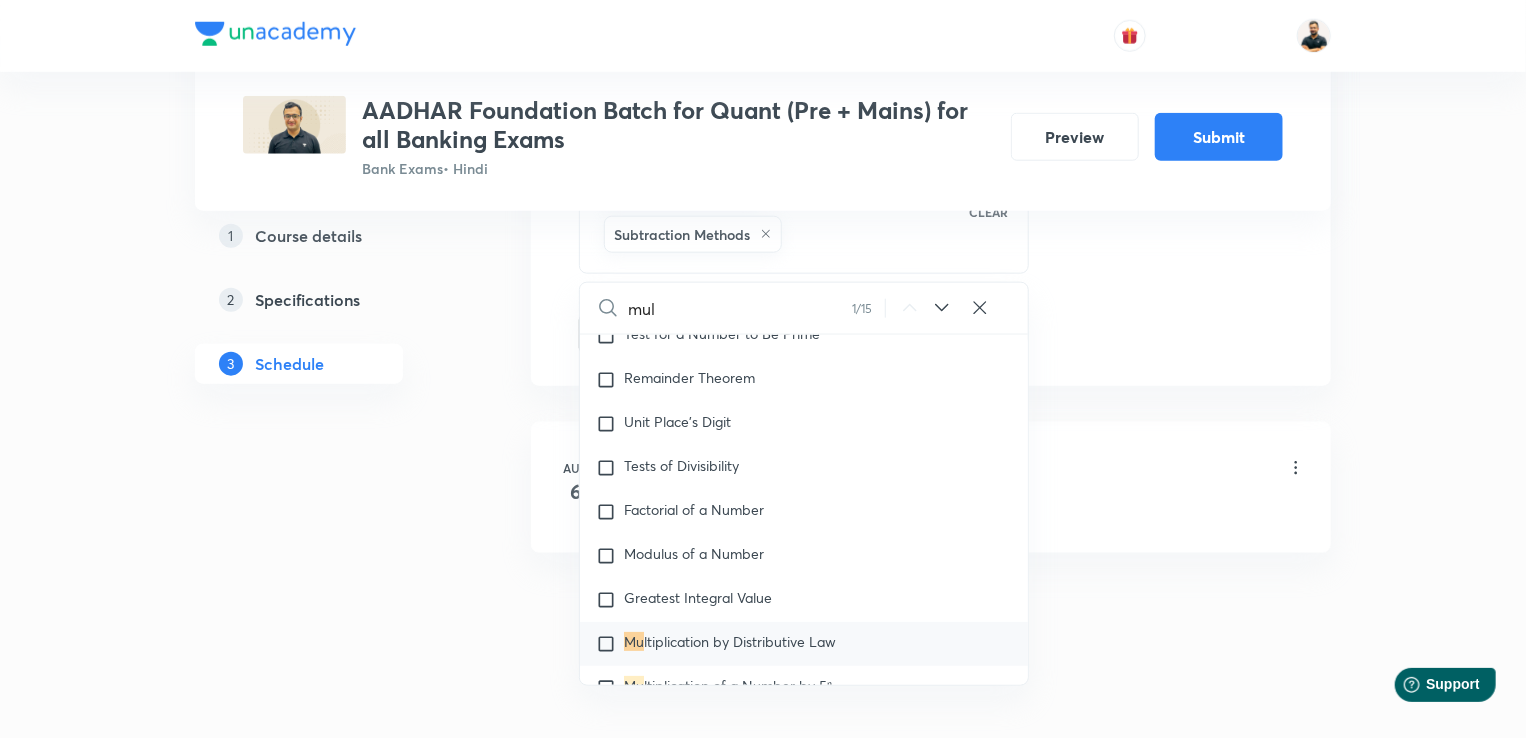 checkbox on "true" 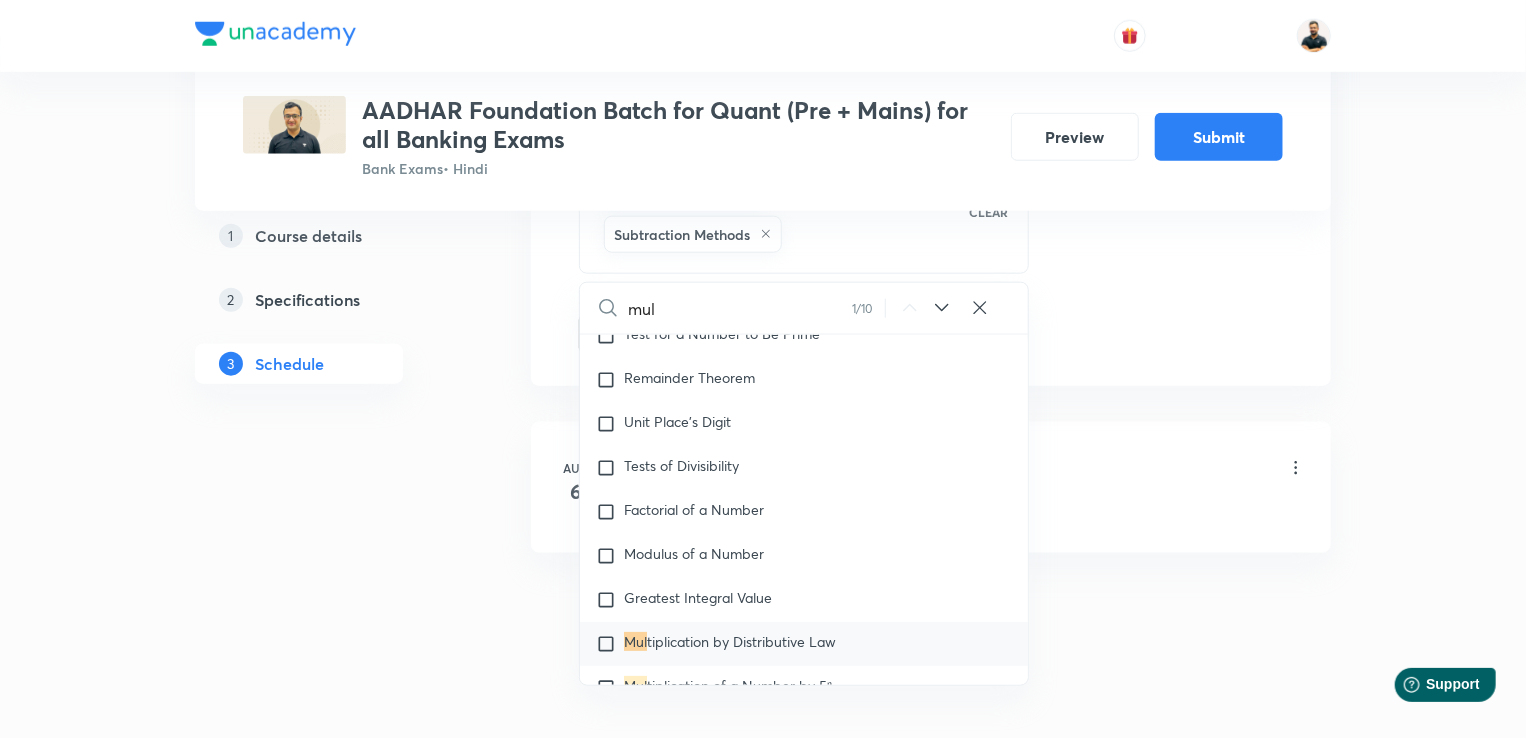 scroll, scrollTop: 204, scrollLeft: 0, axis: vertical 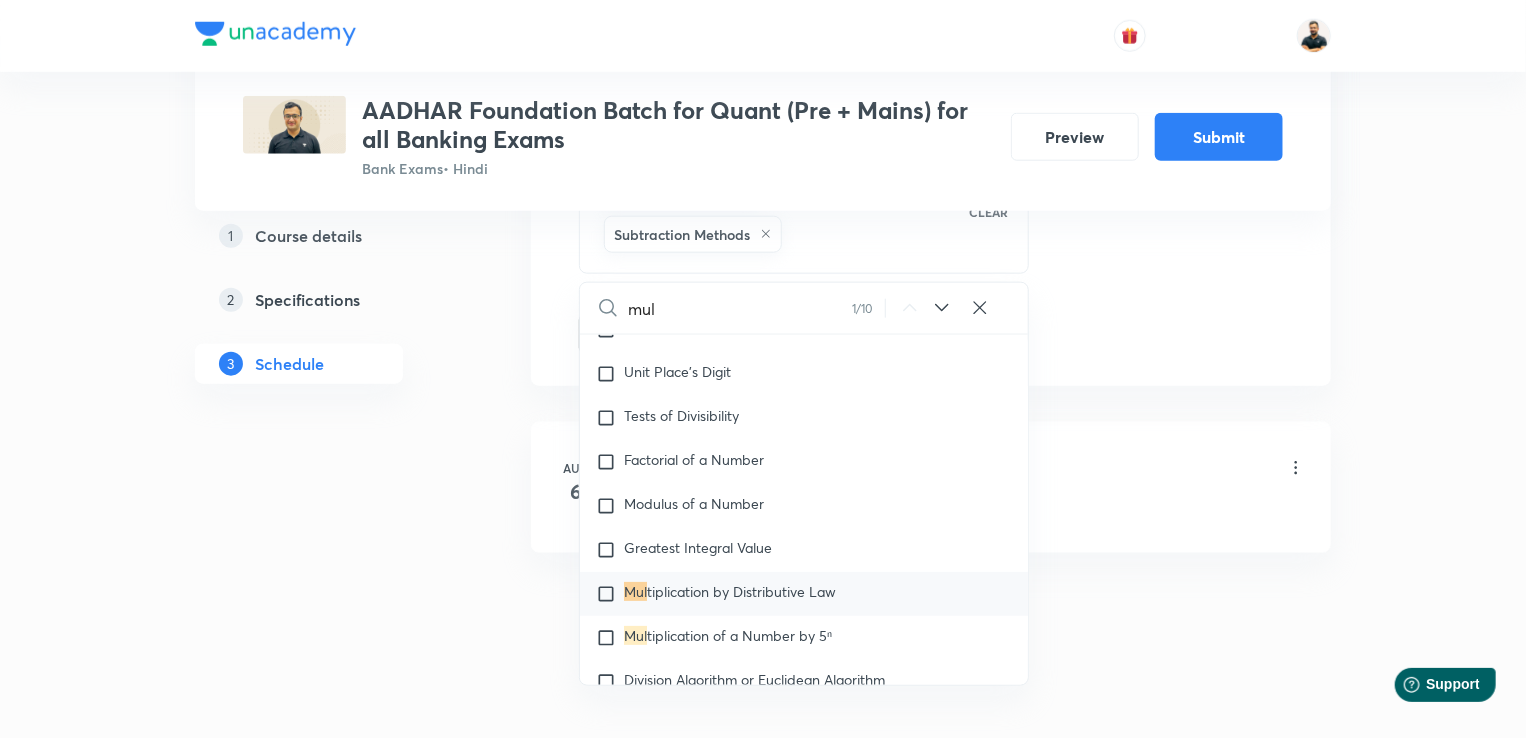 type on "mult" 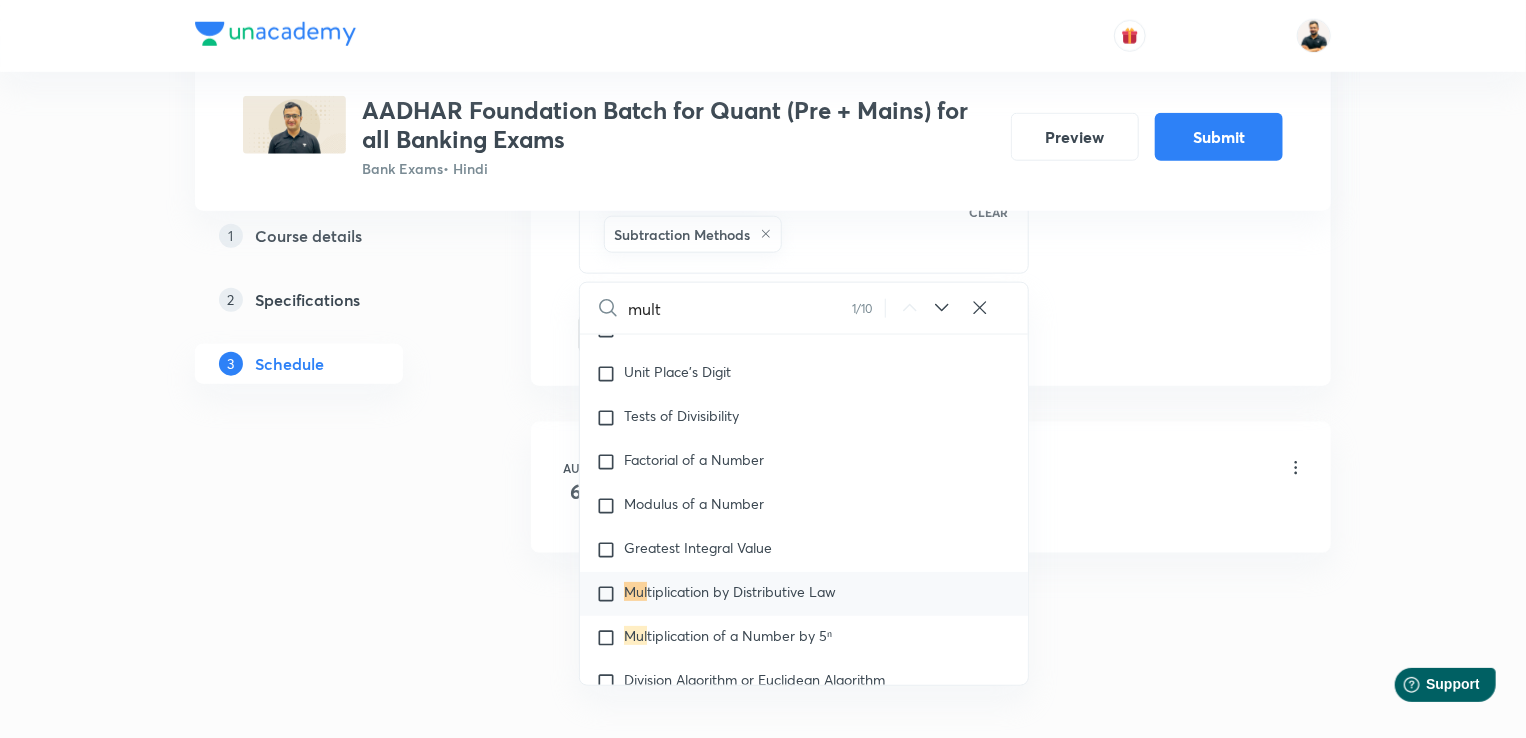 checkbox on "true" 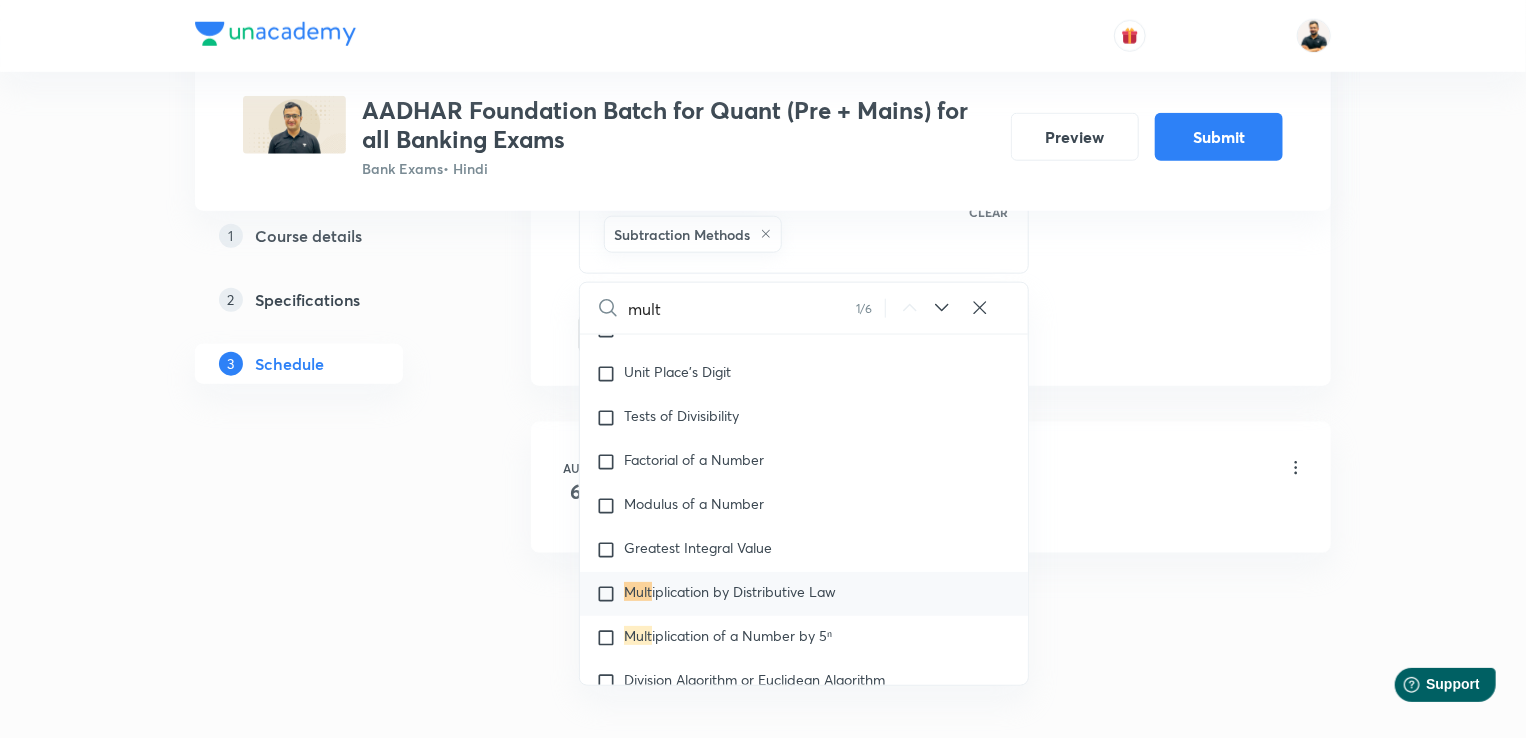 type on "multi" 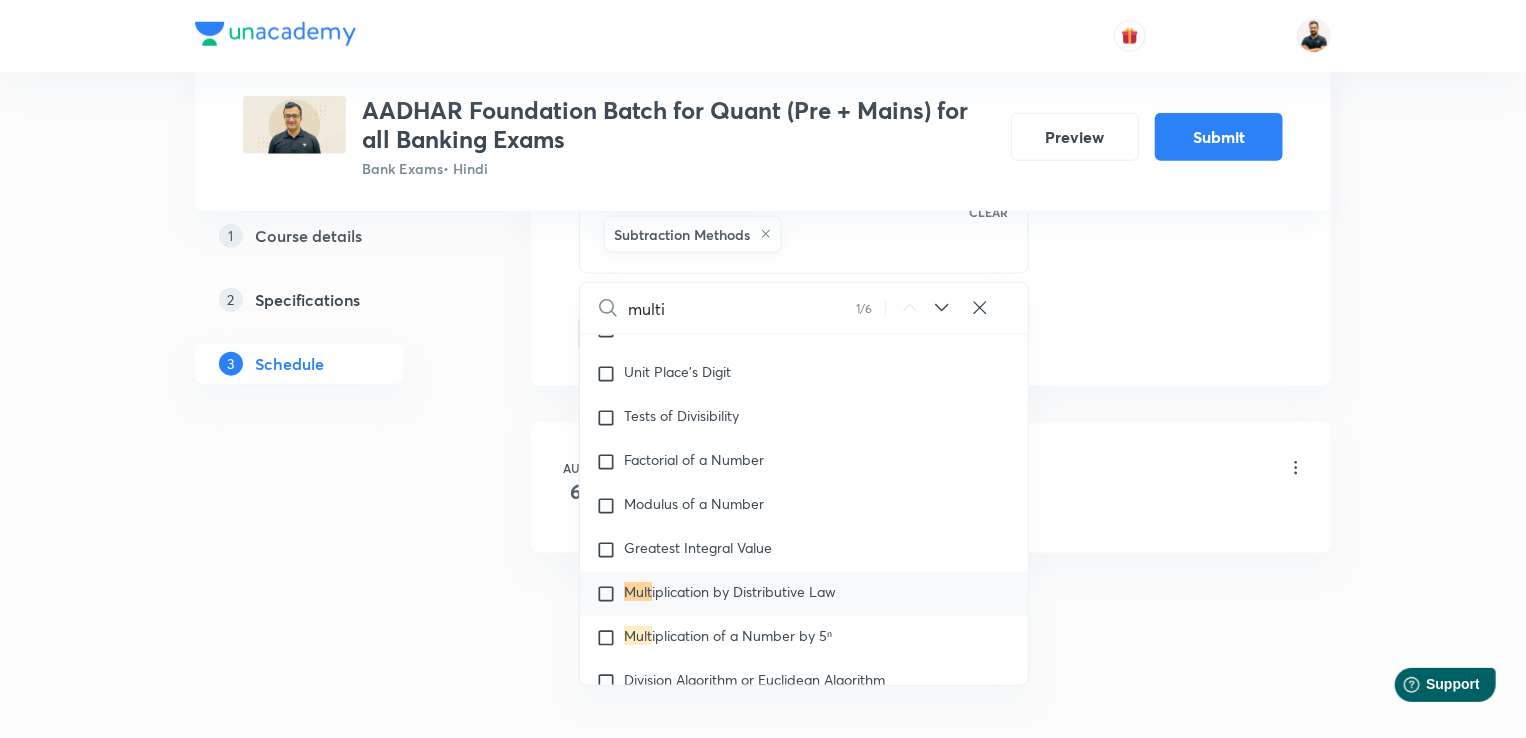 checkbox on "true" 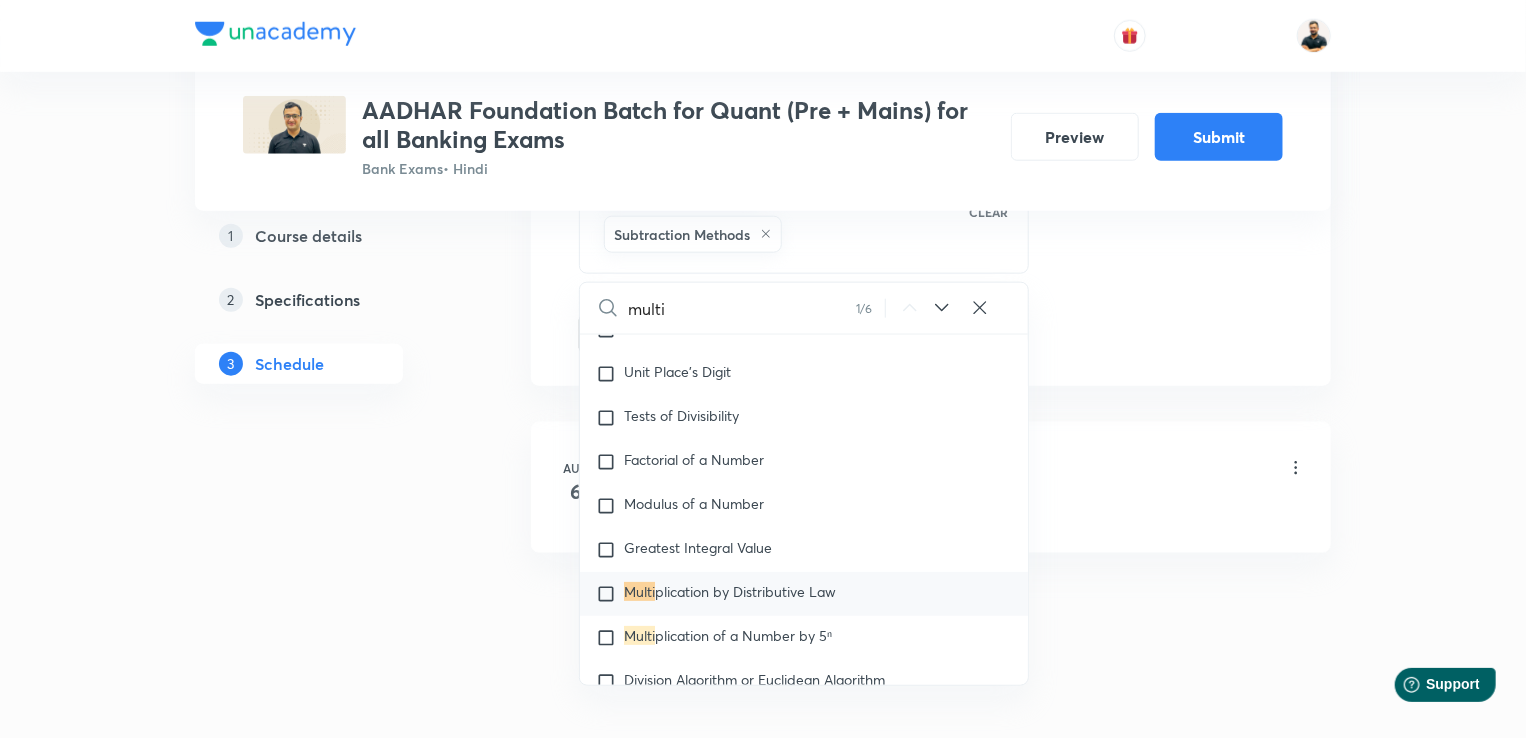 type on "multip" 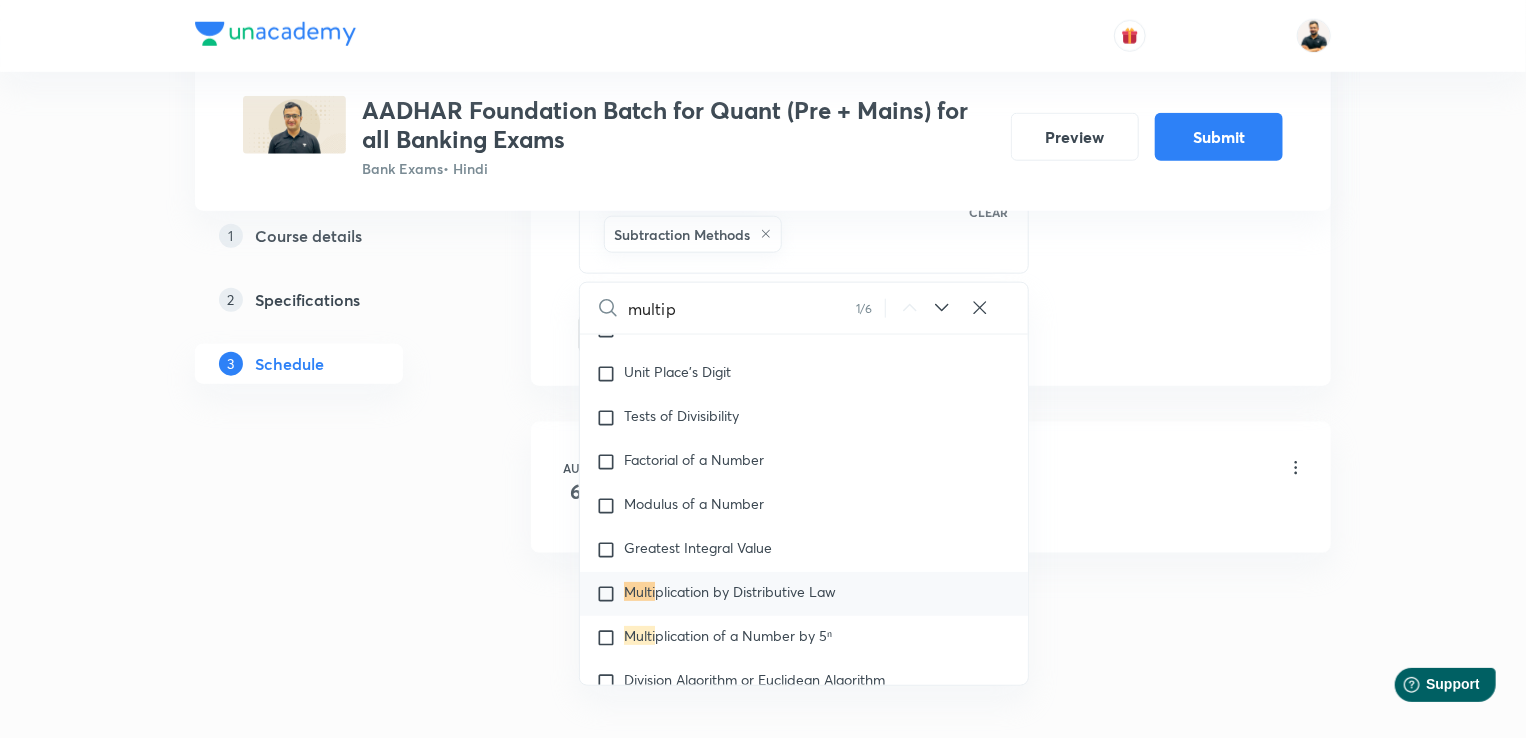 checkbox on "true" 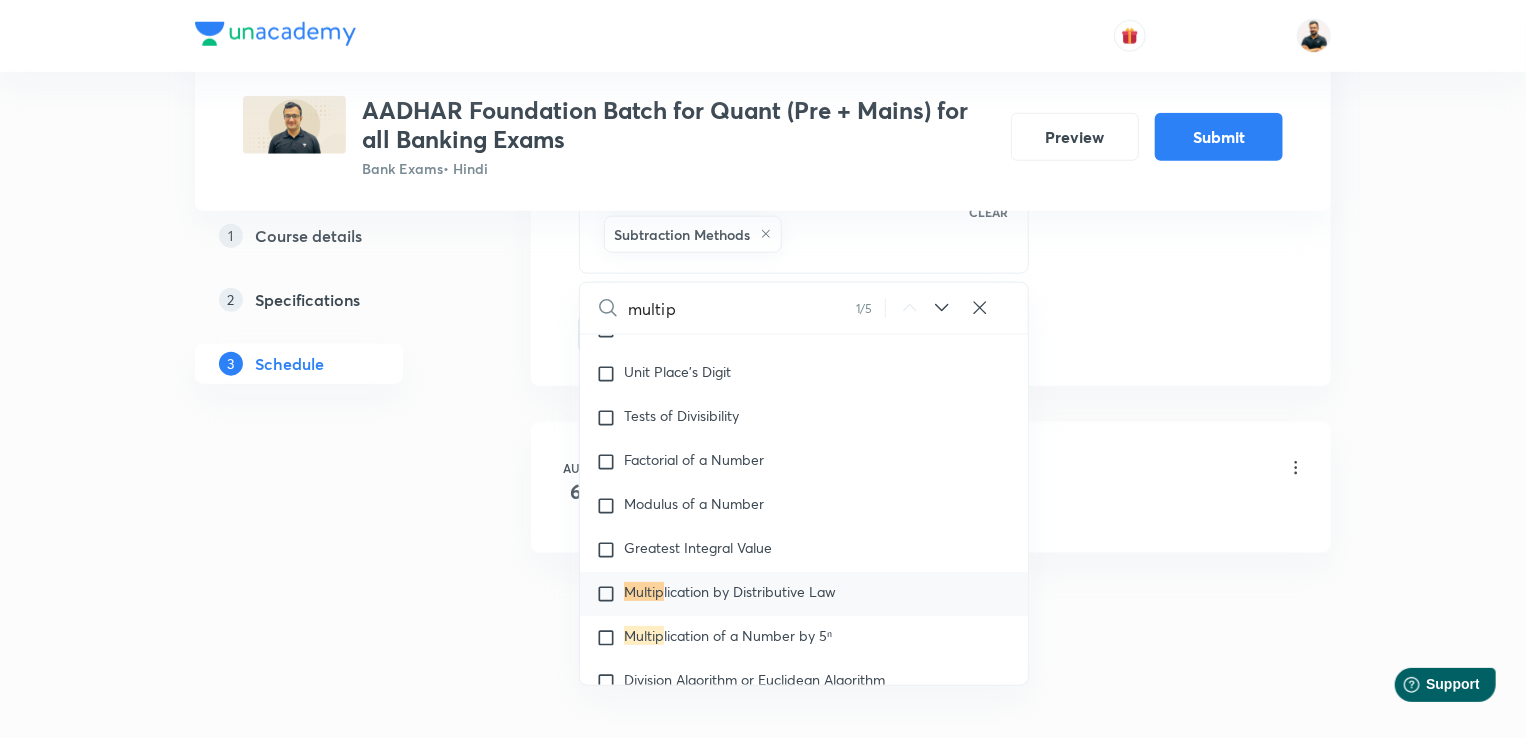 type on "multipl" 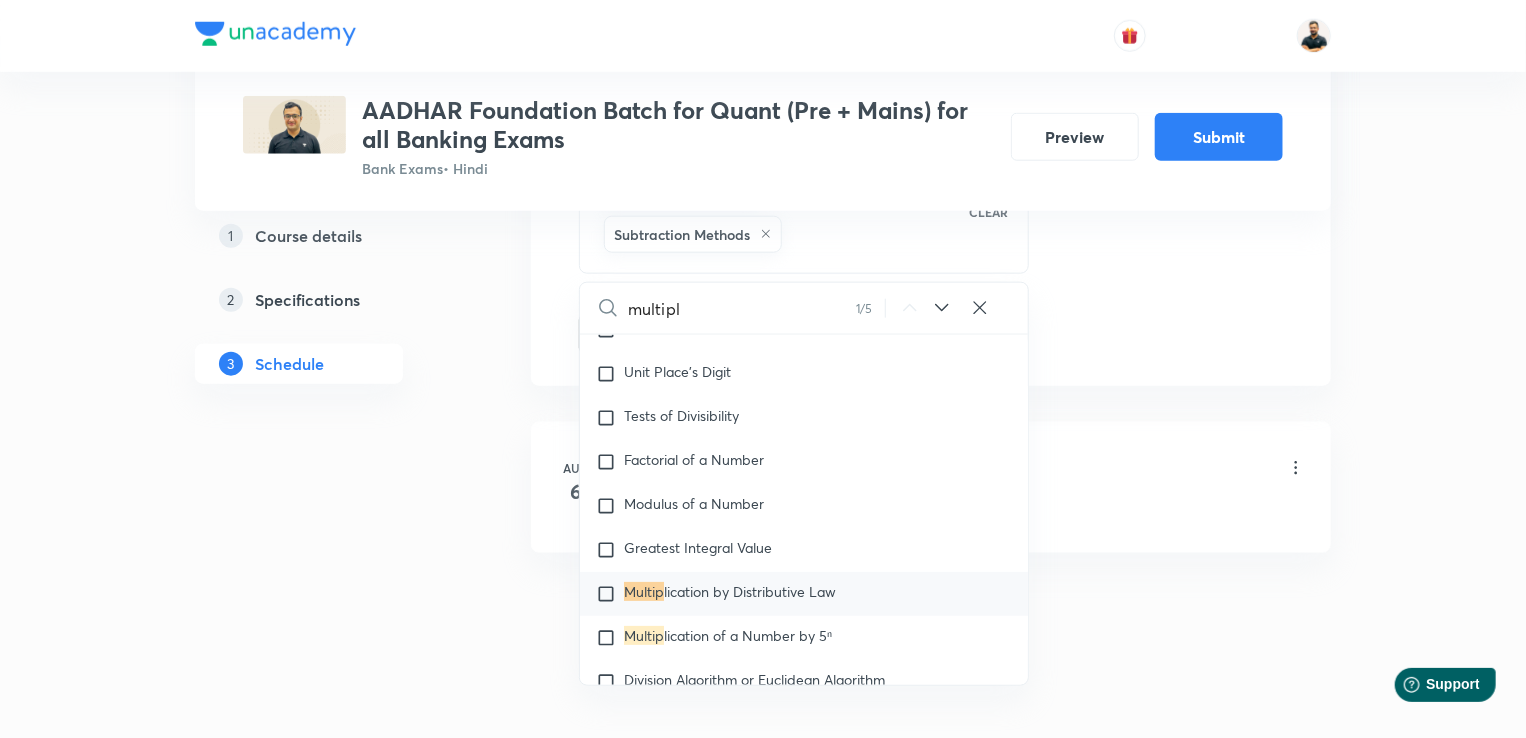 checkbox on "true" 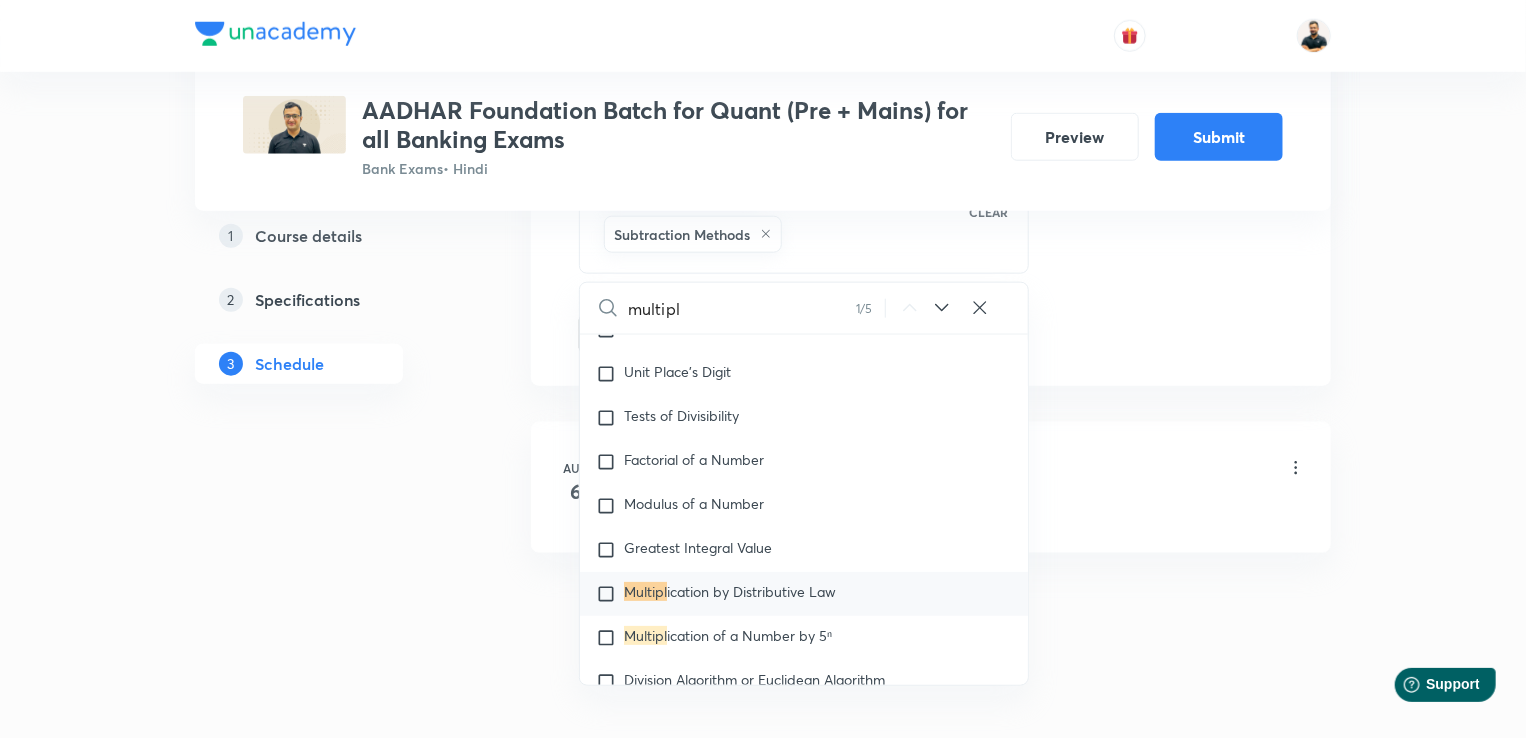 type on "multipl" 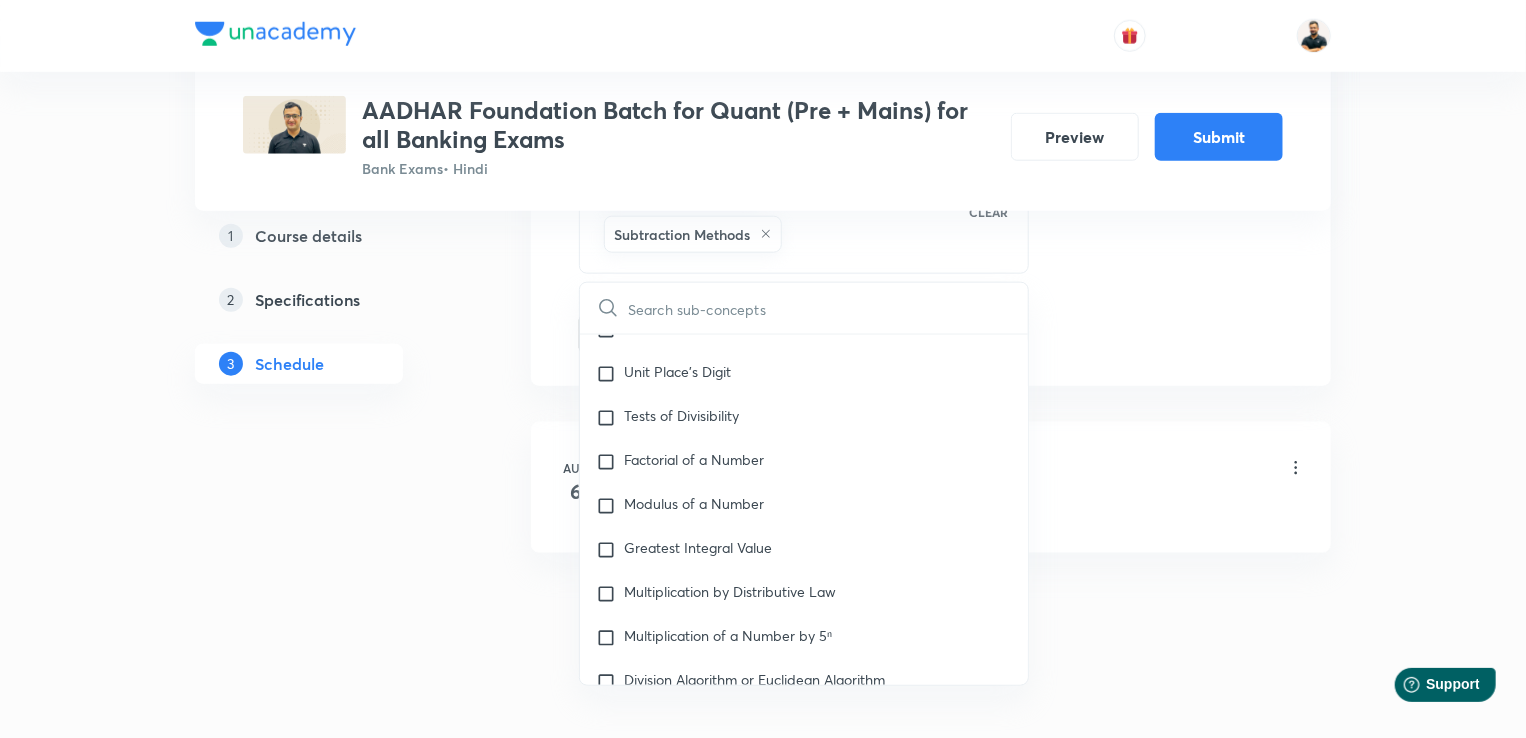 click on "Session  2 Live class Quiz Session title 24/99 Calculation Techniques-2 ​ Schedule for Aug 7, 2025, 11:30 AM ​ Duration (in minutes) 60 ​ Sub-concepts Addition Methods Subtraction Methods CLEAR ​ Number Systems Face Value and Place Value of a Digit in a Numeral Various Types of Number Test for a Number to Be Prime Remainder Theorem Unit Place's Digit Tests of Divisibility Factorial of a Number Modulus of a Number Greatest Integral Value Multiplication by Distributive Law Multiplication of a Number by 5ⁿ Division Algorithm or Euclidean Algorithm To Find the Highest Power of a Prime Number P in N! Square Root Cube Root Factors and Multiples of H.C.F and L.C.M Highest Common Factor (H.C.F) or Greatest Common Measure (G.C.M) or Greatest Common Divisor (G.C.D) Least Common Multiple (L.C.M) Product of Two Numbers = Product of Their H.C.F and L.C.M Co-Primes H.C.F and L.C.M of Fractions H.C.F and L.C.M of Decimal Fractions Comparison of Fractions Simplification Bodmas' Rule Modulus of a Real Number Average" at bounding box center [931, -21] 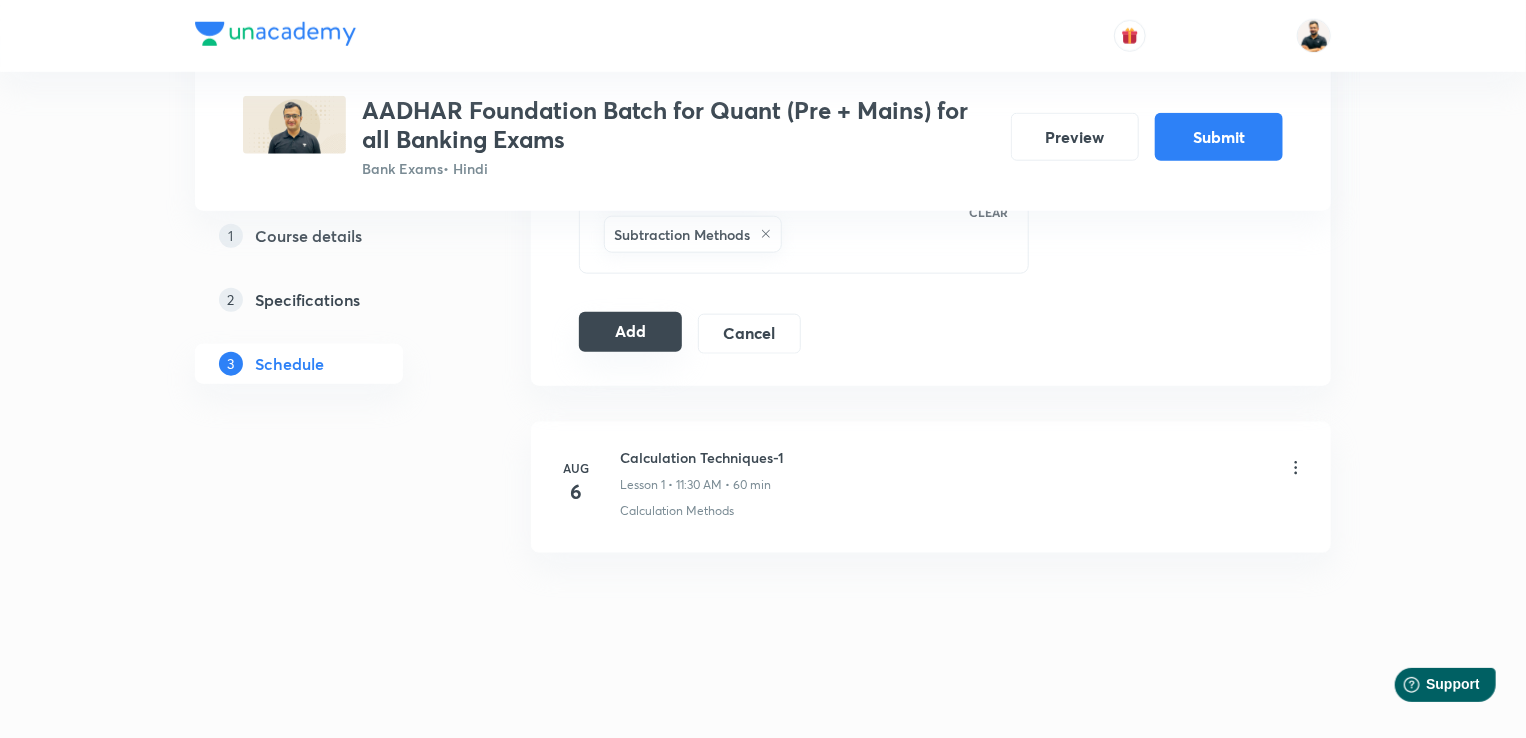 click on "Add" at bounding box center (630, 332) 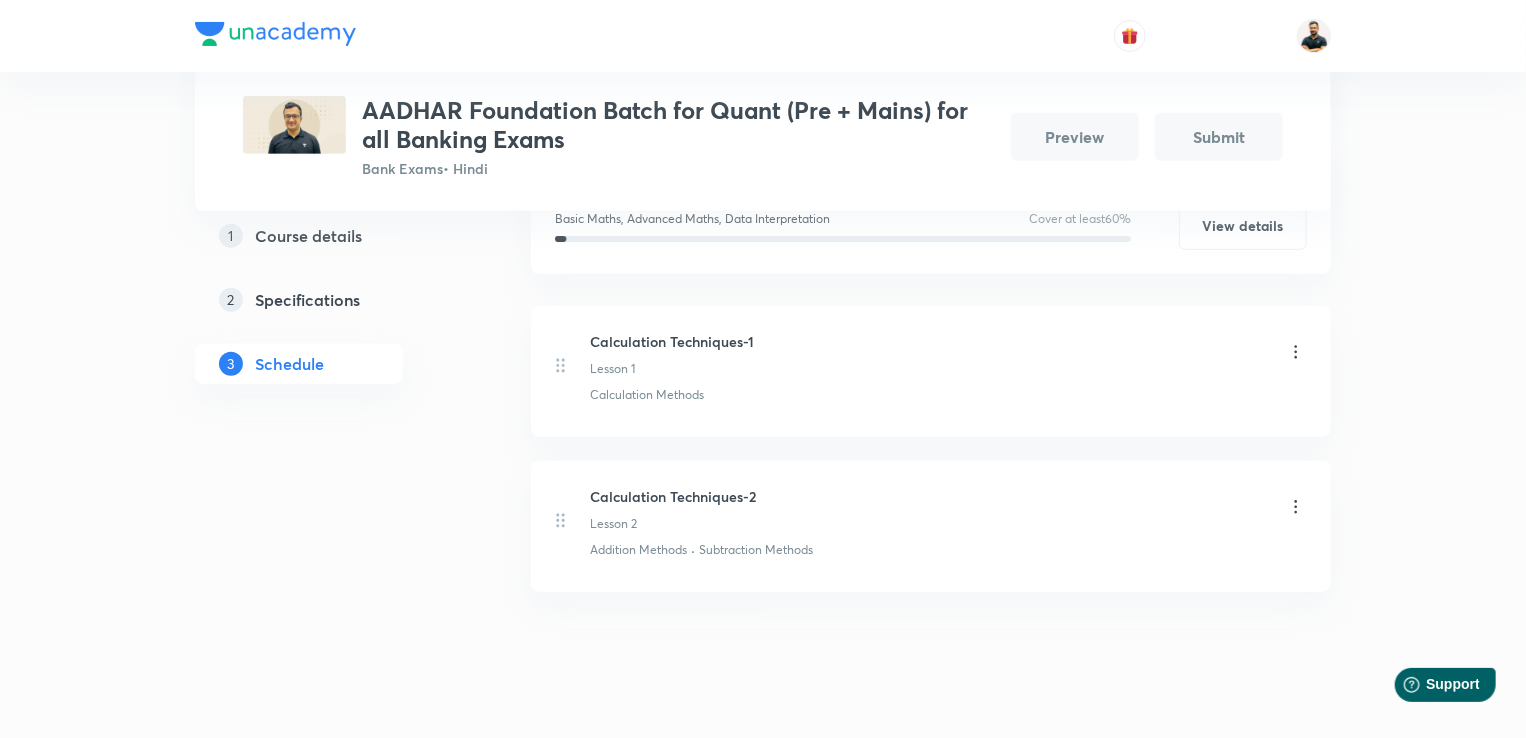 scroll, scrollTop: 414, scrollLeft: 0, axis: vertical 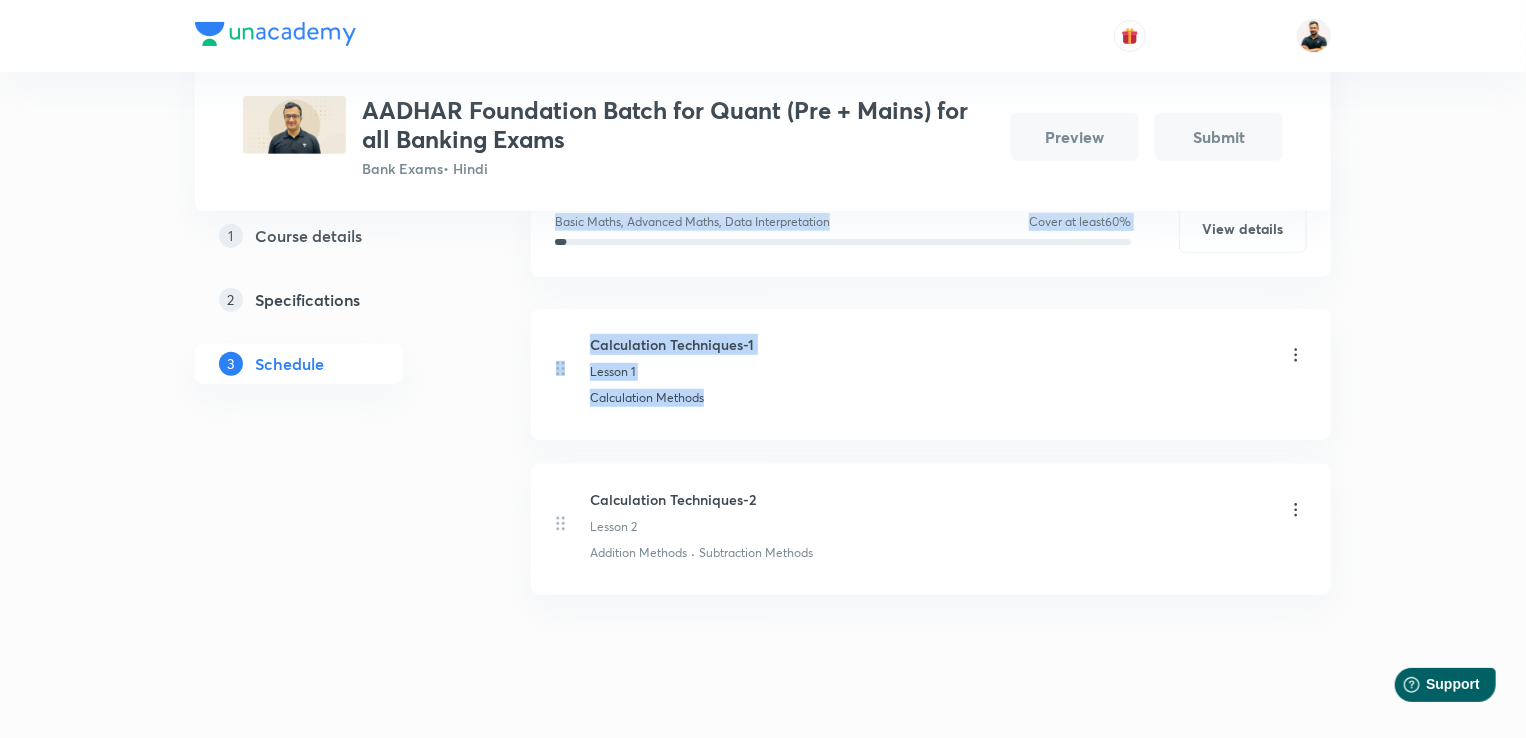 drag, startPoint x: 1515, startPoint y: 389, endPoint x: 1510, endPoint y: 171, distance: 218.05733 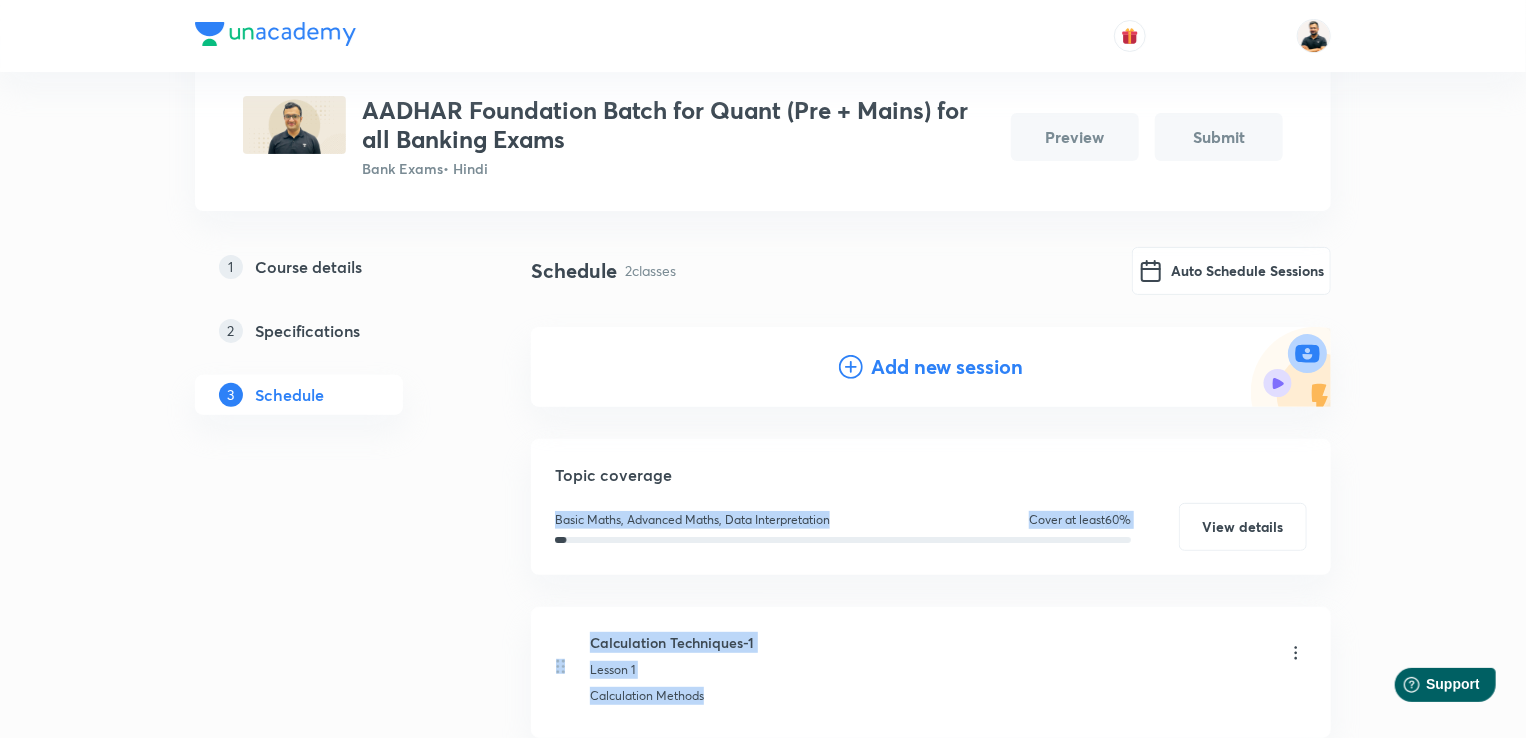 scroll, scrollTop: 118, scrollLeft: 0, axis: vertical 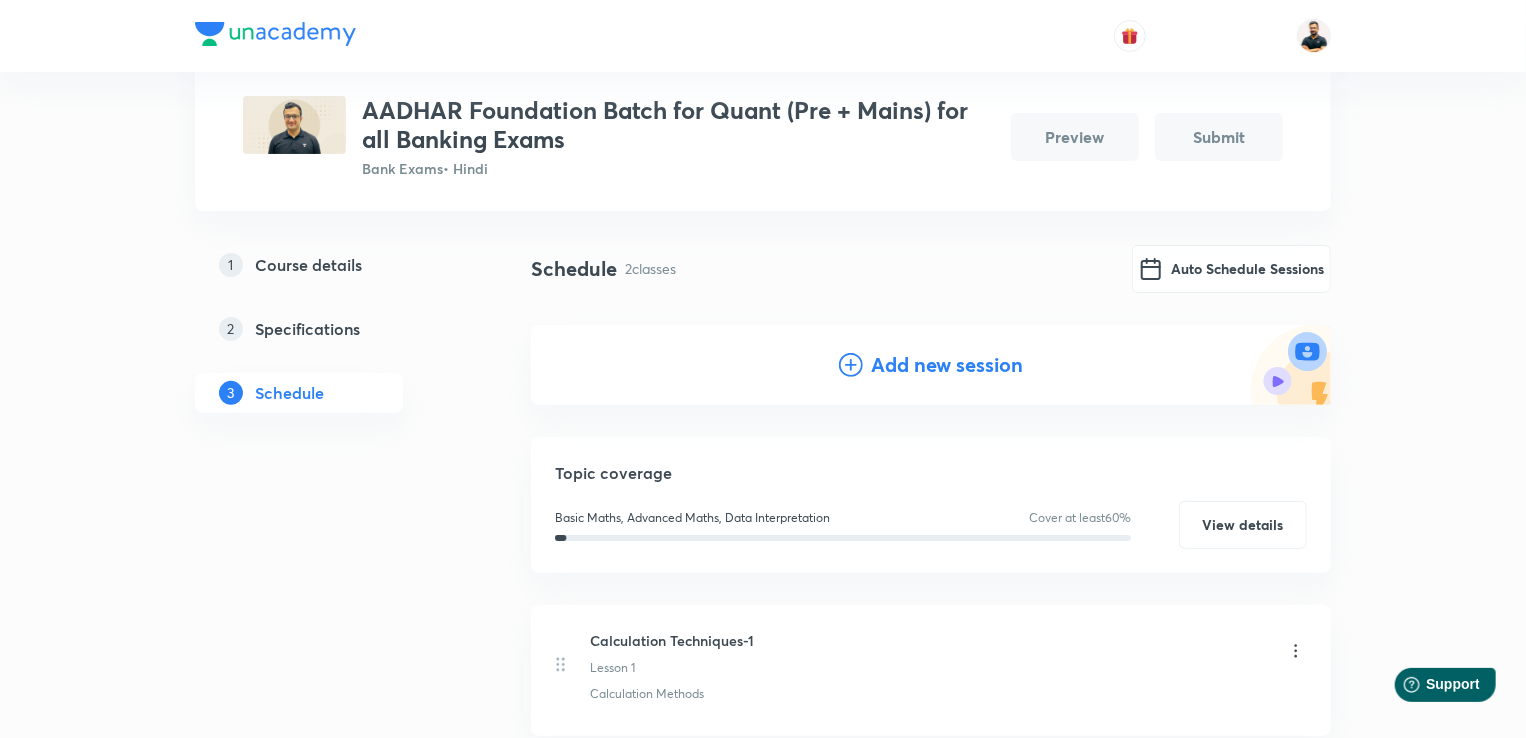 click on "Add new session" at bounding box center (947, 365) 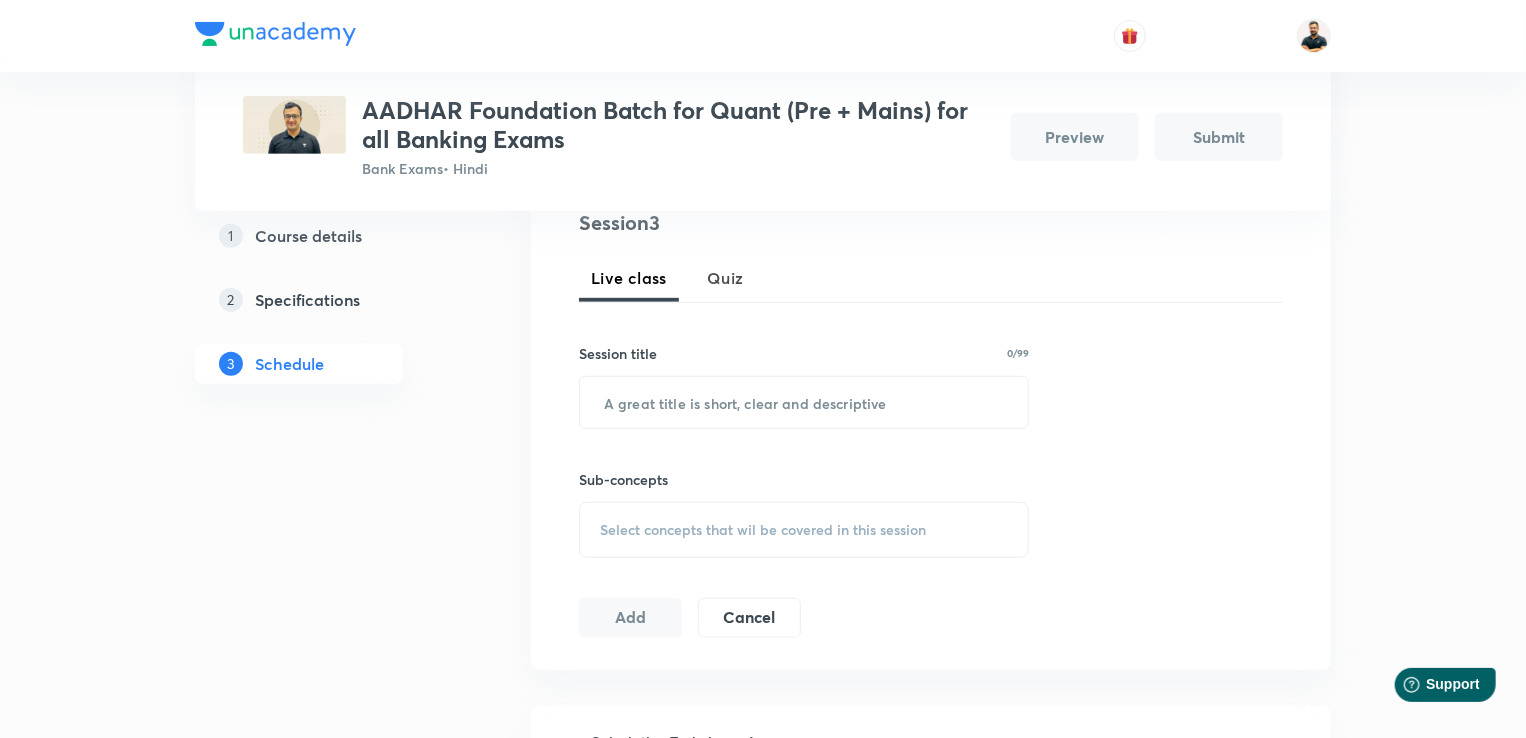scroll, scrollTop: 428, scrollLeft: 0, axis: vertical 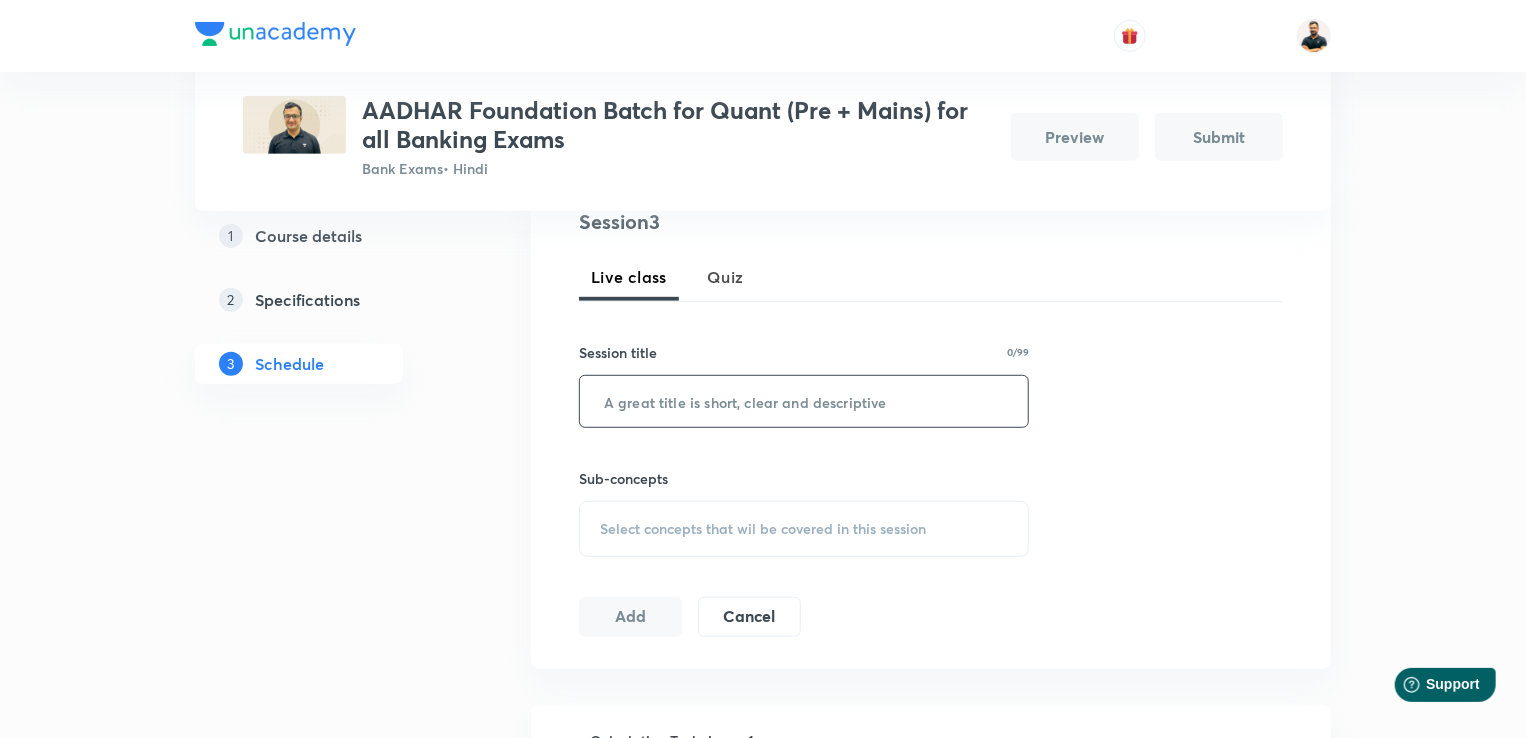 click at bounding box center (804, 401) 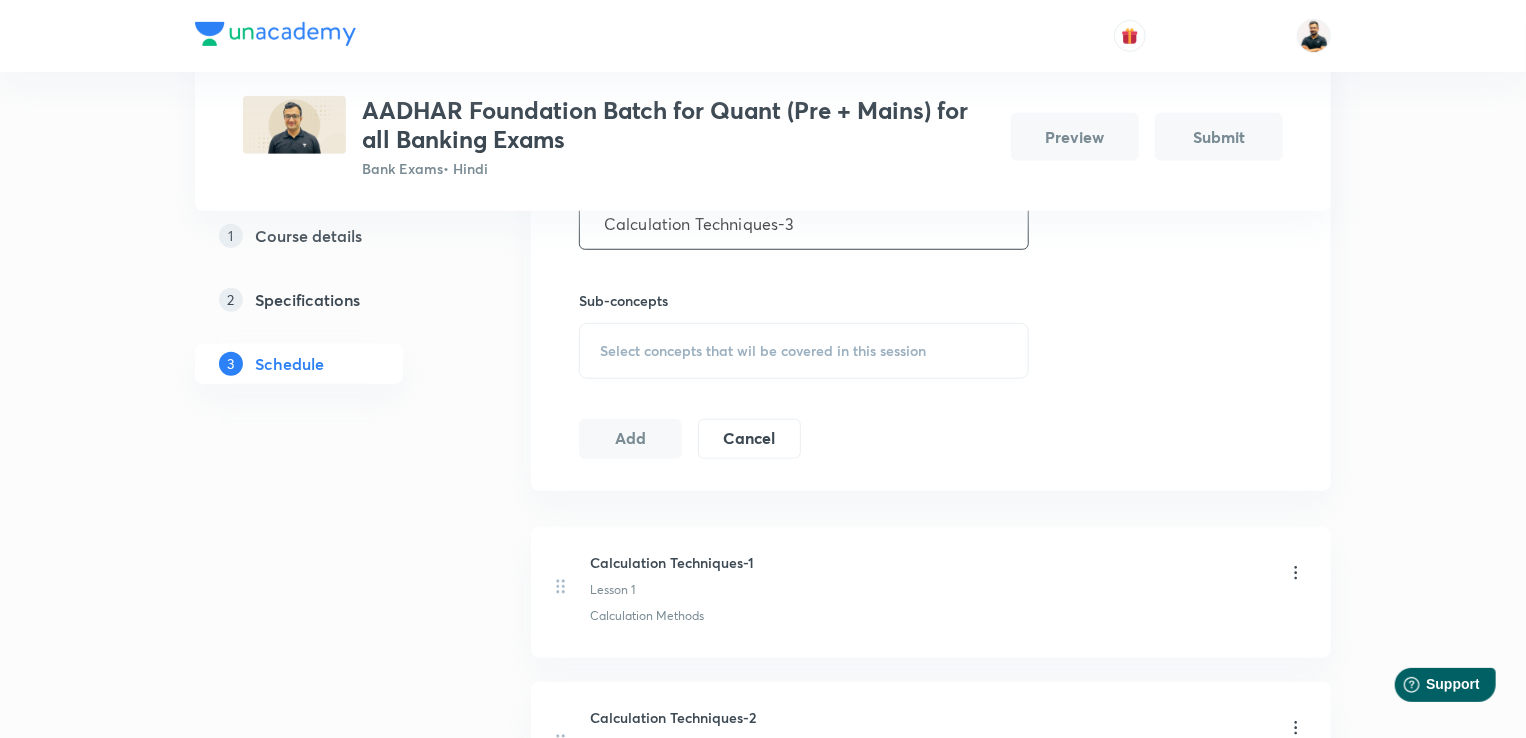 scroll, scrollTop: 613, scrollLeft: 0, axis: vertical 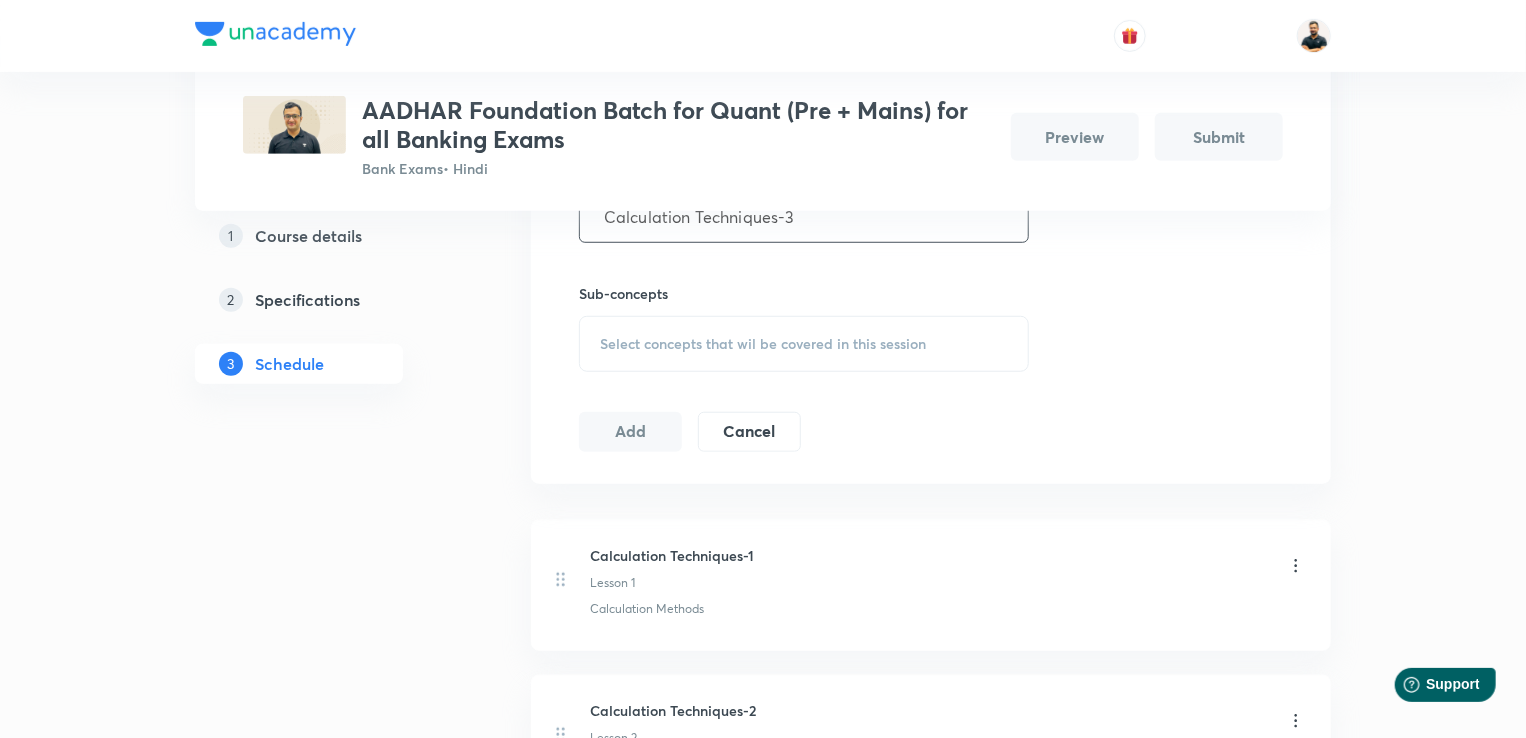 type on "Calculation Techniques-3" 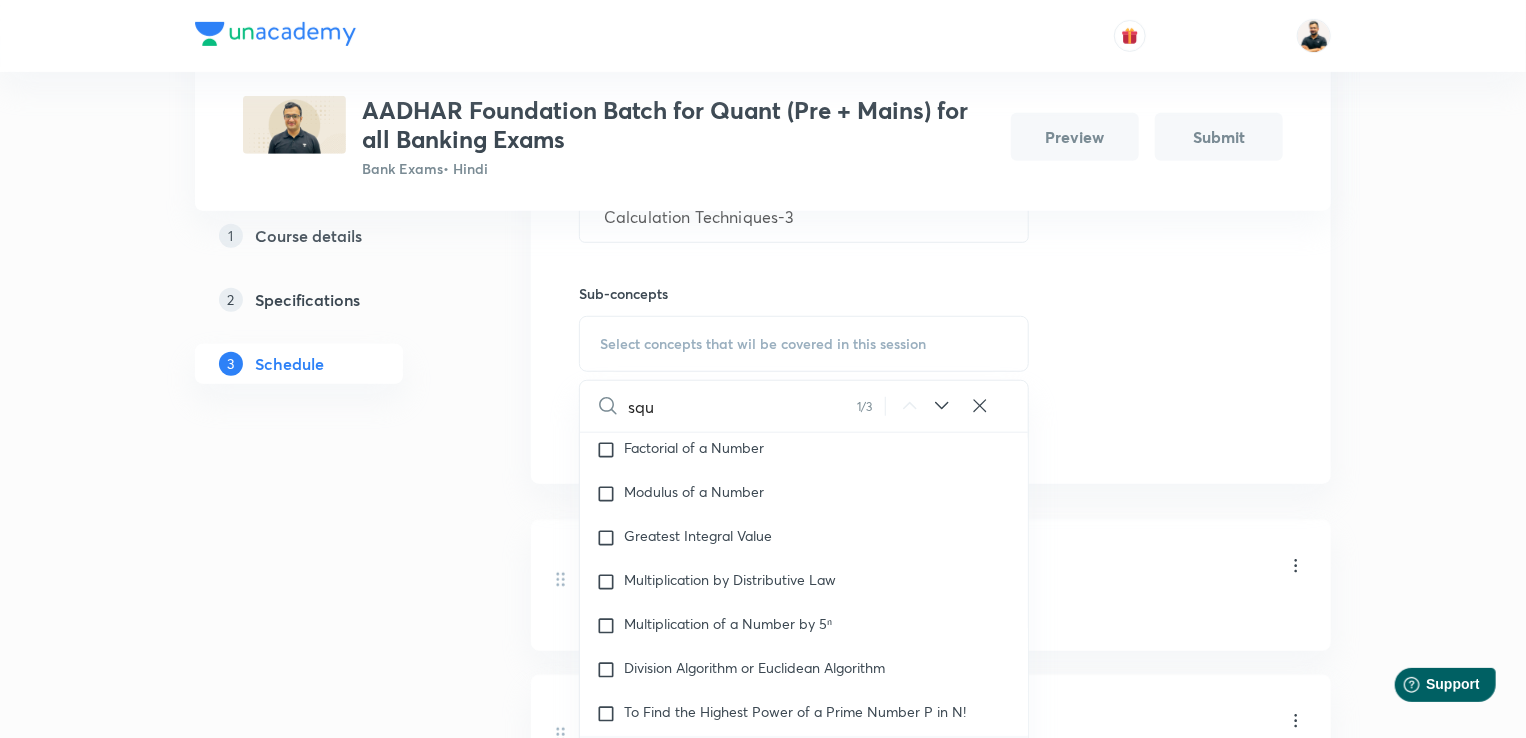scroll, scrollTop: 380, scrollLeft: 0, axis: vertical 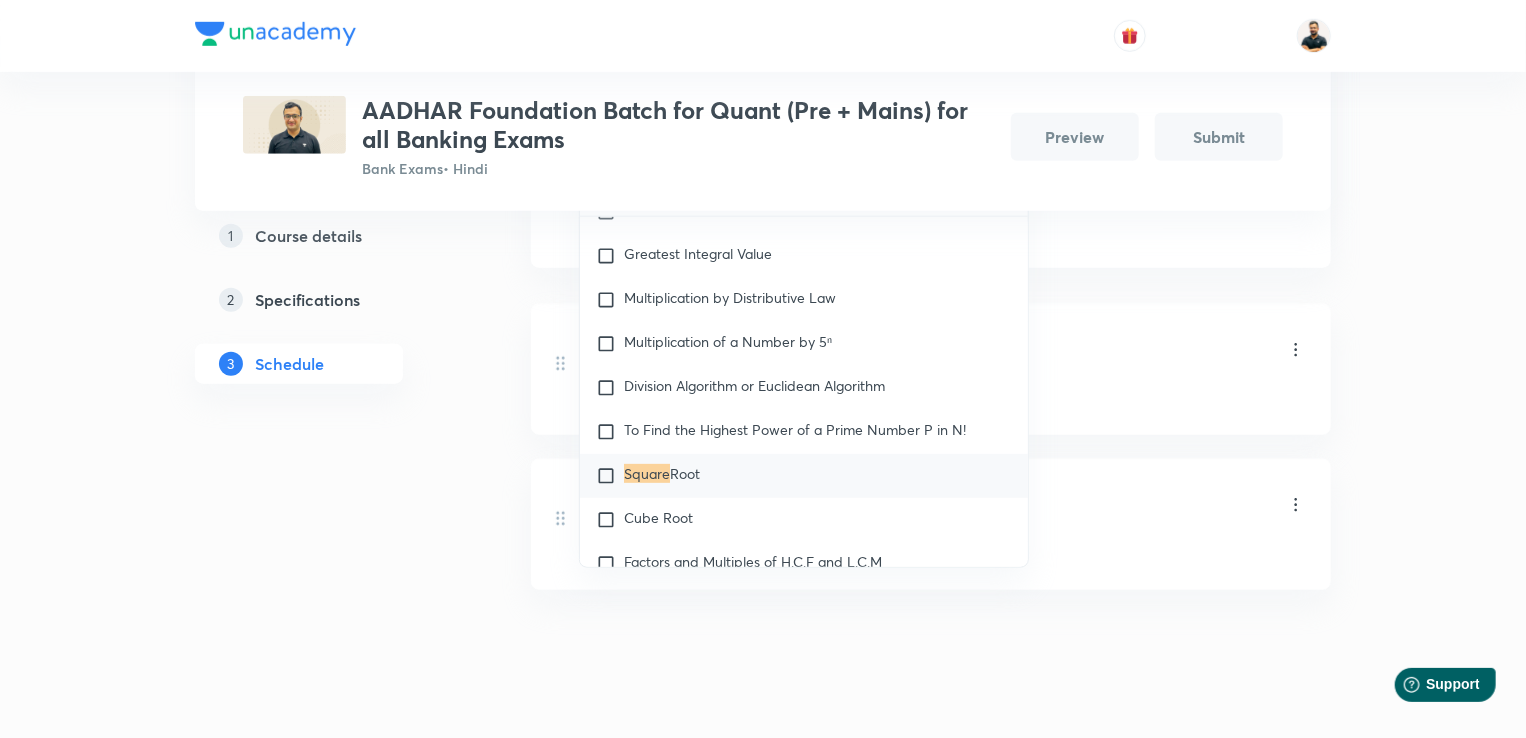 type on "square" 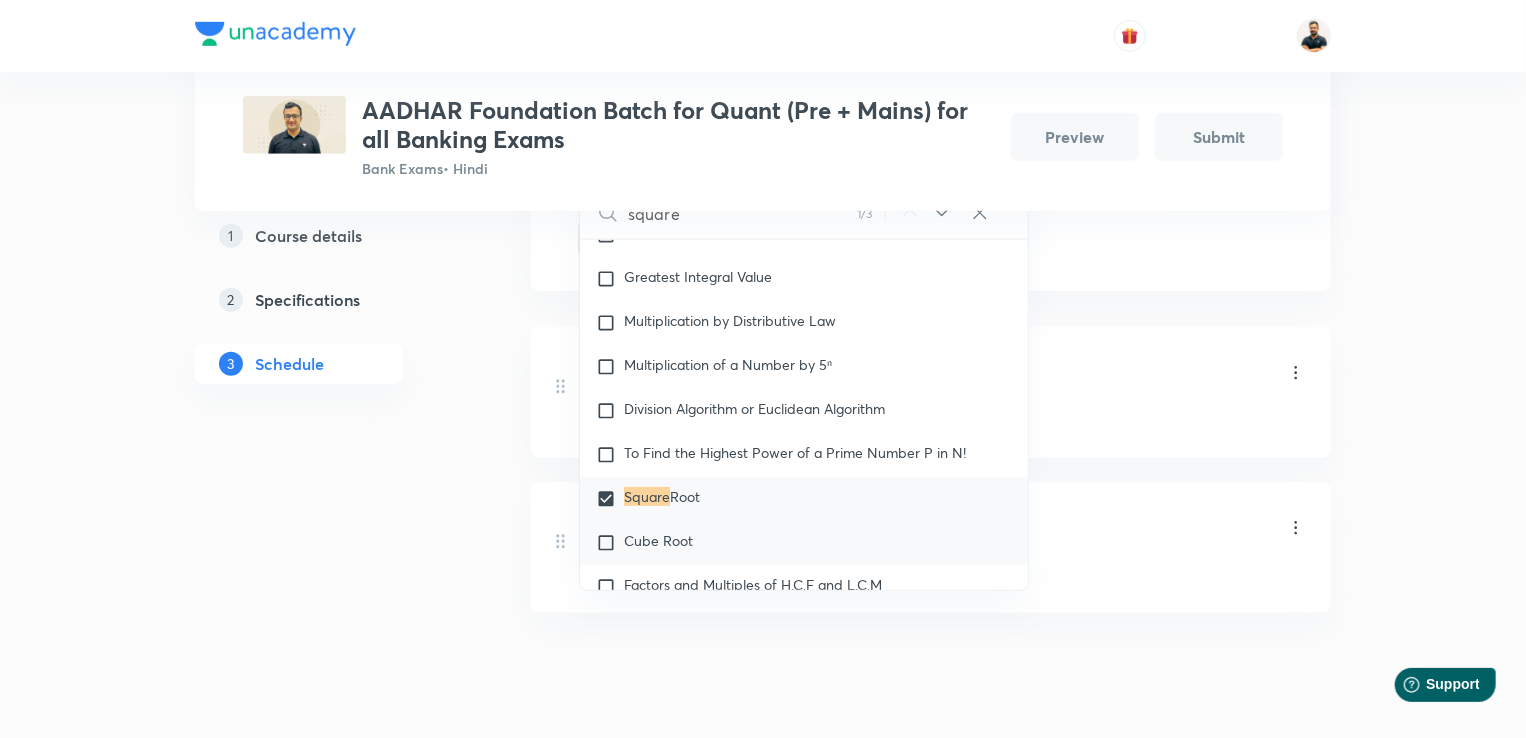 click at bounding box center [610, 543] 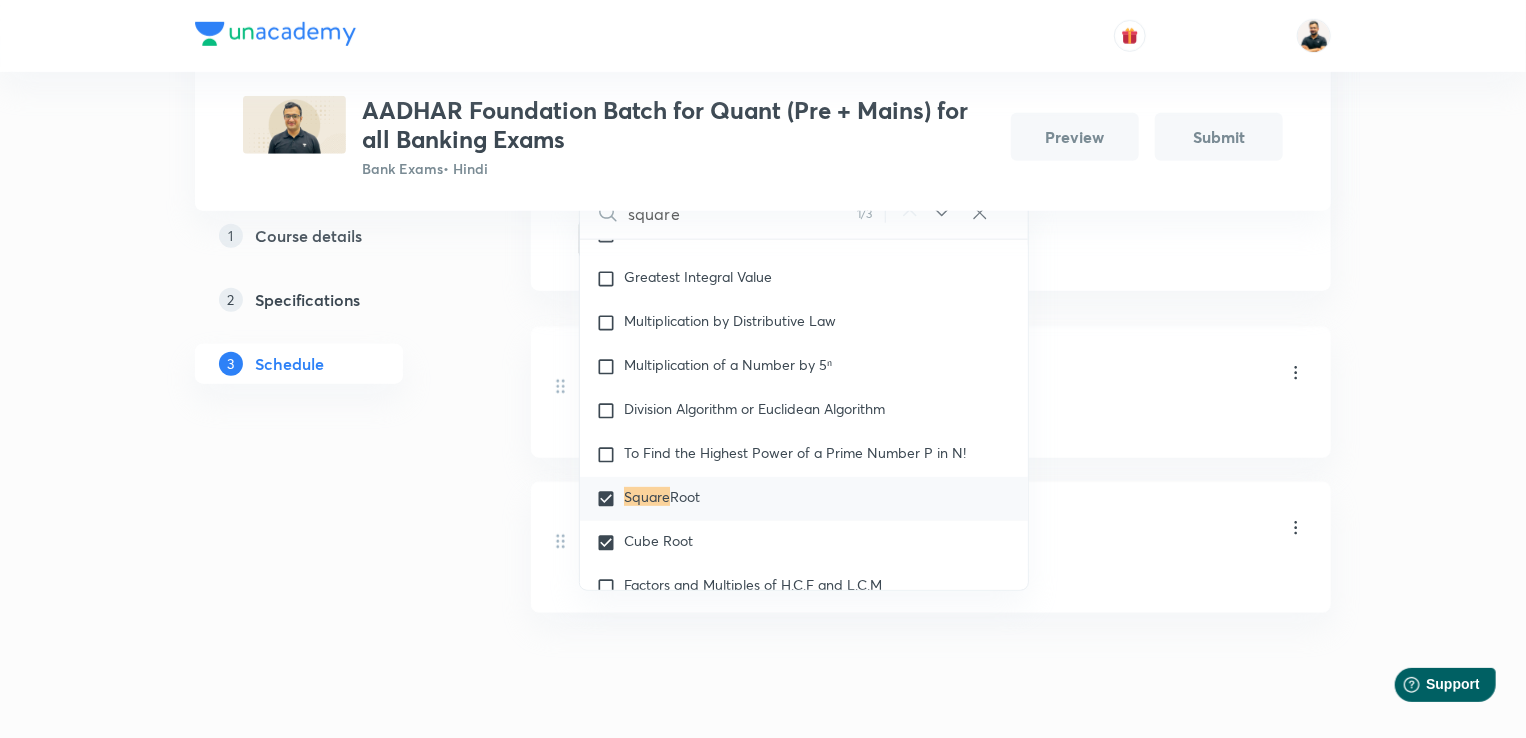 drag, startPoint x: 1523, startPoint y: 538, endPoint x: 1504, endPoint y: 474, distance: 66.760765 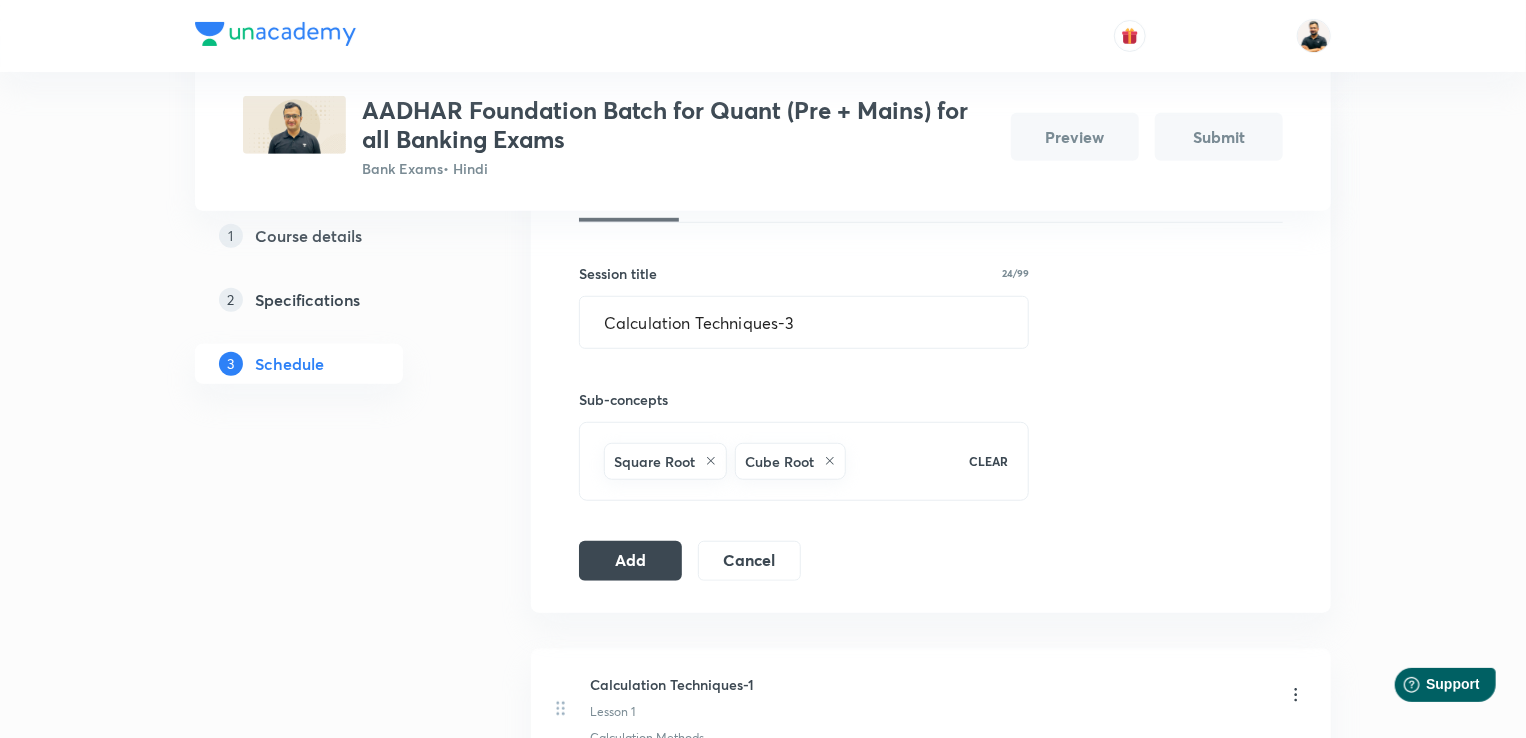 scroll, scrollTop: 501, scrollLeft: 0, axis: vertical 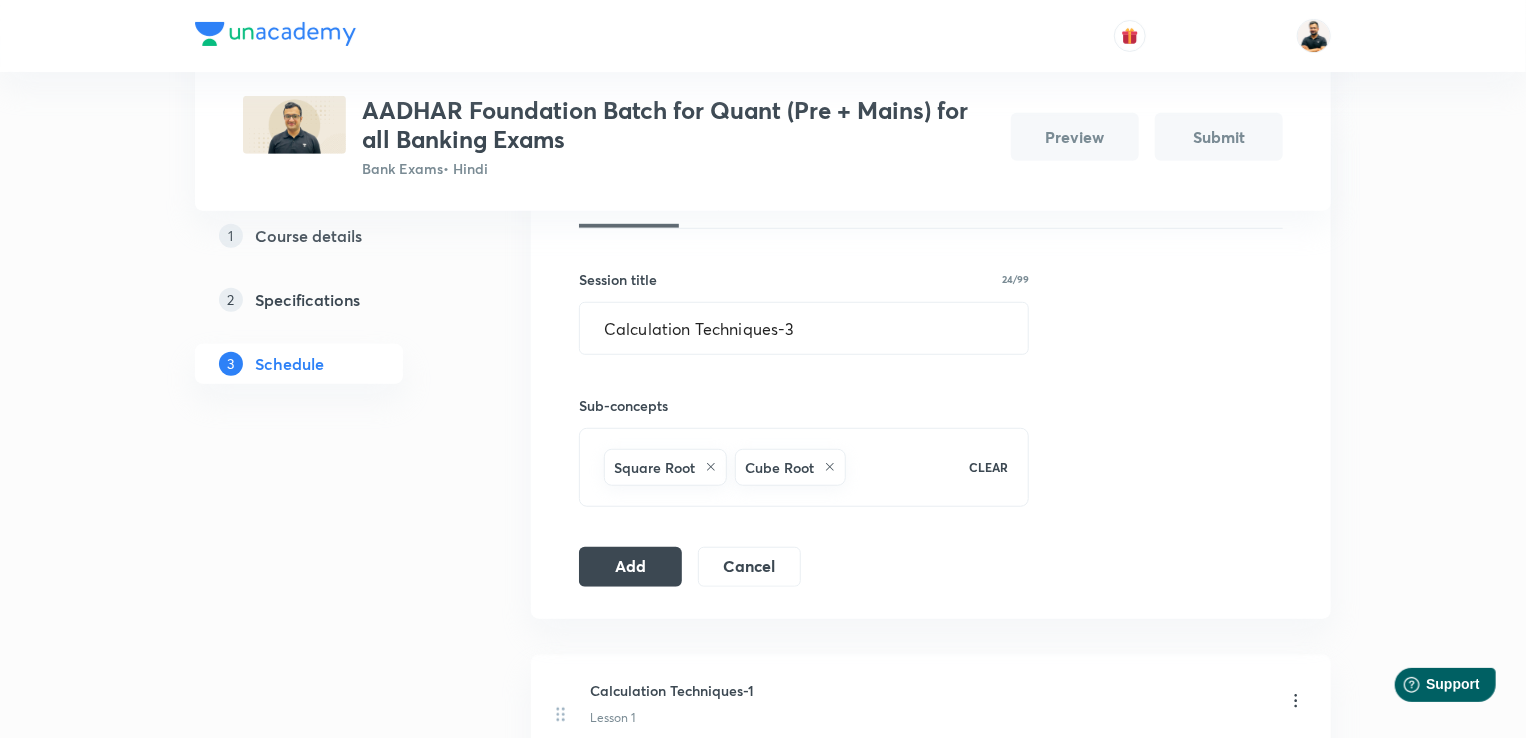 click on "Square Root Cube Root" at bounding box center (773, 467) 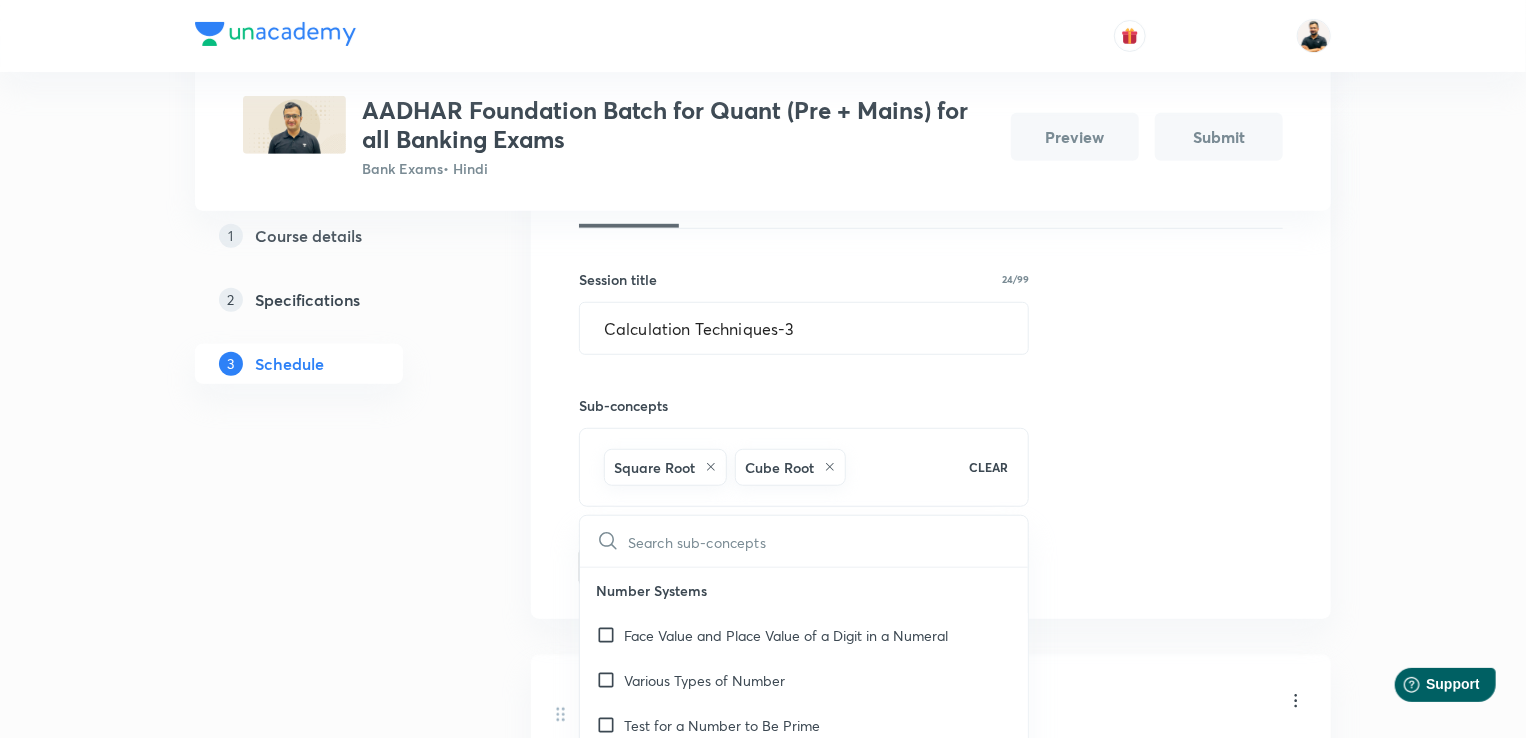 checkbox on "true" 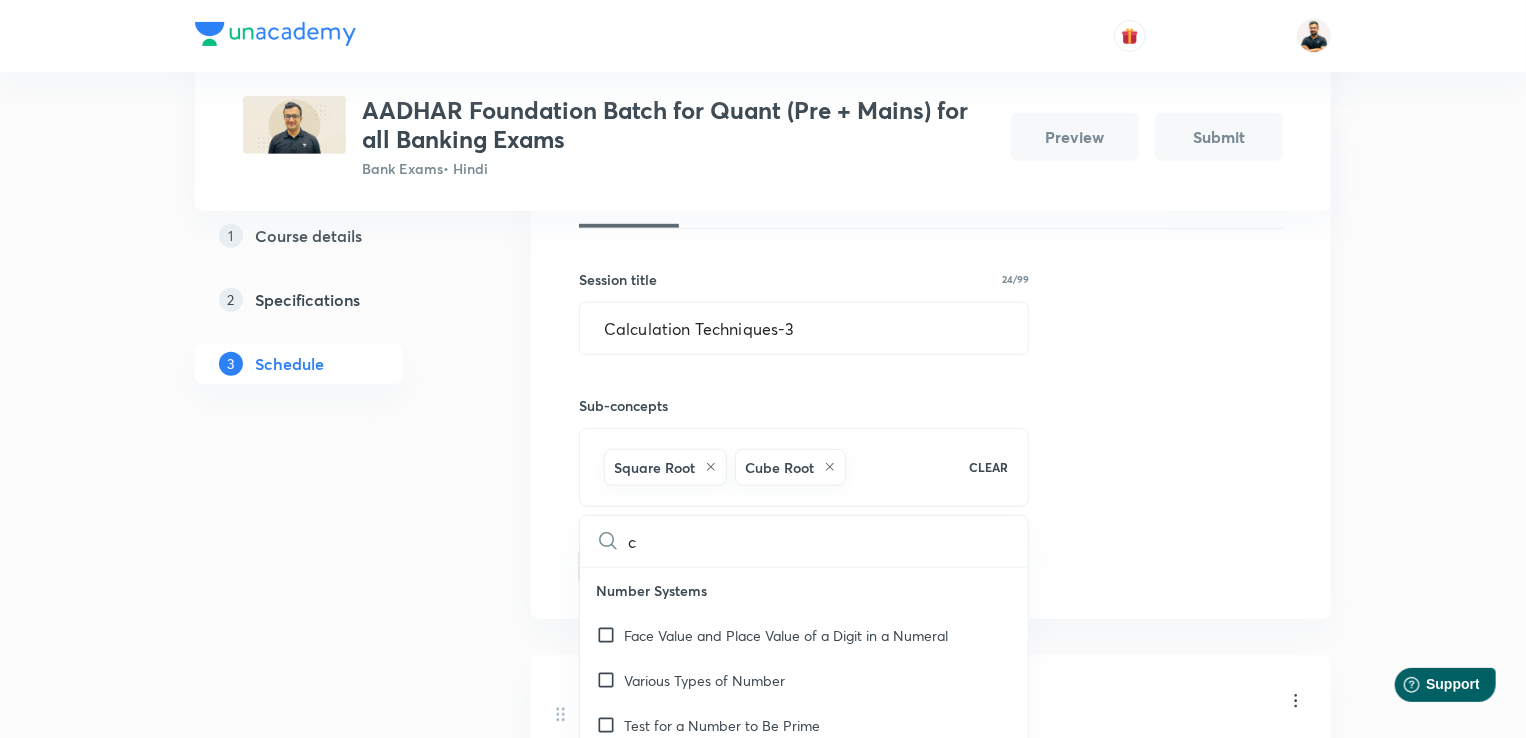 checkbox on "true" 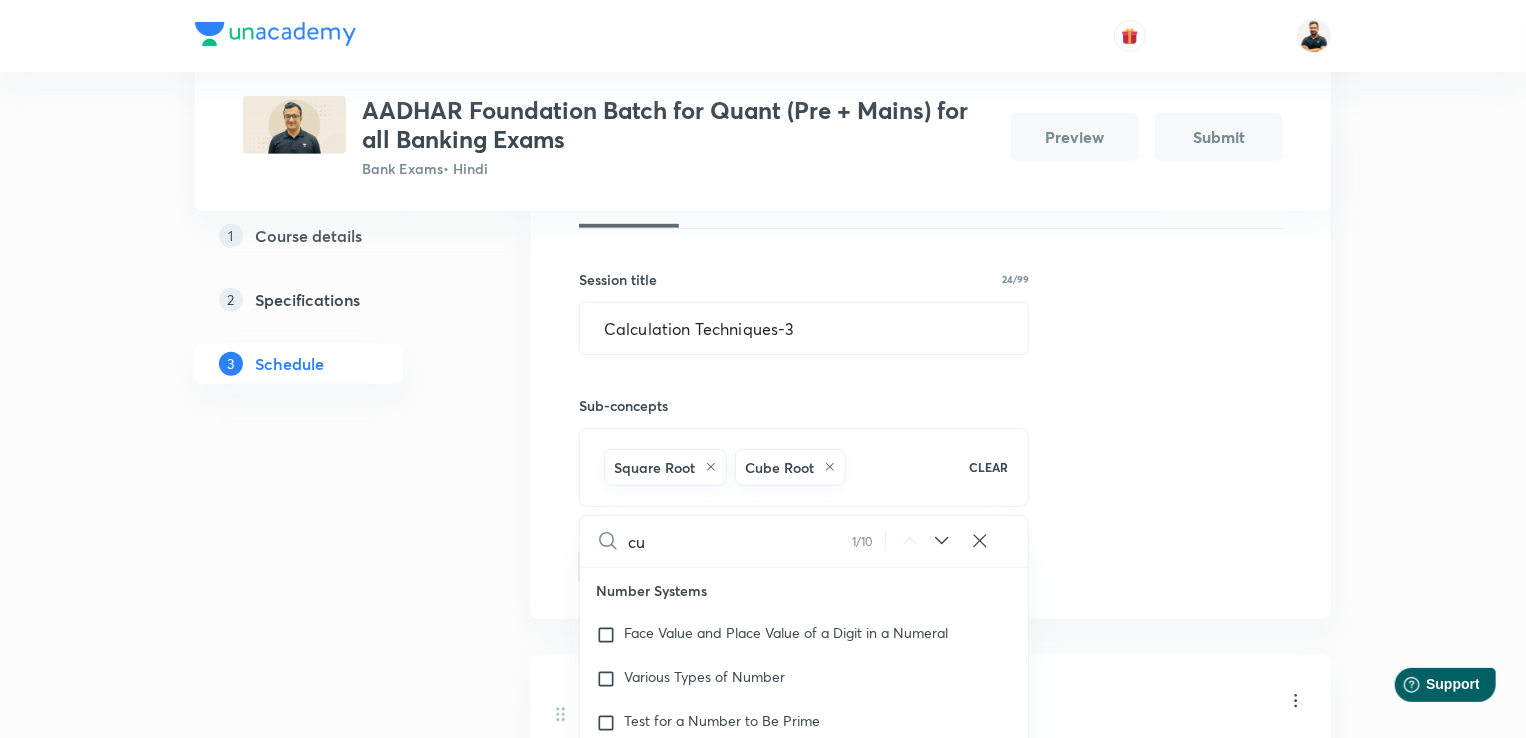 checkbox on "true" 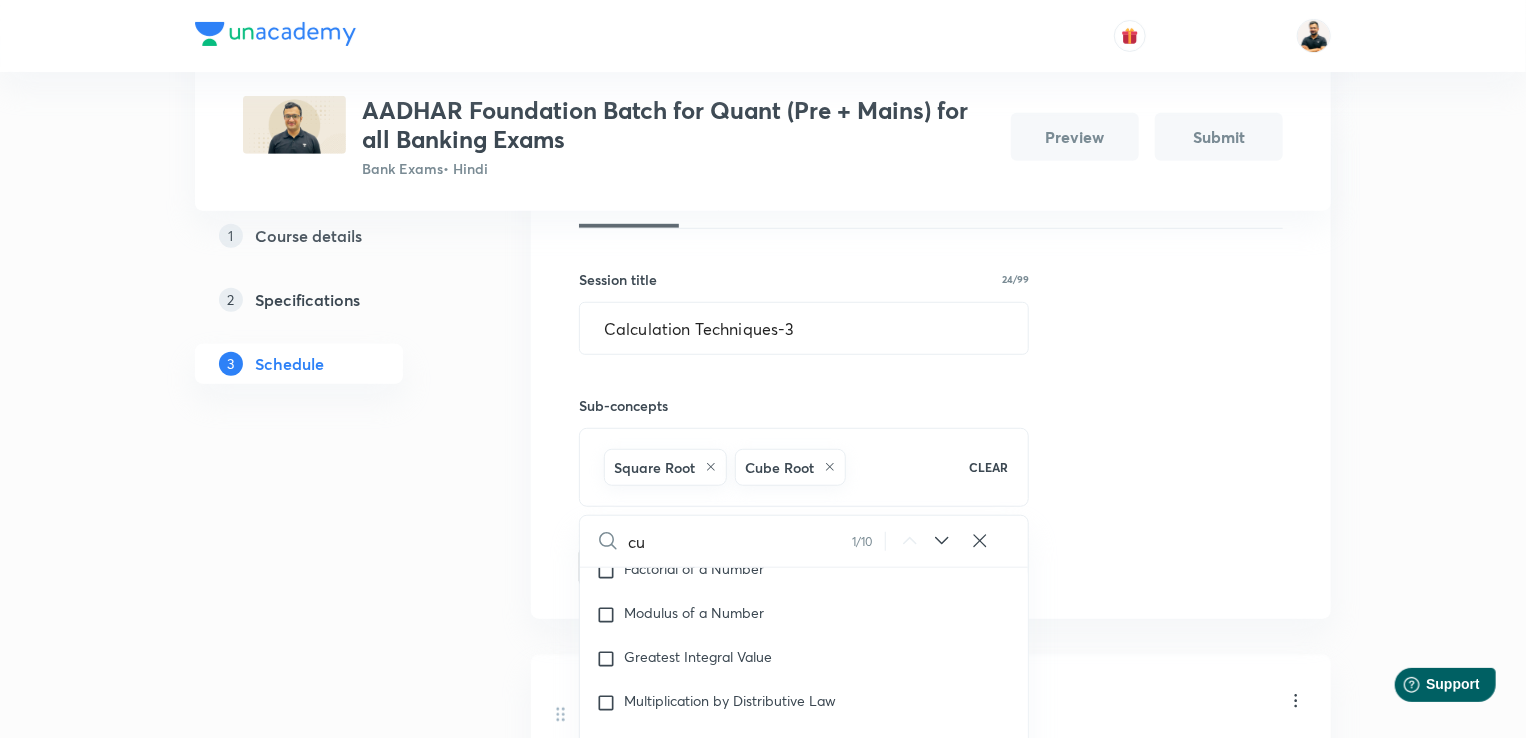 type on "cub" 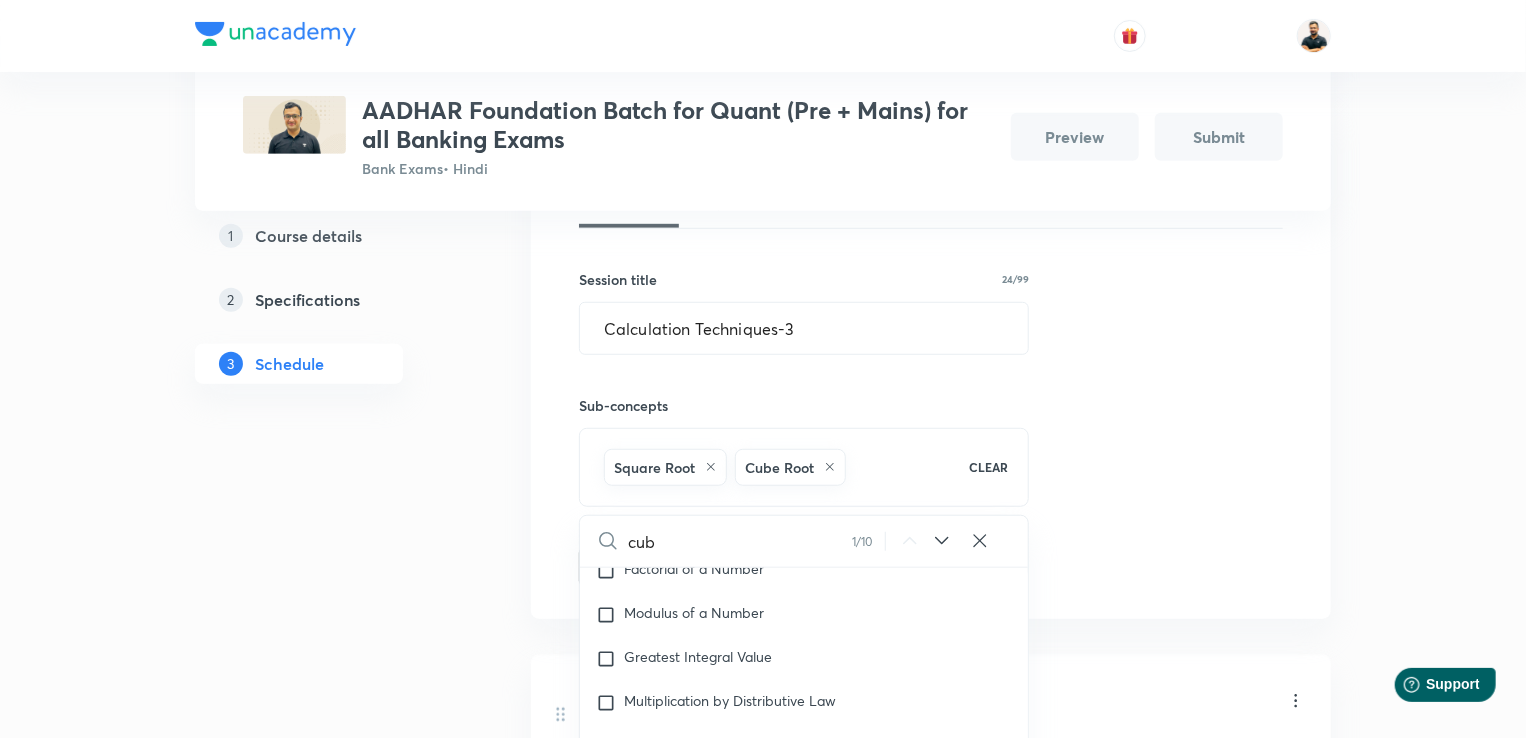 checkbox on "true" 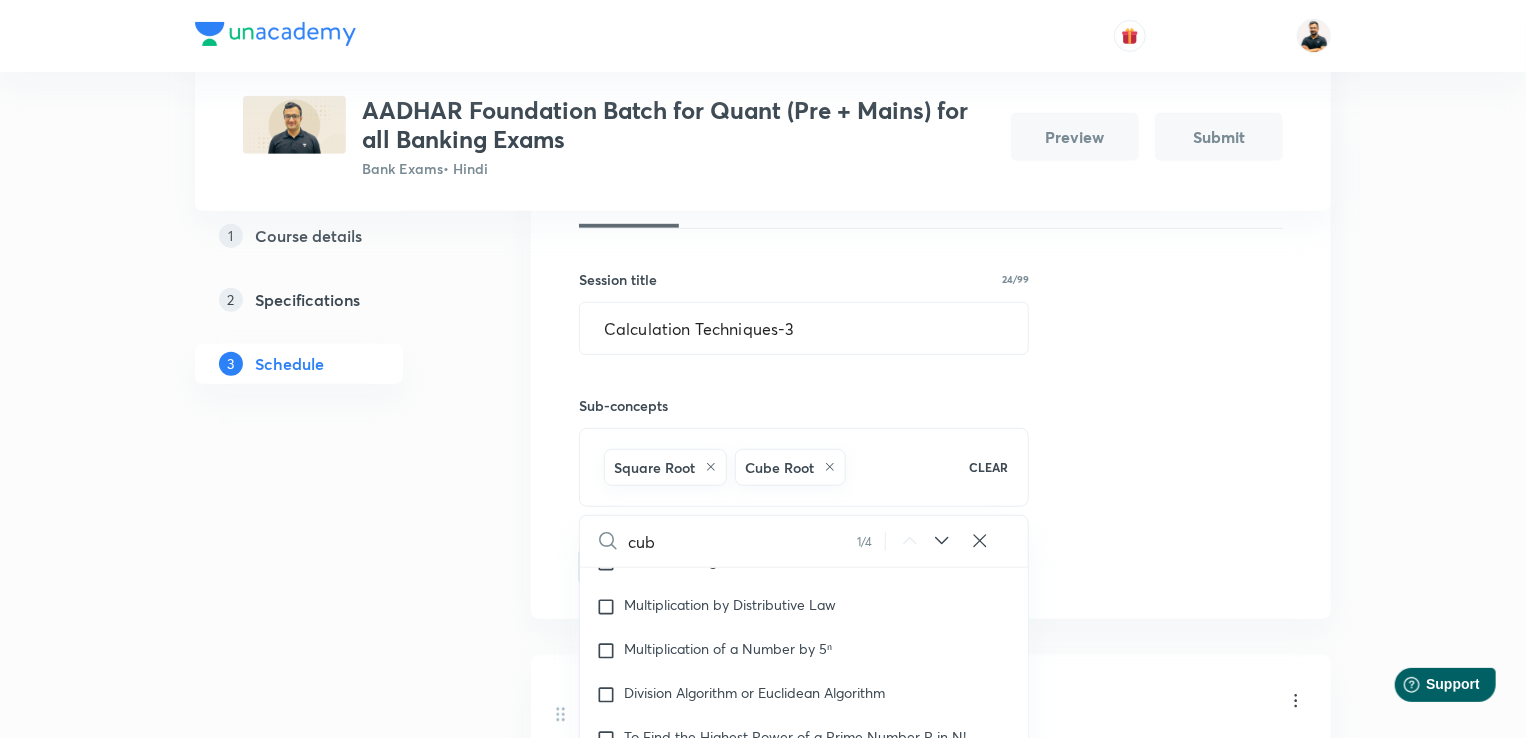 scroll, scrollTop: 424, scrollLeft: 0, axis: vertical 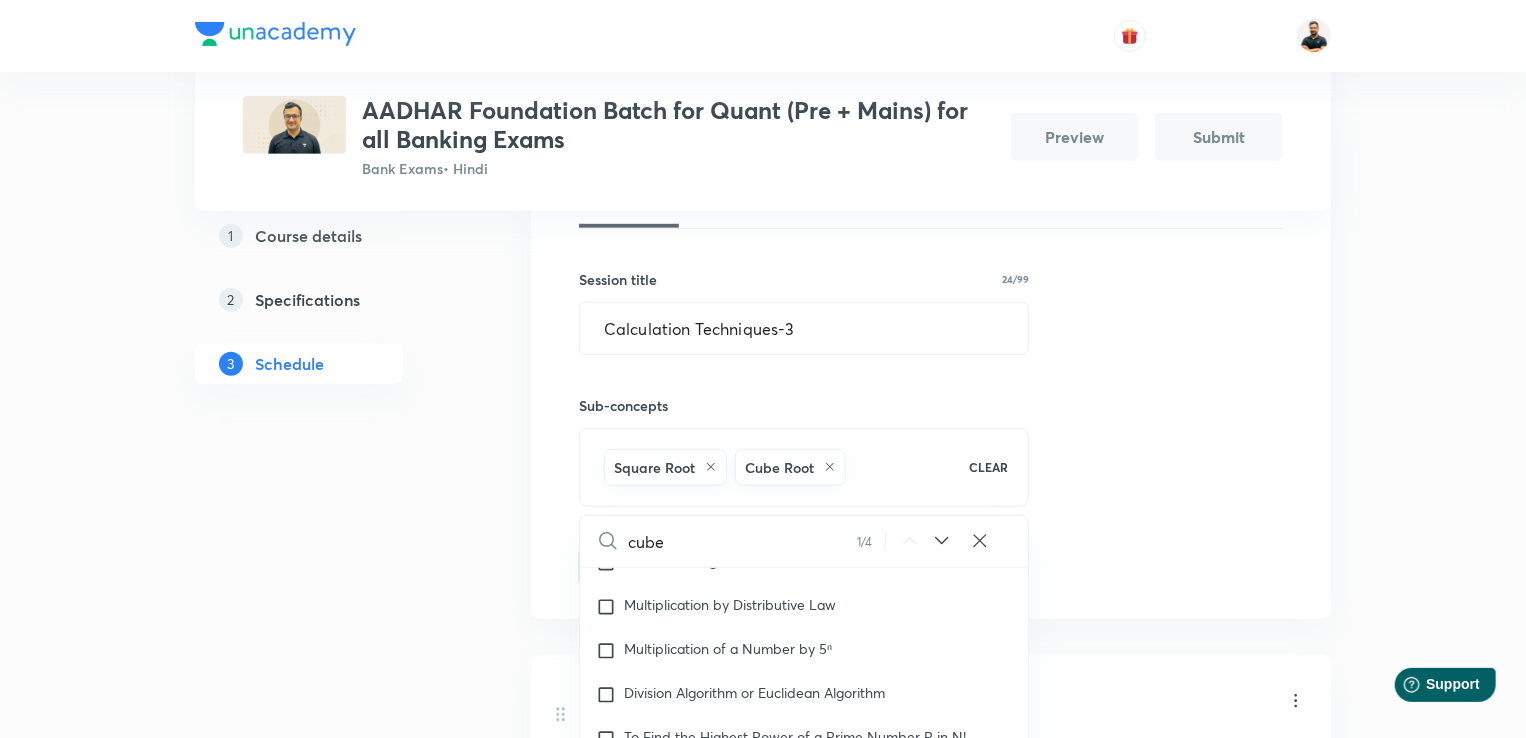 checkbox on "true" 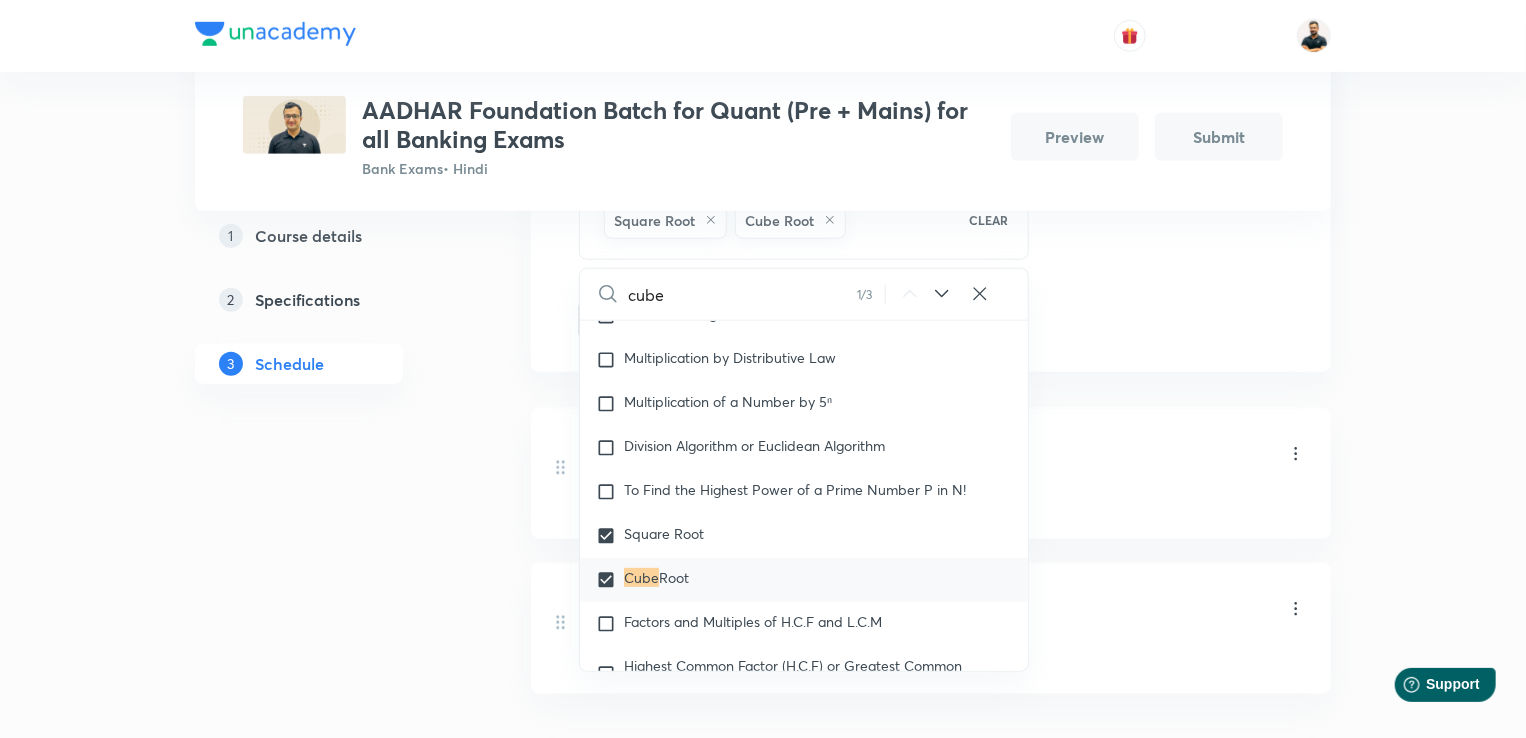 scroll, scrollTop: 751, scrollLeft: 0, axis: vertical 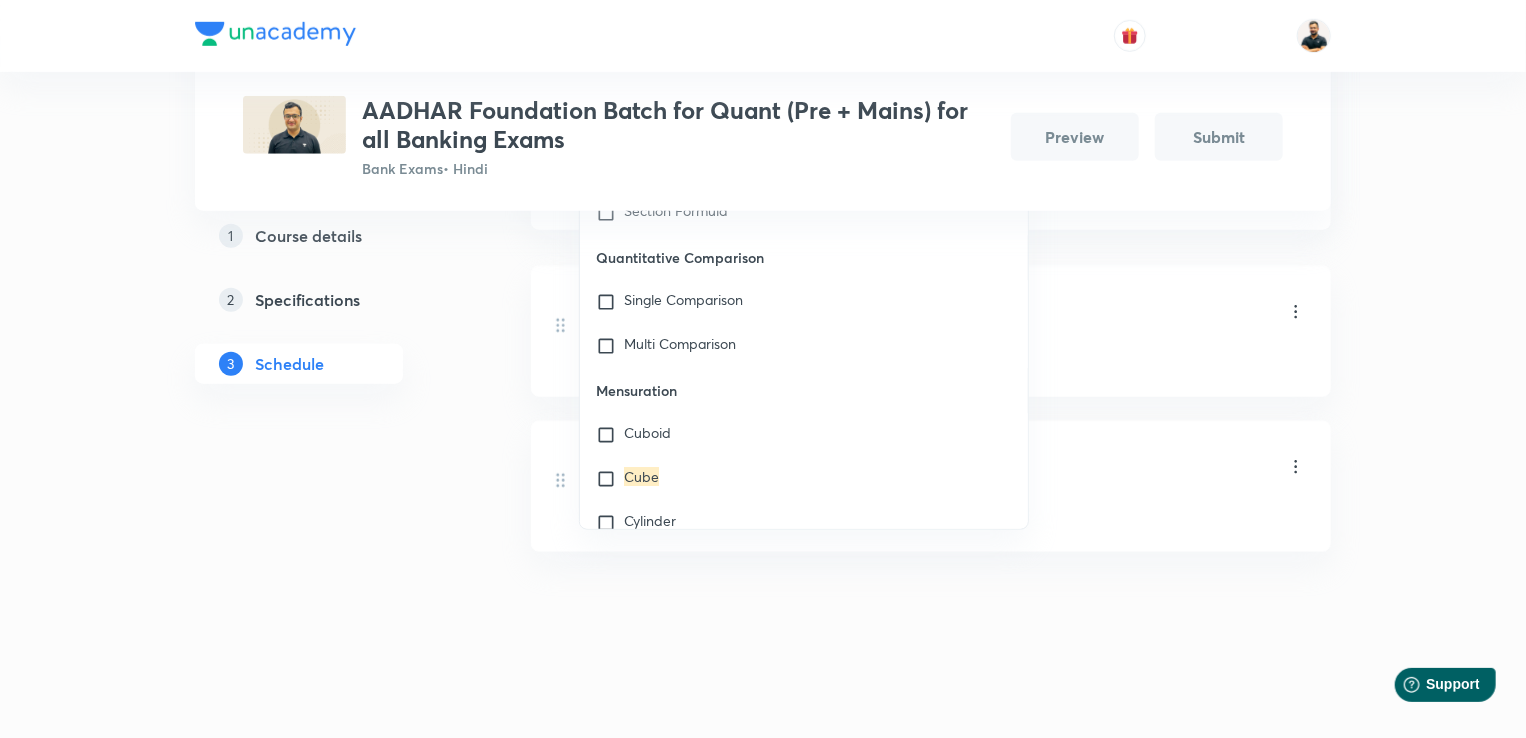 type on "cube" 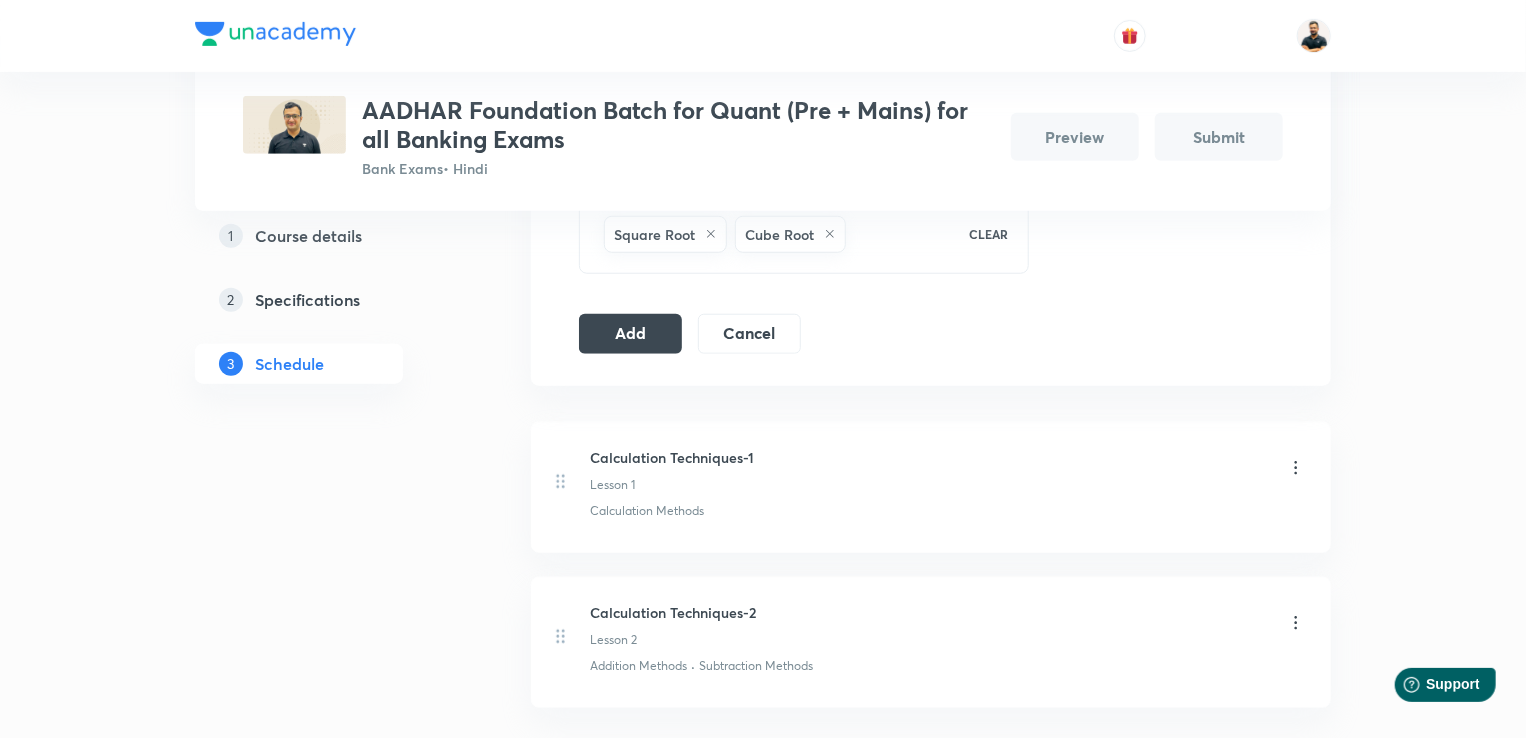 scroll, scrollTop: 732, scrollLeft: 0, axis: vertical 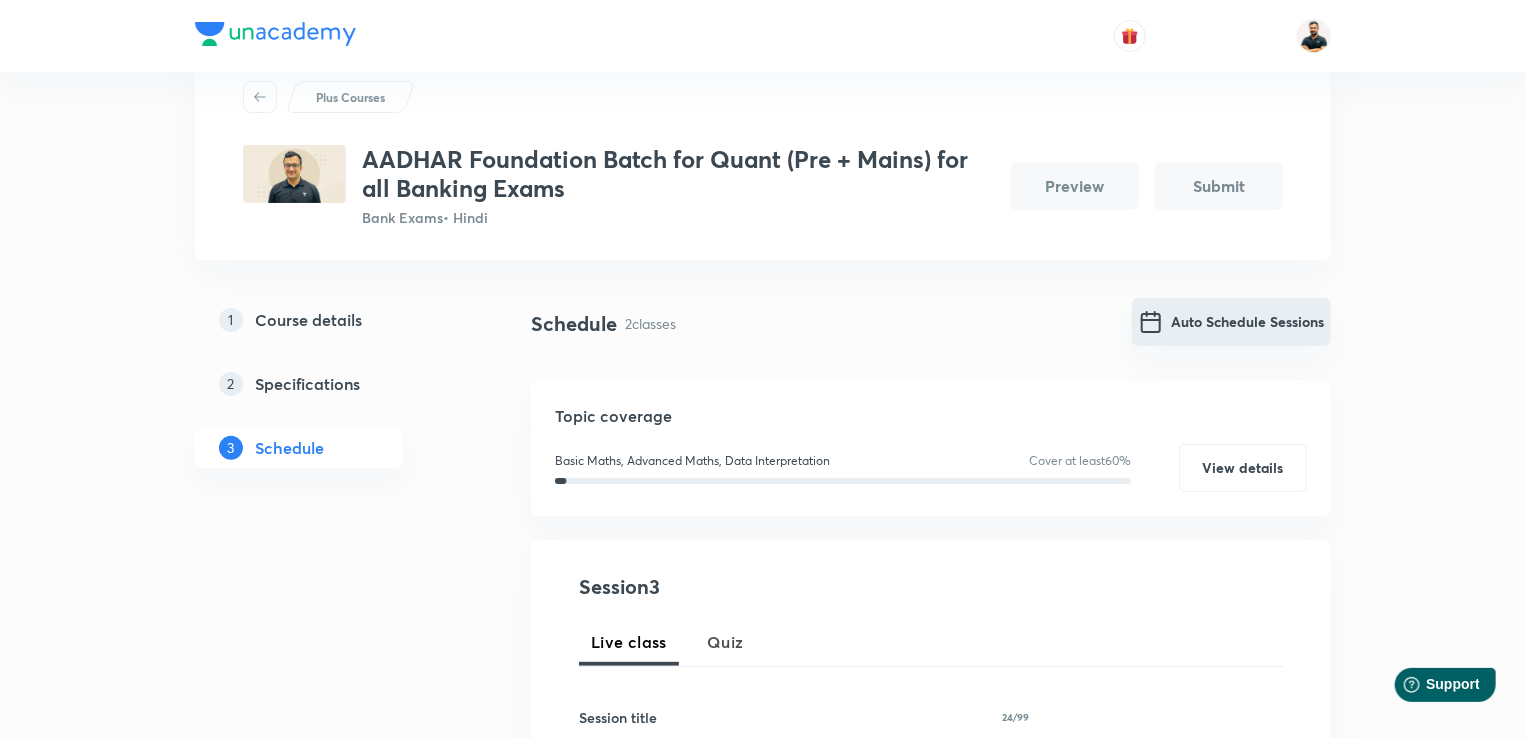click on "Auto Schedule Sessions" at bounding box center [1231, 322] 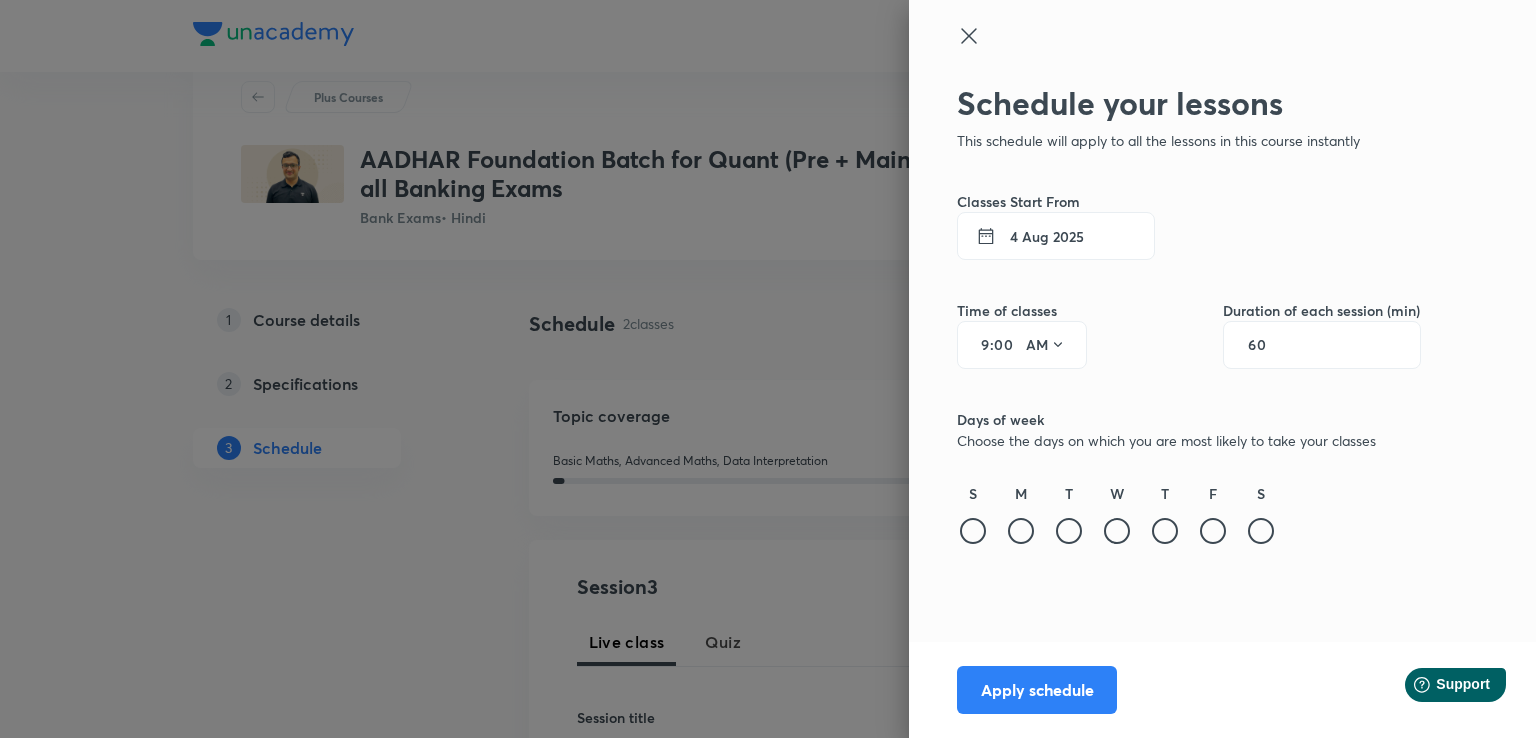 click on "4 Aug 2025" at bounding box center (1056, 236) 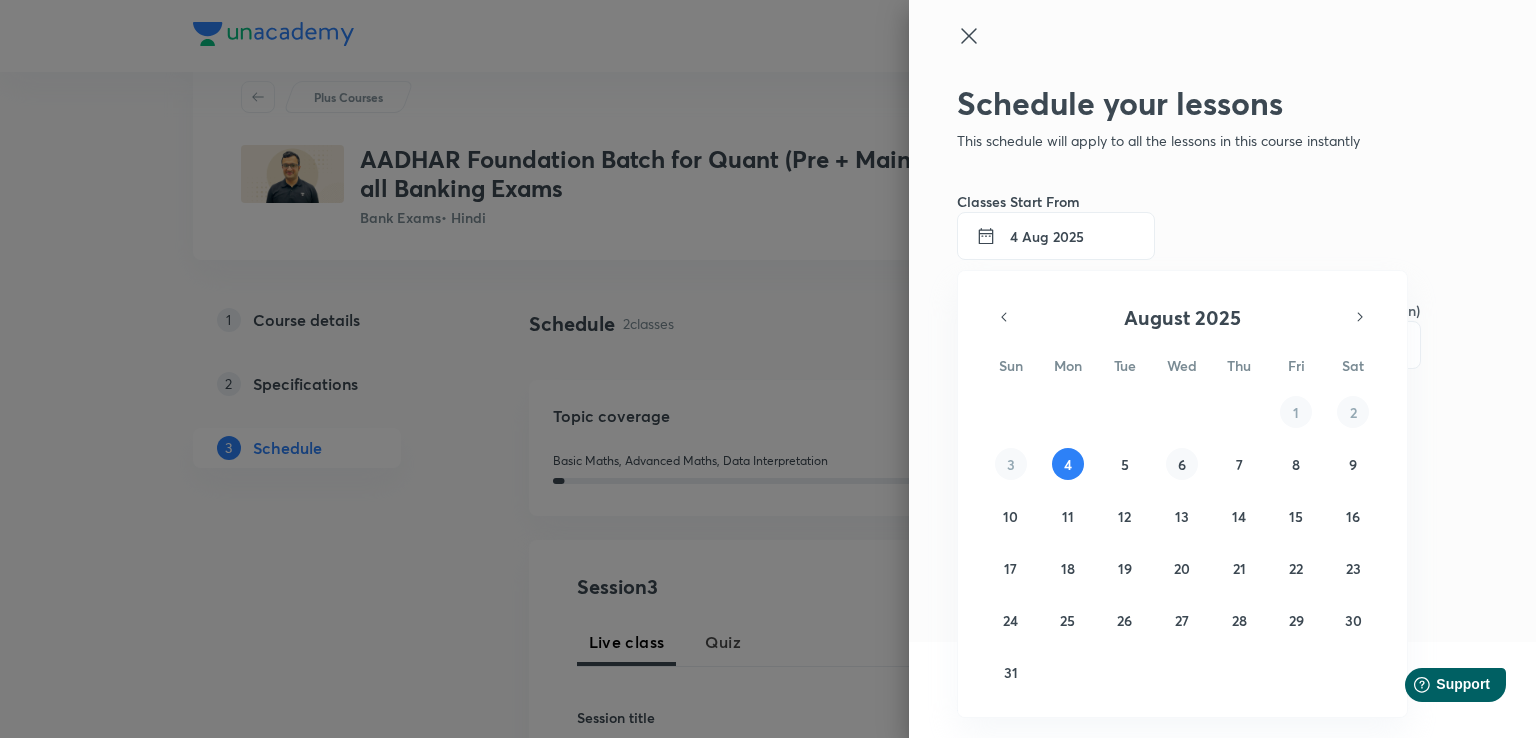 click on "6" at bounding box center [1182, 464] 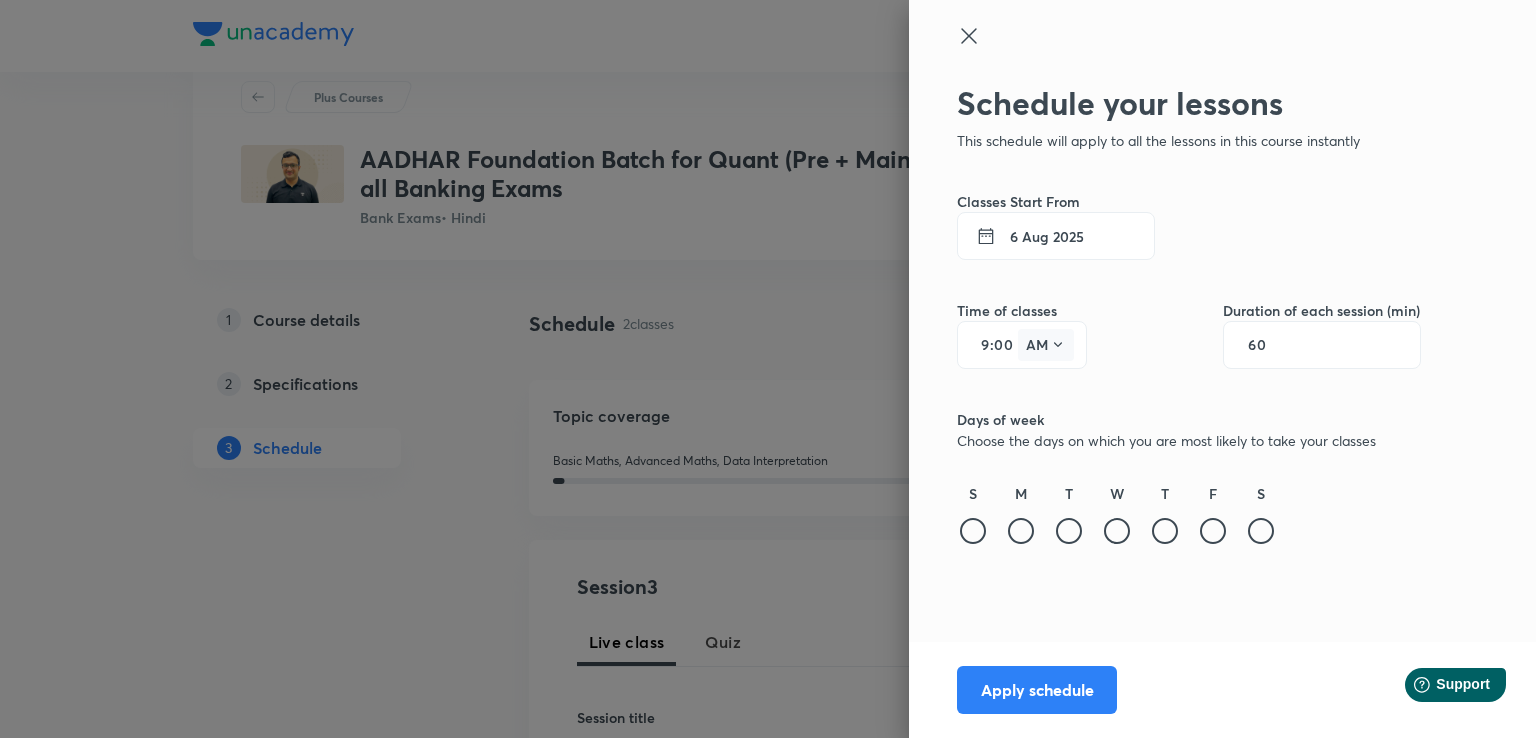 click 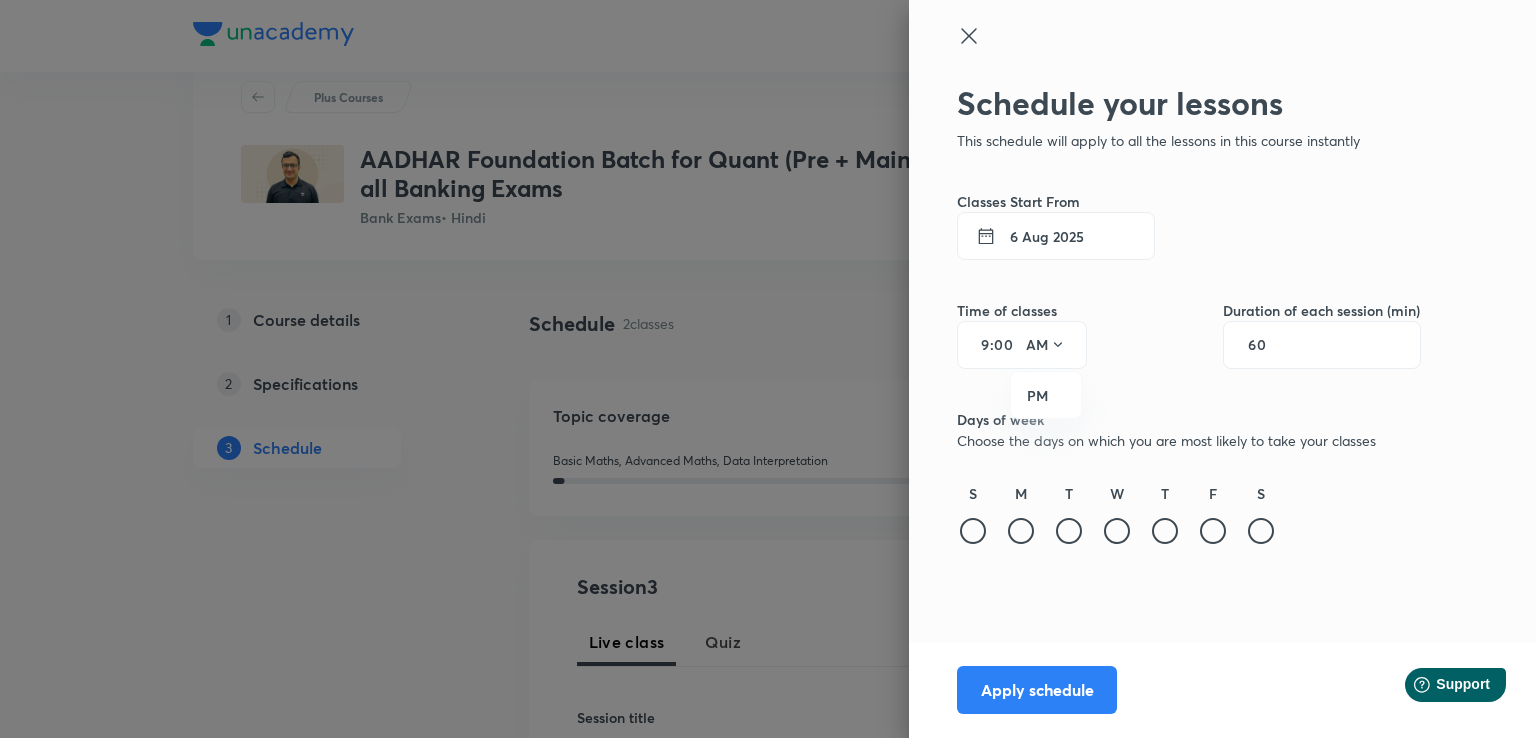 click at bounding box center (768, 369) 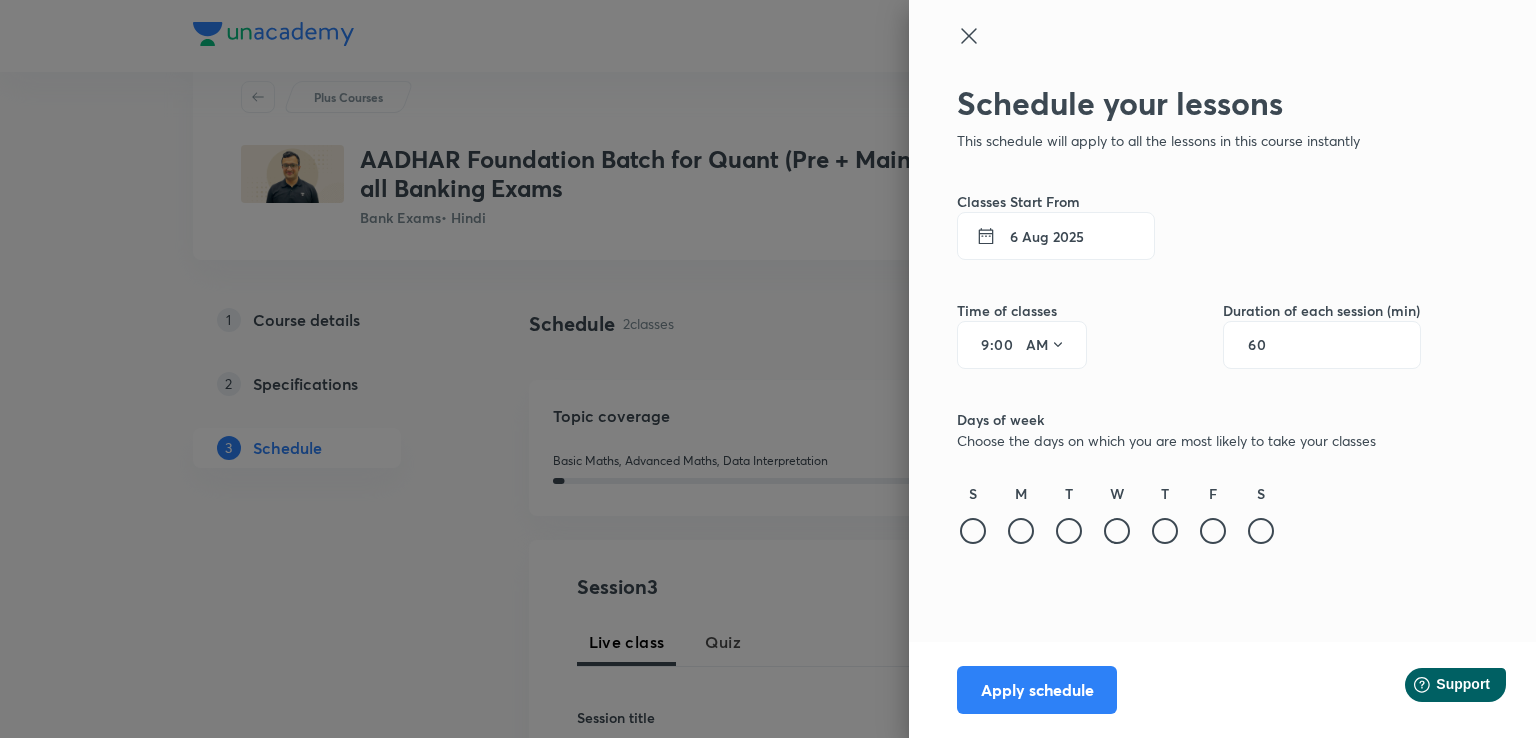 click on "9" at bounding box center (978, 345) 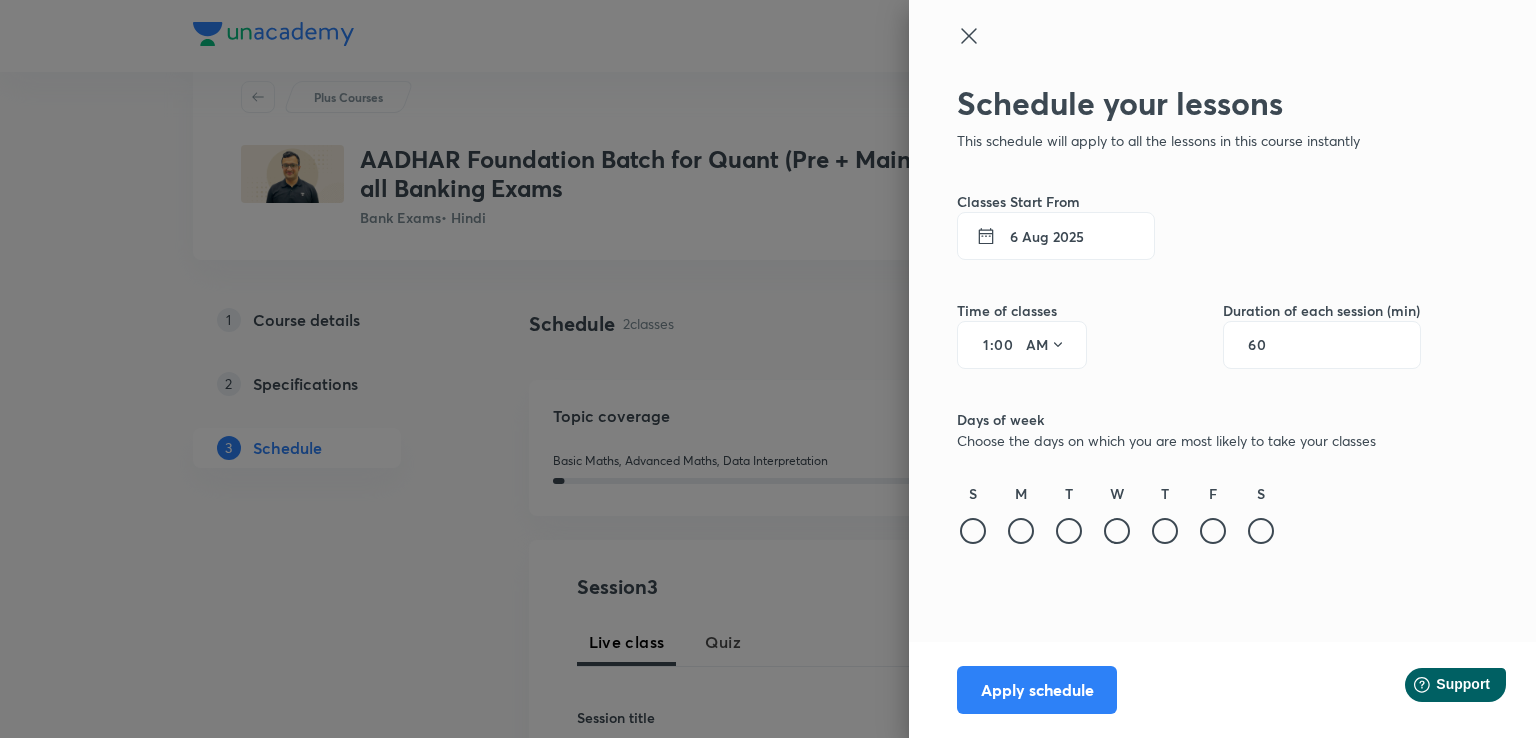 type on "11" 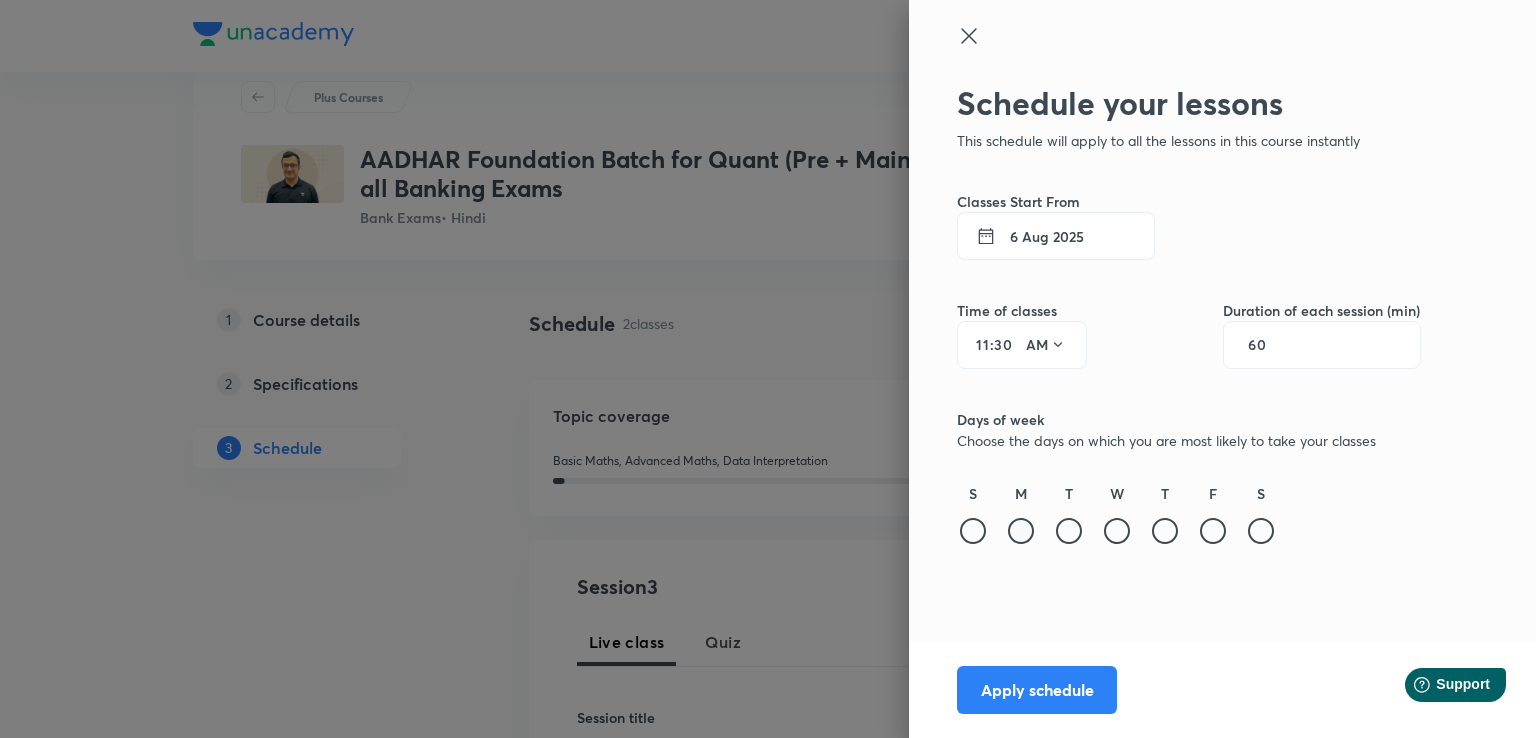 type on "30" 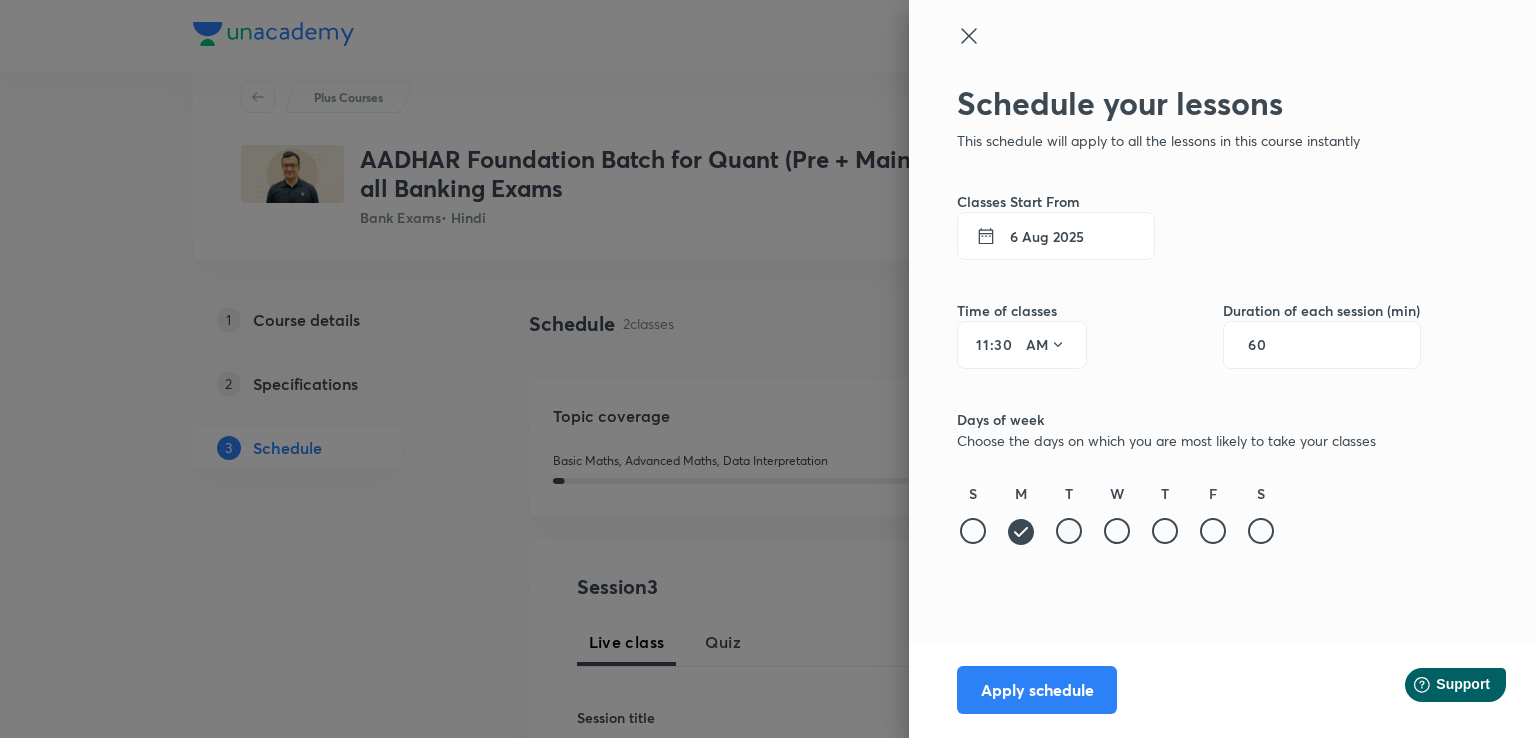 click at bounding box center (1069, 531) 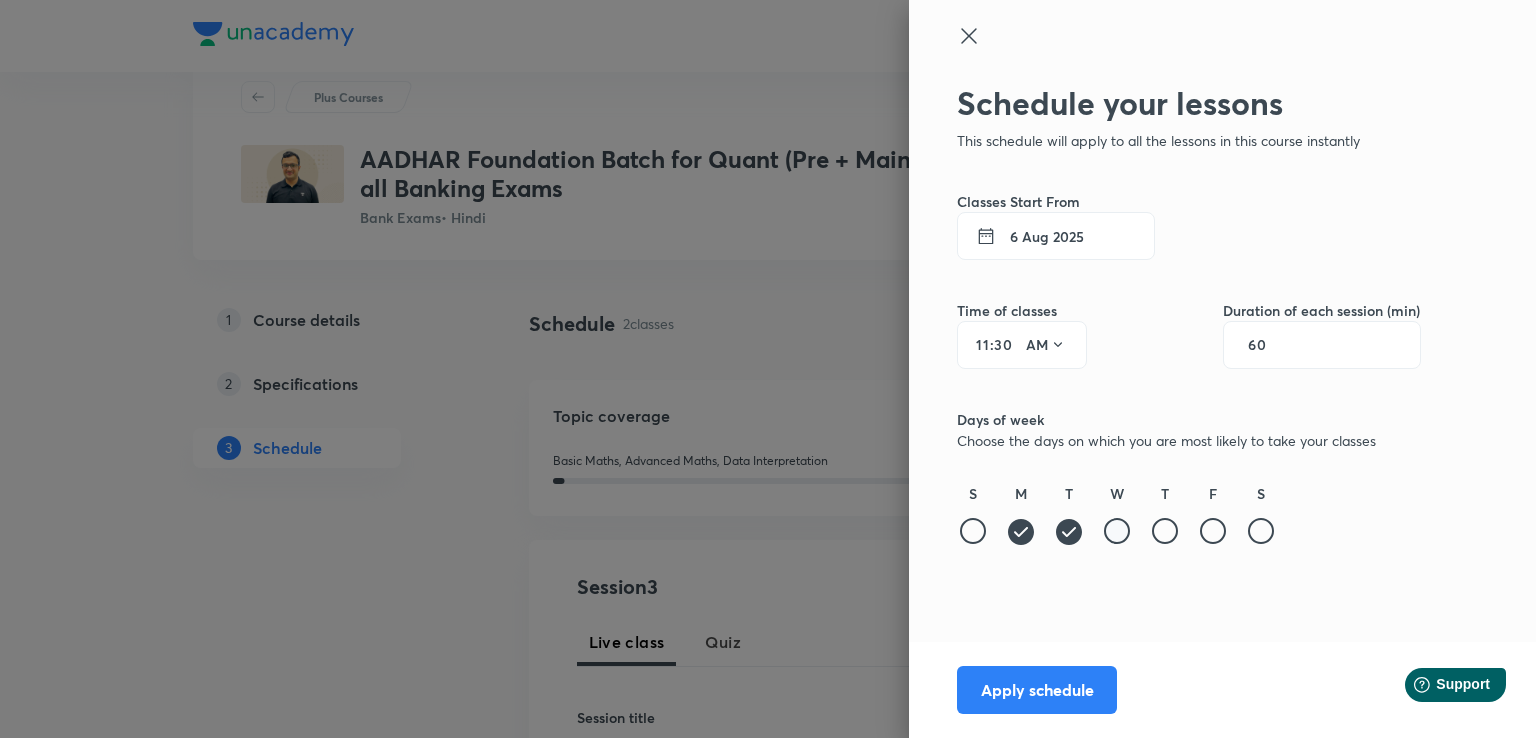 click at bounding box center [1117, 531] 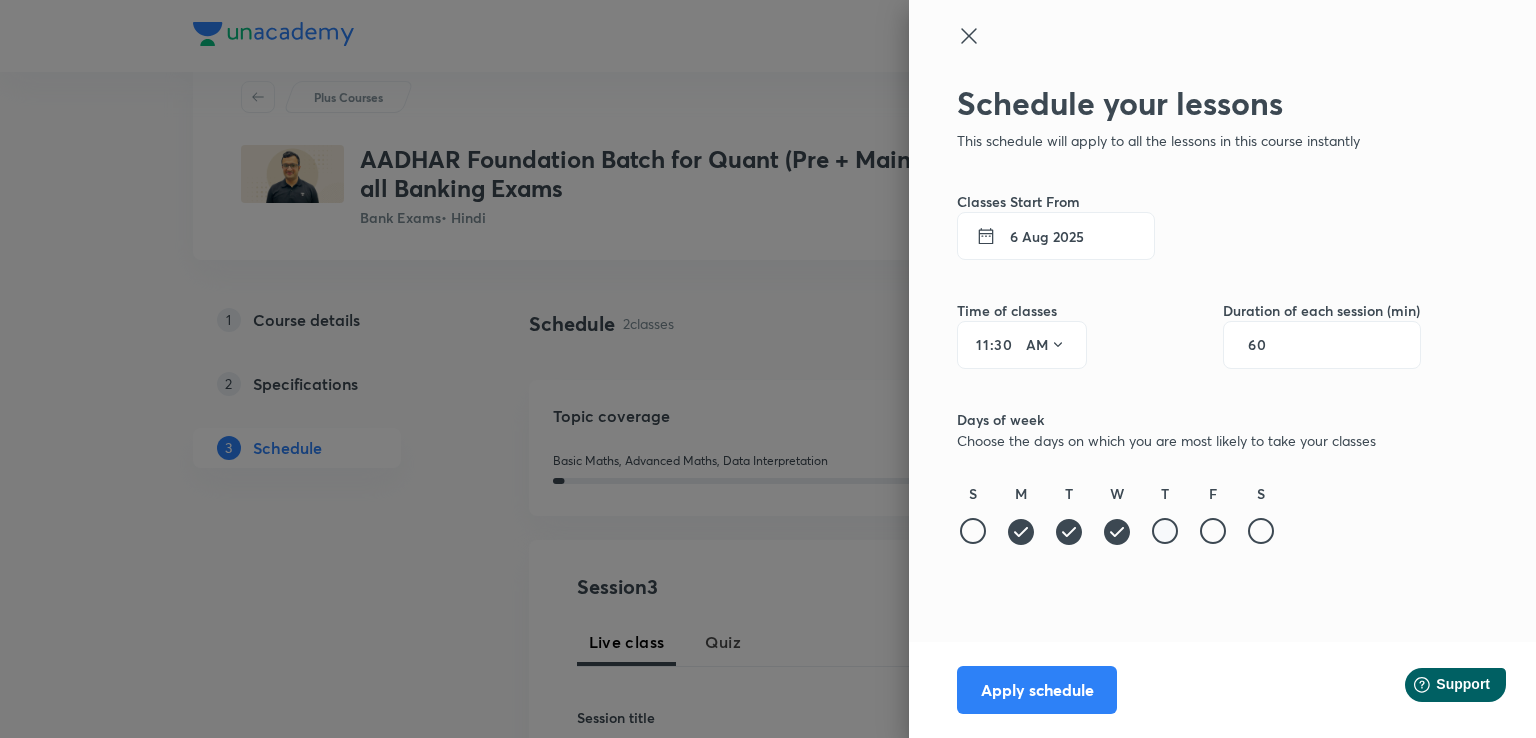 click at bounding box center [1165, 531] 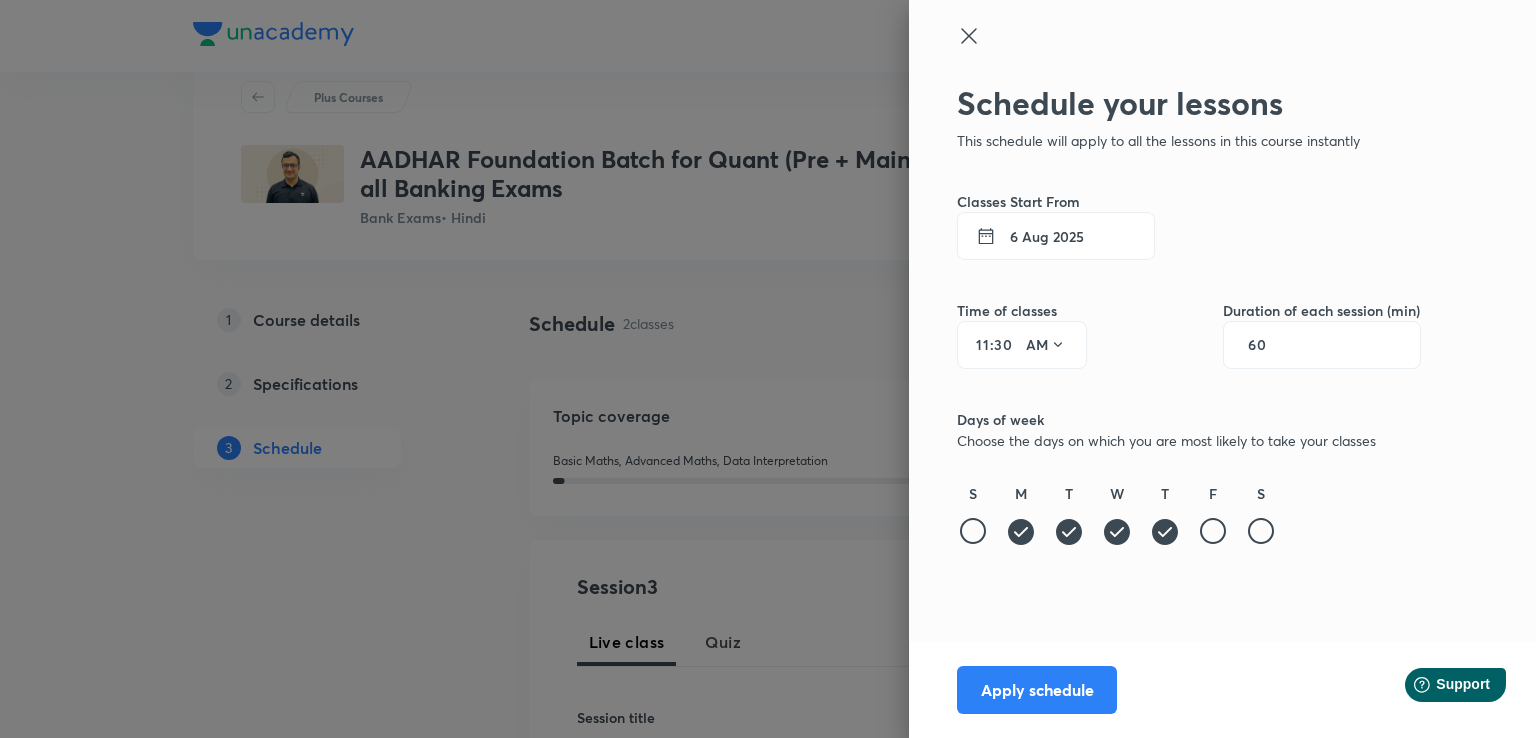 drag, startPoint x: 1211, startPoint y: 529, endPoint x: 1194, endPoint y: 544, distance: 22.671568 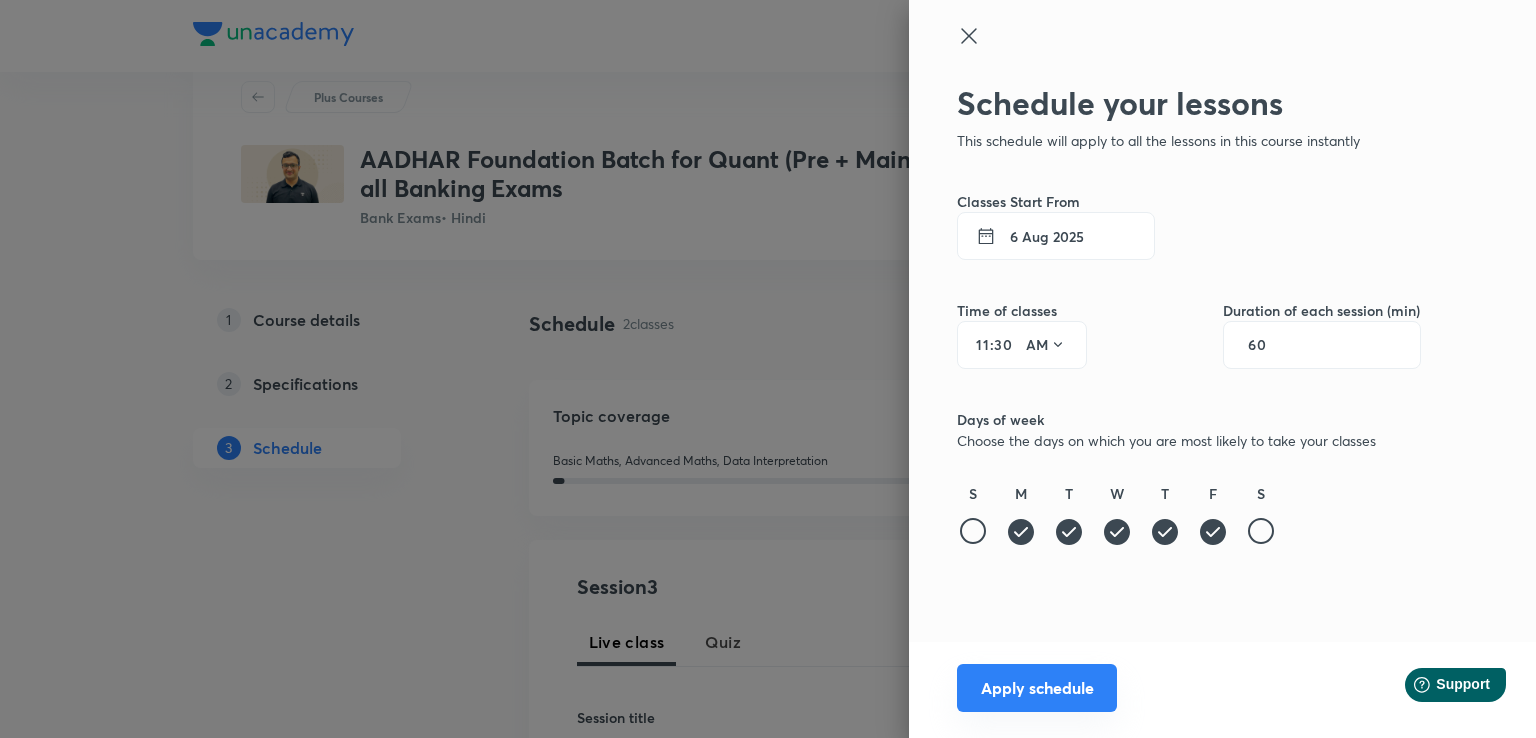 click on "Apply schedule" at bounding box center (1037, 688) 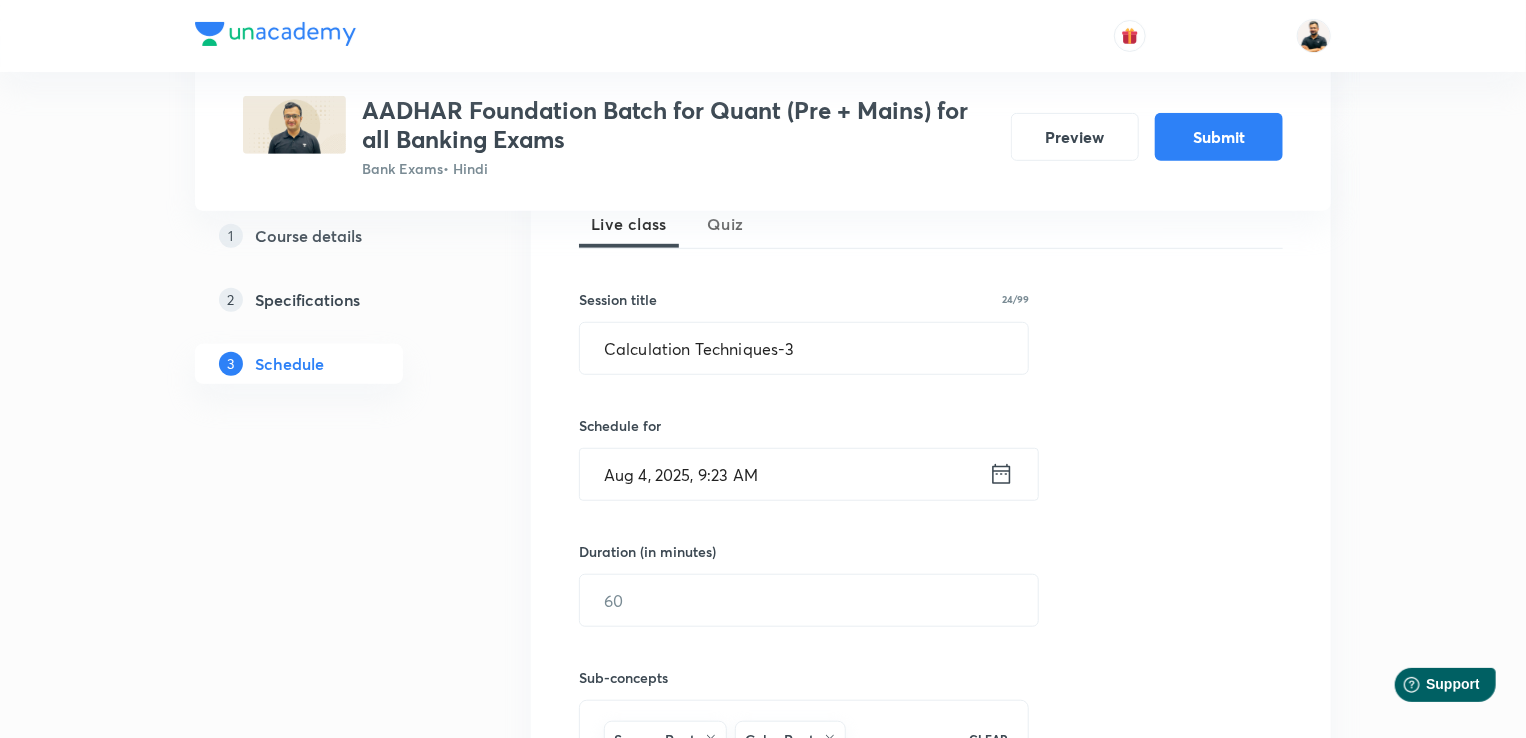 scroll, scrollTop: 464, scrollLeft: 0, axis: vertical 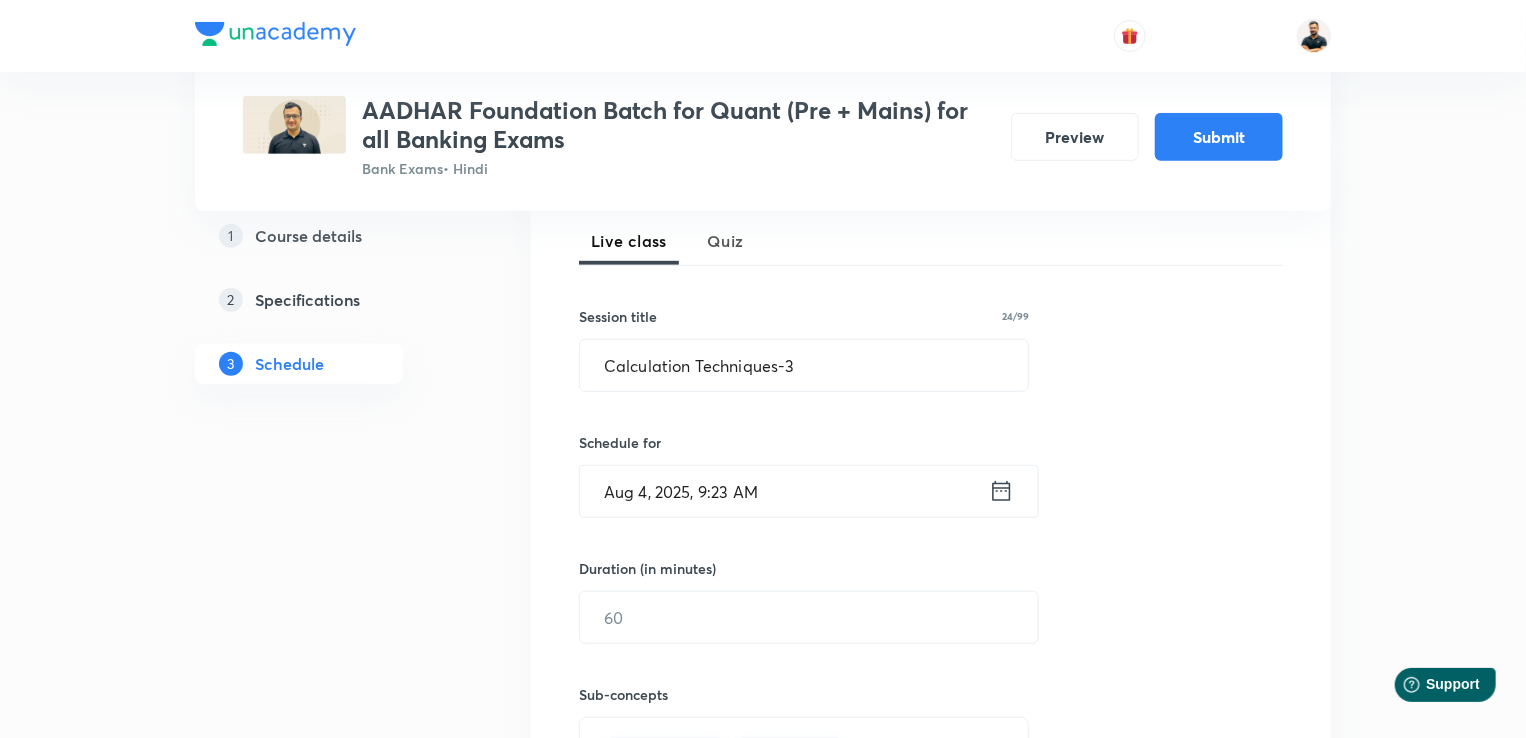 click 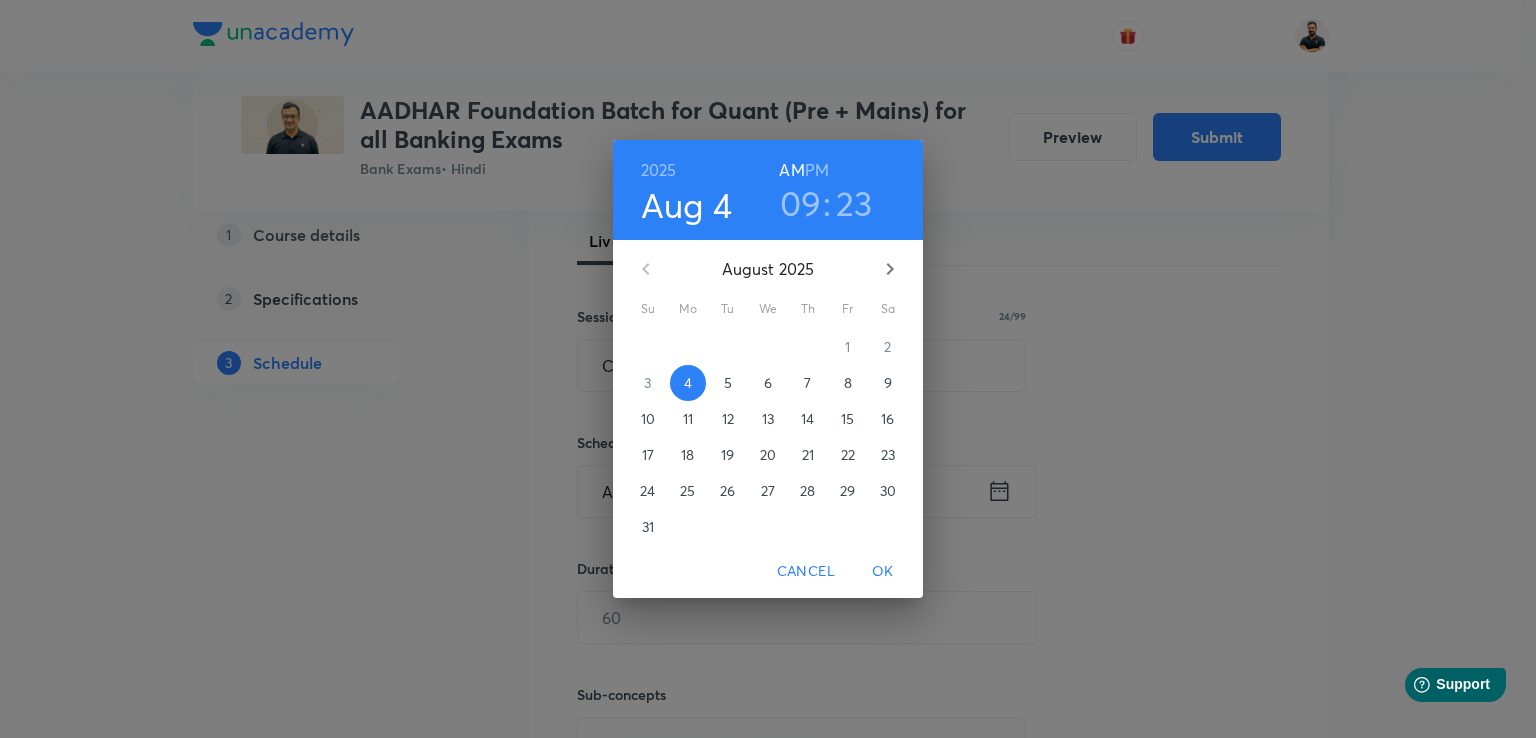 click on "8" at bounding box center [848, 383] 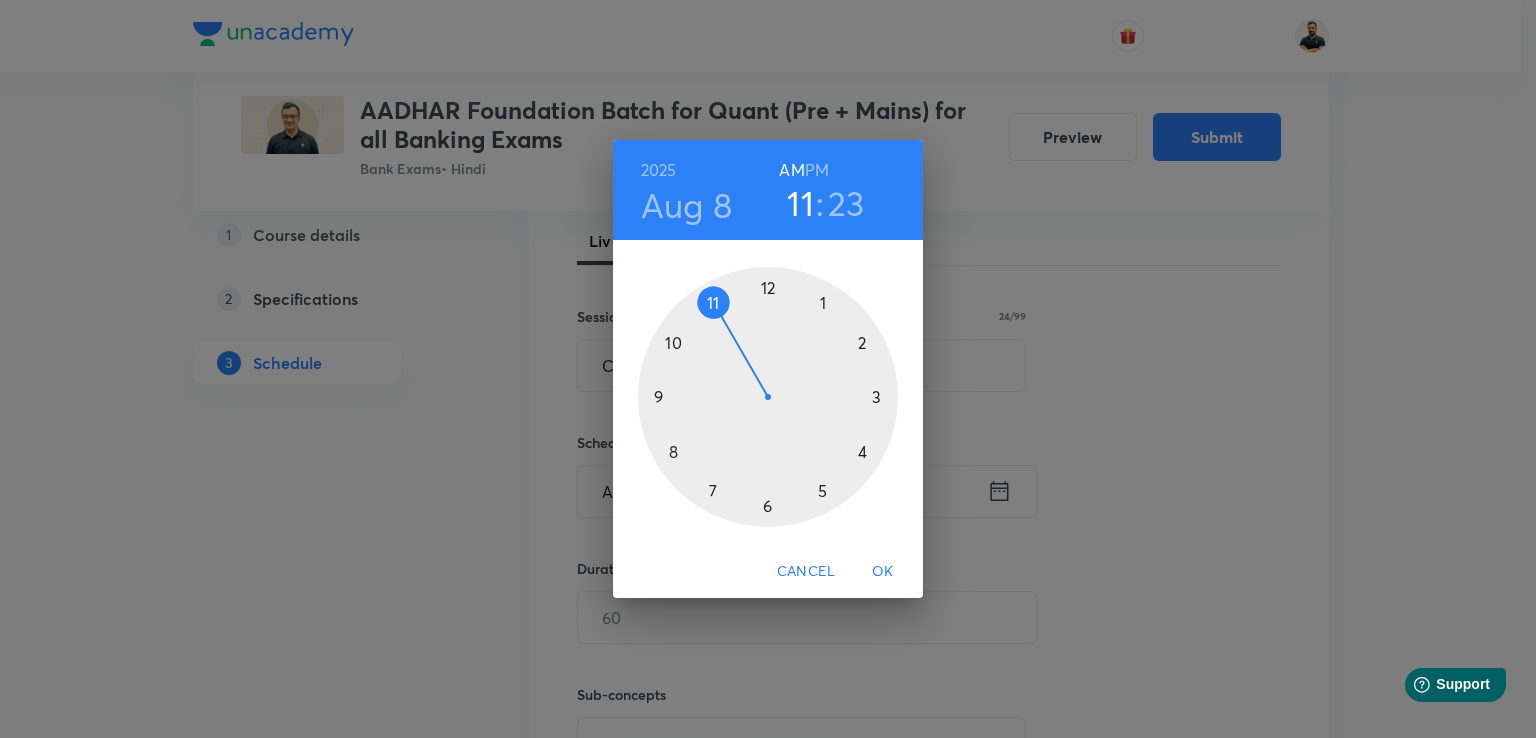 drag, startPoint x: 662, startPoint y: 399, endPoint x: 726, endPoint y: 325, distance: 97.8366 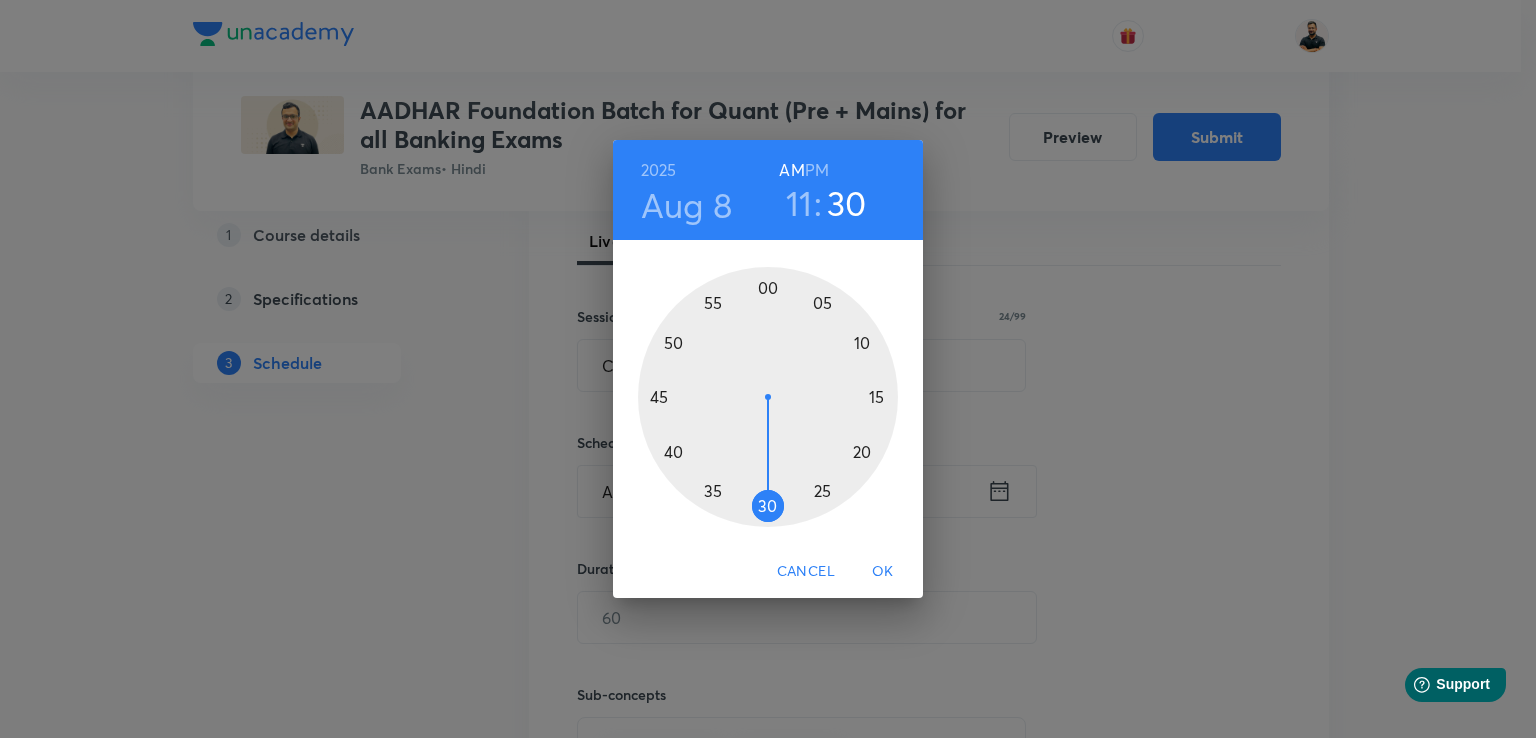 drag, startPoint x: 844, startPoint y: 480, endPoint x: 774, endPoint y: 520, distance: 80.622574 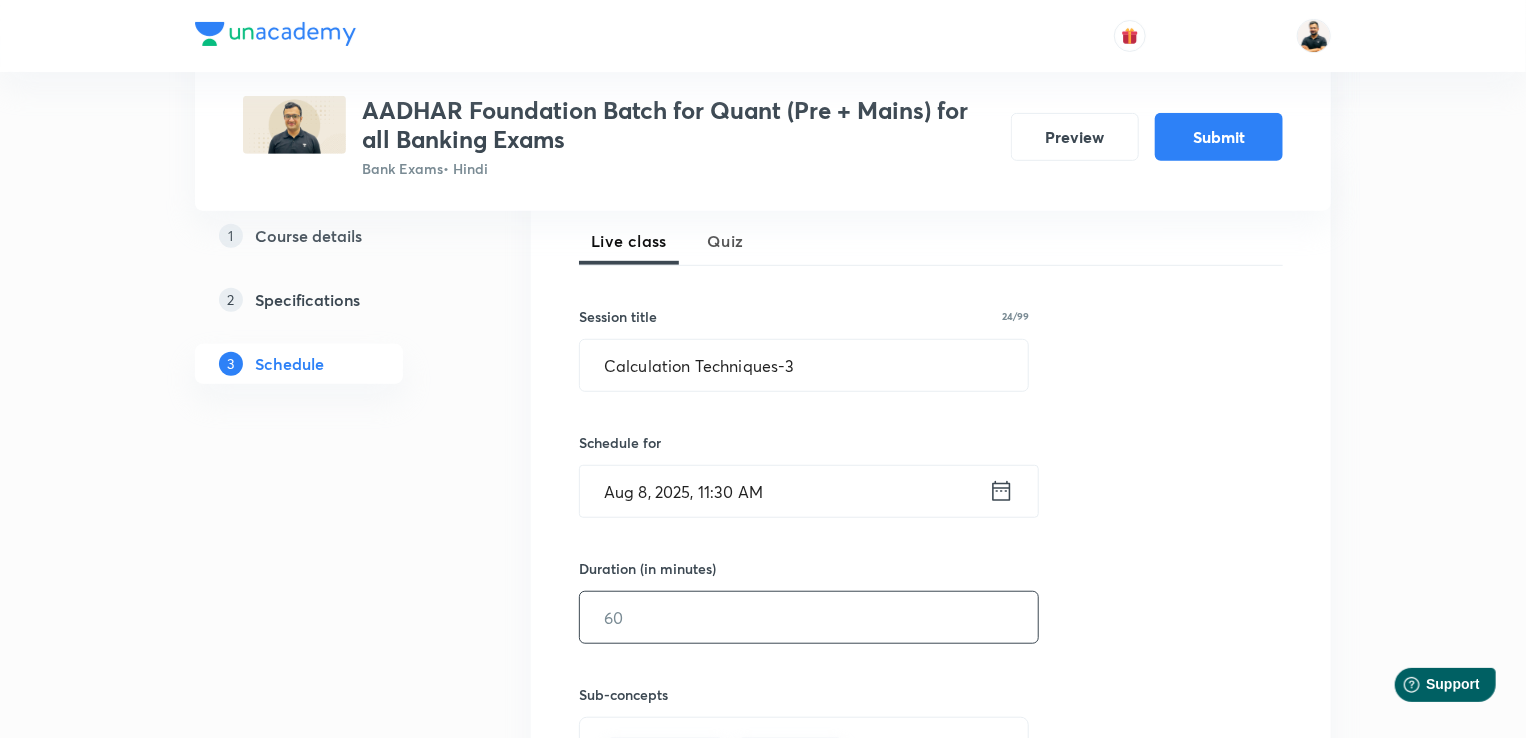 click at bounding box center [809, 617] 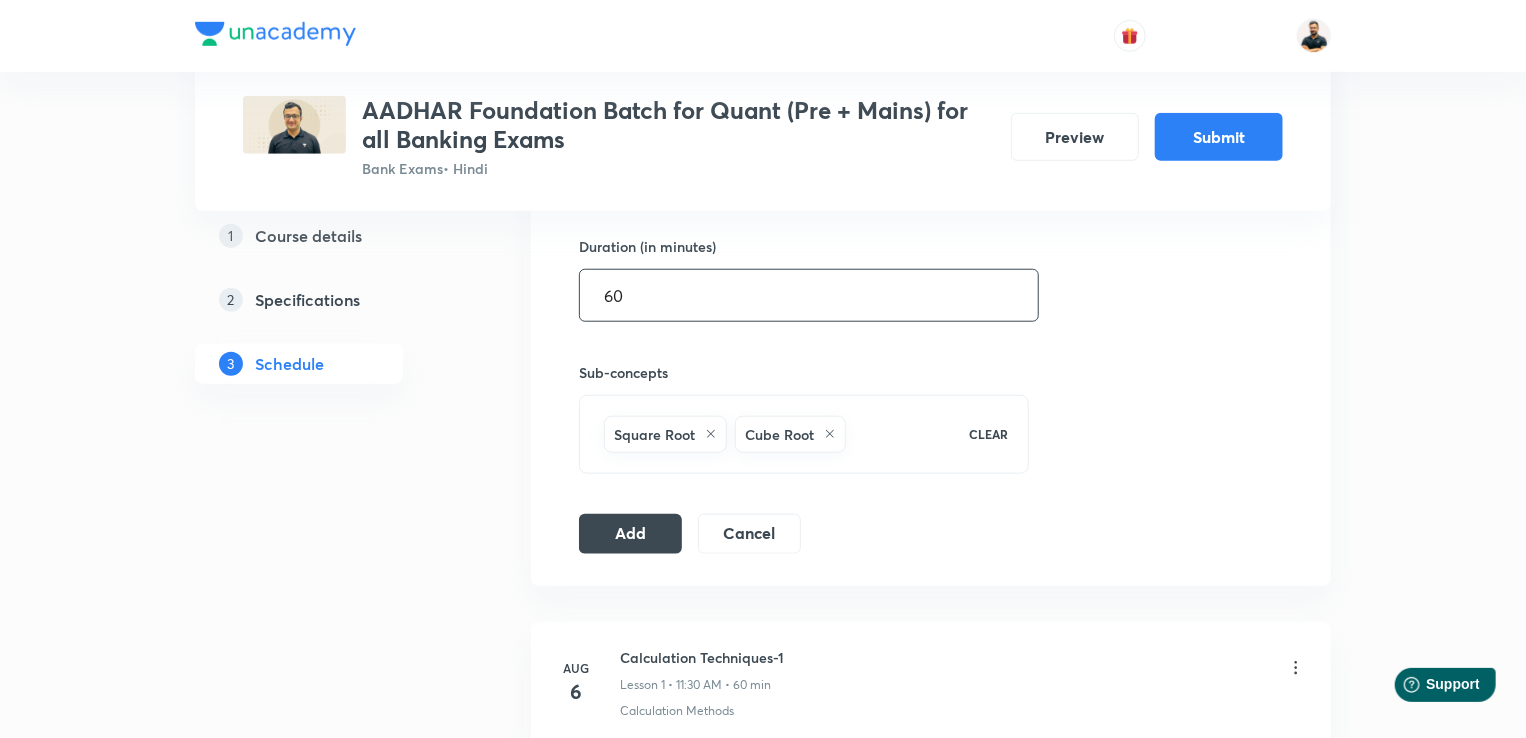 scroll, scrollTop: 790, scrollLeft: 0, axis: vertical 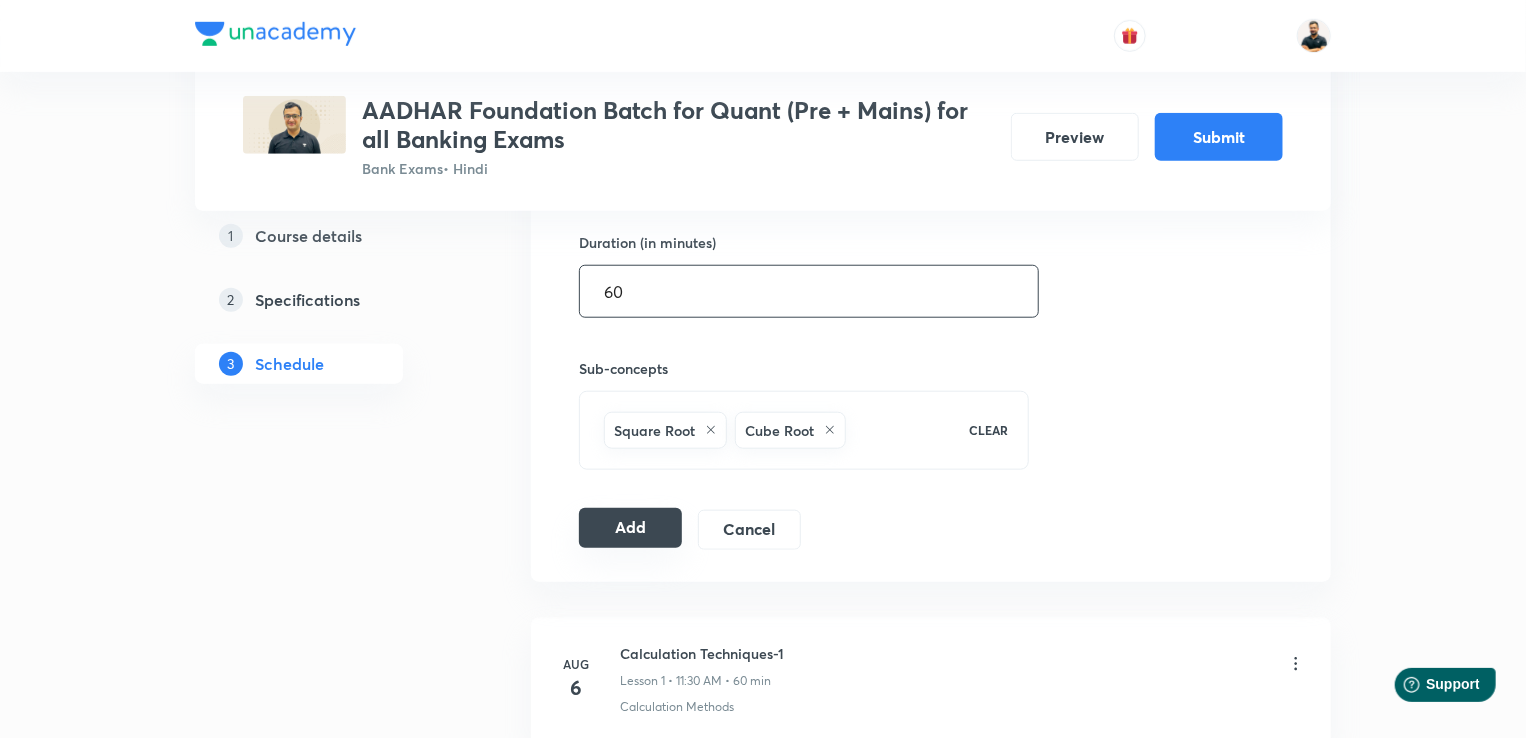 type on "60" 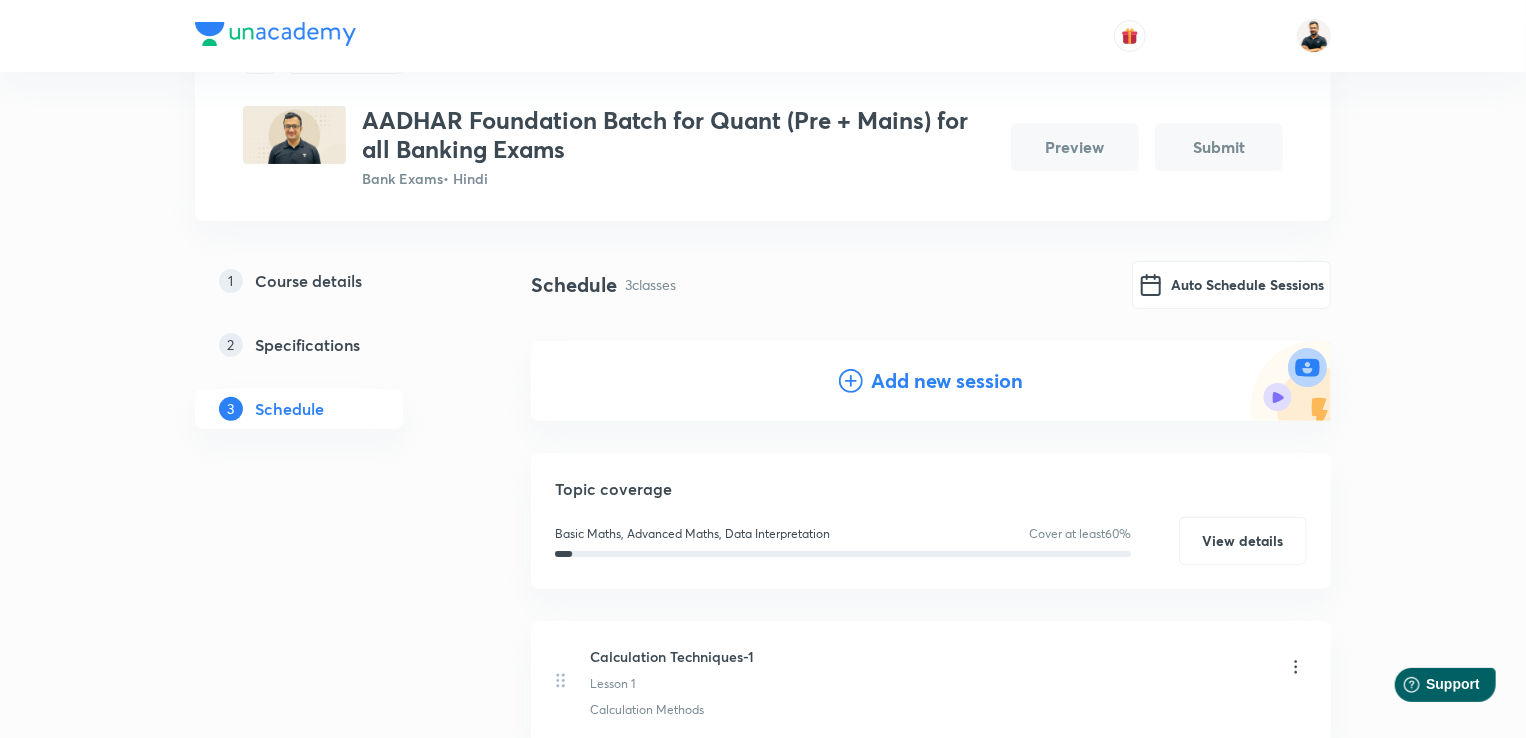 scroll, scrollTop: 93, scrollLeft: 0, axis: vertical 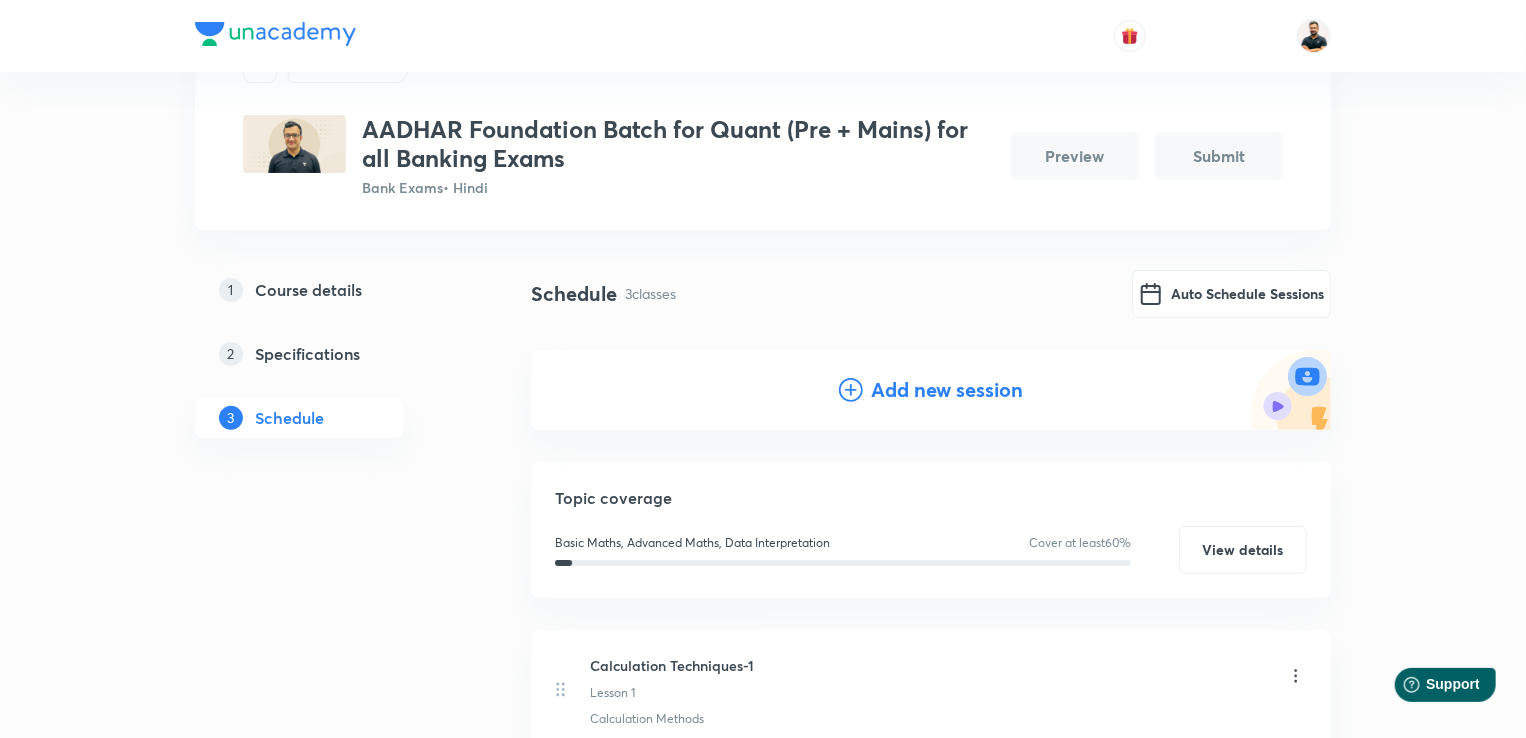 click on "Add new session" at bounding box center [947, 390] 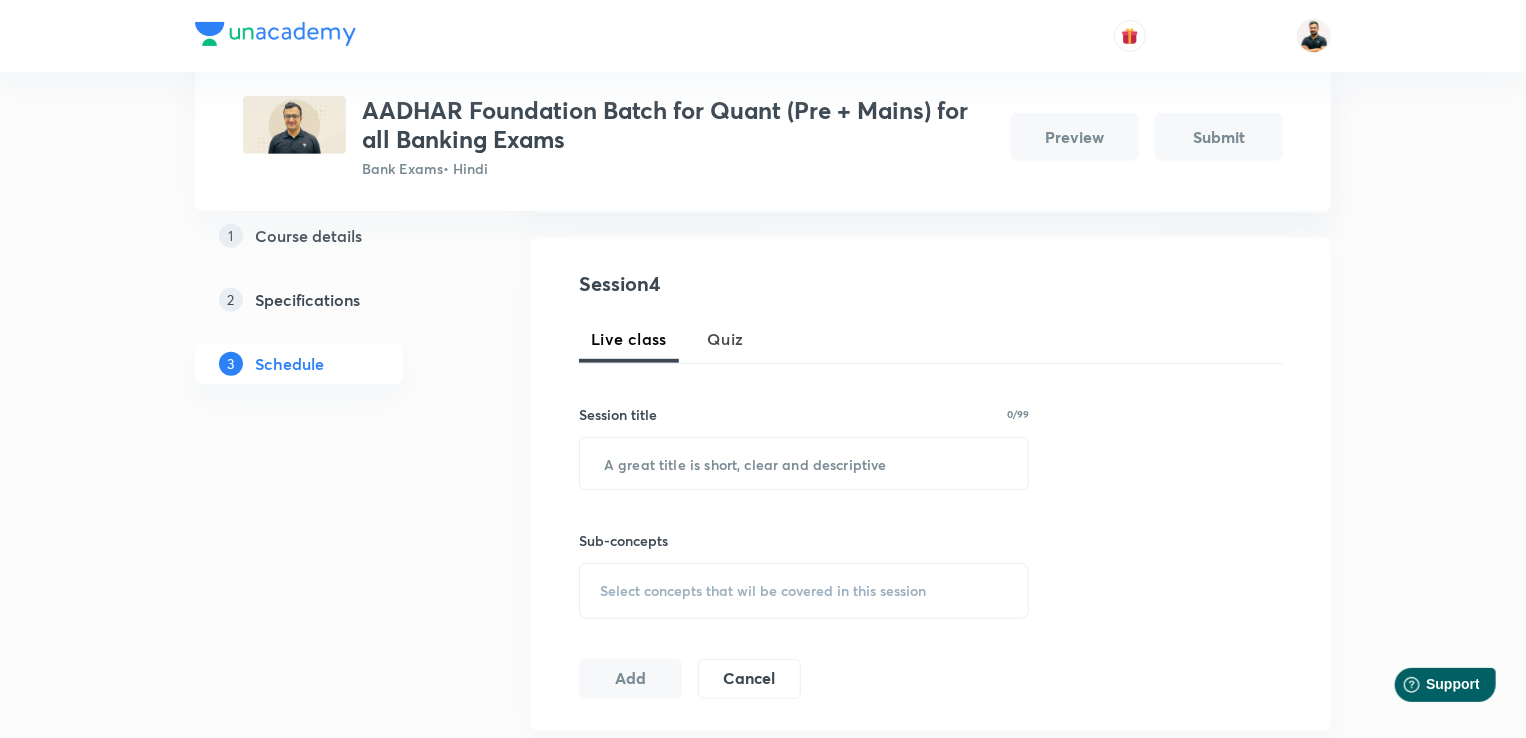 scroll, scrollTop: 410, scrollLeft: 0, axis: vertical 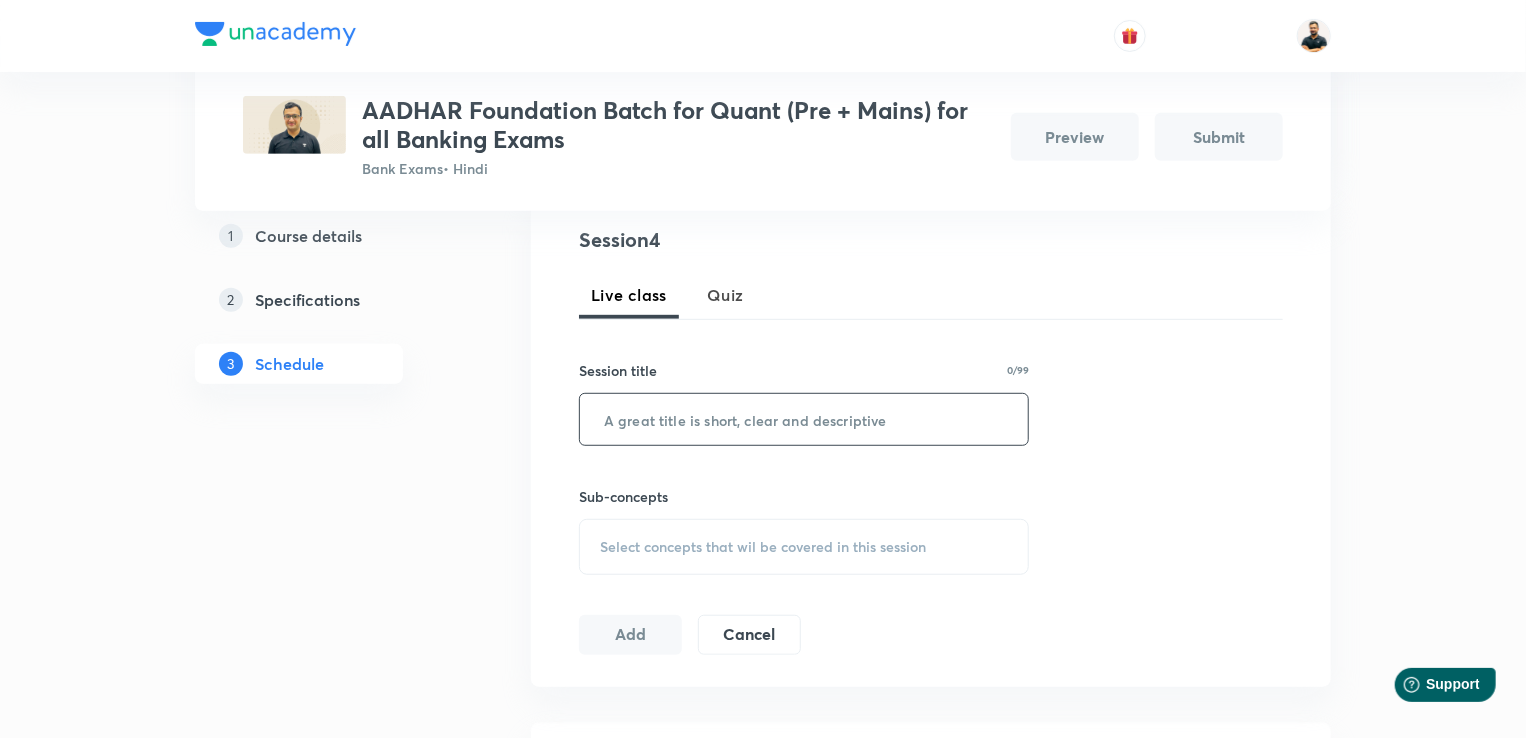 click at bounding box center [804, 419] 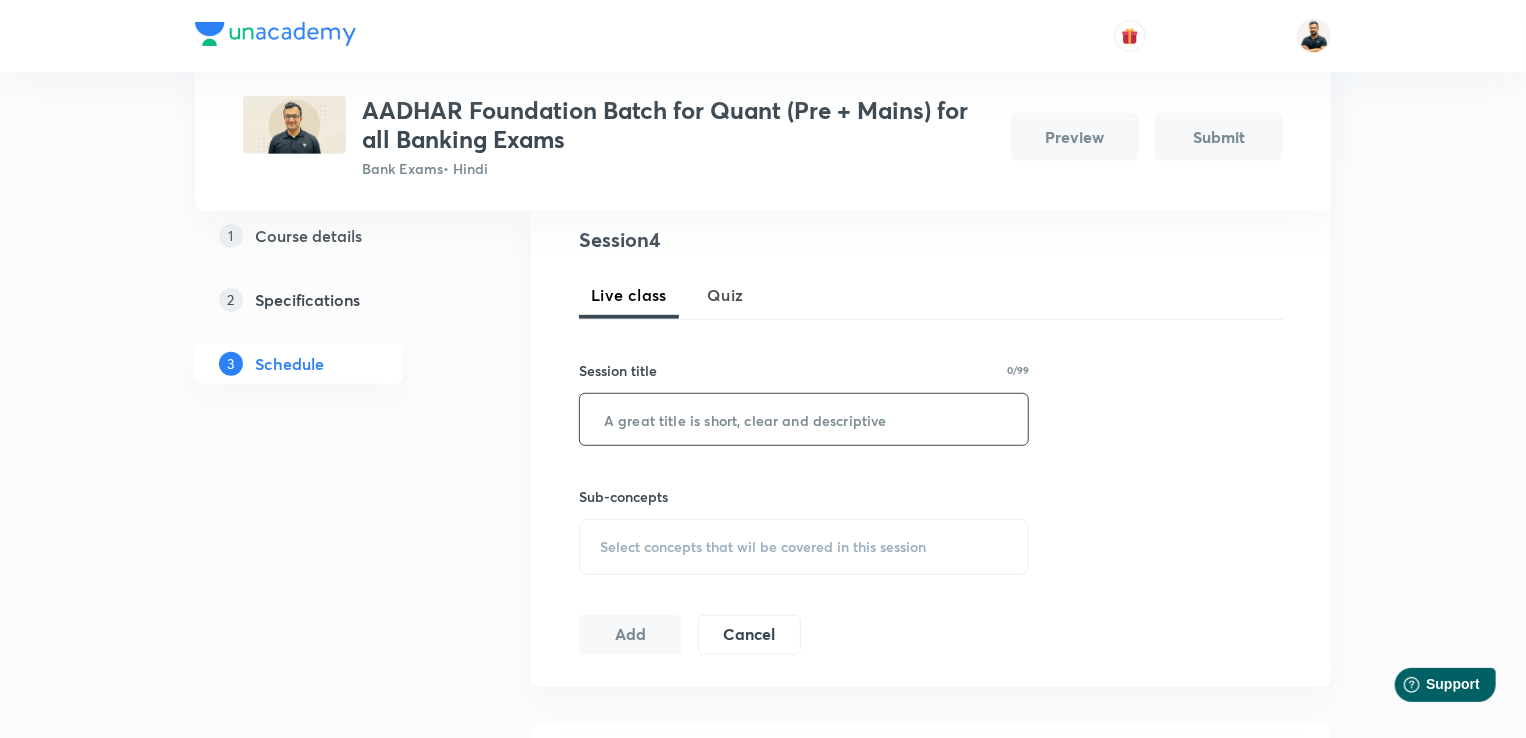 paste on "Simplification & Approximation-1" 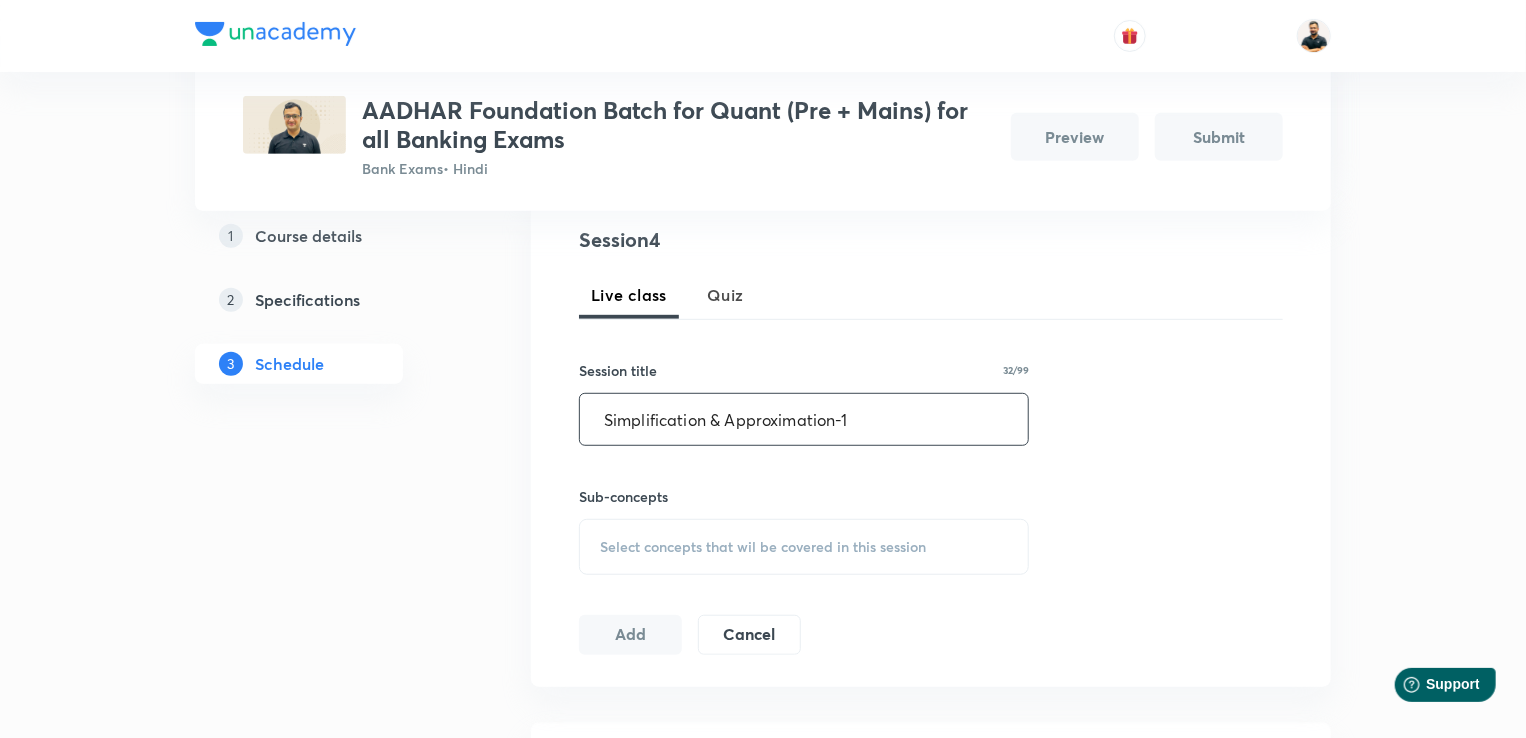 type on "Simplification & Approximation-1" 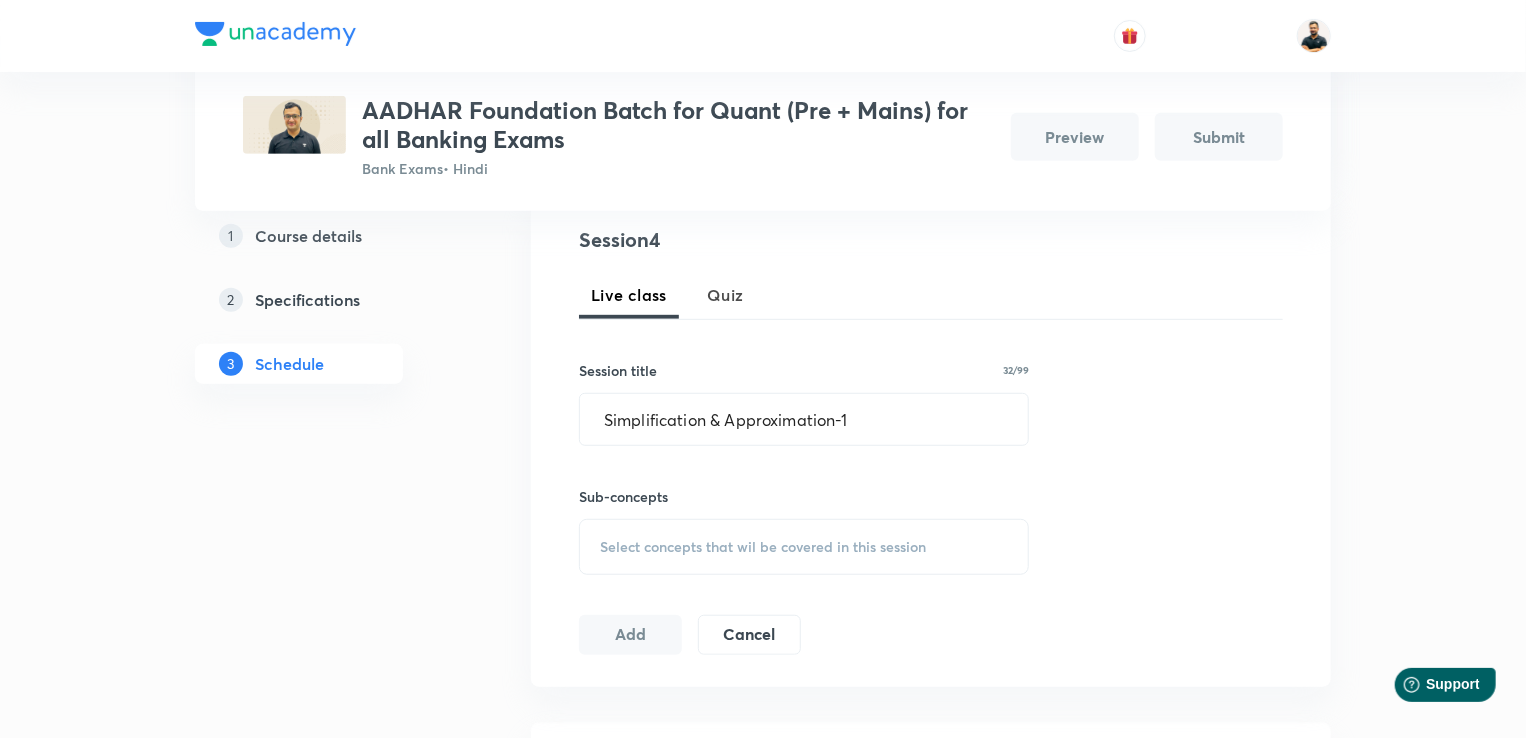 click on "Select concepts that wil be covered in this session" at bounding box center (763, 547) 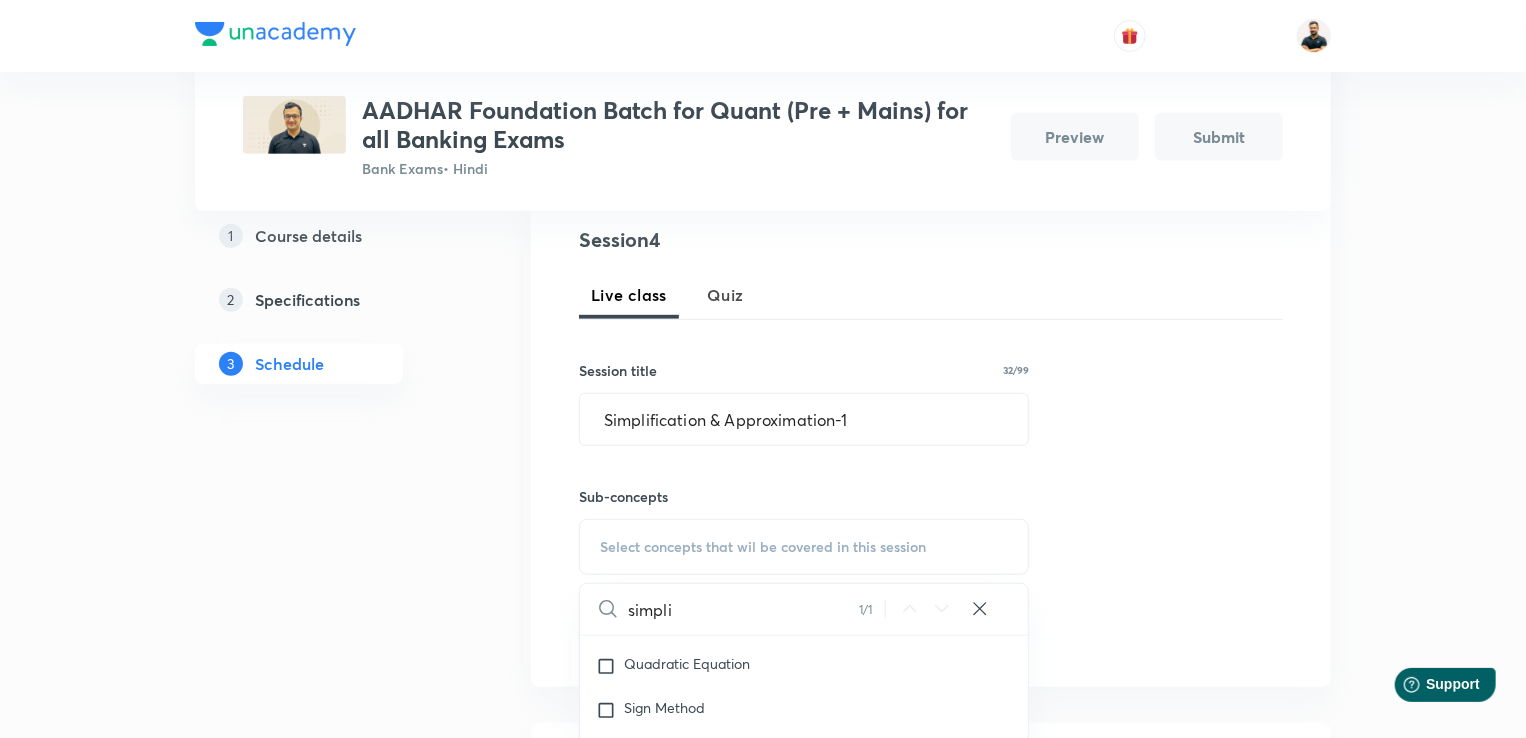 scroll, scrollTop: 6200, scrollLeft: 0, axis: vertical 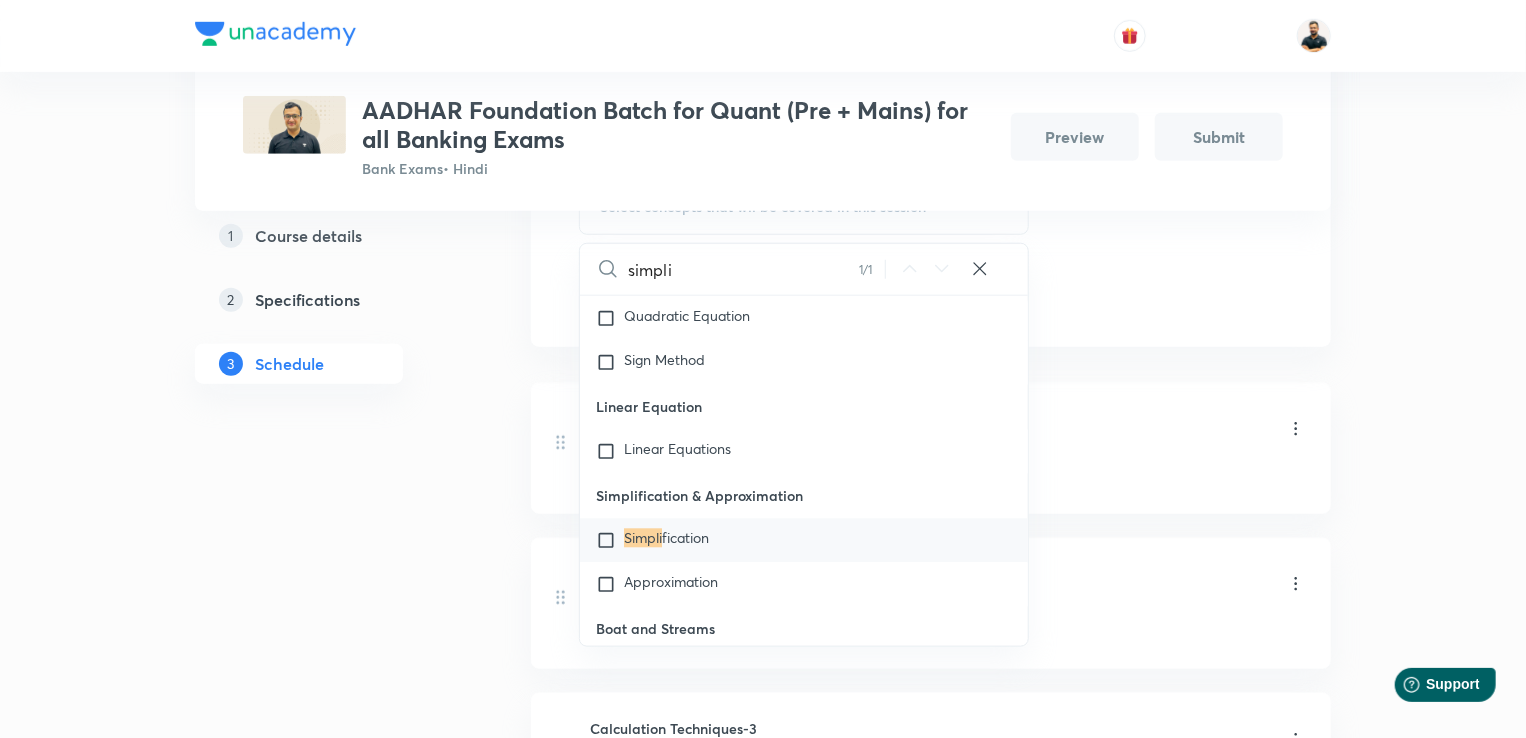 type on "simpli" 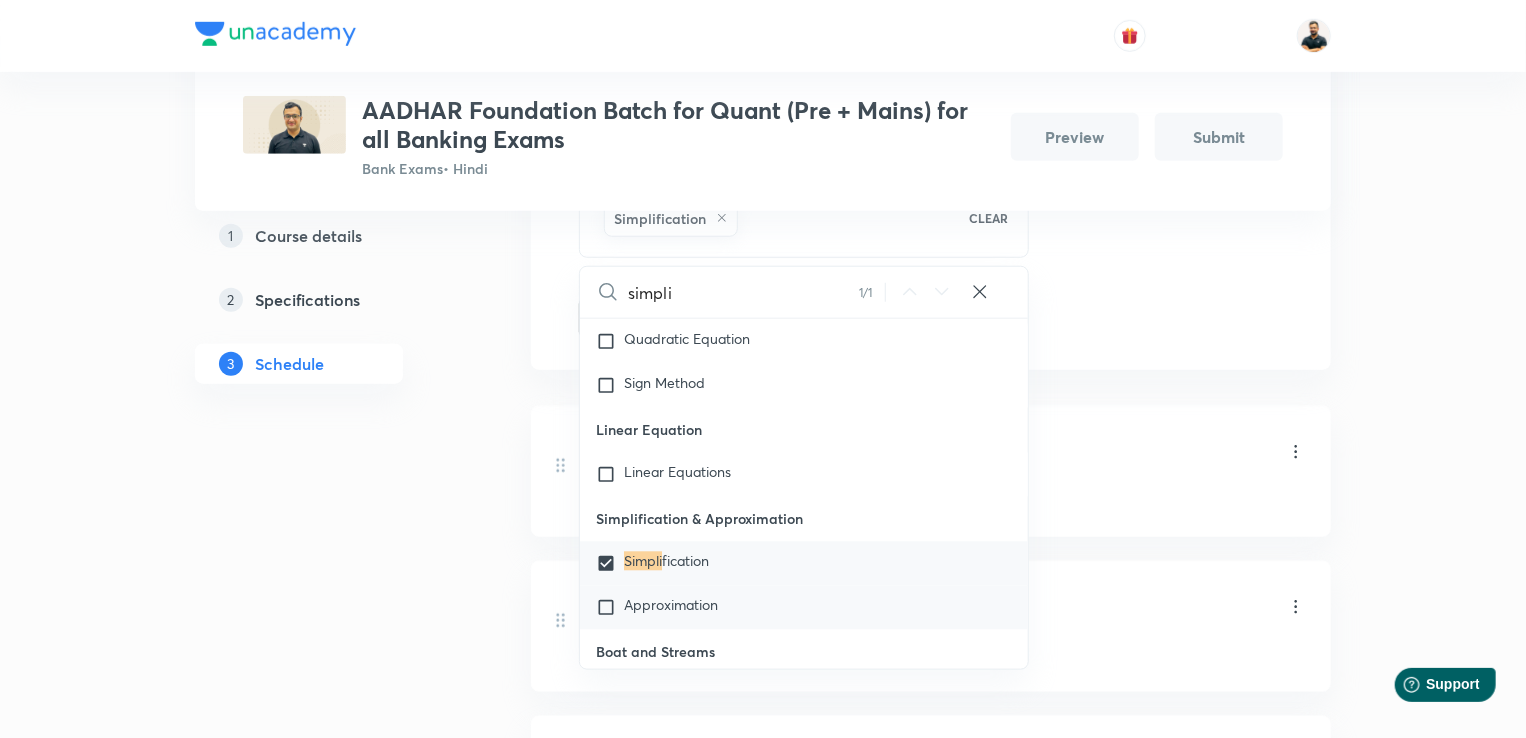 click at bounding box center [610, 608] 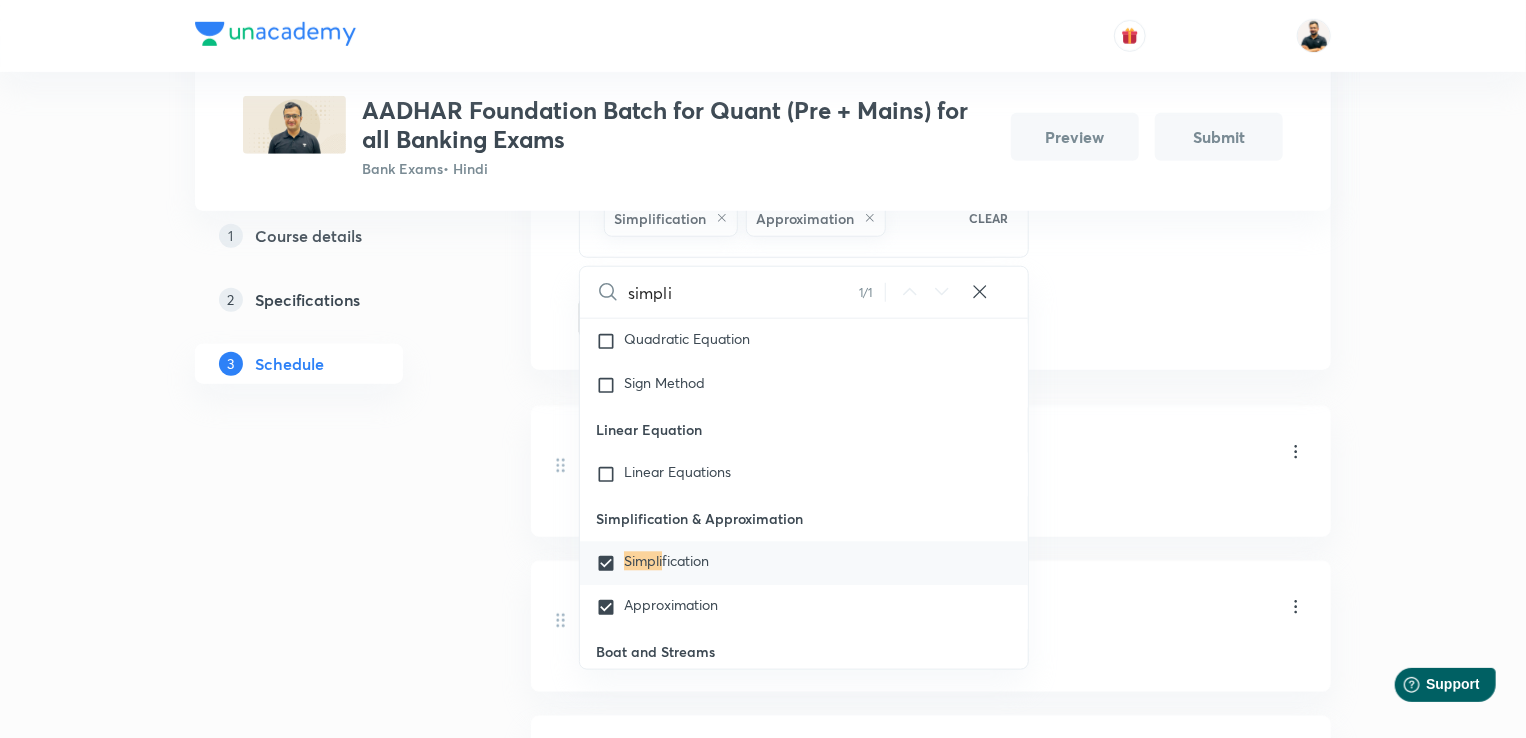 click on "Plus Courses AADHAR Foundation Batch for Quant (Pre + Mains) for all Banking Exams Bank Exams  • Hindi Preview Submit 1 Course details 2 Specifications 3 Schedule Schedule 3  classes Auto Schedule Sessions Topic coverage Basic Maths, Advanced Maths, Data Interpretation Cover at least  60 % View details Session  4 Live class Quiz Session title 32/99 Simplification & Approximation-1 ​ Sub-concepts Simplification Approximation CLEAR simpli 1 / 1 ​ Number Systems Face Value and Place Value of a Digit in a Numeral Various Types of Number Test for a Number to Be Prime Remainder Theorem Unit Place's Digit Tests of Divisibility Factorial of a Number Modulus of a Number Greatest Integral Value Multiplication by Distributive Law Multiplication of a Number by 5ⁿ Division Algorithm or Euclidean Algorithm To Find the Highest Power of a Prime Number P in N! Square Root Covered previously Cube Root Covered previously Factors and Multiples of H.C.F and L.C.M Least Common Multiple (L.C.M) Co-Primes Simplification Loss" at bounding box center [763, 142] 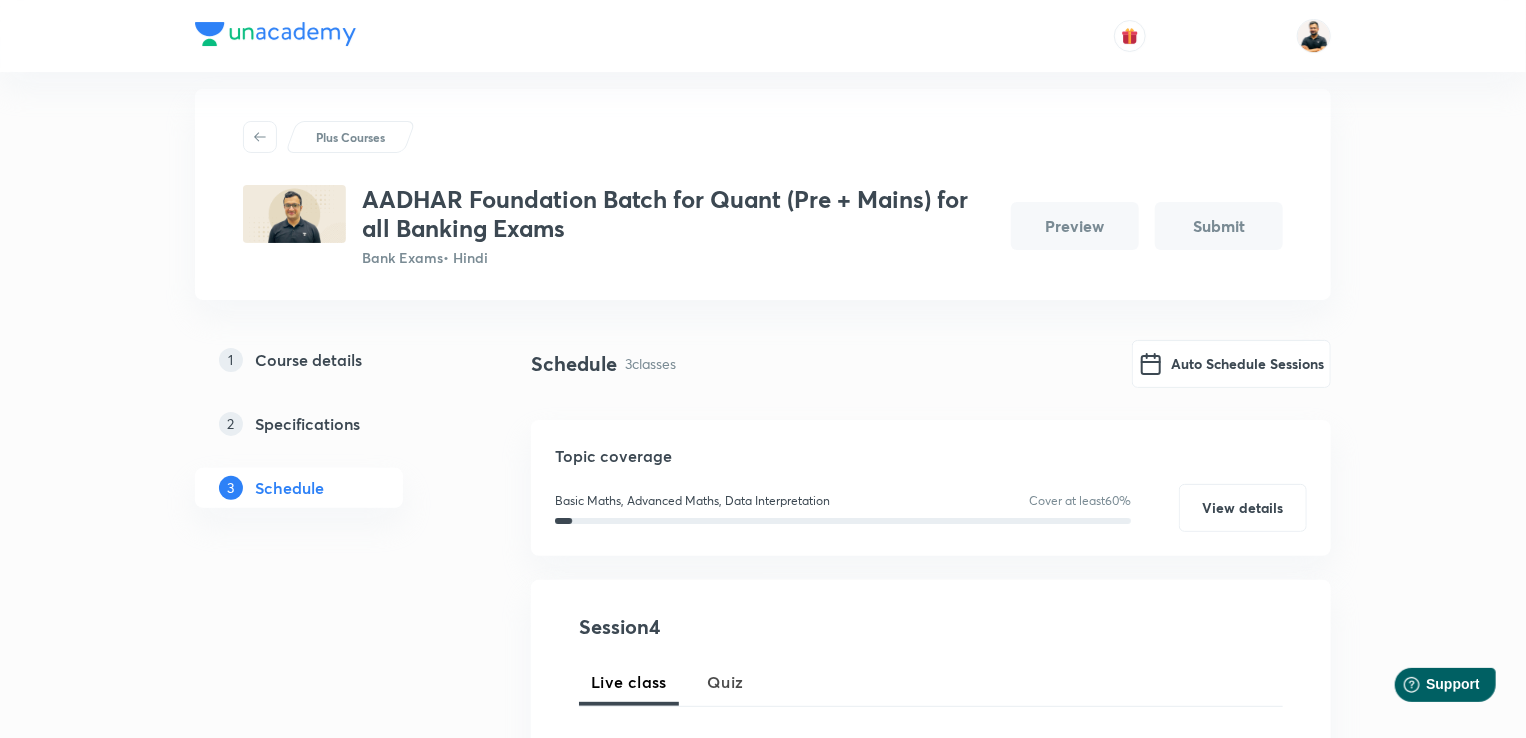 scroll, scrollTop: 0, scrollLeft: 0, axis: both 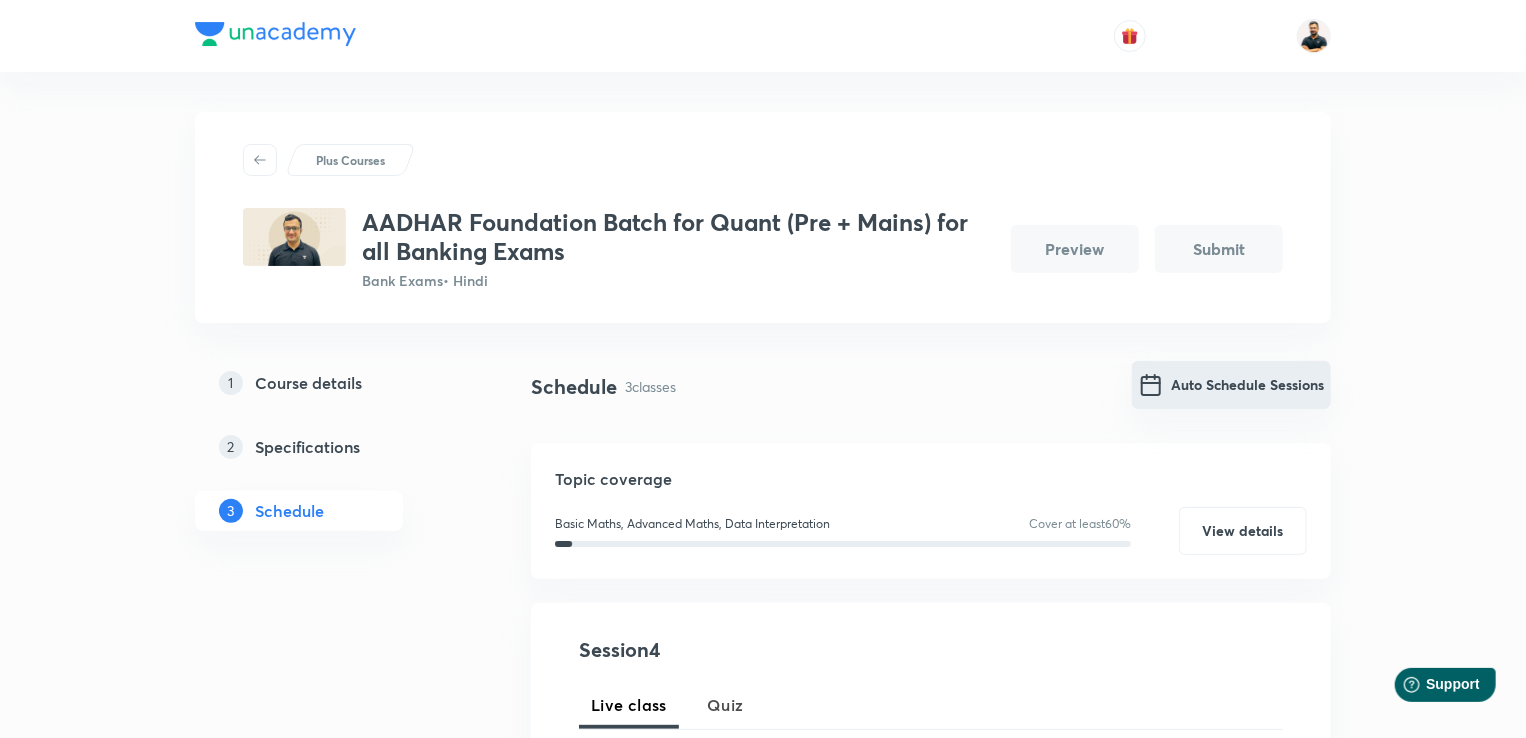 click on "Auto Schedule Sessions" at bounding box center (1231, 385) 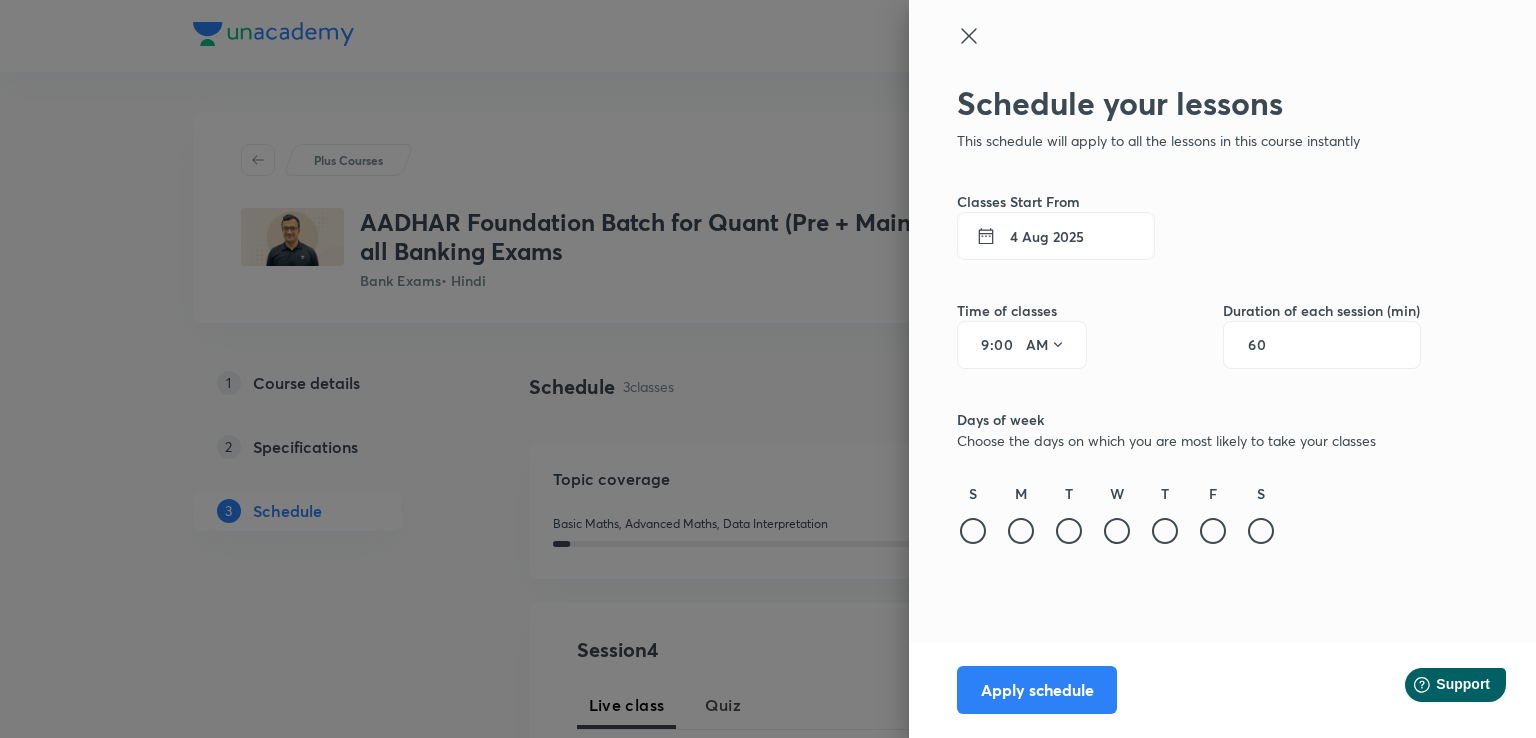 click on "4 Aug 2025" at bounding box center [1056, 236] 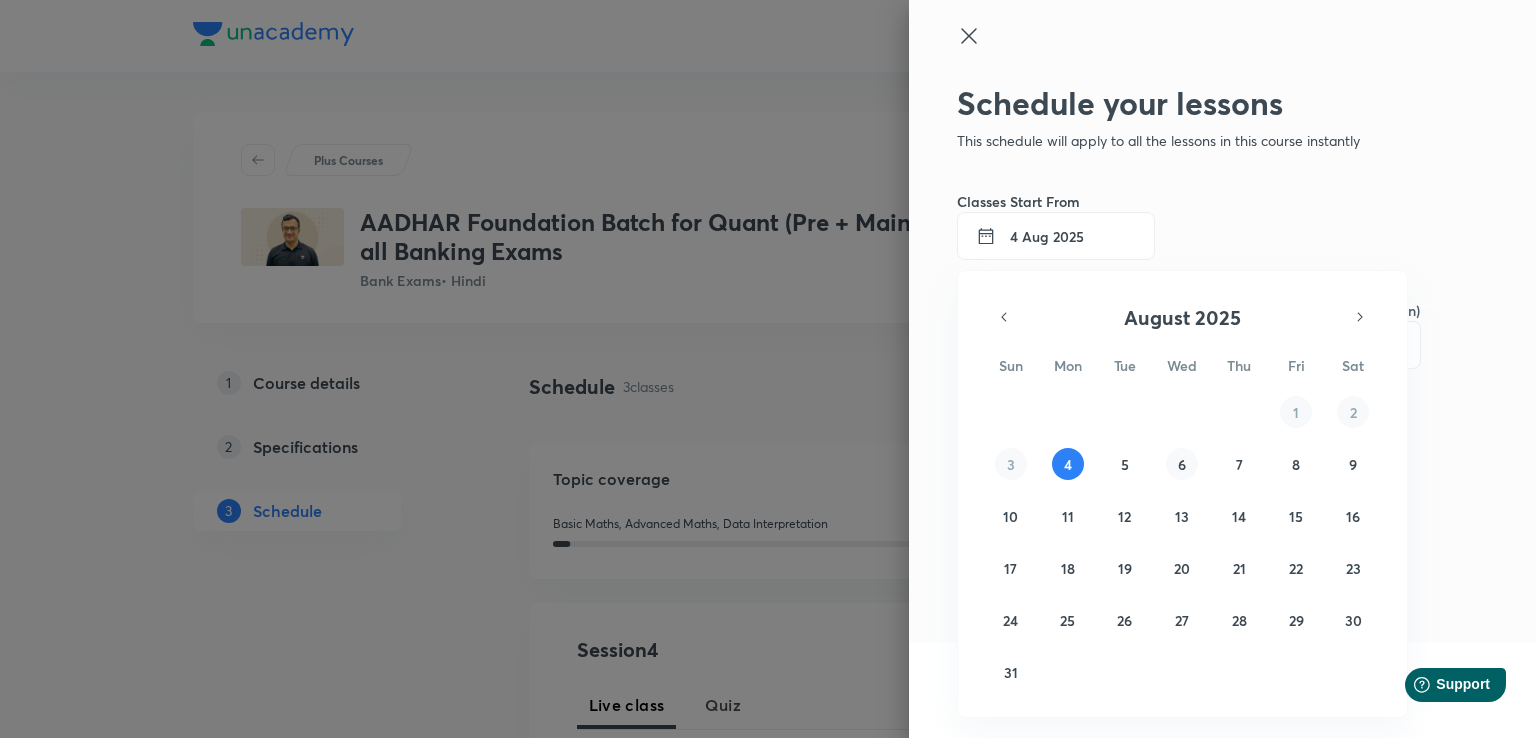 click on "6" at bounding box center [1182, 464] 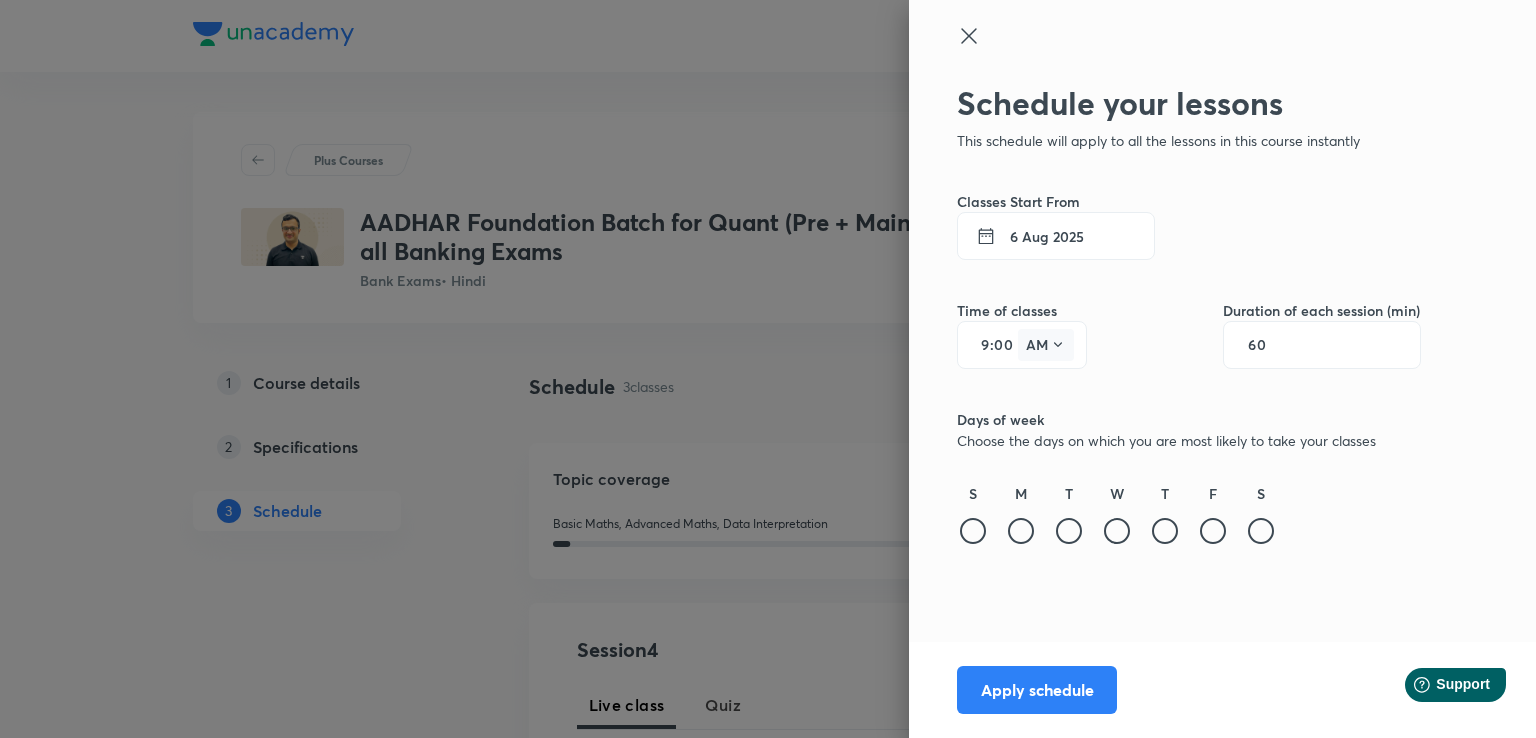 click 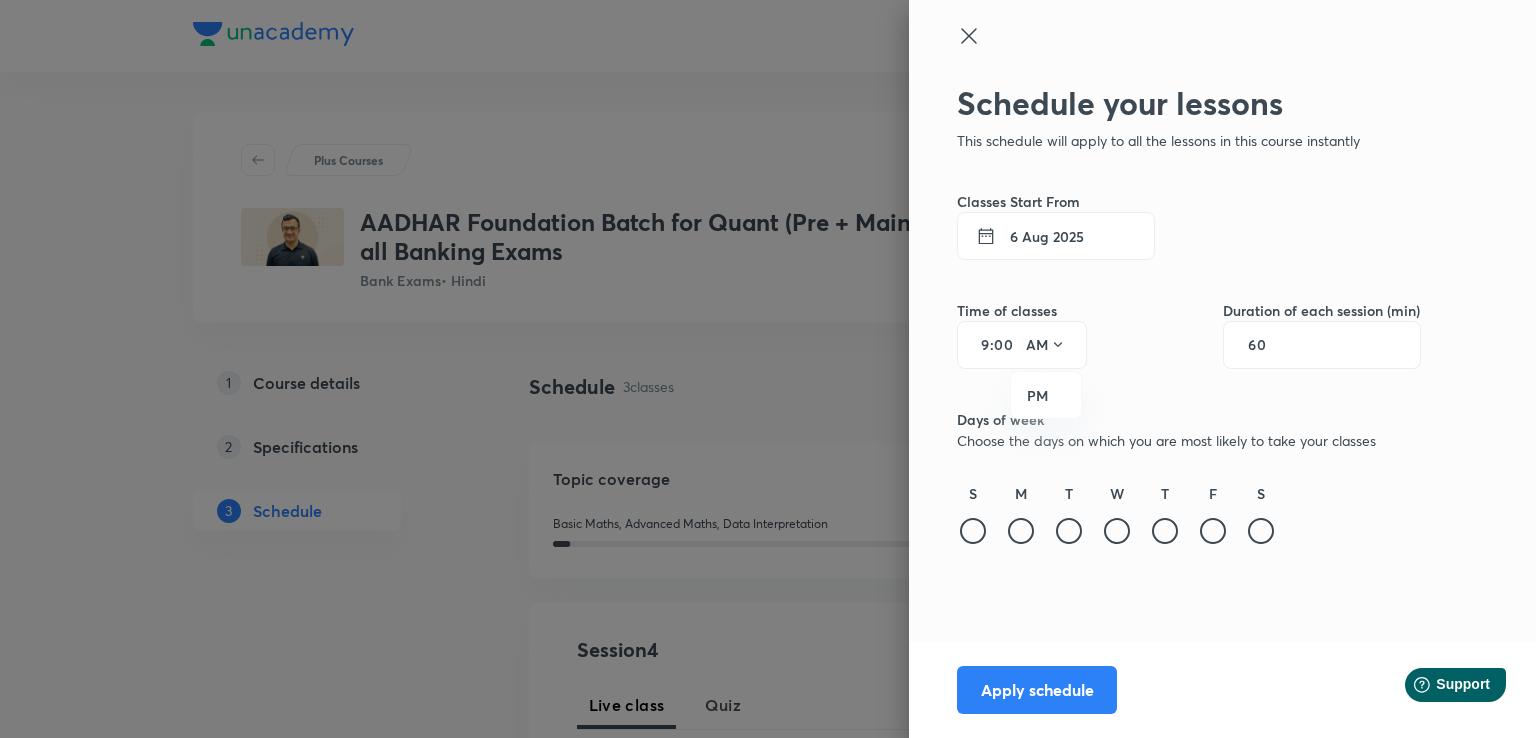 click at bounding box center [768, 369] 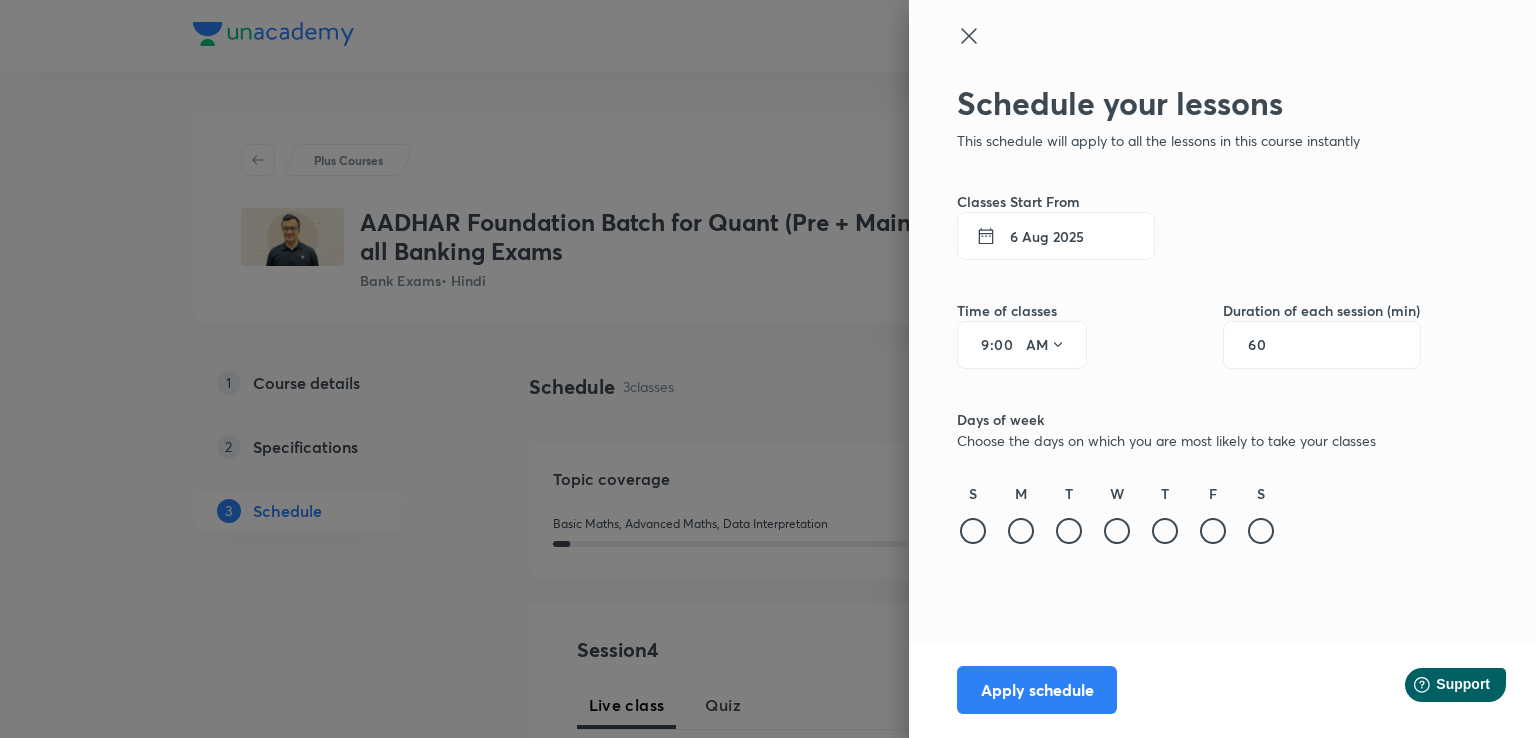 click on "9" at bounding box center (978, 345) 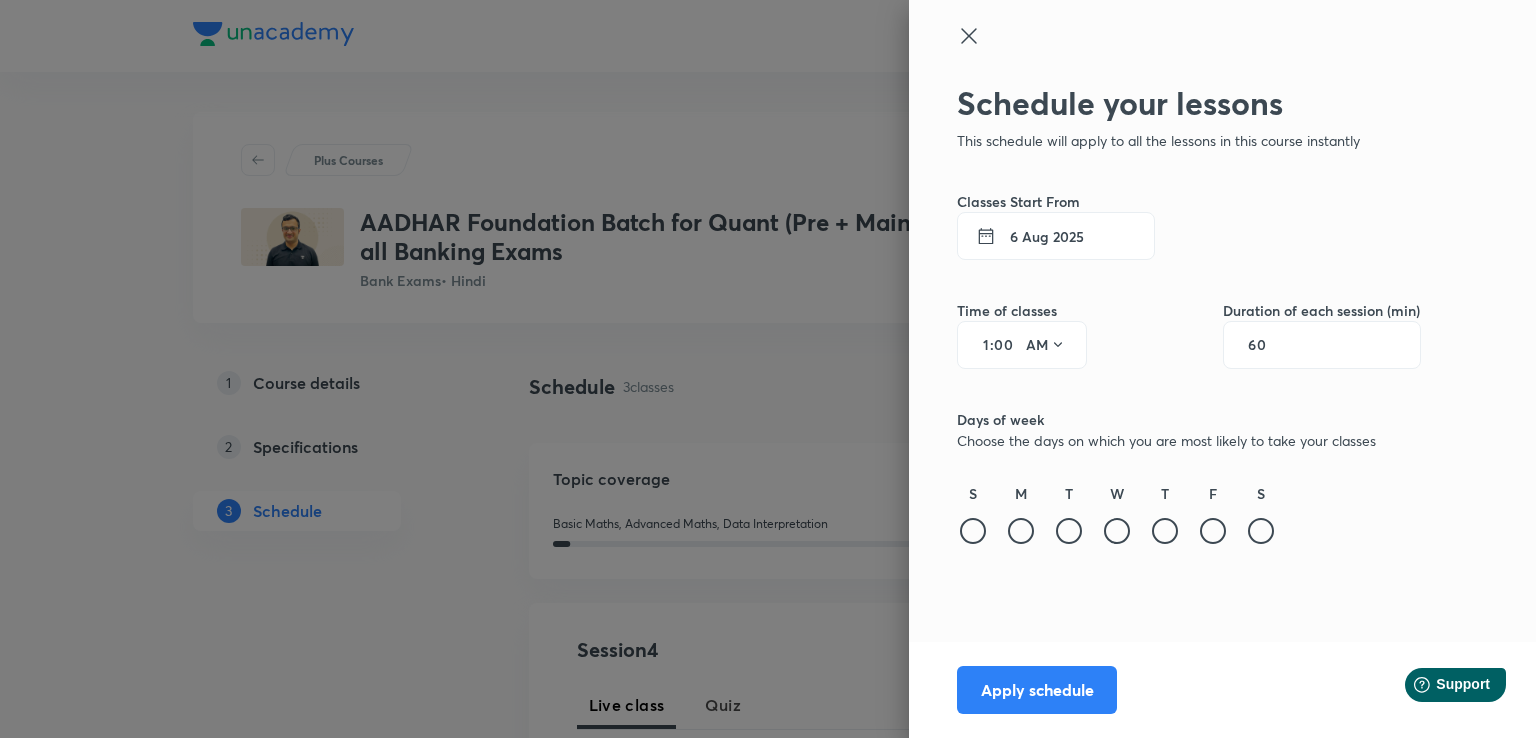 type on "11" 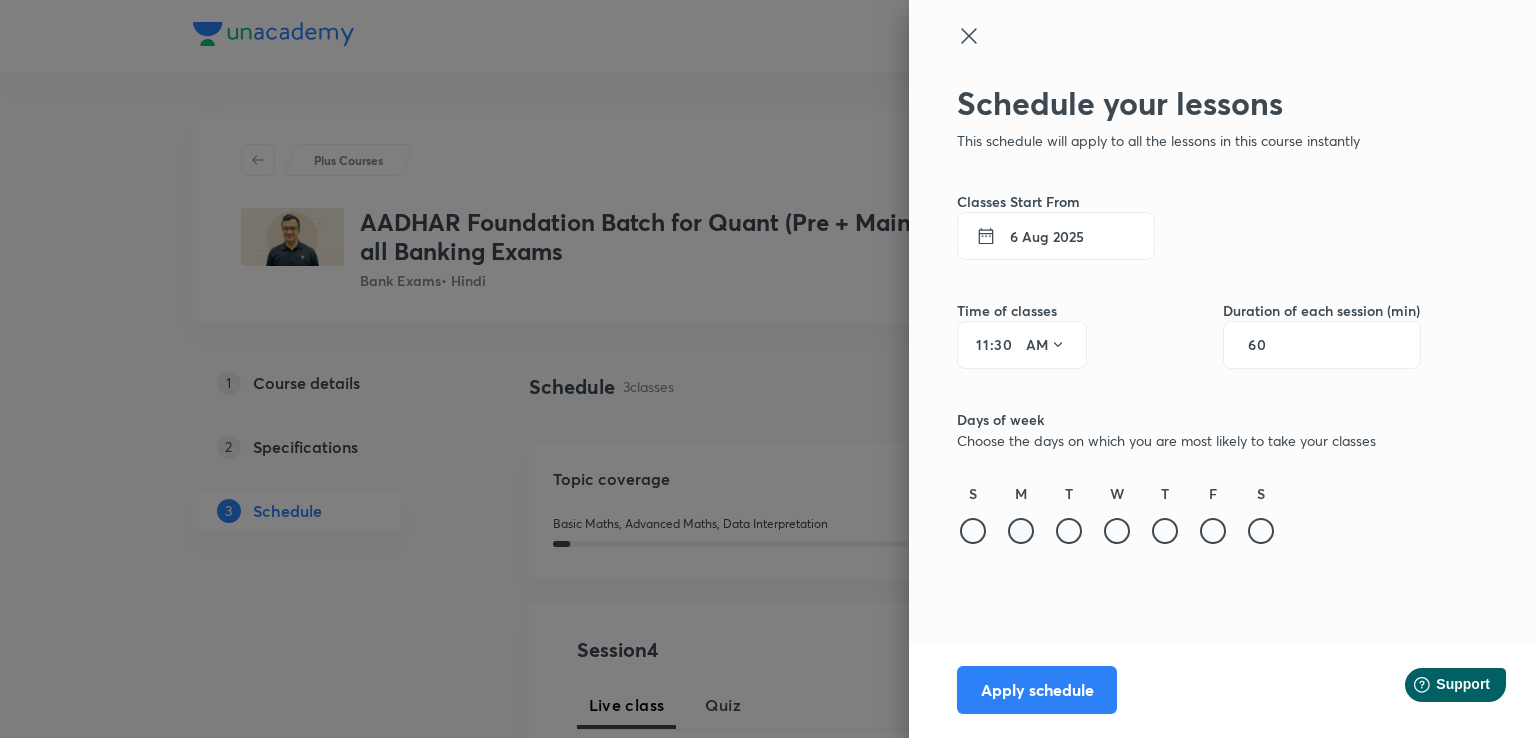 type on "30" 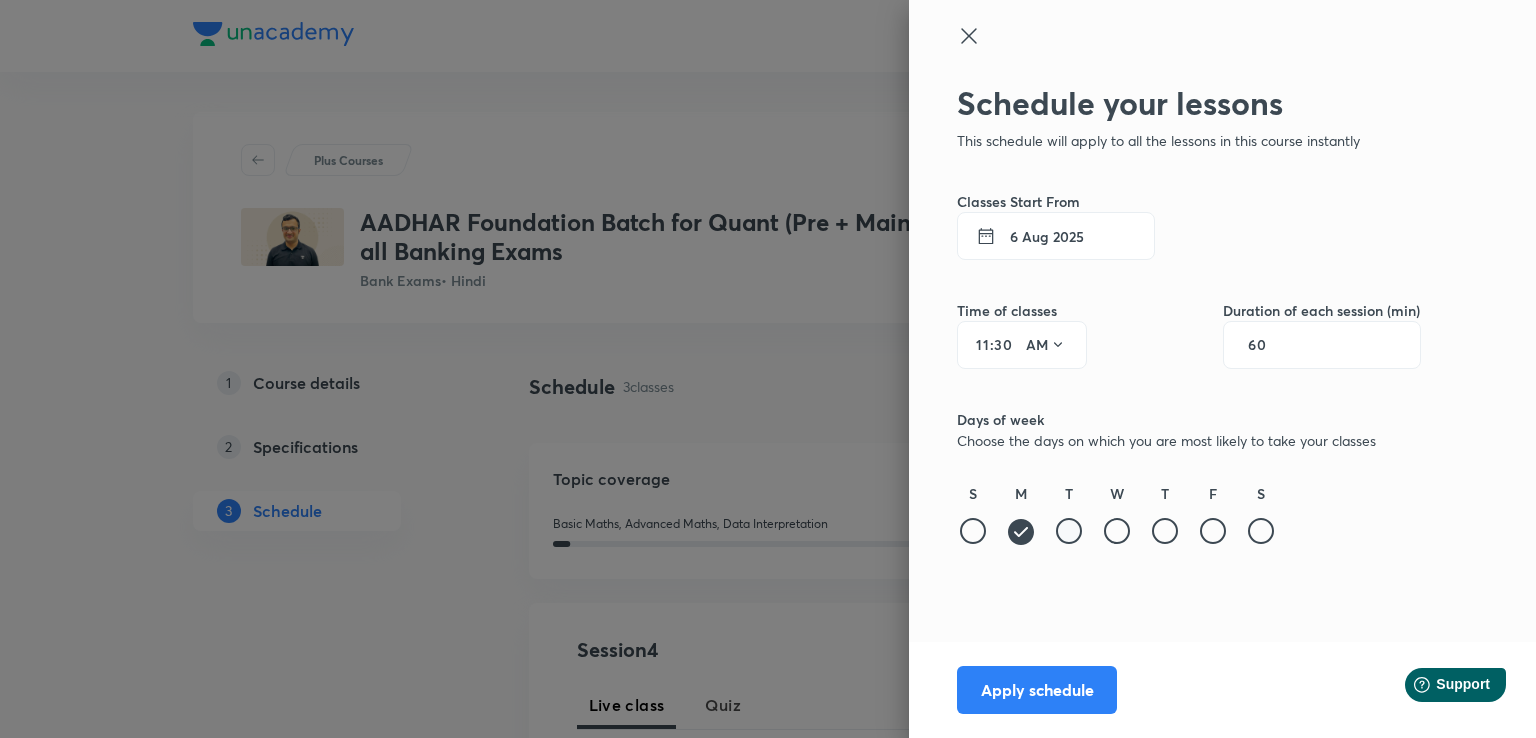 click at bounding box center [1069, 531] 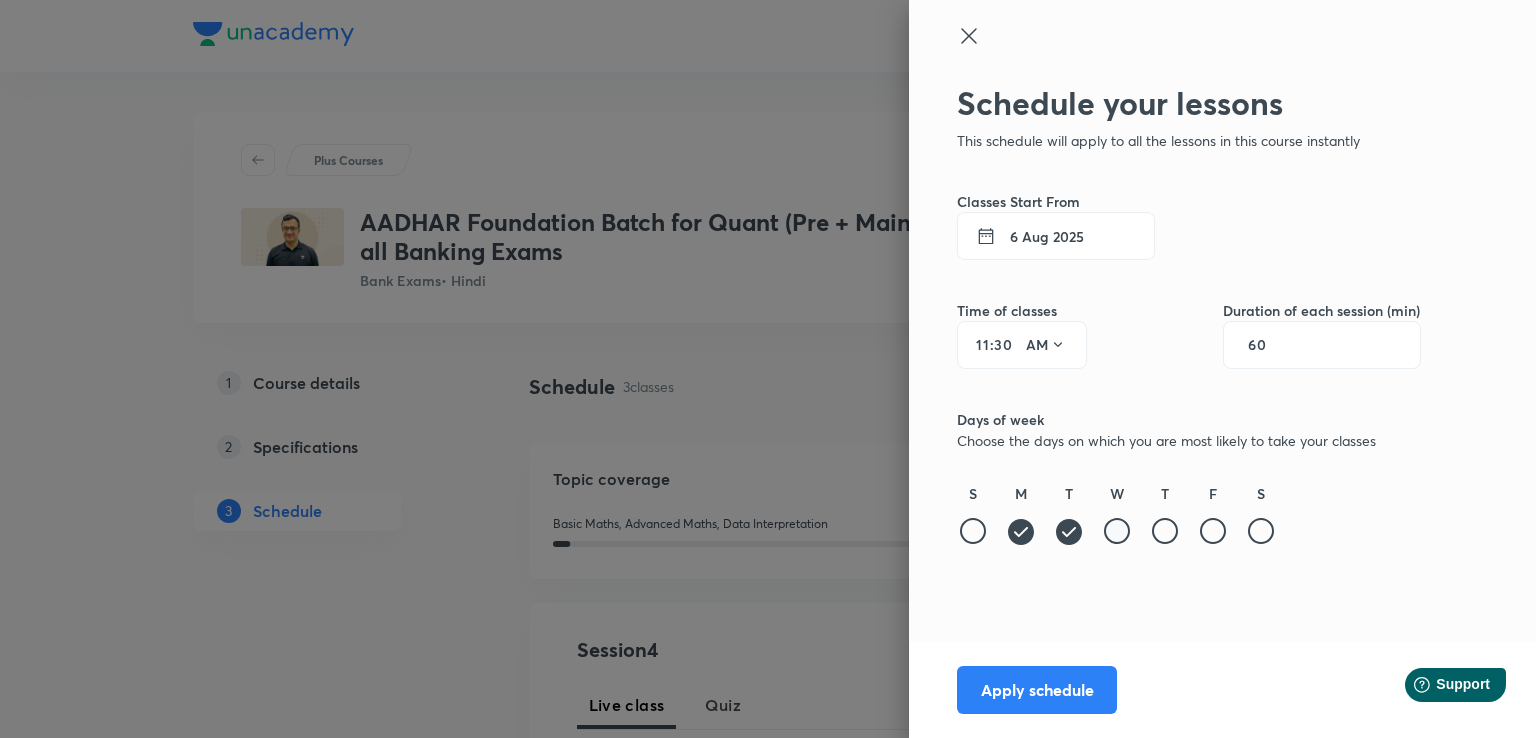 click at bounding box center (1117, 531) 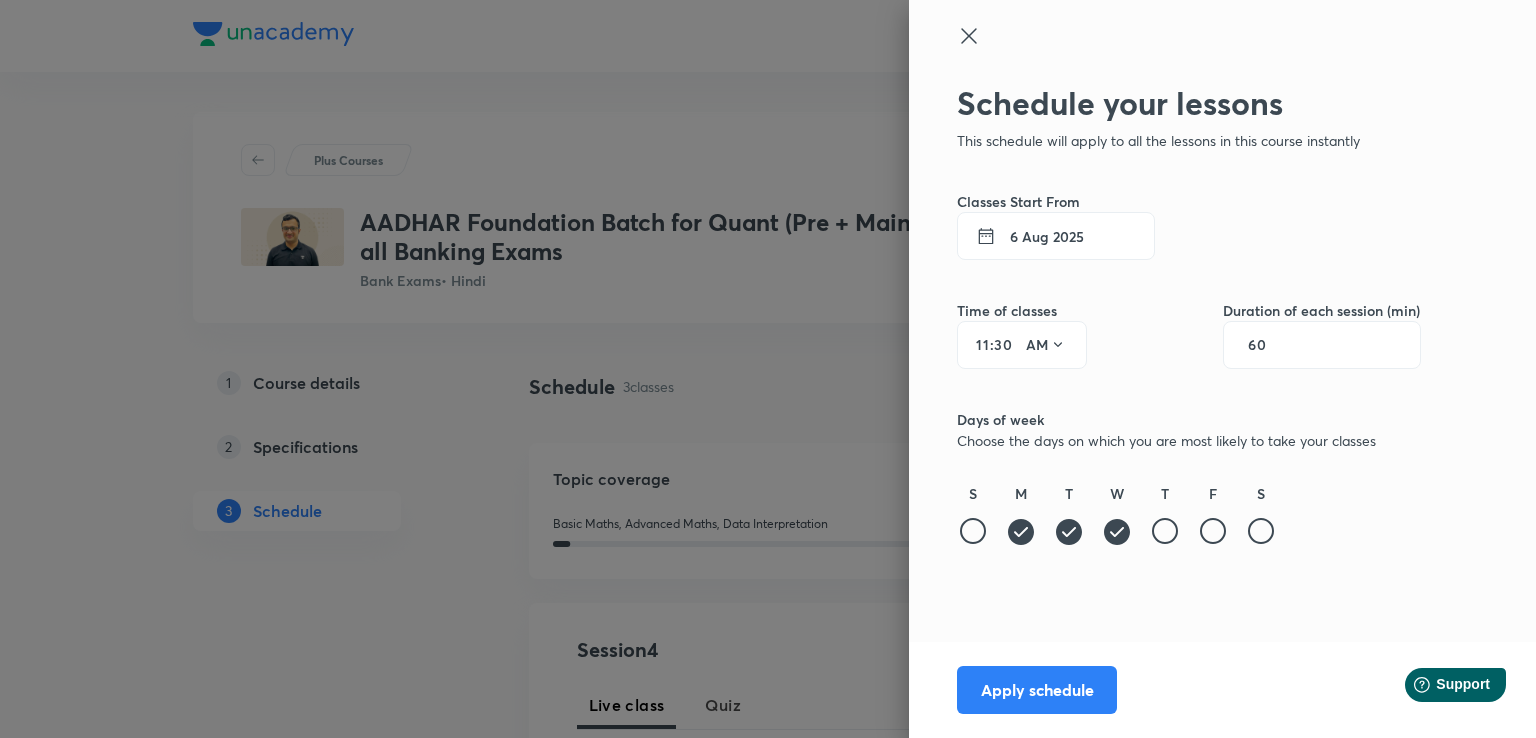 click on "T" at bounding box center [1165, 515] 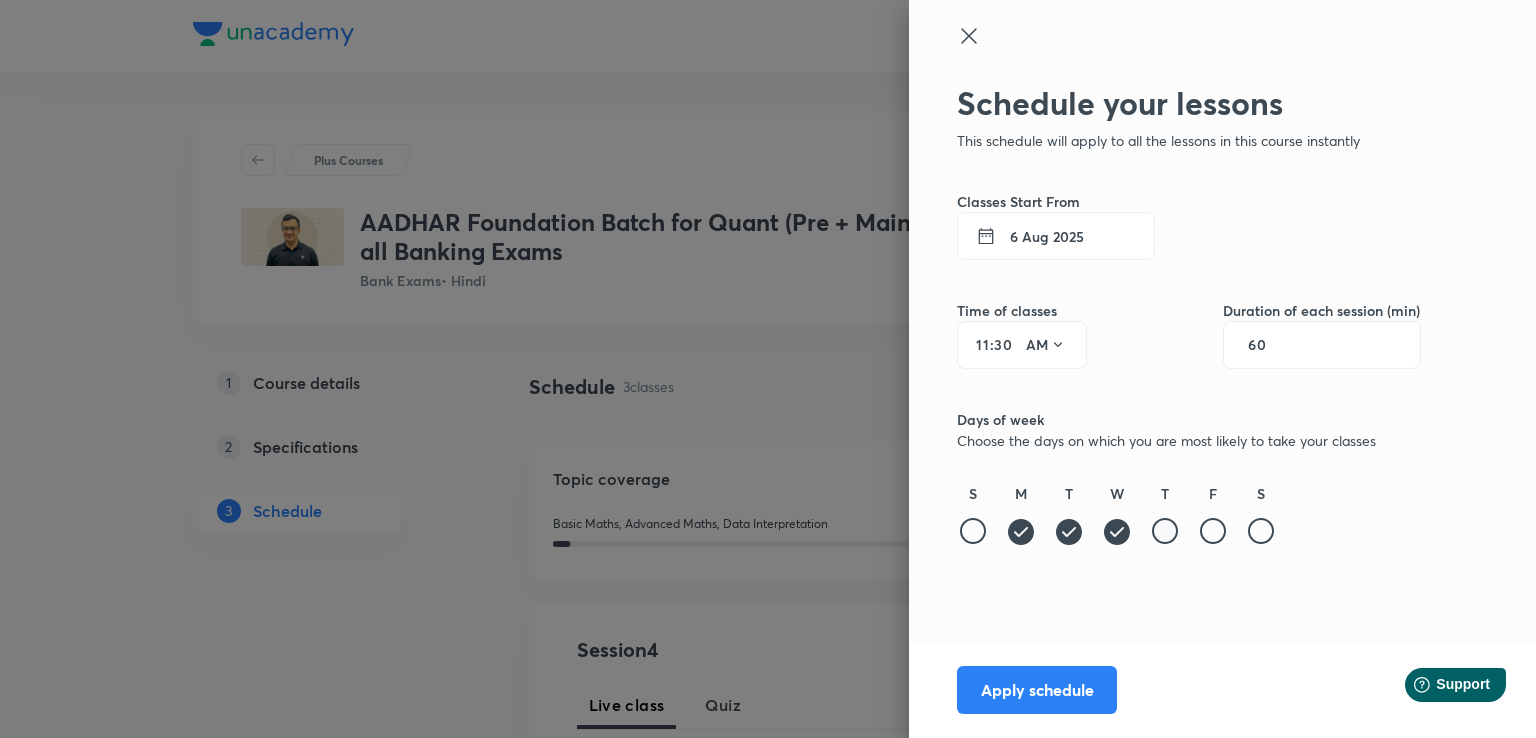 click at bounding box center (1165, 531) 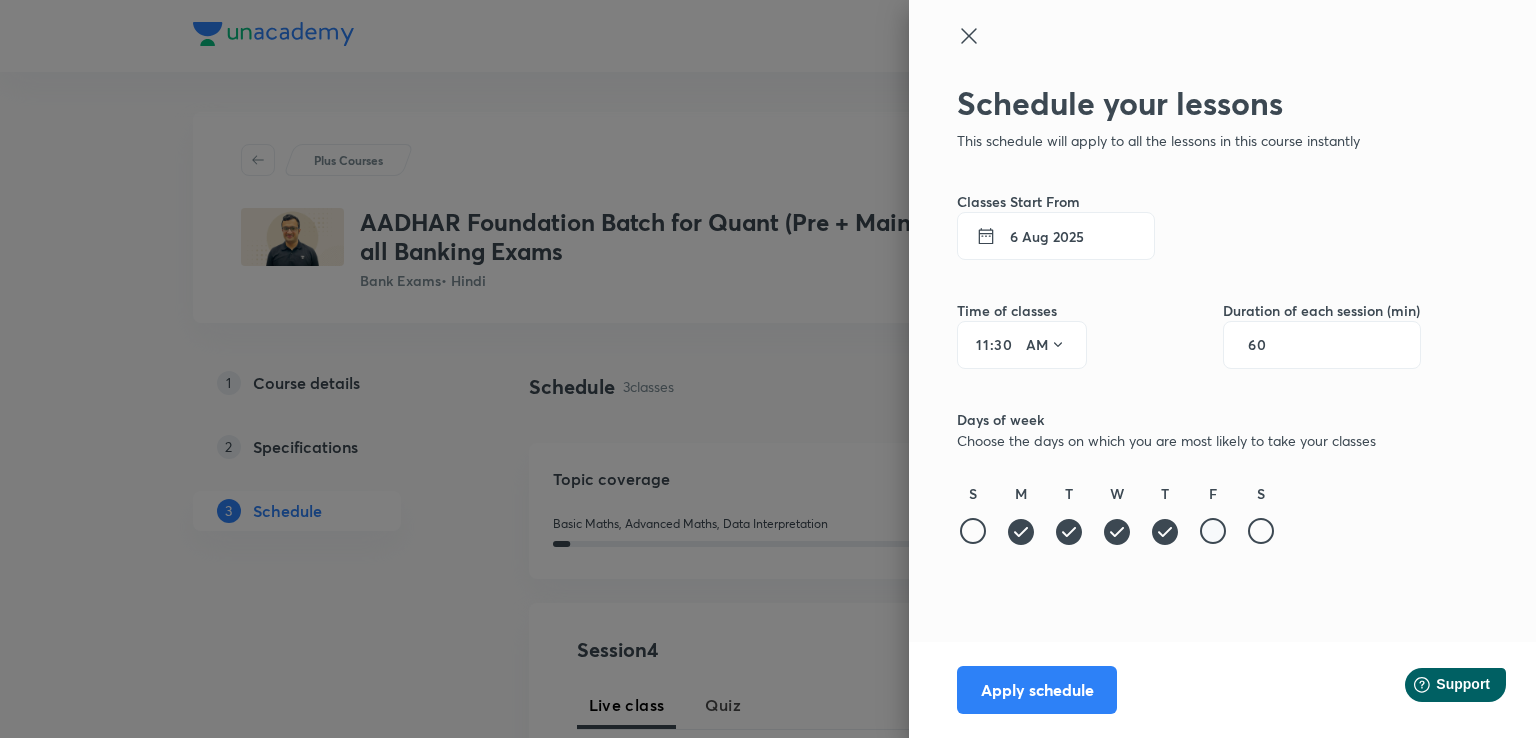 click at bounding box center [1213, 531] 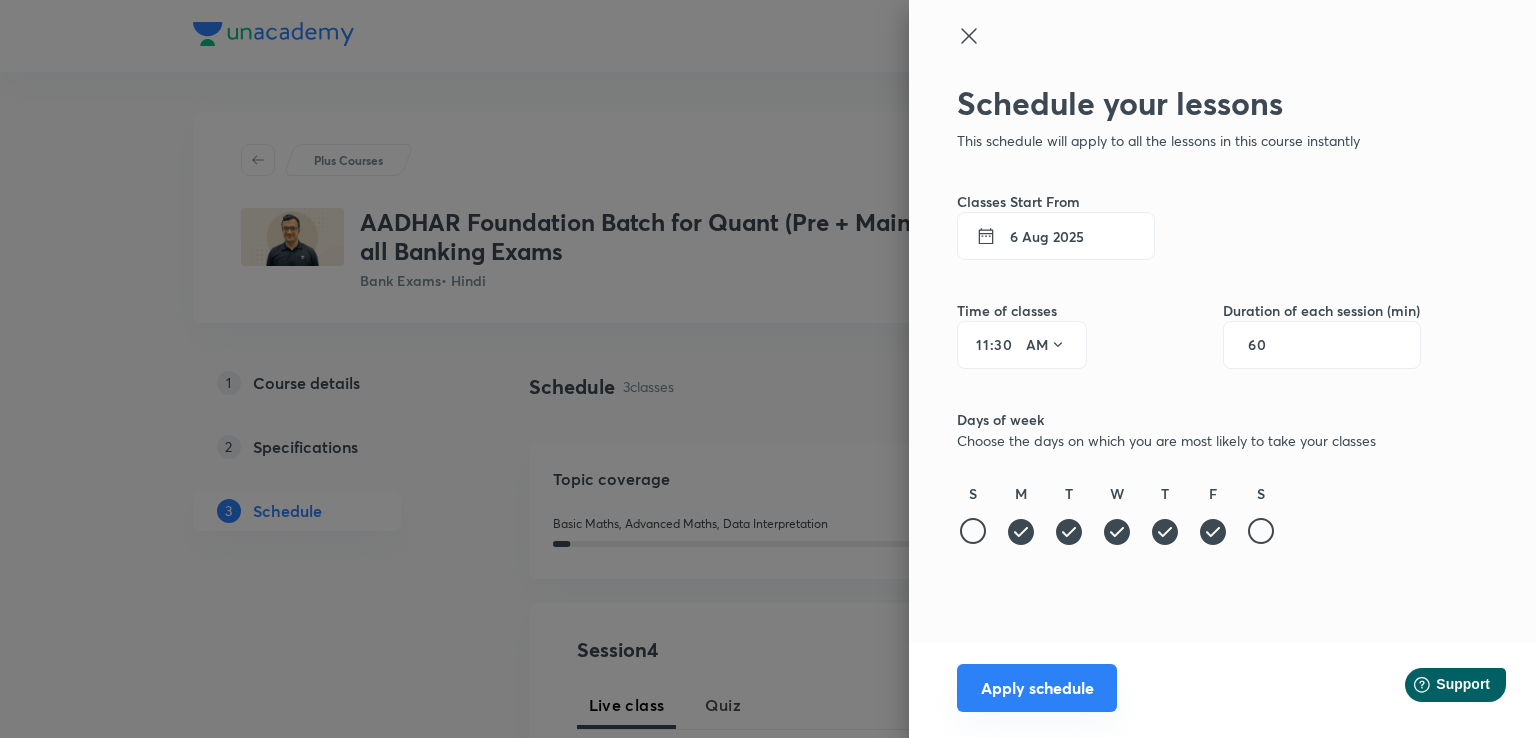 click on "Apply schedule" at bounding box center [1037, 688] 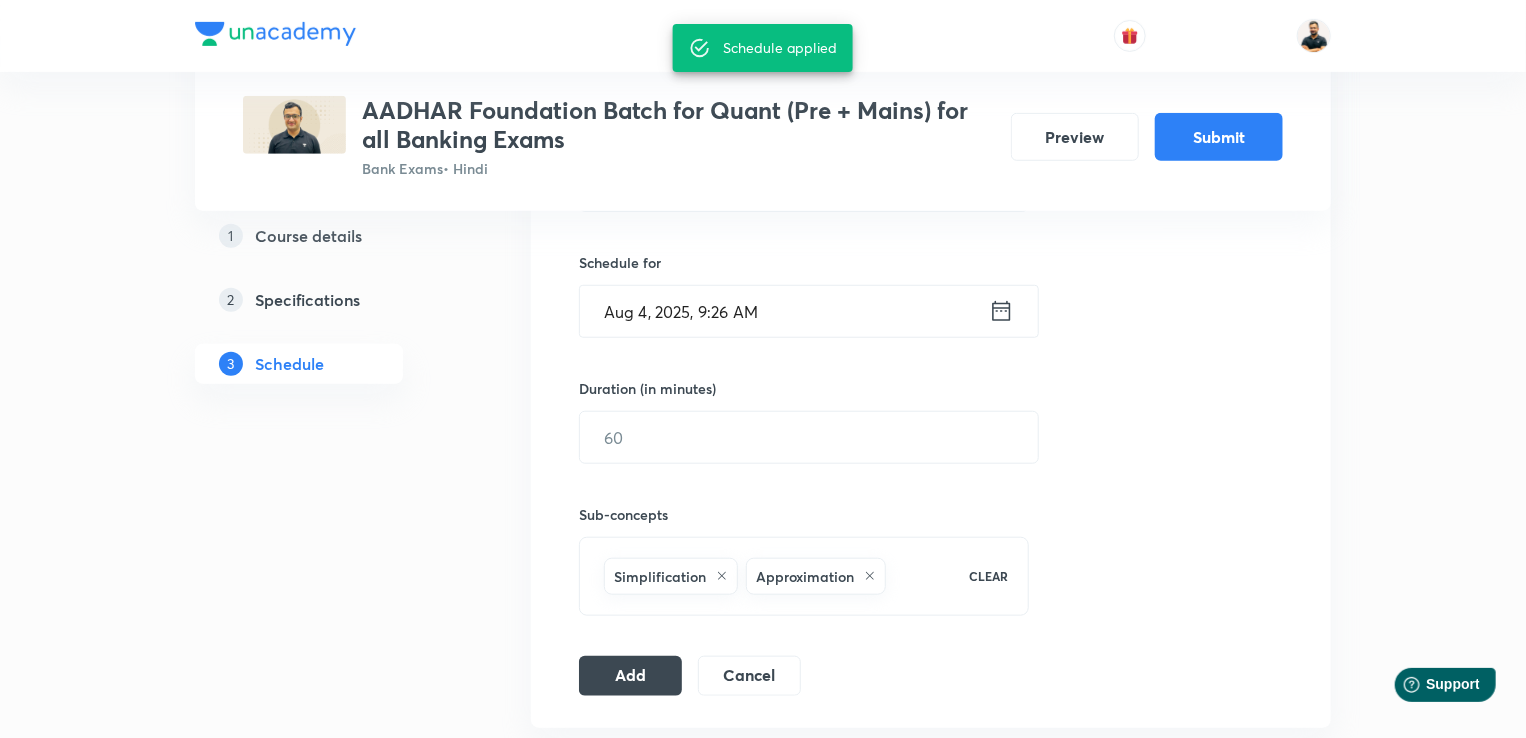 scroll, scrollTop: 533, scrollLeft: 0, axis: vertical 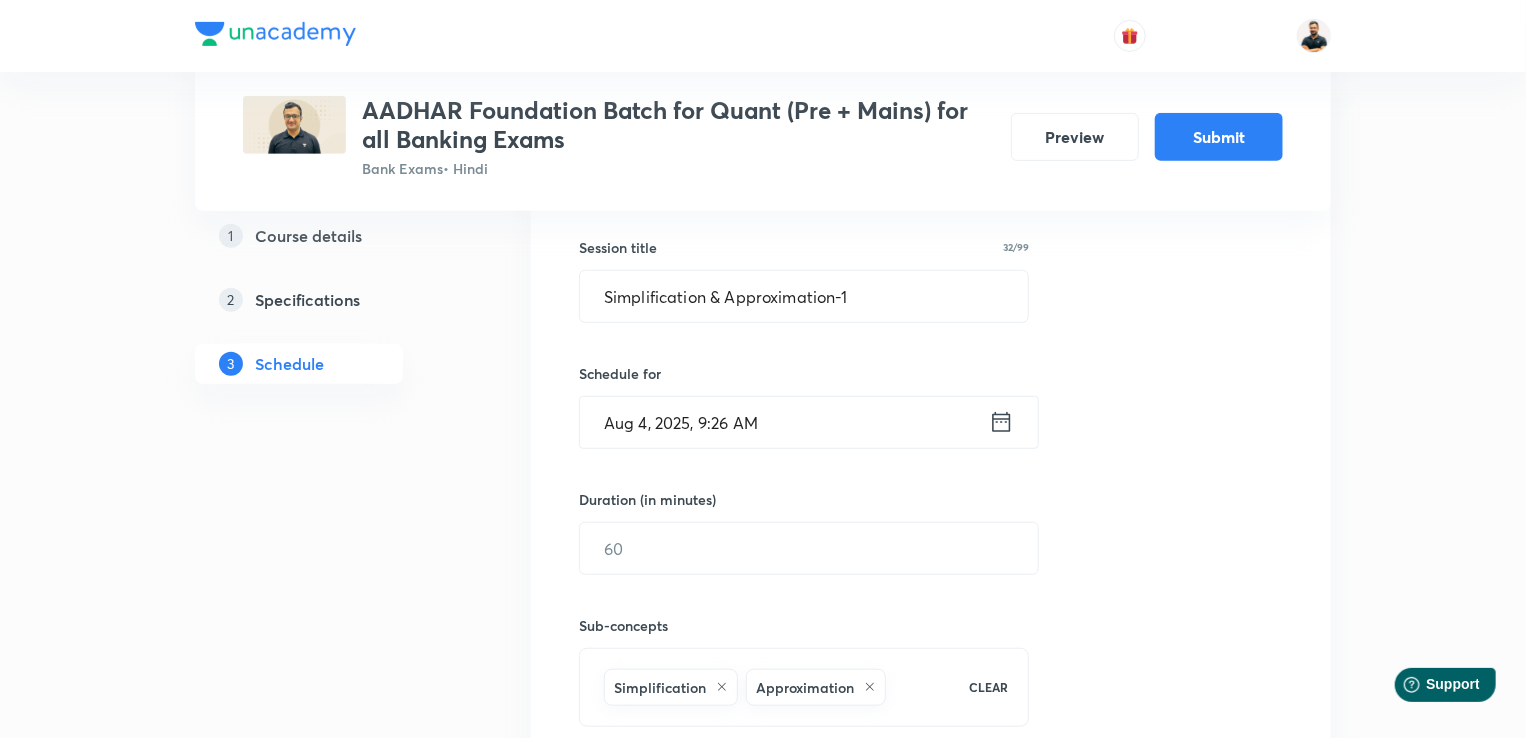 click 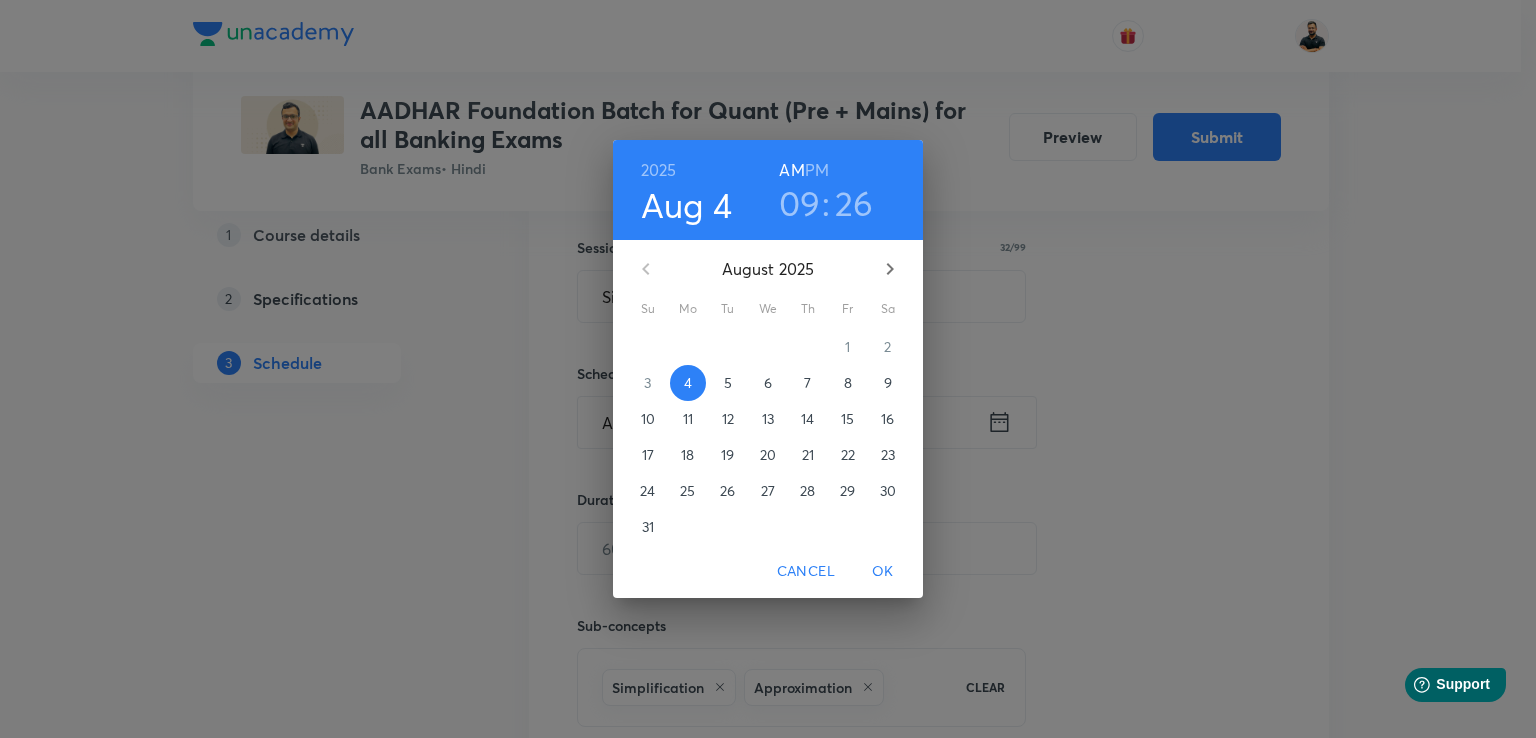 click on "11" at bounding box center (688, 419) 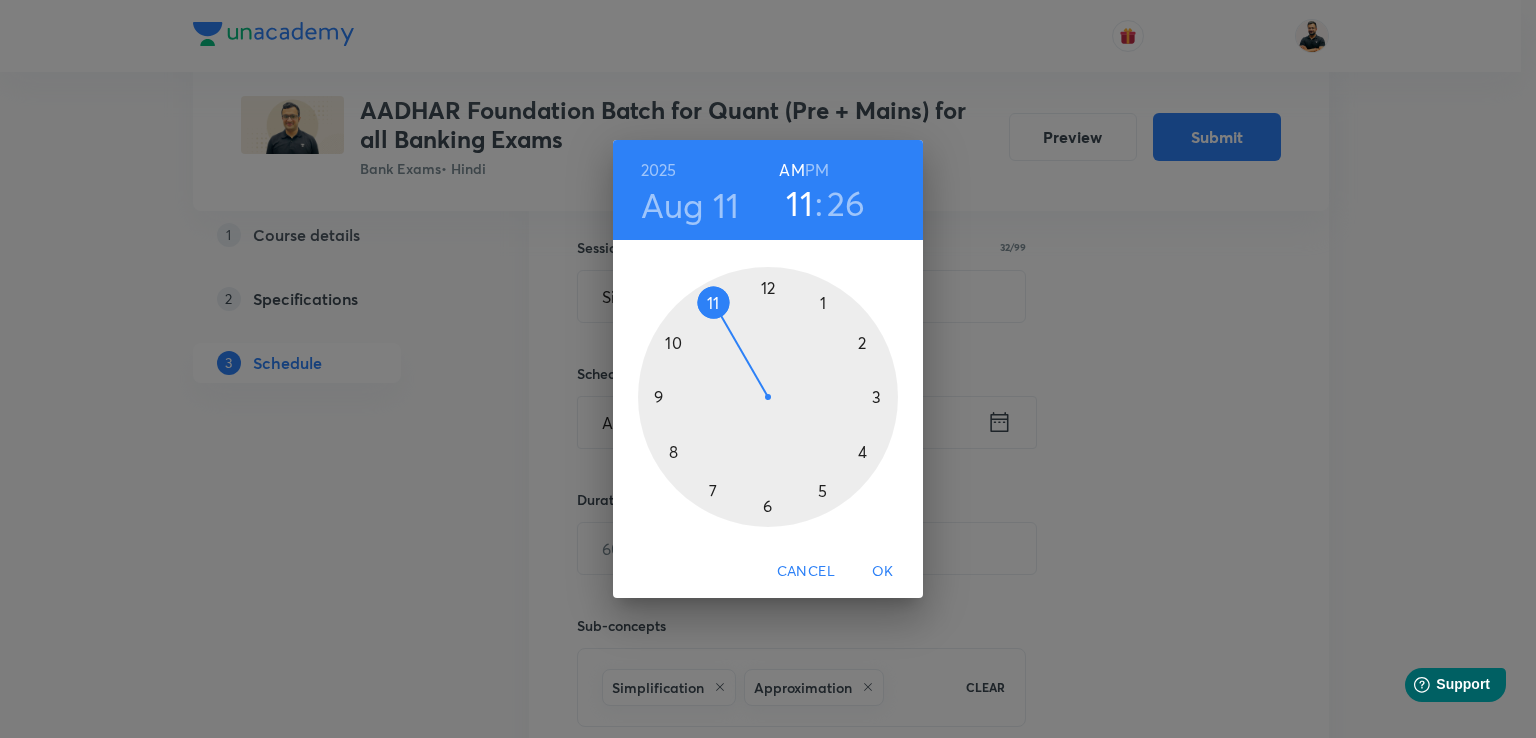 drag, startPoint x: 663, startPoint y: 389, endPoint x: 712, endPoint y: 313, distance: 90.426765 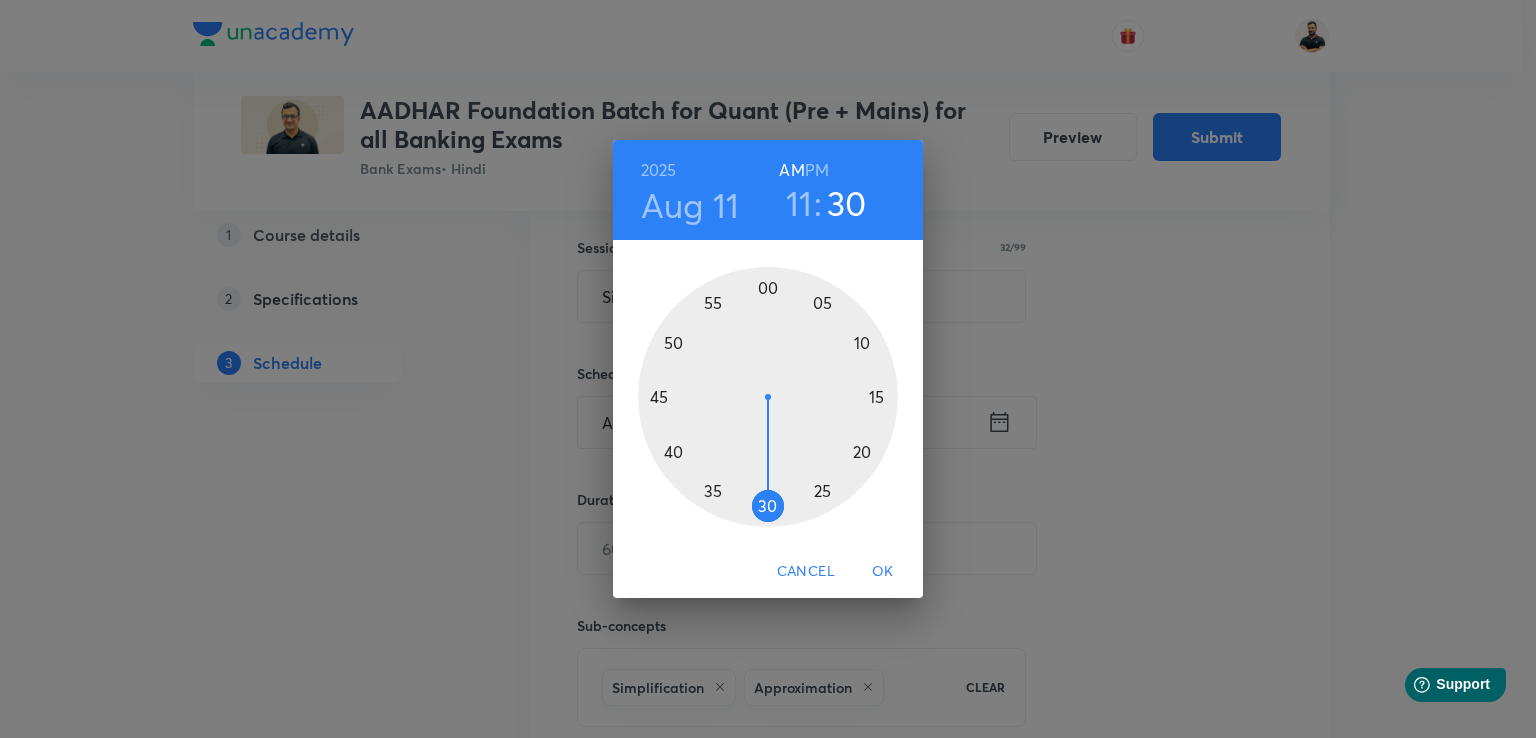 drag, startPoint x: 818, startPoint y: 493, endPoint x: 781, endPoint y: 493, distance: 37 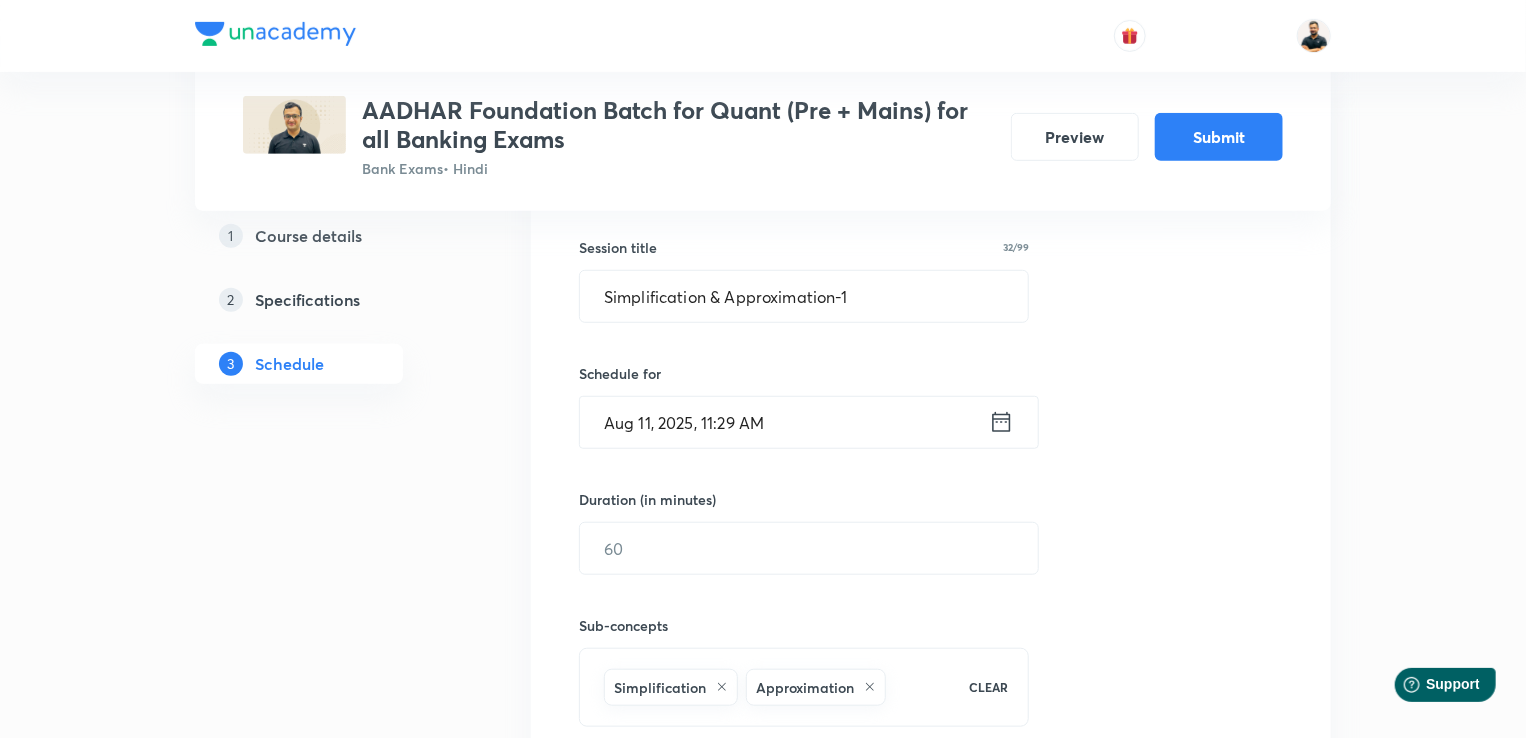 click on "Aug 11, 2025, 11:29 AM" at bounding box center [784, 422] 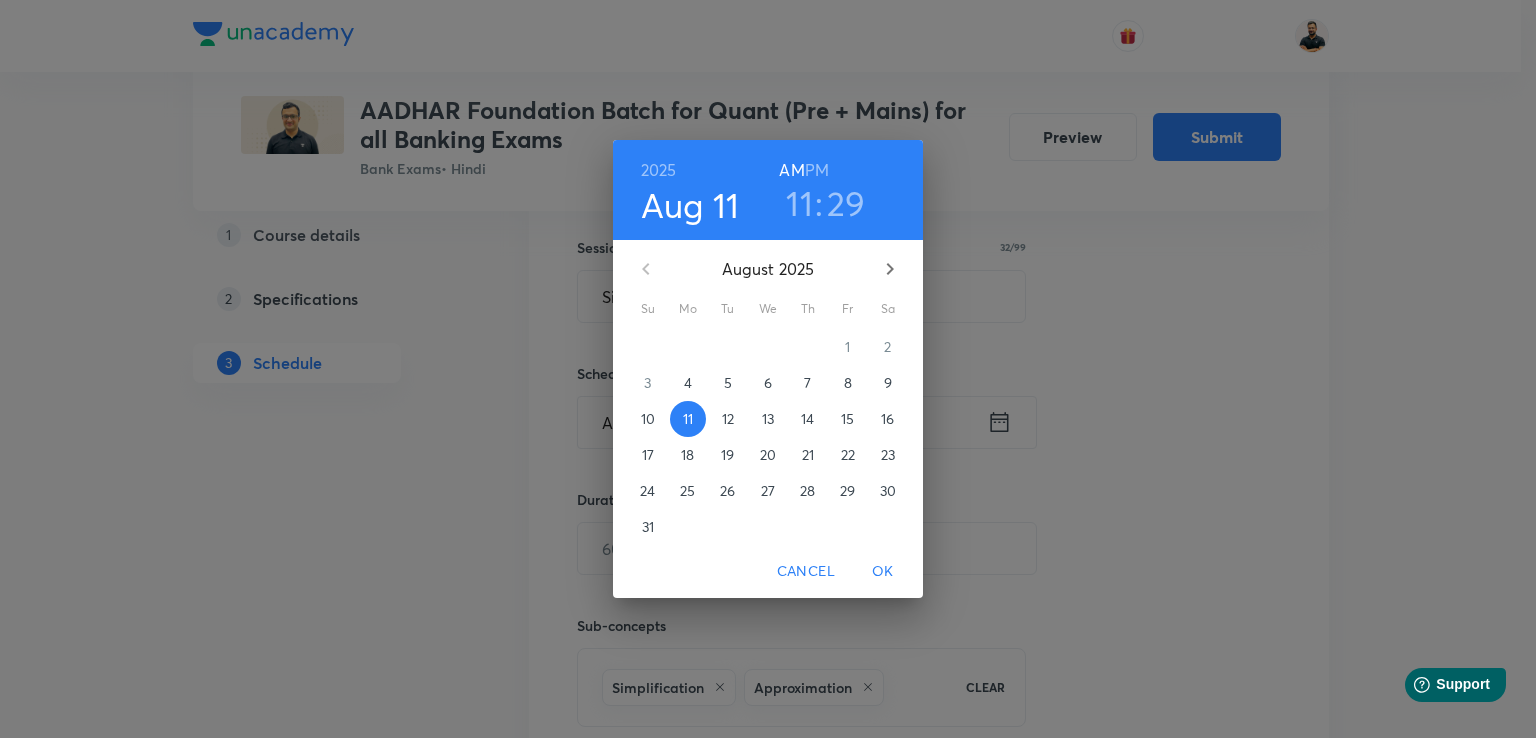click on "OK" at bounding box center [883, 571] 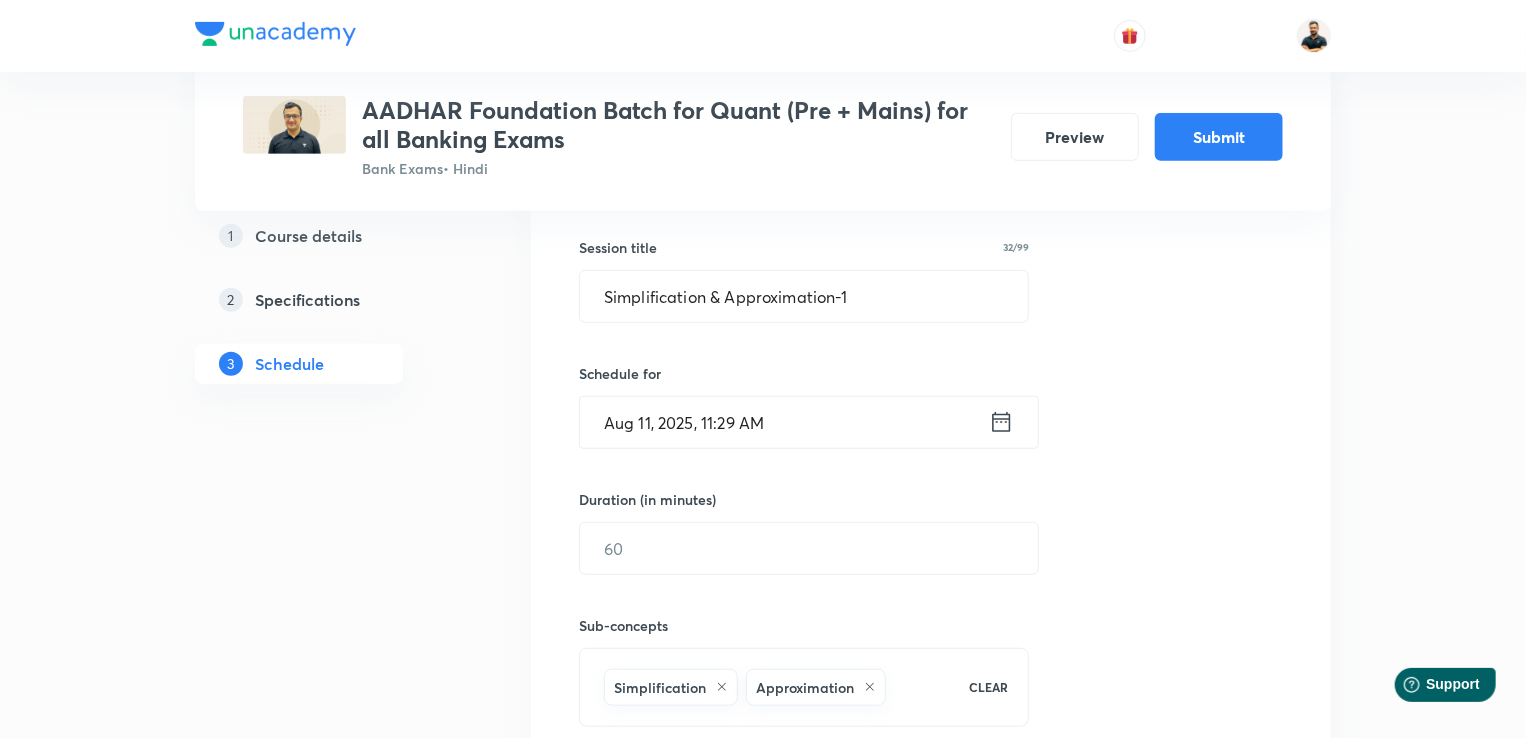 click on "Aug 11, 2025, 11:29 AM" at bounding box center [784, 422] 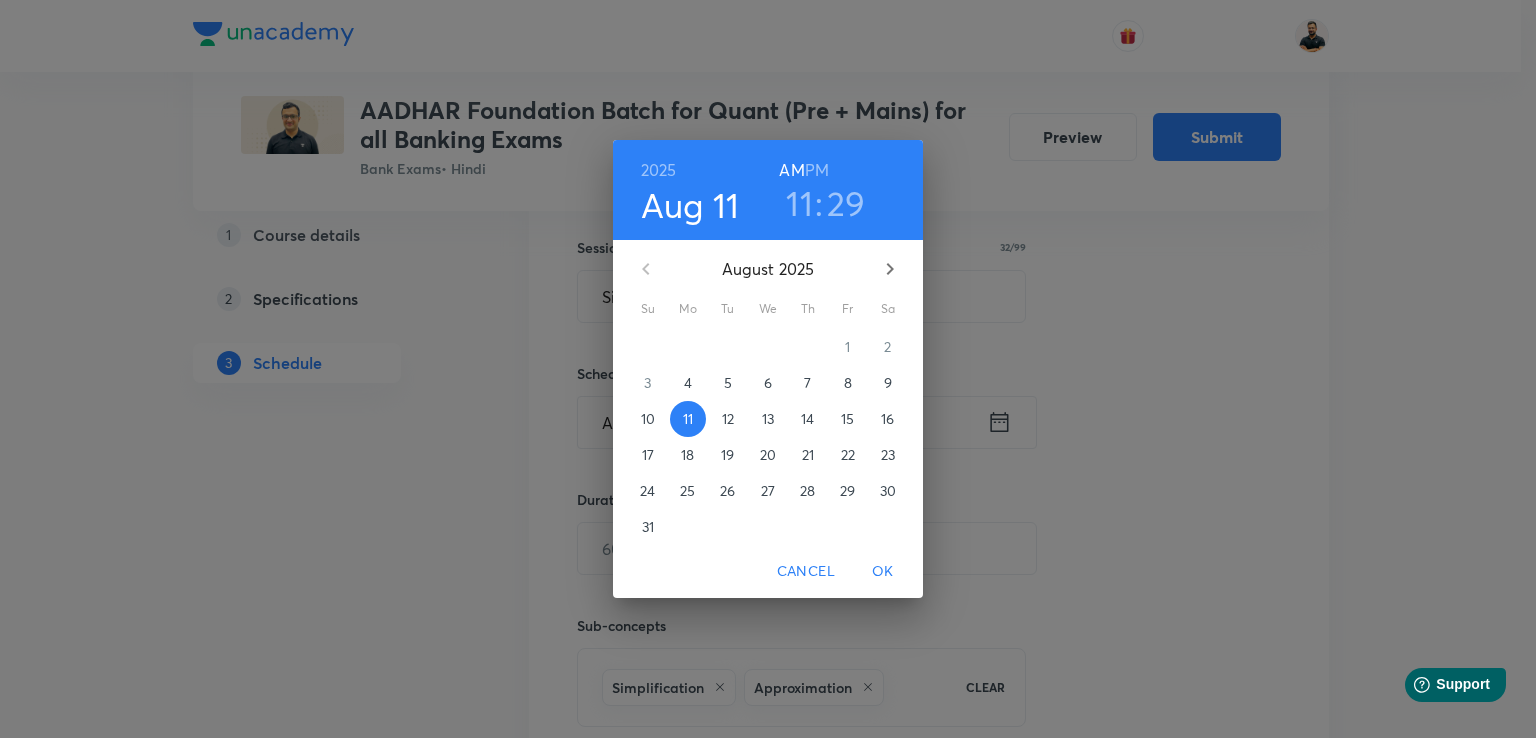 click on "29" at bounding box center (846, 203) 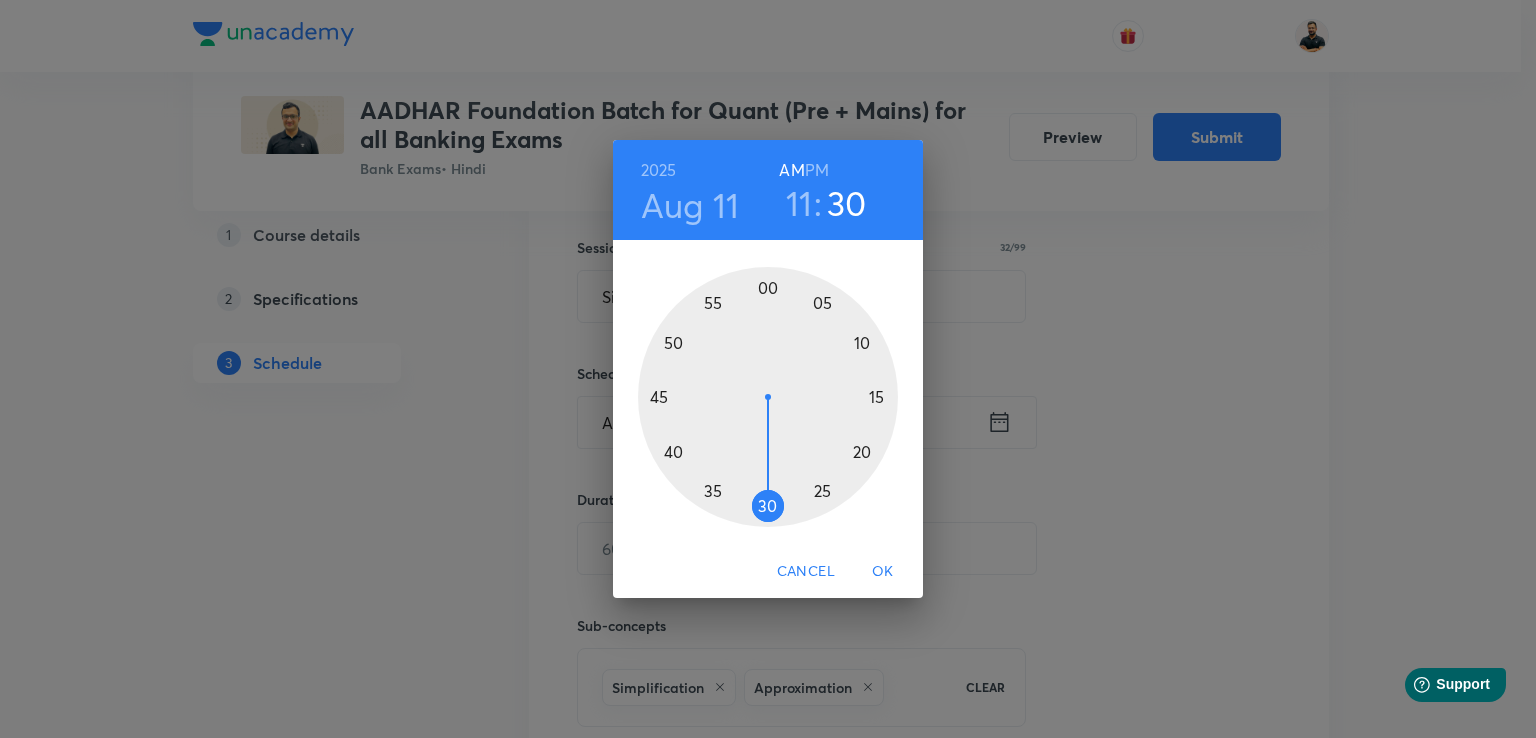 click at bounding box center (768, 397) 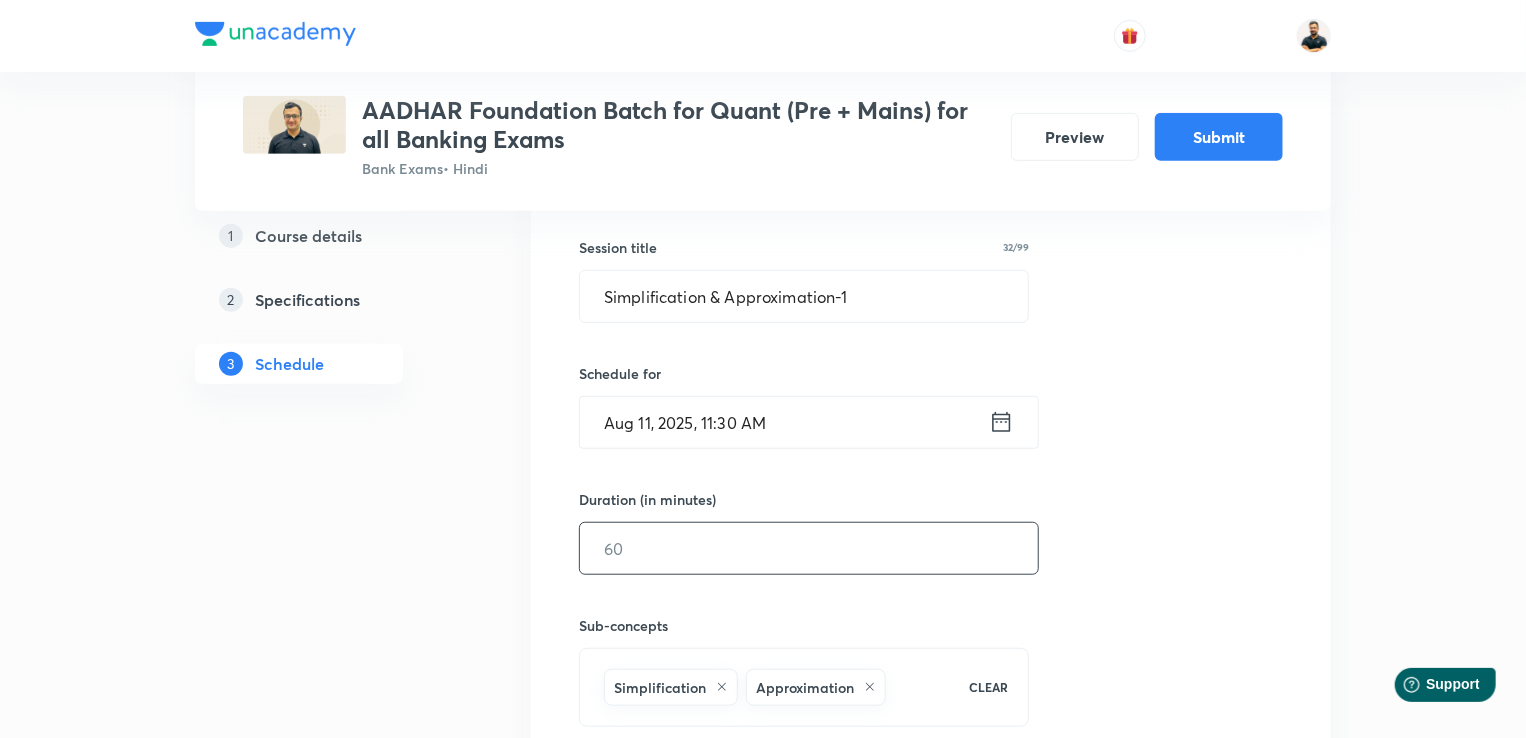 click at bounding box center (809, 548) 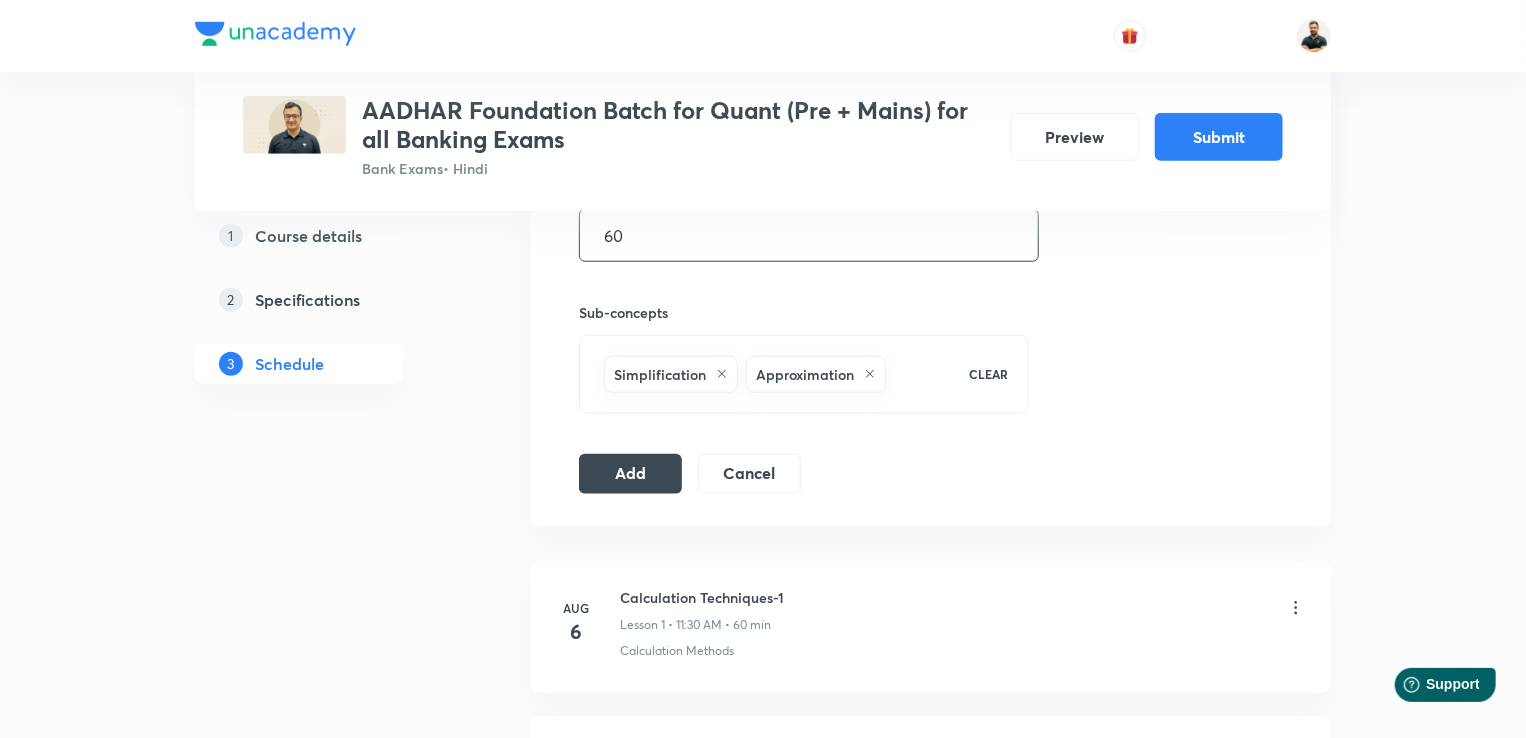 scroll, scrollTop: 851, scrollLeft: 0, axis: vertical 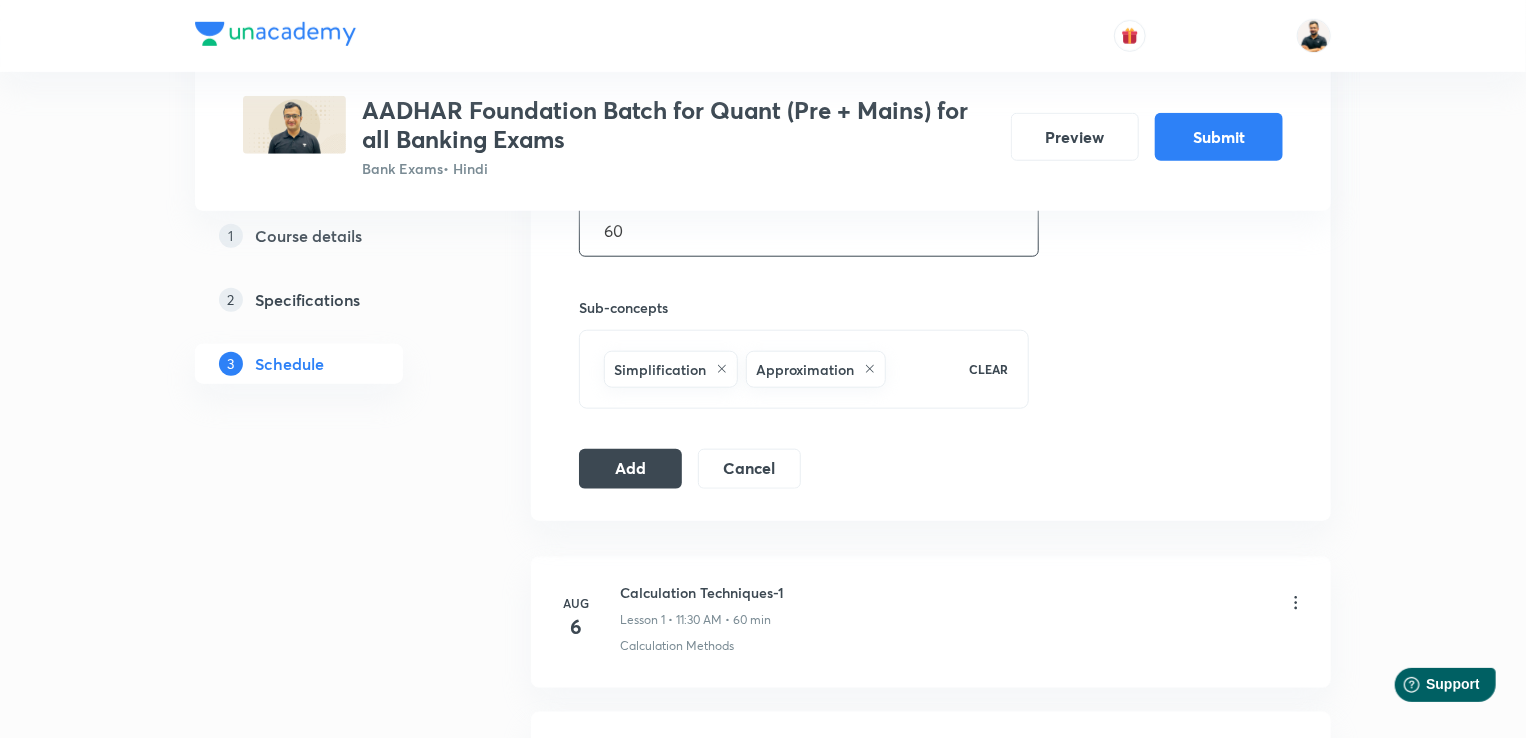 type on "60" 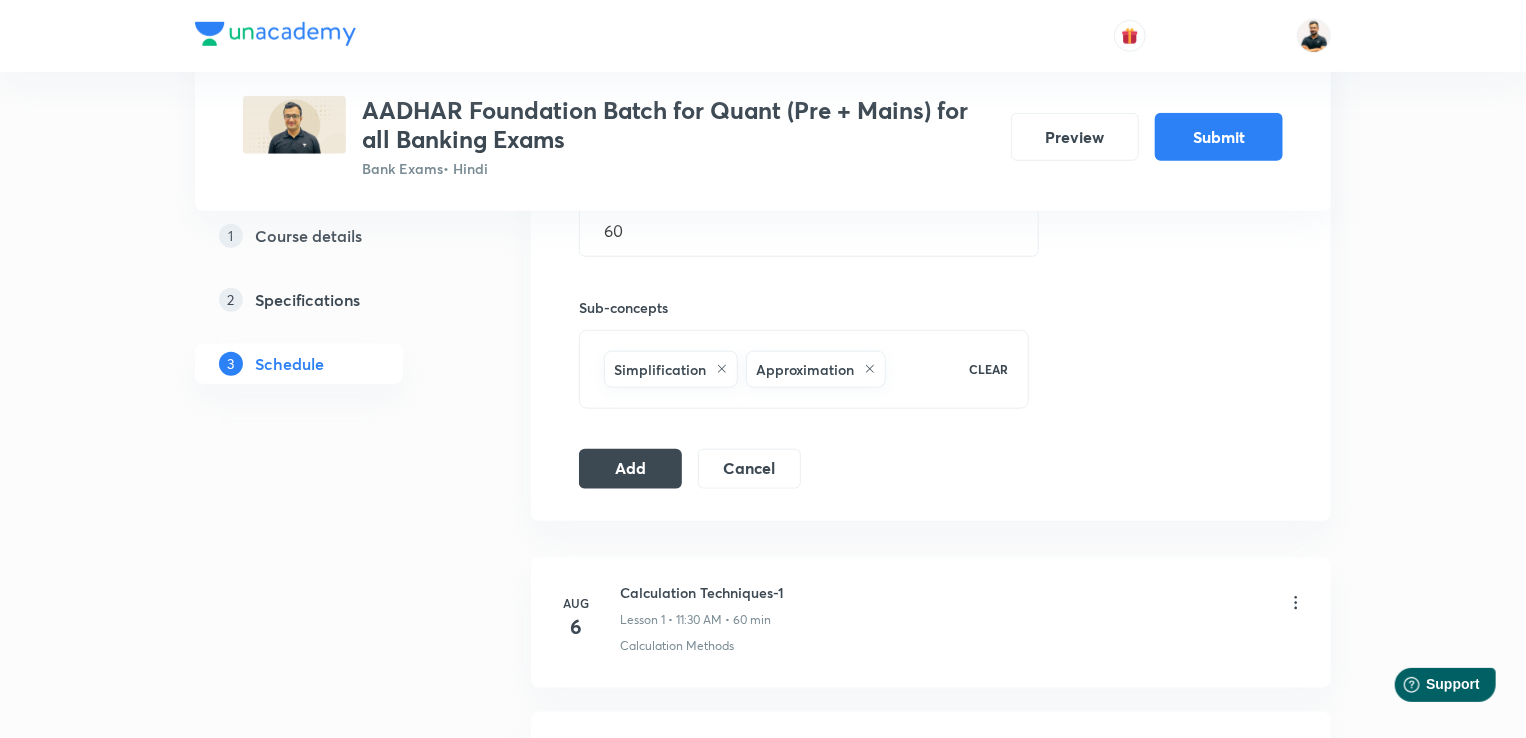 click on "Session  4 Live class Quiz Session title 32/99 Simplification & Approximation-1 ​ Schedule for Aug 11, 2025, 11:30 AM ​ Duration (in minutes) 60 ​ Sub-concepts Simplification Approximation CLEAR Add Cancel" at bounding box center [931, 136] 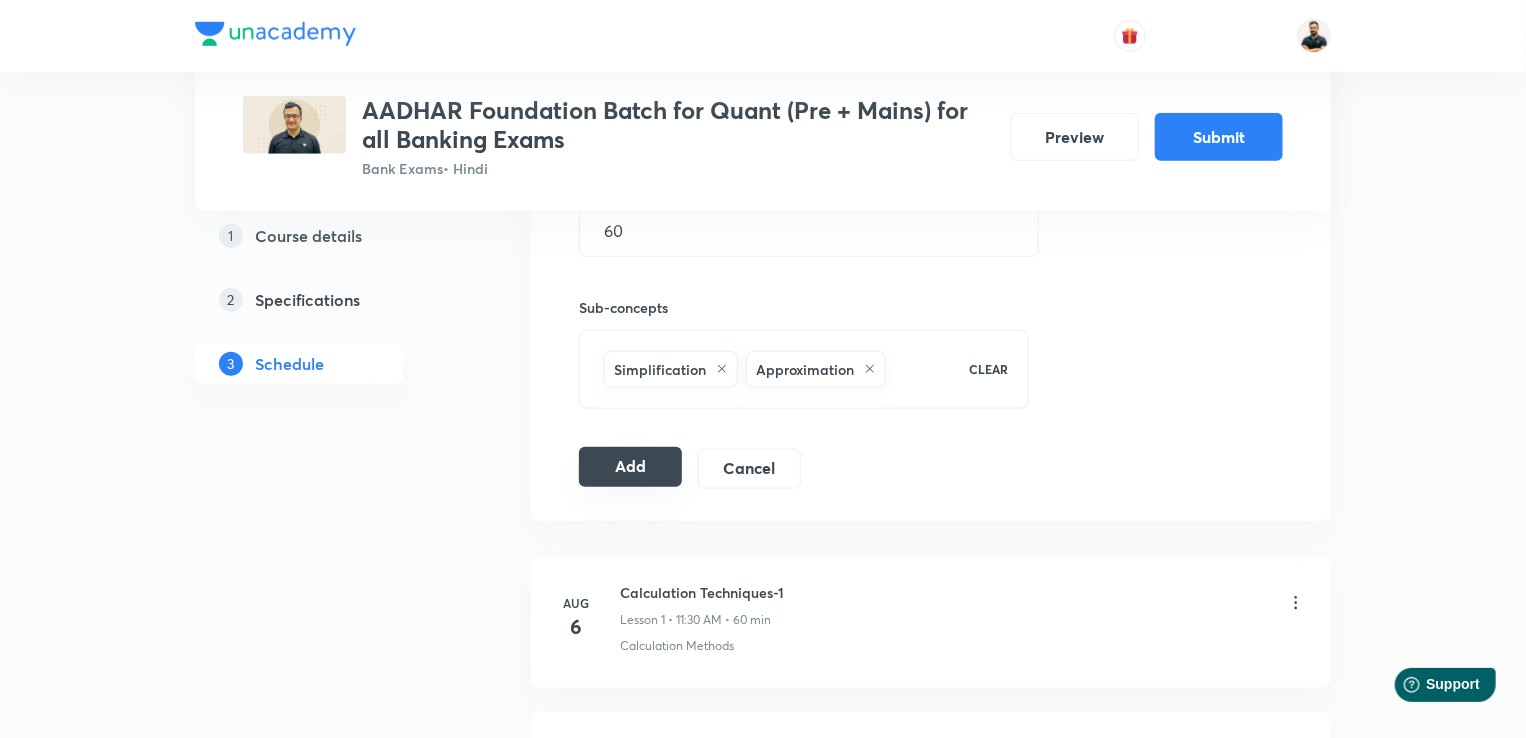 click on "Add" at bounding box center (630, 467) 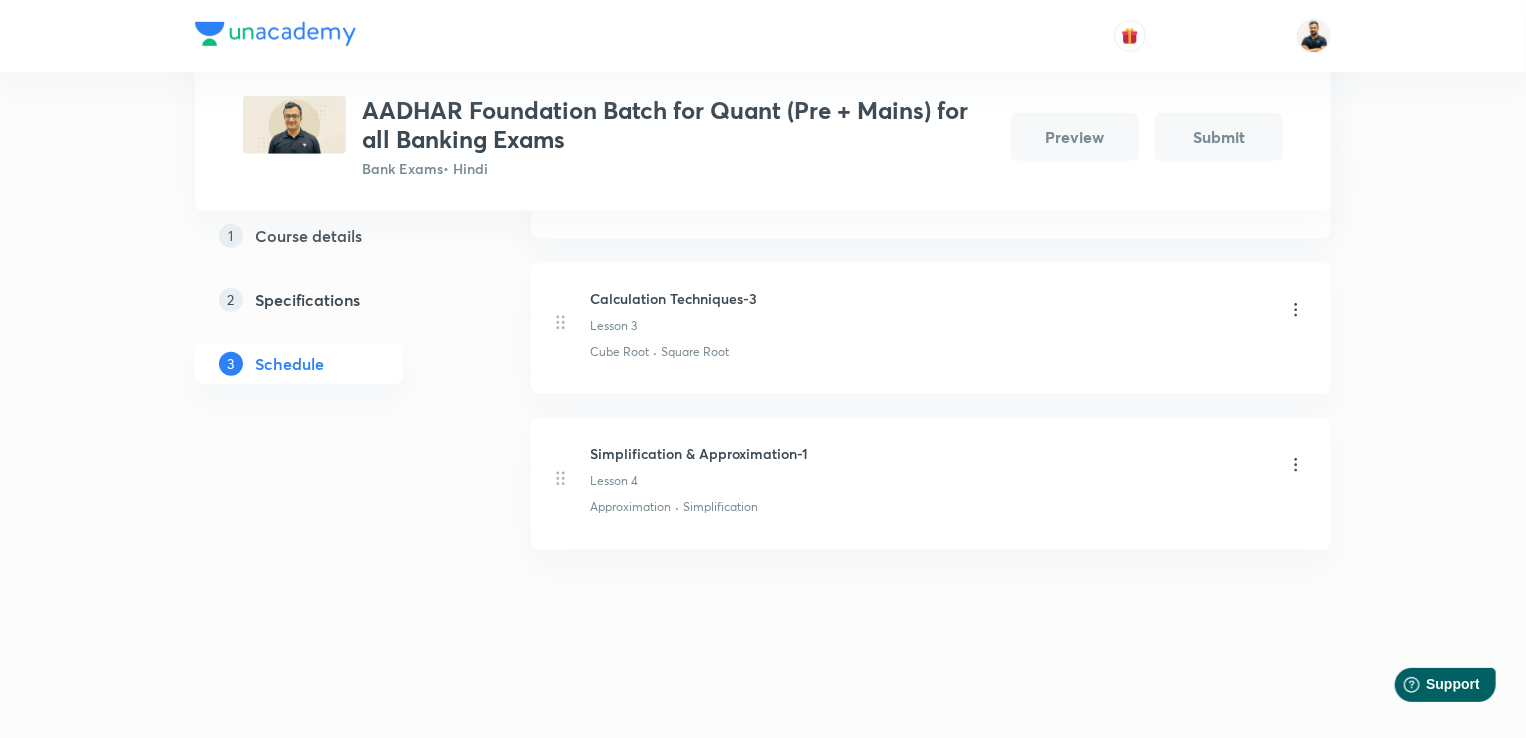 scroll, scrollTop: 613, scrollLeft: 0, axis: vertical 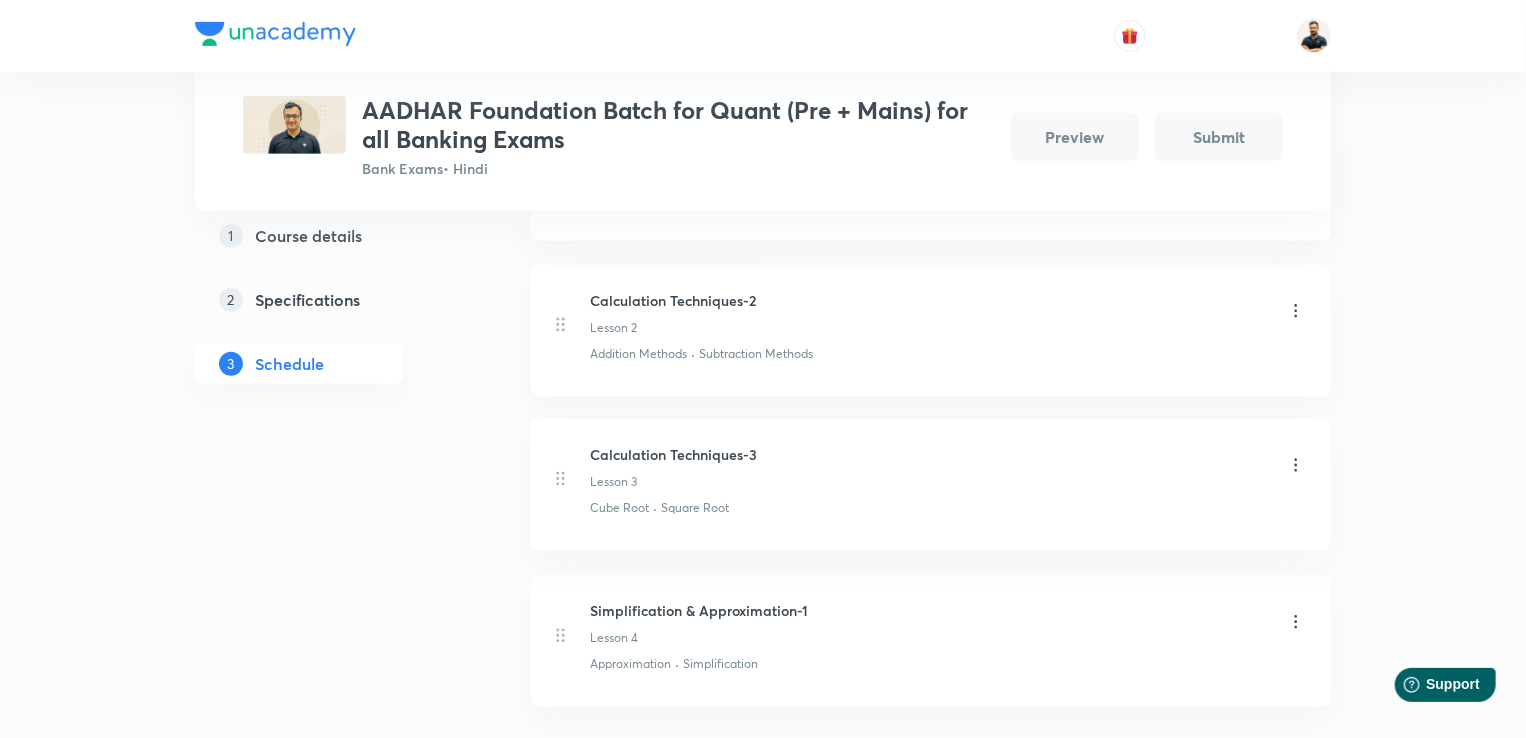 click on "Calculation Techniques-1 Lesson 1 Calculation Methods Calculation Techniques-2 Lesson 2 Addition Methods · Subtraction Methods Calculation Techniques-3 Lesson 3 Cube Root · Square Root Simplification & Approximation-1 Lesson 4 Approximation · Simplification" at bounding box center [931, 408] 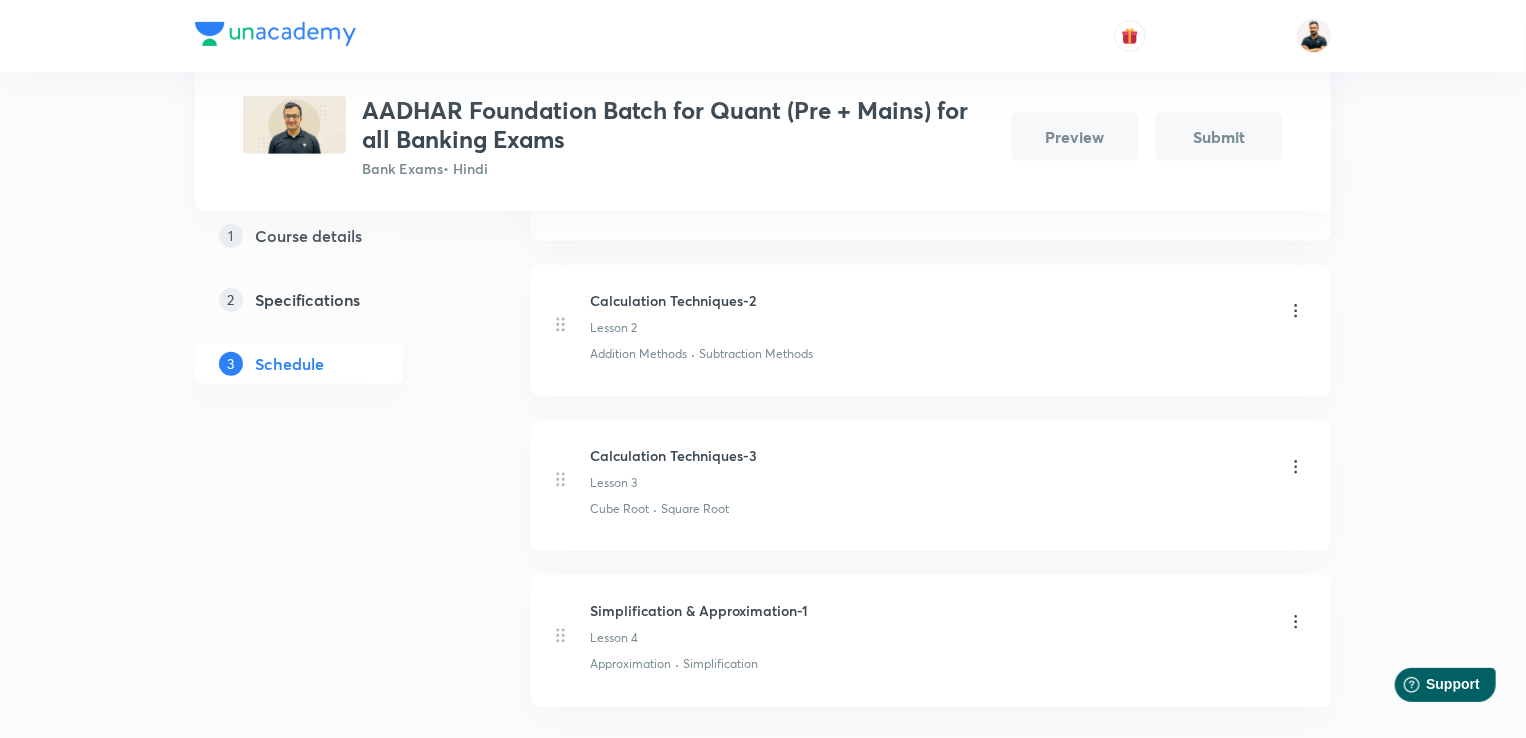 click on "Calculation Techniques-1 Lesson 1 Calculation Methods Calculation Techniques-2 Lesson 2 Addition Methods · Subtraction Methods Calculation Techniques-3 Lesson 3 Cube Root · Square Root Simplification & Approximation-1 Lesson 4 Approximation · Simplification" at bounding box center (931, 408) 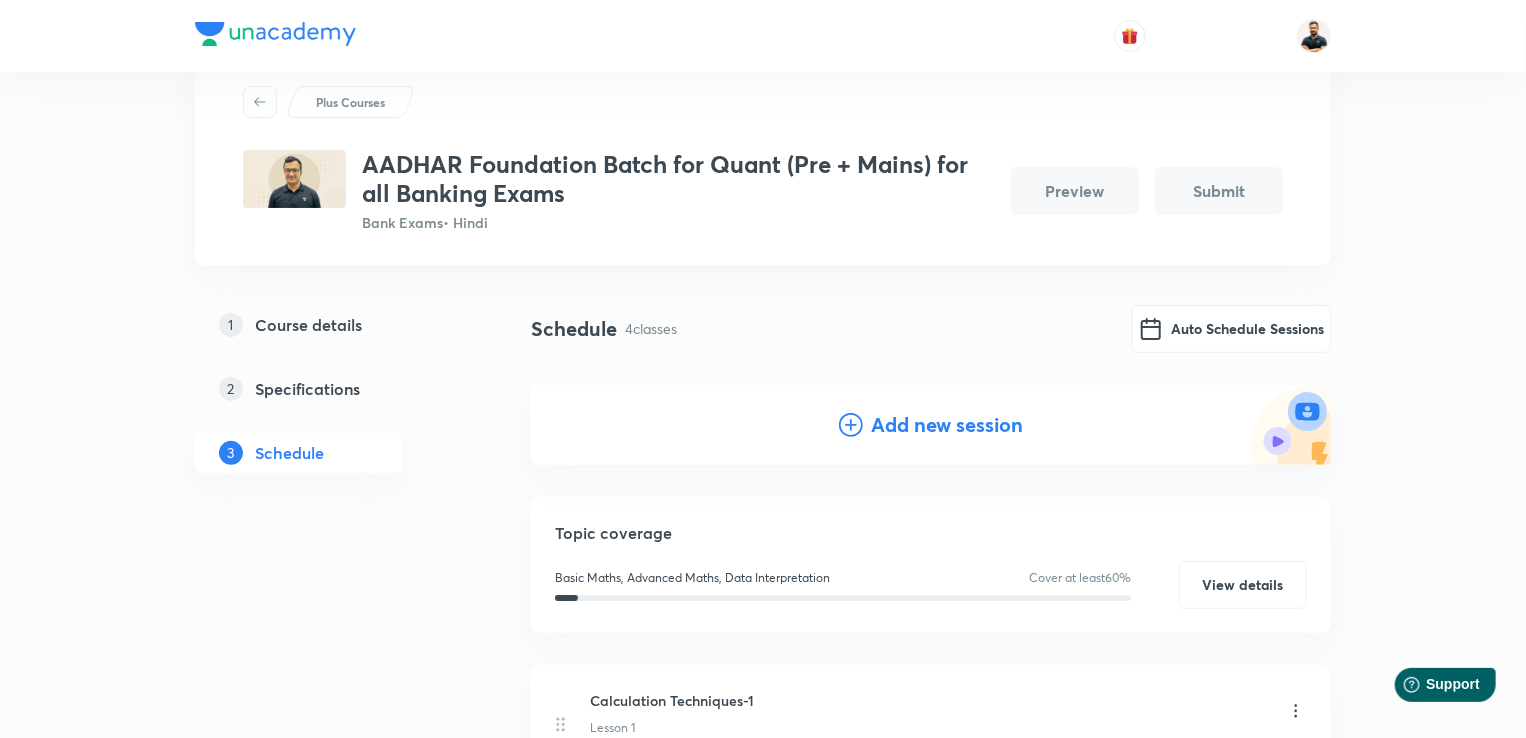 scroll, scrollTop: 48, scrollLeft: 0, axis: vertical 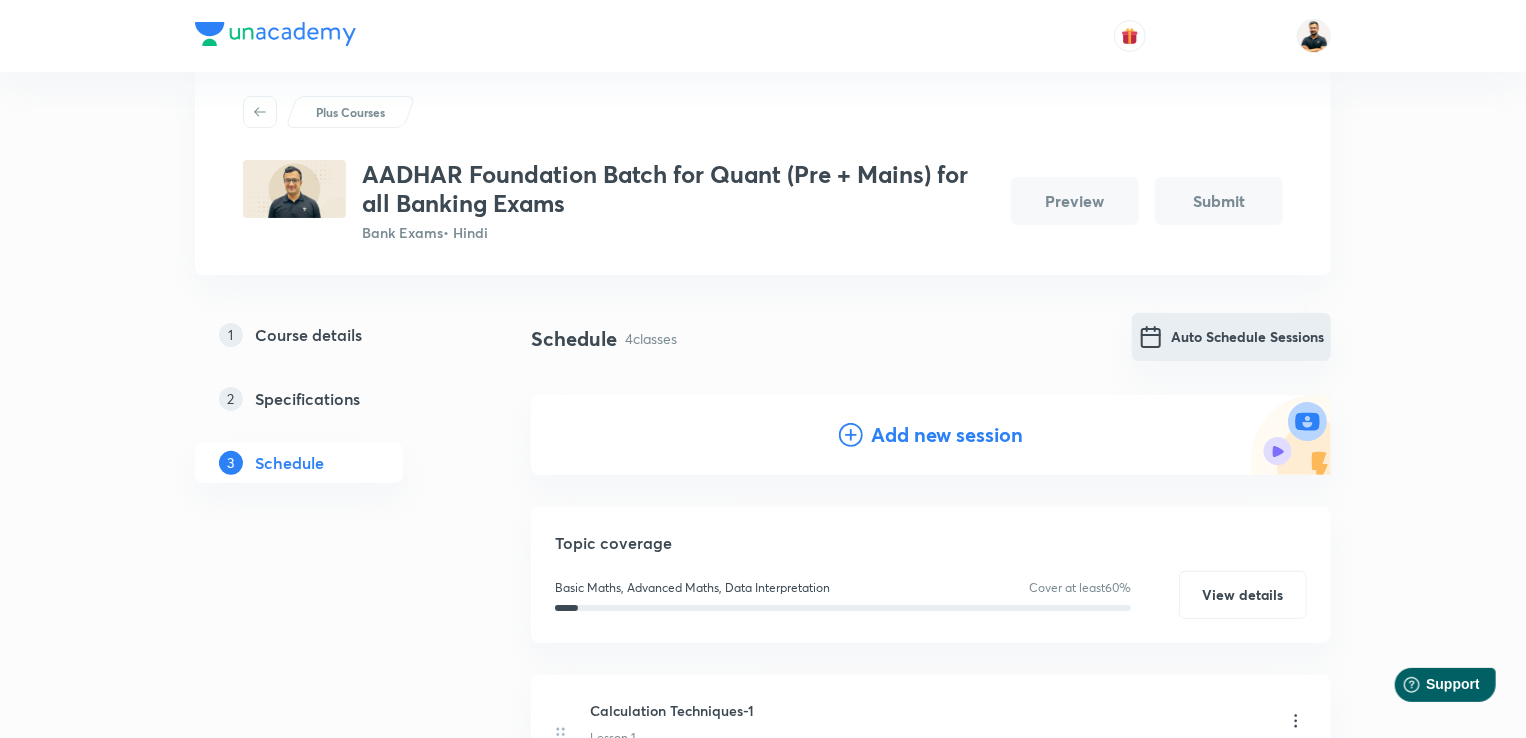 click on "Auto Schedule Sessions" at bounding box center (1231, 337) 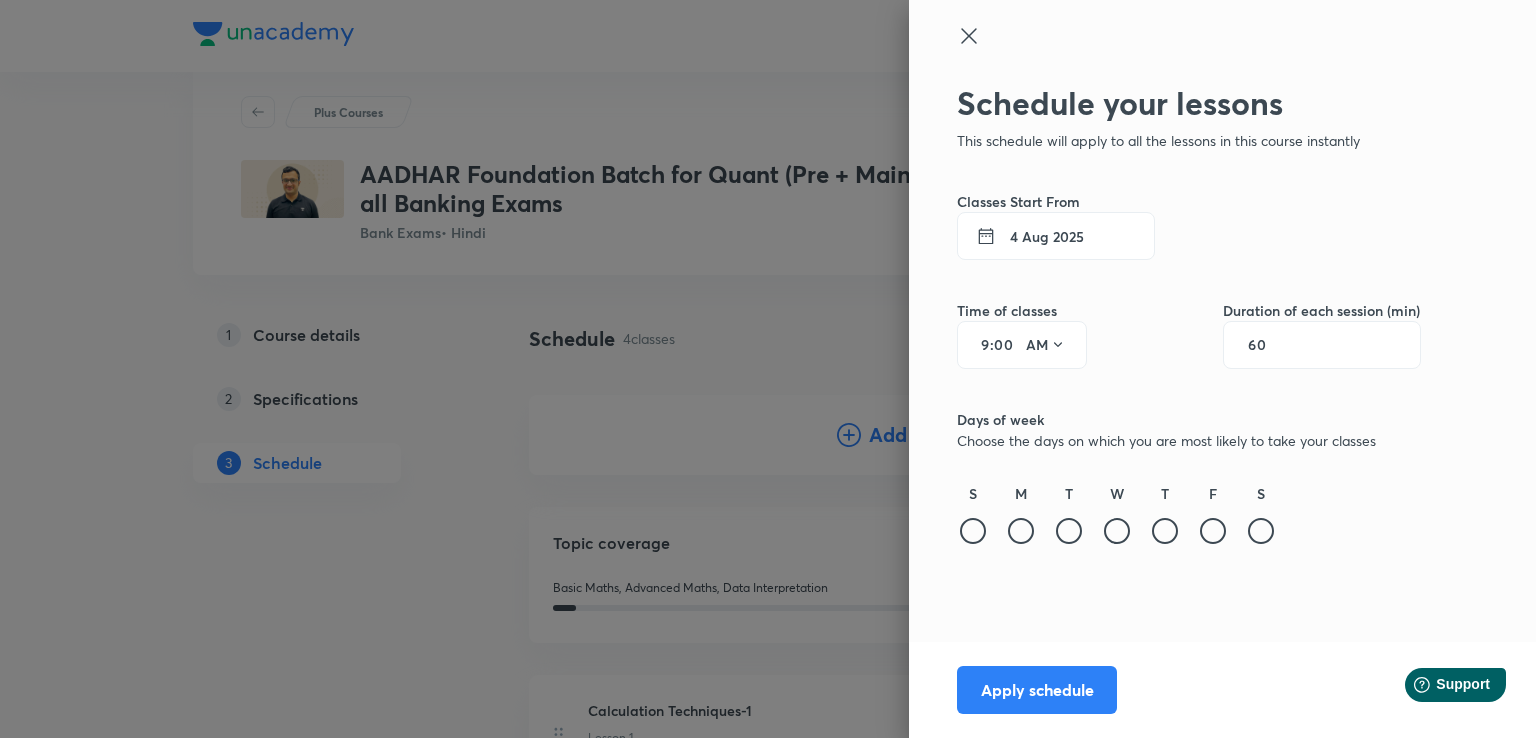 click on "4 Aug 2025" at bounding box center [1056, 236] 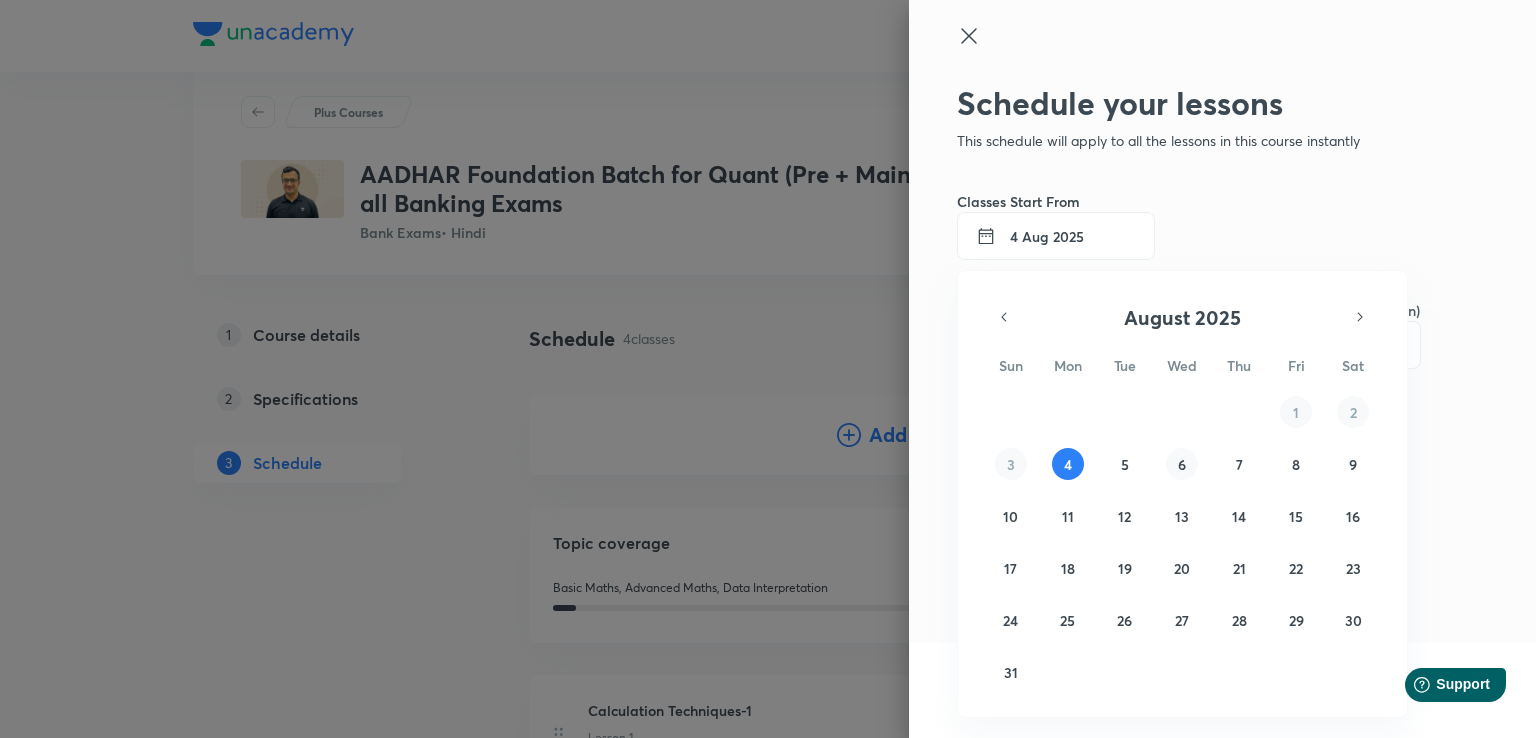 click on "6" at bounding box center (1182, 464) 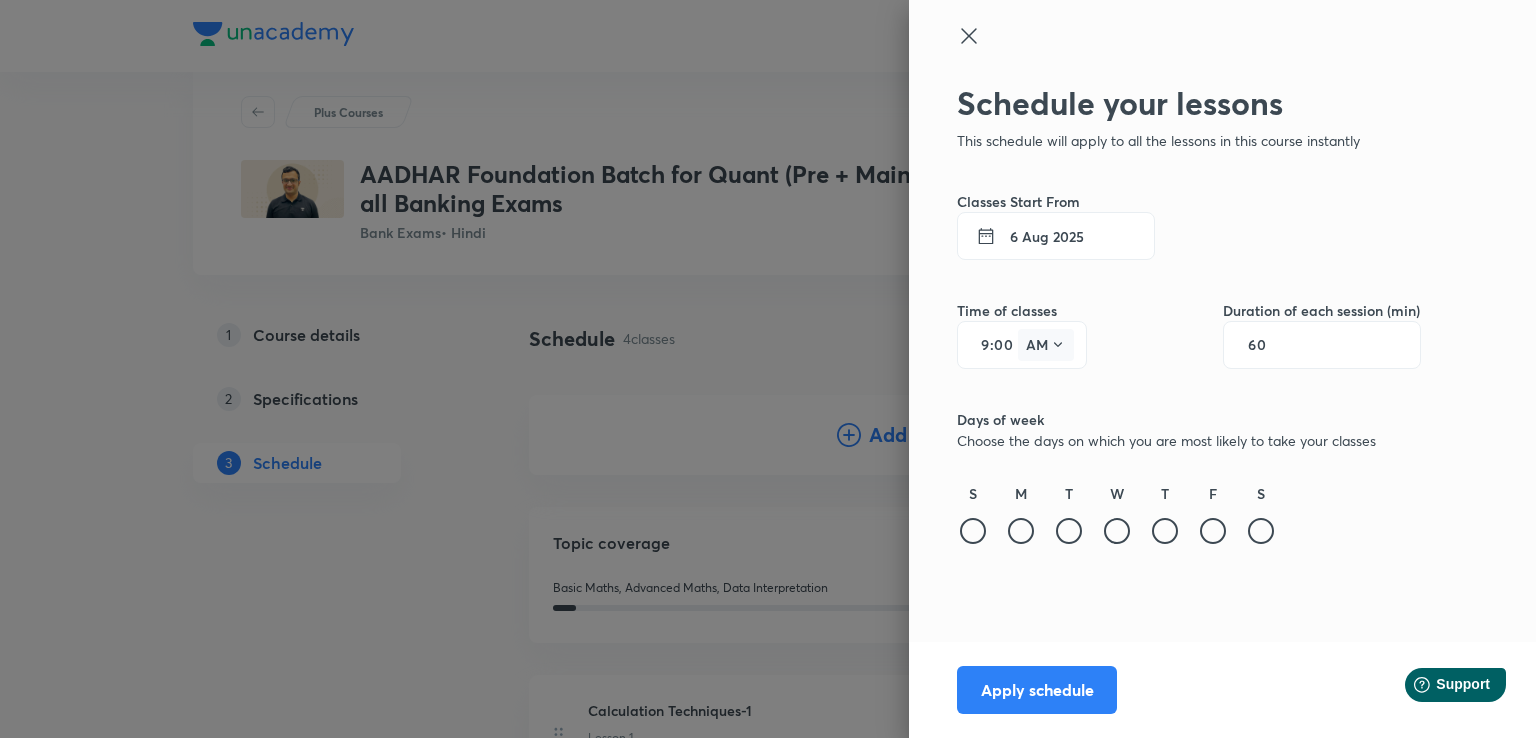 click on "AM" at bounding box center [1046, 345] 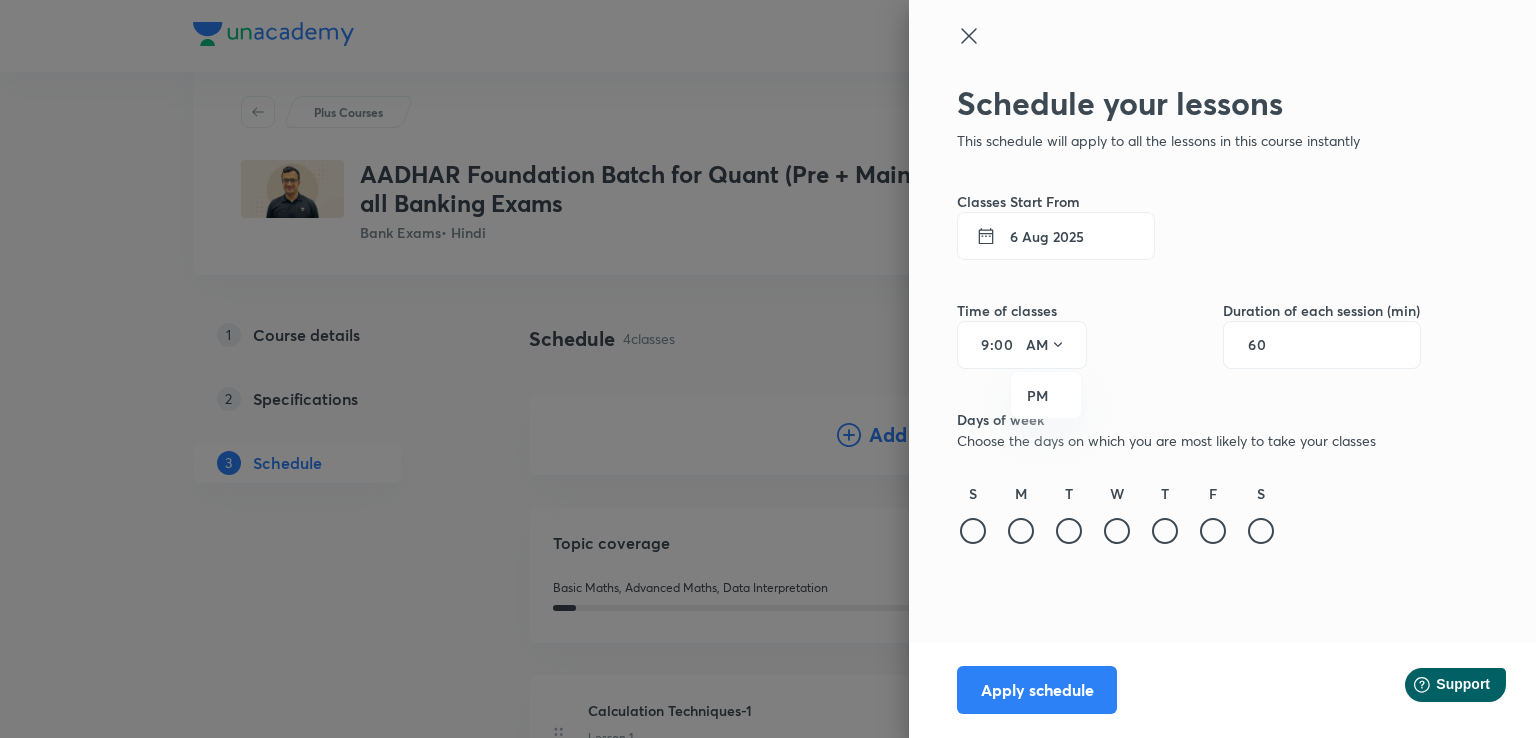 click at bounding box center (768, 369) 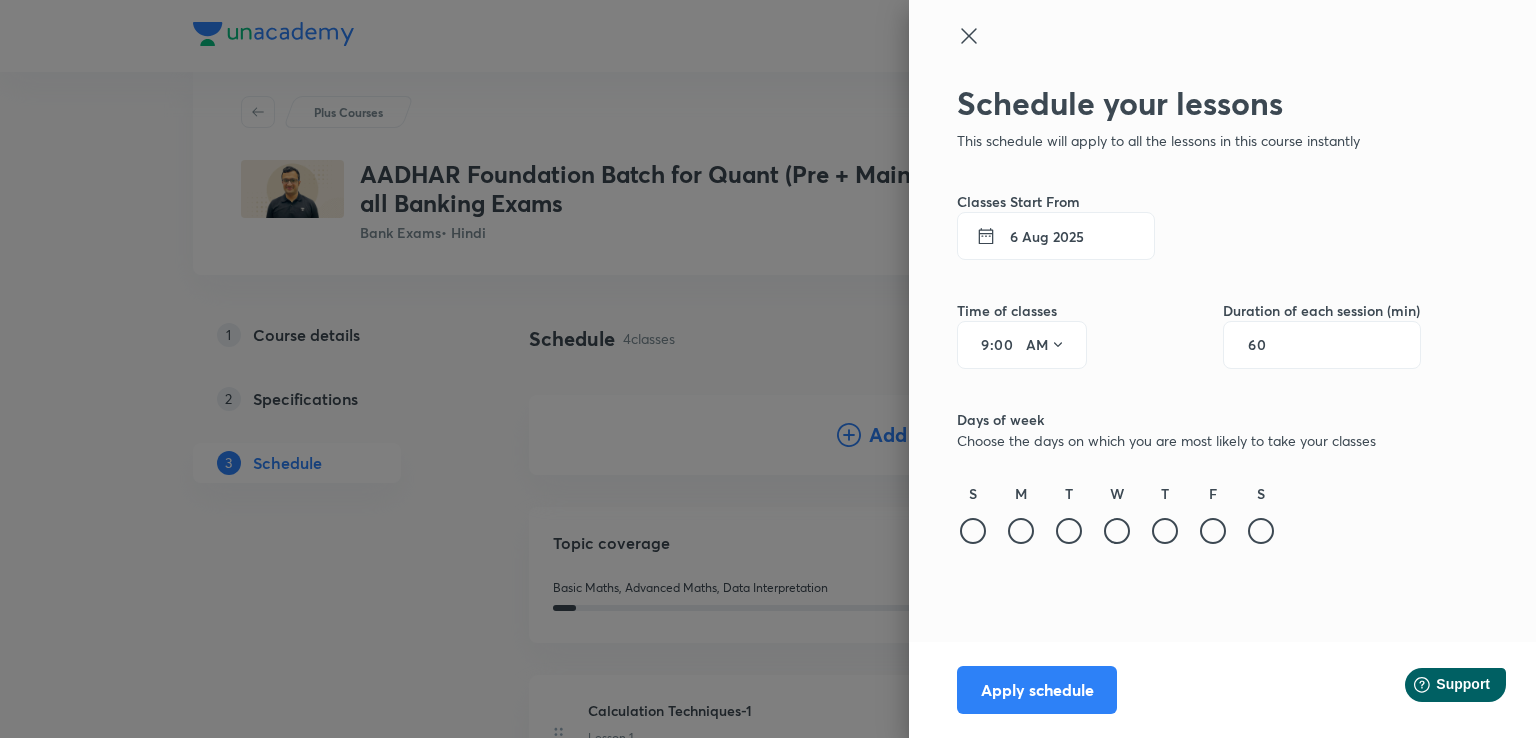 click on "9" at bounding box center [978, 345] 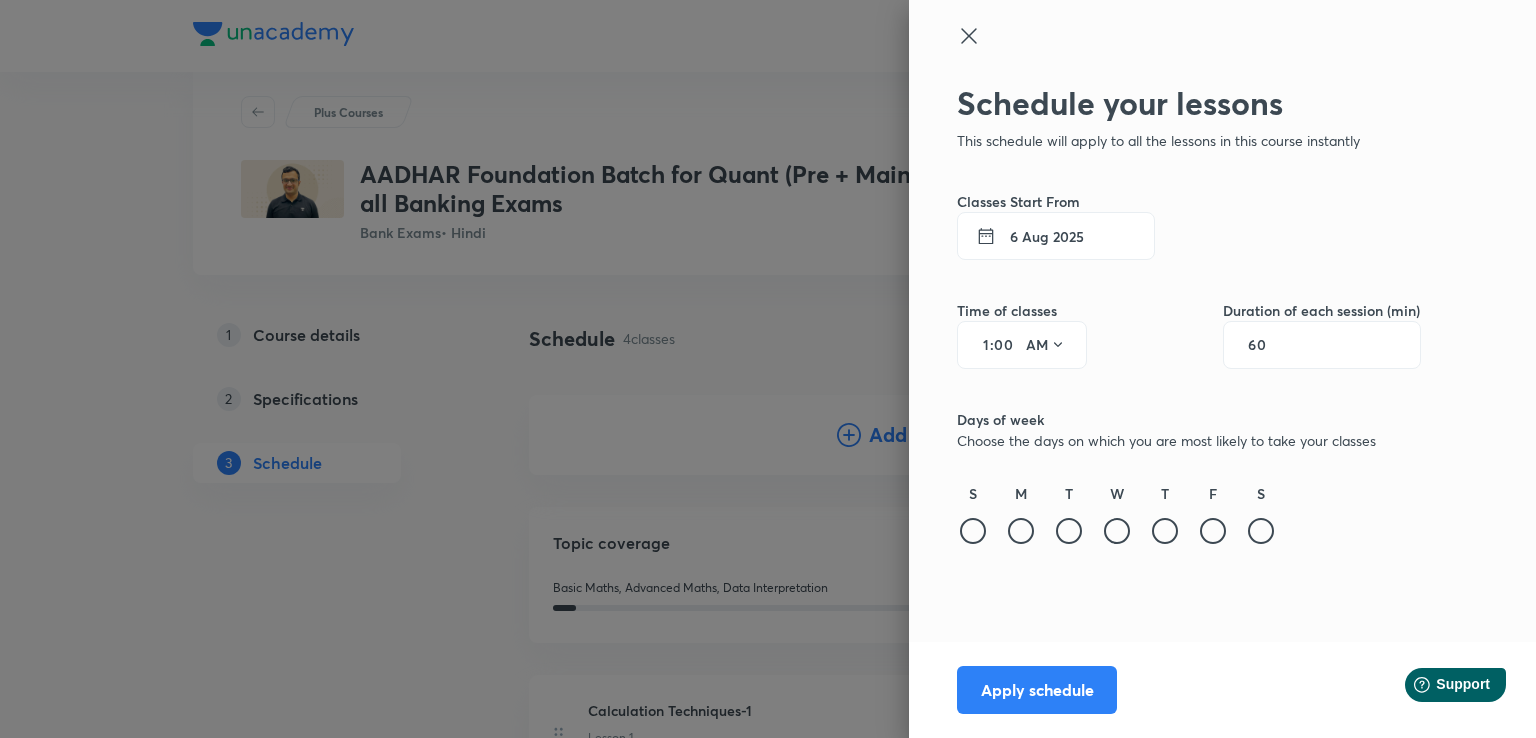 type on "11" 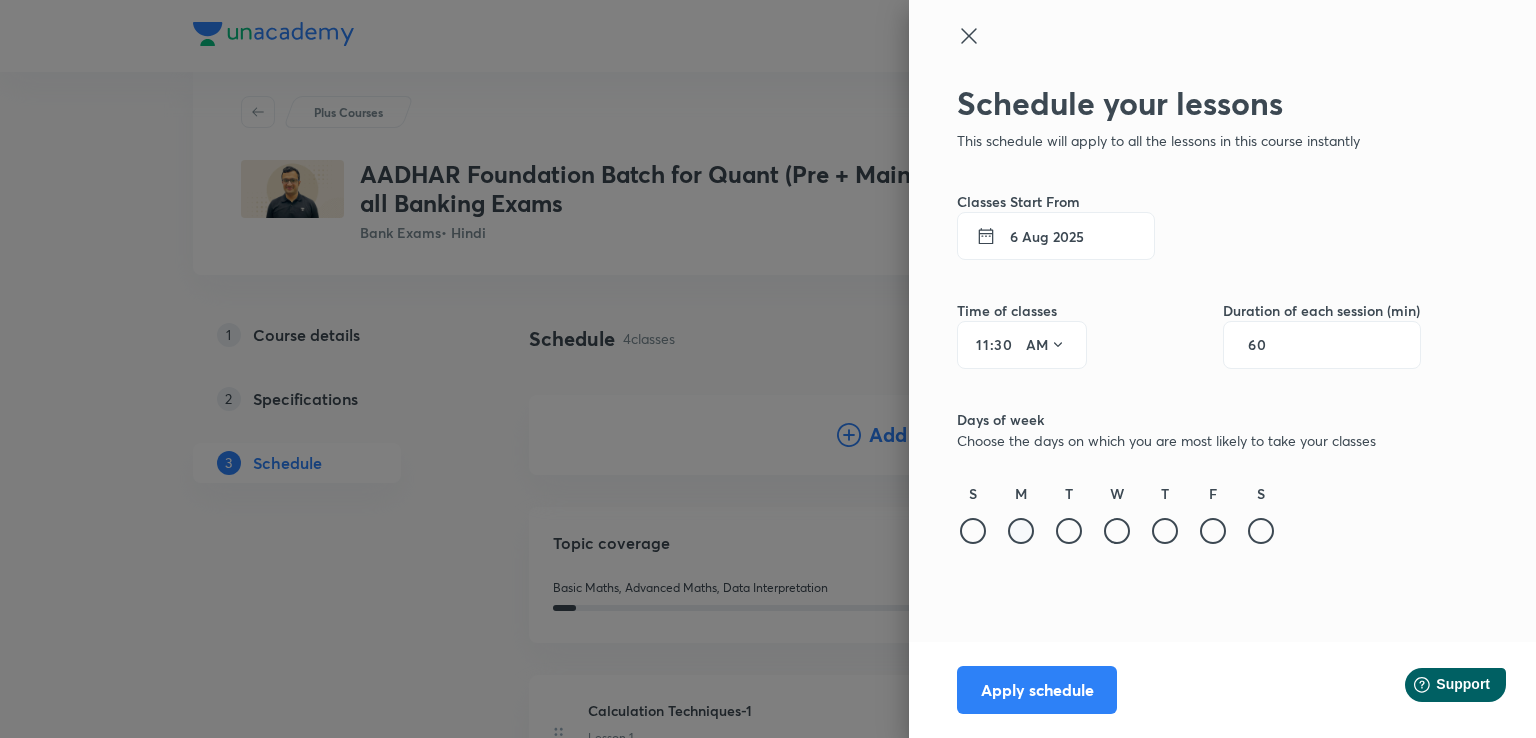 type on "30" 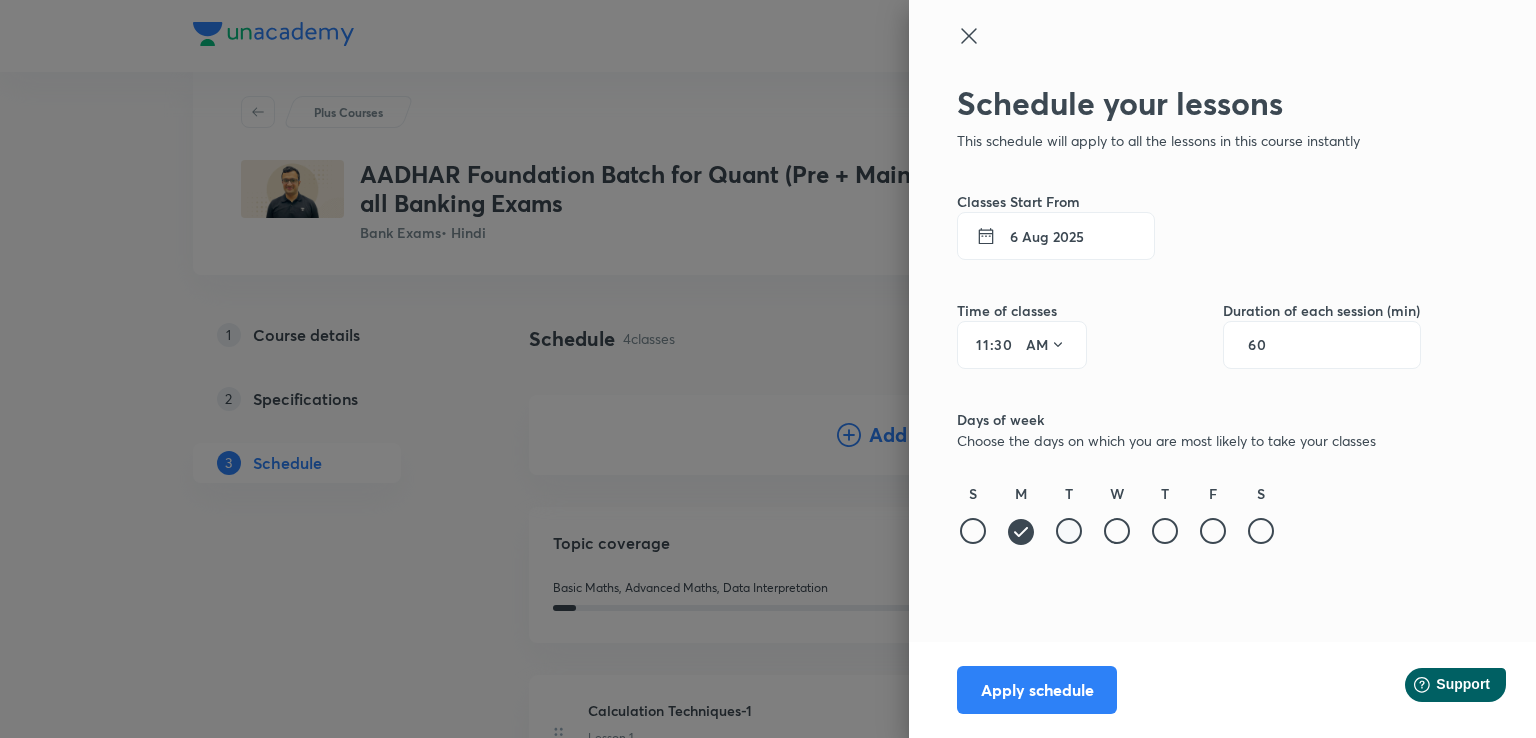 click at bounding box center [1069, 531] 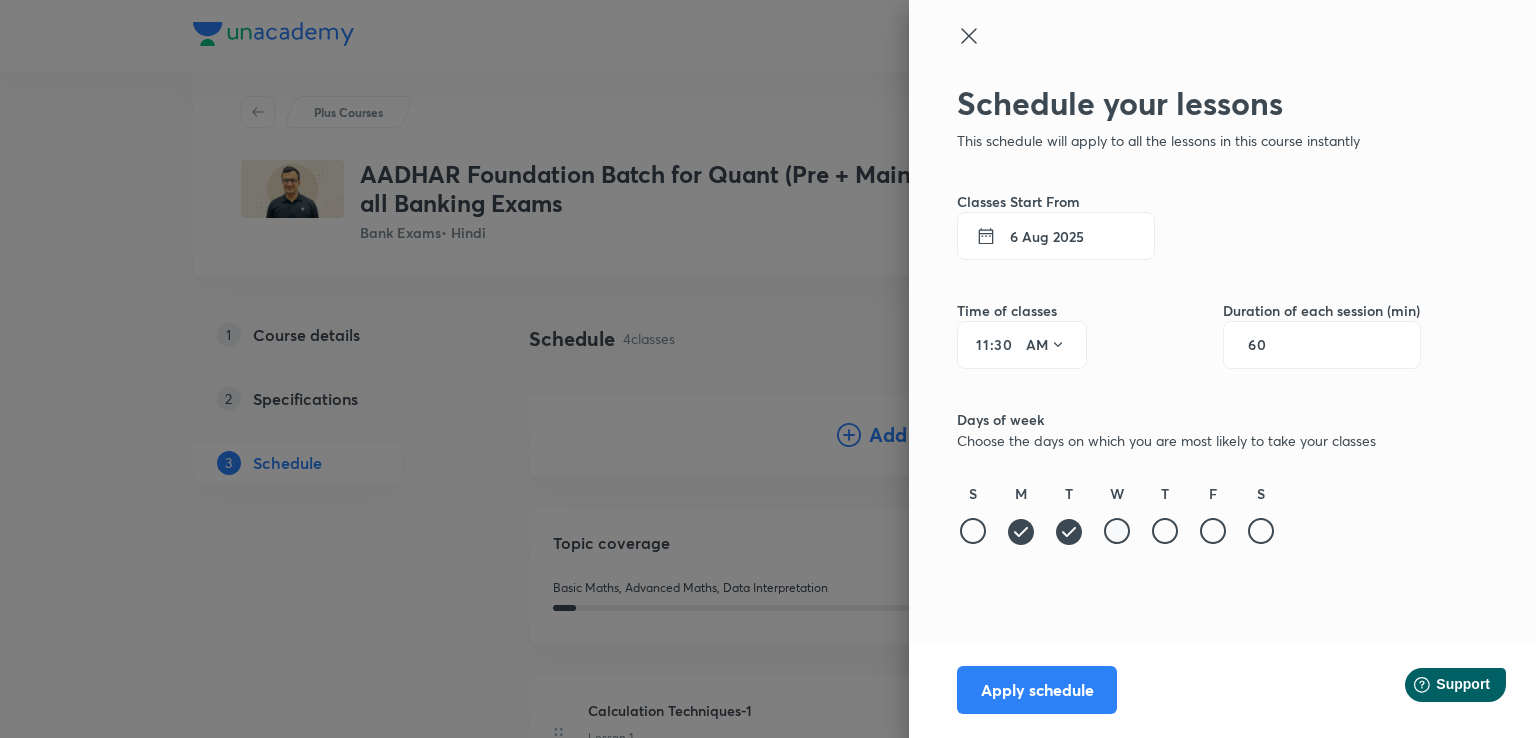 click at bounding box center [1117, 531] 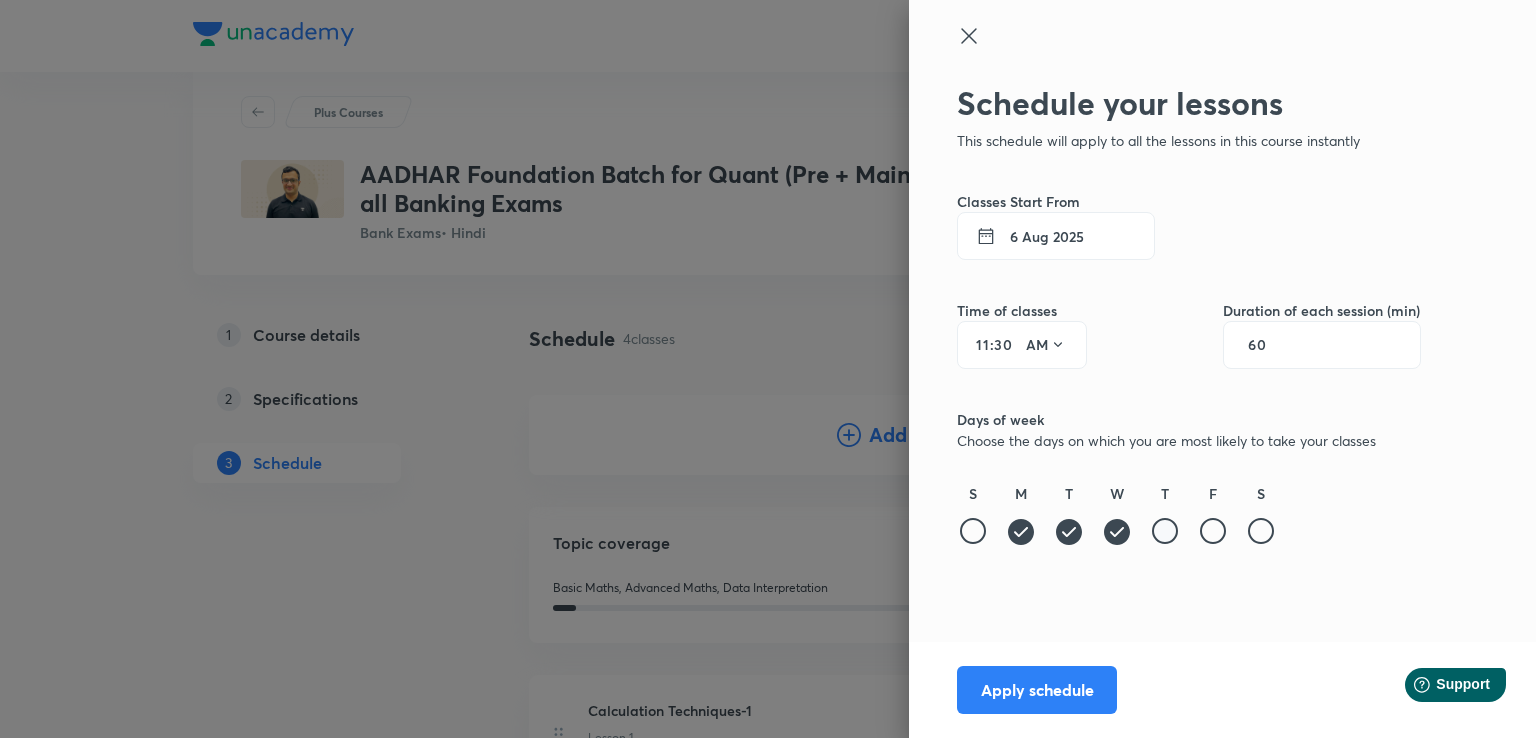 click at bounding box center [1165, 531] 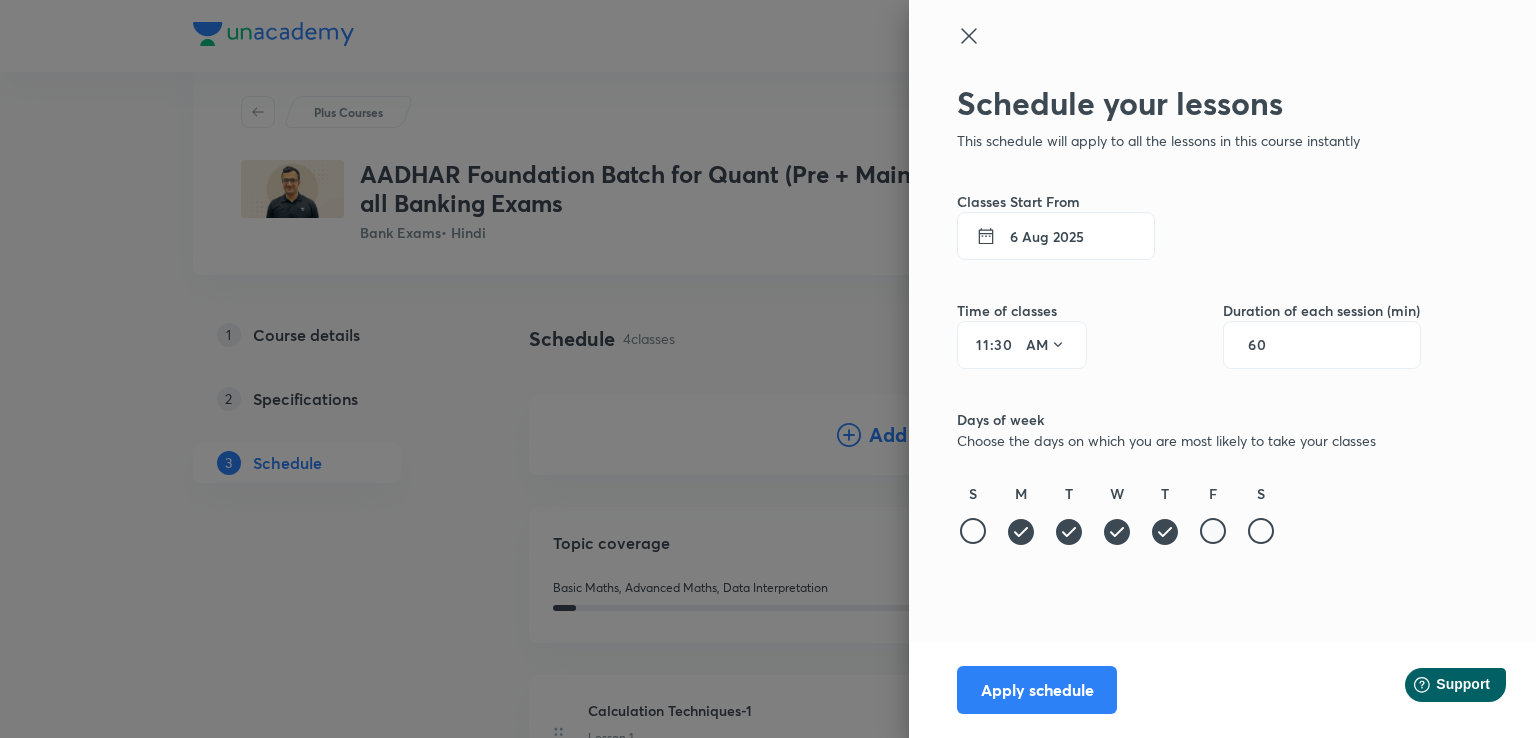 click at bounding box center [1213, 531] 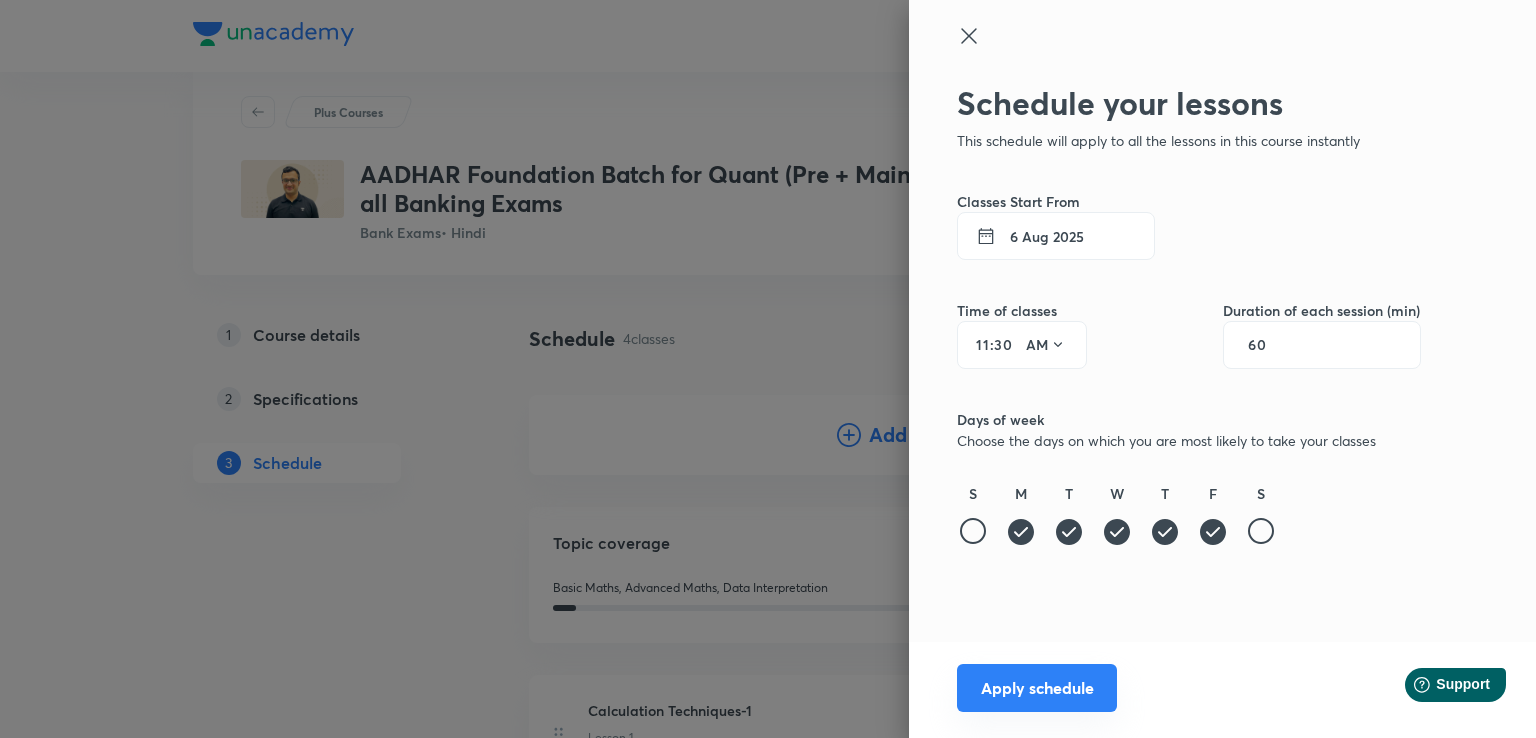click on "Apply schedule" at bounding box center (1037, 688) 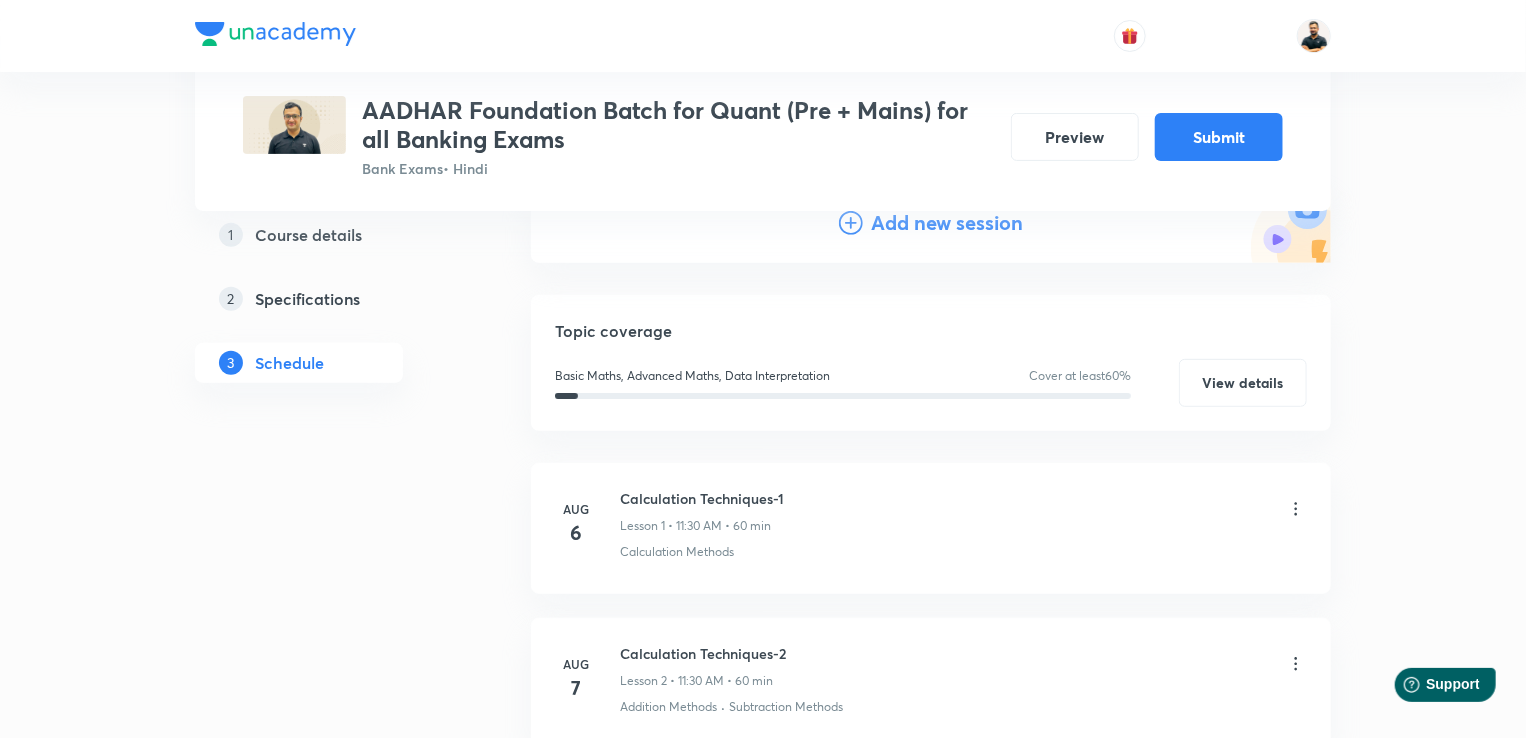 scroll, scrollTop: 257, scrollLeft: 0, axis: vertical 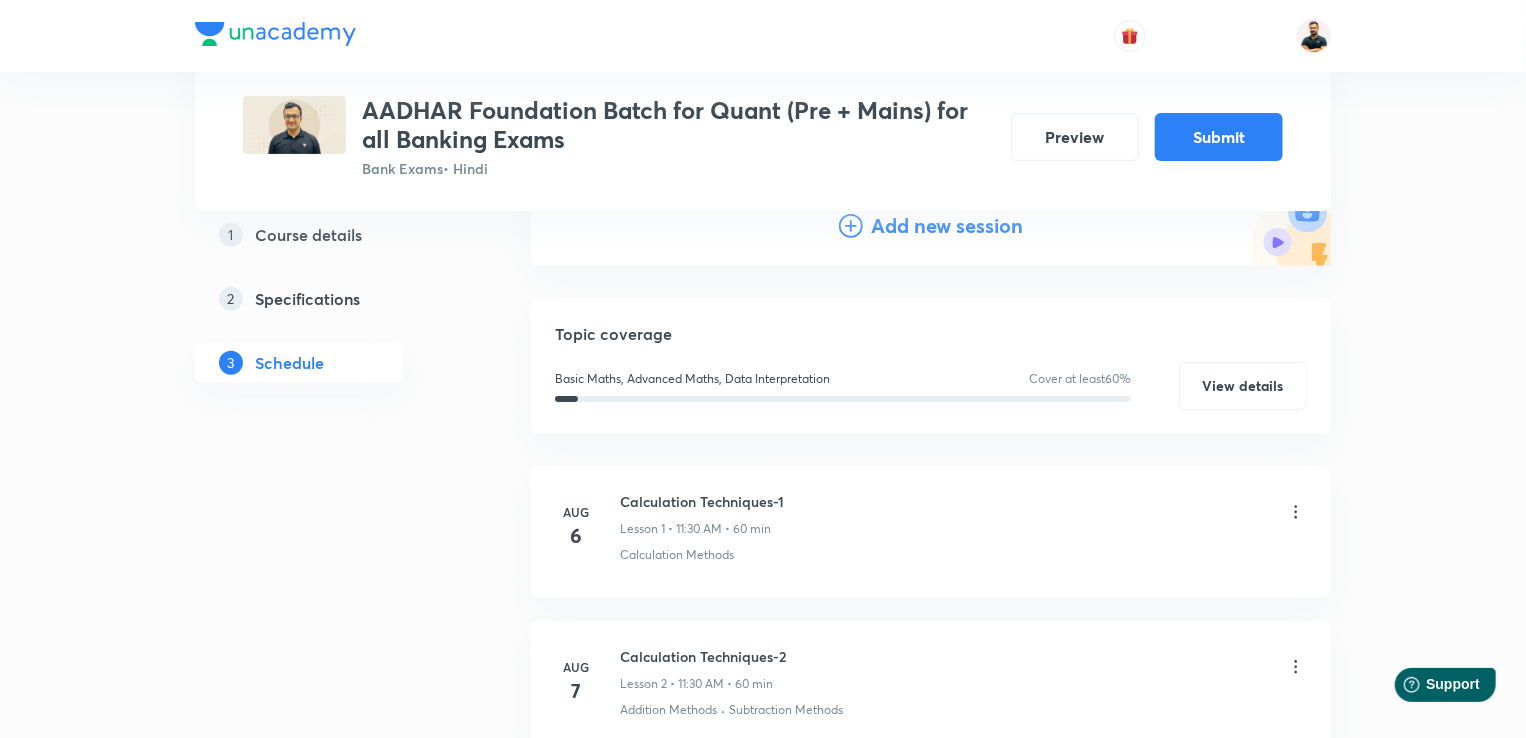 click on "Add new session" at bounding box center [947, 226] 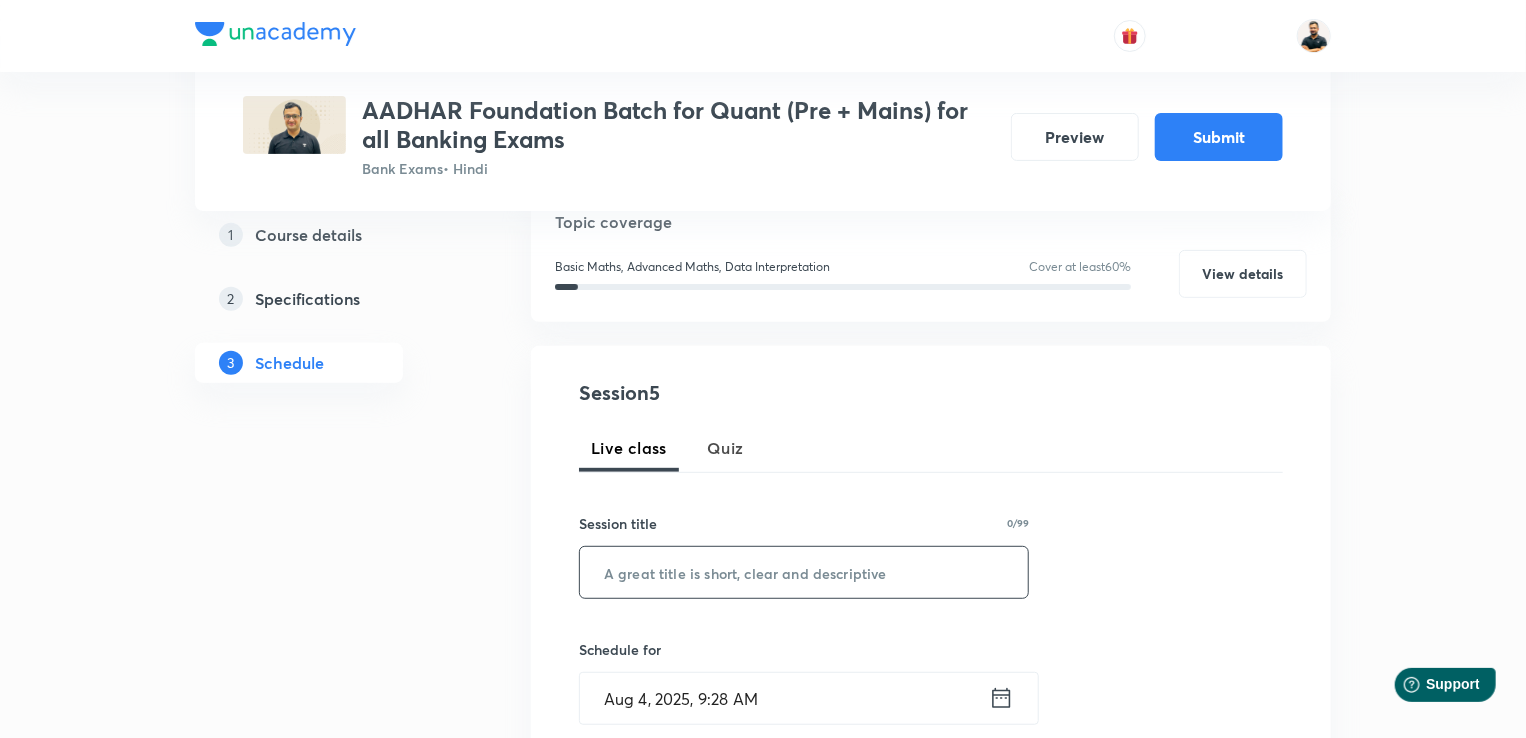 click at bounding box center [804, 572] 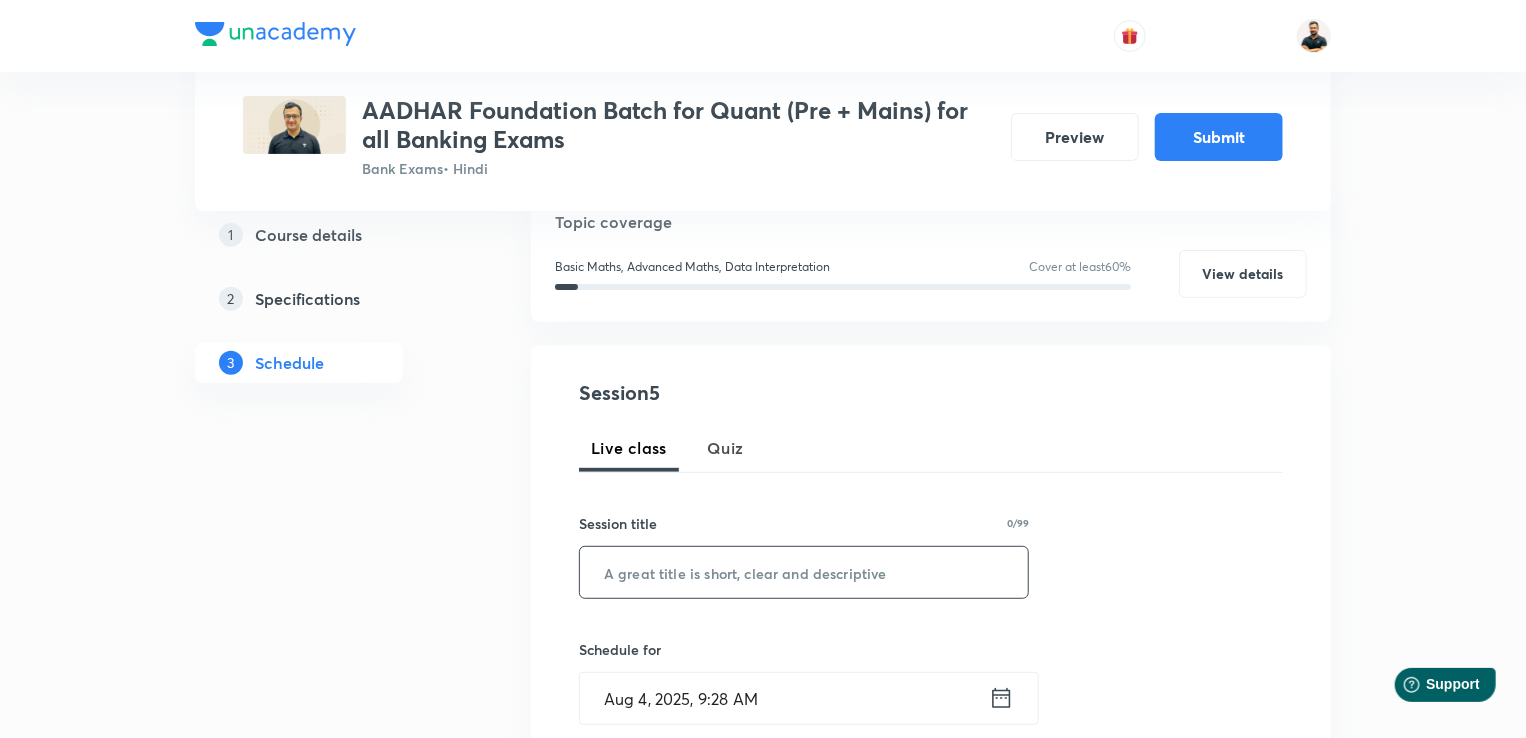 click at bounding box center (804, 572) 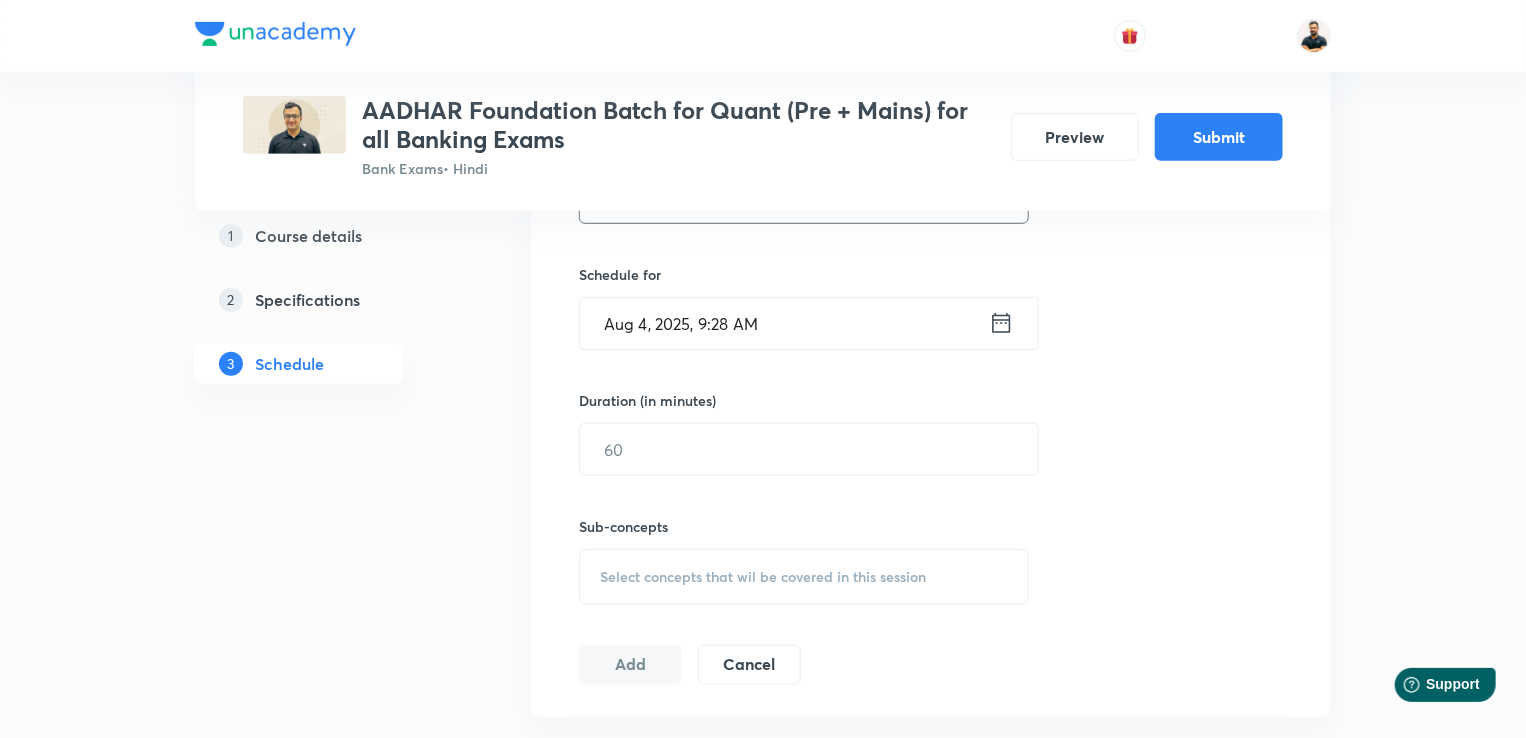 scroll, scrollTop: 635, scrollLeft: 0, axis: vertical 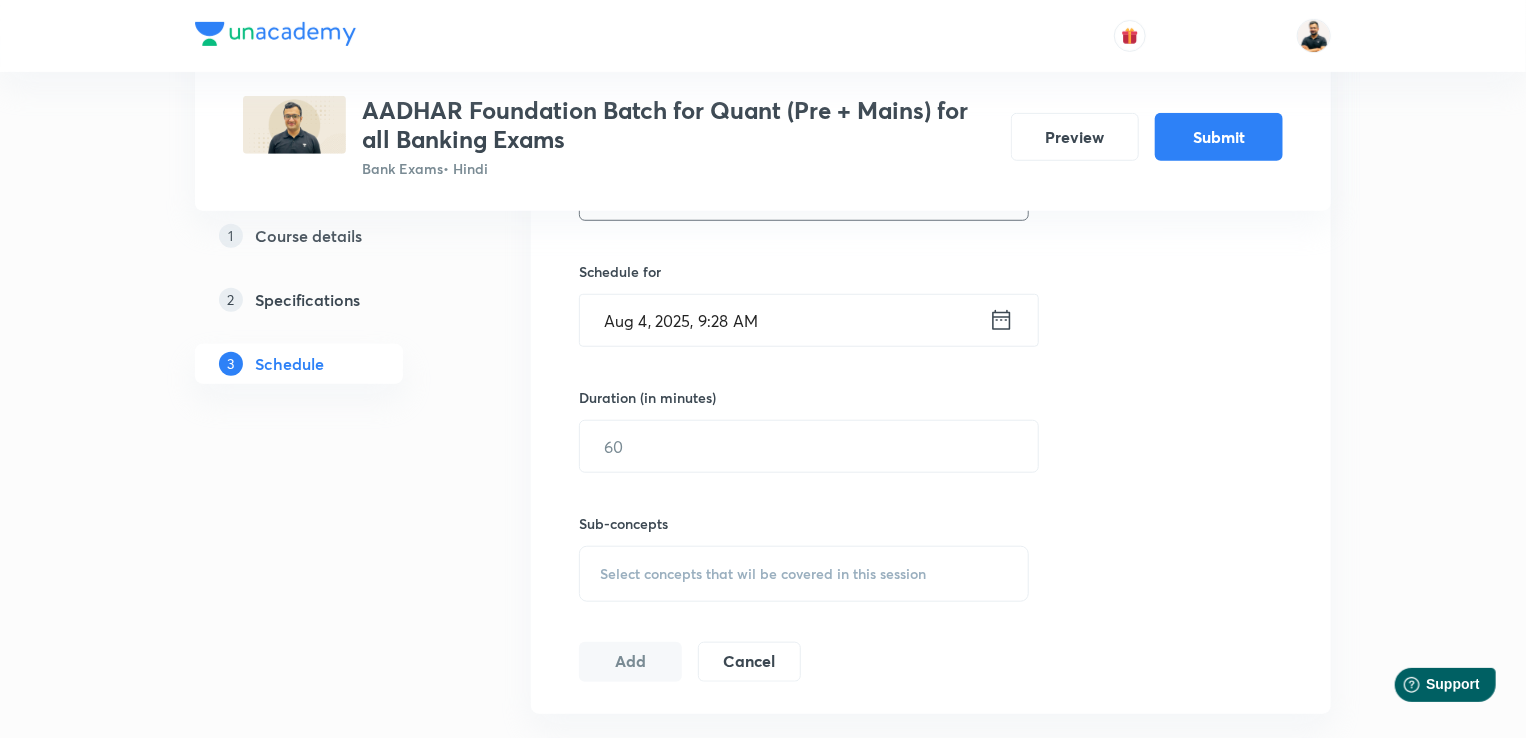 type on "Simplification & Approximation-2" 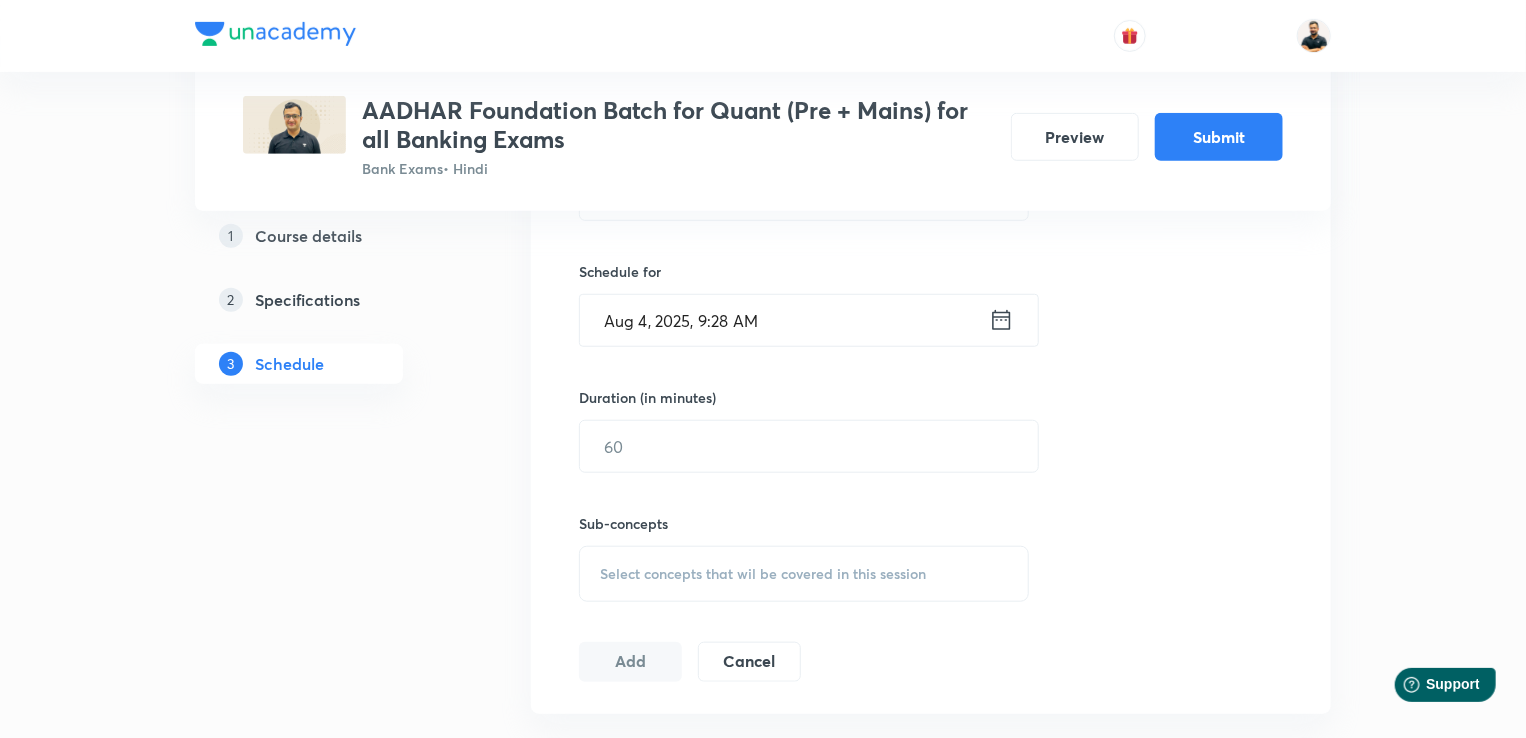 click 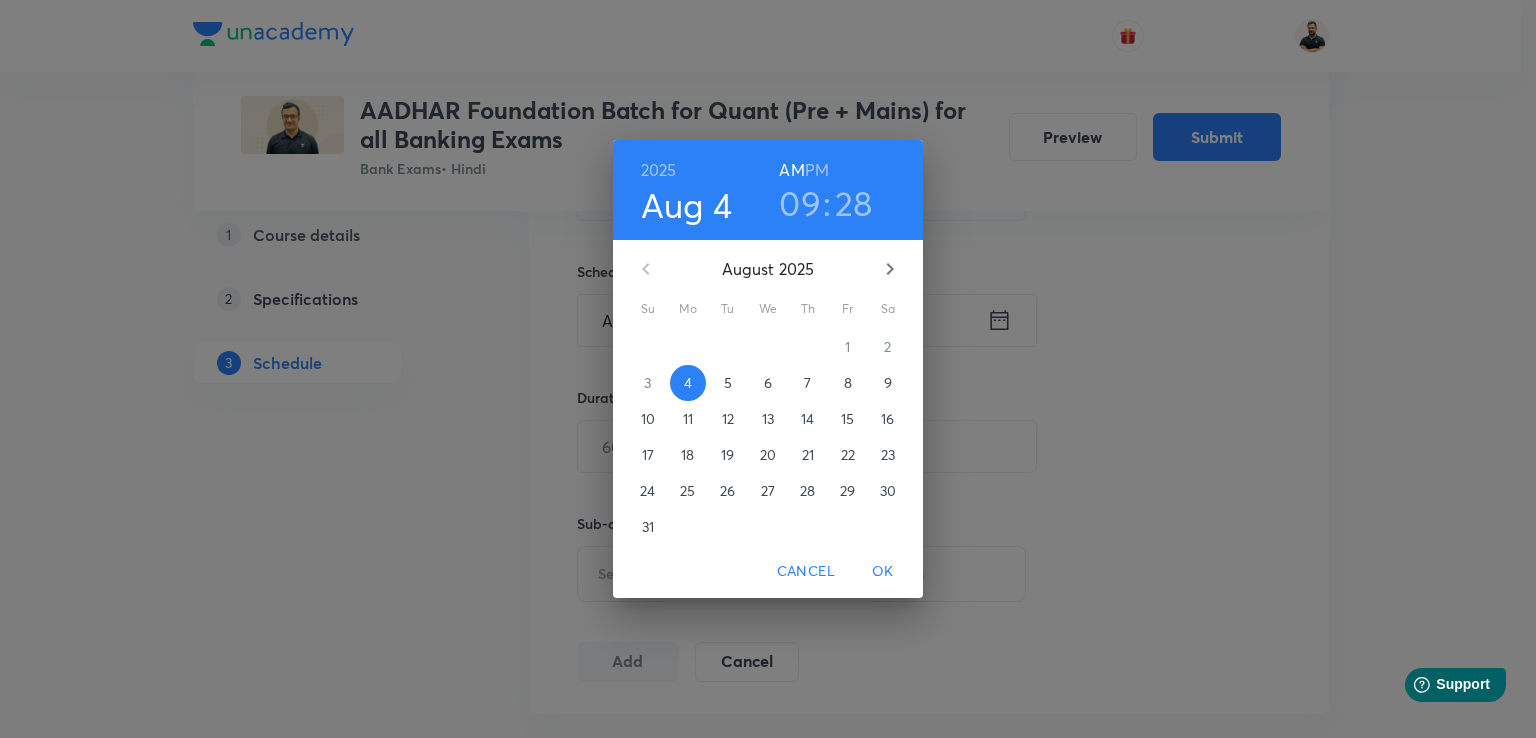 click on "11" at bounding box center (688, 419) 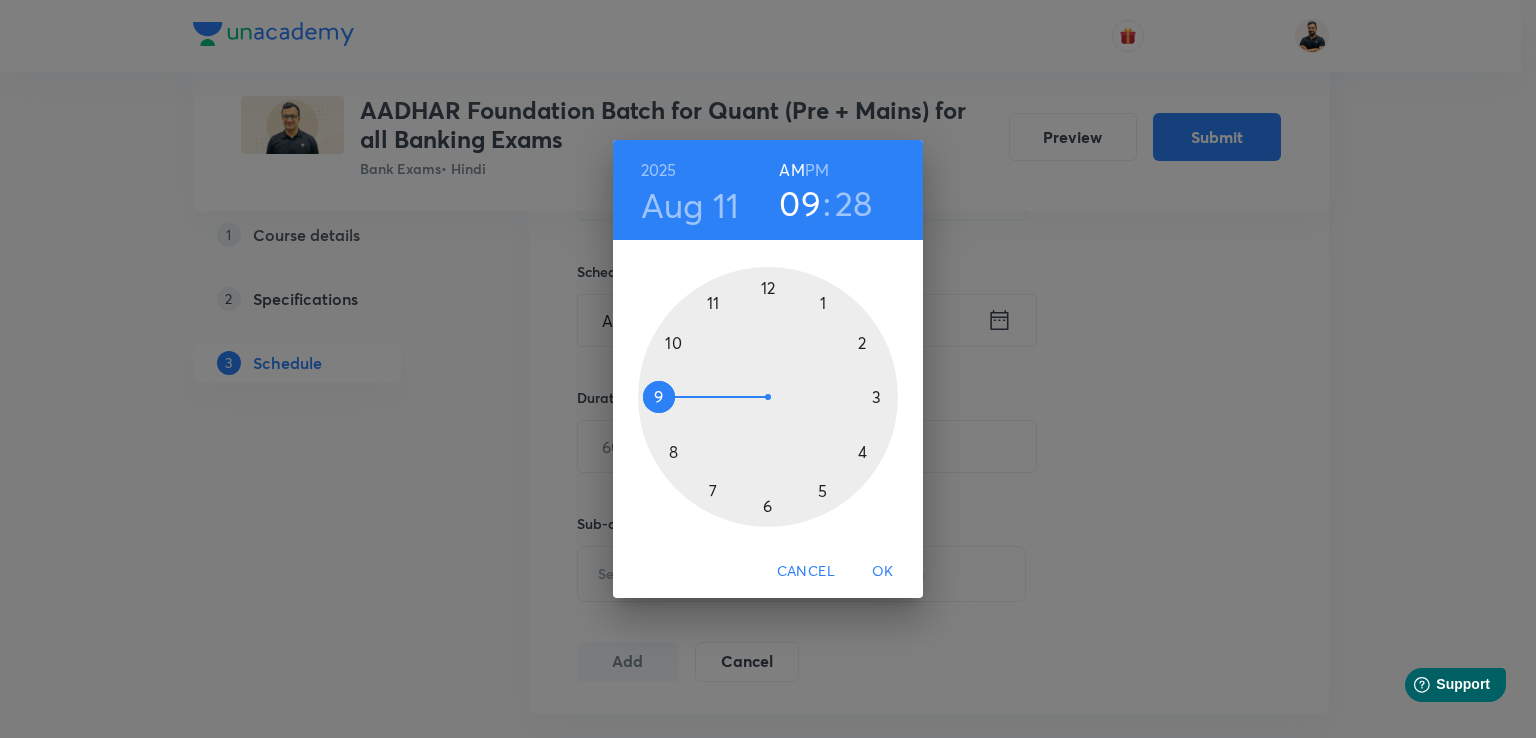 click on "Aug 11" at bounding box center [690, 205] 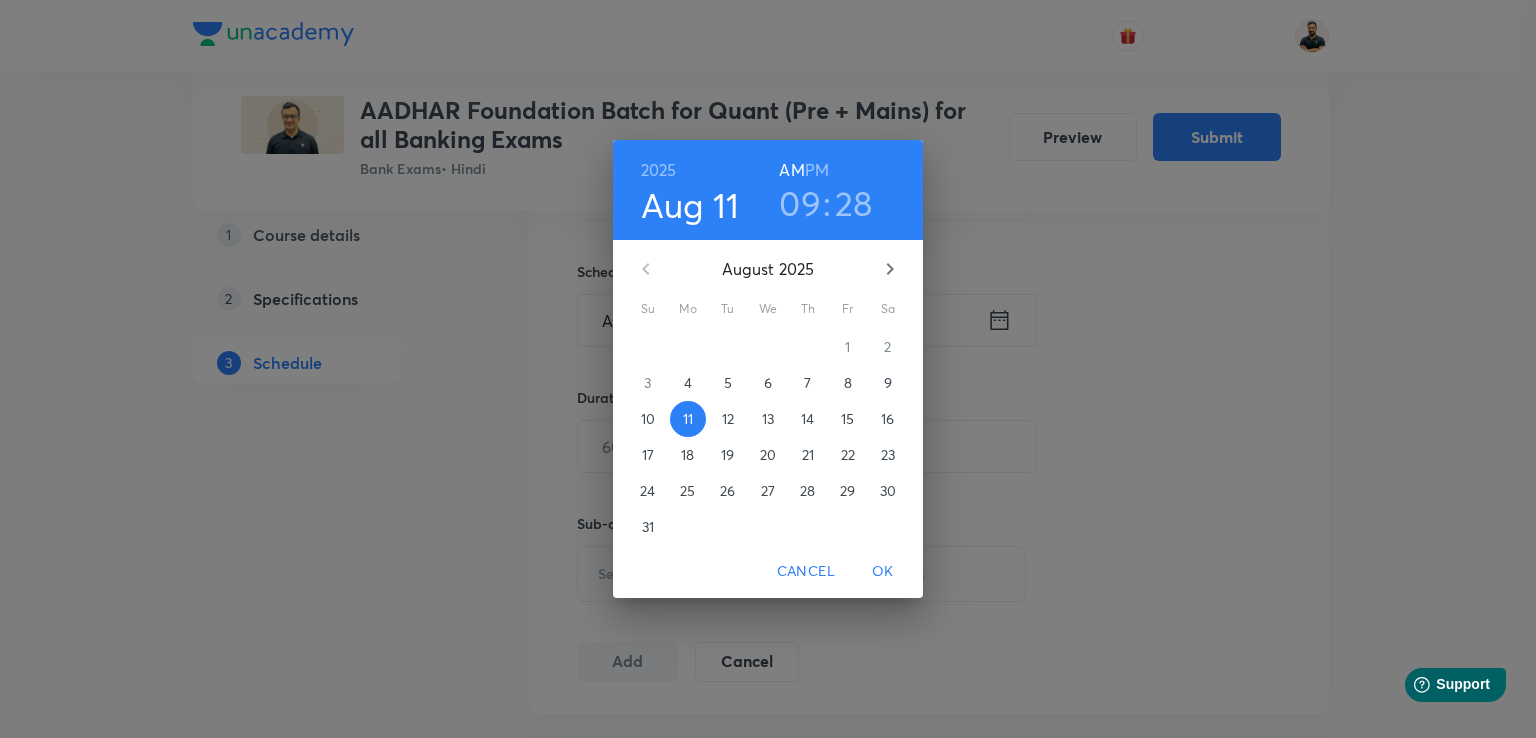 click on "12" at bounding box center [728, 419] 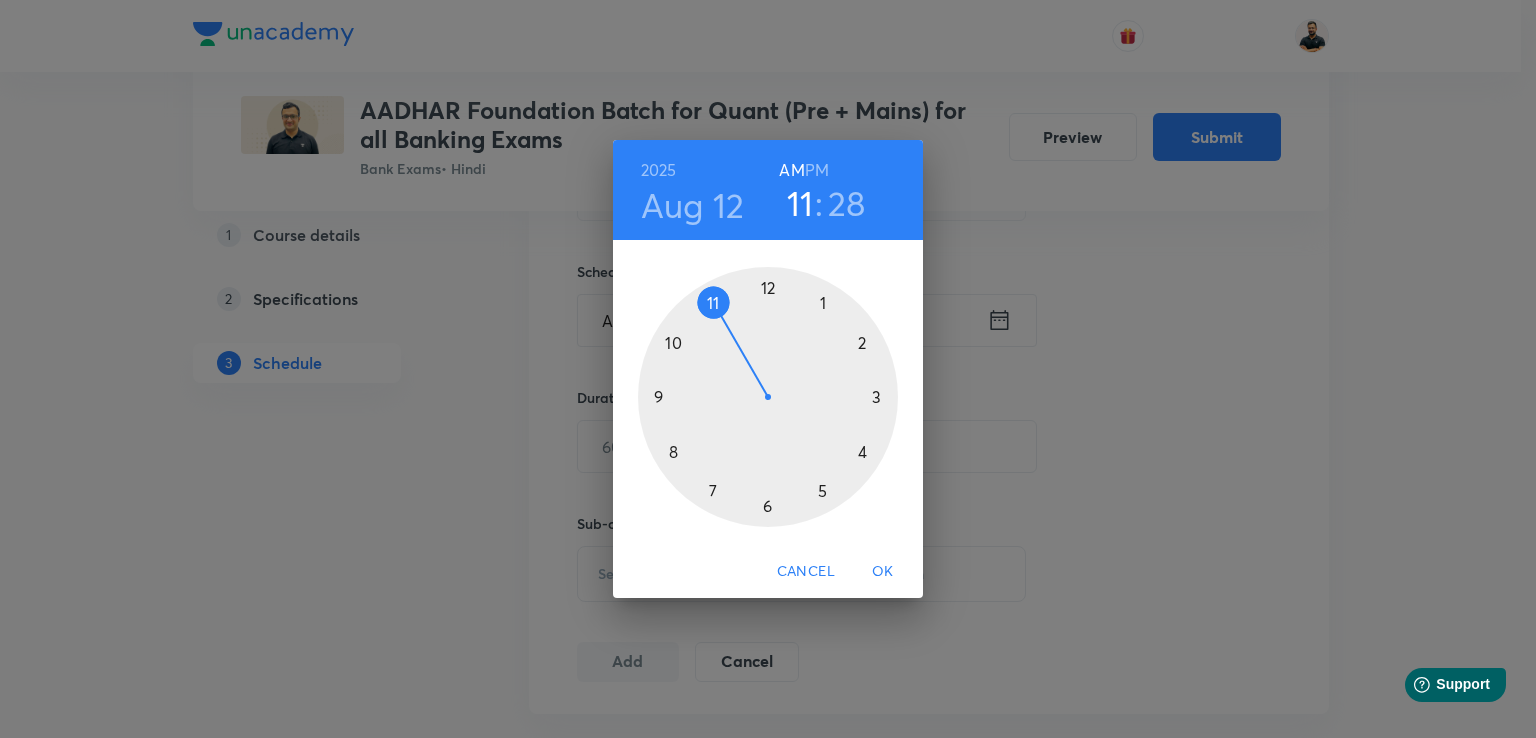 drag, startPoint x: 670, startPoint y: 394, endPoint x: 712, endPoint y: 321, distance: 84.21995 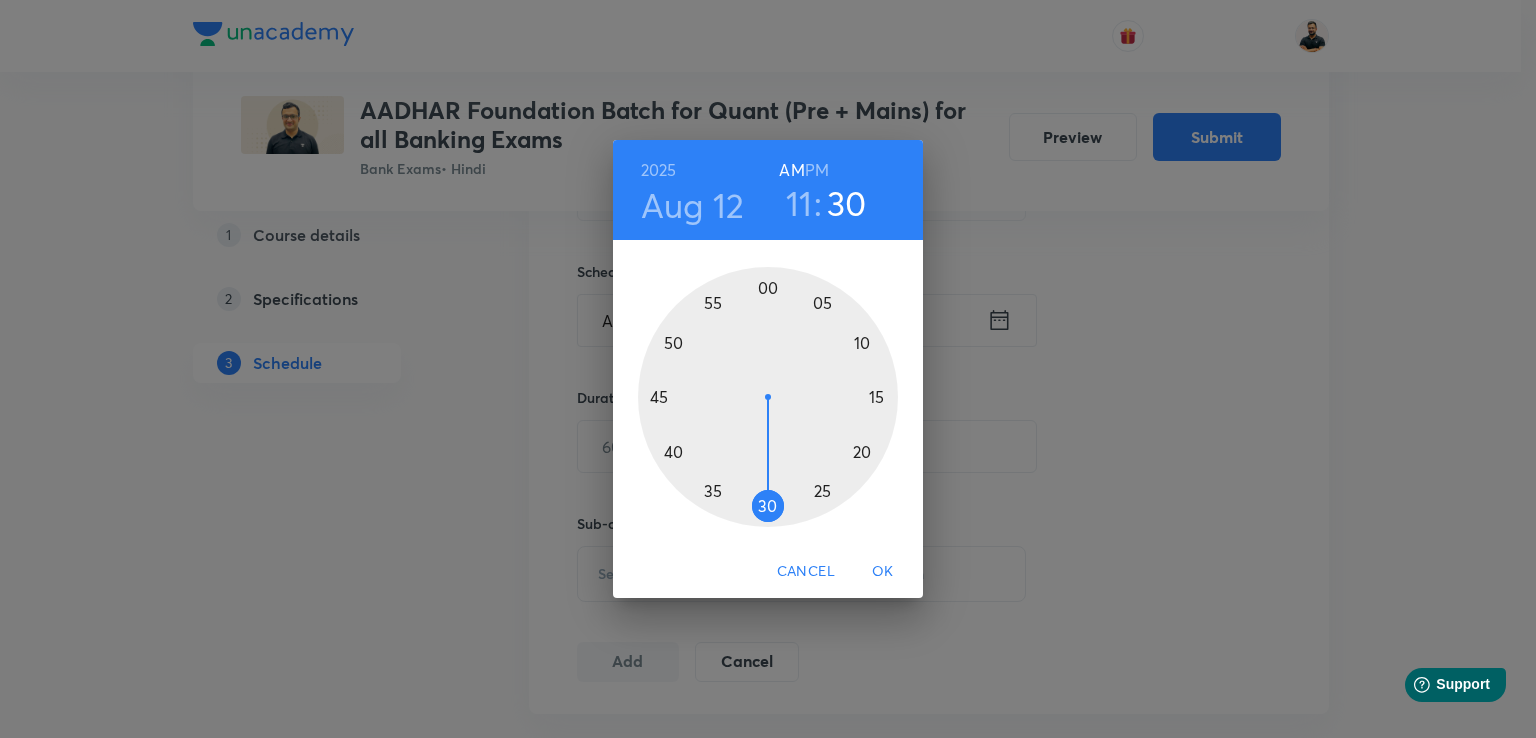 drag, startPoint x: 788, startPoint y: 497, endPoint x: 770, endPoint y: 503, distance: 18.973665 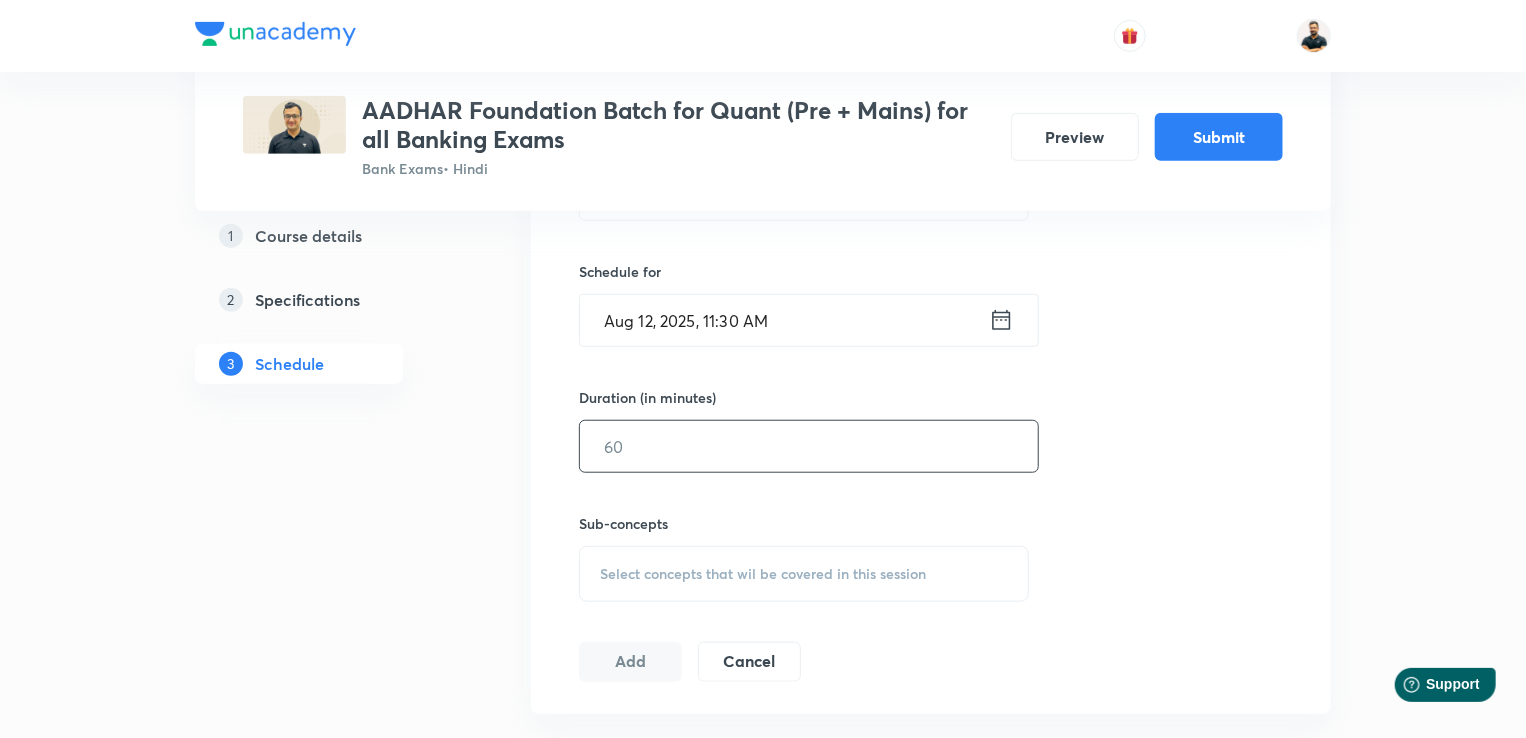 click at bounding box center (809, 446) 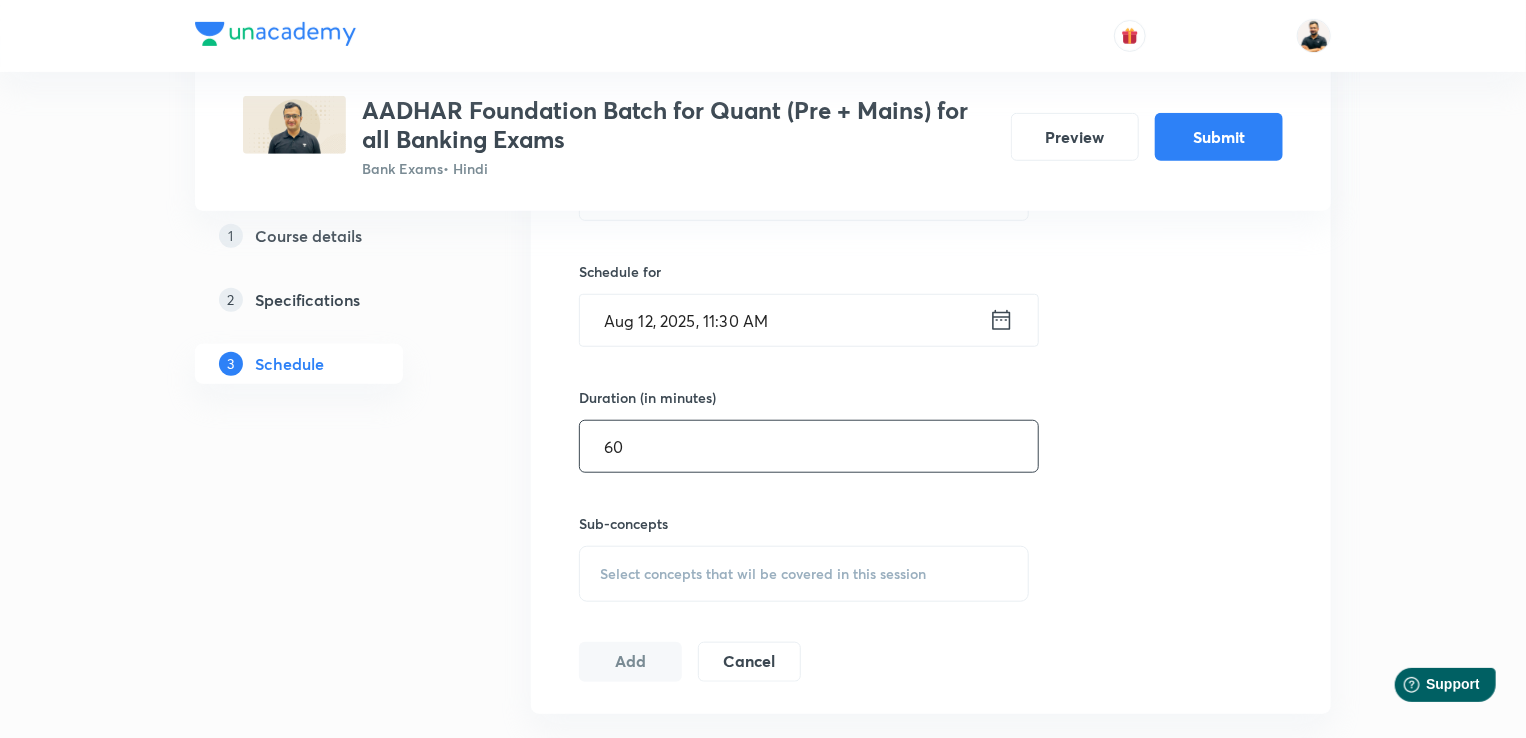 type on "60" 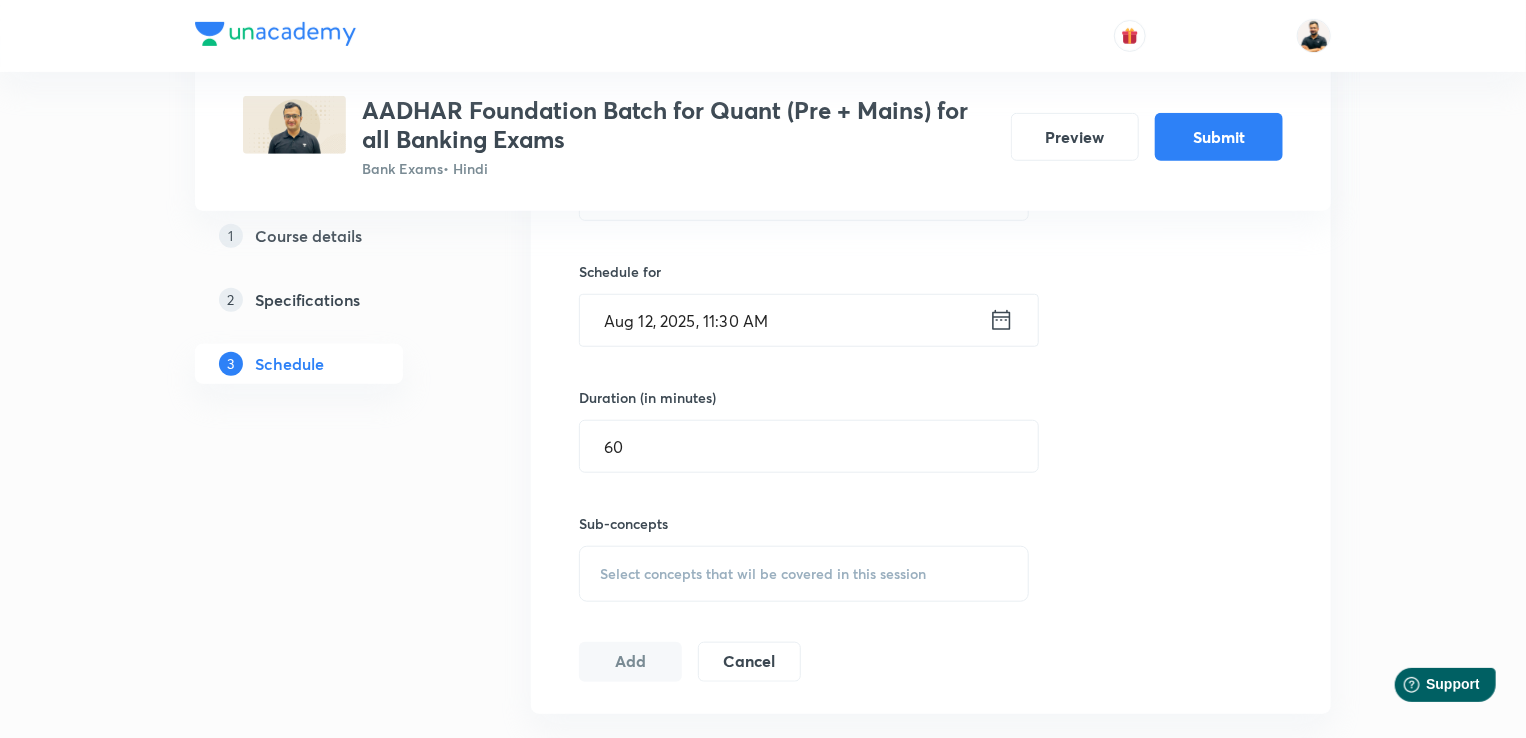 click on "Select concepts that wil be covered in this session" at bounding box center [804, 574] 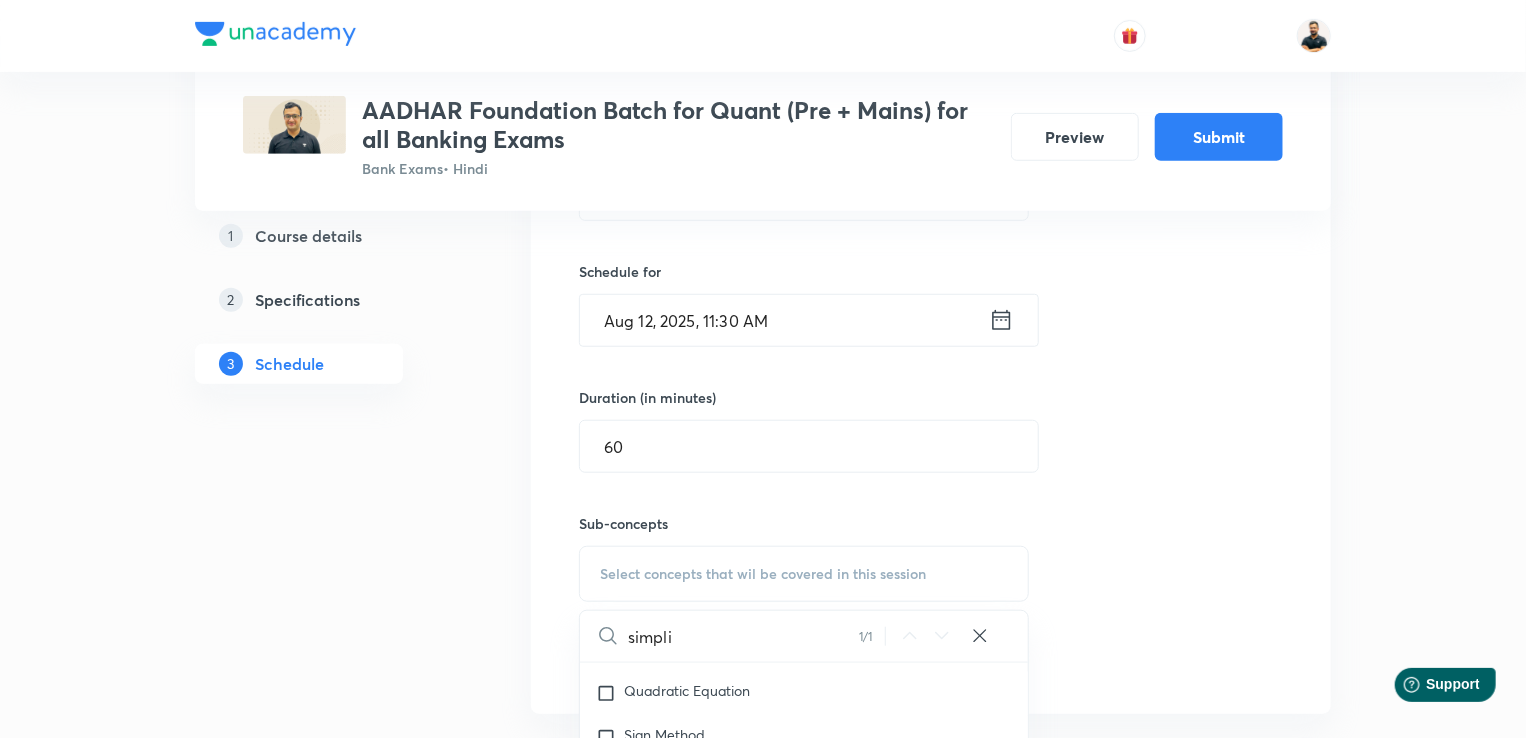 scroll, scrollTop: 6200, scrollLeft: 0, axis: vertical 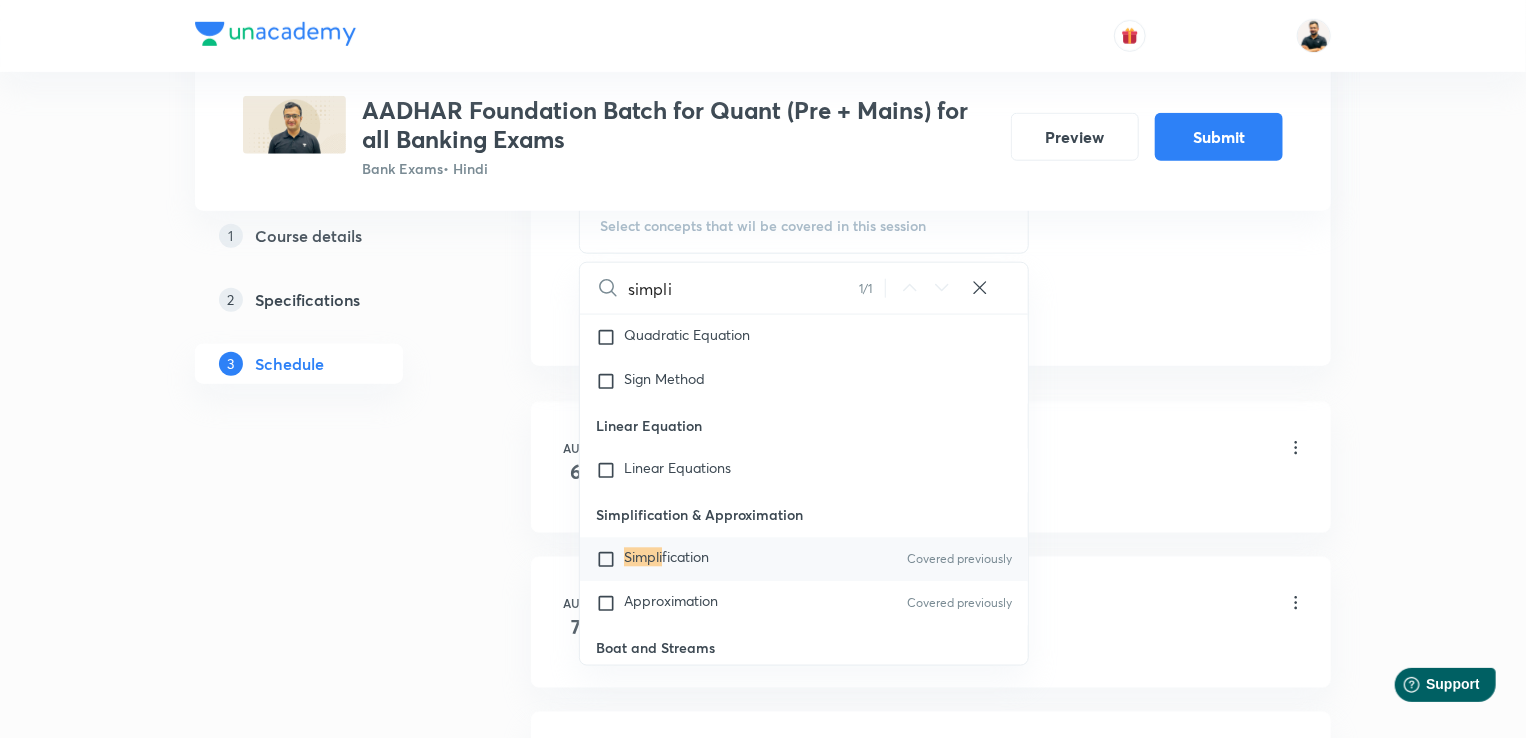 type on "simpli" 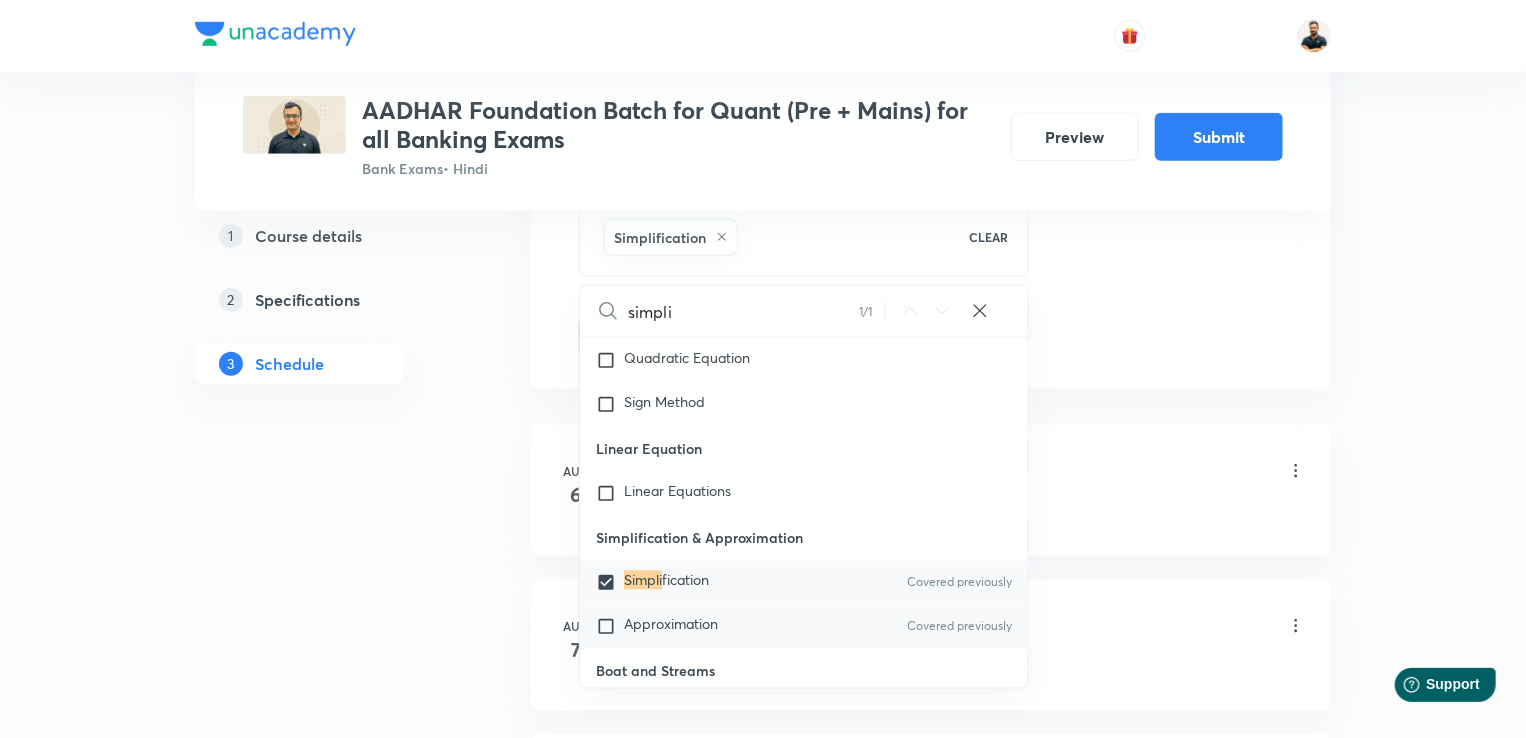 click at bounding box center (610, 627) 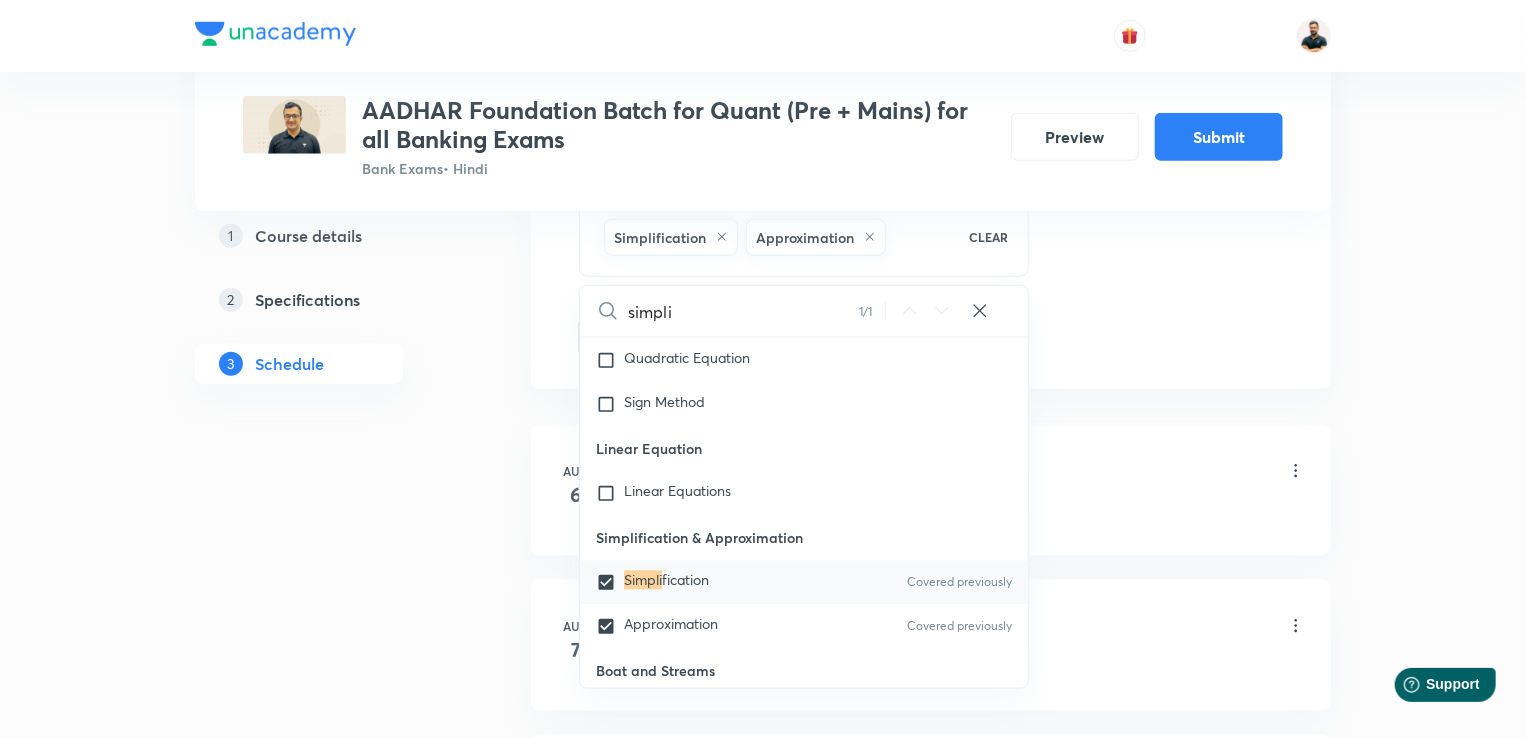 click on "Plus Courses AADHAR Foundation Batch for Quant (Pre + Mains) for all Banking Exams Bank Exams  • Hindi Preview Submit 1 Course details 2 Specifications 3 Schedule Schedule 4  classes Auto Schedule Sessions Topic coverage Basic Maths, Advanced Maths, Data Interpretation Cover at least  60 % View details Session  5 Live class Quiz Session title 32/99 Simplification & Approximation-2 ​ Schedule for Aug 12, 2025, 11:30 AM ​ Duration (in minutes) 60 ​ Sub-concepts Simplification Approximation CLEAR simpli 1 / 1 ​ Number Systems Face Value and Place Value of a Digit in a Numeral Various Types of Number Test for a Number to Be Prime Remainder Theorem Unit Place's Digit Tests of Divisibility Factorial of a Number Modulus of a Number Greatest Integral Value Multiplication by Distributive Law Multiplication of a Number by 5ⁿ Division Algorithm or Euclidean Algorithm To Find the Highest Power of a Prime Number P in N! Square Root Covered previously Cube Root Covered previously Least Common Multiple (L.C.M) 6" at bounding box center (763, 113) 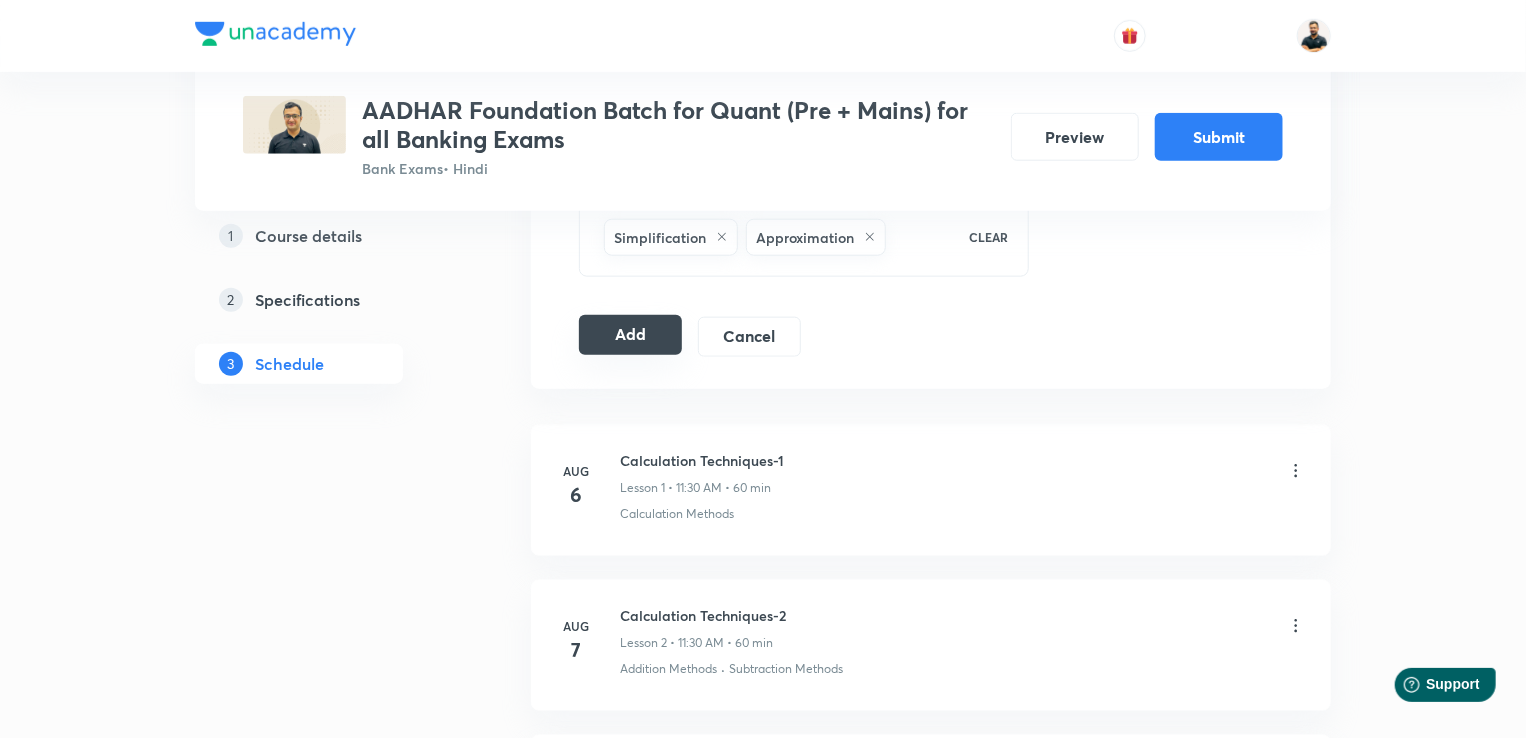 click on "Add" at bounding box center (630, 335) 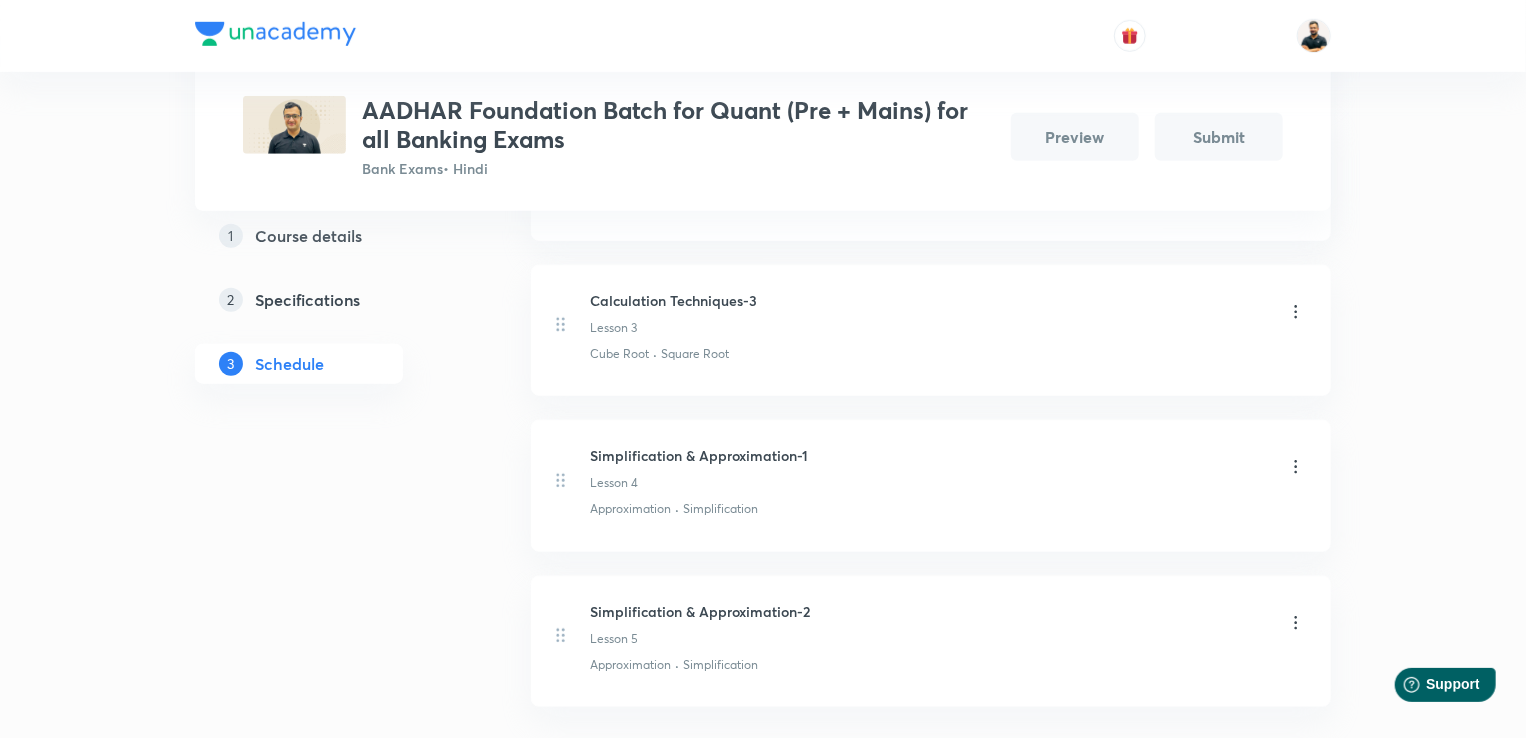 scroll, scrollTop: 123, scrollLeft: 0, axis: vertical 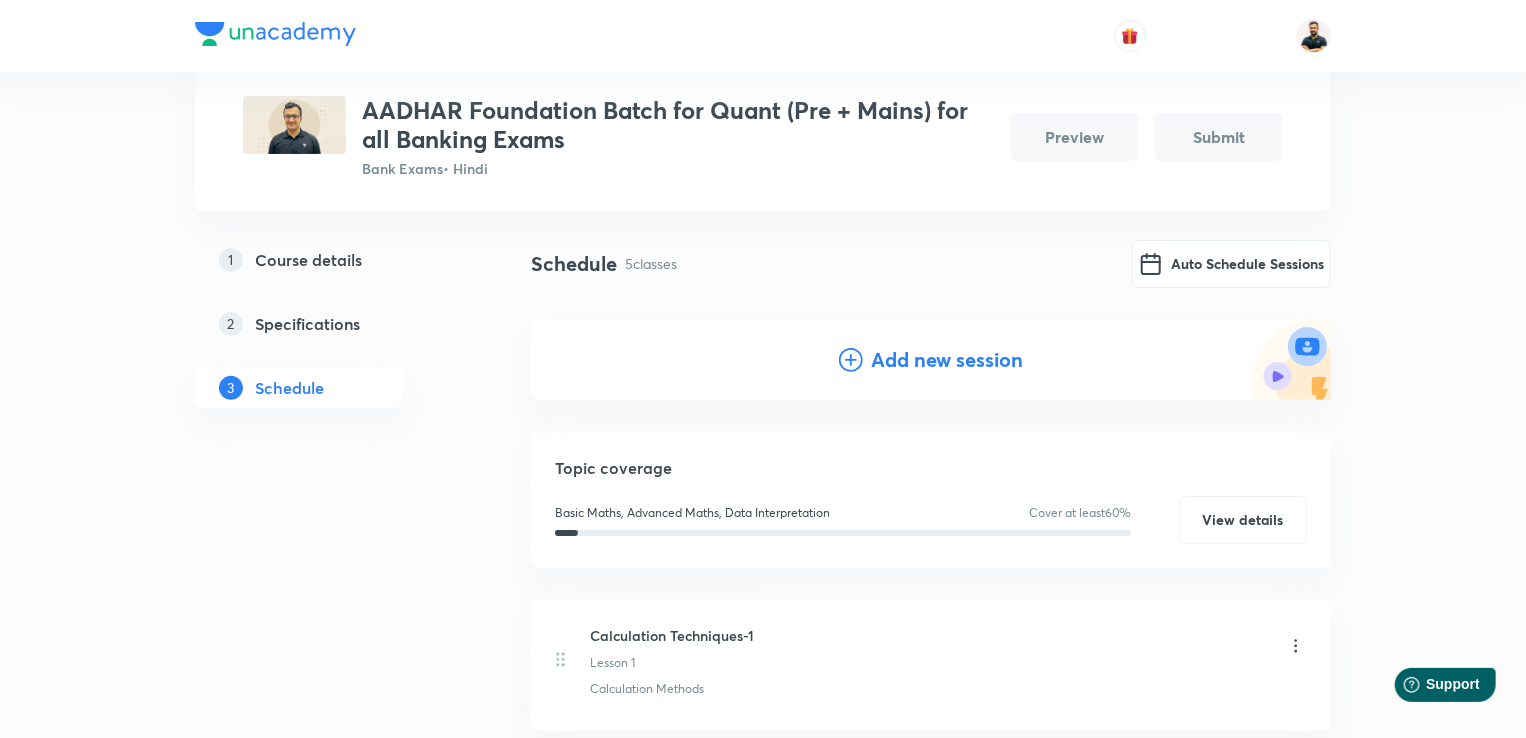click on "Add new session" at bounding box center (947, 360) 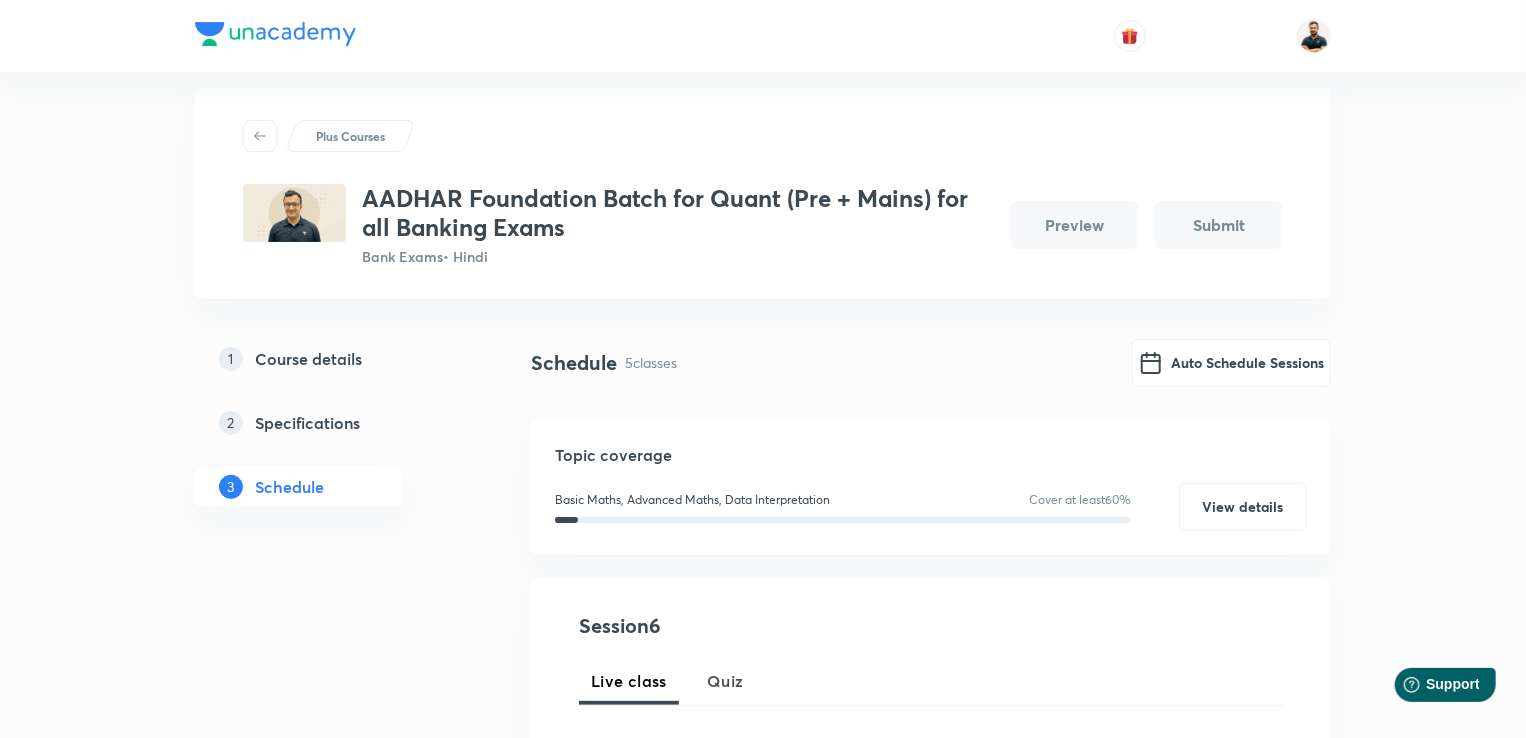 scroll, scrollTop: 0, scrollLeft: 0, axis: both 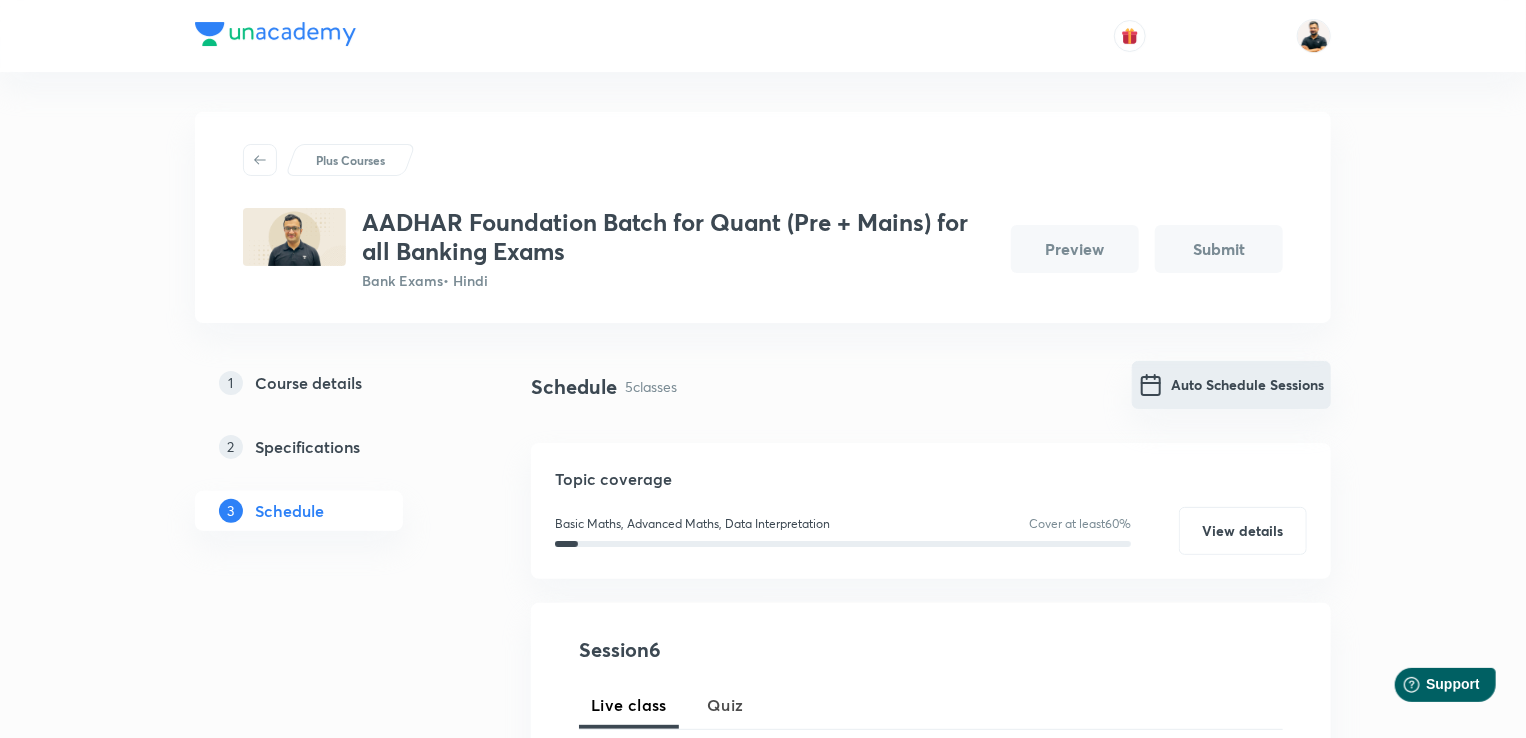 click on "Auto Schedule Sessions" at bounding box center [1231, 385] 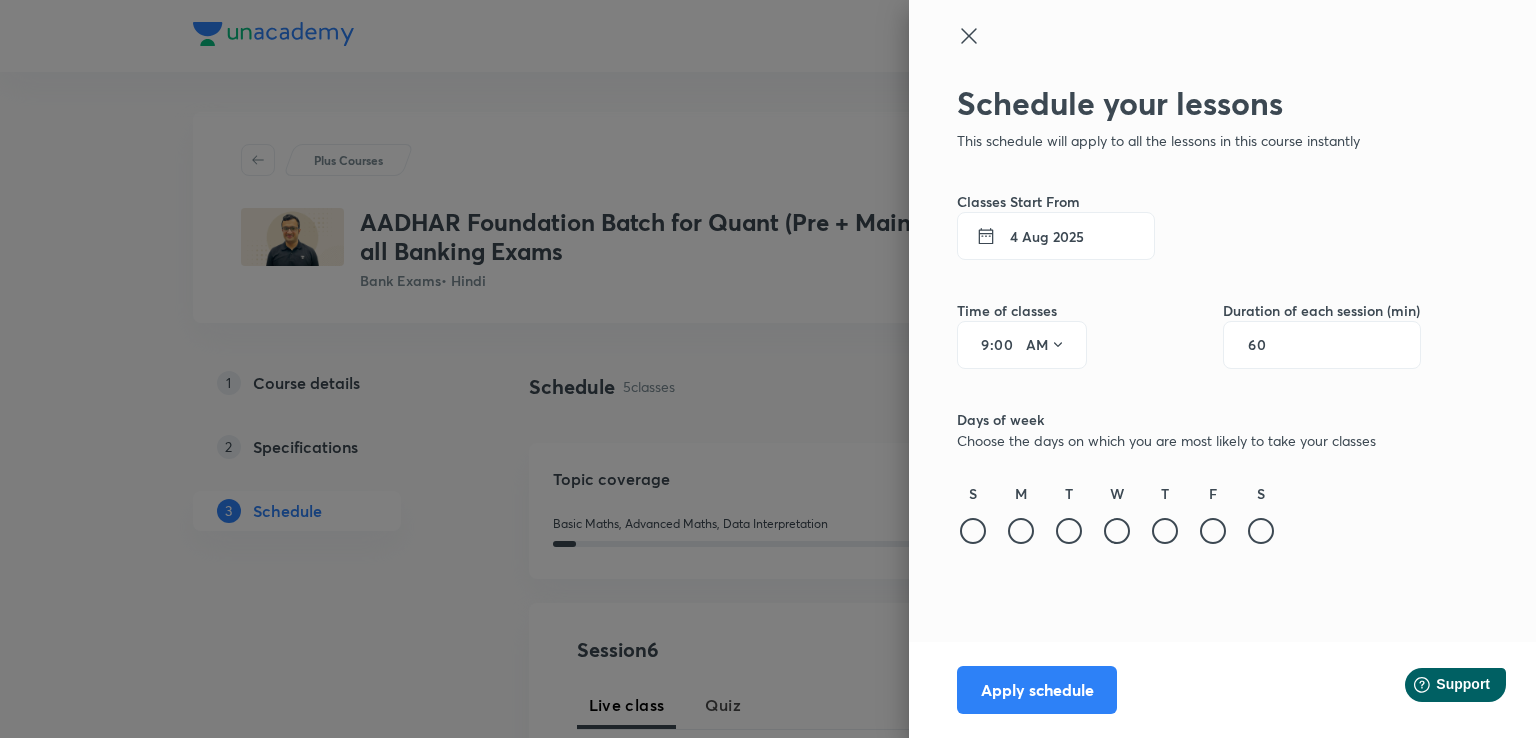 click on "4 Aug 2025" at bounding box center (1056, 236) 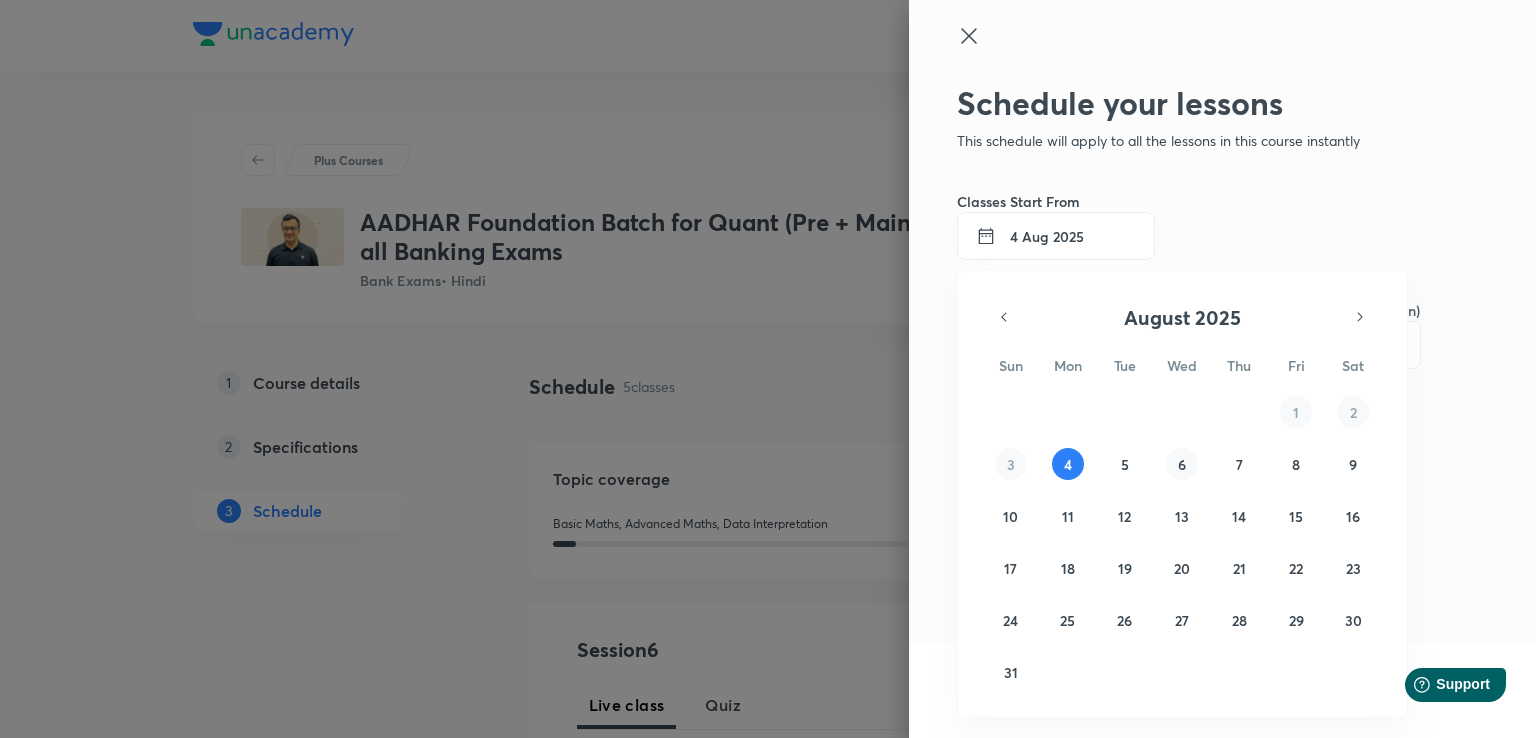 click on "6" at bounding box center [1182, 464] 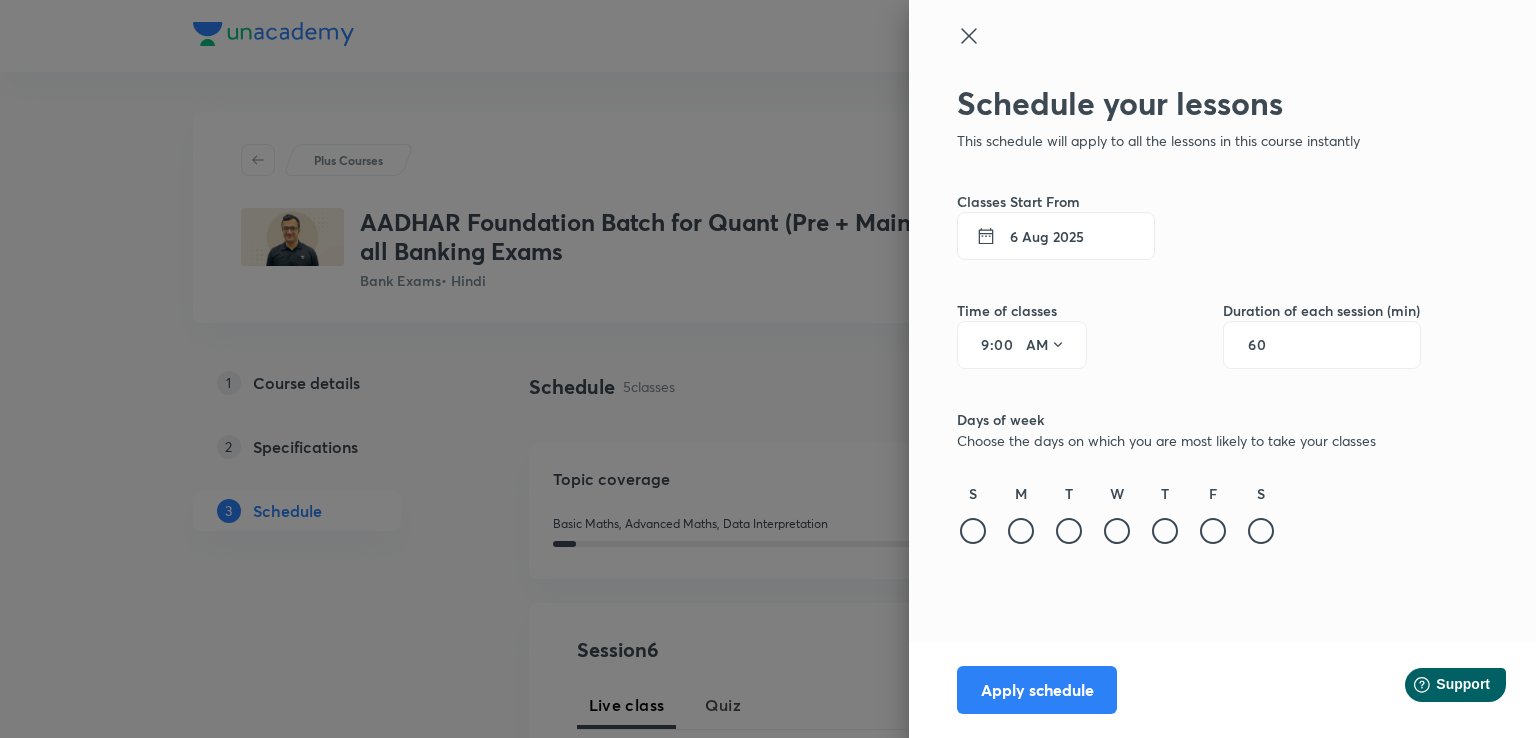 click on "9   : 00 AM" at bounding box center [1022, 345] 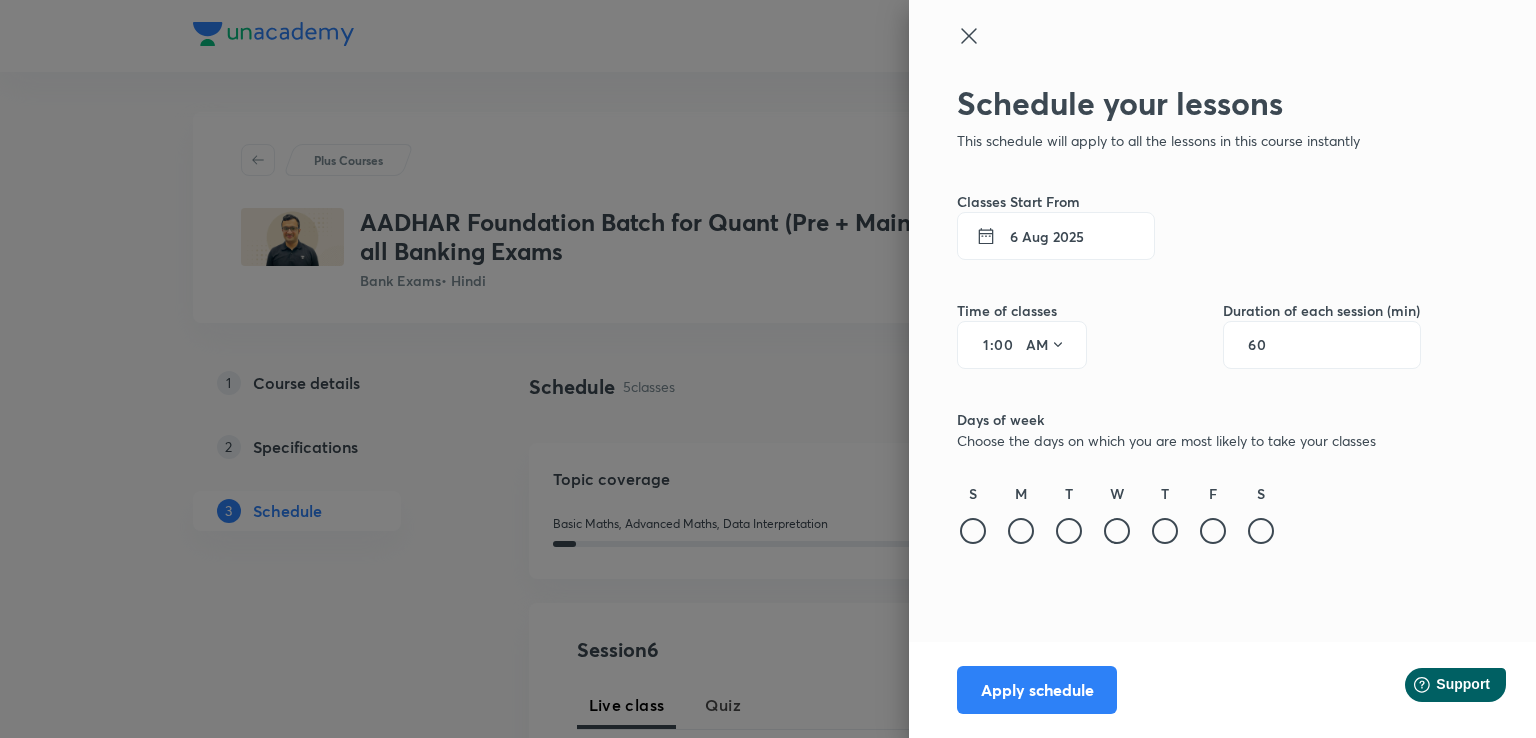 type on "11" 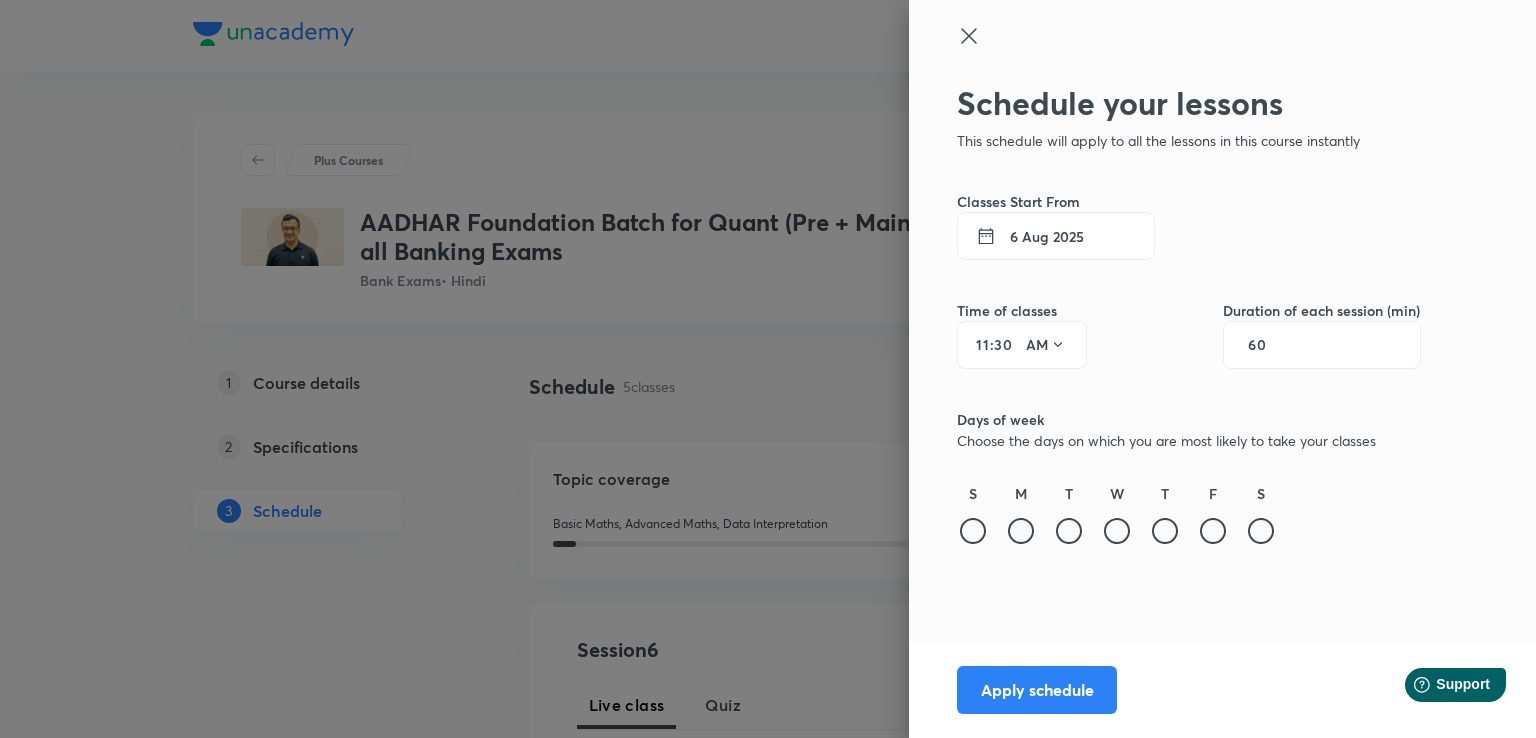 type on "30" 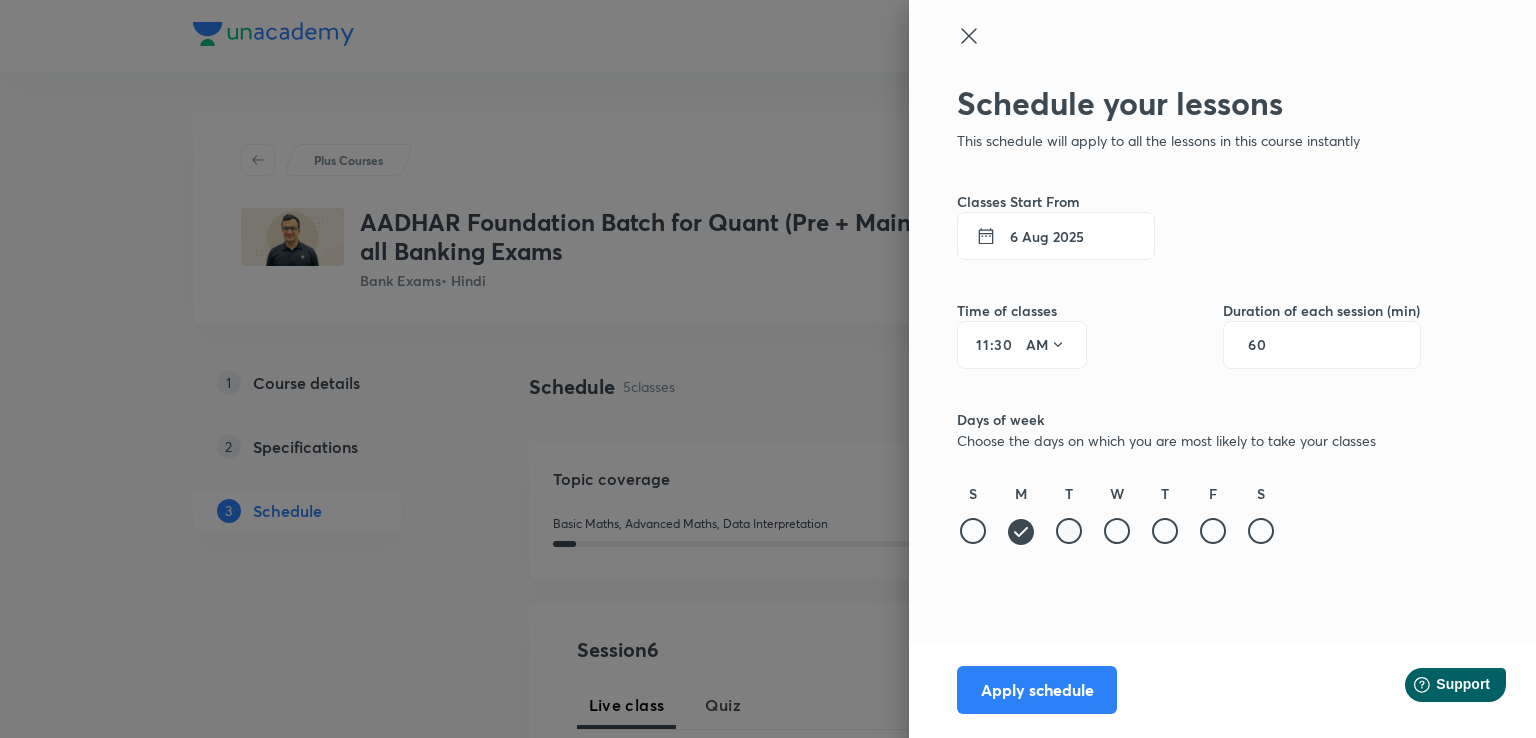 click at bounding box center [1069, 531] 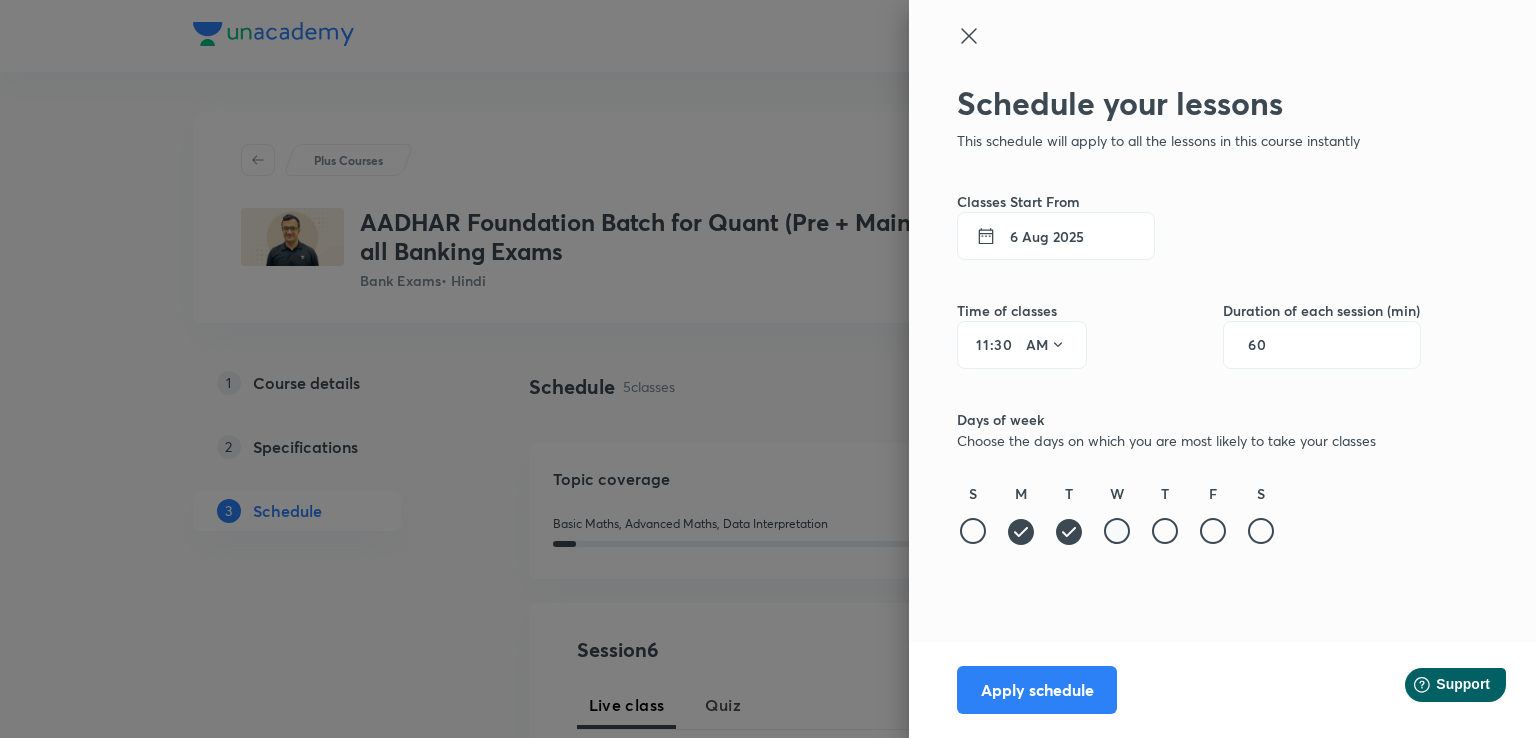click at bounding box center [1117, 531] 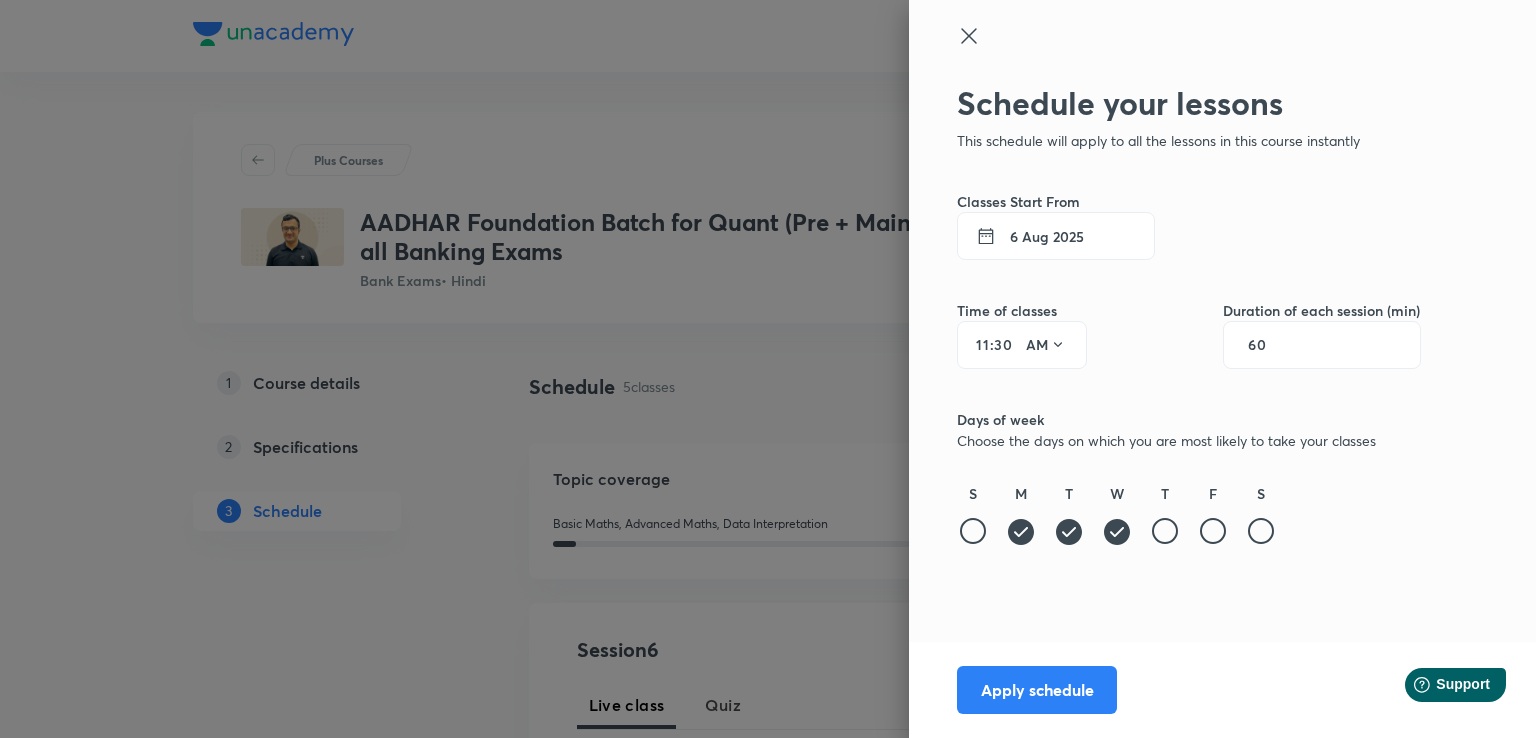 click on "T" at bounding box center [1165, 515] 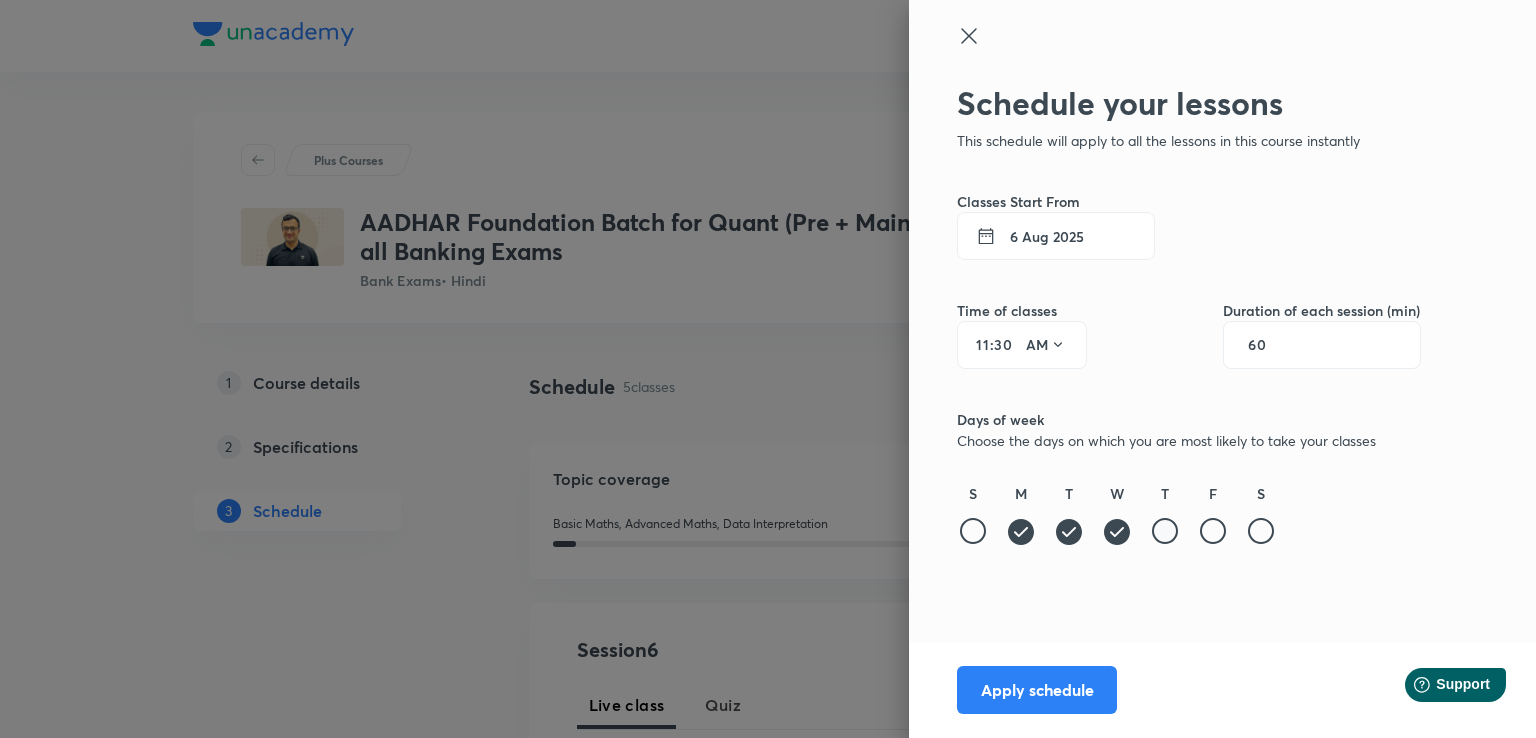 click at bounding box center (1165, 531) 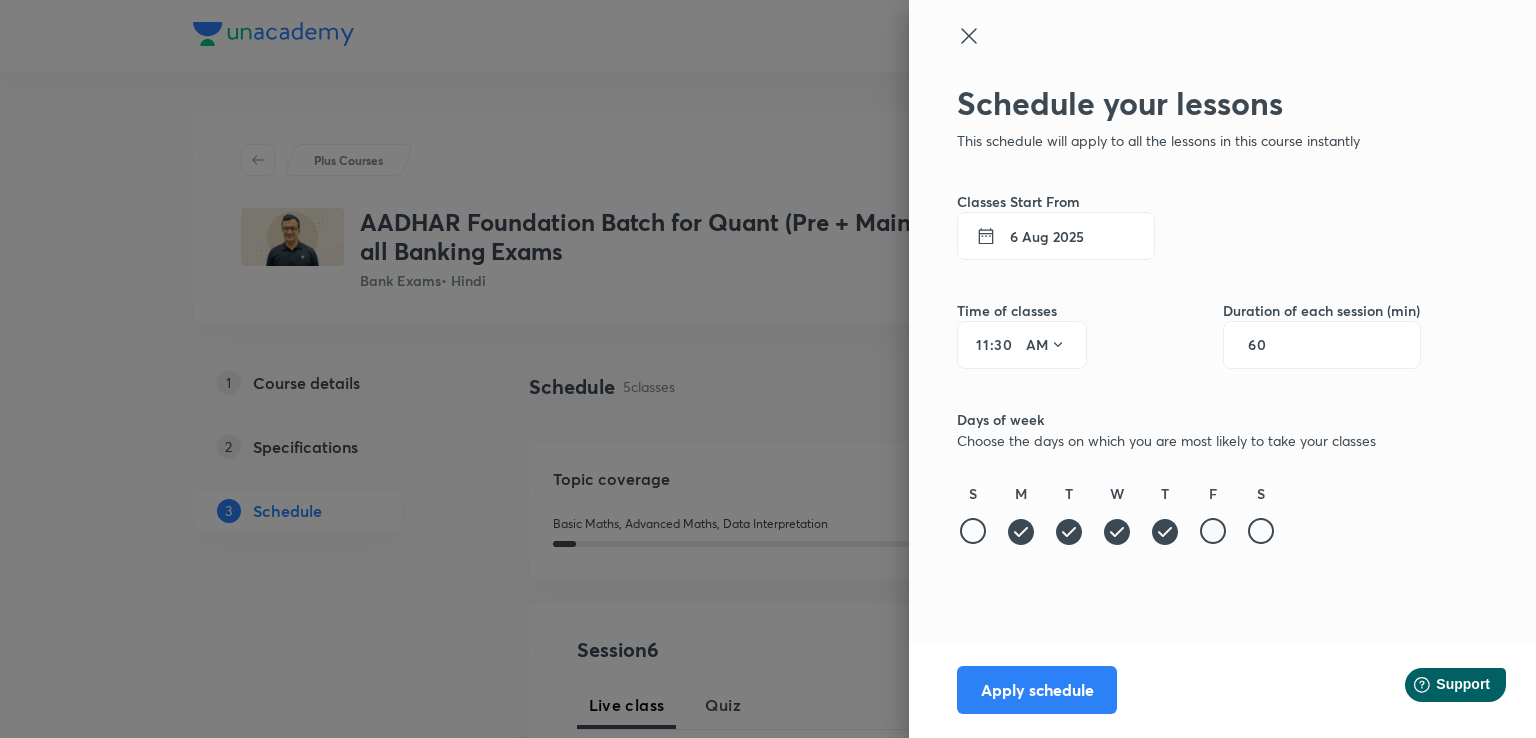 click at bounding box center (1213, 531) 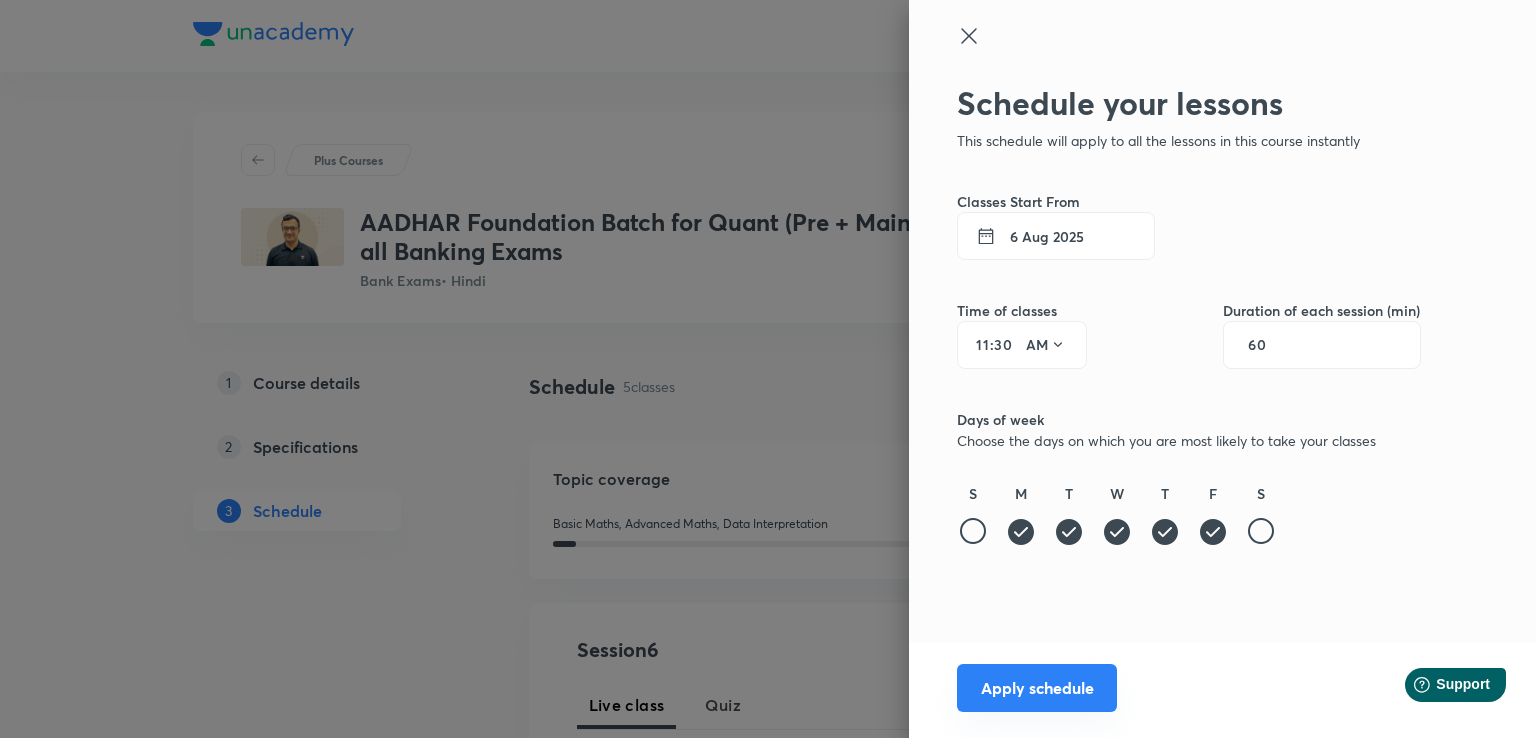 click on "Apply schedule" at bounding box center [1037, 688] 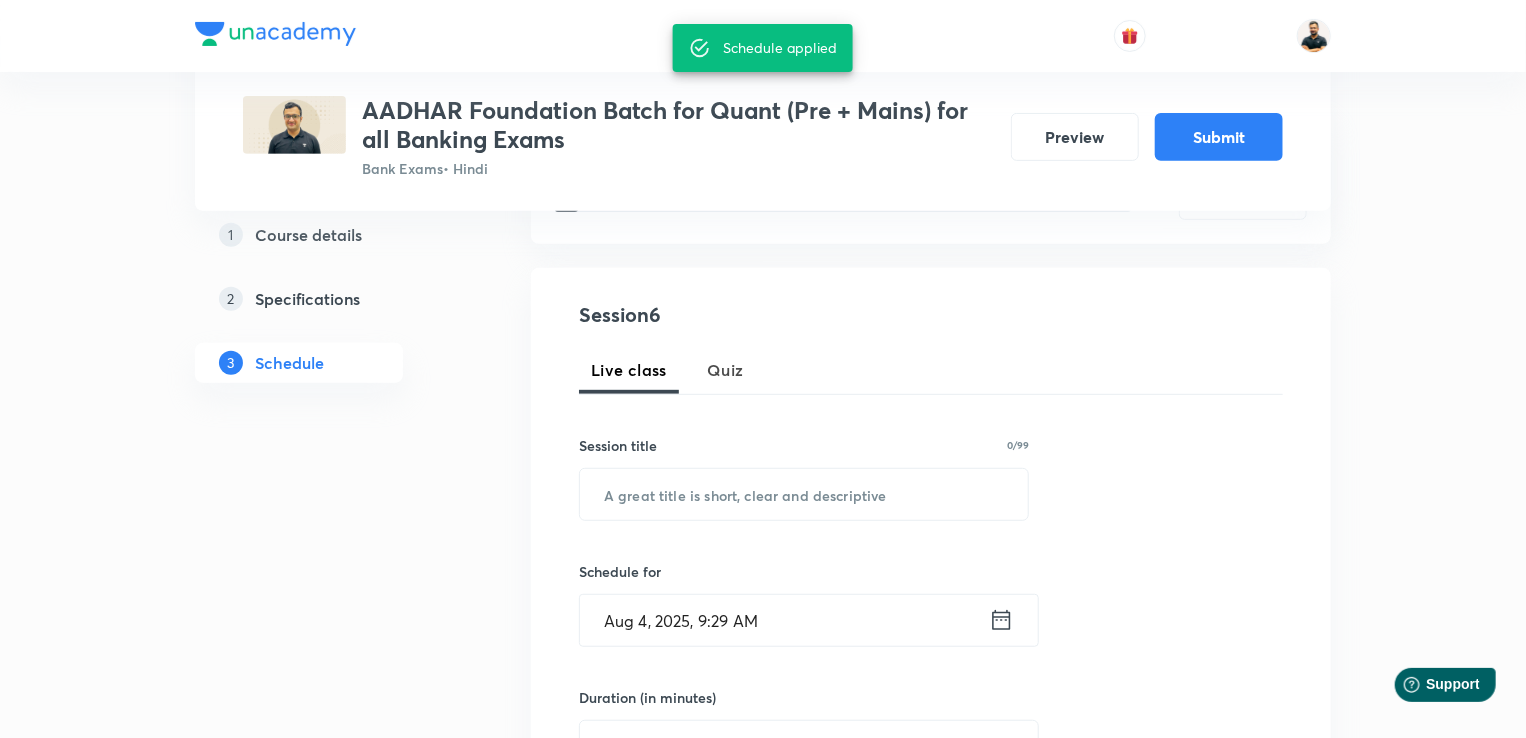 scroll, scrollTop: 327, scrollLeft: 0, axis: vertical 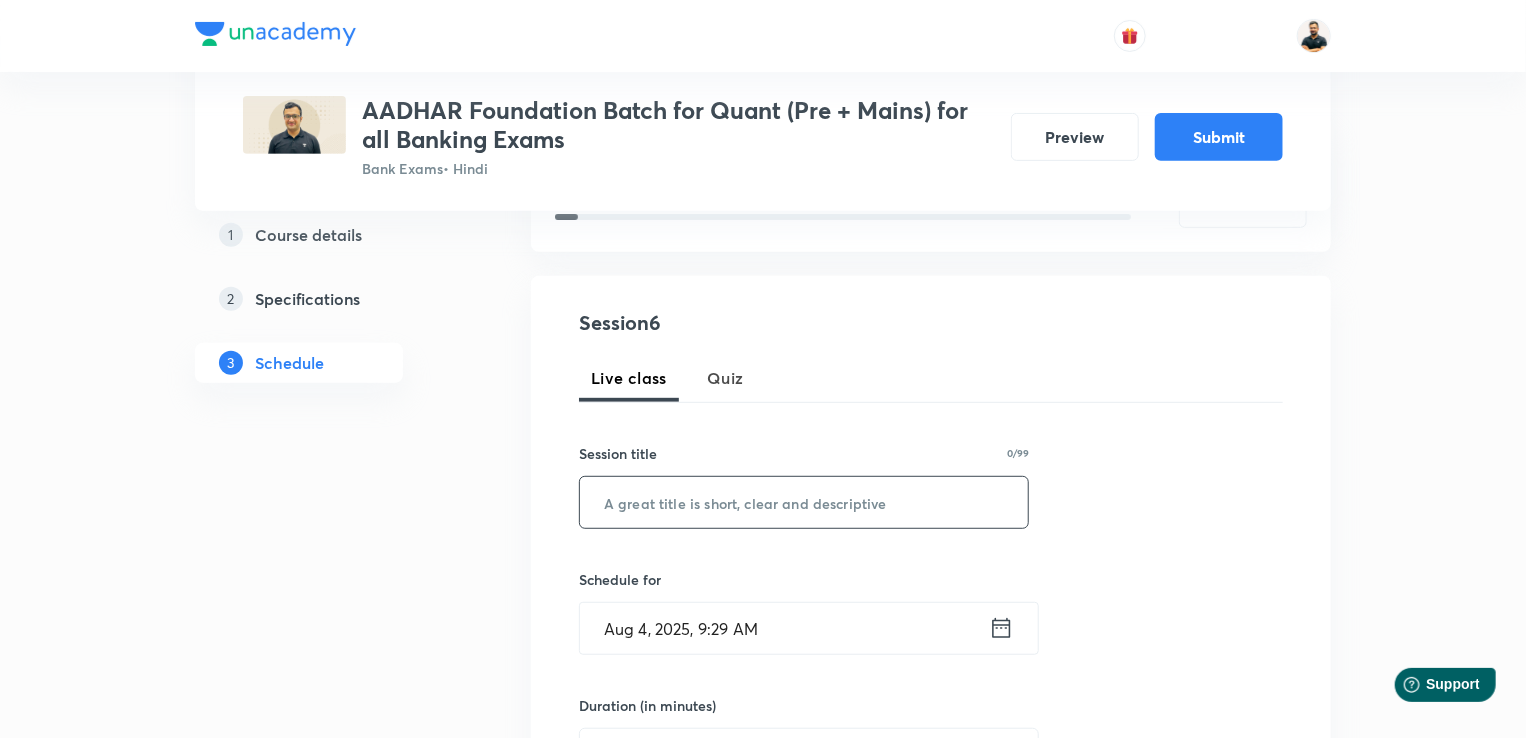 click at bounding box center (804, 502) 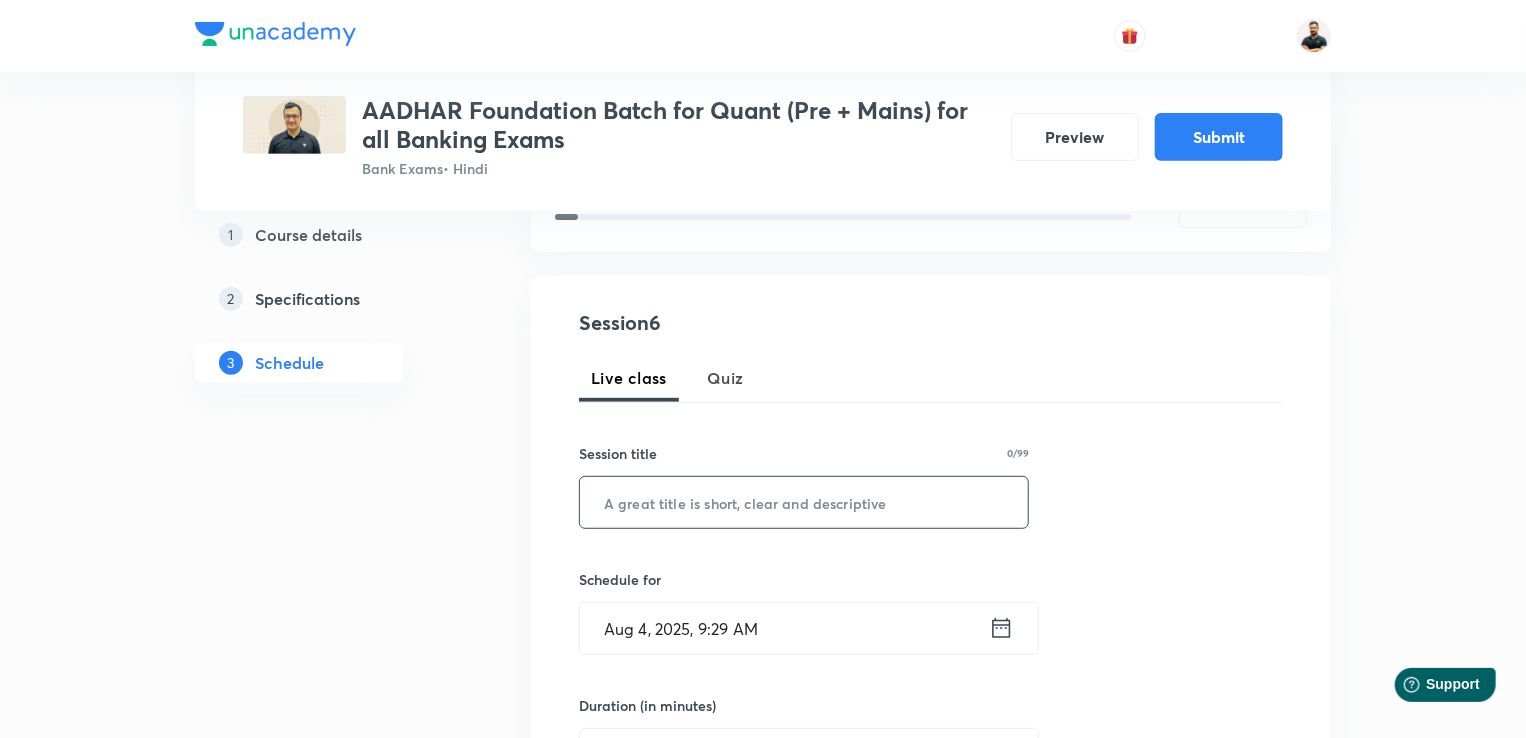 paste on "Missing Number Series" 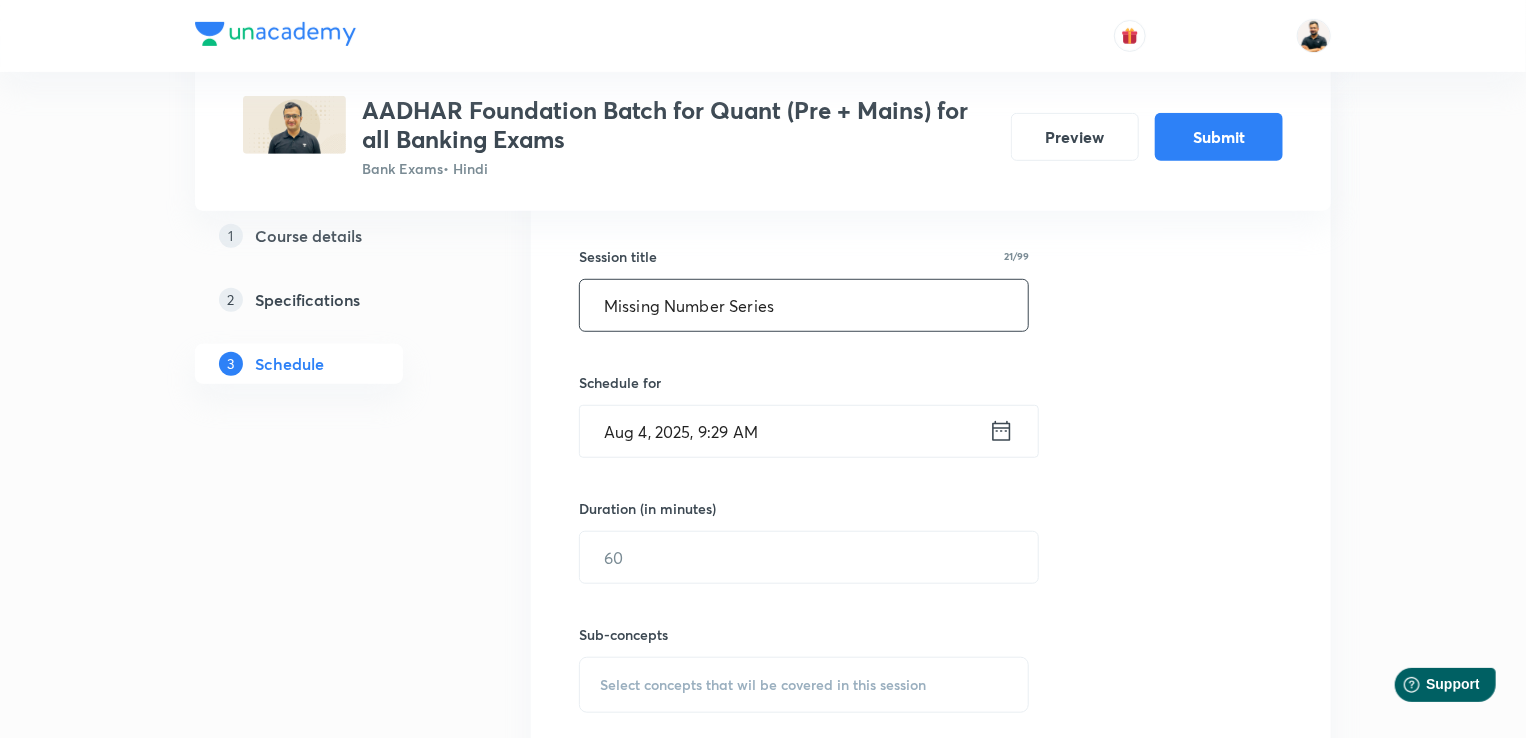 scroll, scrollTop: 558, scrollLeft: 0, axis: vertical 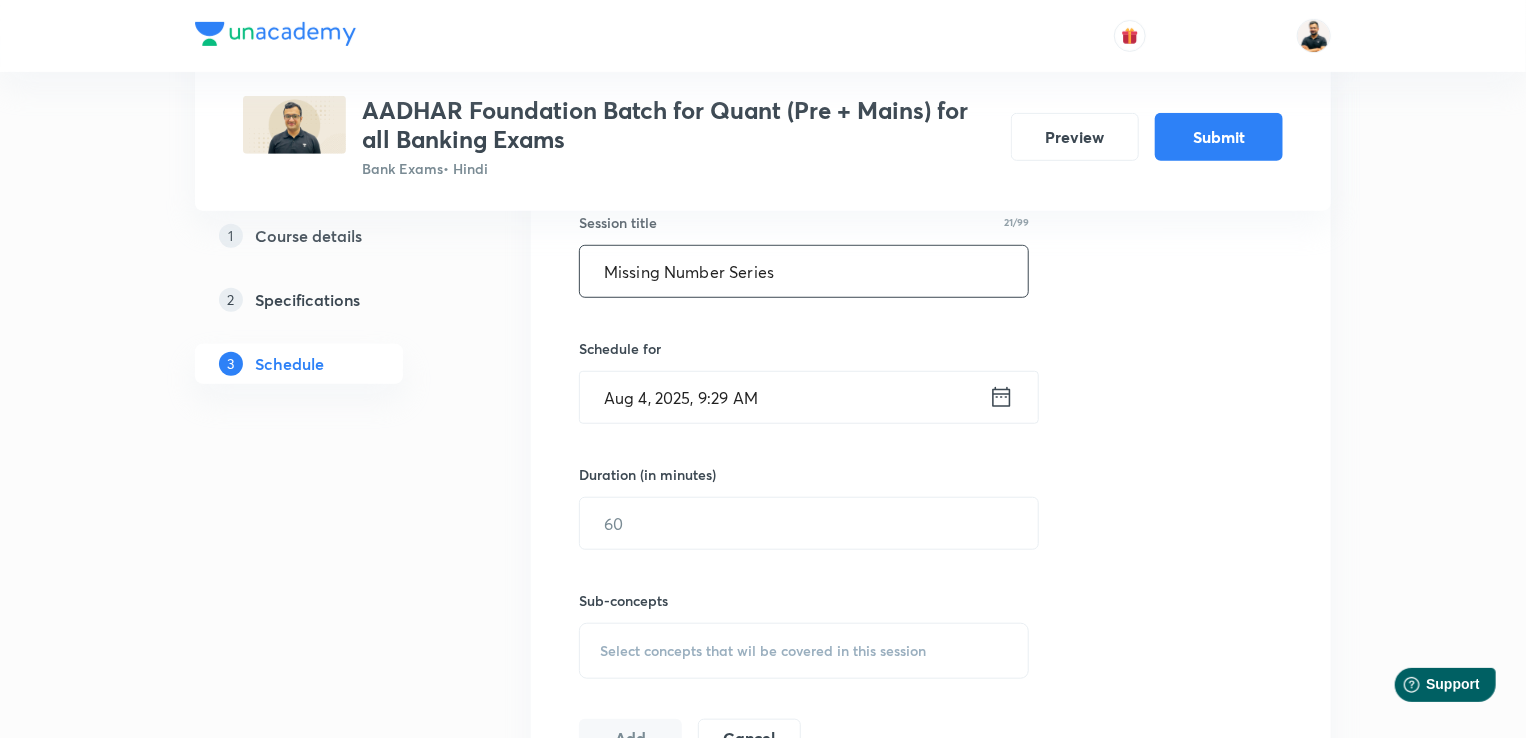 type on "Missing Number Series" 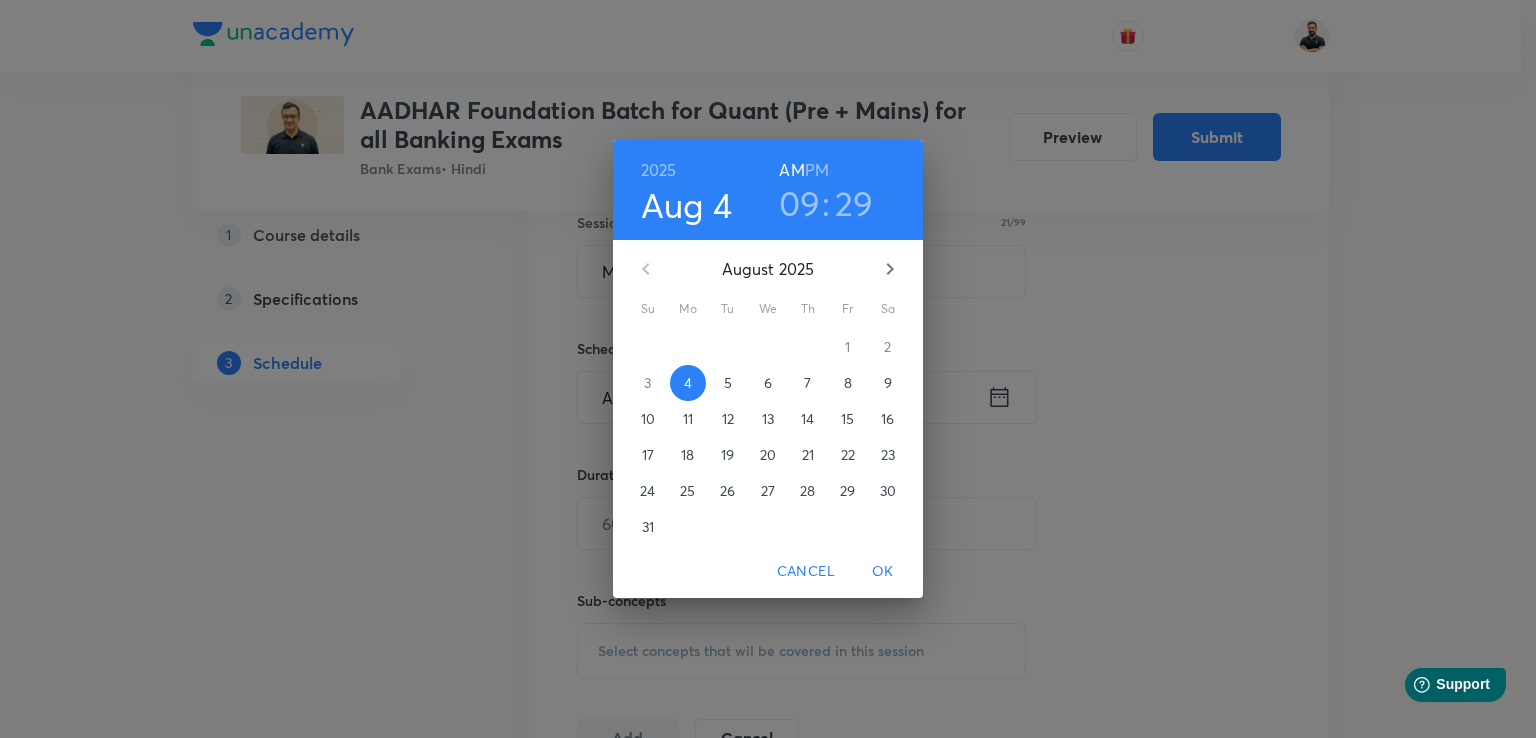 click on "13" at bounding box center (768, 419) 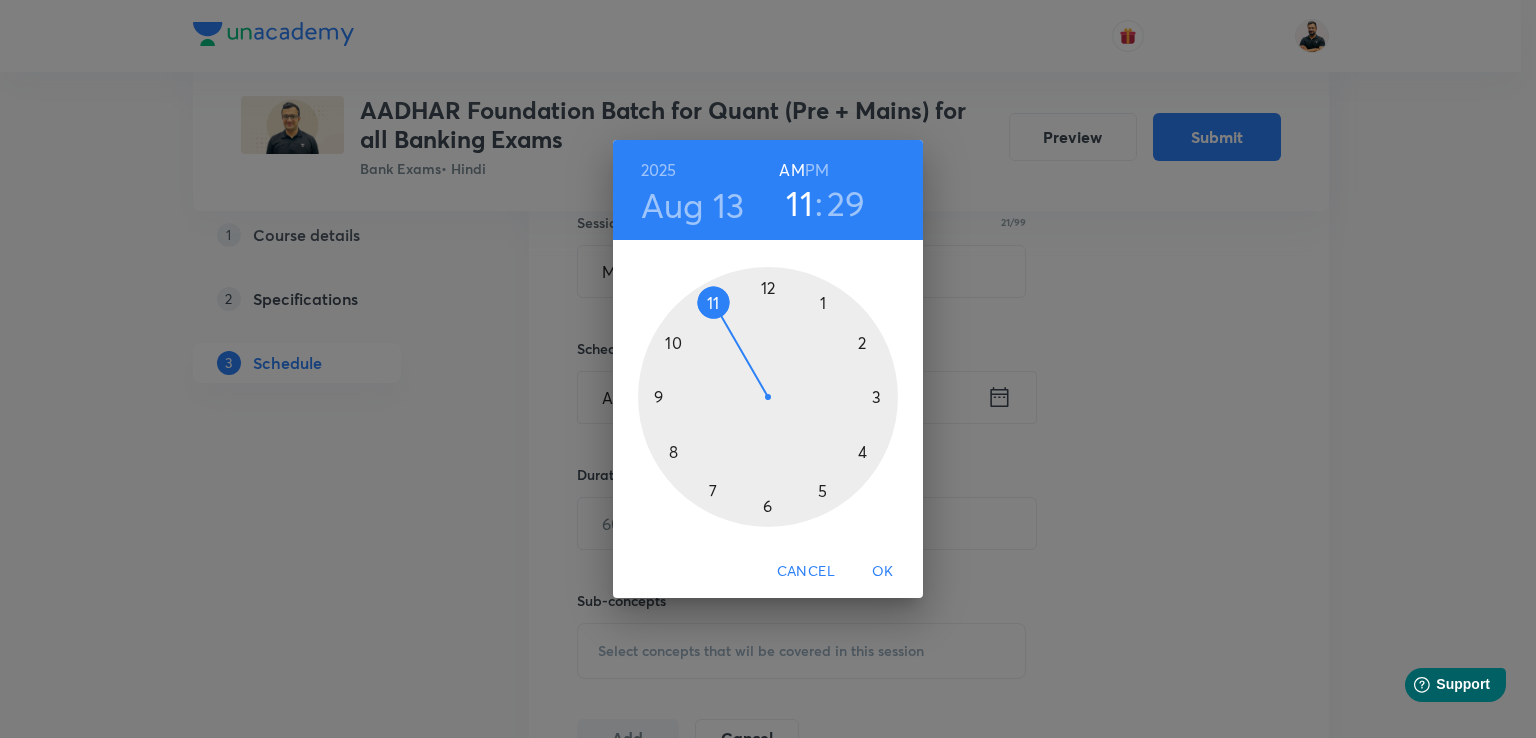 drag, startPoint x: 662, startPoint y: 404, endPoint x: 717, endPoint y: 310, distance: 108.90822 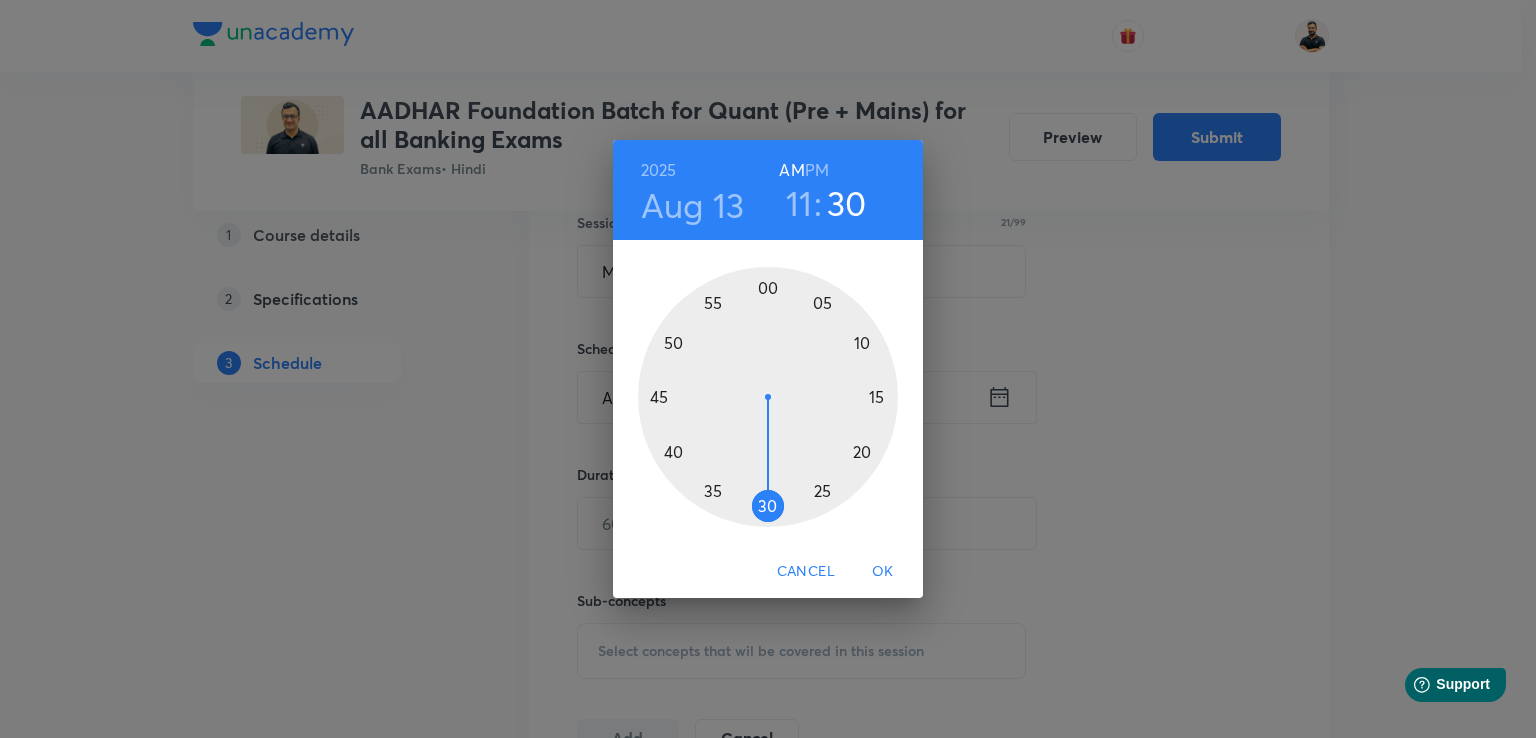 drag, startPoint x: 781, startPoint y: 504, endPoint x: 766, endPoint y: 506, distance: 15.132746 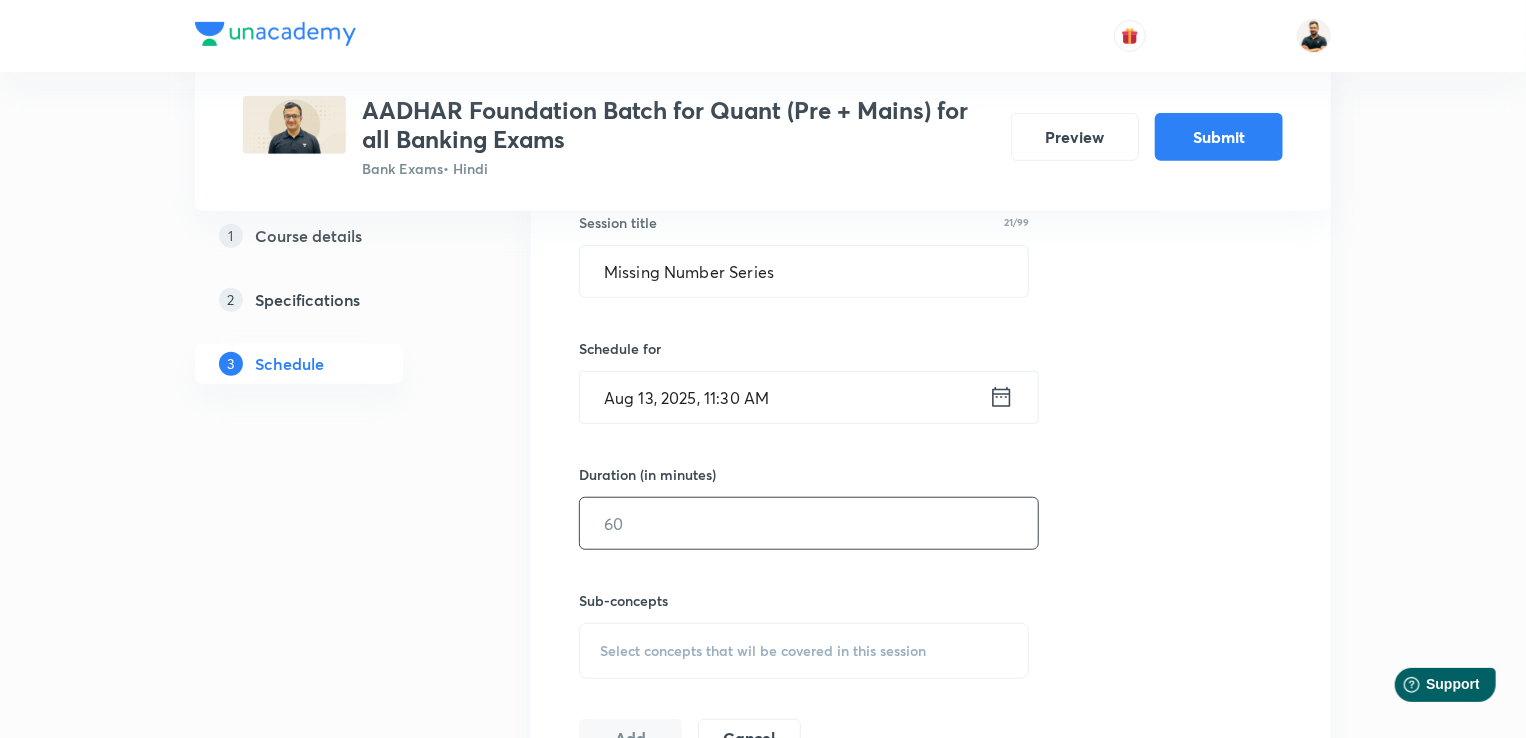 click at bounding box center (809, 523) 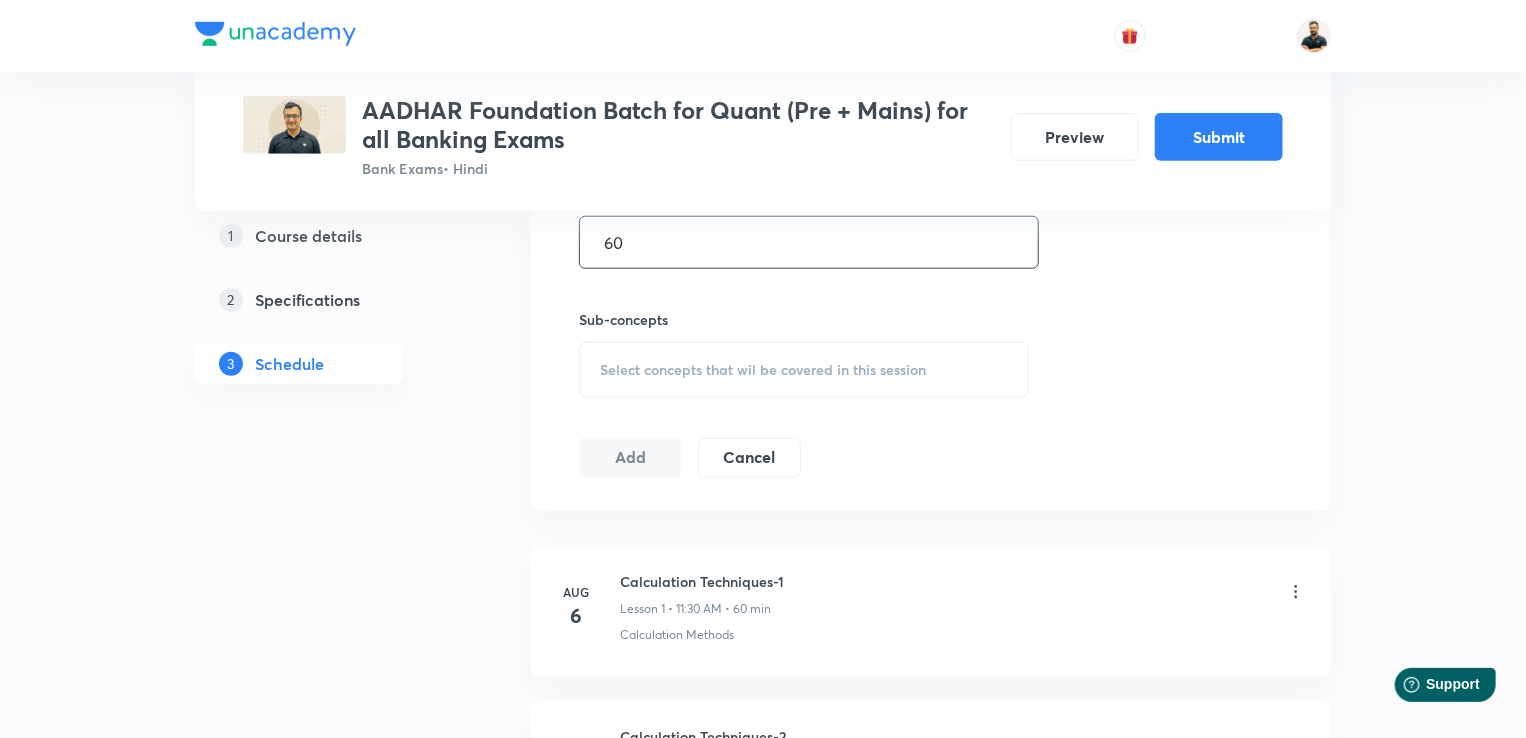 scroll, scrollTop: 844, scrollLeft: 0, axis: vertical 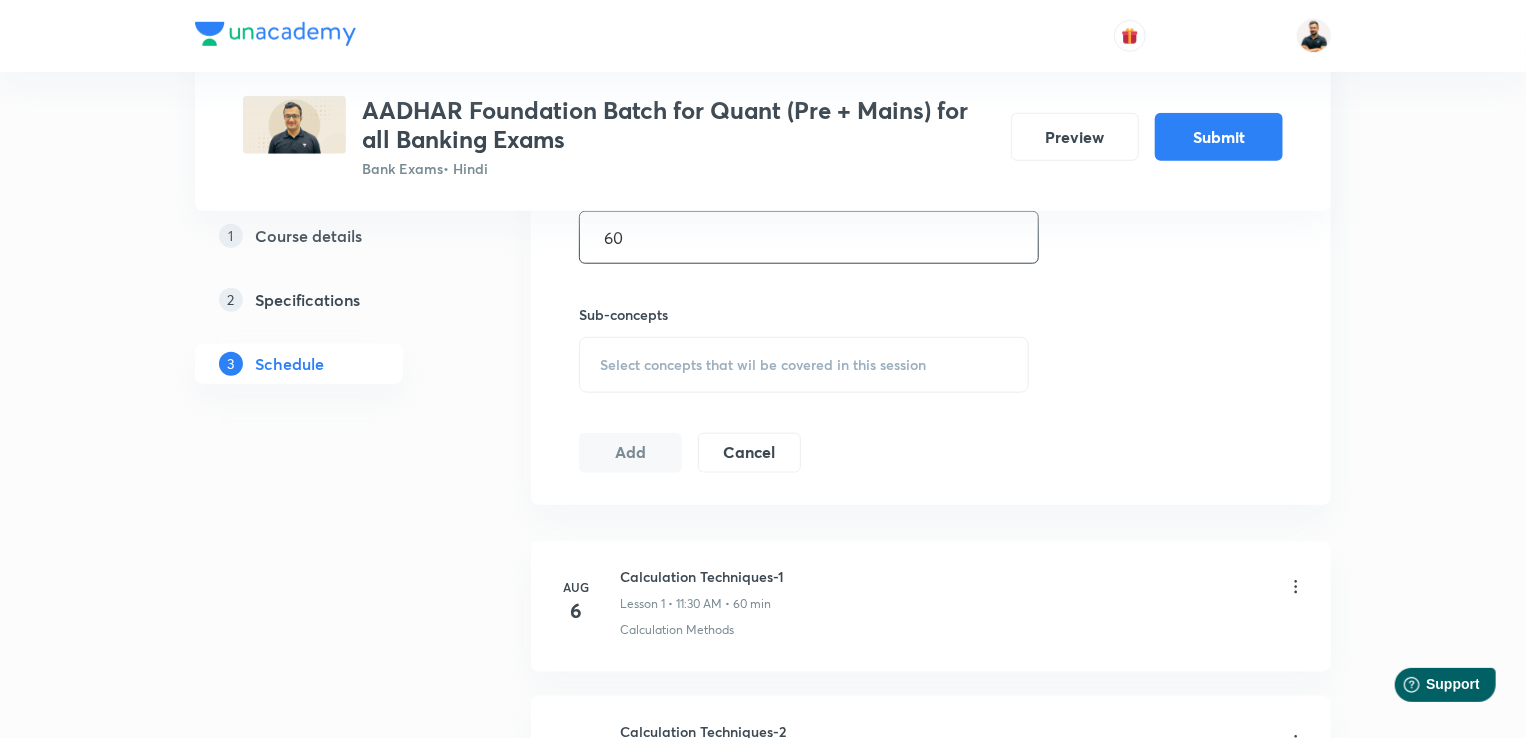 type on "60" 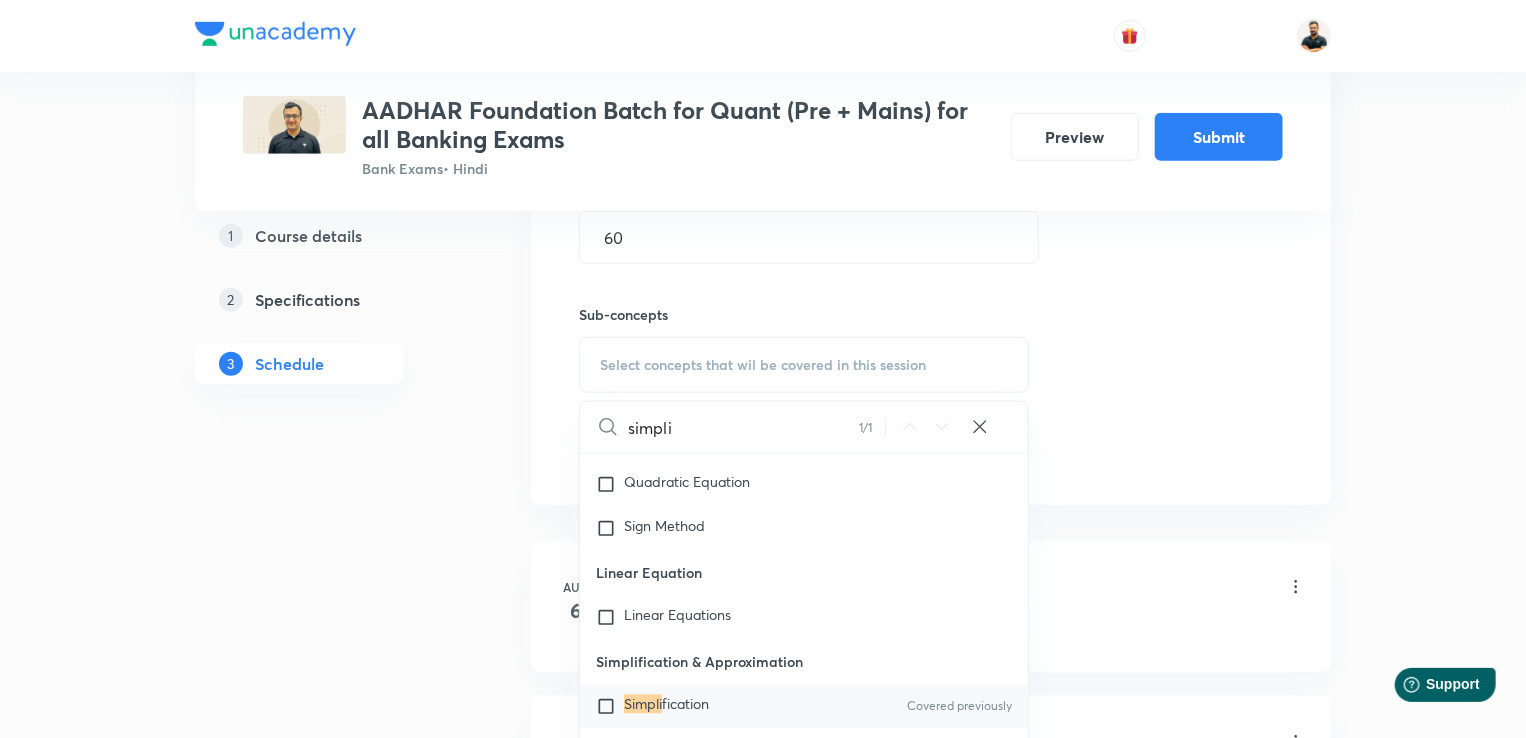 scroll, scrollTop: 6200, scrollLeft: 0, axis: vertical 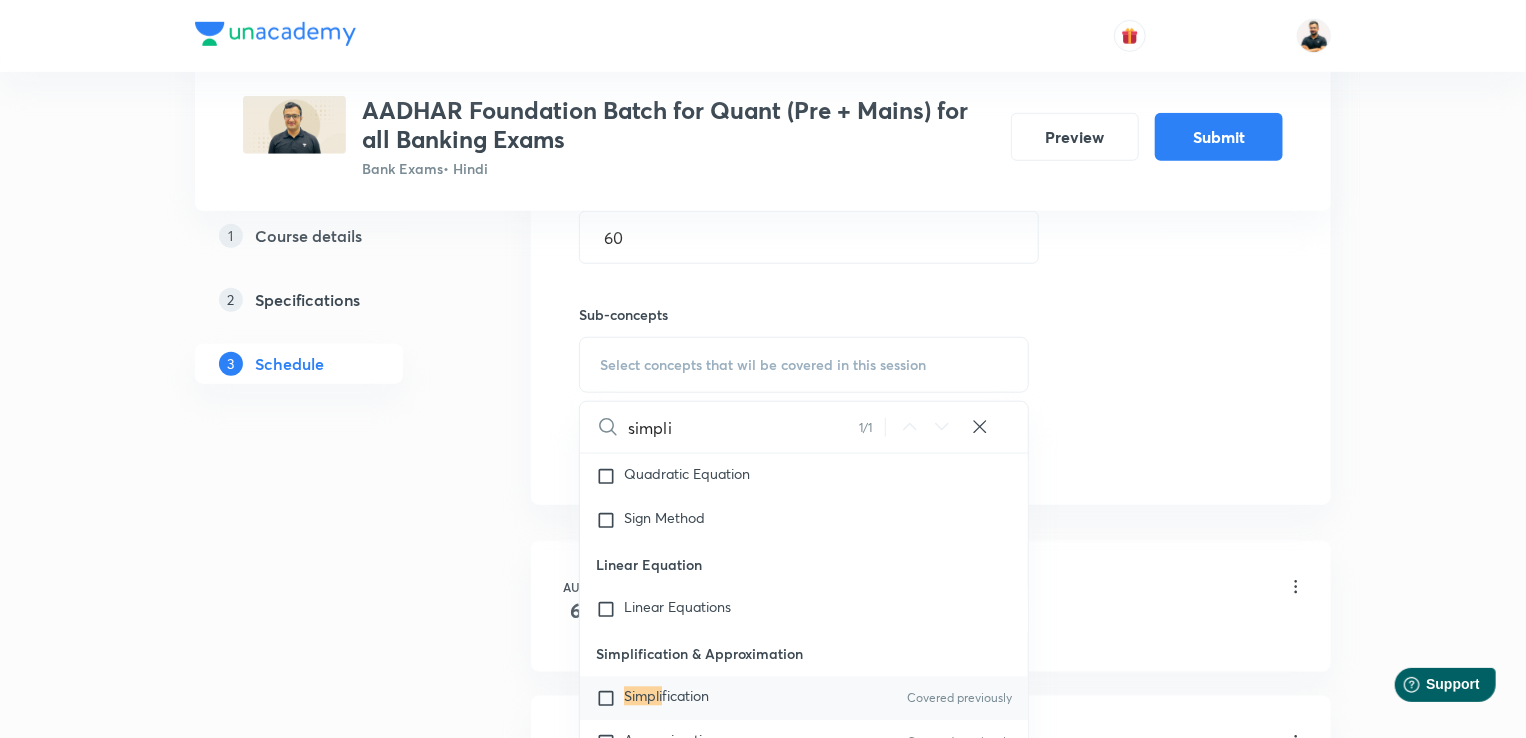 type on "simpli" 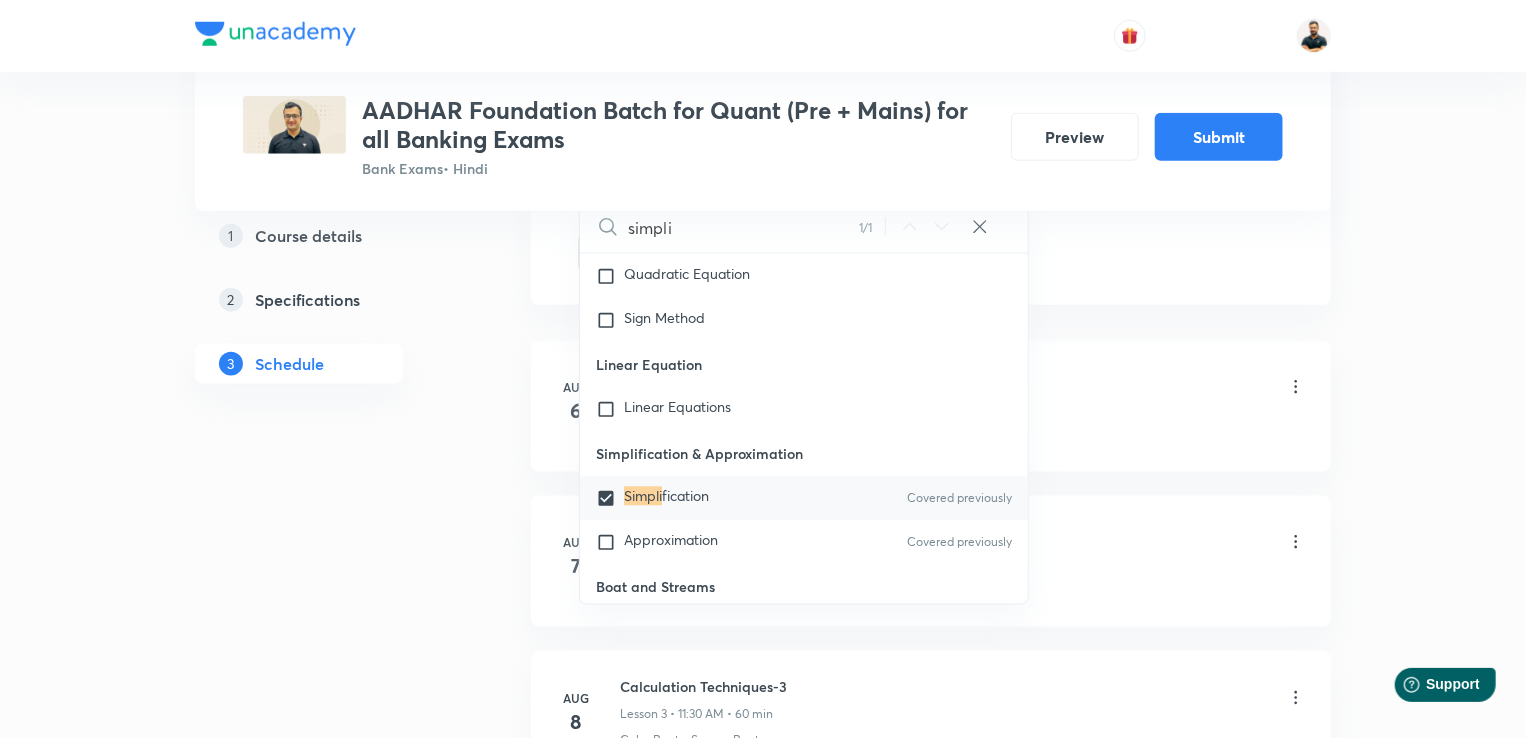 scroll, scrollTop: 1072, scrollLeft: 0, axis: vertical 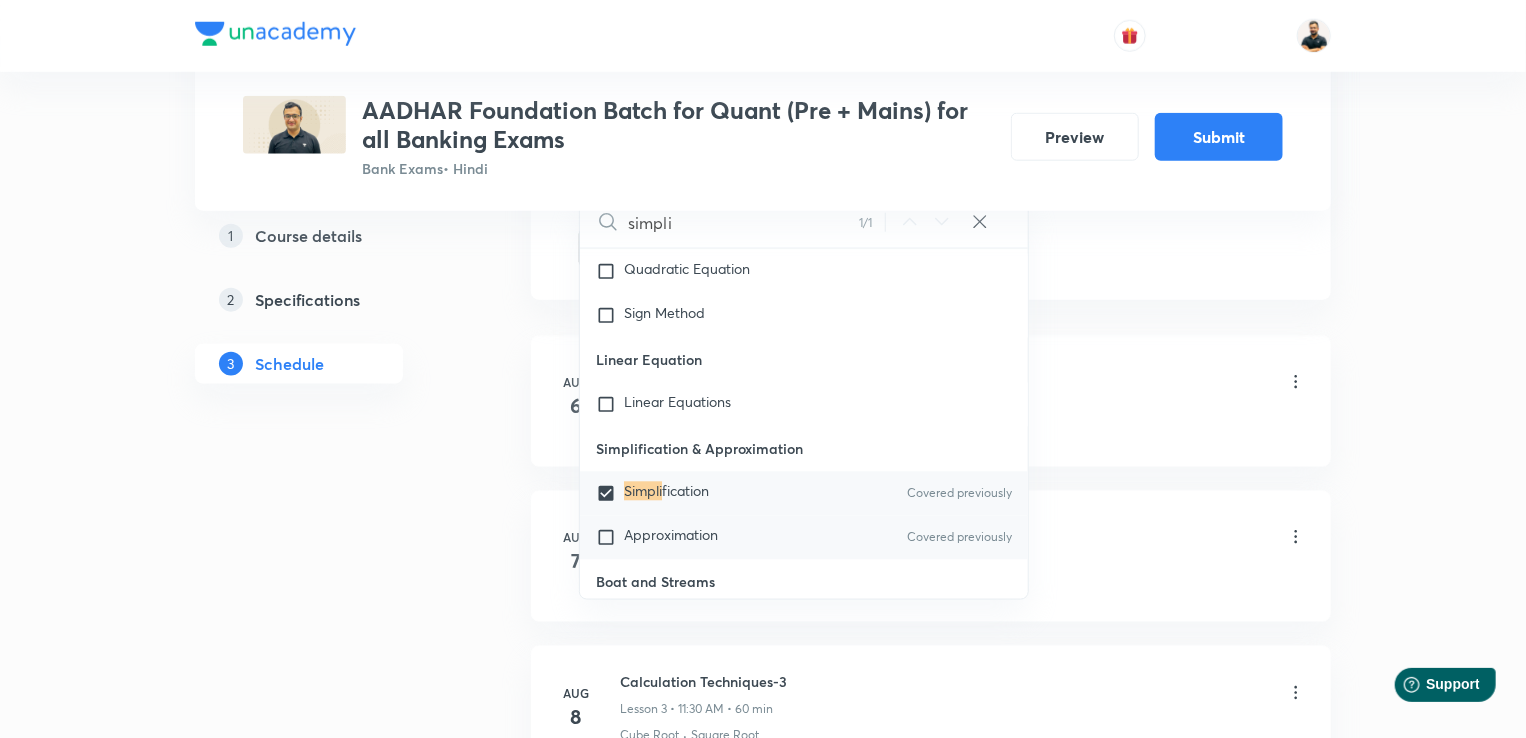click at bounding box center (610, 538) 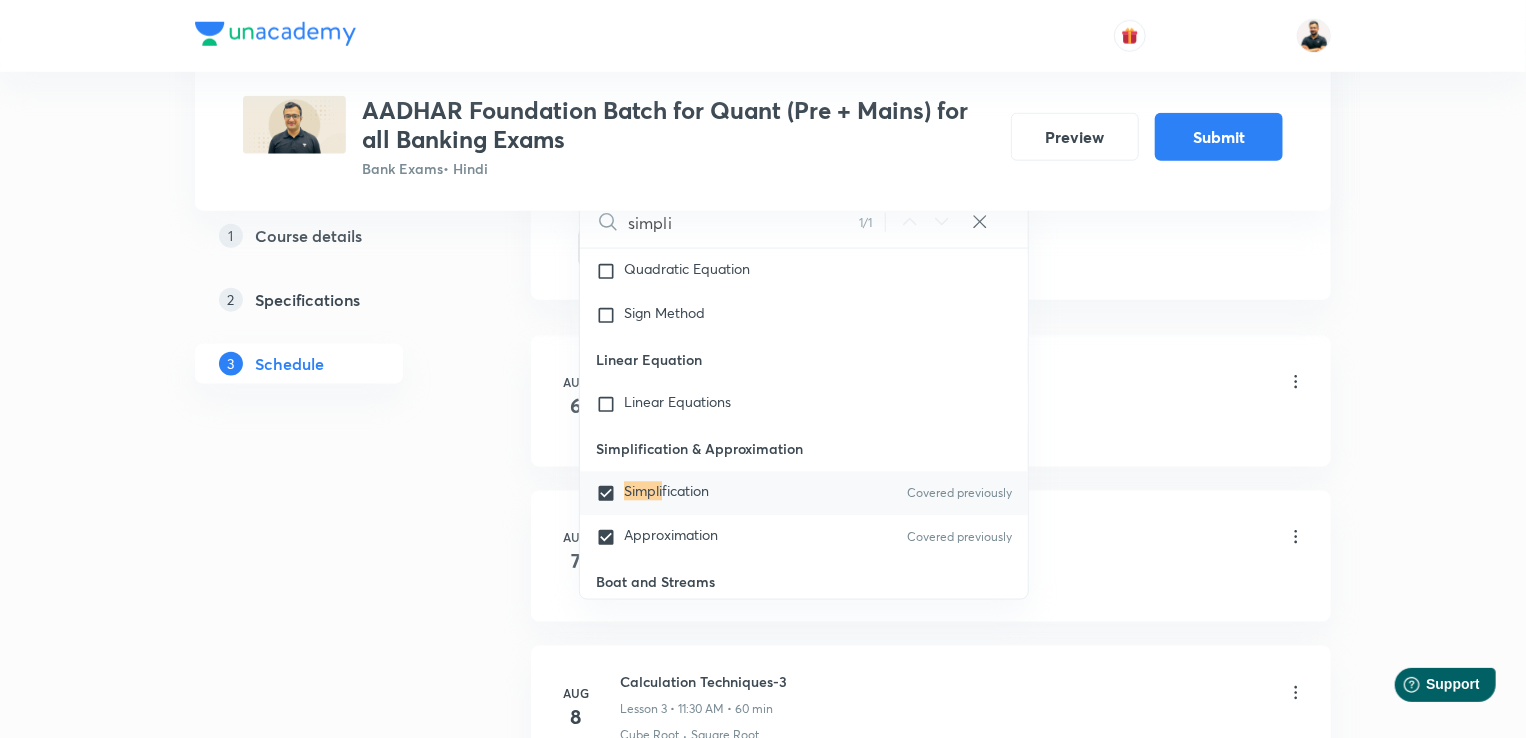 click on "Plus Courses AADHAR Foundation Batch for Quant (Pre + Mains) for all Banking Exams Bank Exams  • Hindi Preview Submit 1 Course details 2 Specifications 3 Schedule Schedule 5  classes Auto Schedule Sessions Topic coverage Basic Maths, Advanced Maths, Data Interpretation Cover at least  60 % View details Session  6 Live class Quiz Session title 21/99 Missing Number Series ​ Schedule for Aug 13, 2025, 11:30 AM ​ Duration (in minutes) 60 ​ Sub-concepts Simplification Approximation CLEAR simpli 1 / 1 ​ Number Systems Face Value and Place Value of a Digit in a Numeral Various Types of Number Test for a Number to Be Prime Remainder Theorem Unit Place's Digit Tests of Divisibility Factorial of a Number Modulus of a Number Greatest Integral Value Multiplication by Distributive Law Multiplication of a Number by 5ⁿ Division Algorithm or Euclidean Algorithm To Find the Highest Power of a Prime Number P in N! Square Root Covered previously Cube Root Covered previously Factors and Multiples of H.C.F and L.C.M 6" at bounding box center [763, 102] 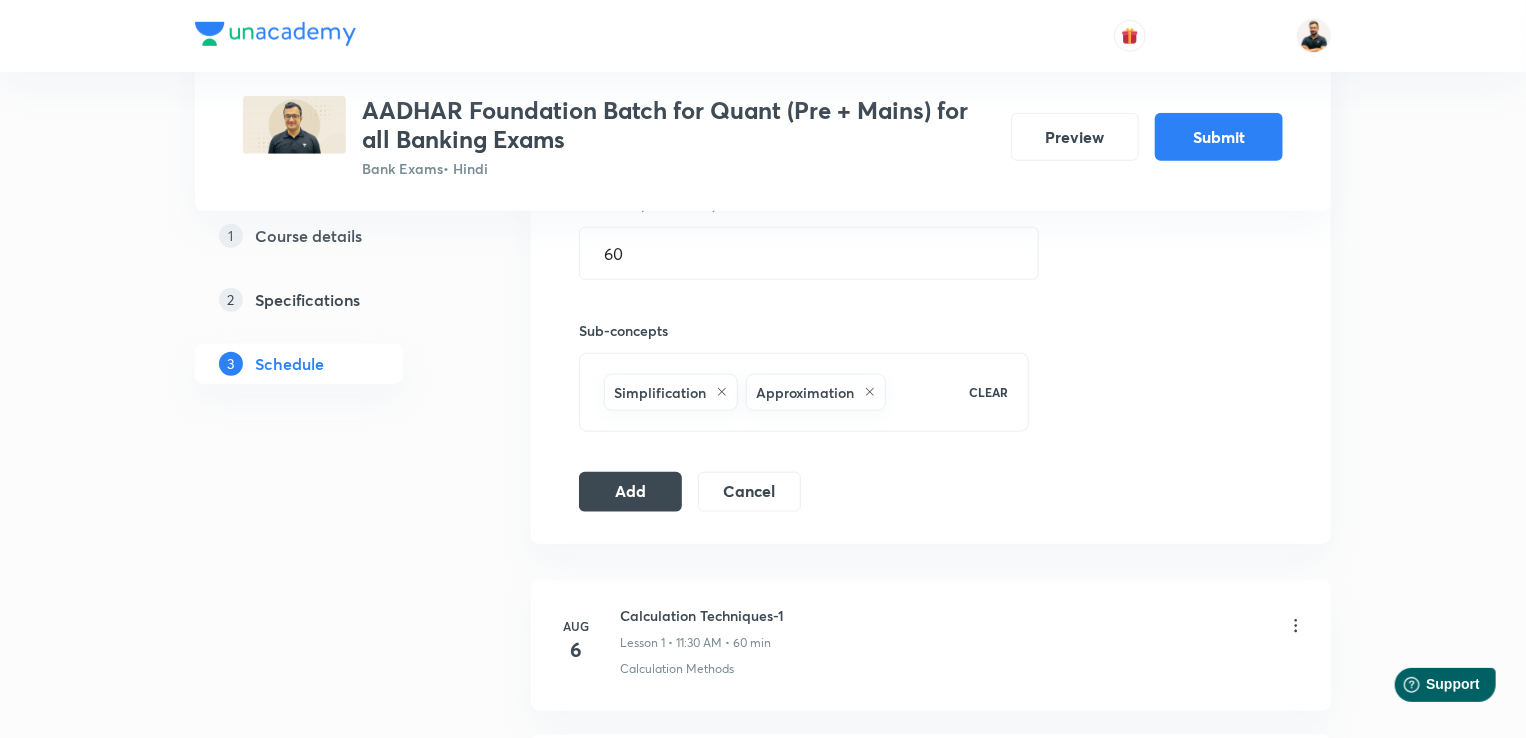 scroll, scrollTop: 778, scrollLeft: 0, axis: vertical 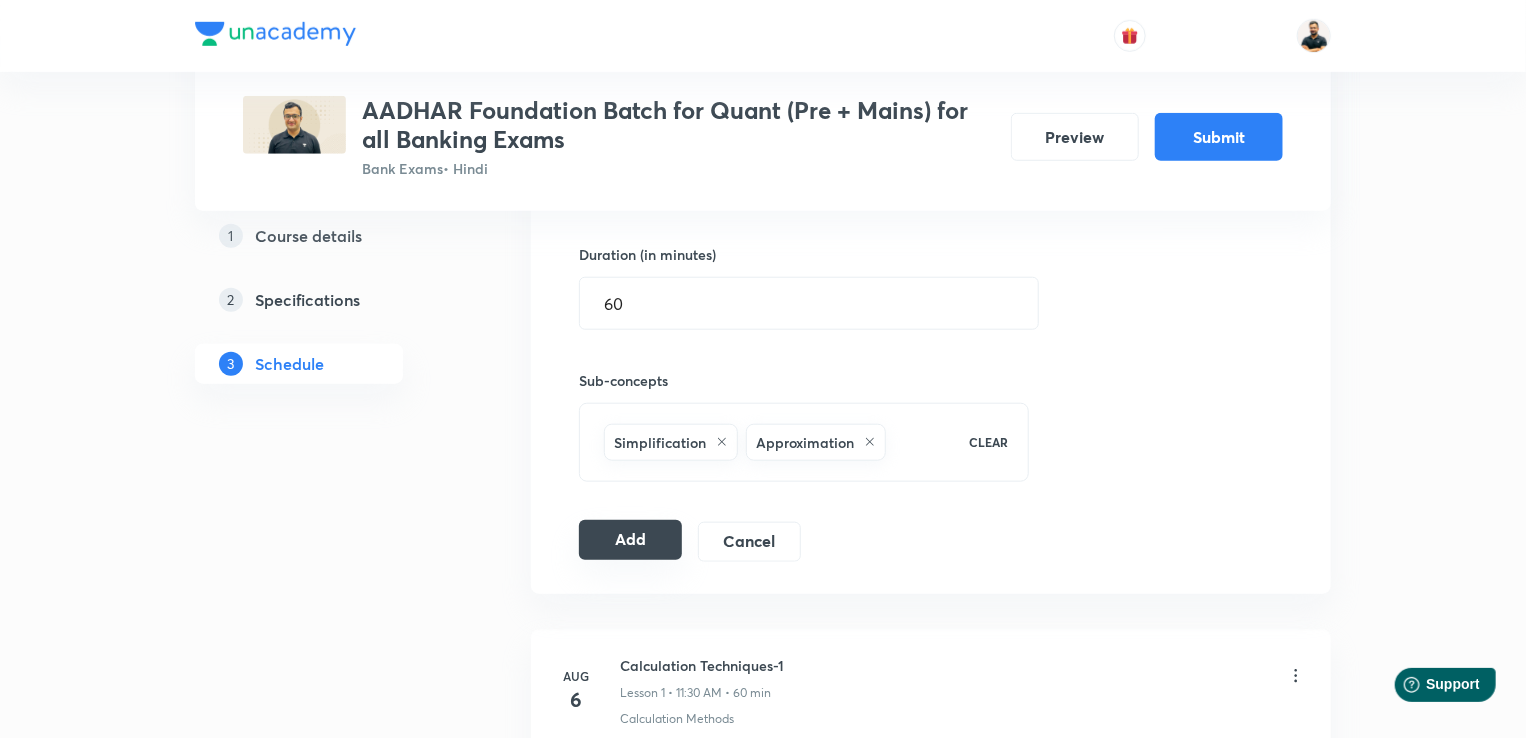 click on "Add" at bounding box center (630, 540) 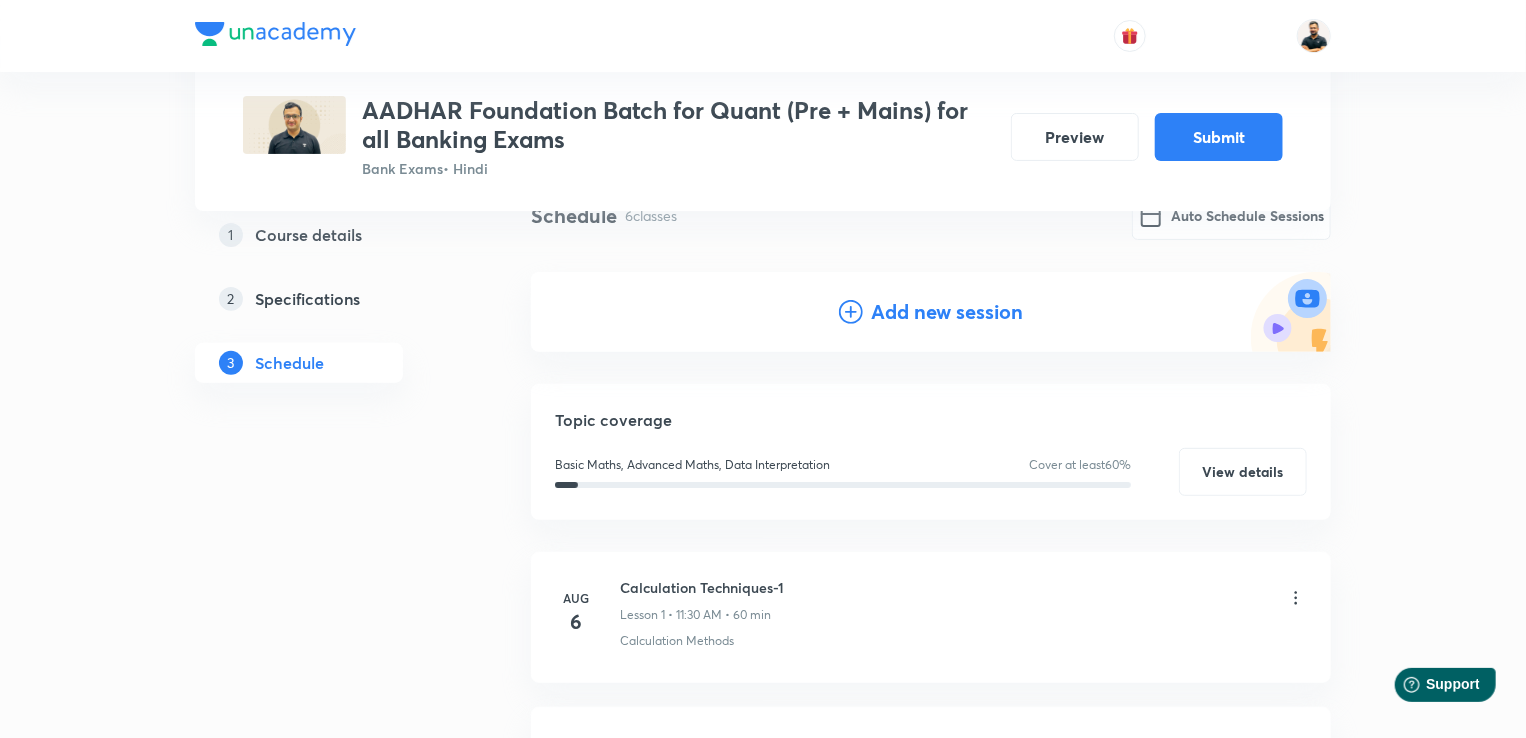 scroll, scrollTop: 198, scrollLeft: 0, axis: vertical 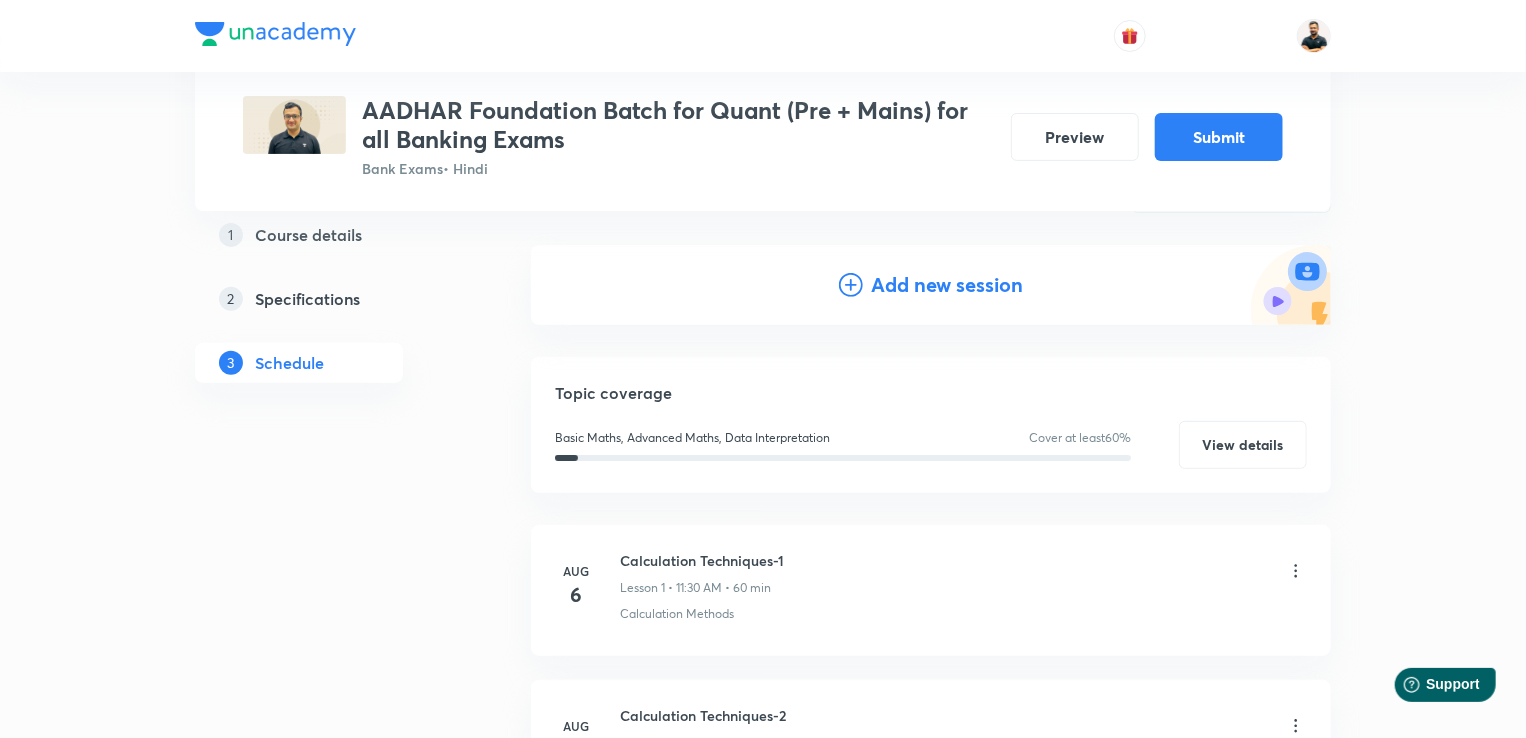 click on "Add new session" at bounding box center [947, 285] 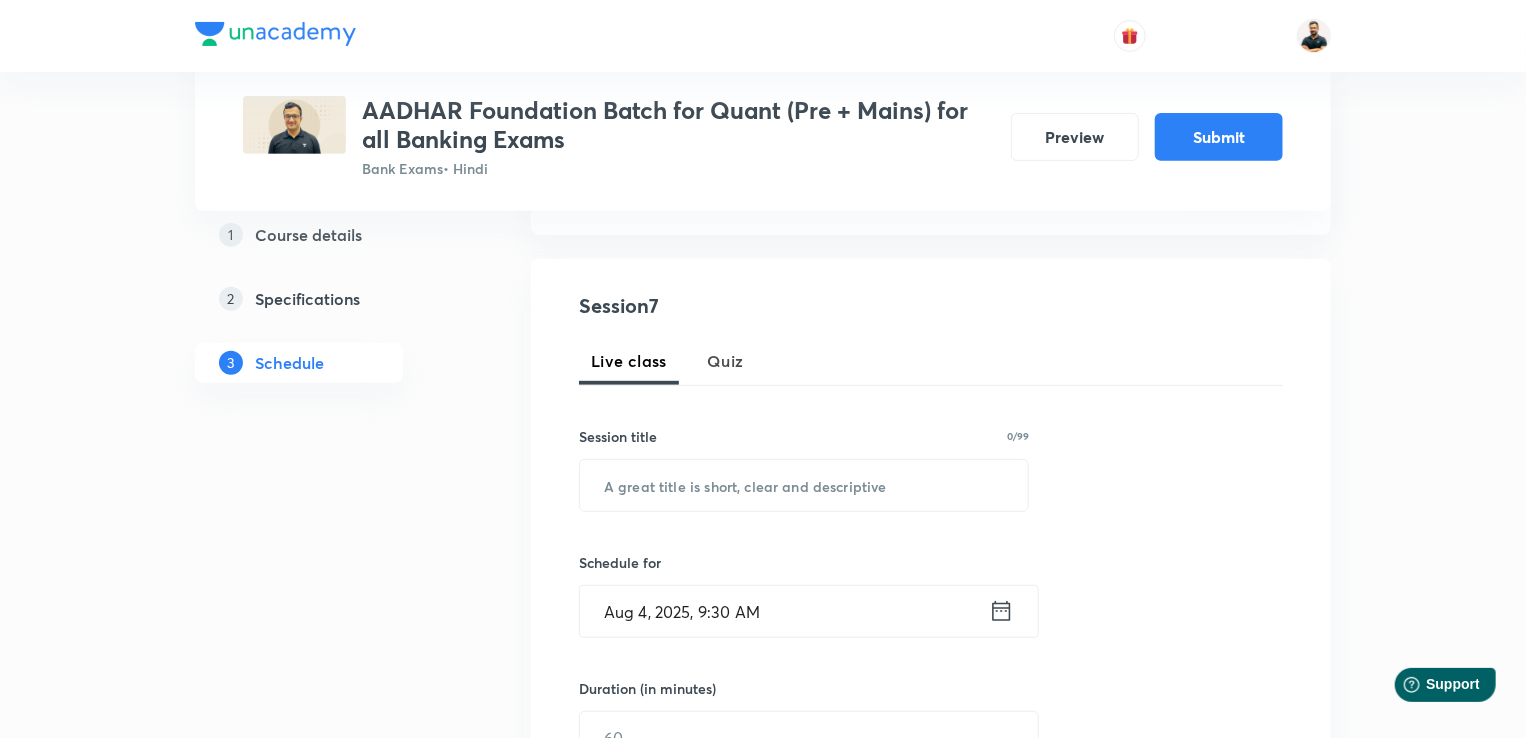 scroll, scrollTop: 338, scrollLeft: 0, axis: vertical 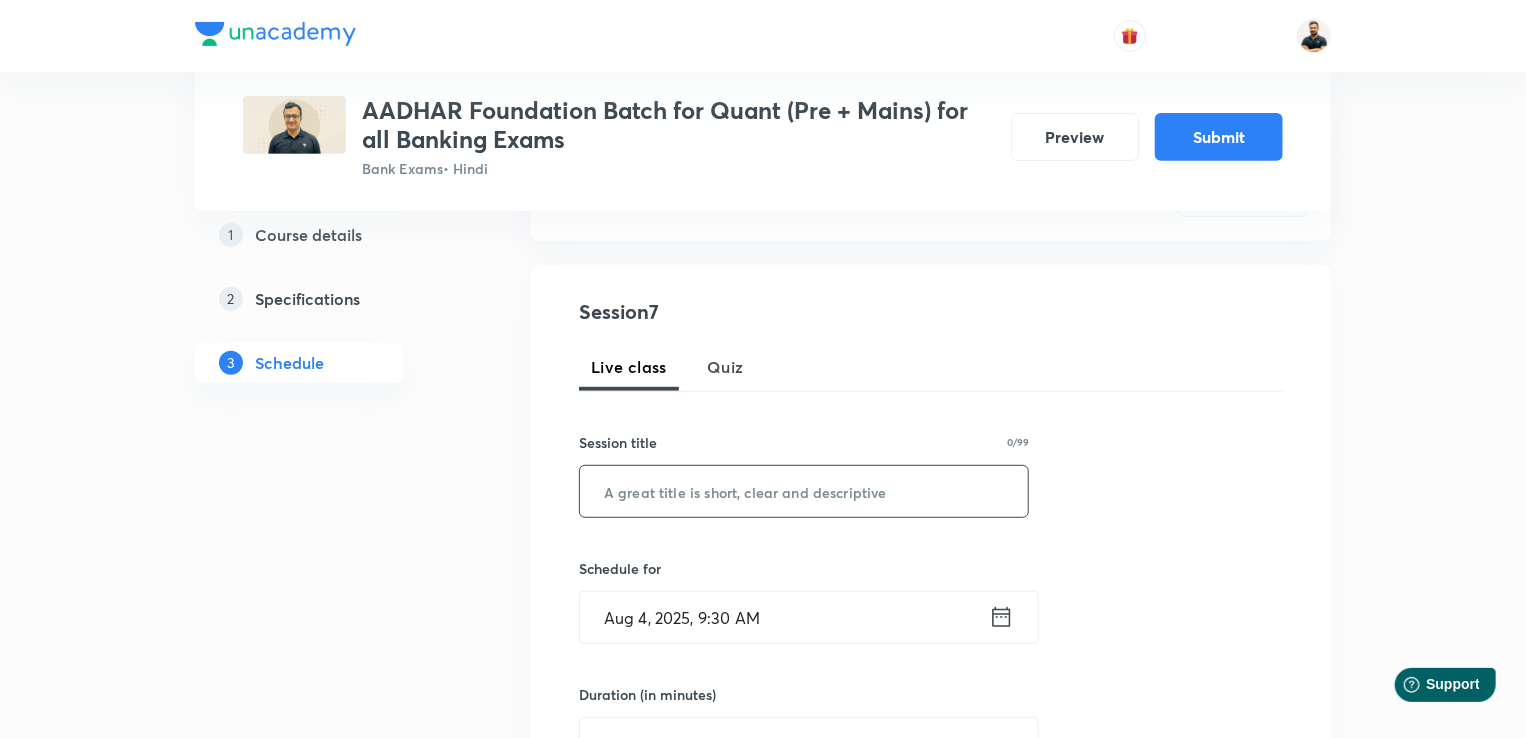 click at bounding box center (804, 491) 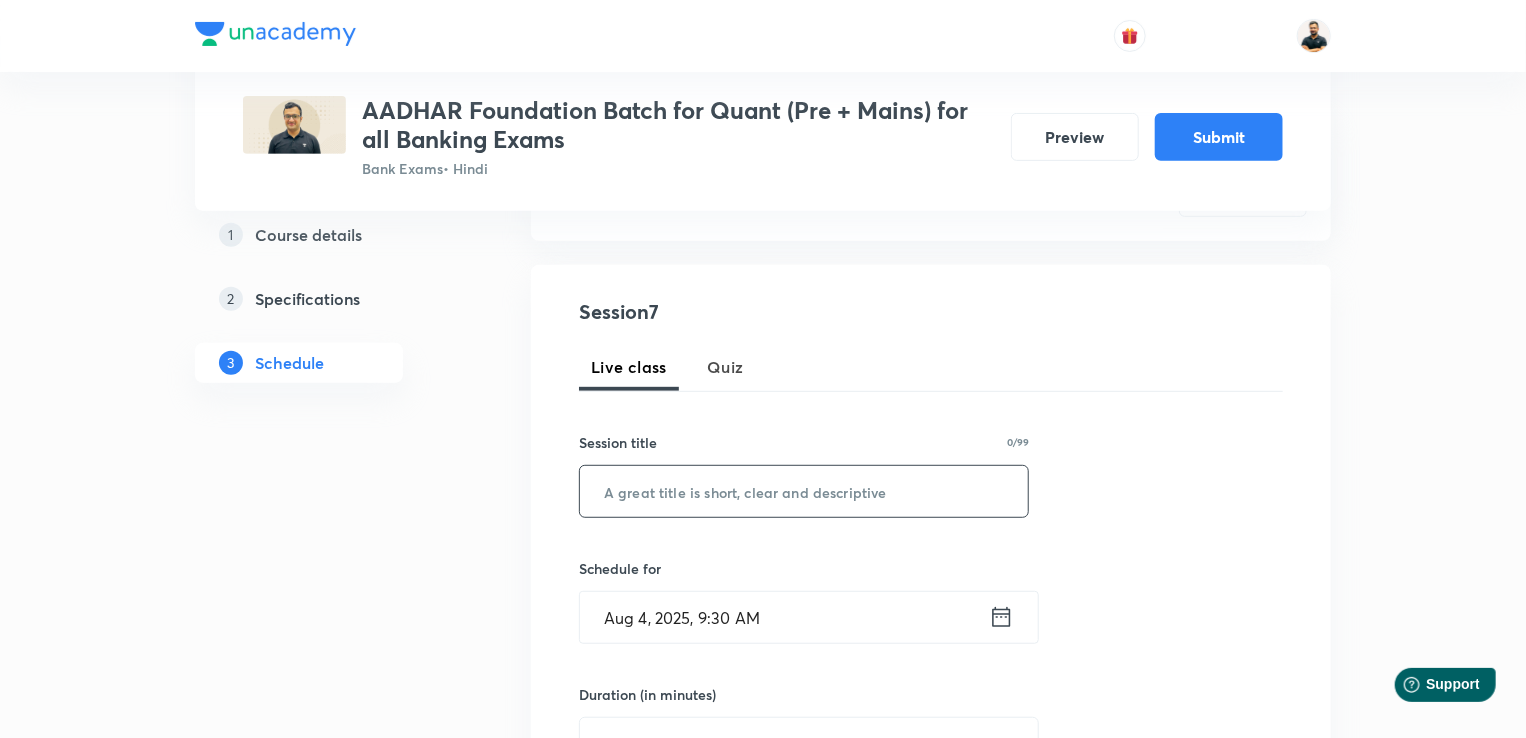 click at bounding box center (804, 491) 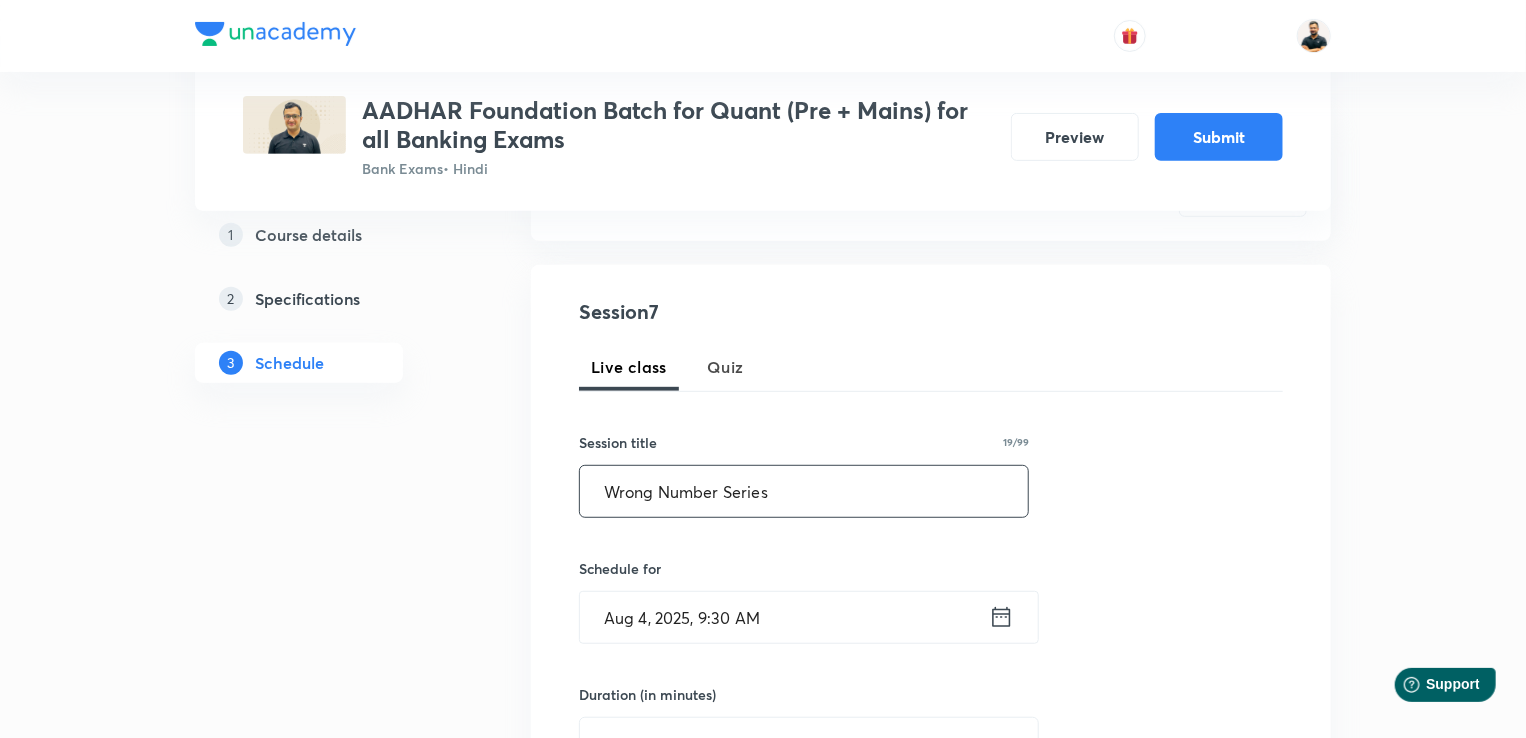 type on "Wrong Number Series" 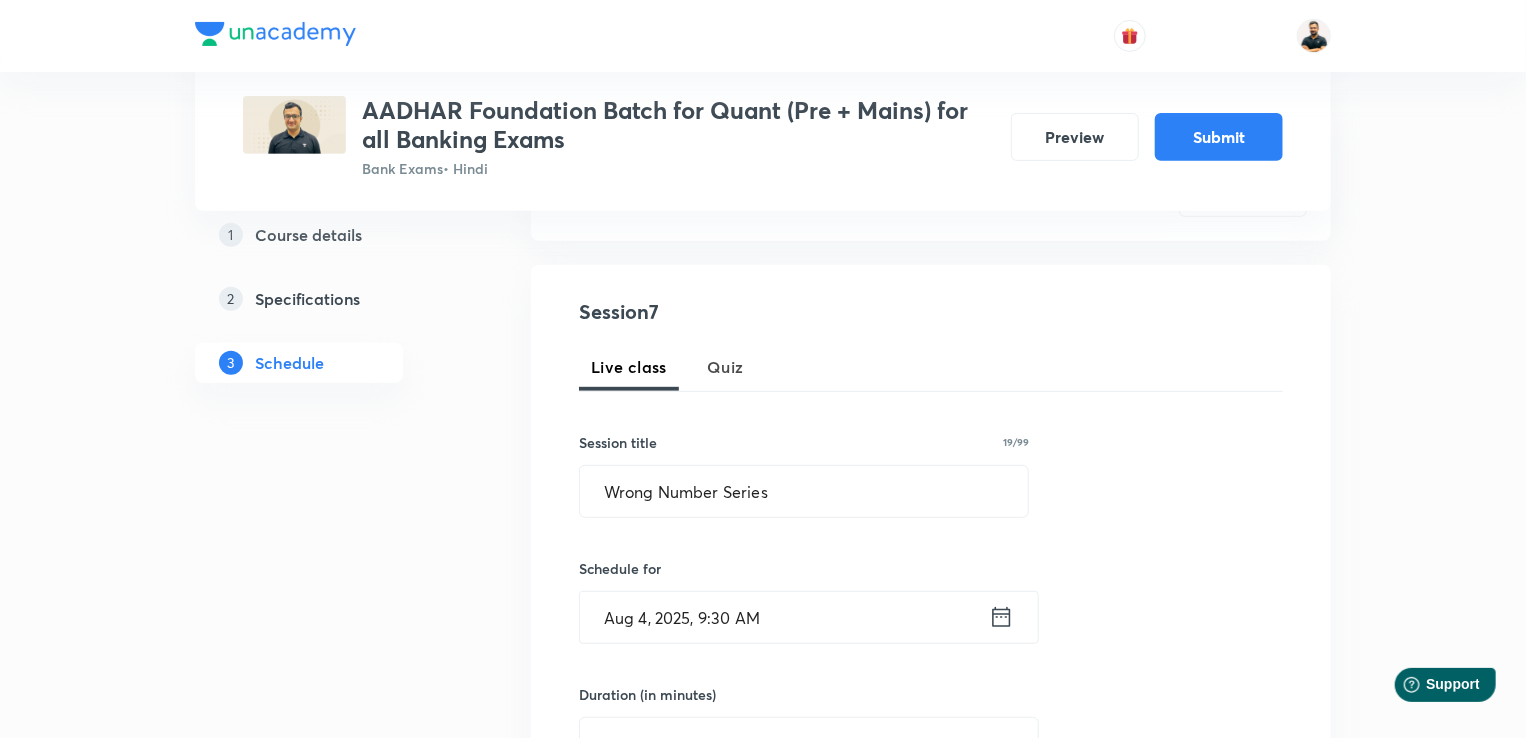 click 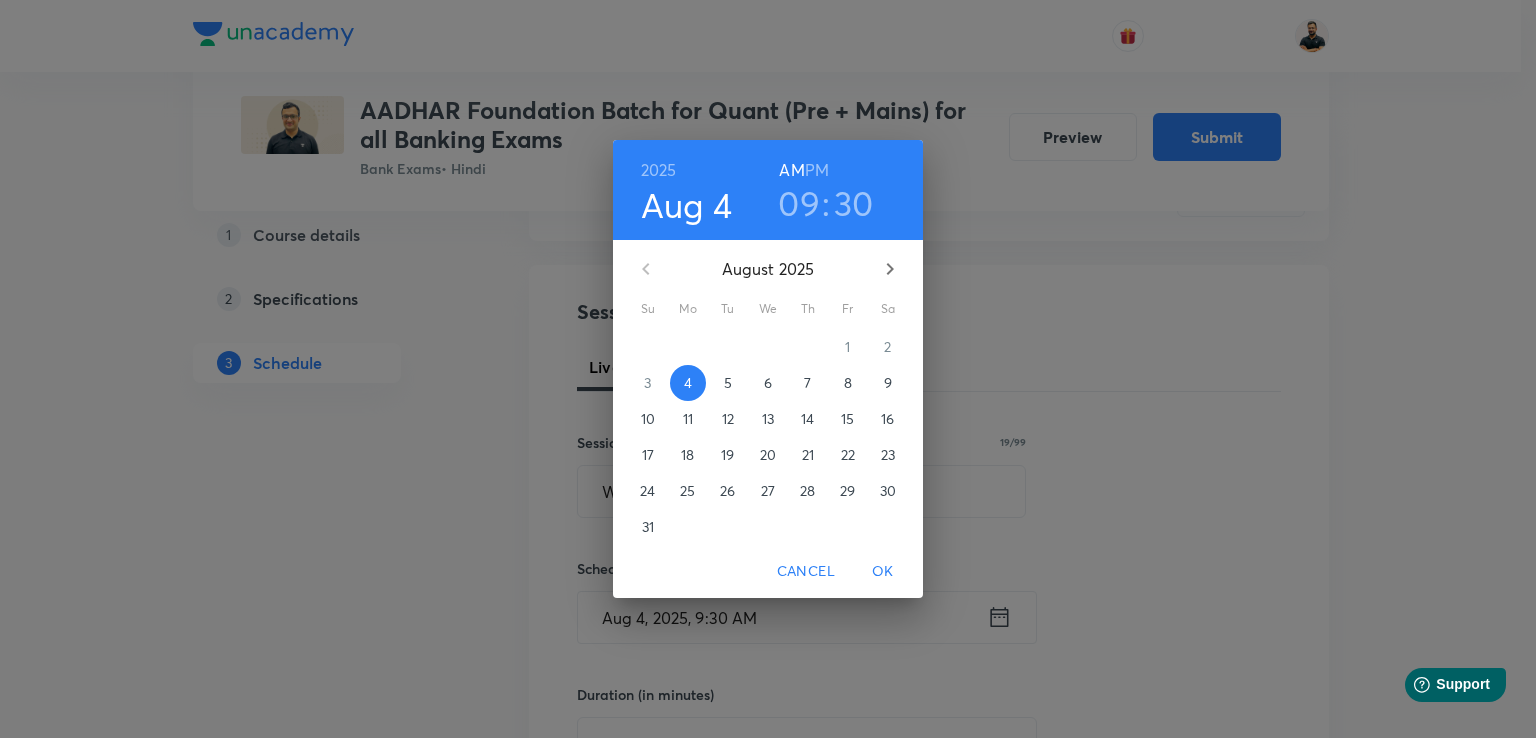 click on "14" at bounding box center (807, 419) 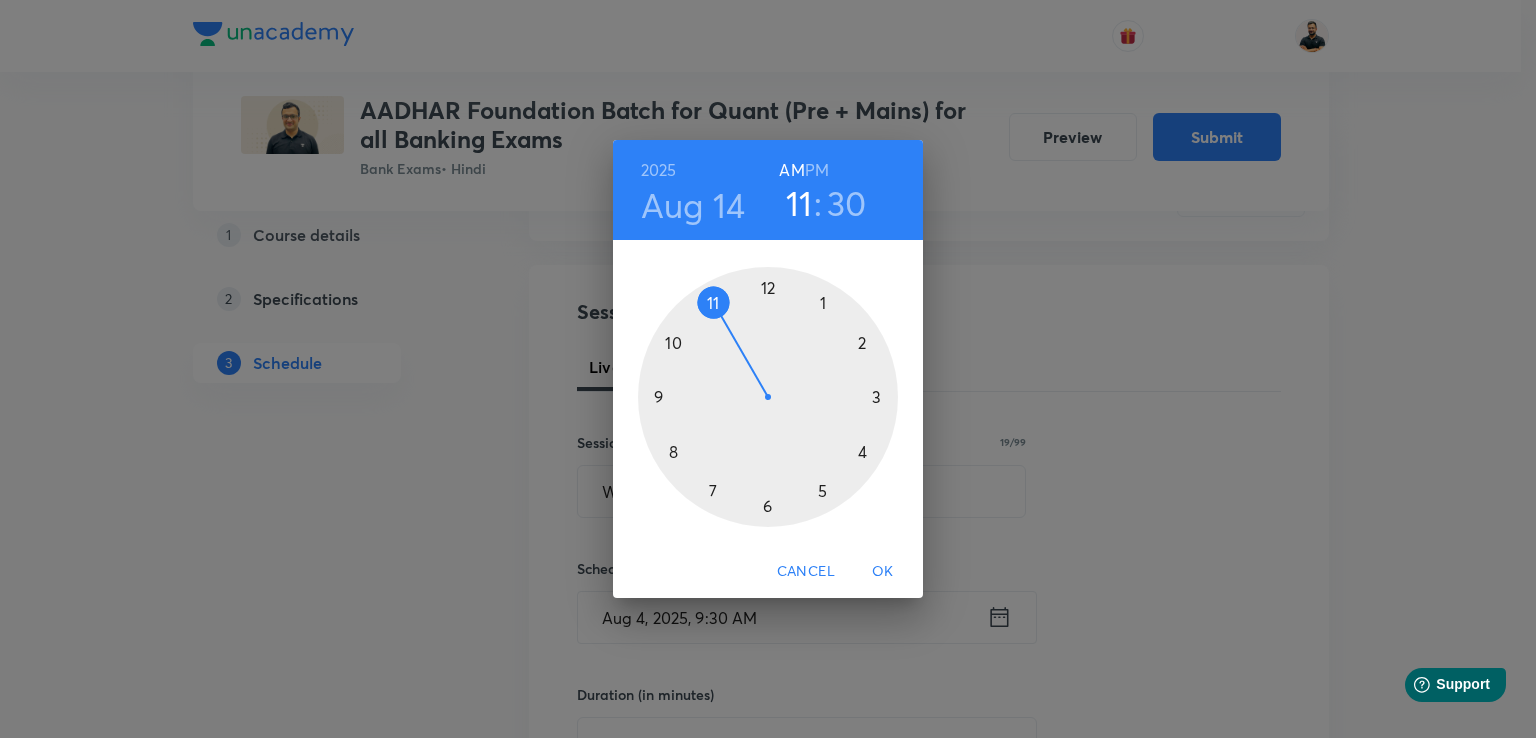 drag, startPoint x: 658, startPoint y: 392, endPoint x: 693, endPoint y: 306, distance: 92.84934 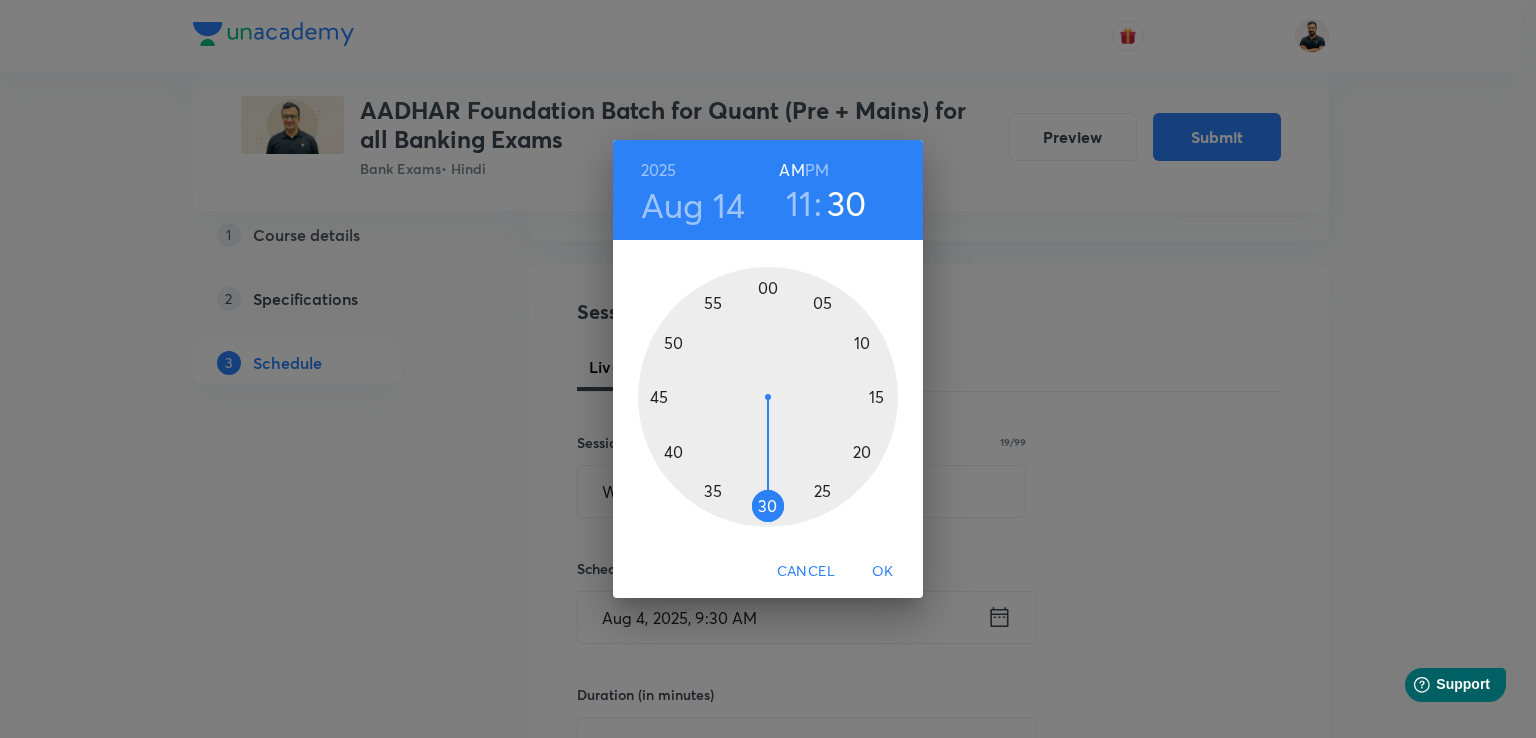 click on "OK" at bounding box center [883, 571] 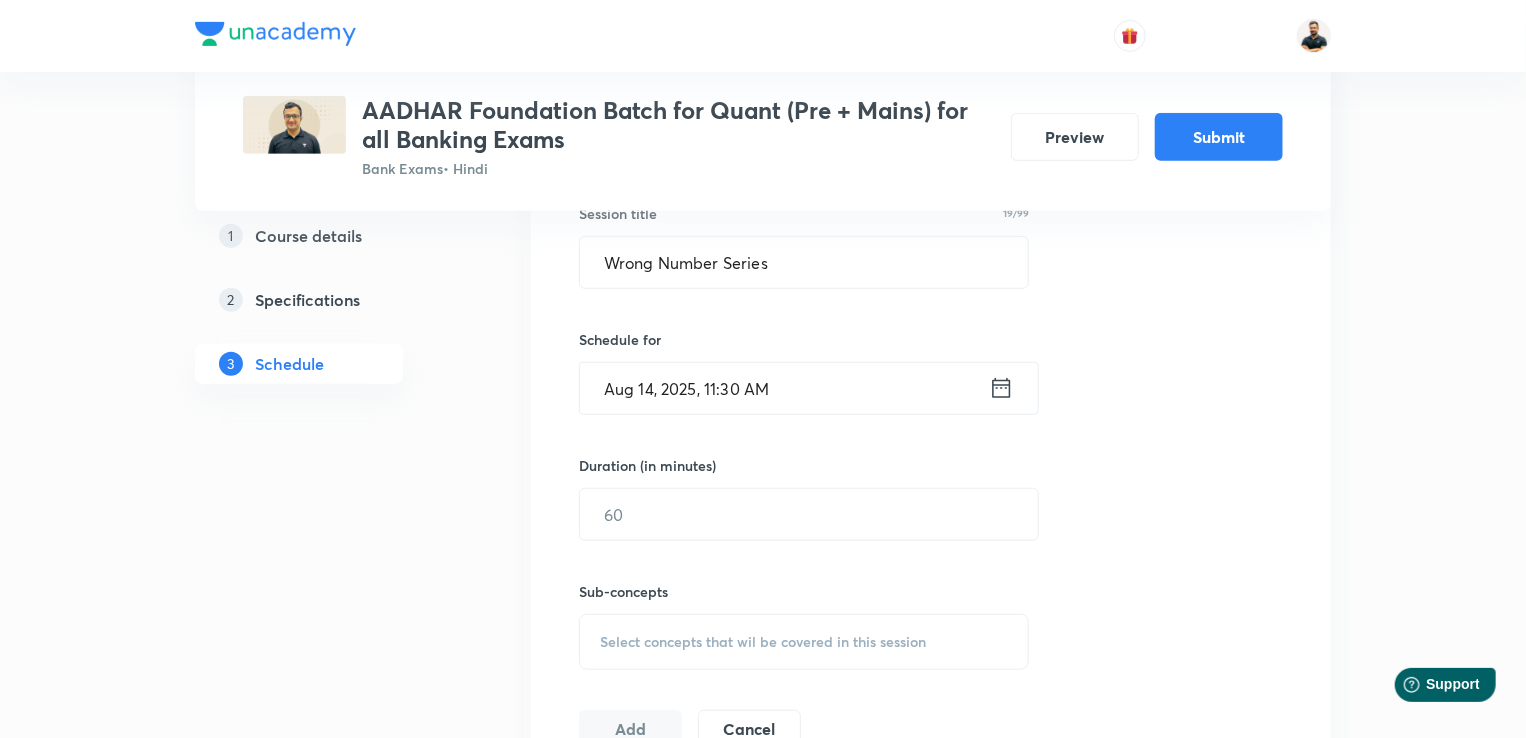 scroll, scrollTop: 575, scrollLeft: 0, axis: vertical 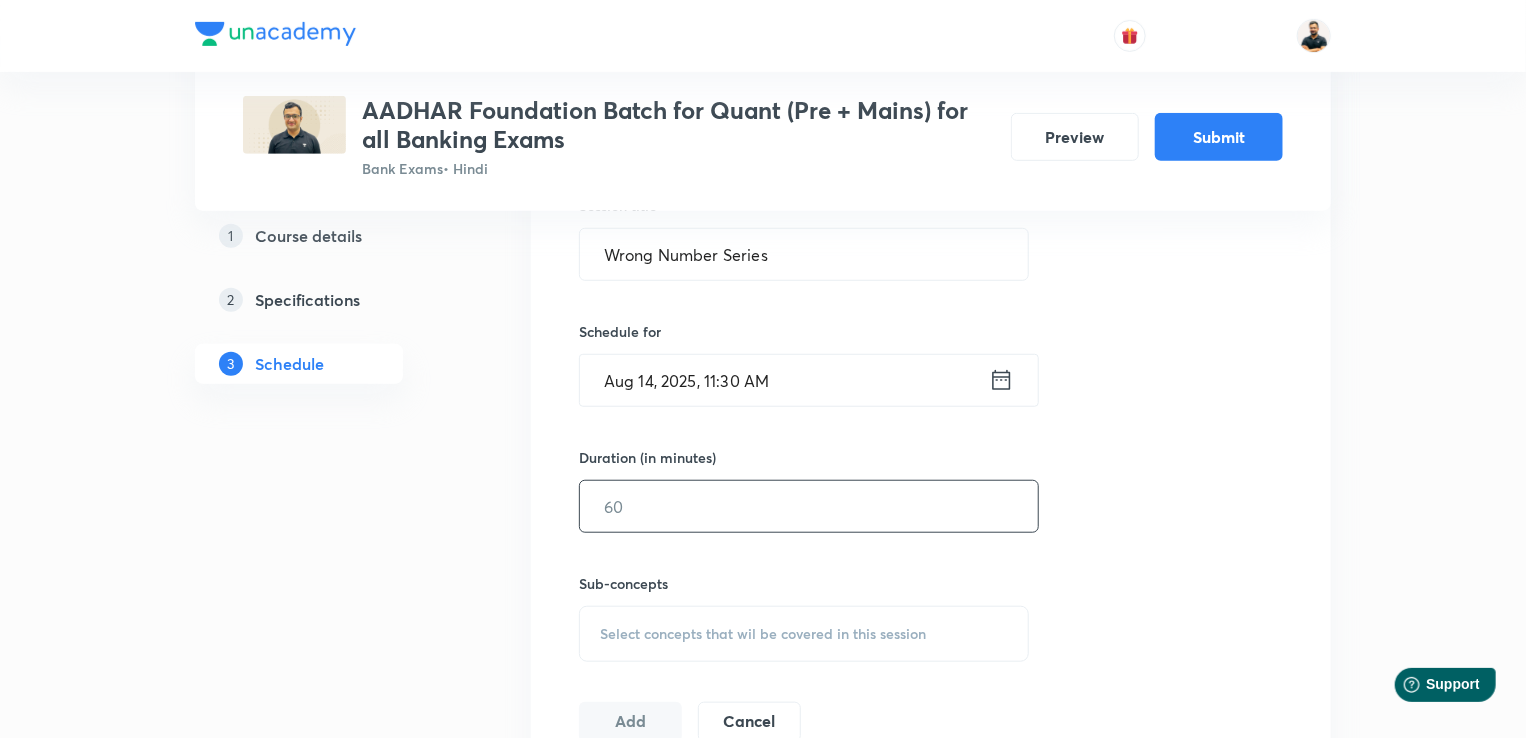 click at bounding box center (809, 506) 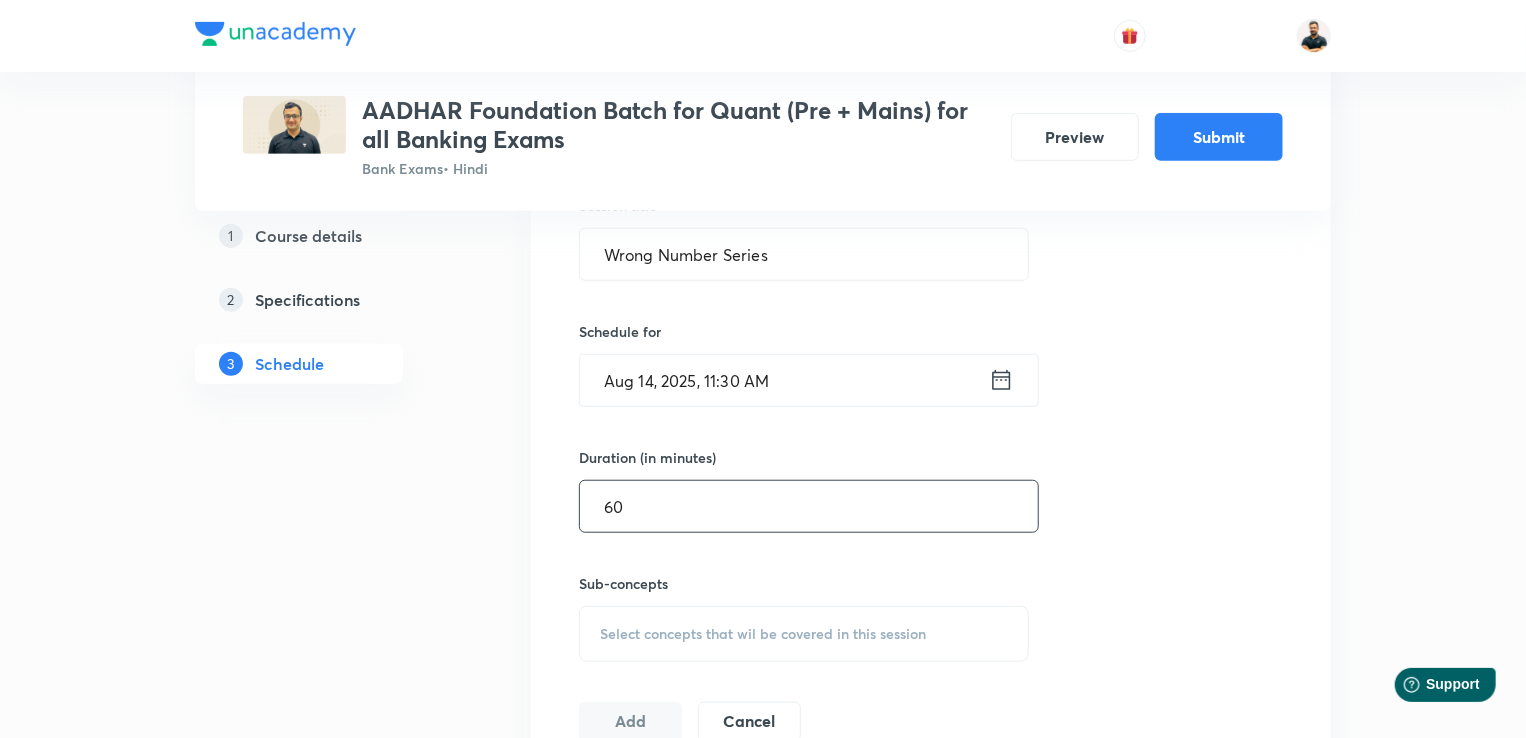 type on "60" 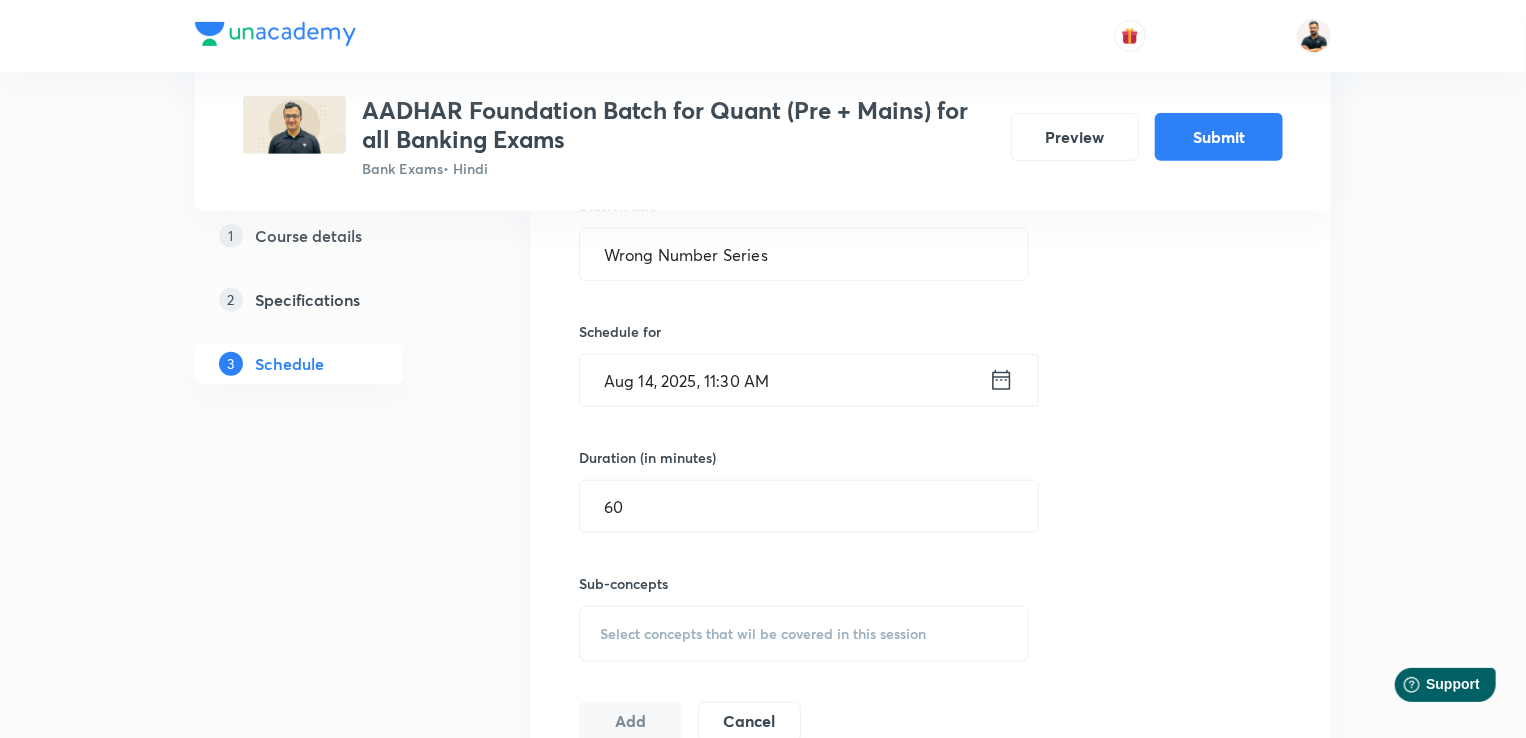 click on "Select concepts that wil be covered in this session" at bounding box center (763, 634) 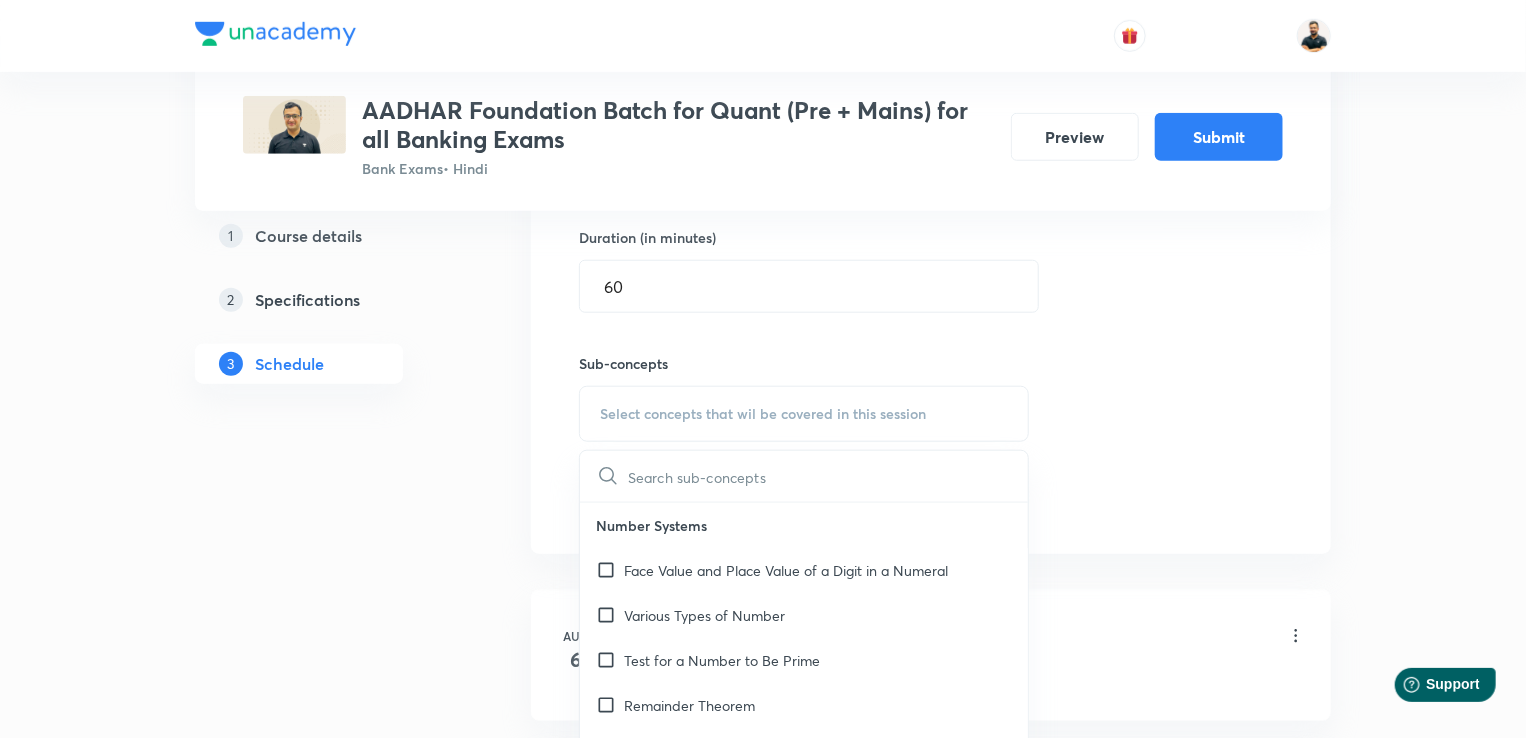 scroll, scrollTop: 798, scrollLeft: 0, axis: vertical 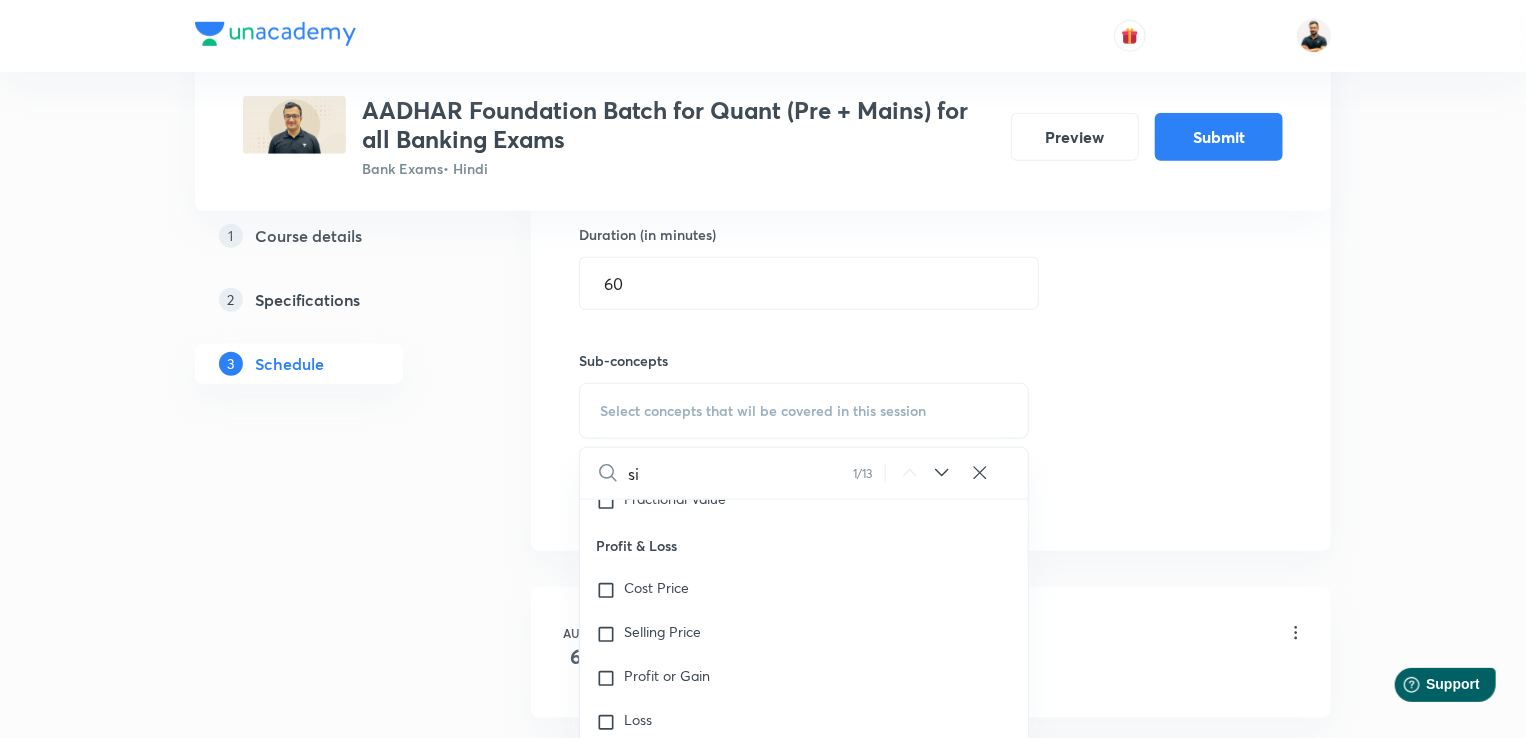type on "s" 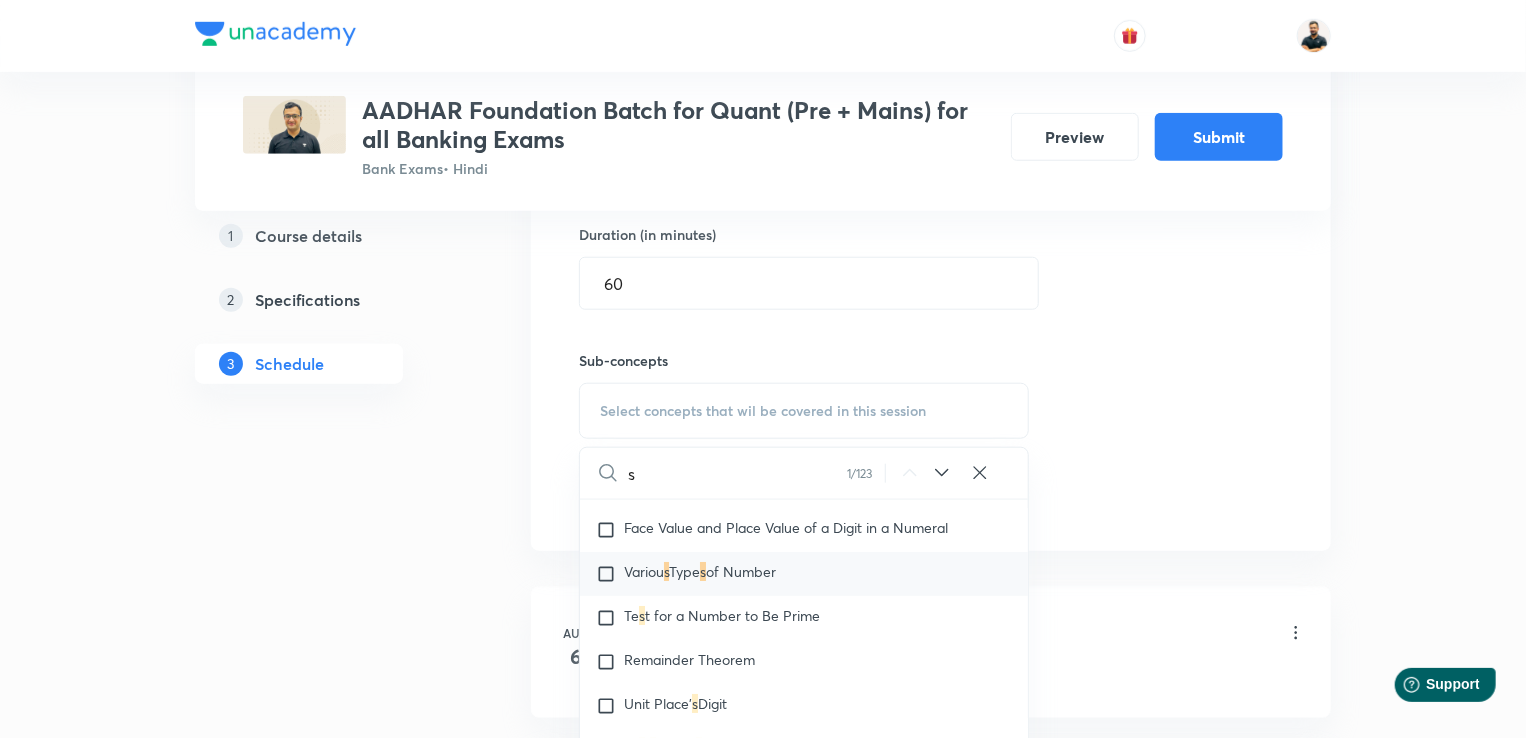 scroll, scrollTop: 0, scrollLeft: 0, axis: both 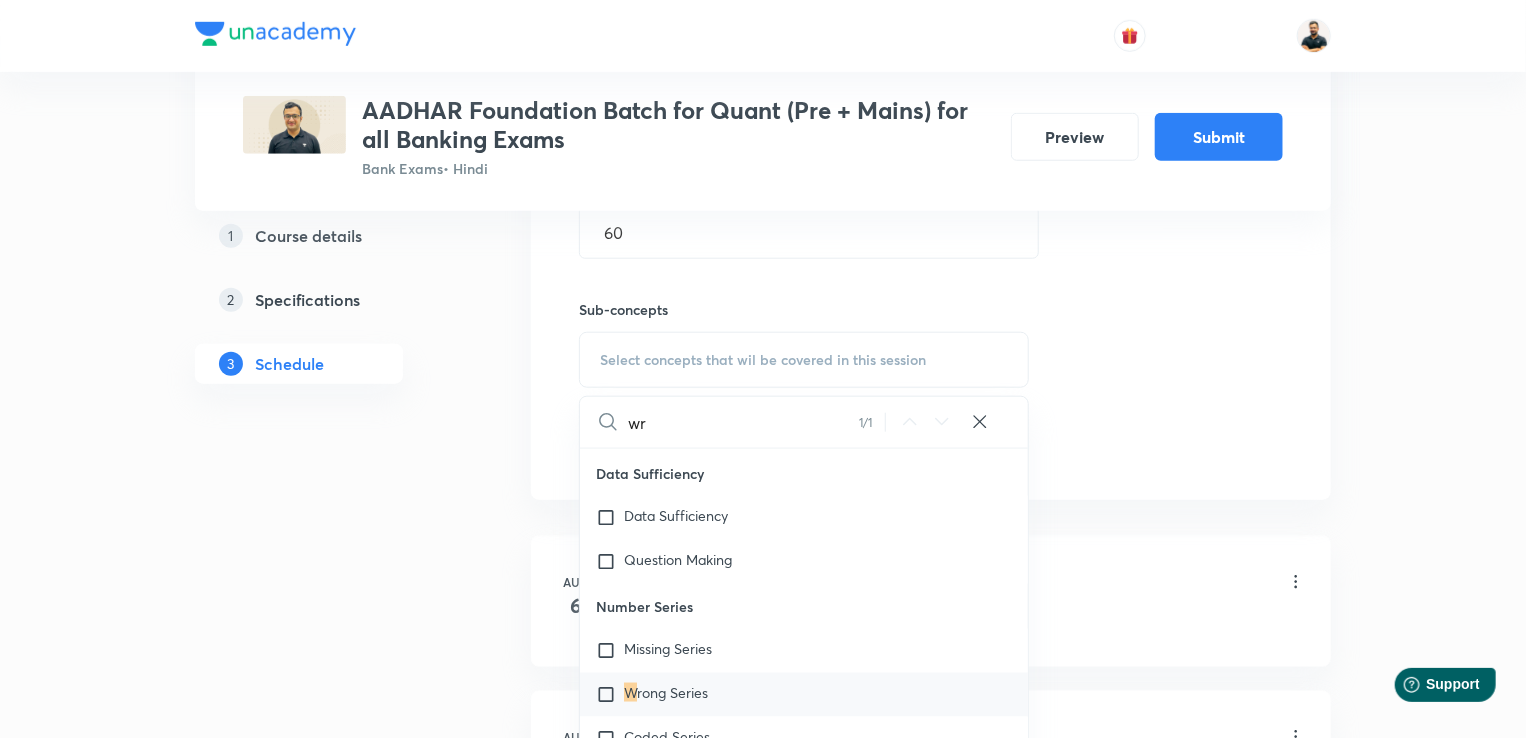 type on "w" 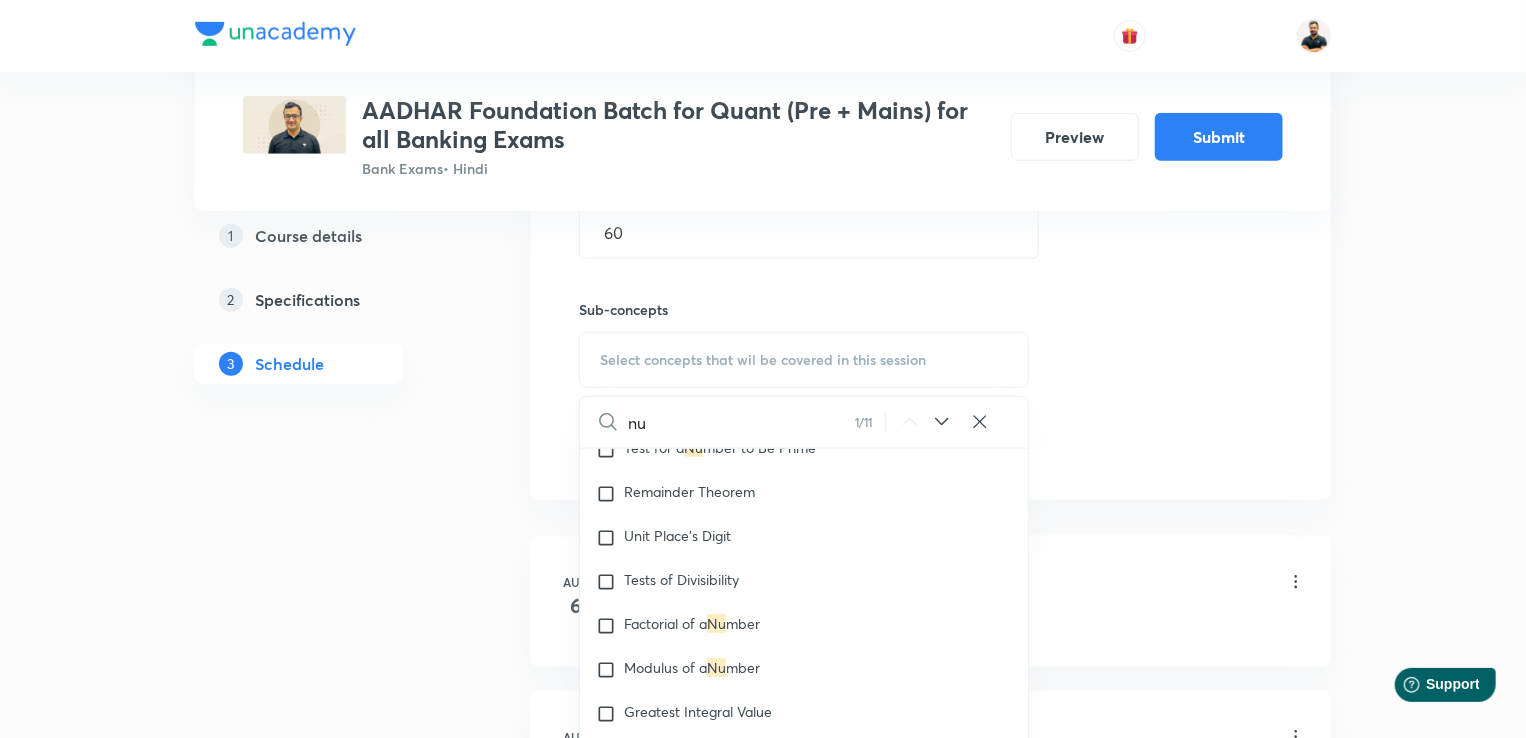 scroll, scrollTop: 0, scrollLeft: 0, axis: both 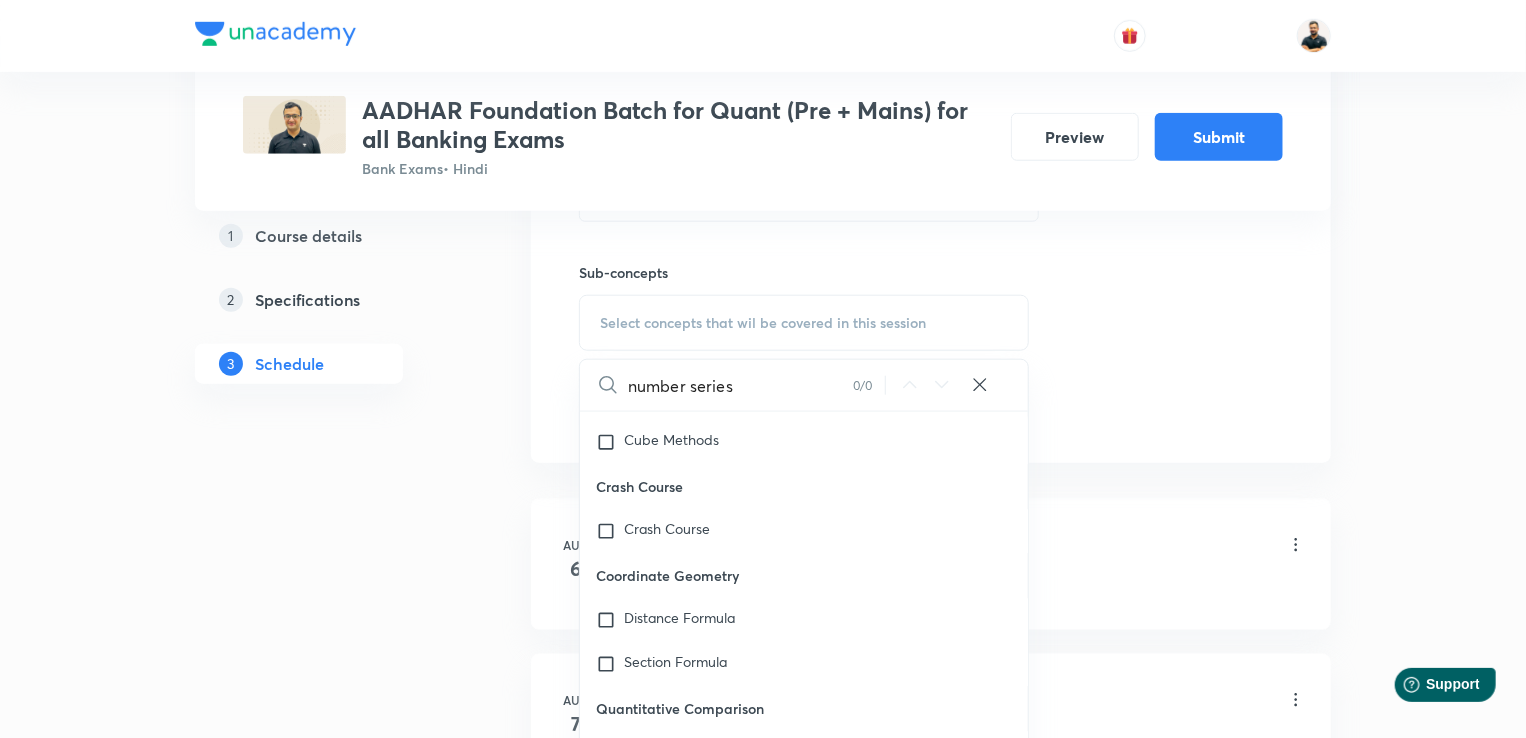 type on "number series" 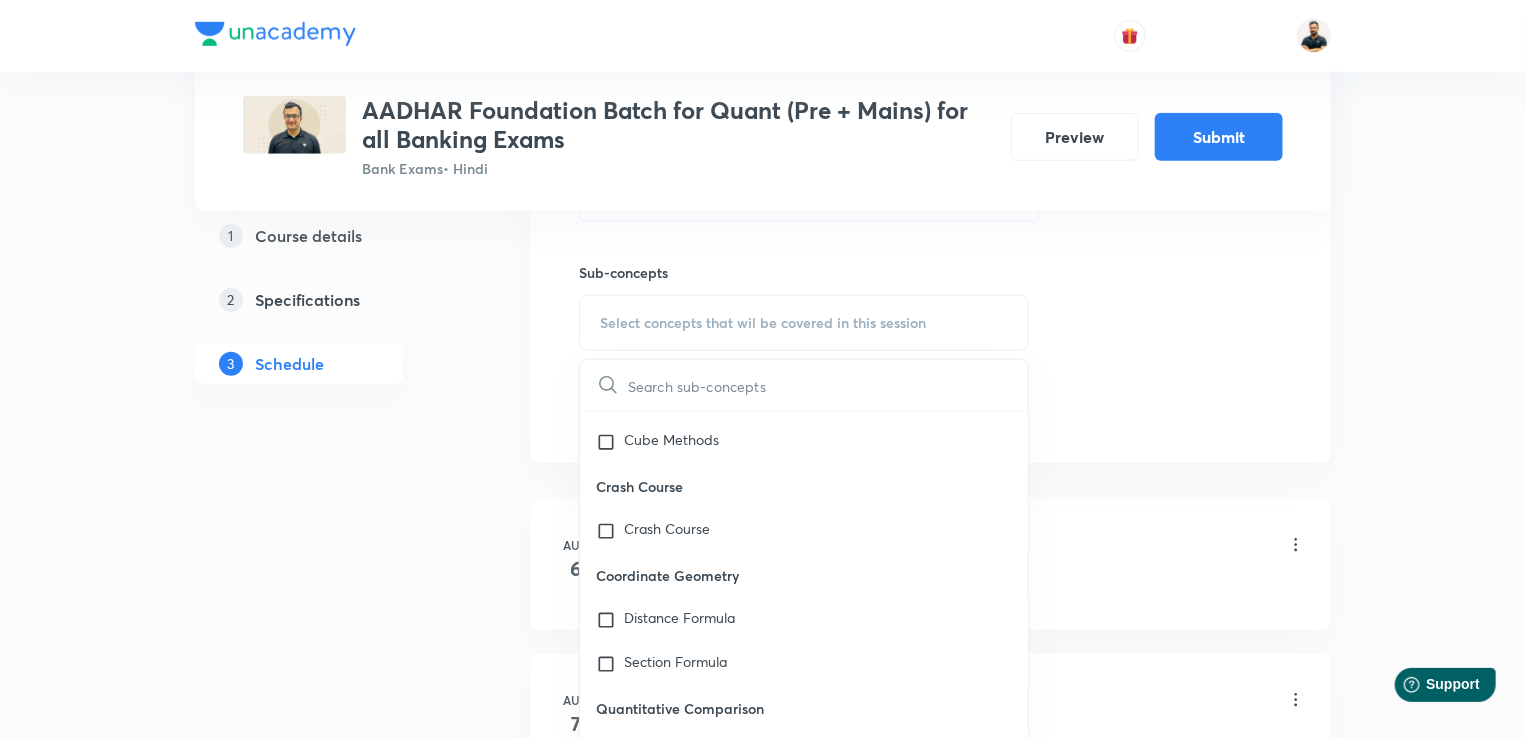 click at bounding box center (828, 385) 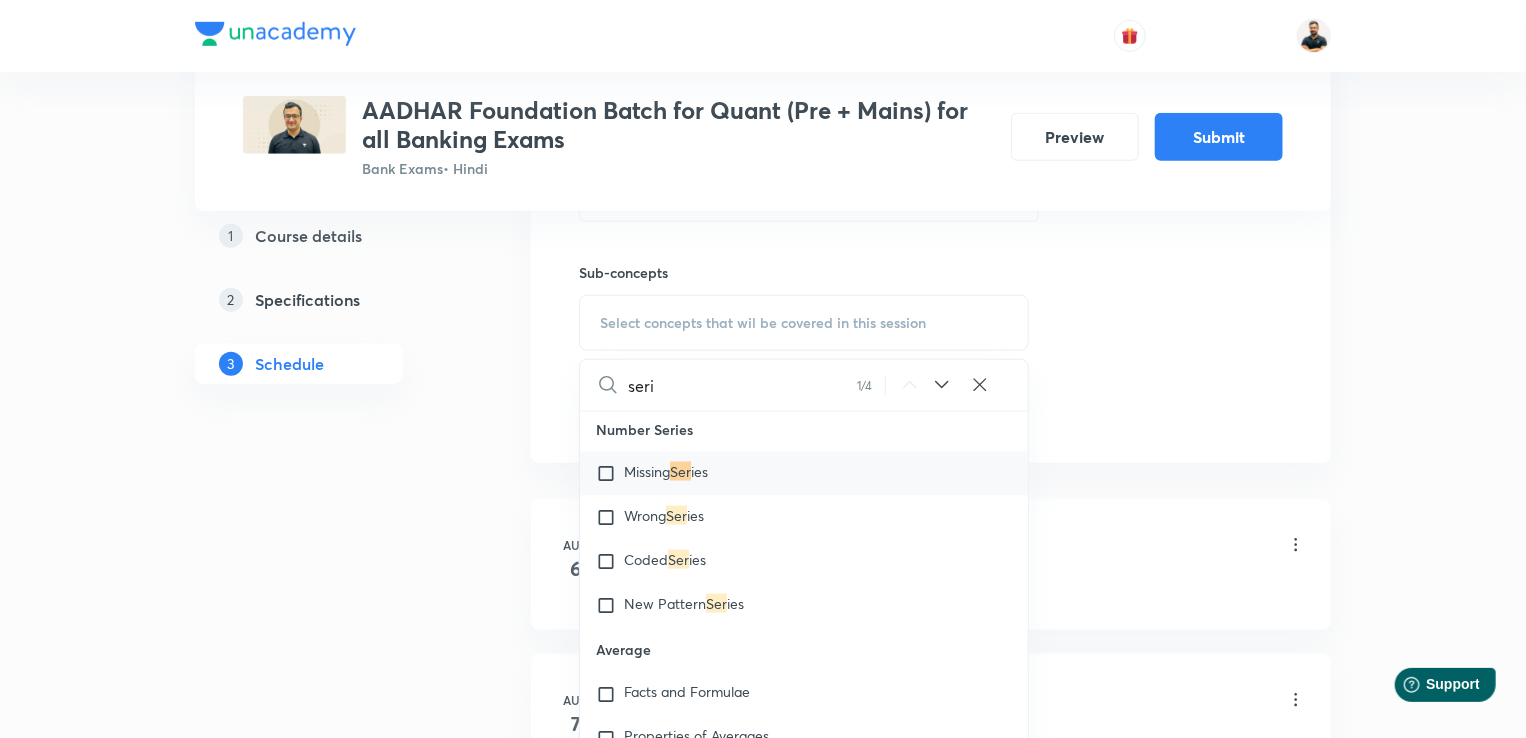 scroll, scrollTop: 1508, scrollLeft: 0, axis: vertical 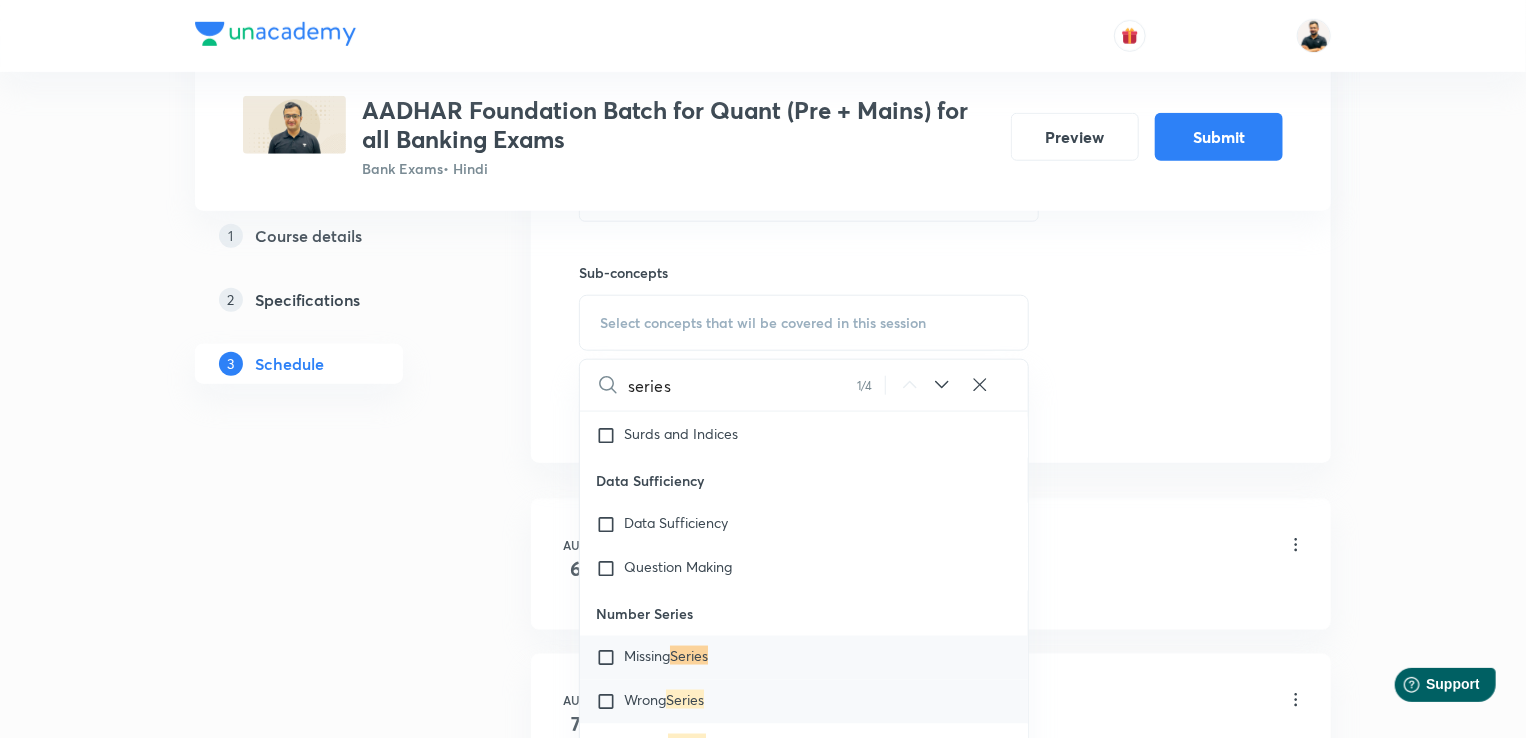 type on "series" 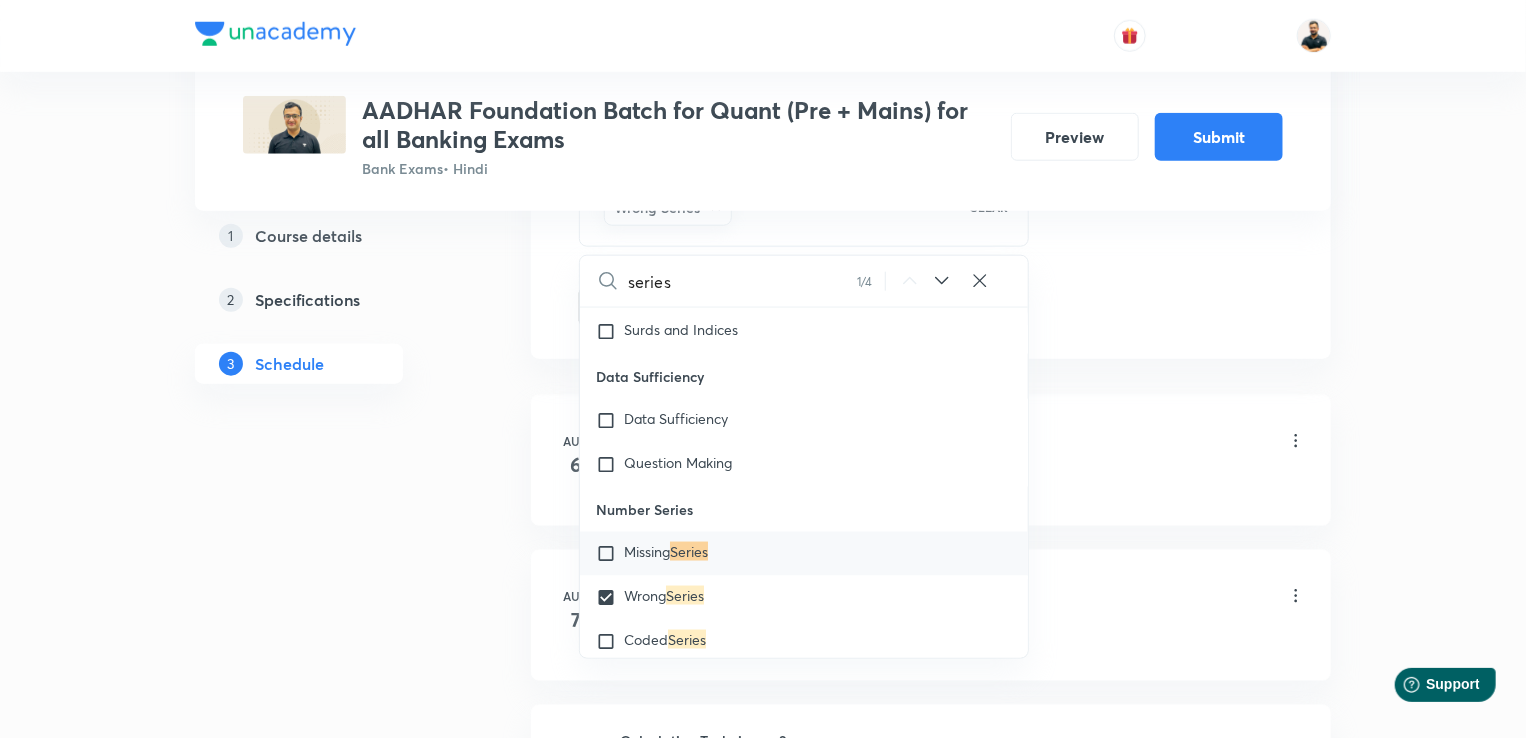 scroll, scrollTop: 988, scrollLeft: 0, axis: vertical 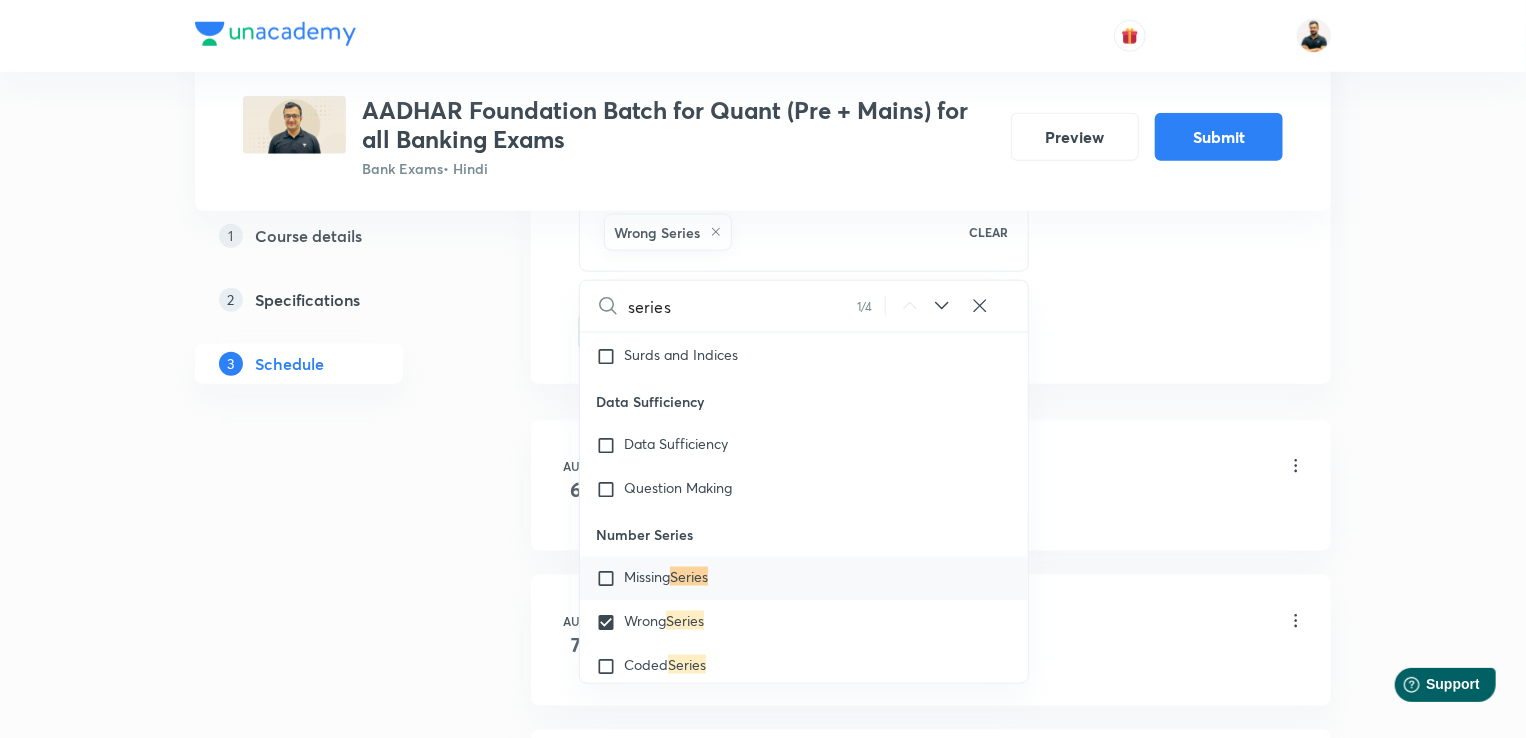 click on "Session  7 Live class Quiz Session title 19/99 Wrong Number Series ​ Schedule for Aug 14, 2025, 11:30 AM ​ Duration (in minutes) 60 ​ Sub-concepts Wrong Series CLEAR series 1 / 4 ​ Number Systems Face Value and Place Value of a Digit in a Numeral Various Types of Number Test for a Number to Be Prime Remainder Theorem Unit Place's Digit Tests of Divisibility Factorial of a Number Modulus of a Number Greatest Integral Value Multiplication by Distributive Law Multiplication of a Number by 5ⁿ Division Algorithm or Euclidean Algorithm To Find the Highest Power of a Prime Number P in N! Square Root Covered previously Cube Root Covered previously Factors and Multiples of H.C.F and L.C.M Highest Common Factor (H.C.F) or Greatest Common Measure (G.C.M) or Greatest Common Divisor (G.C.D) Least Common Multiple (L.C.M) Product of Two Numbers = Product of Their H.C.F and L.C.M Co-Primes H.C.F and L.C.M of Fractions H.C.F and L.C.M of Decimal Fractions Comparison of Fractions Simplification Bodmas' Rule Missing" at bounding box center [931, -1] 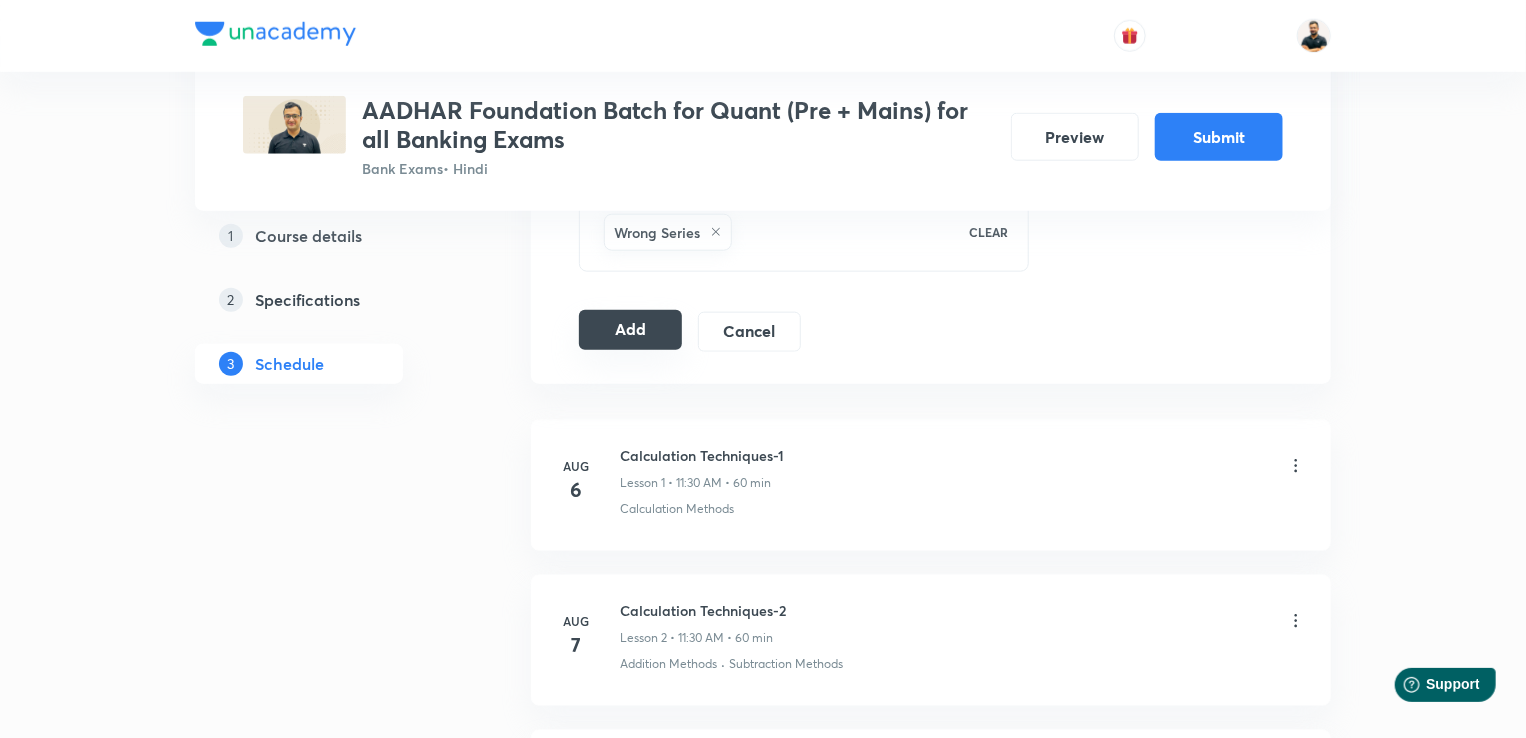 click on "Add" at bounding box center [630, 330] 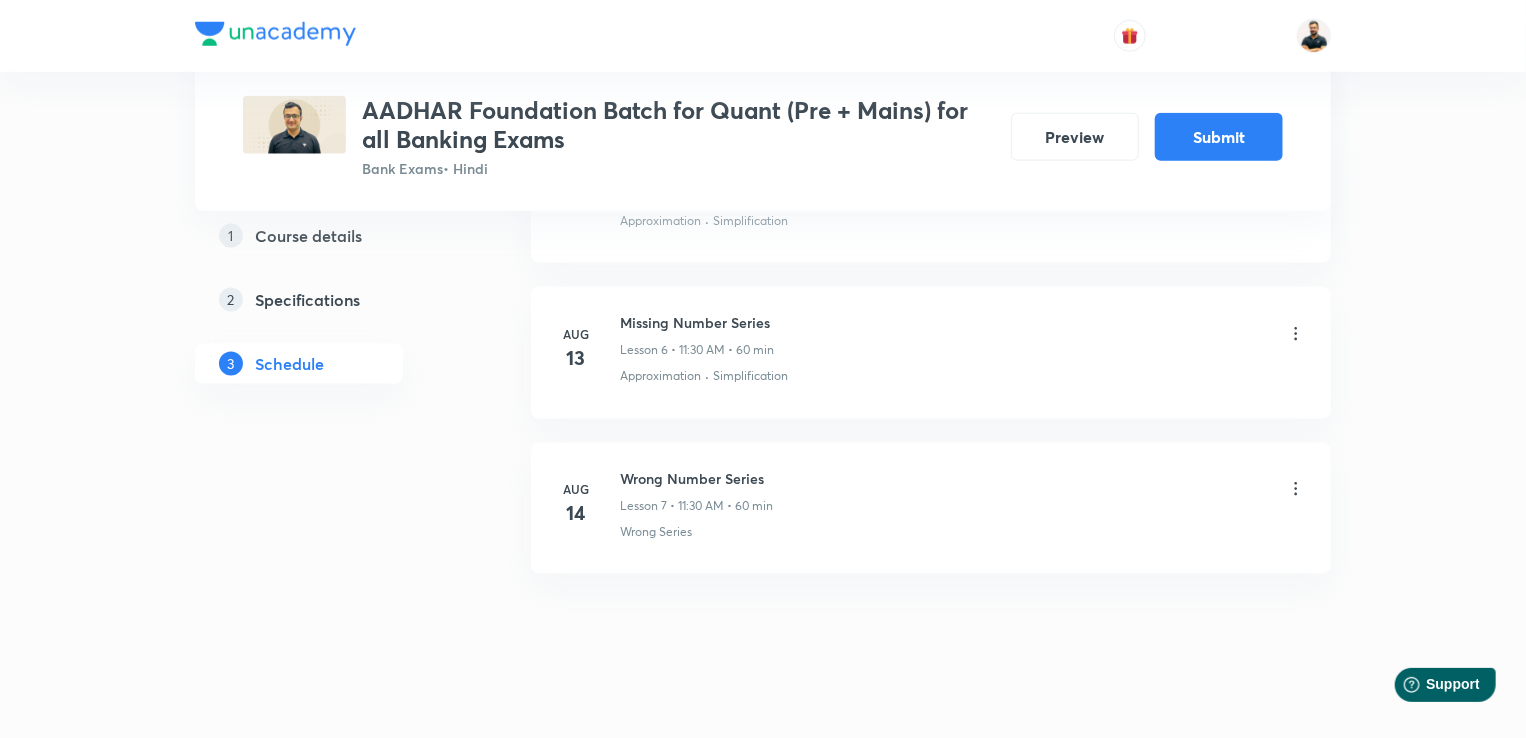 scroll, scrollTop: 1214, scrollLeft: 0, axis: vertical 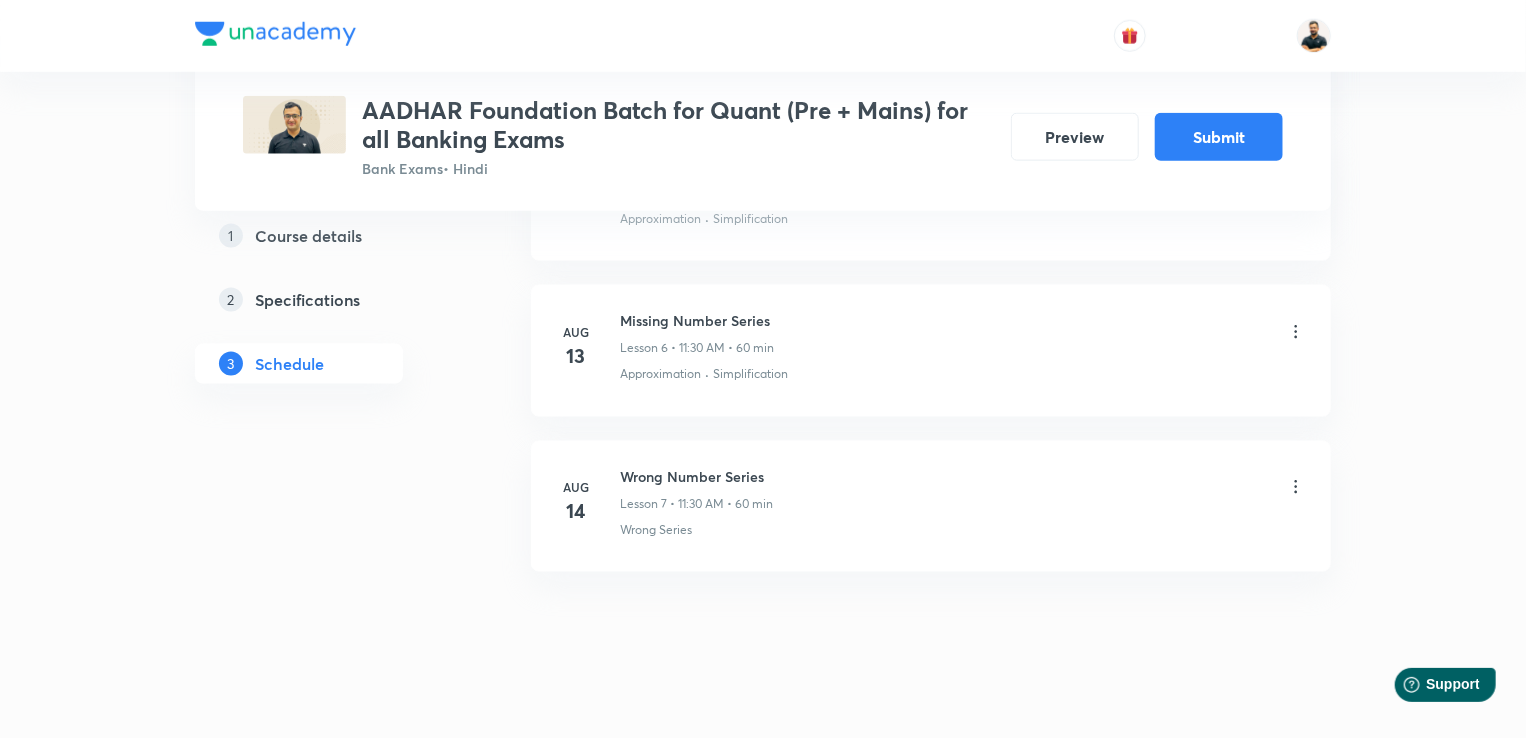 click 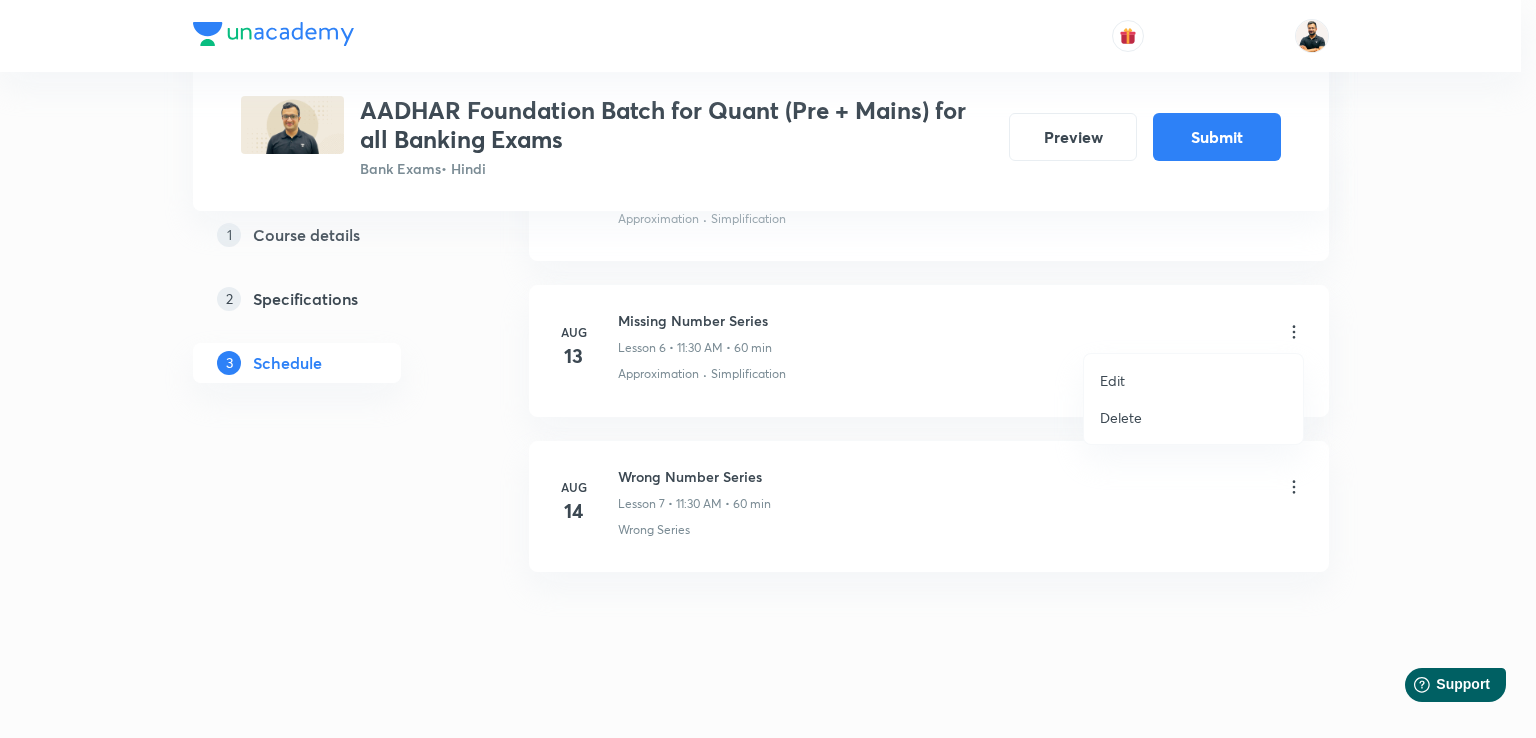 click on "Edit" at bounding box center (1193, 380) 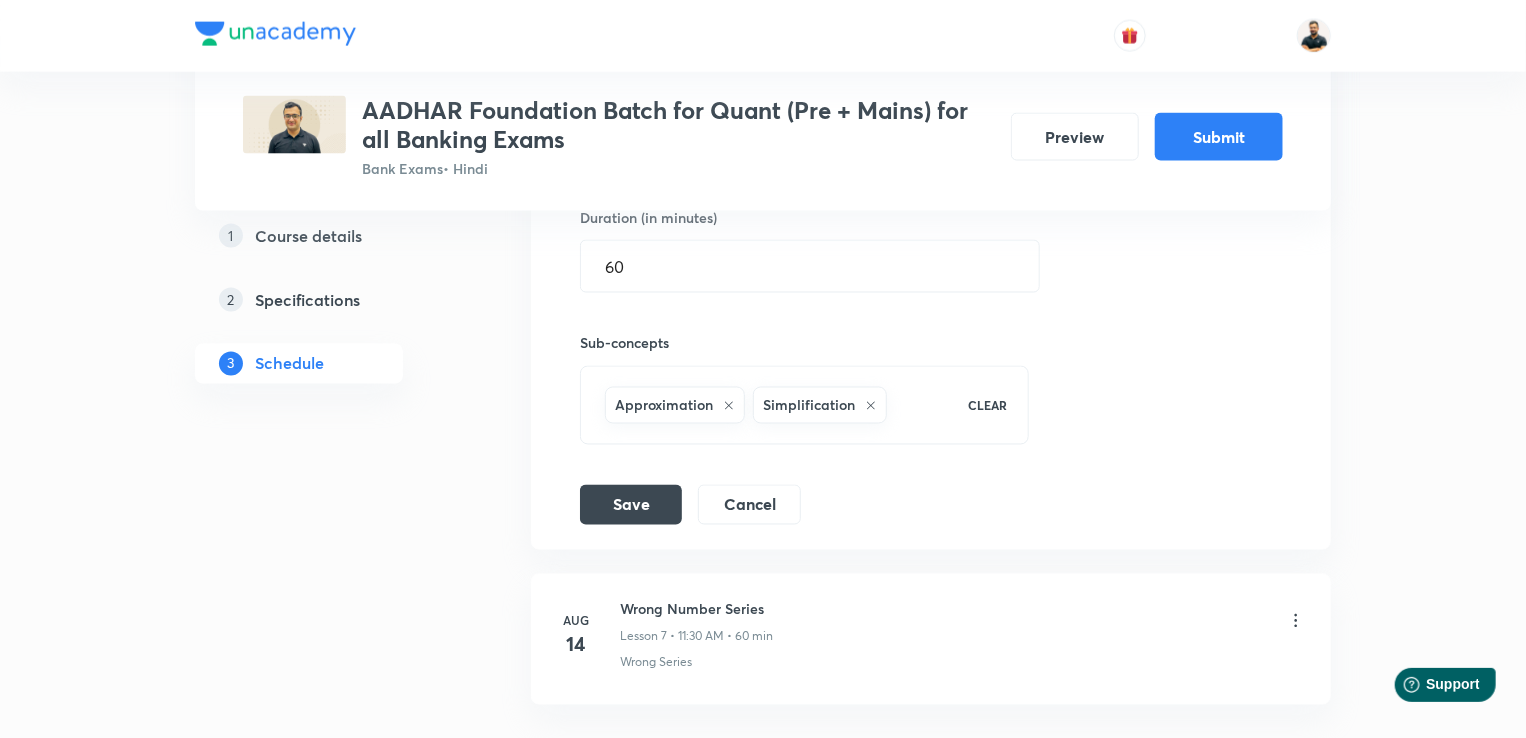 scroll, scrollTop: 1617, scrollLeft: 0, axis: vertical 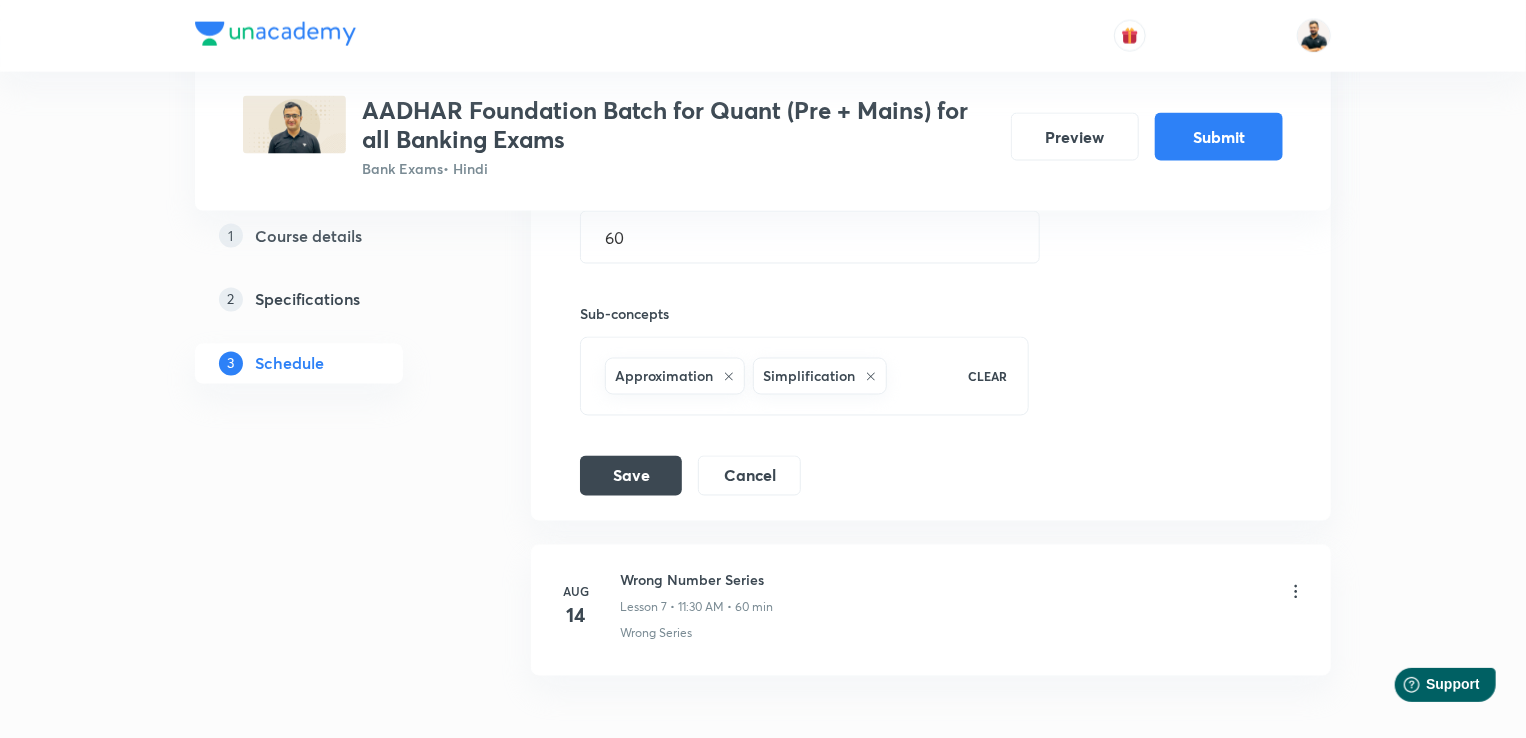 click on "Simplification" at bounding box center [820, 376] 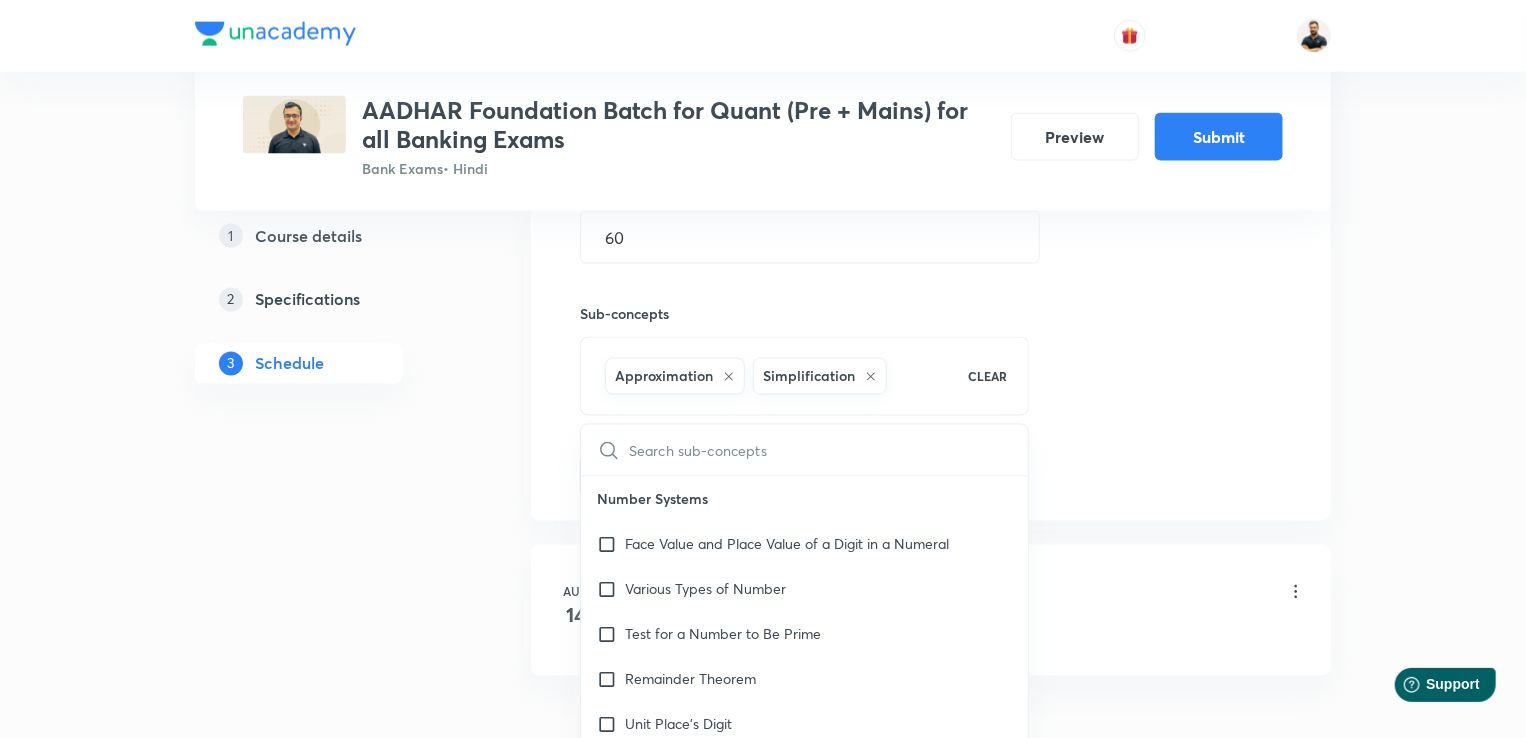checkbox on "true" 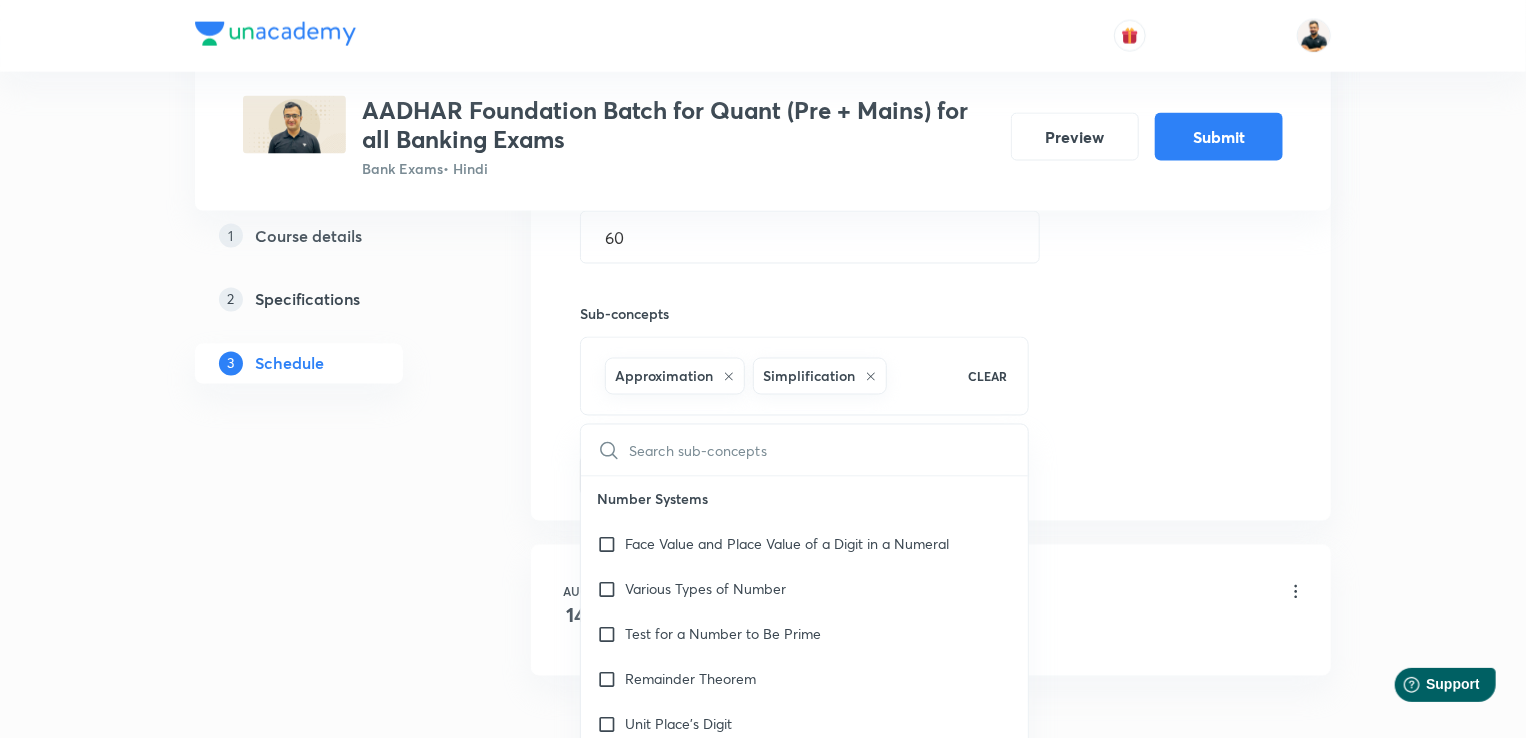 checkbox on "true" 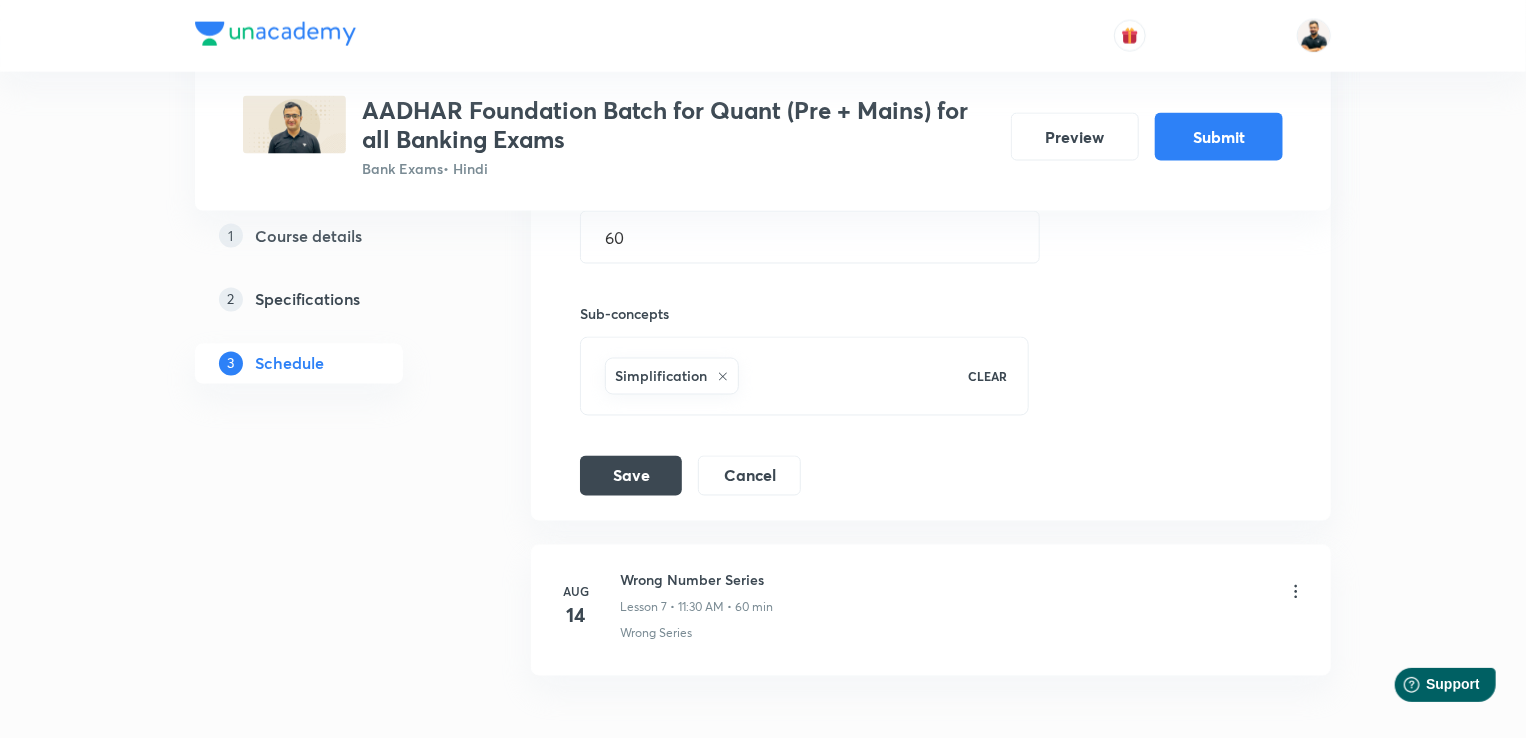 click 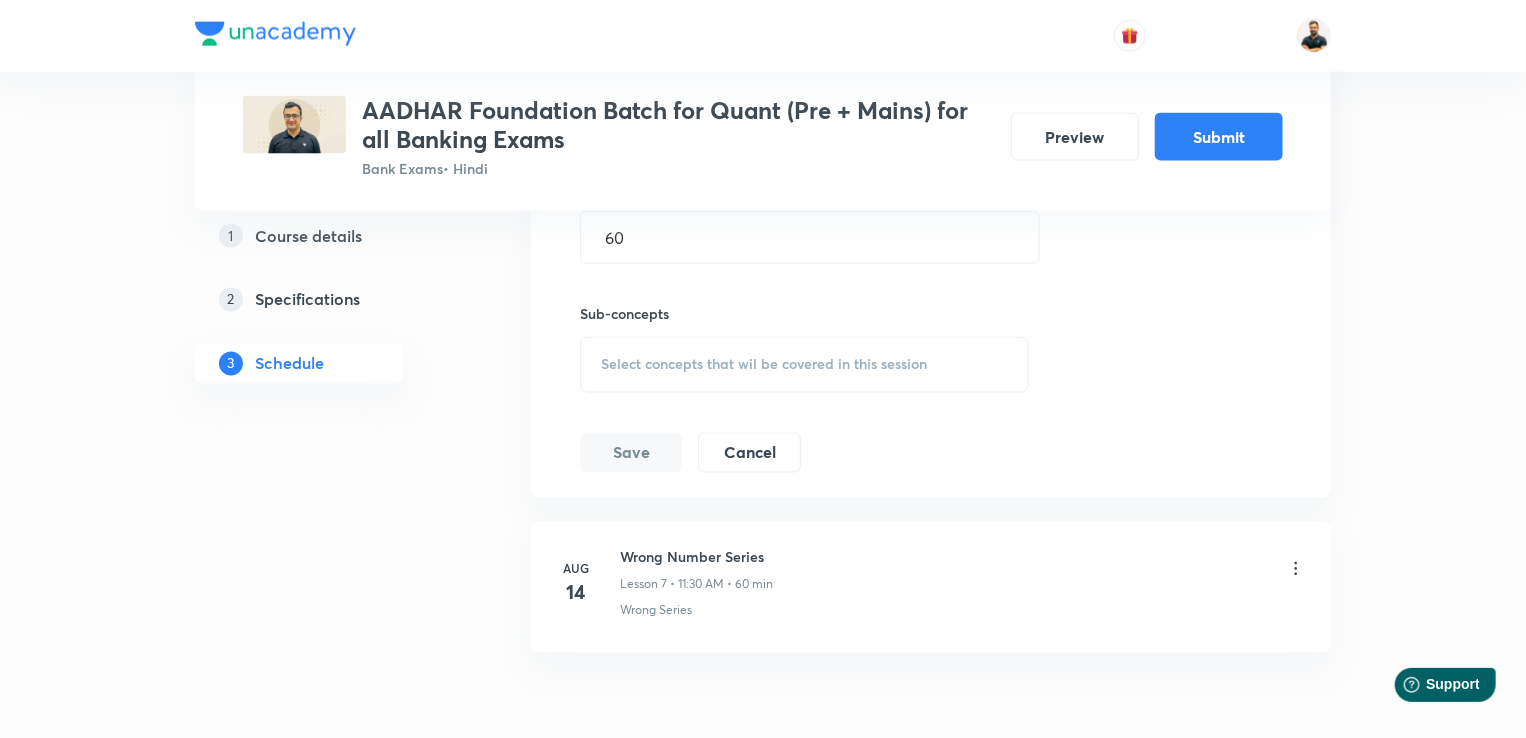 click on "Select concepts that wil be covered in this session" at bounding box center (764, 365) 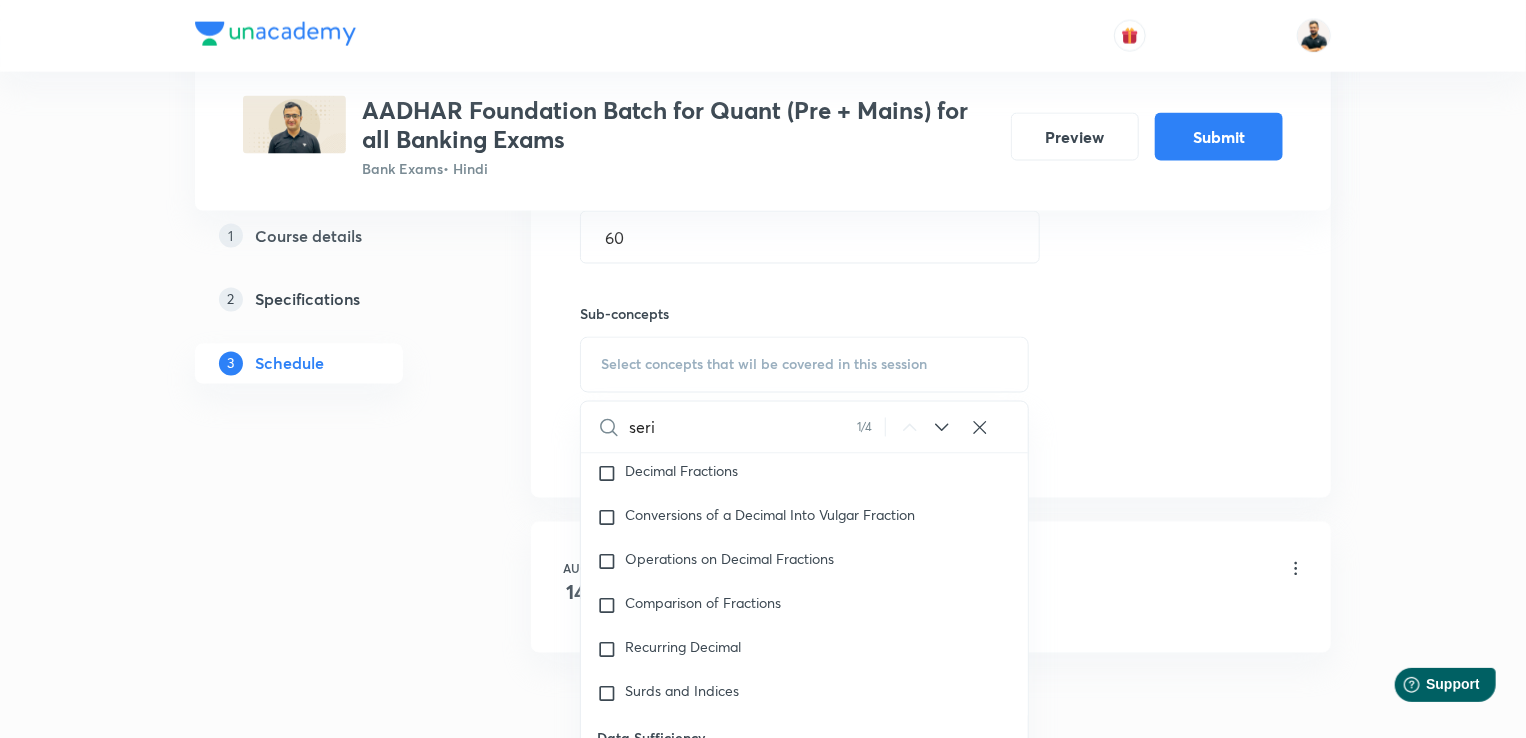 scroll, scrollTop: 1508, scrollLeft: 0, axis: vertical 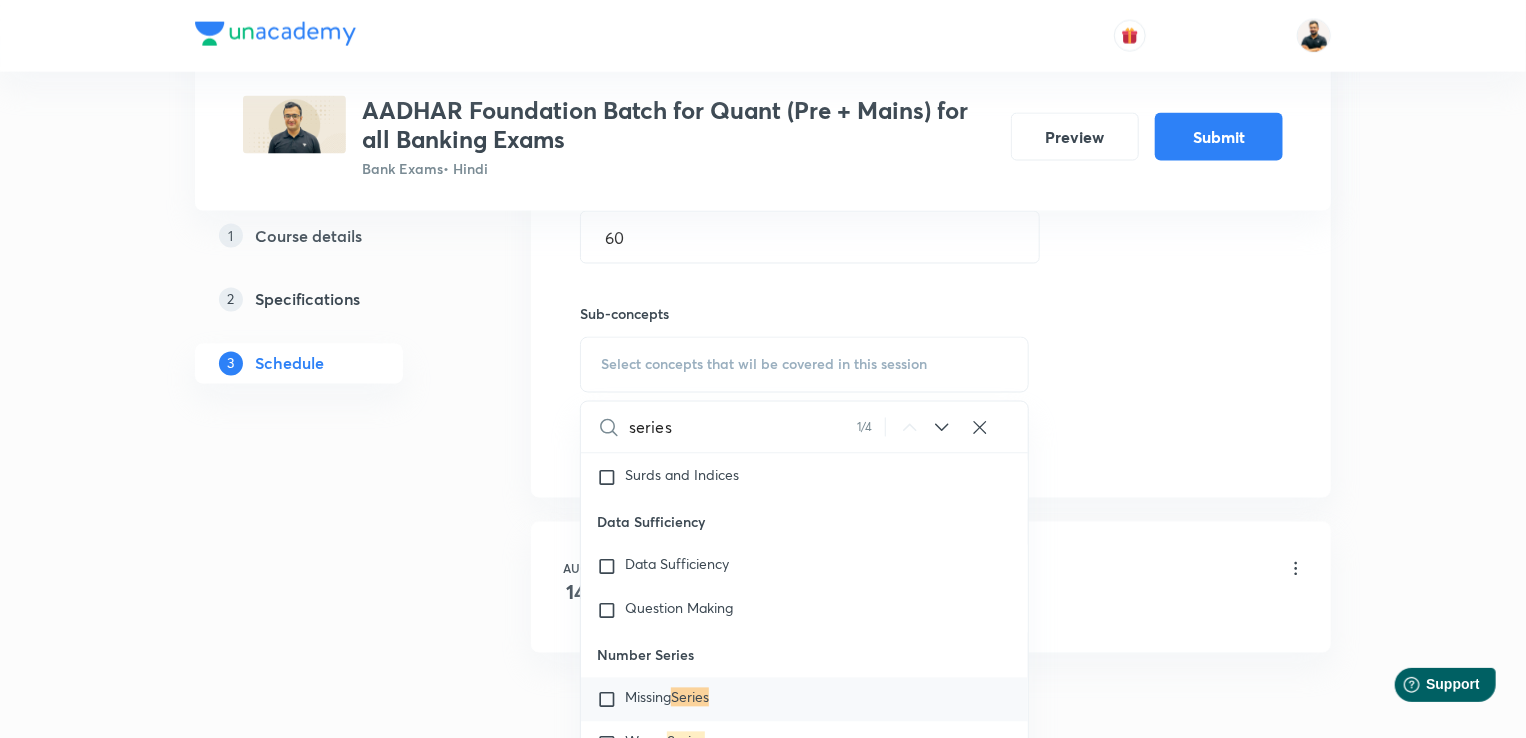 type on "series" 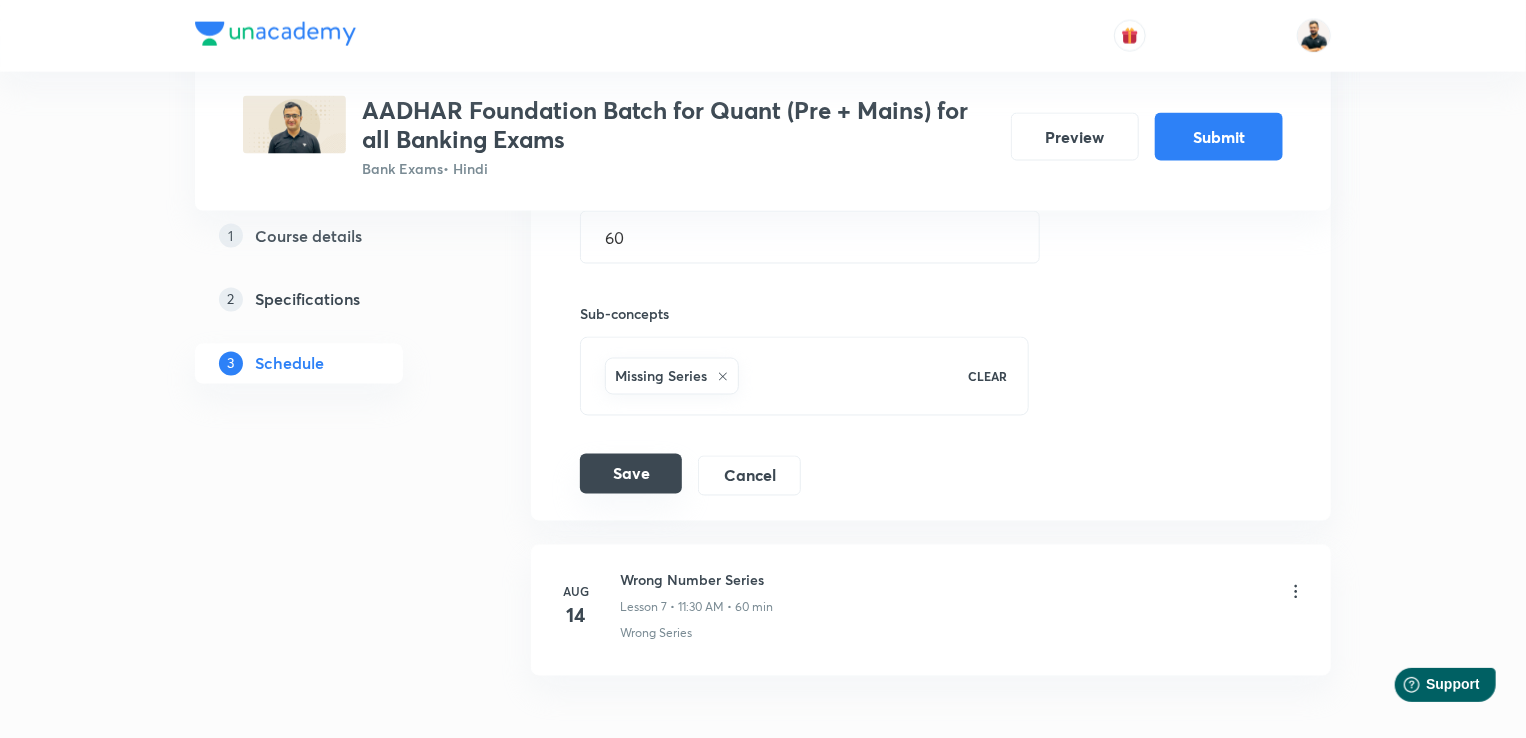 click on "Save" at bounding box center (631, 474) 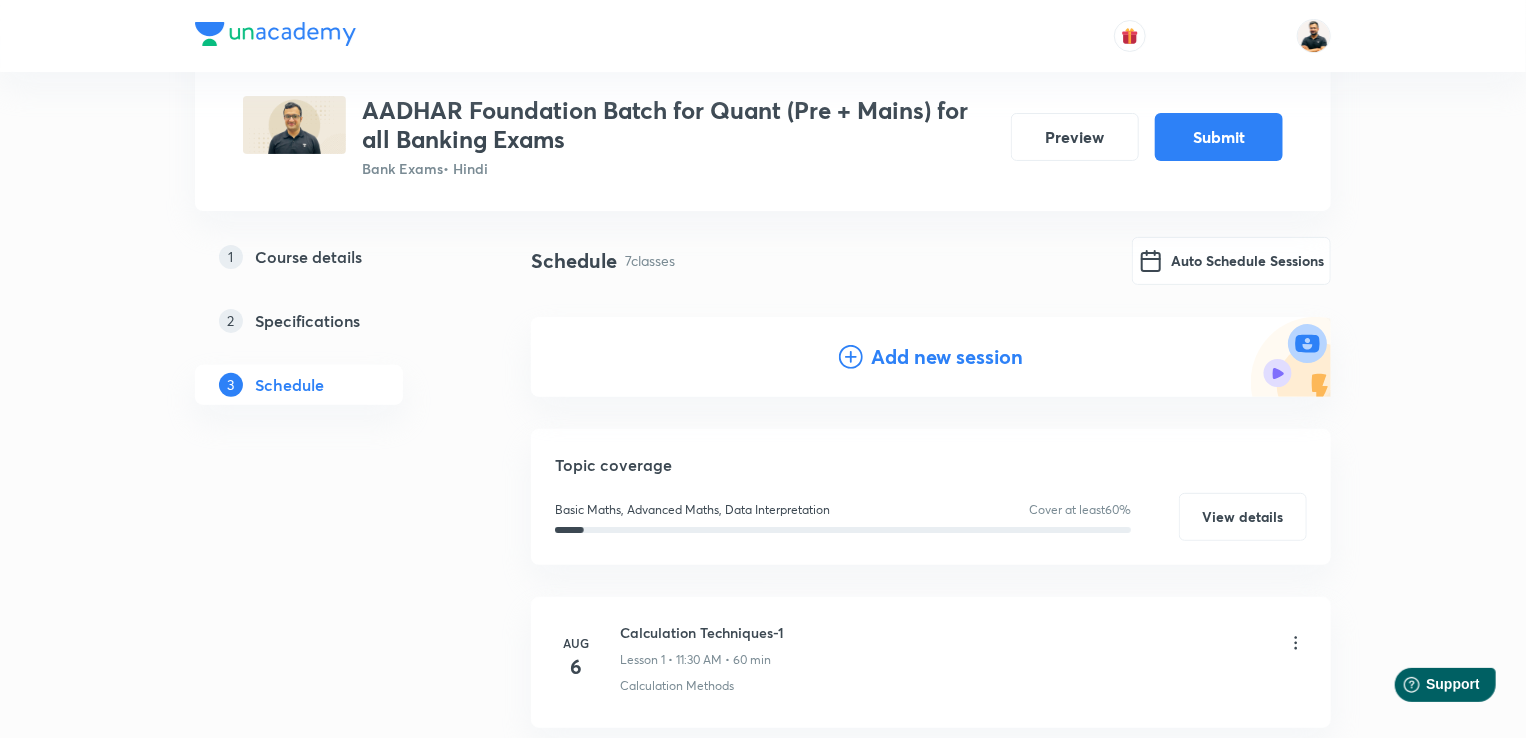 scroll, scrollTop: 130, scrollLeft: 0, axis: vertical 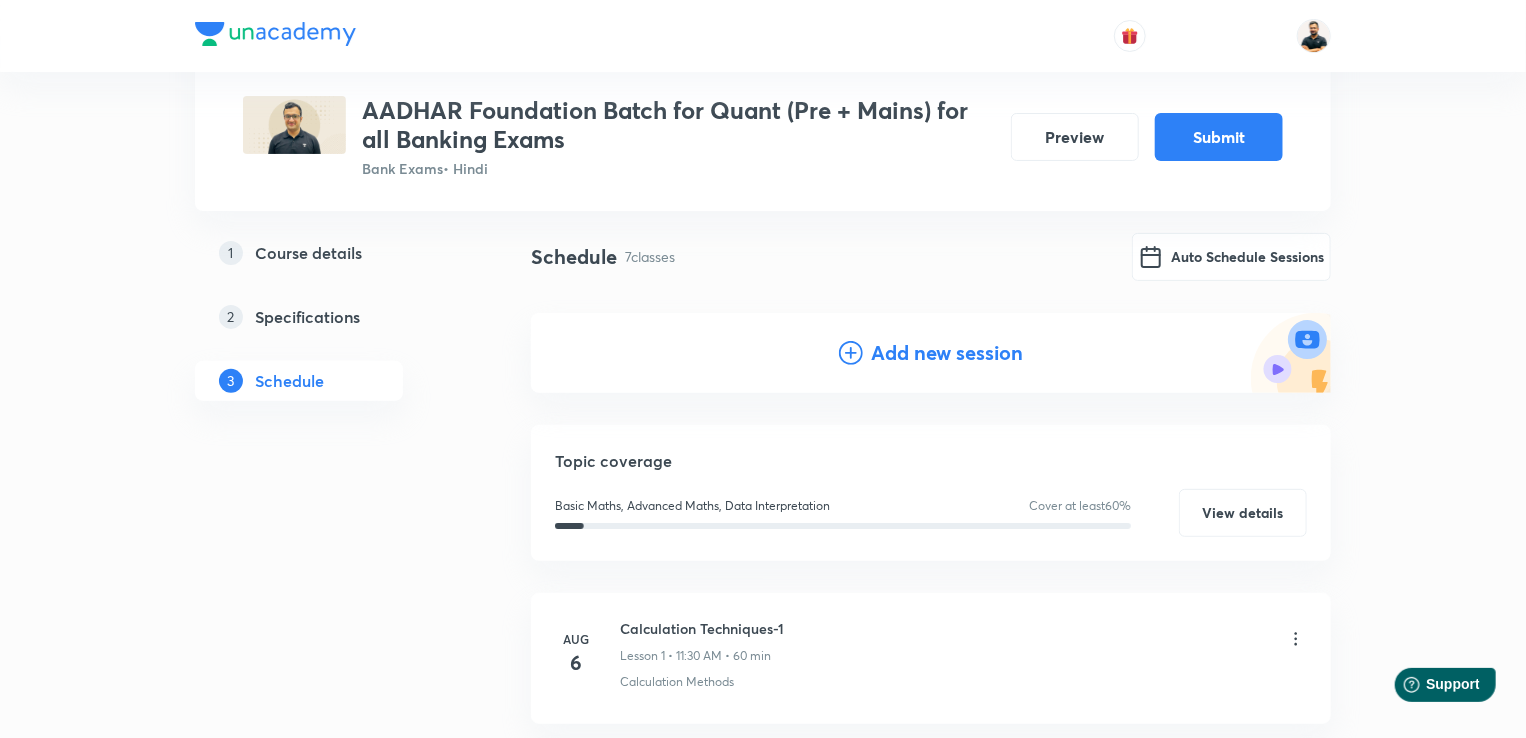 click 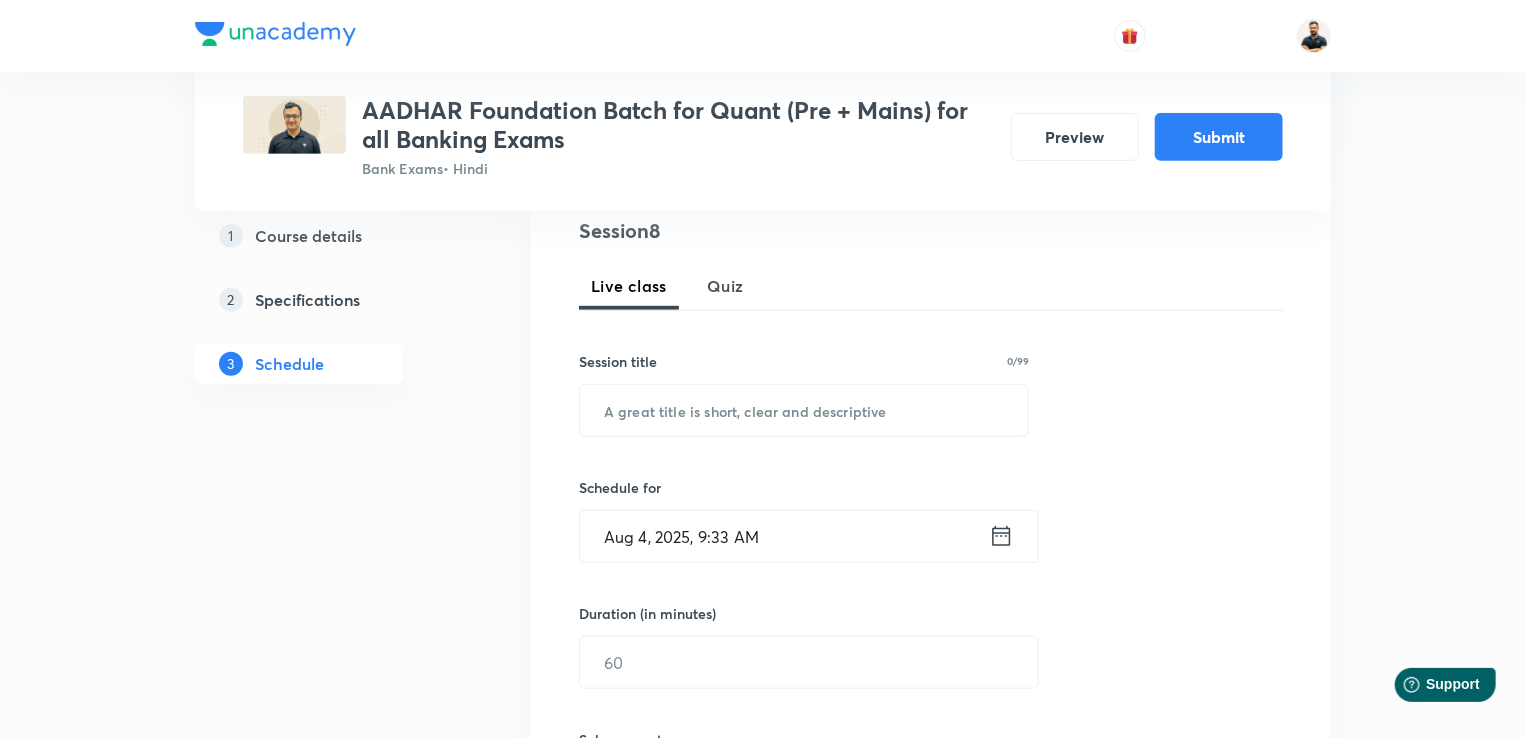 scroll, scrollTop: 436, scrollLeft: 0, axis: vertical 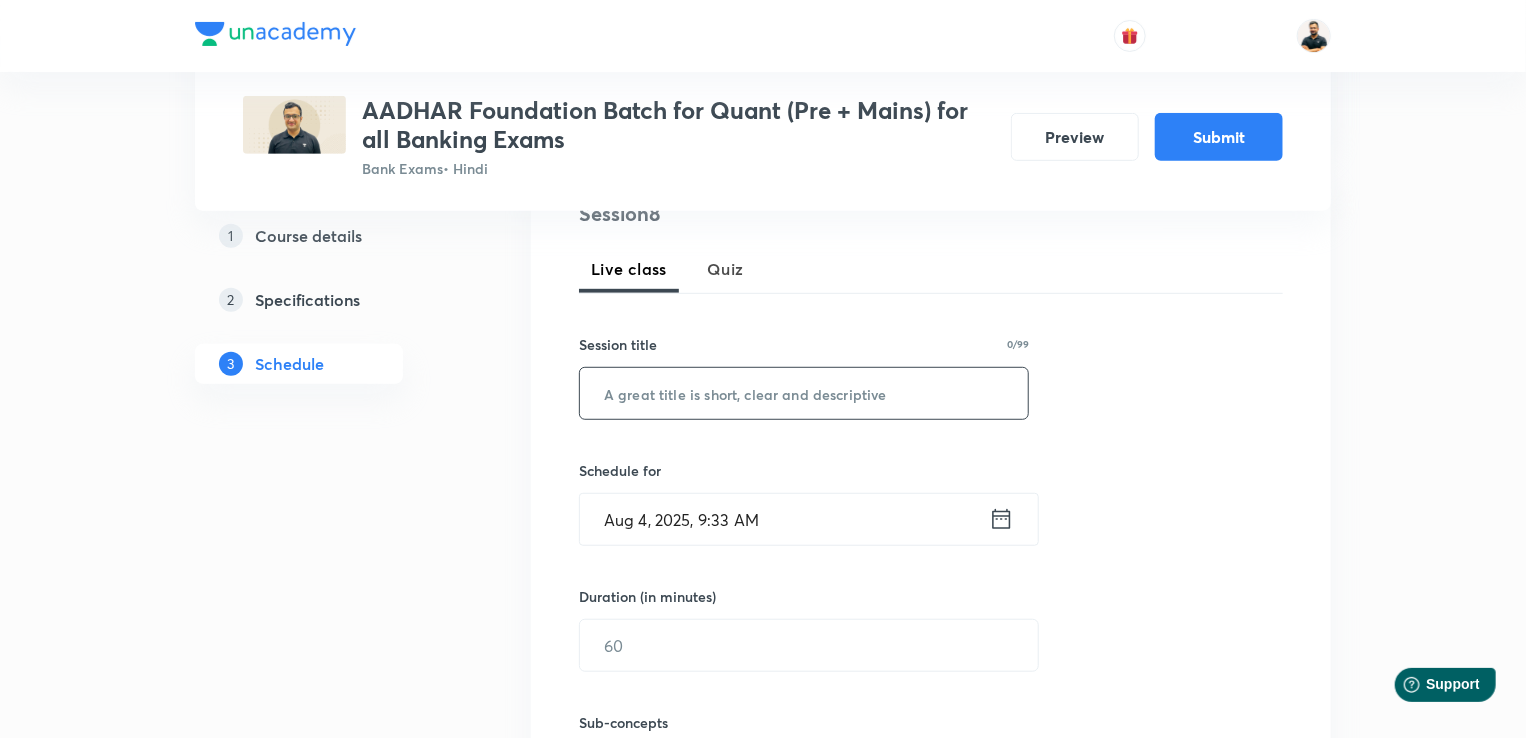 click at bounding box center [804, 393] 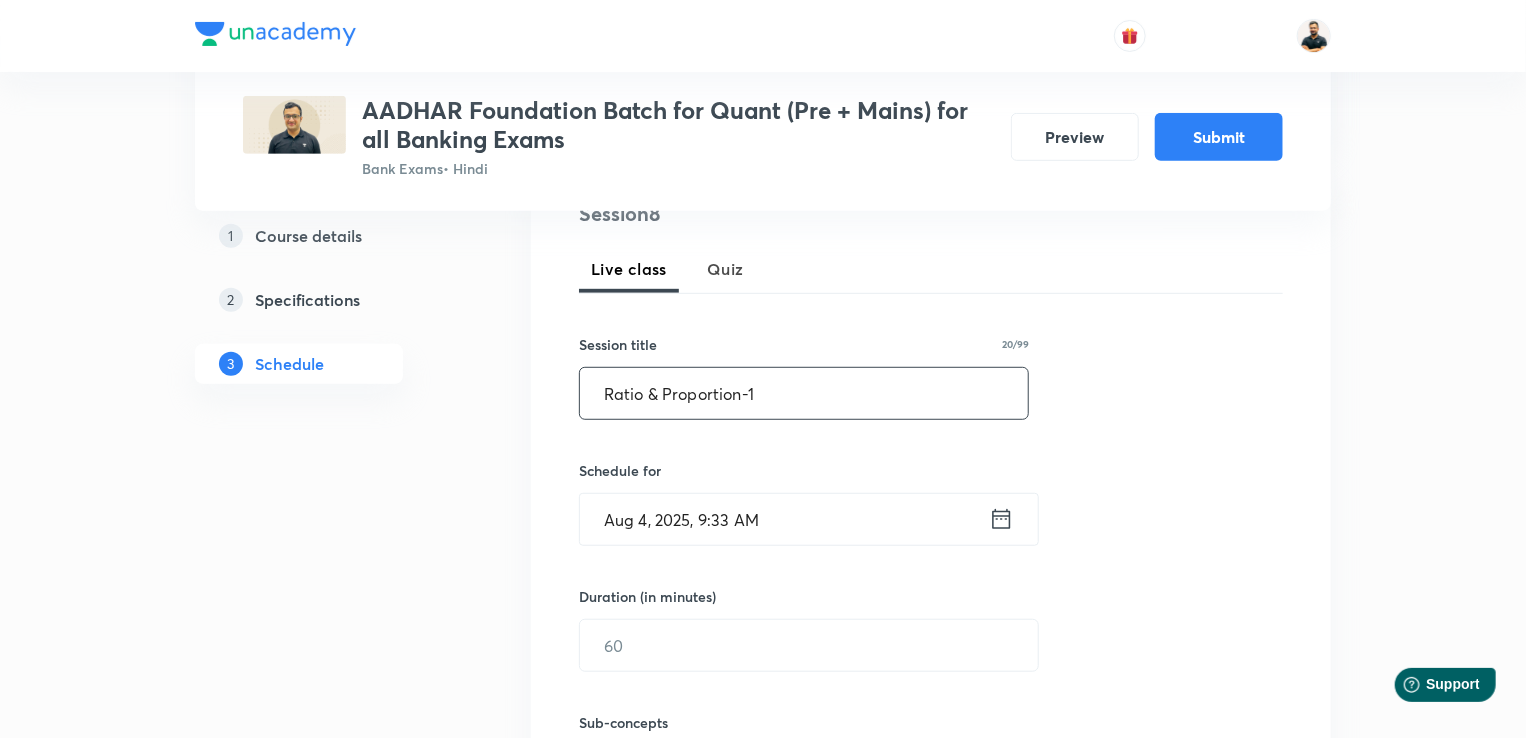 type on "Ratio & Proportion-1" 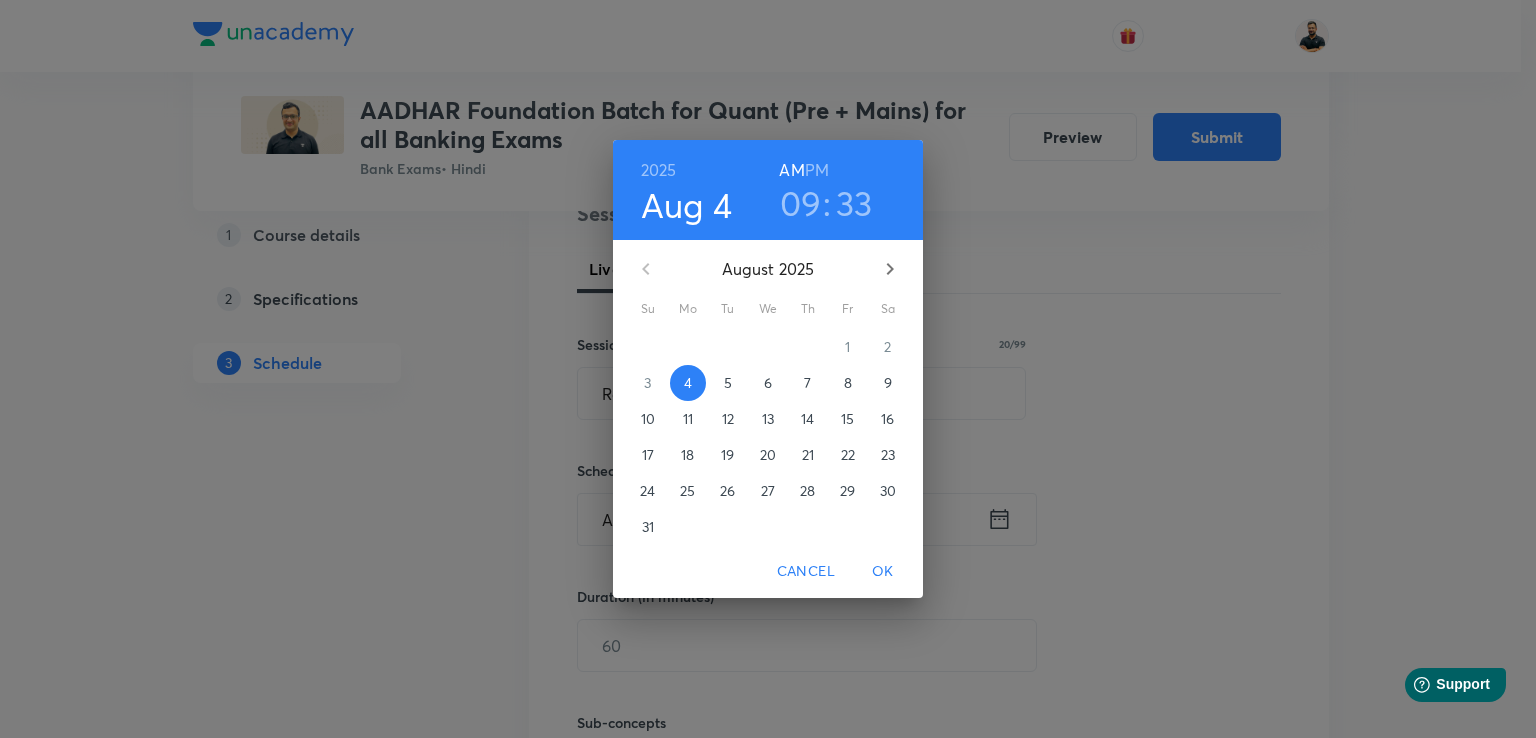 click on "15" at bounding box center [847, 419] 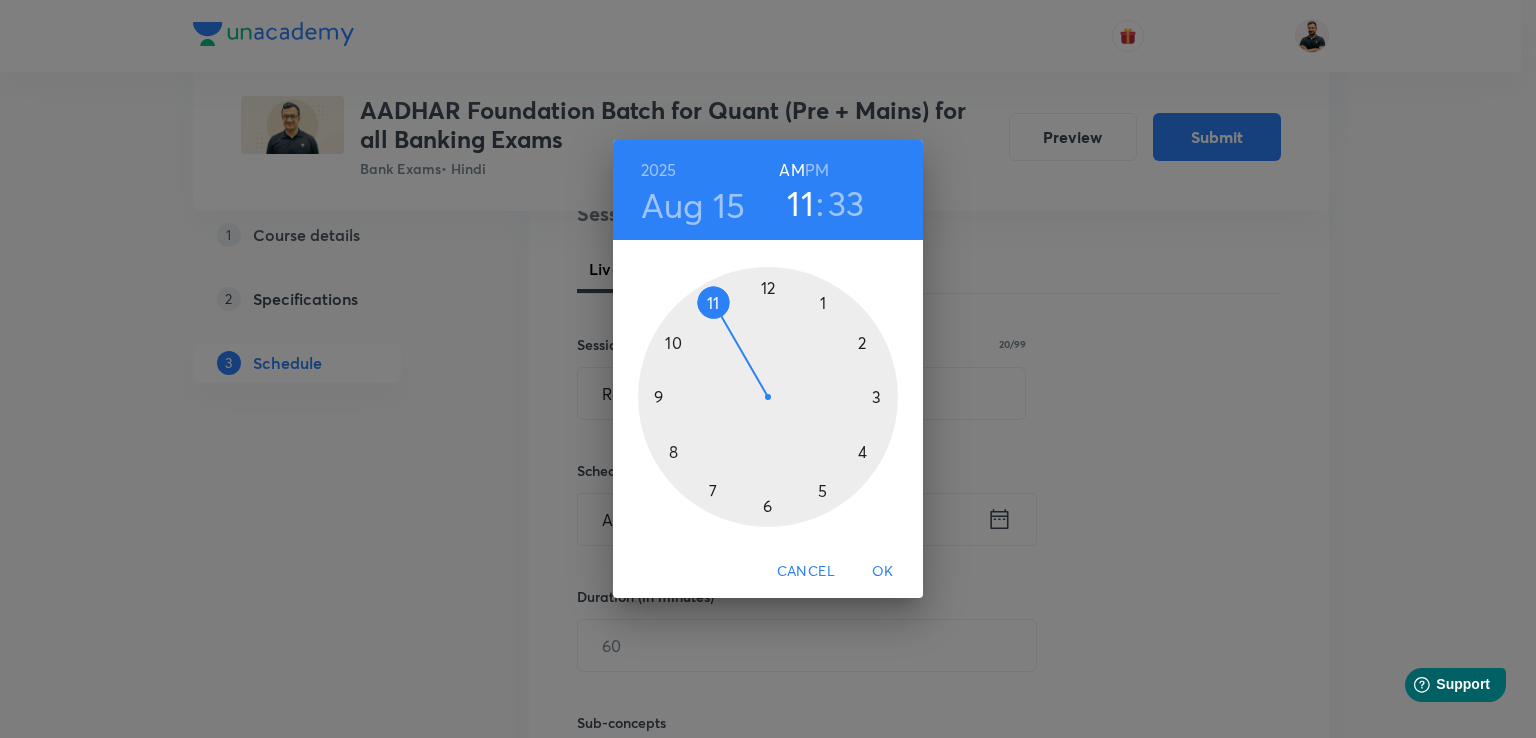 drag, startPoint x: 657, startPoint y: 392, endPoint x: 688, endPoint y: 305, distance: 92.358 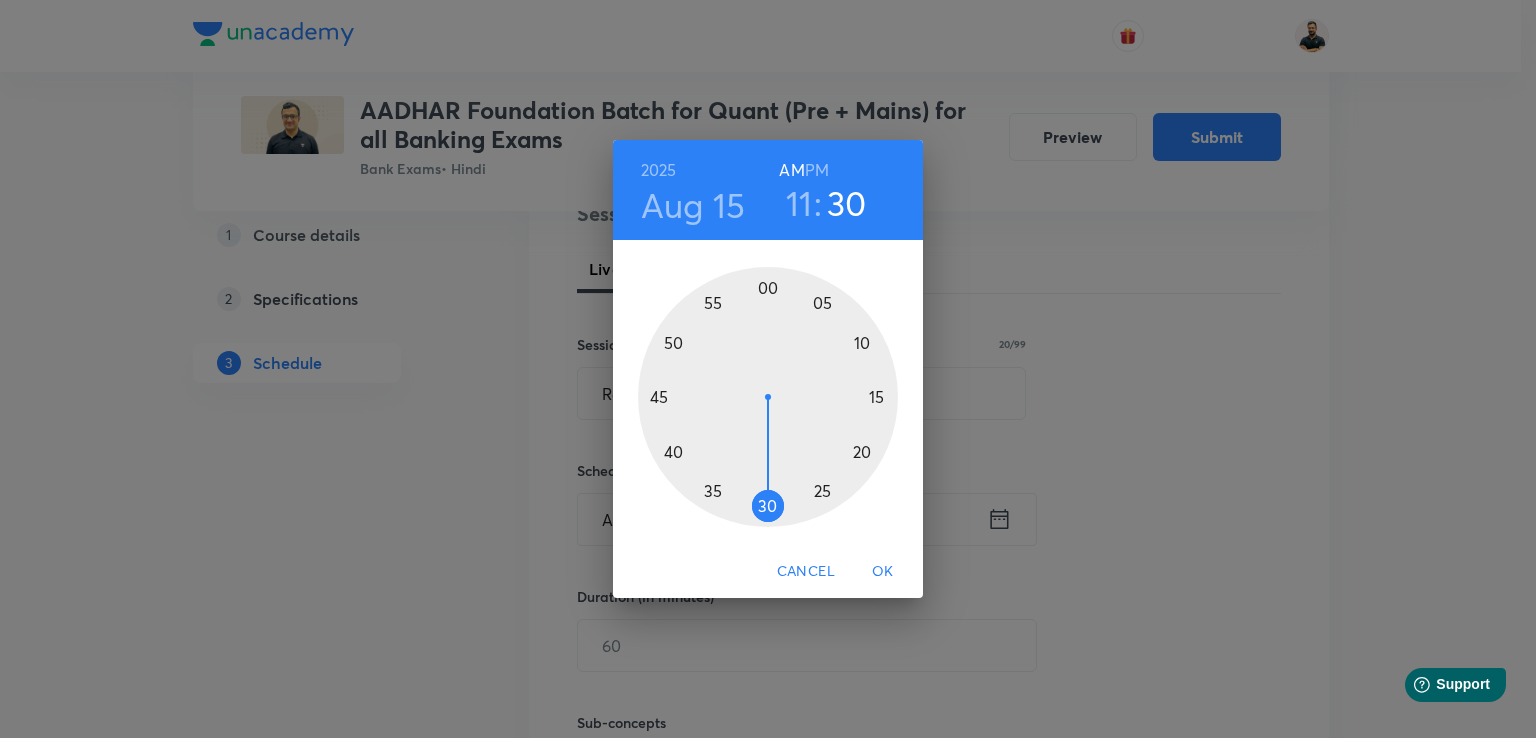 drag, startPoint x: 739, startPoint y: 499, endPoint x: 766, endPoint y: 509, distance: 28.79236 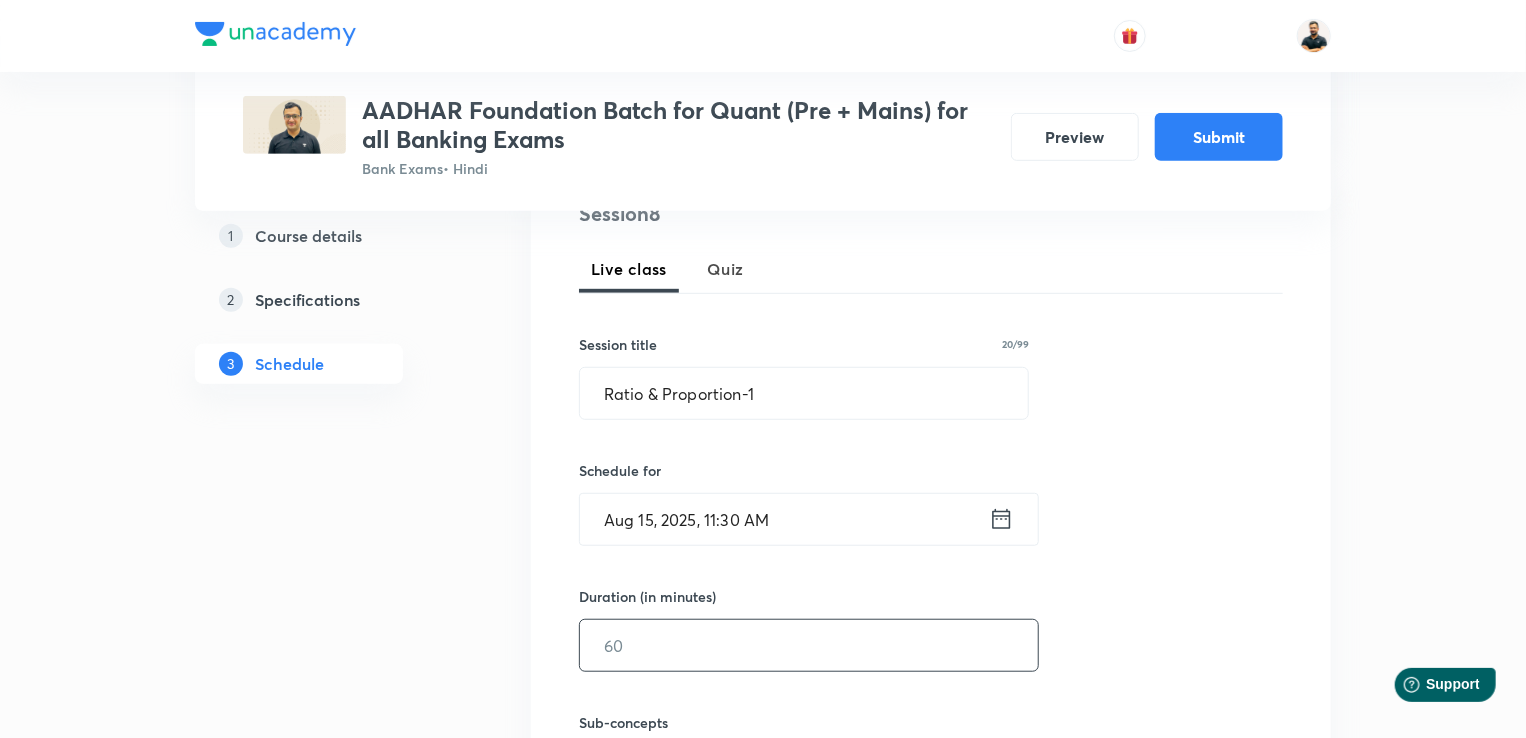 click at bounding box center (809, 645) 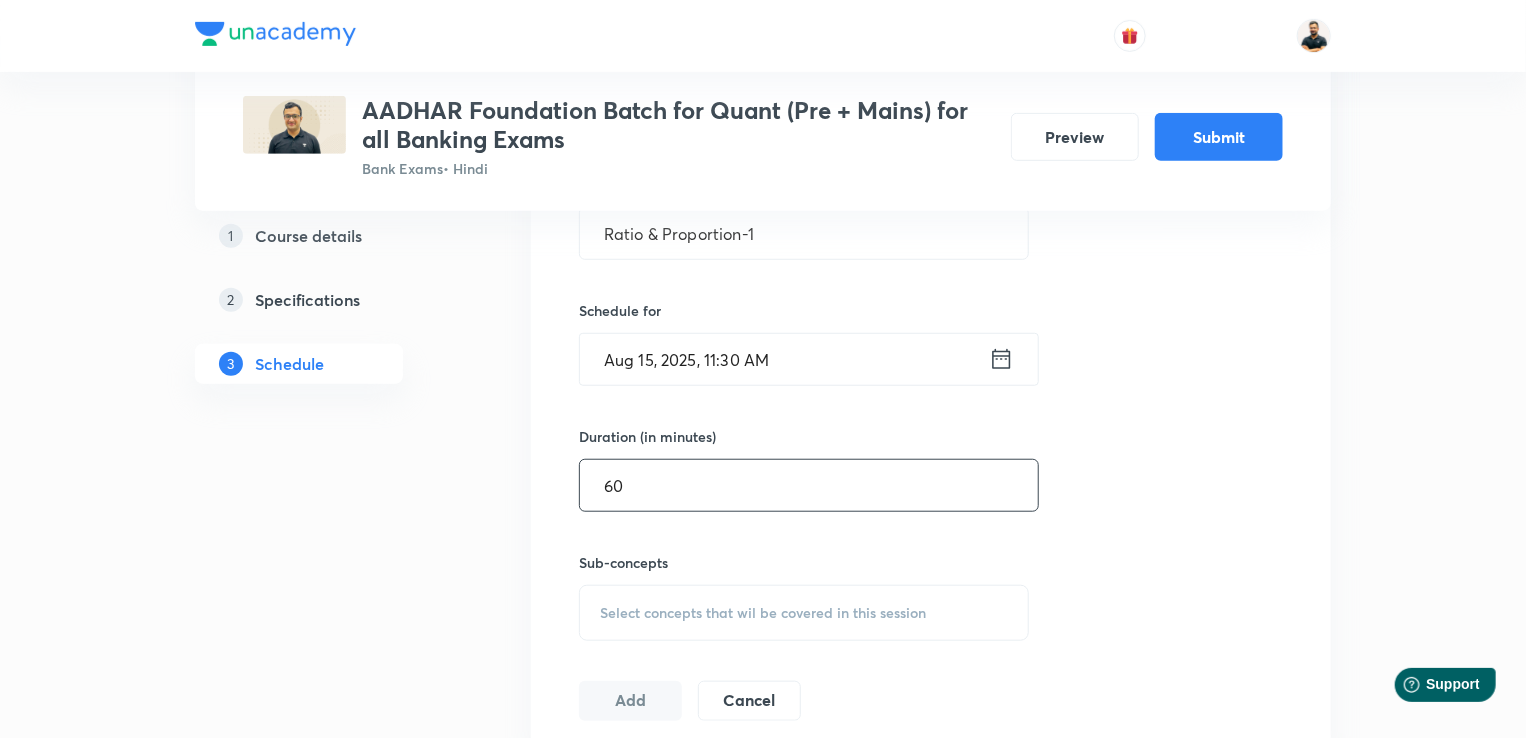 scroll, scrollTop: 613, scrollLeft: 0, axis: vertical 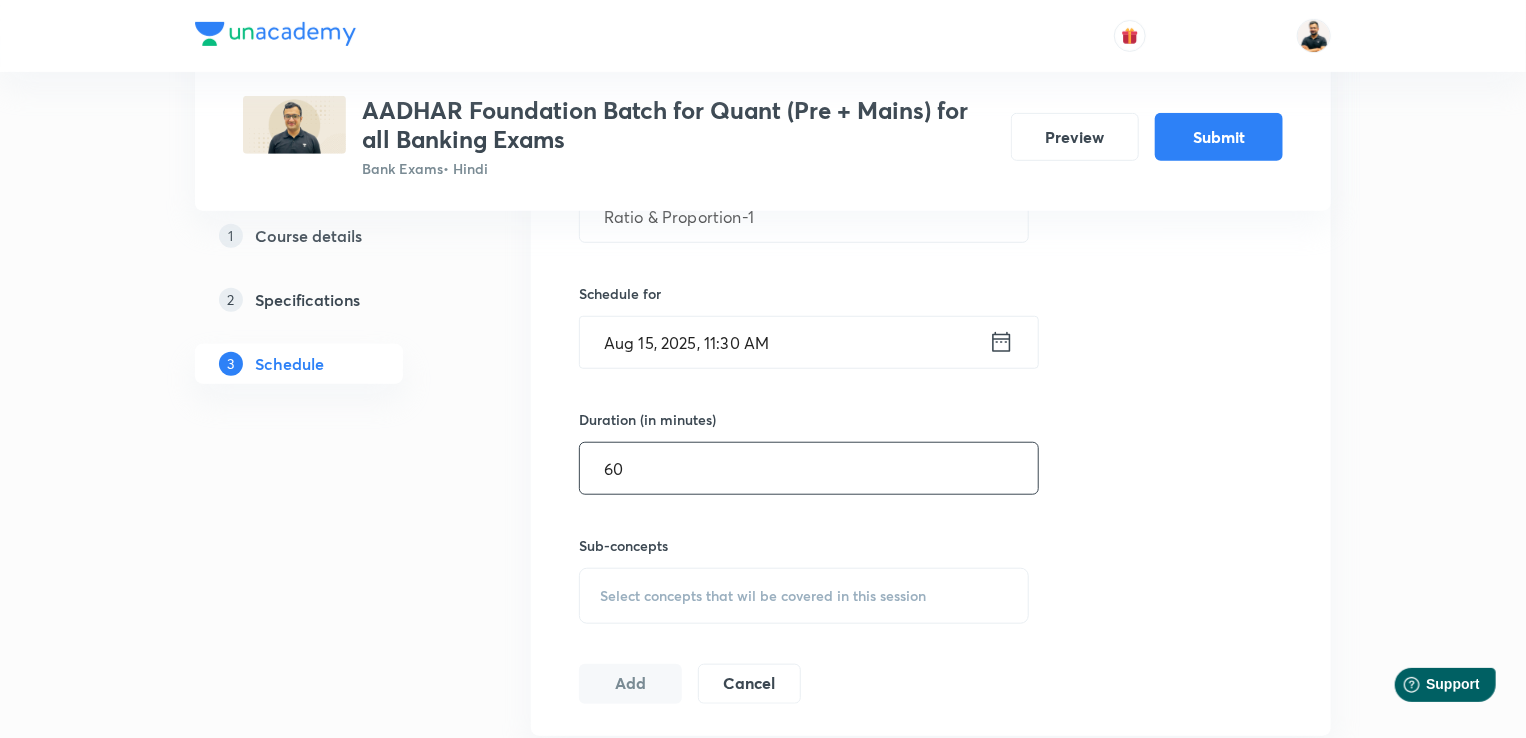 type on "60" 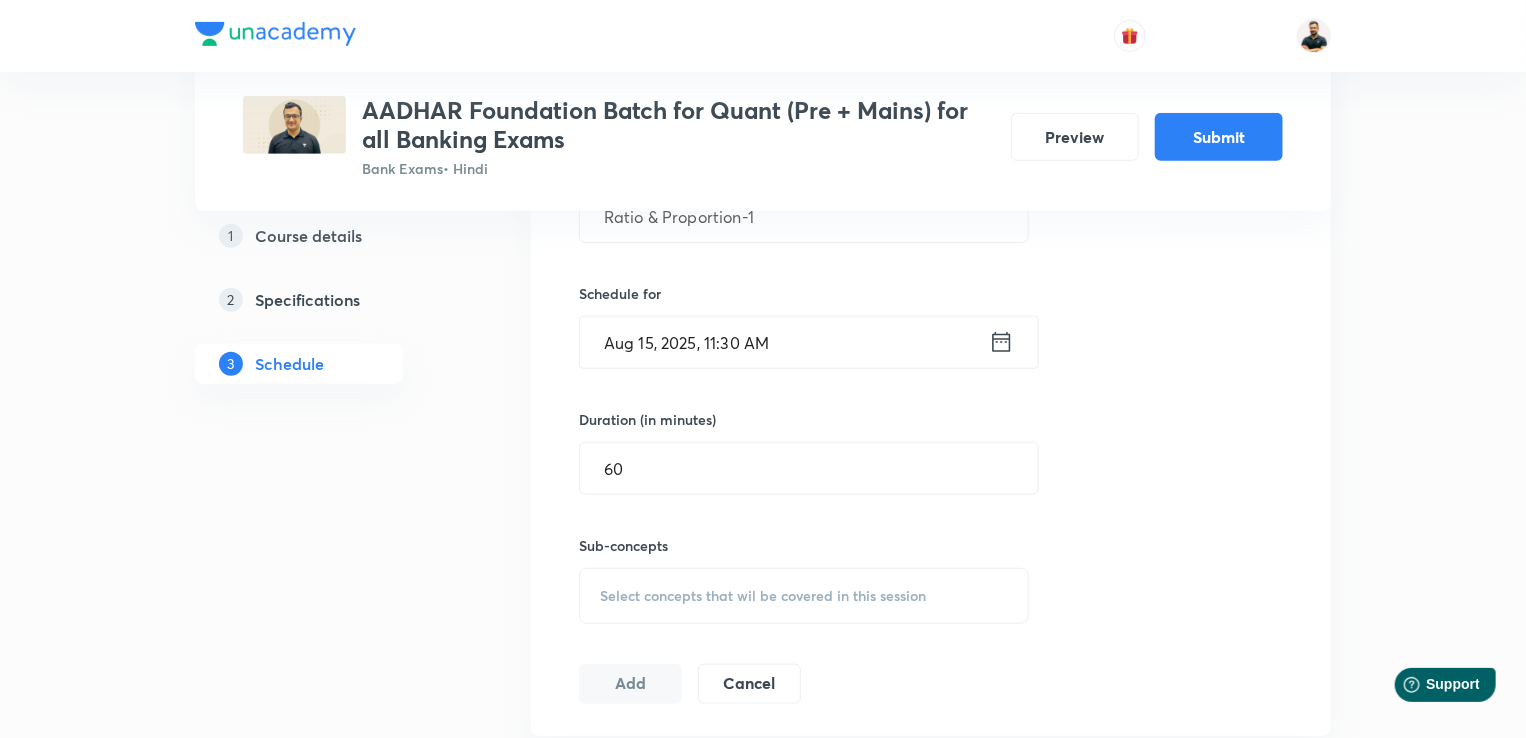 click on "Select concepts that wil be covered in this session" at bounding box center (763, 596) 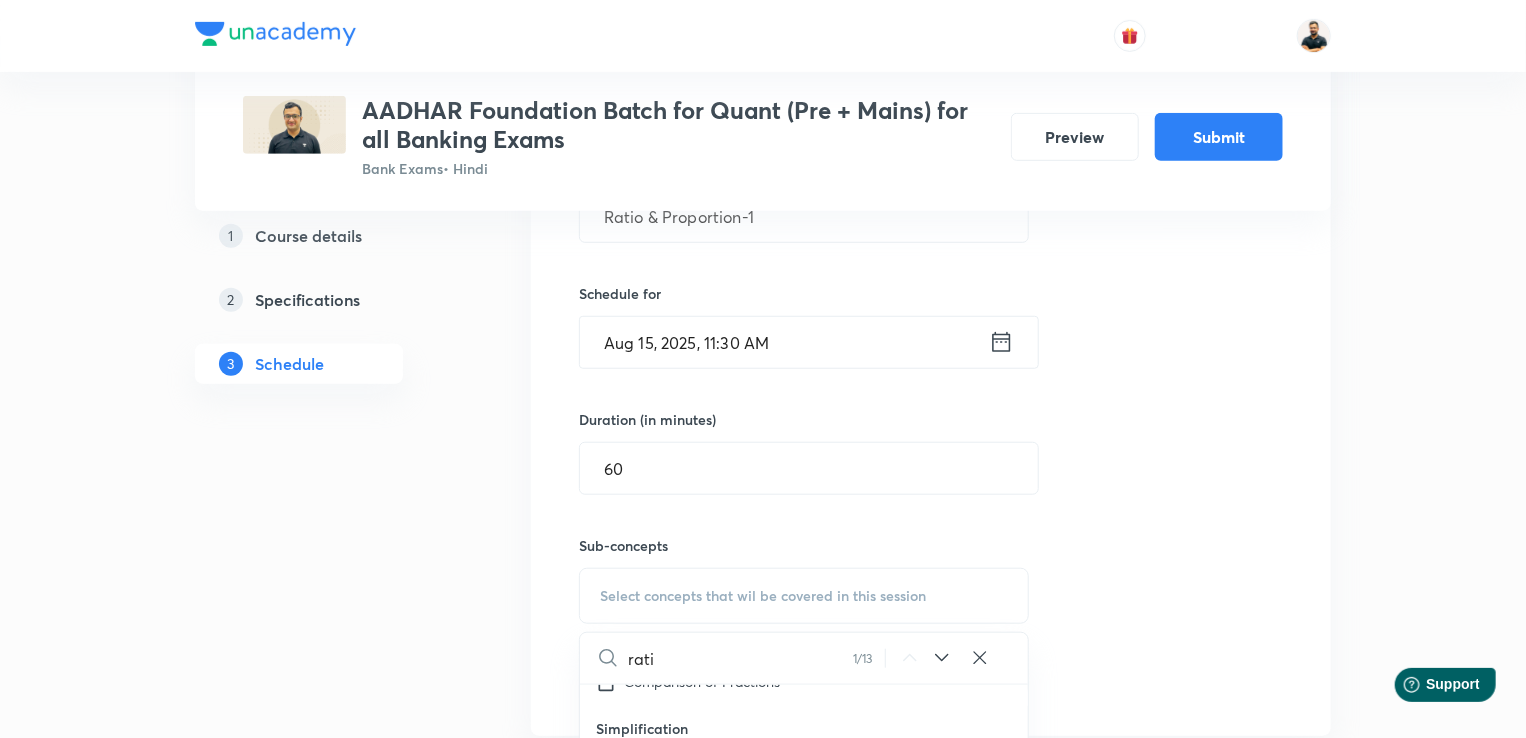 scroll, scrollTop: 1154, scrollLeft: 0, axis: vertical 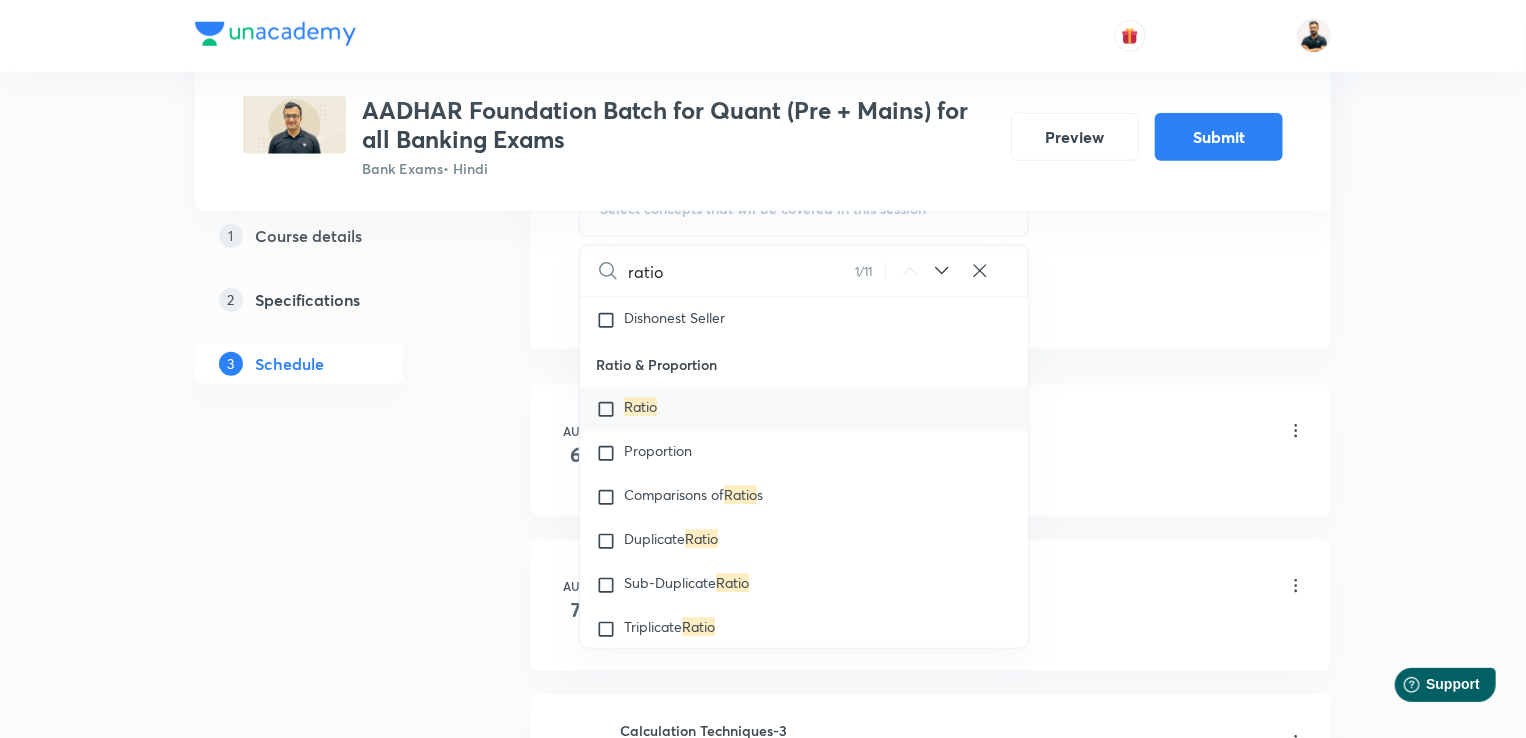 type on "ratio" 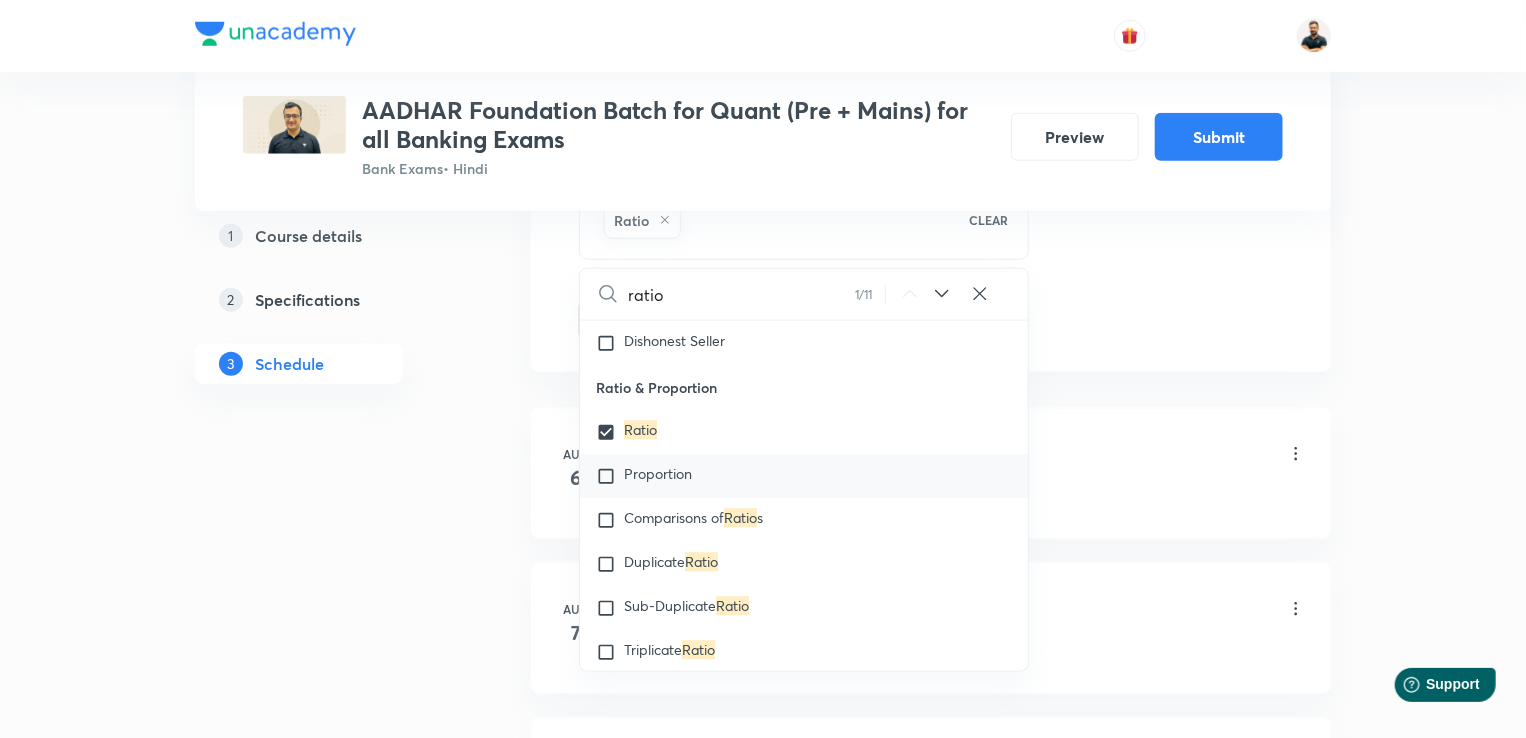 click at bounding box center (610, 477) 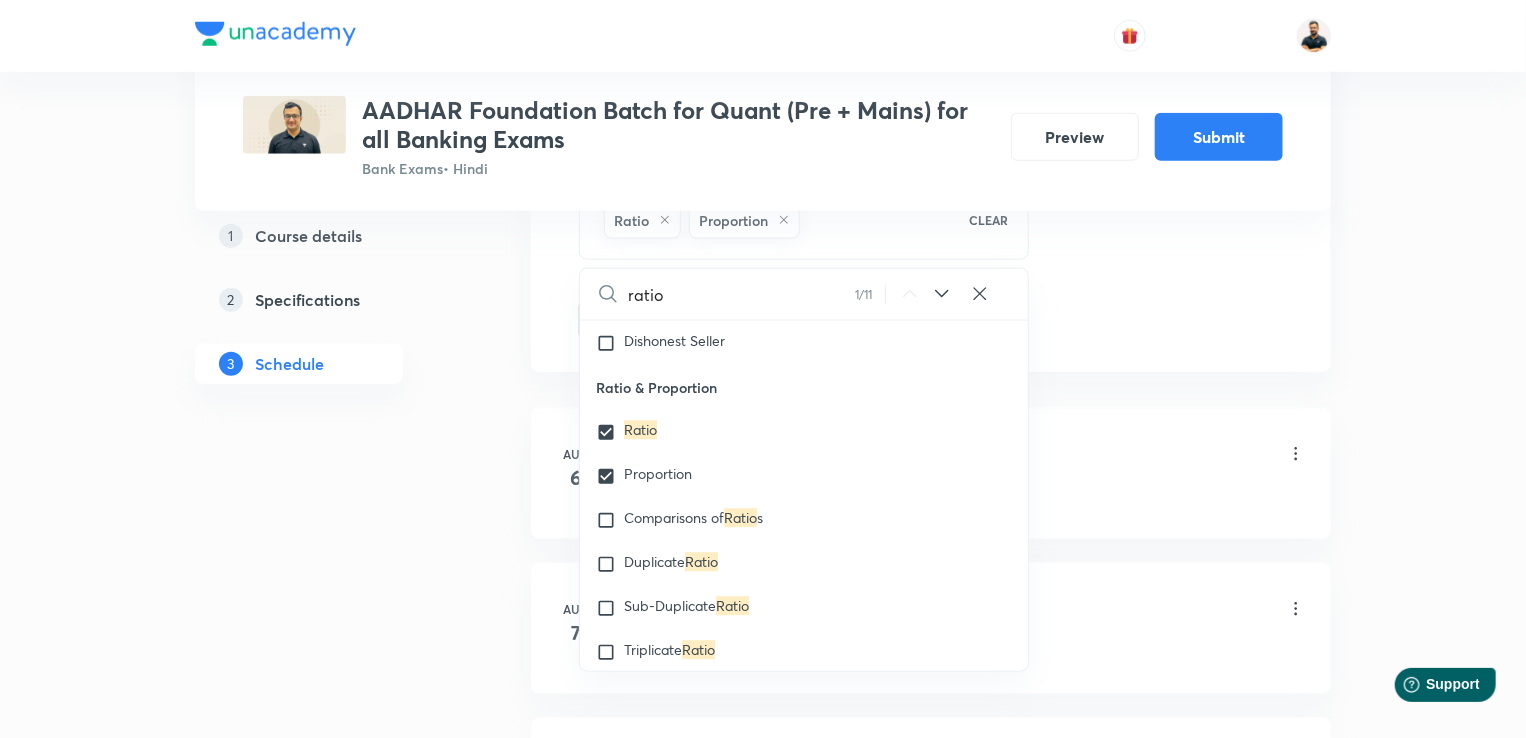 click on "Plus Courses AADHAR Foundation Batch for Quant (Pre + Mains) for all Banking Exams Bank Exams  • Hindi Preview Submit 1 Course details 2 Specifications 3 Schedule Schedule 7  classes Auto Schedule Sessions Topic coverage Basic Maths, Advanced Maths, Data Interpretation Cover at least  60 % View details Session  8 Live class Quiz Session title 20/99 Ratio & Proportion-1 ​ Schedule for Aug 15, 2025, 11:30 AM ​ Duration (in minutes) 60 ​ Sub-concepts Ratio Proportion CLEAR ratio 1 / 11 ​ Number Systems Face Value and Place Value of a Digit in a Numeral Various Types of Number Test for a Number to Be Prime Remainder Theorem Unit Place's Digit Tests of Divisibility Factorial of a Number Modulus of a Number Greatest Integral Value Multiplication by Distributive Law Multiplication of a Number by 5ⁿ Division Algorithm or Euclidean Algorithm To Find the Highest Power of a Prime Number P in N! Square Root Covered previously Cube Root Covered previously Factors and Multiples of H.C.F and L.C.M Co-Primes Ope" at bounding box center [763, 329] 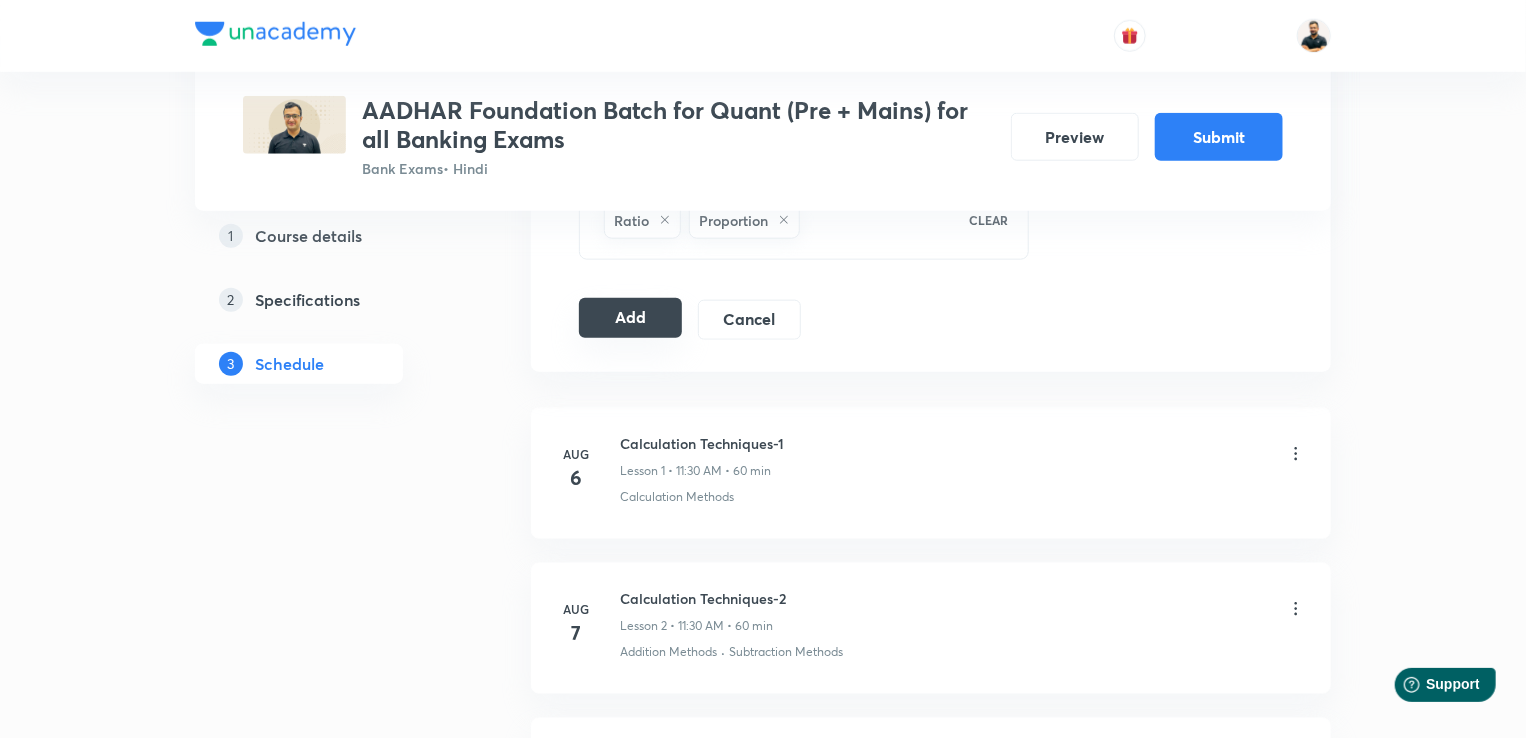 click on "Add" at bounding box center (630, 318) 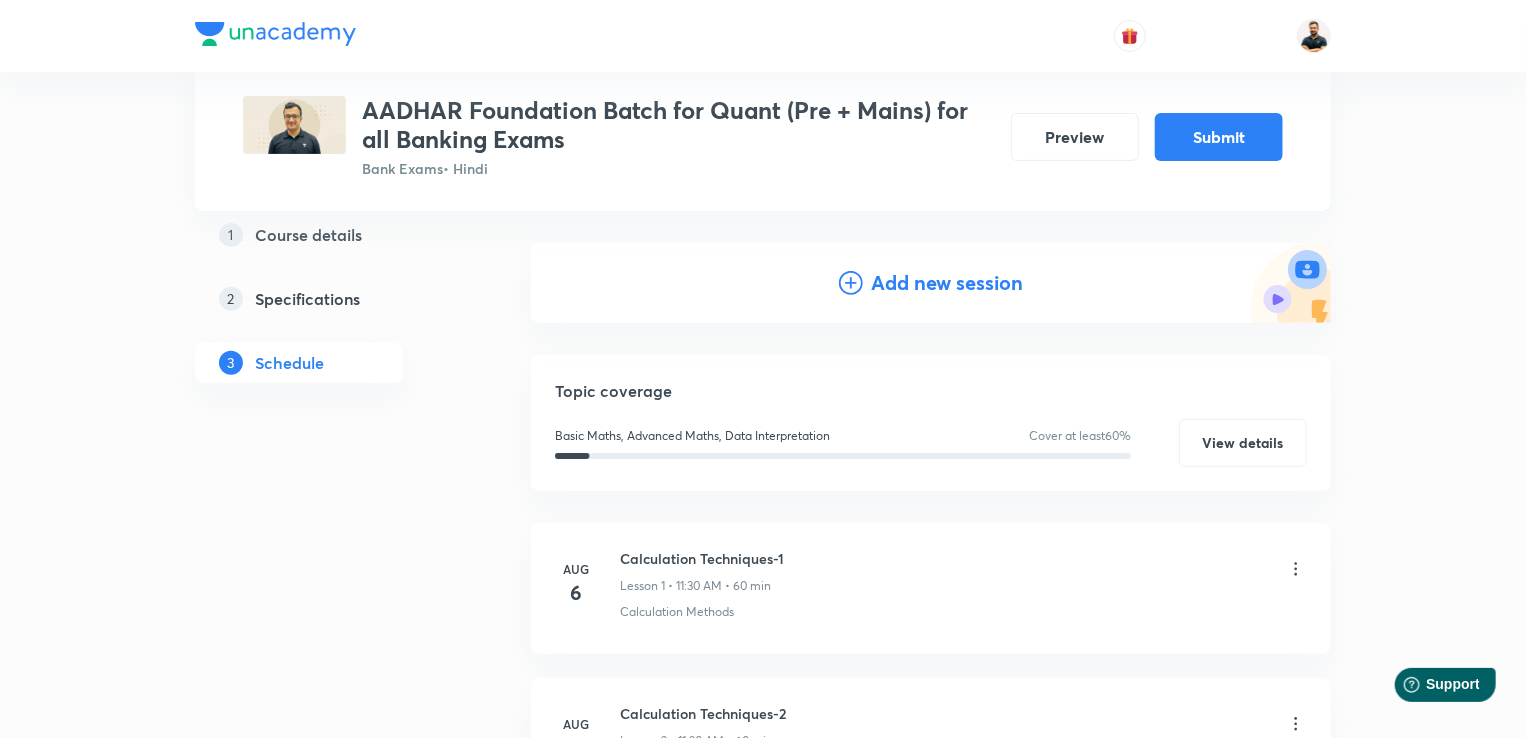 scroll, scrollTop: 149, scrollLeft: 0, axis: vertical 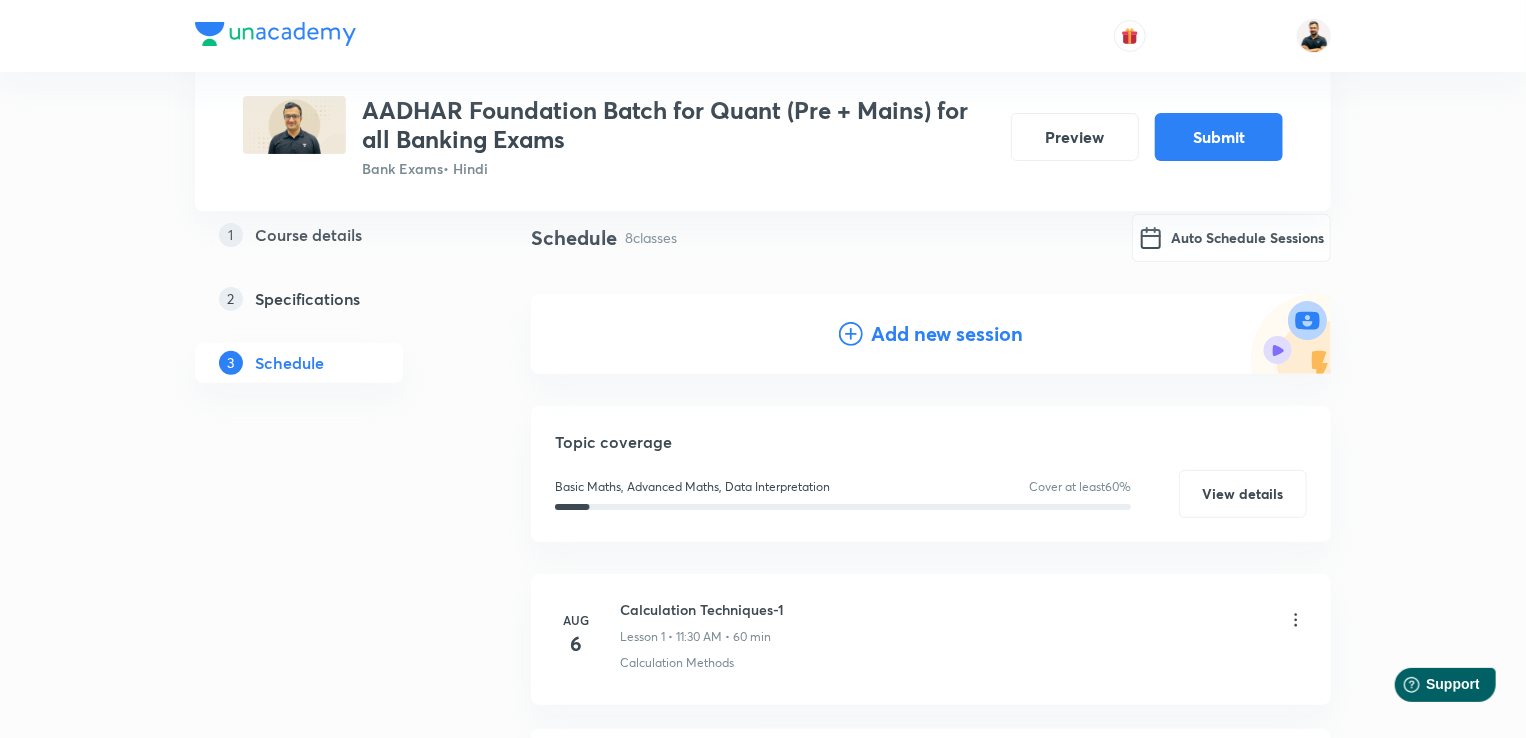 click on "Add new session" at bounding box center (947, 334) 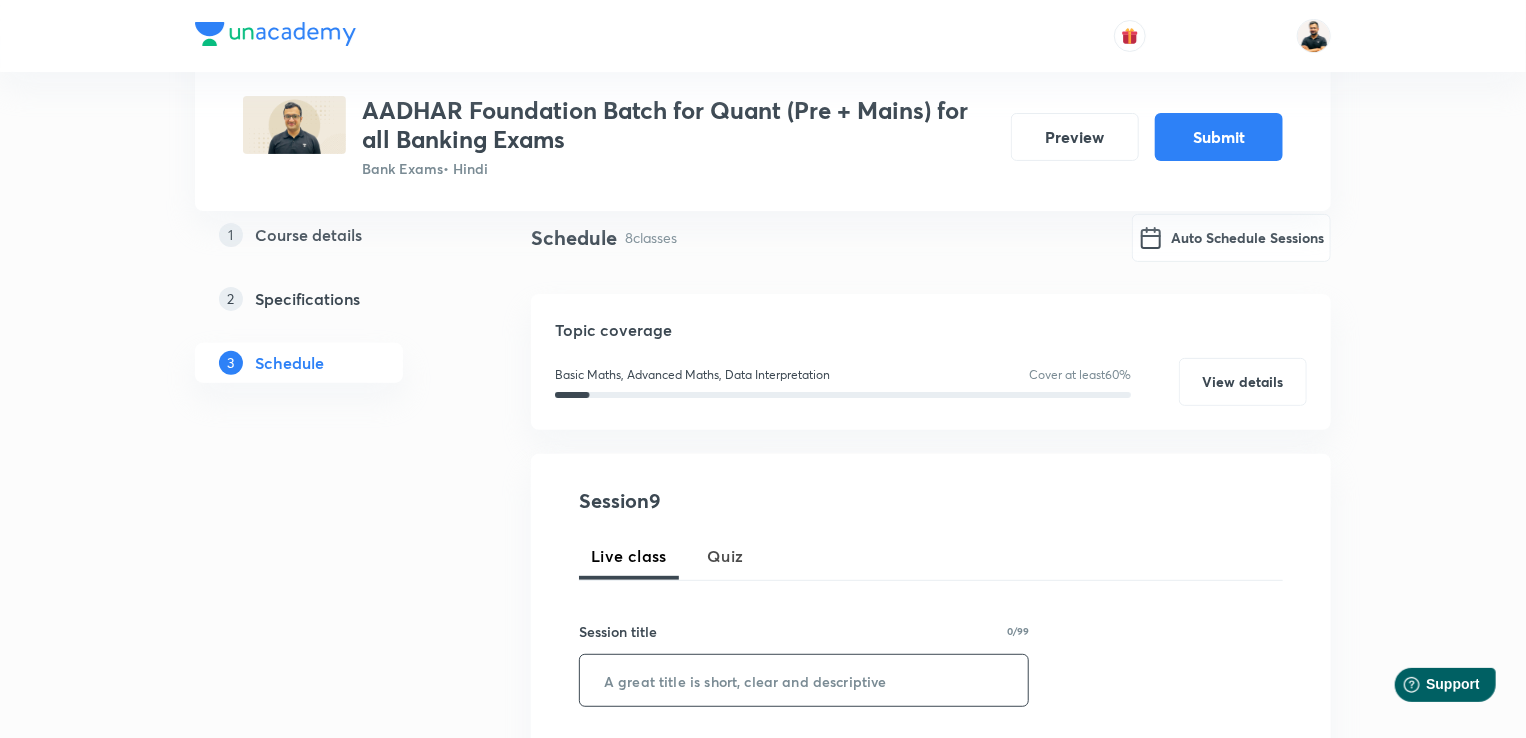 click at bounding box center [804, 680] 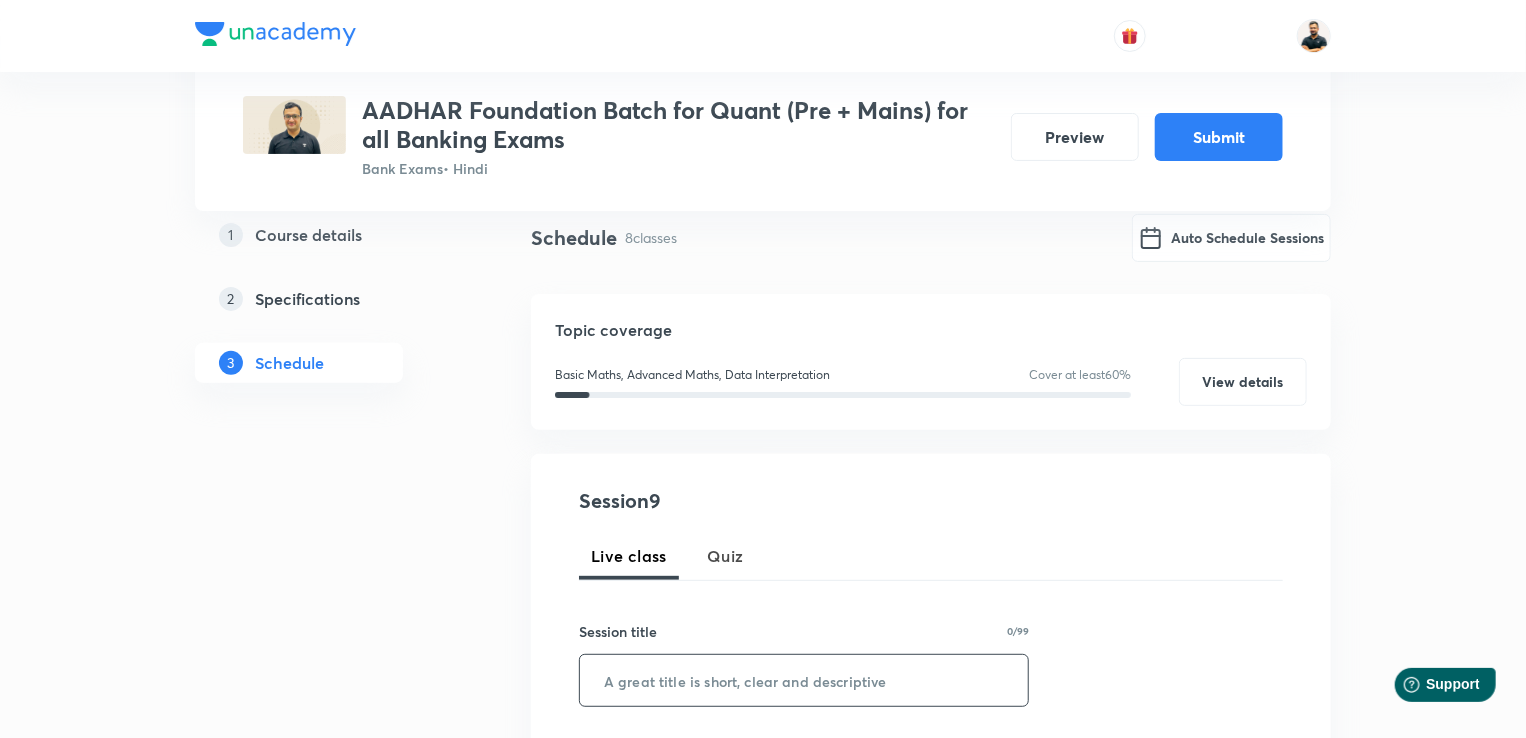 paste on "Ratio & Proportion-2" 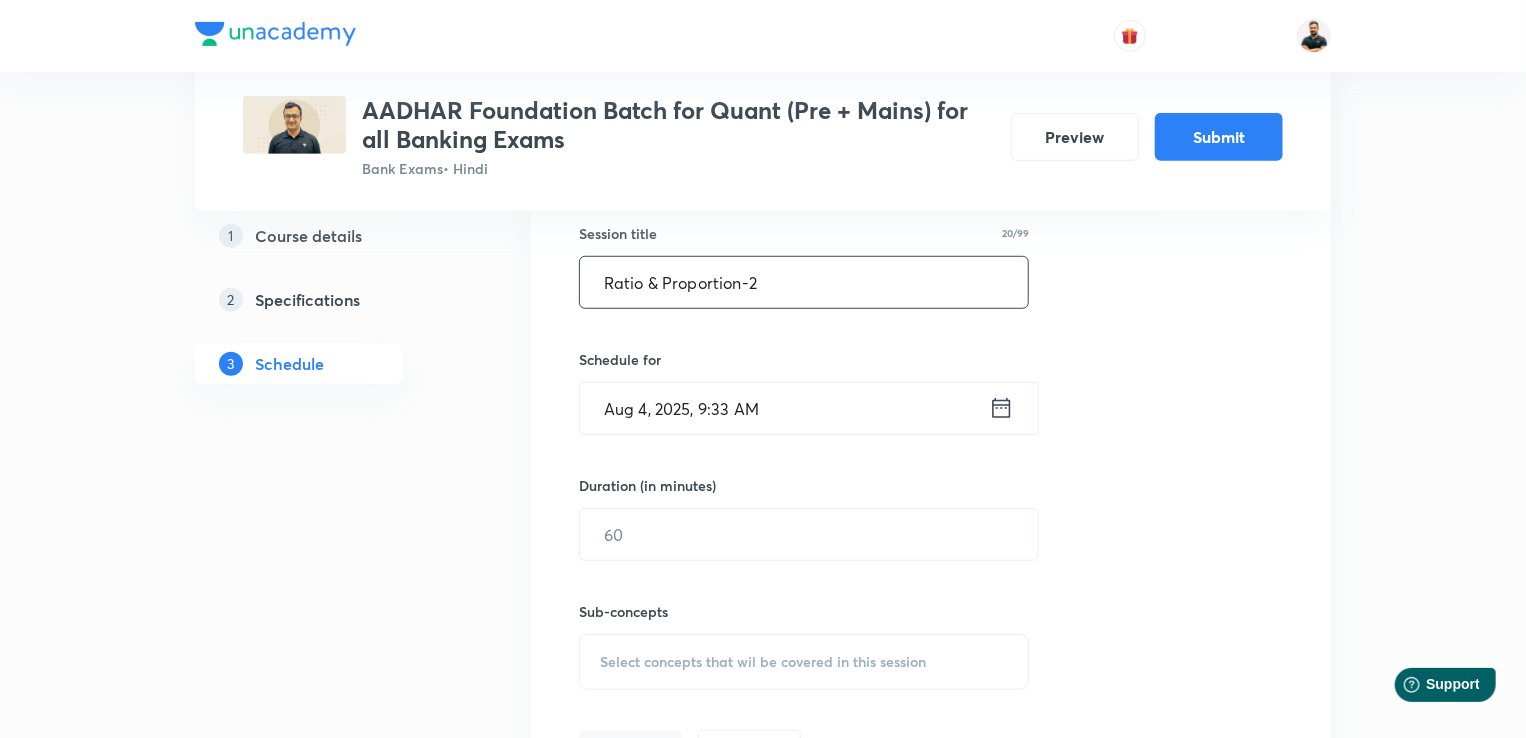 scroll, scrollTop: 553, scrollLeft: 0, axis: vertical 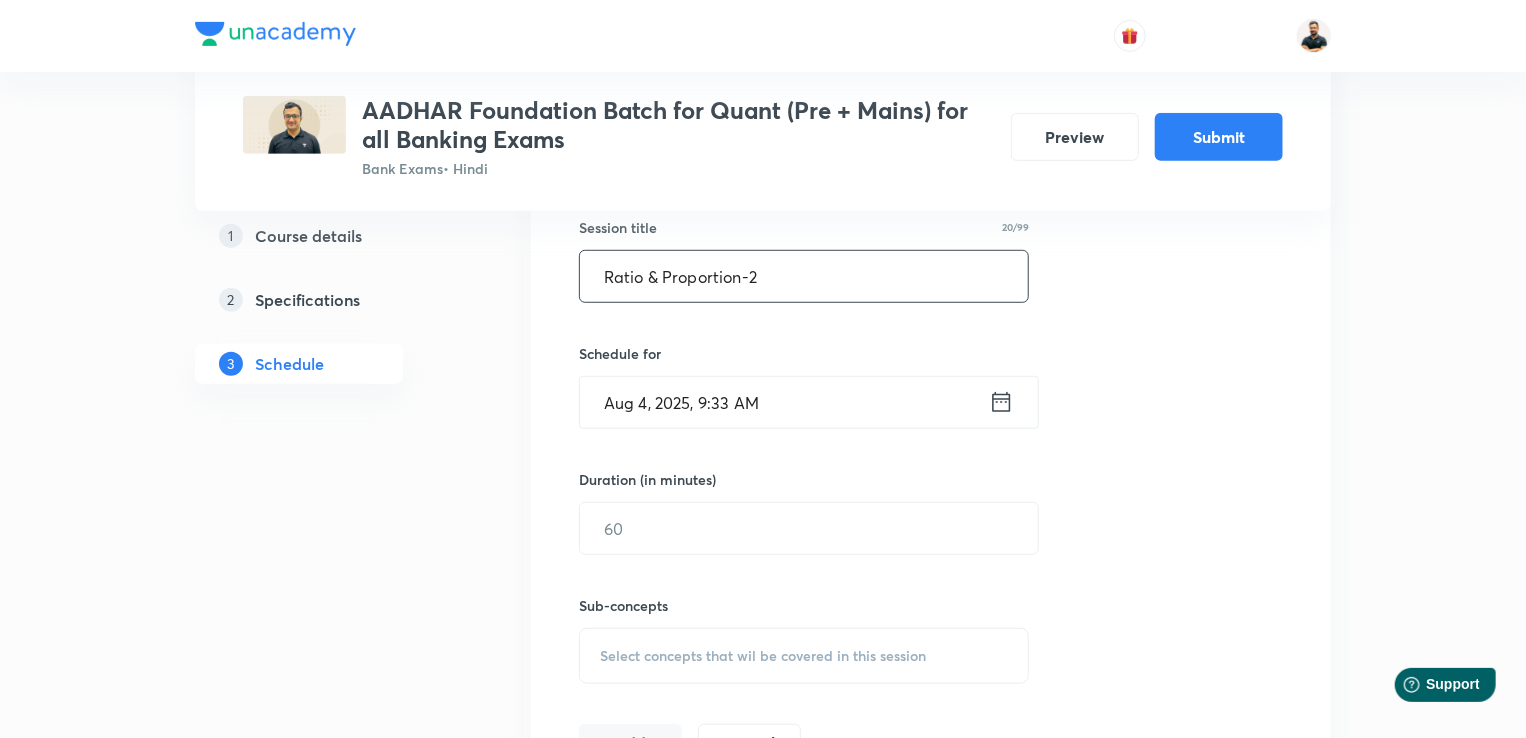 type on "Ratio & Proportion-2" 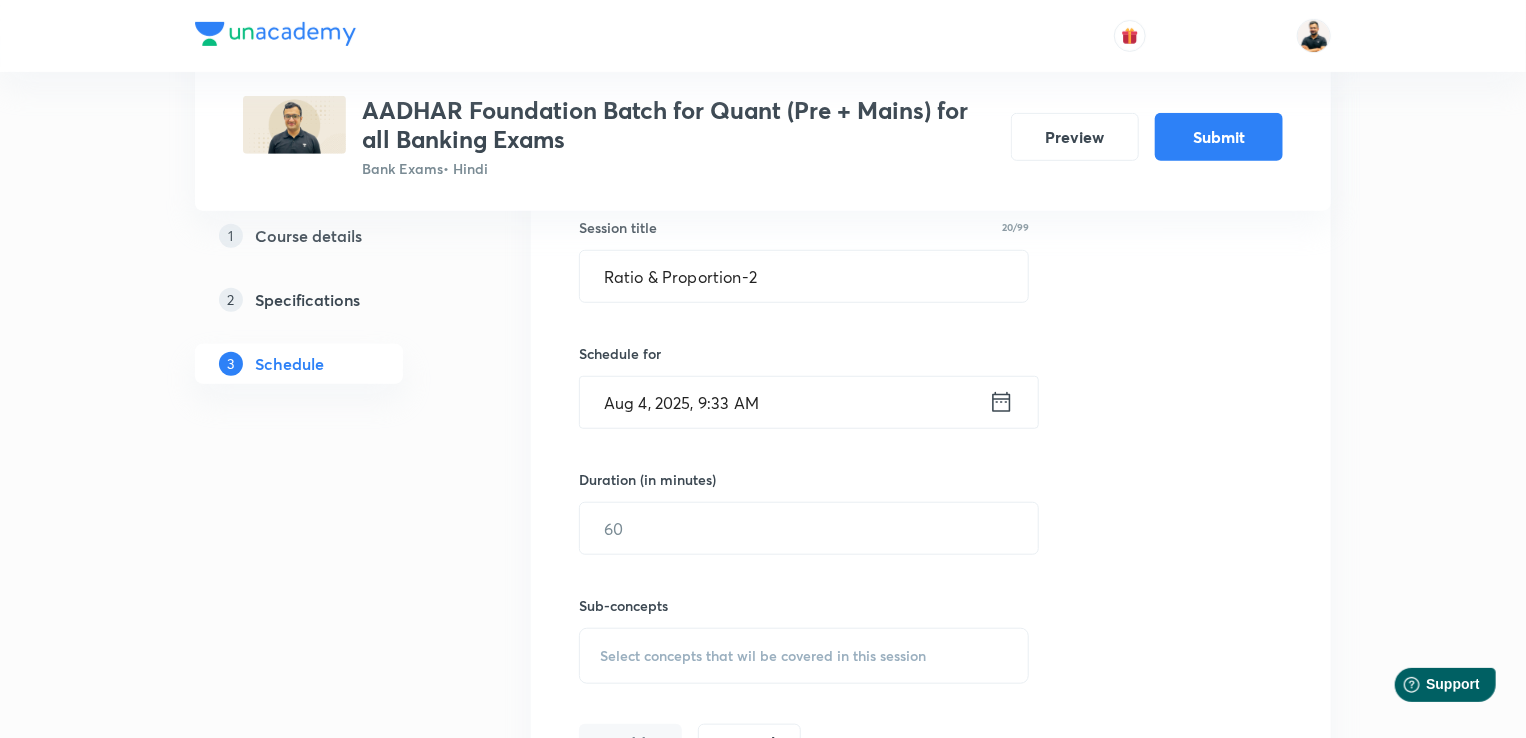click 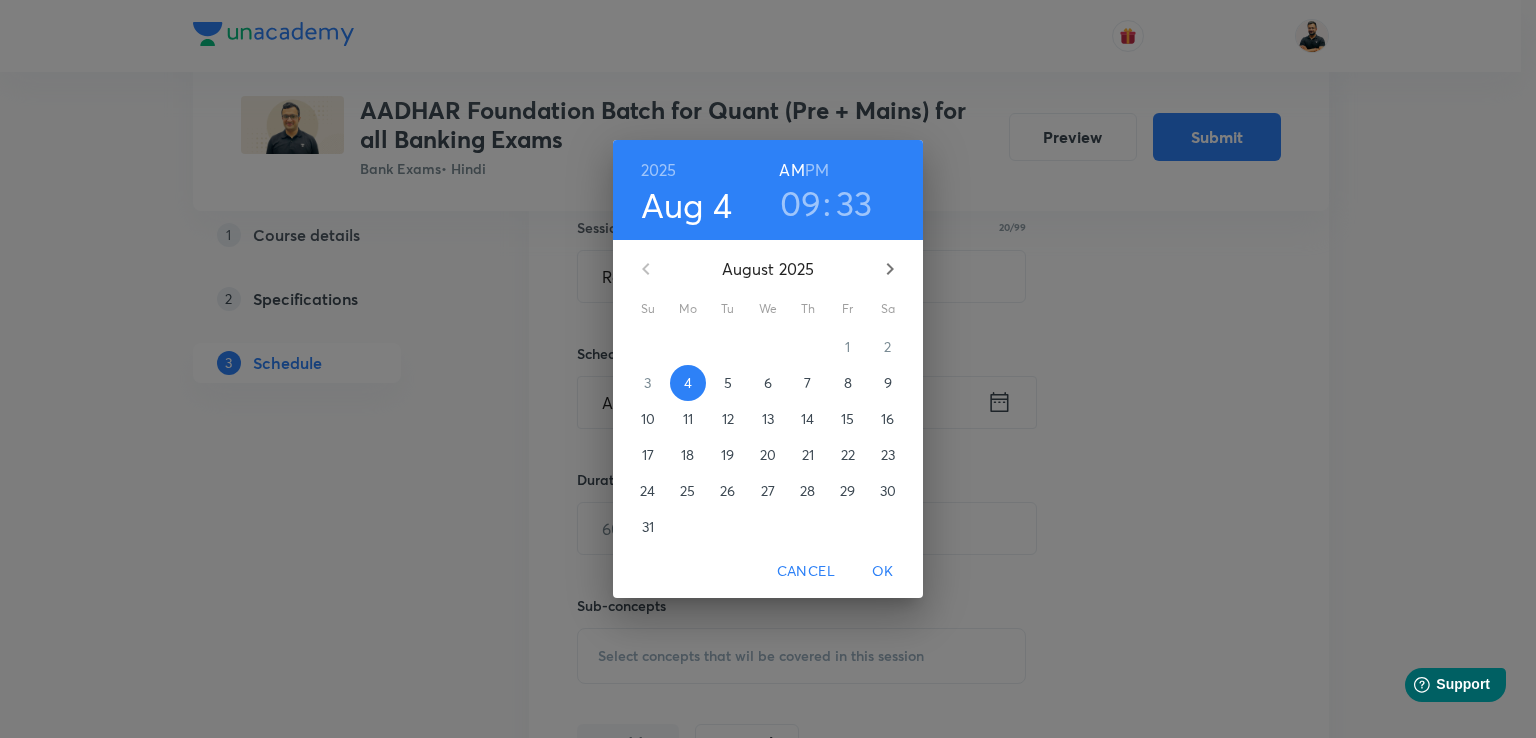 click on "18" at bounding box center [687, 455] 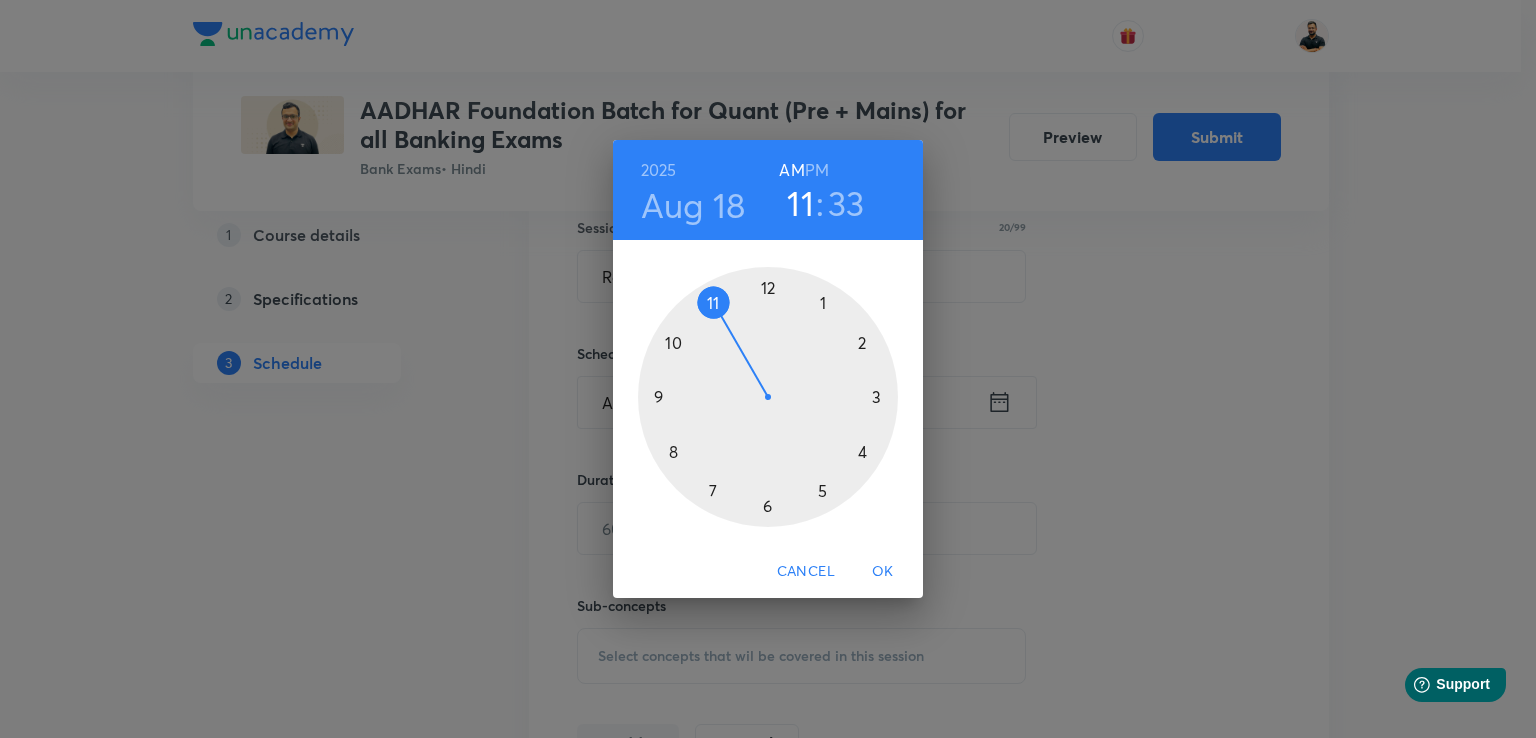 drag, startPoint x: 648, startPoint y: 397, endPoint x: 724, endPoint y: 298, distance: 124.80785 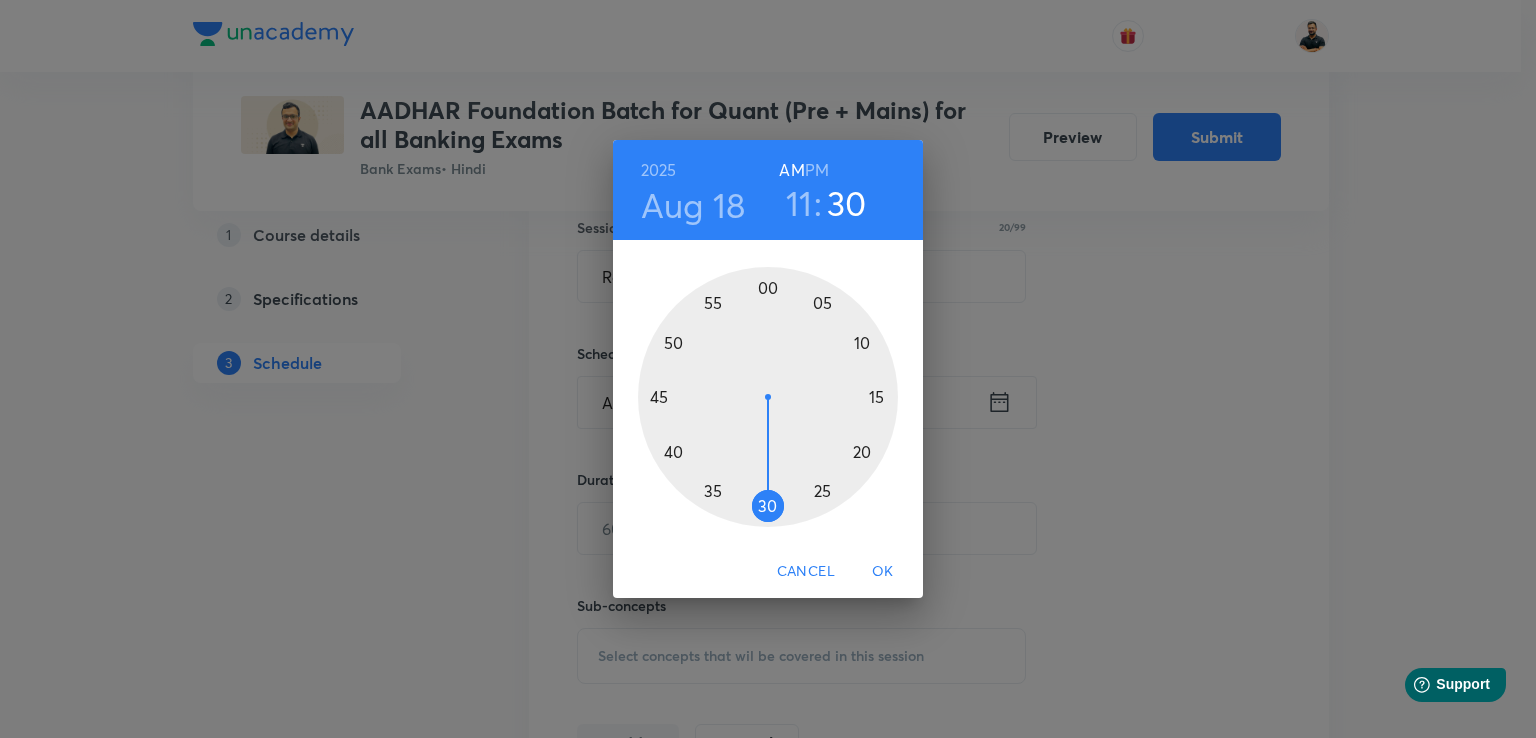 drag, startPoint x: 737, startPoint y: 504, endPoint x: 774, endPoint y: 518, distance: 39.56008 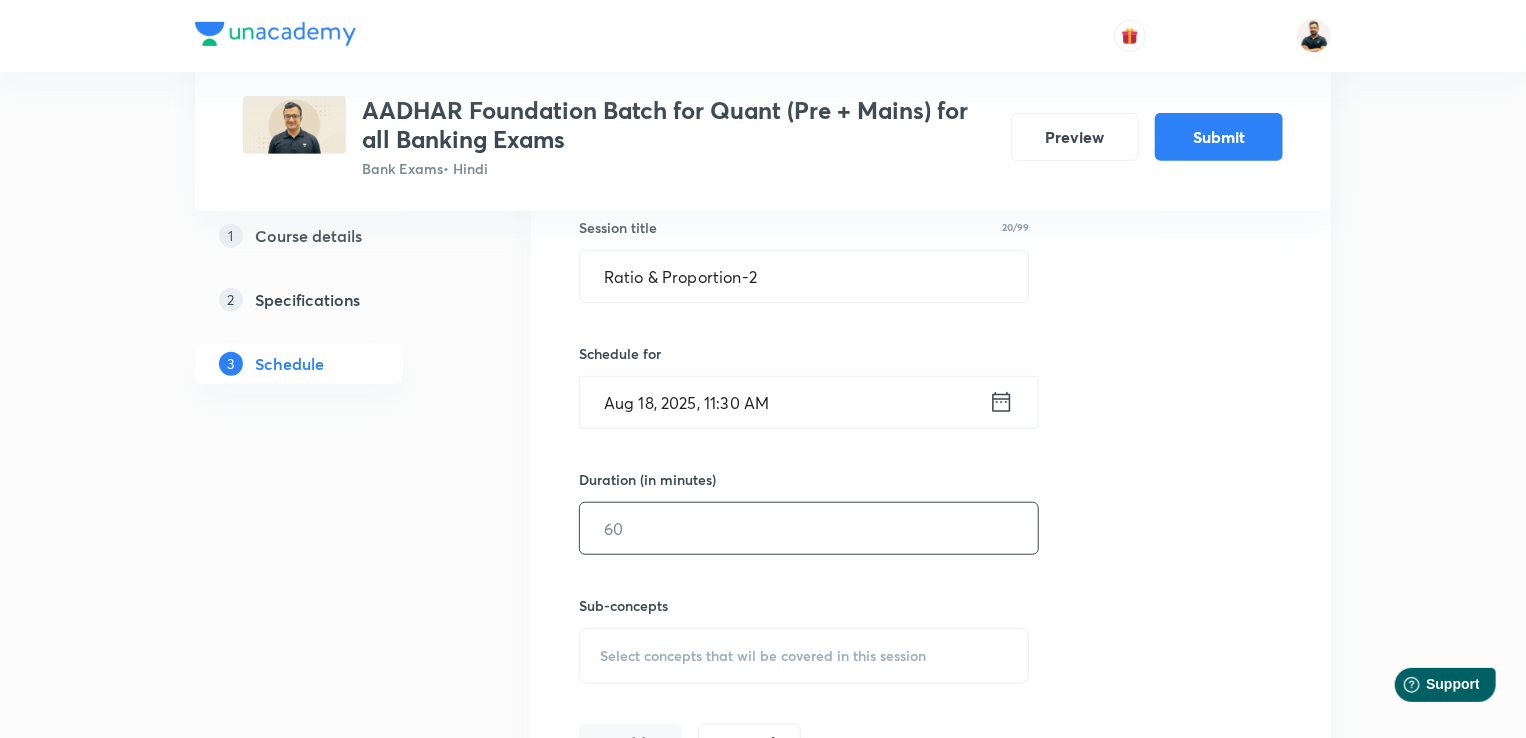click at bounding box center [809, 528] 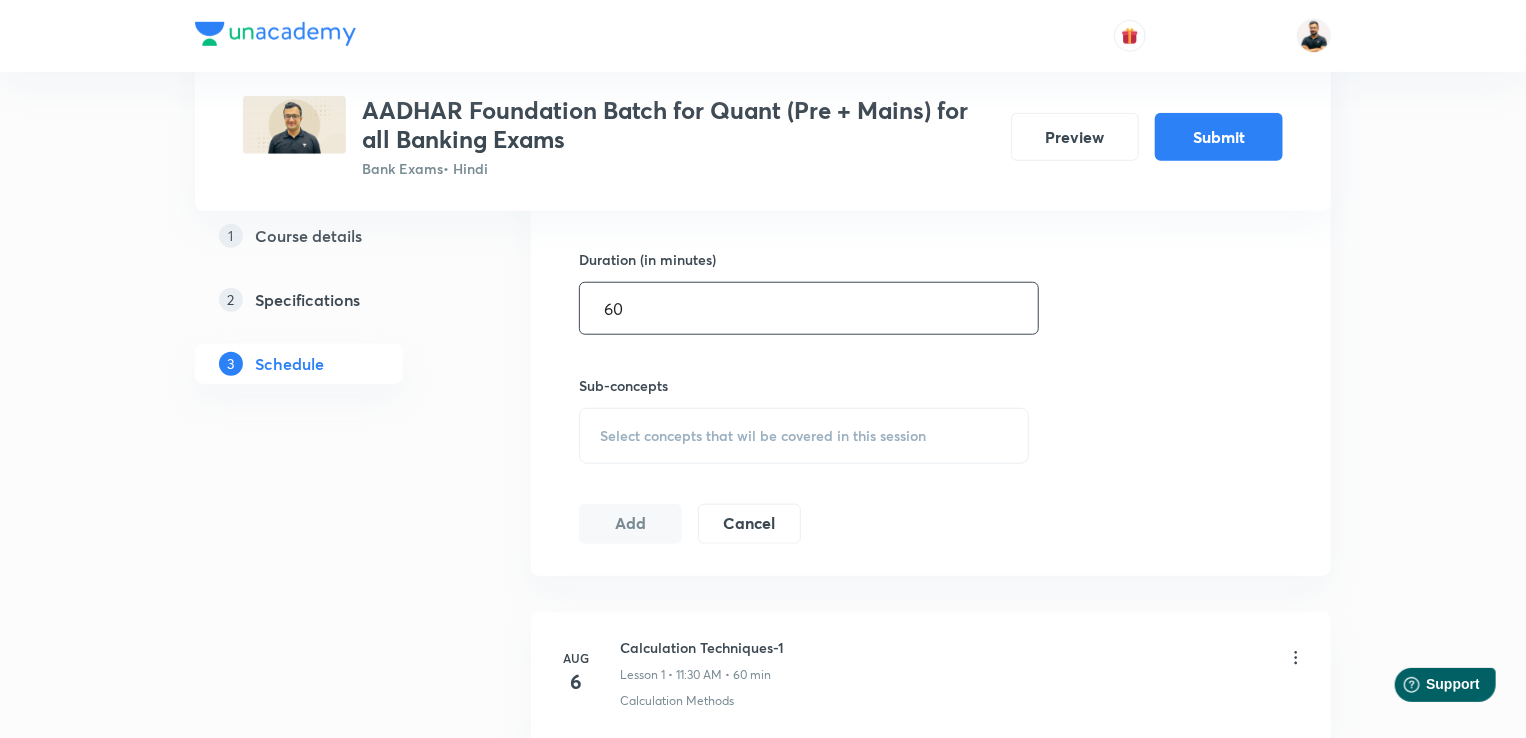 scroll, scrollTop: 771, scrollLeft: 0, axis: vertical 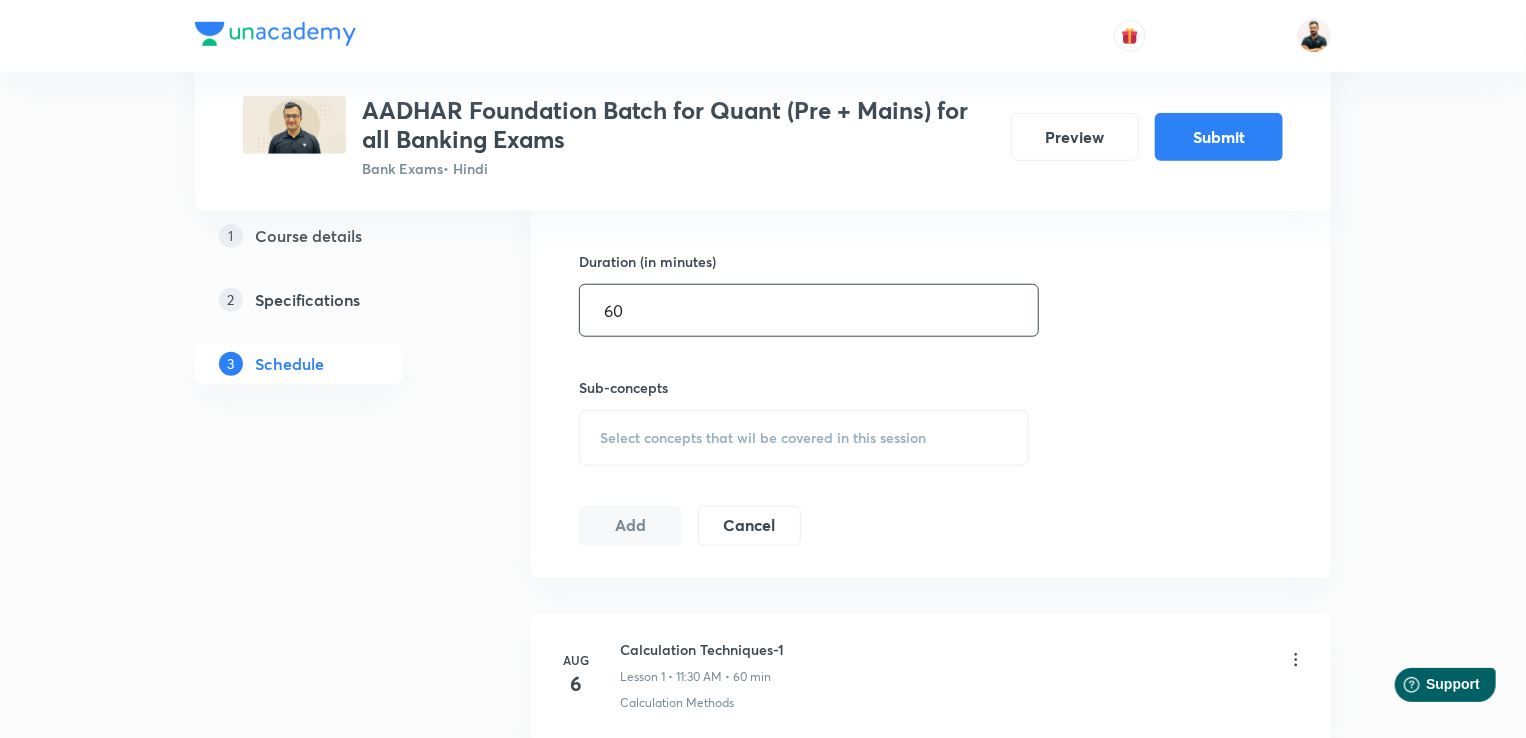 type on "60" 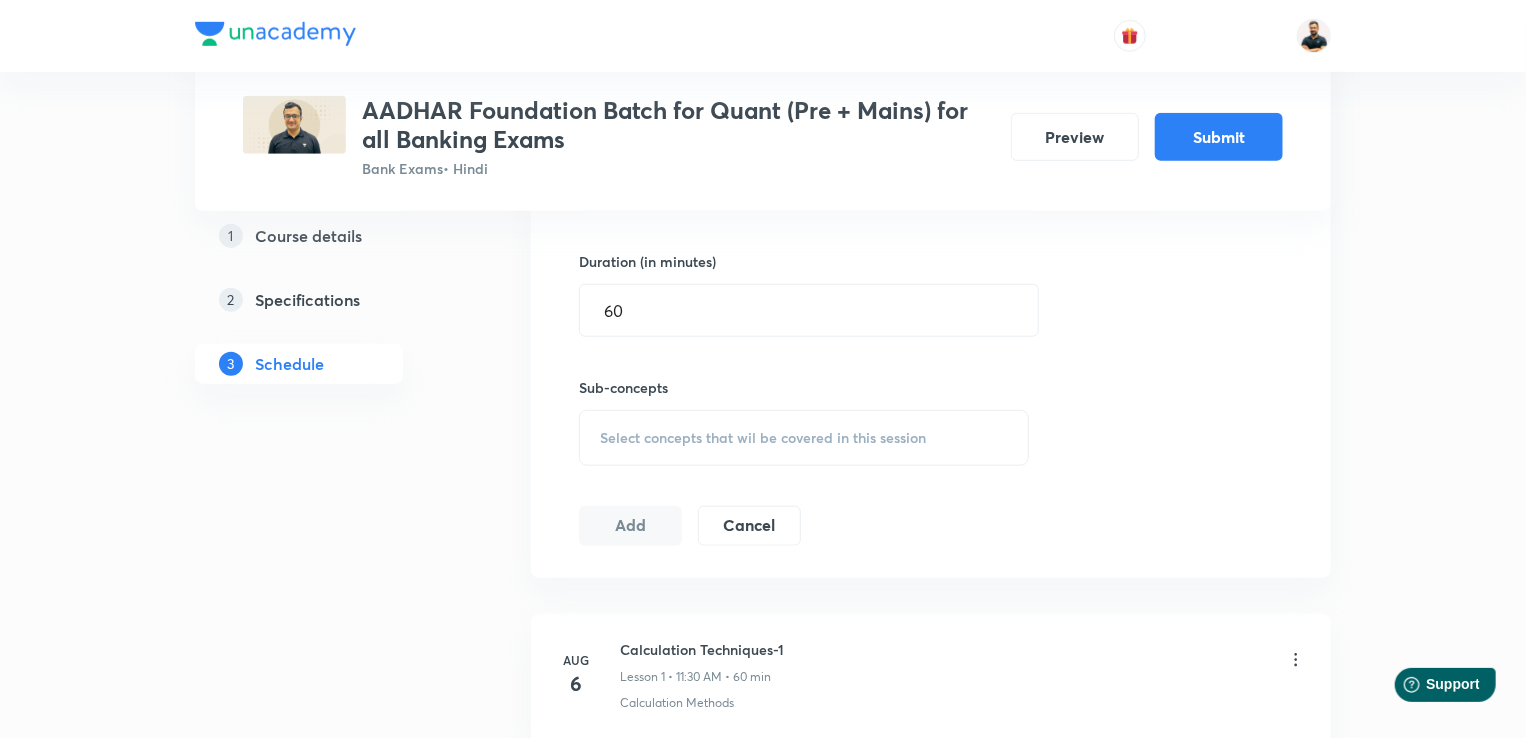 click on "Select concepts that wil be covered in this session" at bounding box center [763, 438] 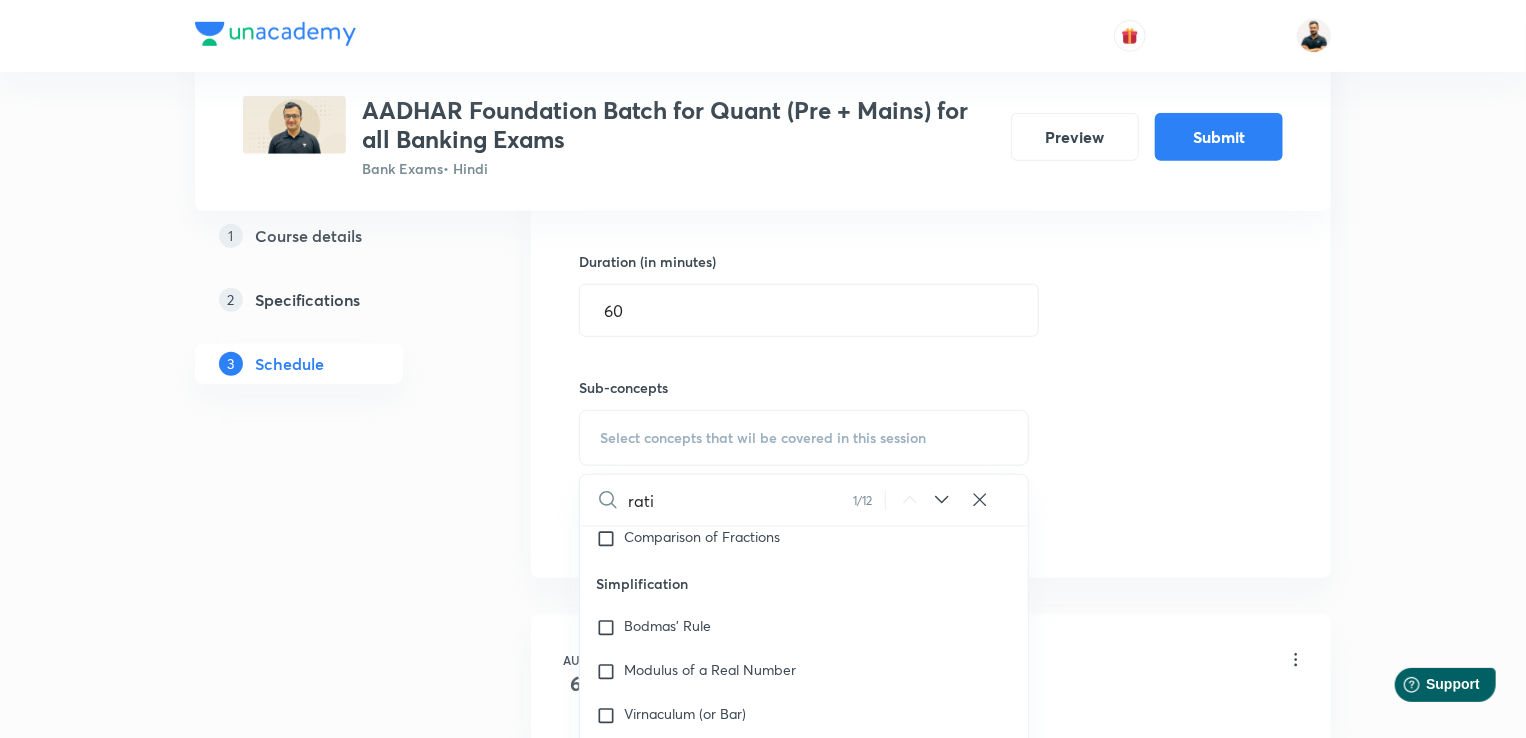 scroll, scrollTop: 1154, scrollLeft: 0, axis: vertical 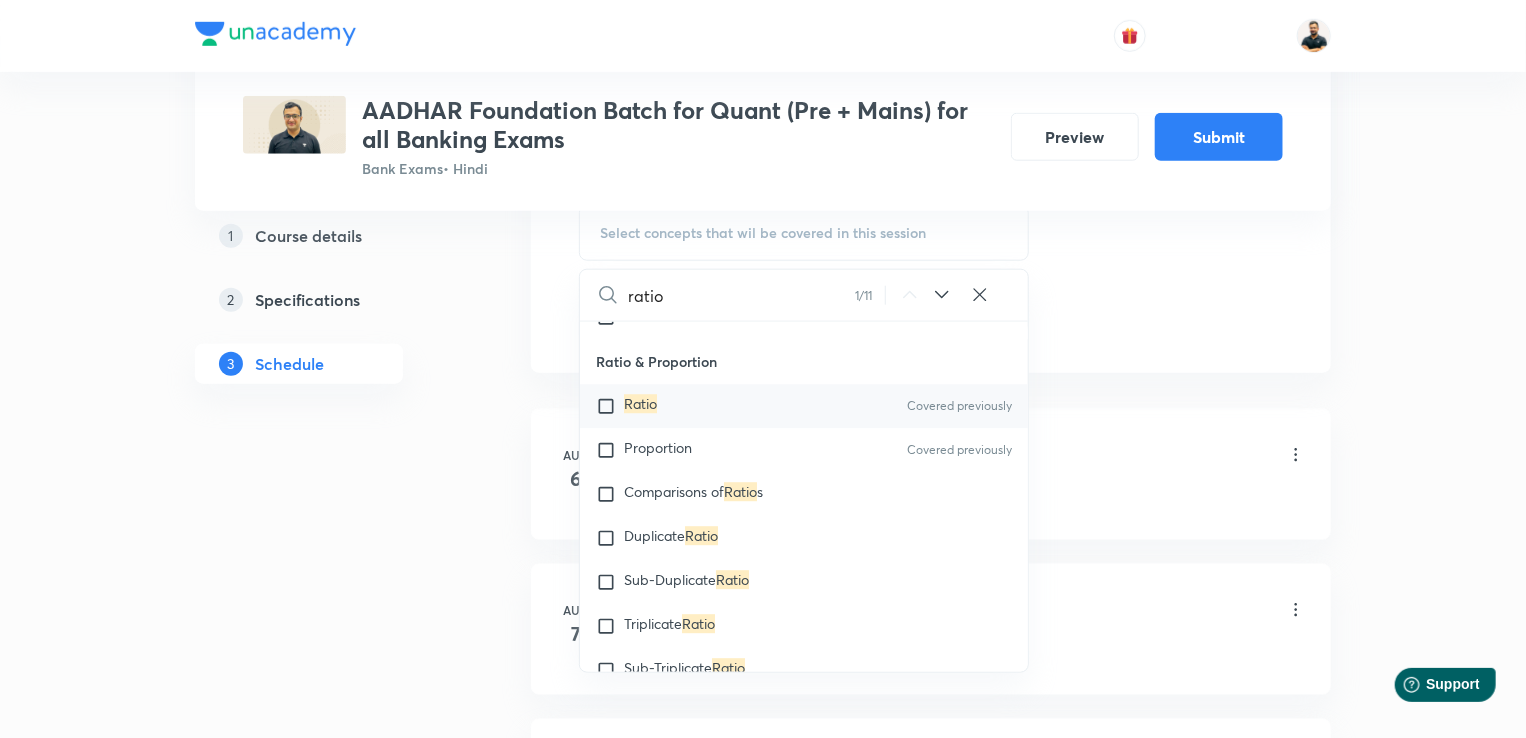 type on "ratio" 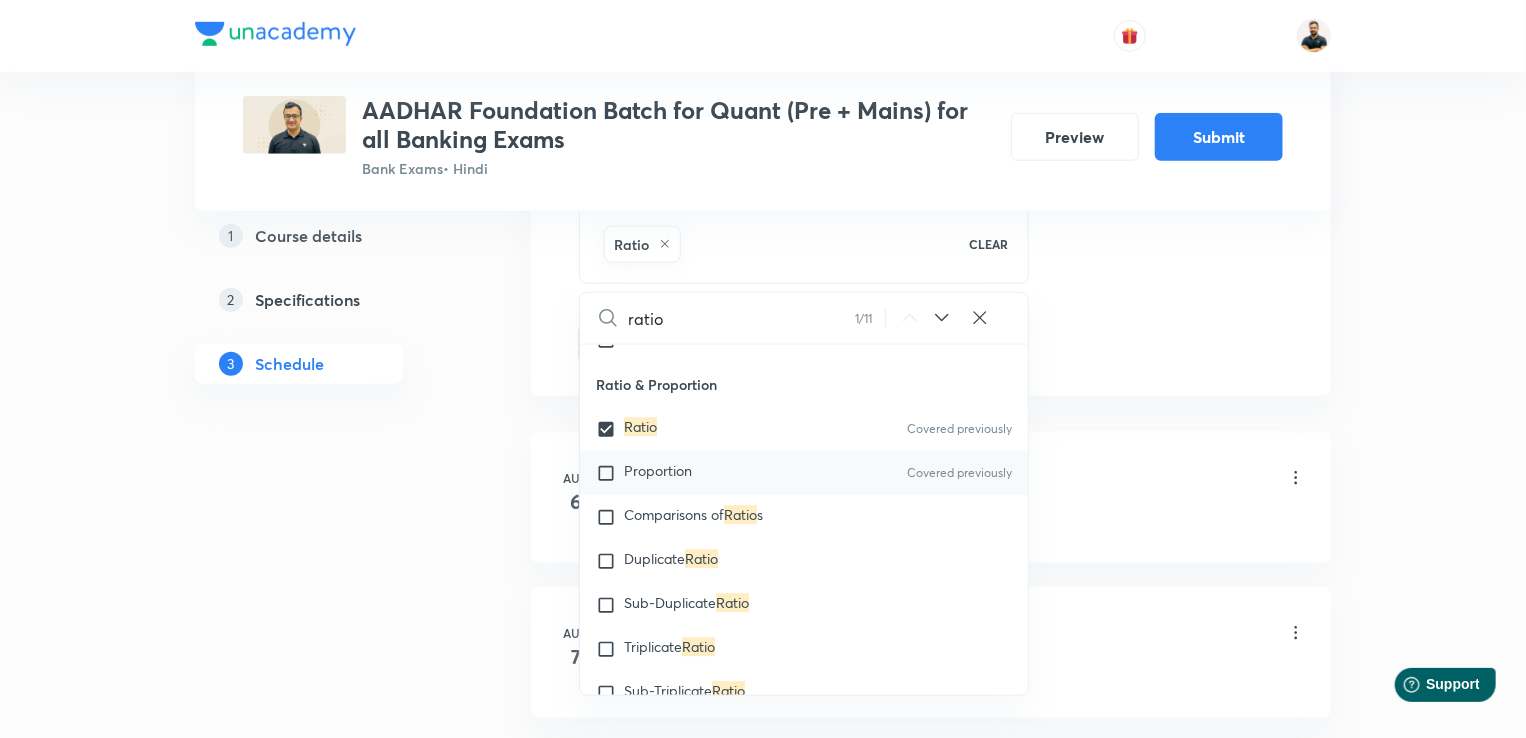 click at bounding box center [610, 474] 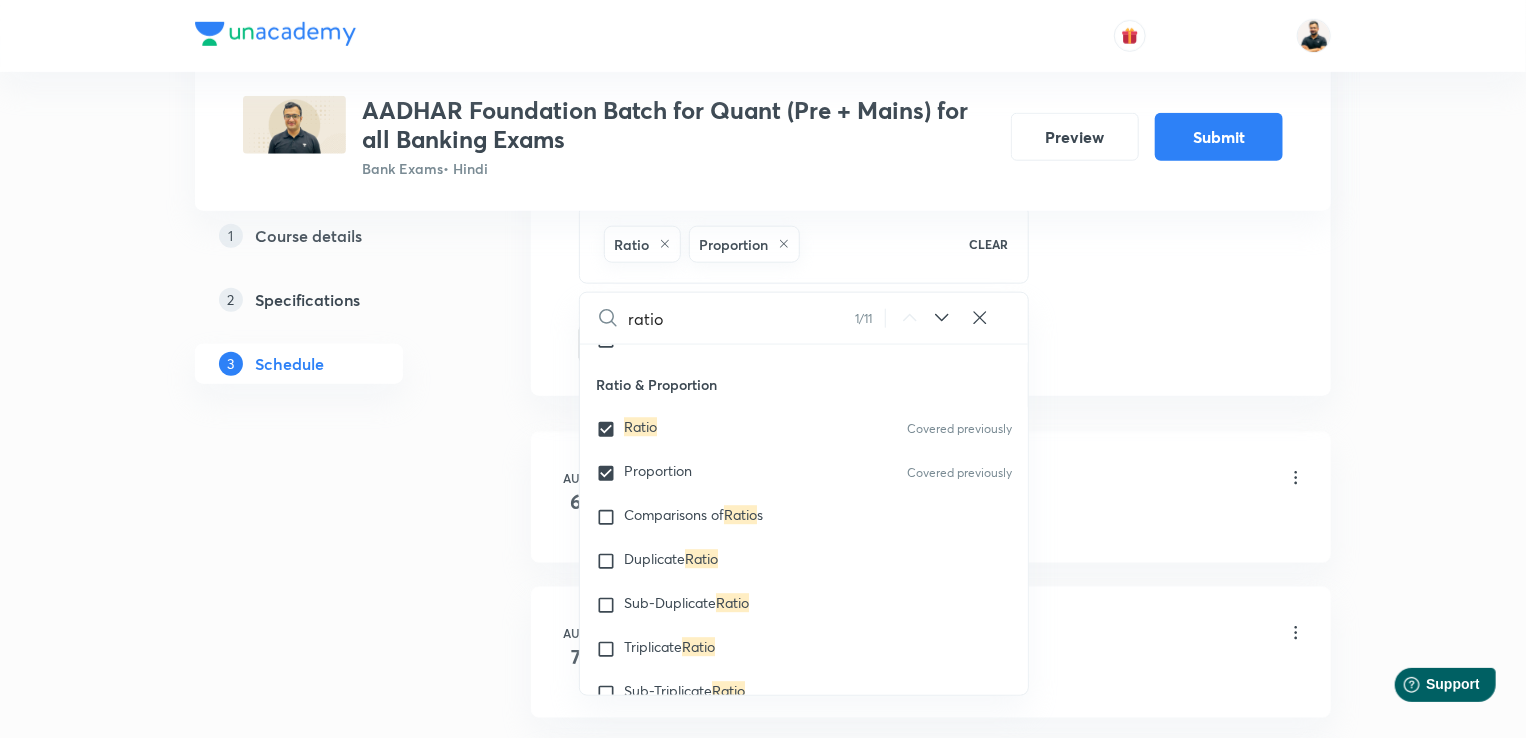 click on "ratio 1 / 11 ​" at bounding box center (804, 318) 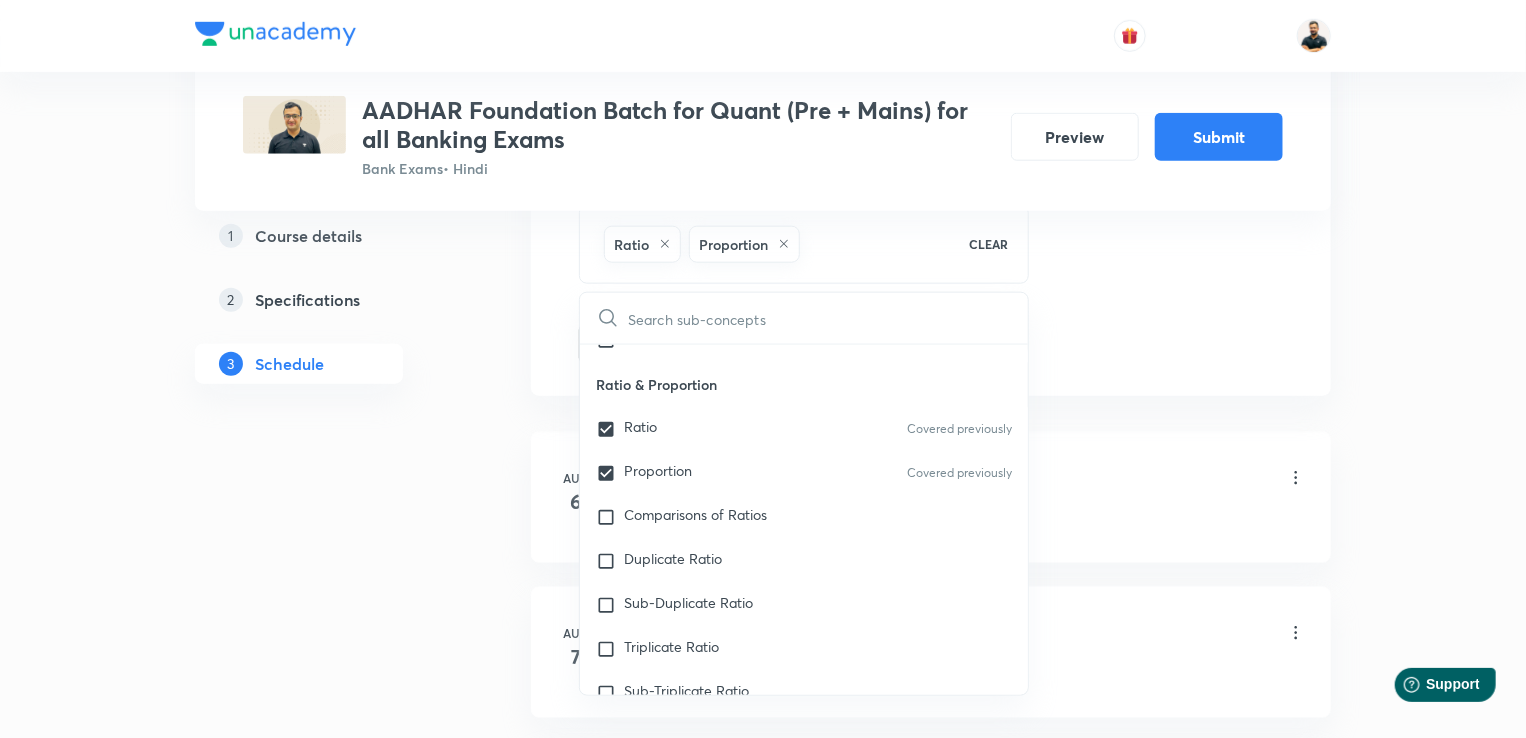 click at bounding box center [828, 318] 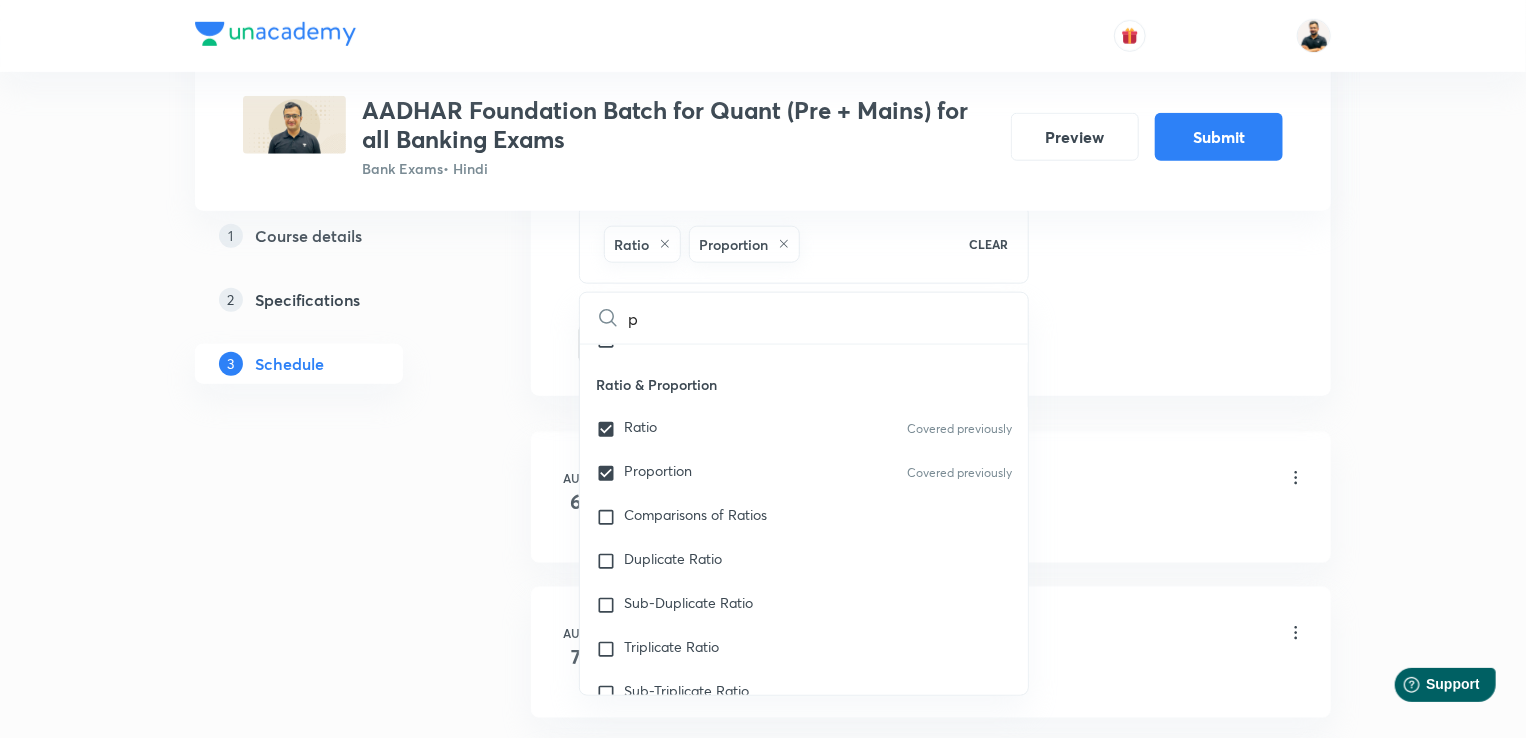 checkbox on "true" 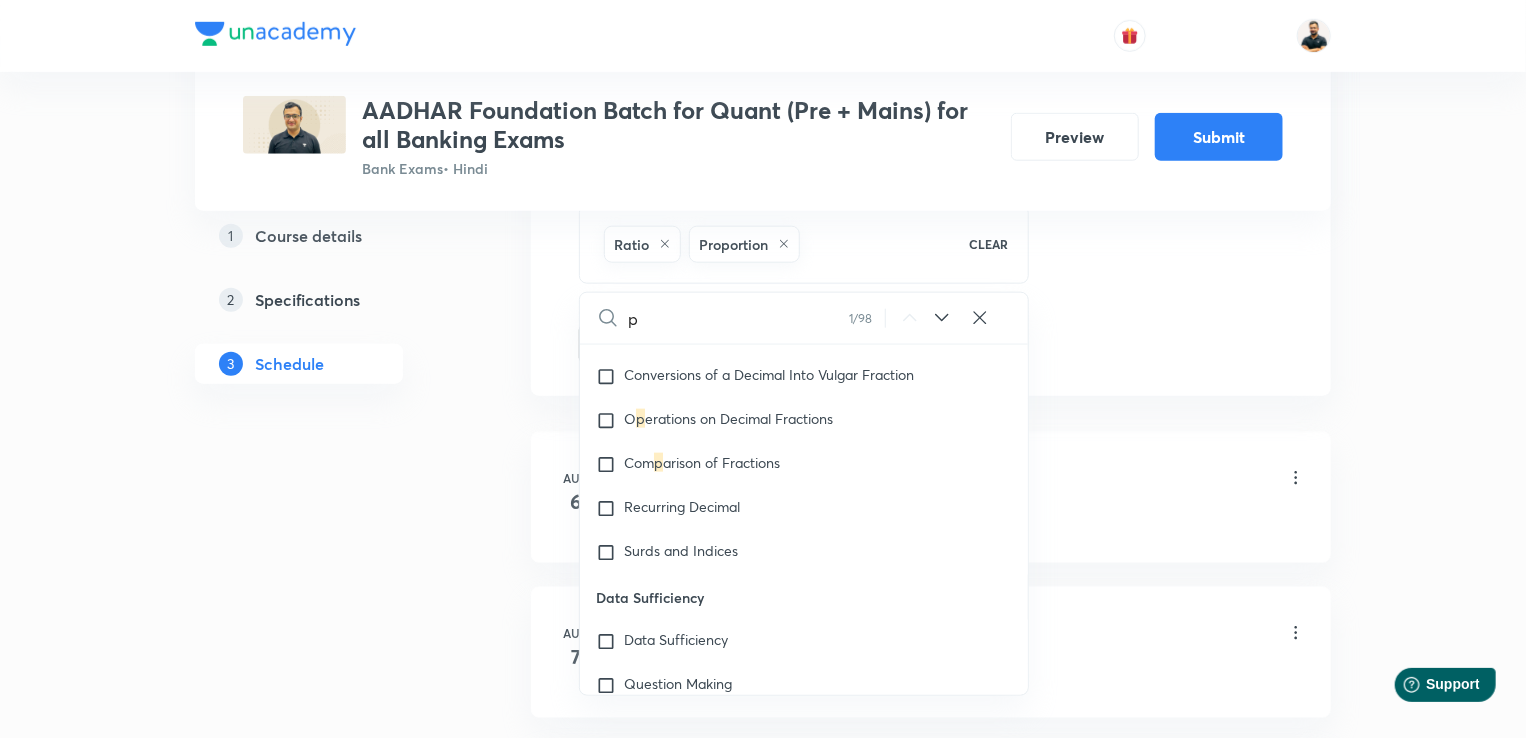 type on "pr" 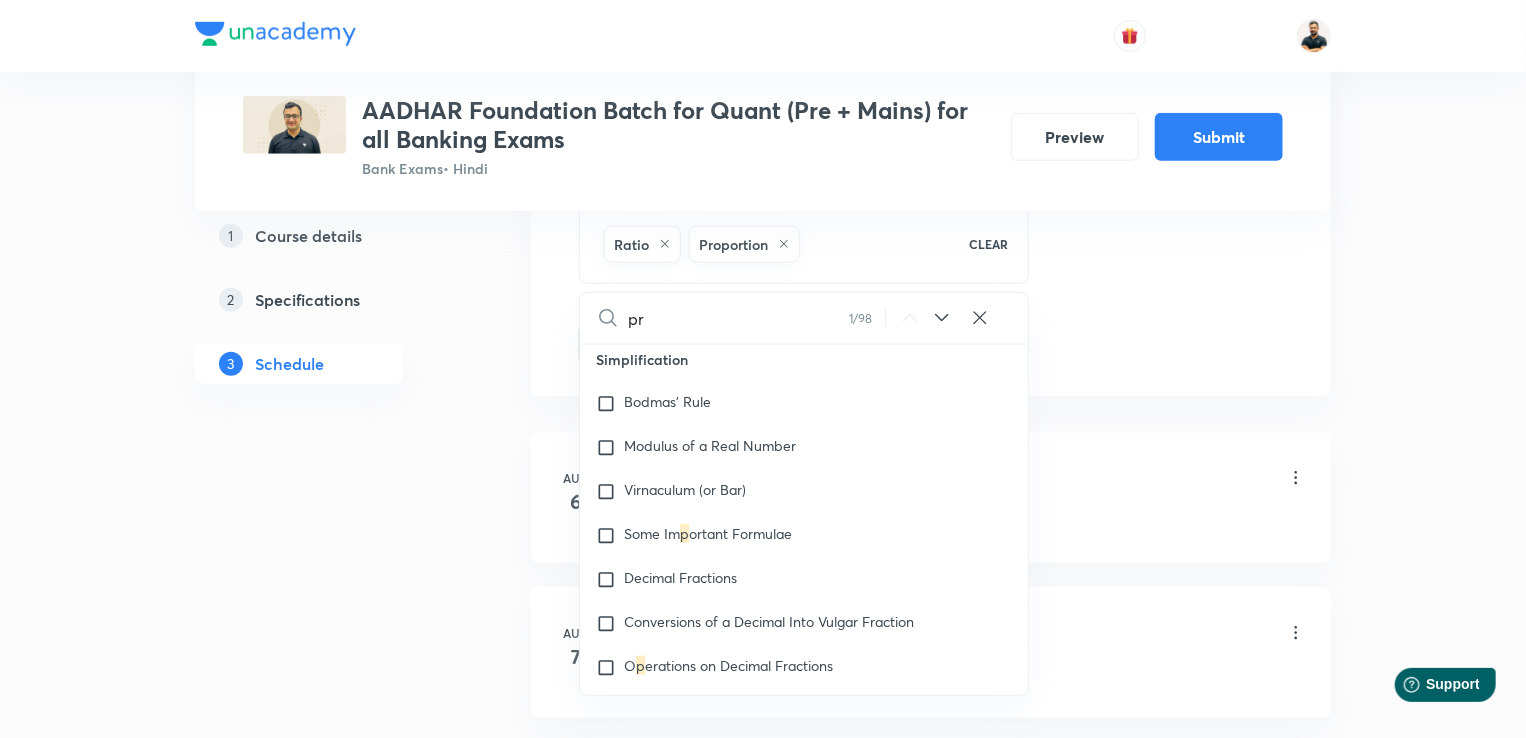 checkbox on "true" 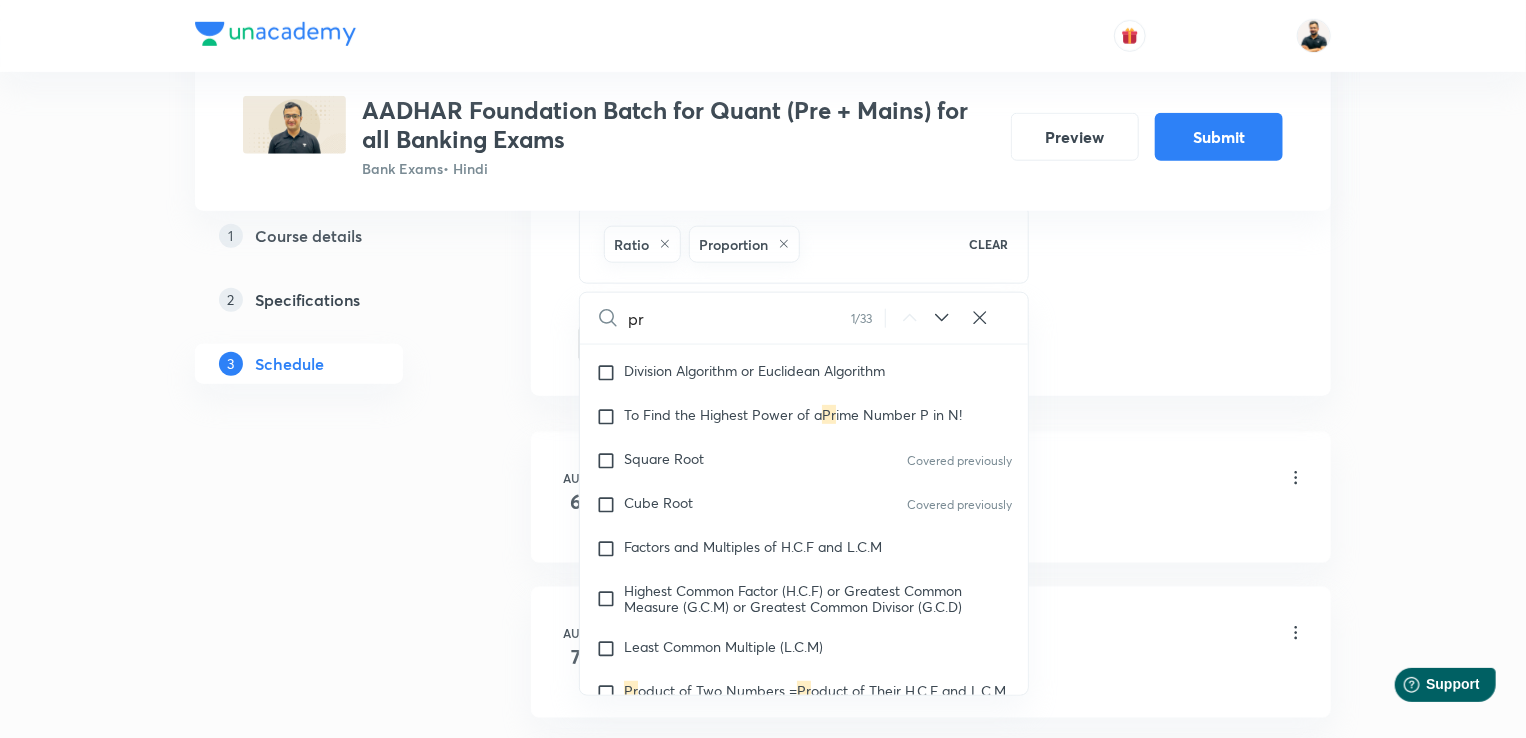 type on "pra" 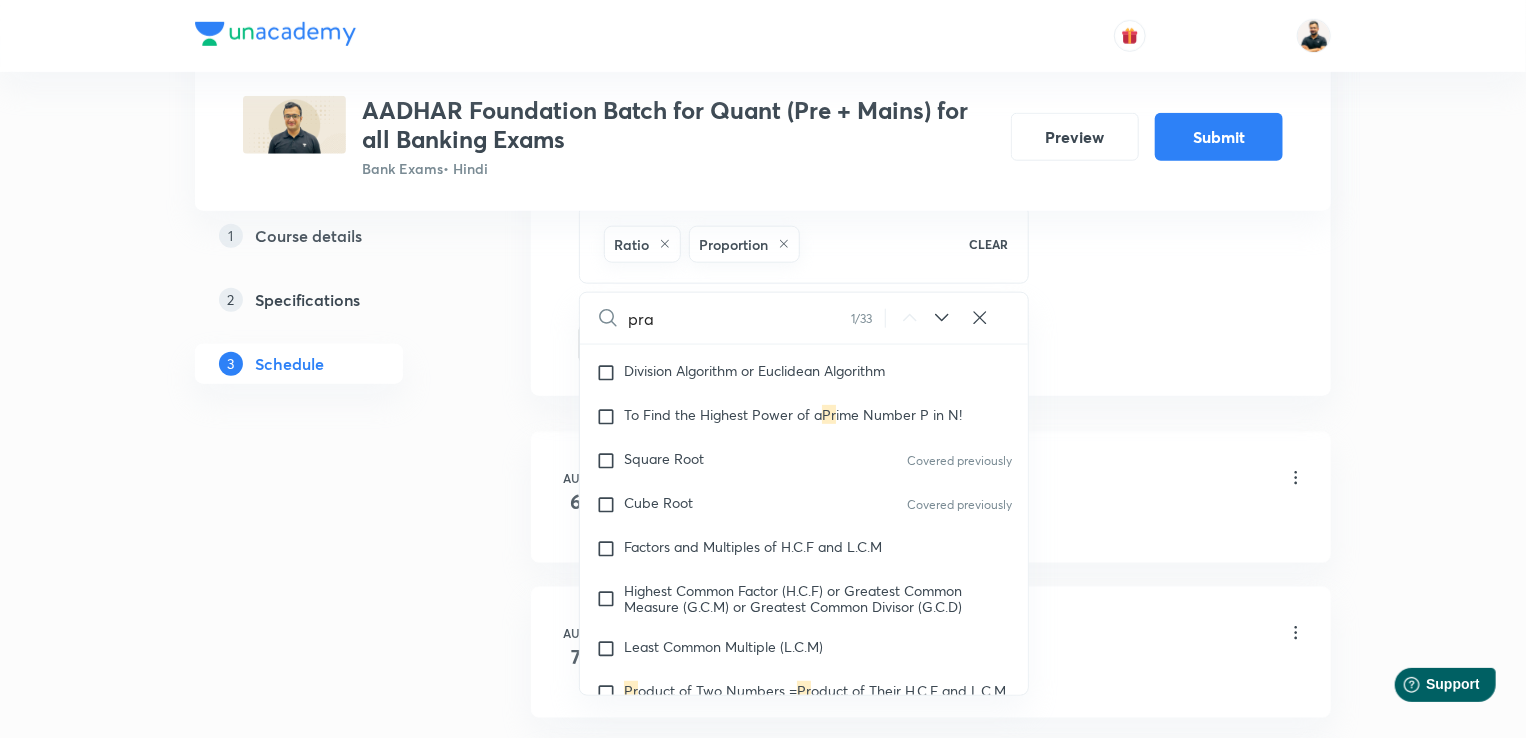 checkbox on "true" 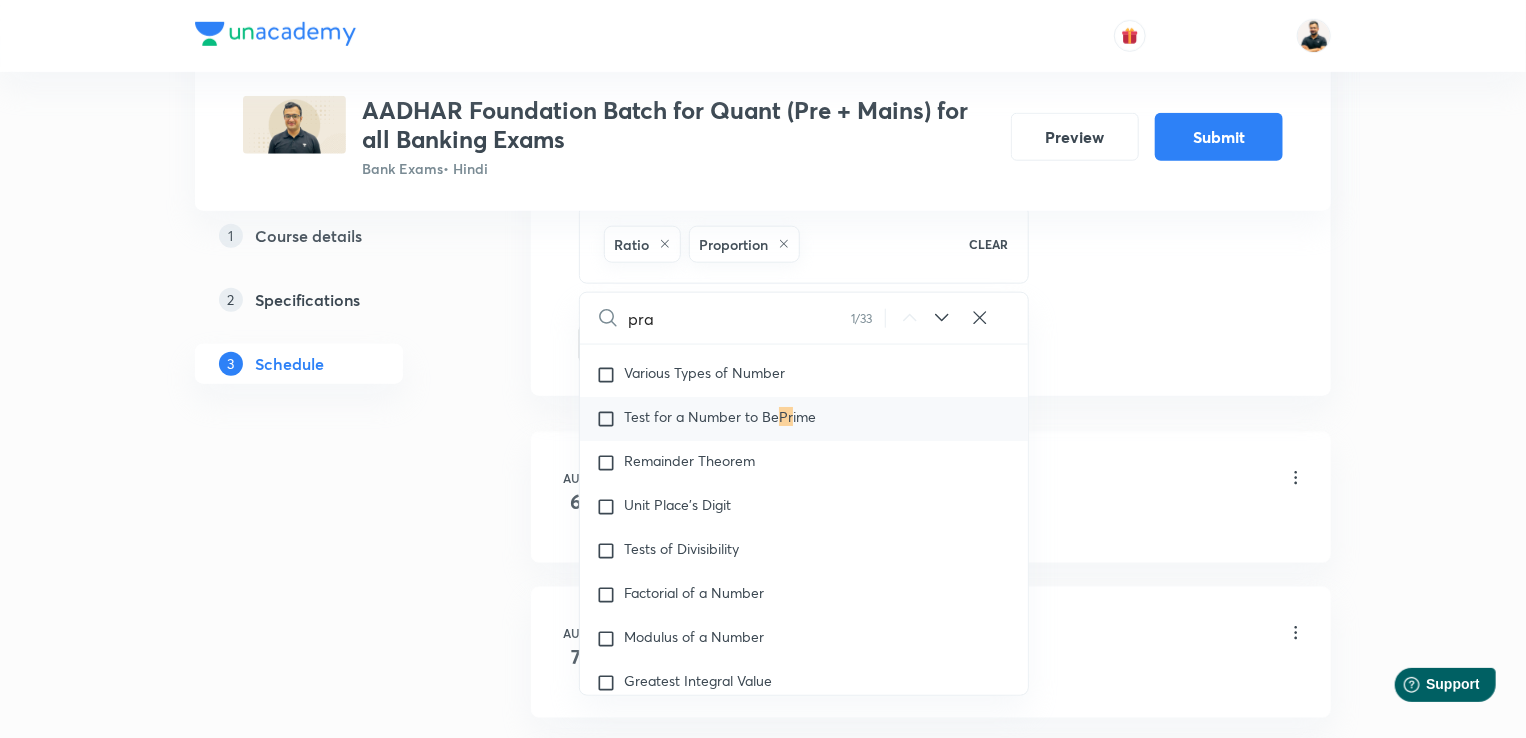 type on "prat" 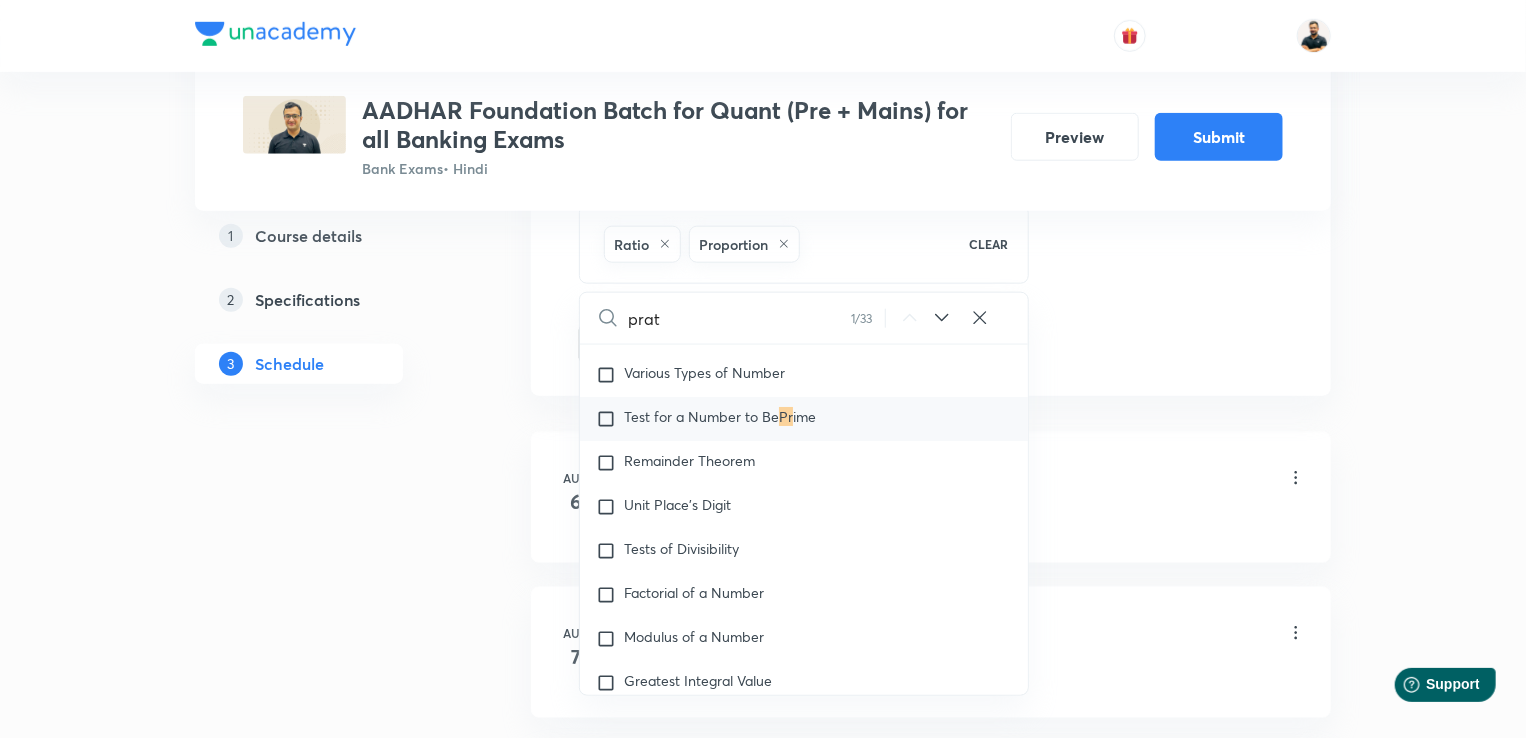 checkbox on "true" 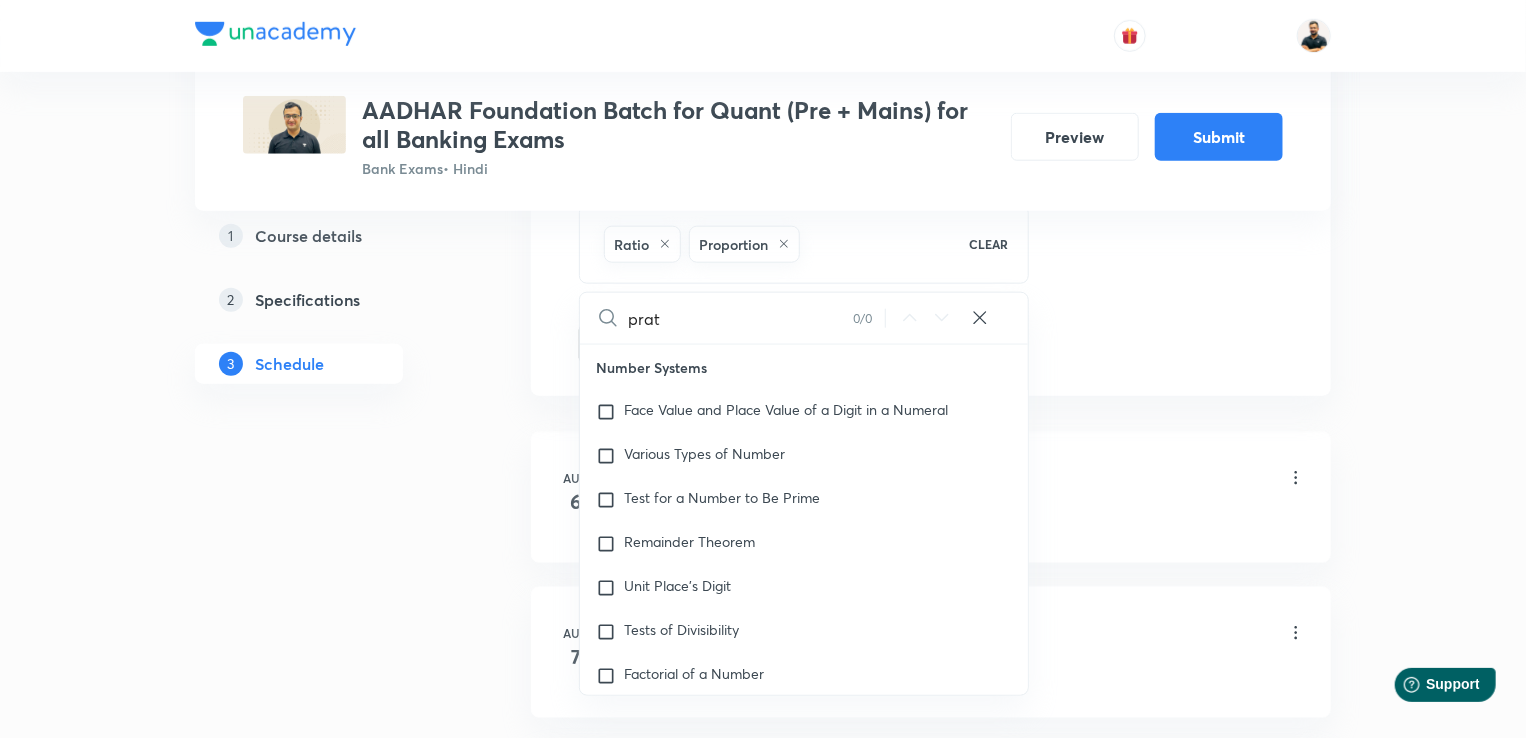 type on "prati" 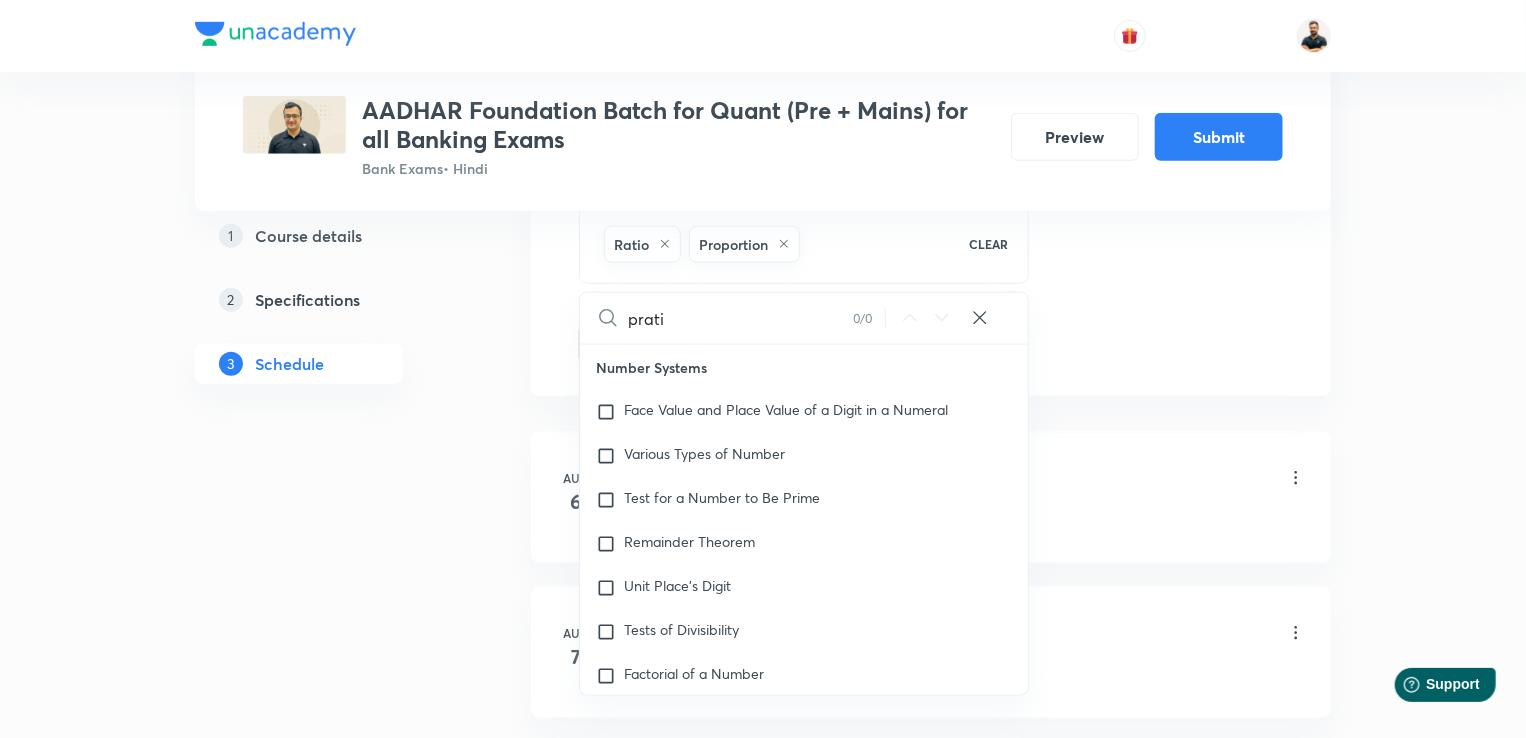 checkbox on "true" 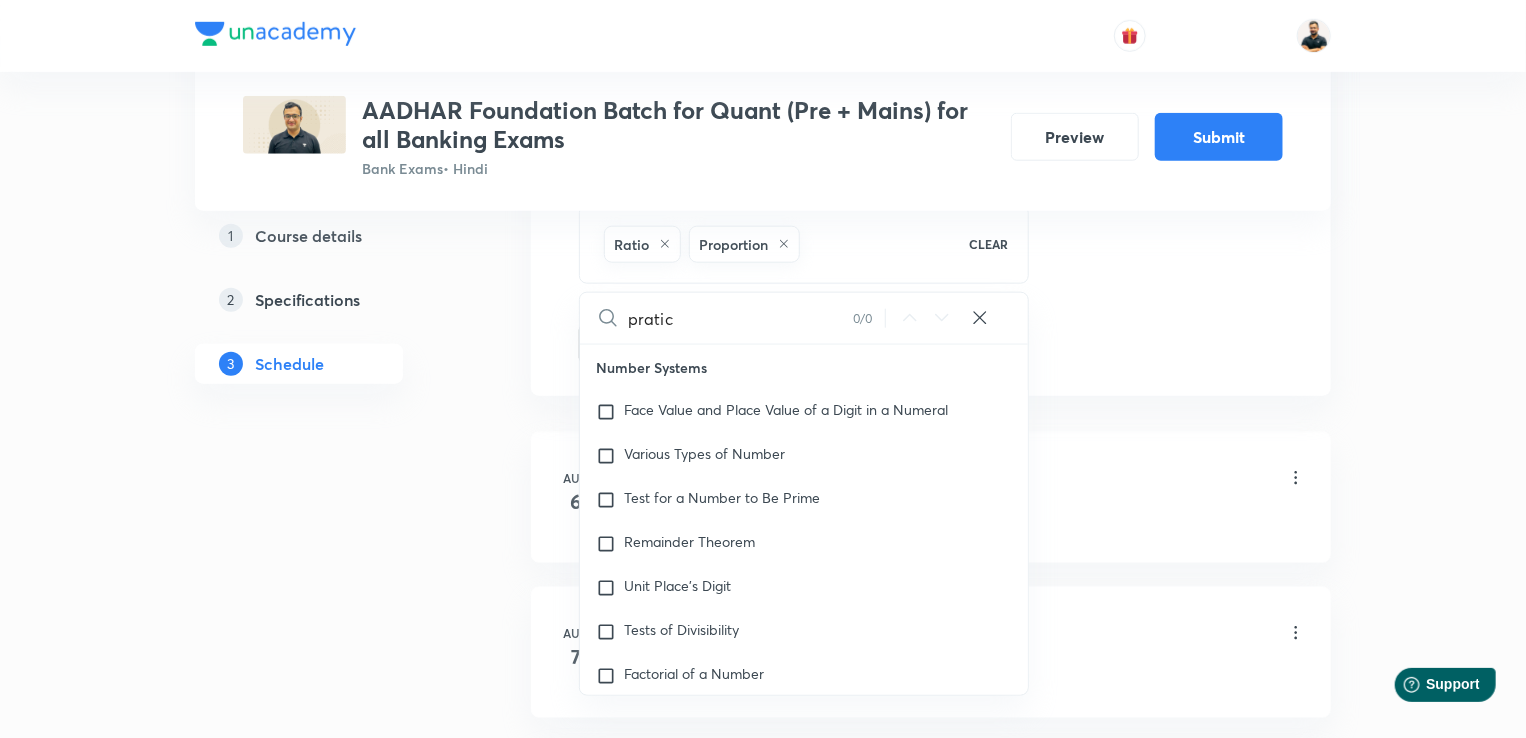 checkbox on "true" 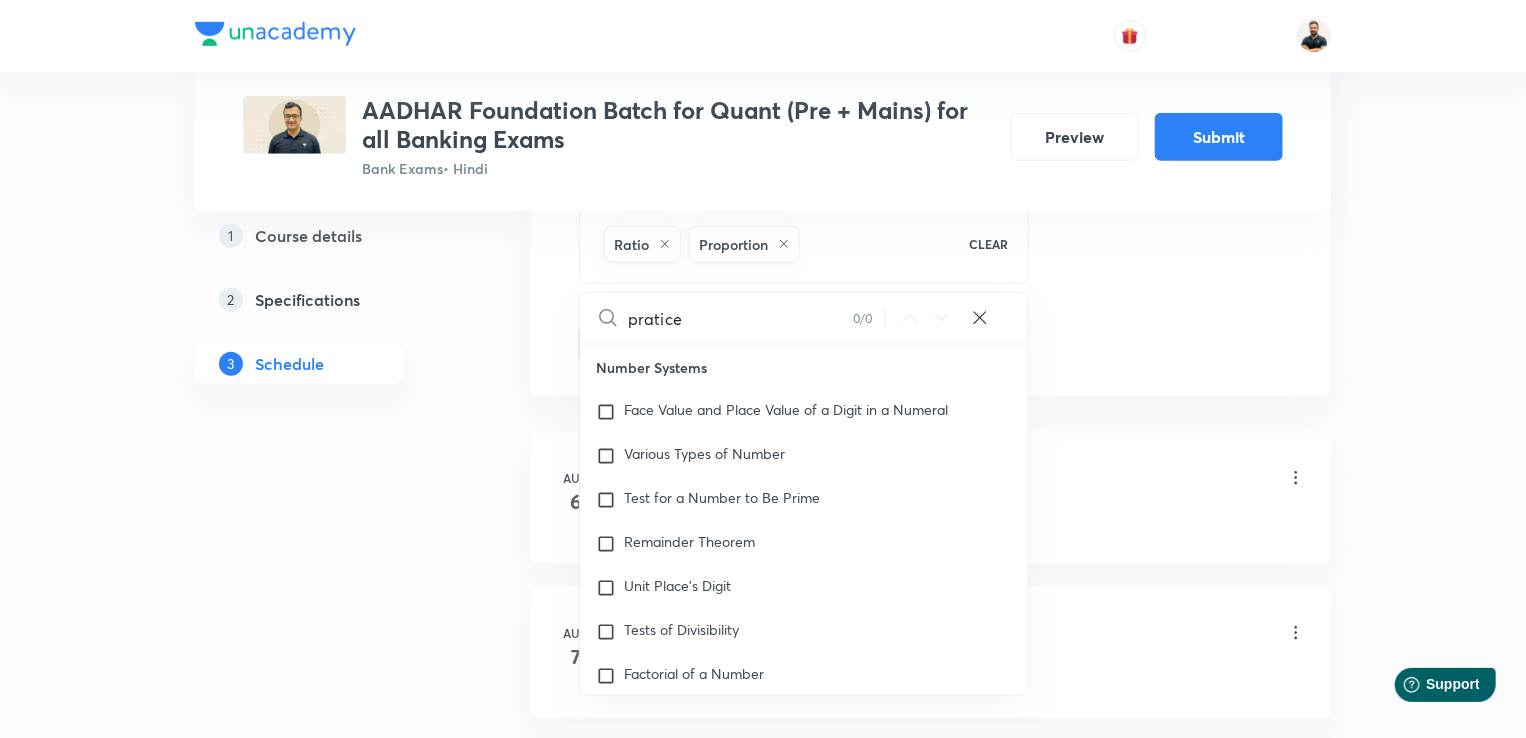 checkbox on "true" 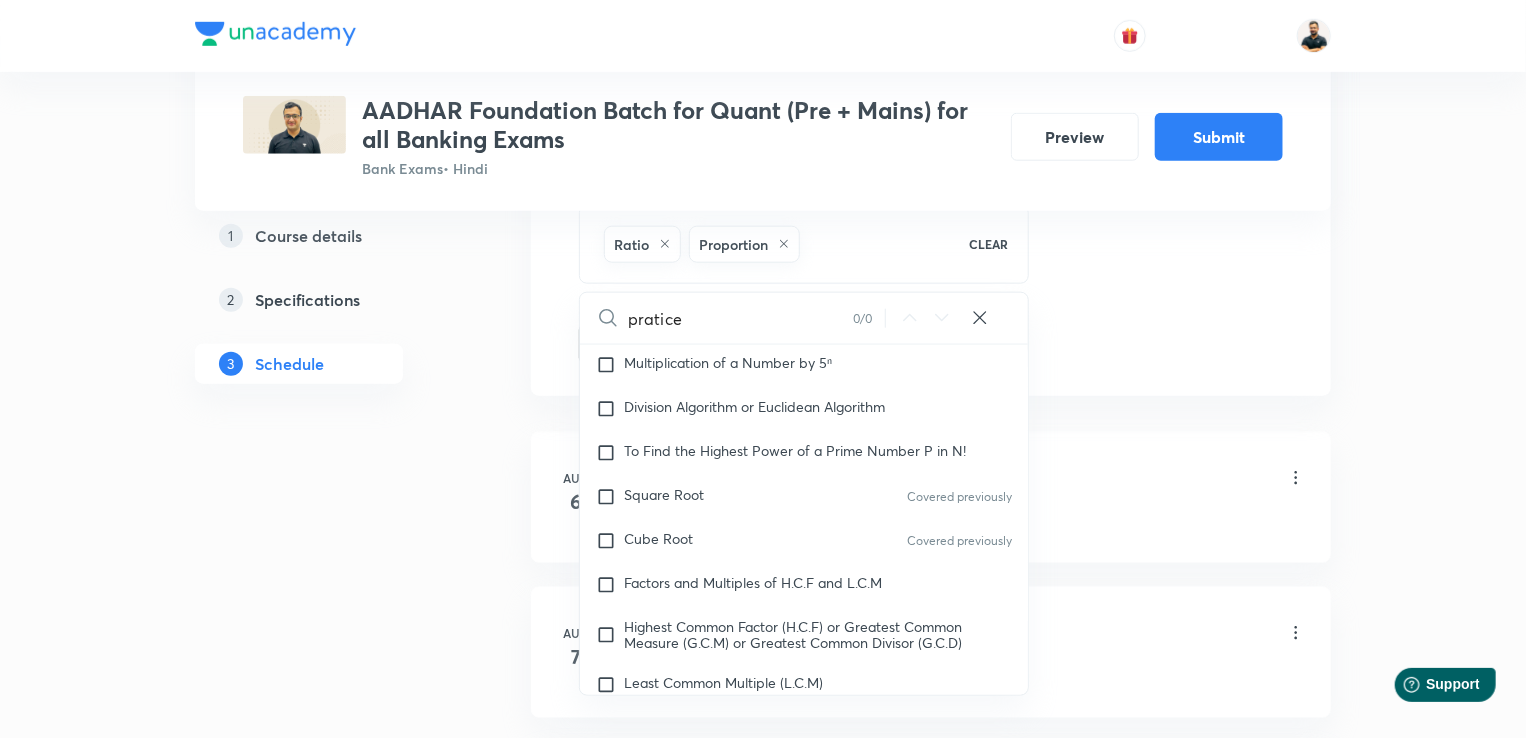 scroll, scrollTop: 652, scrollLeft: 0, axis: vertical 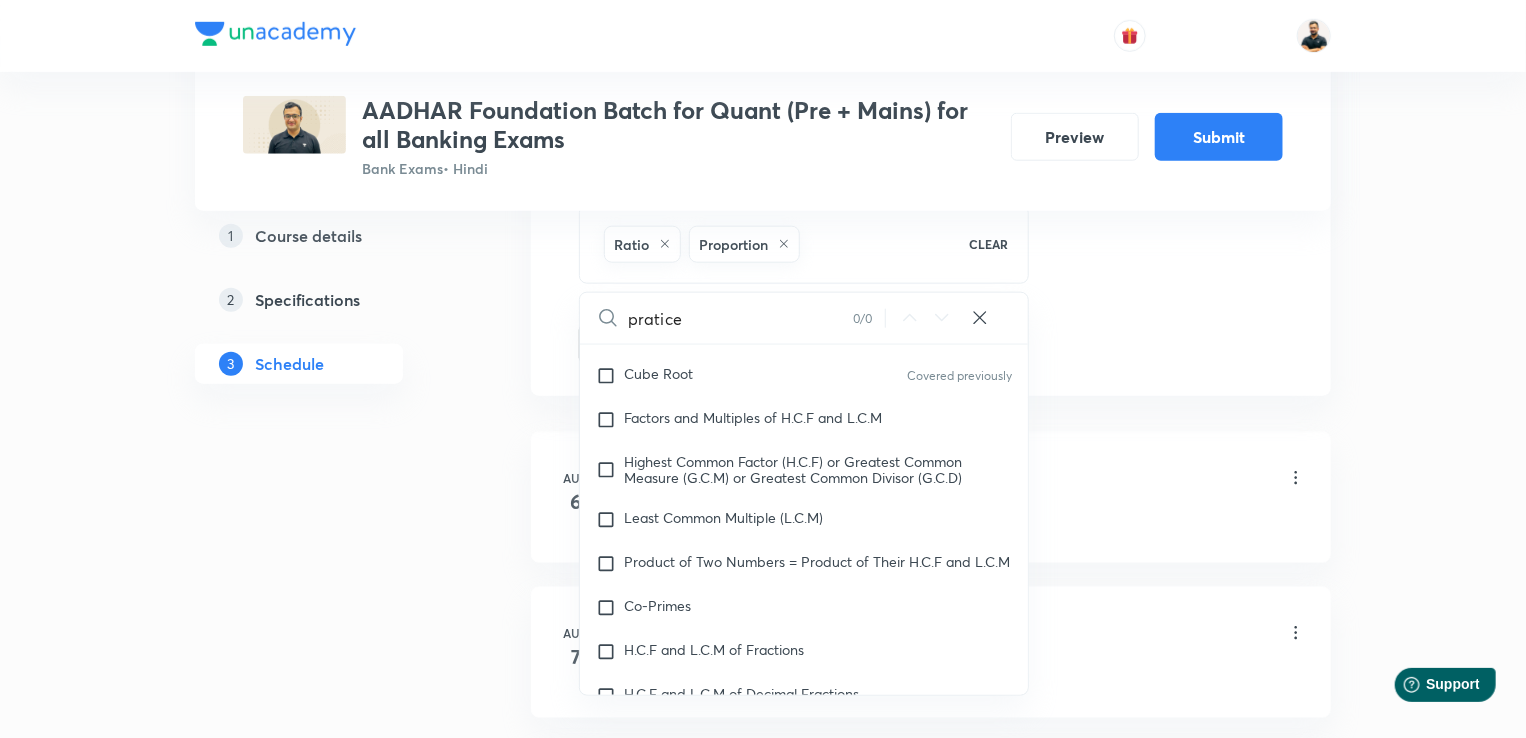 click on "pratice" at bounding box center [740, 318] 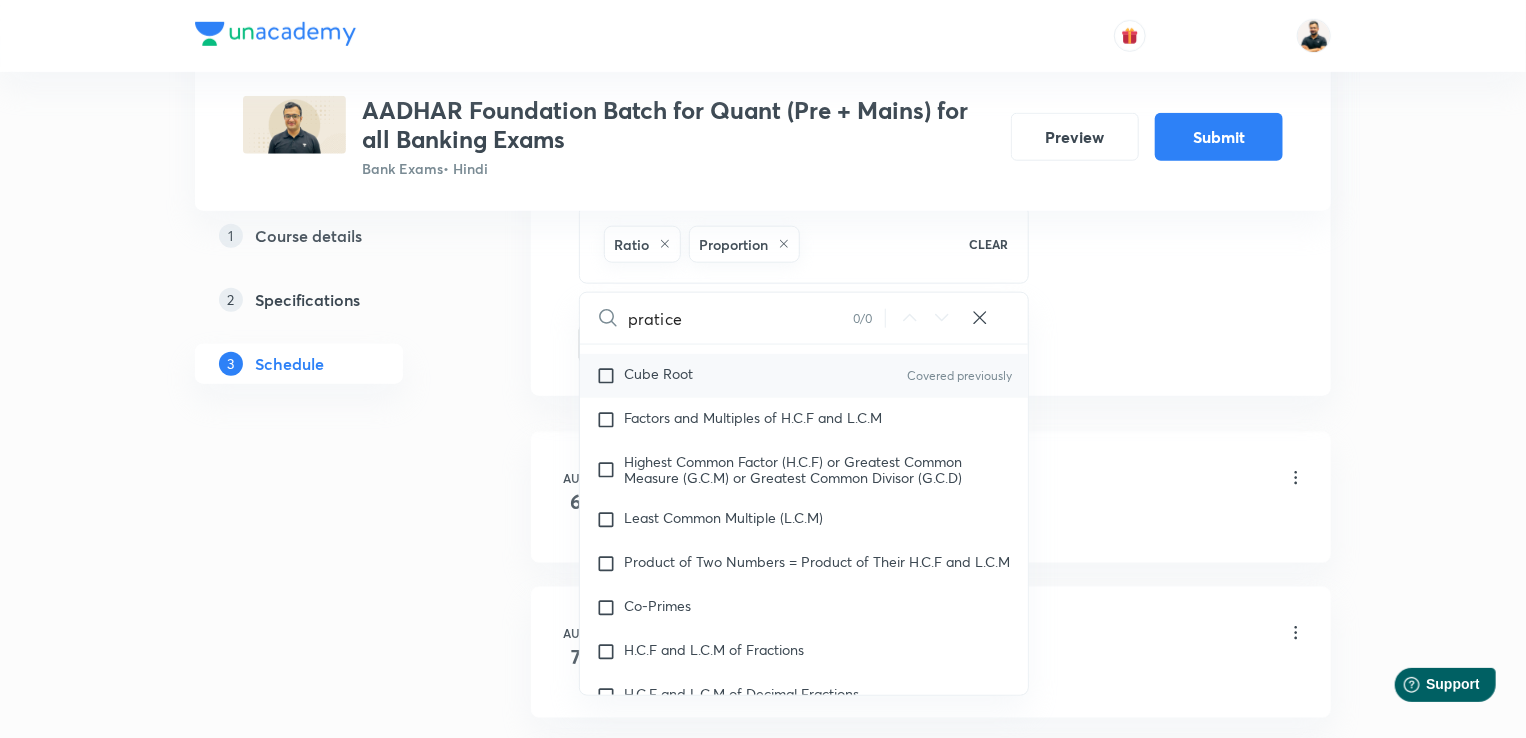 type on "practice" 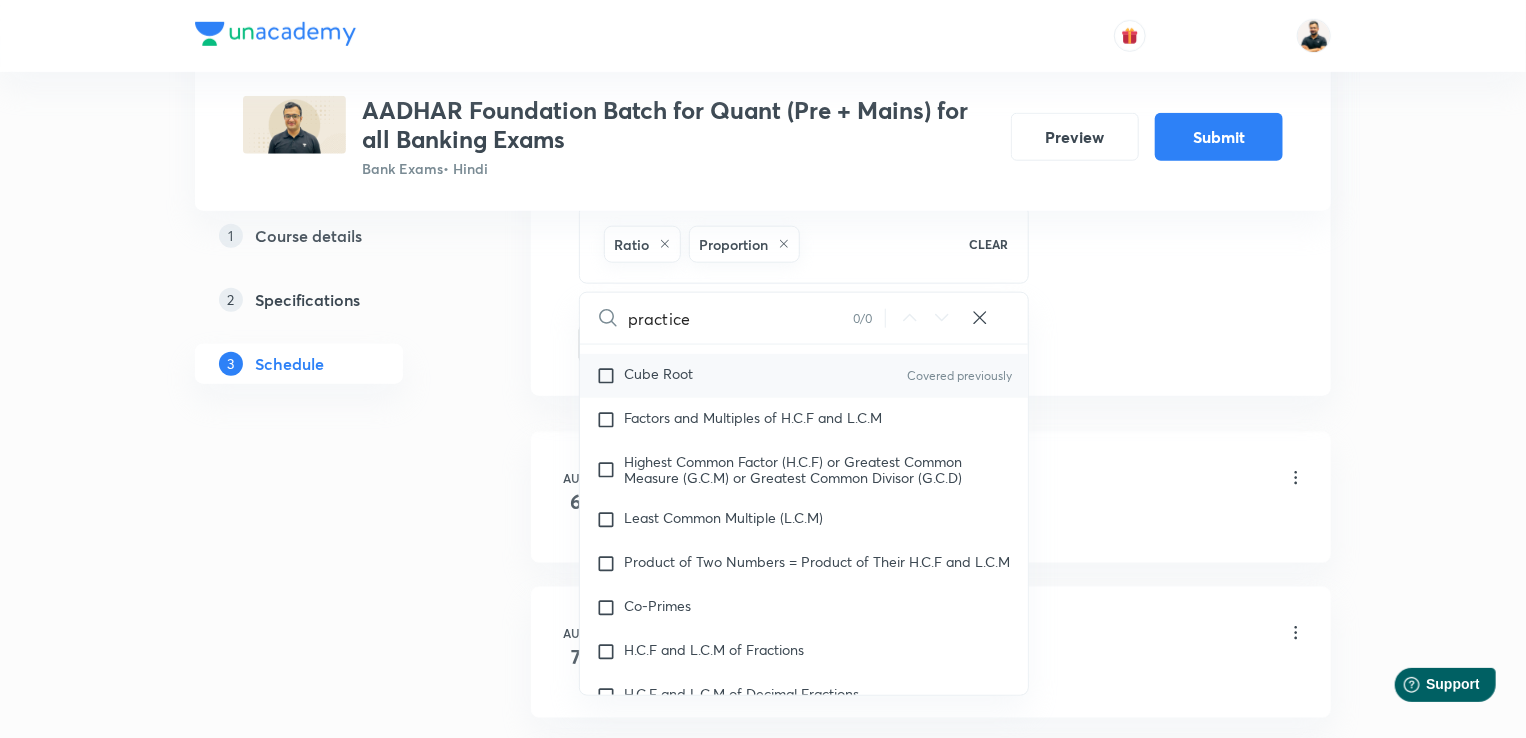 type 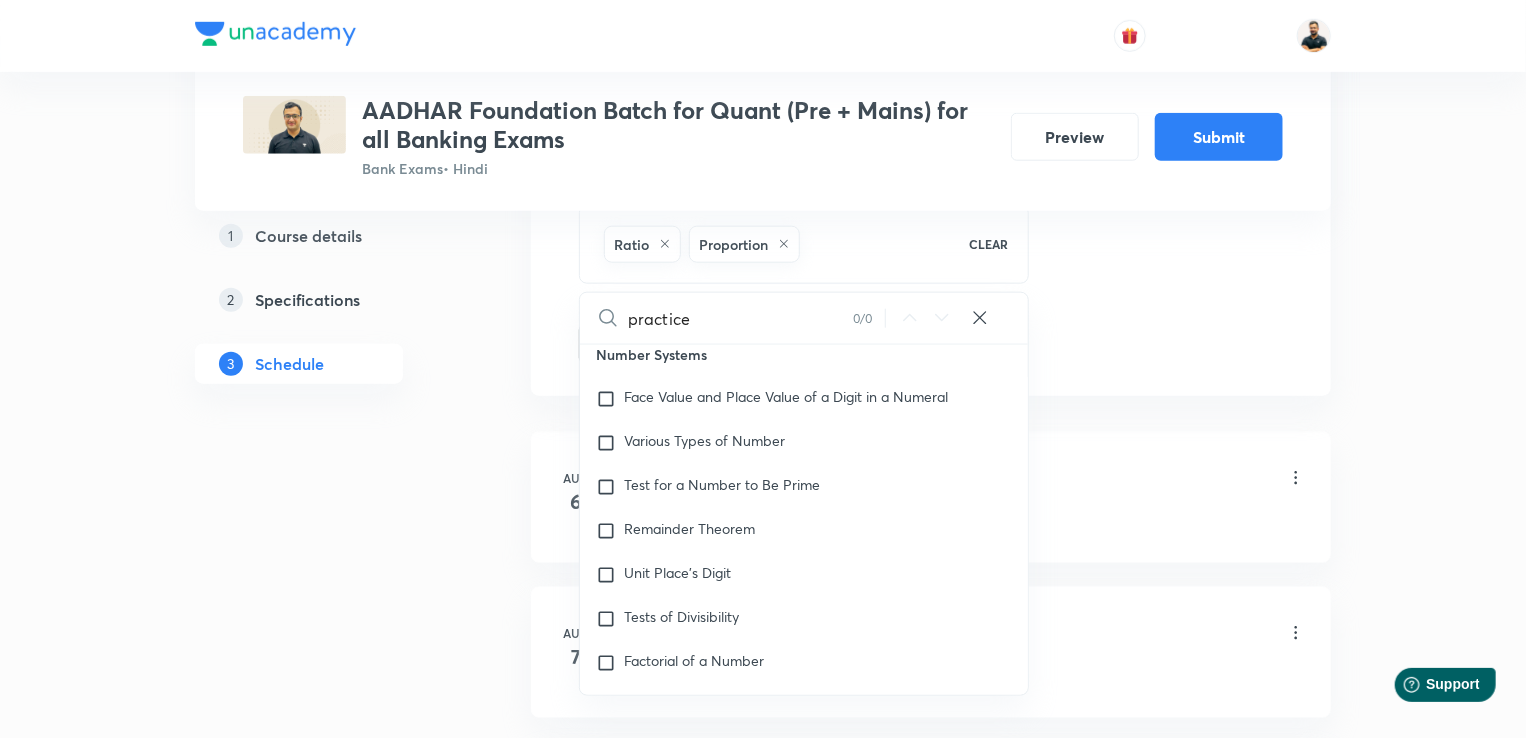 scroll, scrollTop: 0, scrollLeft: 0, axis: both 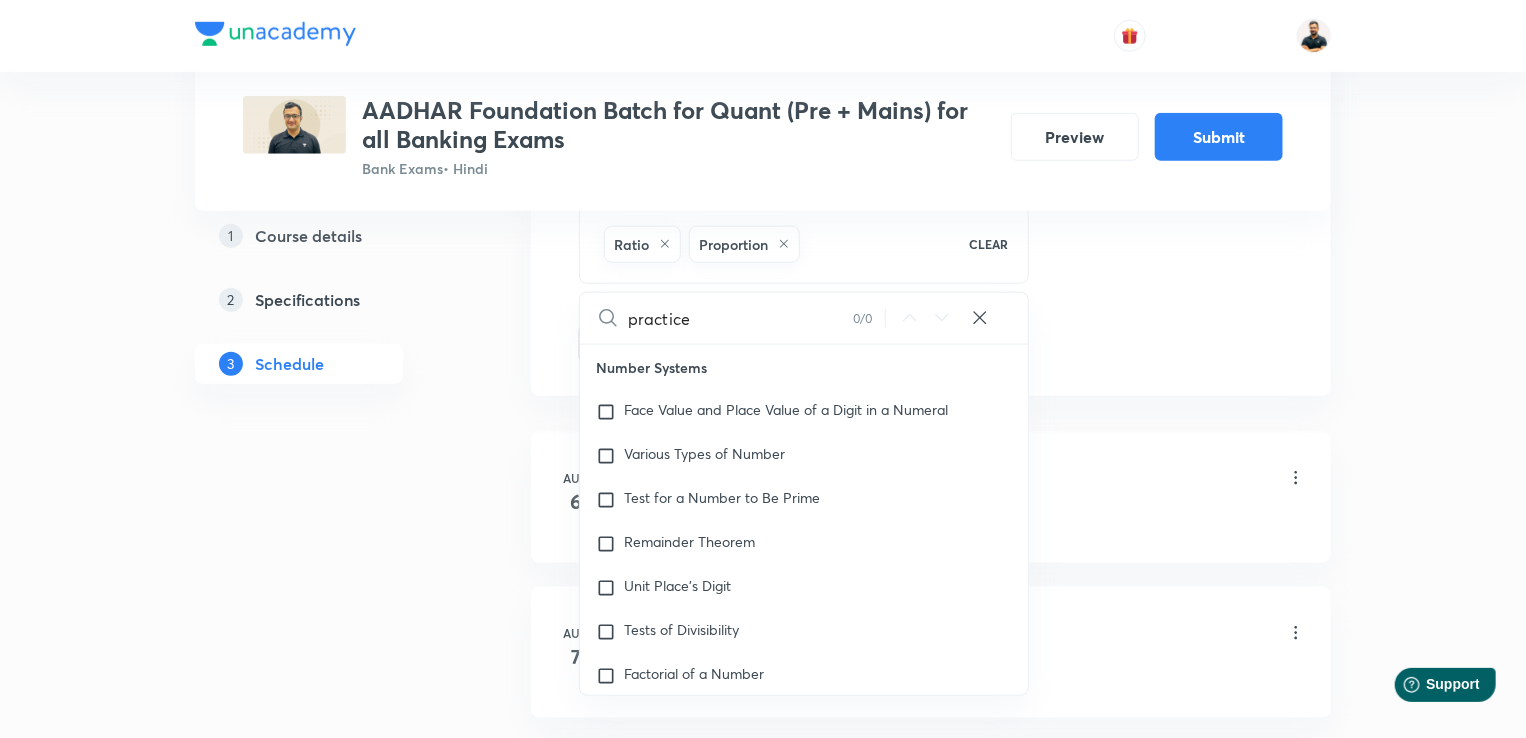 click on "practice 0 / 0 ​" at bounding box center [804, 318] 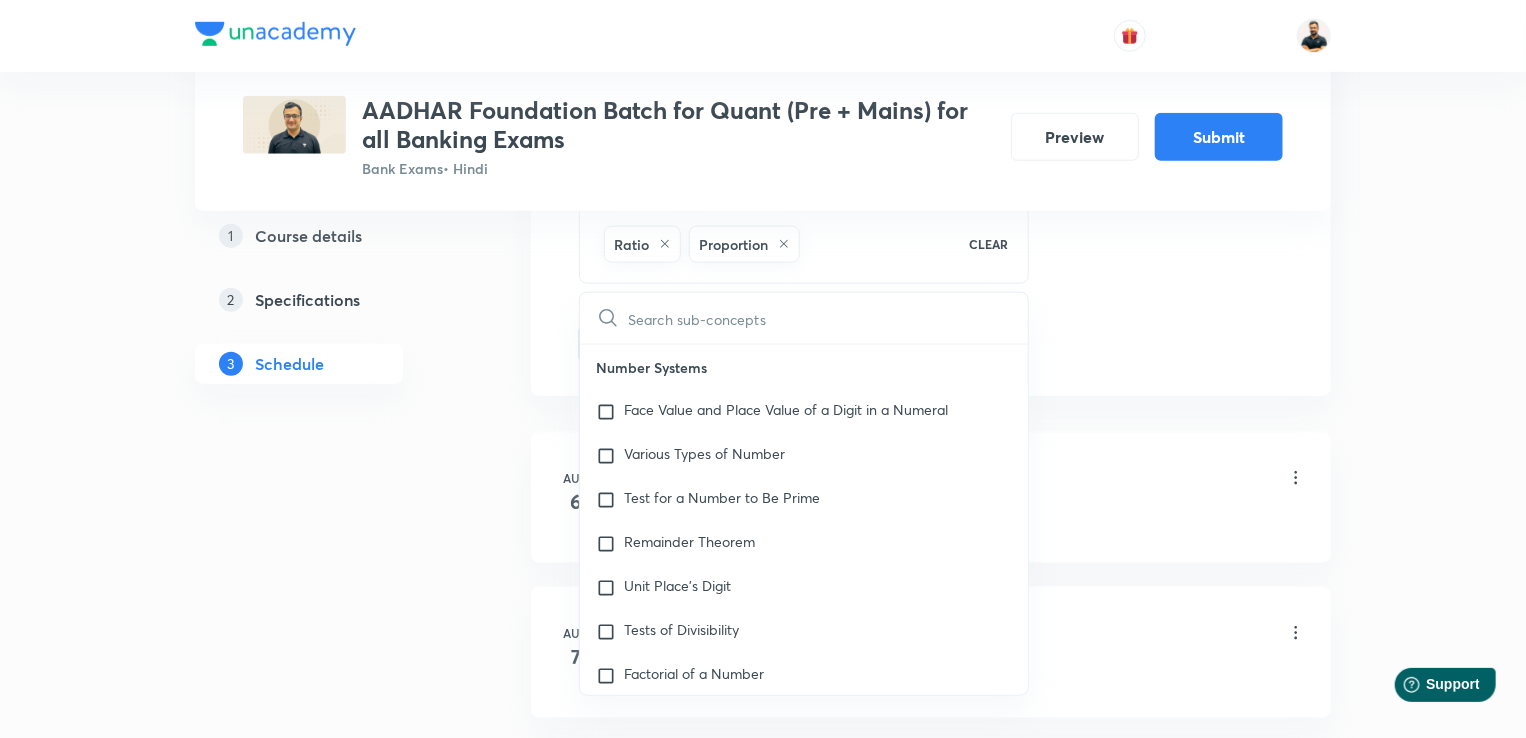 click on "Plus Courses AADHAR Foundation Batch for Quant (Pre + Mains) for all Banking Exams Bank Exams  • Hindi Preview Submit 1 Course details 2 Specifications 3 Schedule Schedule 8  classes Auto Schedule Sessions Topic coverage Basic Maths, Advanced Maths, Data Interpretation Cover at least  60 % View details Session  9 Live class Quiz Session title 20/99 Ratio & Proportion-2 ​ Schedule for Aug 18, 2025, 11:30 AM ​ Duration (in minutes) 60 ​ Sub-concepts Ratio Proportion CLEAR ​ Number Systems Face Value and Place Value of a Digit in a Numeral Various Types of Number Test for a Number to Be Prime Remainder Theorem Unit Place's Digit Tests of Divisibility Factorial of a Number Modulus of a Number Greatest Integral Value Multiplication by Distributive Law Multiplication of a Number by 5ⁿ Division Algorithm or Euclidean Algorithm To Find the Highest Power of a Prime Number P in N! Square Root Covered previously Cube Root Covered previously Factors and Multiples of H.C.F and L.C.M Co-Primes Simplification 6" at bounding box center (763, 431) 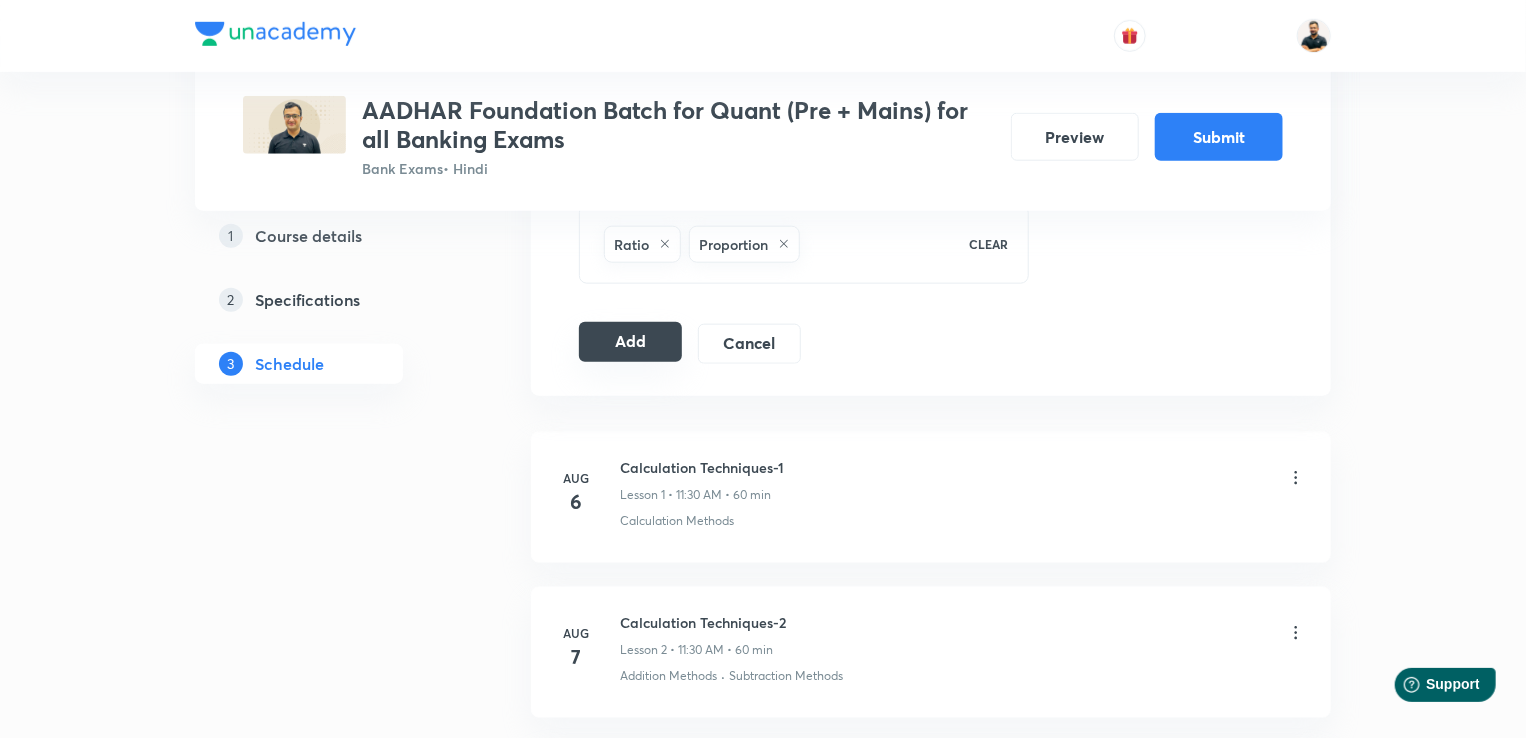 click on "Add" at bounding box center [630, 342] 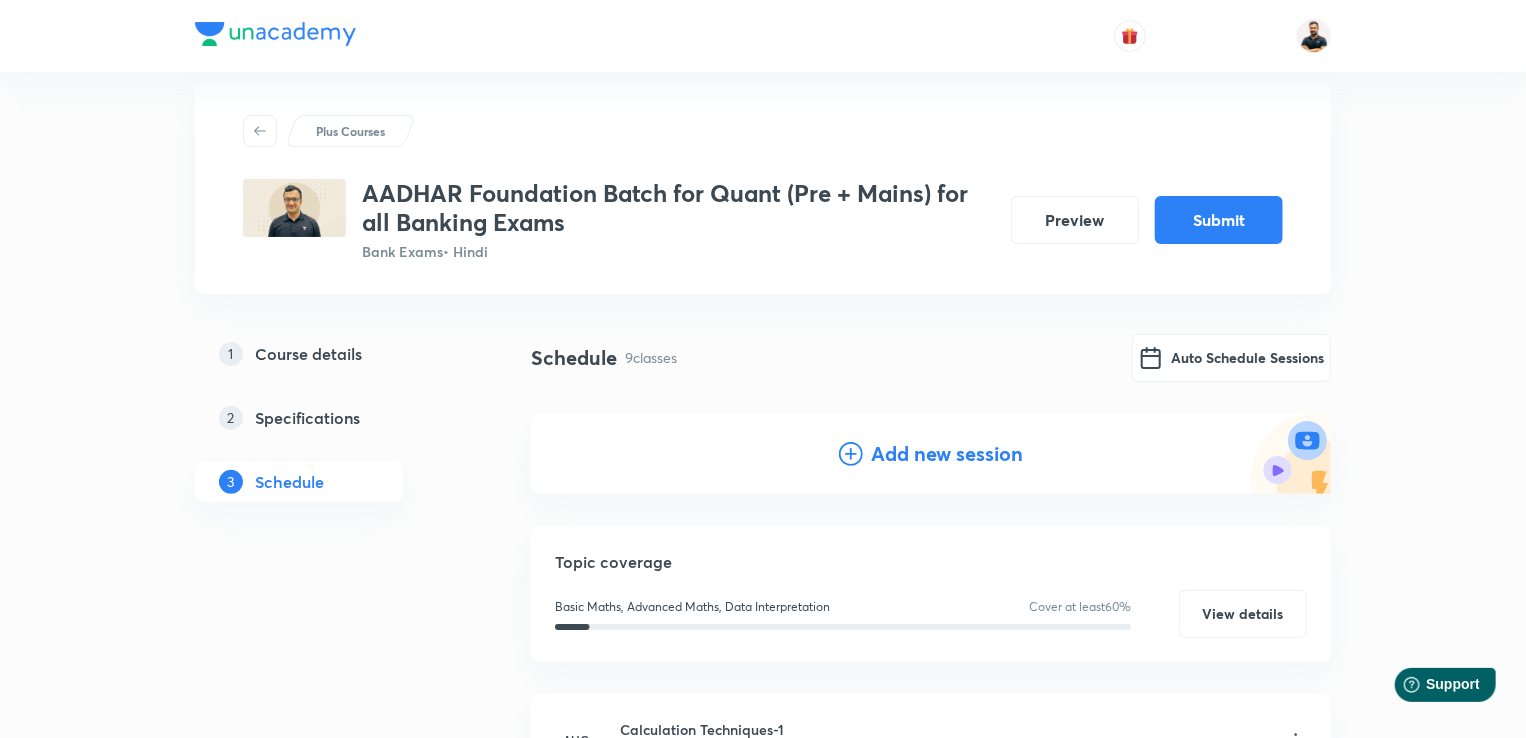 scroll, scrollTop: 24, scrollLeft: 0, axis: vertical 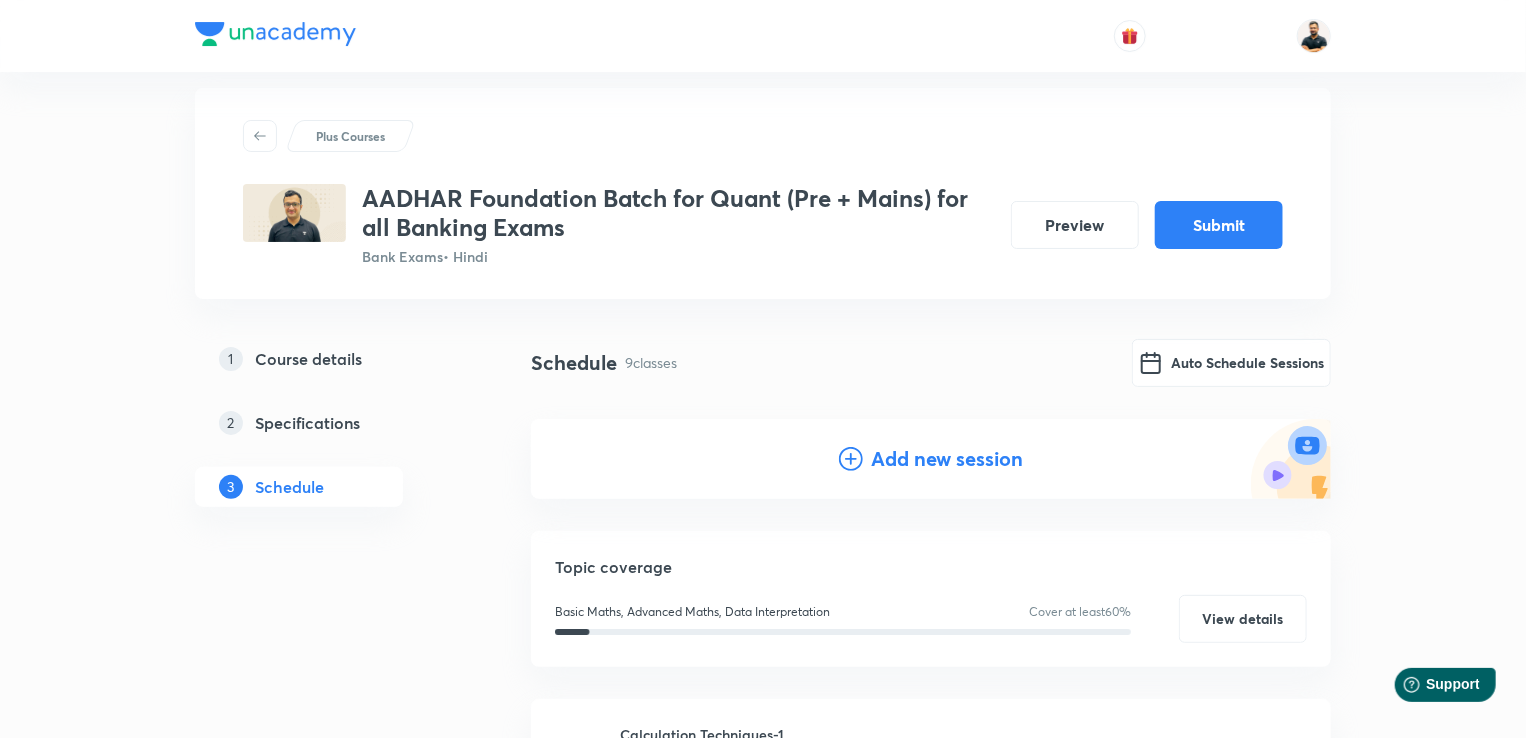 click on "Add new session" at bounding box center [947, 459] 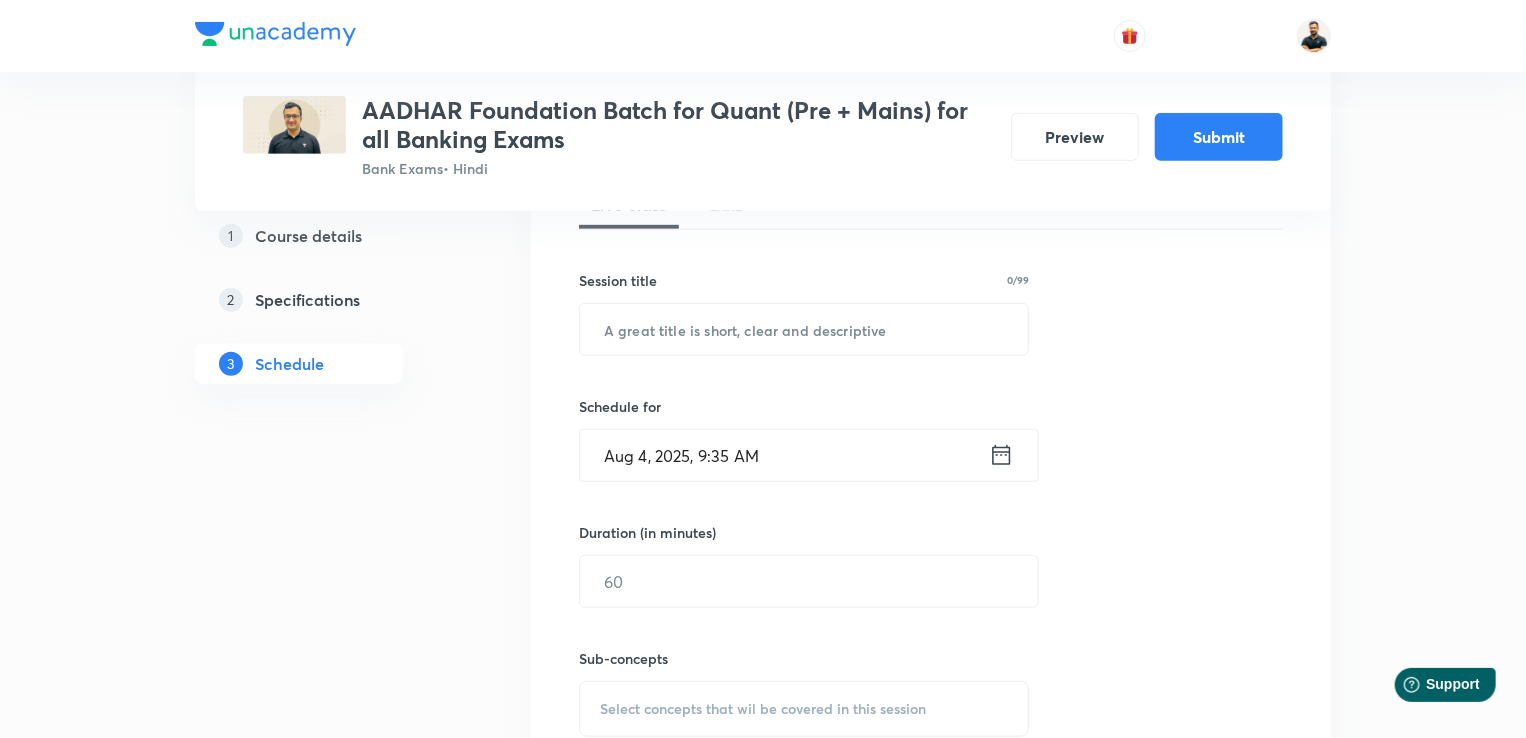 scroll, scrollTop: 507, scrollLeft: 0, axis: vertical 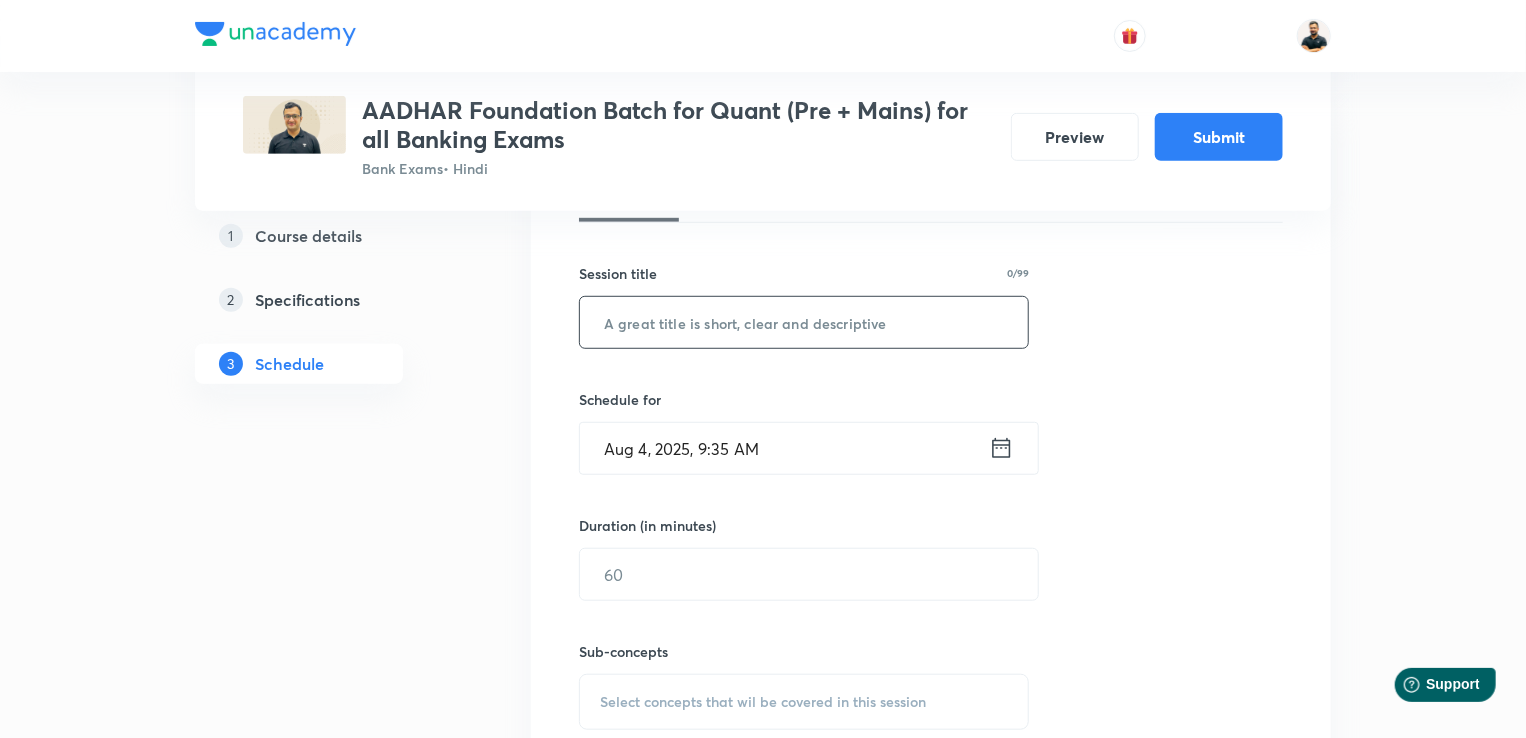click at bounding box center [804, 322] 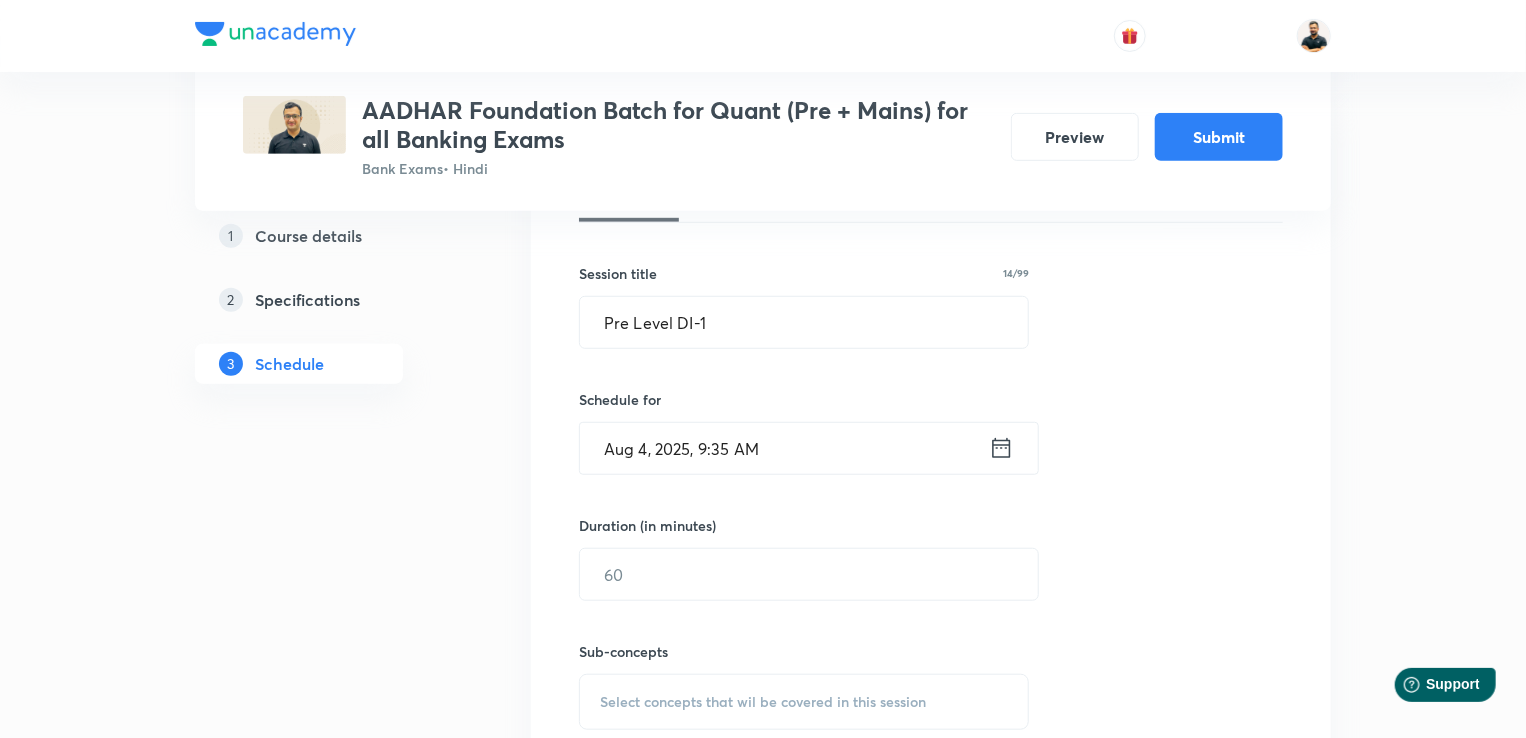 click 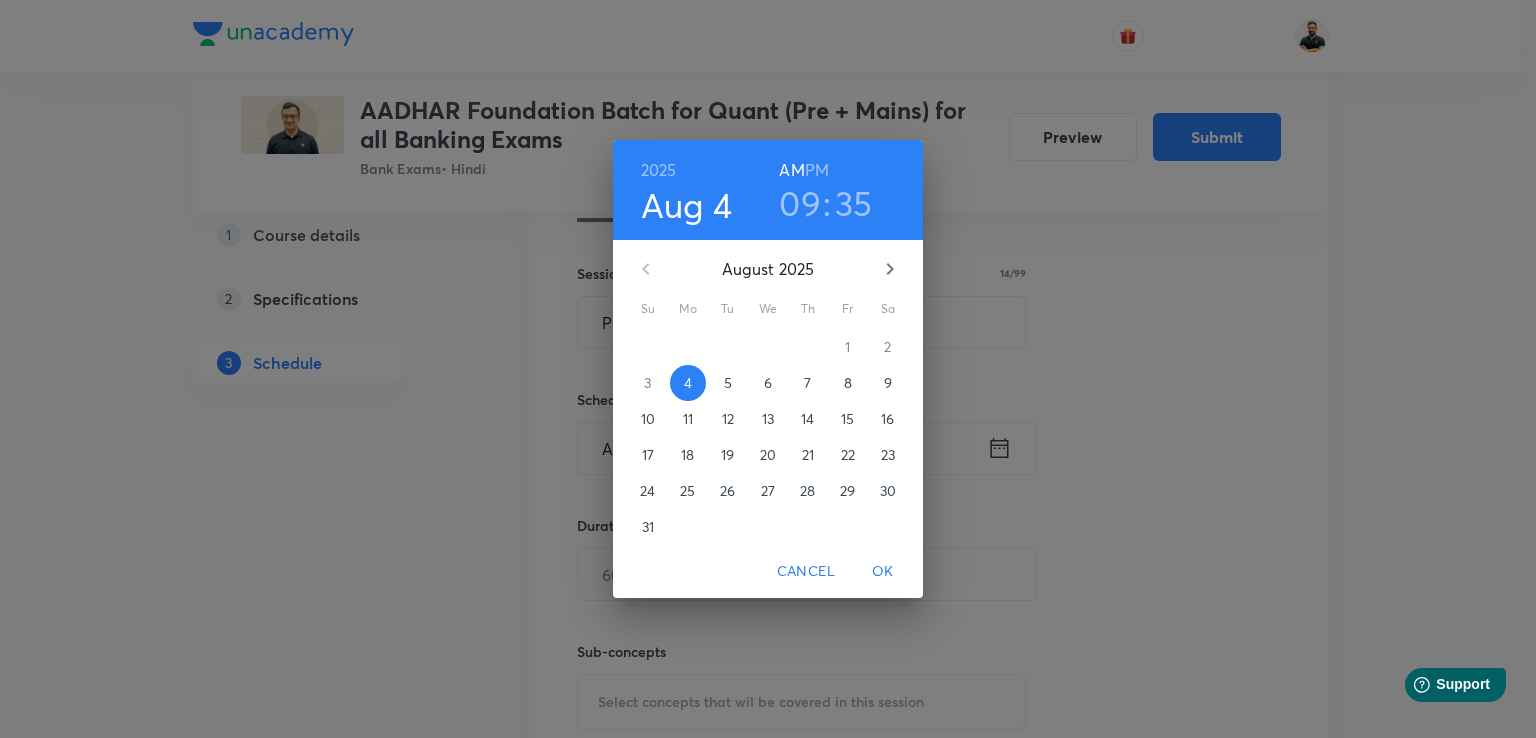 click on "19" at bounding box center (727, 455) 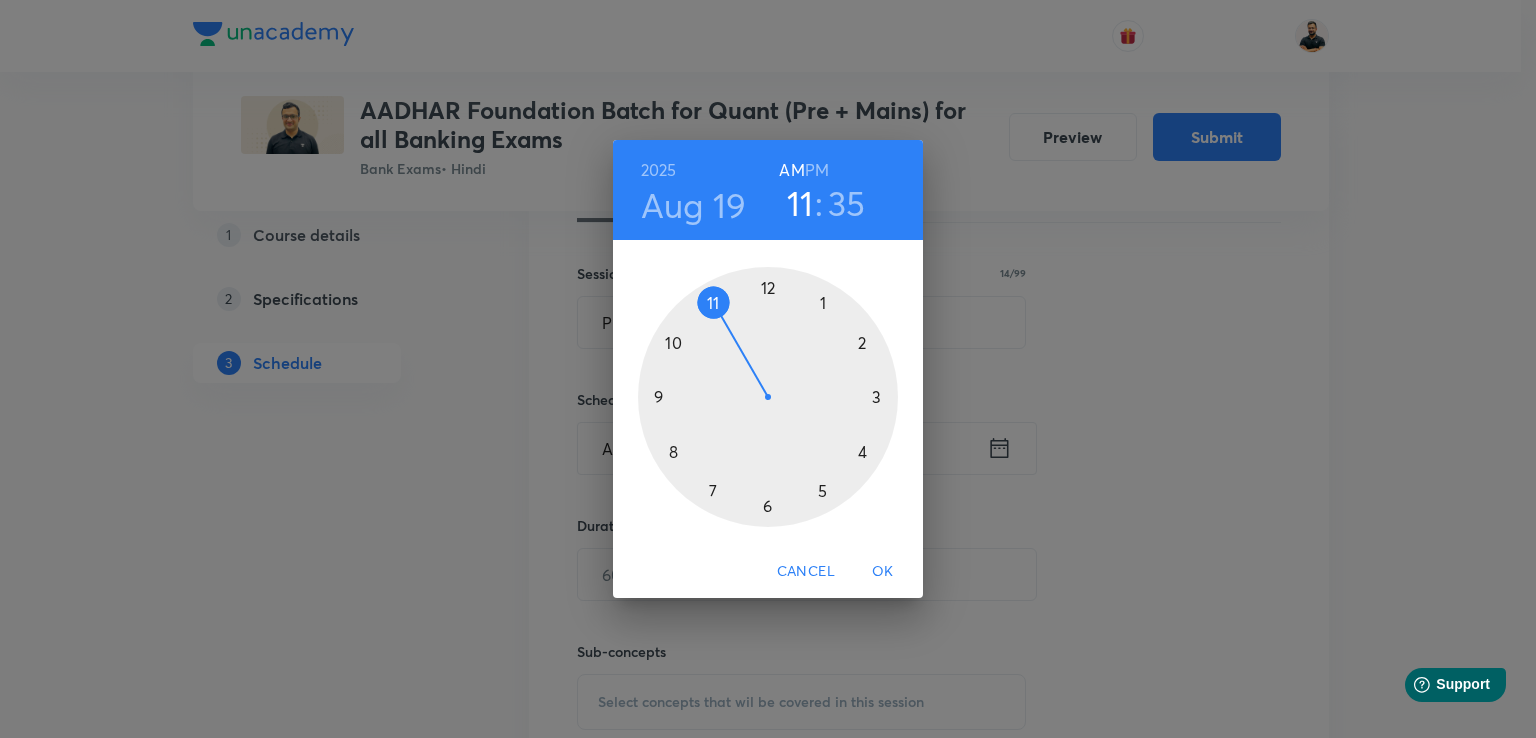 drag, startPoint x: 659, startPoint y: 396, endPoint x: 708, endPoint y: 310, distance: 98.9798 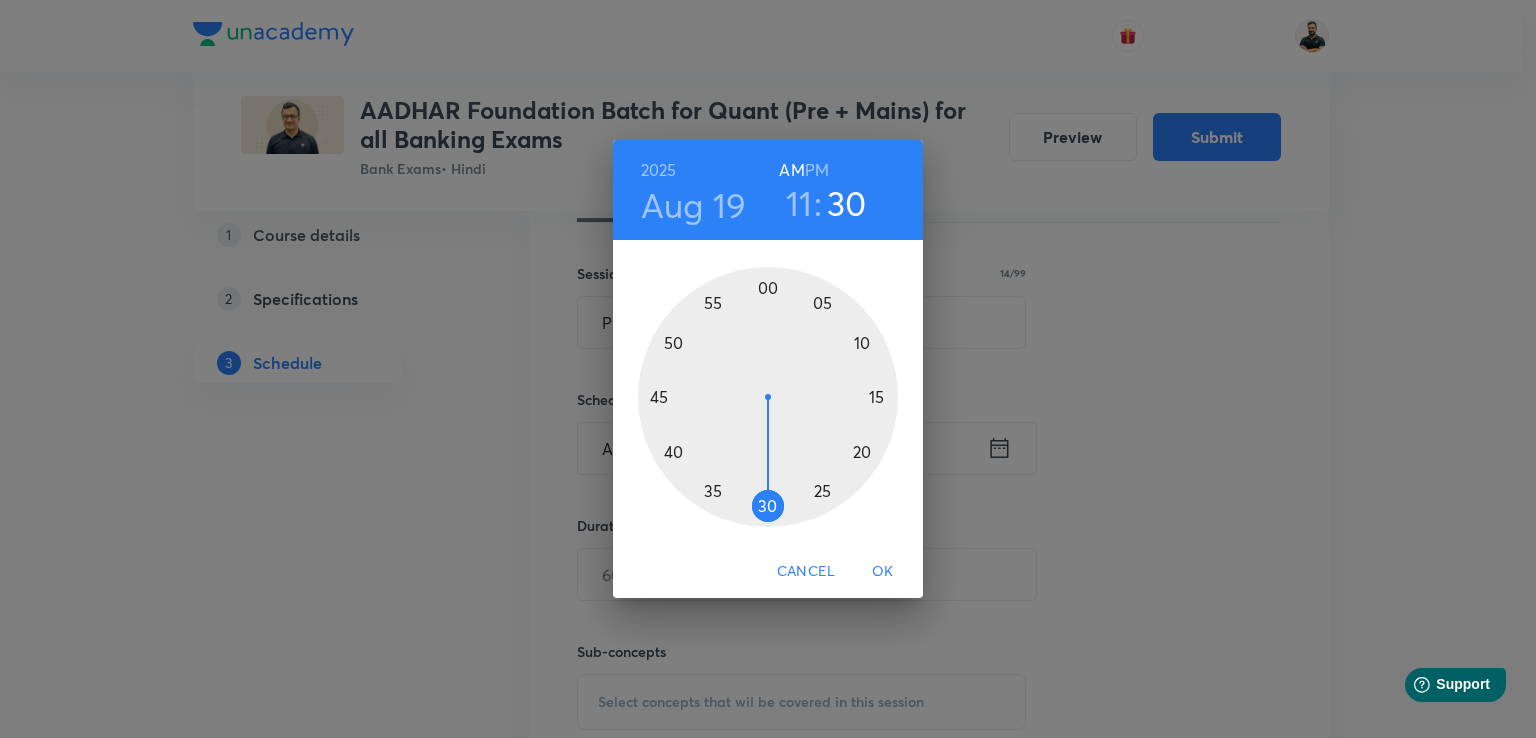 drag, startPoint x: 710, startPoint y: 497, endPoint x: 772, endPoint y: 527, distance: 68.8767 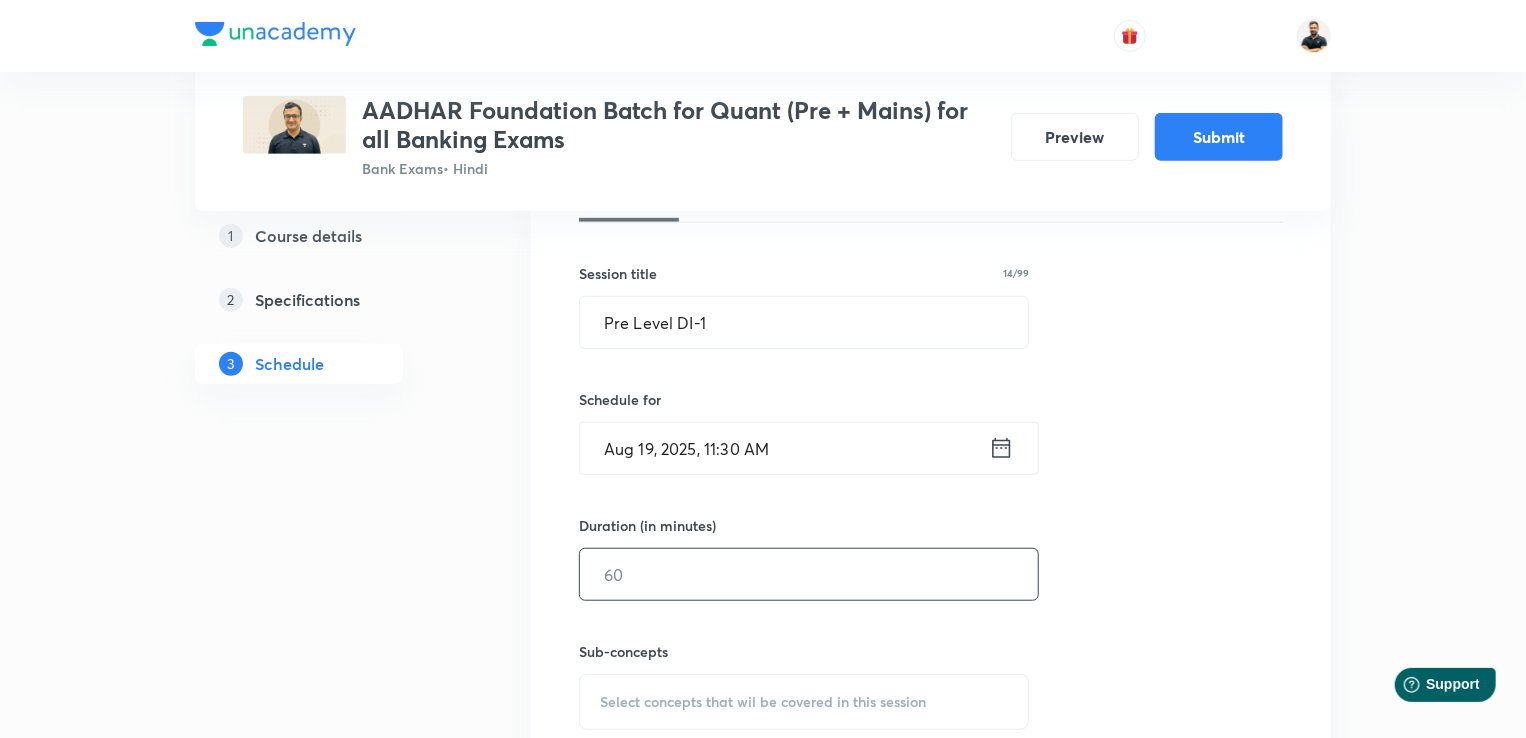click at bounding box center [809, 574] 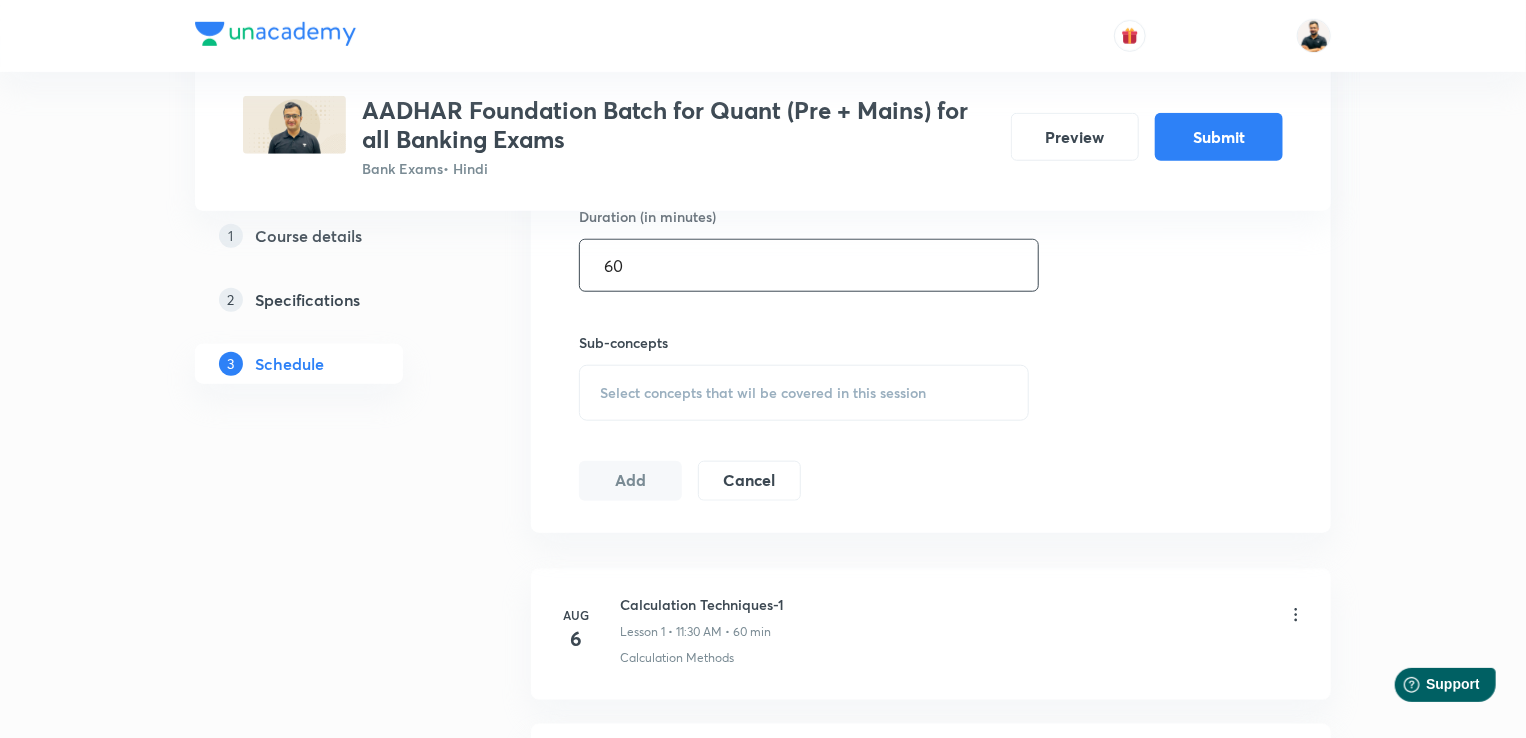 scroll, scrollTop: 787, scrollLeft: 0, axis: vertical 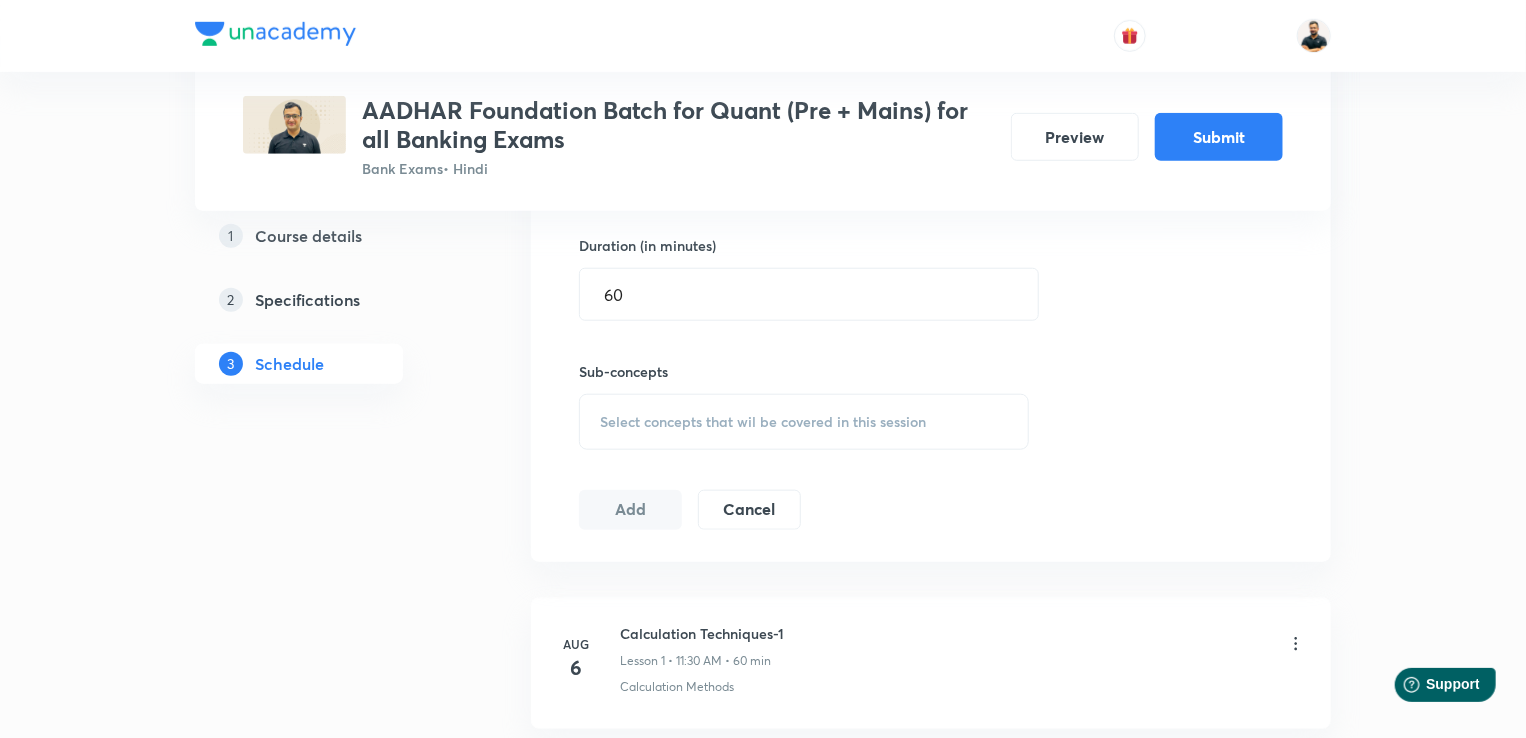 click on "Select concepts that wil be covered in this session" at bounding box center (804, 422) 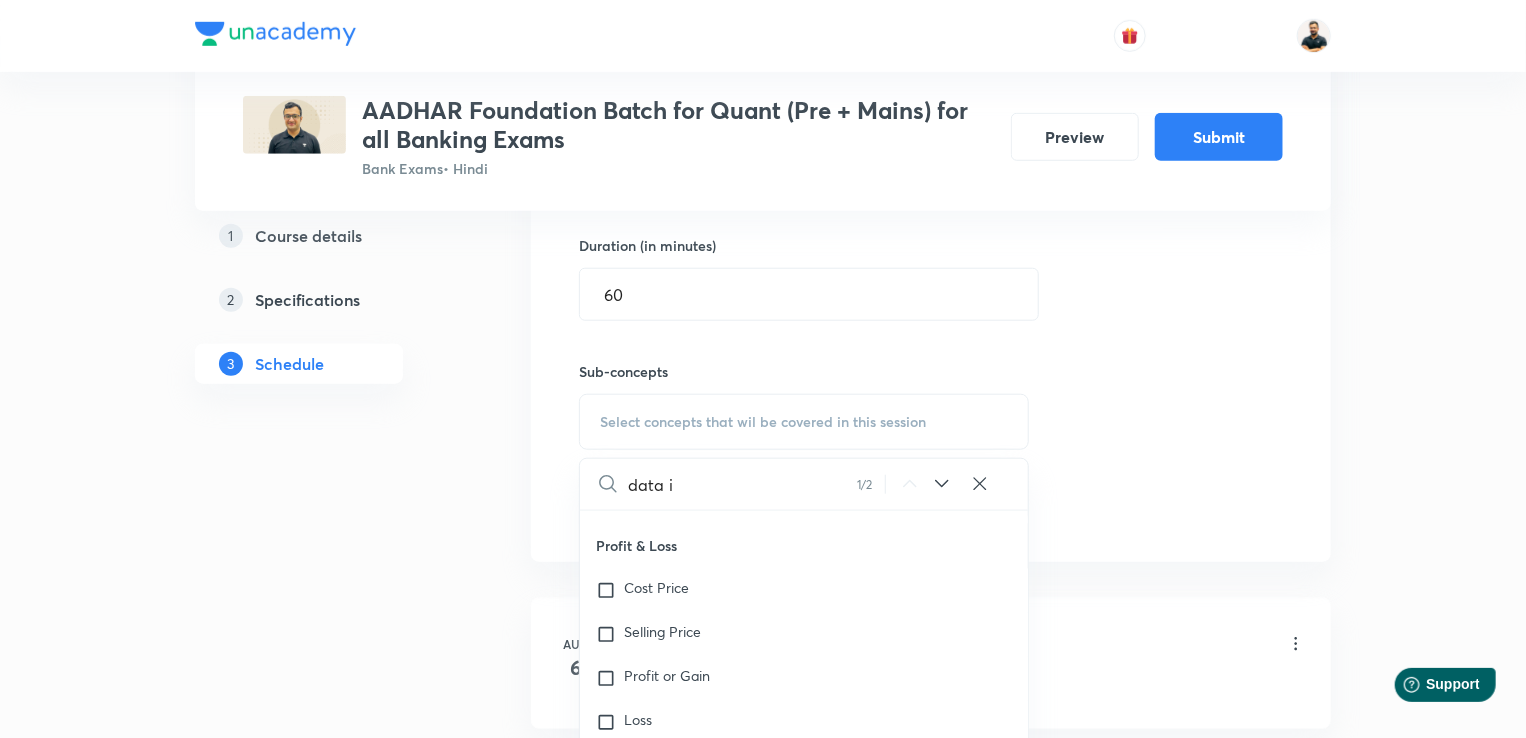 scroll, scrollTop: 2524, scrollLeft: 0, axis: vertical 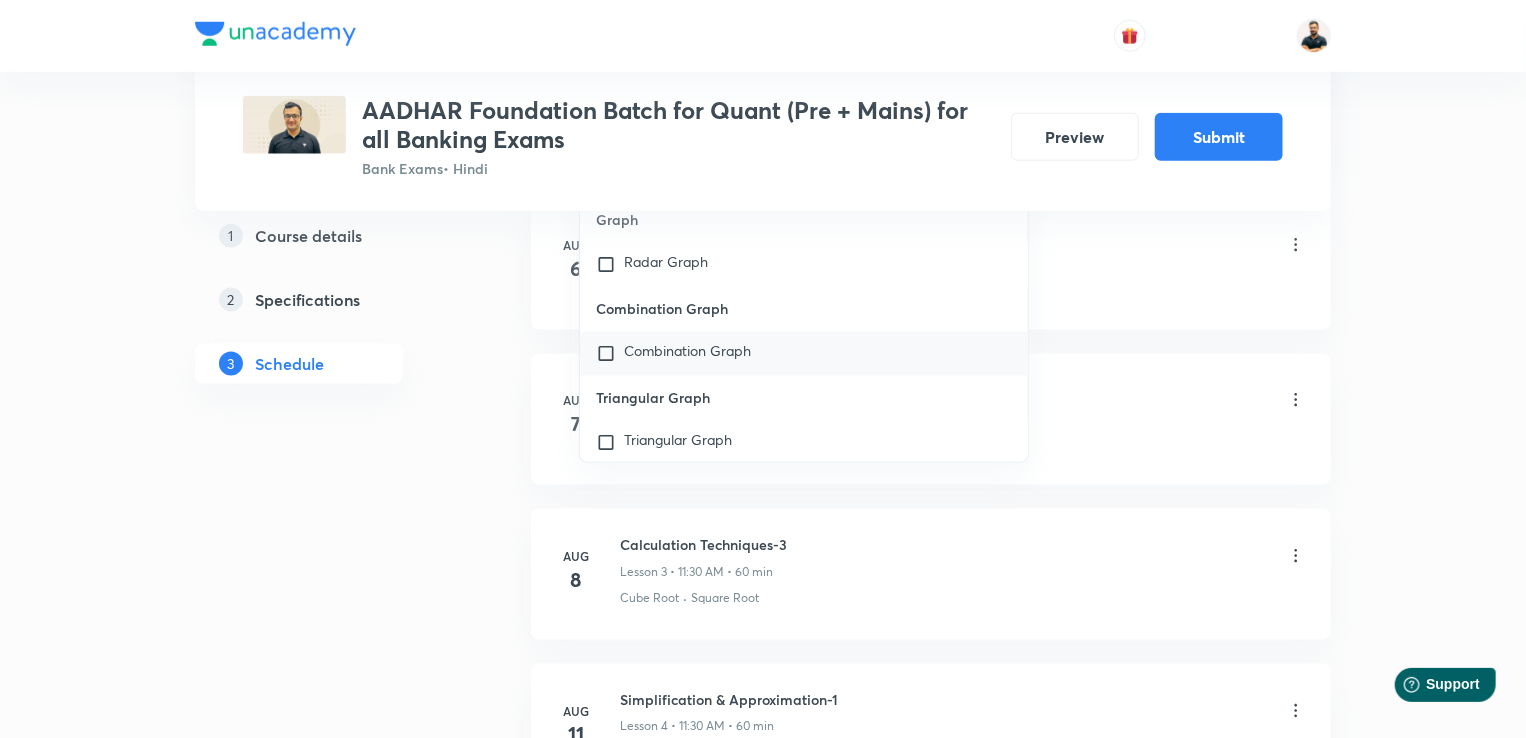 click at bounding box center [610, 354] 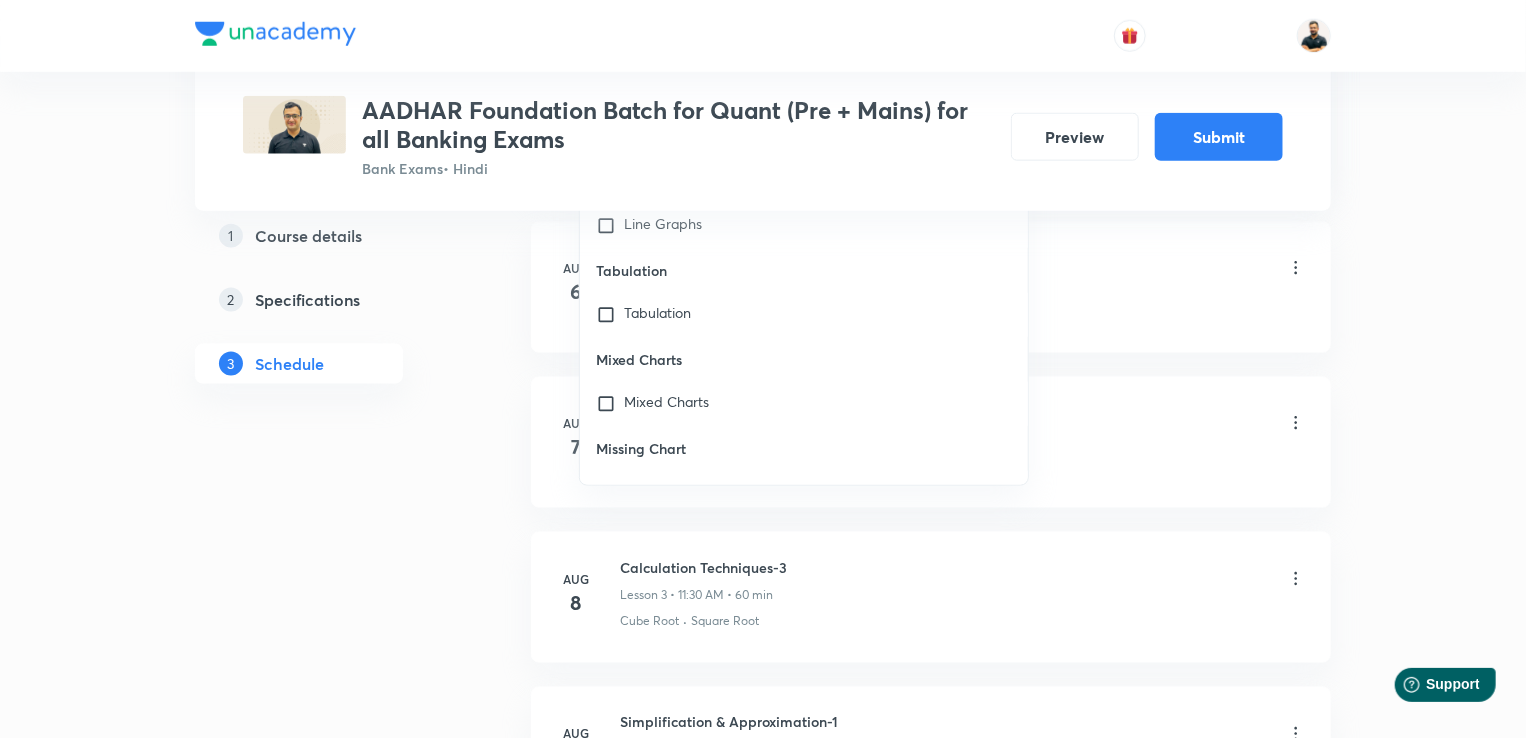 scroll, scrollTop: 8448, scrollLeft: 0, axis: vertical 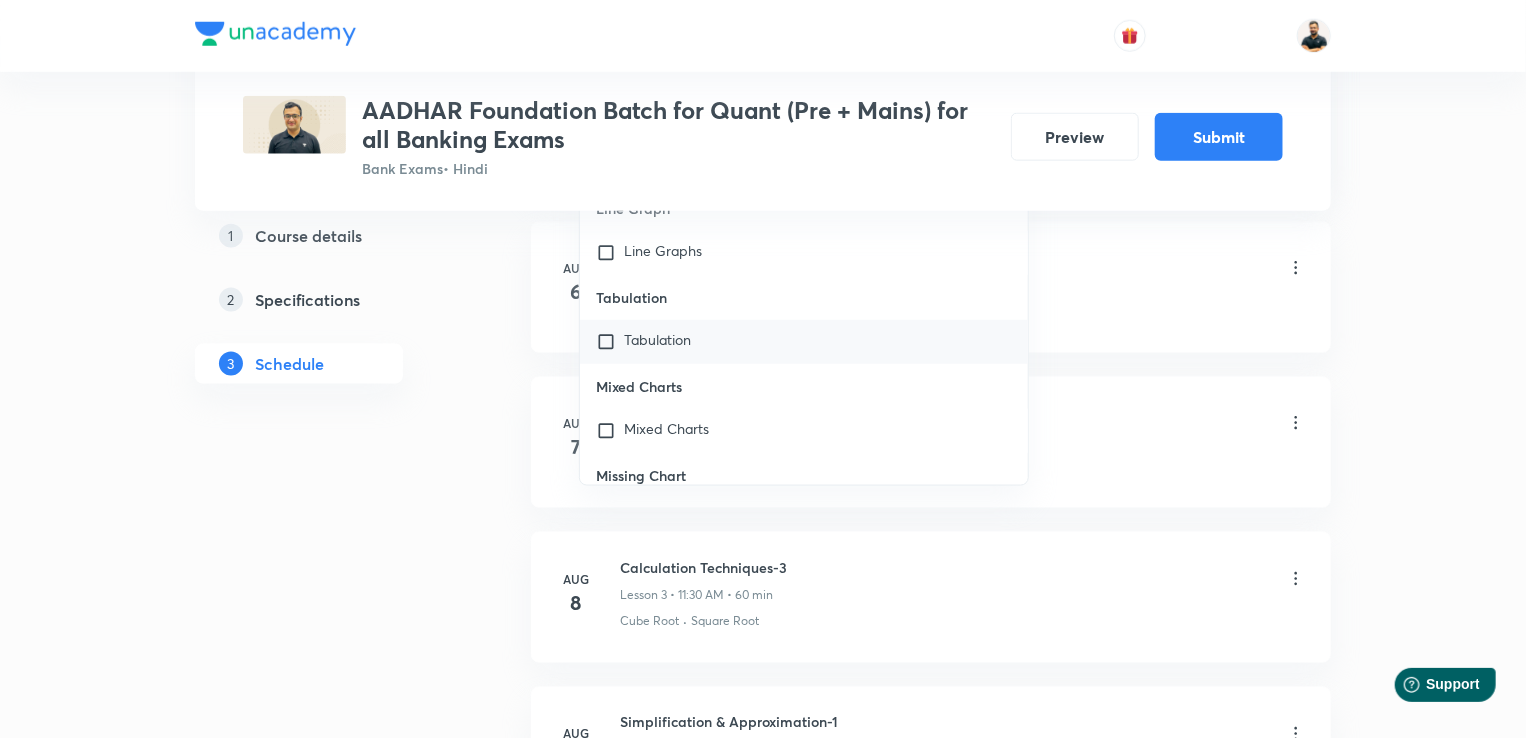 click at bounding box center [610, 342] 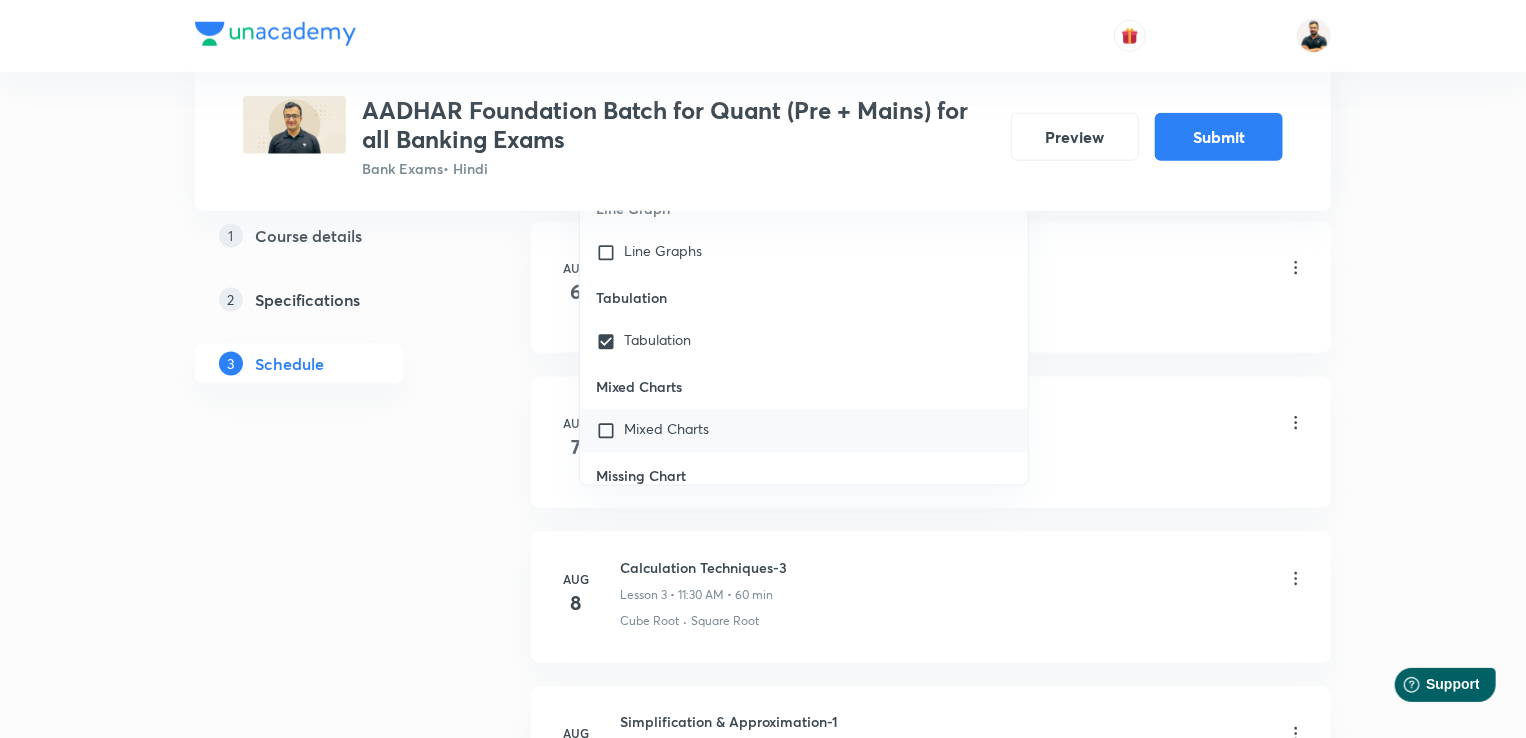 click at bounding box center [610, 431] 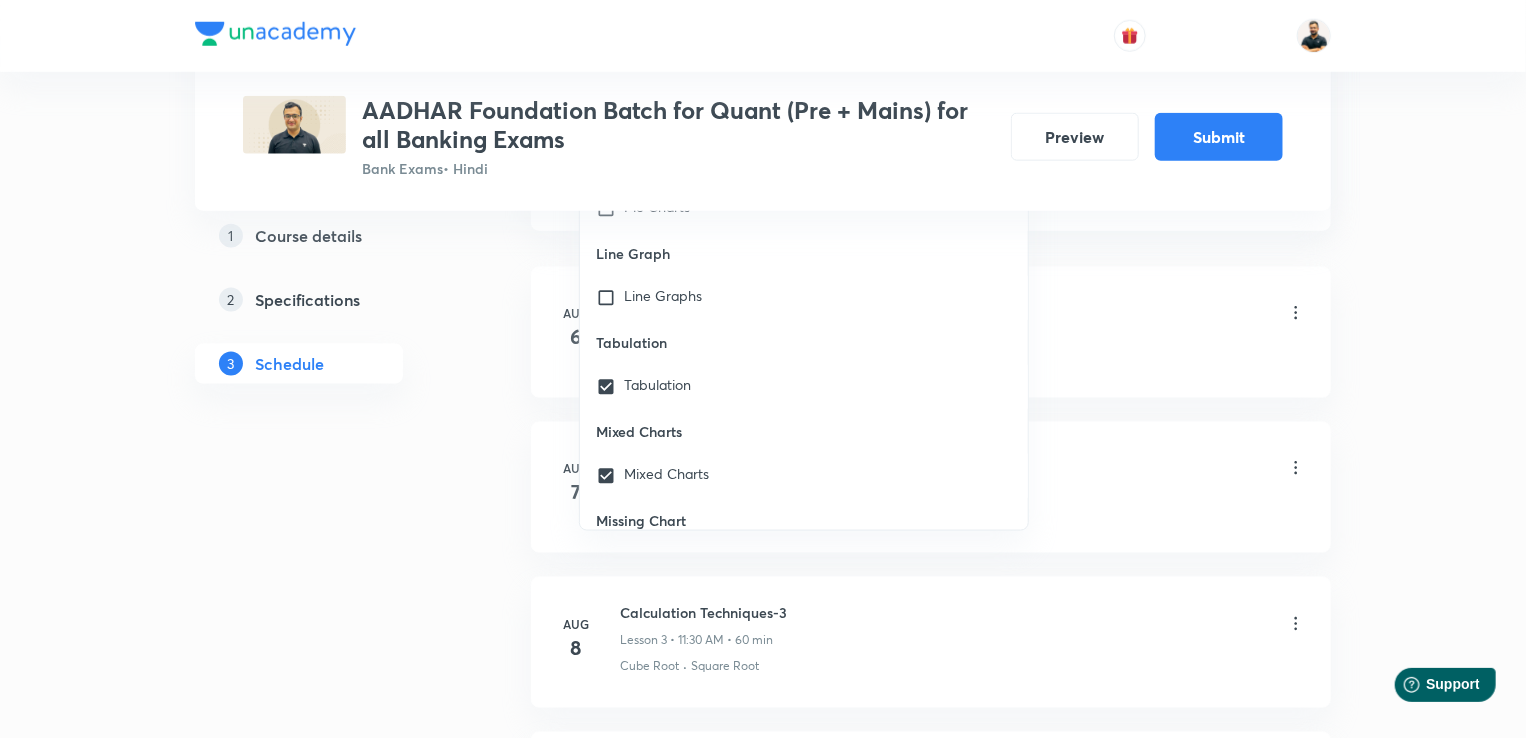 click on "Plus Courses AADHAR Foundation Batch for Quant (Pre + Mains) for all Banking Exams Bank Exams  • Hindi Preview Submit 1 Course details 2 Specifications 3 Schedule Schedule 9  classes Auto Schedule Sessions Topic coverage Basic Maths, Advanced Maths, Data Interpretation Cover at least  60 % View details Session  10 Live class Quiz Session title 14/99 Pre Level DI-1 ​ Schedule for Aug 19, 2025, 11:30 AM ​ Duration (in minutes) 60 ​ Sub-concepts Combination Graph Tabulation Mixed Charts CLEAR data inter 1 / 2 ​ Number Systems Face Value and Place Value of a Digit in a Numeral Various Types of Number Test for a Number to Be Prime Remainder Theorem Unit Place's Digit Tests of Divisibility Factorial of a Number Modulus of a Number Greatest Integral Value Multiplication by Distributive Law Multiplication of a Number by 5ⁿ Division Algorithm or Euclidean Algorithm To Find the Highest Power of a Prime Number P in N! Square Root Covered previously Cube Root Covered previously Least Common Multiple (L.C.M) 6" at bounding box center (763, 321) 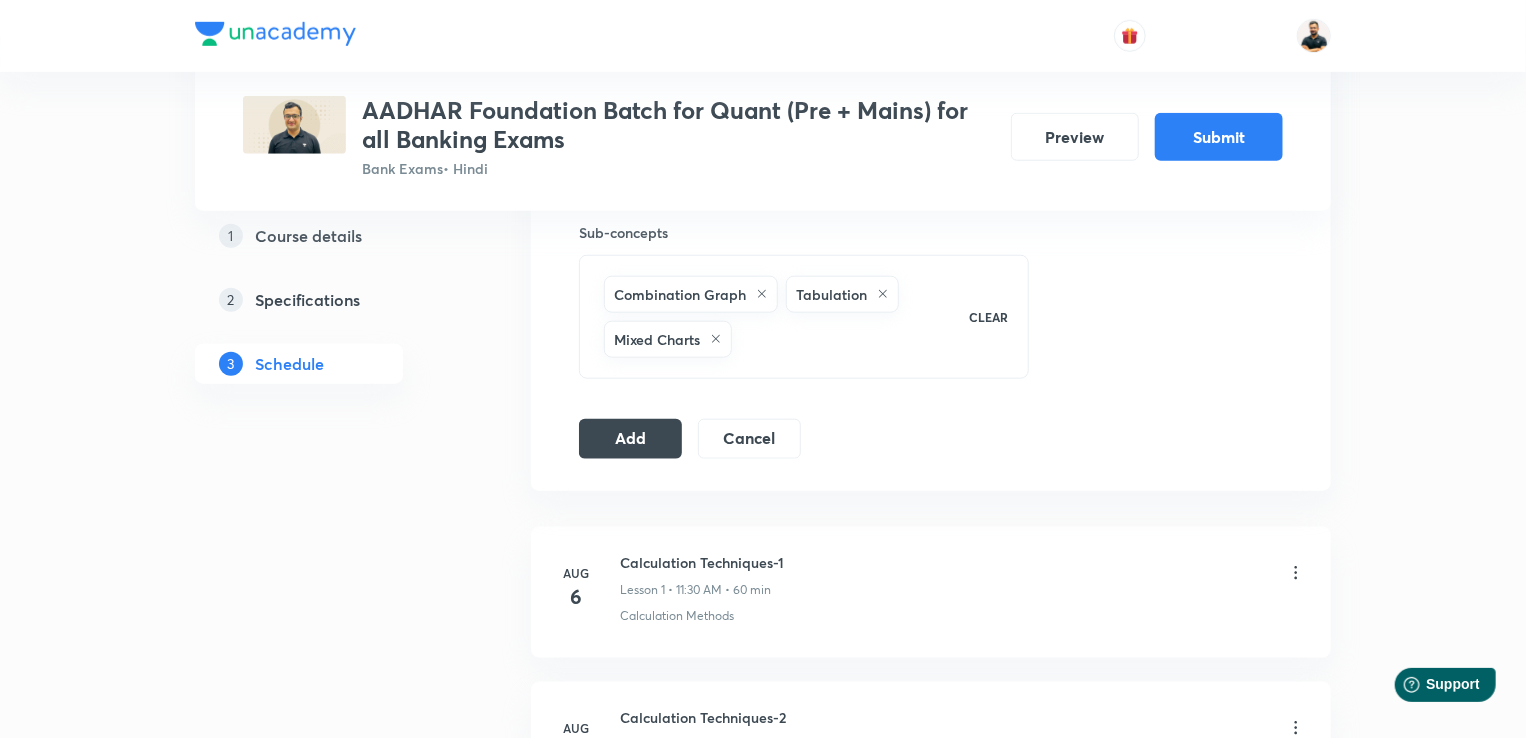 scroll, scrollTop: 929, scrollLeft: 0, axis: vertical 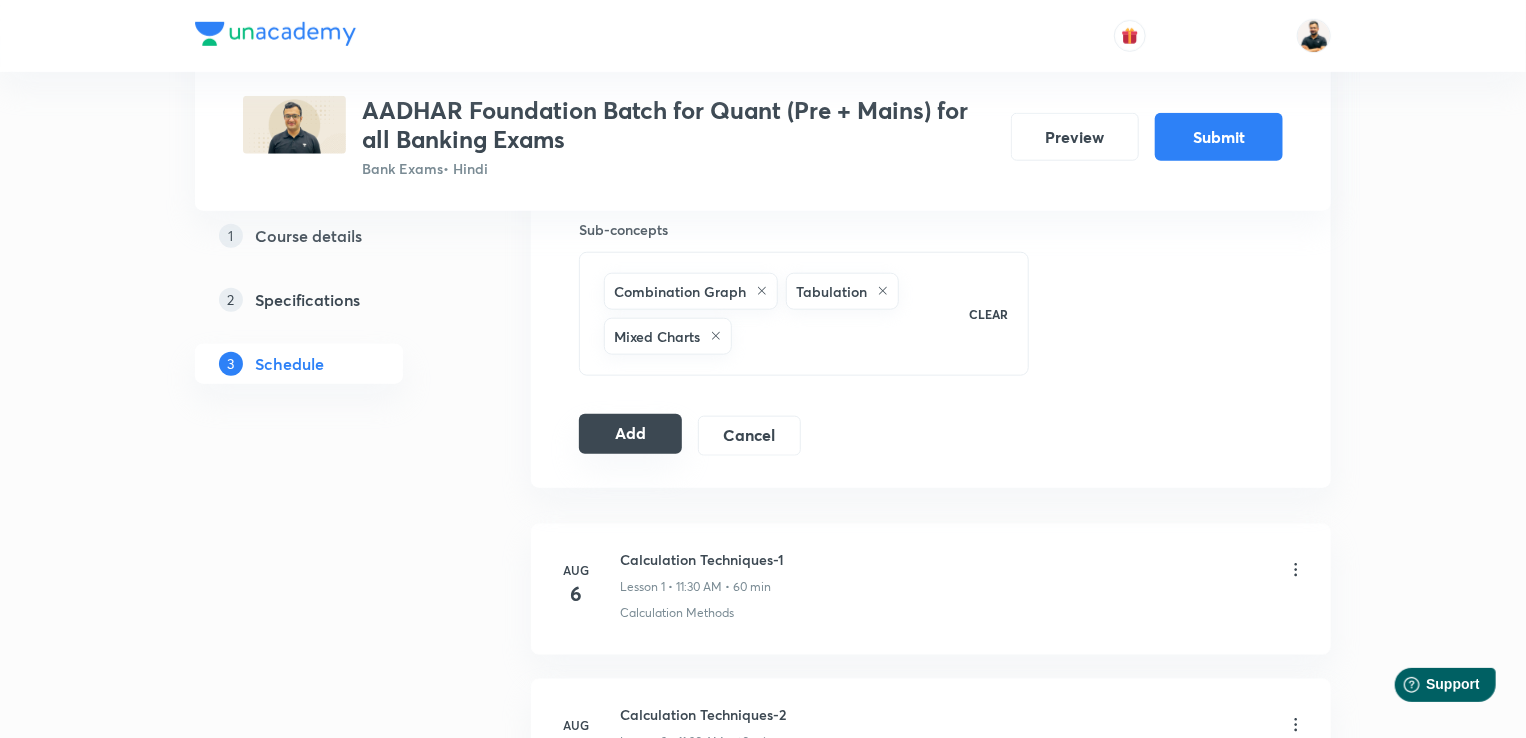 click on "Add" at bounding box center (630, 434) 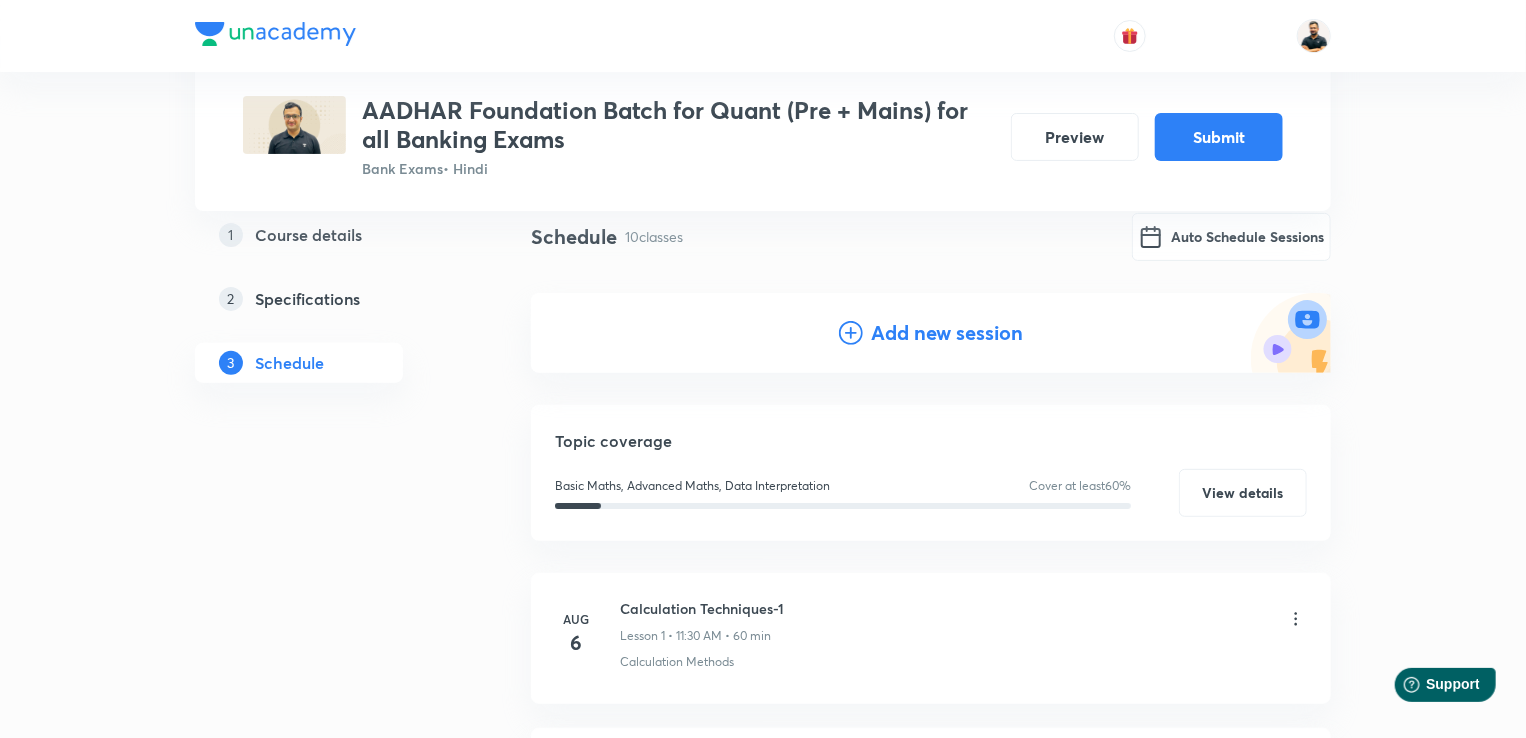scroll, scrollTop: 120, scrollLeft: 0, axis: vertical 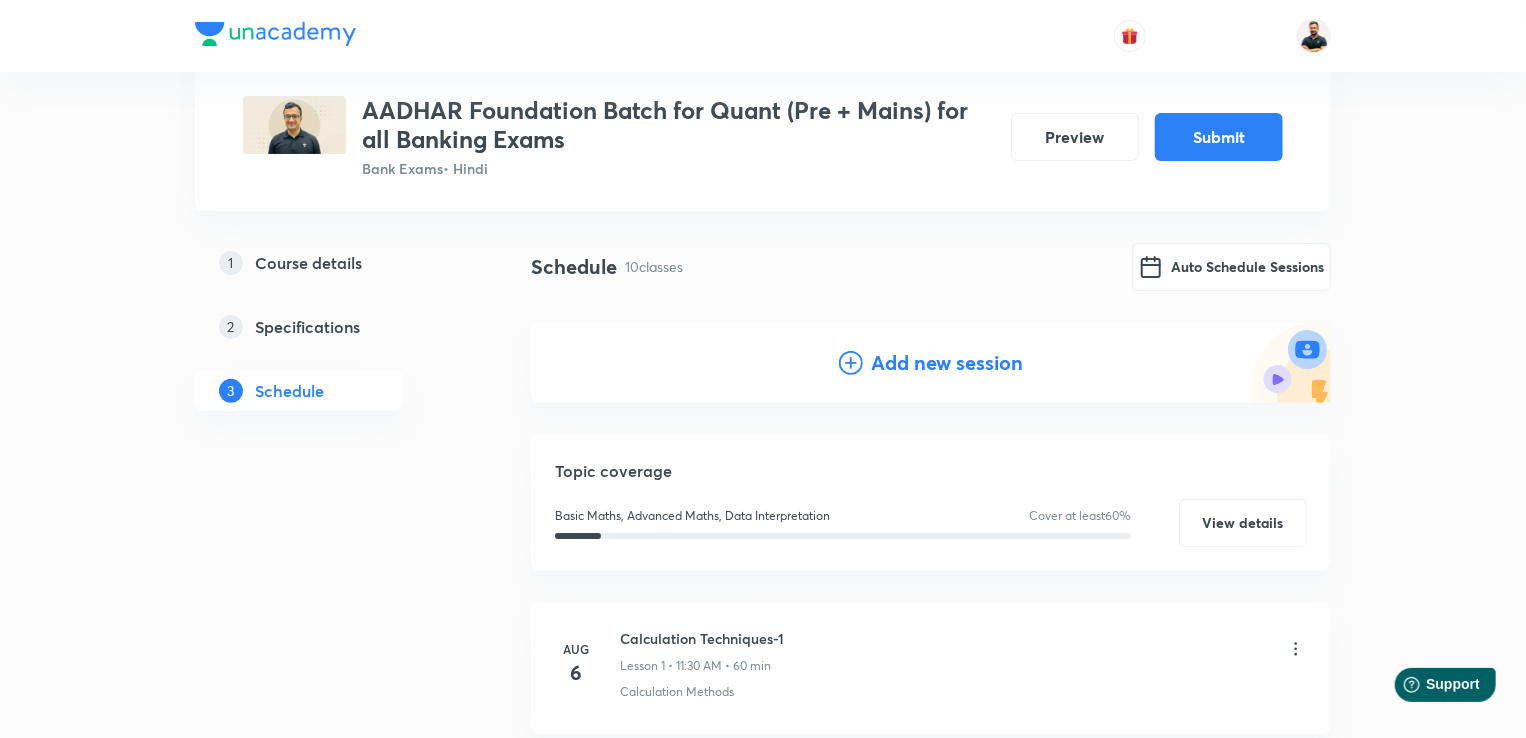 click on "Add new session" at bounding box center [947, 363] 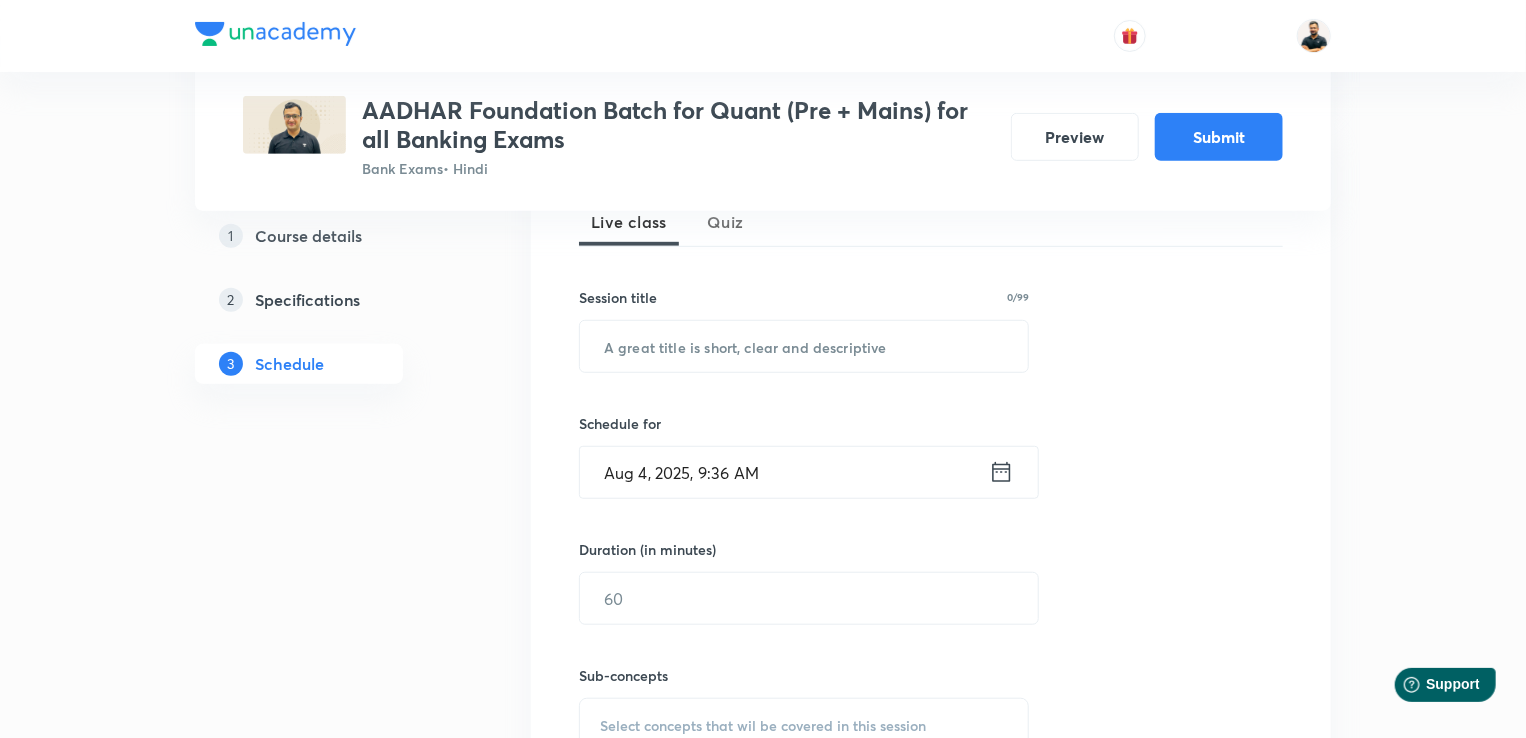 scroll, scrollTop: 537, scrollLeft: 0, axis: vertical 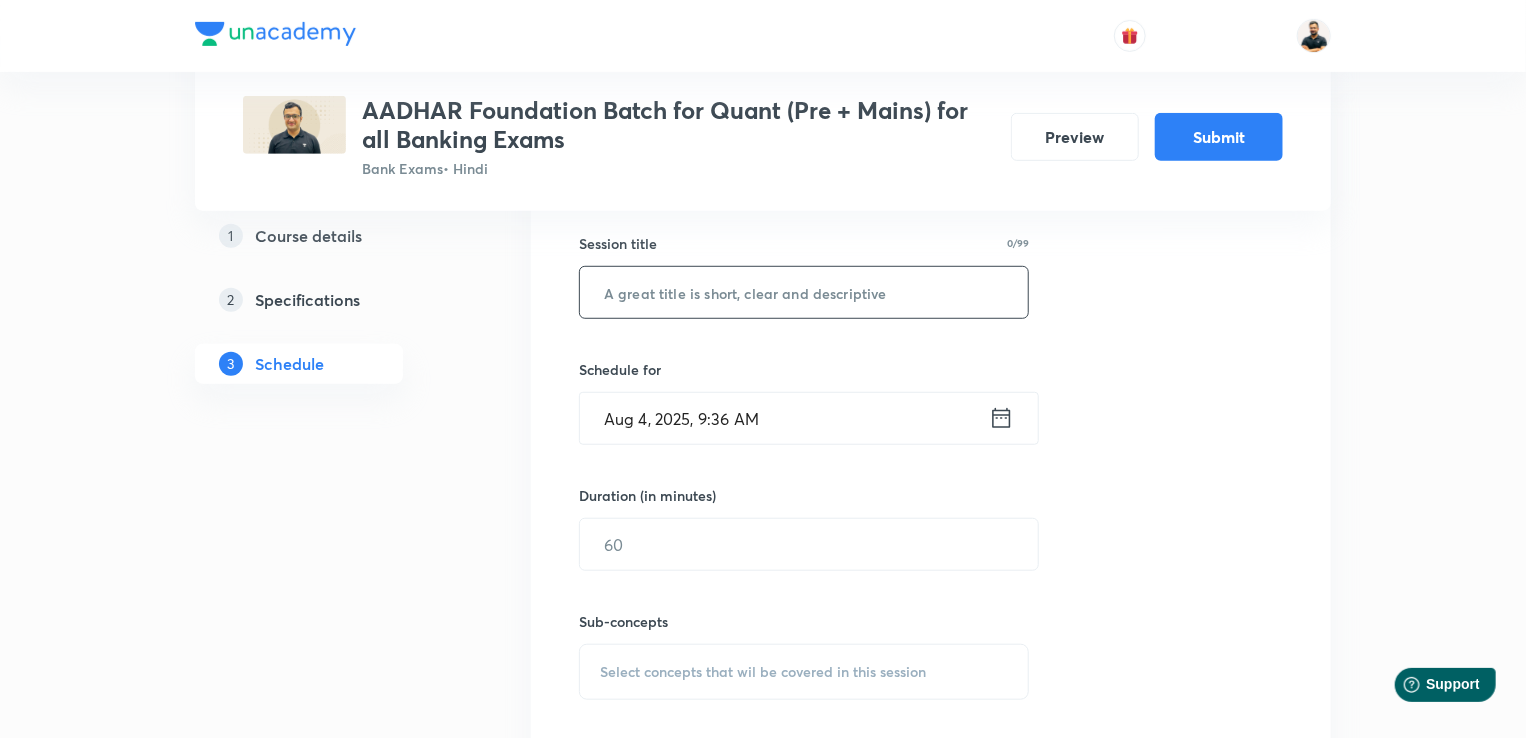 click at bounding box center (804, 292) 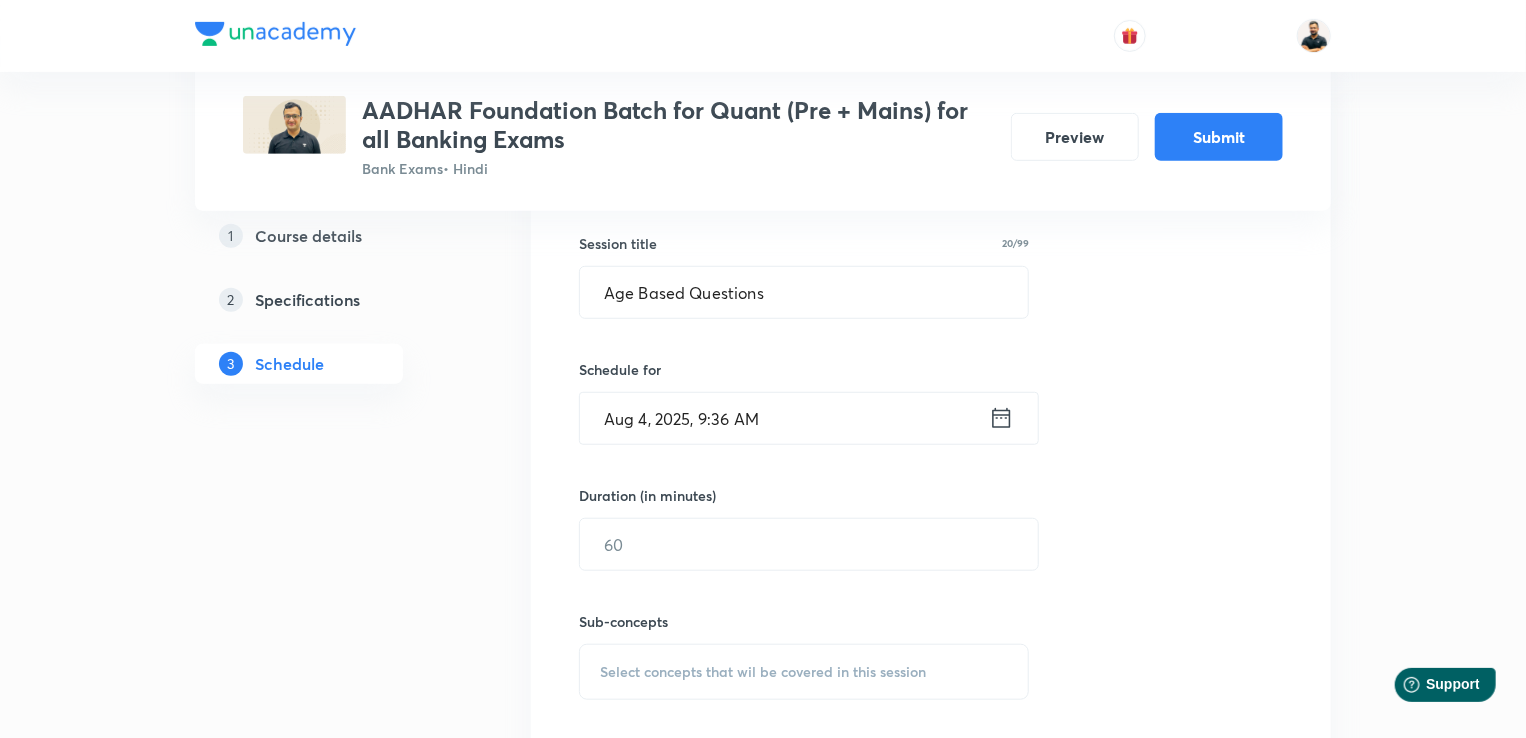 click 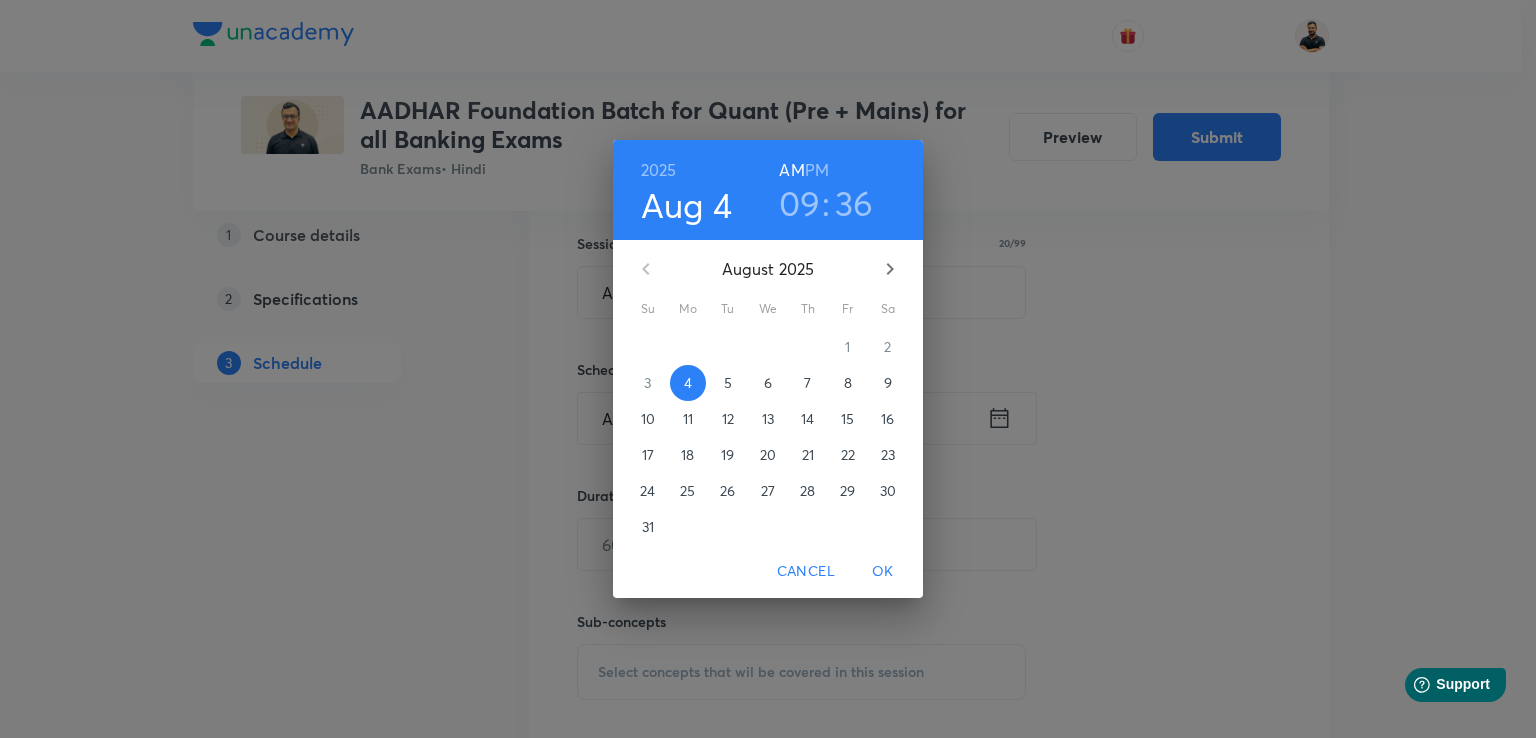 click on "20" at bounding box center (768, 455) 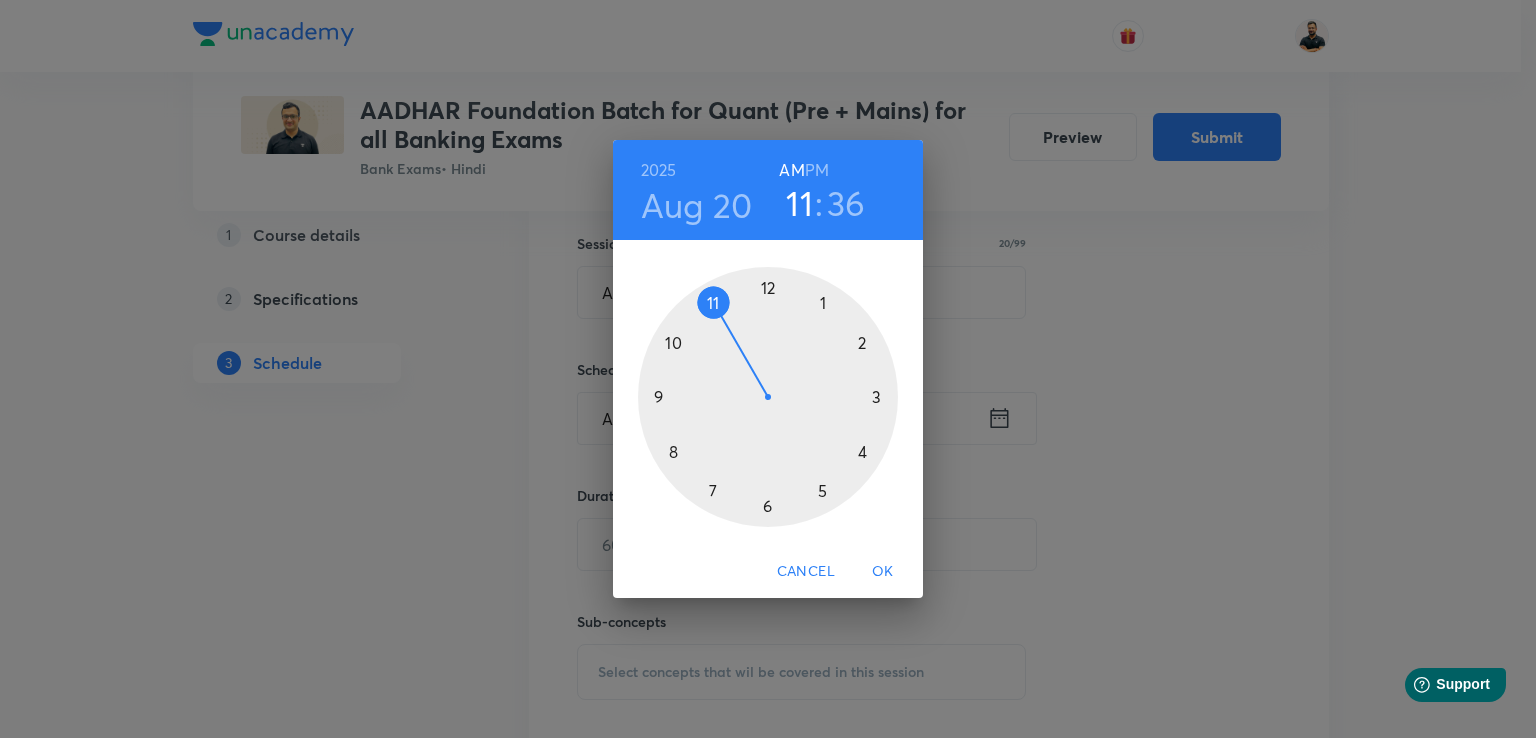 drag, startPoint x: 655, startPoint y: 400, endPoint x: 712, endPoint y: 318, distance: 99.86491 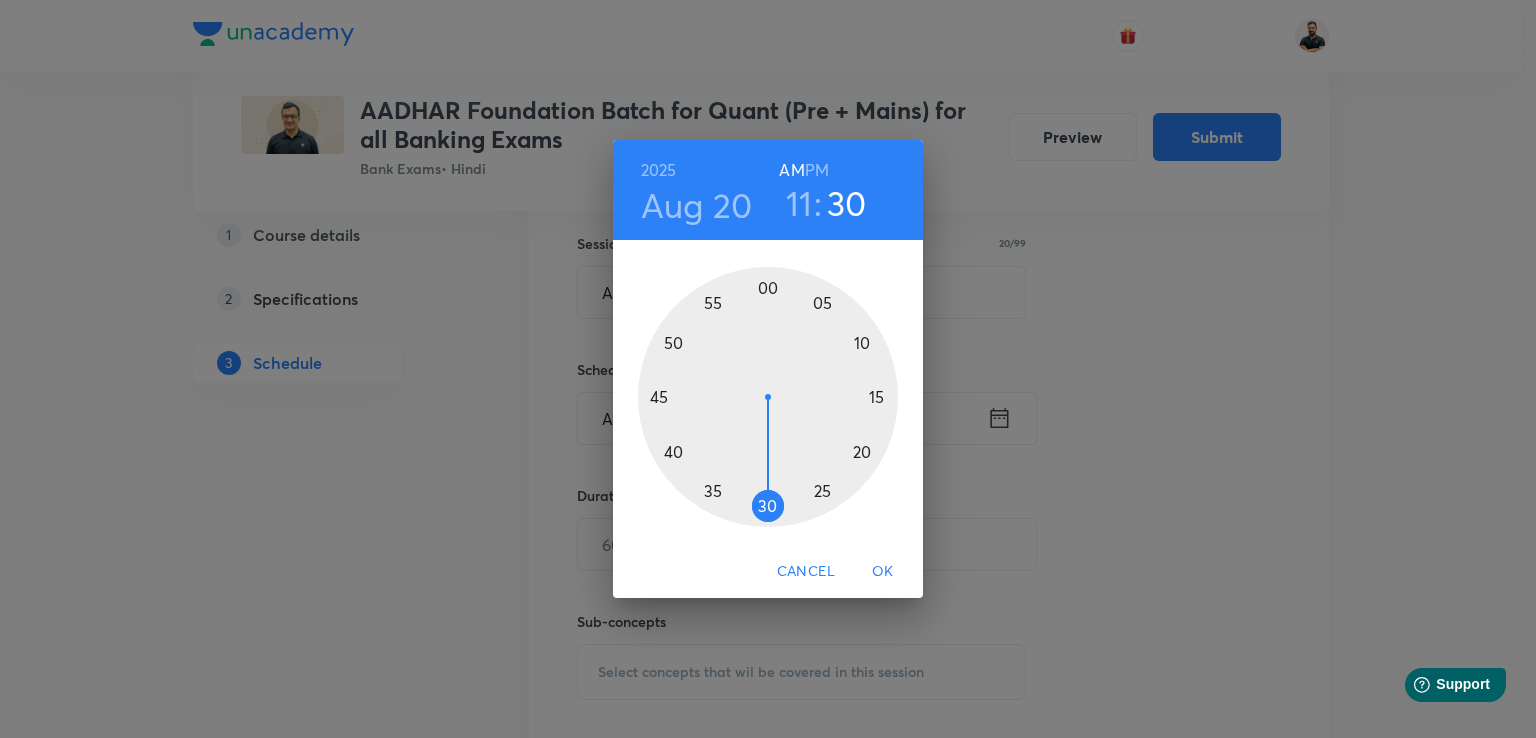 drag, startPoint x: 702, startPoint y: 487, endPoint x: 767, endPoint y: 513, distance: 70.00714 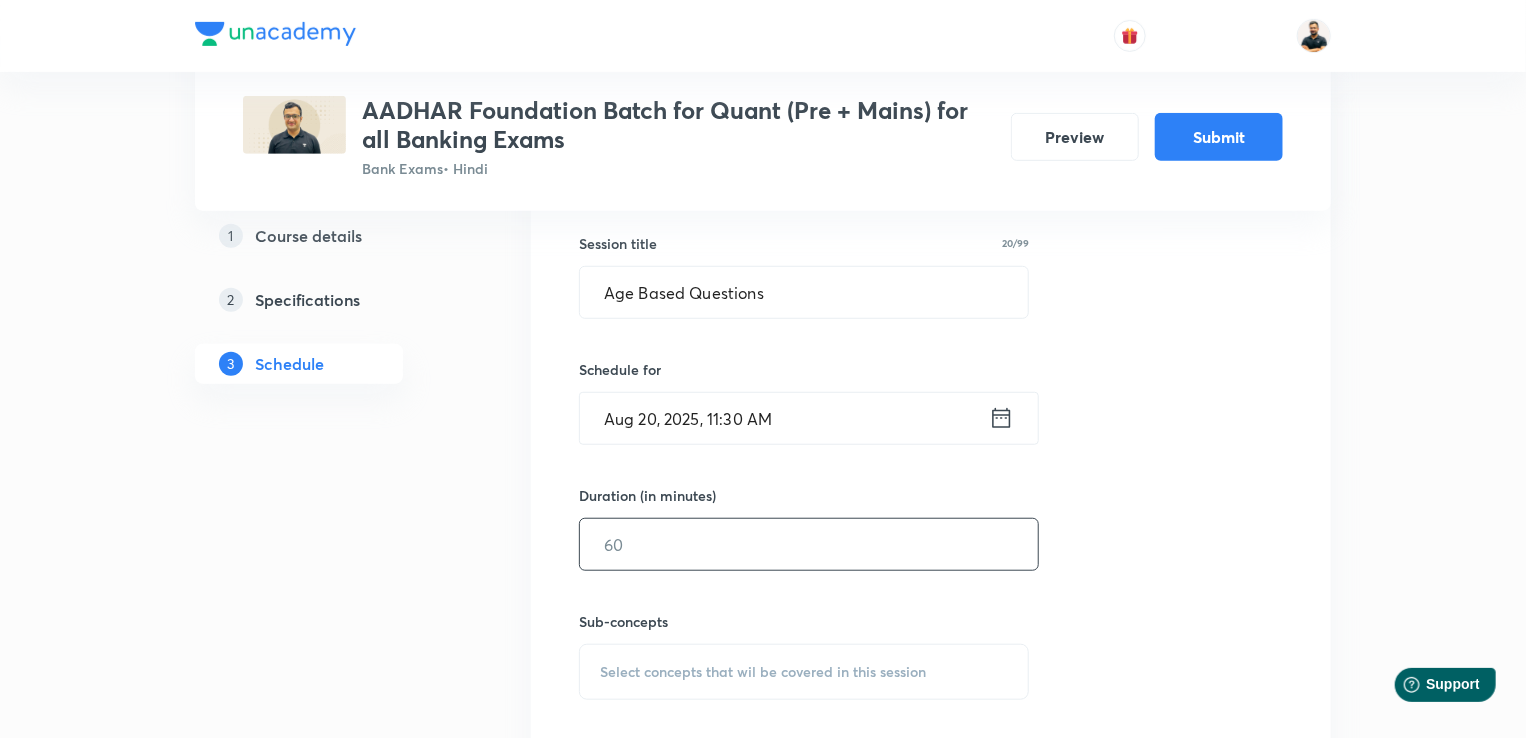 click at bounding box center (809, 544) 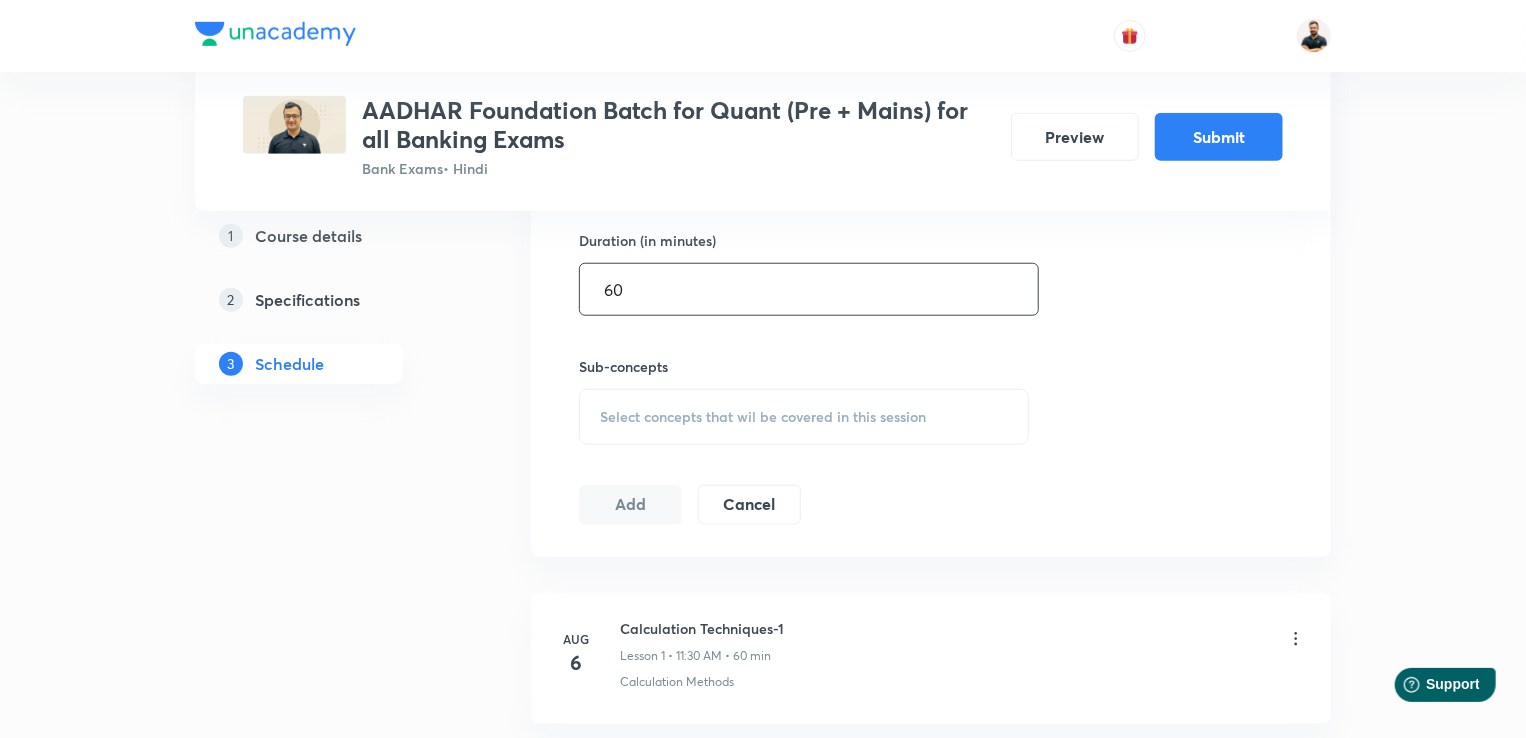 scroll, scrollTop: 769, scrollLeft: 0, axis: vertical 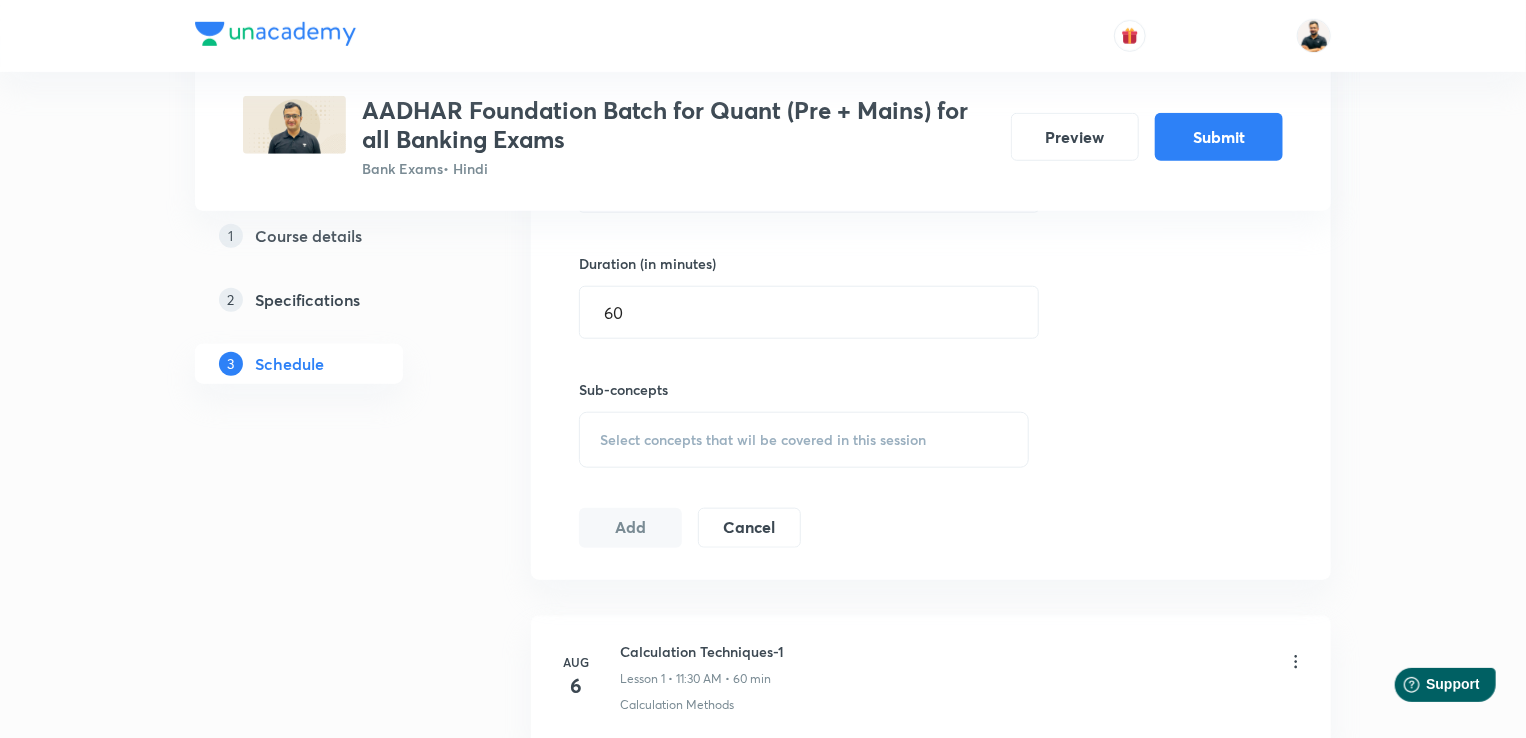click on "Select concepts that wil be covered in this session" at bounding box center [804, 440] 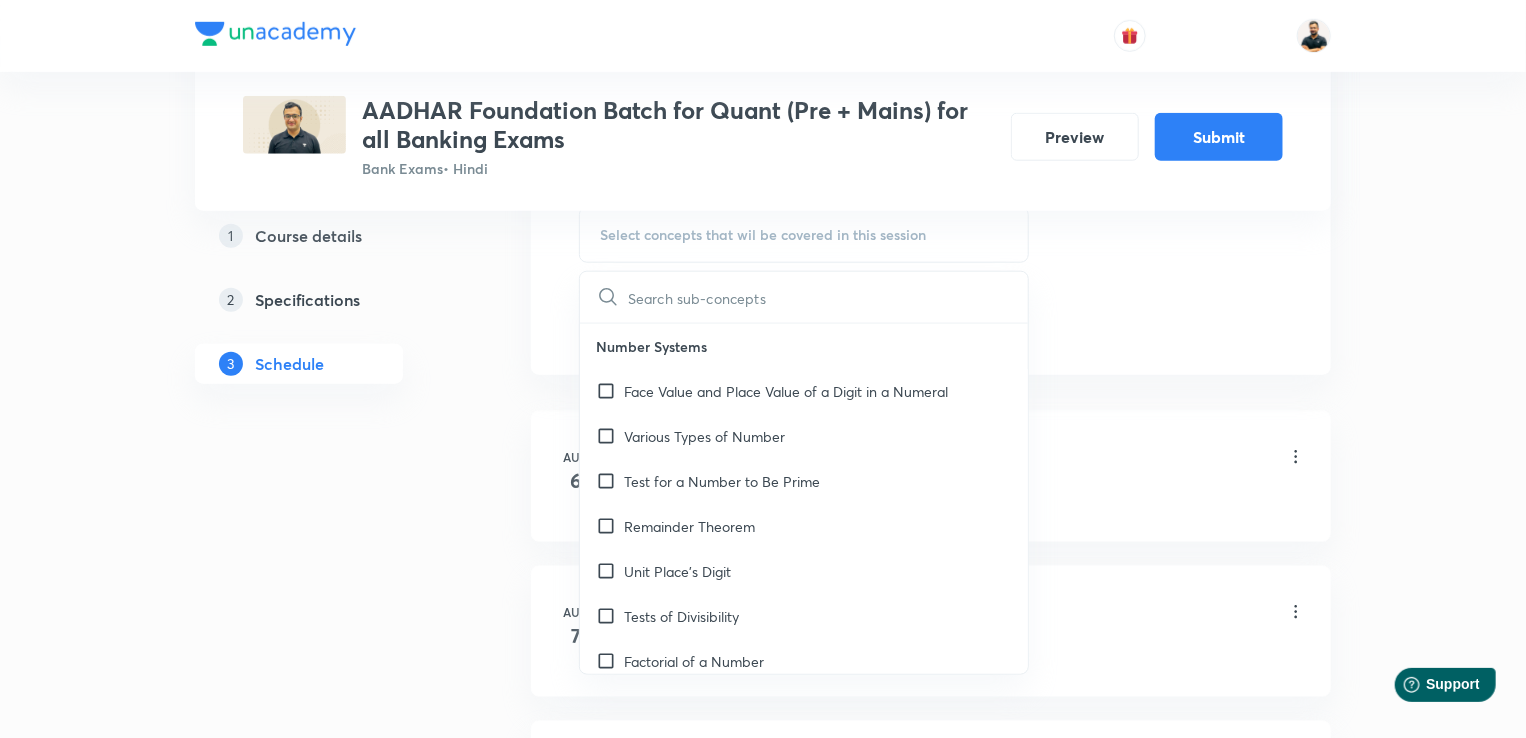 scroll, scrollTop: 930, scrollLeft: 0, axis: vertical 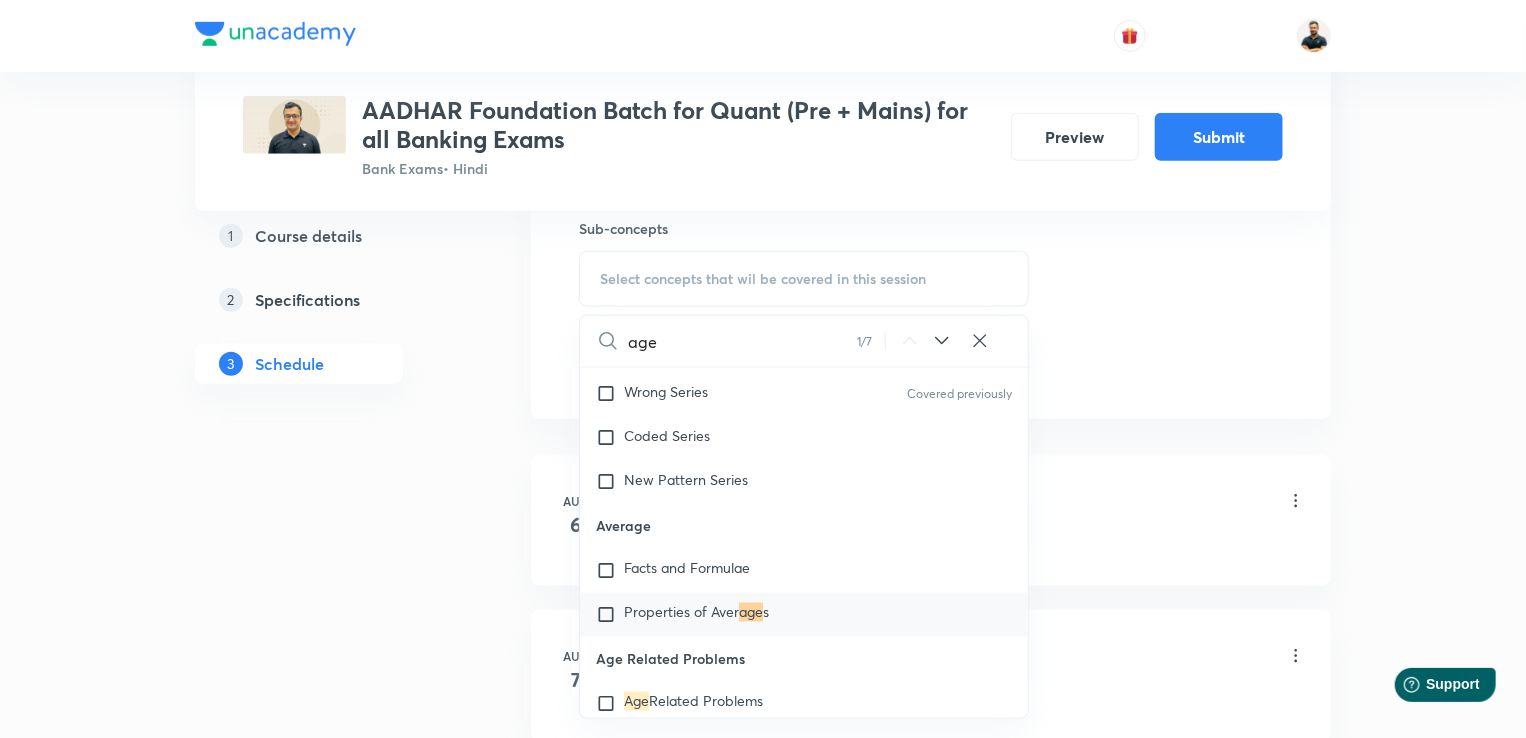 click at bounding box center [610, 704] 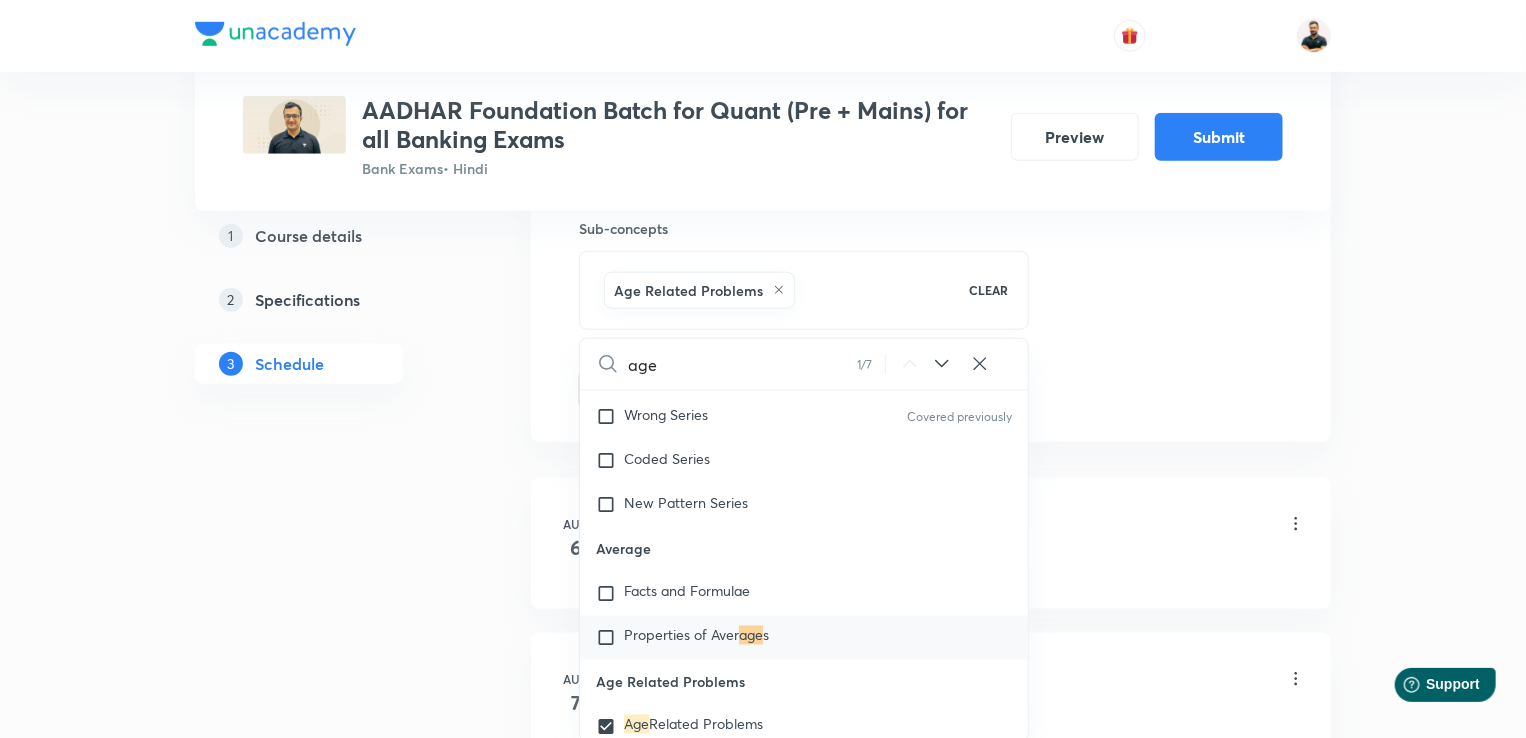 click on "Plus Courses AADHAR Foundation Batch for Quant (Pre + Mains) for all Banking Exams Bank Exams  • Hindi Preview Submit 1 Course details 2 Specifications 3 Schedule Schedule 10  classes Auto Schedule Sessions Topic coverage Basic Maths, Advanced Maths, Data Interpretation Cover at least  60 % View details Session  11 Live class Quiz Session title 20/99 Age Based Questions ​ Schedule for Aug 20, 2025, 11:30 AM ​ Duration (in minutes) 60 ​ Sub-concepts Age Related Problems CLEAR age 1 / 7 ​ Number Systems Face Value and Place Value of a Digit in a Numeral Various Types of Number Test for a Number to Be Prime Remainder Theorem Unit Place's Digit Tests of Divisibility Factorial of a Number Modulus of a Number Greatest Integral Value Multiplication by Distributive Law Multiplication of a Number by 5ⁿ Division Algorithm or Euclidean Algorithm To Find the Highest Power of a Prime Number P in N! Square Root Covered previously Cube Root Covered previously Factors and Multiples of H.C.F and L.C.M Co-Primes s" at bounding box center [763, 632] 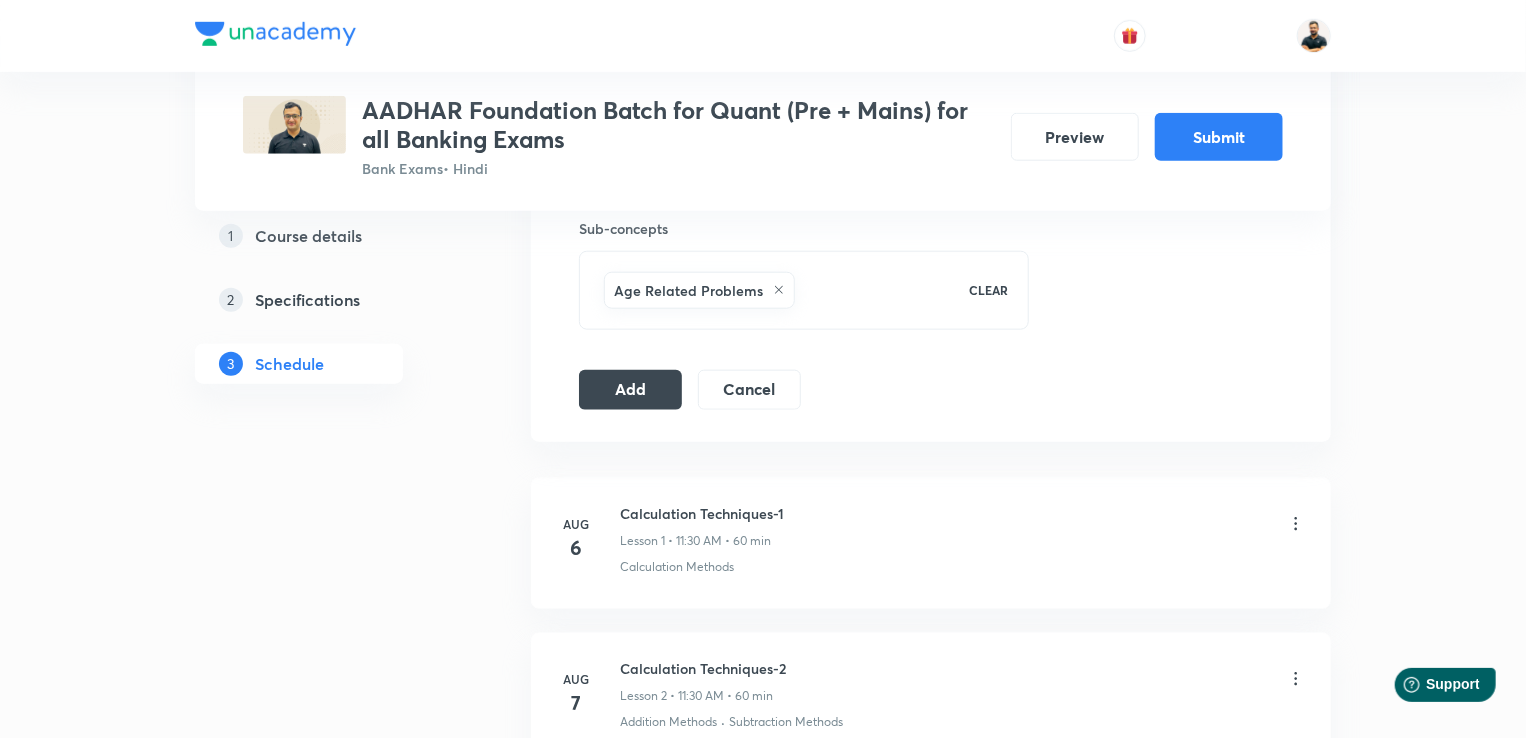 click on "Session  11 Live class Quiz Session title 20/99 Age Based Questions ​ Schedule for Aug 20, 2025, 11:30 AM ​ Duration (in minutes) 60 ​ Sub-concepts Age Related Problems CLEAR Add Cancel" at bounding box center (931, 57) 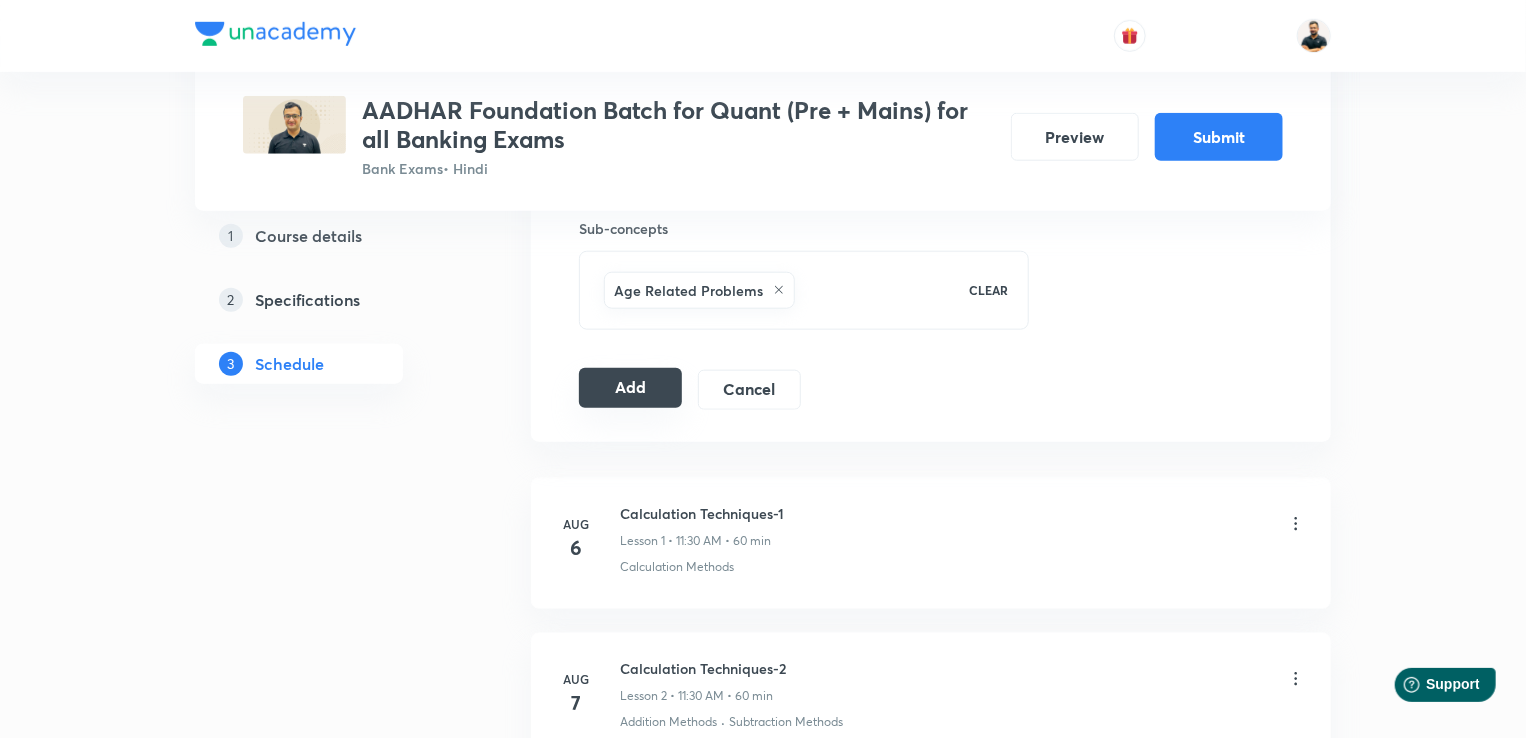 click on "Add" at bounding box center [630, 388] 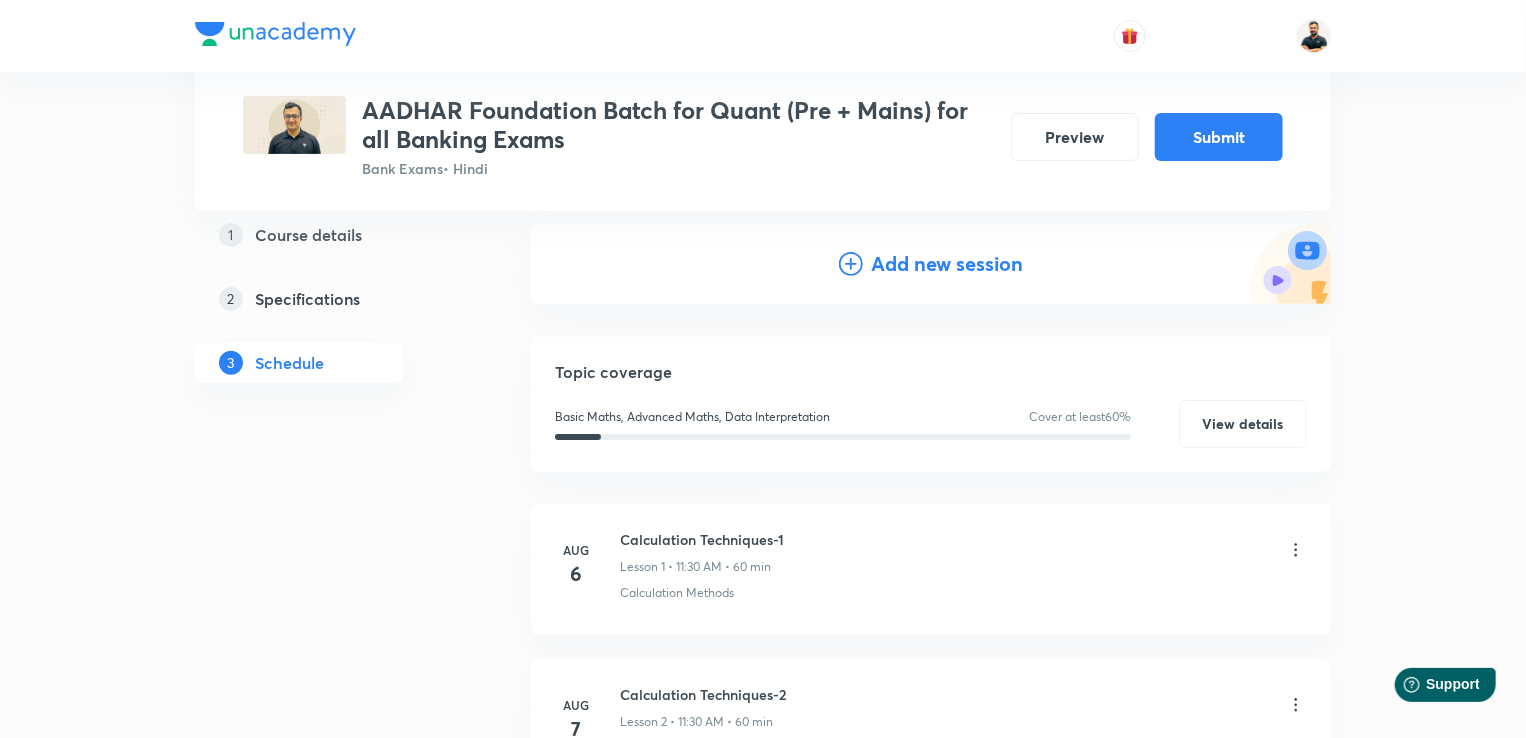 scroll, scrollTop: 160, scrollLeft: 0, axis: vertical 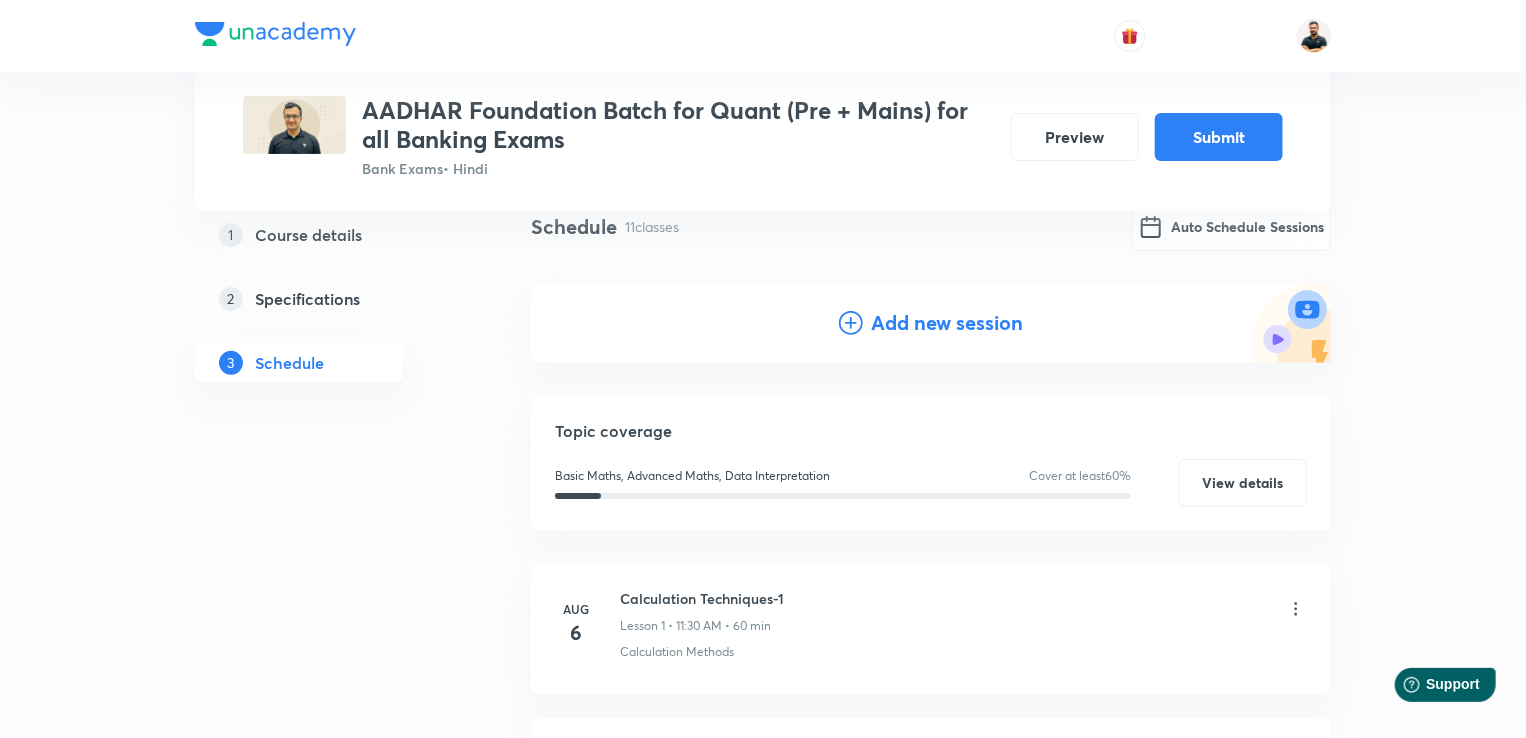 click on "Add new session" at bounding box center [947, 323] 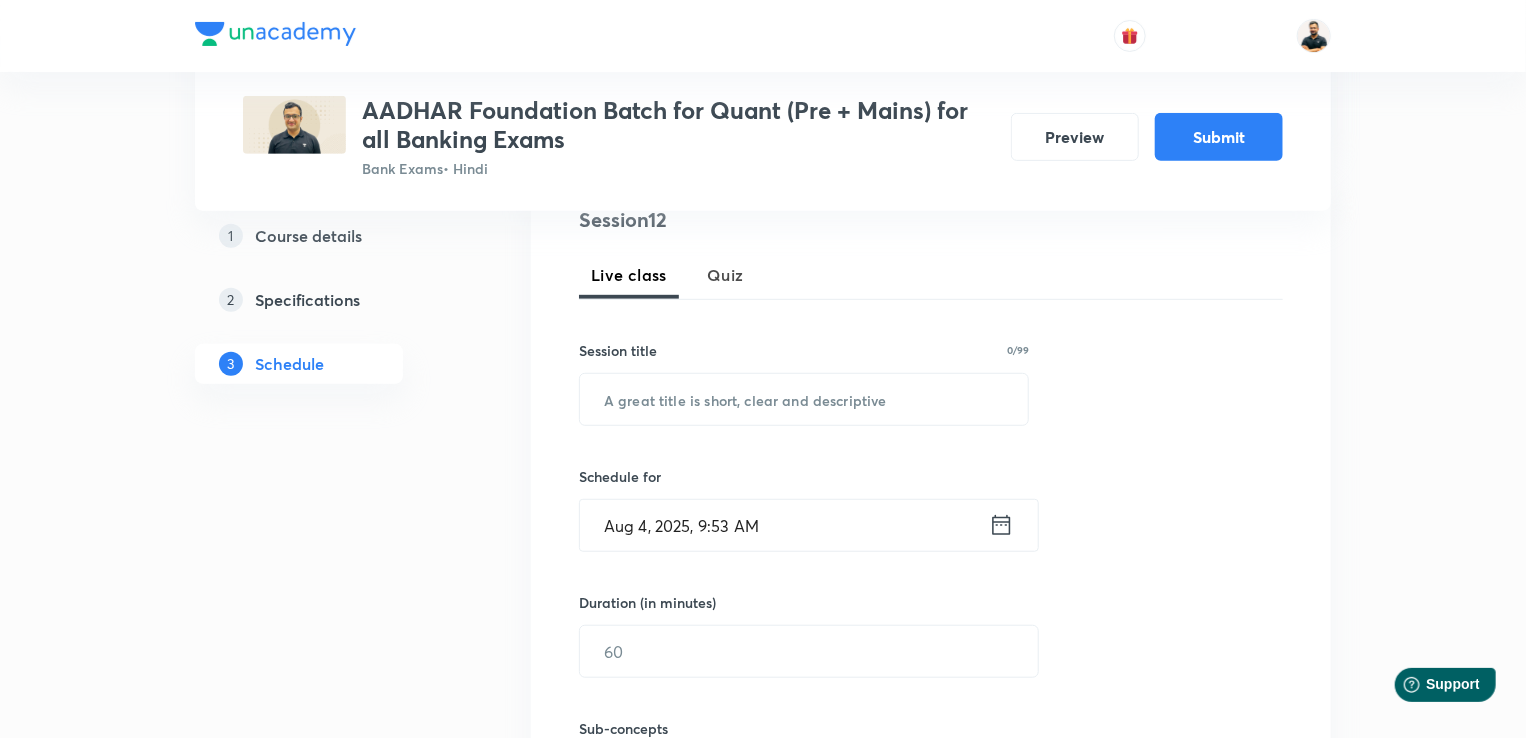 scroll, scrollTop: 500, scrollLeft: 0, axis: vertical 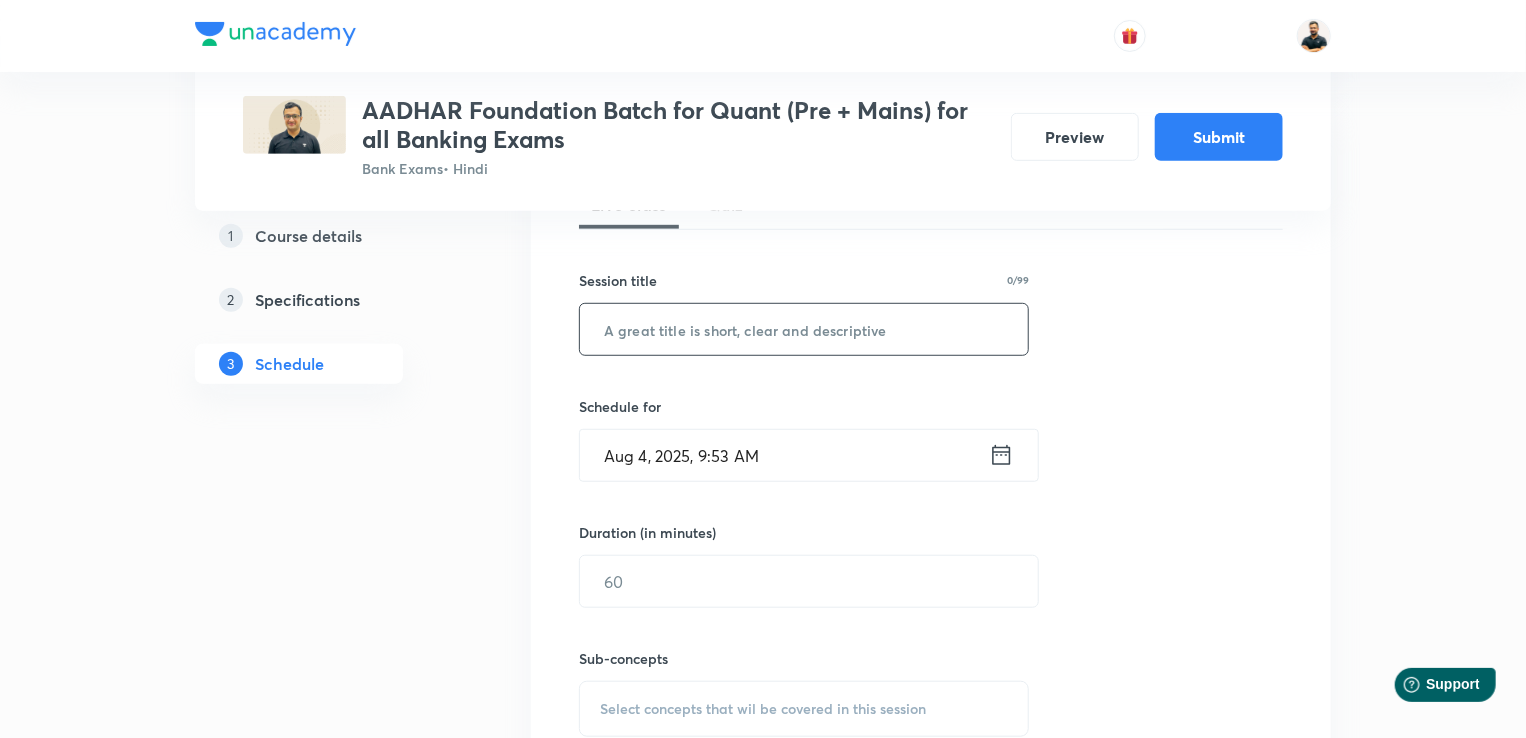 click at bounding box center (804, 329) 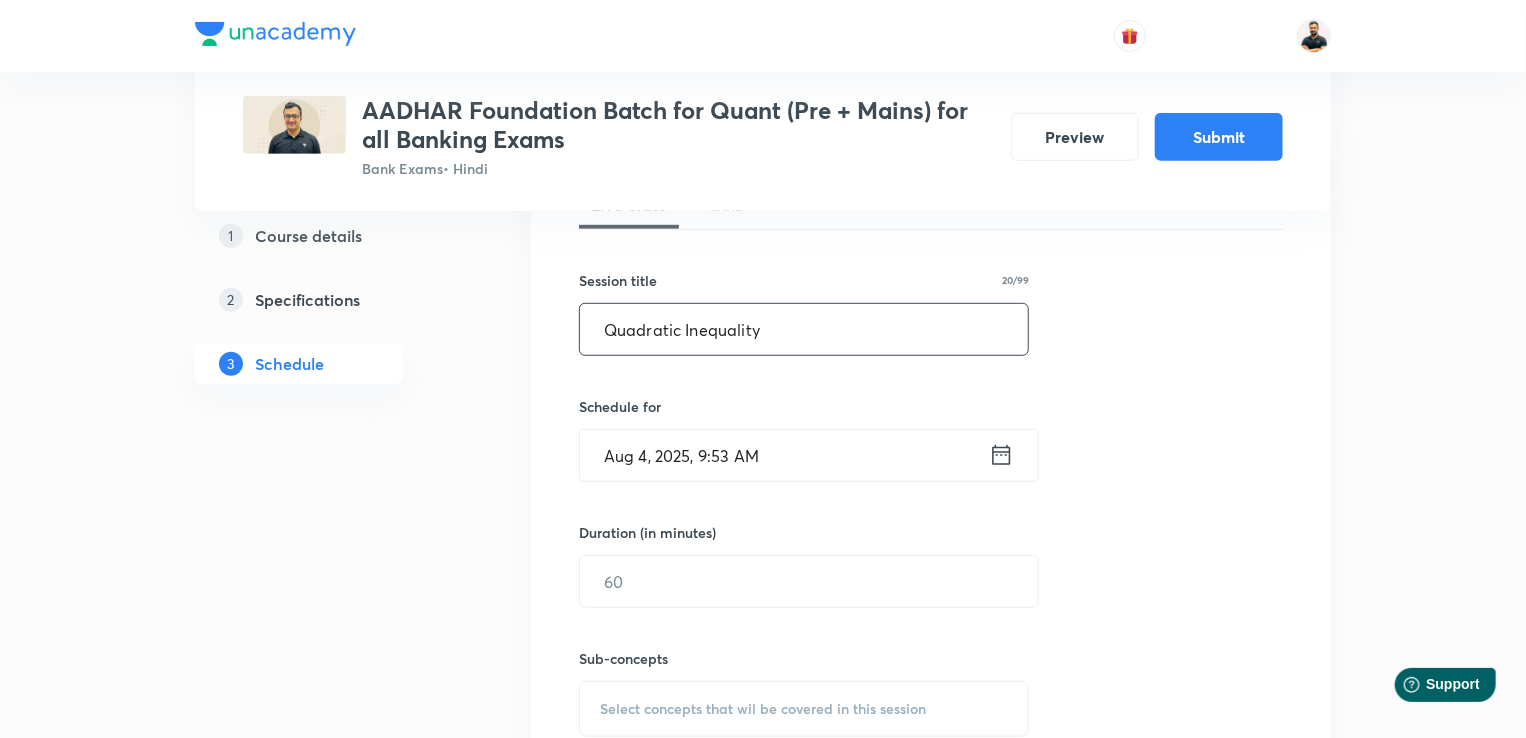 scroll, scrollTop: 637, scrollLeft: 0, axis: vertical 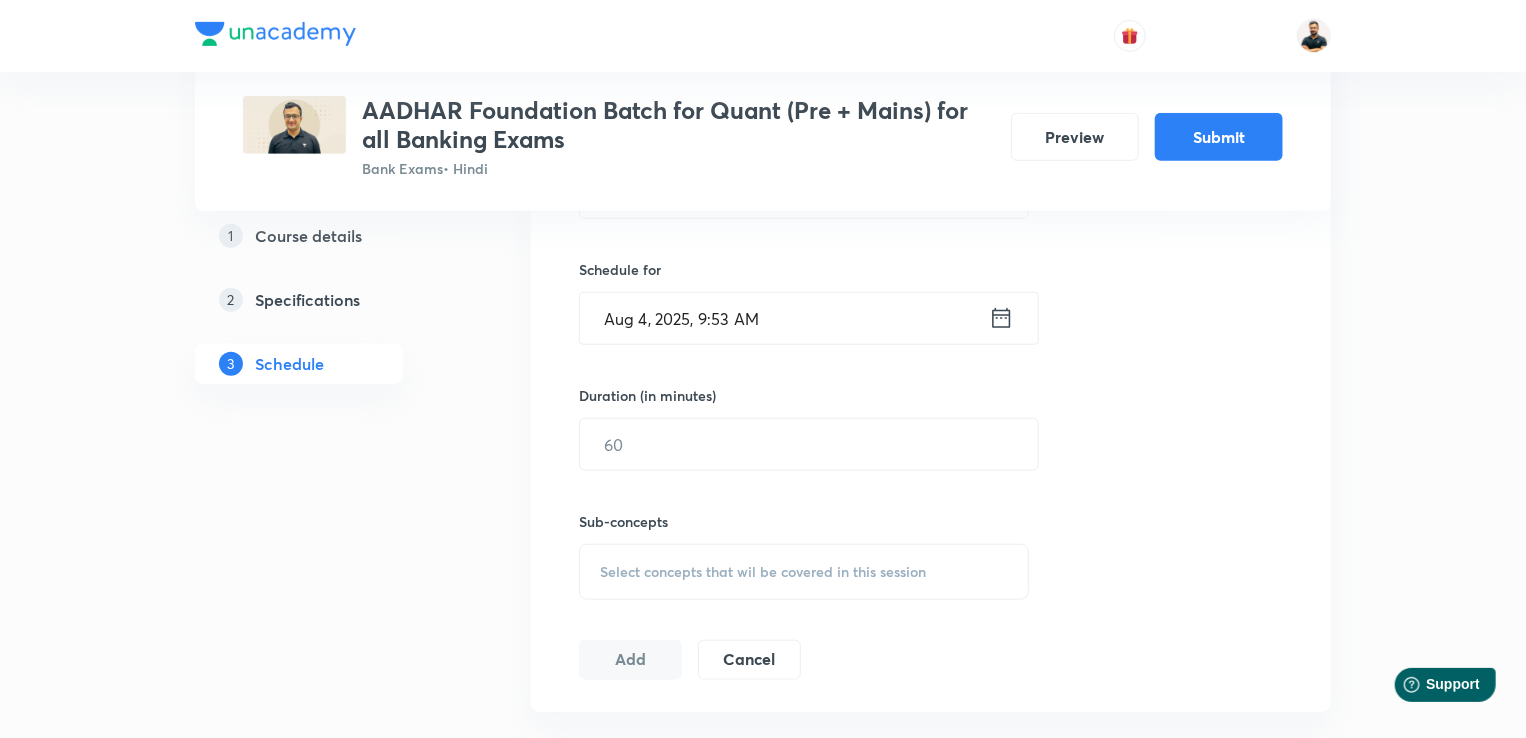 click 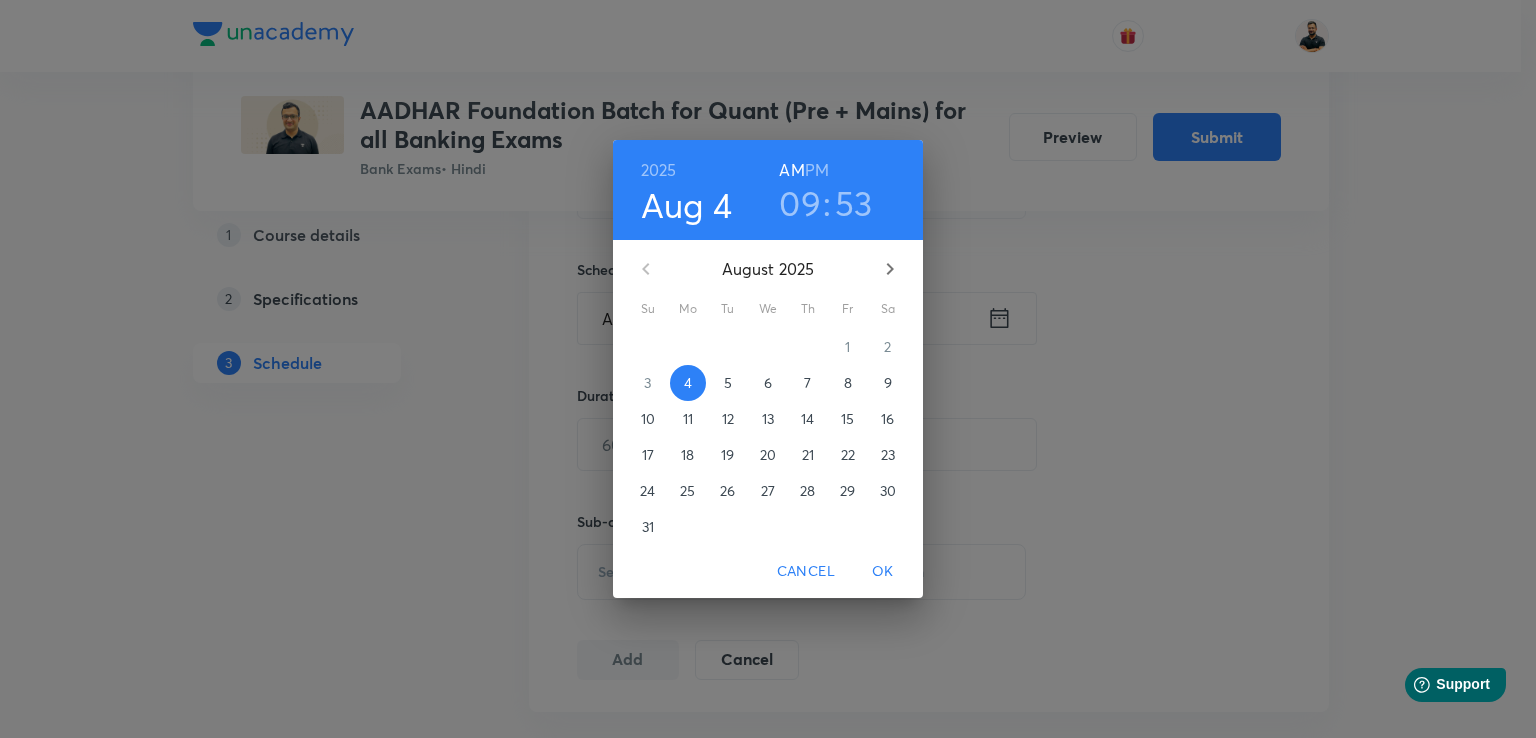click on "21" at bounding box center (808, 455) 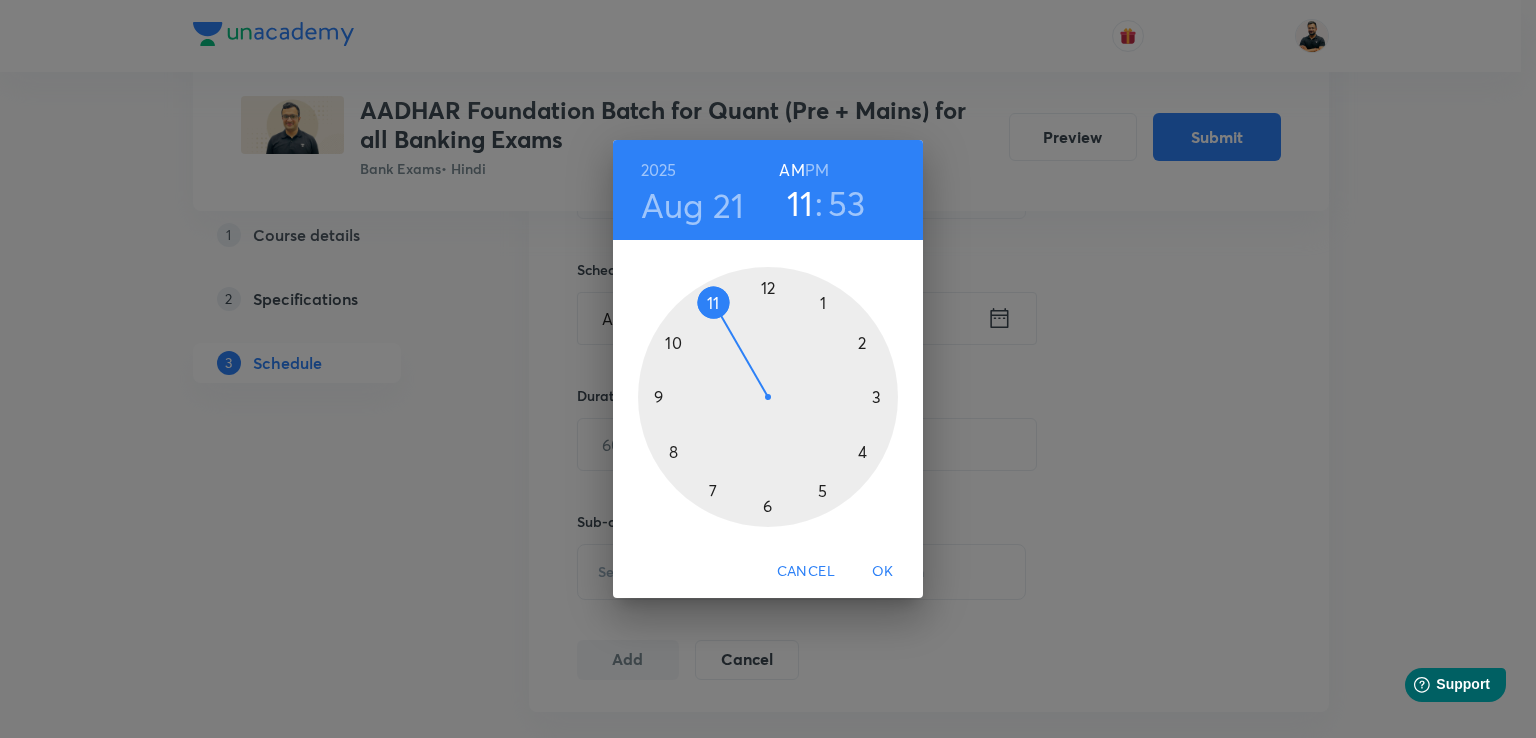 drag, startPoint x: 664, startPoint y: 385, endPoint x: 702, endPoint y: 310, distance: 84.07735 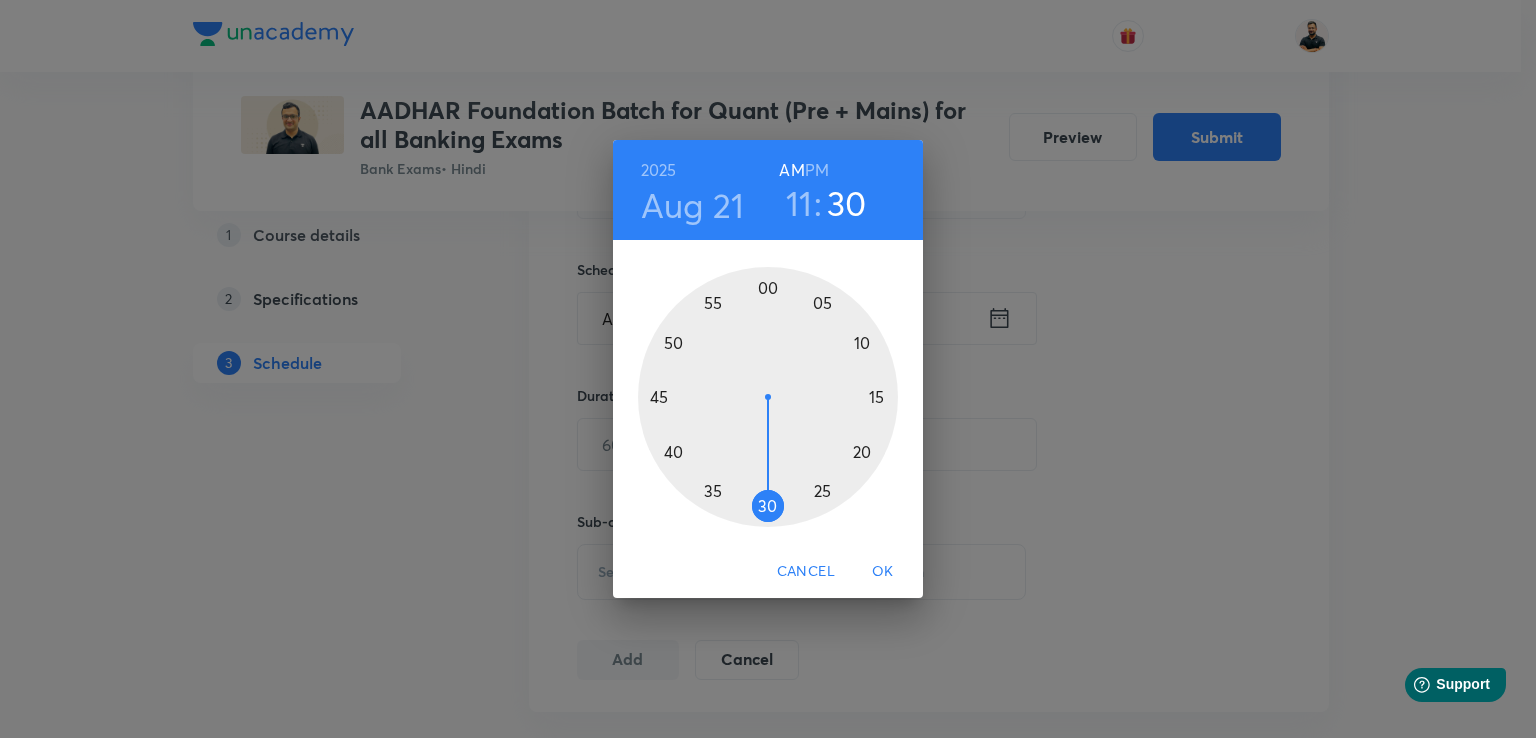 drag, startPoint x: 689, startPoint y: 314, endPoint x: 768, endPoint y: 524, distance: 224.368 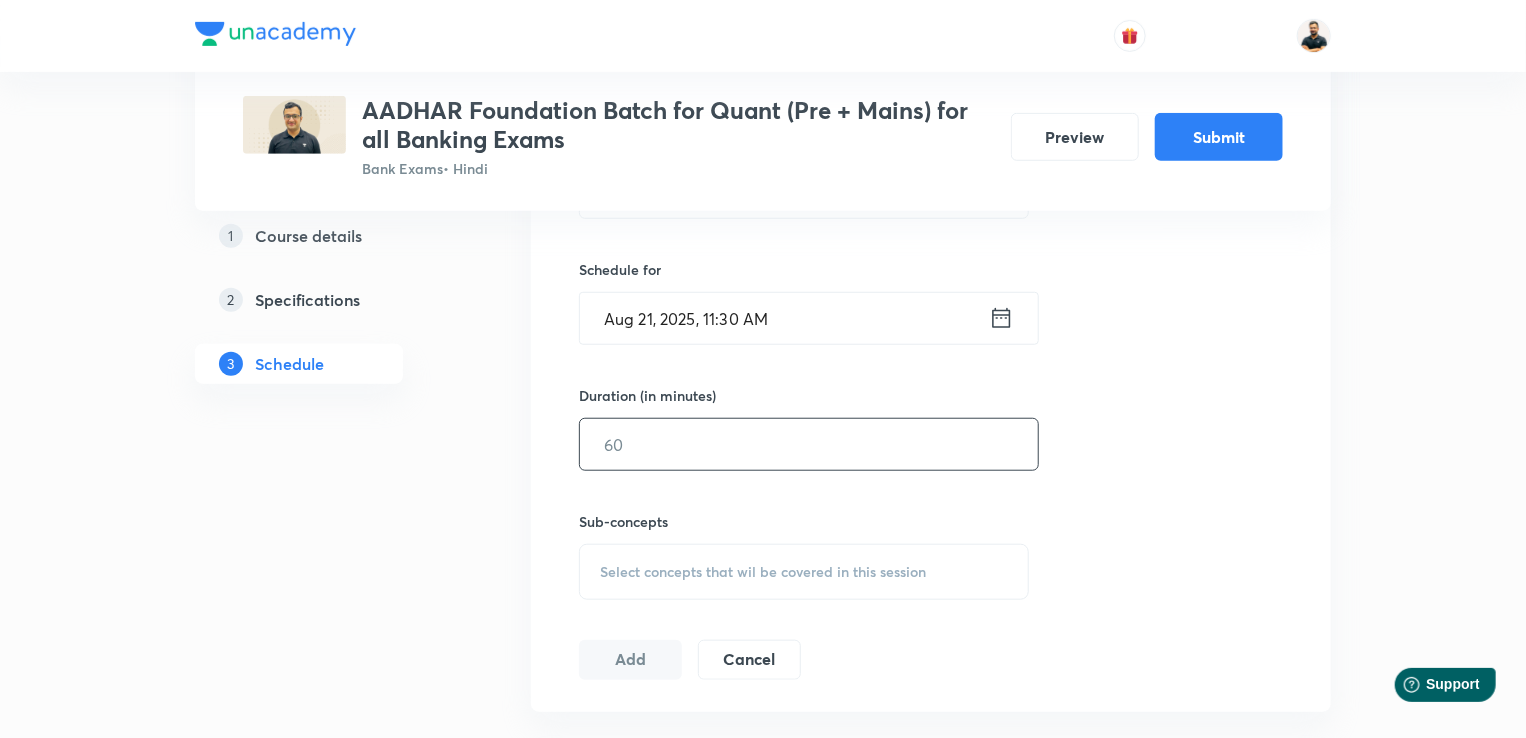 click at bounding box center [809, 444] 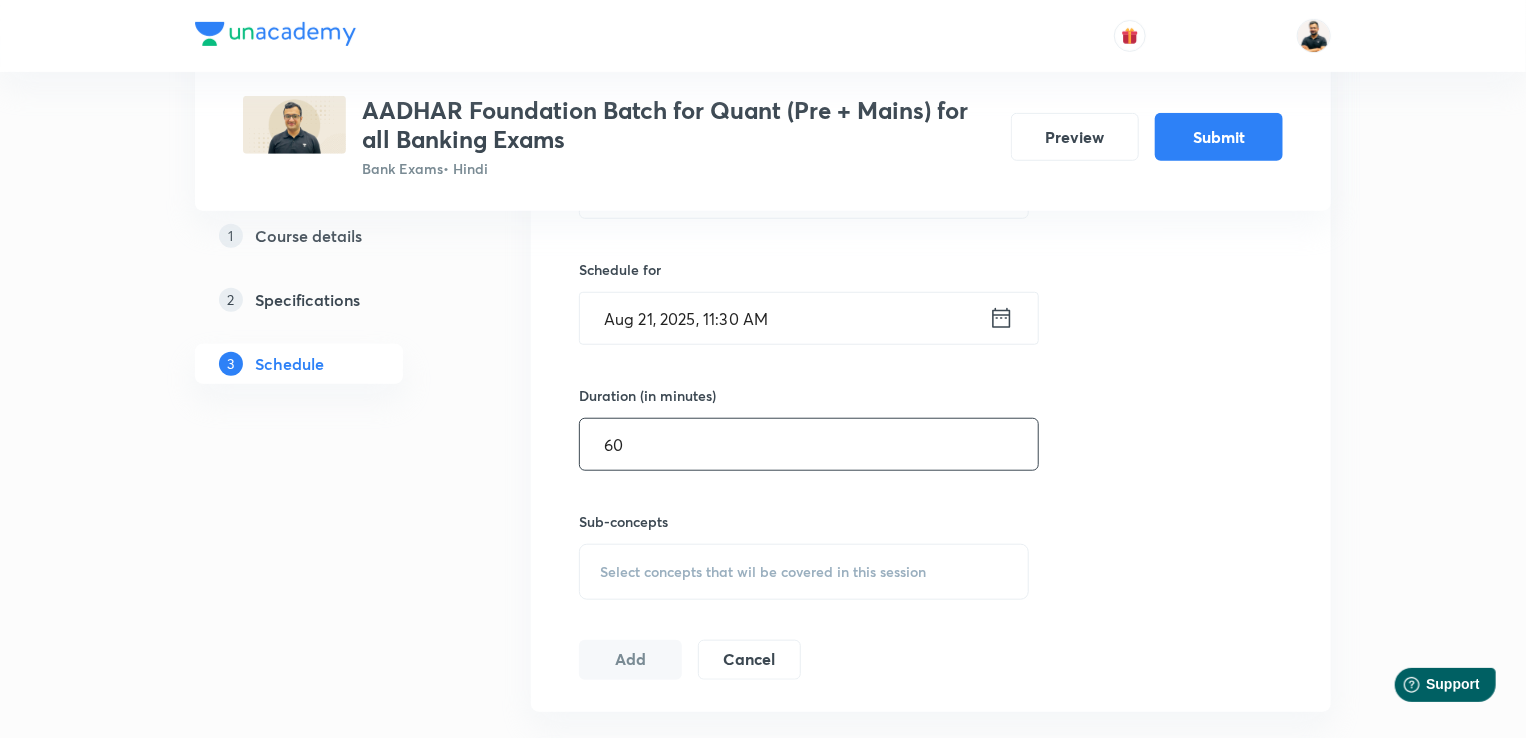 click on "Select concepts that wil be covered in this session" at bounding box center (763, 572) 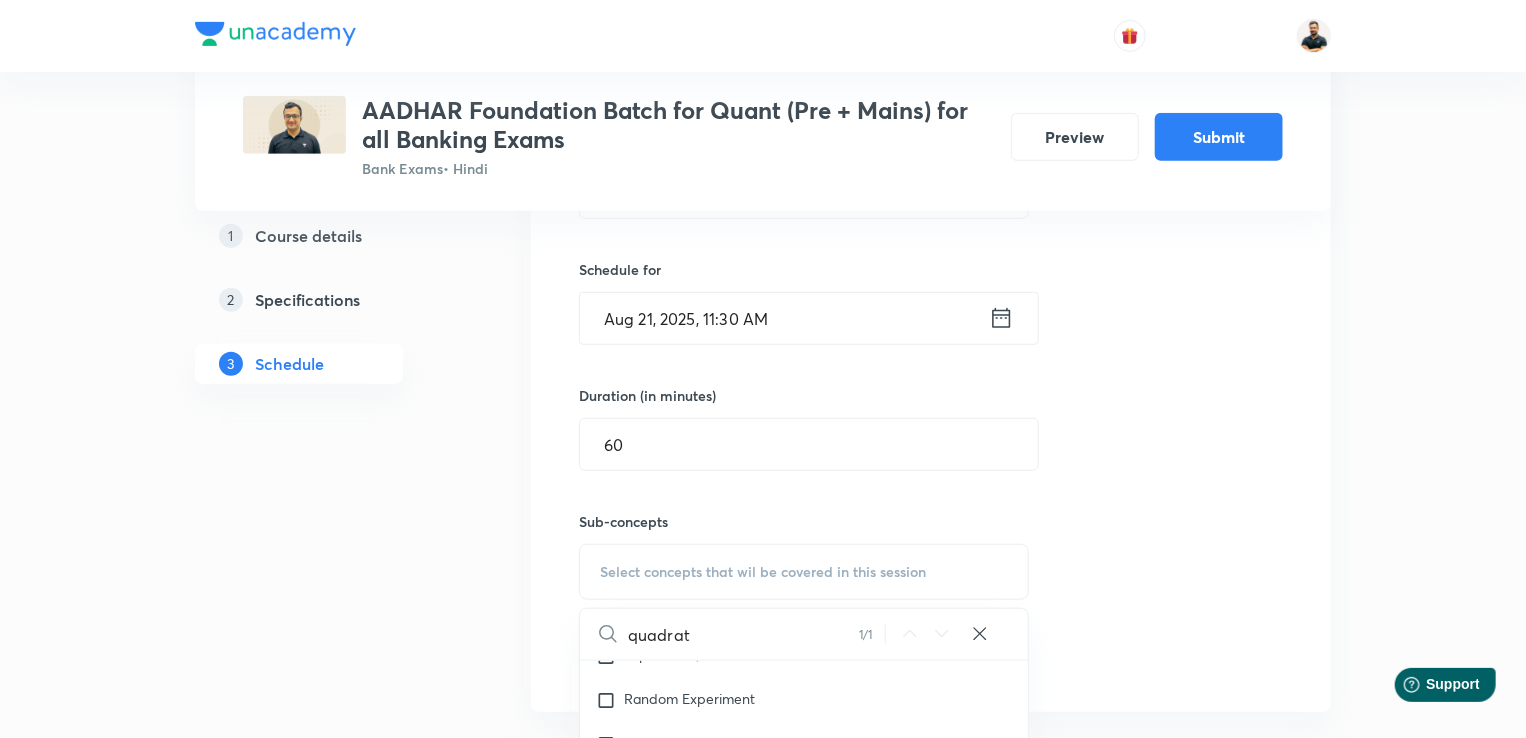 scroll, scrollTop: 5978, scrollLeft: 0, axis: vertical 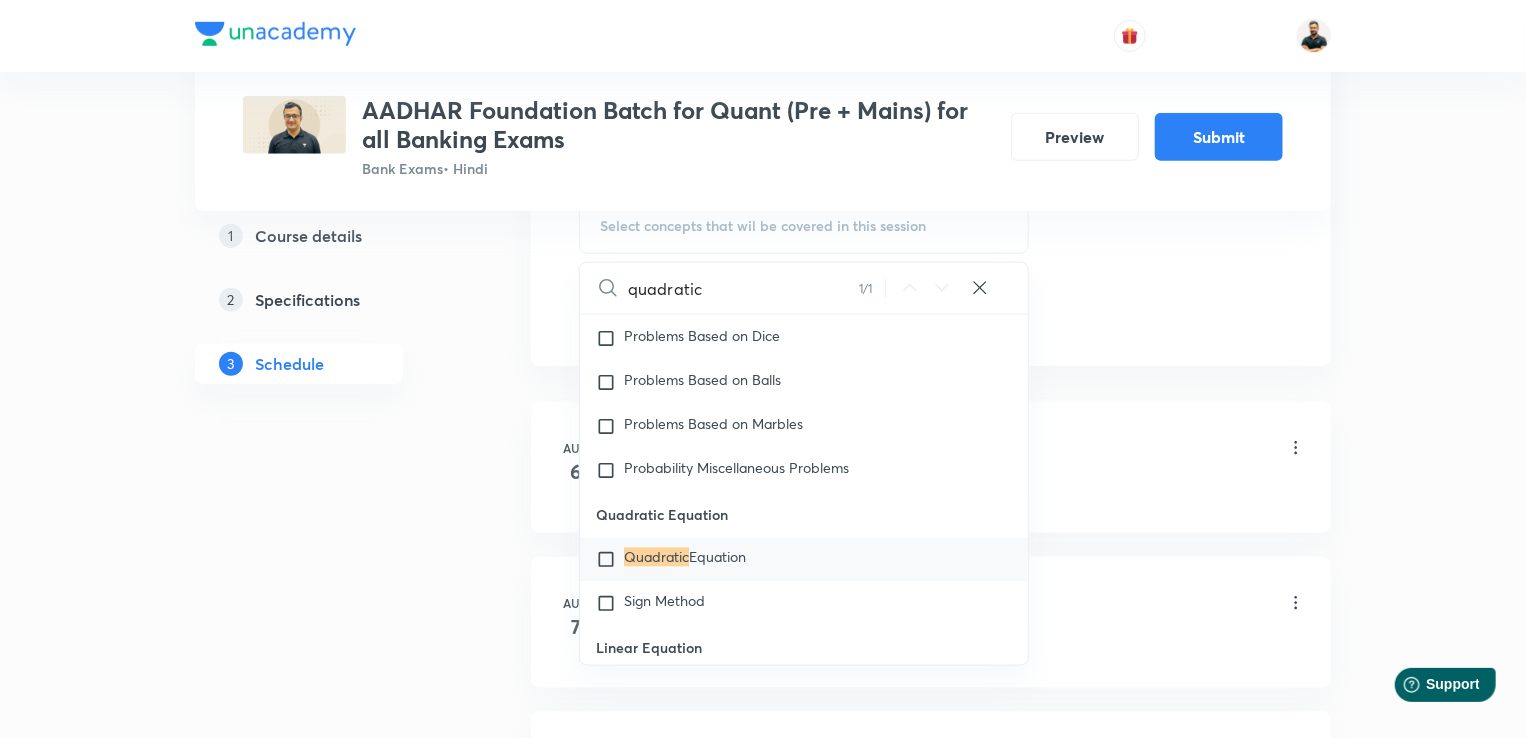 click at bounding box center (610, 560) 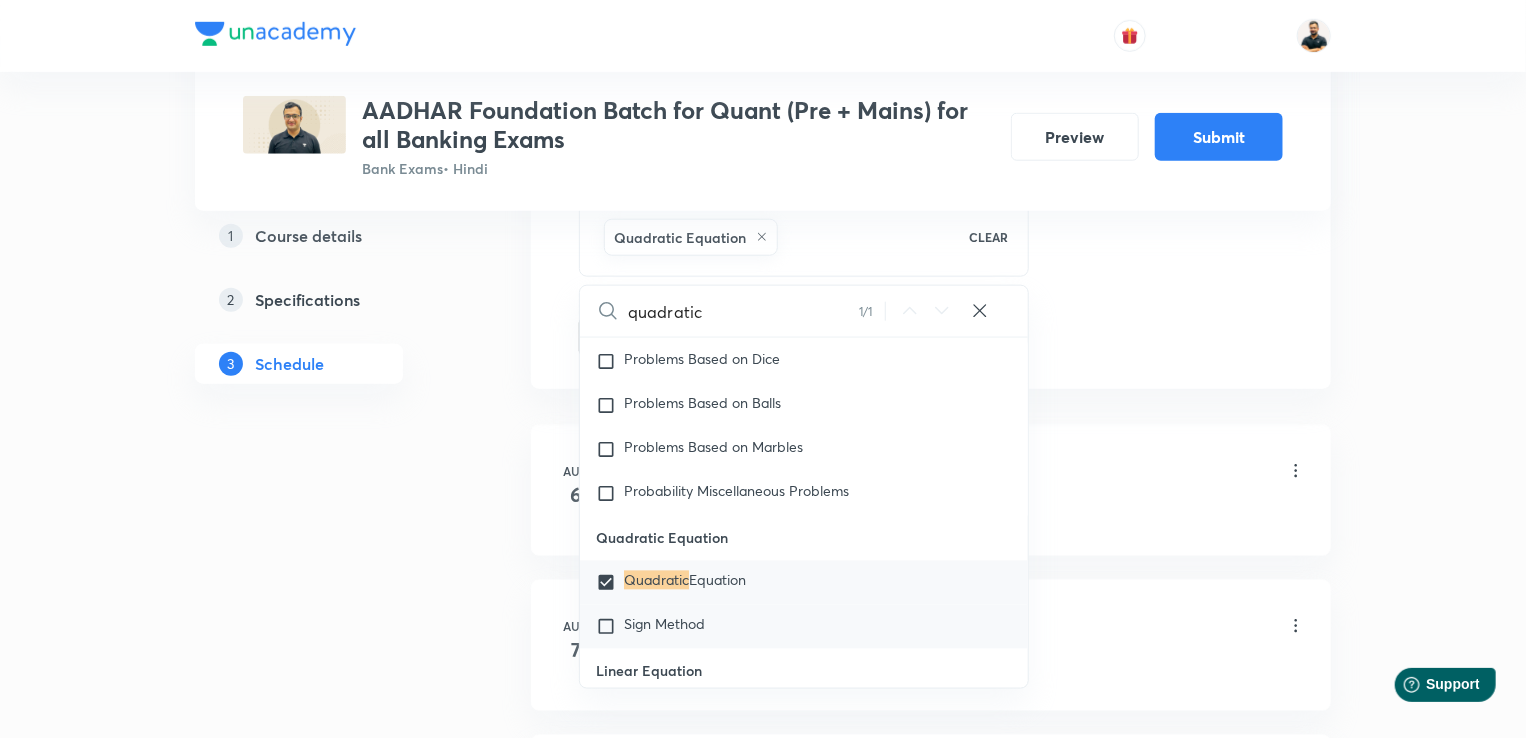 click at bounding box center (610, 627) 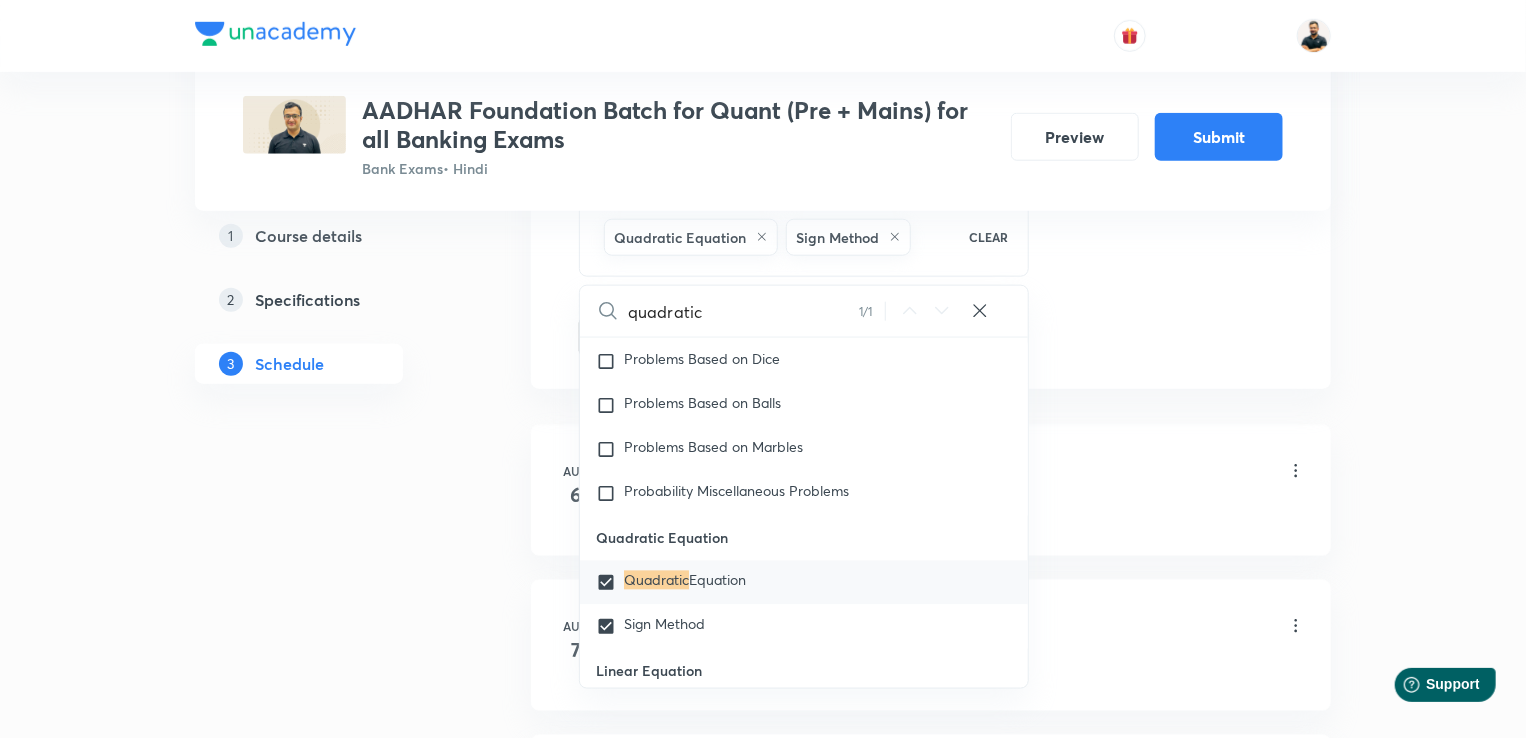 click on "Plus Courses AADHAR Foundation Batch for Quant (Pre + Mains) for all Banking Exams Bank Exams  • Hindi Preview Submit 1 Course details 2 Specifications 3 Schedule Schedule 11  classes Auto Schedule Sessions Topic coverage Basic Maths, Advanced Maths, Data Interpretation Cover at least  60 % View details Session  12 Live class Quiz Session title 20/99 Quadratic Inequality ​ Schedule for Aug 21, 2025, 11:30 AM ​ Duration (in minutes) 60 ​ Sub-concepts Quadratic Equation Sign Method CLEAR quadratic 1 / 1 ​ Number Systems Face Value and Place Value of a Digit in a Numeral Various Types of Number Test for a Number to Be Prime Remainder Theorem Unit Place's Digit Tests of Divisibility Factorial of a Number Modulus of a Number Greatest Integral Value Multiplication by Distributive Law Multiplication of a Number by 5ⁿ Division Algorithm or Euclidean Algorithm To Find the Highest Power of a Prime Number P in N! Square Root Covered previously Cube Root Covered previously Least Common Multiple (L.C.M) Loss 6" at bounding box center (763, 656) 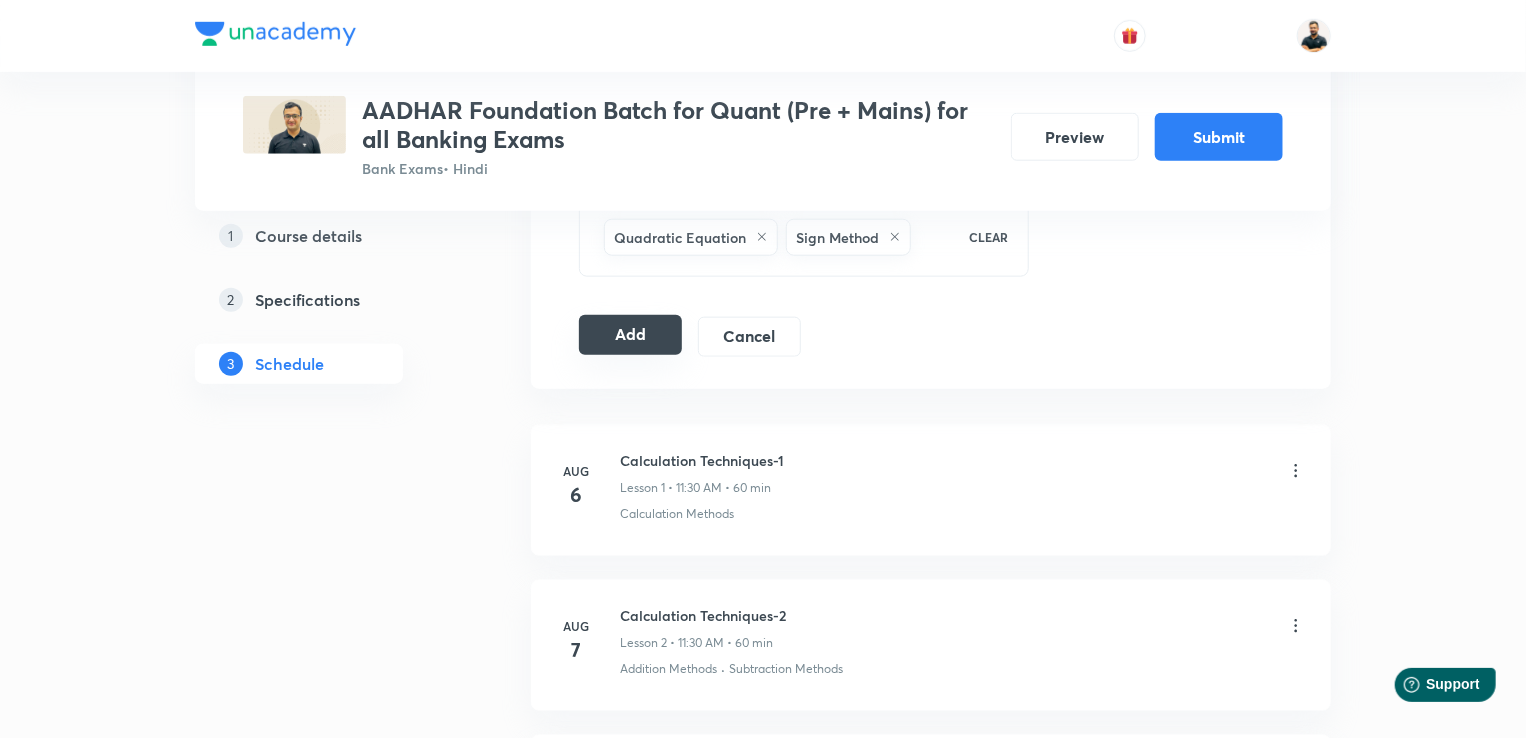 click on "Add" at bounding box center [630, 335] 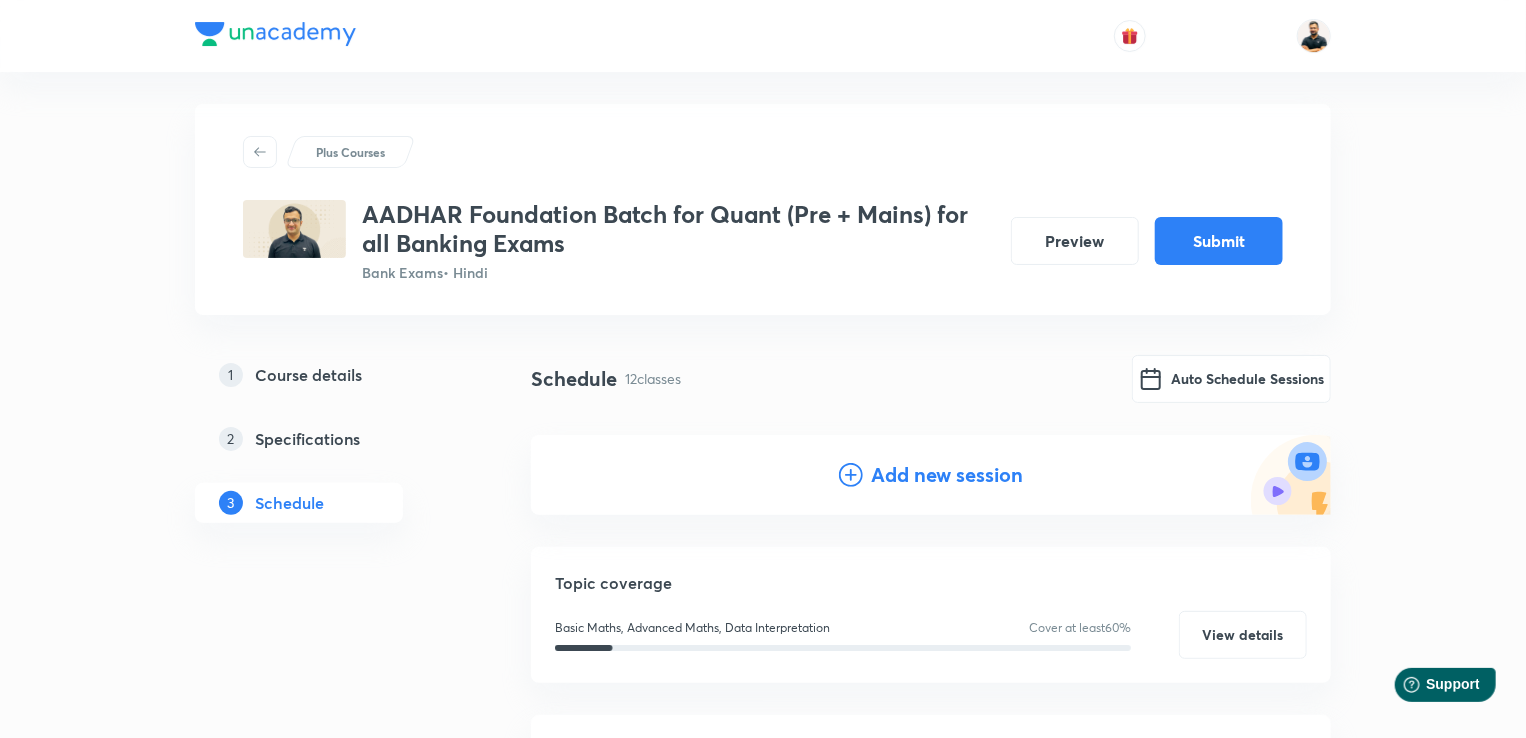 scroll, scrollTop: 3, scrollLeft: 0, axis: vertical 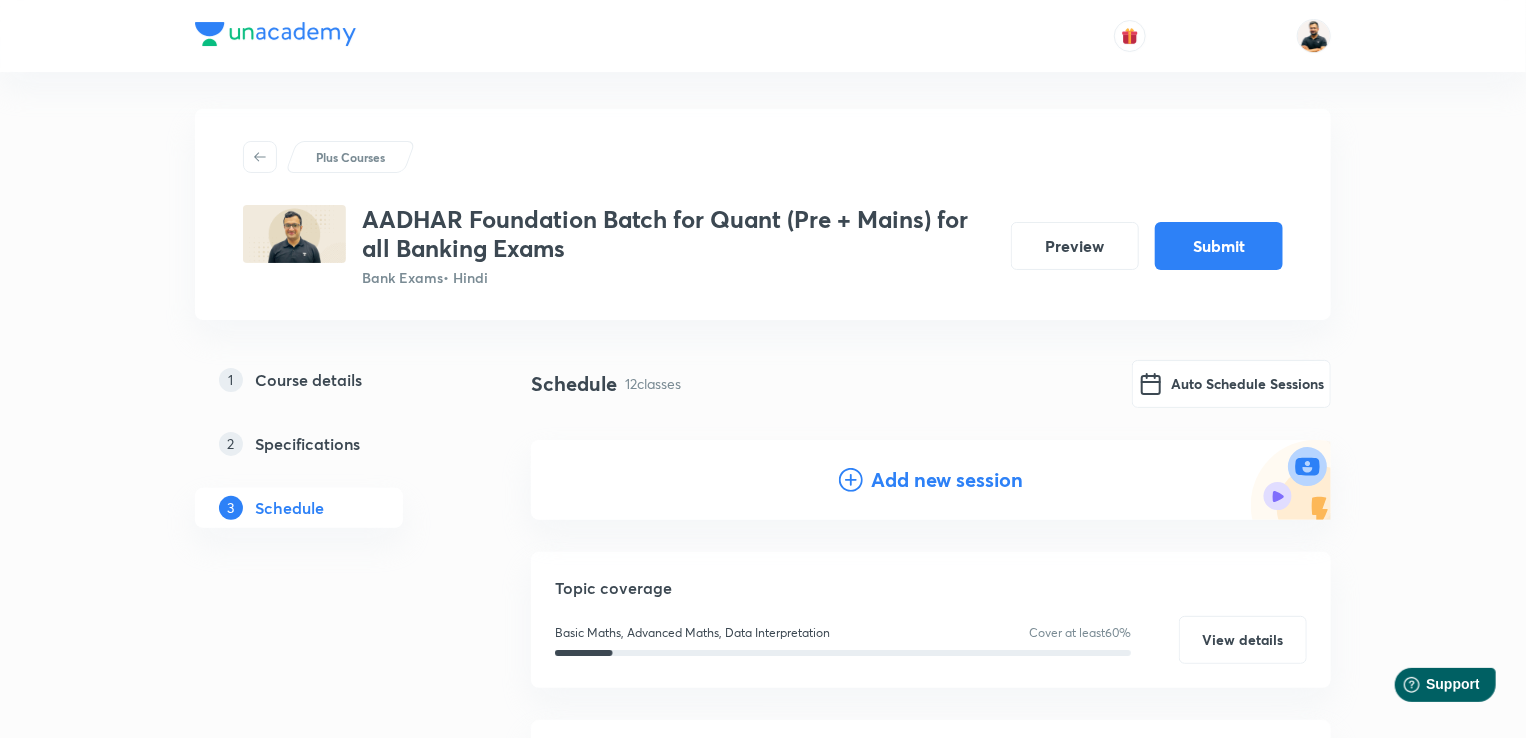 click on "Add new session" at bounding box center (947, 480) 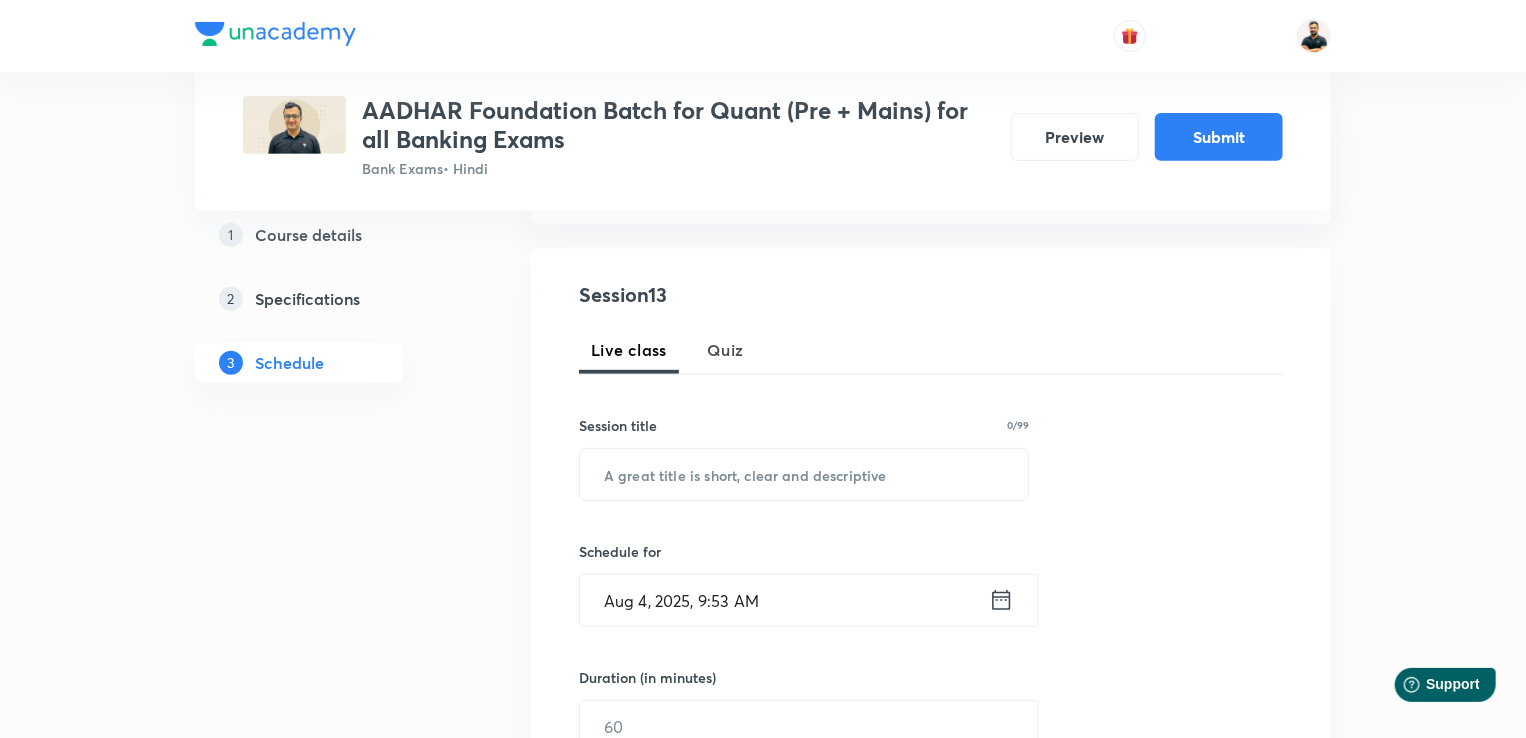 scroll, scrollTop: 413, scrollLeft: 0, axis: vertical 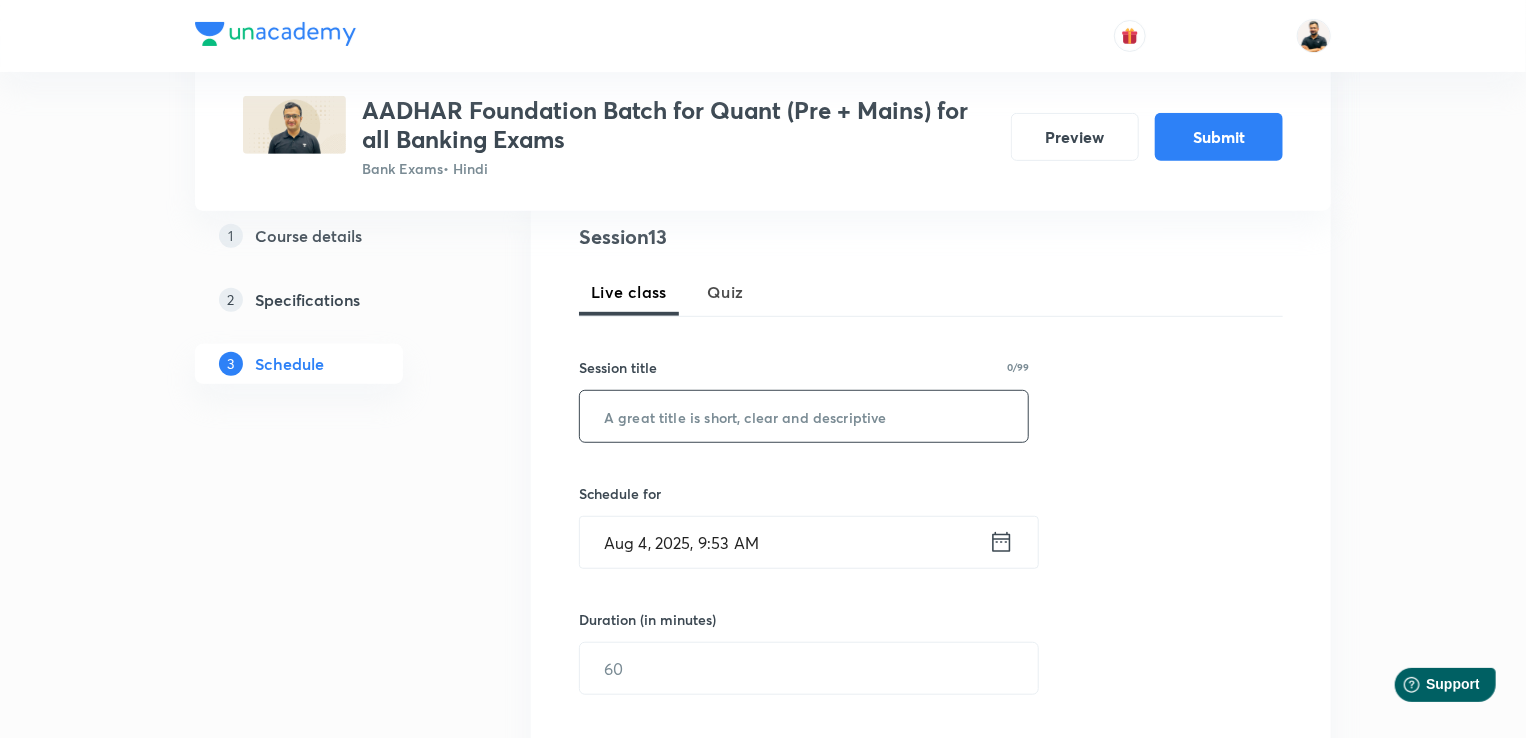click at bounding box center [804, 416] 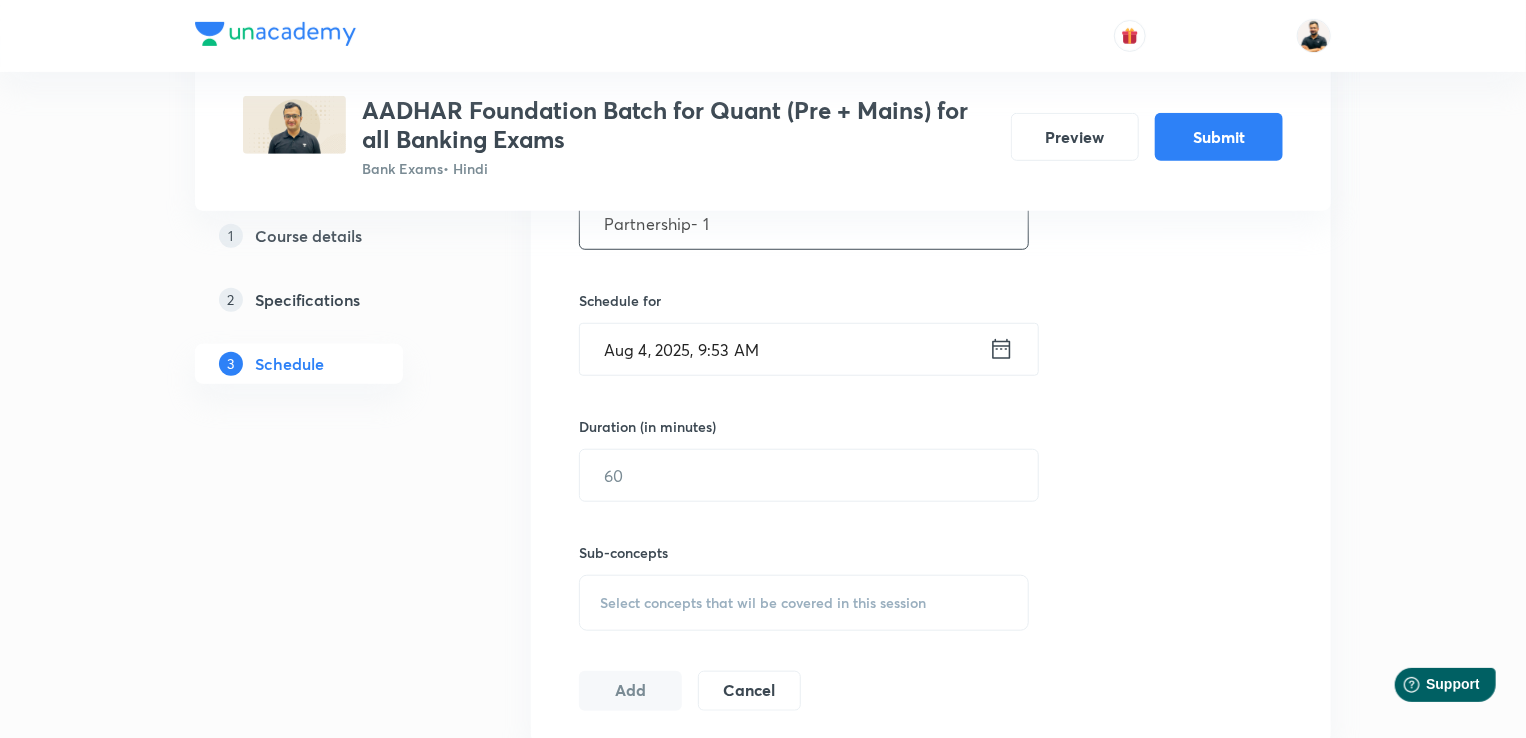 scroll, scrollTop: 613, scrollLeft: 0, axis: vertical 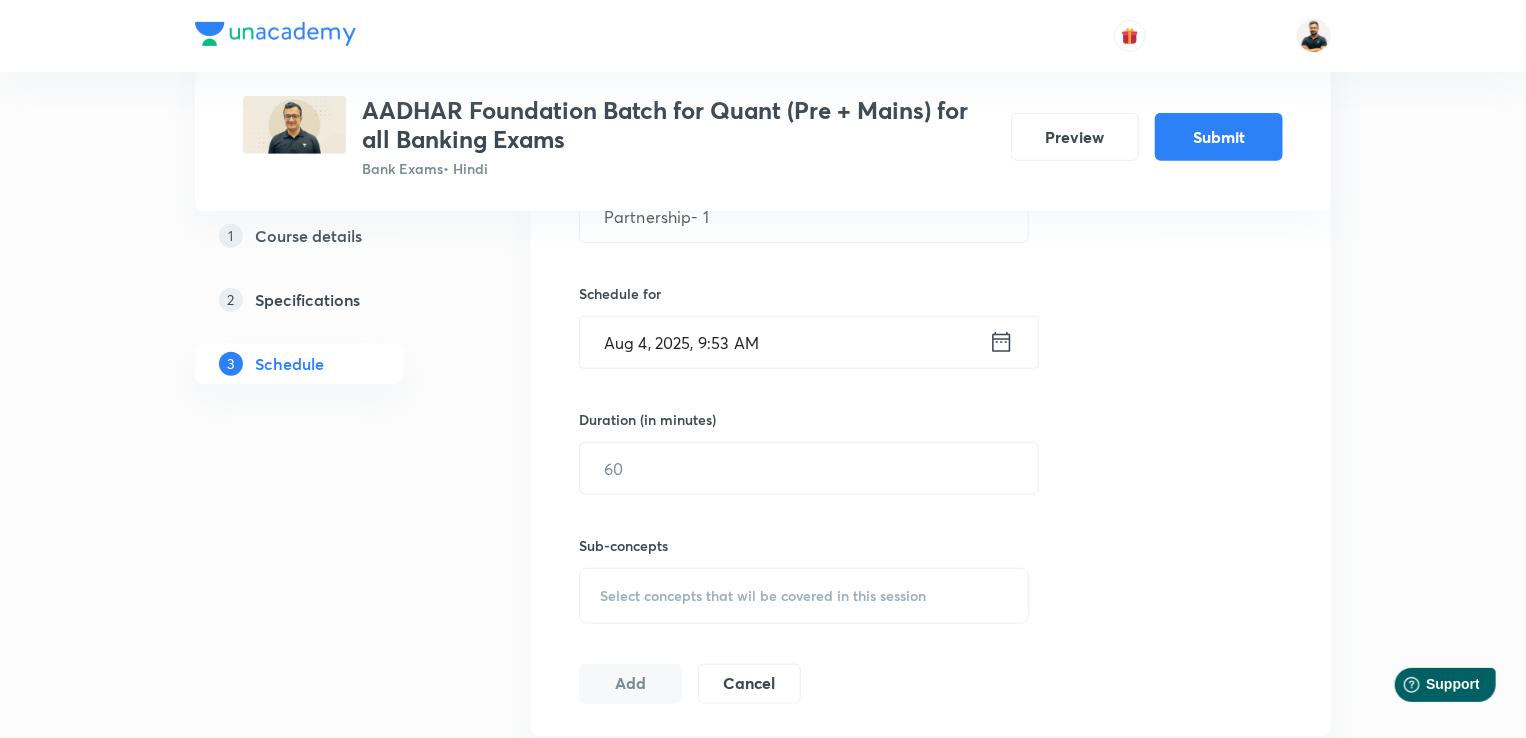click 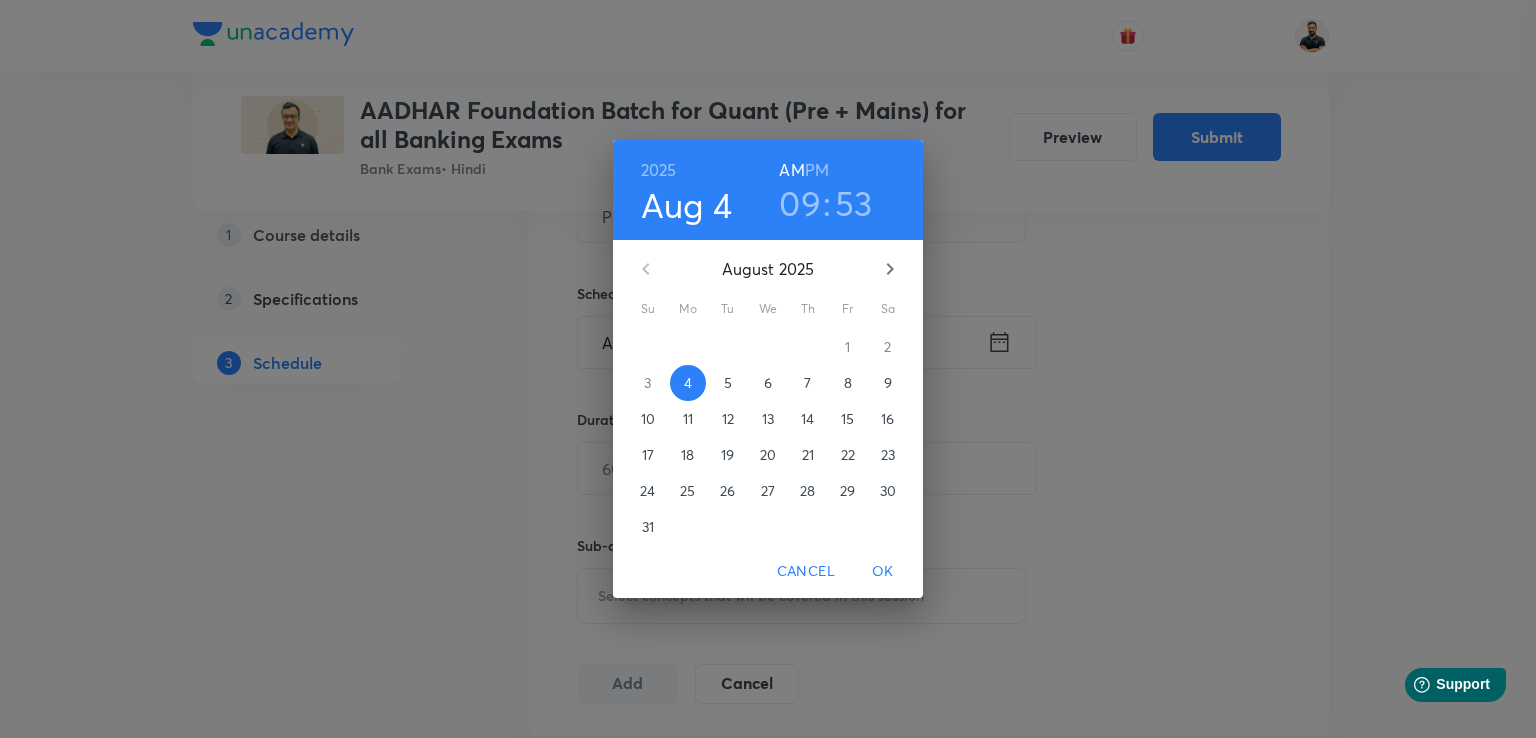 click on "22" at bounding box center [848, 455] 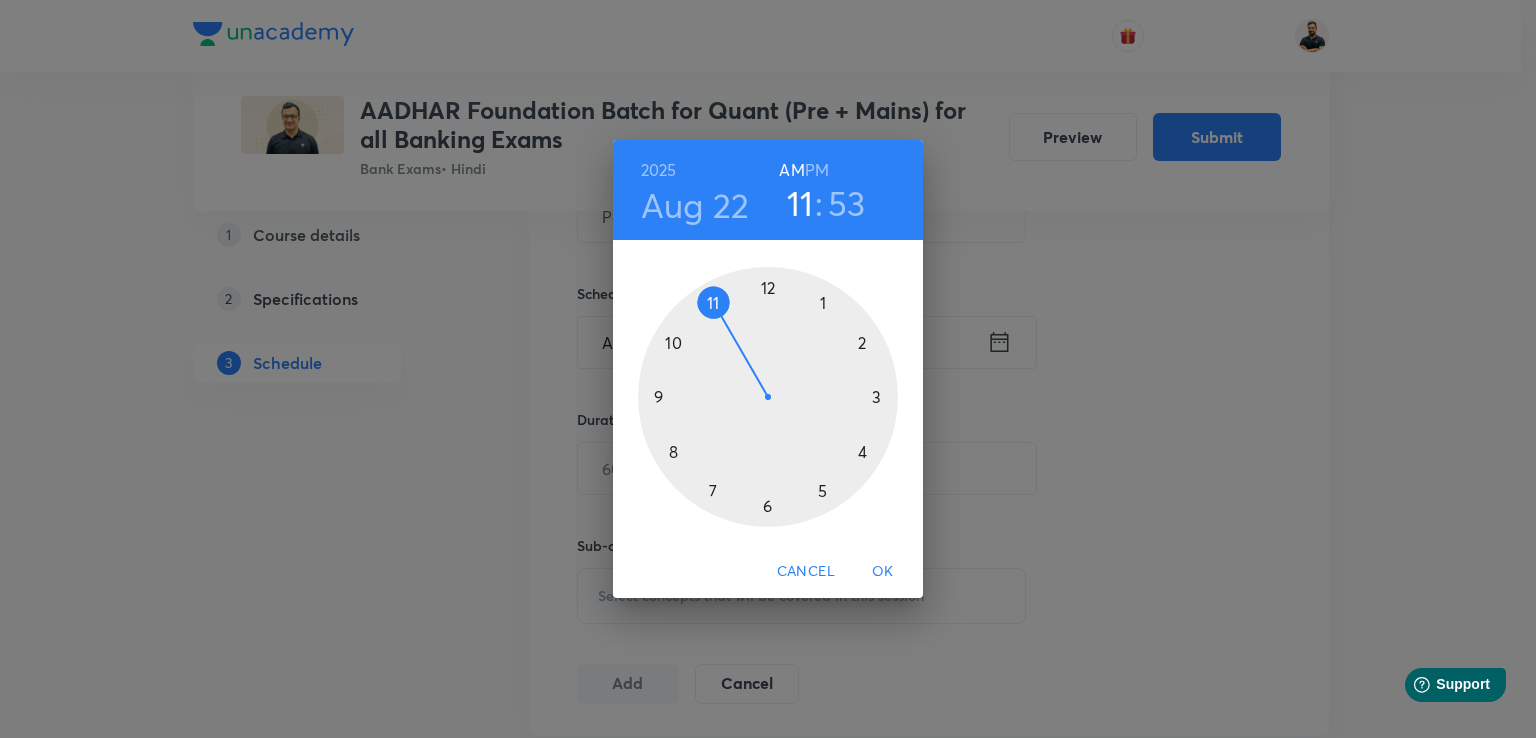 drag, startPoint x: 662, startPoint y: 398, endPoint x: 712, endPoint y: 316, distance: 96.04166 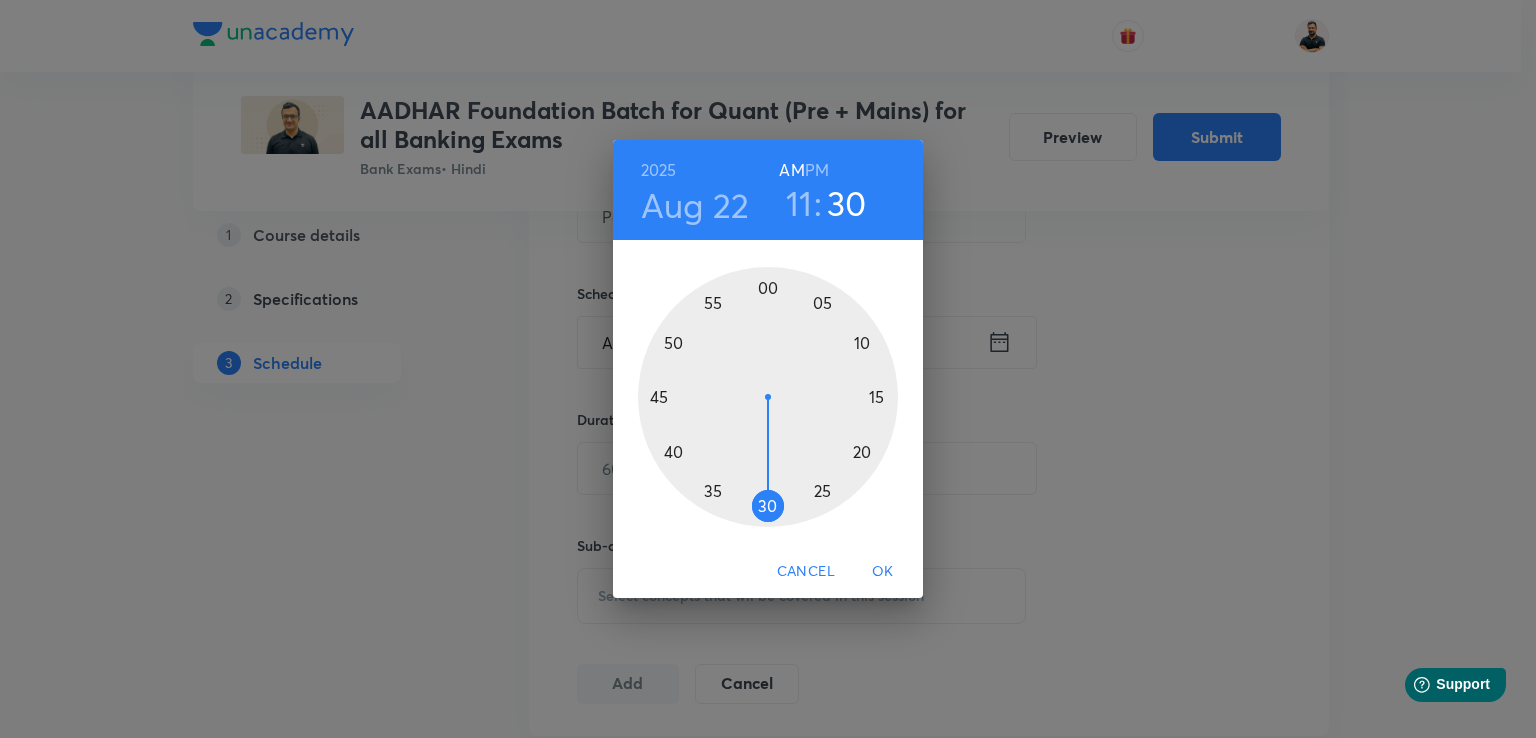 drag, startPoint x: 698, startPoint y: 319, endPoint x: 766, endPoint y: 508, distance: 200.86064 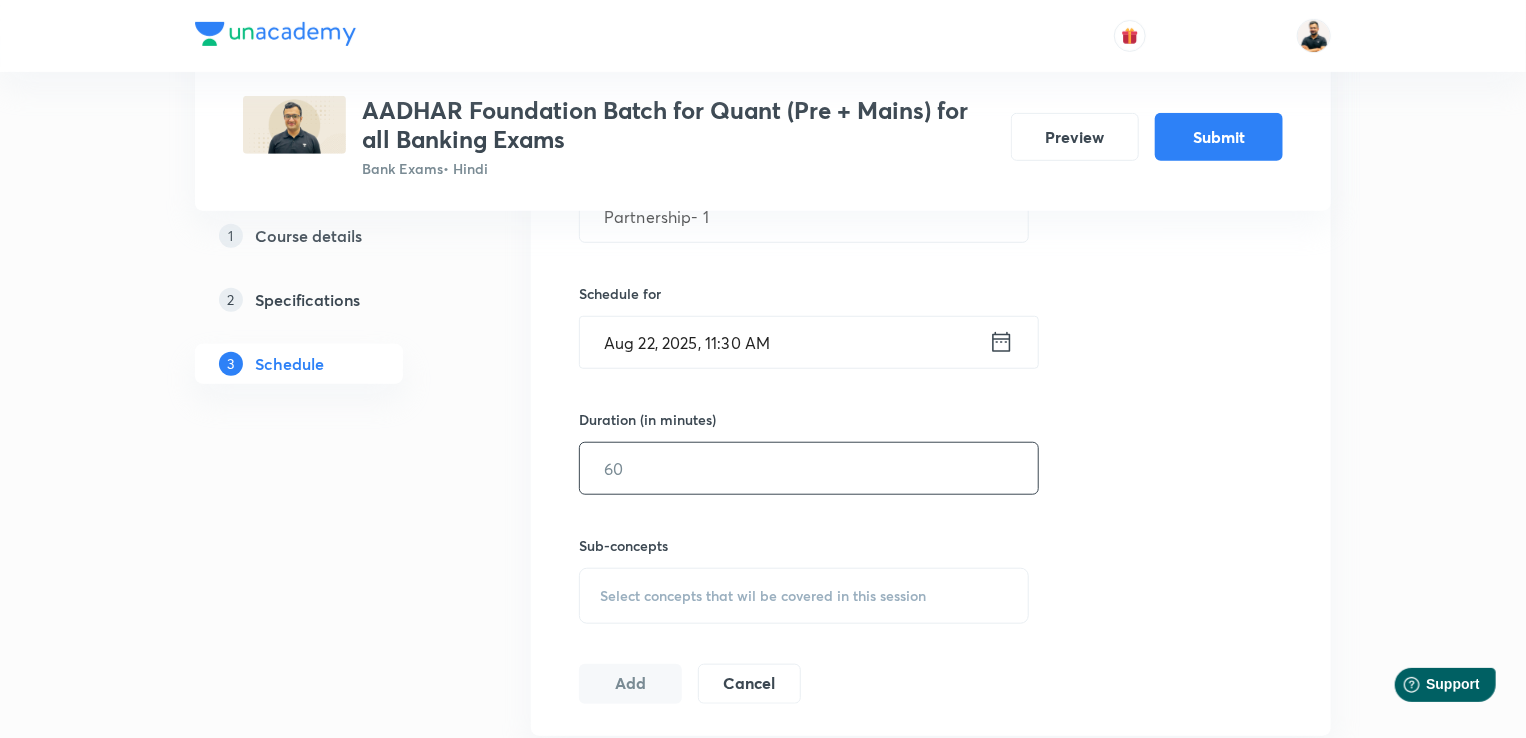 click at bounding box center (809, 468) 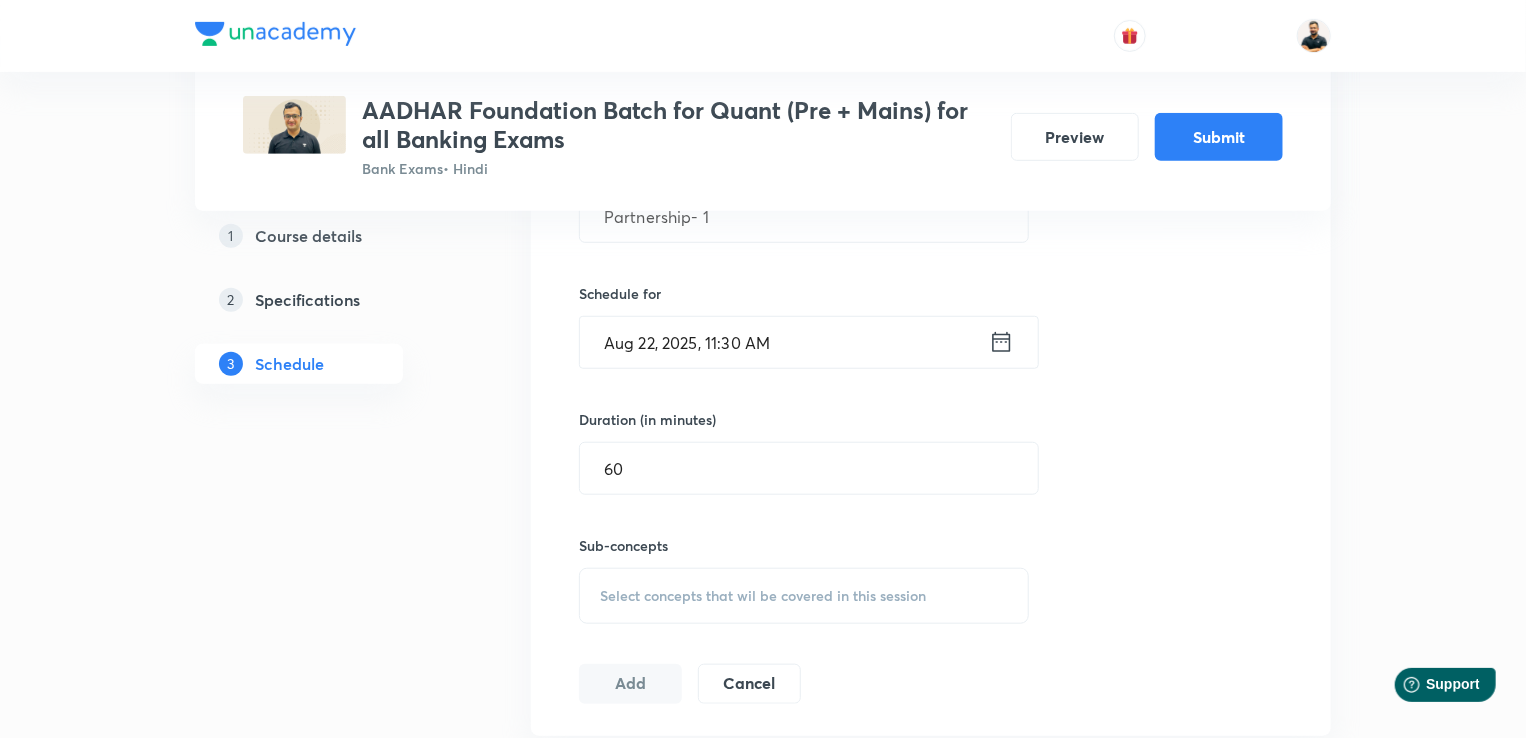 click on "Select concepts that wil be covered in this session" at bounding box center [763, 596] 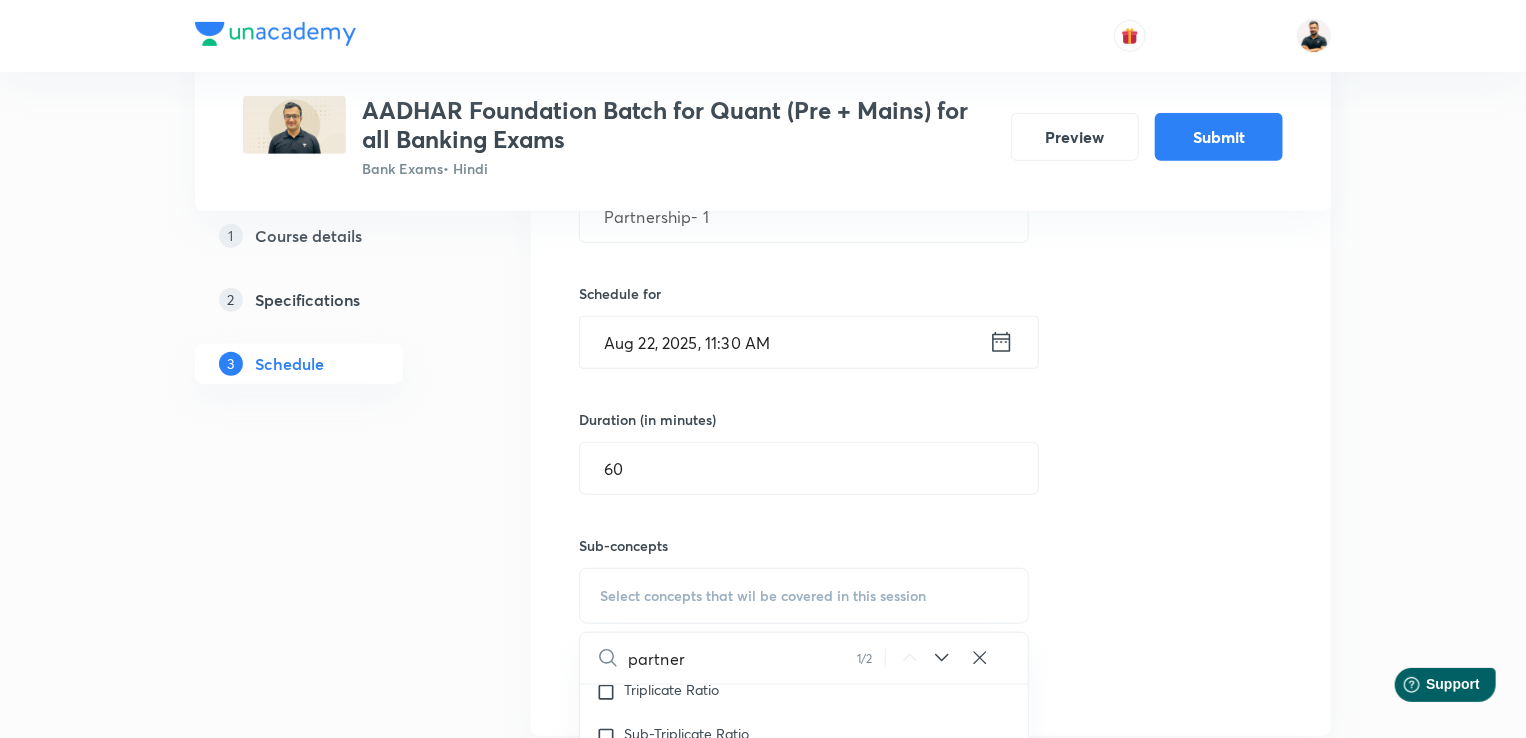 scroll, scrollTop: 3186, scrollLeft: 0, axis: vertical 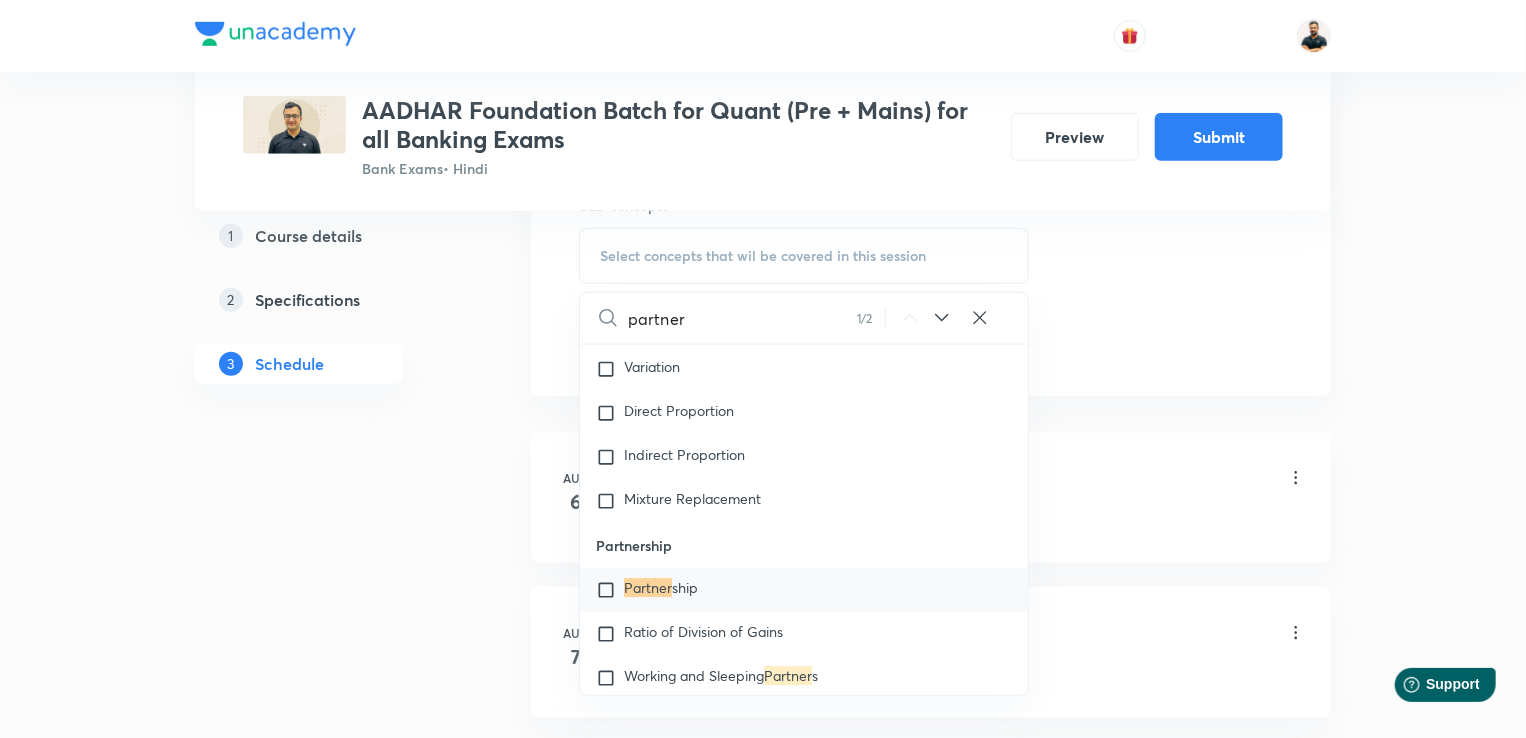 click at bounding box center [610, 591] 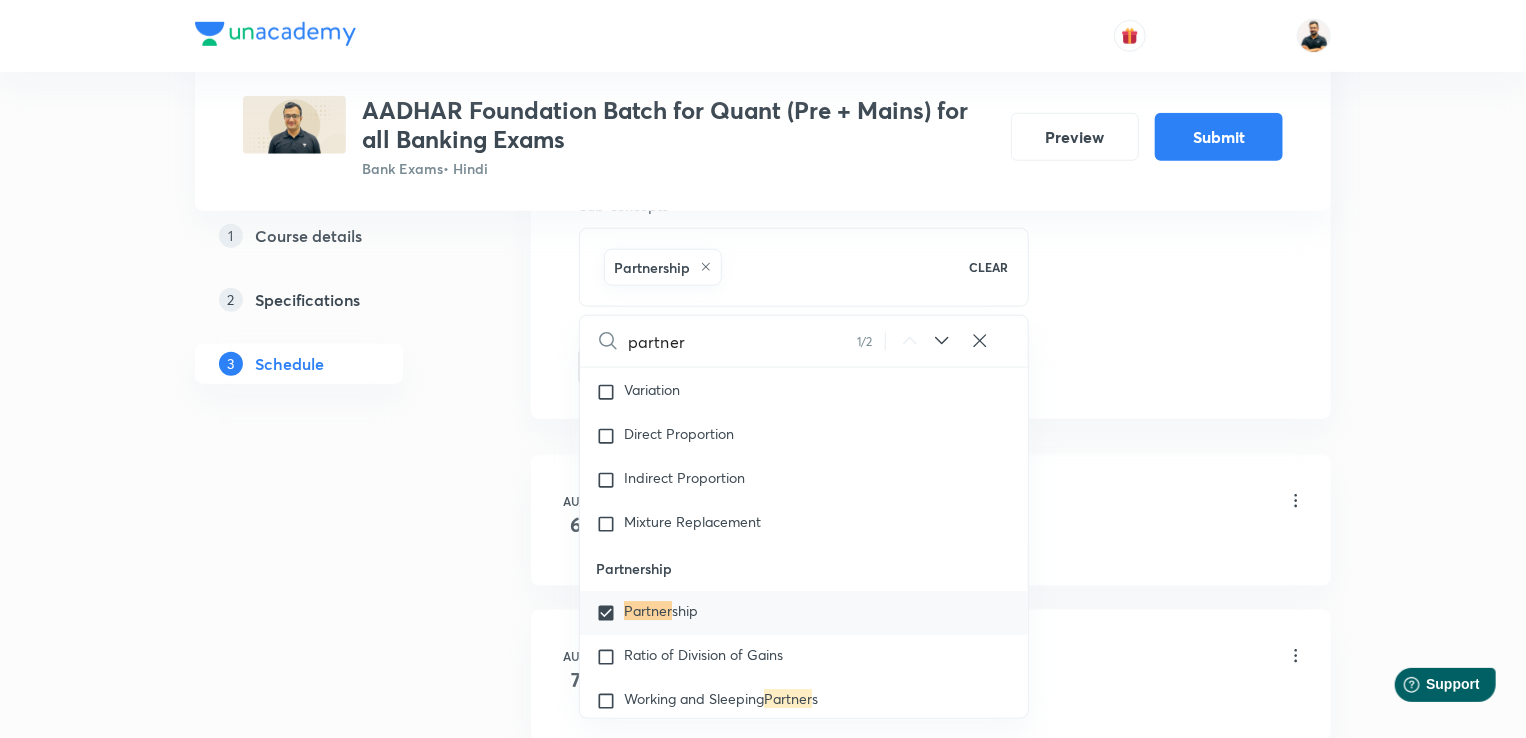 click on "Plus Courses AADHAR Foundation Batch for Quant (Pre + Mains) for all Banking Exams Bank Exams  • Hindi Preview Submit 1 Course details 2 Specifications 3 Schedule Schedule 12  classes Auto Schedule Sessions Topic coverage Basic Maths, Advanced Maths, Data Interpretation Cover at least  60 % View details Session  13 Live class Quiz Session title 14/99 Partnership- 1 ​ Schedule for Aug 22, 2025, 11:30 AM ​ Duration (in minutes) 60 ​ Sub-concepts Partnership CLEAR partner 1 / 2 ​ Number Systems Face Value and Place Value of a Digit in a Numeral Various Types of Number Test for a Number to Be Prime Remainder Theorem Unit Place's Digit Tests of Divisibility Factorial of a Number Modulus of a Number Greatest Integral Value Multiplication by Distributive Law Multiplication of a Number by 5ⁿ Division Algorithm or Euclidean Algorithm To Find the Highest Power of a Prime Number P in N! Square Root Covered previously Cube Root Covered previously Factors and Multiples of H.C.F and L.C.M Co-Primes Bodmas' Rule" at bounding box center [763, 764] 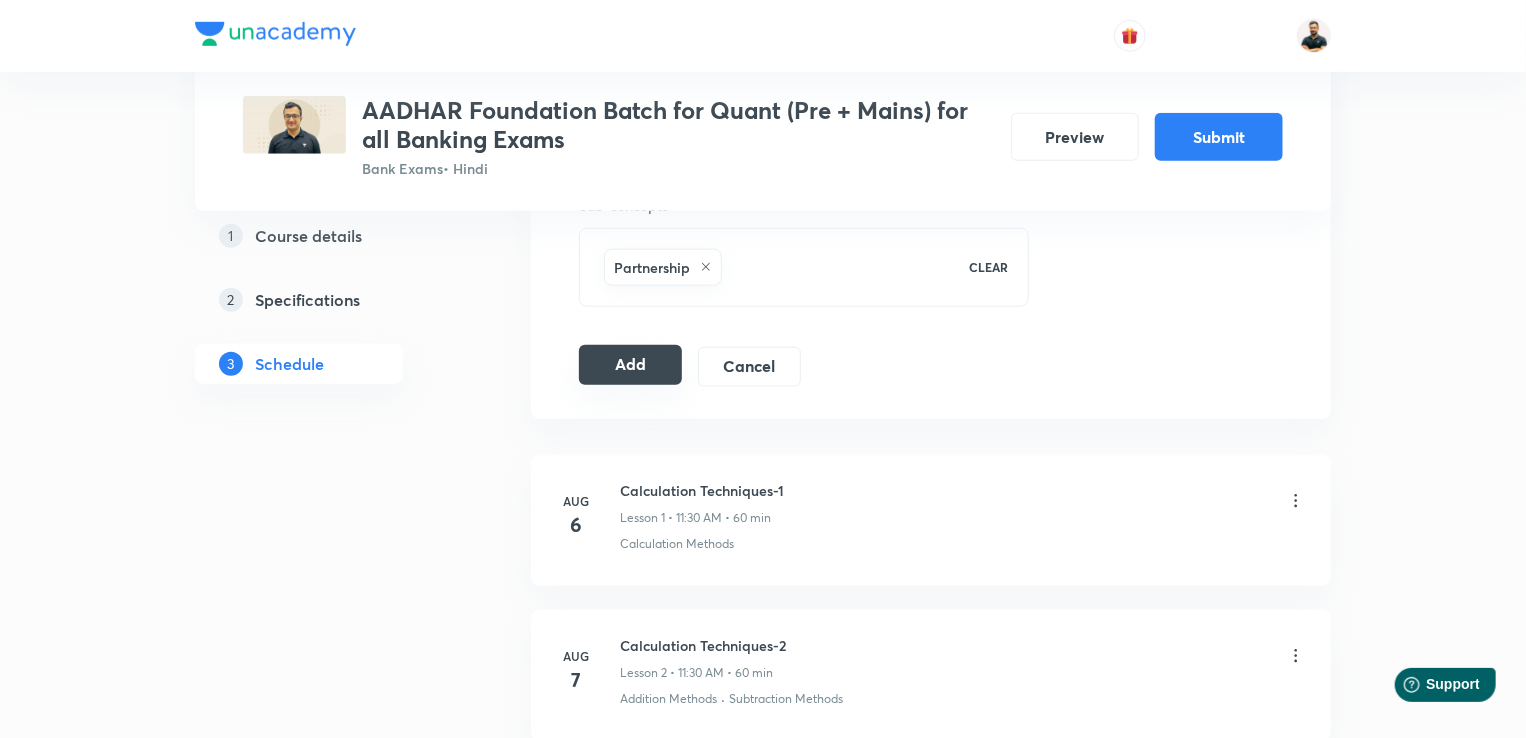 click on "Add" at bounding box center (630, 365) 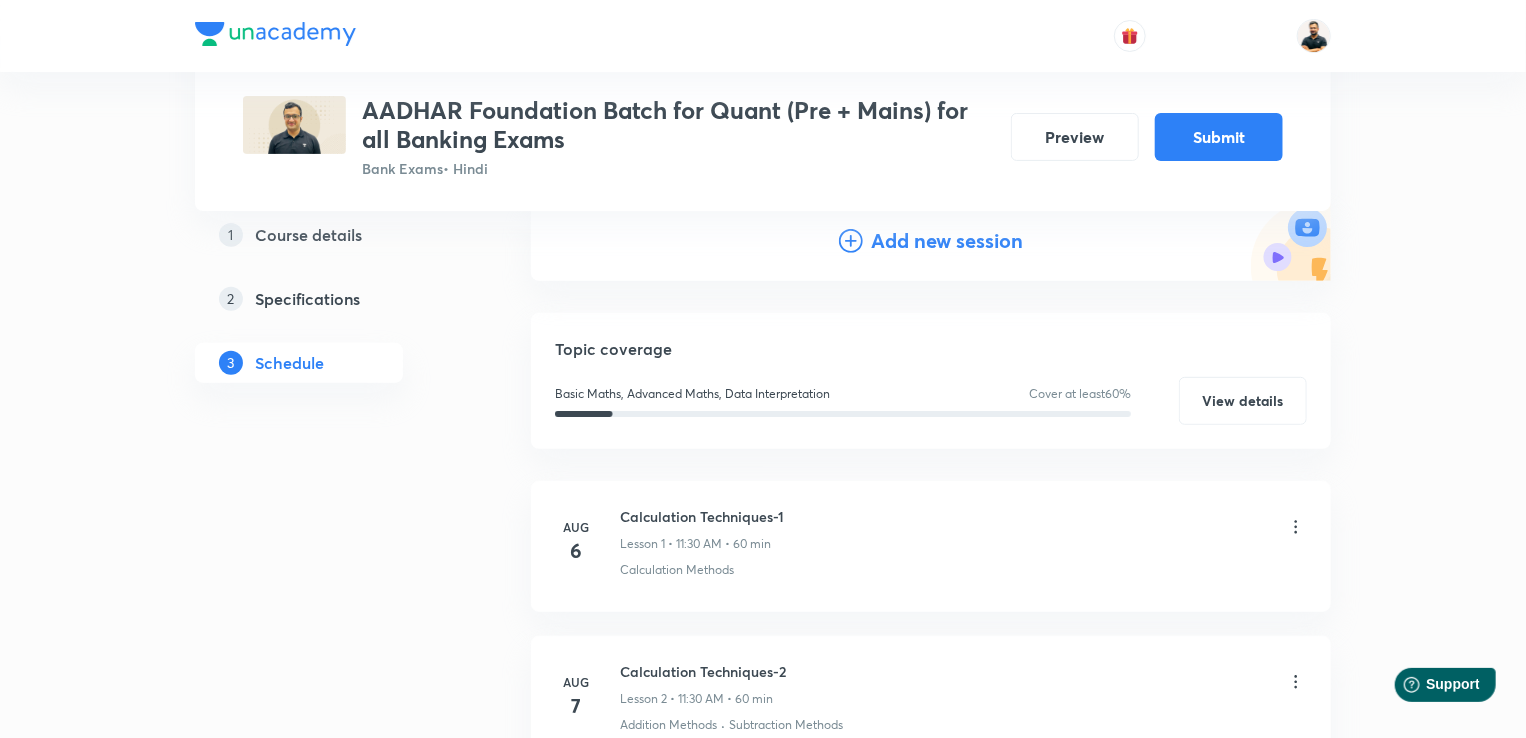 scroll, scrollTop: 213, scrollLeft: 0, axis: vertical 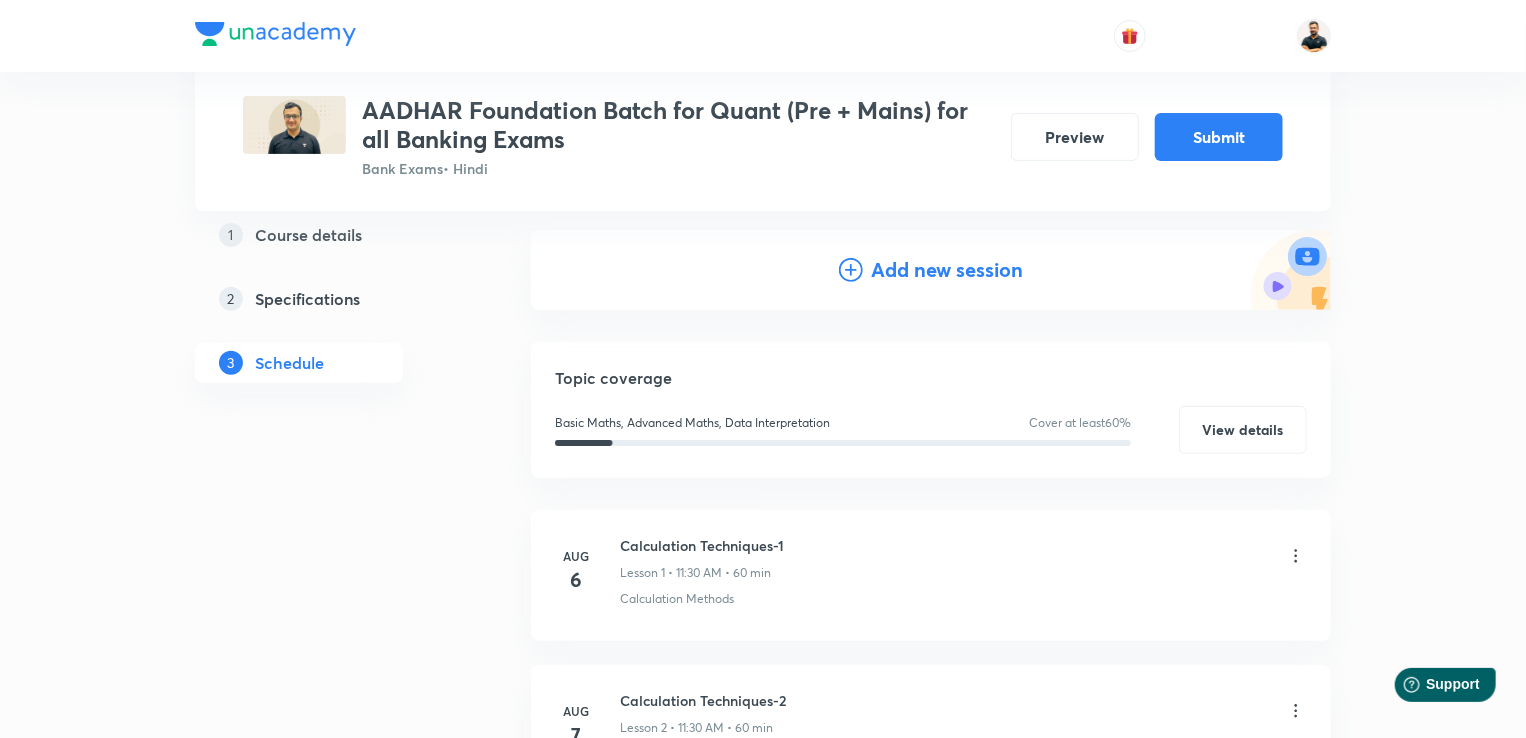click on "Add new session" at bounding box center [947, 270] 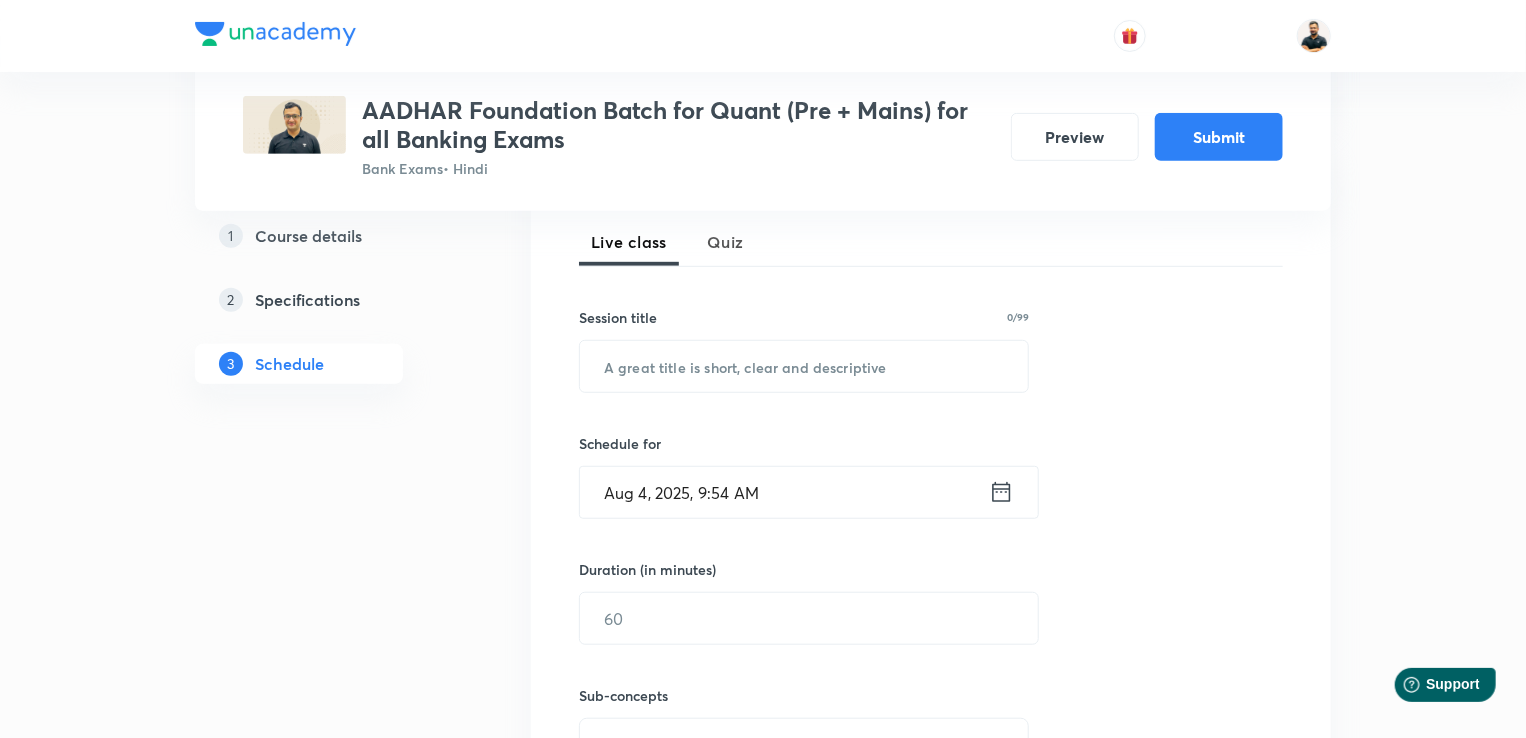 scroll, scrollTop: 506, scrollLeft: 0, axis: vertical 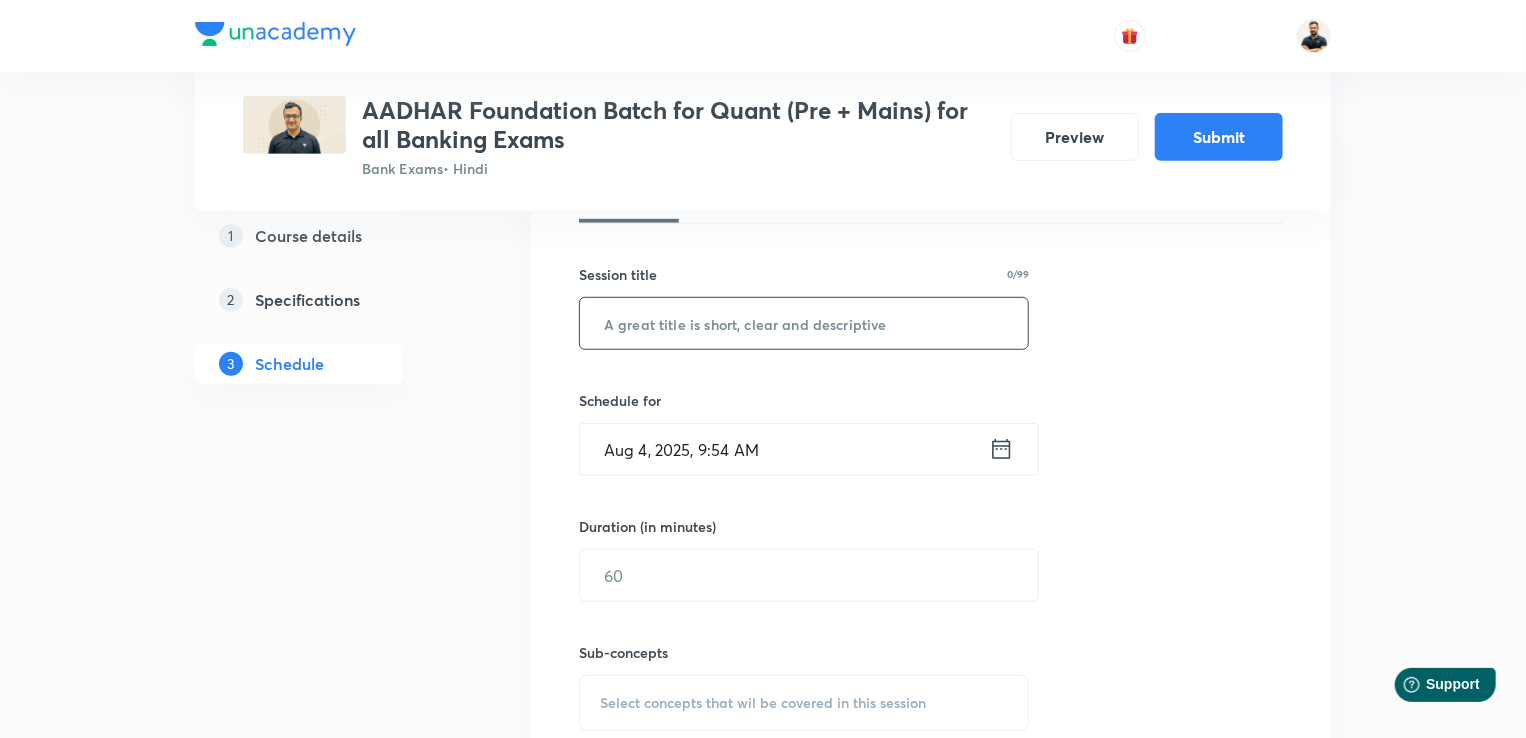 click at bounding box center [804, 323] 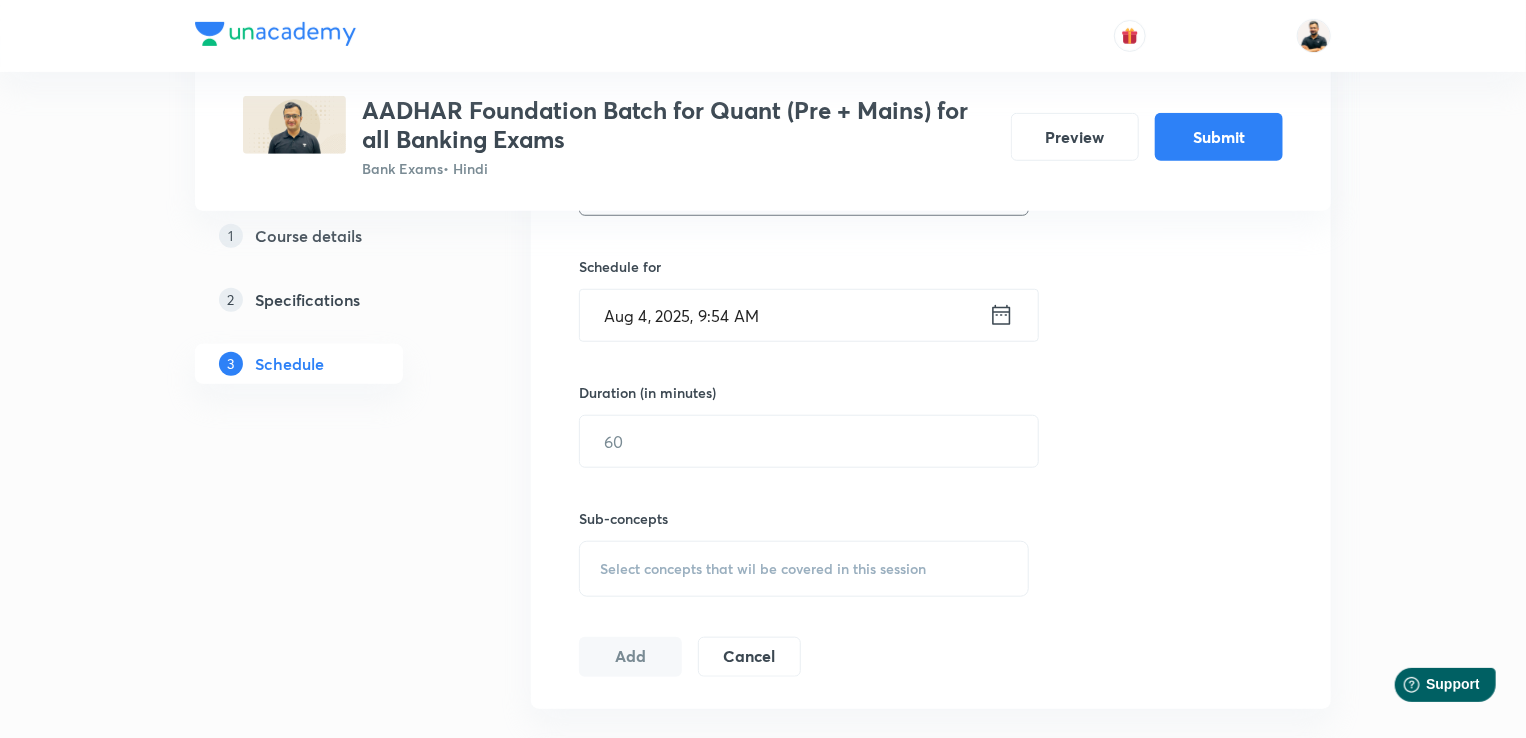 scroll, scrollTop: 675, scrollLeft: 0, axis: vertical 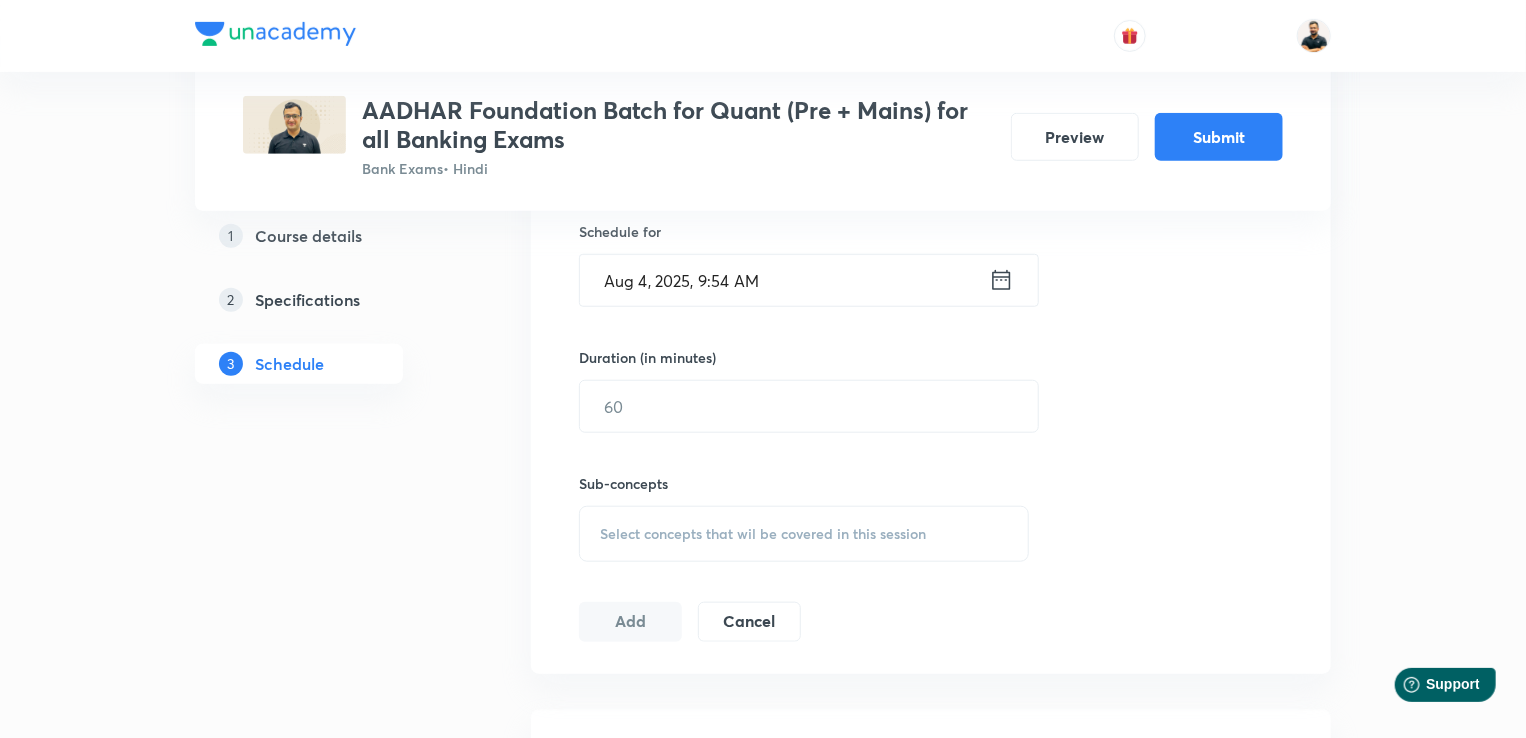 click 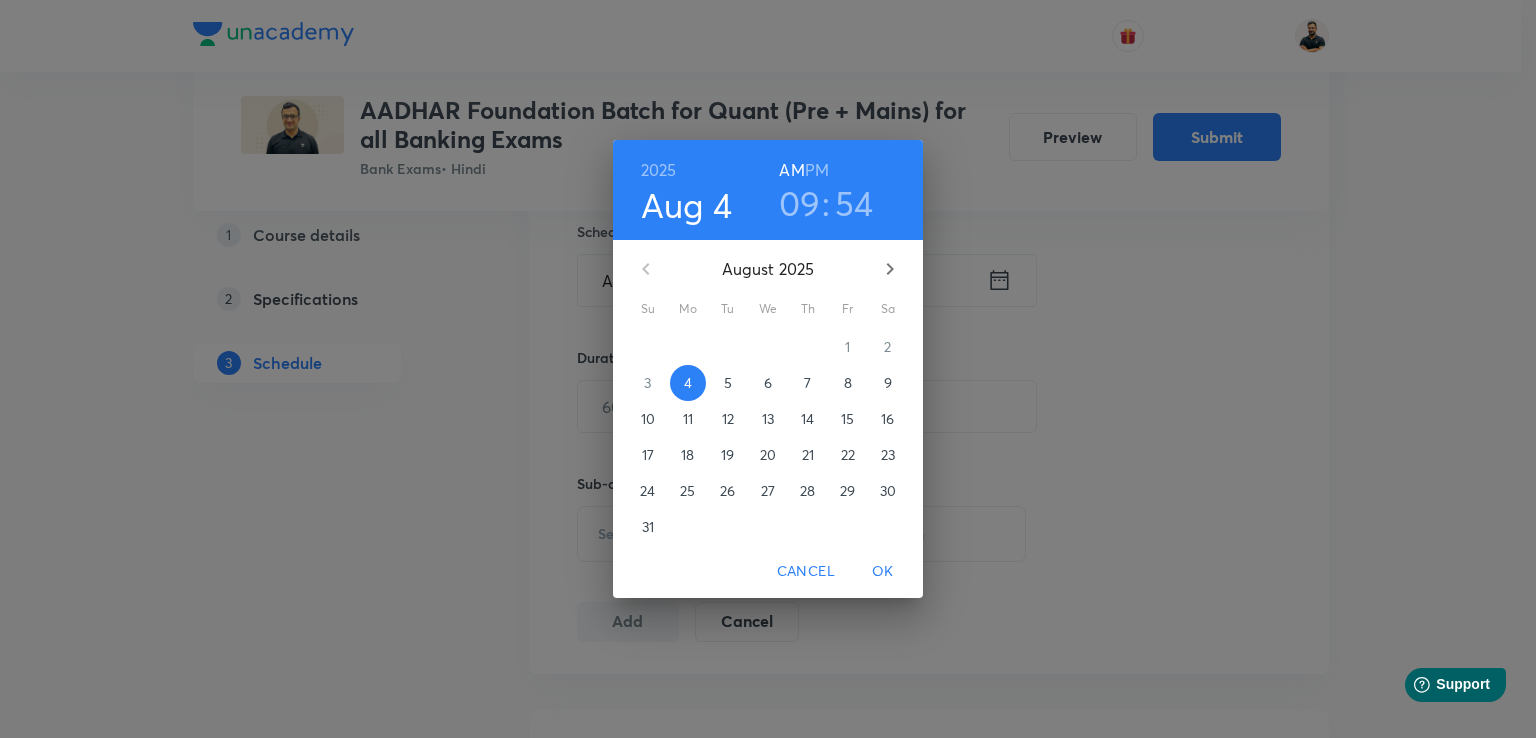 click on "25" at bounding box center (688, 491) 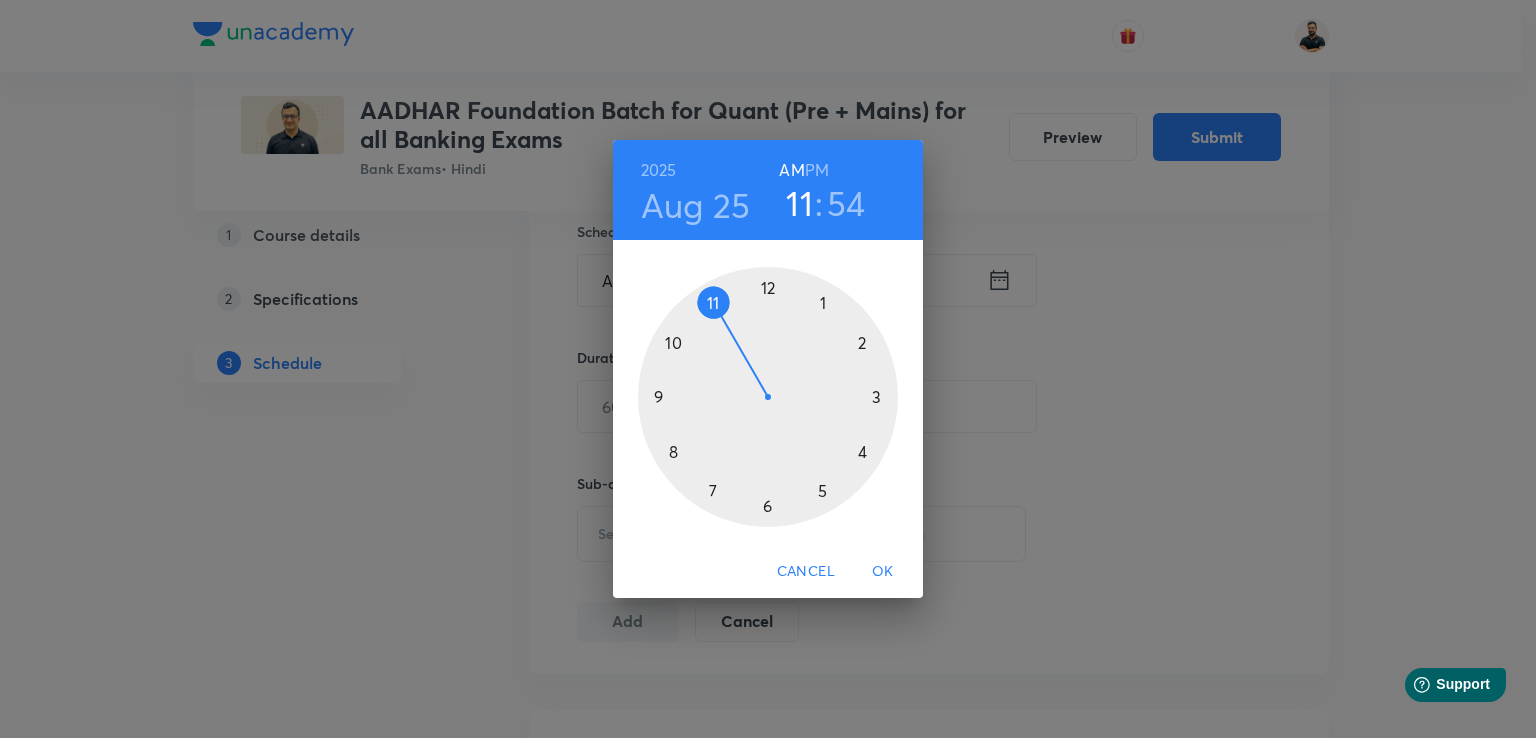 drag, startPoint x: 652, startPoint y: 397, endPoint x: 727, endPoint y: 294, distance: 127.41271 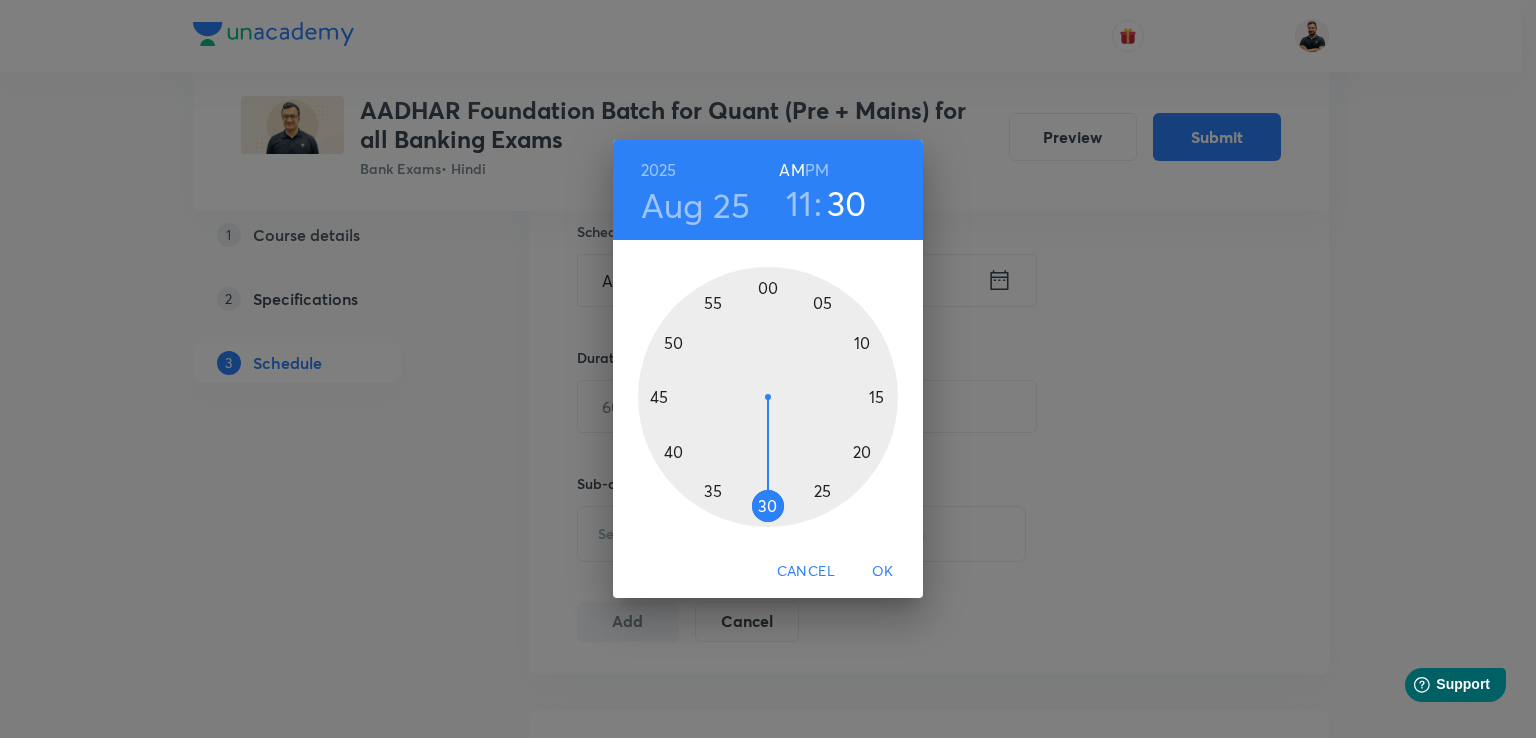 drag, startPoint x: 698, startPoint y: 307, endPoint x: 767, endPoint y: 508, distance: 212.51353 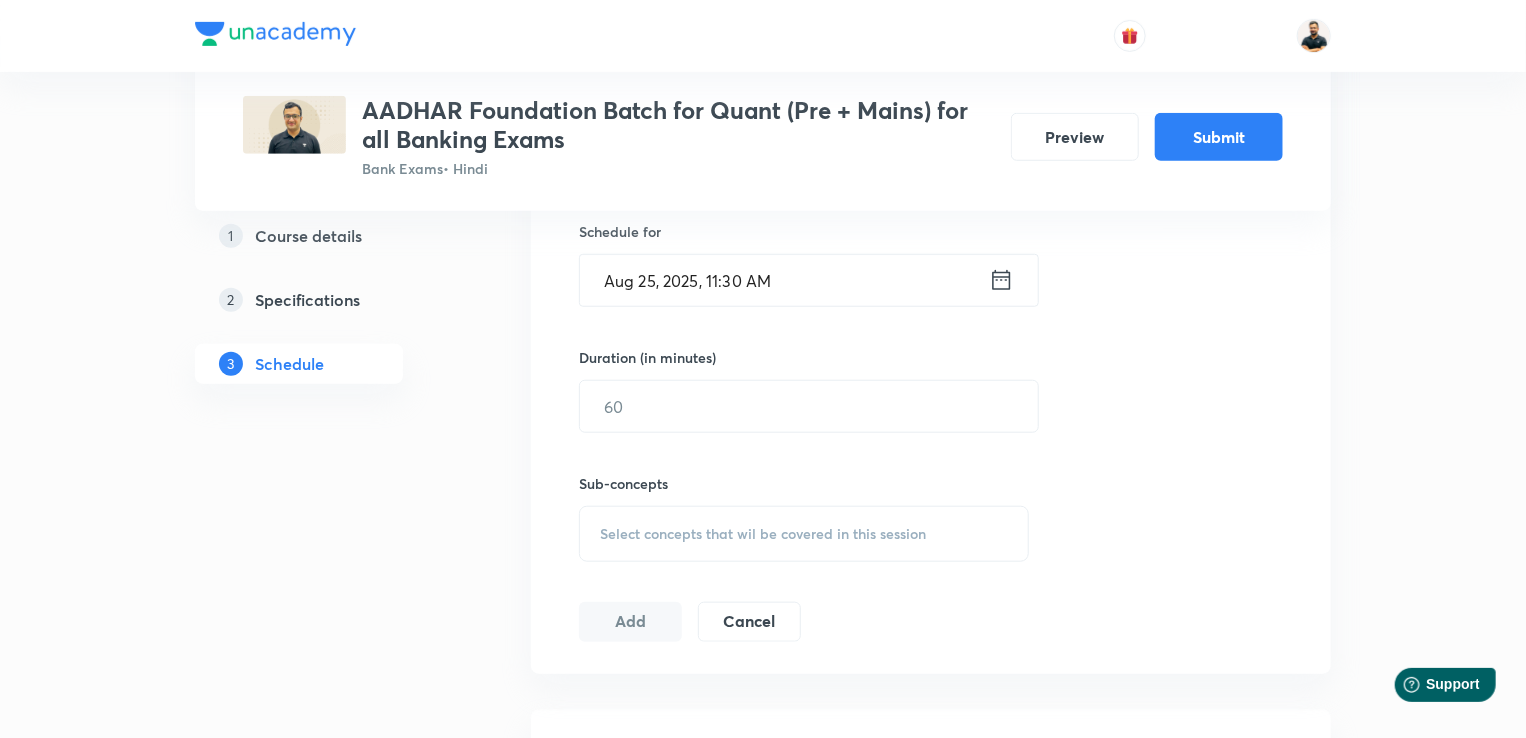 click on "Select concepts that wil be covered in this session" at bounding box center (804, 534) 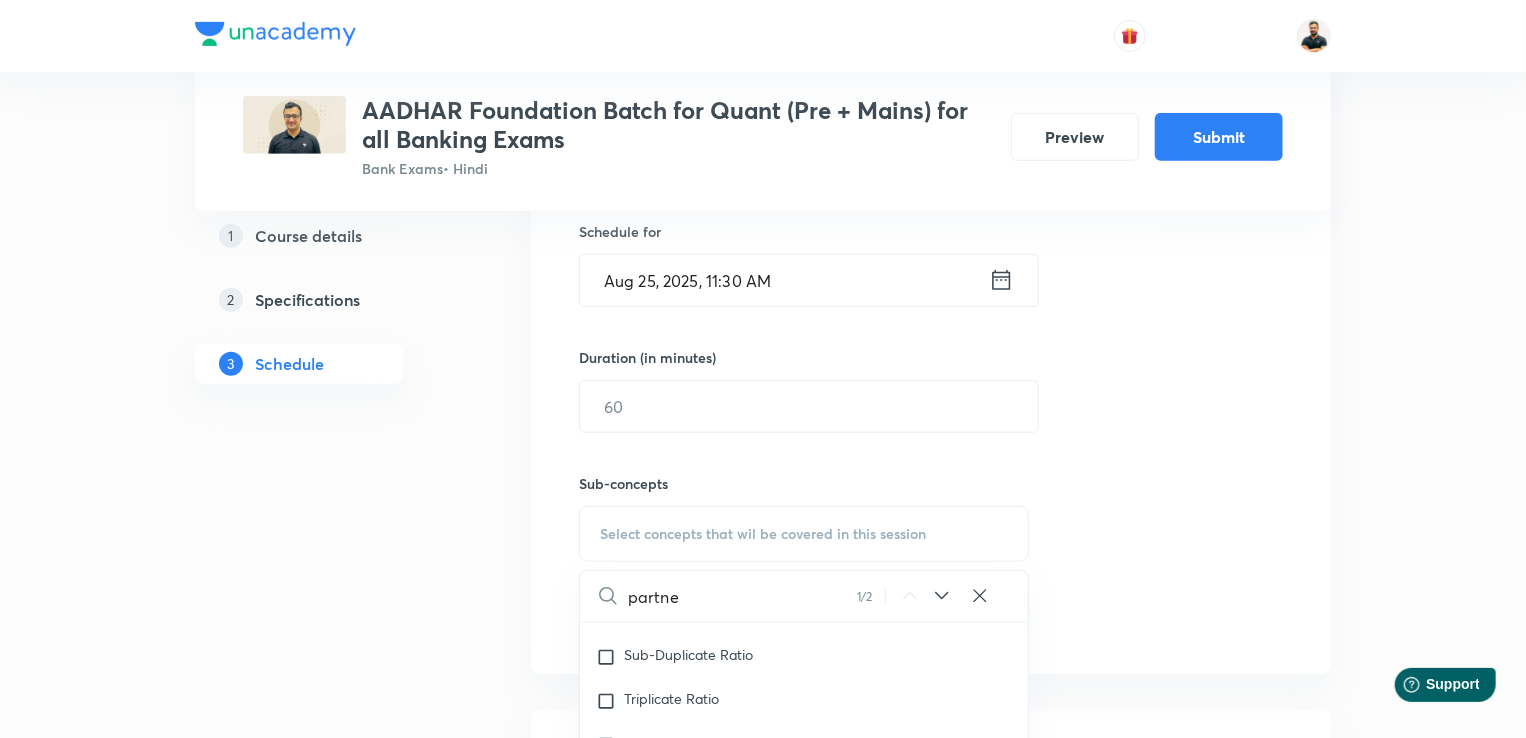 scroll, scrollTop: 3186, scrollLeft: 0, axis: vertical 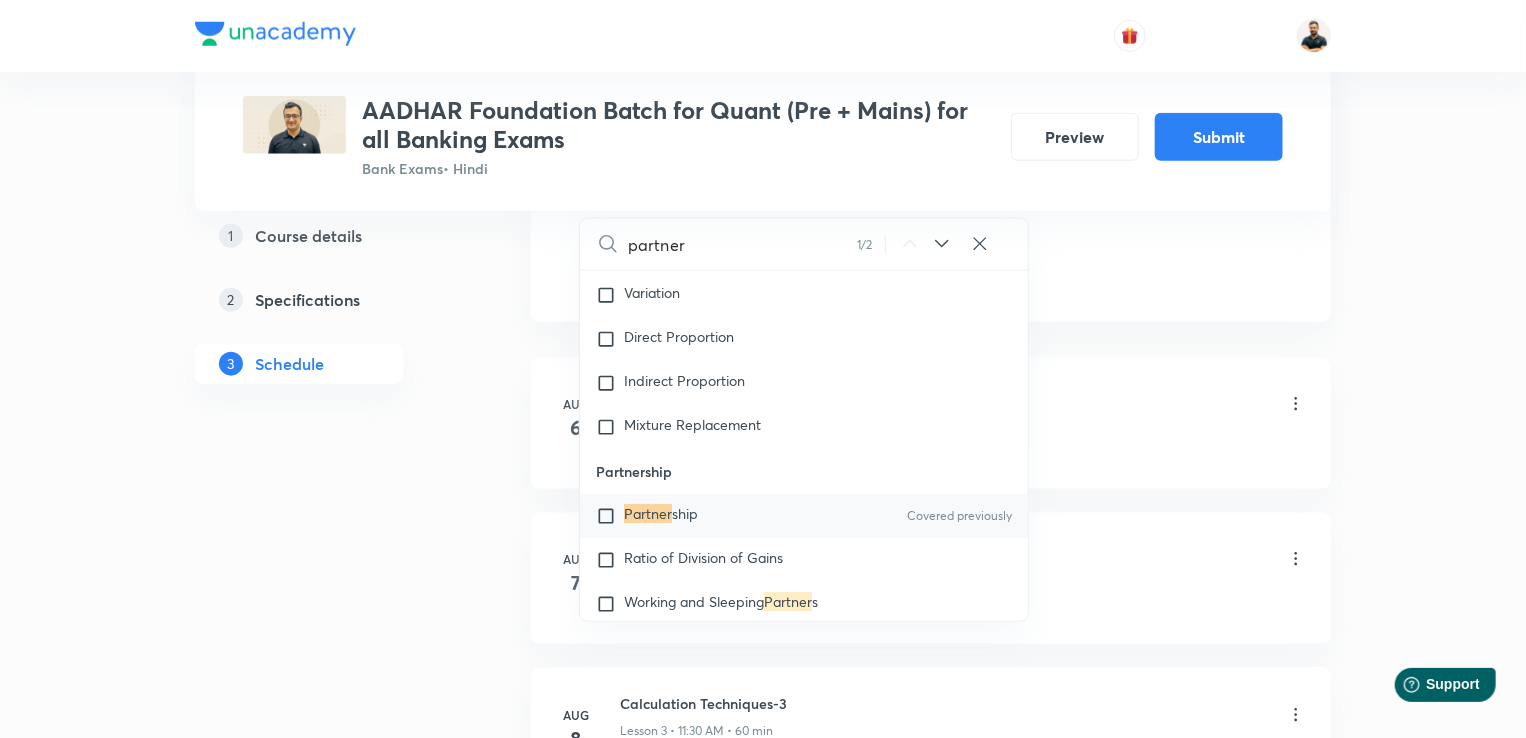 click at bounding box center [610, 517] 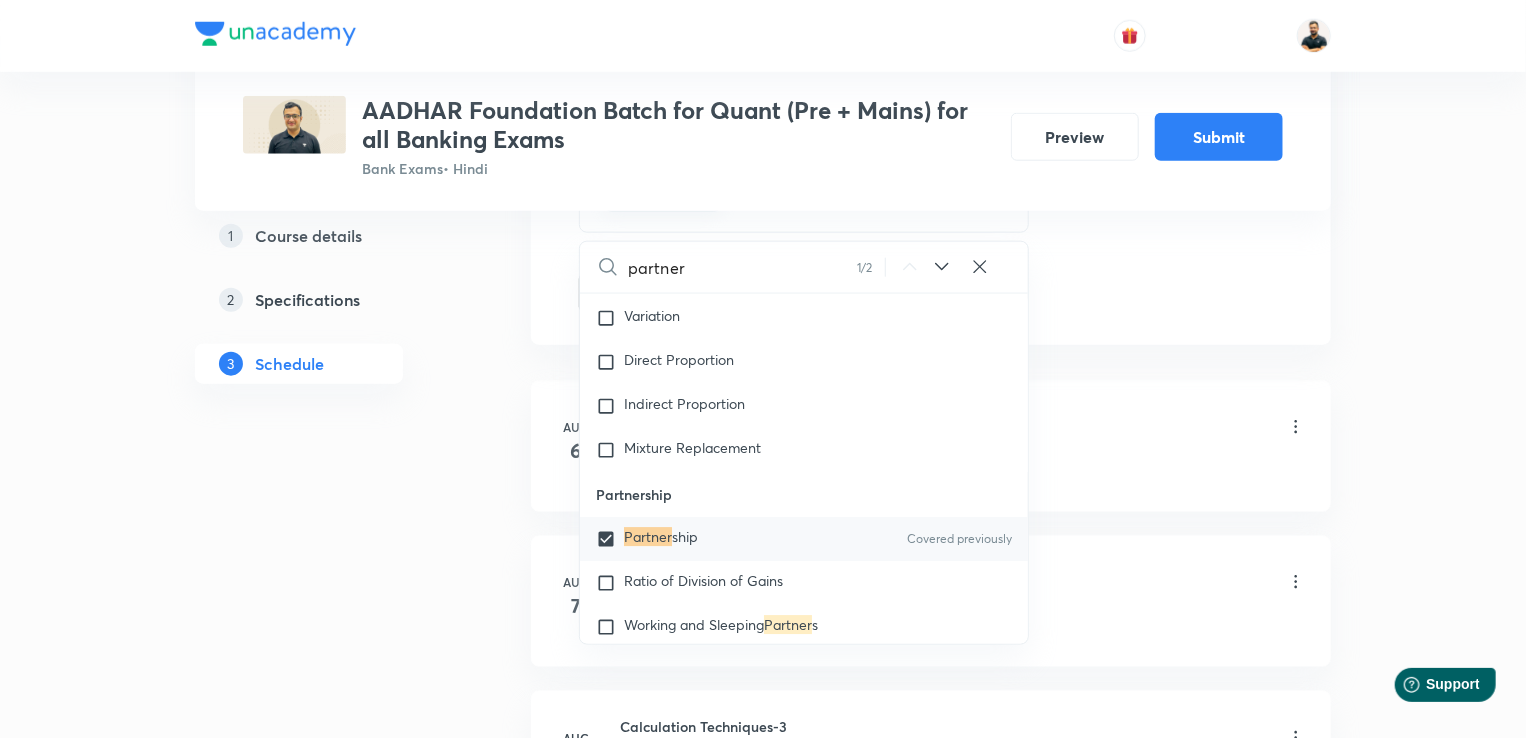 click on "Plus Courses AADHAR Foundation Batch for Quant (Pre + Mains) for all Banking Exams Bank Exams  • Hindi Preview Submit 1 Course details 2 Specifications 3 Schedule Schedule 13  classes Auto Schedule Sessions Topic coverage Basic Maths, Advanced Maths, Data Interpretation Cover at least  60 % View details Session  14 Live class Quiz Session title 14/99 Partnership- 2 ​ Schedule for Aug 25, 2025, 11:30 AM ​ Duration (in minutes) ​ Sub-concepts Partnership CLEAR partner 1 / 2 ​ Number Systems Face Value and Place Value of a Digit in a Numeral Various Types of Number Test for a Number to Be Prime Remainder Theorem Unit Place's Digit Tests of Divisibility Factorial of a Number Modulus of a Number Greatest Integral Value Multiplication by Distributive Law Multiplication of a Number by 5ⁿ Division Algorithm or Euclidean Algorithm To Find the Highest Power of a Prime Number P in N! Square Root Covered previously Cube Root Covered previously Factors and Multiples of H.C.F and L.C.M Co-Primes Simplification" at bounding box center [763, 768] 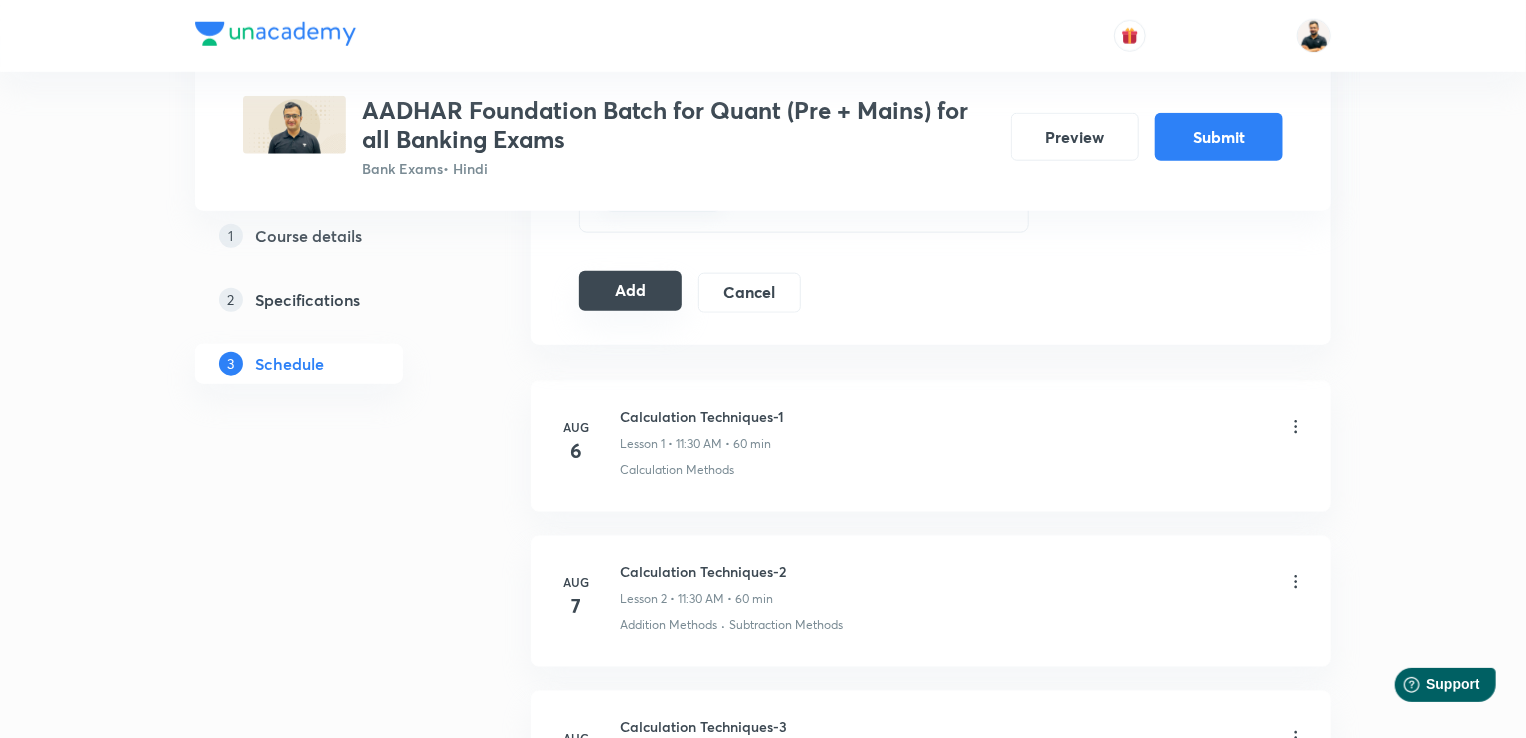 click on "Add" at bounding box center [630, 291] 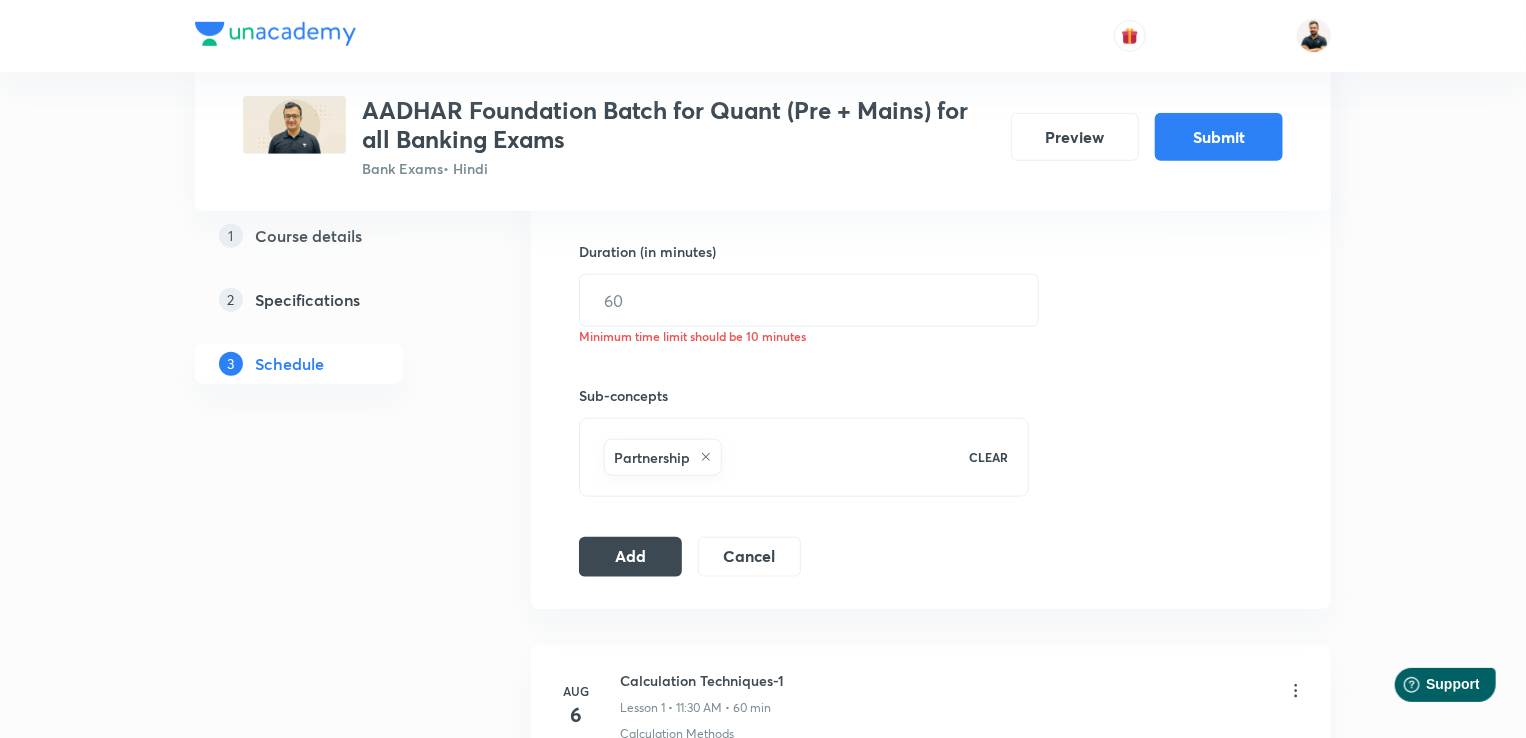 scroll, scrollTop: 710, scrollLeft: 0, axis: vertical 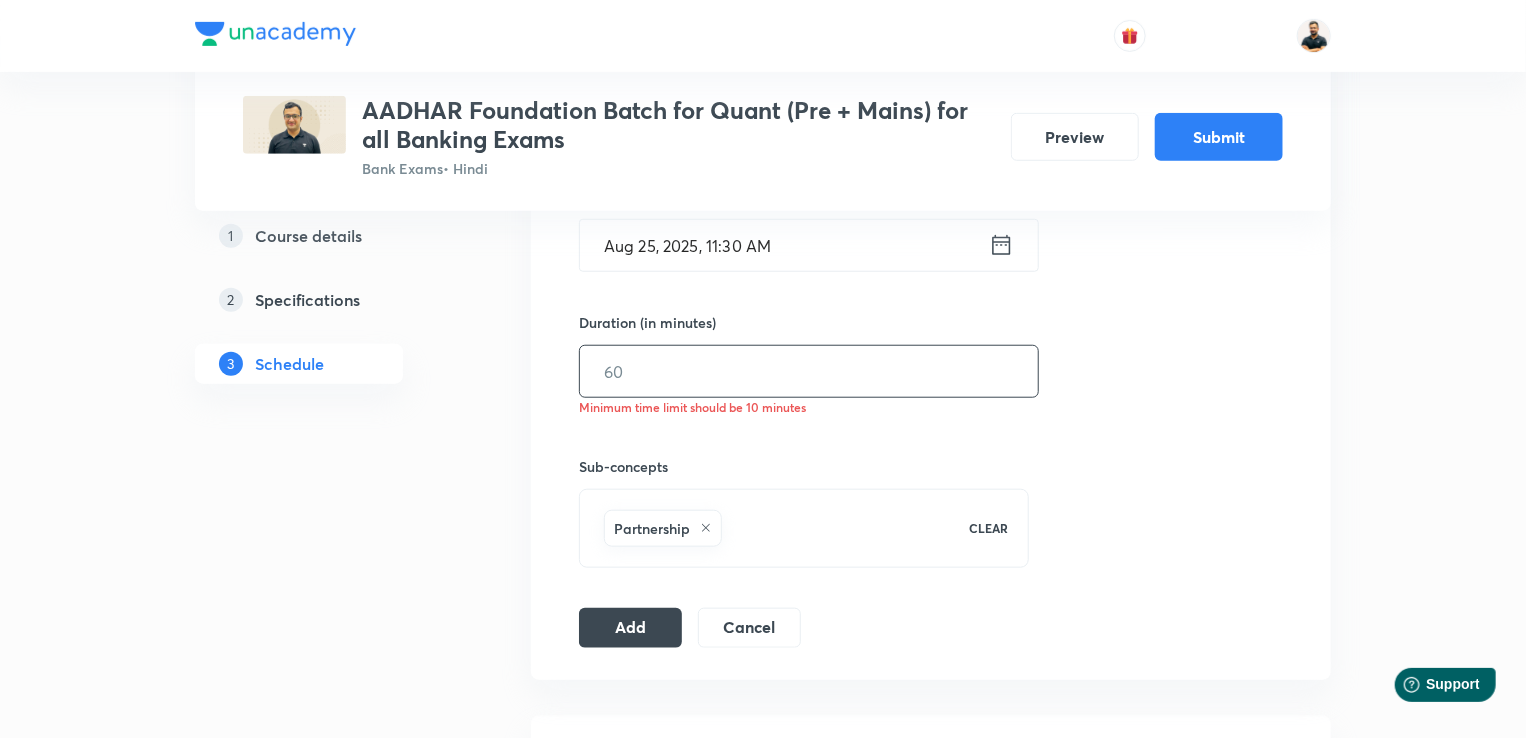 drag, startPoint x: 846, startPoint y: 381, endPoint x: 868, endPoint y: 381, distance: 22 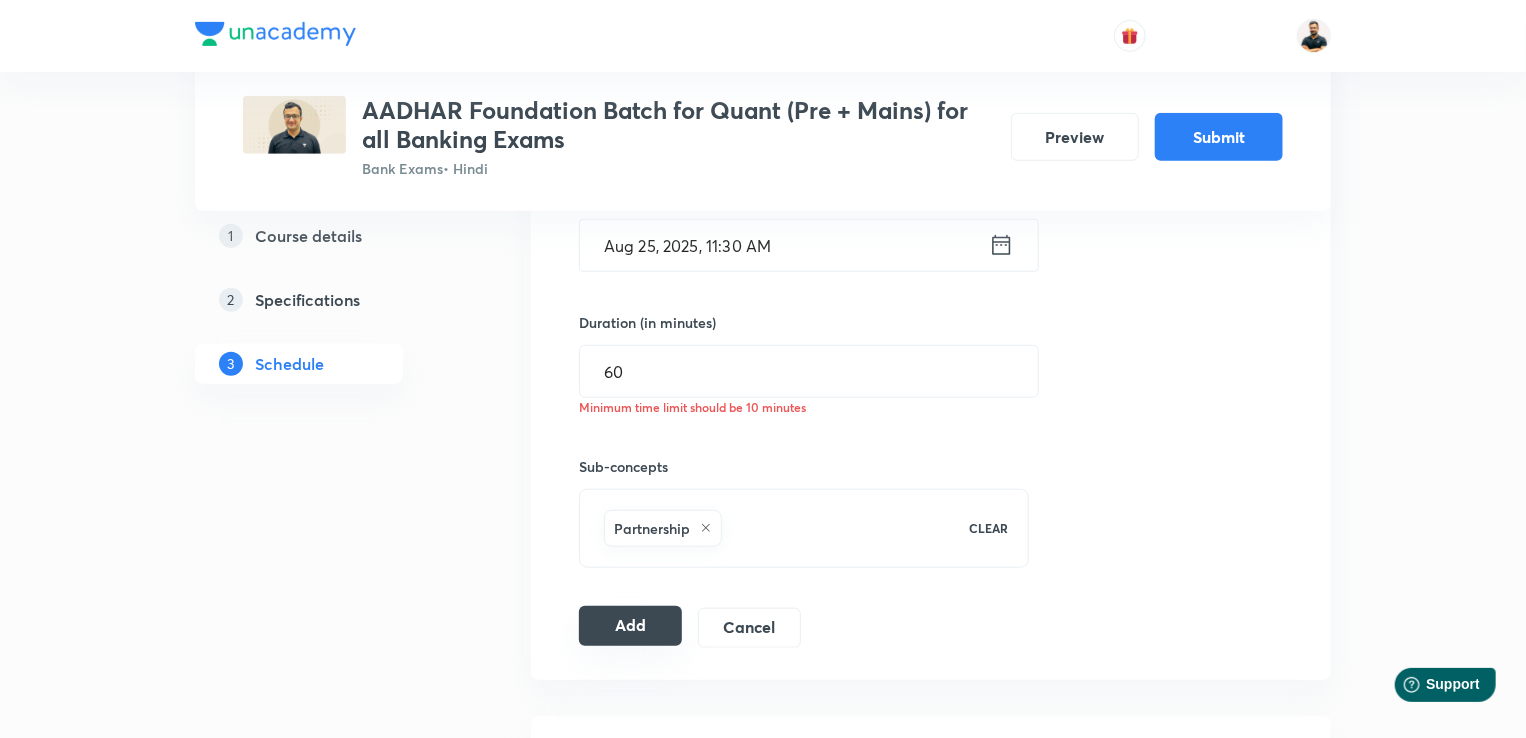 click on "Add" at bounding box center (630, 626) 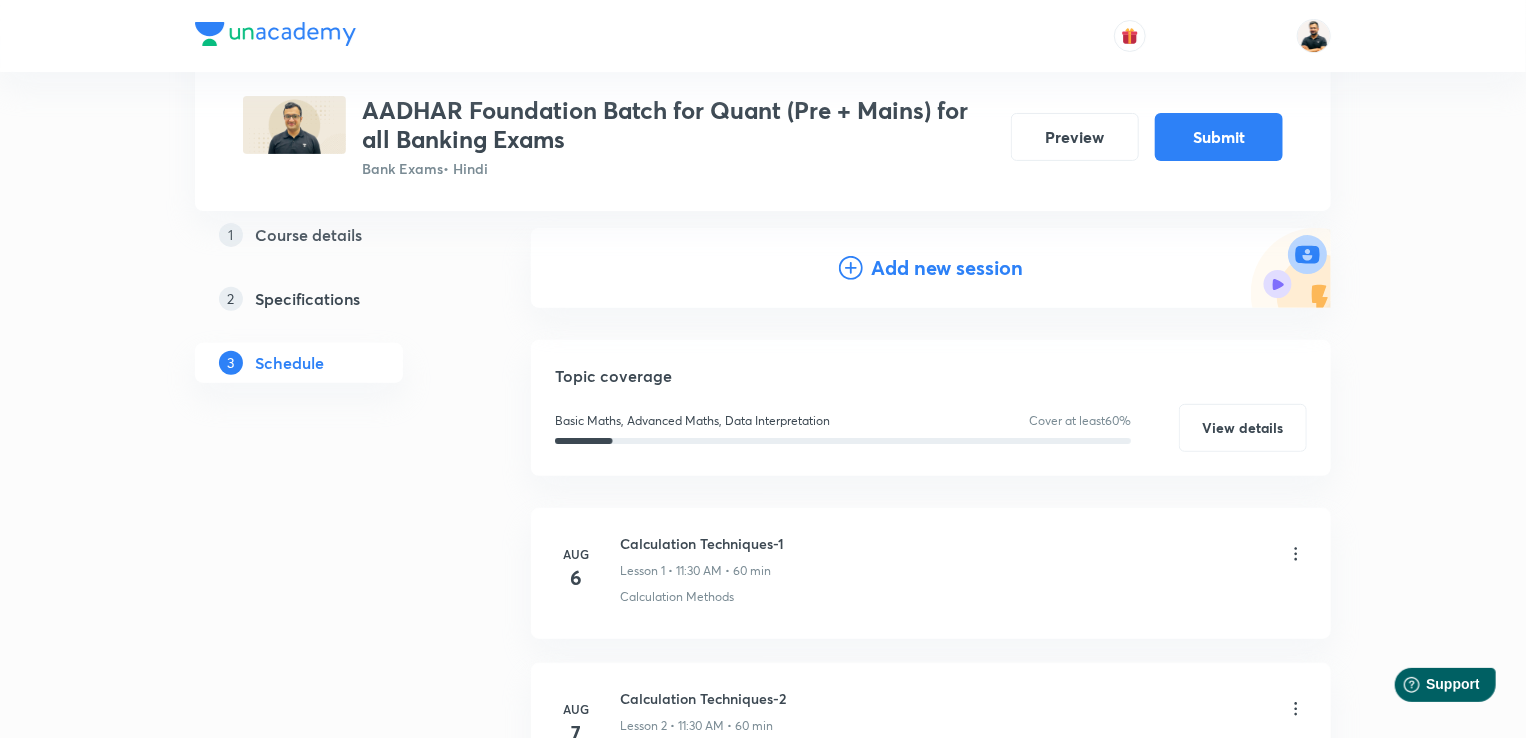 scroll, scrollTop: 185, scrollLeft: 0, axis: vertical 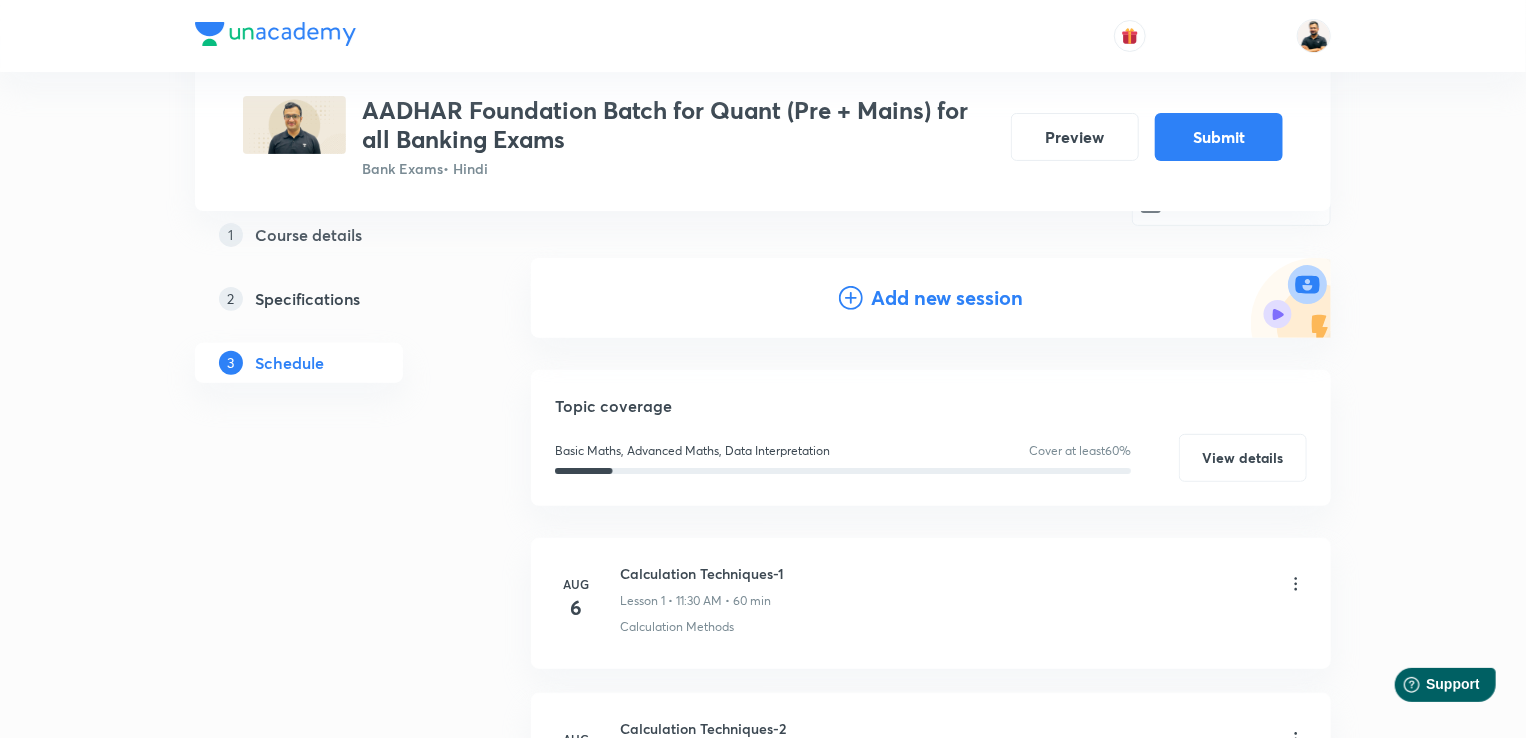 click on "Add new session" at bounding box center [947, 298] 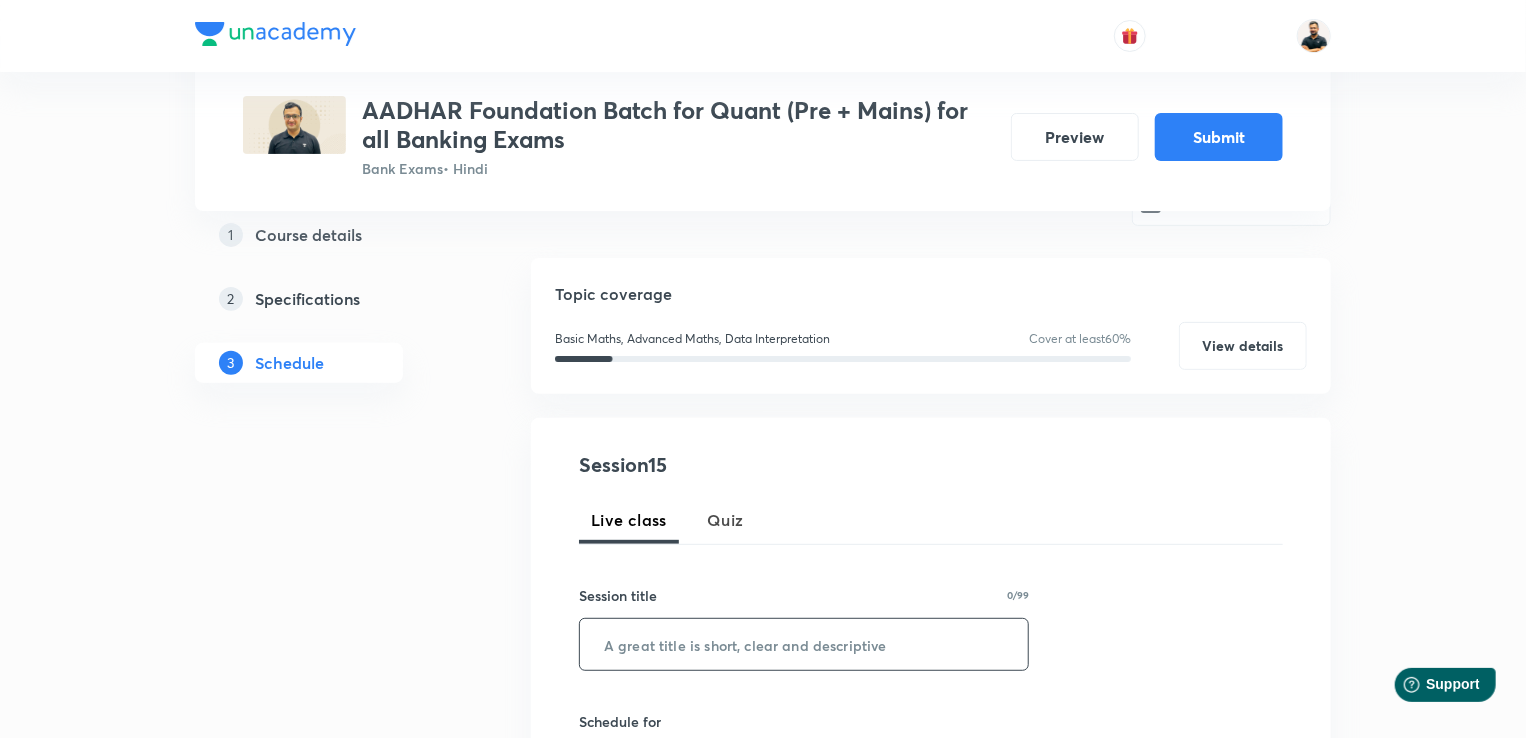click at bounding box center [804, 644] 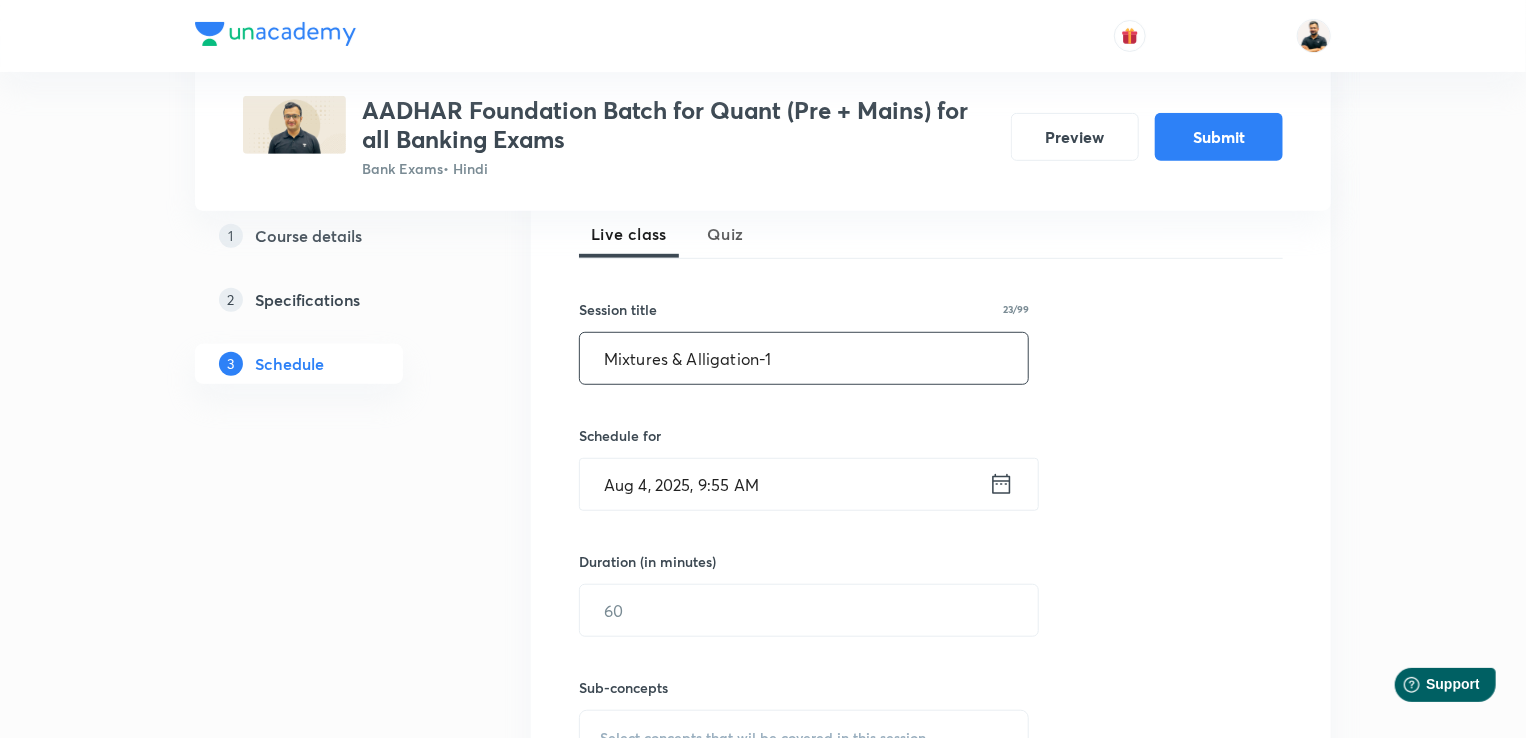 scroll, scrollTop: 580, scrollLeft: 0, axis: vertical 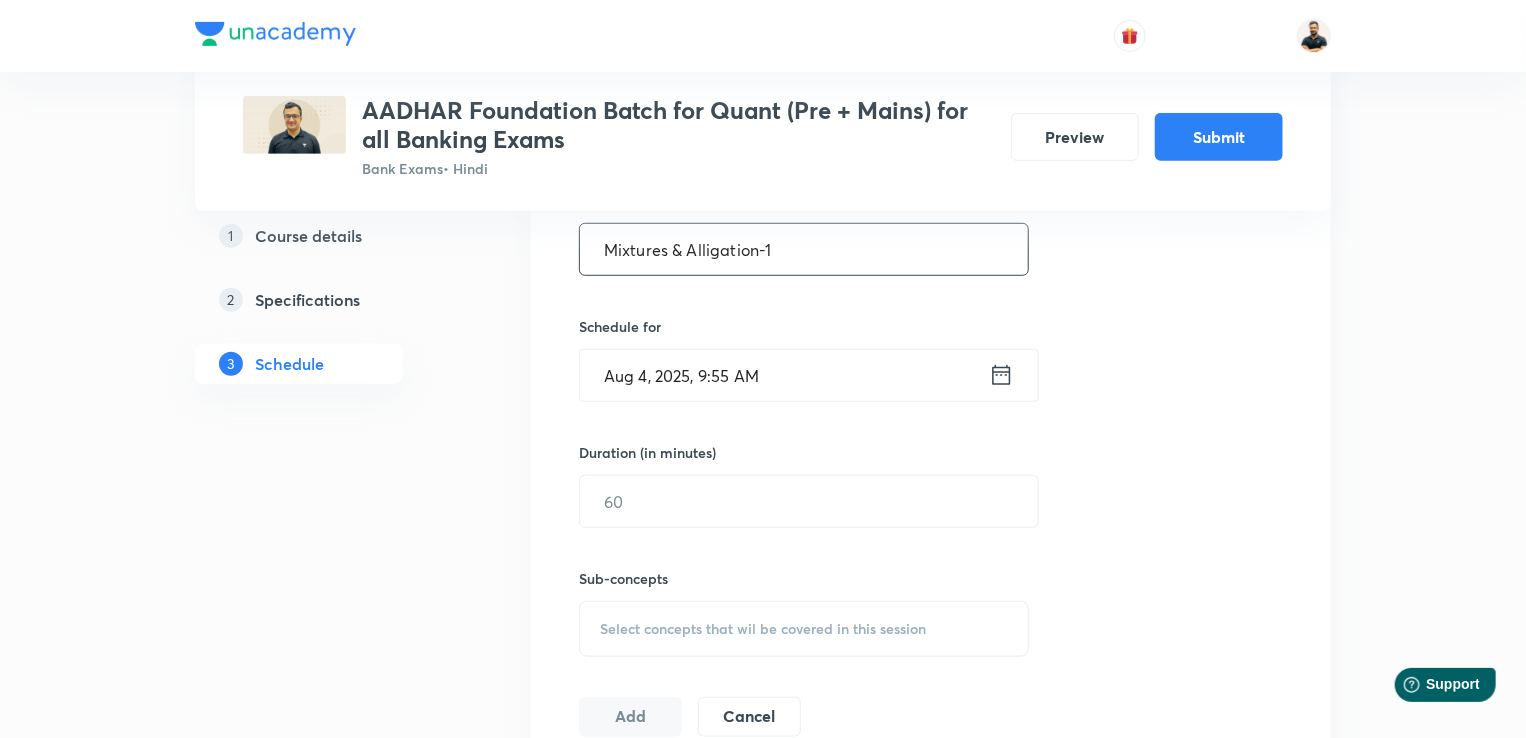 click 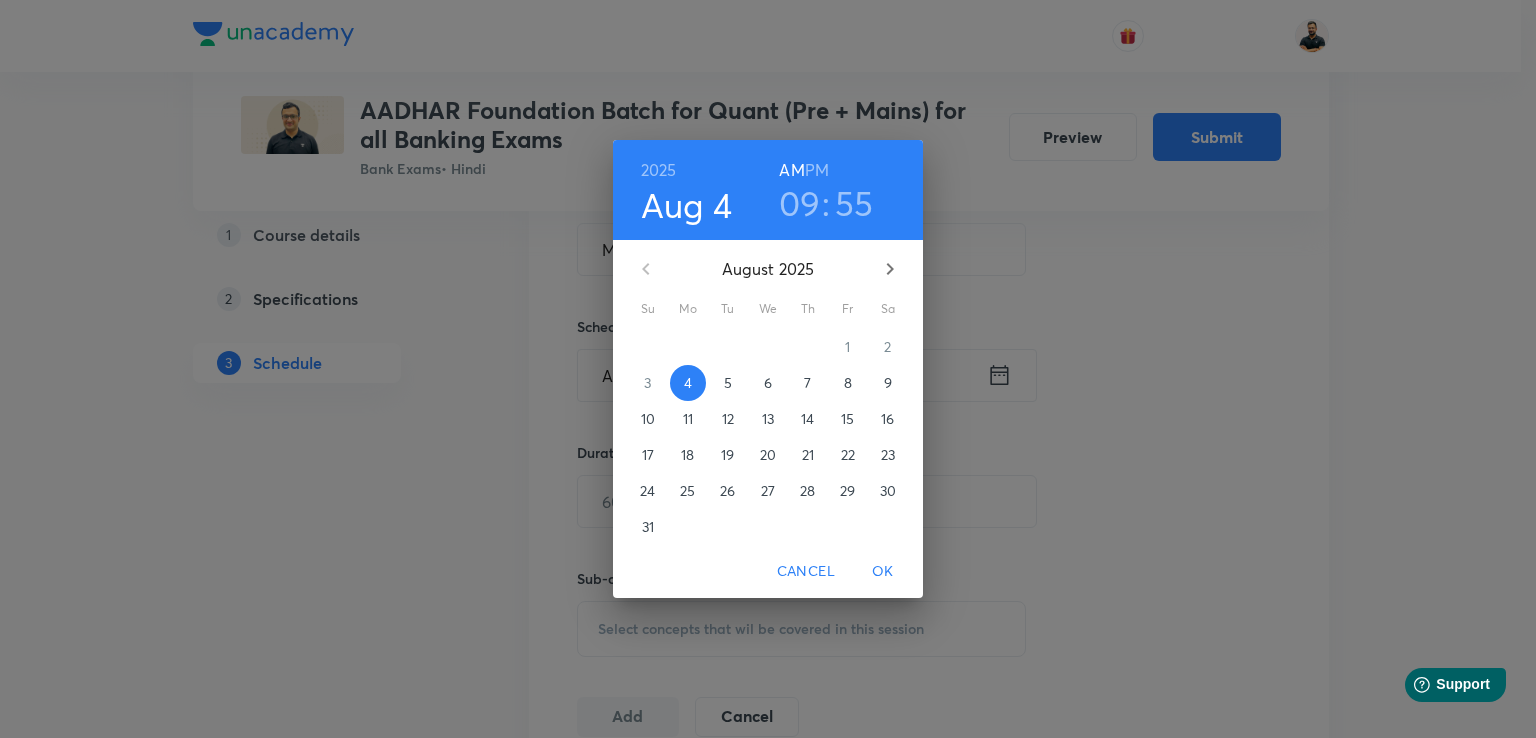 click on "26" at bounding box center [727, 491] 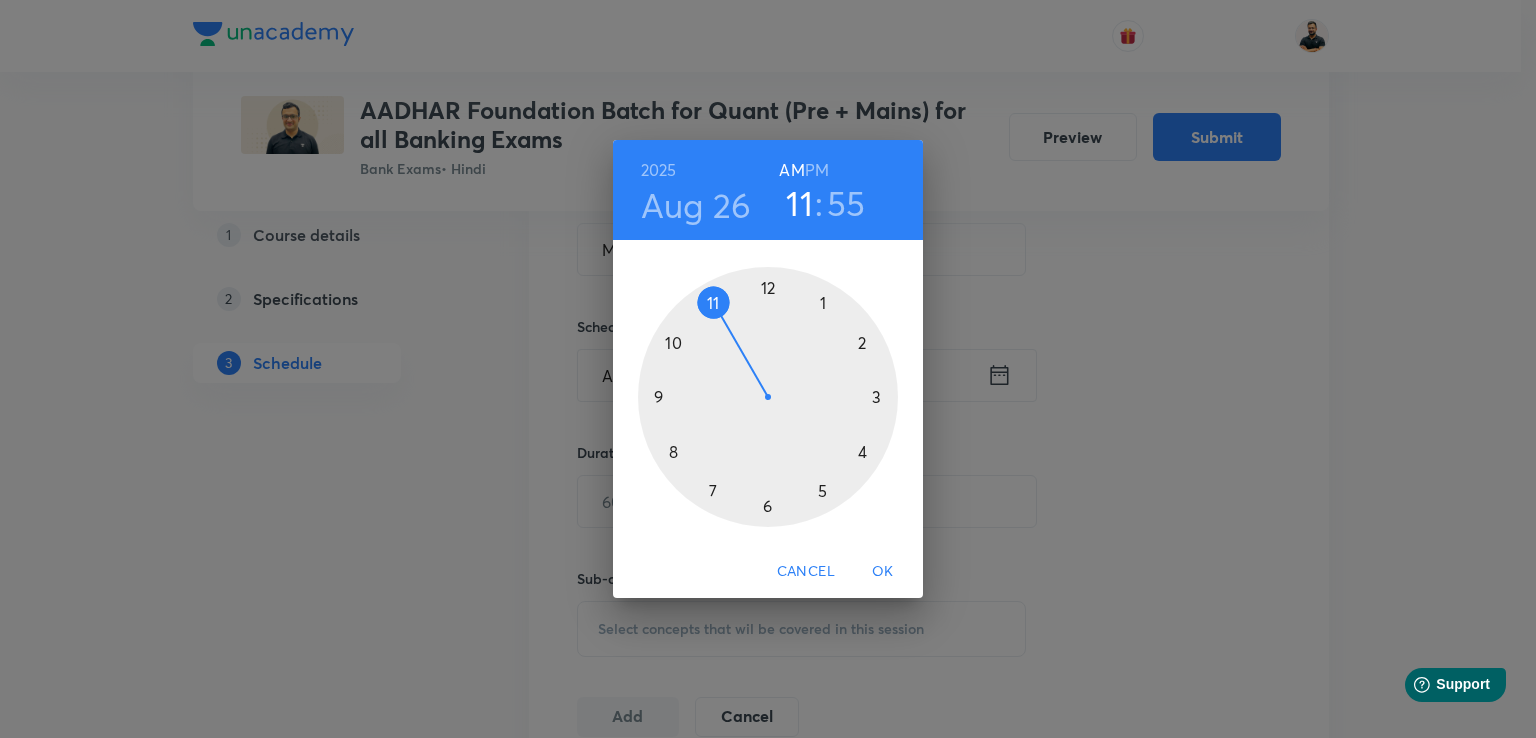 drag, startPoint x: 667, startPoint y: 396, endPoint x: 721, endPoint y: 311, distance: 100.70253 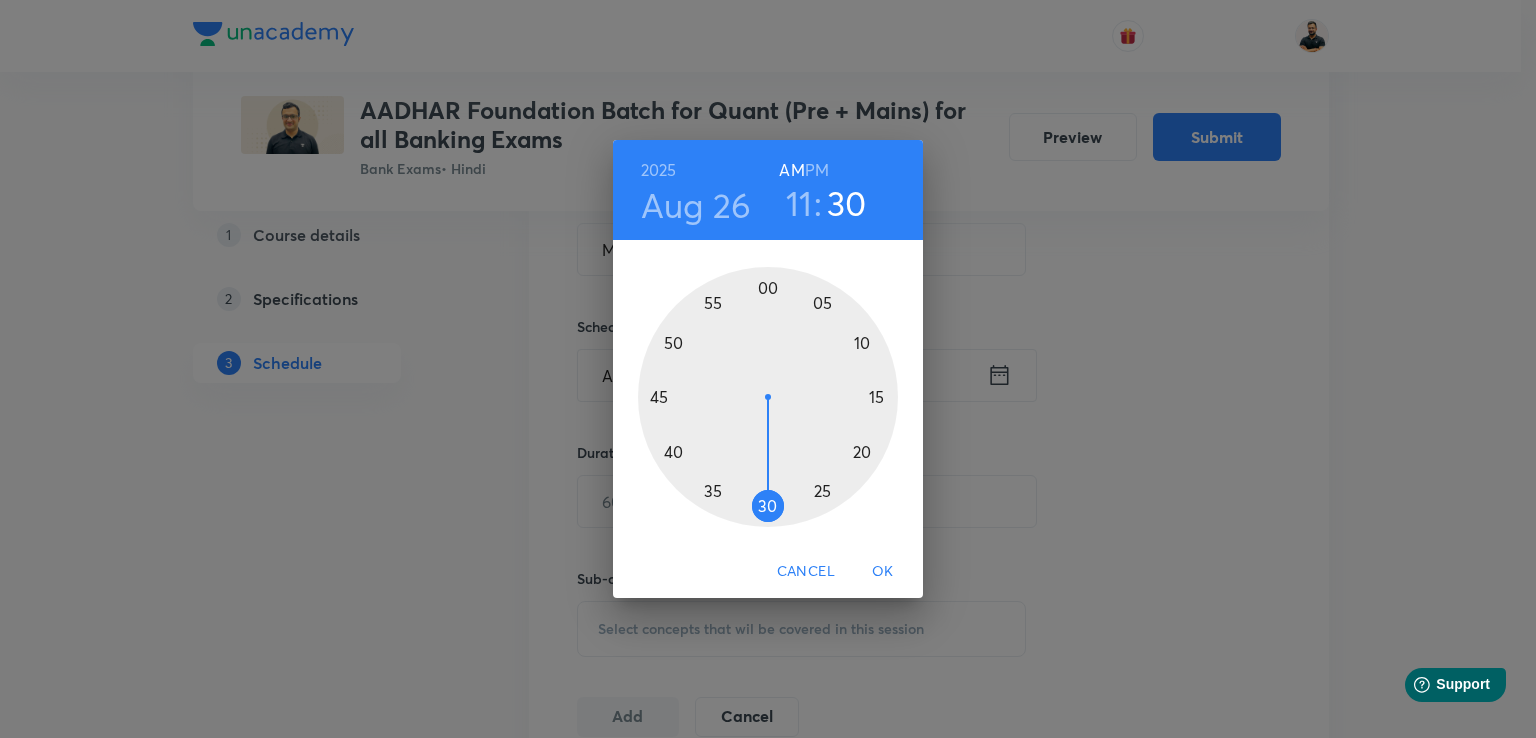 drag, startPoint x: 708, startPoint y: 302, endPoint x: 769, endPoint y: 493, distance: 200.50436 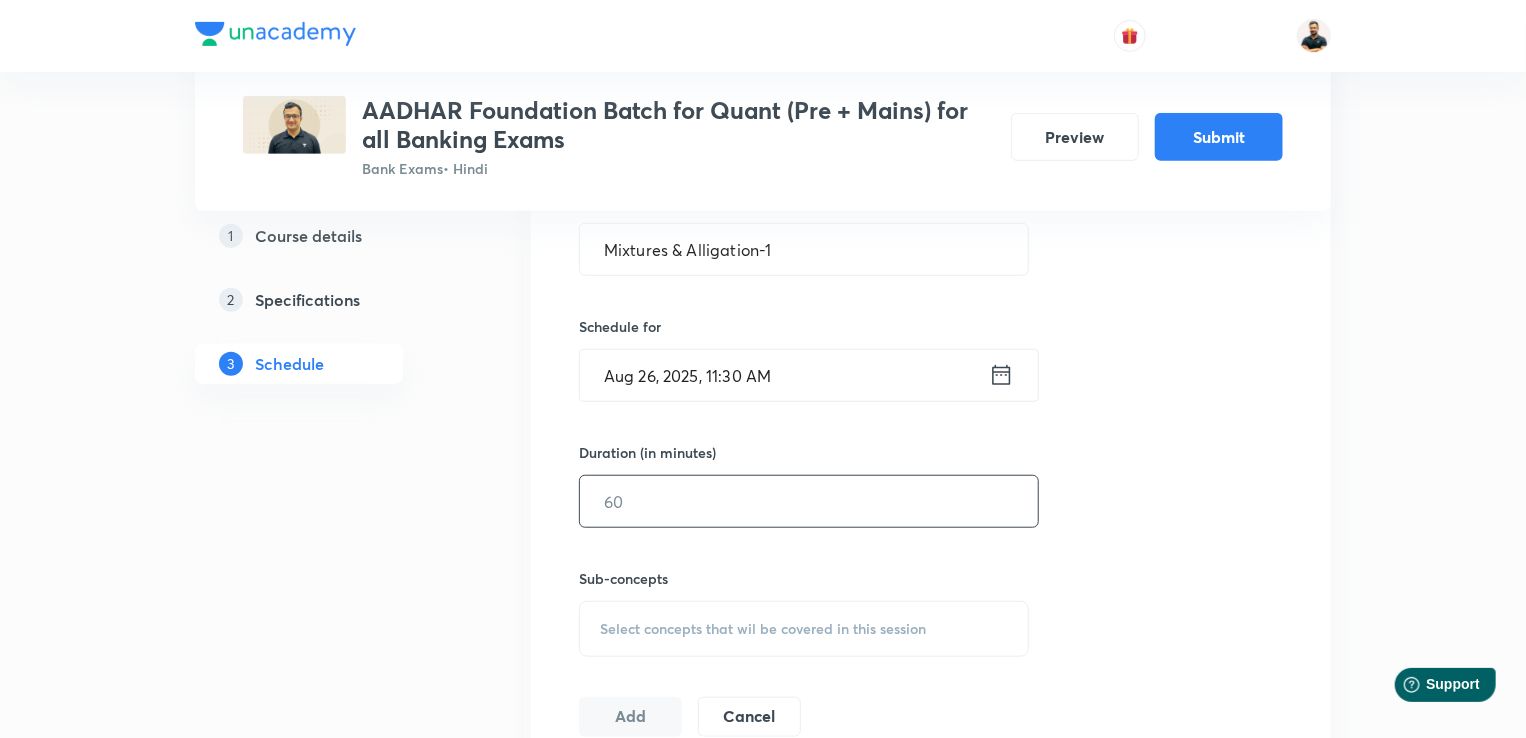 click at bounding box center (809, 501) 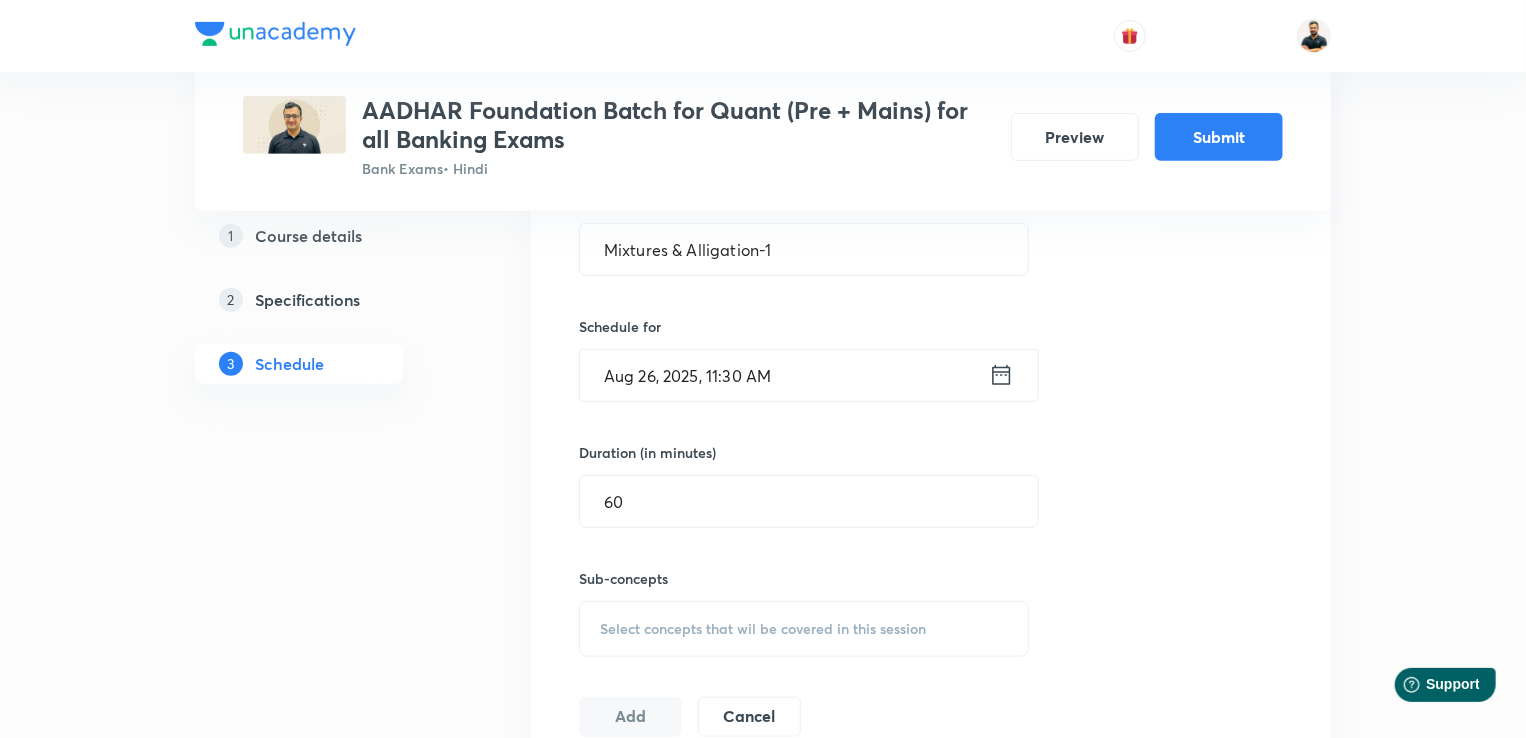 click on "Select concepts that wil be covered in this session" at bounding box center [763, 629] 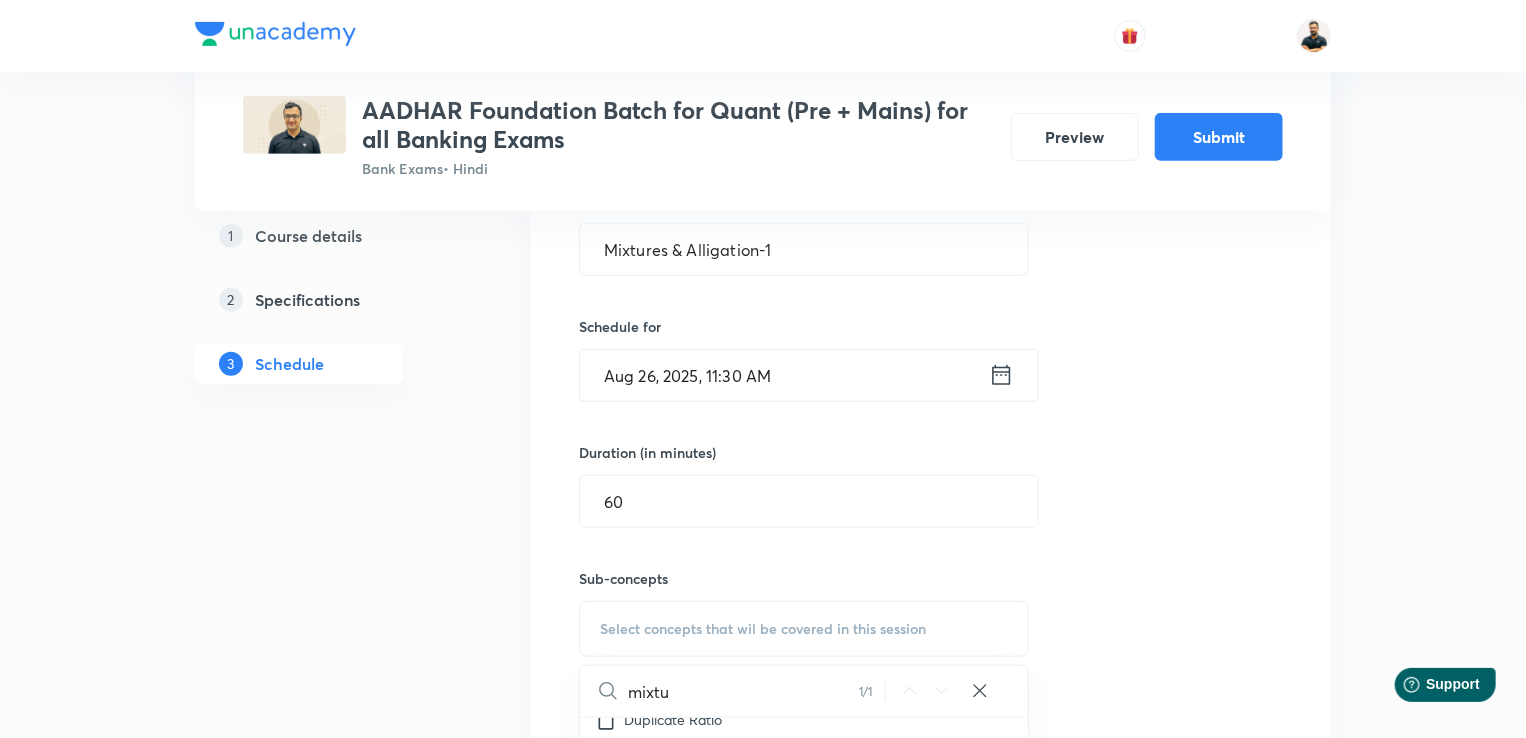 scroll, scrollTop: 3096, scrollLeft: 0, axis: vertical 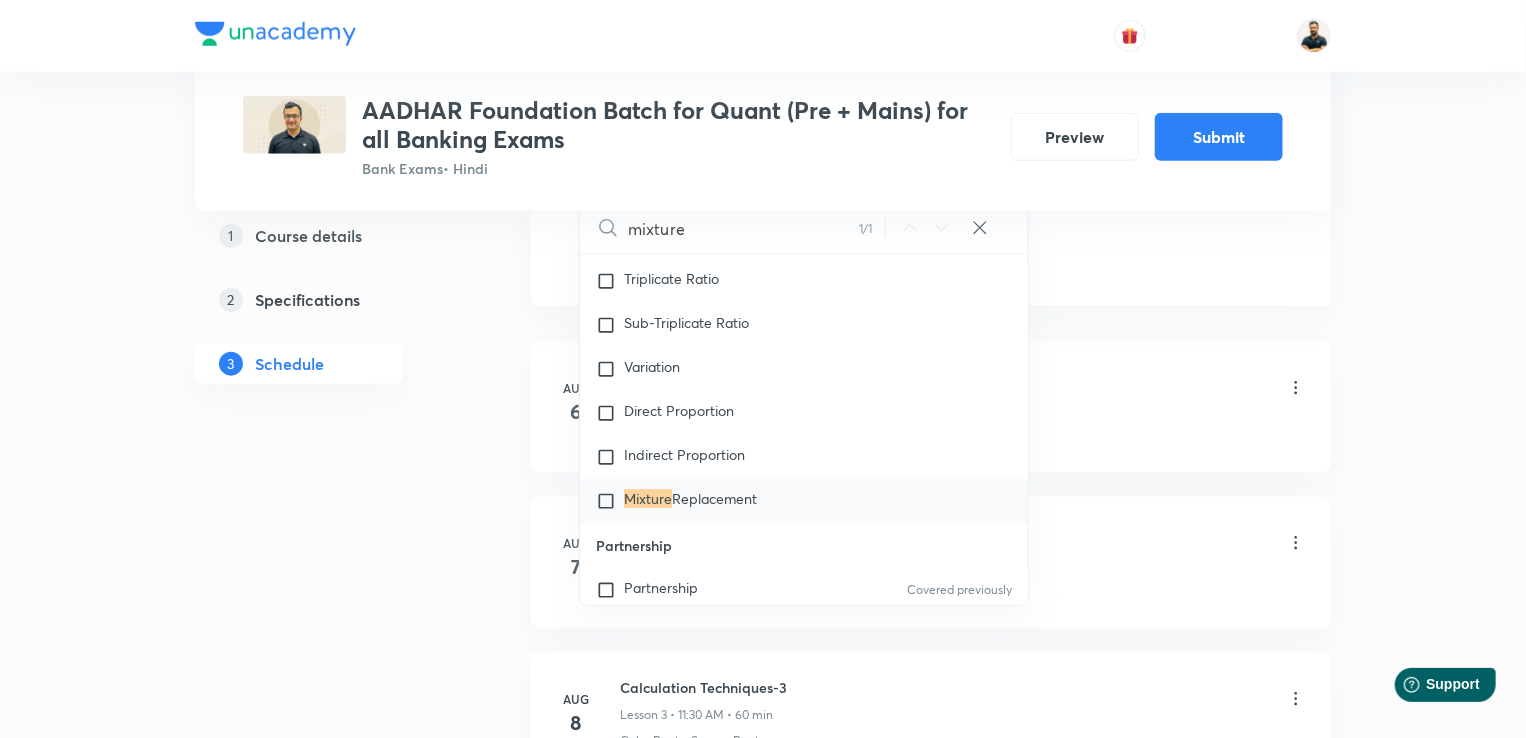 click at bounding box center (610, 502) 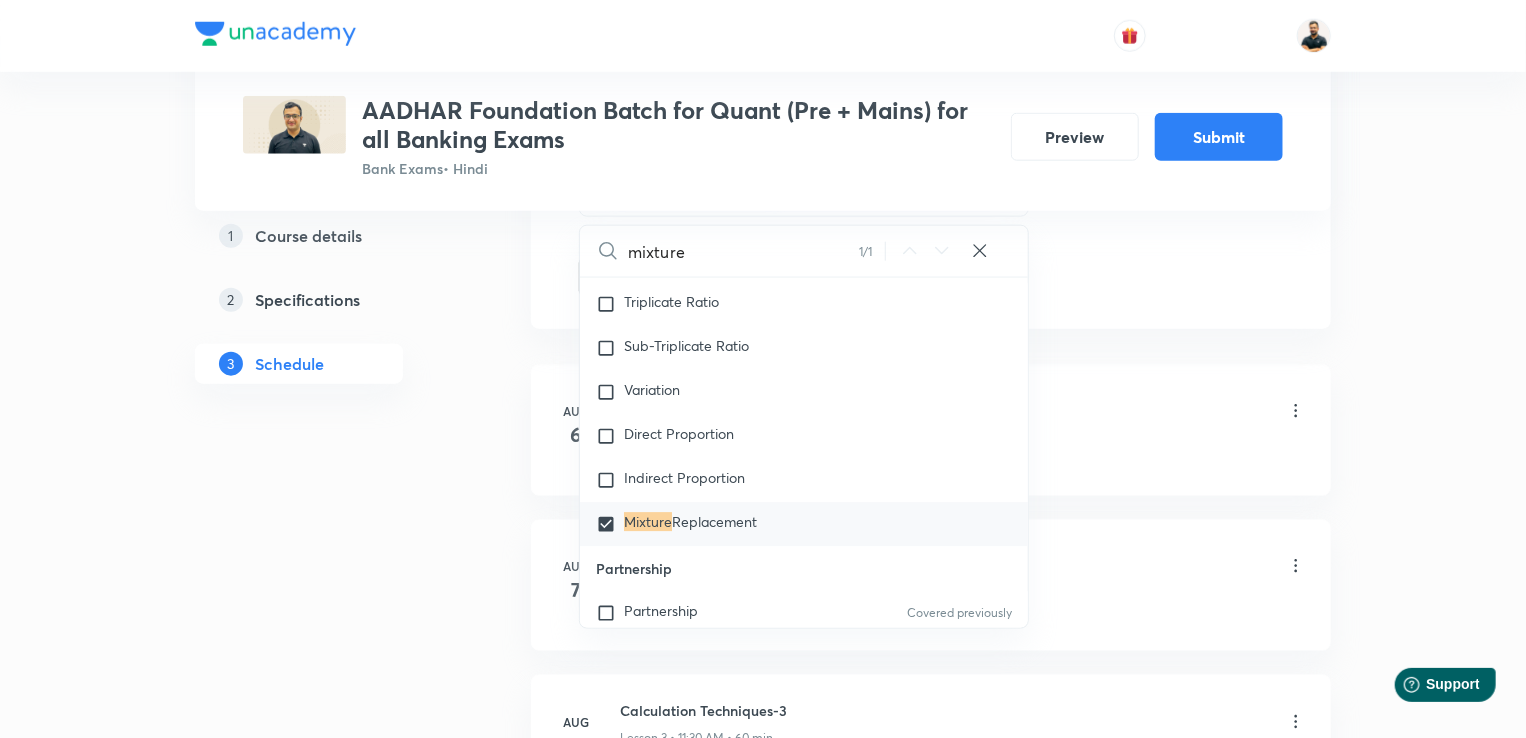 click 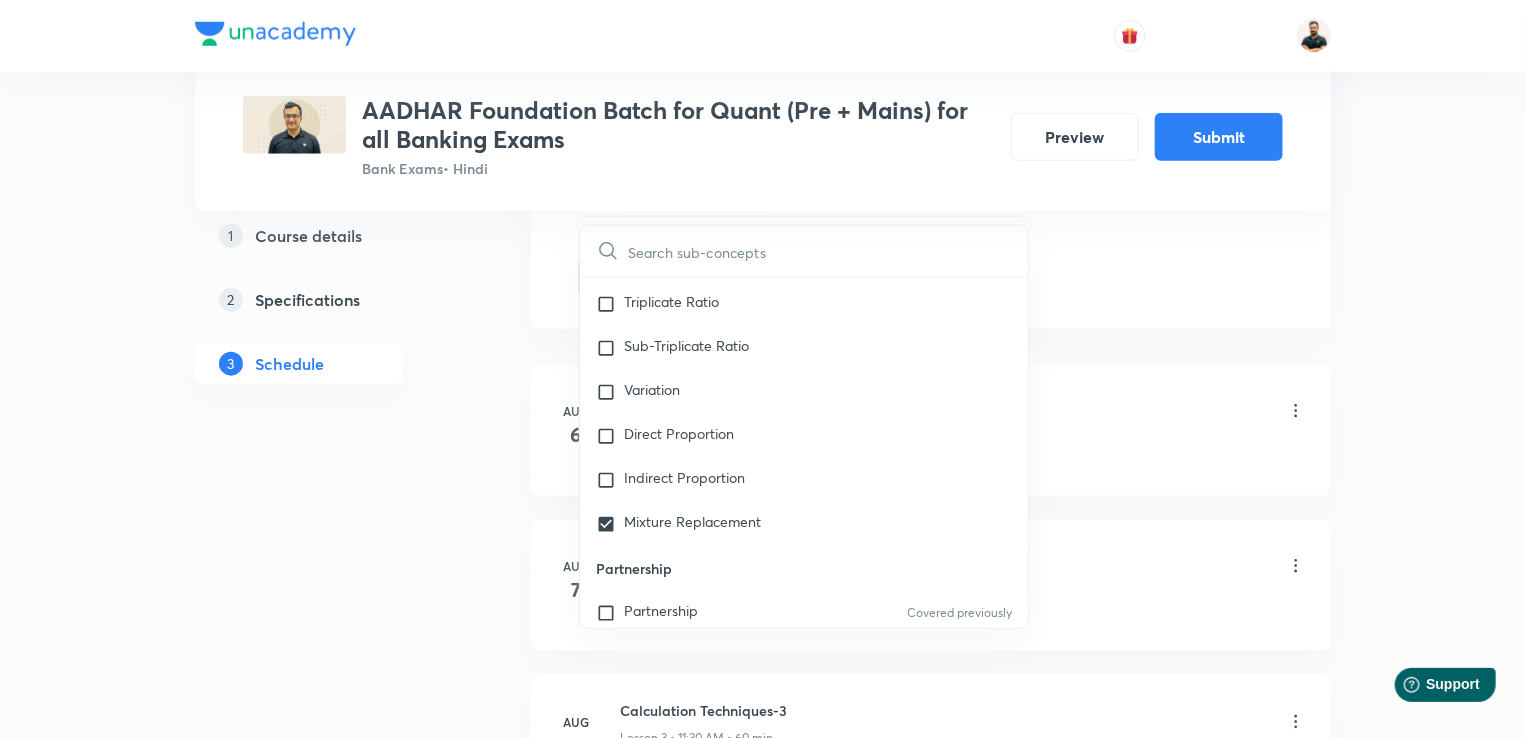 click at bounding box center [828, 251] 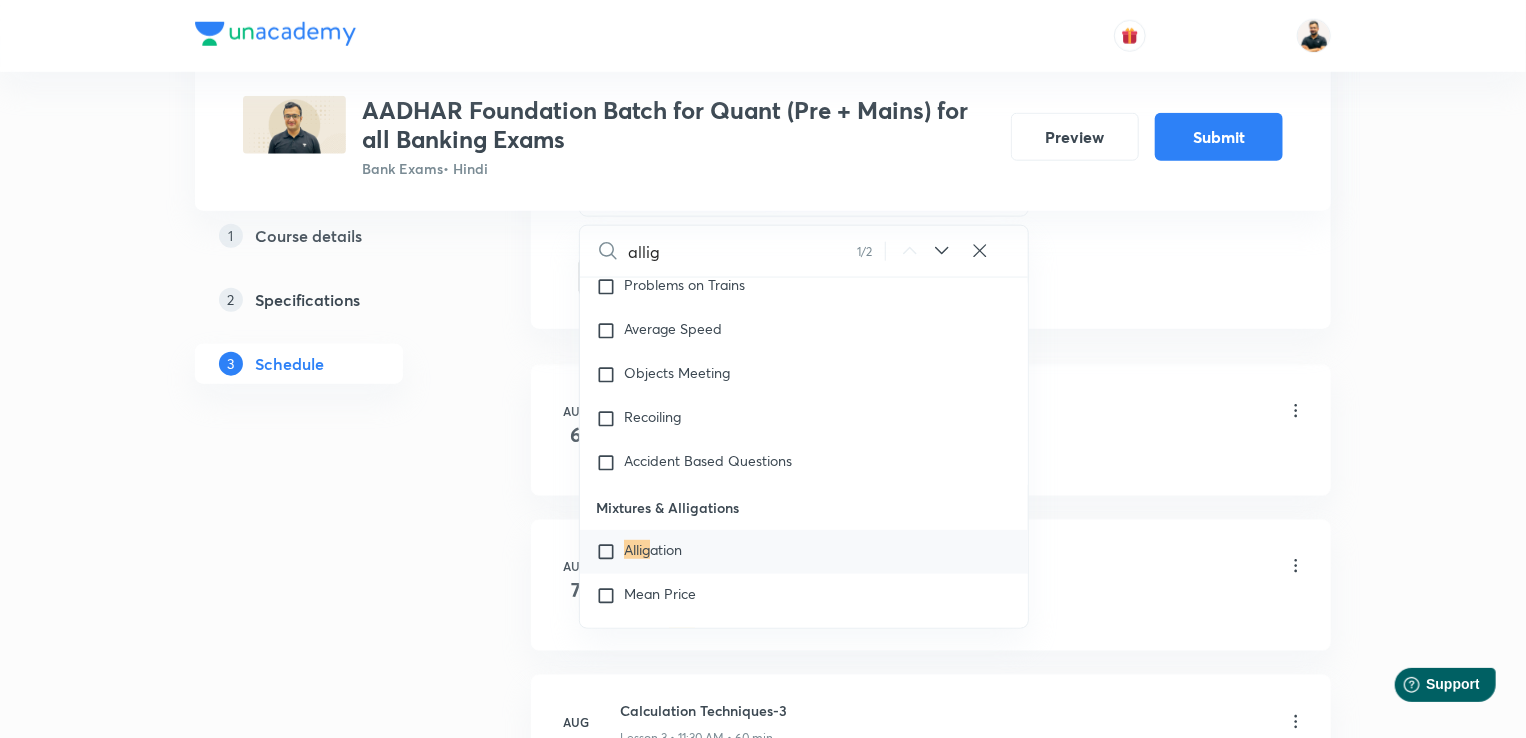 scroll, scrollTop: 4376, scrollLeft: 0, axis: vertical 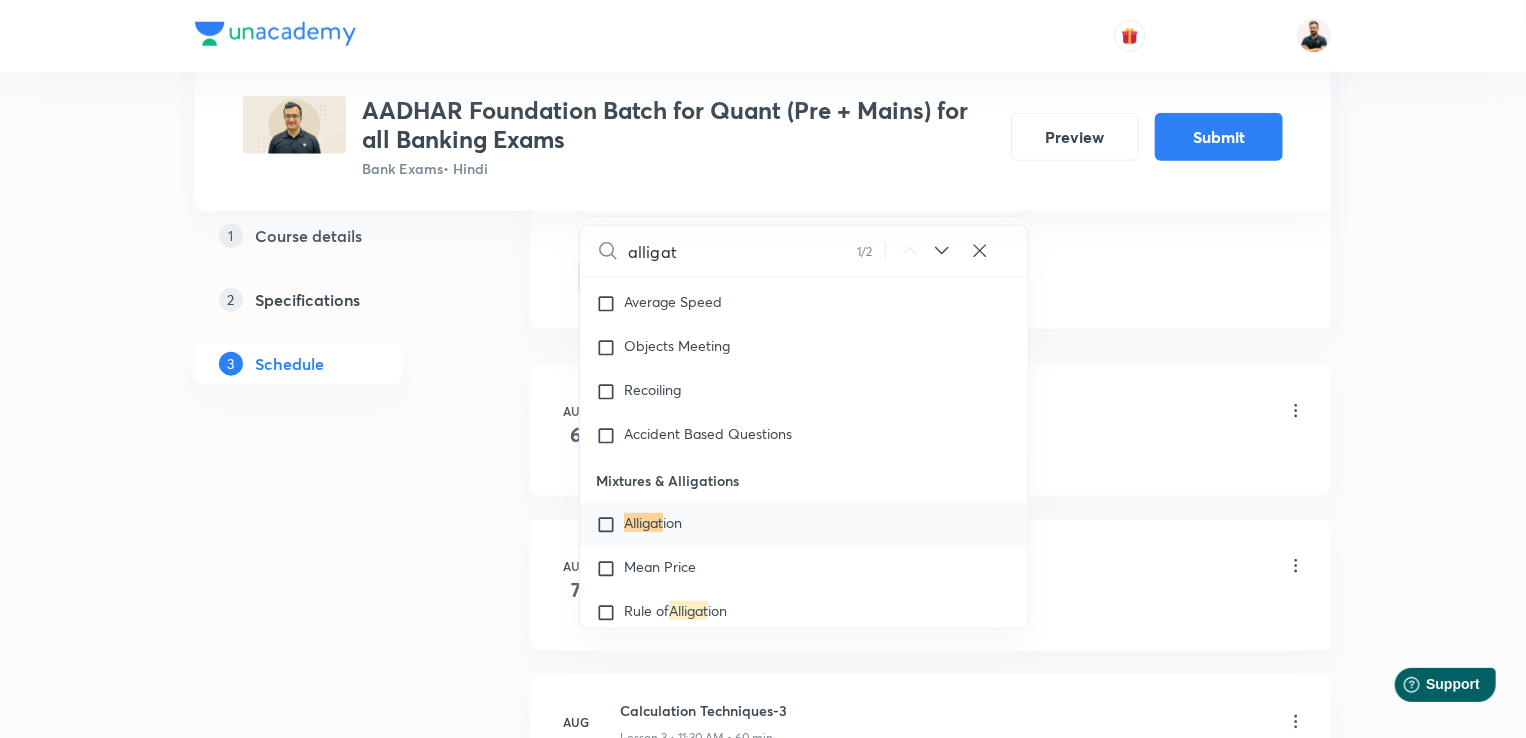 click on "Alligat ion" at bounding box center (804, 525) 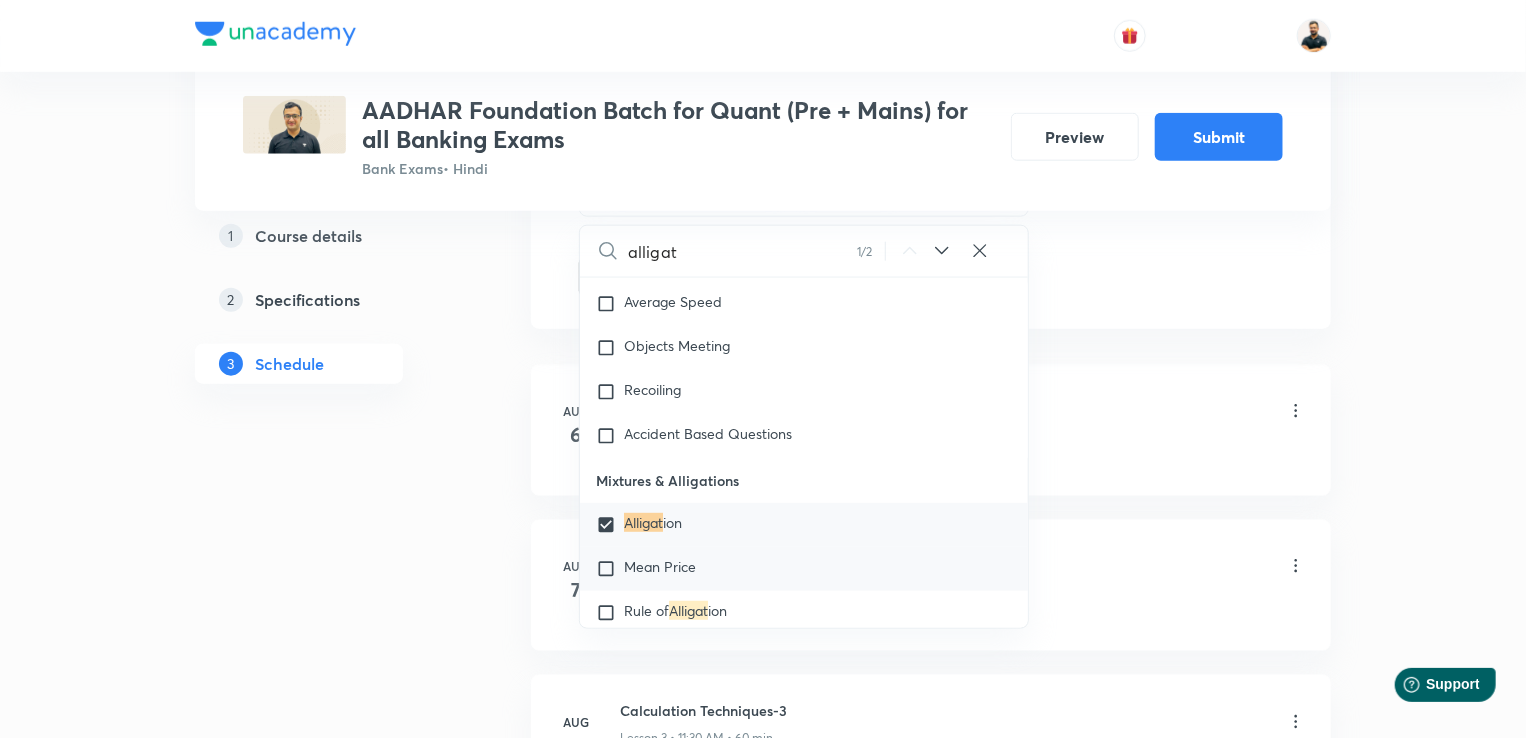 click on "Mean Price" at bounding box center (660, 566) 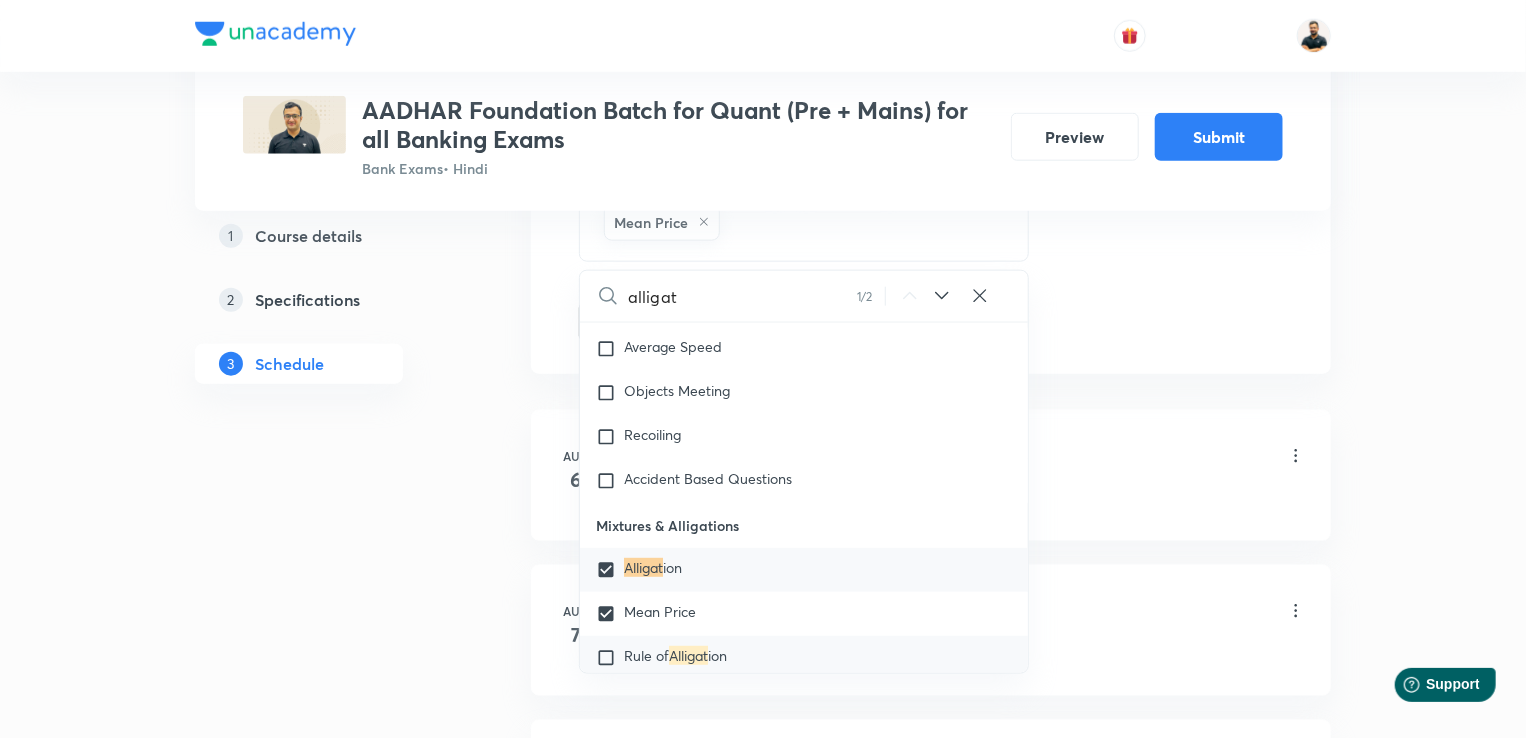 click on "Rule of" at bounding box center (646, 655) 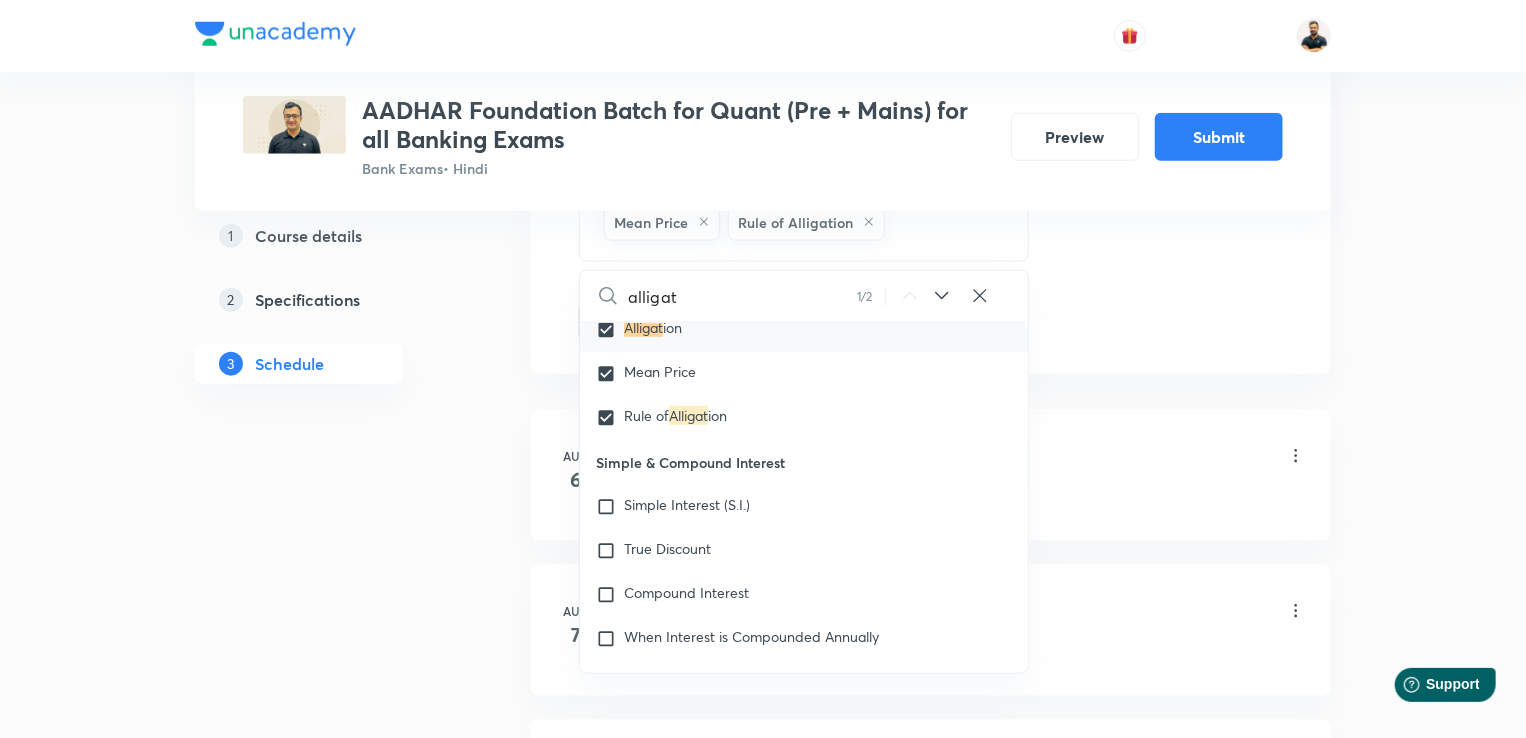 scroll, scrollTop: 4644, scrollLeft: 0, axis: vertical 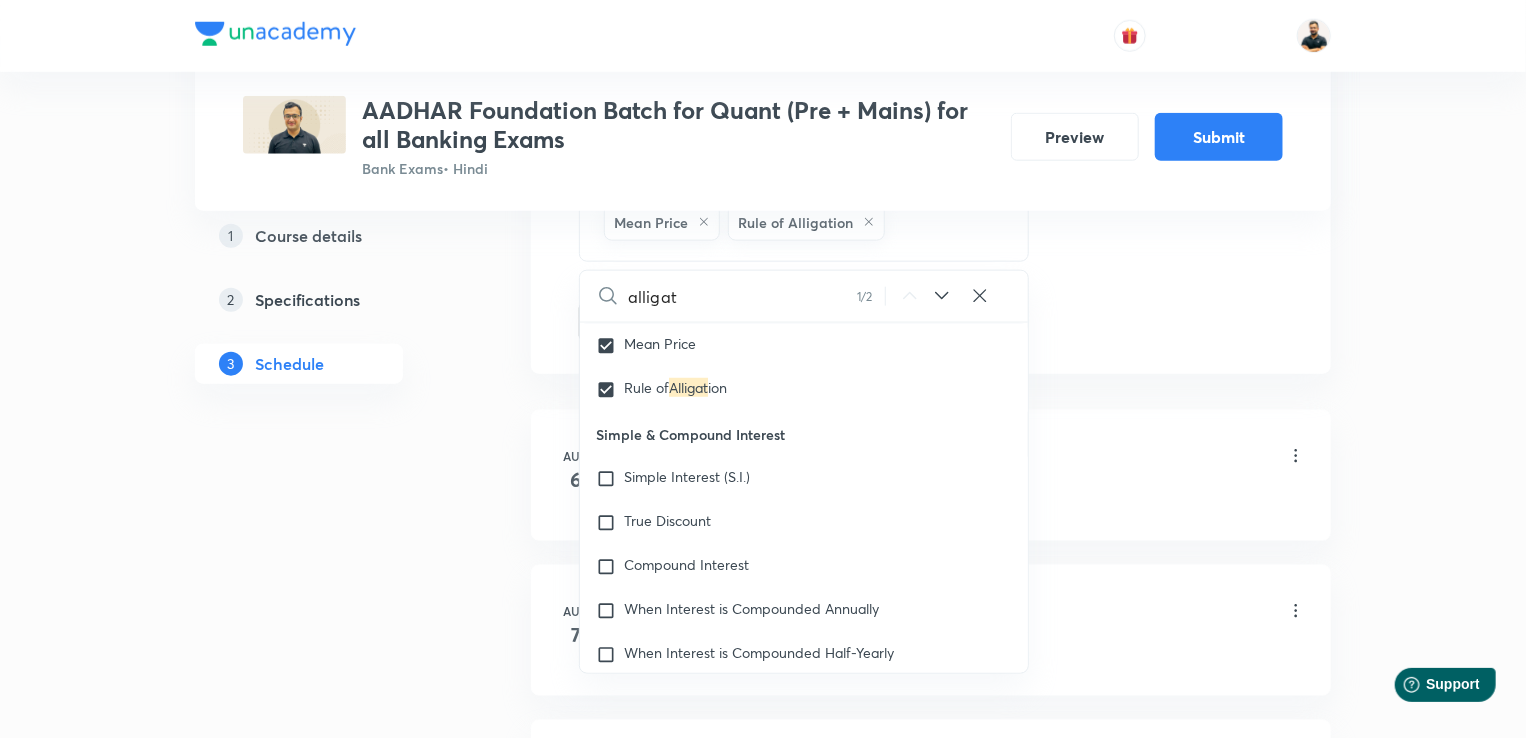 click on "Plus Courses AADHAR Foundation Batch for Quant (Pre + Mains) for all Banking Exams Bank Exams  • Hindi Preview Submit 1 Course details 2 Specifications 3 Schedule Schedule 14  classes Auto Schedule Sessions Topic coverage Basic Maths, Advanced Maths, Data Interpretation Cover at least  60 % View details Session  15 Live class Quiz Session title 23/99 Mixtures & Alligation-1 ​ Schedule for Aug 26, 2025, 11:30 AM ​ Duration (in minutes) 60 ​ Sub-concepts Mixture Replacement Alligation Mean Price Rule of Alligation CLEAR alligat 1 / 2 ​ Number Systems Face Value and Place Value of a Digit in a Numeral Various Types of Number Test for a Number to Be Prime Remainder Theorem Unit Place's Digit Tests of Divisibility Factorial of a Number Modulus of a Number Greatest Integral Value Multiplication by Distributive Law Multiplication of a Number by 5ⁿ Division Algorithm or Euclidean Algorithm To Find the Highest Power of a Prime Number P in N! Square Root Covered previously Cube Root Covered previously Loss" at bounding box center (763, 852) 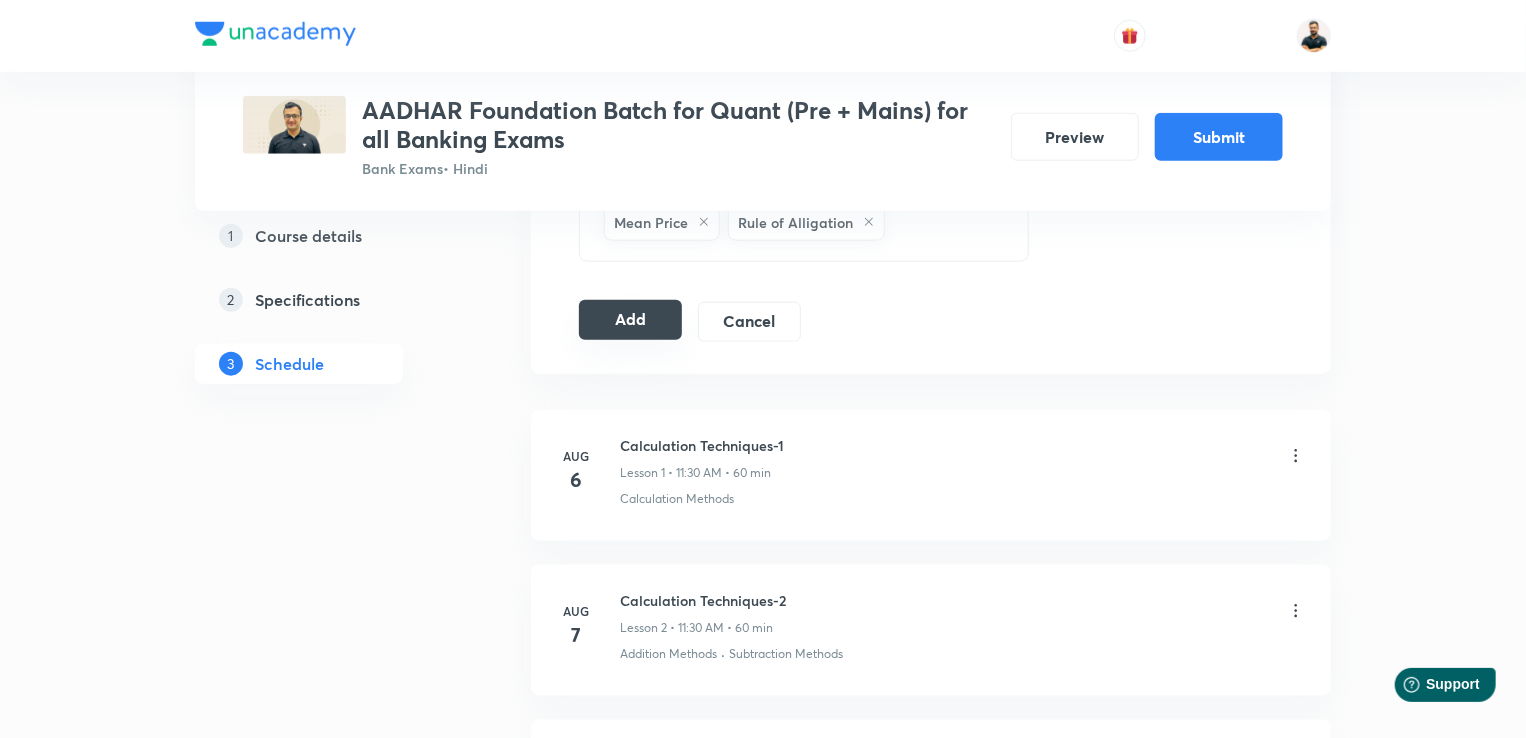 click on "Add" at bounding box center (630, 320) 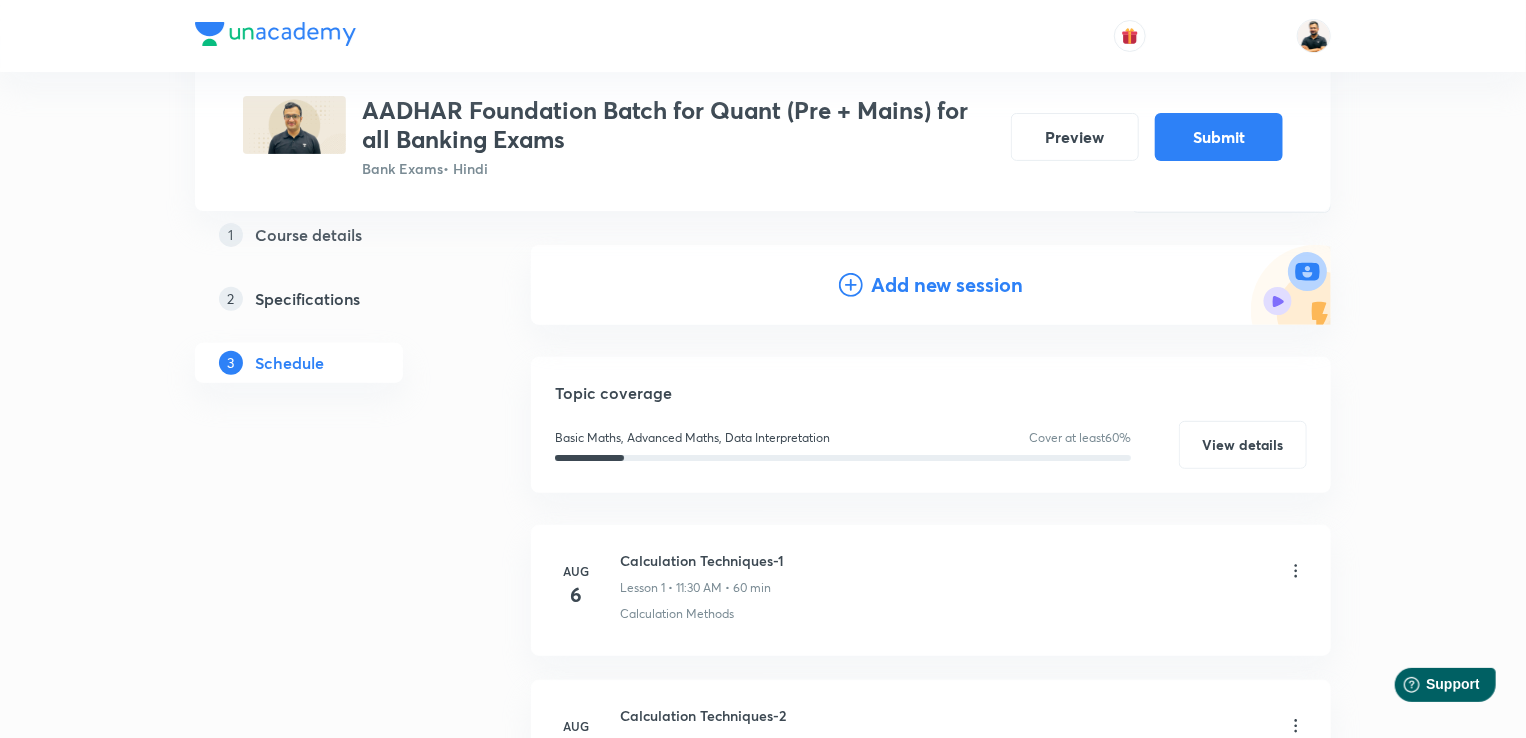 scroll, scrollTop: 163, scrollLeft: 0, axis: vertical 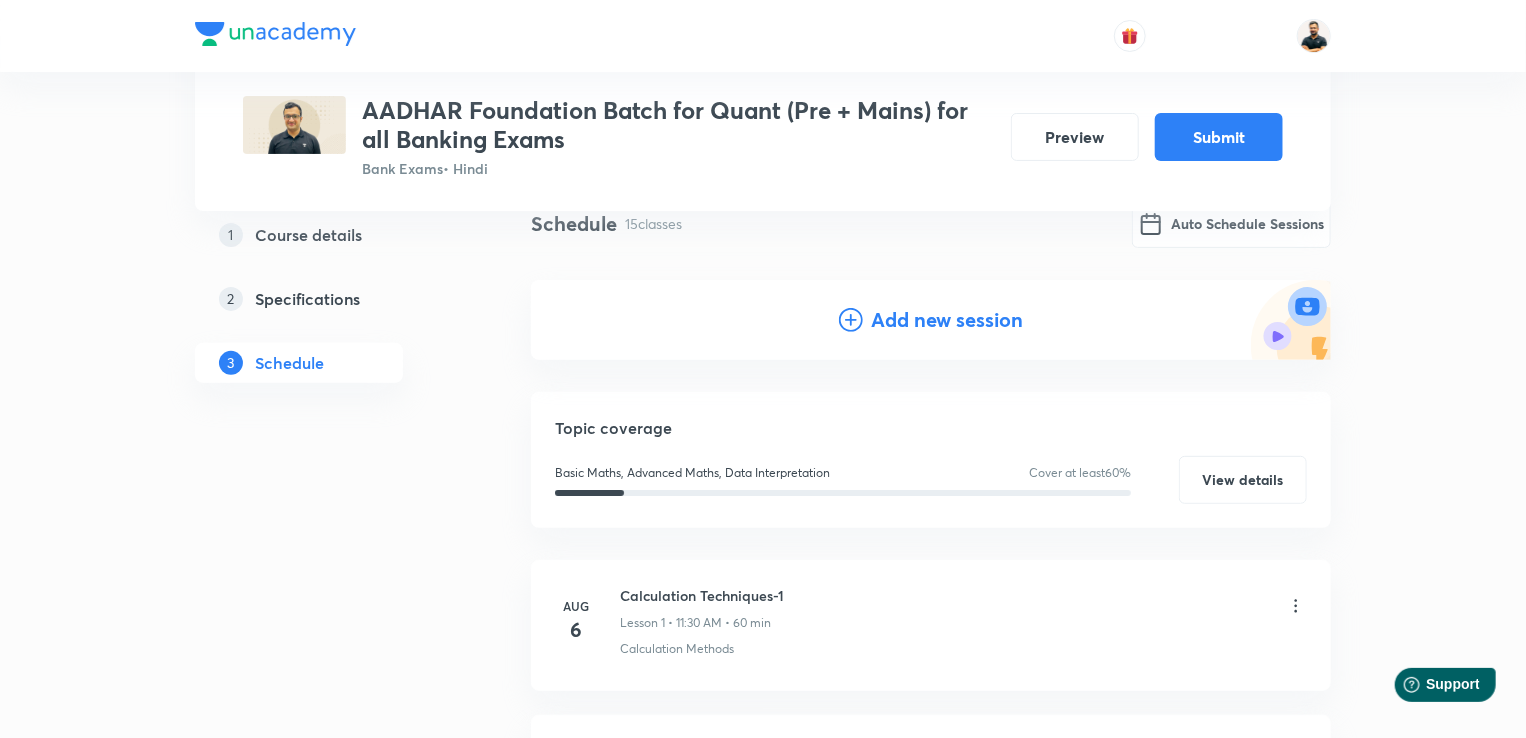 click on "Add new session" at bounding box center [947, 320] 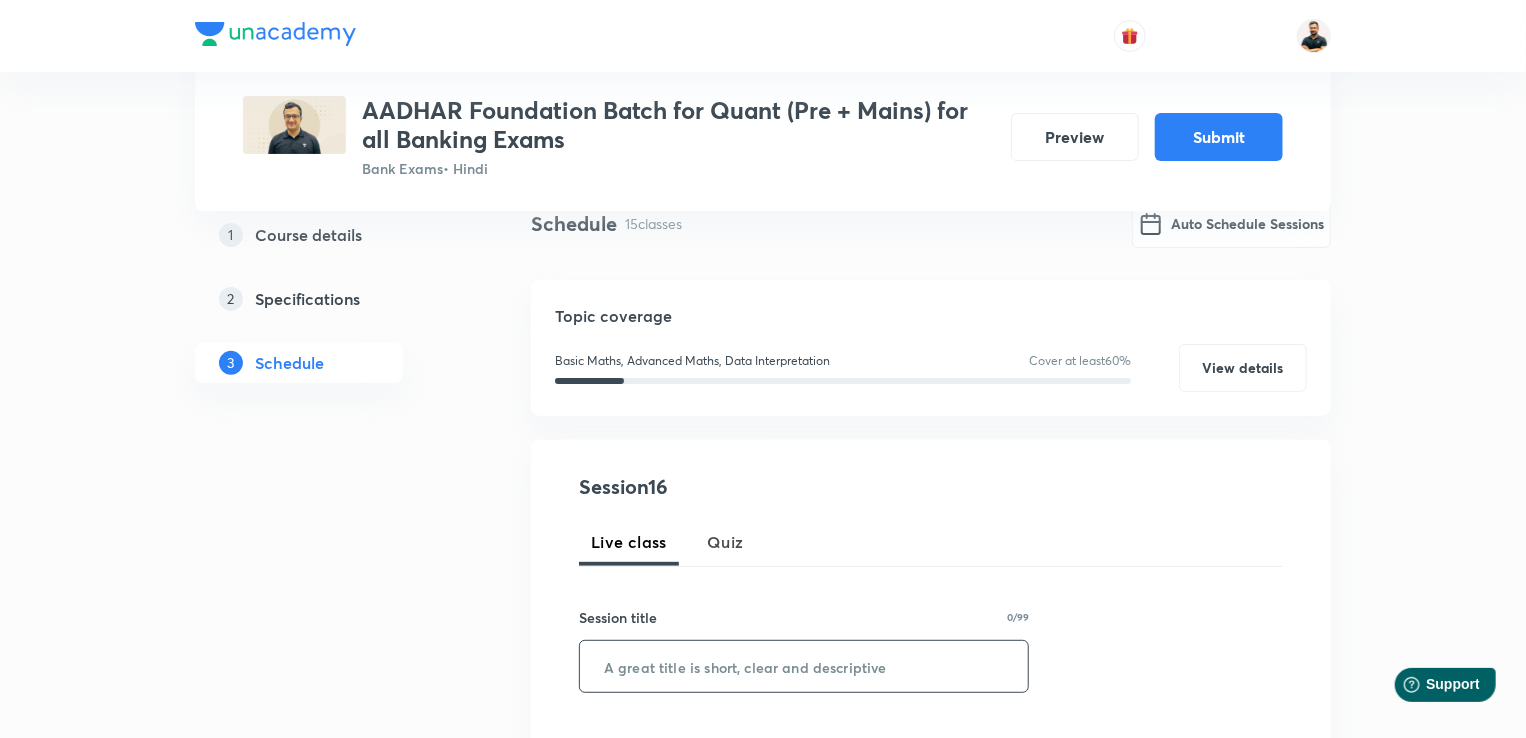click at bounding box center [804, 666] 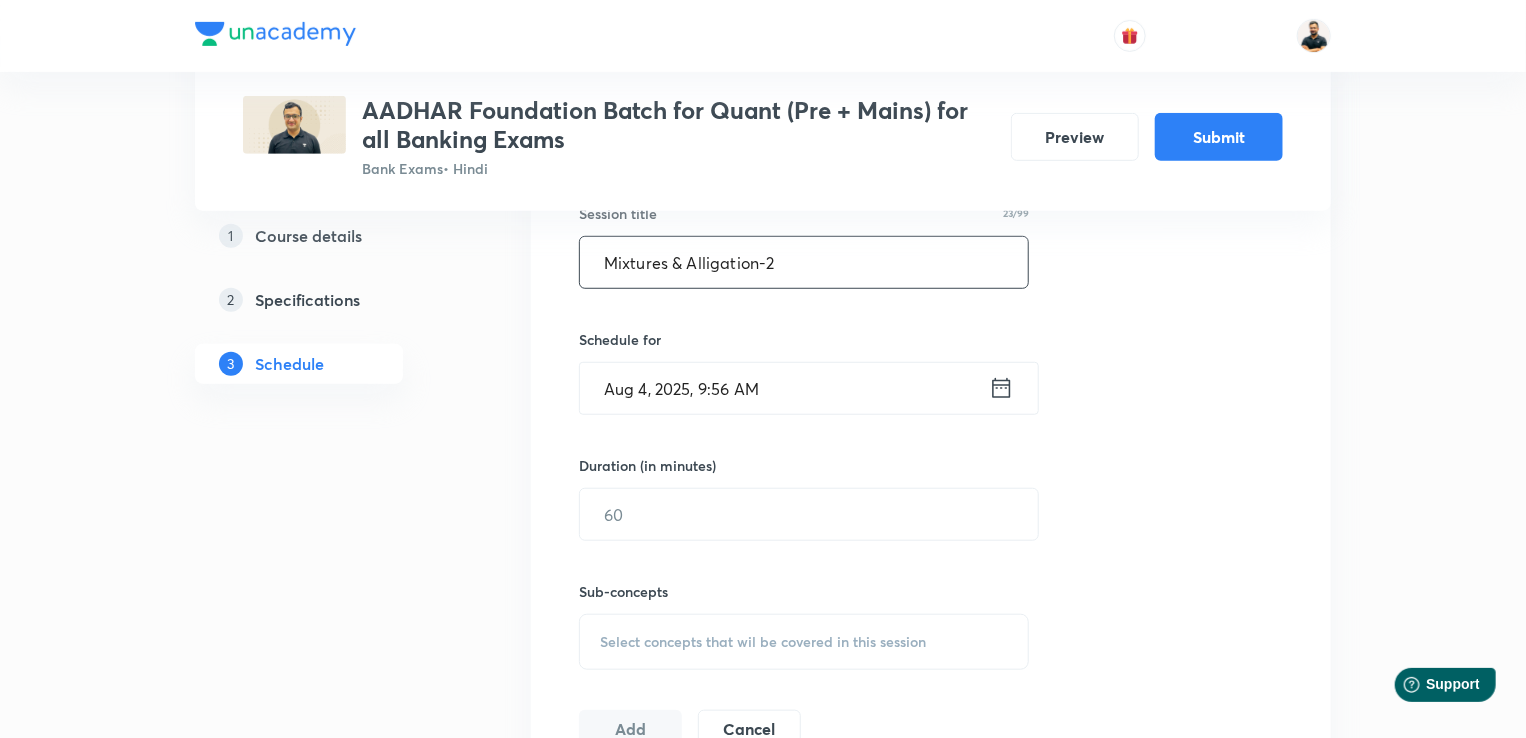 scroll, scrollTop: 583, scrollLeft: 0, axis: vertical 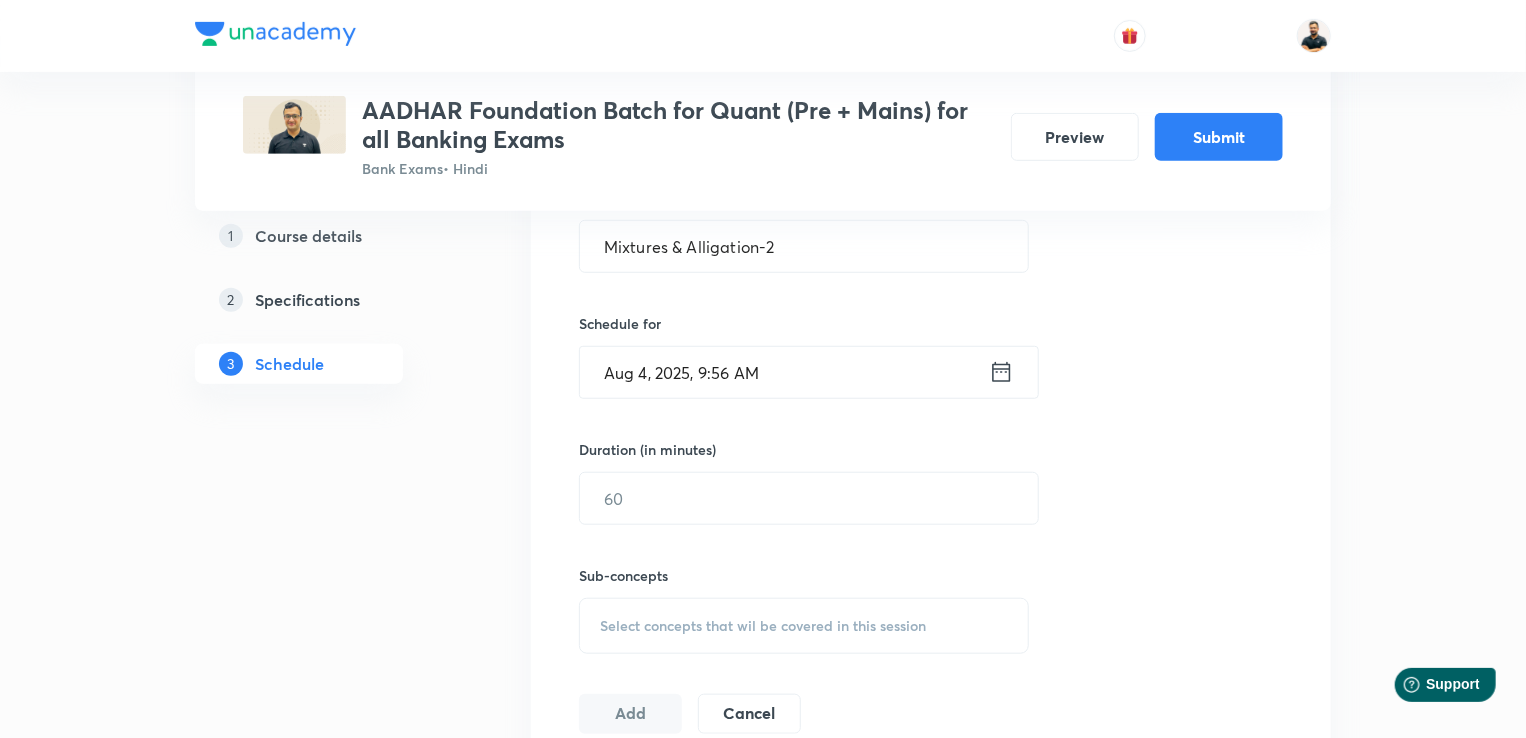 click 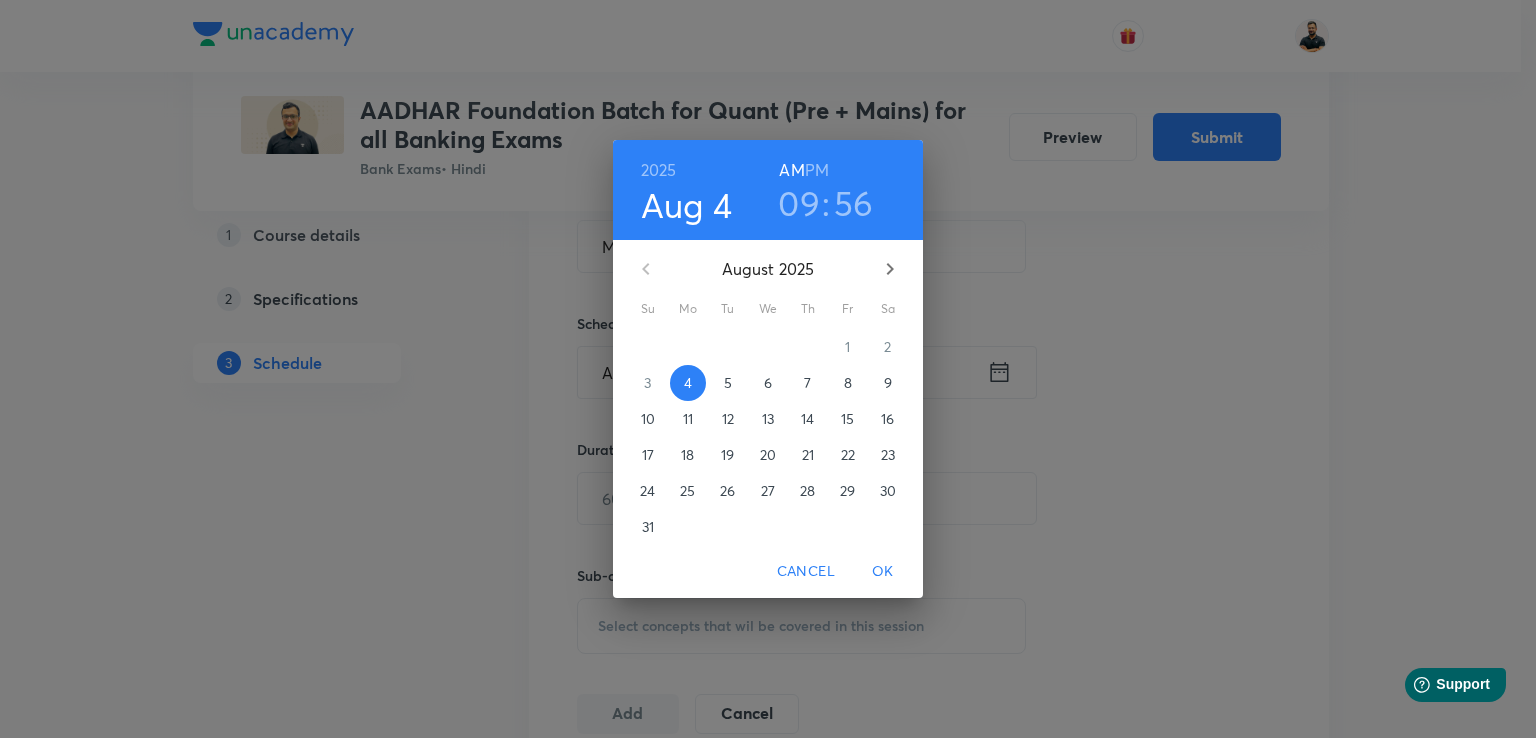 click on "27" at bounding box center (768, 491) 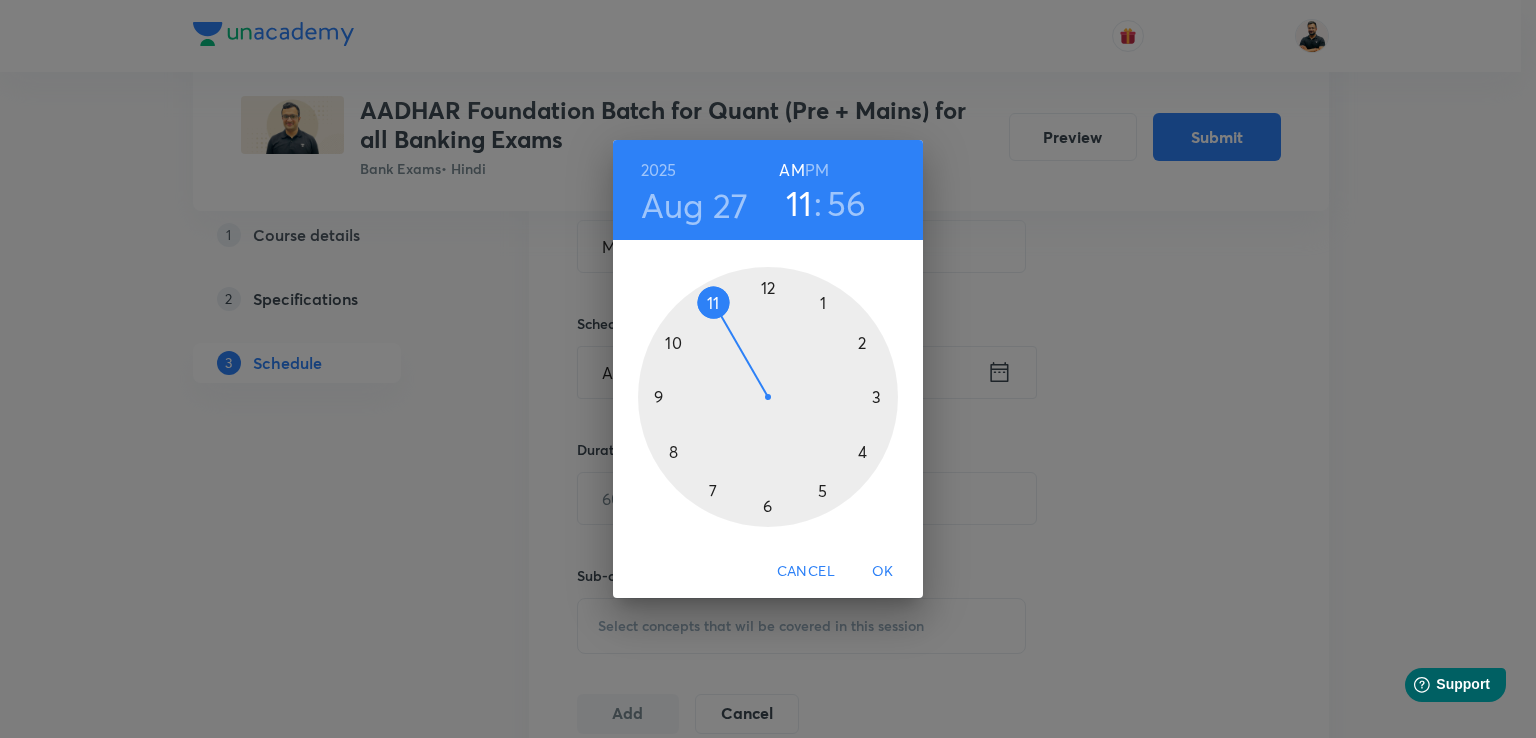 drag, startPoint x: 655, startPoint y: 394, endPoint x: 712, endPoint y: 334, distance: 82.75868 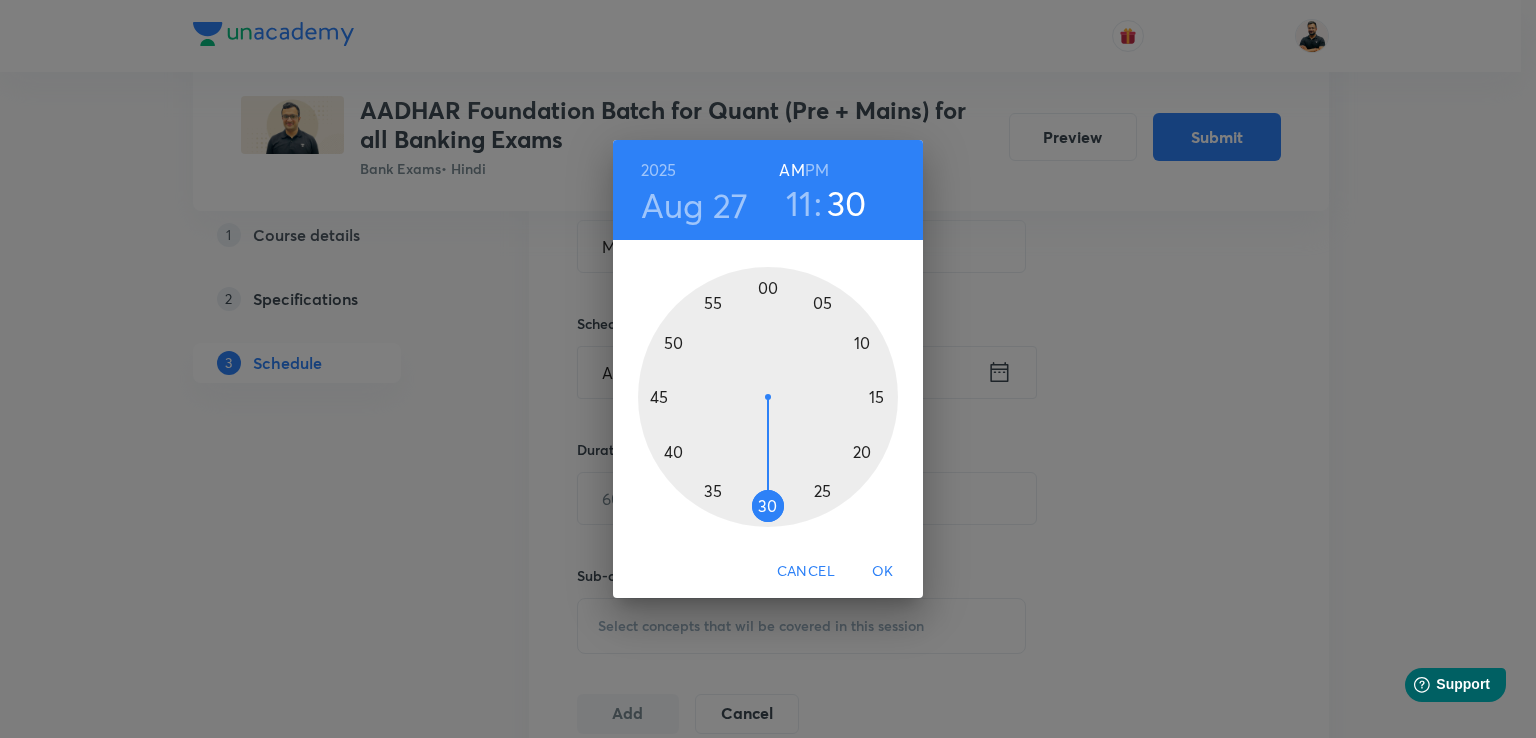 drag, startPoint x: 726, startPoint y: 285, endPoint x: 764, endPoint y: 504, distance: 222.27235 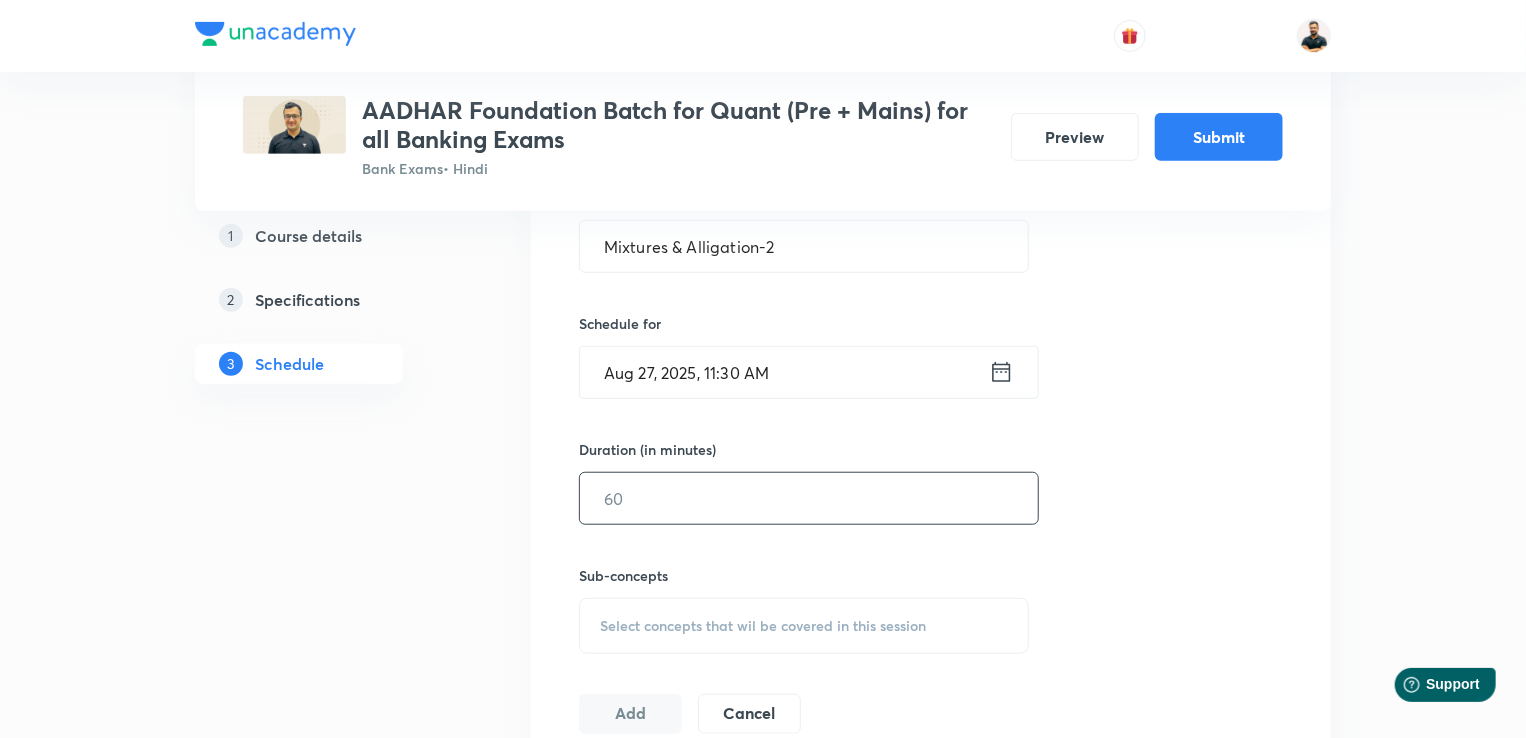 click at bounding box center (809, 498) 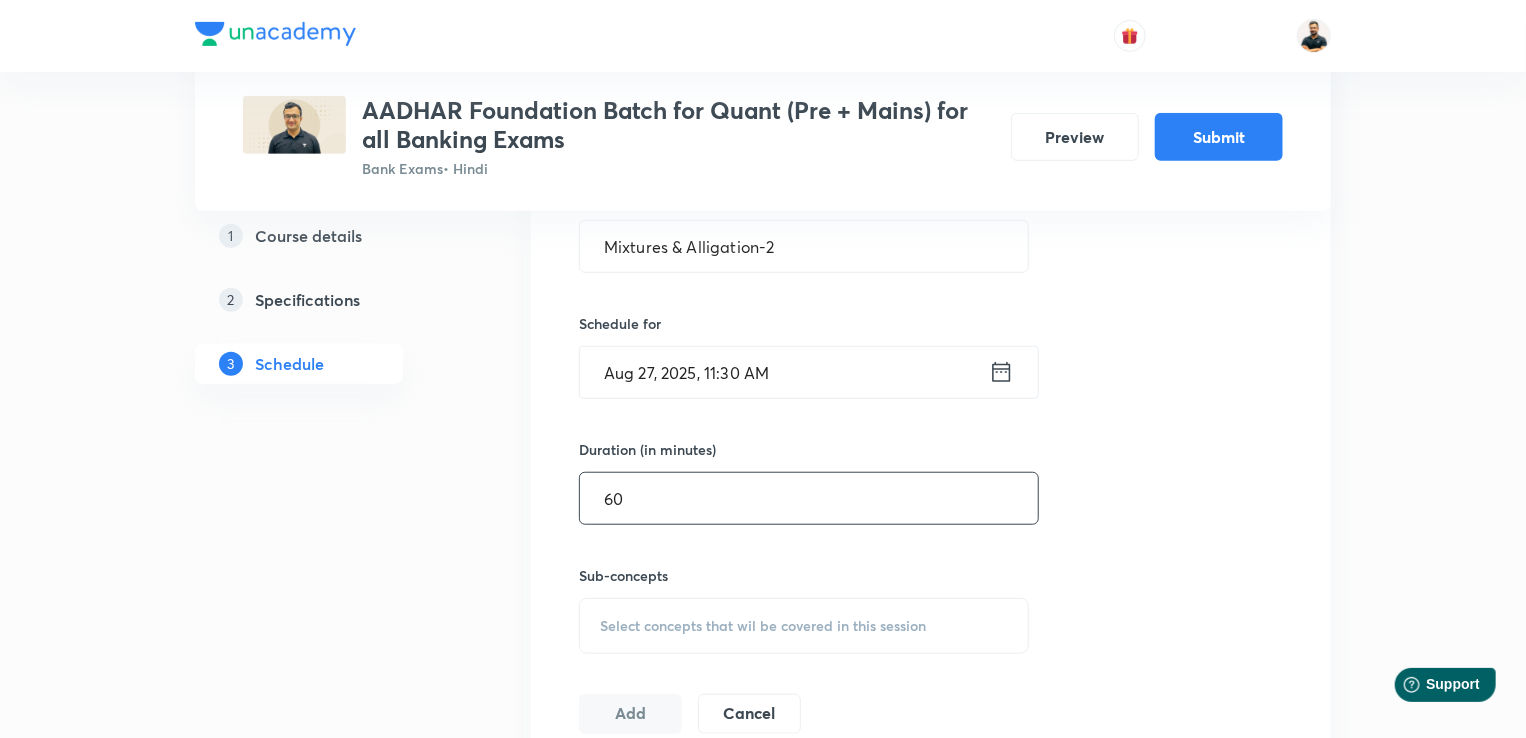 click on "60" at bounding box center (809, 498) 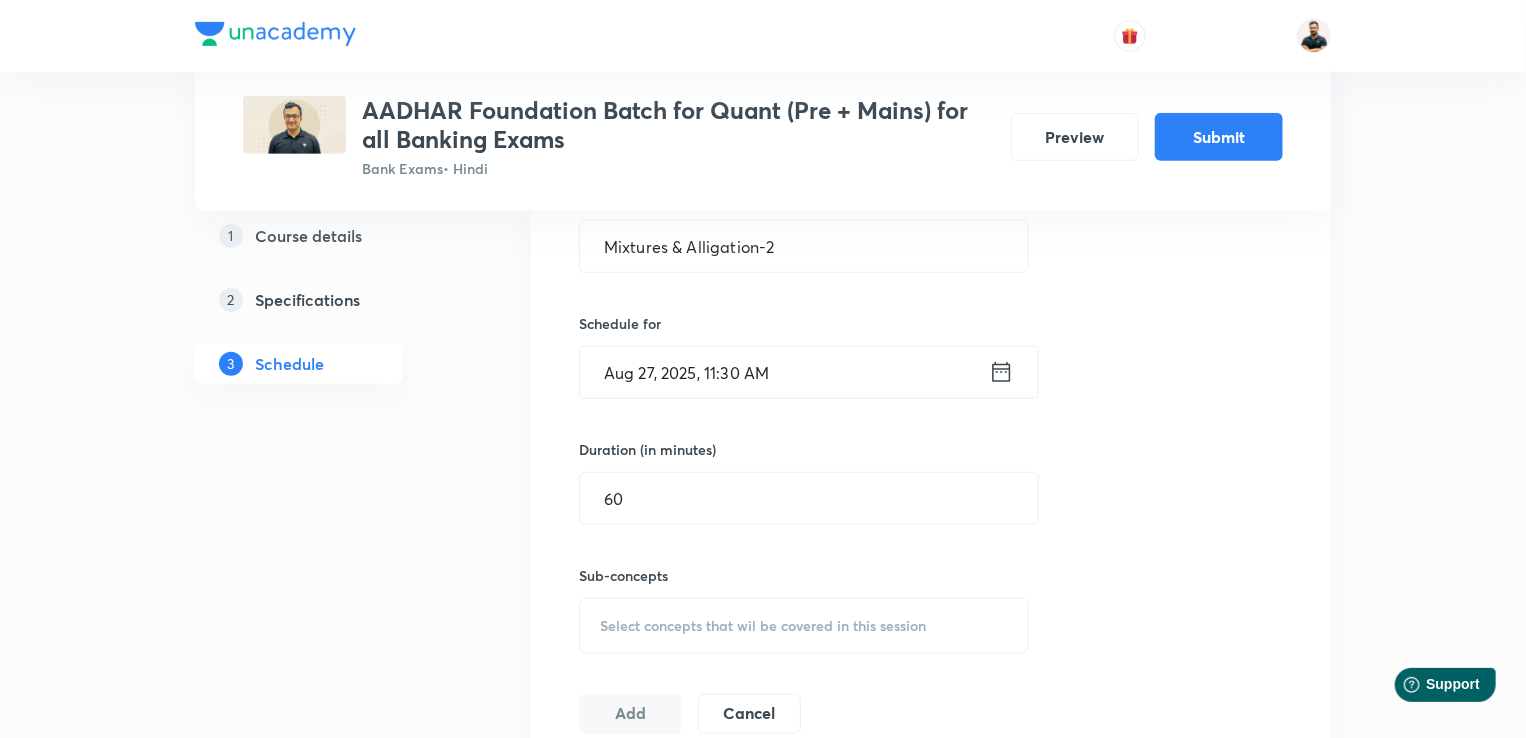 click on "Select concepts that wil be covered in this session" at bounding box center (763, 626) 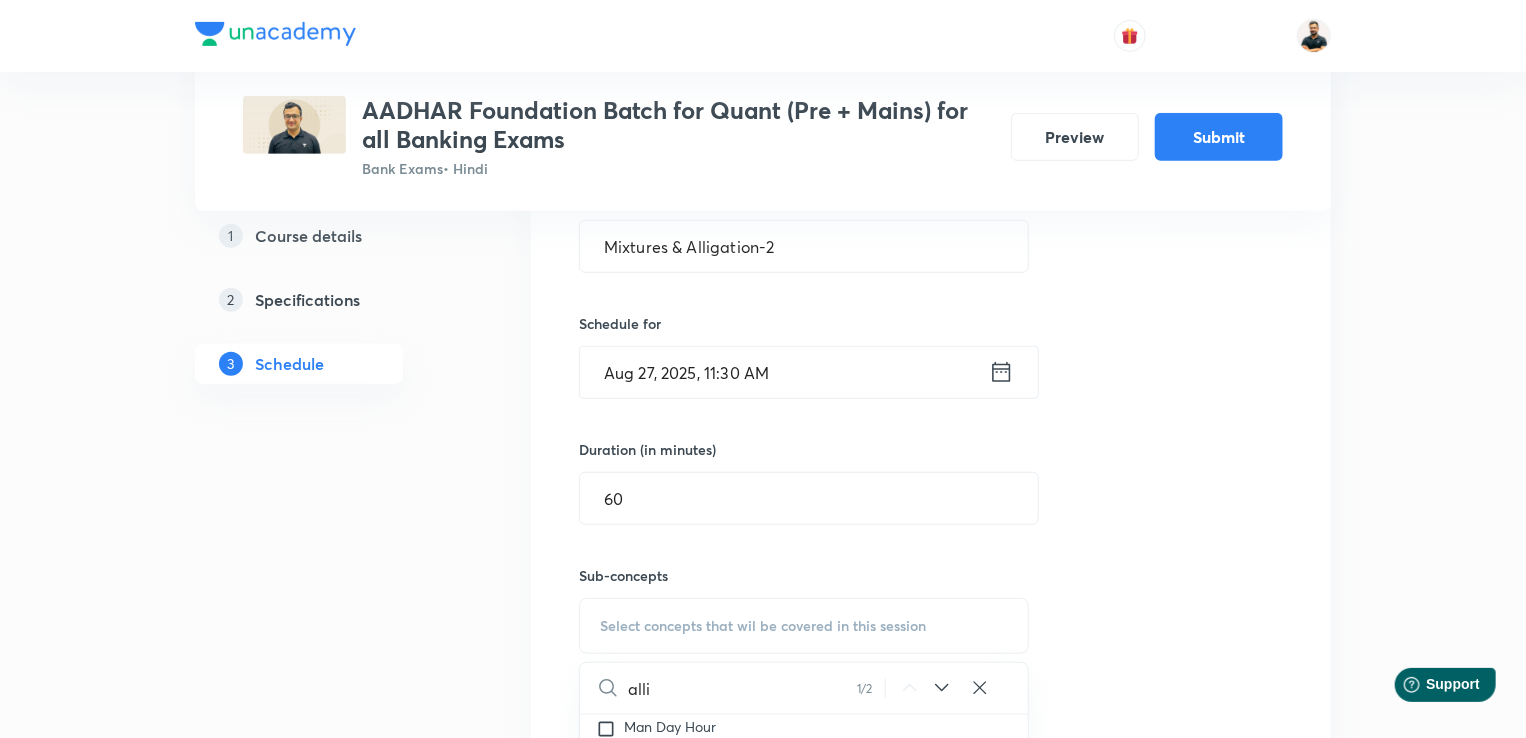 scroll, scrollTop: 4376, scrollLeft: 0, axis: vertical 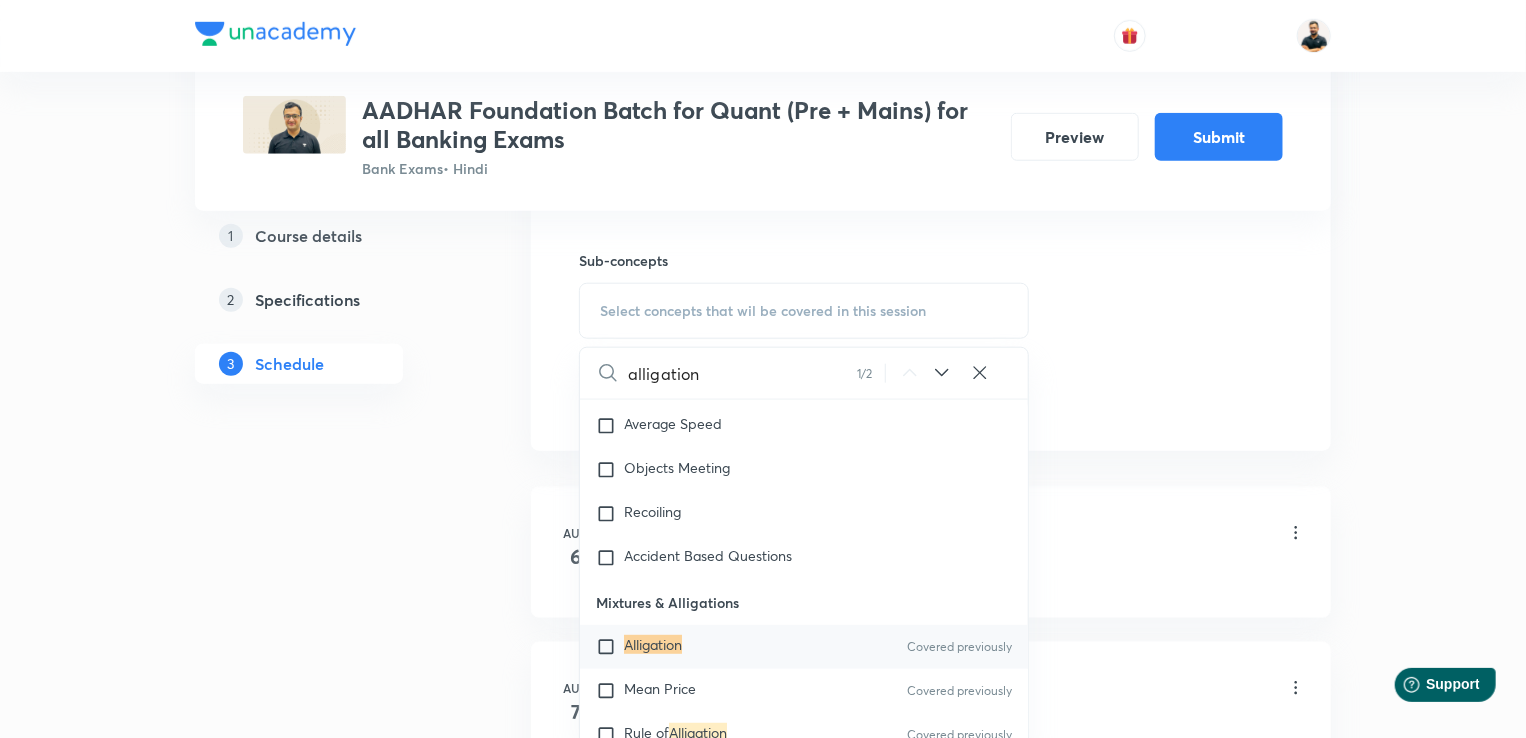 click at bounding box center [610, 647] 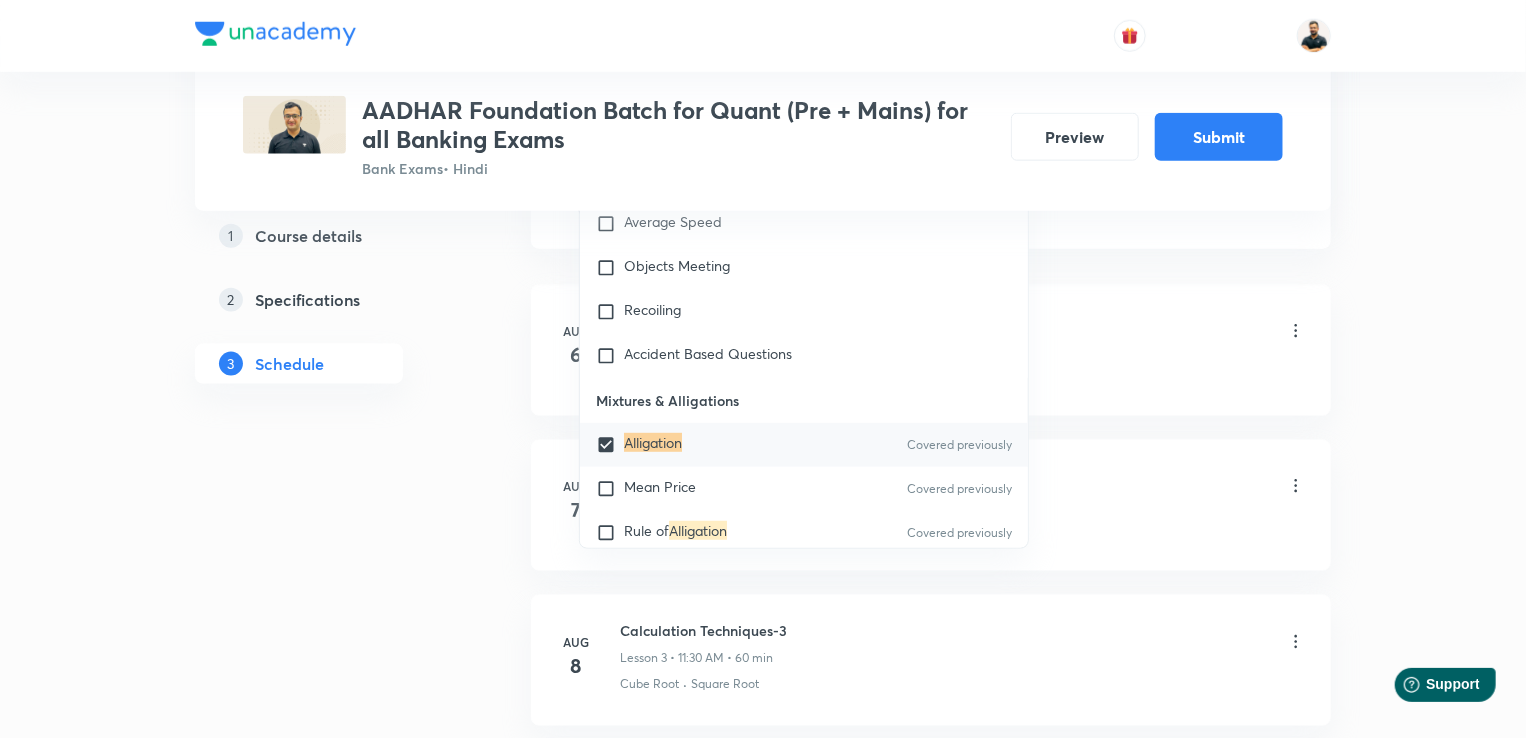 scroll, scrollTop: 1220, scrollLeft: 0, axis: vertical 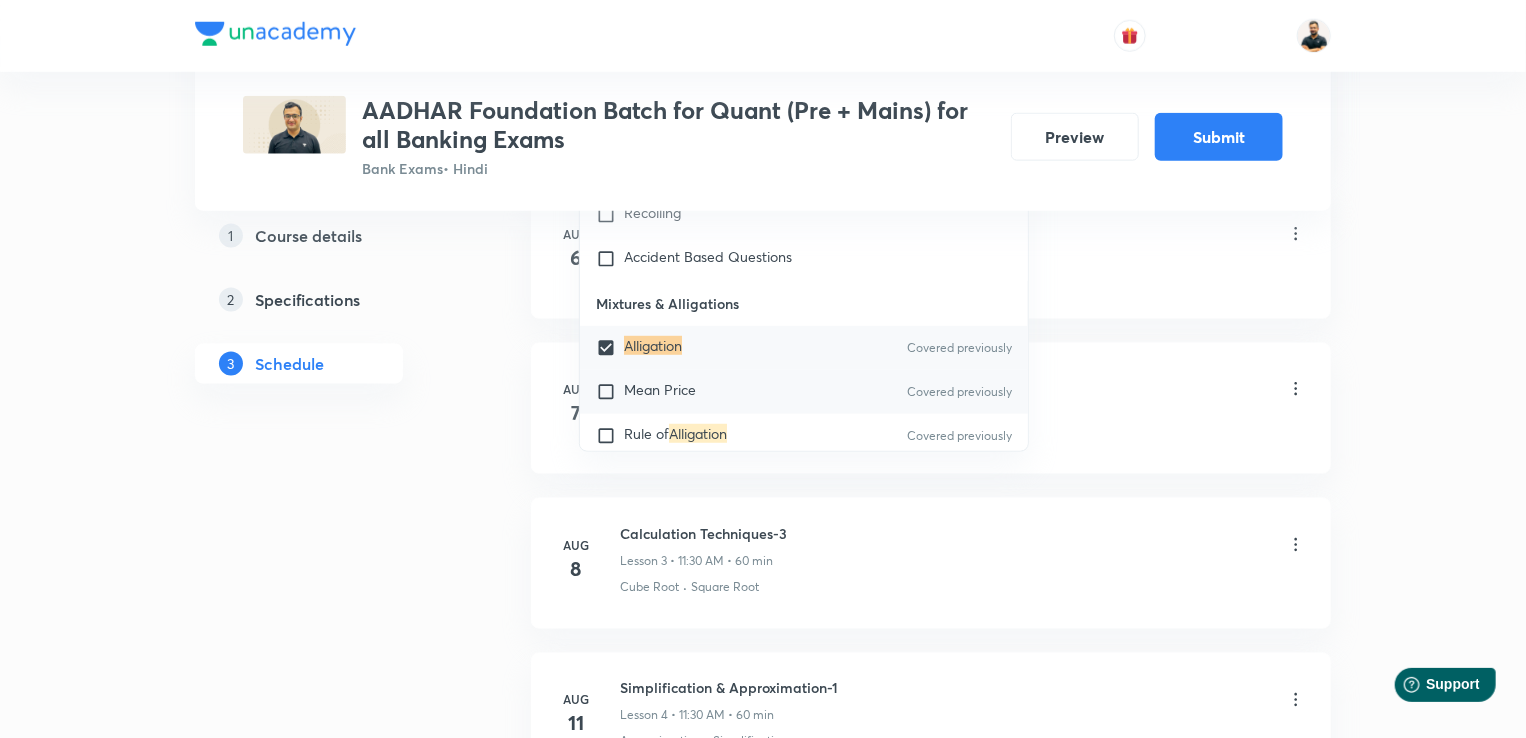 click on "Mean Price" at bounding box center [660, 389] 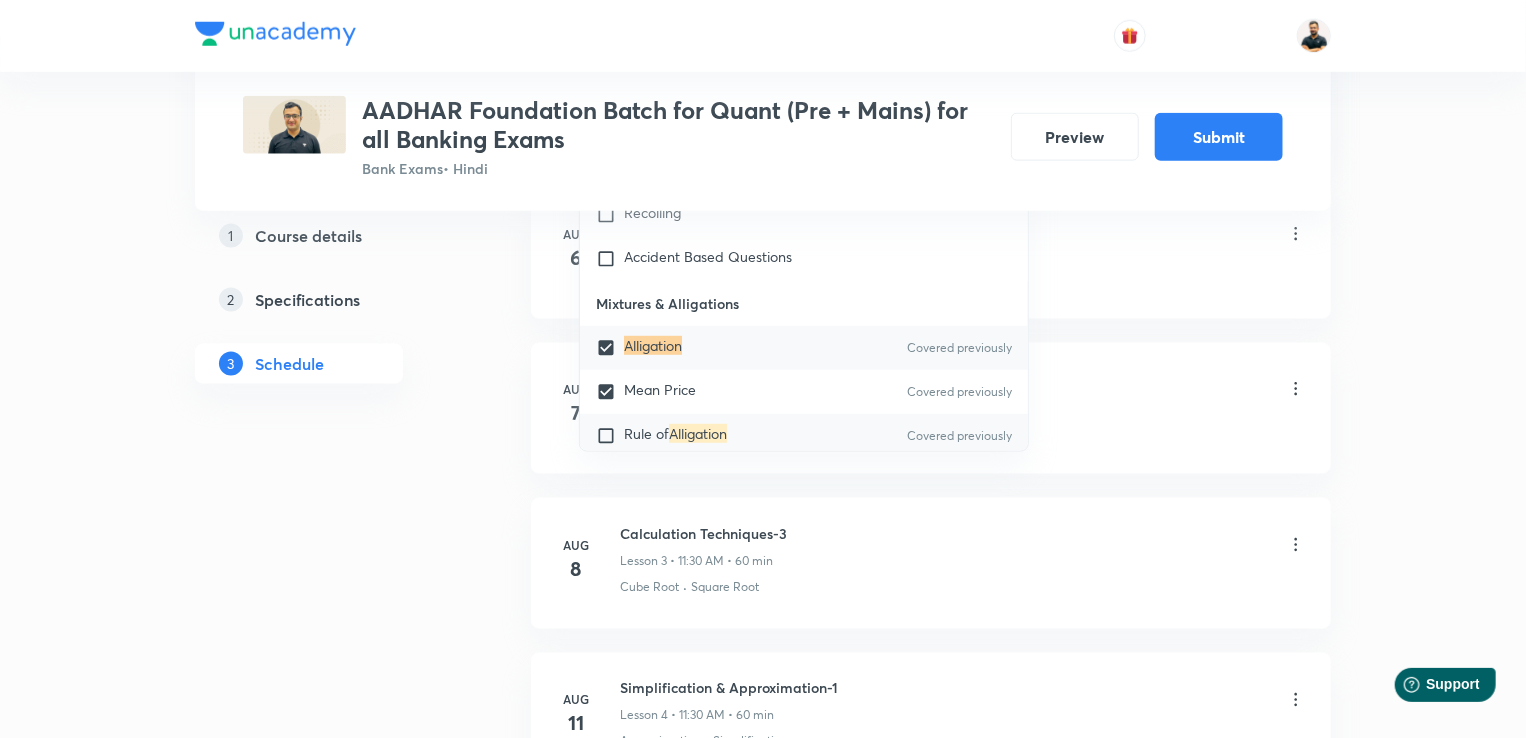 click on "Rule of" at bounding box center [646, 433] 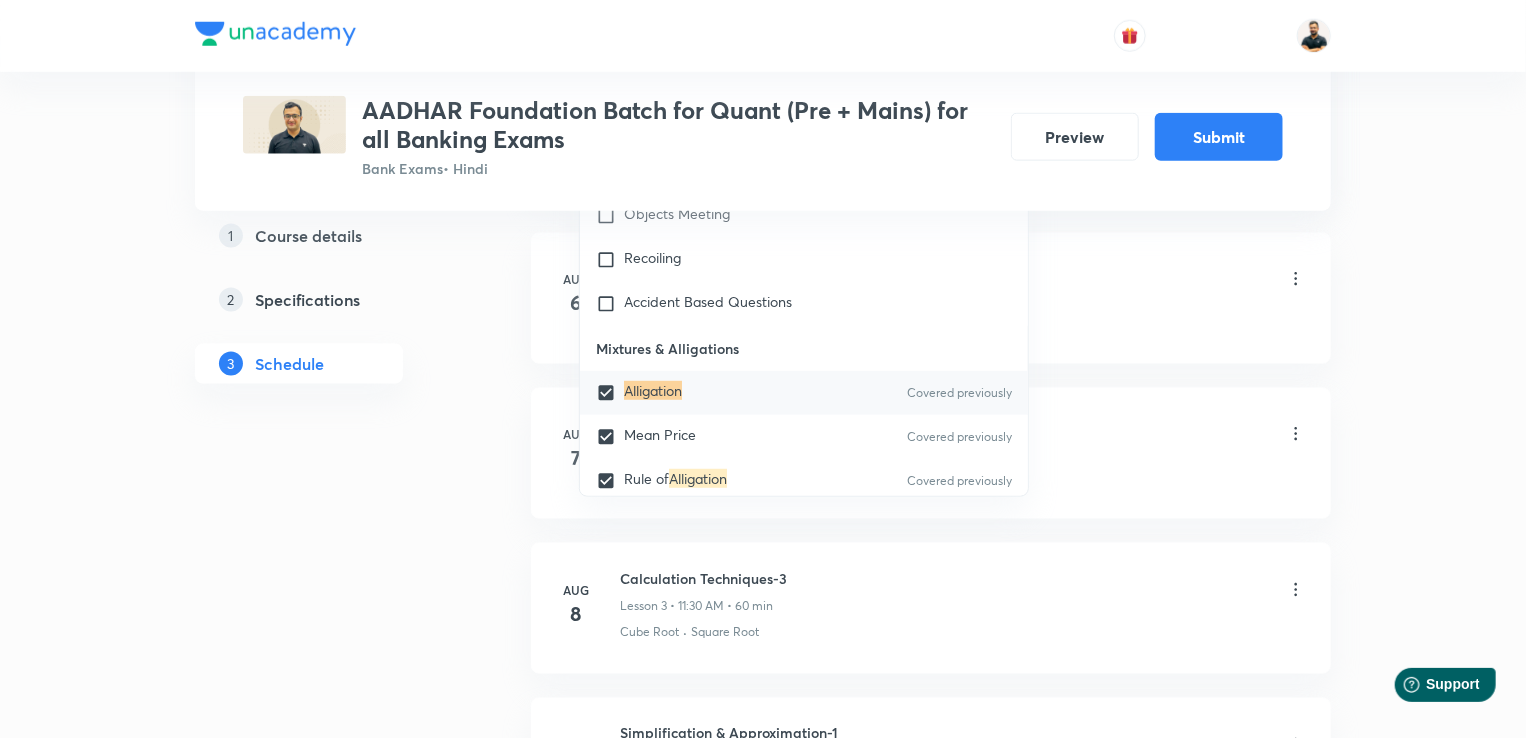 click on "Plus Courses AADHAR Foundation Batch for Quant (Pre + Mains) for all Banking Exams Bank Exams  • Hindi Preview Submit 1 Course details 2 Specifications 3 Schedule Schedule 15  classes Auto Schedule Sessions Topic coverage Basic Maths, Advanced Maths, Data Interpretation Cover at least  60 % View details Session  16 Live class Quiz Session title 23/99 Mixtures & Alligation-2 ​ Schedule for Aug 27, 2025, 11:30 AM ​ Duration (in minutes) 60 ​ Sub-concepts Alligation Mean Price Rule of Alligation CLEAR alligation 1 / 2 ​ Number Systems Face Value and Place Value of a Digit in a Numeral Various Types of Number Test for a Number to Be Prime Remainder Theorem Unit Place's Digit Tests of Divisibility Factorial of a Number Modulus of a Number Greatest Integral Value Multiplication by Distributive Law Multiplication of a Number by 5ⁿ Division Algorithm or Euclidean Algorithm To Find the Highest Power of a Prime Number P in N! Square Root Covered previously Cube Root Covered previously Co-Primes Bodmas' Rule" at bounding box center [763, 752] 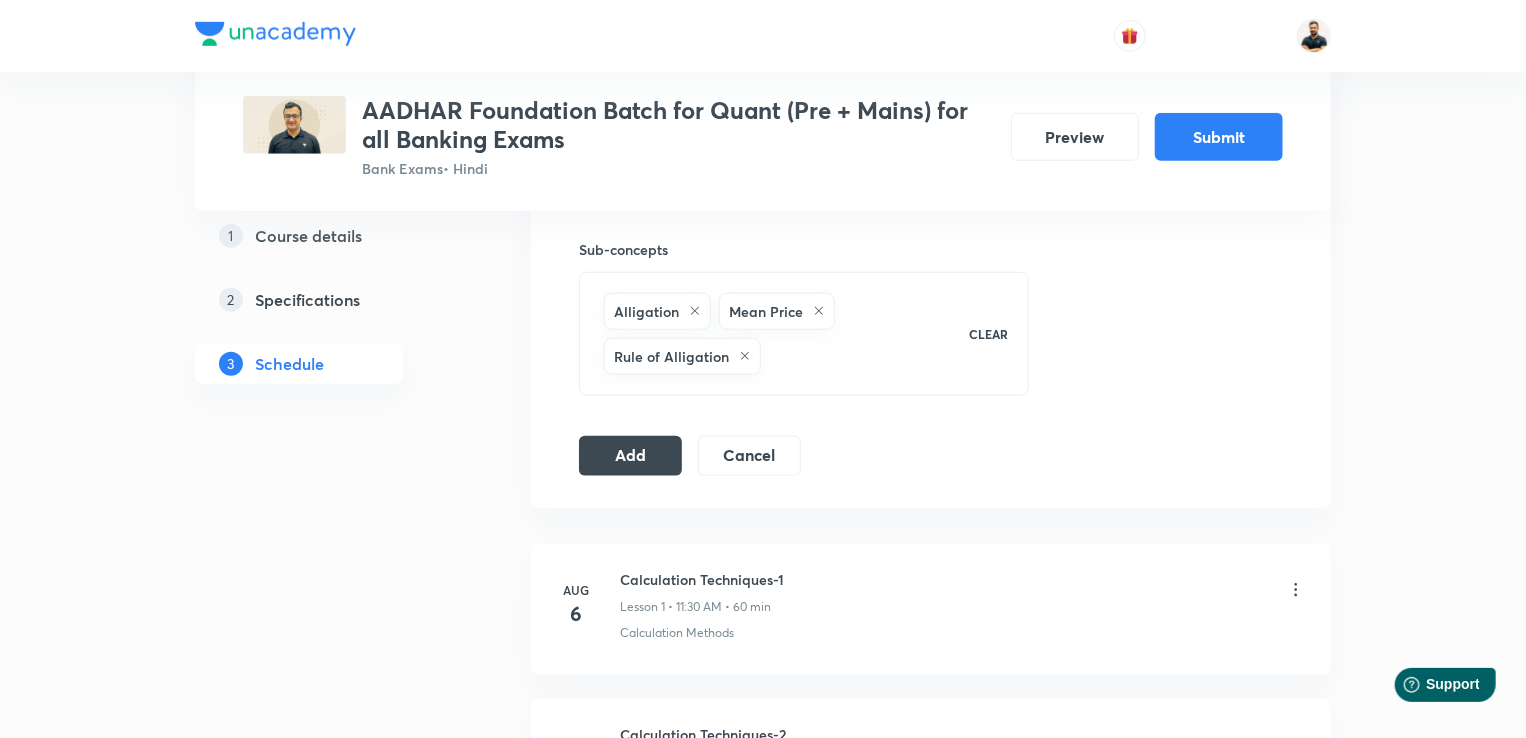 scroll, scrollTop: 901, scrollLeft: 0, axis: vertical 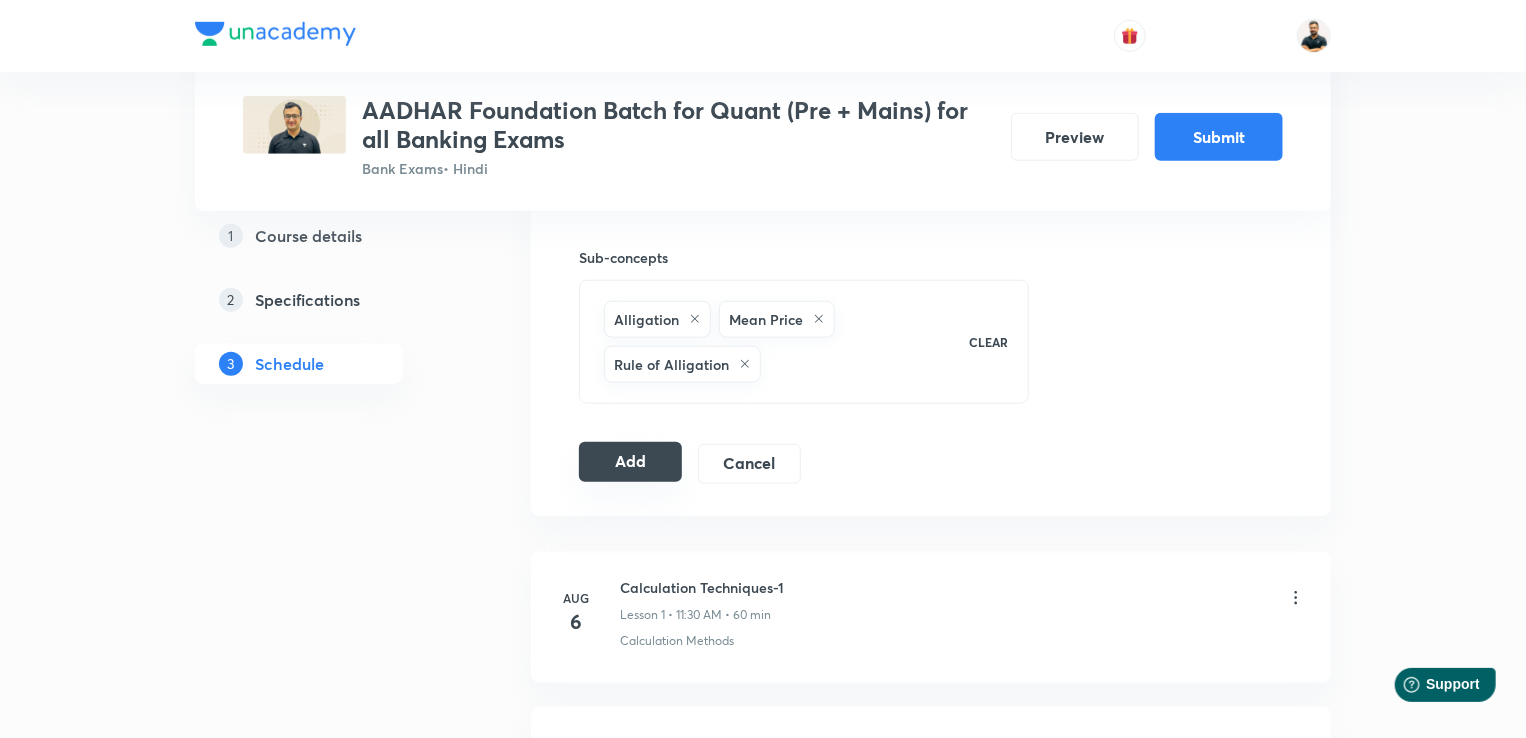 click on "Add" at bounding box center [630, 462] 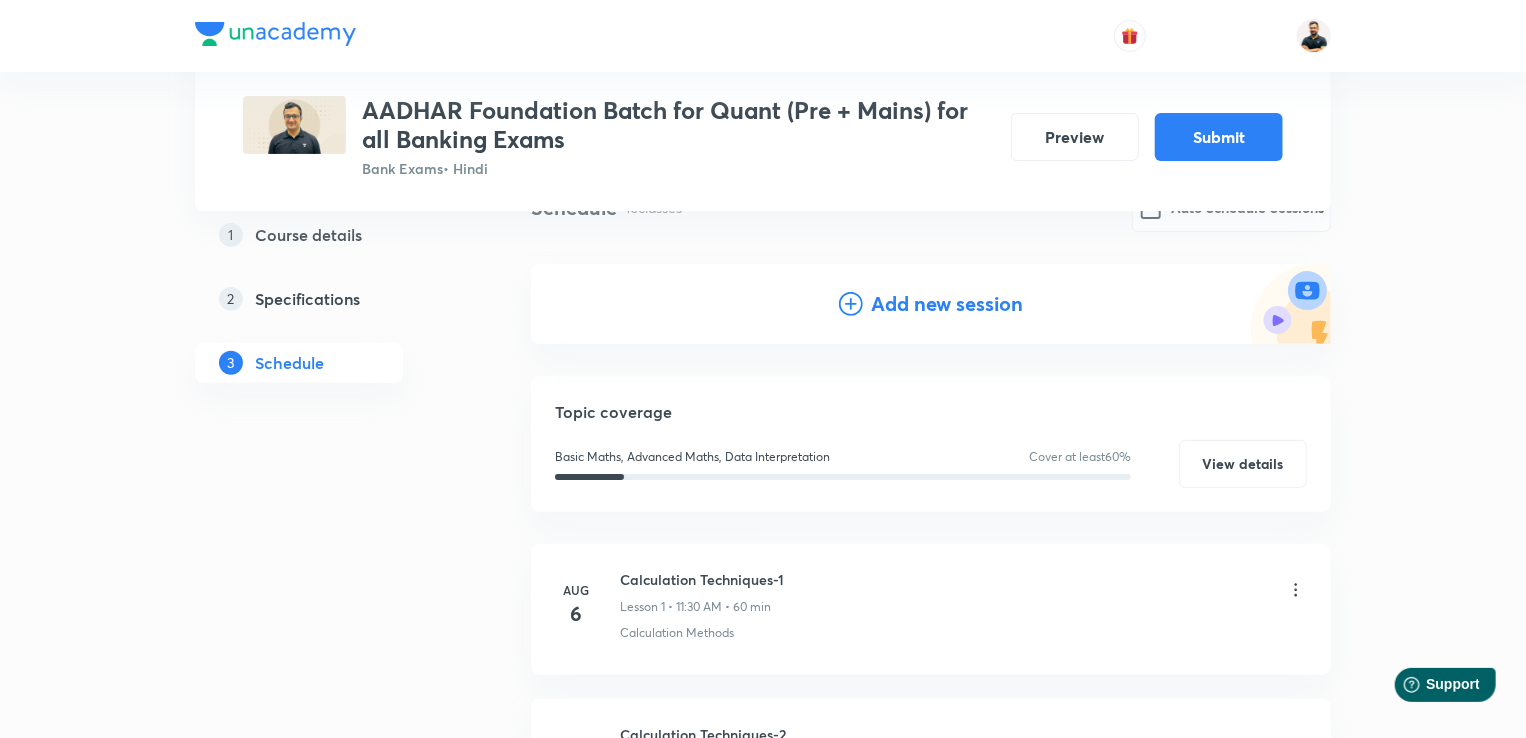 scroll, scrollTop: 175, scrollLeft: 0, axis: vertical 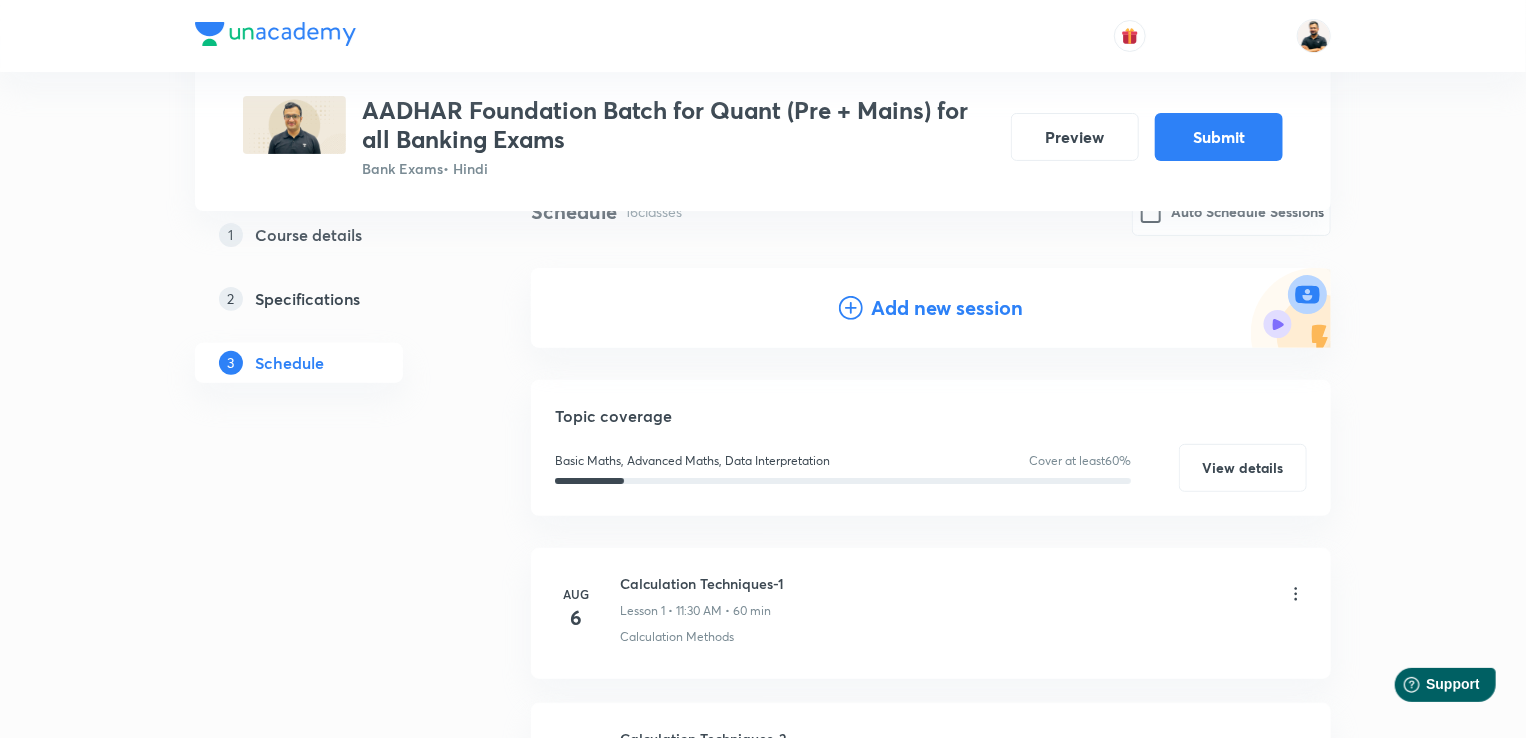 click on "Add new session" at bounding box center [947, 308] 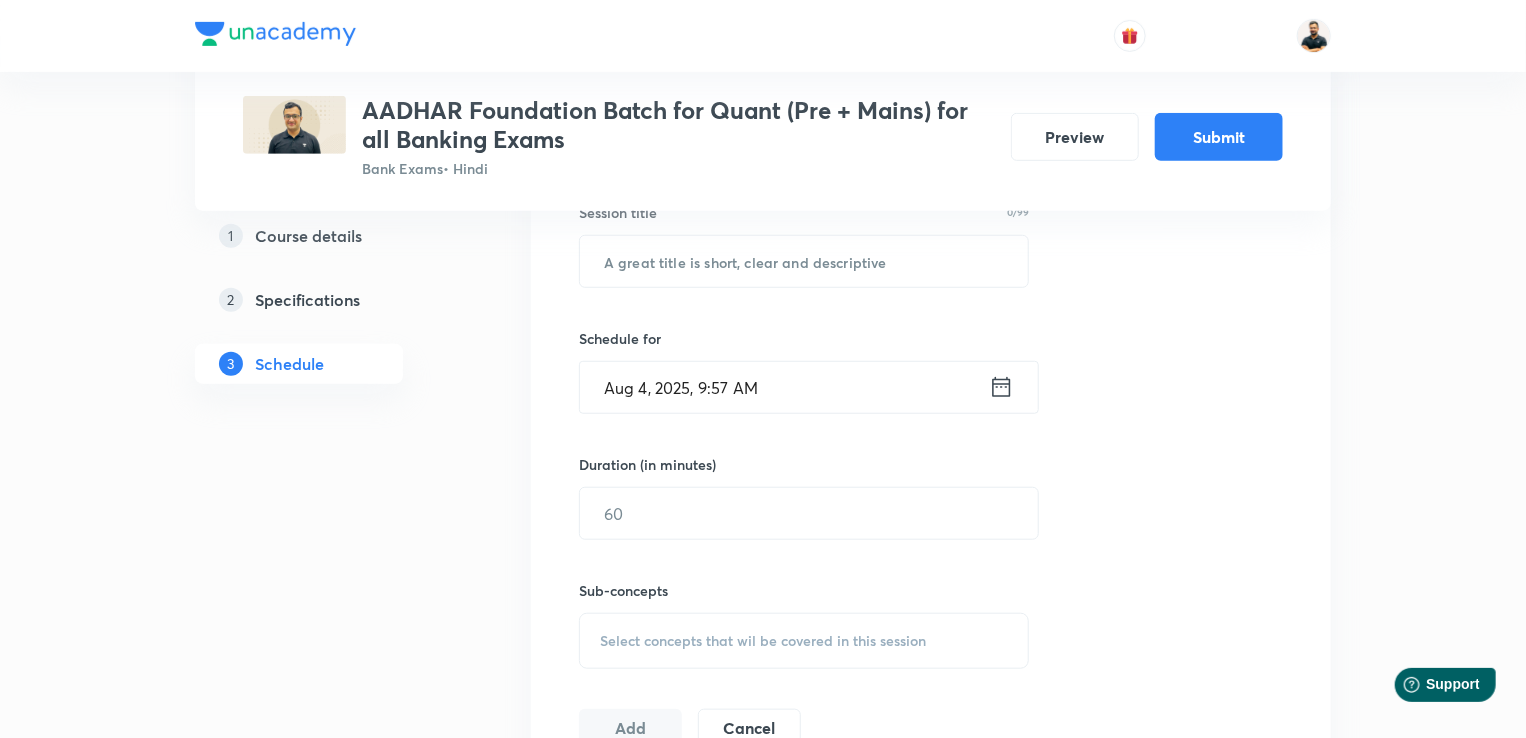 scroll, scrollTop: 511, scrollLeft: 0, axis: vertical 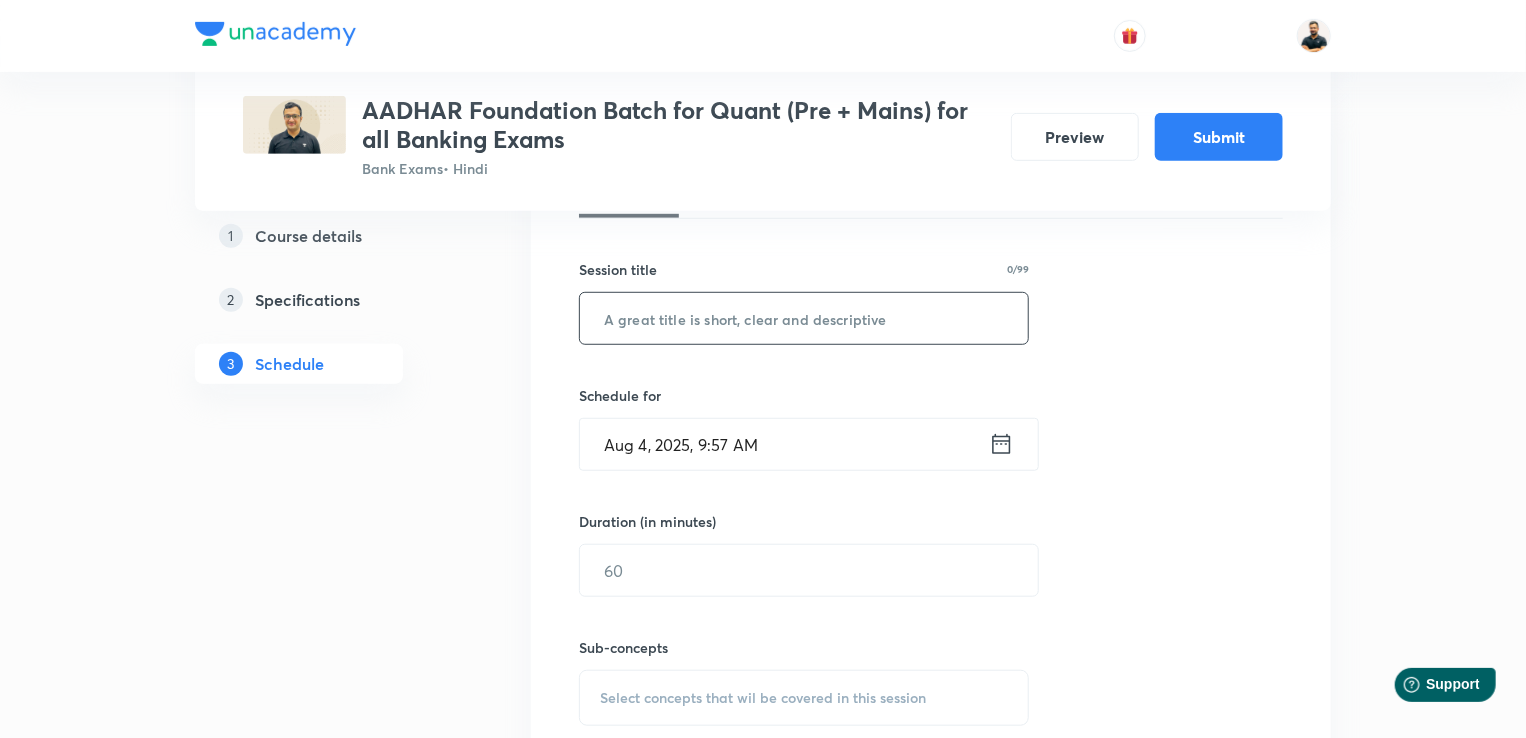 click at bounding box center (804, 318) 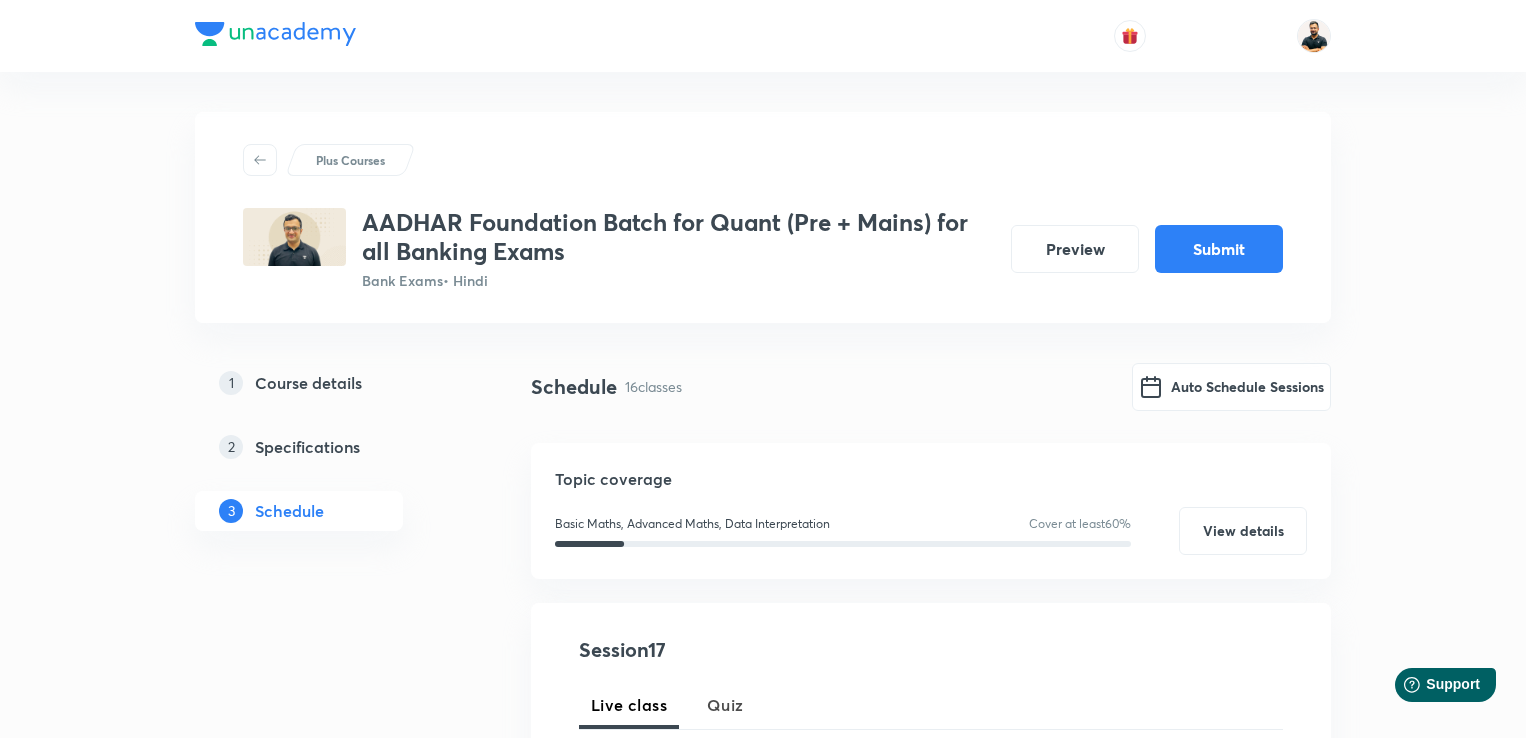 scroll, scrollTop: 511, scrollLeft: 0, axis: vertical 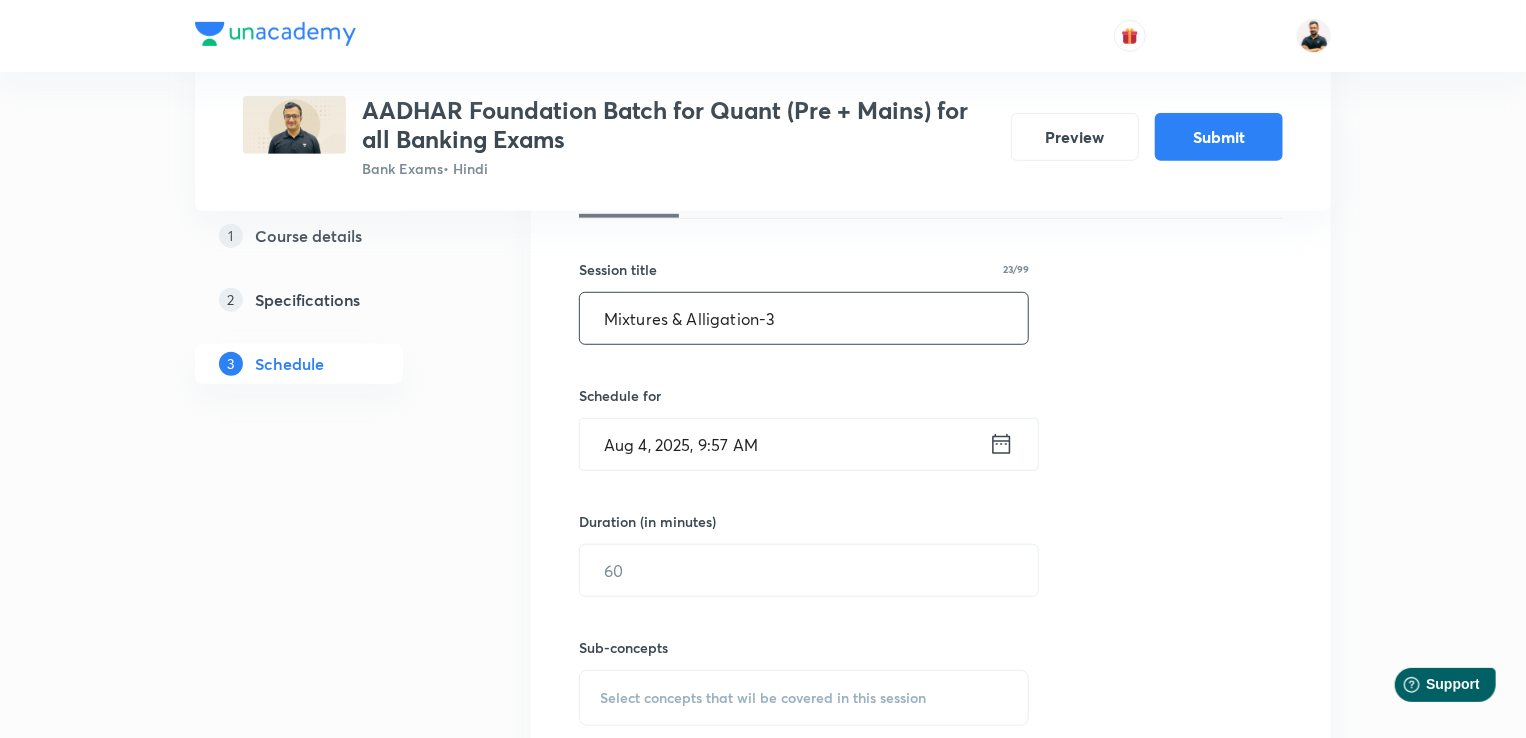click 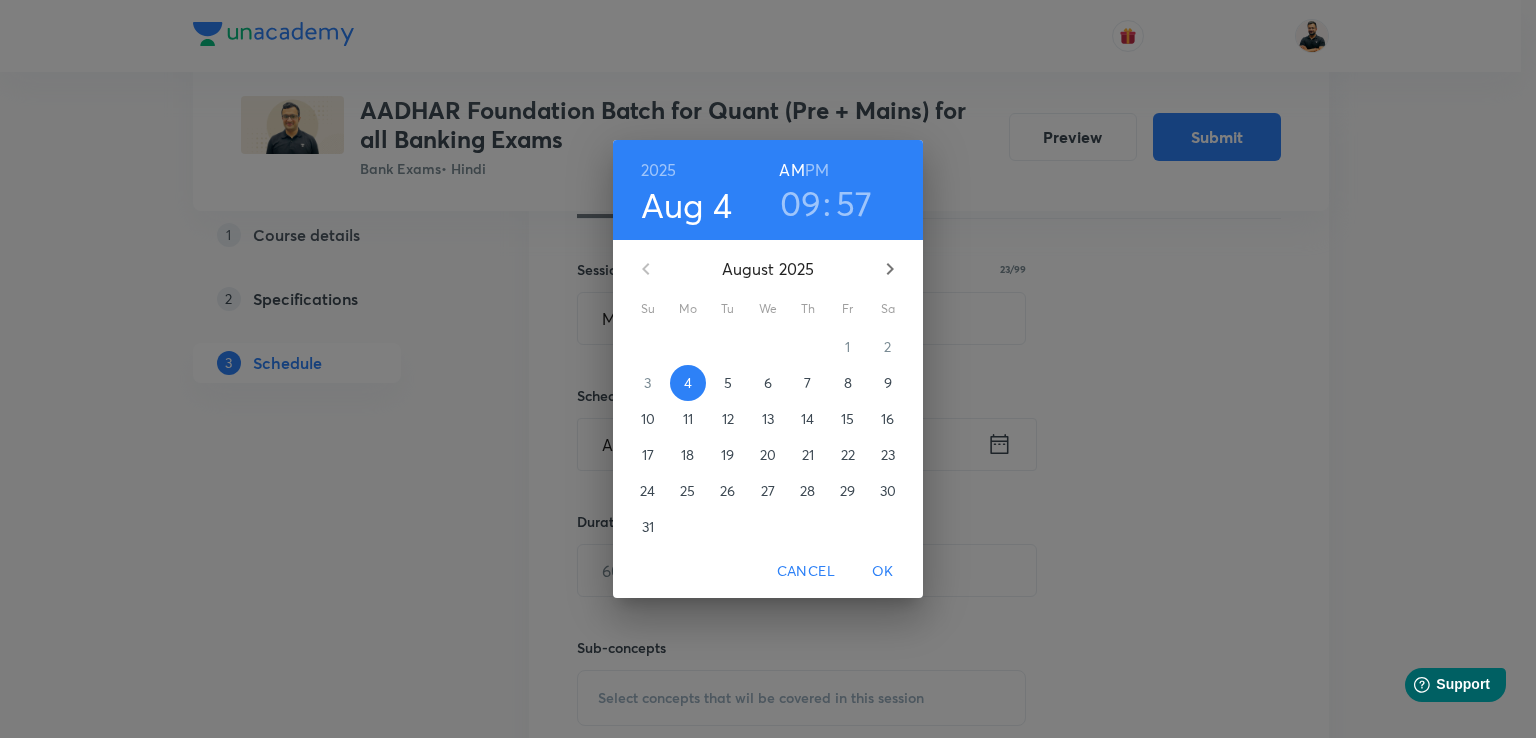 click on "28" at bounding box center [807, 491] 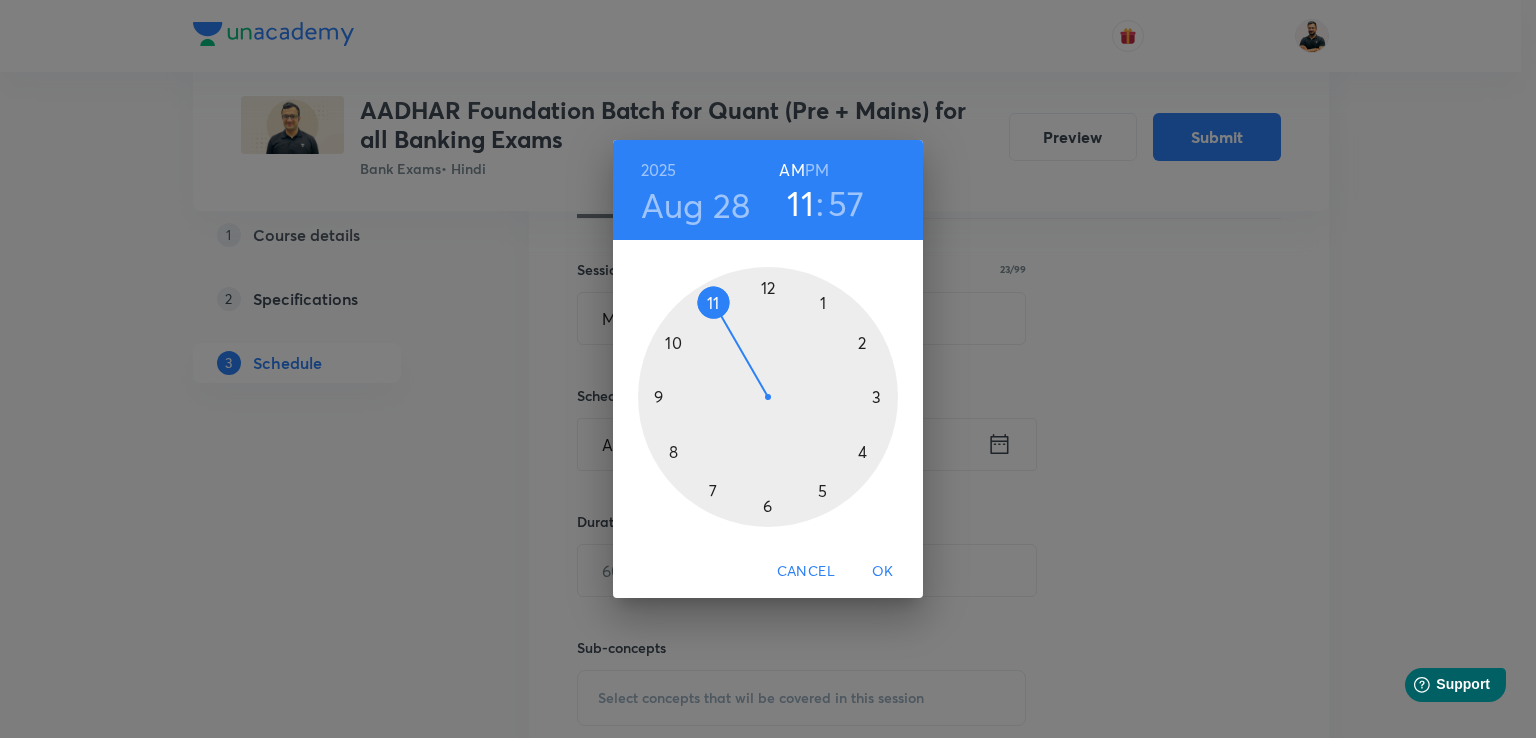 drag, startPoint x: 659, startPoint y: 397, endPoint x: 705, endPoint y: 314, distance: 94.89468 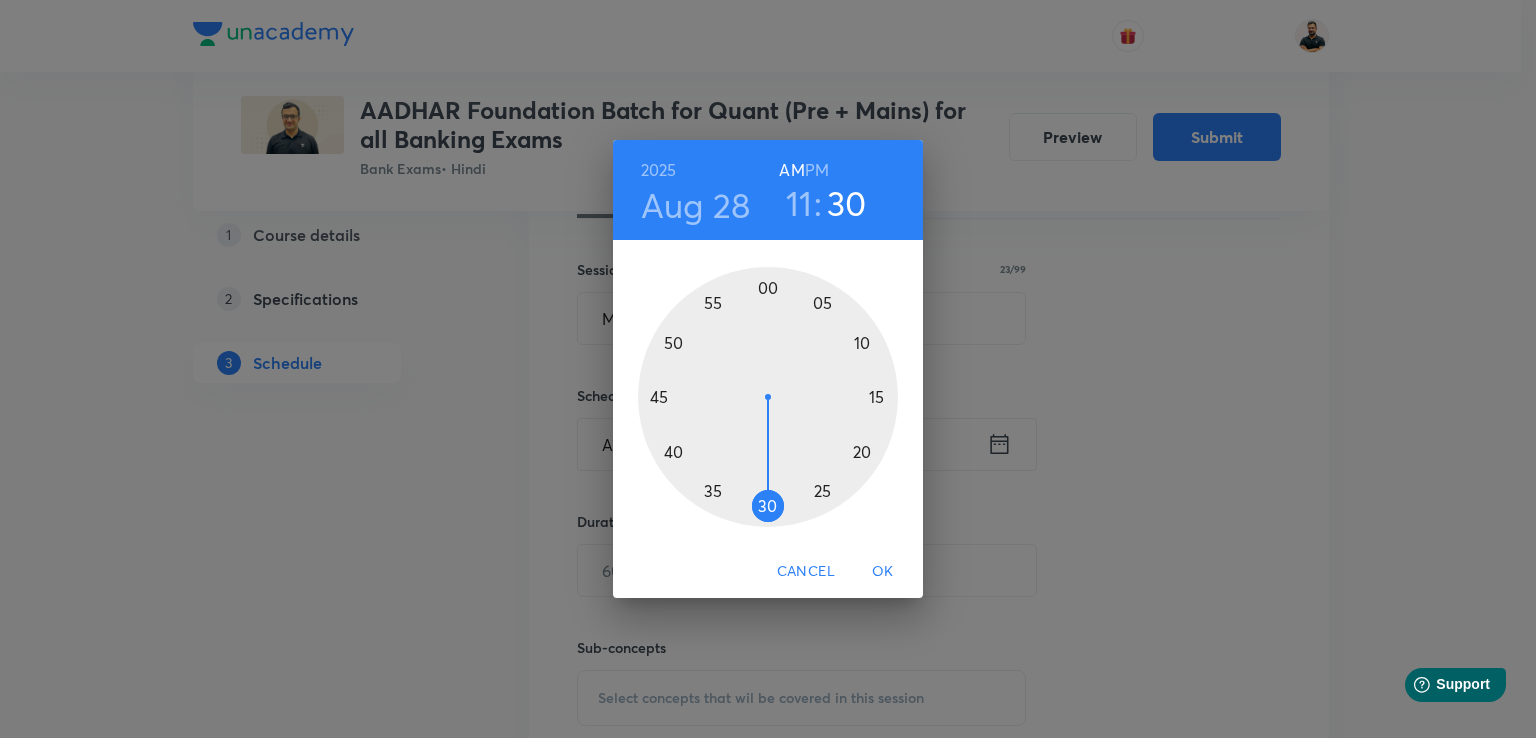 drag, startPoint x: 730, startPoint y: 296, endPoint x: 779, endPoint y: 535, distance: 243.97131 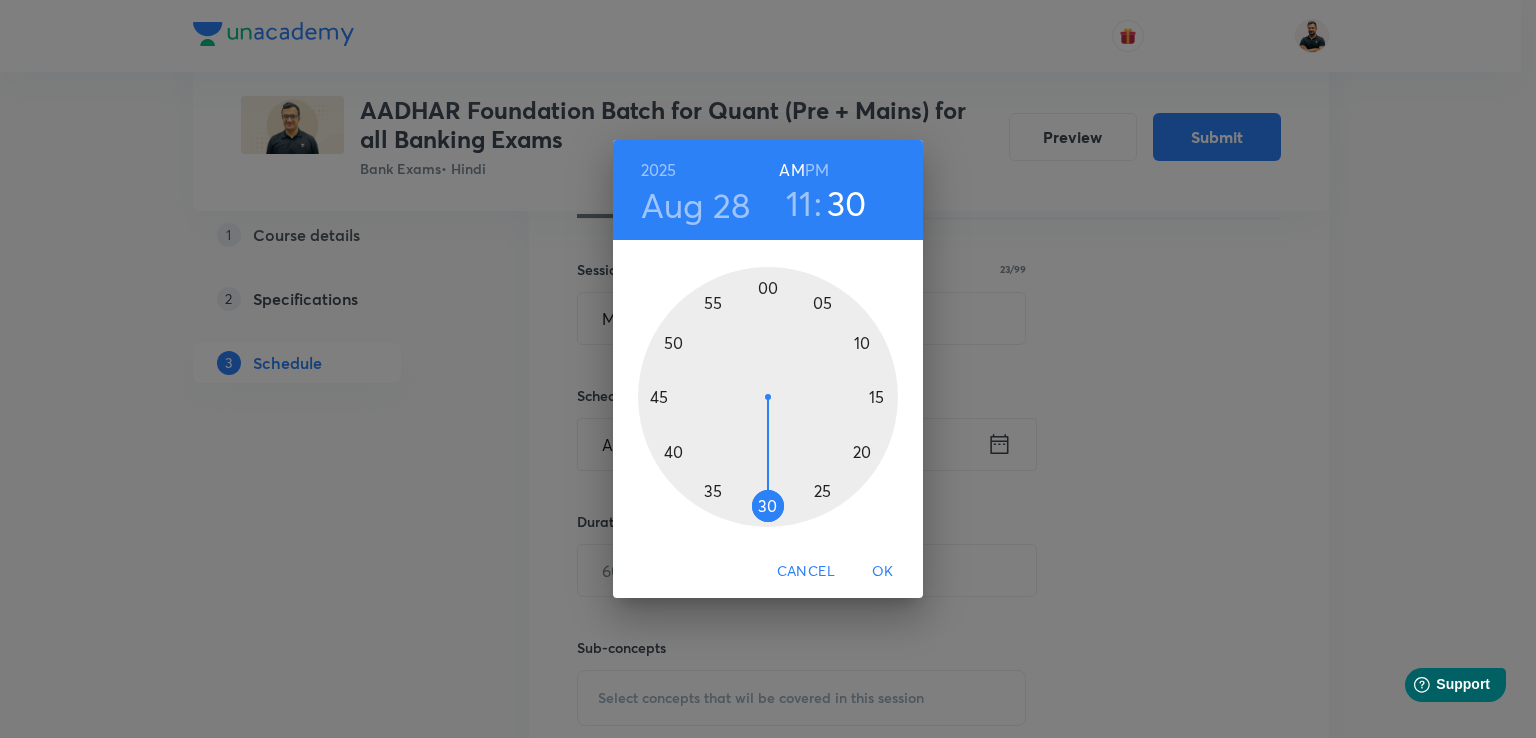 click on "OK" at bounding box center [883, 571] 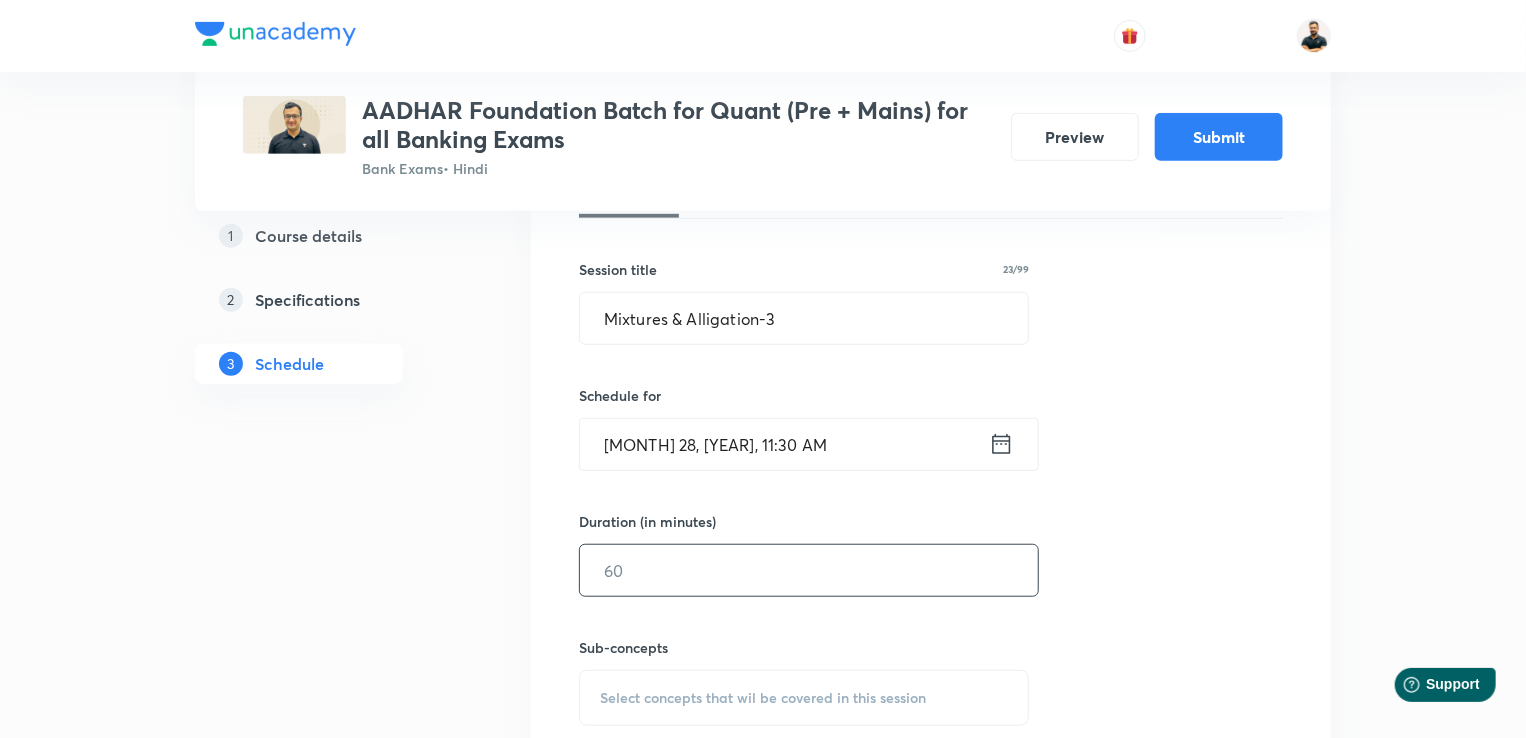 click at bounding box center (809, 570) 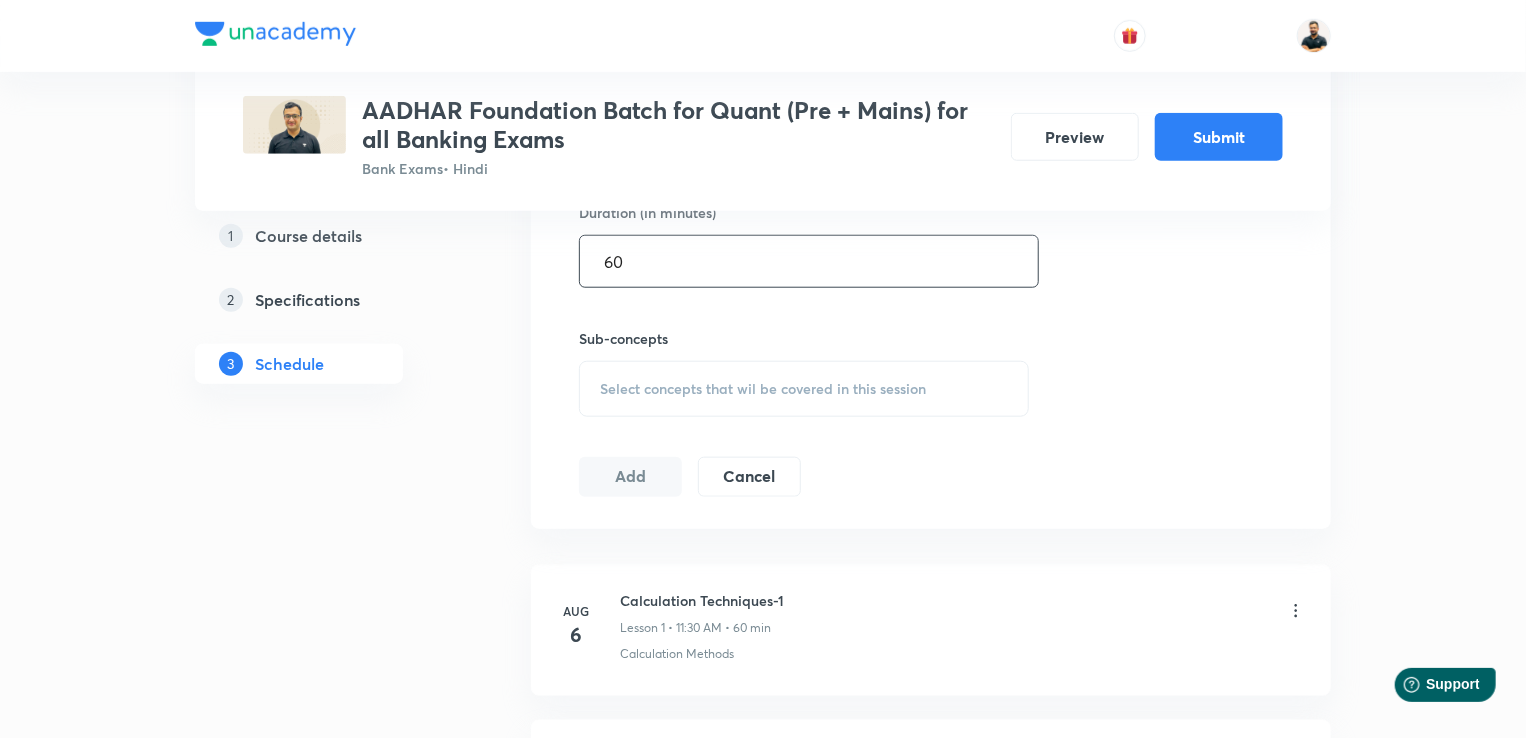scroll, scrollTop: 824, scrollLeft: 0, axis: vertical 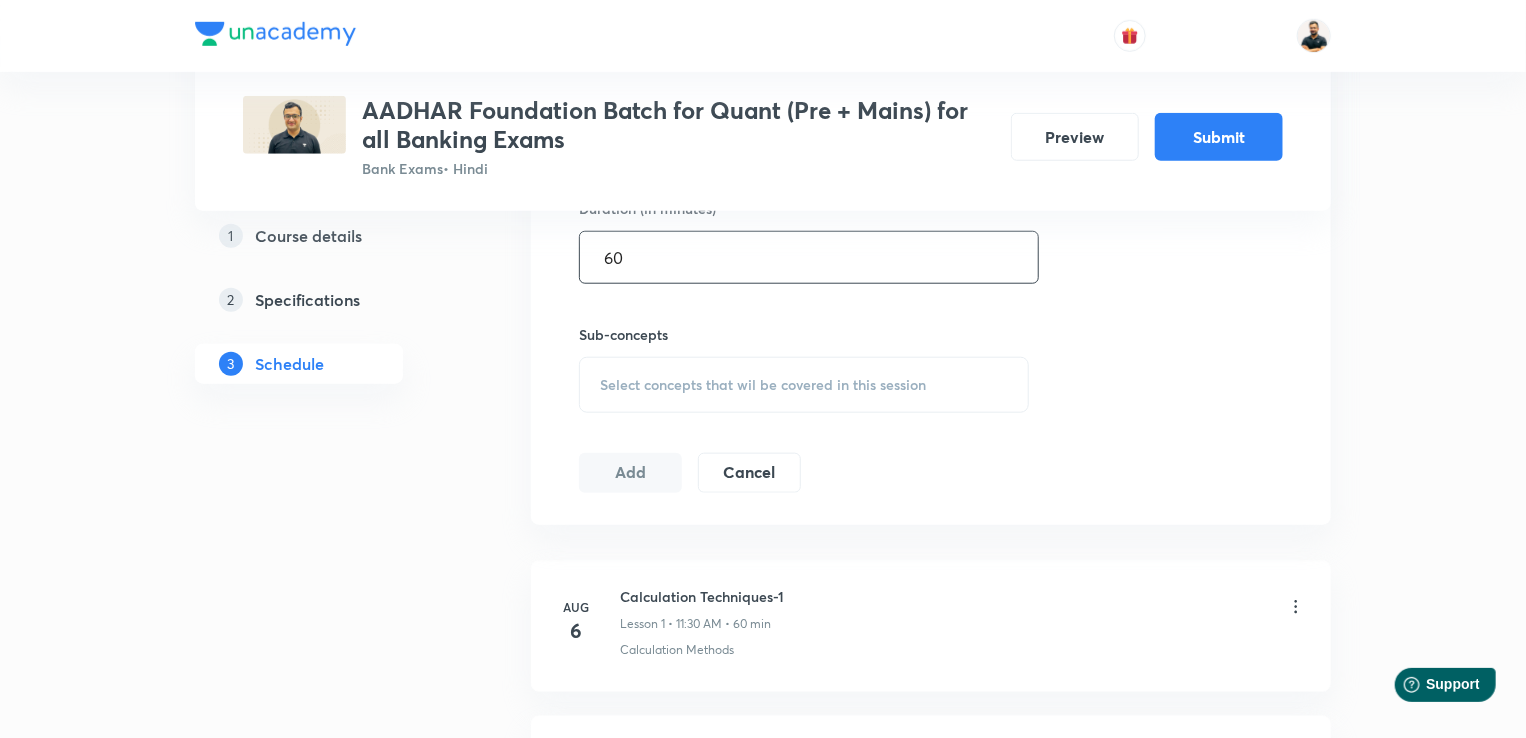 type on "60" 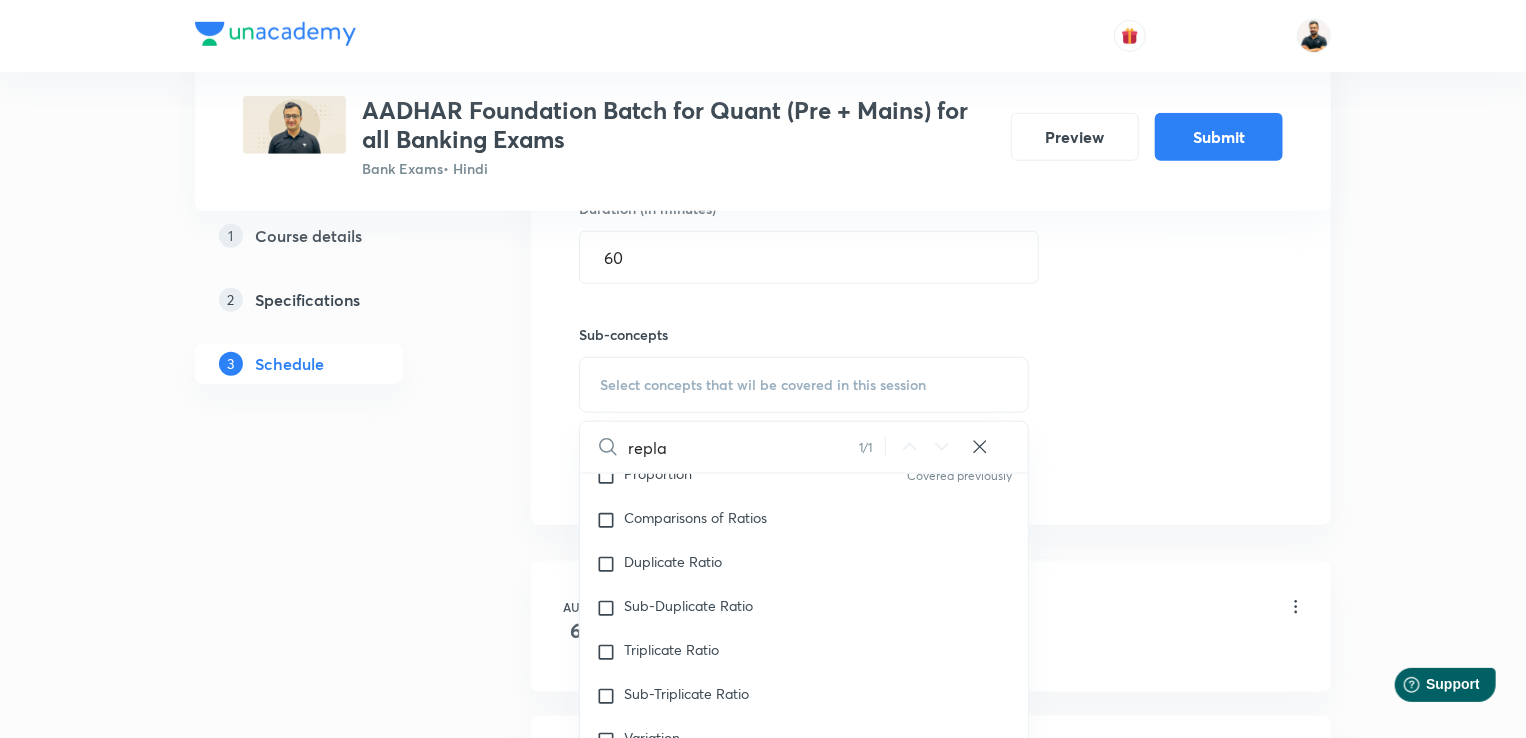scroll, scrollTop: 3096, scrollLeft: 0, axis: vertical 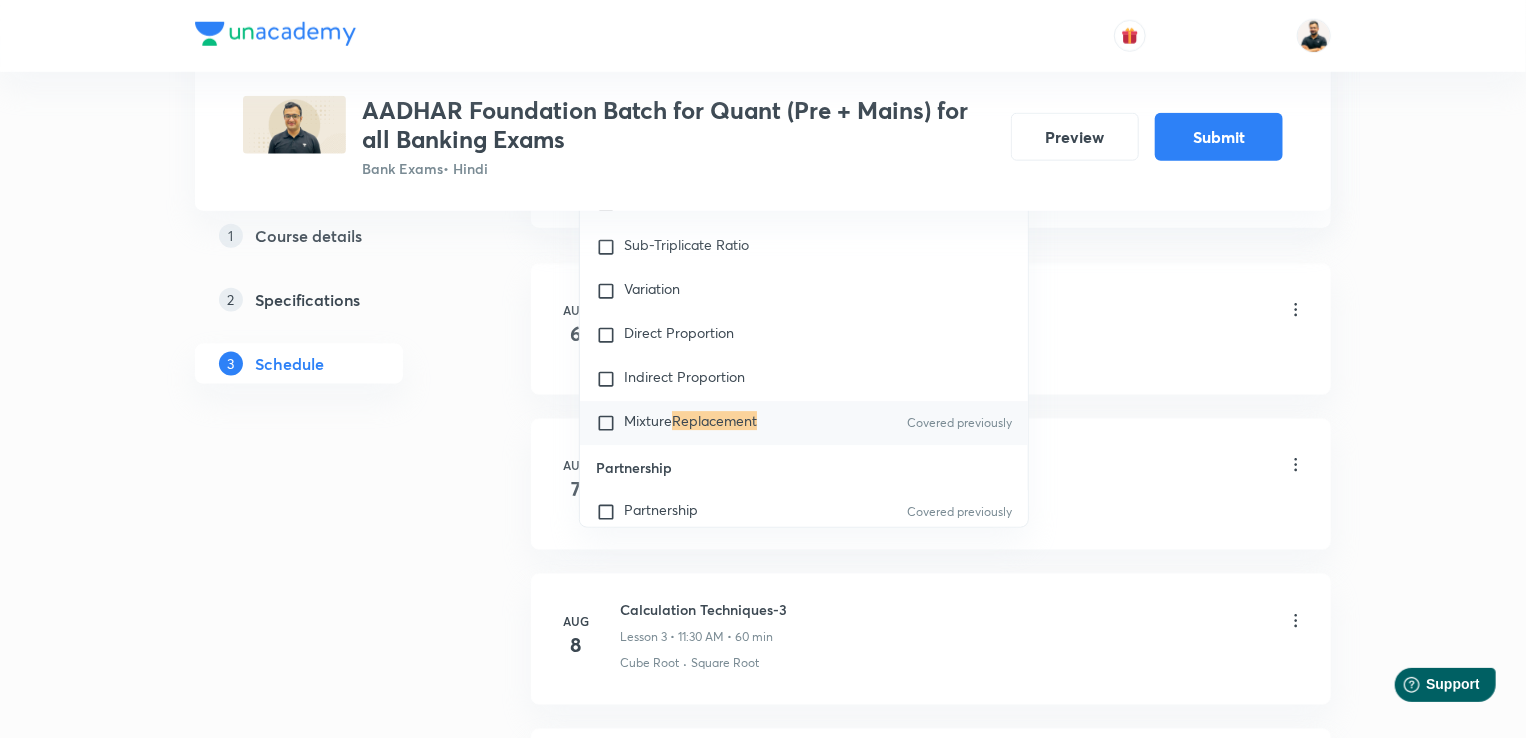 type on "replacement" 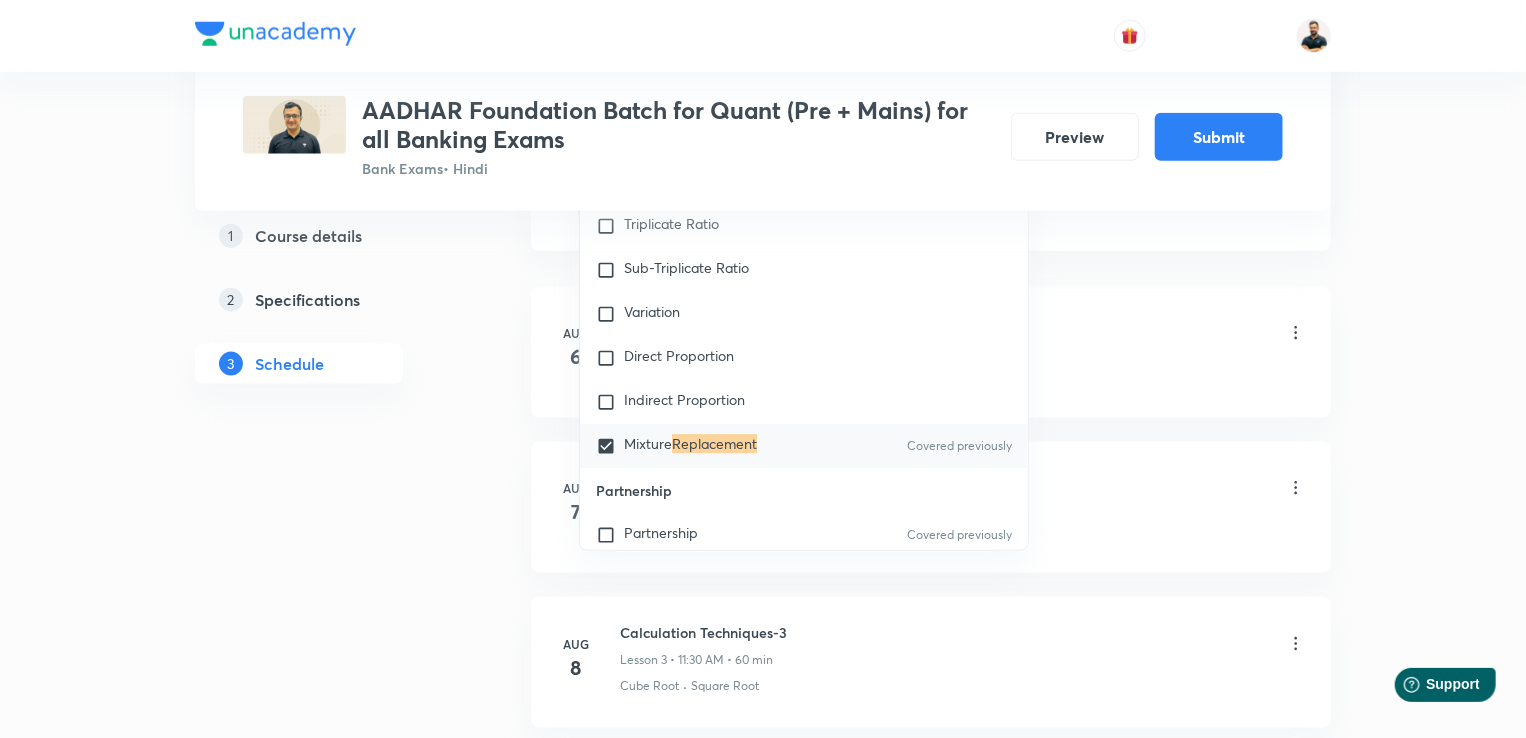 click on "Plus Courses AADHAR Foundation Batch for Quant (Pre + Mains) for all Banking Exams Bank Exams  • Hindi Preview Submit 1 Course details 2 Specifications 3 Schedule Schedule 16  classes Auto Schedule Sessions Topic coverage Basic Maths, Advanced Maths, Data Interpretation Cover at least  60 % View details Session  17 Live class Quiz Session title 23/99 Mixtures & Alligation-3 ​ Schedule for Aug 28, [YEAR], 11:30 AM ​ Duration (in minutes) 60 ​ Sub-concepts Mixture Replacement CLEAR replacement 1 / 1 ​ Number Systems Face Value and Place Value of a Digit in a Numeral Various Types of Number Test for a Number to Be Prime Remainder Theorem Unit Place's Digit Tests of Divisibility Factorial of a Number Modulus of a Number Greatest Integral Value Multiplication by Distributive Law Multiplication of a Number by 5ⁿ Division Algorithm or Euclidean Algorithm To Find the Highest Power of a Prime Number P in N! Square Root Covered previously Cube Root Covered previously Factors and Multiples of H.C.F and L.C.M 6" at bounding box center (763, 907) 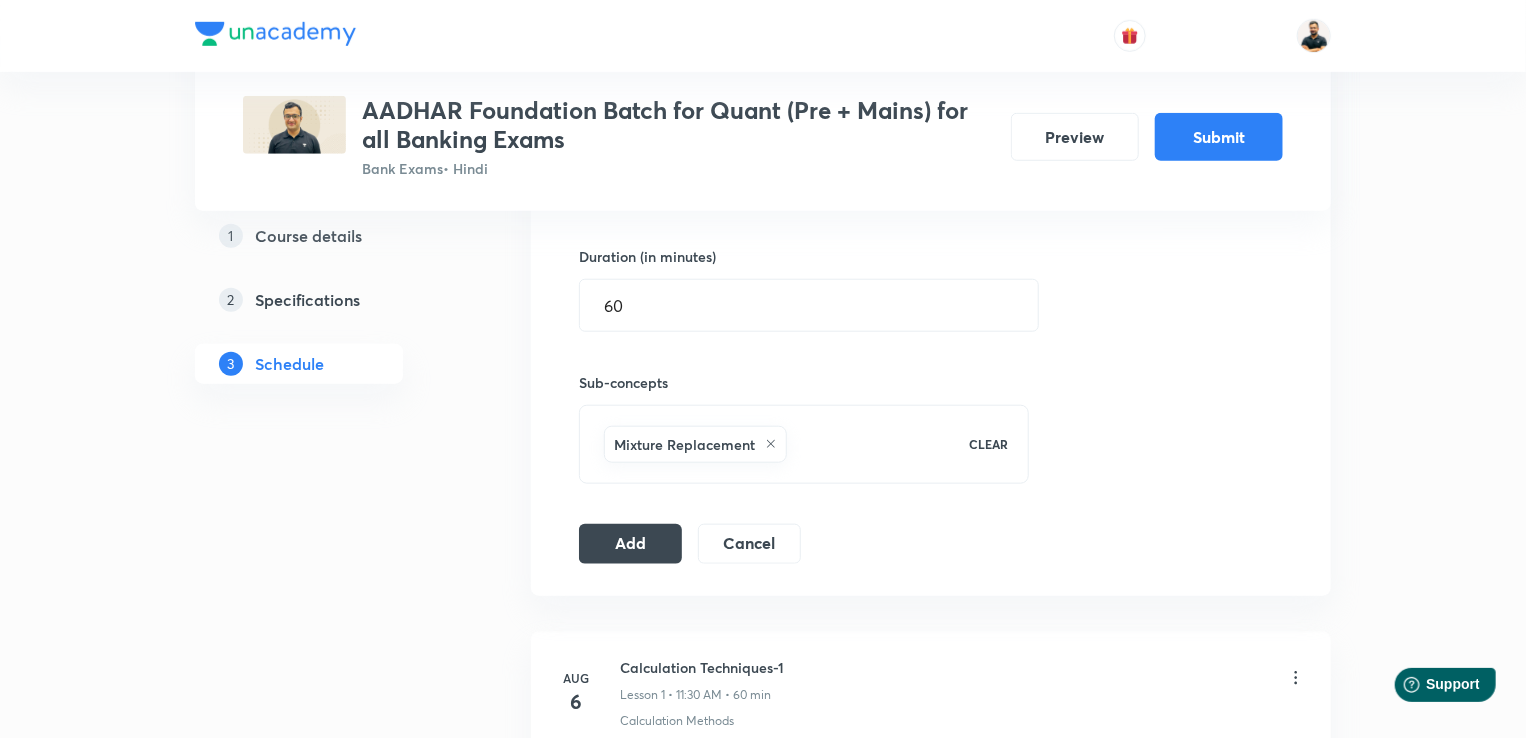 scroll, scrollTop: 768, scrollLeft: 0, axis: vertical 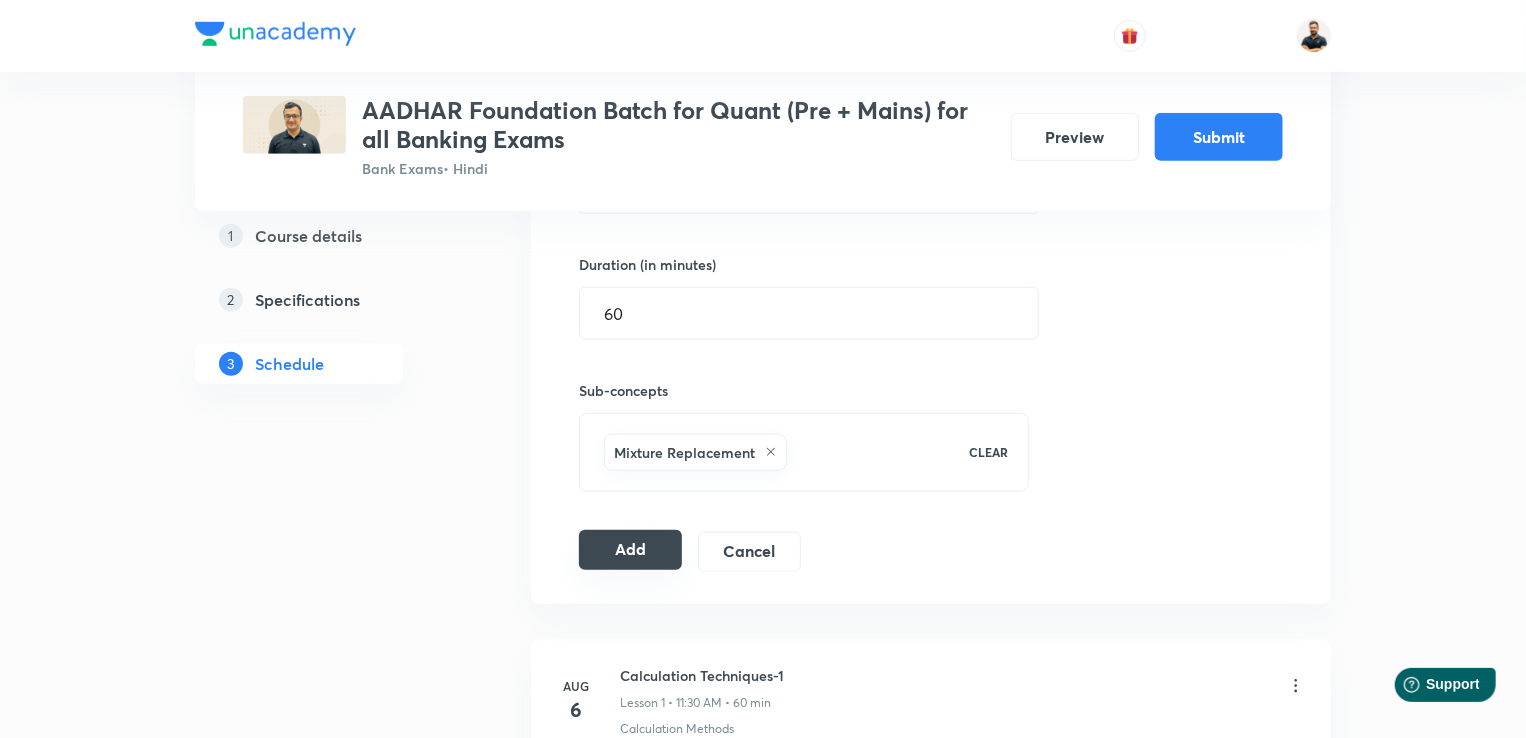 click on "Add" at bounding box center (630, 550) 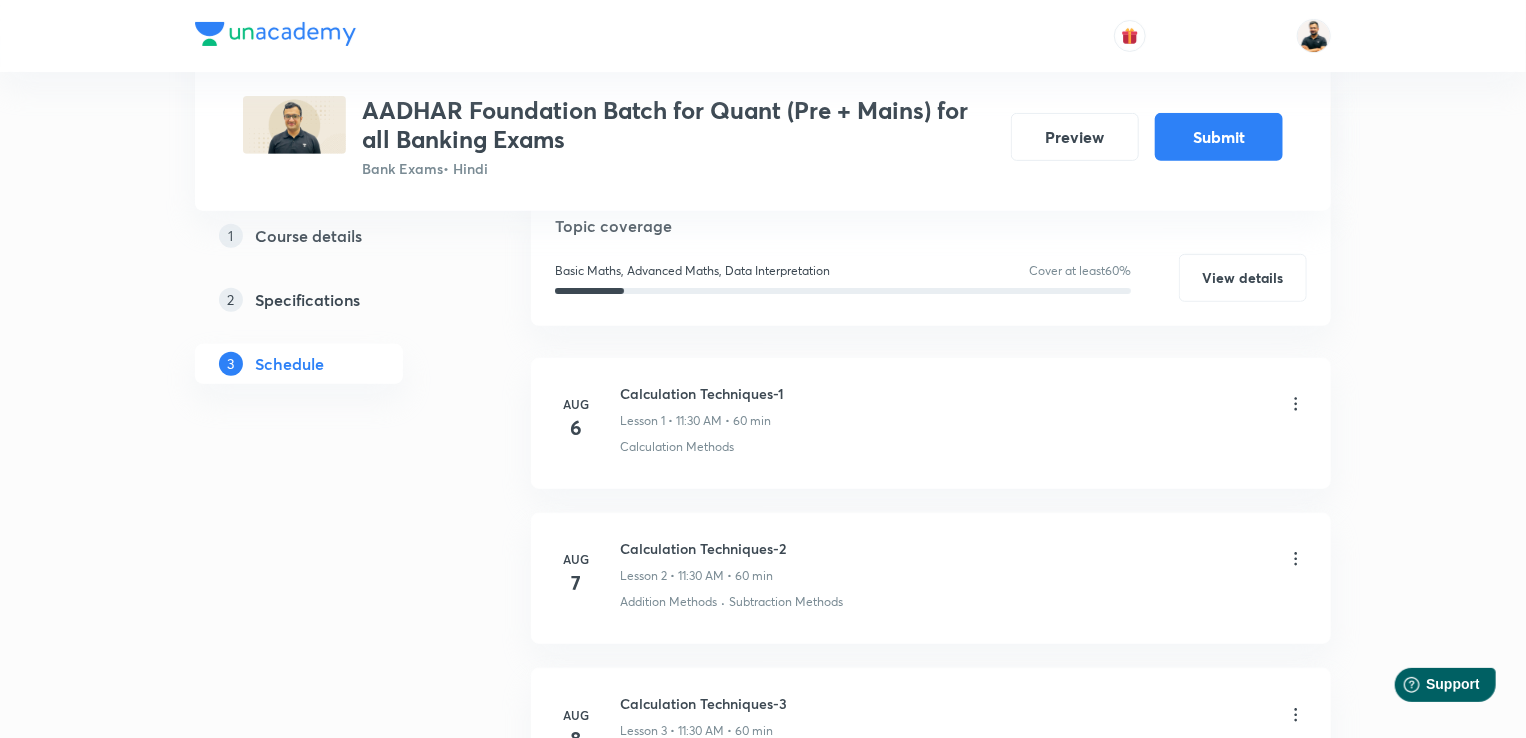 scroll, scrollTop: 0, scrollLeft: 0, axis: both 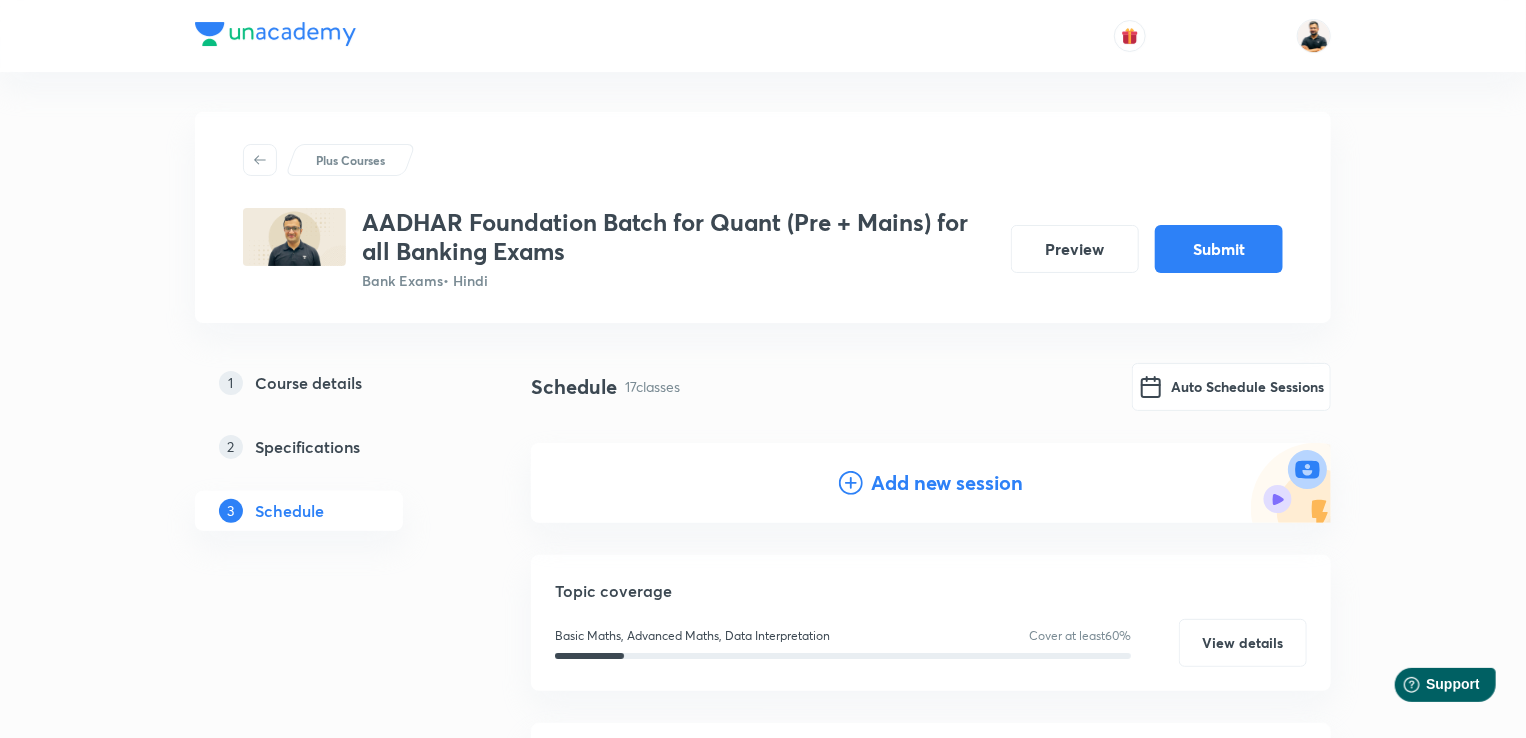 click on "Add new session" at bounding box center [947, 483] 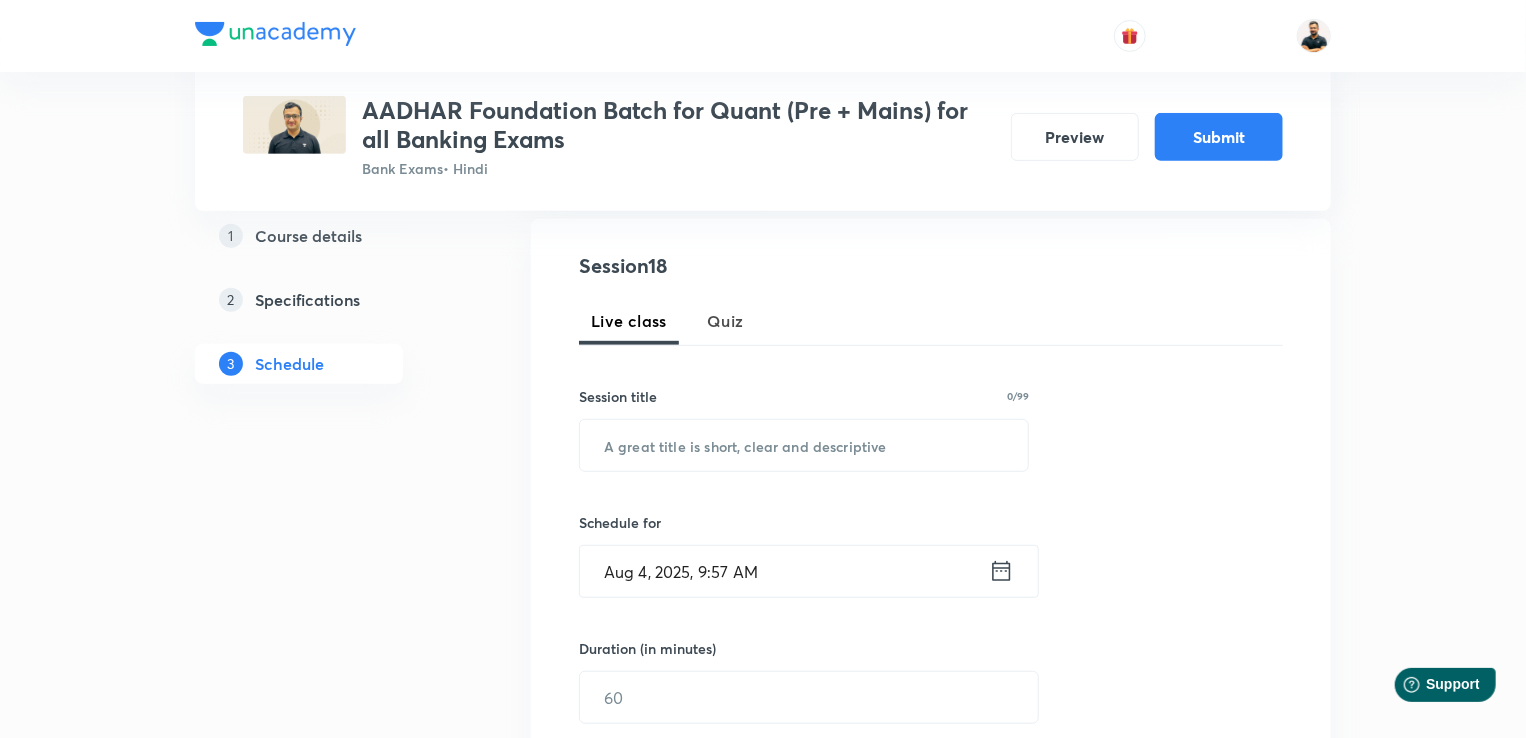 scroll, scrollTop: 435, scrollLeft: 0, axis: vertical 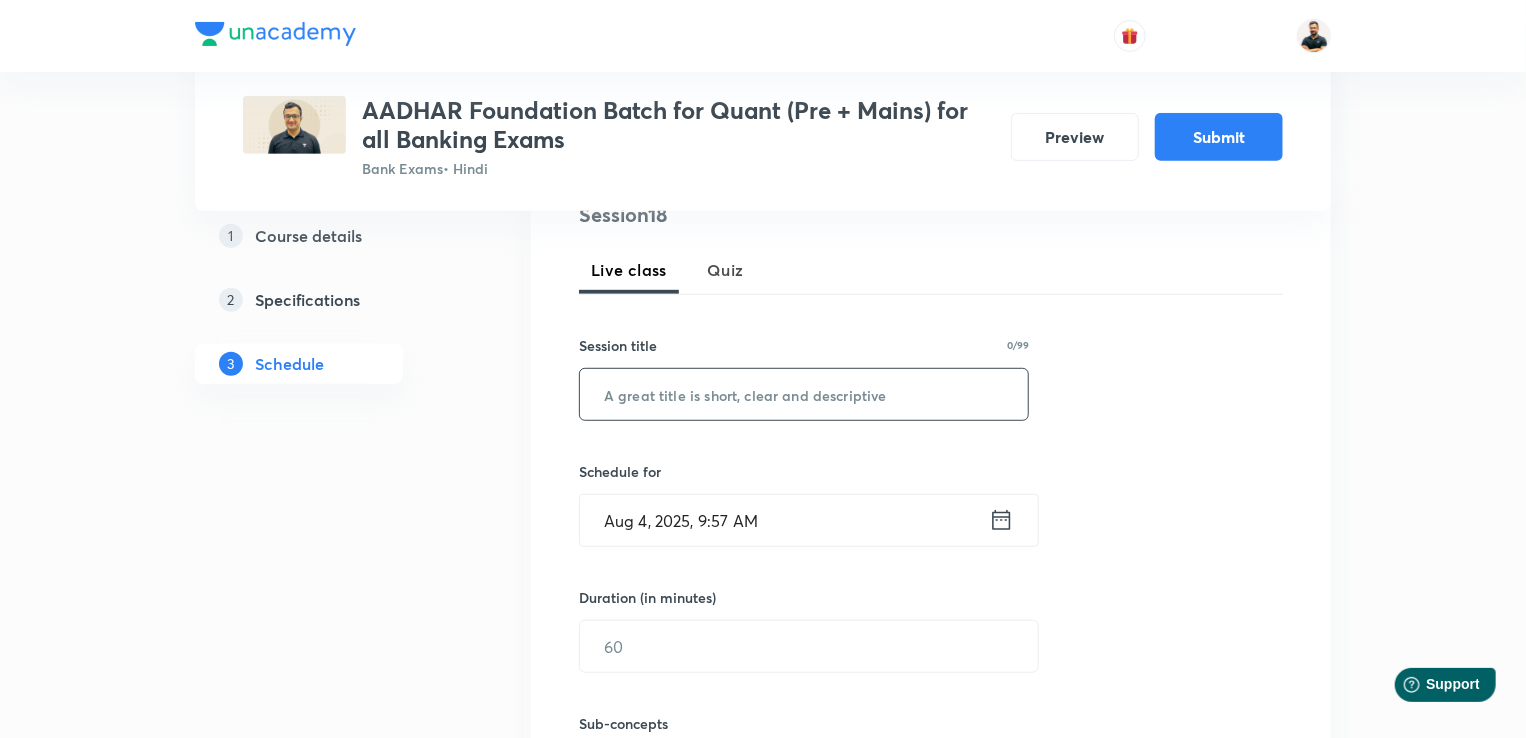 click at bounding box center (804, 394) 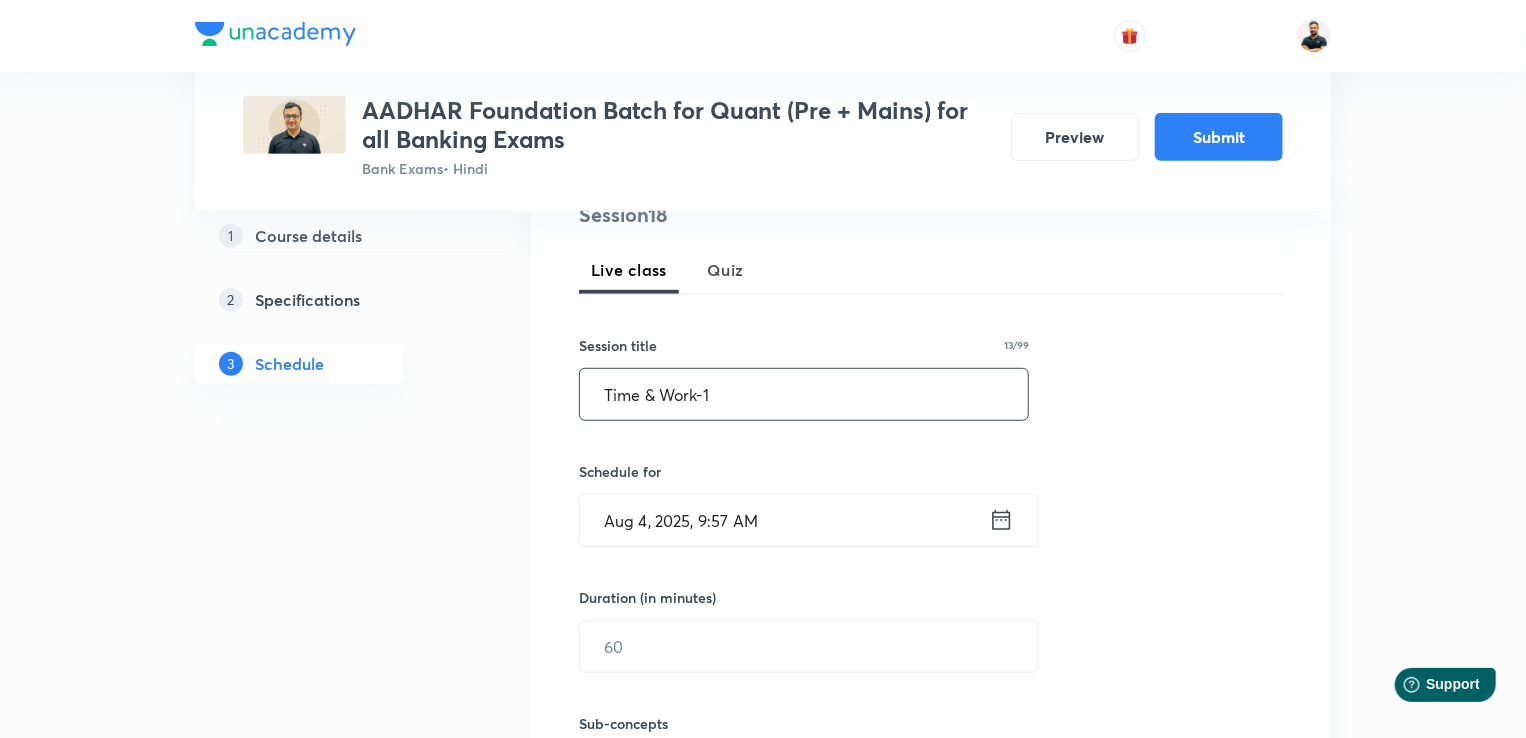 type on "Time & Work-1" 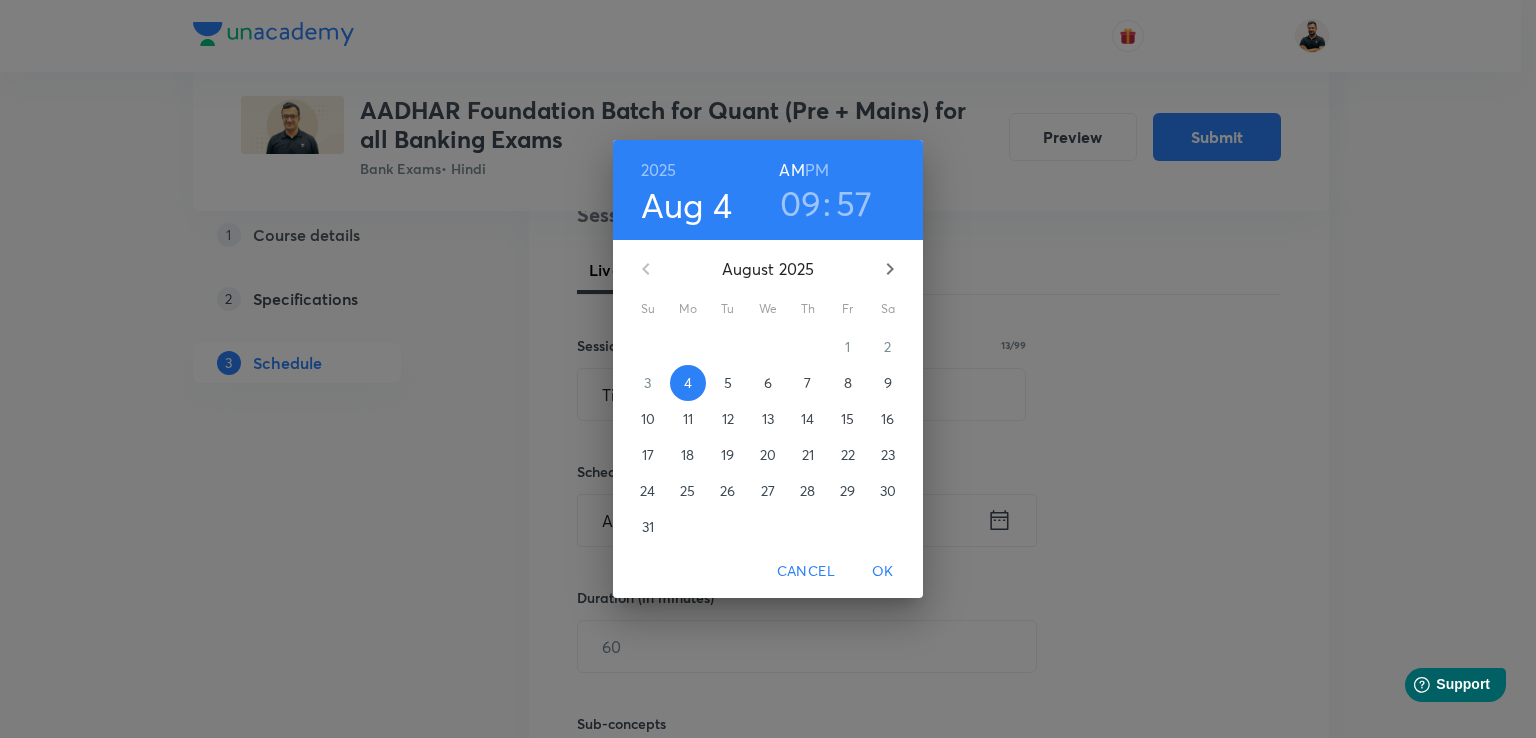 click on "29" at bounding box center (847, 491) 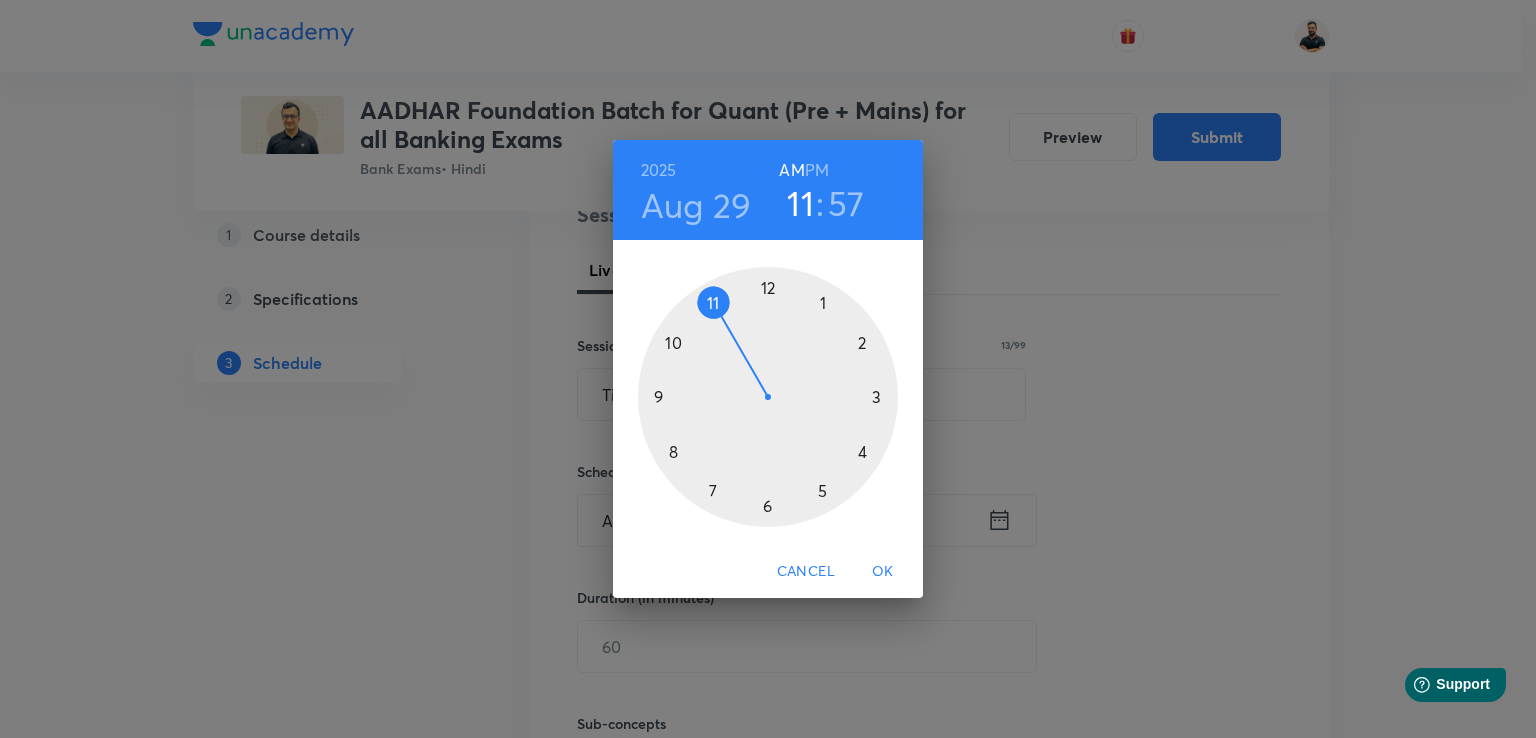 drag, startPoint x: 658, startPoint y: 392, endPoint x: 711, endPoint y: 319, distance: 90.21086 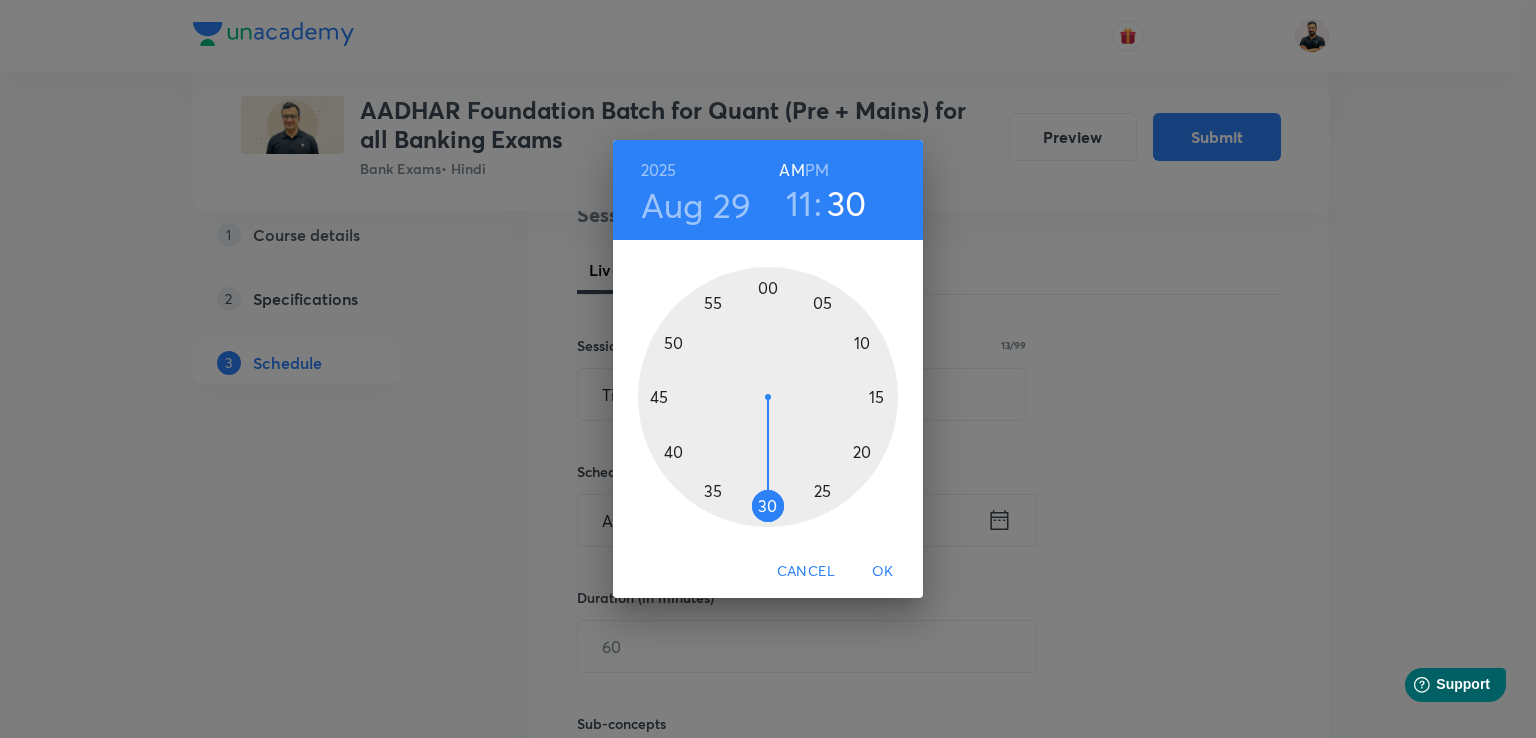 drag, startPoint x: 736, startPoint y: 292, endPoint x: 768, endPoint y: 463, distance: 173.96838 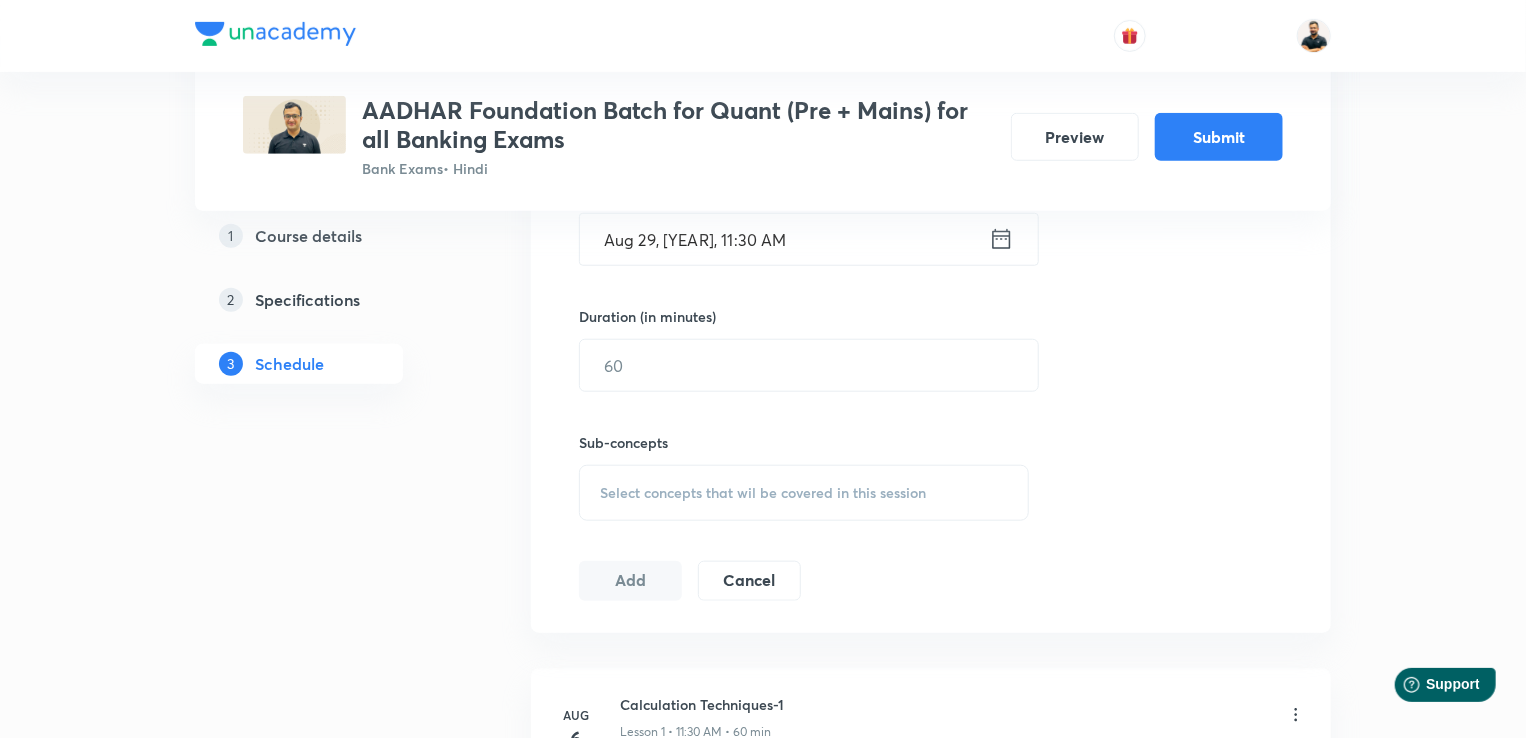scroll, scrollTop: 712, scrollLeft: 0, axis: vertical 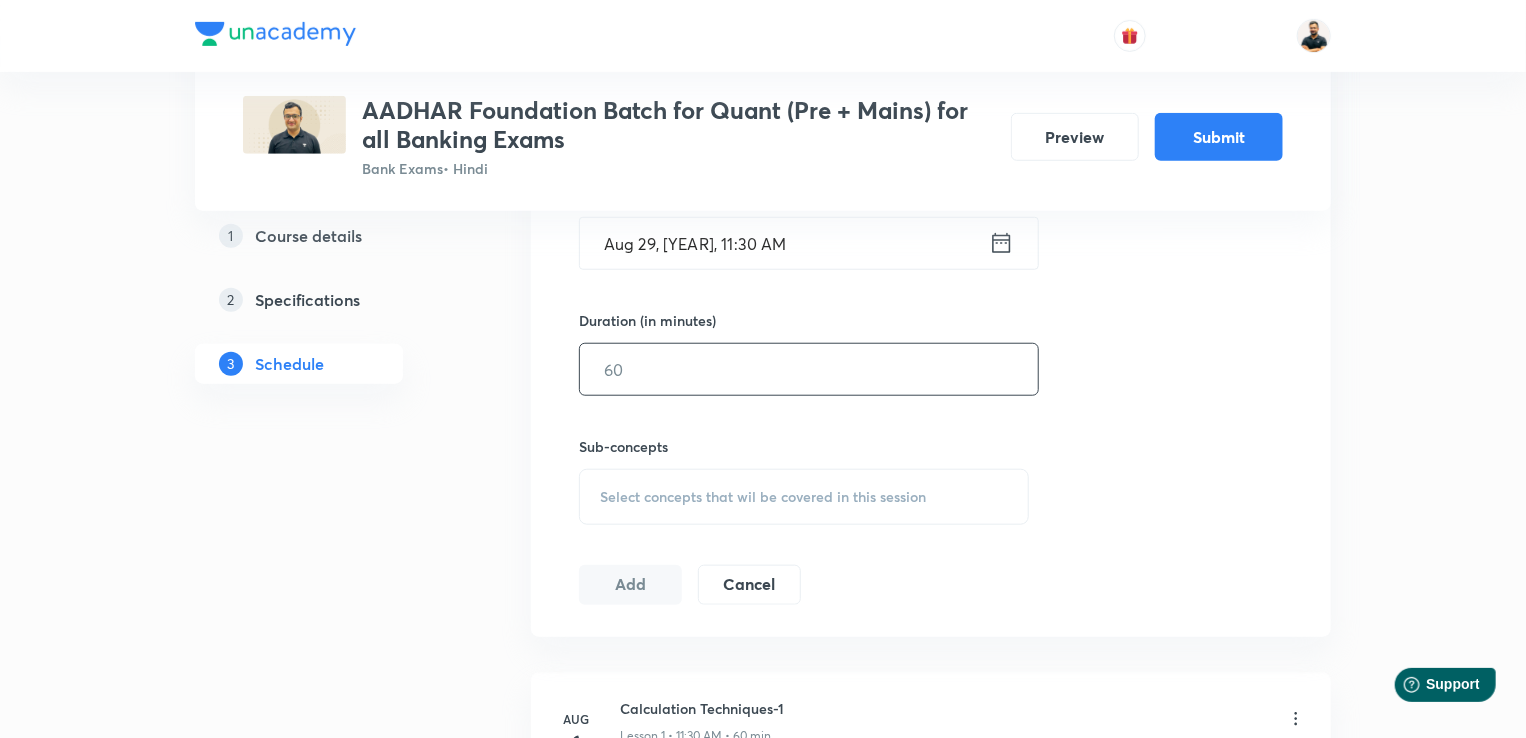 click at bounding box center [809, 369] 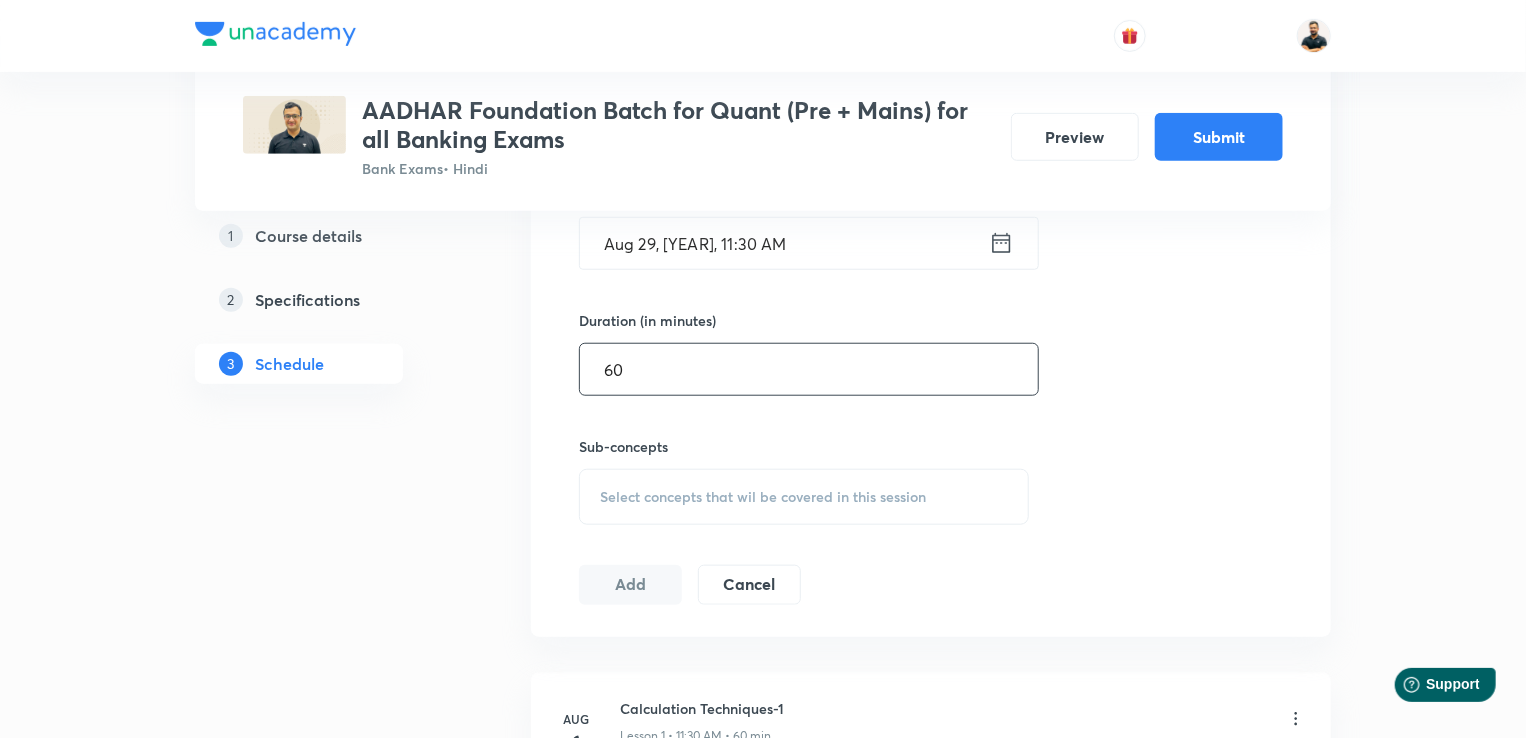 type on "60" 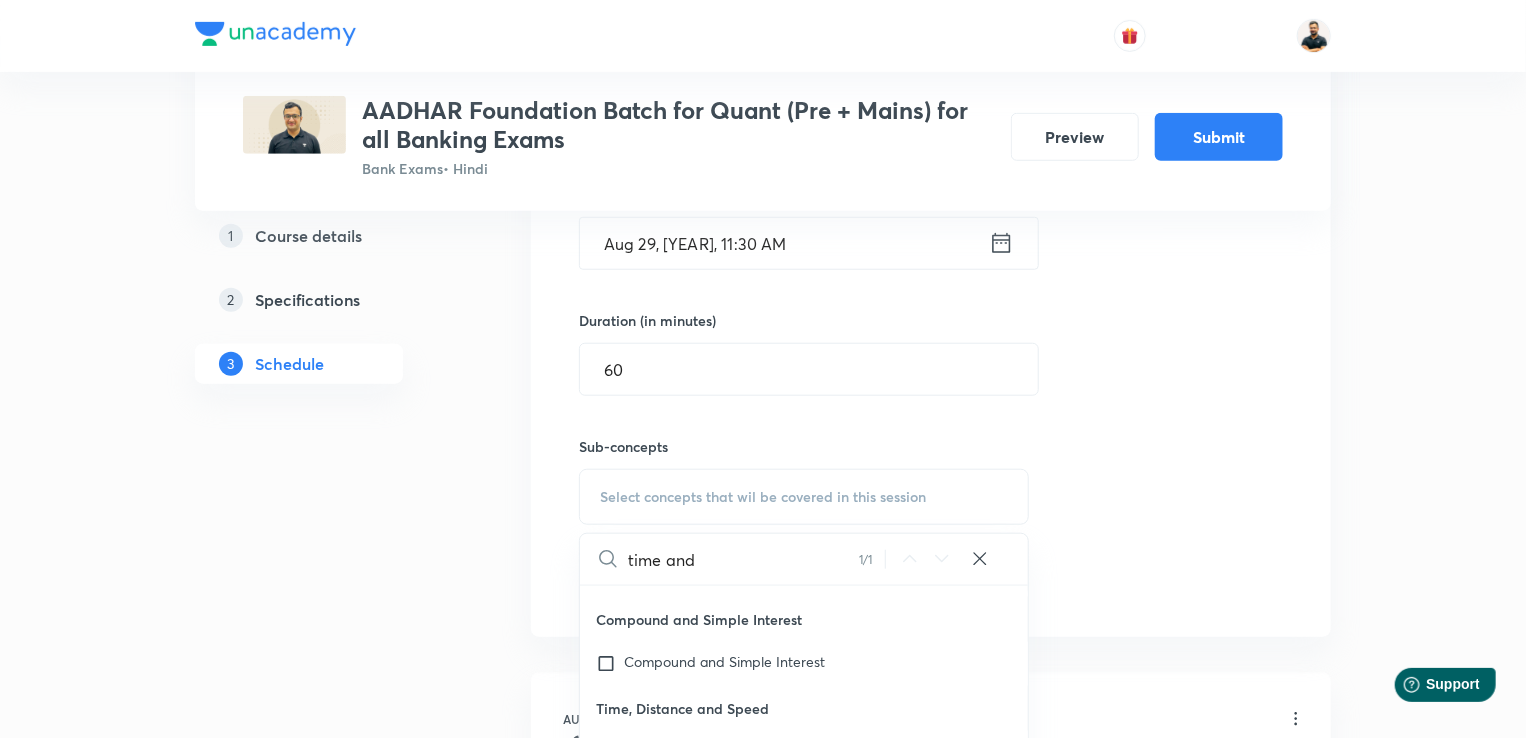 scroll, scrollTop: 9166, scrollLeft: 0, axis: vertical 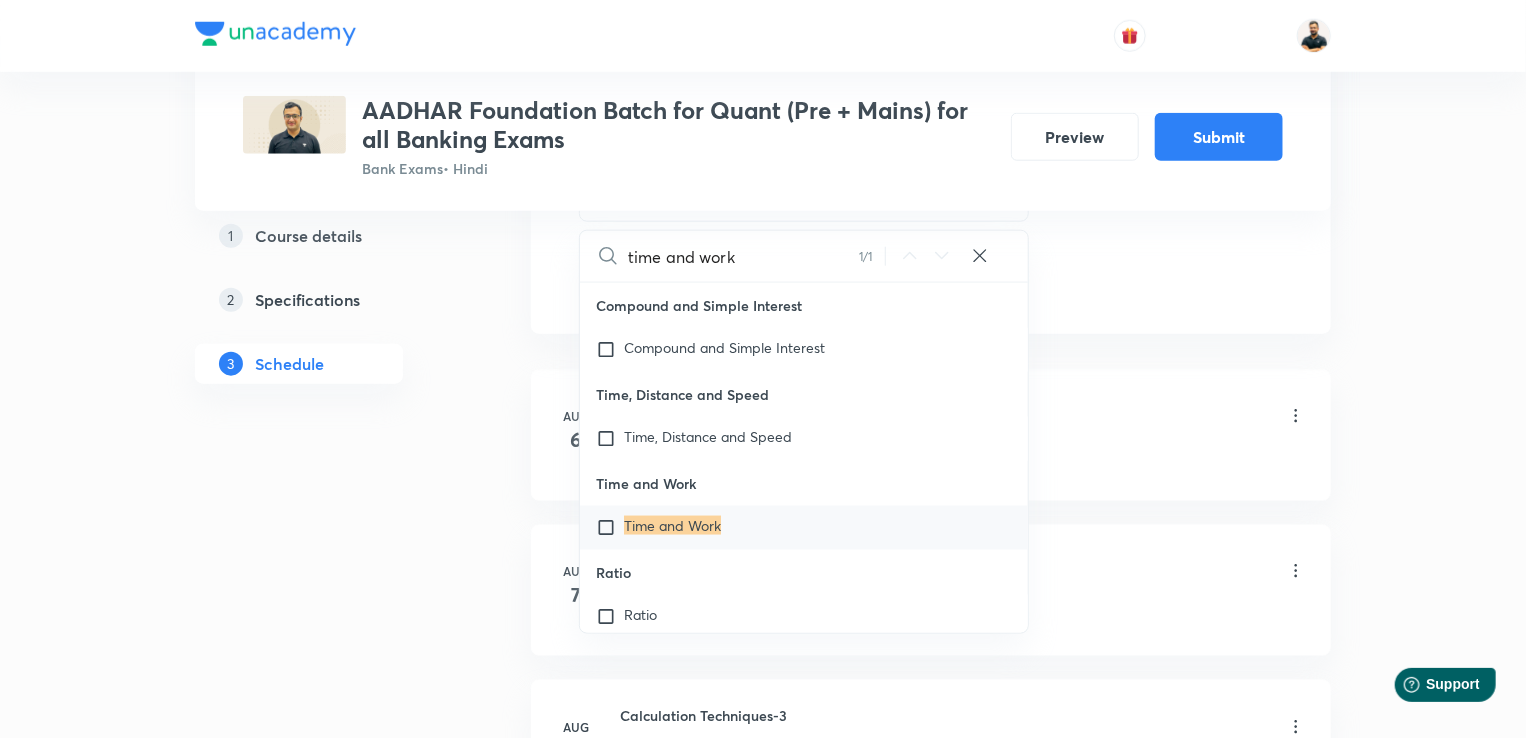 type on "time and work" 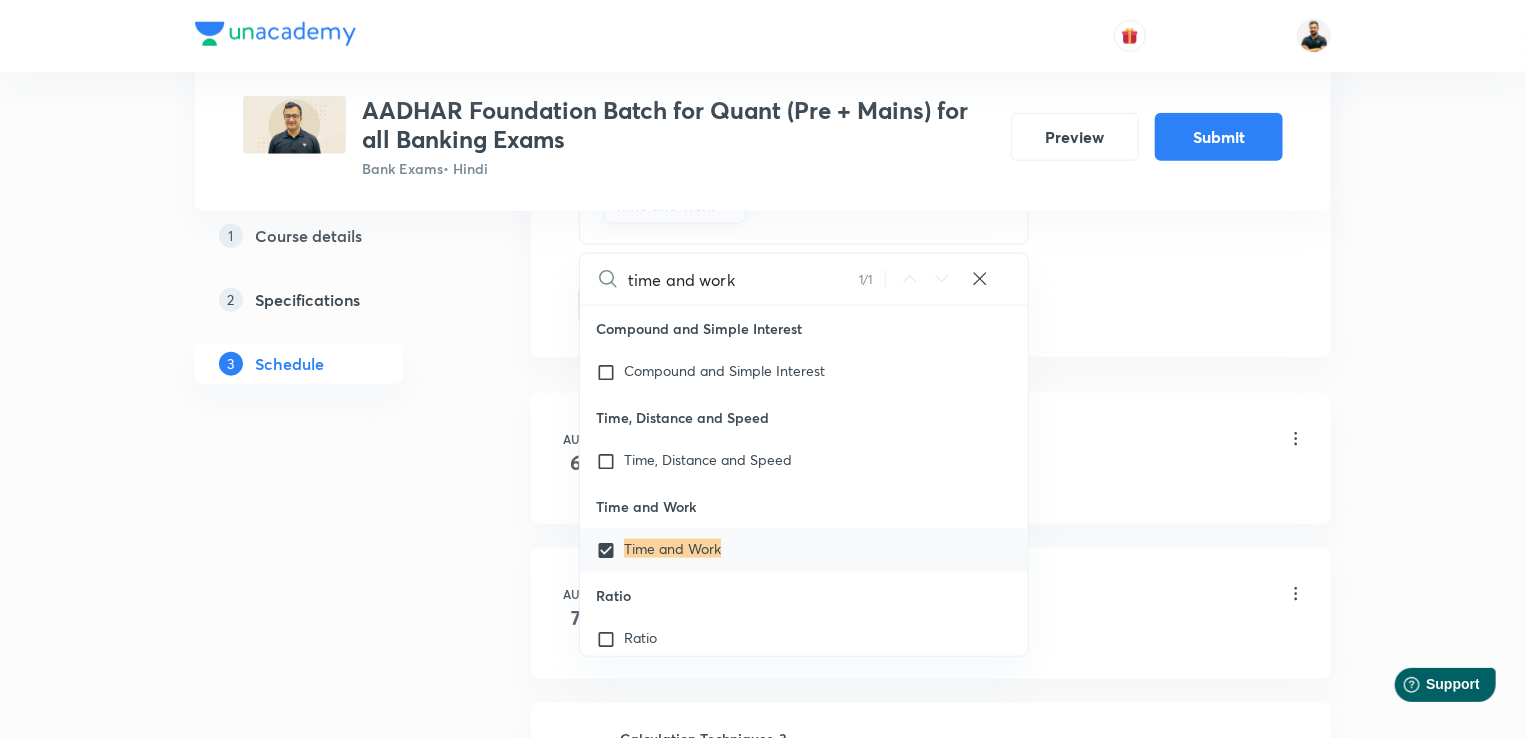 click on "Plus Courses AADHAR Foundation Batch for Quant (Pre + Mains) for all Banking Exams Bank Exams  • Hindi Preview Submit 1 Course details 2 Specifications 3 Schedule Schedule 17  classes Auto Schedule Sessions Topic coverage Basic Maths, Advanced Maths, Data Interpretation Cover at least  60 % View details Session  18 Live class Quiz Session title 13/99 Time & Work-1 ​ Schedule for Aug 29, [YEAR], 11:30 AM ​ Duration (in minutes) 60 ​ Sub-concepts Time and Work CLEAR time and work 1 / 1 ​ Number Systems Face Value and Place Value of a Digit in a Numeral Various Types of Number Test for a Number to Be Prime Remainder Theorem Unit Place's Digit Tests of Divisibility Factorial of a Number Modulus of a Number Greatest Integral Value Multiplication by Distributive Law Multiplication of a Number by 5ⁿ Division Algorithm or Euclidean Algorithm To Find the Highest Power of a Prime Number P in N! Square Root Covered previously Cube Root Covered previously Factors and Multiples of H.C.F and L.C.M Co-Primes Loss" at bounding box center (763, 1090) 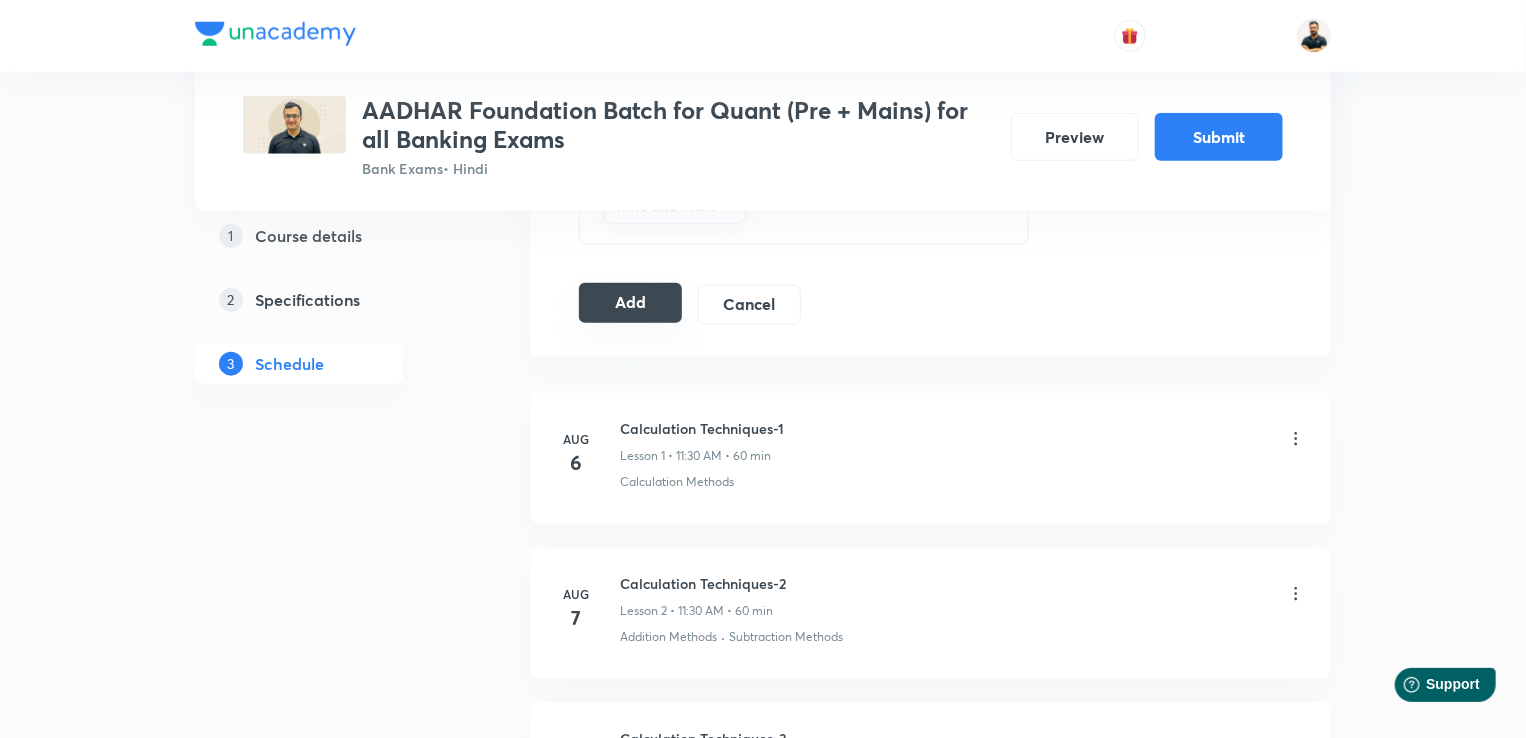 click on "Add" at bounding box center (630, 303) 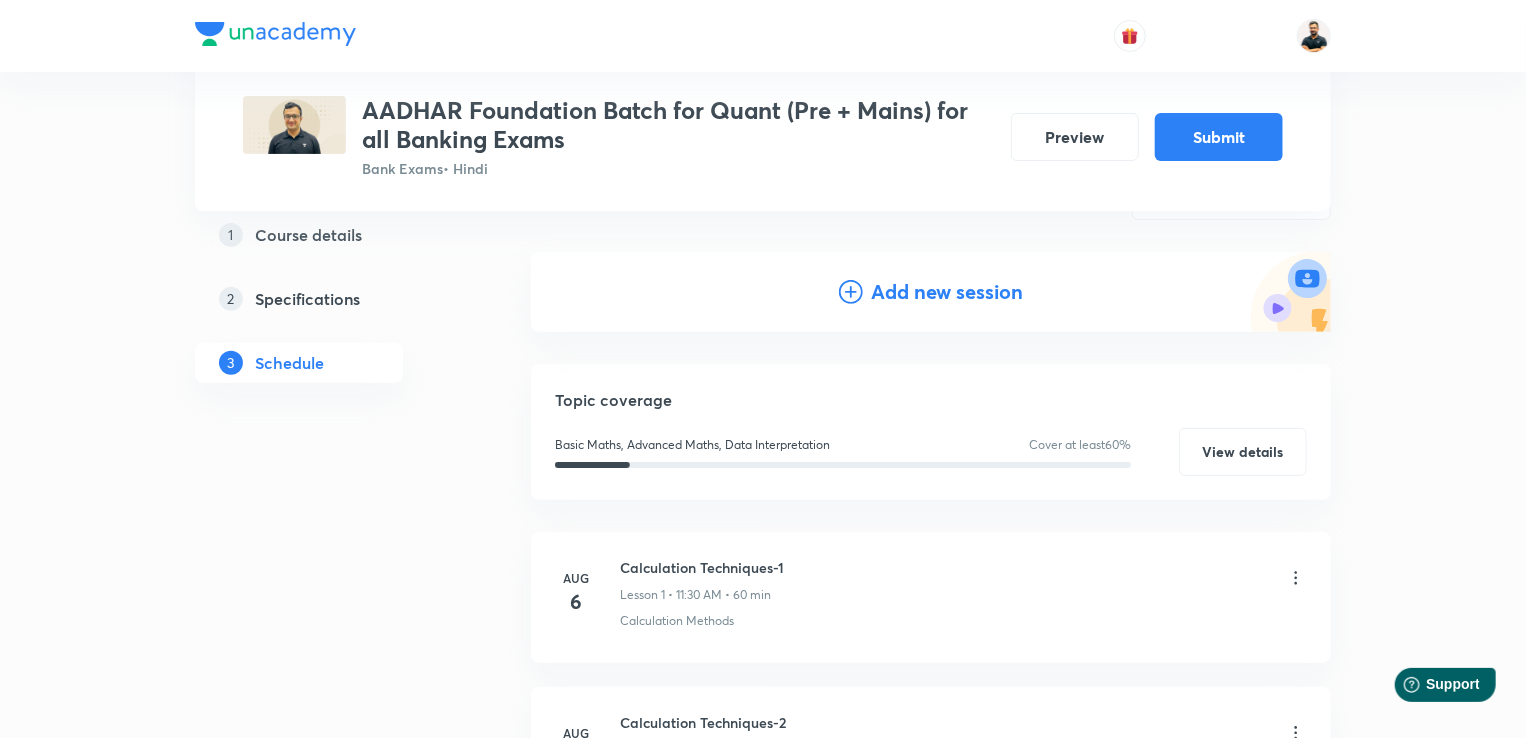 scroll, scrollTop: 183, scrollLeft: 0, axis: vertical 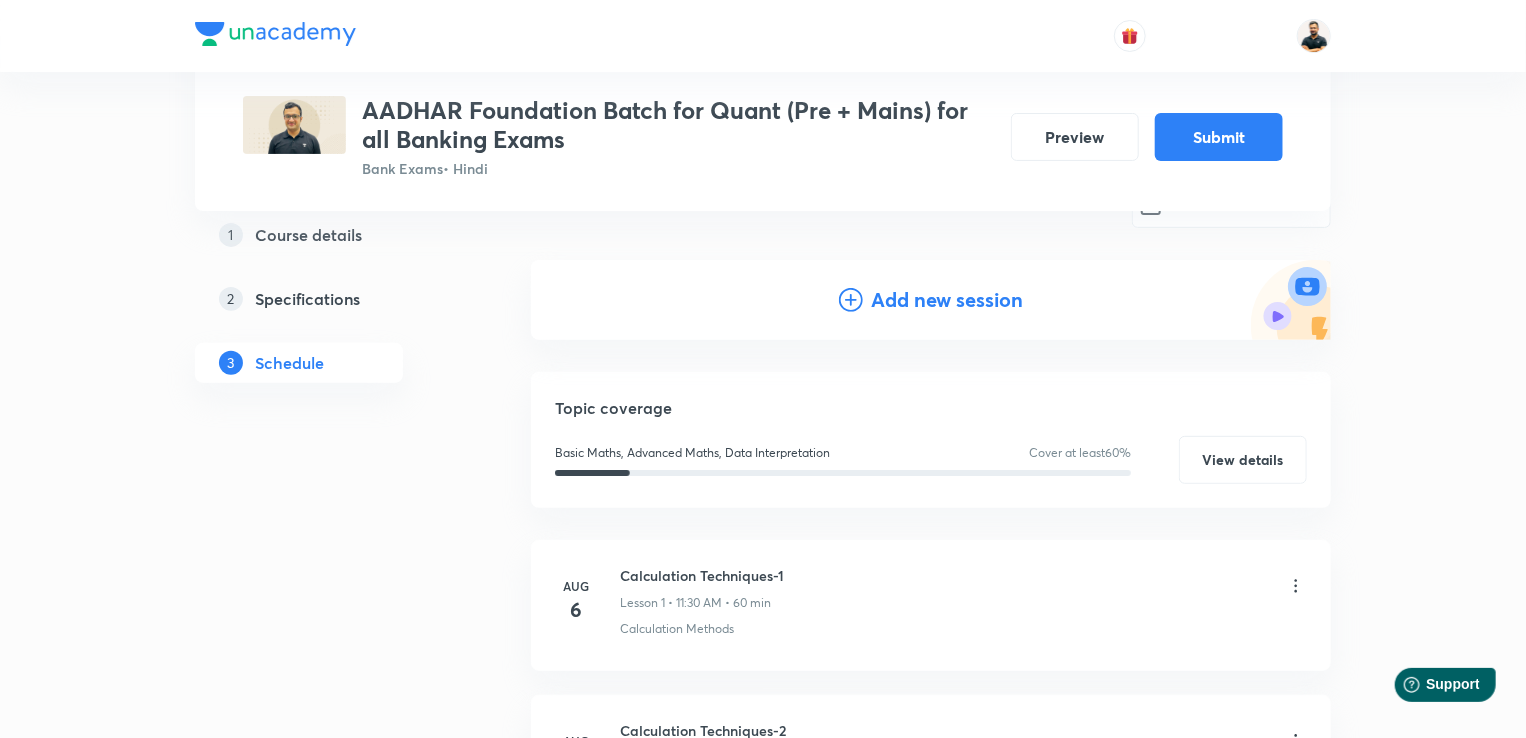 click on "Add new session" at bounding box center (947, 300) 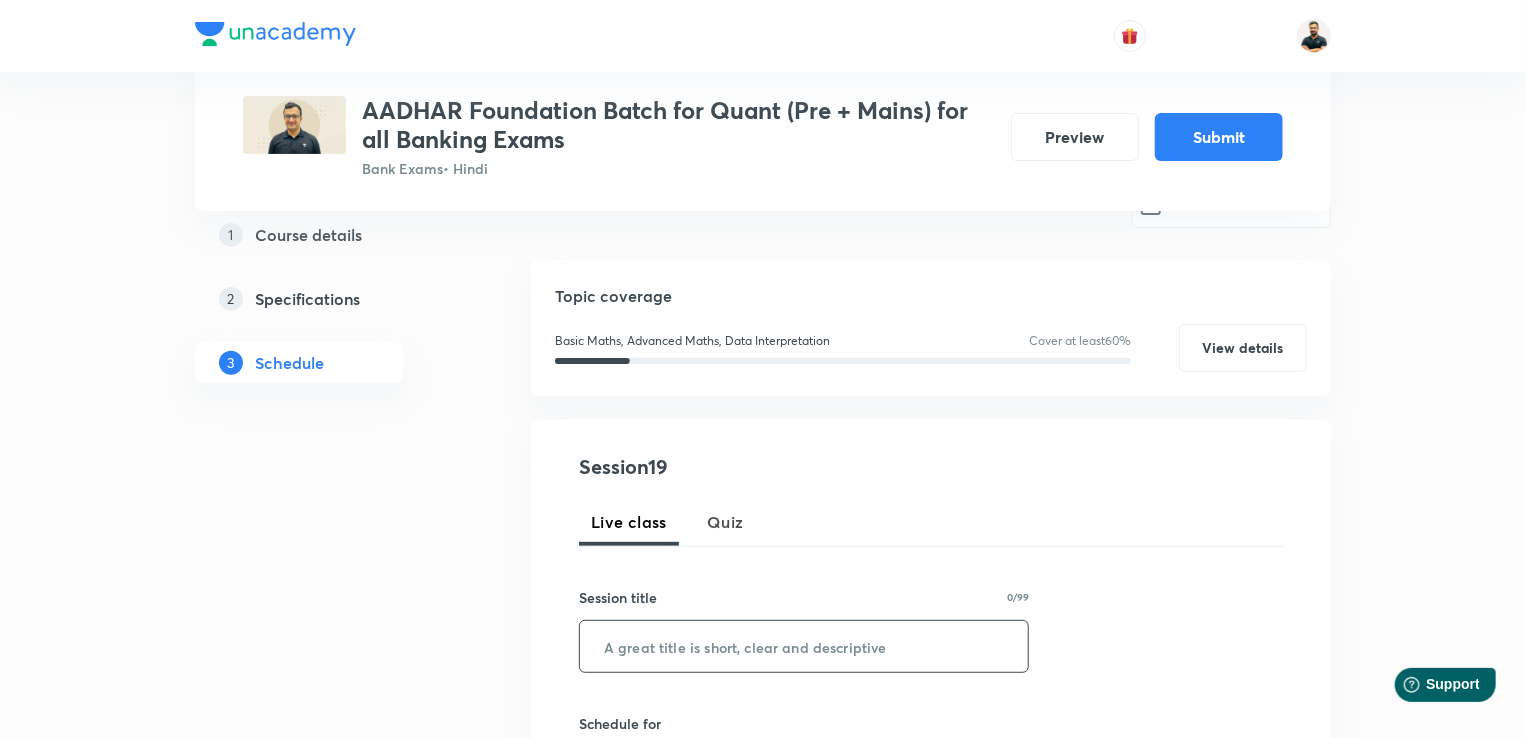 click at bounding box center (804, 646) 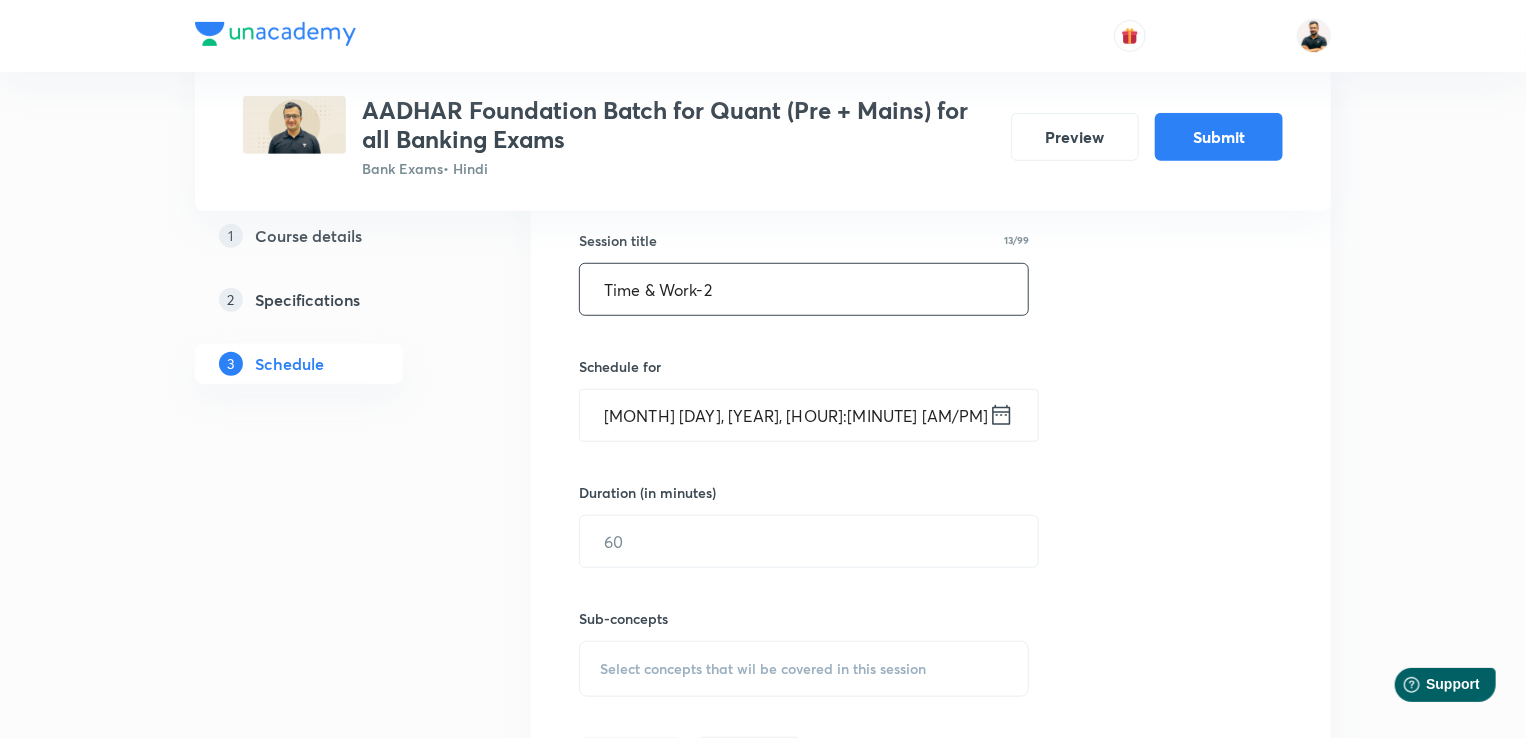 scroll, scrollTop: 597, scrollLeft: 0, axis: vertical 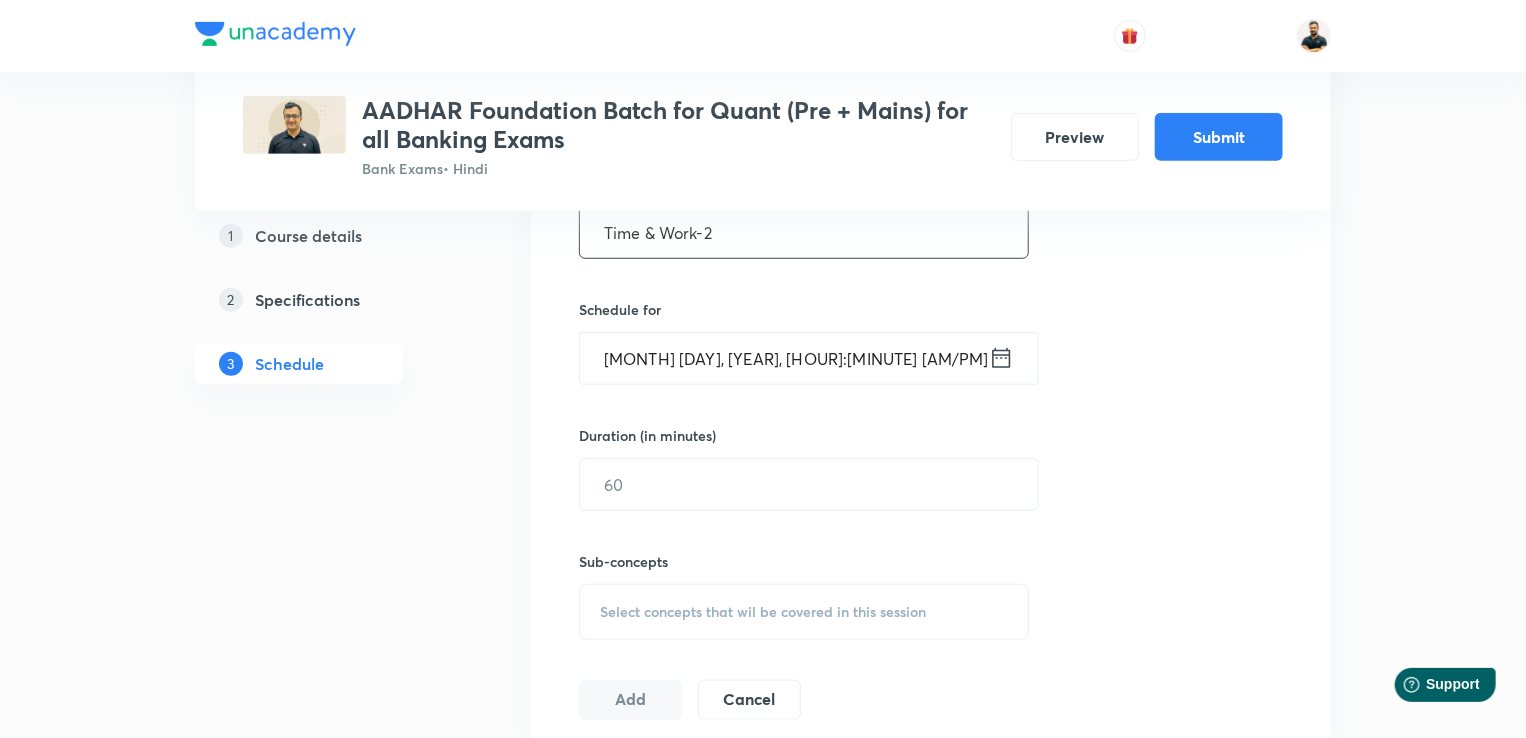 type on "Time & Work-2" 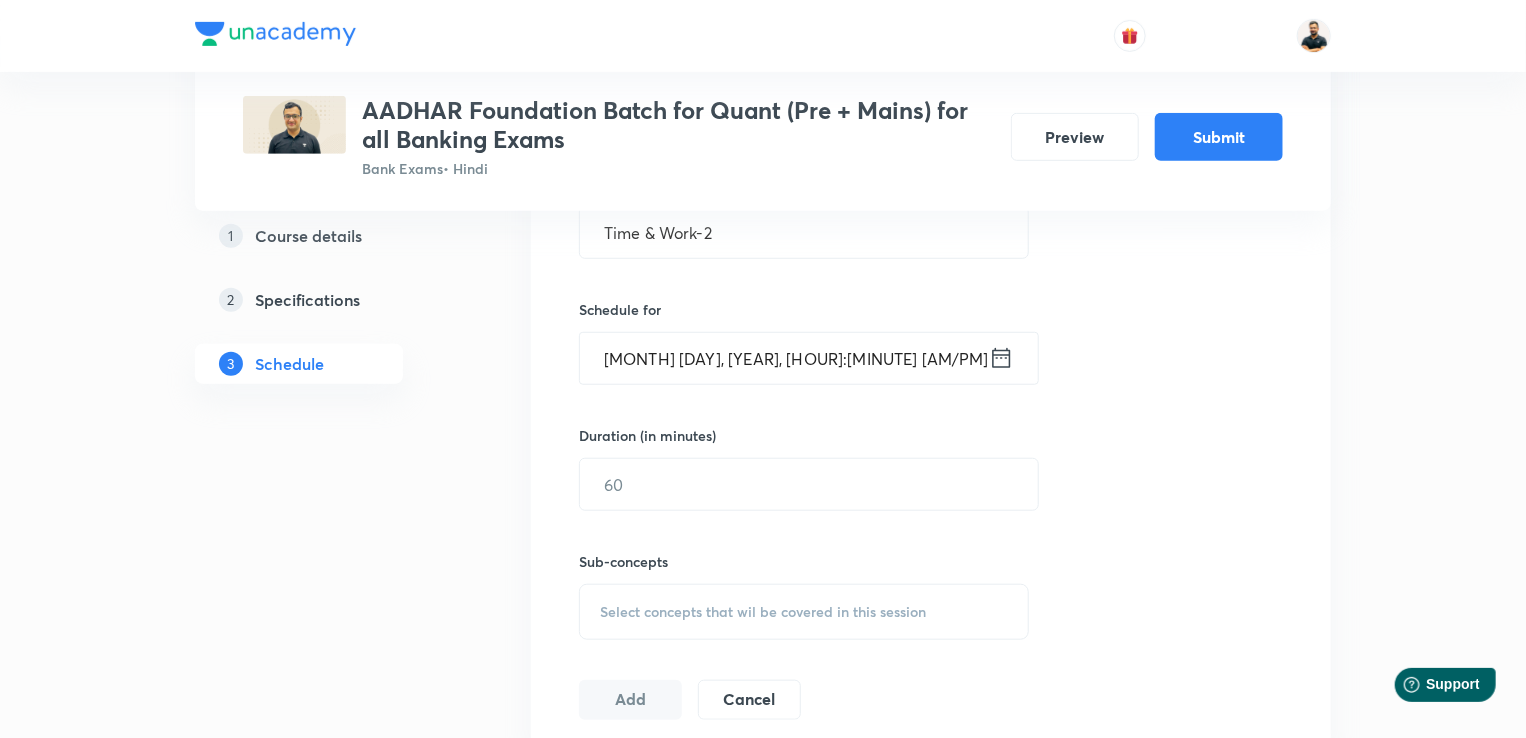 click 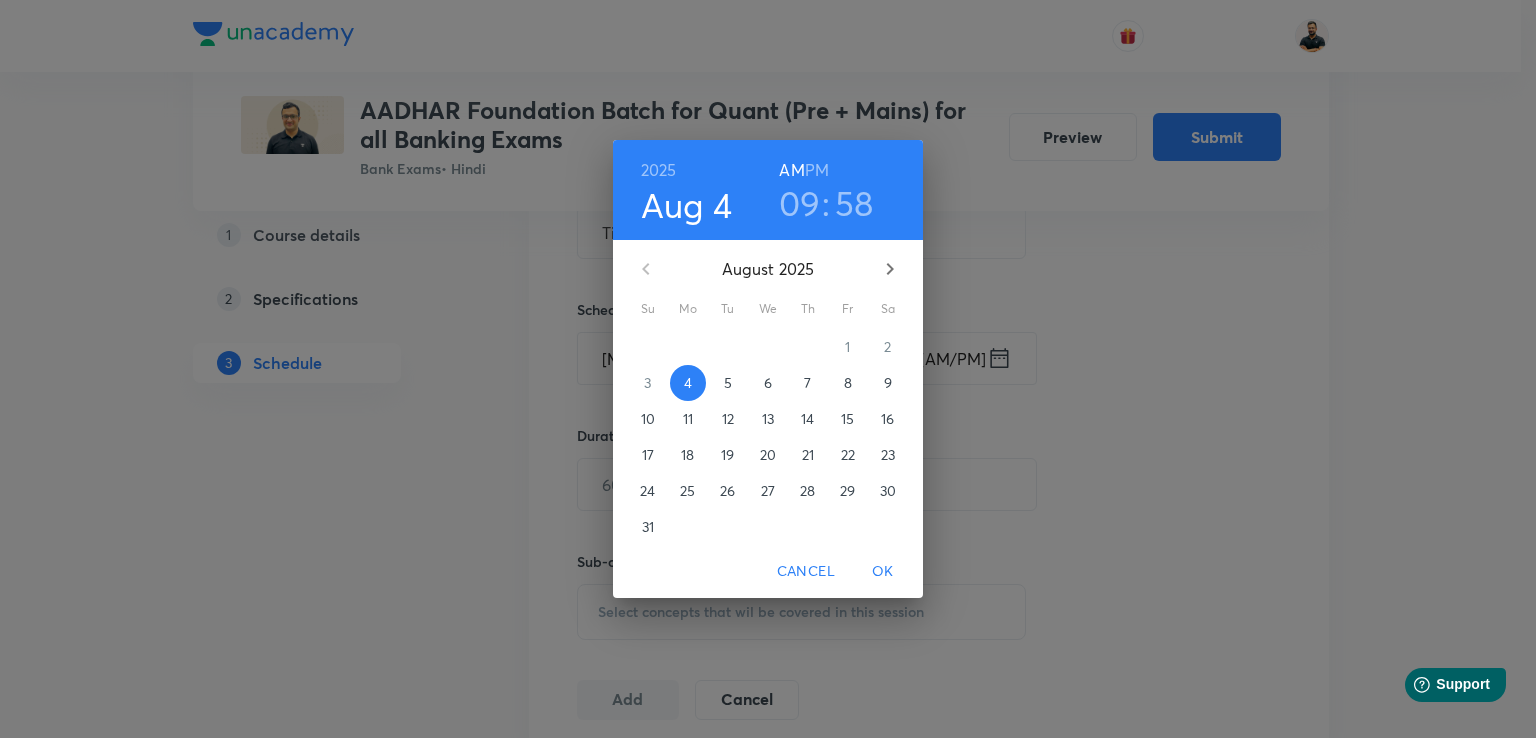 click at bounding box center [890, 269] 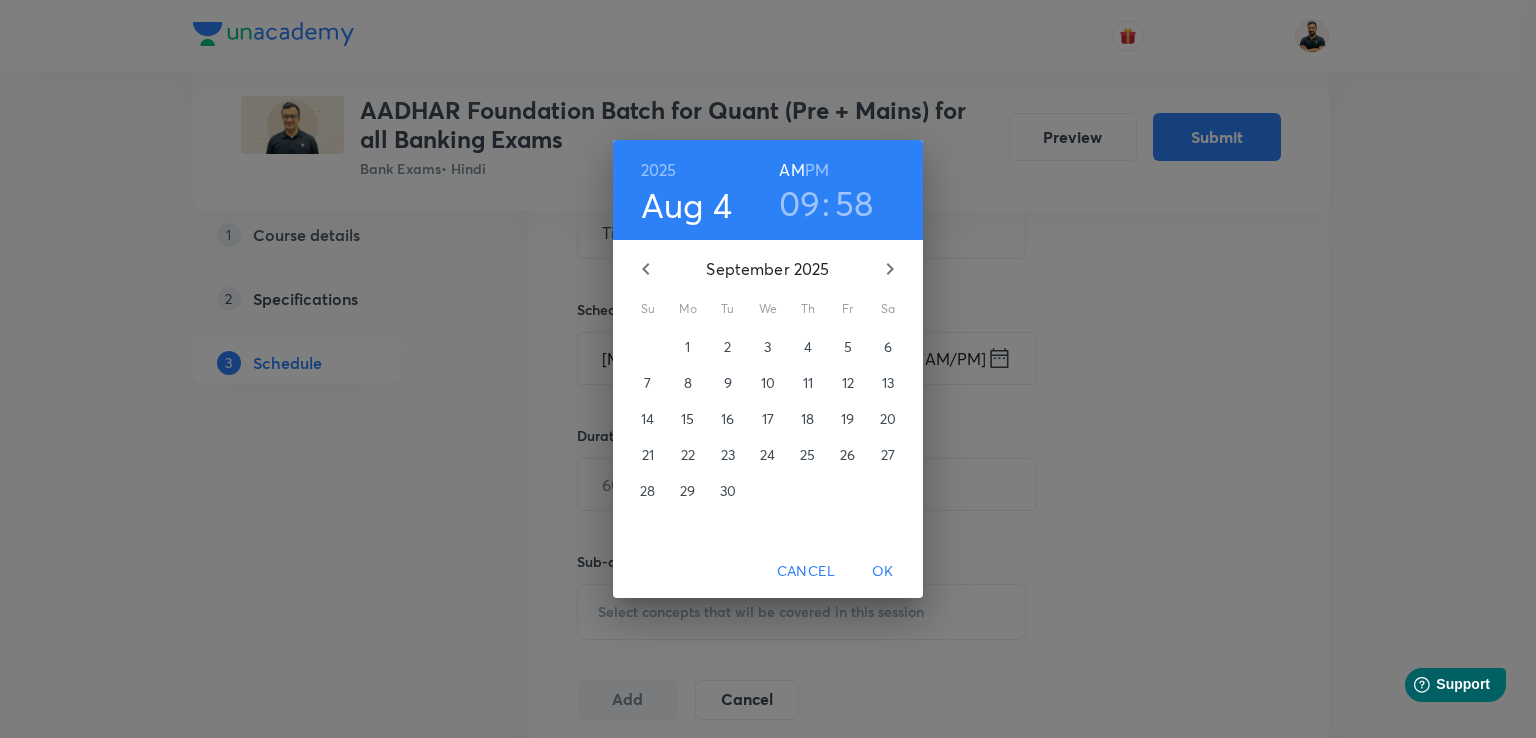 click on "1" at bounding box center [688, 347] 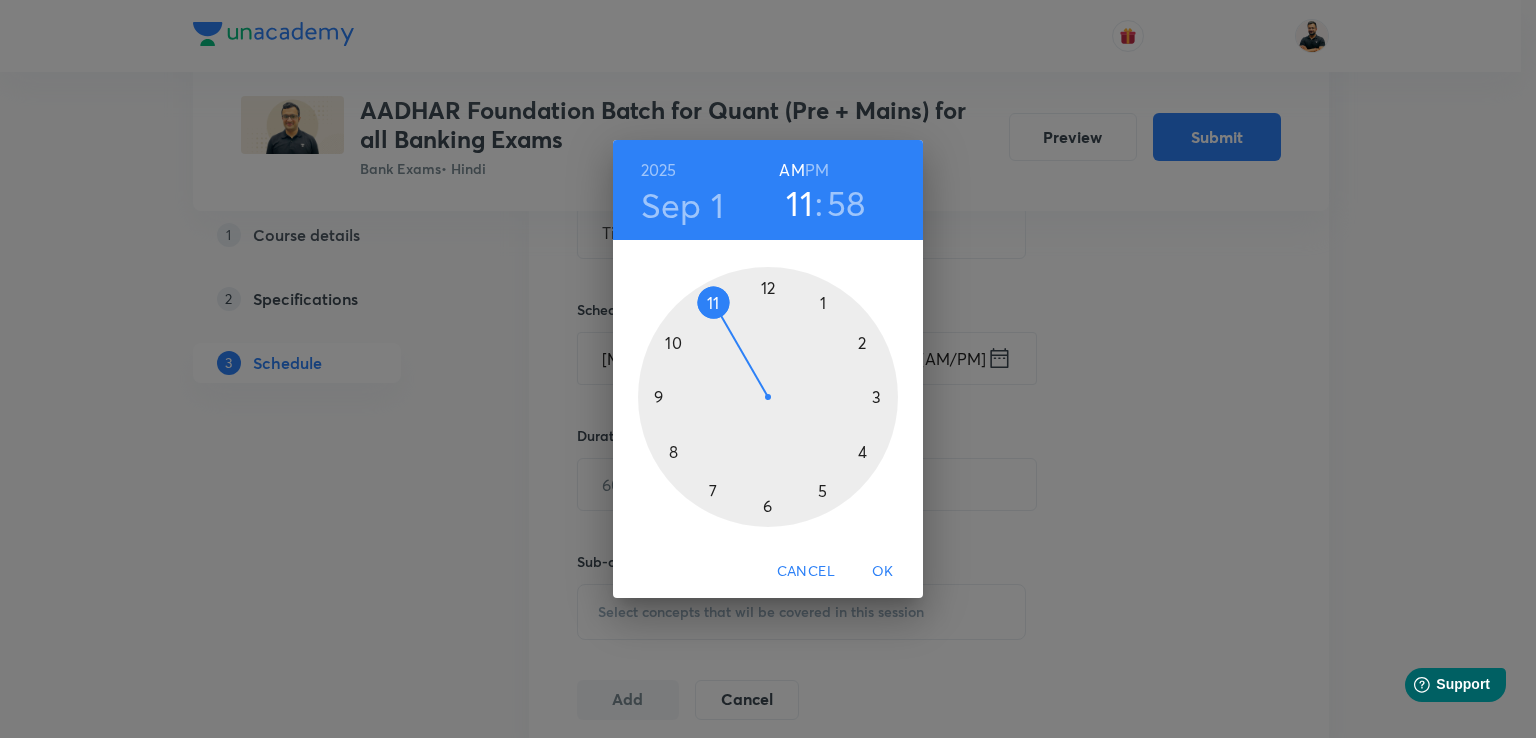 drag, startPoint x: 657, startPoint y: 401, endPoint x: 714, endPoint y: 329, distance: 91.83137 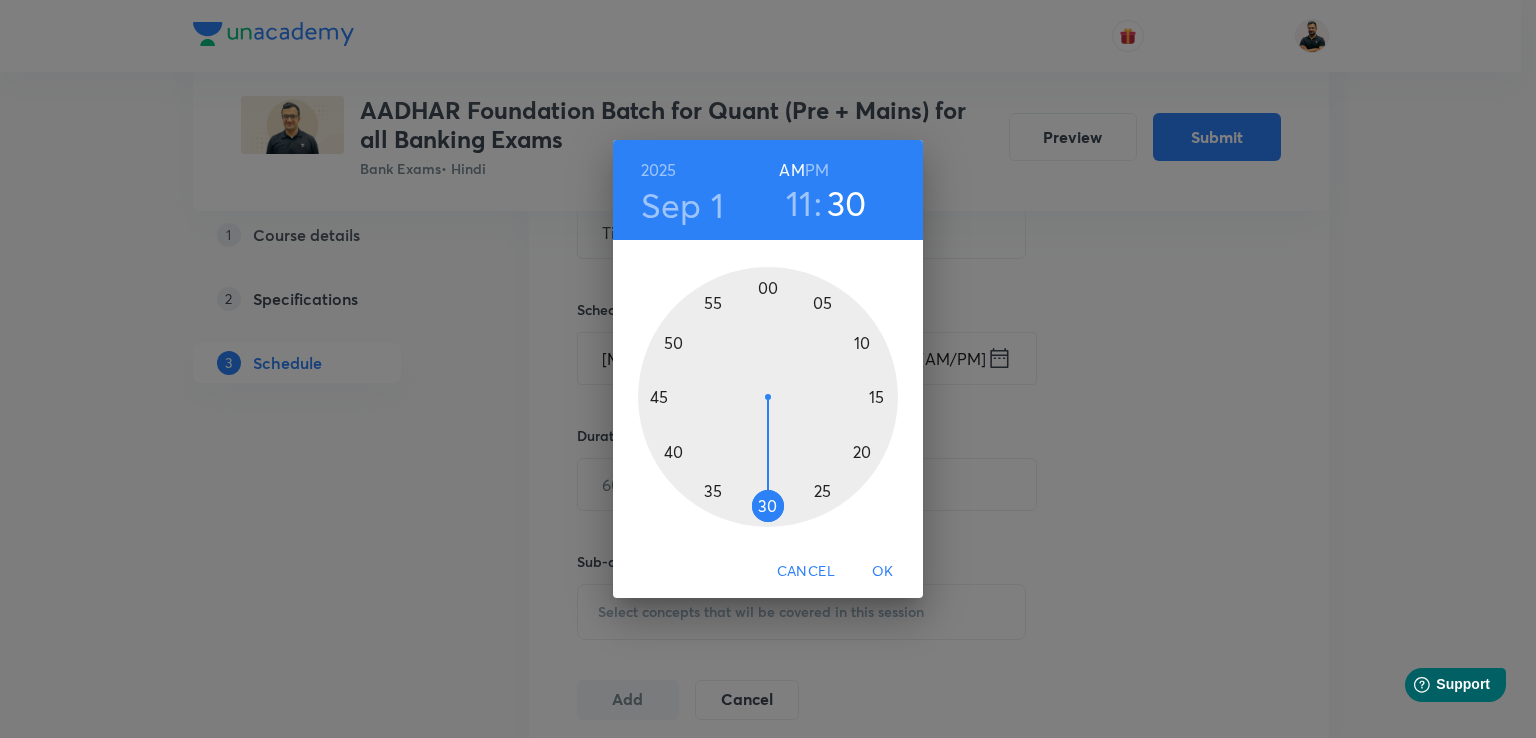 drag, startPoint x: 740, startPoint y: 294, endPoint x: 784, endPoint y: 566, distance: 275.53583 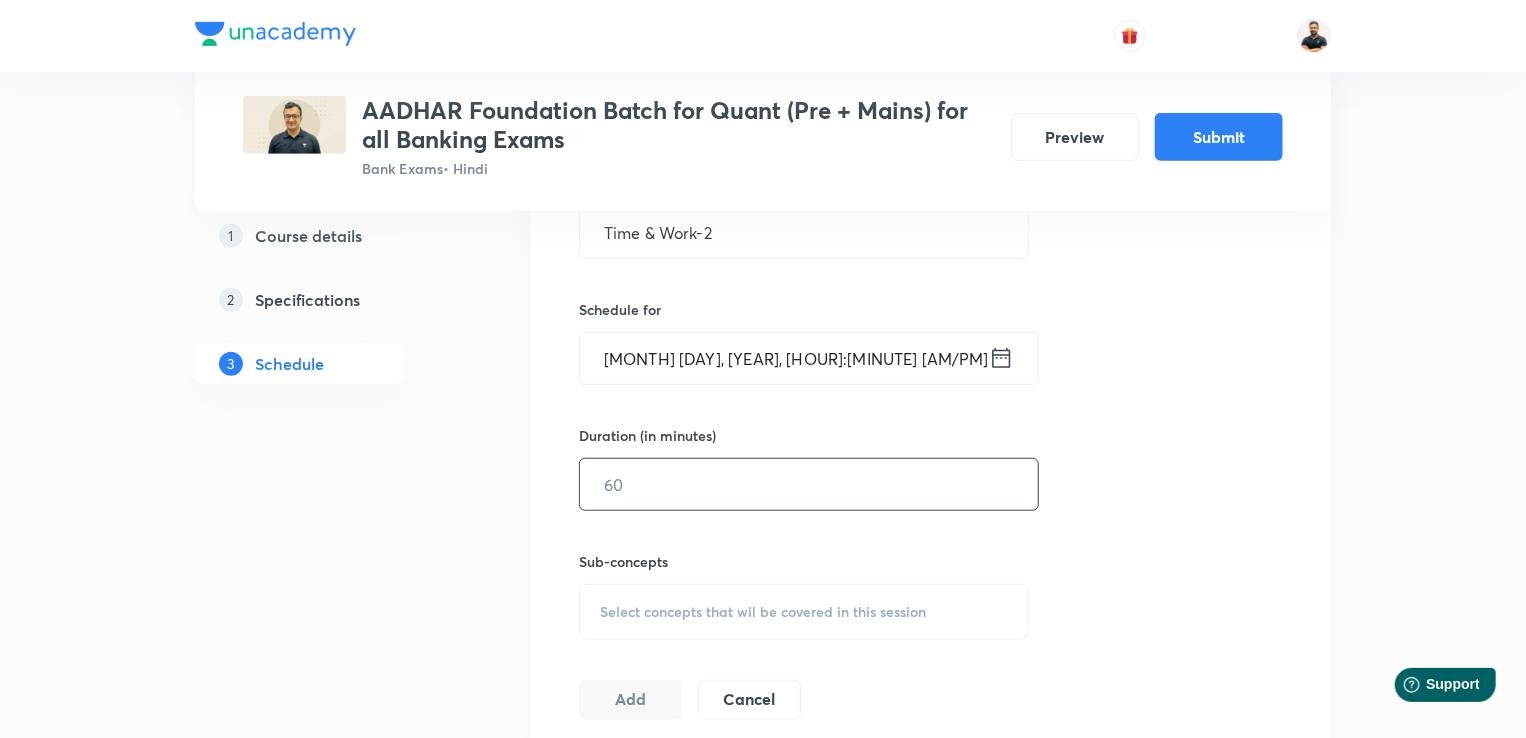 click at bounding box center (809, 484) 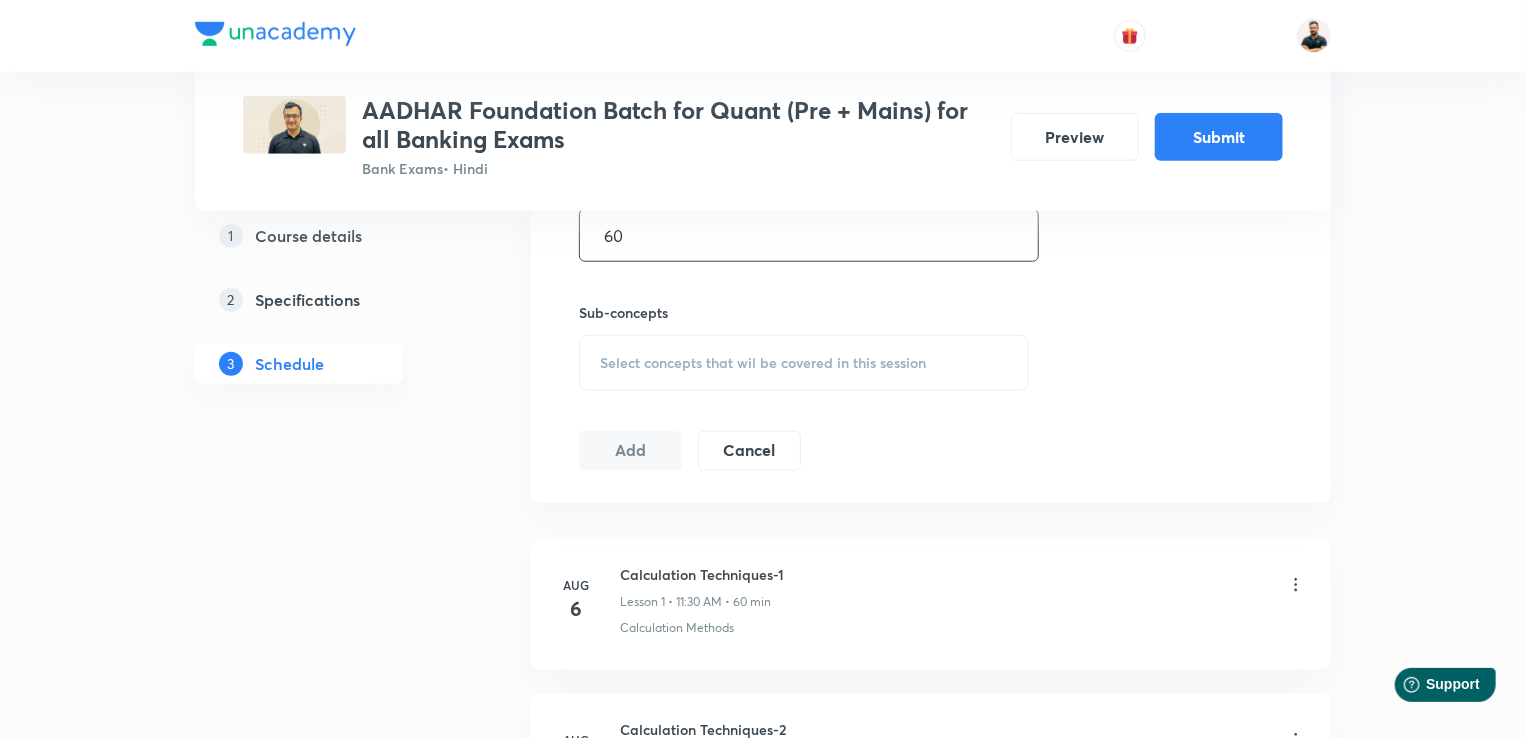 scroll, scrollTop: 841, scrollLeft: 0, axis: vertical 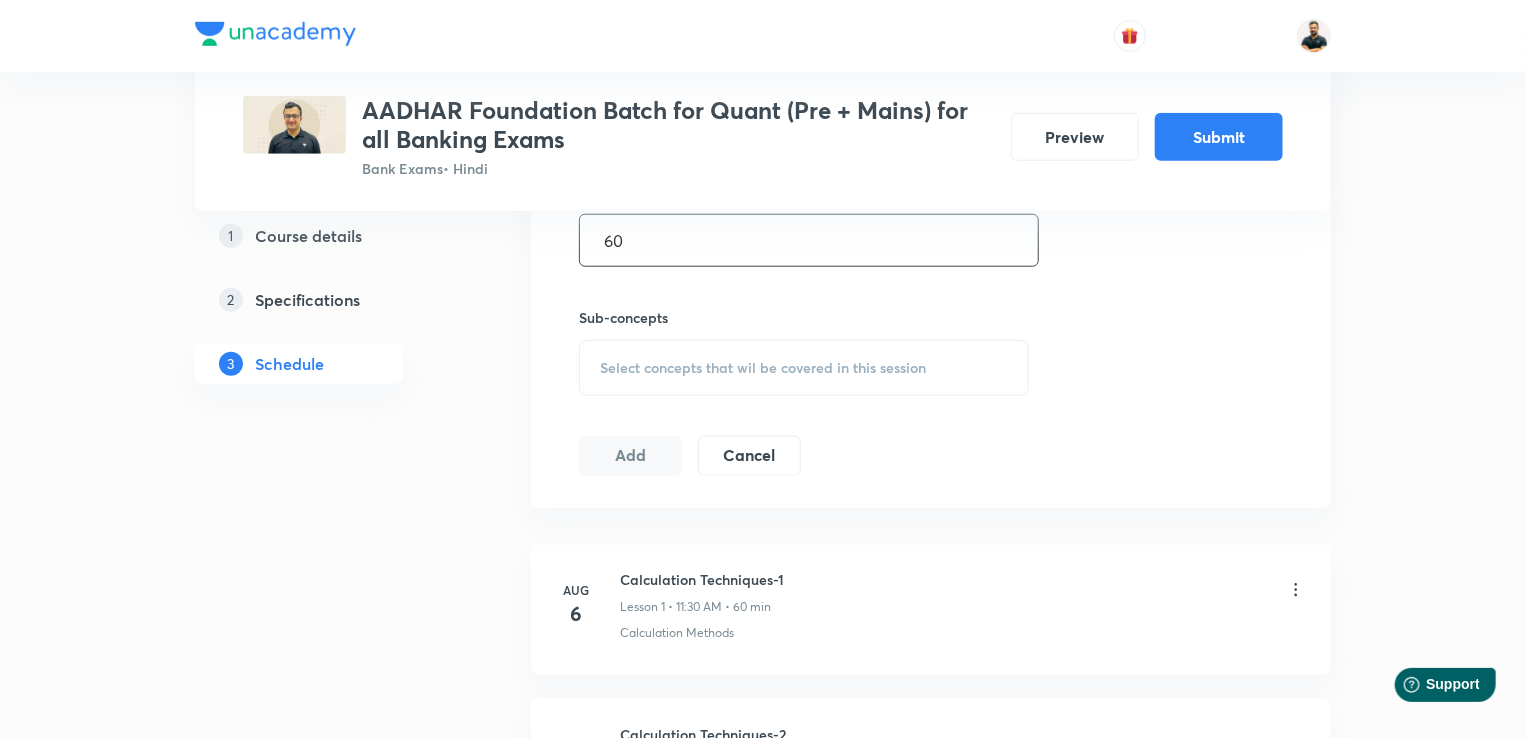 type on "60" 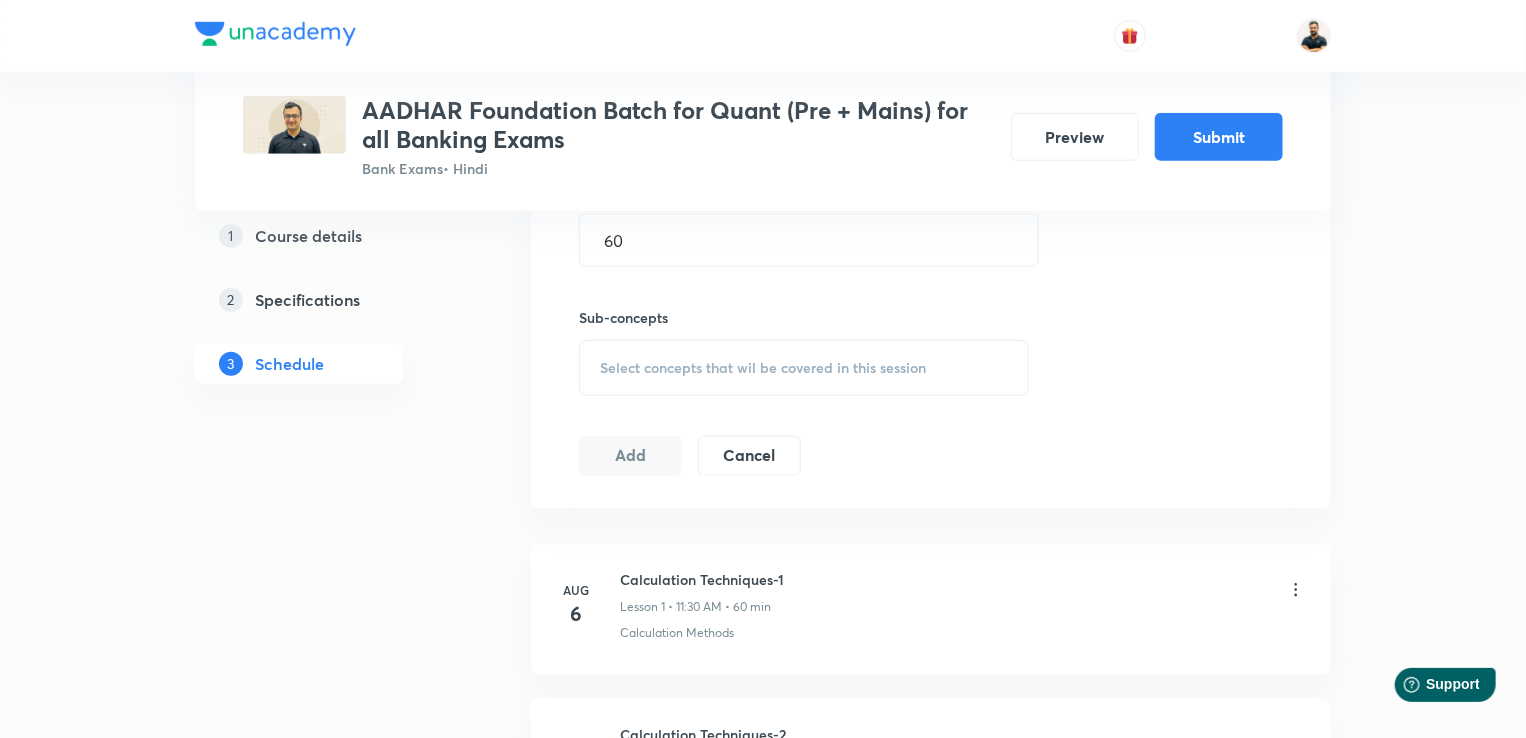 click on "Select concepts that wil be covered in this session" at bounding box center (804, 368) 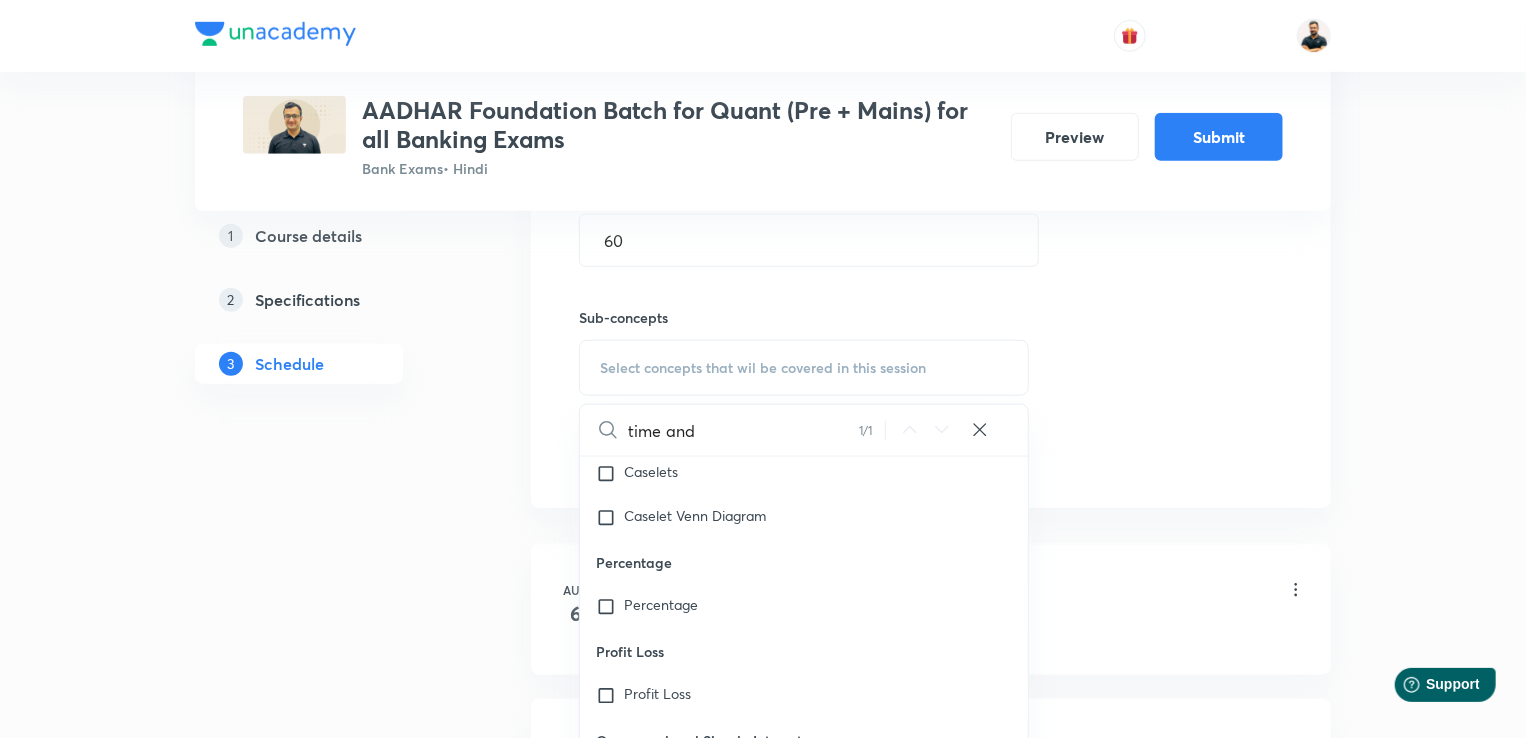 scroll, scrollTop: 9166, scrollLeft: 0, axis: vertical 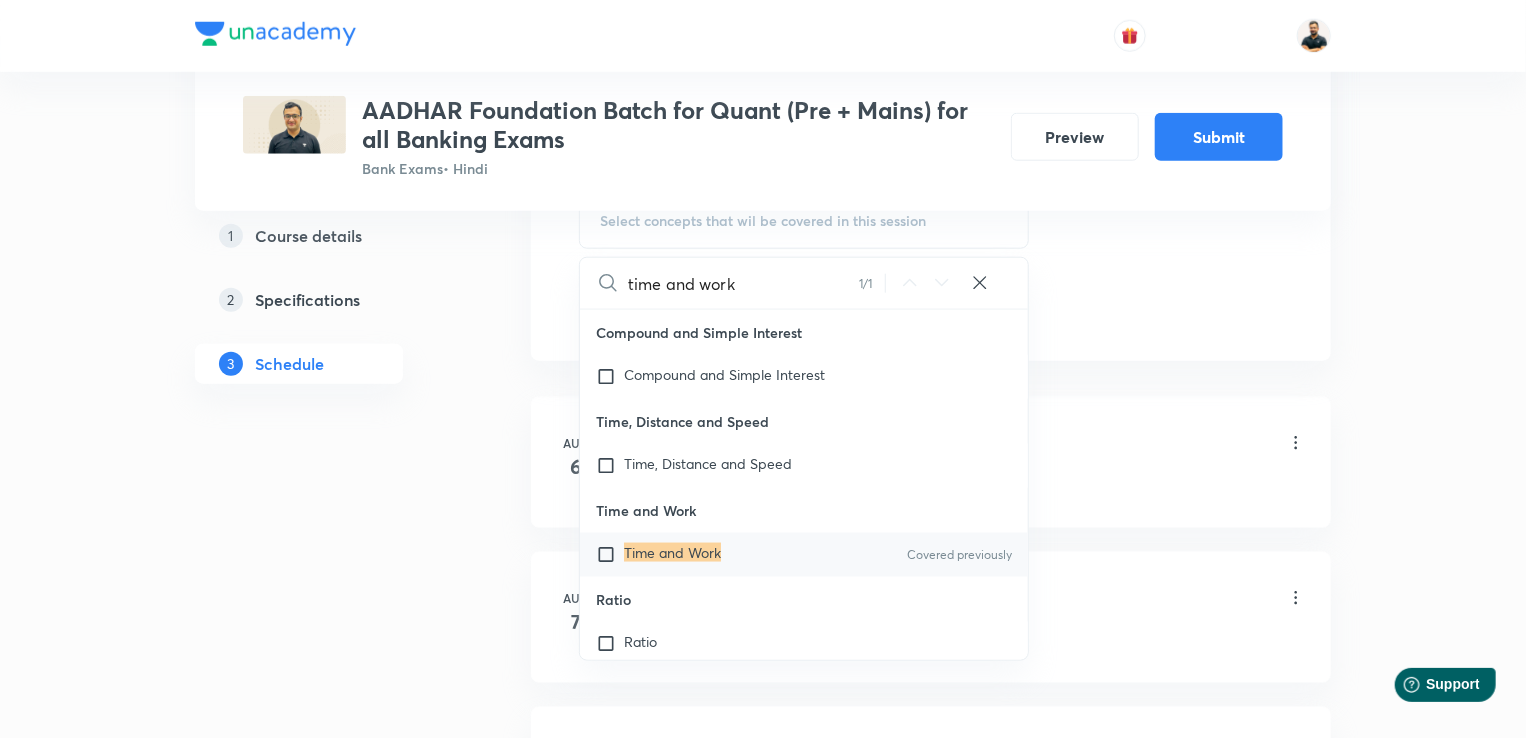 type on "time and work" 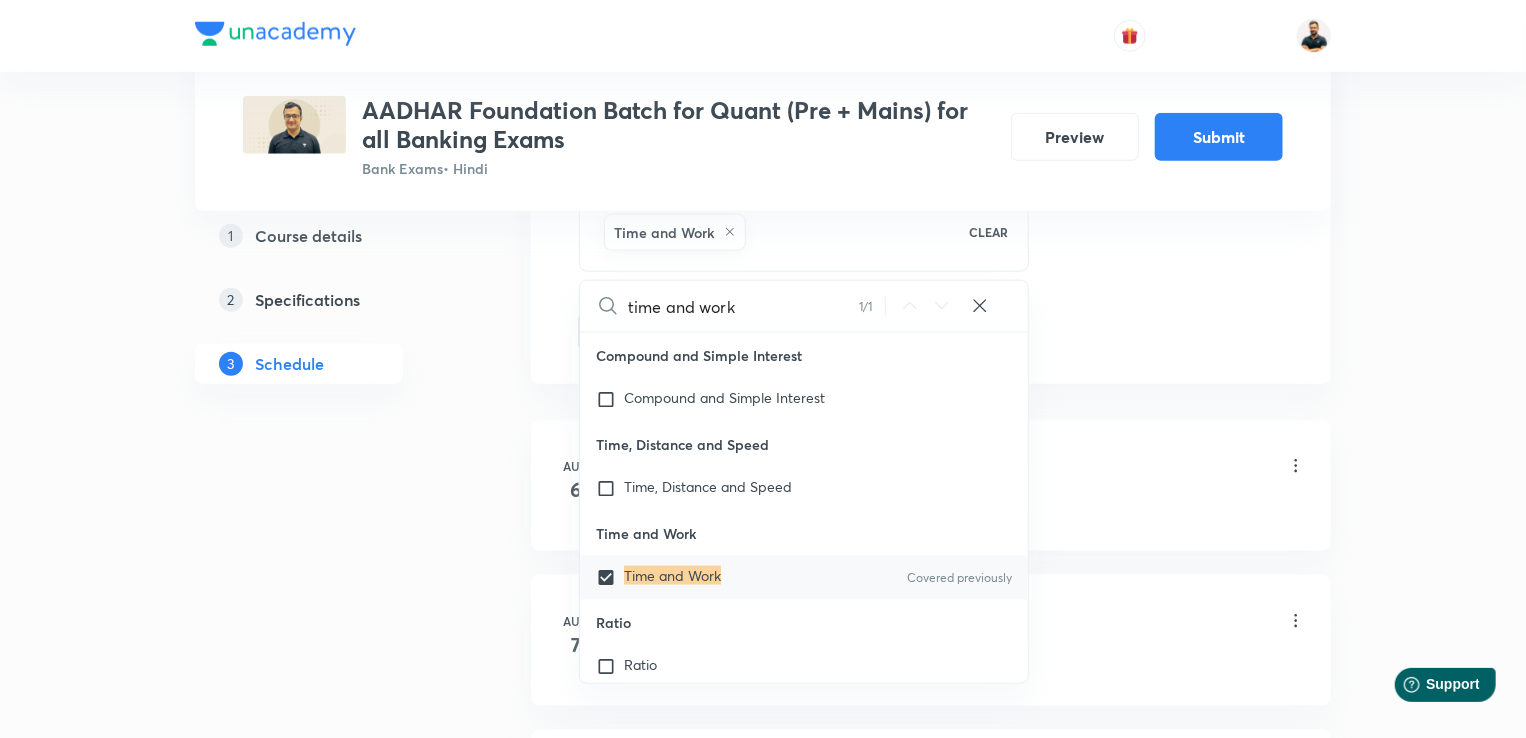 click on "Plus Courses AADHAR Foundation Batch for Quant (Pre + Mains) for all Banking Exams Bank Exams  • Hindi Preview Submit 1 Course details 2 Specifications 3 Schedule Schedule 18  classes Auto Schedule Sessions Topic coverage Basic Maths, Advanced Maths, Data Interpretation Cover at least  60 % View details Session  19 Live class Quiz Session title 13/99 Time & Work-2 ​ Schedule for Sep 1, [YEAR], 11:30 AM ​ Duration (in minutes) 60 ​ Sub-concepts Time and Work CLEAR time and work 1 / 1 ​ Number Systems Face Value and Place Value of a Digit in a Numeral Various Types of Number Test for a Number to Be Prime Remainder Theorem Unit Place's Digit Tests of Divisibility Factorial of a Number Modulus of a Number Greatest Integral Value Multiplication by Distributive Law Multiplication of a Number by 5ⁿ Division Algorithm or Euclidean Algorithm To Find the Highest Power of a Prime Number P in N! Square Root Covered previously Cube Root Covered previously Factors and Multiples of H.C.F and L.C.M Co-Primes Loss 6" at bounding box center [763, 1195] 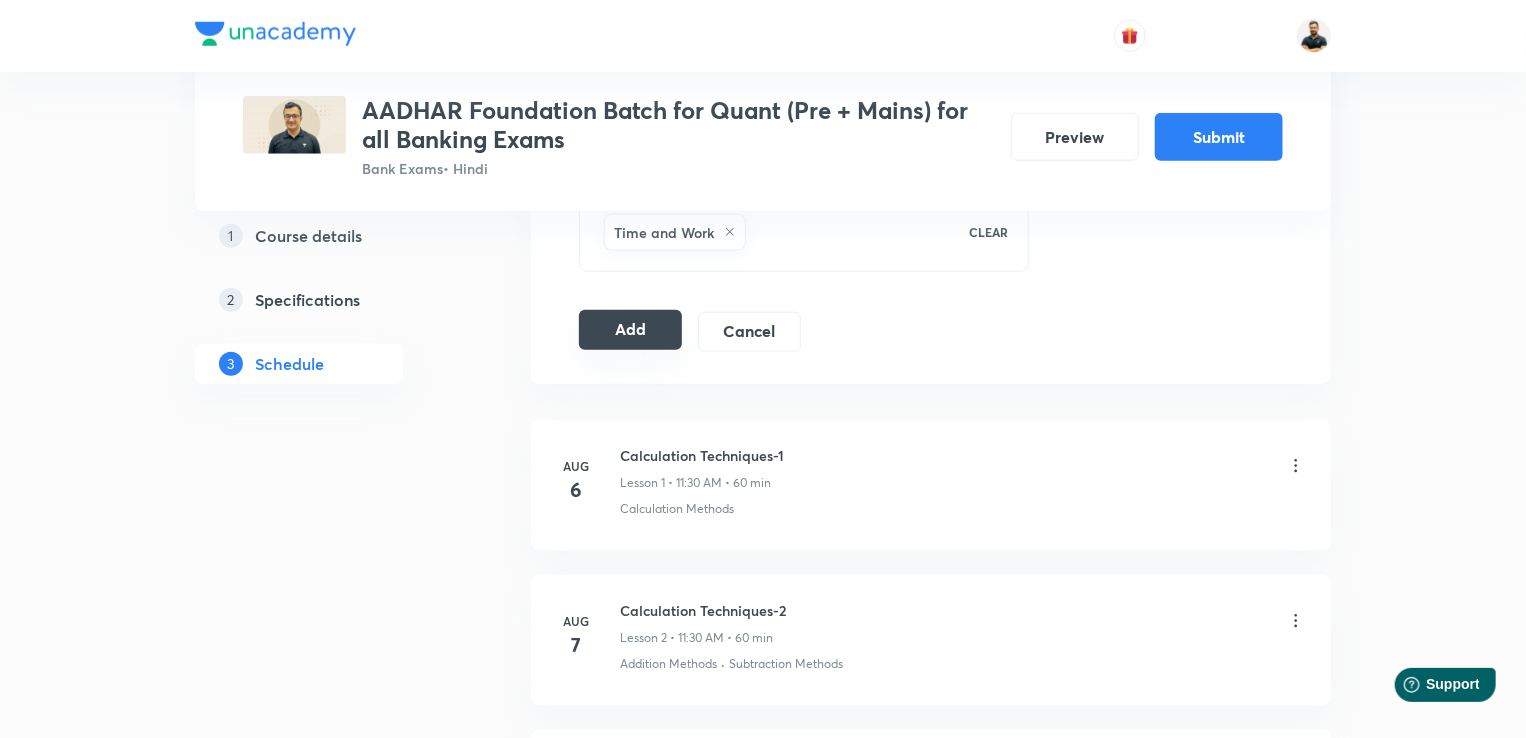 click on "Add" at bounding box center [630, 330] 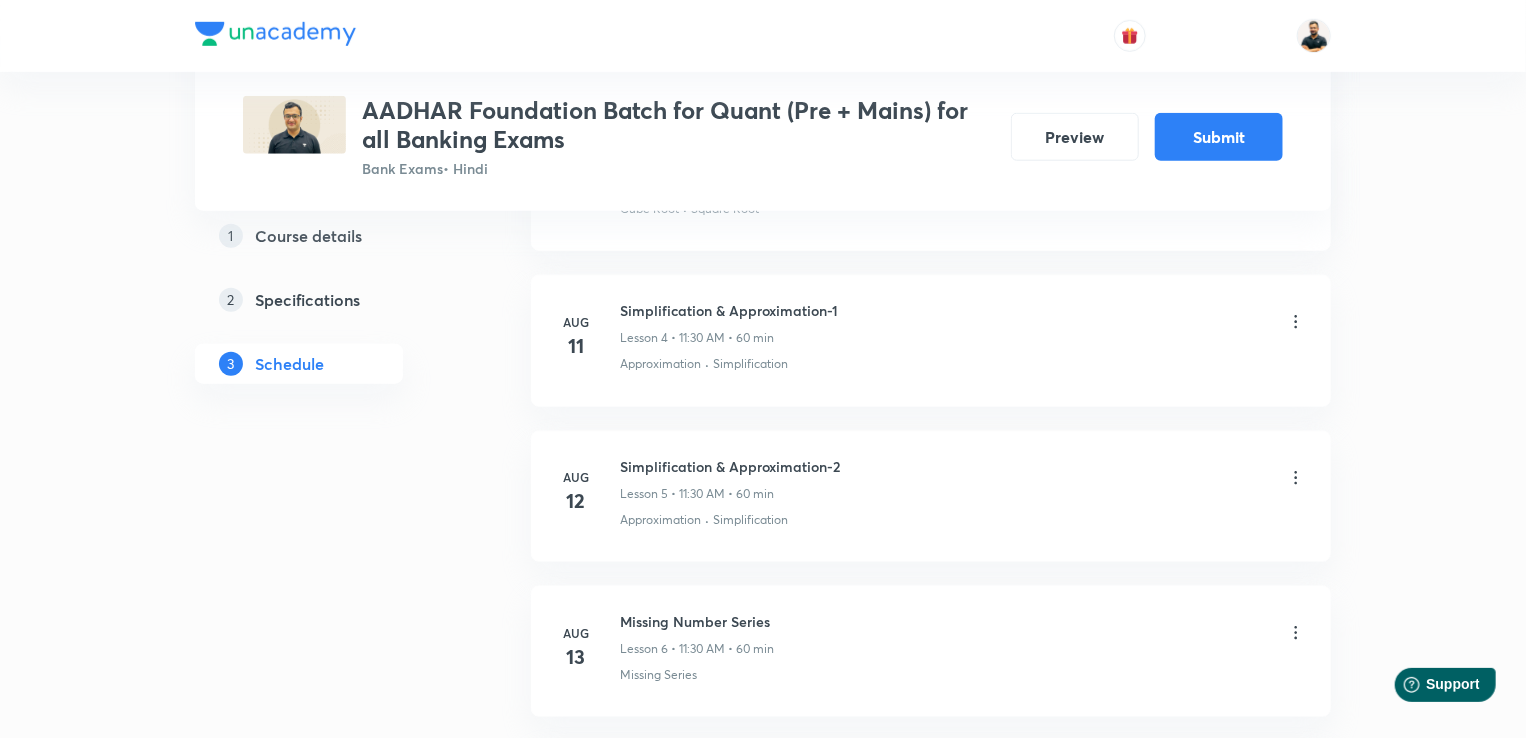scroll, scrollTop: 905, scrollLeft: 0, axis: vertical 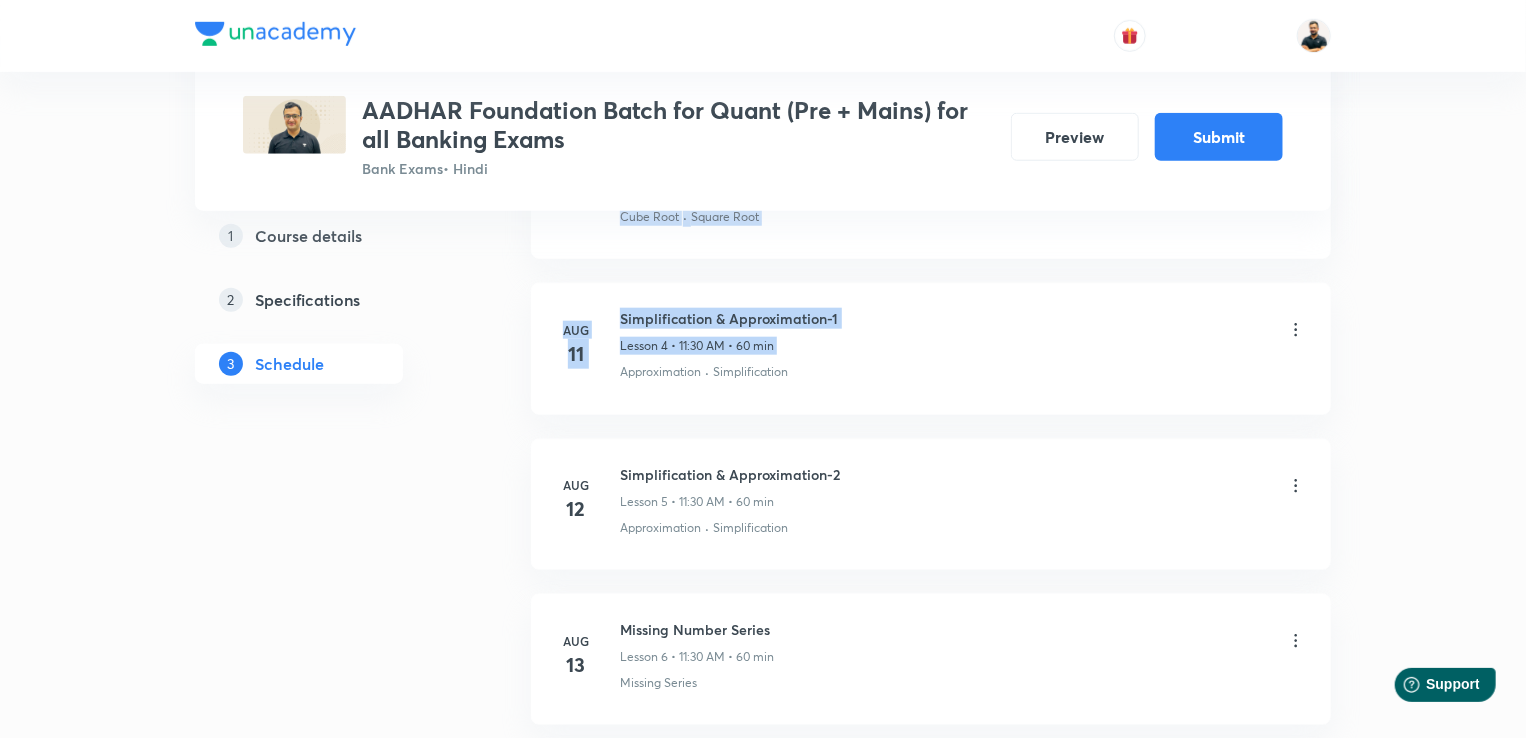 drag, startPoint x: 1525, startPoint y: 293, endPoint x: 1535, endPoint y: 185, distance: 108.461975 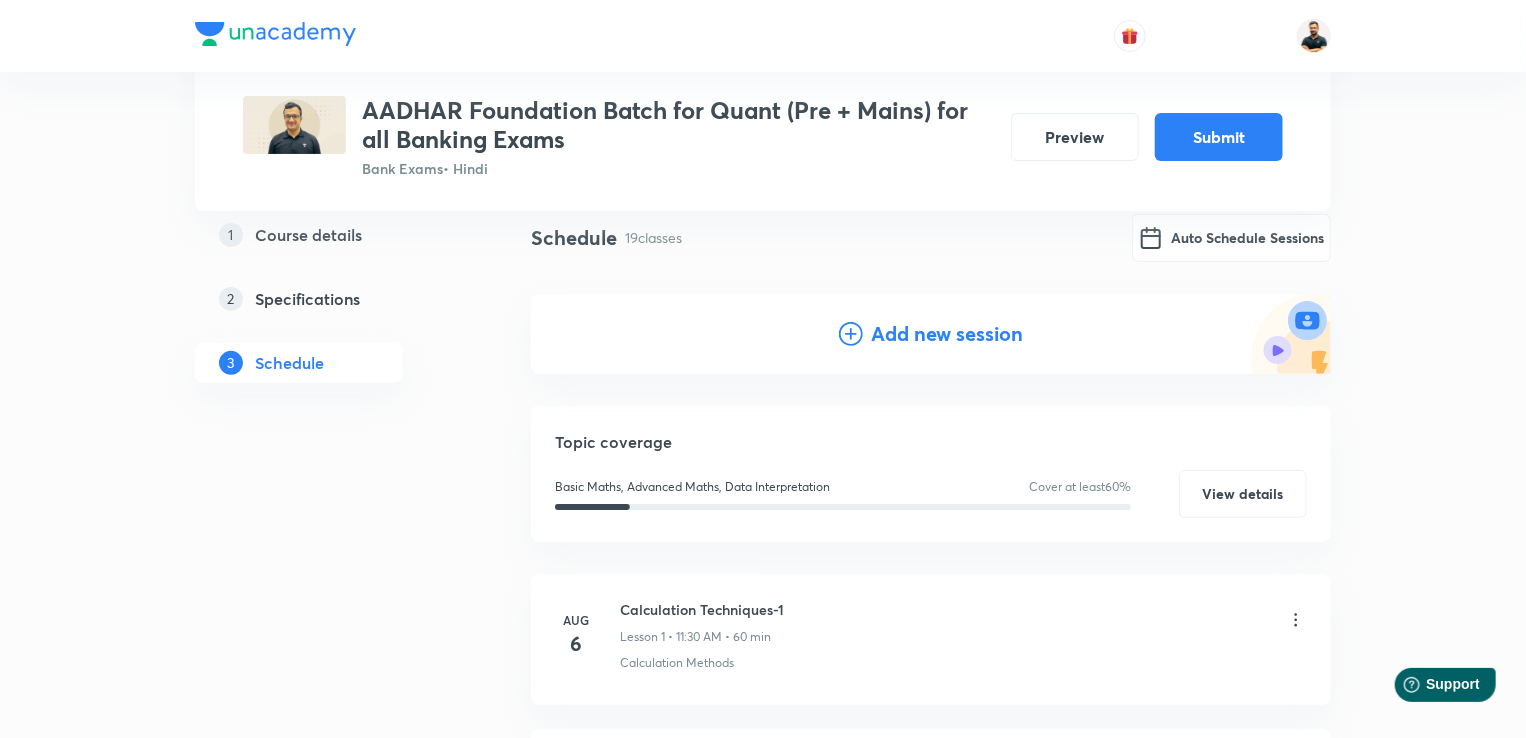 scroll, scrollTop: 100, scrollLeft: 0, axis: vertical 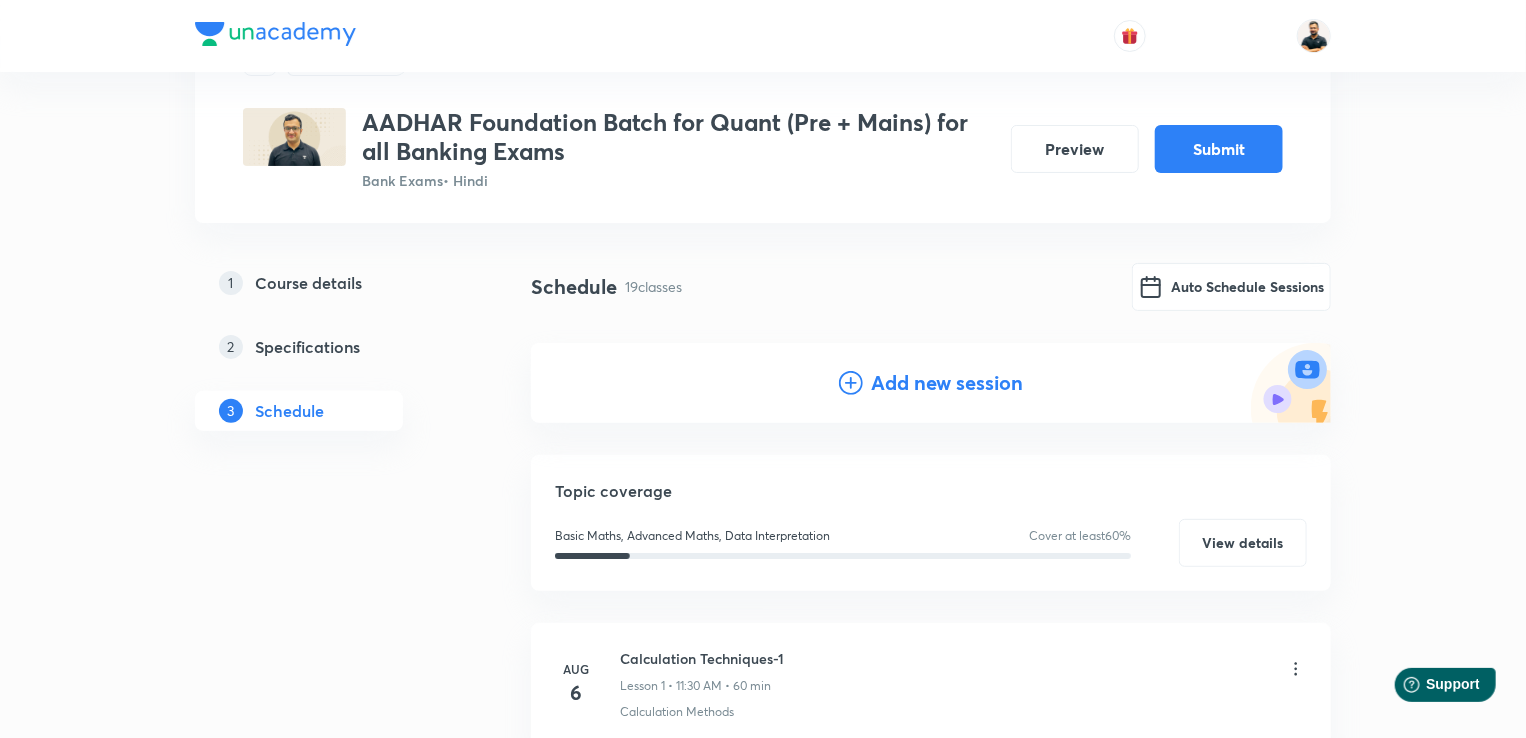 click on "Add new session" at bounding box center (947, 383) 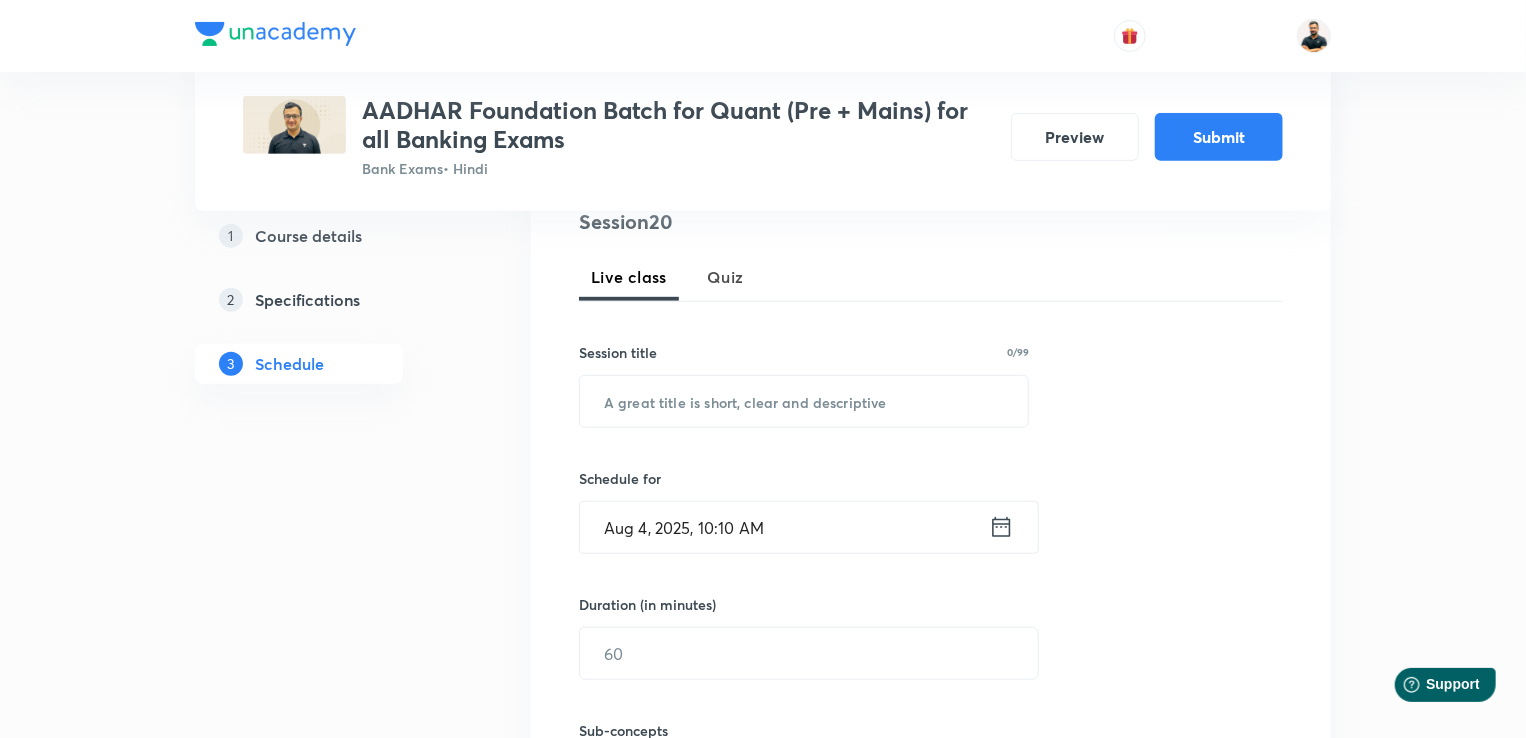 scroll, scrollTop: 316, scrollLeft: 0, axis: vertical 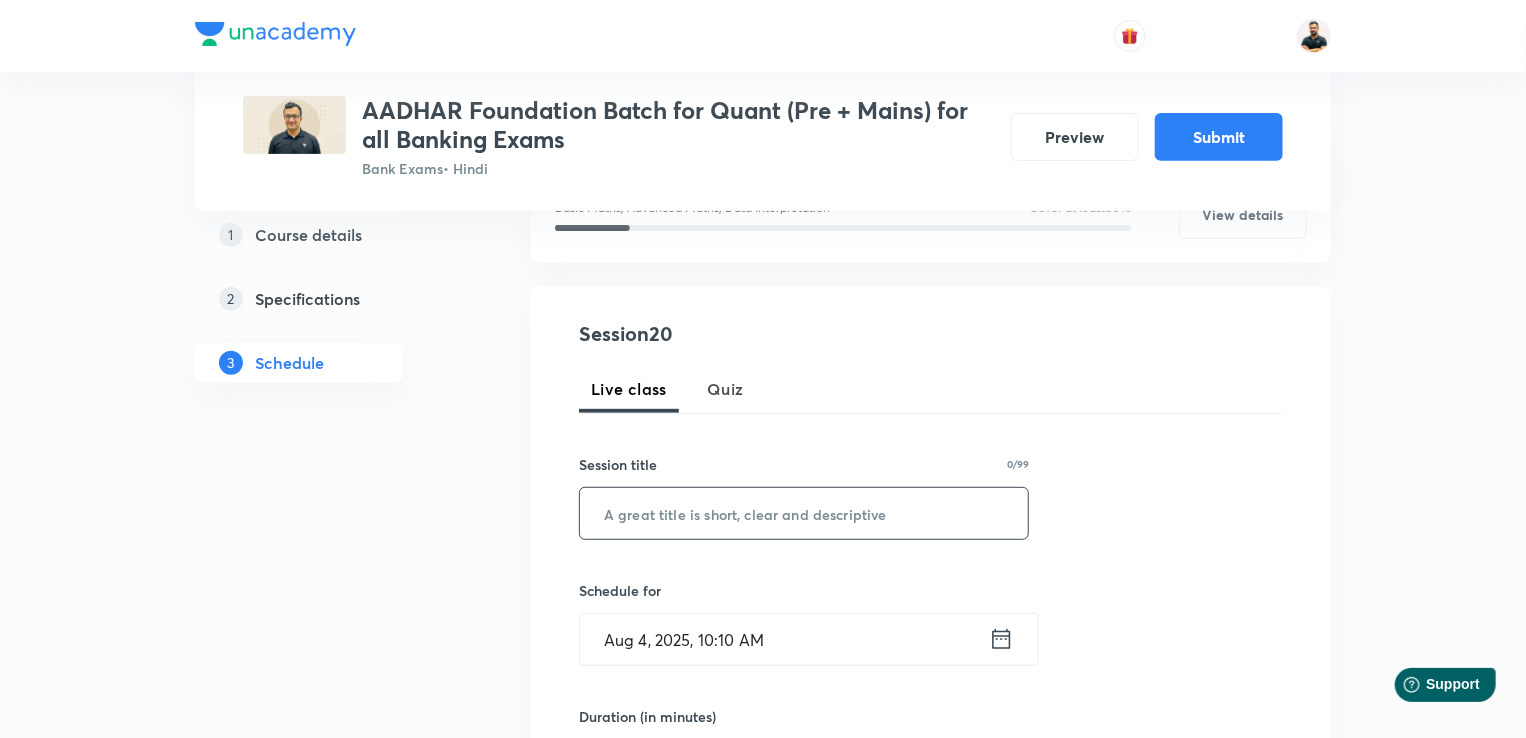 click at bounding box center [804, 513] 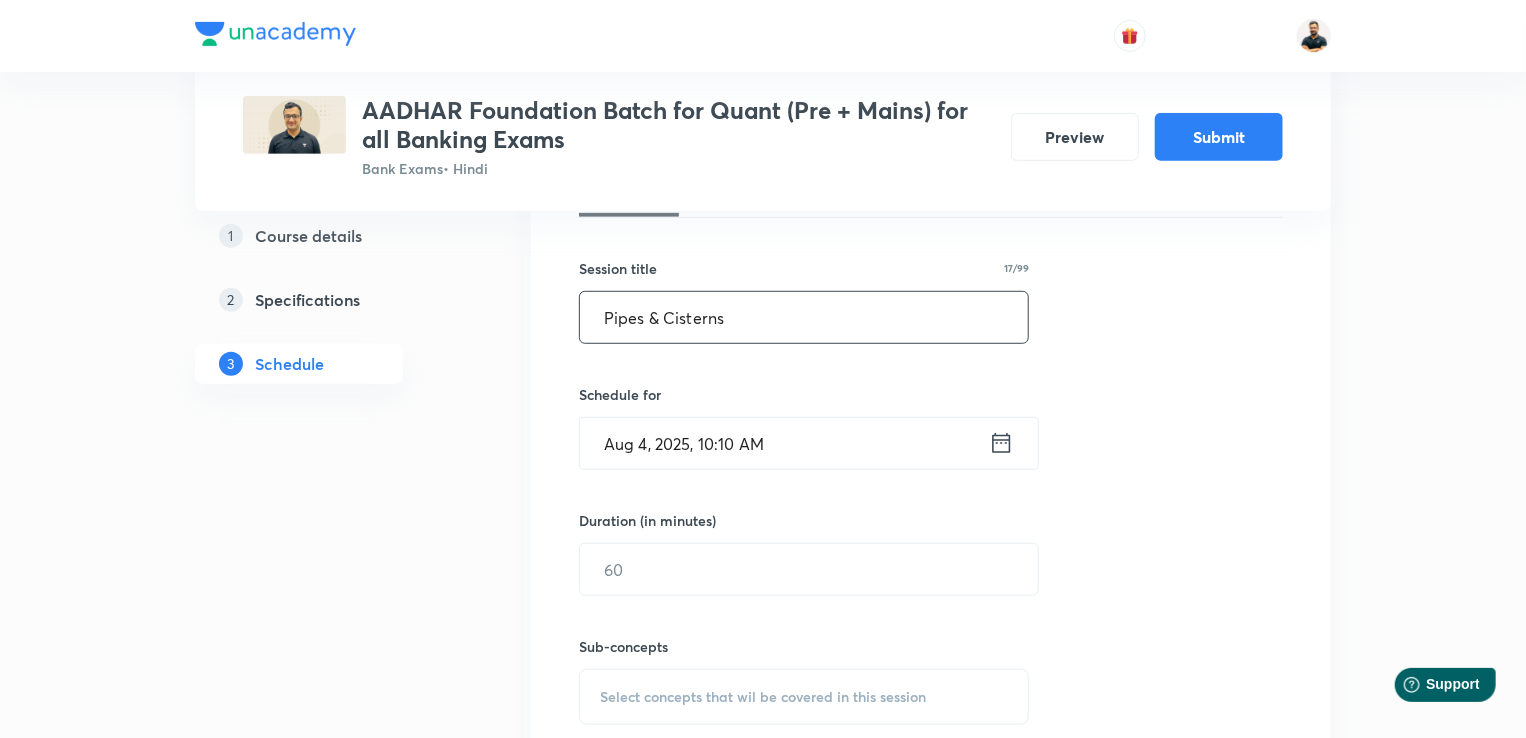scroll, scrollTop: 555, scrollLeft: 0, axis: vertical 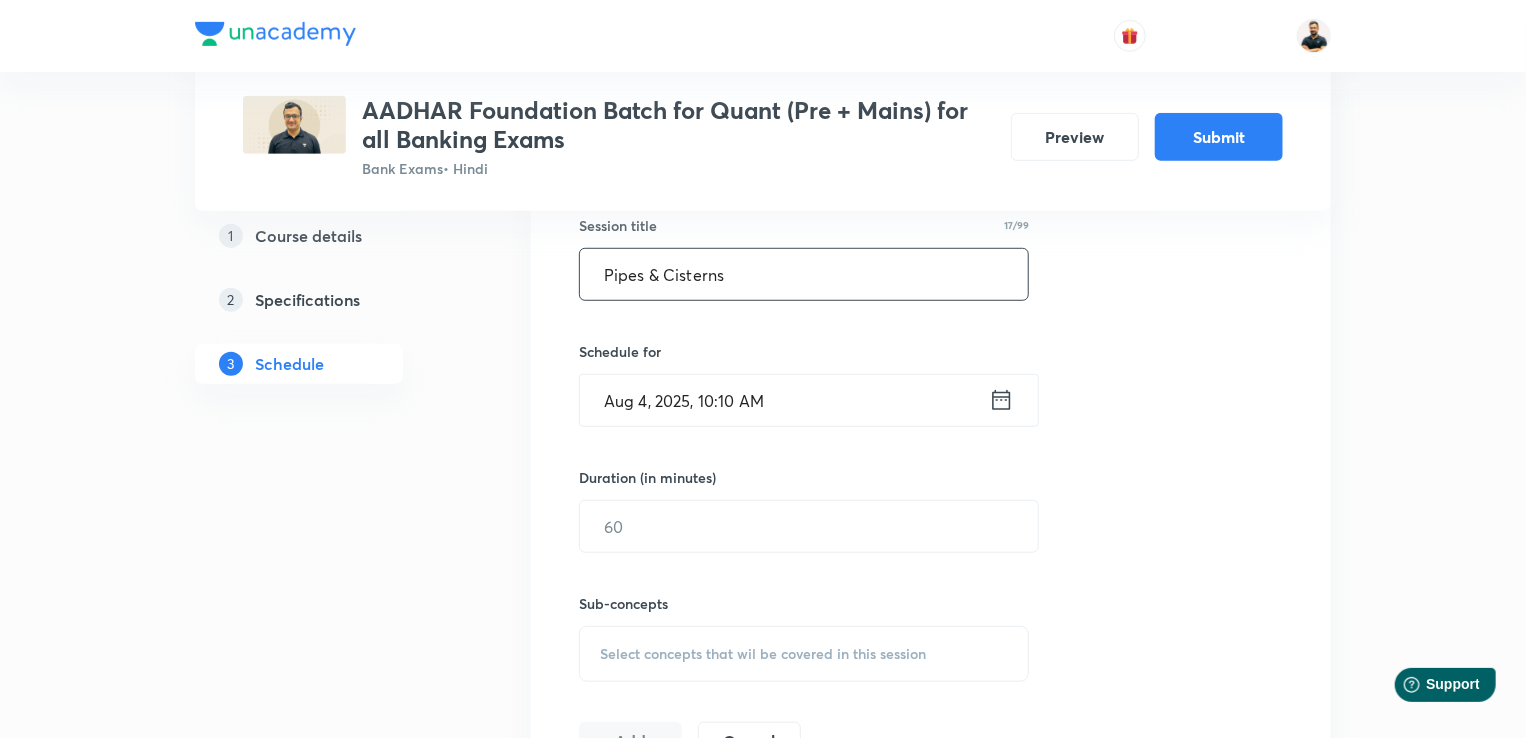 type on "Pipes & Cisterns" 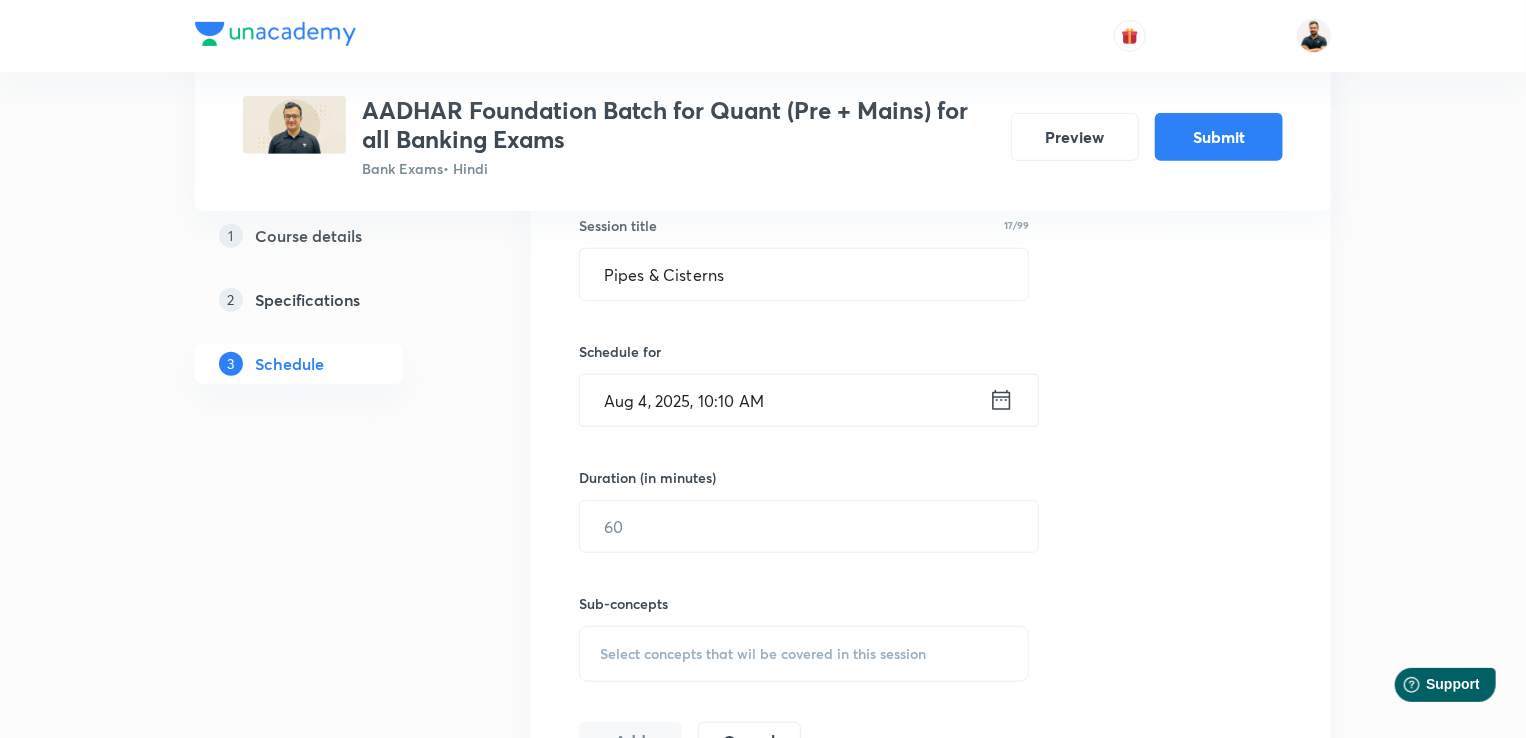 click 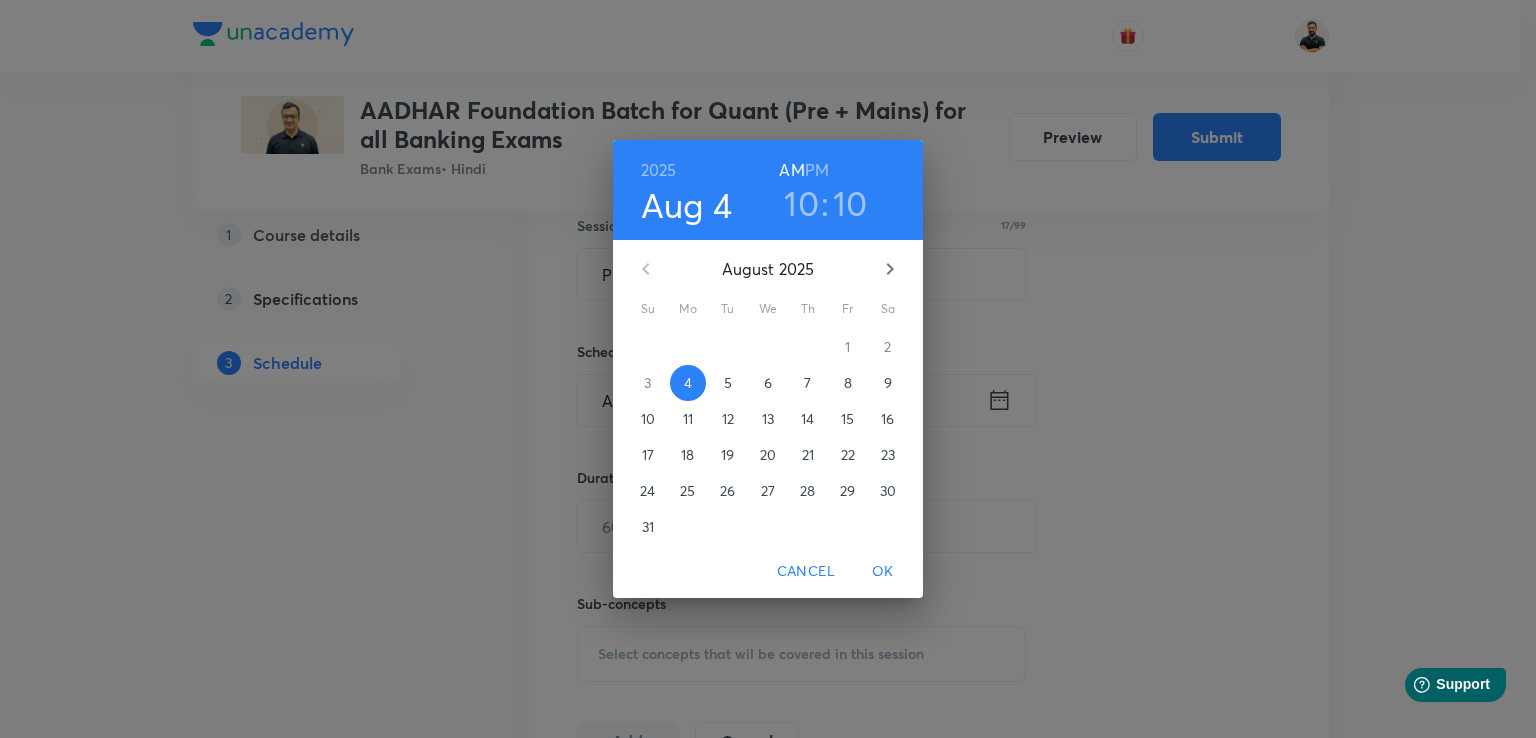 click 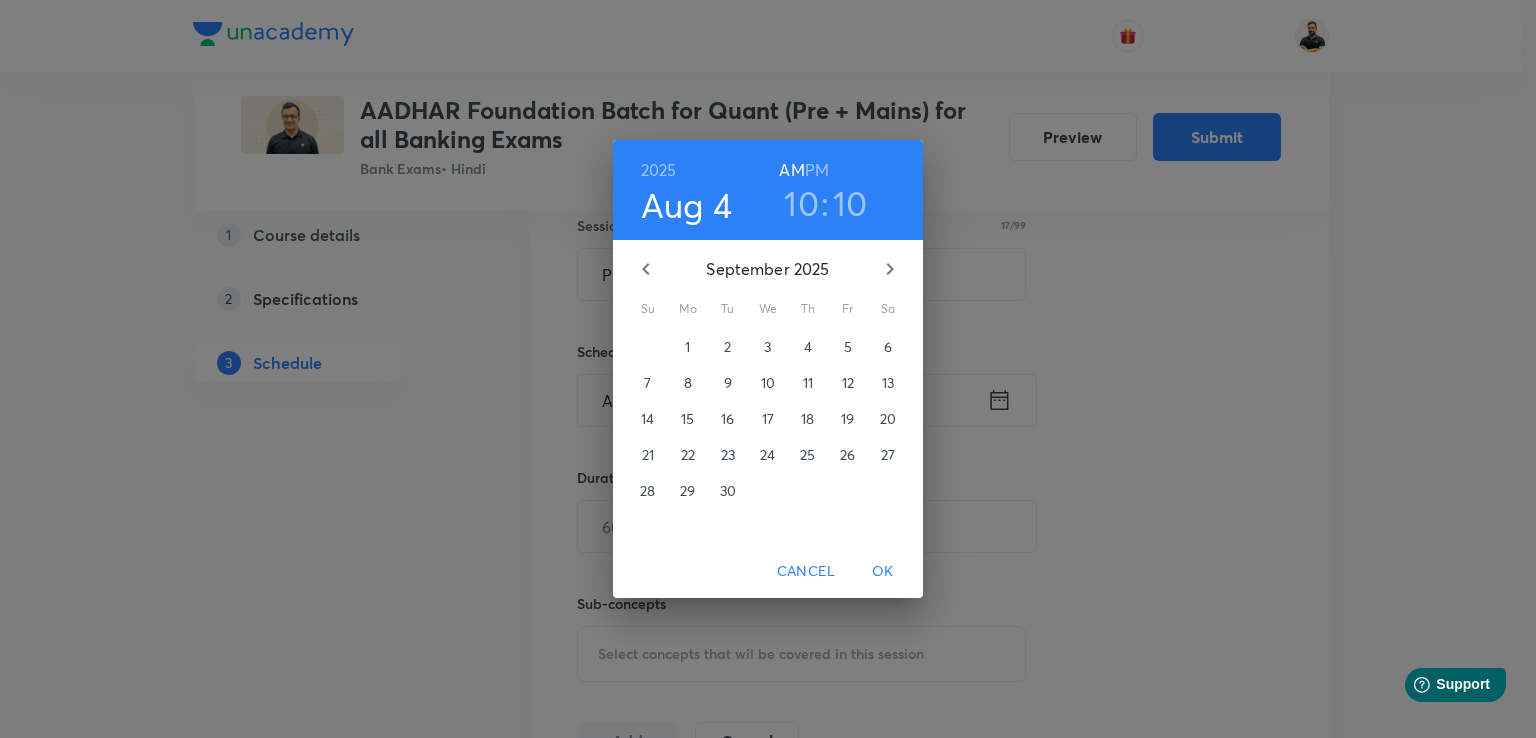 click on "2" at bounding box center (728, 347) 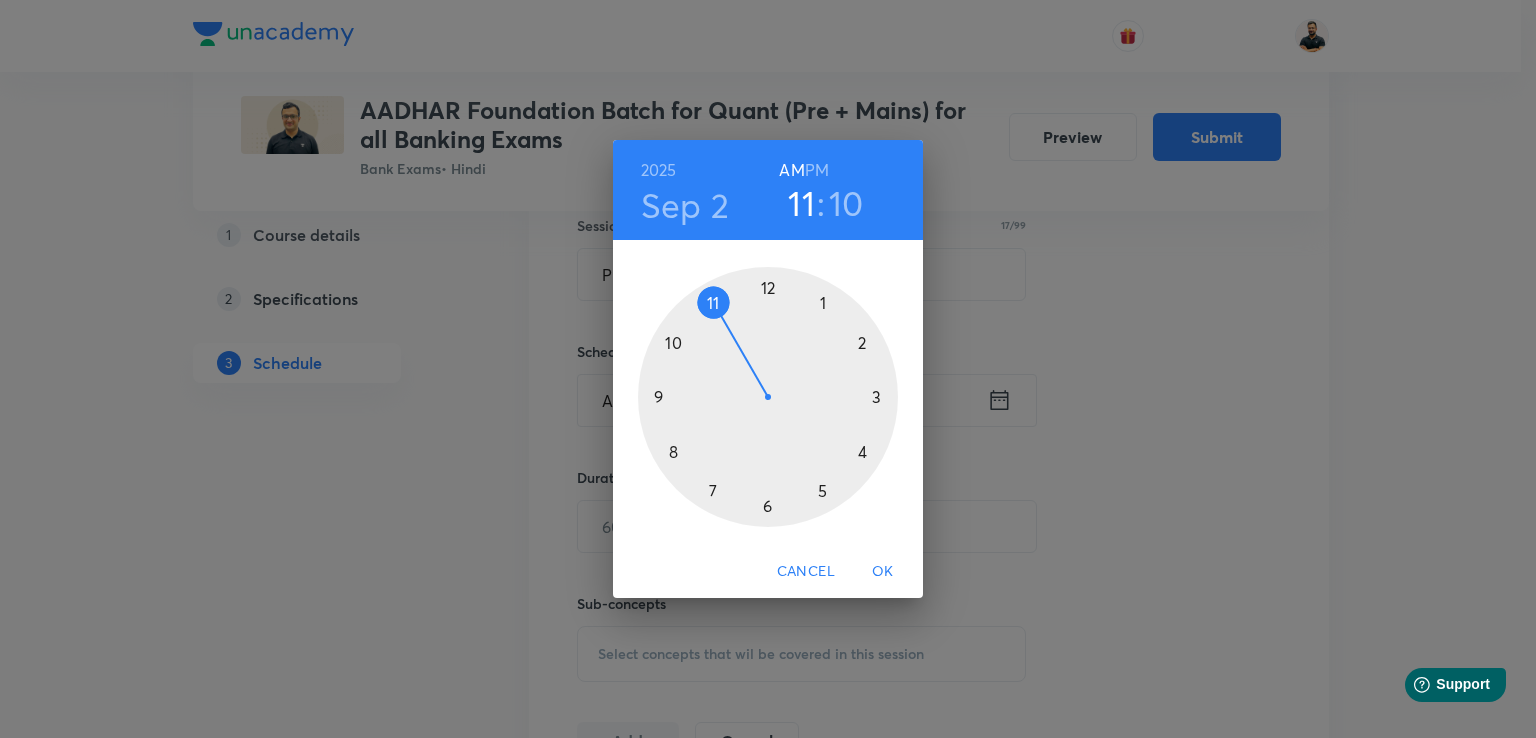 drag, startPoint x: 676, startPoint y: 337, endPoint x: 700, endPoint y: 313, distance: 33.941124 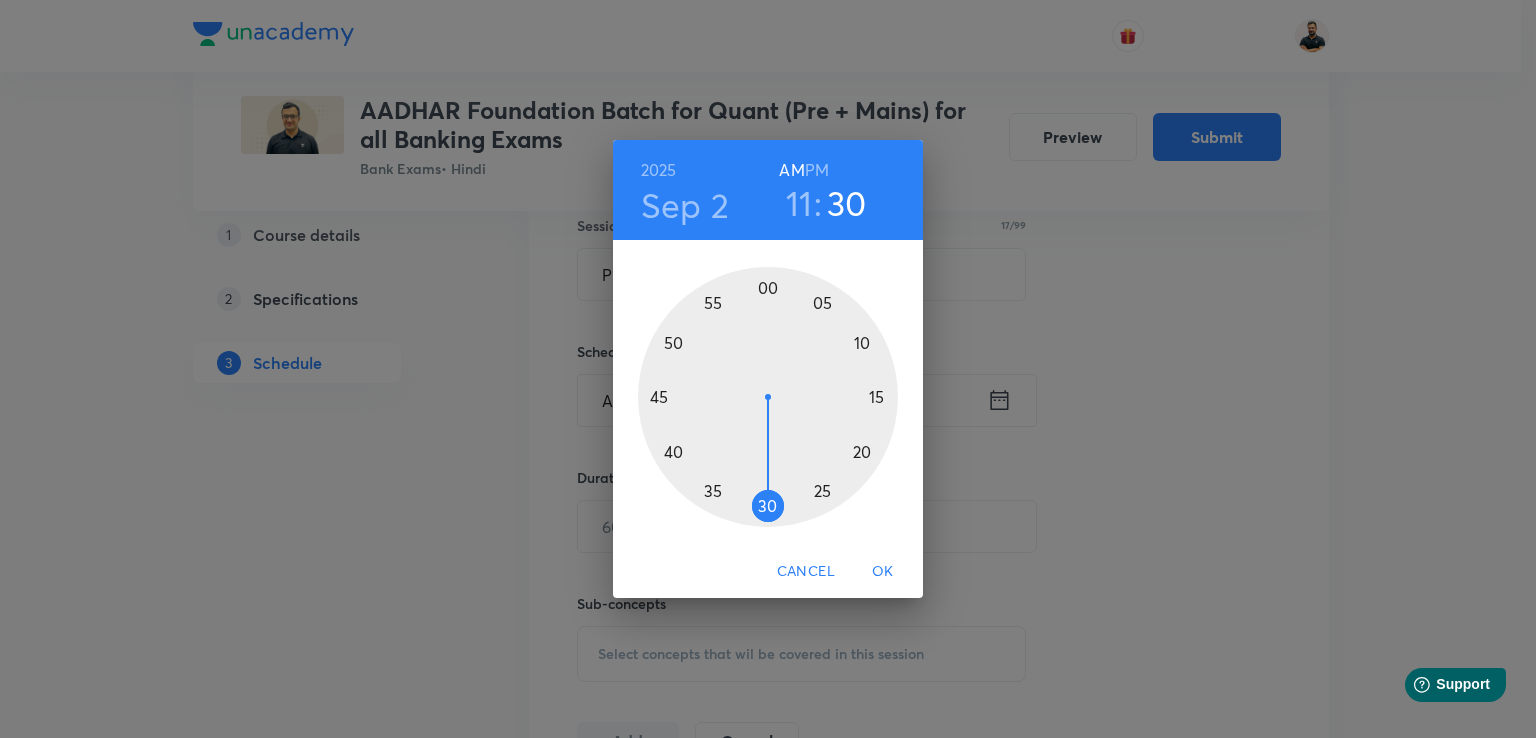drag, startPoint x: 868, startPoint y: 337, endPoint x: 759, endPoint y: 517, distance: 210.43051 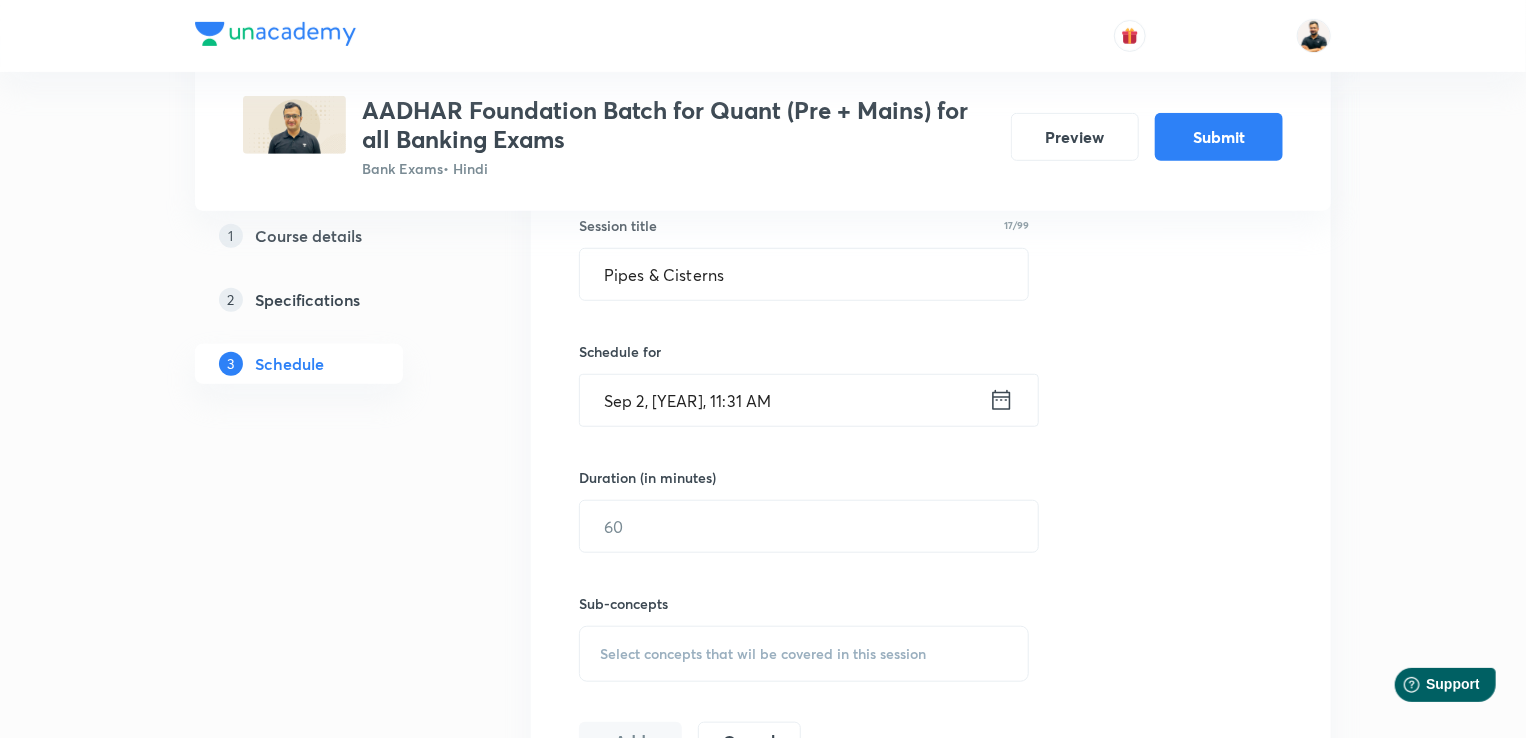 click 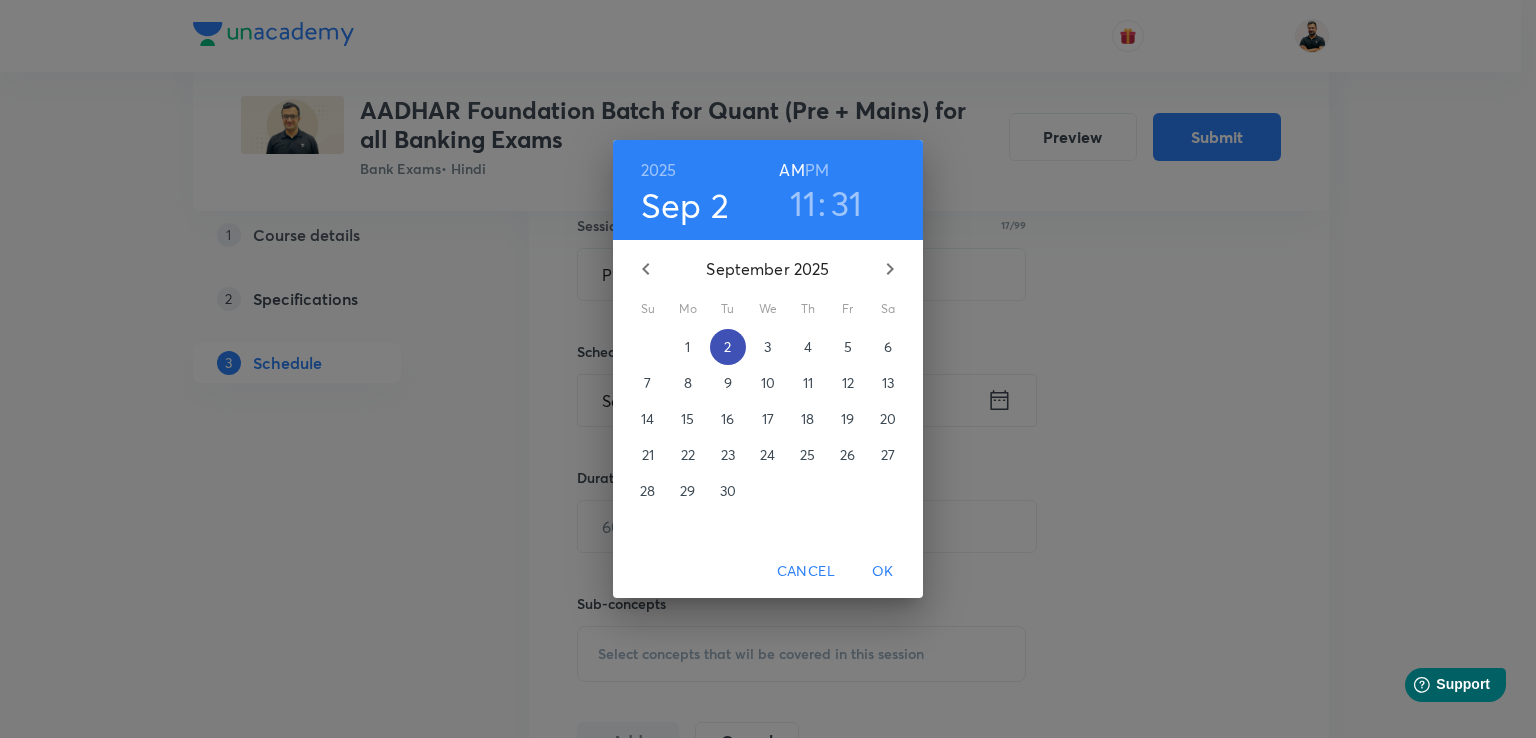 click on "2" at bounding box center [728, 347] 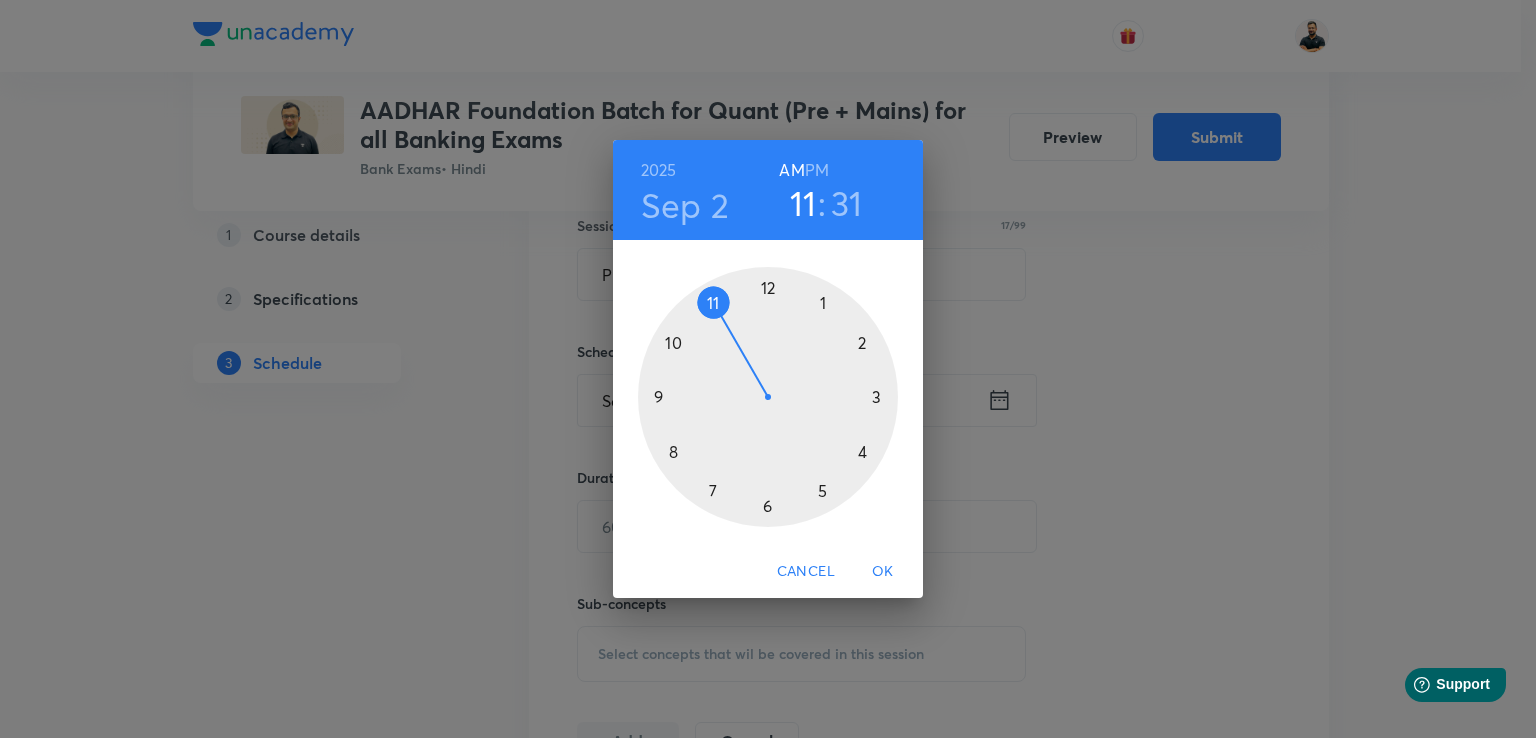click at bounding box center [768, 397] 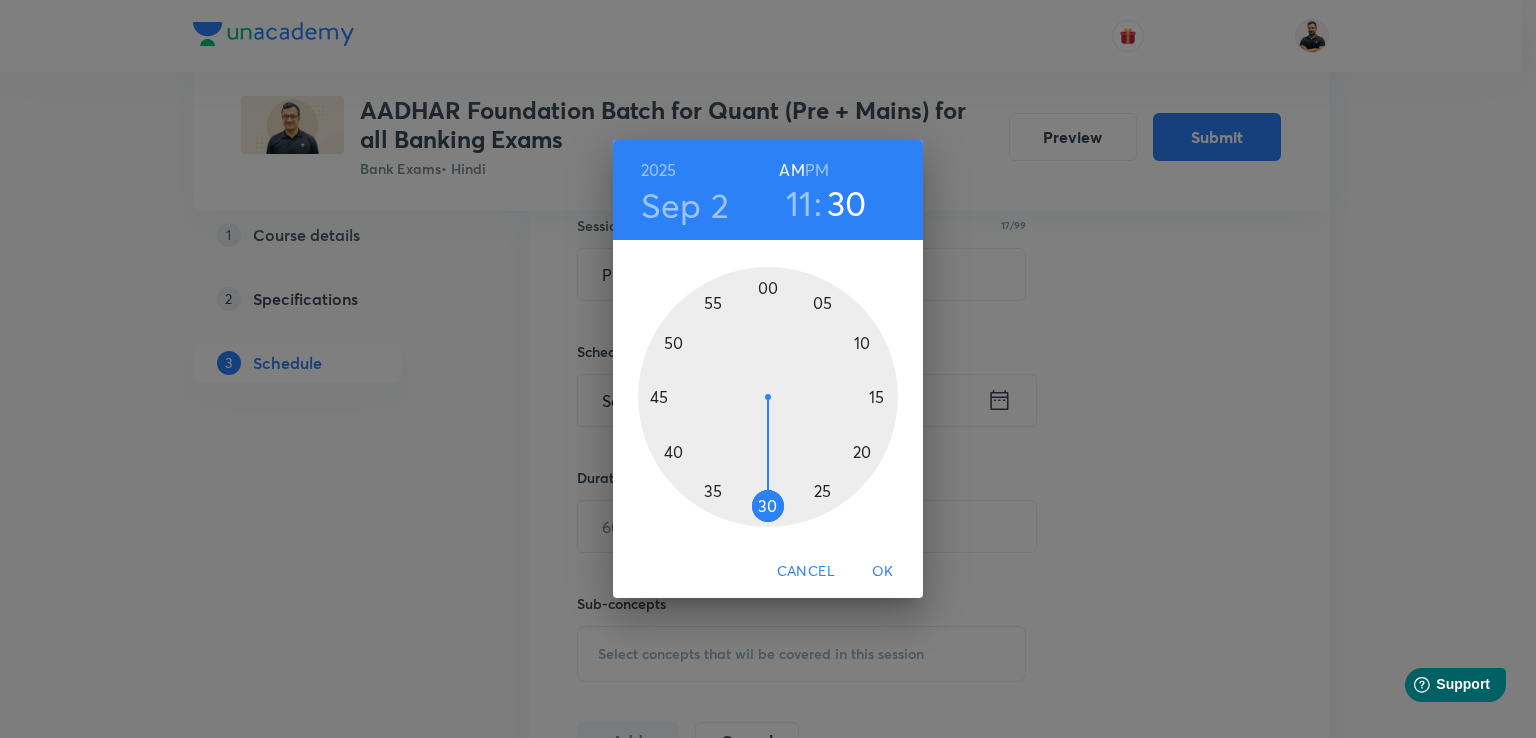 click at bounding box center [768, 397] 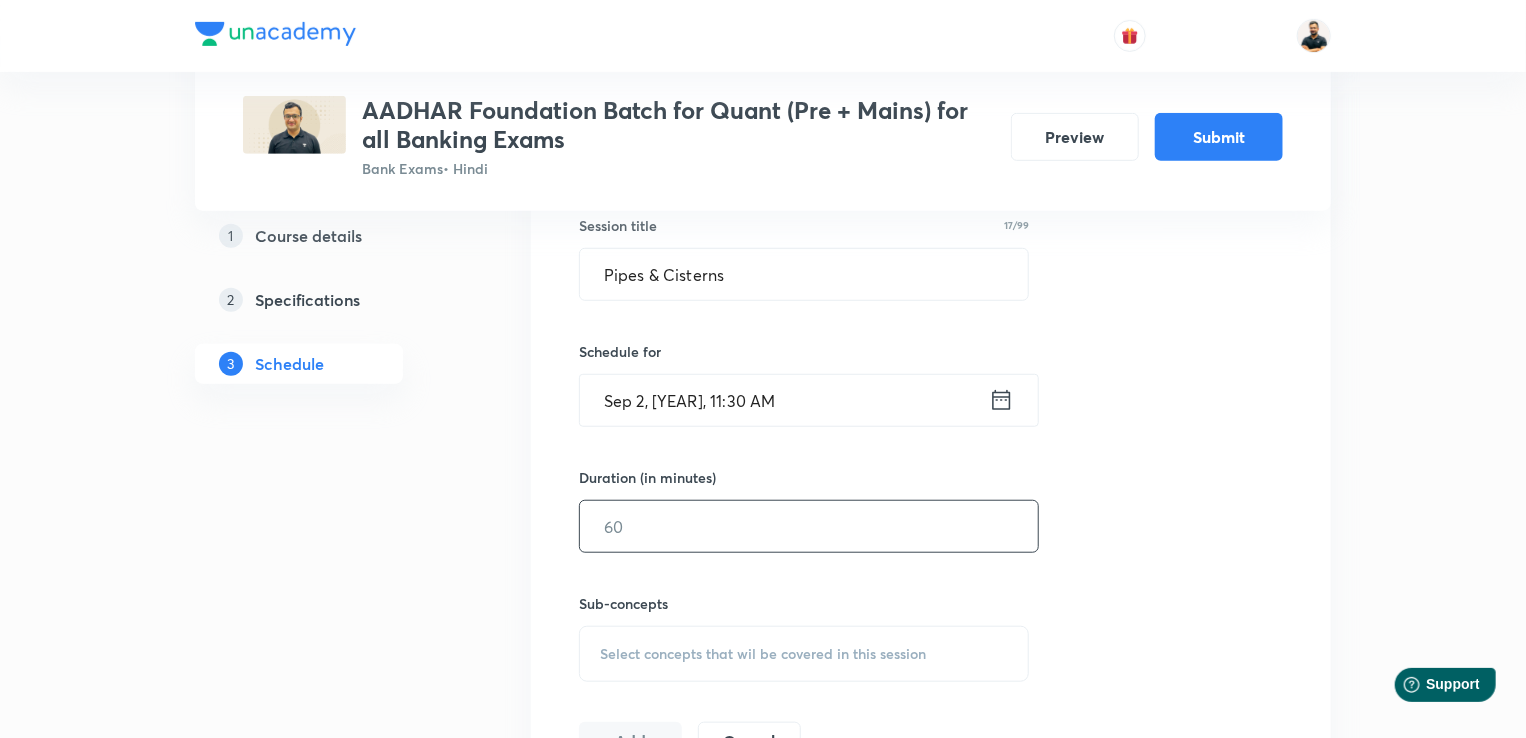 click at bounding box center (809, 526) 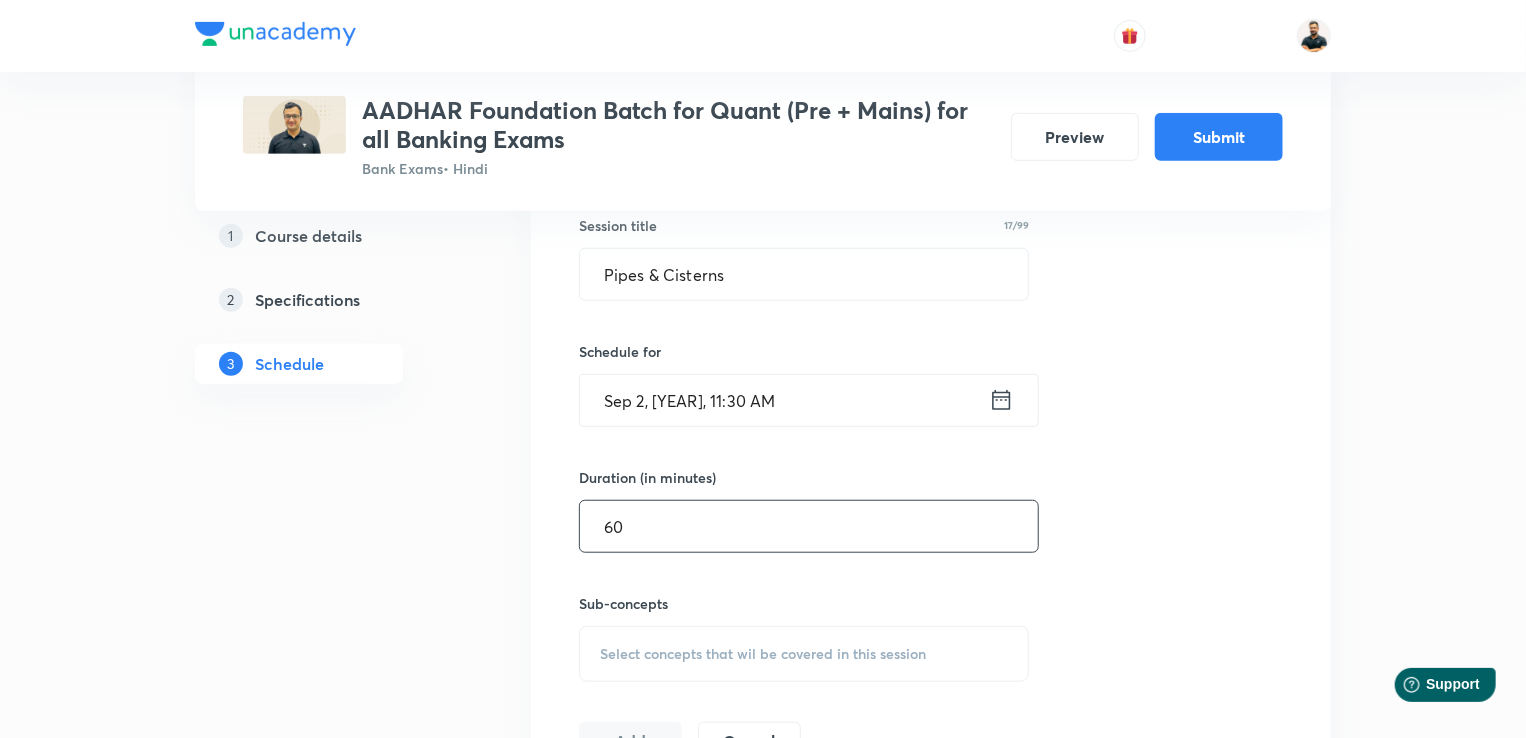 type on "60" 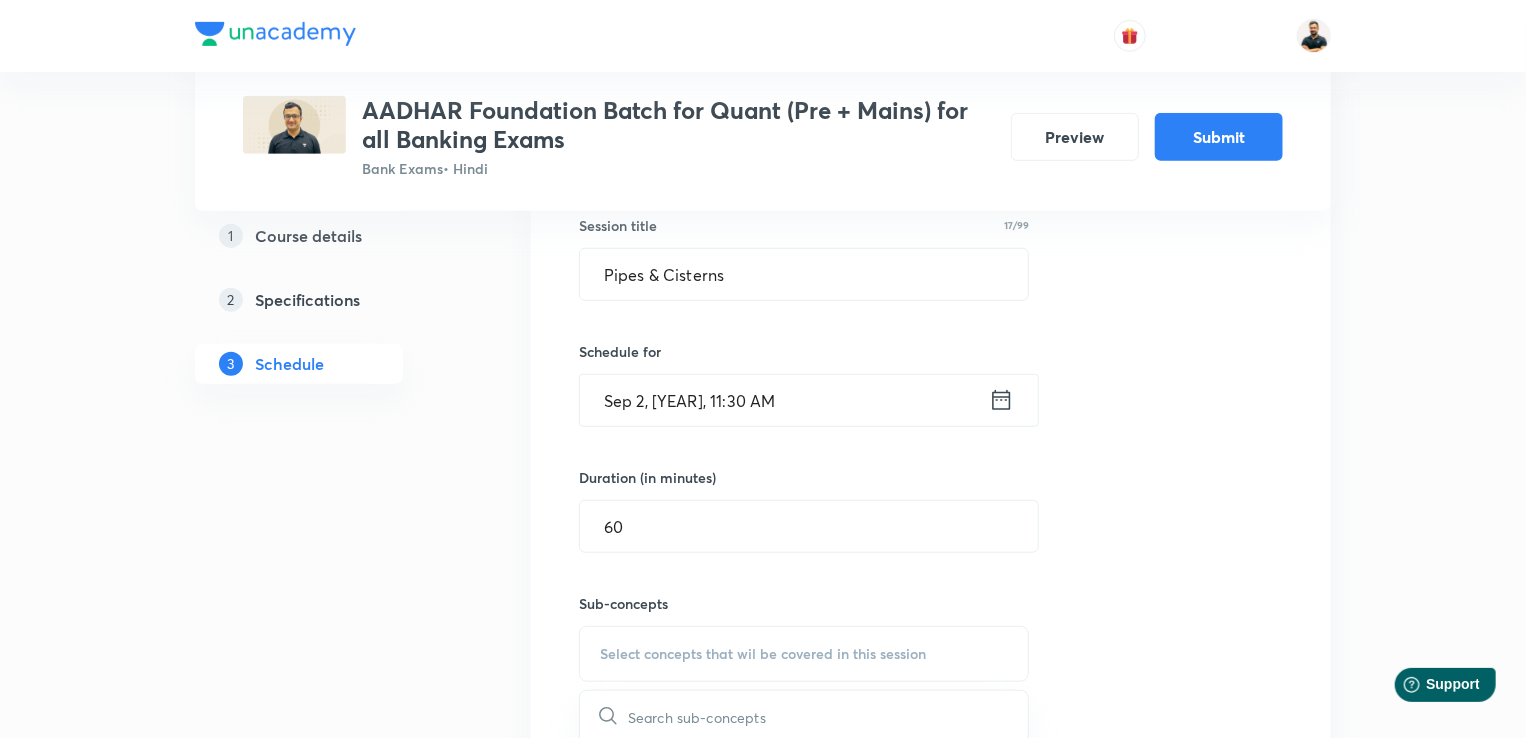 scroll, scrollTop: 557, scrollLeft: 0, axis: vertical 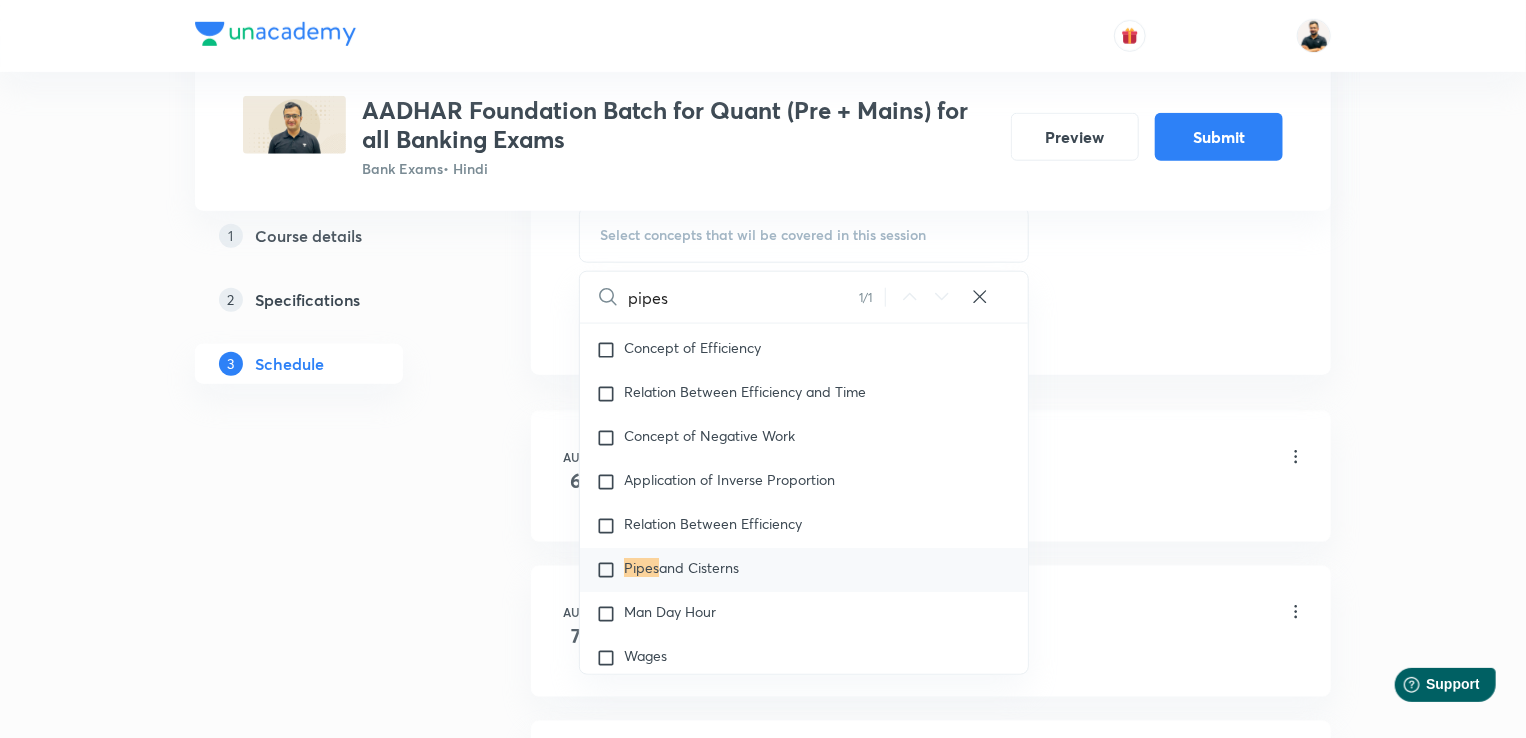 type on "pipes" 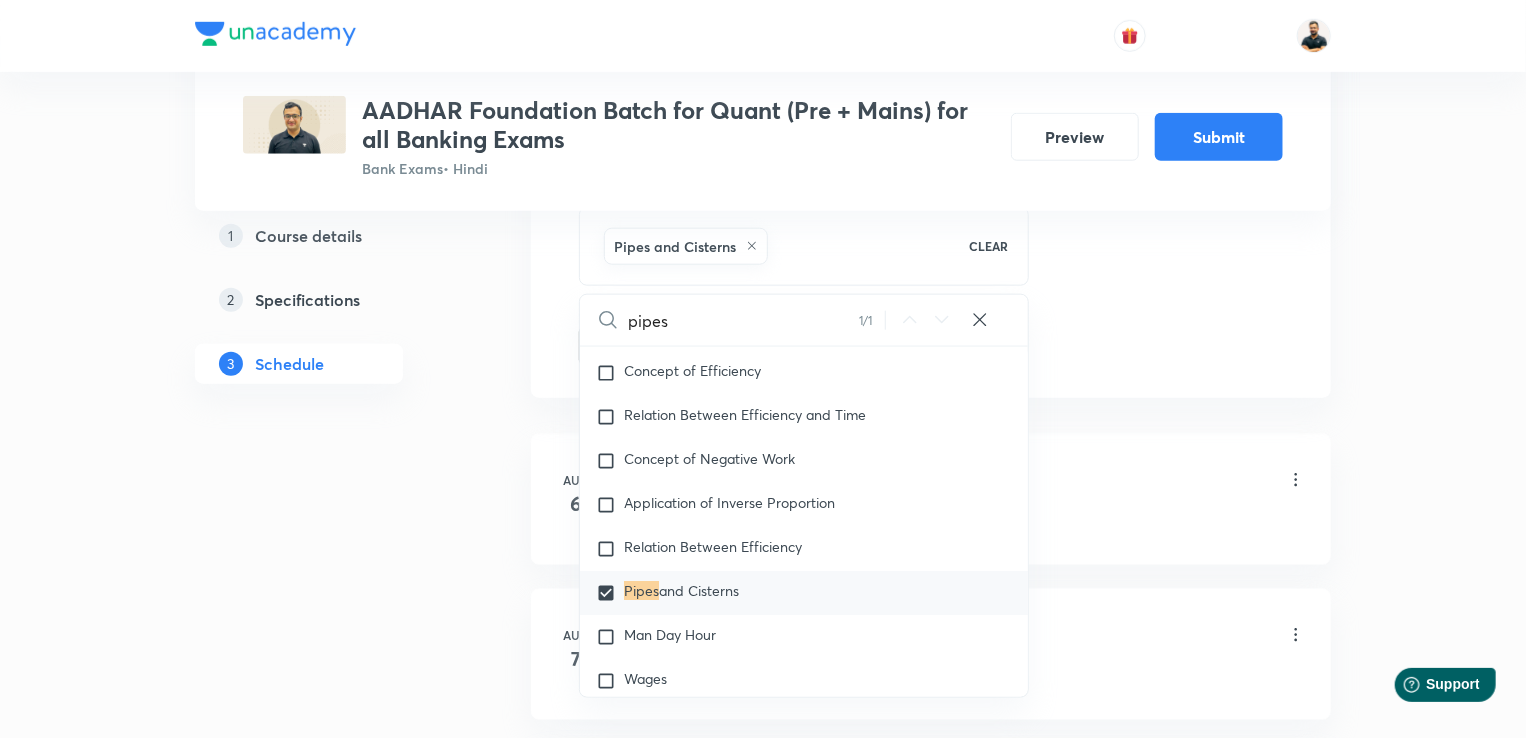 click on "Plus Courses AADHAR Foundation Batch for Quant (Pre + Mains) for all Banking Exams Bank Exams  • Hindi Preview Submit 1 Course details 2 Specifications 3 Schedule Schedule 19  classes Auto Schedule Sessions Topic coverage Basic Maths, Advanced Maths, Data Interpretation Cover at least  60 % View details Session  20 Live class Quiz Session title 17/99 Pipes & Cisterns ​ Schedule for Sep 2, [YEAR], 11:30 AM ​ Duration (in minutes) 60 ​ Sub-concepts Pipes and Cisterns CLEAR pipes 1 / 1 ​ Number Systems Face Value and Place Value of a Digit in a Numeral Various Types of Number Test for a Number to Be Prime Remainder Theorem Unit Place's Digit Tests of Divisibility Factorial of a Number Modulus of a Number Greatest Integral Value Multiplication by Distributive Law Multiplication of a Number by 5ⁿ Division Algorithm or Euclidean Algorithm To Find the Highest Power of a Prime Number P in N! Square Root Covered previously Cube Root Covered previously Factors and Multiples of H.C.F and L.C.M Co-Primes Loss 6" at bounding box center [763, 1286] 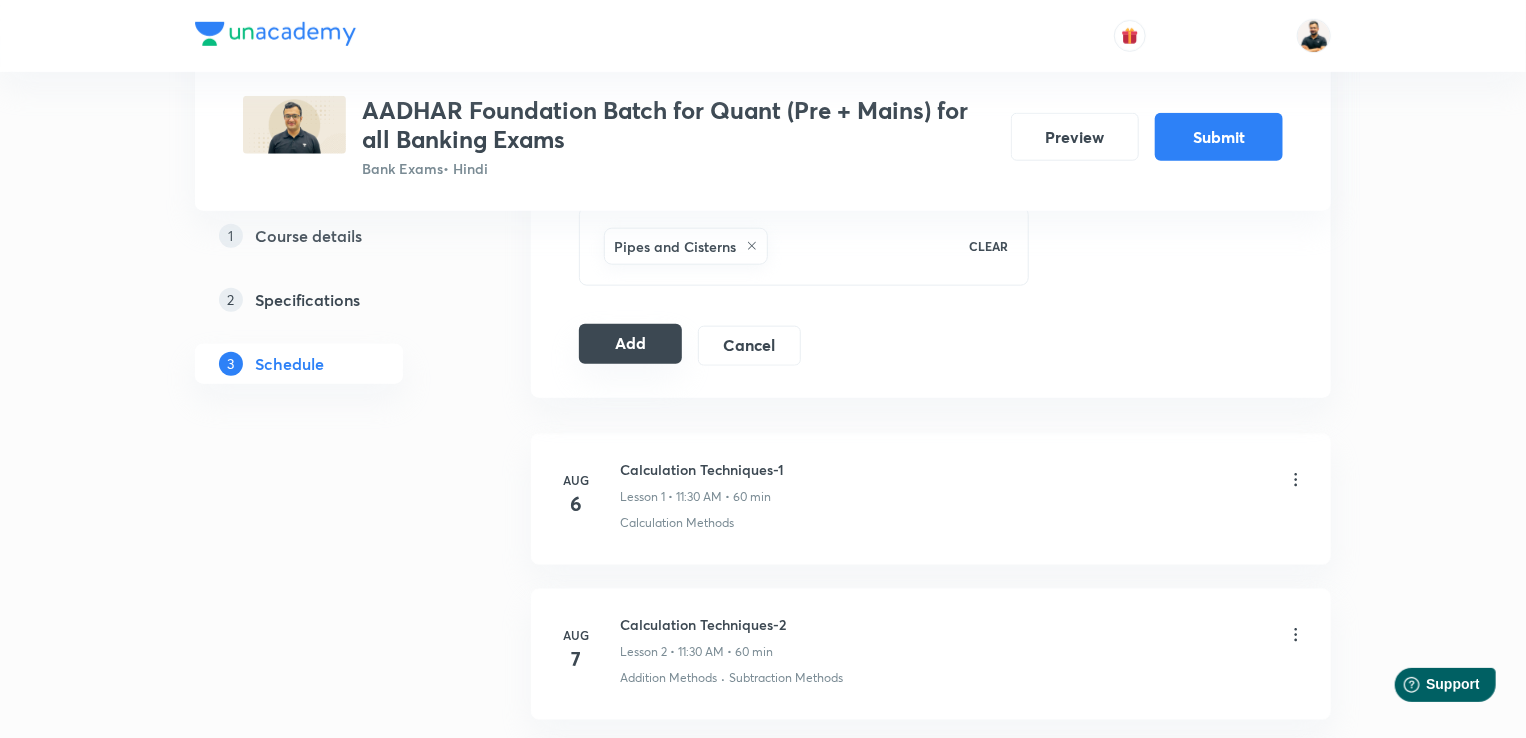 click on "Add" at bounding box center [630, 344] 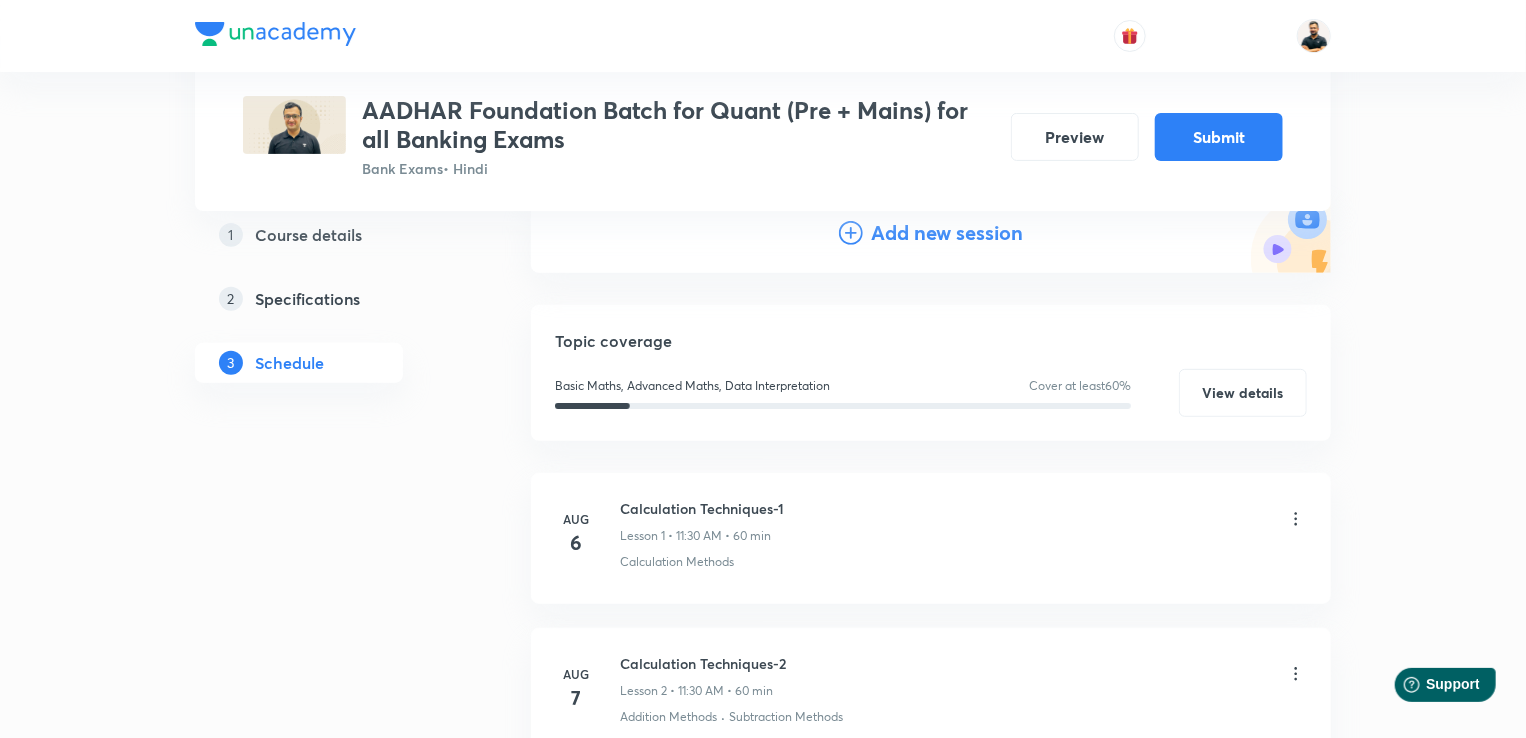 scroll, scrollTop: 198, scrollLeft: 0, axis: vertical 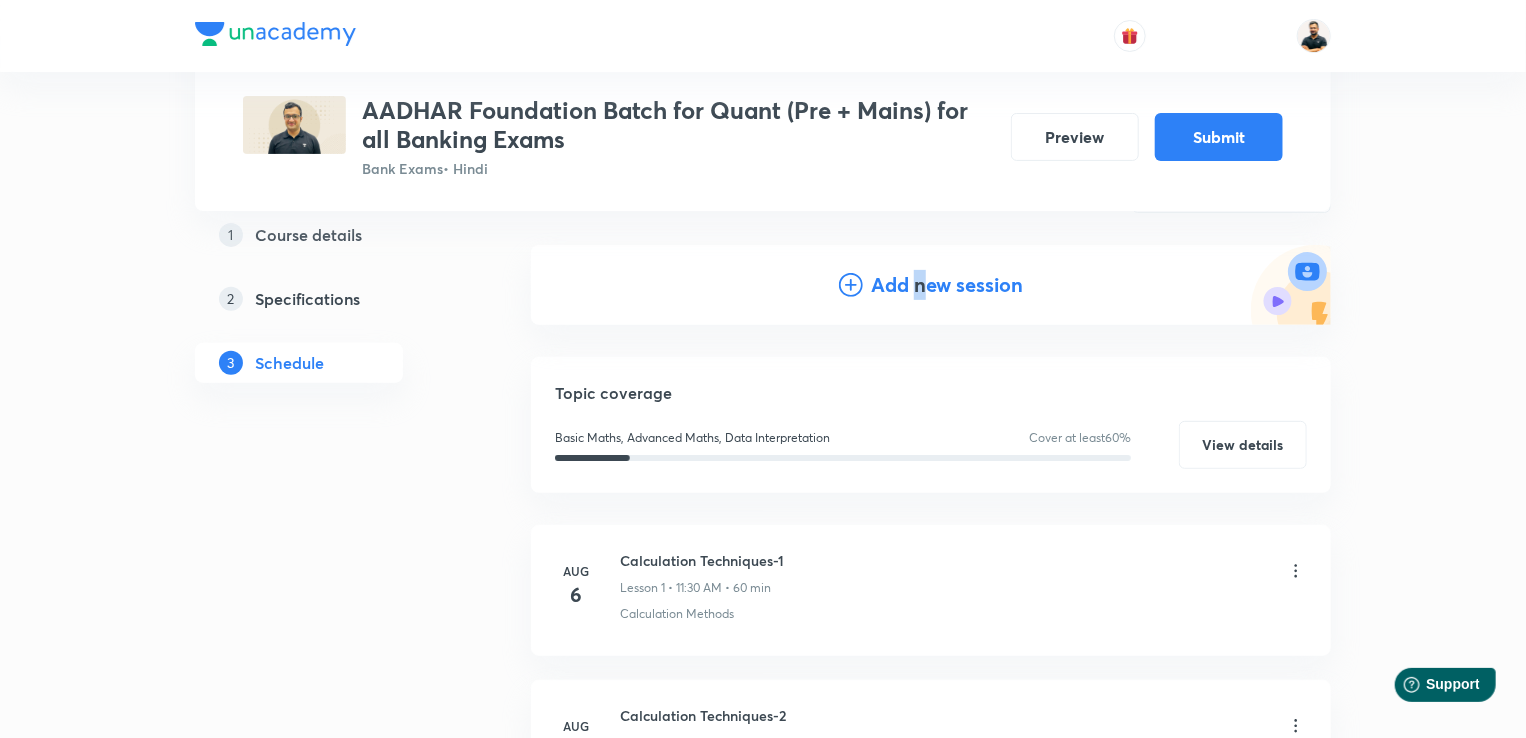 click on "Add new session" at bounding box center (947, 285) 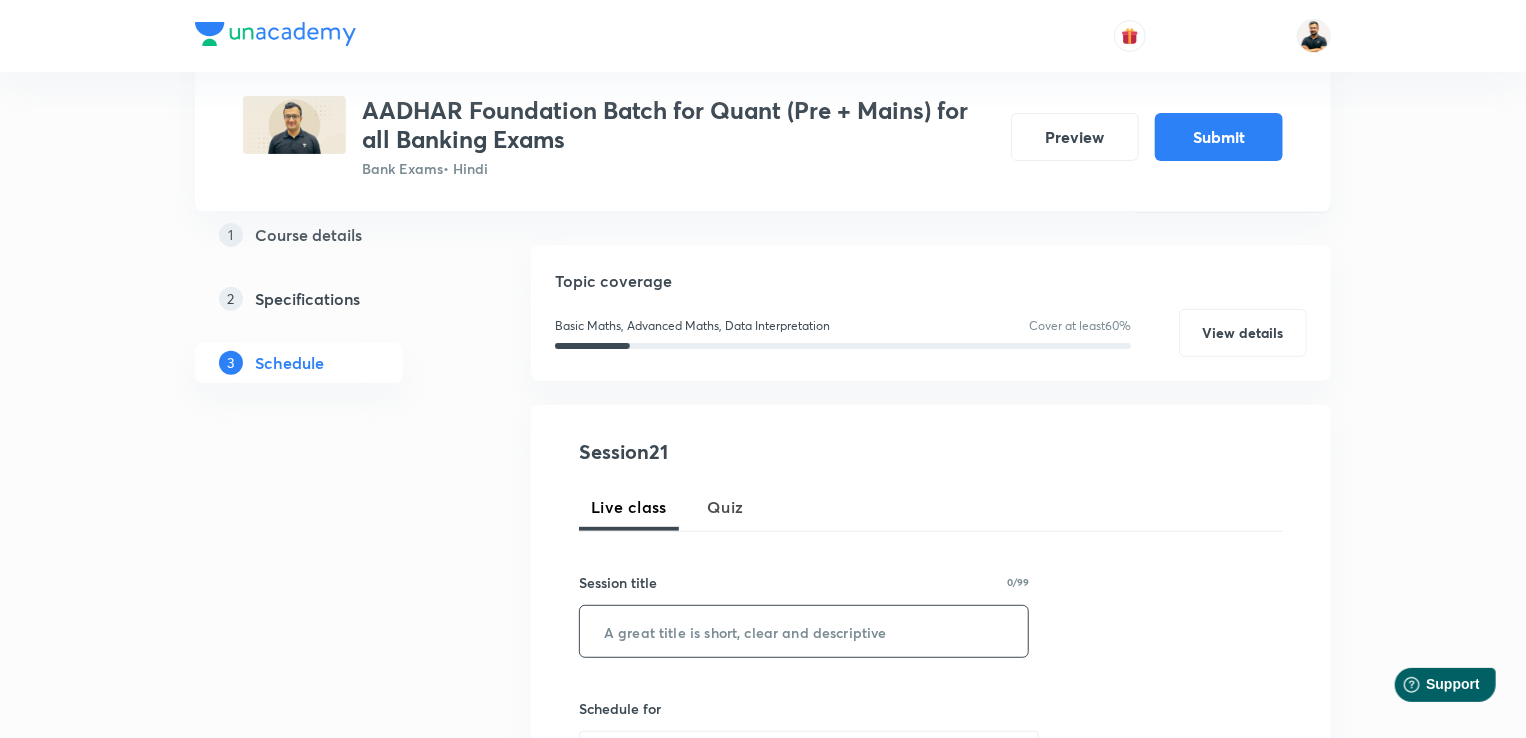 click at bounding box center [804, 631] 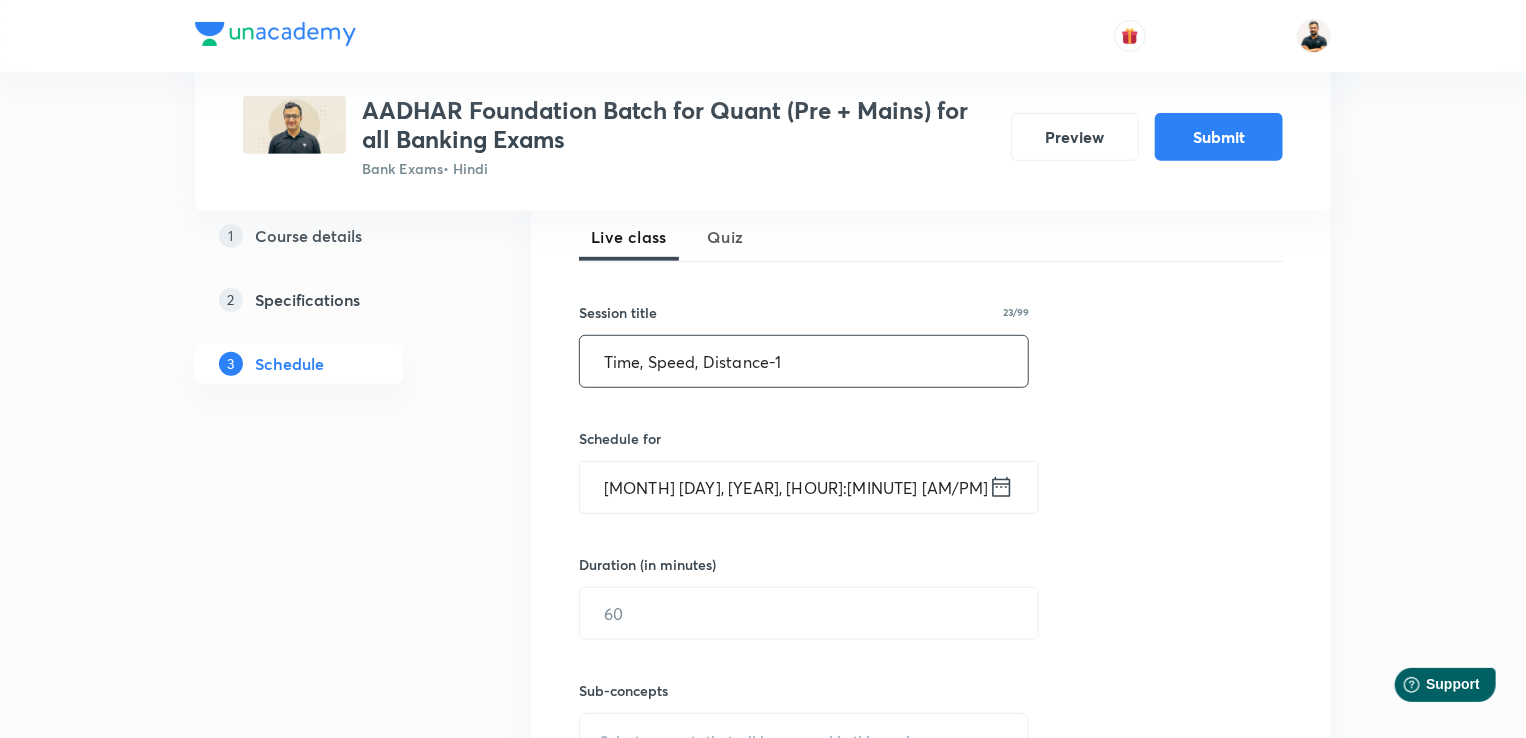 scroll, scrollTop: 633, scrollLeft: 0, axis: vertical 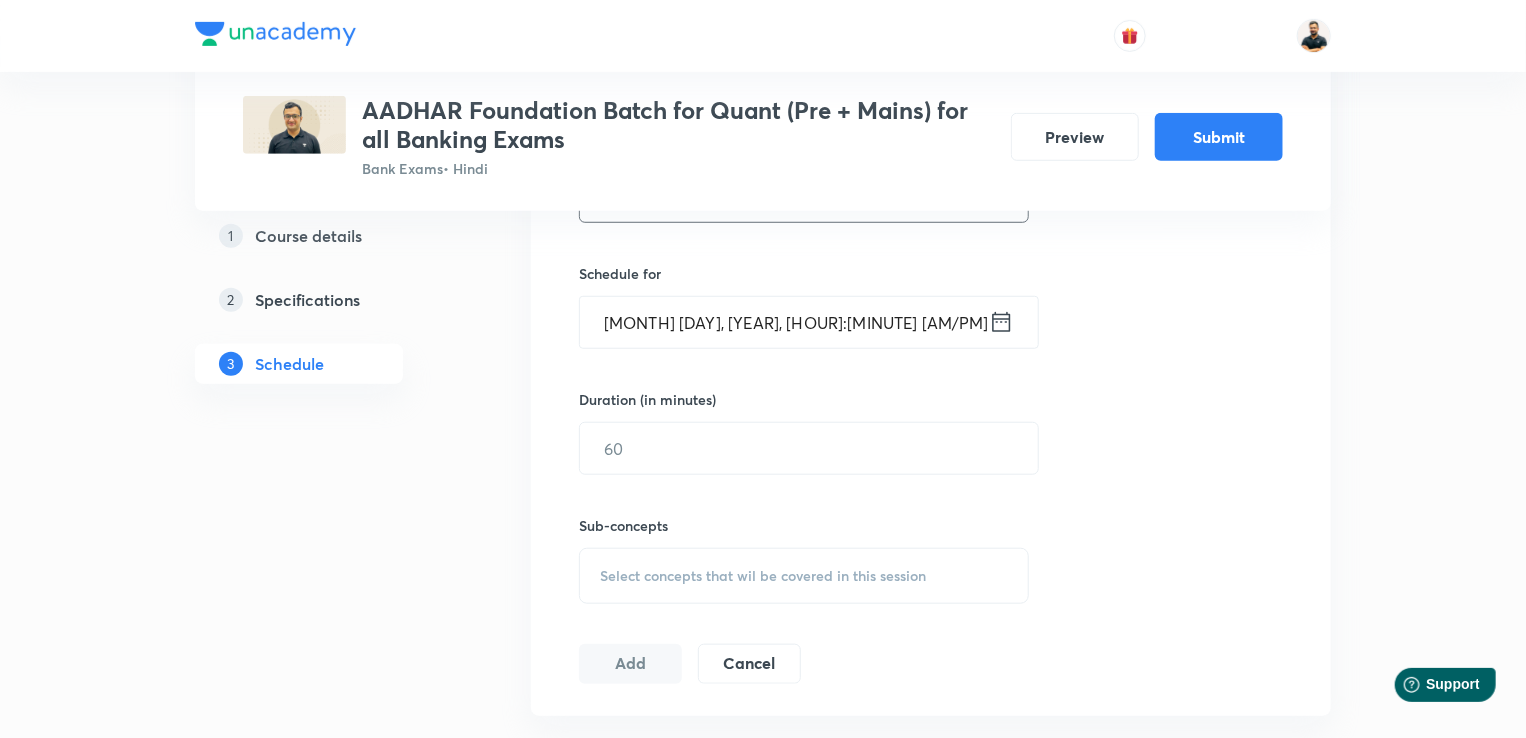 type on "Time, Speed, Distance-1" 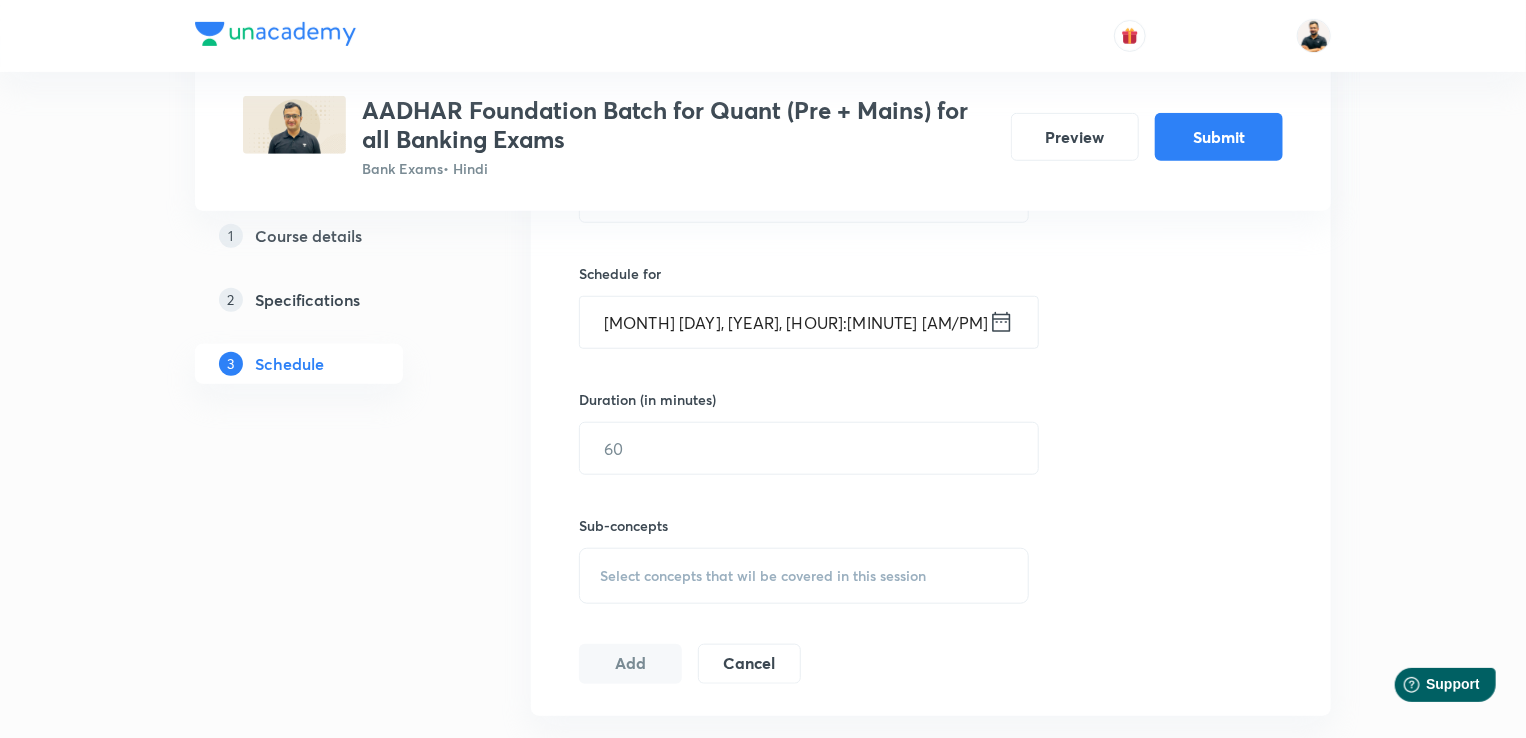 click 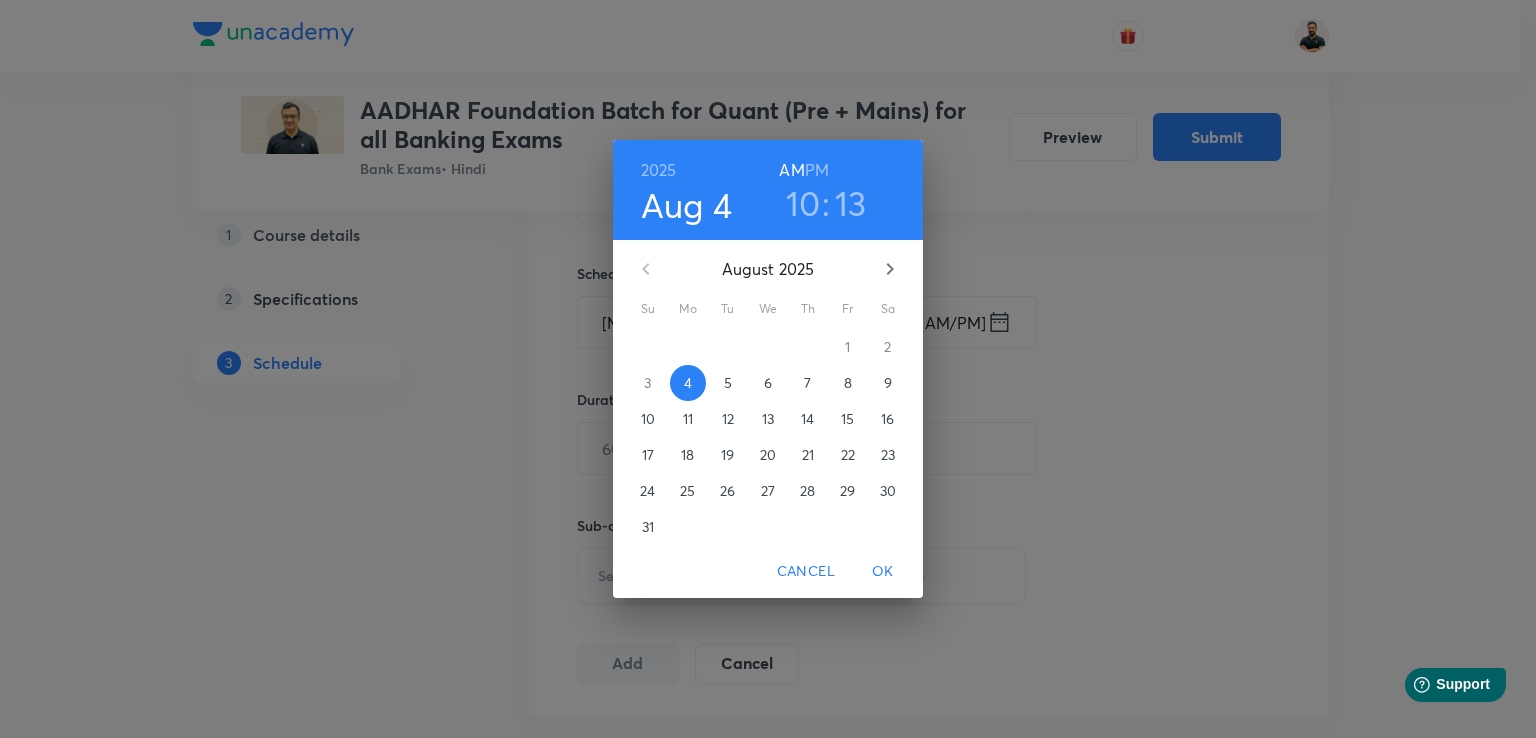 click 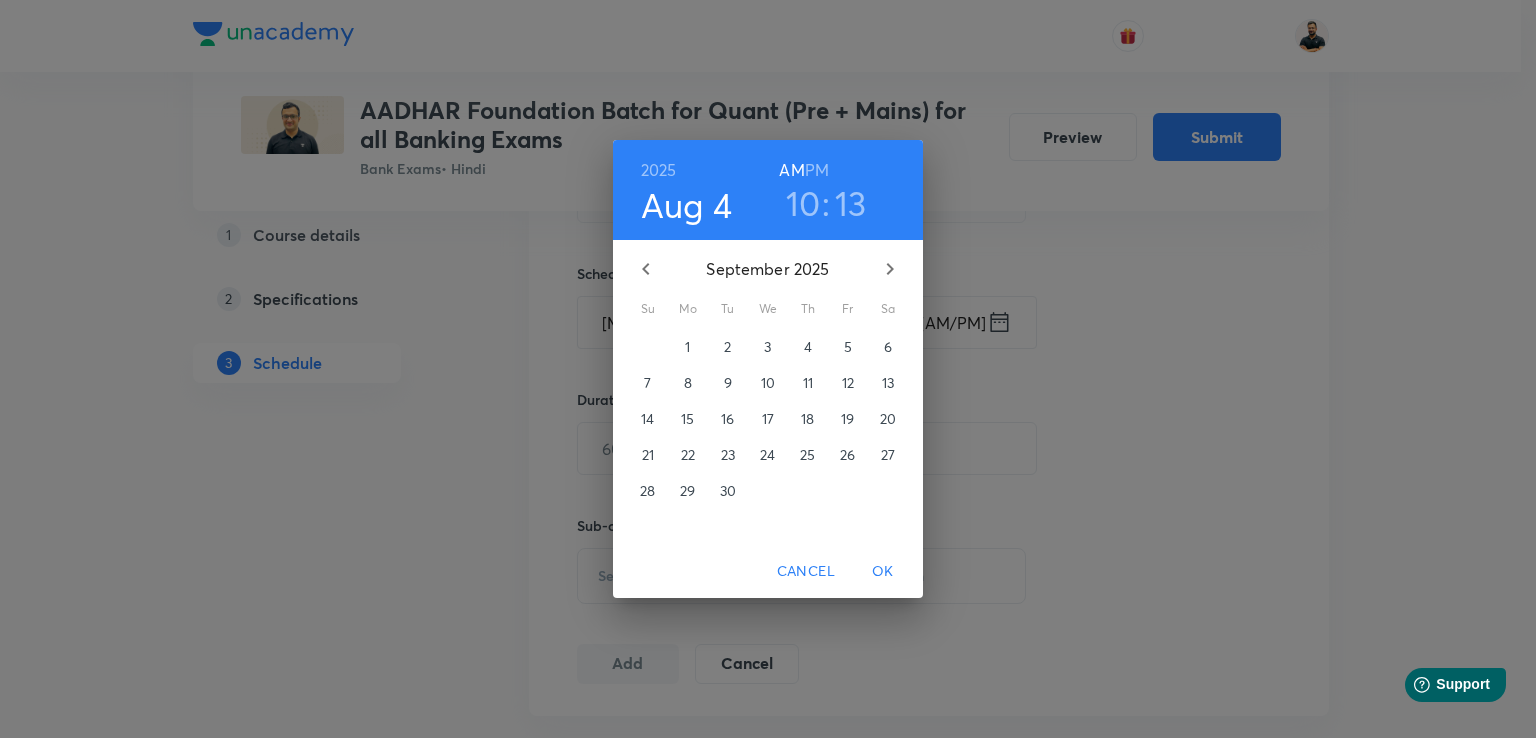 click on "3" at bounding box center (767, 347) 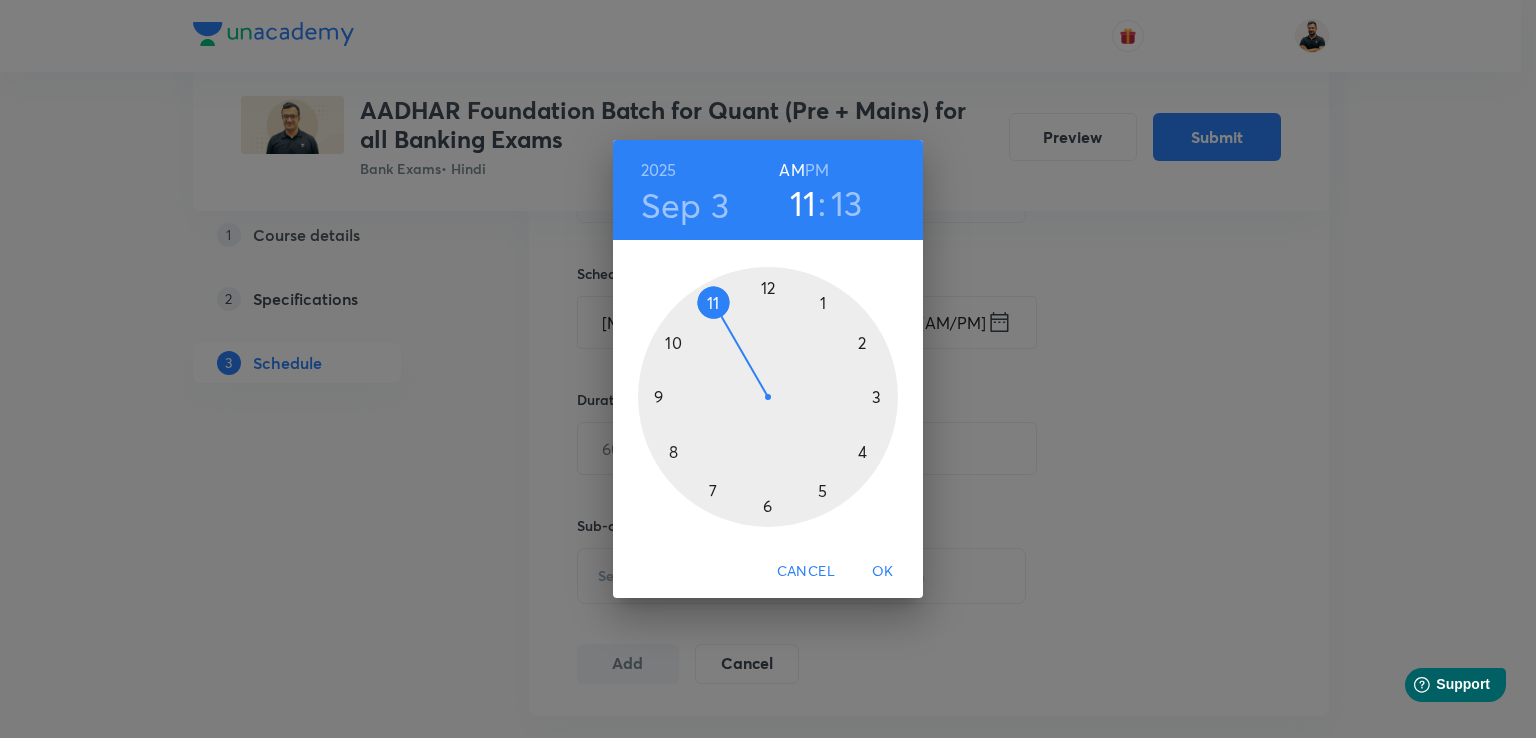 drag, startPoint x: 680, startPoint y: 334, endPoint x: 705, endPoint y: 306, distance: 37.536648 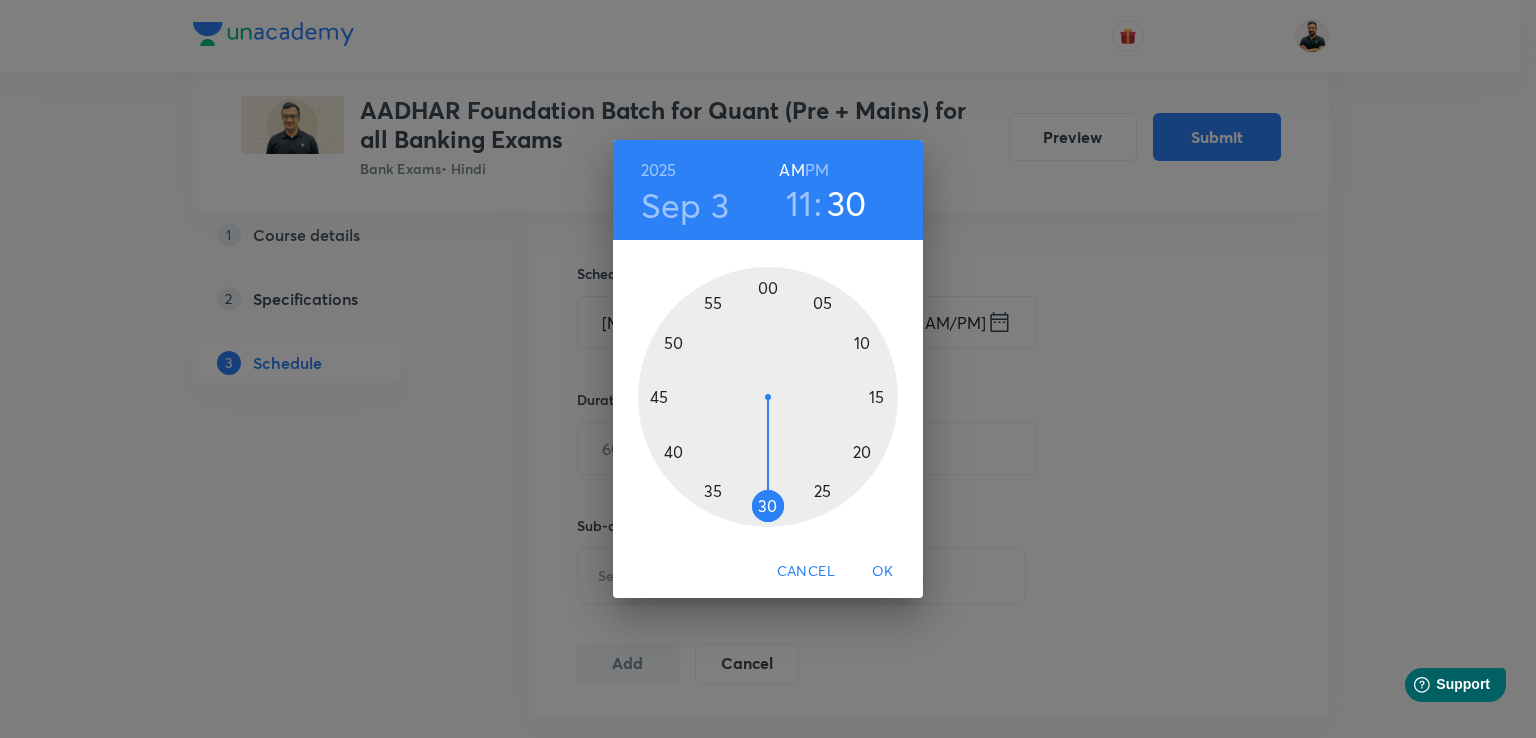 drag, startPoint x: 881, startPoint y: 374, endPoint x: 772, endPoint y: 506, distance: 171.18703 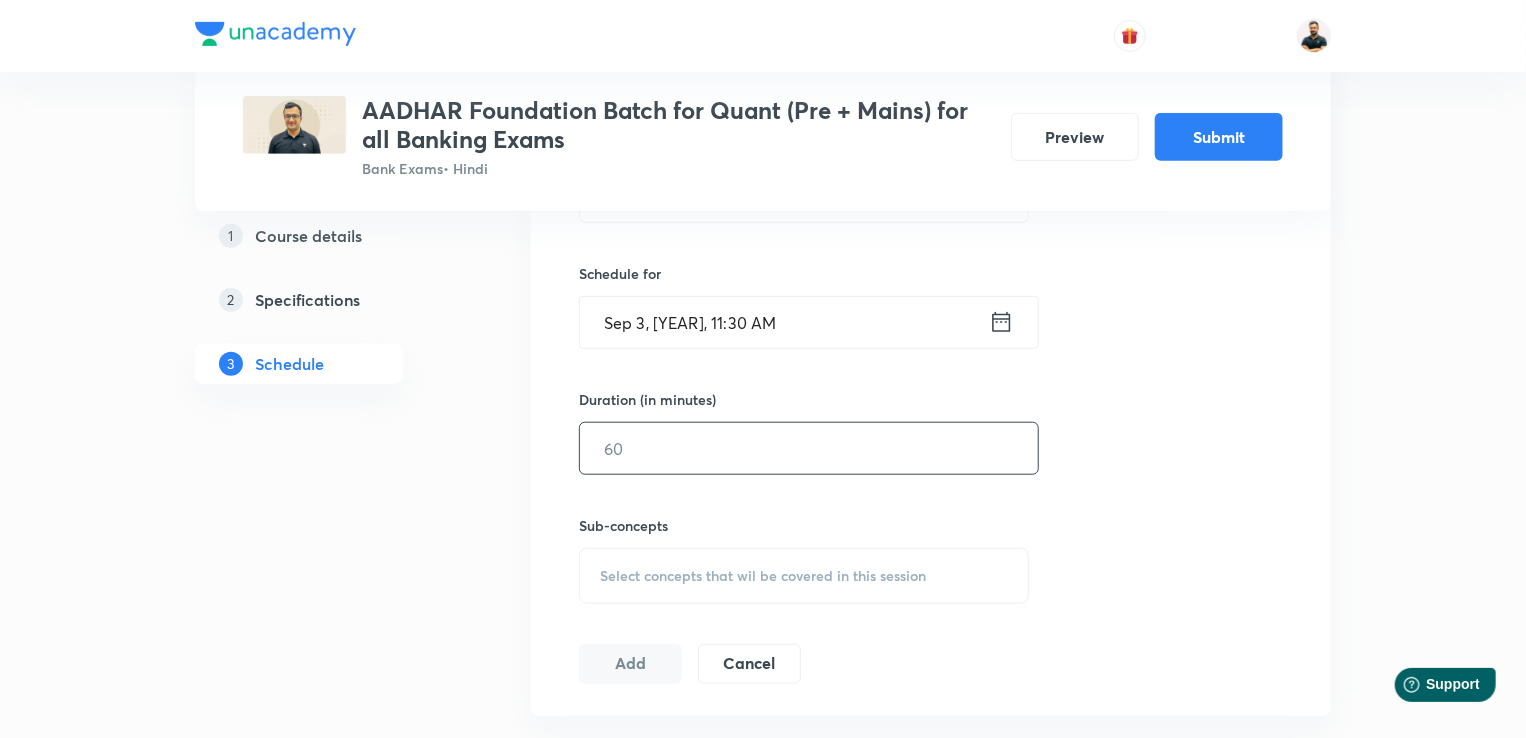 click at bounding box center (809, 448) 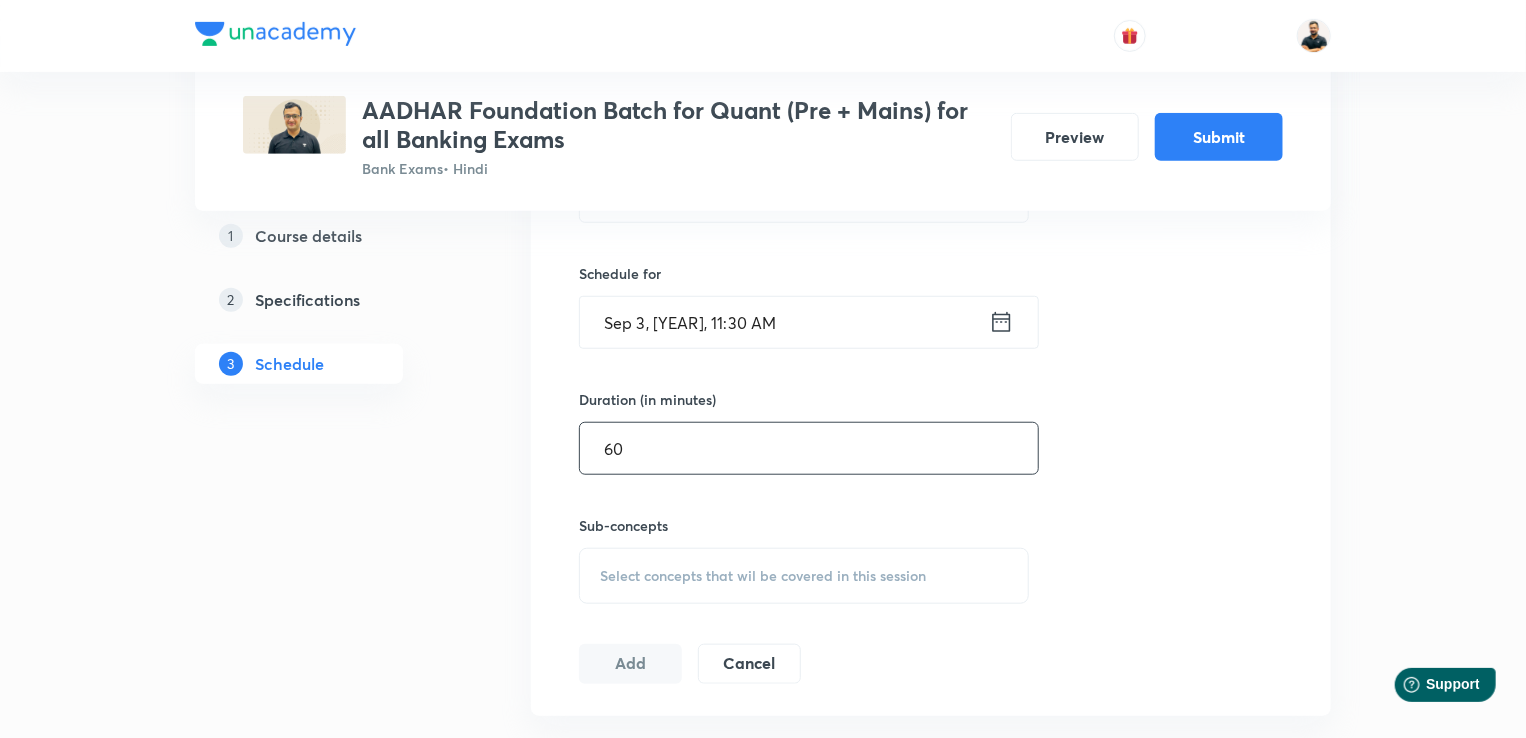 type on "60" 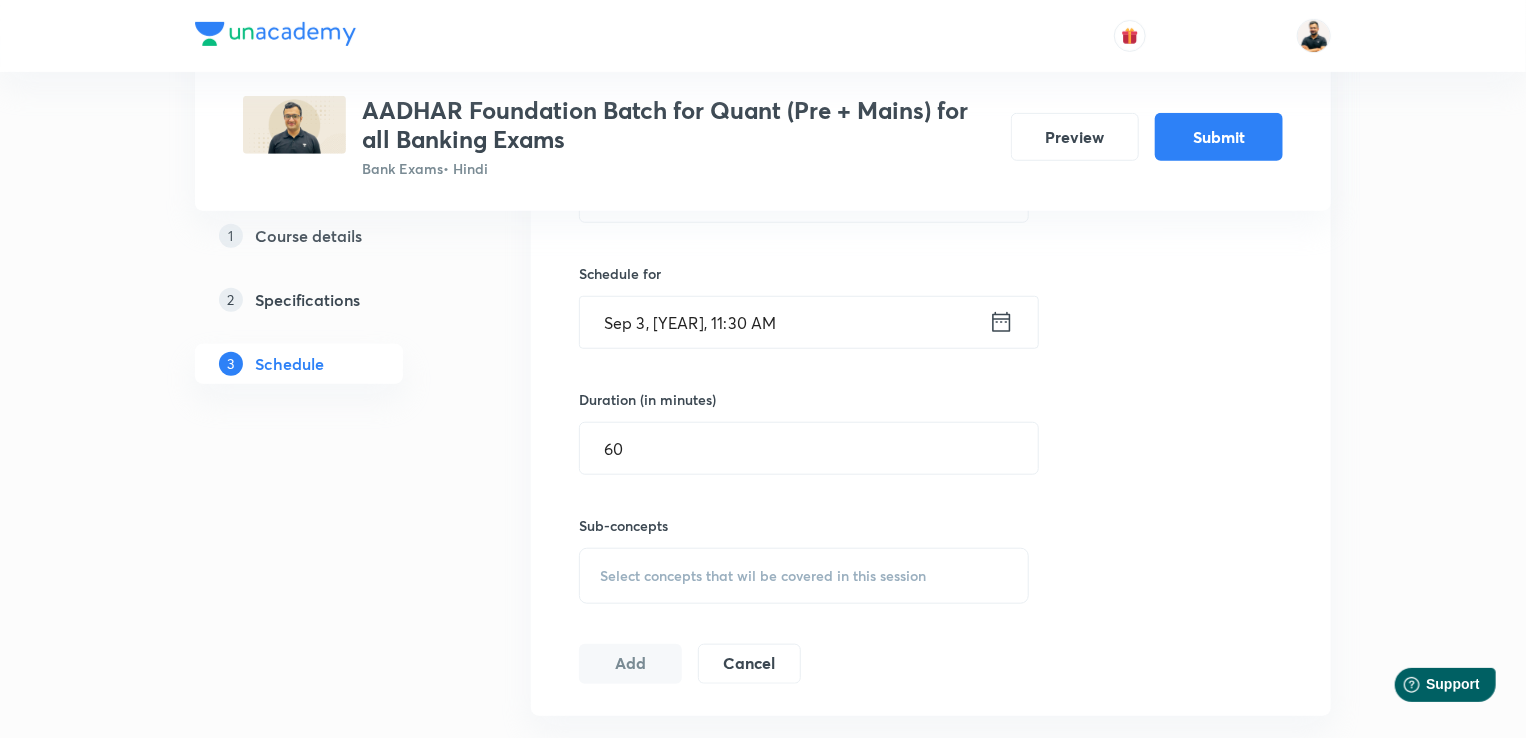 click on "Select concepts that wil be covered in this session" at bounding box center [804, 576] 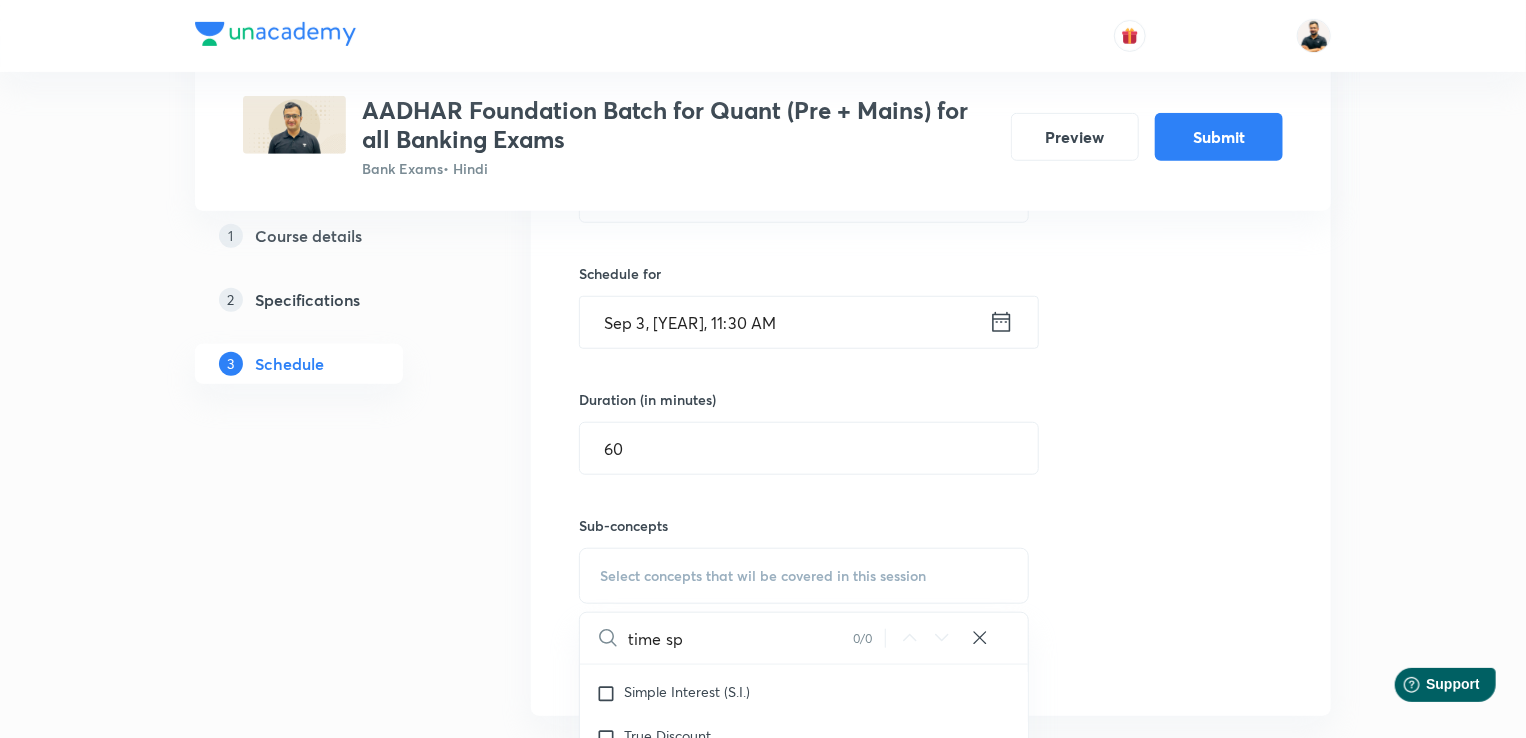 scroll, scrollTop: 4818, scrollLeft: 0, axis: vertical 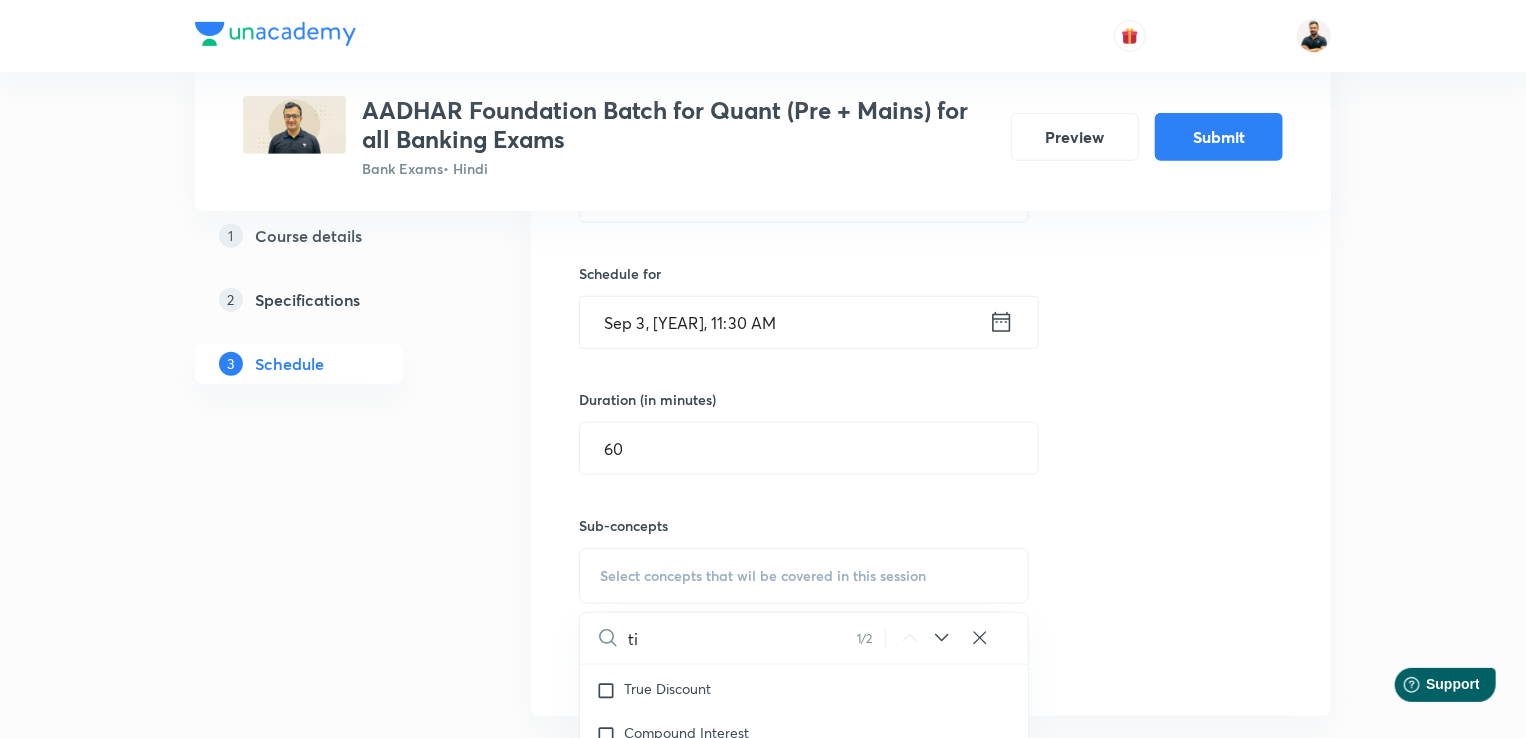 type on "t" 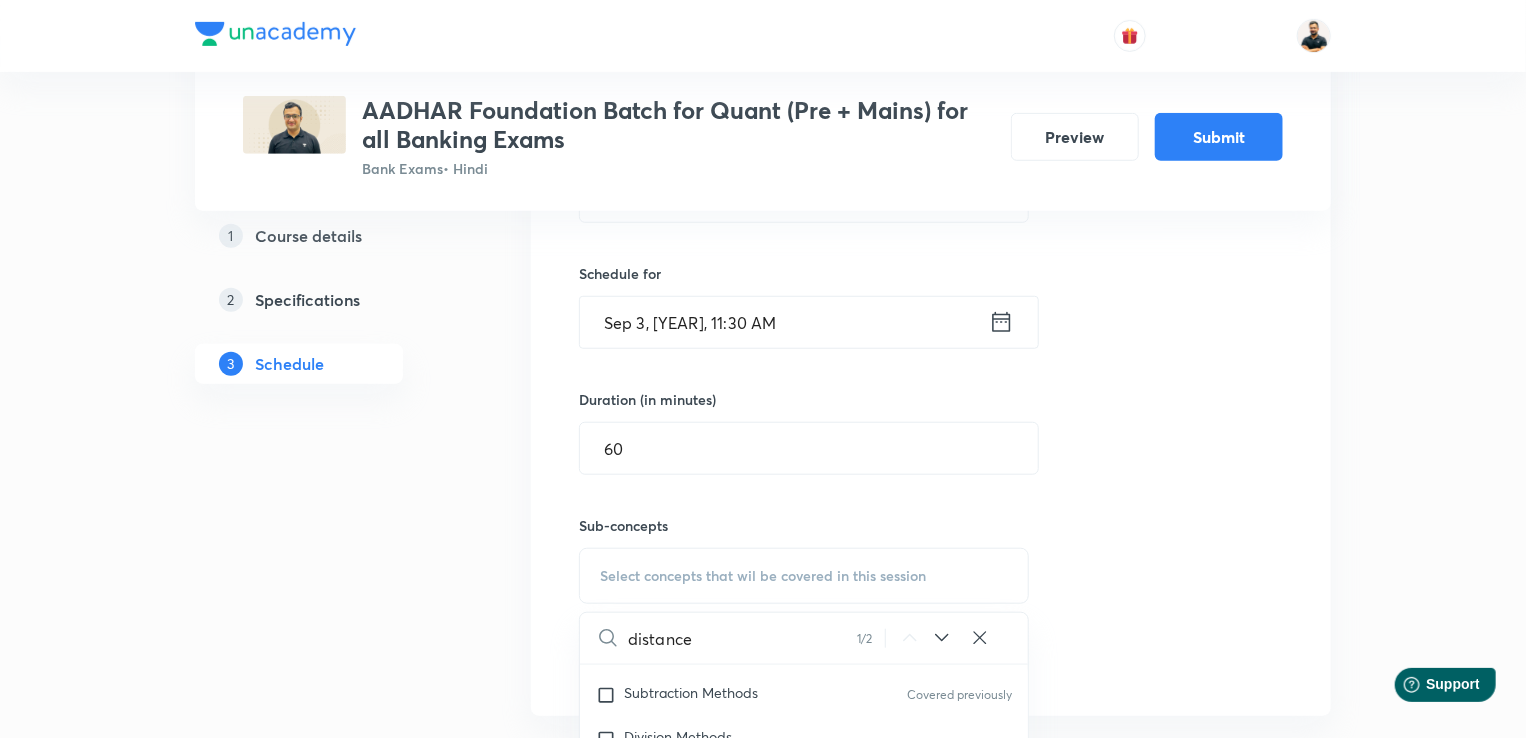 scroll, scrollTop: 6996, scrollLeft: 0, axis: vertical 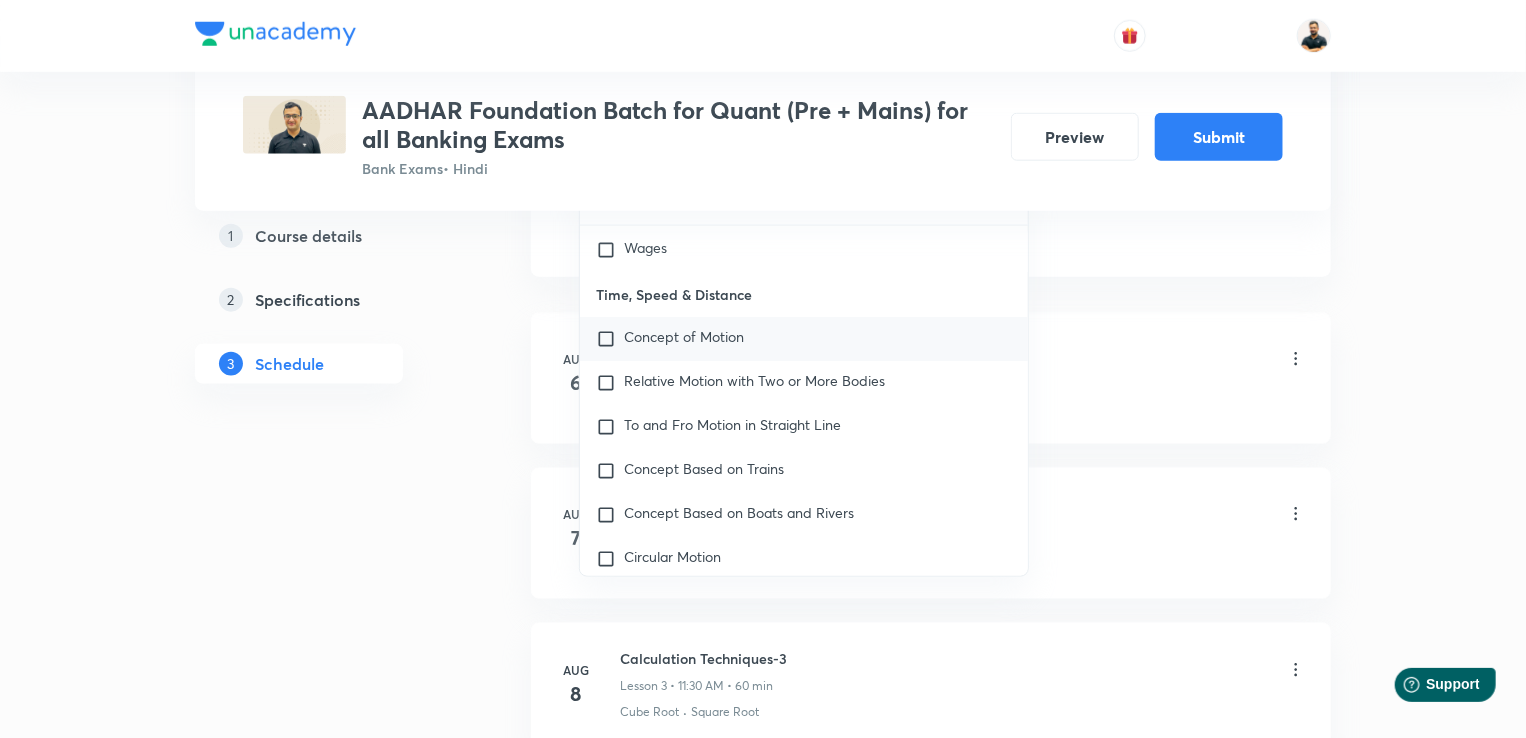 type on "distance" 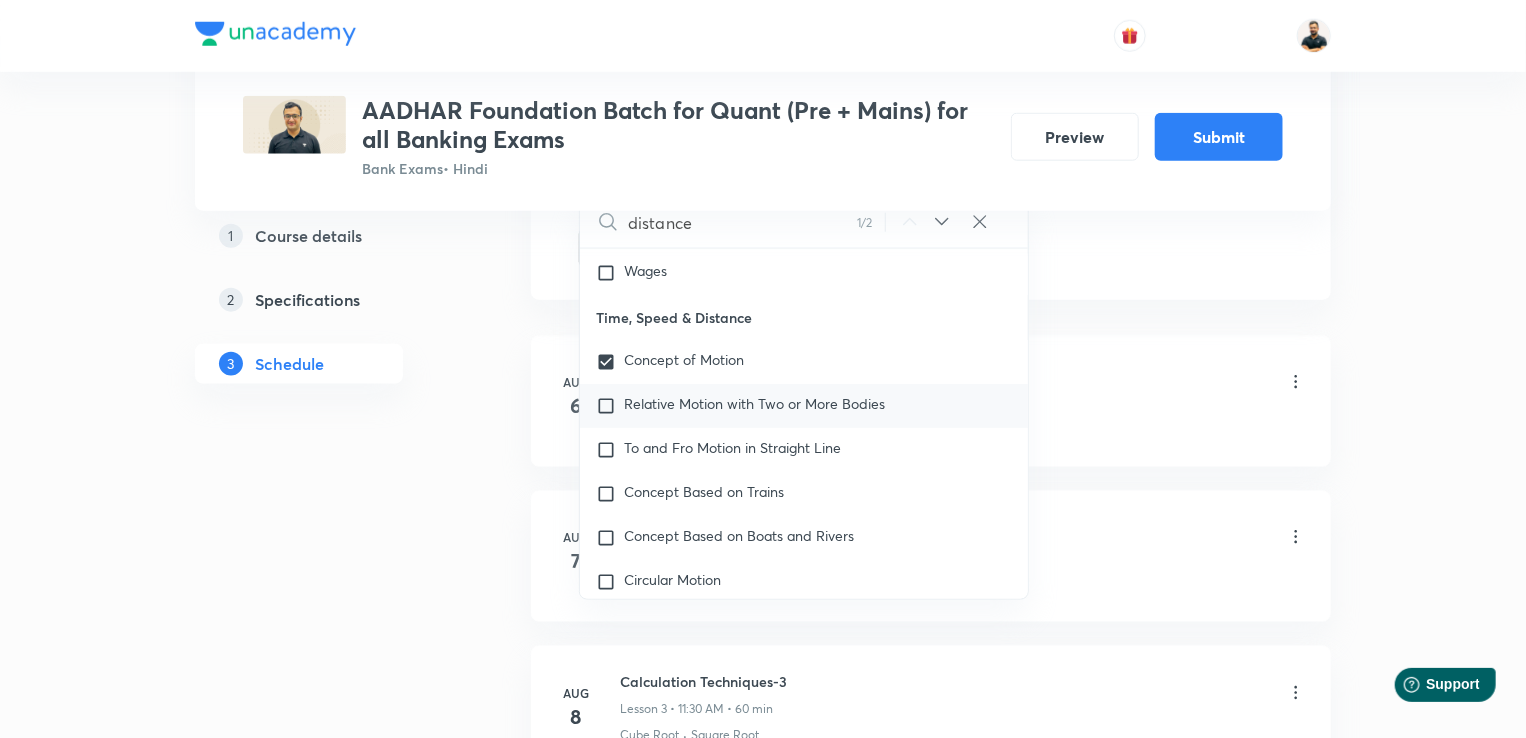 click at bounding box center (610, 406) 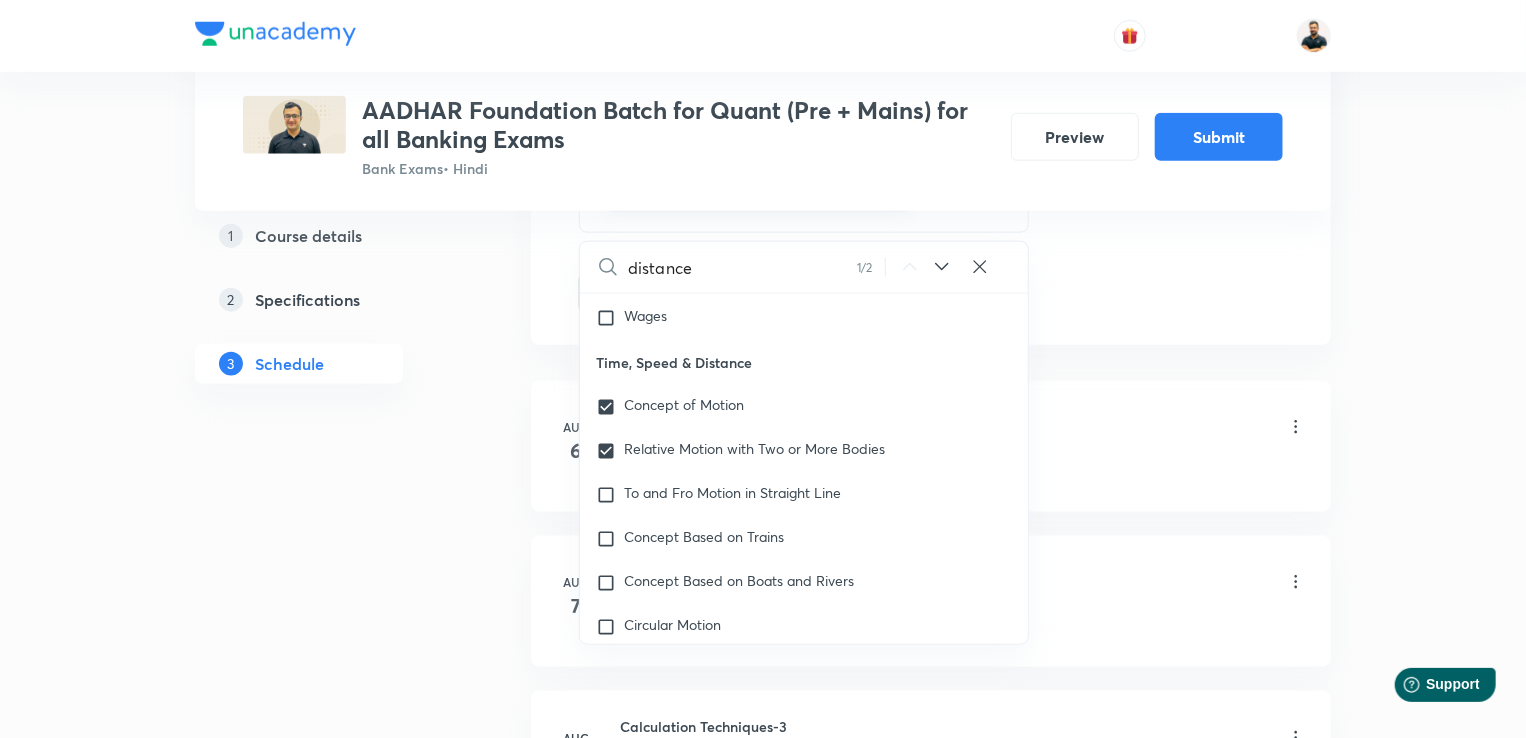 click on "Plus Courses AADHAR Foundation Batch for Quant (Pre + Mains) for all Banking Exams Bank Exams  • Hindi Preview Submit 1 Course details 2 Specifications 3 Schedule Schedule 20  classes Auto Schedule Sessions Topic coverage Basic Maths, Advanced Maths, Data Interpretation Cover at least  60 % View details Session  21 Live class Quiz Session title 23/99 Time, Speed, Distance-1 ​ Schedule for Sep 3, [YEAR], 11:30 AM ​ Duration (in minutes) 60 ​ Sub-concepts Concept of Motion Relative Motion with Two or More Bodies CLEAR distance 1 / 2 ​ Number Systems Face Value and Place Value of a Digit in a Numeral Various Types of Number Test for a Number to Be Prime Remainder Theorem Unit Place's Digit Tests of Divisibility Factorial of a Number Modulus of a Number Greatest Integral Value Multiplication by Distributive Law Multiplication of a Number by 5ⁿ Division Algorithm or Euclidean Algorithm To Find the Highest Power of a Prime Number P in N! Square Root Covered previously Cube Root Covered previously Average" at bounding box center [763, 1288] 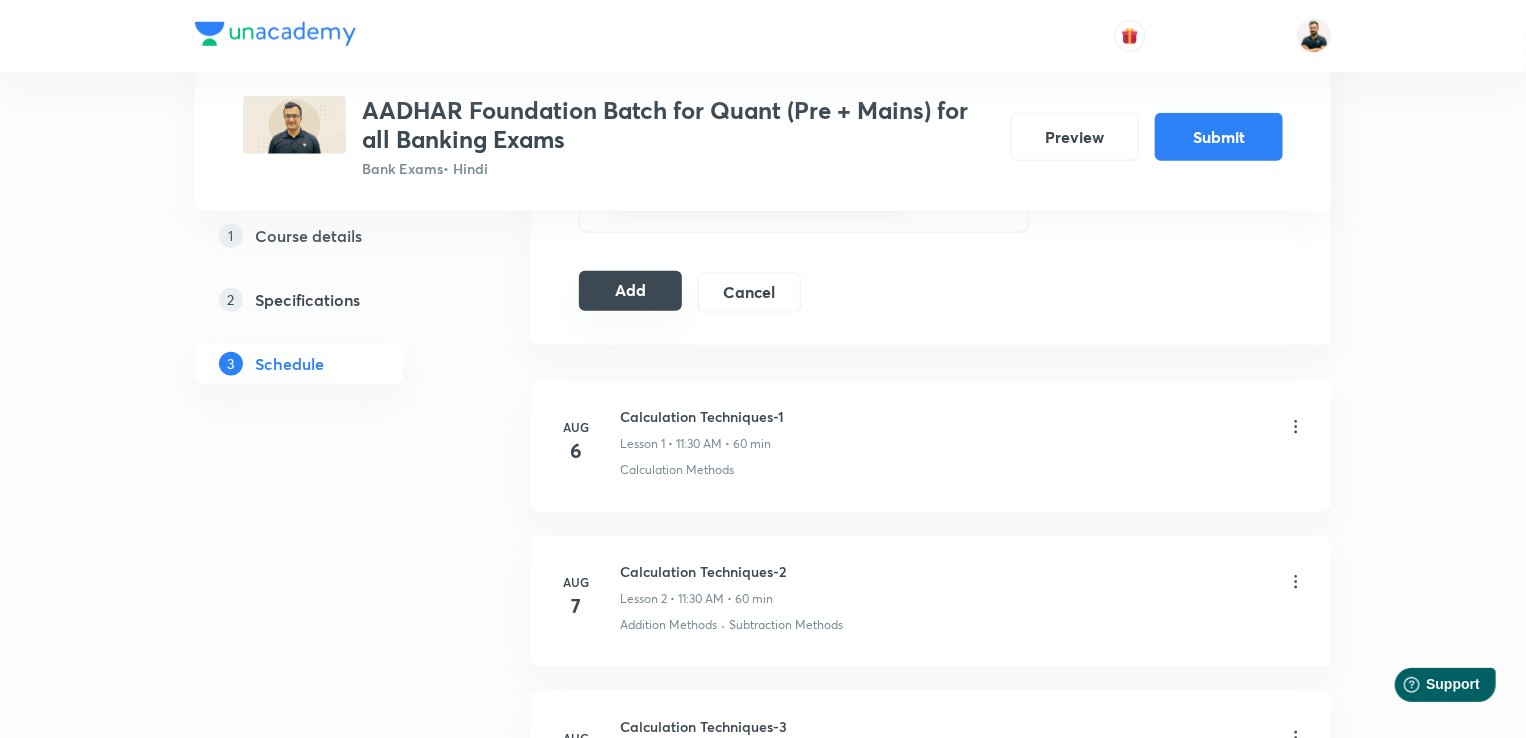 click on "Add" at bounding box center [630, 291] 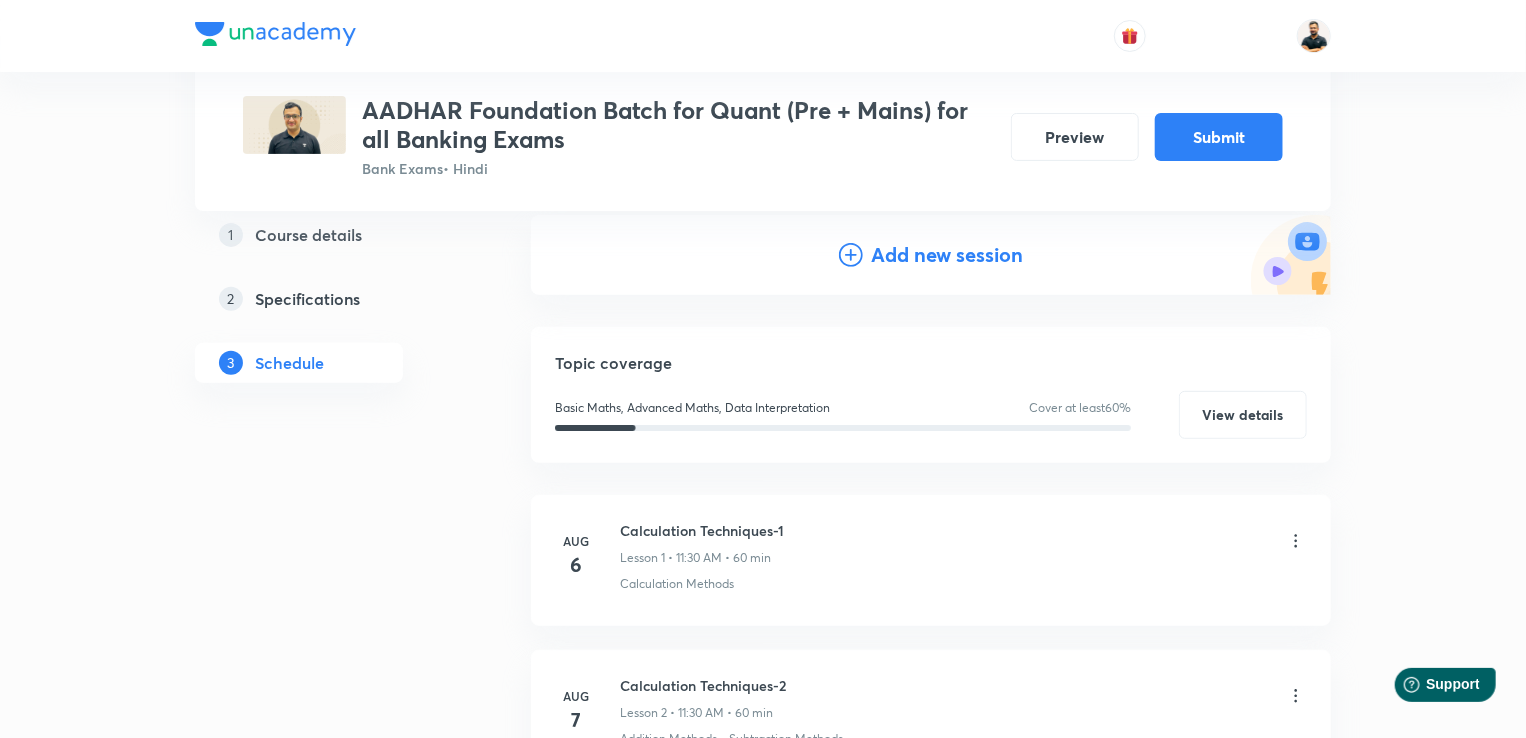 scroll, scrollTop: 156, scrollLeft: 0, axis: vertical 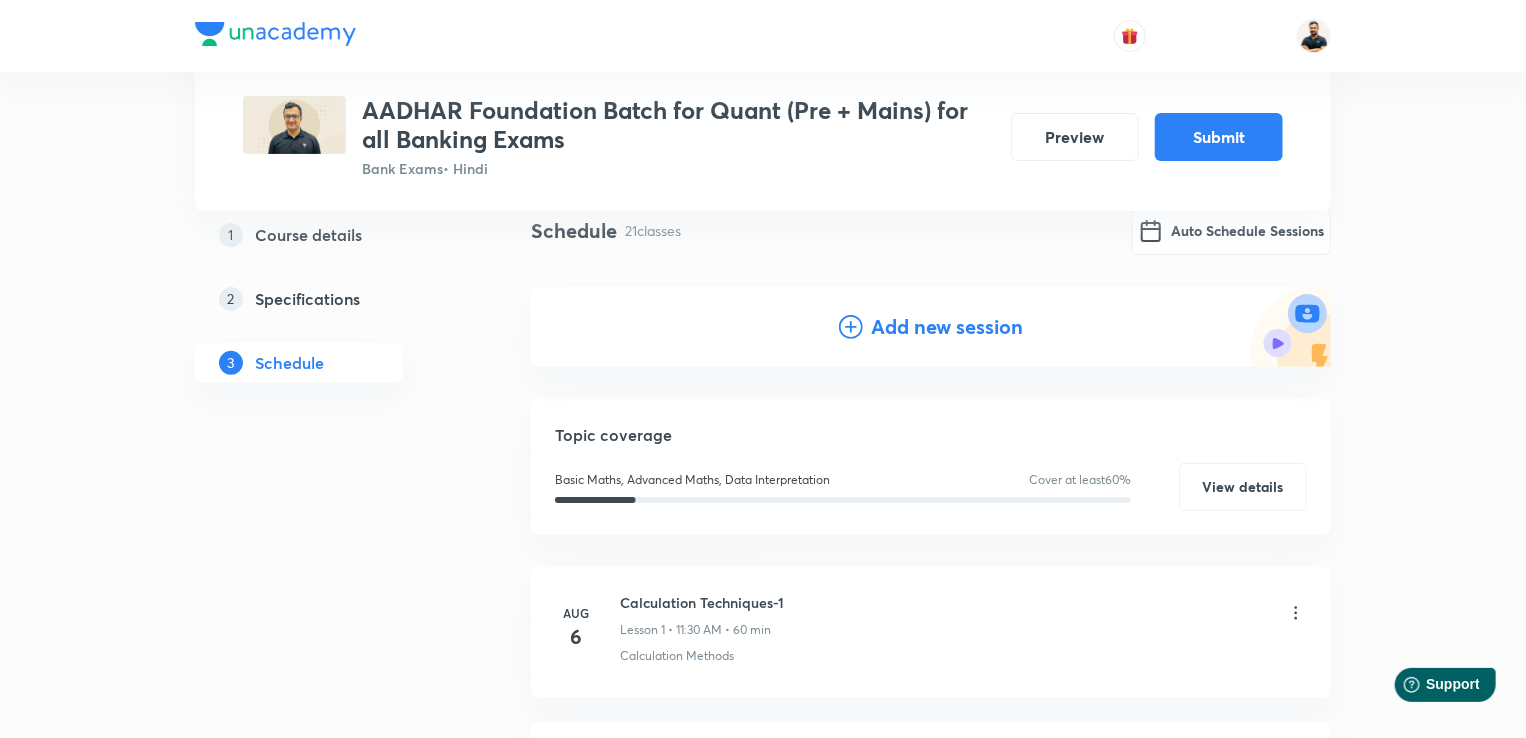 click on "Add new session" at bounding box center [947, 327] 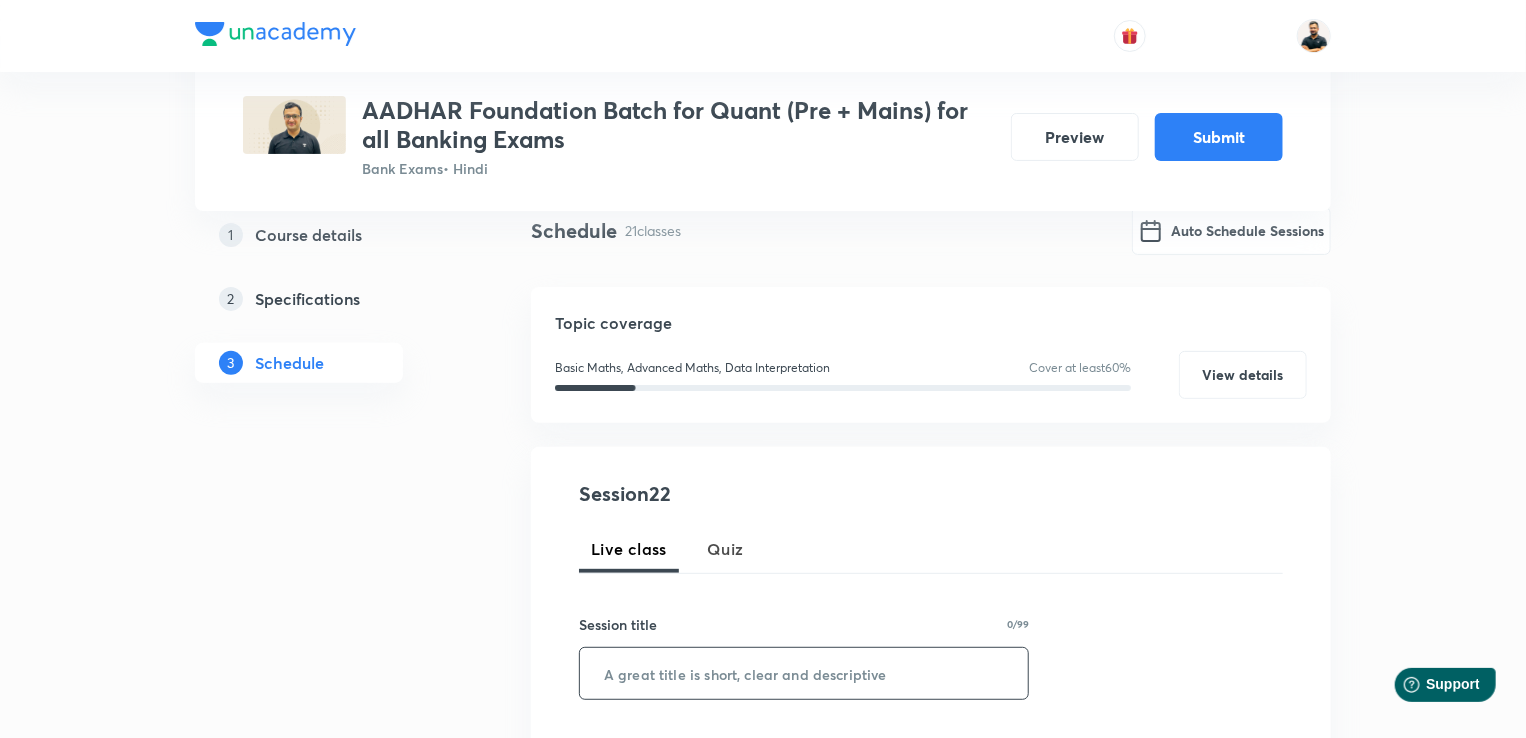 click at bounding box center [804, 673] 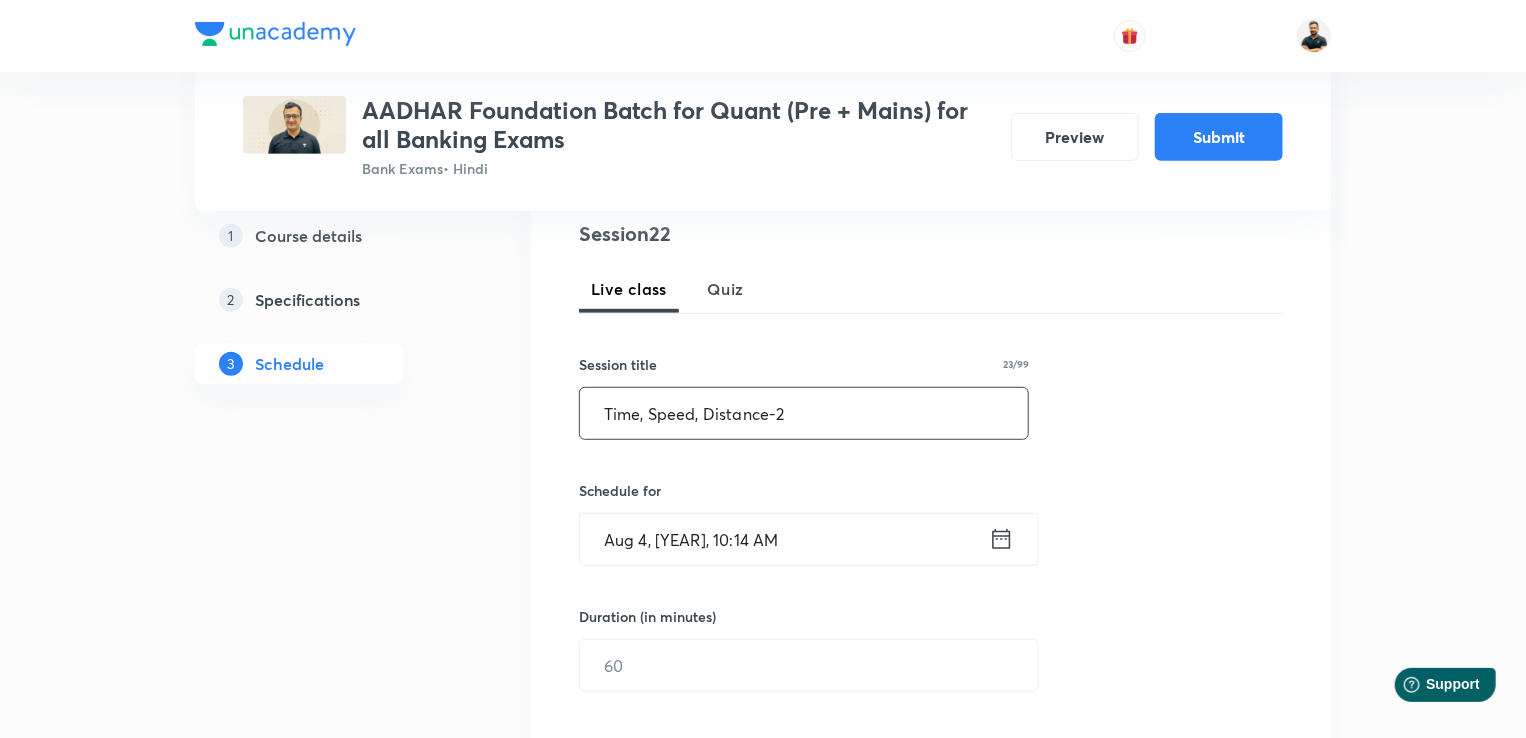 scroll, scrollTop: 421, scrollLeft: 0, axis: vertical 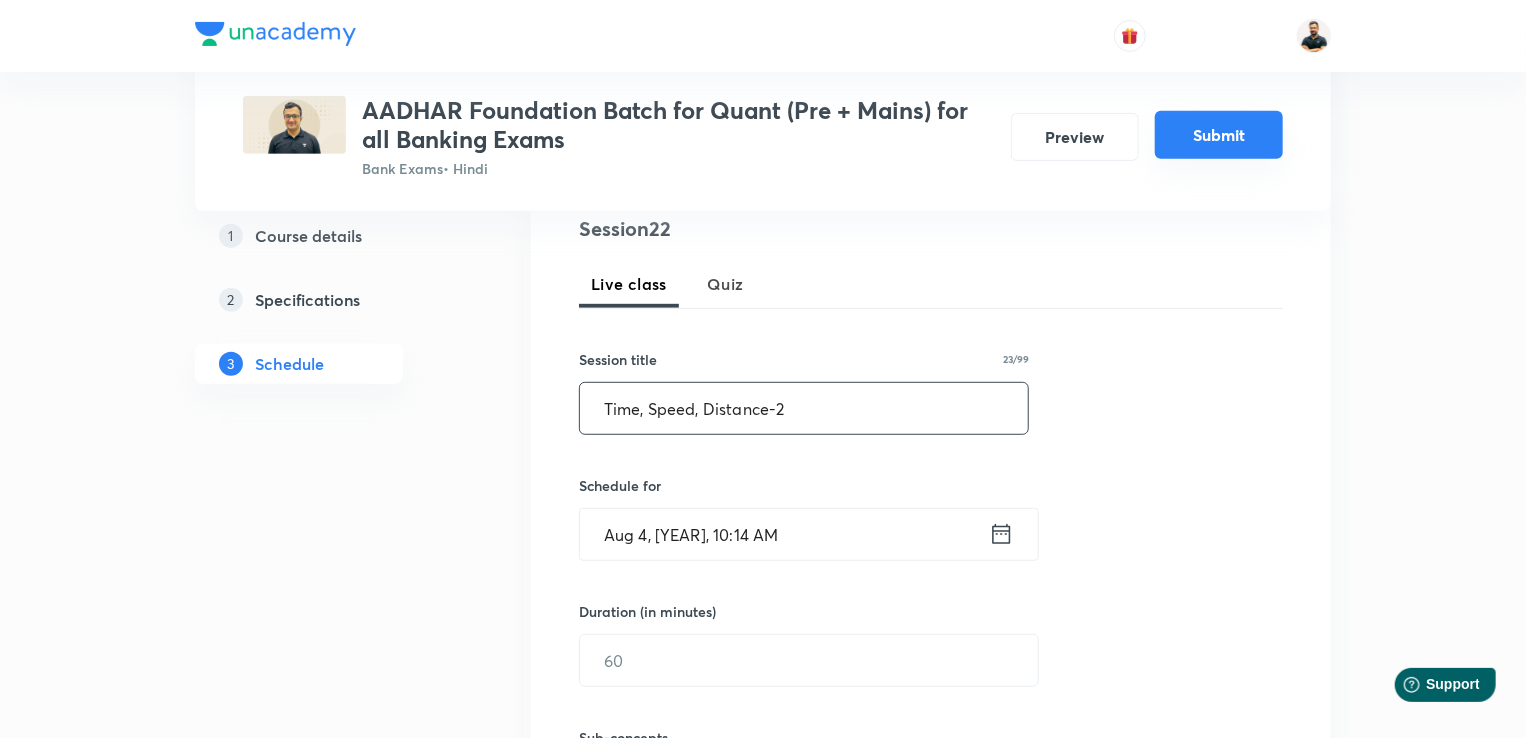 type on "Time, Speed, Distance-2" 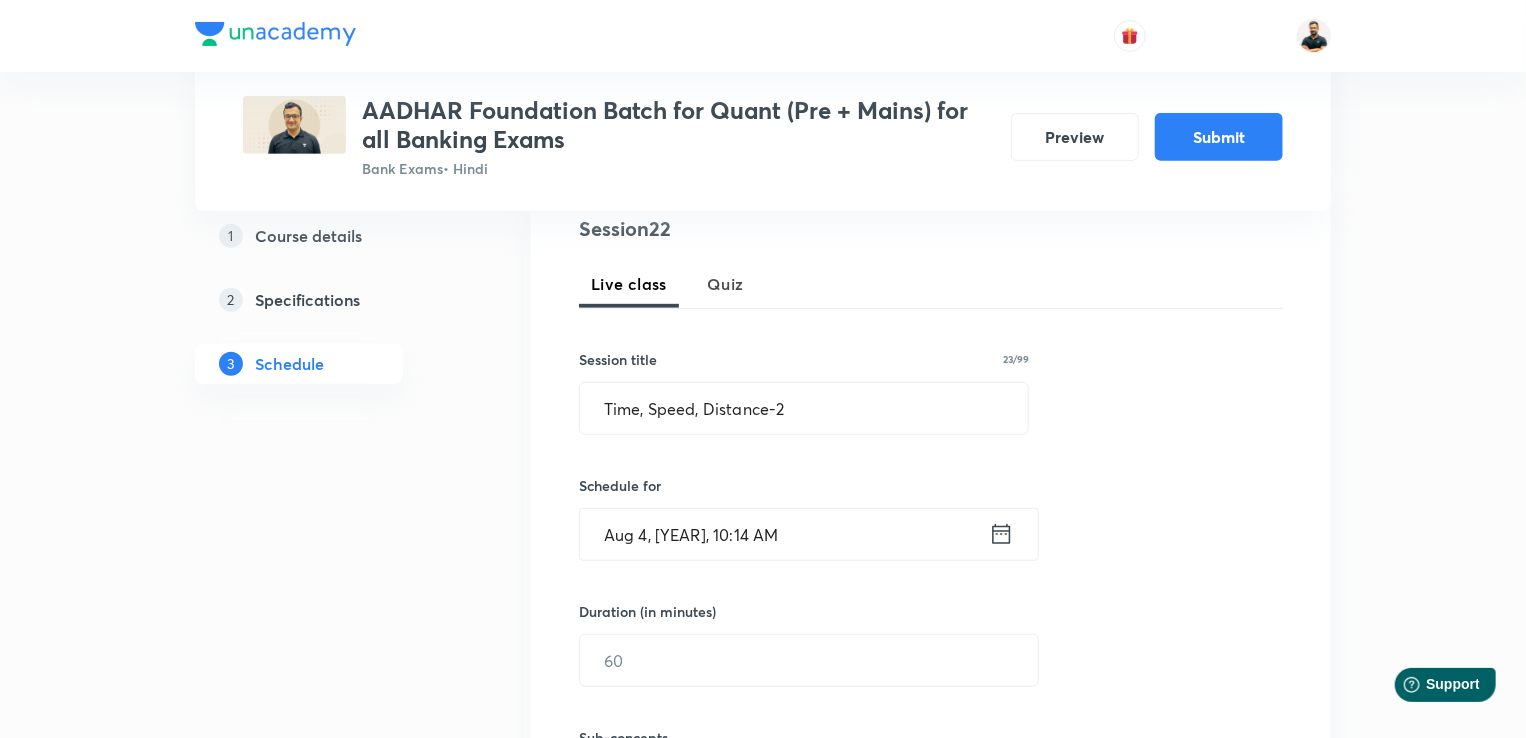 click 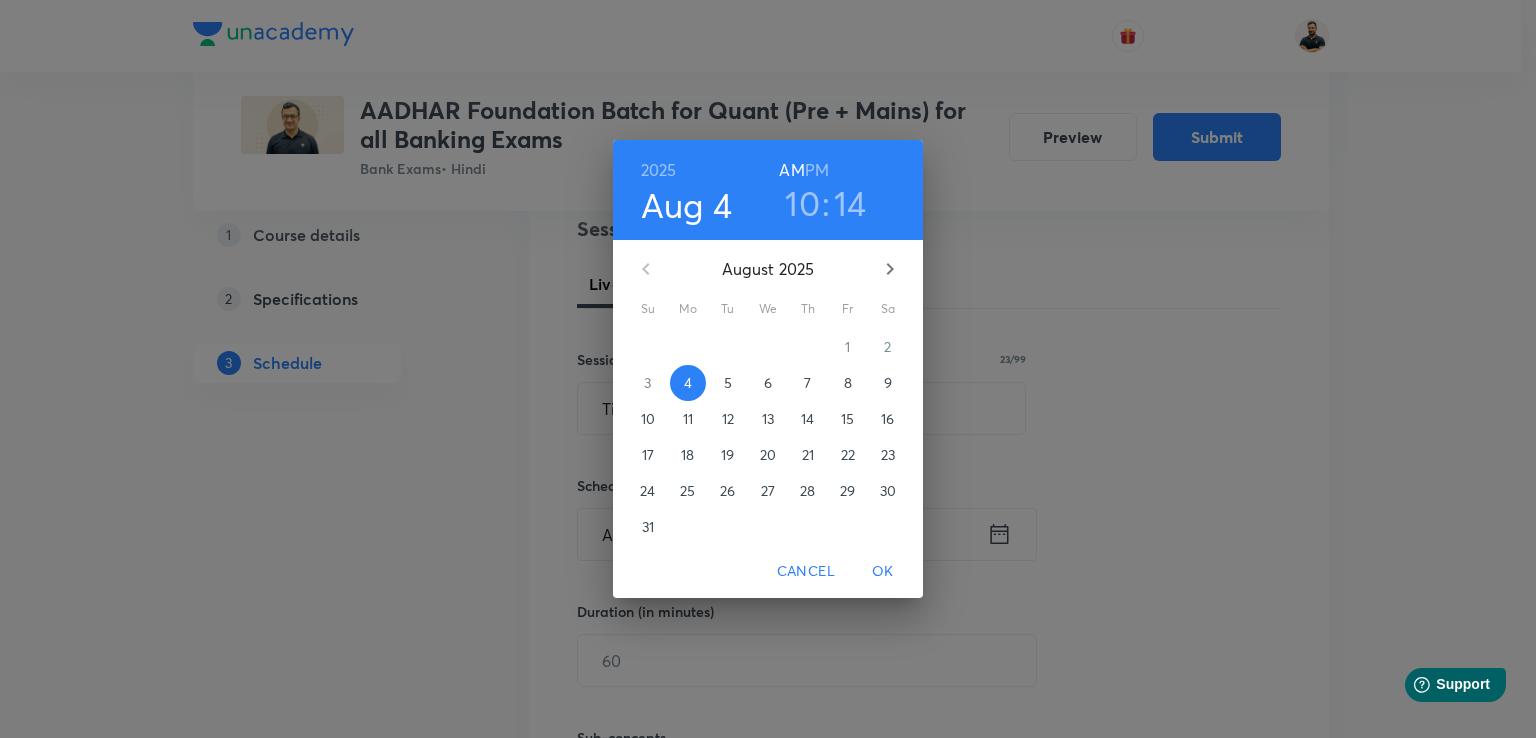 click 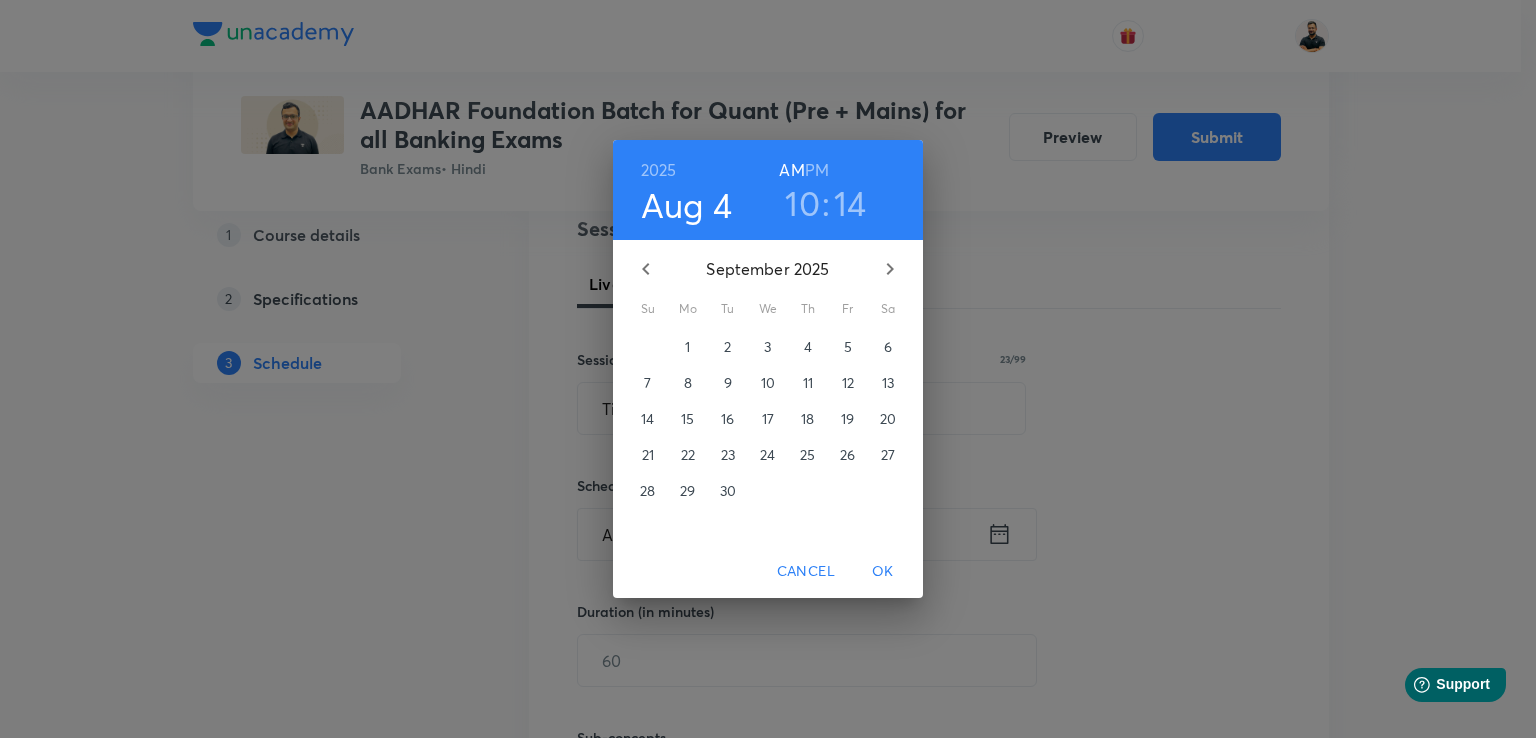 click on "4" at bounding box center [808, 347] 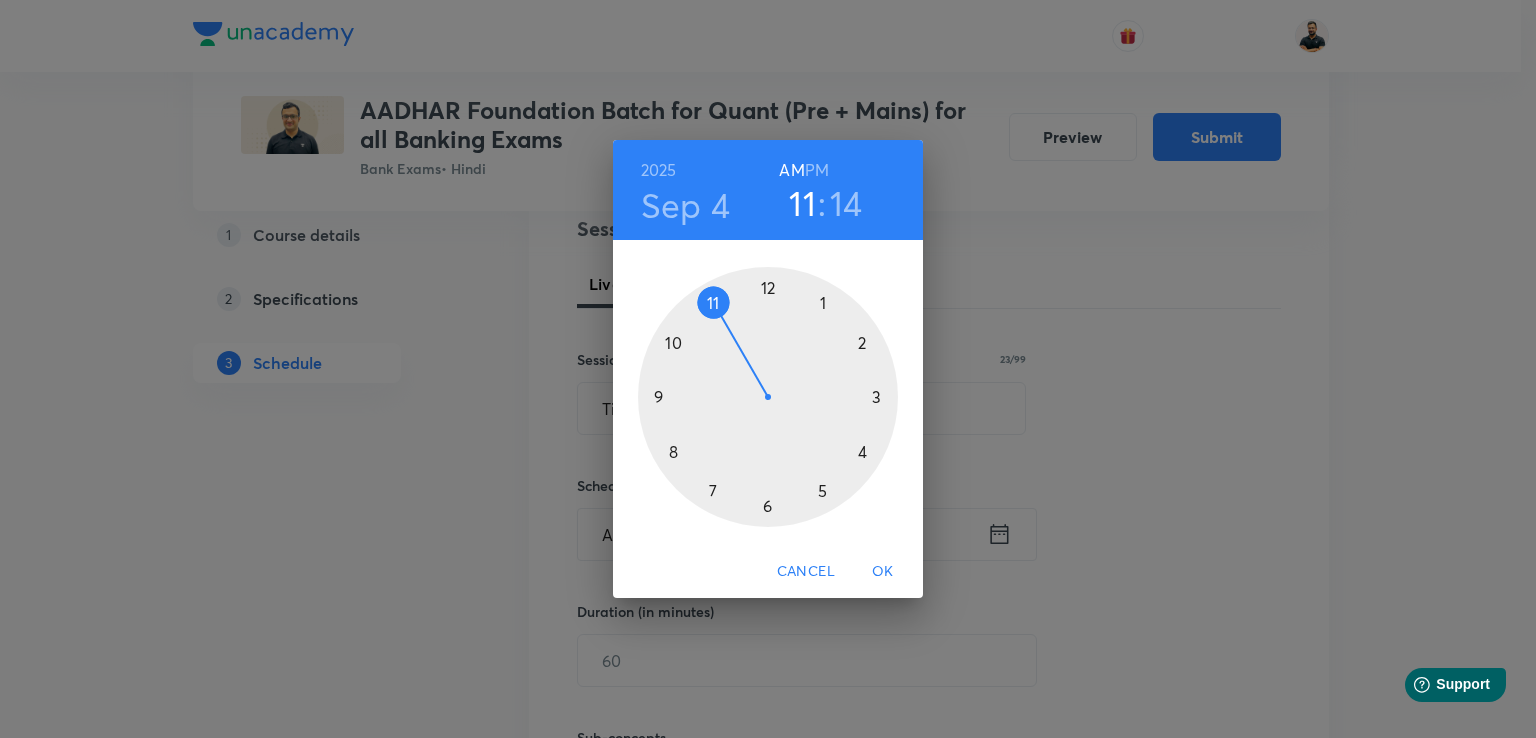 drag, startPoint x: 660, startPoint y: 336, endPoint x: 707, endPoint y: 290, distance: 65.76473 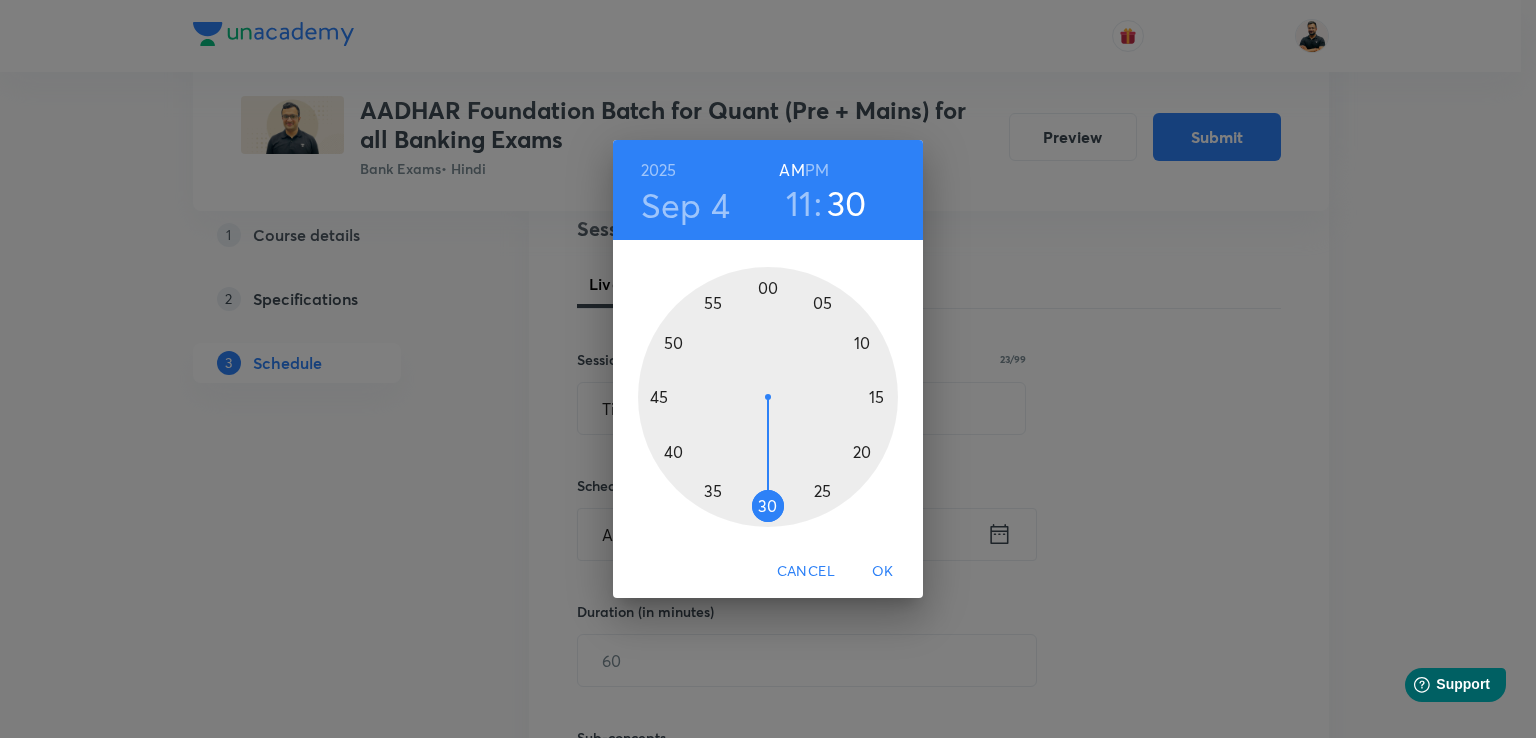 drag, startPoint x: 879, startPoint y: 389, endPoint x: 763, endPoint y: 521, distance: 175.72707 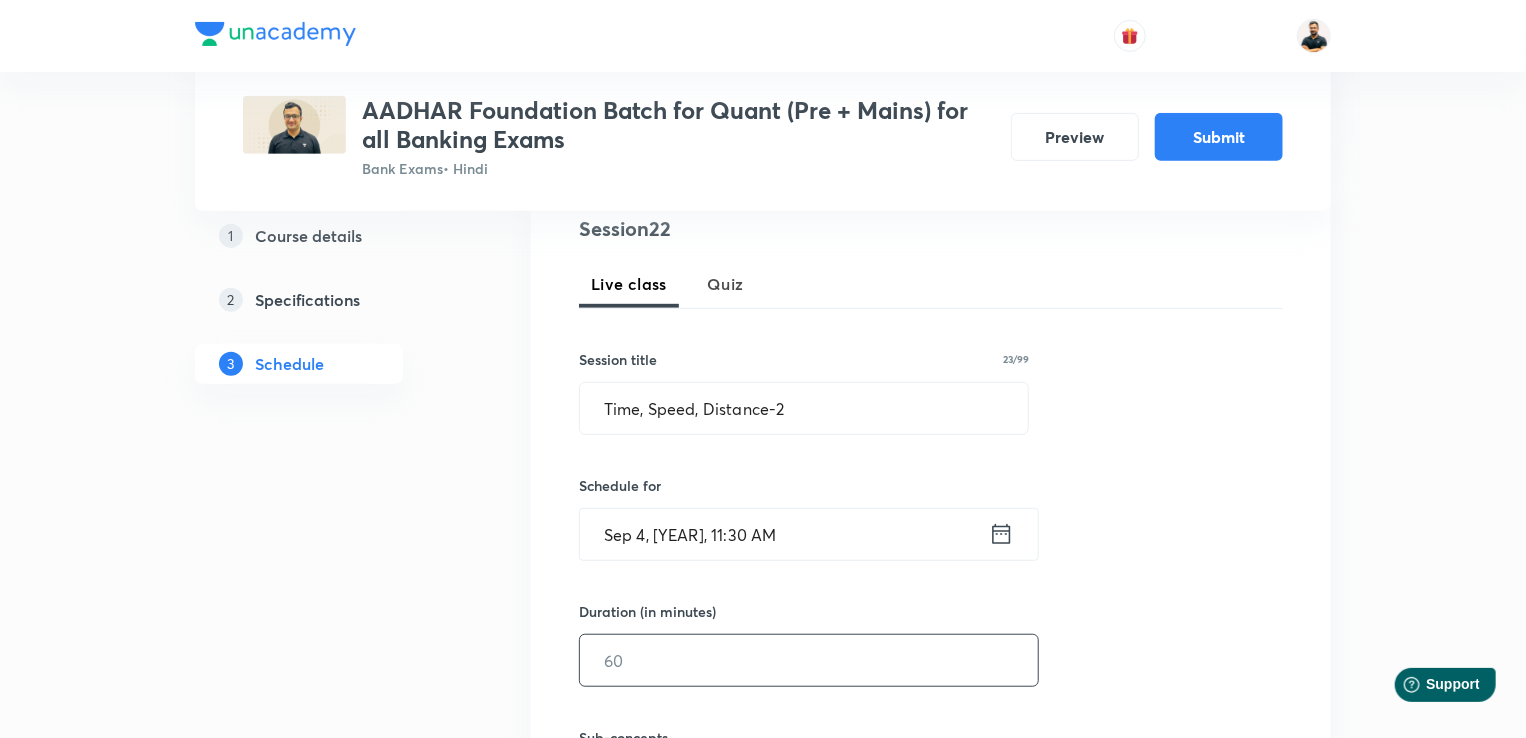 click at bounding box center (809, 660) 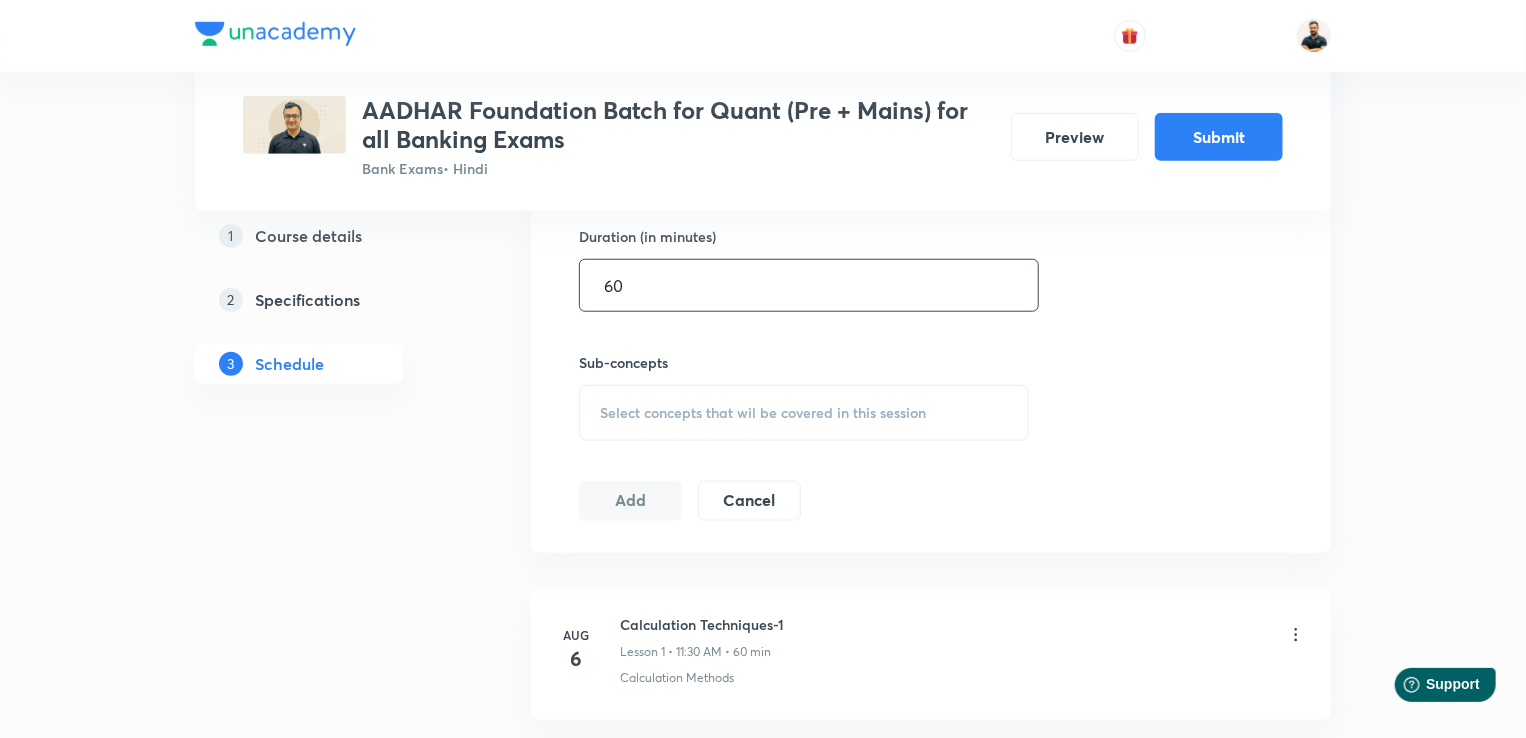 scroll, scrollTop: 796, scrollLeft: 0, axis: vertical 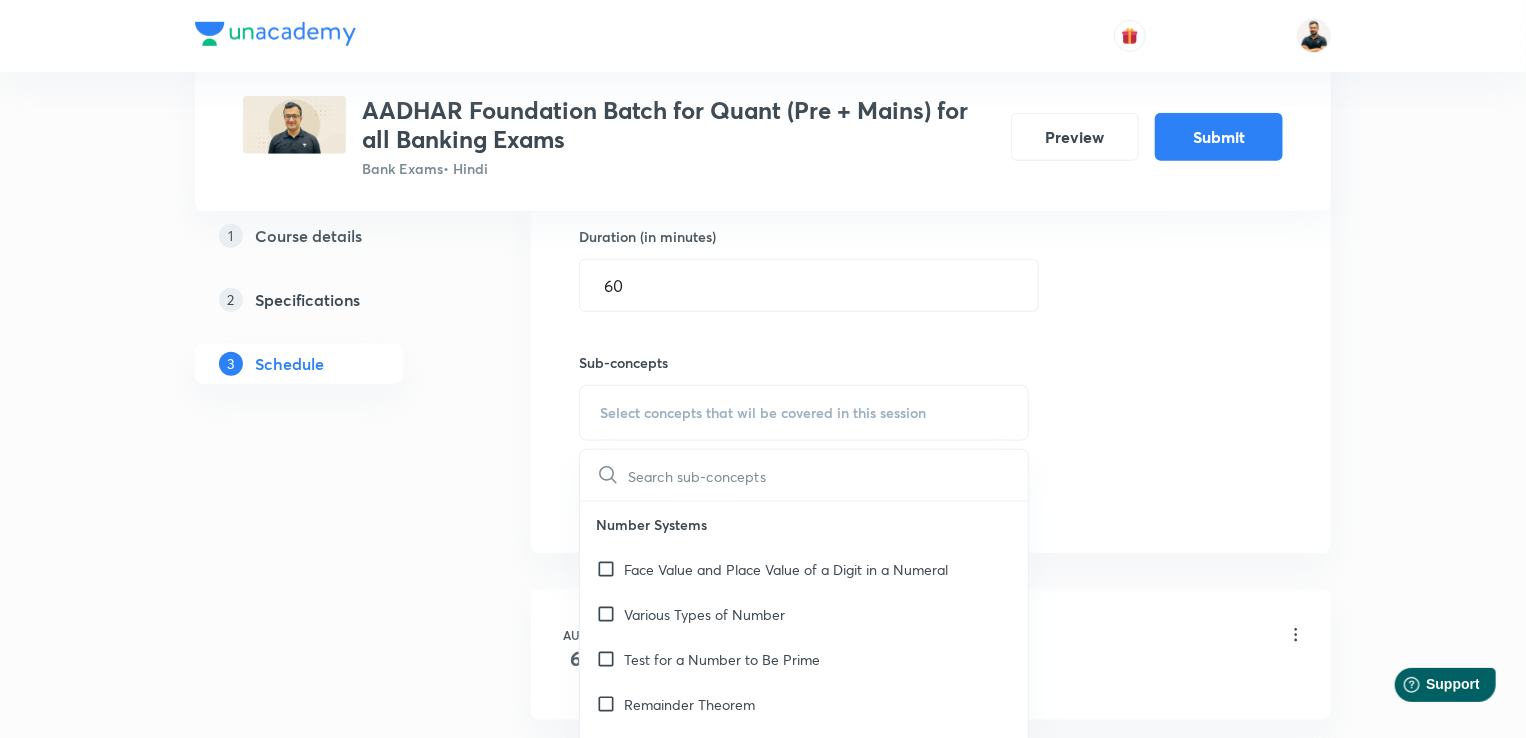 click at bounding box center [828, 475] 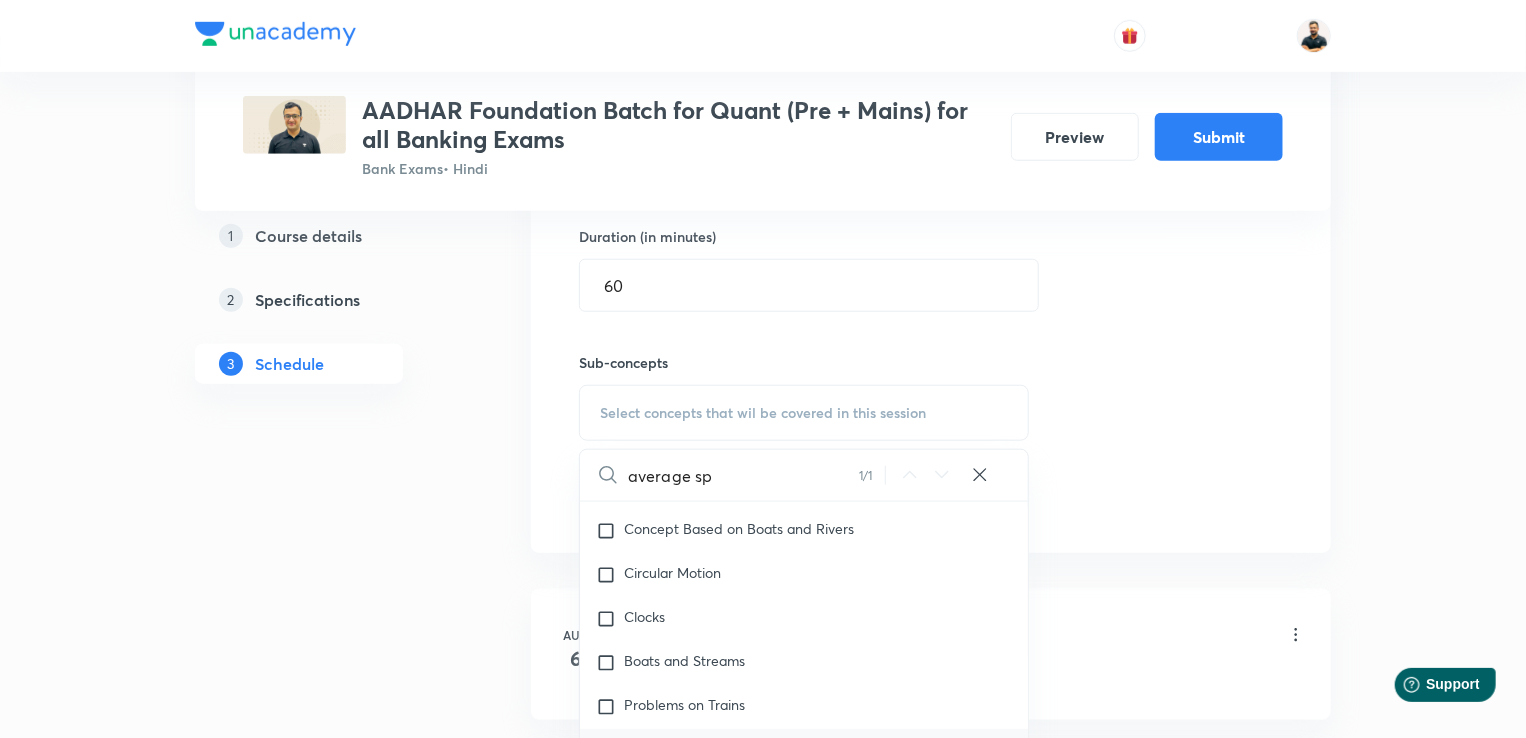 scroll, scrollTop: 4168, scrollLeft: 0, axis: vertical 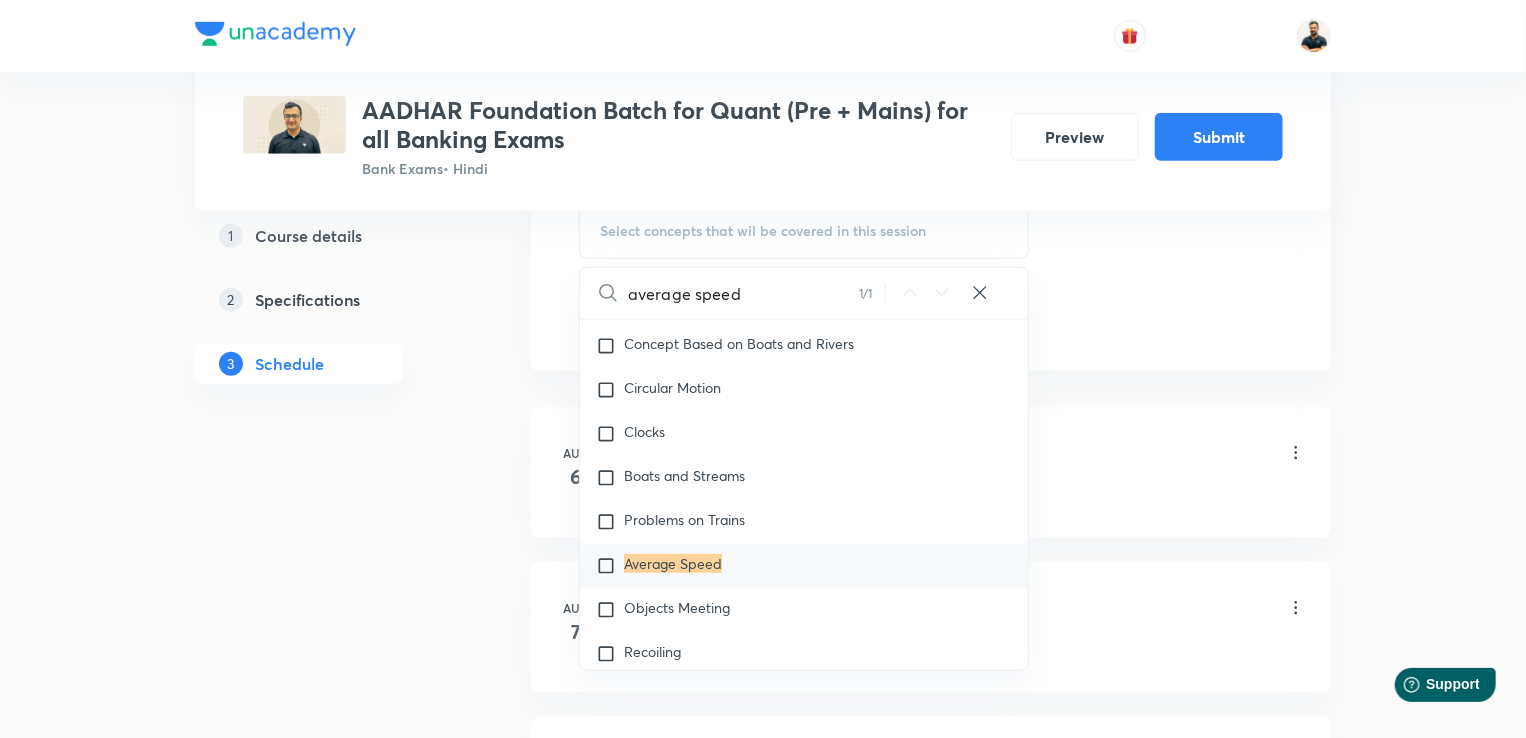 type on "average speed" 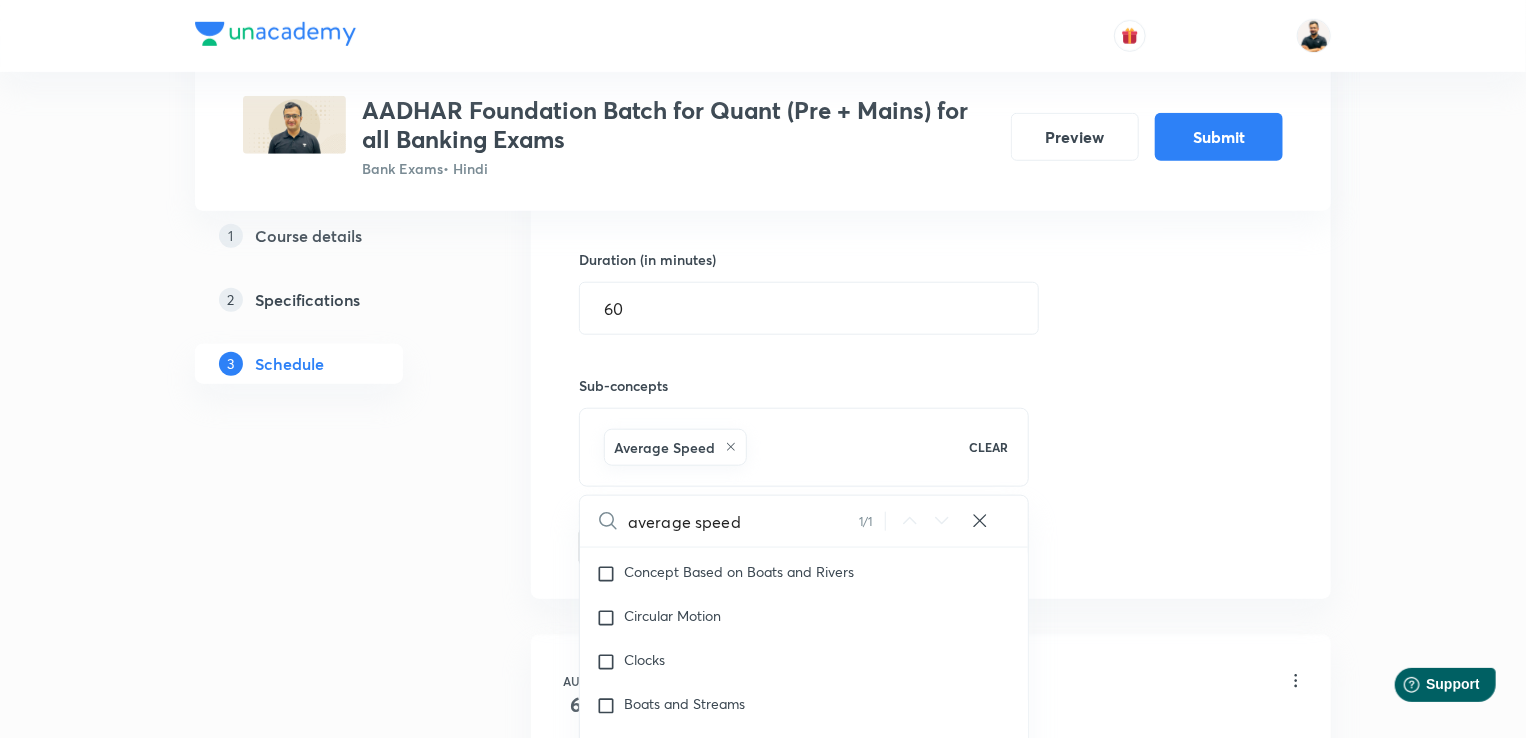 scroll, scrollTop: 847, scrollLeft: 0, axis: vertical 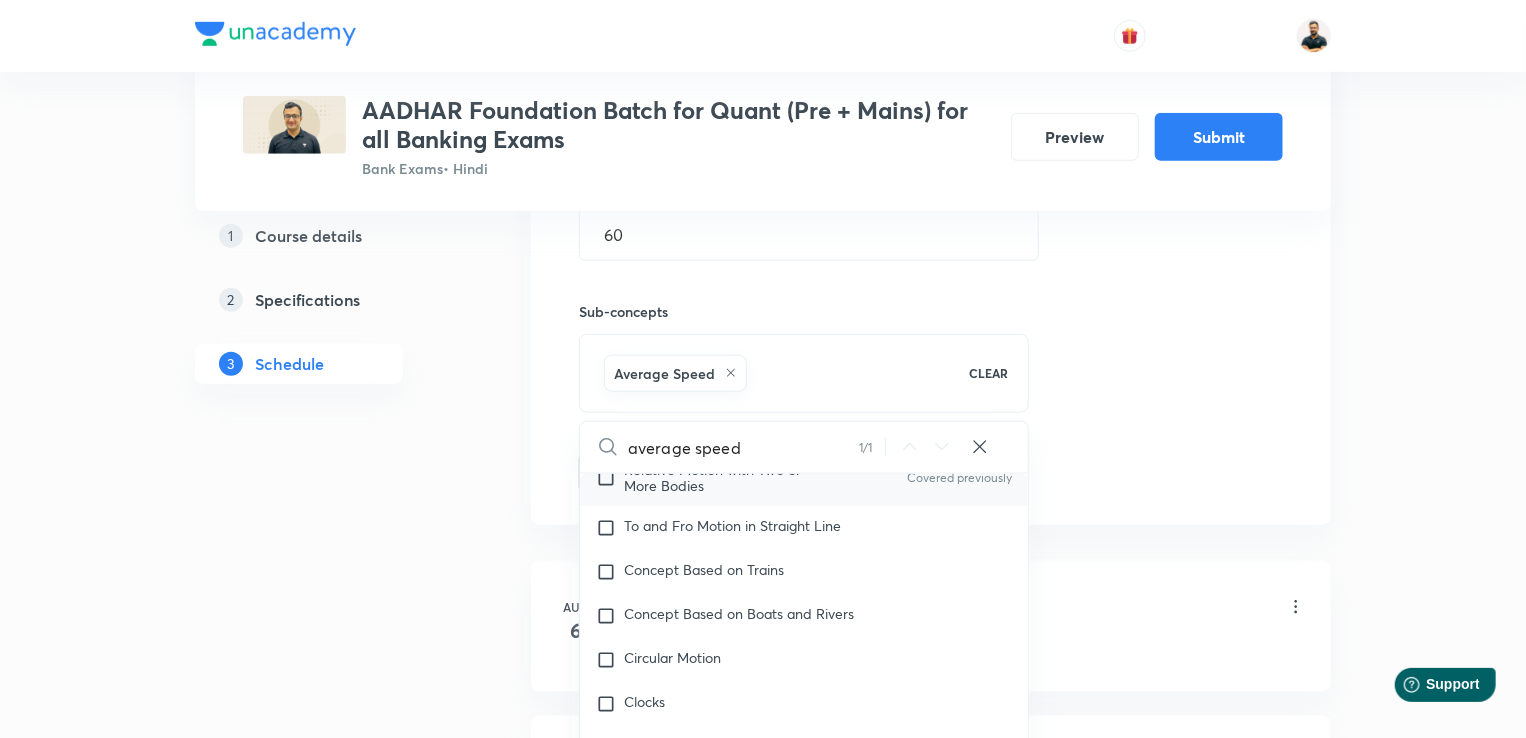 click at bounding box center (610, 478) 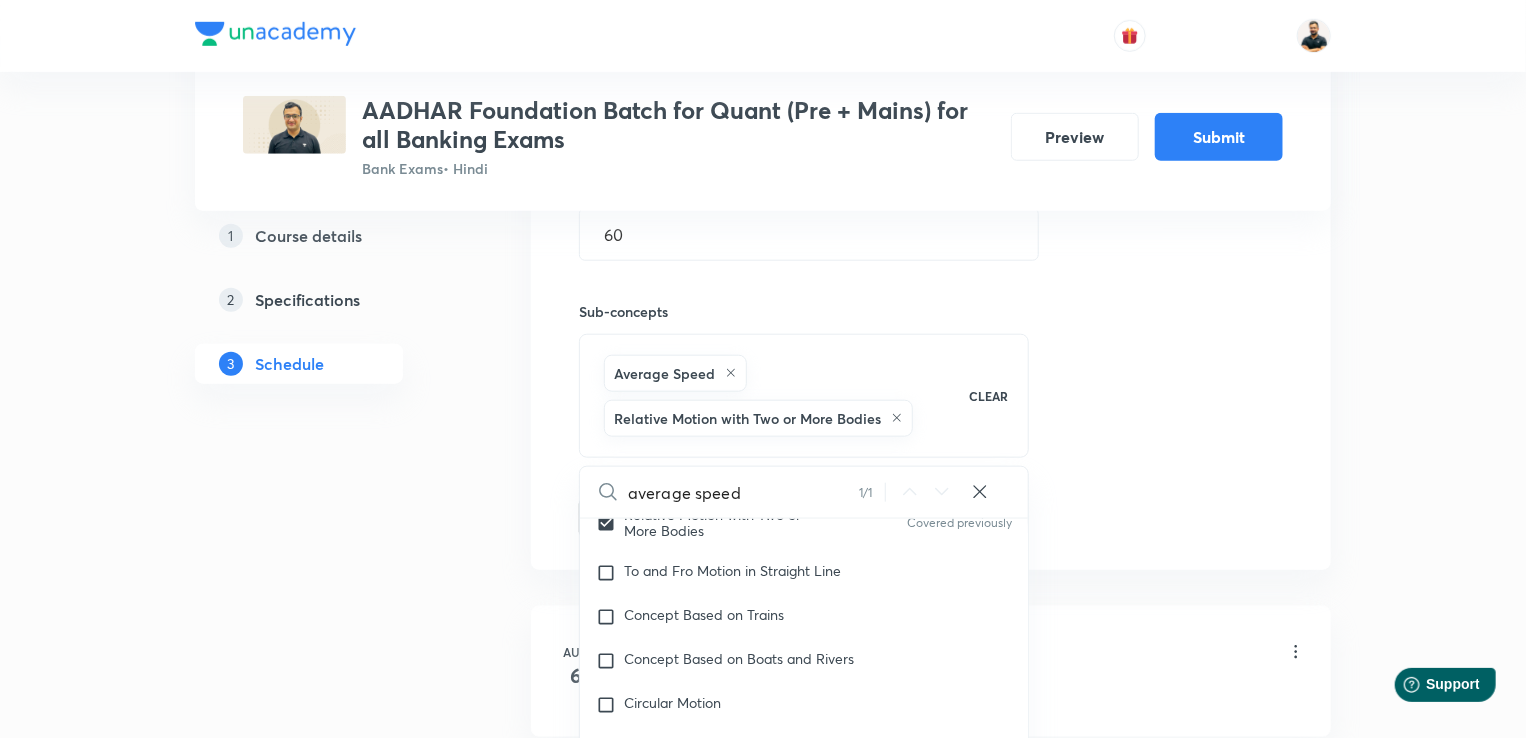 click on "Plus Courses AADHAR Foundation Batch for Quant (Pre + Mains) for all Banking Exams Bank Exams  • Hindi Preview Submit 1 Course details 2 Specifications 3 Schedule Schedule 21  classes Auto Schedule Sessions Topic coverage Basic Maths, Advanced Maths, Data Interpretation Cover at least  60 % View details Session  22 Live class Quiz Session title 23/99 Time, Speed, Distance-2 ​ Schedule for Sep 4, [YEAR], 11:30 AM ​ Duration (in minutes) 60 ​ Sub-concepts Average Speed Relative Motion with Two or More Bodies CLEAR average speed 1 / 1 ​ Number Systems Face Value and Place Value of a Digit in a Numeral Various Types of Number Test for a Number to Be Prime Remainder Theorem Unit Place's Digit Tests of Divisibility Factorial of a Number Modulus of a Number Greatest Integral Value Multiplication by Distributive Law Multiplication of a Number by 5ⁿ Division Algorithm or Euclidean Algorithm To Find the Highest Power of a Prime Number P in N! Square Root Covered previously Cube Root Covered previously Average" at bounding box center [763, 1591] 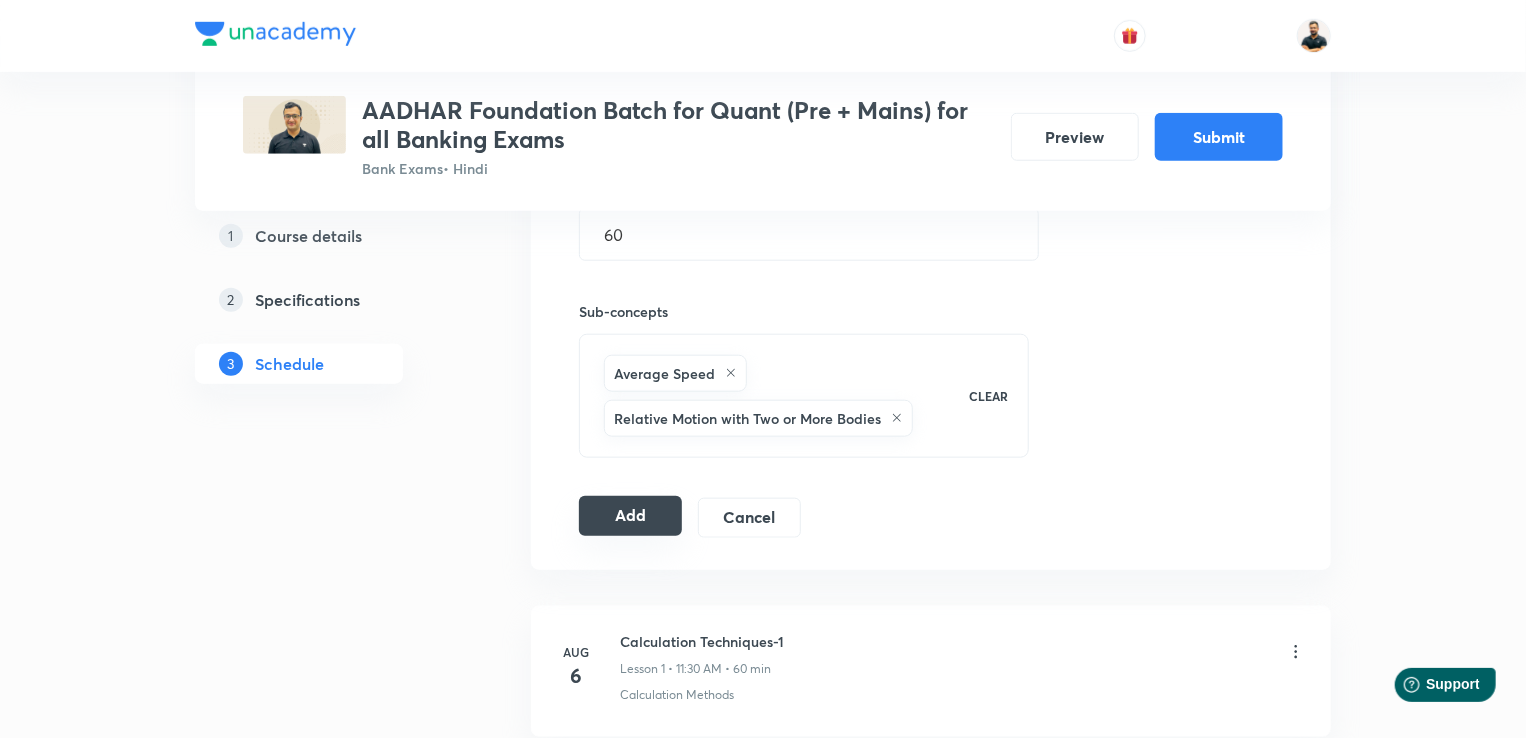 click on "Add" at bounding box center [630, 516] 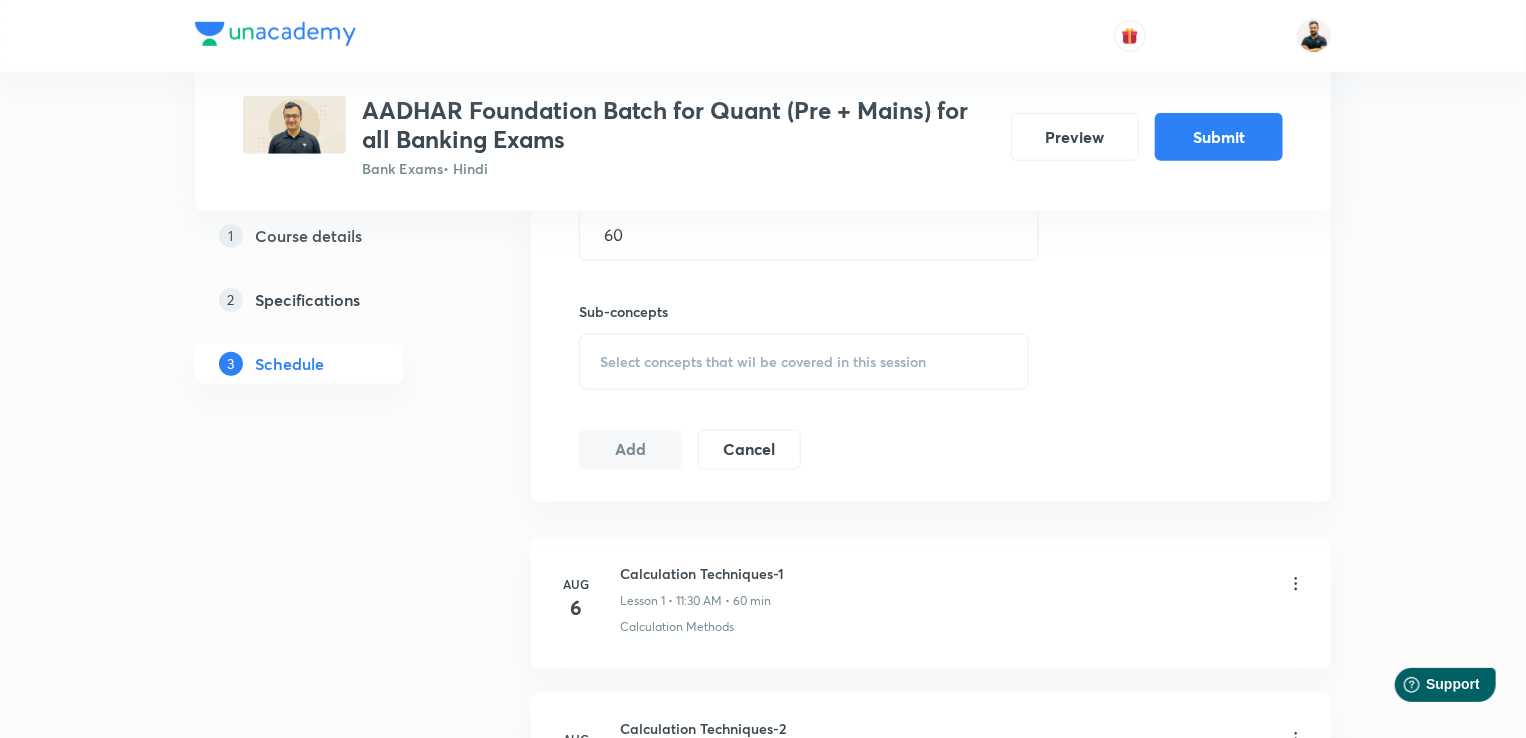 type 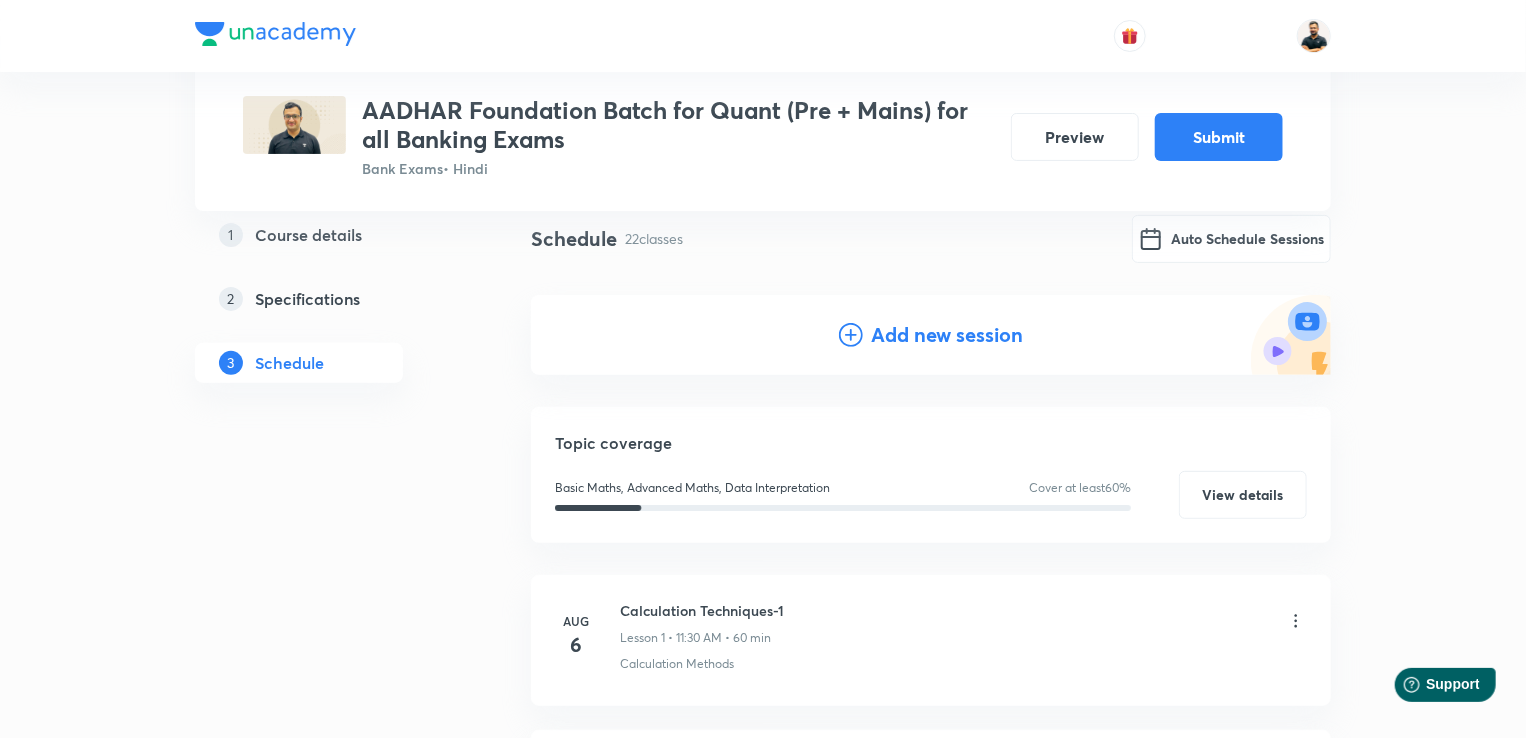 scroll, scrollTop: 228, scrollLeft: 0, axis: vertical 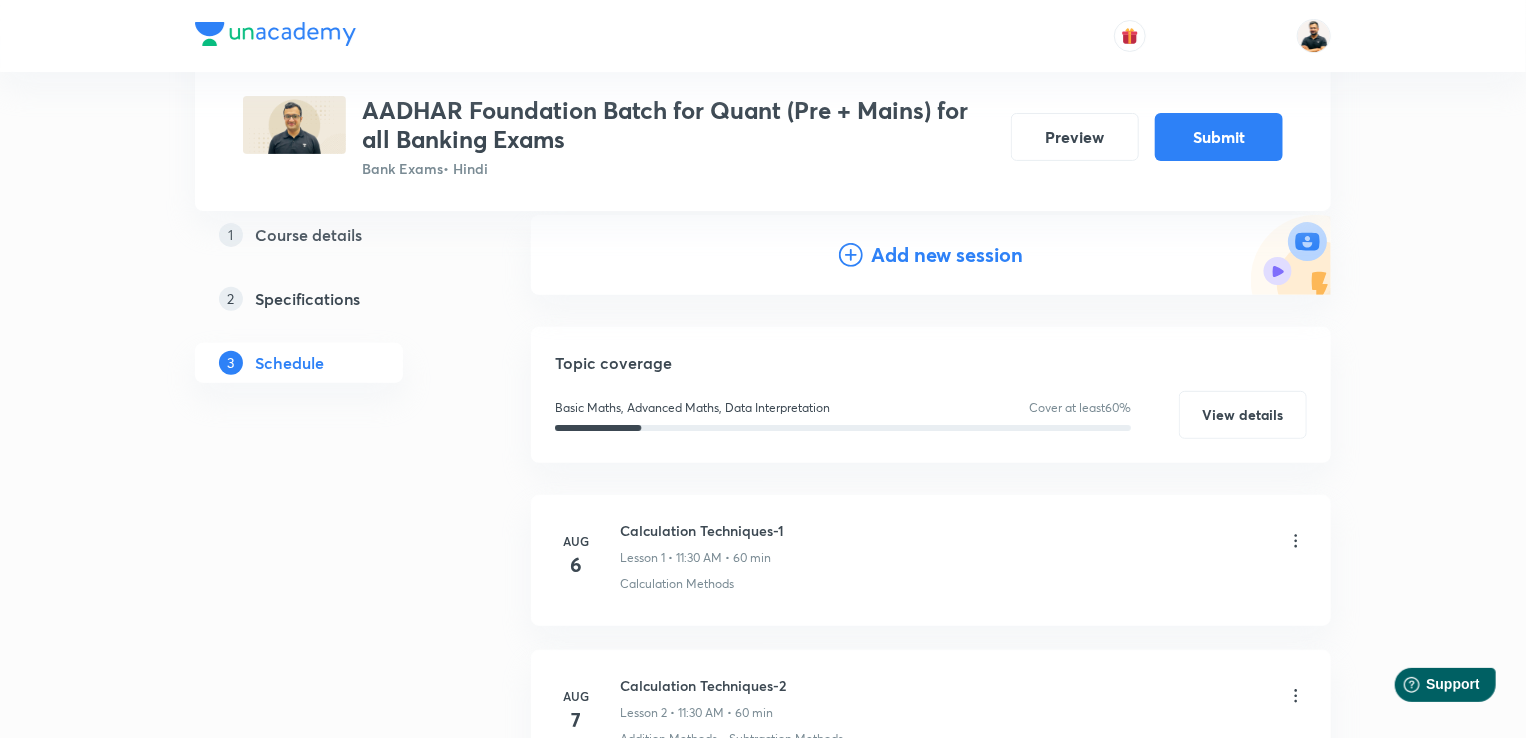 click on "Add new session" at bounding box center [947, 255] 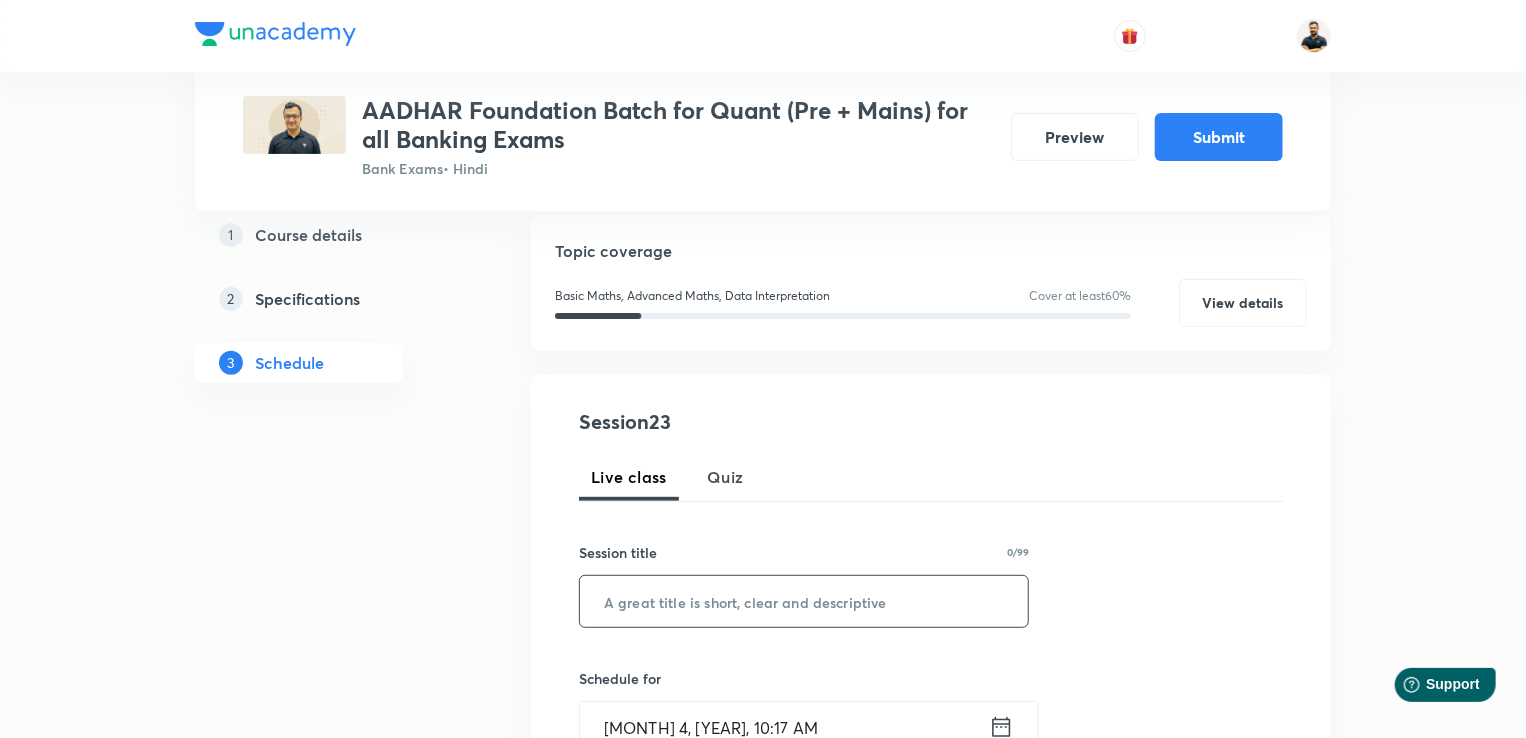 click at bounding box center (804, 601) 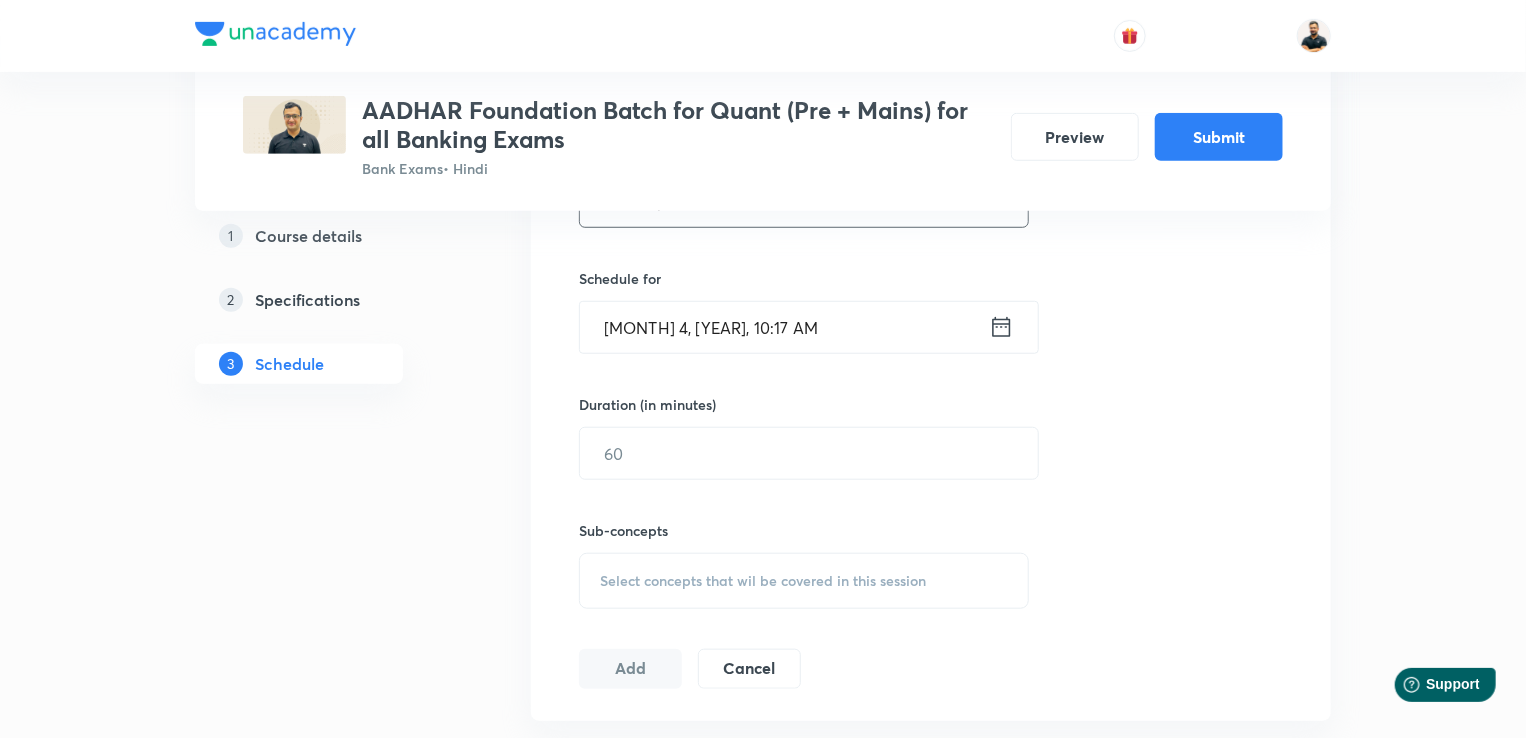 scroll, scrollTop: 639, scrollLeft: 0, axis: vertical 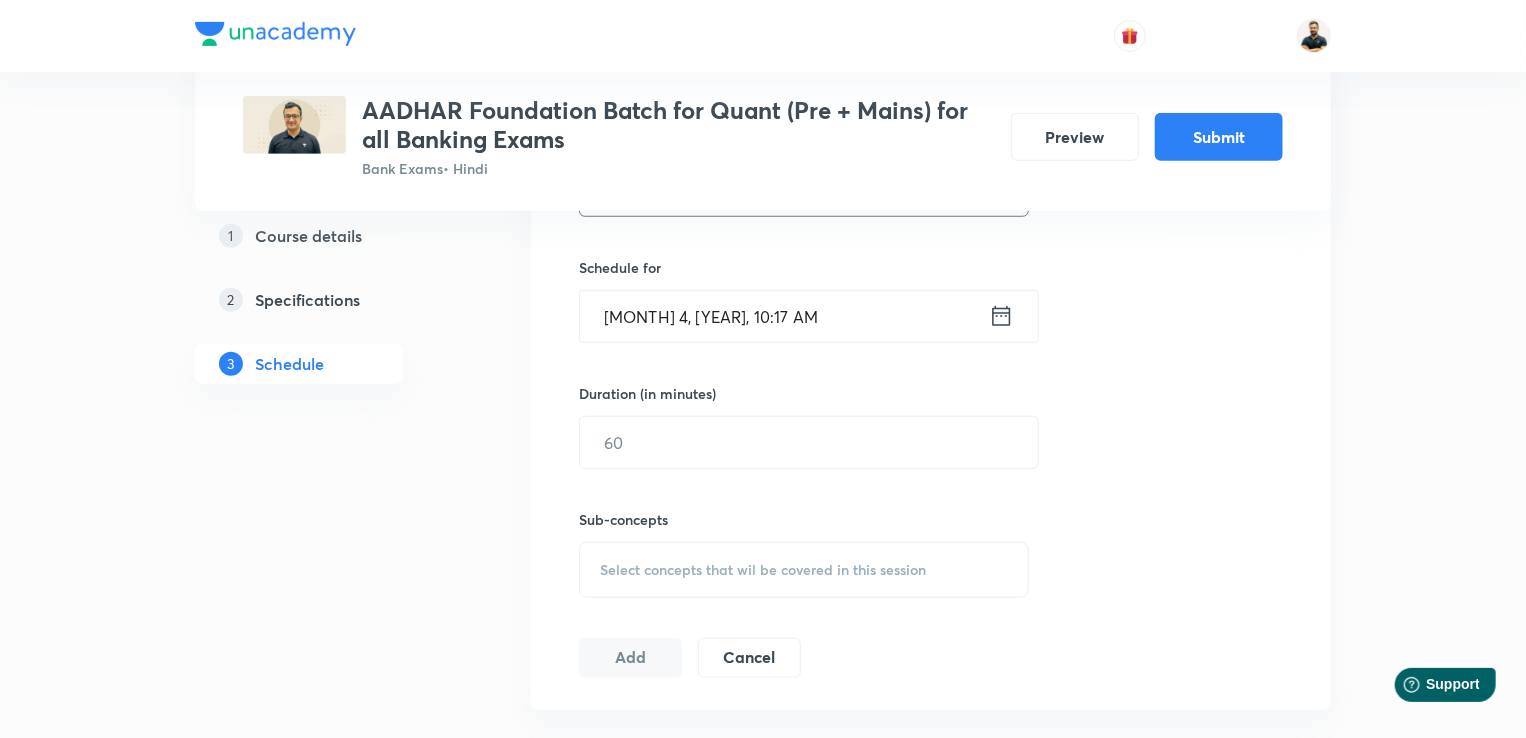 type on "Time, Speed, Distance-3" 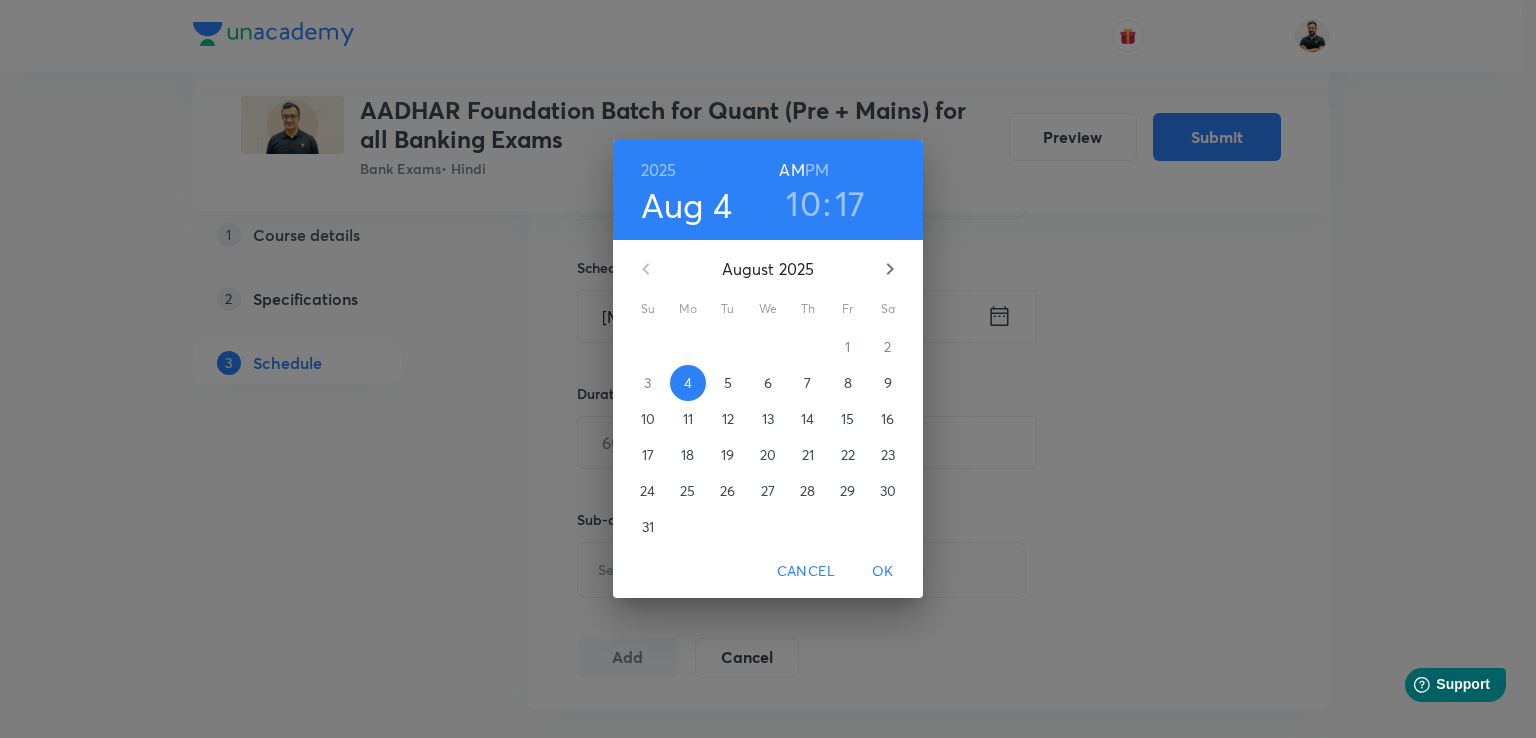 click 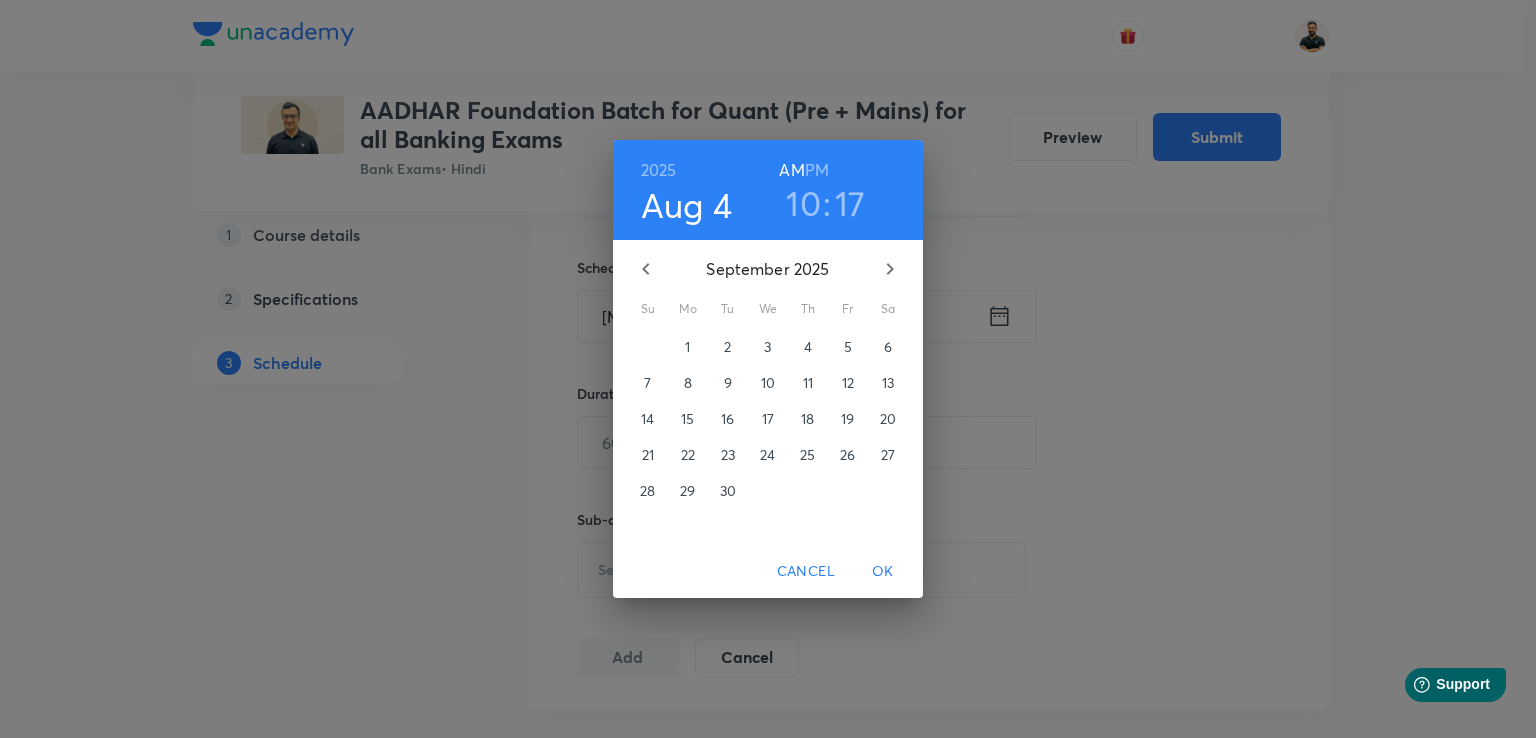 click on "5" at bounding box center [848, 347] 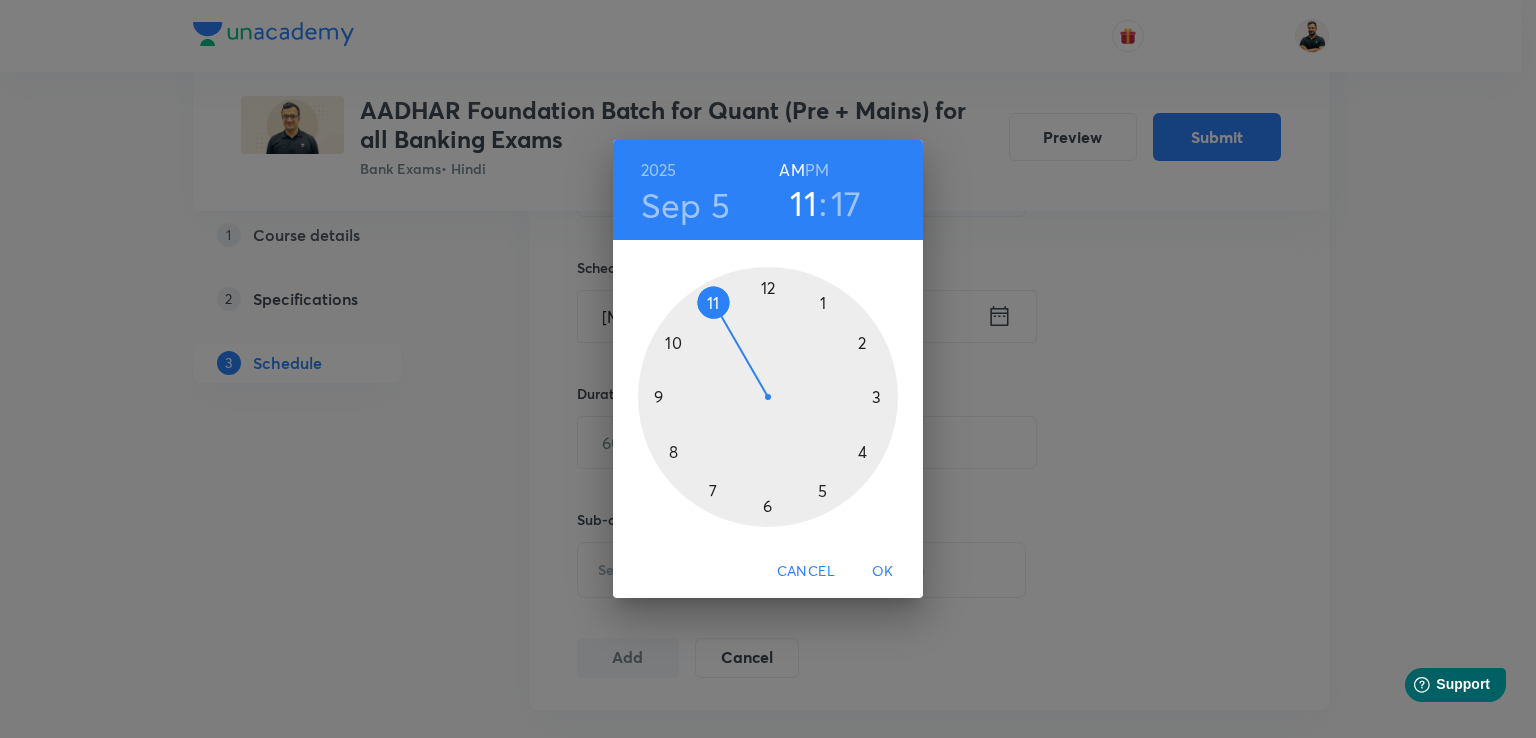 drag, startPoint x: 676, startPoint y: 339, endPoint x: 697, endPoint y: 321, distance: 27.658634 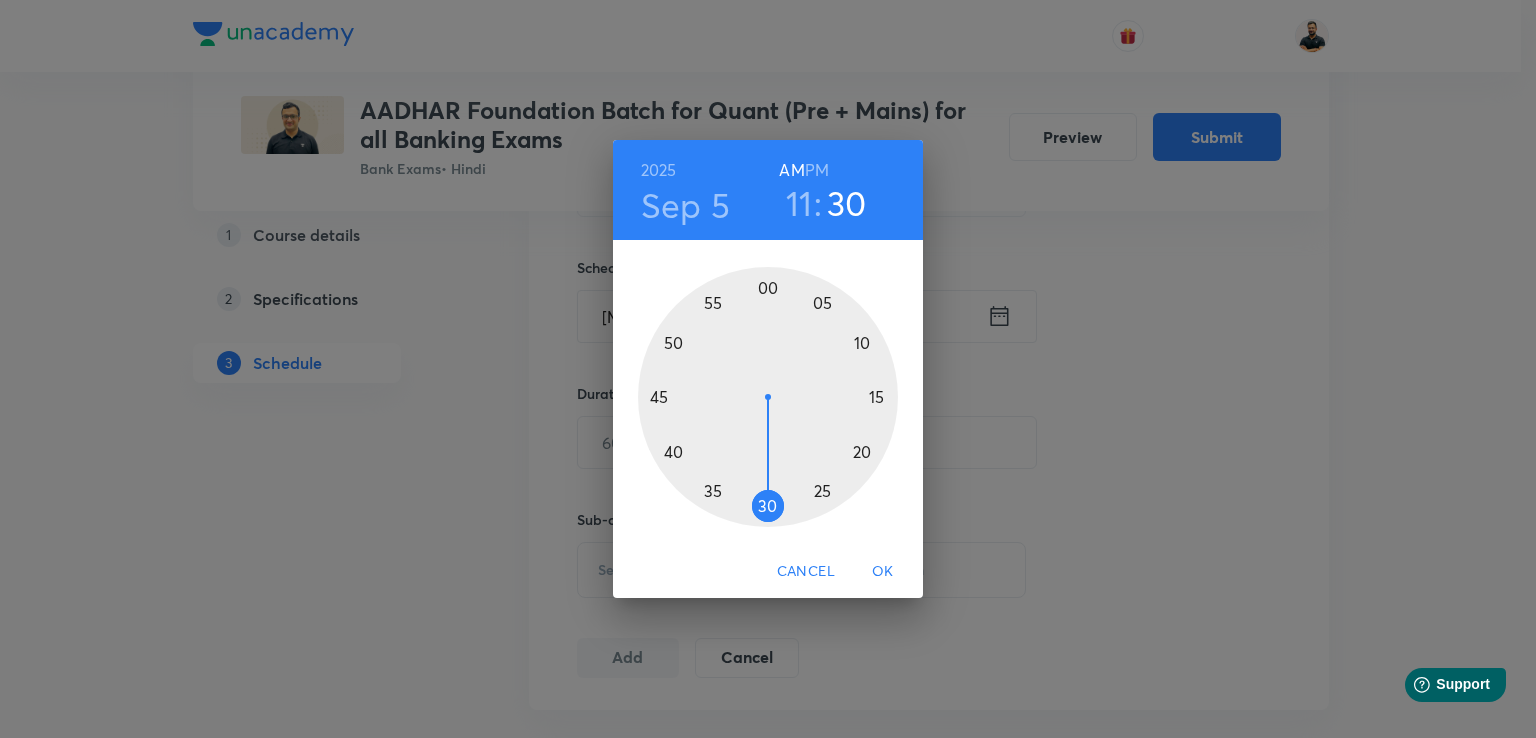 drag, startPoint x: 876, startPoint y: 420, endPoint x: 768, endPoint y: 515, distance: 143.83672 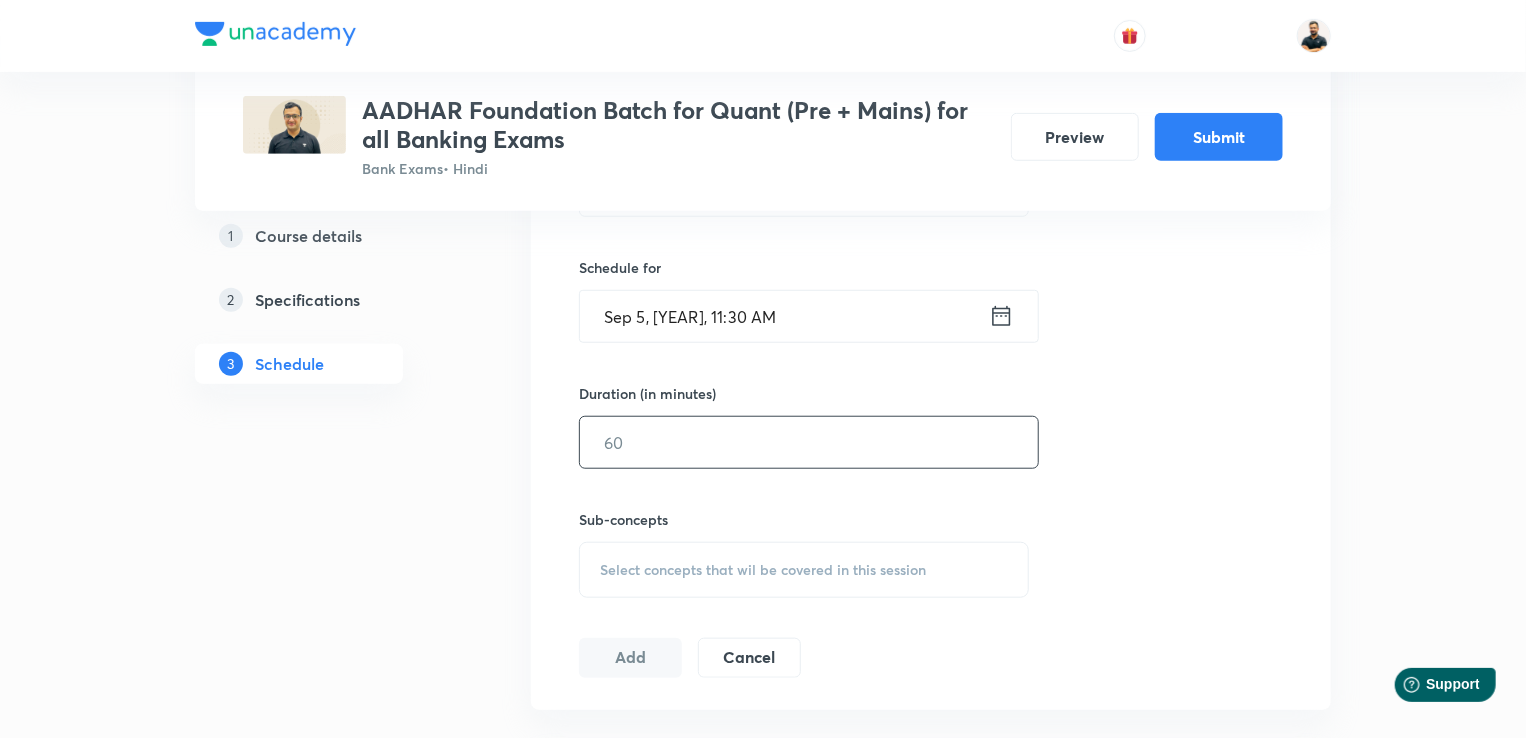 click at bounding box center [809, 442] 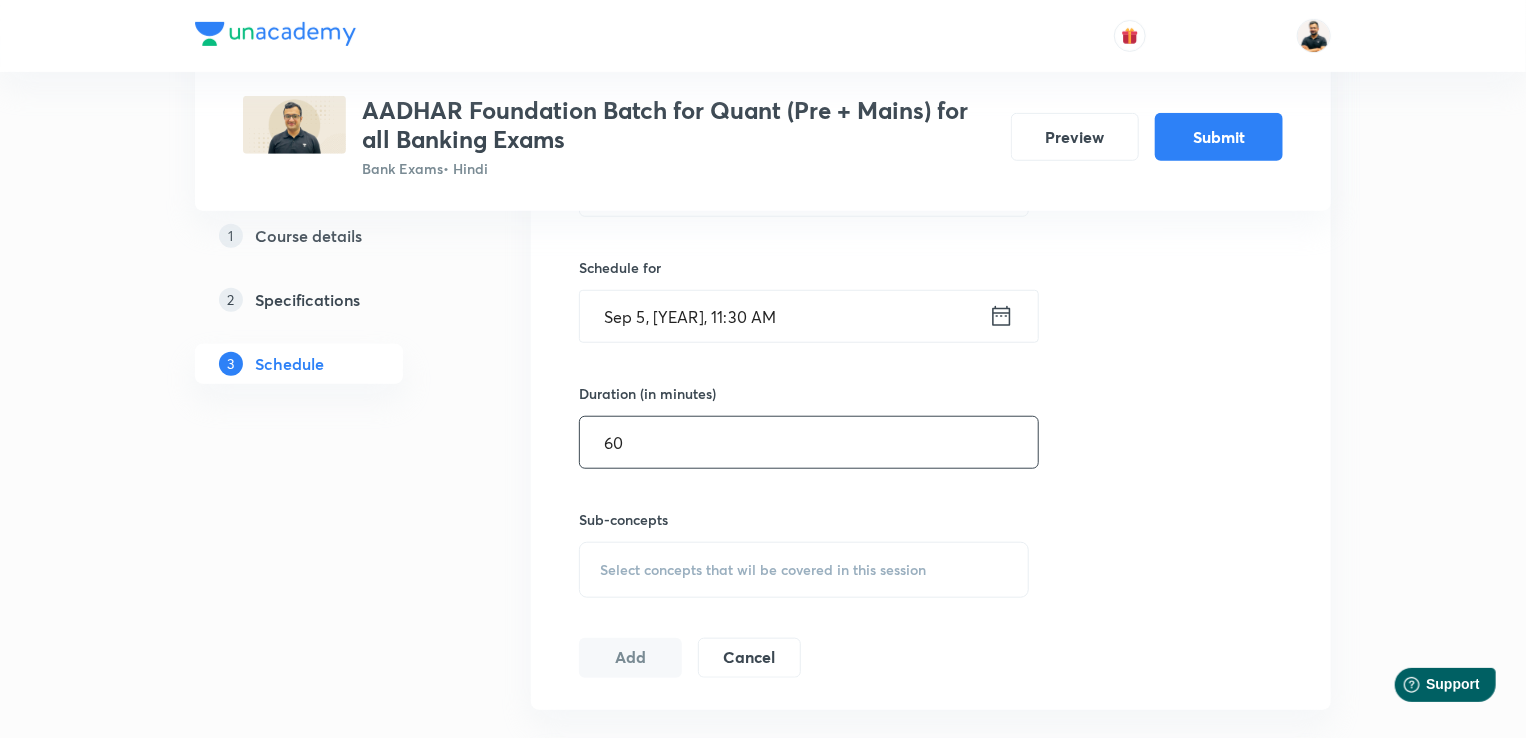 type on "60" 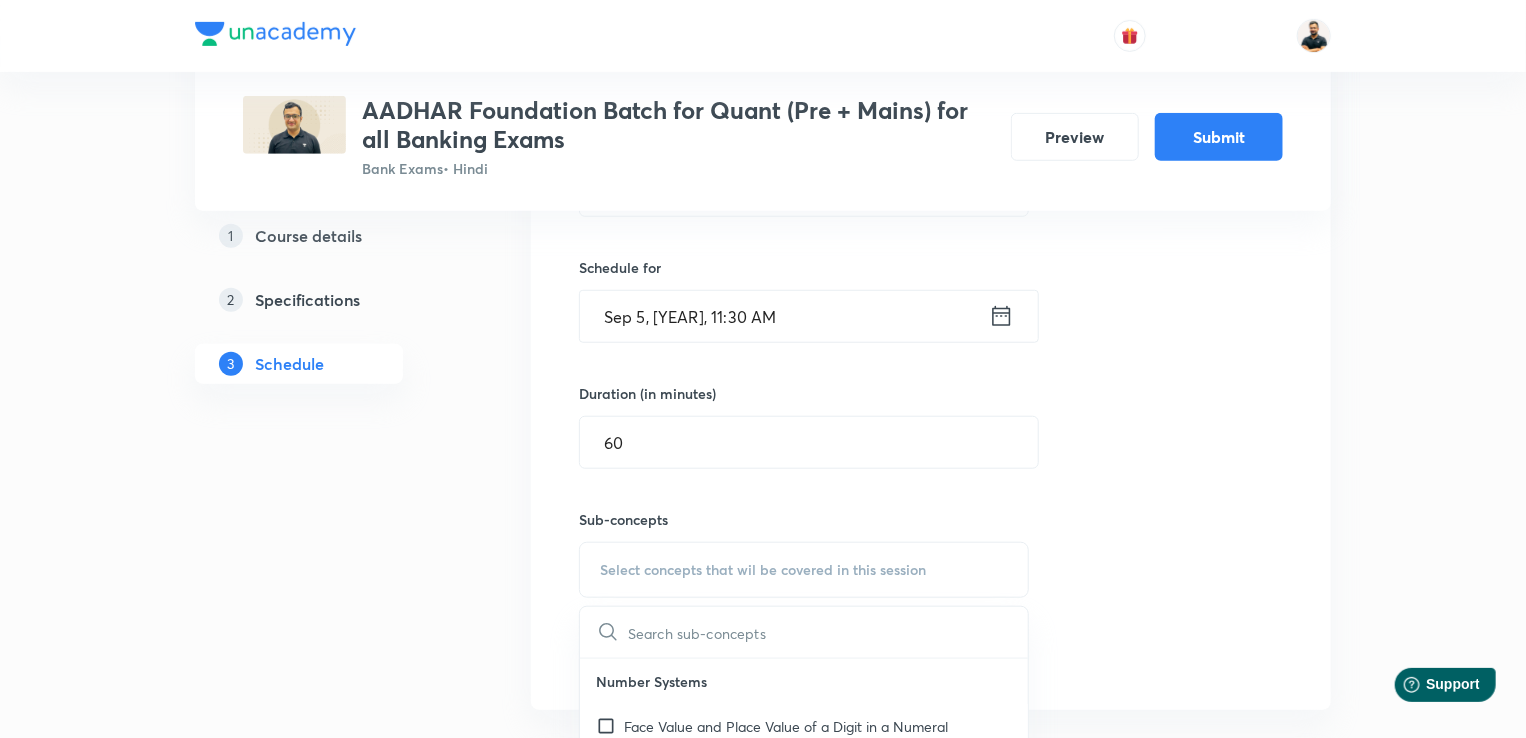 click on "Select concepts that wil be covered in this session" at bounding box center [763, 570] 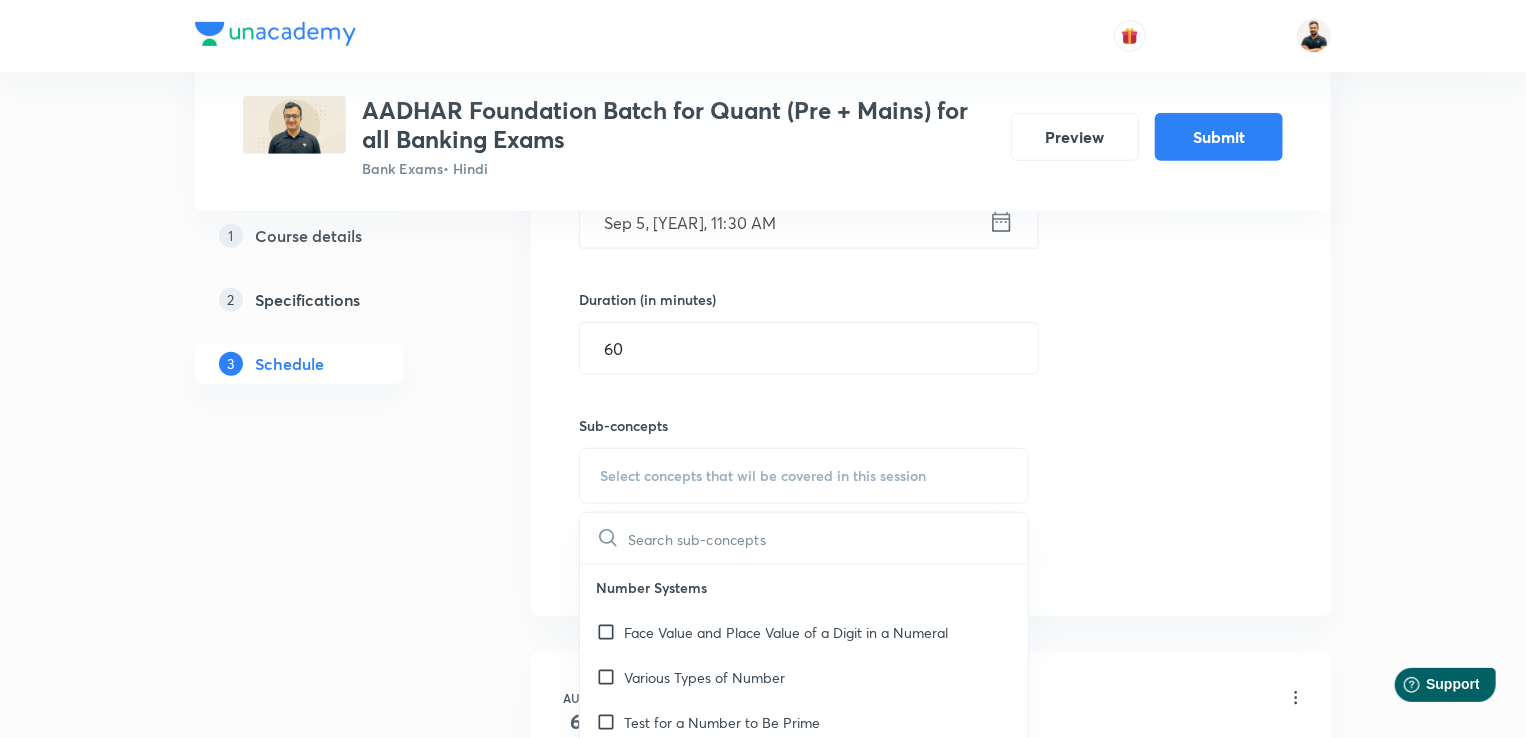 scroll, scrollTop: 739, scrollLeft: 0, axis: vertical 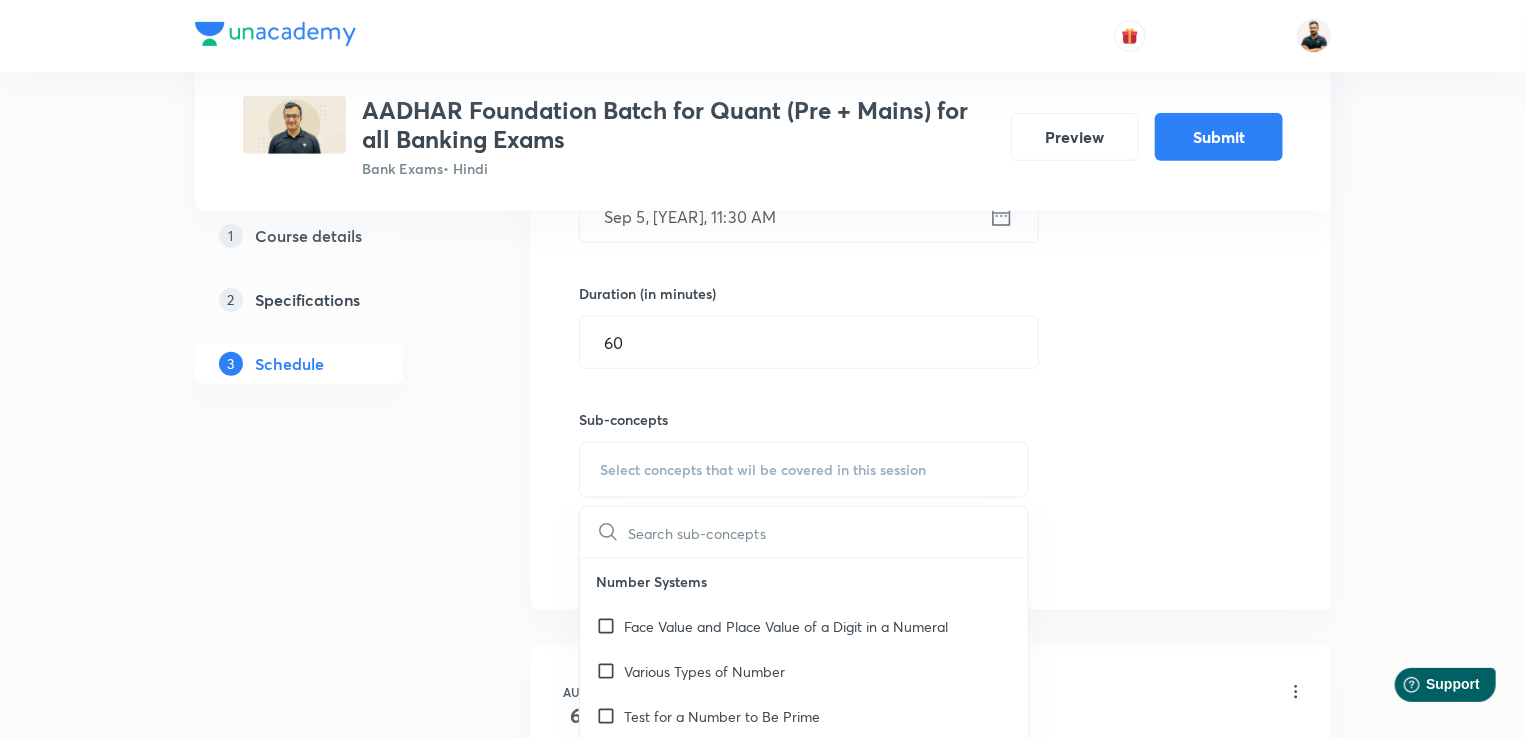 click on "Select concepts that wil be covered in this session" at bounding box center (763, 470) 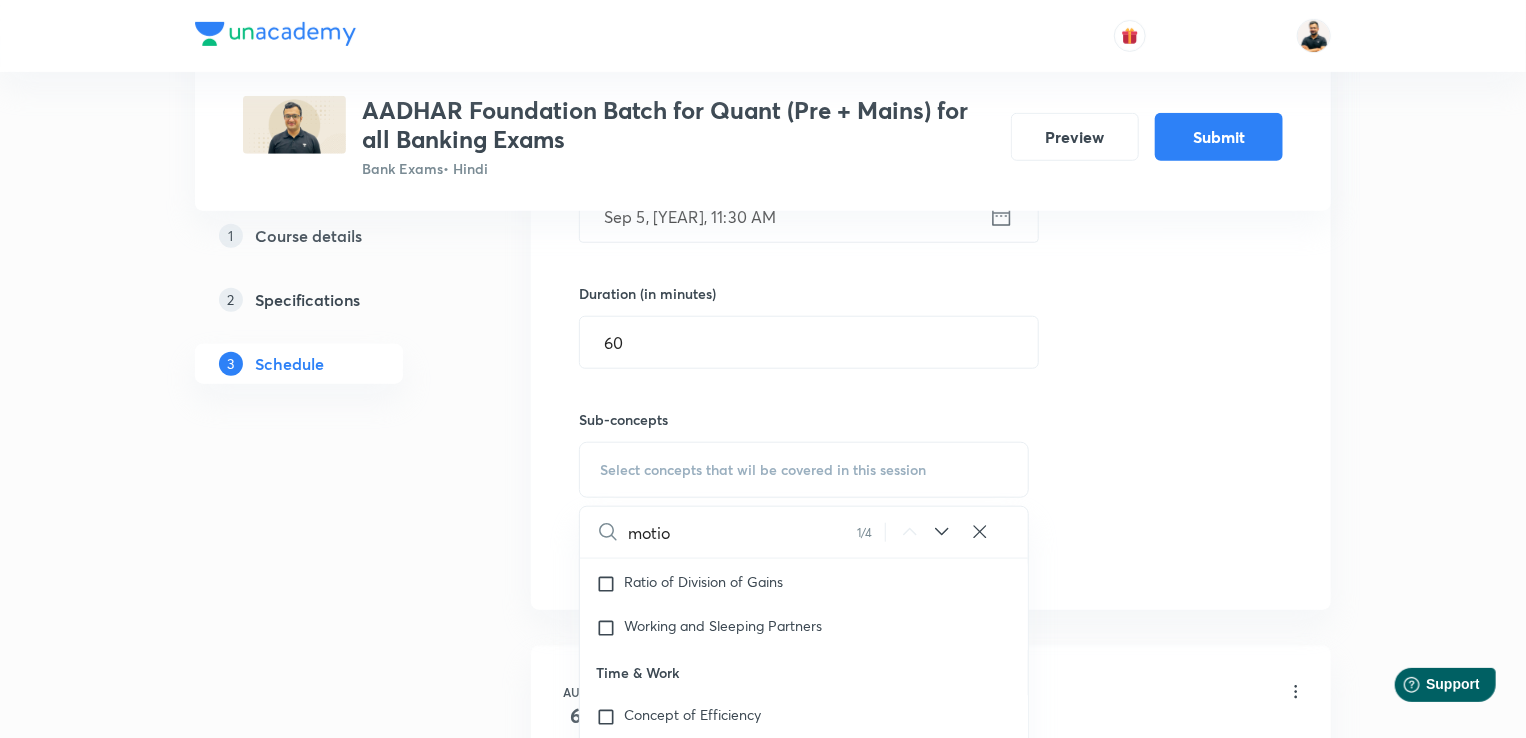 scroll, scrollTop: 3760, scrollLeft: 0, axis: vertical 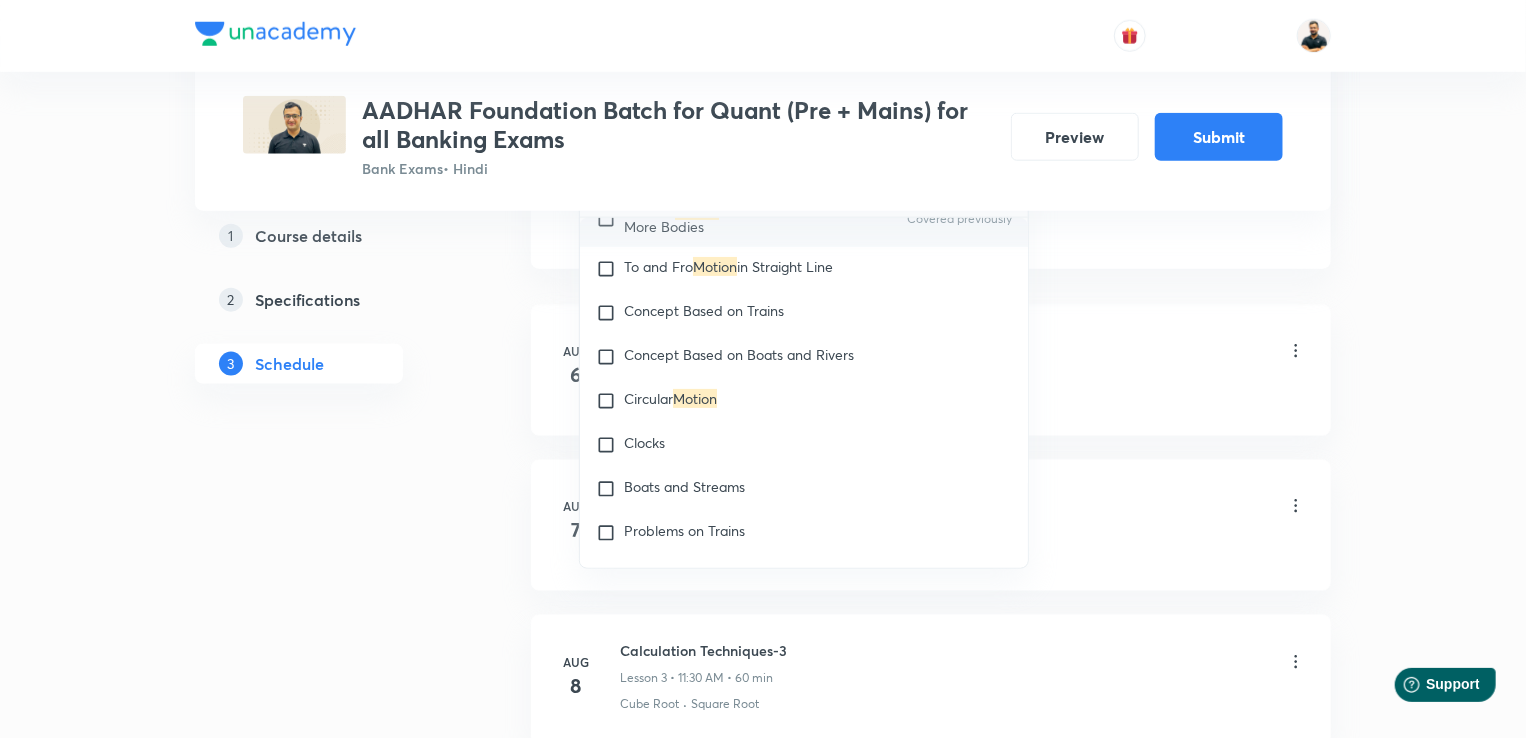 type on "motion" 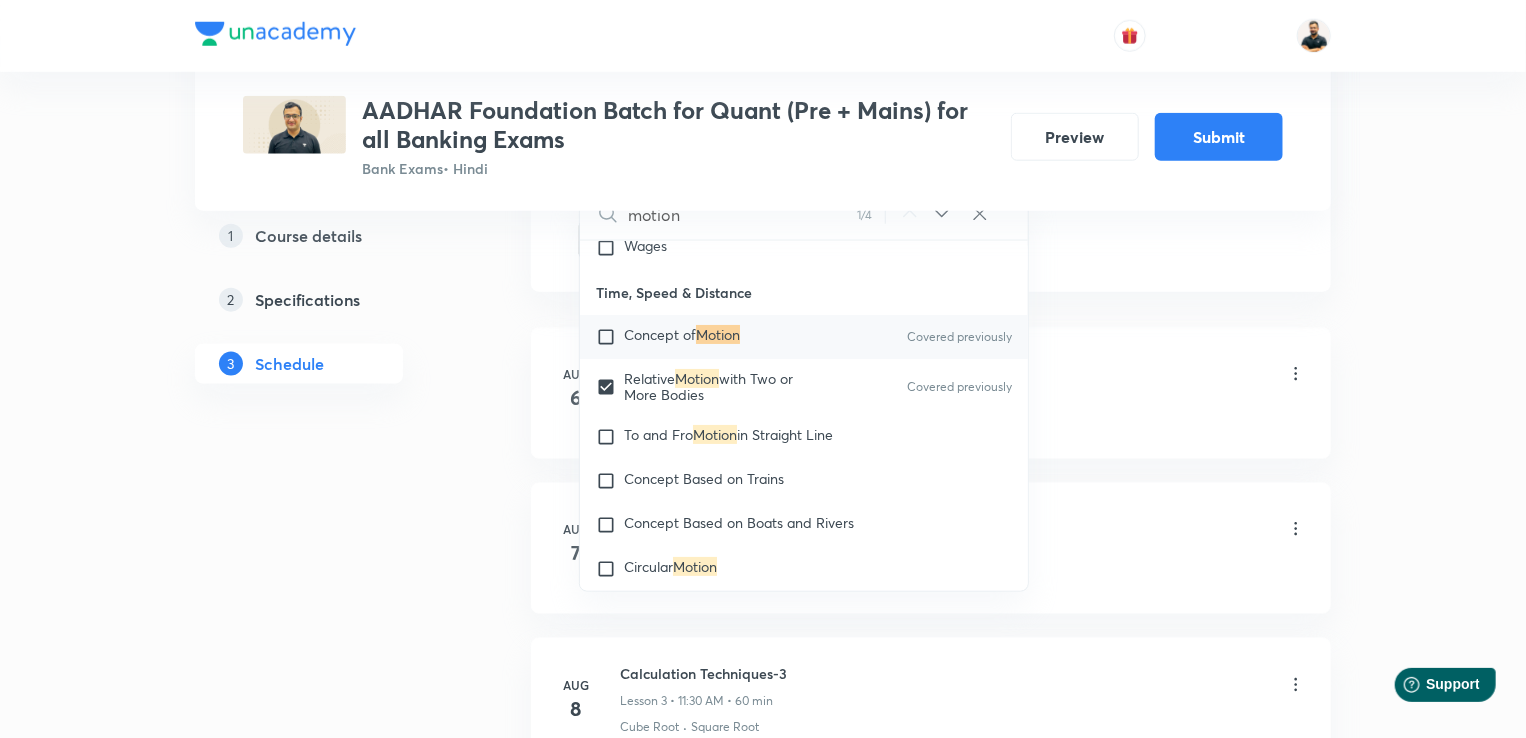 scroll, scrollTop: 3883, scrollLeft: 0, axis: vertical 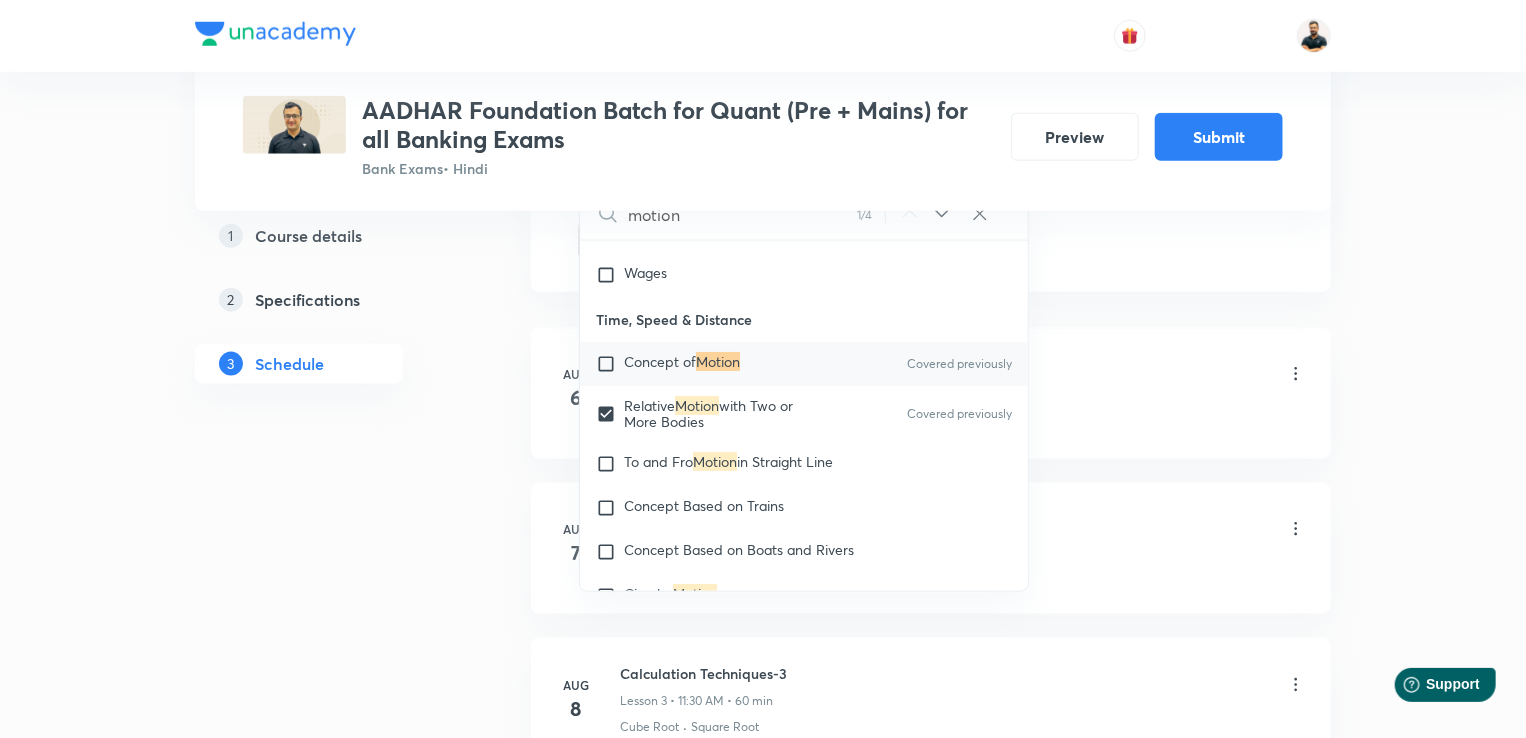 click at bounding box center (610, 364) 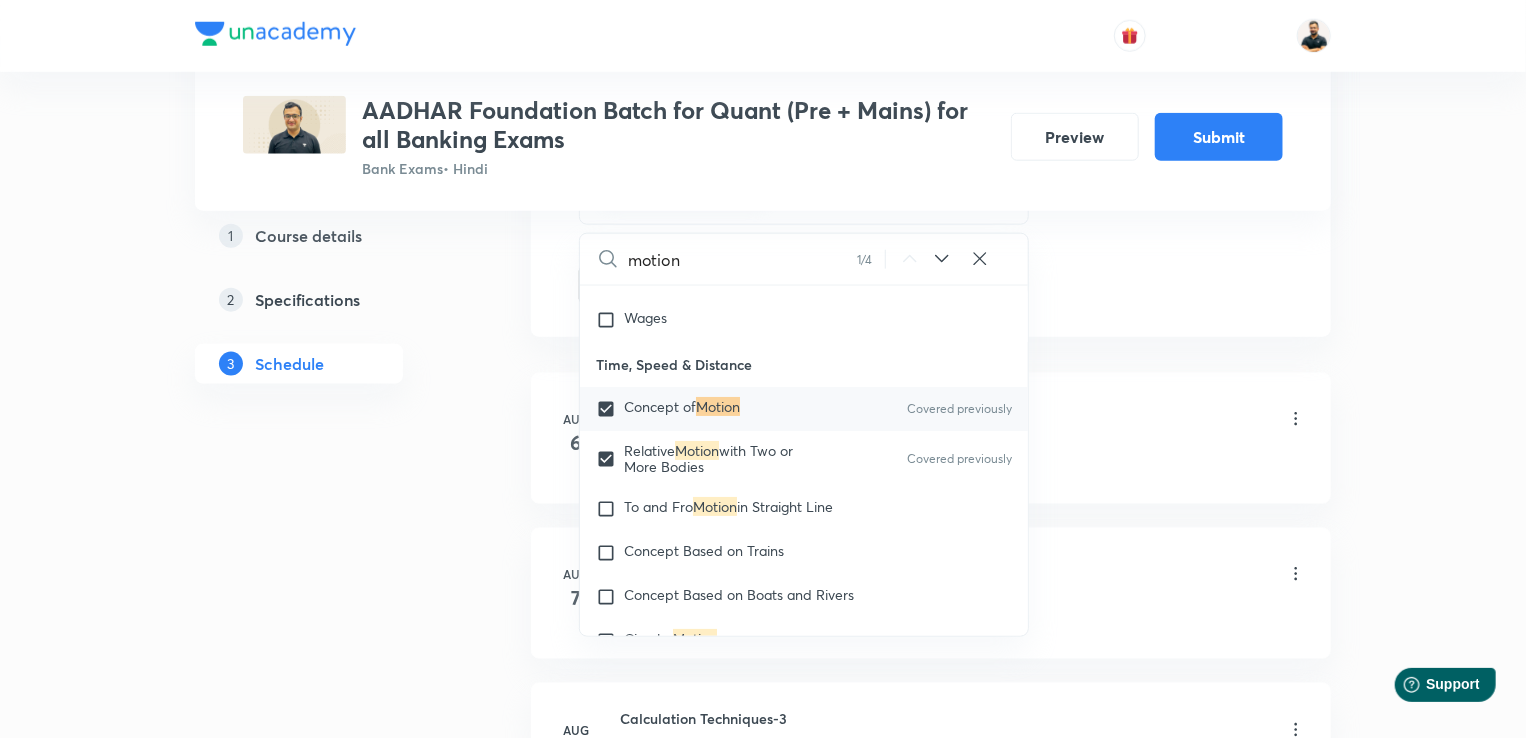 click on "Plus Courses AADHAR Foundation Batch for Quant (Pre + Mains) for all Banking Exams Bank Exams  • Hindi Preview Submit 1 Course details 2 Specifications 3 Schedule Schedule 22  classes Auto Schedule Sessions Topic coverage Basic Maths, Advanced Maths, Data Interpretation Cover at least  60 % View details Session  23 Live class Quiz Session title 23/99 Time, Speed, Distance-3 ​ Schedule for [MONTH] [DAY], [YEAR], [HOUR]:[MINUTE] [AM/PM] ​ Duration (in minutes) 60 ​ Sub-concepts Relative Motion with Two or More Bodies Concept of Motion CLEAR motion 1 / 4 ​ Number Systems Face Value and Place Value of a Digit in a Numeral Various Types of Number Test for a Number to Be Prime Remainder Theorem Unit Place's Digit Tests of Divisibility Factorial of a Number Modulus of a Number Greatest Integral Value Multiplication by Distributive Law Multiplication of a Number by 5ⁿ Division Algorithm or Euclidean Algorithm To Find the Highest Power of a Prime Number P in N! Square Root Covered previously Cube Root Covered previously Co-Primes" at bounding box center [763, 1435] 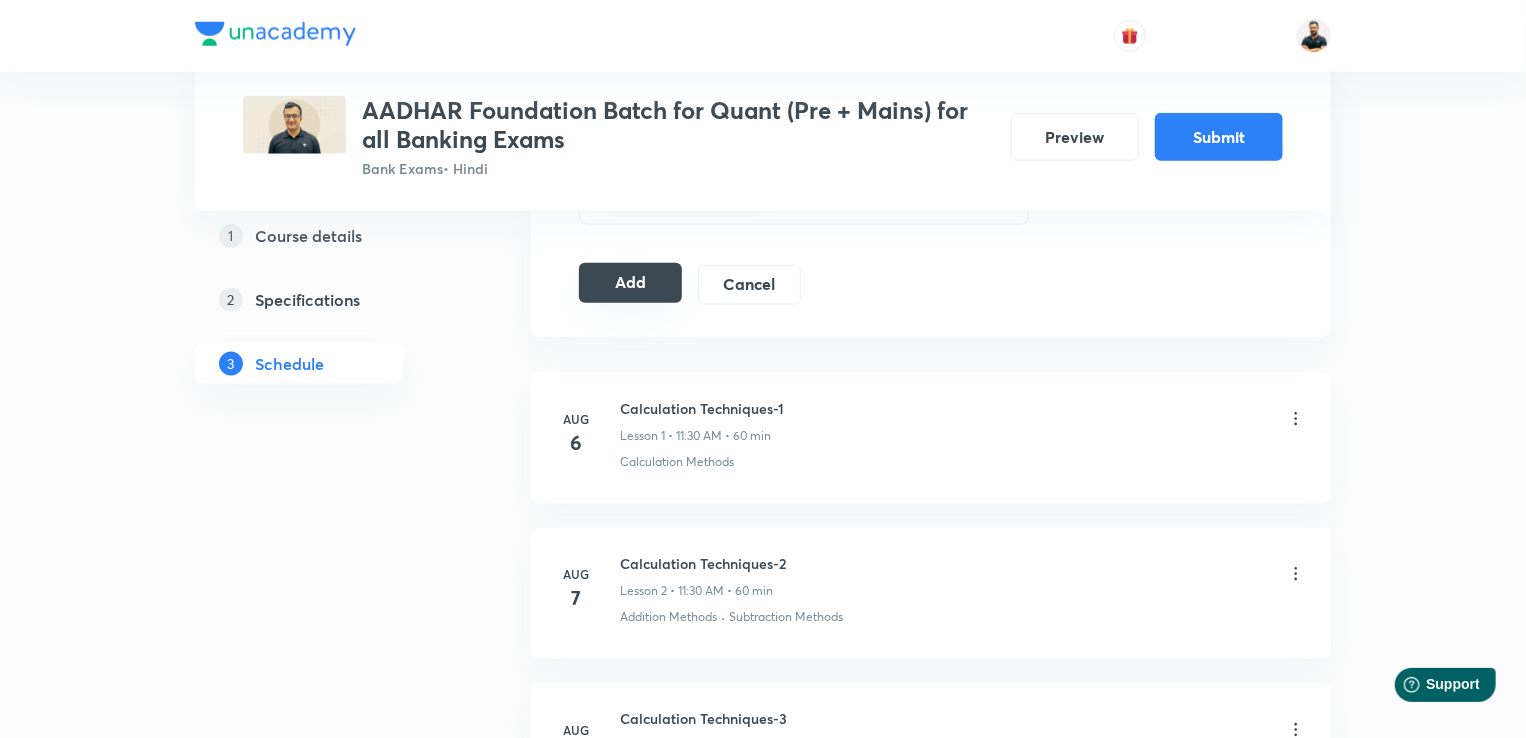 click on "Add Cancel" at bounding box center (698, 285) 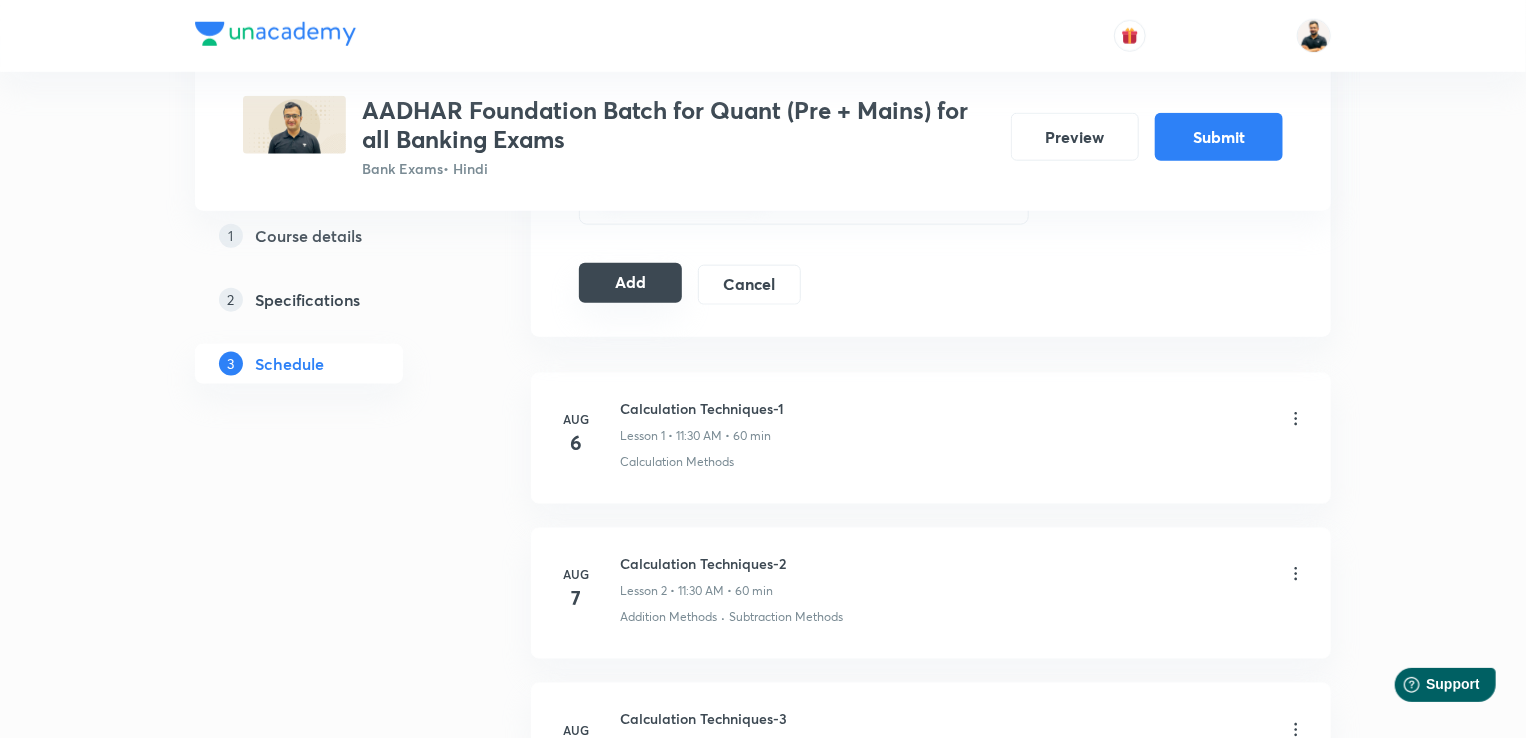 click on "Add" at bounding box center (630, 283) 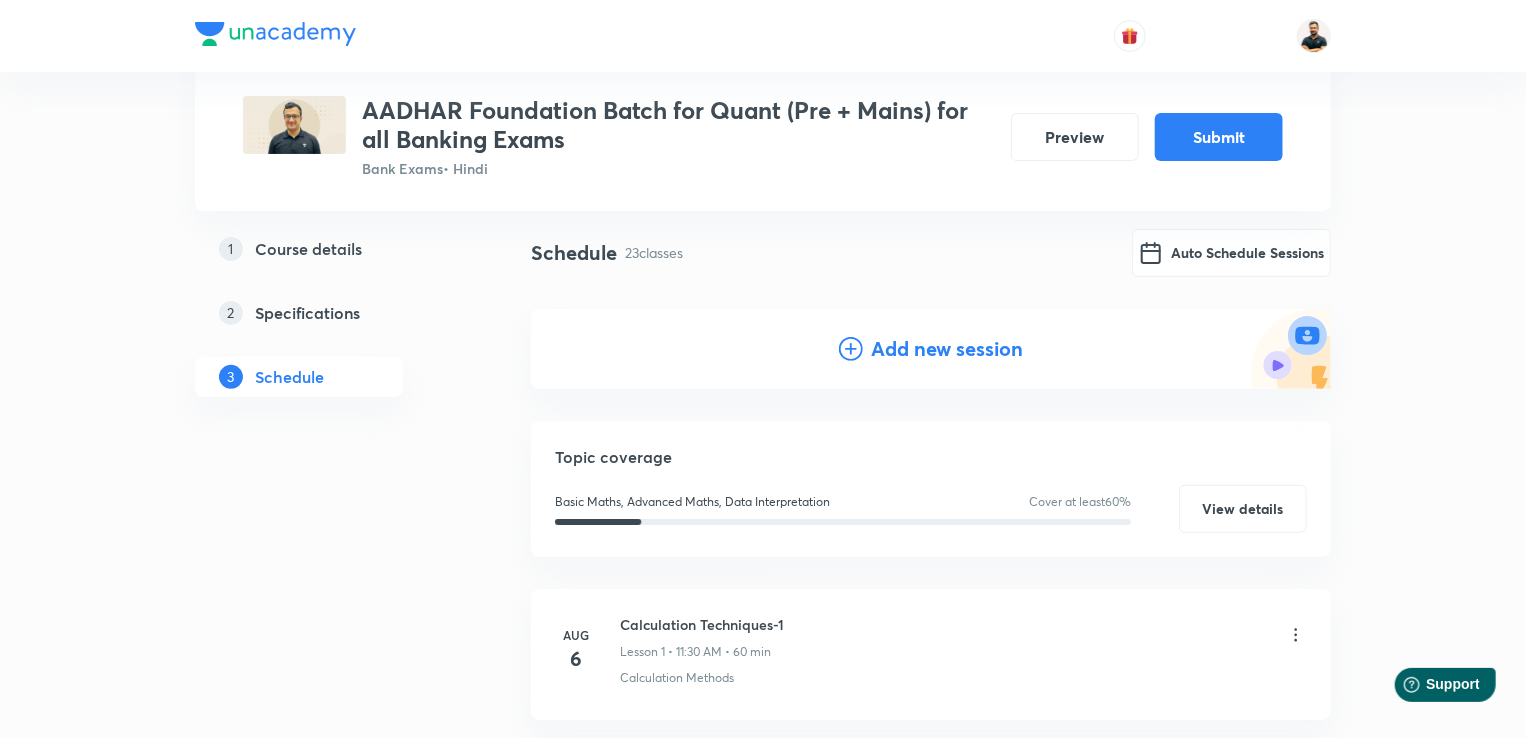 scroll, scrollTop: 125, scrollLeft: 0, axis: vertical 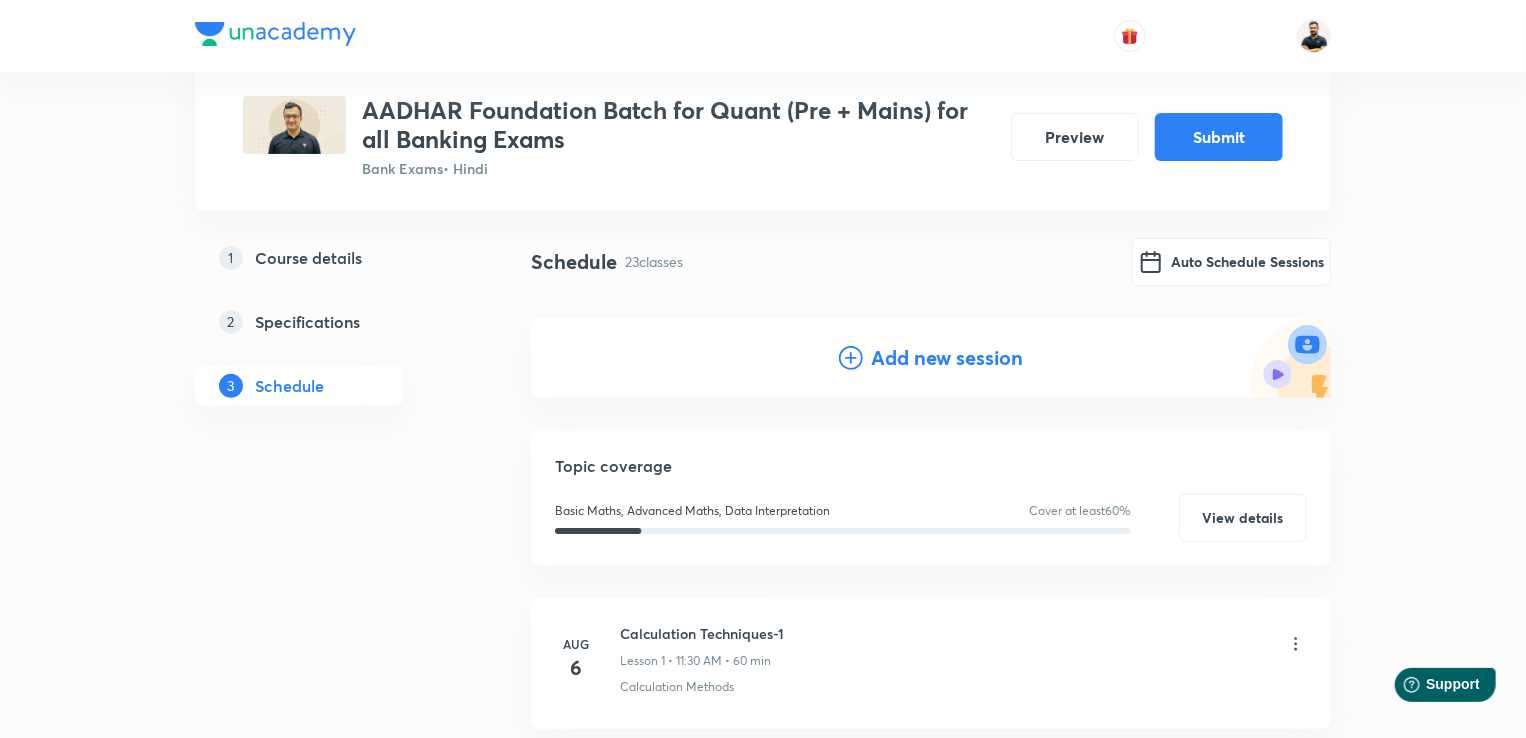 click 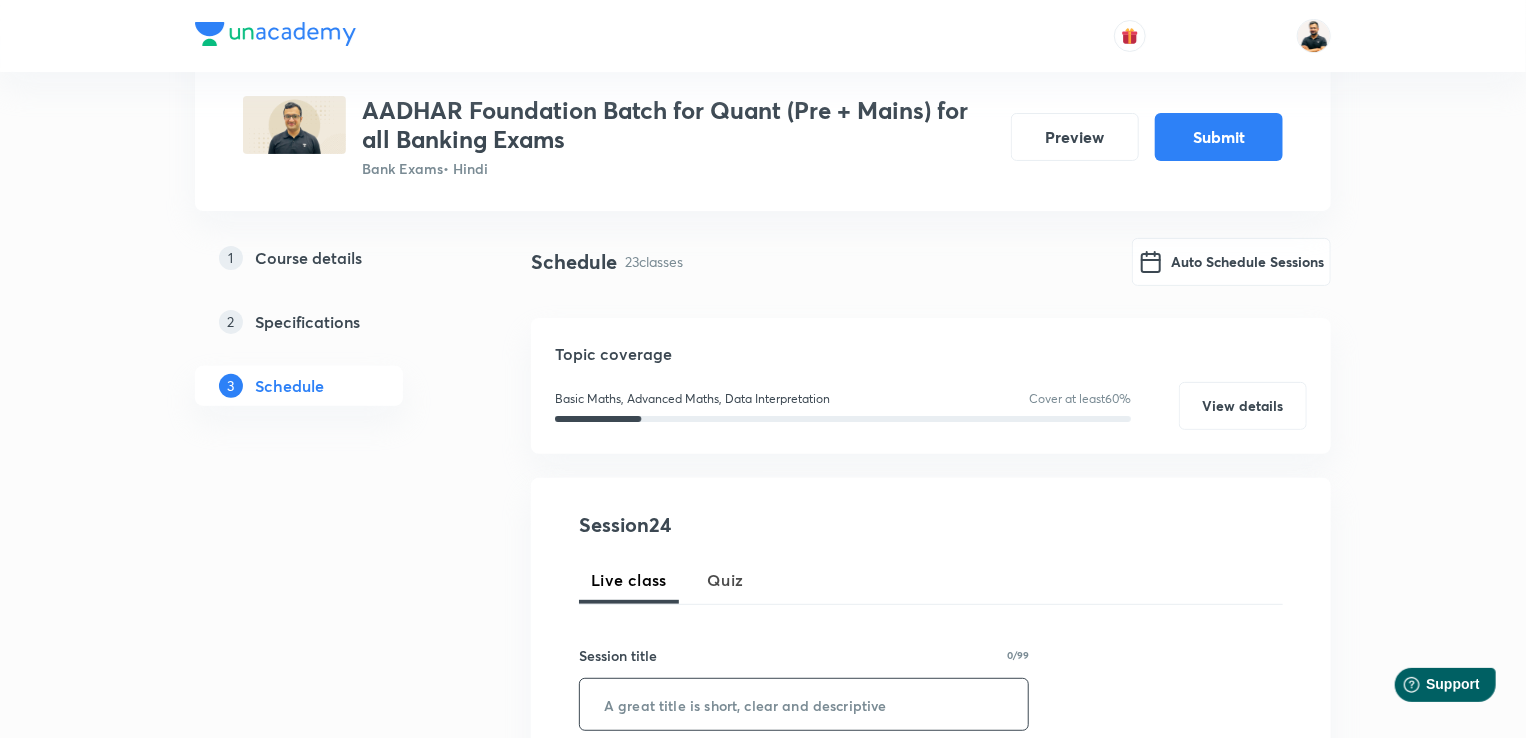 click at bounding box center (804, 704) 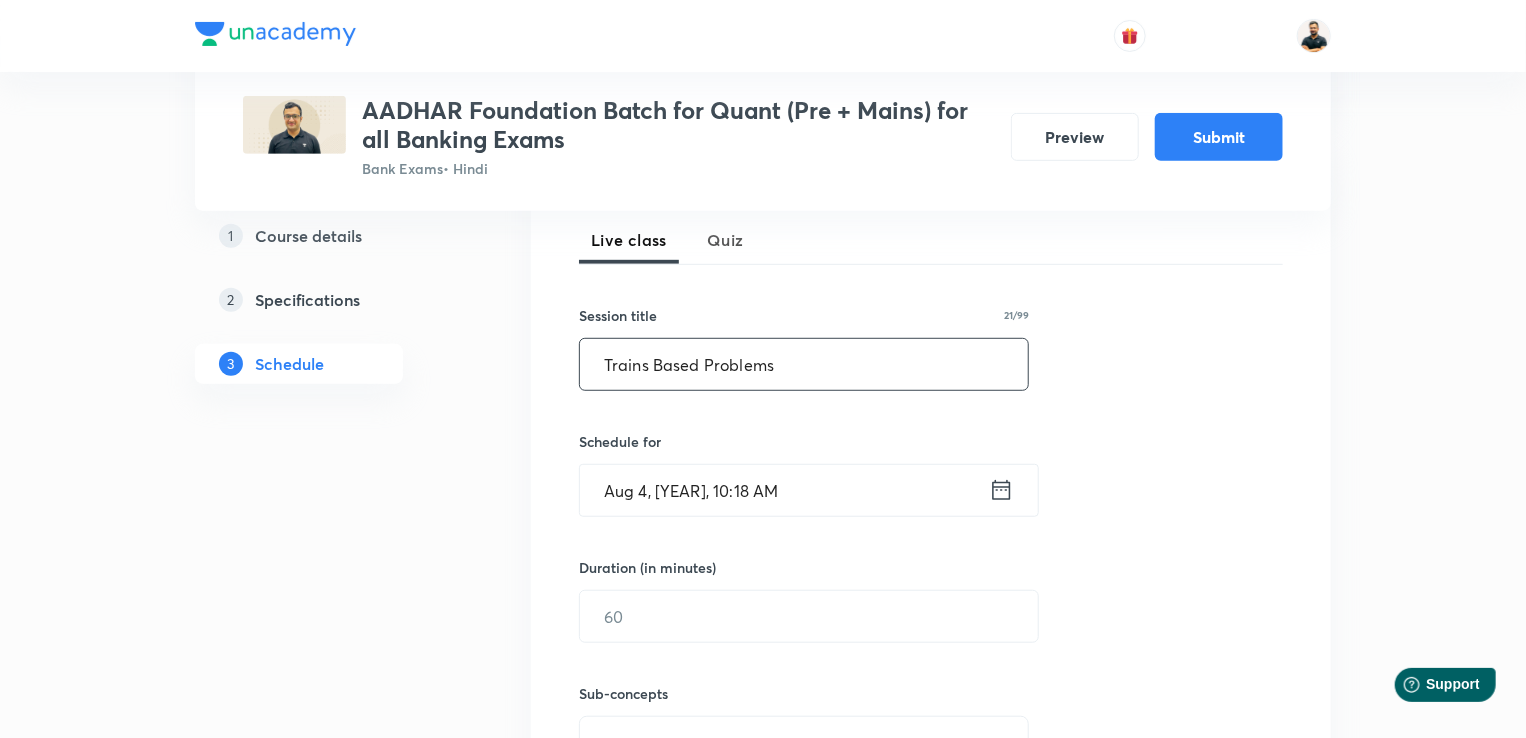 scroll, scrollTop: 481, scrollLeft: 0, axis: vertical 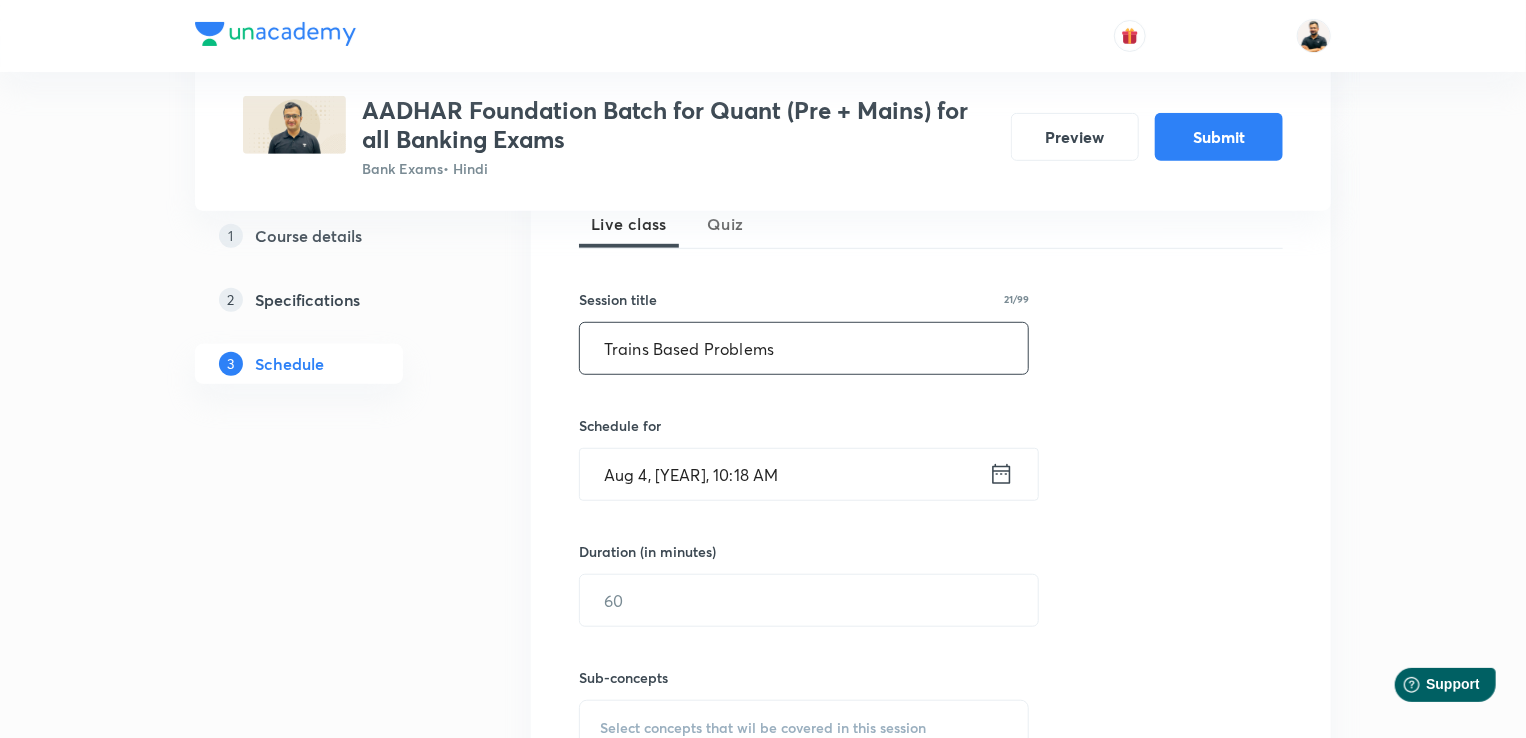 type on "Trains Based Problems" 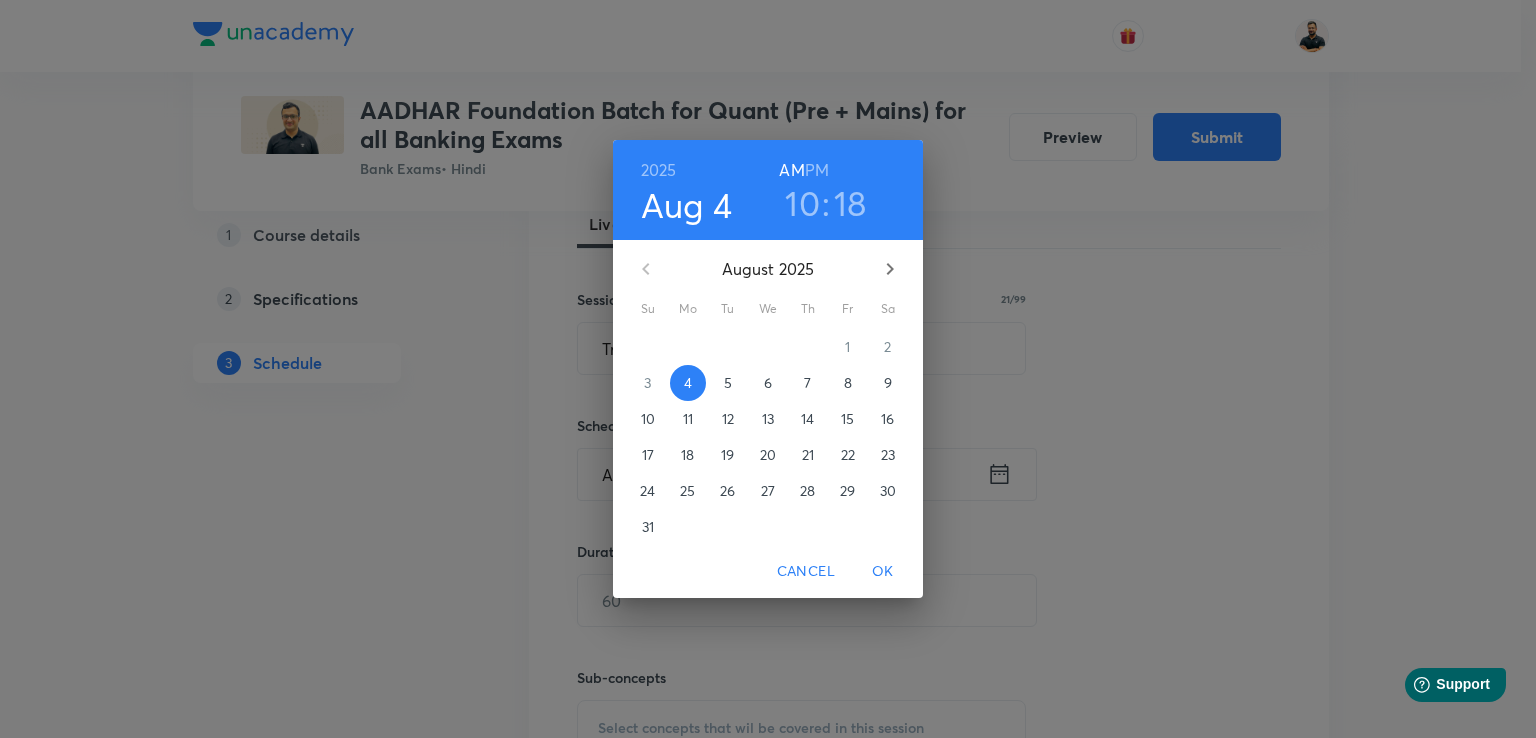 click 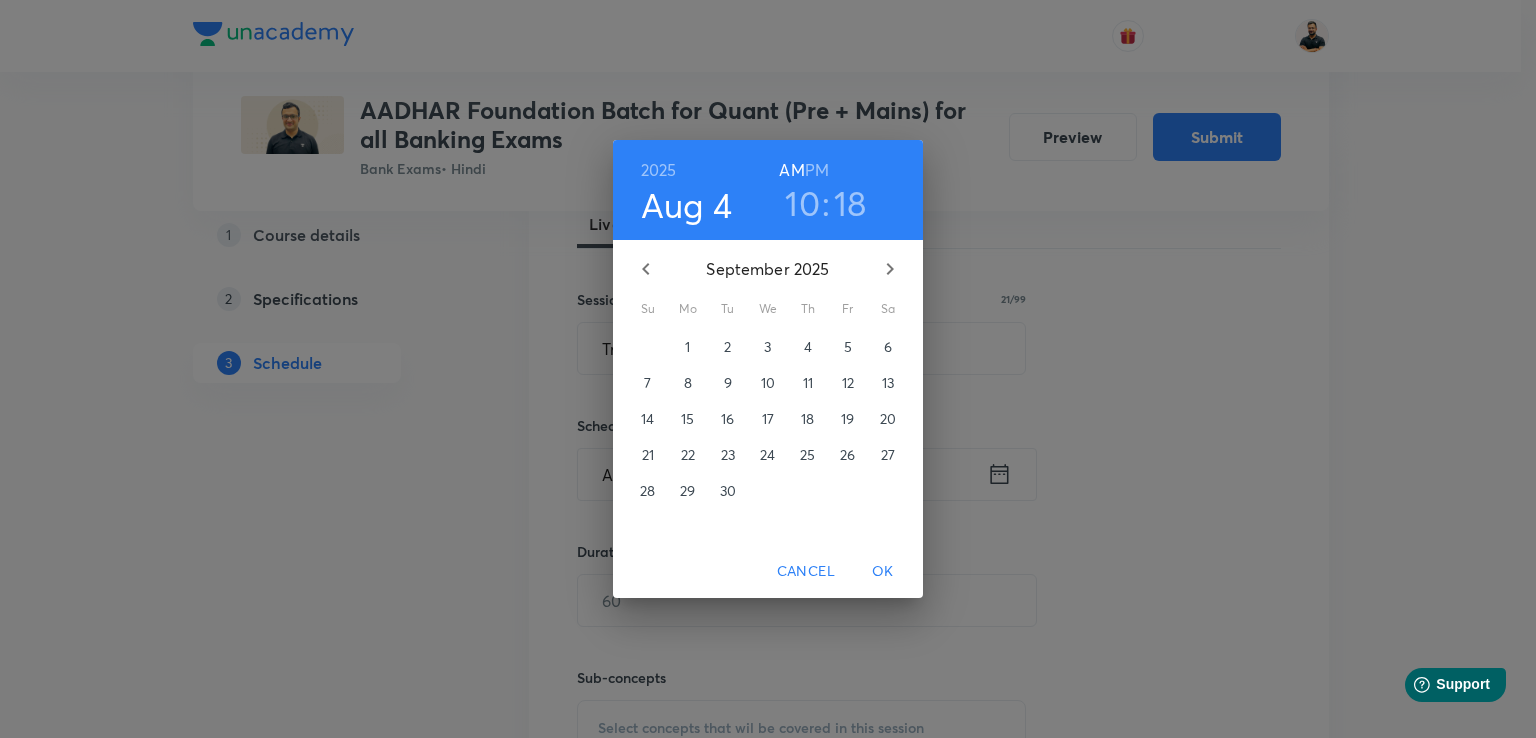 click on "8" at bounding box center (688, 383) 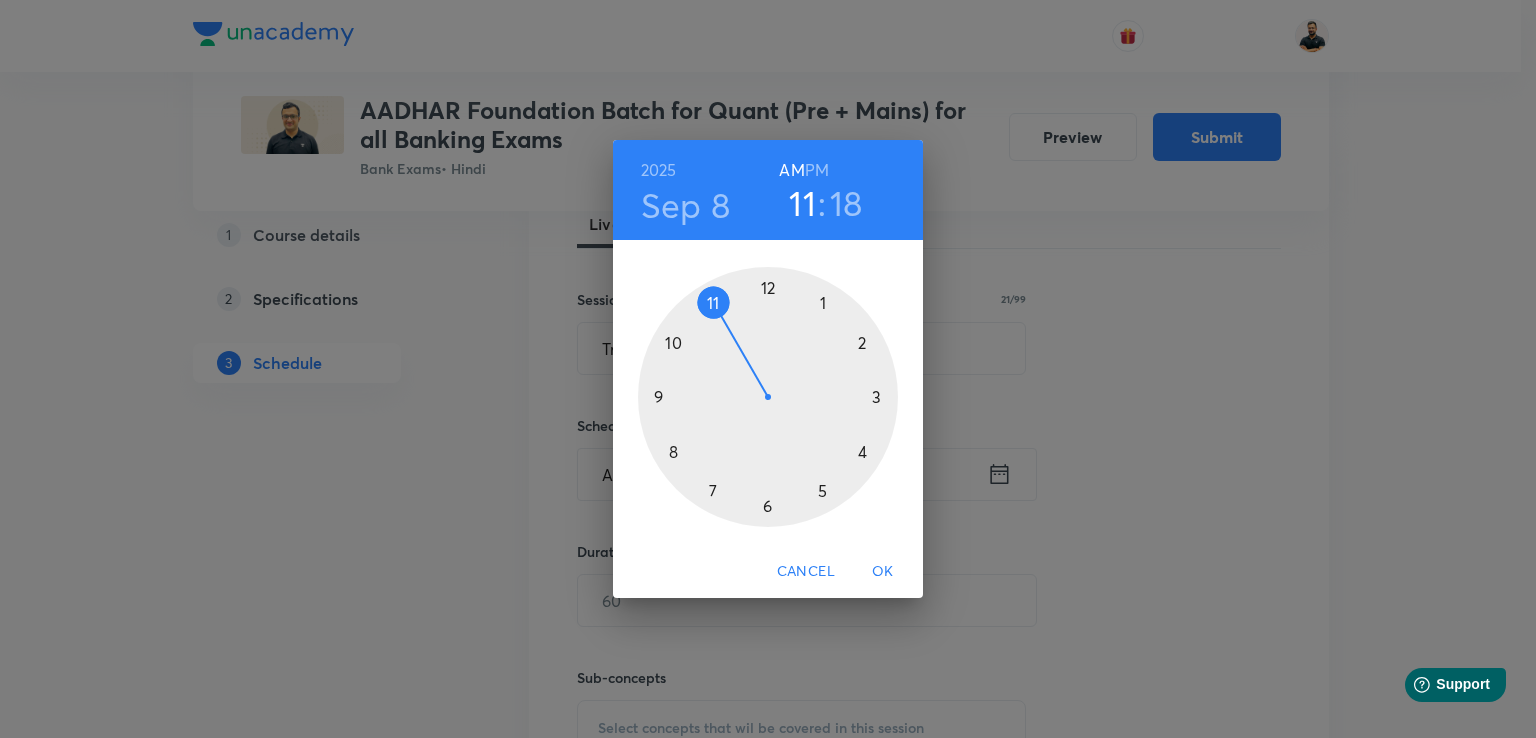 drag, startPoint x: 684, startPoint y: 339, endPoint x: 714, endPoint y: 310, distance: 41.725292 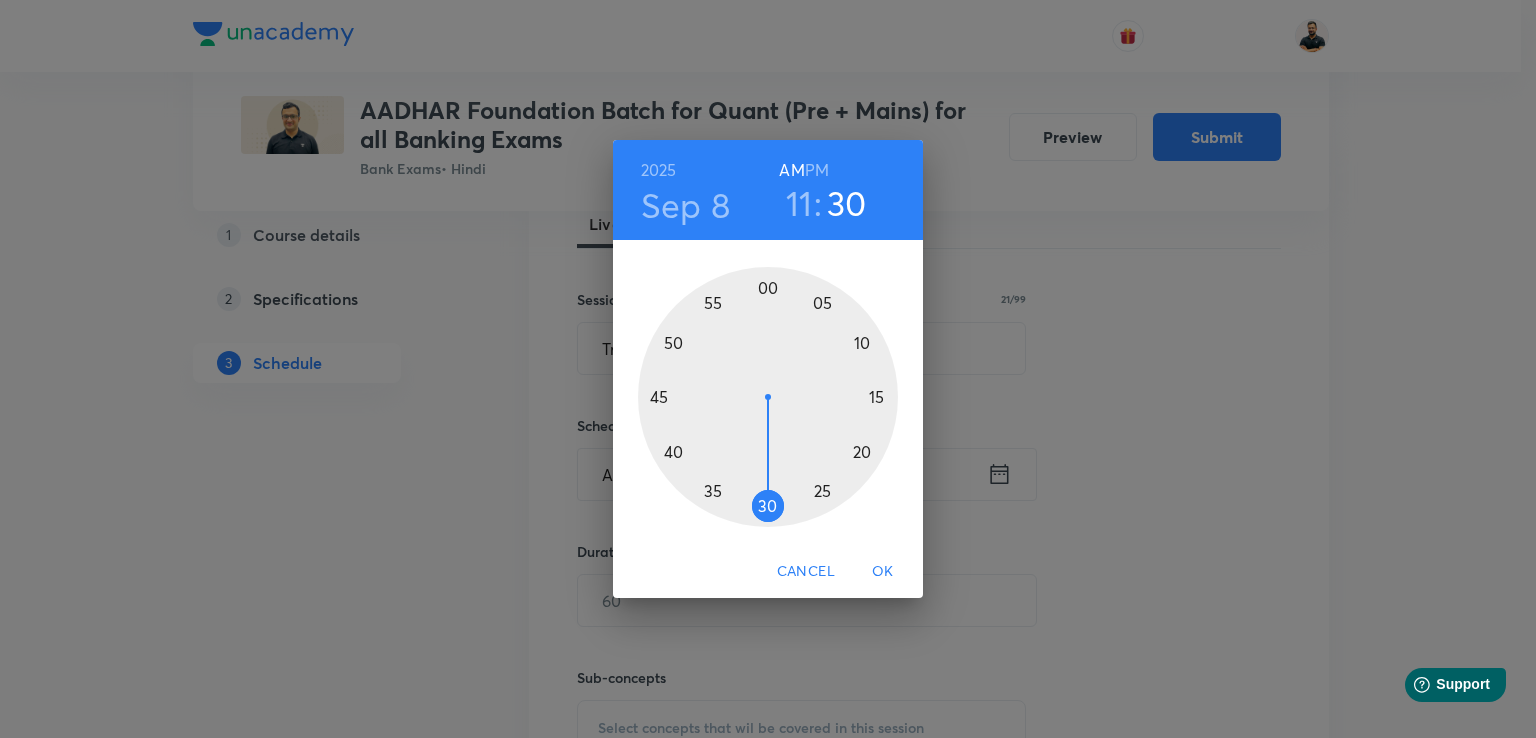 drag, startPoint x: 880, startPoint y: 427, endPoint x: 781, endPoint y: 521, distance: 136.5174 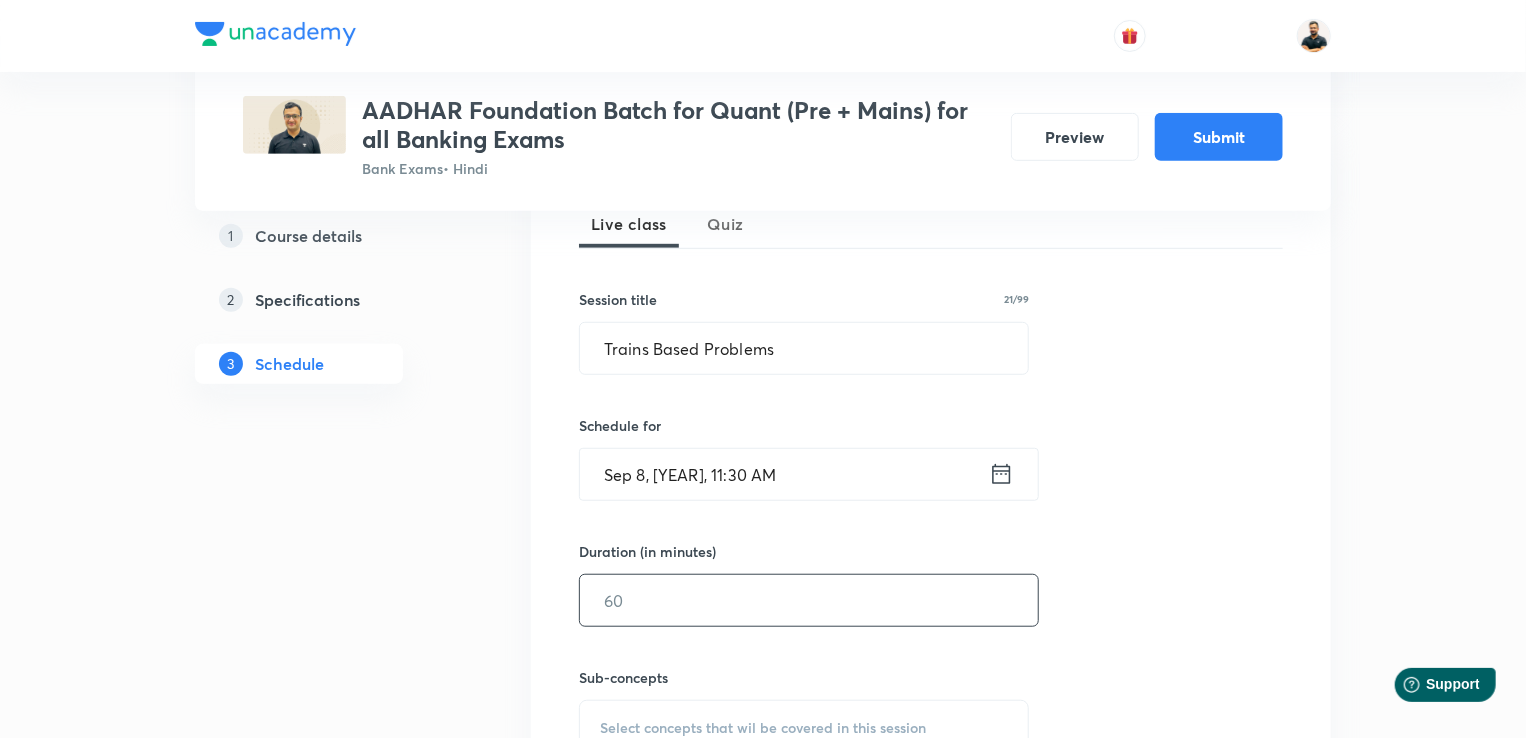 click at bounding box center [809, 600] 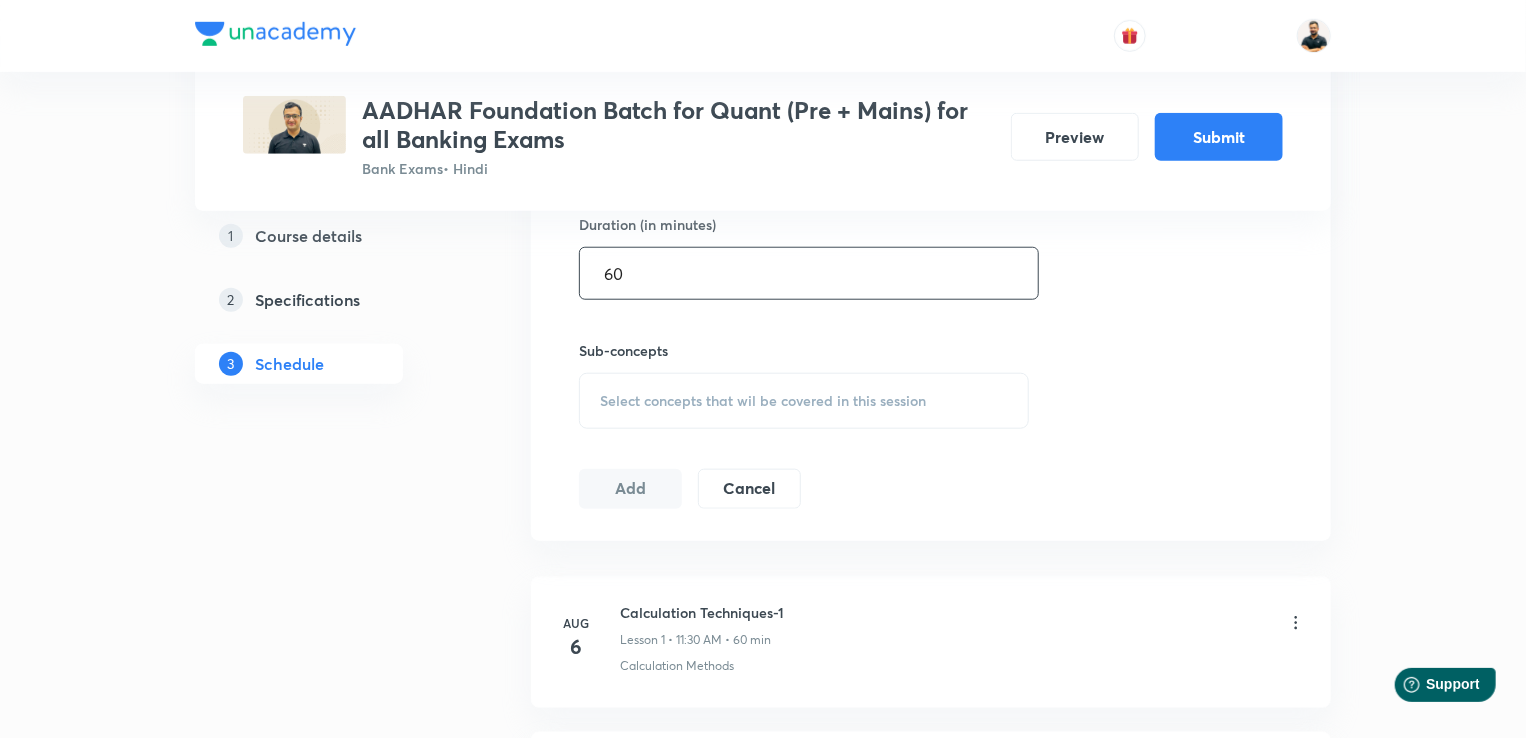 scroll, scrollTop: 797, scrollLeft: 0, axis: vertical 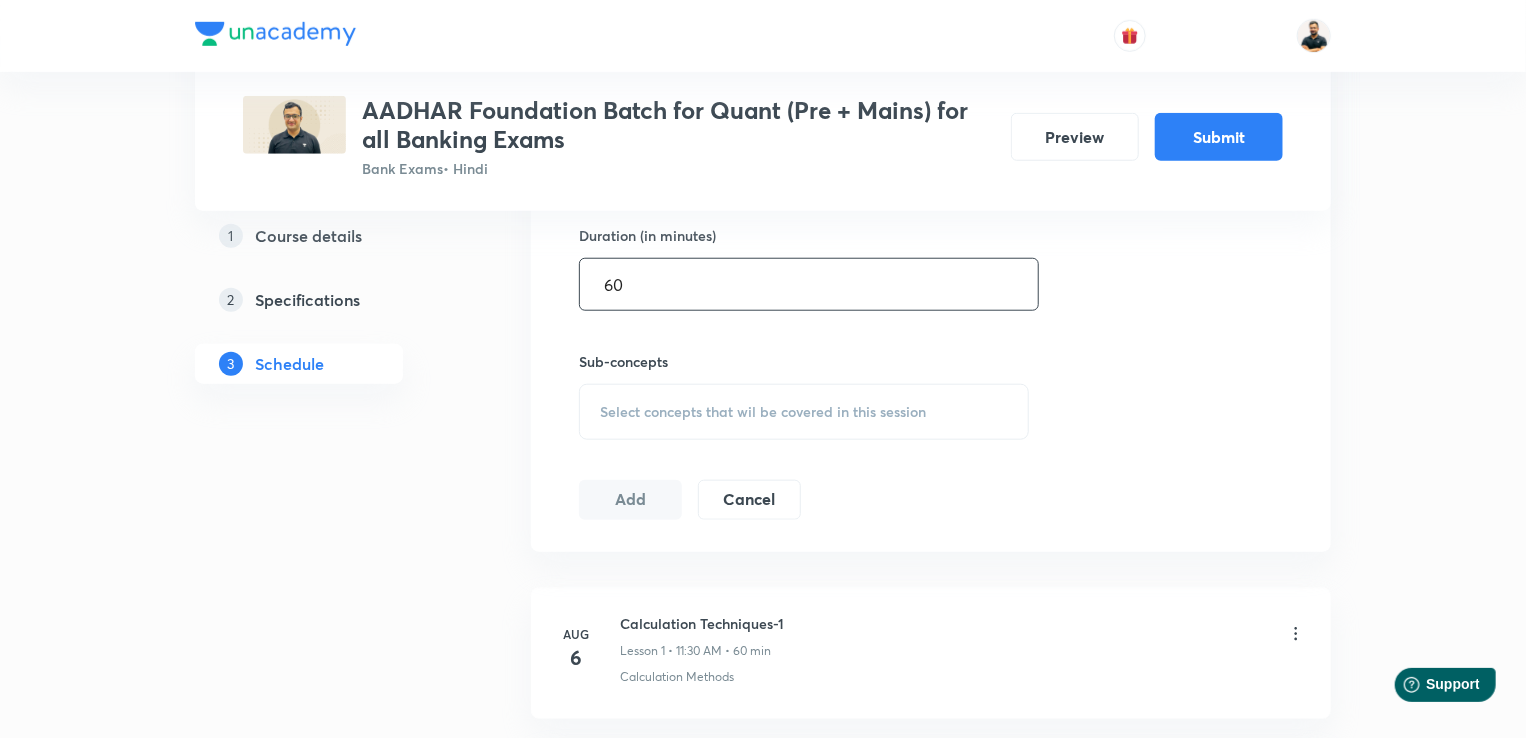 type on "60" 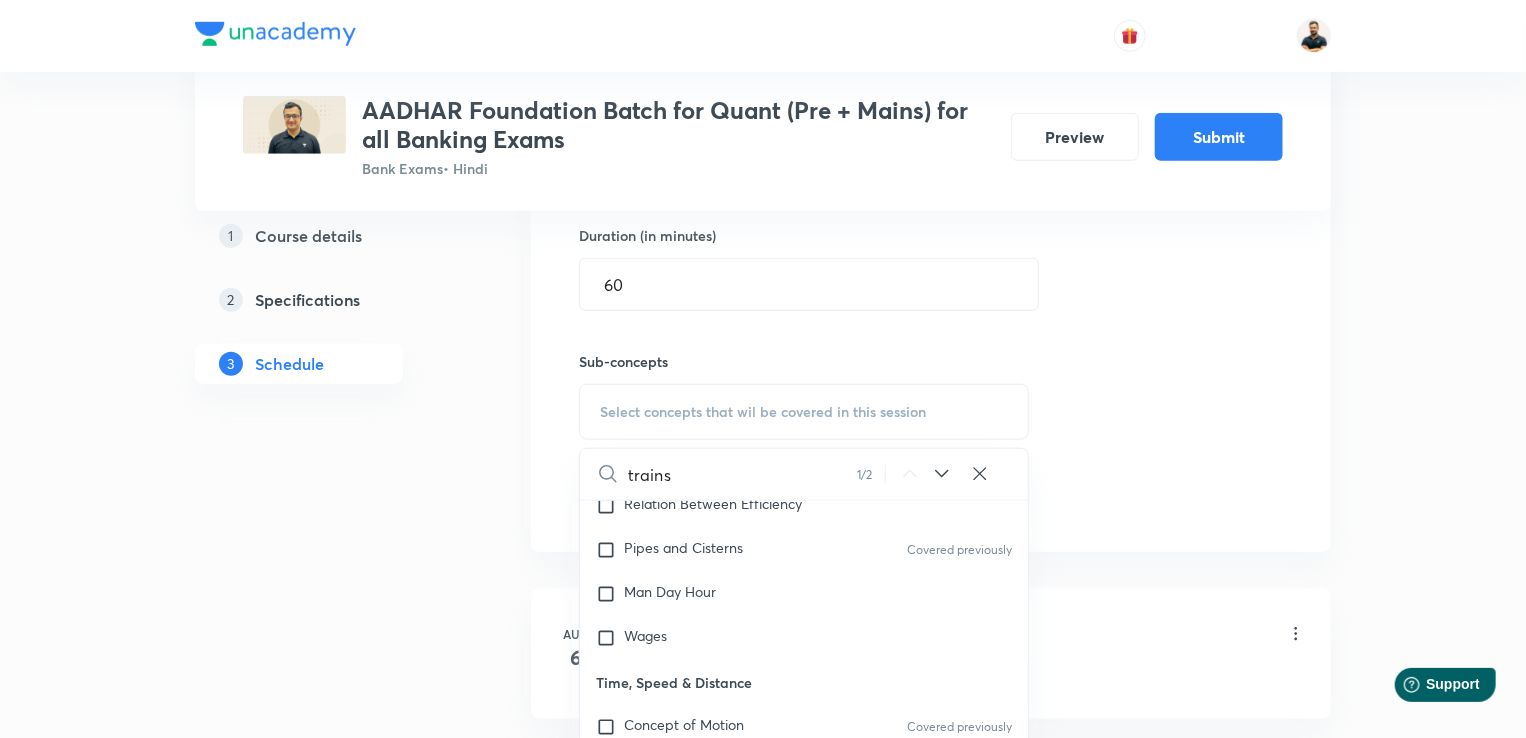 scroll, scrollTop: 3904, scrollLeft: 0, axis: vertical 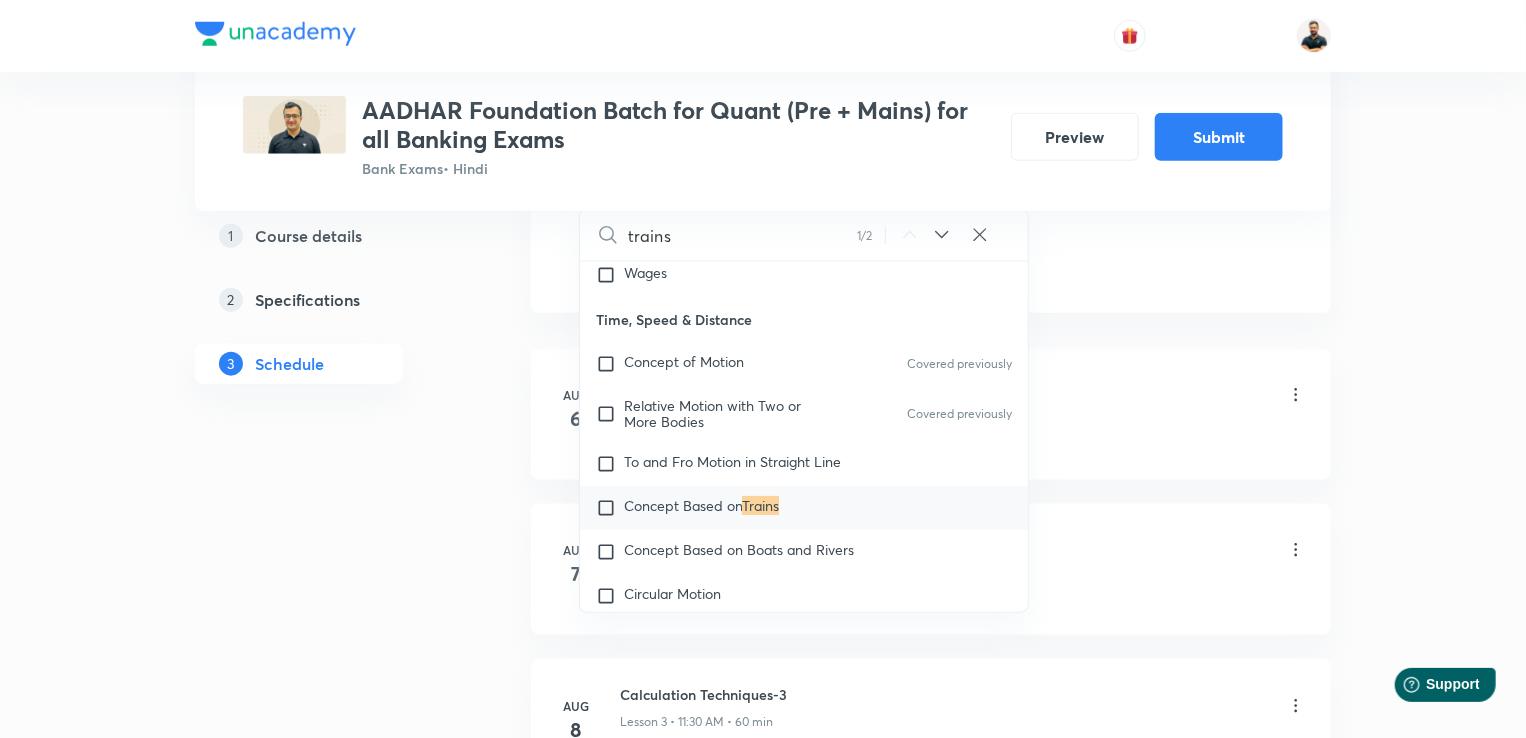 type on "trains" 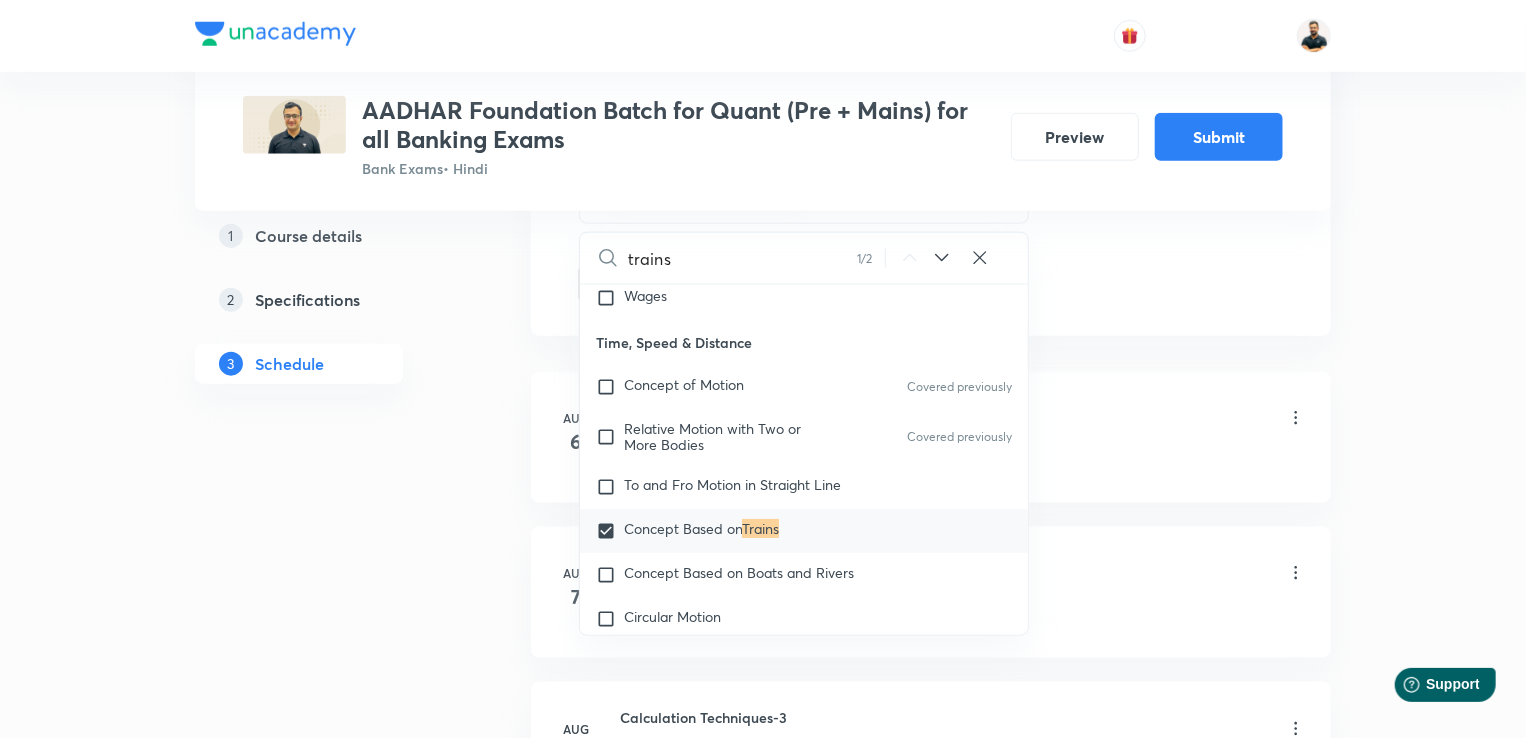 click on "Plus Courses AADHAR Foundation Batch for Quant (Pre + Mains) for all Banking Exams Bank Exams  • Hindi Preview Submit 1 Course details 2 Specifications 3 Schedule Schedule 23  classes Auto Schedule Sessions Topic coverage Basic Maths, Advanced Maths, Data Interpretation Cover at least  60 % View details Session  24 Live class Quiz Session title 21/99 Trains Based Problems ​ Schedule for Sep 8, [YEAR], 11:30 AM ​ Duration (in minutes) 60 ​ Sub-concepts Concept Based on Trains CLEAR trains 1 / 2 ​ Number Systems Face Value and Place Value of a Digit in a Numeral Various Types of Number Test for a Number to Be Prime Remainder Theorem Unit Place's Digit Tests of Divisibility Factorial of a Number Modulus of a Number Greatest Integral Value Multiplication by Distributive Law Multiplication of a Number by 5ⁿ Division Algorithm or Euclidean Algorithm To Find the Highest Power of a Prime Number P in N! Square Root Covered previously Cube Root Covered previously Factors and Multiples of H.C.F and L.C.M Loss" at bounding box center [763, 1535] 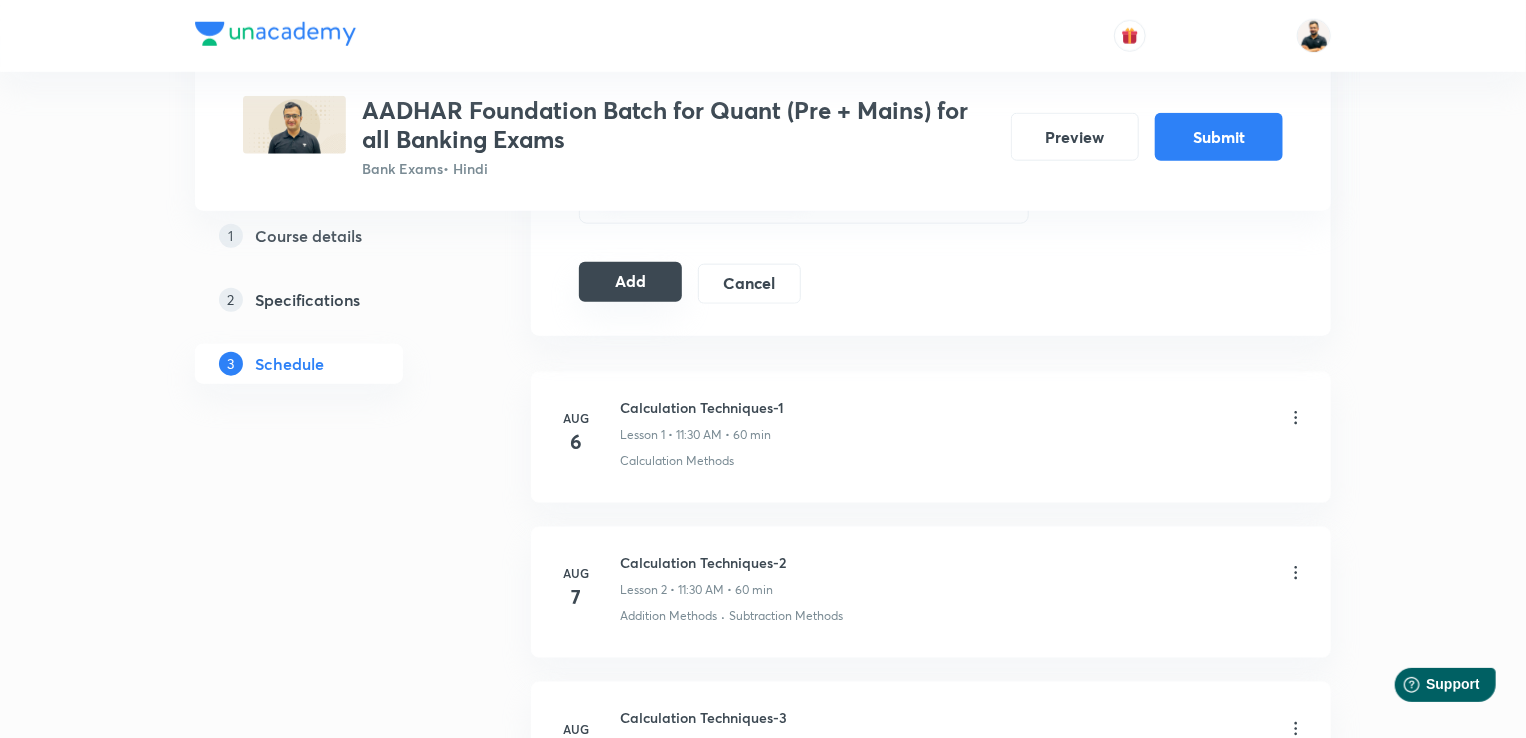 click on "Add" at bounding box center (630, 282) 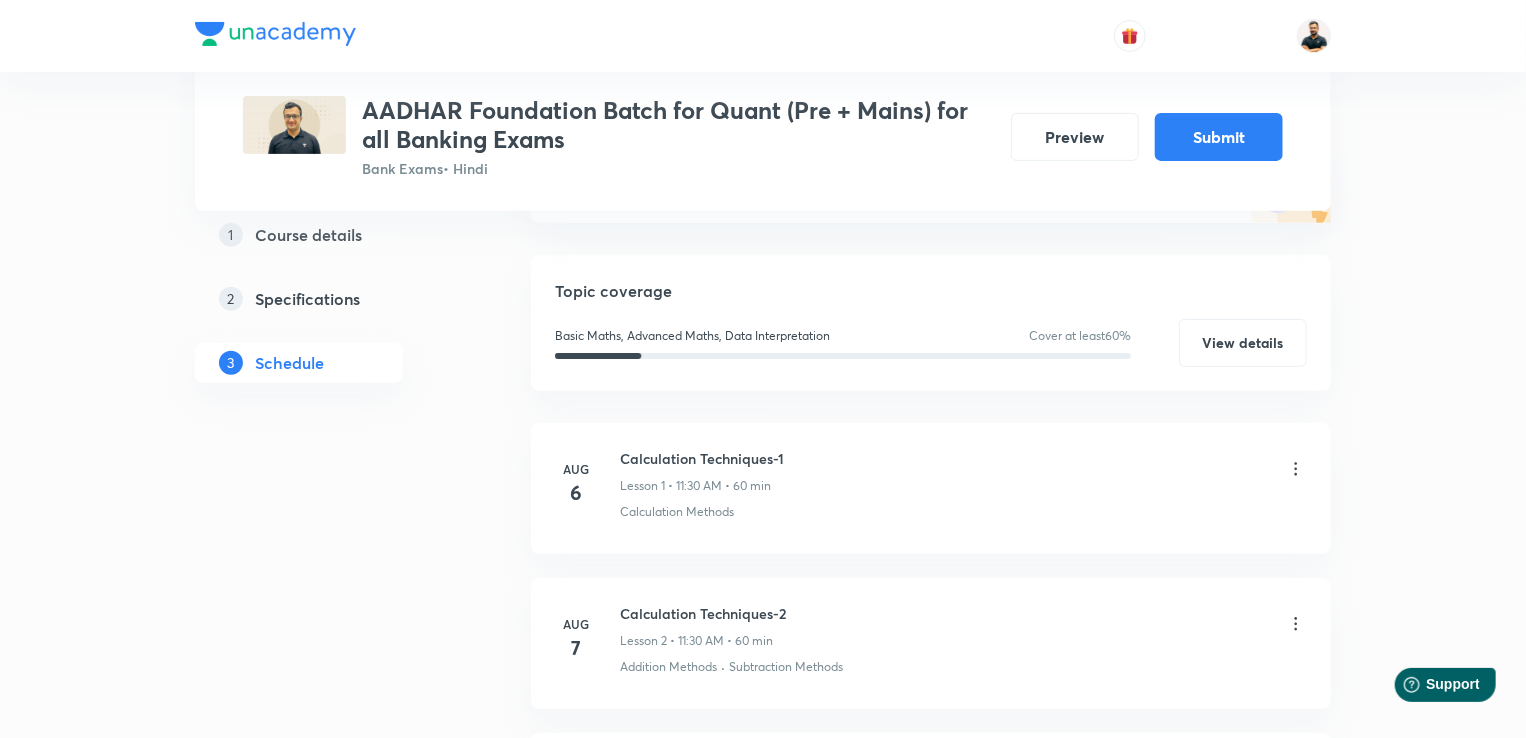 scroll, scrollTop: 0, scrollLeft: 0, axis: both 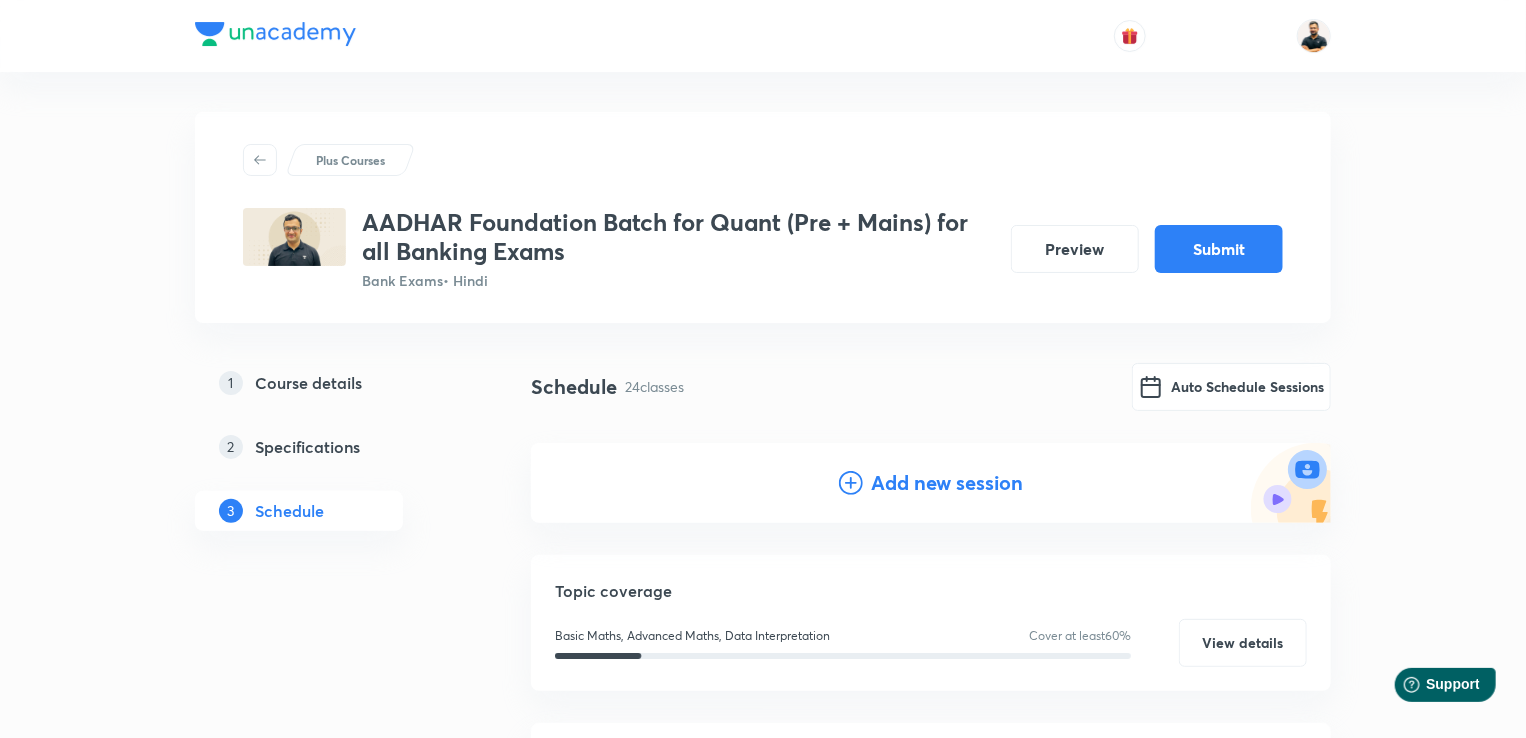 click on "Add new session" at bounding box center (947, 483) 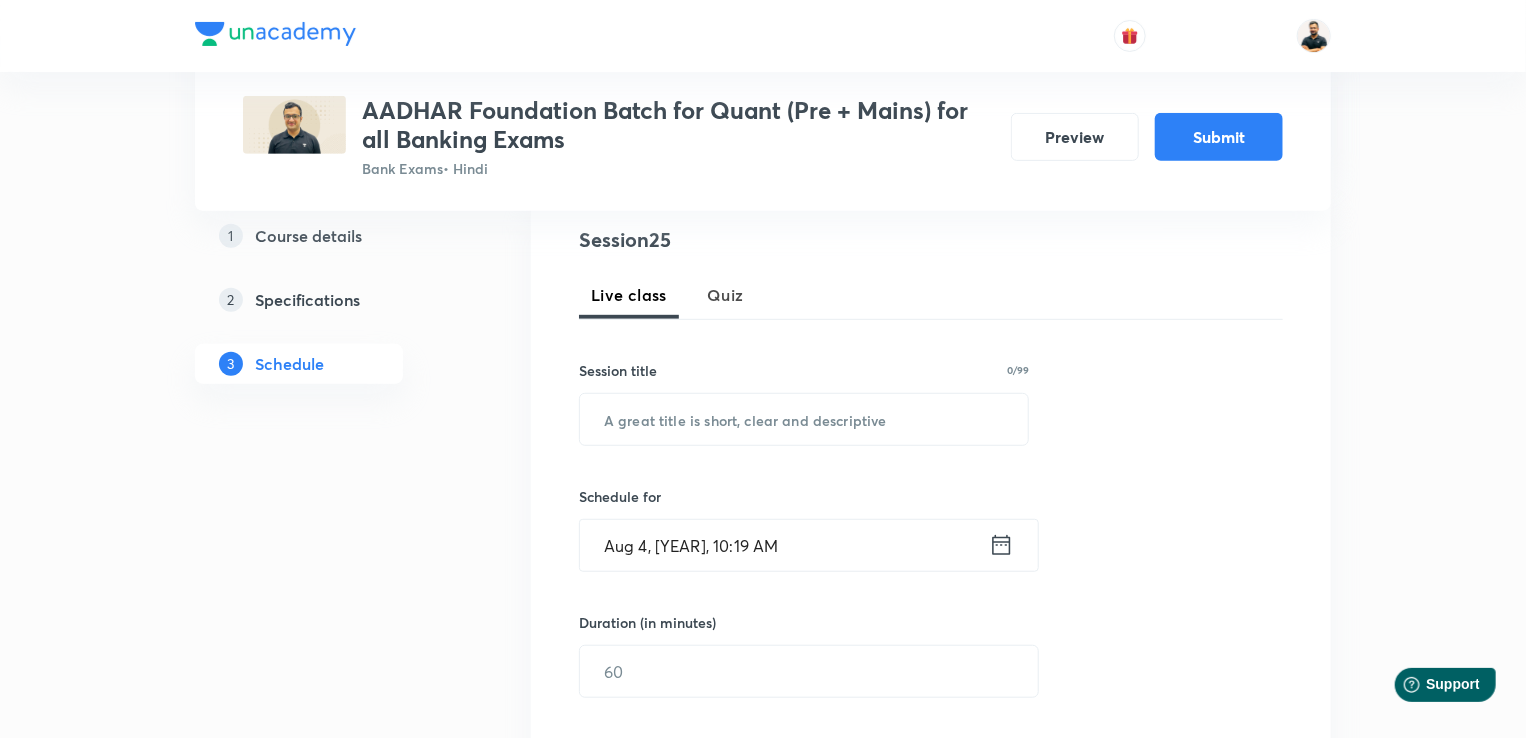scroll, scrollTop: 468, scrollLeft: 0, axis: vertical 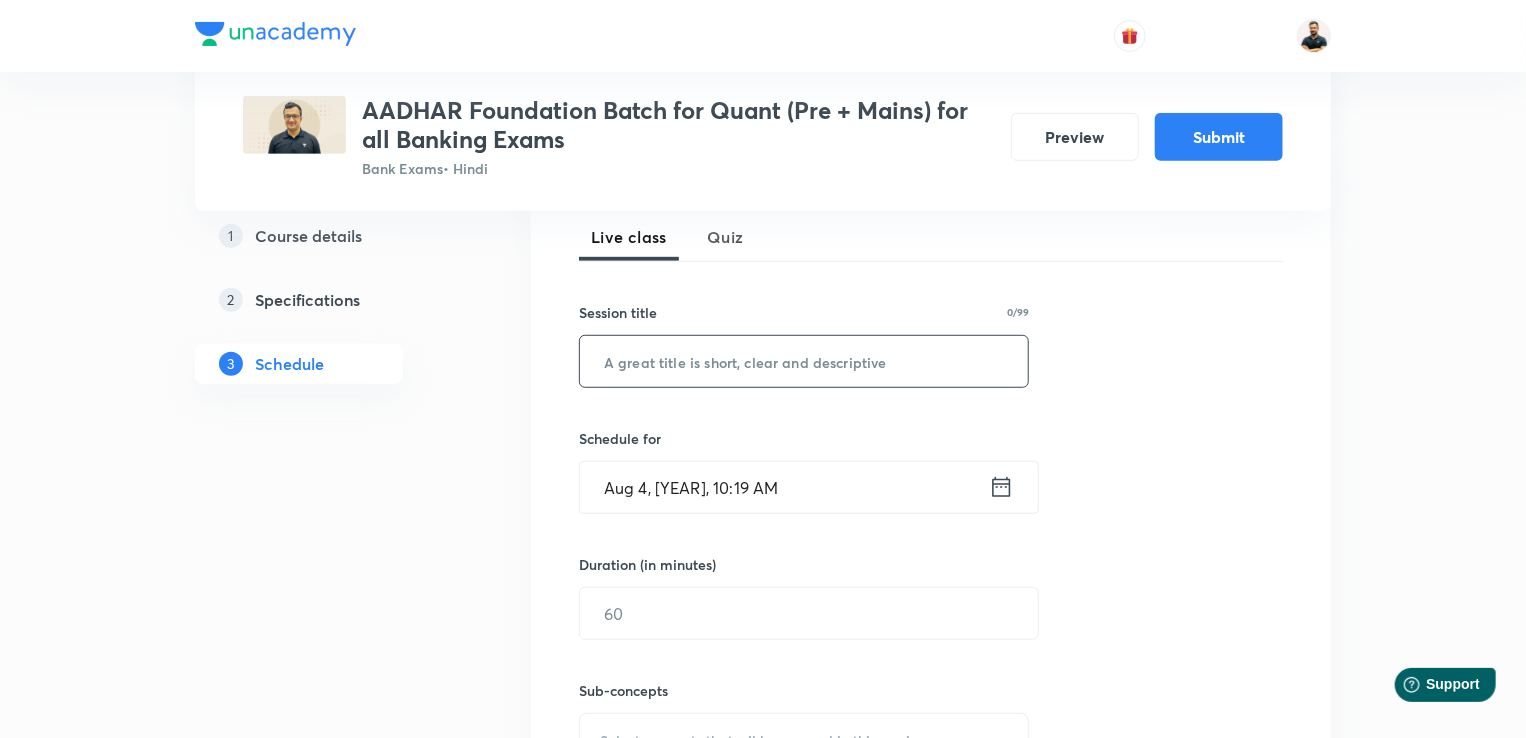 click at bounding box center (804, 361) 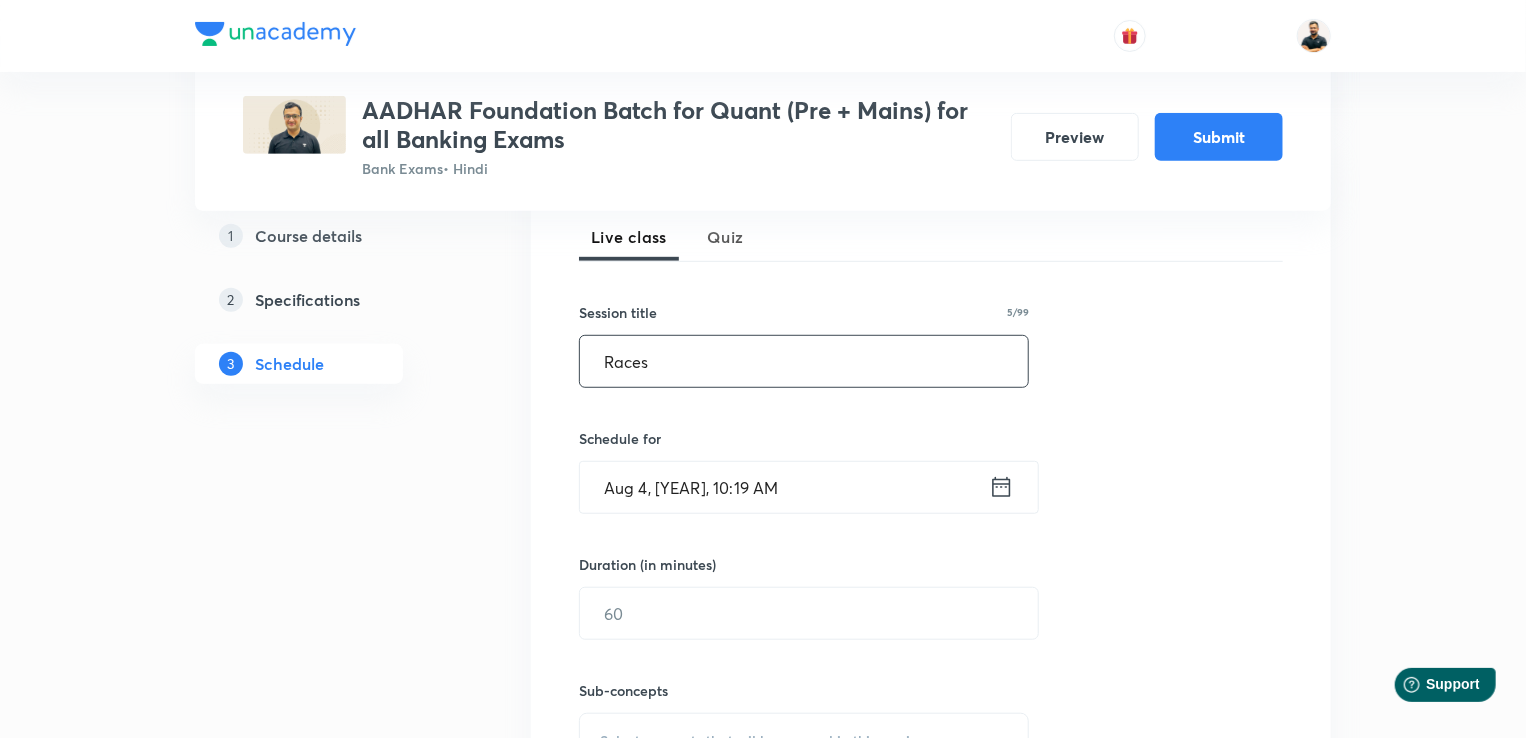 type on "Races" 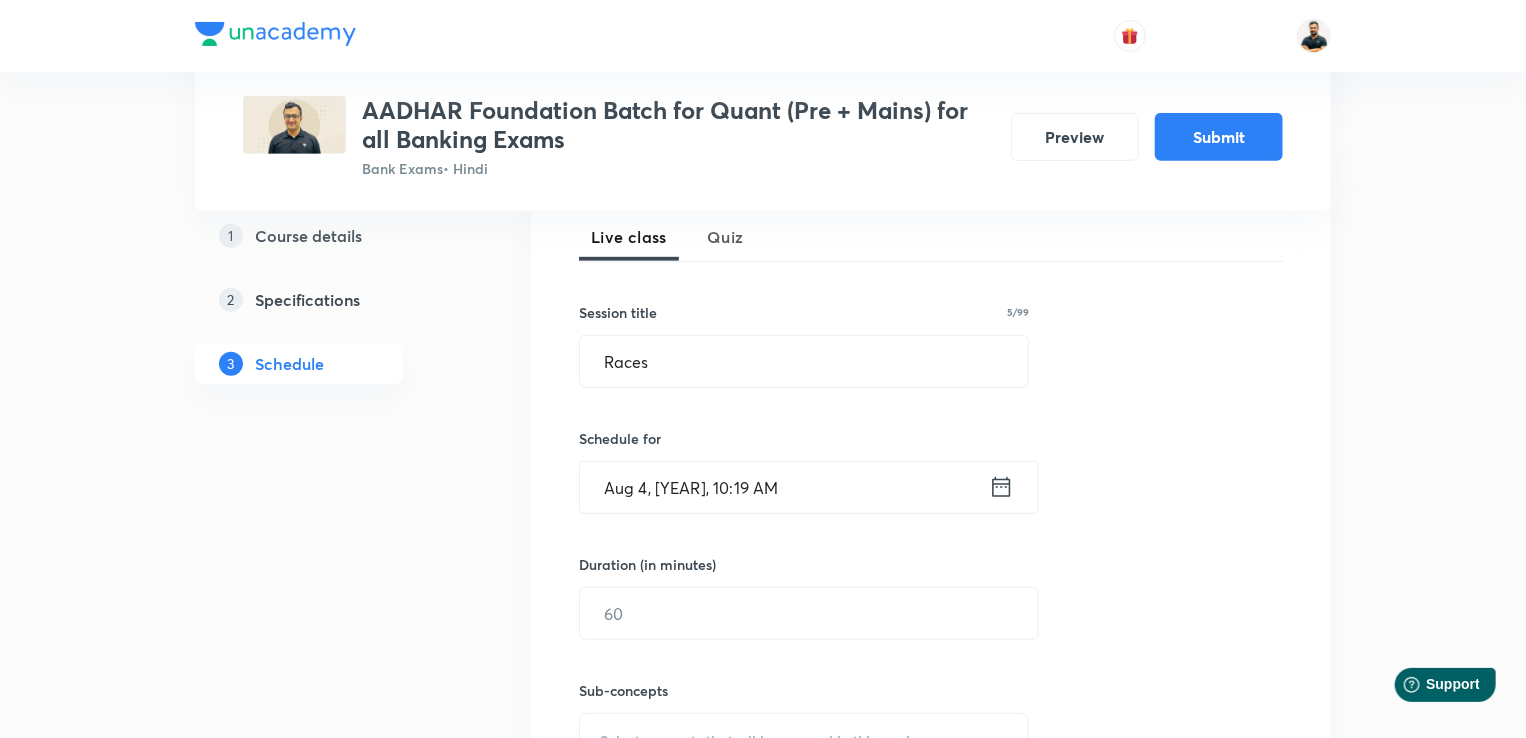 click 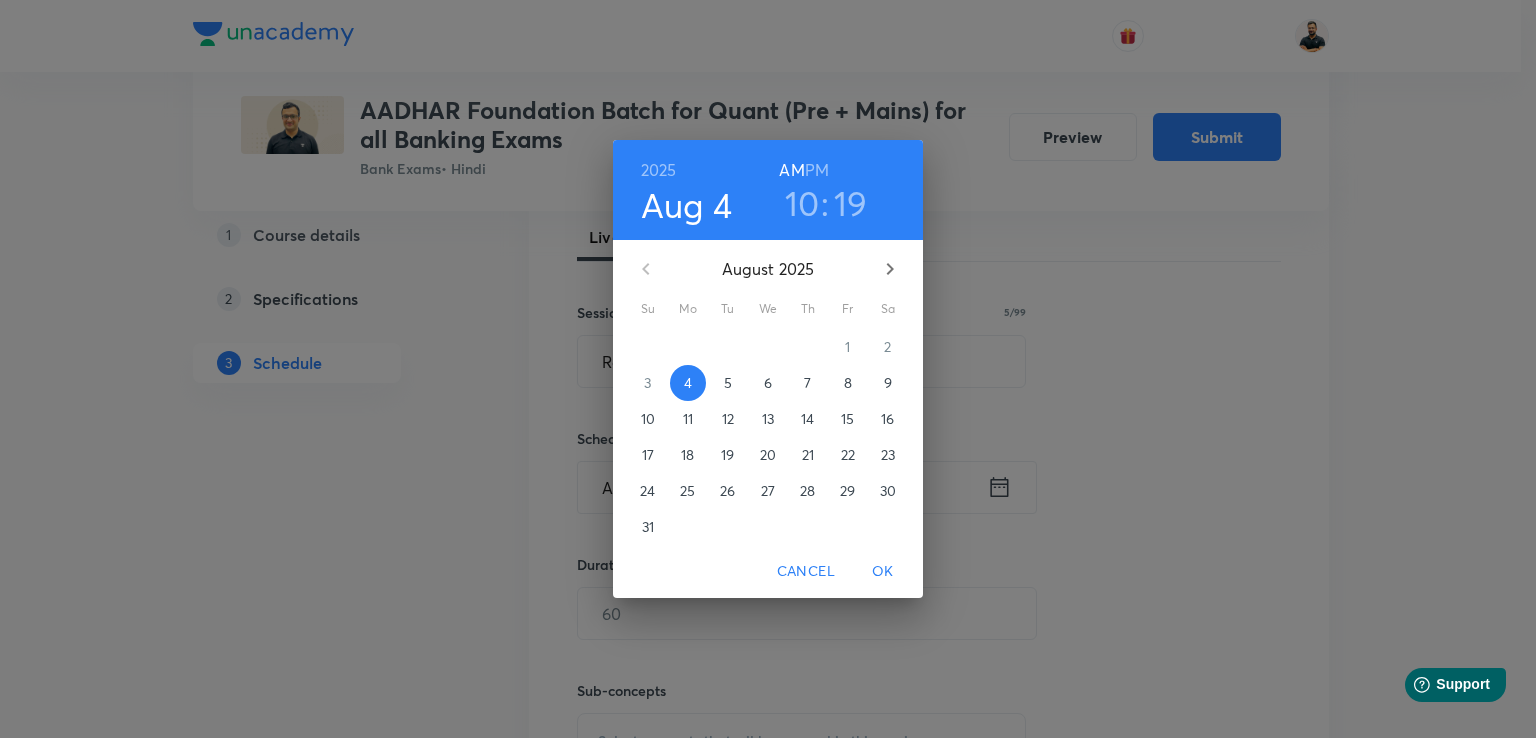 click 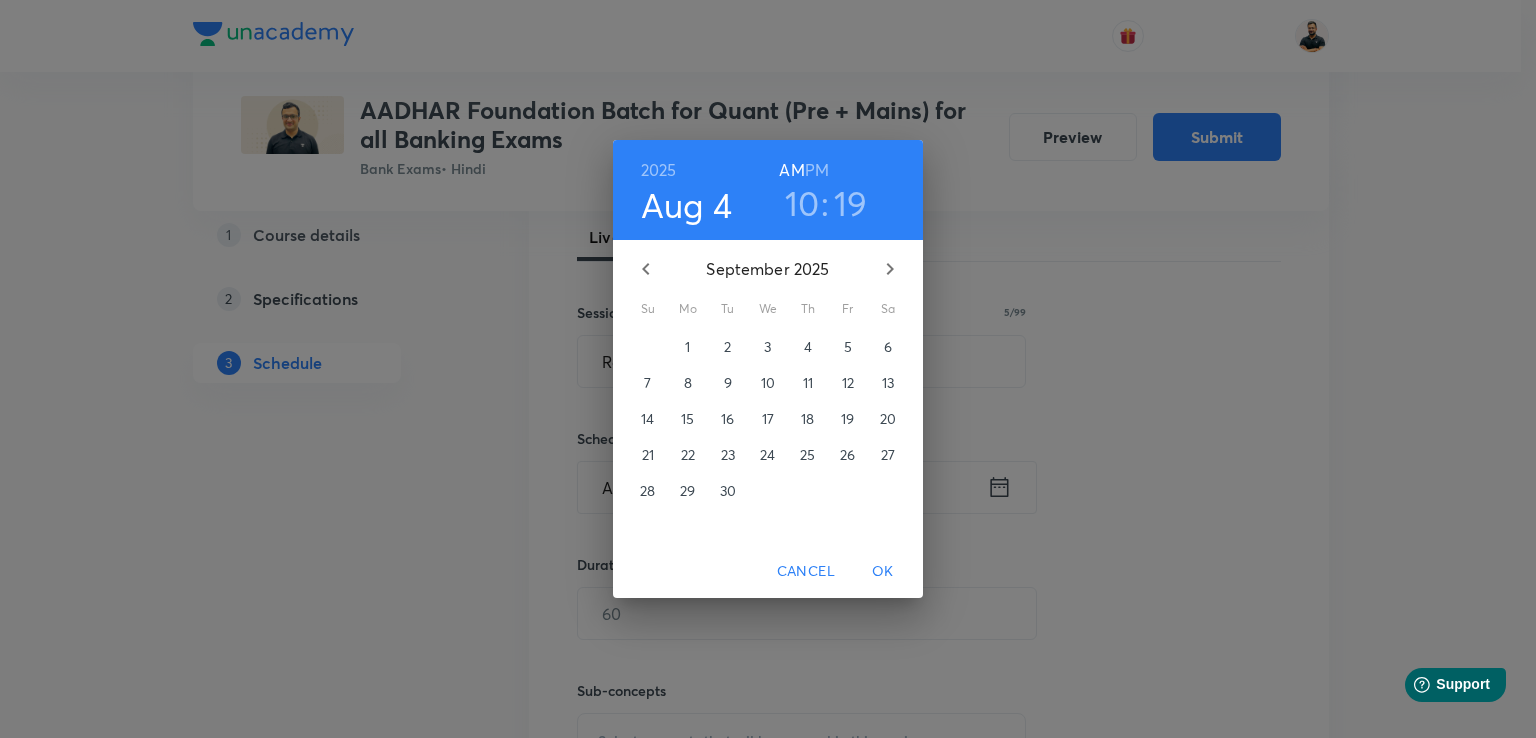 click on "9" at bounding box center (728, 383) 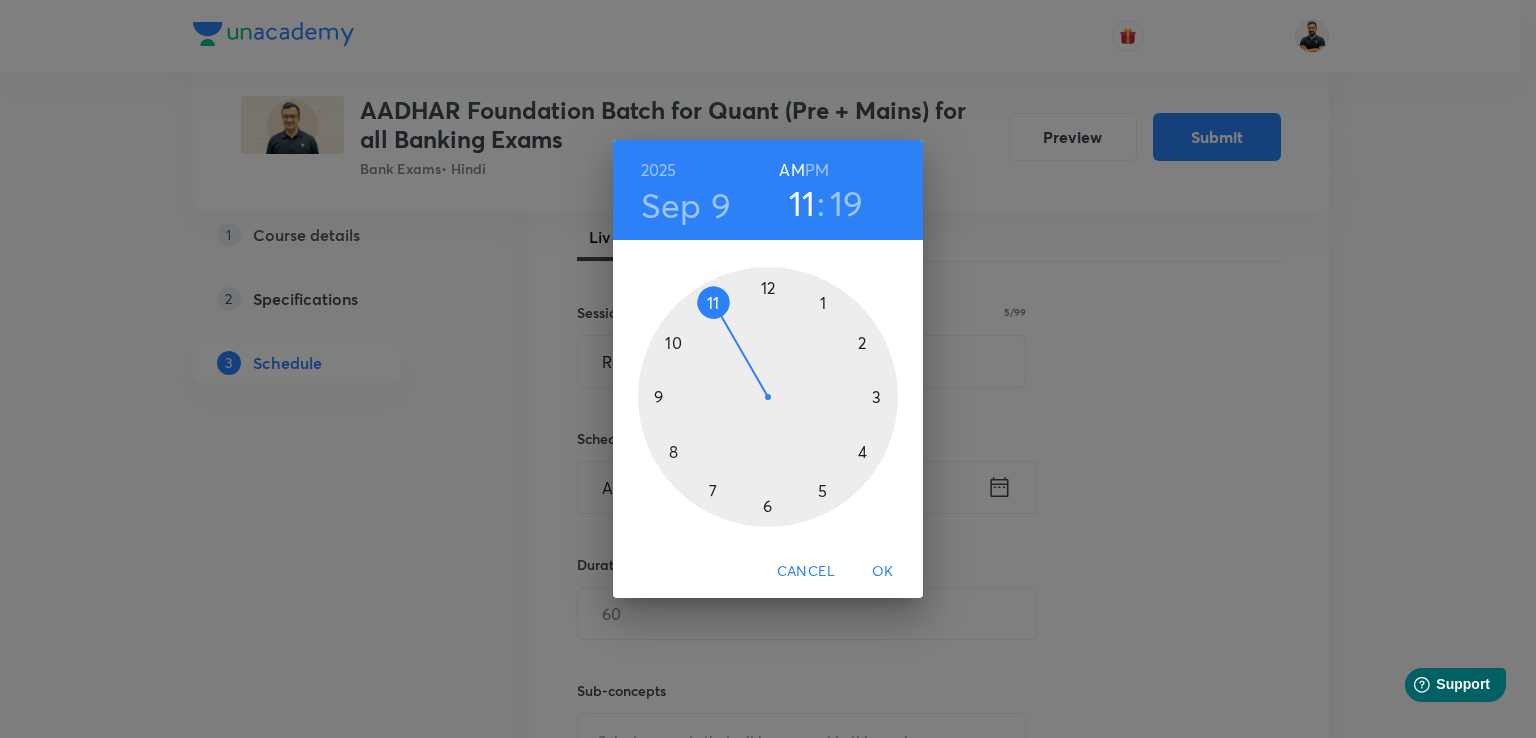 drag, startPoint x: 670, startPoint y: 348, endPoint x: 704, endPoint y: 301, distance: 58.00862 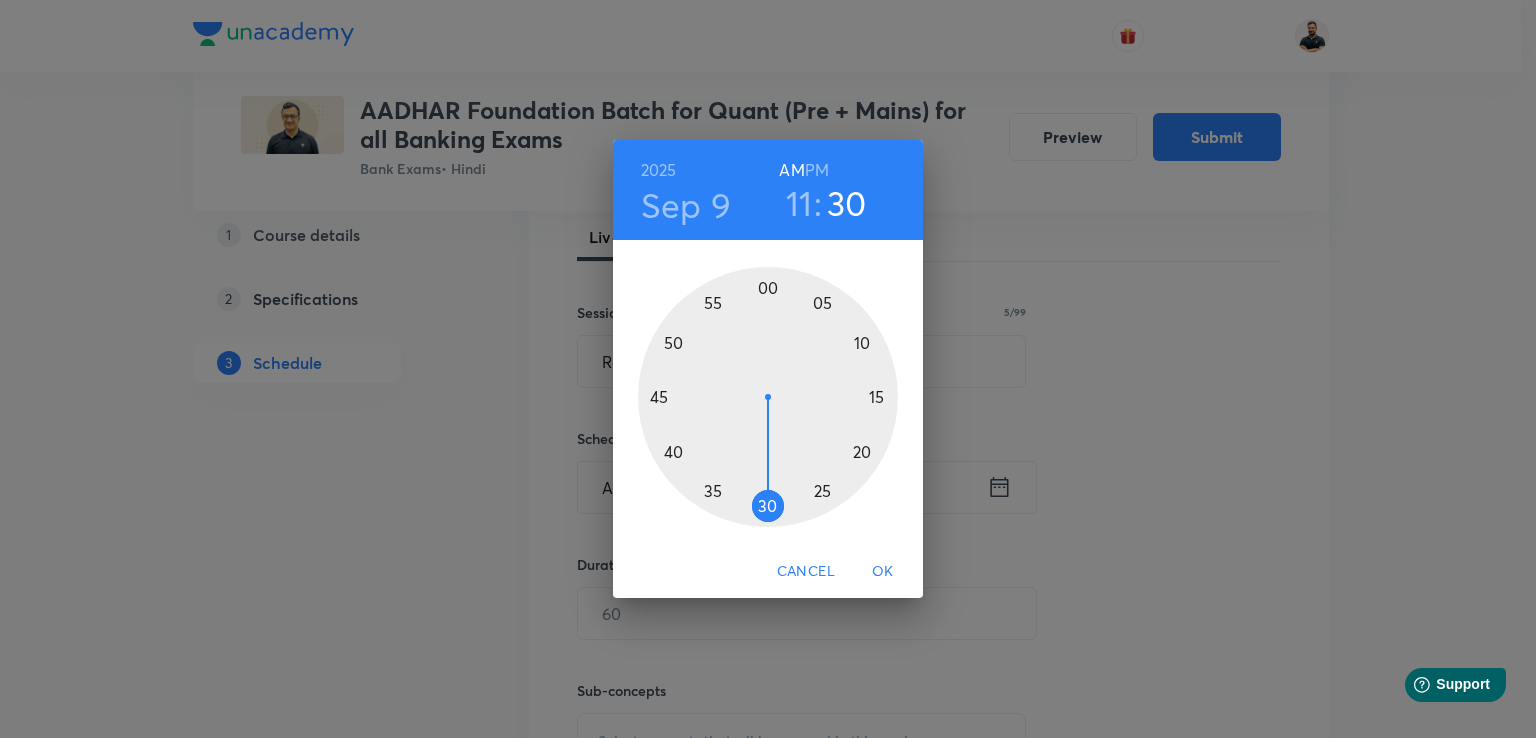 drag, startPoint x: 860, startPoint y: 437, endPoint x: 766, endPoint y: 501, distance: 113.71895 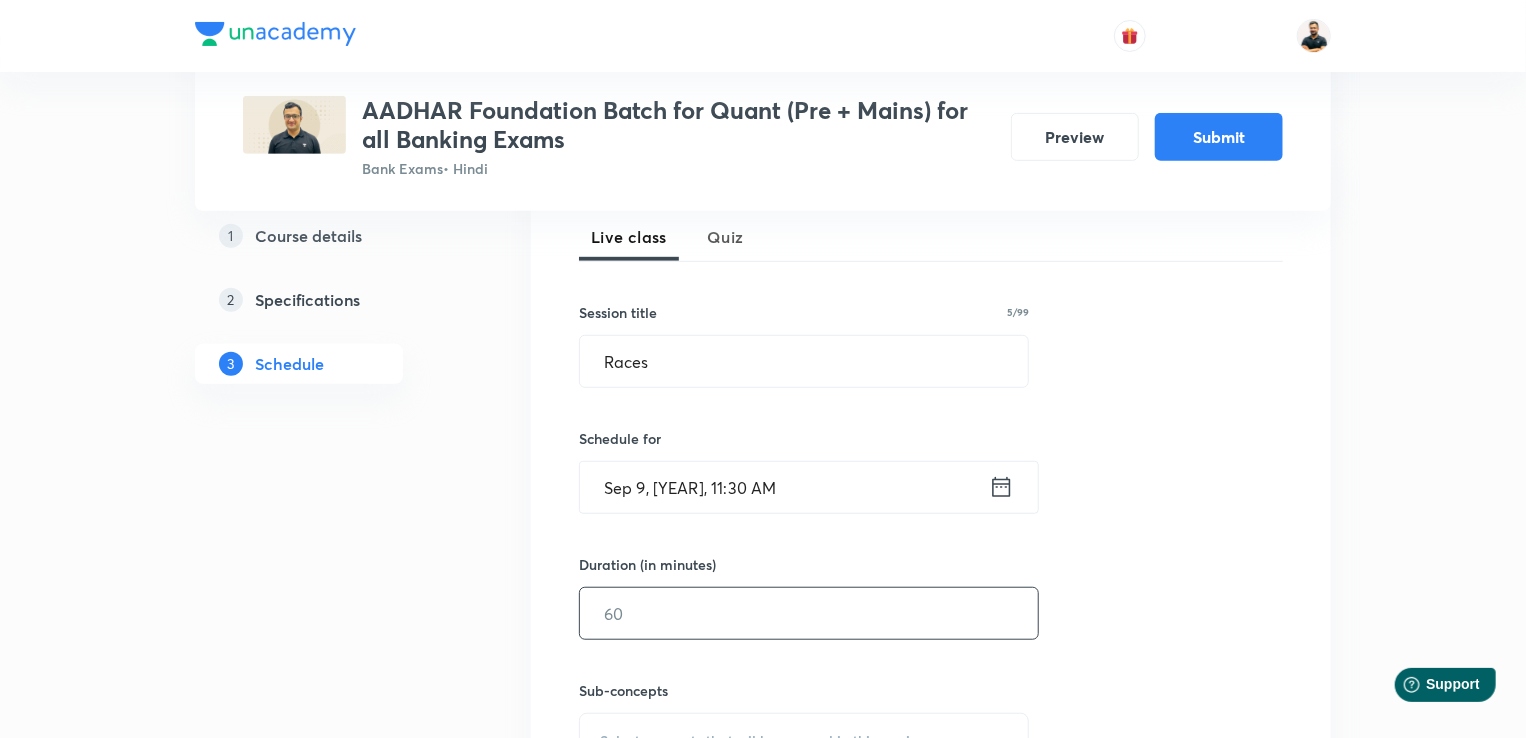 click at bounding box center [809, 613] 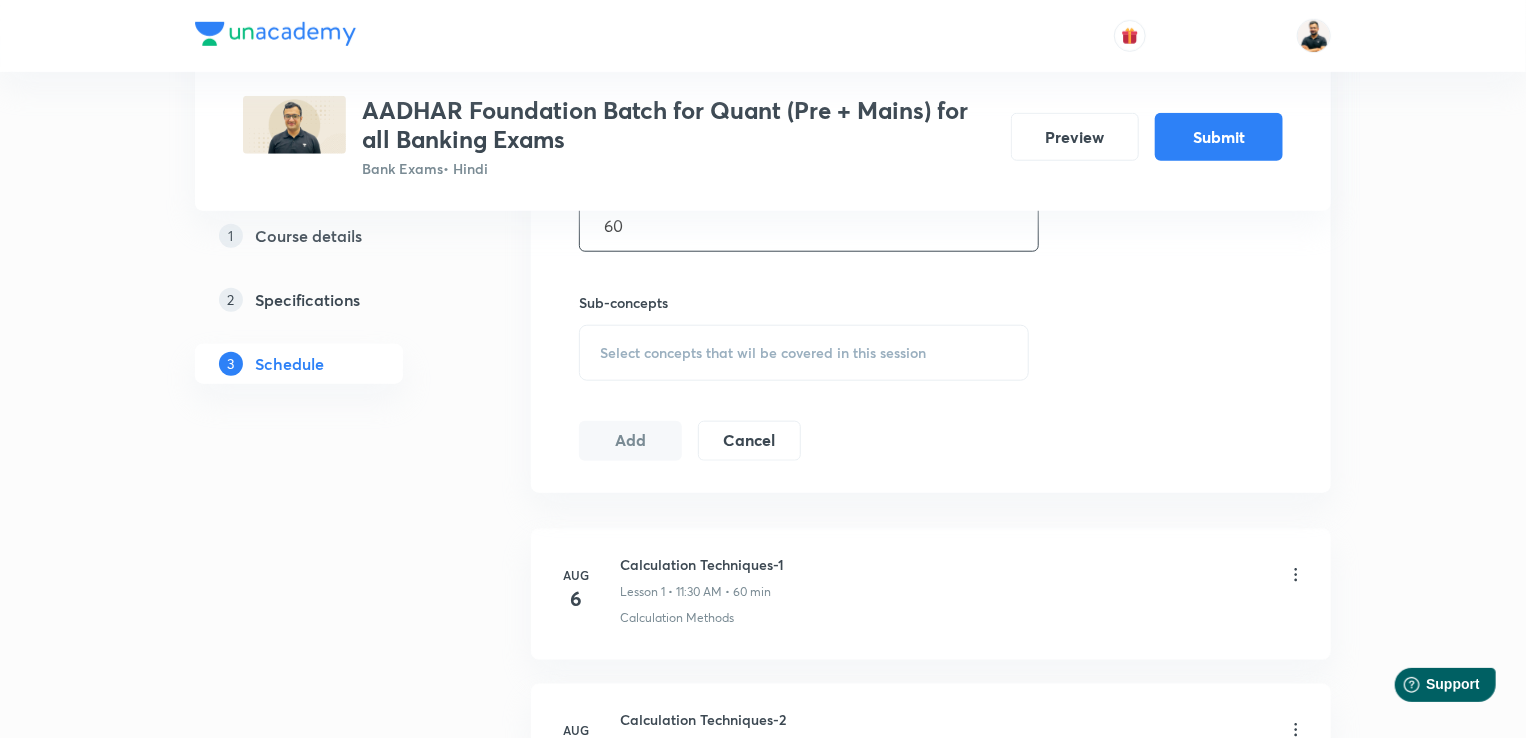 scroll, scrollTop: 861, scrollLeft: 0, axis: vertical 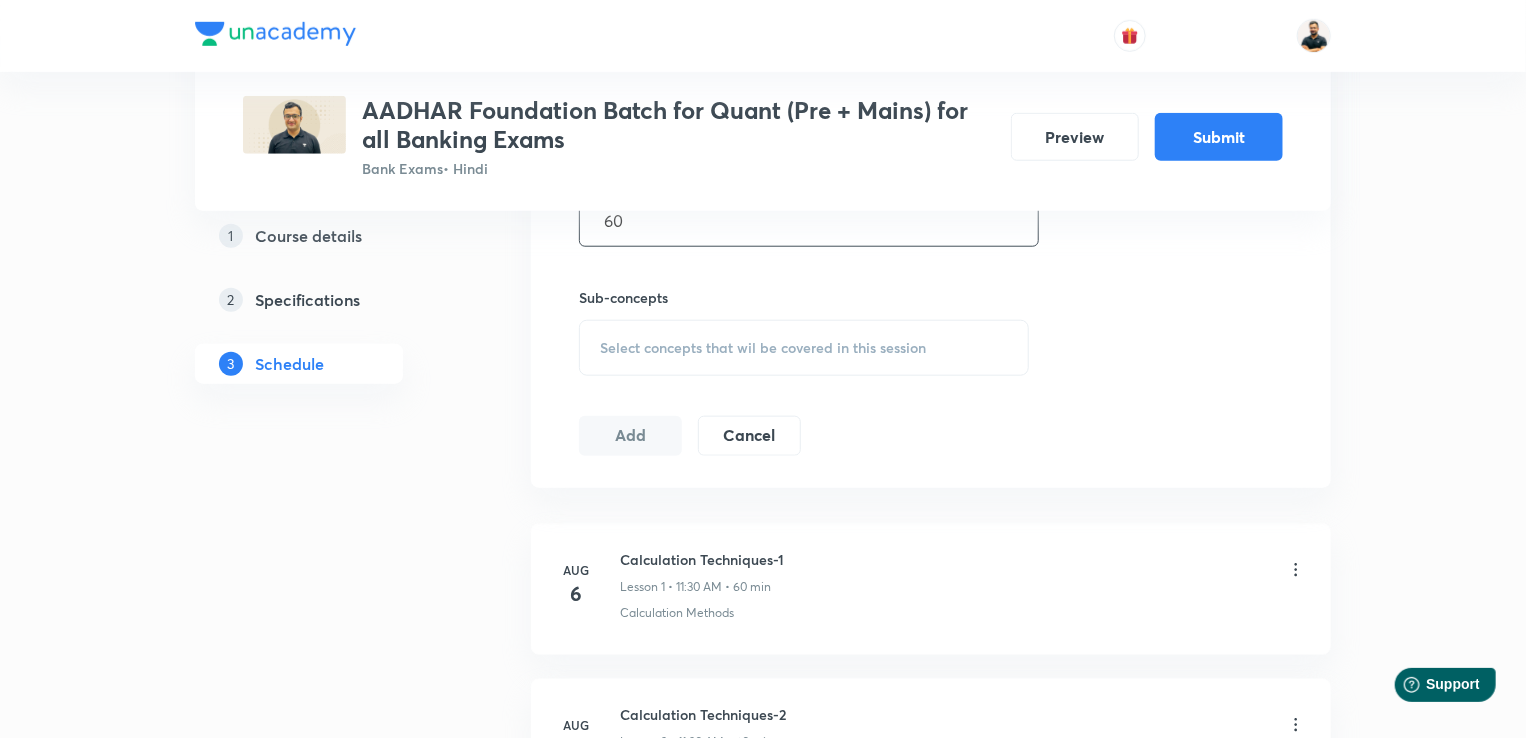 type on "60" 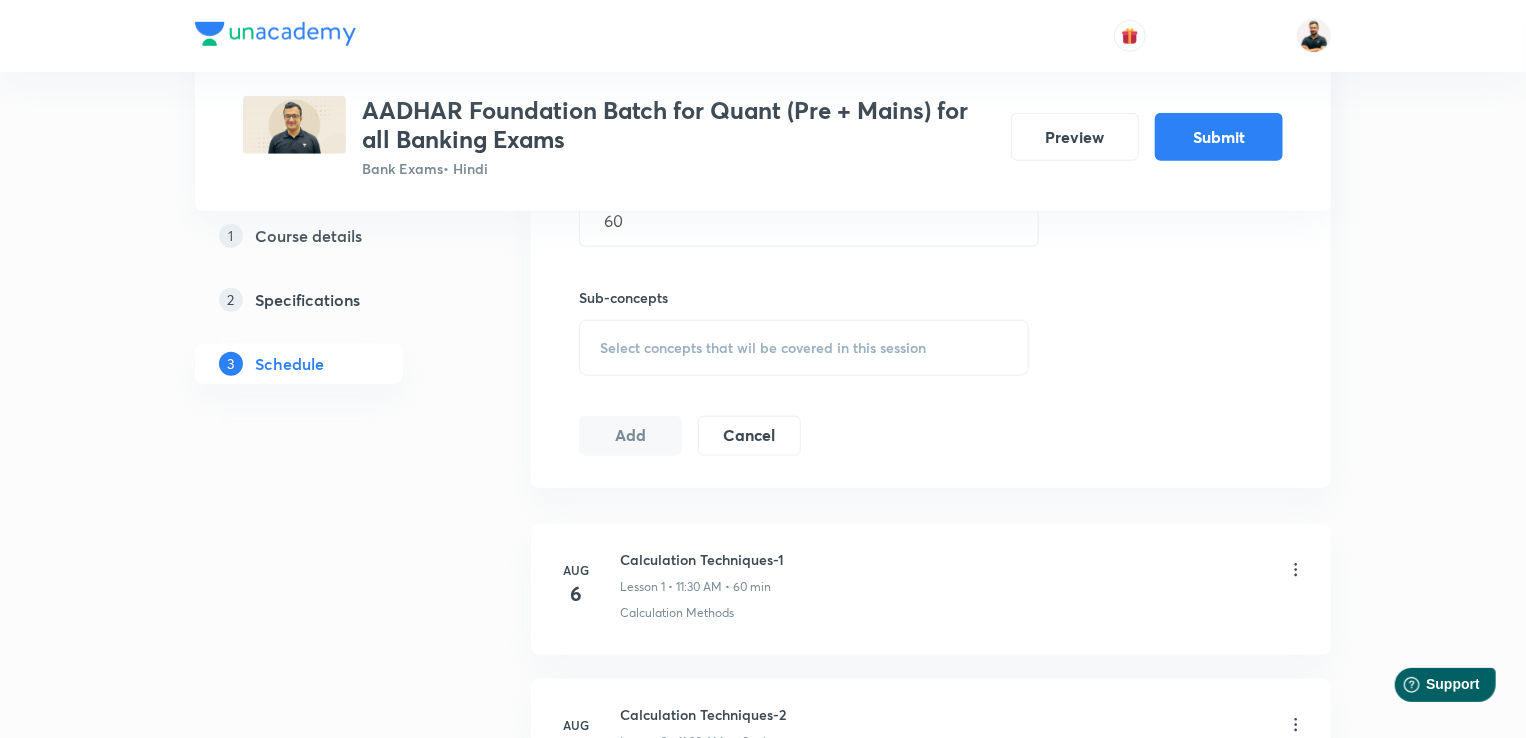 click on "Select concepts that wil be covered in this session" at bounding box center (804, 348) 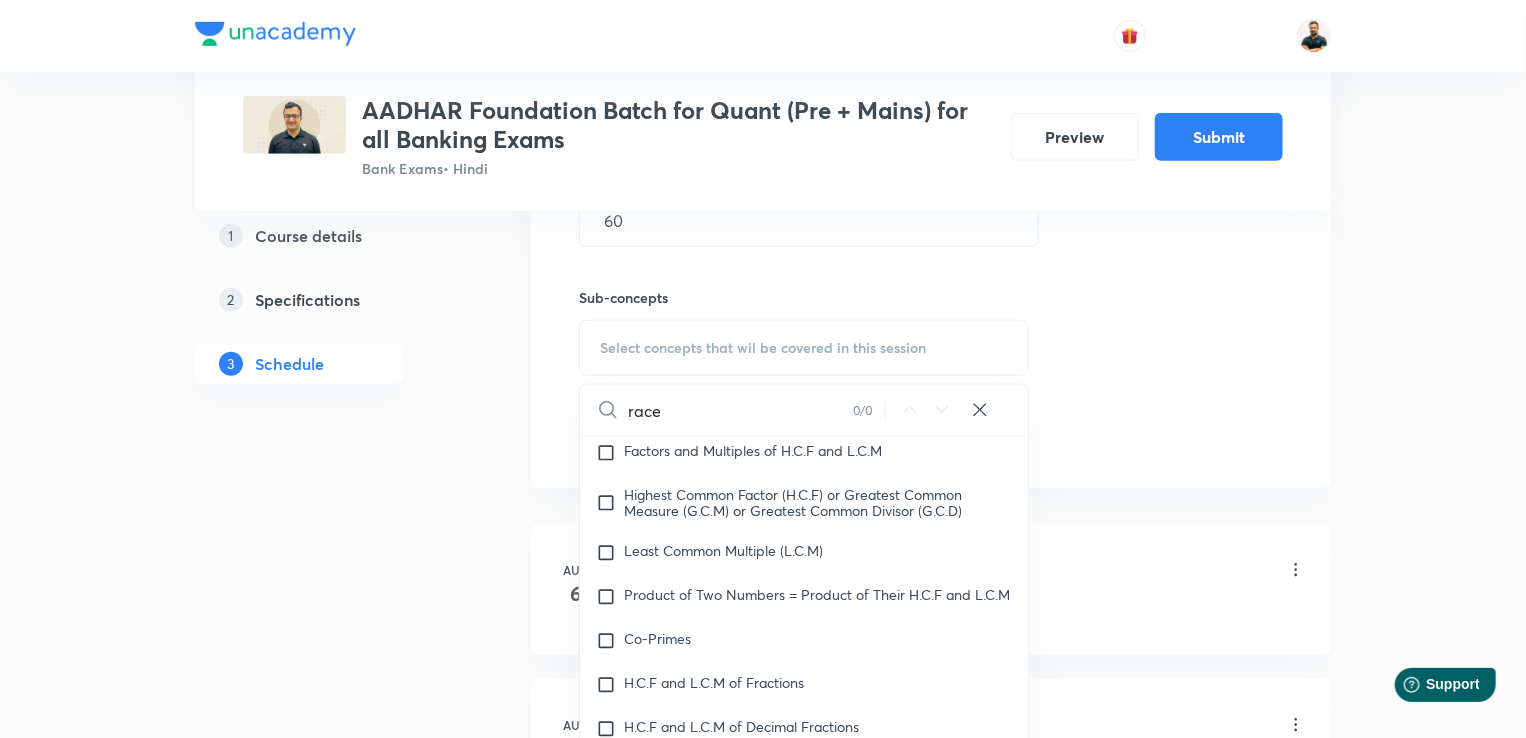 scroll, scrollTop: 712, scrollLeft: 0, axis: vertical 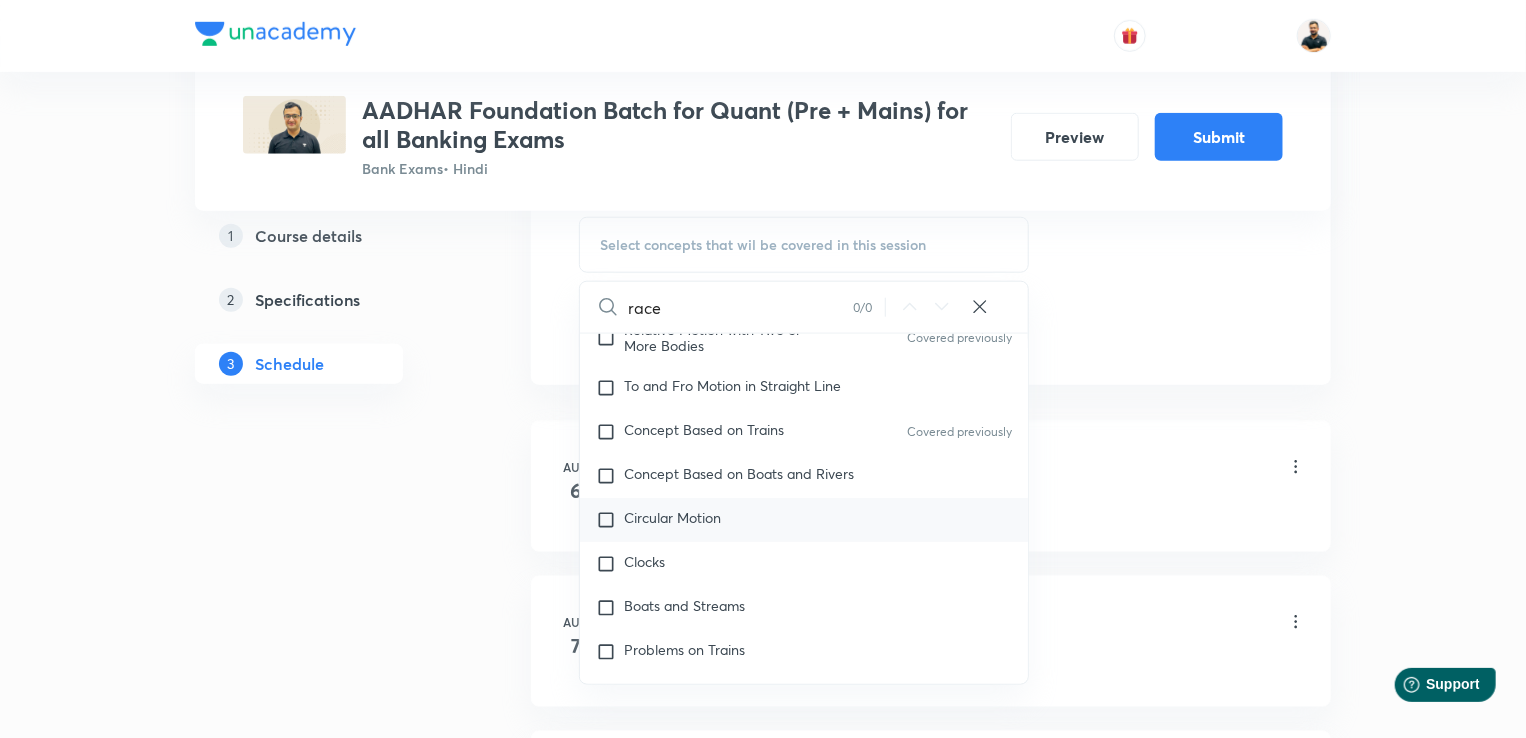 type on "race" 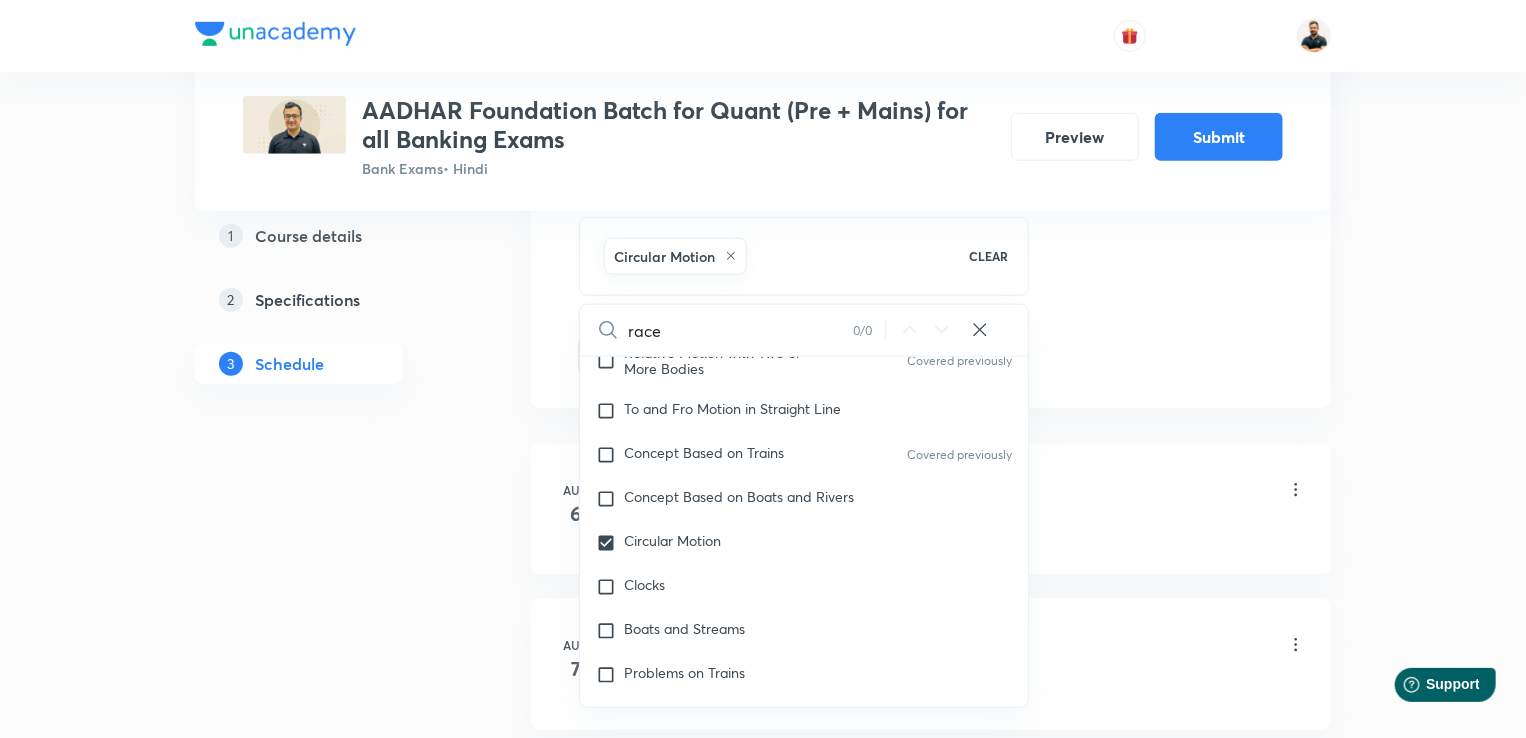 click on "Plus Courses AADHAR Foundation Batch for Quant (Pre + Mains) for all Banking Exams Bank Exams  • Hindi Preview Submit 1 Course details 2 Specifications 3 Schedule Schedule 24  classes Auto Schedule Sessions Topic coverage Basic Maths, Advanced Maths, Data Interpretation Cover at least  60 % View details Session  25 Live class Quiz Session title 5/99 Races ​ Schedule for [MONTH] [DAY], [YEAR], [HOUR]:[MINUTE] [AM/PM] ​ Duration (in minutes) 60 ​ Sub-concepts Circular Motion CLEAR race 0 / 0 ​ Number Systems Face Value and Place Value of a Digit in a Numeral Various Types of Number Test for a Number to Be Prime Remainder Theorem Unit Place's Digit Tests of Divisibility Factorial of a Number Modulus of a Number Greatest Integral Value Multiplication by Distributive Law Multiplication of a Number by 5ⁿ Division Algorithm or Euclidean Algorithm To Find the Highest Power of a Prime Number P in N! Square Root Covered previously Cube Root Covered previously Factors and Multiples of H.C.F and L.C.M Least Common Multiple (L.C.M) 6" at bounding box center (763, 1684) 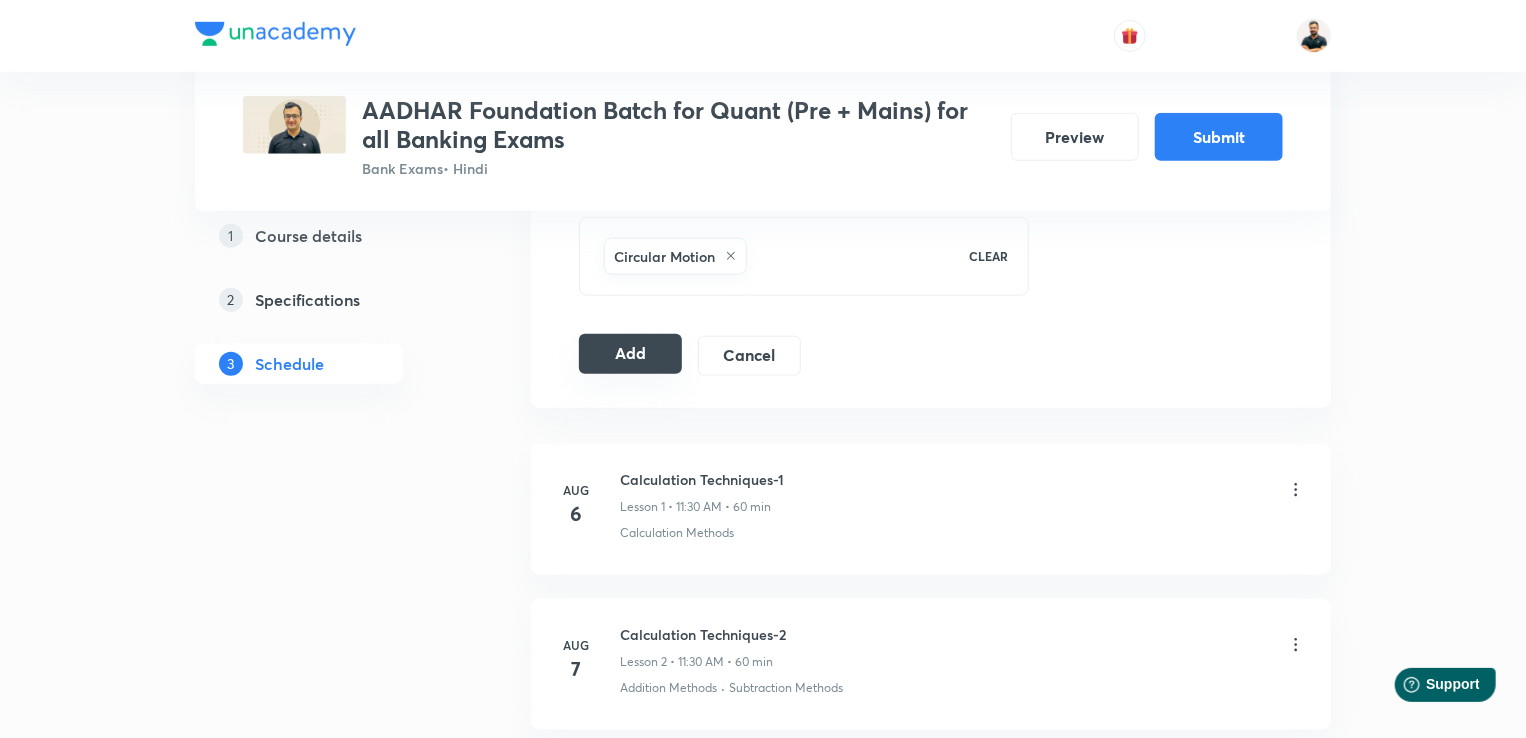 click on "Add" at bounding box center [630, 354] 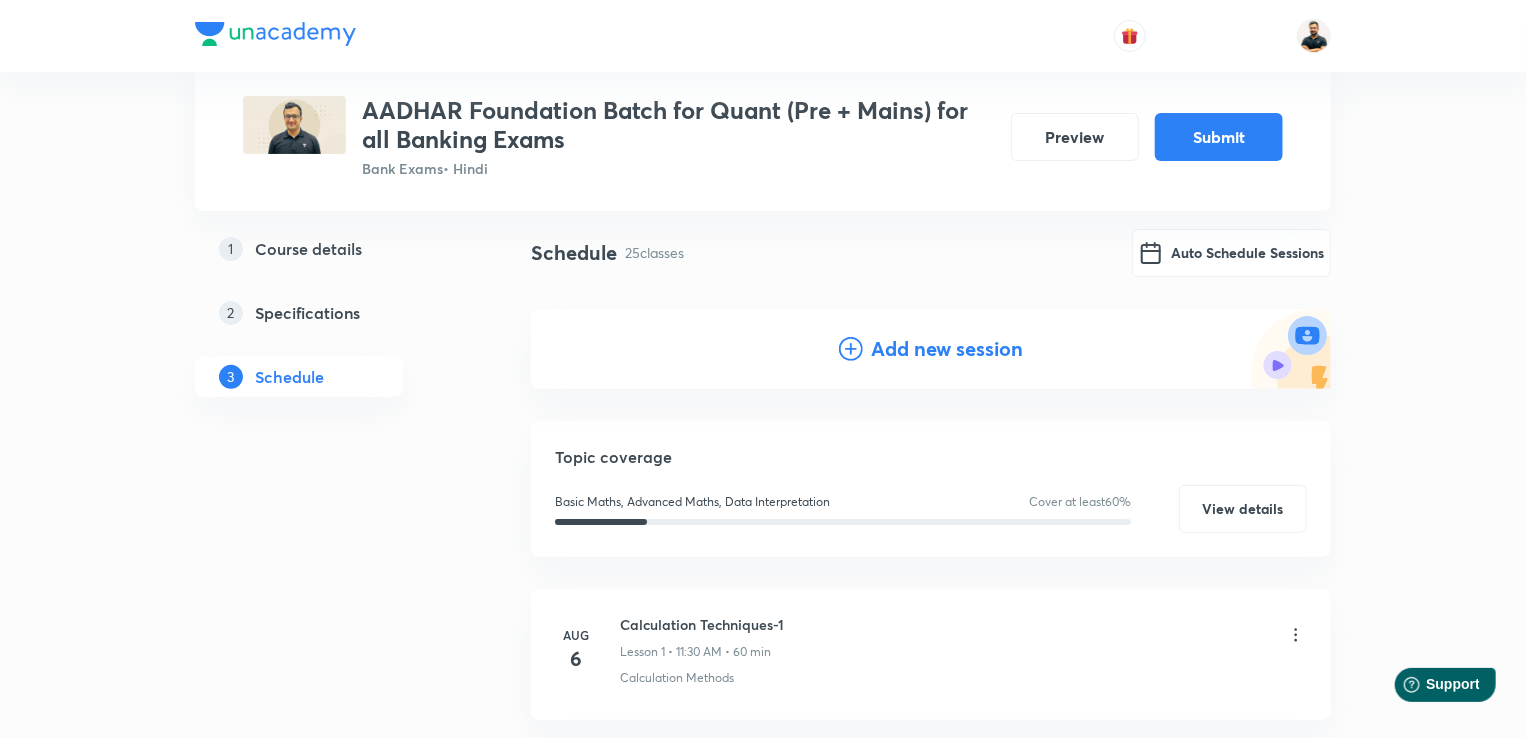 scroll, scrollTop: 0, scrollLeft: 0, axis: both 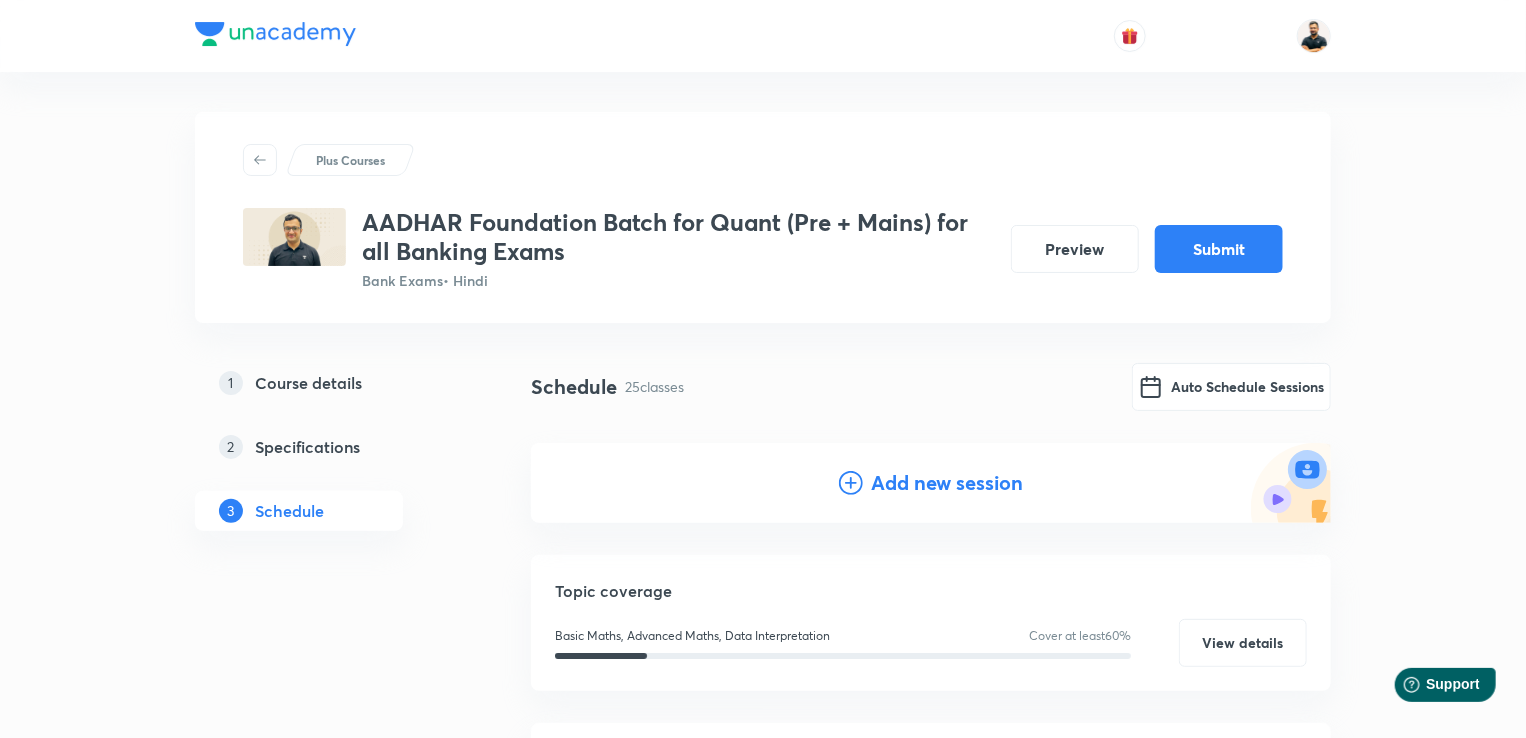 click on "Add new session" at bounding box center [947, 483] 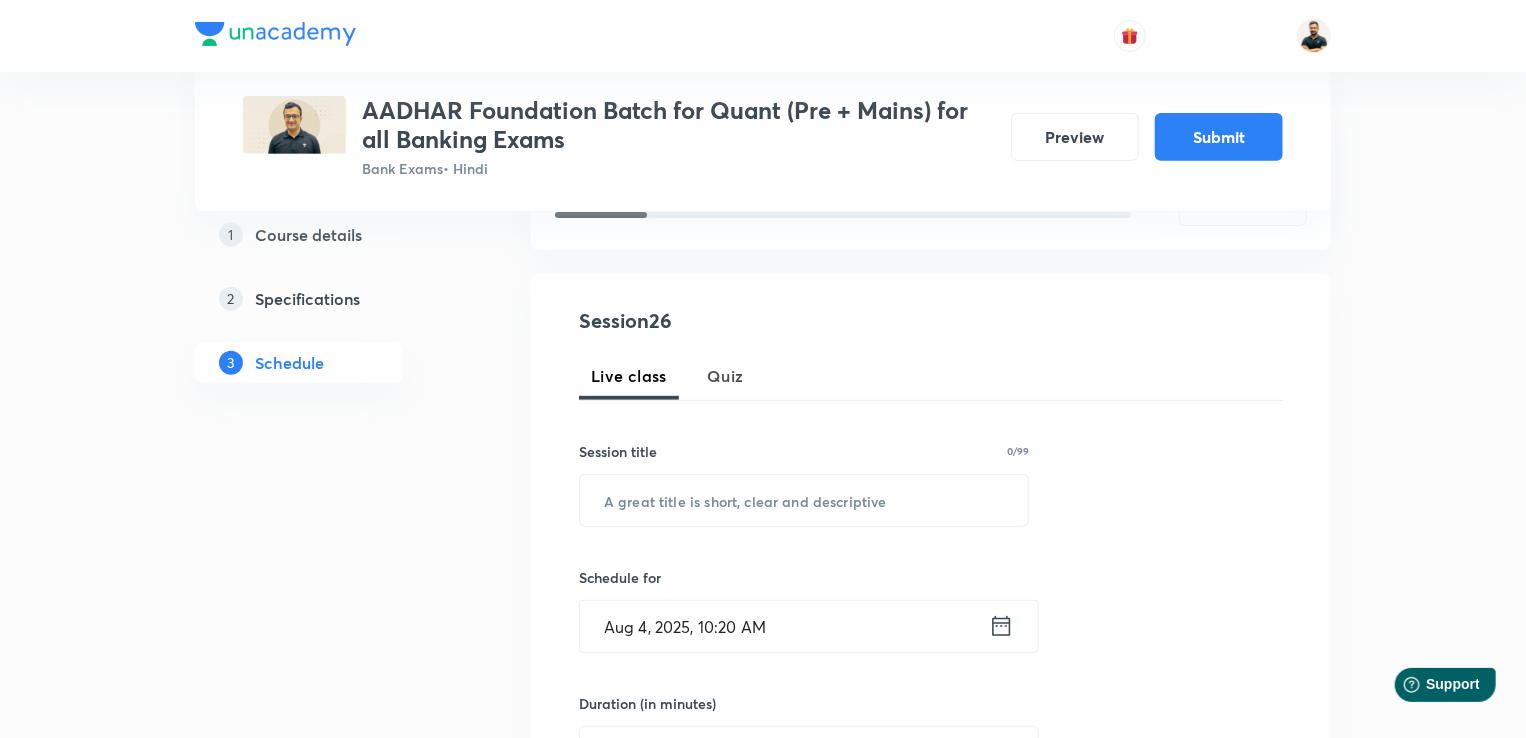 scroll, scrollTop: 382, scrollLeft: 0, axis: vertical 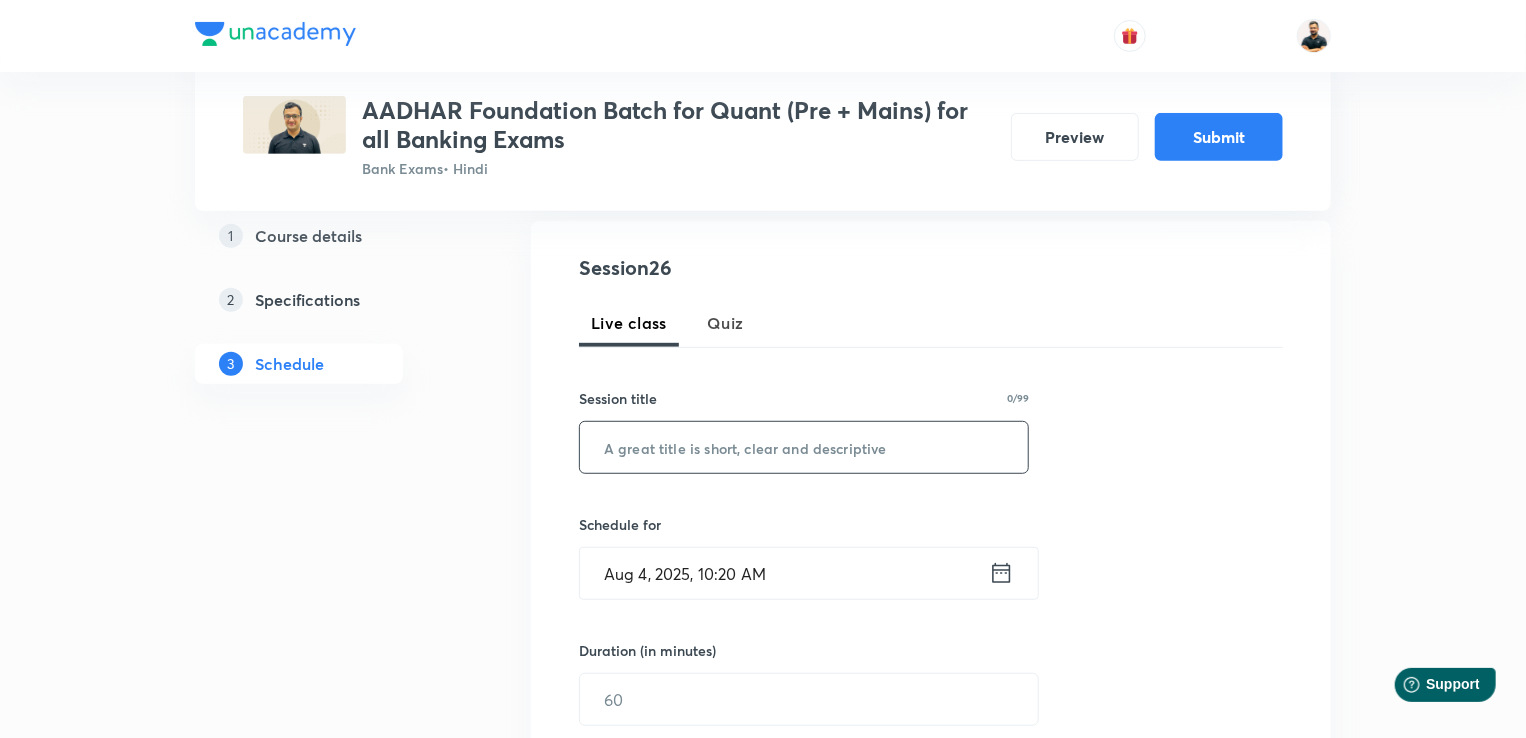 click at bounding box center (804, 447) 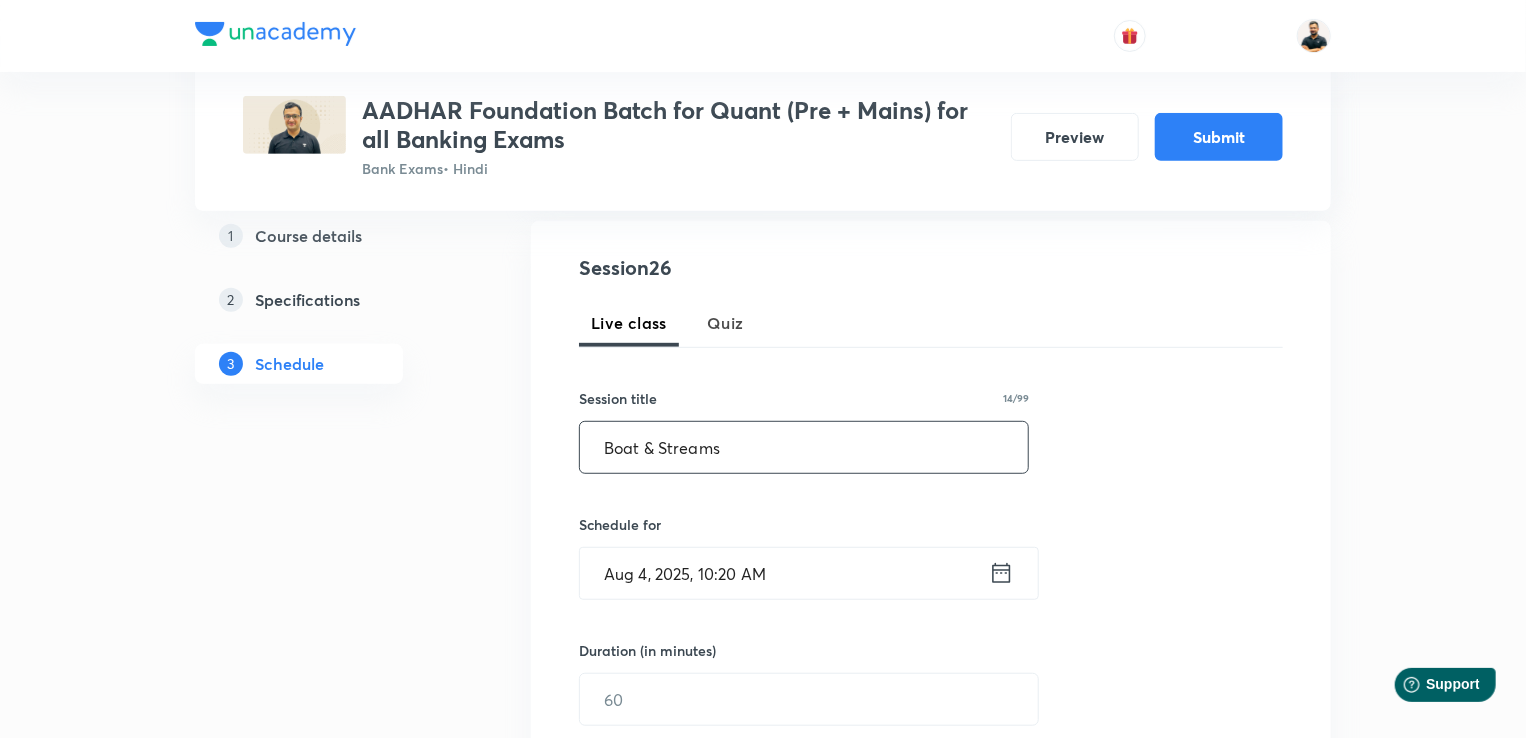 type on "Boat & Streams" 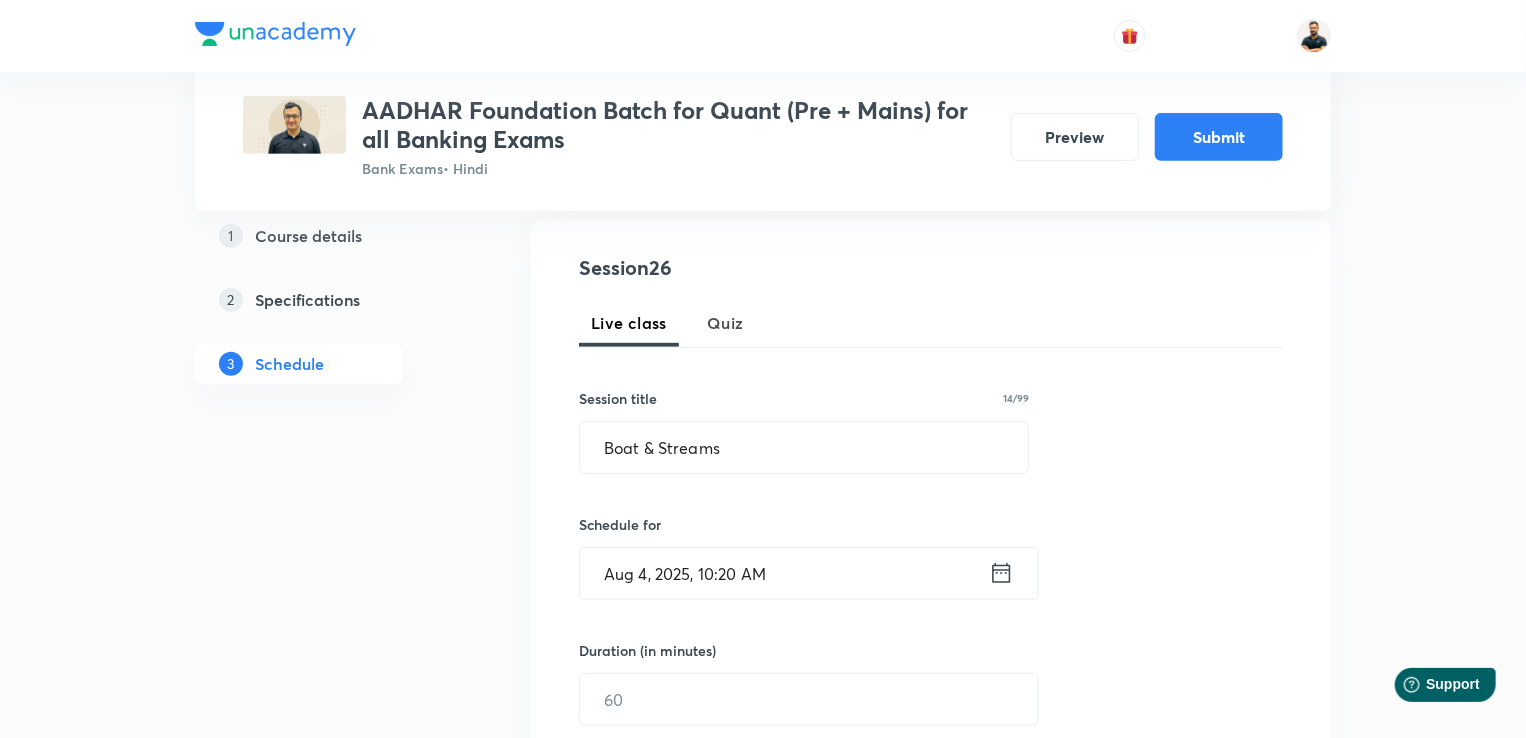 click 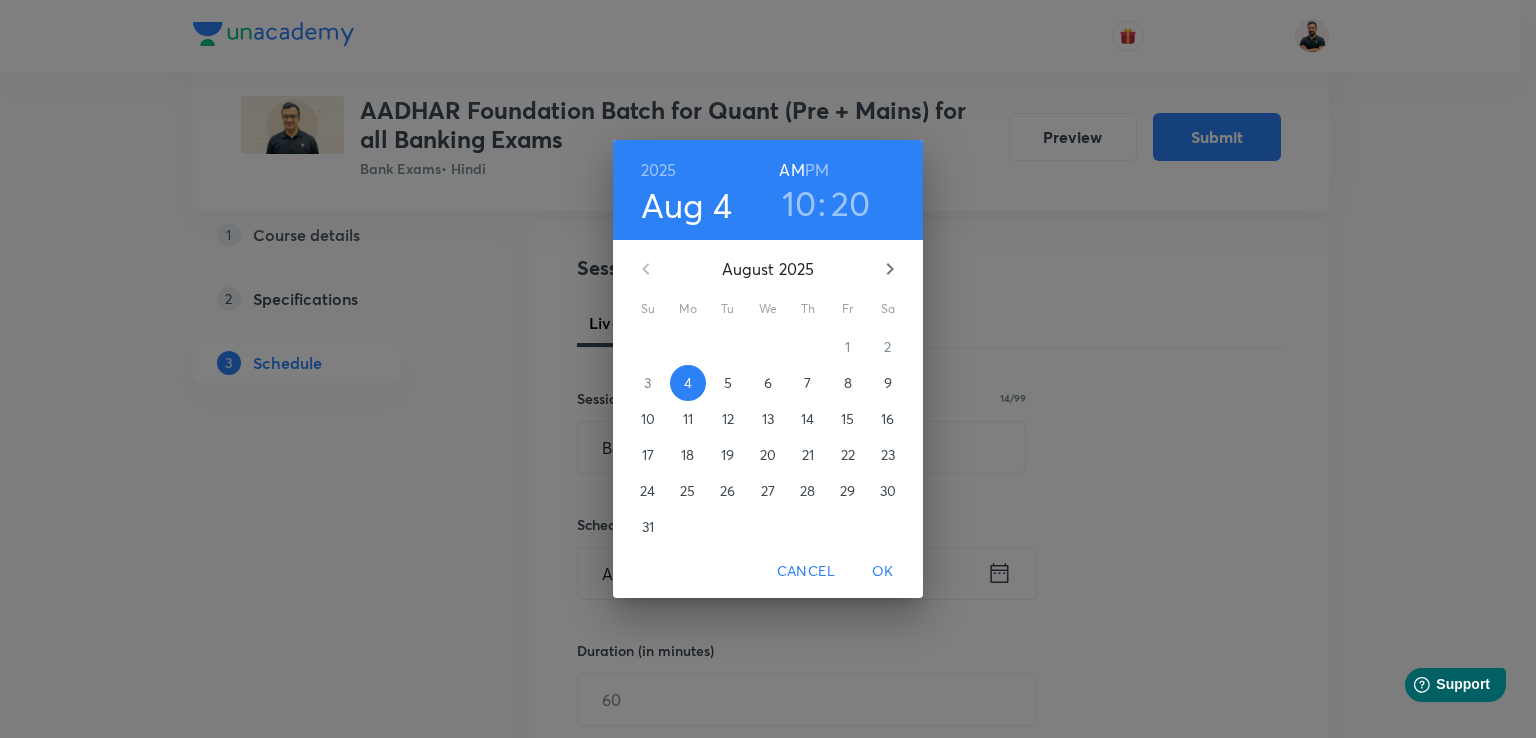 click 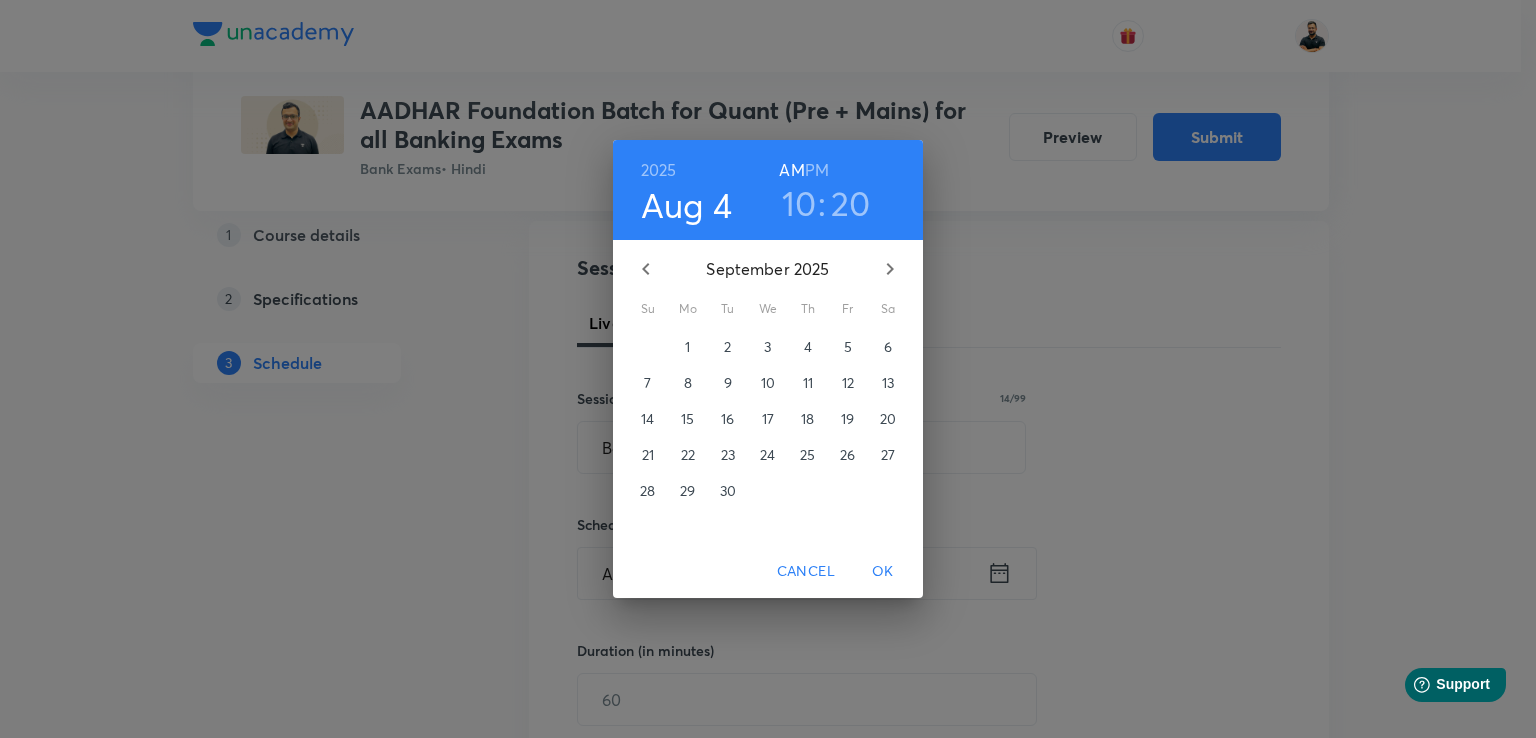 click on "10" at bounding box center [768, 383] 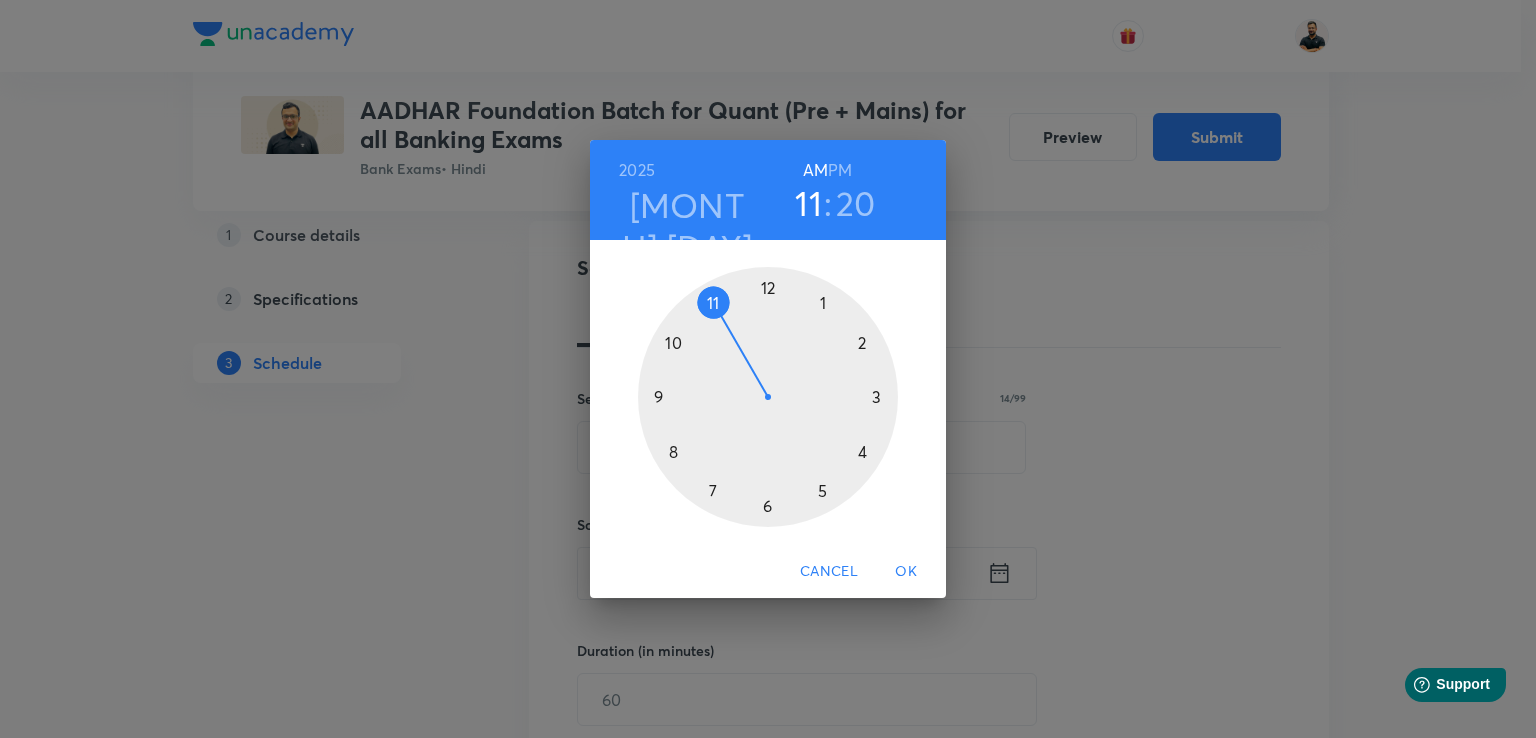 drag, startPoint x: 681, startPoint y: 337, endPoint x: 696, endPoint y: 317, distance: 25 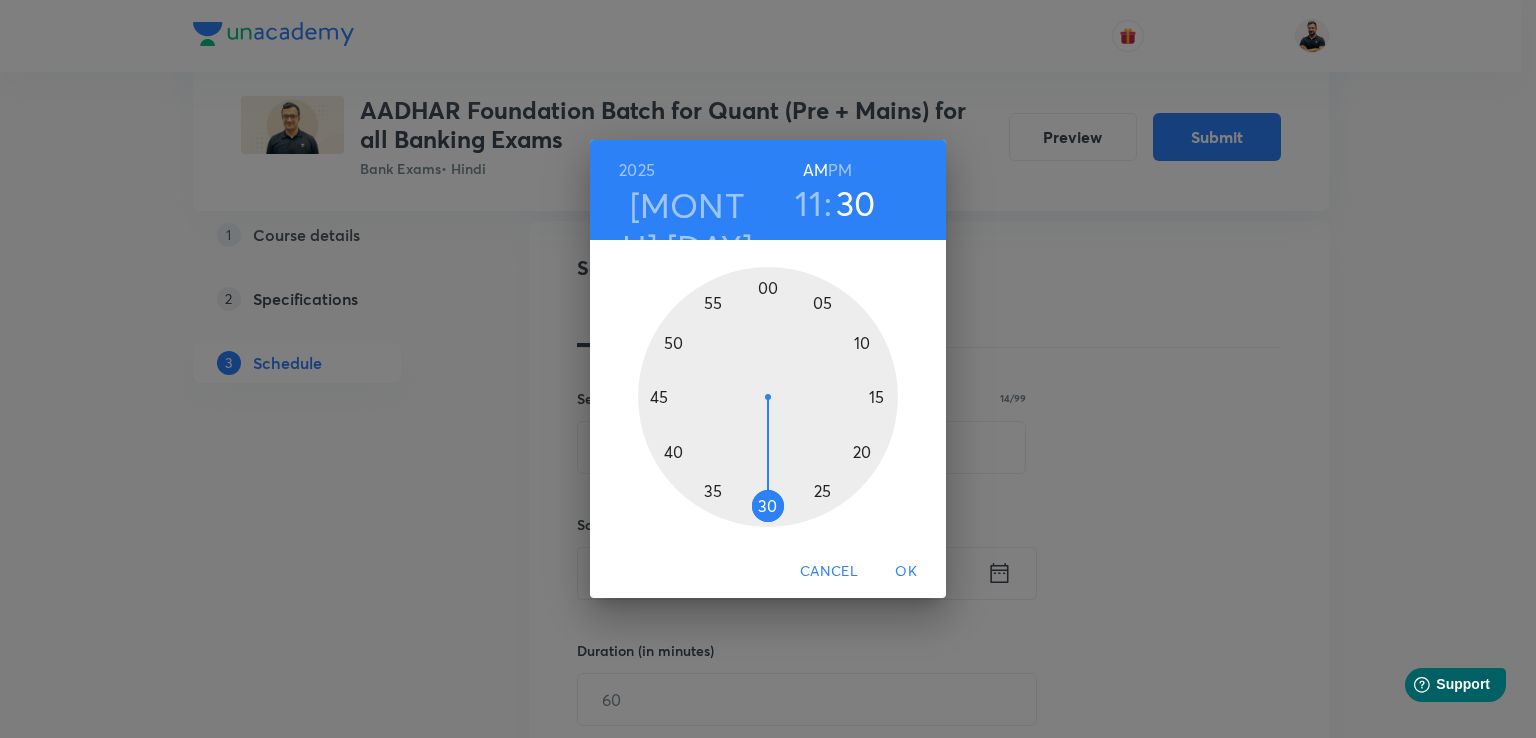 drag, startPoint x: 874, startPoint y: 456, endPoint x: 763, endPoint y: 517, distance: 126.65702 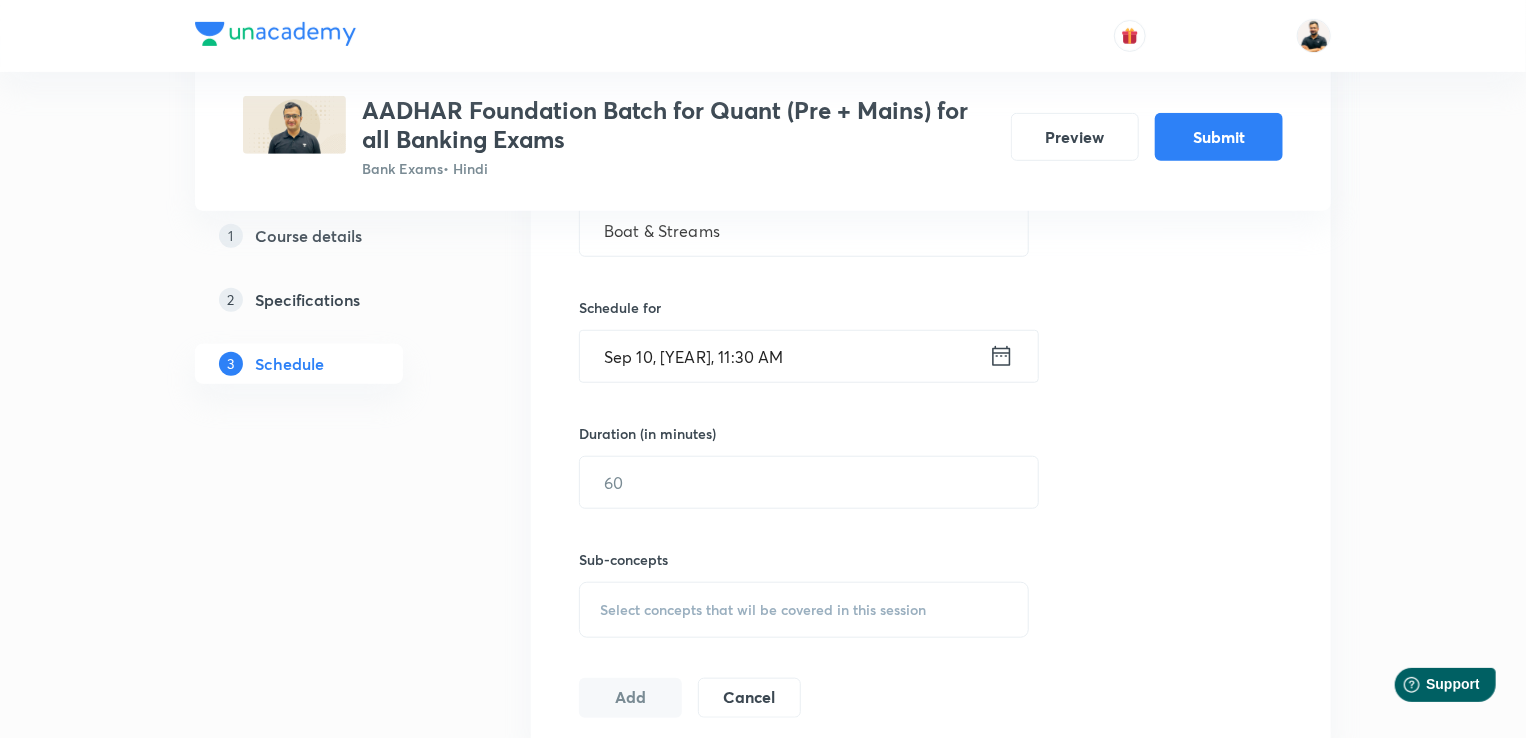 scroll, scrollTop: 646, scrollLeft: 0, axis: vertical 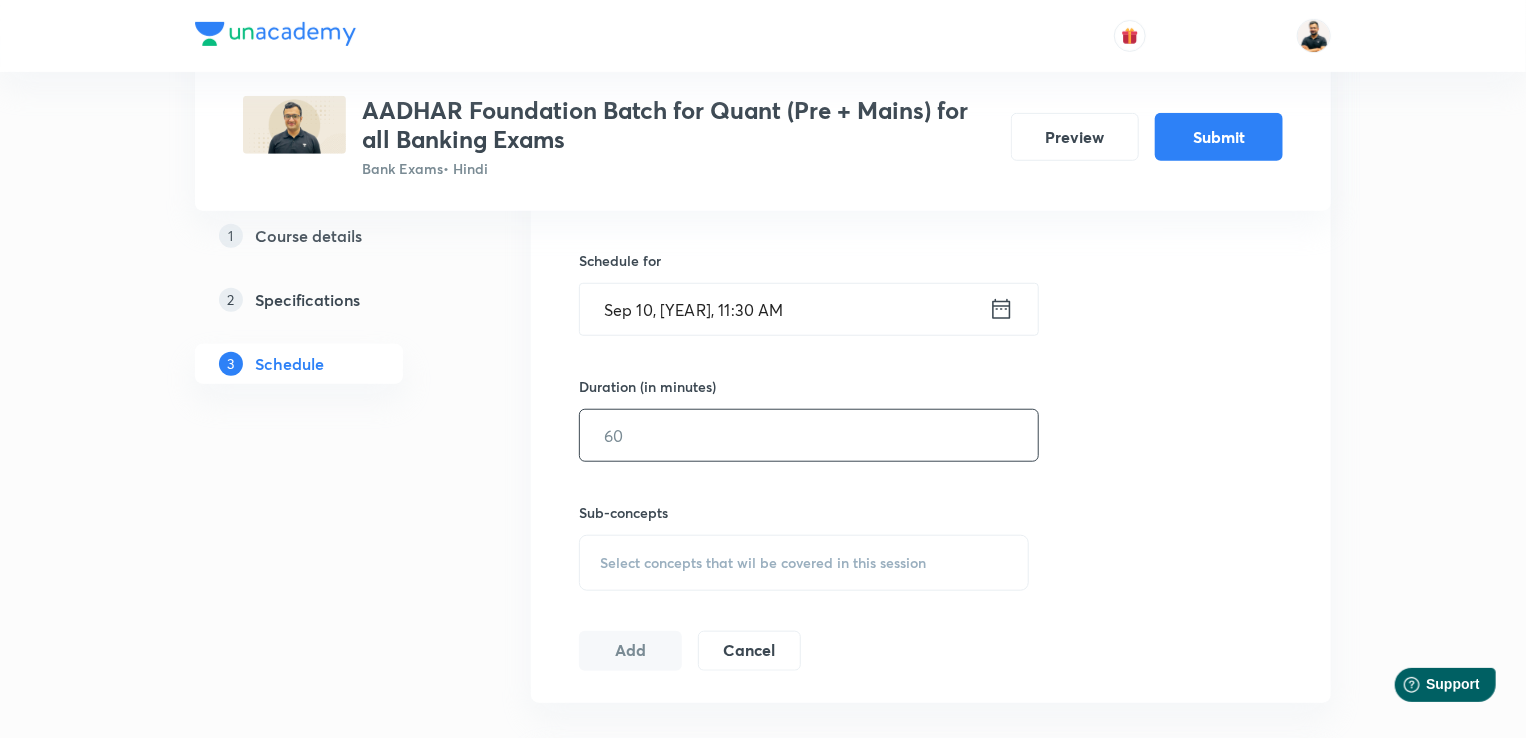 click at bounding box center [809, 435] 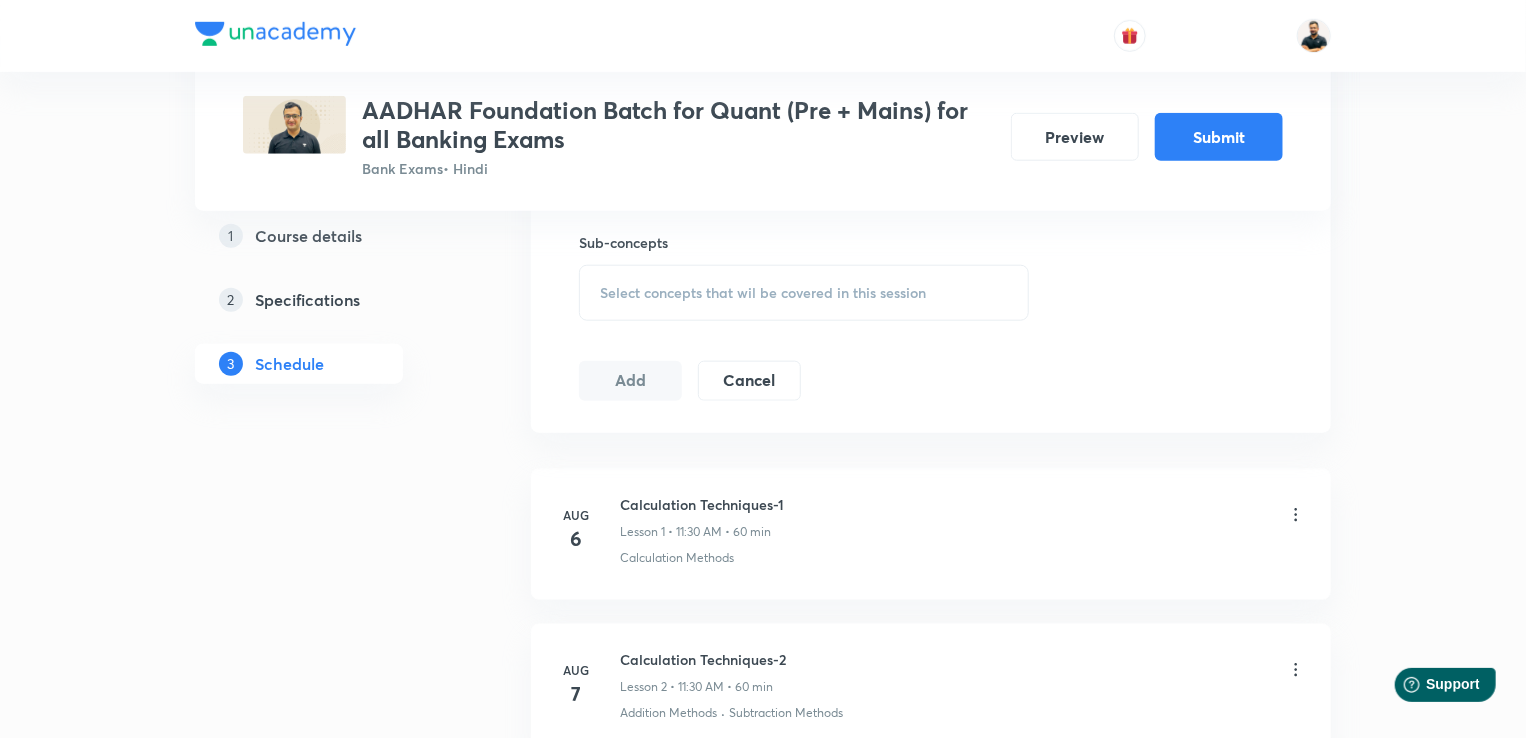 scroll, scrollTop: 905, scrollLeft: 0, axis: vertical 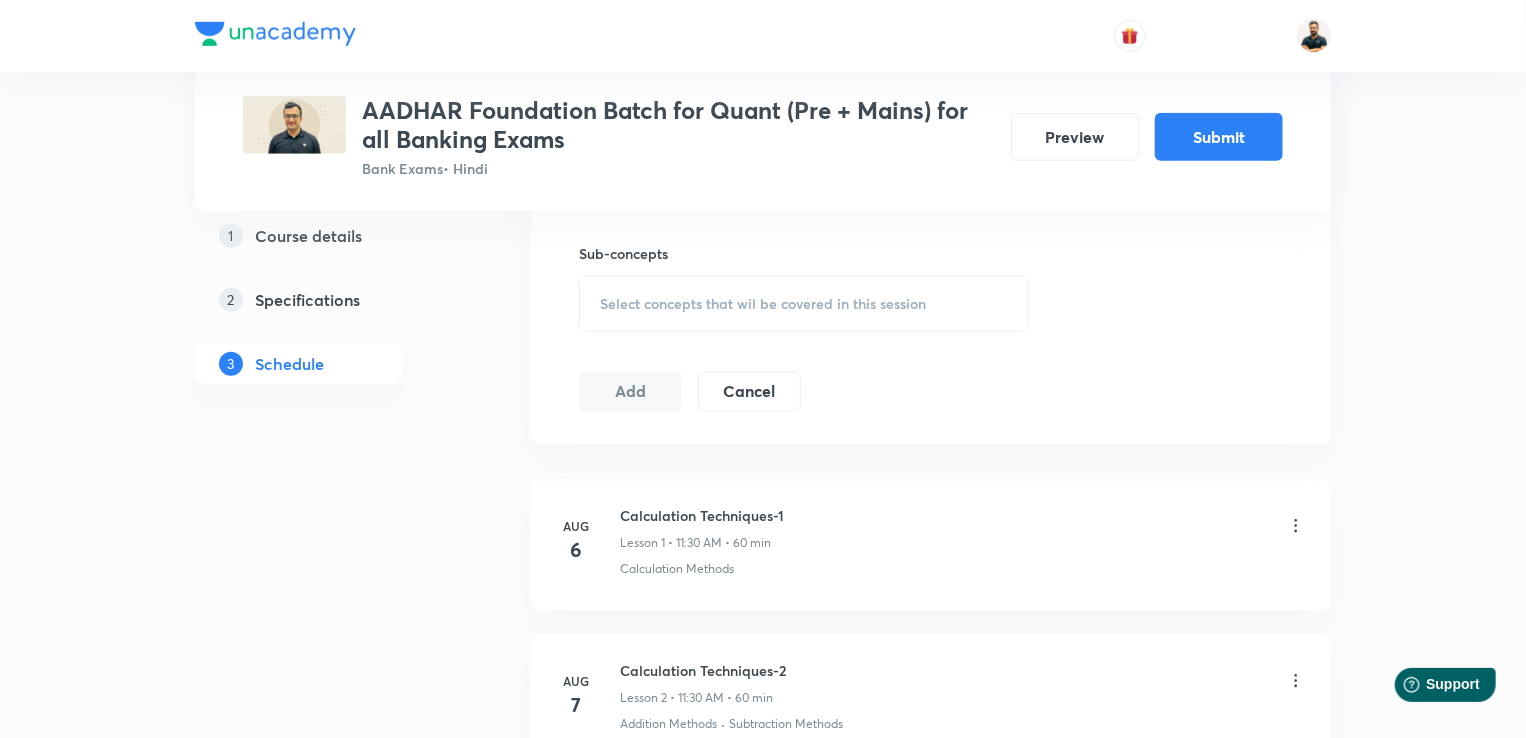 type on "60" 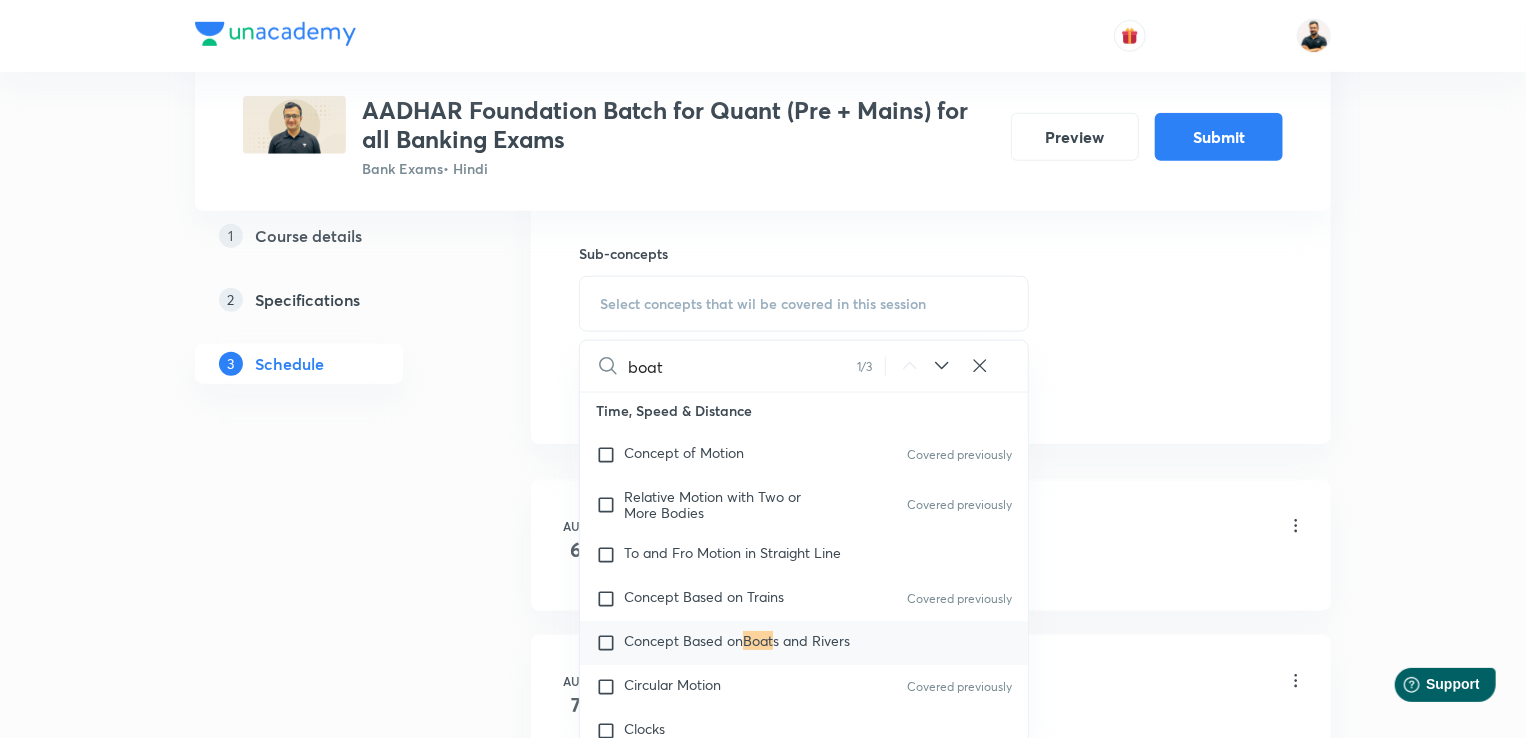 scroll, scrollTop: 3948, scrollLeft: 0, axis: vertical 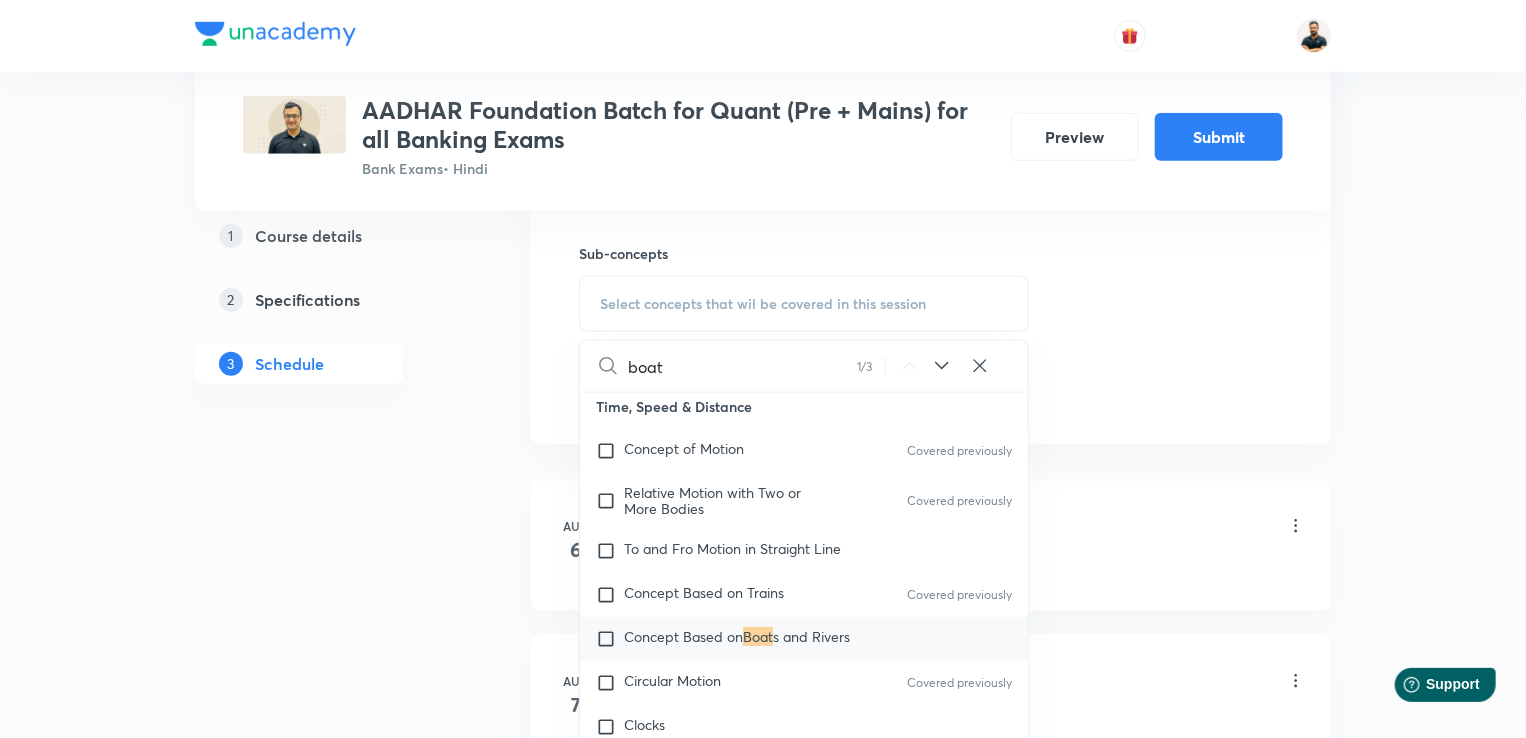 type on "boat" 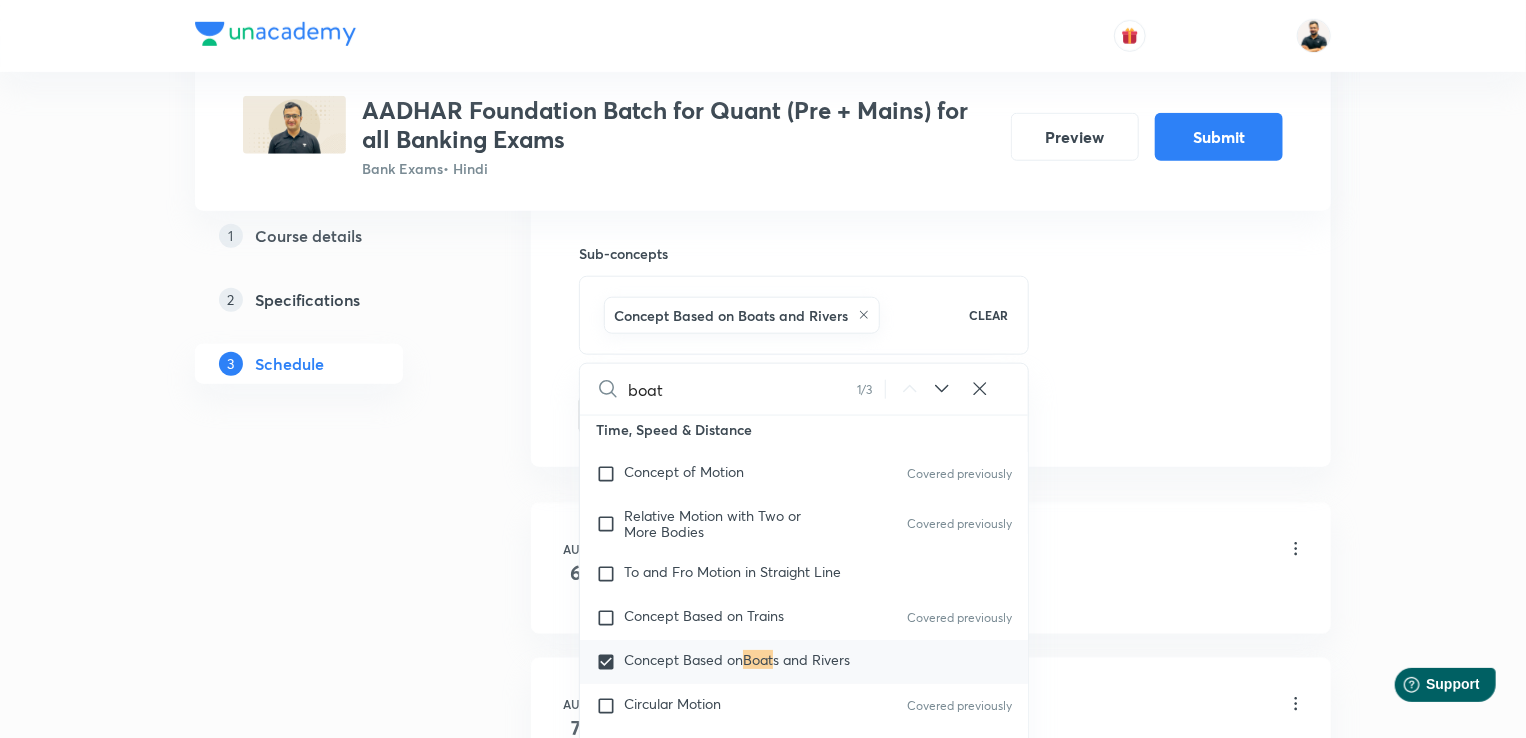 click on "Plus Courses AADHAR Foundation Batch for Quant (Pre + Mains) for all Banking Exams Bank Exams  • Hindi Preview Submit 1 Course details 2 Specifications 3 Schedule Schedule 25  classes Auto Schedule Sessions Topic coverage Basic Maths, Advanced Maths, Data Interpretation Cover at least  60 % View details Session  26 Live class Quiz Session title 14/99 Boat & Streams ​ Schedule for Sep 10, [YEAR], 11:30 AM ​ Duration (in minutes) 60 ​ Sub-concepts Concept Based on Boats and Rivers CLEAR boat 1 / 3 ​ Number Systems Face Value and Place Value of a Digit in a Numeral Various Types of Number Test for a Number to Be Prime Remainder Theorem Unit Place's Digit Tests of Divisibility Factorial of a Number Modulus of a Number Greatest Integral Value Multiplication by Distributive Law Multiplication of a Number by 5ⁿ Division Algorithm or Euclidean Algorithm To Find the Highest Power of a Prime Number P in N! Square Root Covered previously Cube Root Covered previously Factors and Multiples of H.C.F and L.C.M Add" at bounding box center [763, 1821] 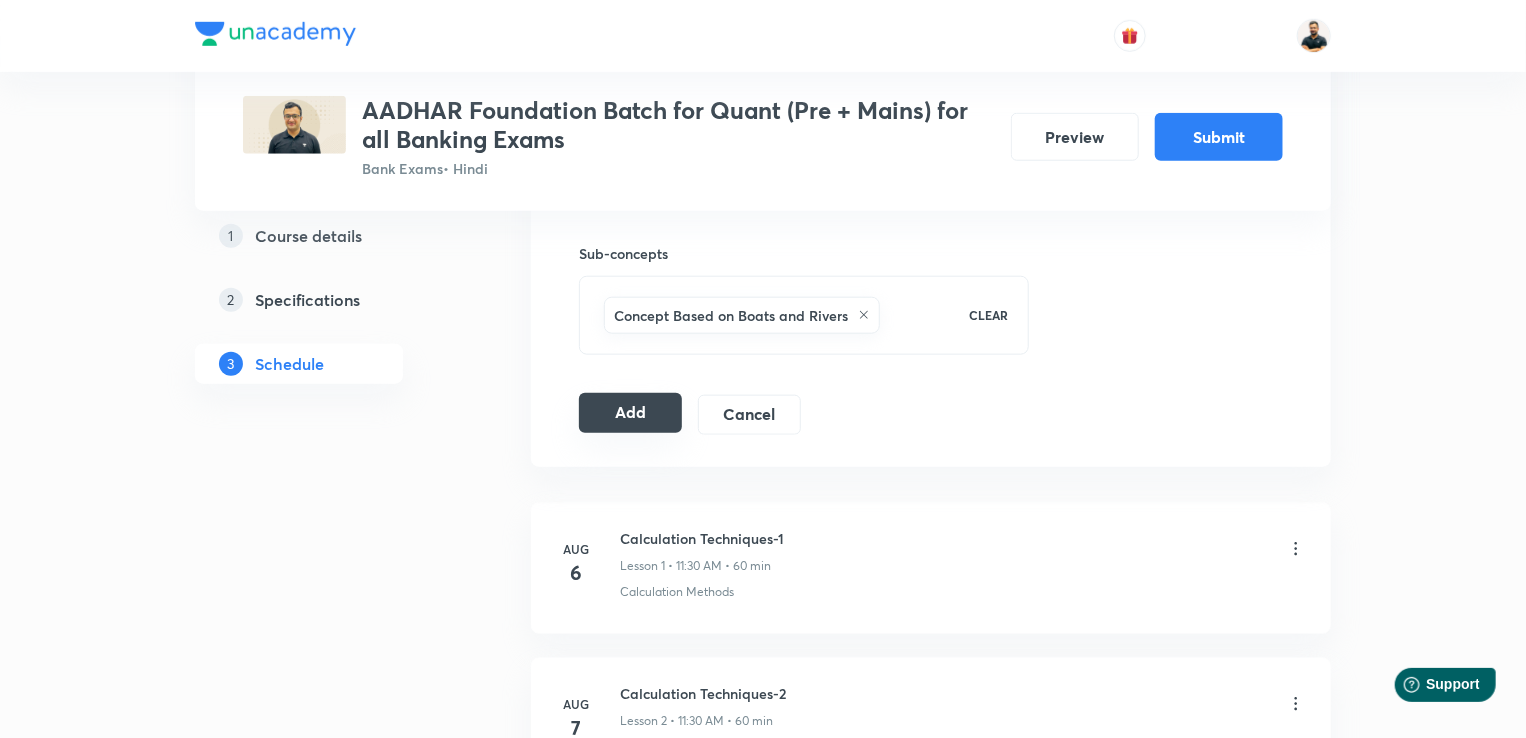 click on "Add" at bounding box center (630, 413) 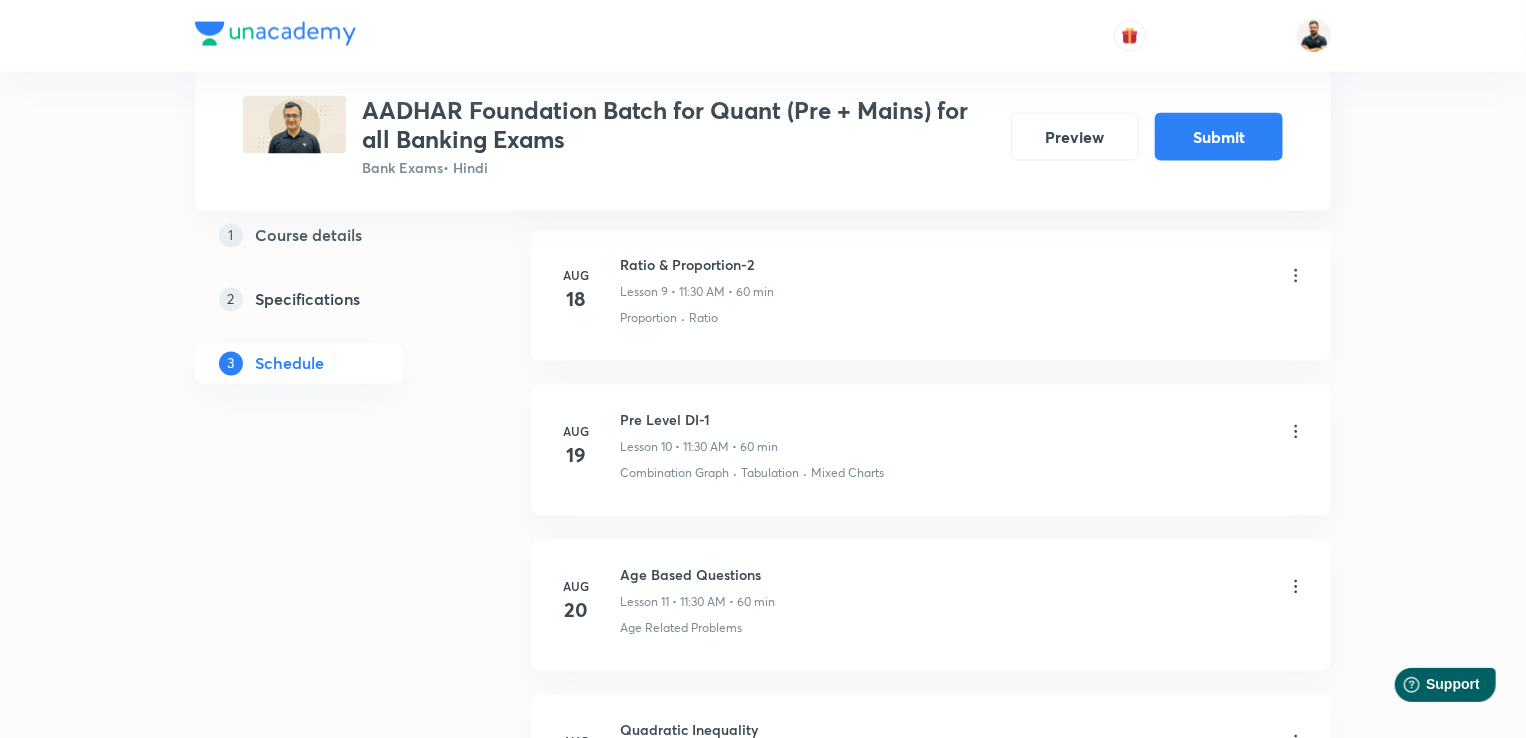 scroll, scrollTop: 1794, scrollLeft: 0, axis: vertical 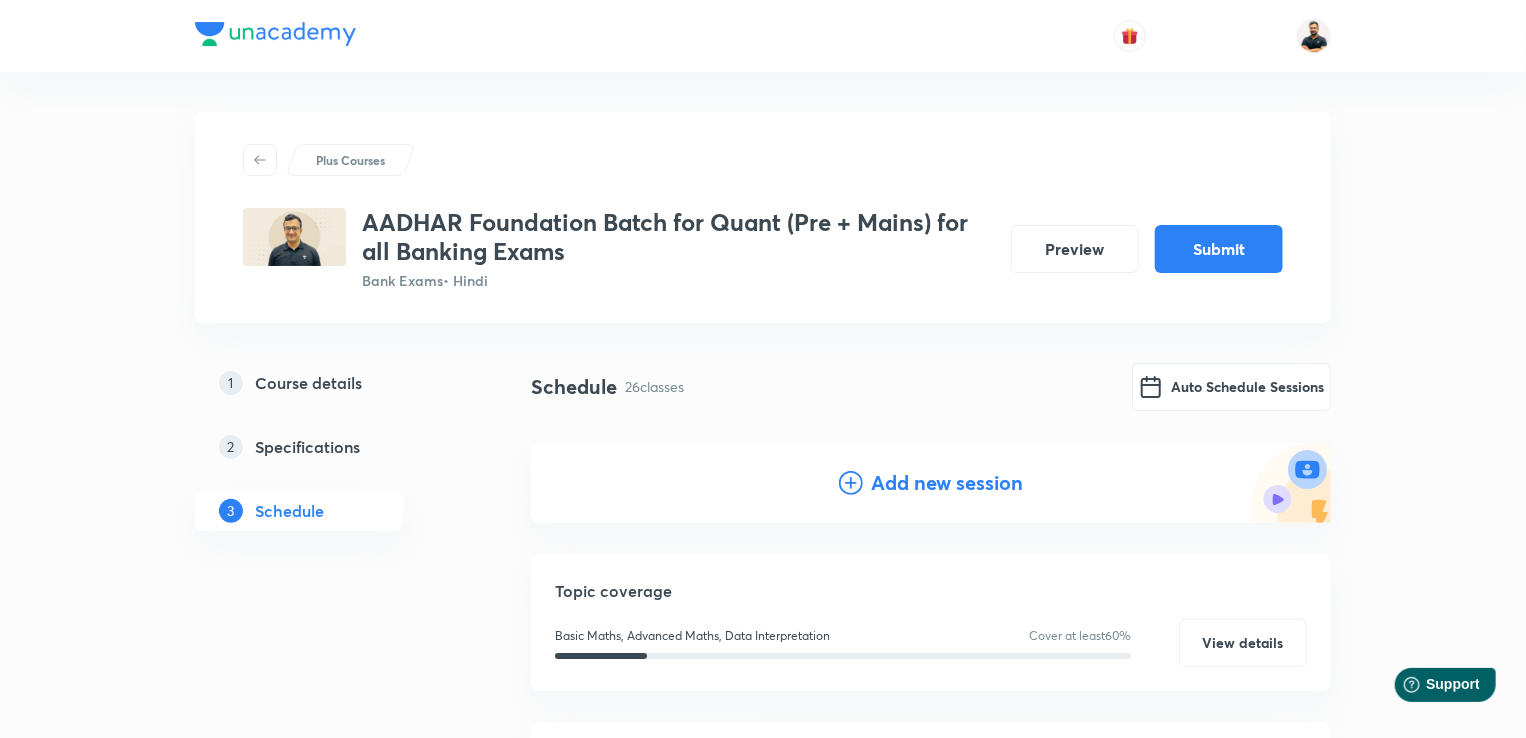click on "Add new session" at bounding box center [947, 483] 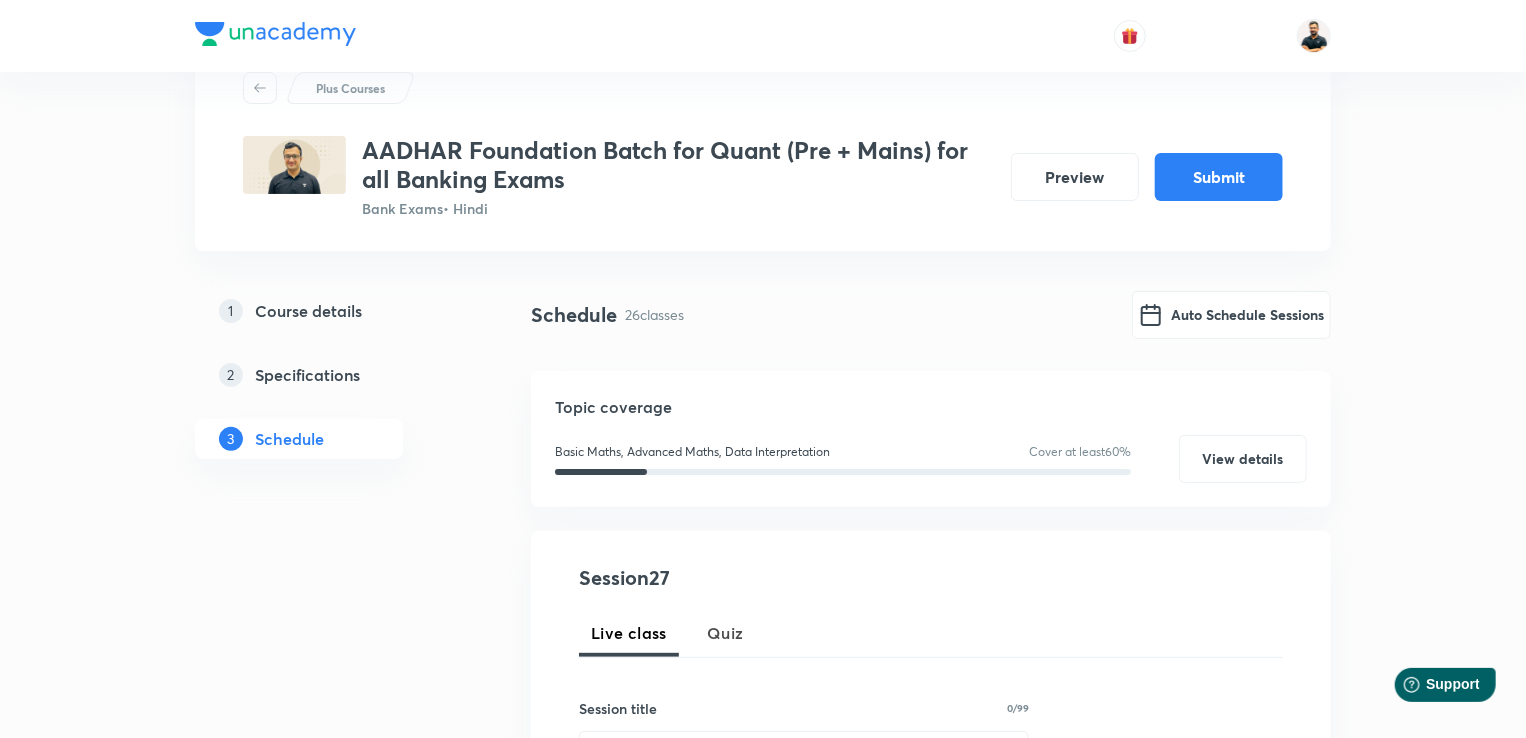 scroll, scrollTop: 200, scrollLeft: 0, axis: vertical 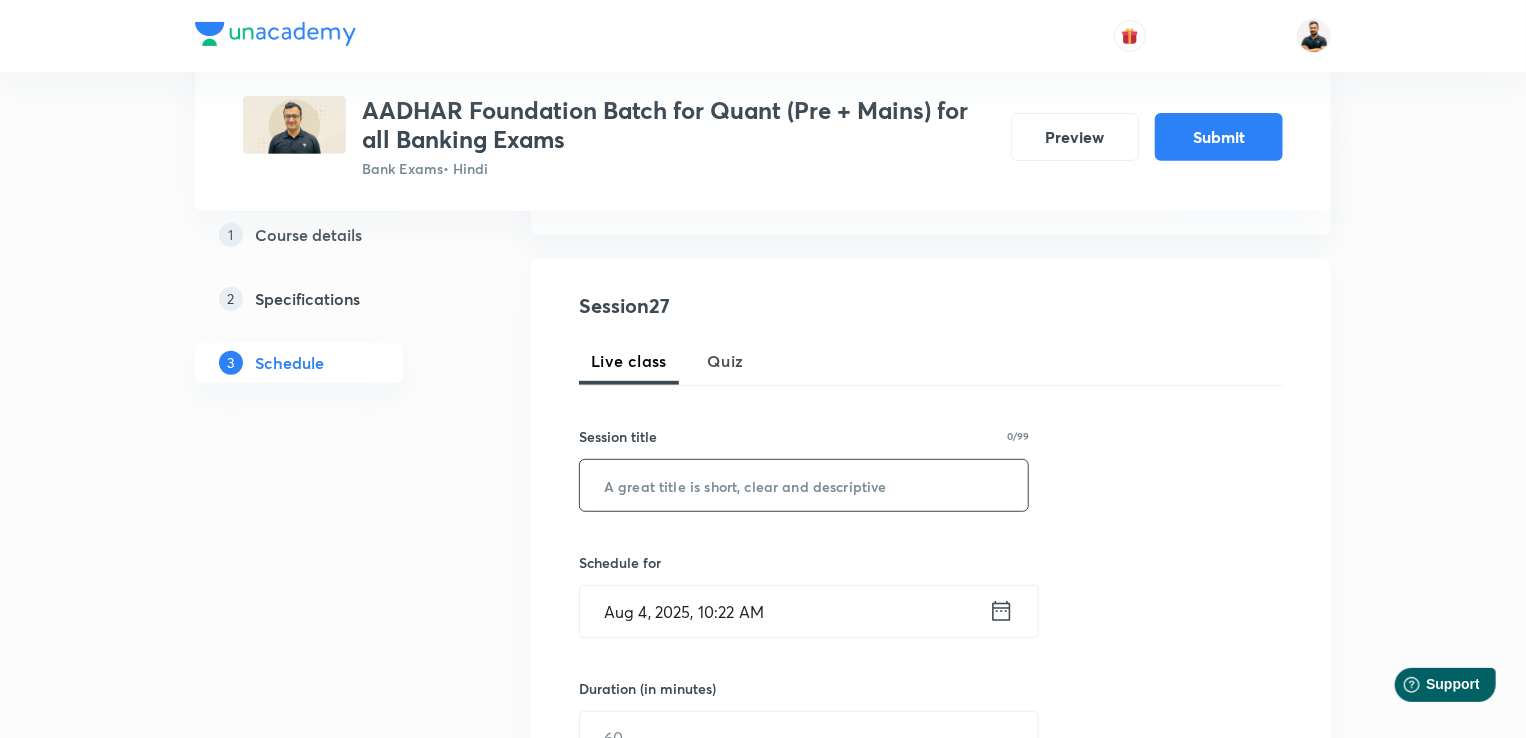 click at bounding box center [804, 485] 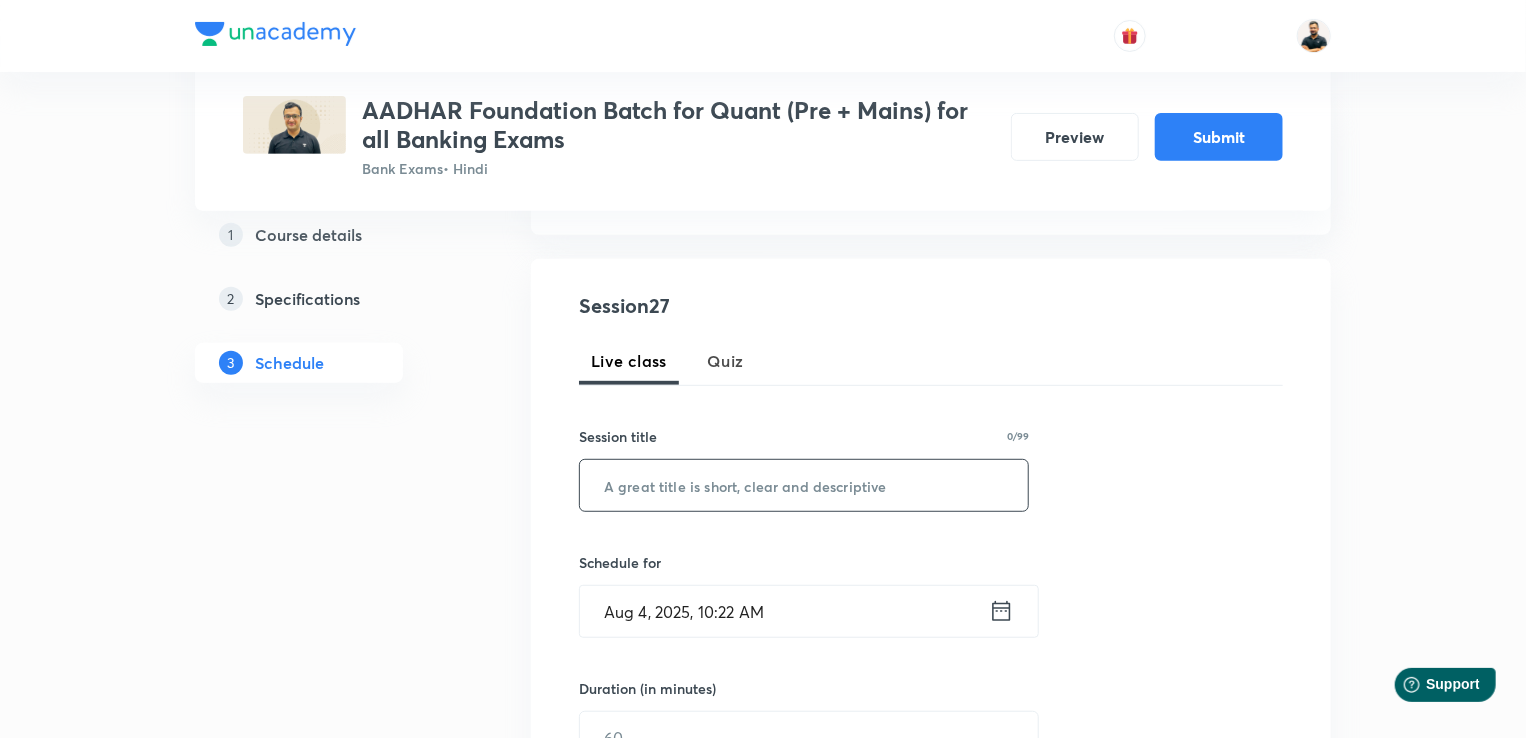 paste on "Pre Level DI-2" 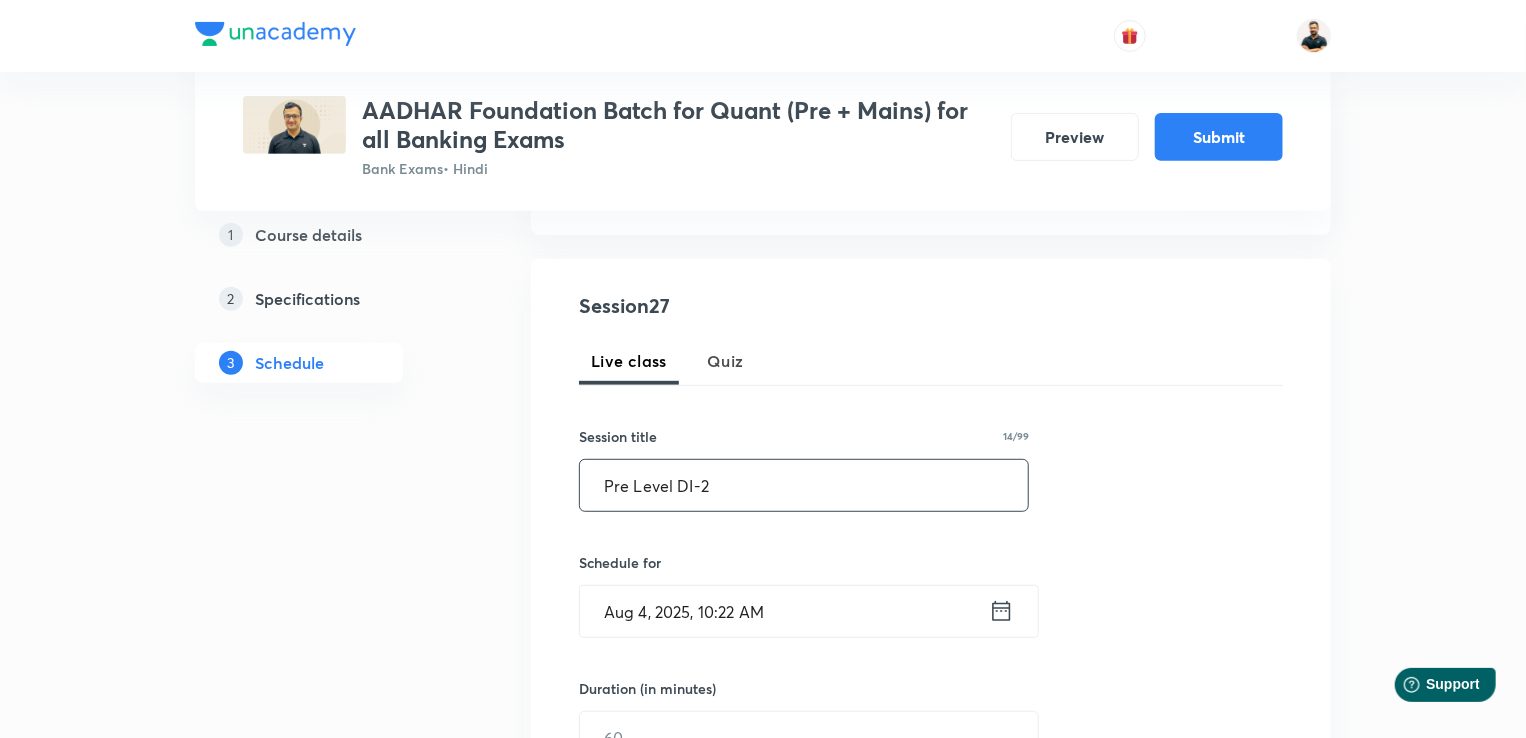 type on "Pre Level DI-2" 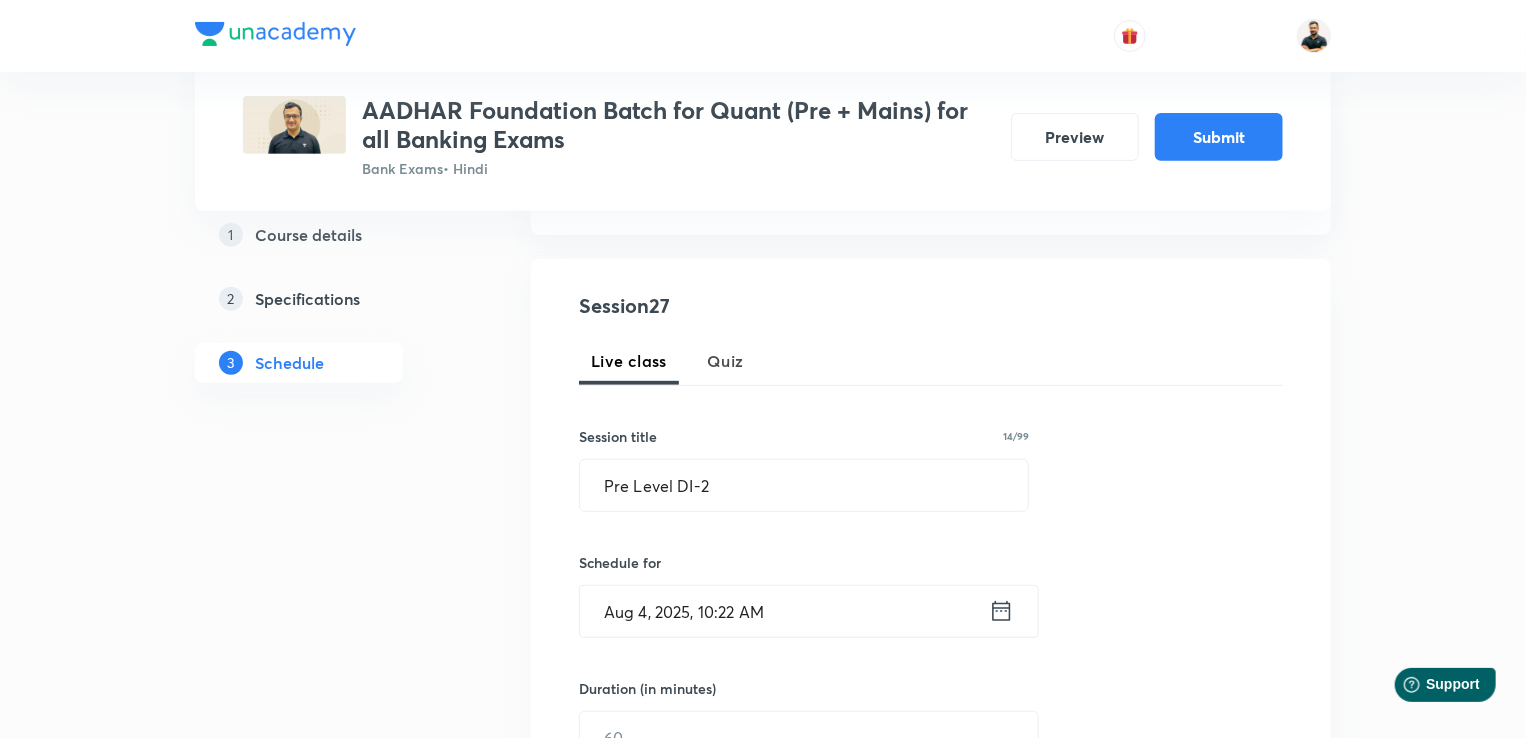 click 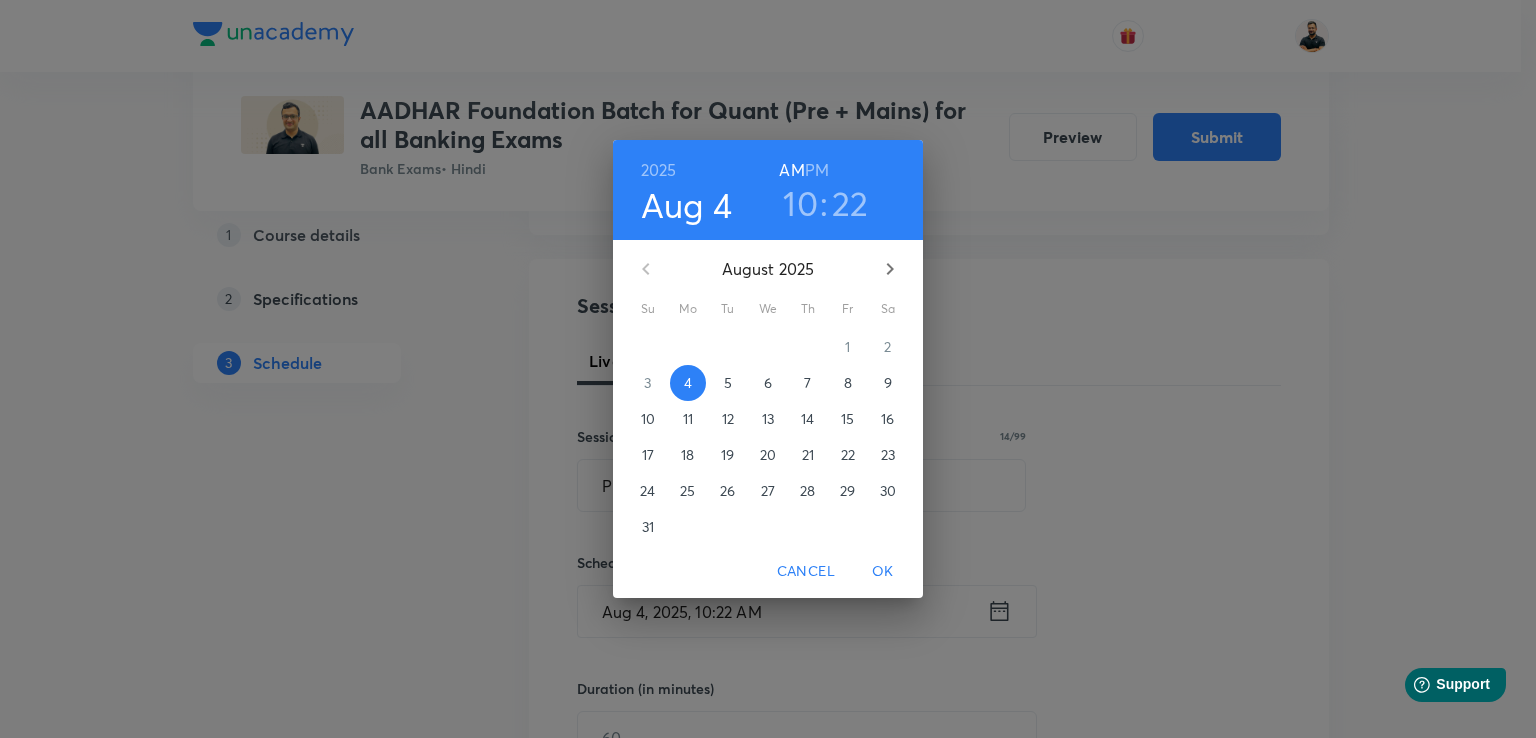 click 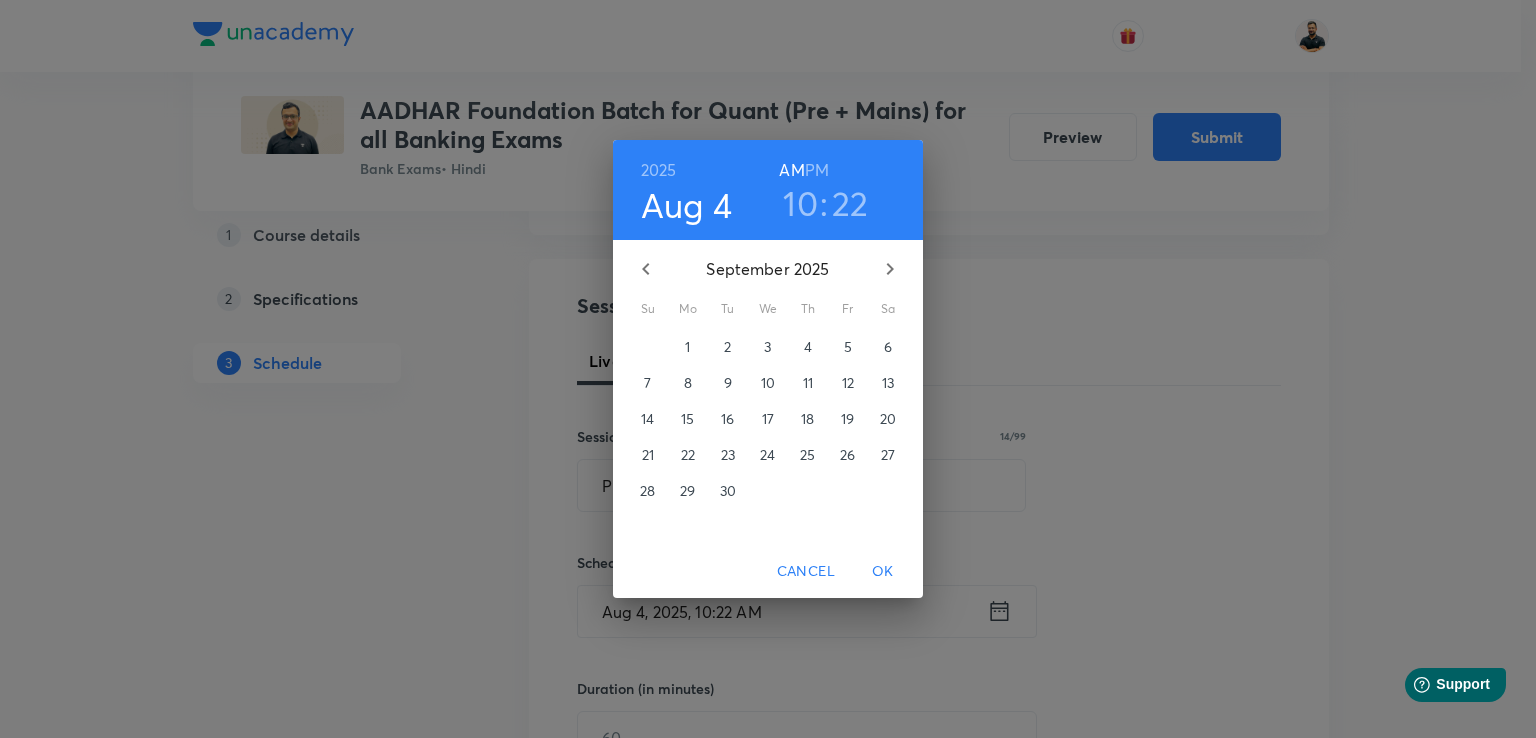 click on "11" at bounding box center [808, 383] 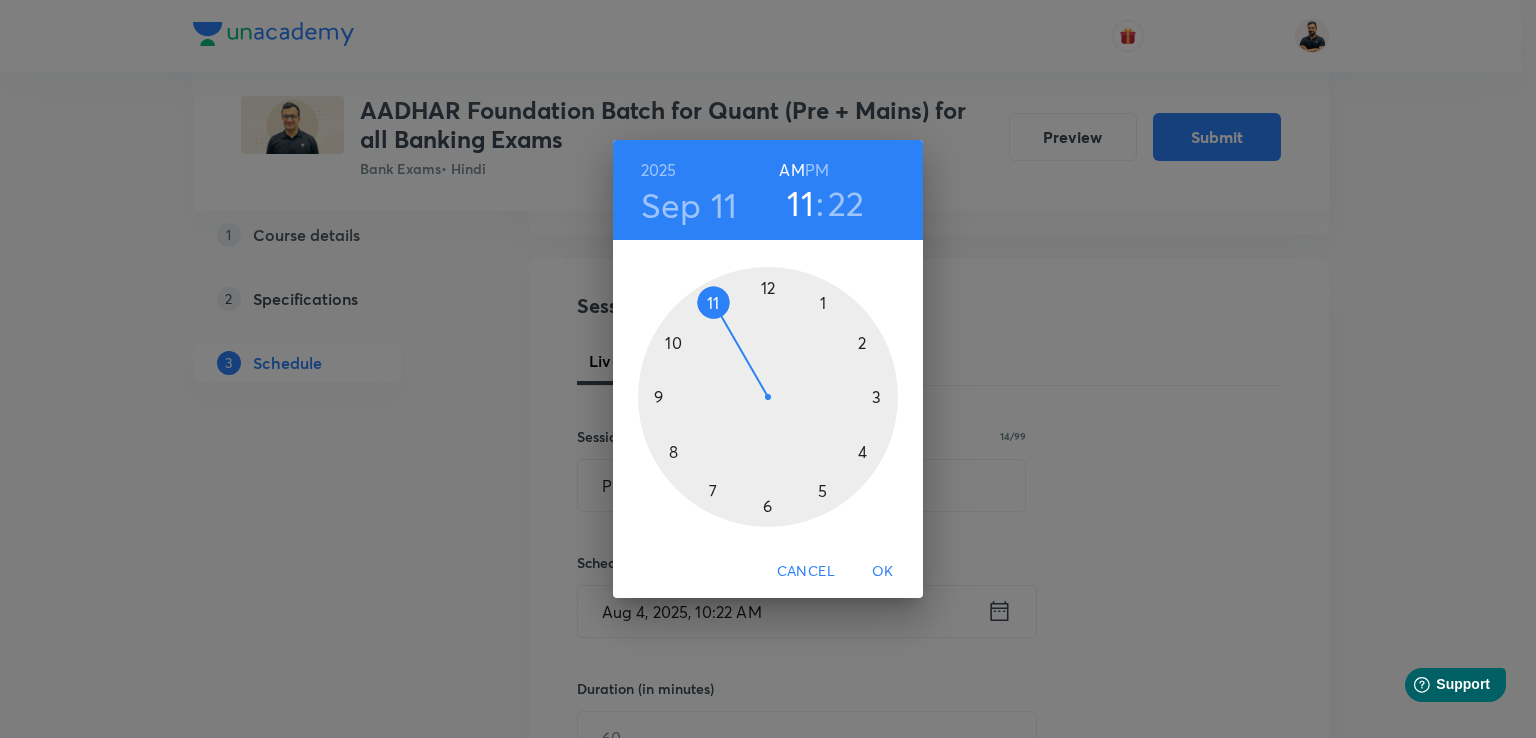 drag, startPoint x: 668, startPoint y: 331, endPoint x: 697, endPoint y: 301, distance: 41.725292 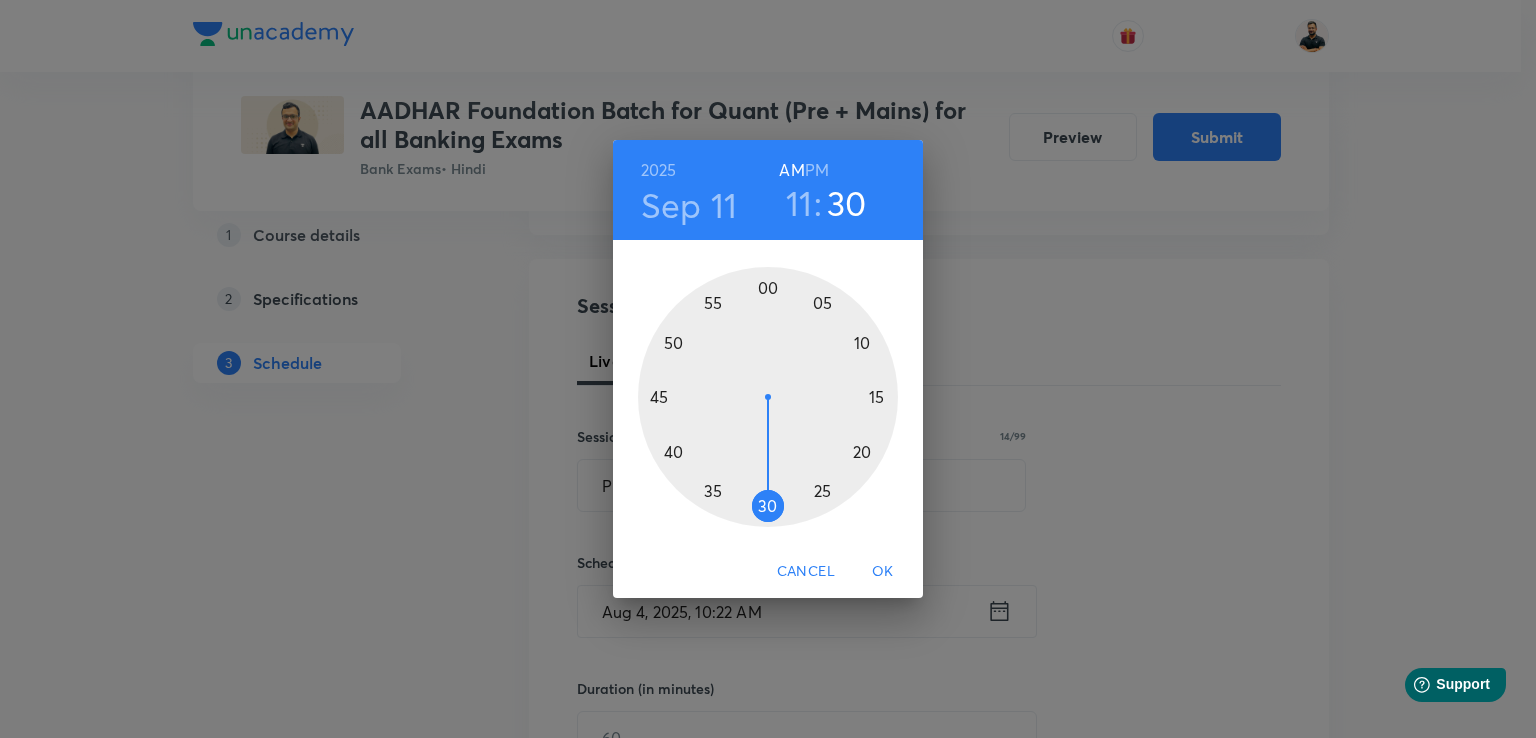 drag, startPoint x: 855, startPoint y: 469, endPoint x: 772, endPoint y: 523, distance: 99.0202 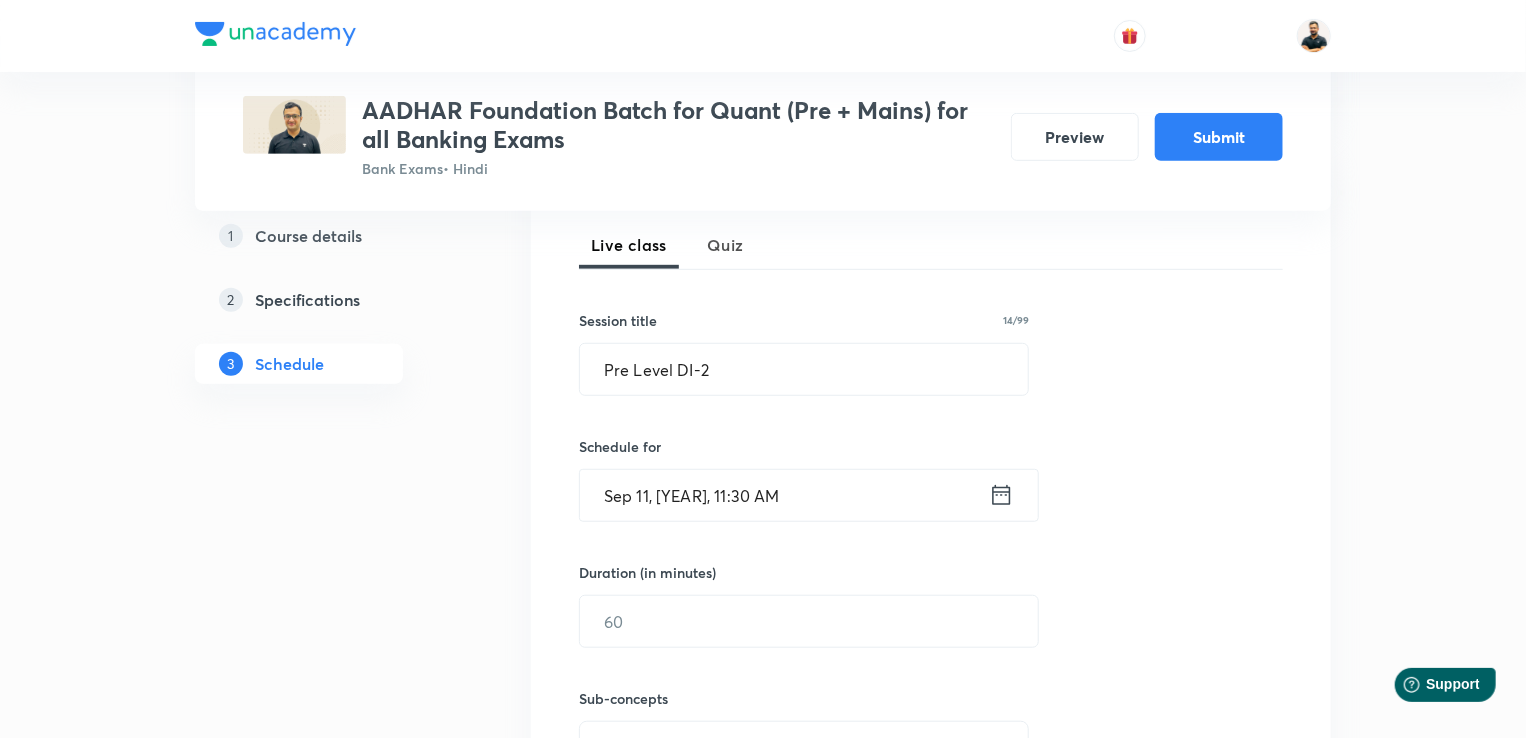 scroll, scrollTop: 549, scrollLeft: 0, axis: vertical 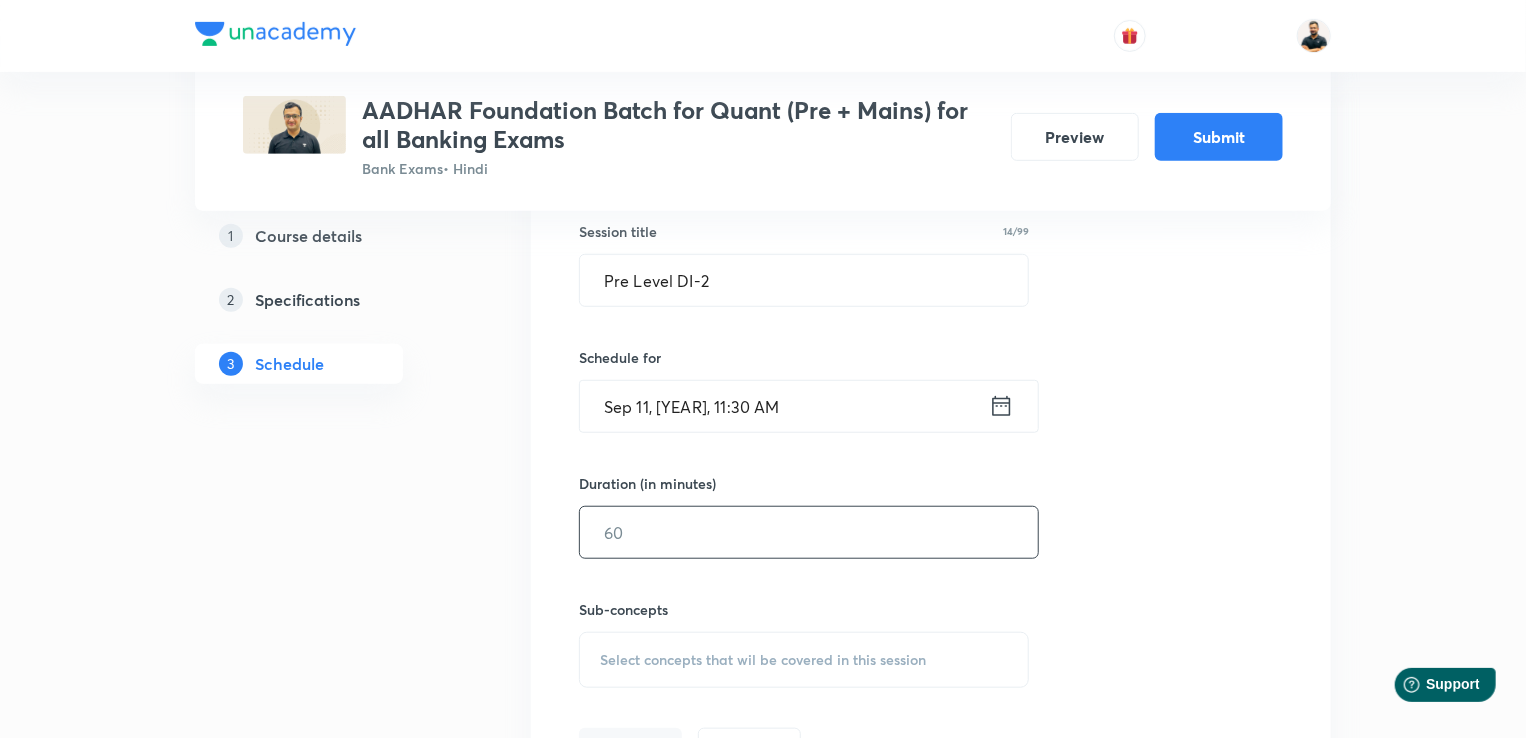 click at bounding box center [809, 532] 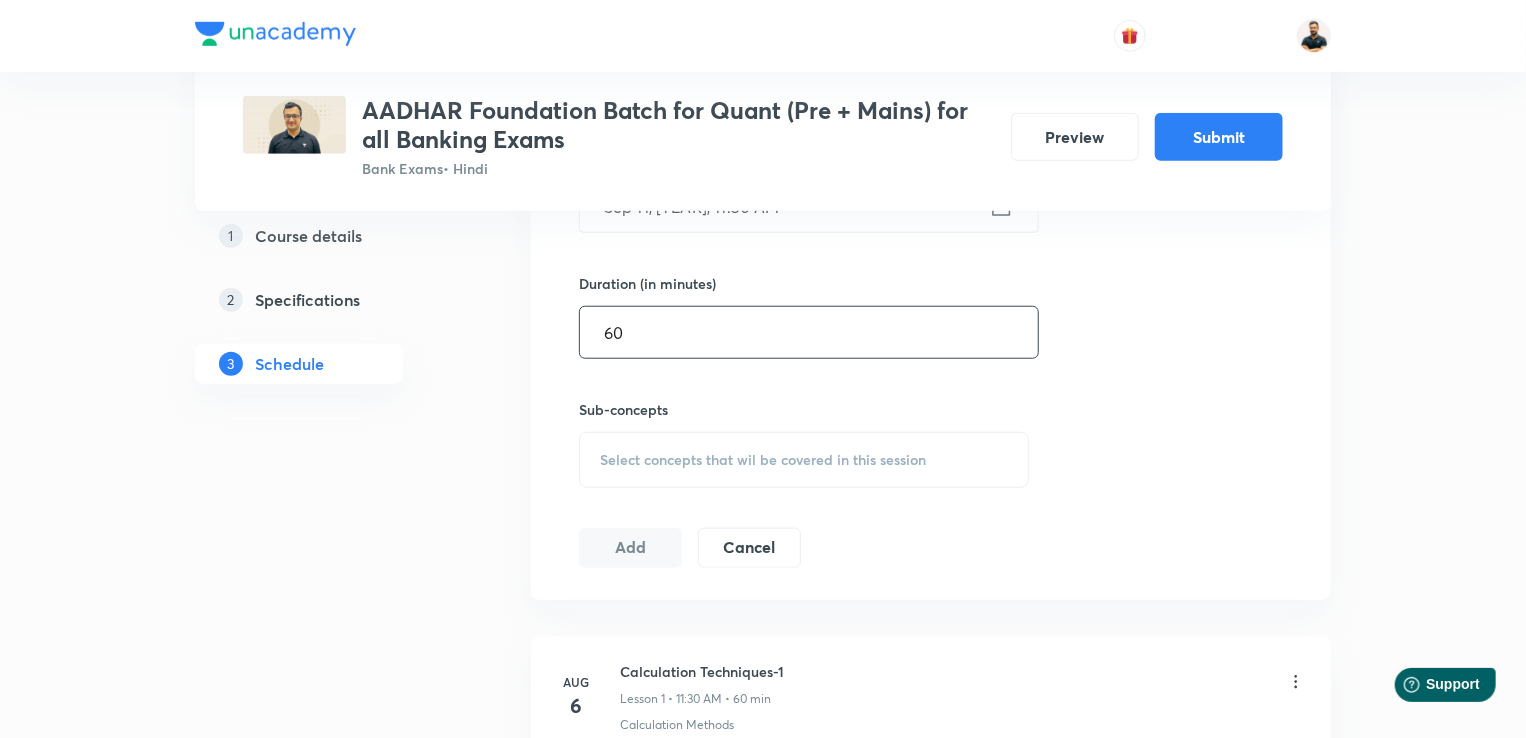 scroll, scrollTop: 743, scrollLeft: 0, axis: vertical 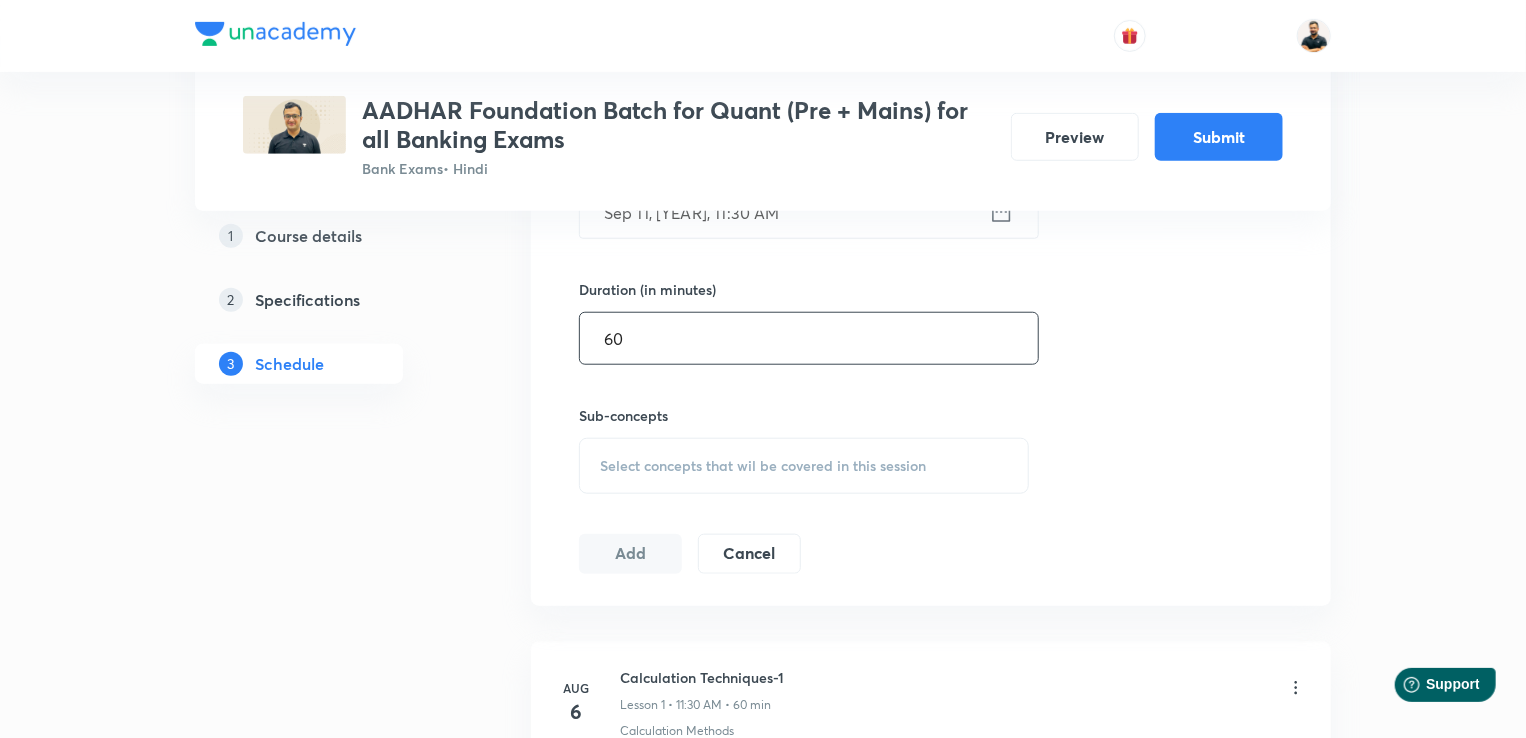 type on "60" 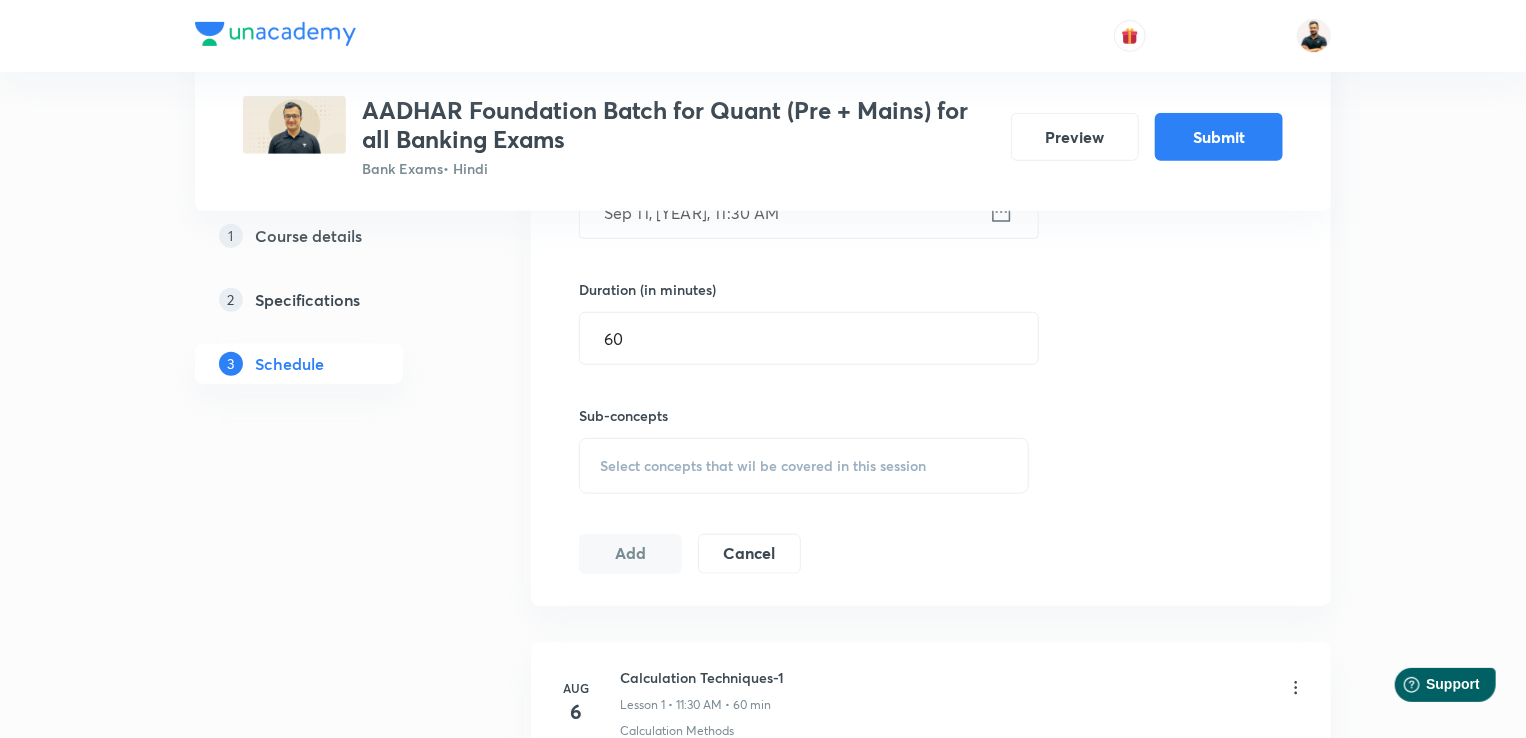 click on "Select concepts that wil be covered in this session" at bounding box center (763, 466) 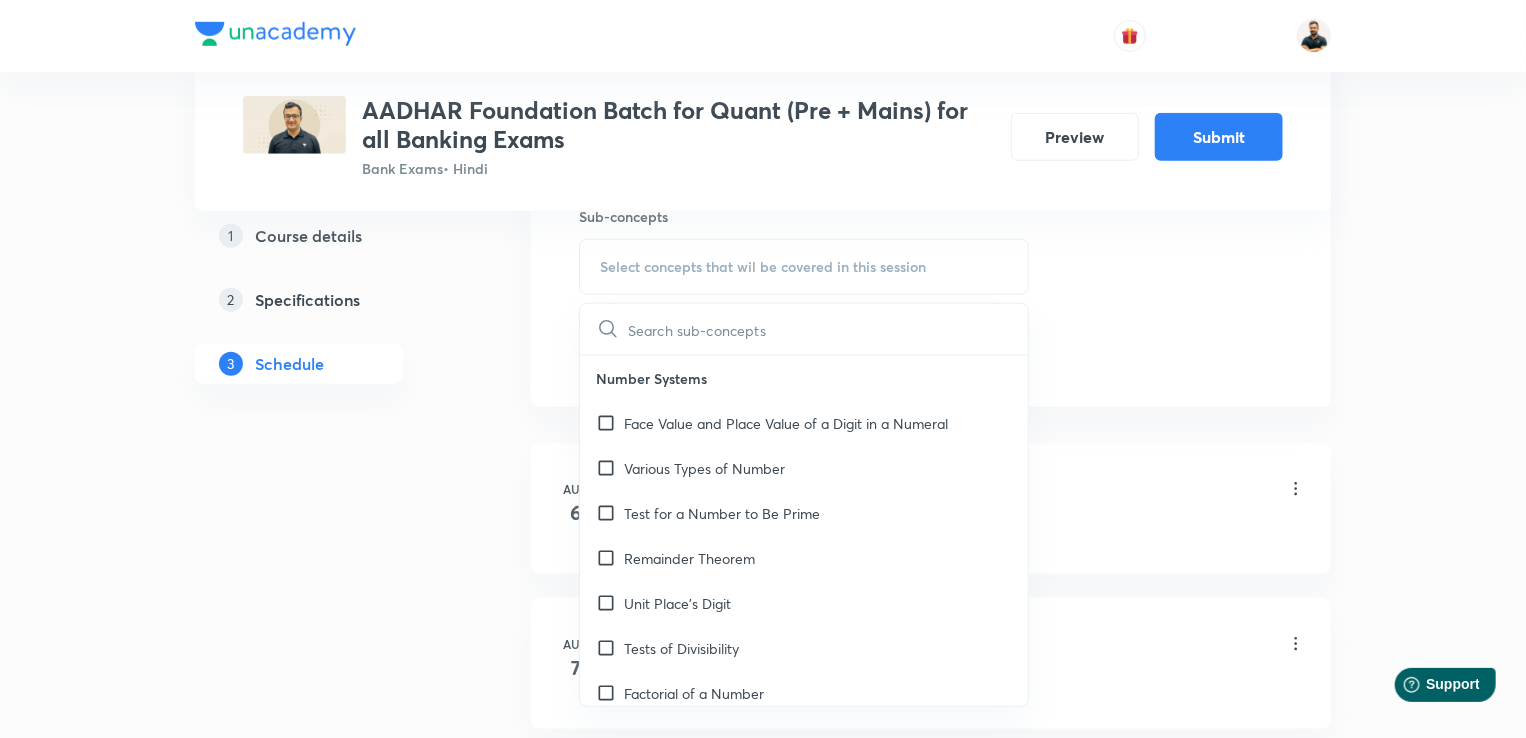 scroll, scrollTop: 996, scrollLeft: 0, axis: vertical 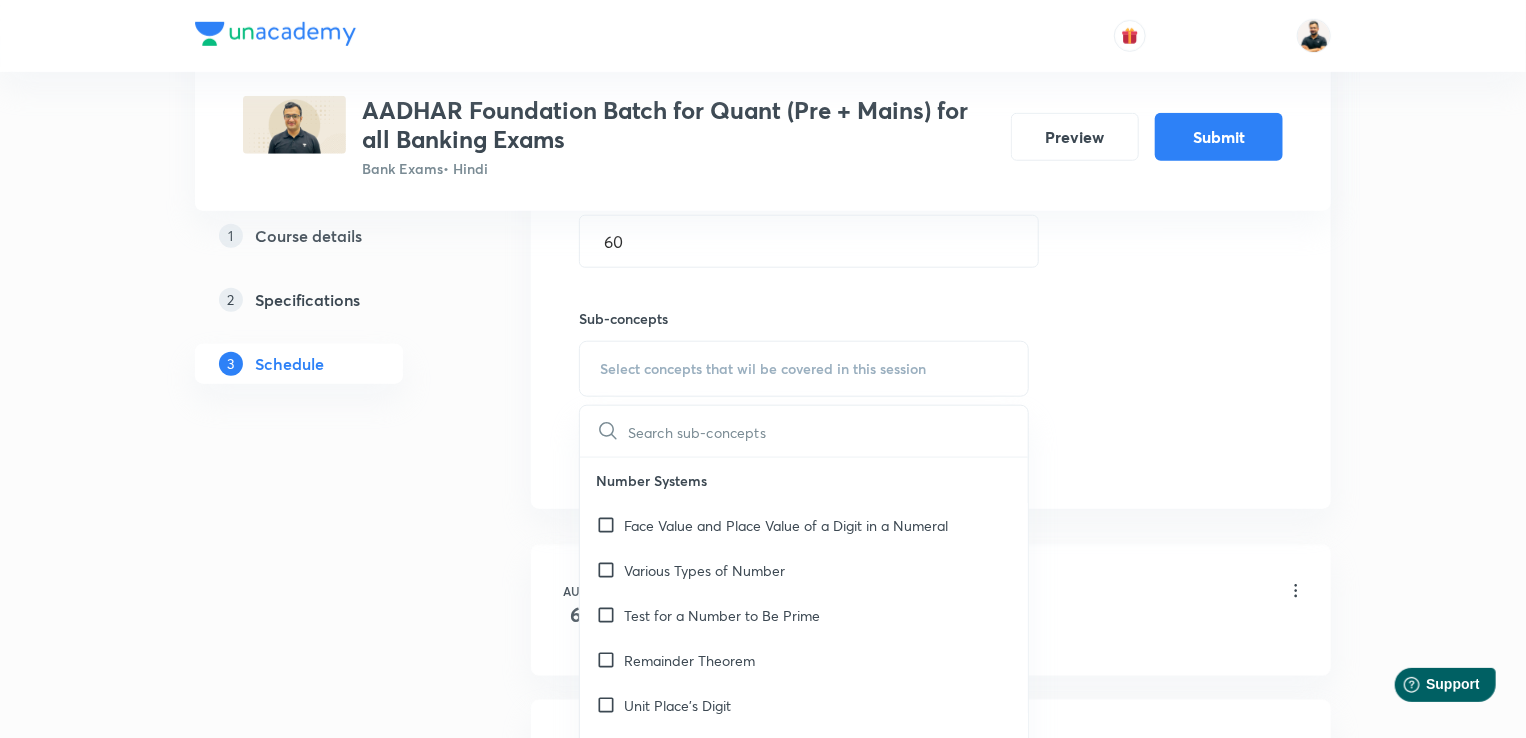 click at bounding box center [828, 431] 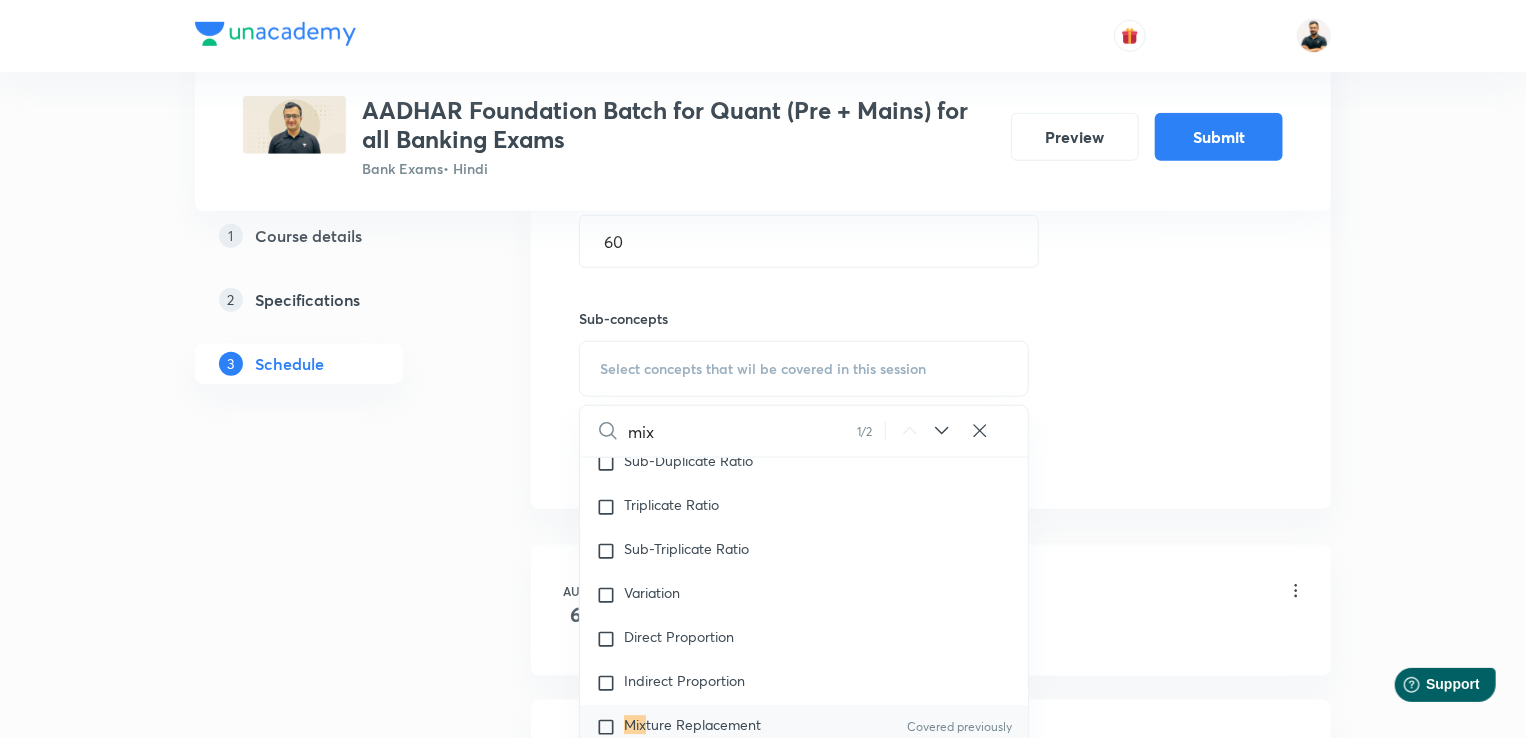 scroll, scrollTop: 3096, scrollLeft: 0, axis: vertical 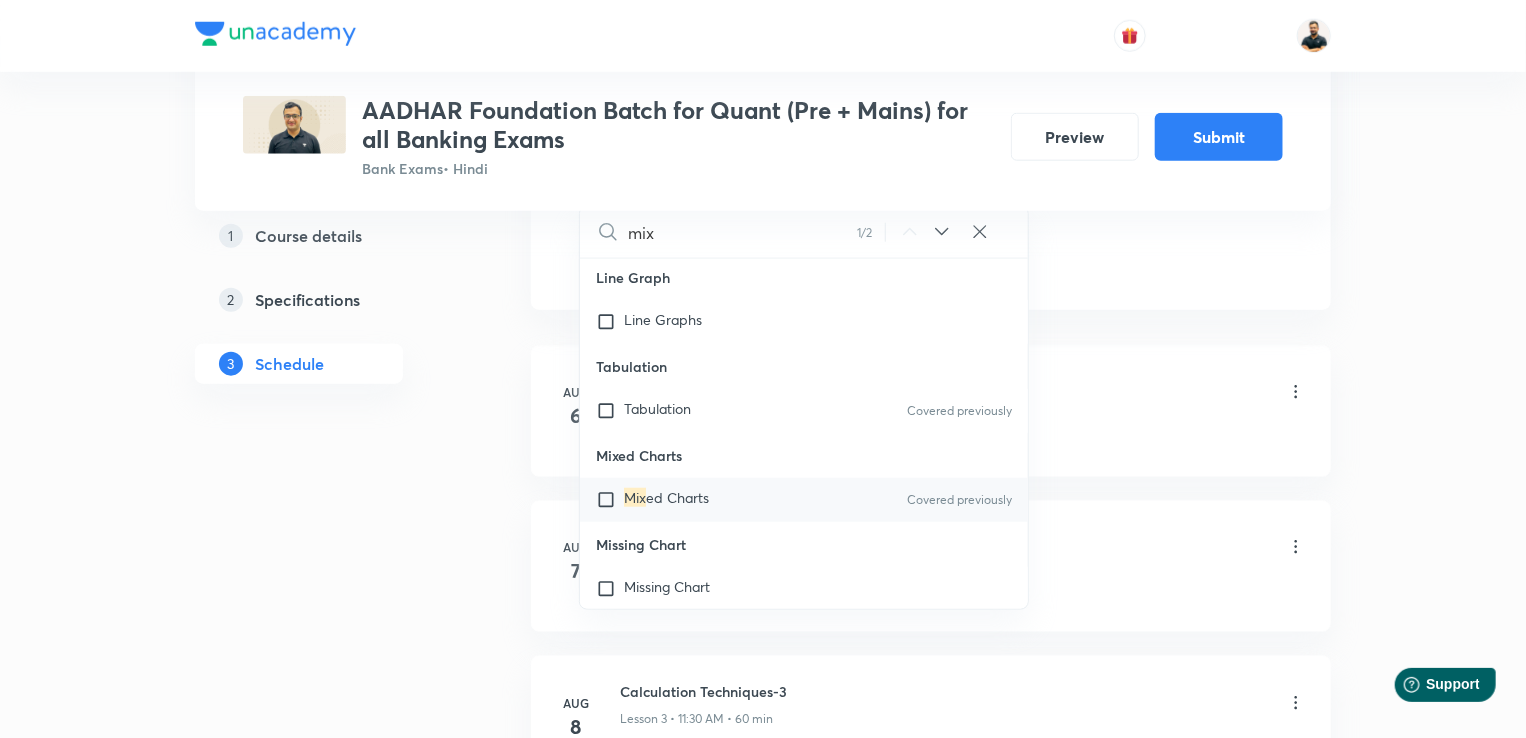 type on "mix" 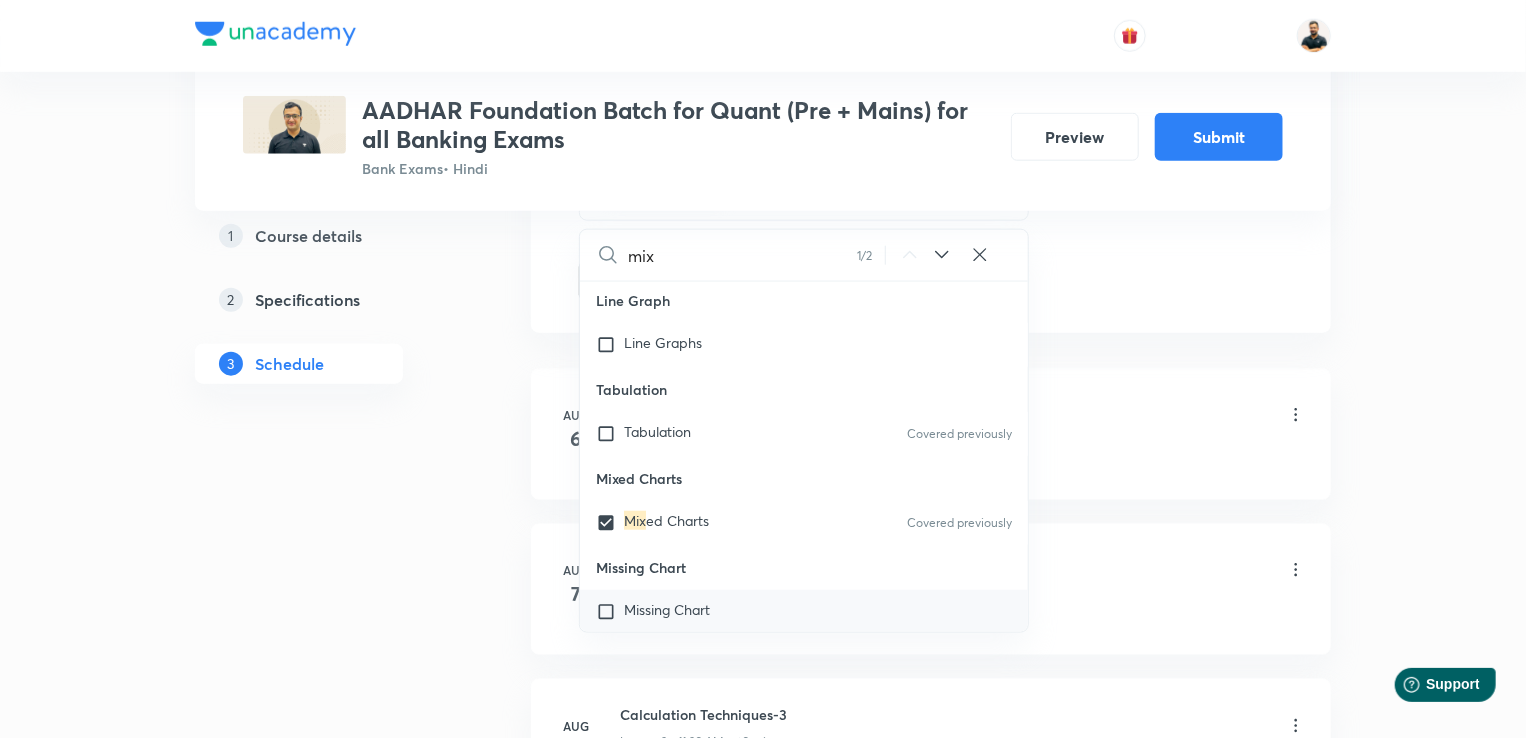 click at bounding box center (610, 612) 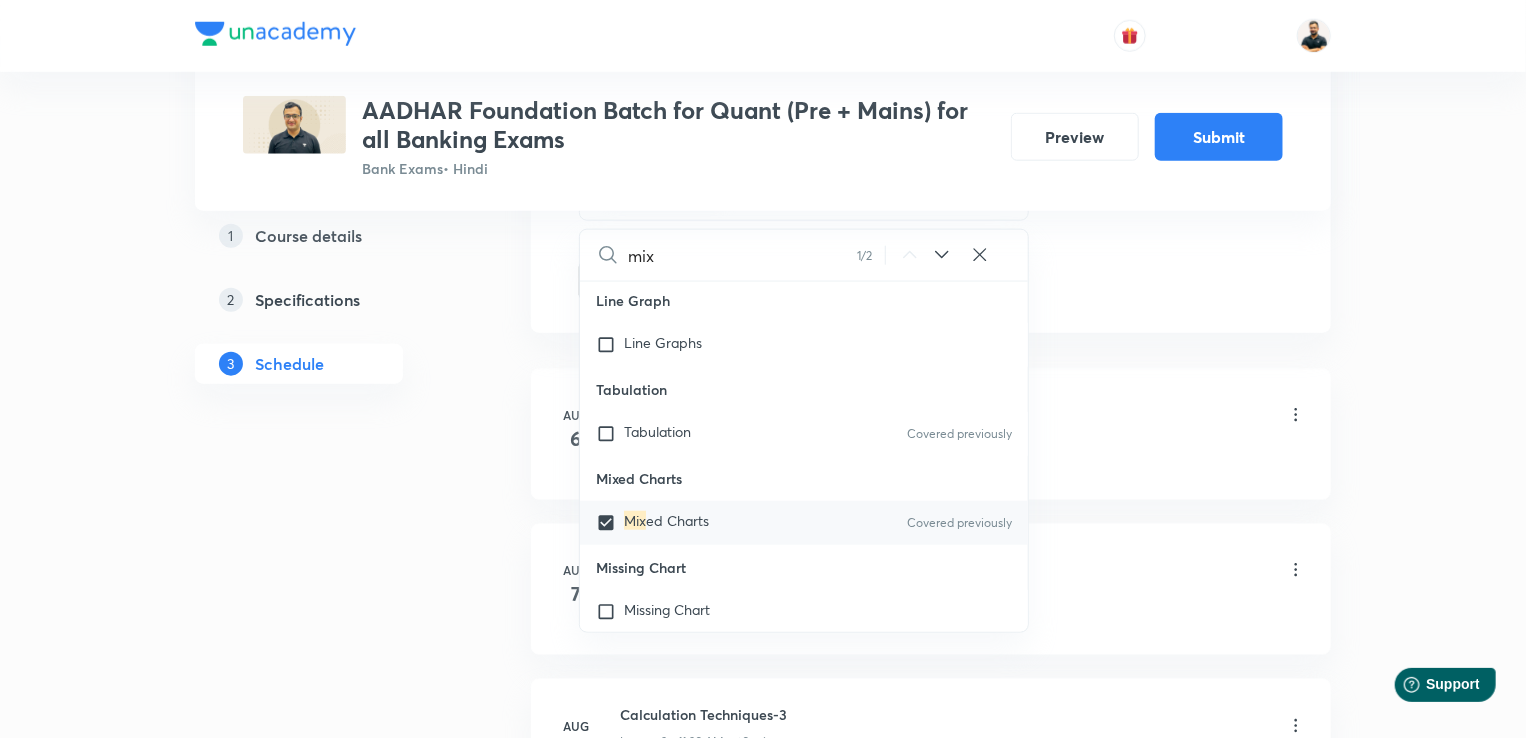 checkbox on "true" 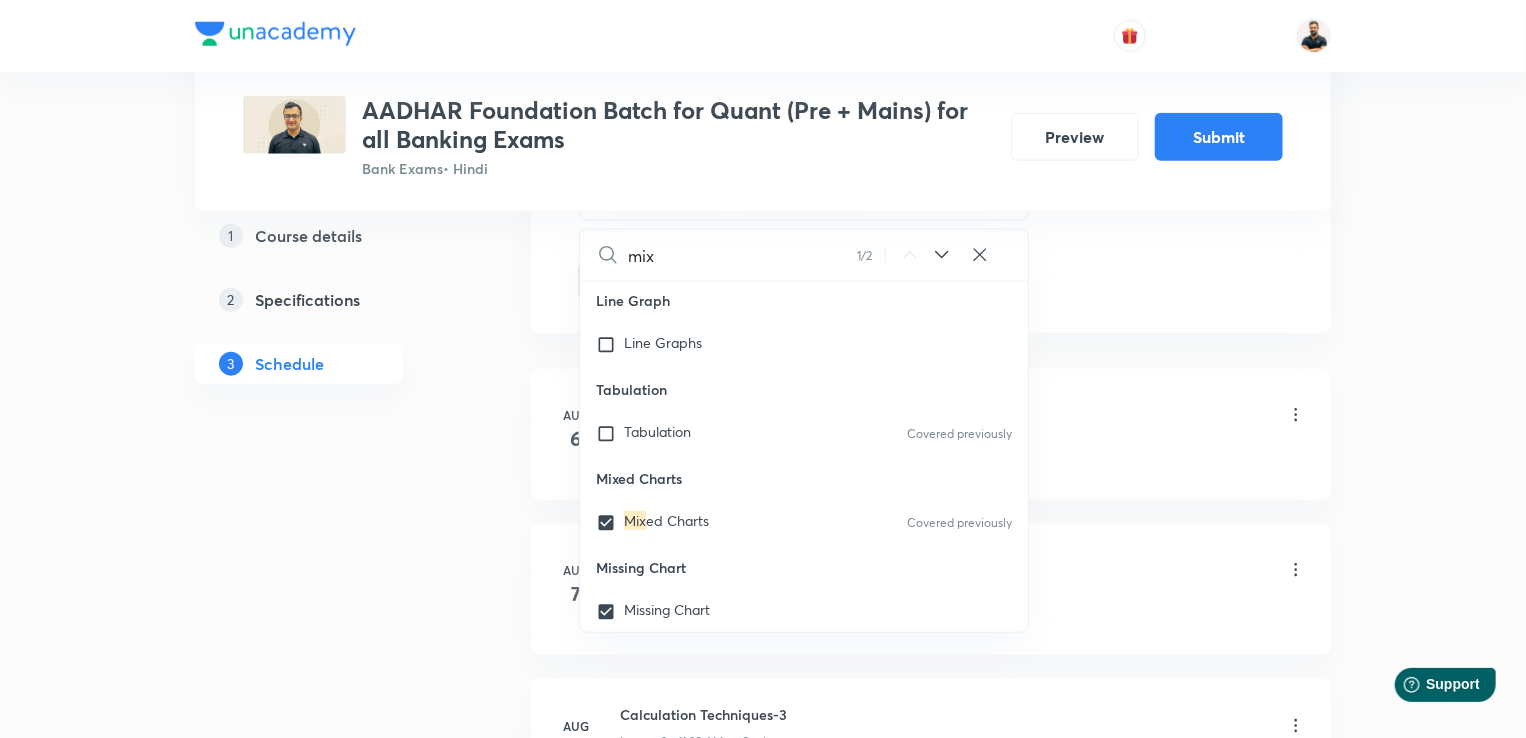click on "Plus Courses AADHAR Foundation Batch for Quant (Pre + Mains) for all Banking Exams Bank Exams  • Hindi Preview Submit 1 Course details 2 Specifications 3 Schedule Schedule 26  classes Auto Schedule Sessions Topic coverage Basic Maths, Advanced Maths, Data Interpretation Cover at least  60 % View details Session  27 Live class Quiz Session title 14/99 Pre Level DI-2 ​ Schedule for [MONTH] [DAY], [YEAR], [HOUR]:[MINUTE] [AM/PM] ​ Duration (in minutes) 60 ​ Sub-concepts Mixed Charts Missing Chart CLEAR mix 1 / 2 ​ Number Systems Face Value and Place Value of a Digit in a Numeral Various Types of Number Test for a Number to Be Prime Remainder Theorem Unit Place's Digit Tests of Divisibility Factorial of a Number Modulus of a Number Greatest Integral Value Multiplication by Distributive Law Multiplication of a Number by 5ⁿ Division Algorithm or Euclidean Algorithm To Find the Highest Power of a Prime Number P in N! Square Root Covered previously Cube Root Covered previously Factors and Multiples of H.C.F and L.C.M Co-Primes 6" at bounding box center (763, 1764) 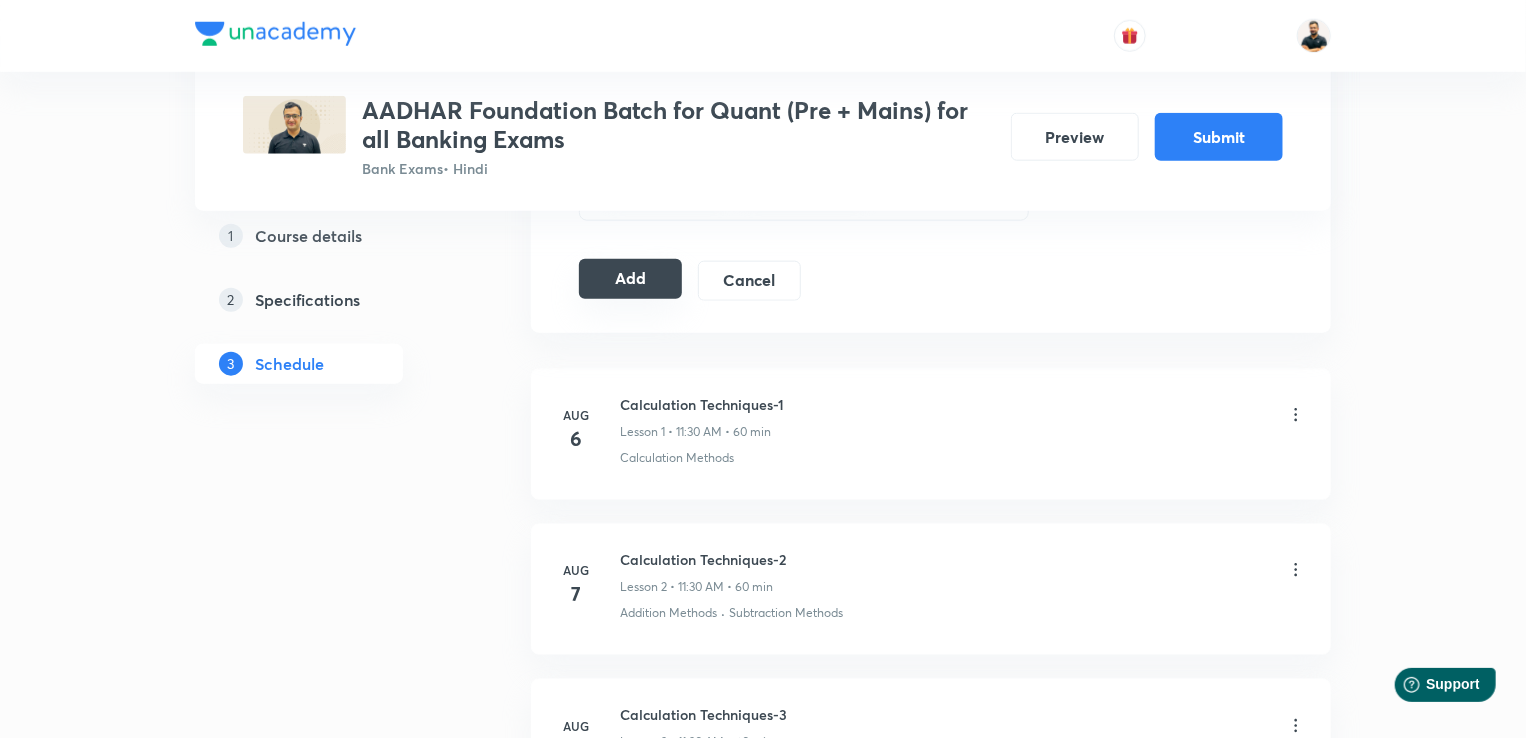 click on "Add" at bounding box center [630, 279] 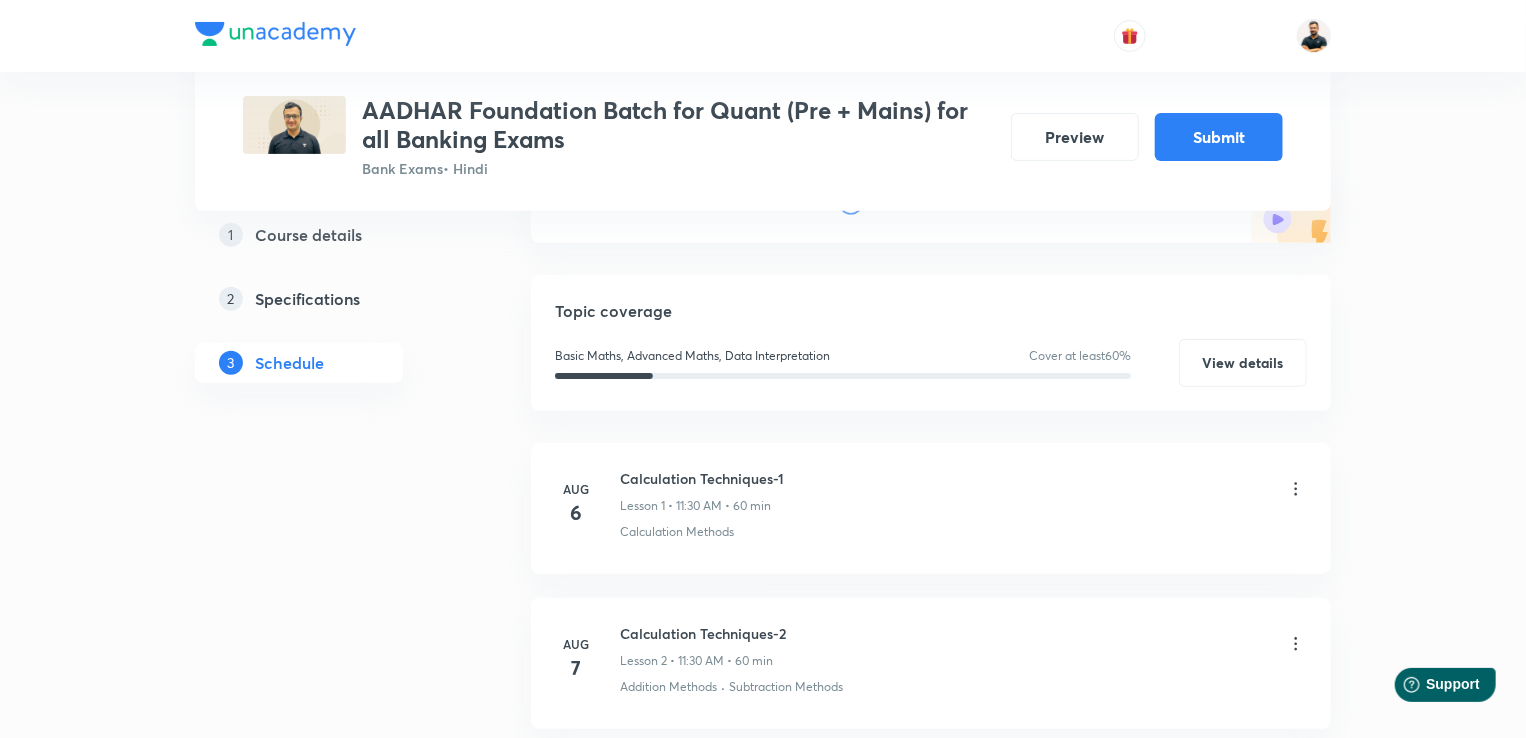 scroll, scrollTop: 252, scrollLeft: 0, axis: vertical 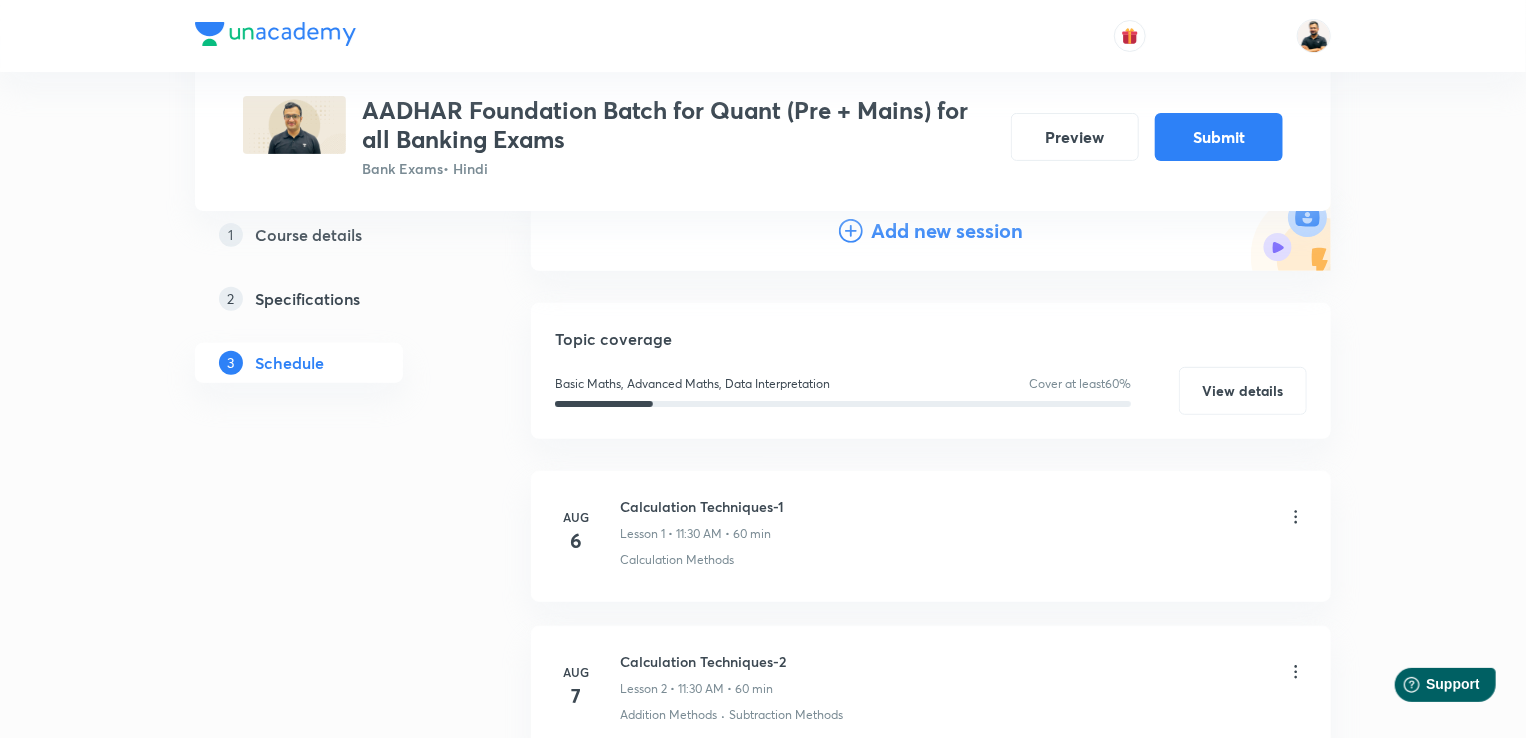 click on "Add new session" at bounding box center (947, 231) 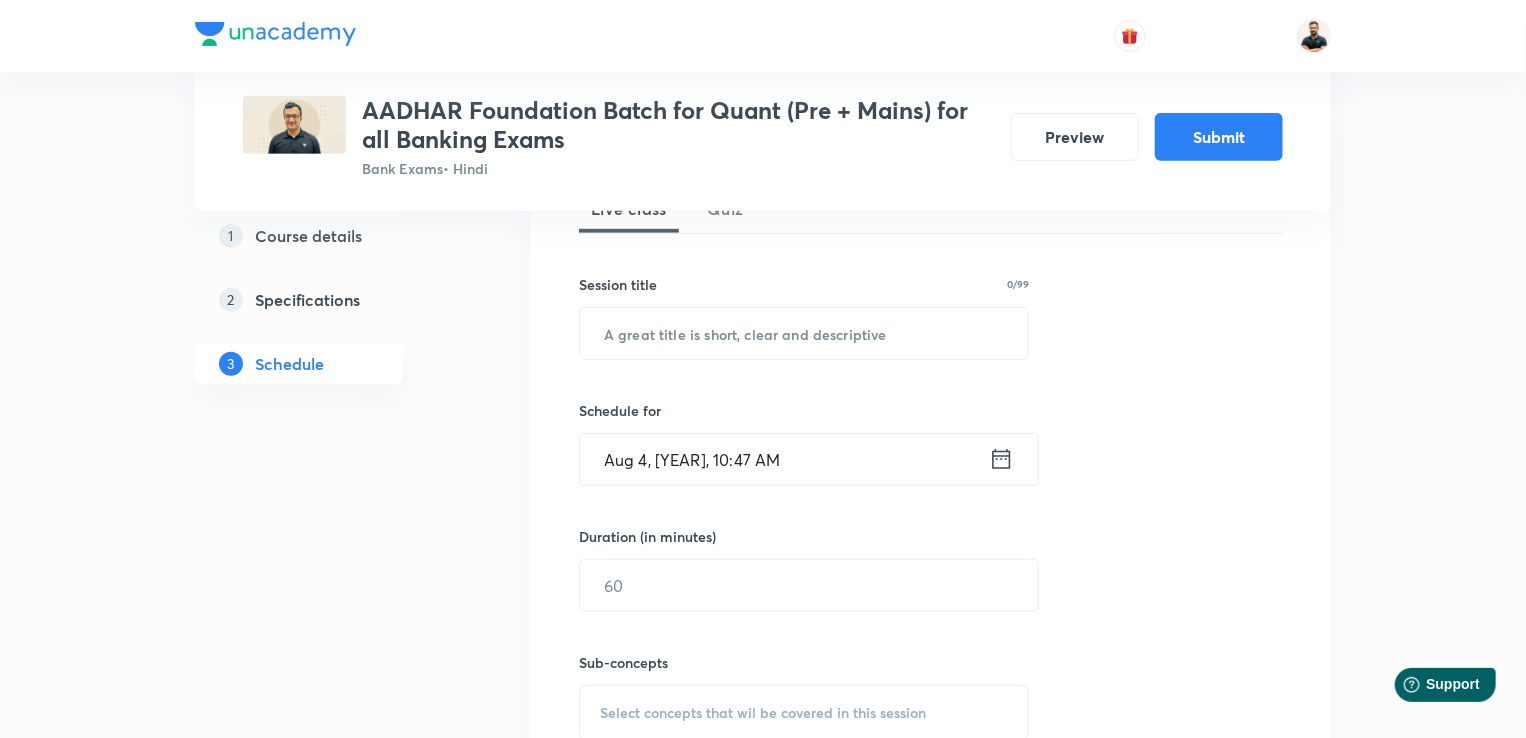 scroll, scrollTop: 516, scrollLeft: 0, axis: vertical 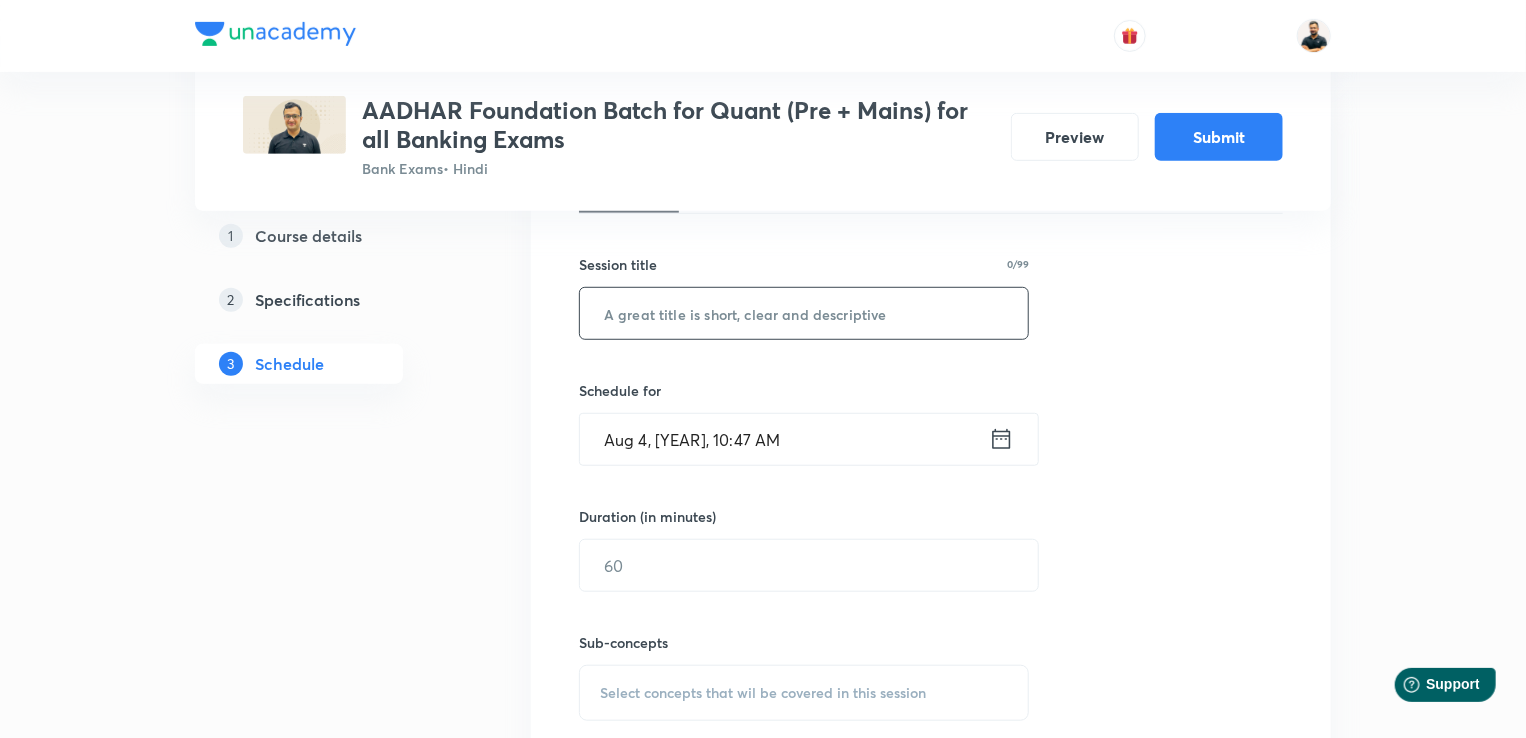 click at bounding box center (804, 313) 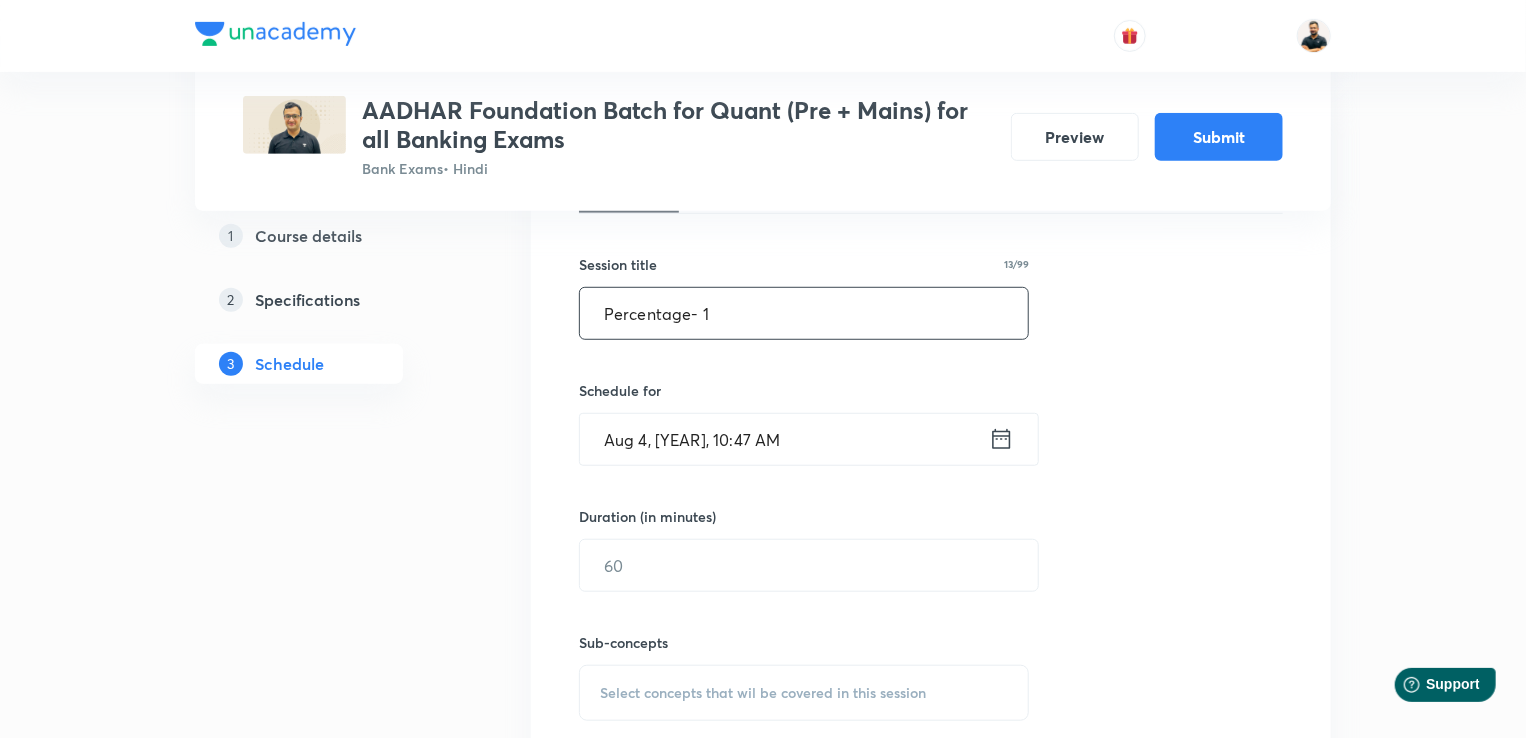 type on "Percentage- 1" 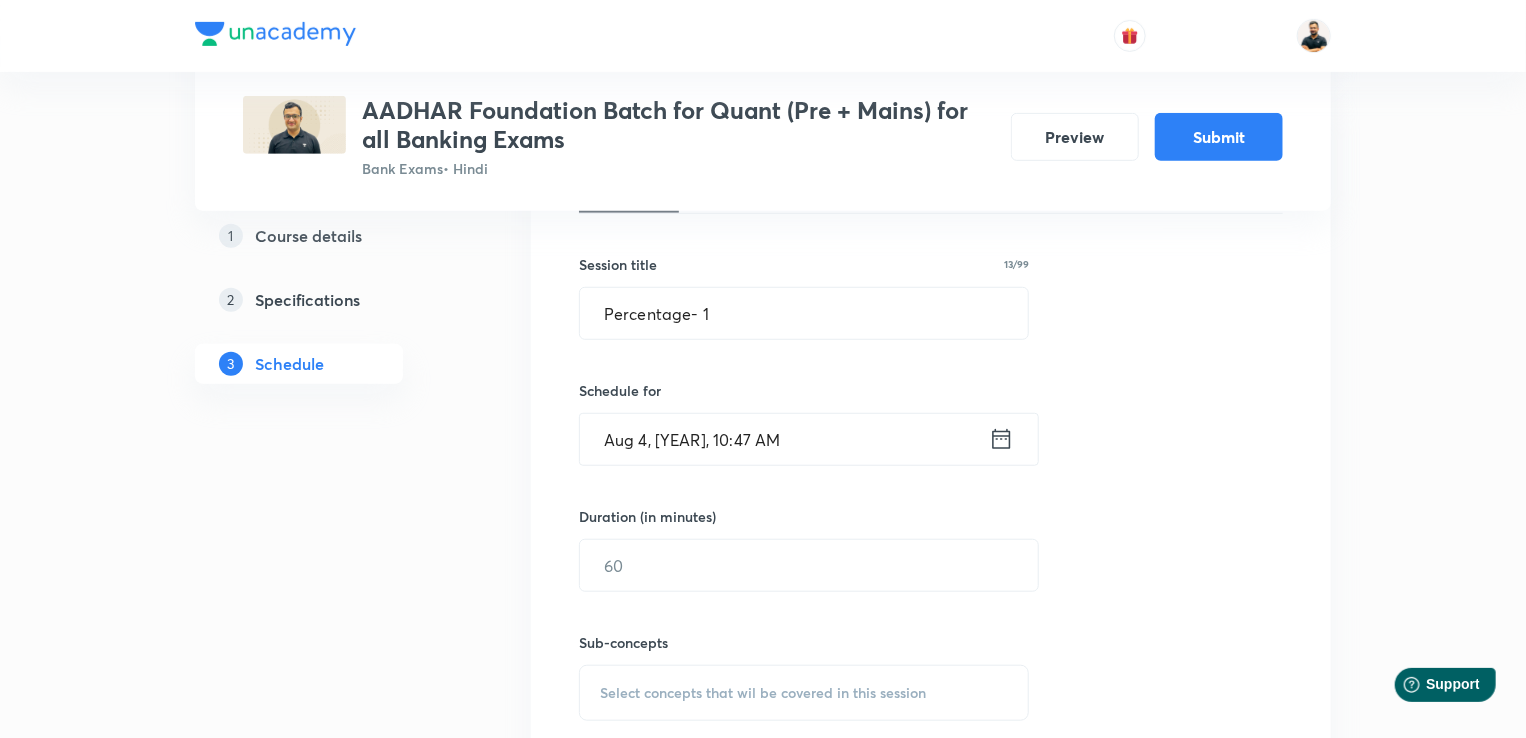 click 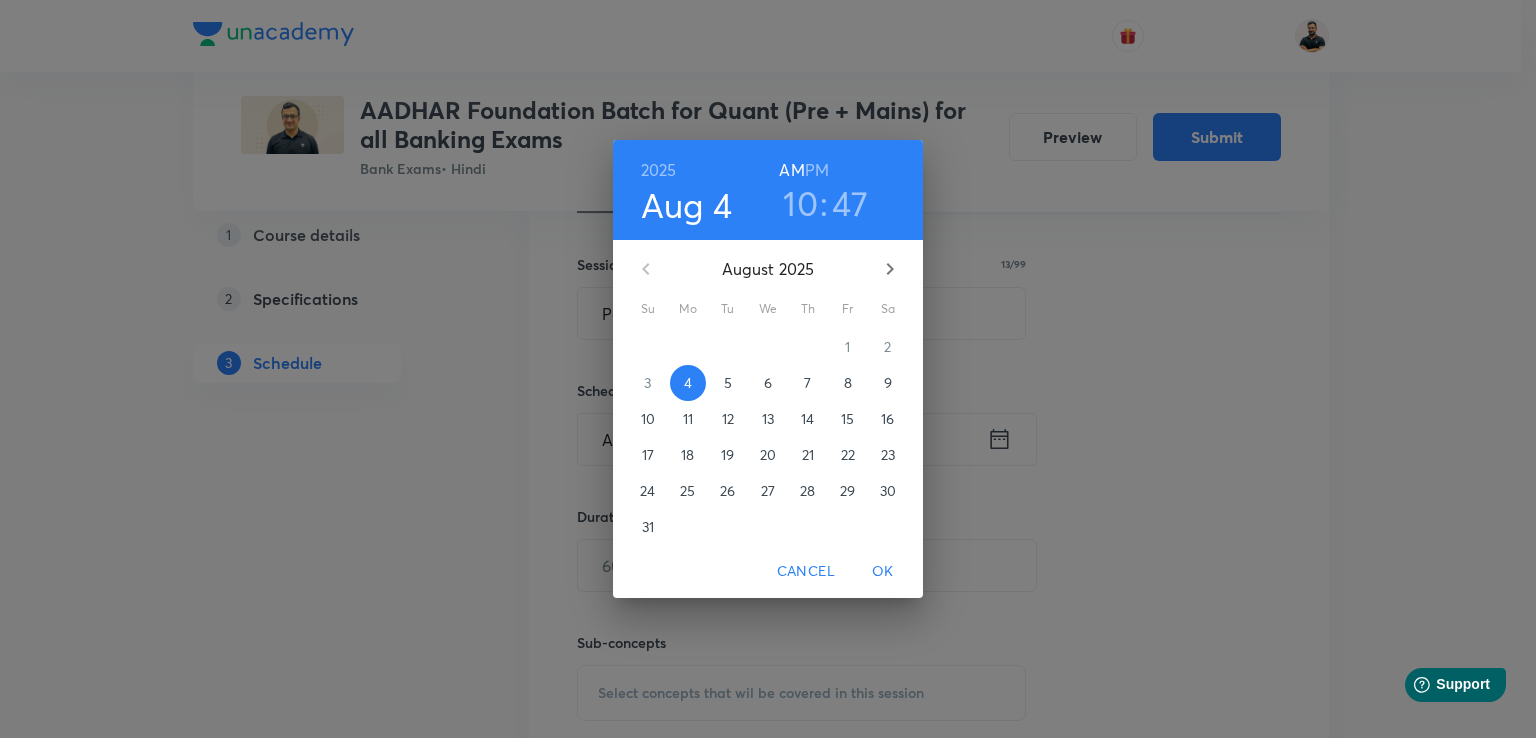 click 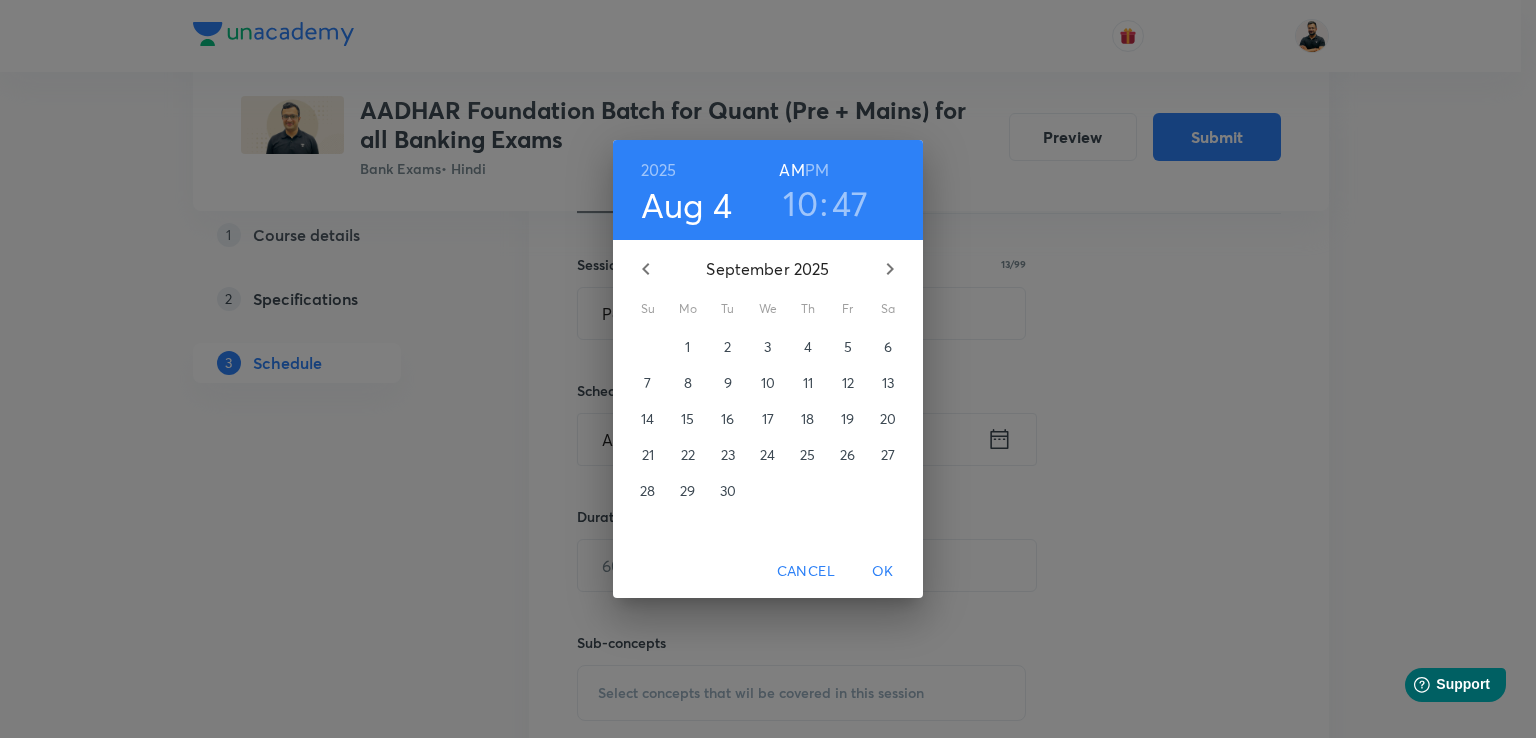 click on "12" at bounding box center [848, 383] 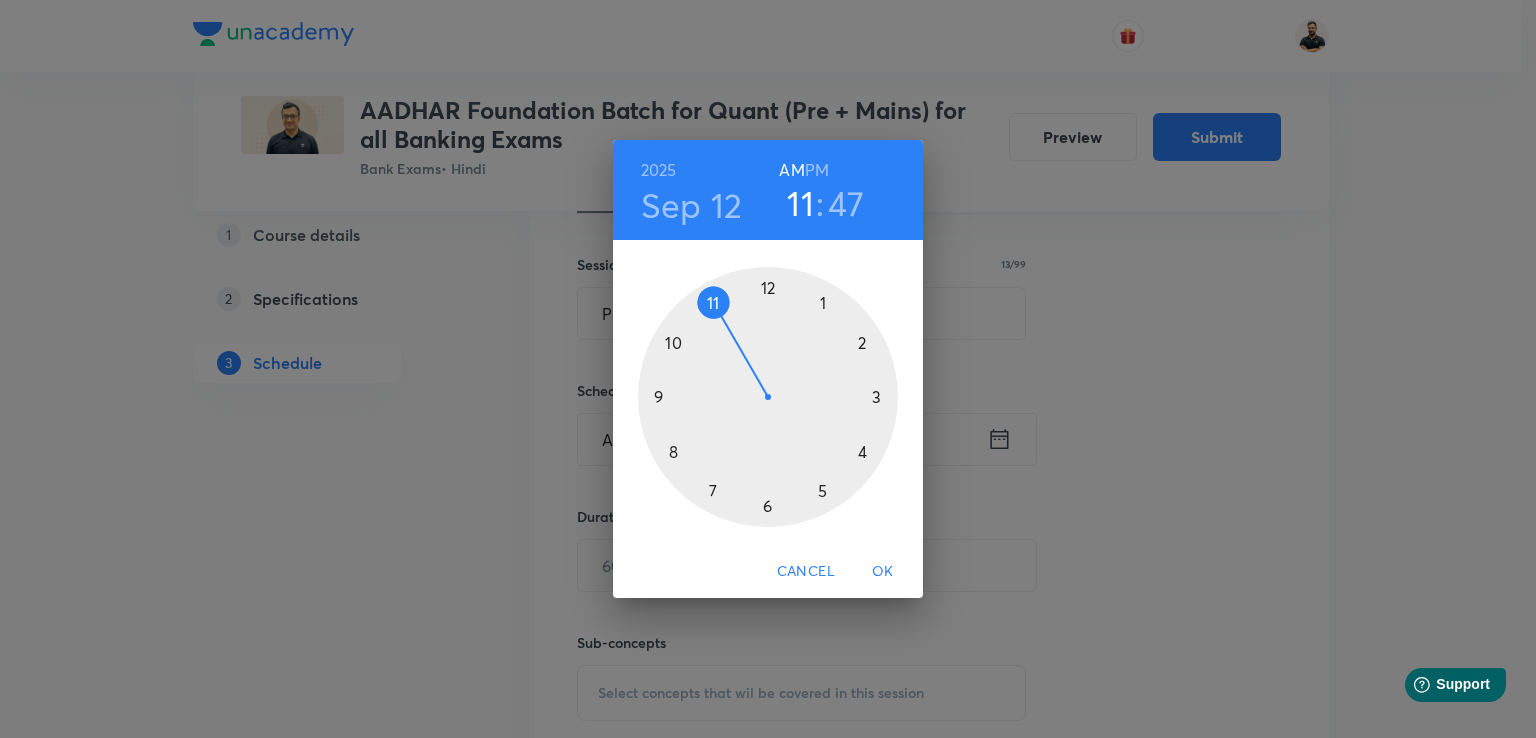 drag, startPoint x: 664, startPoint y: 334, endPoint x: 702, endPoint y: 300, distance: 50.990196 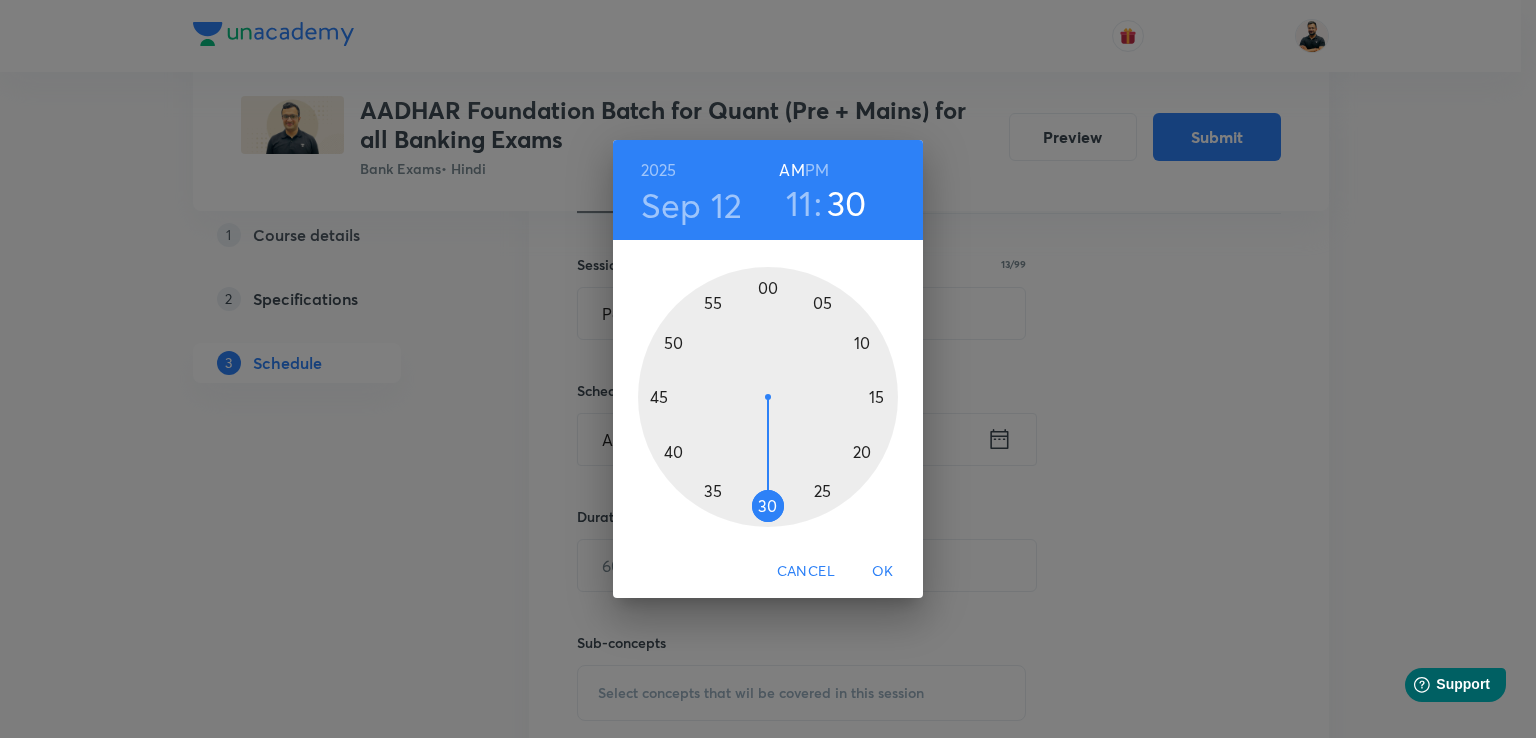 drag, startPoint x: 665, startPoint y: 375, endPoint x: 767, endPoint y: 512, distance: 170.80106 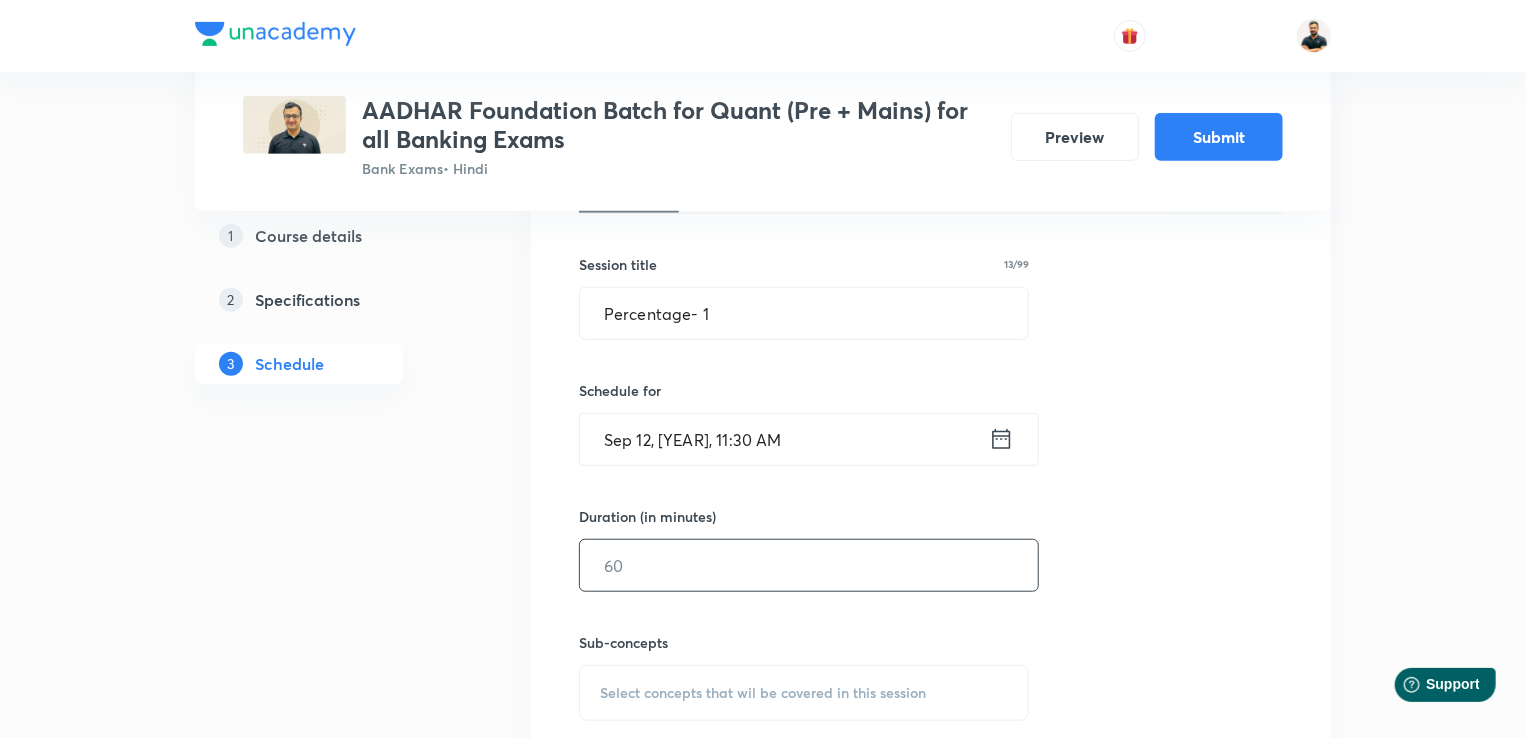 click at bounding box center [809, 565] 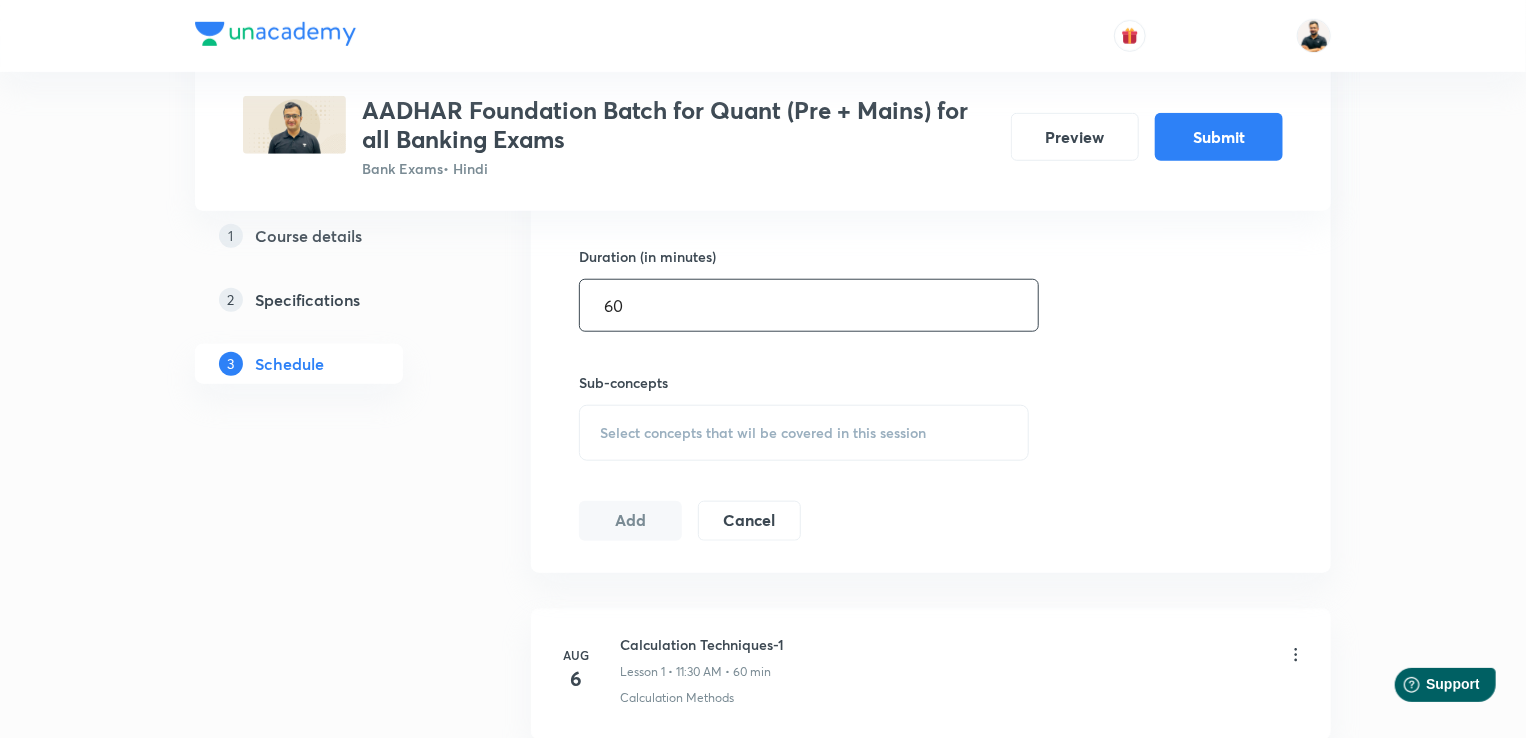 scroll, scrollTop: 820, scrollLeft: 0, axis: vertical 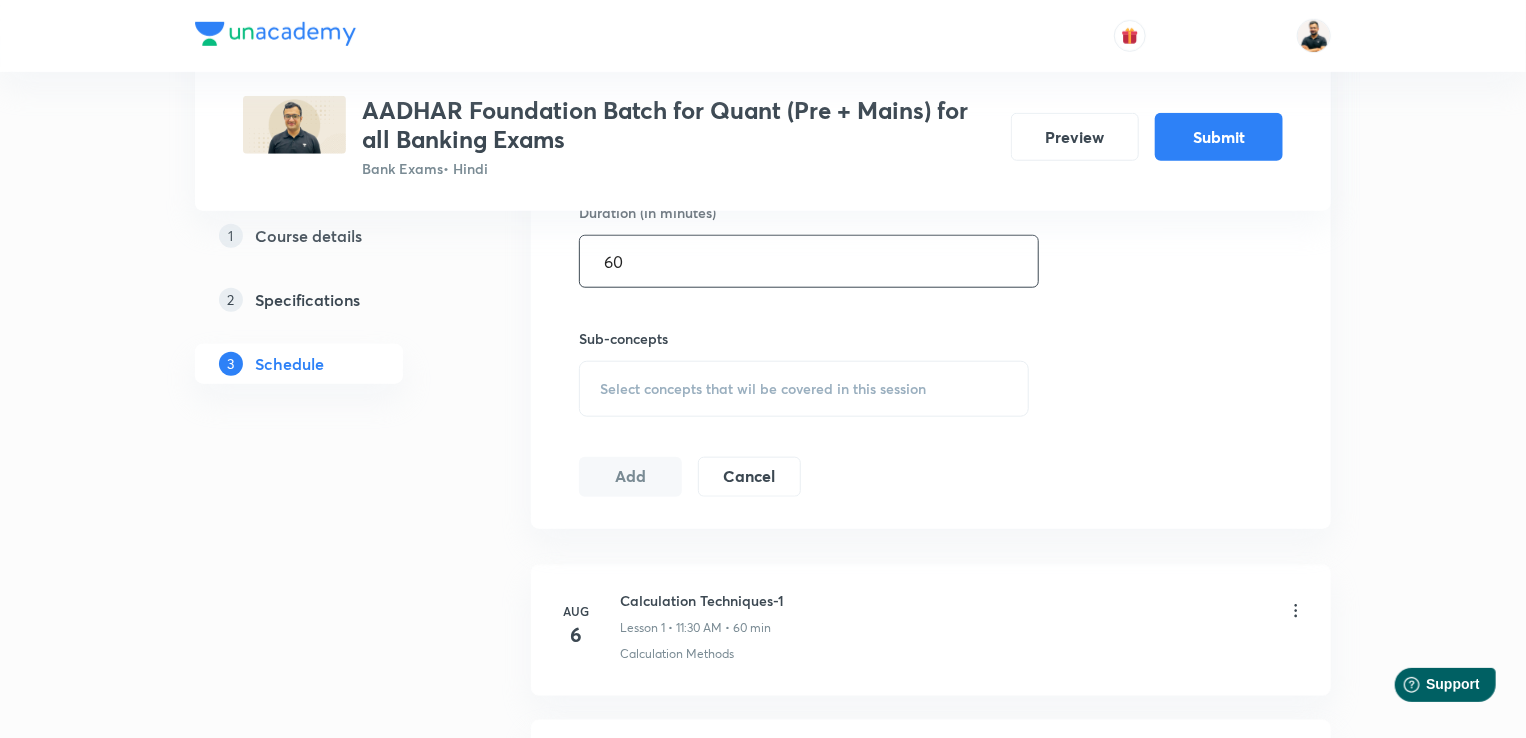 type on "60" 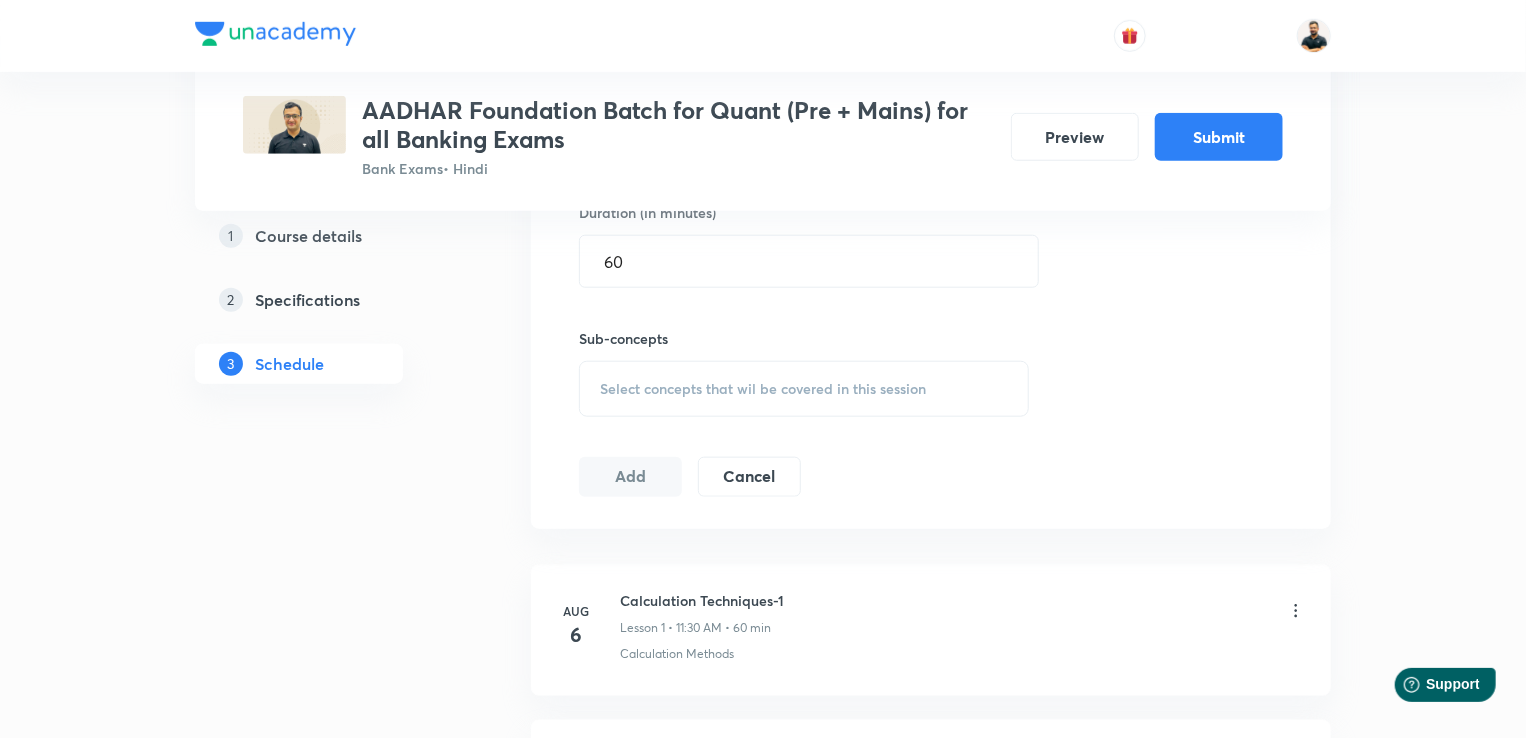 click on "Select concepts that wil be covered in this session" at bounding box center [763, 389] 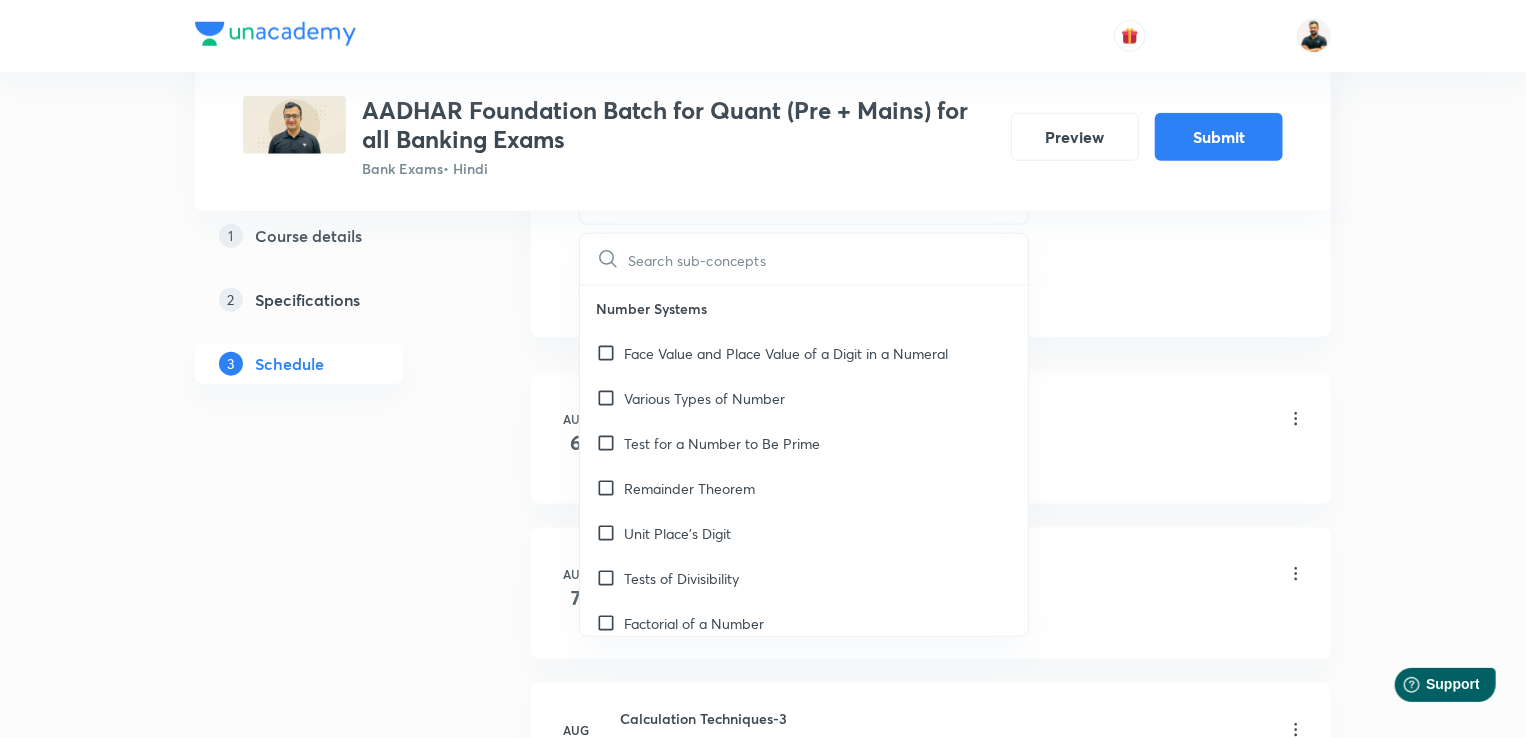 scroll, scrollTop: 882, scrollLeft: 0, axis: vertical 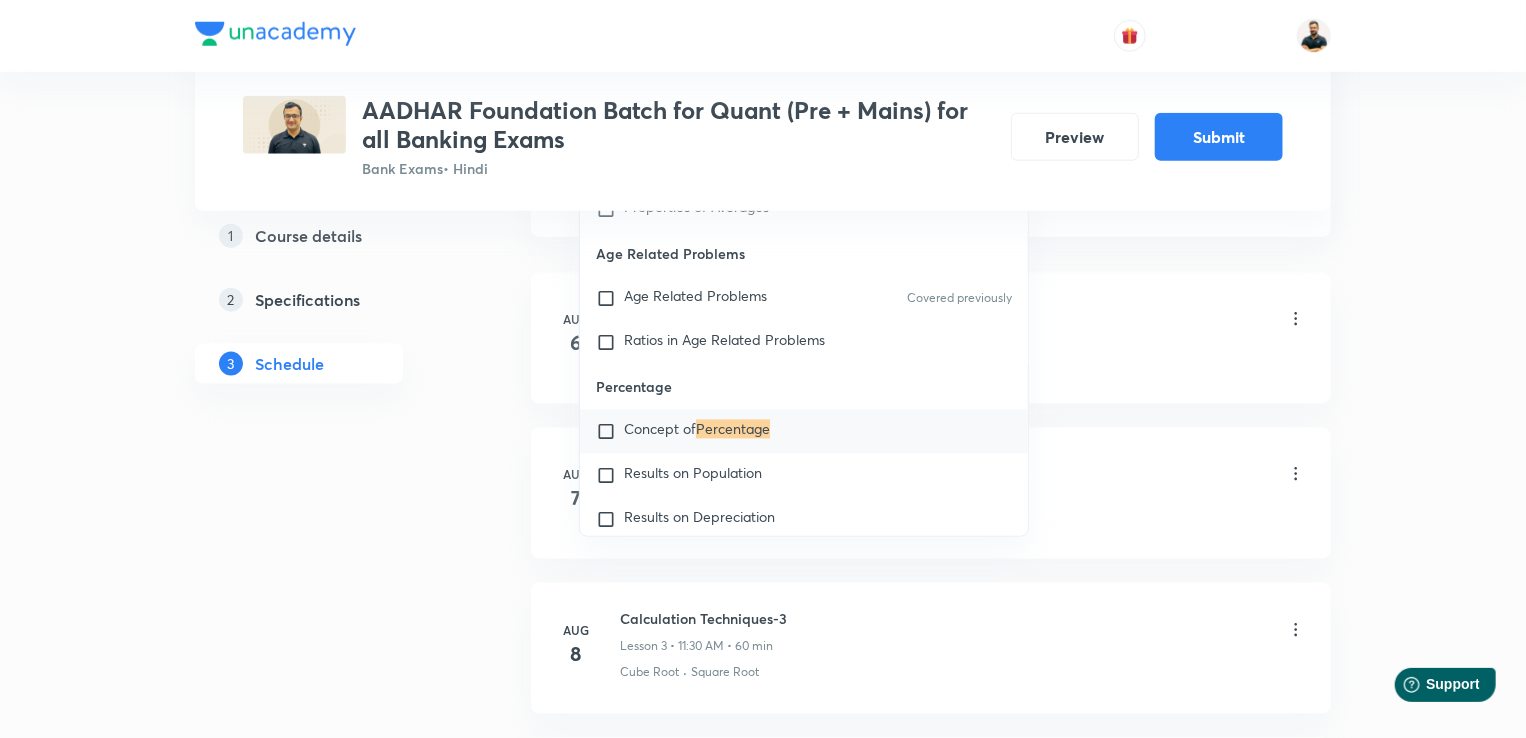 type on "percentage" 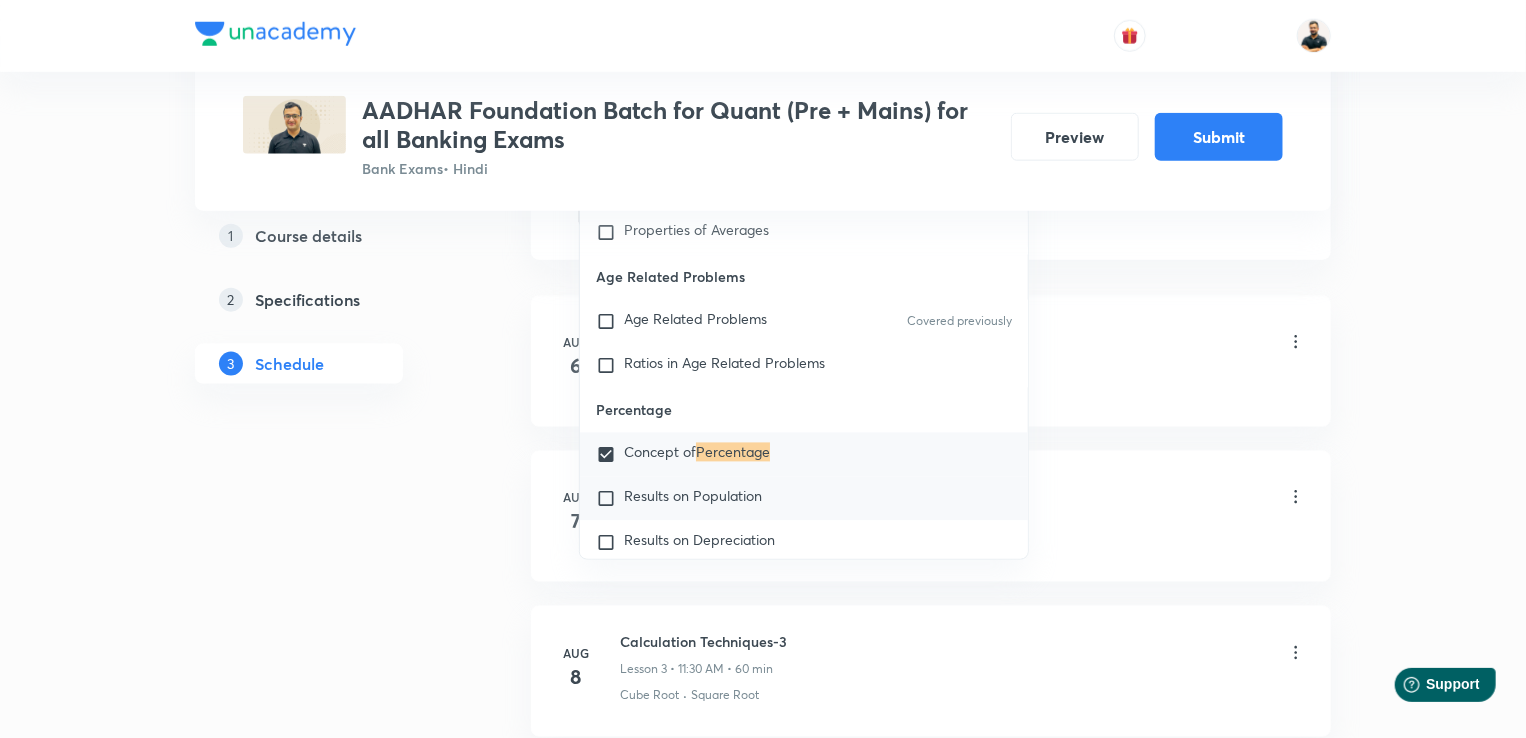 click at bounding box center [610, 499] 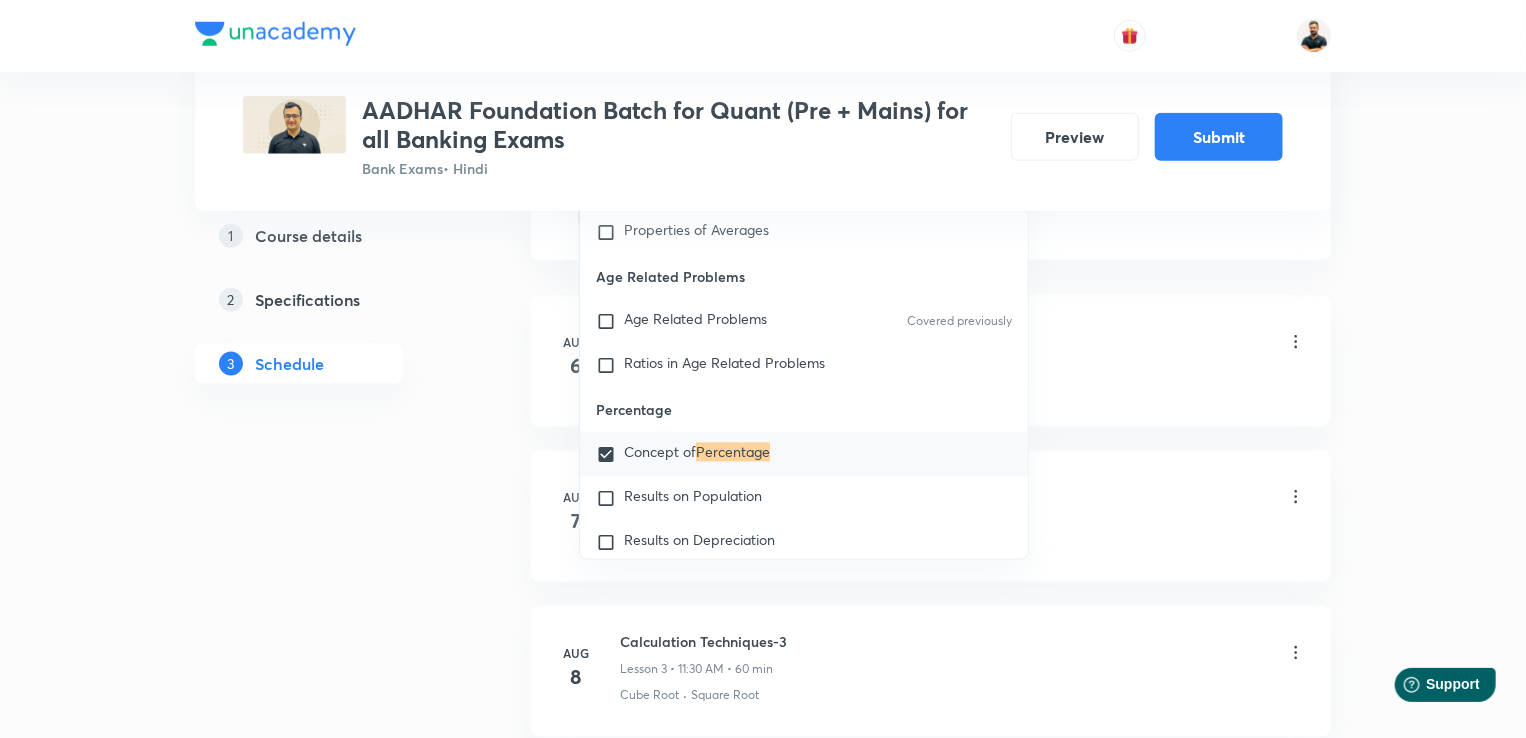 checkbox on "true" 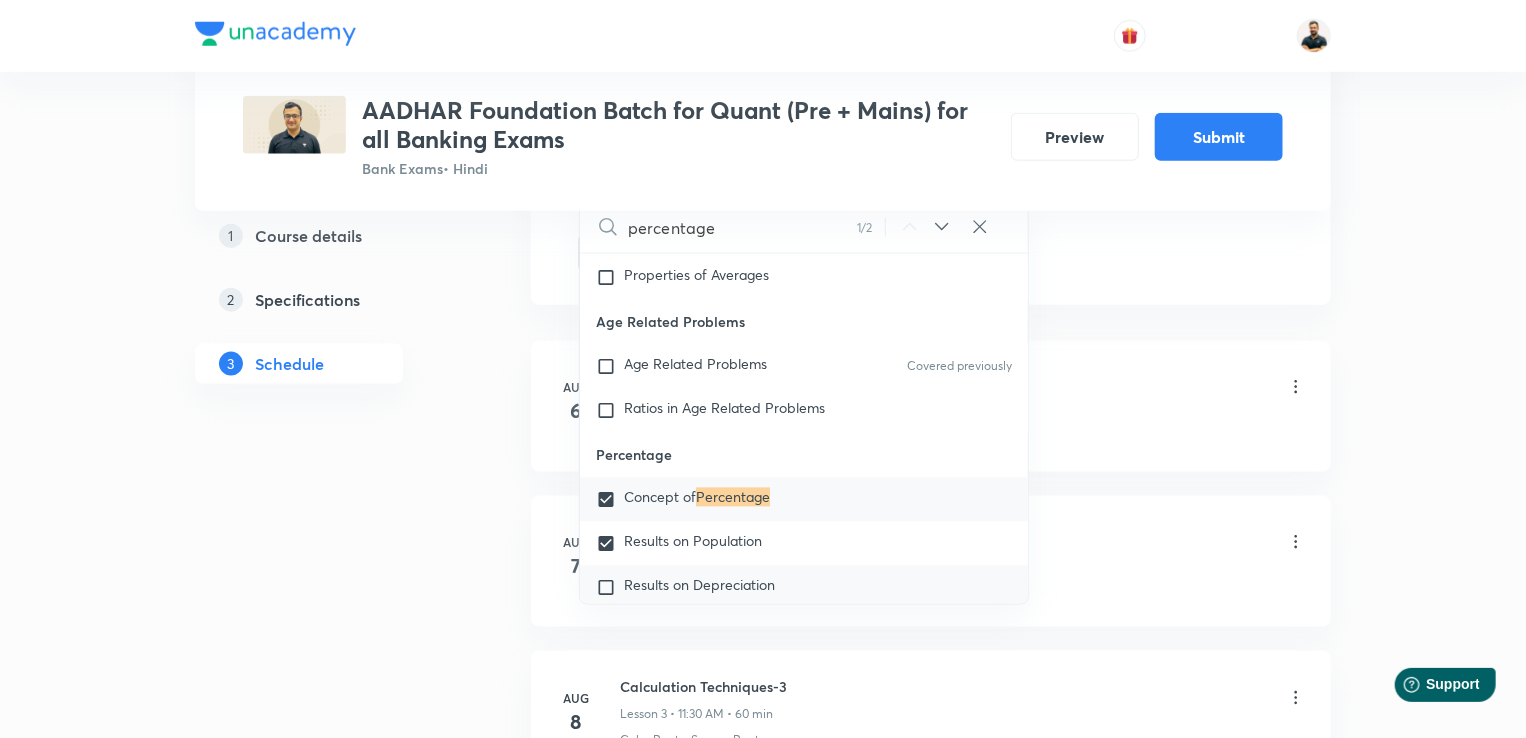 click at bounding box center [610, 588] 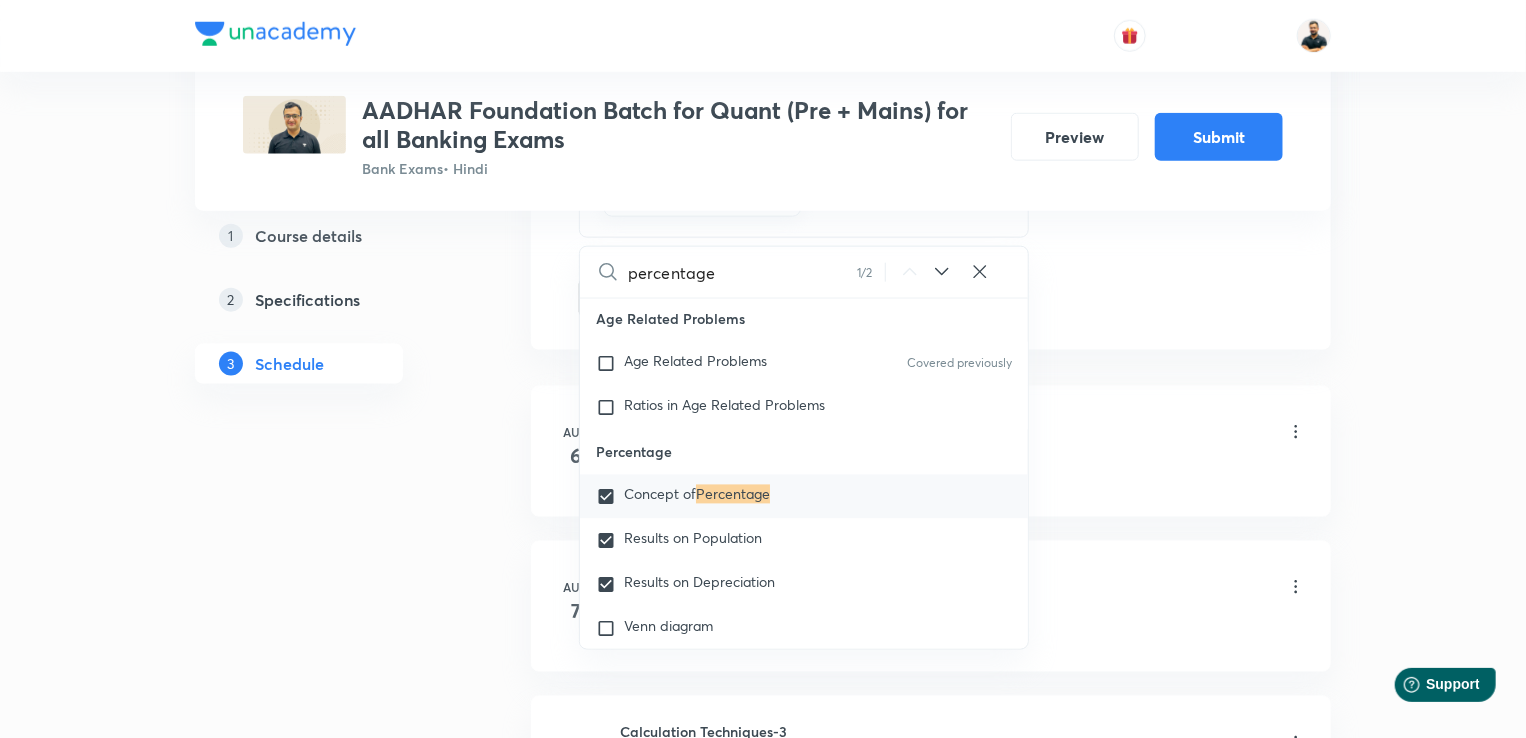 scroll, scrollTop: 2208, scrollLeft: 0, axis: vertical 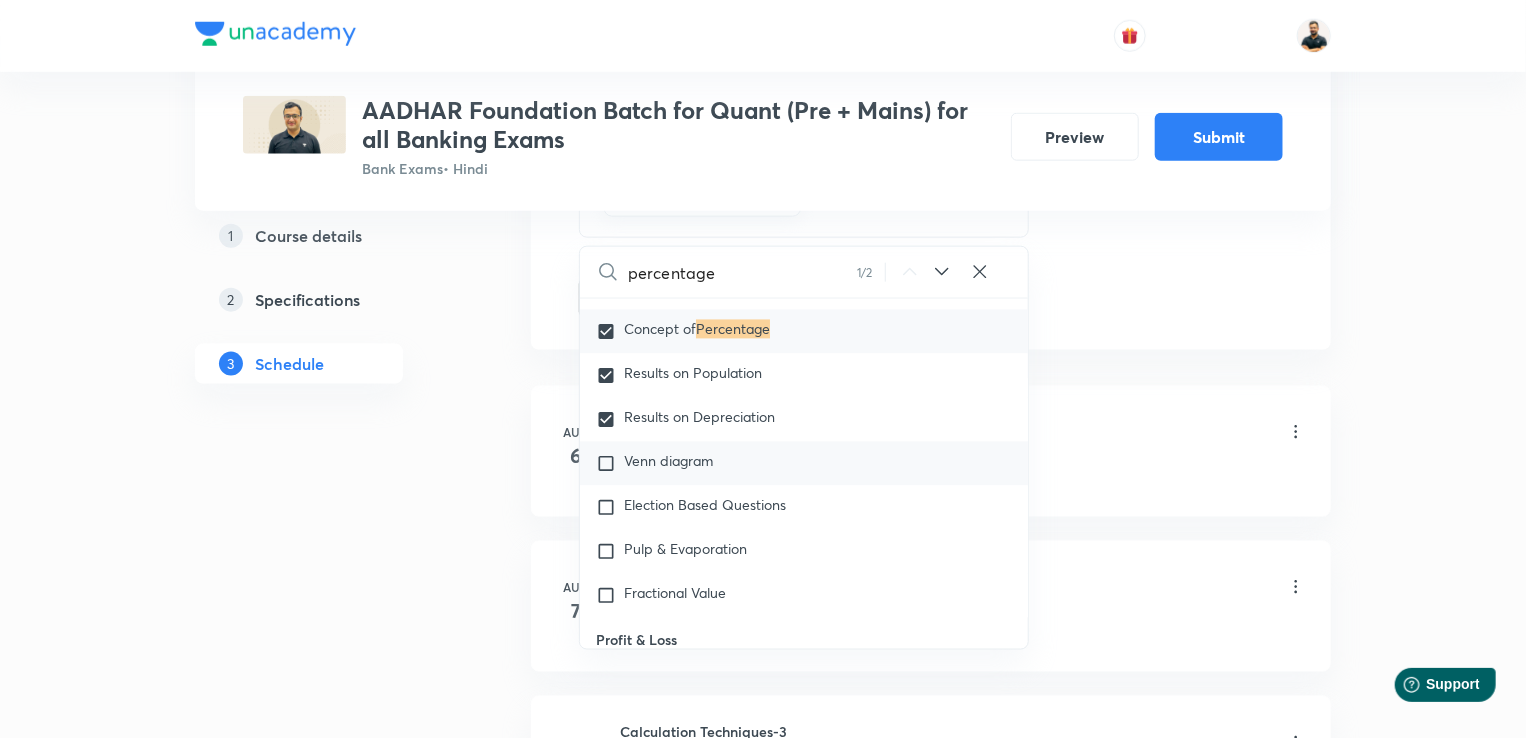 click at bounding box center (610, 464) 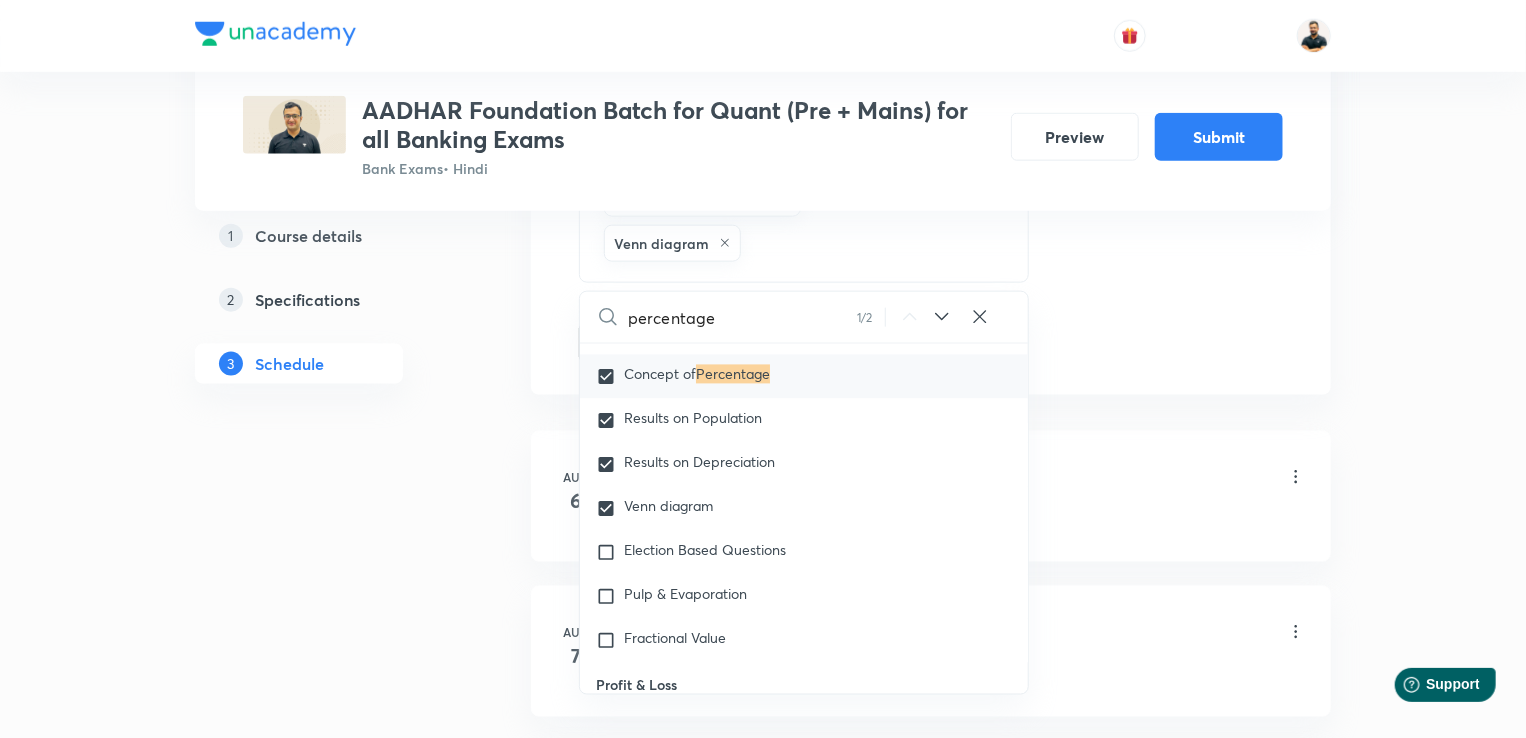 click on "Plus Courses AADHAR Foundation Batch for Quant (Pre + Mains) for all Banking Exams Bank Exams  • Hindi Preview Submit 1 Course details 2 Specifications 3 Schedule Schedule 27  classes Auto Schedule Sessions Topic coverage Basic Maths, Advanced Maths, Data Interpretation Cover at least  60 % View details Session  28 Live class Quiz Session title 13/99 Percentage- 1 ​ Schedule for [MONTH] [DAY], [YEAR], [HOUR]:[MINUTE] [AM/PM] ​ Duration (in minutes) 60 ​ Sub-concepts Concept of Percentage Results on Population Results on Depreciation Venn diagram CLEAR percentage 1 / 2 ​ Number Systems Face Value and Place Value of a Digit in a Numeral Various Types of Number Test for a Number to Be Prime Remainder Theorem Unit Place's Digit Tests of Divisibility Factorial of a Number Modulus of a Number Greatest Integral Value Multiplication by Distributive Law Multiplication of a Number by 5ⁿ Division Algorithm or Euclidean Algorithm To Find the Highest Power of a Prime Number P in N! Square Root Covered previously Cube Root Co-Primes 6" at bounding box center [763, 1836] 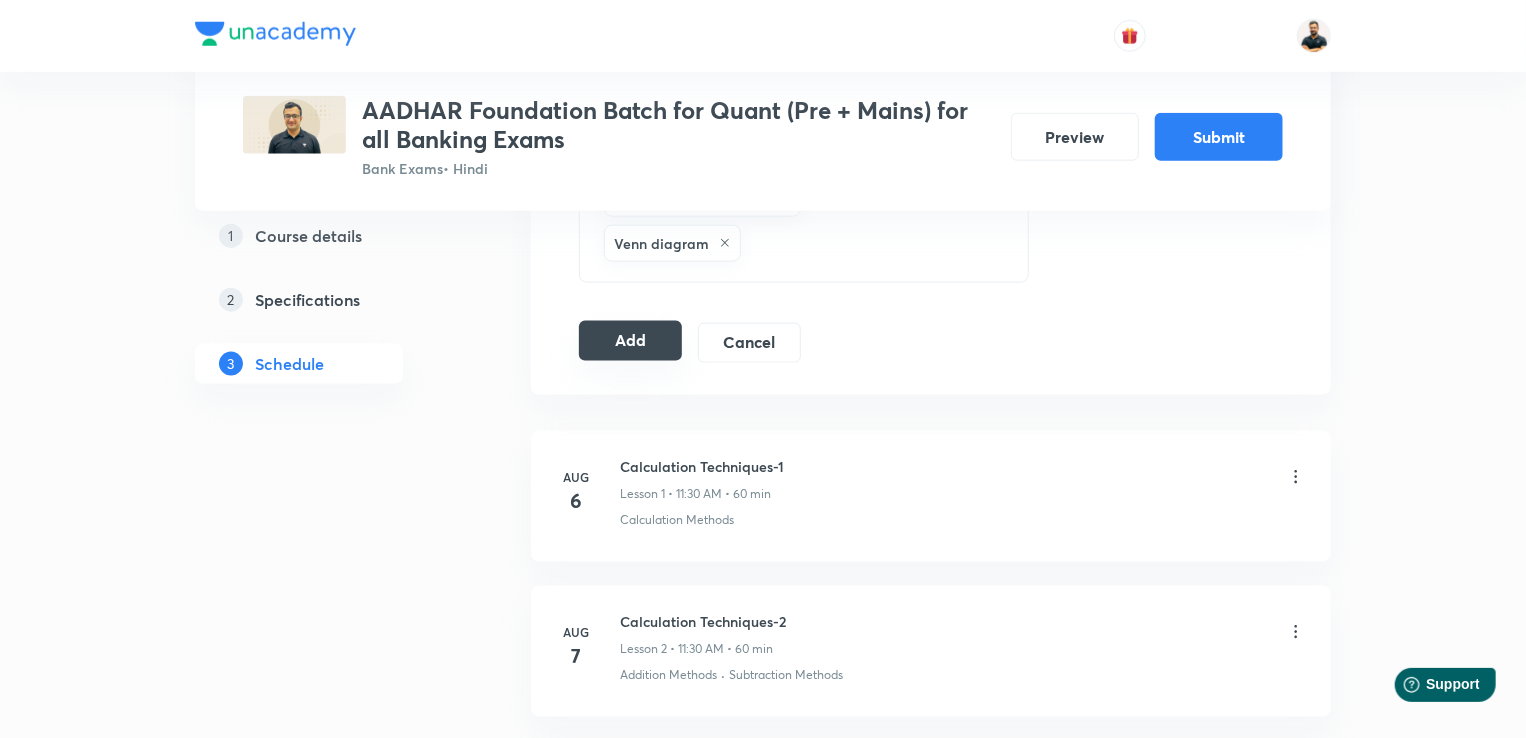 click on "Add" at bounding box center (630, 341) 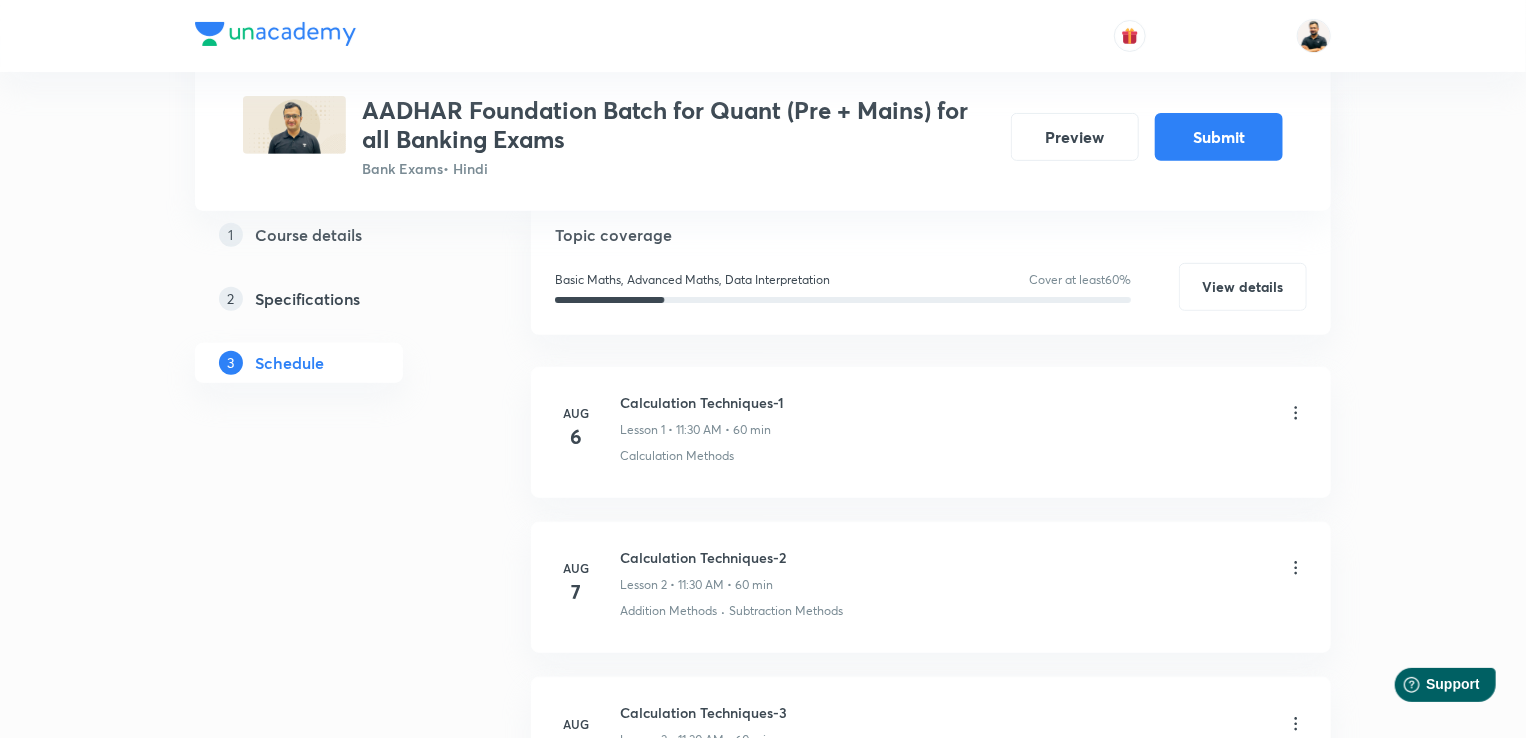 scroll, scrollTop: 350, scrollLeft: 0, axis: vertical 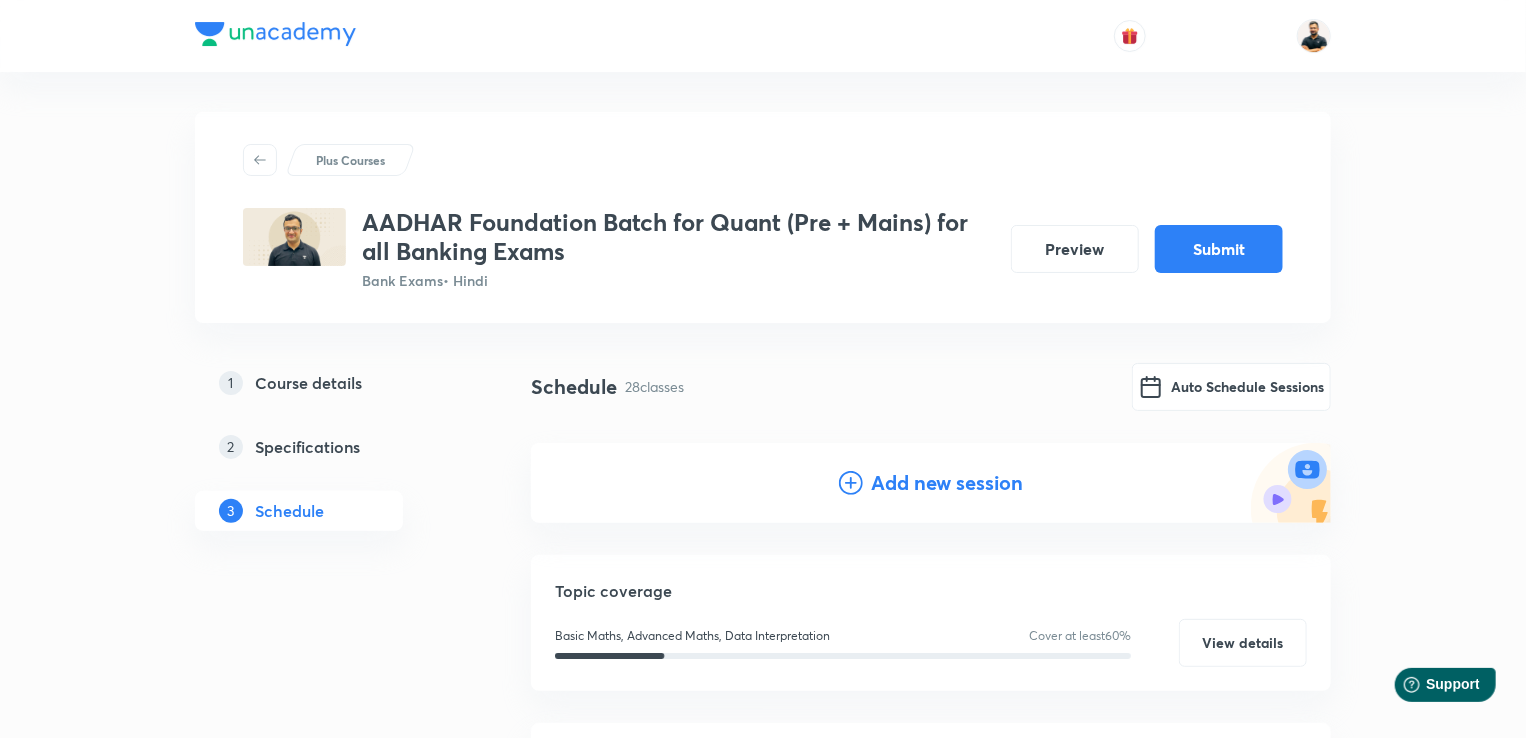 click on "Add new session" at bounding box center (947, 483) 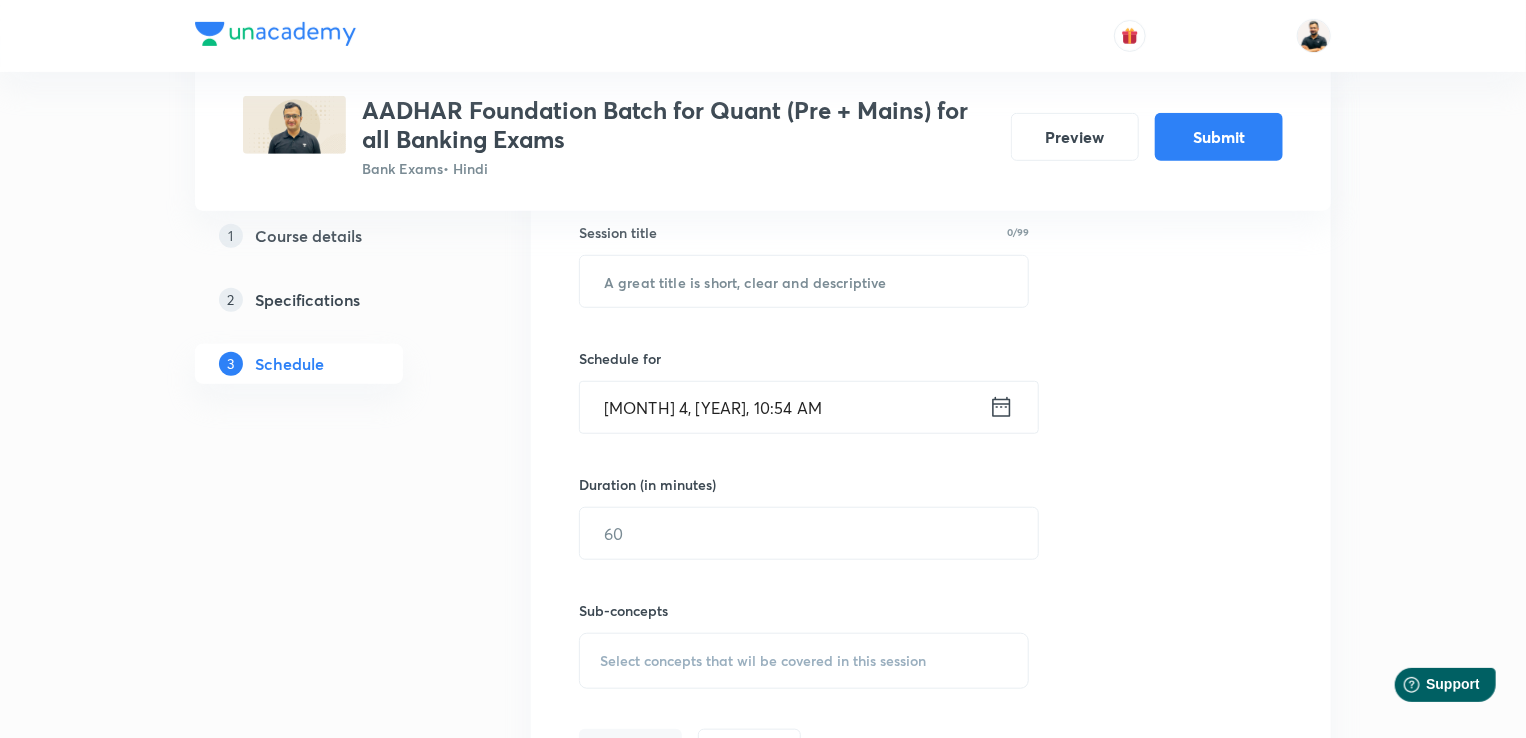 scroll, scrollTop: 452, scrollLeft: 0, axis: vertical 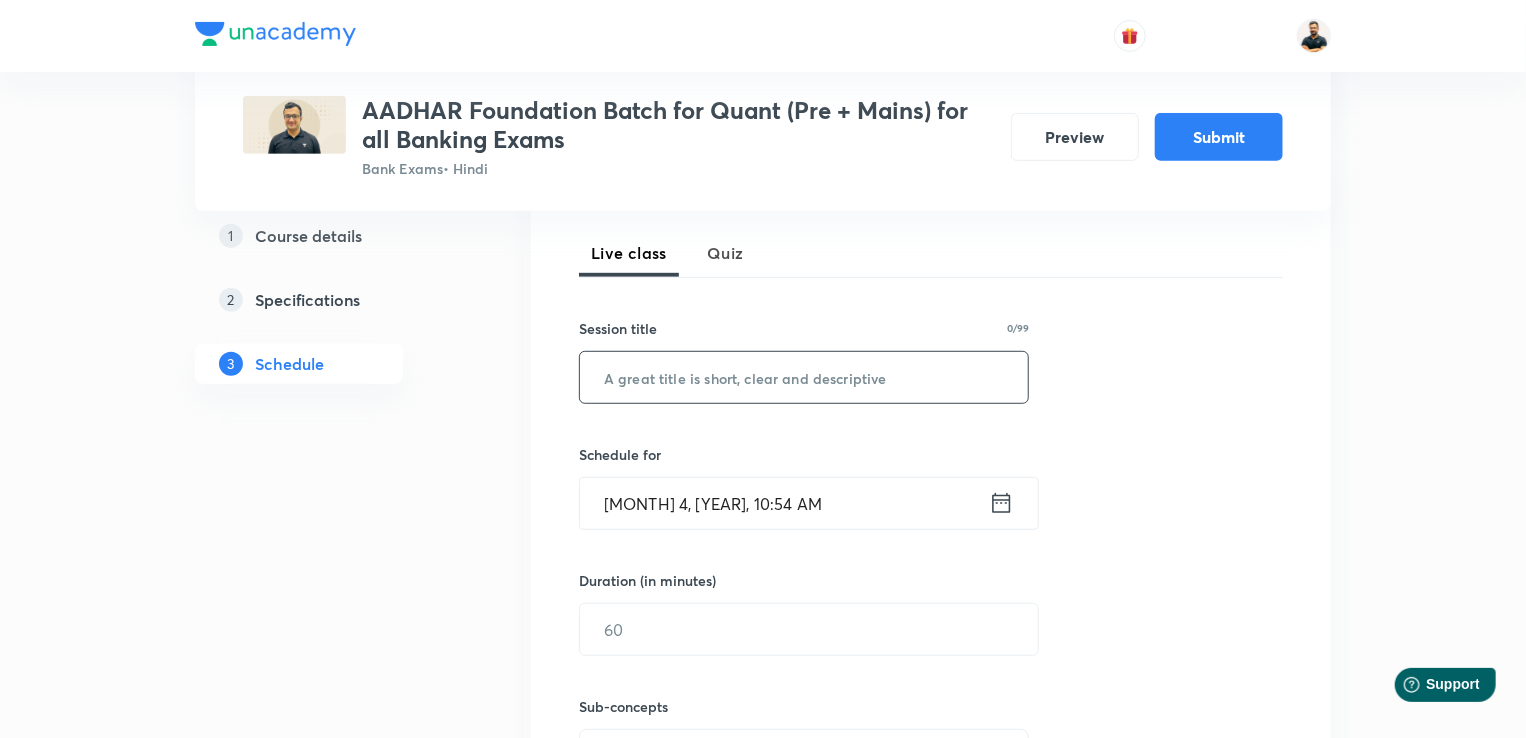 click at bounding box center [804, 377] 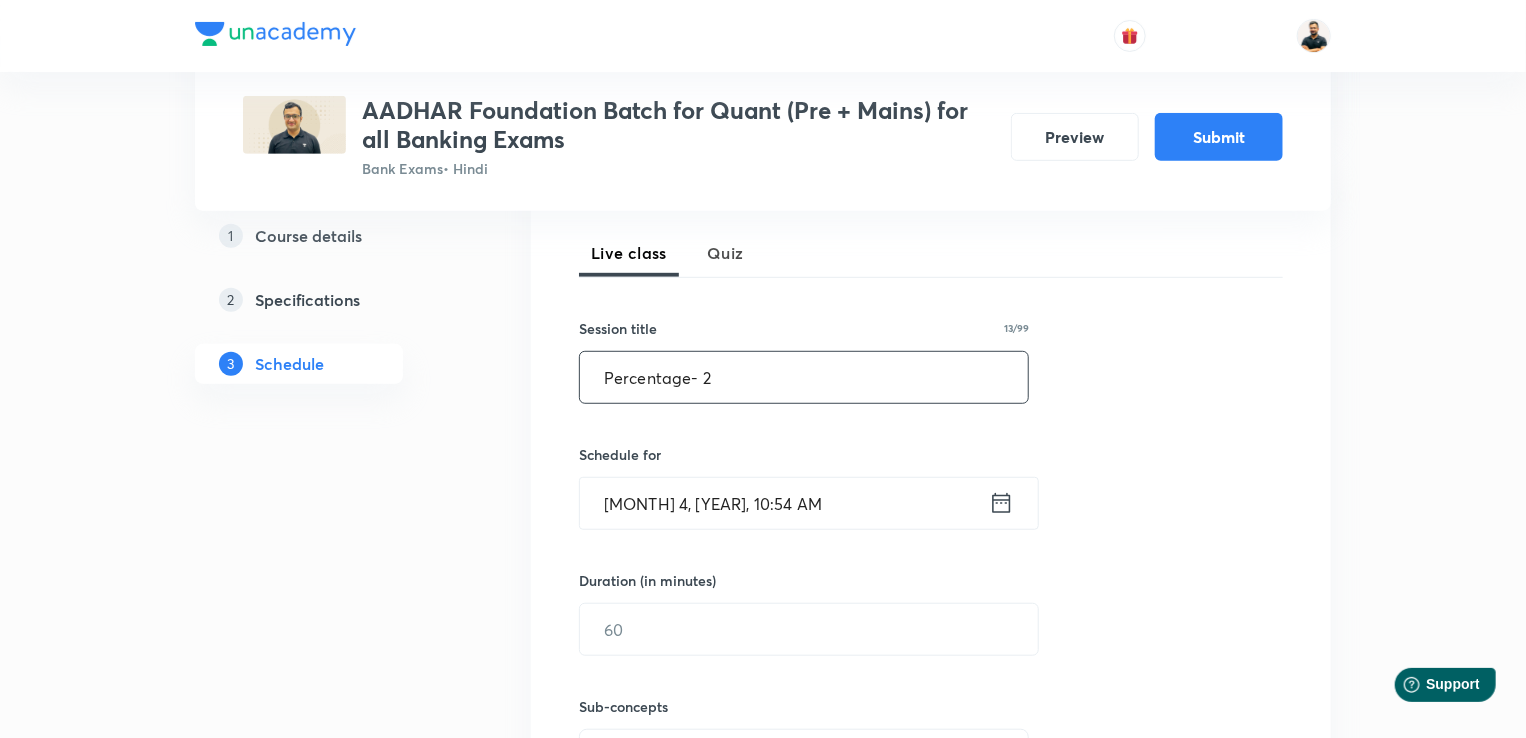 type on "Percentage- 2" 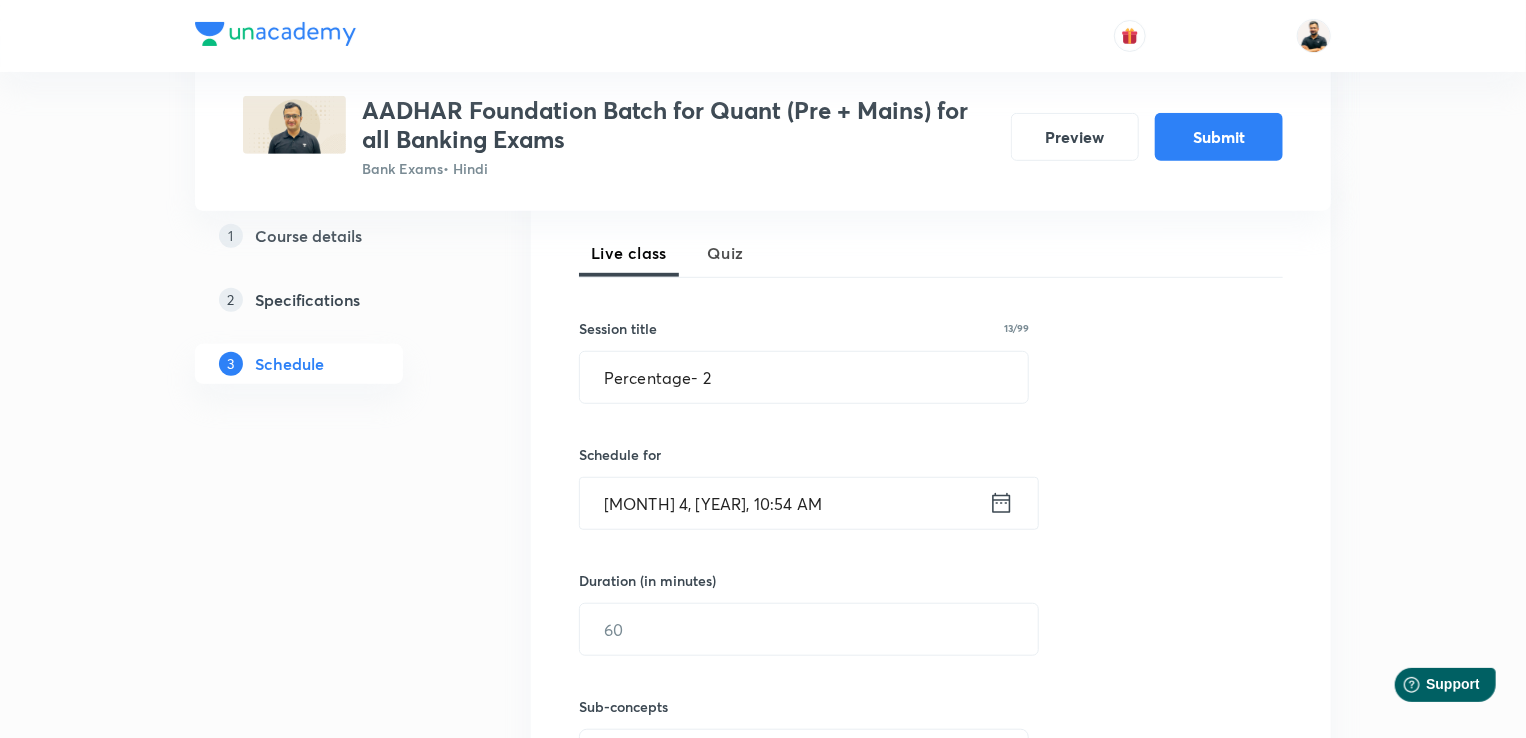 click 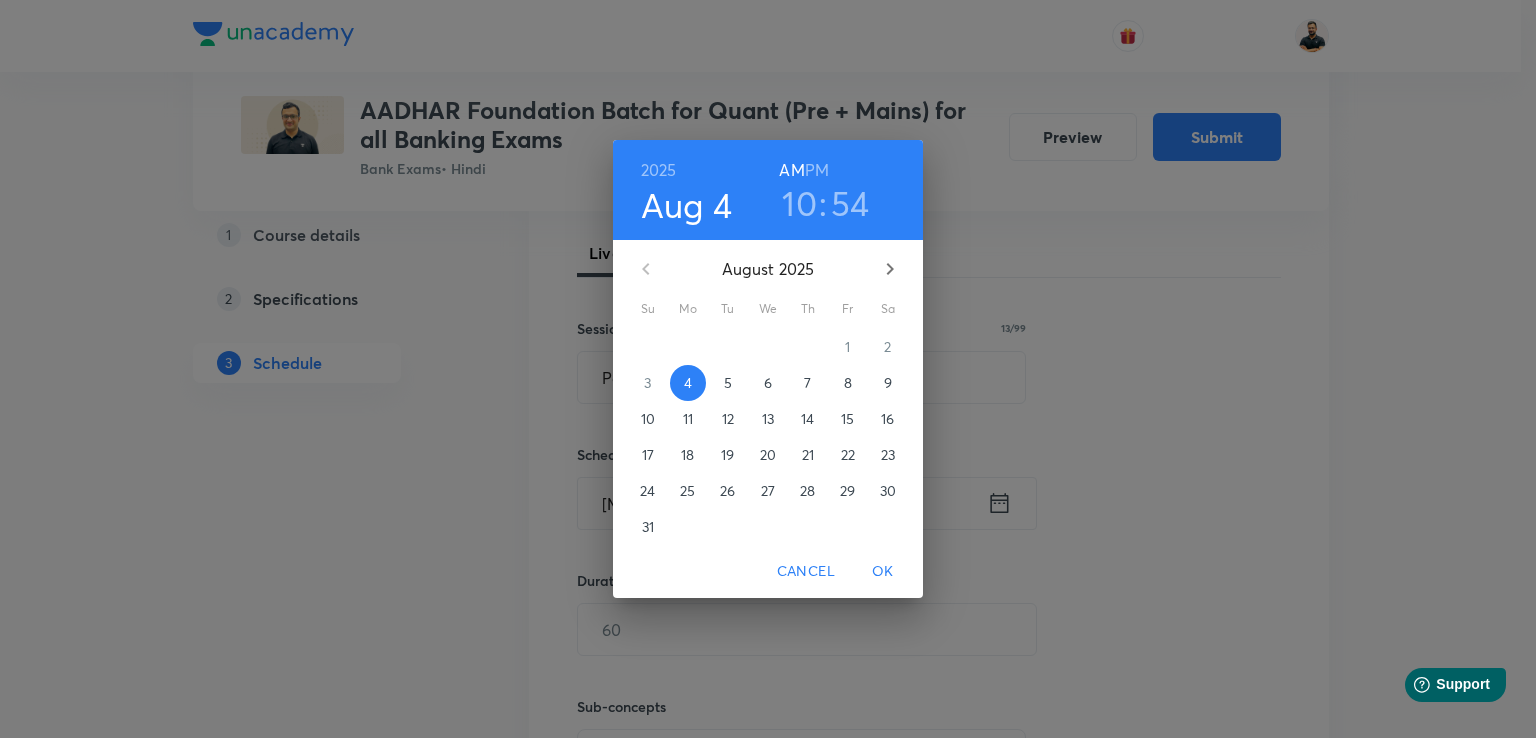 click 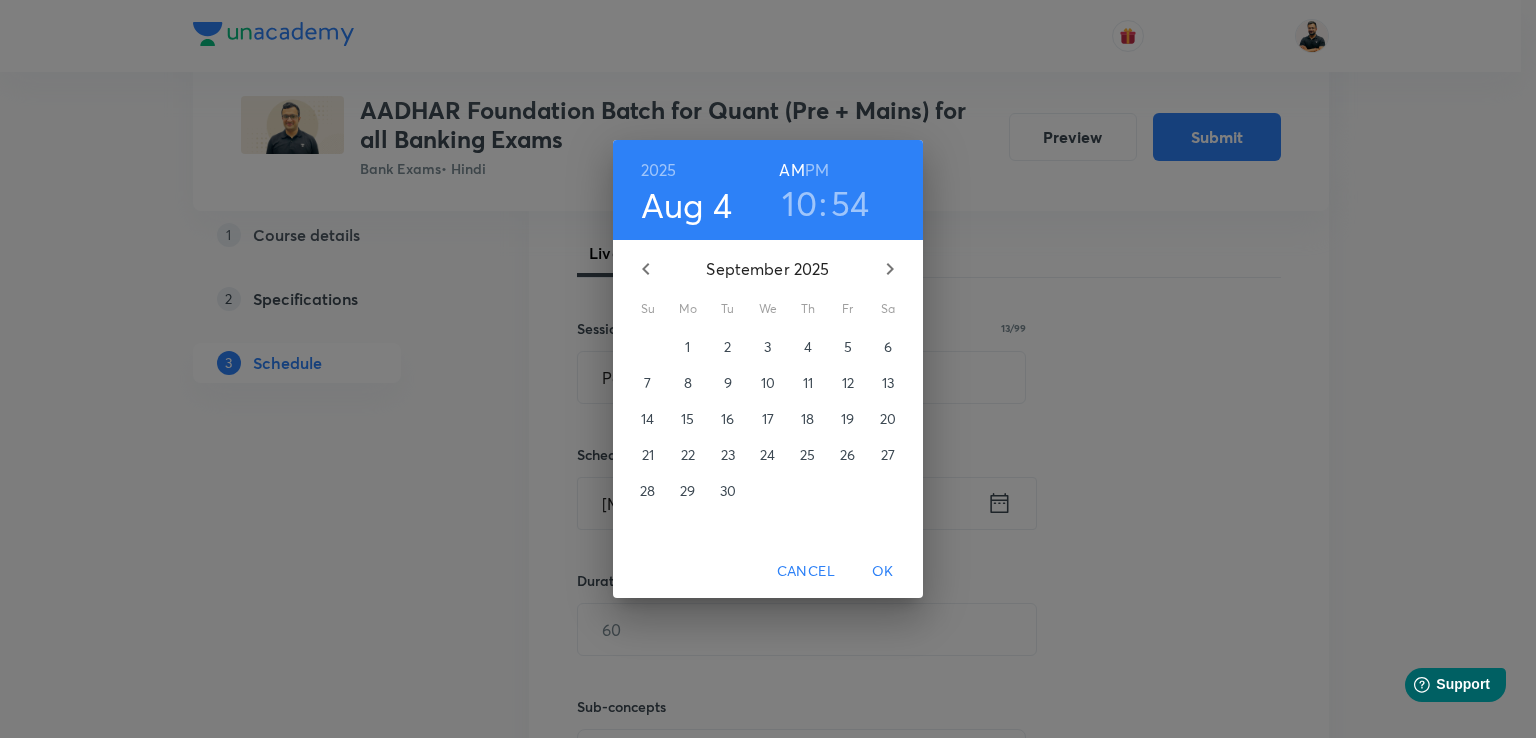 click on "15" at bounding box center [687, 419] 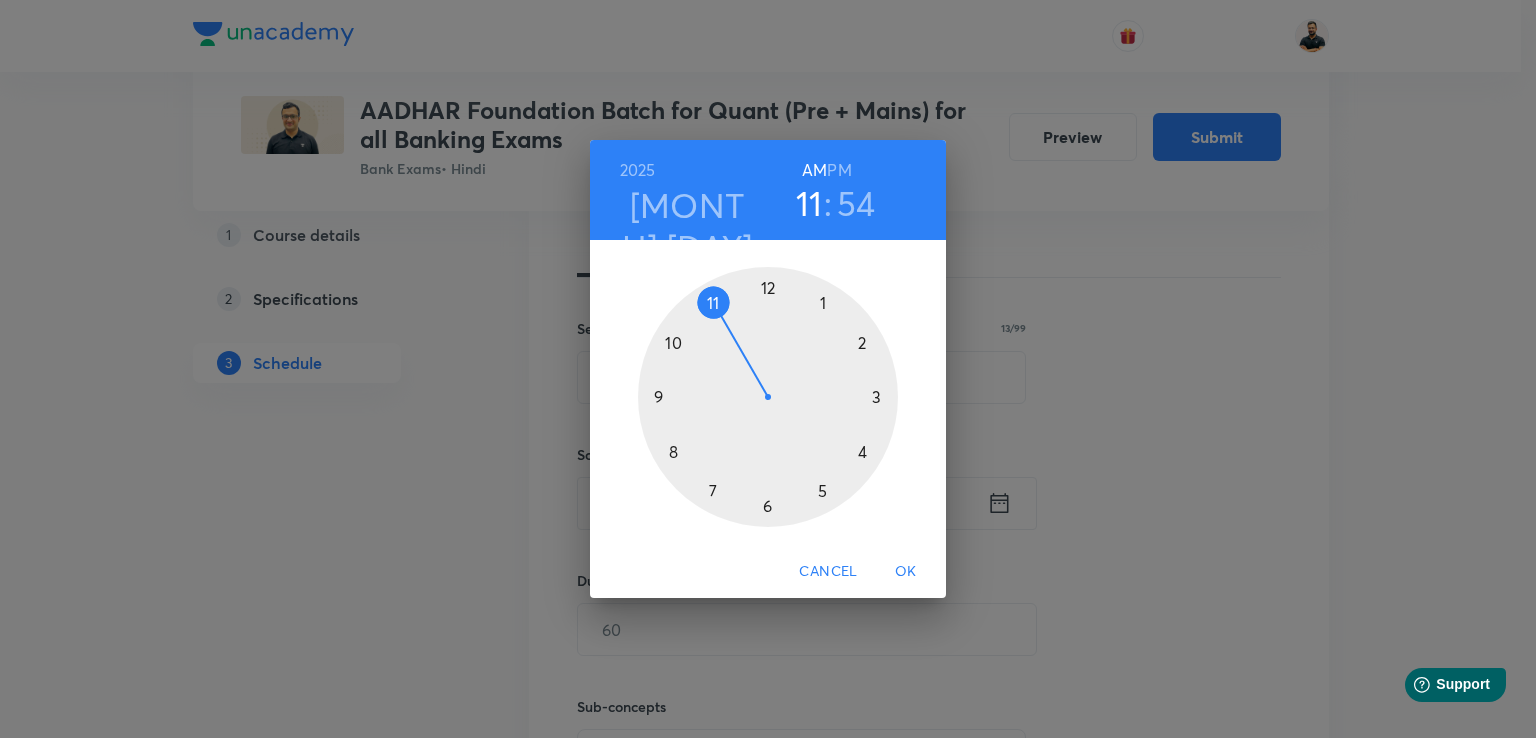 drag, startPoint x: 686, startPoint y: 341, endPoint x: 717, endPoint y: 306, distance: 46.75468 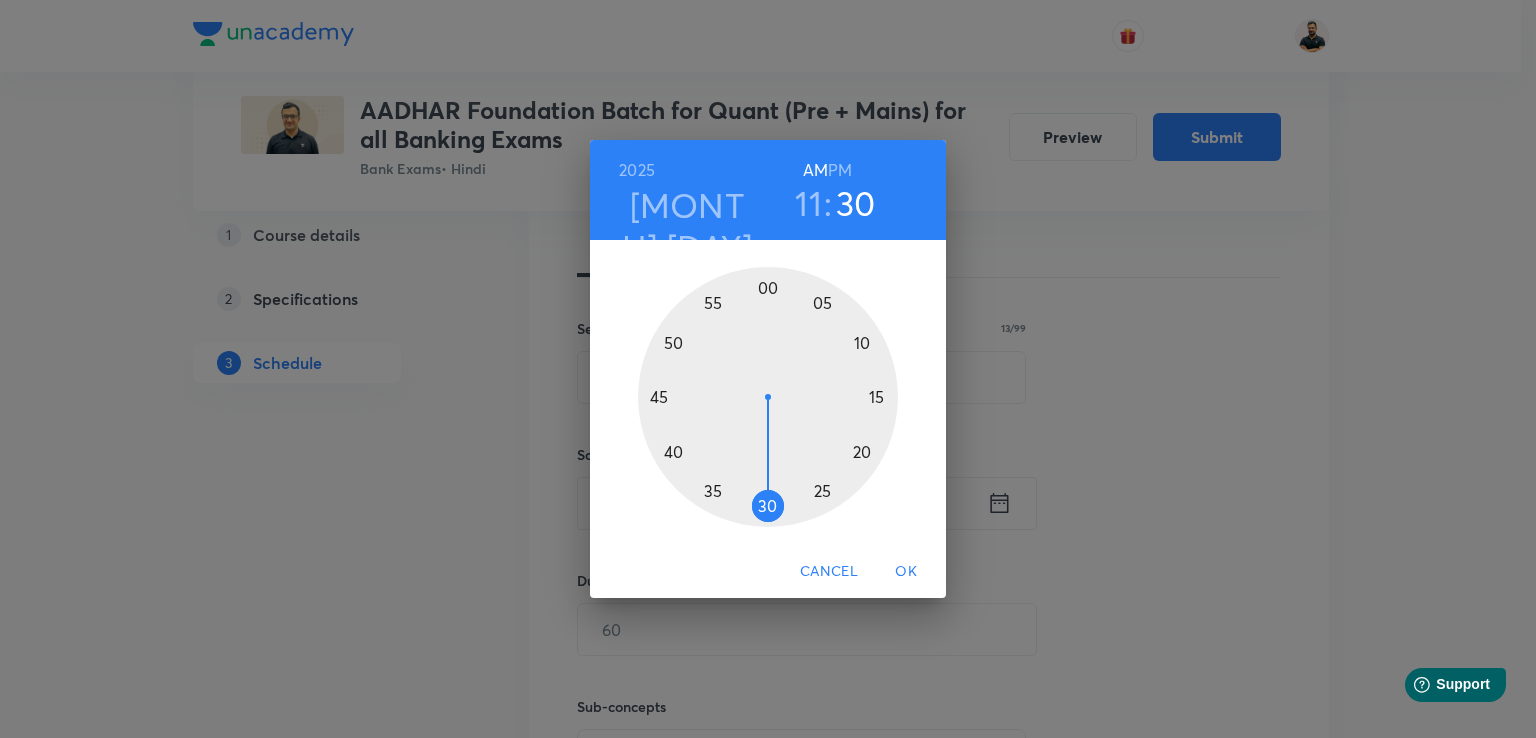 drag, startPoint x: 710, startPoint y: 312, endPoint x: 767, endPoint y: 485, distance: 182.14828 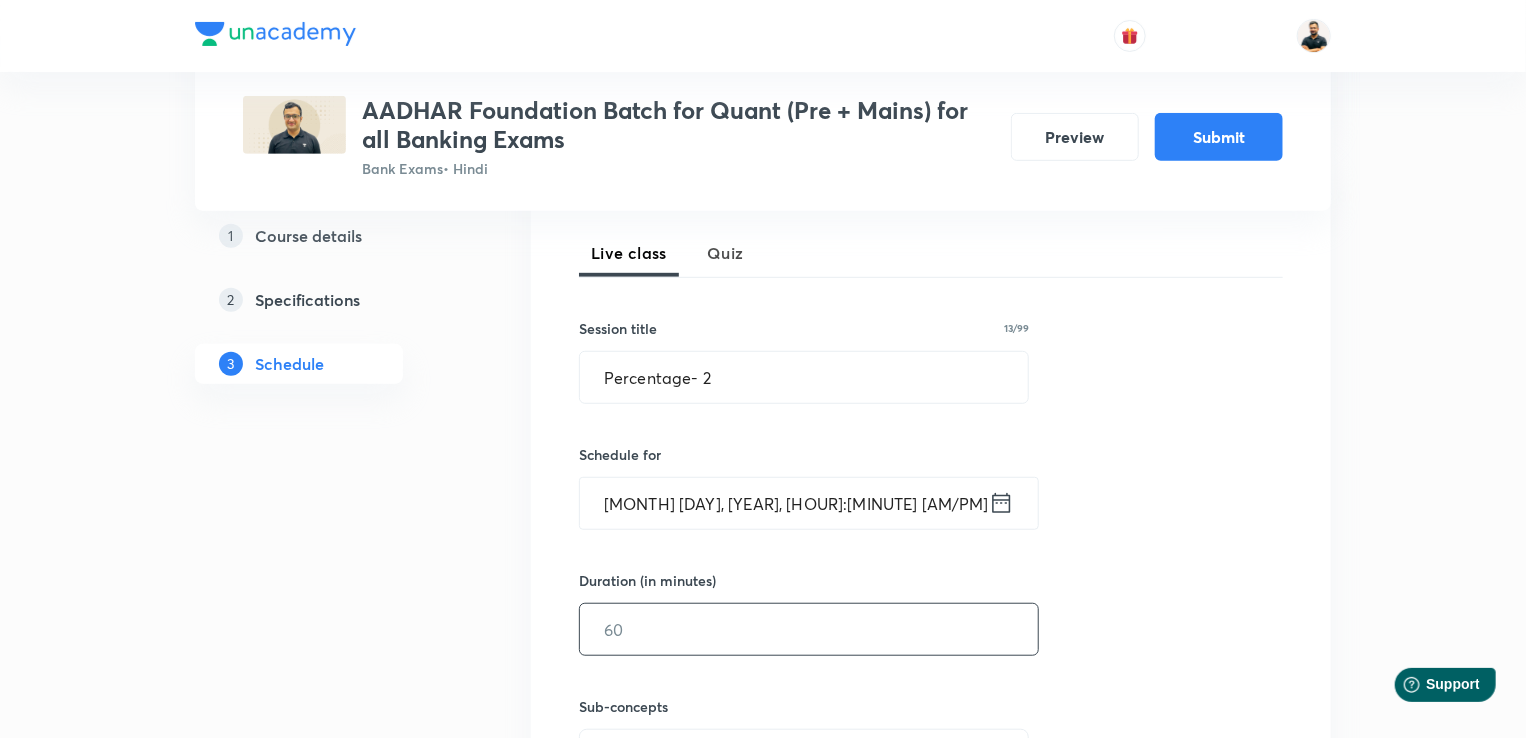 click at bounding box center [809, 629] 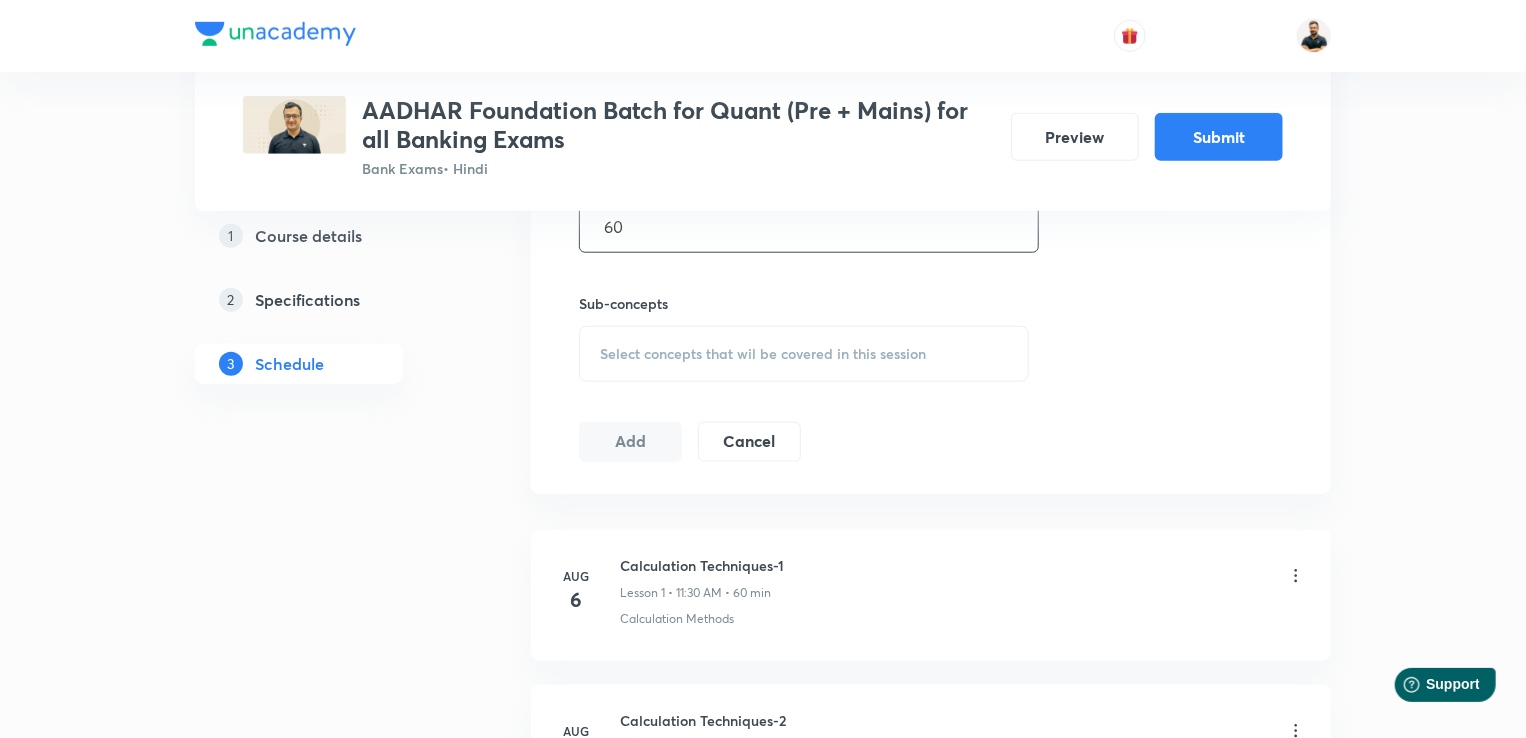 scroll, scrollTop: 842, scrollLeft: 0, axis: vertical 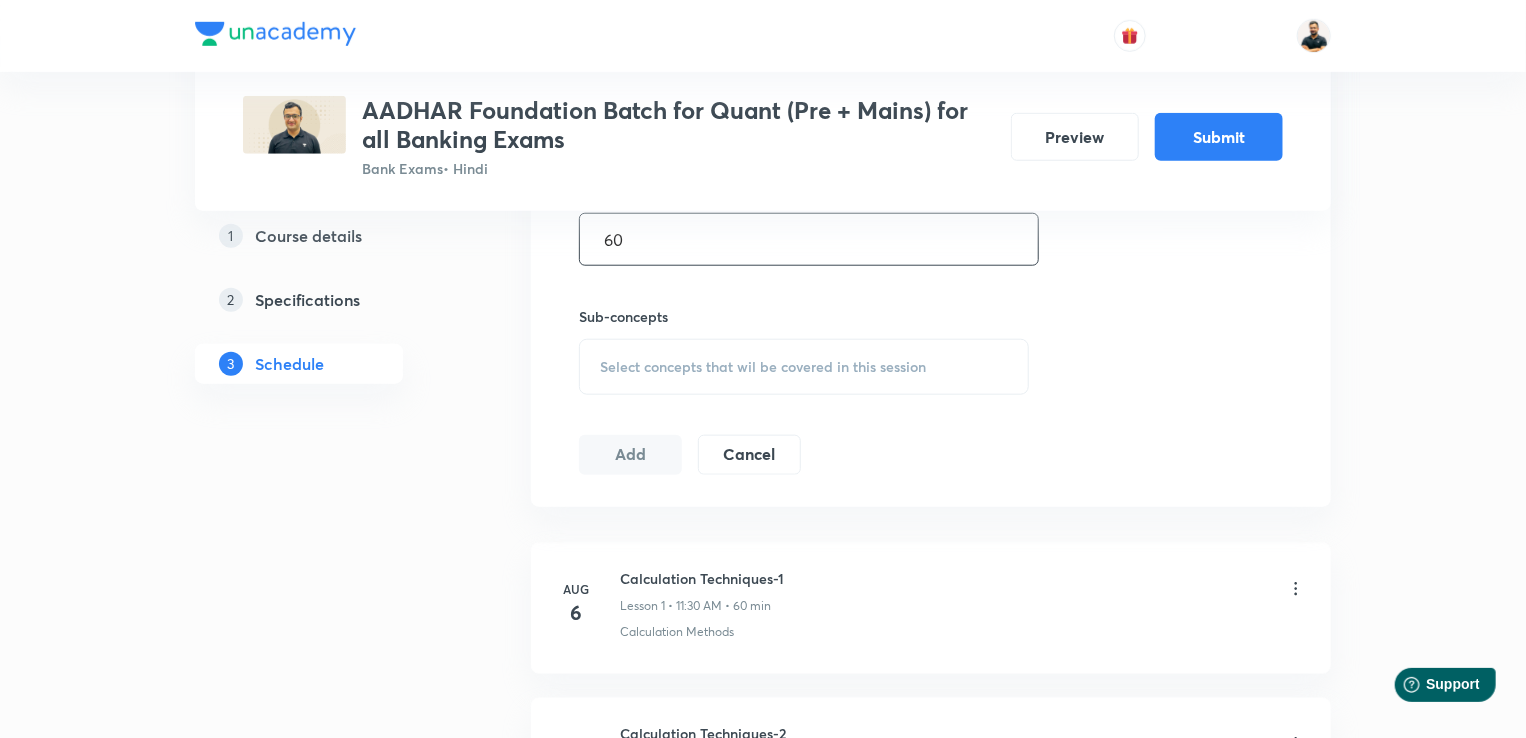 type on "60" 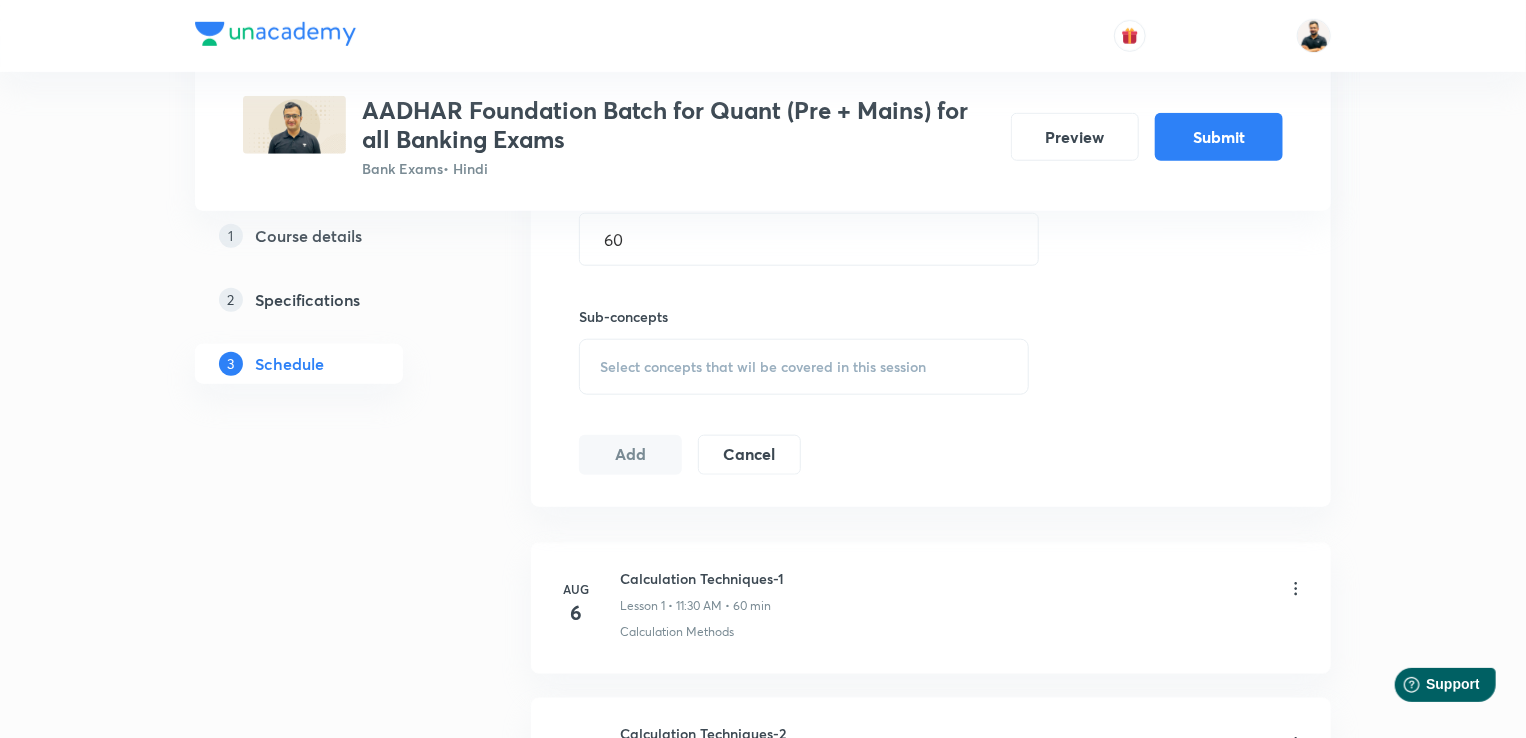 click on "Select concepts that wil be covered in this session" at bounding box center (763, 367) 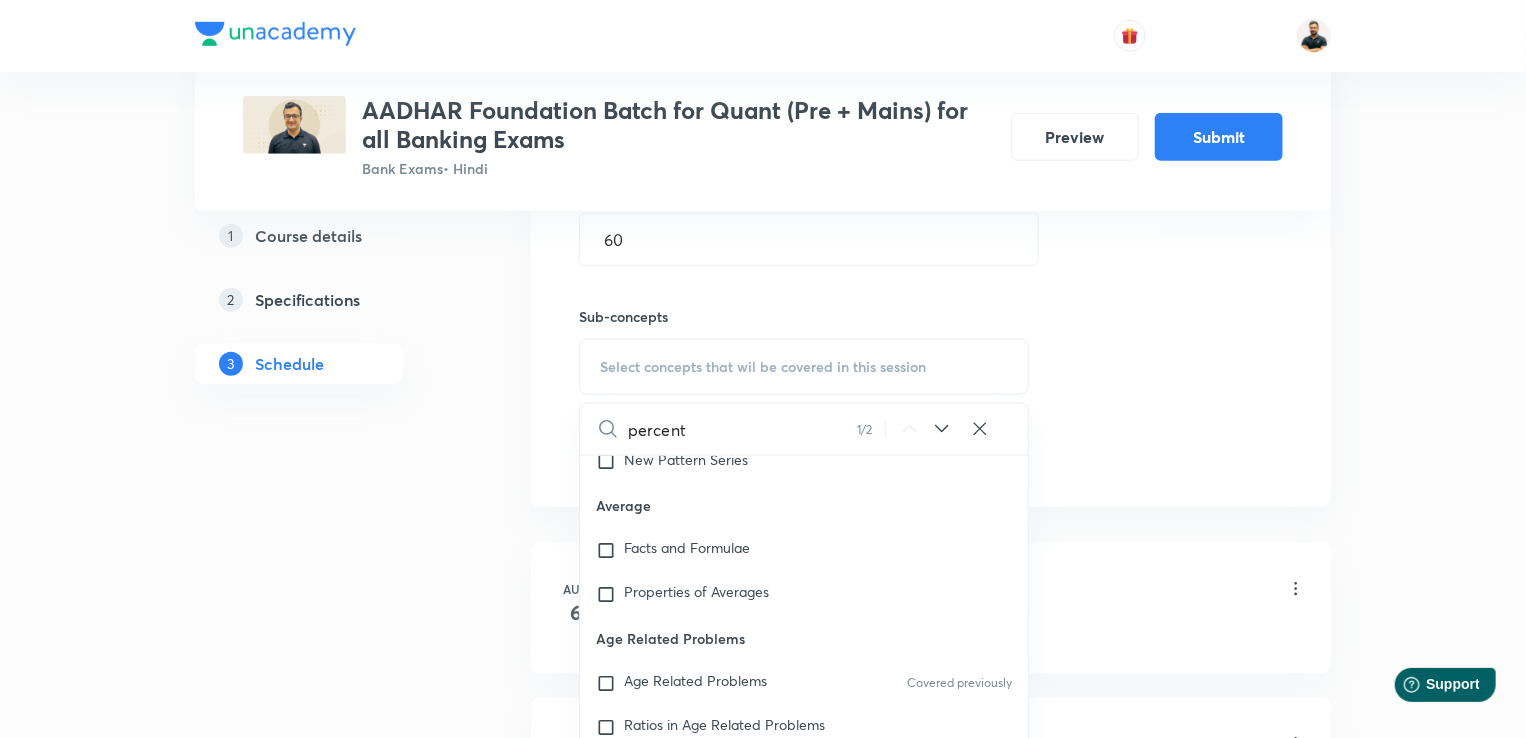 scroll, scrollTop: 1995, scrollLeft: 0, axis: vertical 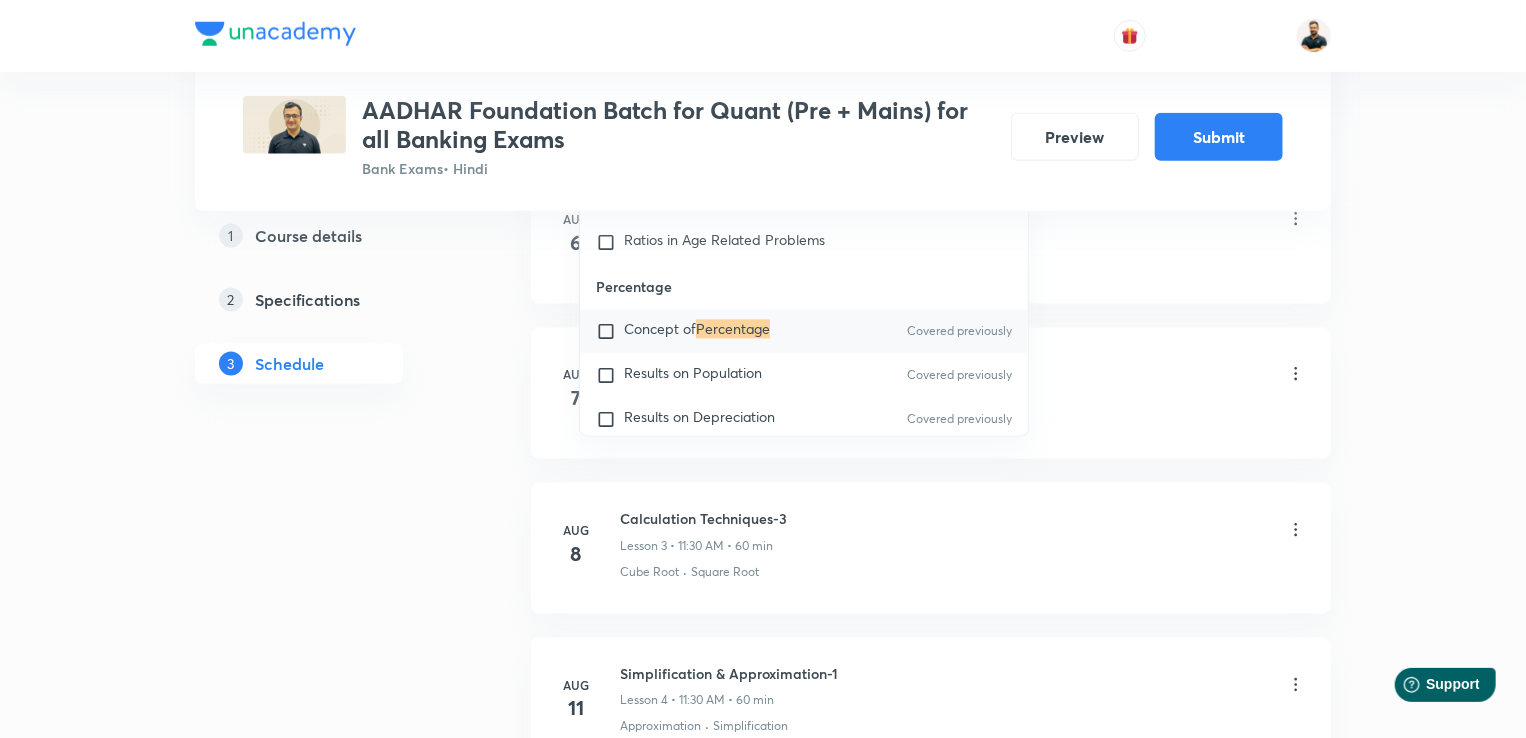 type on "percentage" 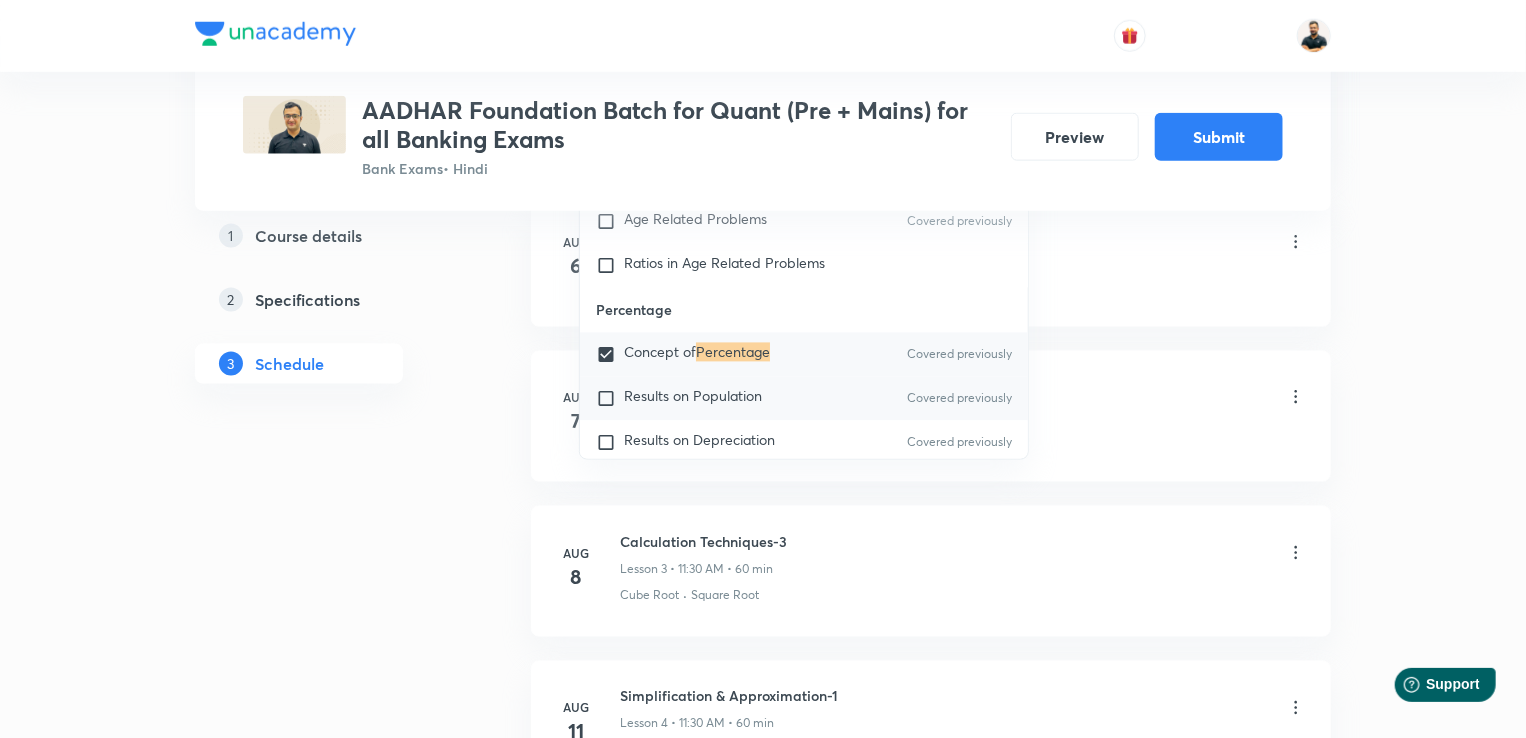 click at bounding box center (610, 399) 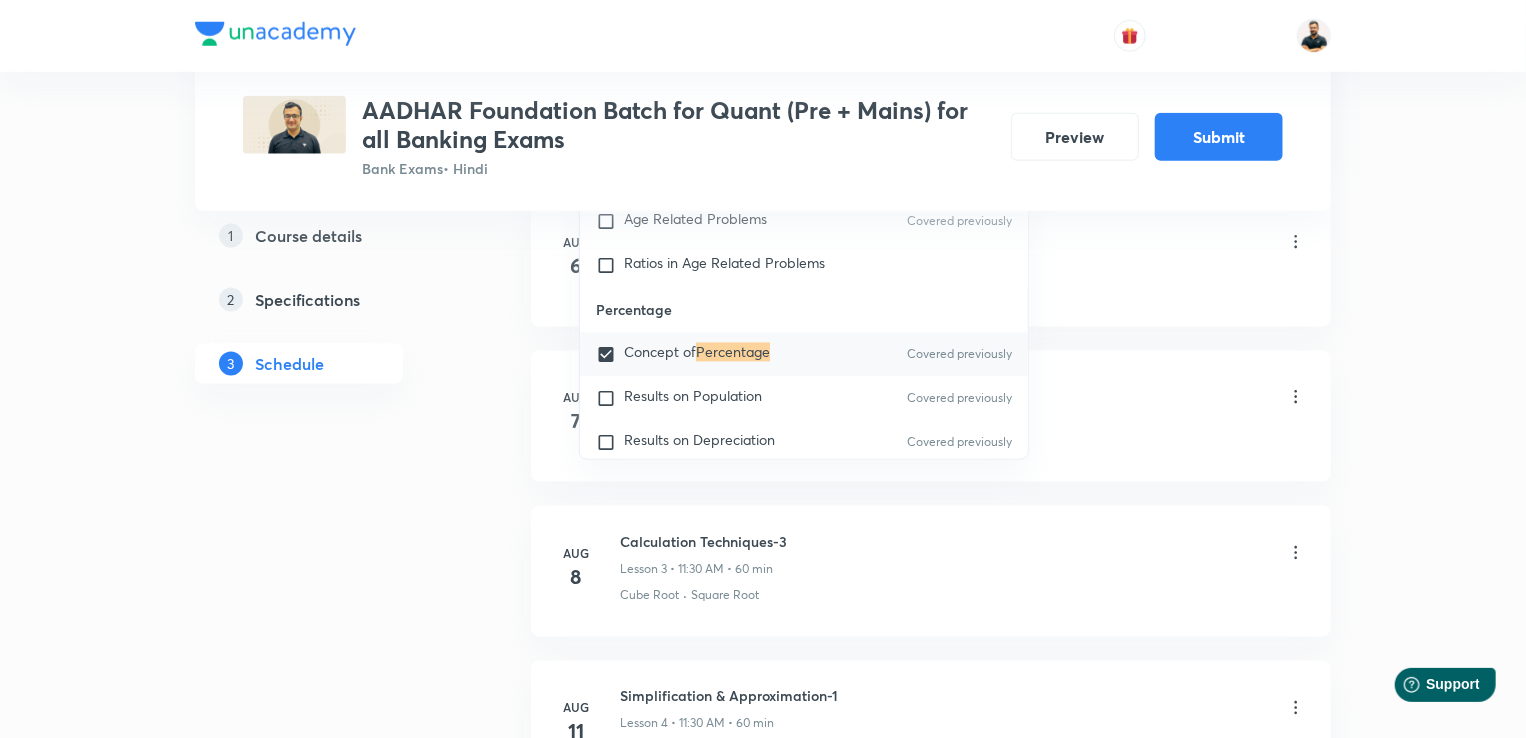 checkbox on "true" 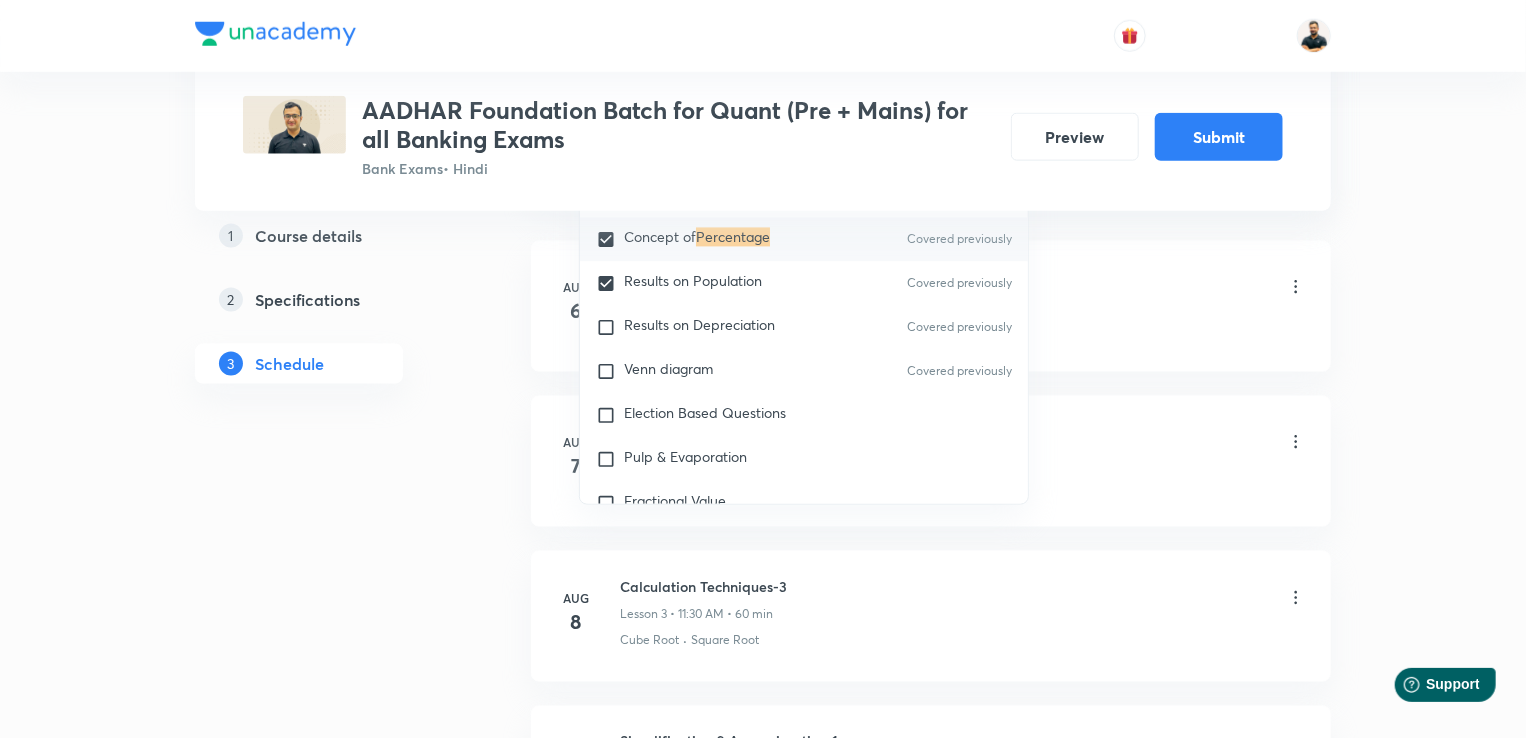 scroll, scrollTop: 2201, scrollLeft: 0, axis: vertical 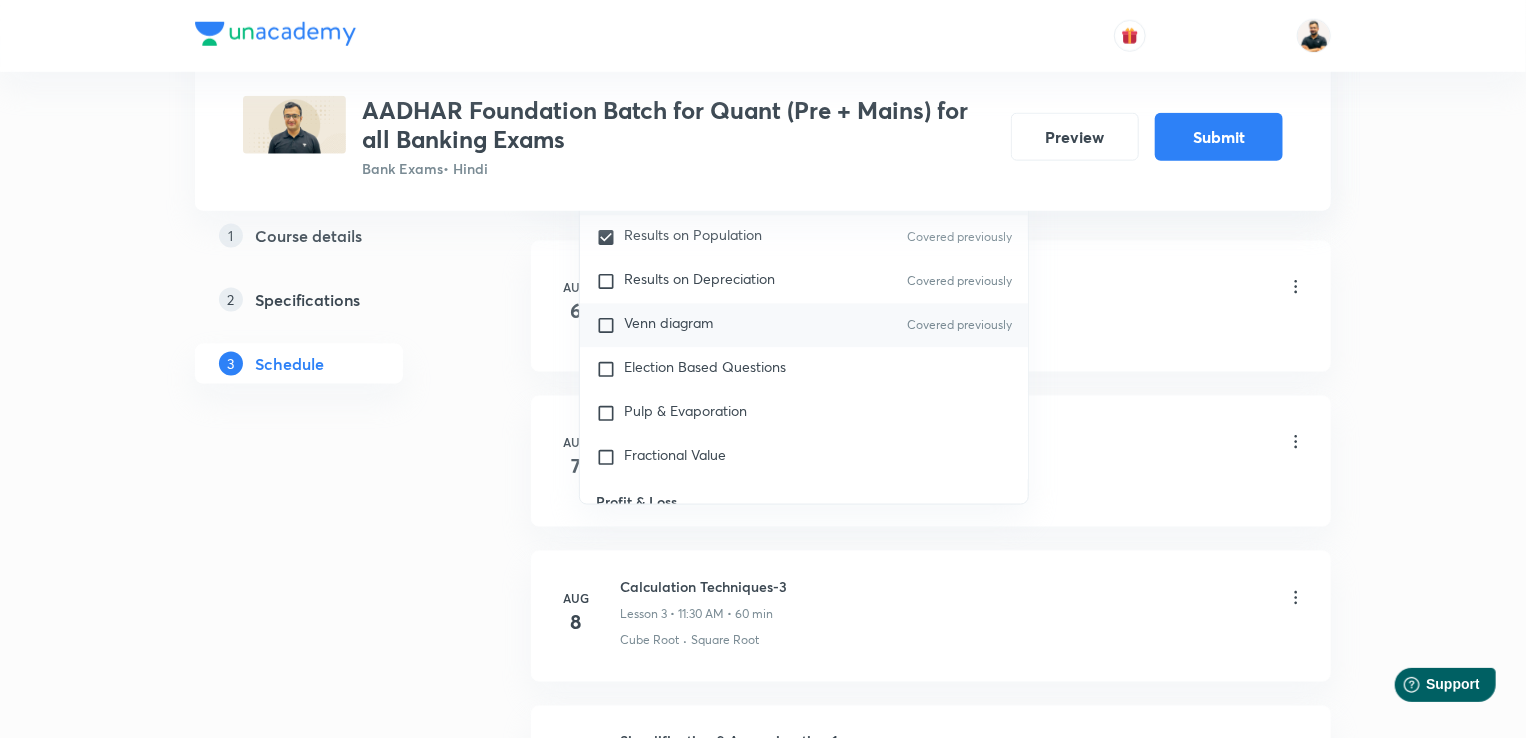click at bounding box center [610, 326] 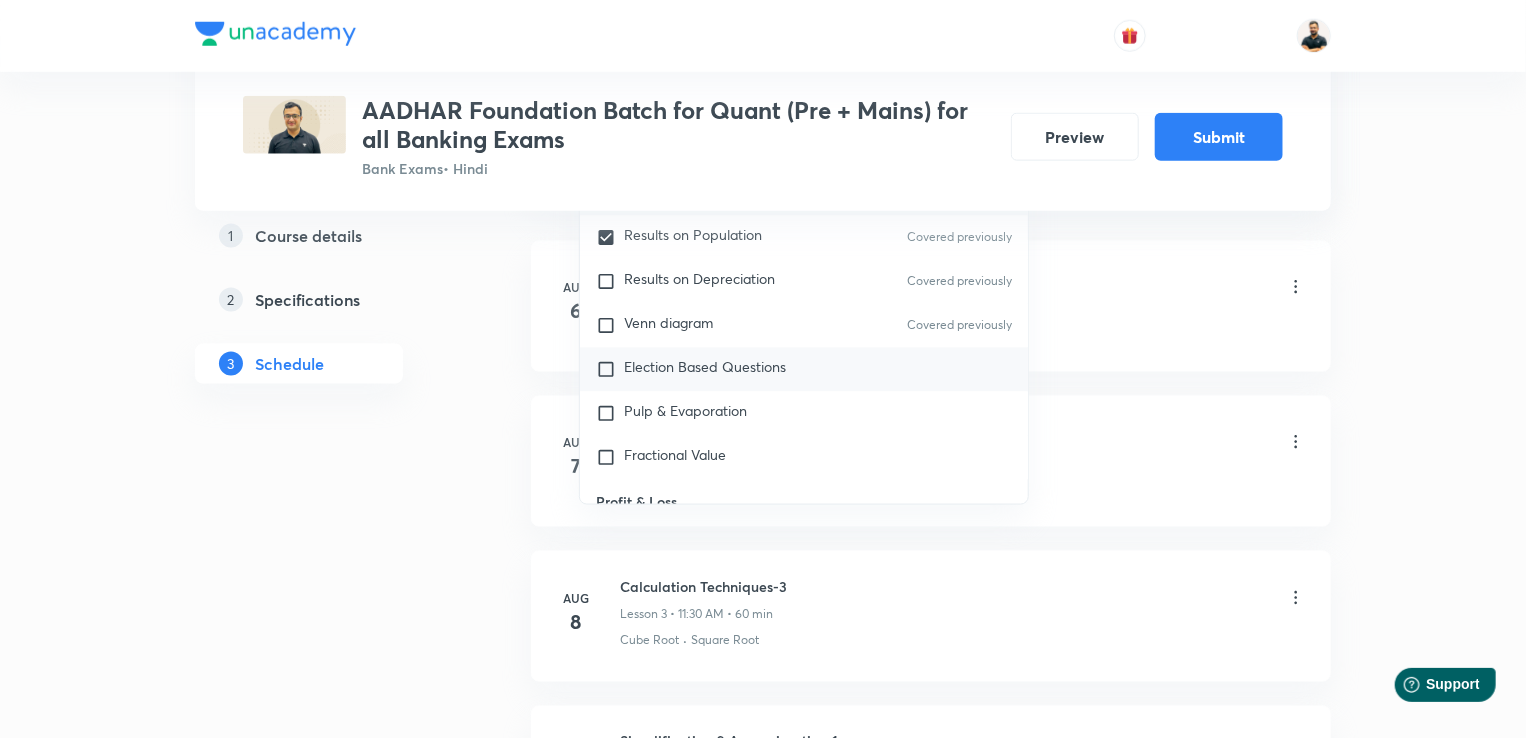 checkbox on "true" 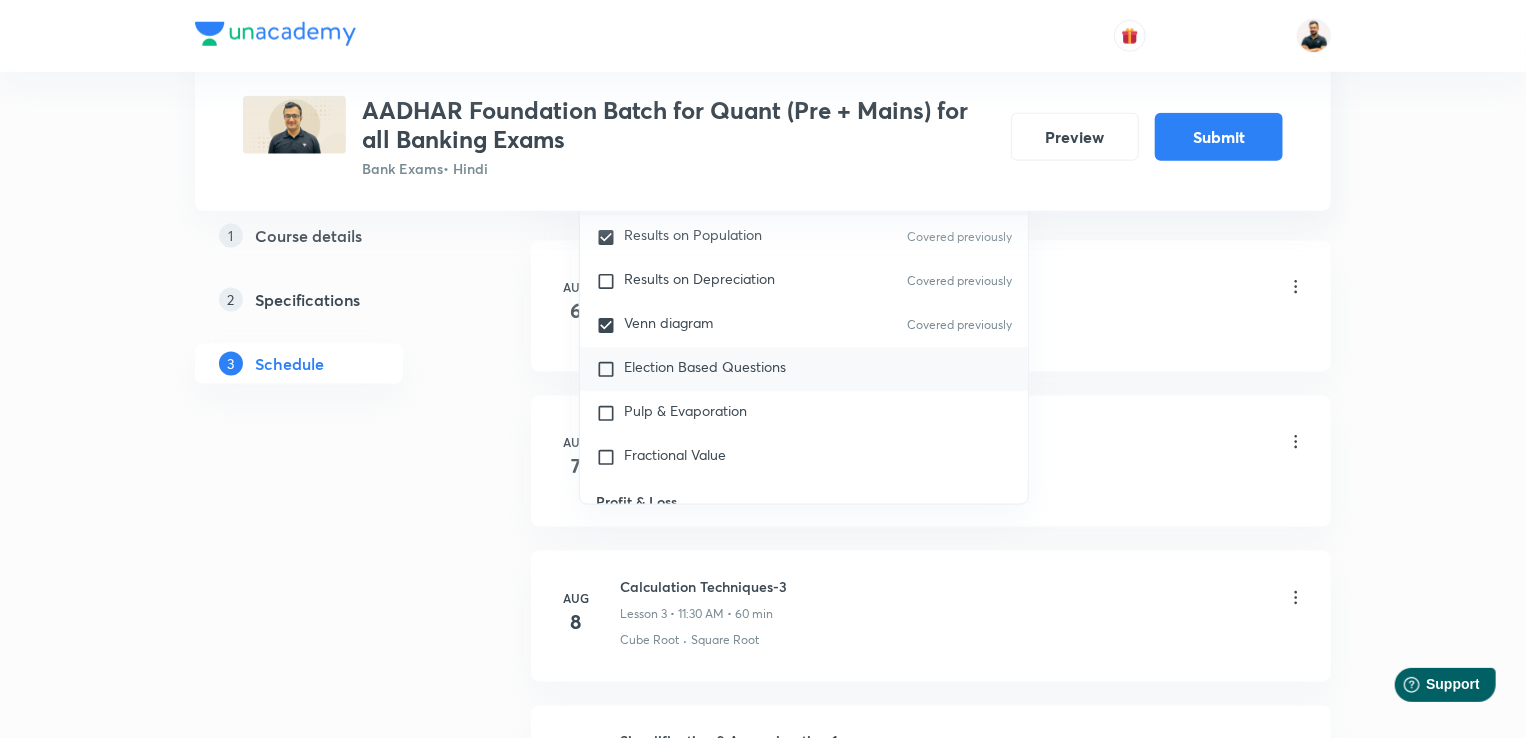 click on "Election Based Questions" at bounding box center (804, 370) 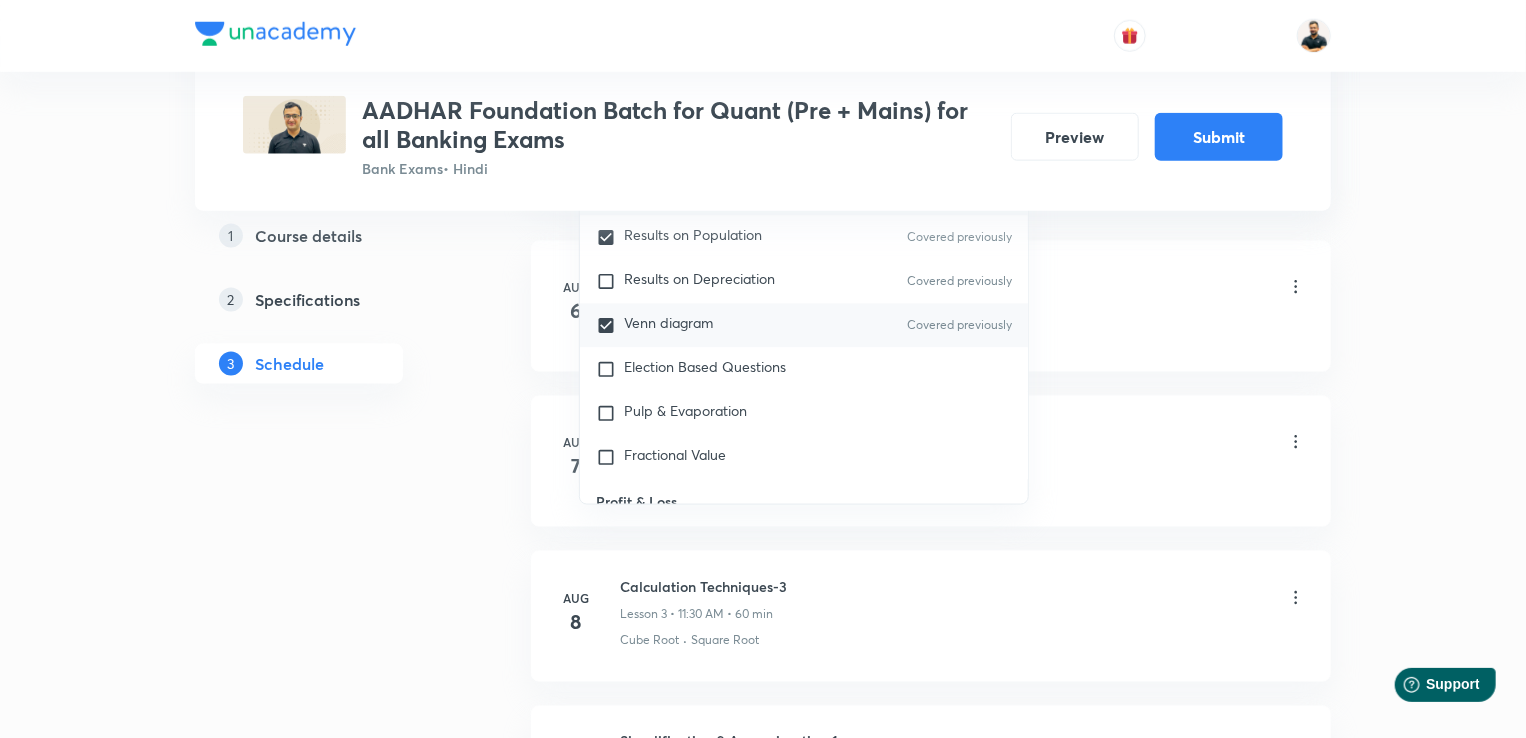checkbox on "true" 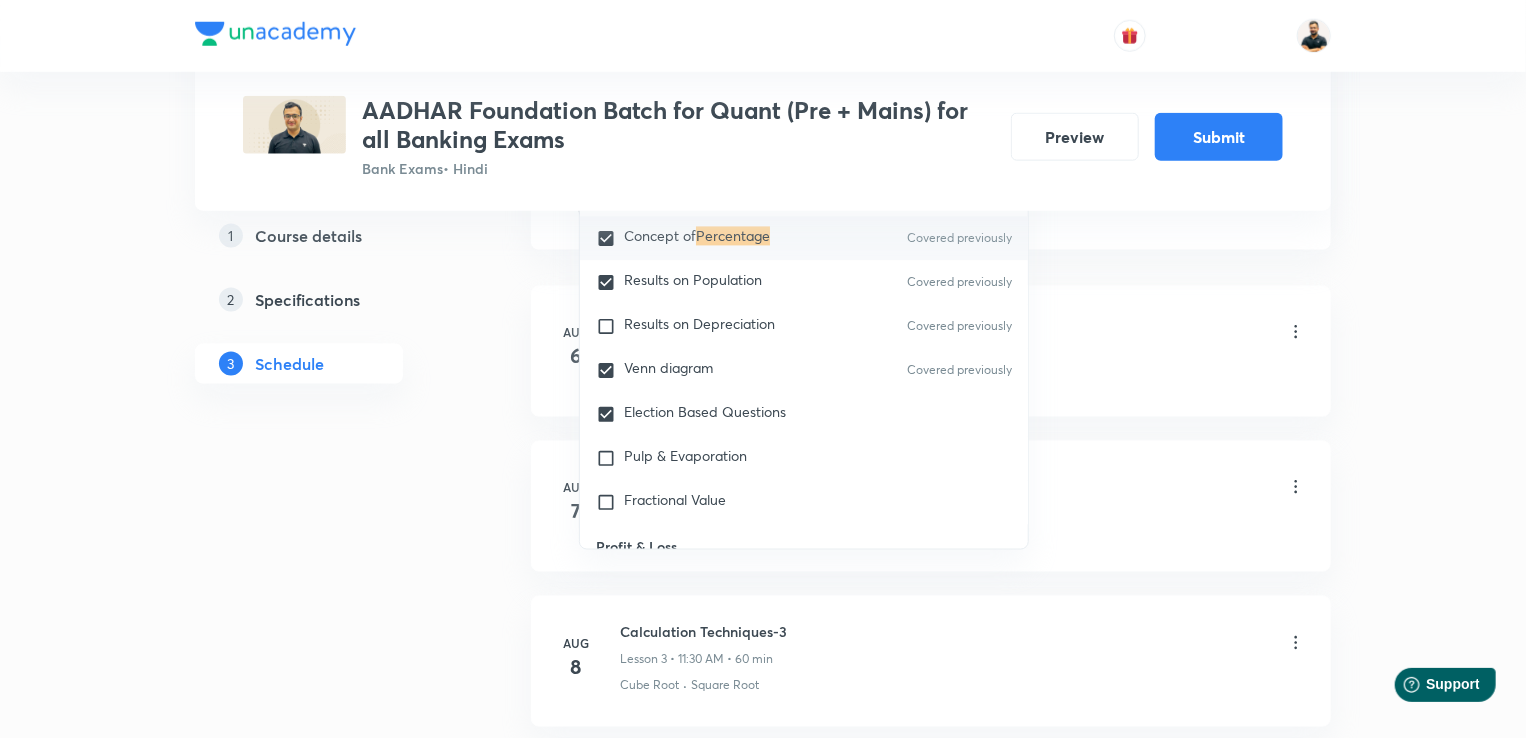 click on "Plus Courses AADHAR Foundation Batch for Quant (Pre + Mains) for all Banking Exams Bank Exams  • Hindi Preview Submit 1 Course details 2 Specifications 3 Schedule Schedule 28  classes Auto Schedule Sessions Topic coverage Basic Maths, Advanced Maths, Data Interpretation Cover at least  60 % View details Session  29 Live class Quiz Session title 13/99 Percentage- 2 ​ Schedule for [MONTH] [DAY], [YEAR], [HOUR]:[MINUTE] [AM/PM] ​ Duration (in minutes) 60 ​ Sub-concepts Concept of Percentage Results on Population Venn diagram Election Based Questions CLEAR percentage 1 / 2 ​ Number Systems Face Value and Place Value of a Digit in a Numeral Various Types of Number Test for a Number to Be Prime Remainder Theorem Unit Place's Digit Tests of Divisibility Factorial of a Number Modulus of a Number Greatest Integral Value Multiplication by Distributive Law Multiplication of a Number by 5ⁿ Division Algorithm or Euclidean Algorithm To Find the Highest Power of a Prime Number P in N! Square Root Covered previously Cube Root Co-Primes" at bounding box center [763, 1791] 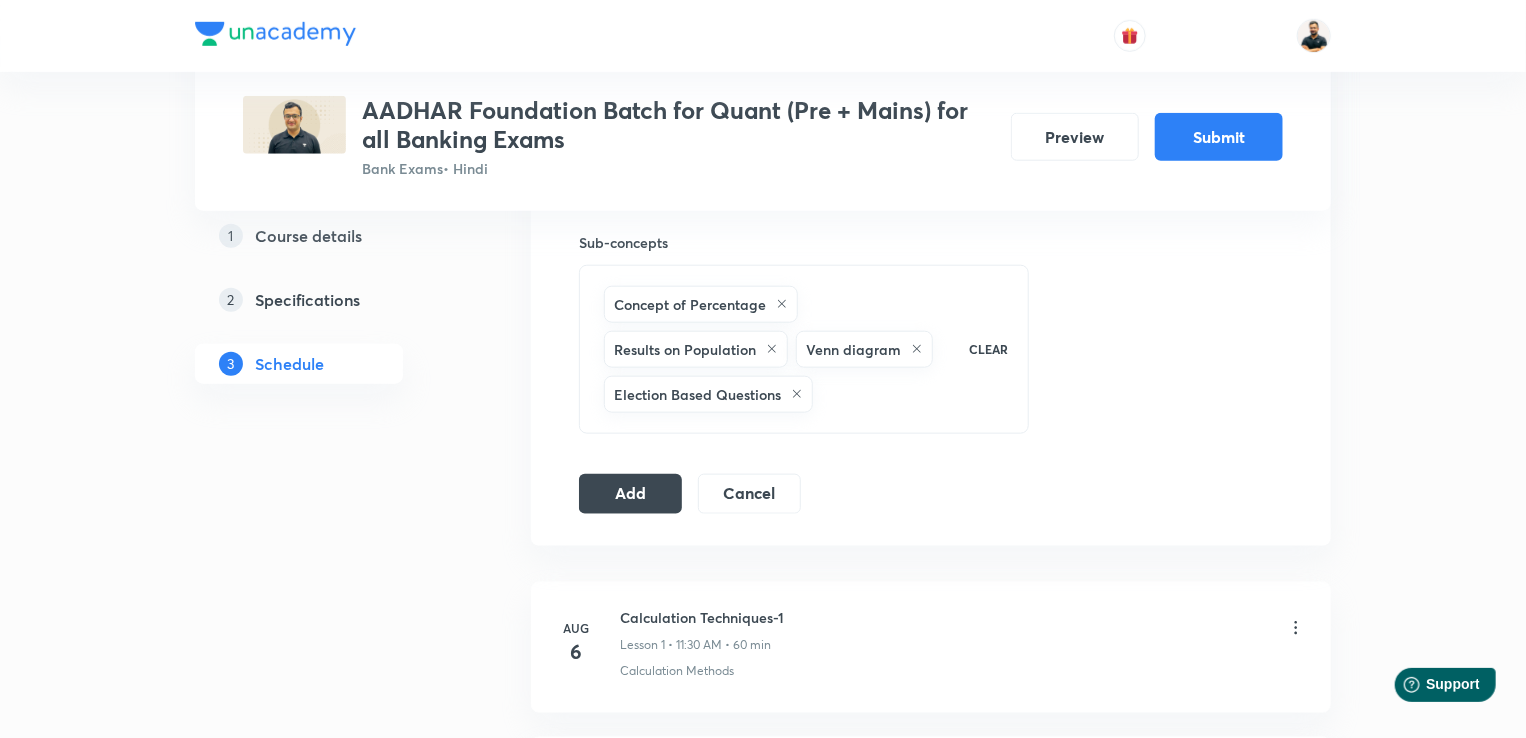 scroll, scrollTop: 837, scrollLeft: 0, axis: vertical 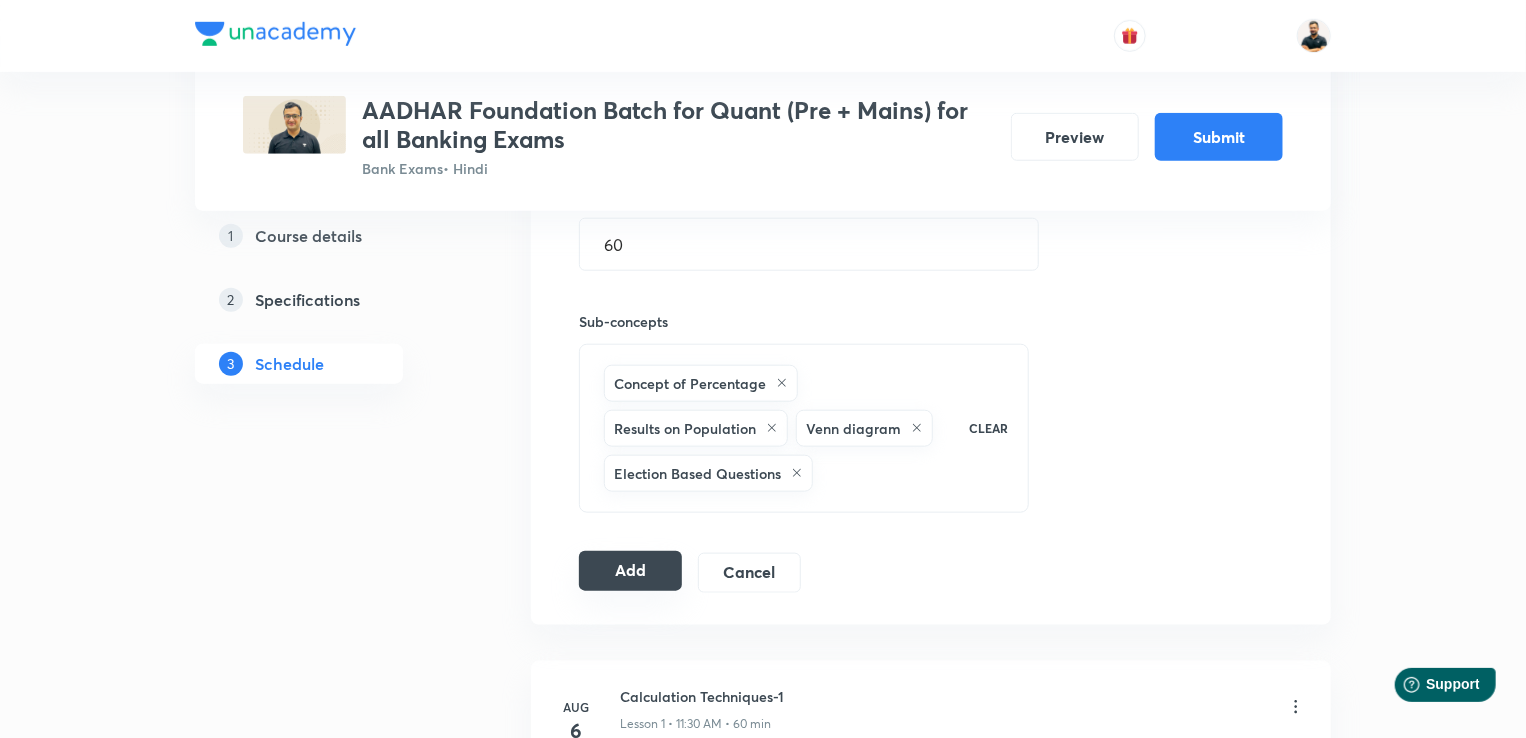 click on "Add" at bounding box center [630, 571] 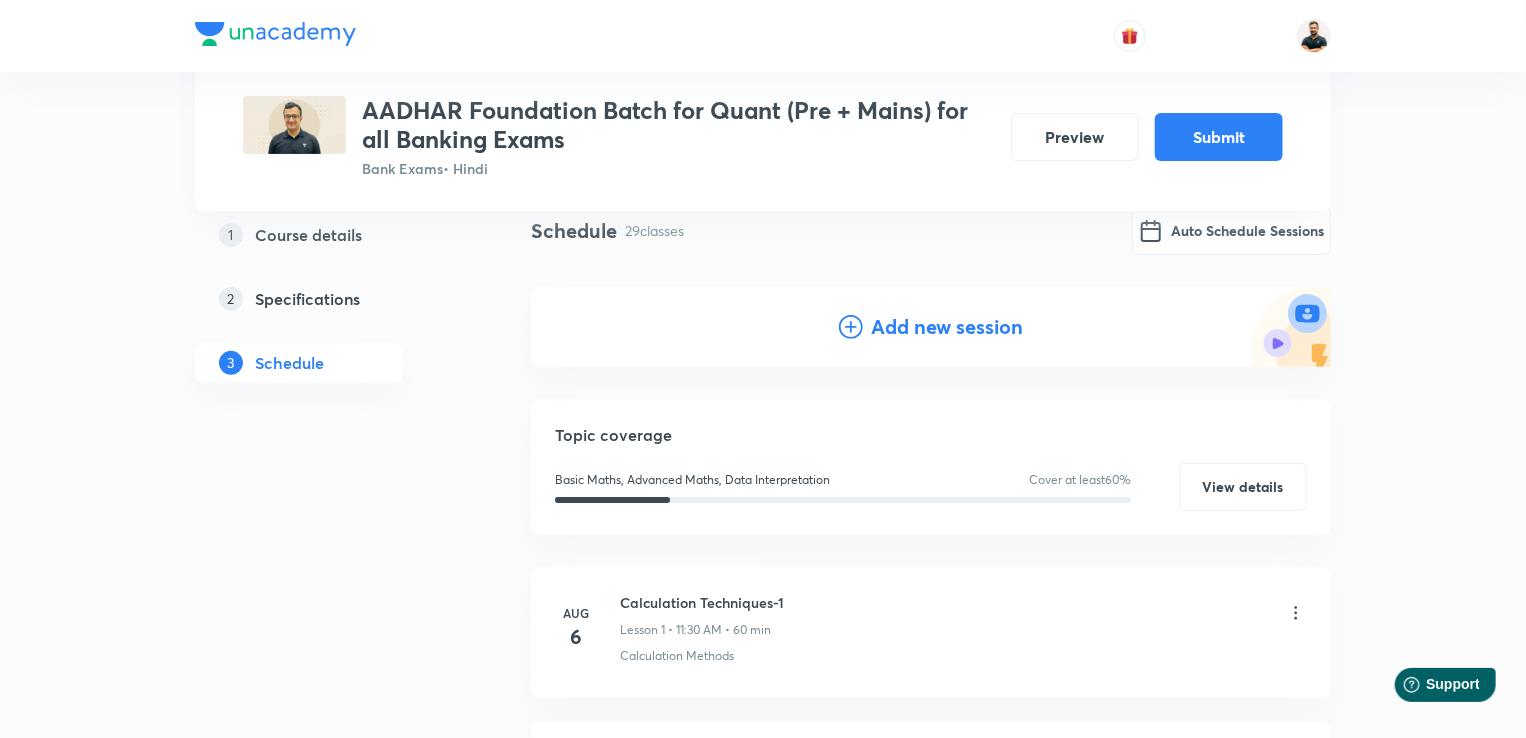 scroll, scrollTop: 0, scrollLeft: 0, axis: both 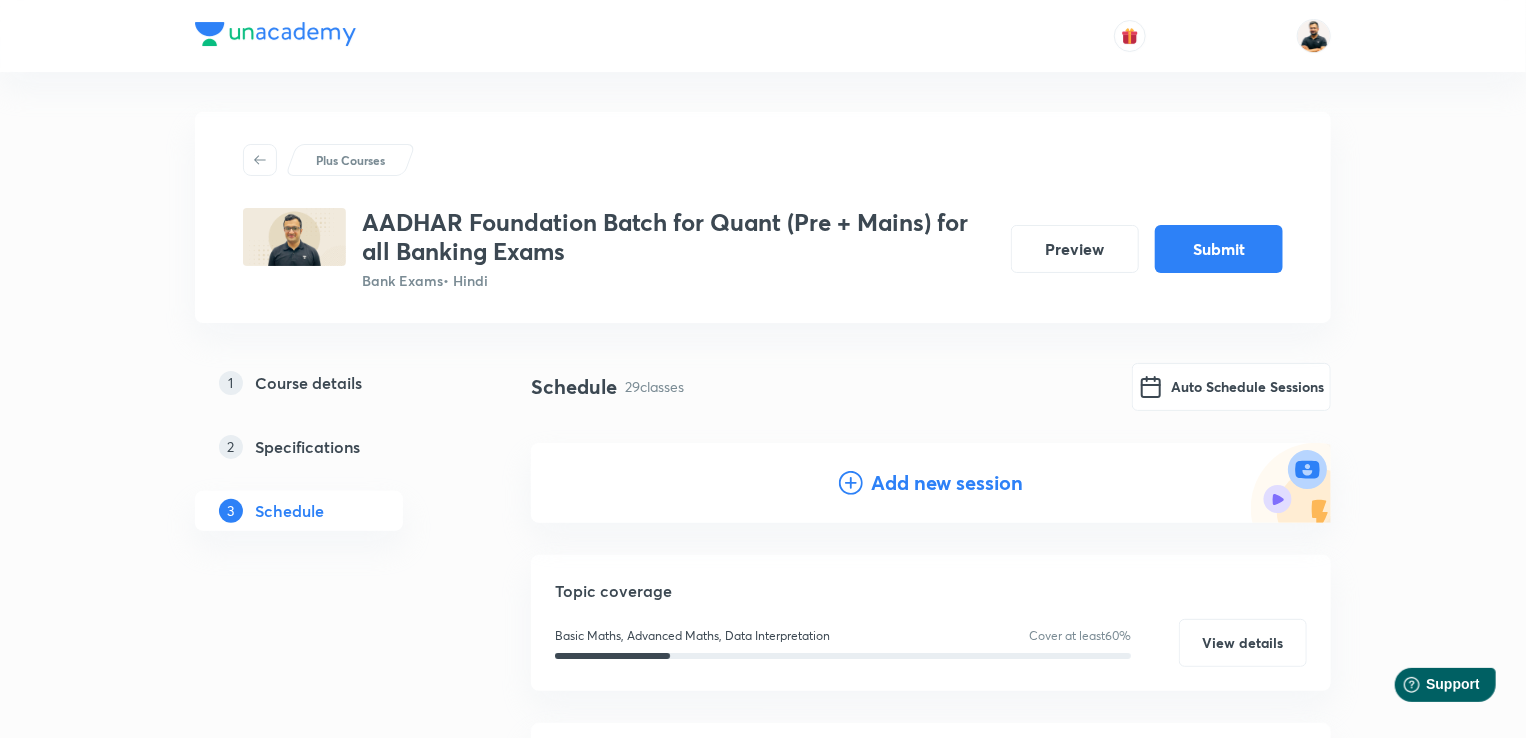 click on "Add new session" at bounding box center [947, 483] 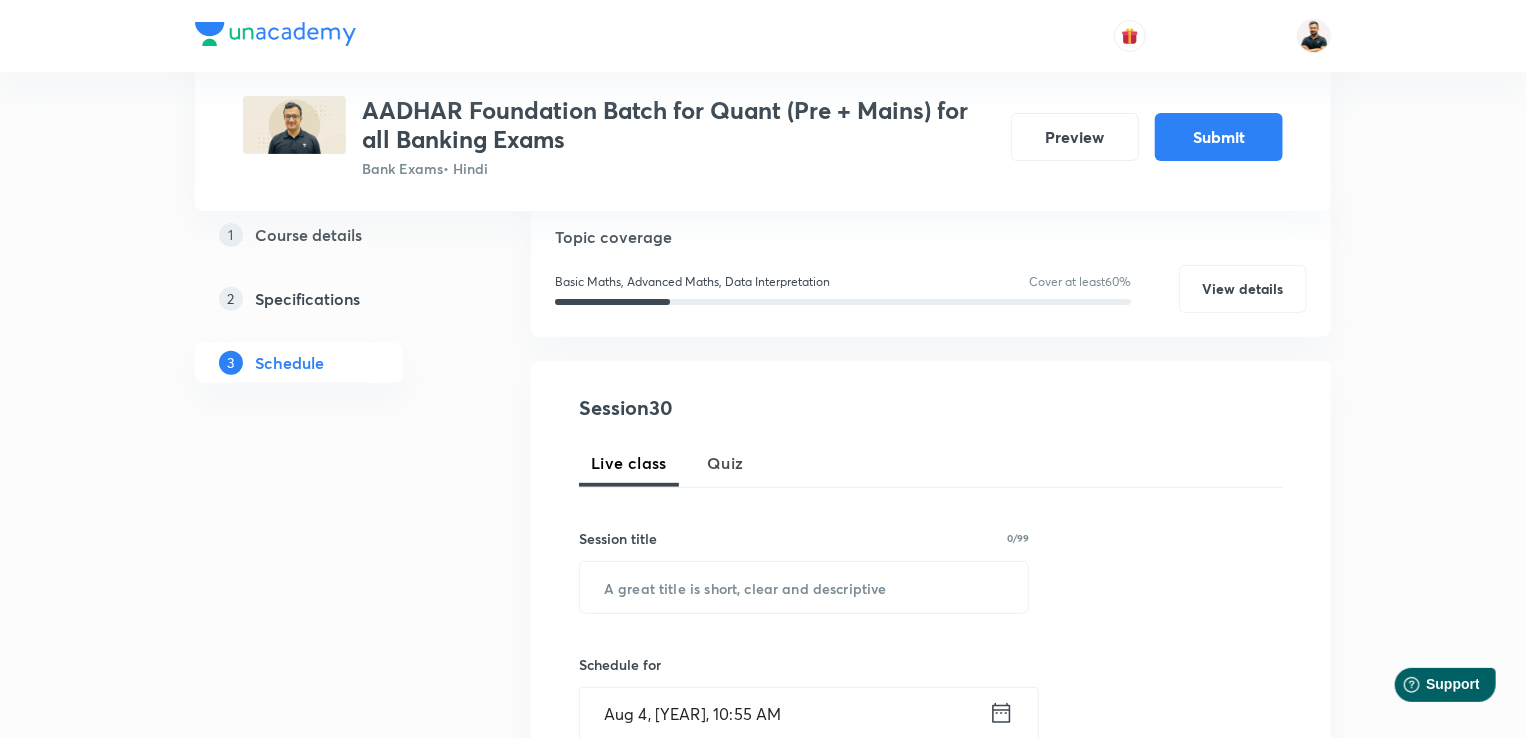 scroll, scrollTop: 256, scrollLeft: 0, axis: vertical 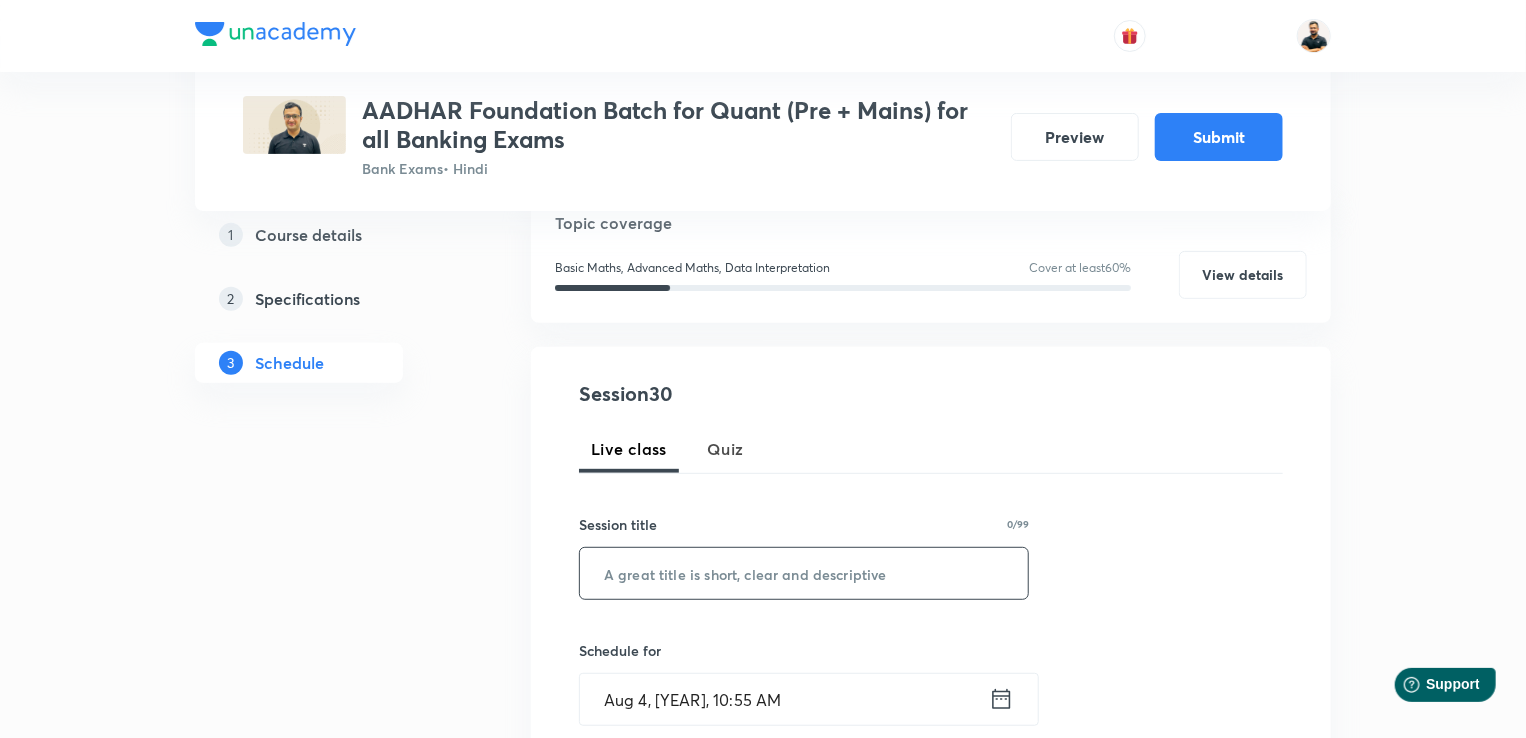 click at bounding box center (804, 573) 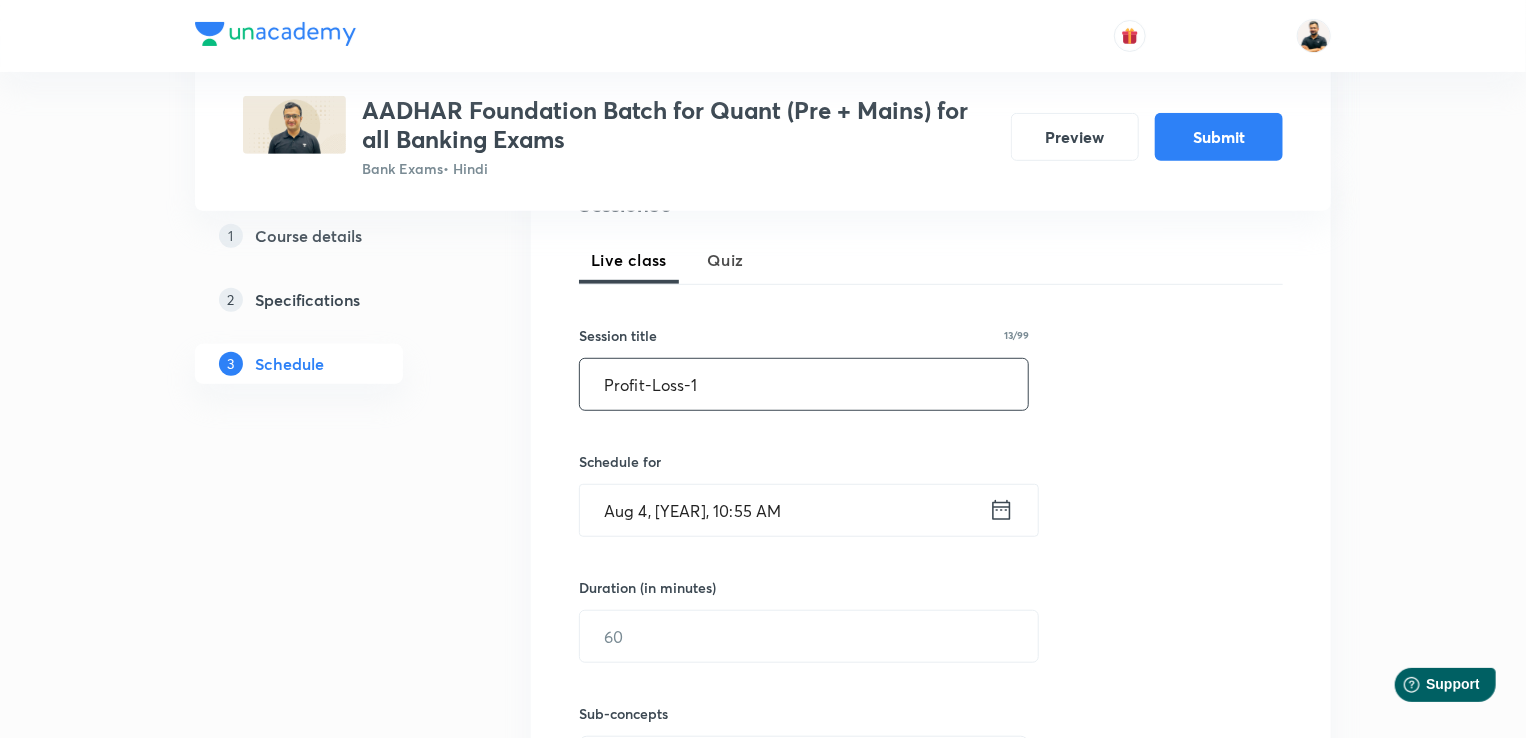 scroll, scrollTop: 583, scrollLeft: 0, axis: vertical 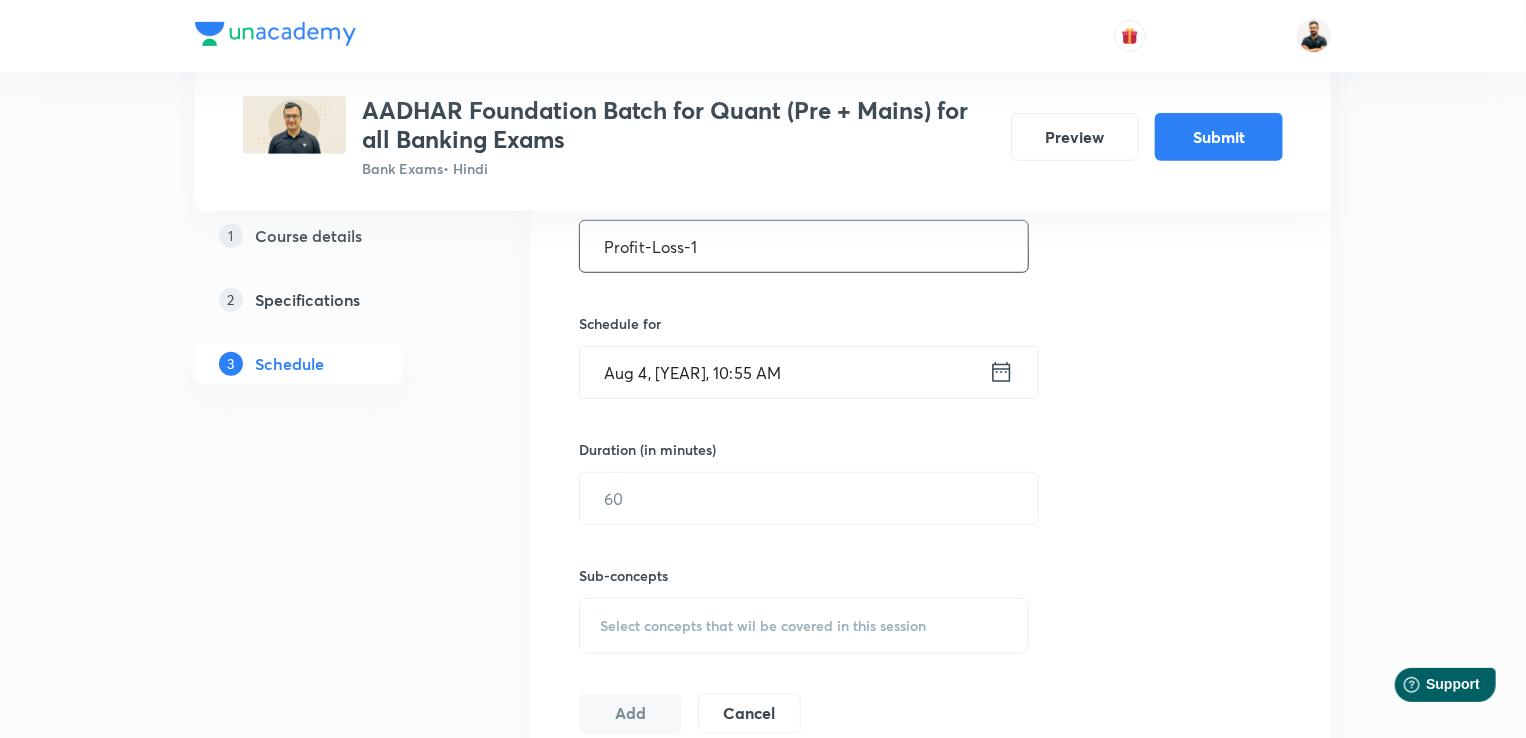 type on "Profit-Loss-1" 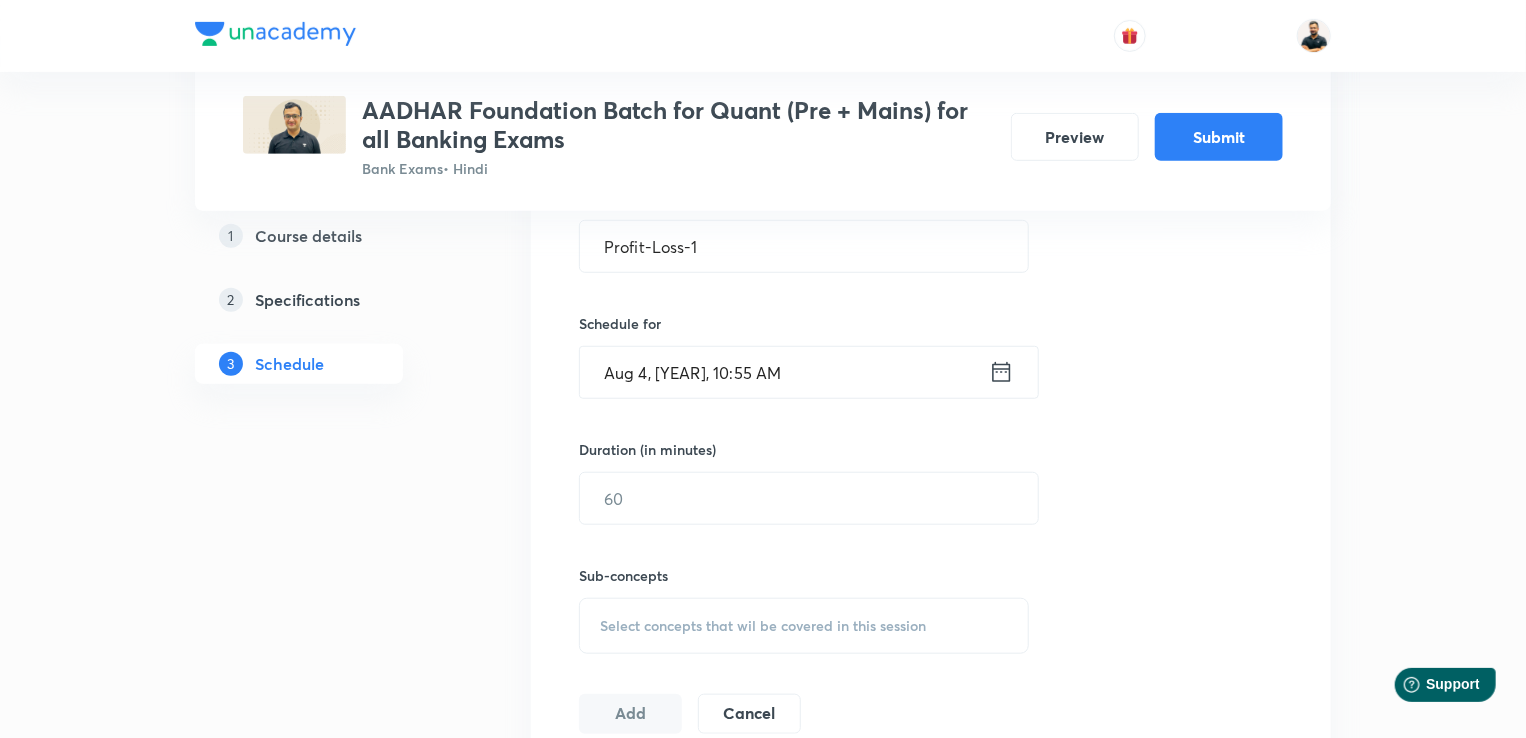 click 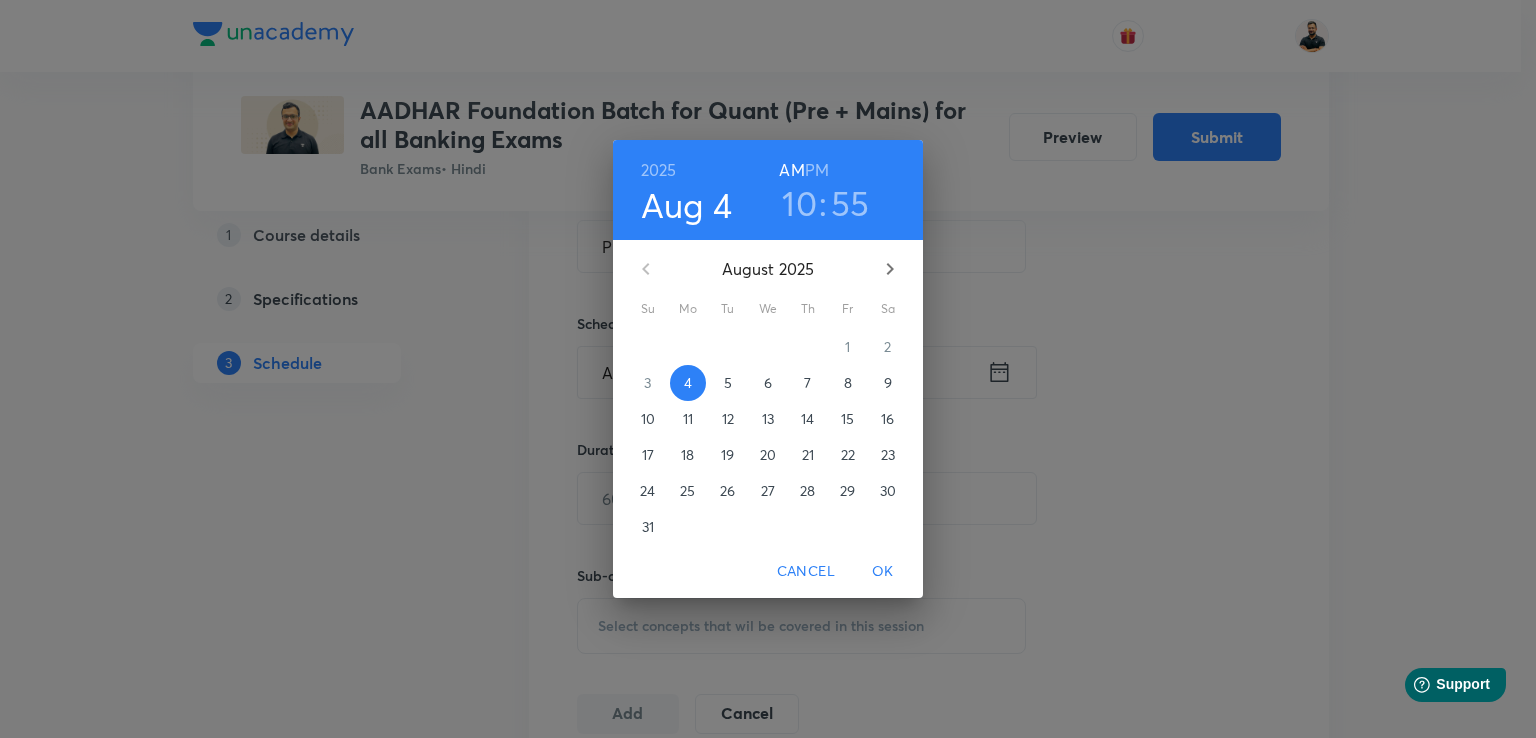 click 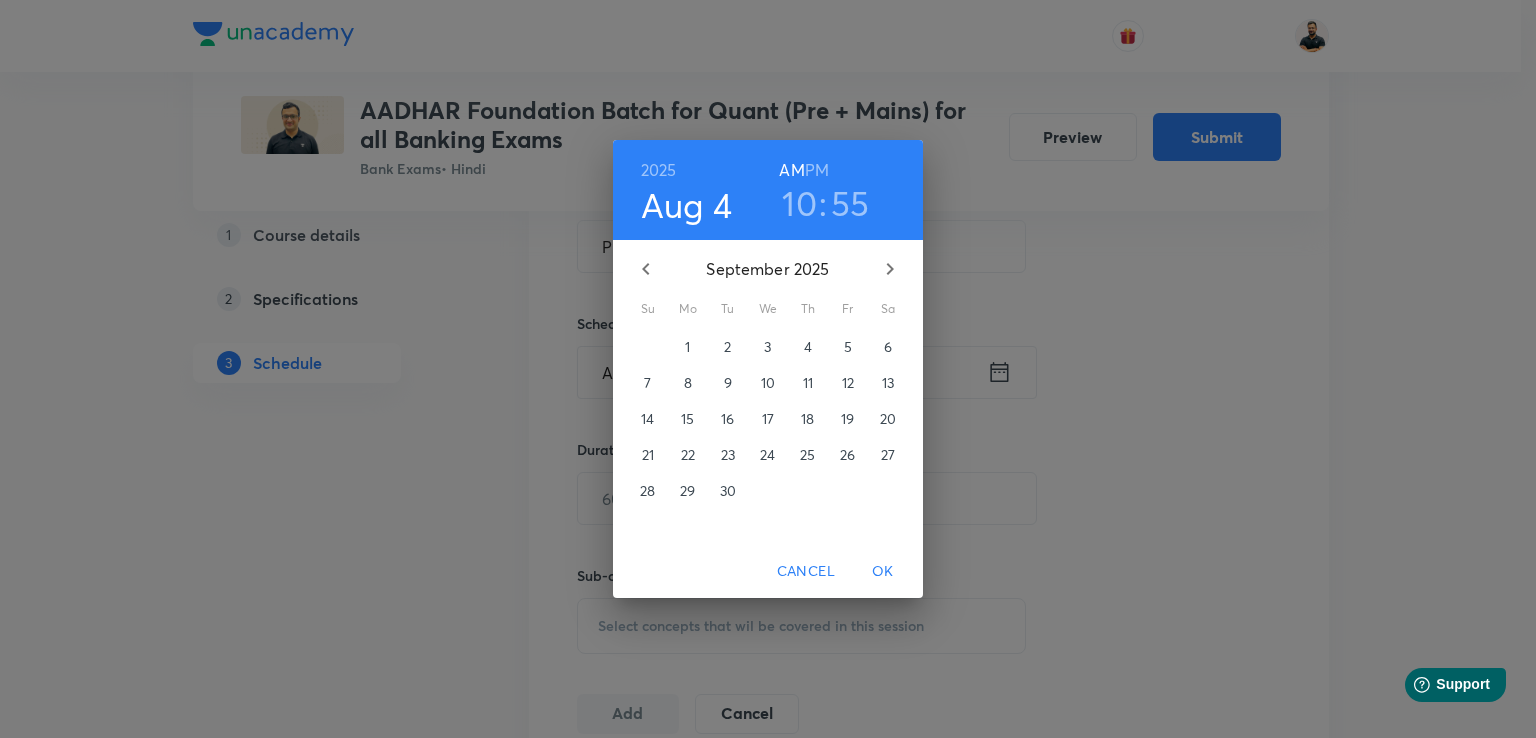 click on "16" at bounding box center (727, 419) 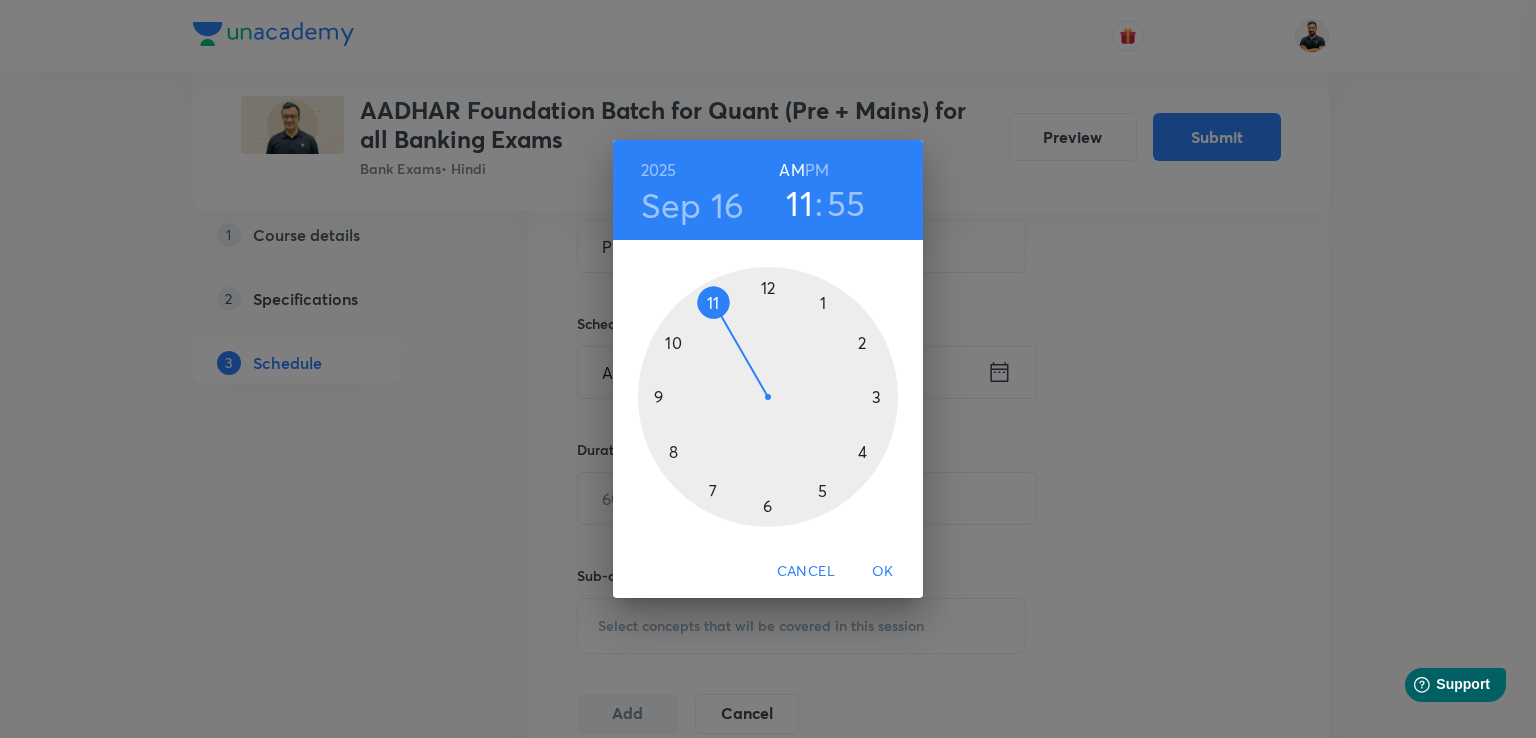 drag, startPoint x: 676, startPoint y: 345, endPoint x: 700, endPoint y: 317, distance: 36.878178 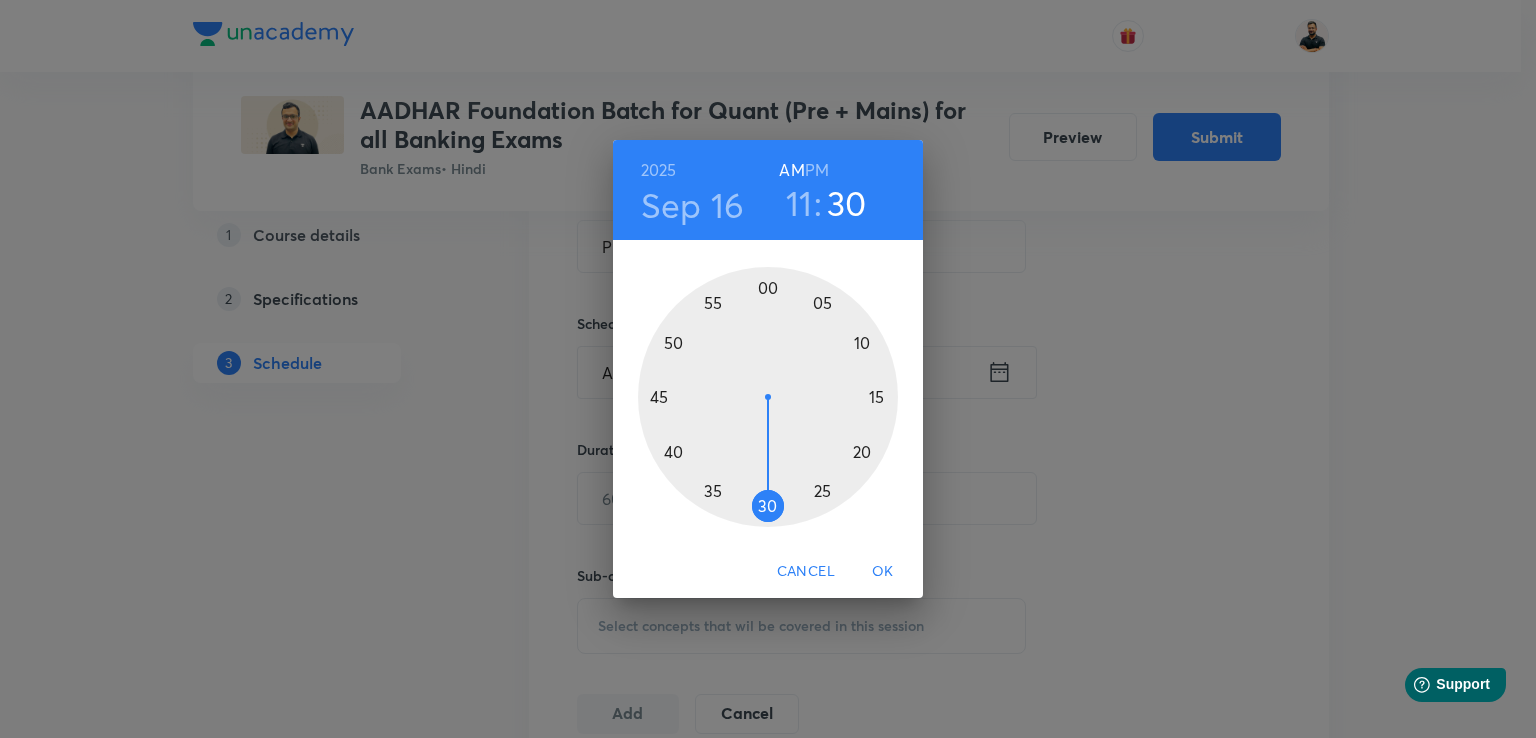 drag, startPoint x: 701, startPoint y: 297, endPoint x: 767, endPoint y: 521, distance: 233.52087 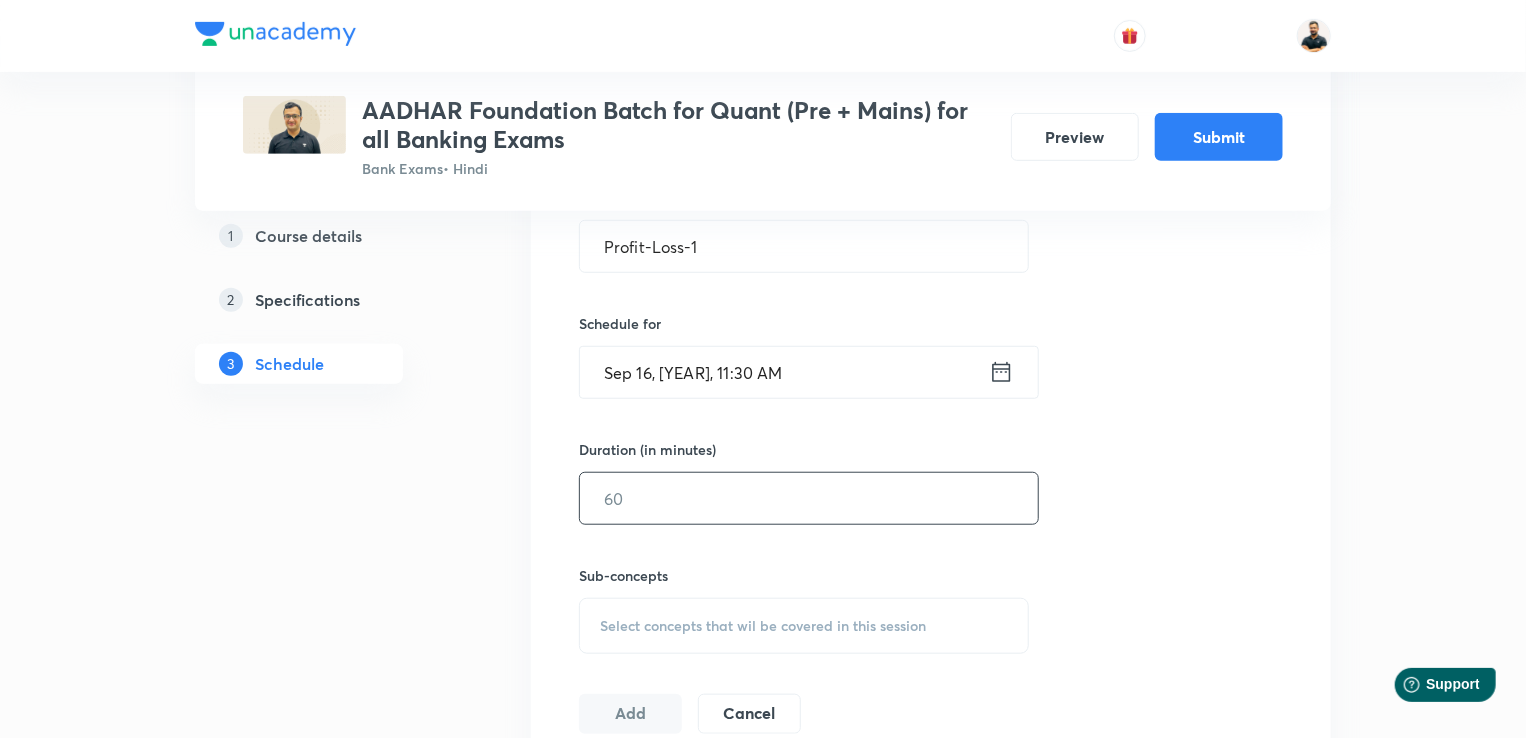 click at bounding box center (809, 498) 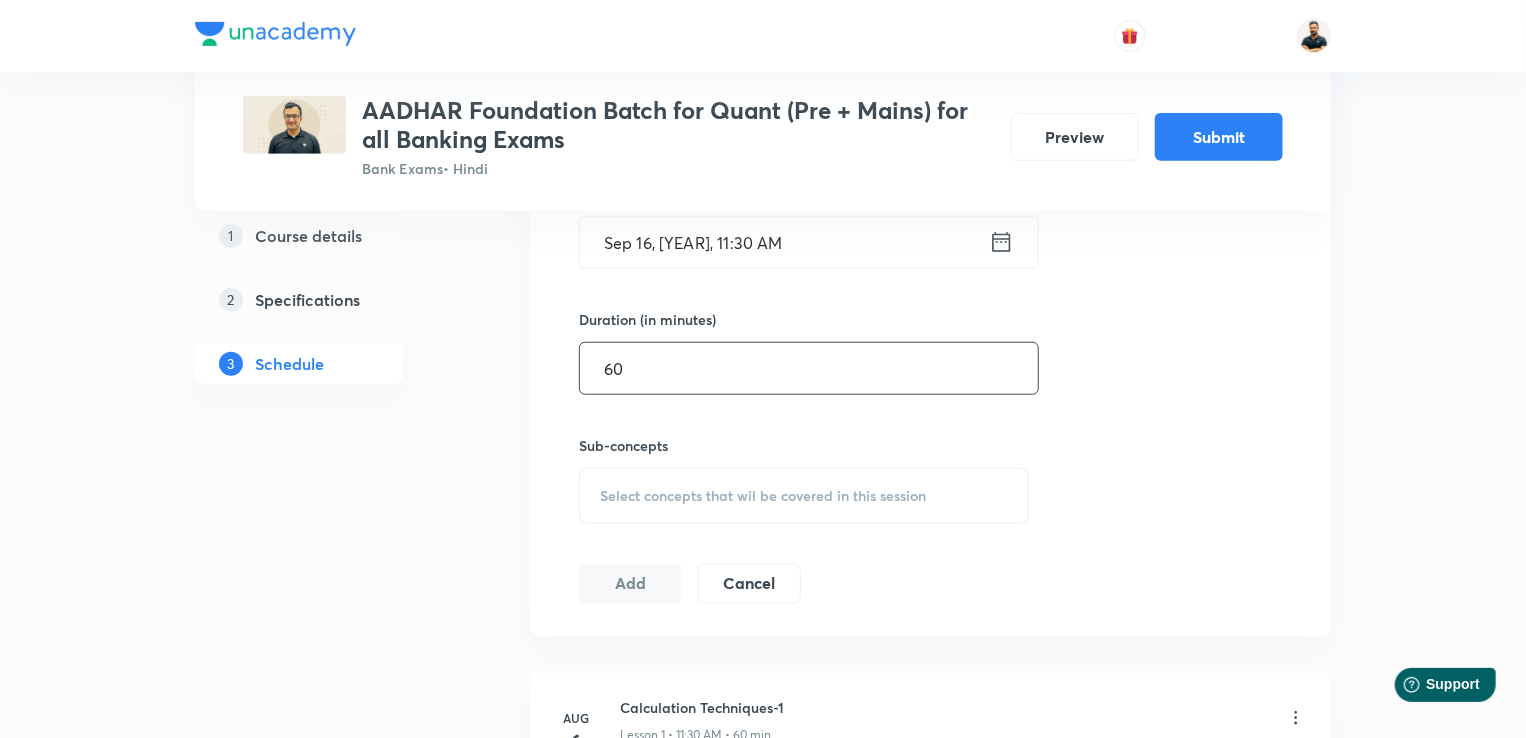 scroll, scrollTop: 812, scrollLeft: 0, axis: vertical 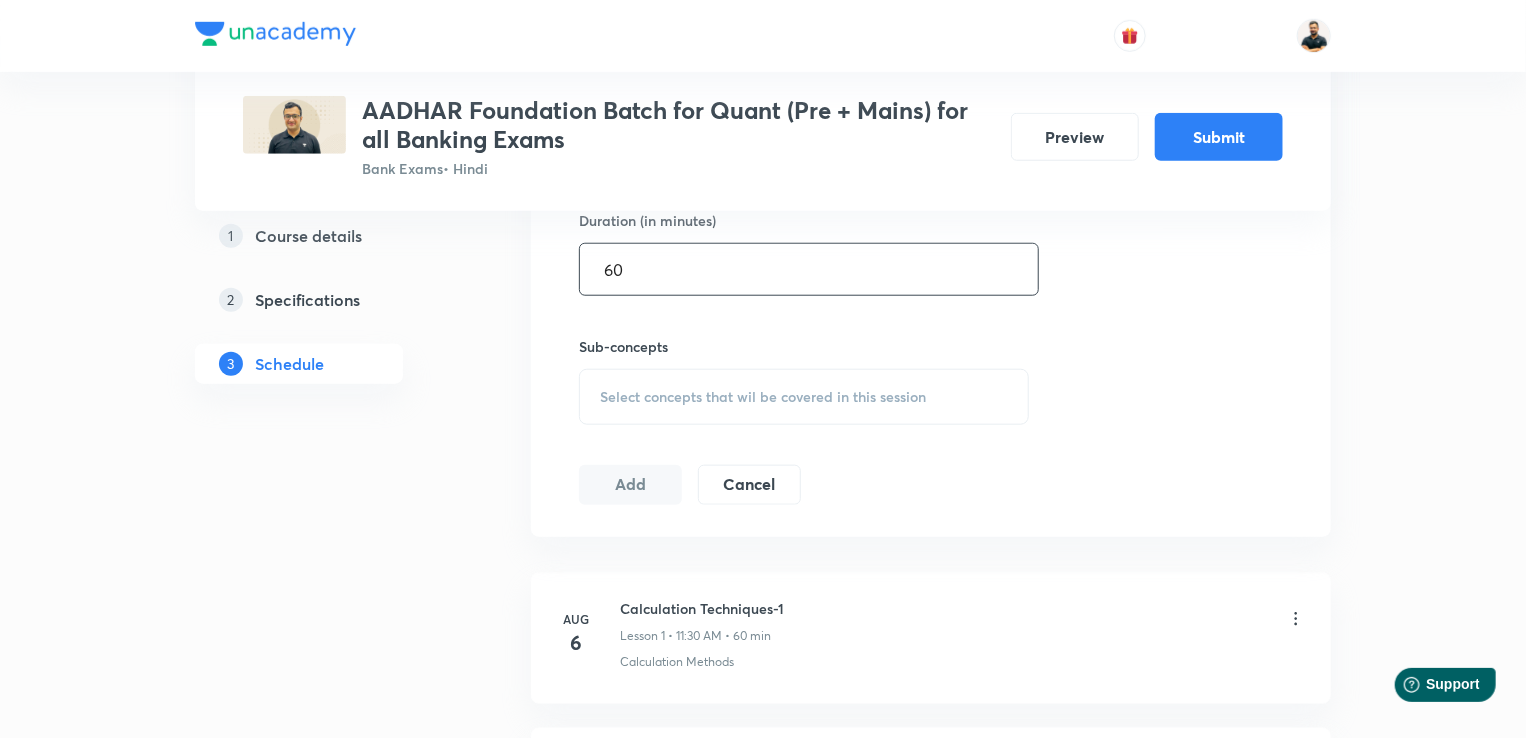 type on "60" 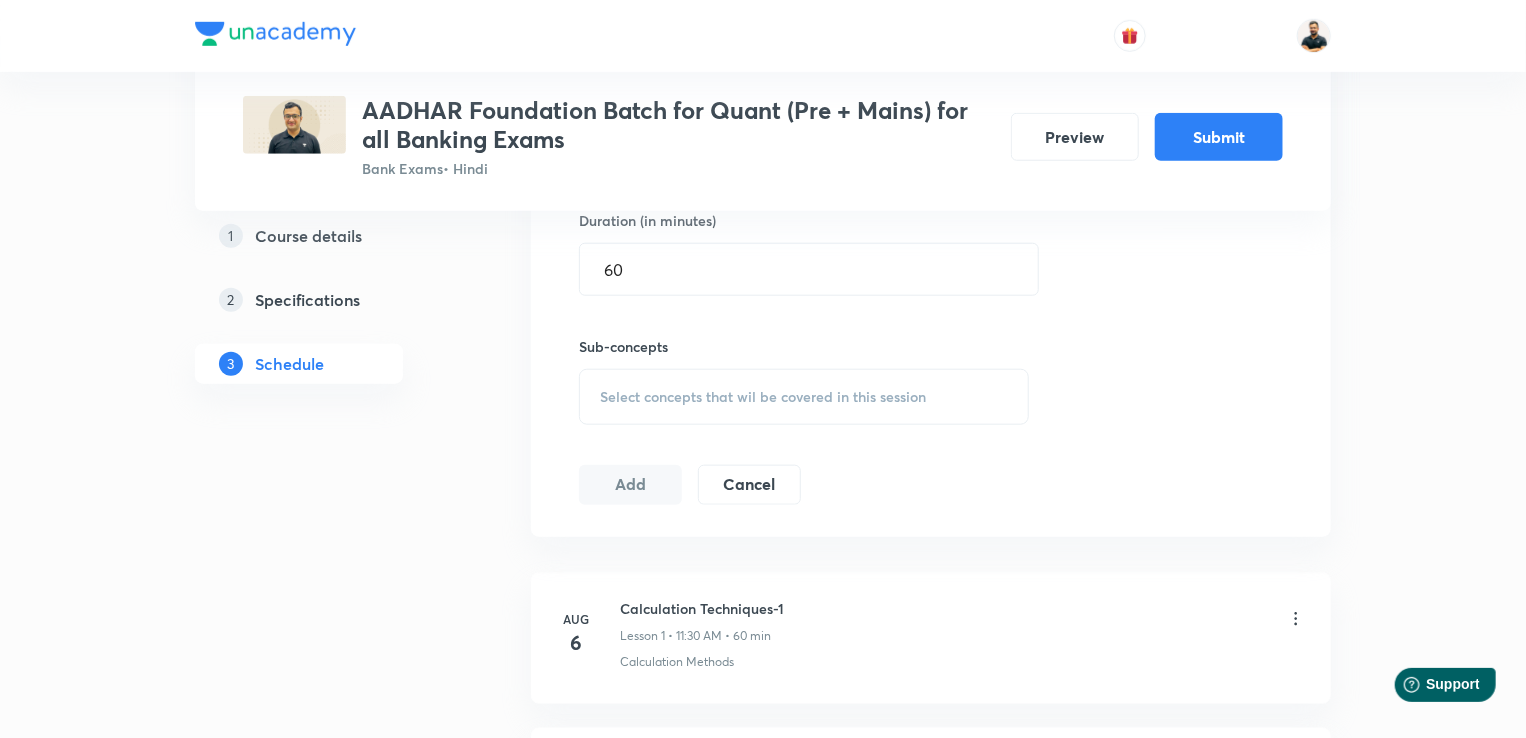 click on "Select concepts that wil be covered in this session" at bounding box center (804, 397) 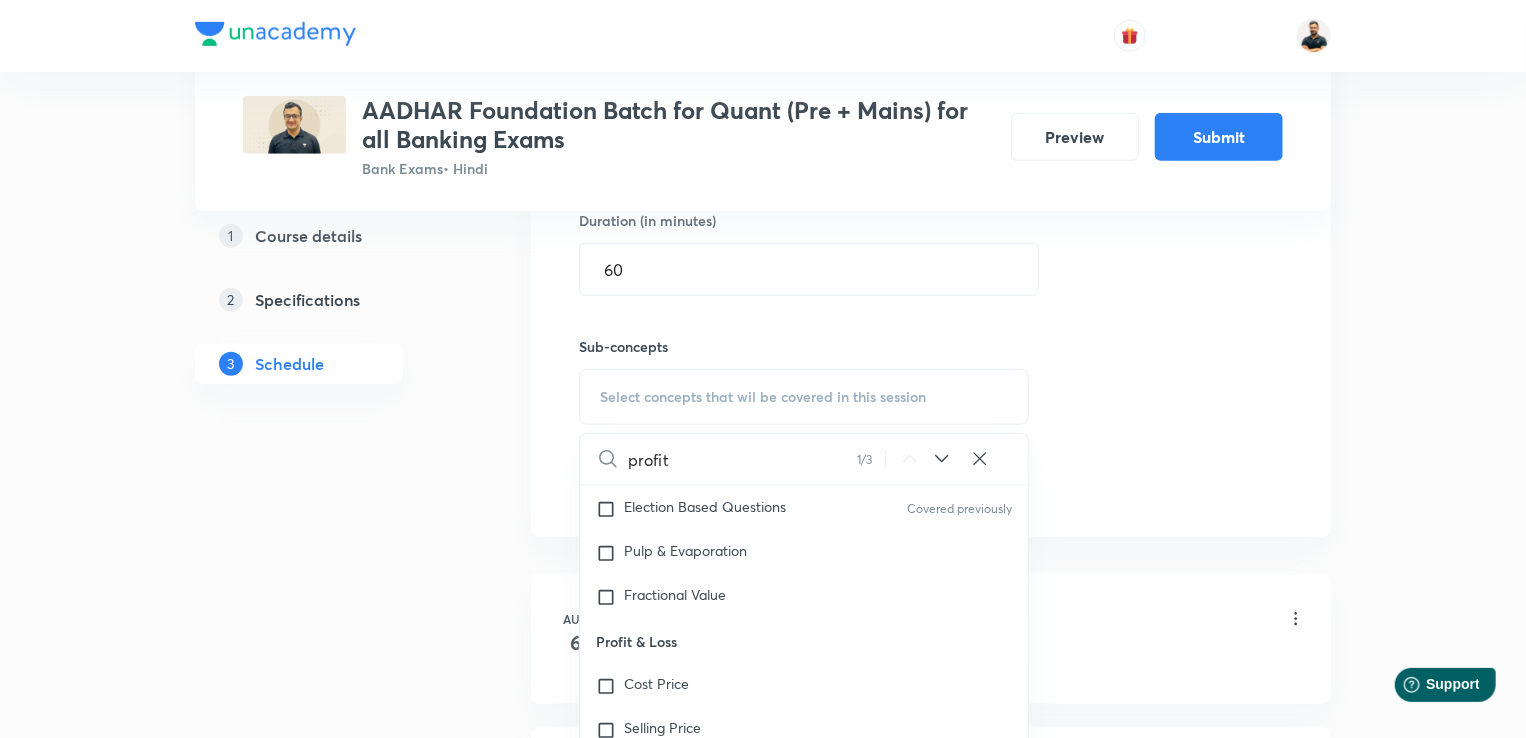 scroll, scrollTop: 2436, scrollLeft: 0, axis: vertical 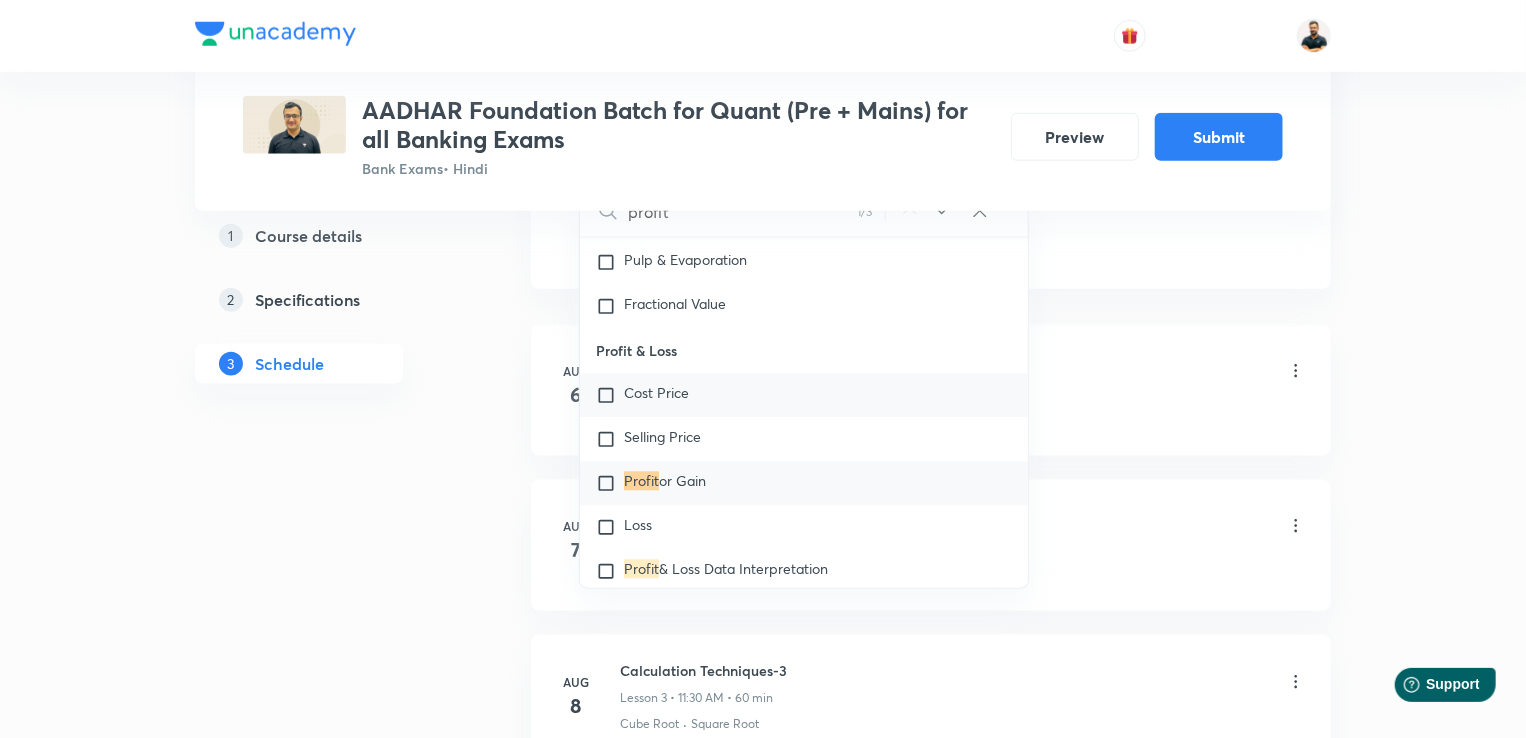 type on "profit" 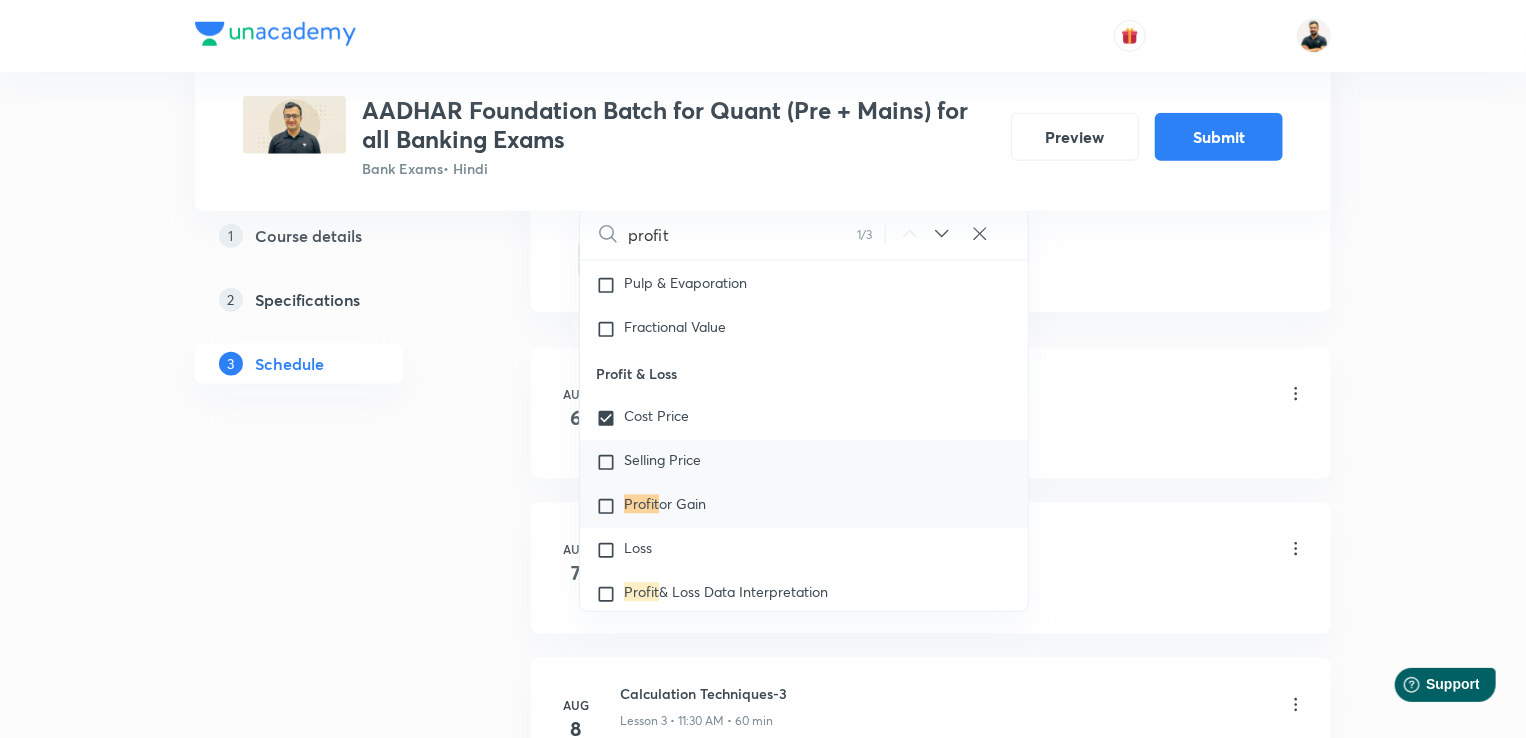 click at bounding box center [610, 463] 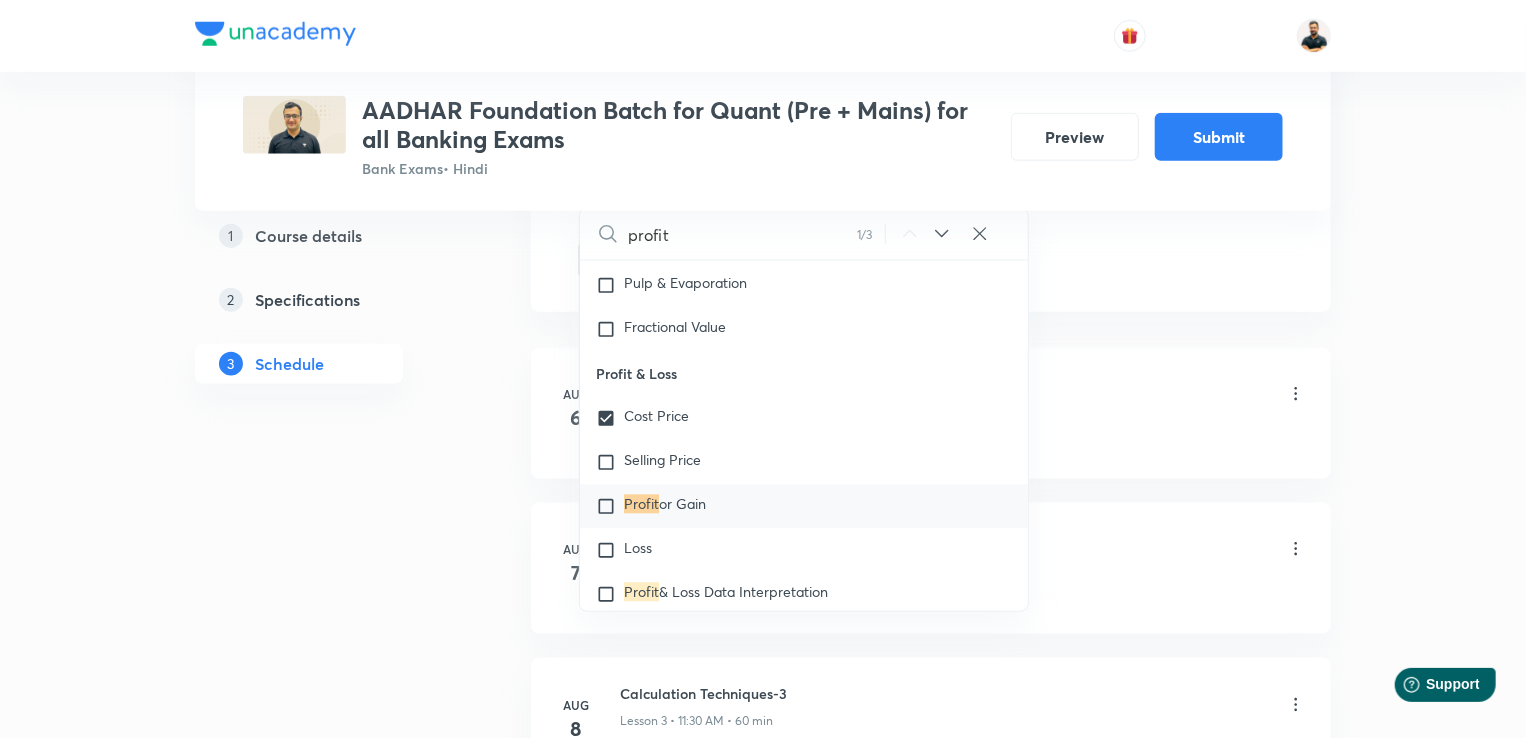 checkbox on "true" 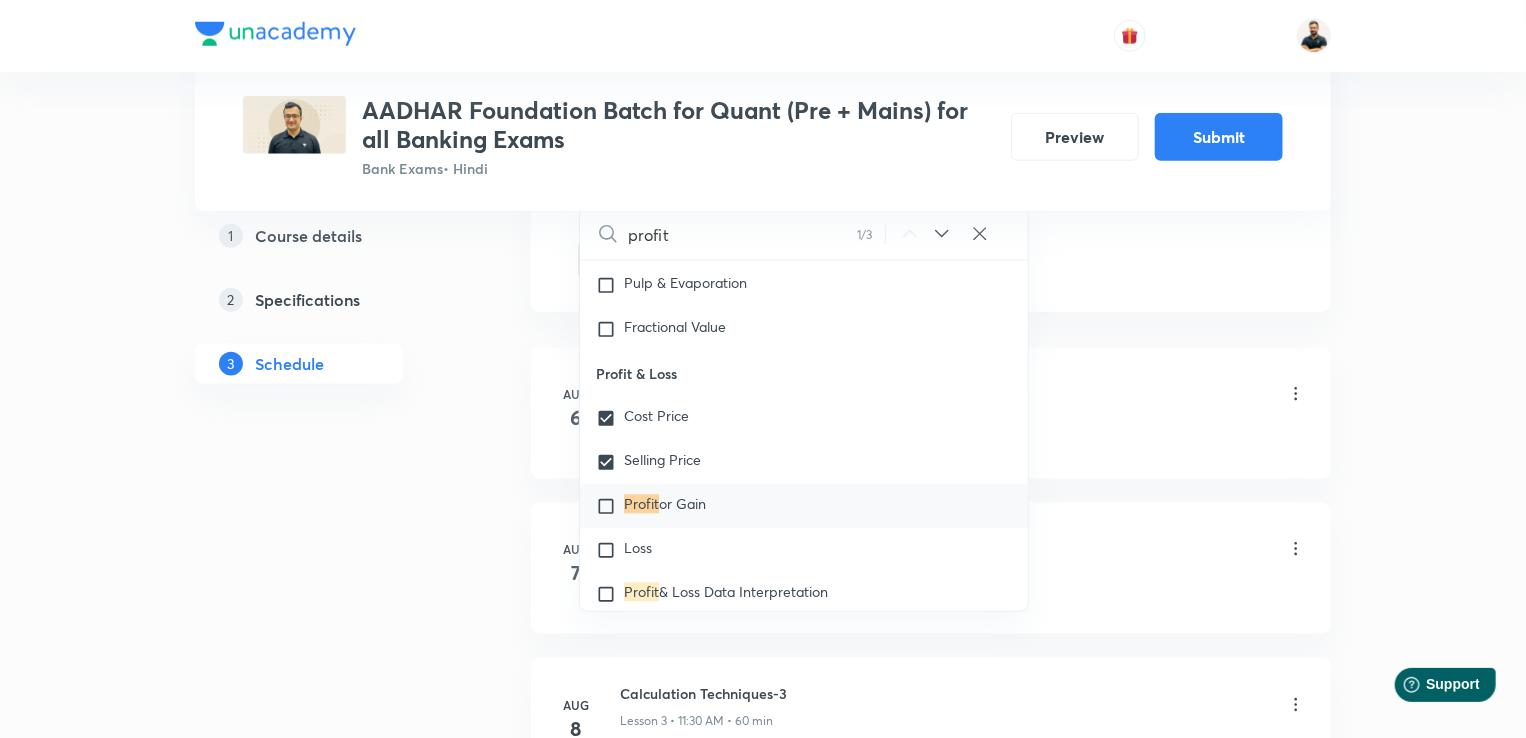 click at bounding box center (610, 507) 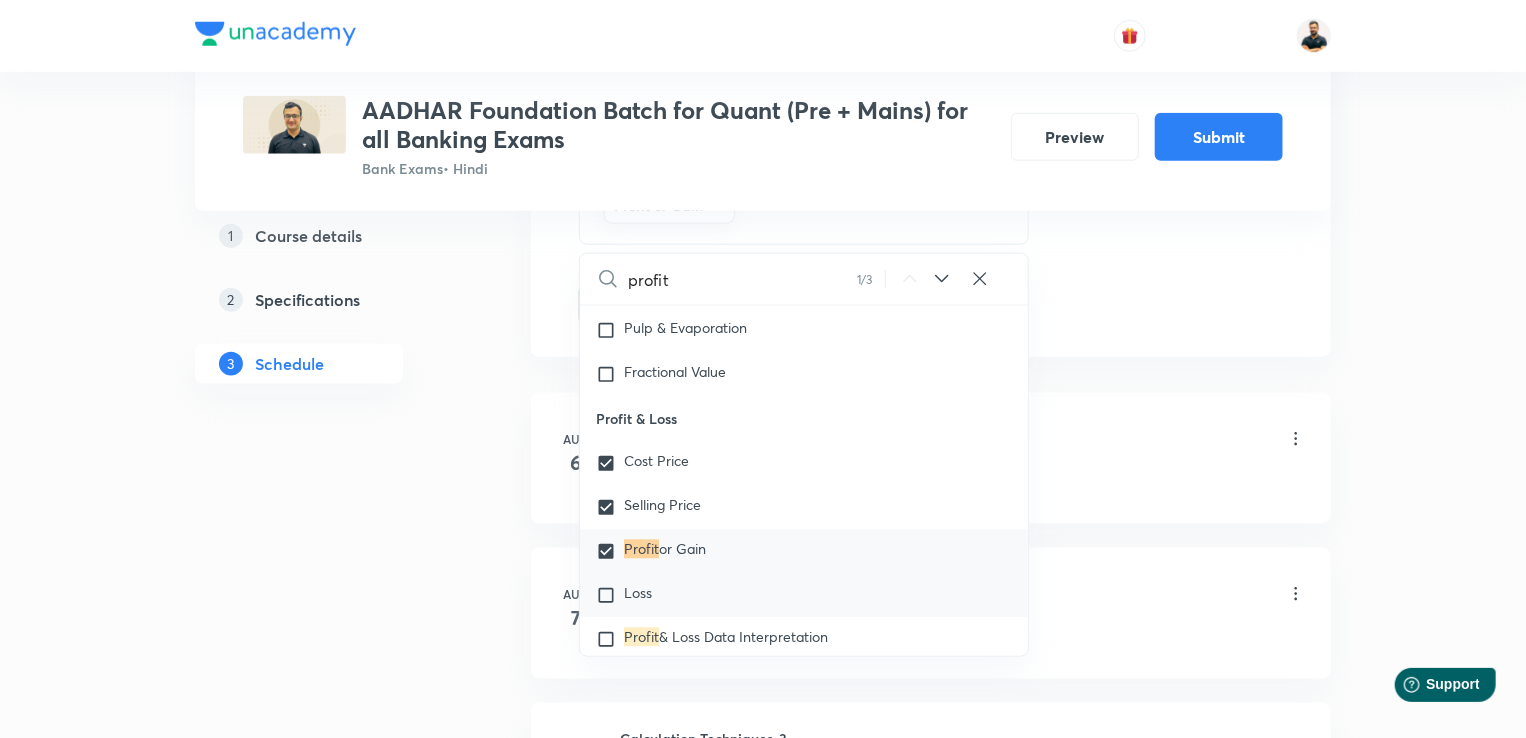 click at bounding box center (610, 596) 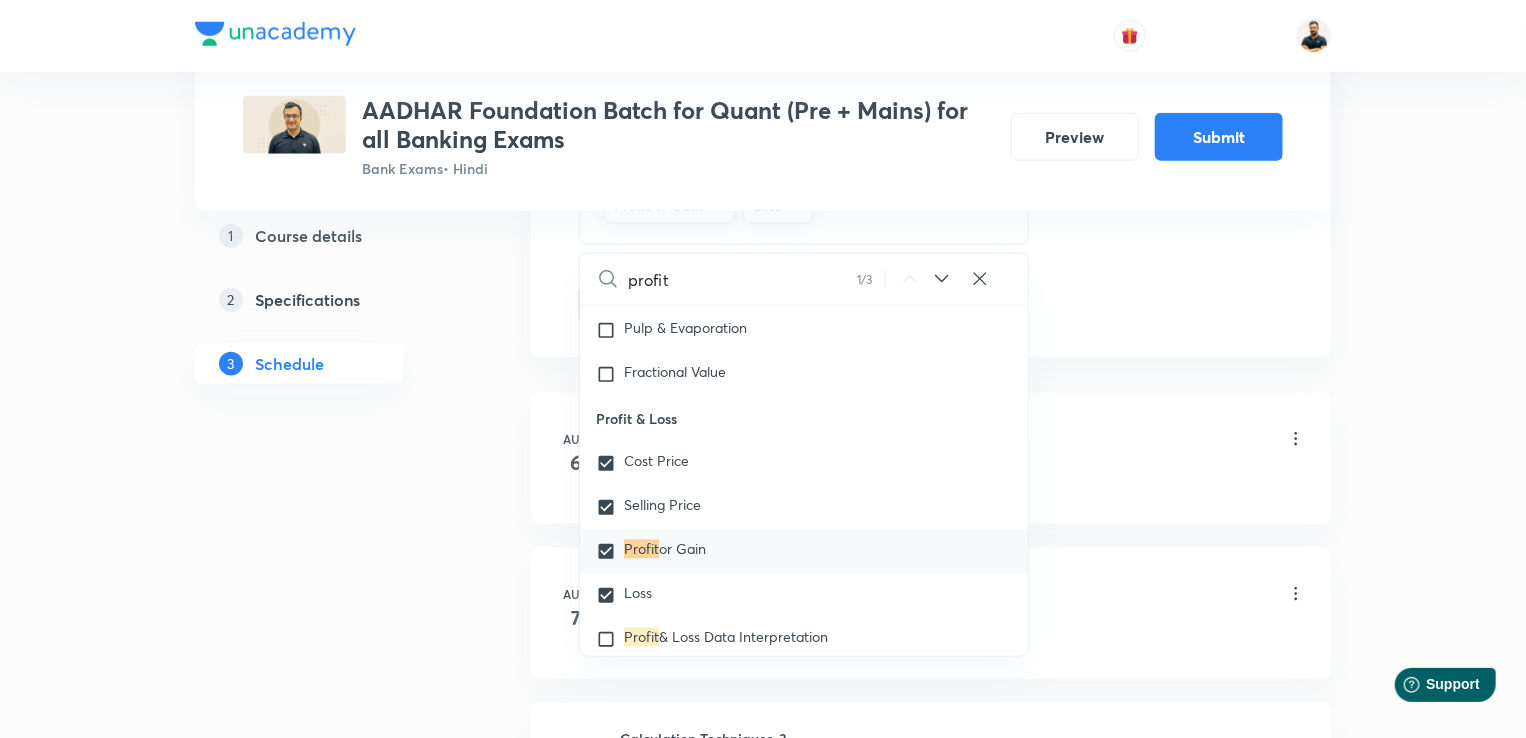 click on "Plus Courses AADHAR Foundation Batch for Quant (Pre + Mains) for all Banking Exams Bank Exams  • Hindi Preview Submit 1 Course details 2 Specifications 3 Schedule Schedule 29  classes Auto Schedule Sessions Topic coverage Basic Maths, Advanced Maths, Data Interpretation Cover at least  60 % View details Session  30 Live class Quiz Session title 13/99 Profit-Loss-1 ​ Schedule for Sep 16, [YEAR], 11:30 AM ​ Duration (in minutes) 60 ​ Sub-concepts Cost Price Selling Price Profit or Gain Loss CLEAR profit 1 / 3 ​ Number Systems Face Value and Place Value of a Digit in a Numeral Various Types of Number Test for a Number to Be Prime Remainder Theorem Unit Place's Digit Tests of Divisibility Factorial of a Number Modulus of a Number Greatest Integral Value Multiplication by Distributive Law Multiplication of a Number by 5ⁿ Division Algorithm or Euclidean Algorithm To Find the Highest Power of a Prime Number P in N! Square Root Covered previously Cube Root Covered previously Least Common Multiple (L.C.M) 6" at bounding box center (763, 1999) 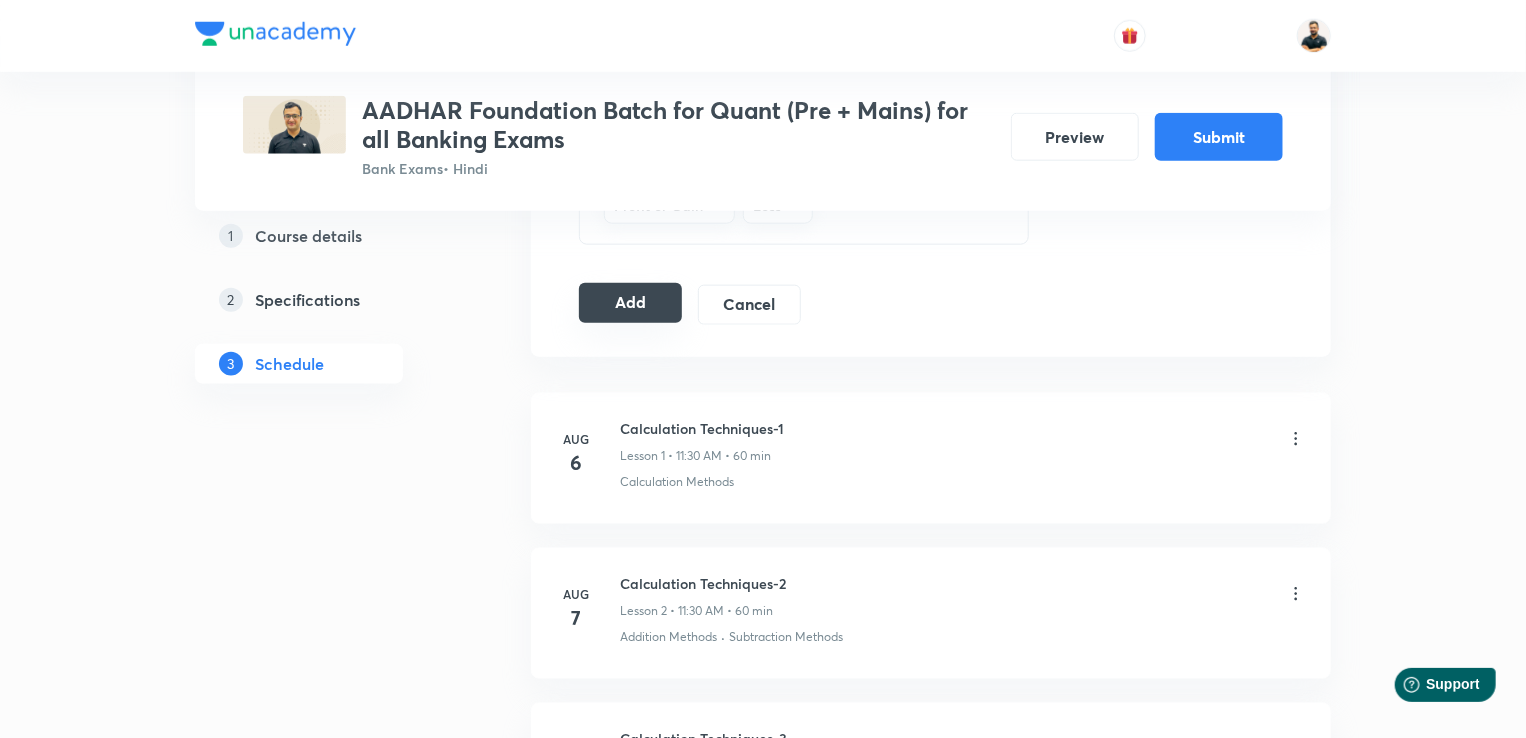 click on "Add" at bounding box center [630, 303] 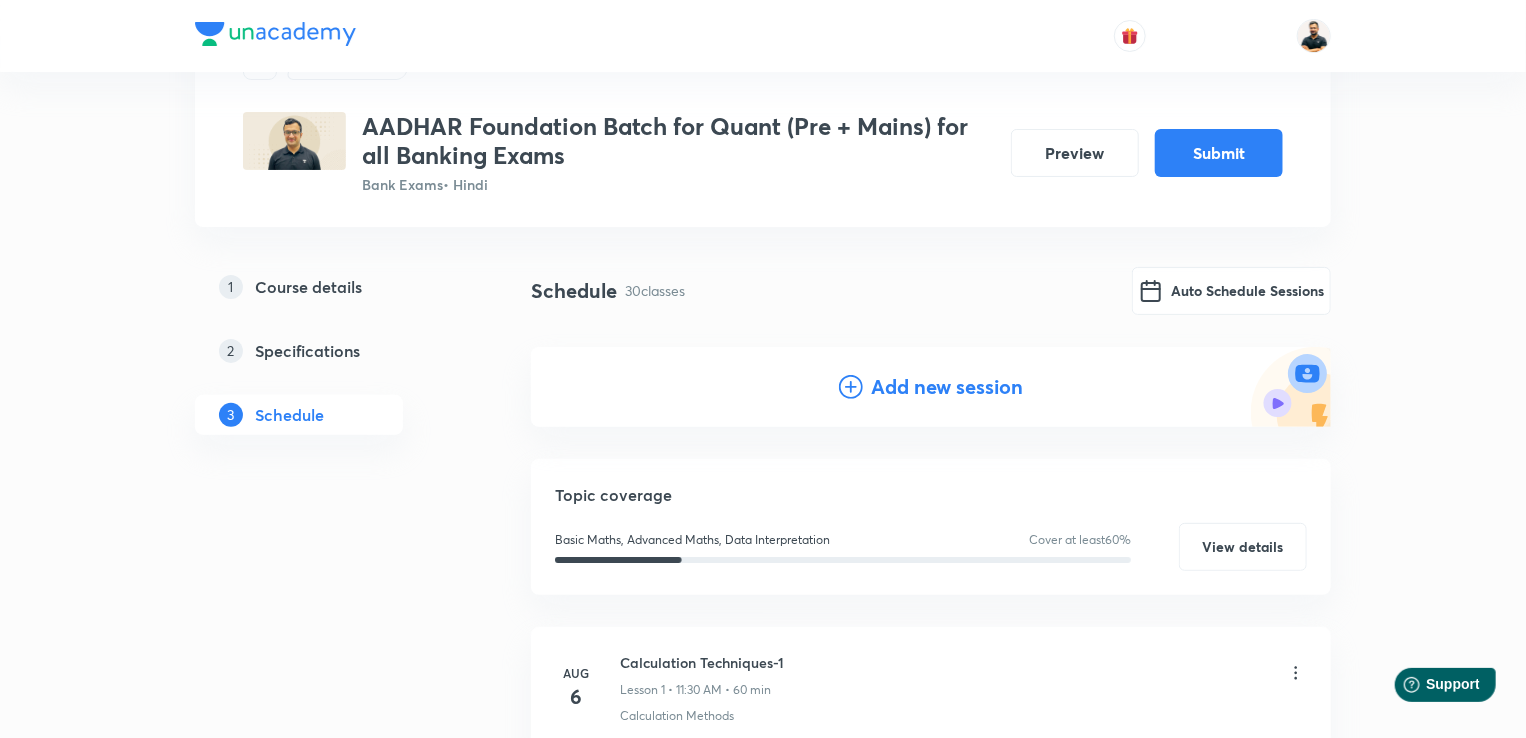 scroll, scrollTop: 30, scrollLeft: 0, axis: vertical 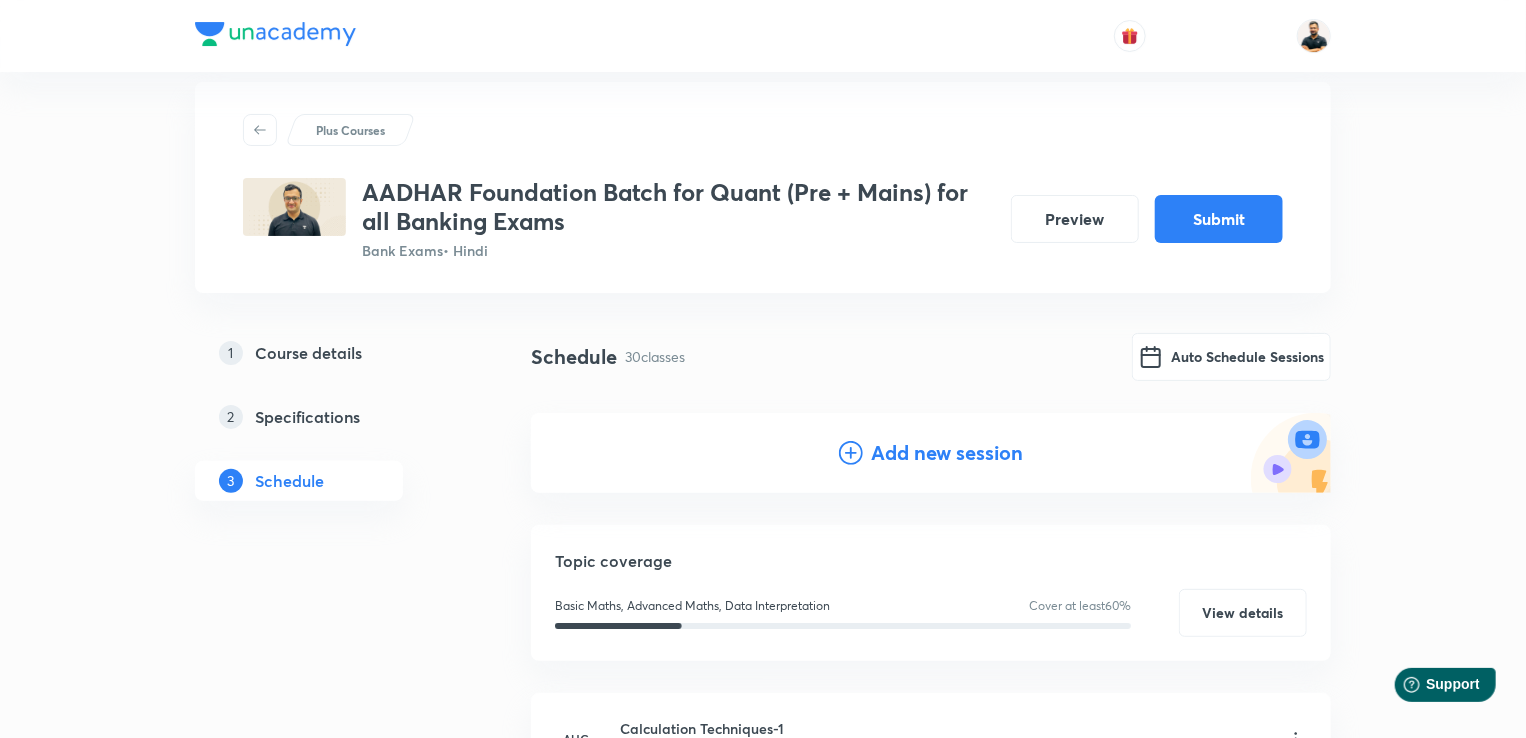 click on "Add new session" at bounding box center (947, 453) 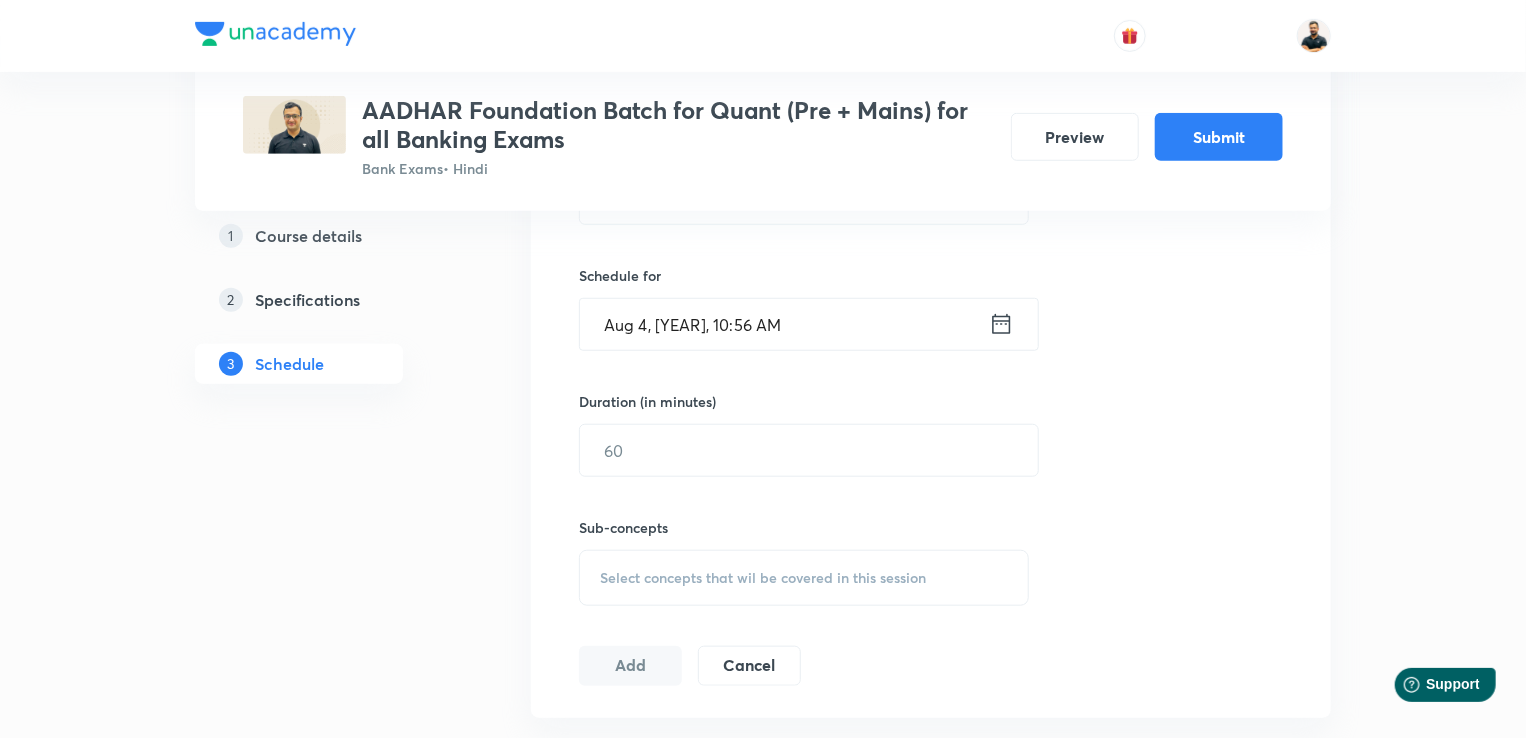 scroll, scrollTop: 436, scrollLeft: 0, axis: vertical 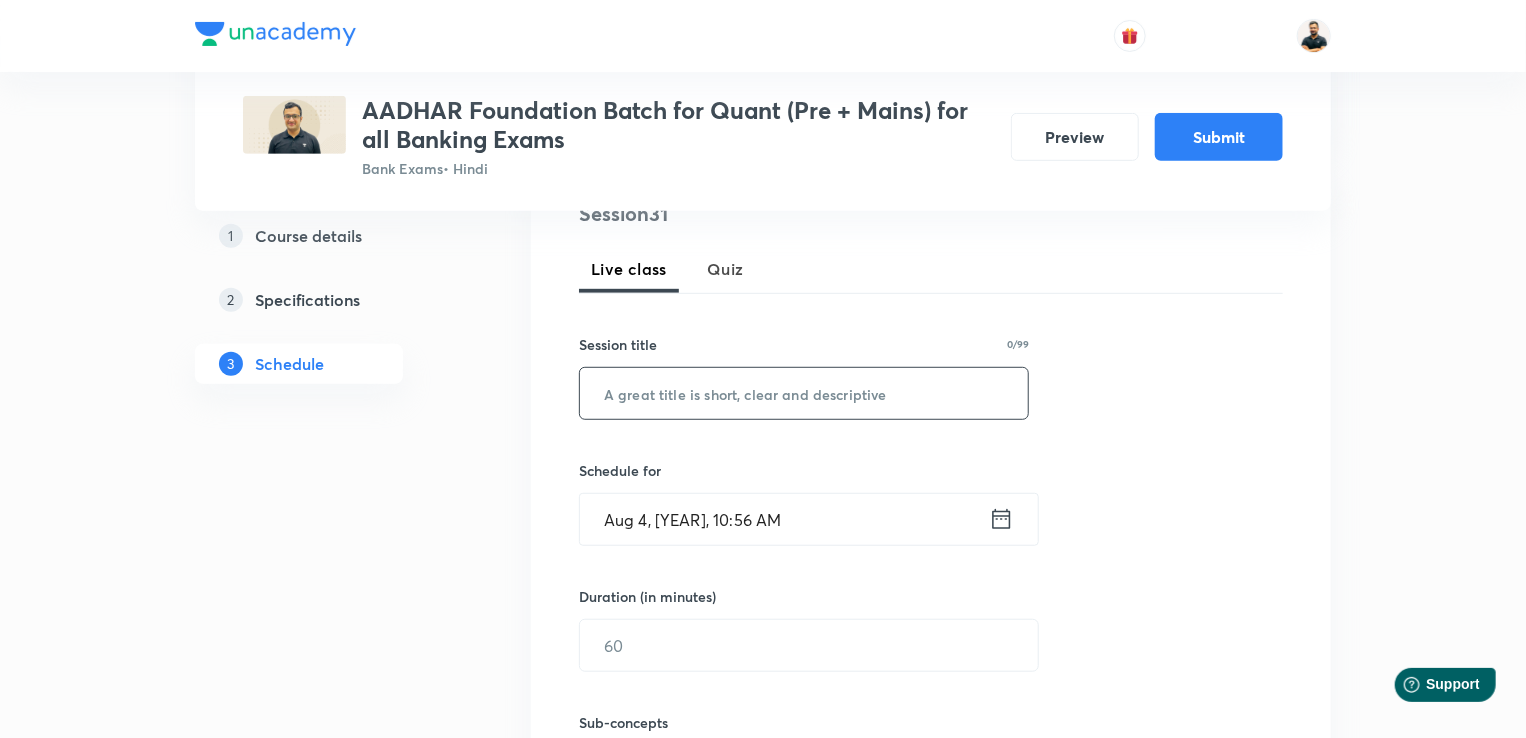click at bounding box center (804, 393) 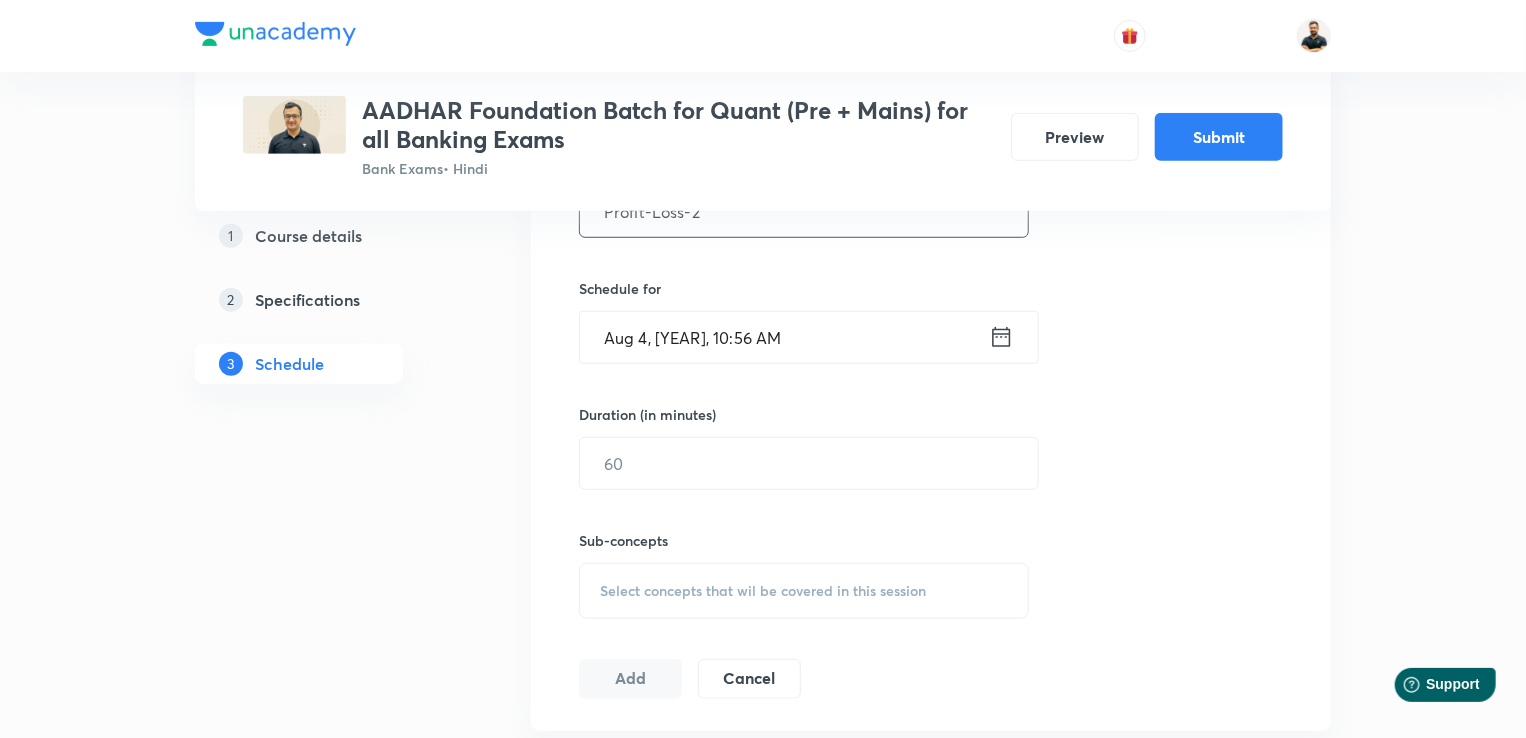 scroll, scrollTop: 678, scrollLeft: 0, axis: vertical 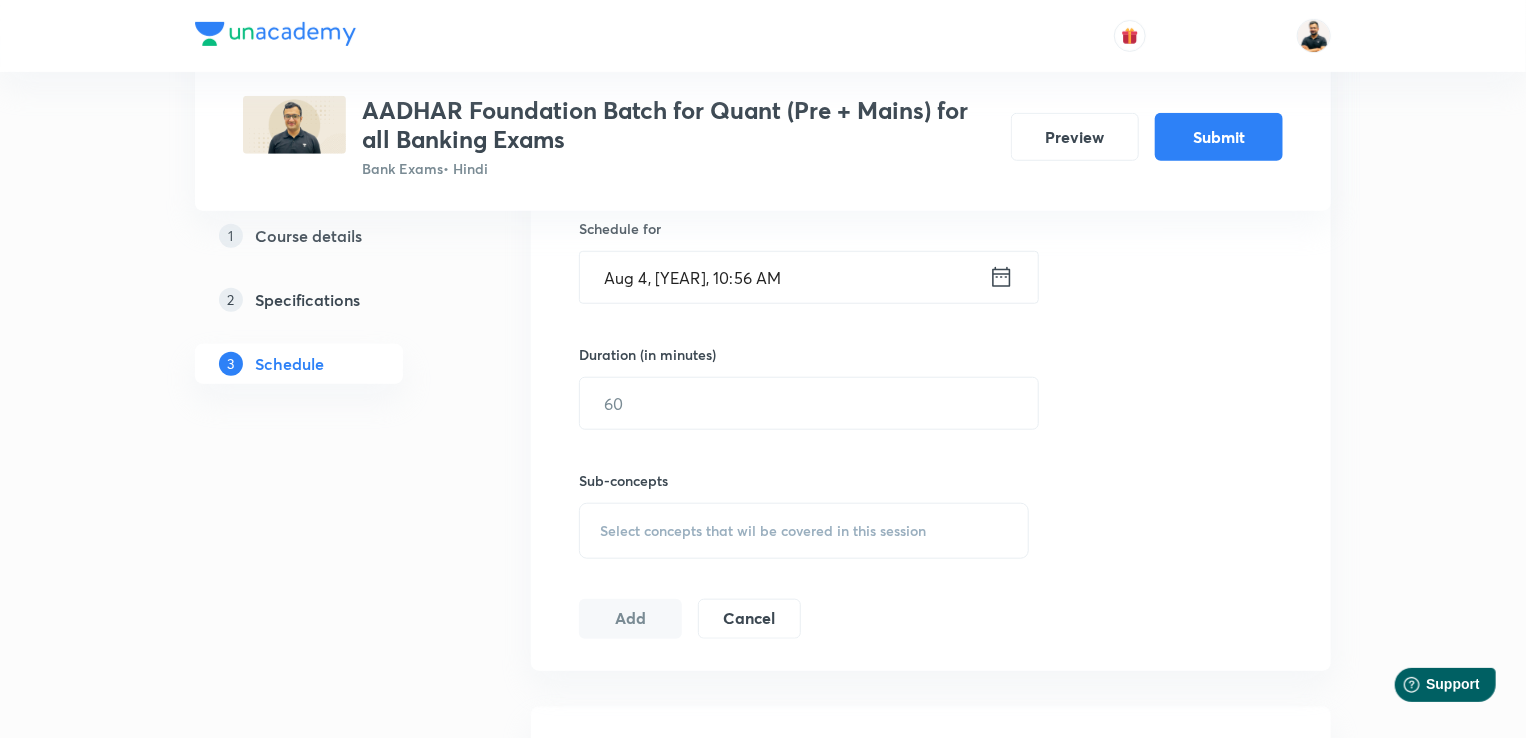 type on "Profit-Loss-2" 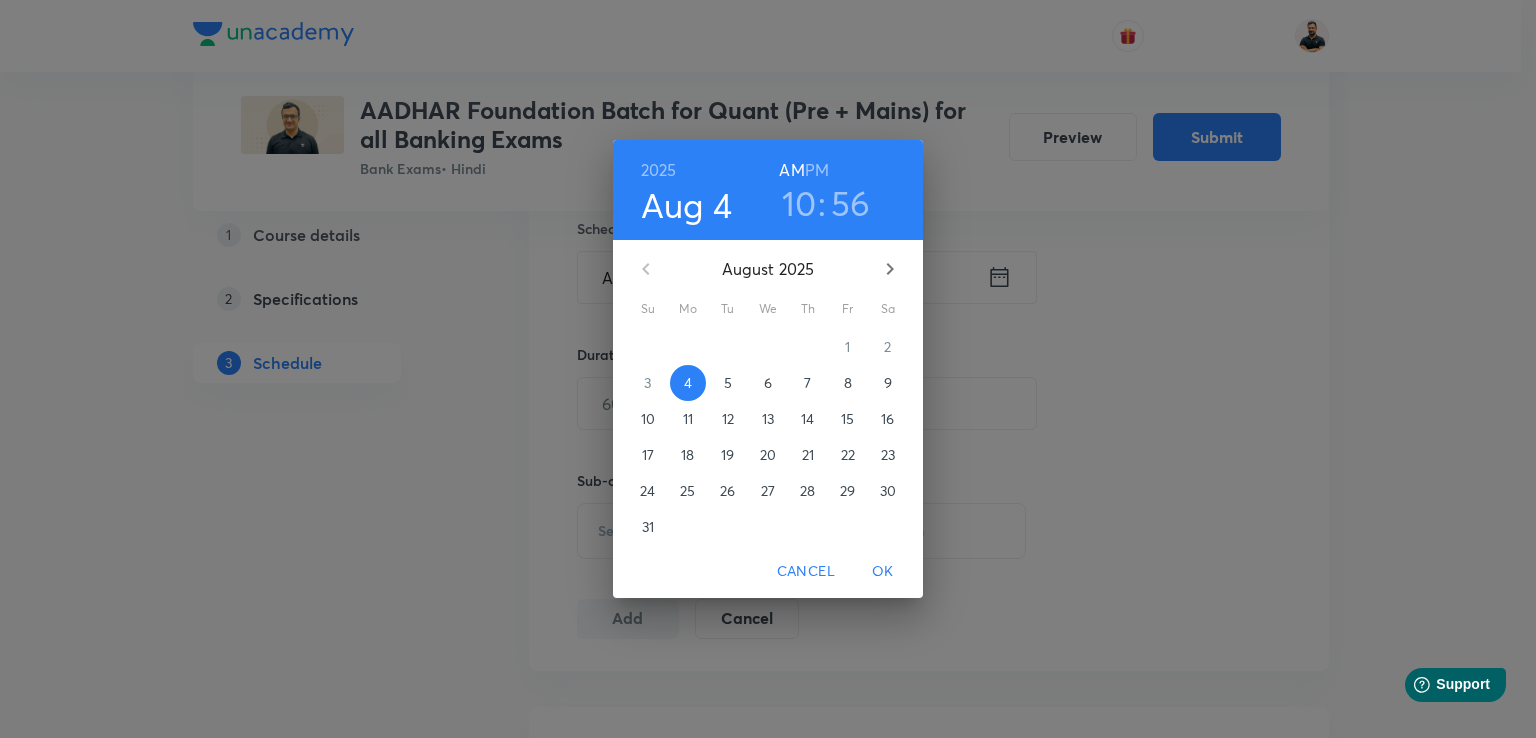 click 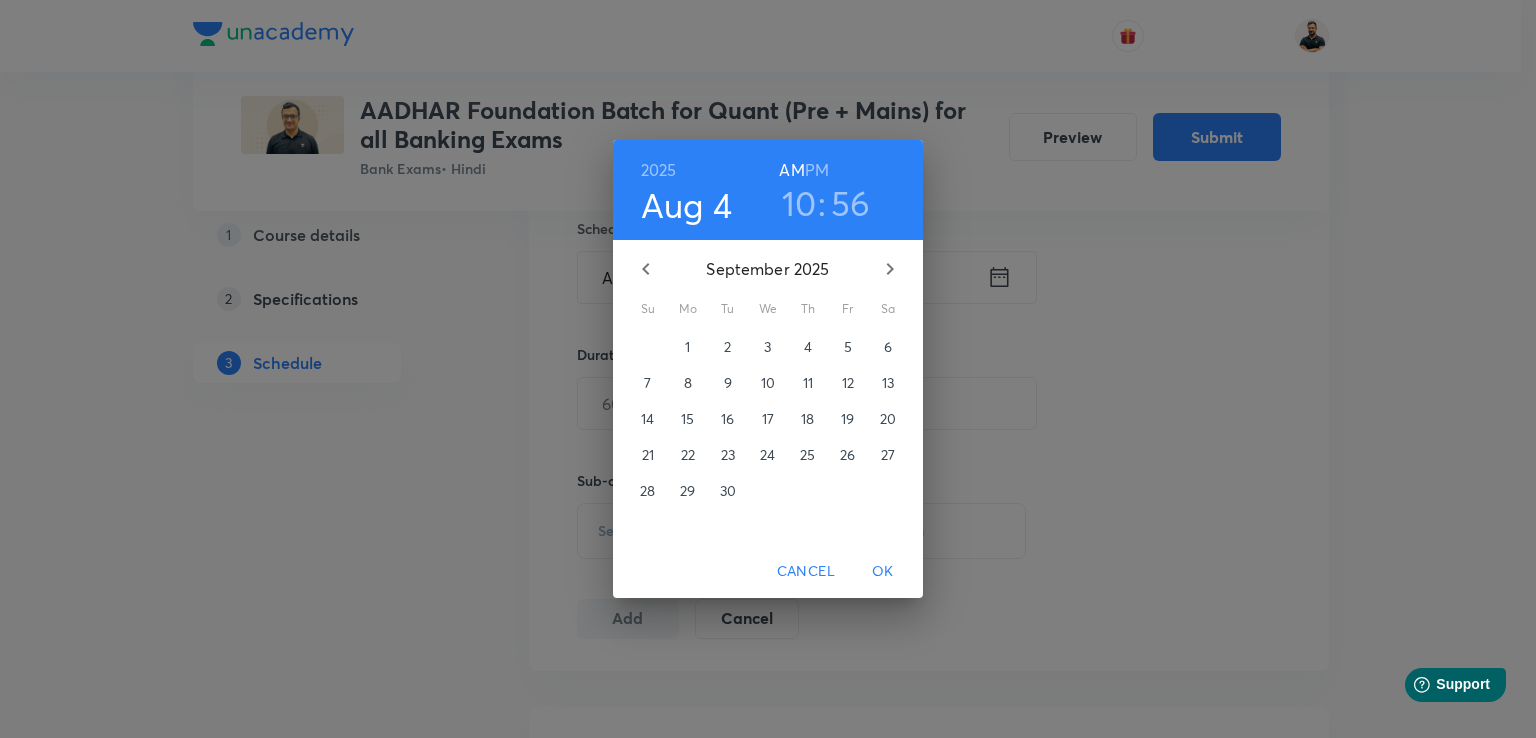 click on "17" at bounding box center [768, 419] 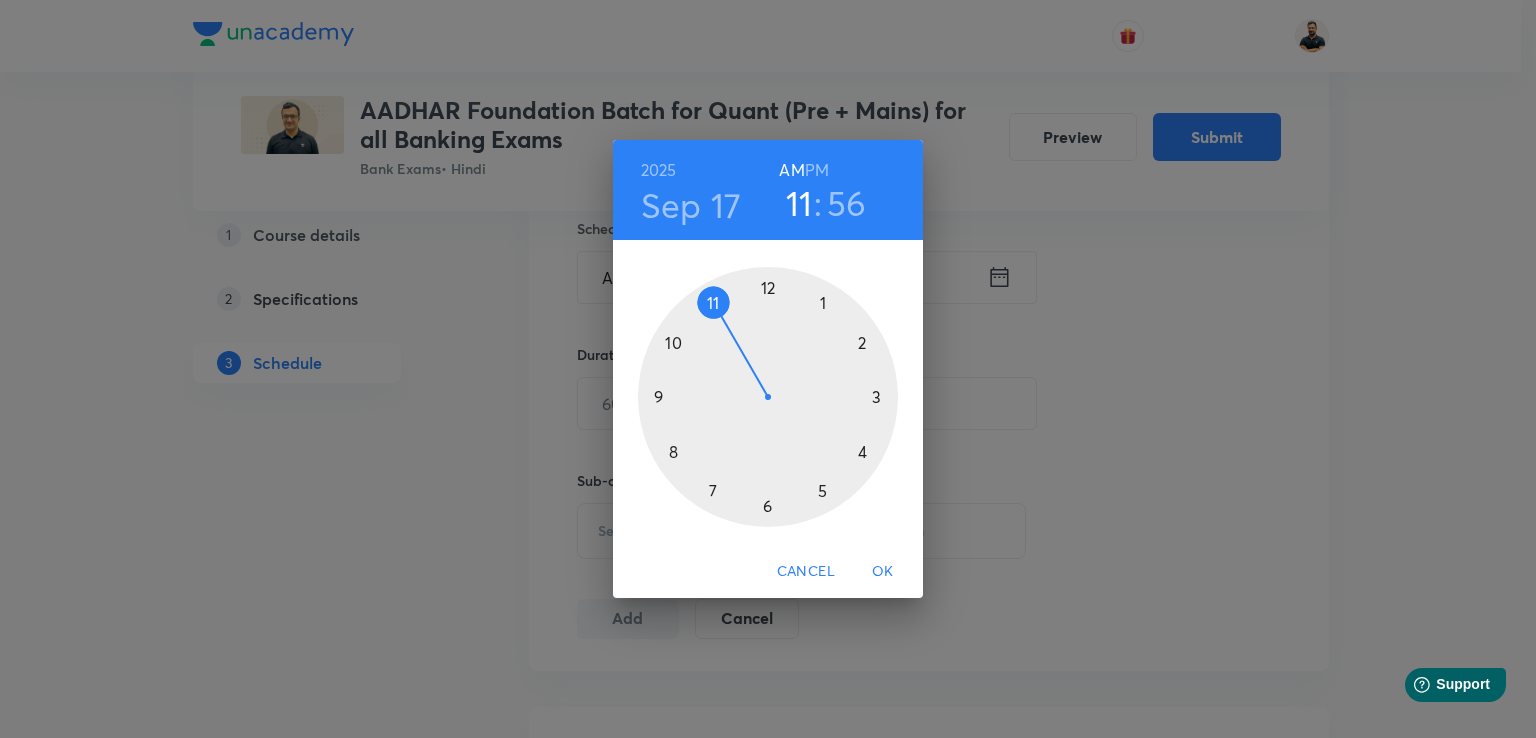 drag, startPoint x: 665, startPoint y: 335, endPoint x: 685, endPoint y: 309, distance: 32.80244 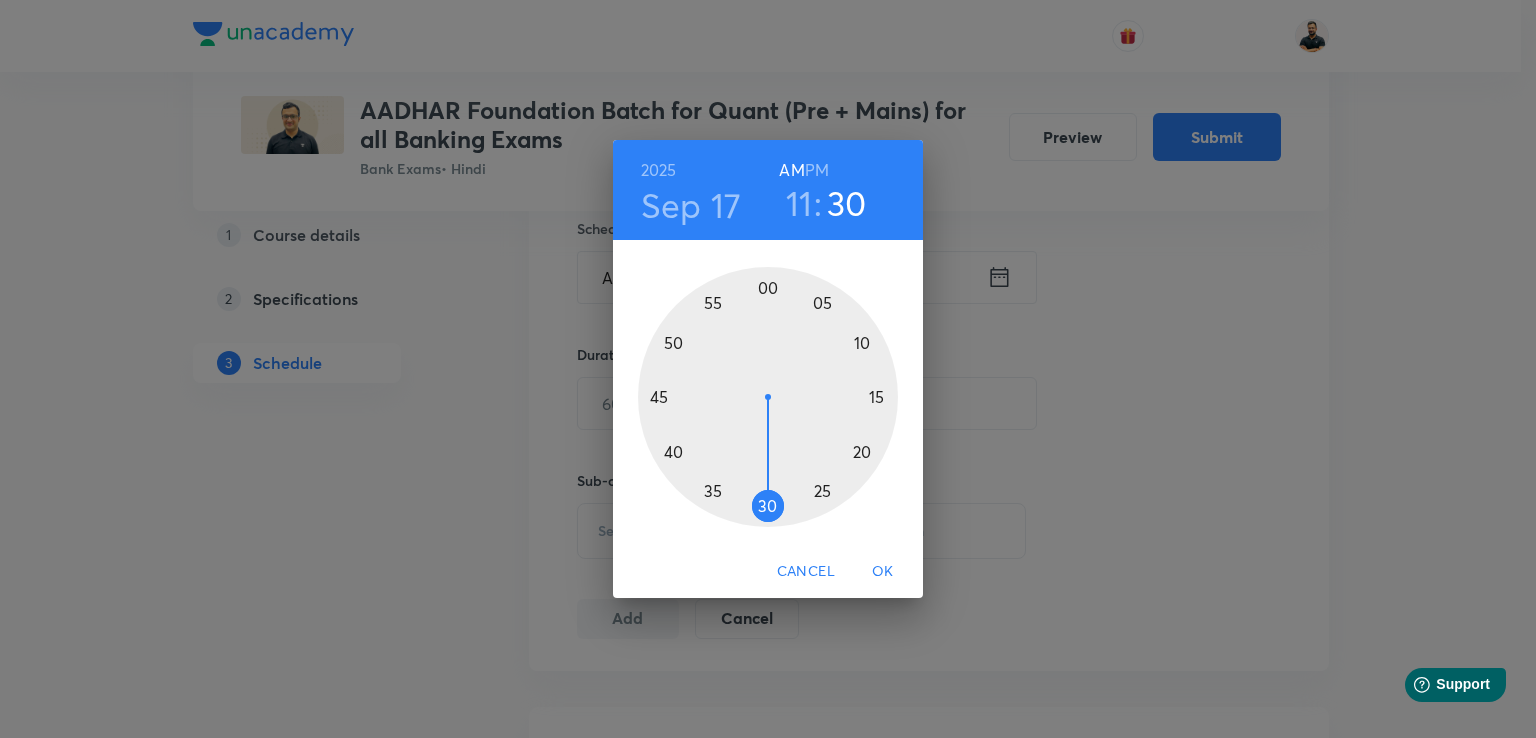 drag, startPoint x: 712, startPoint y: 295, endPoint x: 771, endPoint y: 509, distance: 221.98424 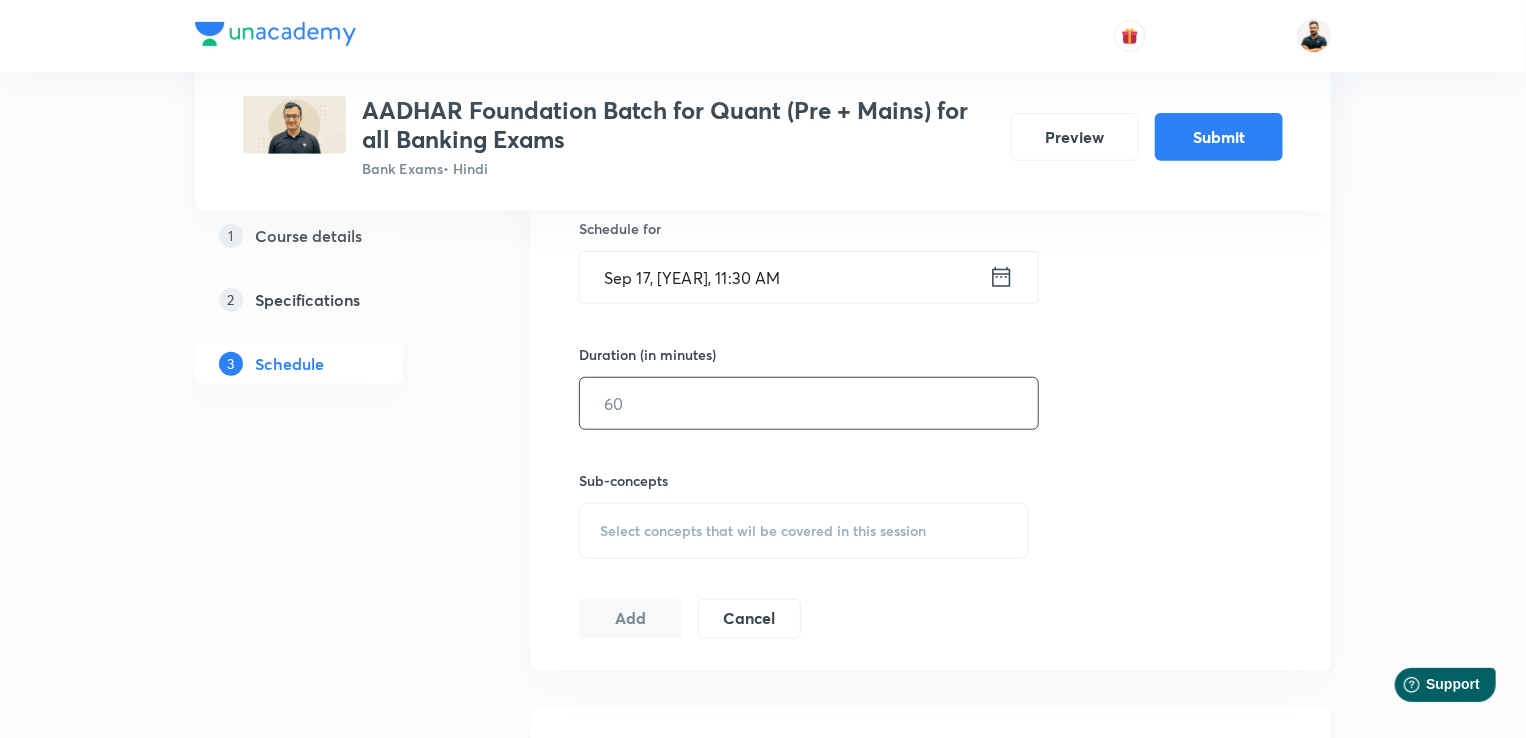 click at bounding box center [809, 403] 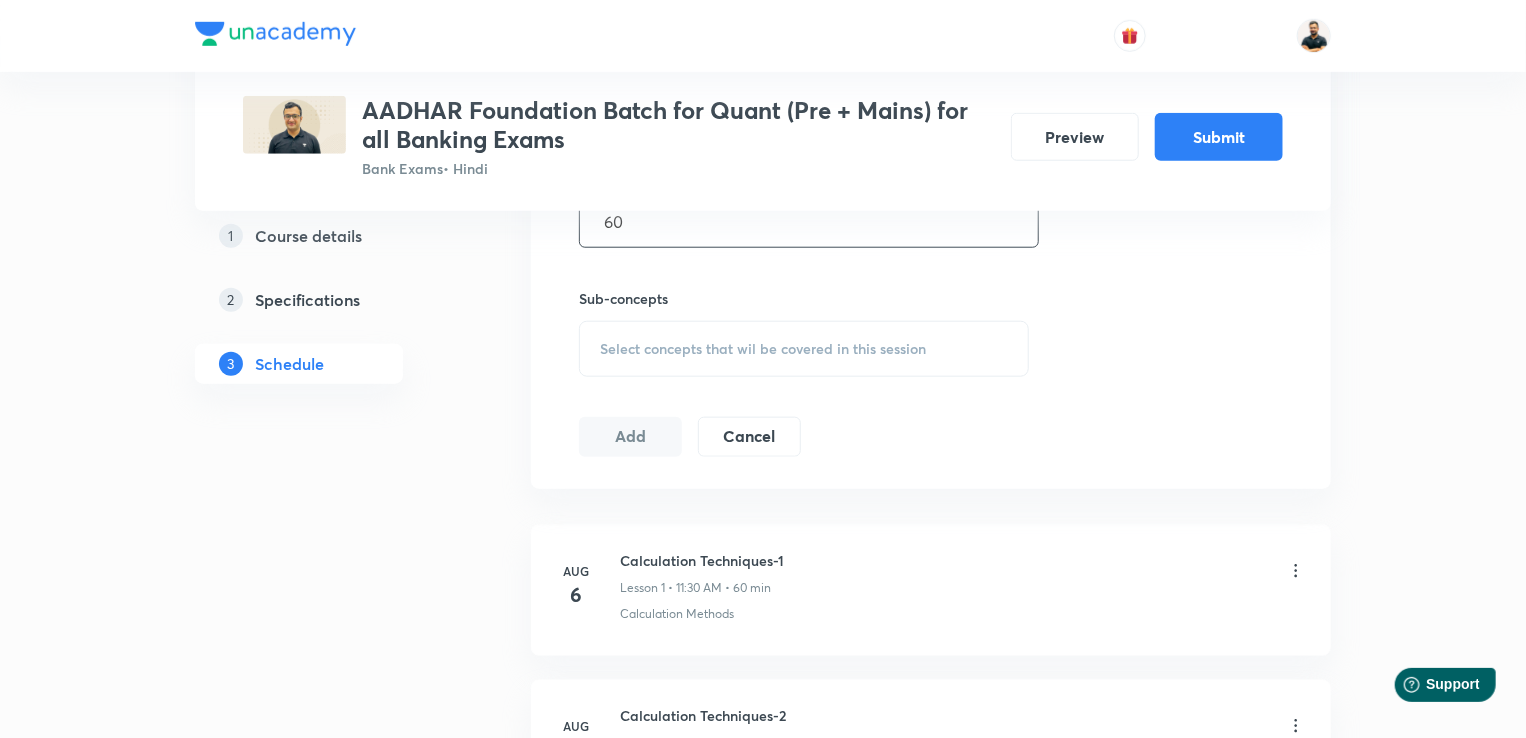 scroll, scrollTop: 873, scrollLeft: 0, axis: vertical 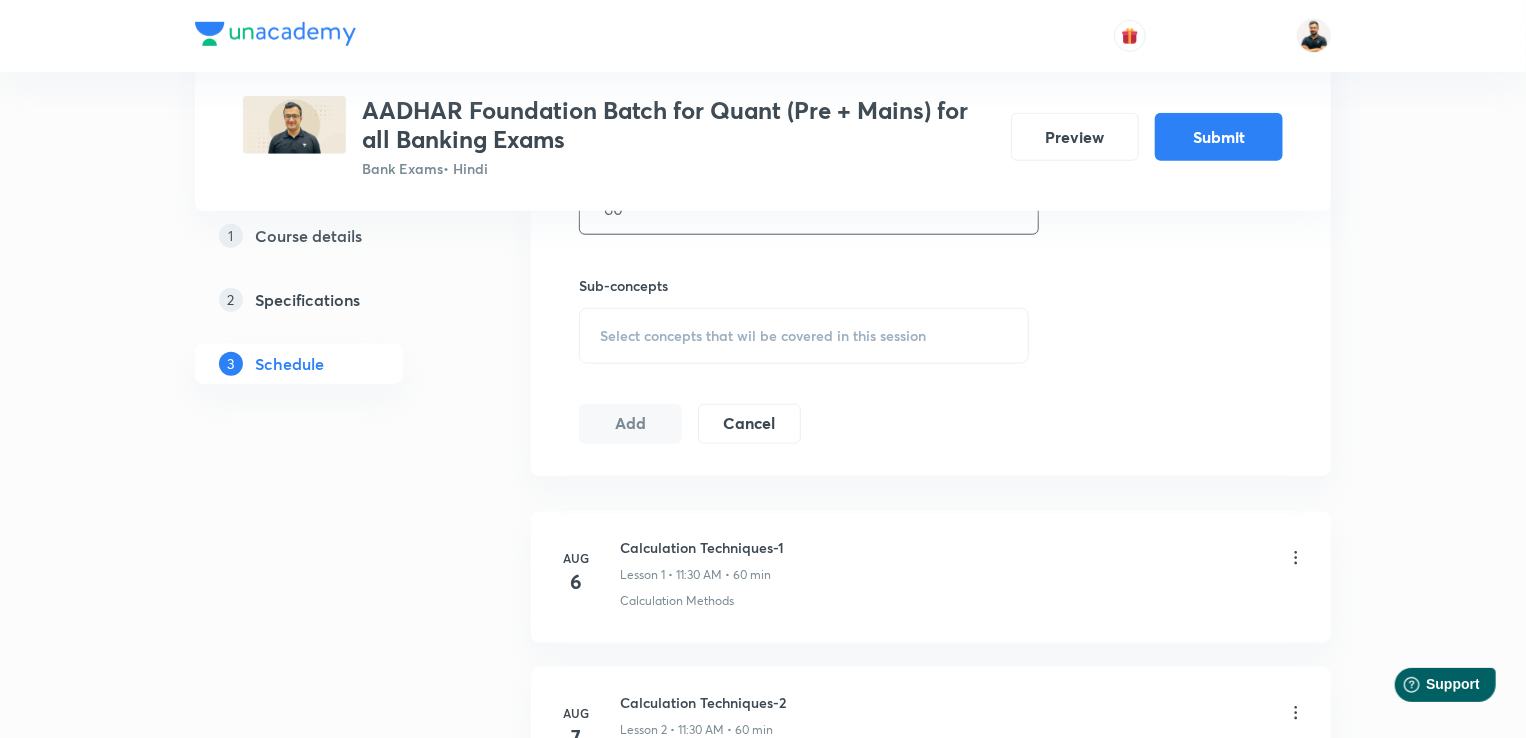 type on "60" 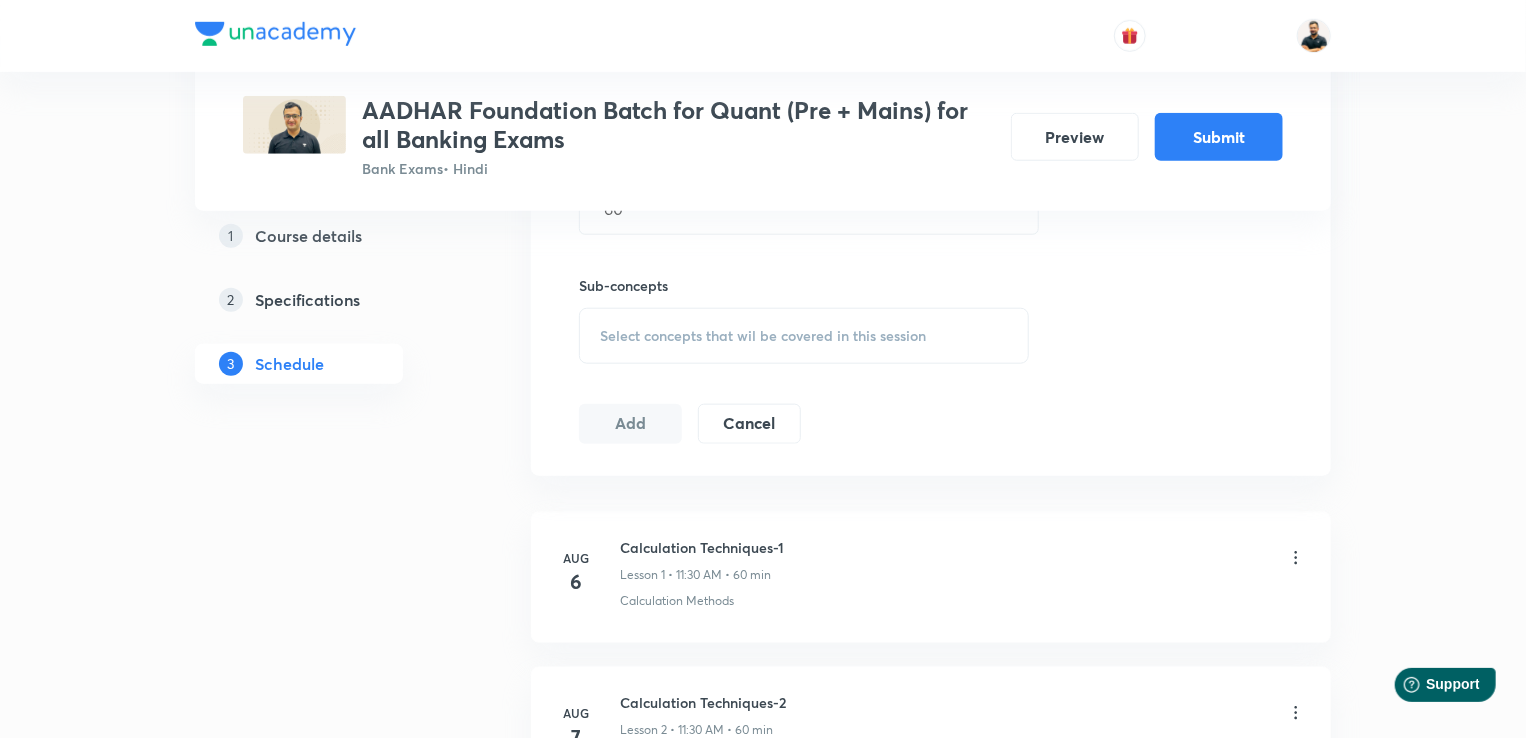 click on "Select concepts that wil be covered in this session" at bounding box center (804, 336) 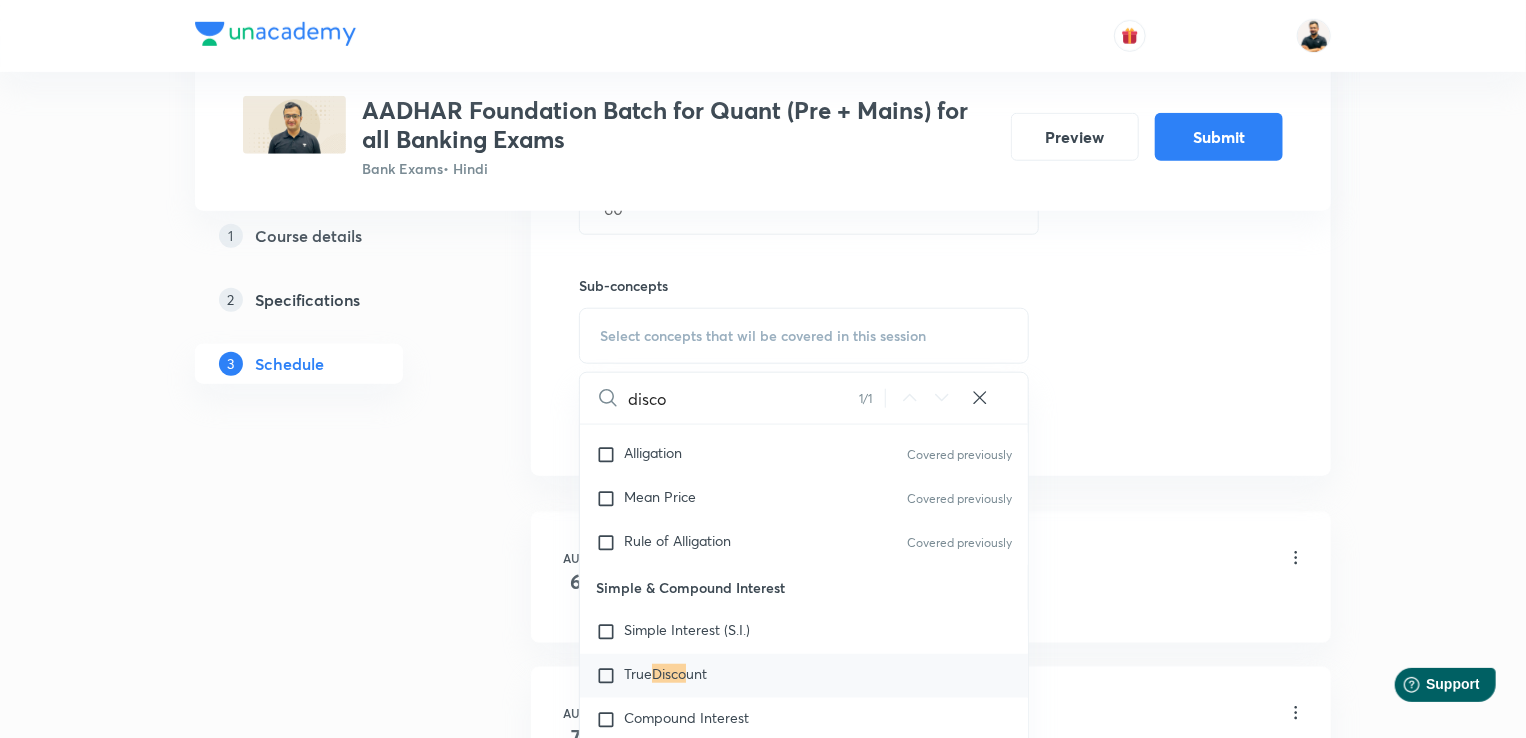 scroll, scrollTop: 4623, scrollLeft: 0, axis: vertical 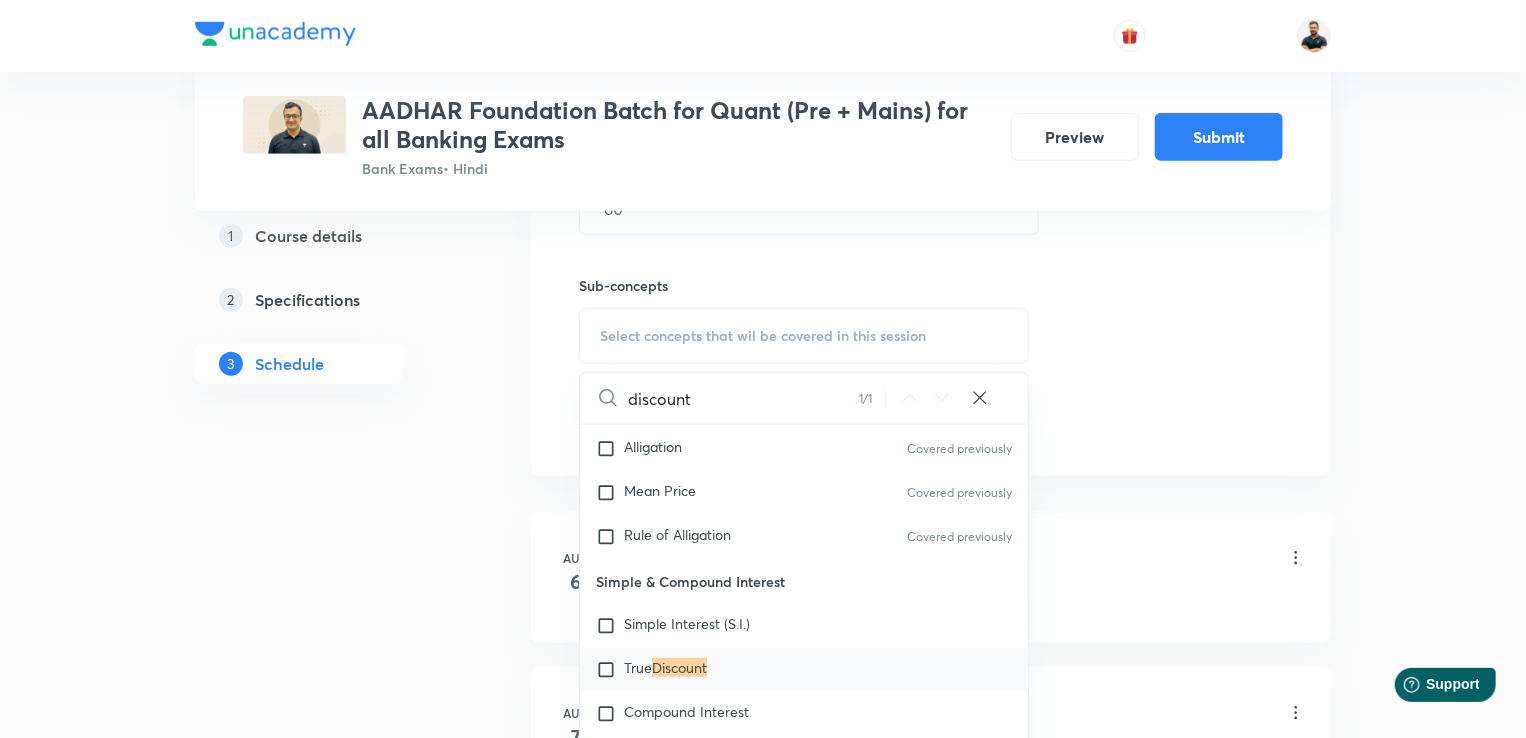 type on "discount" 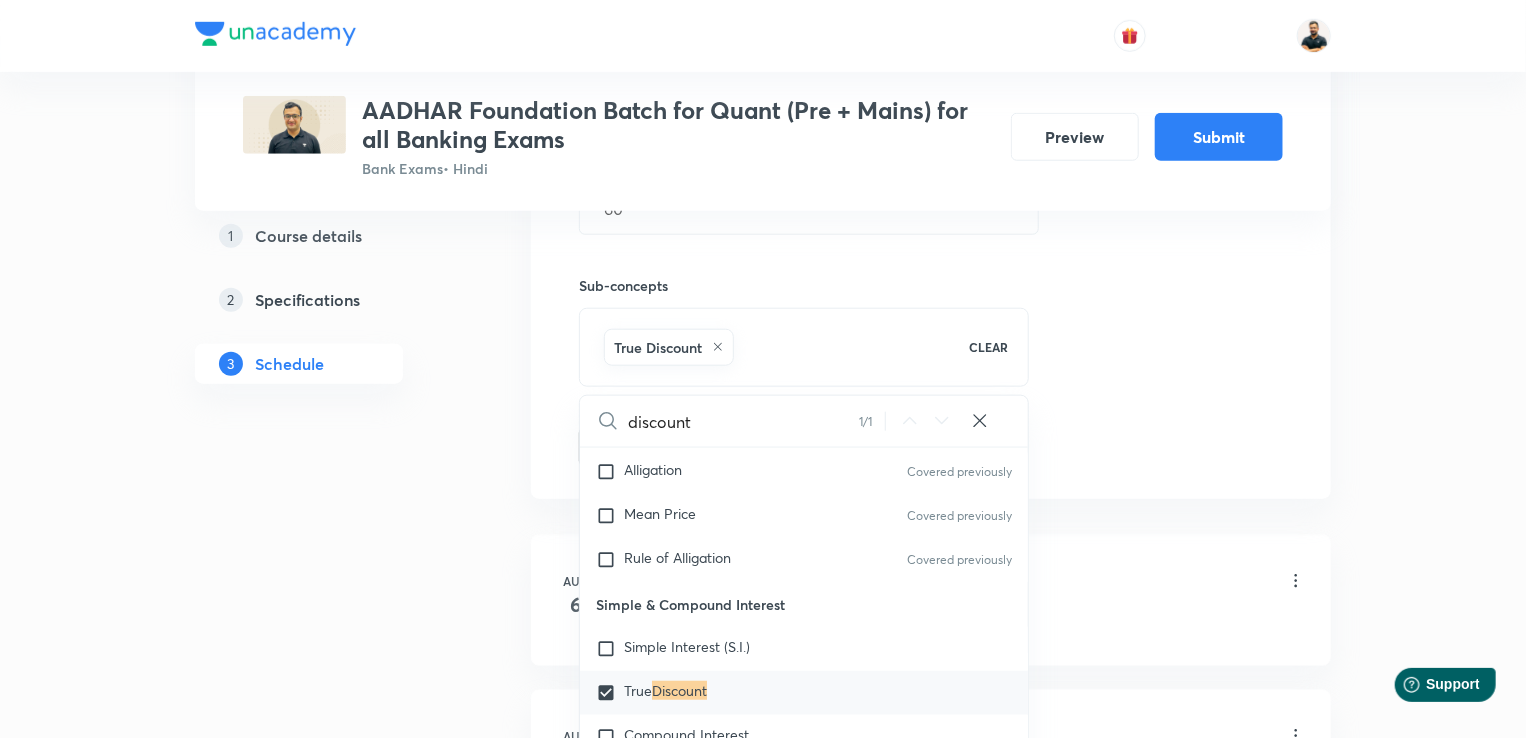 click at bounding box center [610, 693] 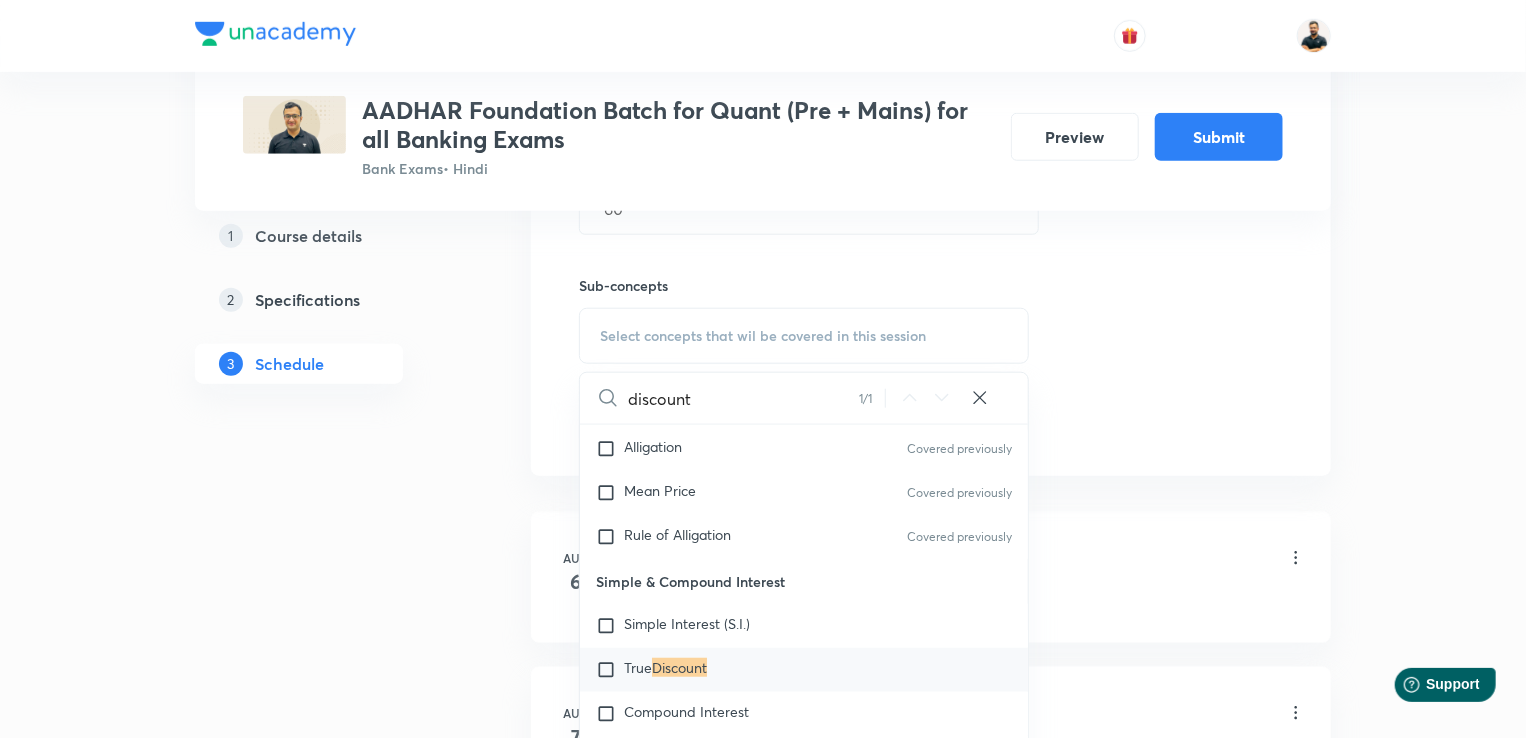 drag, startPoint x: 808, startPoint y: 400, endPoint x: 574, endPoint y: 402, distance: 234.00854 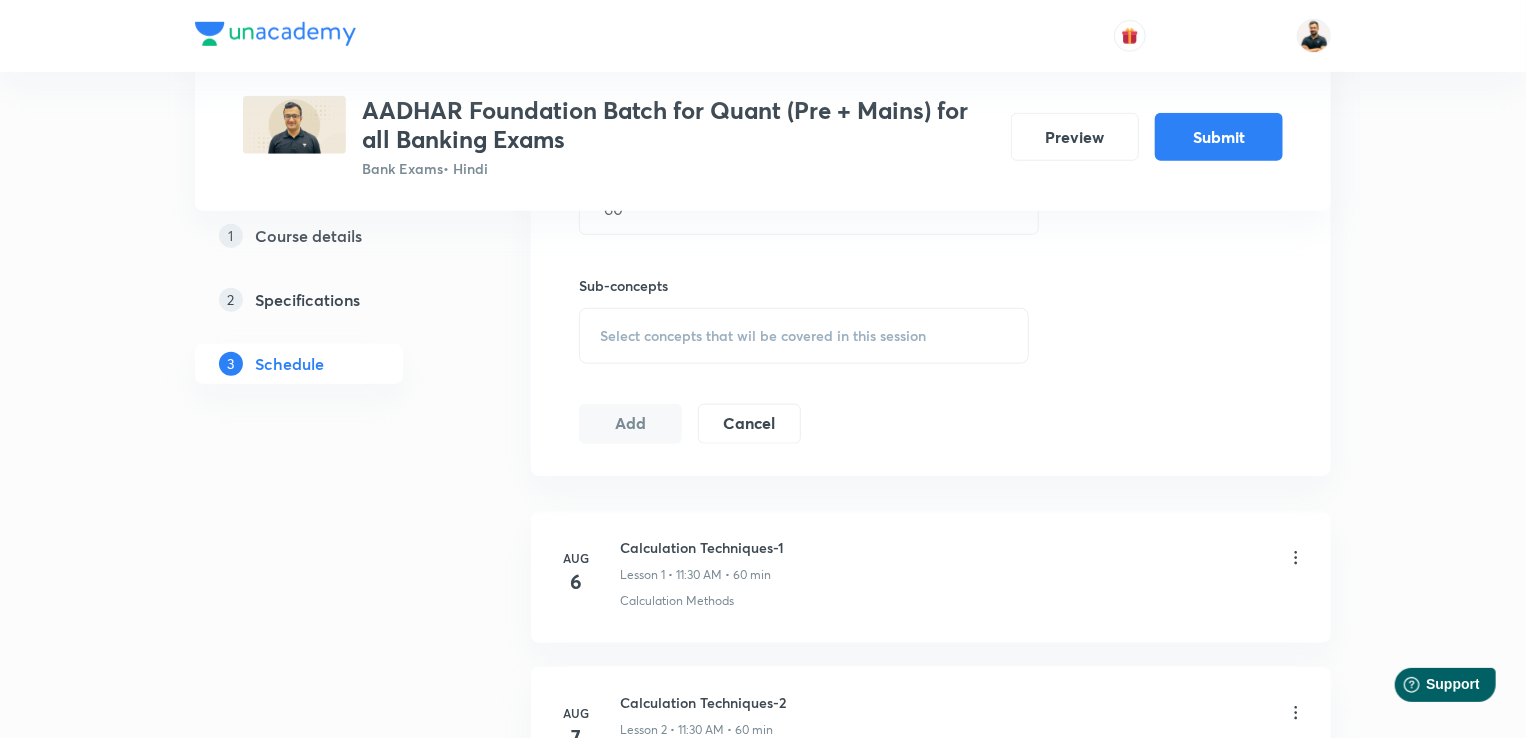 click on "Select concepts that wil be covered in this session" at bounding box center [804, 336] 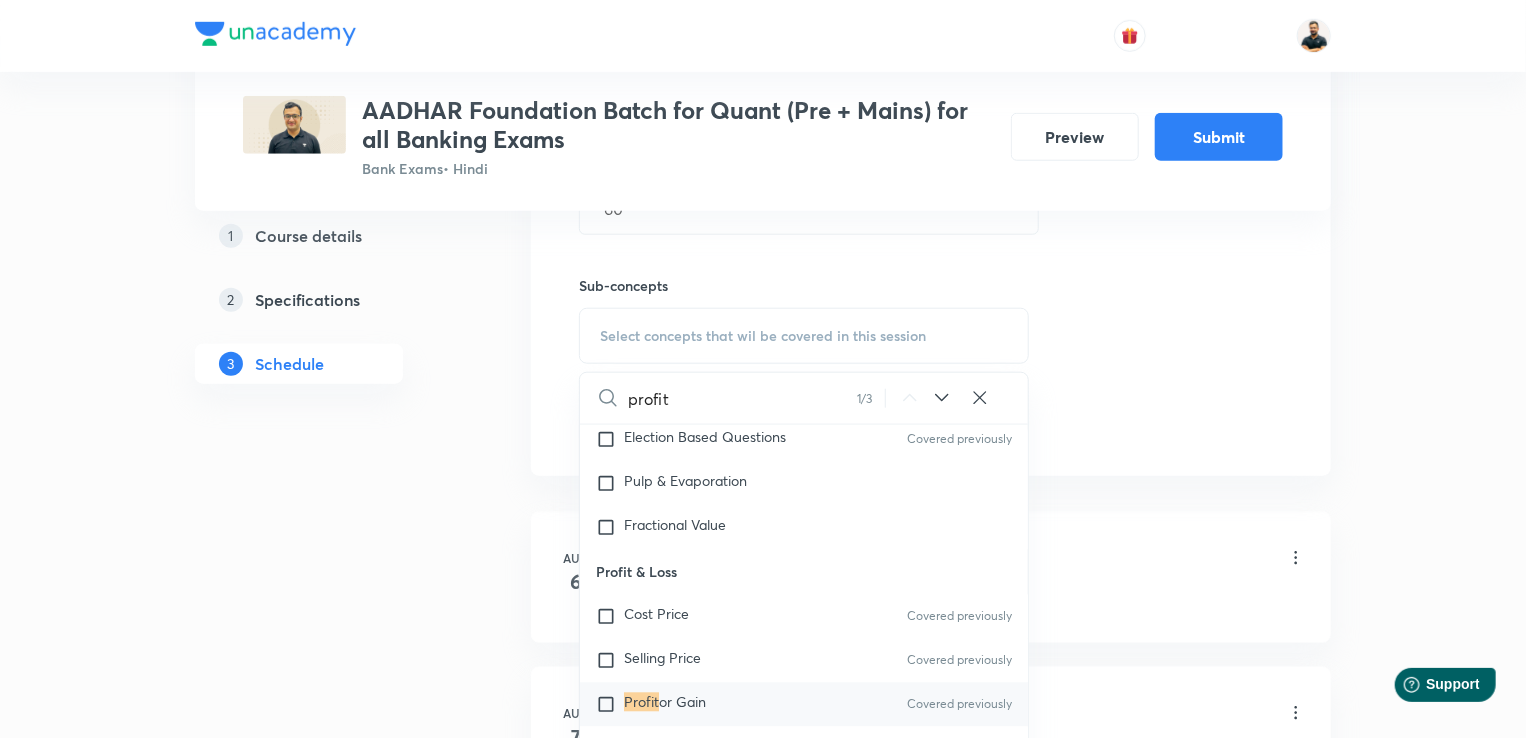 scroll, scrollTop: 2436, scrollLeft: 0, axis: vertical 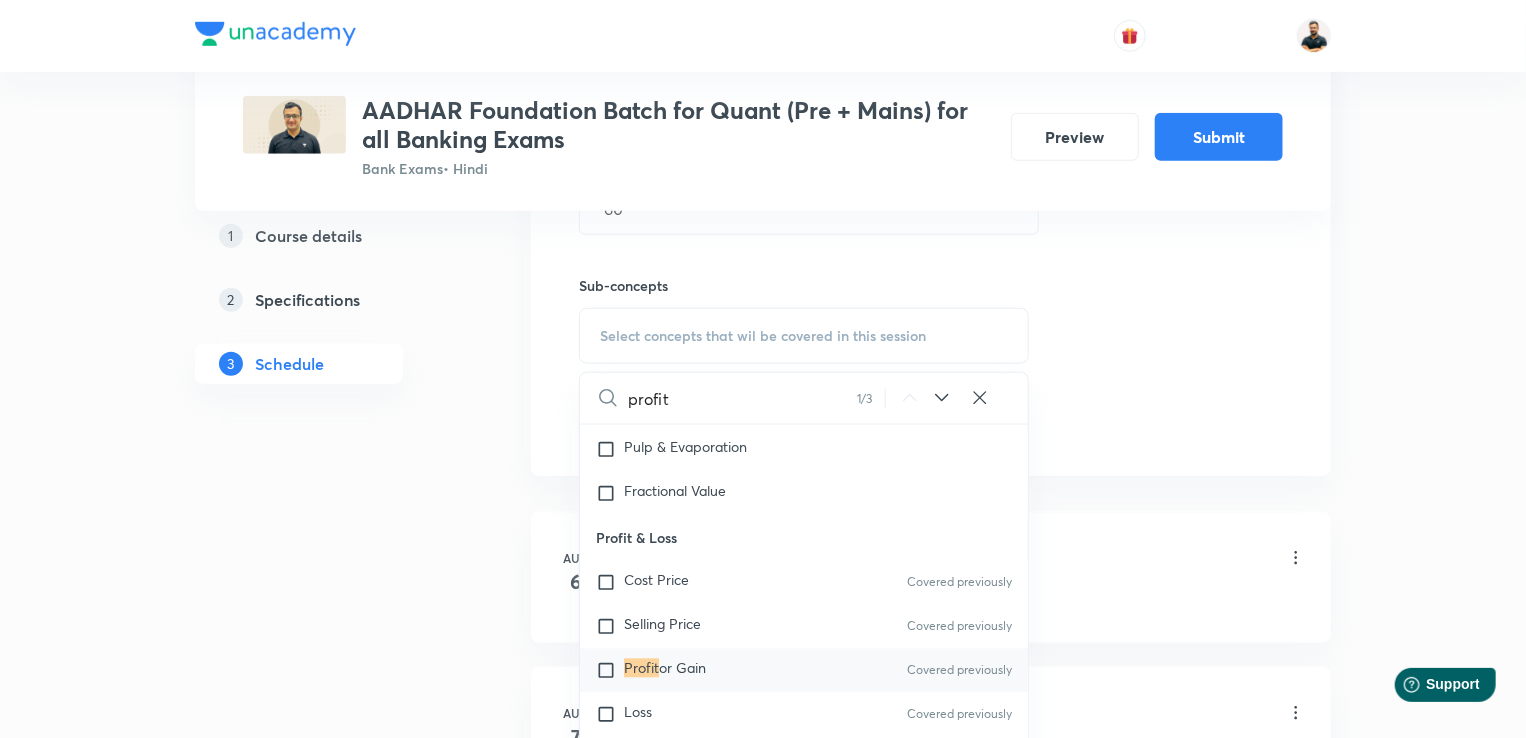 type on "profit" 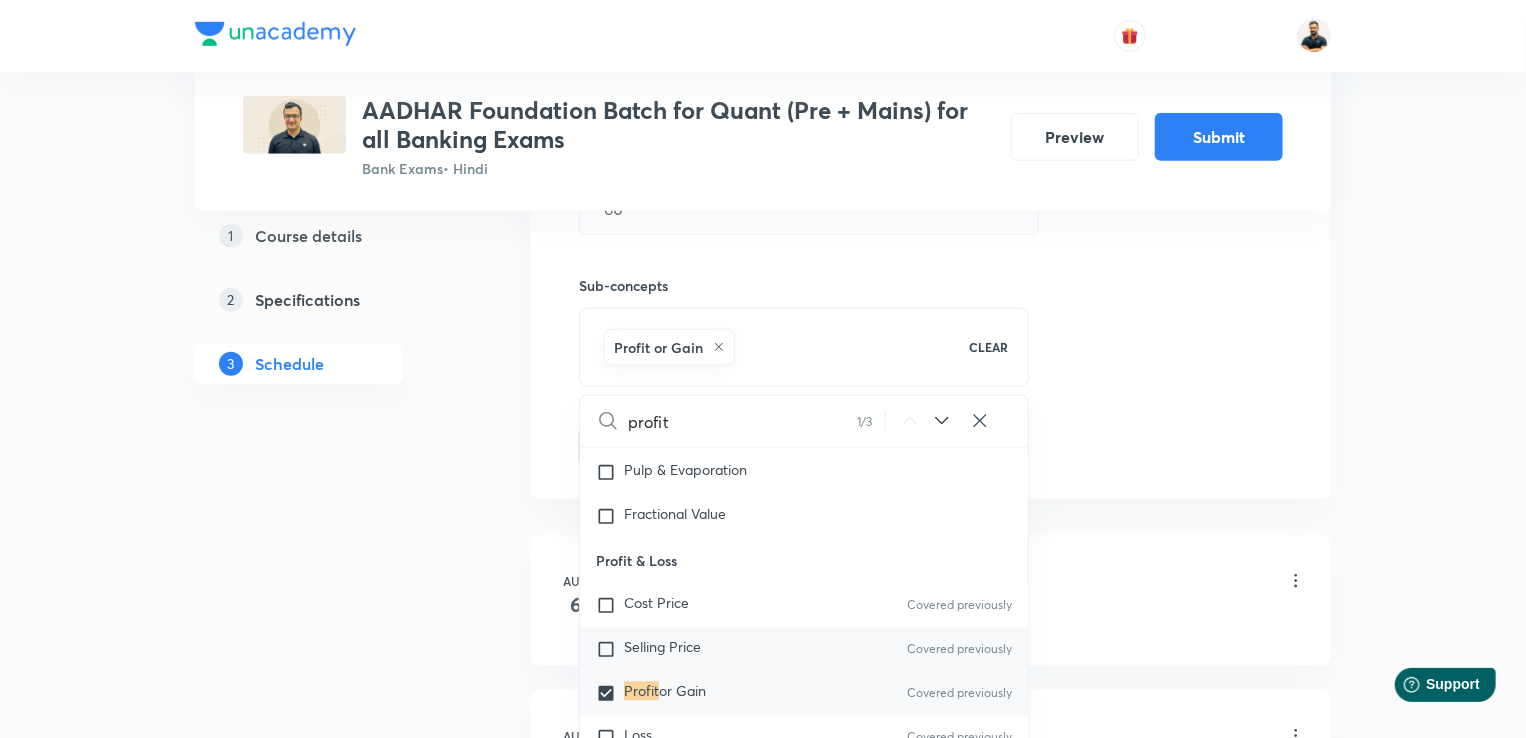 click at bounding box center [610, 650] 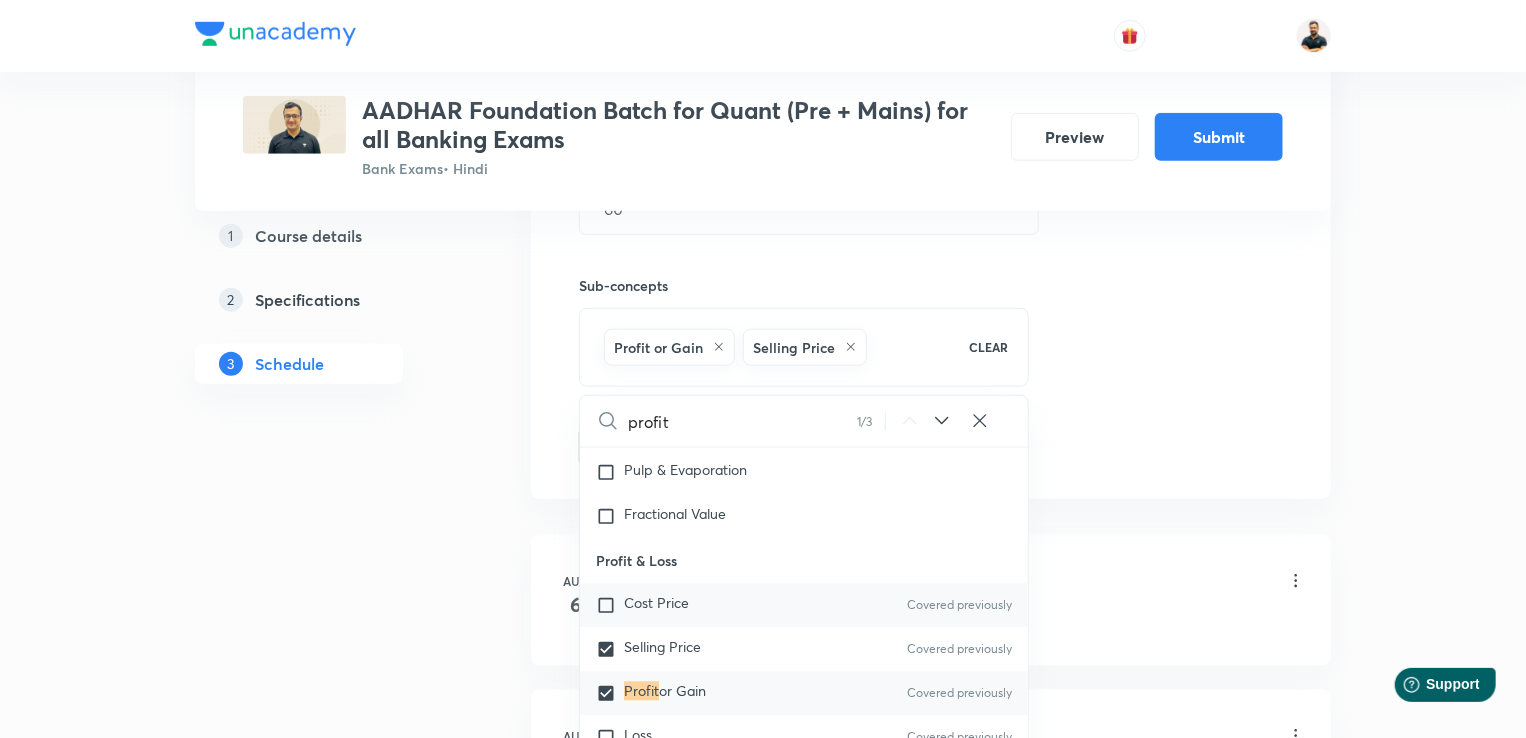 click at bounding box center [610, 606] 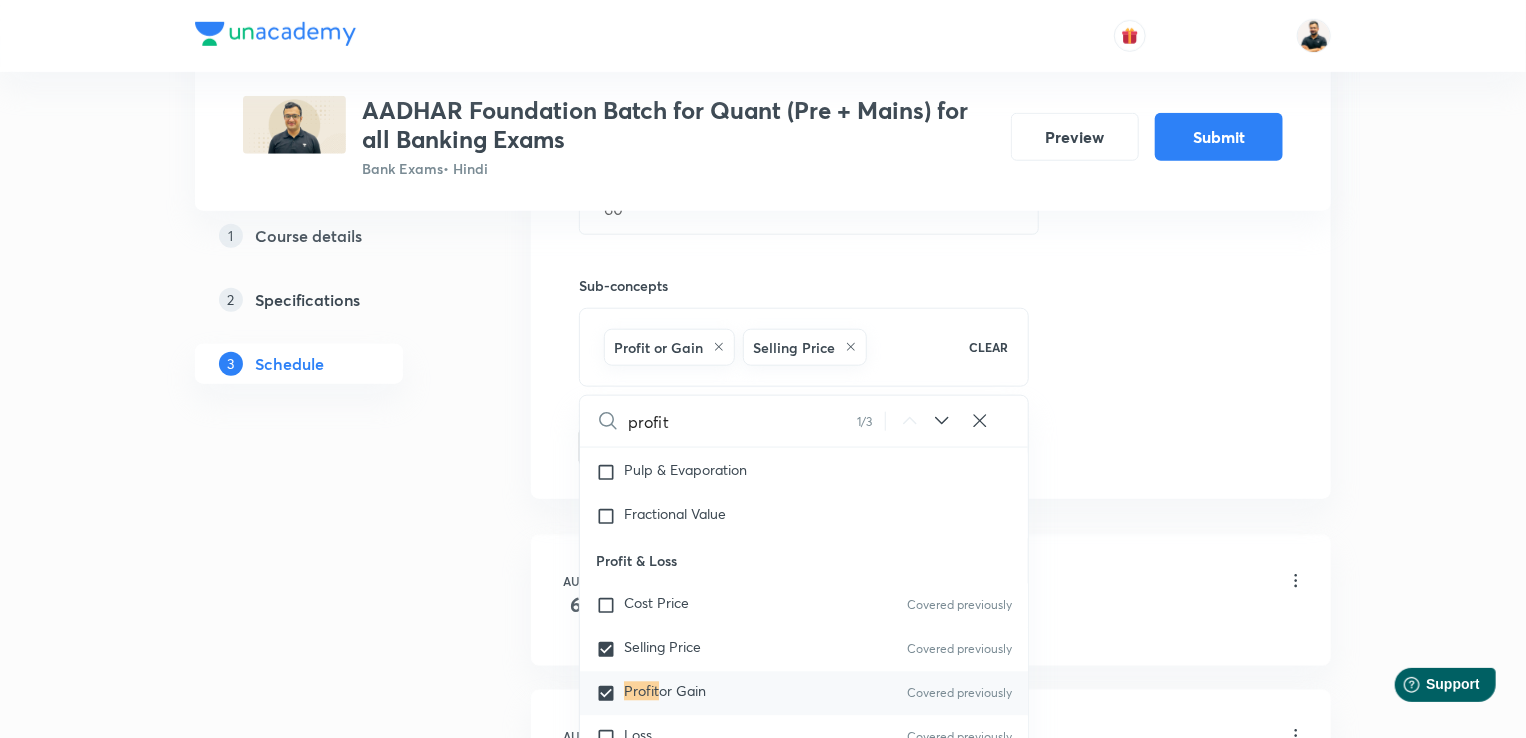 checkbox on "true" 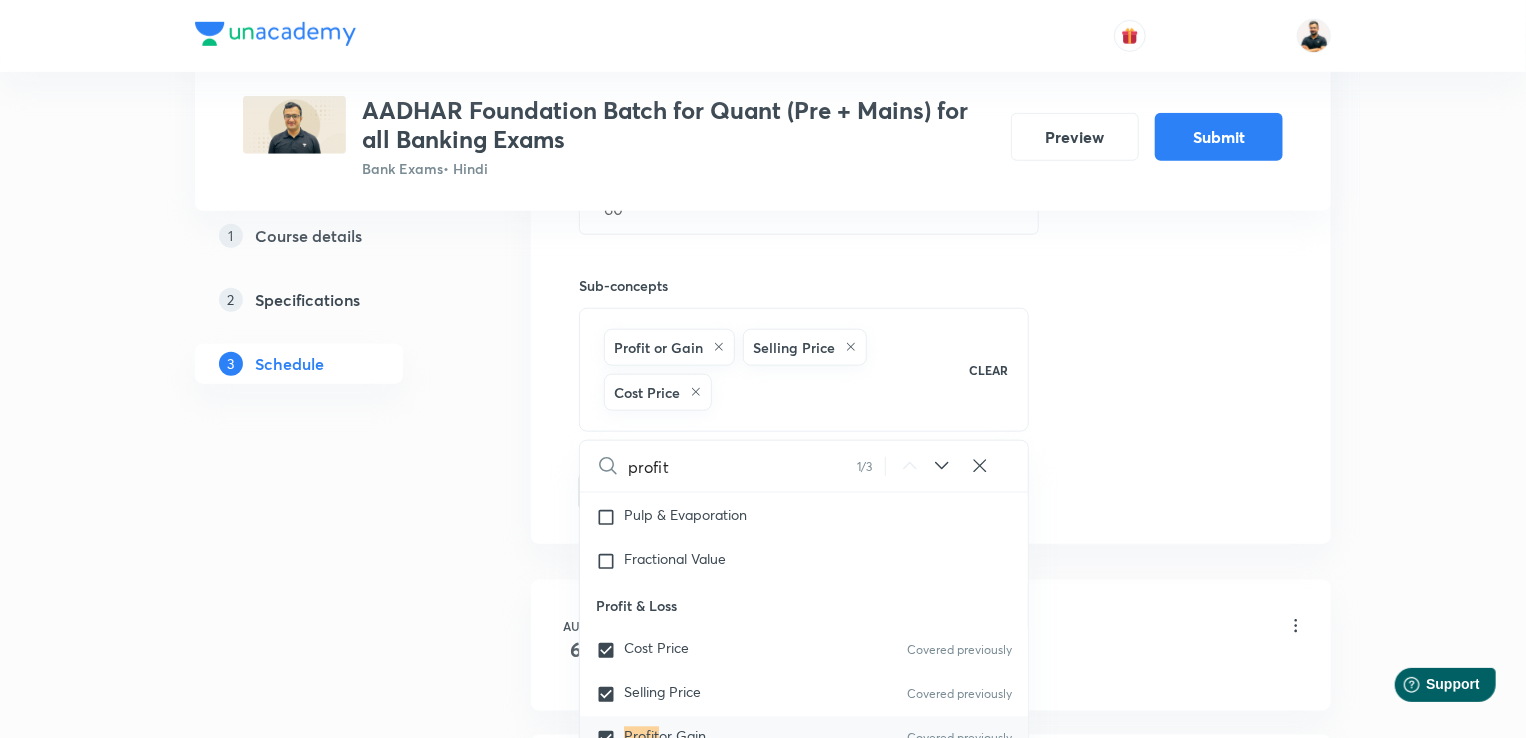 click 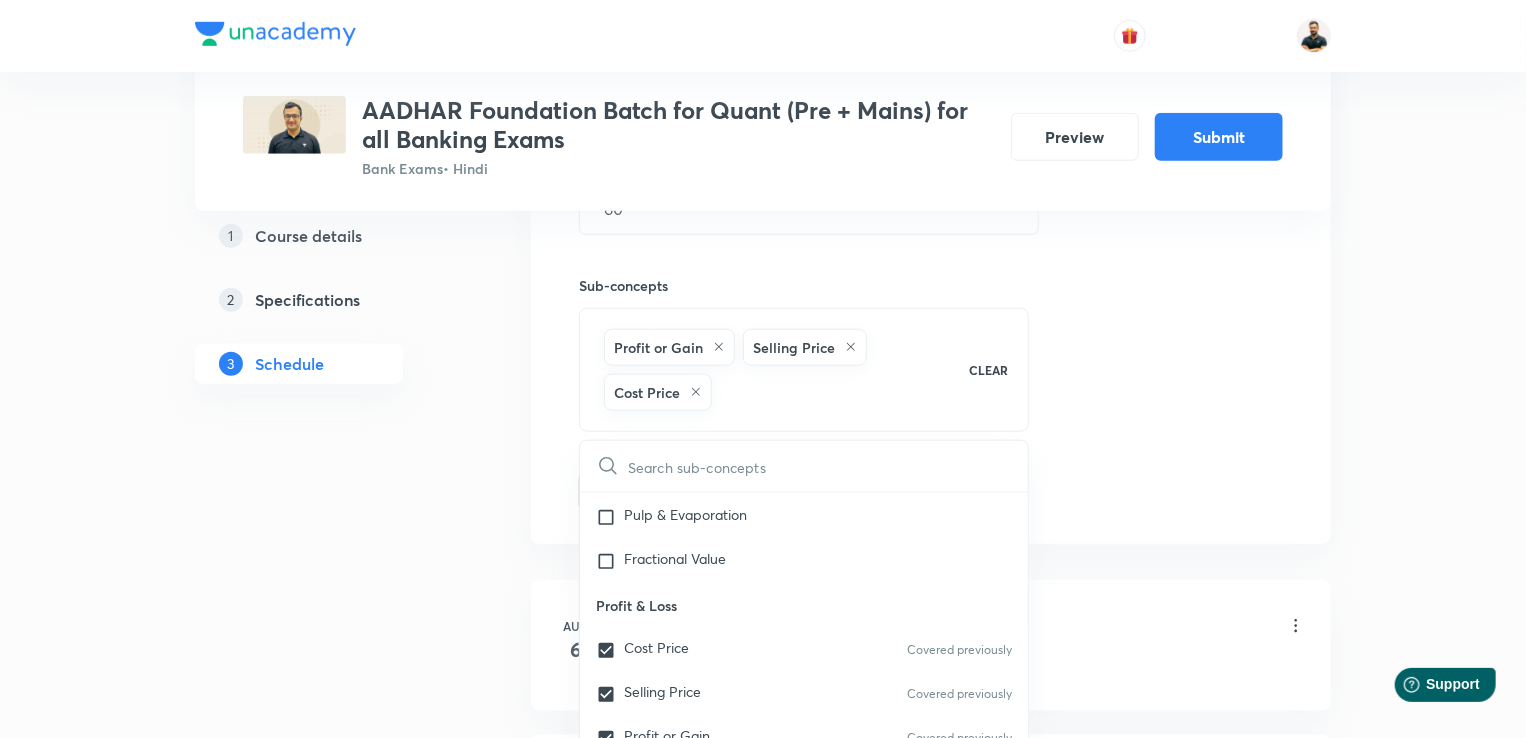 click at bounding box center [828, 466] 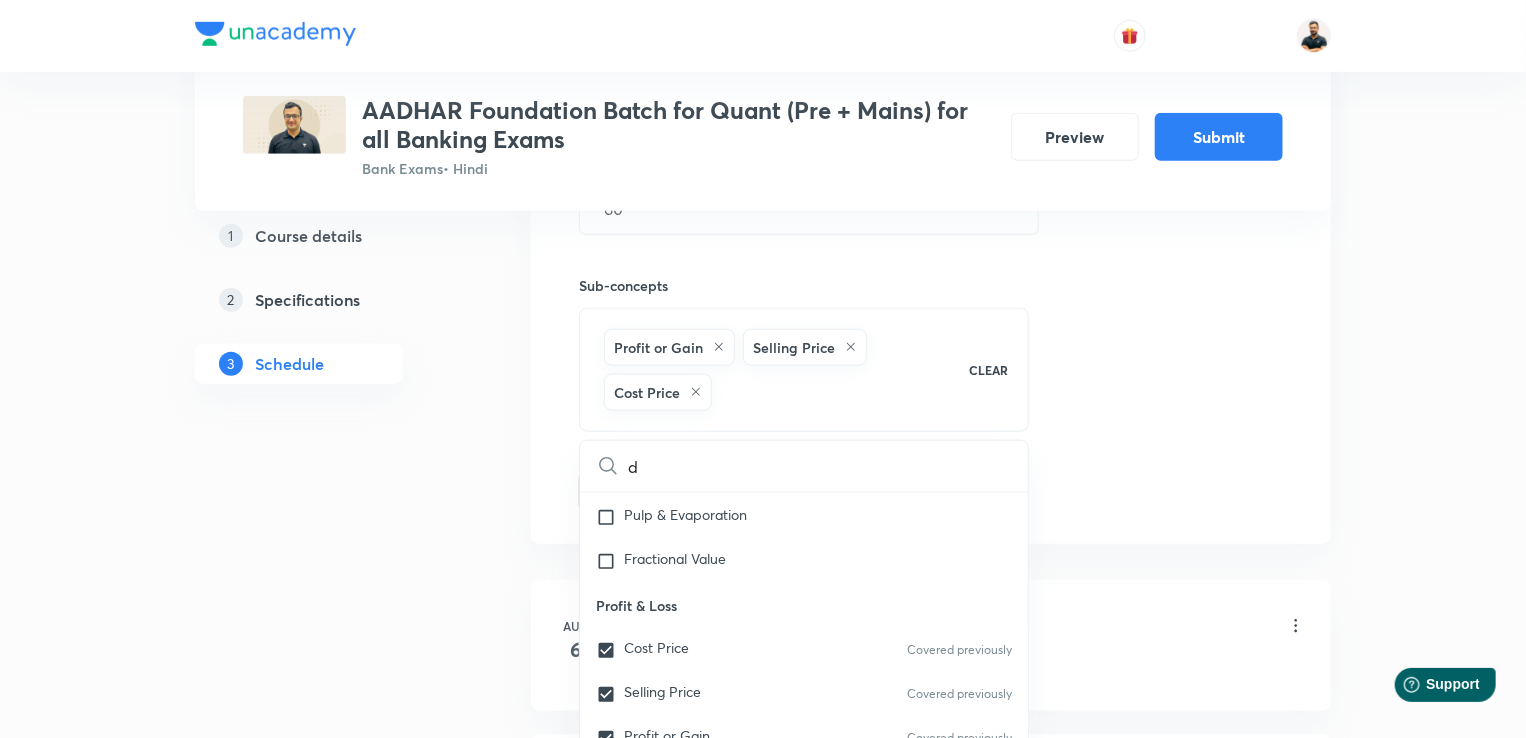 checkbox on "true" 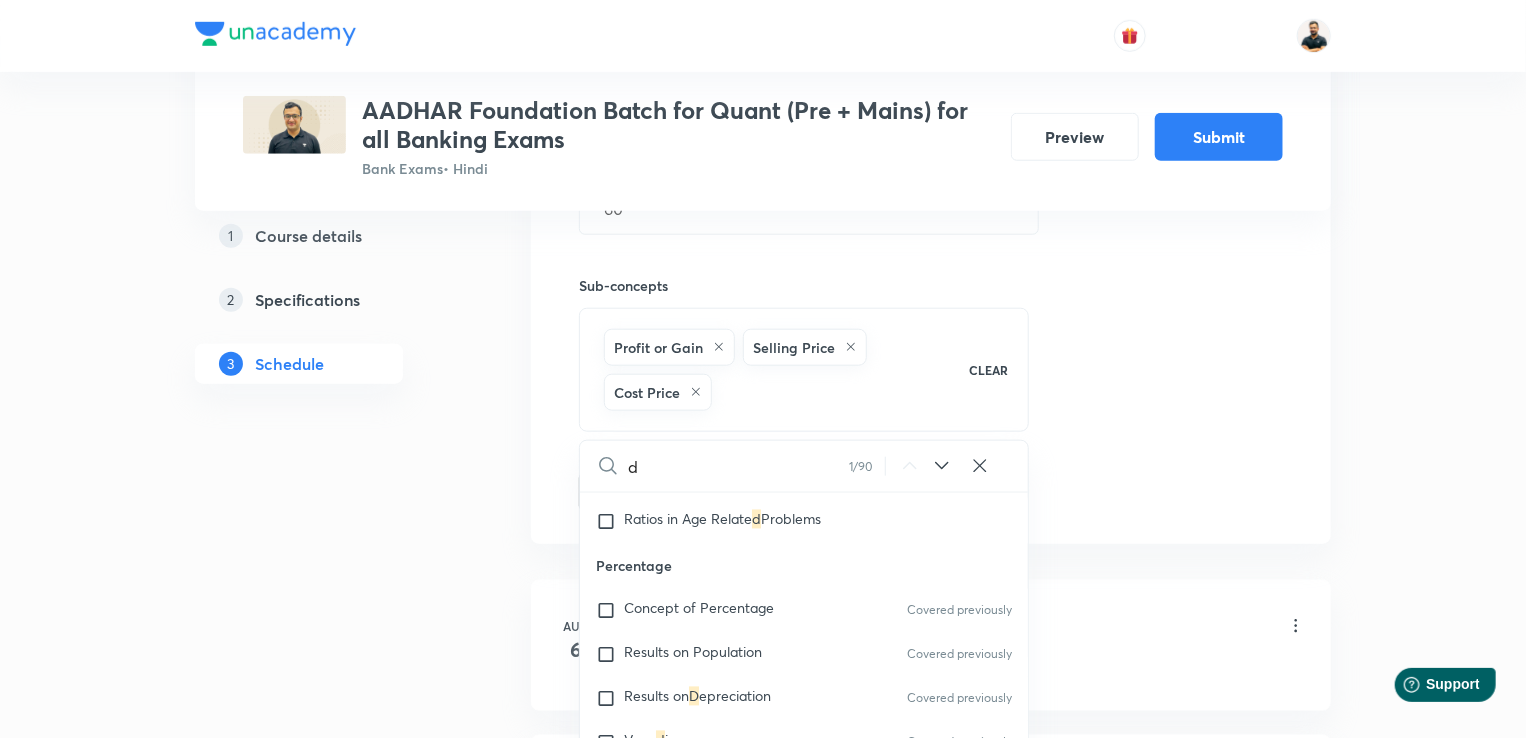 type on "di" 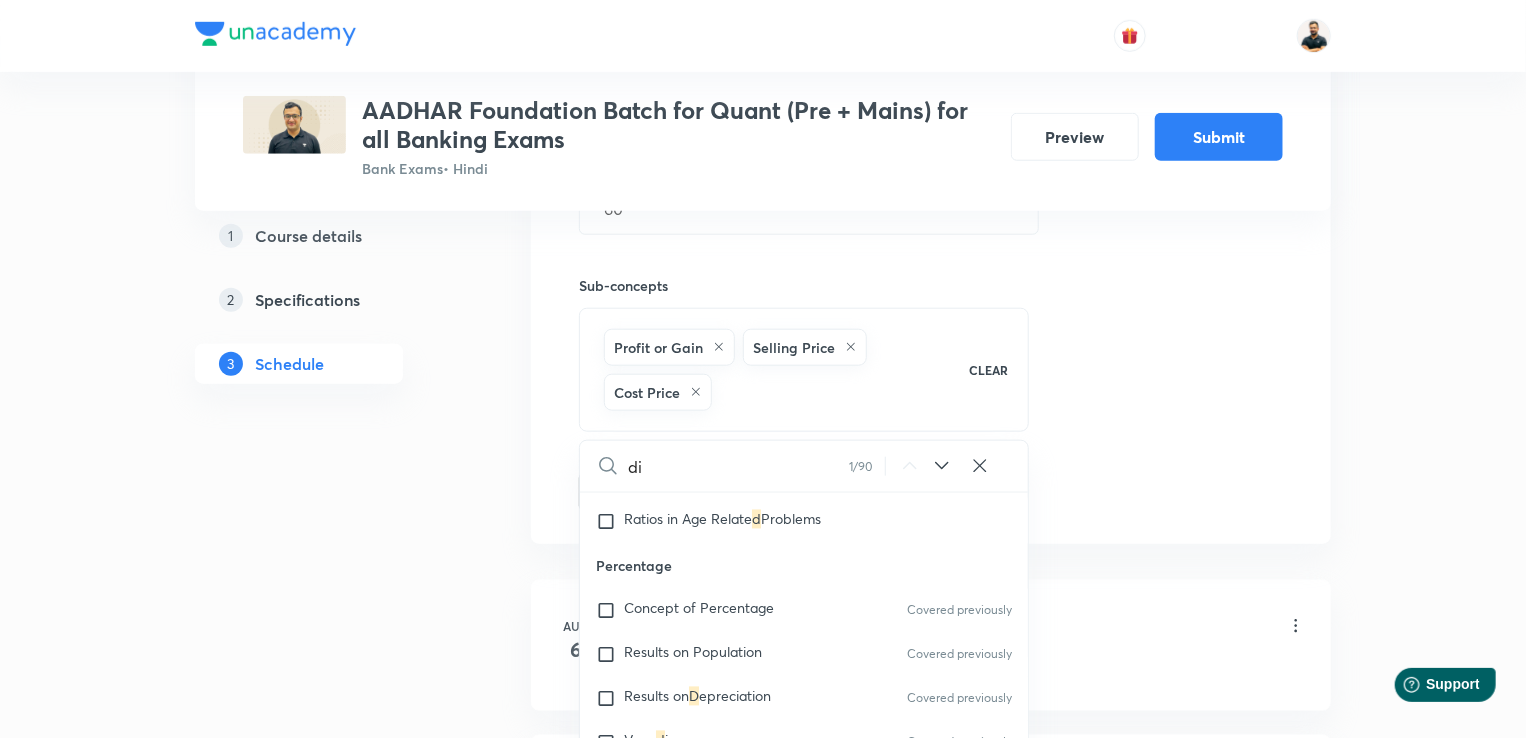 checkbox on "true" 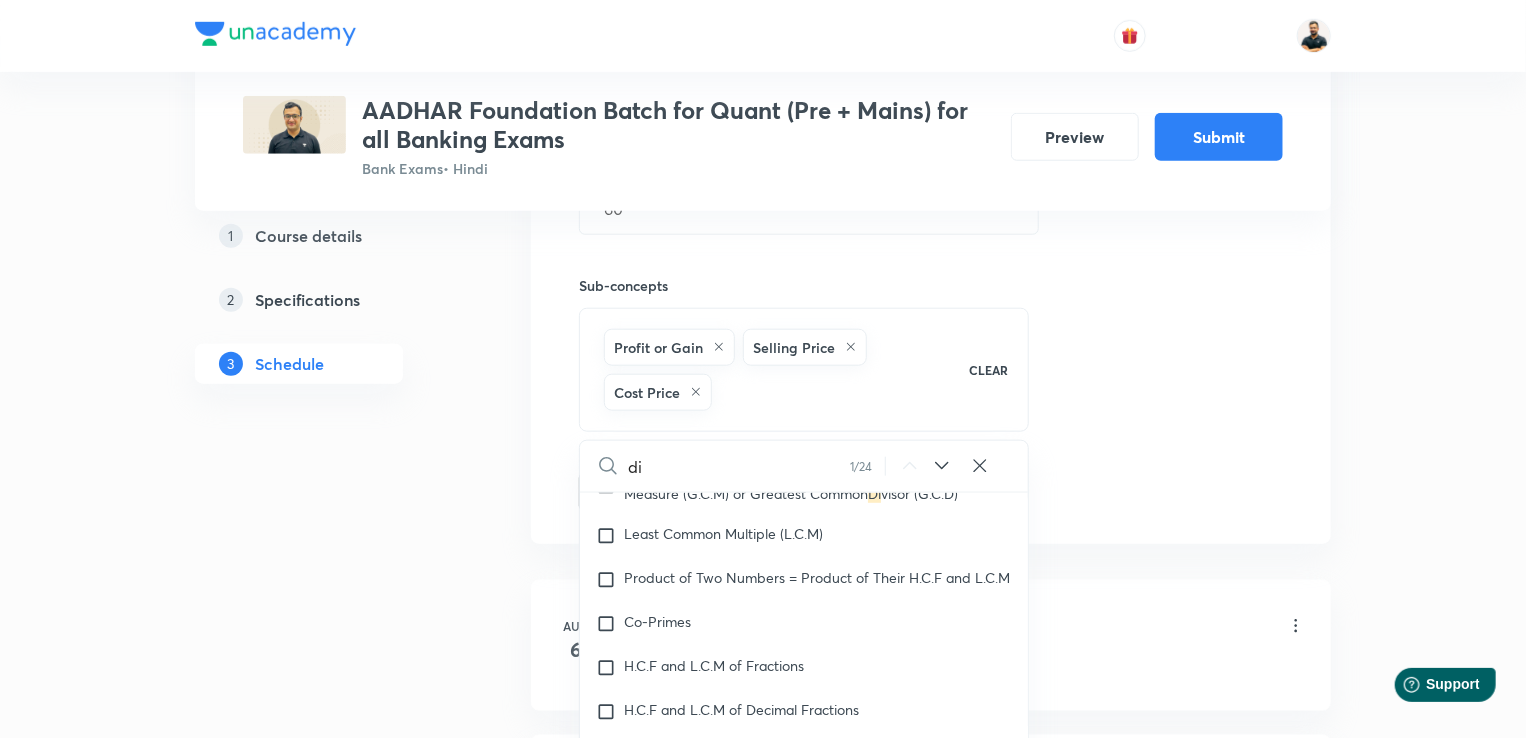 type on "dis" 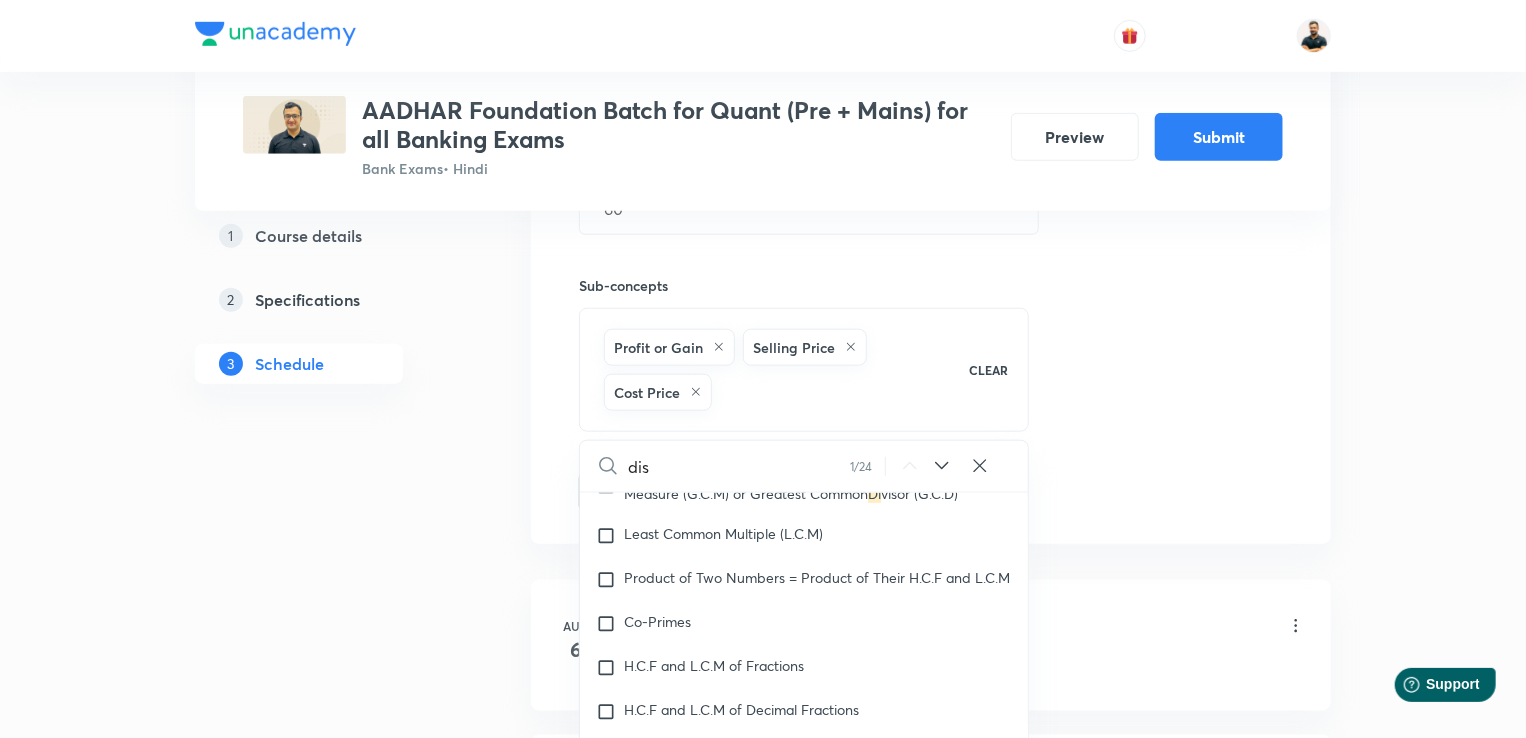checkbox on "true" 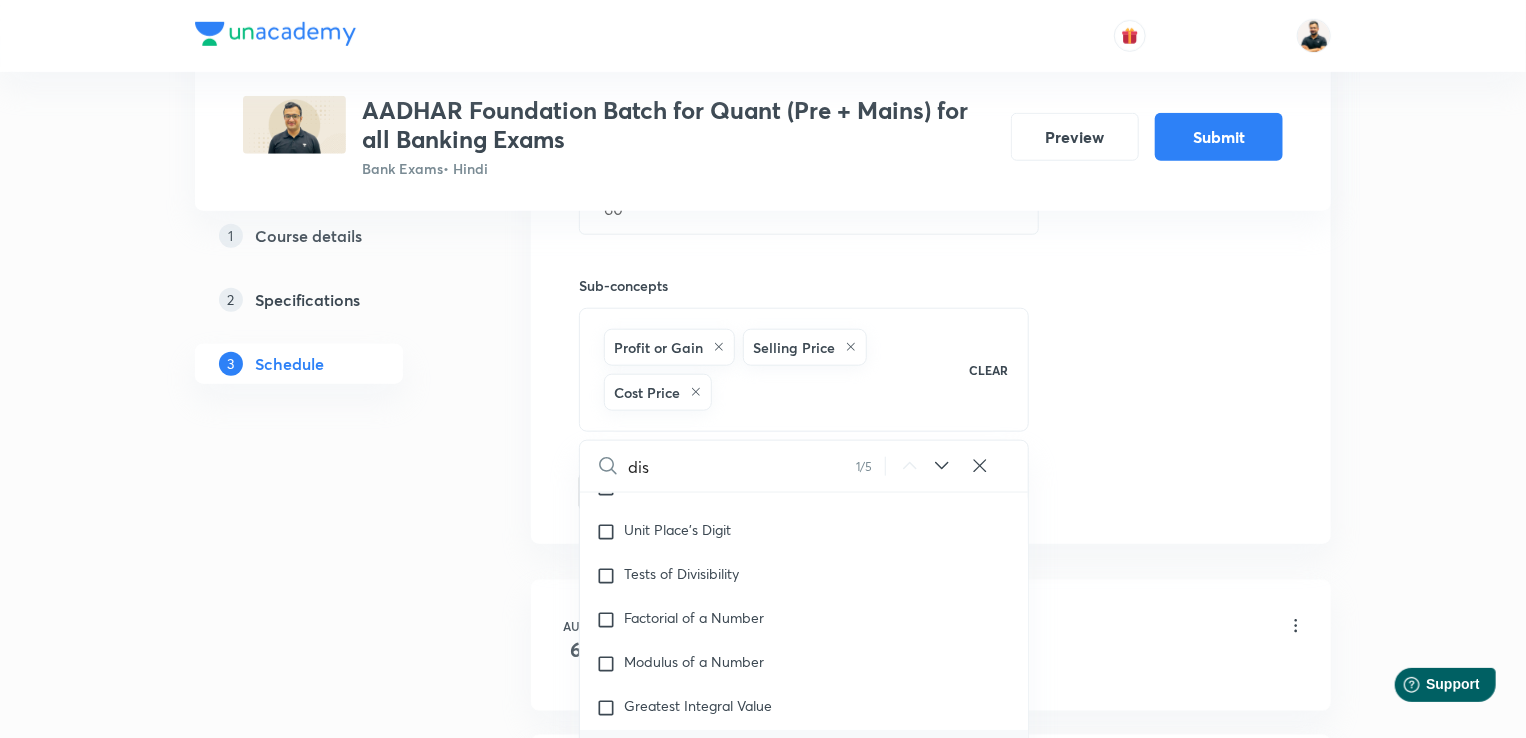 type on "dish" 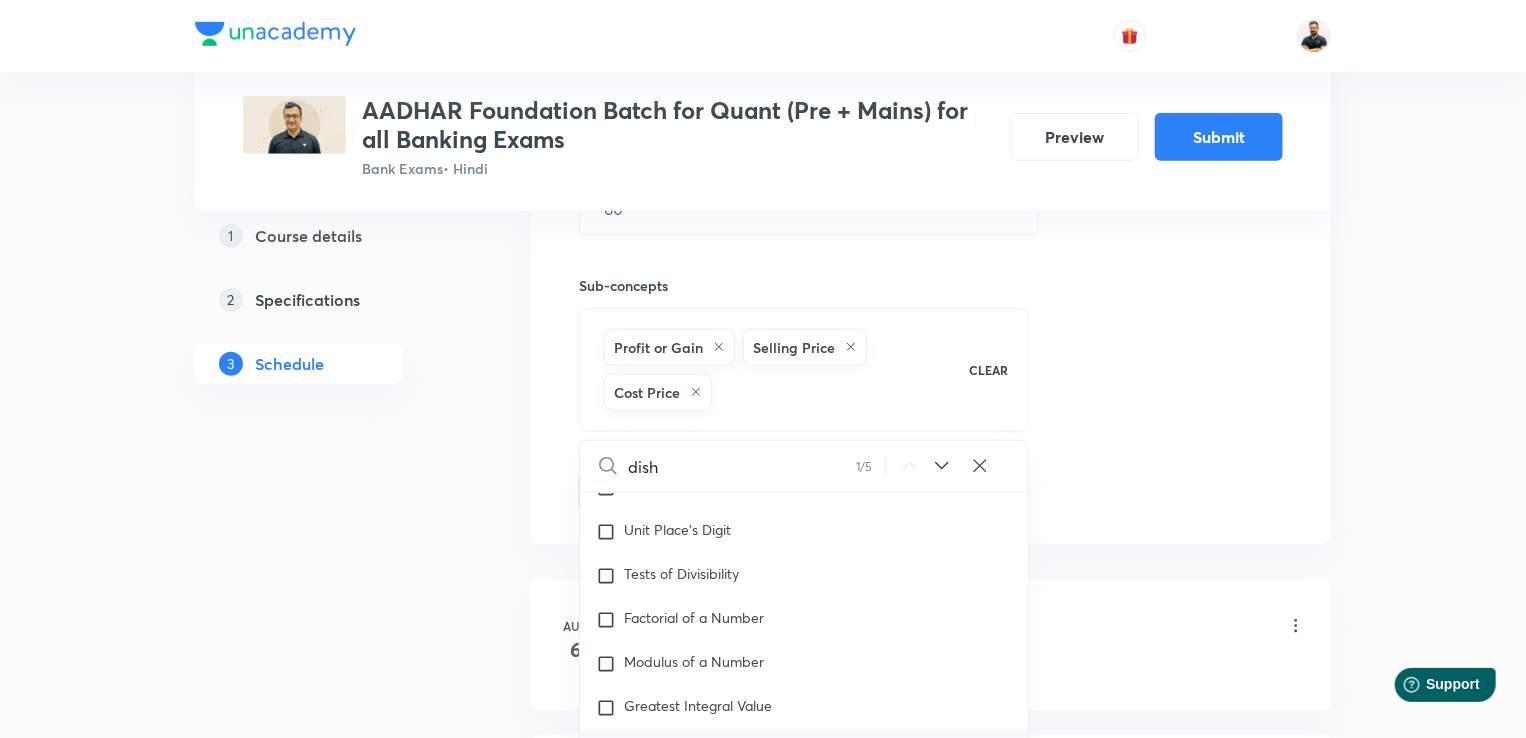 checkbox on "true" 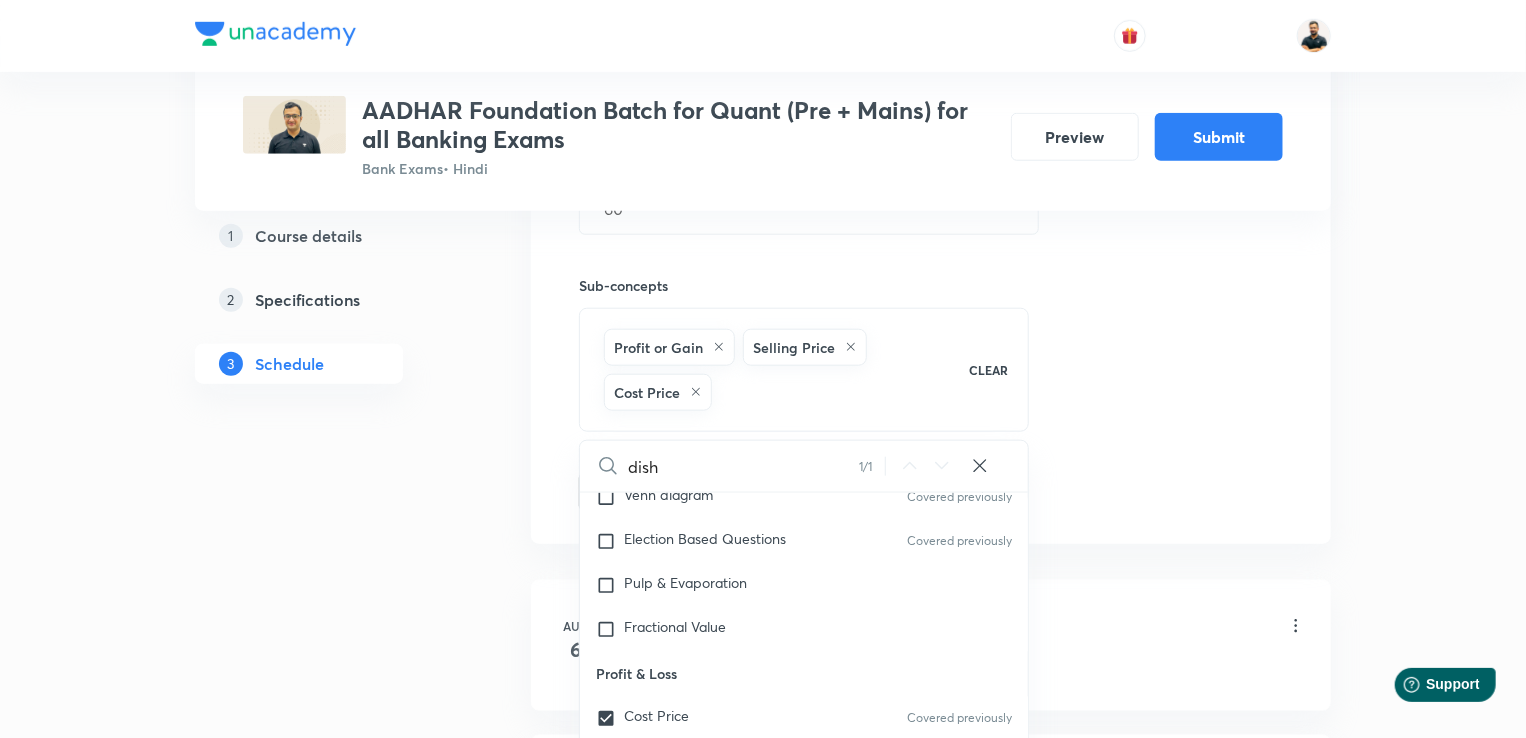 type on "disho" 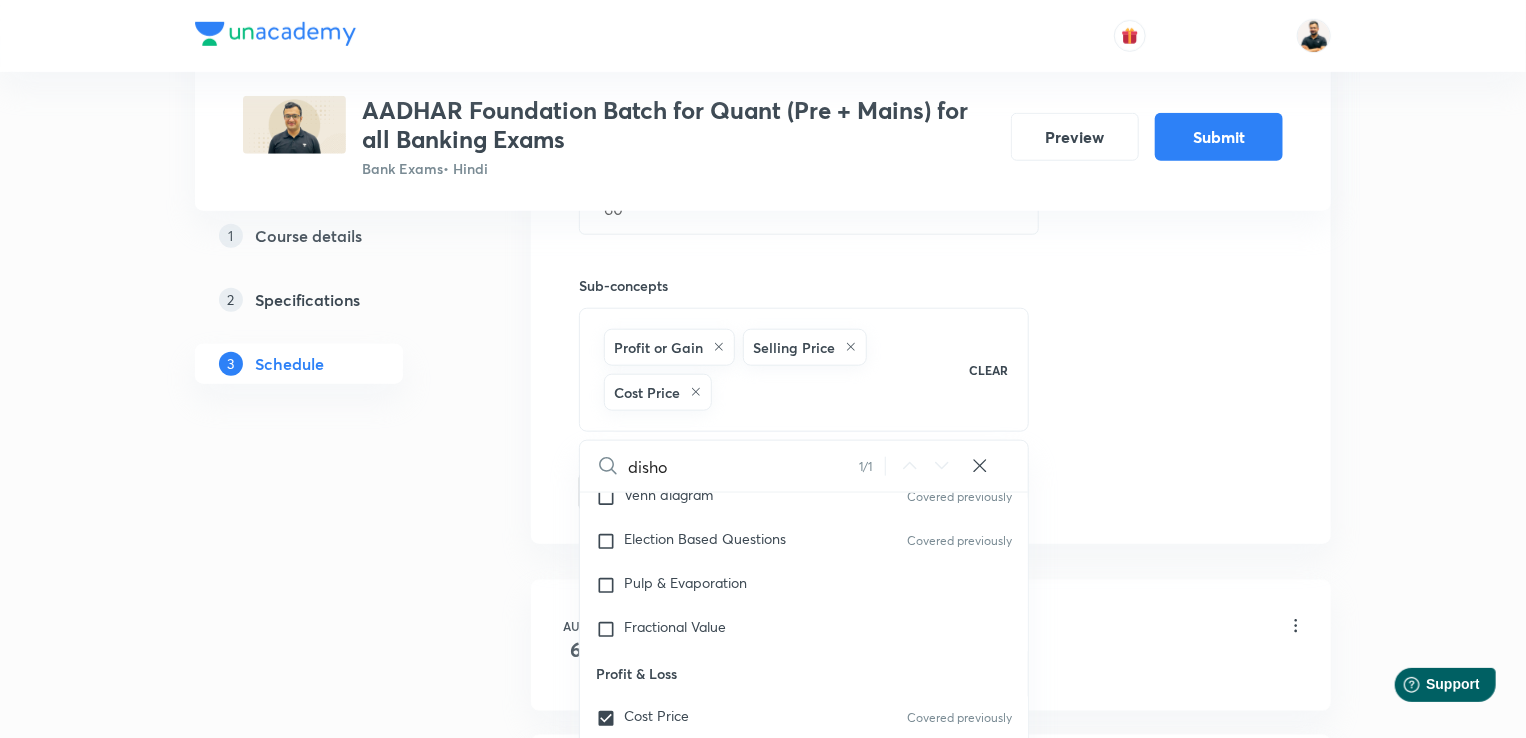 checkbox on "true" 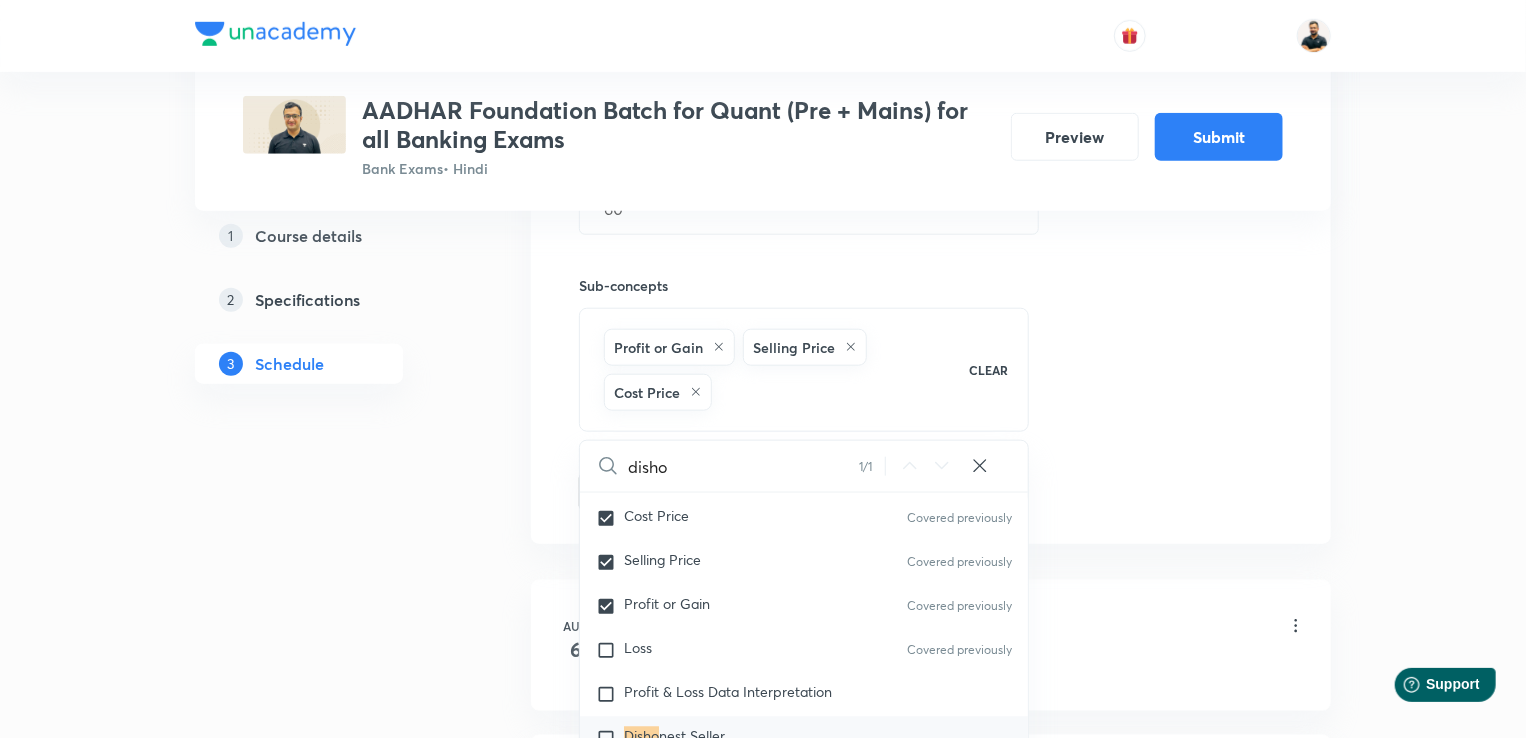 type on "dishon" 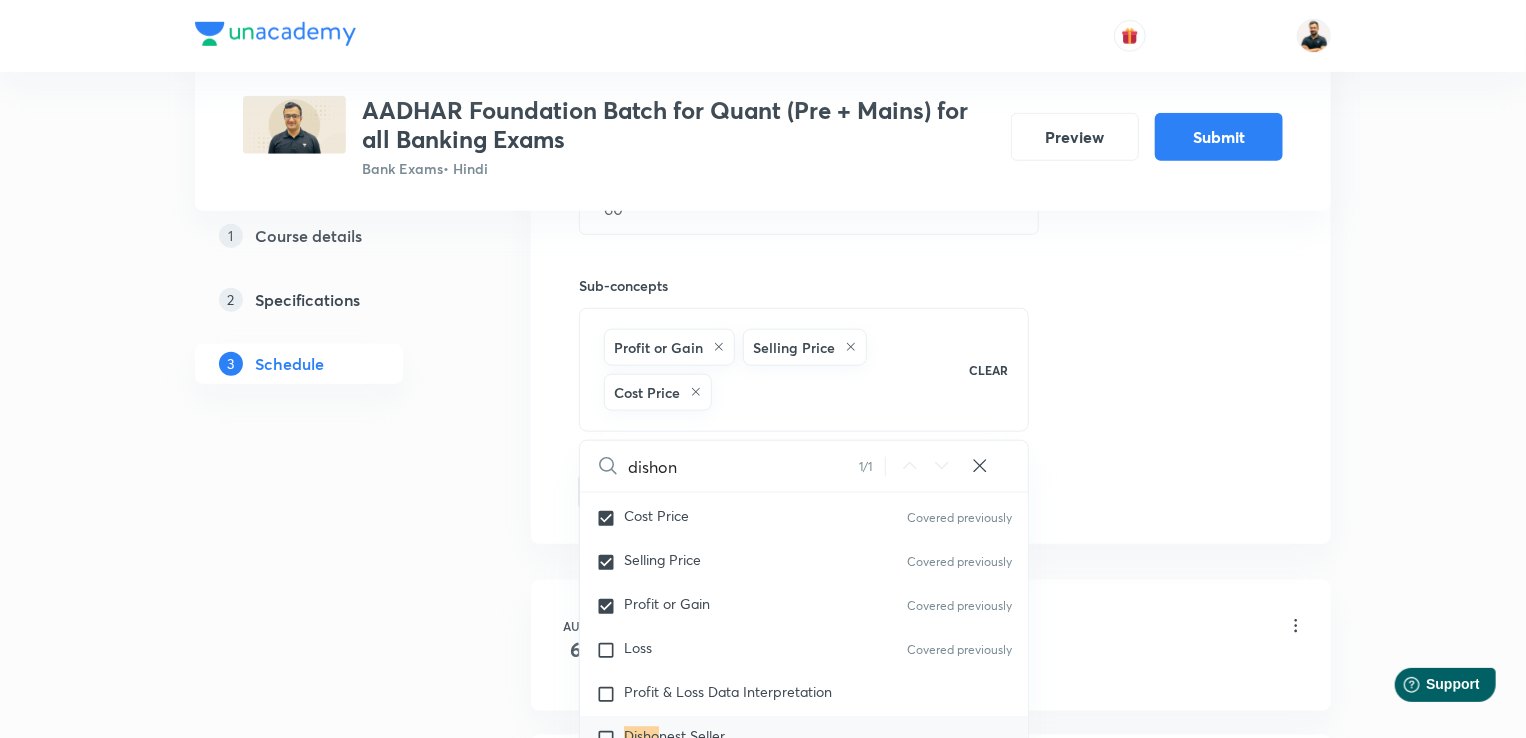 checkbox on "true" 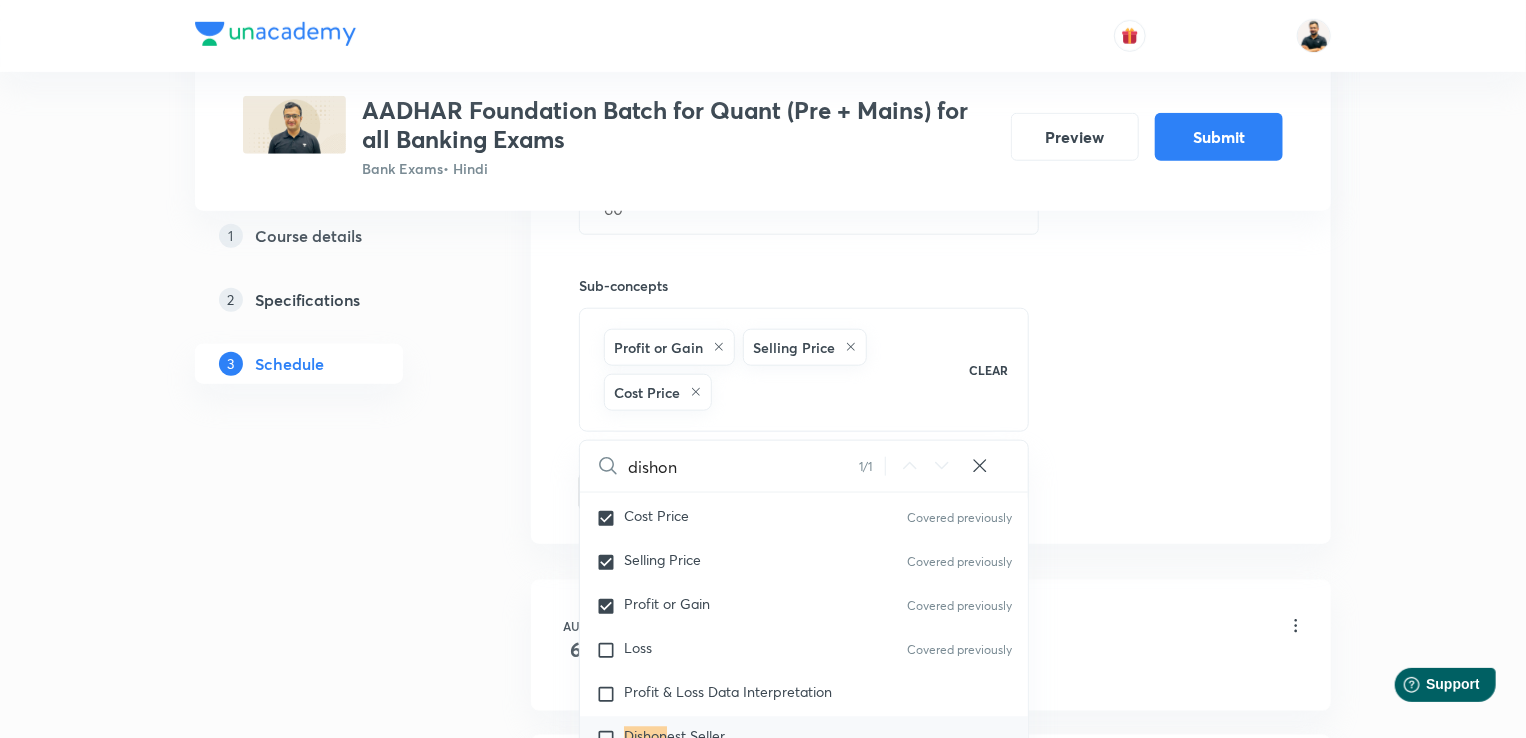 type on "dishone" 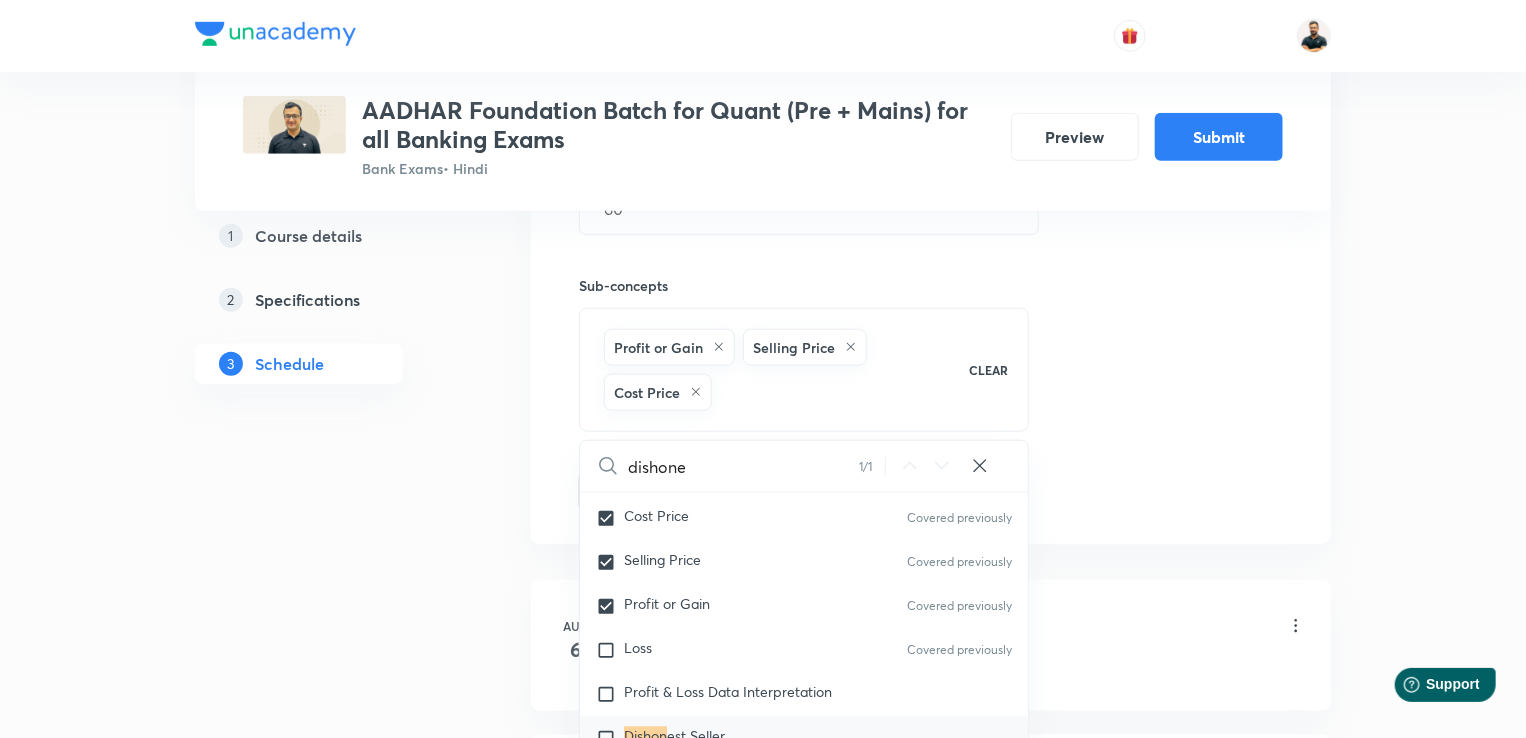 checkbox on "true" 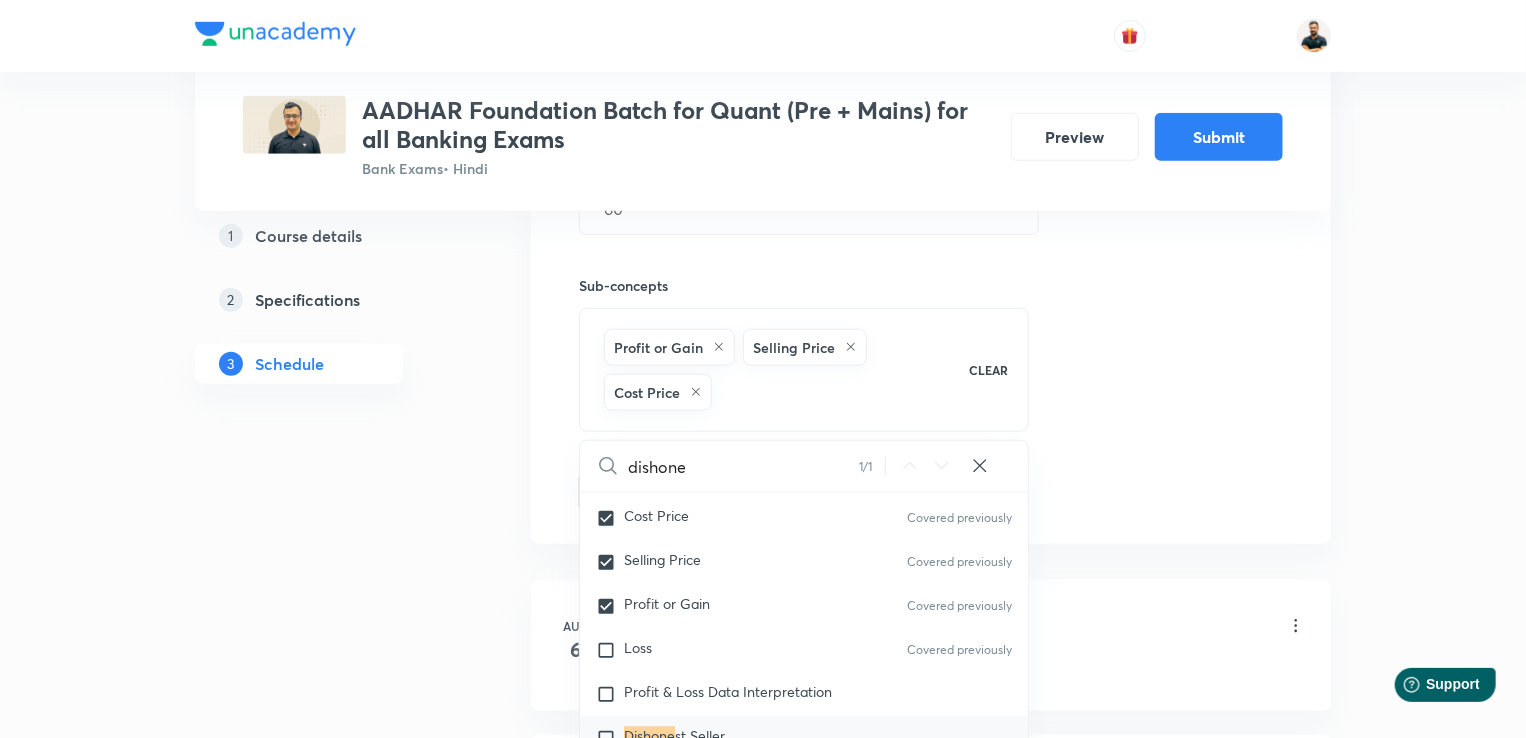 type on "dishones" 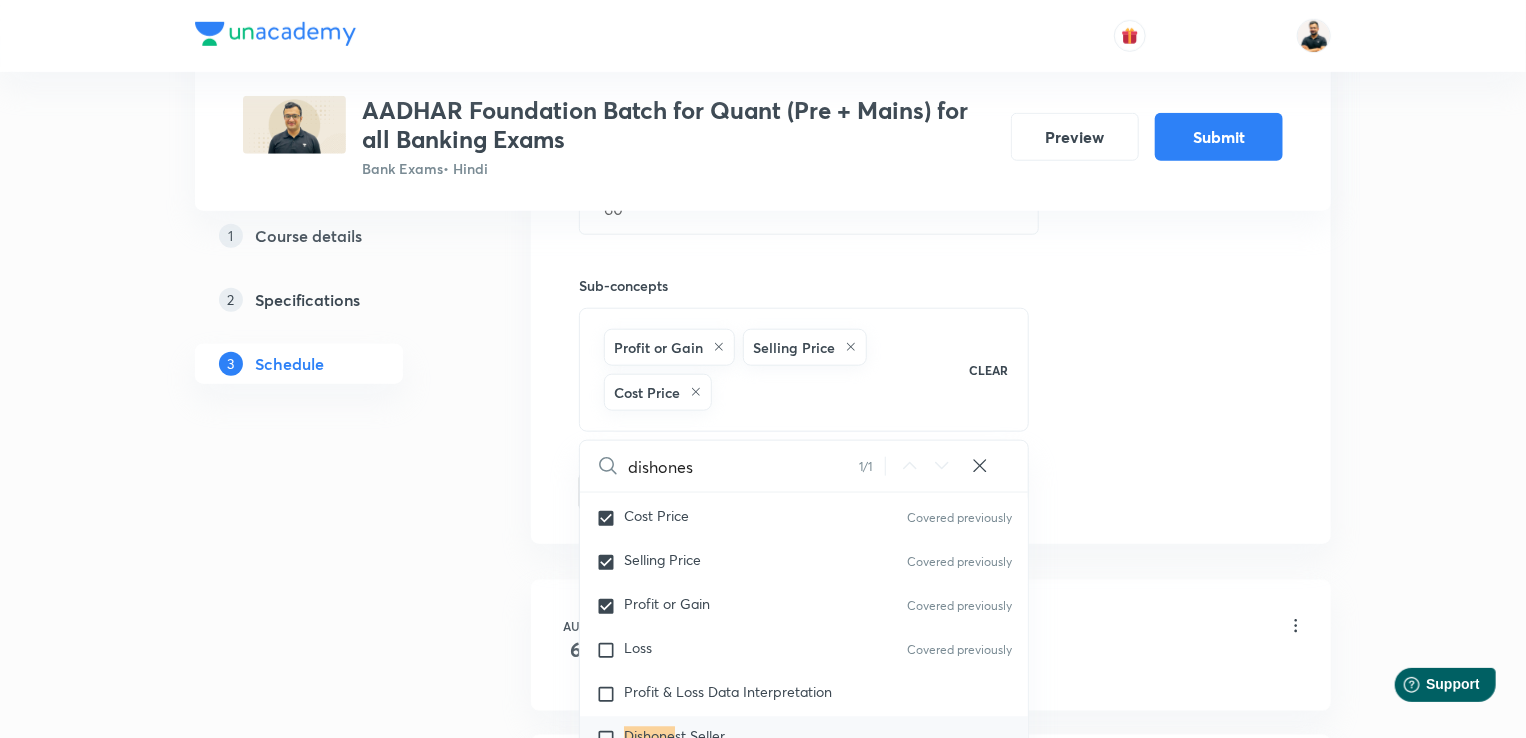 checkbox on "true" 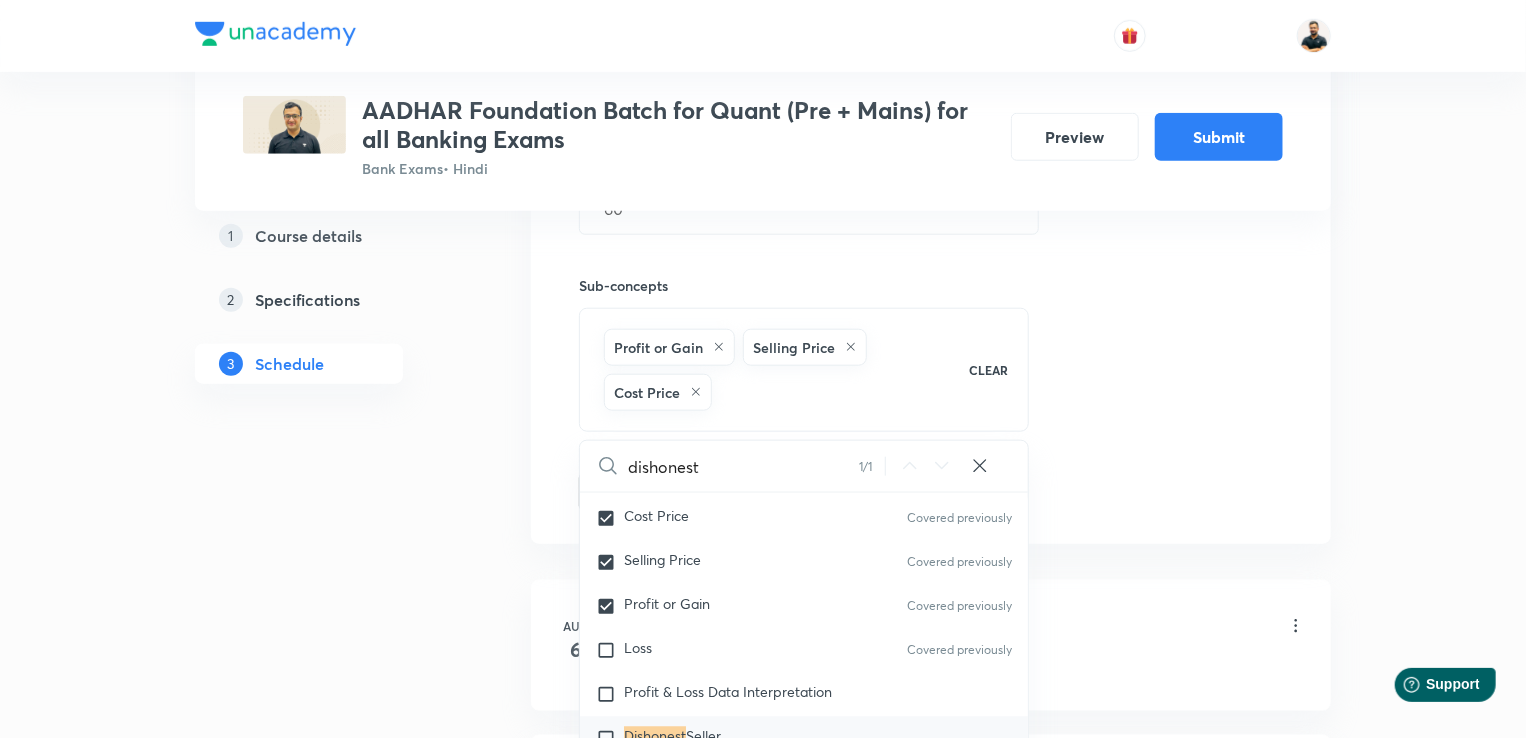 checkbox on "true" 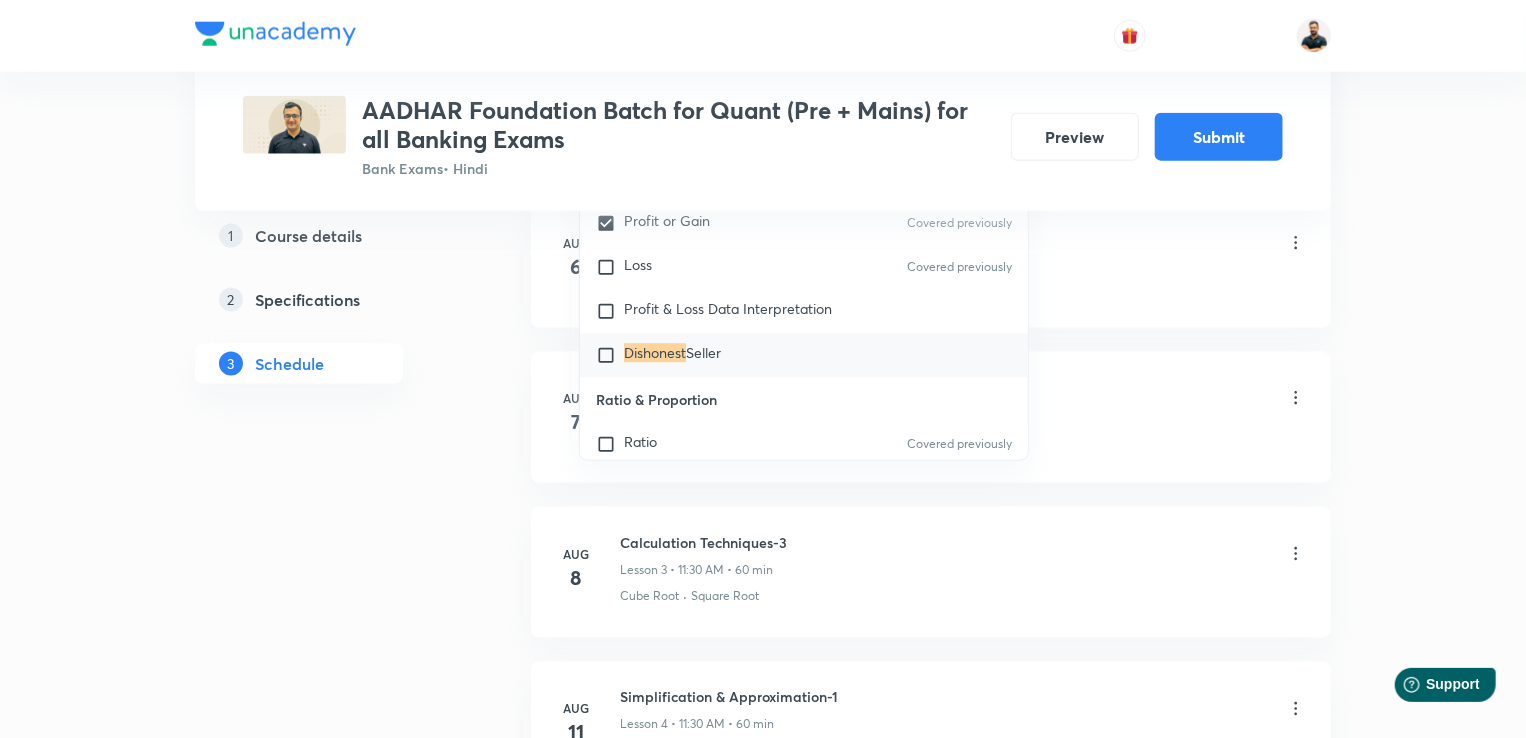 scroll, scrollTop: 1263, scrollLeft: 0, axis: vertical 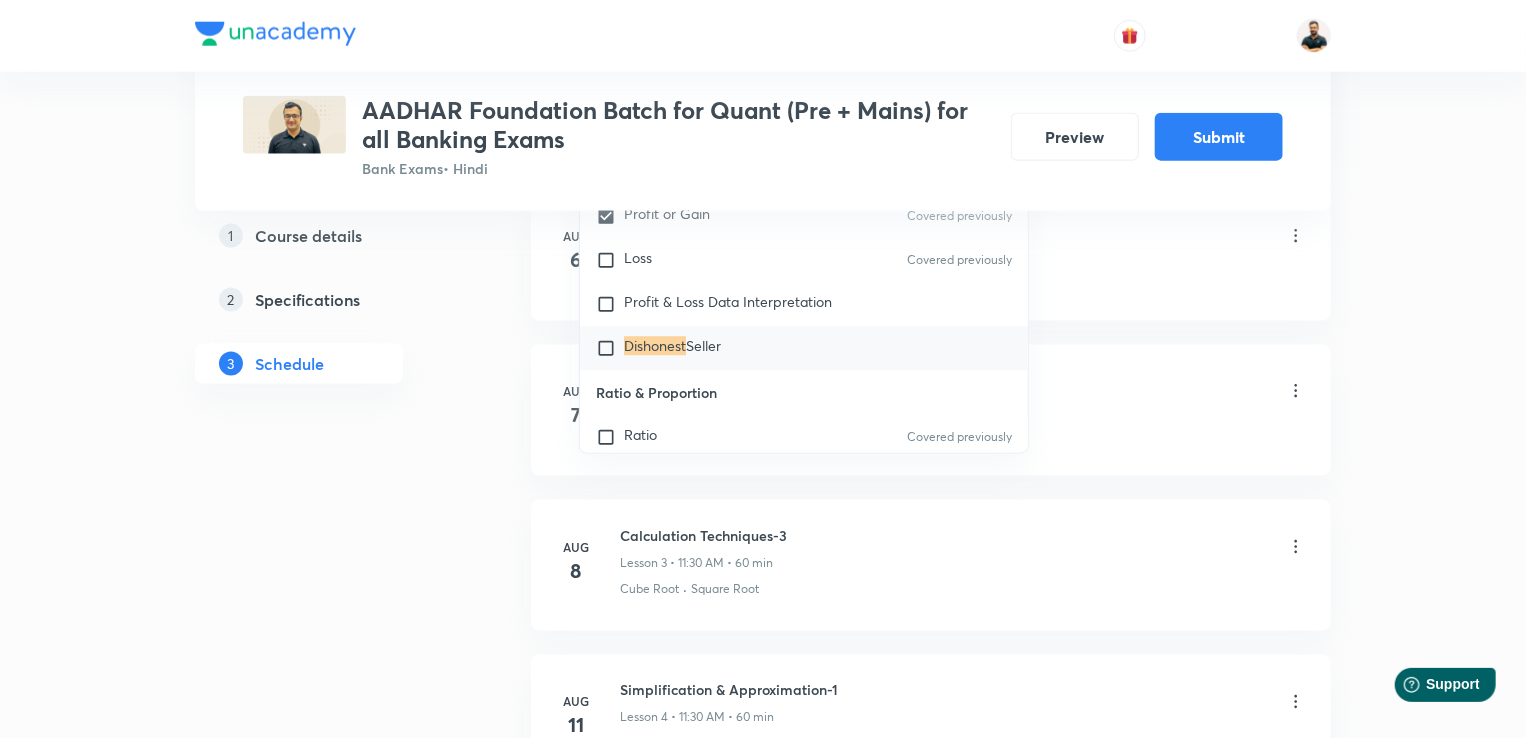 type on "dishonest" 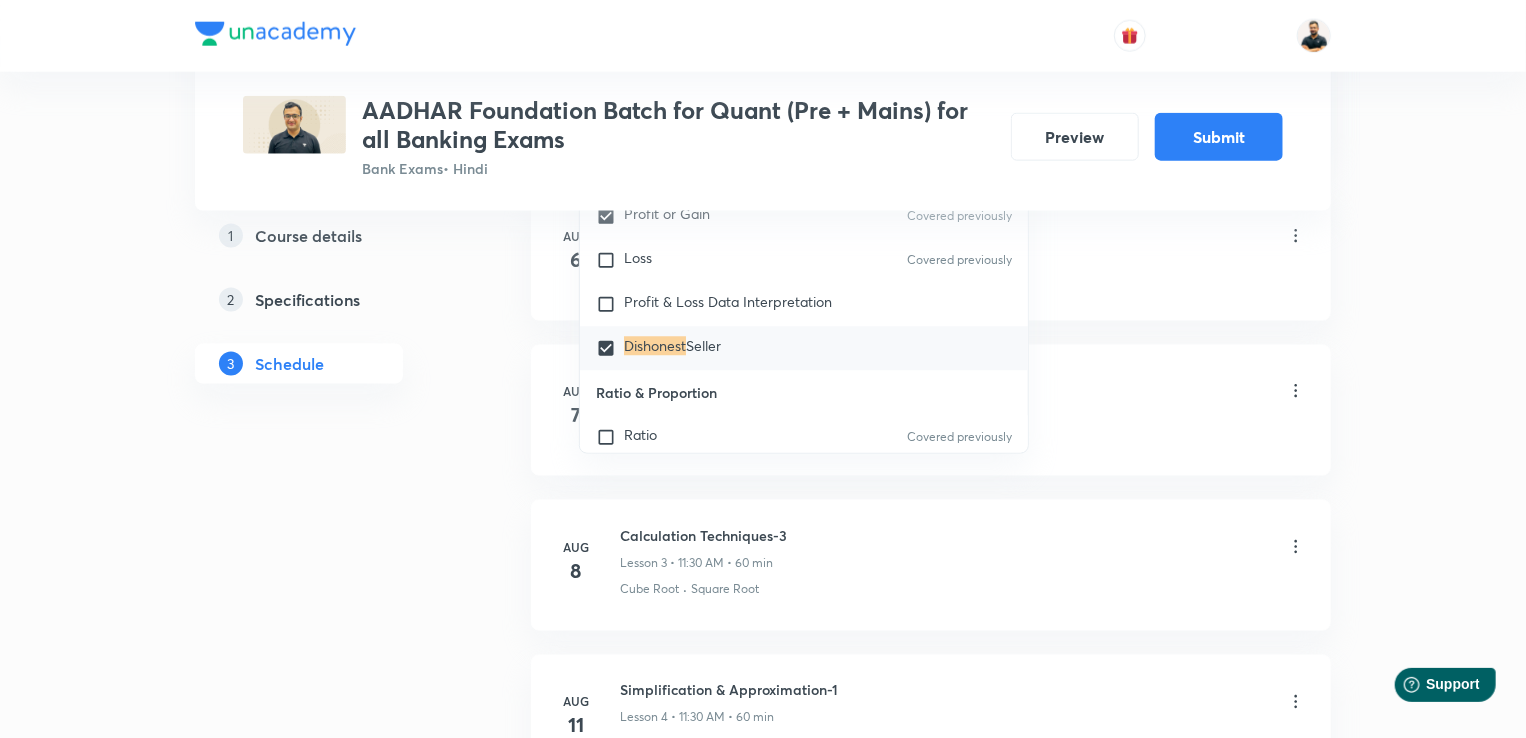 click on "Plus Courses AADHAR Foundation Batch for Quant (Pre + Mains) for all Banking Exams Bank Exams  • Hindi Preview Submit 1 Course details 2 Specifications 3 Schedule Schedule 30  classes Auto Schedule Sessions Topic coverage Basic Maths, Advanced Maths, Data Interpretation Cover at least  60 % View details Session  31 Live class Quiz Session title 13/99 Profit-Loss-2 ​ Schedule for [MONTH] [DAY], [YEAR], [HOUR]:[MINUTE] [AM/PM] ​ Duration (in minutes) 60 ​ Sub-concepts Profit or Gain Selling Price Cost Price Dishonest Seller CLEAR dishonest 1 / 1 ​ Number Systems Face Value and Place Value of a Digit in a Numeral Various Types of Number Test for a Number to Be Prime Remainder Theorem Unit Place's Digit Tests of Divisibility Factorial of a Number Modulus of a Number Greatest Integral Value Multiplication by Distributive Law Multiplication of a Number by 5ⁿ Division Algorithm or Euclidean Algorithm To Find the Highest Power of a Prime Number P in N! Square Root Covered previously Cube Root Covered previously Co-Primes Average" at bounding box center [763, 1873] 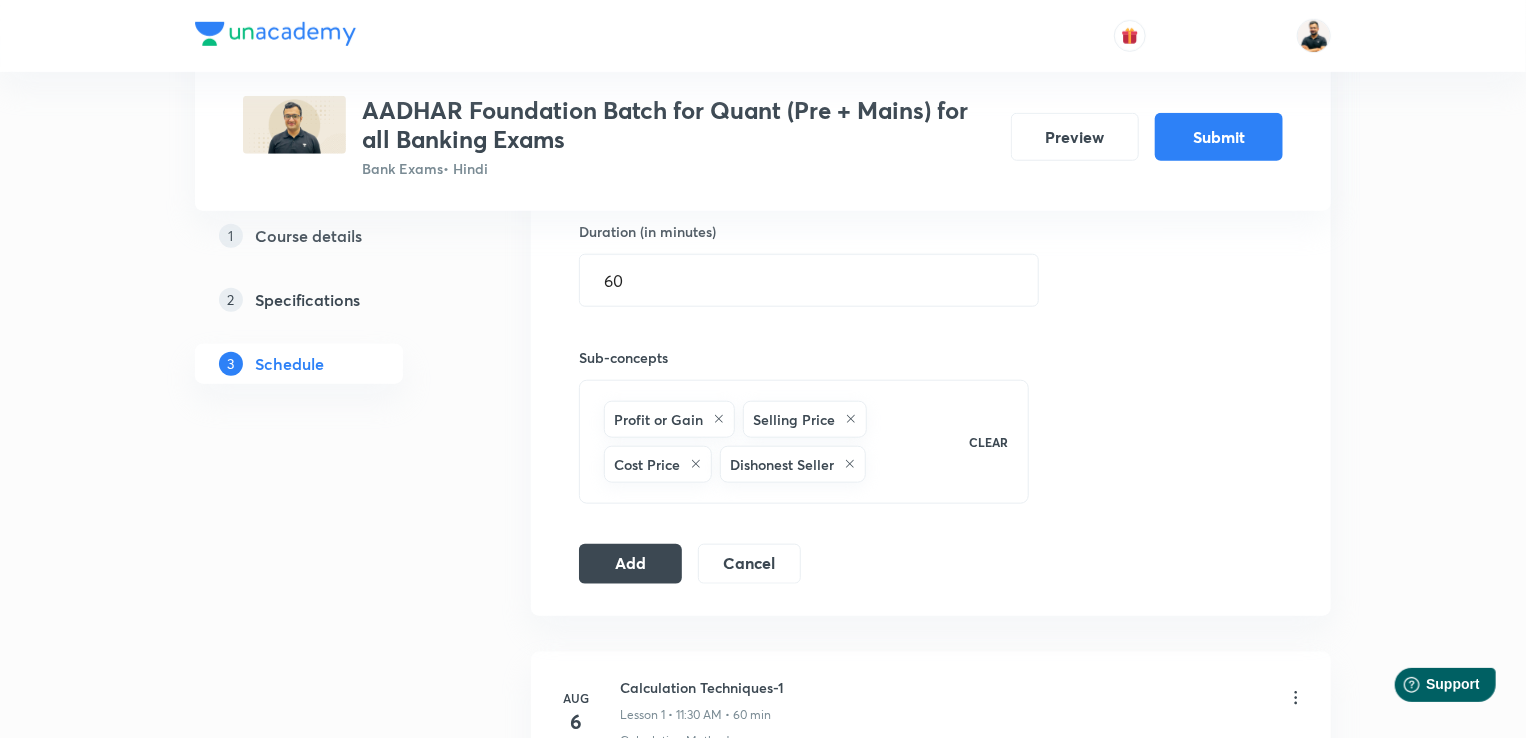 scroll, scrollTop: 773, scrollLeft: 0, axis: vertical 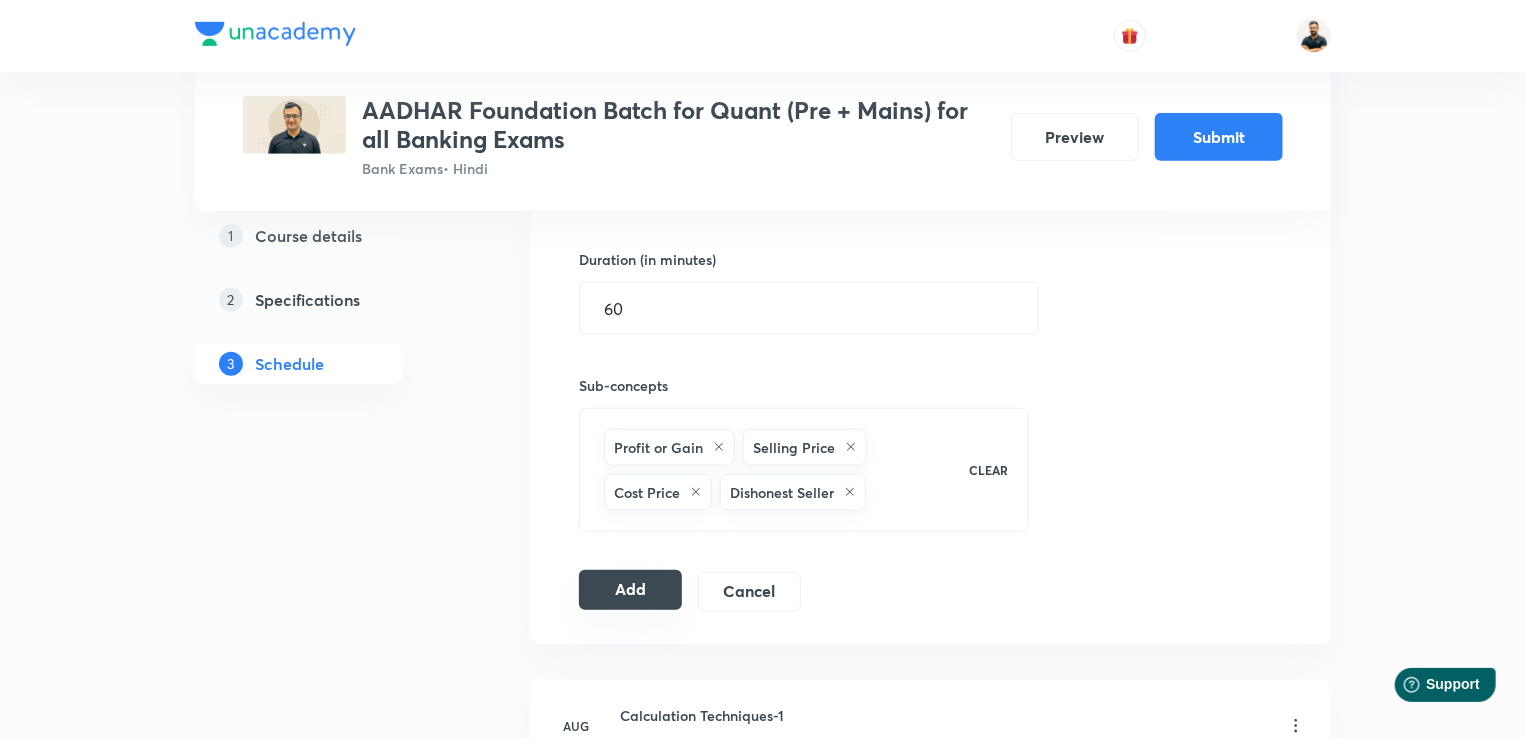 click on "Add" at bounding box center [630, 590] 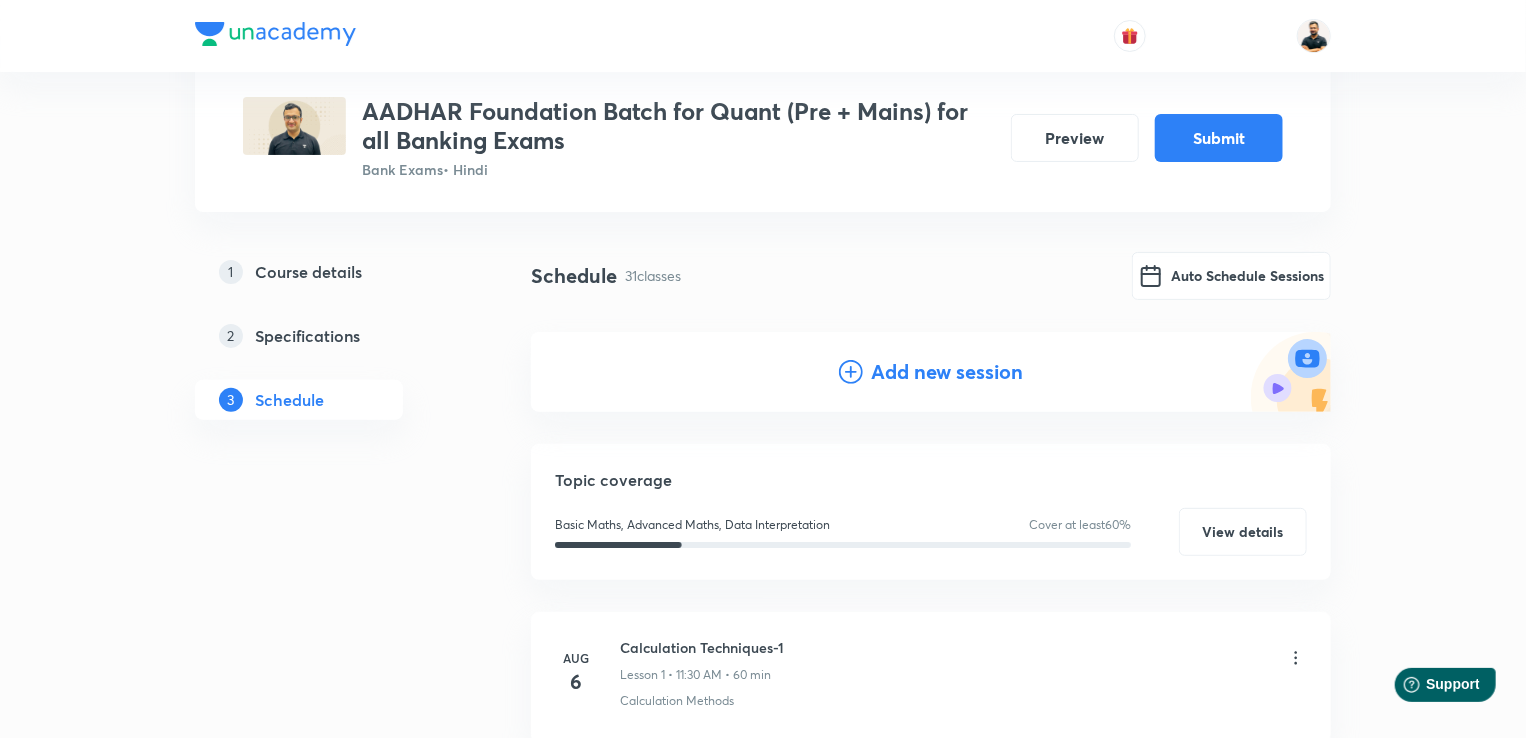 scroll, scrollTop: 92, scrollLeft: 0, axis: vertical 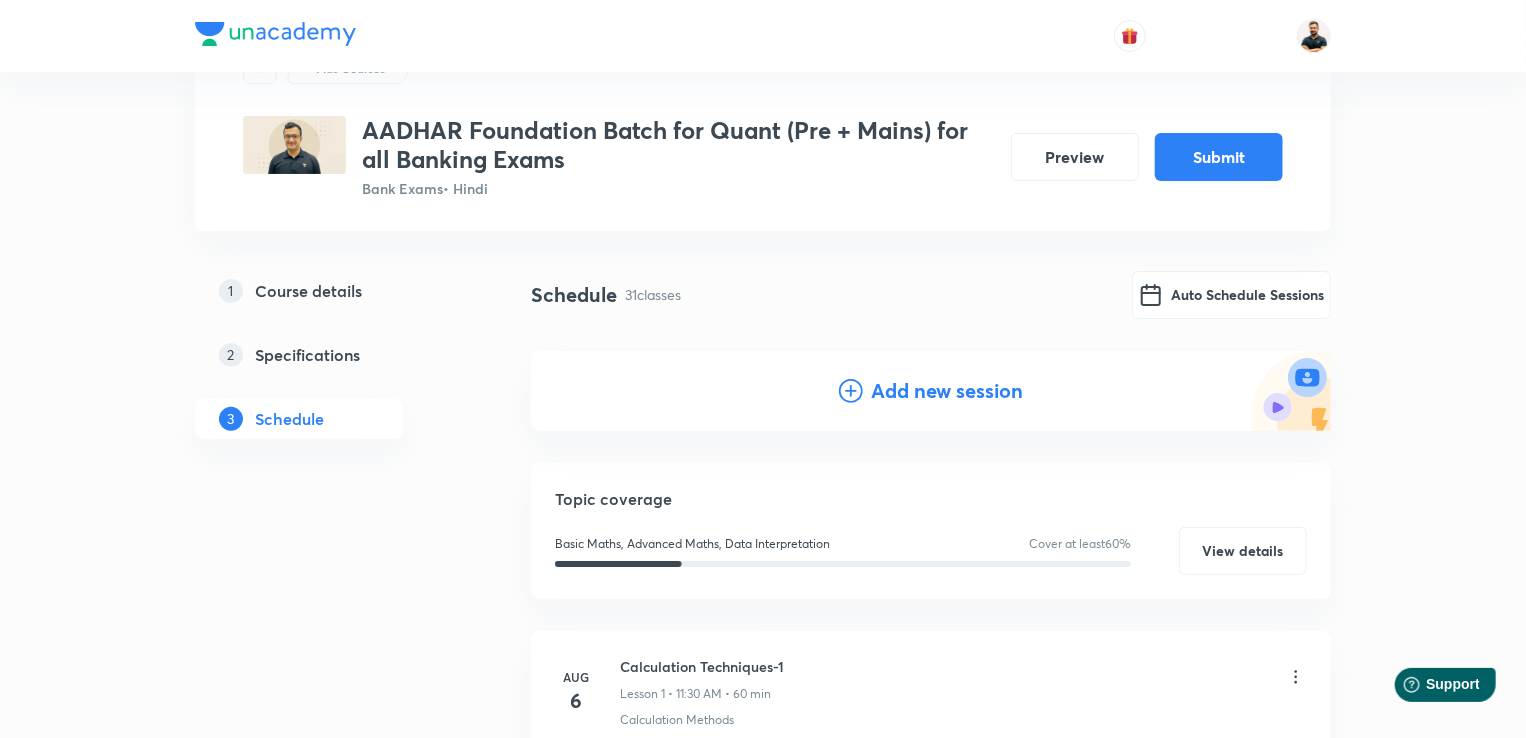 click on "Add new session" at bounding box center [947, 391] 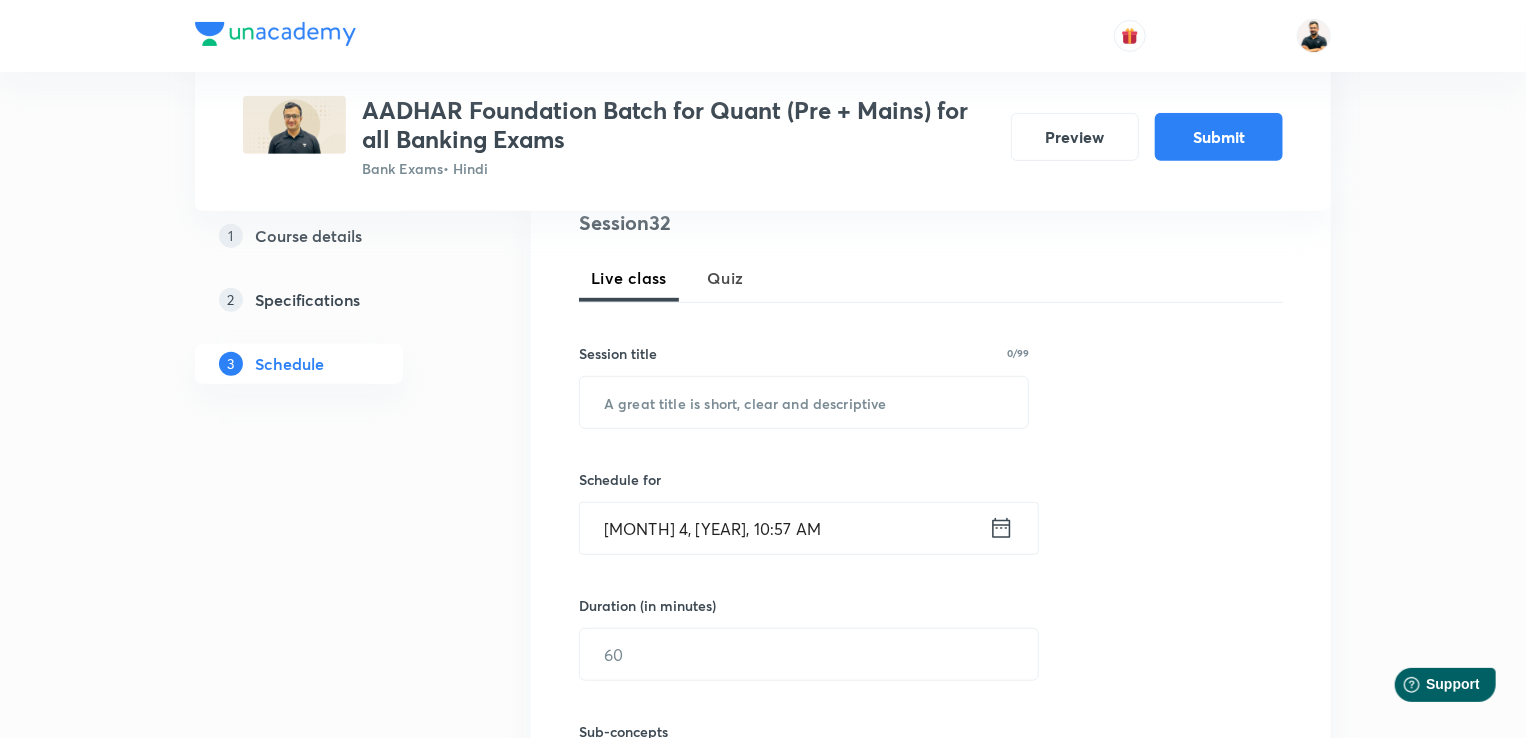 scroll, scrollTop: 475, scrollLeft: 0, axis: vertical 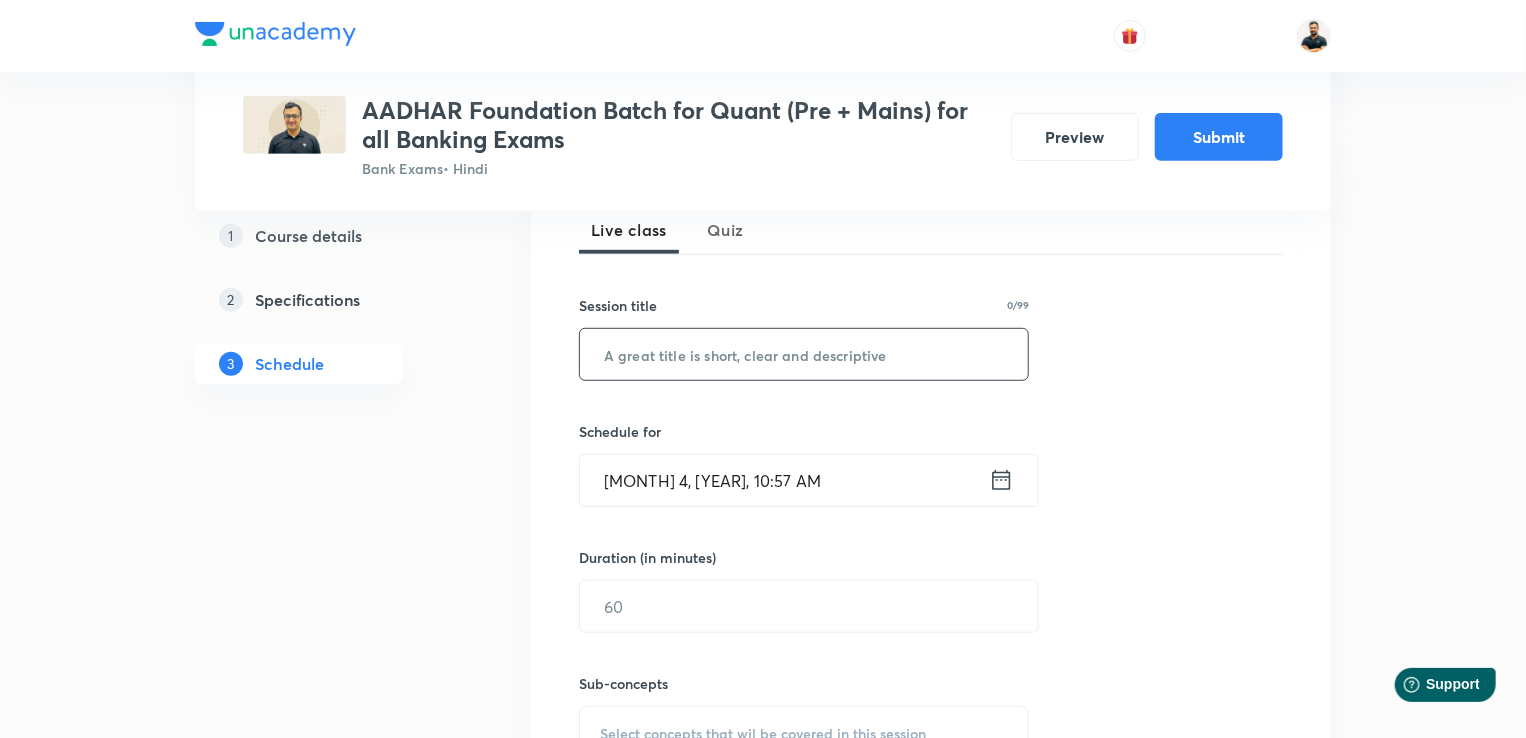 click at bounding box center (804, 354) 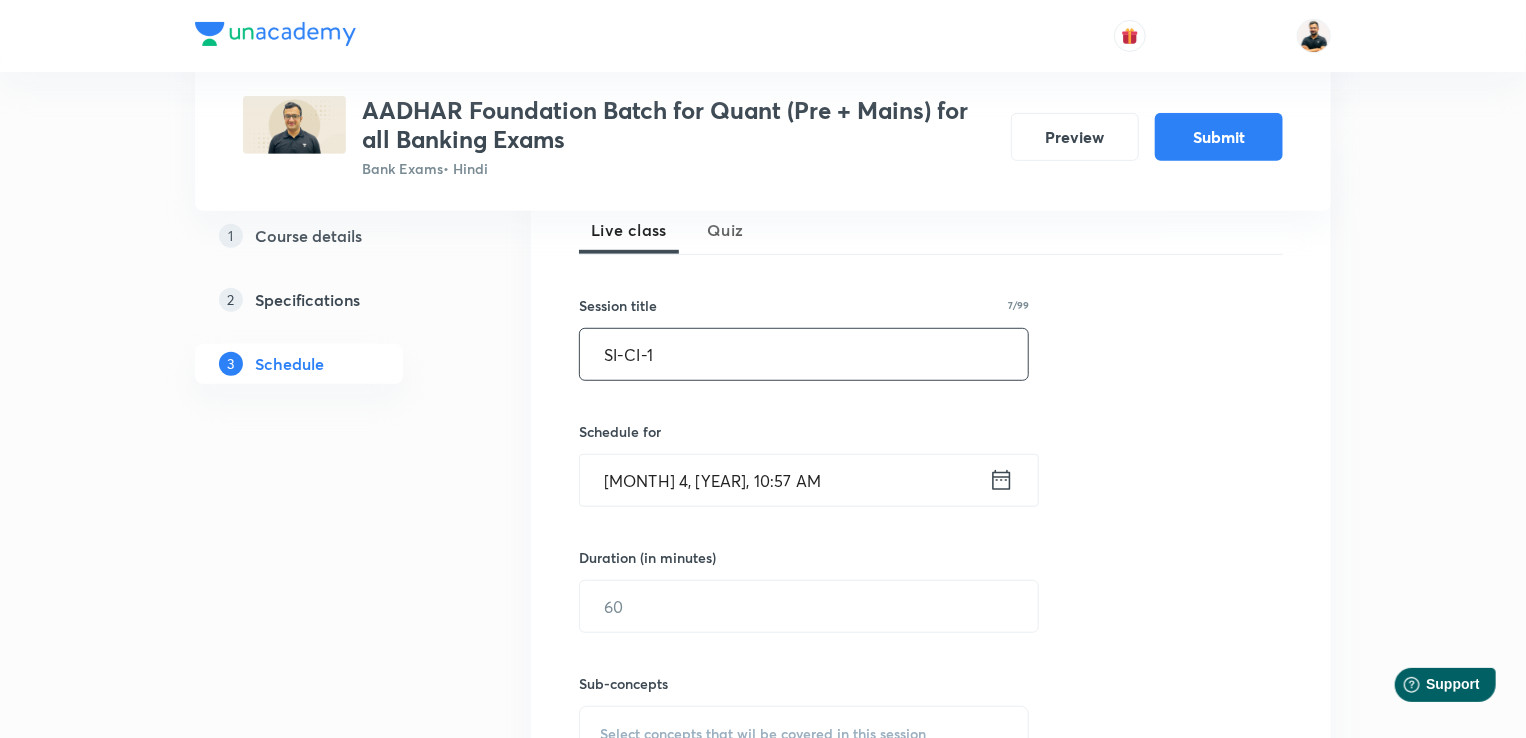 type on "SI-CI-1" 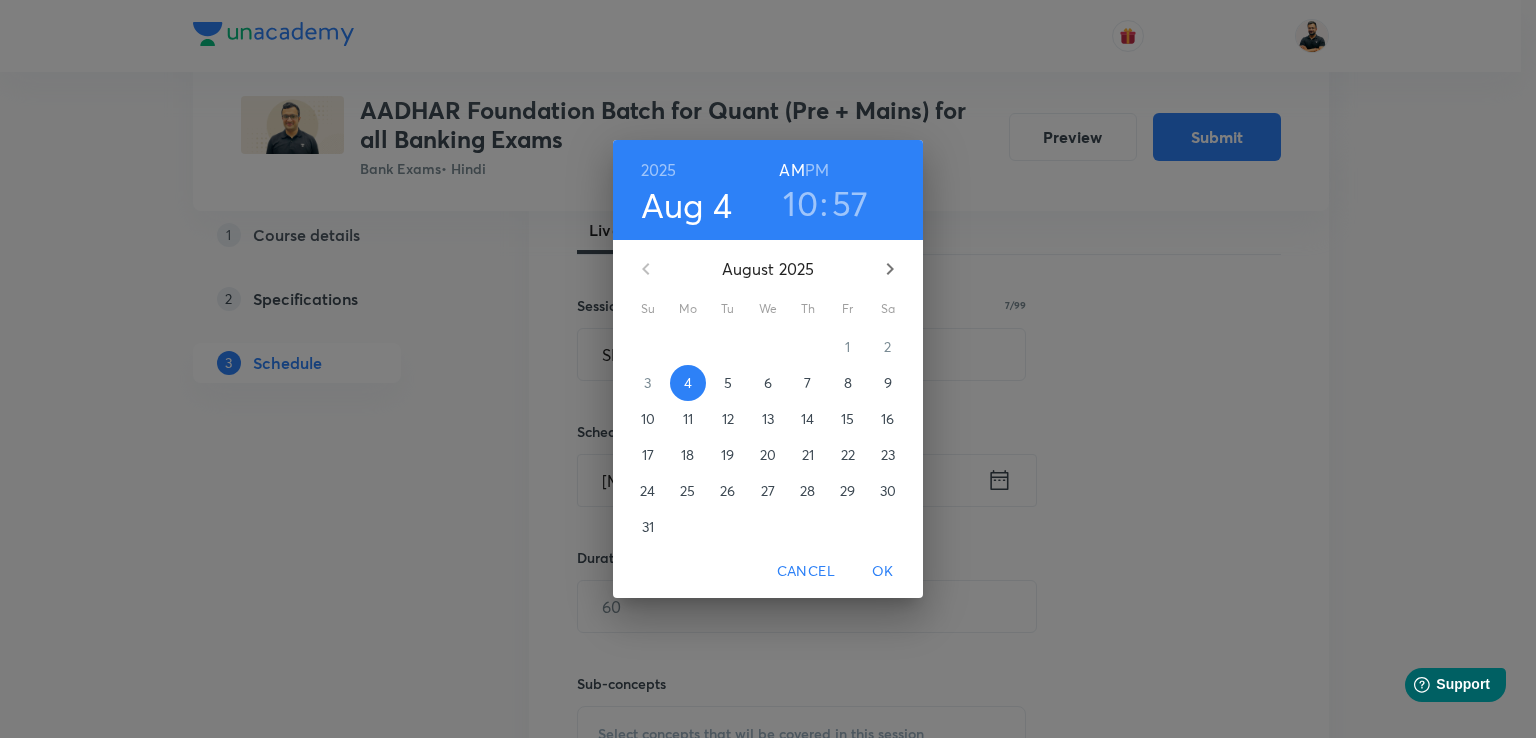 click 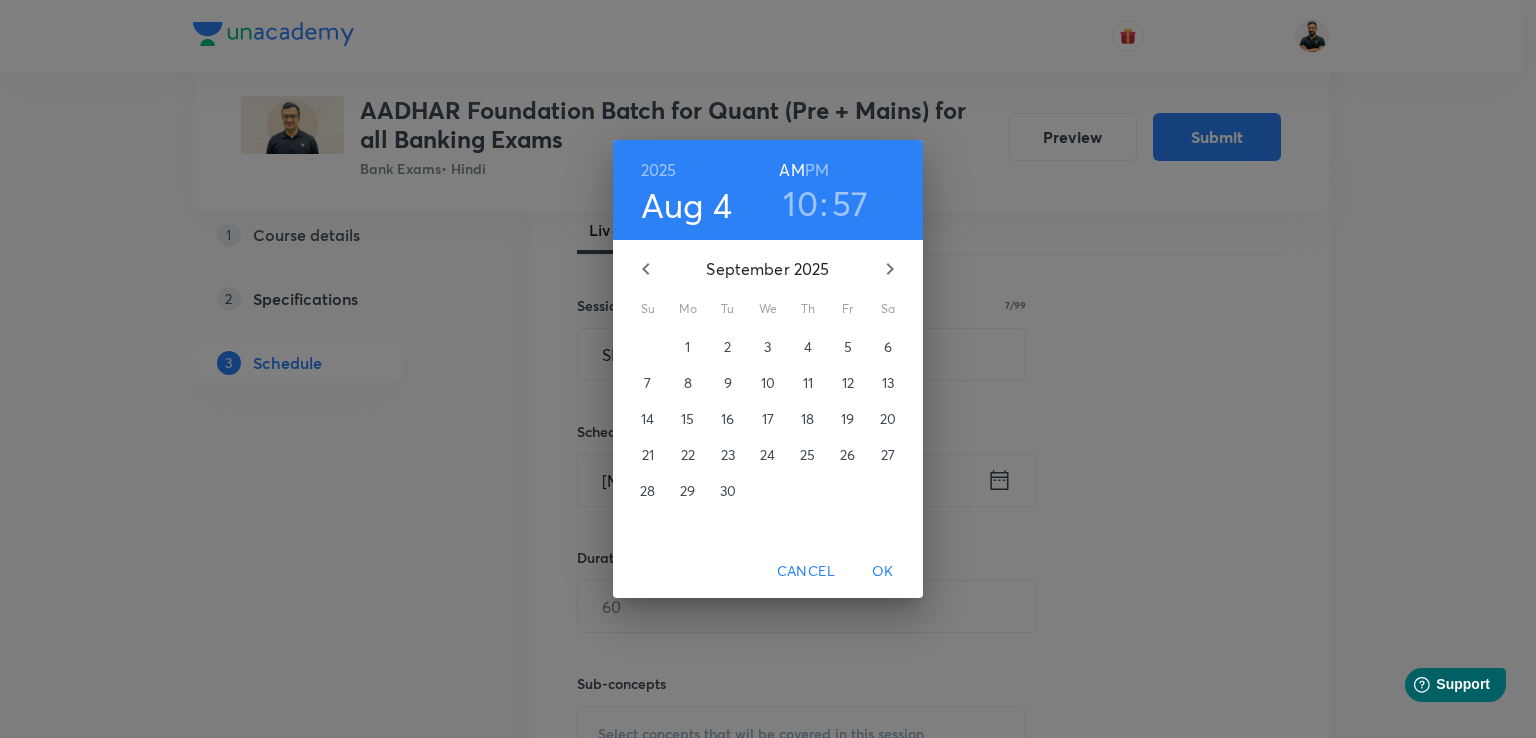 click on "18" at bounding box center (808, 419) 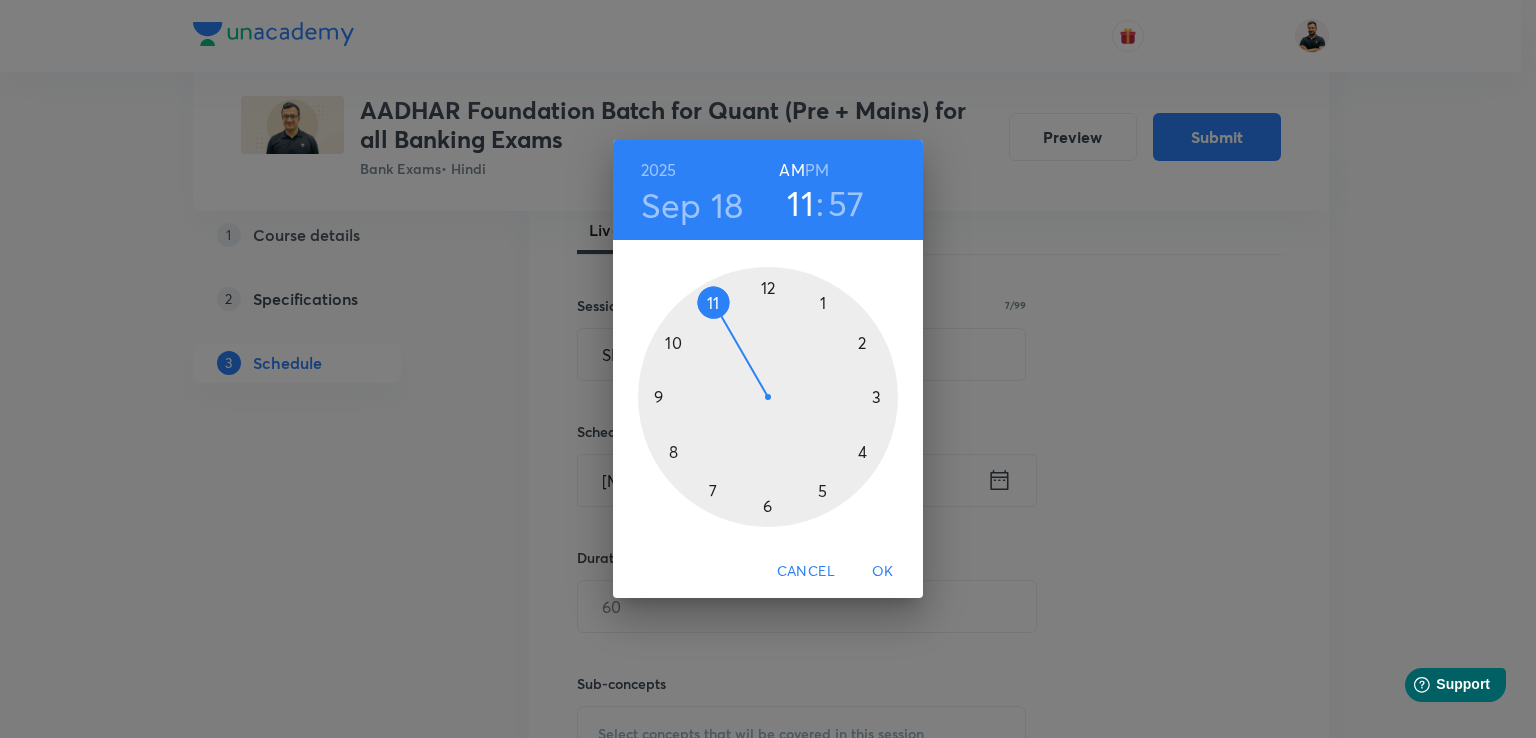 drag, startPoint x: 663, startPoint y: 343, endPoint x: 685, endPoint y: 302, distance: 46.52956 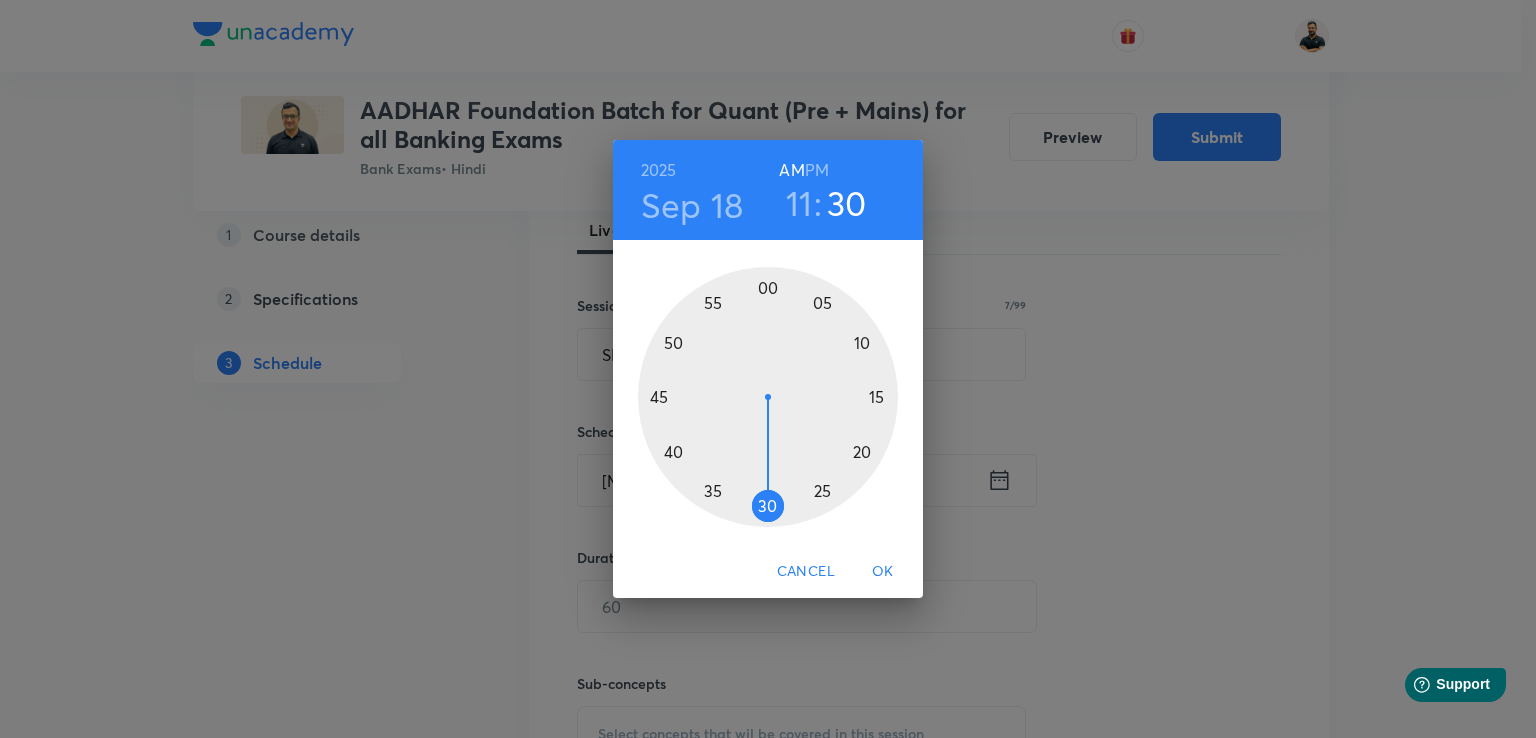 drag, startPoint x: 728, startPoint y: 286, endPoint x: 766, endPoint y: 490, distance: 207.50903 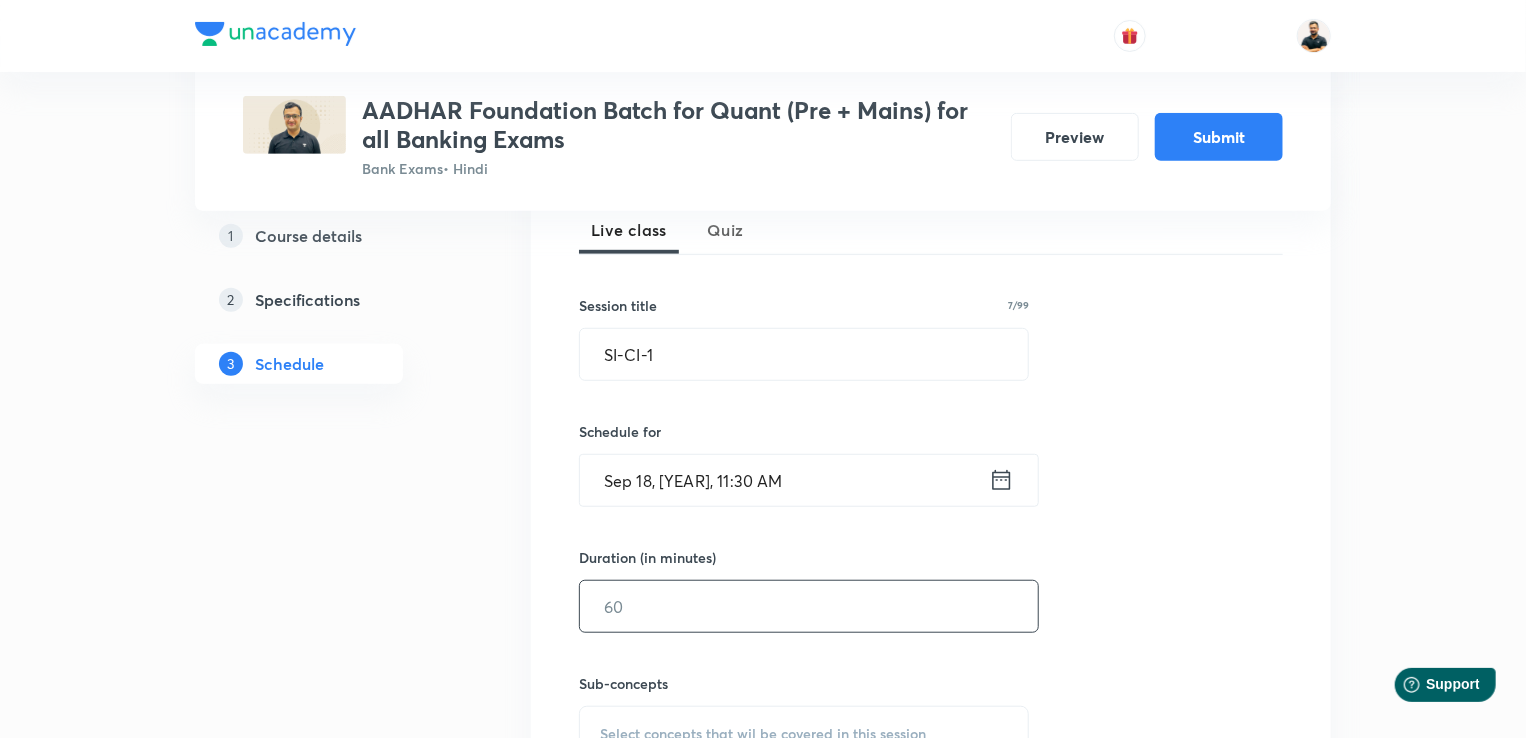 click at bounding box center (809, 606) 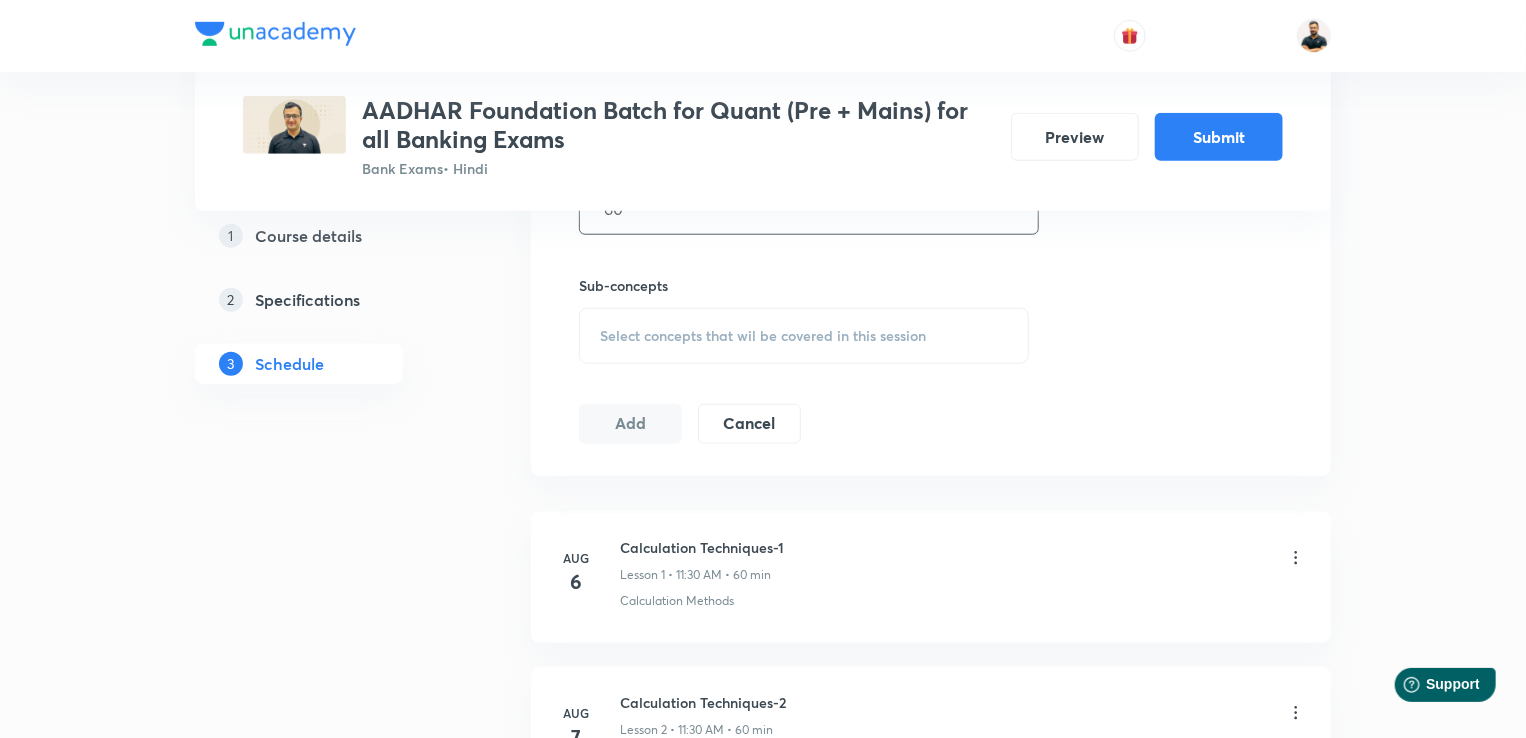 scroll, scrollTop: 936, scrollLeft: 0, axis: vertical 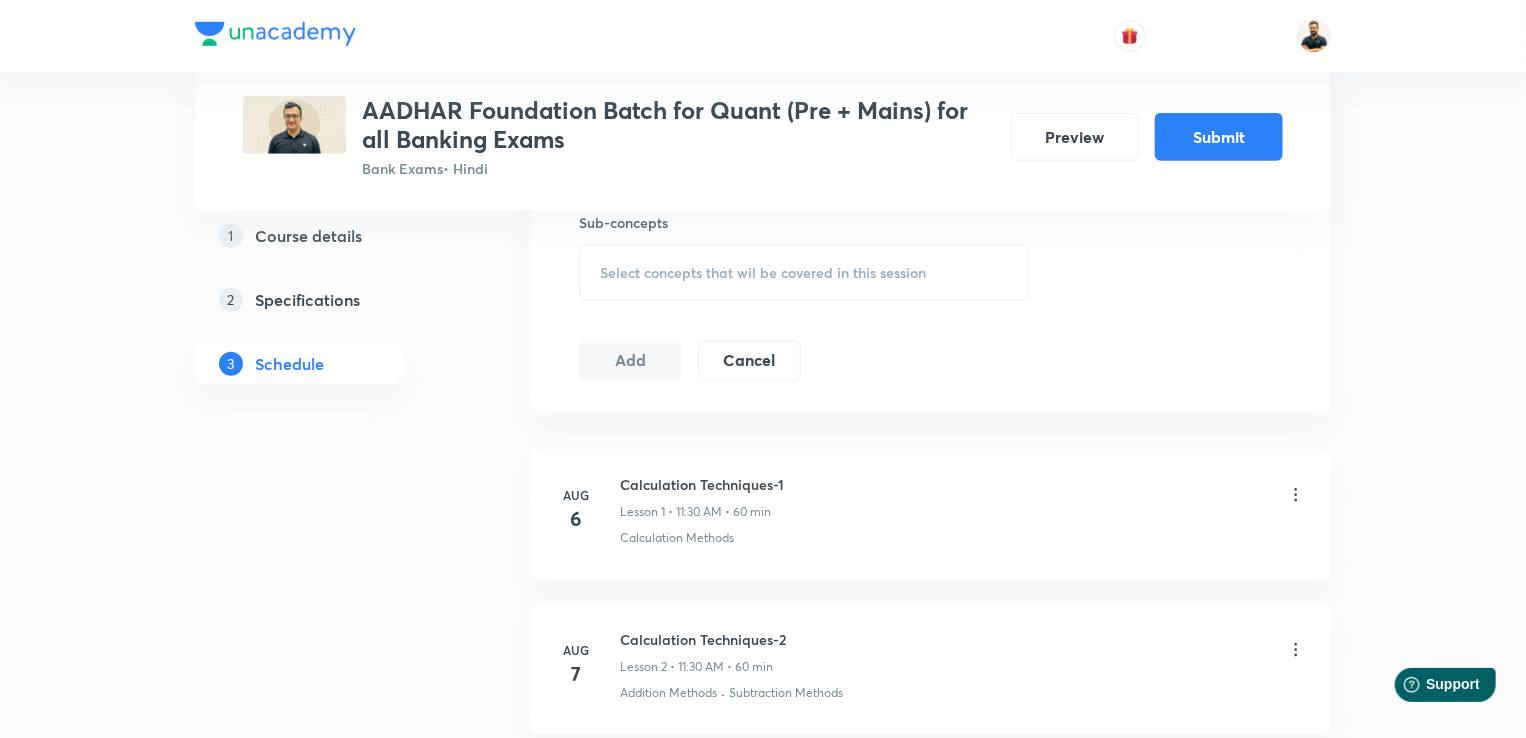 type on "60" 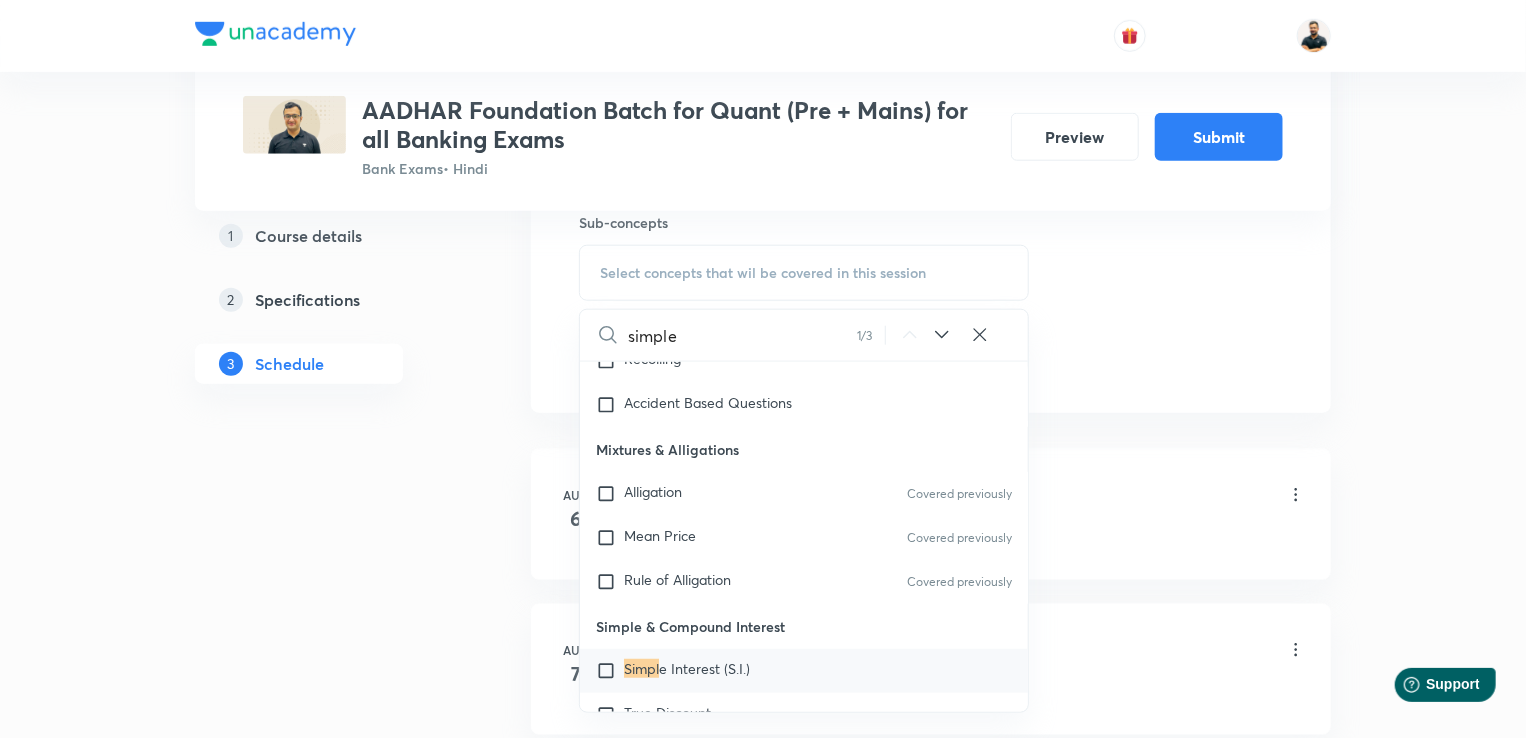 scroll, scrollTop: 4579, scrollLeft: 0, axis: vertical 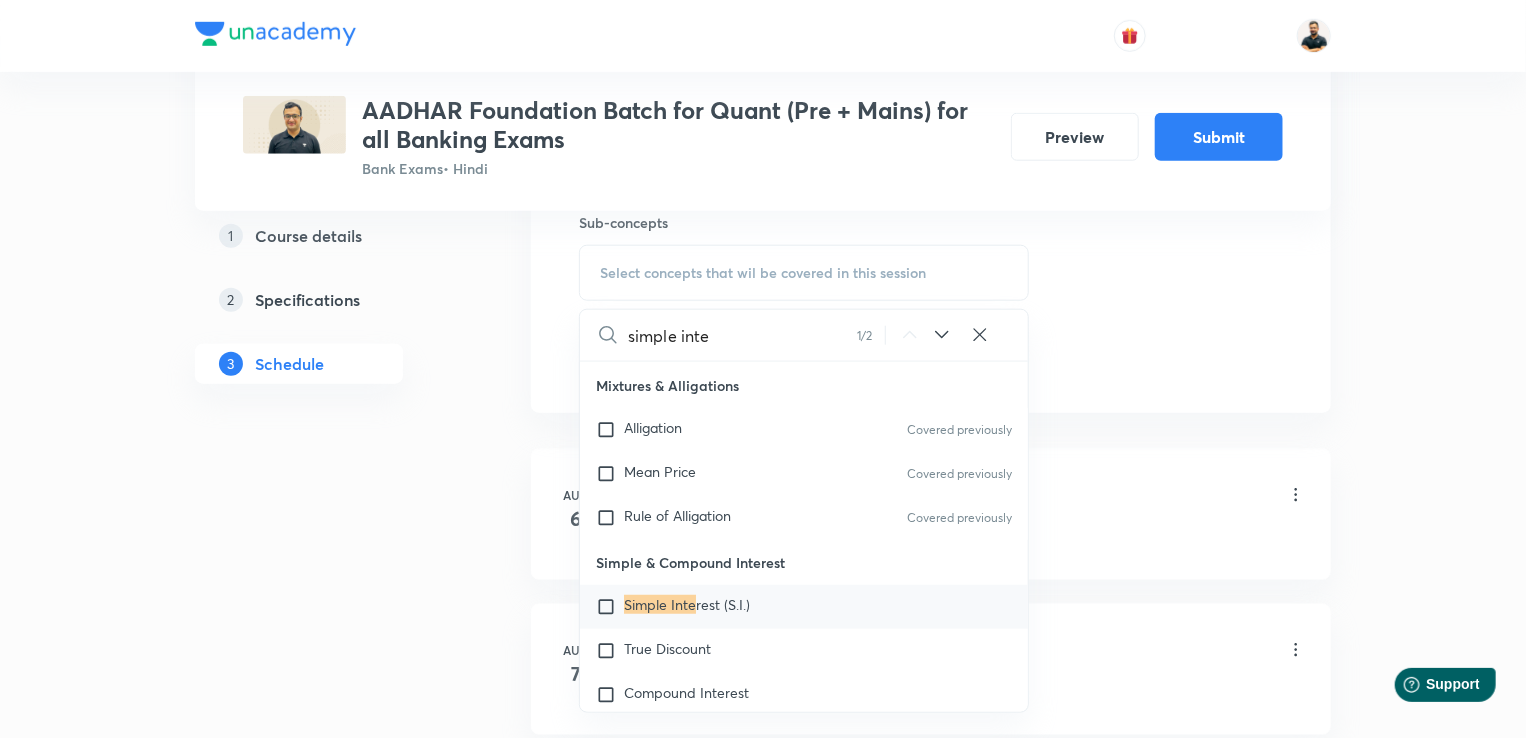 type on "simple inte" 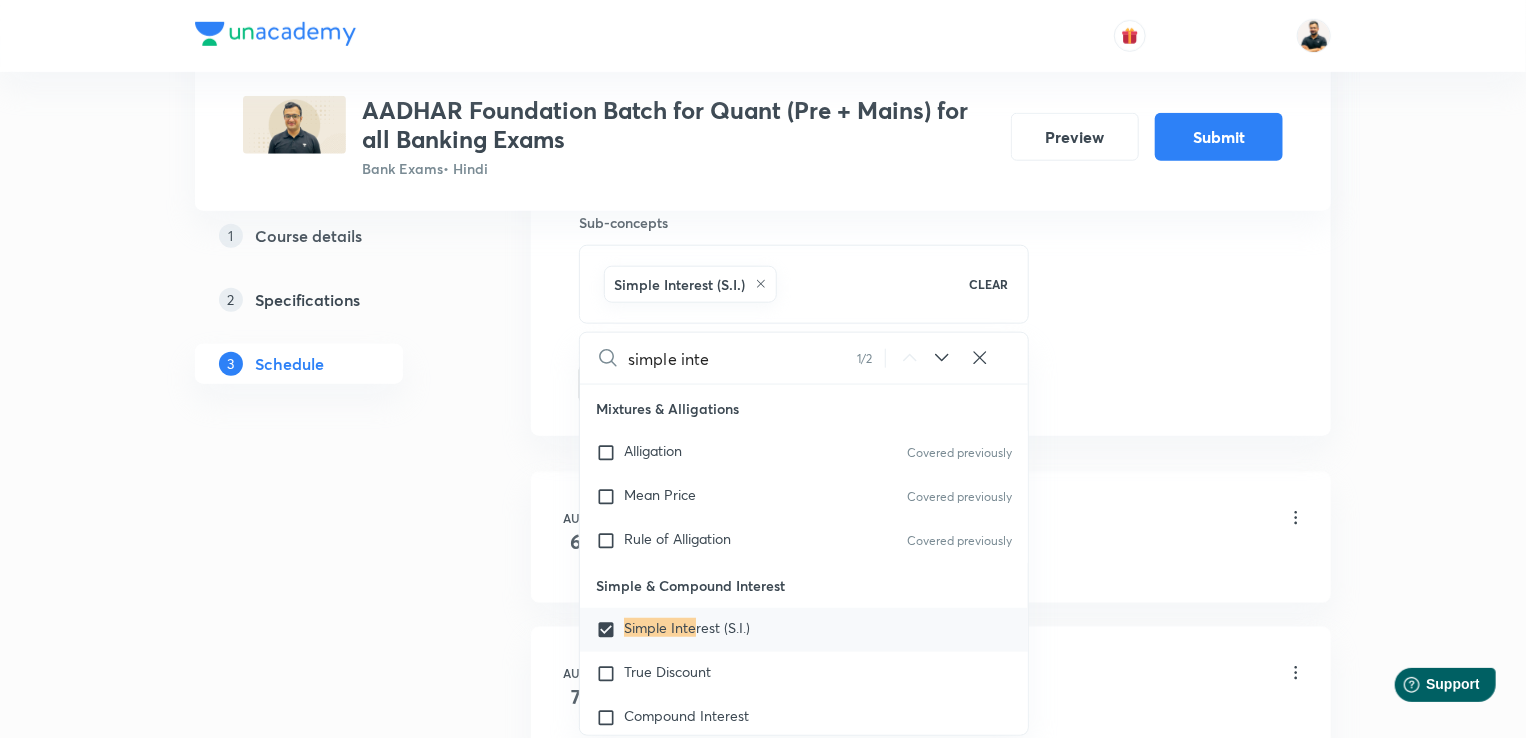 click on "Plus Courses AADHAR Foundation Batch for Quant (Pre + Mains) for all Banking Exams Bank Exams  • Hindi Preview Submit 1 Course details 2 Specifications 3 Schedule Schedule 31  classes Auto Schedule Sessions Topic coverage Basic Maths, Advanced Maths, Data Interpretation Cover at least  60 % View details Session  32 Live class Quiz Session title 7/99 SI-CI-1 ​ Schedule for [MONTH] [DAY], [YEAR], [HOUR]:[MINUTE] [AM/PM] ​ Duration (in minutes) 60 ​ Sub-concepts Simple Interest (S.I.) CLEAR simple inte 1 / 2 ​ Number Systems Face Value and Place Value of a Digit in a Numeral Various Types of Number Test for a Number to Be Prime Remainder Theorem Unit Place's Digit Tests of Divisibility Factorial of a Number Modulus of a Number Greatest Integral Value Multiplication by Distributive Law Multiplication of a Number by 5ⁿ Division Algorithm or Euclidean Algorithm To Find the Highest Power of a Prime Number P in N! Square Root Covered previously Cube Root Covered previously Factors and Multiples of H.C.F and L.C.M Co-Primes Loss" at bounding box center [763, 2256] 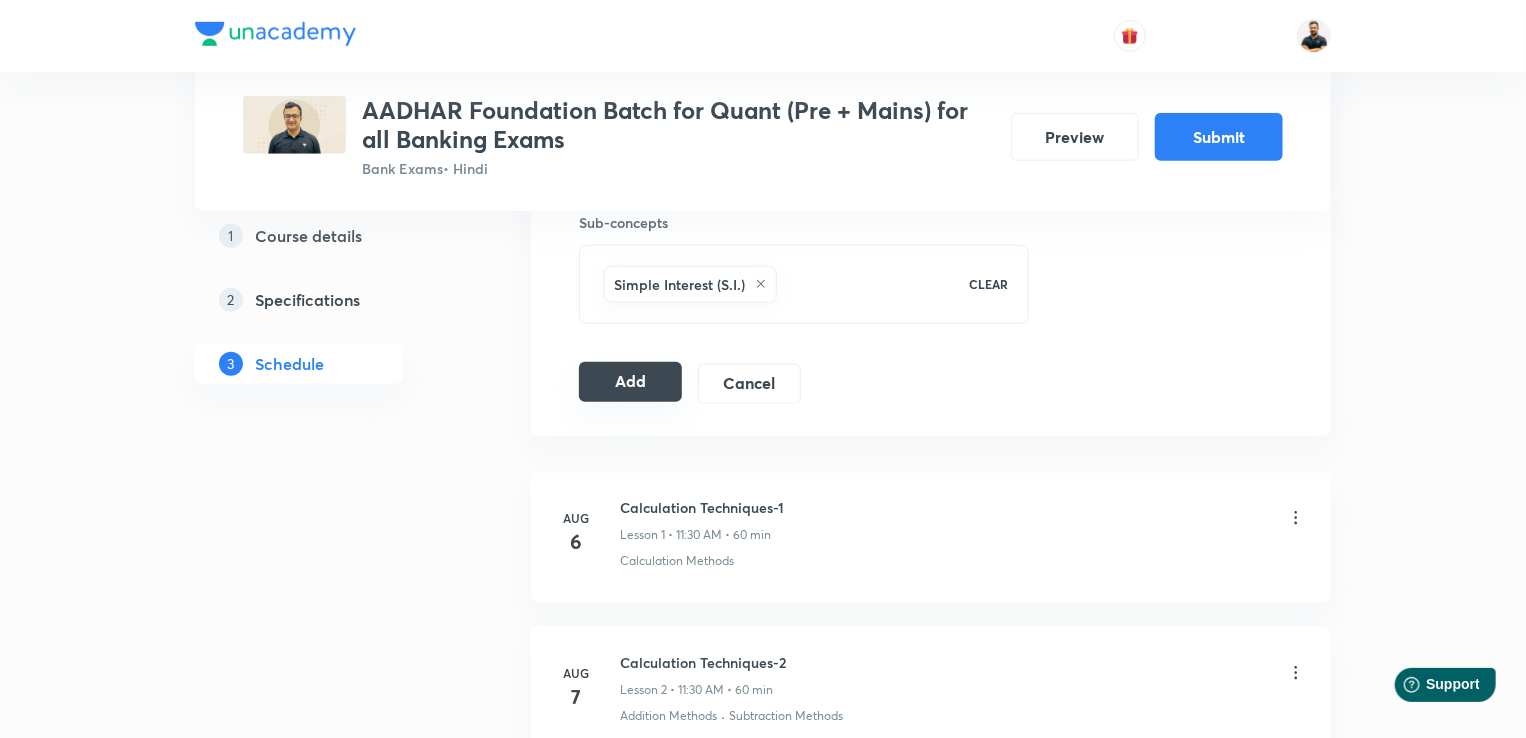 click on "Add" at bounding box center [630, 382] 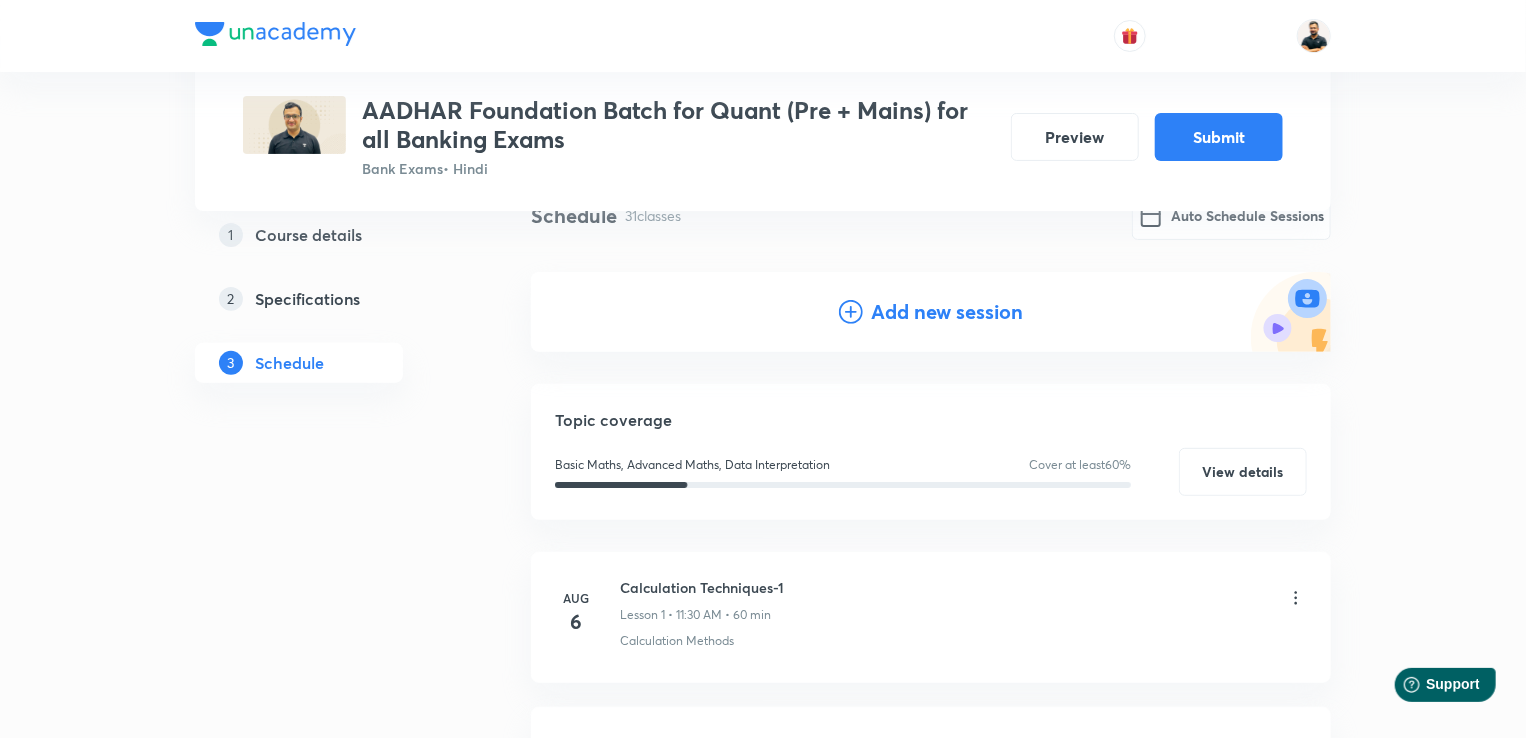 scroll, scrollTop: 0, scrollLeft: 0, axis: both 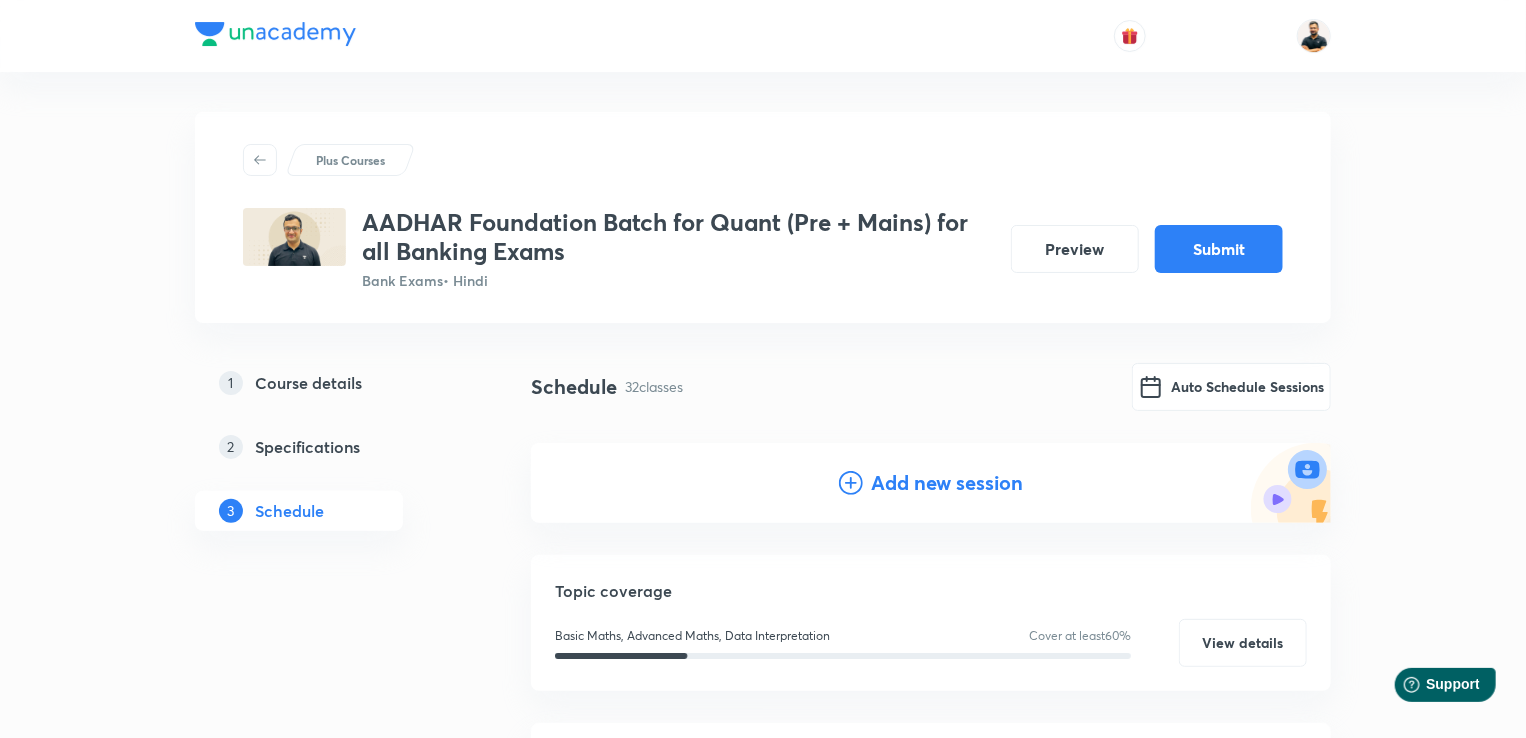 click on "Add new session" at bounding box center [947, 483] 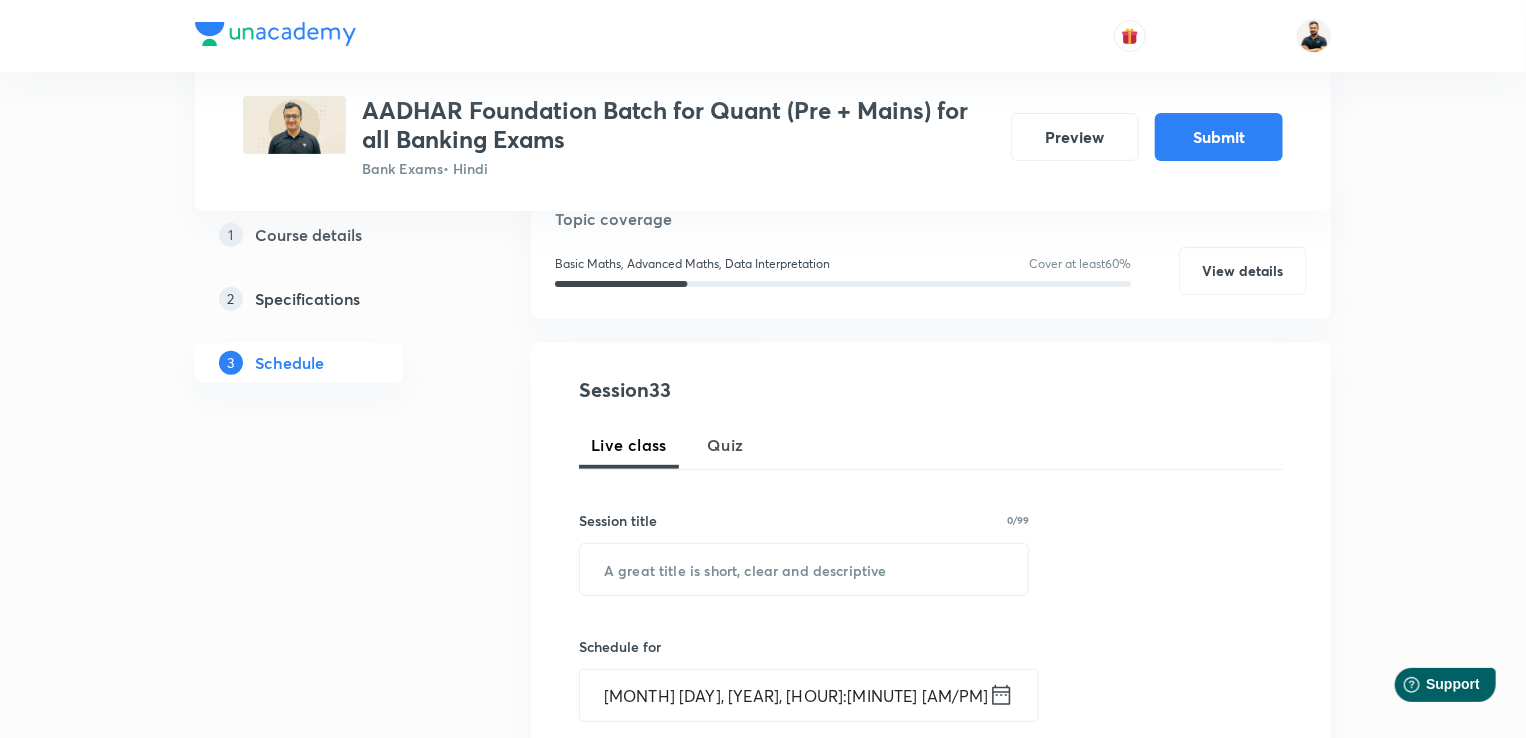 scroll, scrollTop: 332, scrollLeft: 0, axis: vertical 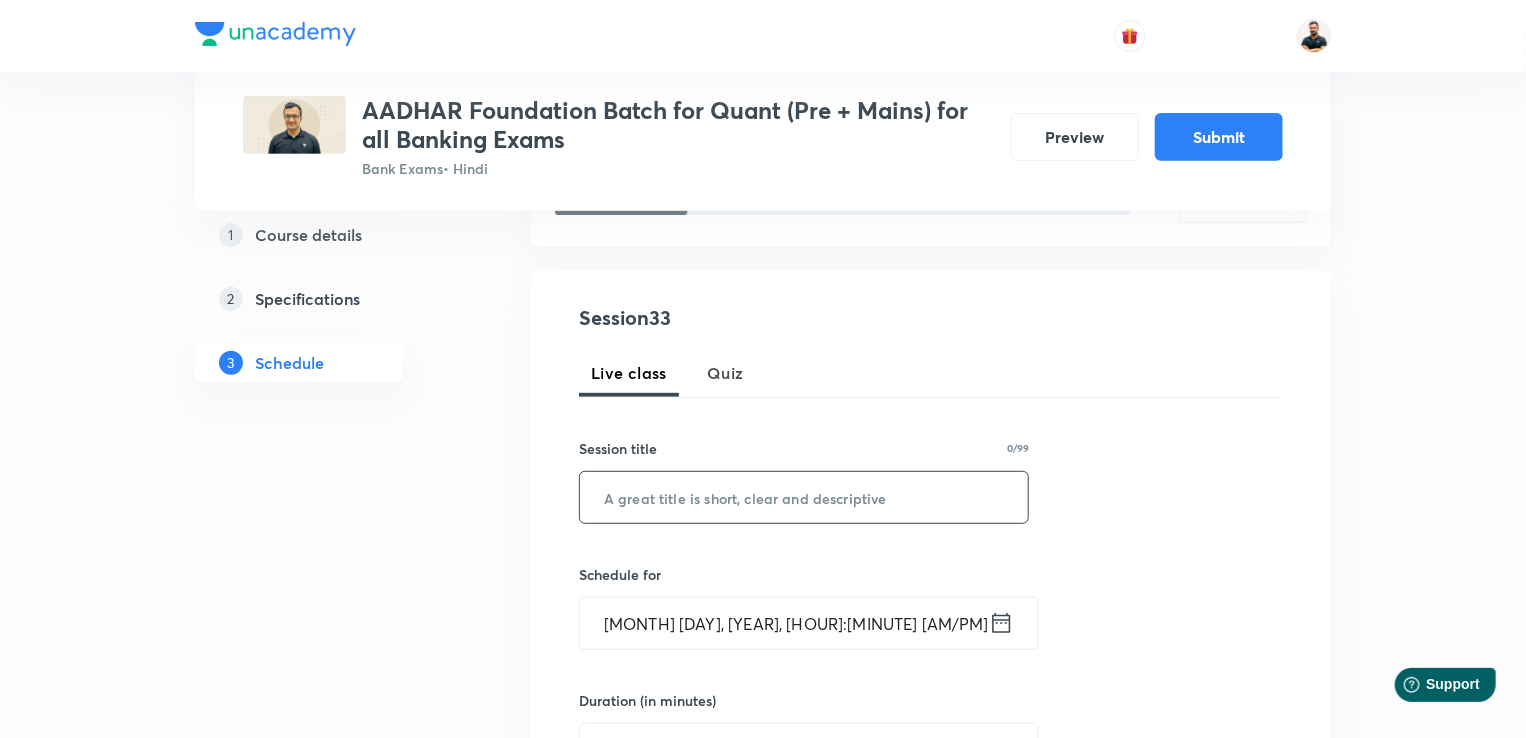 click at bounding box center [804, 497] 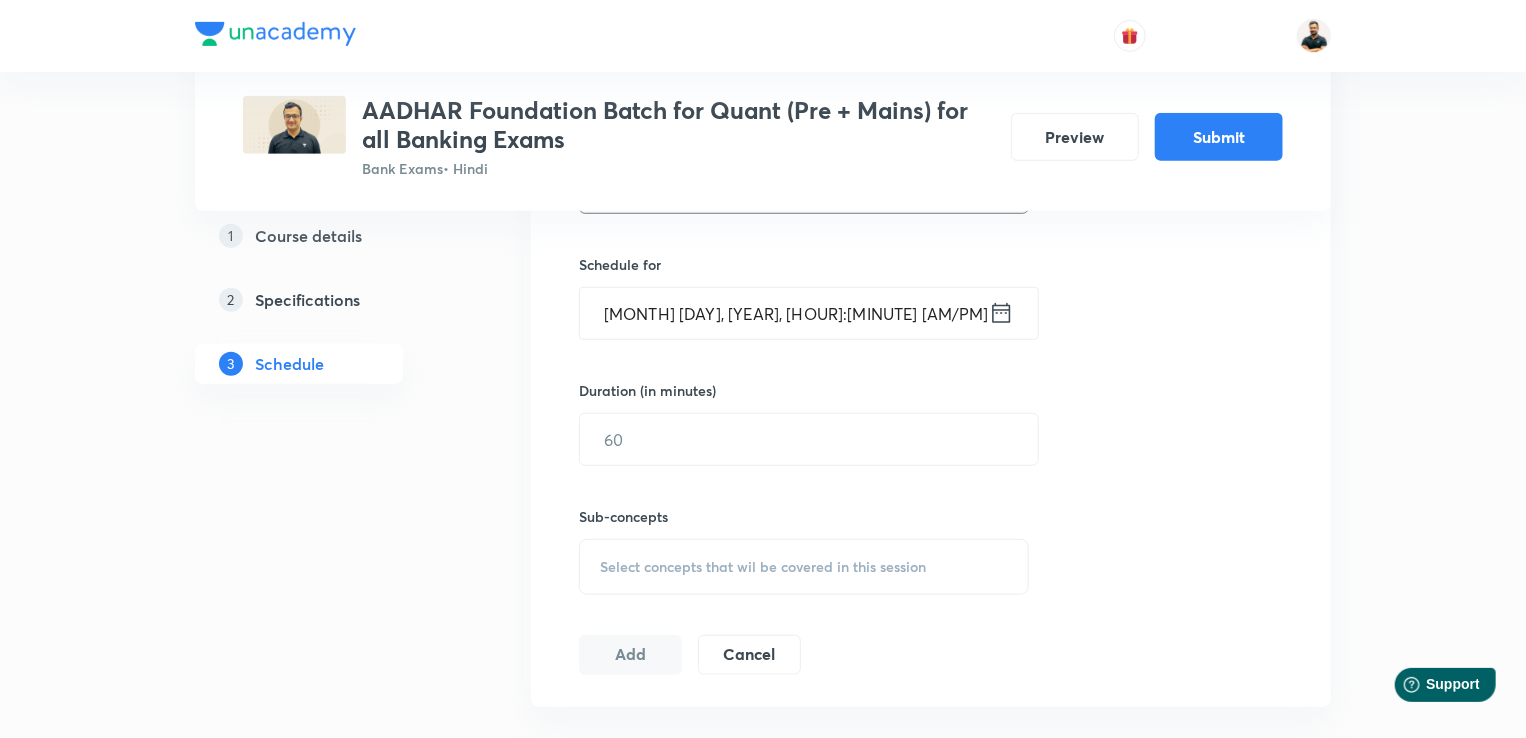 scroll, scrollTop: 634, scrollLeft: 0, axis: vertical 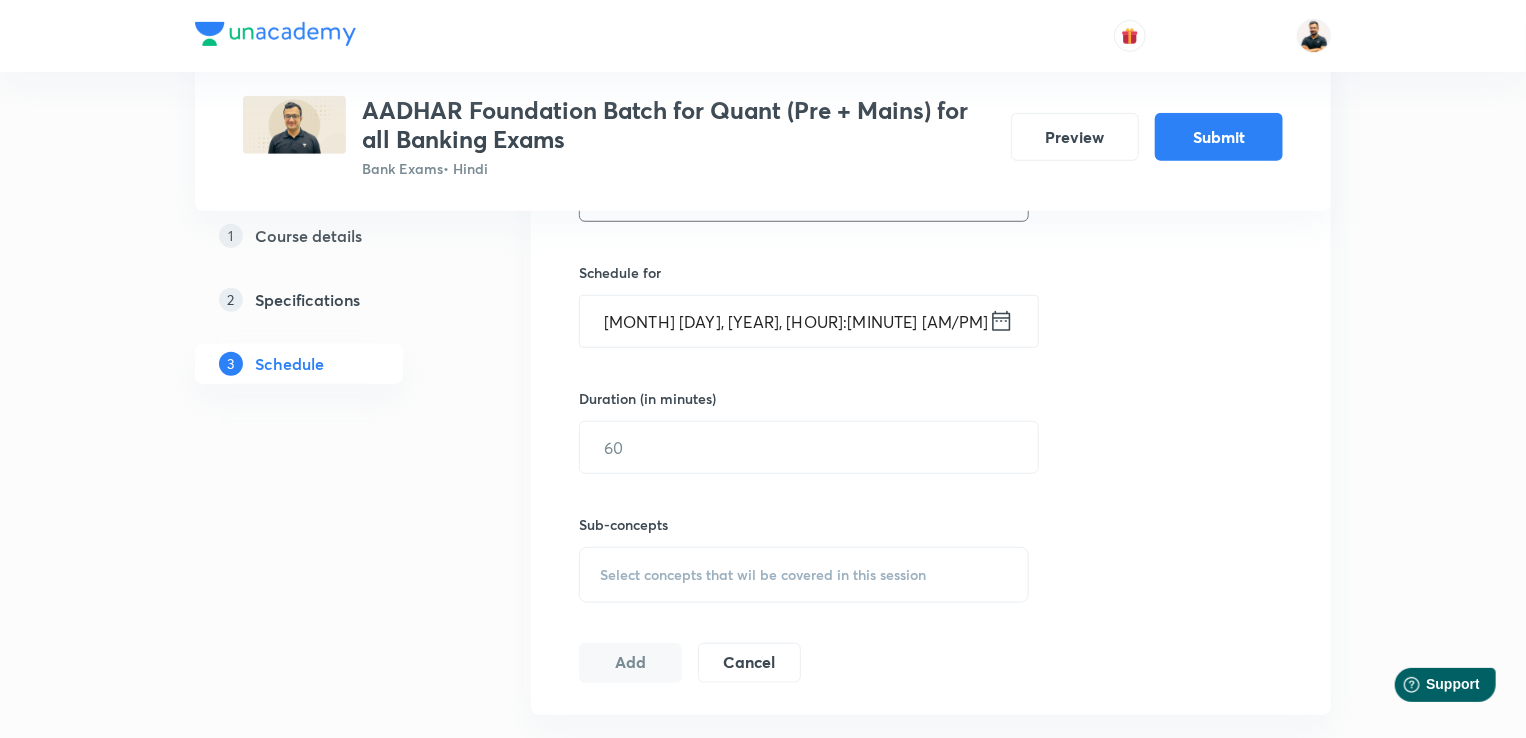 type on "SI-CI-2" 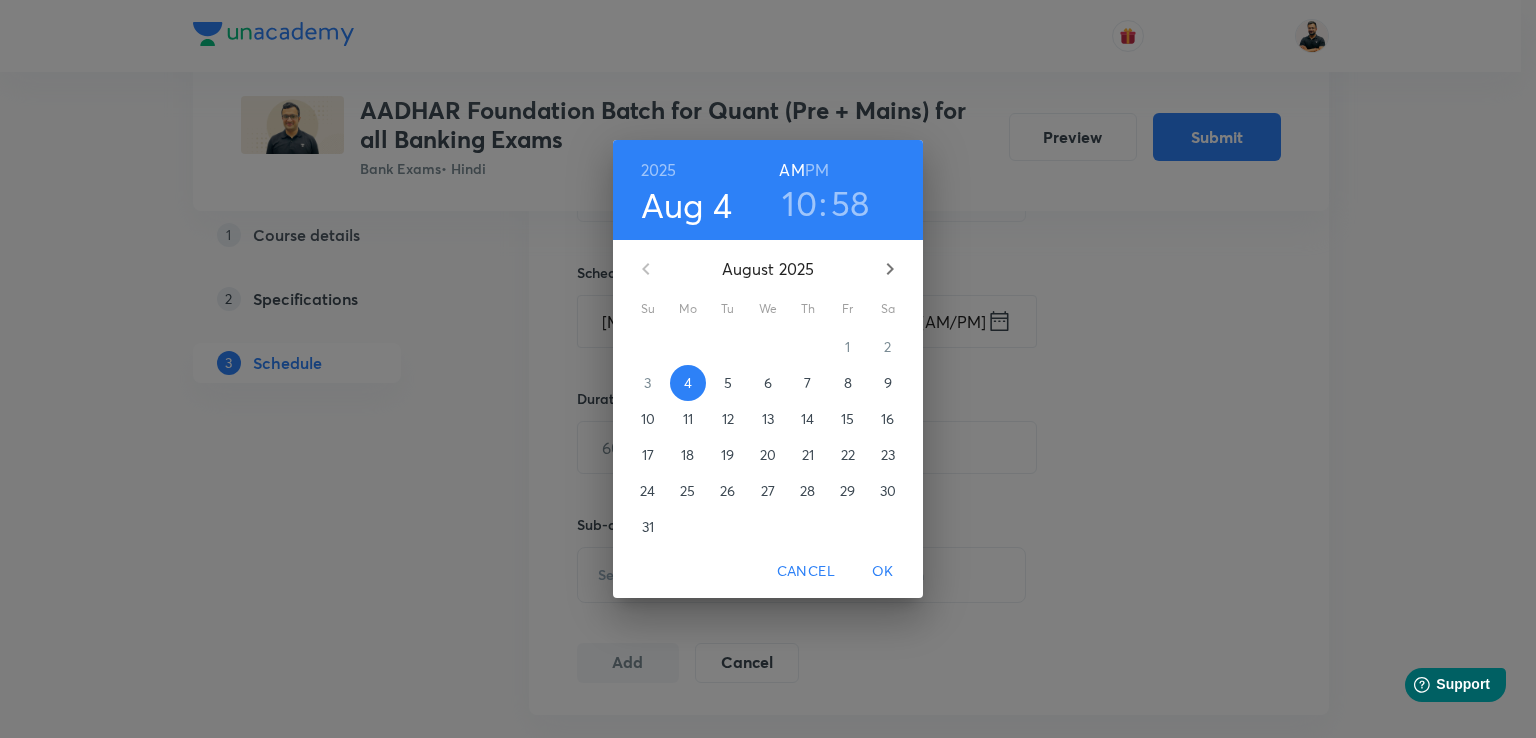 click 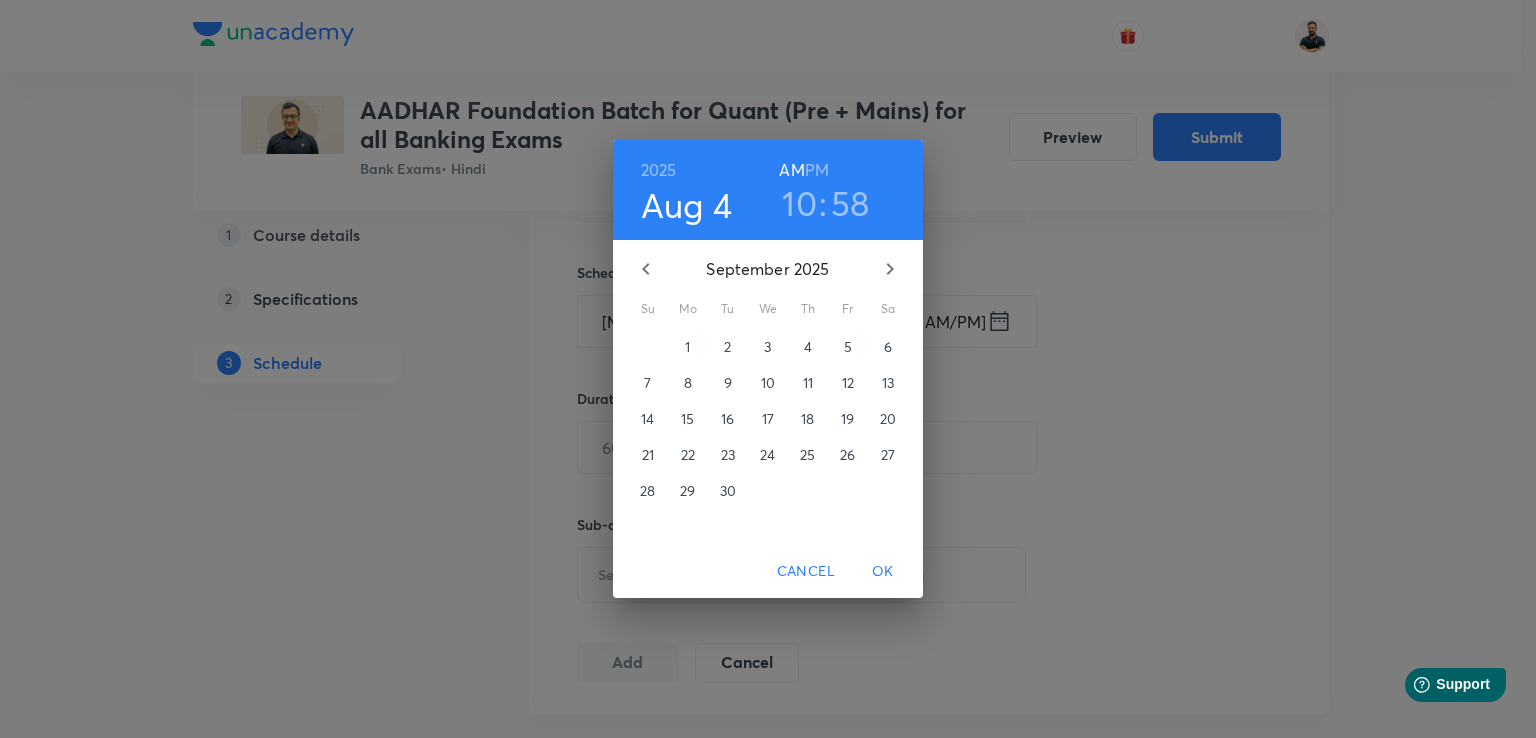 type 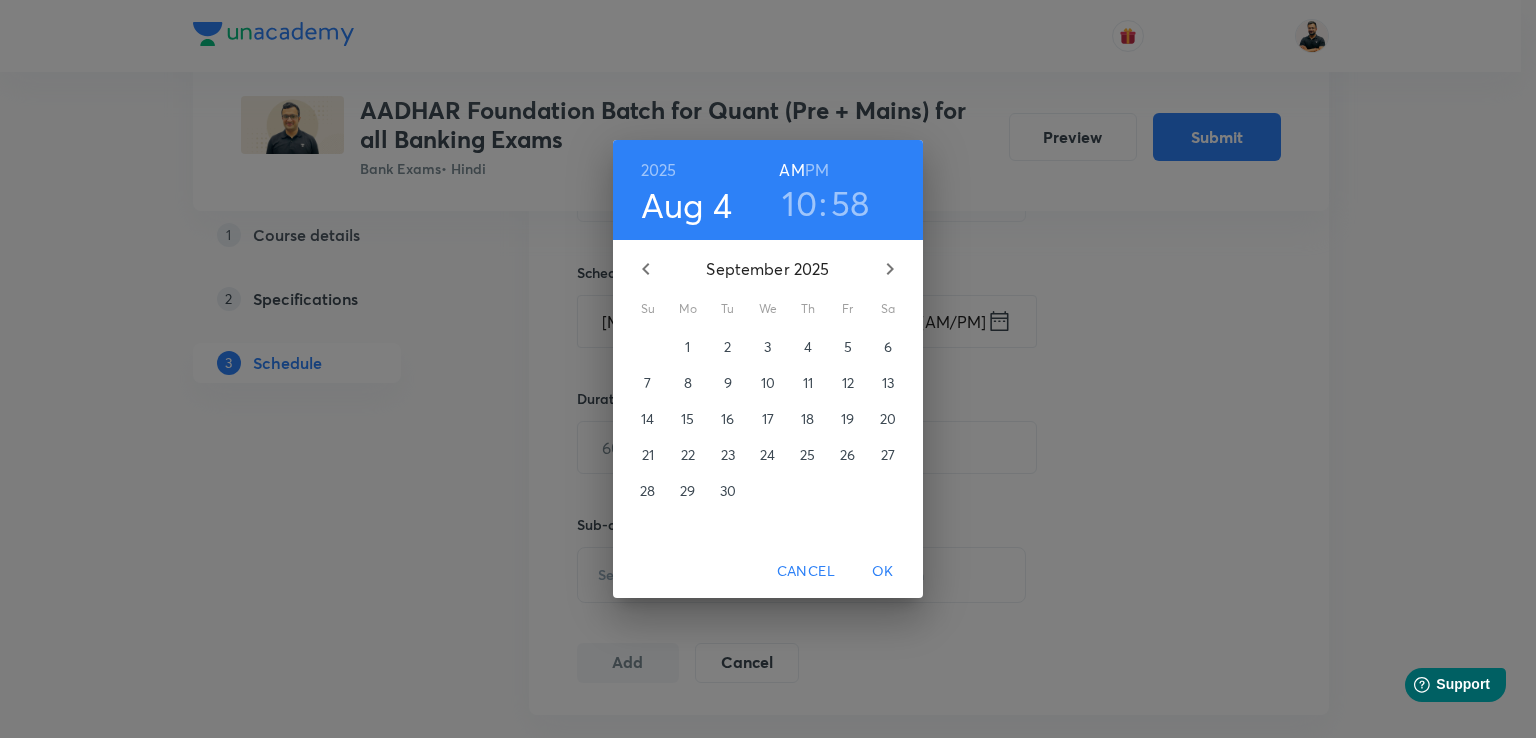 click on "19" at bounding box center [848, 419] 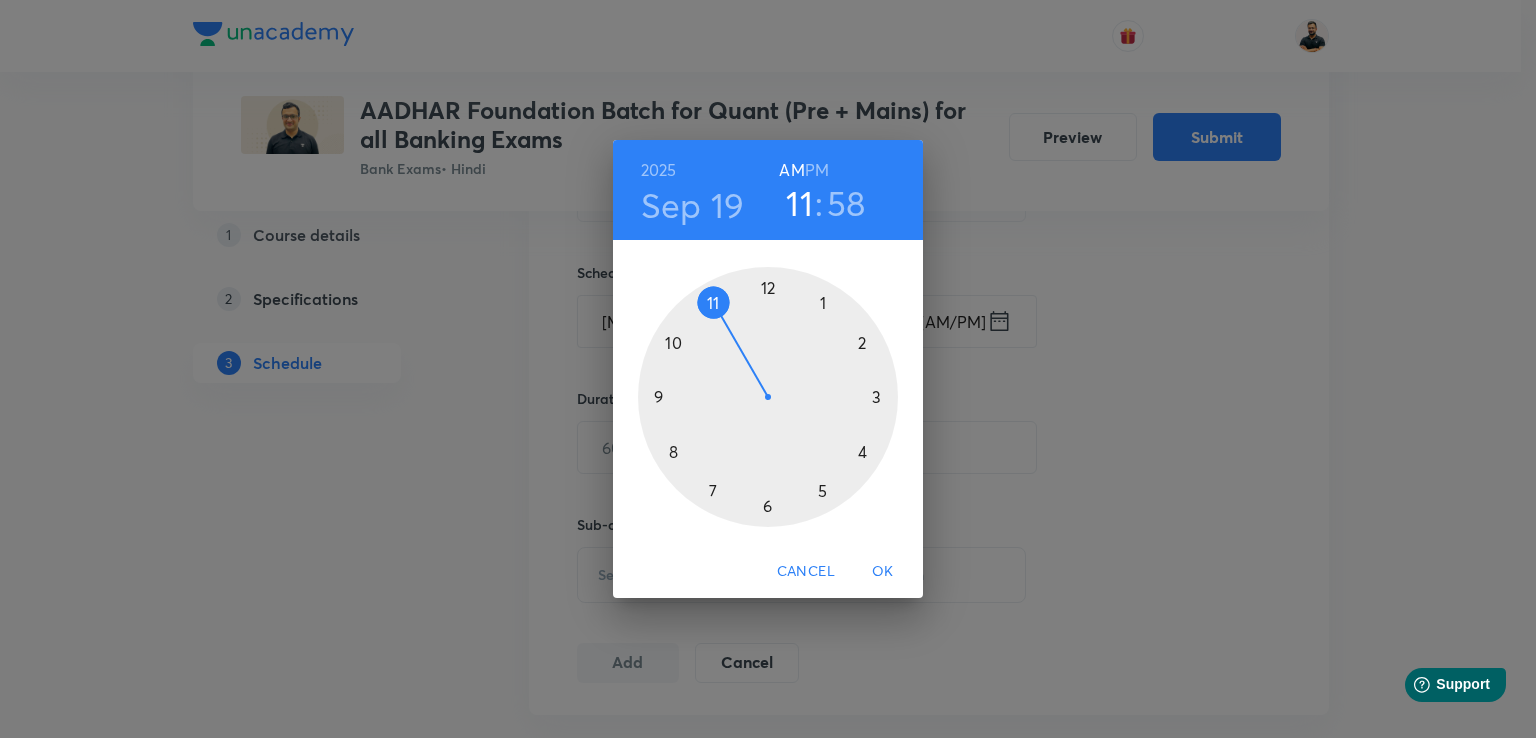 drag, startPoint x: 682, startPoint y: 337, endPoint x: 710, endPoint y: 301, distance: 45.607018 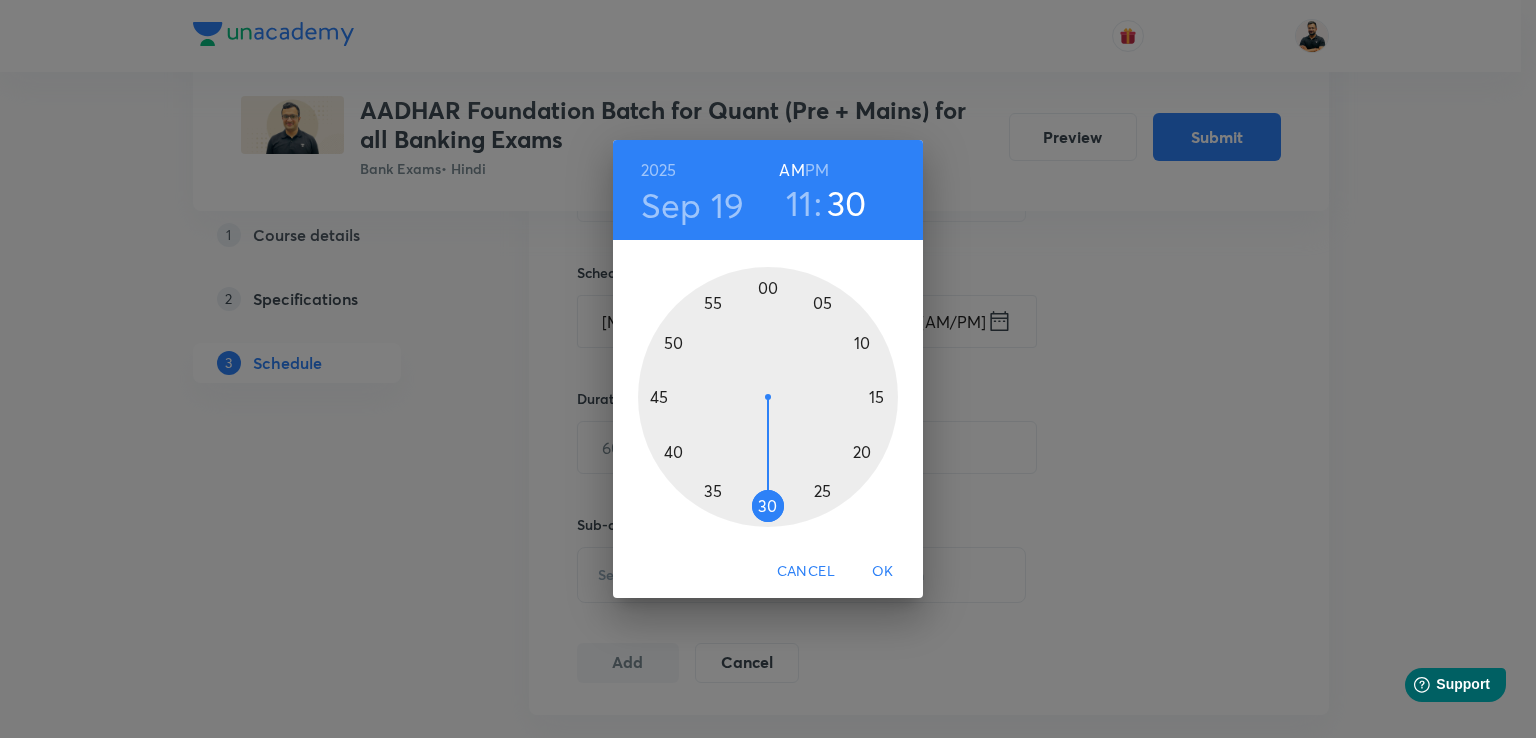 drag, startPoint x: 746, startPoint y: 278, endPoint x: 772, endPoint y: 509, distance: 232.4586 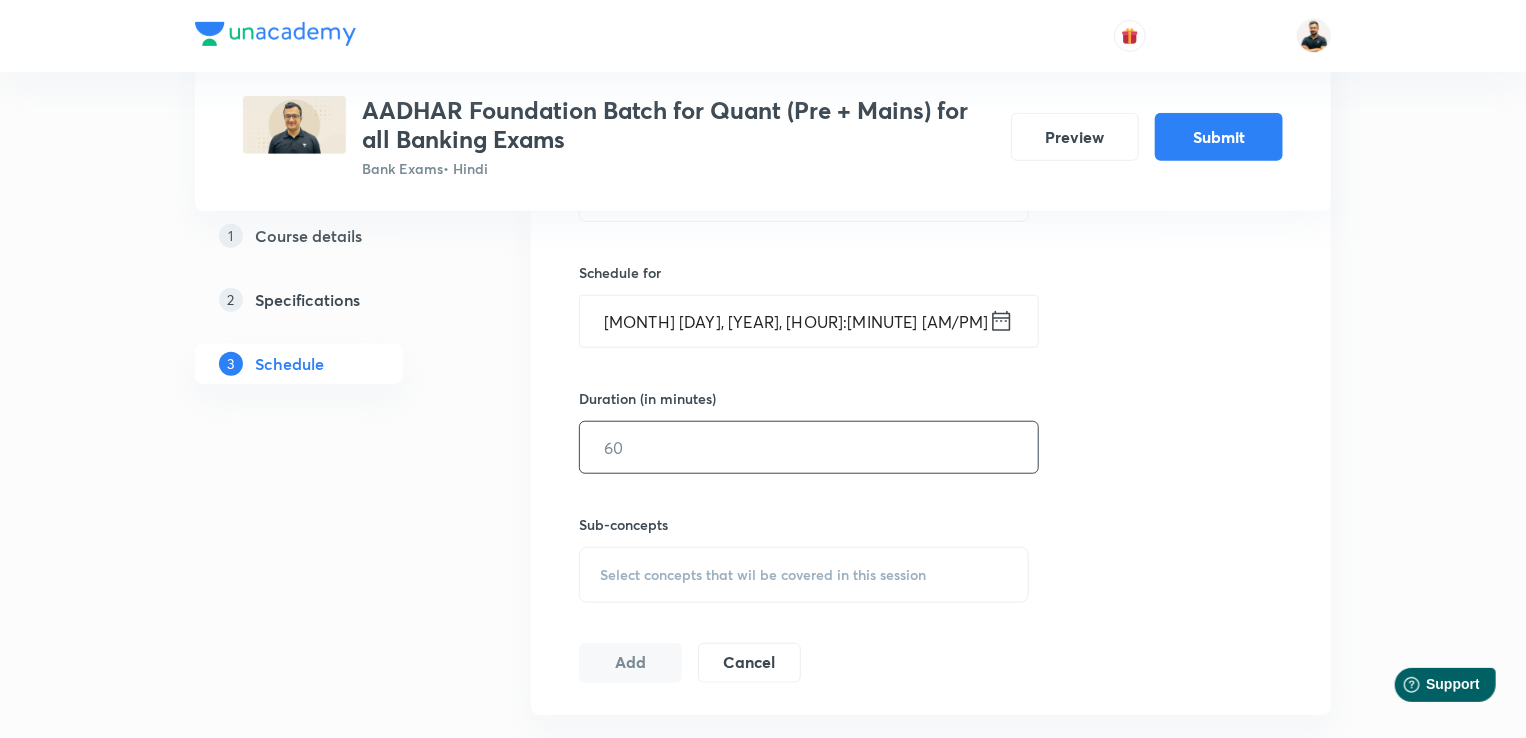 click at bounding box center [809, 447] 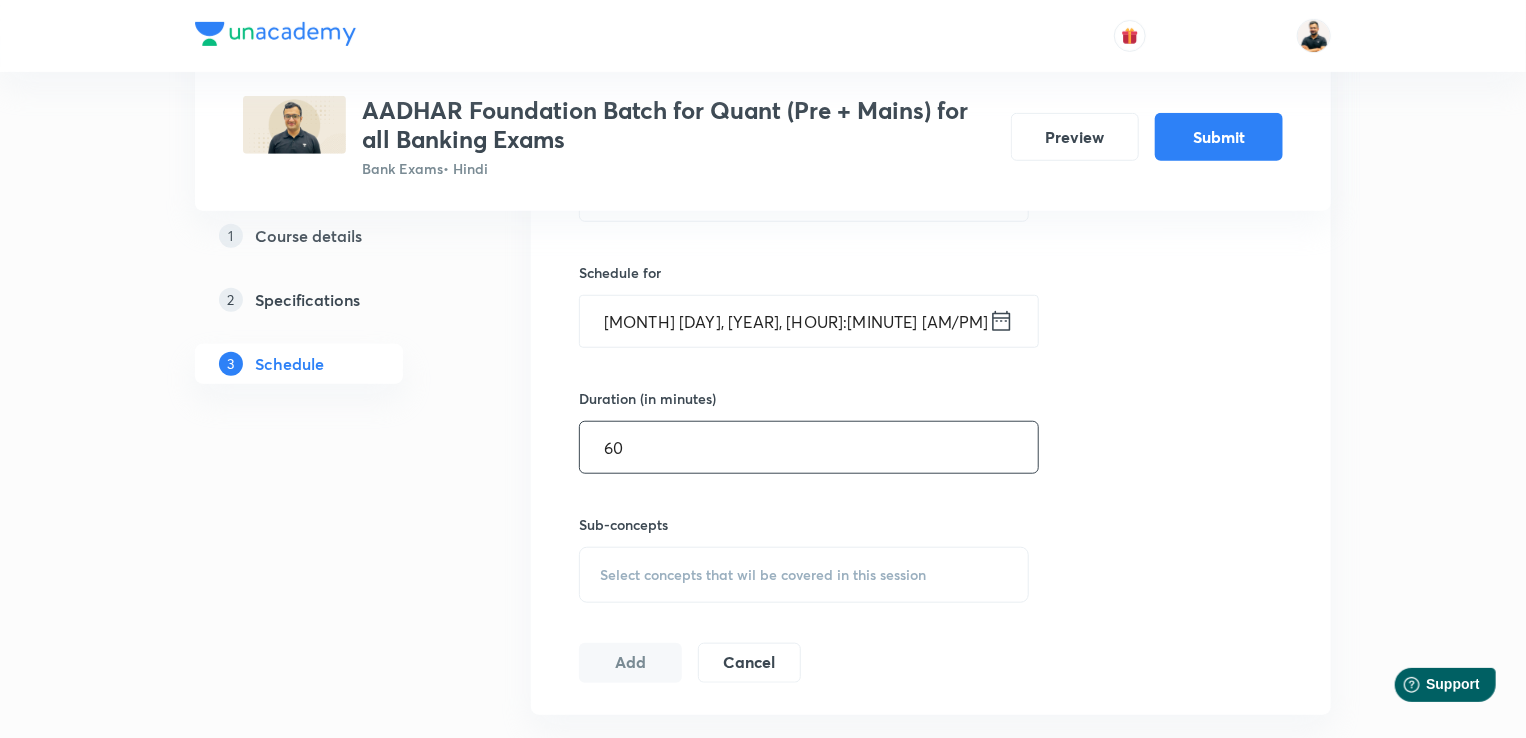 type on "60" 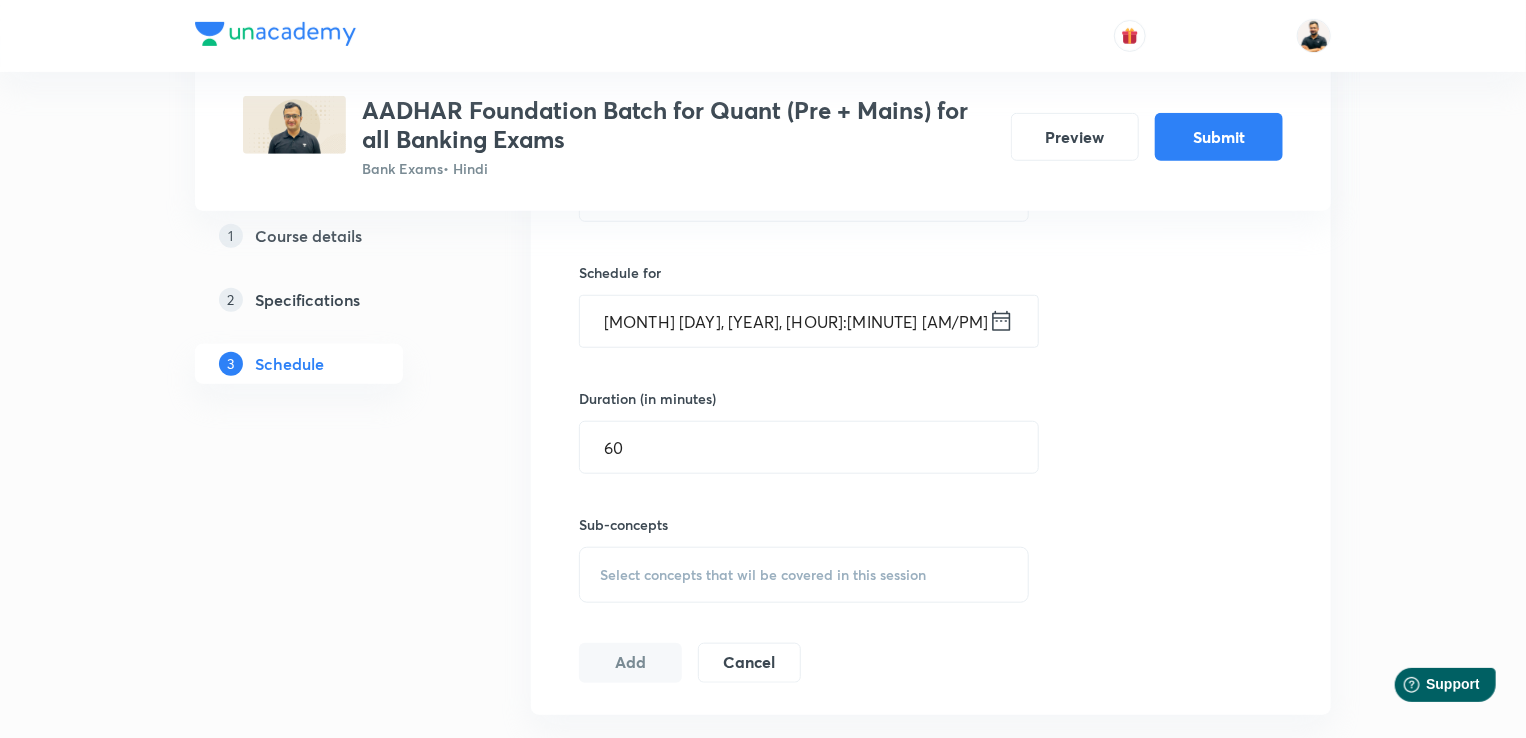 click on "Select concepts that wil be covered in this session" at bounding box center [804, 575] 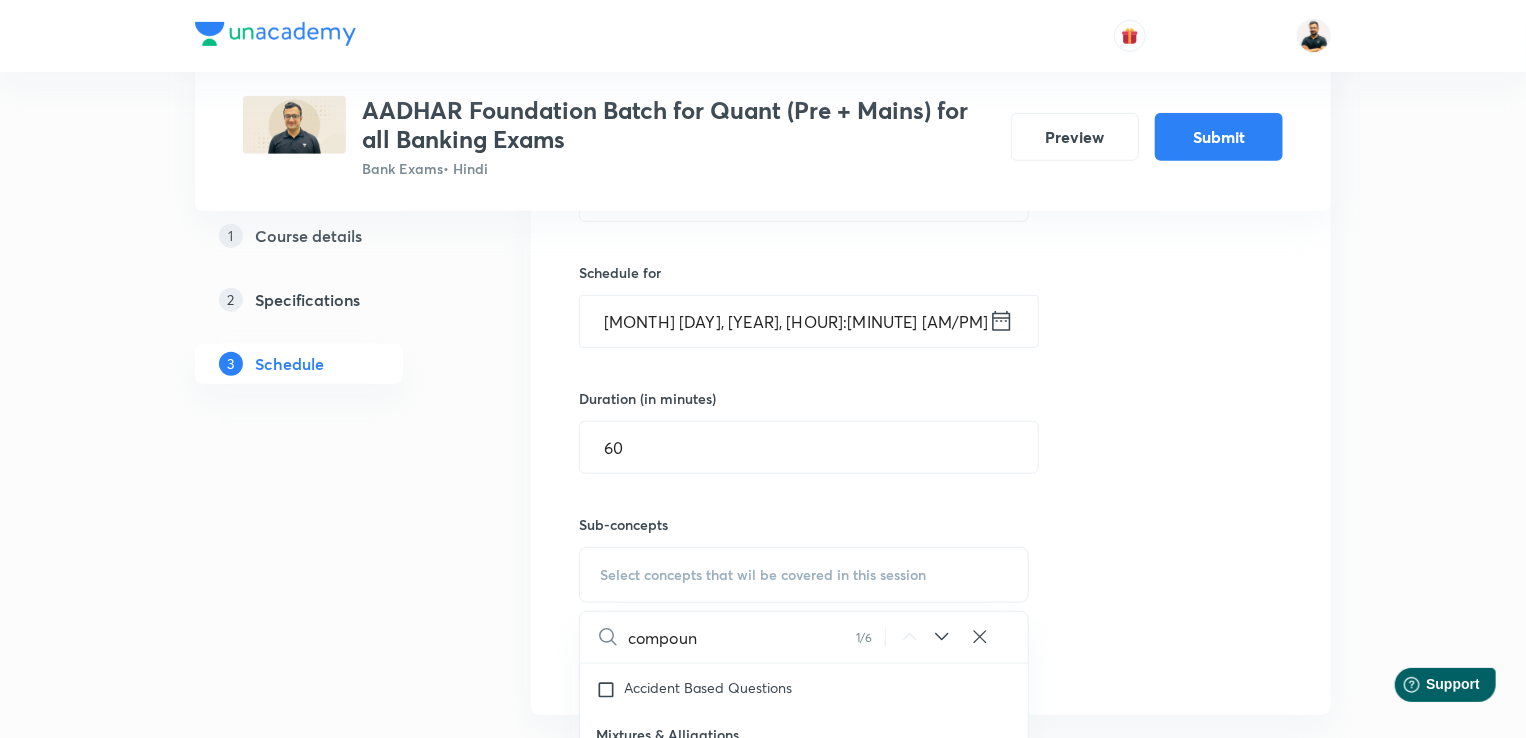 scroll, scrollTop: 4667, scrollLeft: 0, axis: vertical 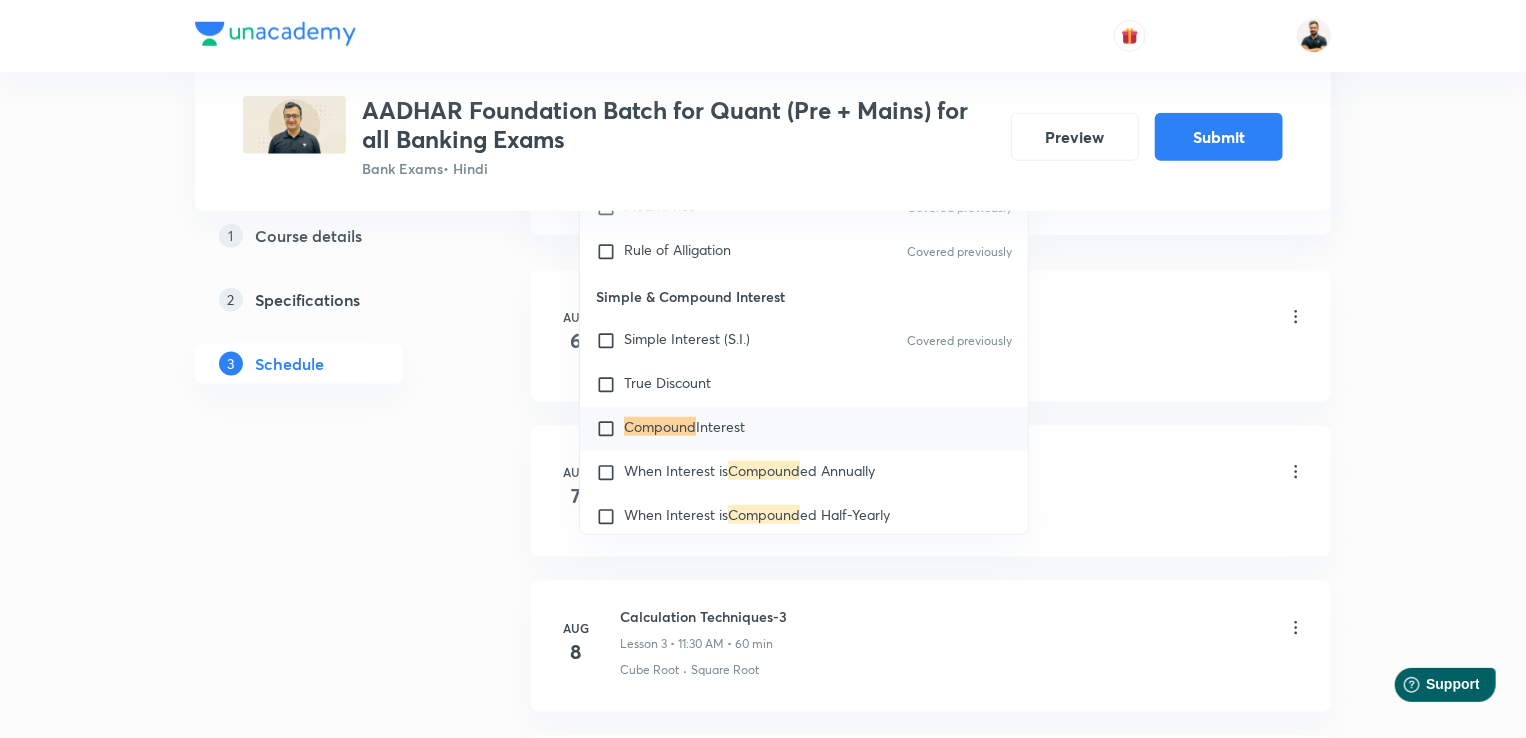 type on "compound" 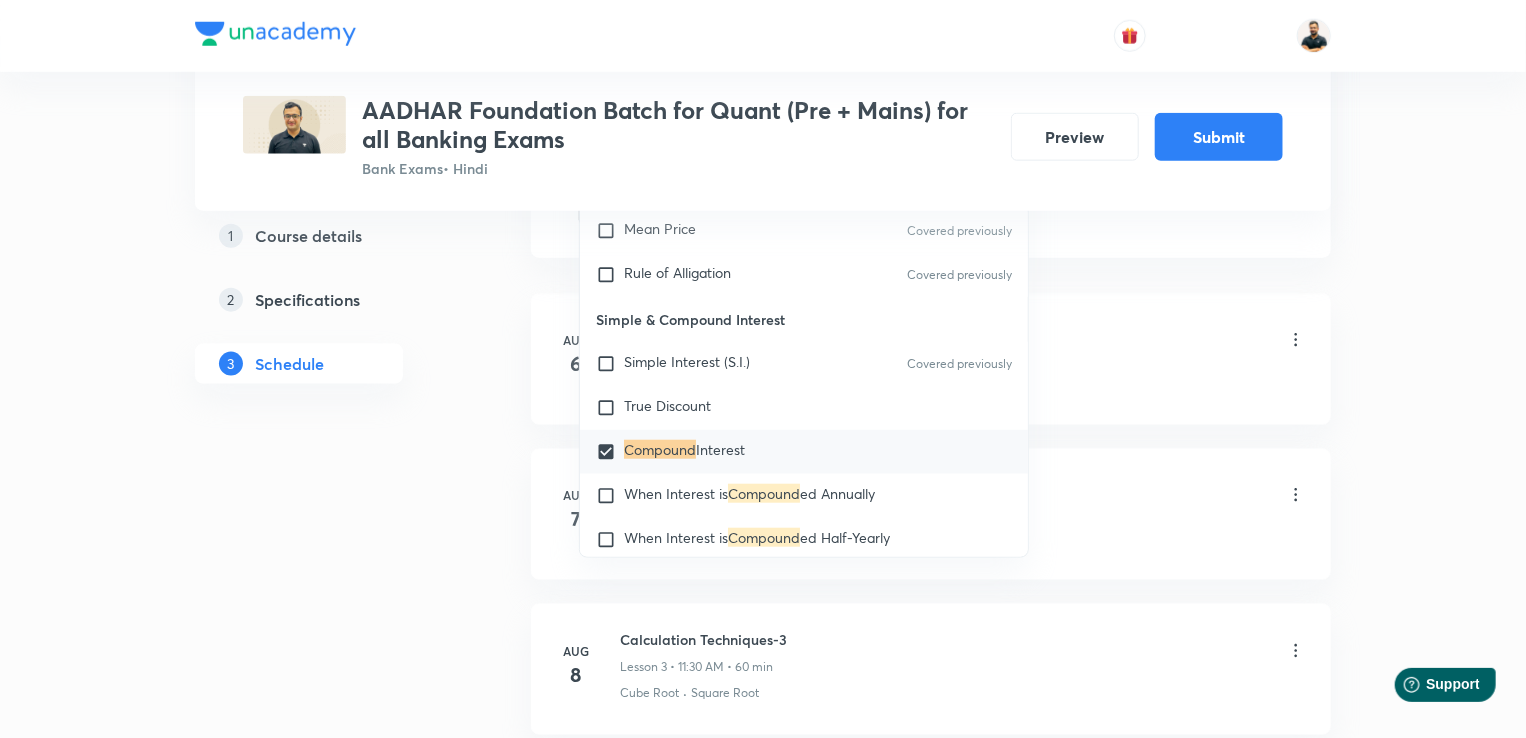 click on "Plus Courses AADHAR Foundation Batch for Quant (Pre + Mains) for all Banking Exams Bank Exams  • Hindi Preview Submit 1 Course details 2 Specifications 3 Schedule Schedule 32  classes Auto Schedule Sessions Topic coverage Basic Maths, Advanced Maths, Data Interpretation Cover at least  60 % View details Session  33 Live class Quiz Session title 7/99 SI-CI-2 ​ Schedule for [MONTH] [DAY], [YEAR], [HOUR]:[MINUTE] [AM/PM] ​ Duration (in minutes) 60 ​ Sub-concepts Compound Interest CLEAR compound 1 / 6 ​ Number Systems Face Value and Place Value of a Digit in a Numeral Various Types of Number Test for a Number to Be Prime Remainder Theorem Unit Place's Digit Tests of Divisibility Factorial of a Number Modulus of a Number Greatest Integral Value Multiplication by Distributive Law Multiplication of a Number by 5ⁿ Division Algorithm or Euclidean Algorithm To Find the Highest Power of a Prime Number P in N! Square Root Covered previously Cube Root Covered previously Factors and Multiples of H.C.F and L.C.M Co-Primes Bodmas' Rule" at bounding box center [763, 2155] 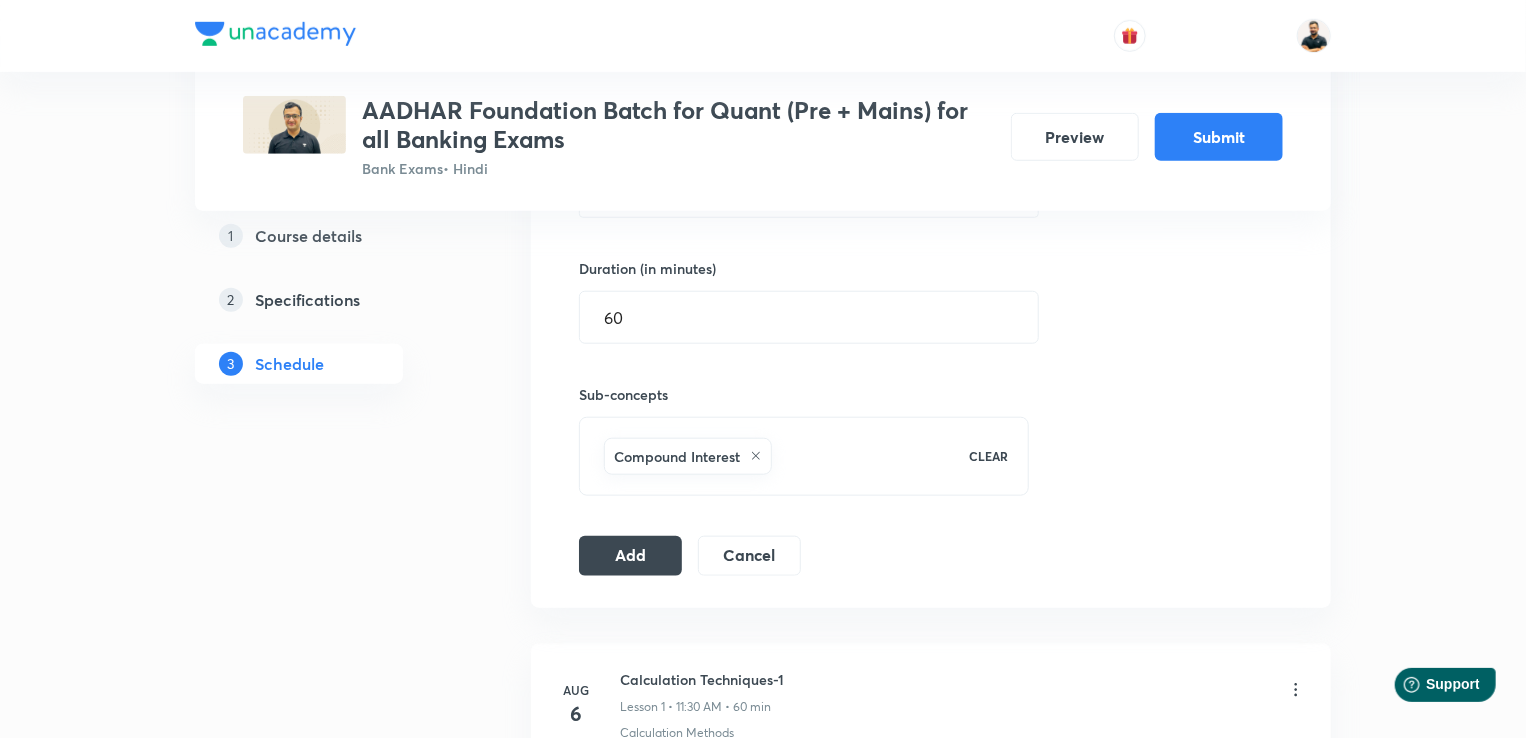 scroll, scrollTop: 756, scrollLeft: 0, axis: vertical 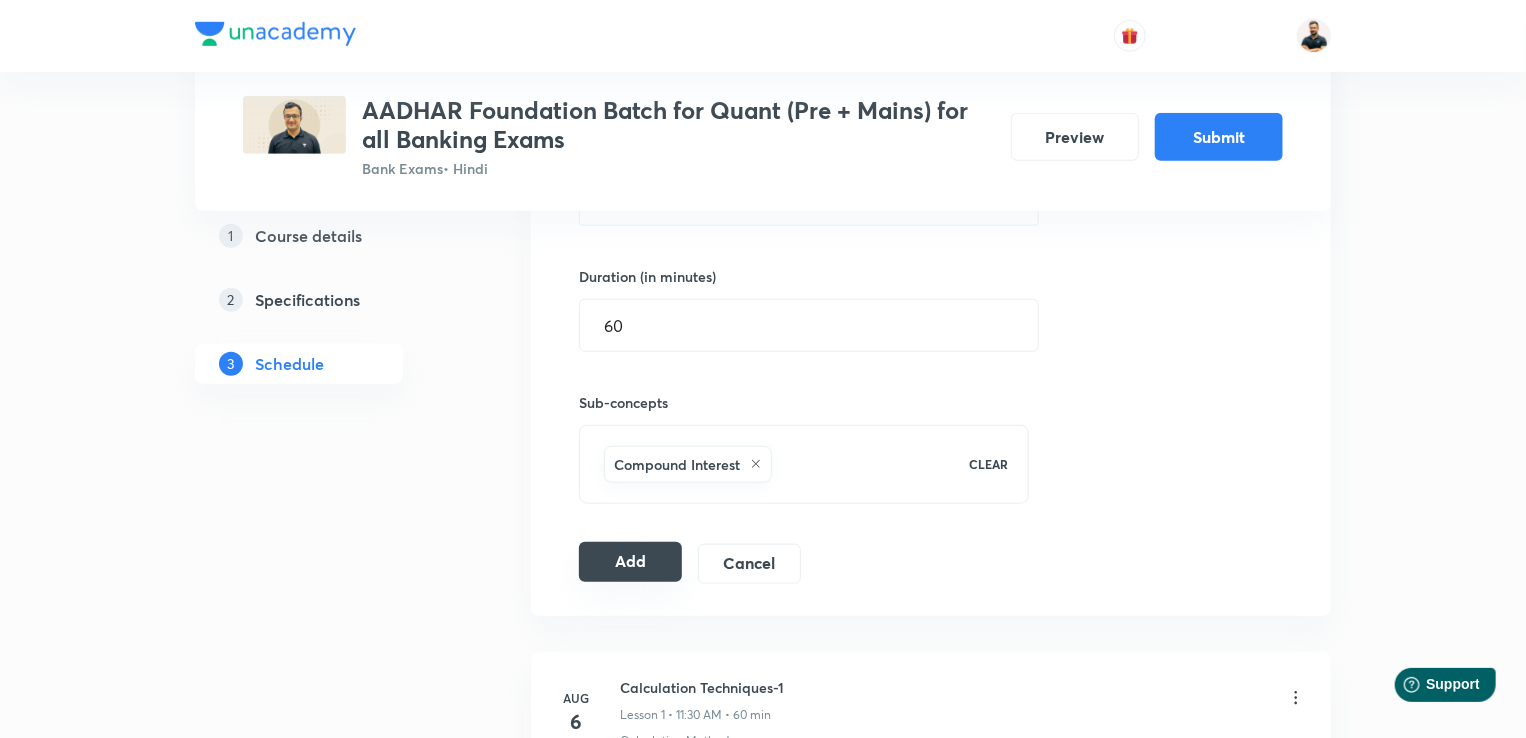 click on "Add" at bounding box center (630, 562) 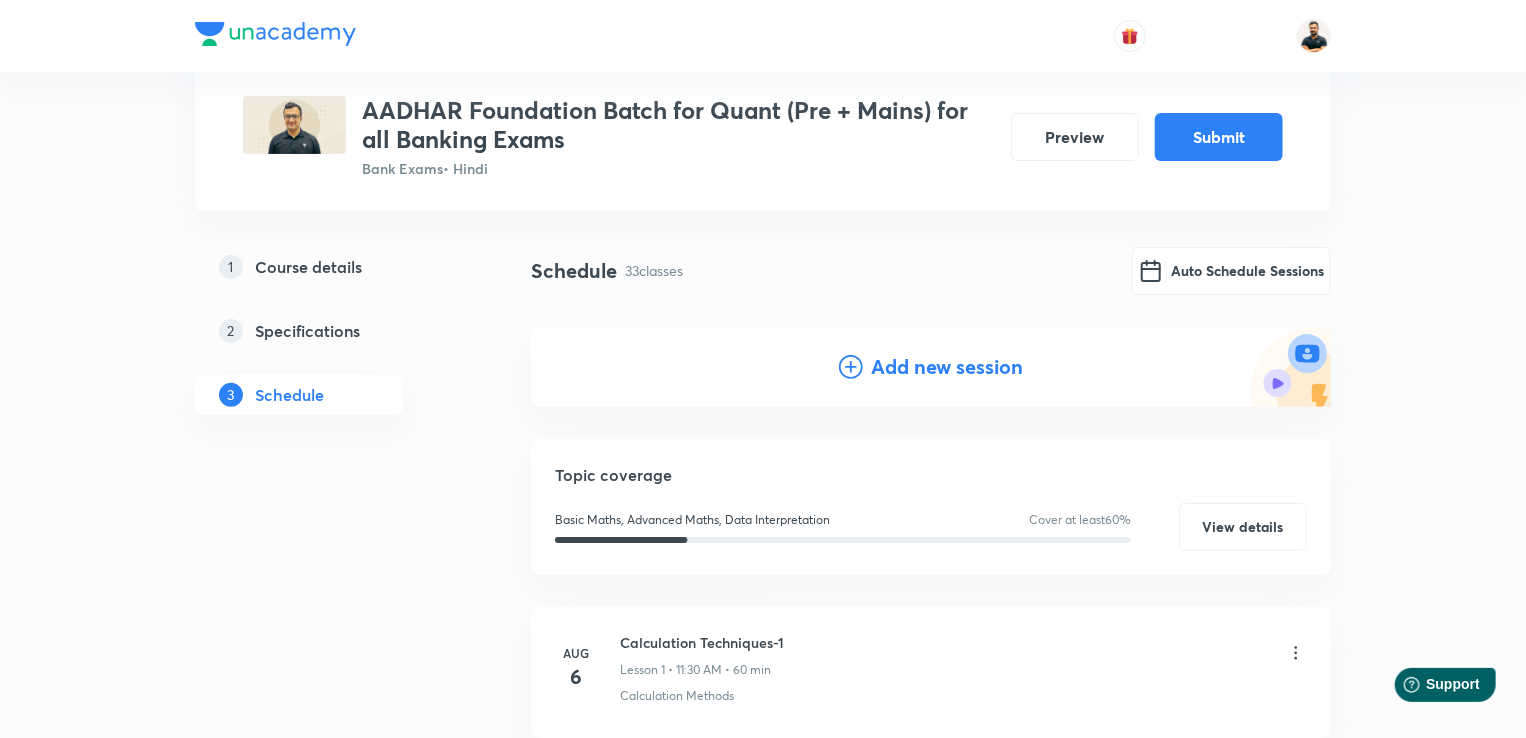 scroll, scrollTop: 77, scrollLeft: 0, axis: vertical 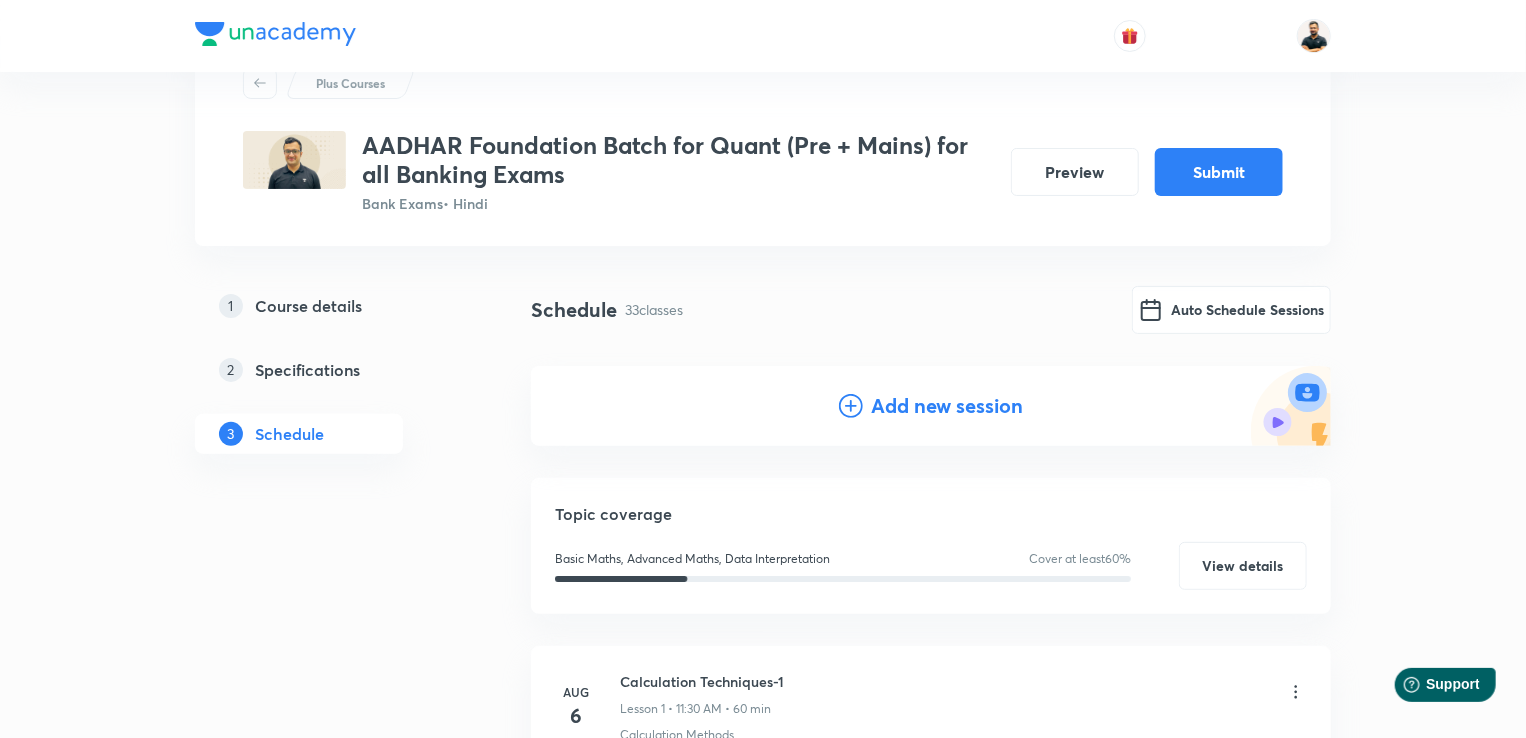 click on "Add new session" at bounding box center (947, 406) 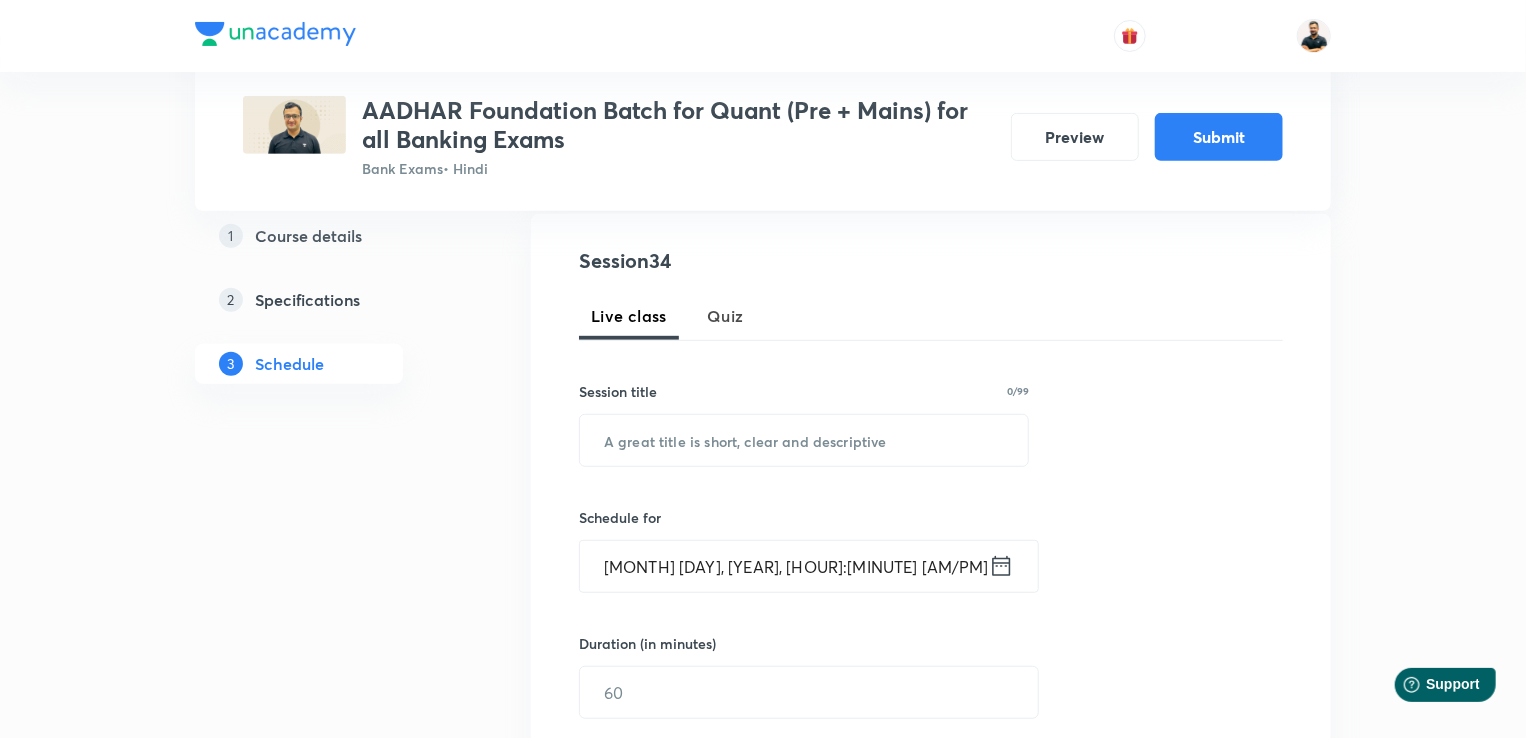 scroll, scrollTop: 396, scrollLeft: 0, axis: vertical 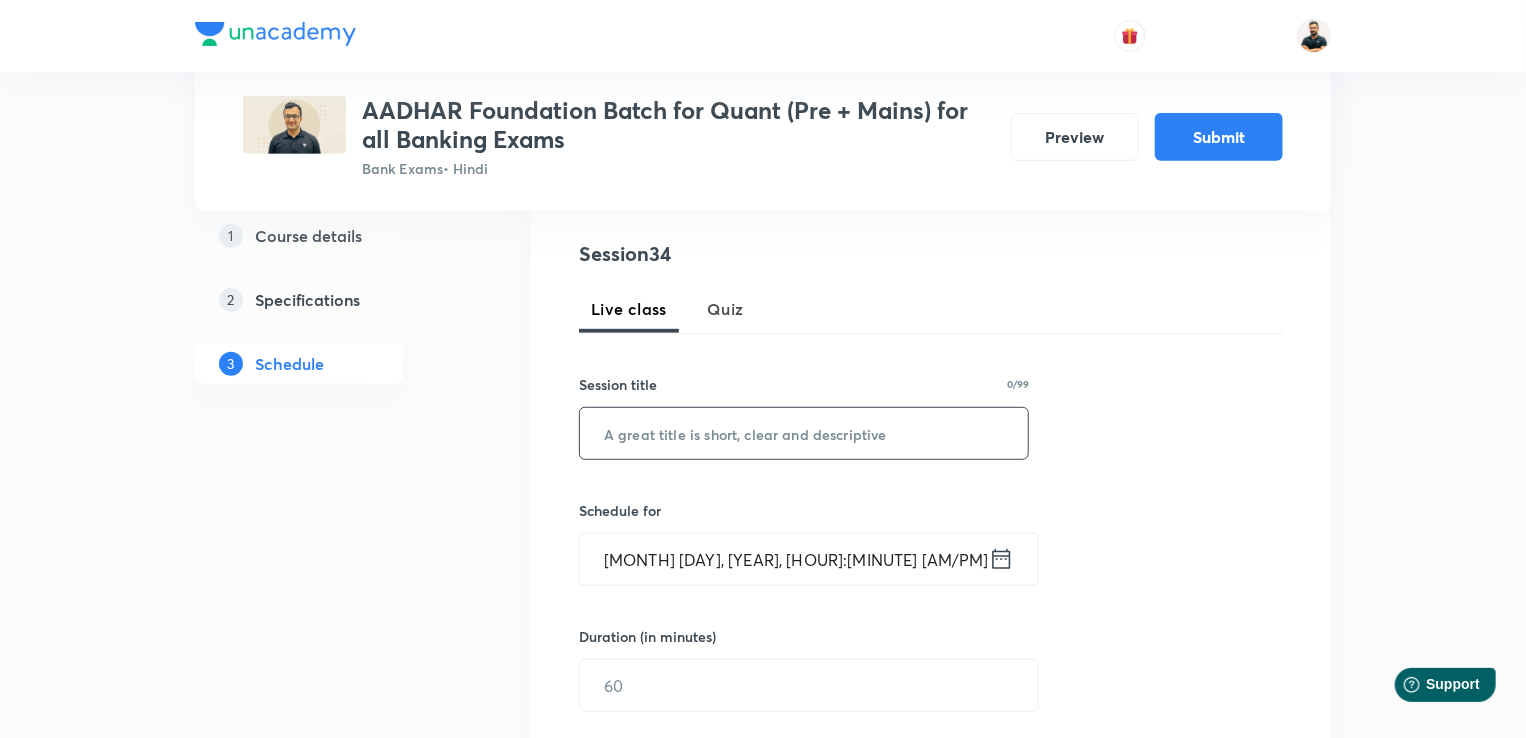 click at bounding box center [804, 433] 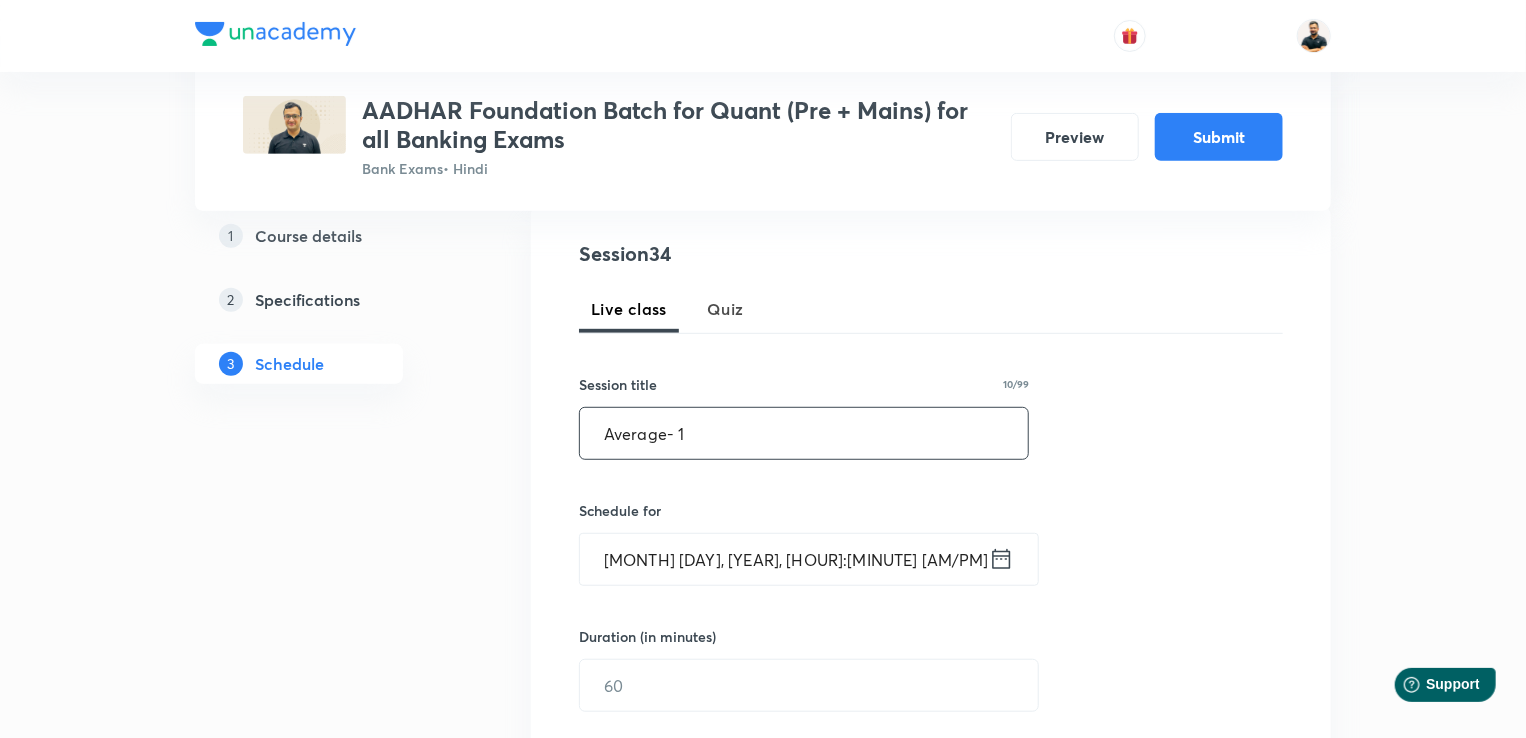 type on "Average- 1" 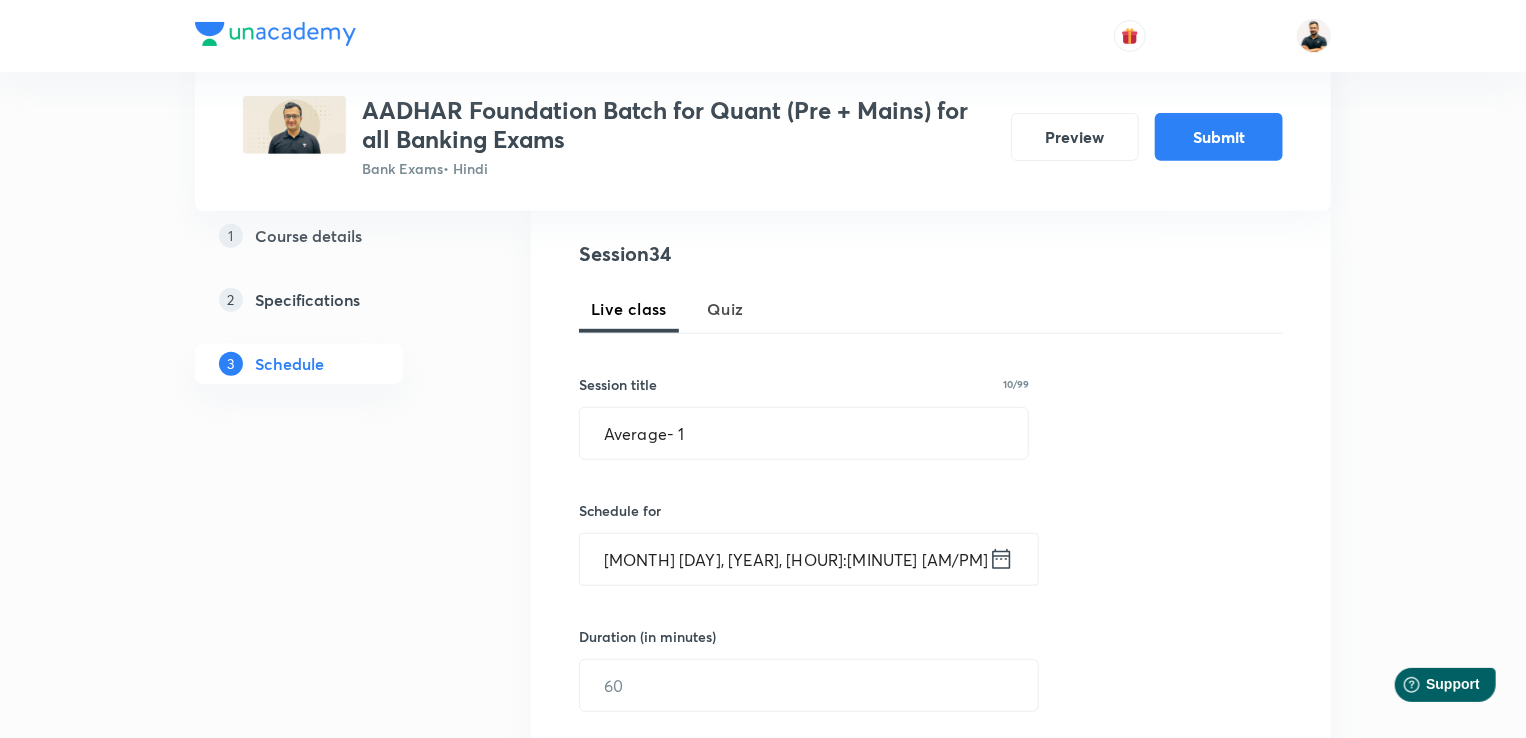 click 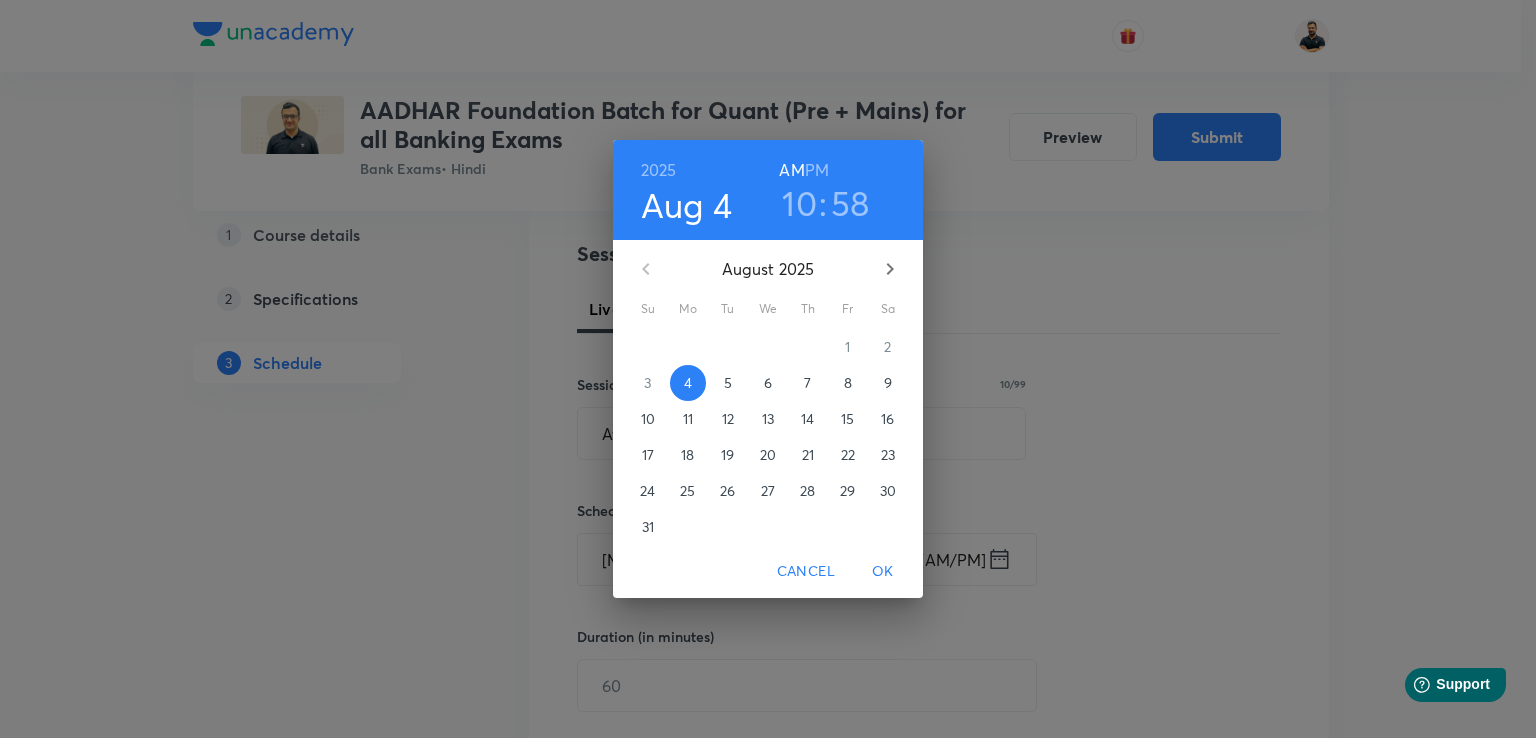 click 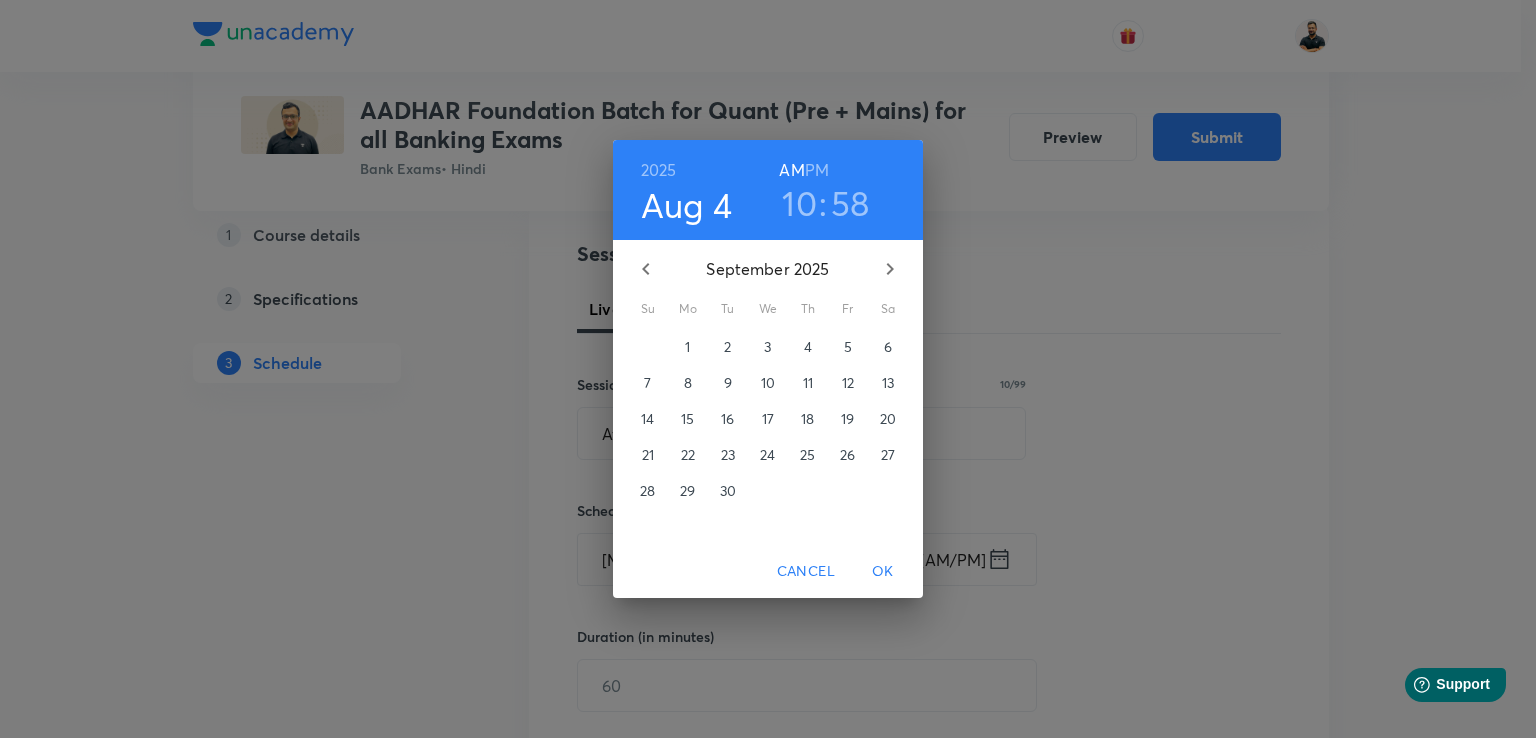 click on "22" at bounding box center (688, 455) 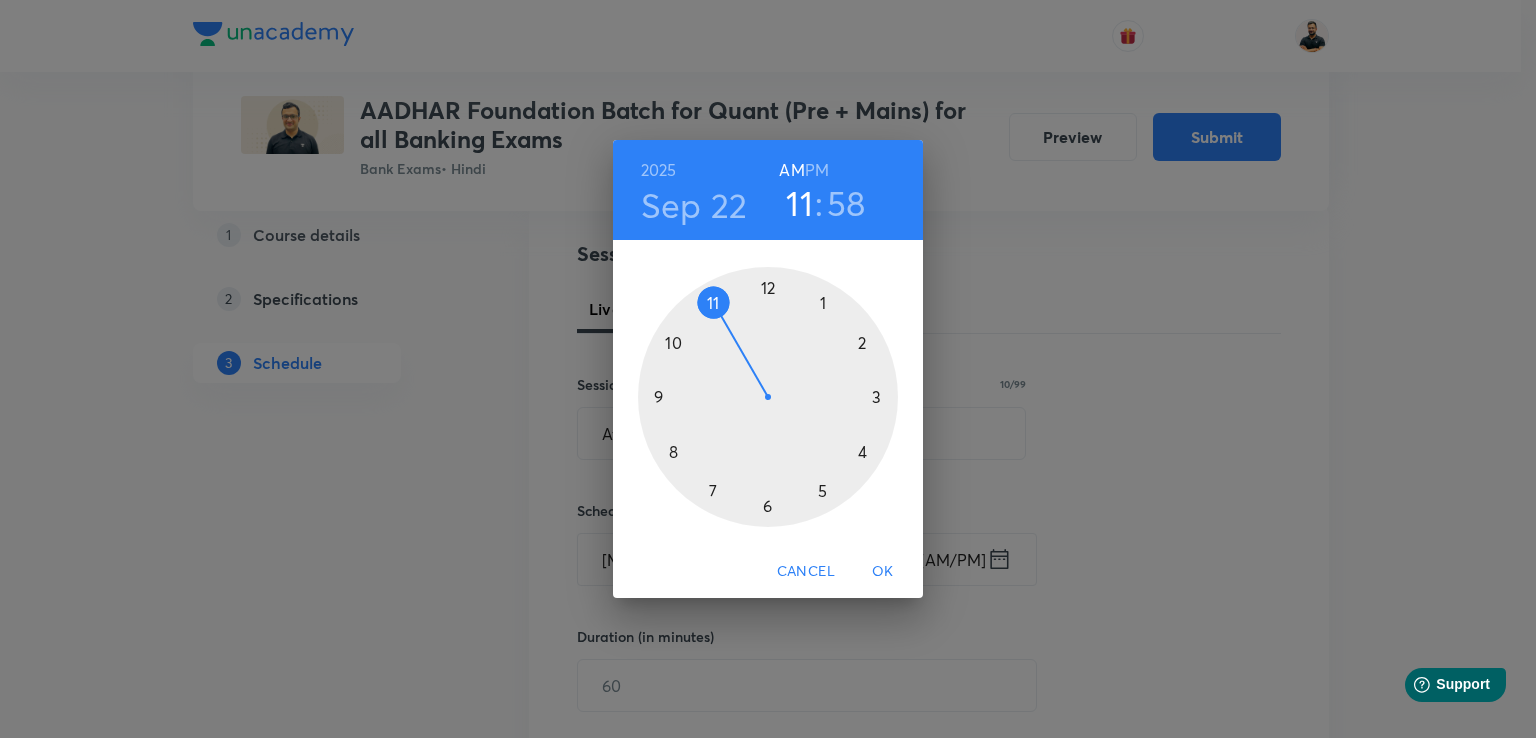 drag, startPoint x: 673, startPoint y: 344, endPoint x: 696, endPoint y: 311, distance: 40.22437 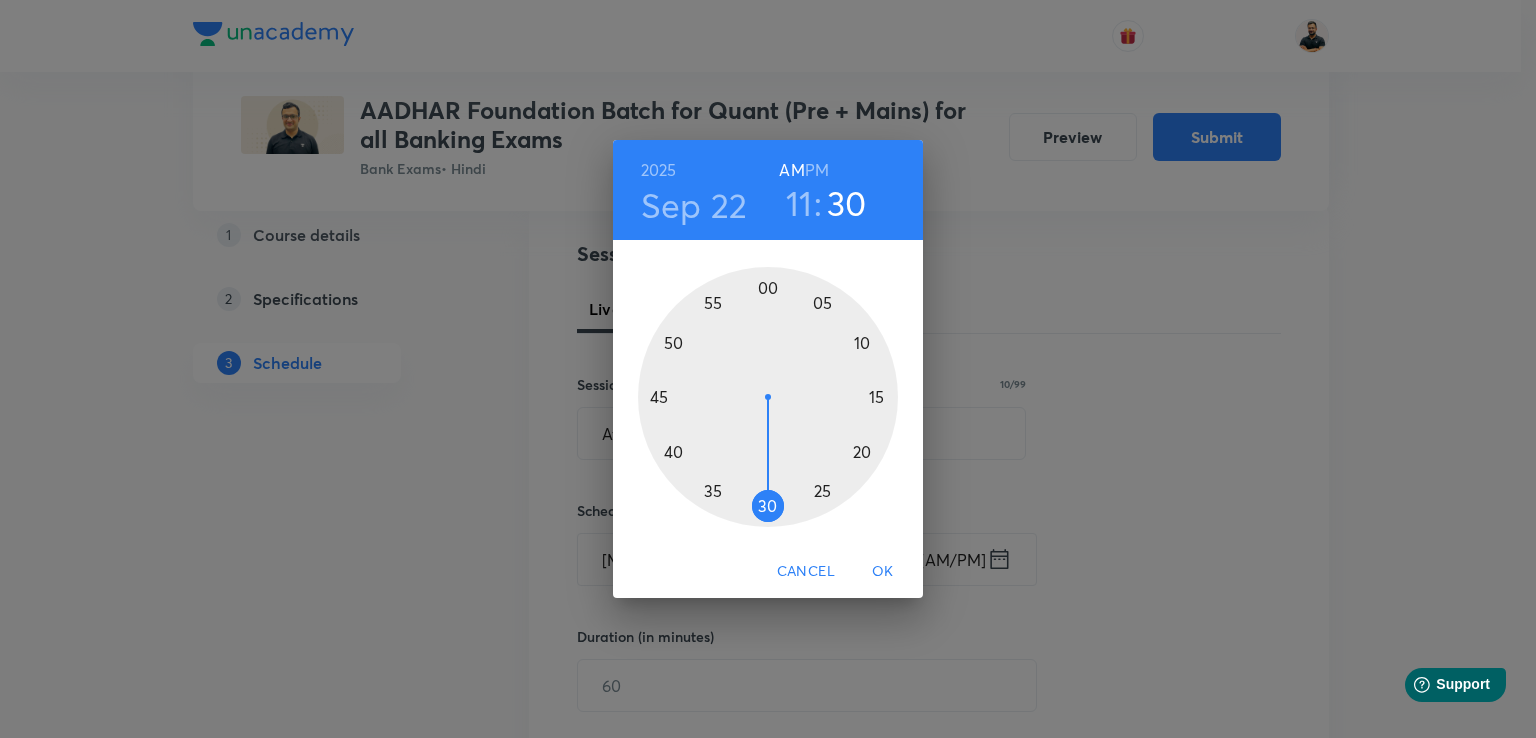 drag, startPoint x: 737, startPoint y: 279, endPoint x: 769, endPoint y: 497, distance: 220.3361 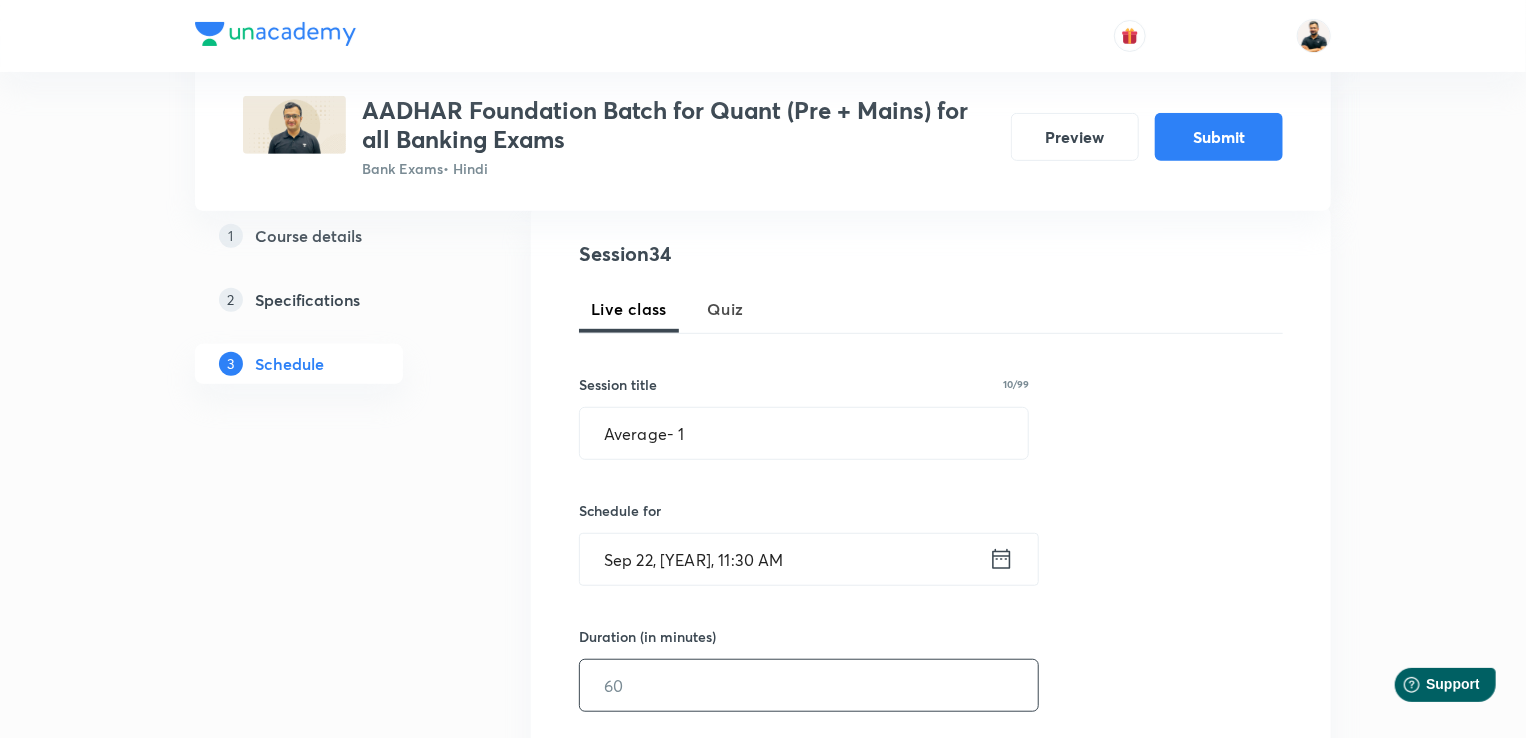 click at bounding box center (809, 685) 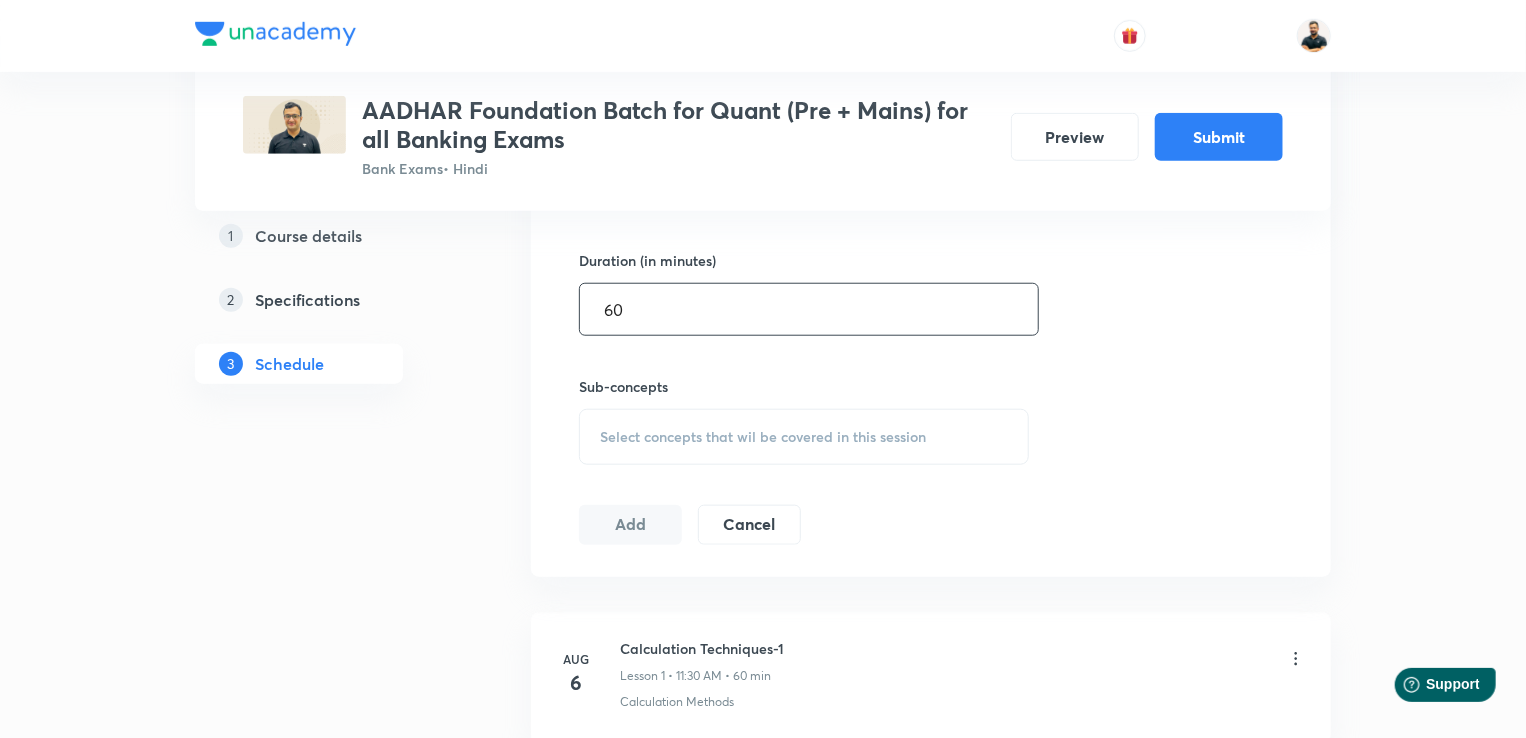 scroll, scrollTop: 757, scrollLeft: 0, axis: vertical 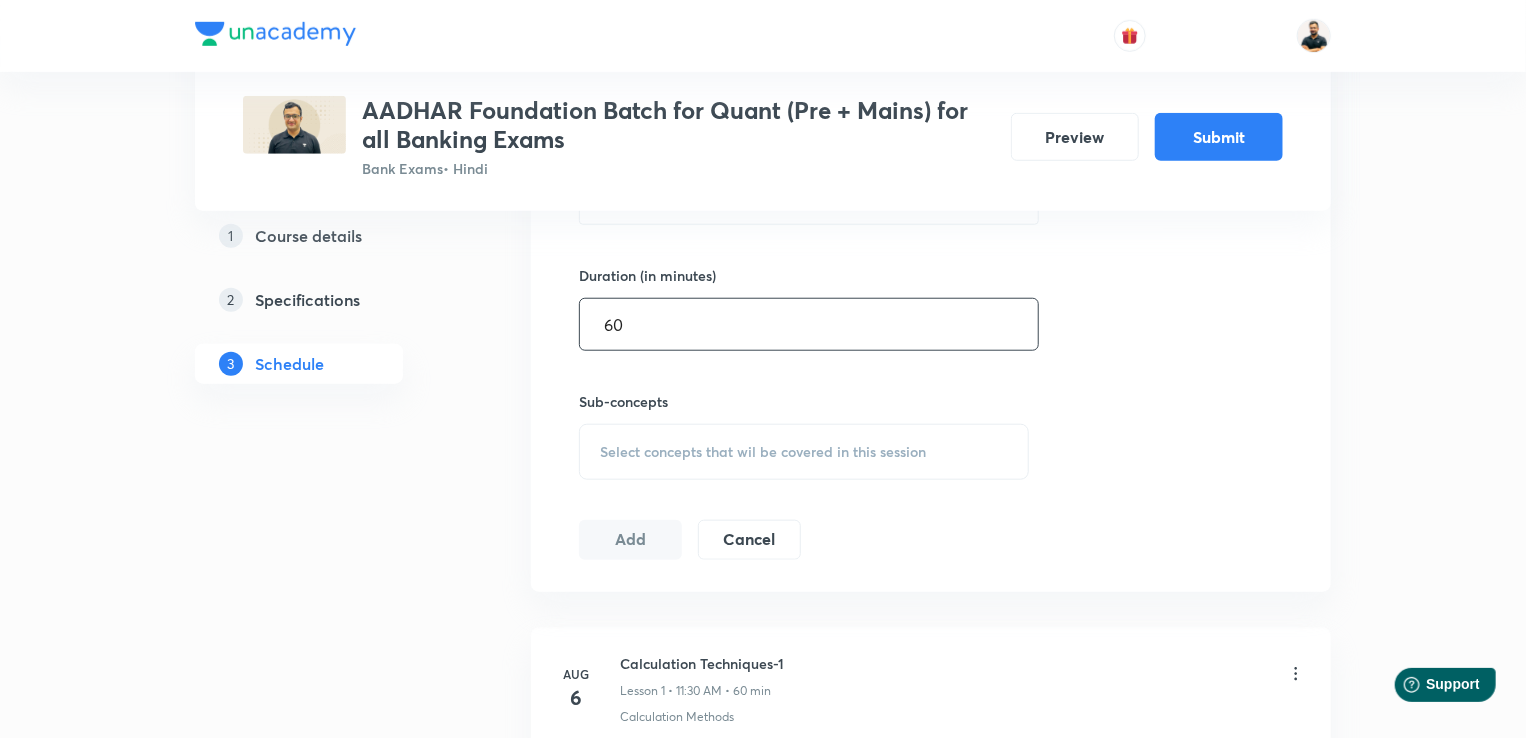 type on "60" 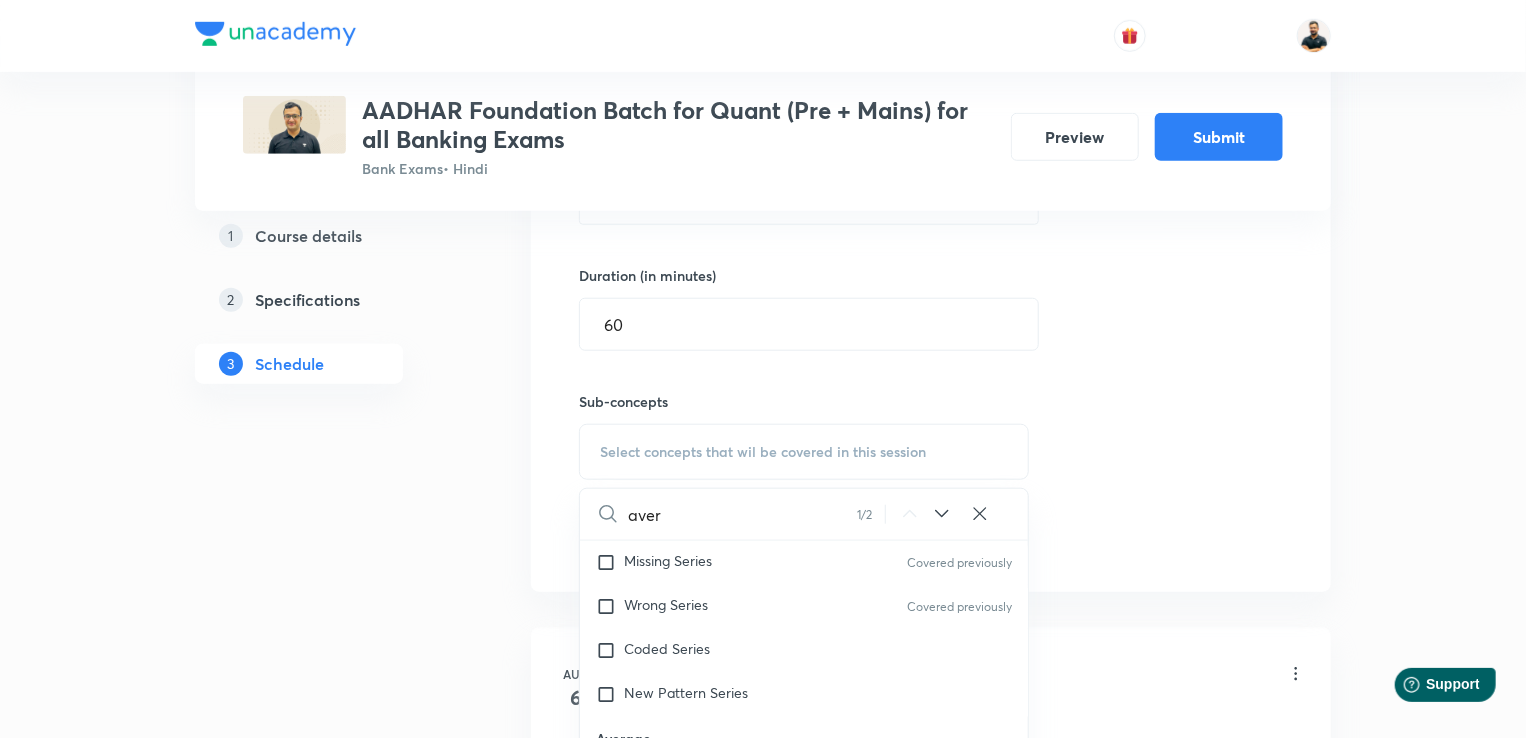 scroll, scrollTop: 1772, scrollLeft: 0, axis: vertical 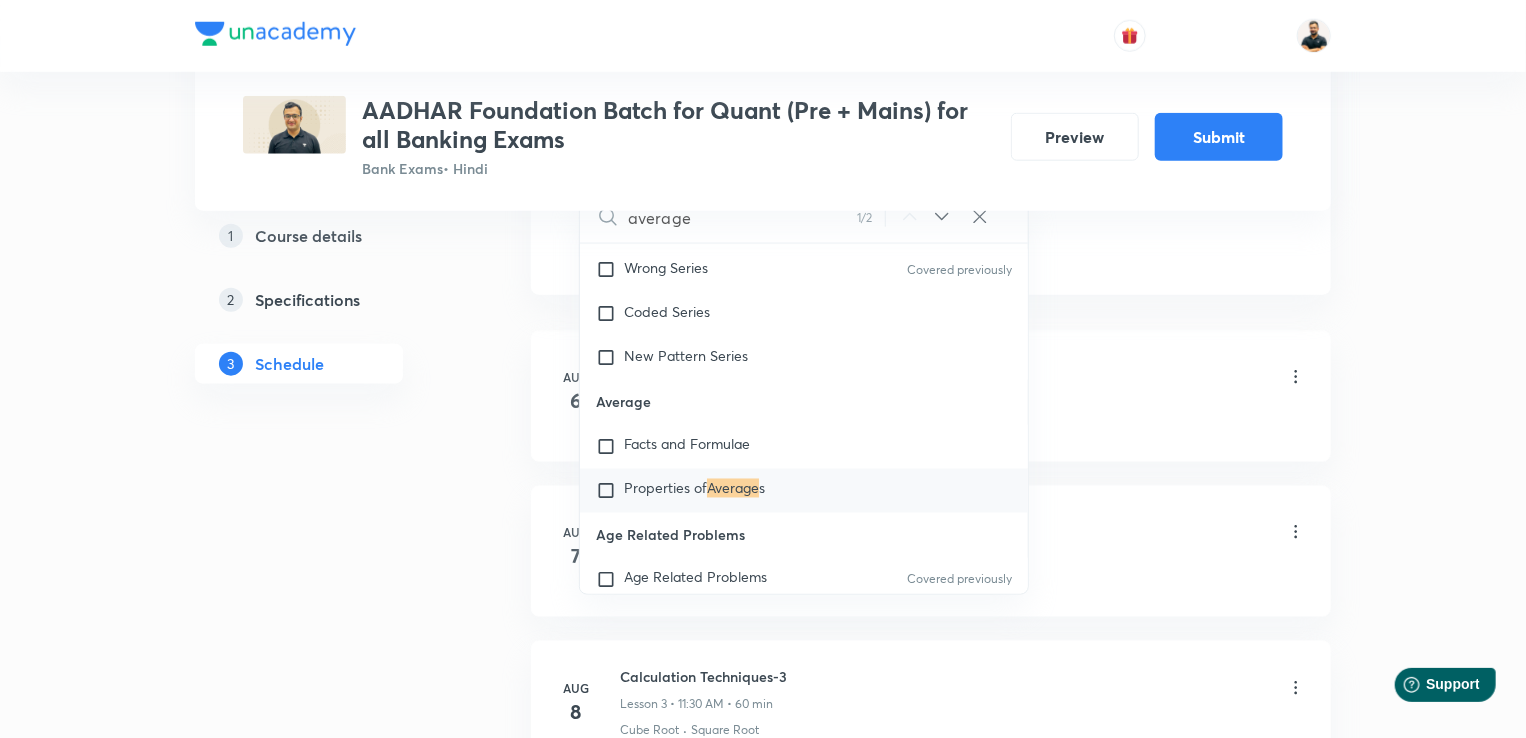 type on "average" 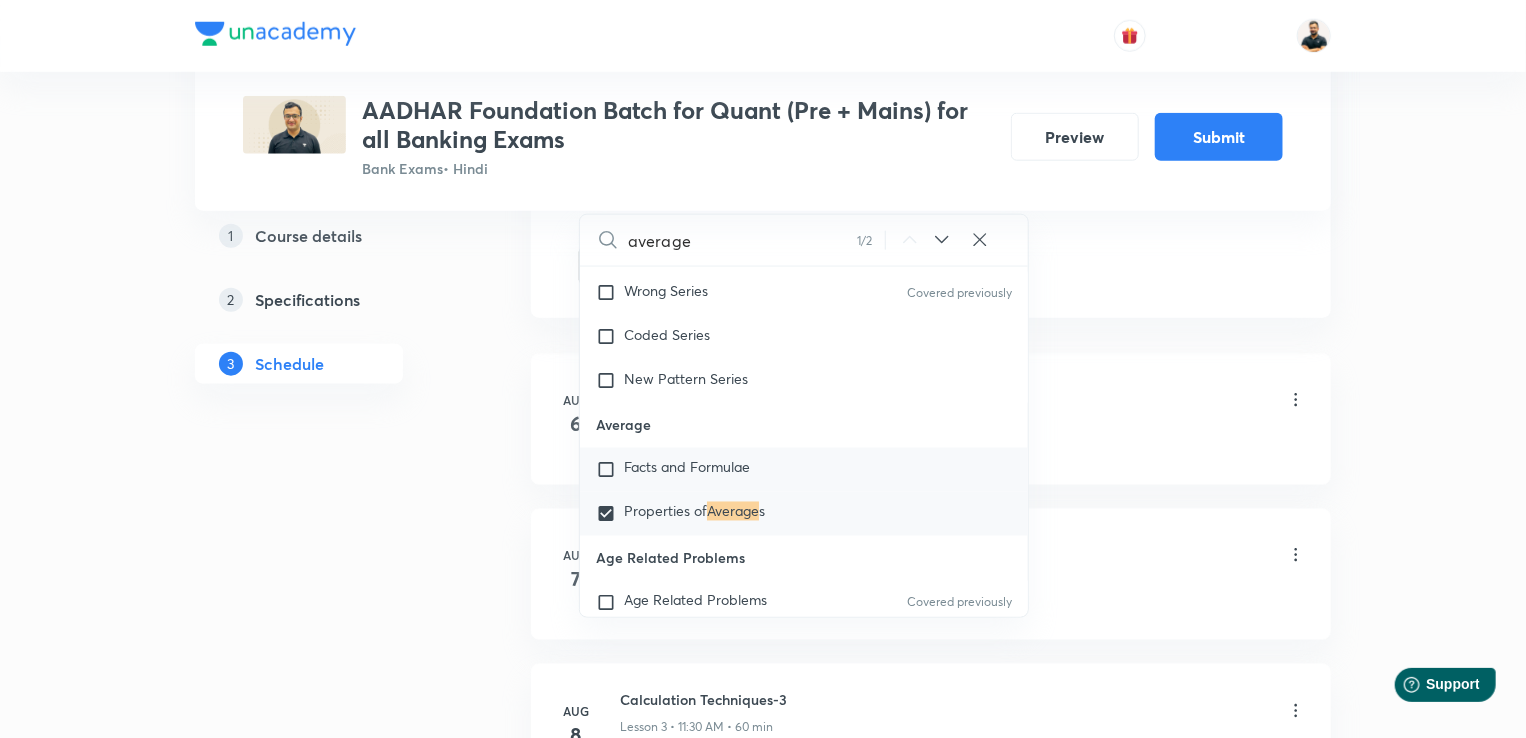 click at bounding box center (610, 470) 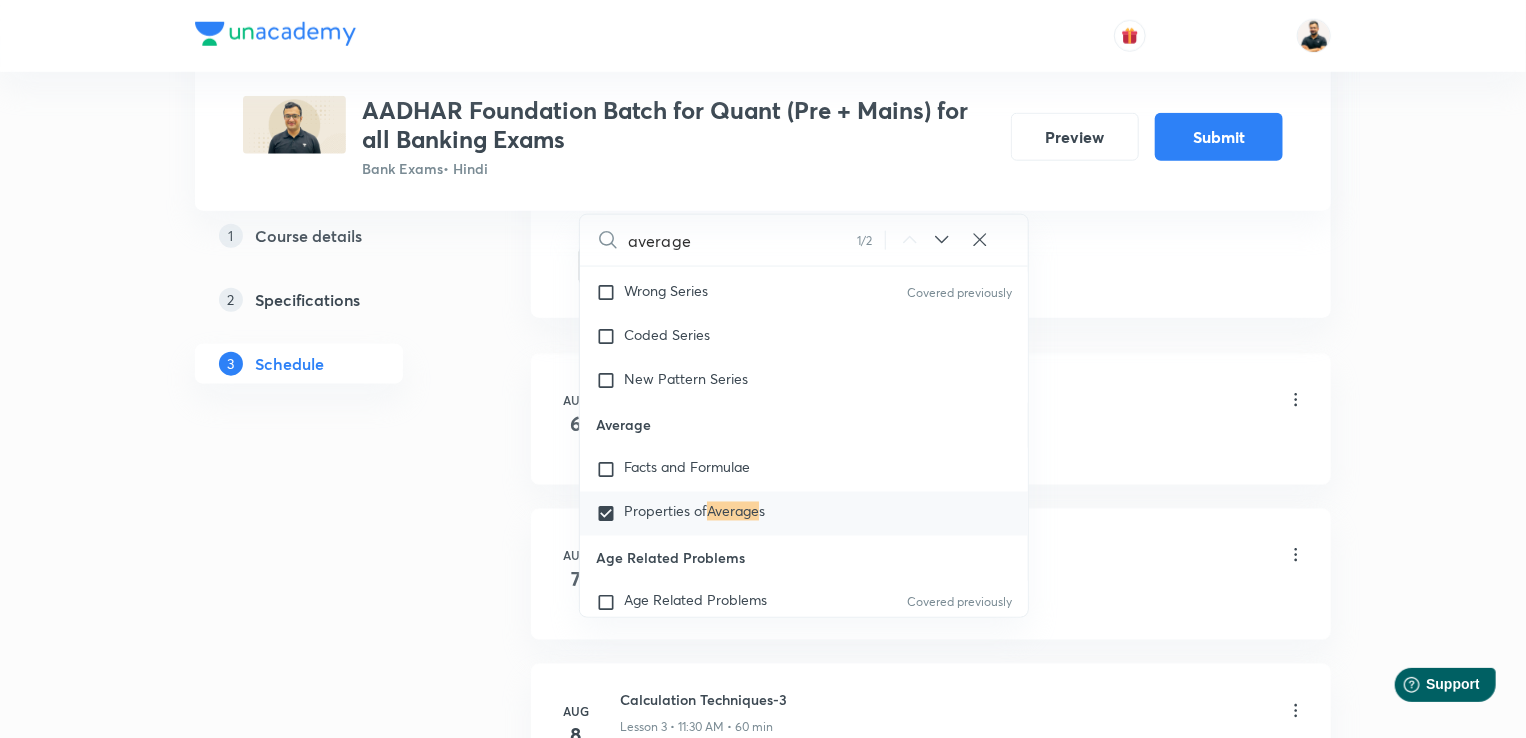 checkbox on "true" 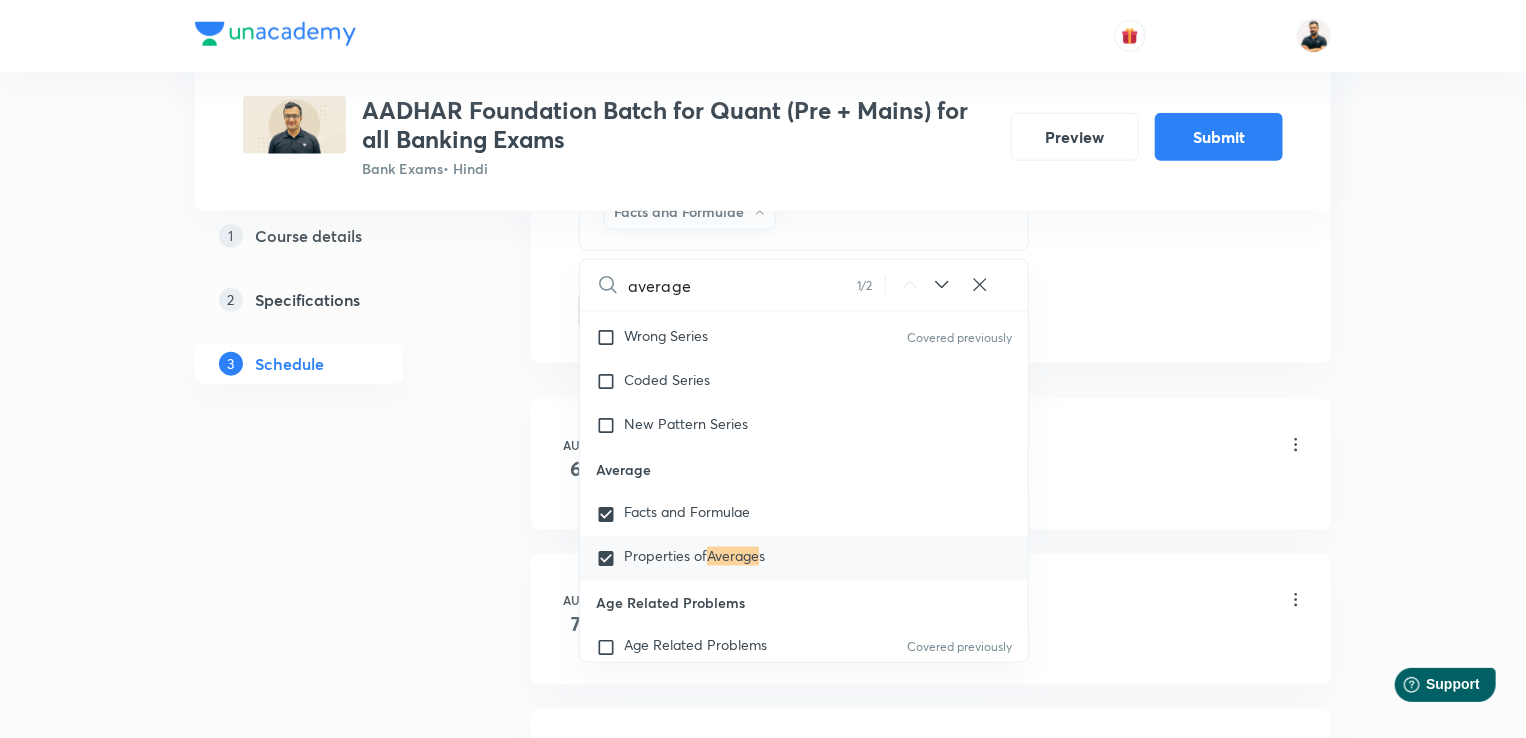 click on "Plus Courses AADHAR Foundation Batch for Quant (Pre + Mains) for all Banking Exams Bank Exams  • Hindi Preview Submit 1 Course details 2 Specifications 3 Schedule Schedule 33  classes Auto Schedule Sessions Topic coverage Basic Maths, Advanced Maths, Data Interpretation Cover at least  60 % View details Session  34 Live class Quiz Session title 10/99 Average- 1 ​ Schedule for Sep 22, 2025, 11:30 AM ​ Duration (in minutes) 60 ​ Sub-concepts Properties of Averages Facts and Formulae CLEAR average 1 / 2 ​ Number Systems Face Value and Place Value of a Digit in a Numeral Various Types of Number Test for a Number to Be Prime Remainder Theorem Unit Place's Digit Tests of Divisibility Factorial of a Number Modulus of a Number Greatest Integral Value Multiplication by Distributive Law Multiplication of a Number by 5ⁿ Division Algorithm or Euclidean Algorithm To Find the Highest Power of a Prime Number P in N! Square Root Covered previously Cube Root Covered previously Least Common Multiple (L.C.M) Average" at bounding box center (763, 2315) 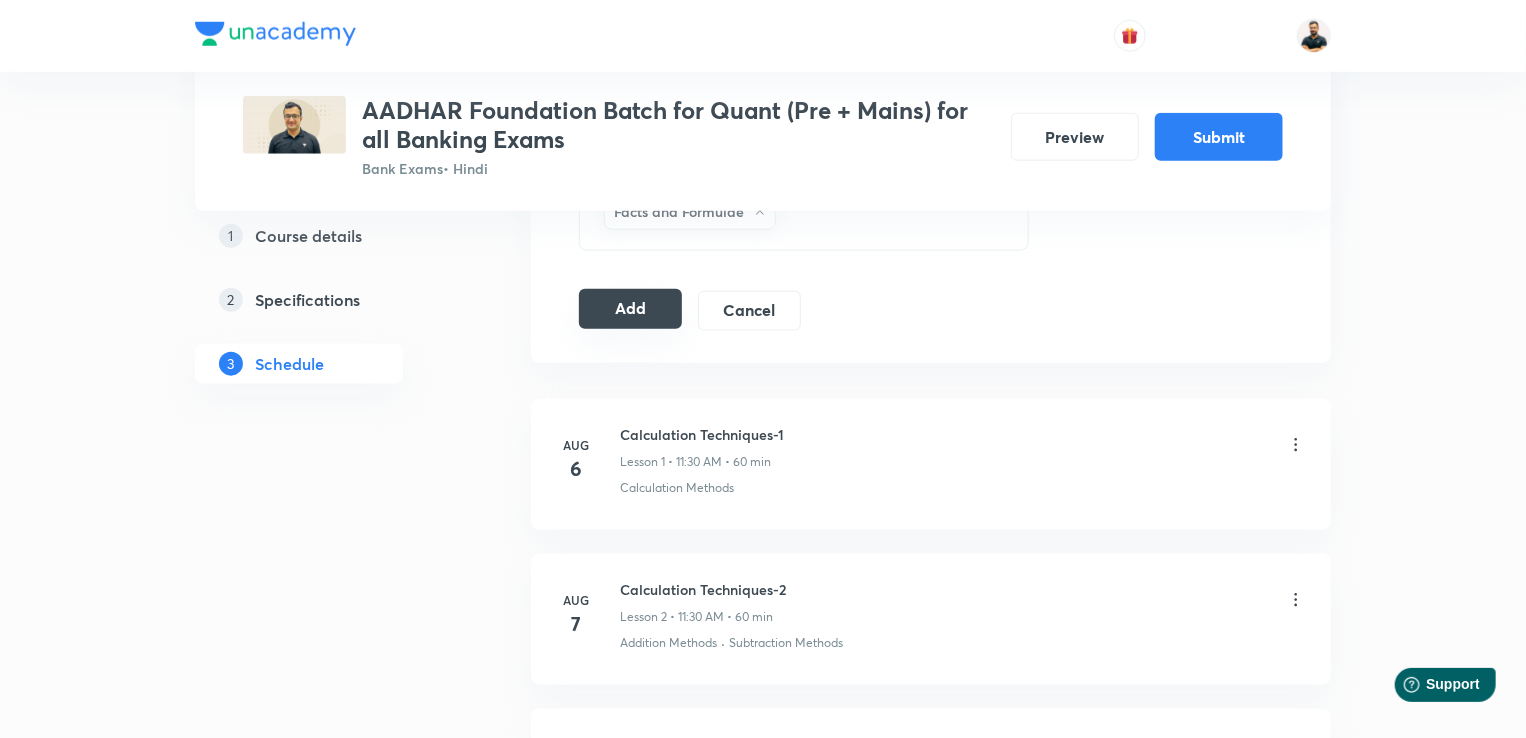 click on "Add" at bounding box center [630, 309] 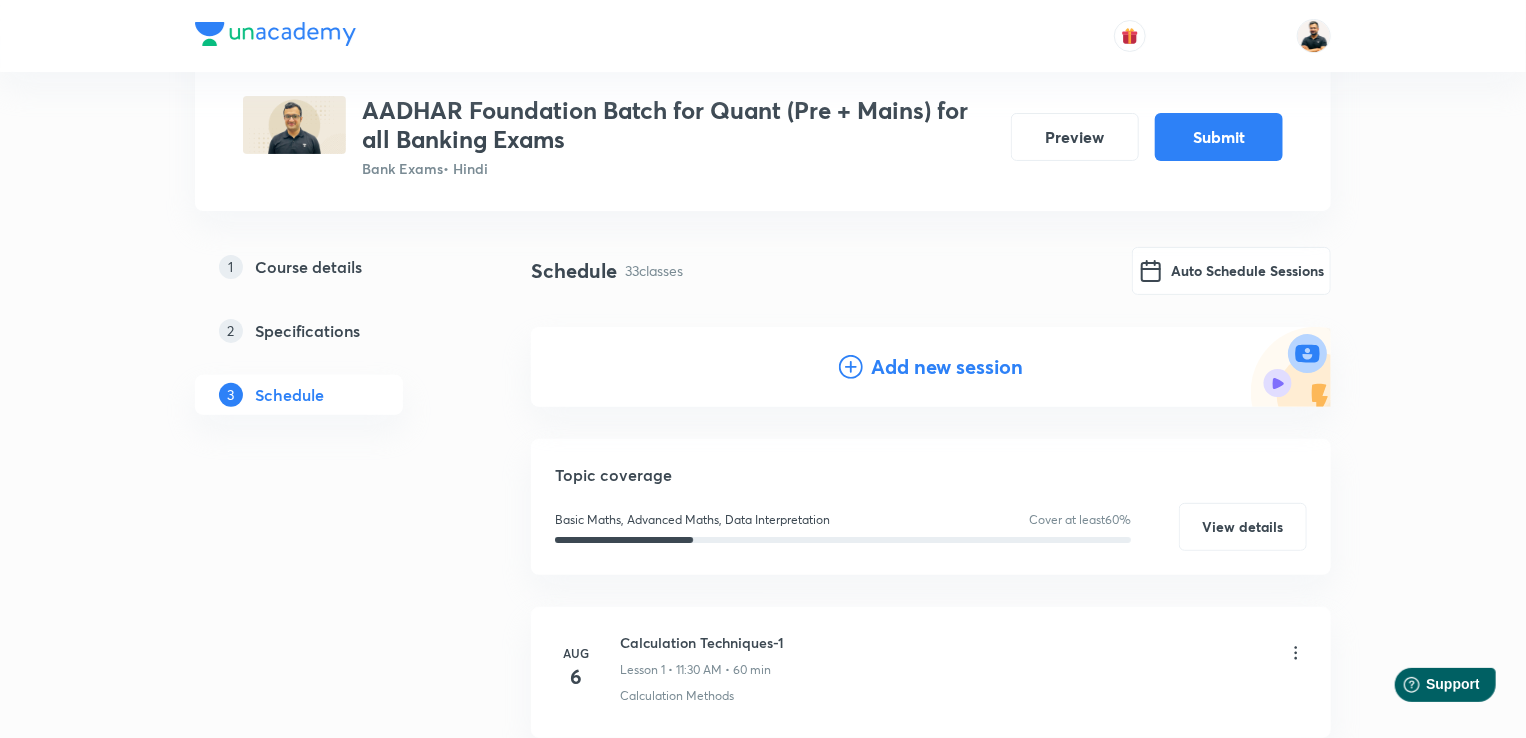 scroll, scrollTop: 84, scrollLeft: 0, axis: vertical 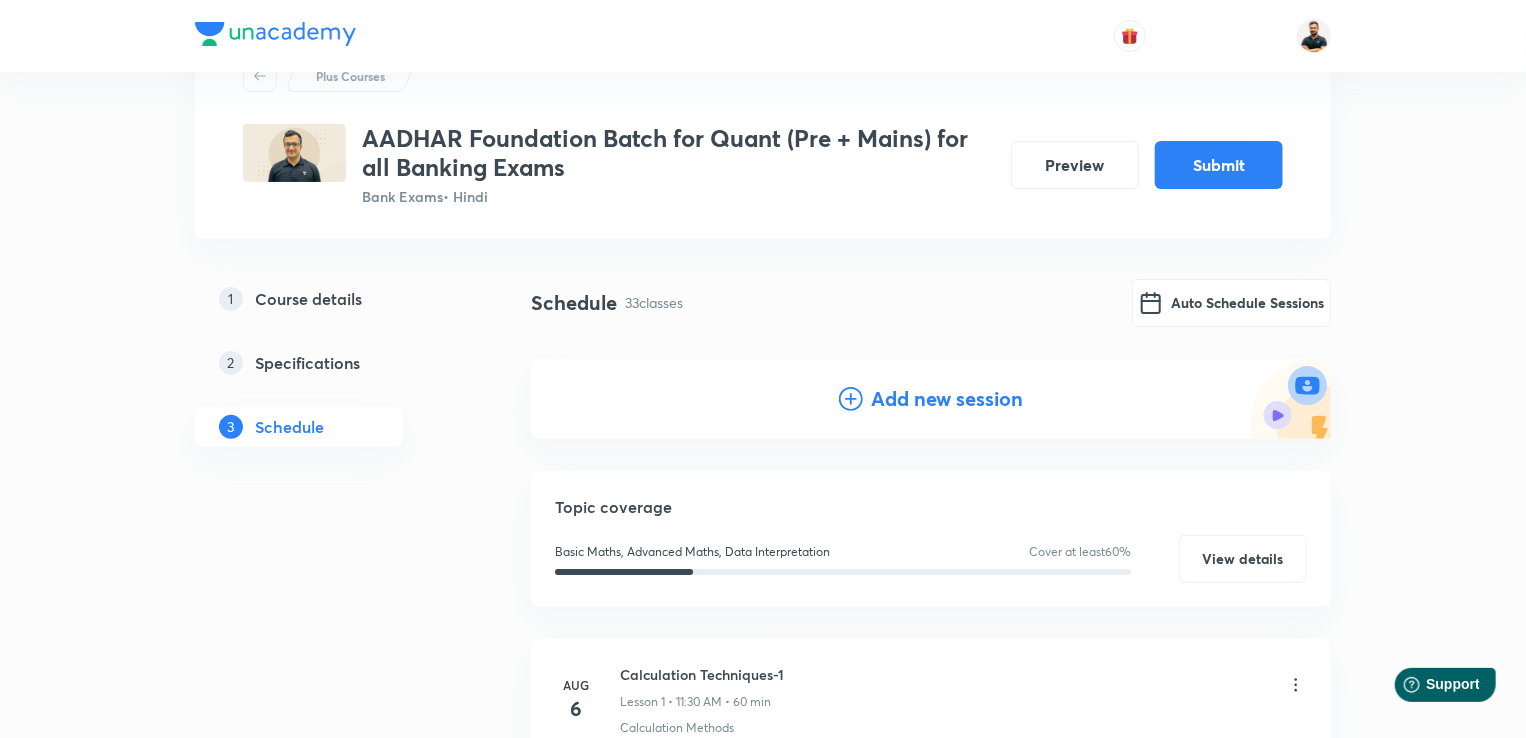 click on "Add new session" at bounding box center [947, 399] 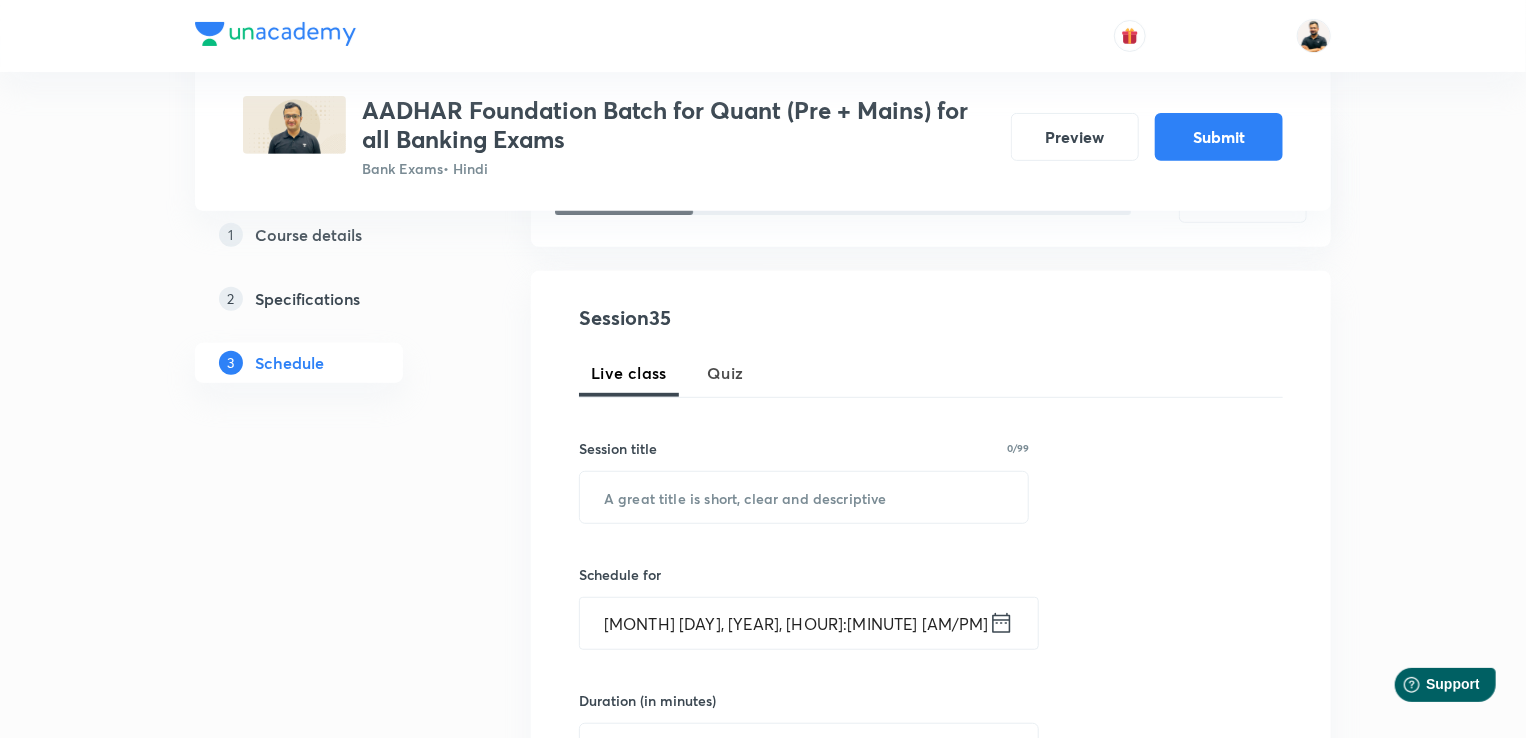 scroll, scrollTop: 443, scrollLeft: 0, axis: vertical 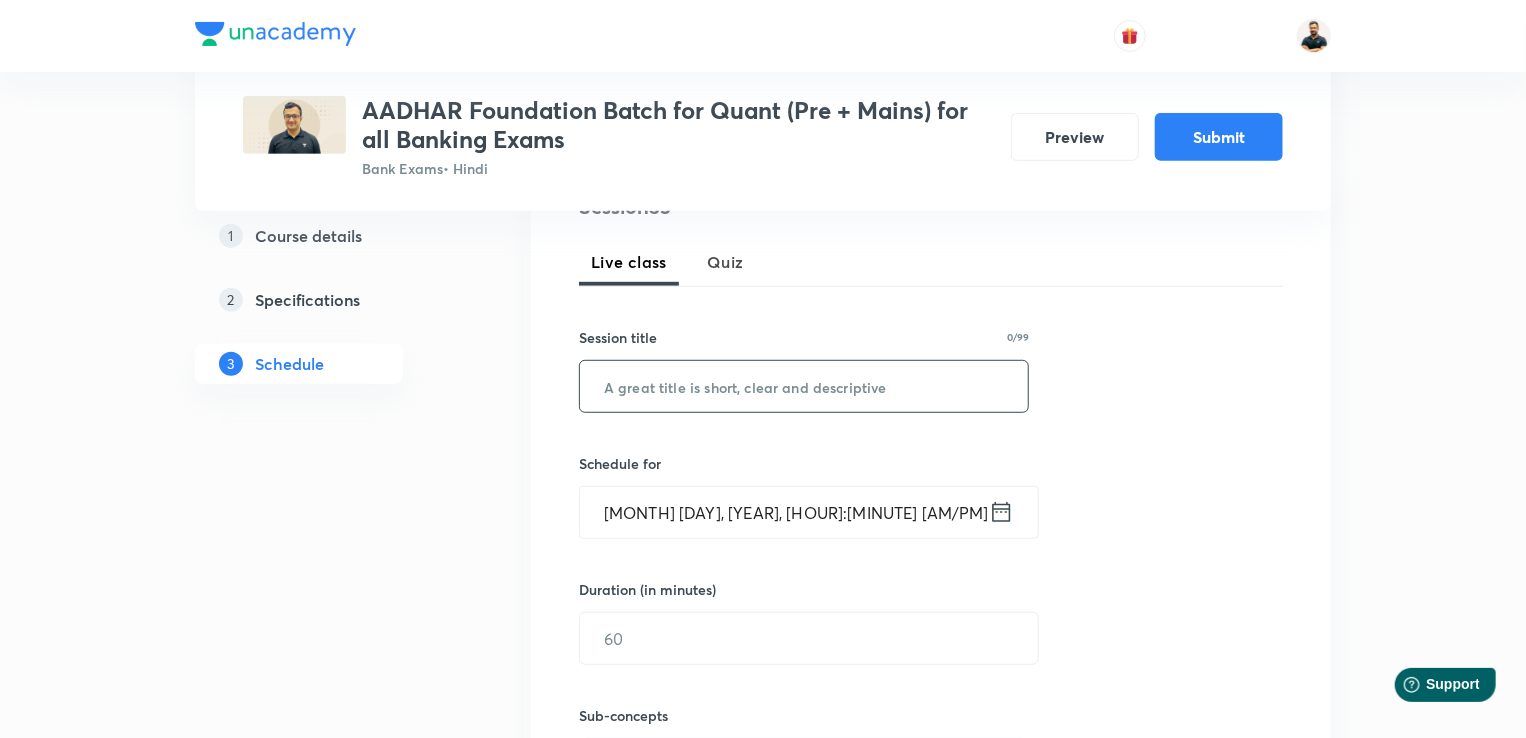 click at bounding box center [804, 386] 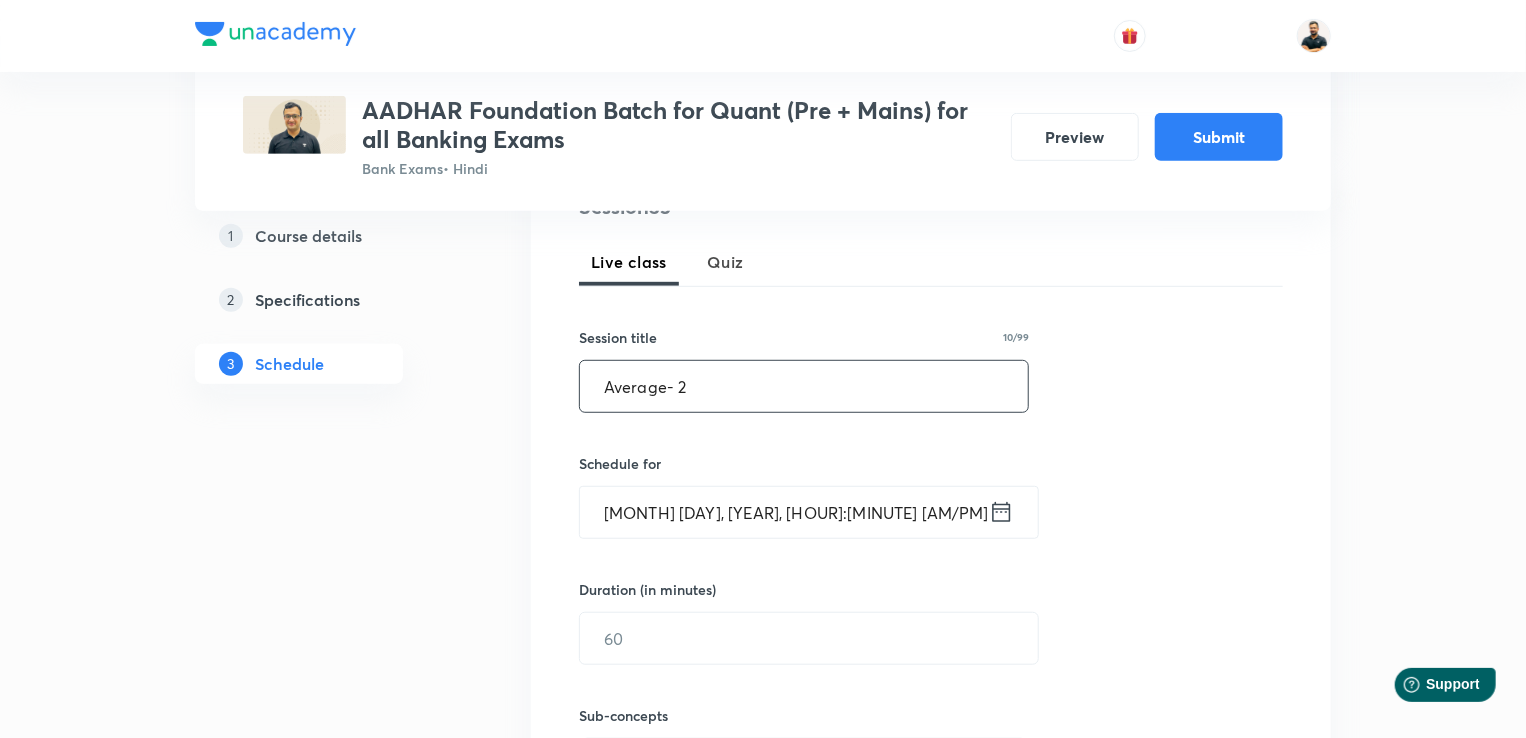type on "Average- 2" 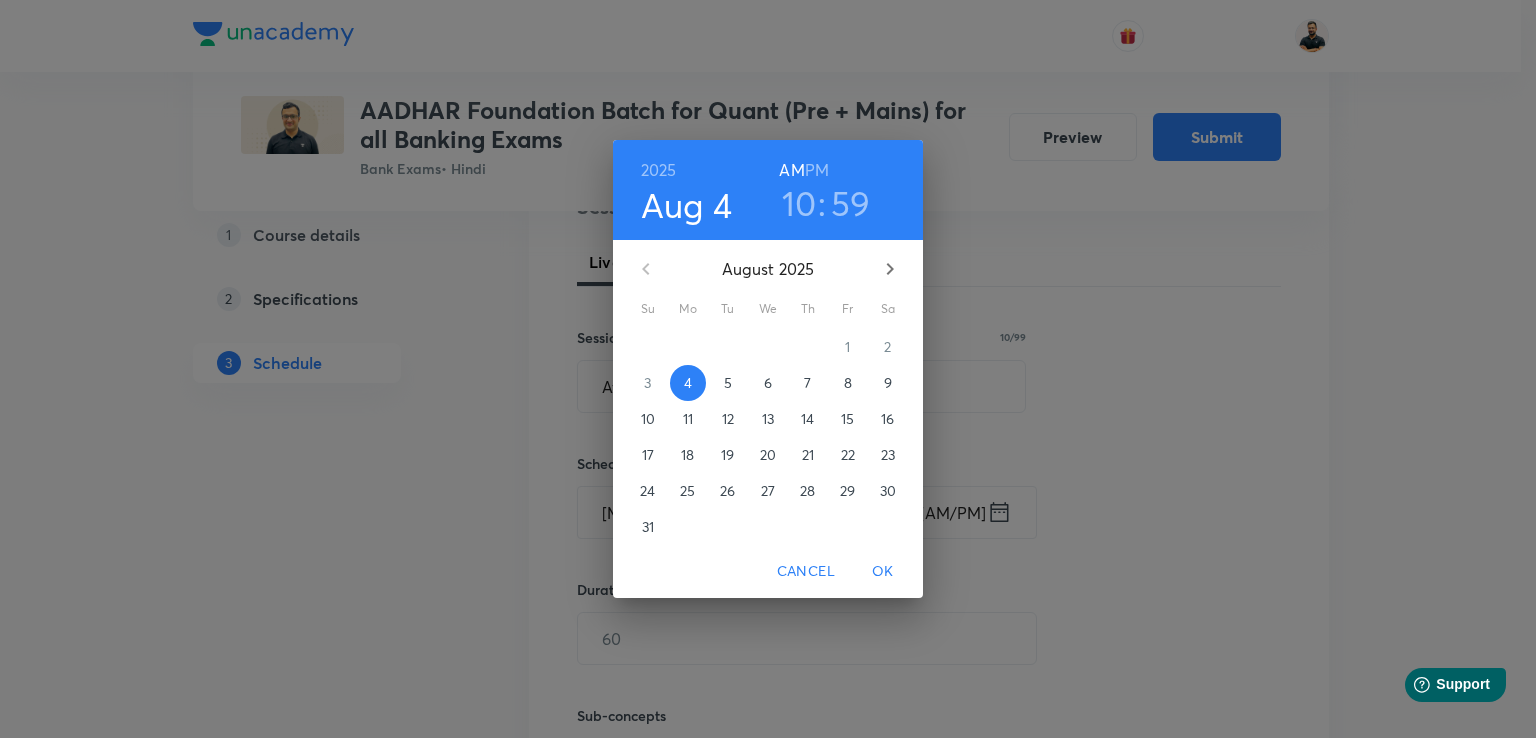 click 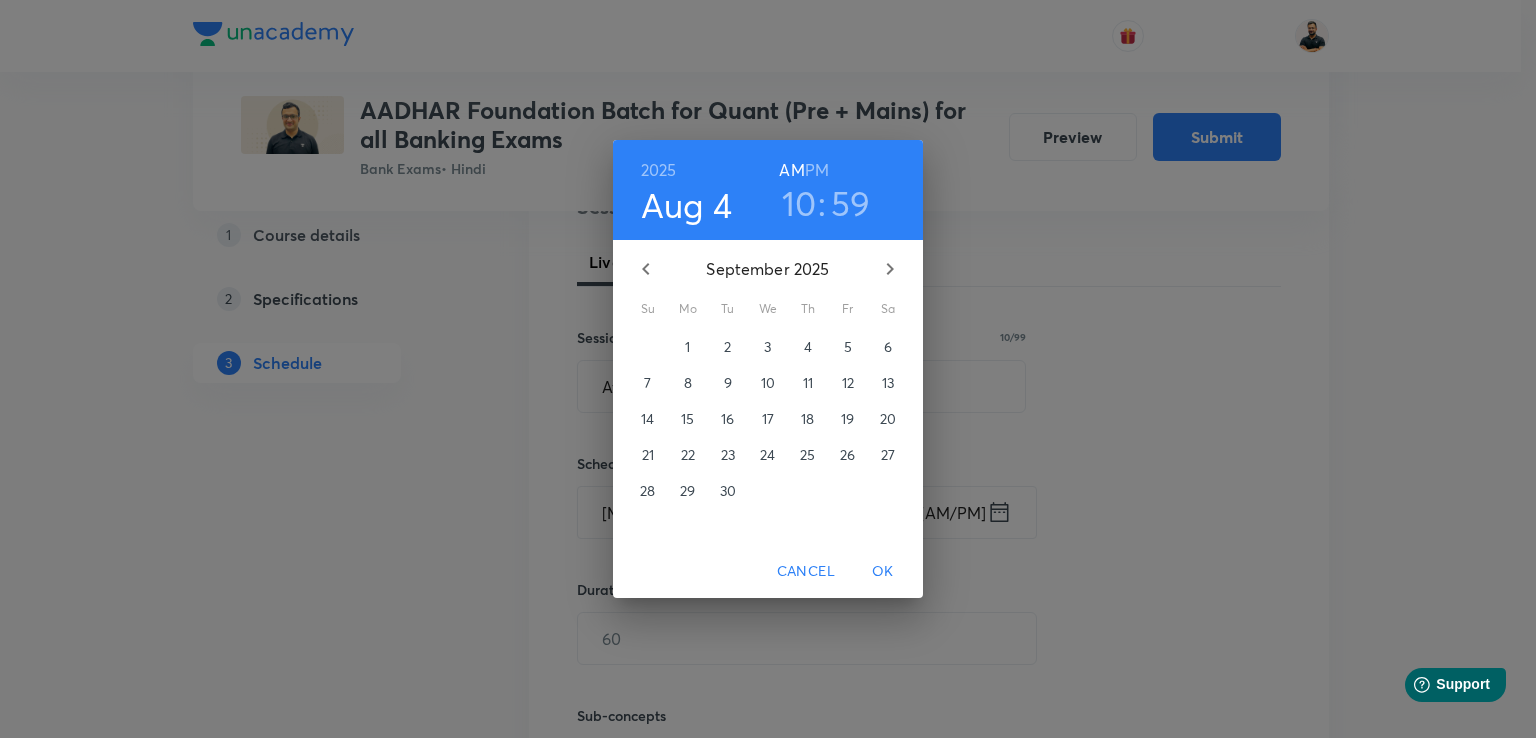 click on "23" at bounding box center (728, 455) 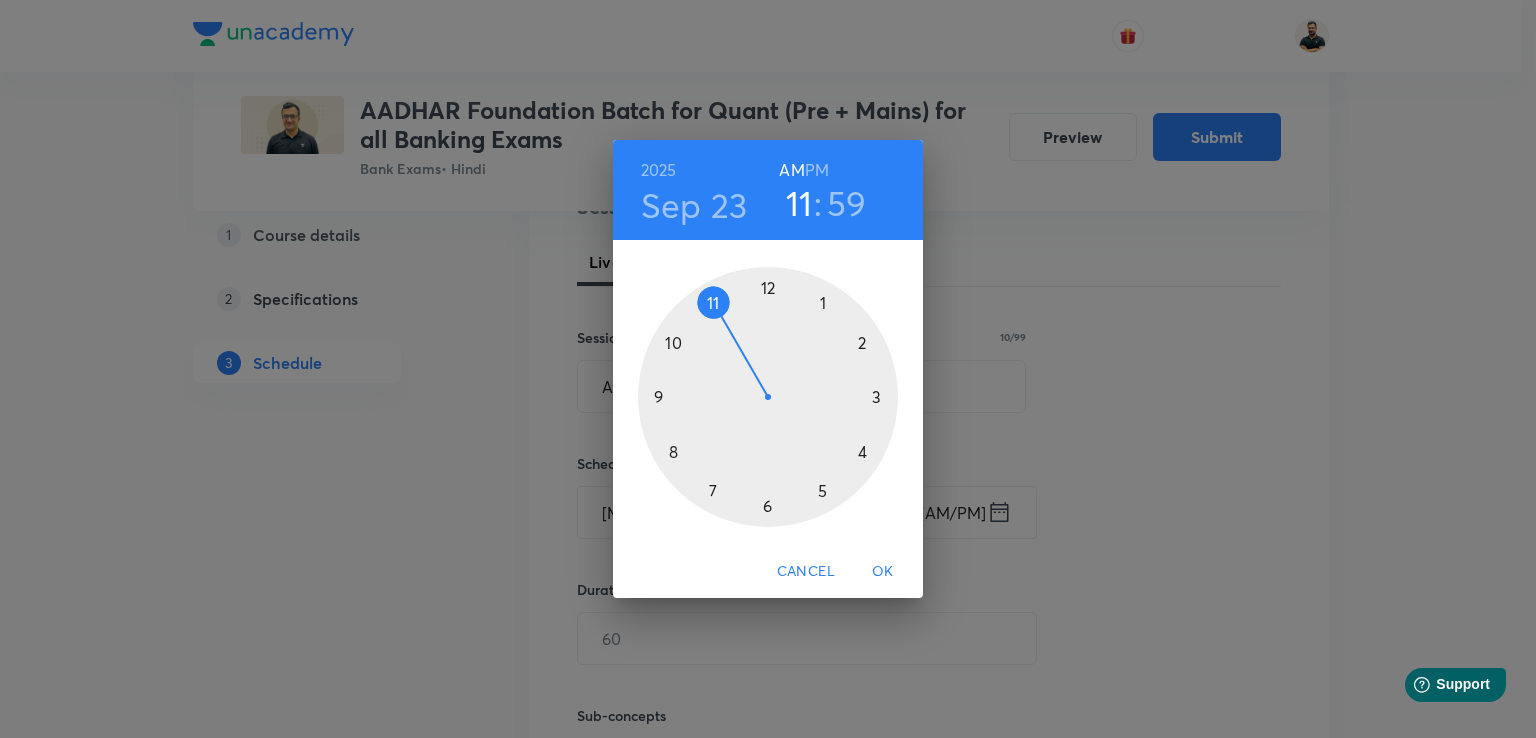 drag, startPoint x: 679, startPoint y: 341, endPoint x: 712, endPoint y: 305, distance: 48.83646 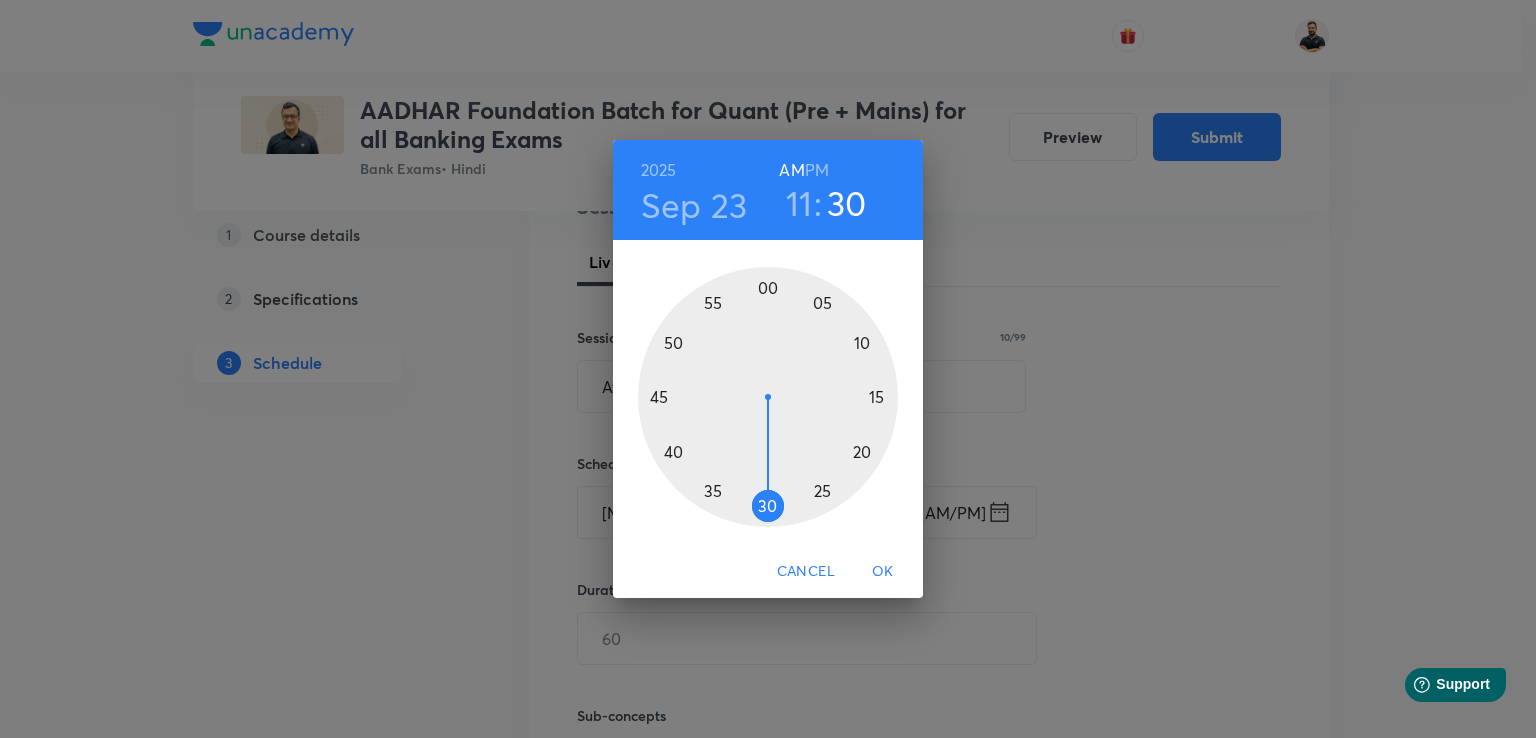 drag, startPoint x: 752, startPoint y: 284, endPoint x: 766, endPoint y: 509, distance: 225.43513 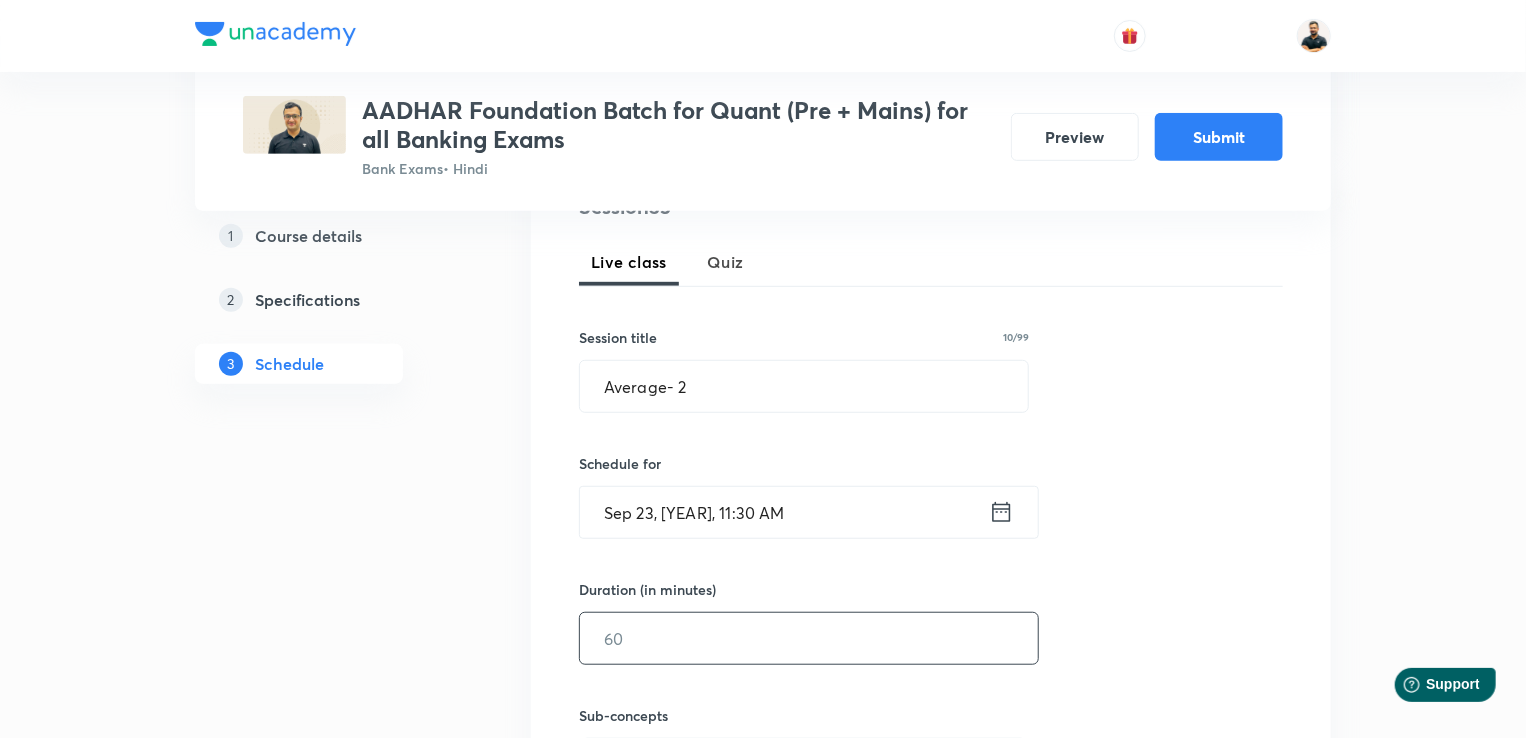 click at bounding box center [809, 638] 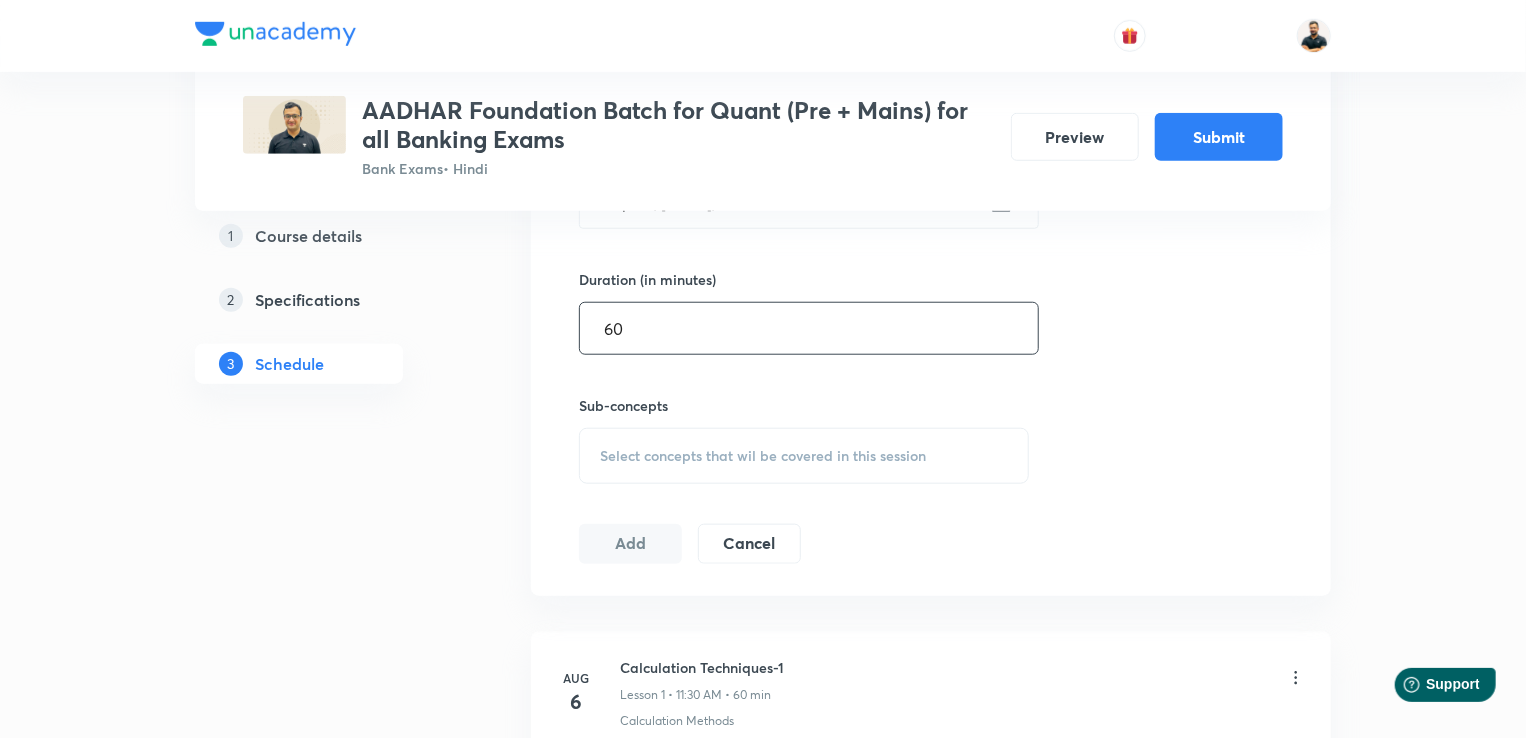 scroll, scrollTop: 768, scrollLeft: 0, axis: vertical 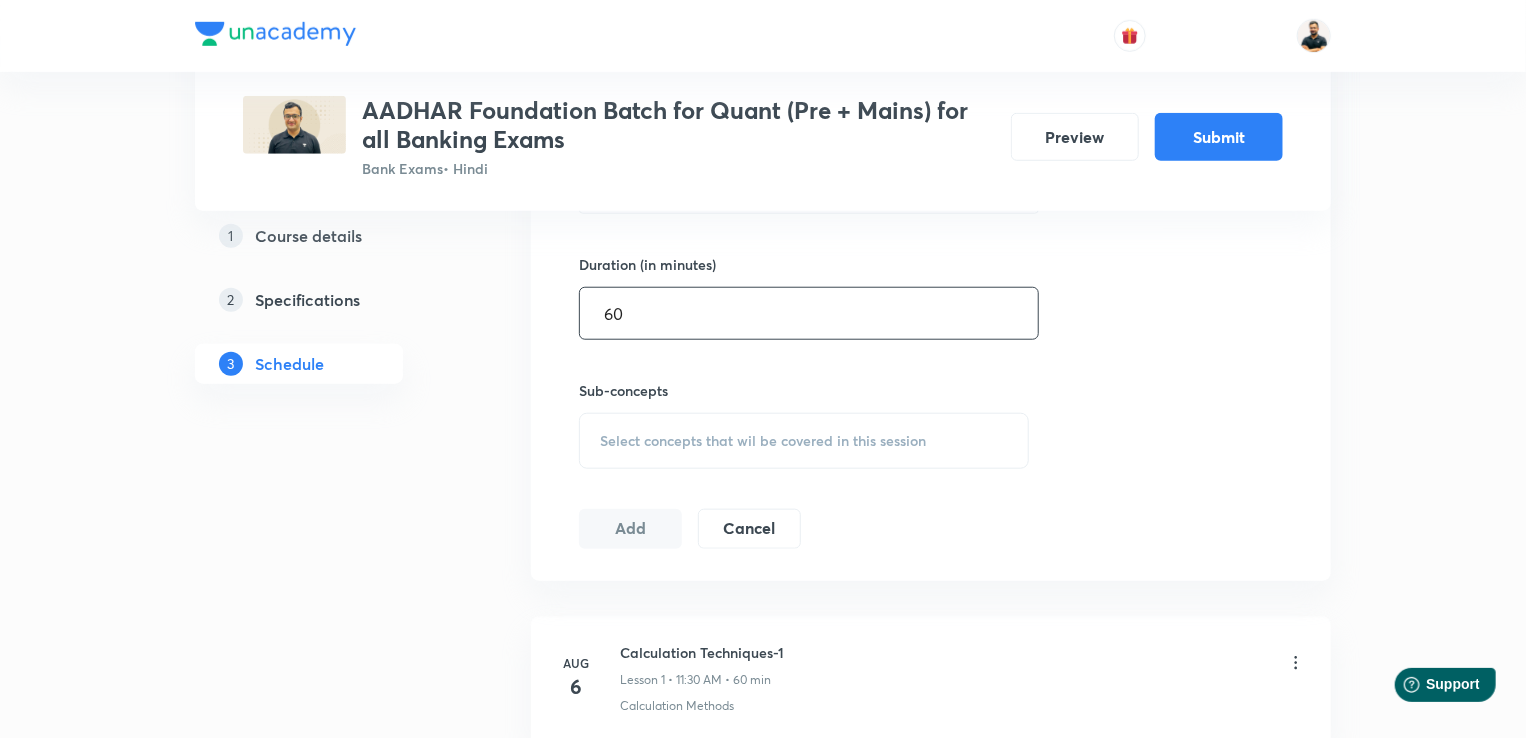 type on "60" 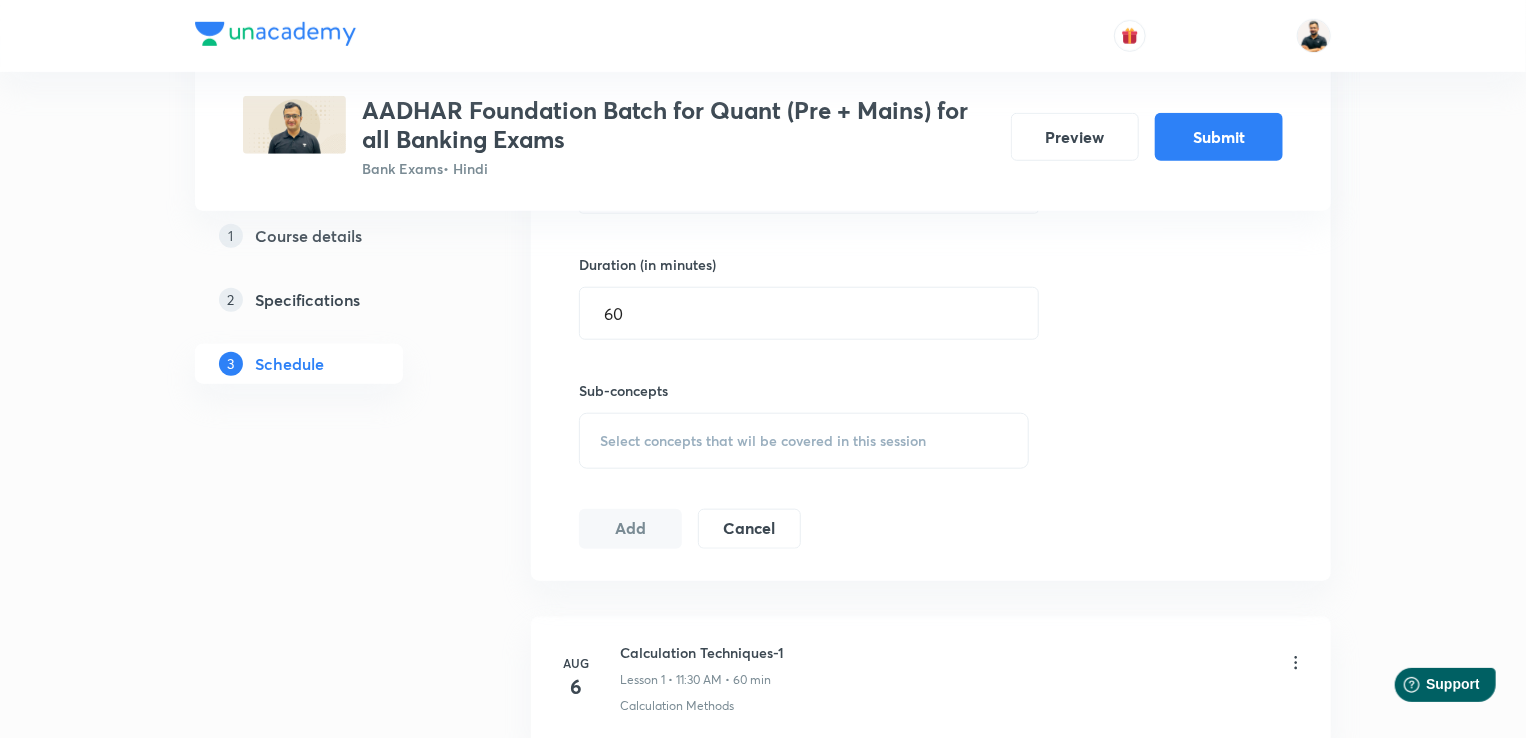 click on "Select concepts that wil be covered in this session" at bounding box center [763, 441] 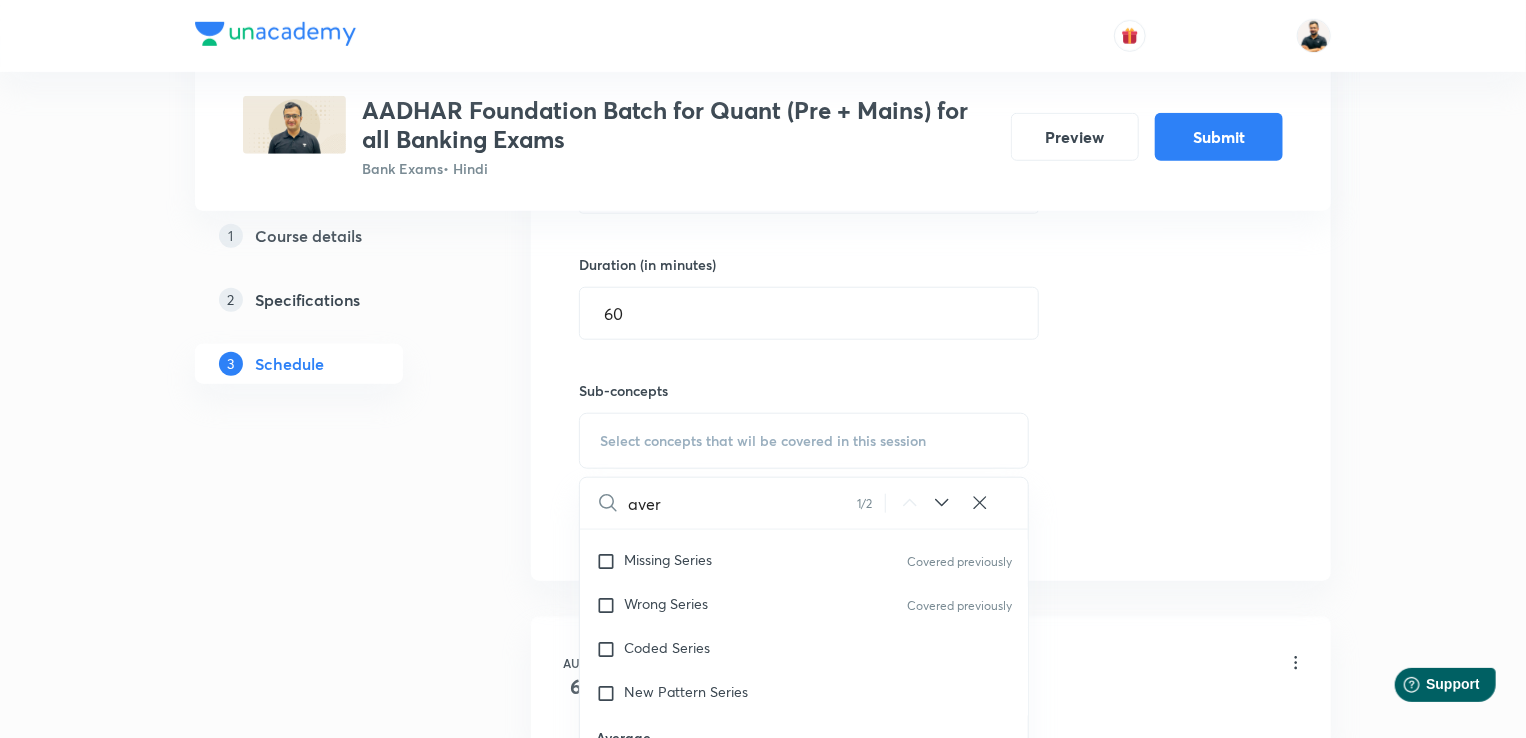 scroll, scrollTop: 1772, scrollLeft: 0, axis: vertical 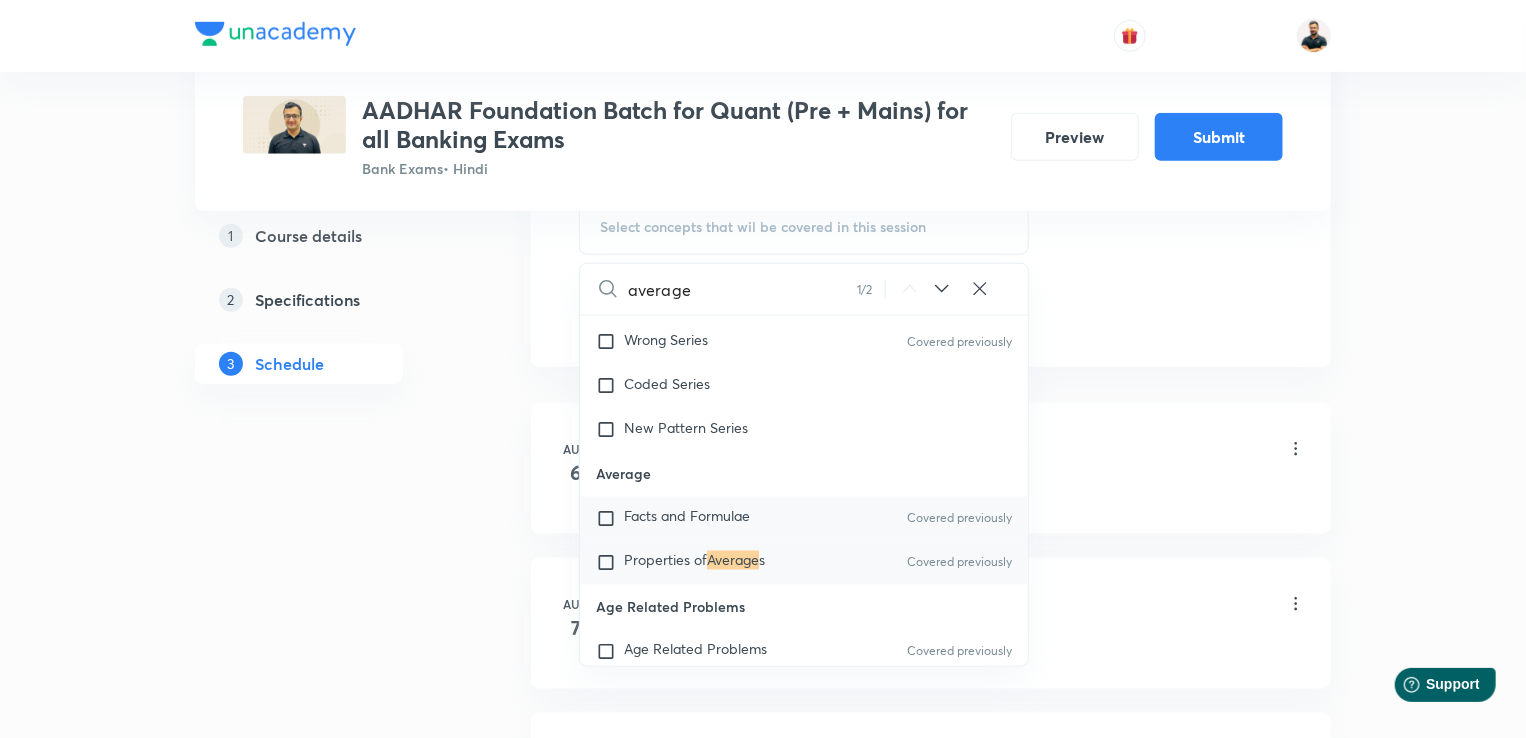 type on "average" 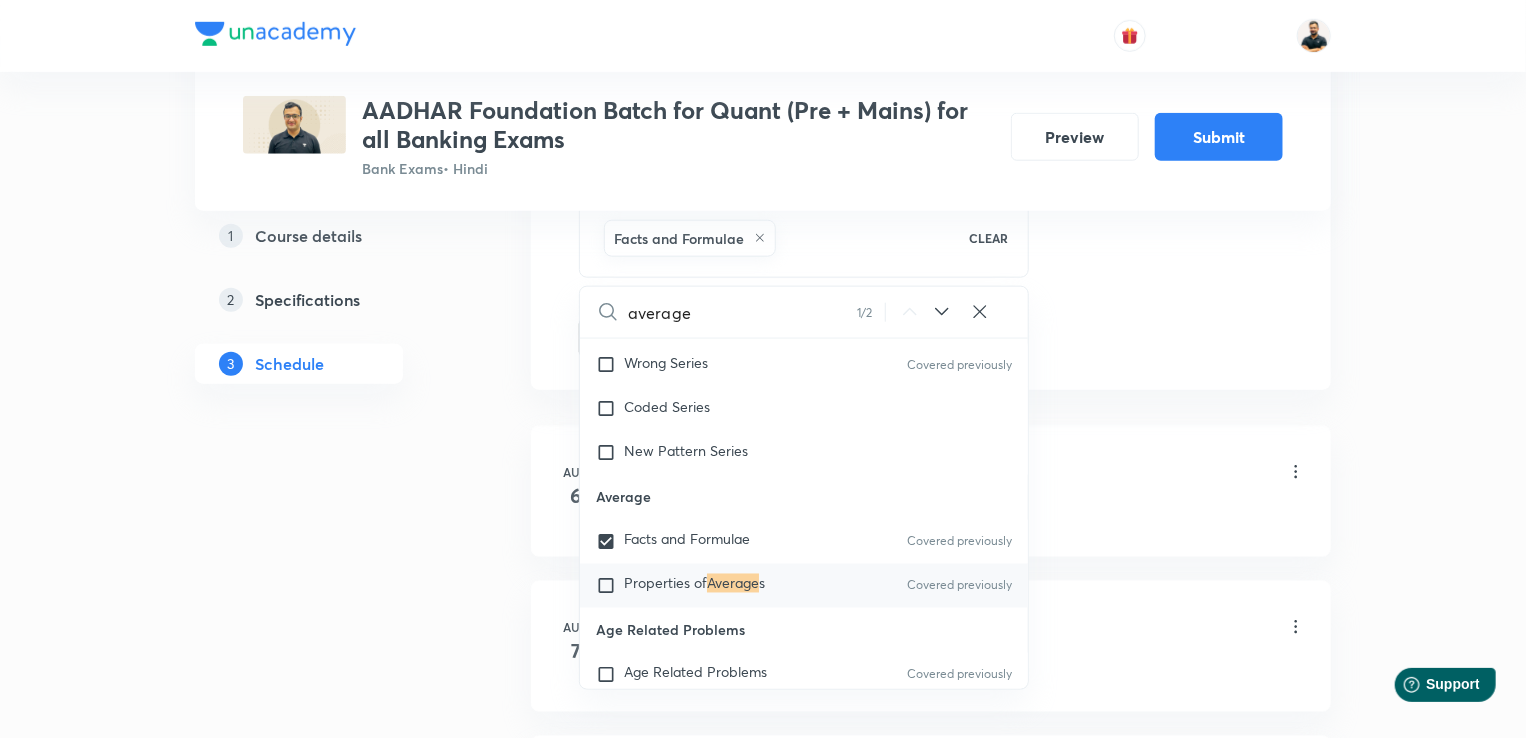 click at bounding box center (610, 586) 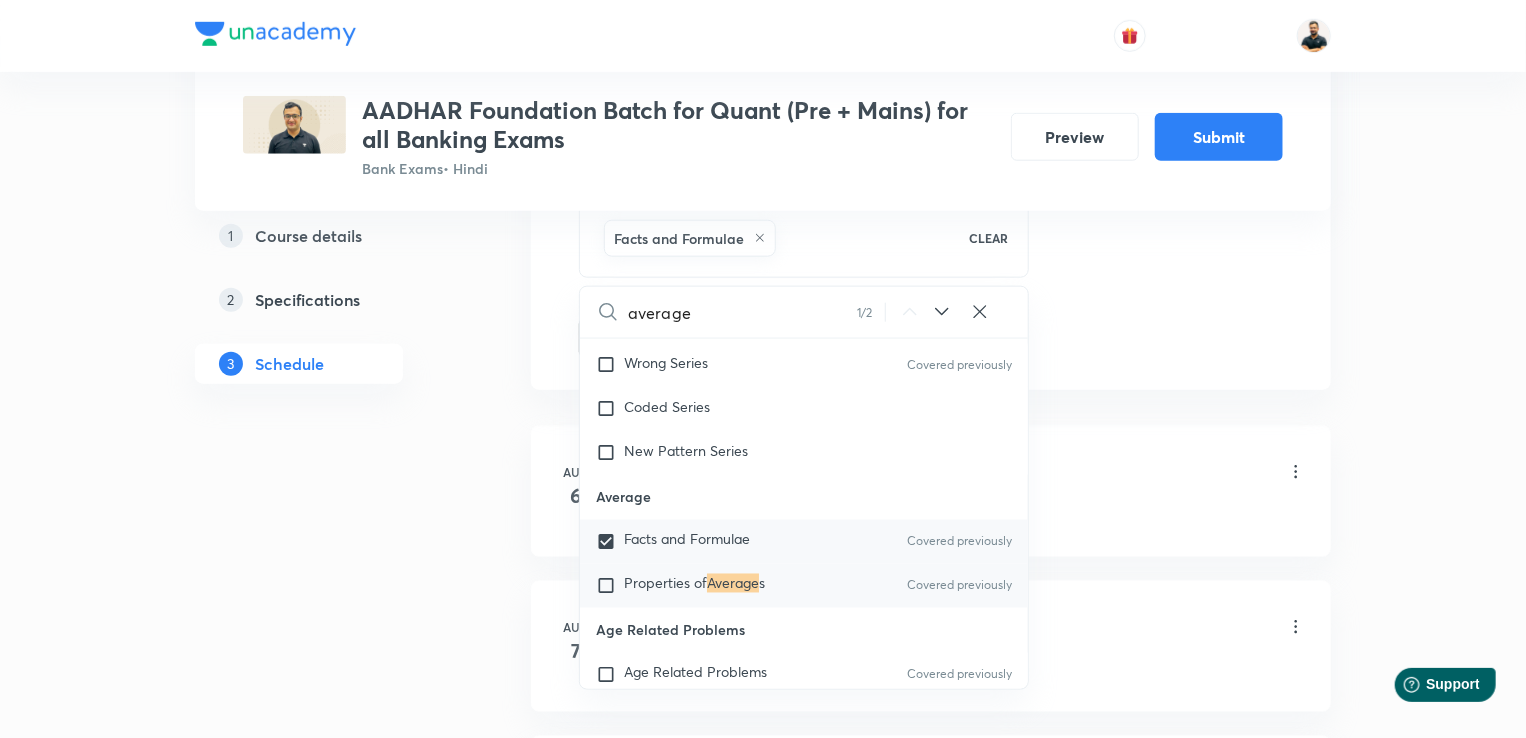 checkbox on "true" 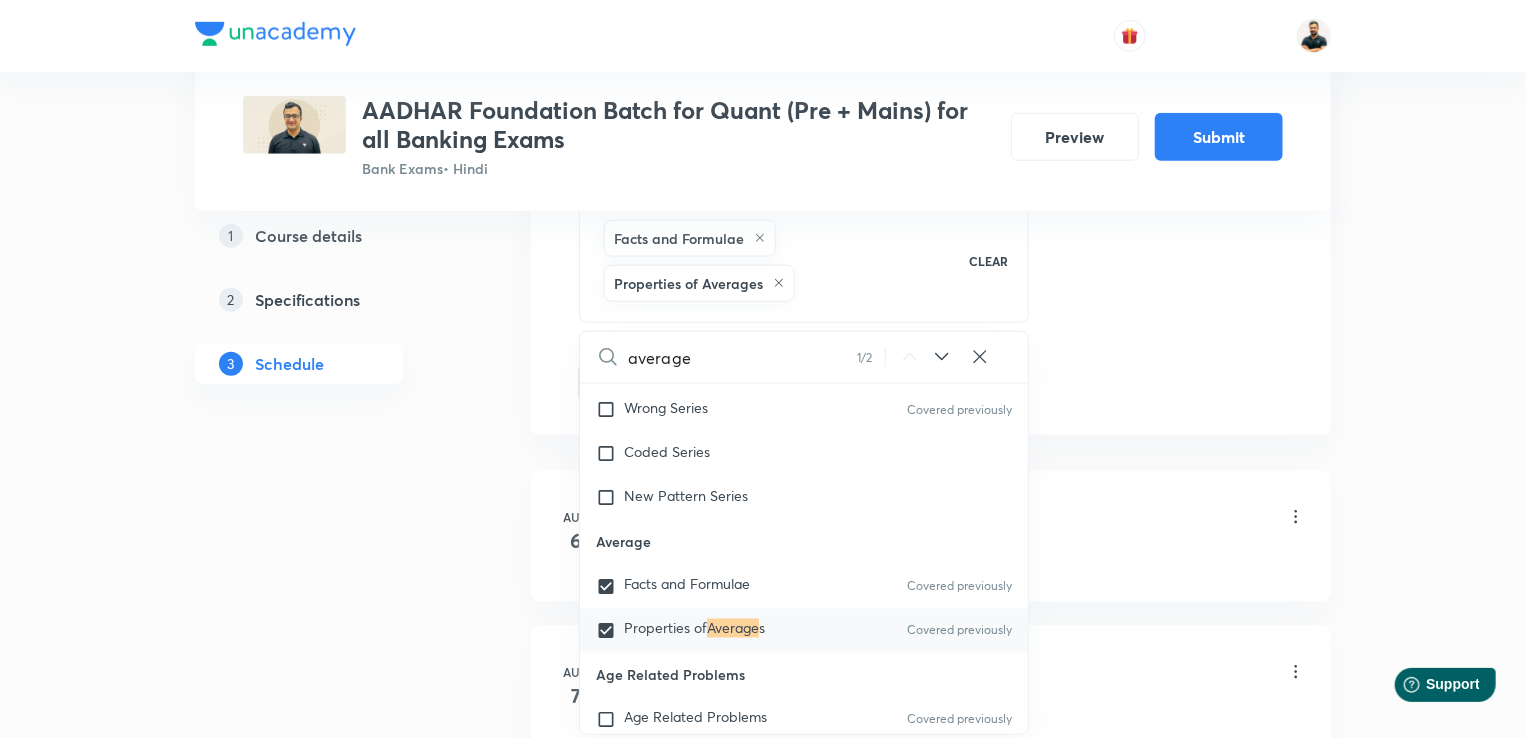 click on "Plus Courses AADHAR Foundation Batch for Quant (Pre + Mains) for all Banking Exams Bank Exams  • Hindi Preview Submit 1 Course details 2 Specifications 3 Schedule Schedule 34  classes Auto Schedule Sessions Topic coverage Basic Maths, Advanced Maths, Data Interpretation Cover at least  60 % View details Session  35 Live class Quiz Session title 10/99 Average- 2 ​ Schedule for [MONTH] [DAY], [YEAR], [HOUR]:[MINUTE] [AM/PM] ​ Duration (in minutes) 60 ​ Sub-concepts Facts and Formulae Properties of Averages CLEAR average 1 / 2 ​ Number Systems Face Value and Place Value of a Digit in a Numeral Various Types of Number Test for a Number to Be Prime Remainder Theorem Unit Place's Digit Tests of Divisibility Factorial of a Number Modulus of a Number Greatest Integral Value Multiplication by Distributive Law Multiplication of a Number by 5ⁿ Division Algorithm or Euclidean Algorithm To Find the Highest Power of a Prime Number P in N! Square Root Covered previously Cube Root Covered previously Least Common Multiple (L.C.M) Average" at bounding box center (763, 2465) 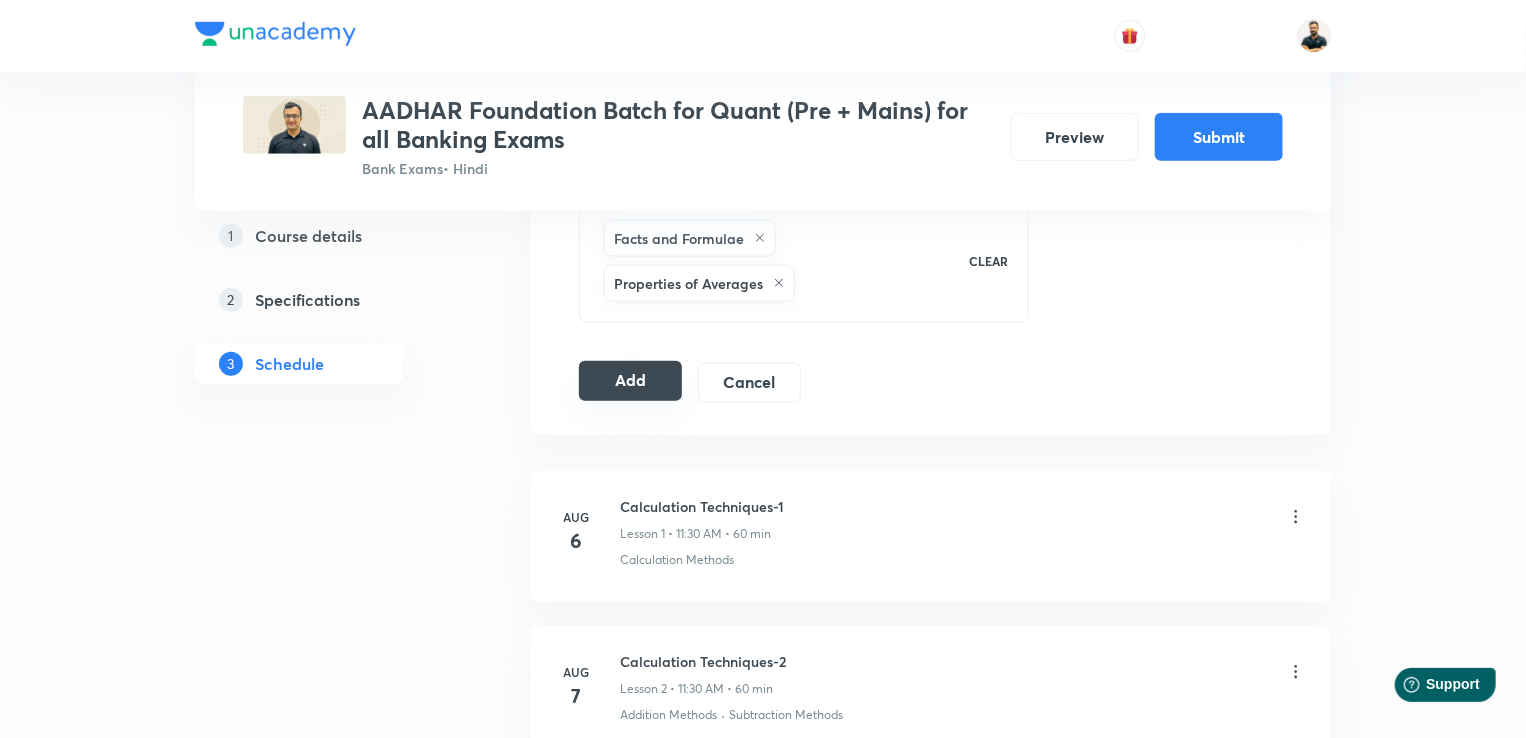 click on "Add" at bounding box center (630, 381) 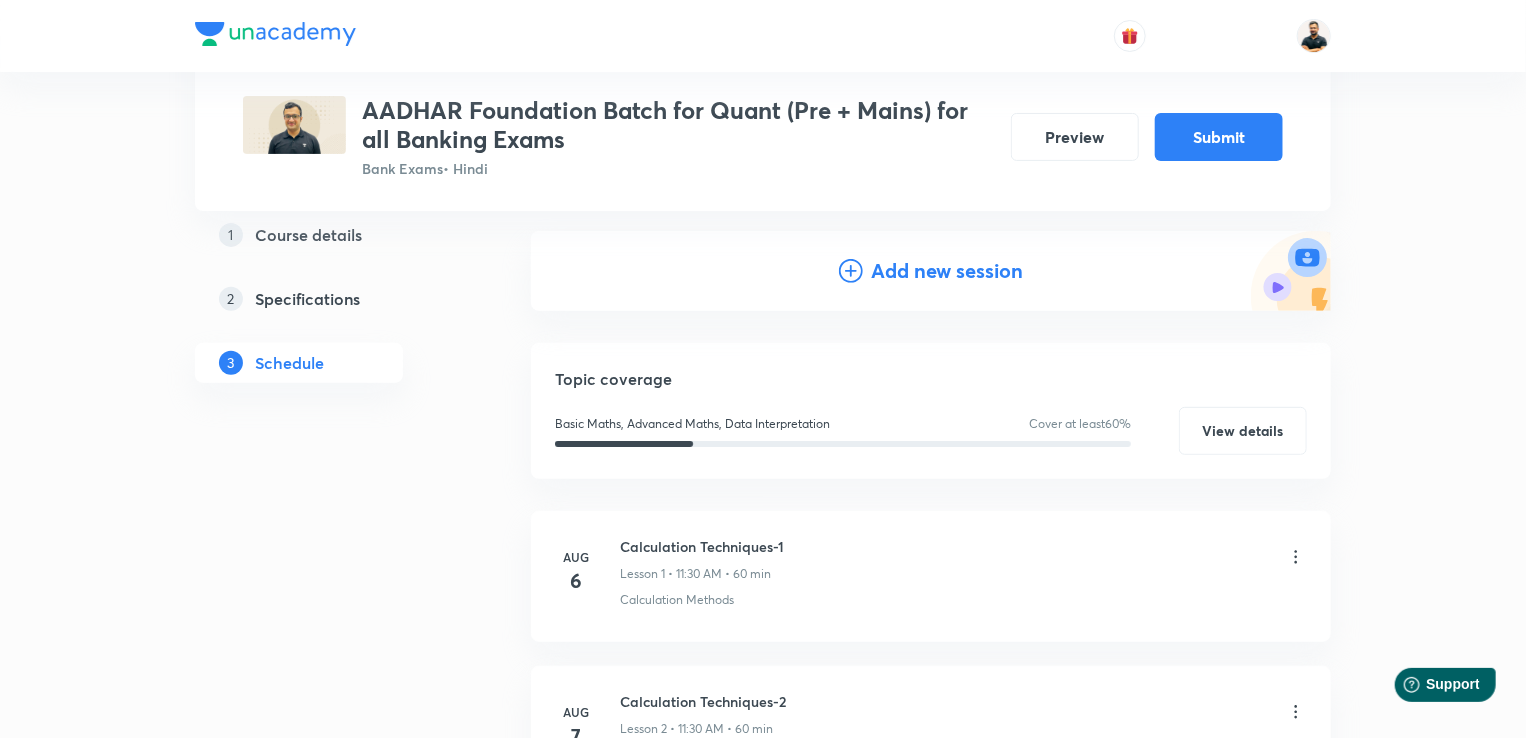scroll, scrollTop: 0, scrollLeft: 0, axis: both 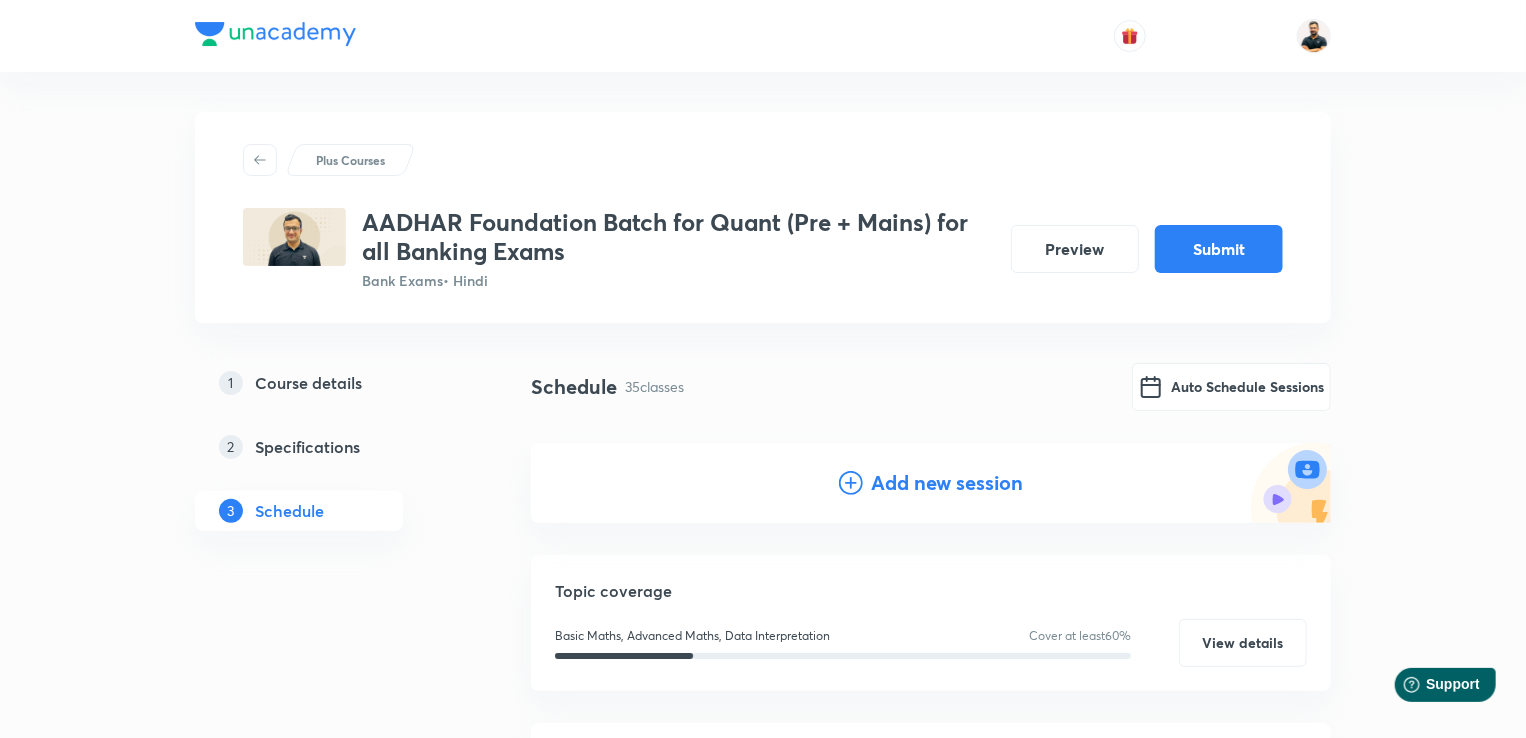 click on "Add new session" at bounding box center [947, 483] 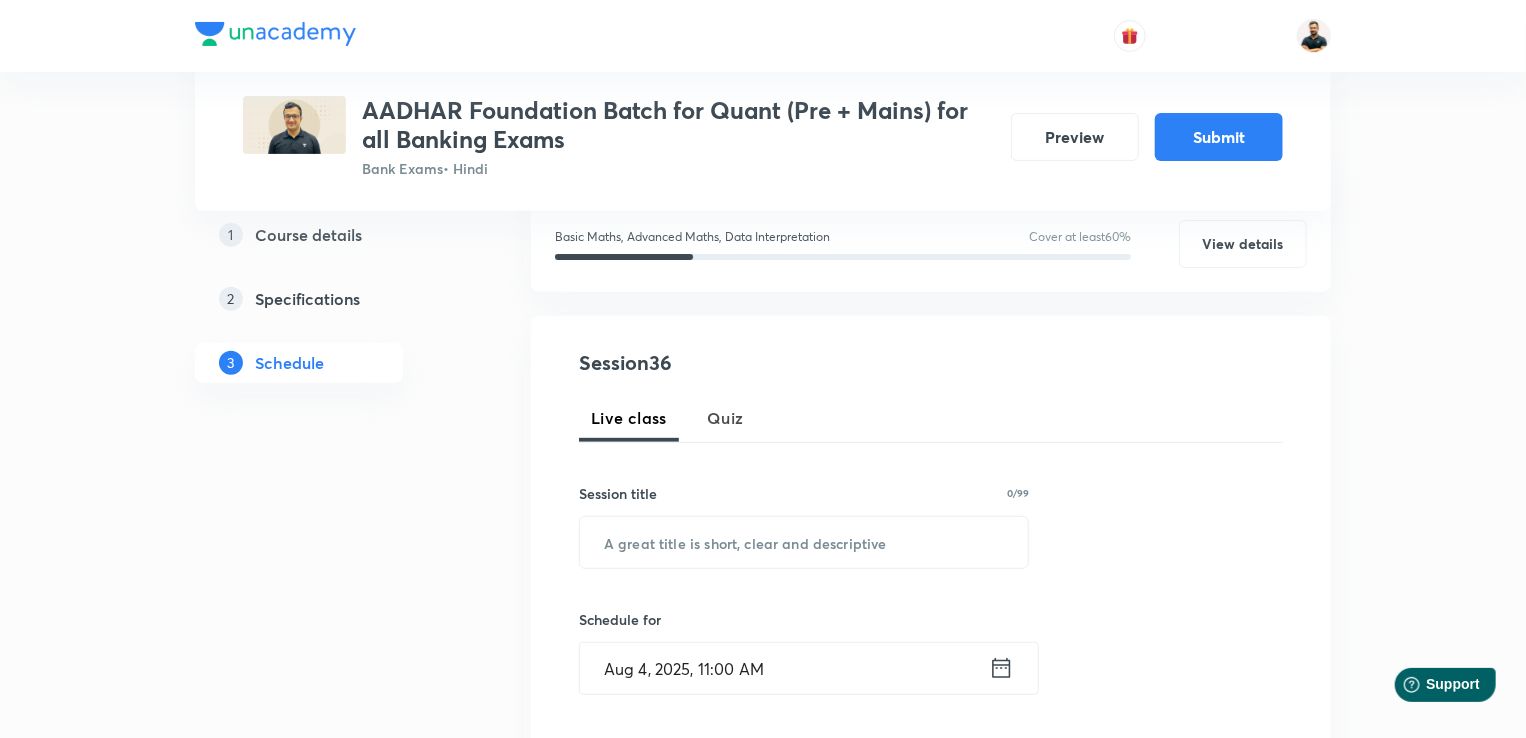 scroll, scrollTop: 324, scrollLeft: 0, axis: vertical 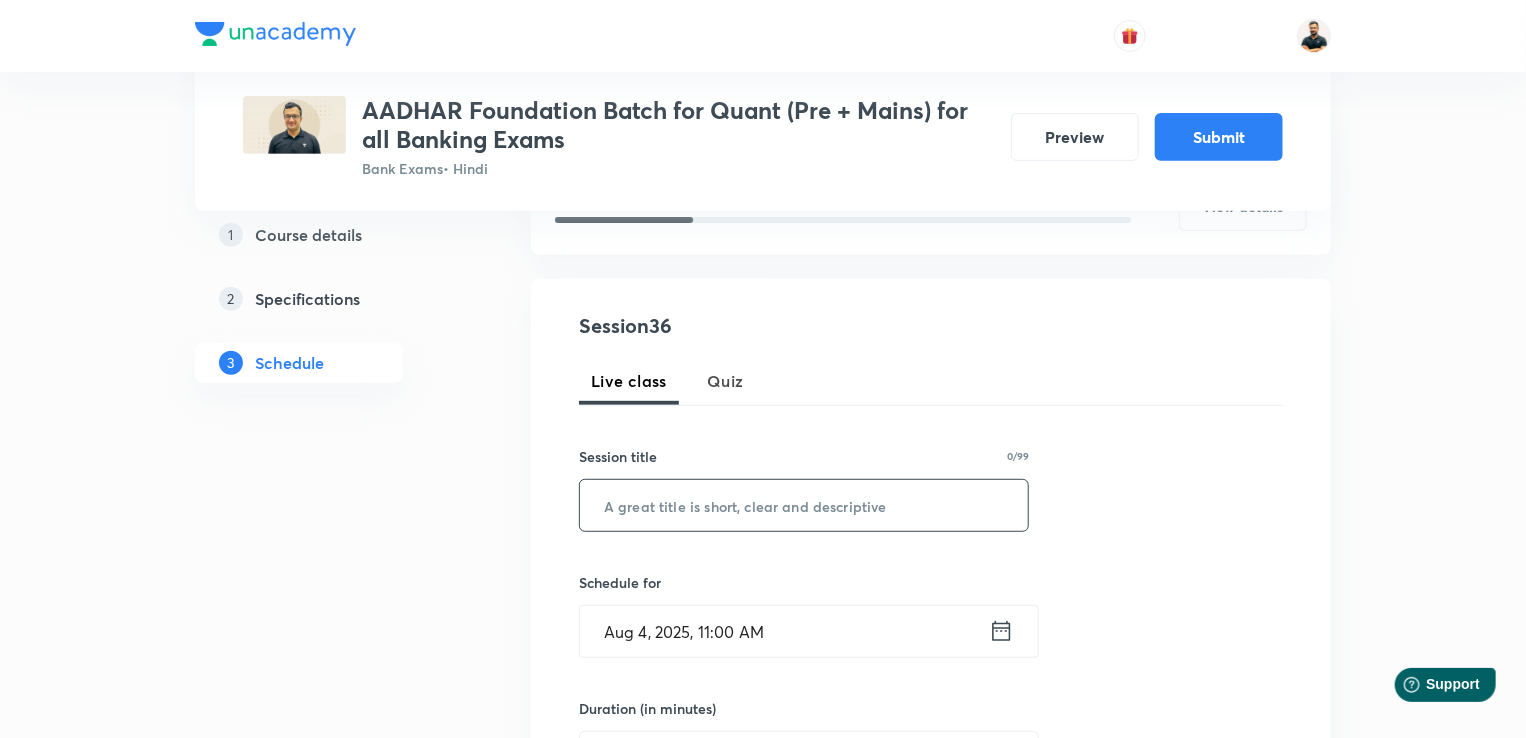 click at bounding box center [804, 505] 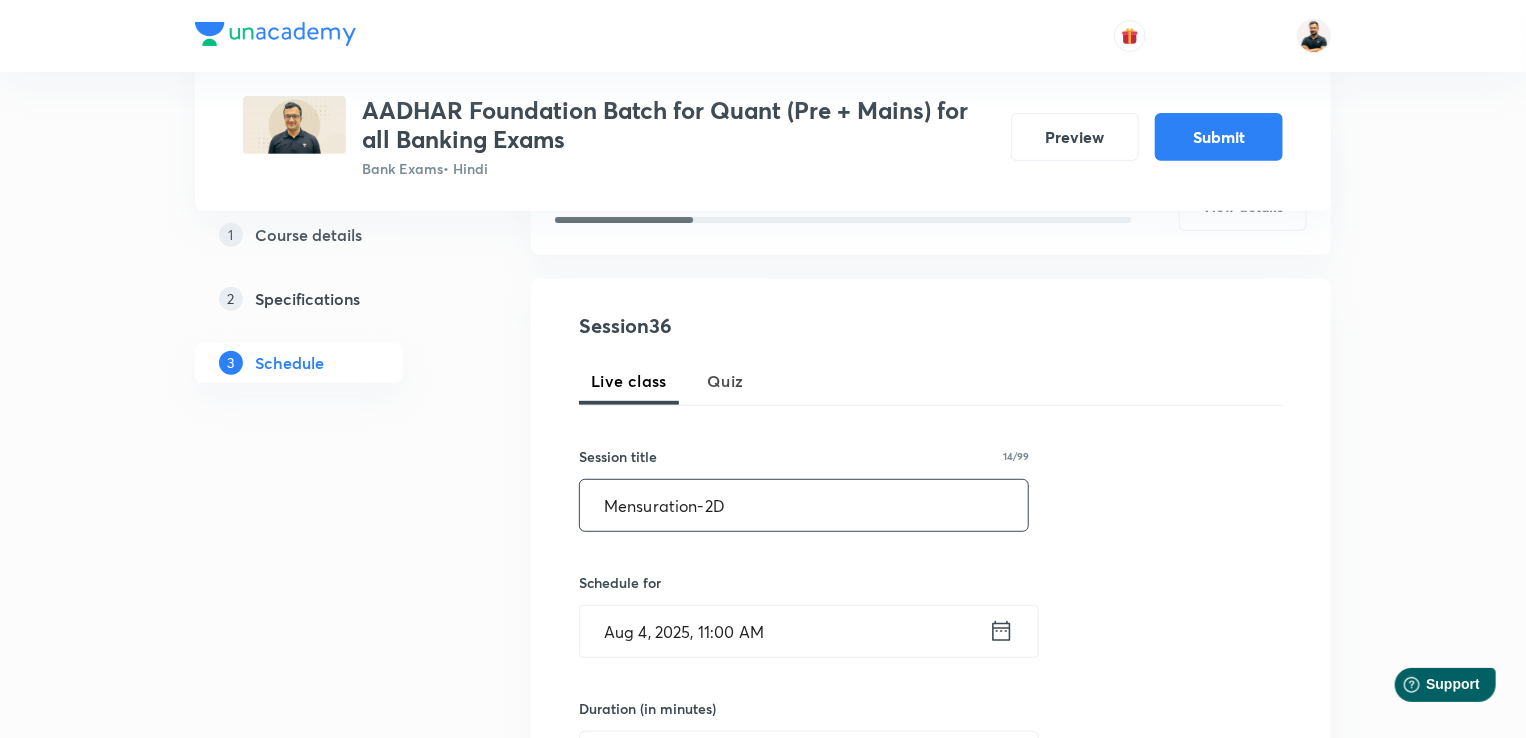 type on "Mensuration-2D" 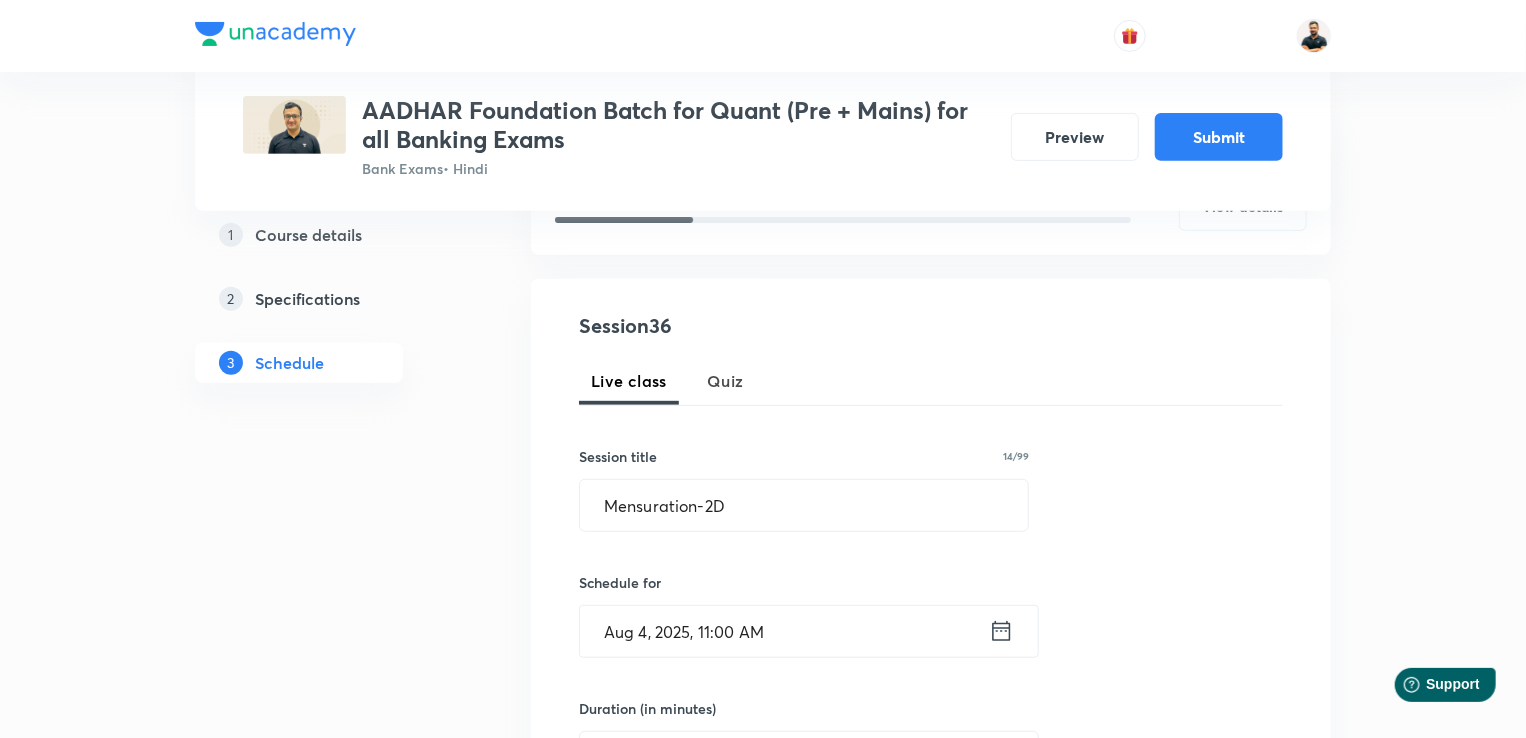 click 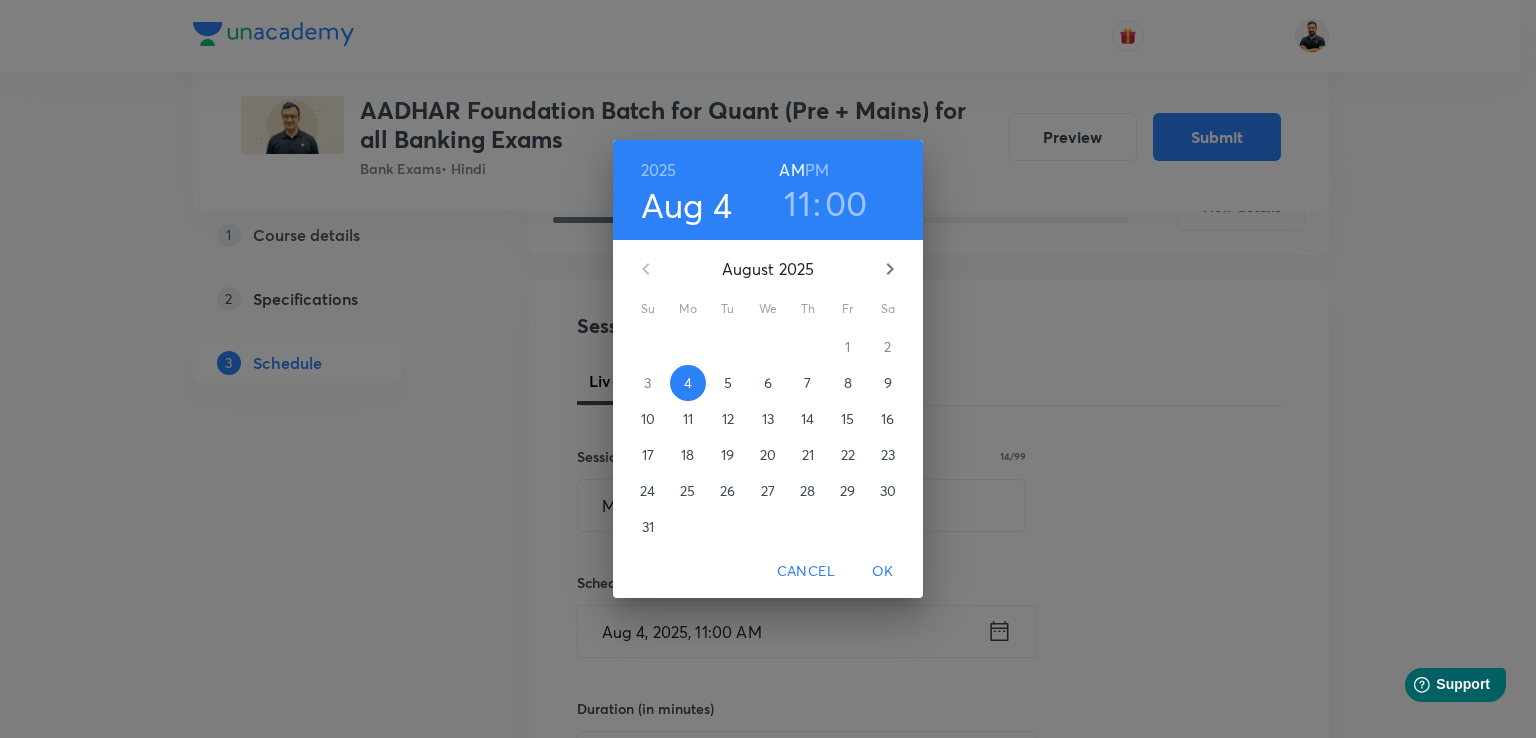 click 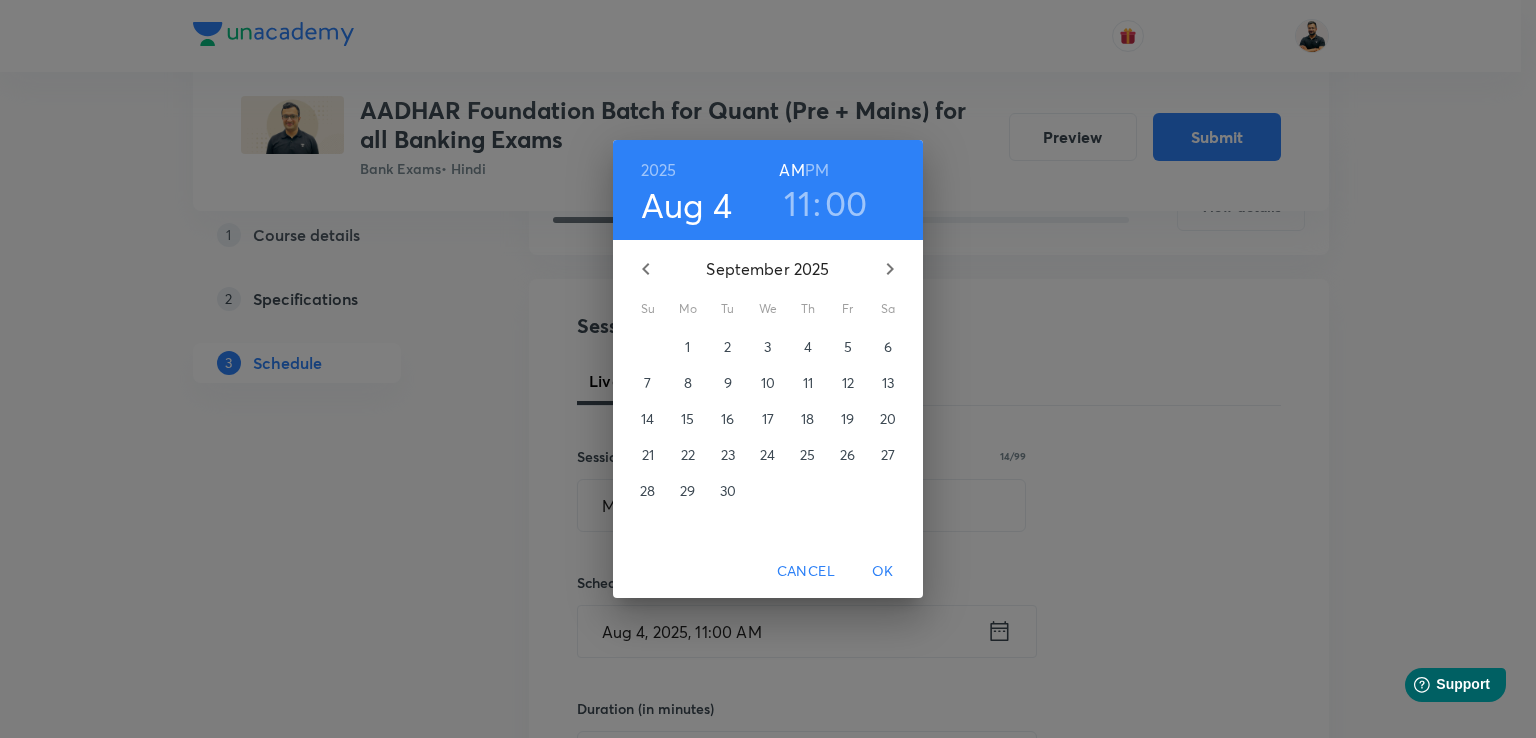 click on "24" at bounding box center (768, 455) 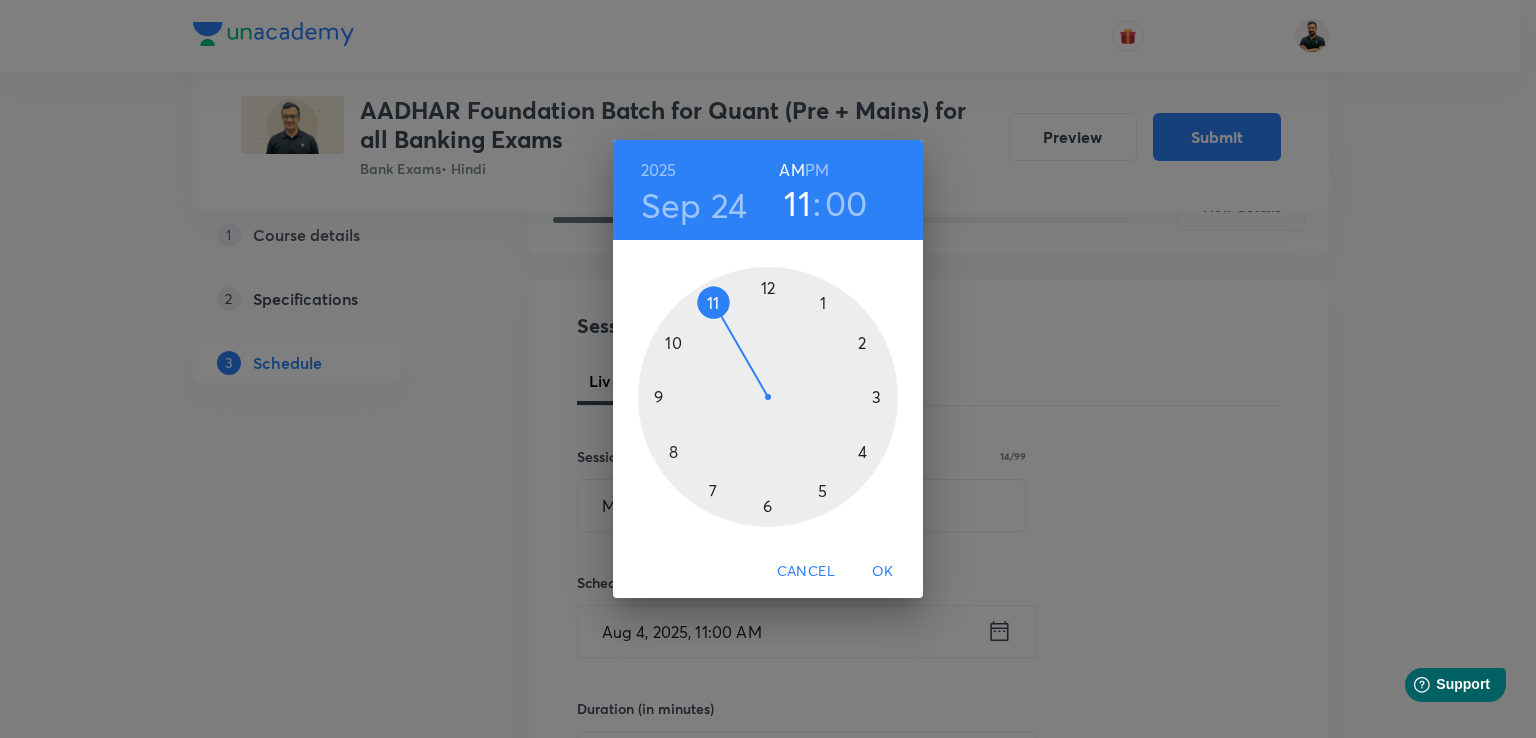 drag, startPoint x: 716, startPoint y: 302, endPoint x: 702, endPoint y: 286, distance: 21.260292 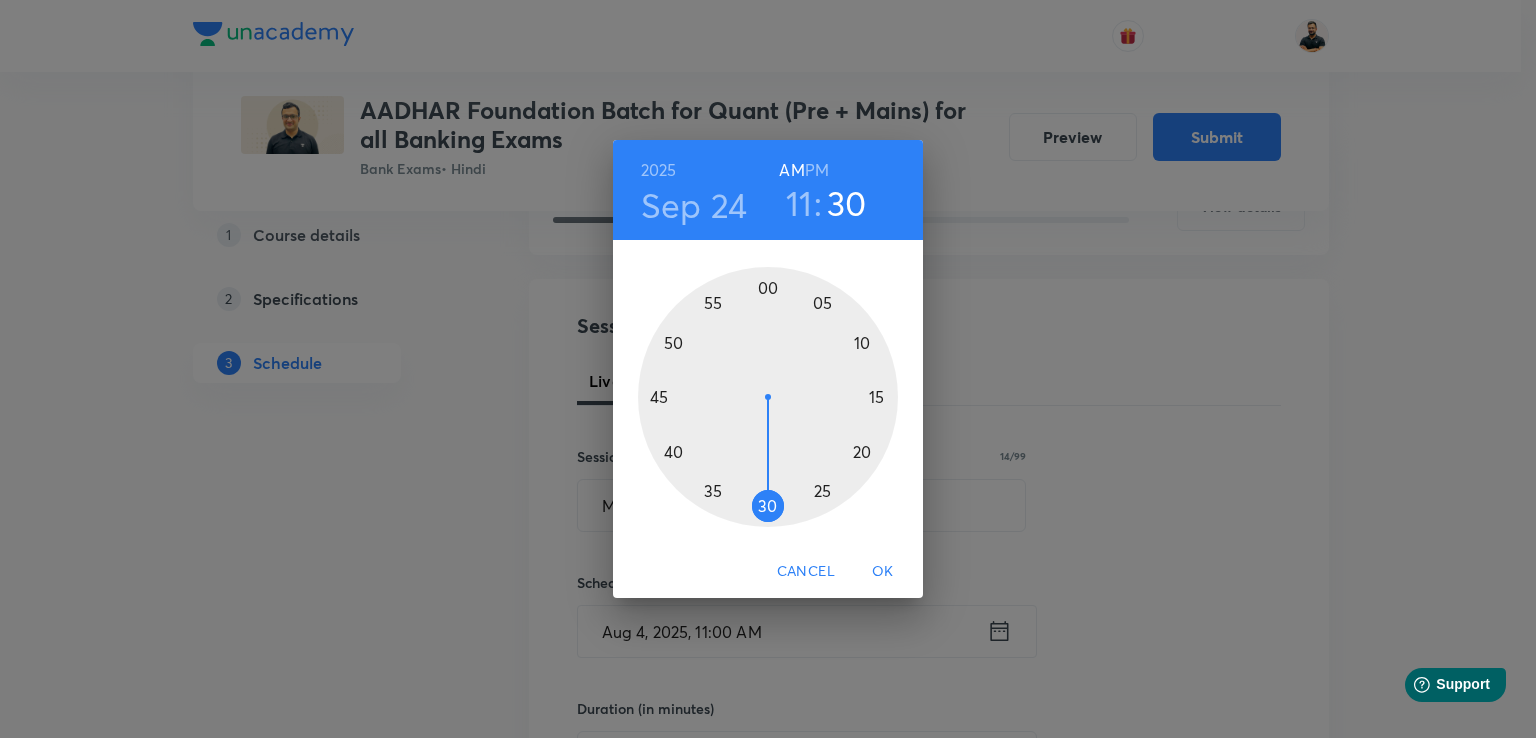drag, startPoint x: 760, startPoint y: 285, endPoint x: 769, endPoint y: 517, distance: 232.1745 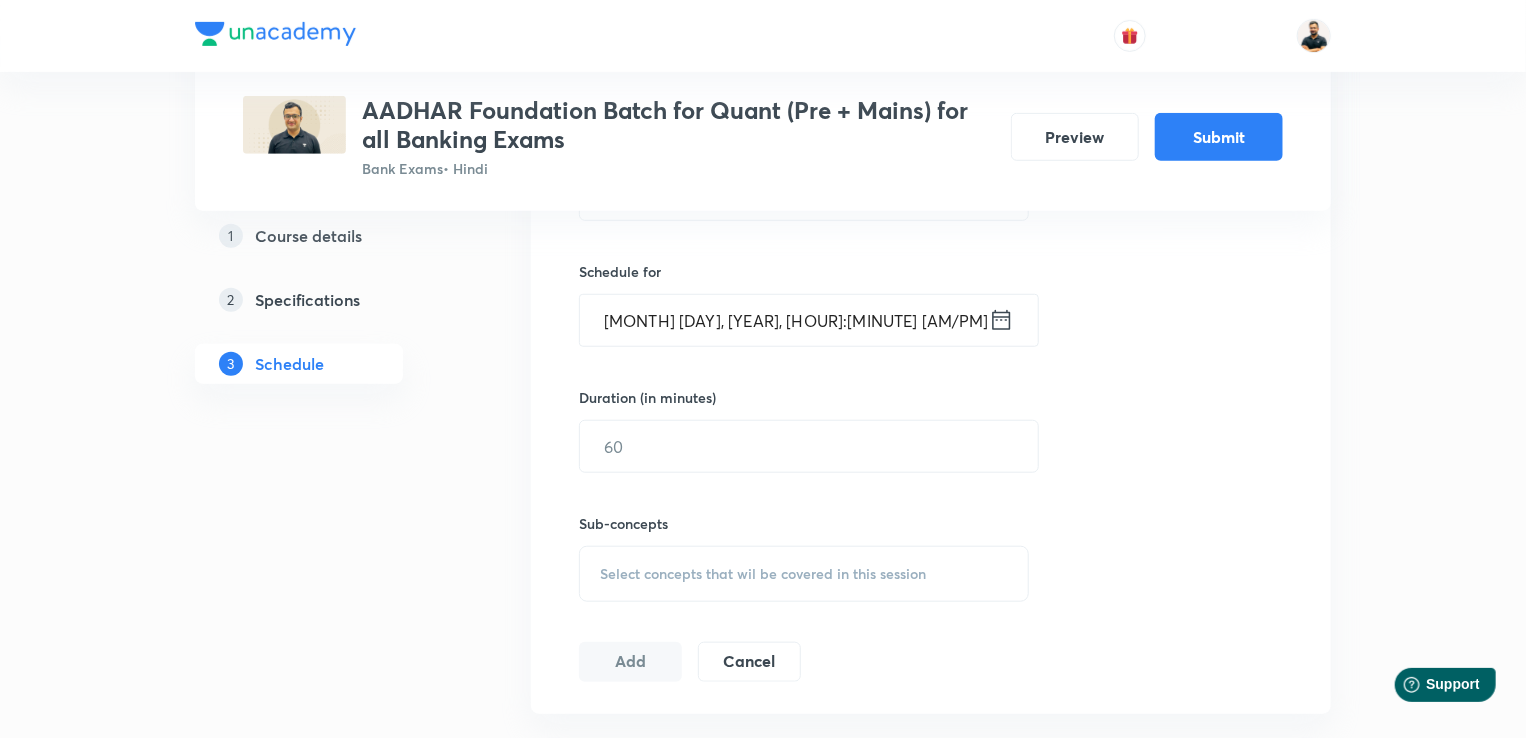 scroll, scrollTop: 665, scrollLeft: 0, axis: vertical 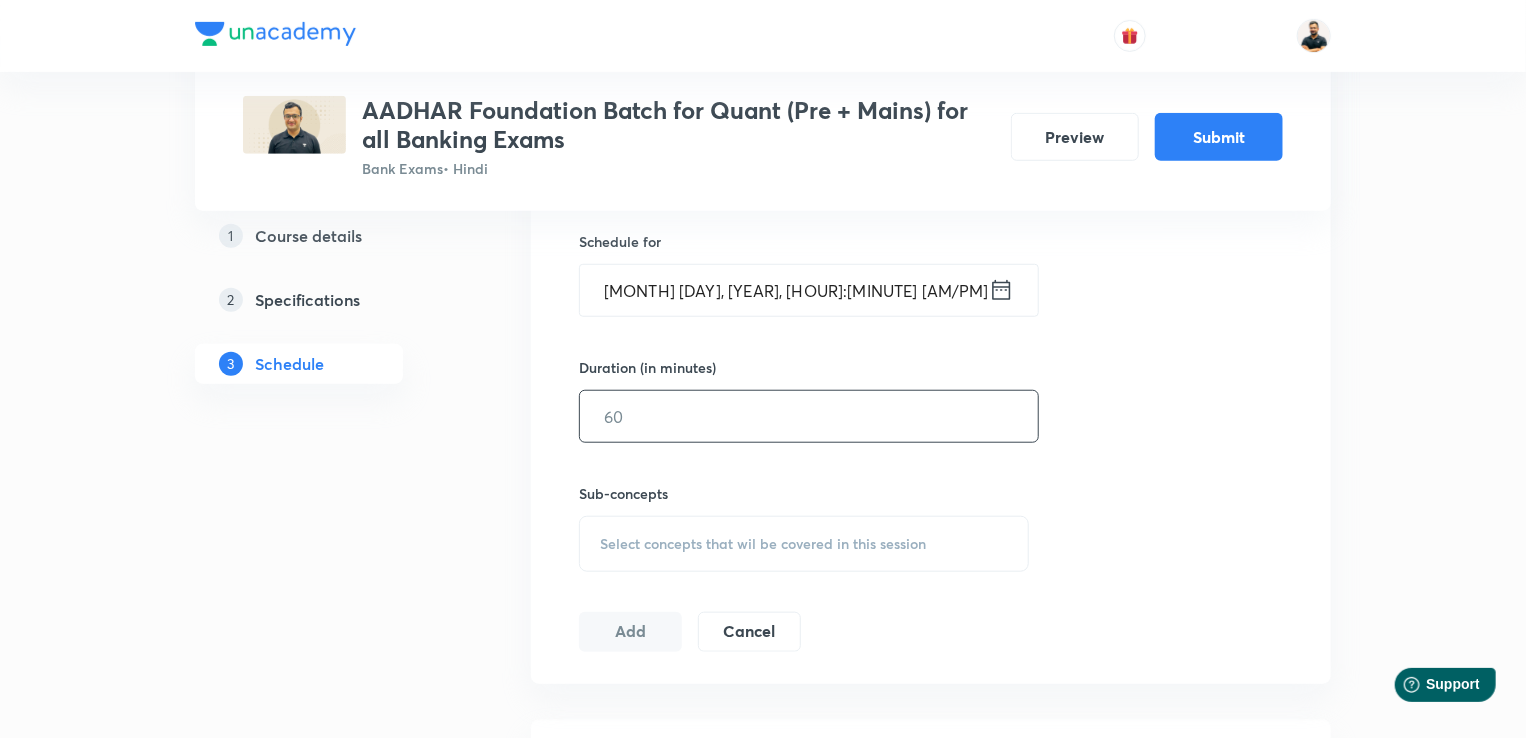 click at bounding box center [809, 416] 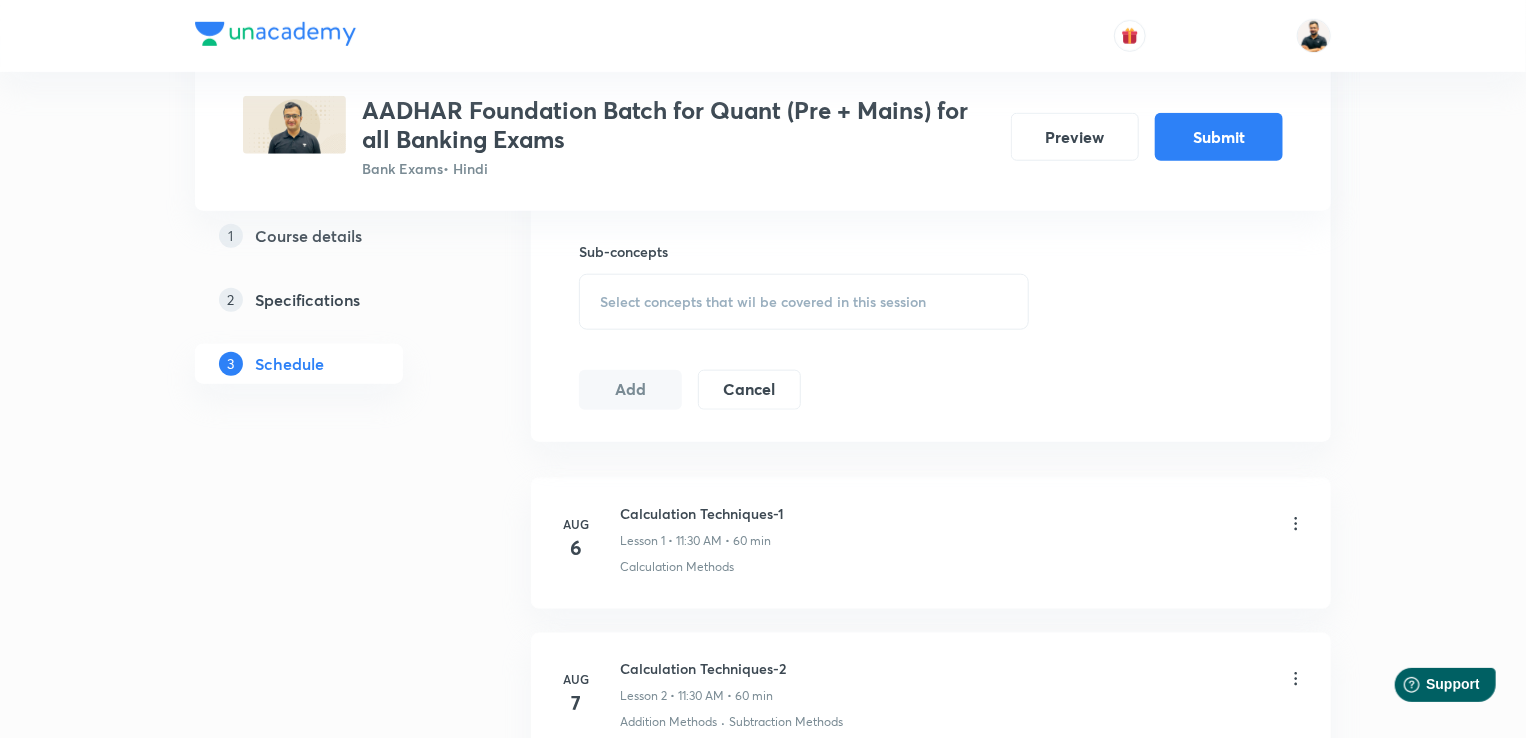 scroll, scrollTop: 816, scrollLeft: 0, axis: vertical 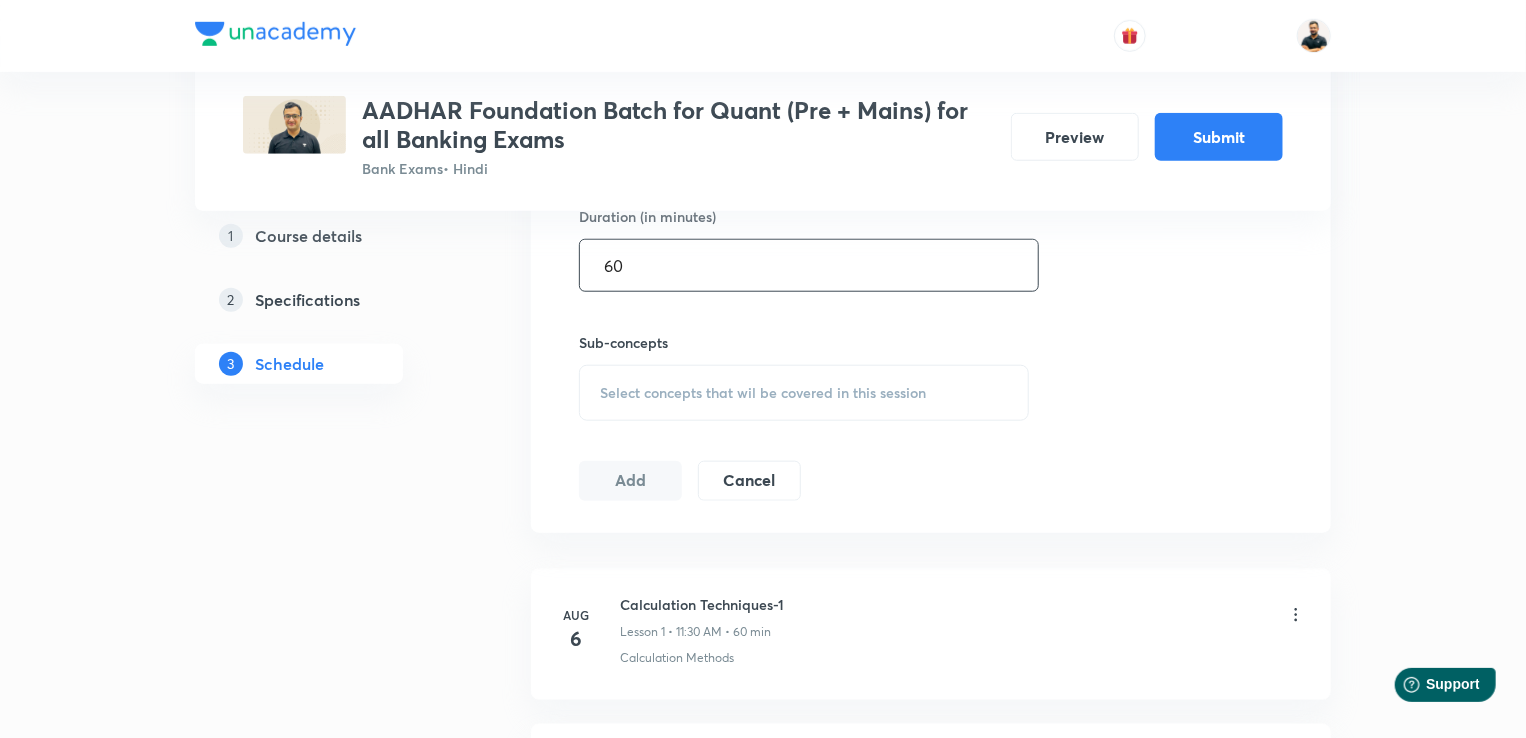type on "60" 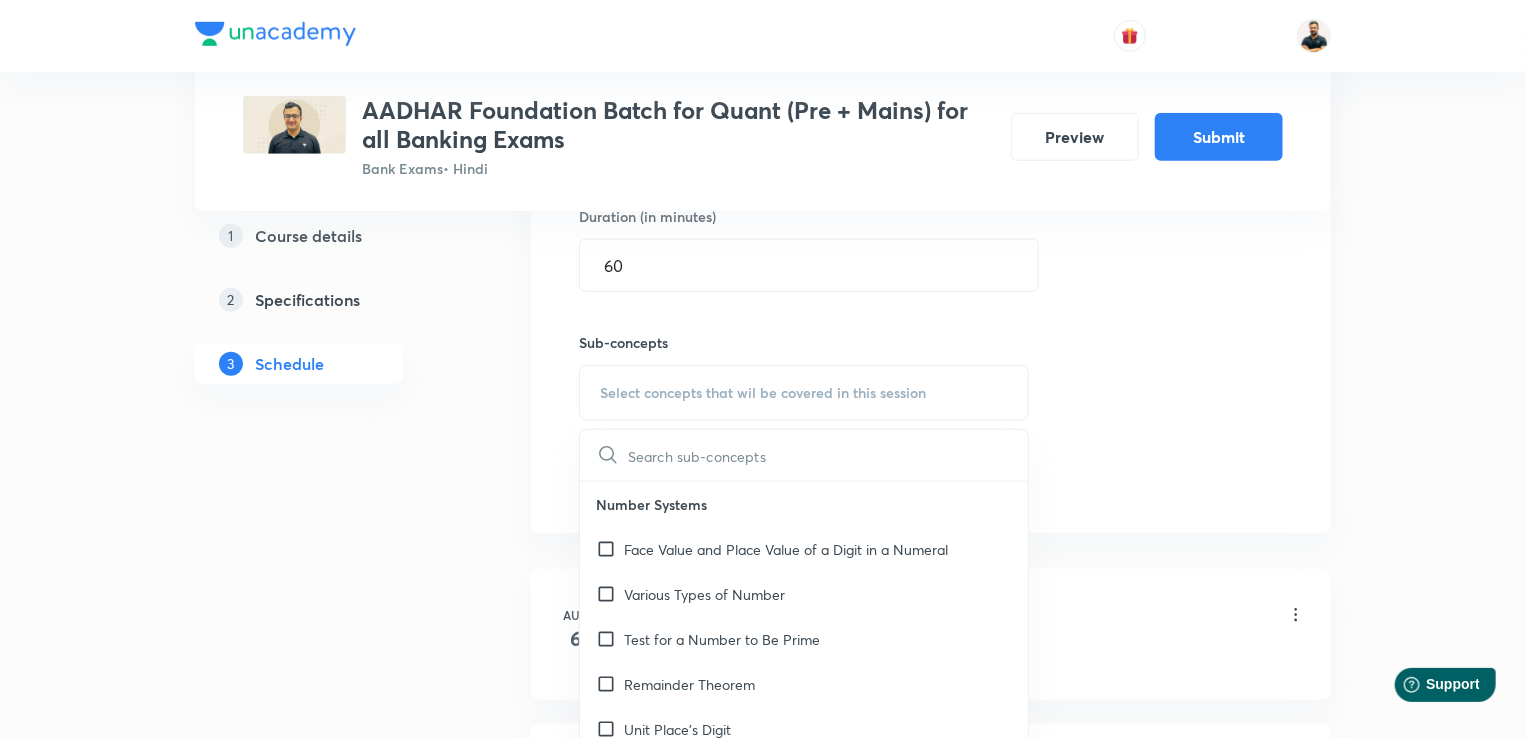 click on "Select concepts that wil be covered in this session" at bounding box center [763, 393] 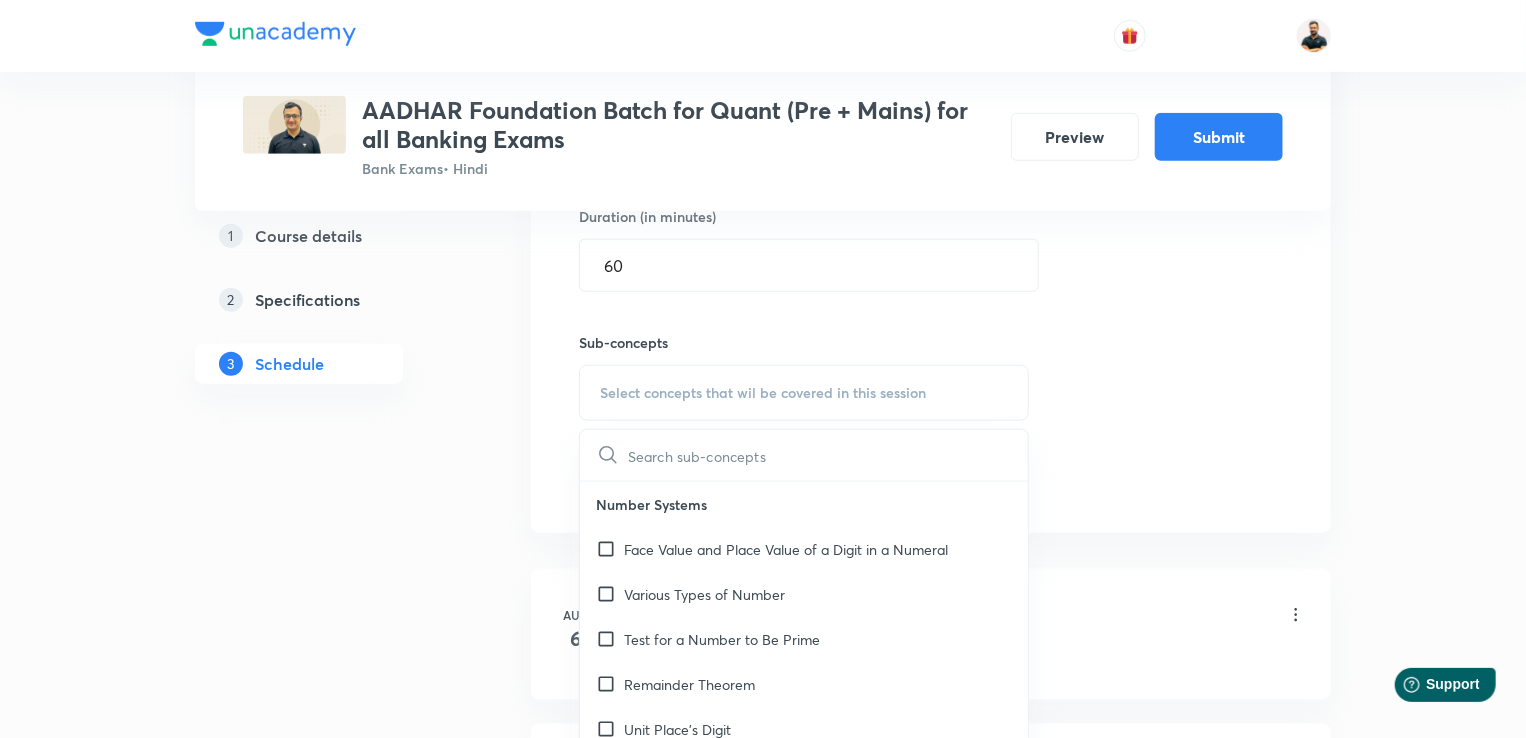 click at bounding box center (828, 455) 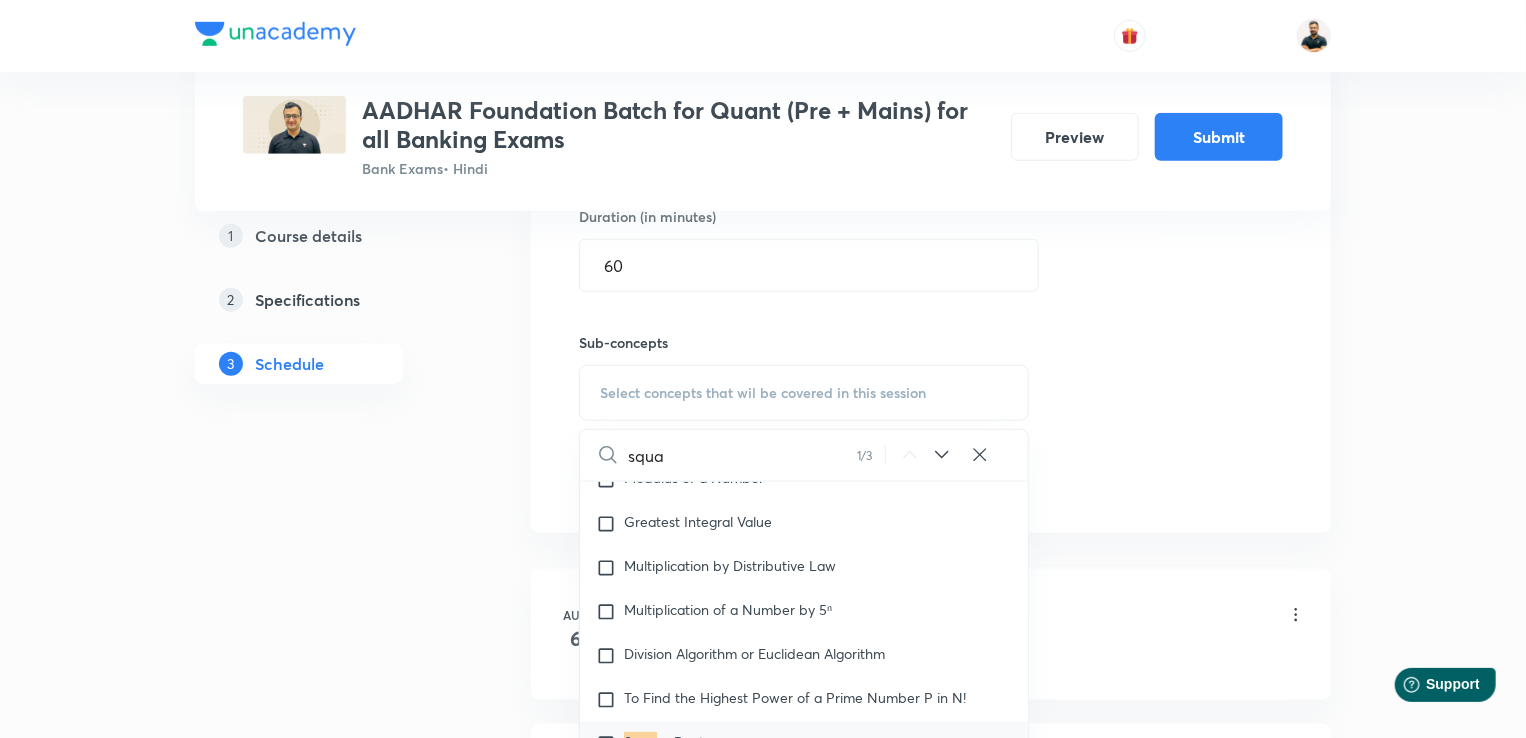 scroll, scrollTop: 380, scrollLeft: 0, axis: vertical 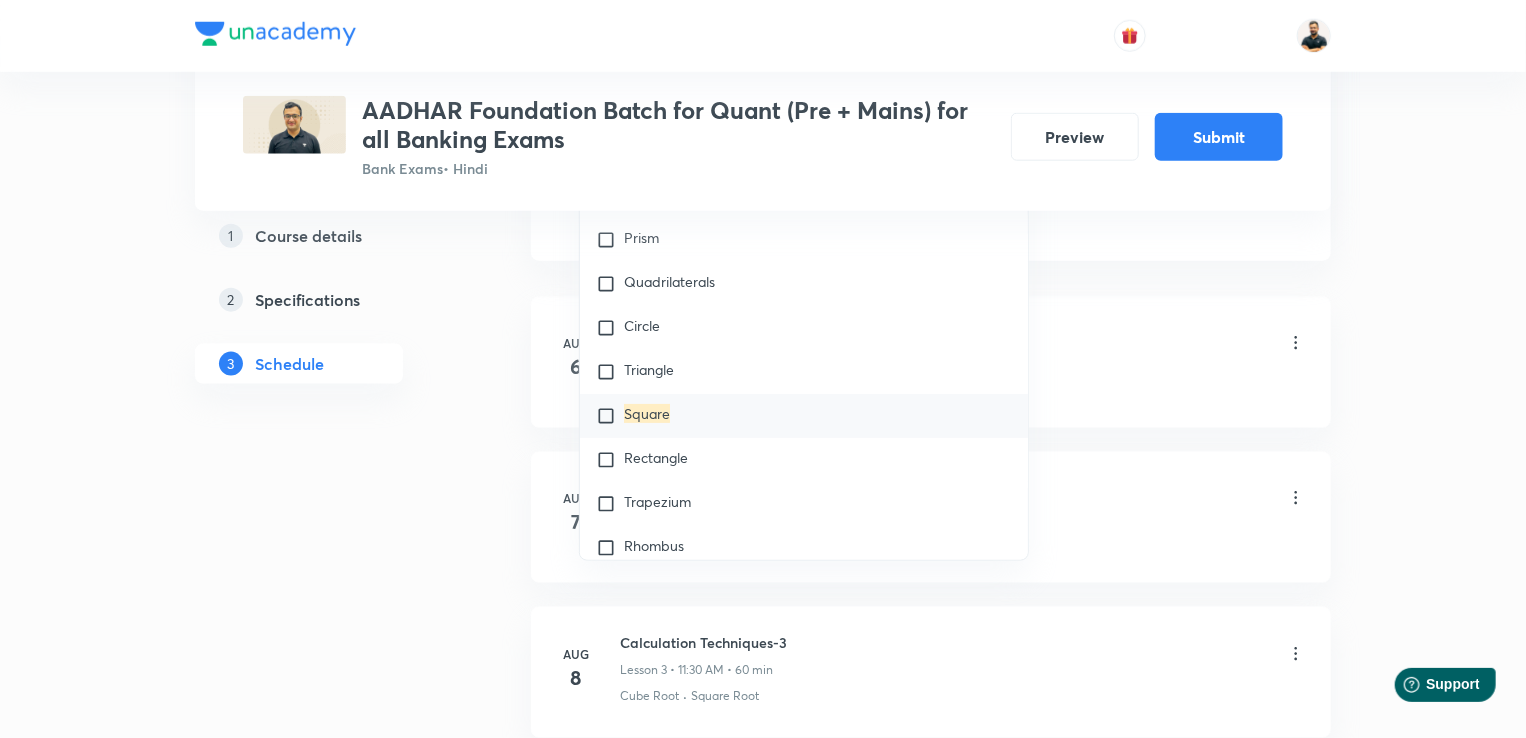 type on "square" 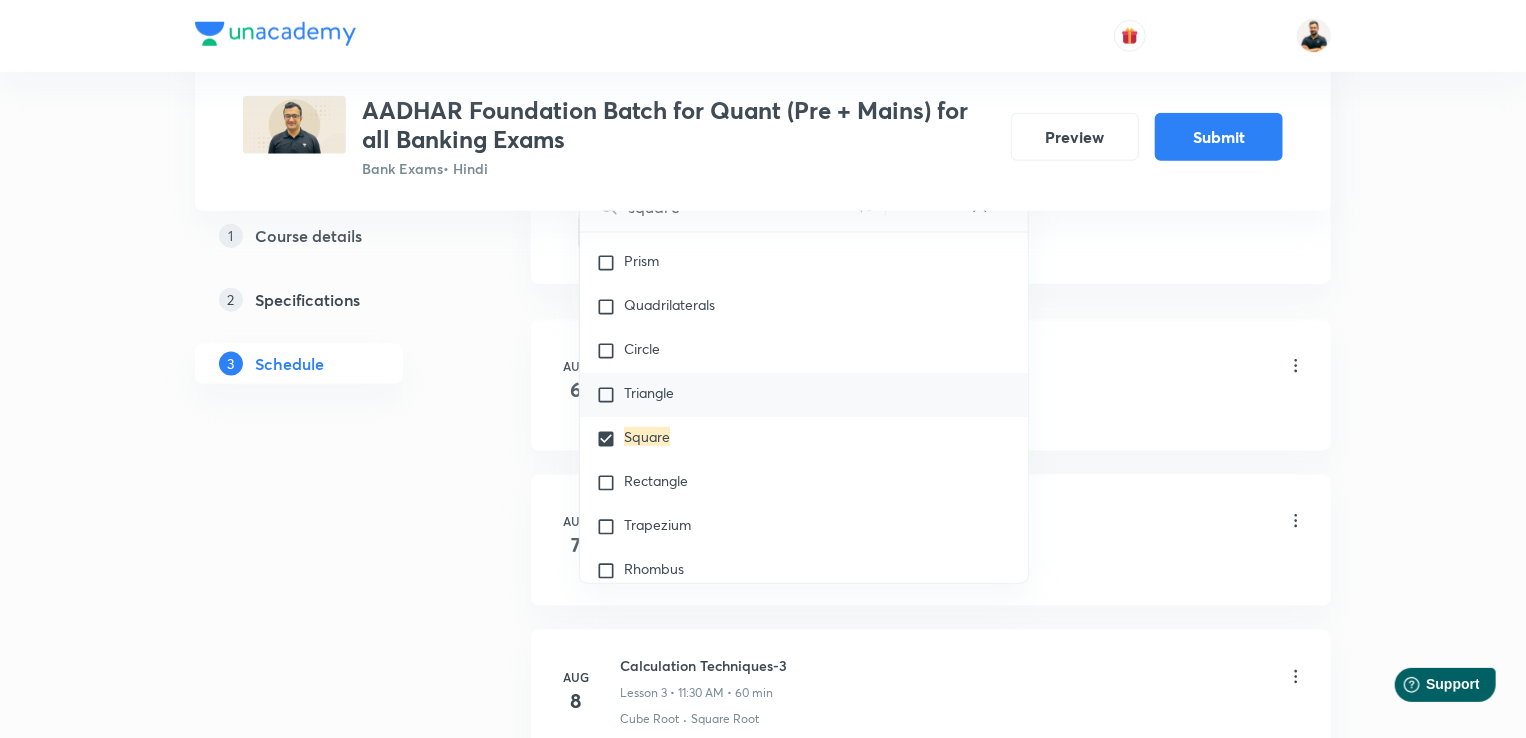 click at bounding box center (610, 395) 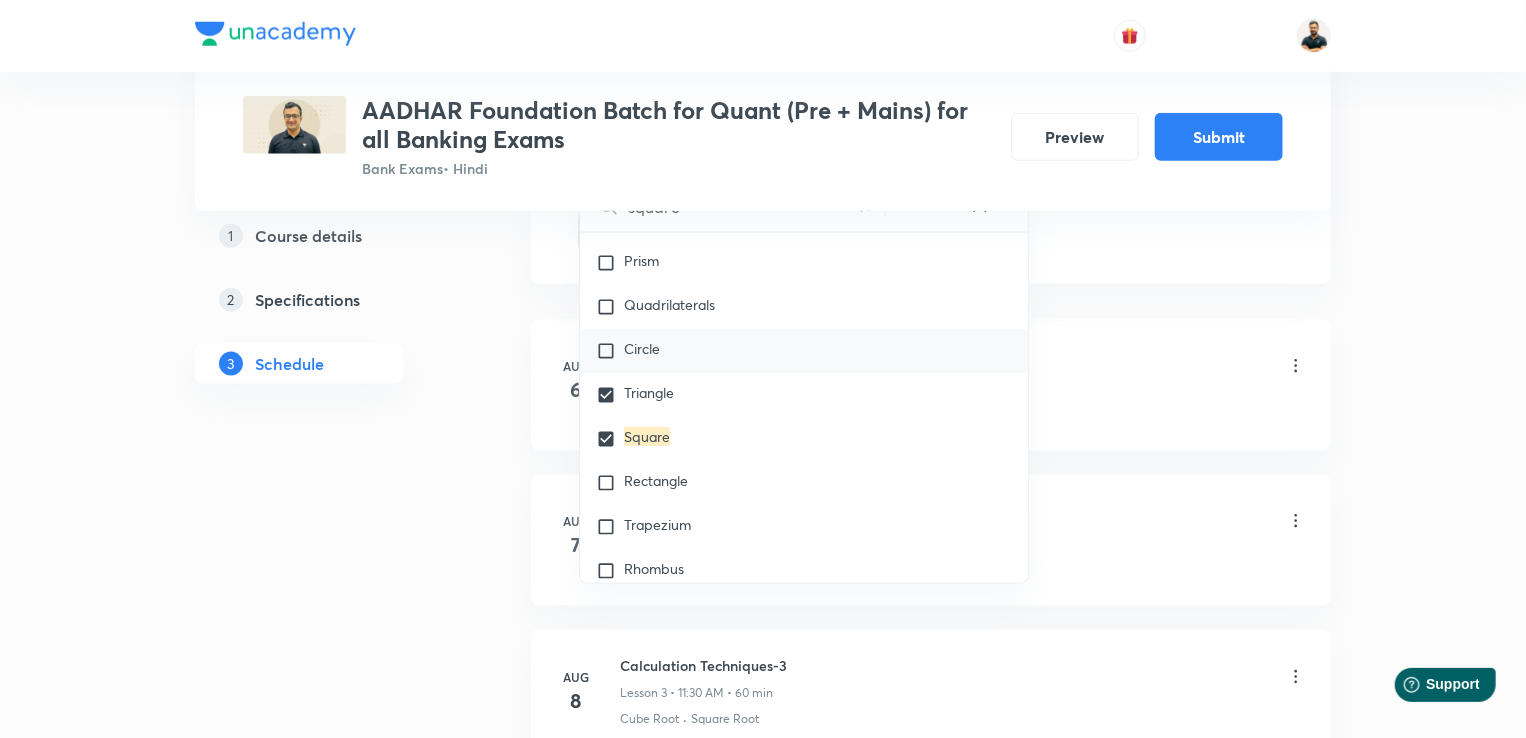 click at bounding box center (610, 351) 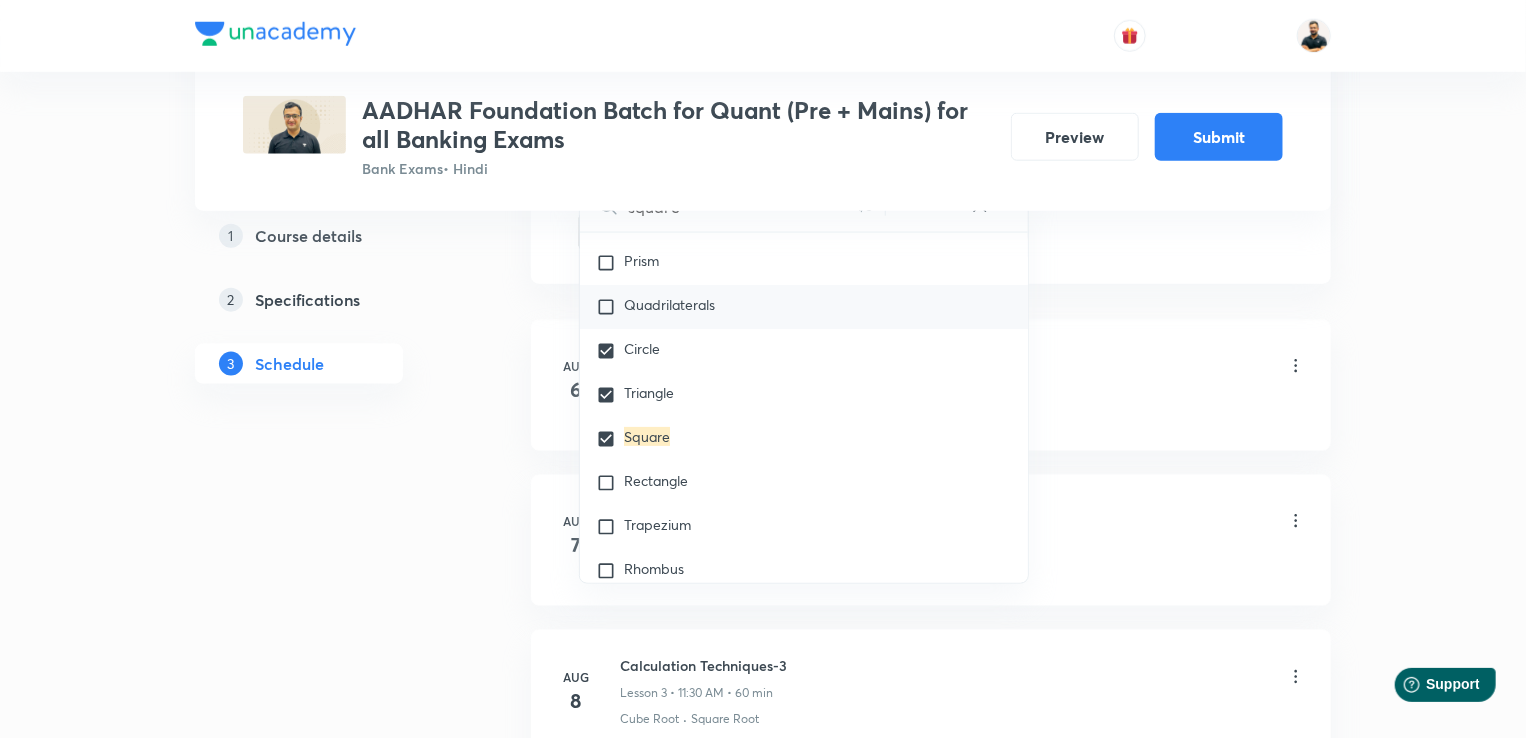 click at bounding box center (610, 307) 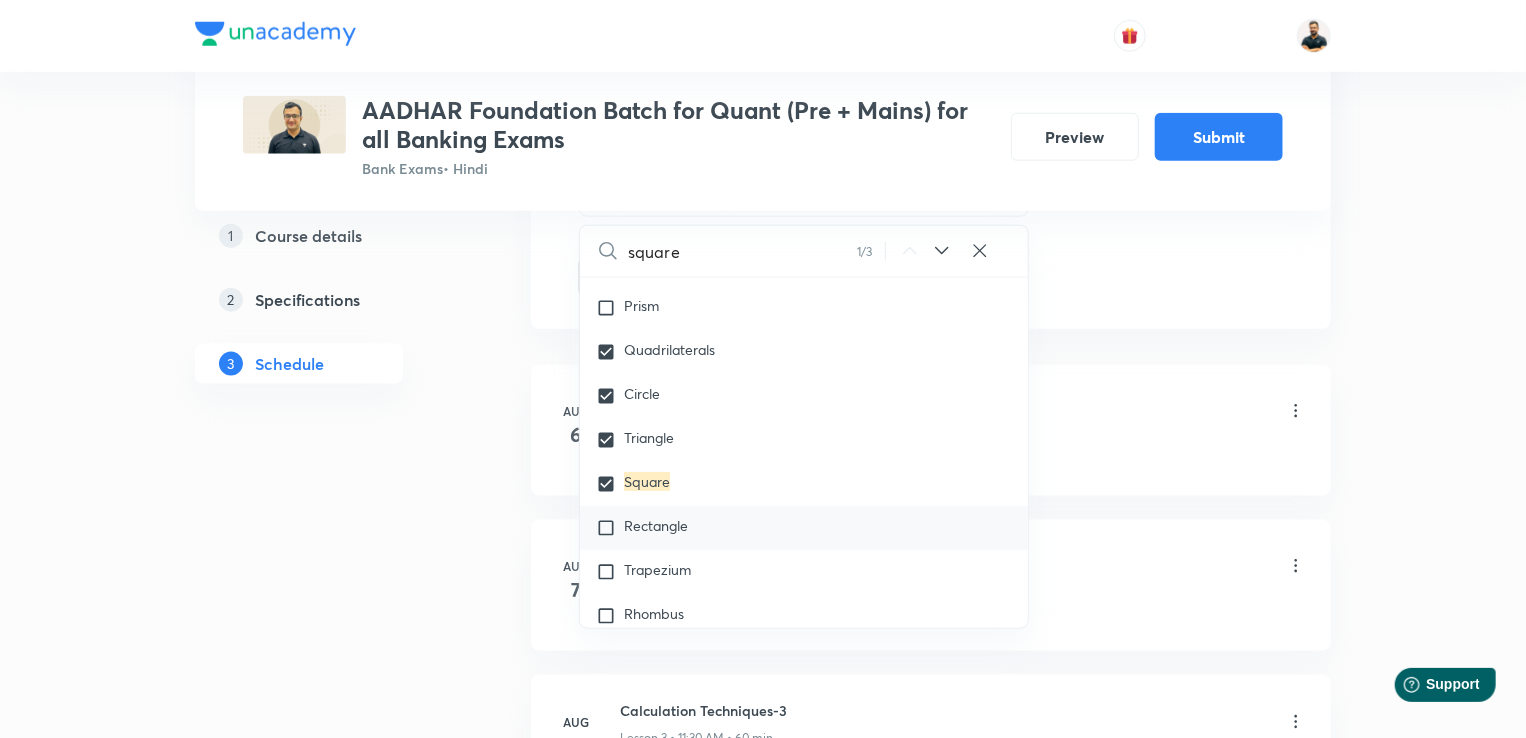 click at bounding box center [610, 528] 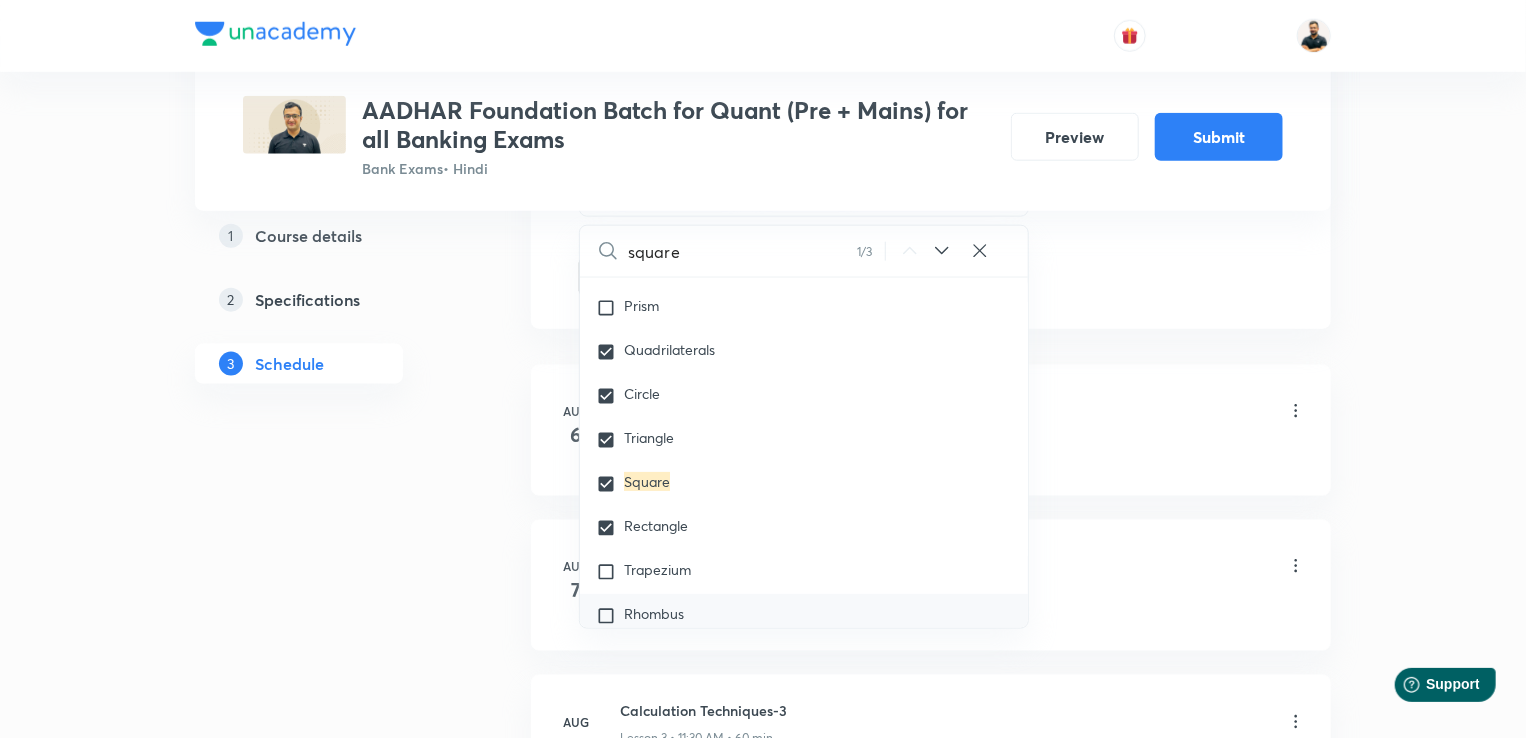 click at bounding box center [610, 616] 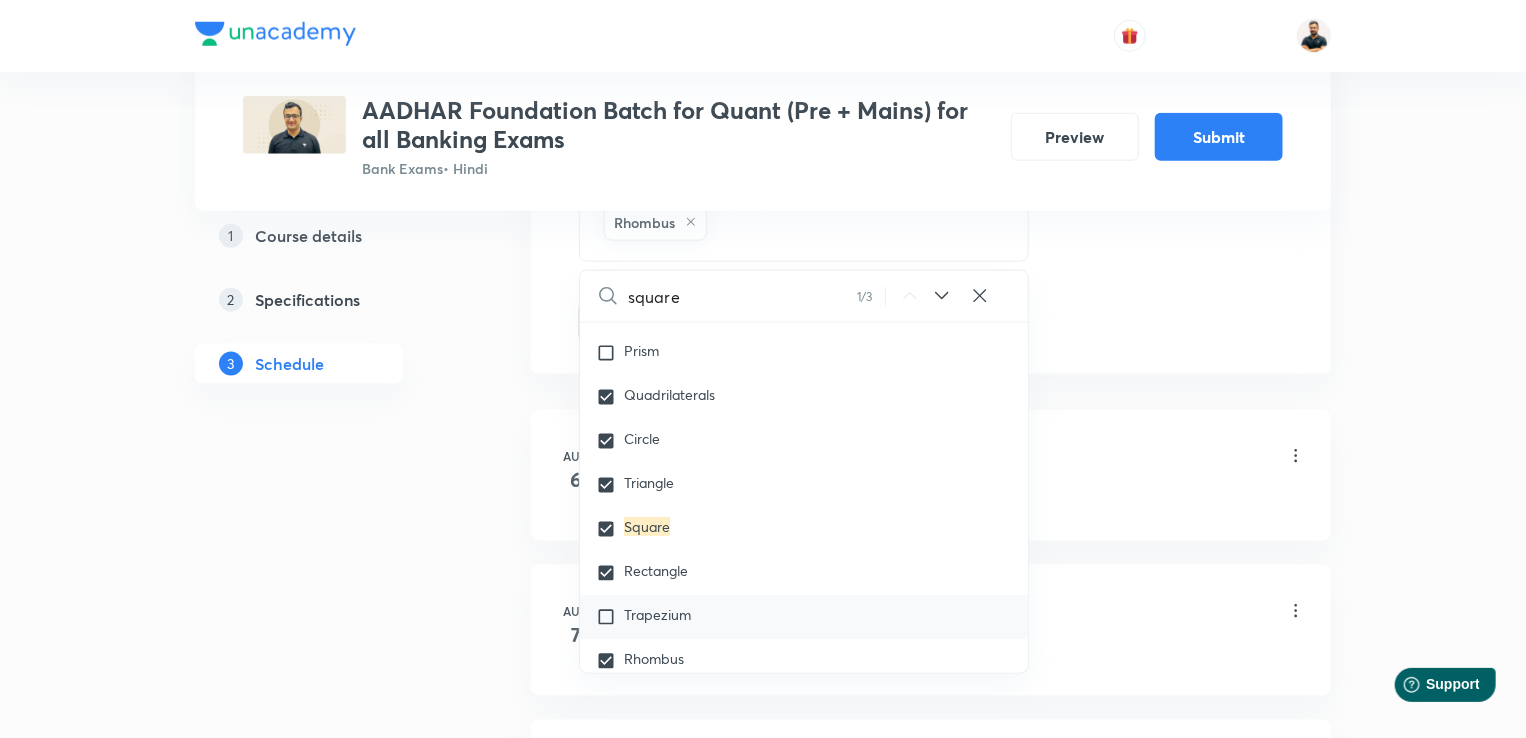 click at bounding box center (610, 617) 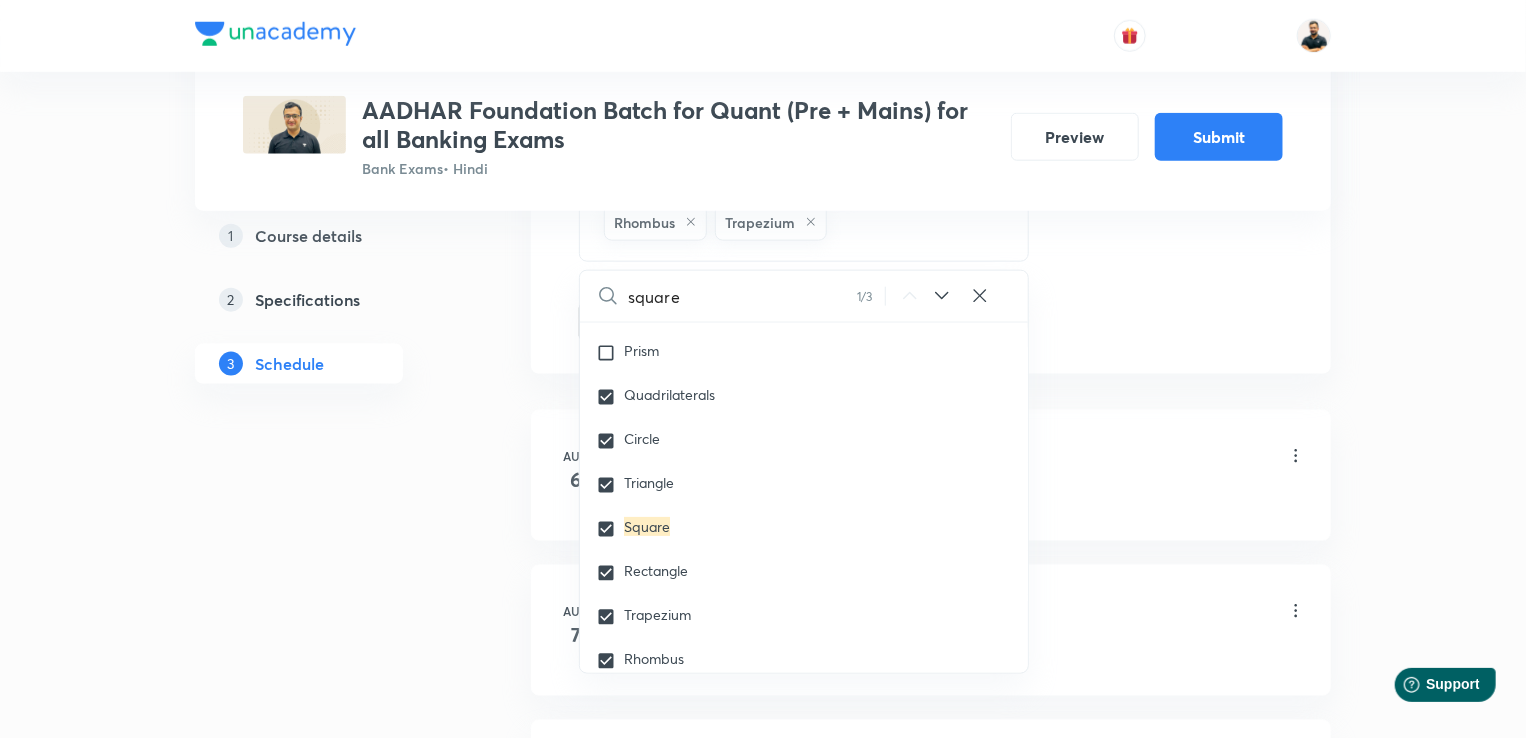 click on "Plus Courses AADHAR Foundation Batch for Quant (Pre + Mains) for all Banking Exams Bank Exams  • Hindi Preview Submit 1 Course details 2 Specifications 3 Schedule Schedule 35  classes Auto Schedule Sessions Topic coverage Basic Maths, Advanced Maths, Data Interpretation Cover at least  60 % View details Session  36 Live class Quiz Session title 14/99 Mensuration-2D ​ Schedule for [MONTH] [DAY], [YEAR], [HOUR]:[MINUTE] [AM/PM] ​ Duration (in minutes) 60 ​ Sub-concepts Square Triangle Circle Quadrilaterals Rectangle Rhombus Trapezium CLEAR square 1 / 3 ​ Number Systems Face Value and Place Value of a Digit in a Numeral Various Types of Number Test for a Number to Be Prime Remainder Theorem Unit Place's Digit Tests of Divisibility Factorial of a Number Modulus of a Number Greatest Integral Value Multiplication by Distributive Law Multiplication of a Number by 5ⁿ Division Algorithm or Euclidean Algorithm To Find the Highest Power of a Prime Number P in N! Square  Root Covered previously Cube Root Covered previously Co-Primes" at bounding box center [763, 2459] 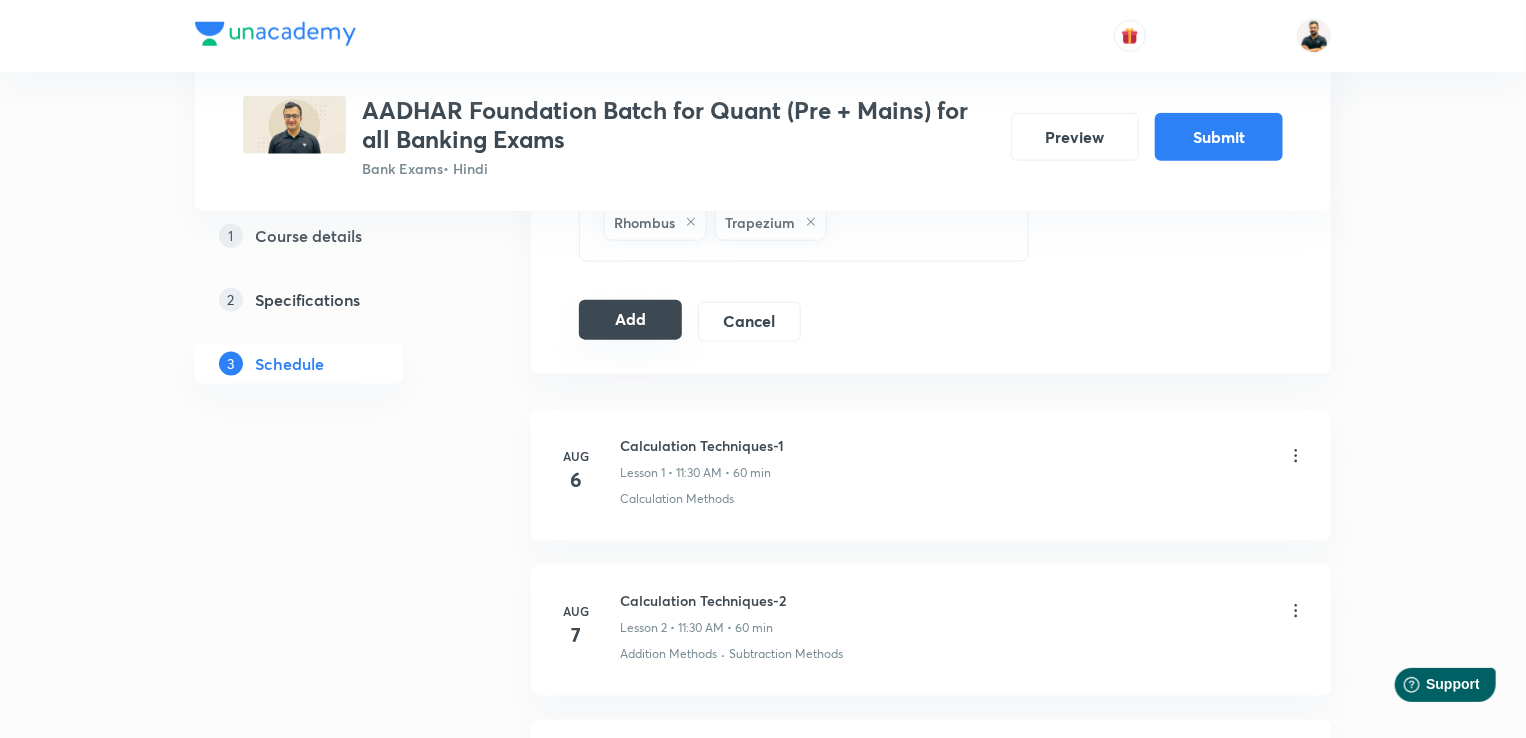 click on "Add" at bounding box center (630, 320) 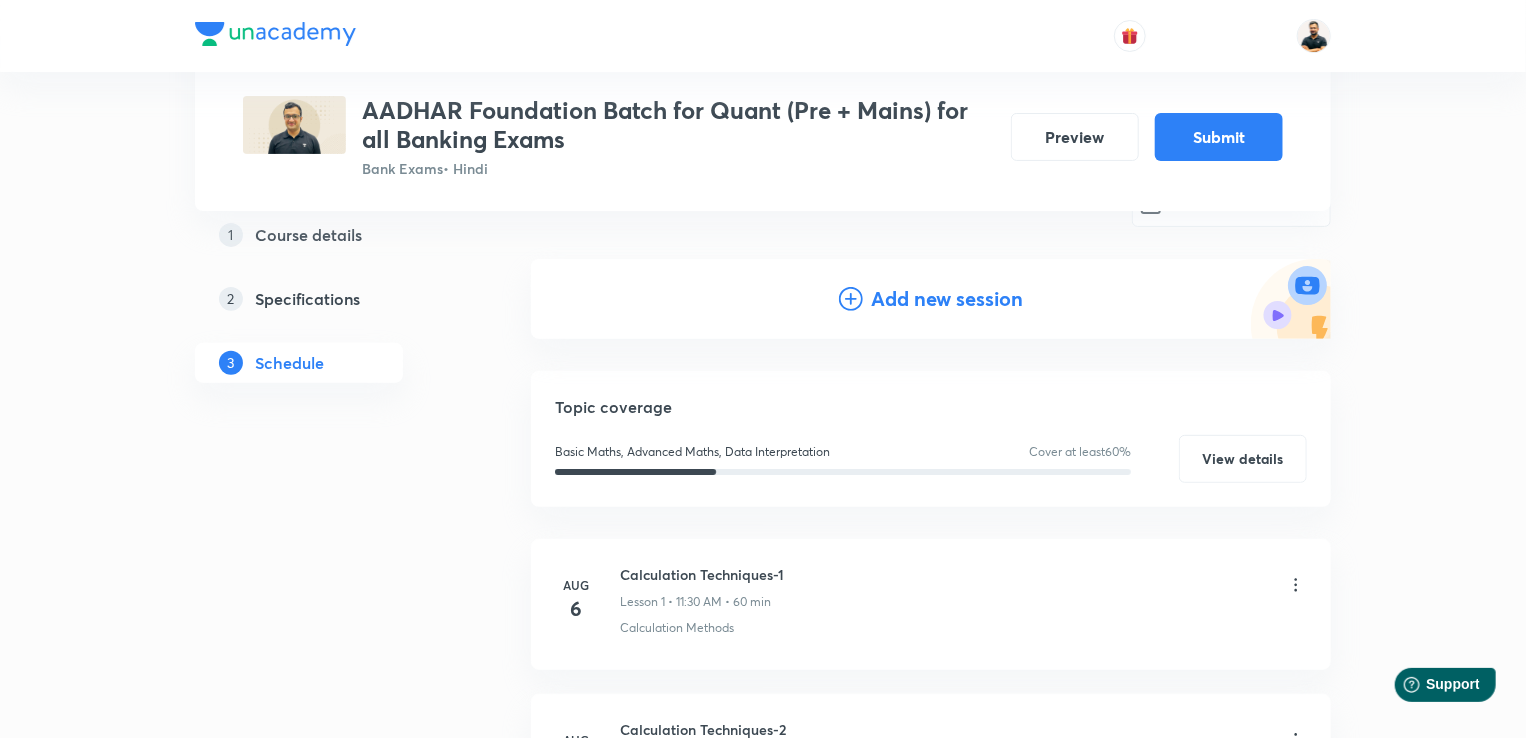 scroll, scrollTop: 0, scrollLeft: 0, axis: both 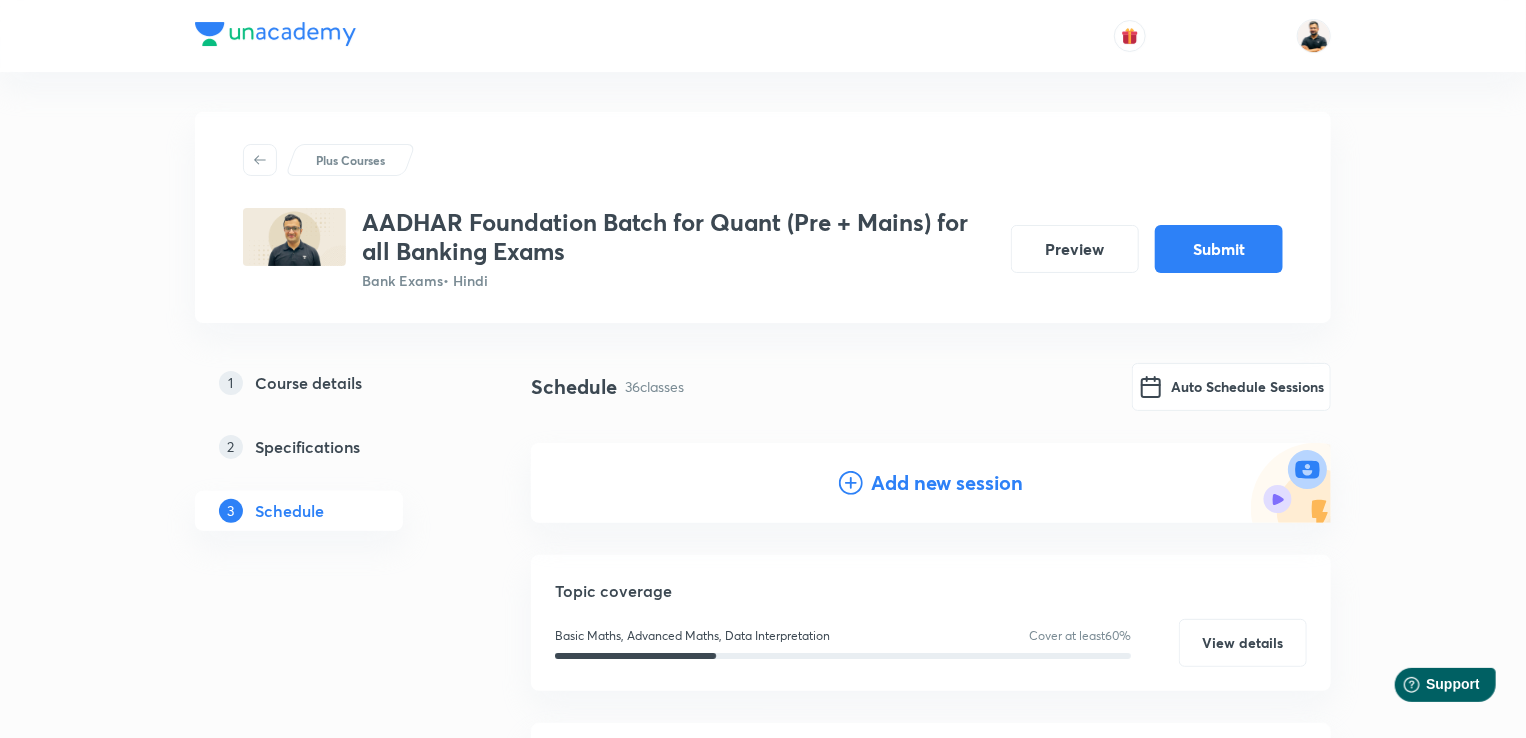 click on "Add new session" at bounding box center [947, 483] 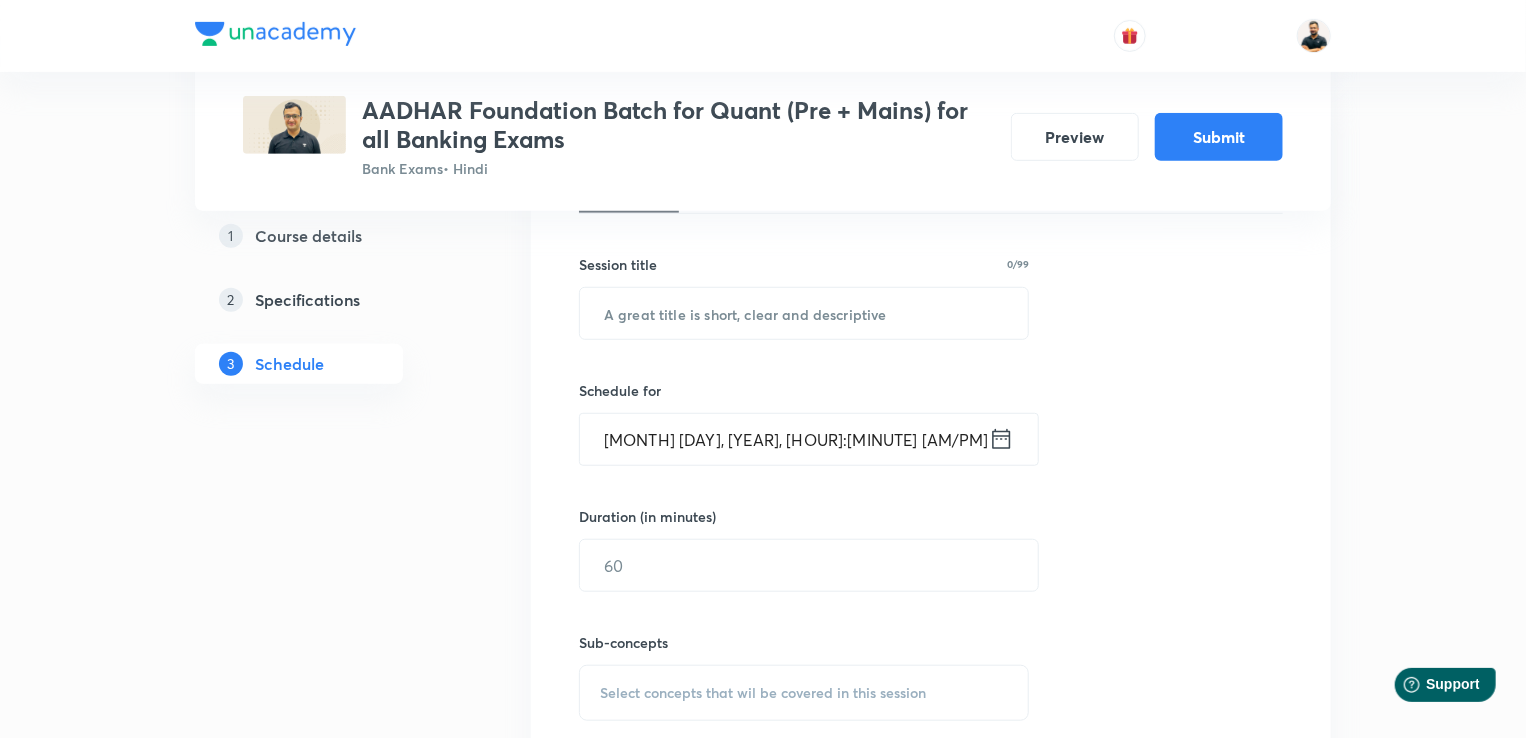 scroll, scrollTop: 501, scrollLeft: 0, axis: vertical 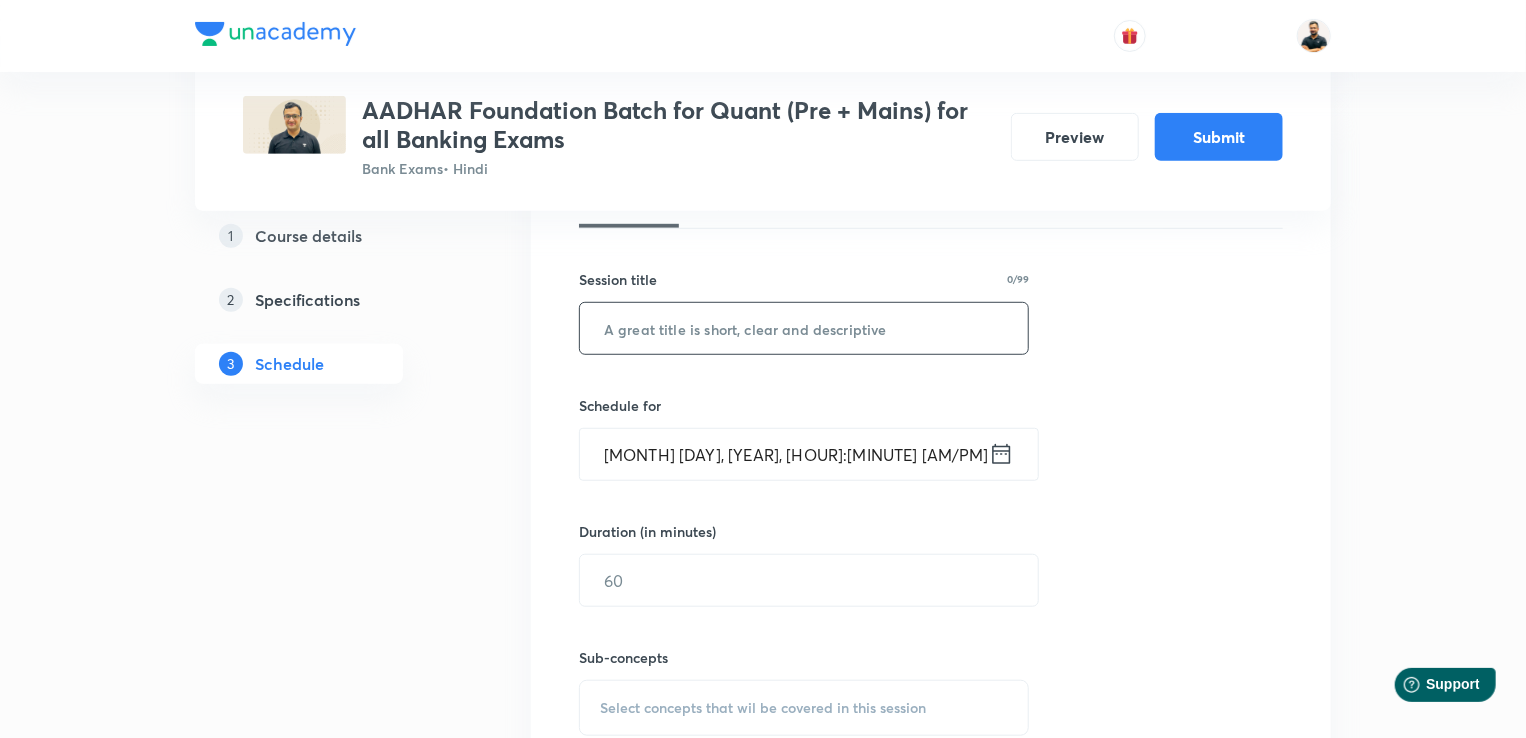 click at bounding box center [804, 328] 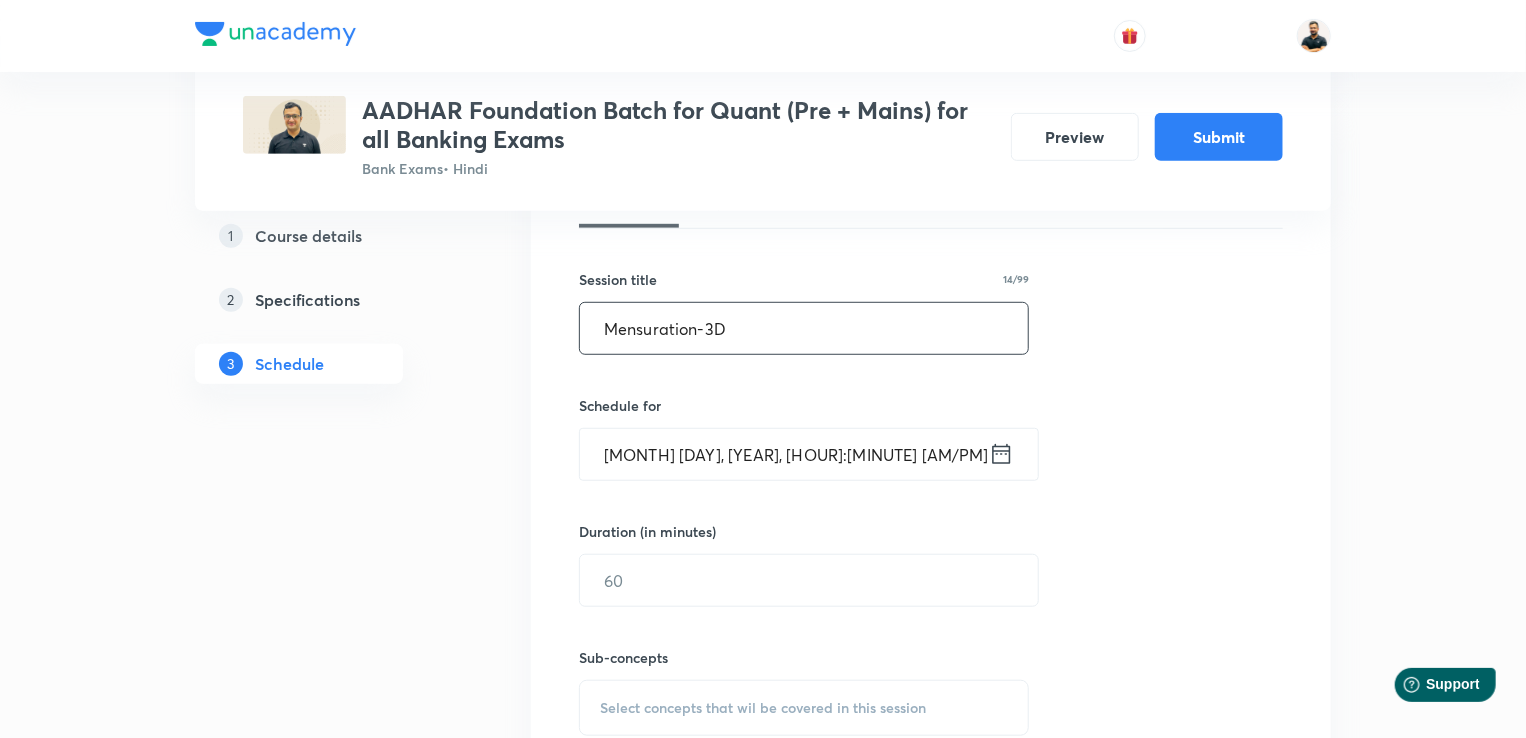 click 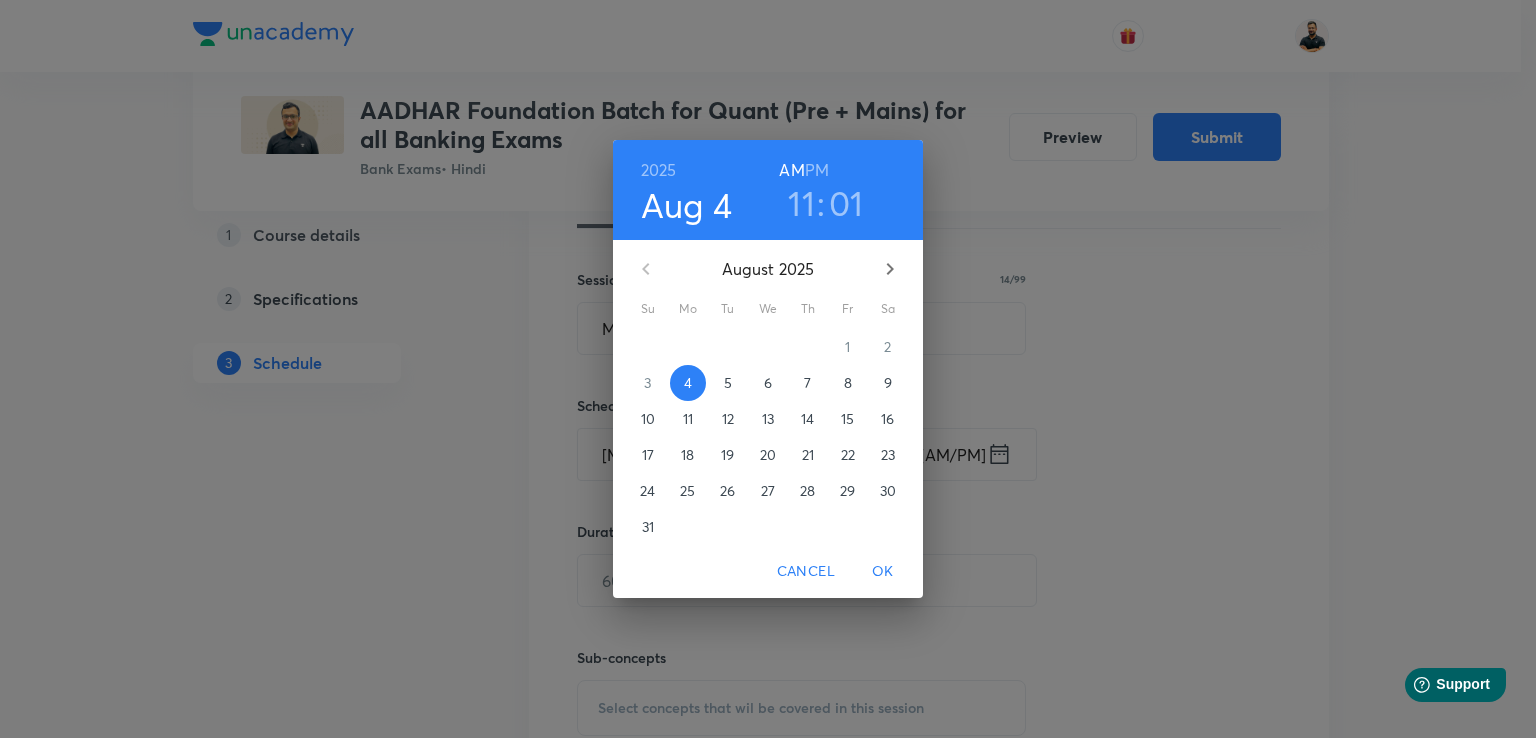click 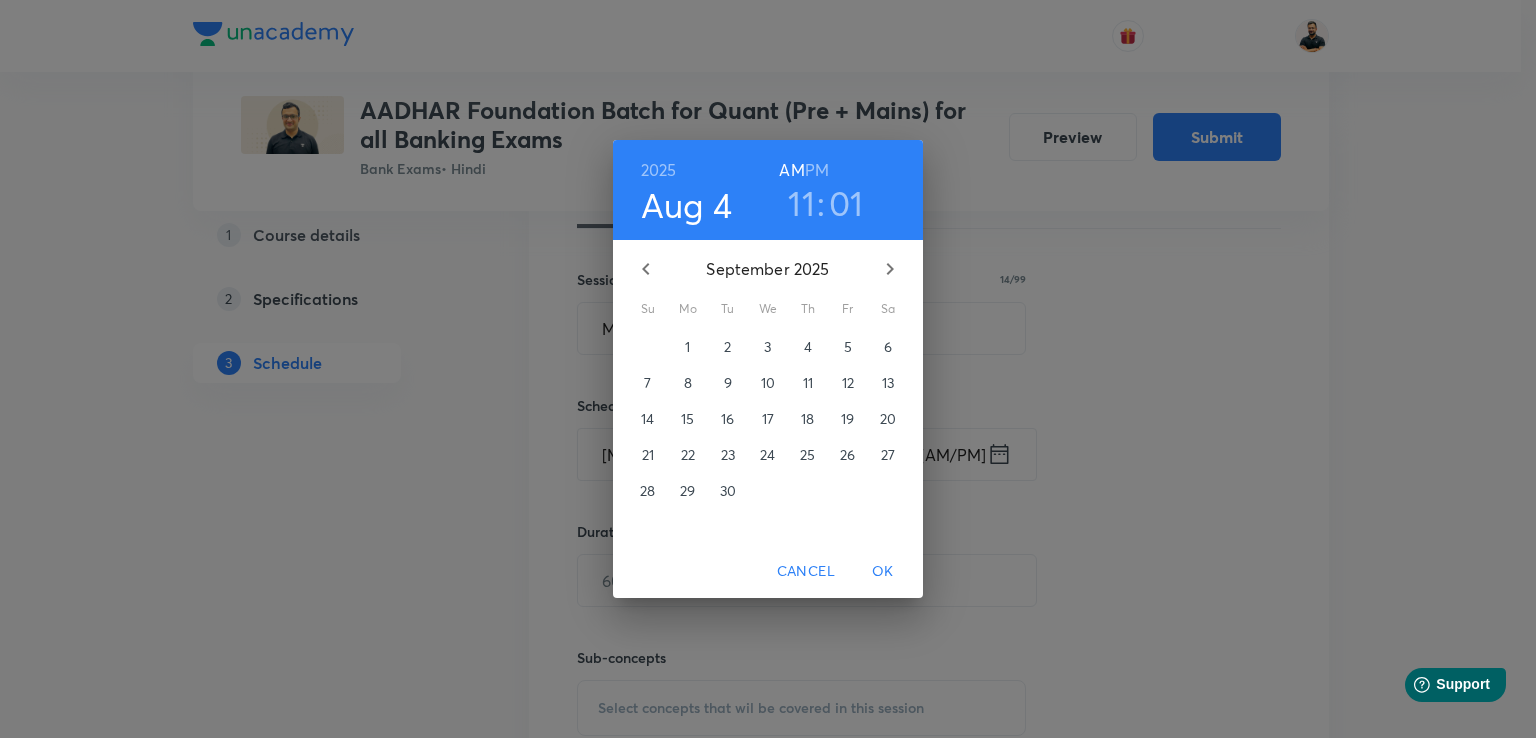 click on "25" at bounding box center [808, 455] 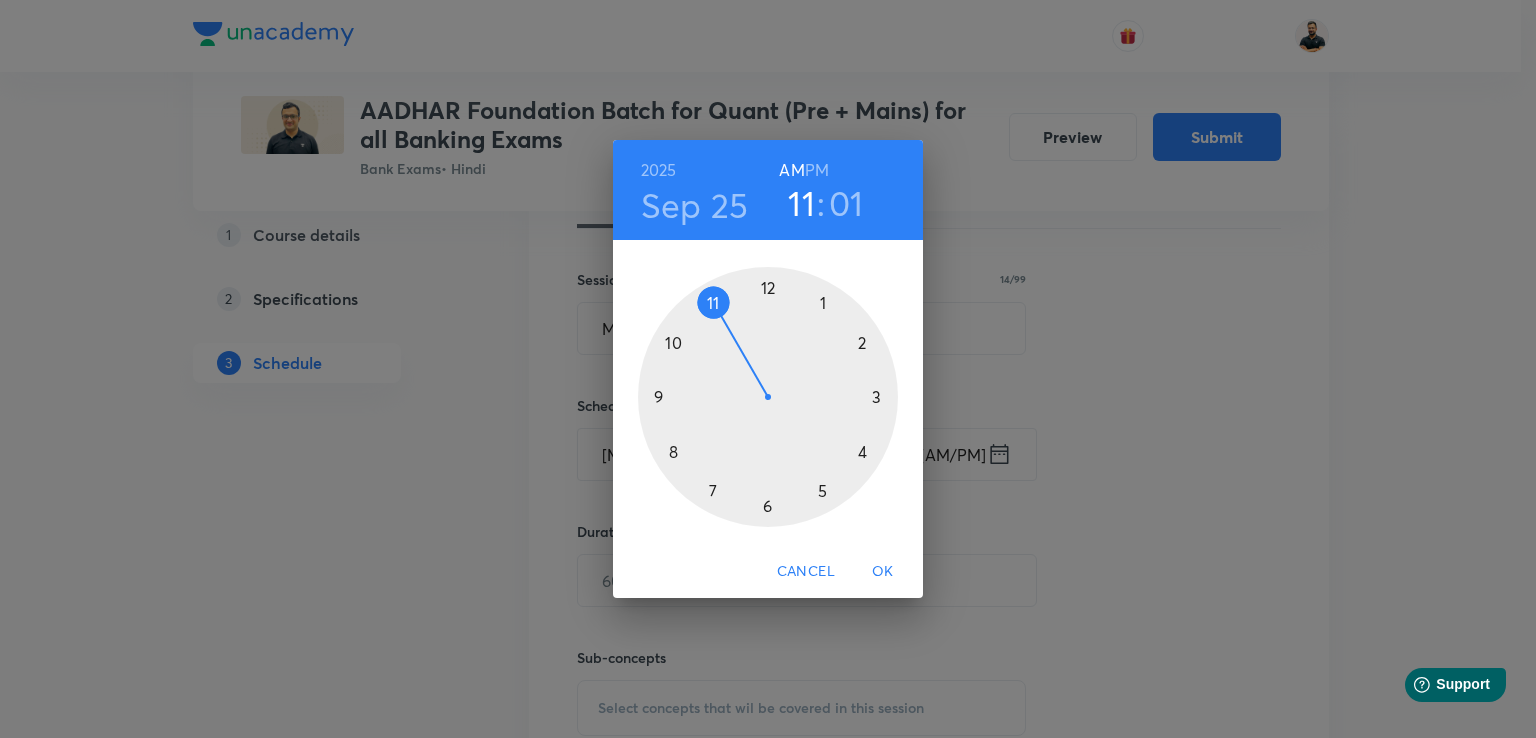 click at bounding box center [768, 397] 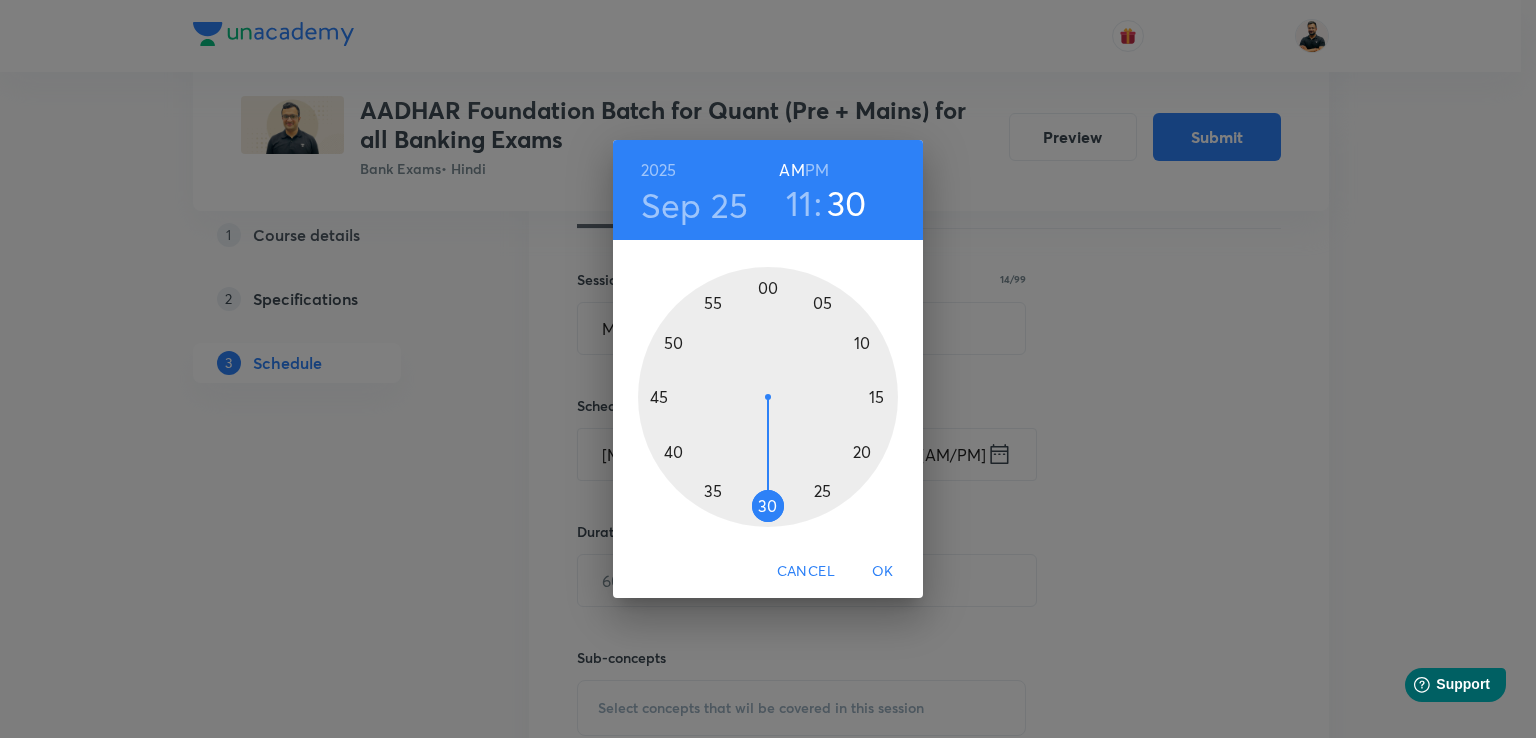 drag, startPoint x: 775, startPoint y: 277, endPoint x: 765, endPoint y: 497, distance: 220.22716 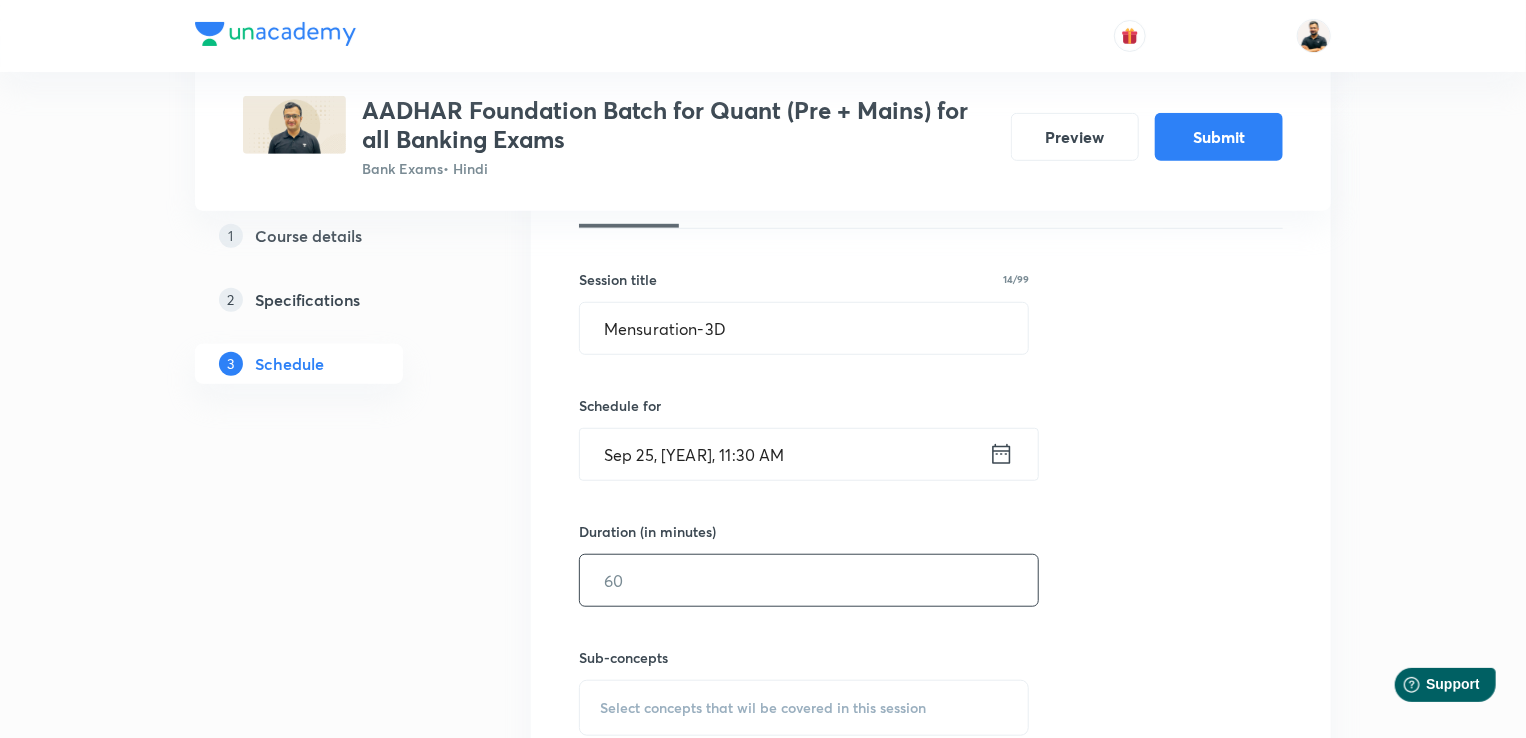 click at bounding box center (809, 580) 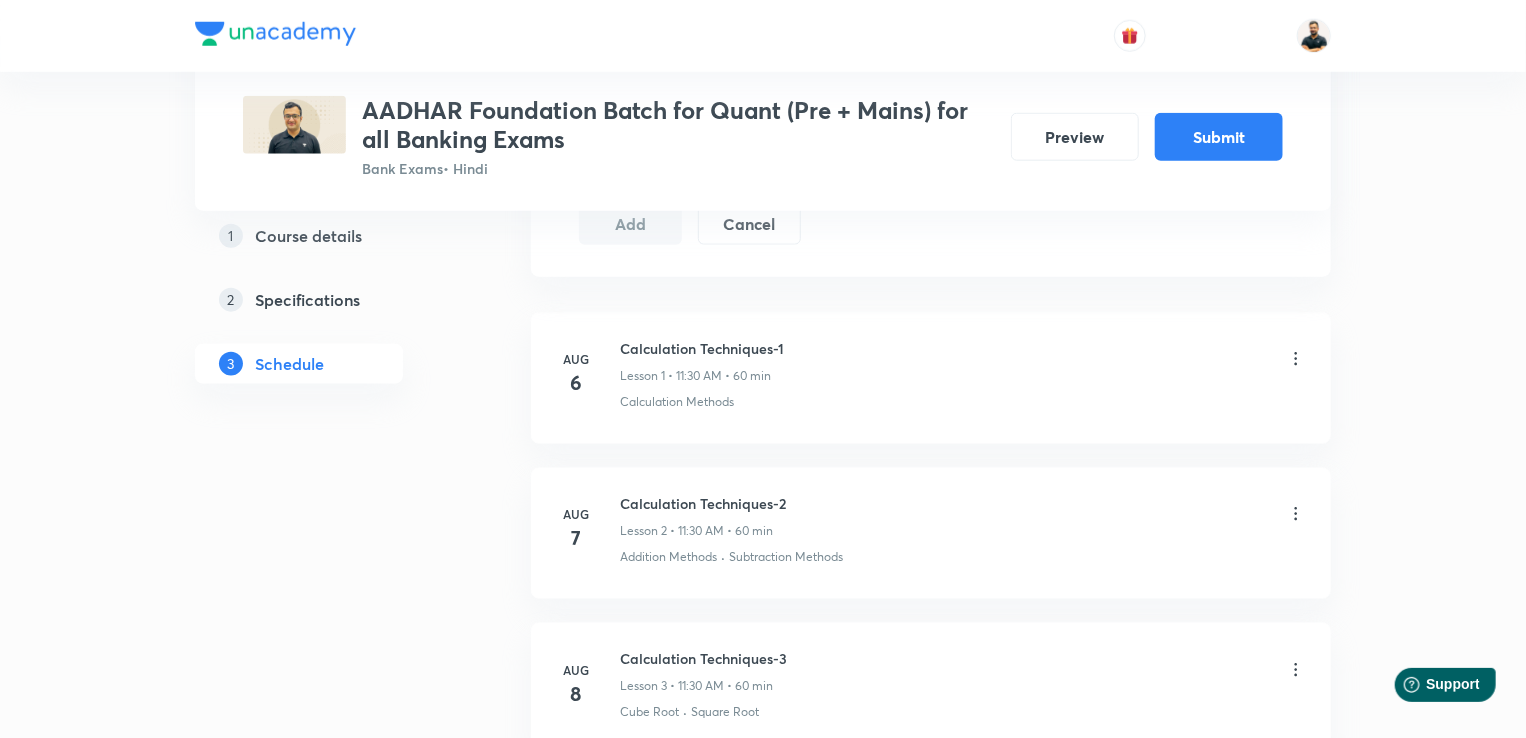 scroll, scrollTop: 856, scrollLeft: 0, axis: vertical 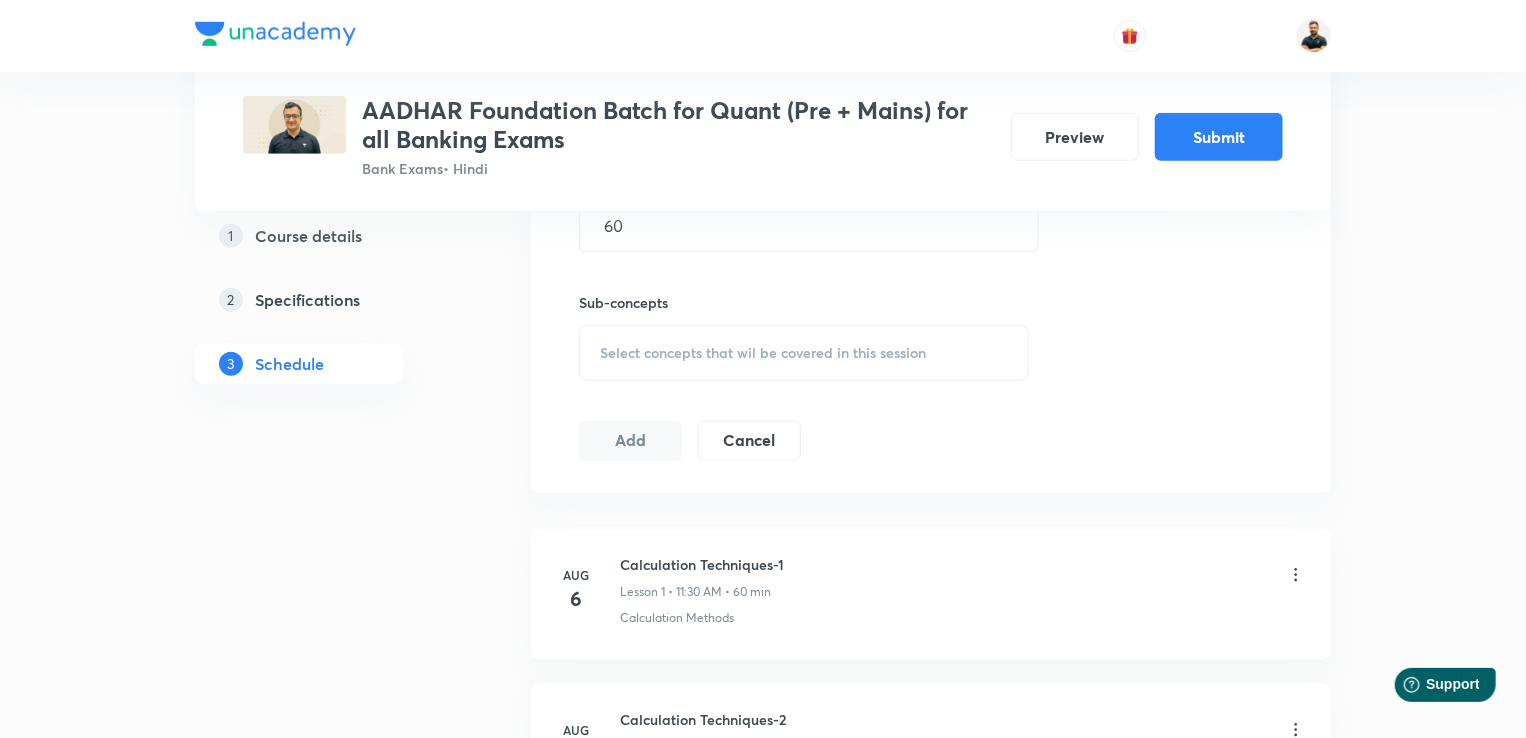 click on "Select concepts that wil be covered in this session" at bounding box center (763, 353) 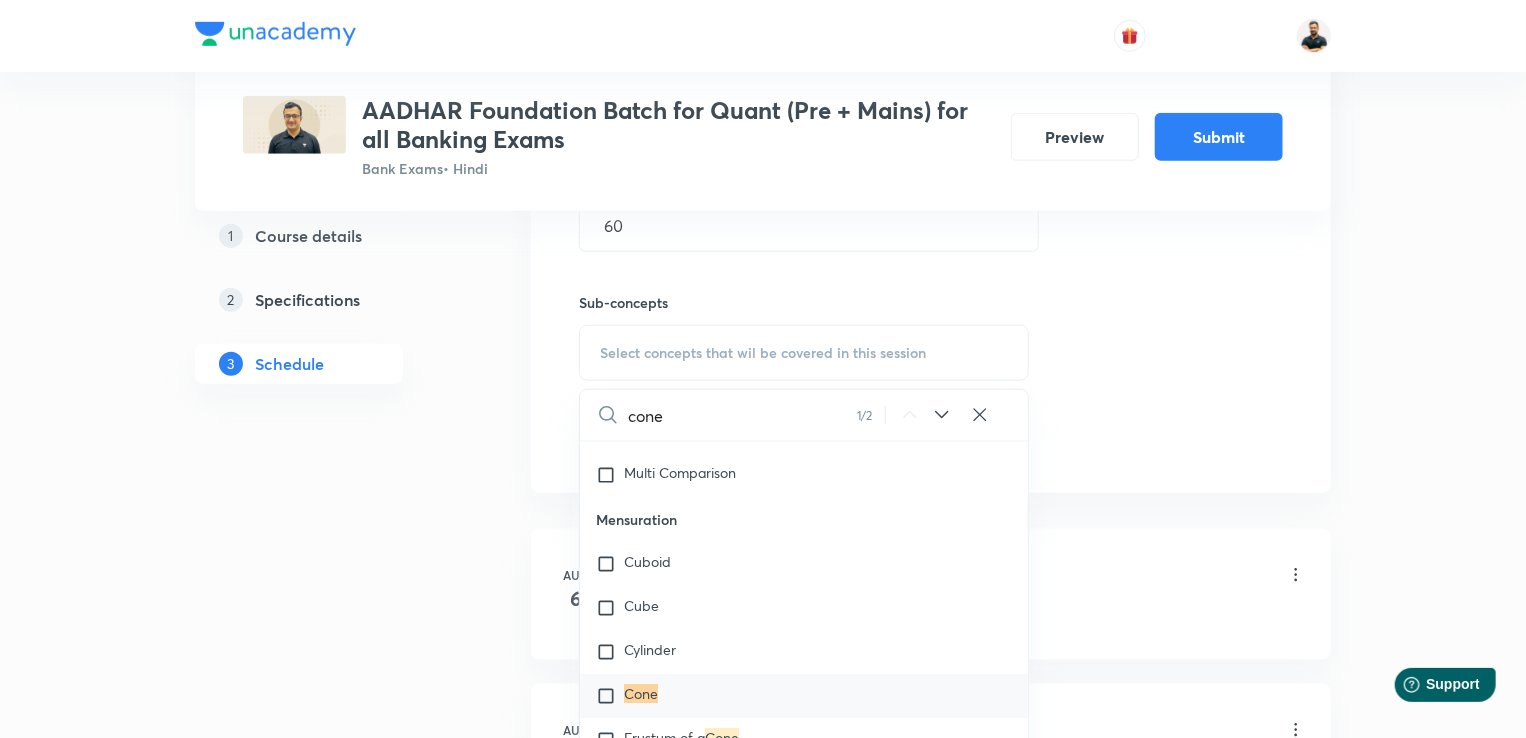 scroll, scrollTop: 7418, scrollLeft: 0, axis: vertical 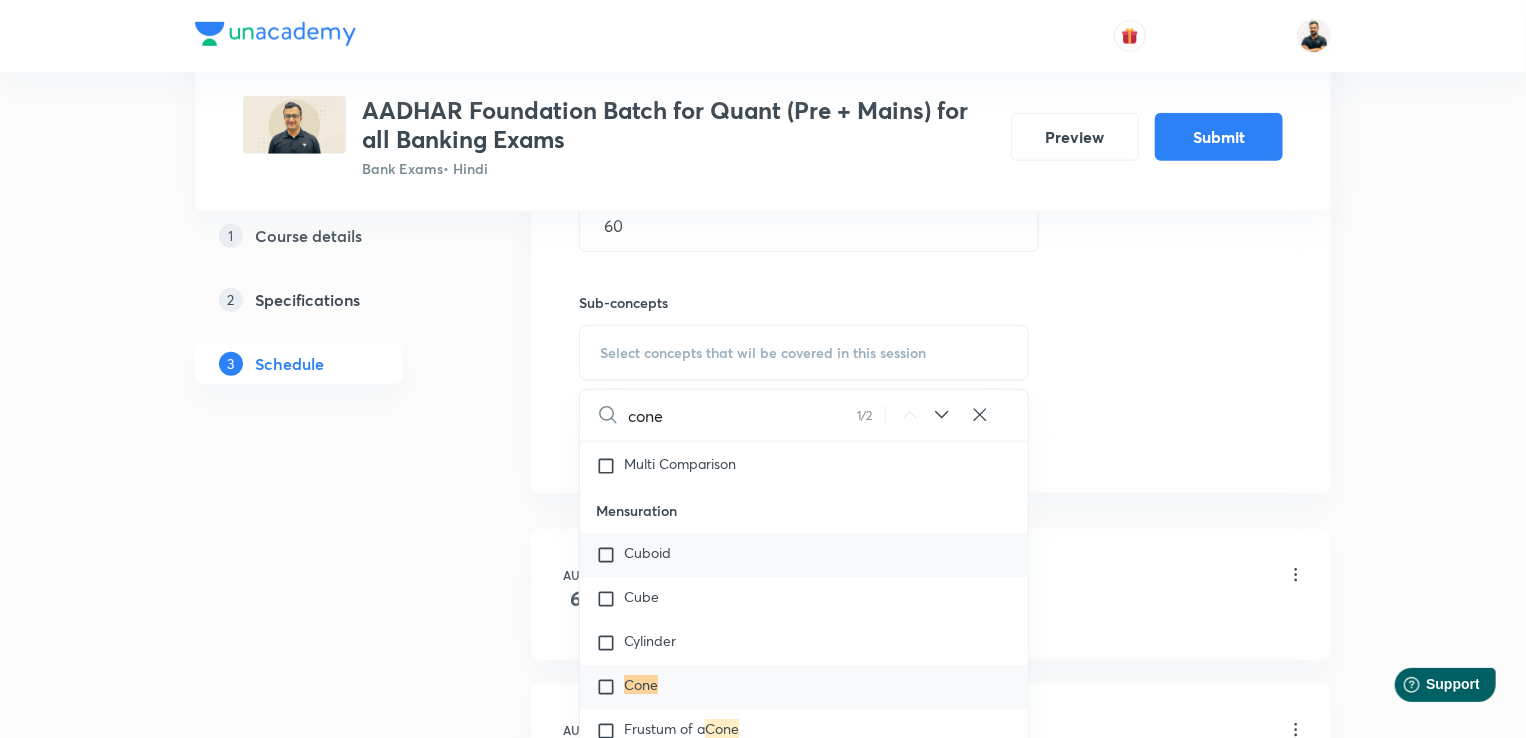 click at bounding box center [610, 555] 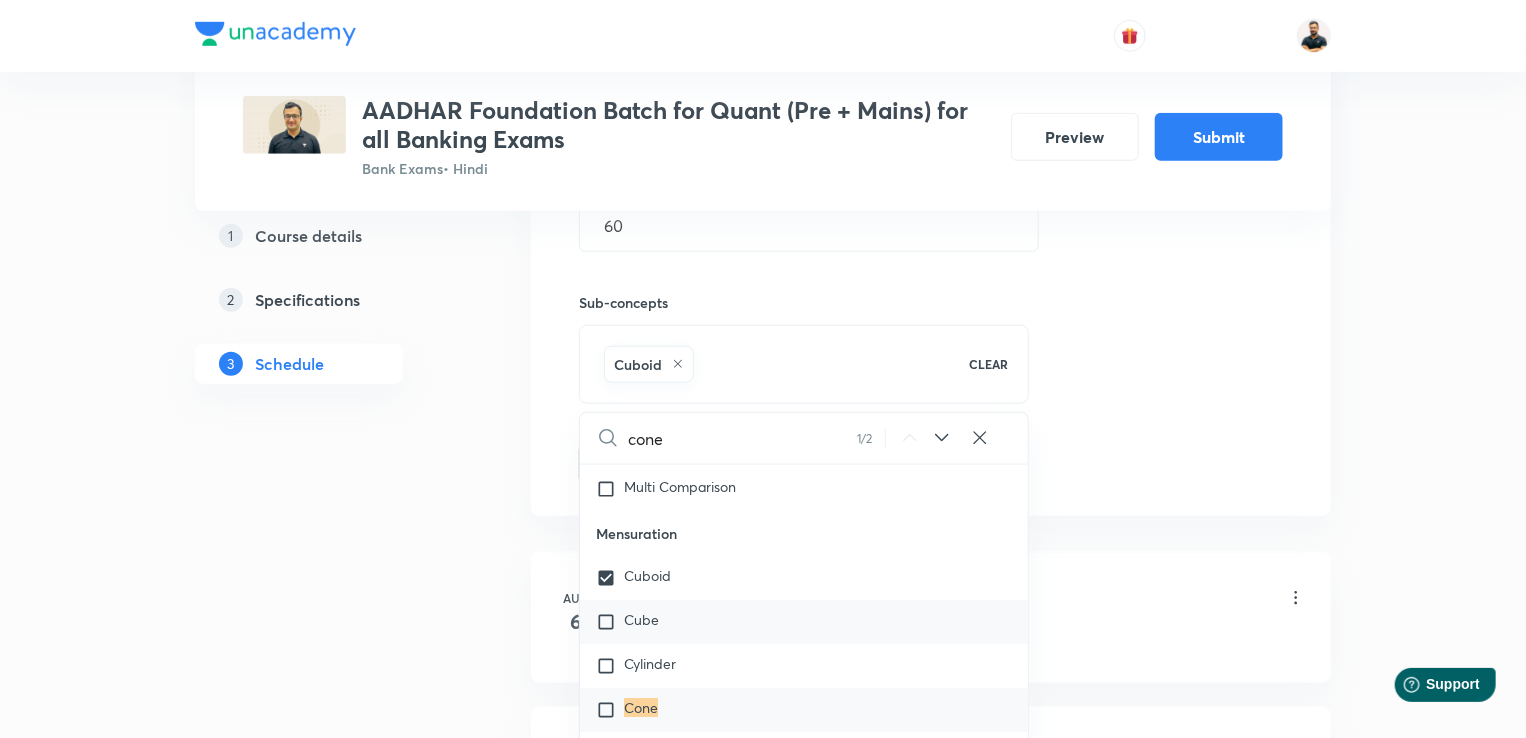 drag, startPoint x: 604, startPoint y: 629, endPoint x: 610, endPoint y: 672, distance: 43.416588 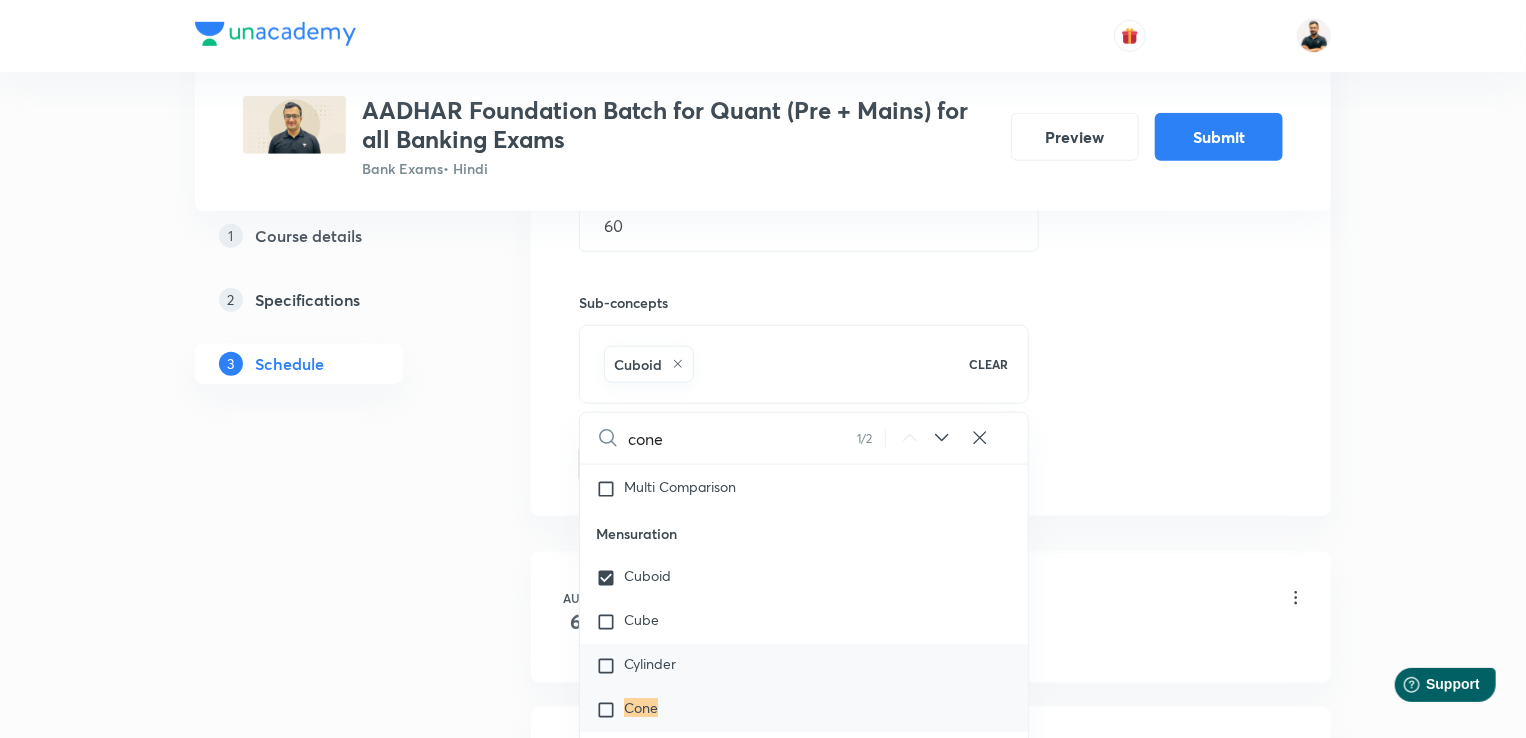 click at bounding box center [610, 622] 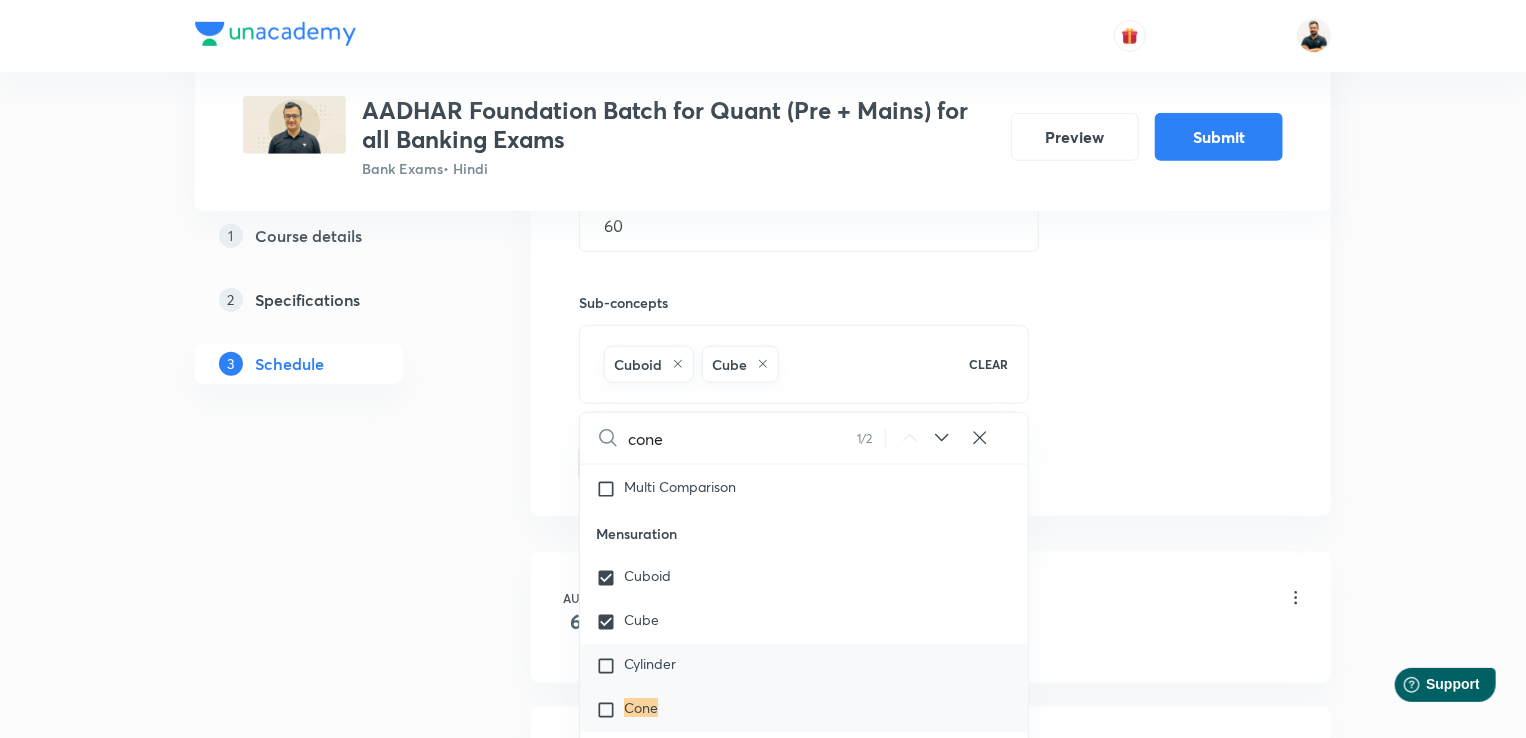 click at bounding box center (610, 666) 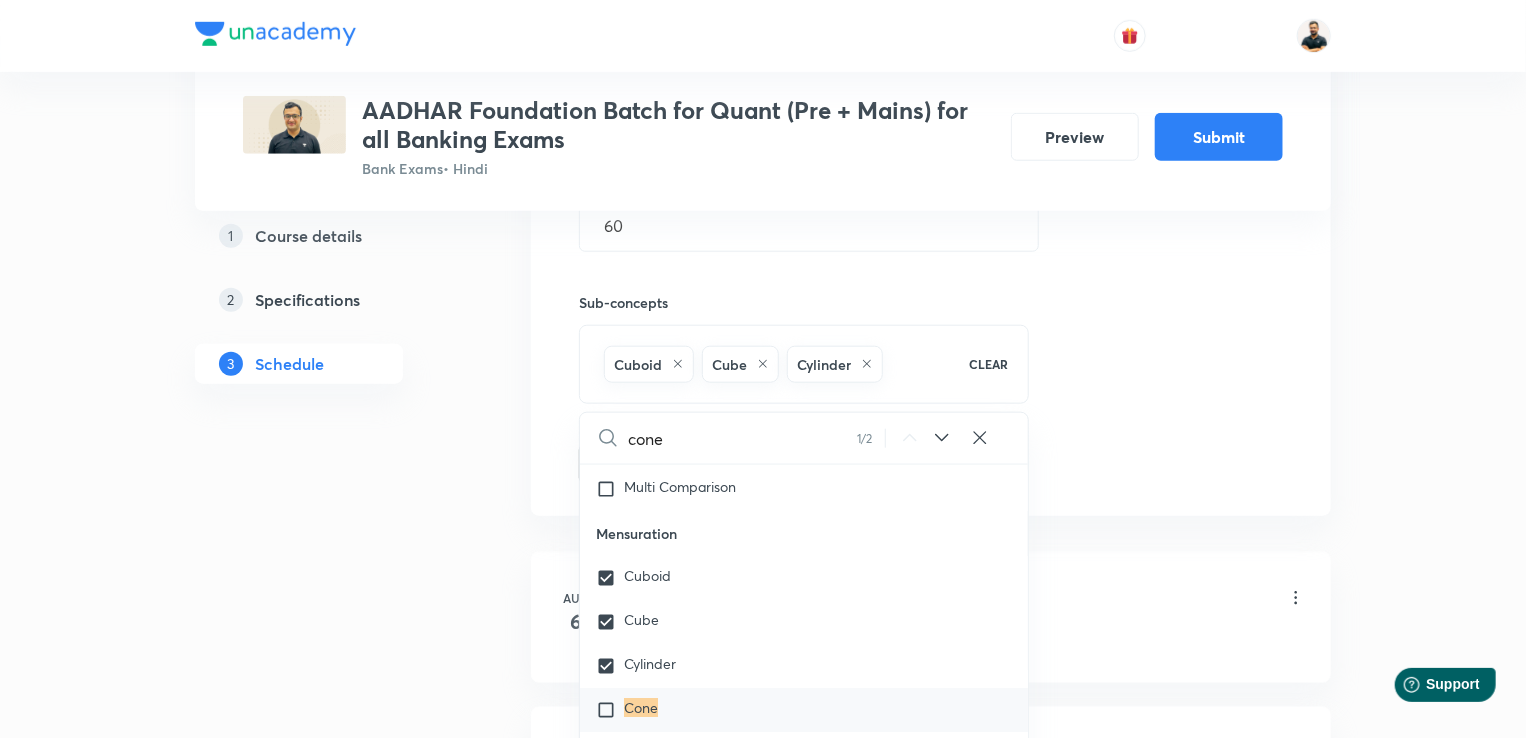 click at bounding box center [610, 710] 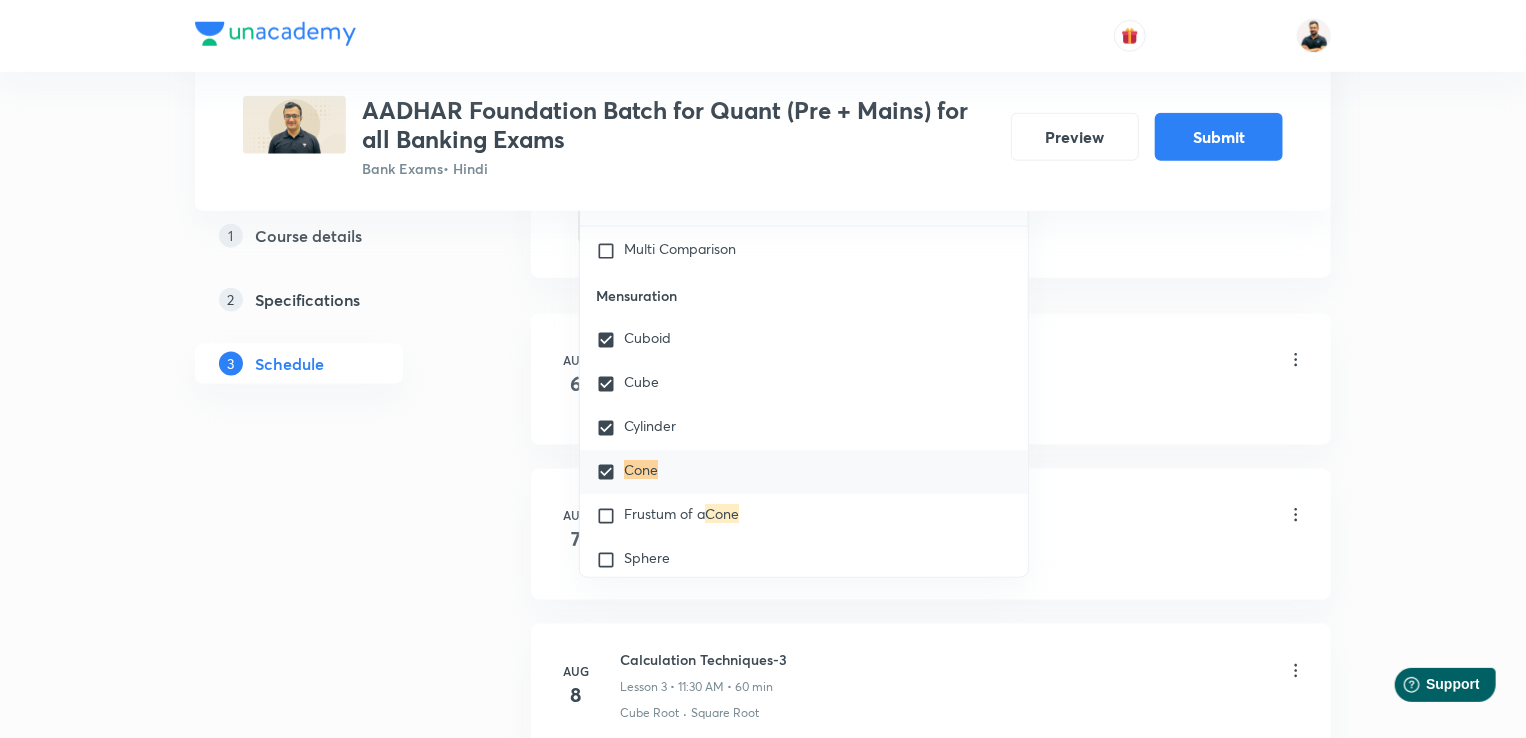 scroll, scrollTop: 1208, scrollLeft: 0, axis: vertical 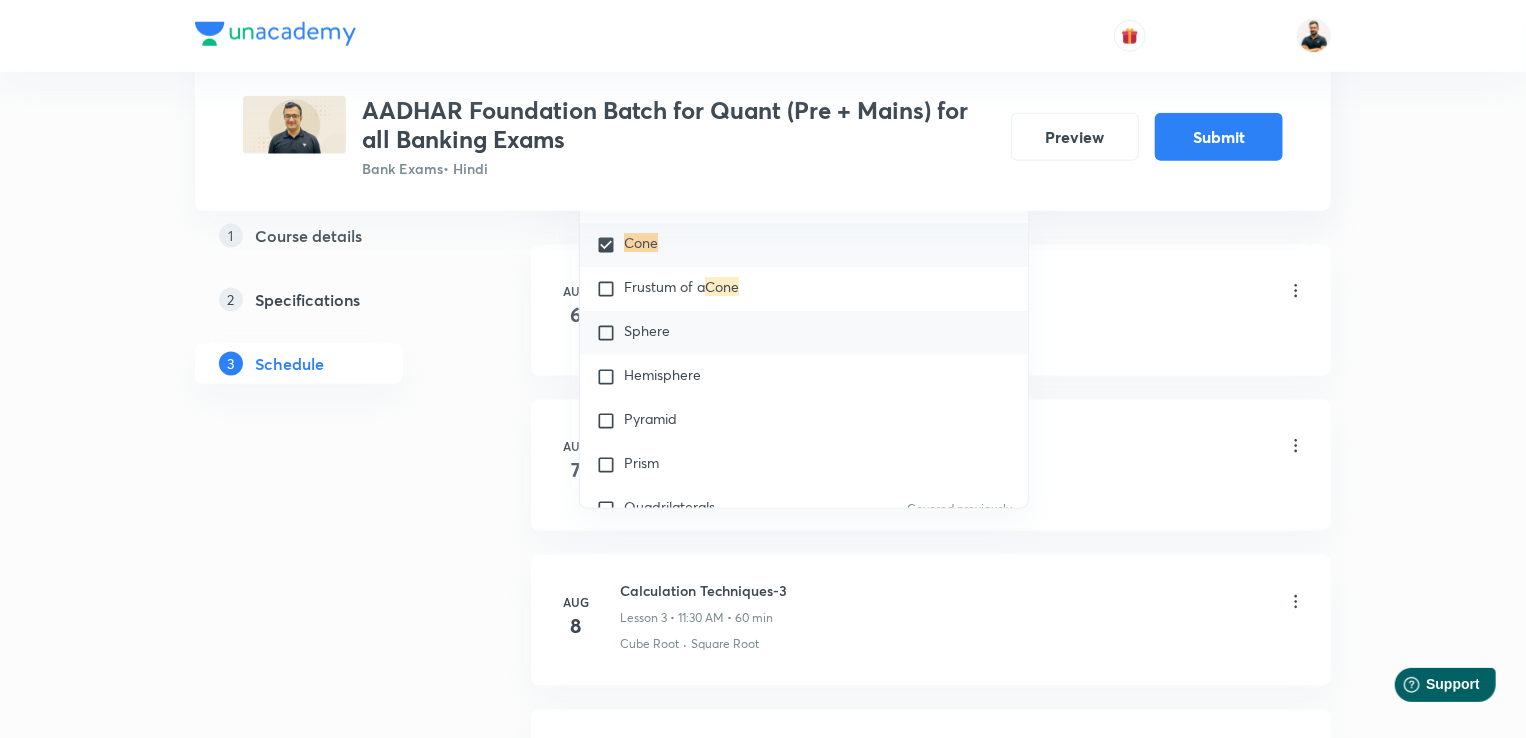 click at bounding box center (610, 333) 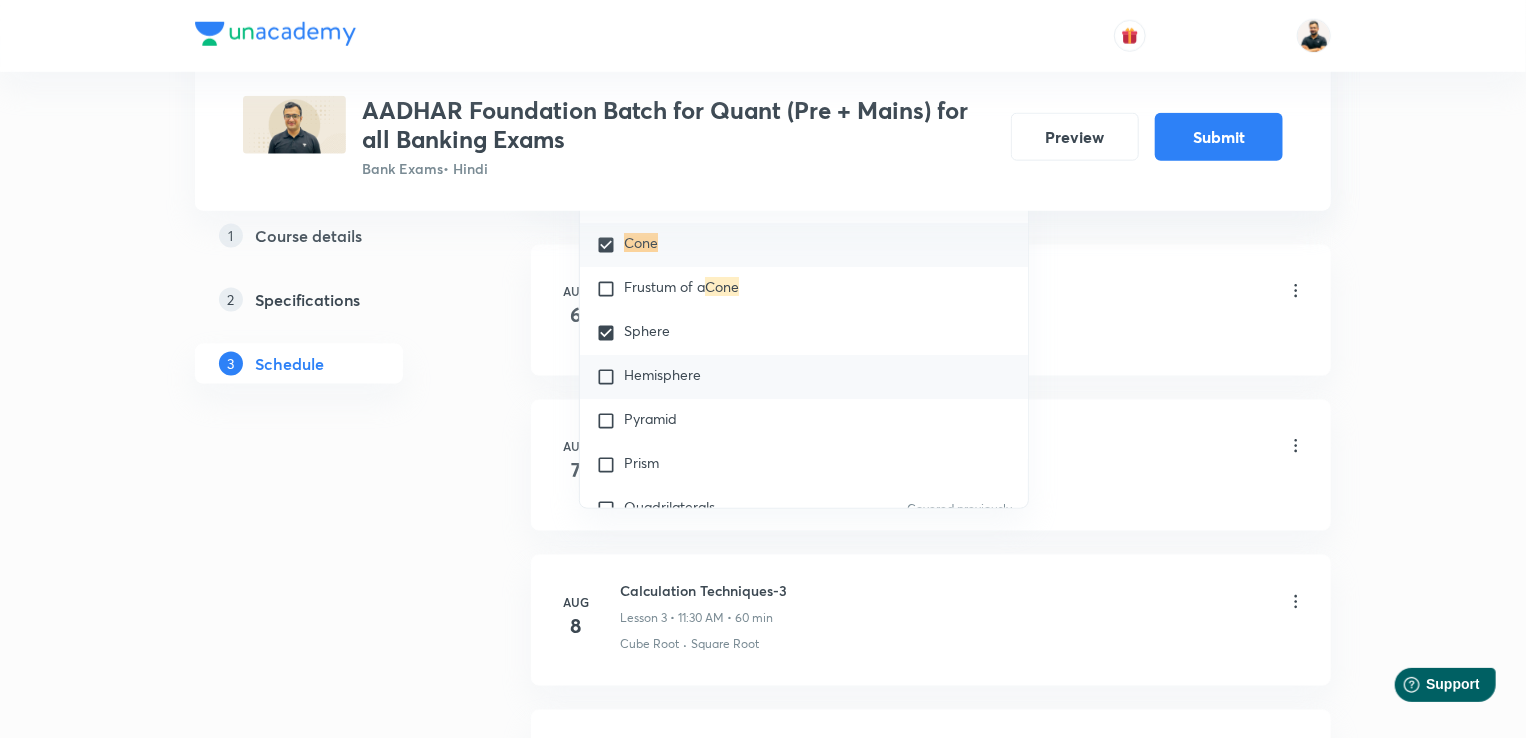 click at bounding box center [610, 377] 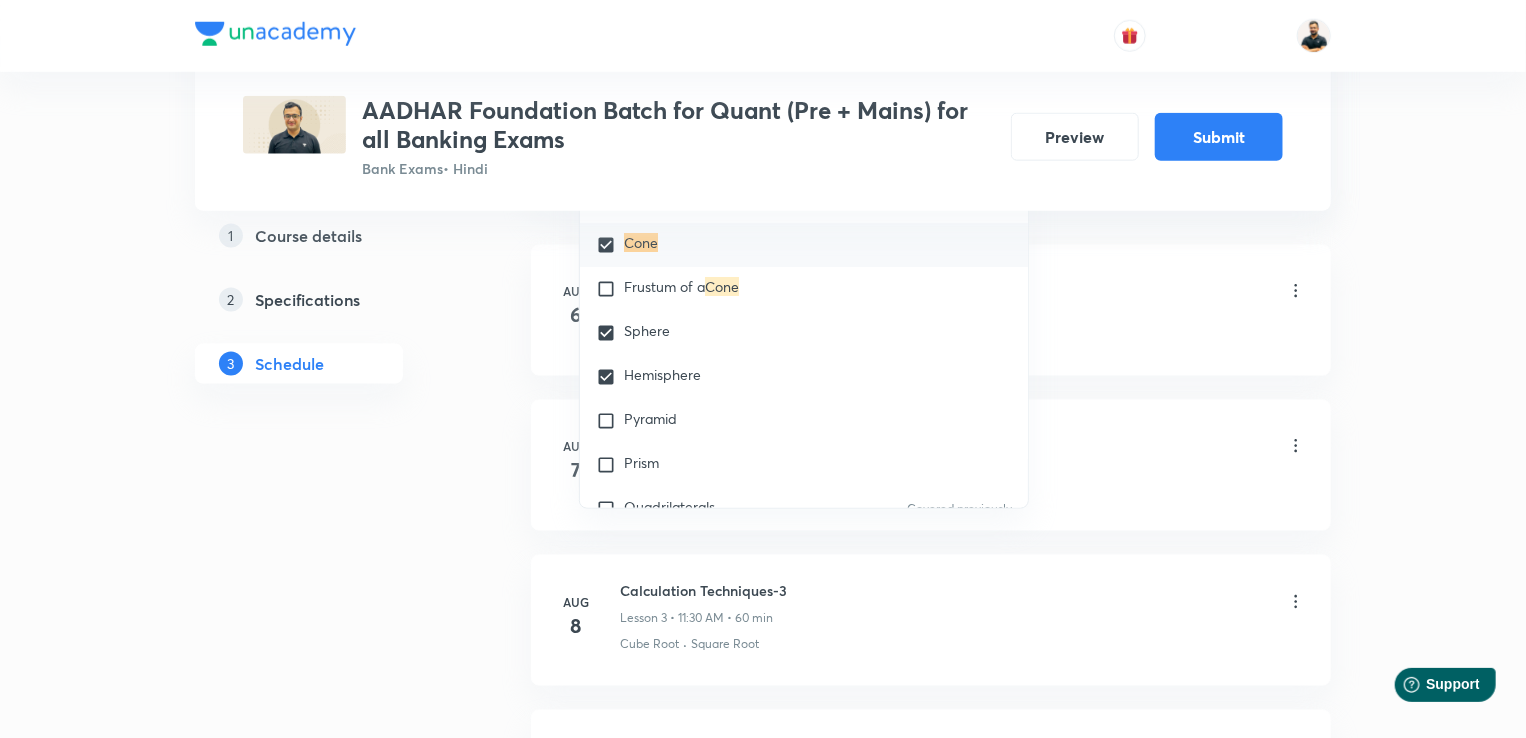 drag, startPoint x: 388, startPoint y: 504, endPoint x: 756, endPoint y: 370, distance: 391.63757 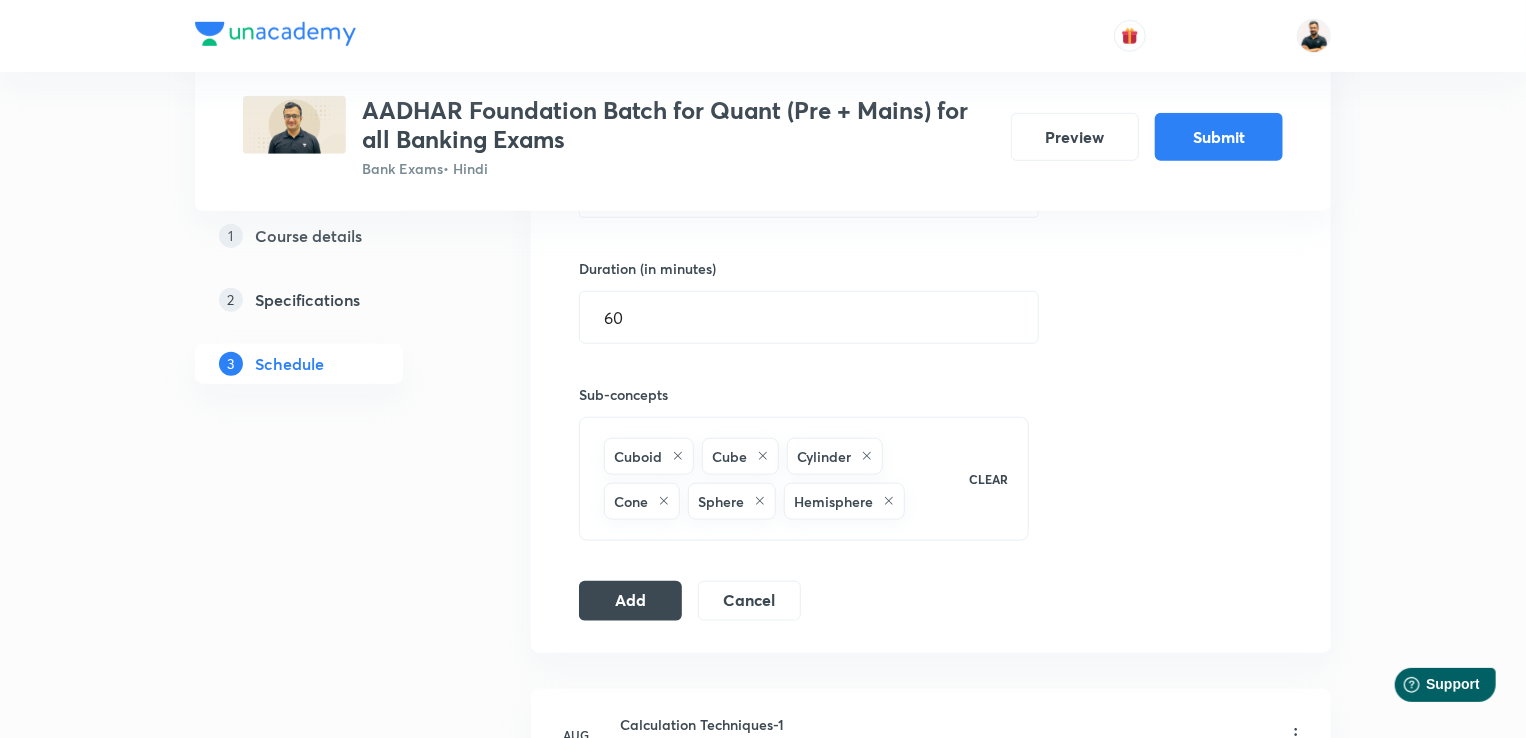 scroll, scrollTop: 748, scrollLeft: 0, axis: vertical 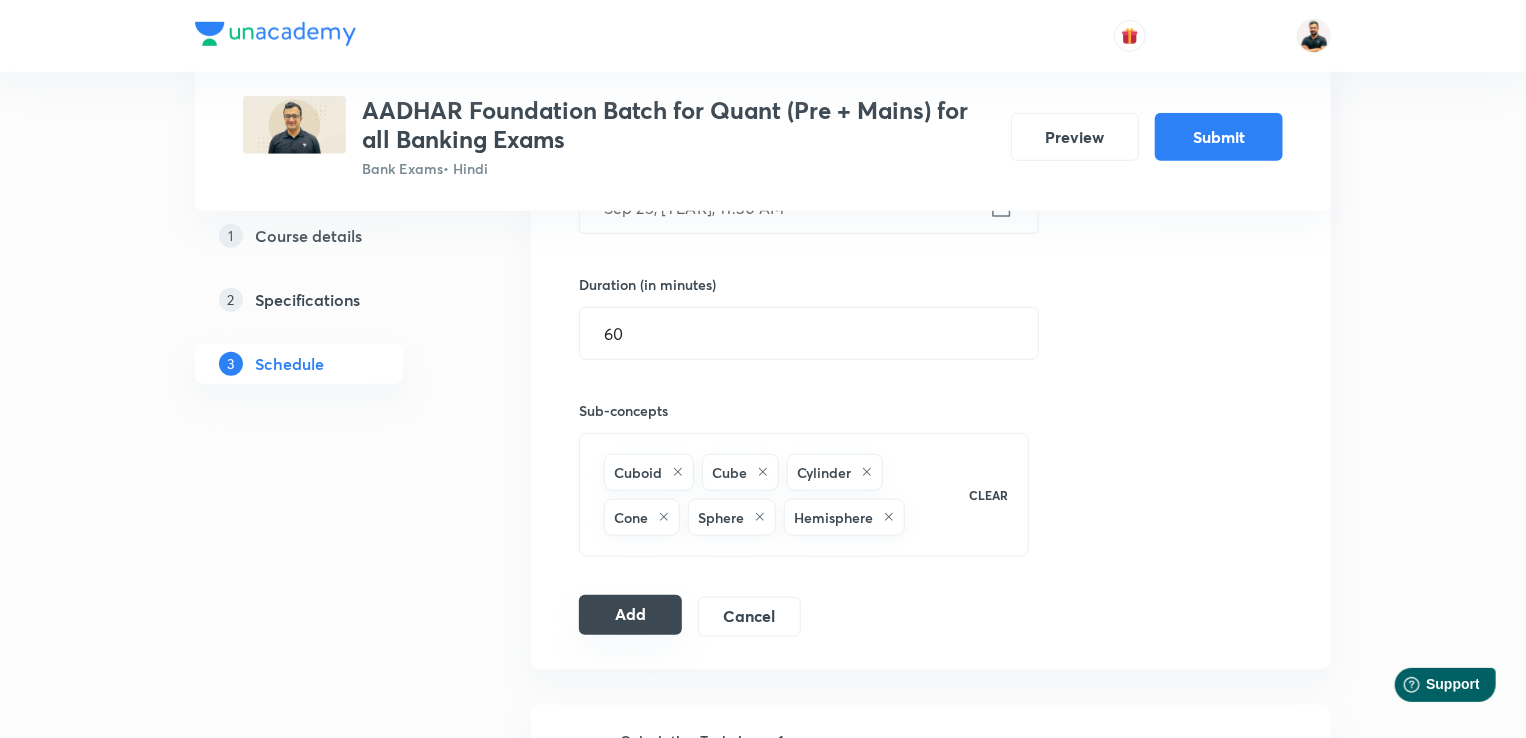 click on "Add" at bounding box center [630, 615] 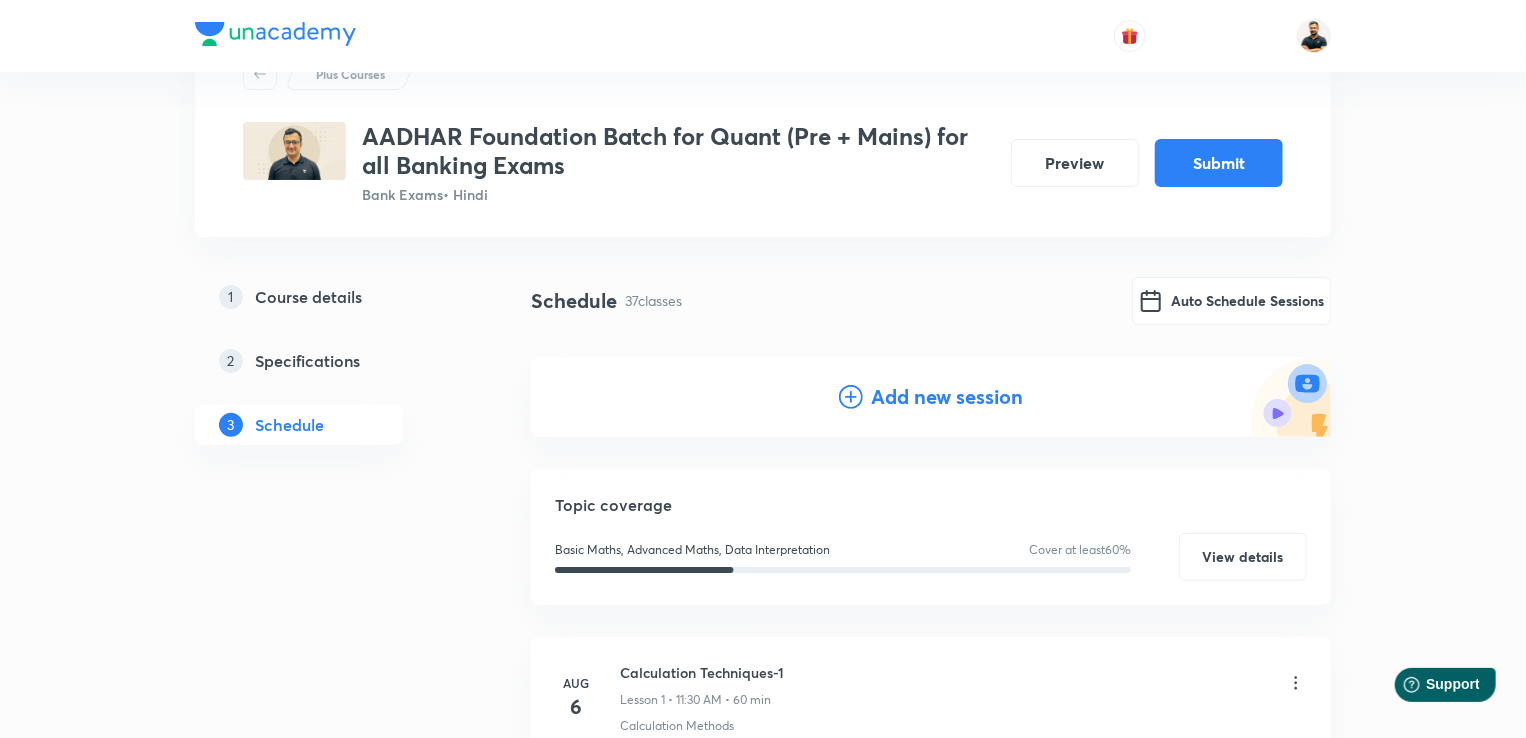 scroll, scrollTop: 7, scrollLeft: 0, axis: vertical 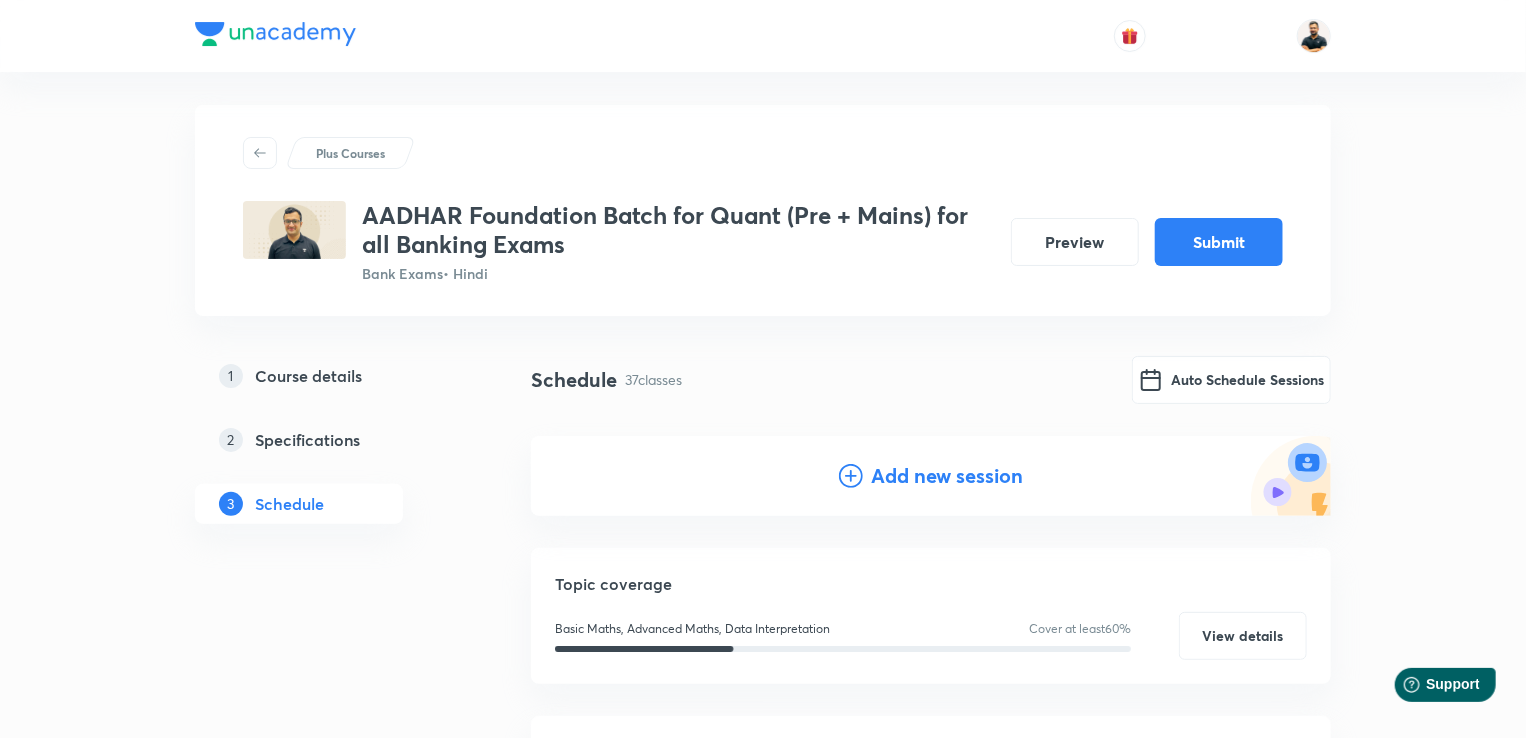 click on "Add new session" at bounding box center [947, 476] 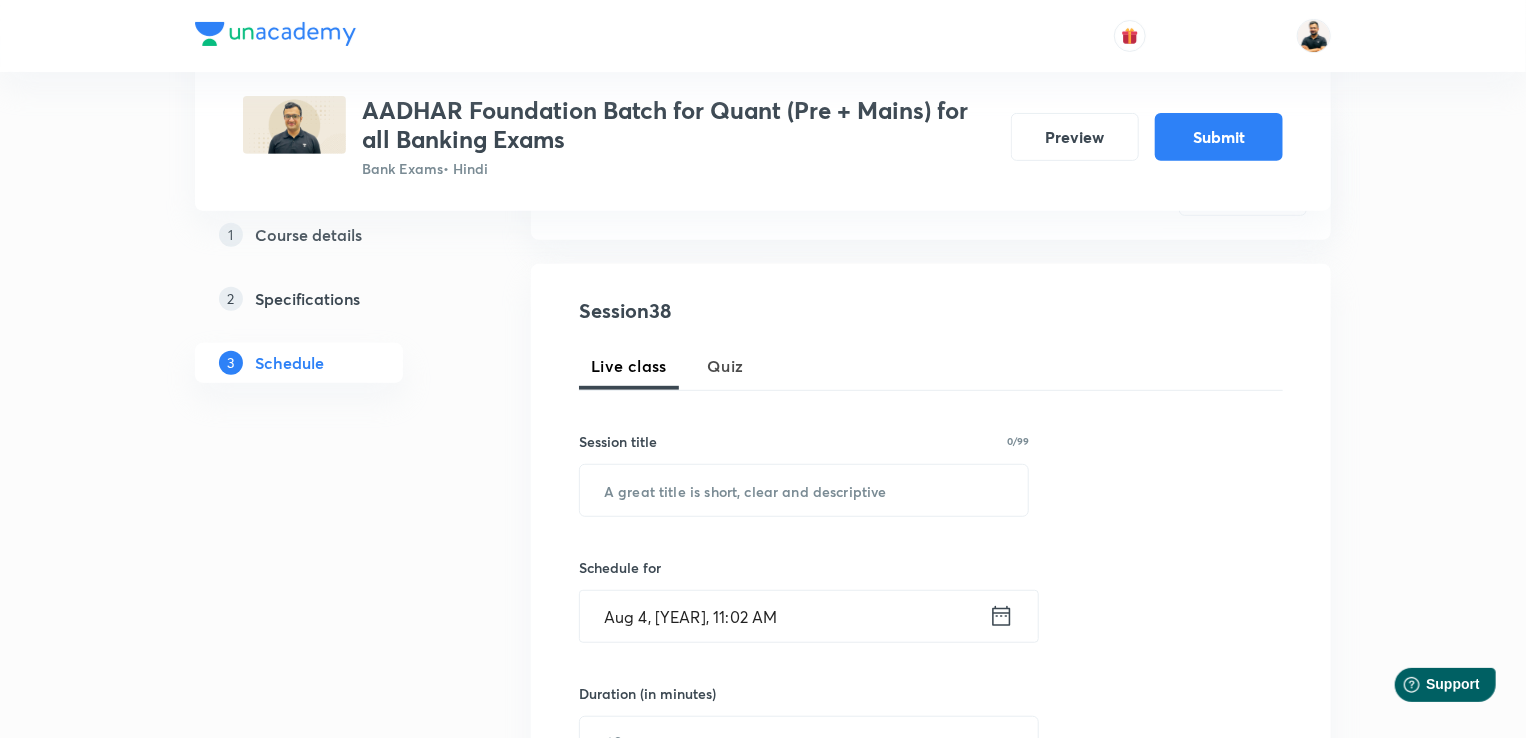 scroll, scrollTop: 346, scrollLeft: 0, axis: vertical 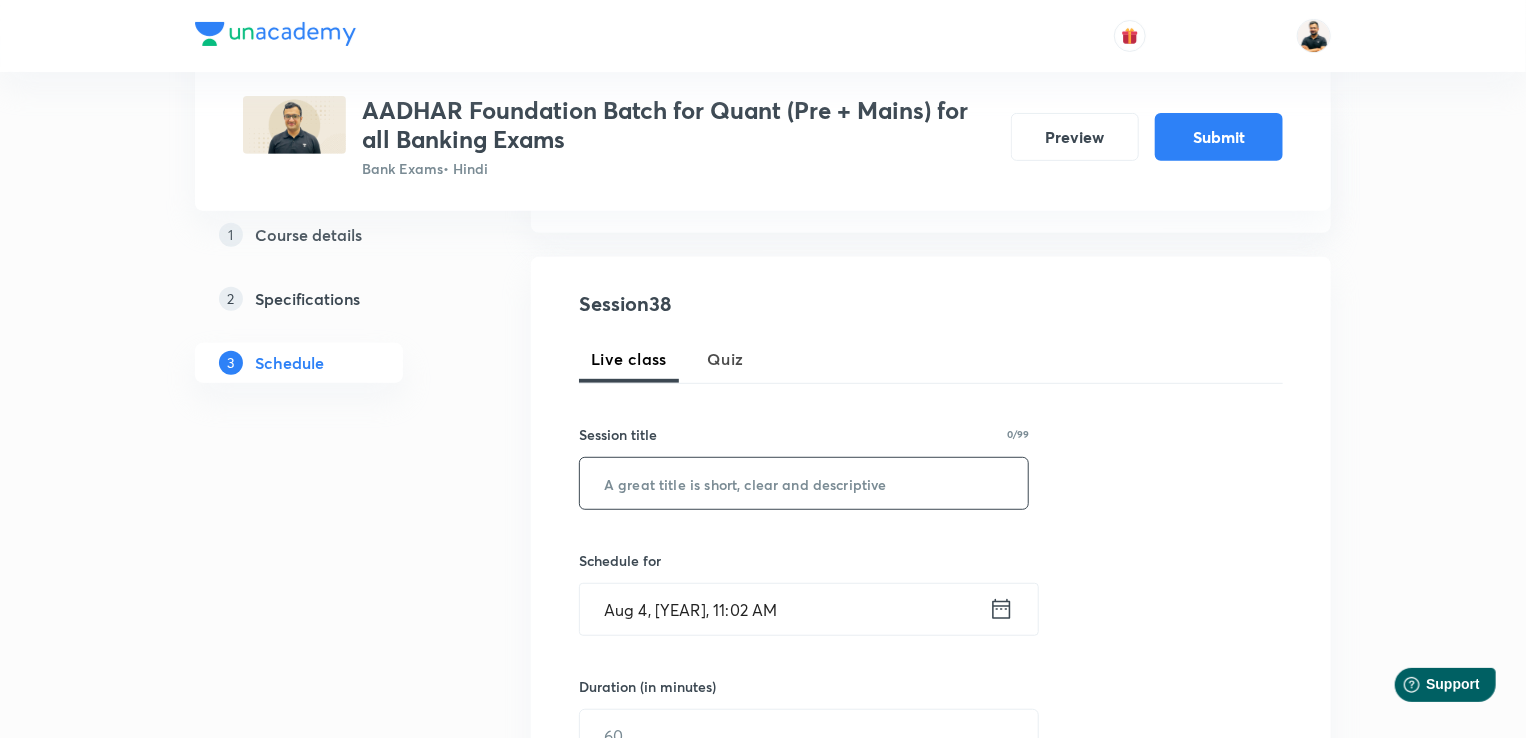 click at bounding box center (804, 483) 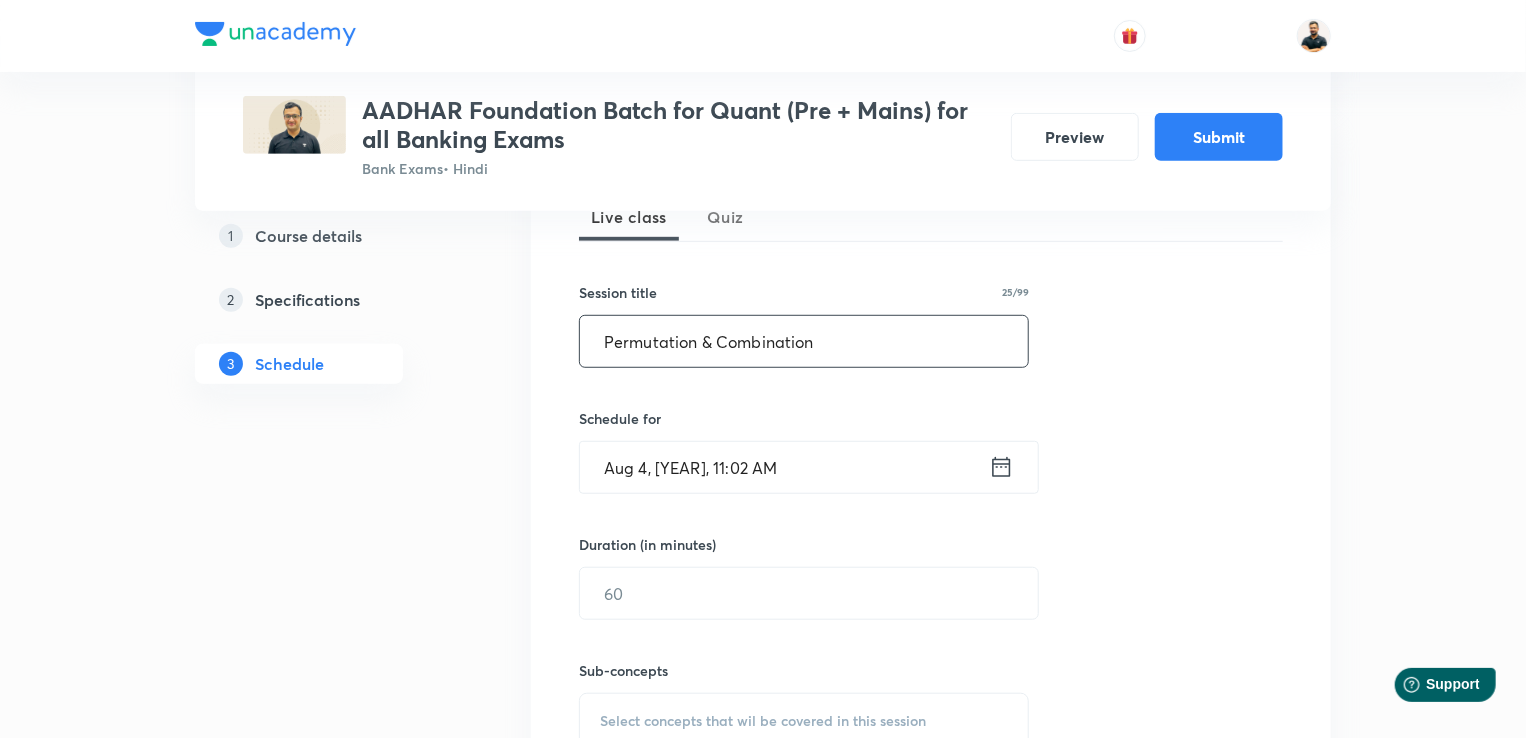 scroll, scrollTop: 544, scrollLeft: 0, axis: vertical 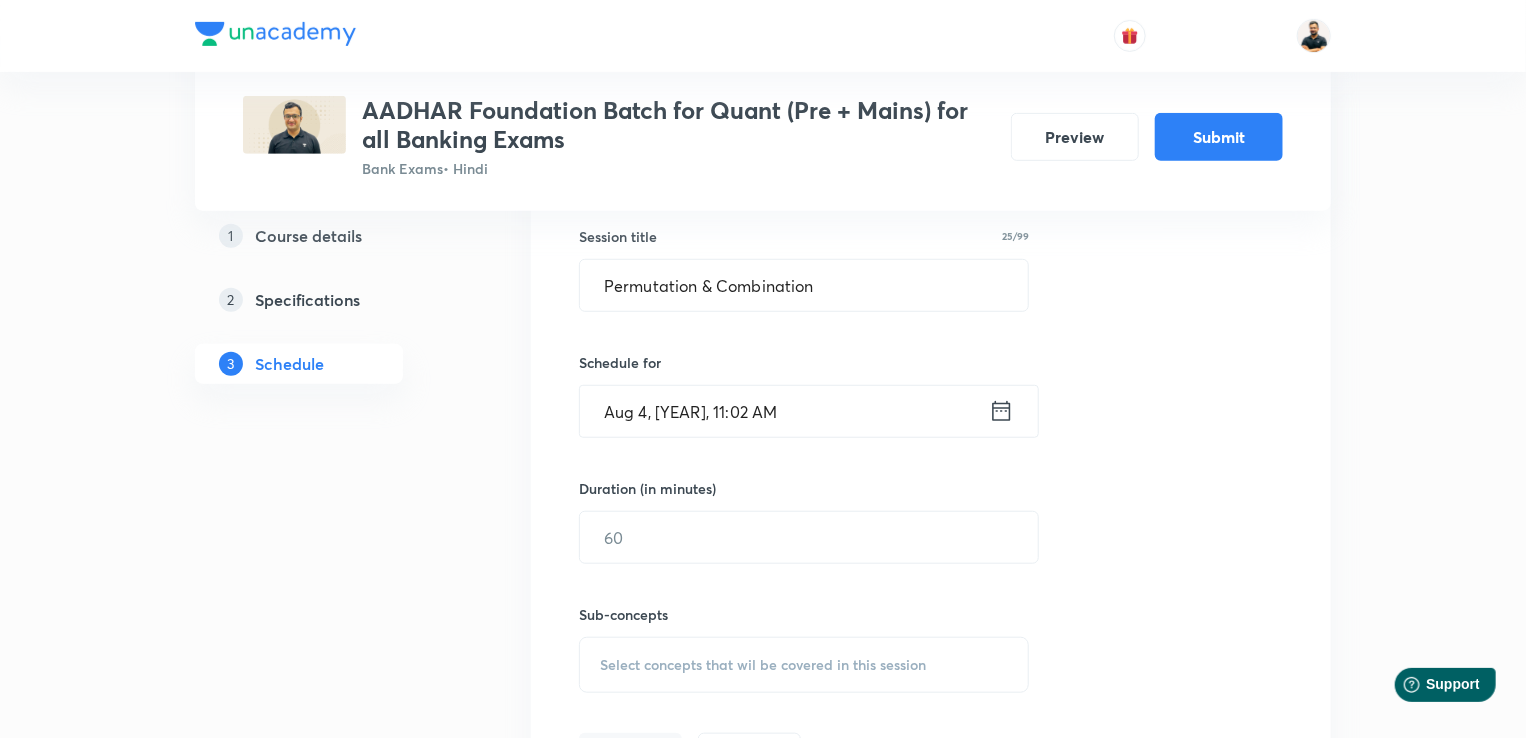 click 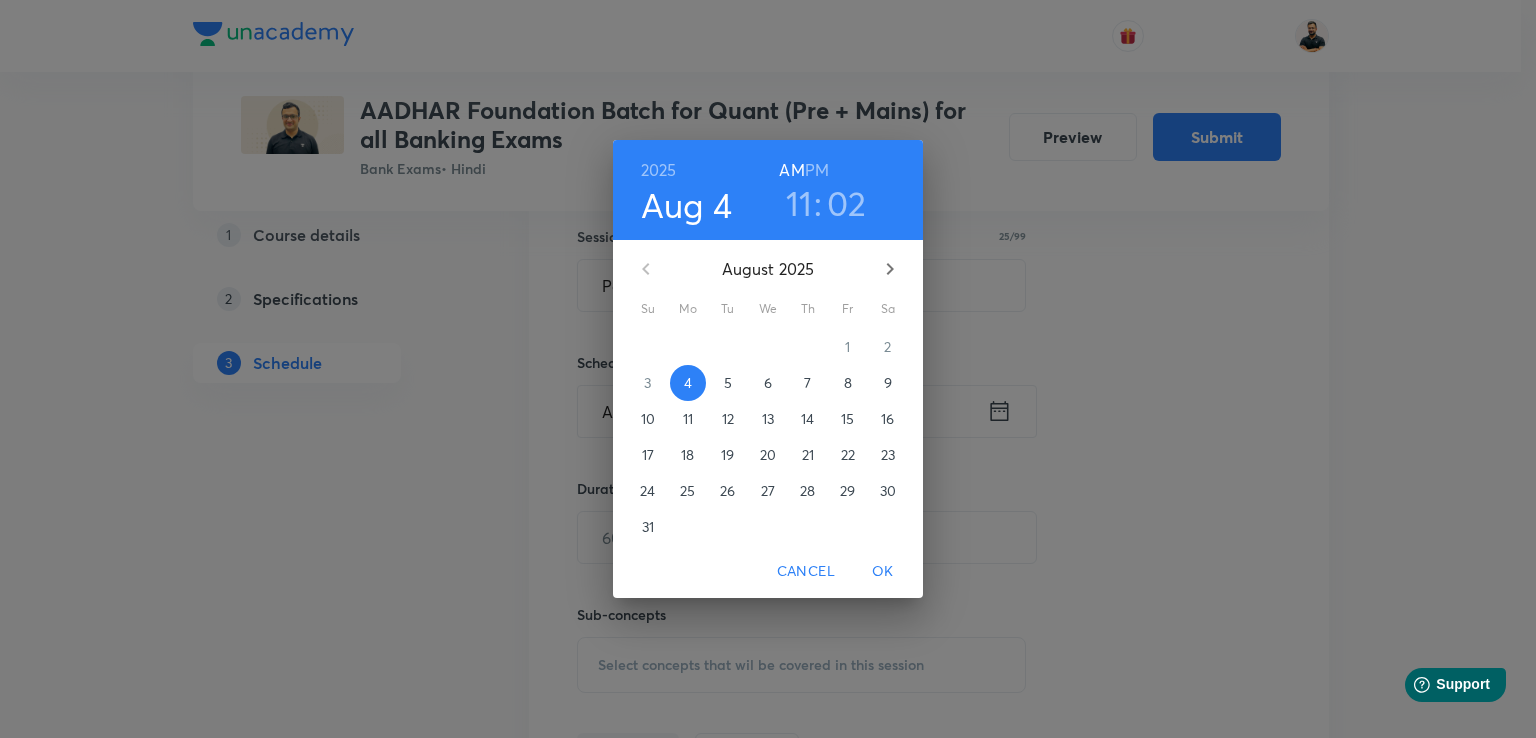 click at bounding box center [890, 269] 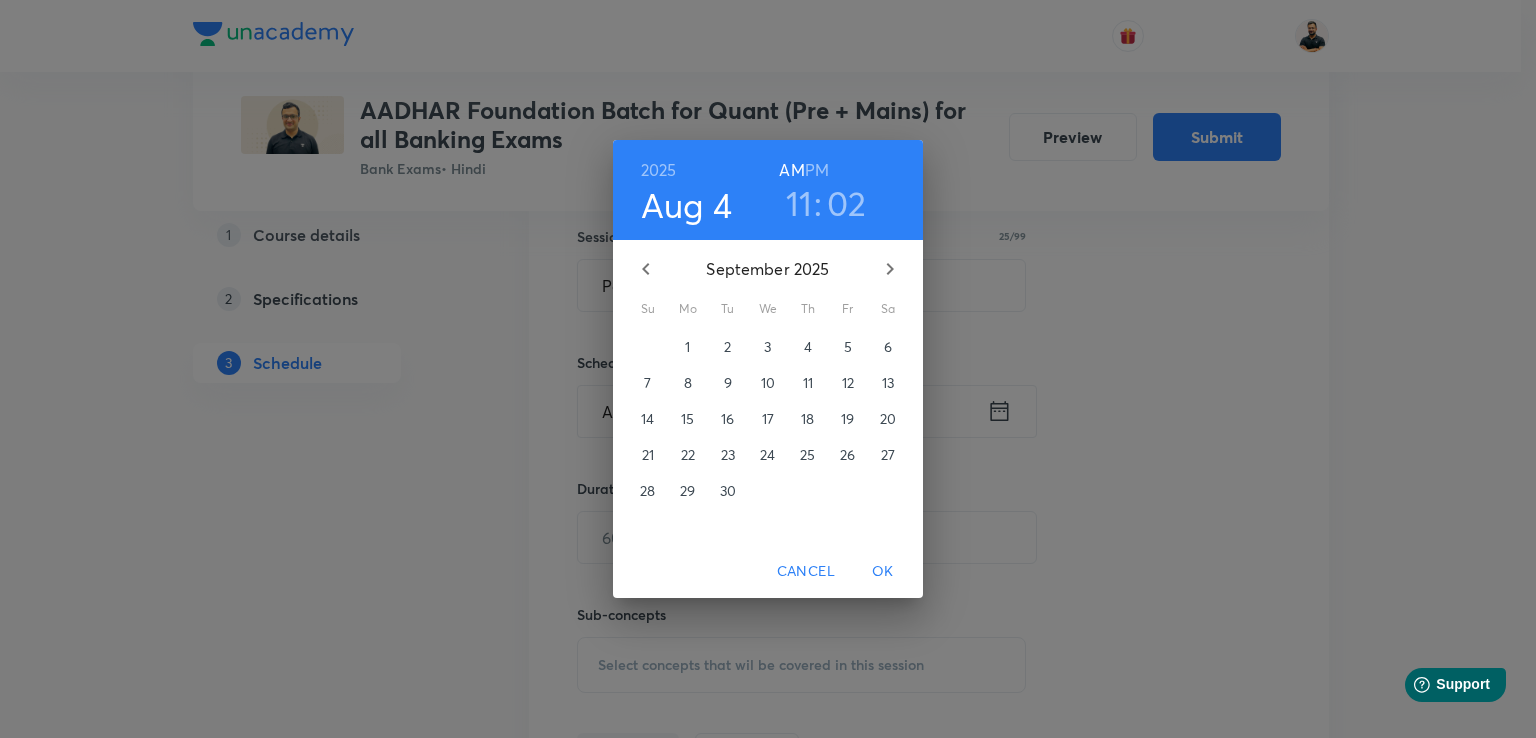 click on "26" at bounding box center (847, 455) 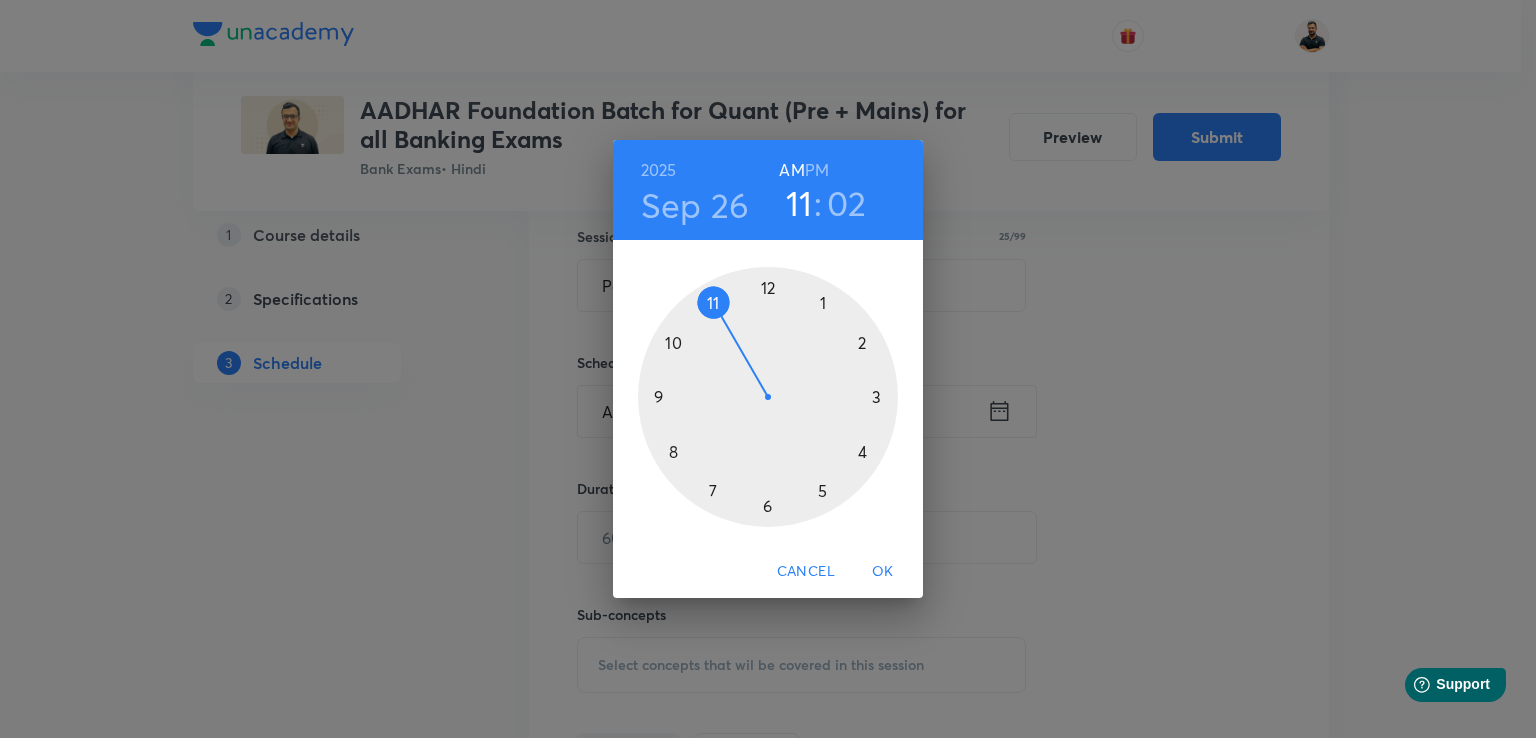 click at bounding box center (768, 397) 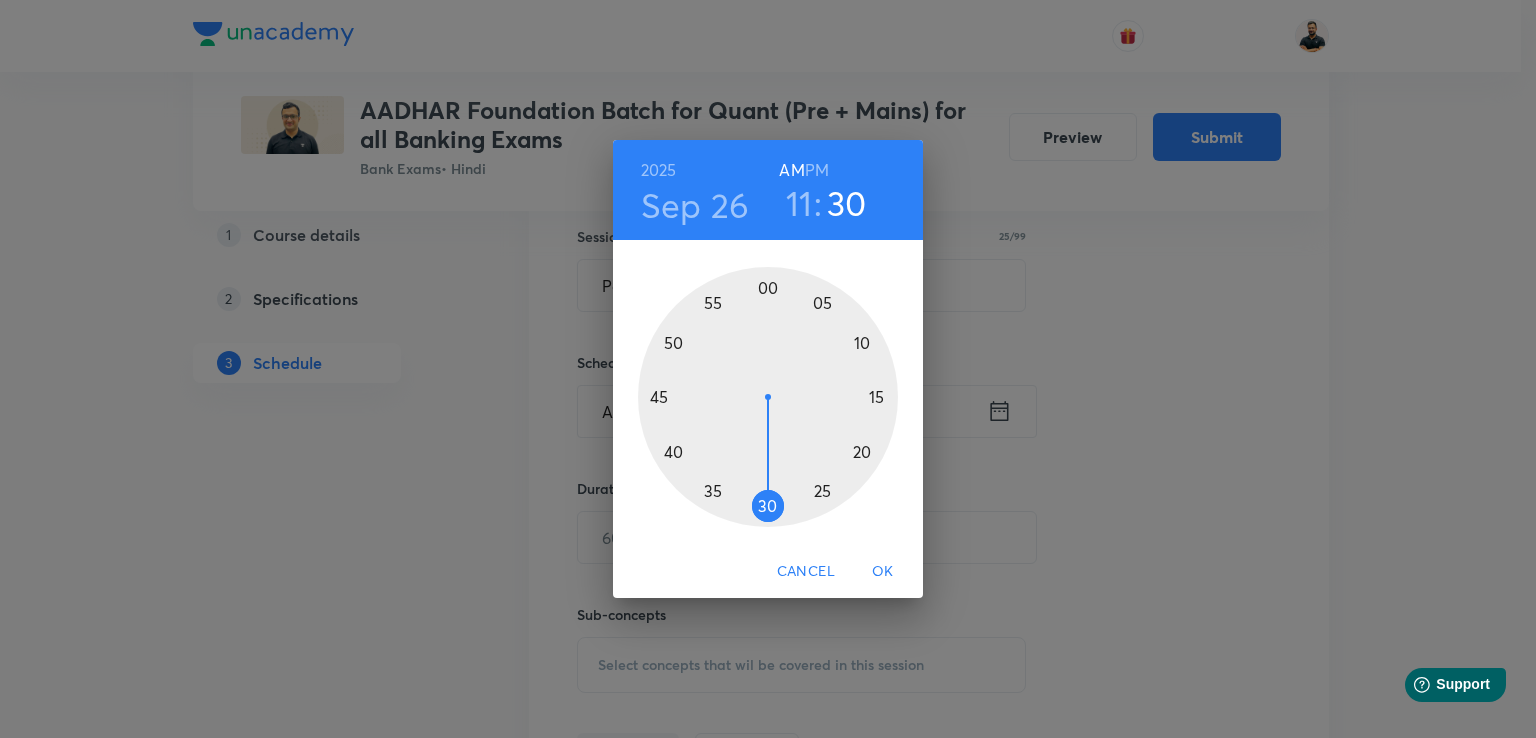 drag, startPoint x: 789, startPoint y: 278, endPoint x: 766, endPoint y: 500, distance: 223.18826 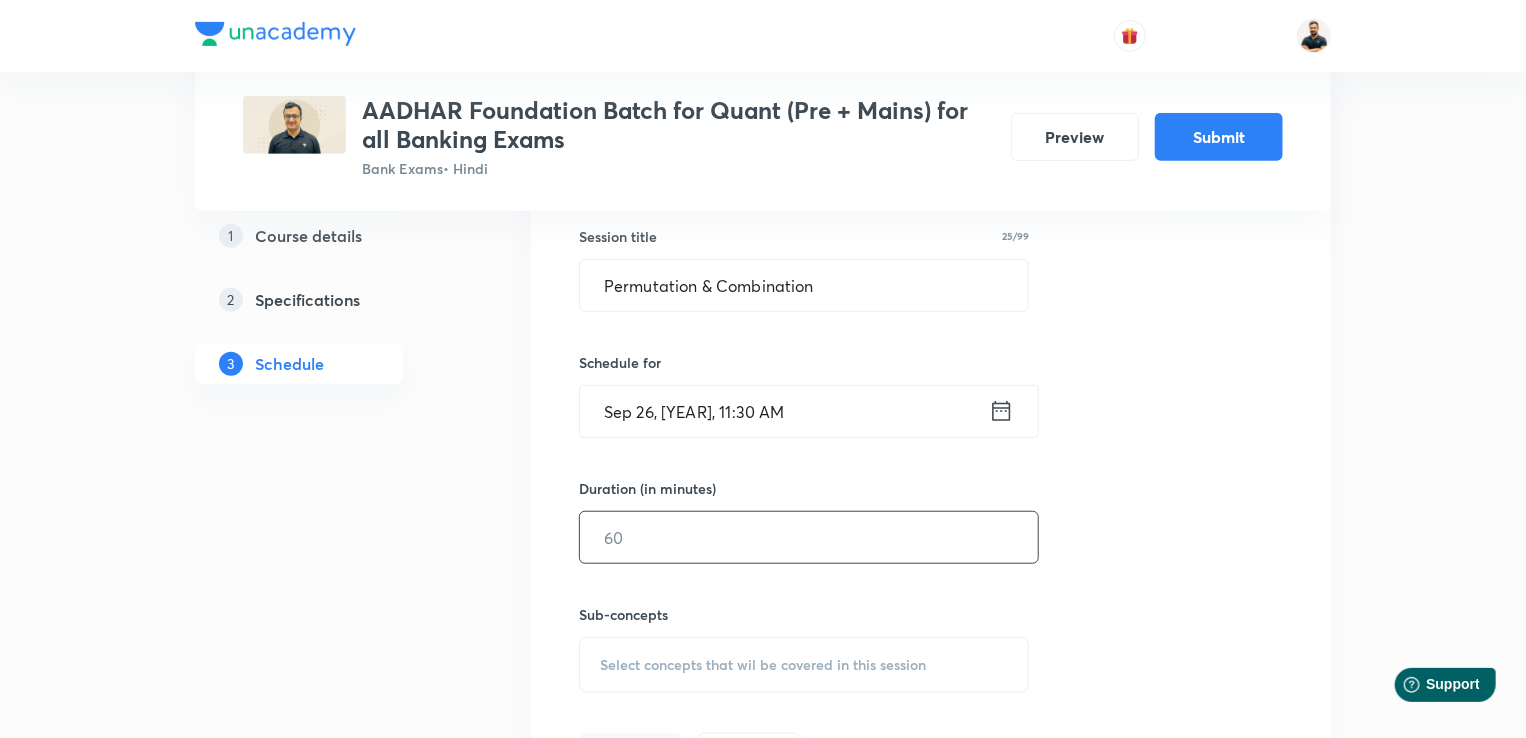 click at bounding box center [809, 537] 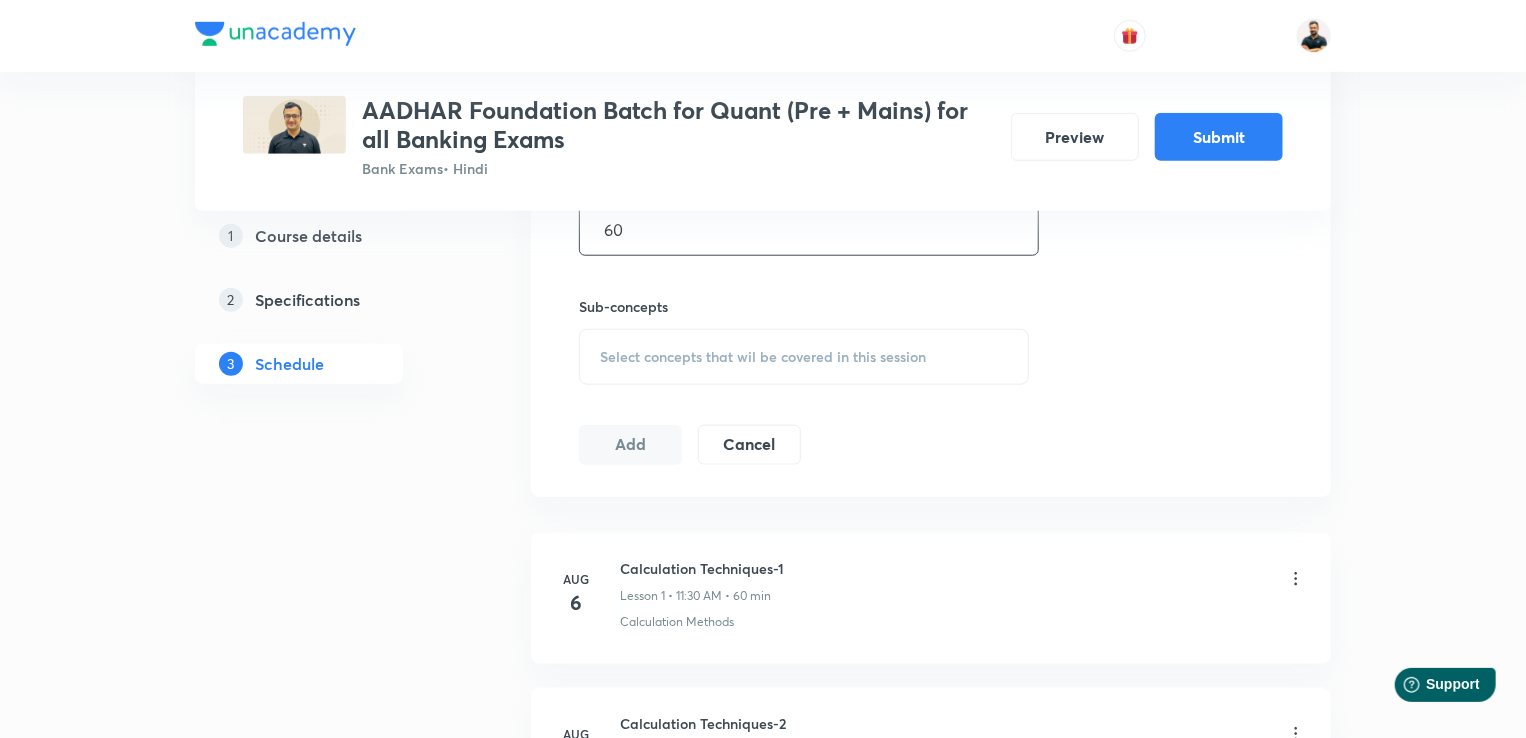scroll, scrollTop: 843, scrollLeft: 0, axis: vertical 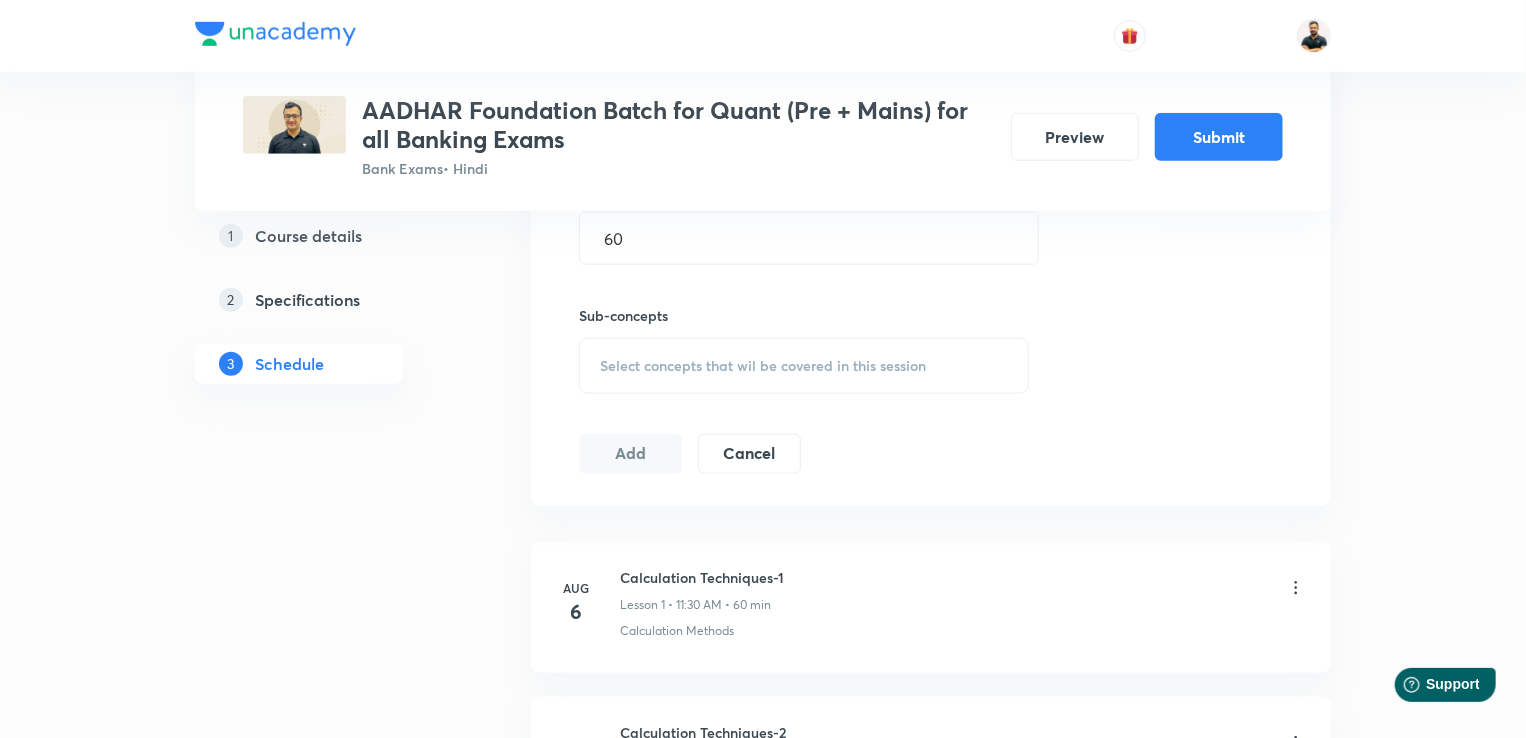 click on "Select concepts that wil be covered in this session" at bounding box center [804, 366] 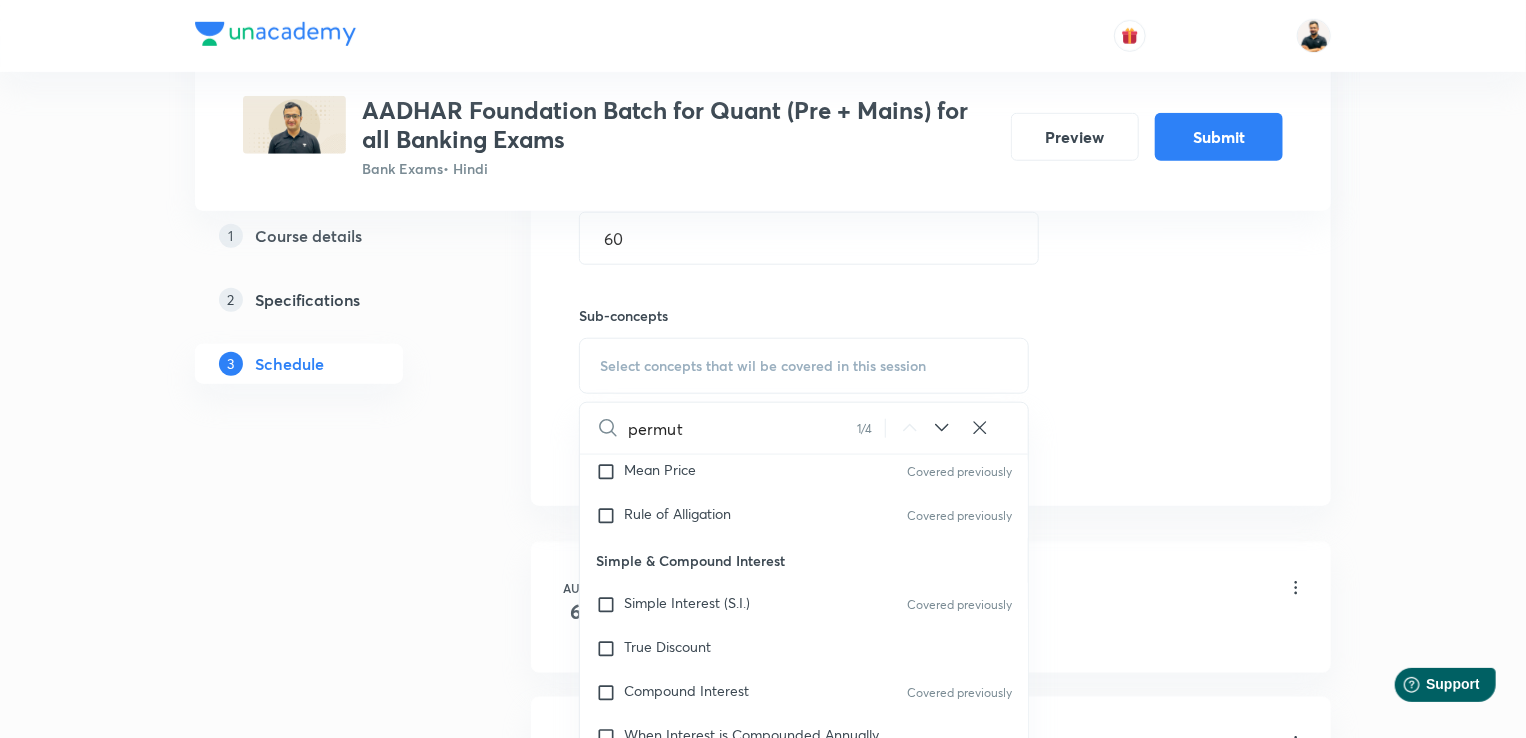 scroll, scrollTop: 5076, scrollLeft: 0, axis: vertical 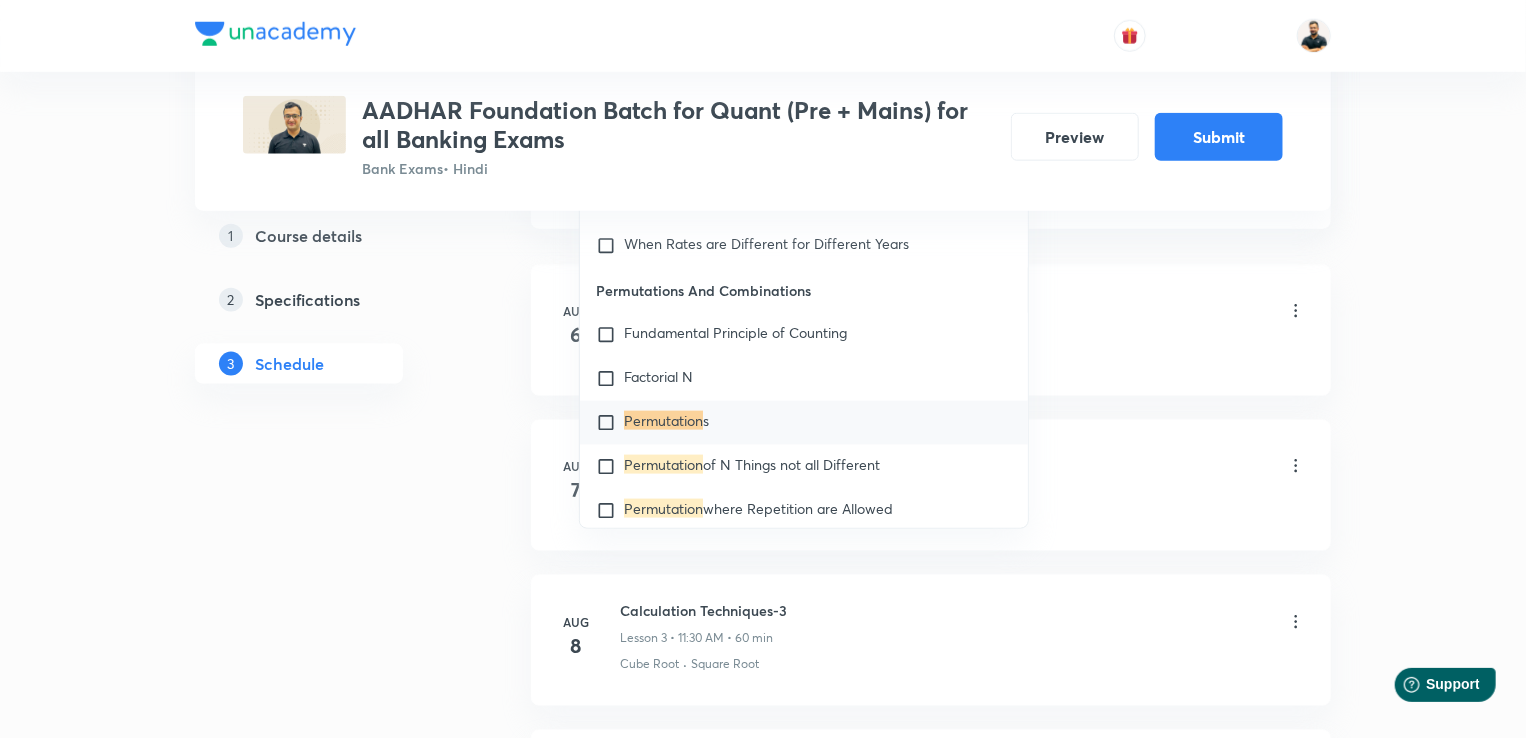 click at bounding box center (610, 423) 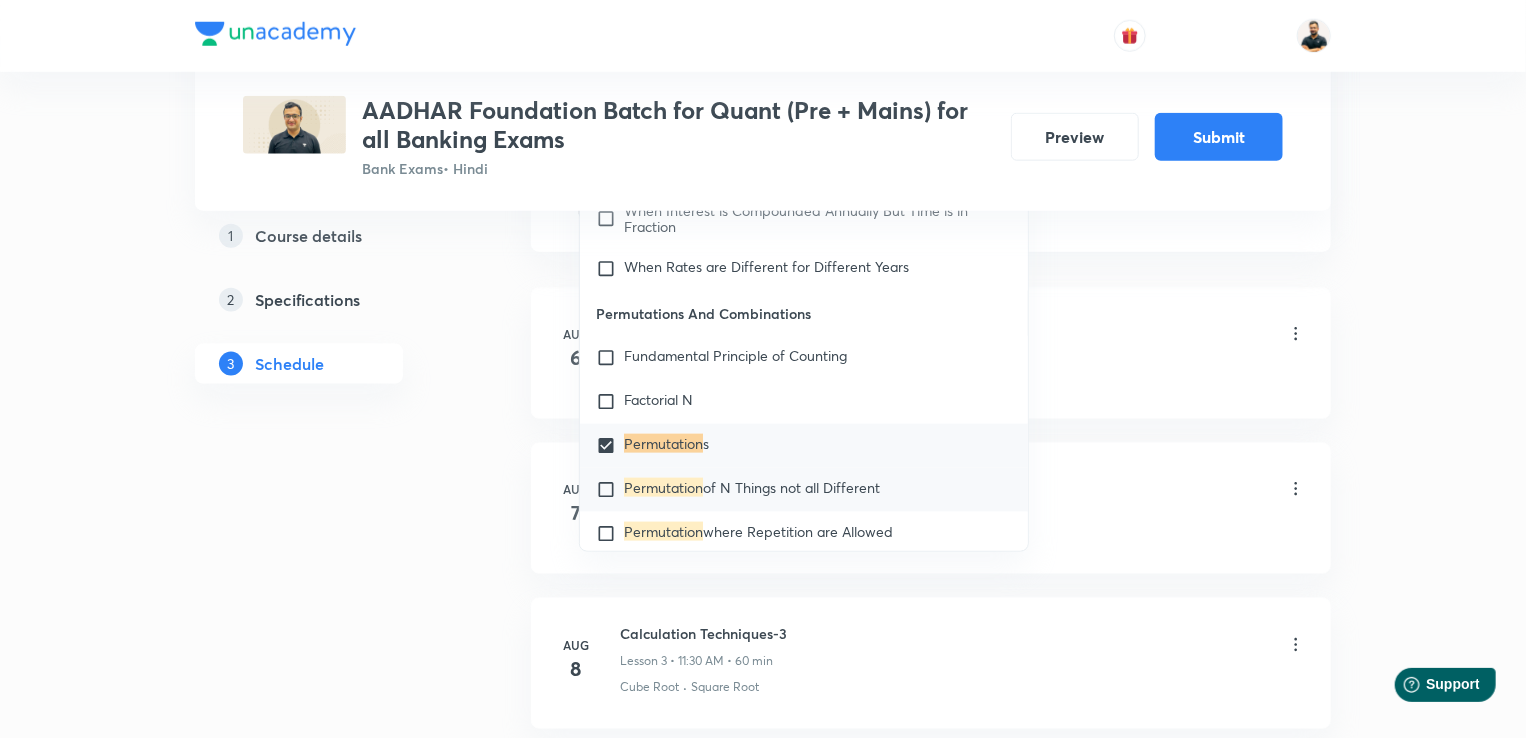 click at bounding box center [610, 490] 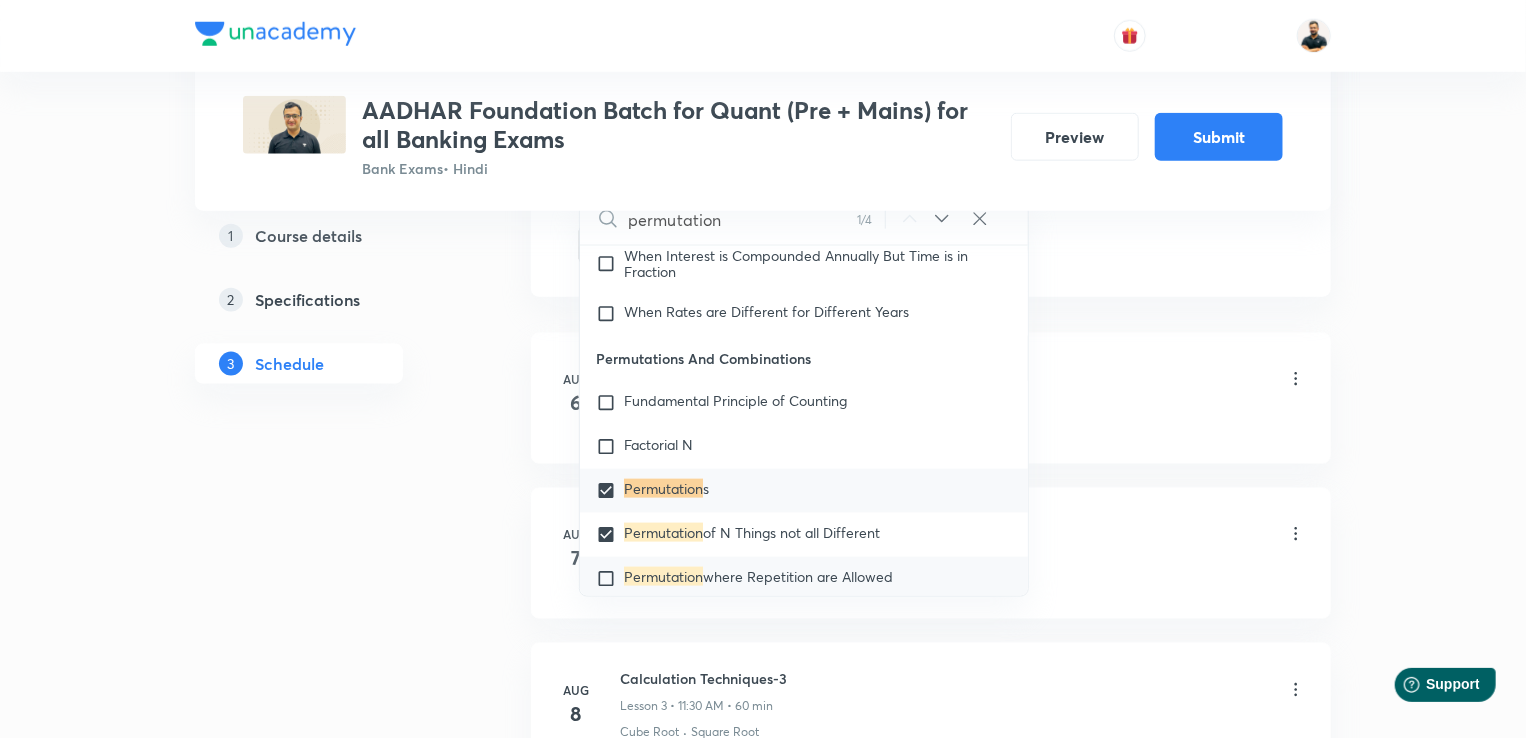 click at bounding box center (610, 579) 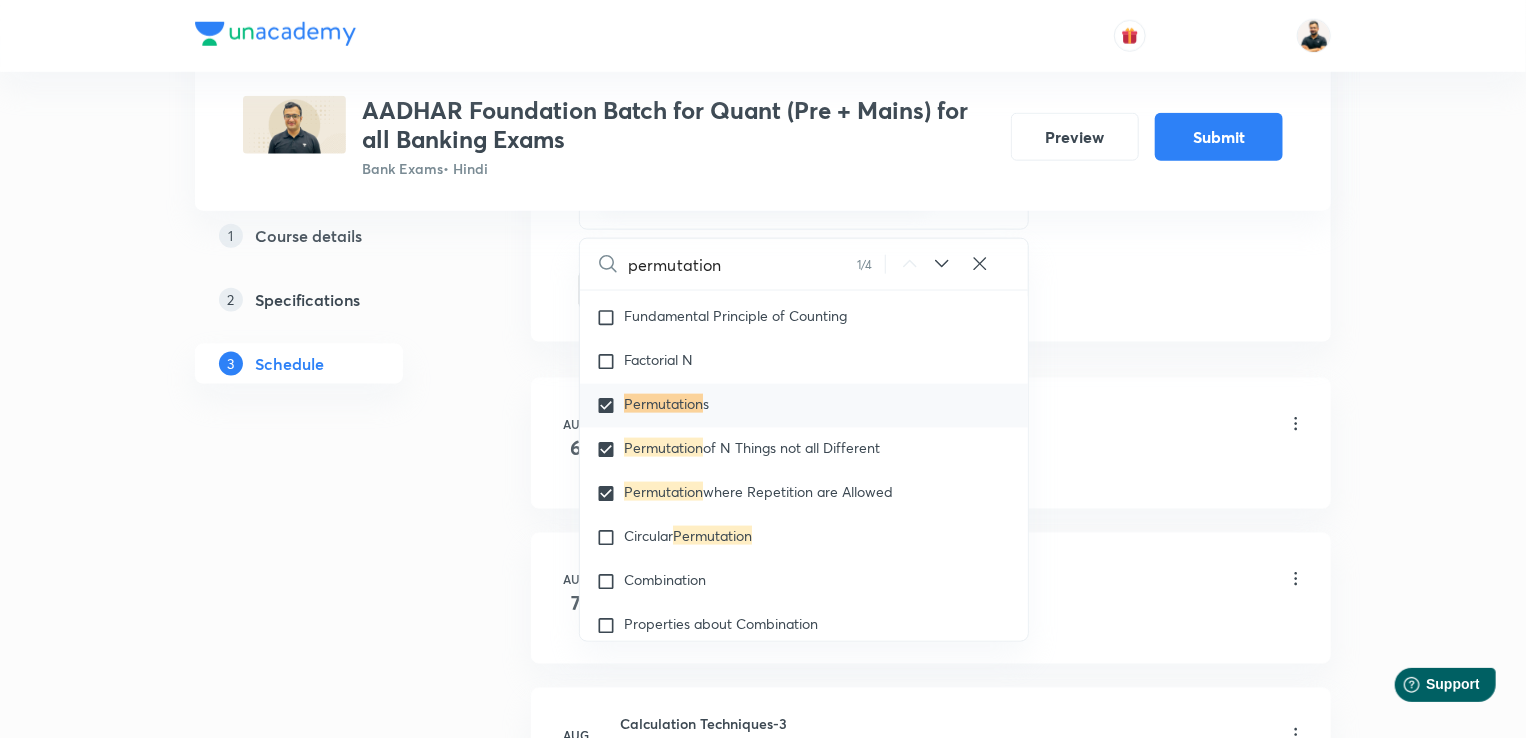 scroll, scrollTop: 5233, scrollLeft: 0, axis: vertical 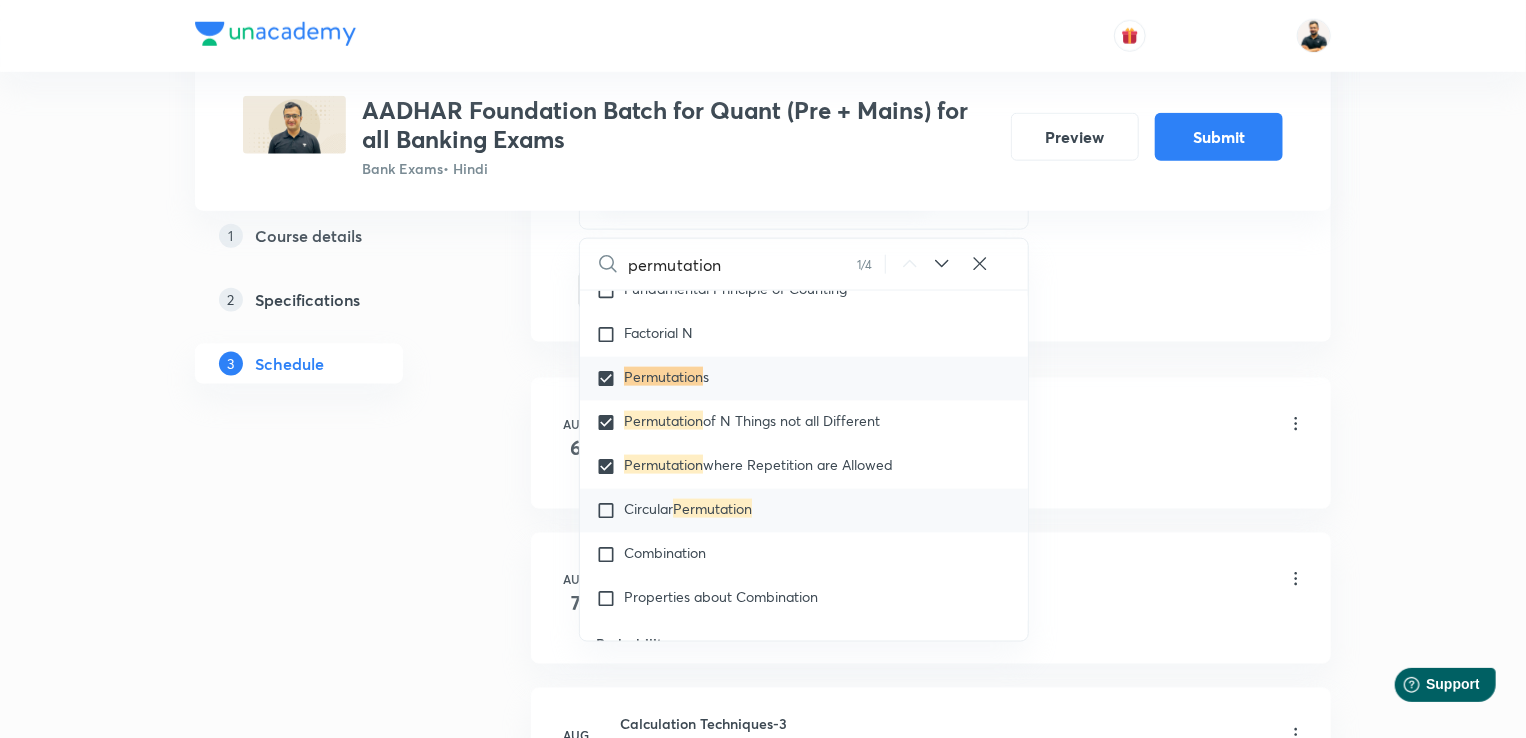 click at bounding box center (610, 511) 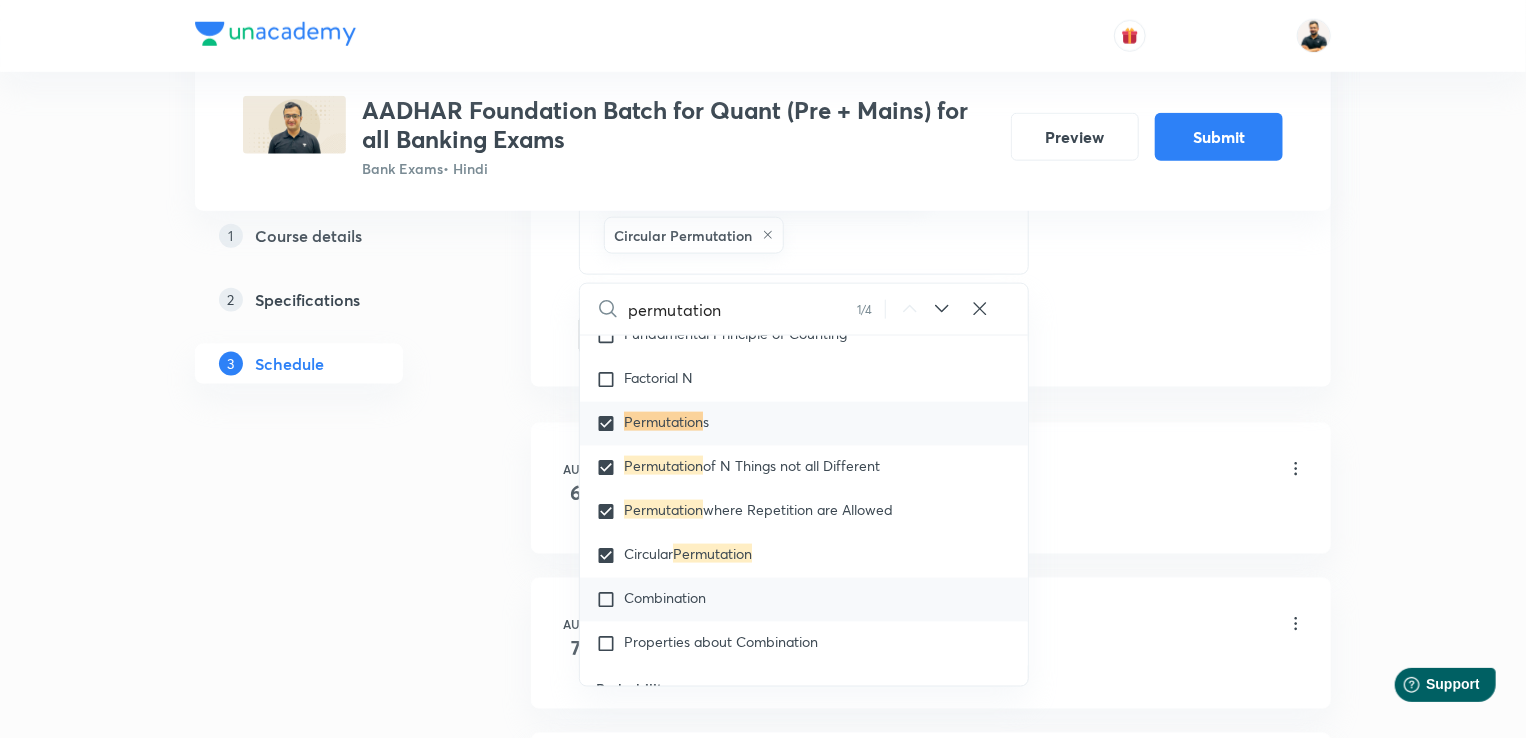 click on "Combination" at bounding box center [804, 600] 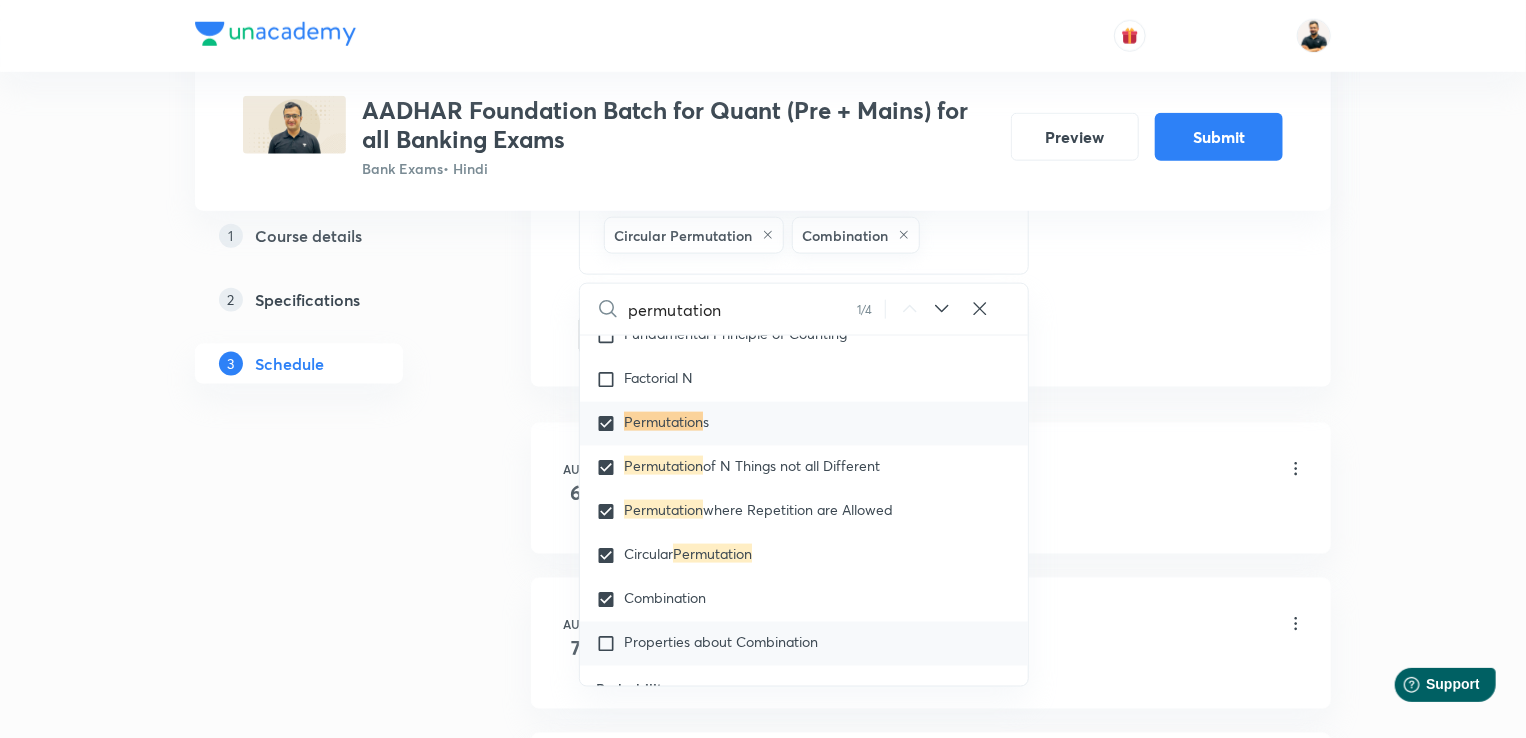 click at bounding box center [610, 644] 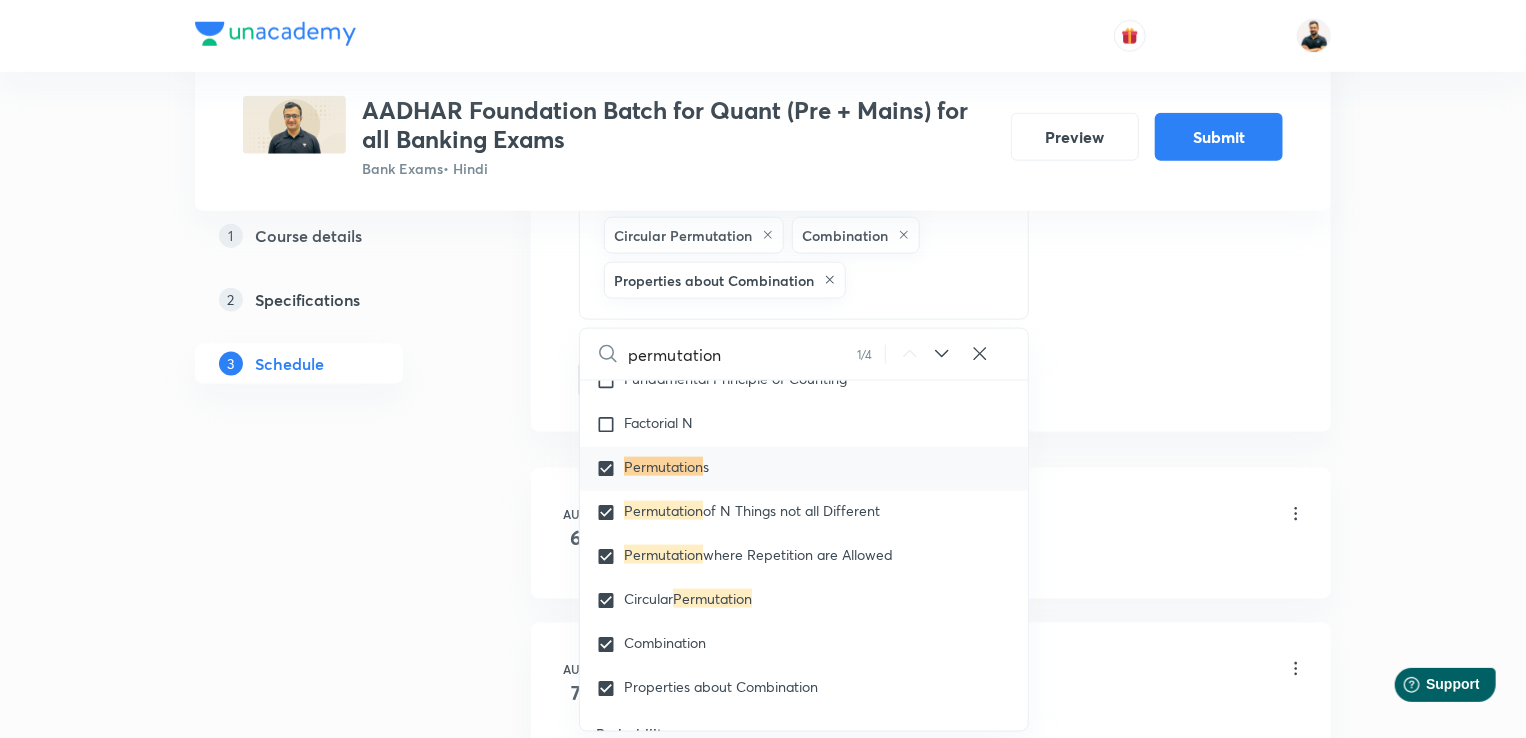 click on "Plus Courses AADHAR Foundation Batch for Quant (Pre + Mains) for all Banking Exams Bank Exams  • Hindi Preview Submit 1 Course details 2 Specifications 3 Schedule Schedule 37  classes Auto Schedule Sessions Topic coverage Basic Maths, Advanced Maths, Data Interpretation Cover at least  60 % View details Session  38 Live class Quiz Session title 25/99 Permutation & Combination ​ Schedule for Sep 26, [YEAR], 11:30 AM ​ Duration (in minutes) 60 ​ Sub-concepts Permutations Permutation of N Things not all Different Permutation where Repetition are Allowed Circular Permutation Combination Properties about Combination CLEAR permutation 1 / 4 ​ Number Systems Face Value and Place Value of a Digit in a Numeral Various Types of Number Test for a Number to Be Prime Remainder Theorem Unit Place's Digit Tests of Divisibility Factorial of a Number Modulus of a Number Greatest Integral Value Multiplication by Distributive Law Multiplication of a Number by 5ⁿ Division Algorithm or Euclidean Algorithm Square Root s" at bounding box center [763, 2627] 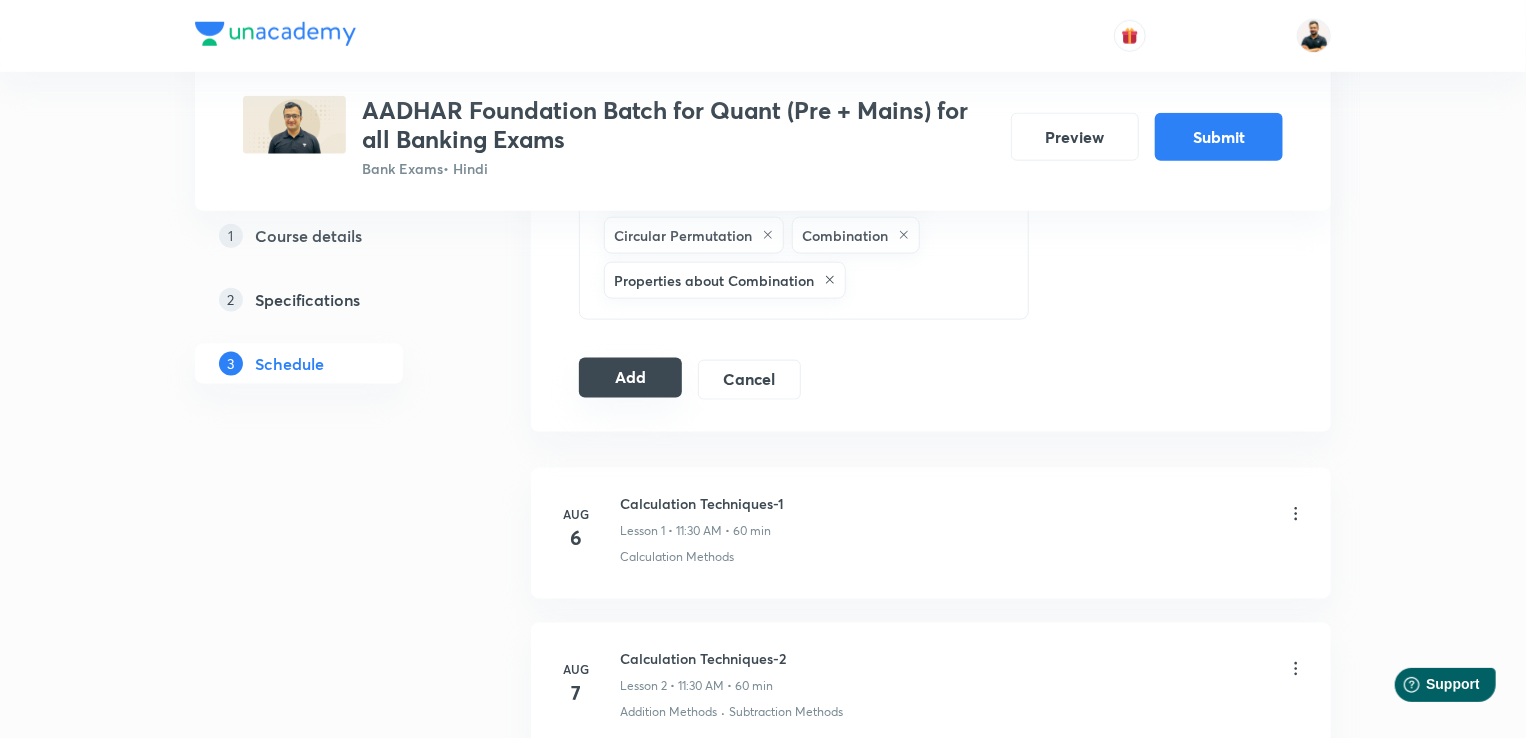 click on "Add" at bounding box center [630, 378] 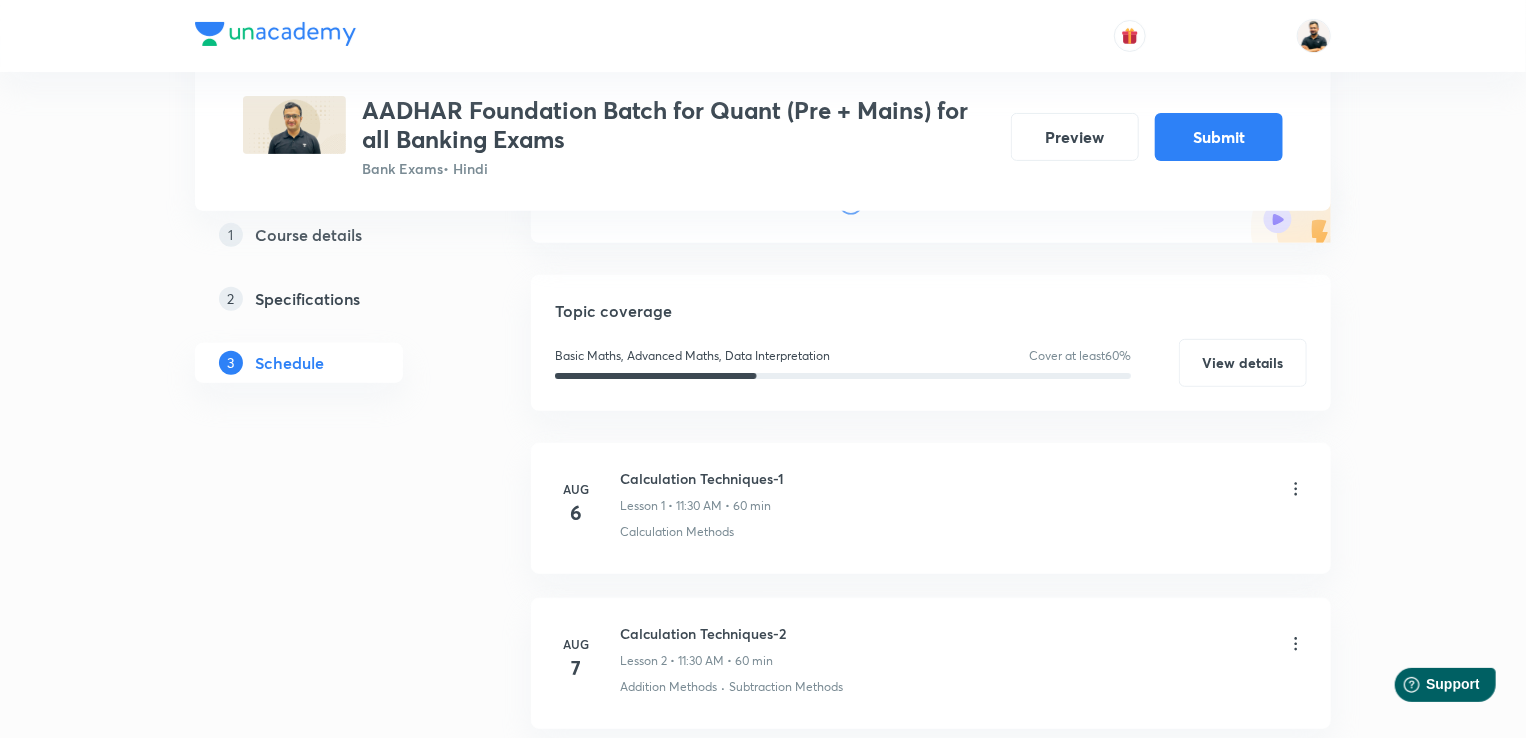 scroll, scrollTop: 215, scrollLeft: 0, axis: vertical 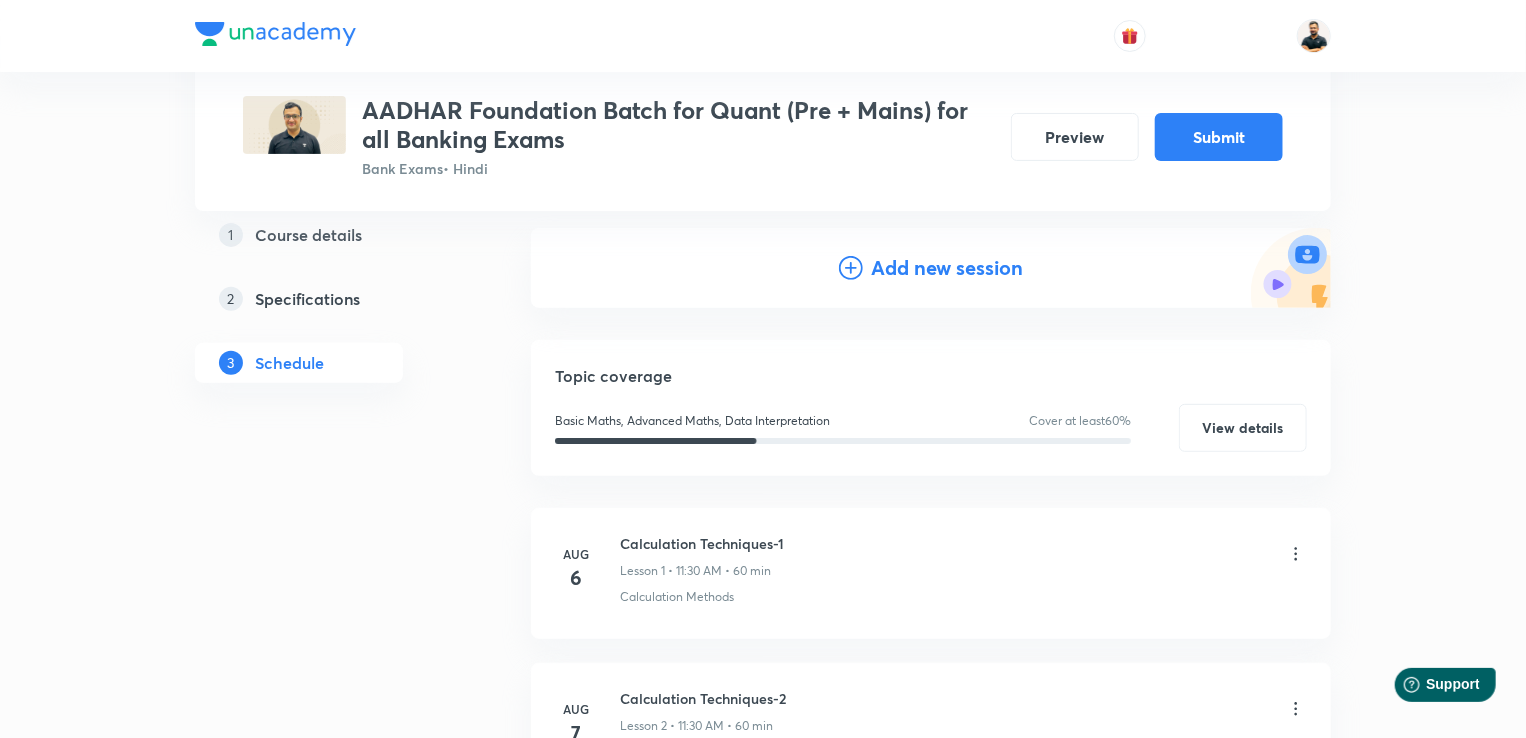 click on "Add new session" at bounding box center (947, 268) 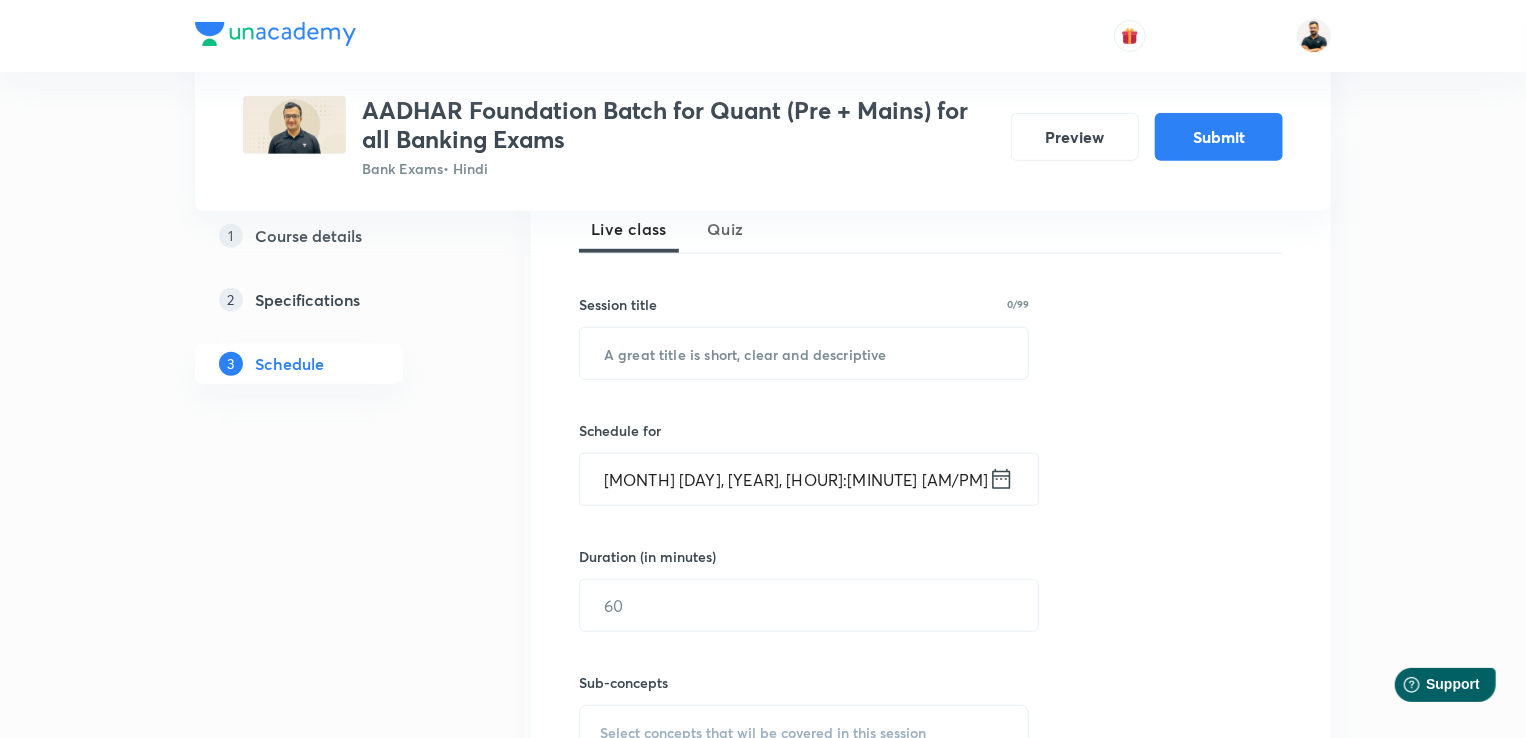 scroll, scrollTop: 420, scrollLeft: 0, axis: vertical 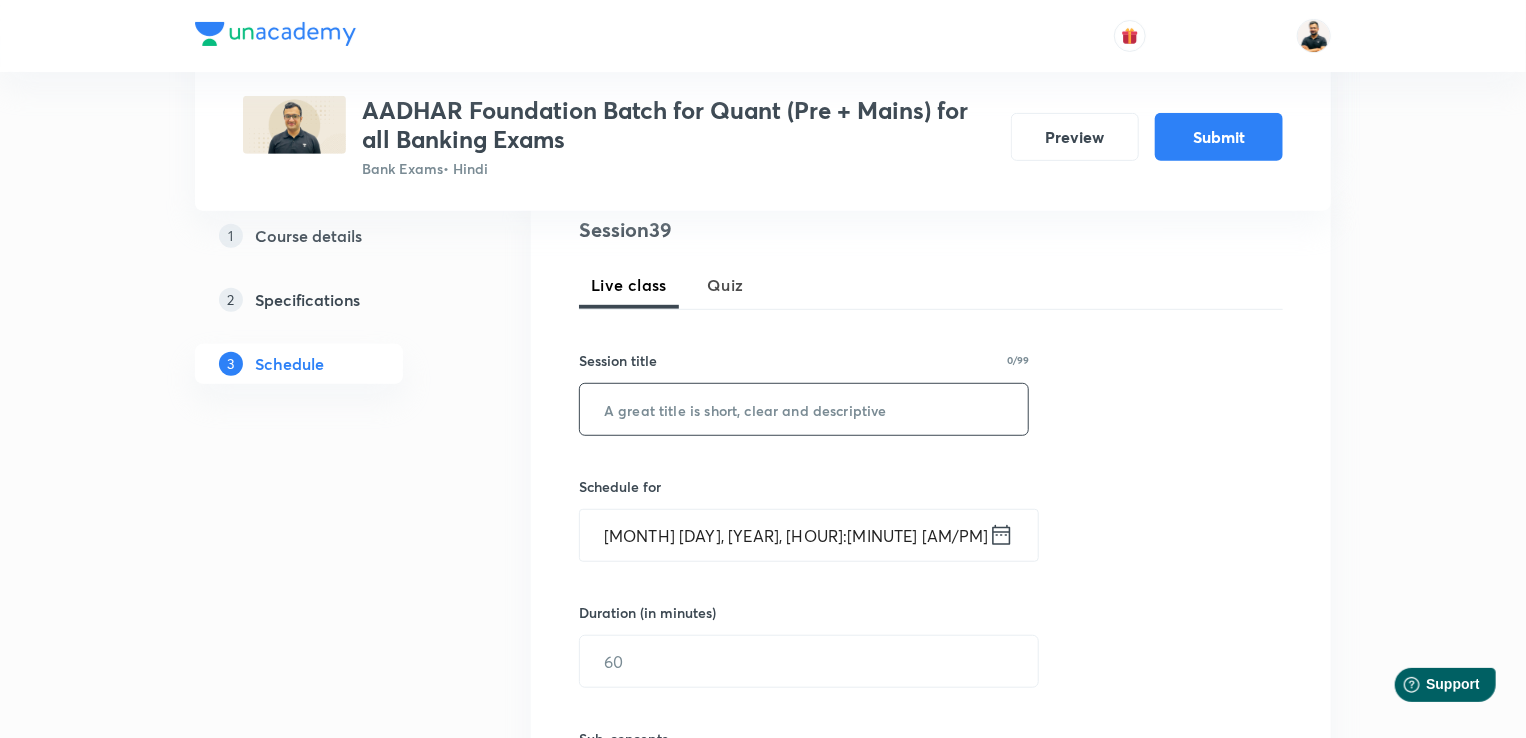 click at bounding box center (804, 409) 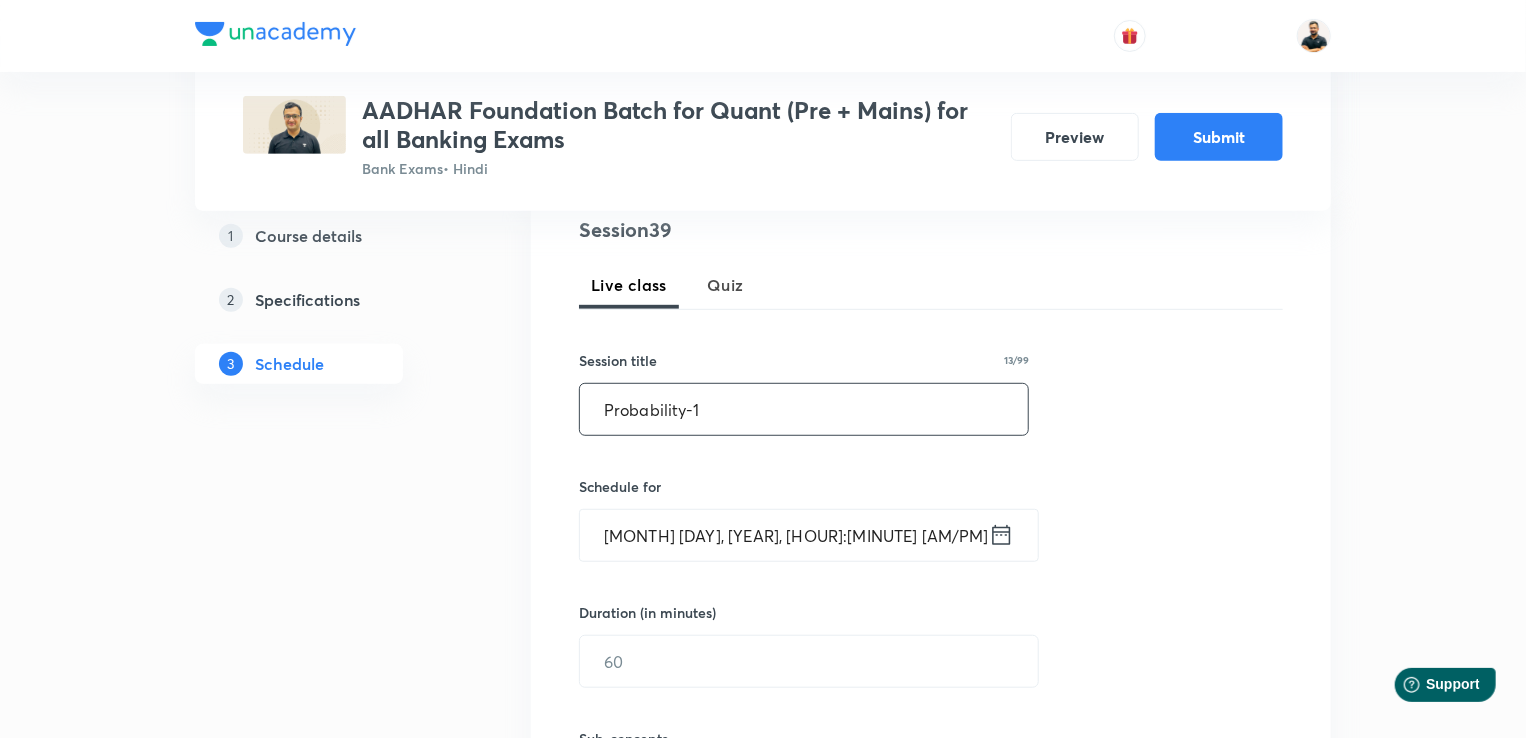click 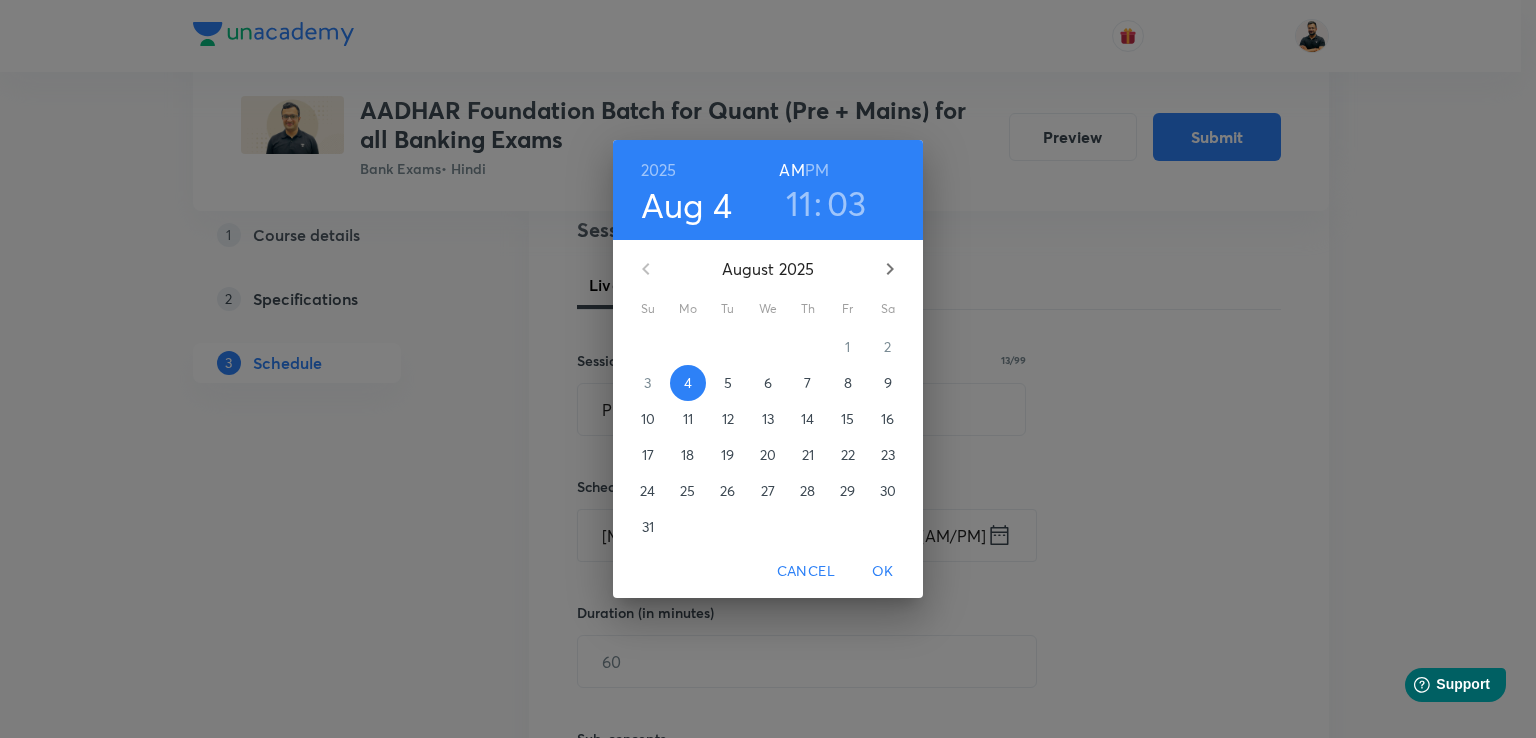 click 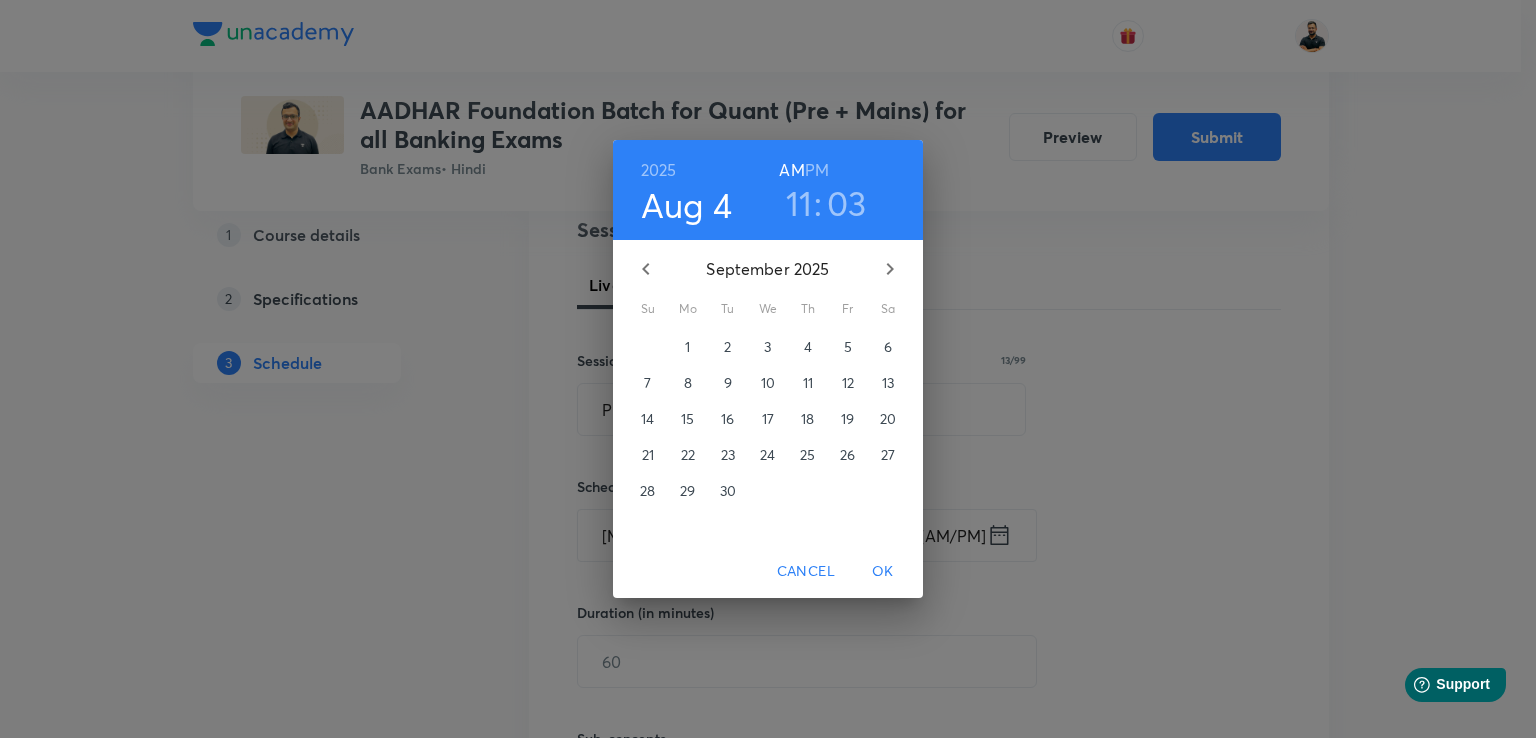 click on "29" at bounding box center [688, 491] 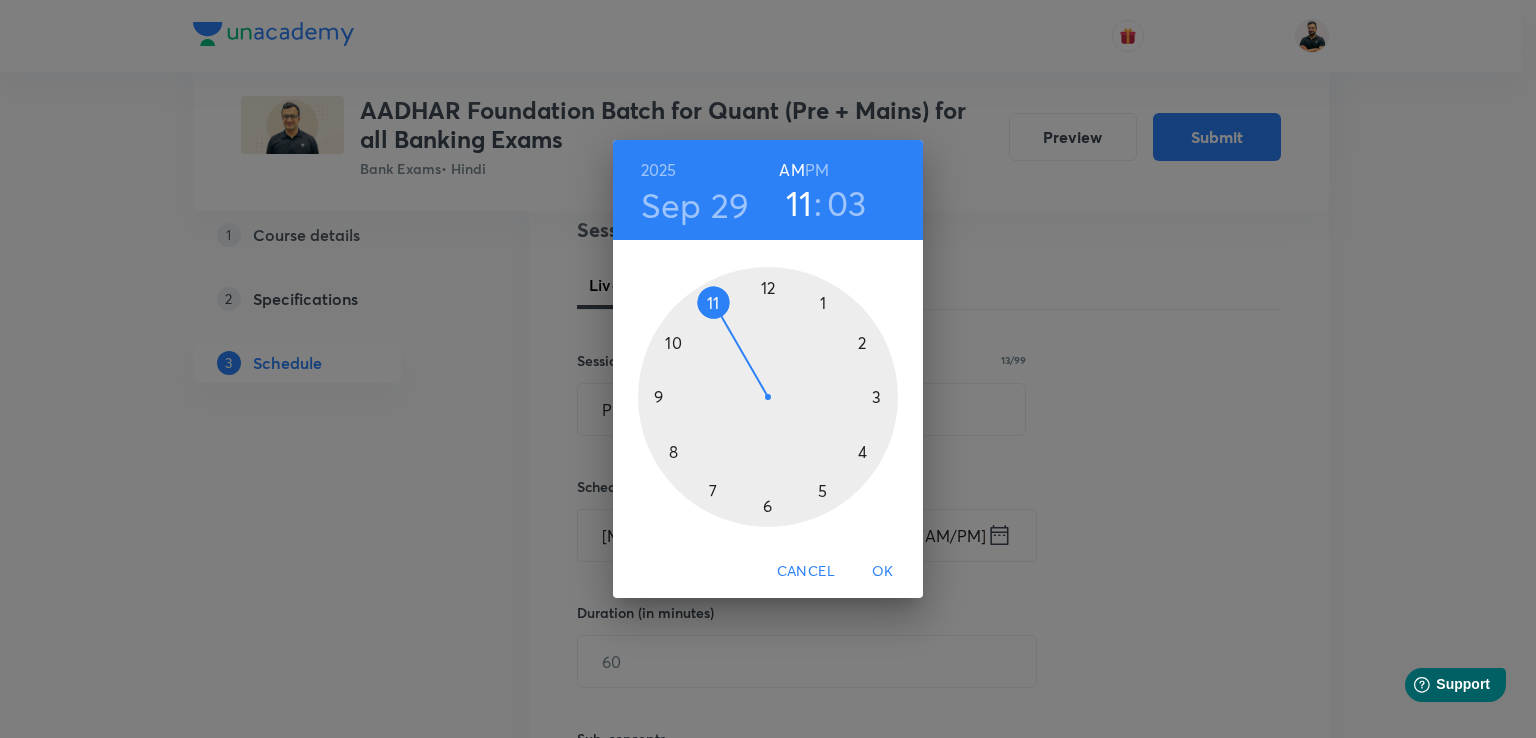 click at bounding box center [768, 397] 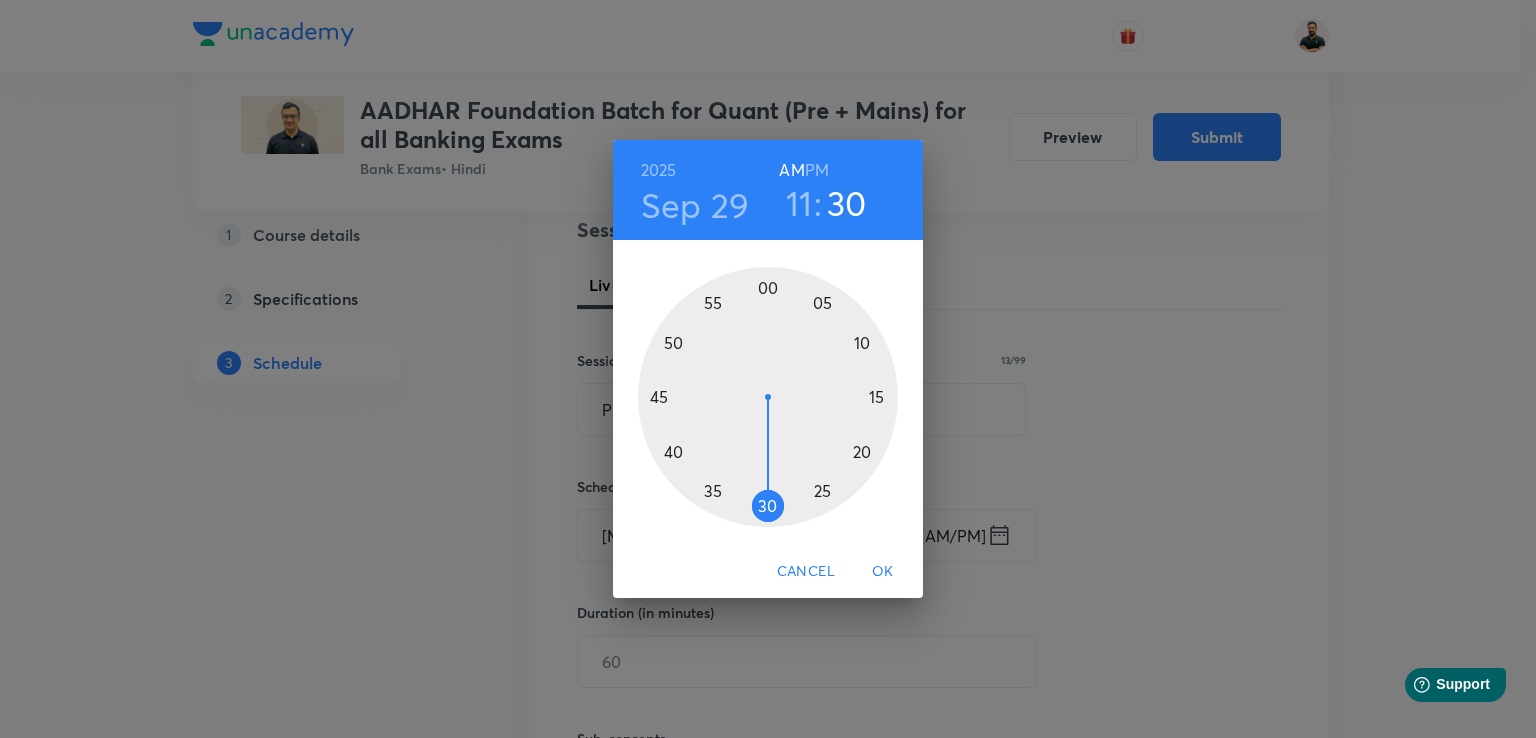 drag, startPoint x: 802, startPoint y: 294, endPoint x: 764, endPoint y: 497, distance: 206.52603 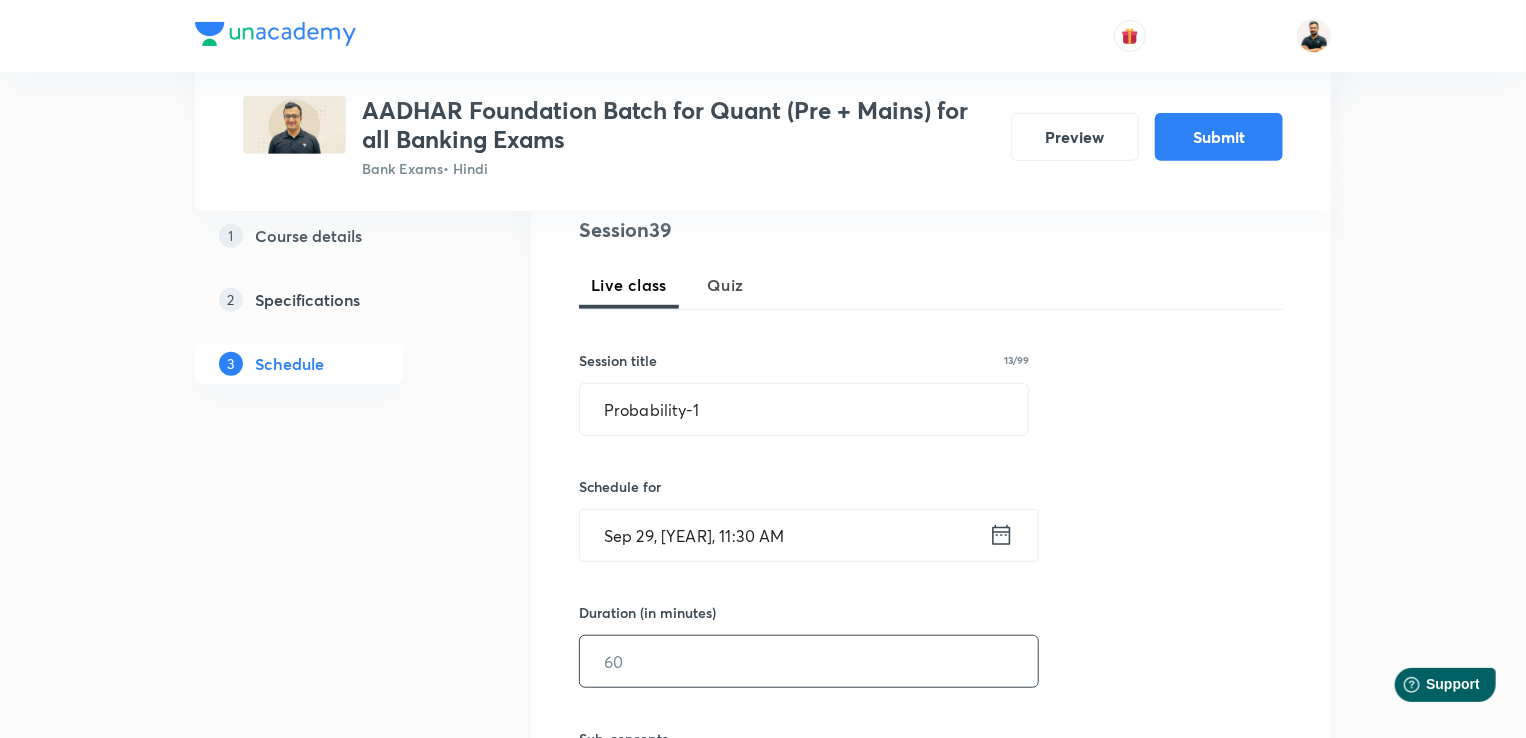 click at bounding box center [809, 661] 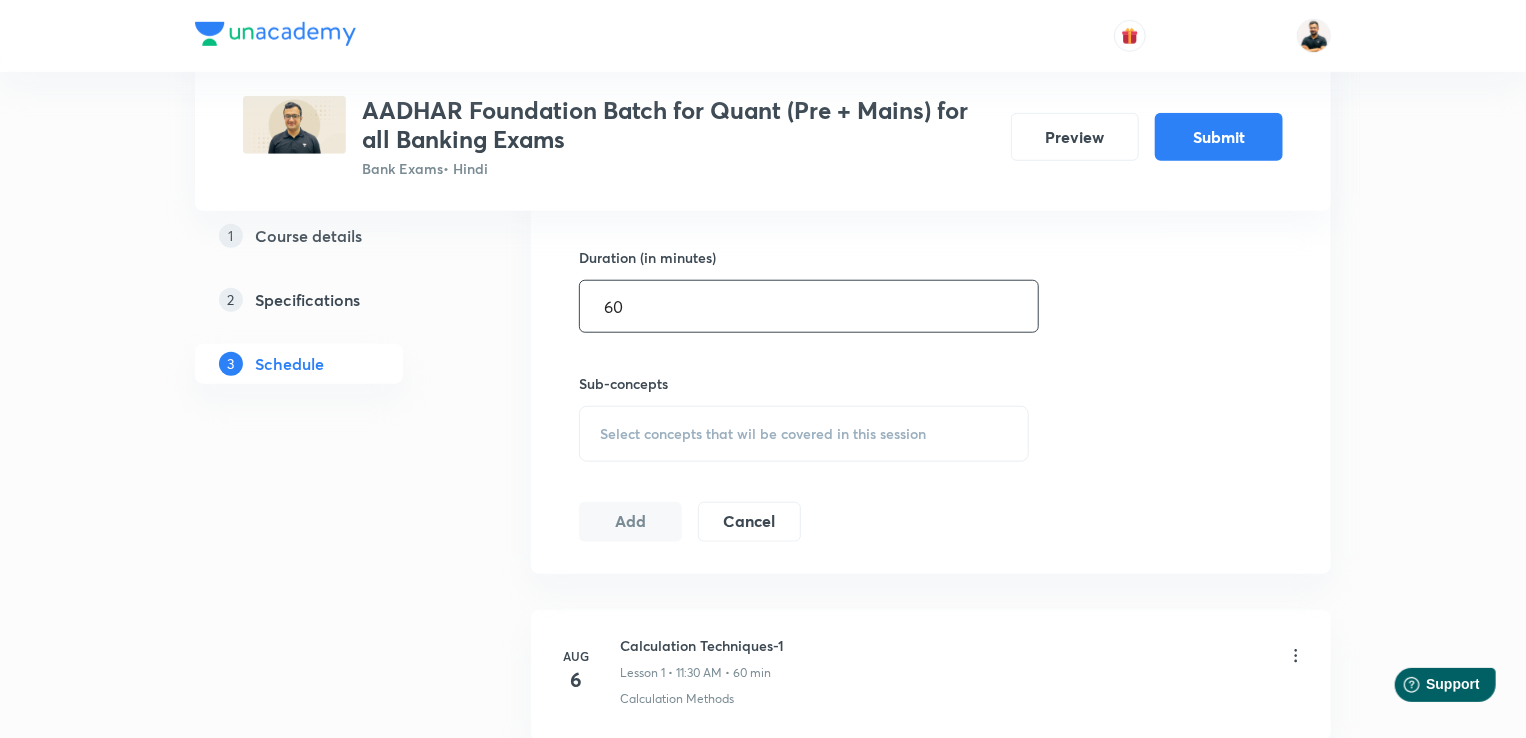 scroll, scrollTop: 759, scrollLeft: 0, axis: vertical 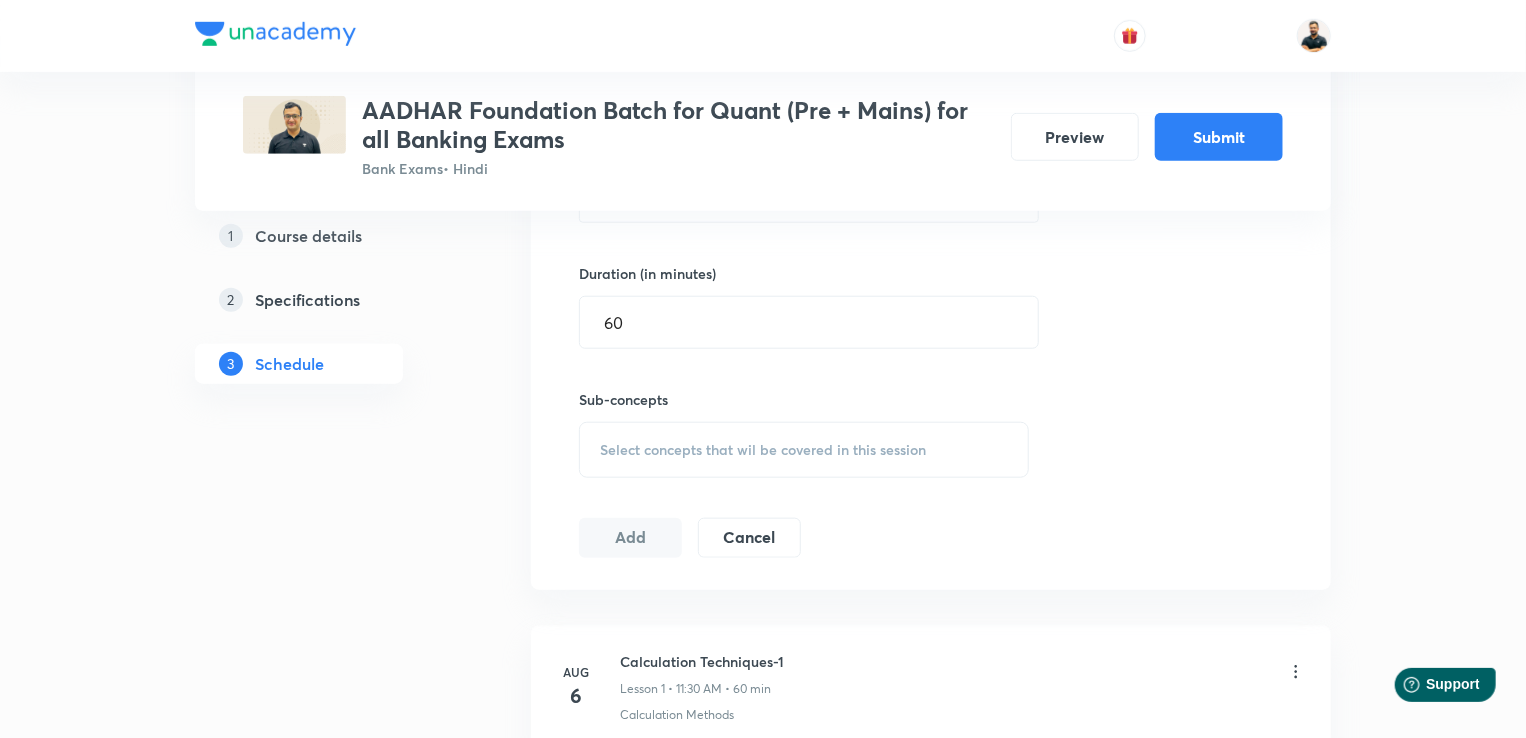 click on "Select concepts that wil be covered in this session" at bounding box center [804, 450] 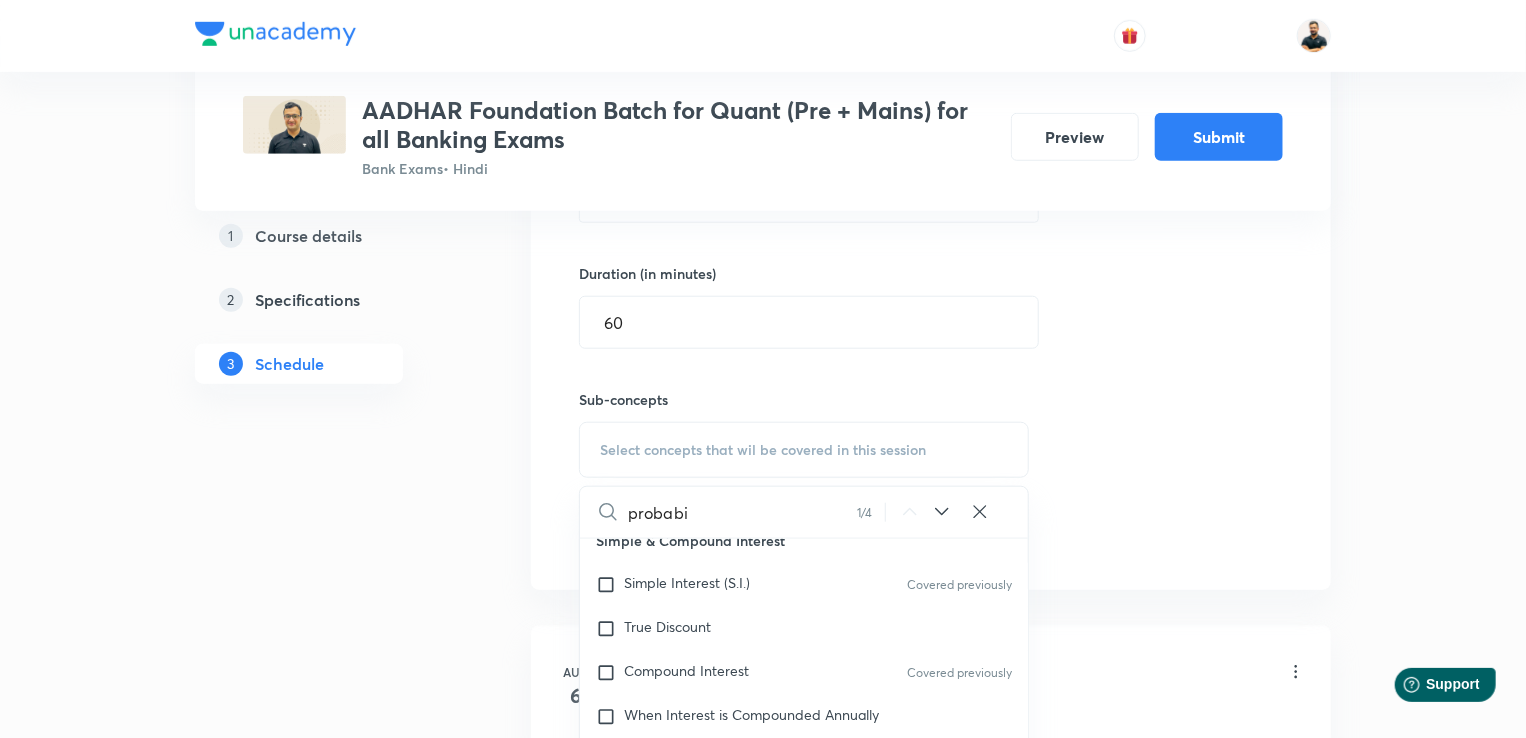 scroll, scrollTop: 5540, scrollLeft: 0, axis: vertical 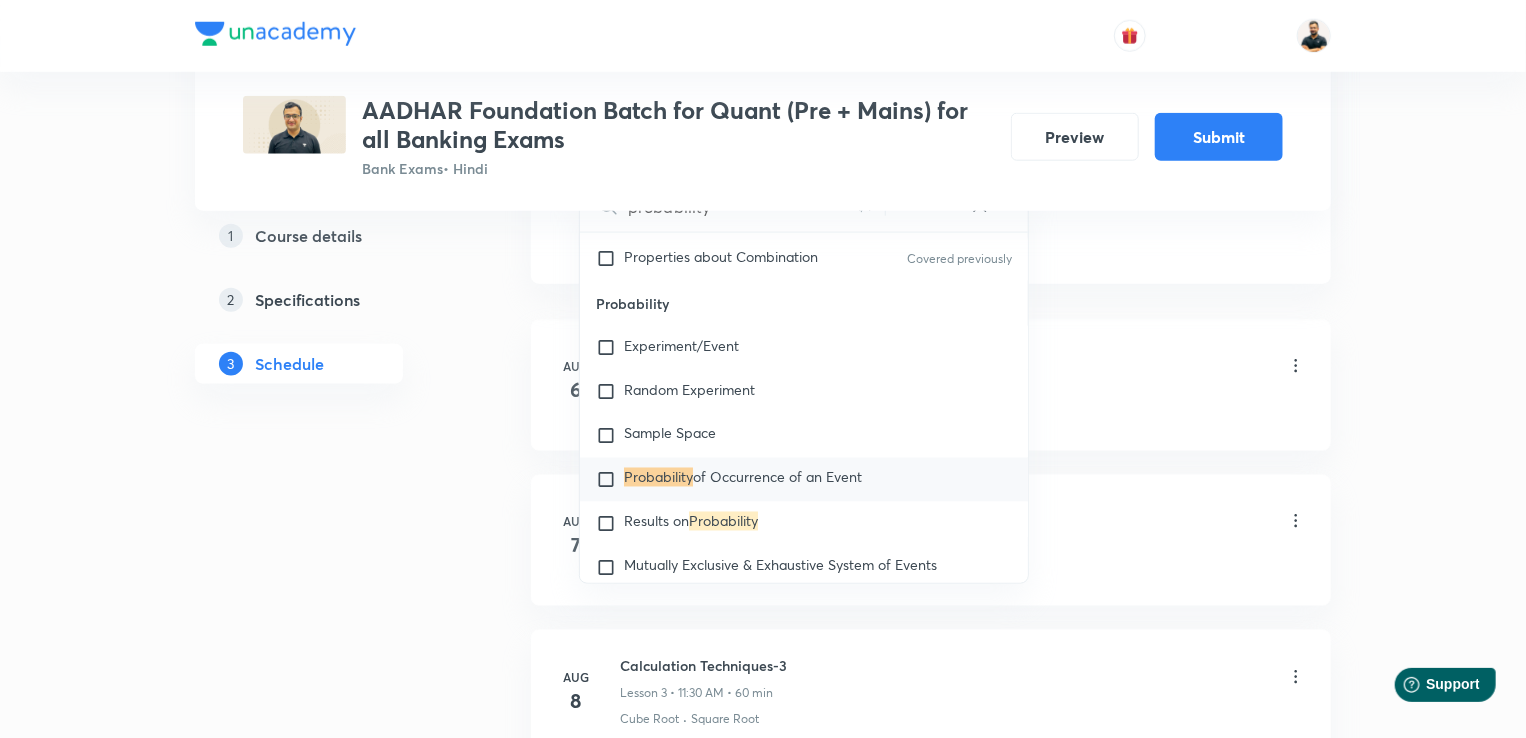 click at bounding box center [610, 480] 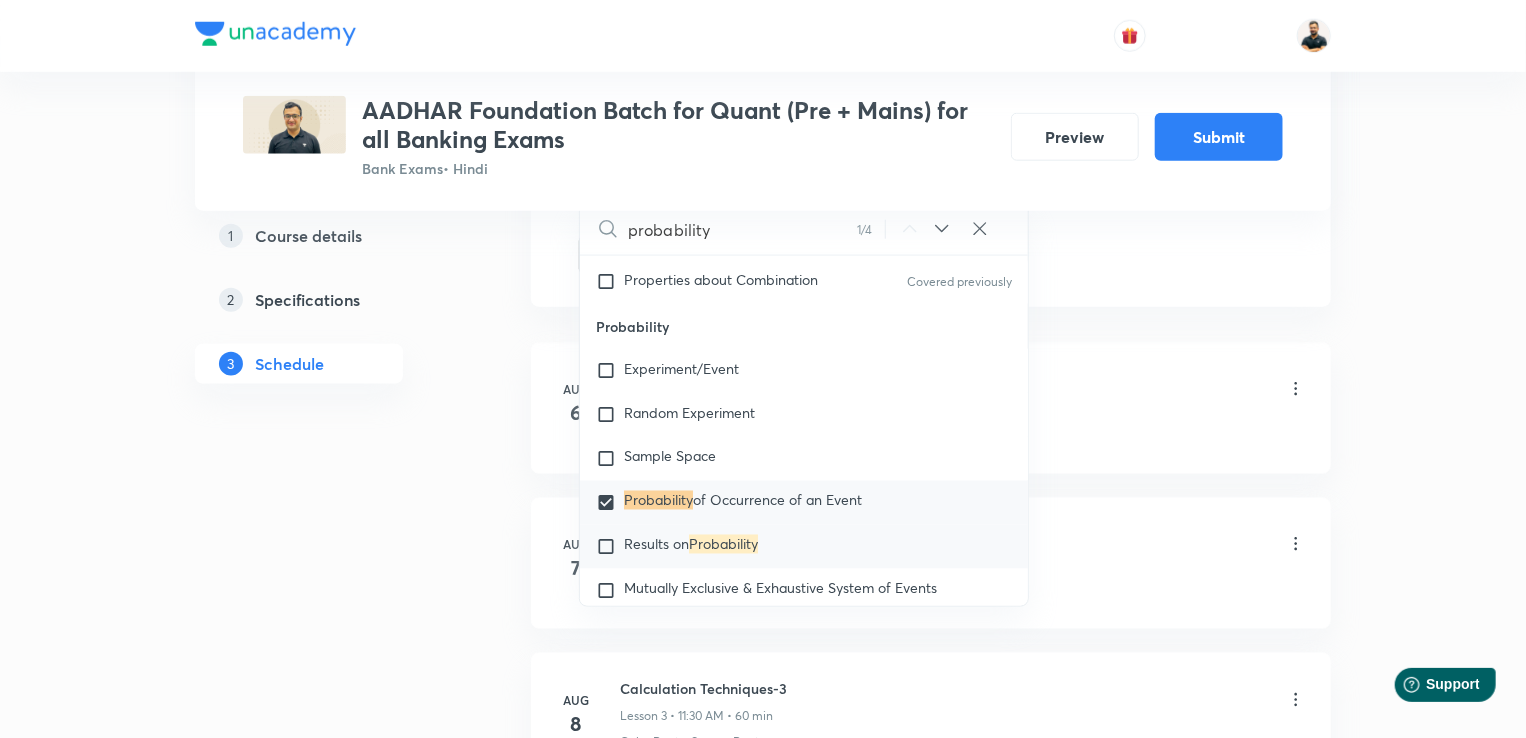 click at bounding box center [610, 547] 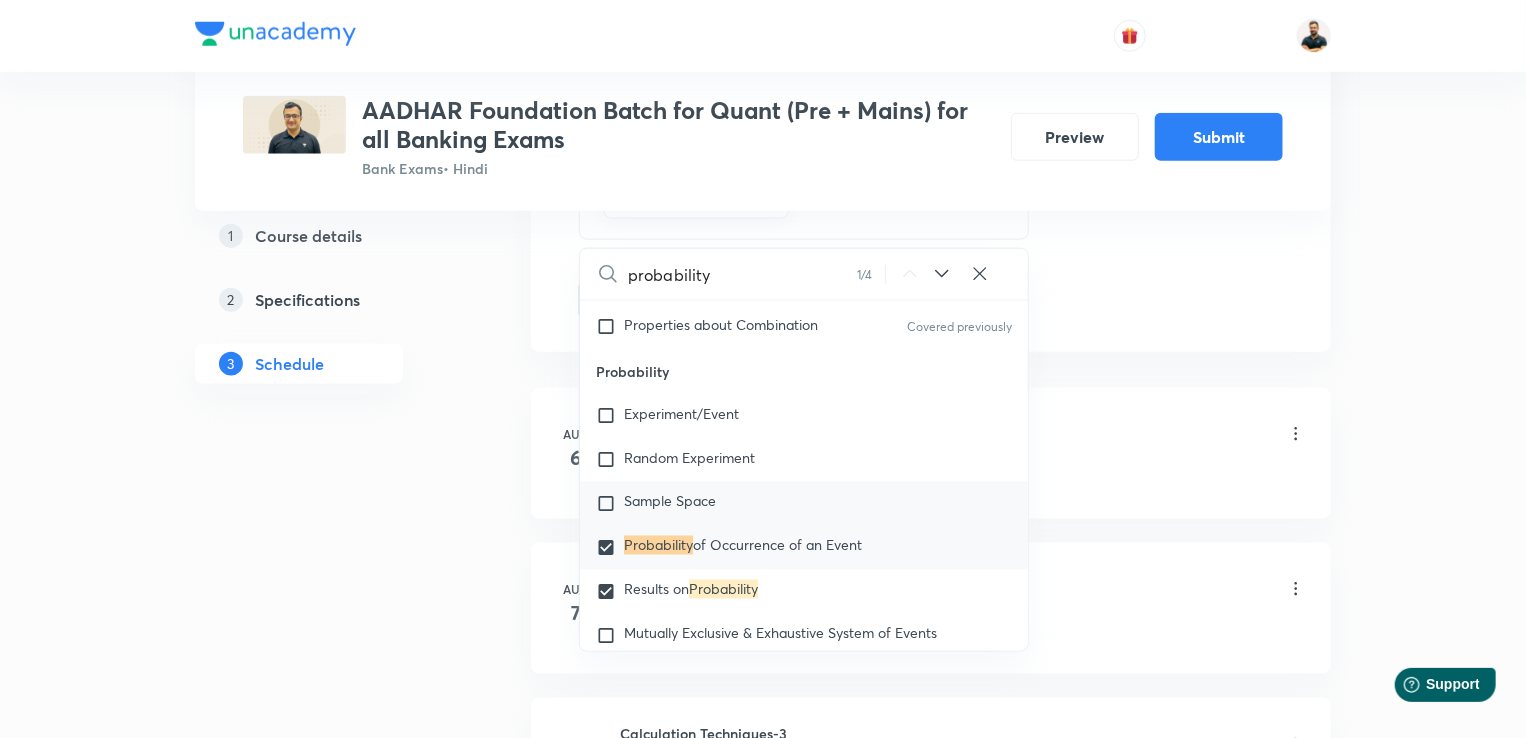 click on "Sample Space" at bounding box center [670, 501] 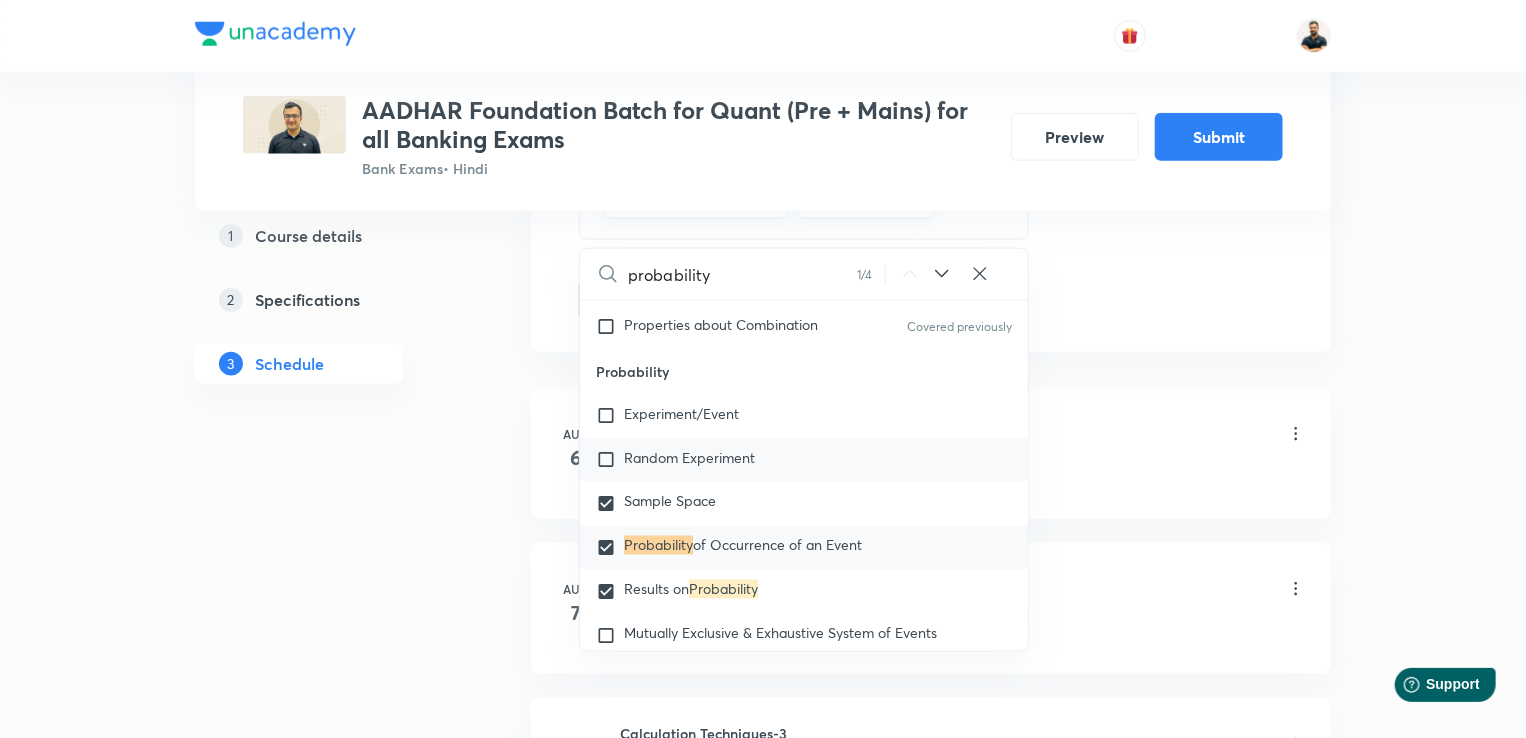 click at bounding box center (610, 460) 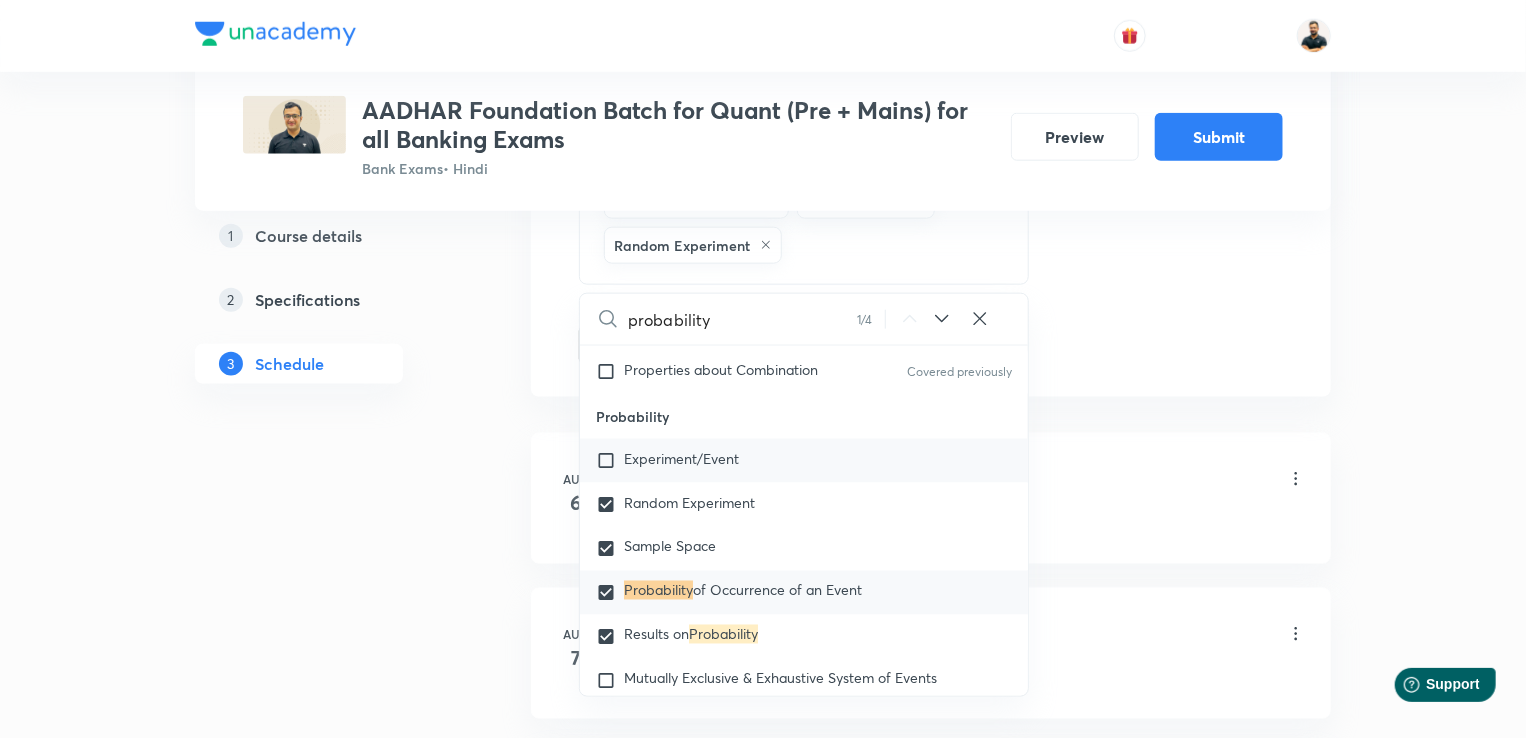 click at bounding box center (610, 461) 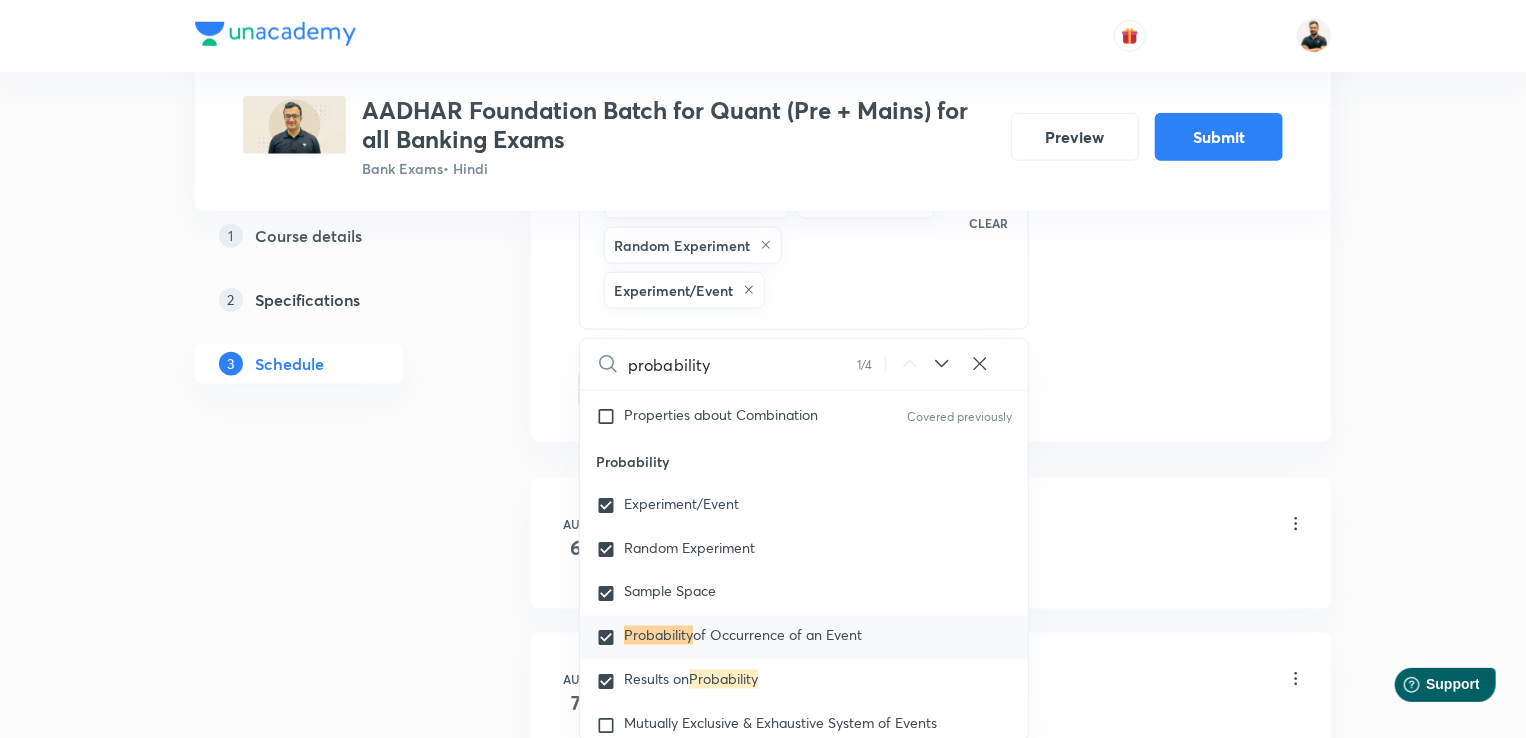 click on "Plus Courses AADHAR Foundation Batch for Quant (Pre + Mains) for all Banking Exams Bank Exams  • Hindi Preview Submit 1 Course details 2 Specifications 3 Schedule Schedule 38  classes Auto Schedule Sessions Topic coverage Basic Maths, Advanced Maths, Data Interpretation Cover at least  60 % View details Session  39 Live class Quiz Session title 13/99 Probability-1 ​ Schedule for [MONTH] [DAY], [YEAR], [HOUR]:[MINUTE] [AM/PM] ​ Duration (in minutes) 60 ​ Sub-concepts Probability of Occurrence of an Event Results on Probability Sample Space Random Experiment Experiment/Event CLEAR probability 1 / 4 ​ Number Systems Face Value and Place Value of a Digit in a Numeral Various Types of Number Test for a Number to Be Prime Remainder Theorem Unit Place's Digit Tests of Divisibility Factorial of a Number Modulus of a Number Greatest Integral Value Multiplication by Distributive Law Multiplication of a Number by 5ⁿ Division Algorithm or Euclidean Algorithm To Find the Highest Power of a Prime Number P in N! Square Root Cube Root 6" at bounding box center [763, 2747] 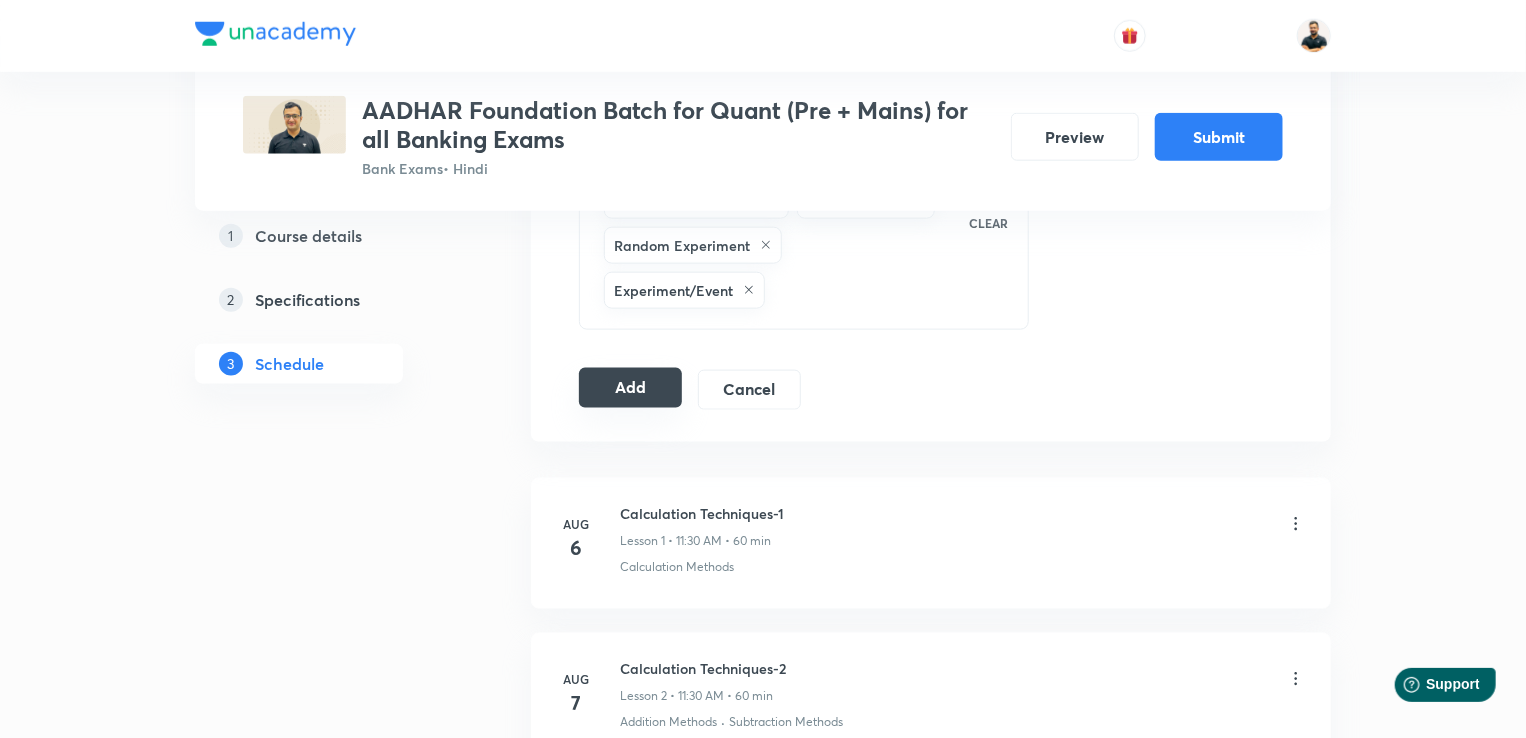 click on "Add" at bounding box center (630, 388) 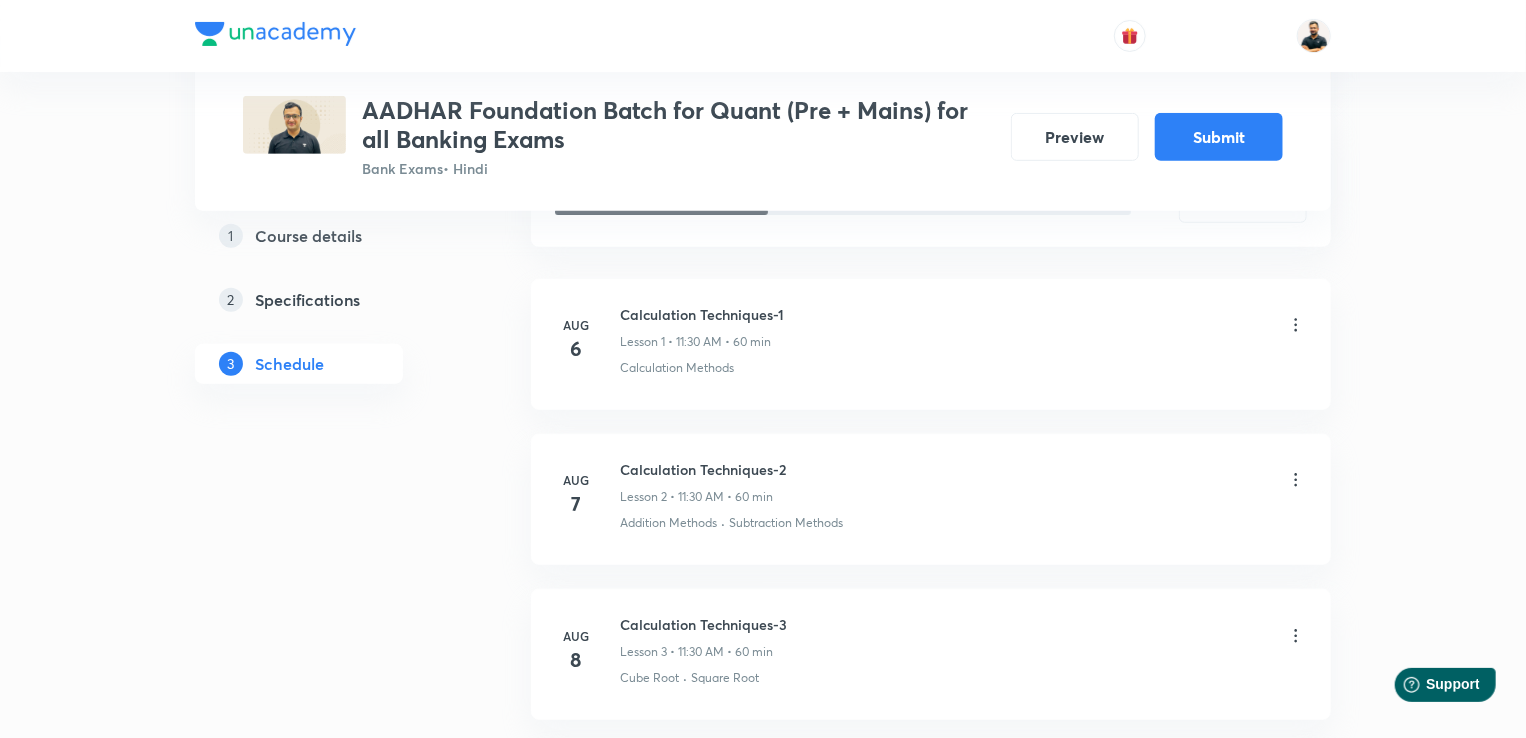 scroll, scrollTop: 76, scrollLeft: 0, axis: vertical 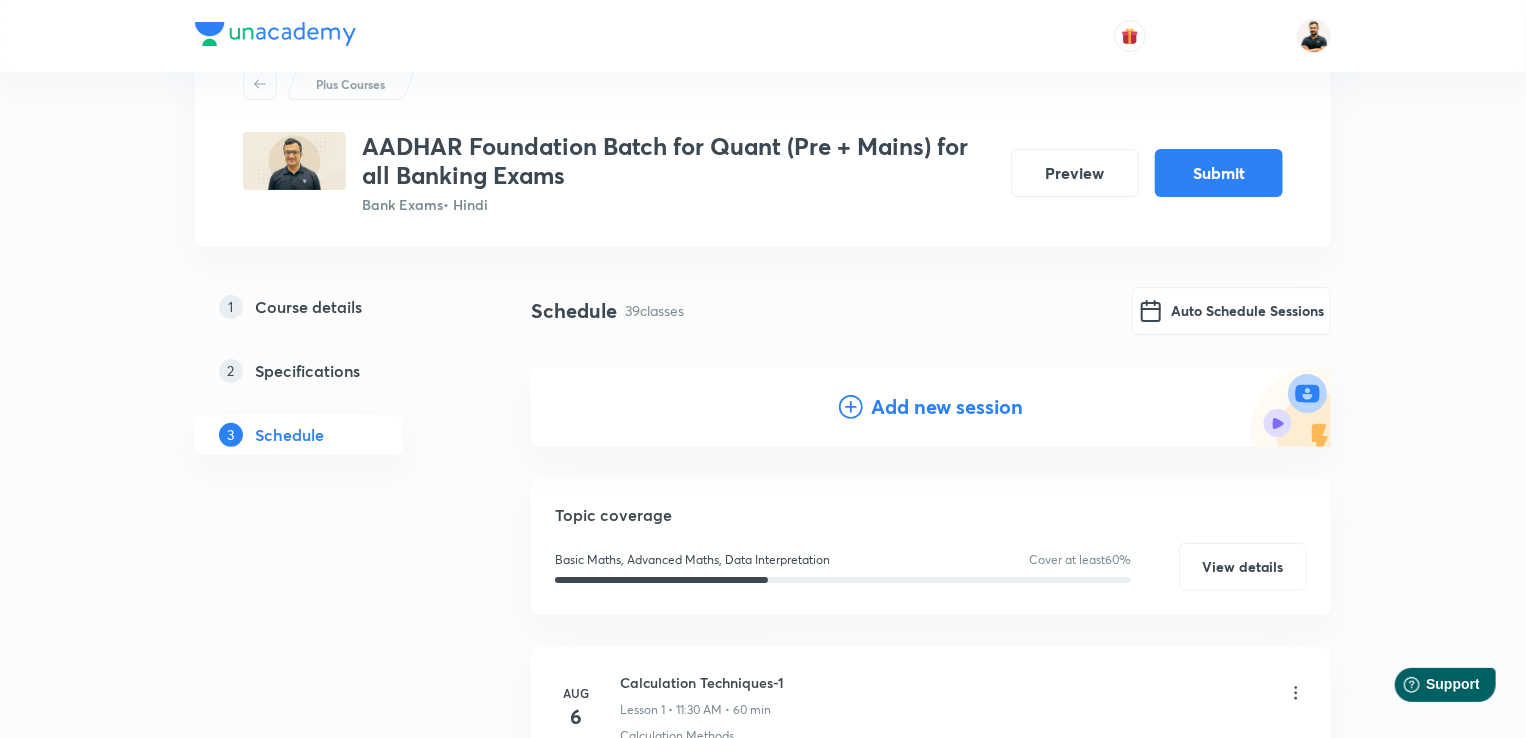 click on "Add new session" at bounding box center (947, 407) 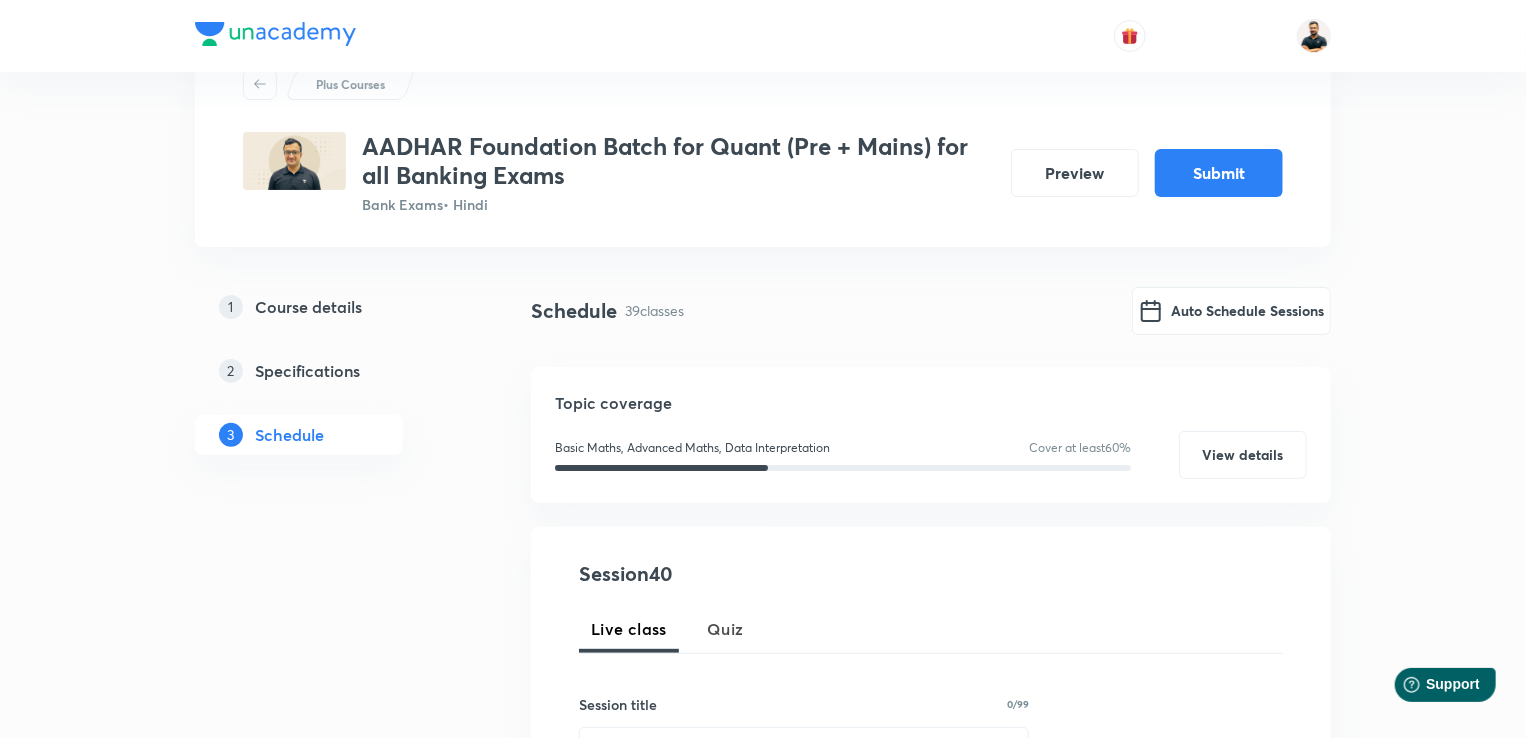 scroll, scrollTop: 345, scrollLeft: 0, axis: vertical 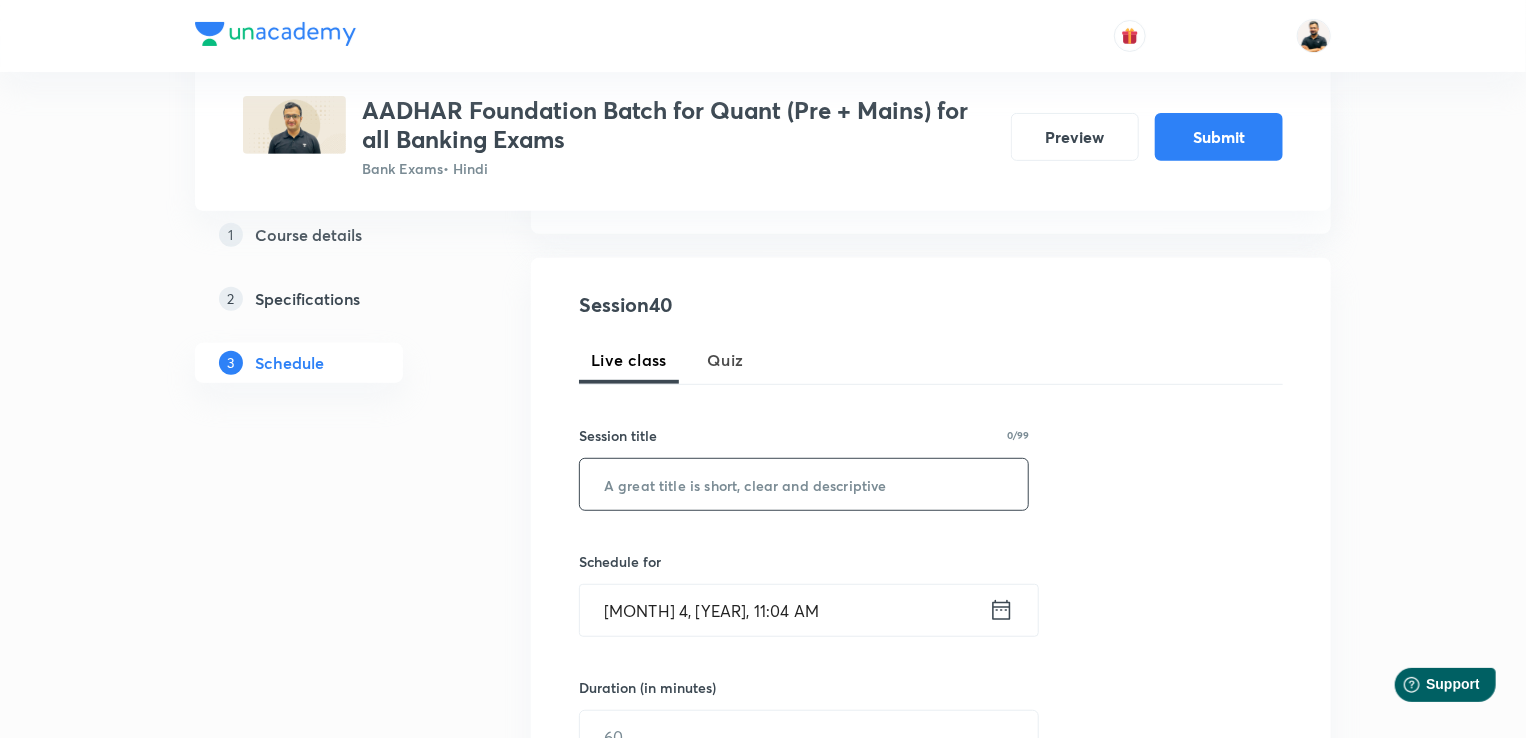 click at bounding box center [804, 484] 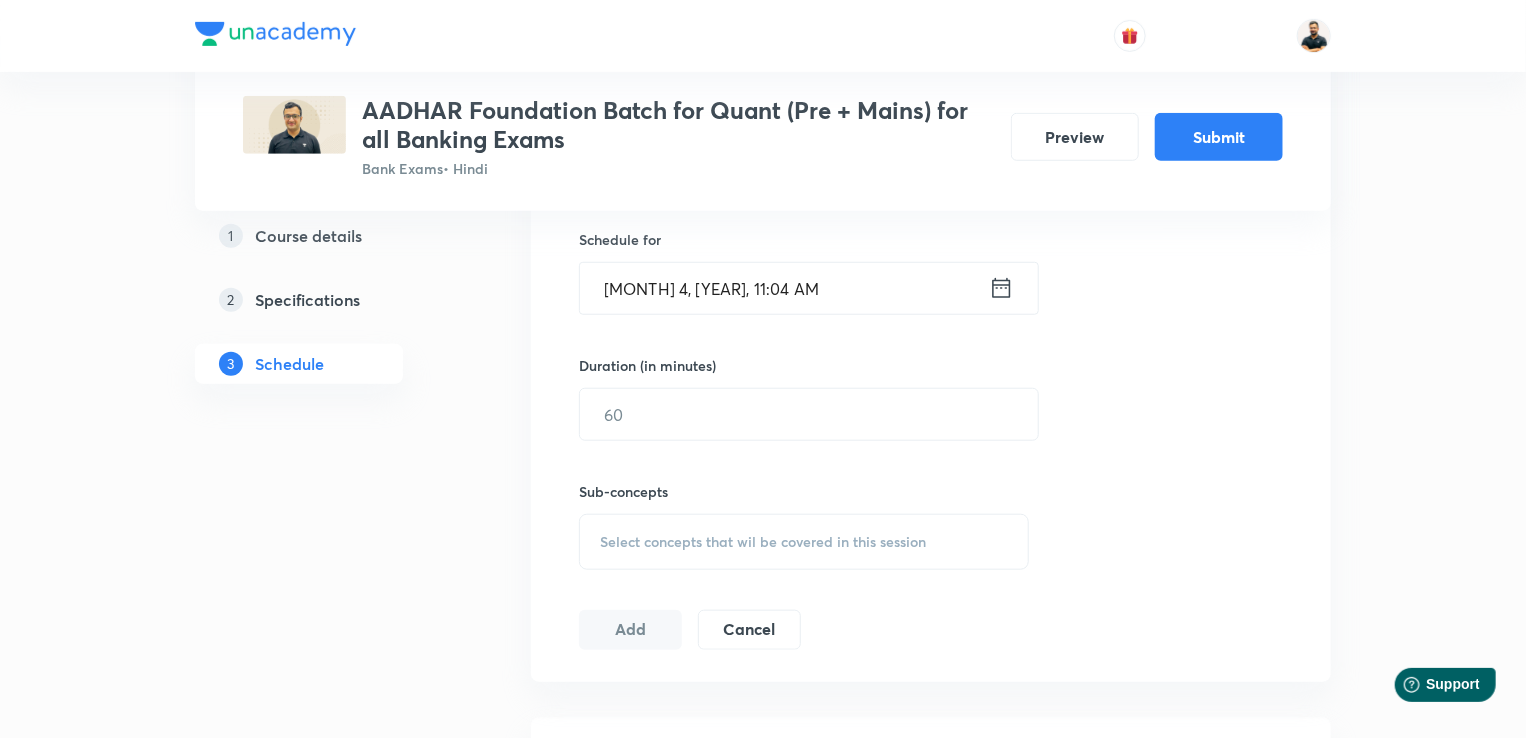 scroll, scrollTop: 444, scrollLeft: 0, axis: vertical 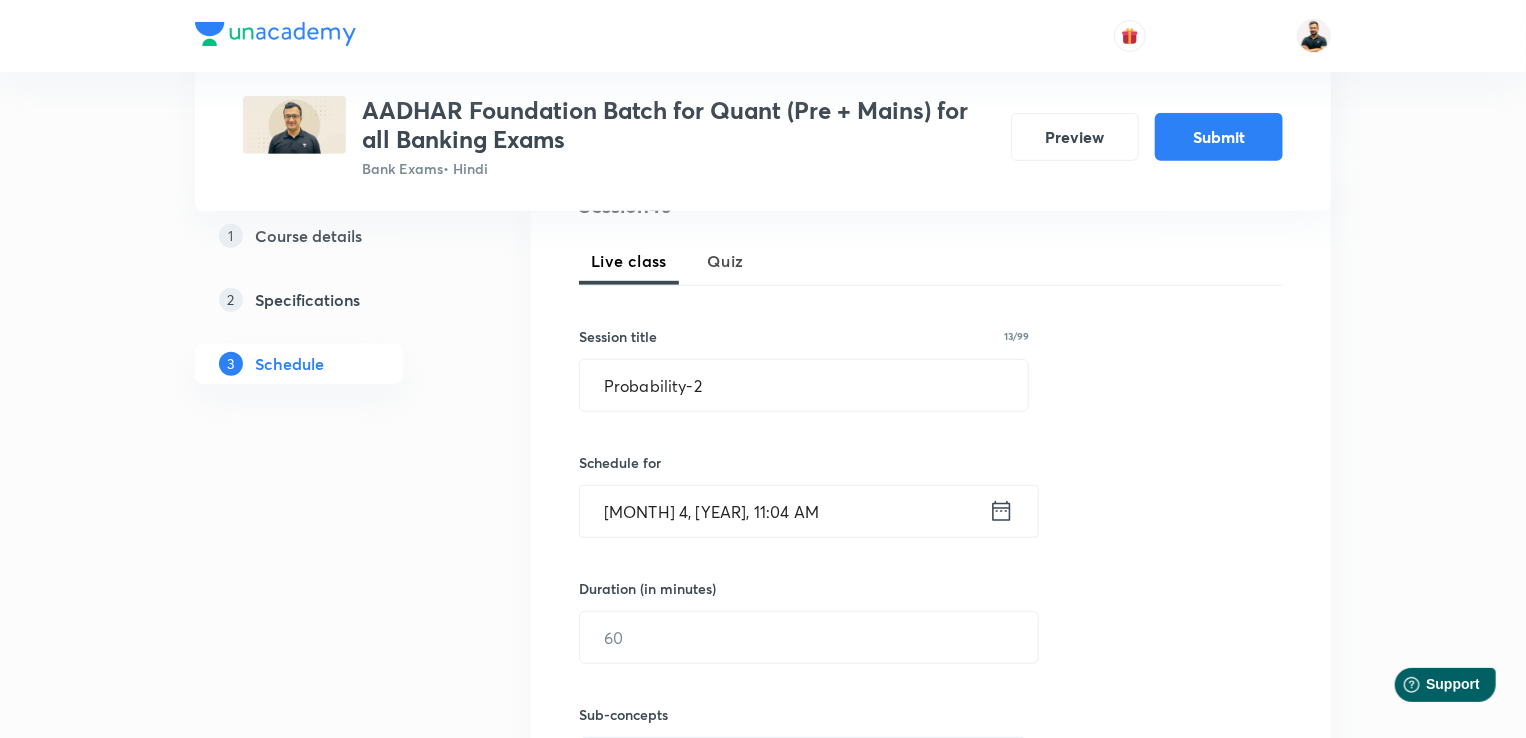 click 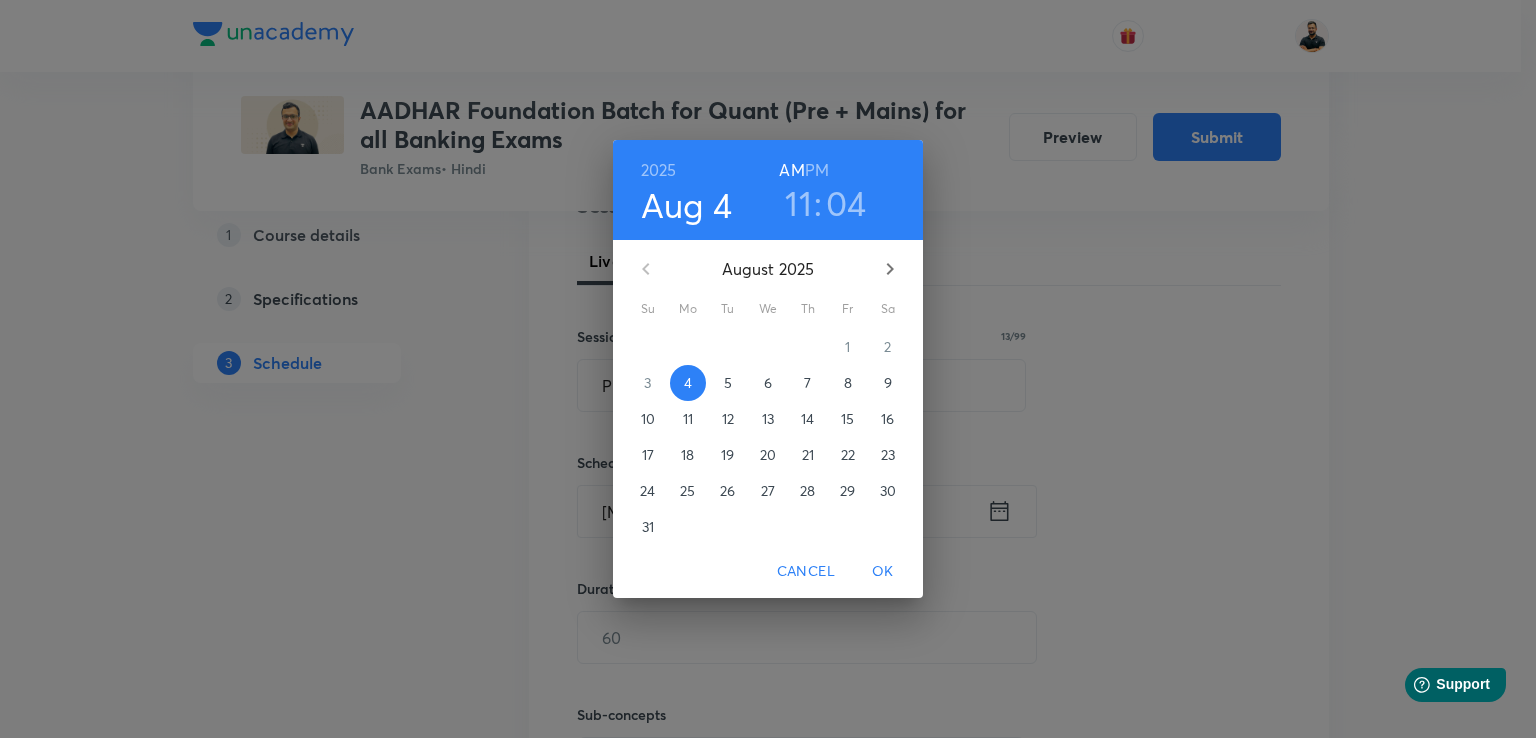 click 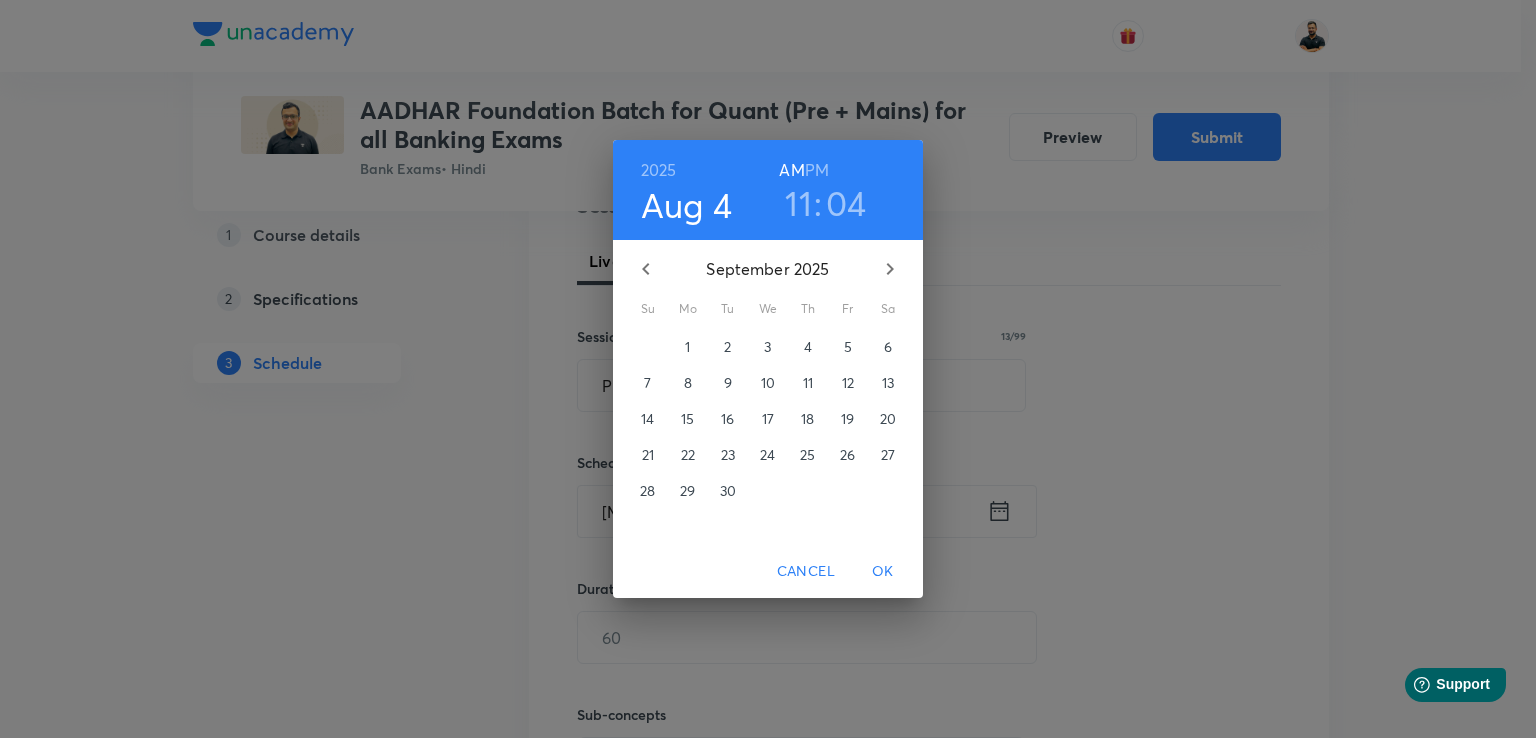 click on "30" at bounding box center [728, 491] 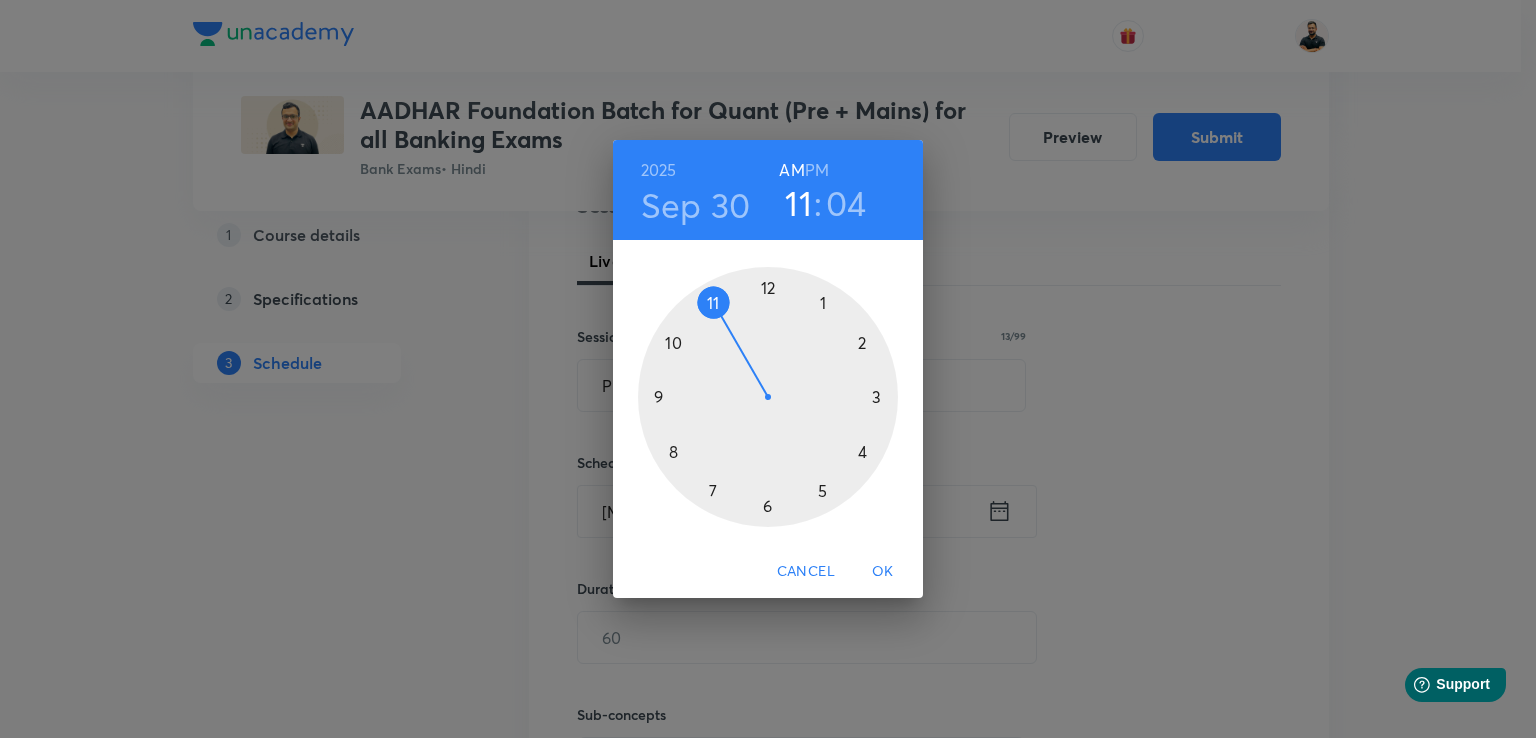 click at bounding box center [768, 397] 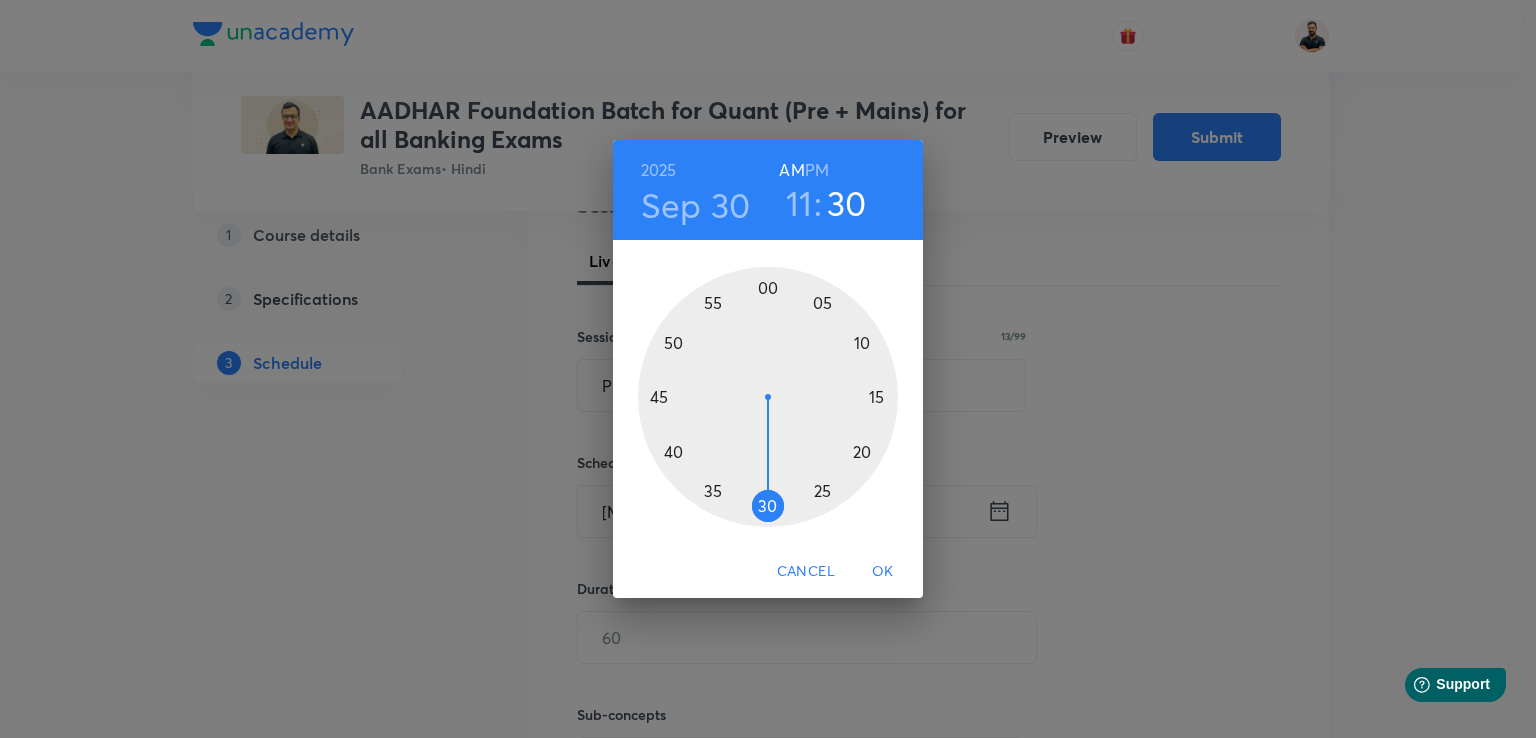 drag, startPoint x: 813, startPoint y: 293, endPoint x: 772, endPoint y: 513, distance: 223.78784 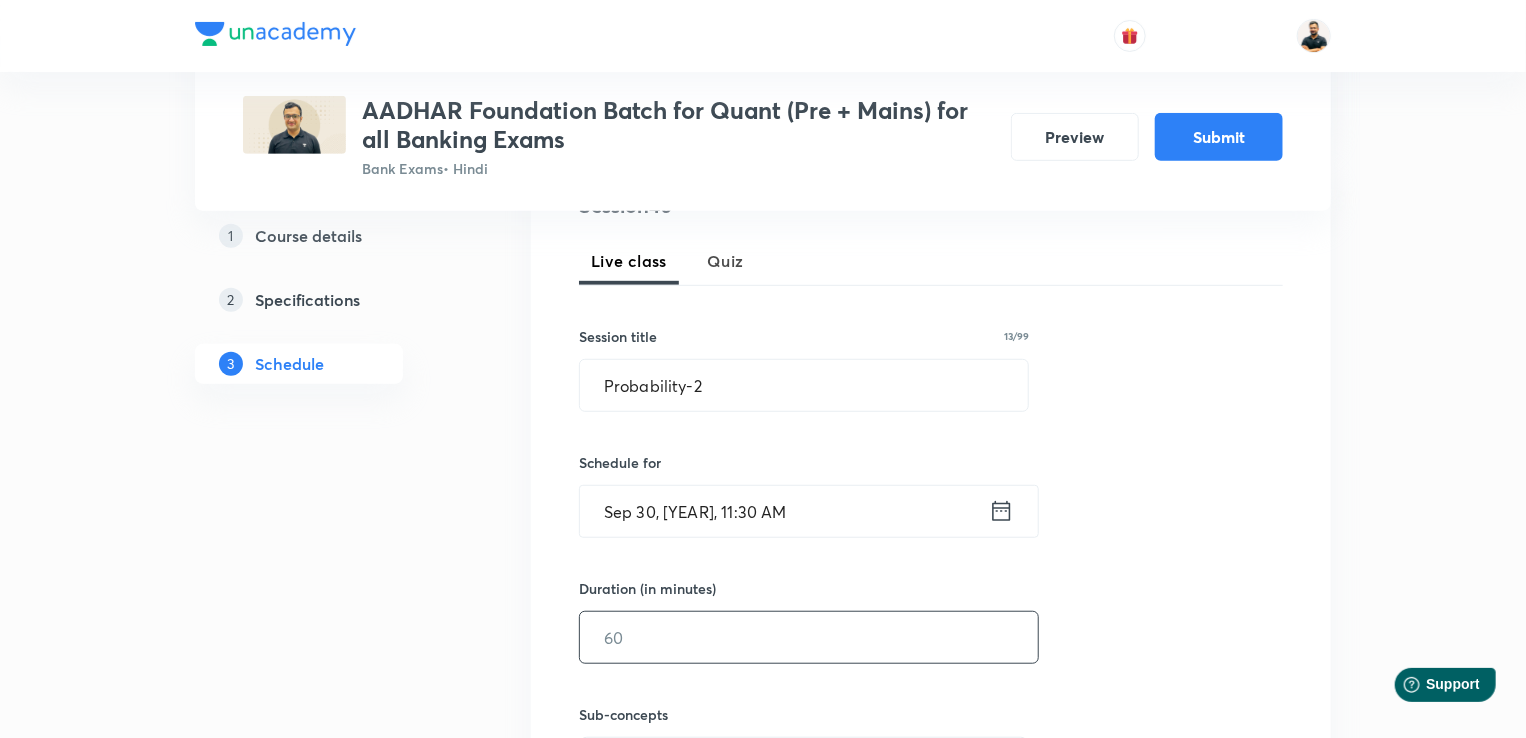 click at bounding box center (809, 637) 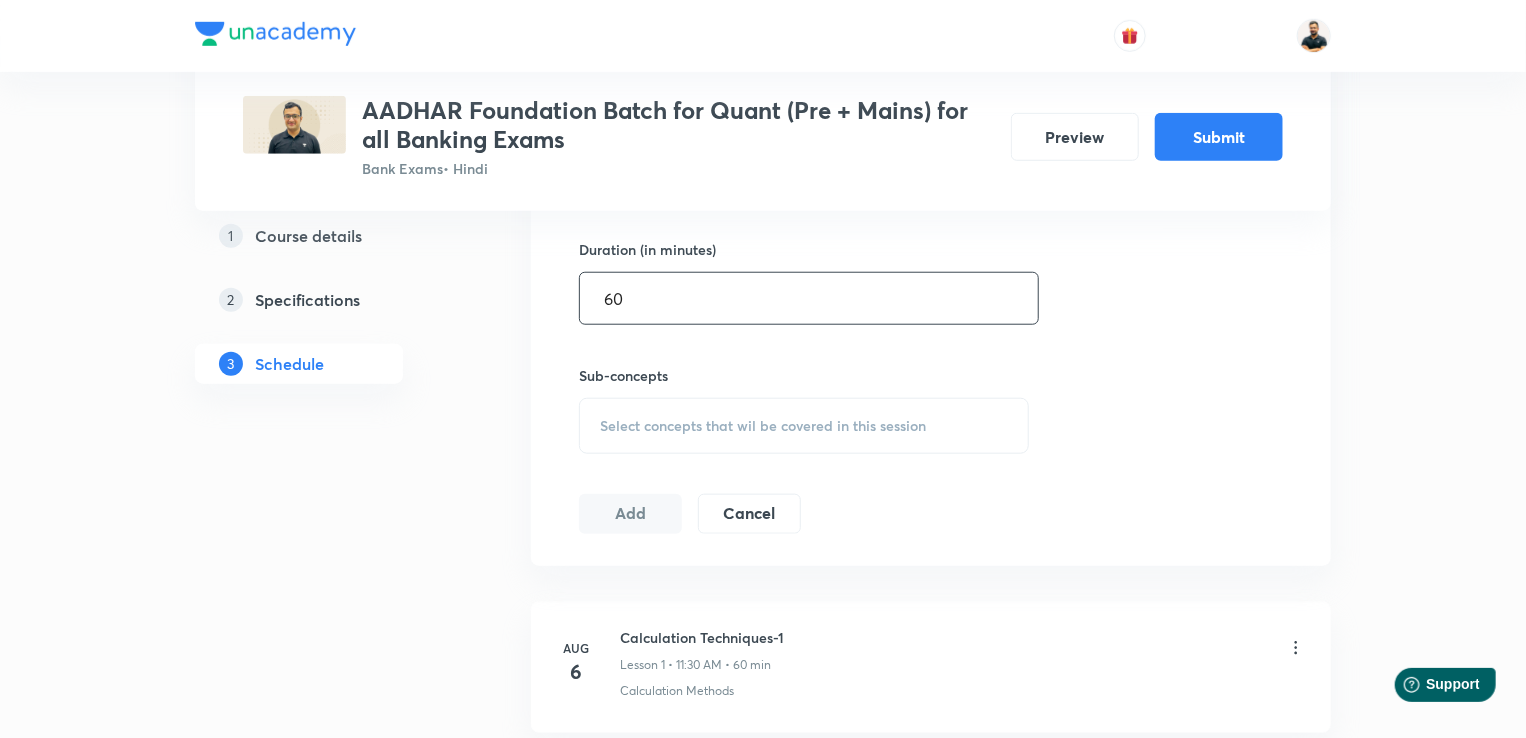 scroll, scrollTop: 857, scrollLeft: 0, axis: vertical 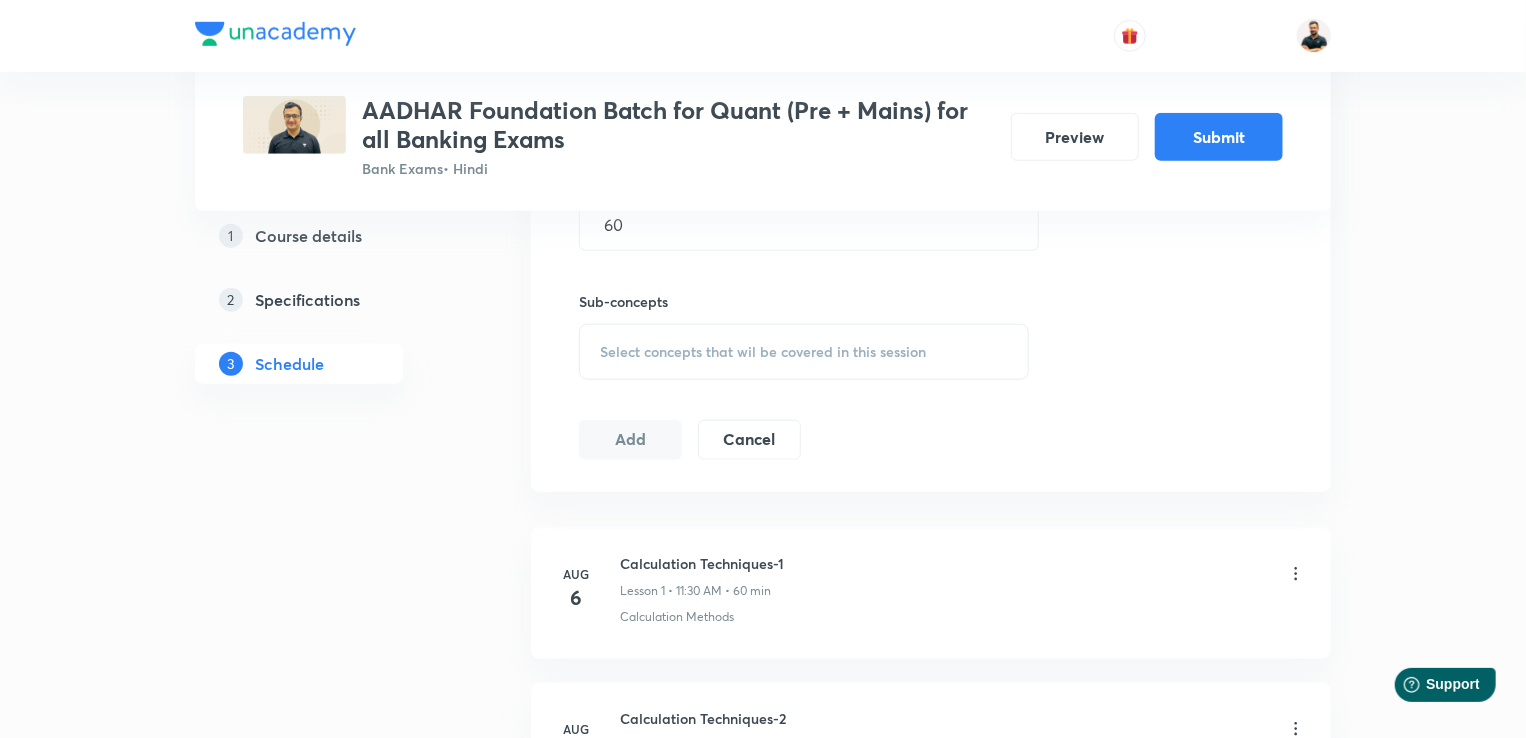 click on "Select concepts that wil be covered in this session" at bounding box center [804, 352] 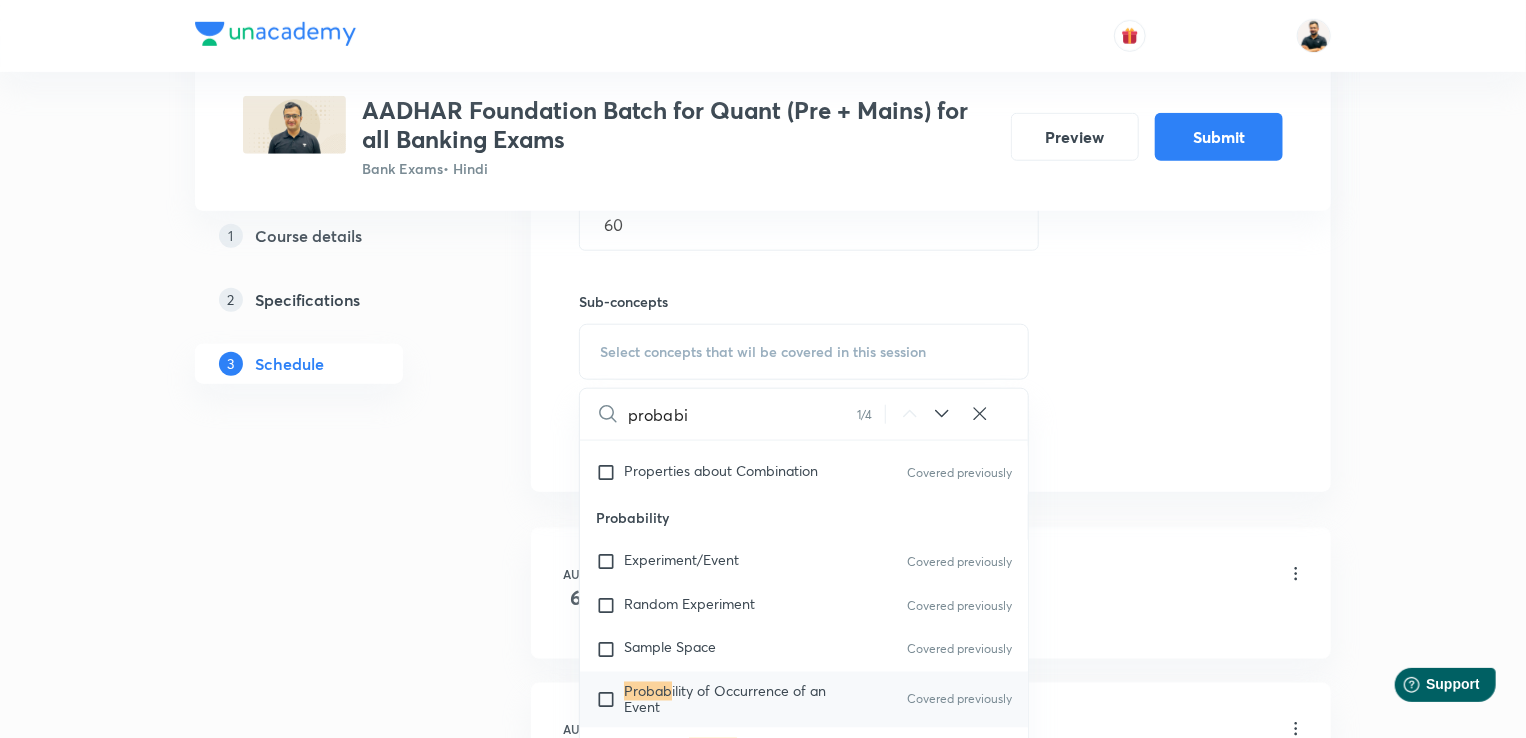 scroll, scrollTop: 5540, scrollLeft: 0, axis: vertical 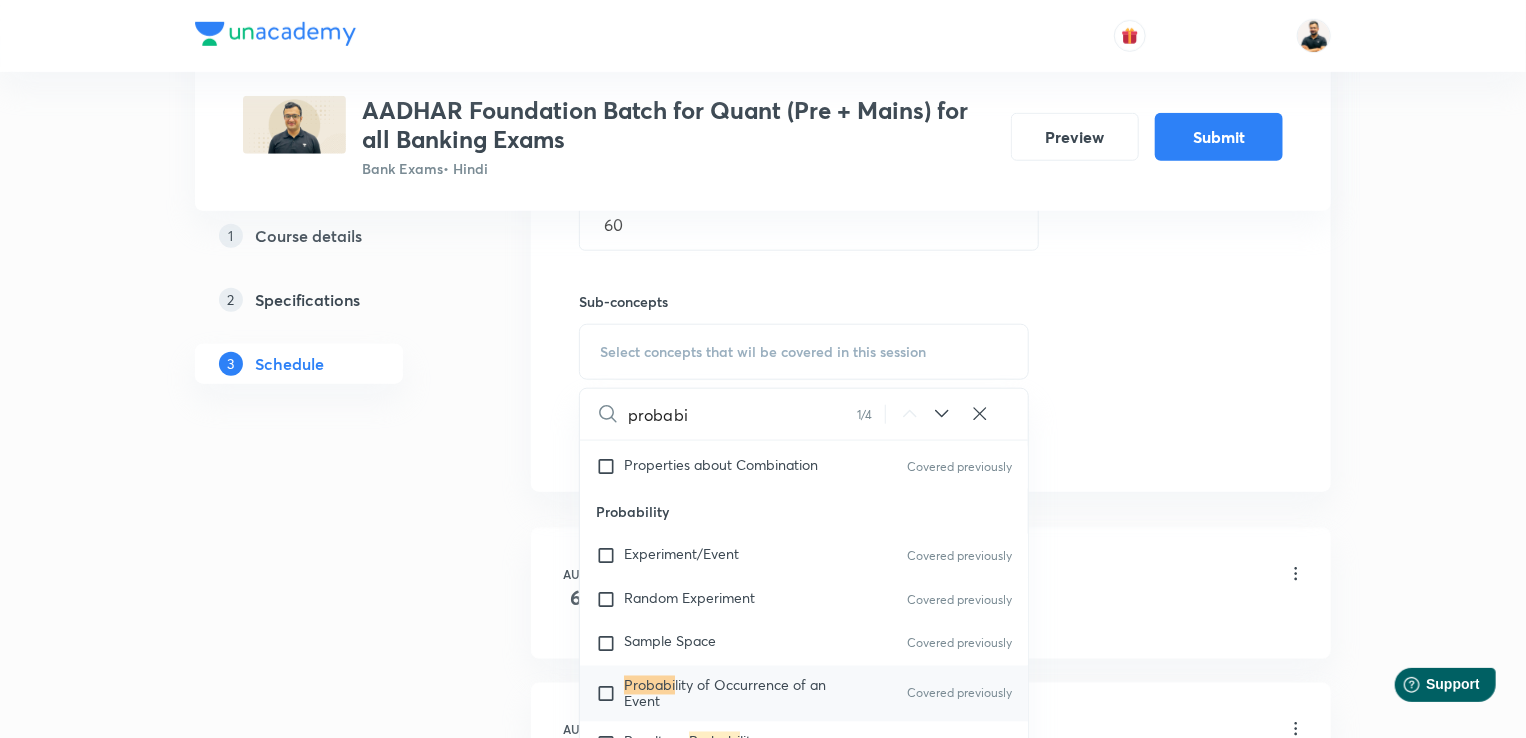 click at bounding box center [610, 694] 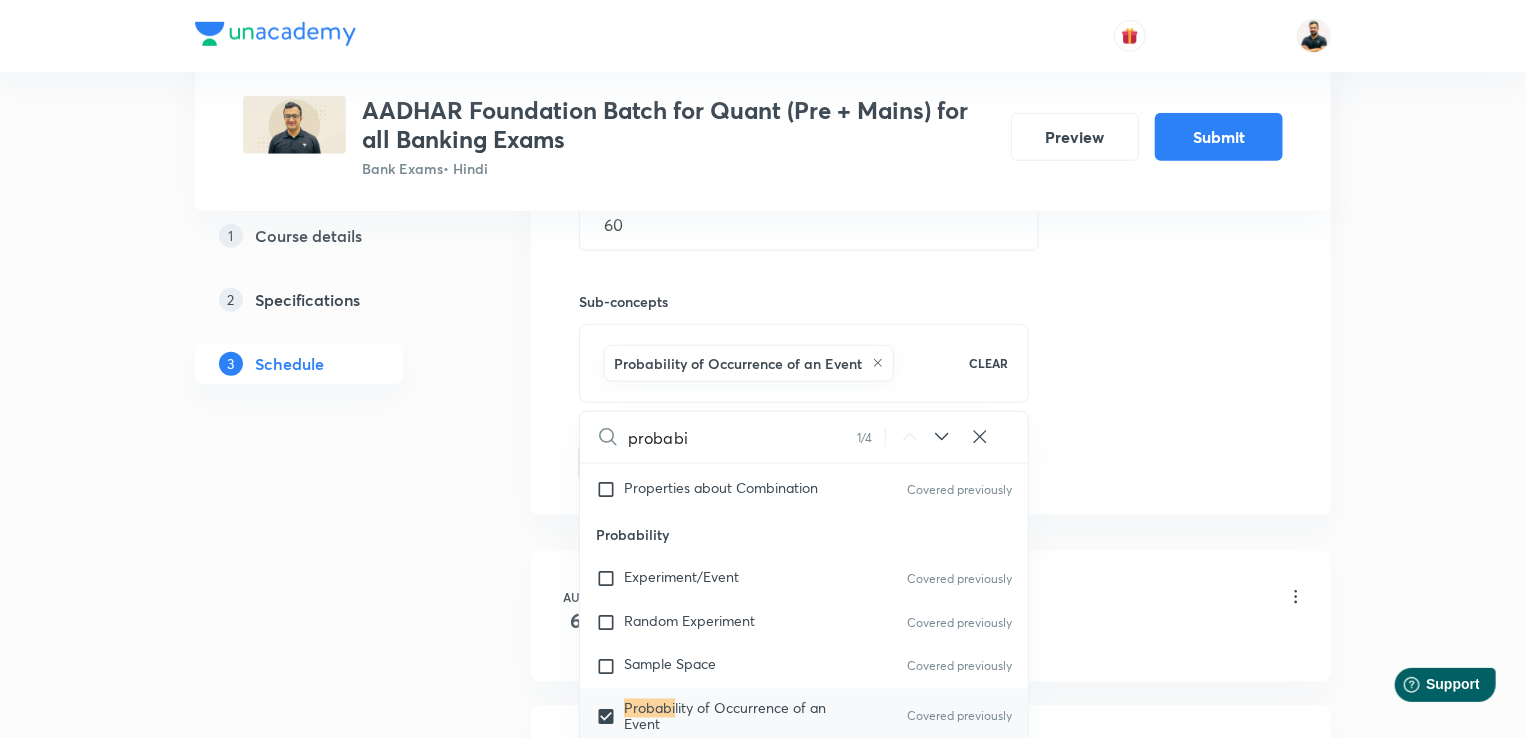 click on "Plus Courses AADHAR Foundation Batch for Quant (Pre + Mains) for all Banking Exams Bank Exams  • Hindi Preview Submit 1 Course details 2 Specifications 3 Schedule Schedule 39  classes Auto Schedule Sessions Topic coverage Basic Maths, Advanced Maths, Data Interpretation Cover at least  60 % View details Session  40 Live class Quiz Session title 13/99 Probability-2 ​ Schedule for Sep 30, [YEAR], 11:30 AM ​ Duration (in minutes) 60 ​ Sub-concepts Probability of Occurrence of an Event CLEAR probabi 1 / 4 ​ Number Systems Face Value and Place Value of a Digit in a Numeral Various Types of Number Test for a Number to Be Prime Remainder Theorem Unit Place's Digit Tests of Divisibility Factorial of a Number Modulus of a Number Greatest Integral Value Multiplication by Distributive Law Multiplication of a Number by 5ⁿ Division Algorithm or Euclidean Algorithm To Find the Highest Power of a Prime Number P in N! Square Root Covered previously Cube Root Covered previously Least Common Multiple (L.C.M) Average" at bounding box center (763, 2965) 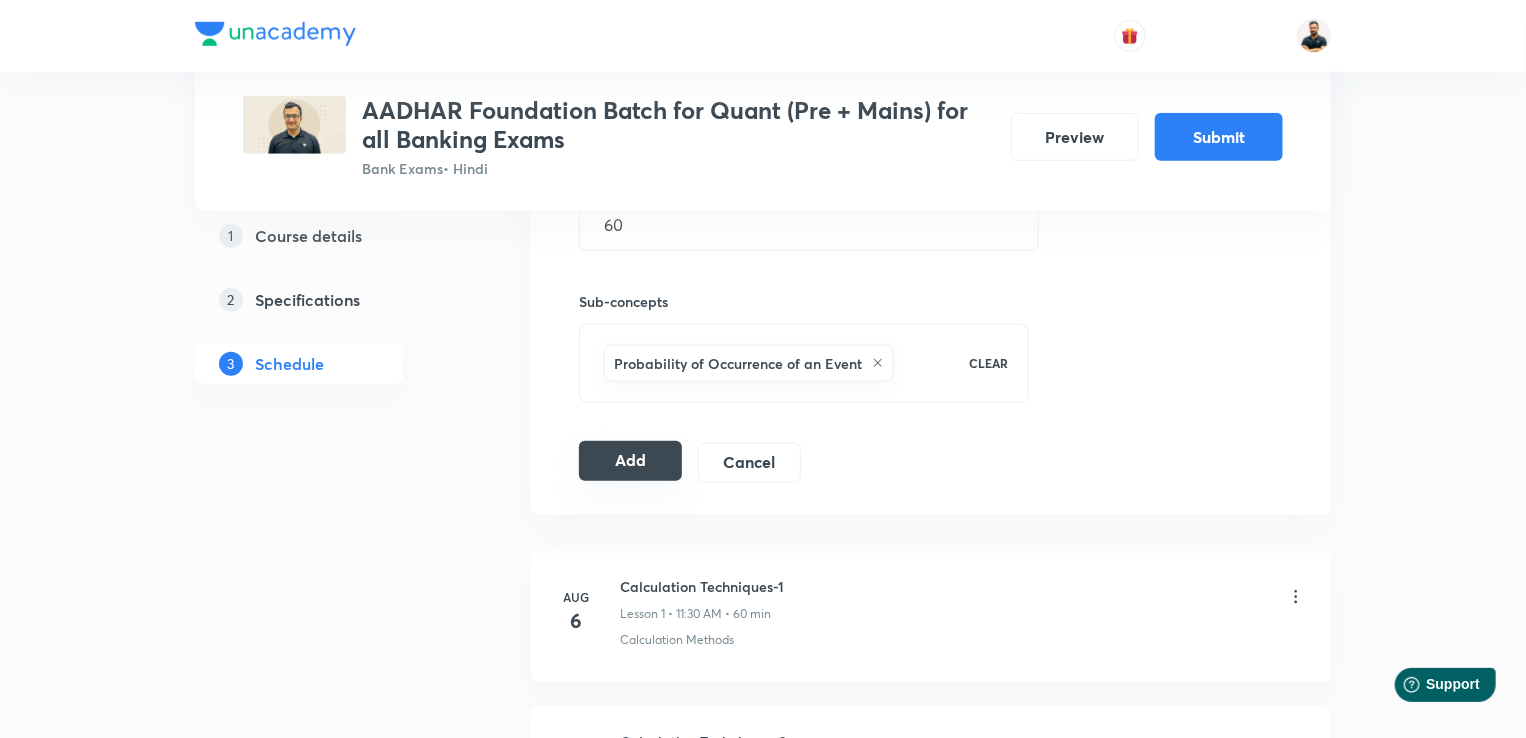 click on "Add" at bounding box center (630, 461) 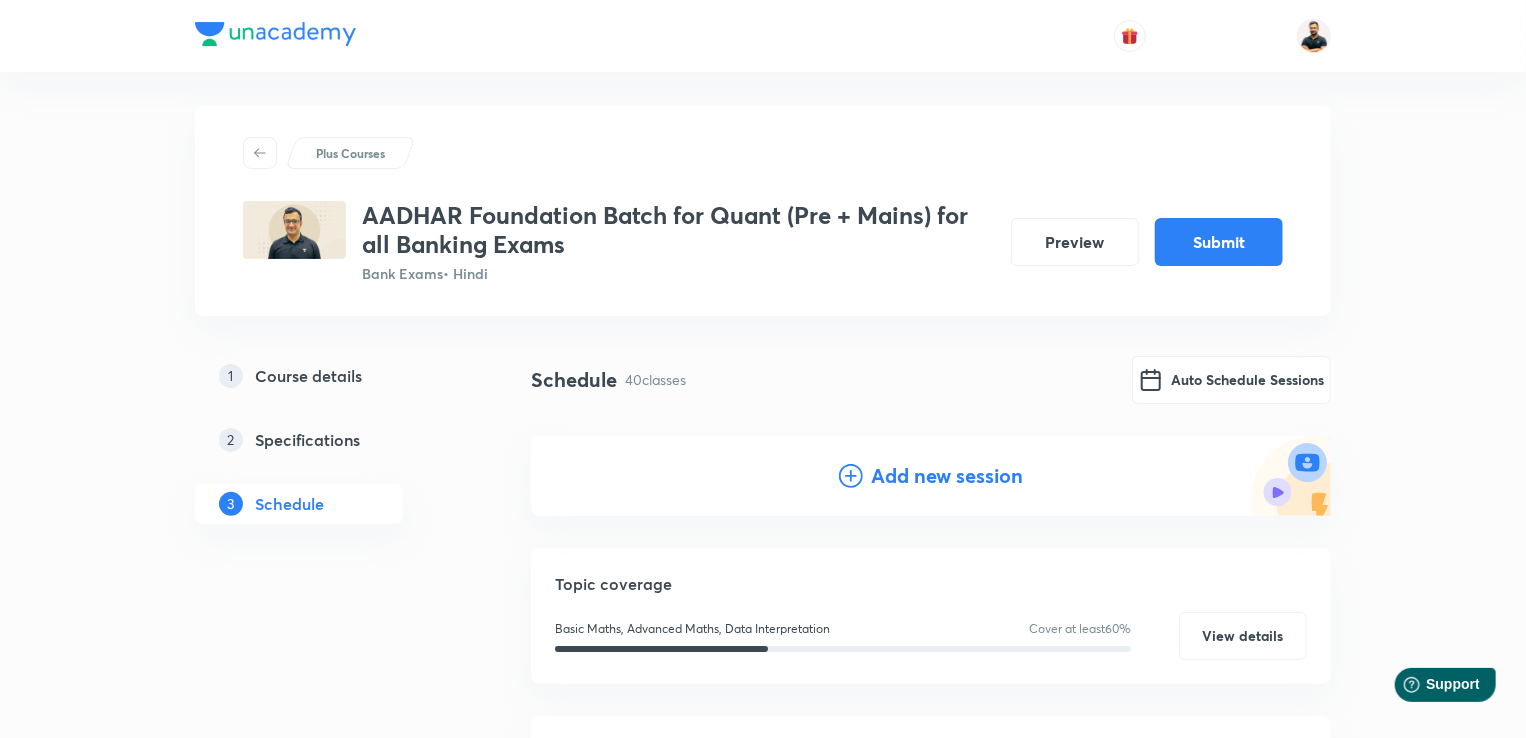 scroll, scrollTop: 0, scrollLeft: 0, axis: both 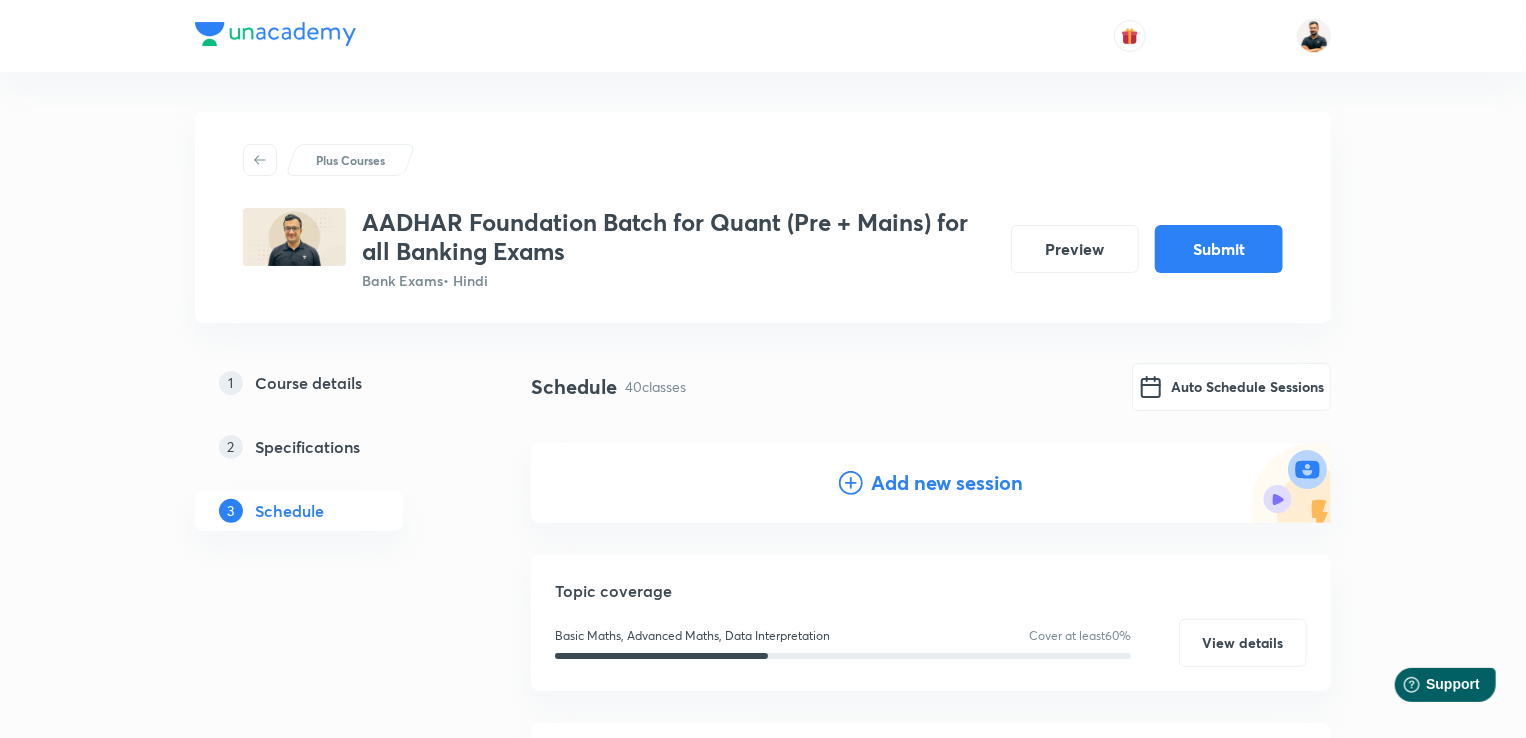 click on "Add new session" at bounding box center (947, 483) 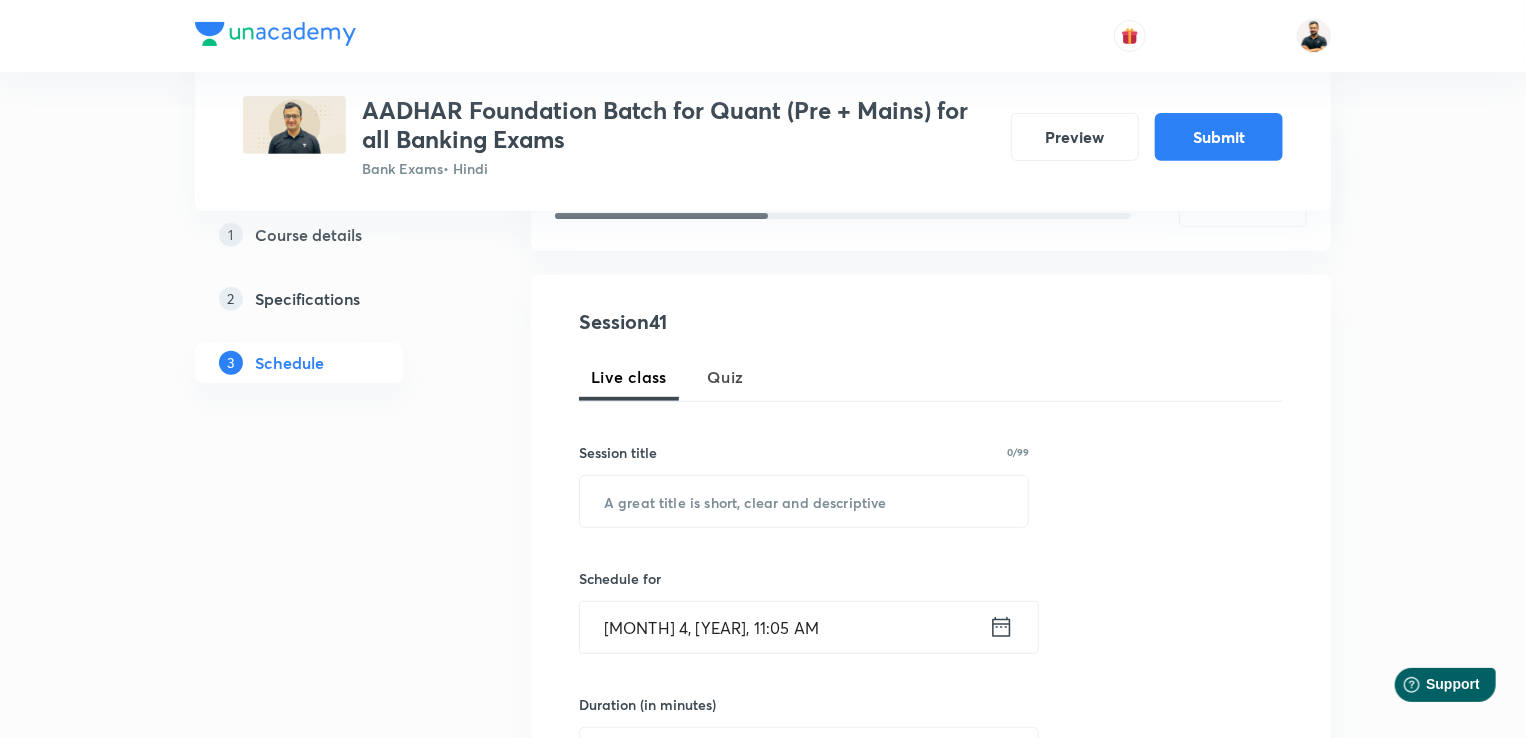 scroll, scrollTop: 437, scrollLeft: 0, axis: vertical 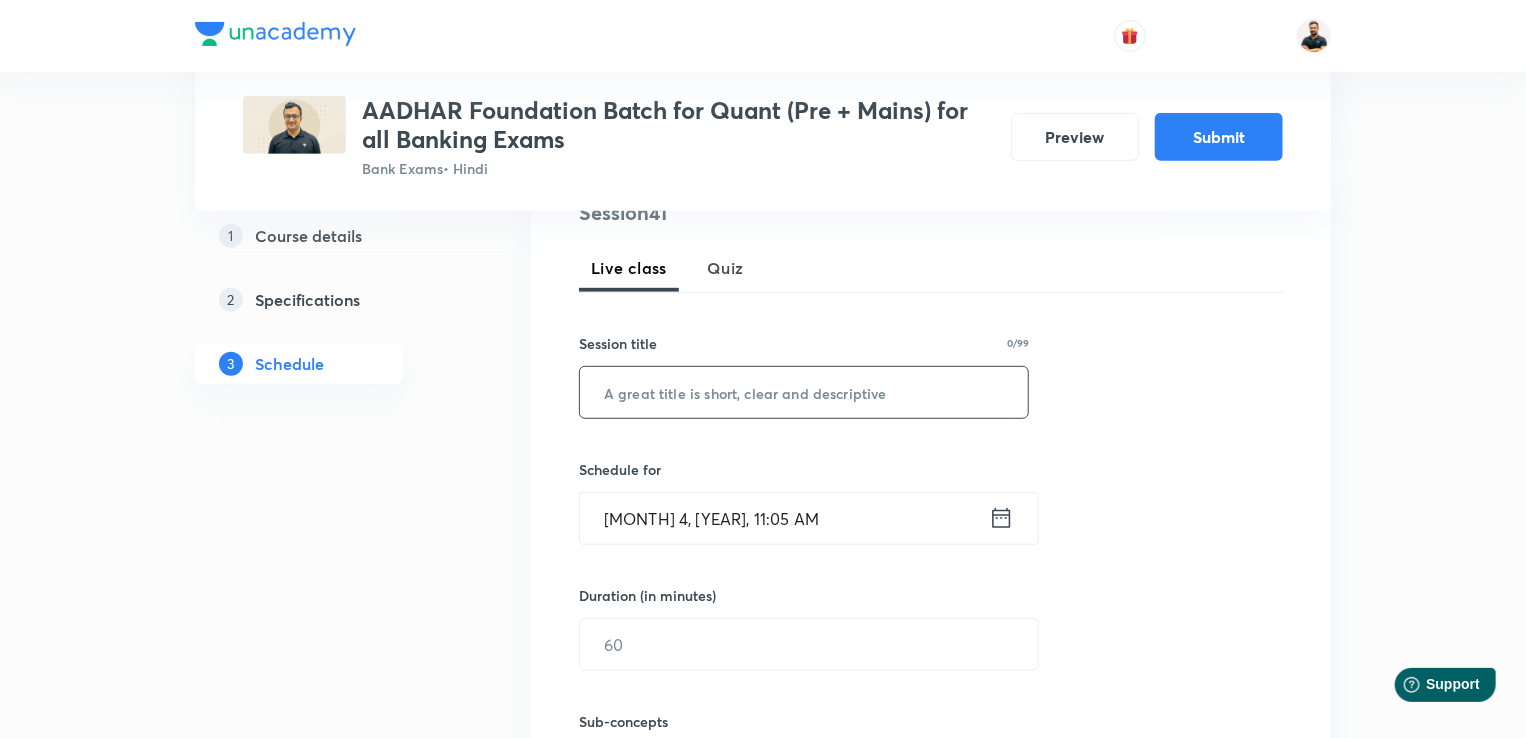 click at bounding box center (804, 392) 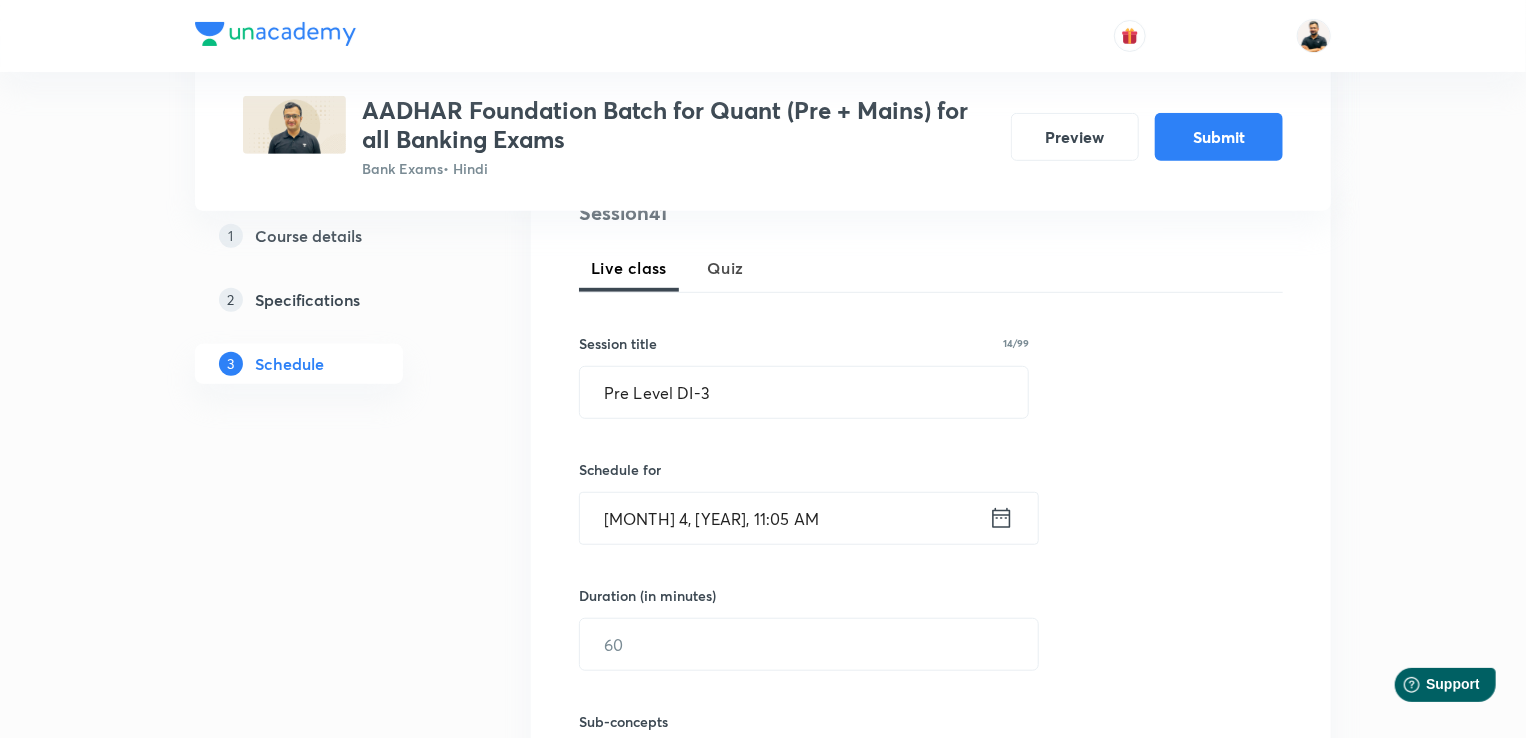 click 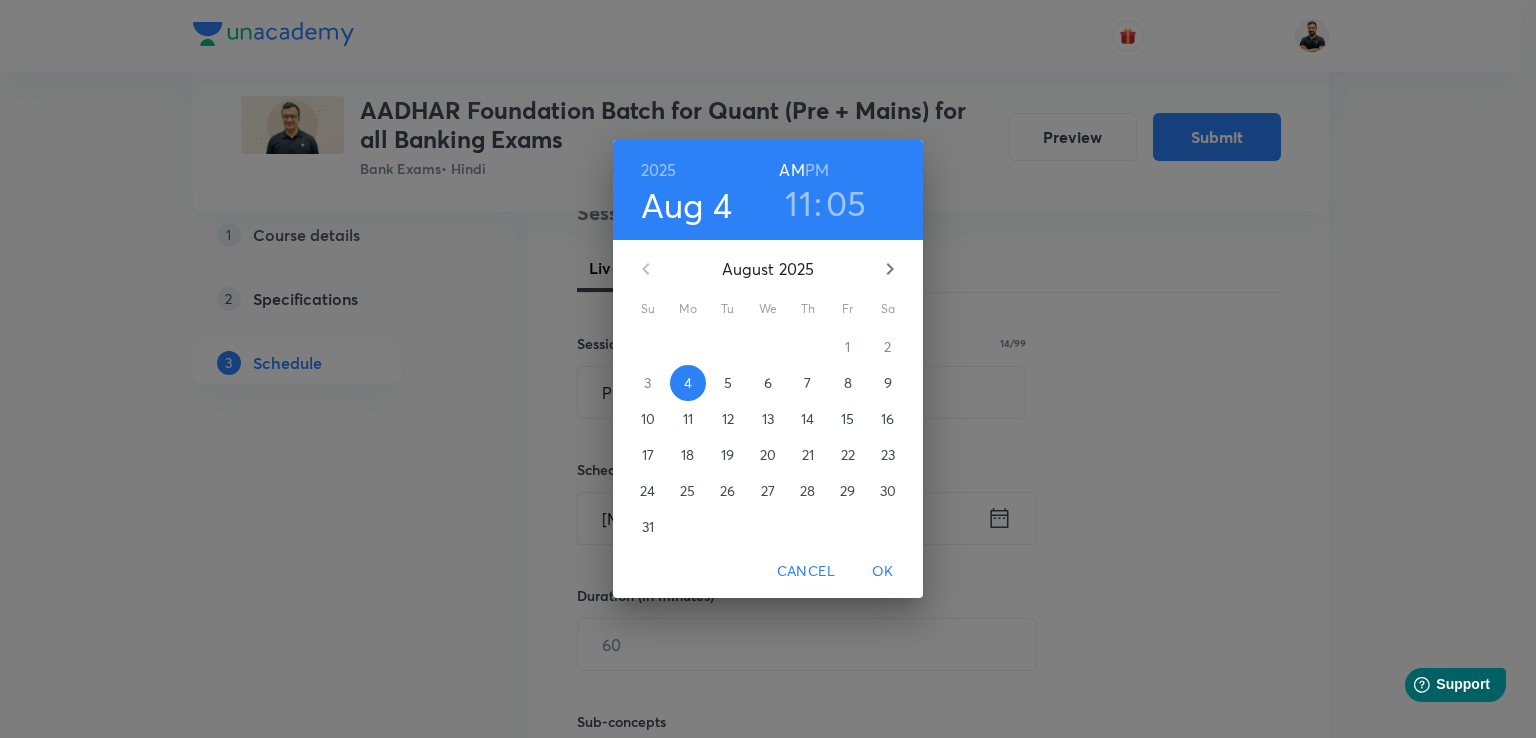 click 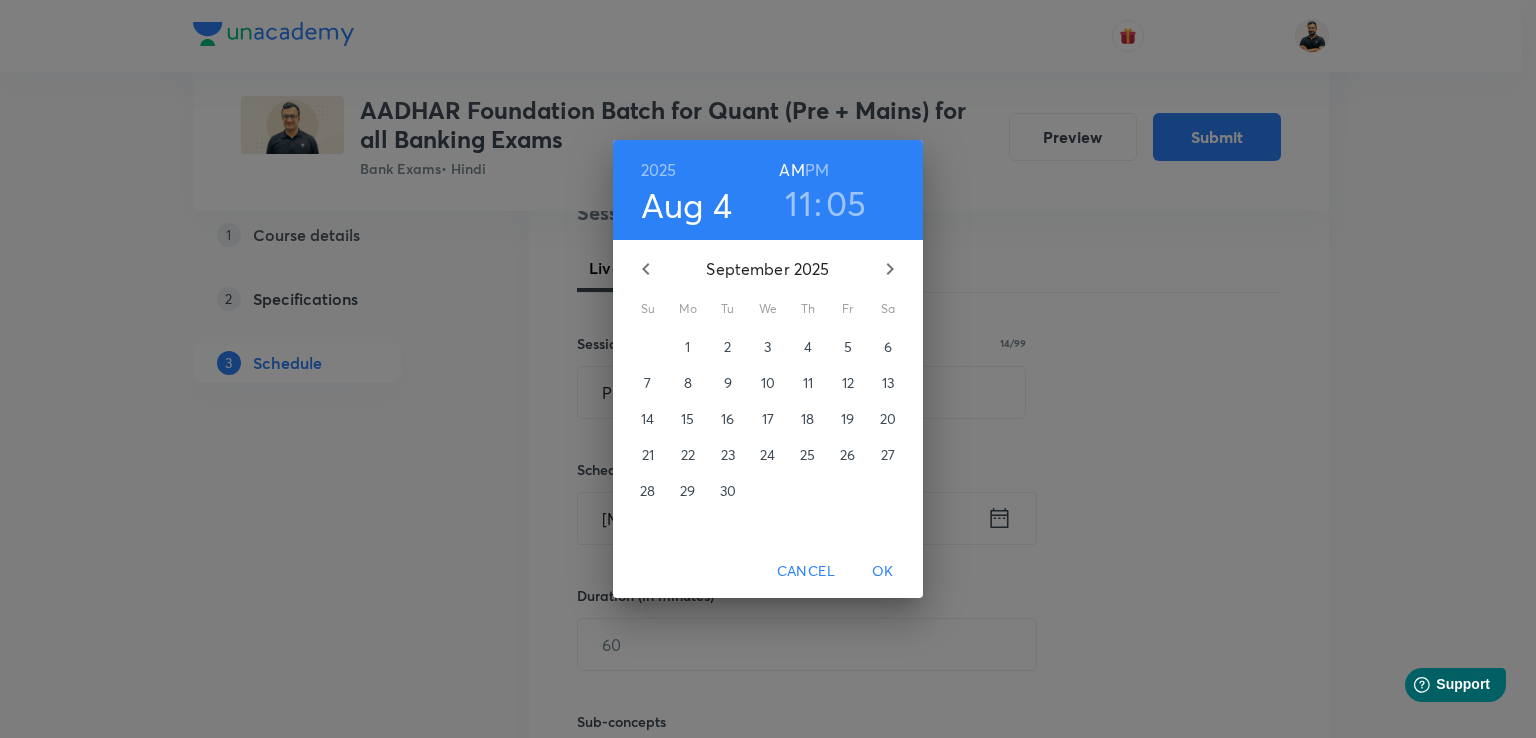 click 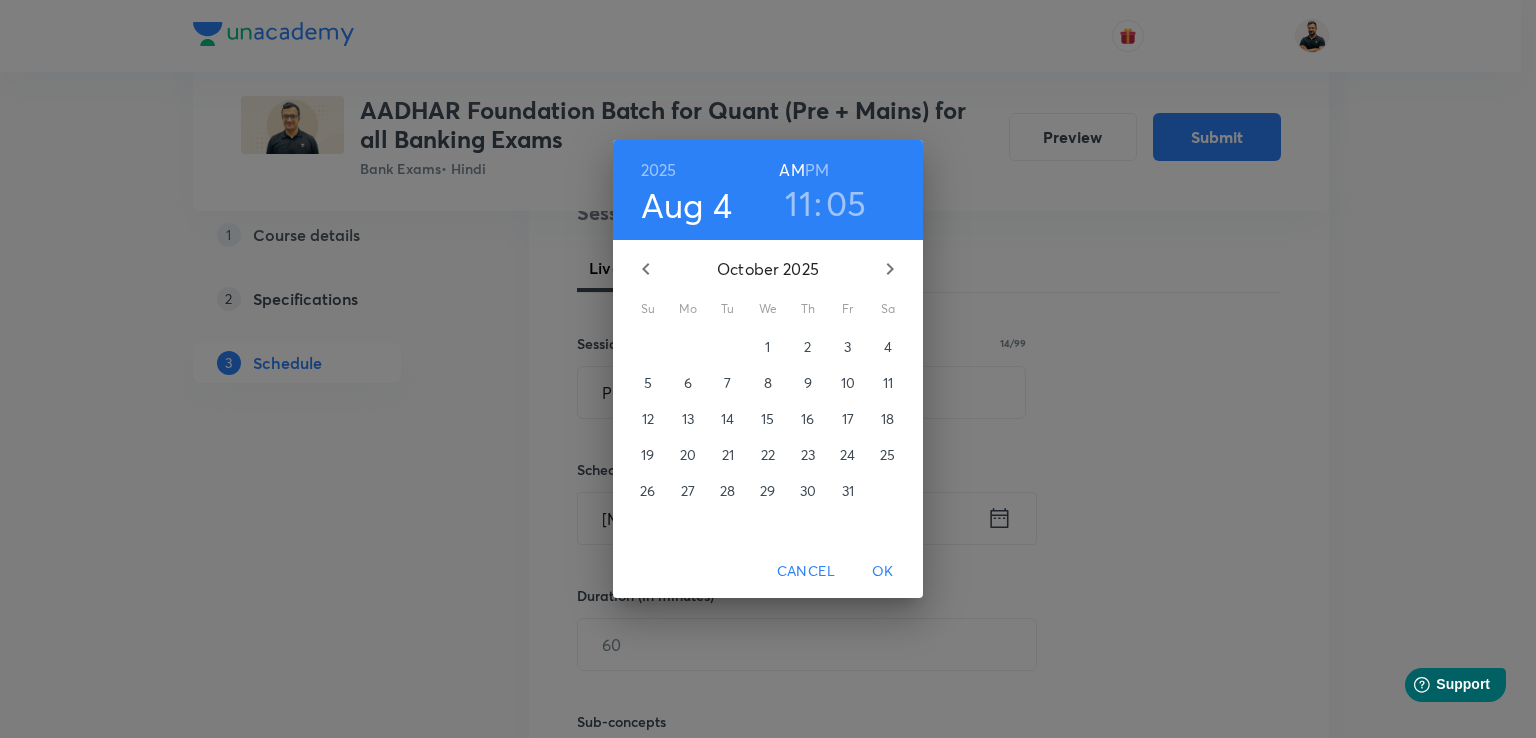 click on "1" at bounding box center (768, 347) 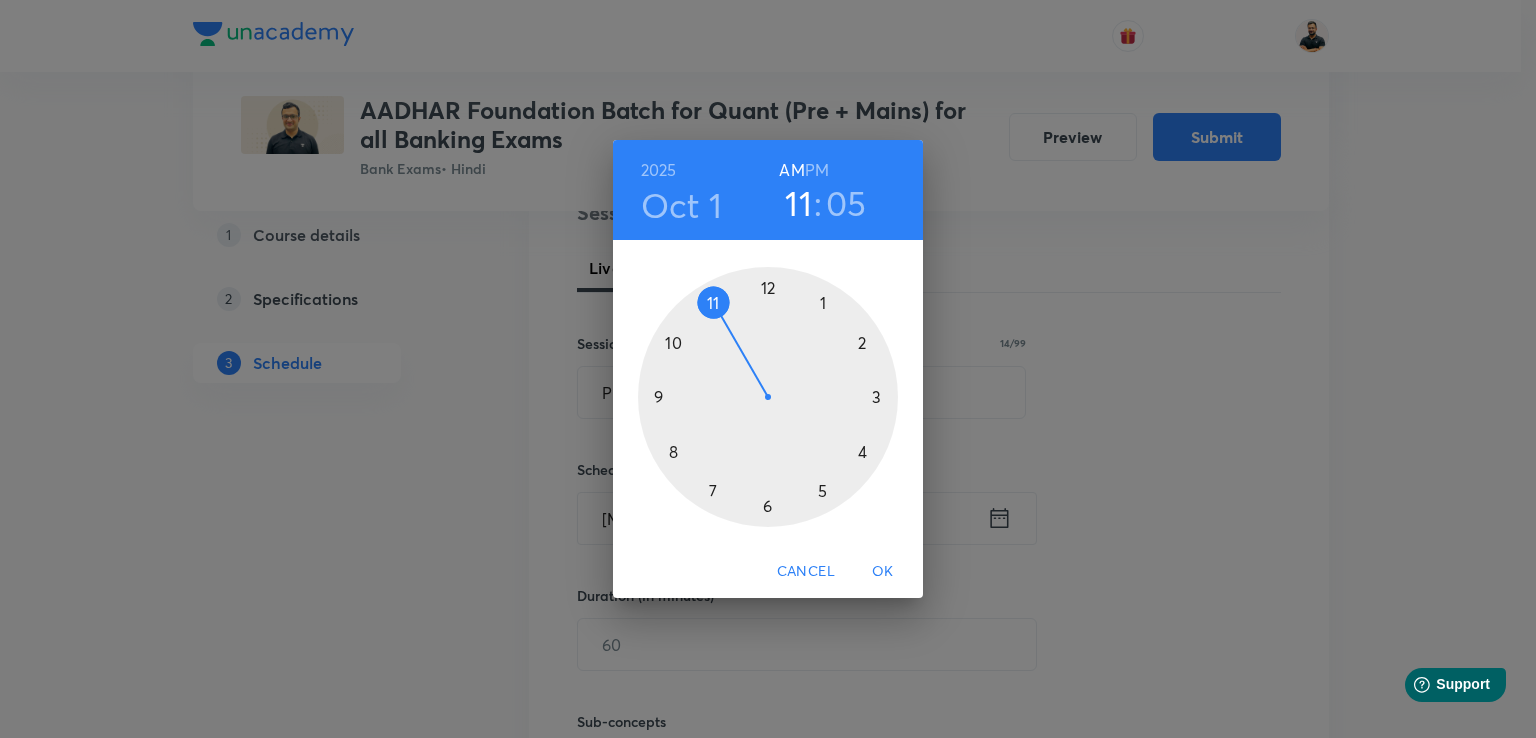 click at bounding box center (768, 397) 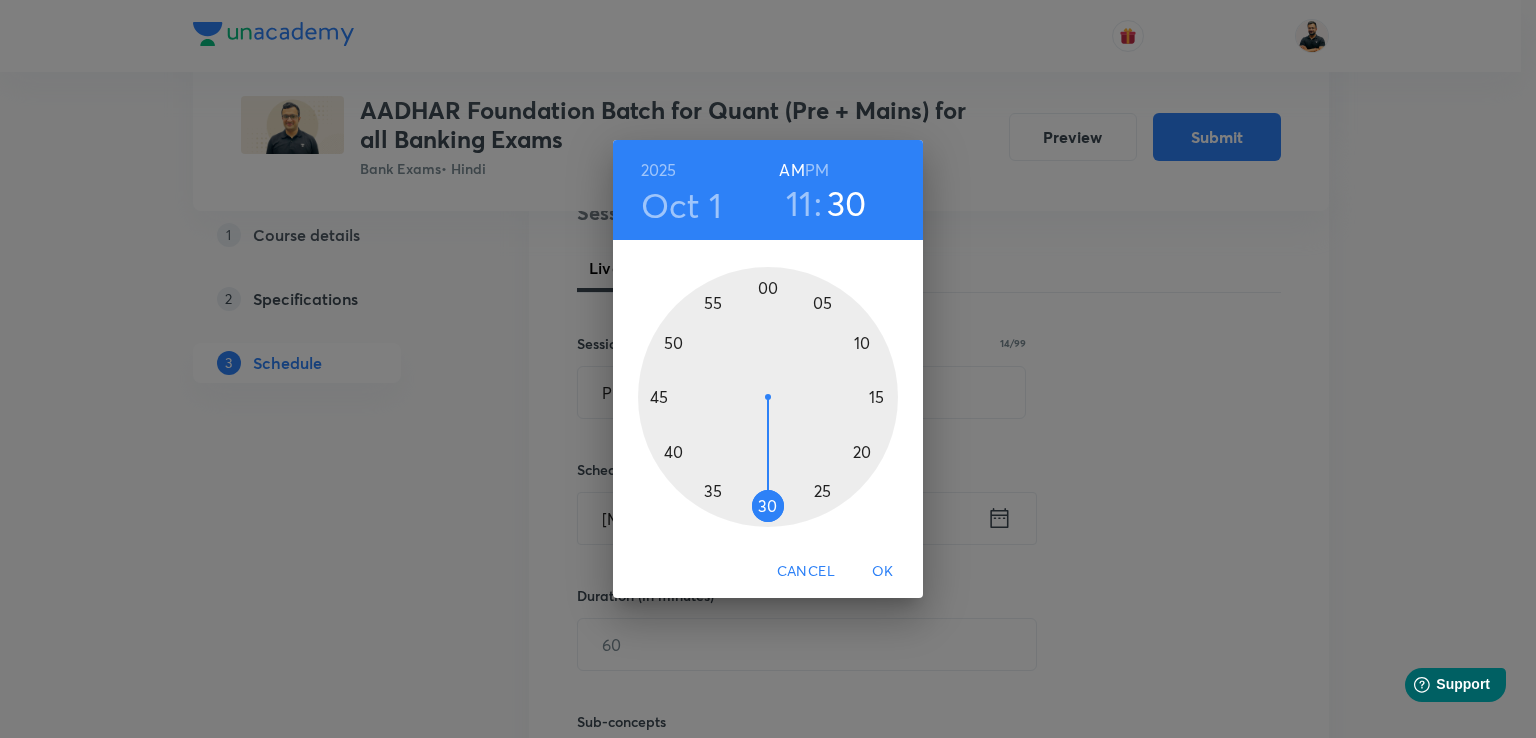 drag, startPoint x: 817, startPoint y: 296, endPoint x: 773, endPoint y: 520, distance: 228.28053 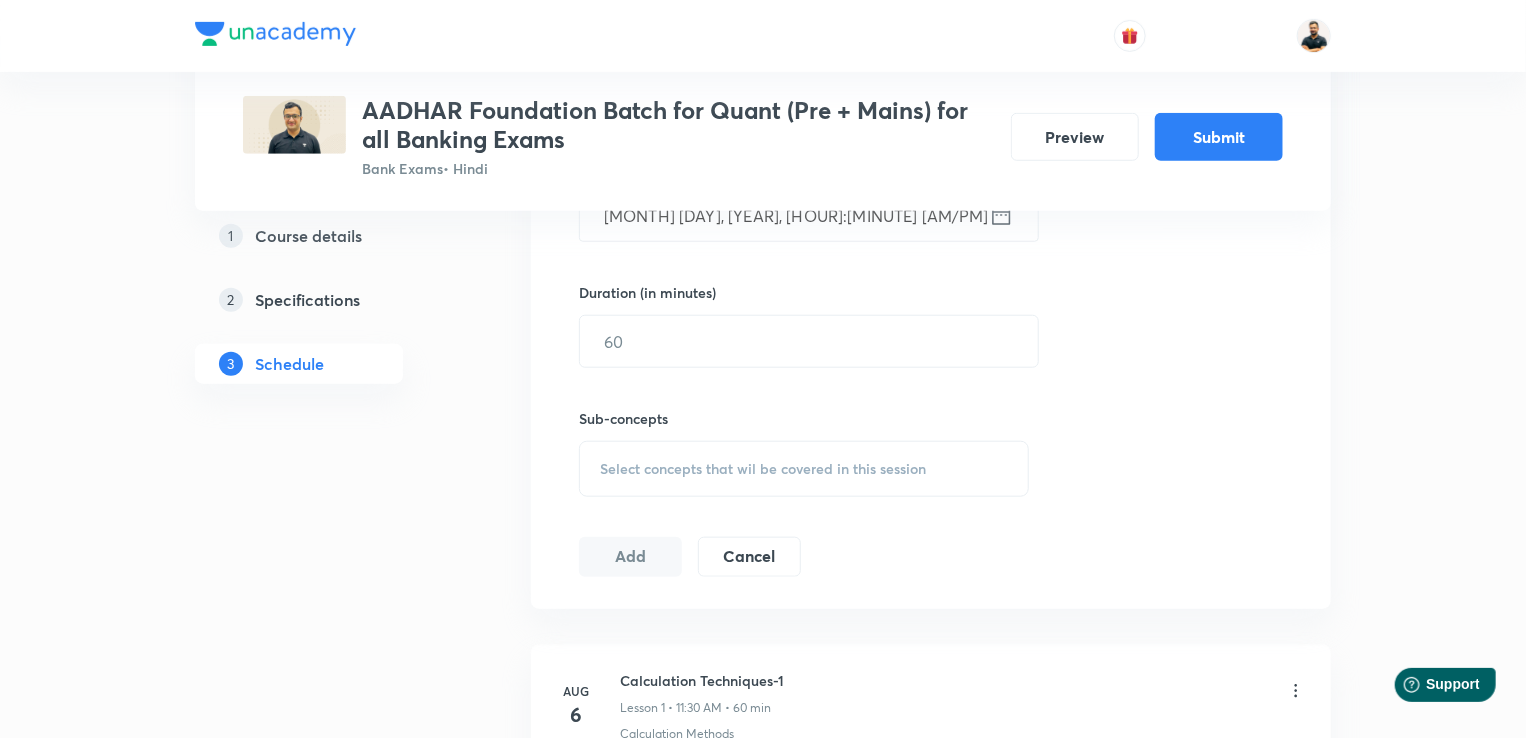 scroll, scrollTop: 724, scrollLeft: 0, axis: vertical 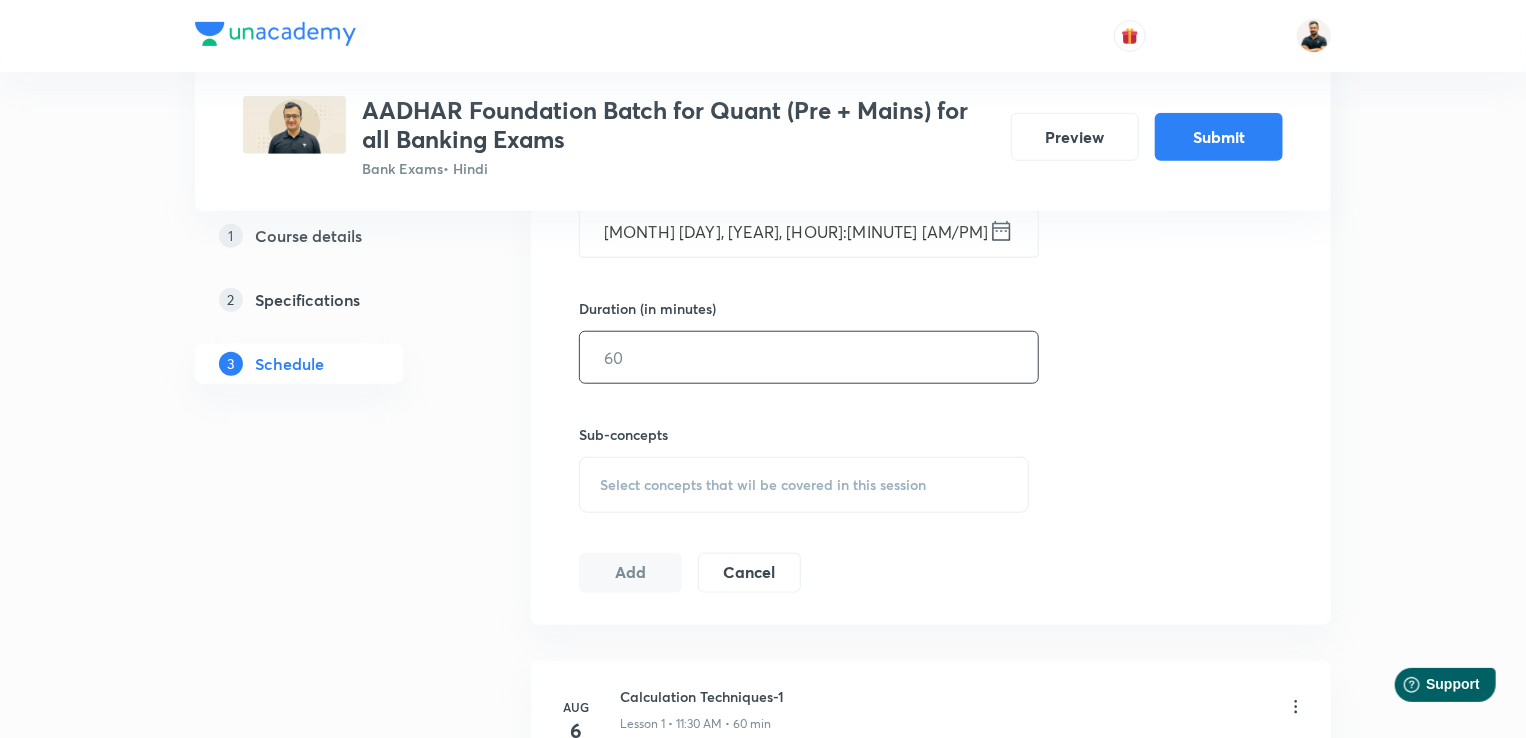 click at bounding box center (809, 357) 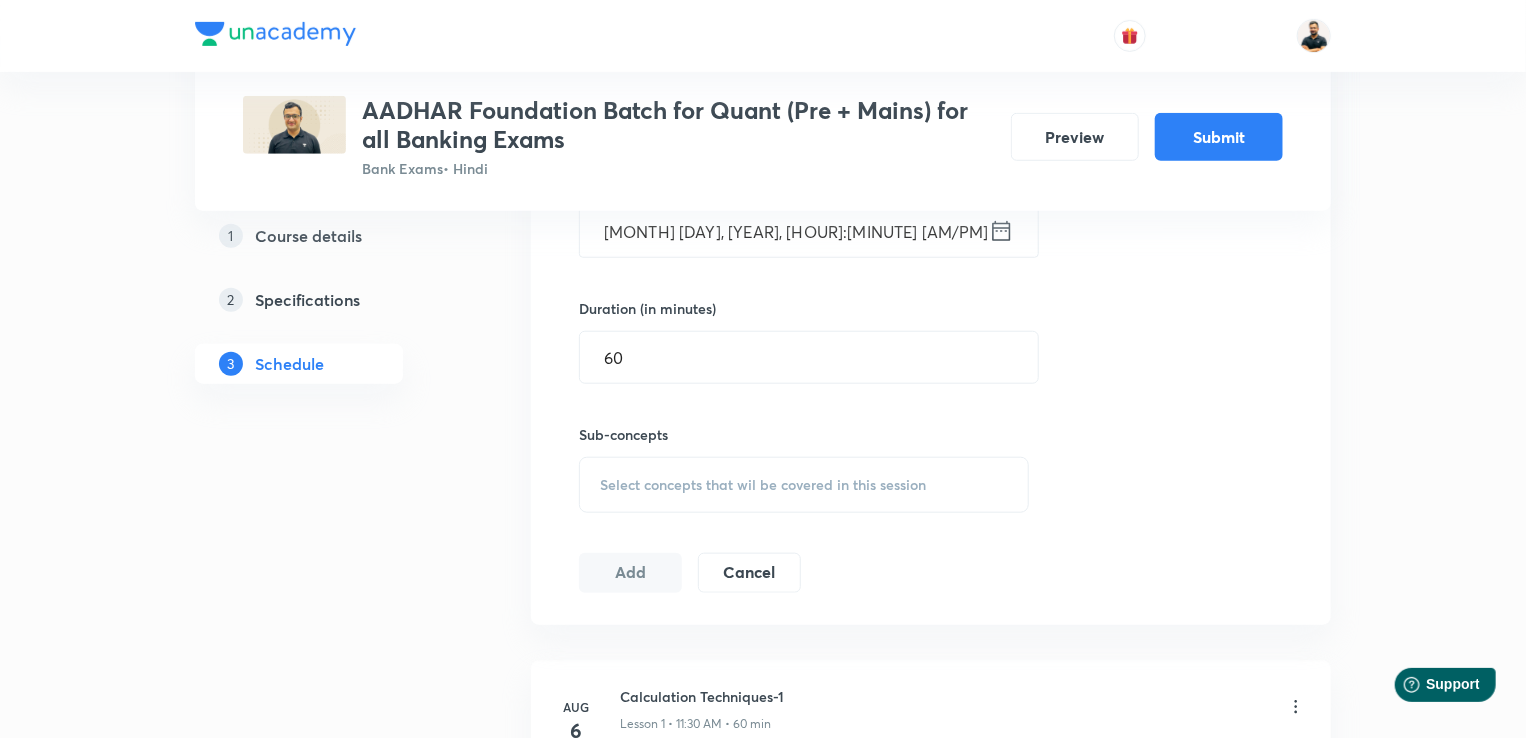 click on "Select concepts that wil be covered in this session" at bounding box center (763, 485) 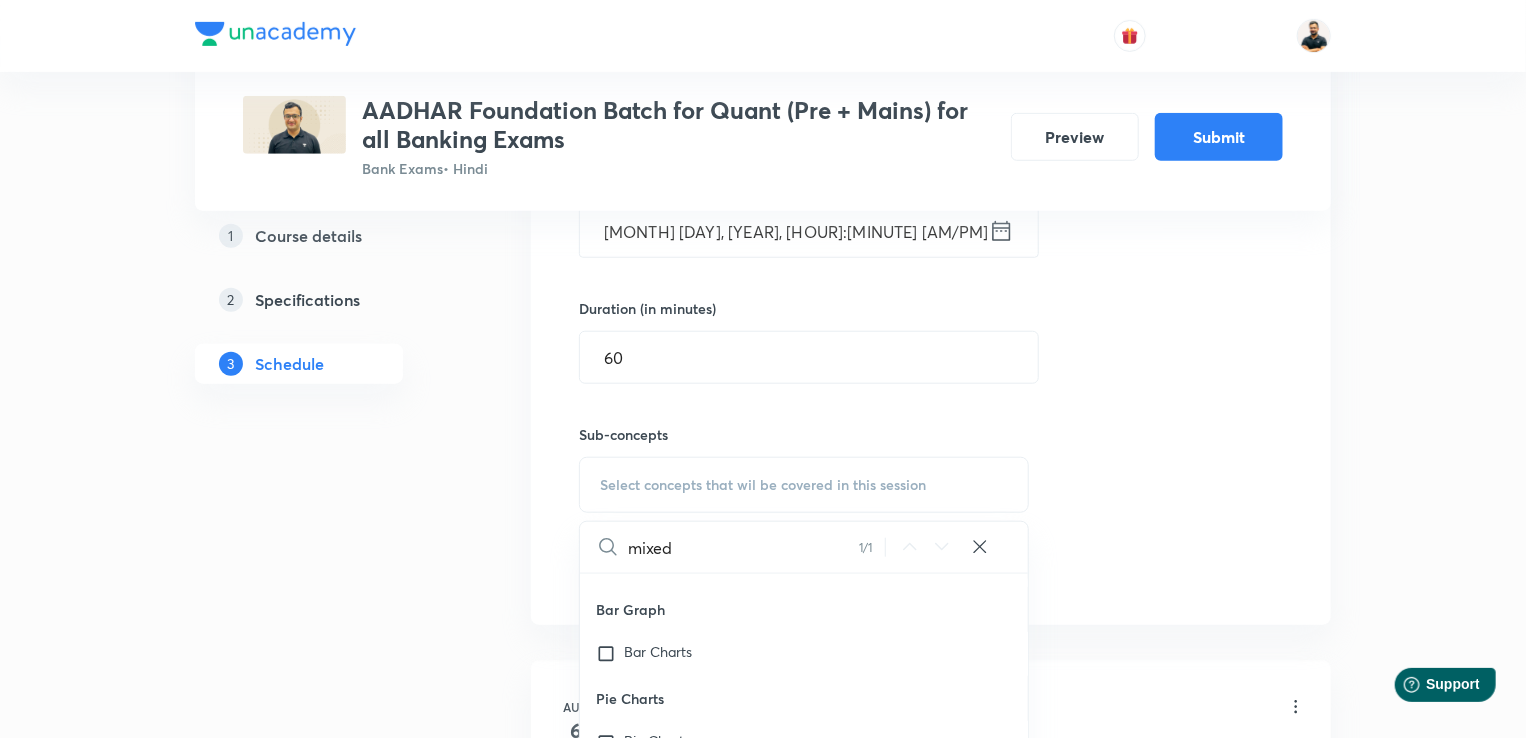 scroll, scrollTop: 8560, scrollLeft: 0, axis: vertical 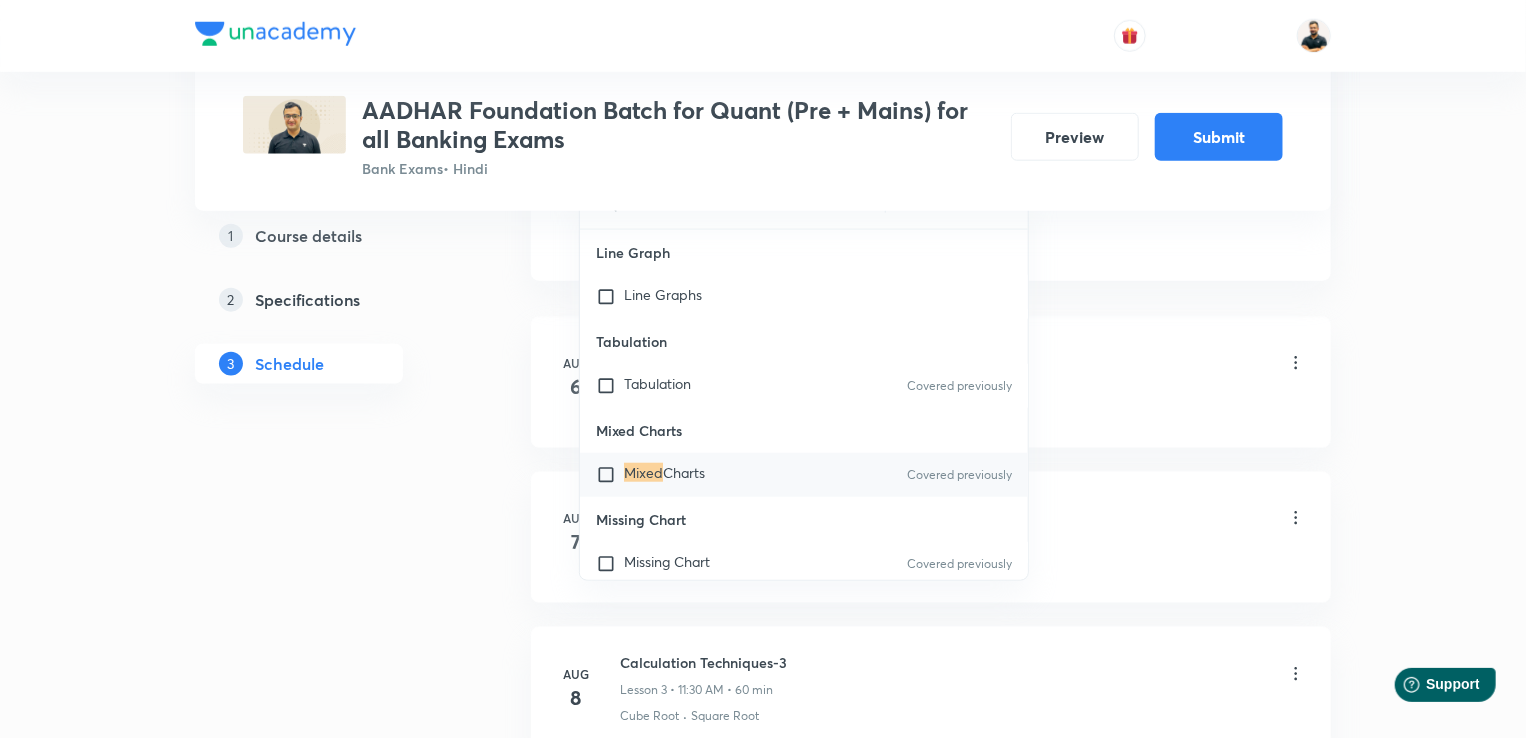 click at bounding box center (610, 475) 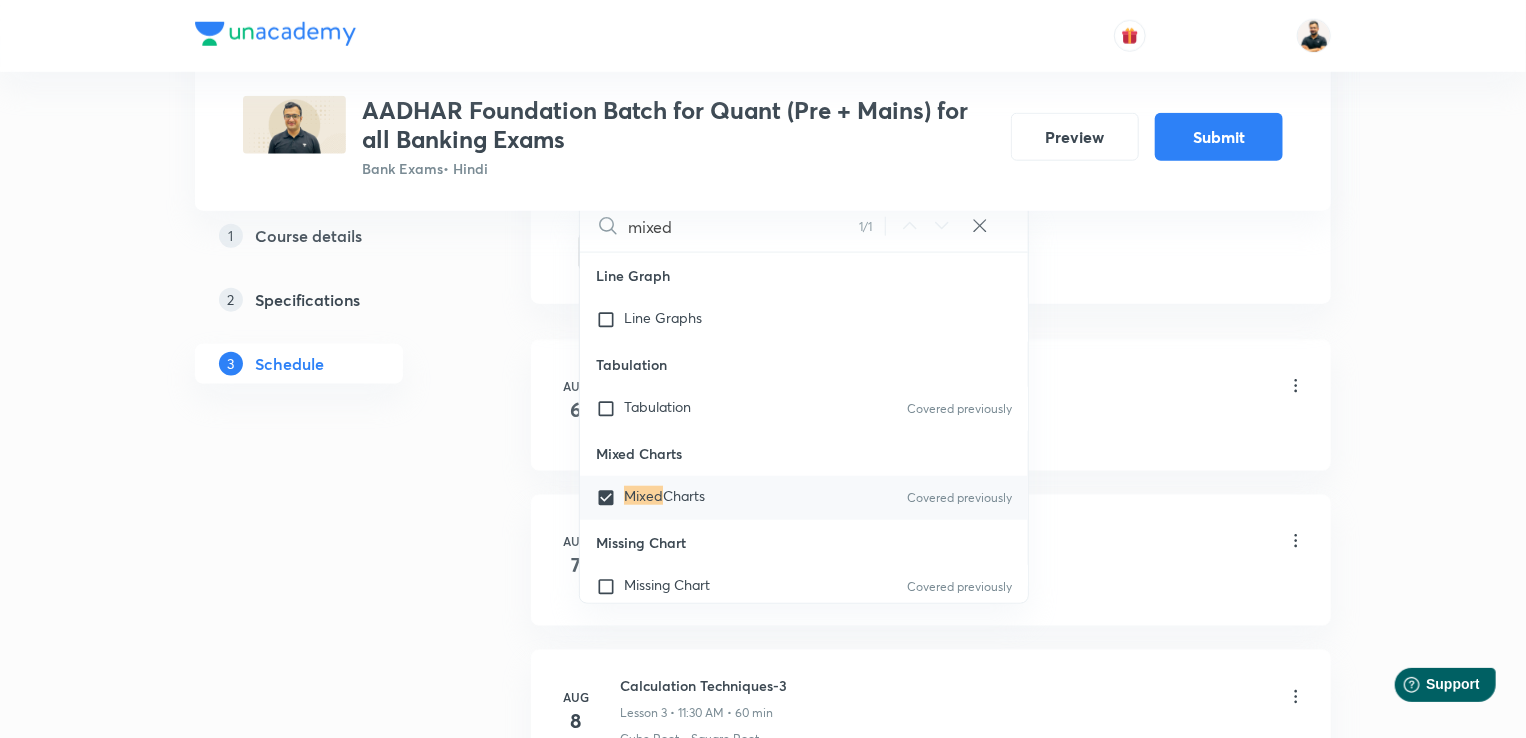 drag, startPoint x: 985, startPoint y: 227, endPoint x: 923, endPoint y: 236, distance: 62.649822 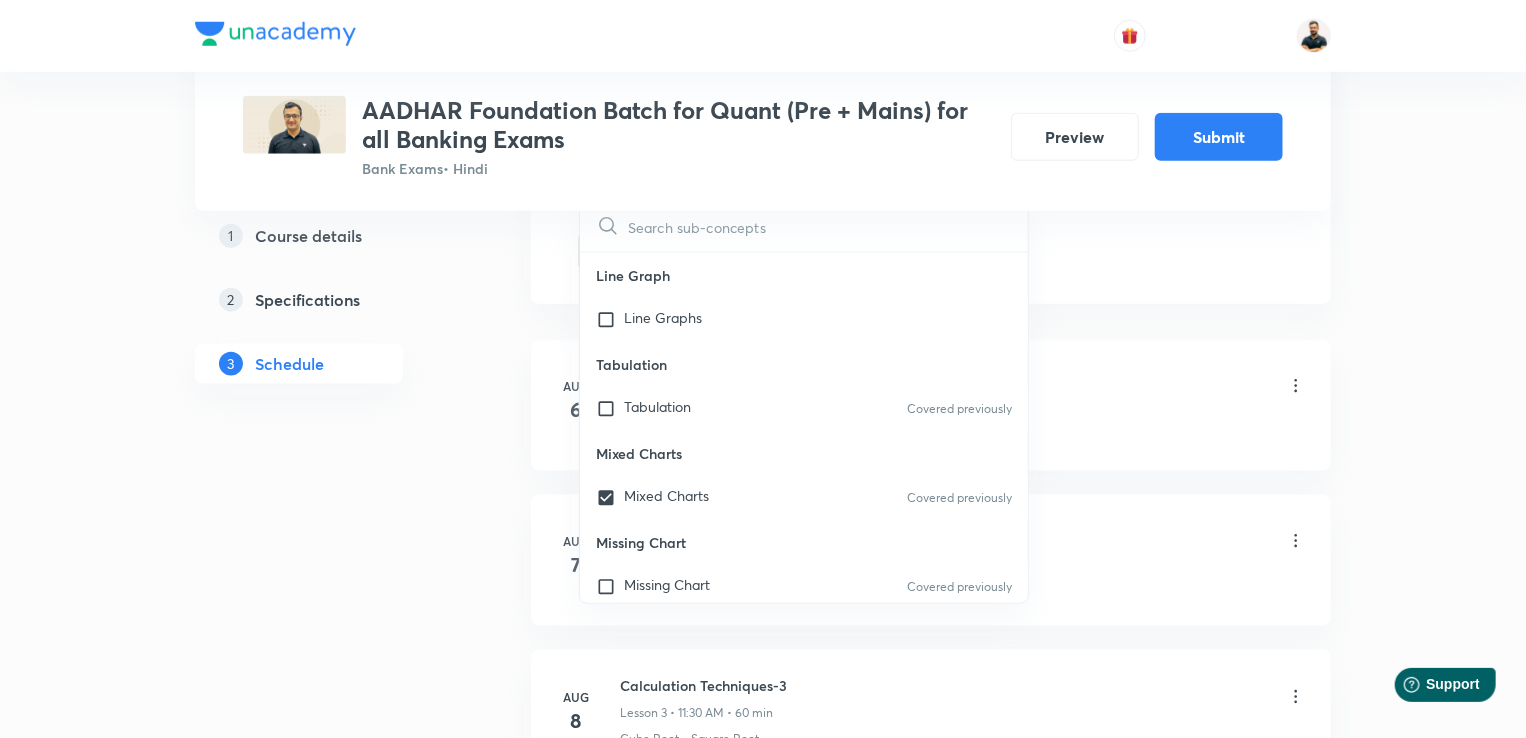 click at bounding box center (828, 226) 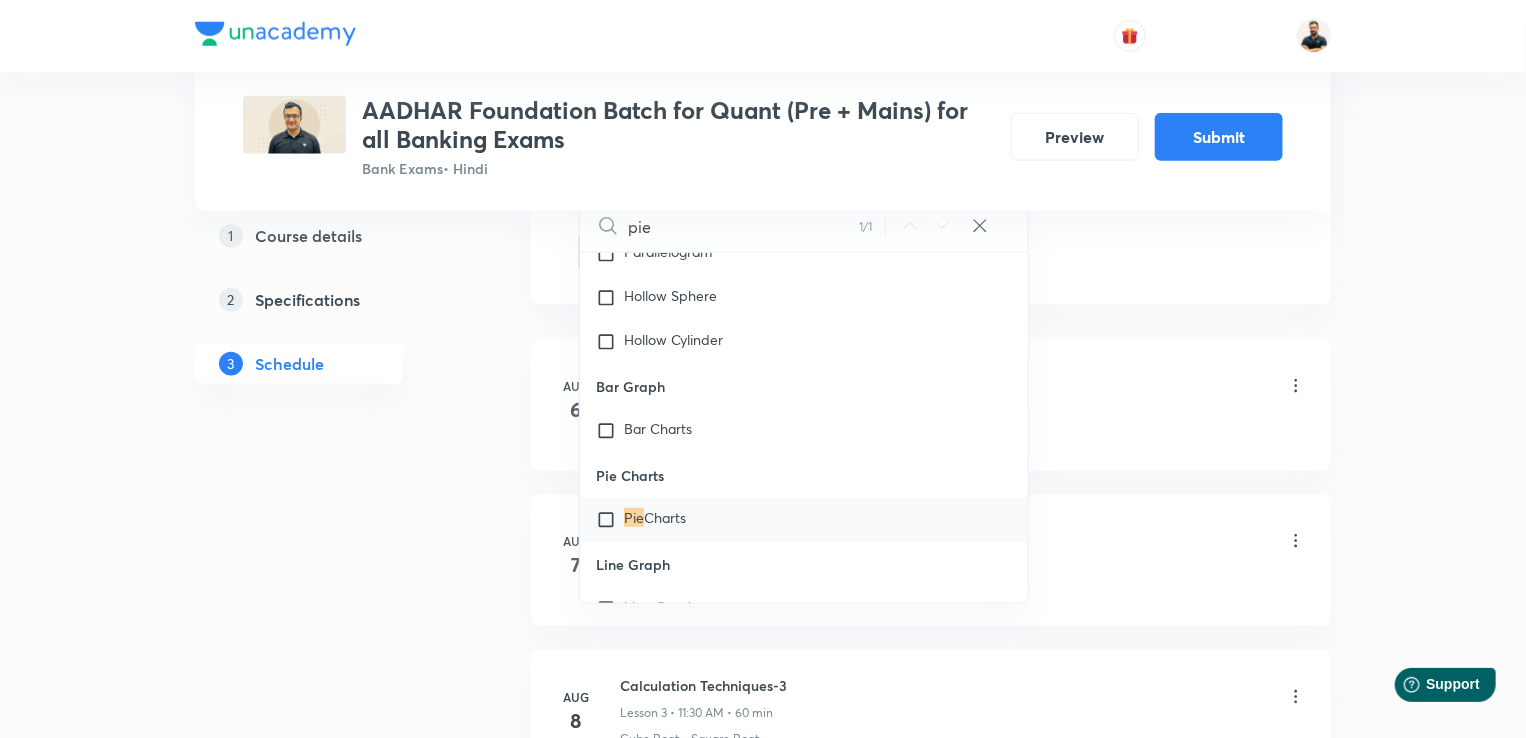 scroll, scrollTop: 8292, scrollLeft: 0, axis: vertical 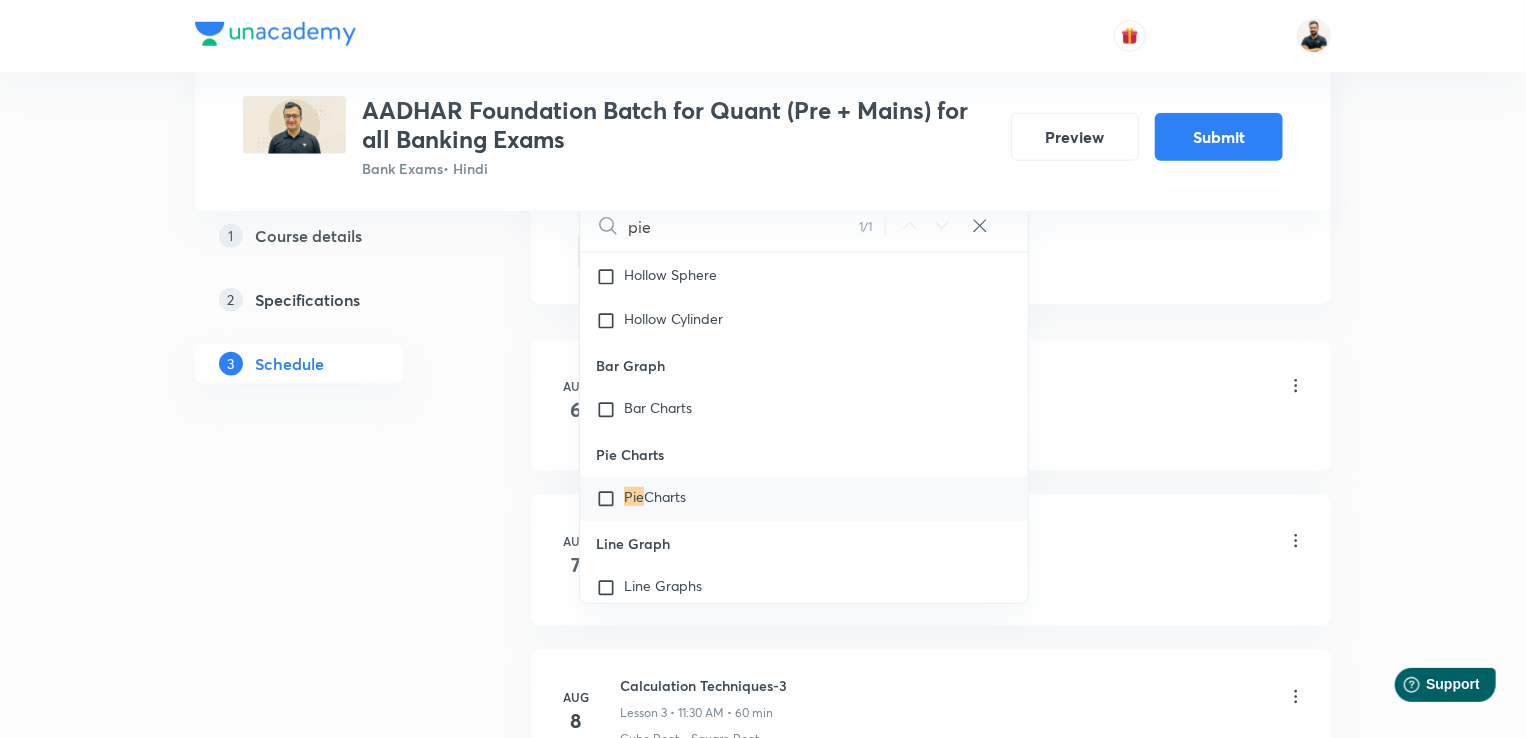 click at bounding box center (610, 499) 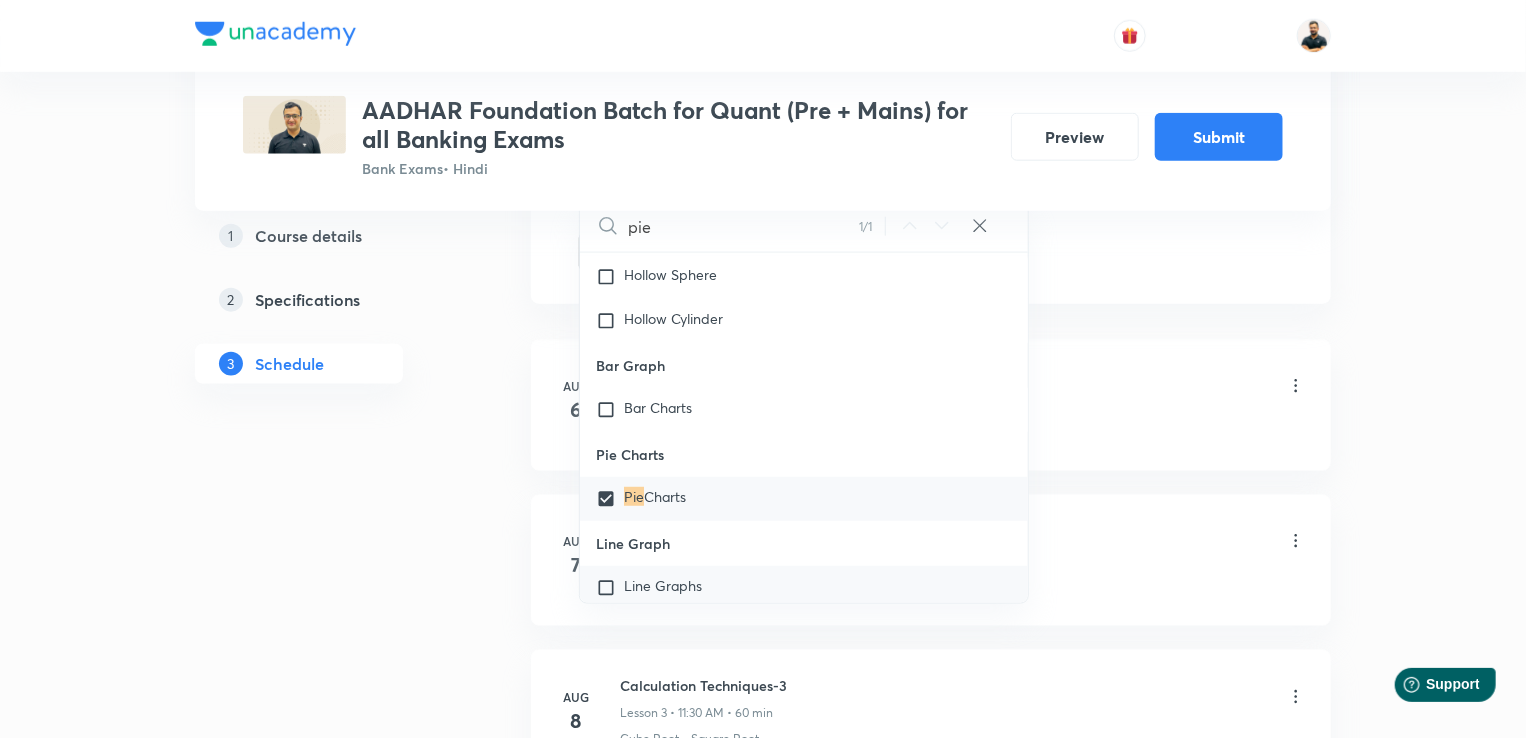 click at bounding box center [610, 588] 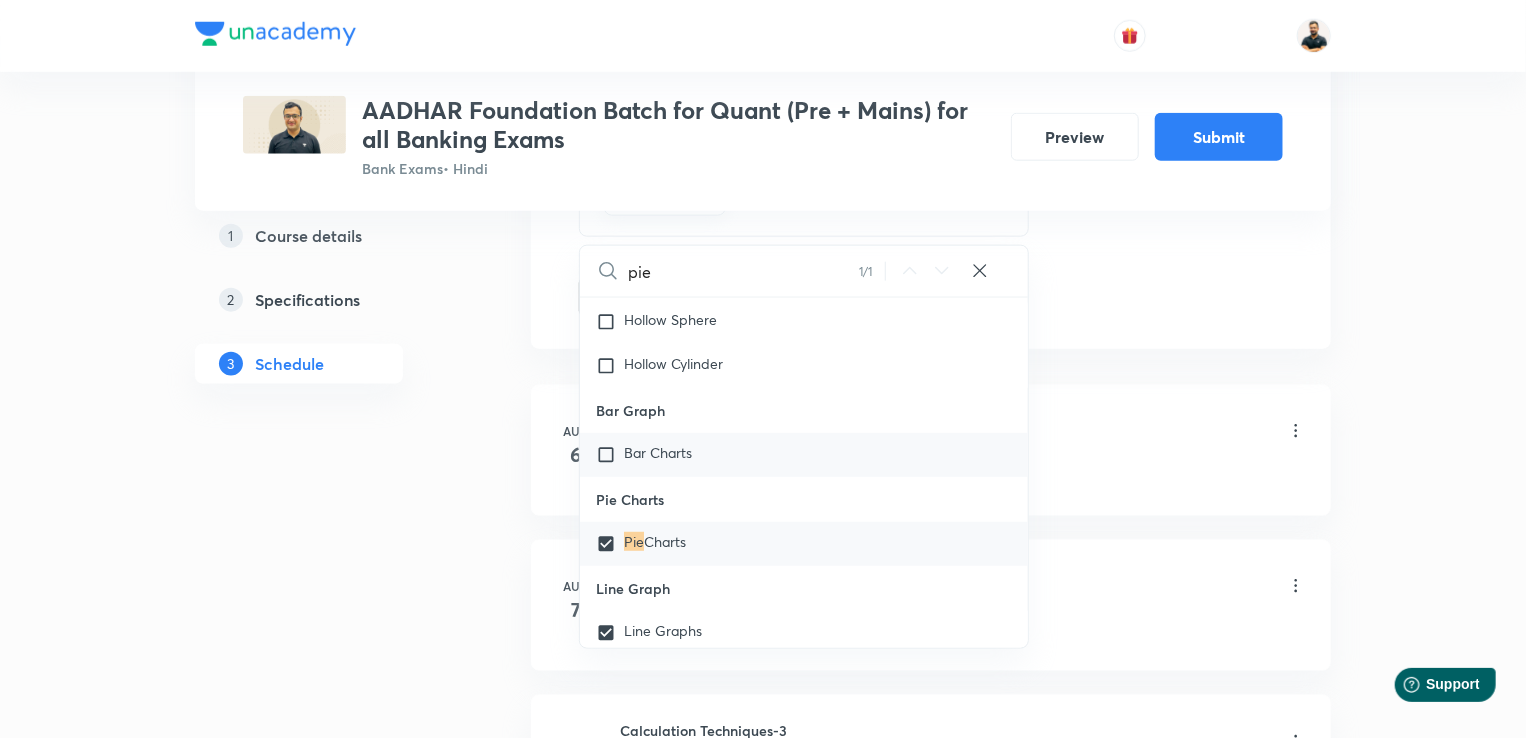 drag, startPoint x: 611, startPoint y: 466, endPoint x: 750, endPoint y: 480, distance: 139.70326 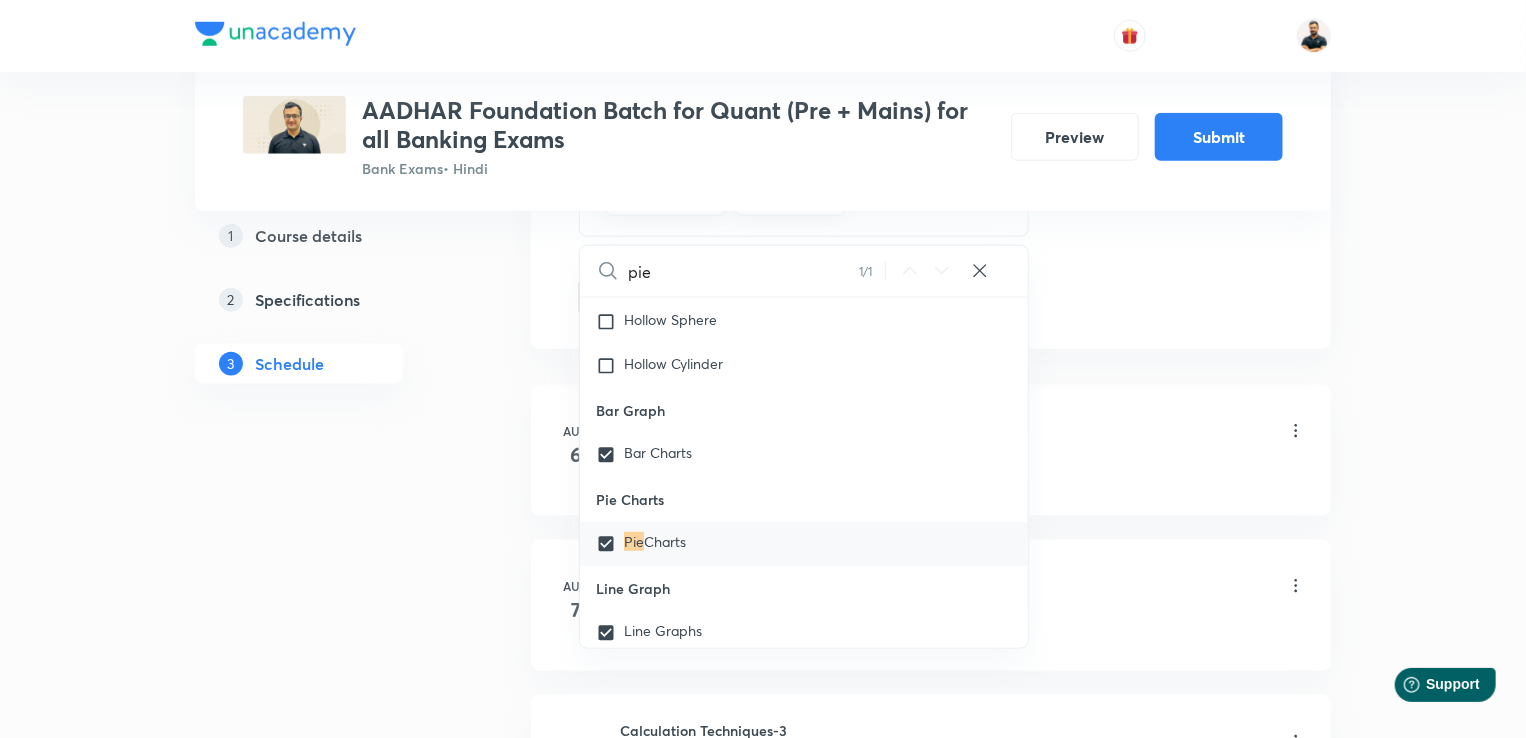 click on "Plus Courses AADHAR Foundation Batch for Quant (Pre + Mains) for all Banking Exams Bank Exams  • Hindi Preview Submit 1 Course details 2 Specifications 3 Schedule Schedule 40  classes Auto Schedule Sessions Topic coverage Basic Maths, Advanced Maths, Data Interpretation Cover at least  60 % View details Session  41 Live class Quiz Session title 14/99 Pre Level DI-3 ​ Schedule for Oct 1, [YEAR], 11:30 AM ​ Duration (in minutes) 60 ​ Sub-concepts Mixed Charts Pie Charts Line Graphs Bar Charts CLEAR pie 1 / 1 ​ Number Systems Face Value and Place Value of a Digit in a Numeral Various Types of Number Test for a Number to Be Prime Remainder Theorem Unit Place's Digit Tests of Divisibility Factorial of a Number Modulus of a Number Greatest Integral Value Multiplication by Distributive Law Multiplication of a Number by 5ⁿ Division Algorithm or Euclidean Algorithm To Find the Highest Power of a Prime Number P in N! Square Root Covered previously Cube Root Covered previously Least Common Multiple (L.C.M) Pie" at bounding box center (763, 2854) 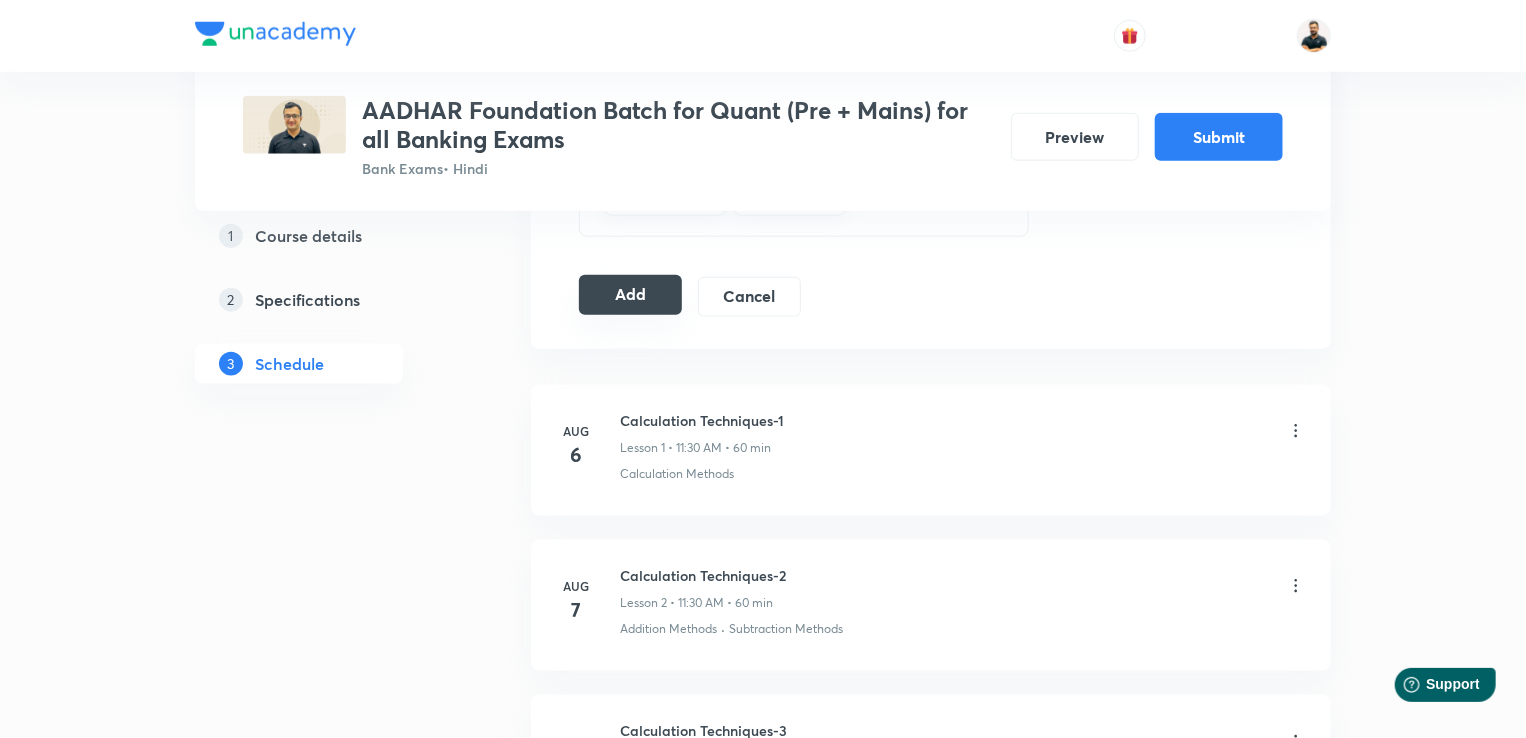 click on "Add" at bounding box center (630, 295) 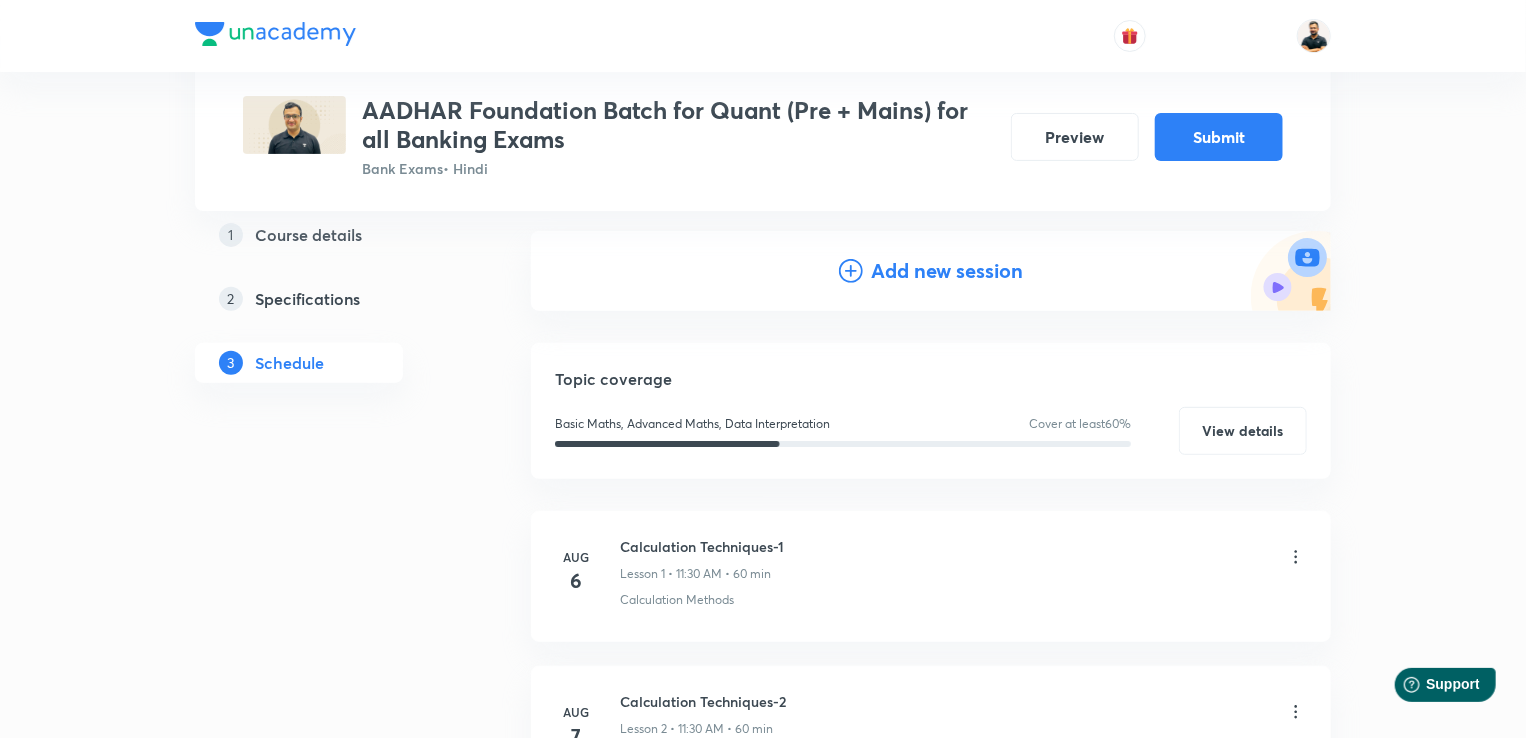 scroll, scrollTop: 0, scrollLeft: 0, axis: both 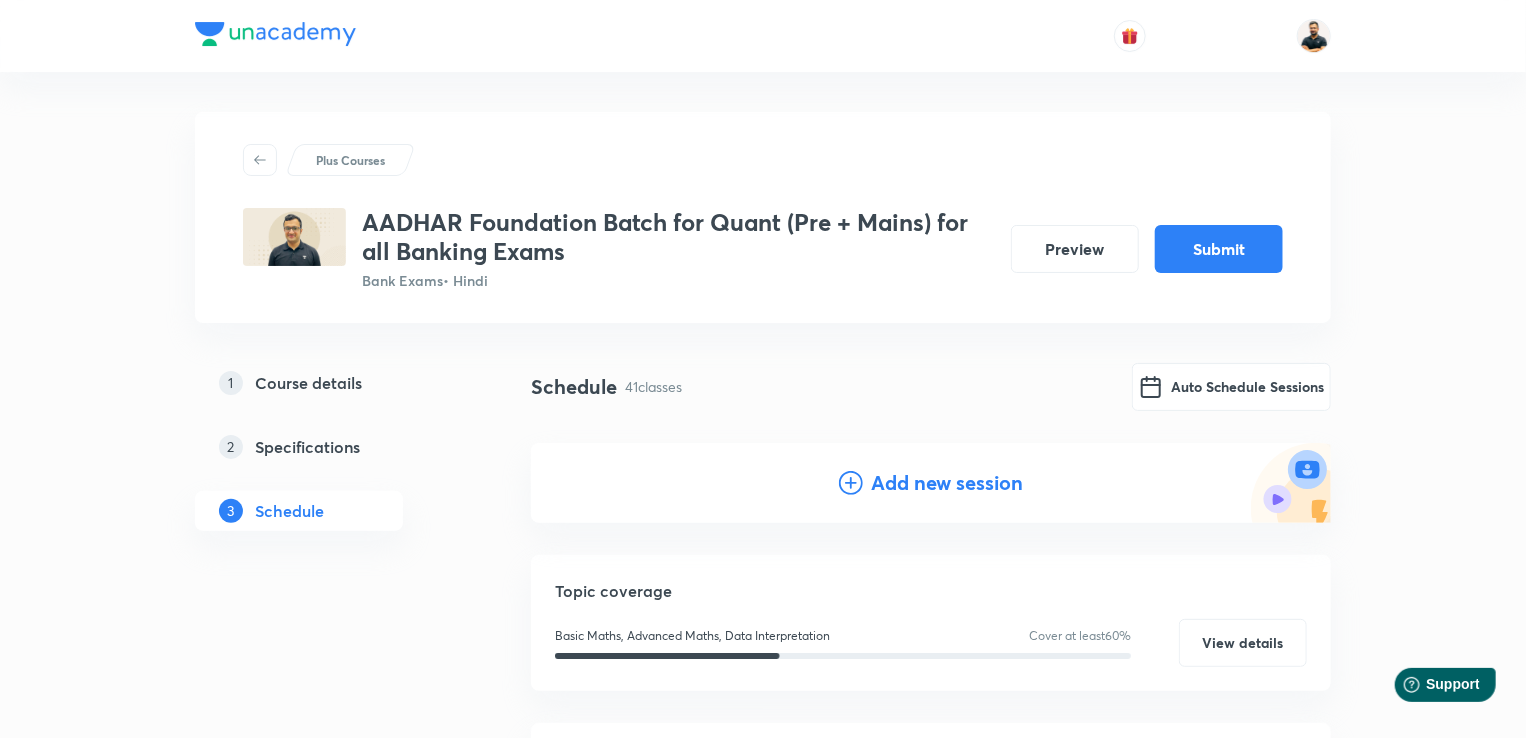 click on "Add new session" at bounding box center (947, 483) 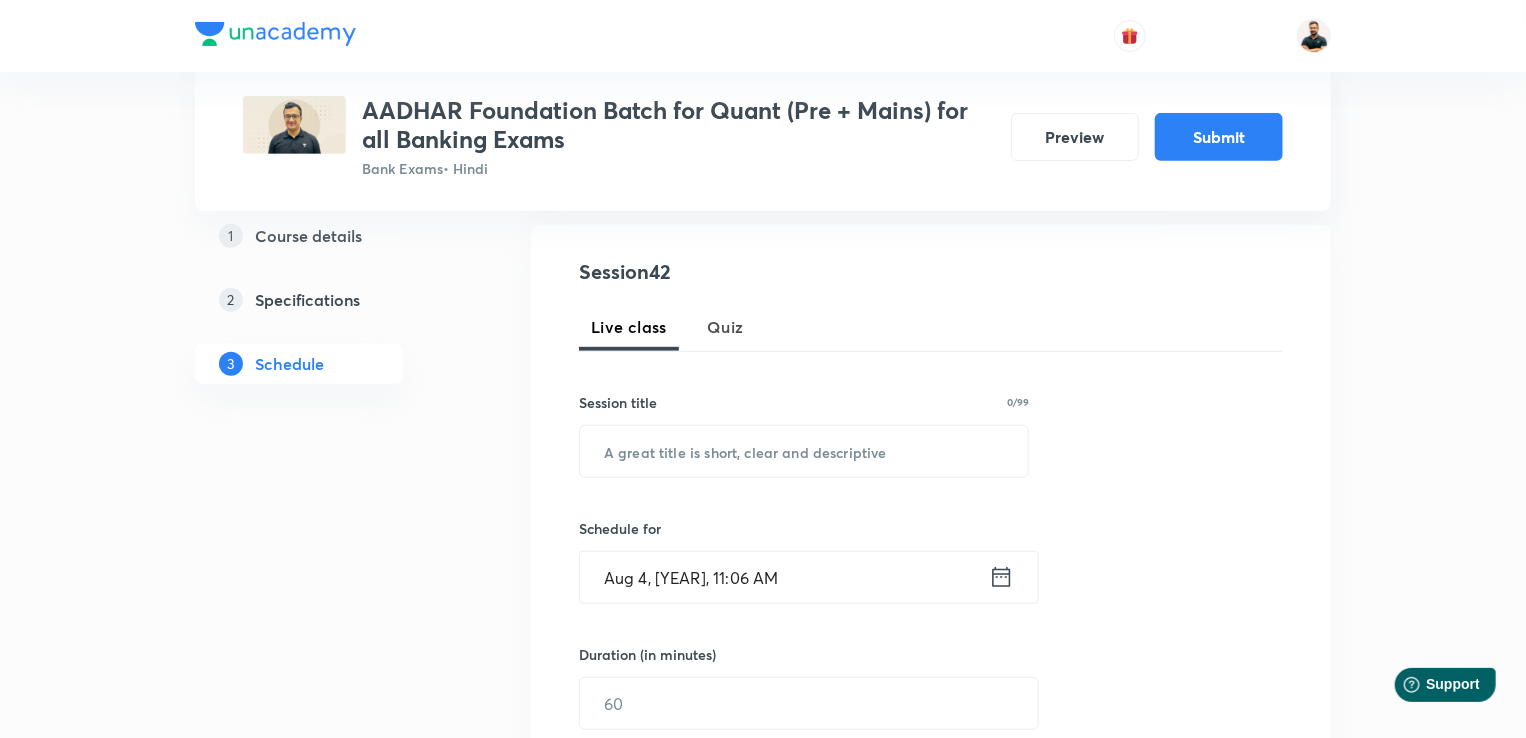 scroll, scrollTop: 420, scrollLeft: 0, axis: vertical 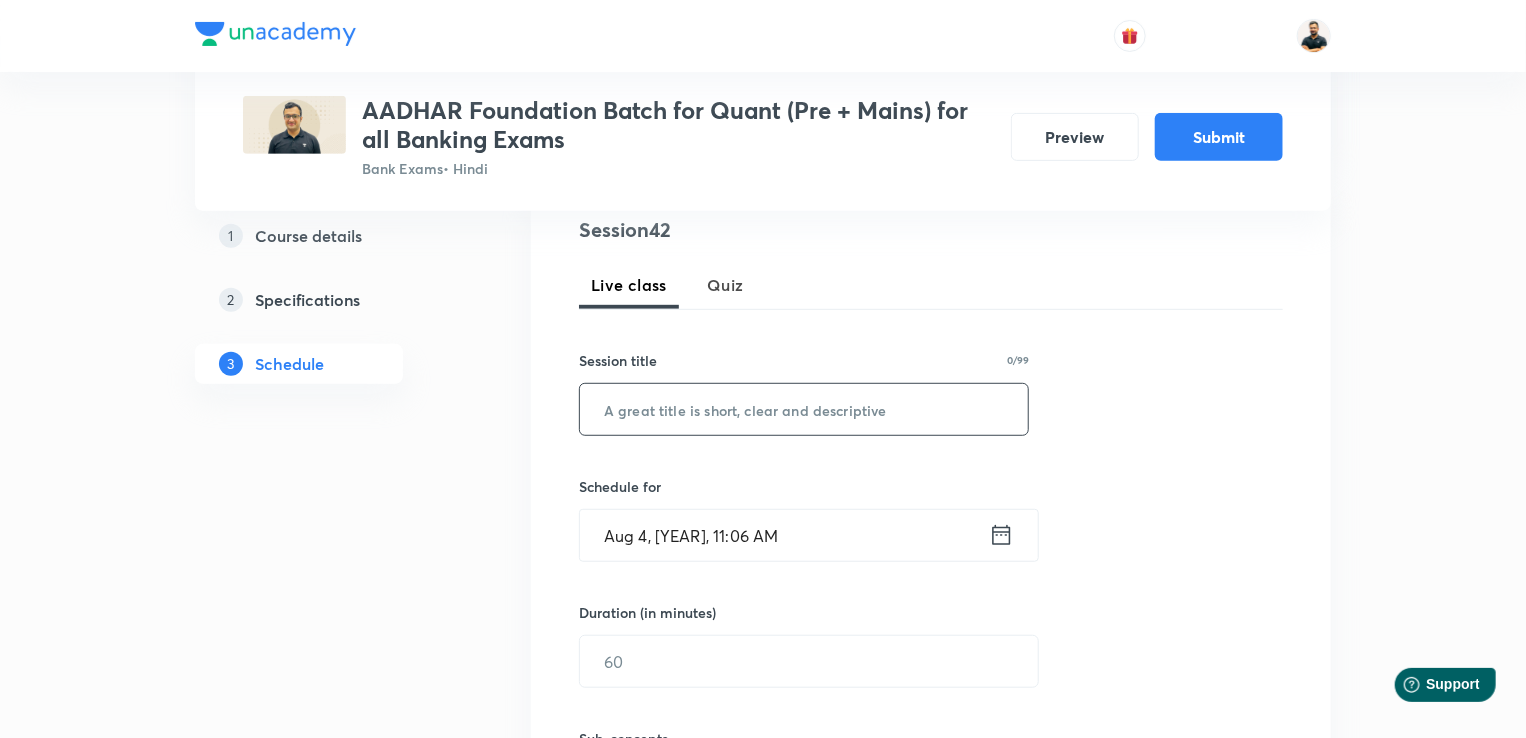 click at bounding box center (804, 409) 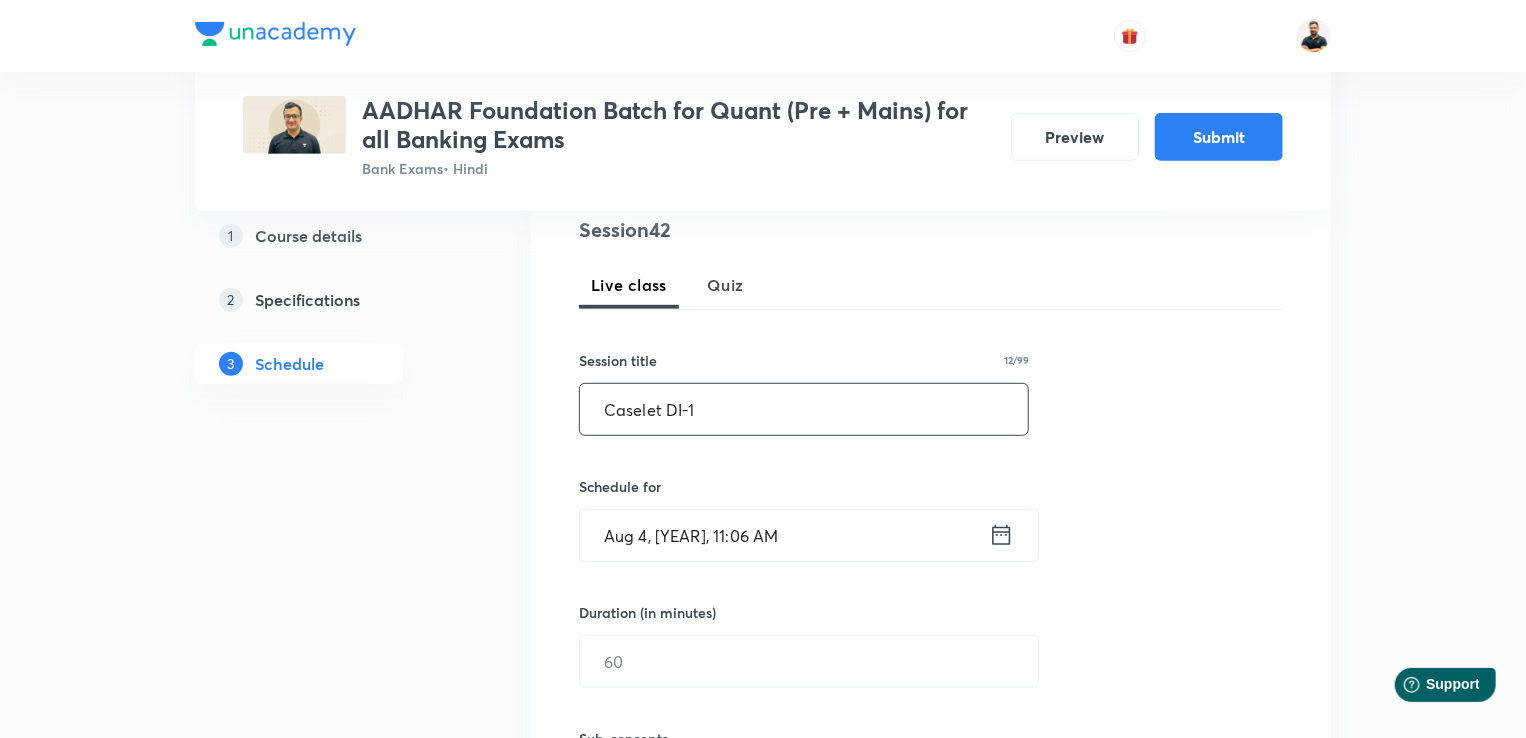 click 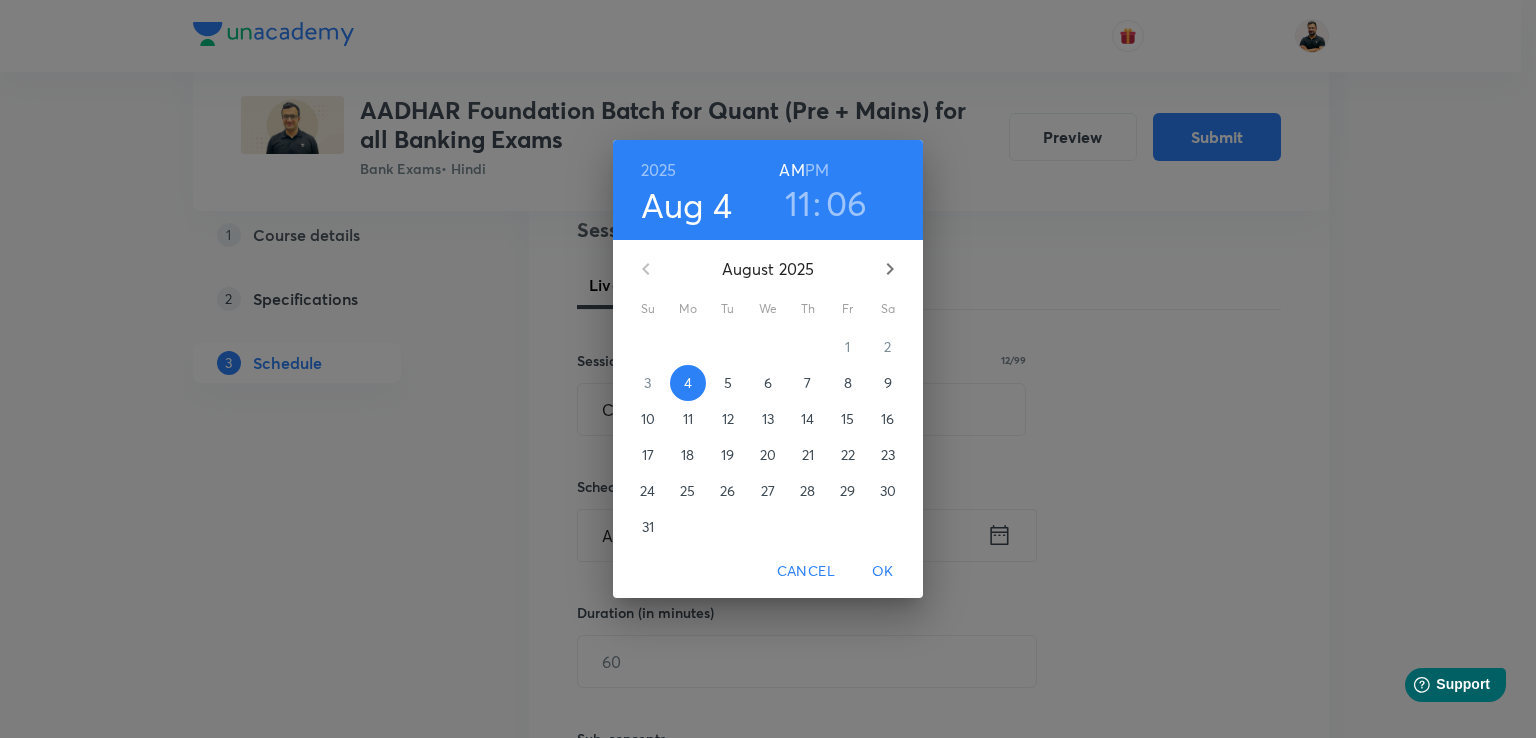 click at bounding box center (890, 269) 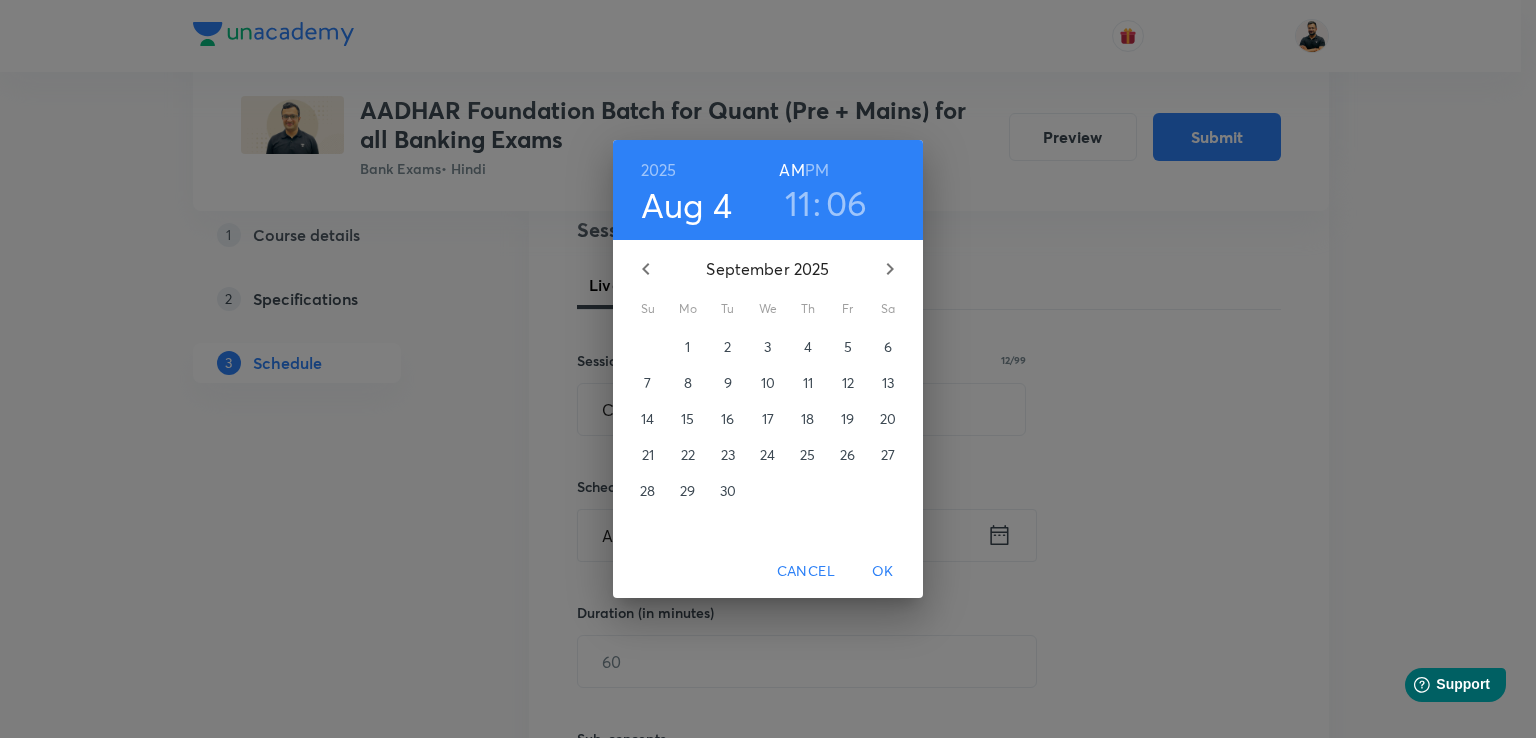 click at bounding box center (890, 269) 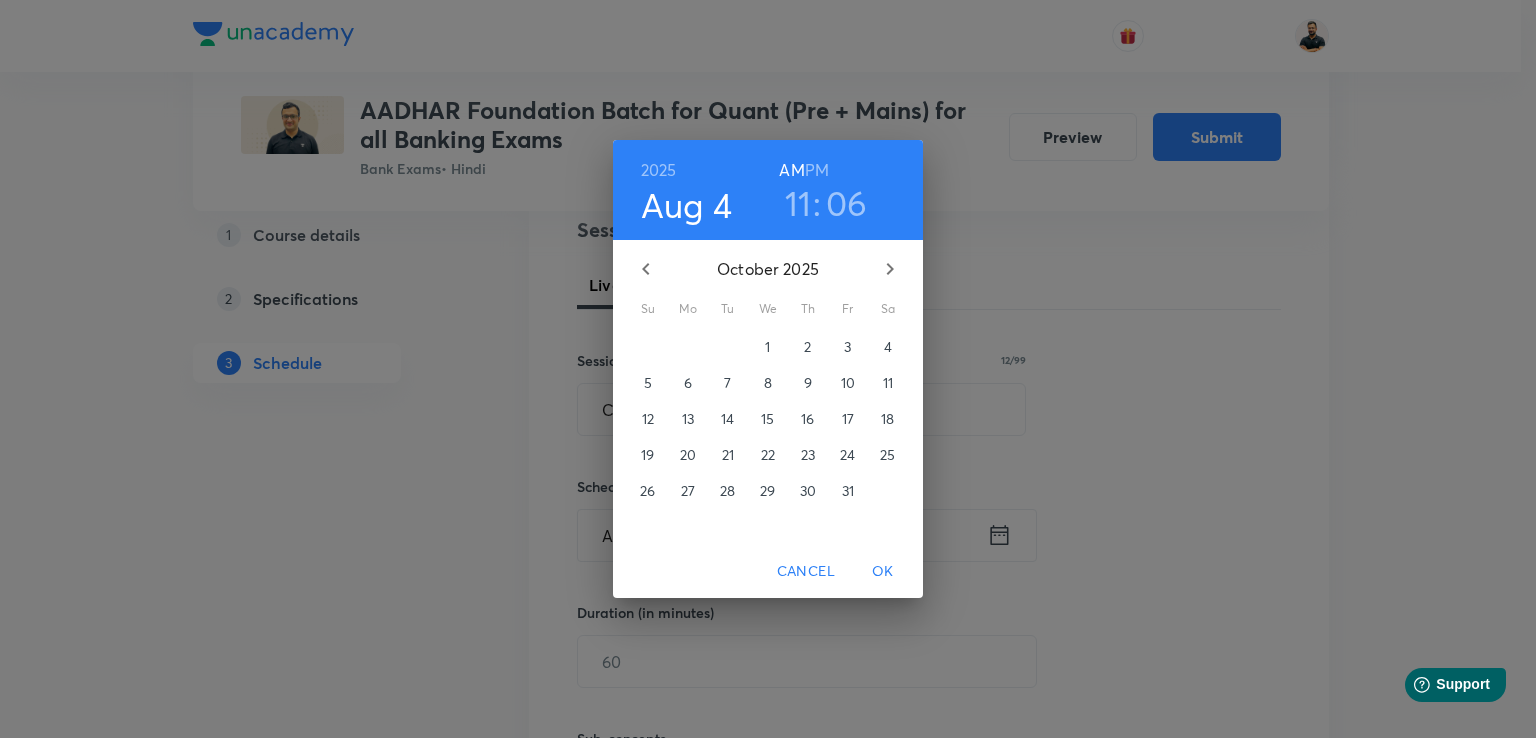 click on "2" at bounding box center (808, 347) 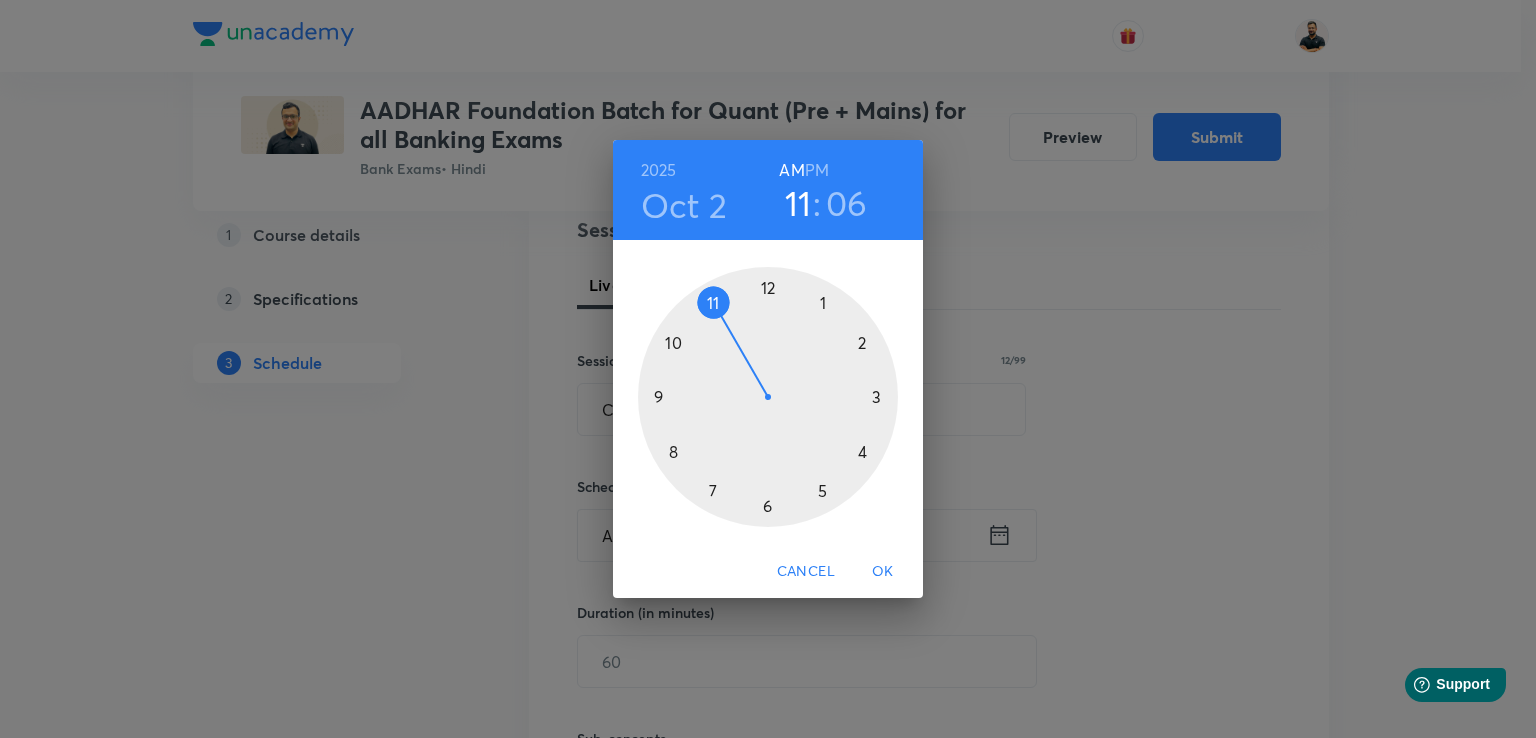 click at bounding box center [768, 397] 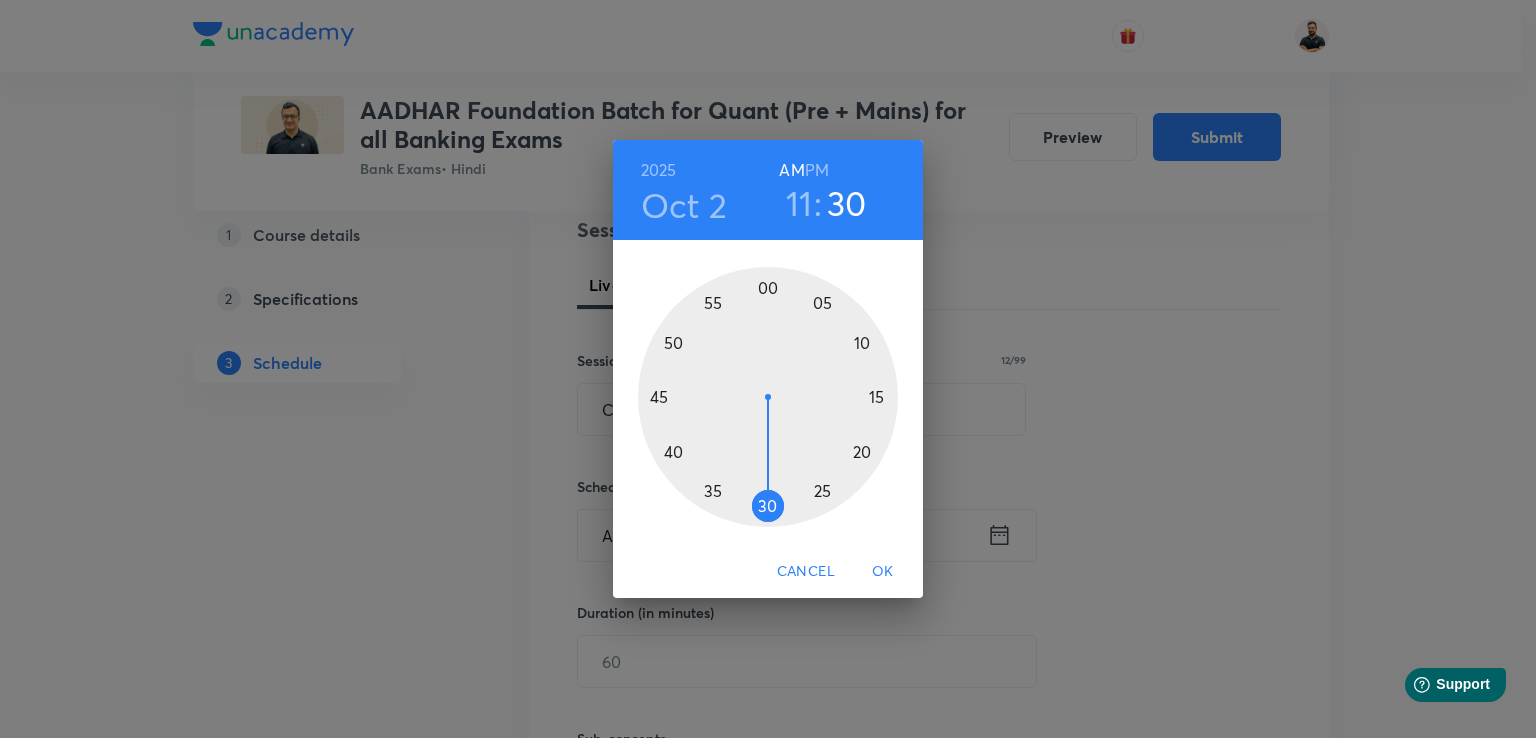drag, startPoint x: 835, startPoint y: 305, endPoint x: 773, endPoint y: 521, distance: 224.72205 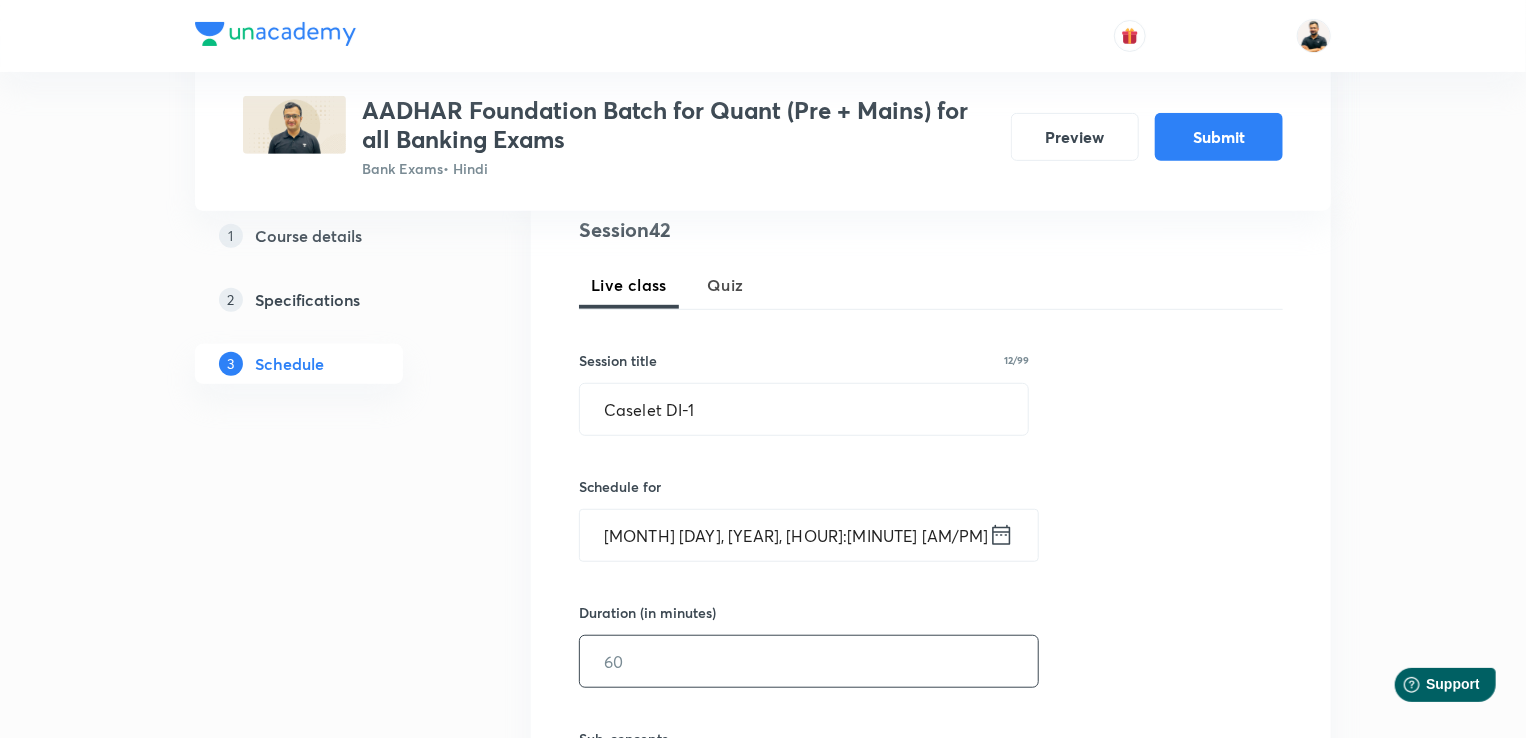 click at bounding box center (809, 661) 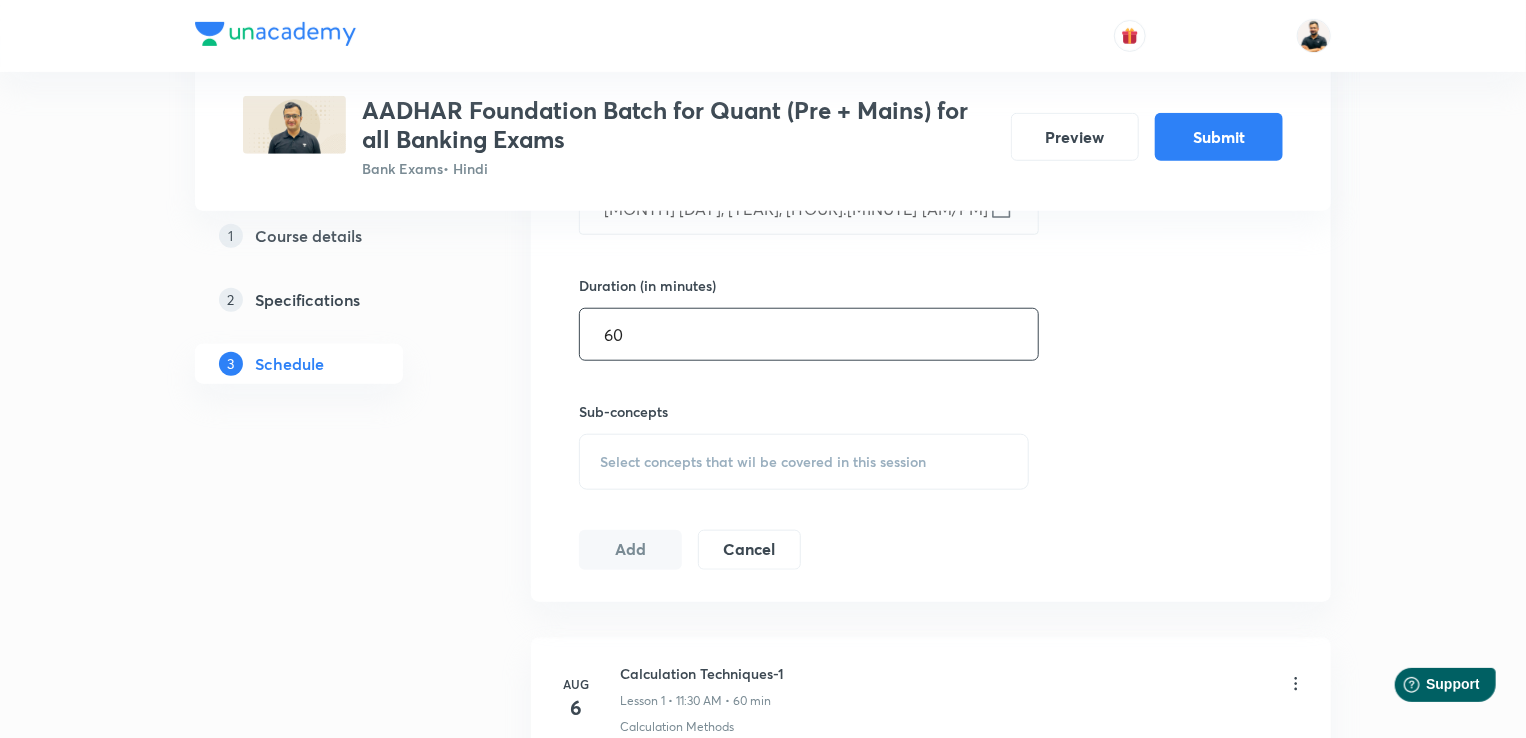 scroll, scrollTop: 935, scrollLeft: 0, axis: vertical 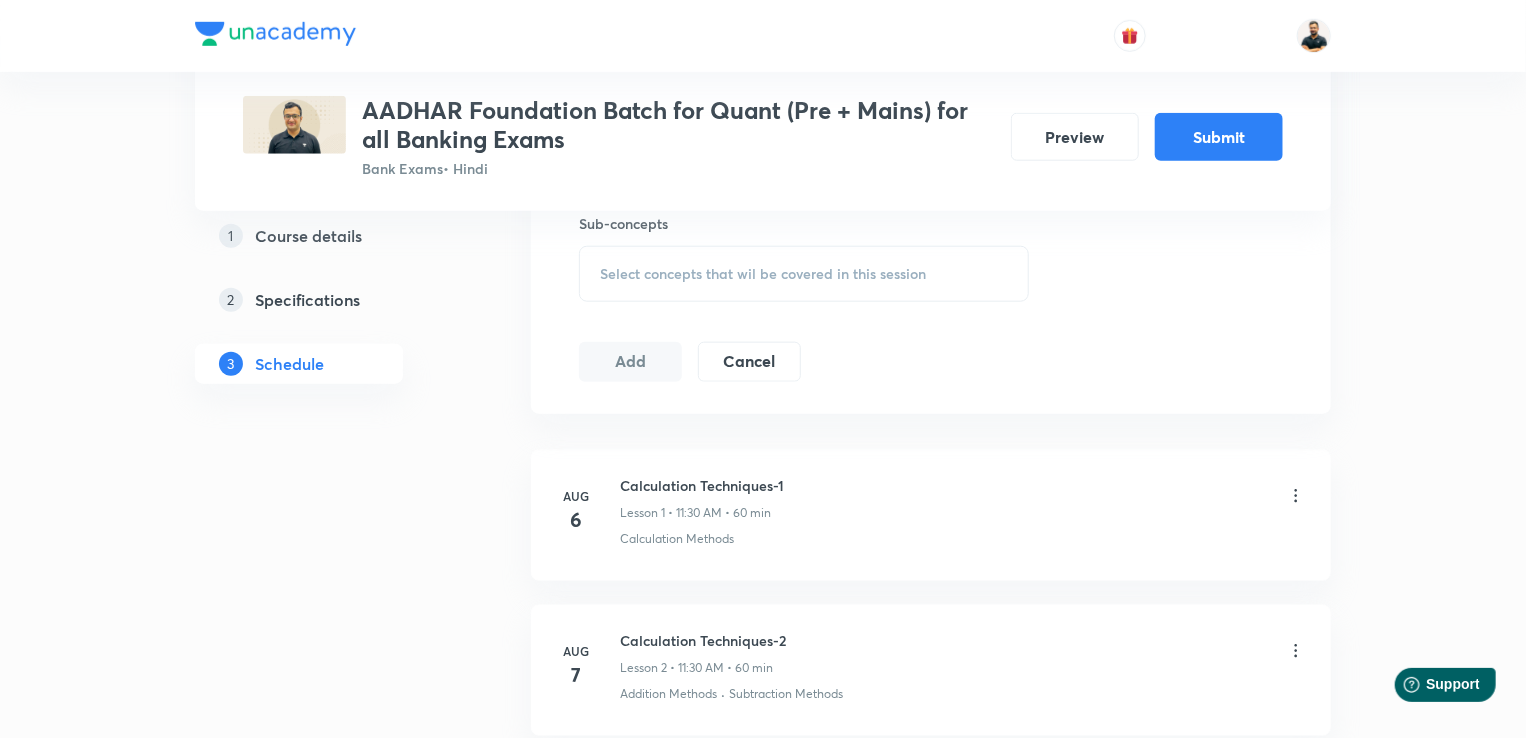 click on "Select concepts that wil be covered in this session" at bounding box center (804, 274) 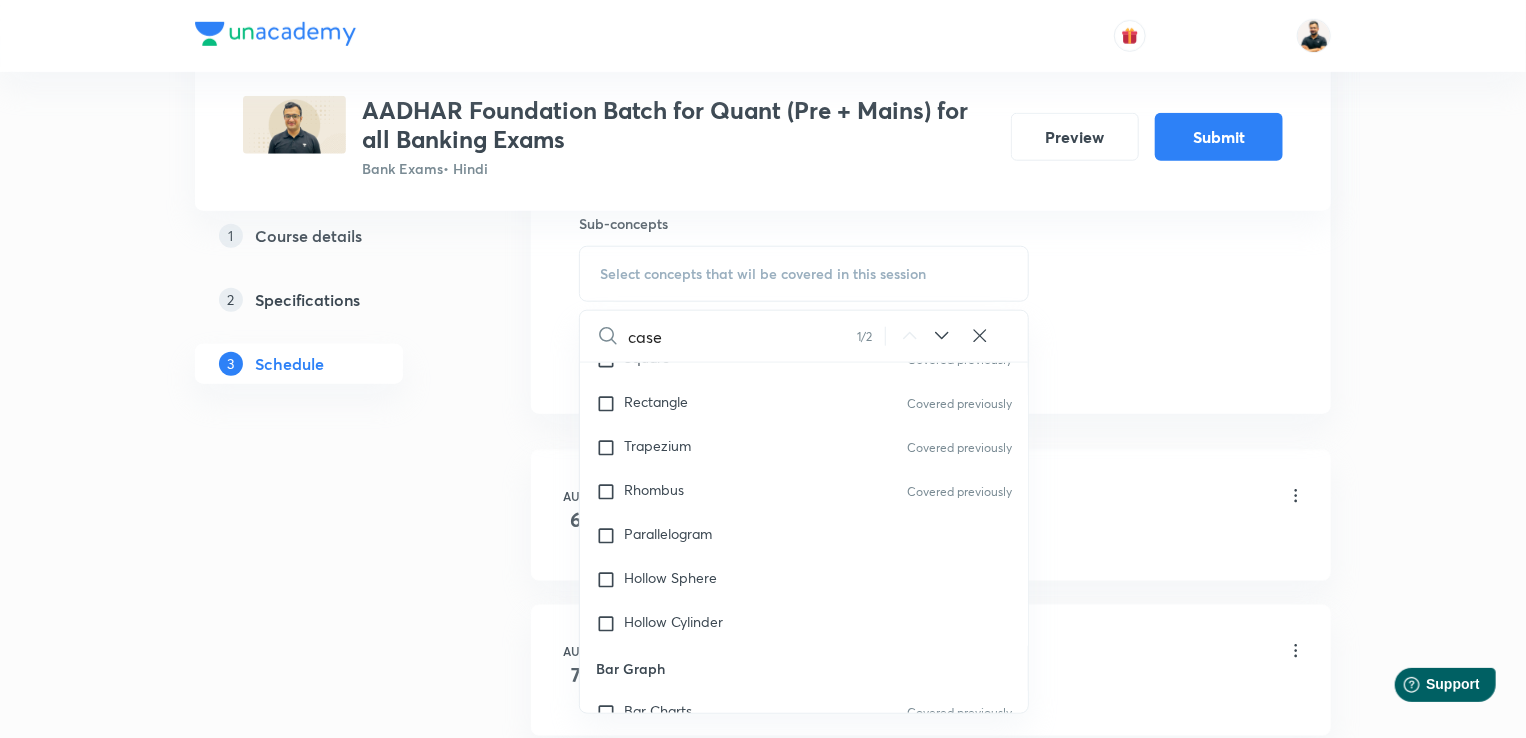 scroll, scrollTop: 8738, scrollLeft: 0, axis: vertical 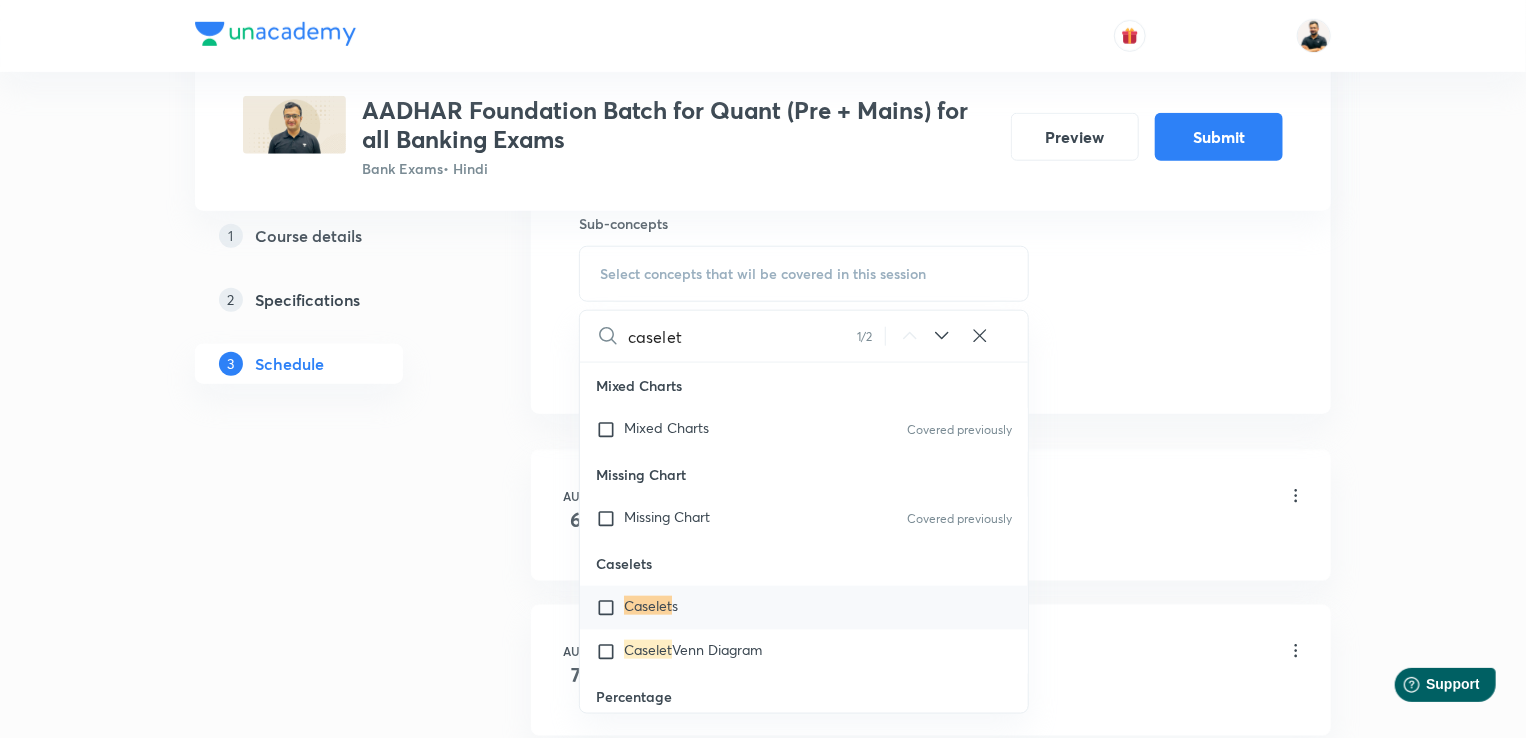 click at bounding box center [610, 608] 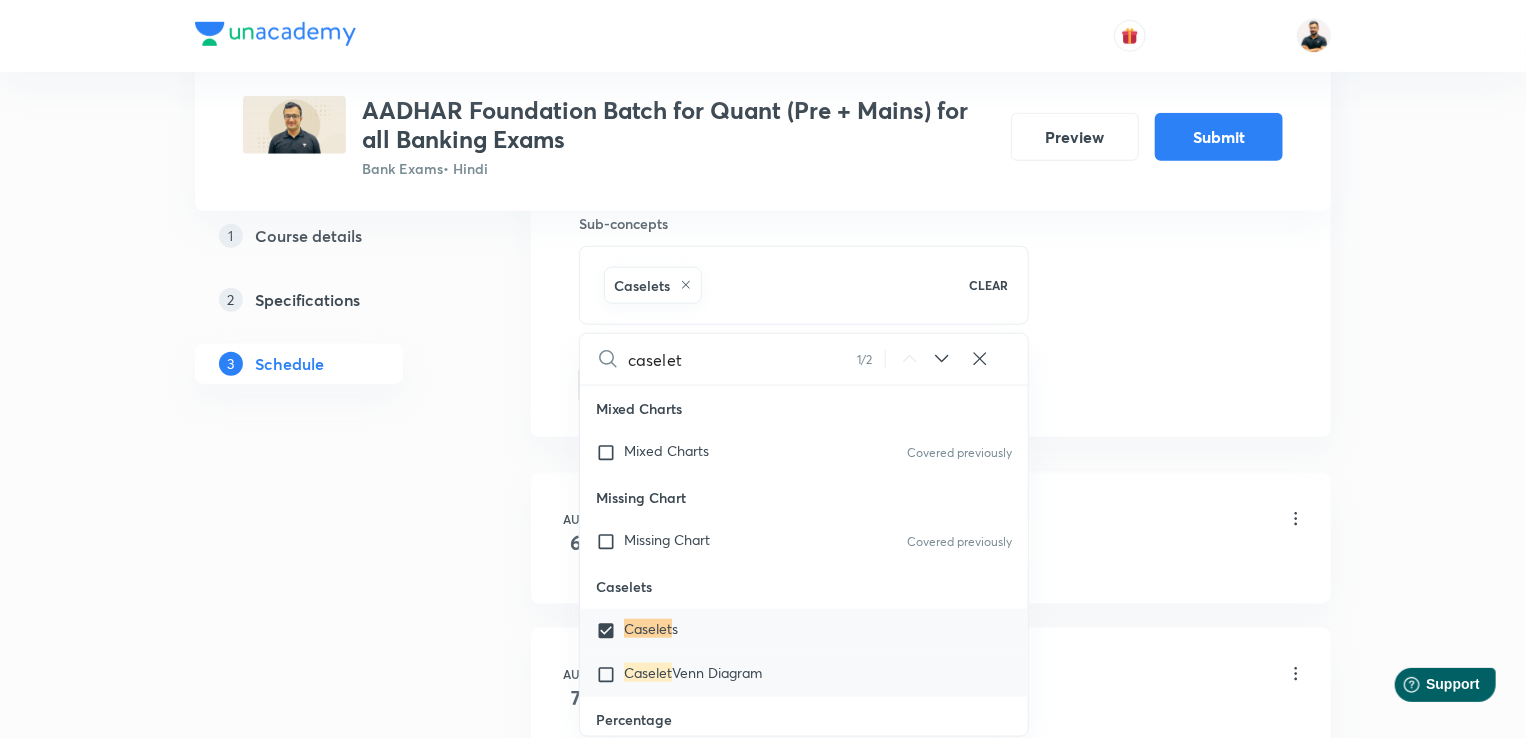 click at bounding box center [610, 675] 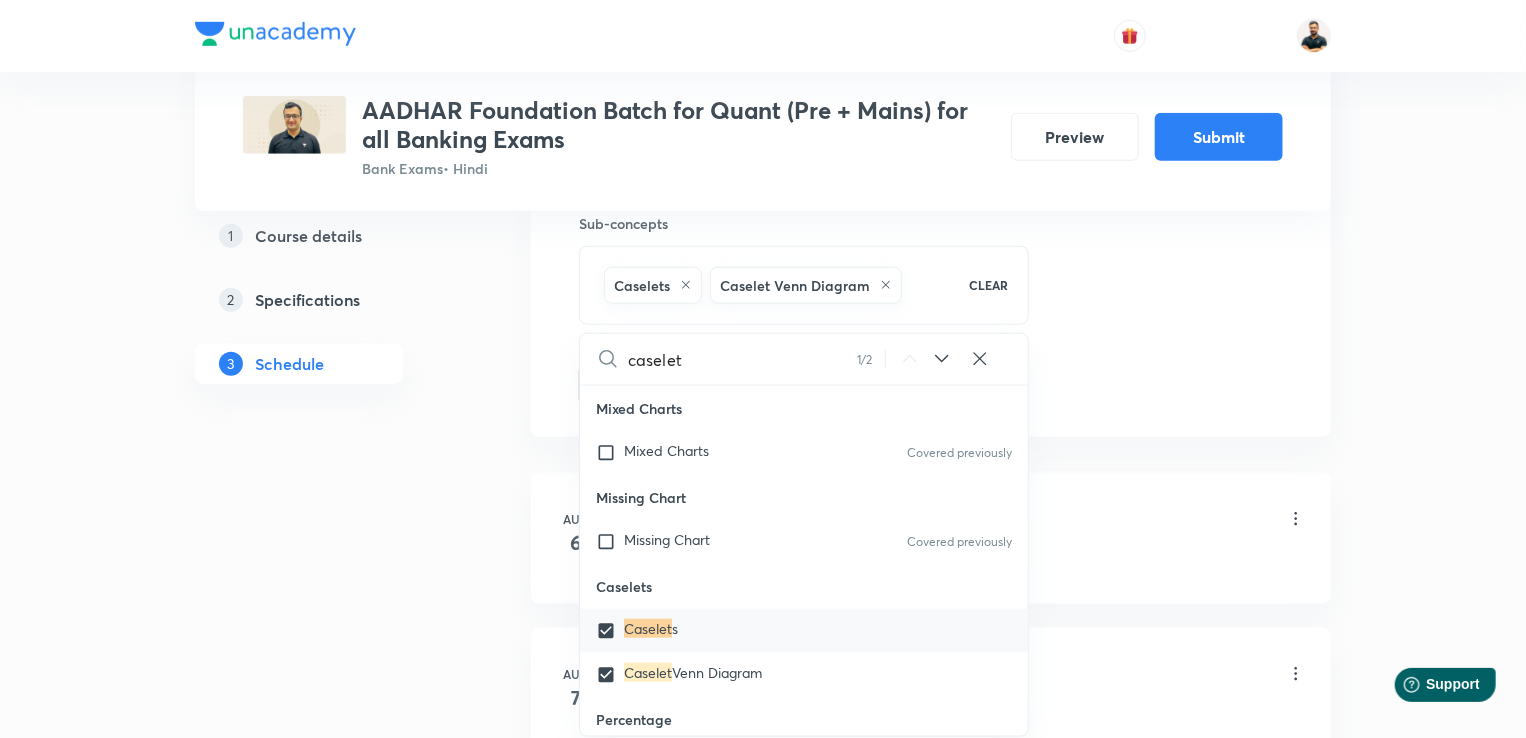 click on "Plus Courses AADHAR Foundation Batch for Quant (Pre + Mains) for all Banking Exams Bank Exams  • Hindi Preview Submit 1 Course details 2 Specifications 3 Schedule Schedule 41  classes Auto Schedule Sessions Topic coverage Basic Maths, Advanced Maths, Data Interpretation Cover at least  60 % View details Session  42 Live class Quiz Session title 12/99 Caselet DI-1 ​ Schedule for [MONTH] [DAY], [YEAR], [HOUR]:[MINUTE] [AM/PM] ​ Duration (in minutes) 60 ​ Sub-concepts Caselets Caselet Venn Diagram CLEAR caselet 1 / 2 ​ Number Systems Face Value and Place Value of a Digit in a Numeral Various Types of Number Test for a Number to Be Prime Remainder Theorem Unit Place's Digit Tests of Divisibility Factorial of a Number Modulus of a Number Greatest Integral Value Multiplication by Distributive Law Multiplication of a Number by 5ⁿ Division Algorithm or Euclidean Algorithm To Find the Highest Power of a Prime Number P in N! Square Root Covered previously Cube Root Covered previously Factors and Multiples of H.C.F and L.C.M Average" at bounding box center (763, 3042) 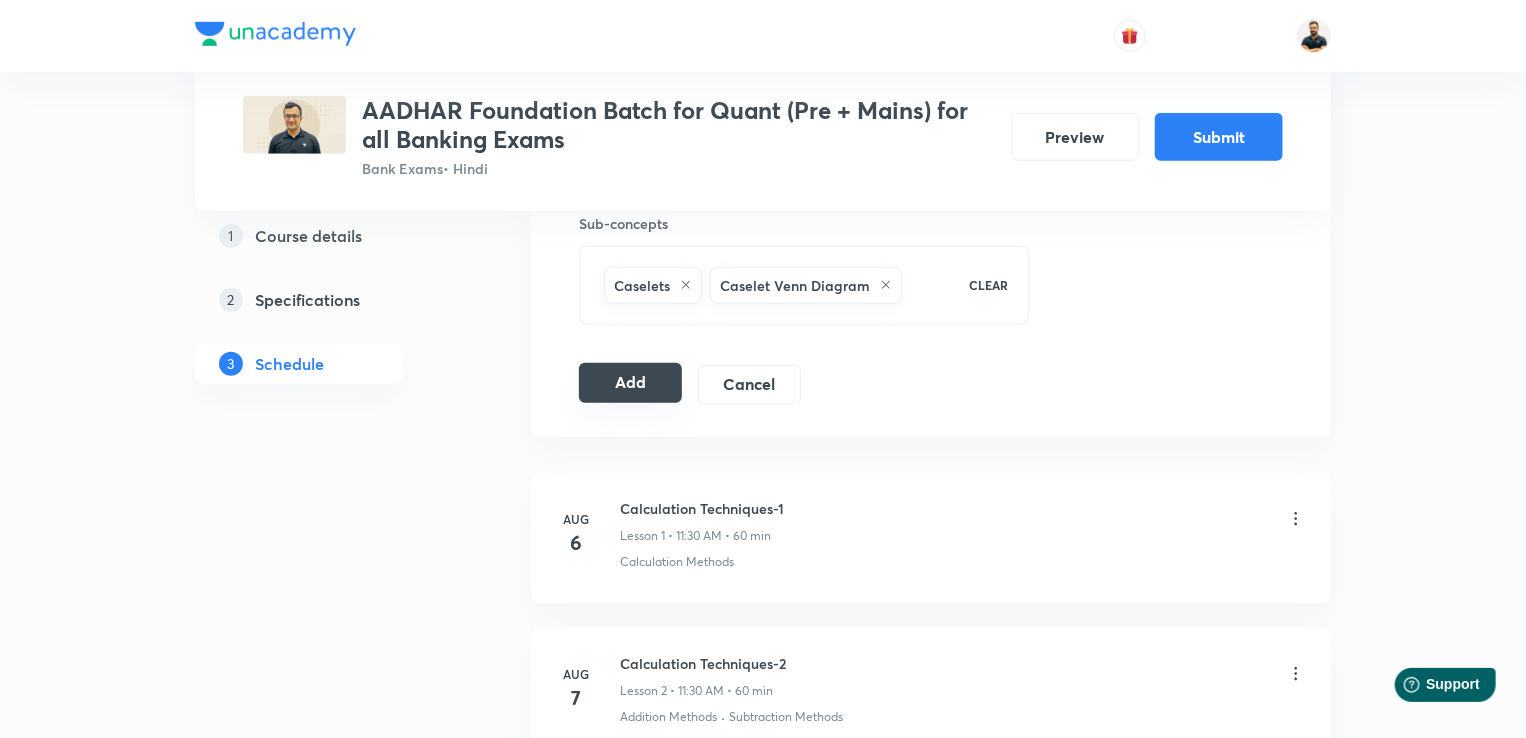 click on "Add" at bounding box center (630, 383) 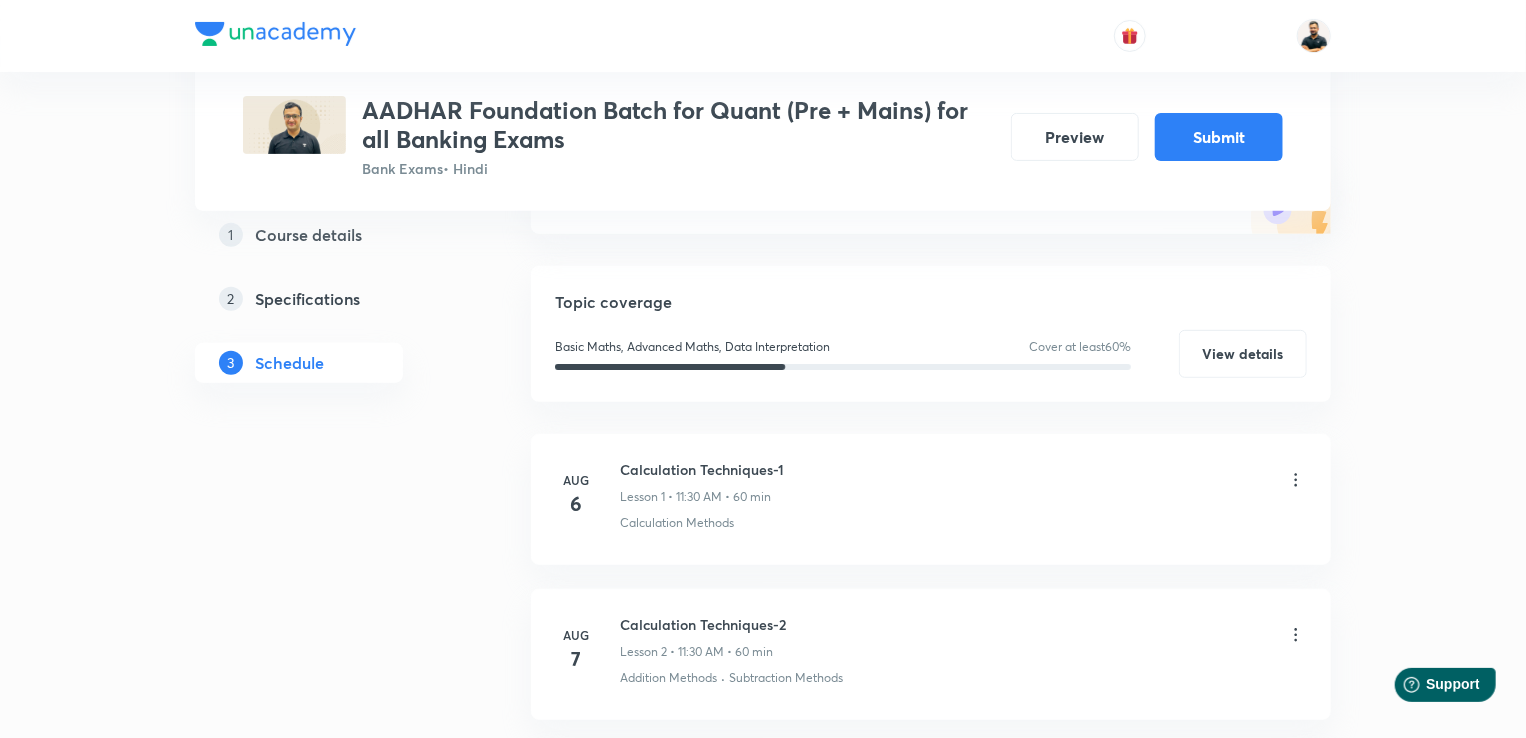 scroll, scrollTop: 0, scrollLeft: 0, axis: both 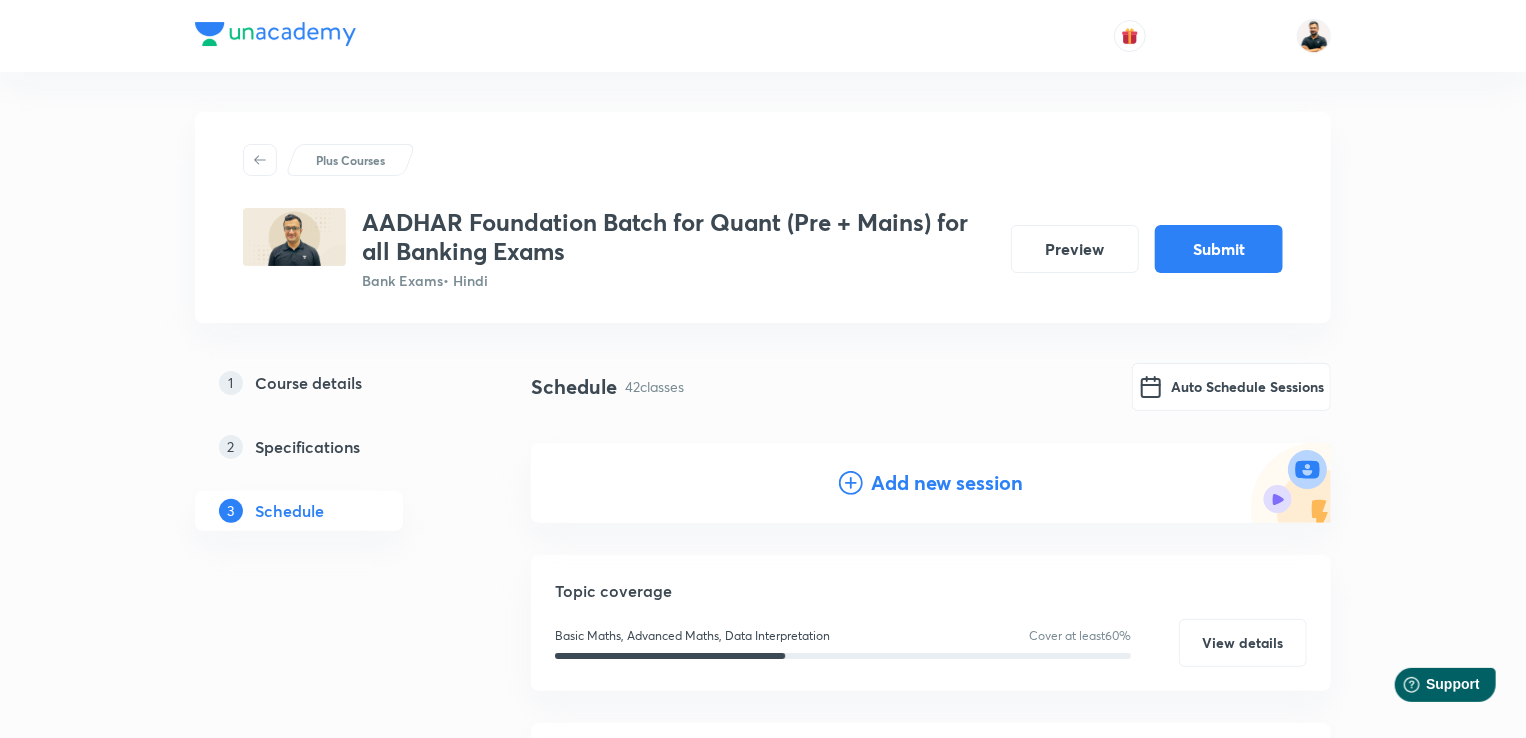 click on "Add new session" at bounding box center (947, 483) 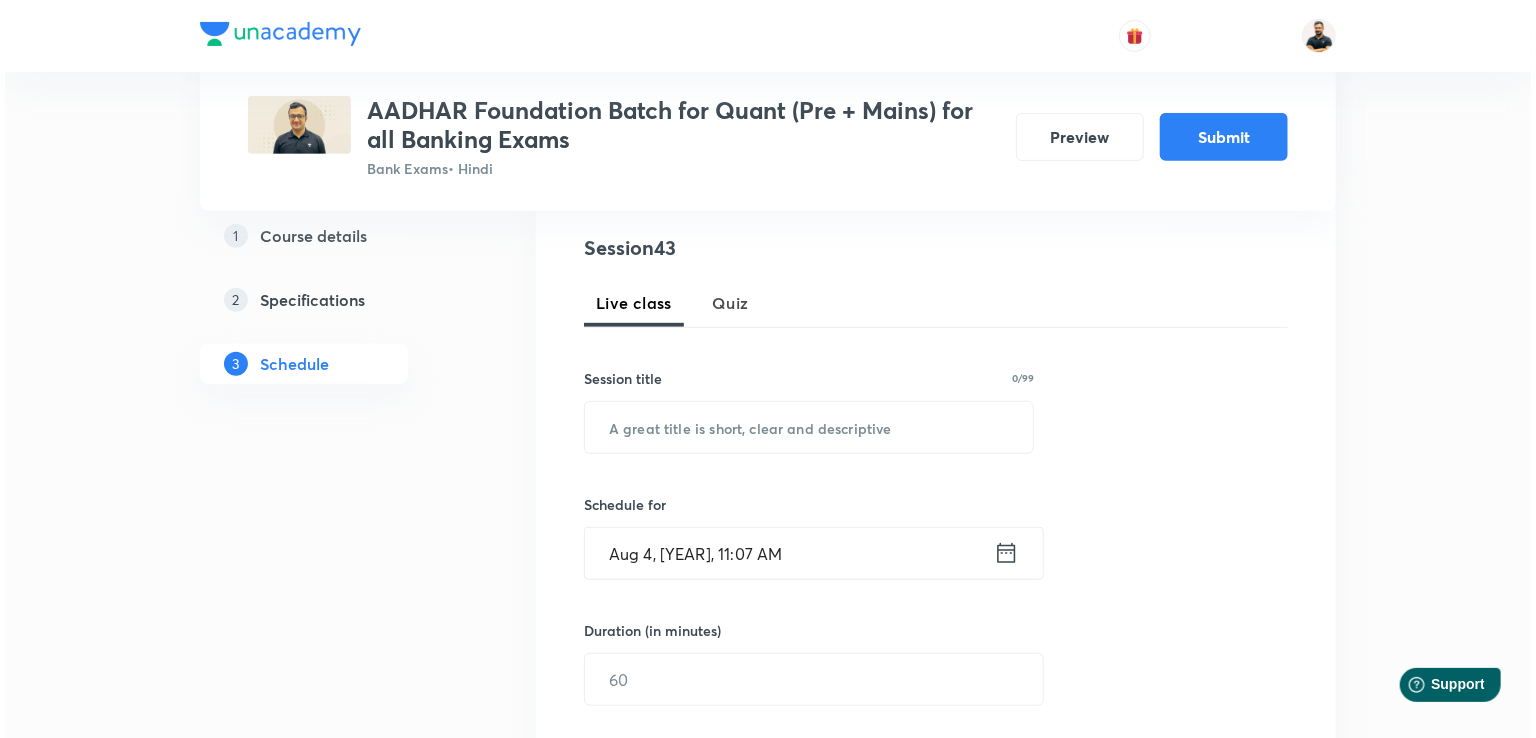 scroll, scrollTop: 481, scrollLeft: 0, axis: vertical 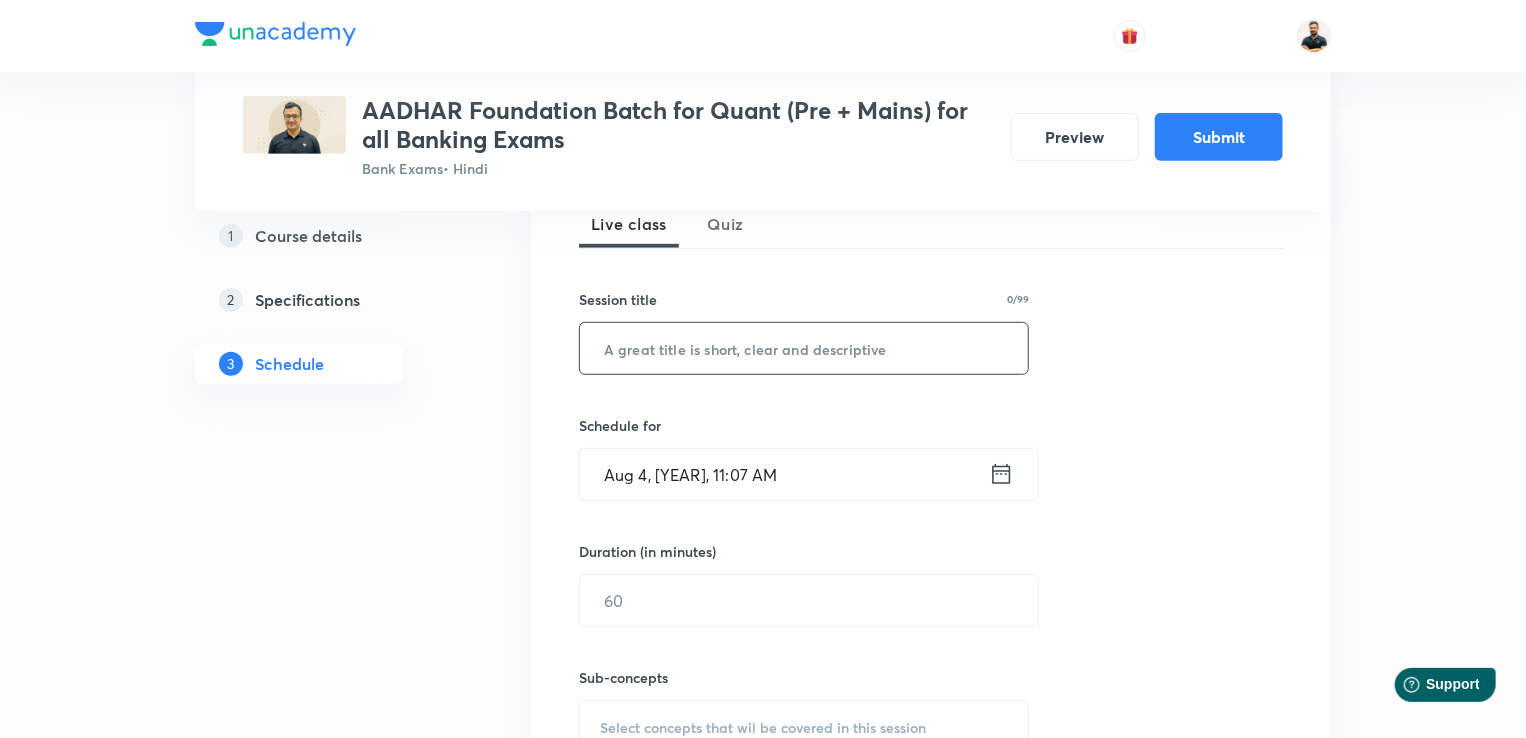click at bounding box center [804, 348] 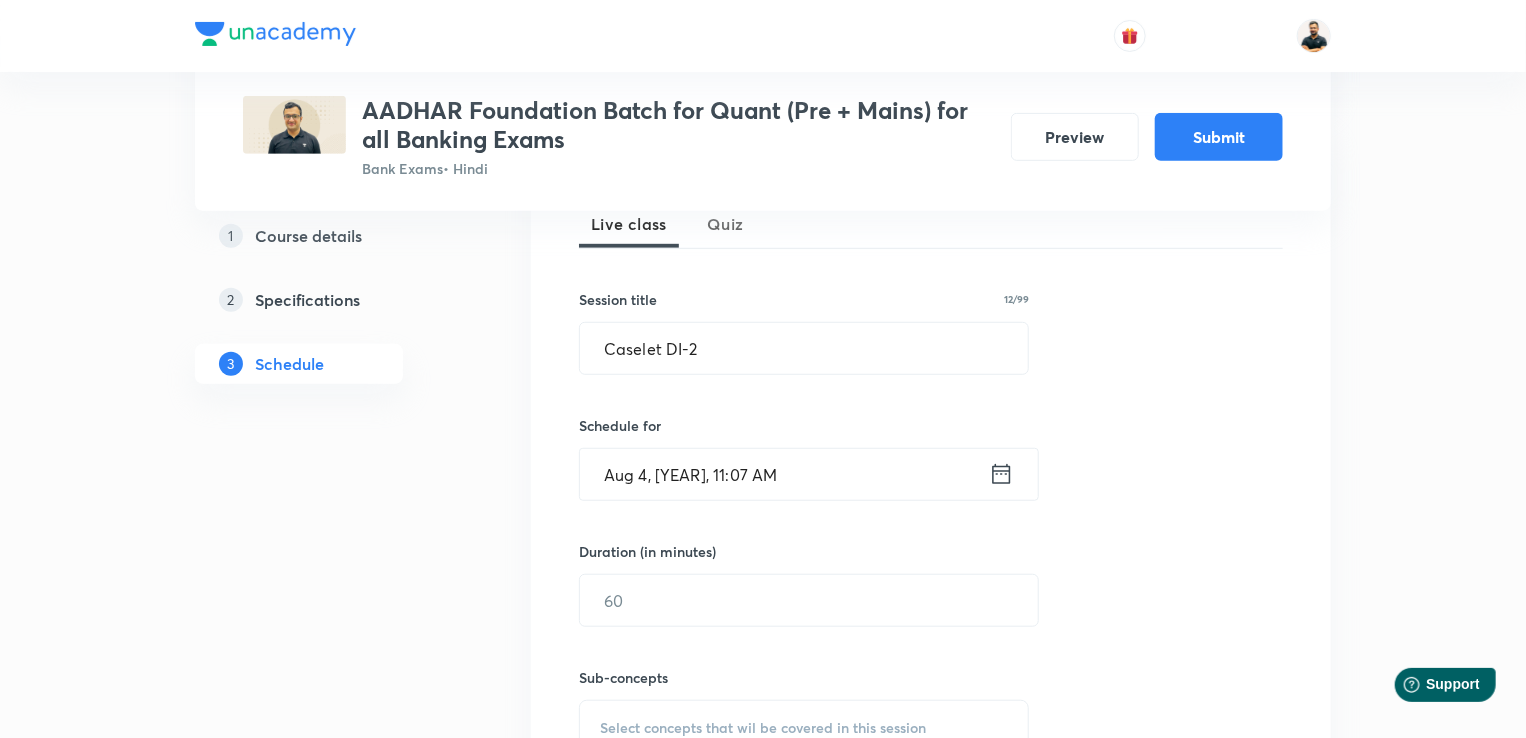 click 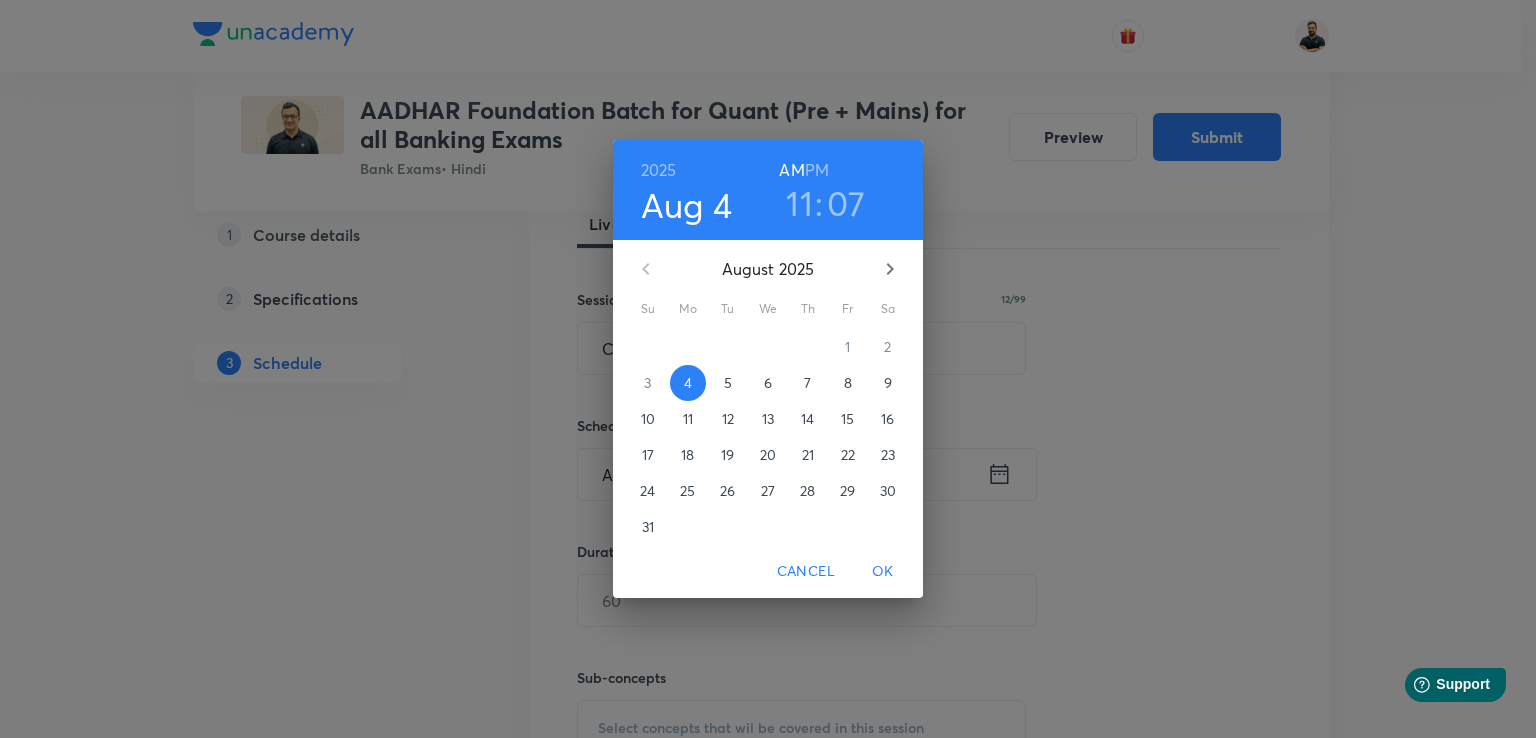 click at bounding box center (890, 269) 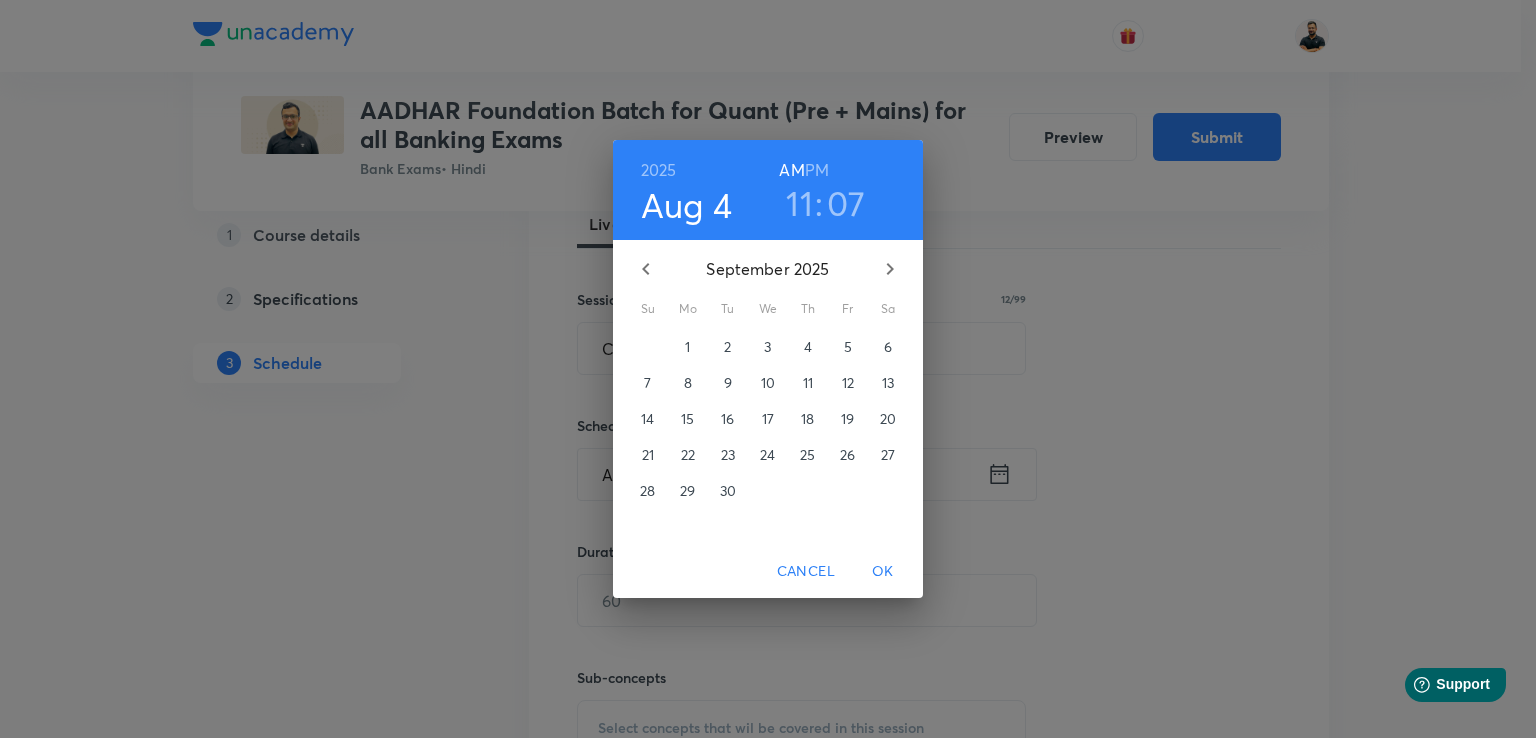 click at bounding box center (890, 269) 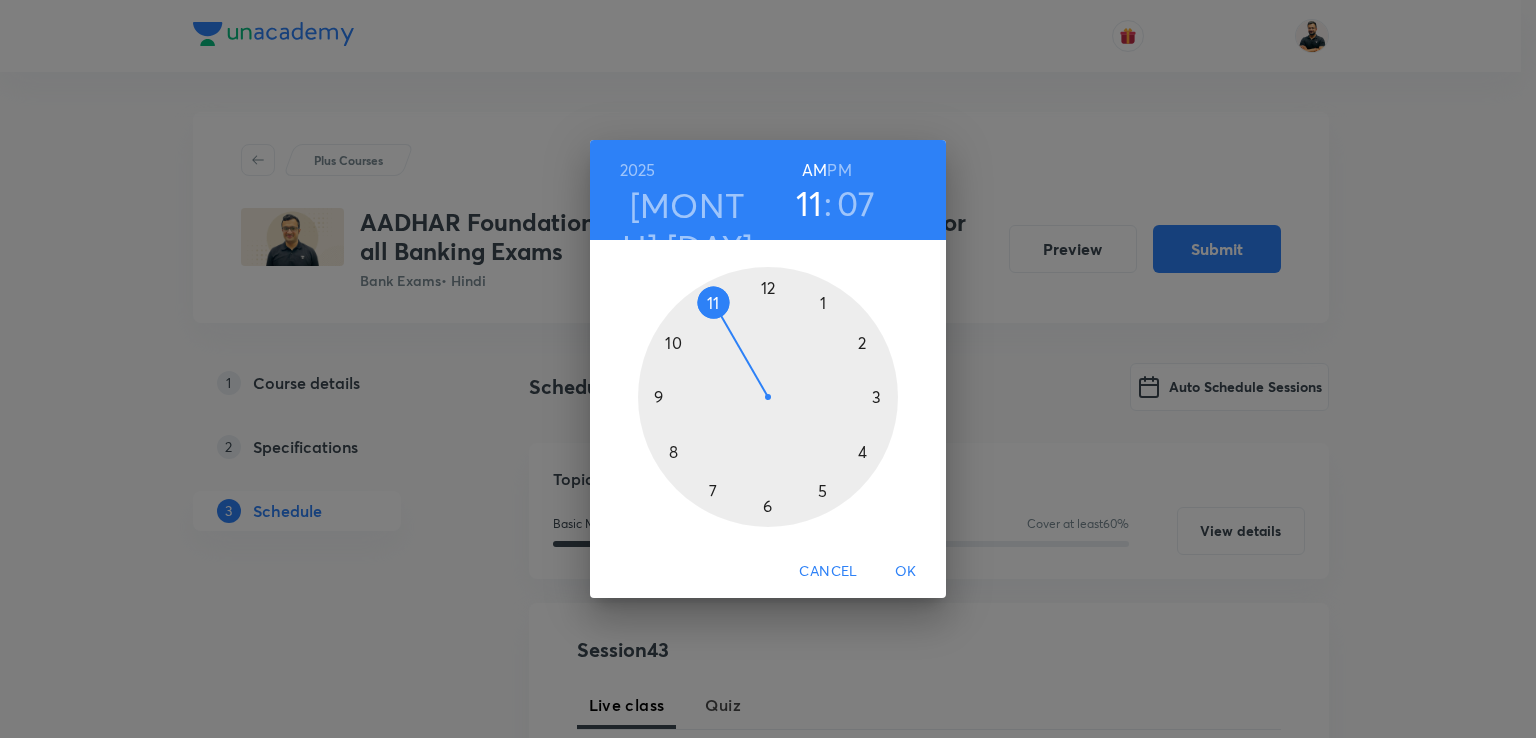 scroll, scrollTop: 481, scrollLeft: 0, axis: vertical 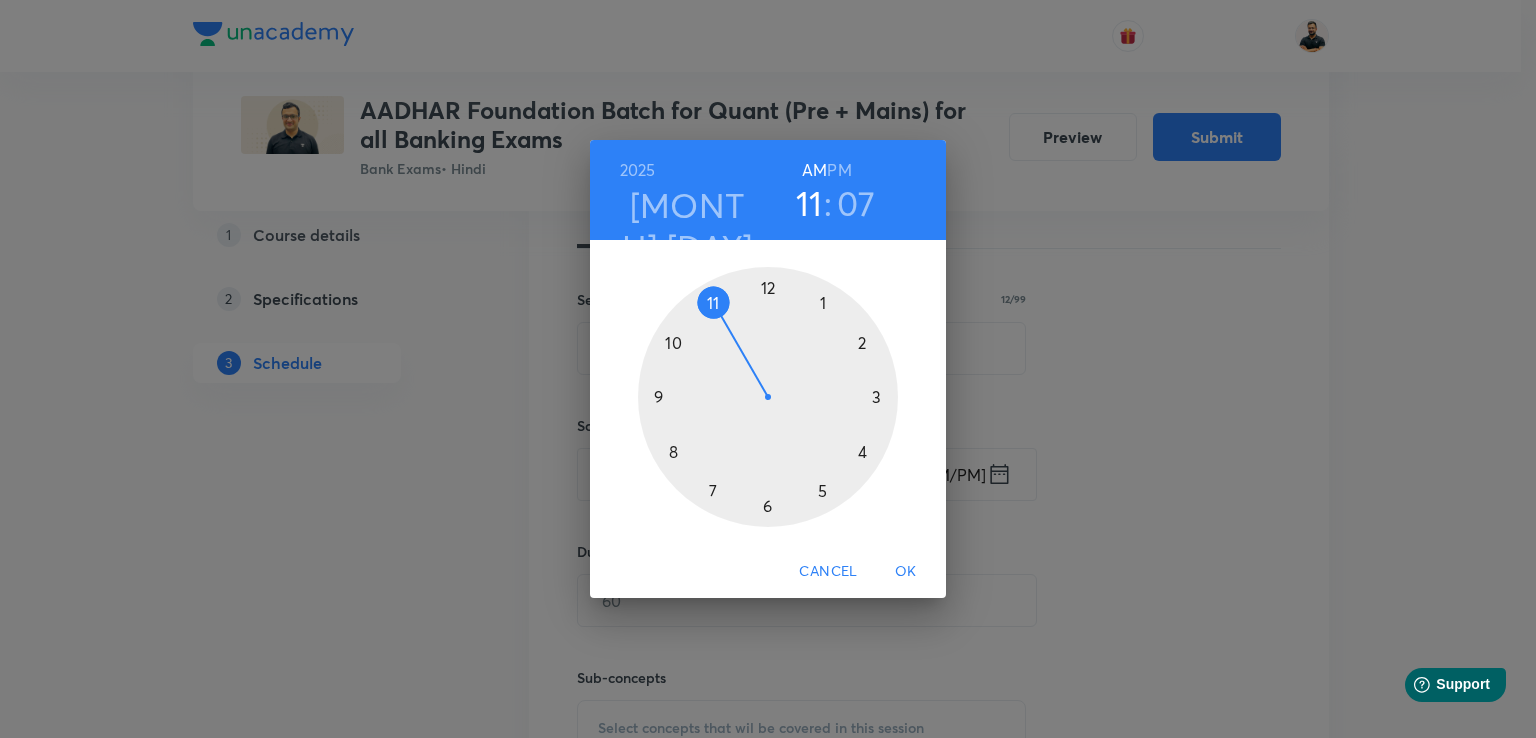 click at bounding box center [768, 397] 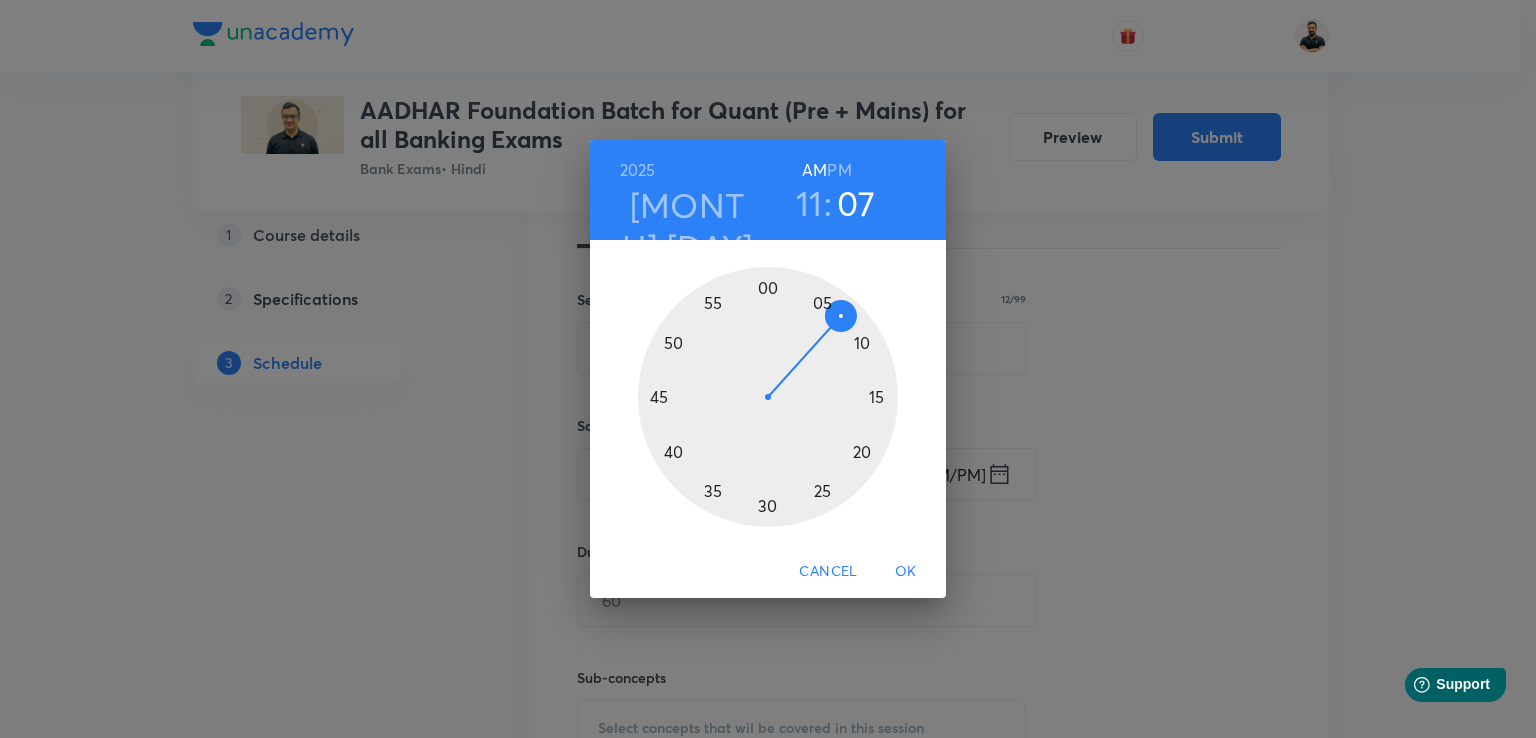 click at bounding box center (768, 397) 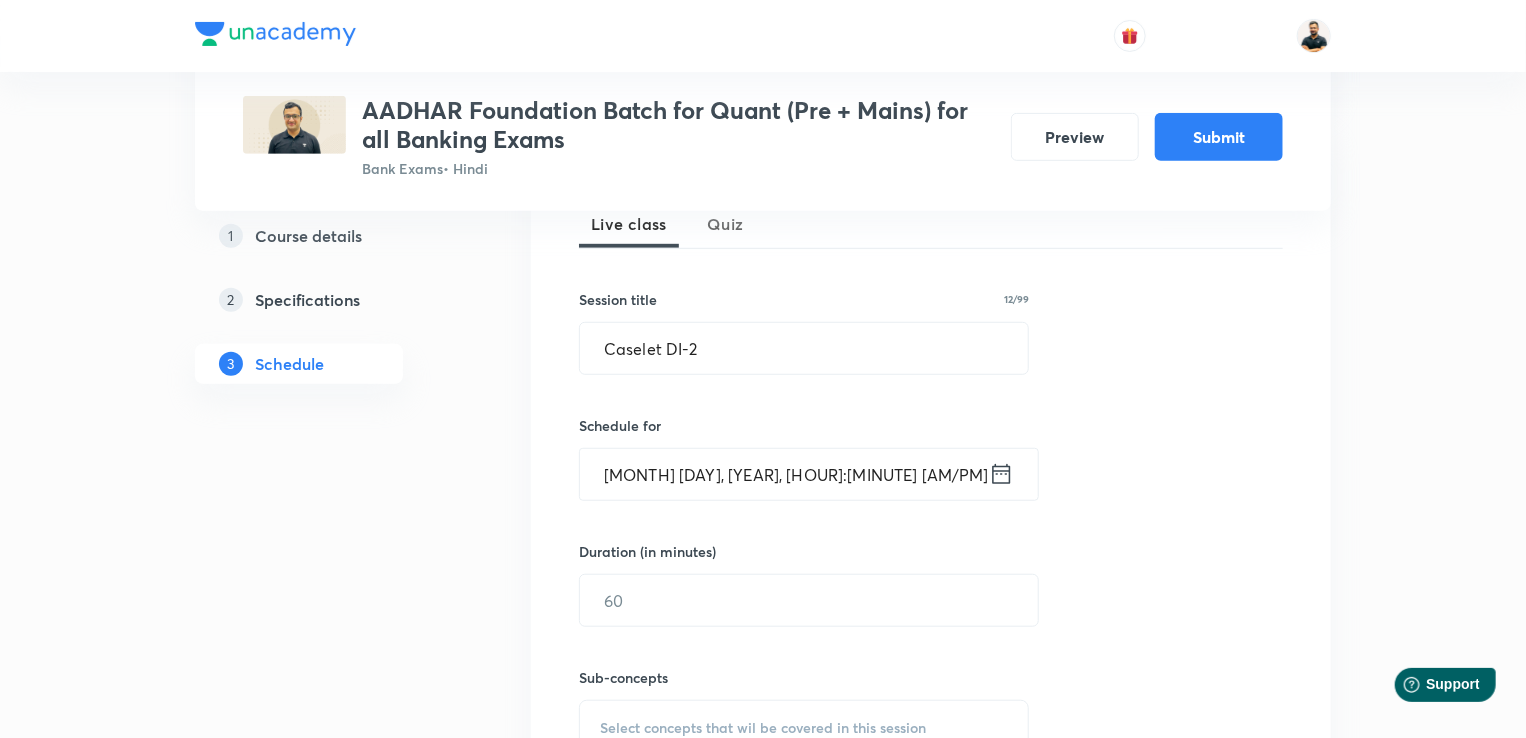 click on "Oct 3, 2025, 11:55 AM" at bounding box center [784, 474] 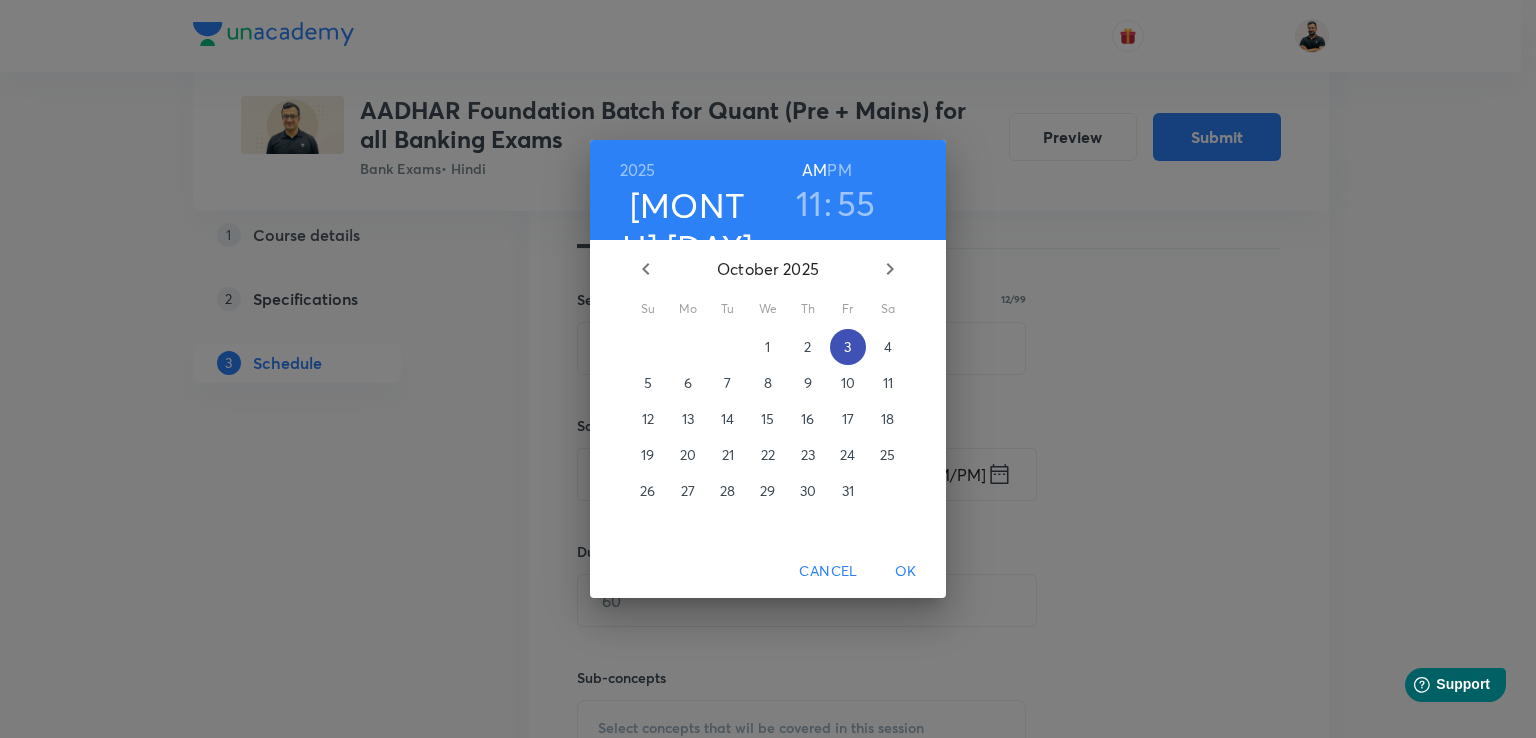 click on "3" at bounding box center [848, 347] 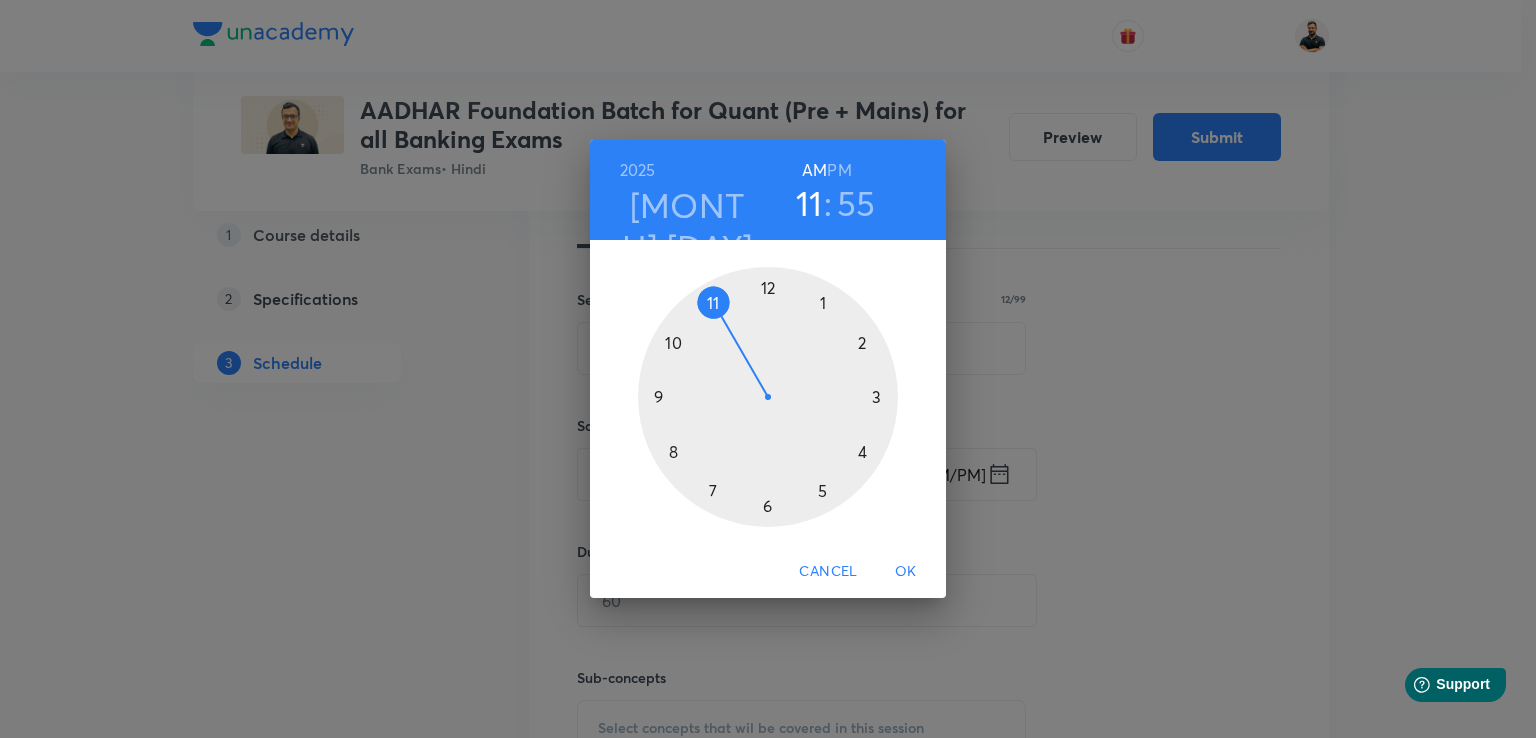 click at bounding box center (768, 397) 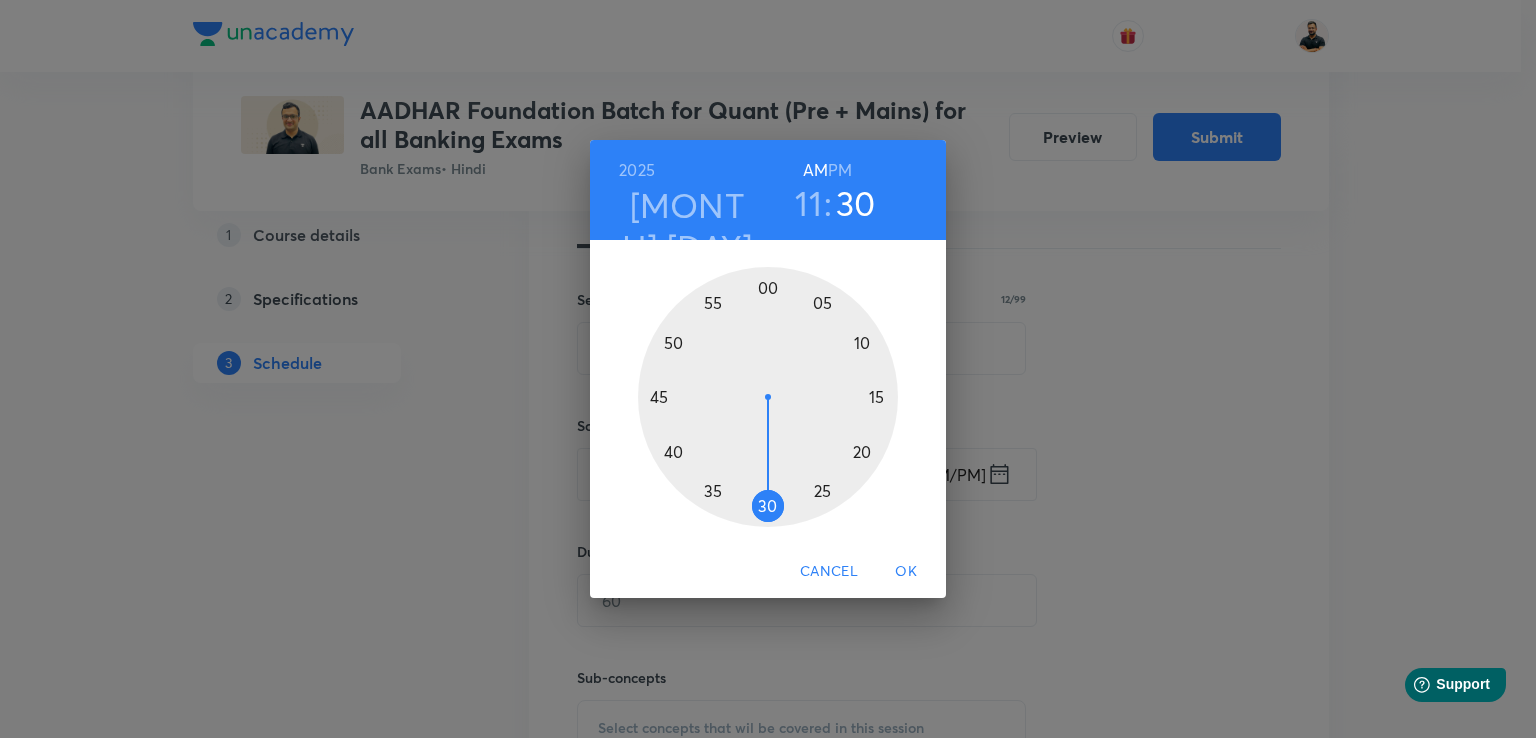 drag, startPoint x: 717, startPoint y: 302, endPoint x: 768, endPoint y: 503, distance: 207.36923 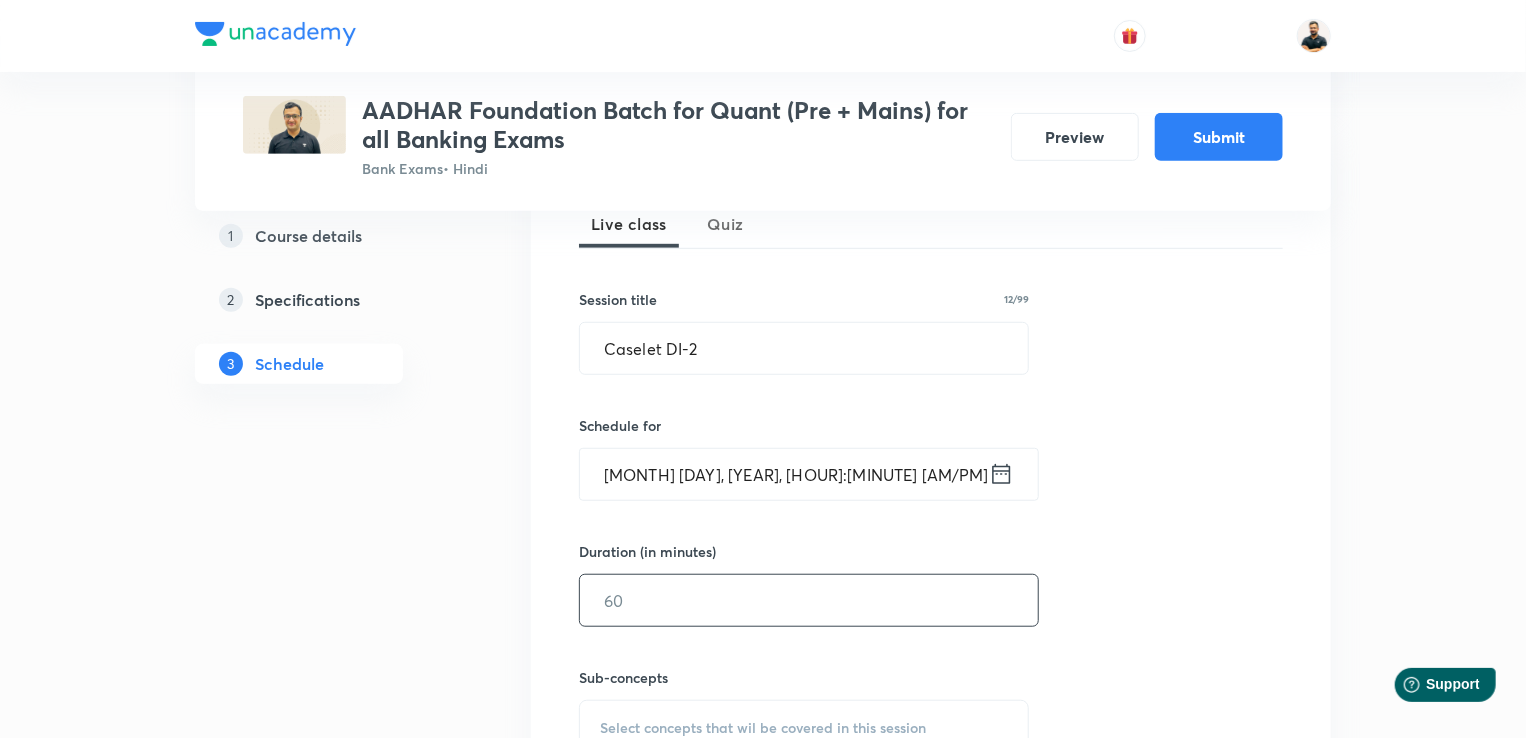 click at bounding box center [809, 600] 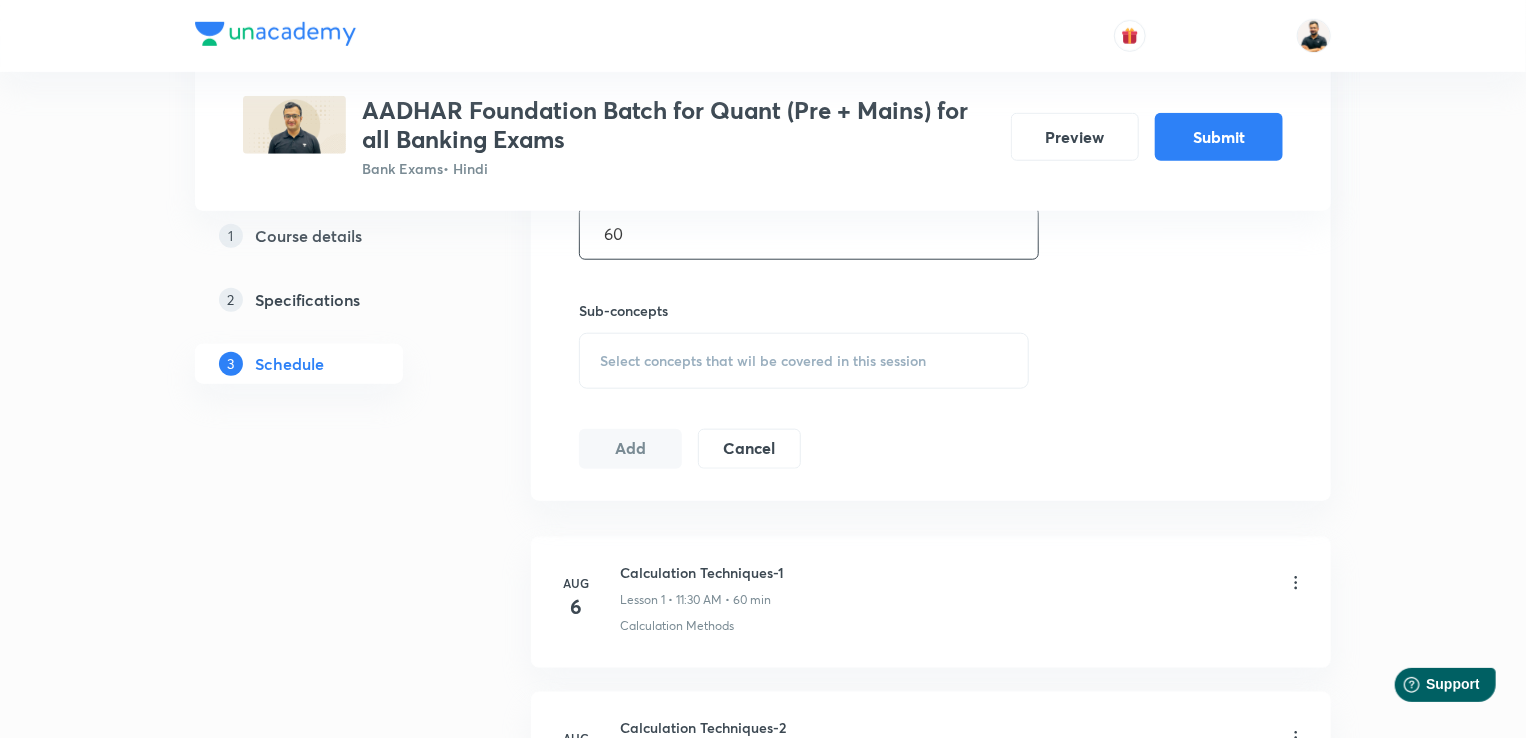 scroll, scrollTop: 936, scrollLeft: 0, axis: vertical 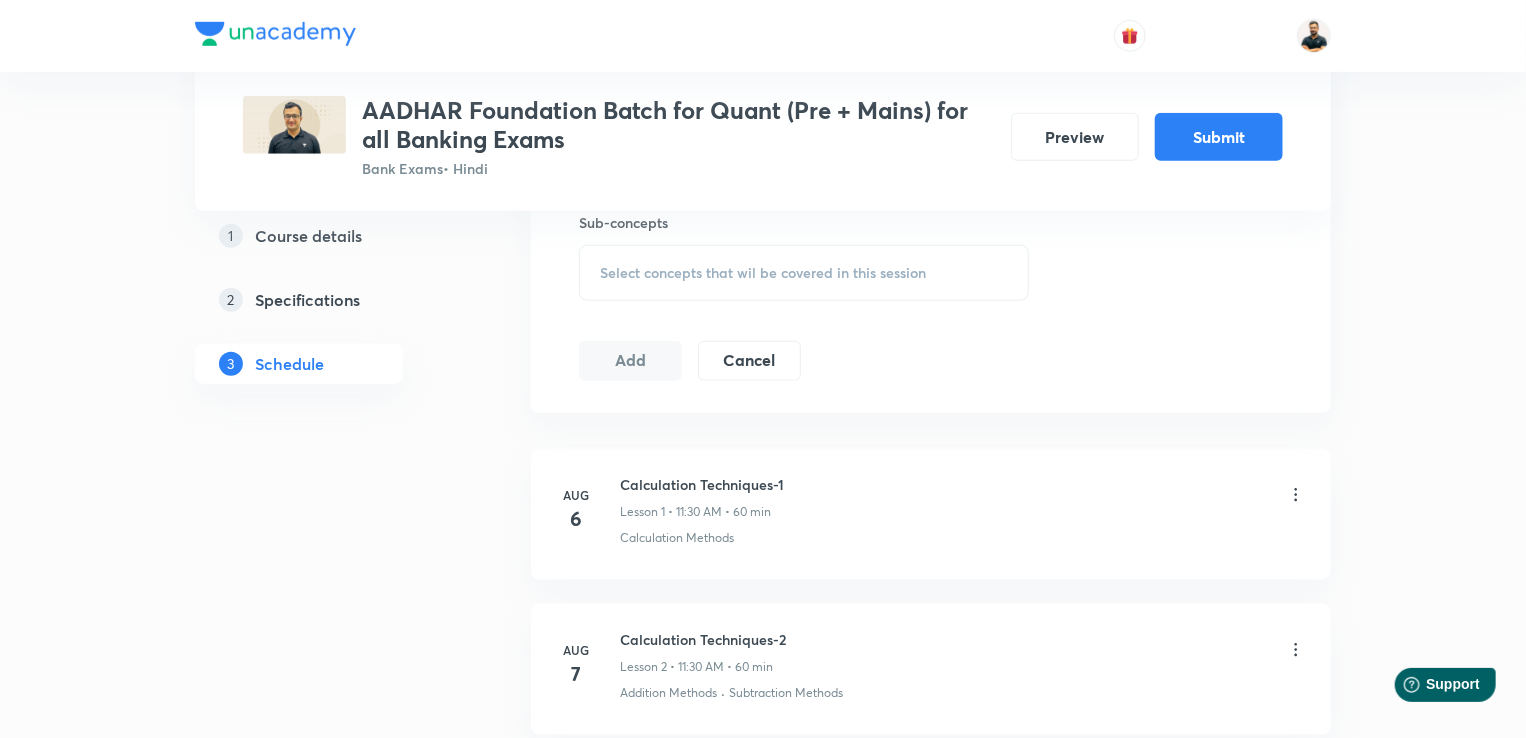 type on "60" 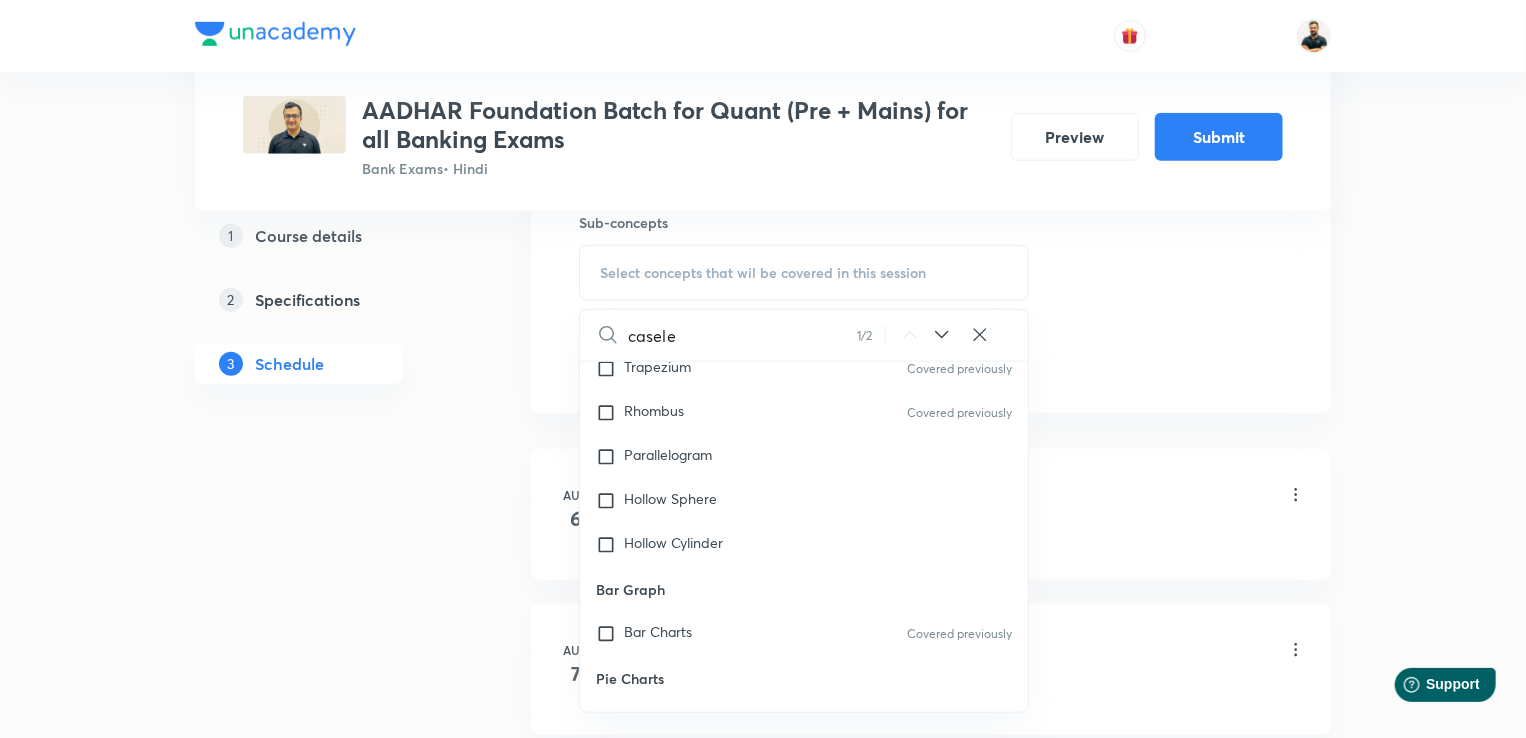 scroll, scrollTop: 8738, scrollLeft: 0, axis: vertical 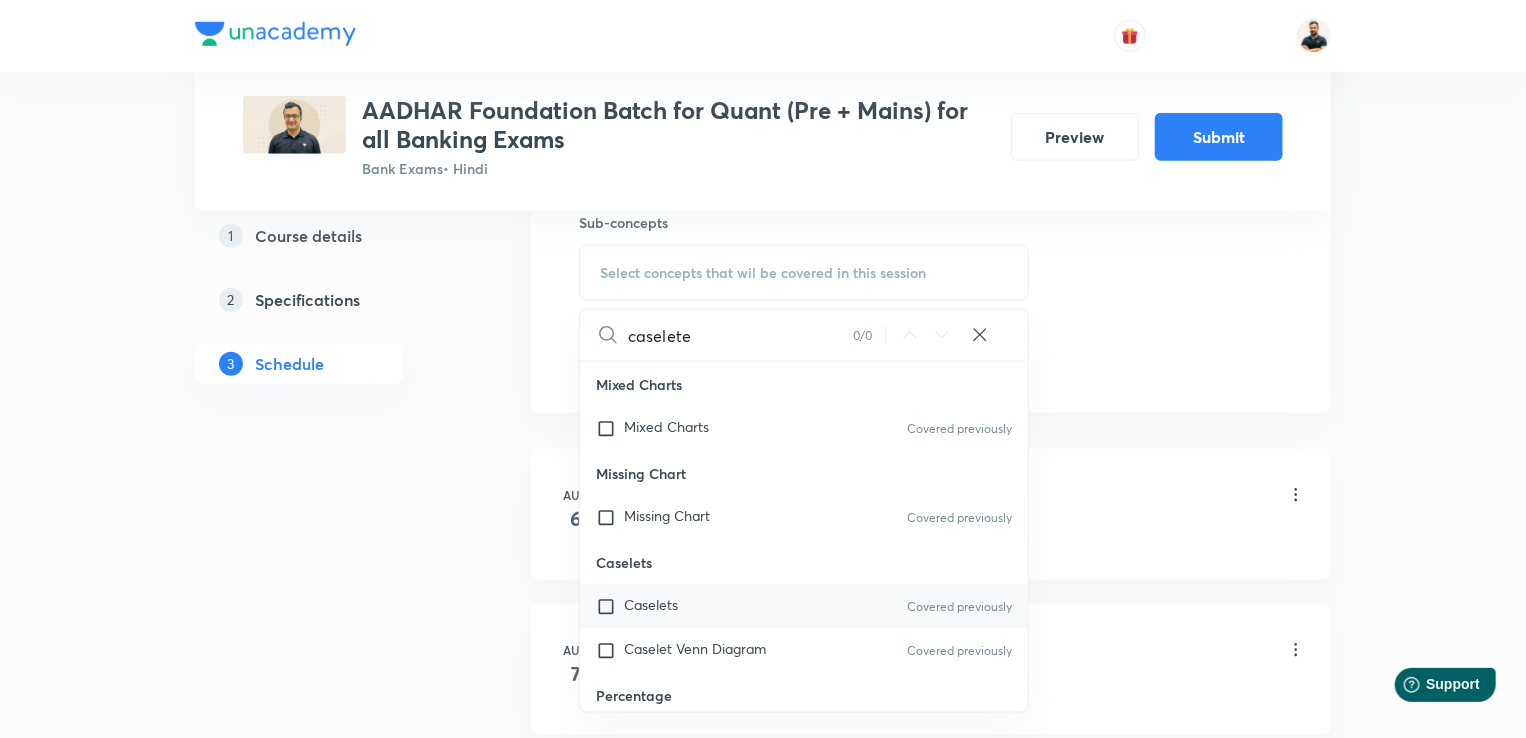 type on "caselete" 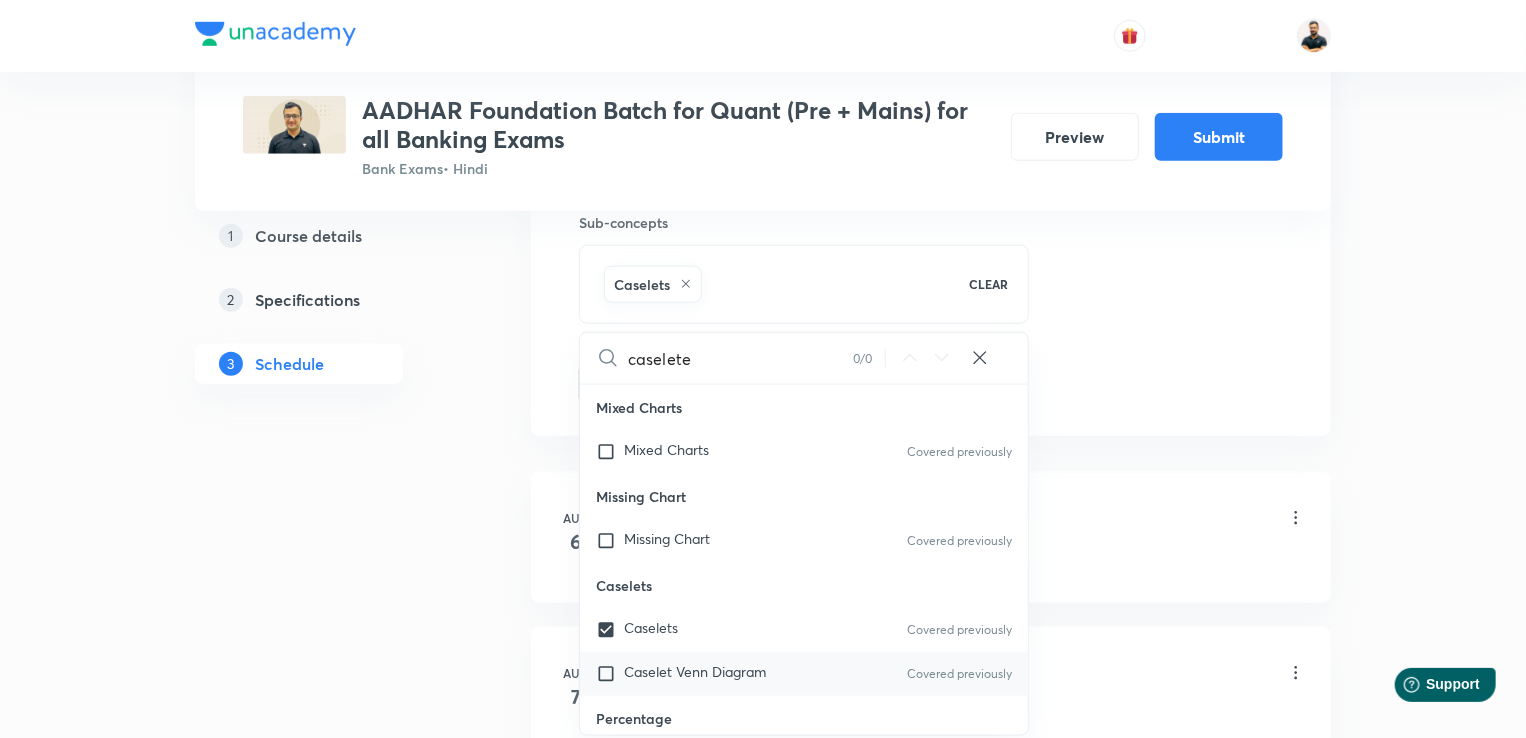 click at bounding box center [610, 674] 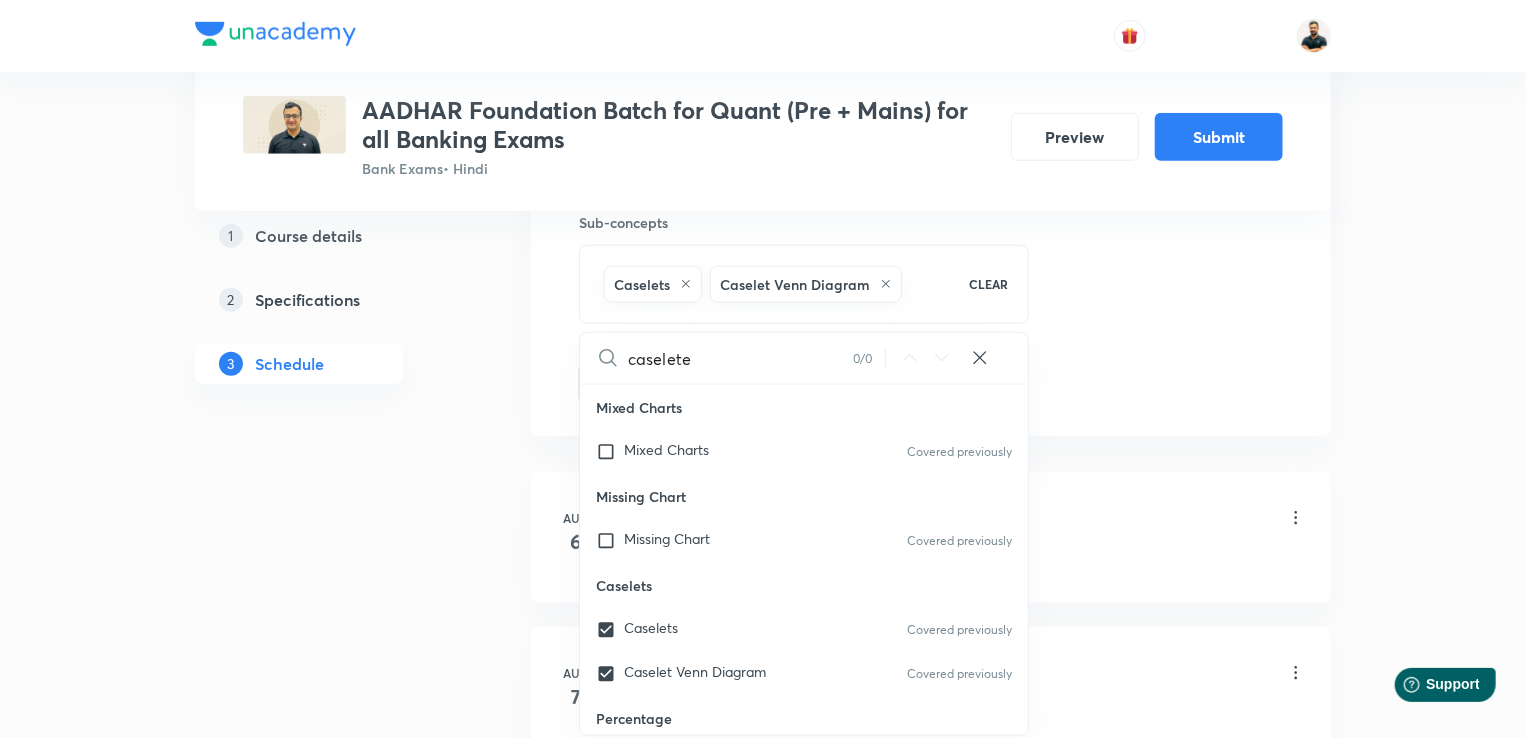 click on "Plus Courses AADHAR Foundation Batch for Quant (Pre + Mains) for all Banking Exams Bank Exams  • Hindi Preview Submit 1 Course details 2 Specifications 3 Schedule Schedule 42  classes Auto Schedule Sessions Topic coverage Basic Maths, Advanced Maths, Data Interpretation Cover at least  60 % View details Session  43 Live class Quiz Session title 12/99 Caselet DI-2 ​ Schedule for Oct 3, 2025, 11:30 AM ​ Duration (in minutes) 60 ​ Sub-concepts Caselets Caselet Venn Diagram CLEAR caselete 0 / 0 ​ Number Systems Face Value and Place Value of a Digit in a Numeral Various Types of Number Test for a Number to Be Prime Remainder Theorem Unit Place's Digit Tests of Divisibility Factorial of a Number Modulus of a Number Greatest Integral Value Multiplication by Distributive Law Multiplication of a Number by 5ⁿ Division Algorithm or Euclidean Algorithm To Find the Highest Power of a Prime Number P in N! Square Root Covered previously Cube Root Covered previously Factors and Multiples of H.C.F and L.C.M Loss 6" at bounding box center [763, 3119] 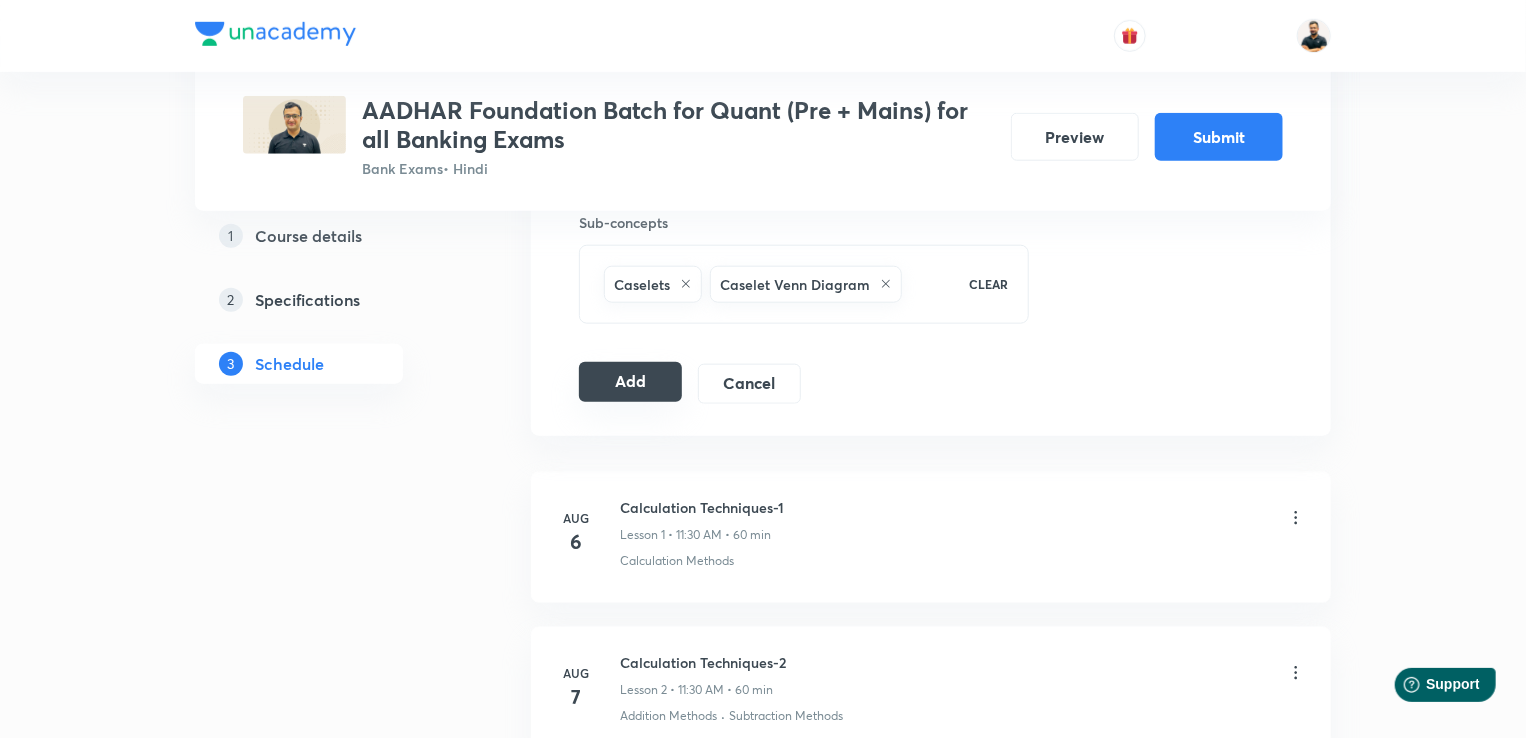 click on "Add" at bounding box center [630, 382] 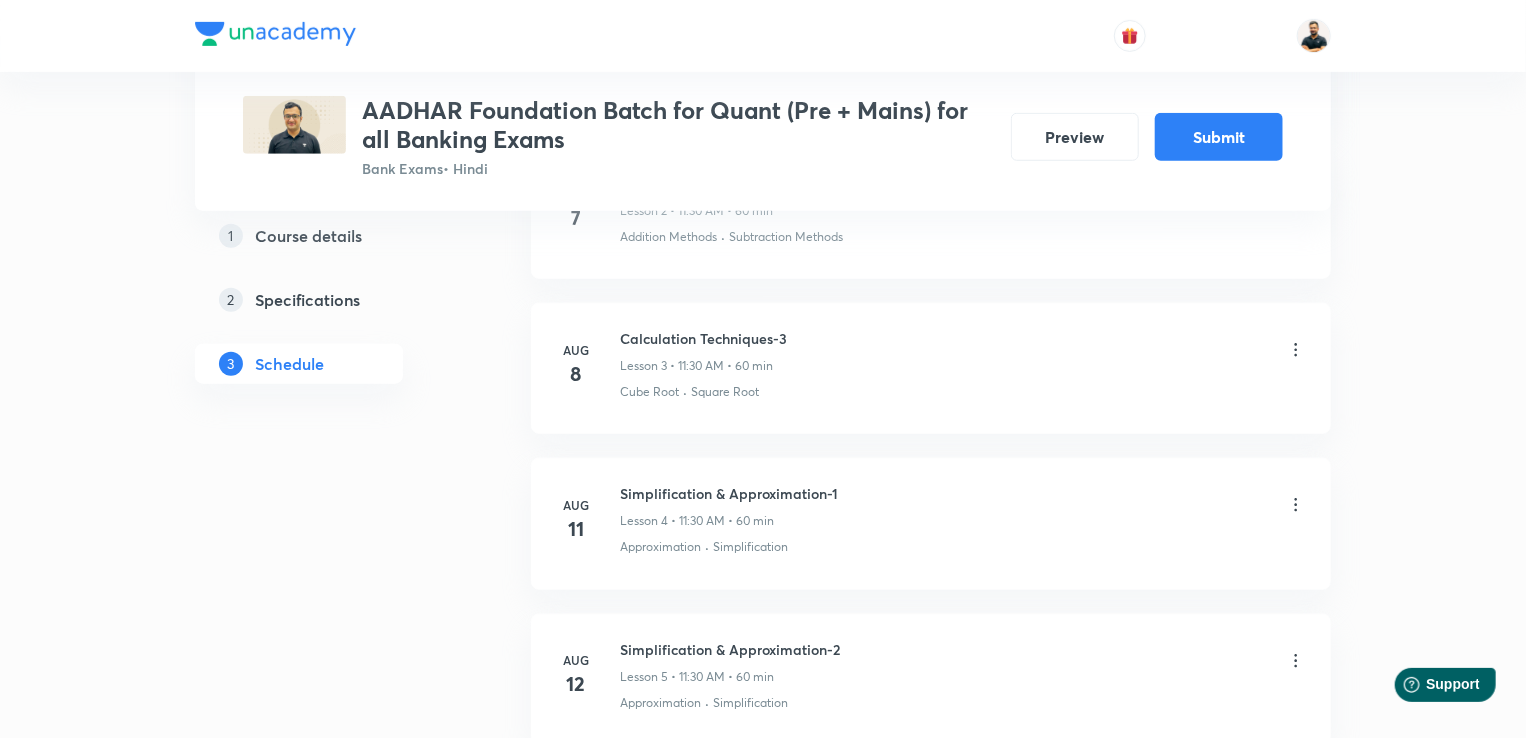 scroll, scrollTop: 591, scrollLeft: 0, axis: vertical 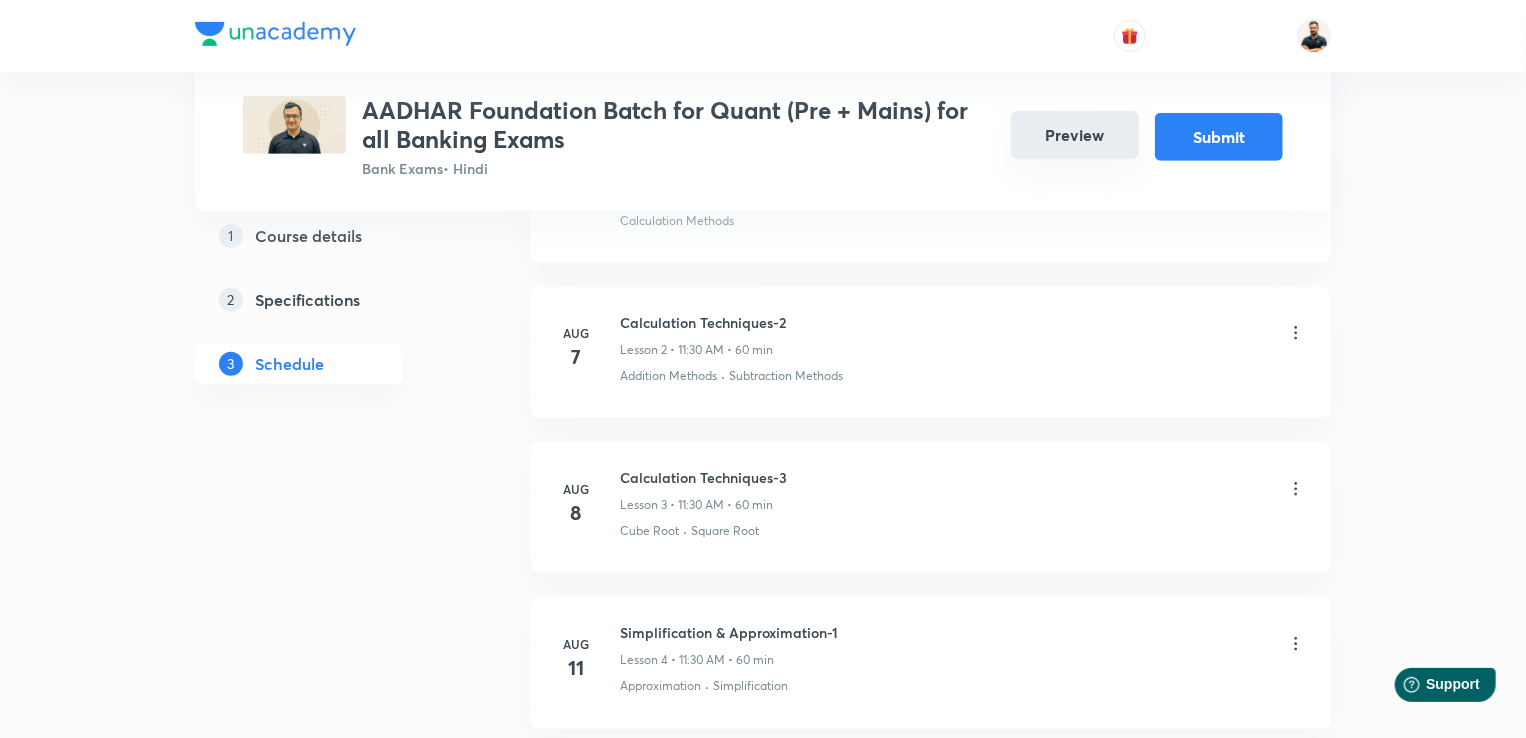 click on "Preview" at bounding box center [1075, 135] 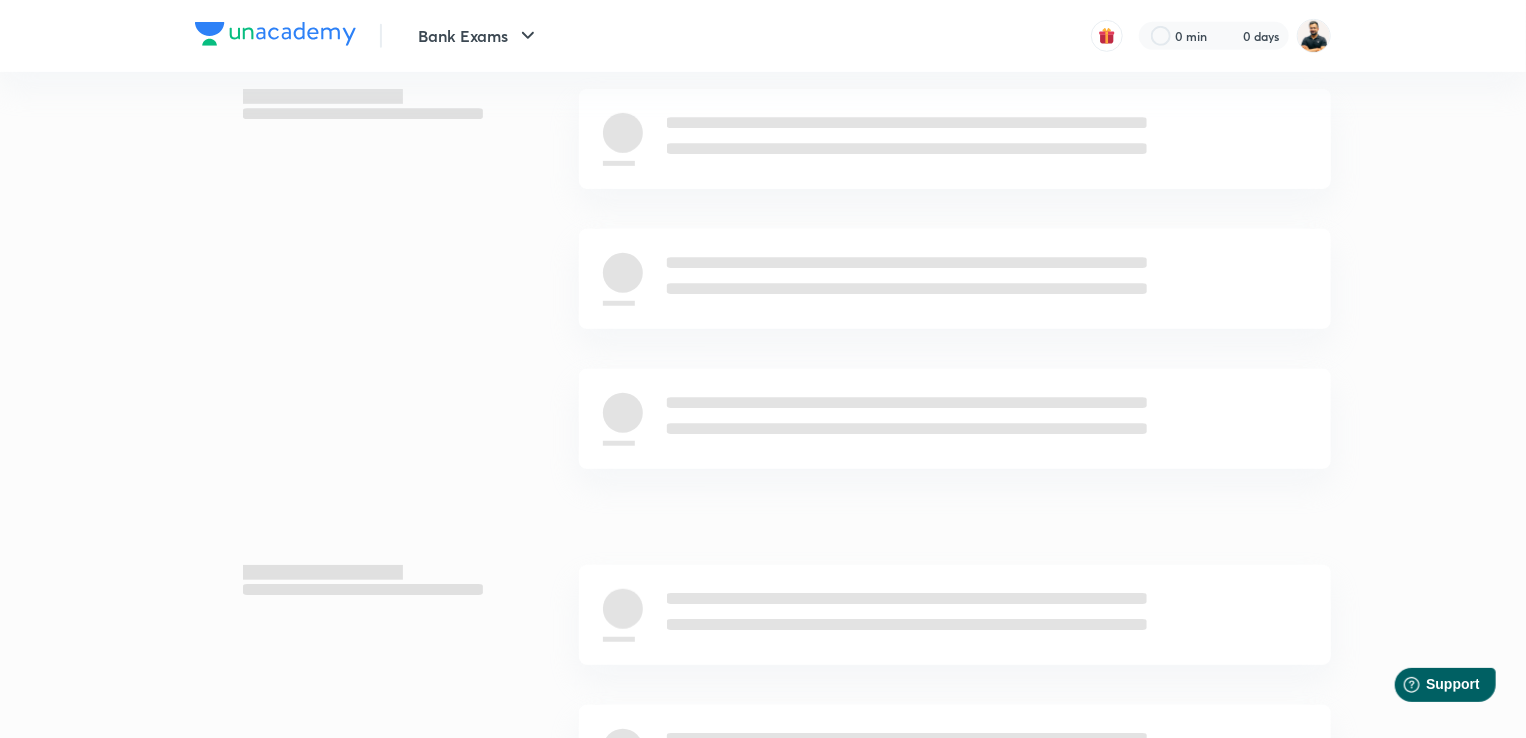 scroll, scrollTop: 0, scrollLeft: 0, axis: both 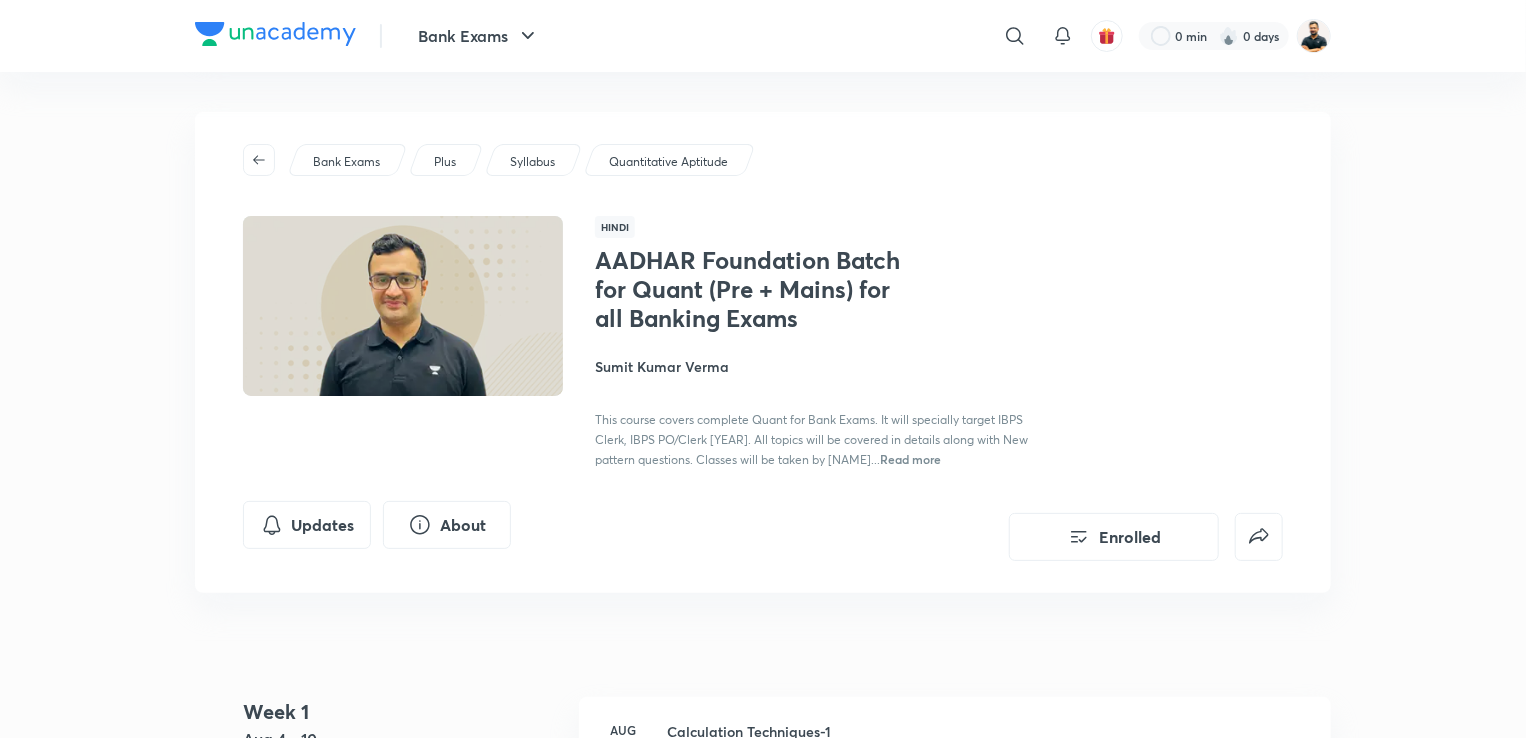 click at bounding box center [403, 306] 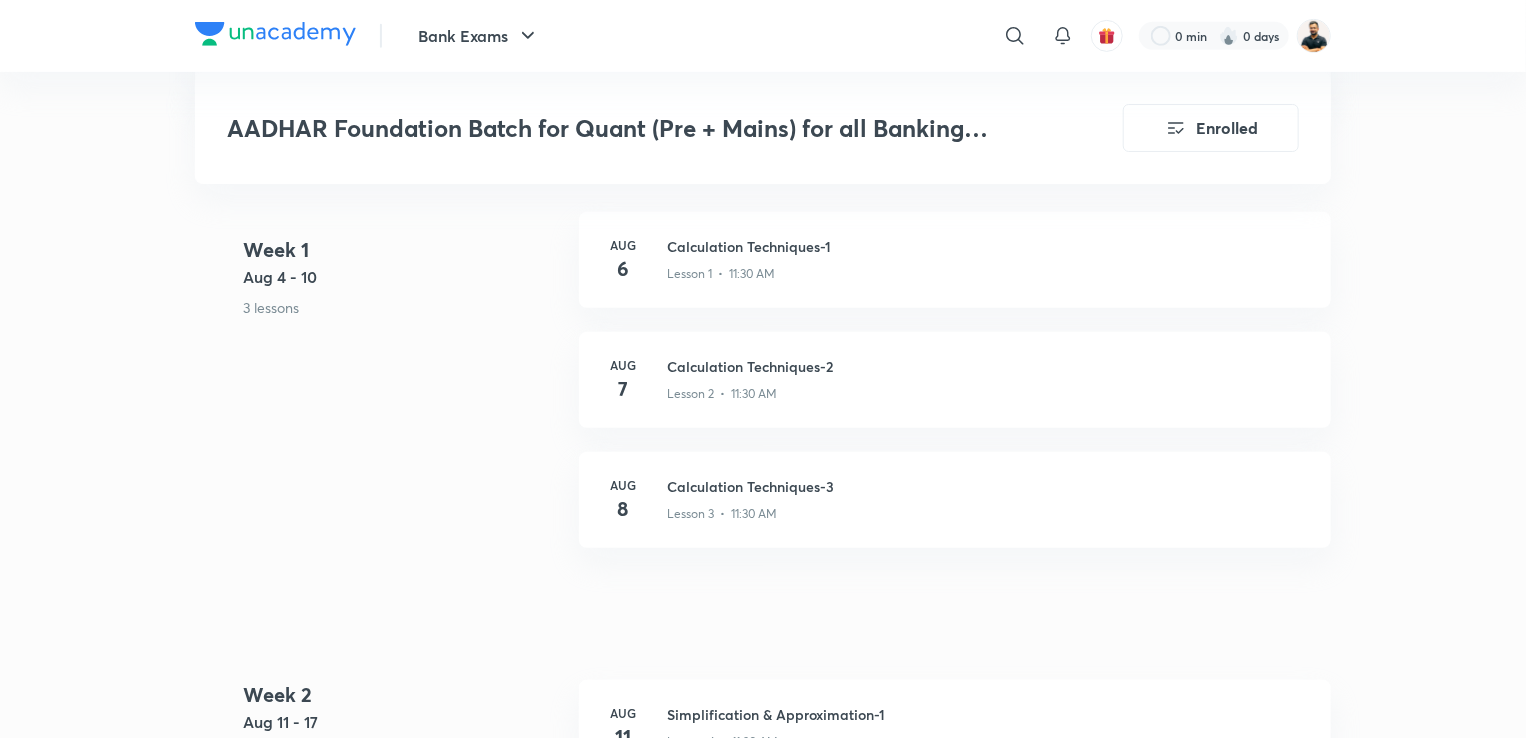 scroll, scrollTop: 356, scrollLeft: 0, axis: vertical 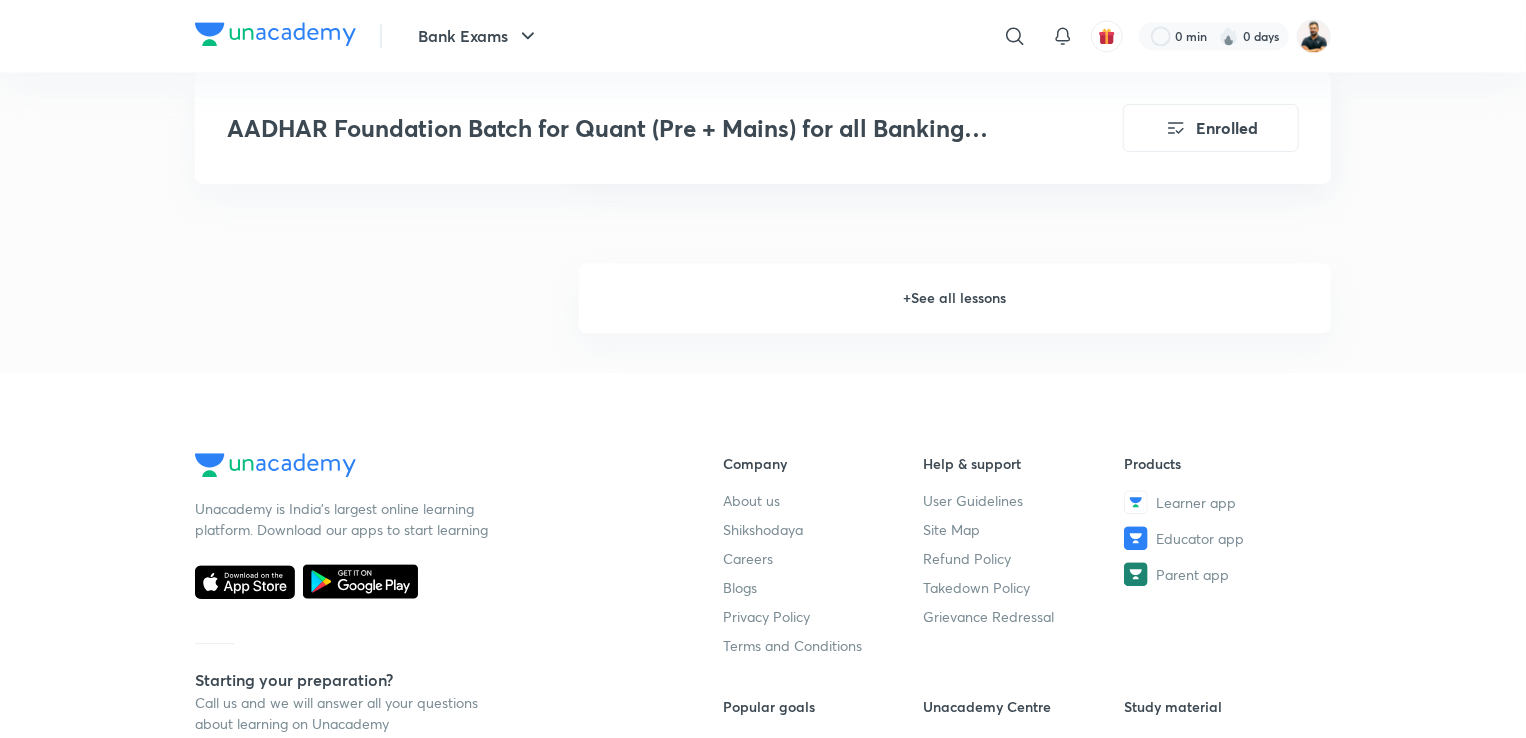 click on "+  See all lessons" at bounding box center [955, 298] 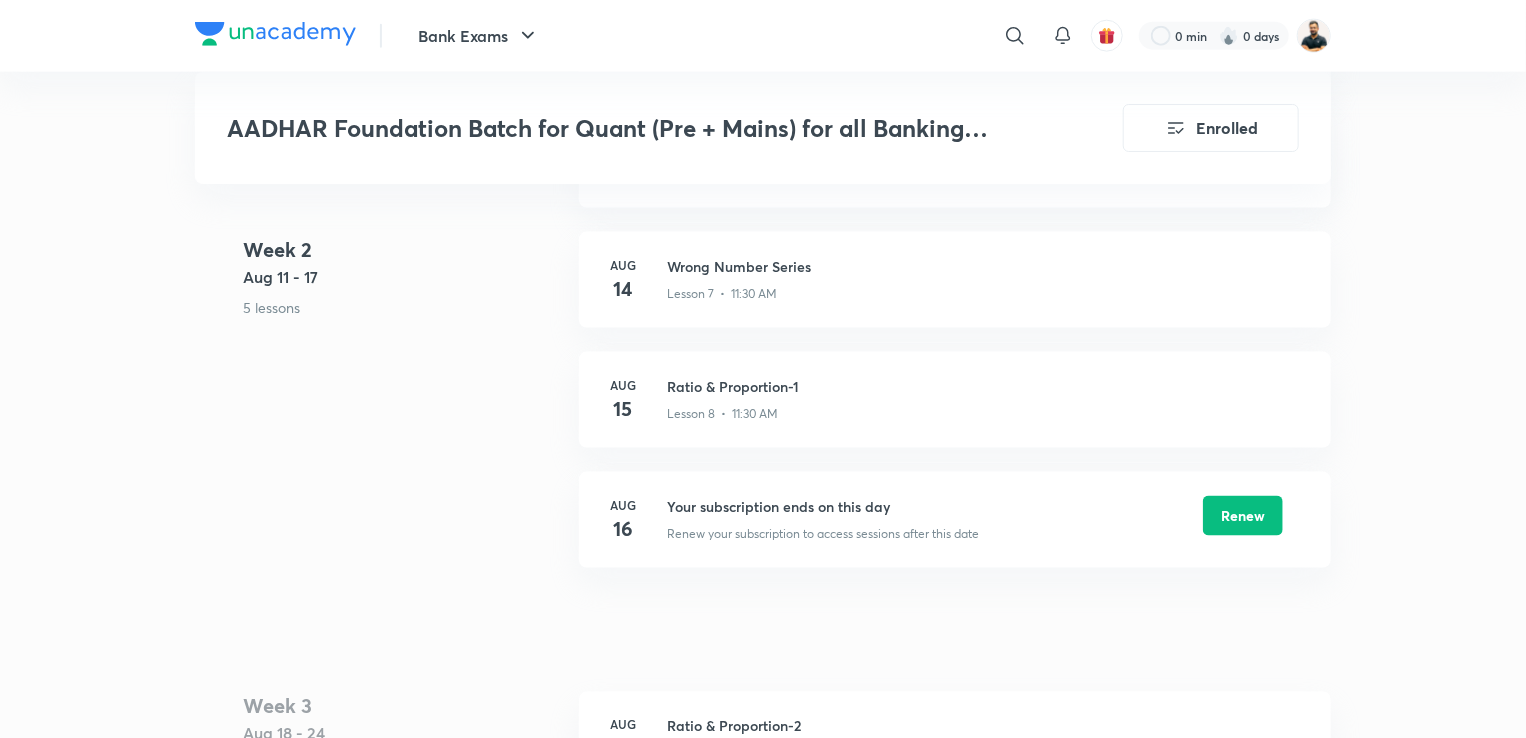 scroll, scrollTop: 0, scrollLeft: 0, axis: both 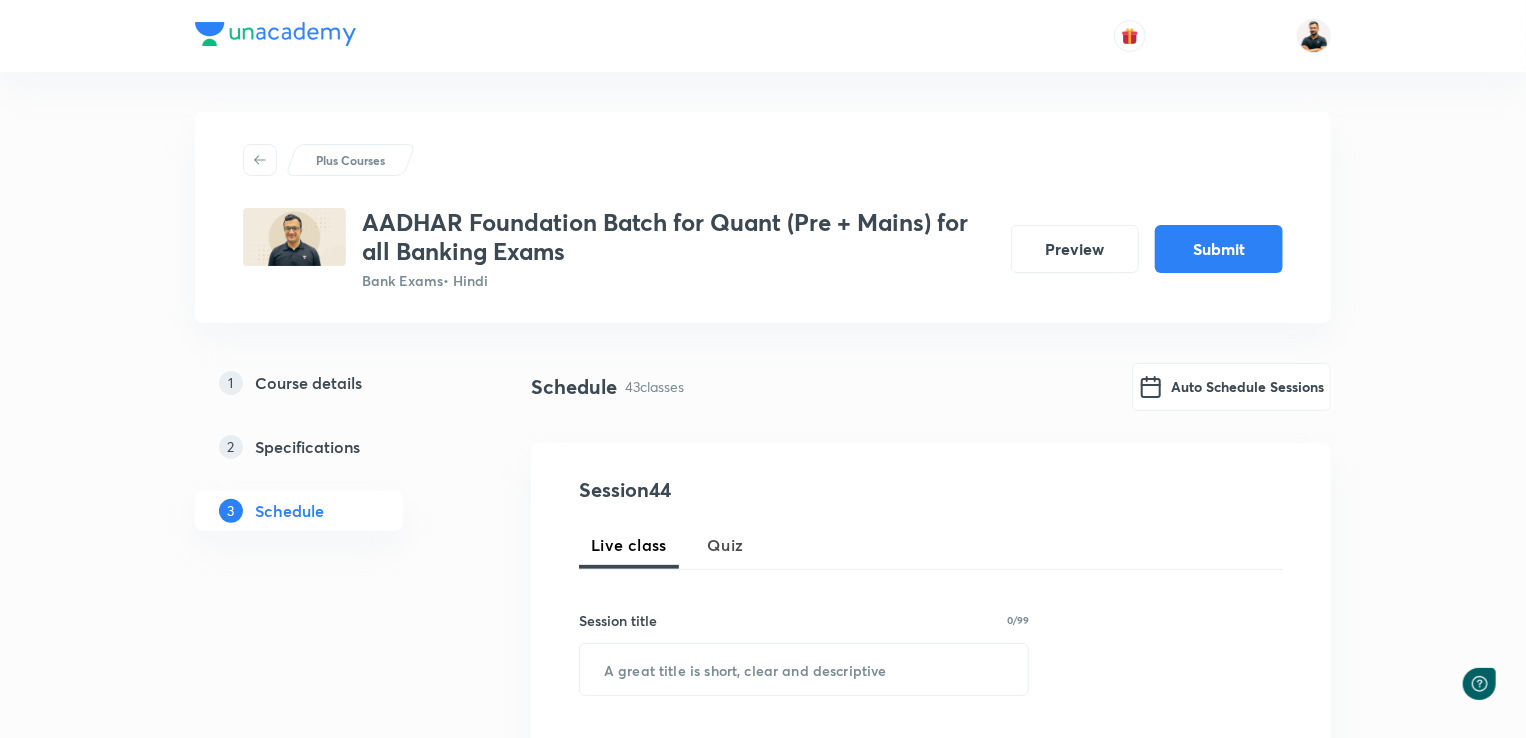 drag, startPoint x: 1532, startPoint y: 112, endPoint x: 1535, endPoint y: 207, distance: 95.047356 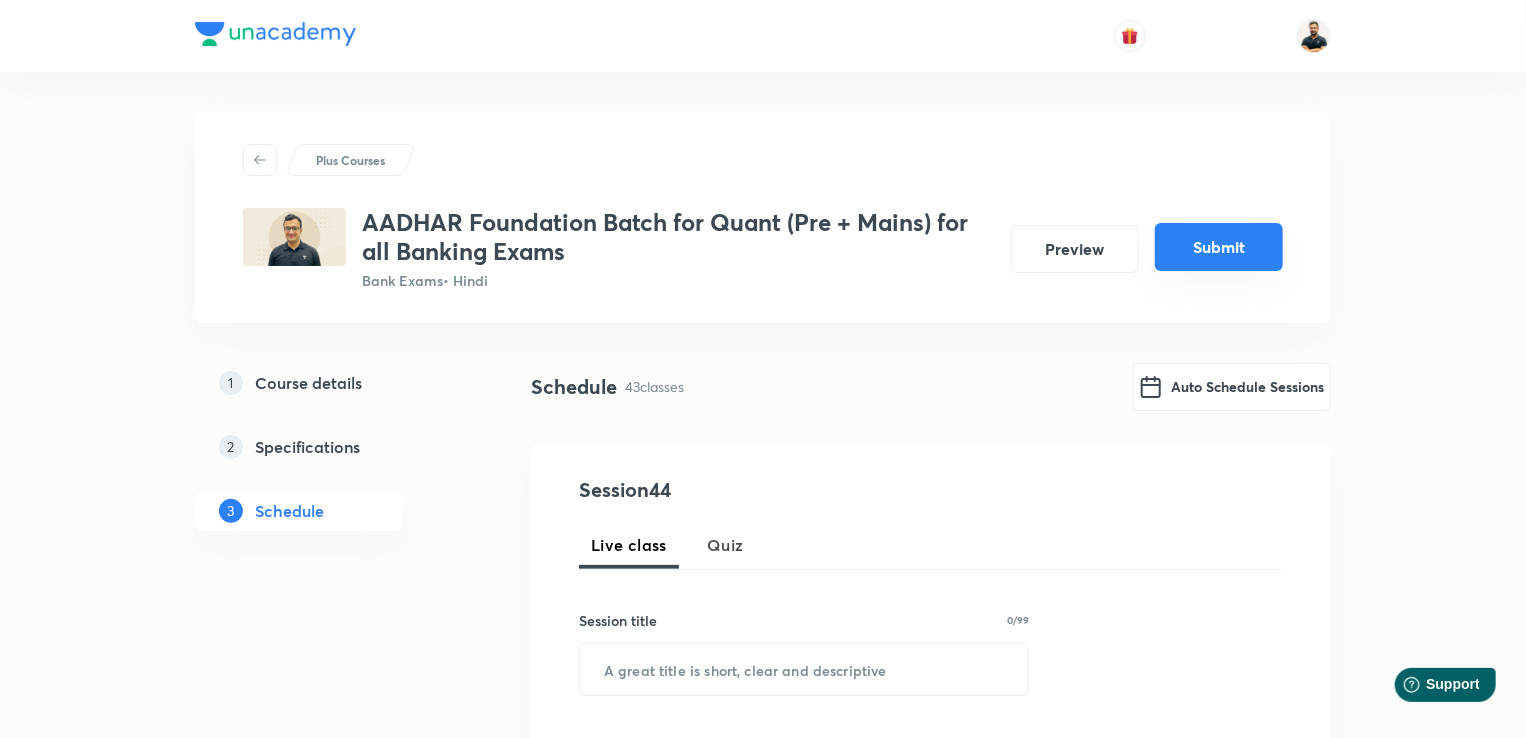 click on "Submit" at bounding box center (1219, 247) 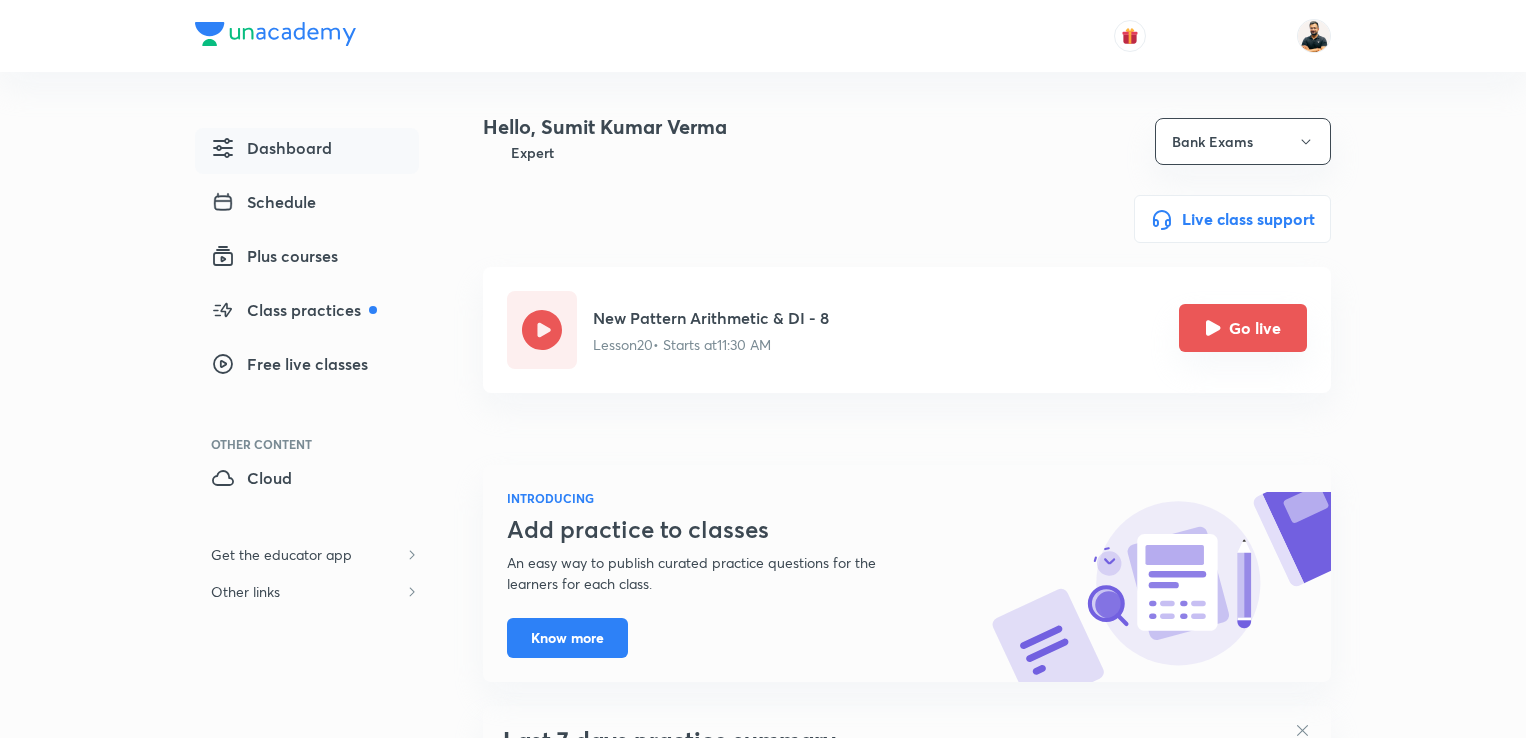 scroll, scrollTop: 0, scrollLeft: 0, axis: both 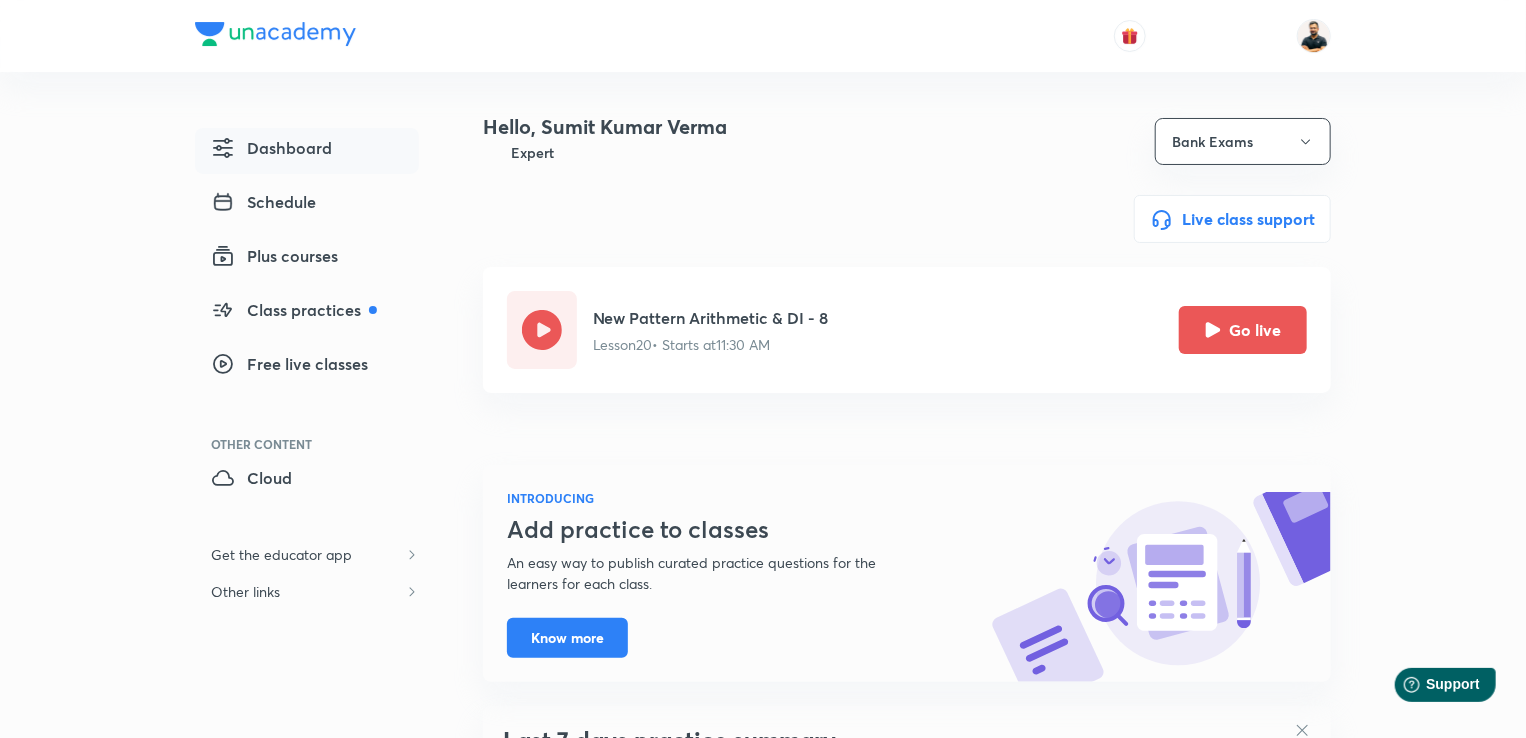 click on "Go live" at bounding box center (1243, 330) 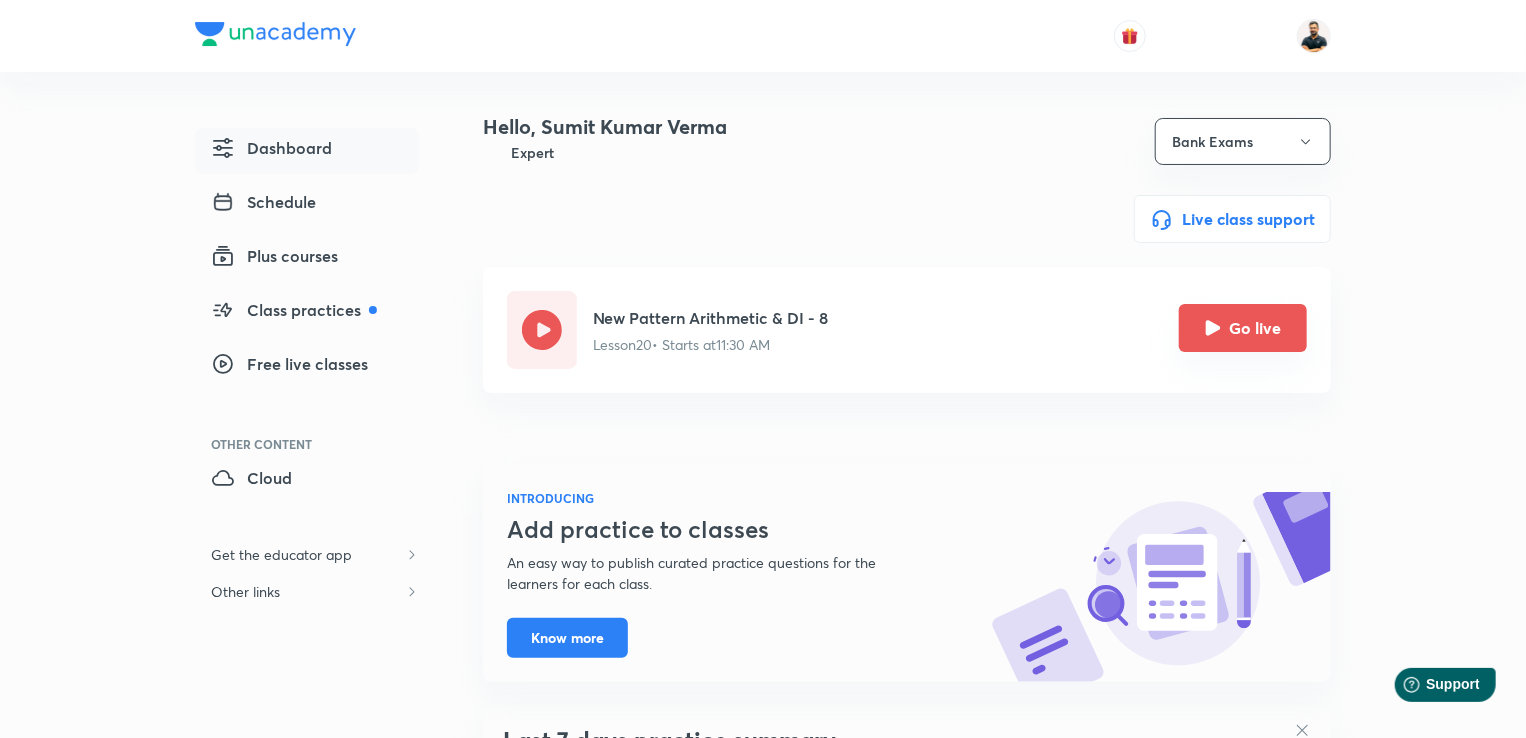 click on "Go live" at bounding box center [1243, 328] 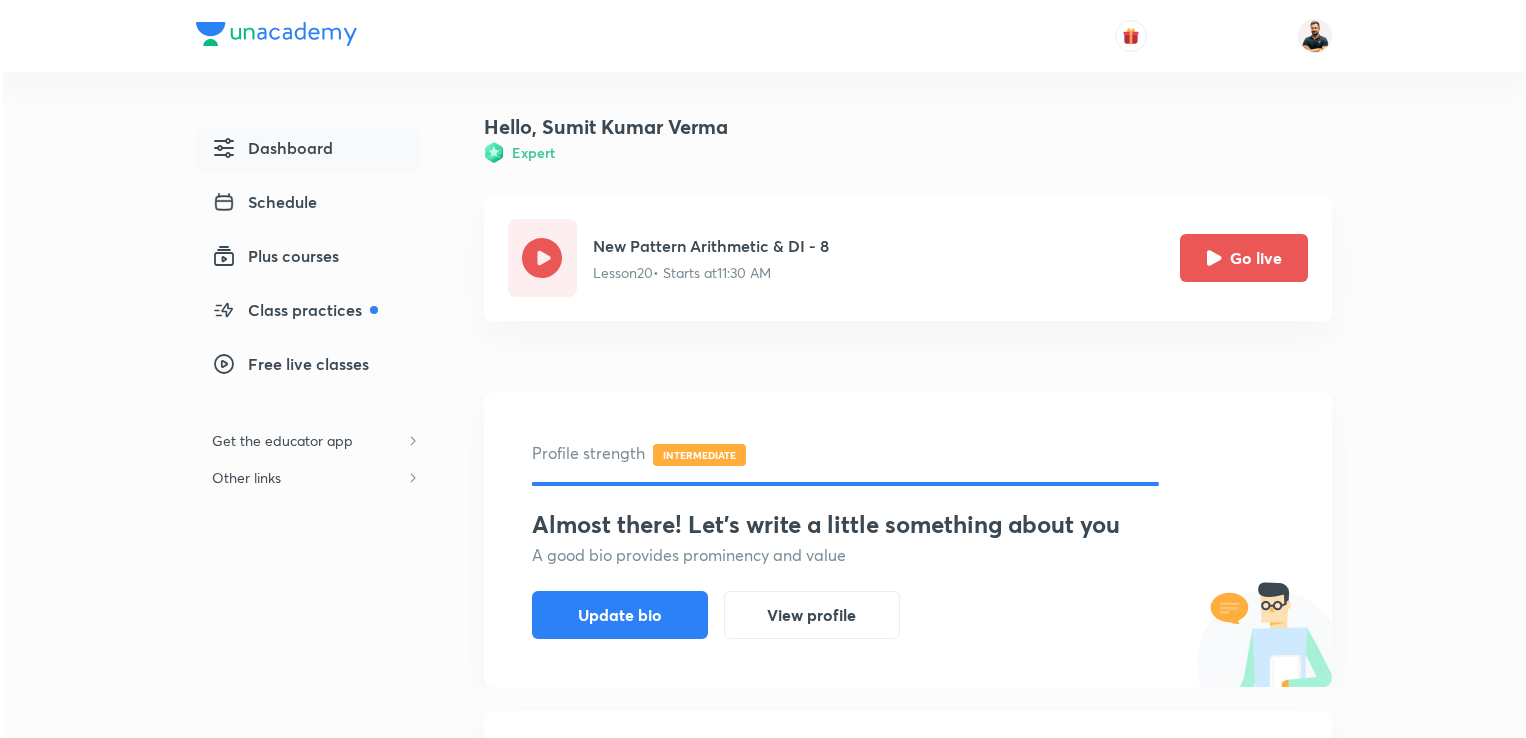 scroll, scrollTop: 0, scrollLeft: 0, axis: both 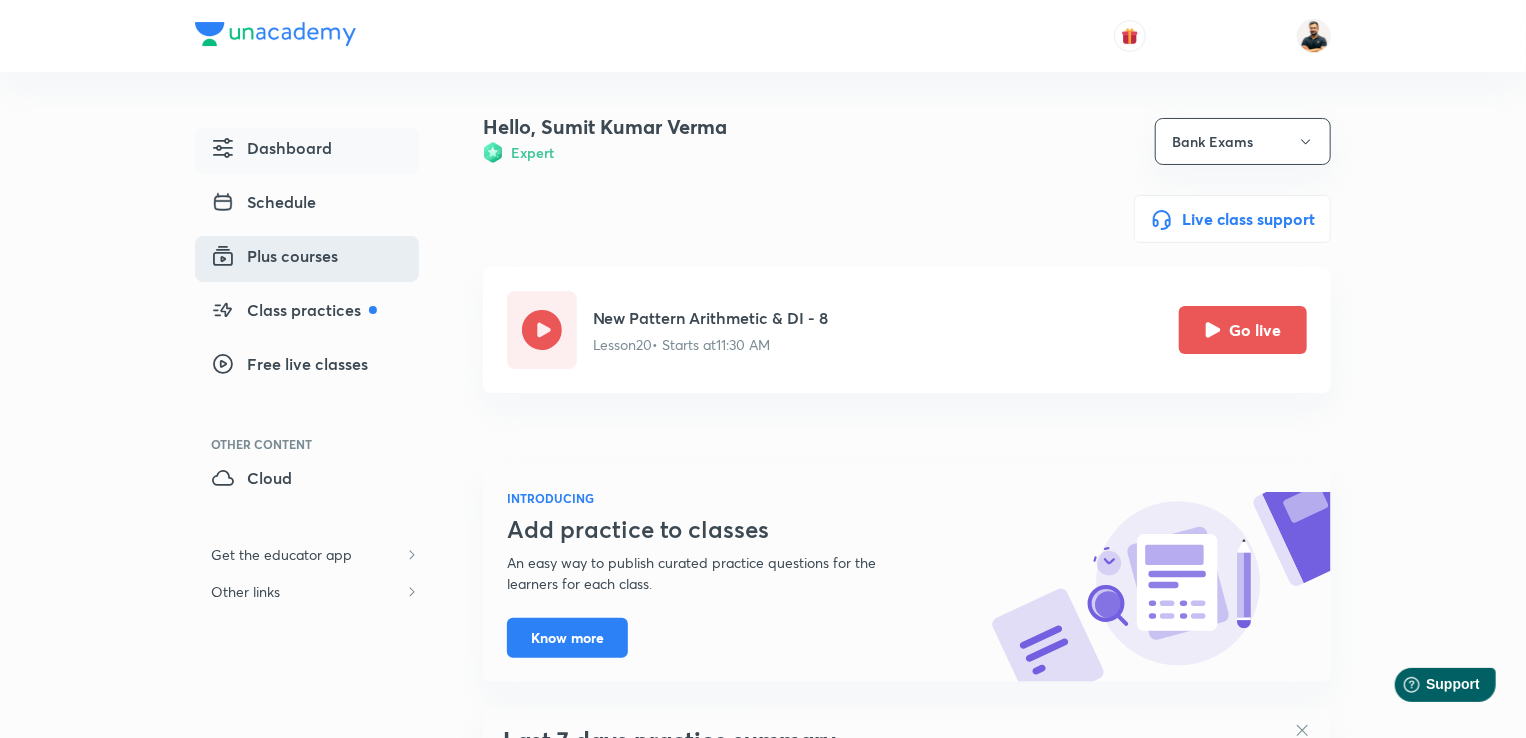 click on "Plus courses" at bounding box center (307, 259) 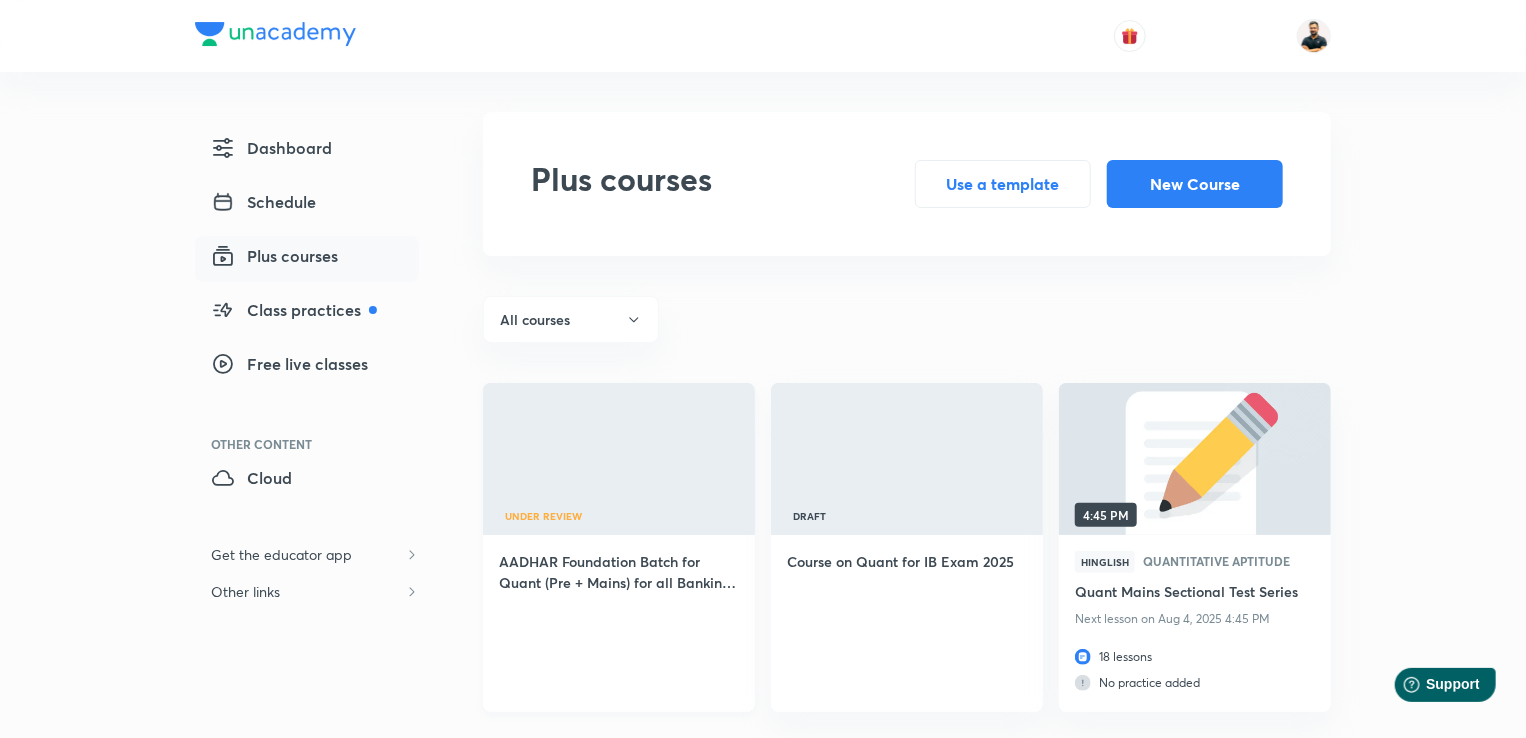 click at bounding box center (618, 458) 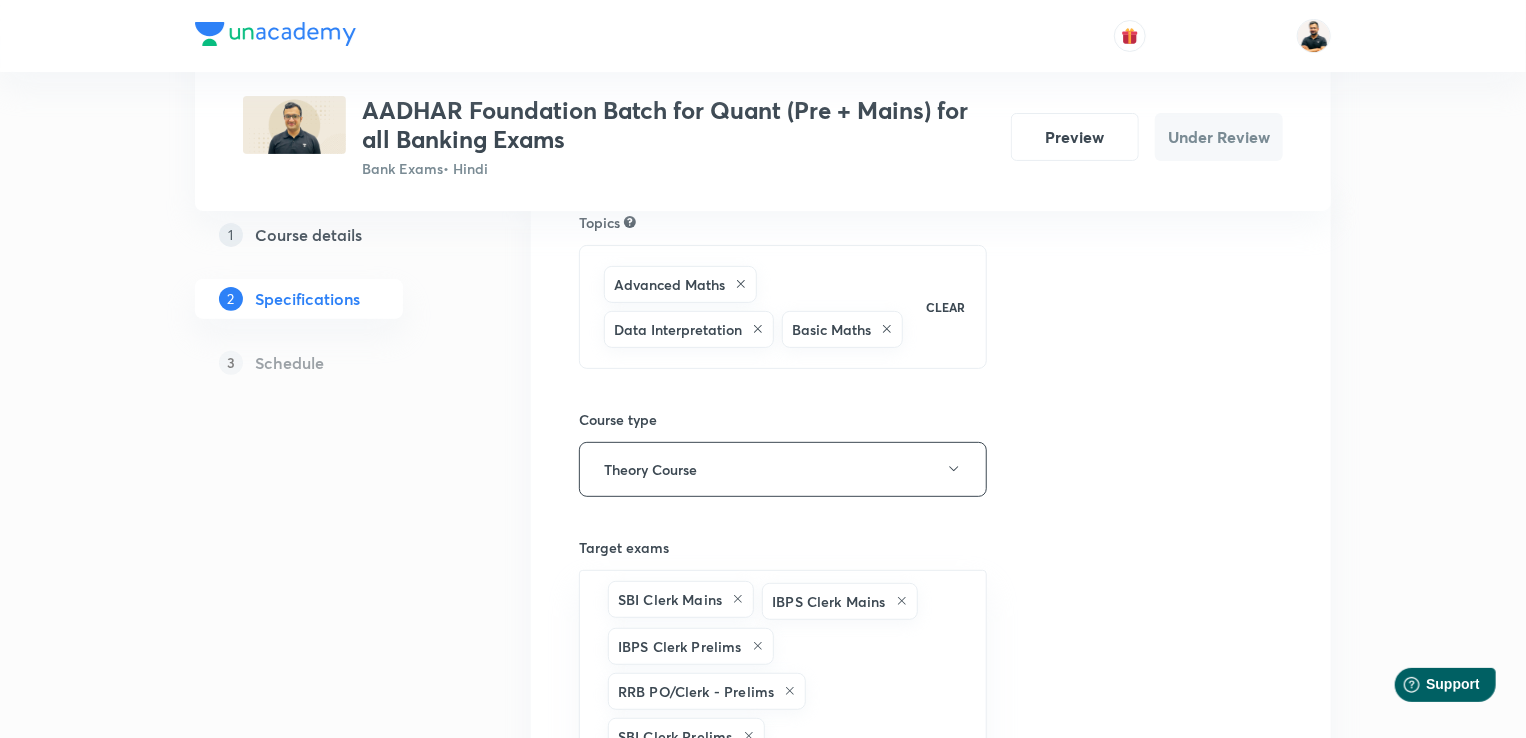 scroll, scrollTop: 176, scrollLeft: 0, axis: vertical 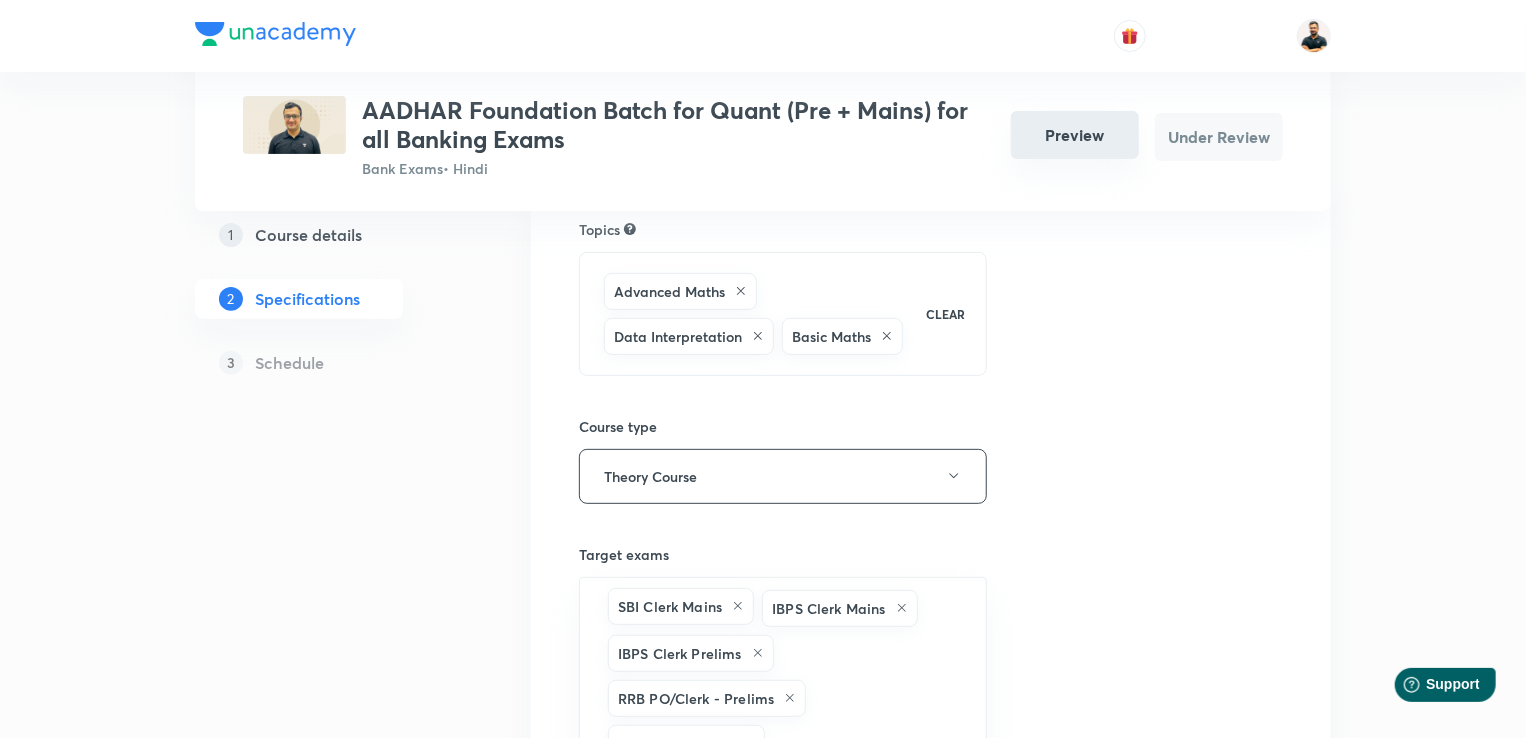 click on "Preview" at bounding box center (1075, 135) 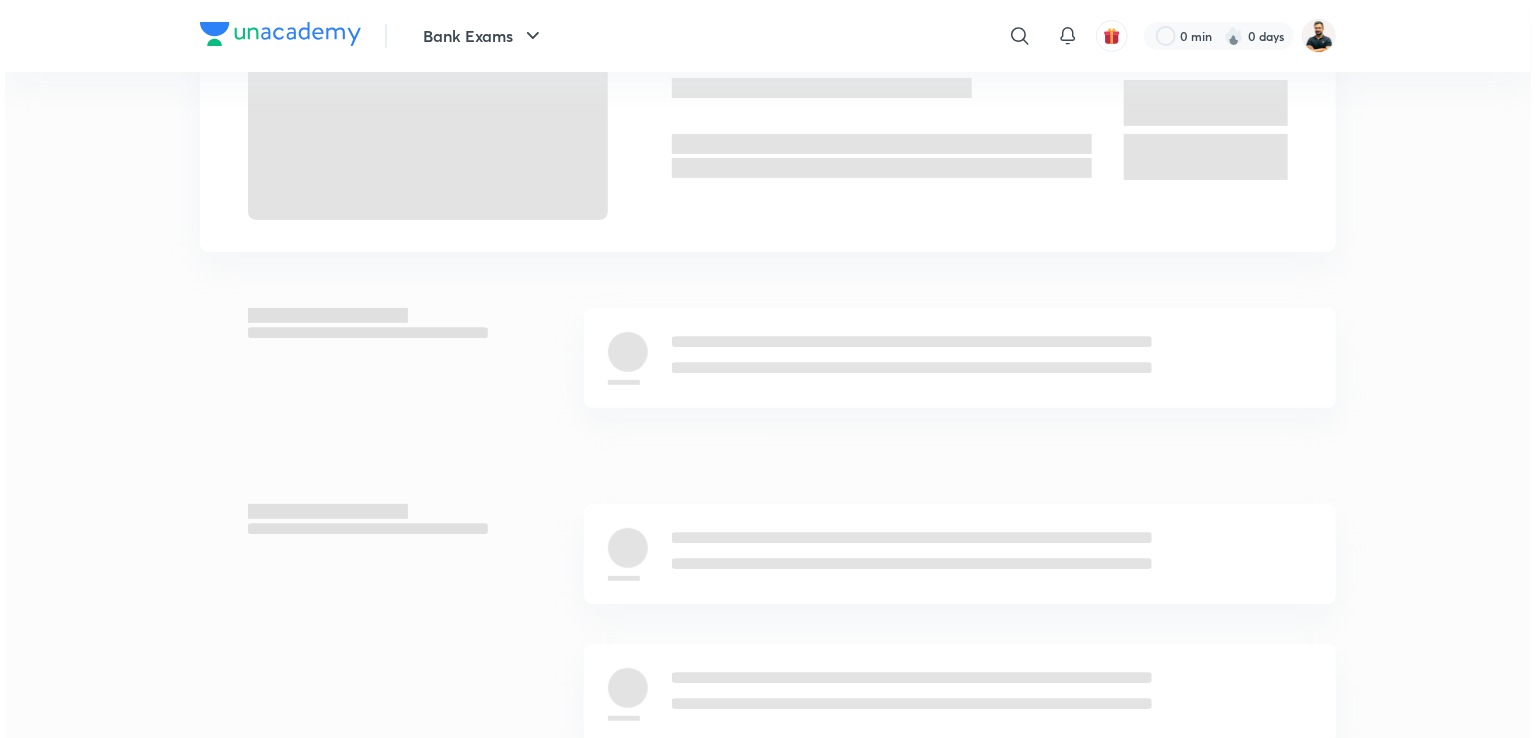 scroll, scrollTop: 0, scrollLeft: 0, axis: both 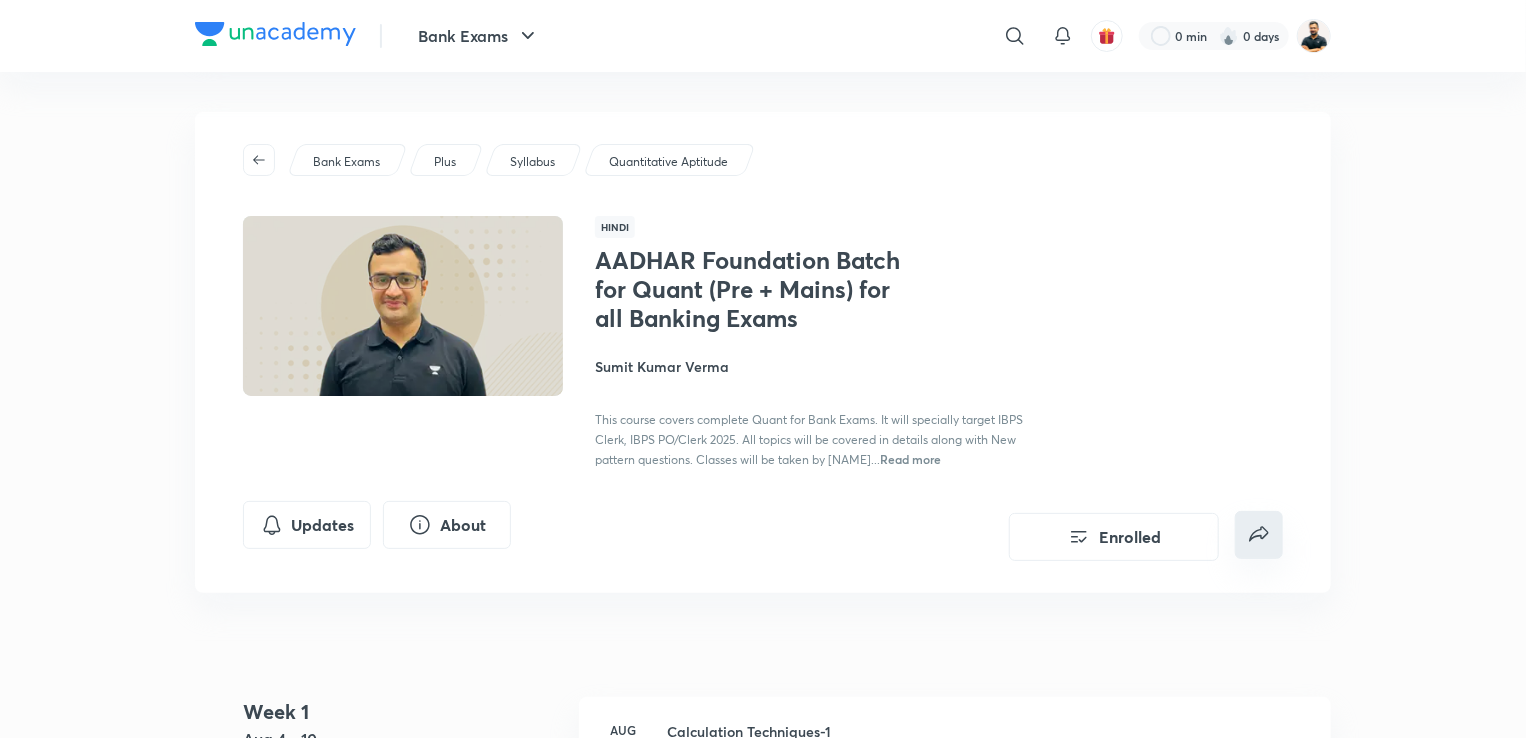 click at bounding box center (1259, 535) 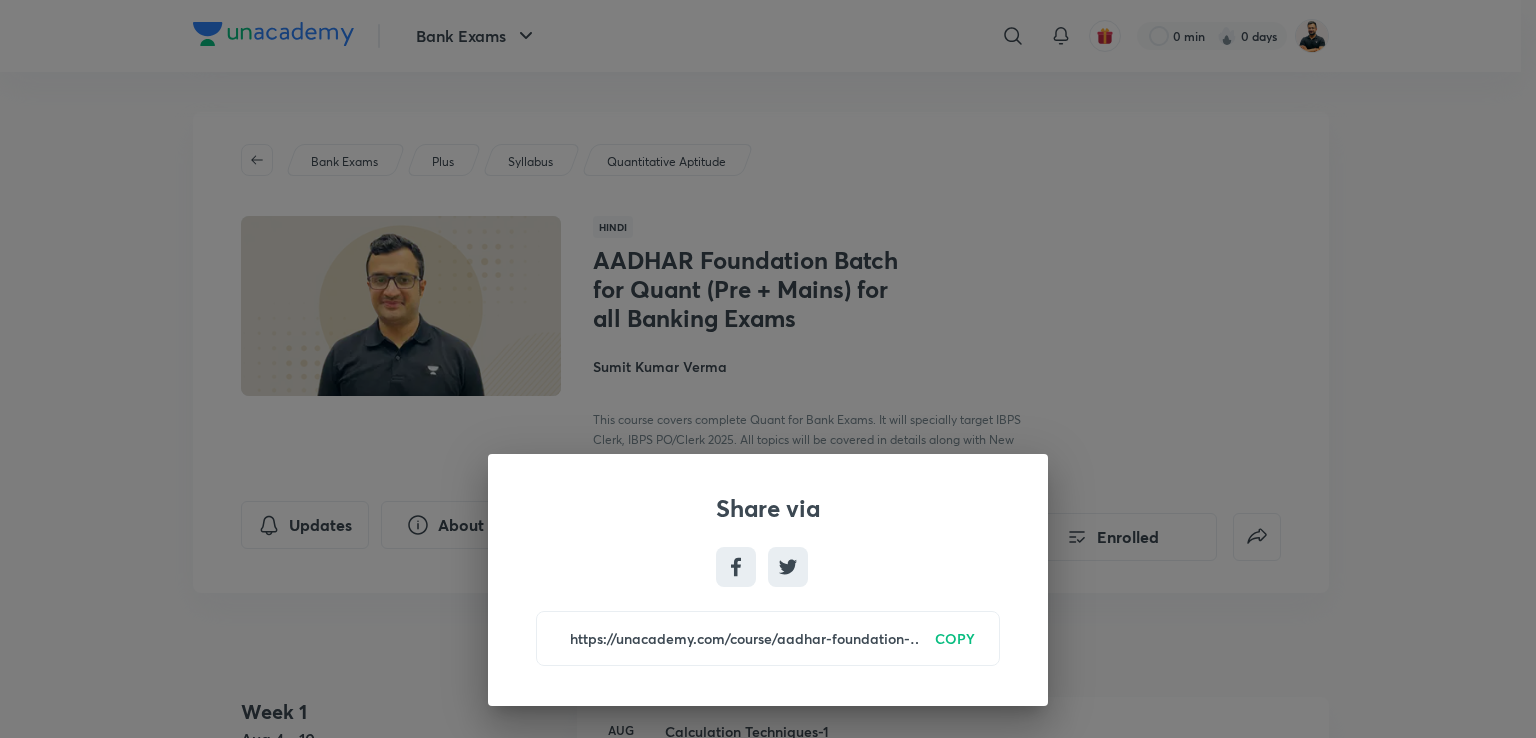click on "COPY" at bounding box center [955, 638] 